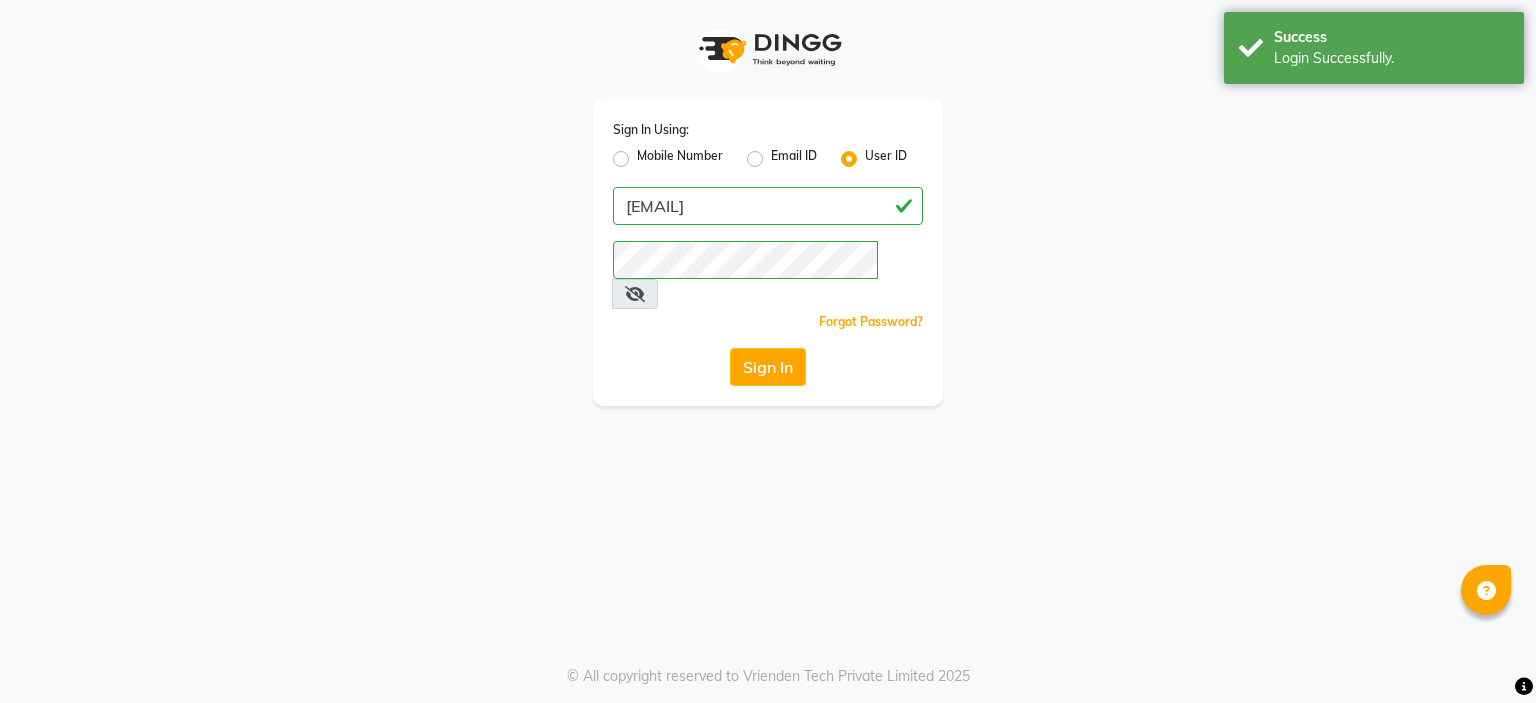 scroll, scrollTop: 0, scrollLeft: 0, axis: both 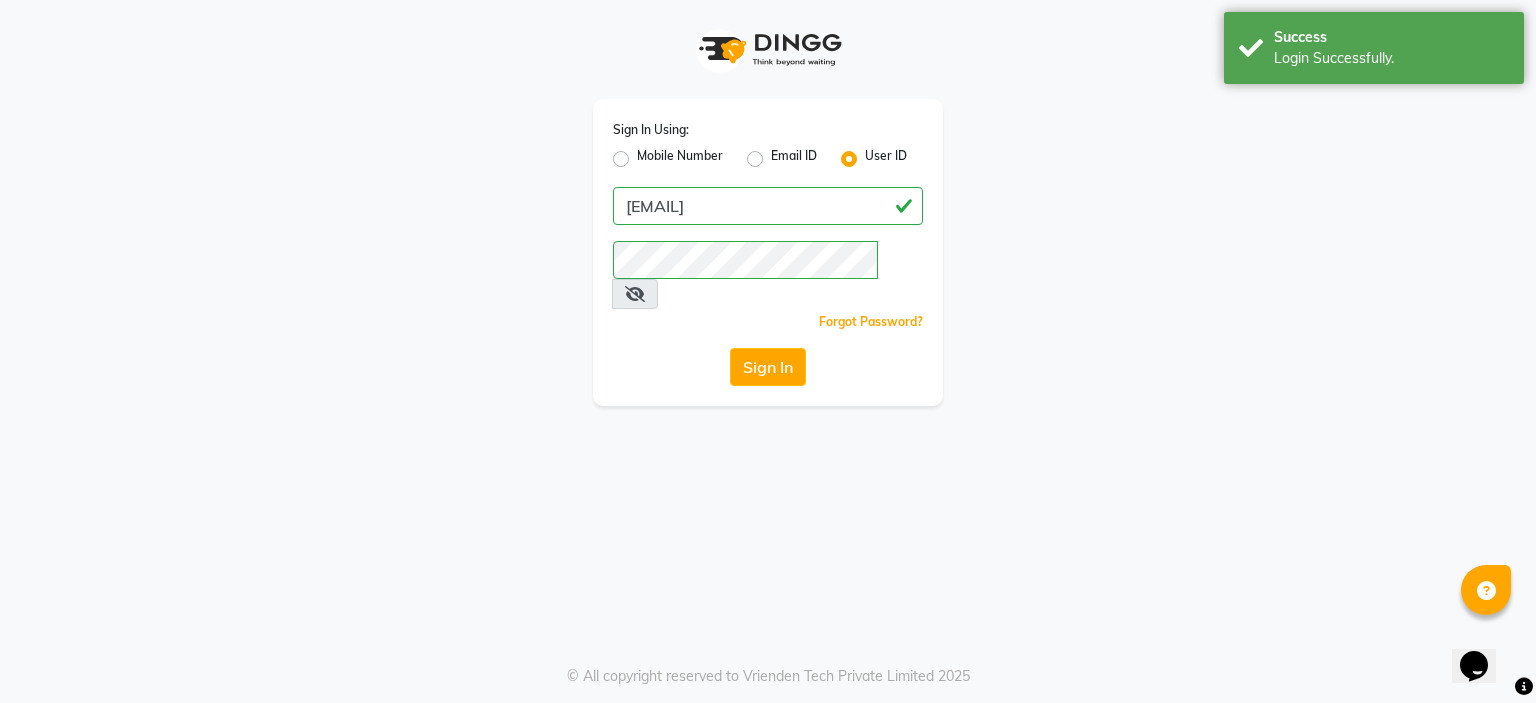 click on "Sign In" 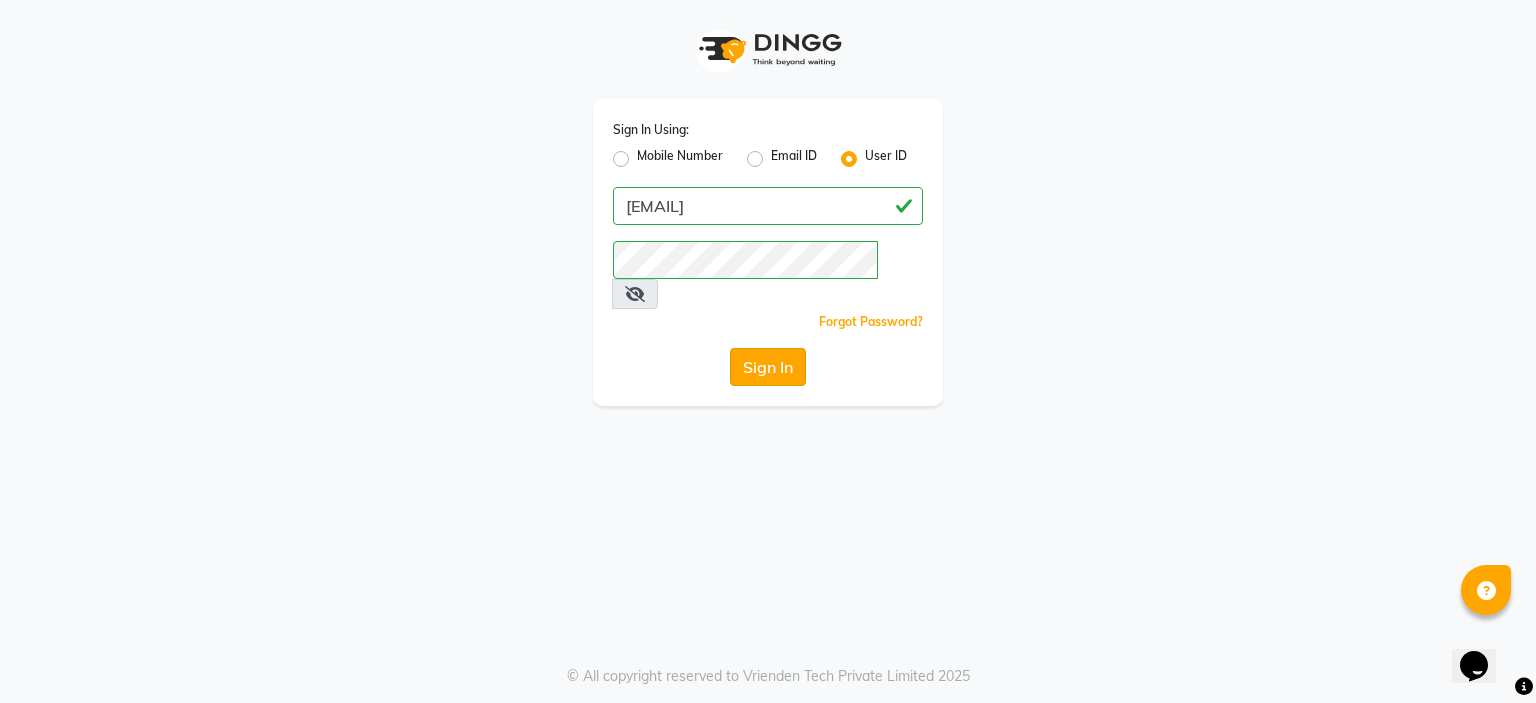click on "Sign In" 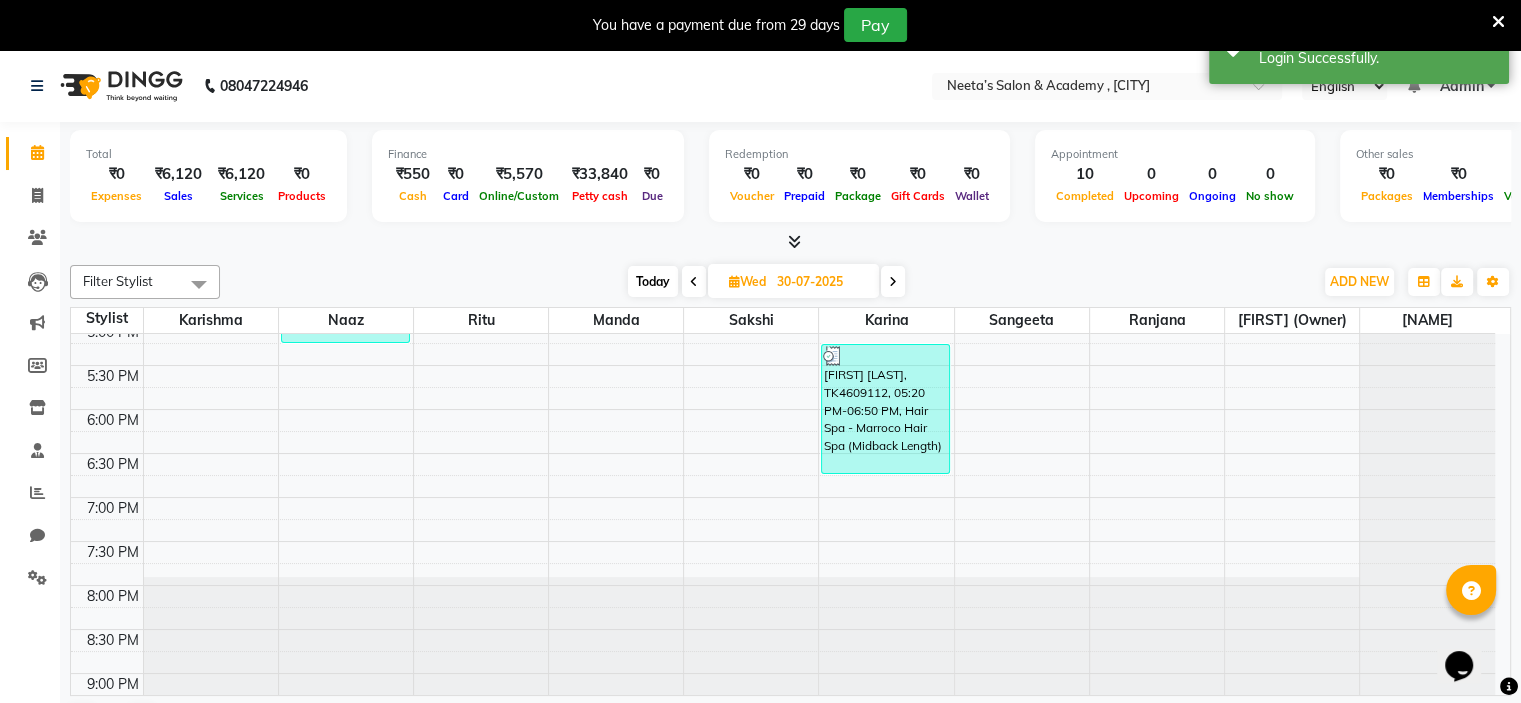 scroll, scrollTop: 717, scrollLeft: 0, axis: vertical 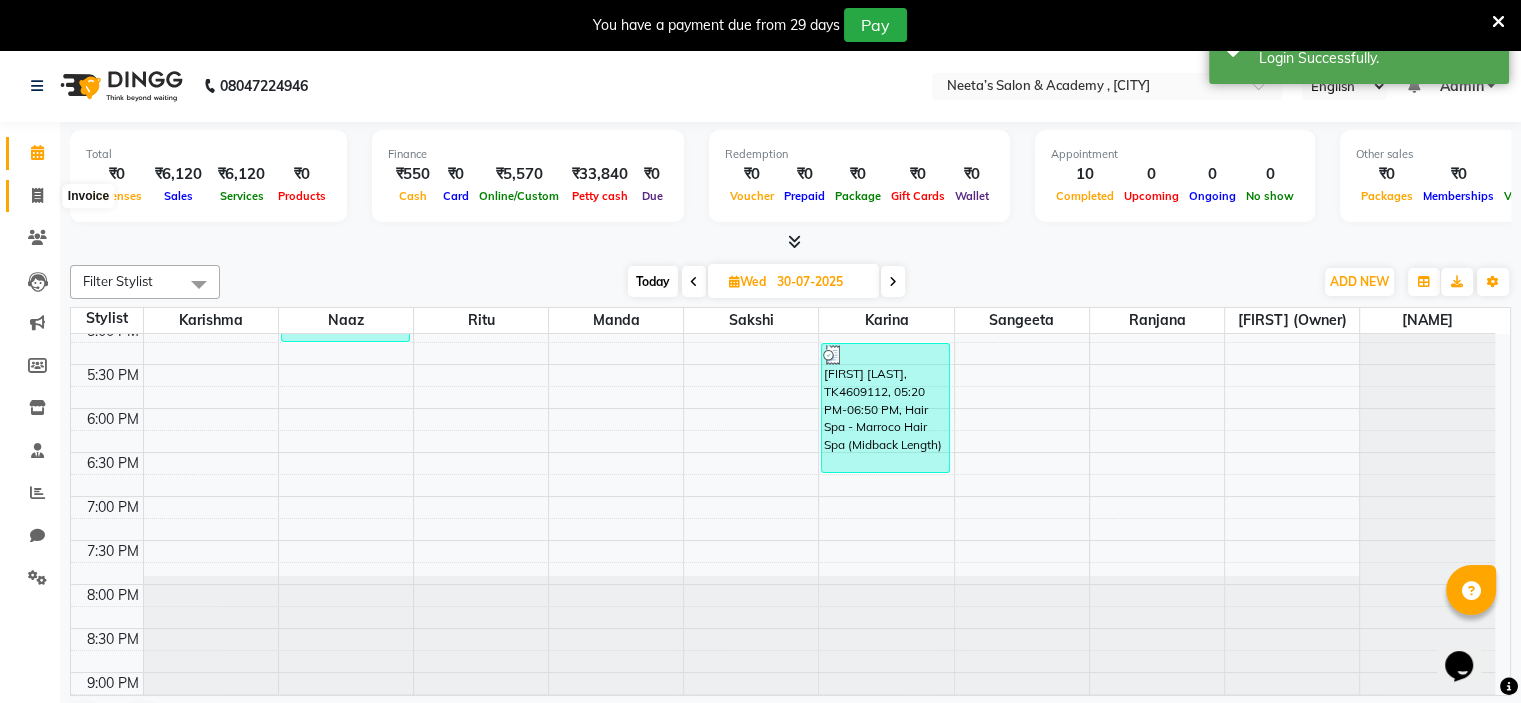 click 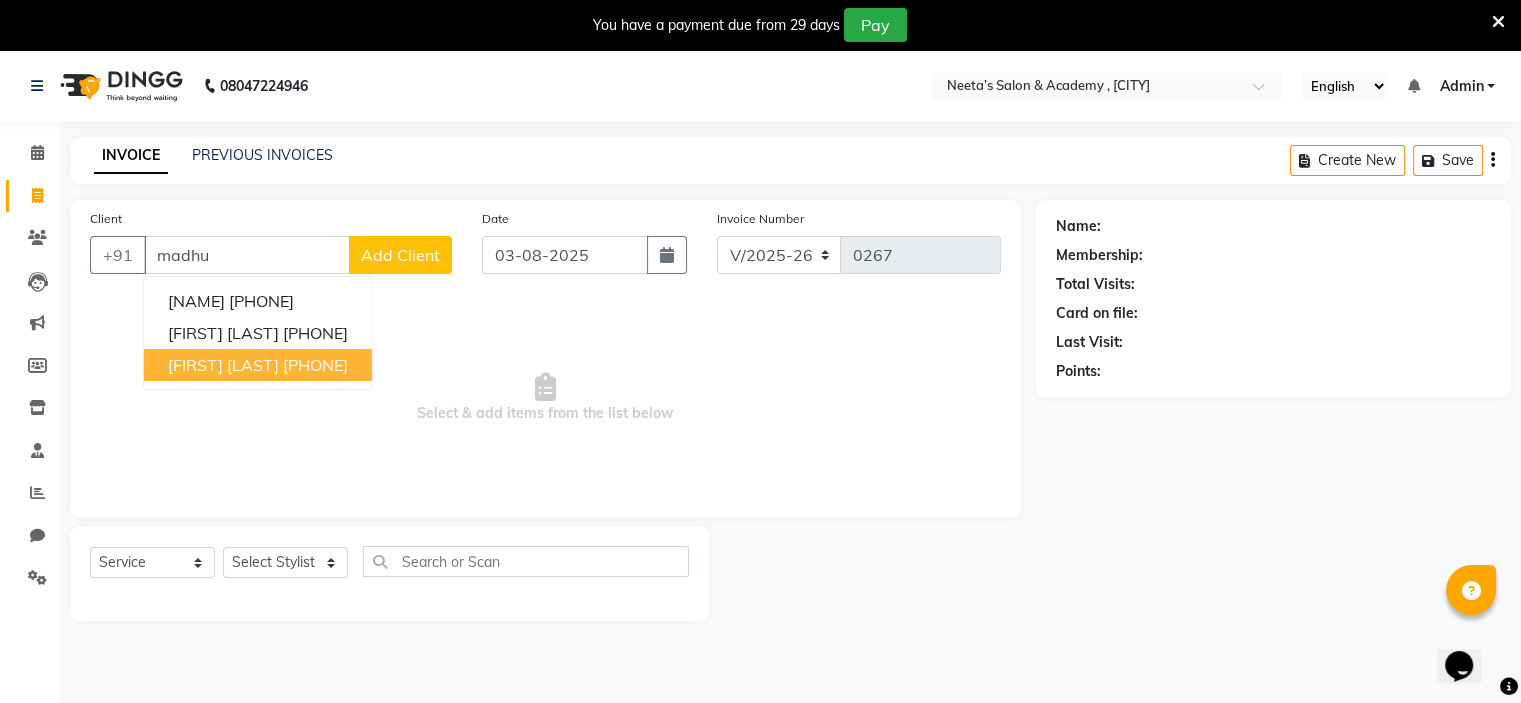 click on "[FIRST] [LAST] [PHONE]" at bounding box center (258, 365) 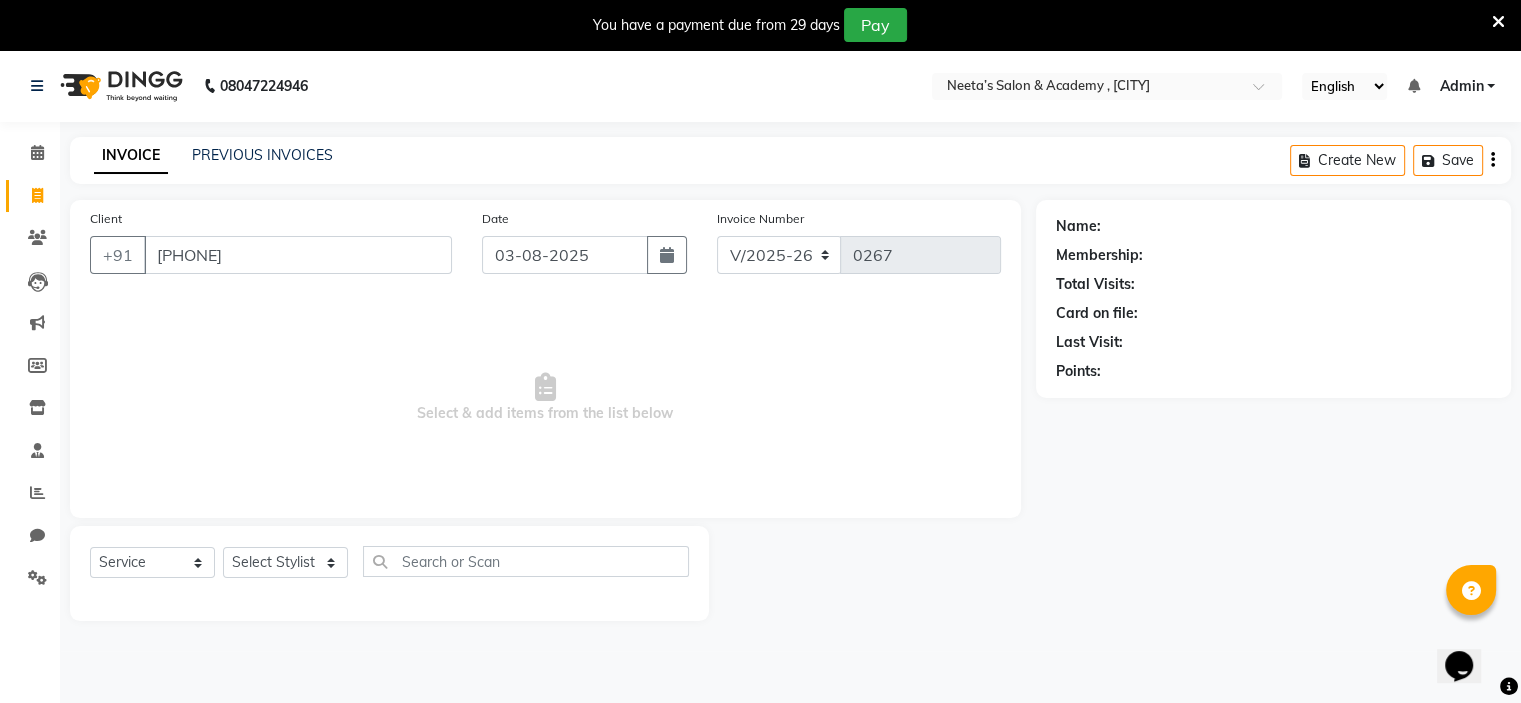 type on "[PHONE]" 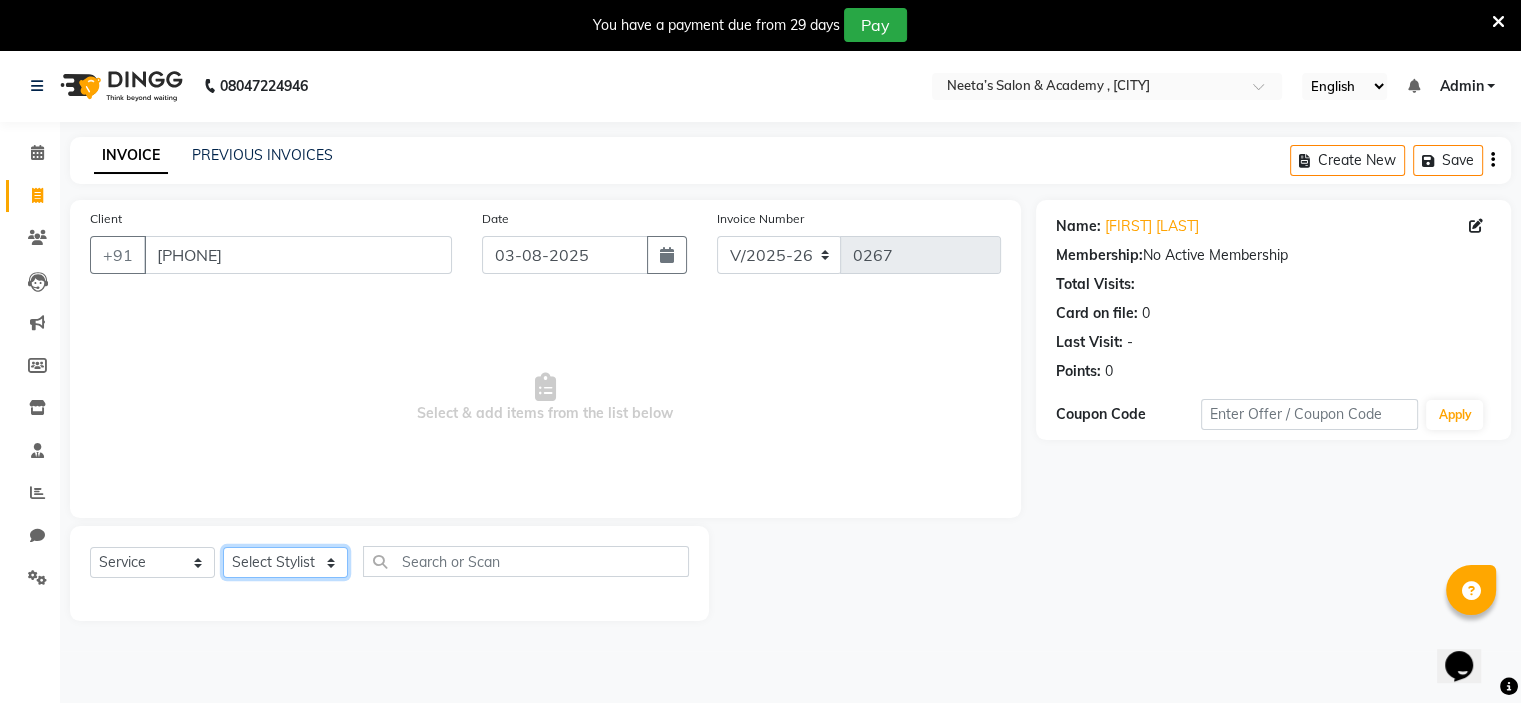 click on "Select Stylist  [FIRST] (Owner) [FIRST] [FIRST] [FIRST] [FIRST] [FIRST] [FIRST] [FIRST] [FIRST] [FIRST]" 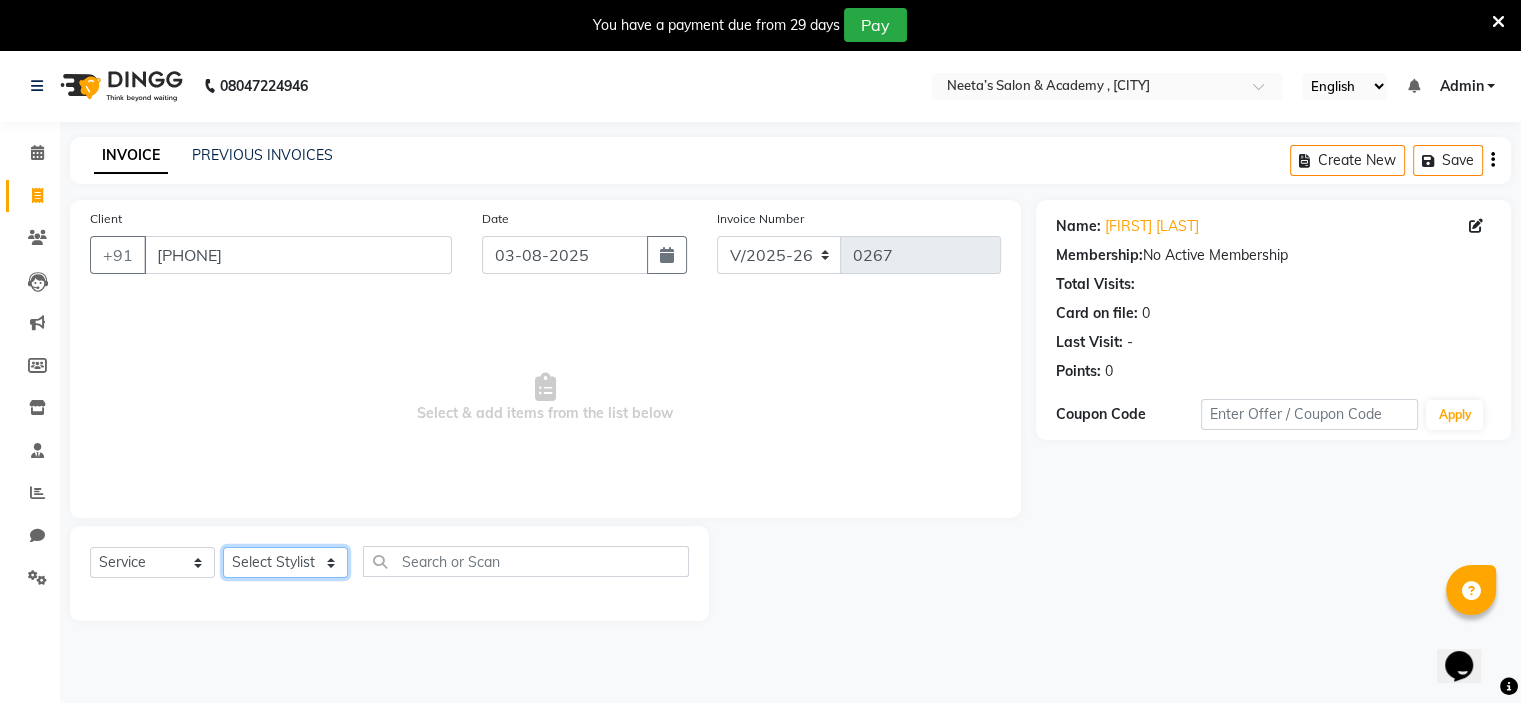 select on "84145" 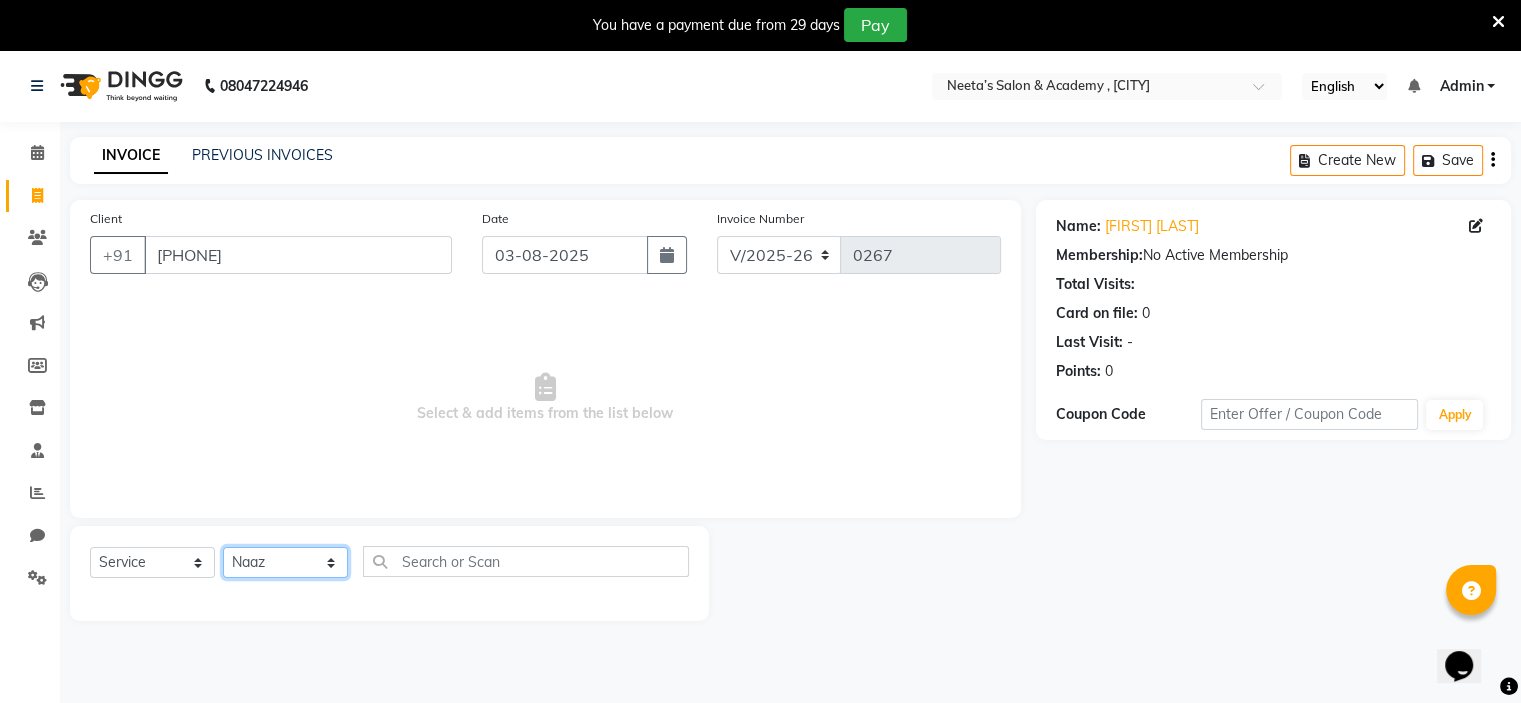 click on "Select Stylist  [FIRST] (Owner) [FIRST] [FIRST] [FIRST] [FIRST] [FIRST] [FIRST] [FIRST] [FIRST] [FIRST]" 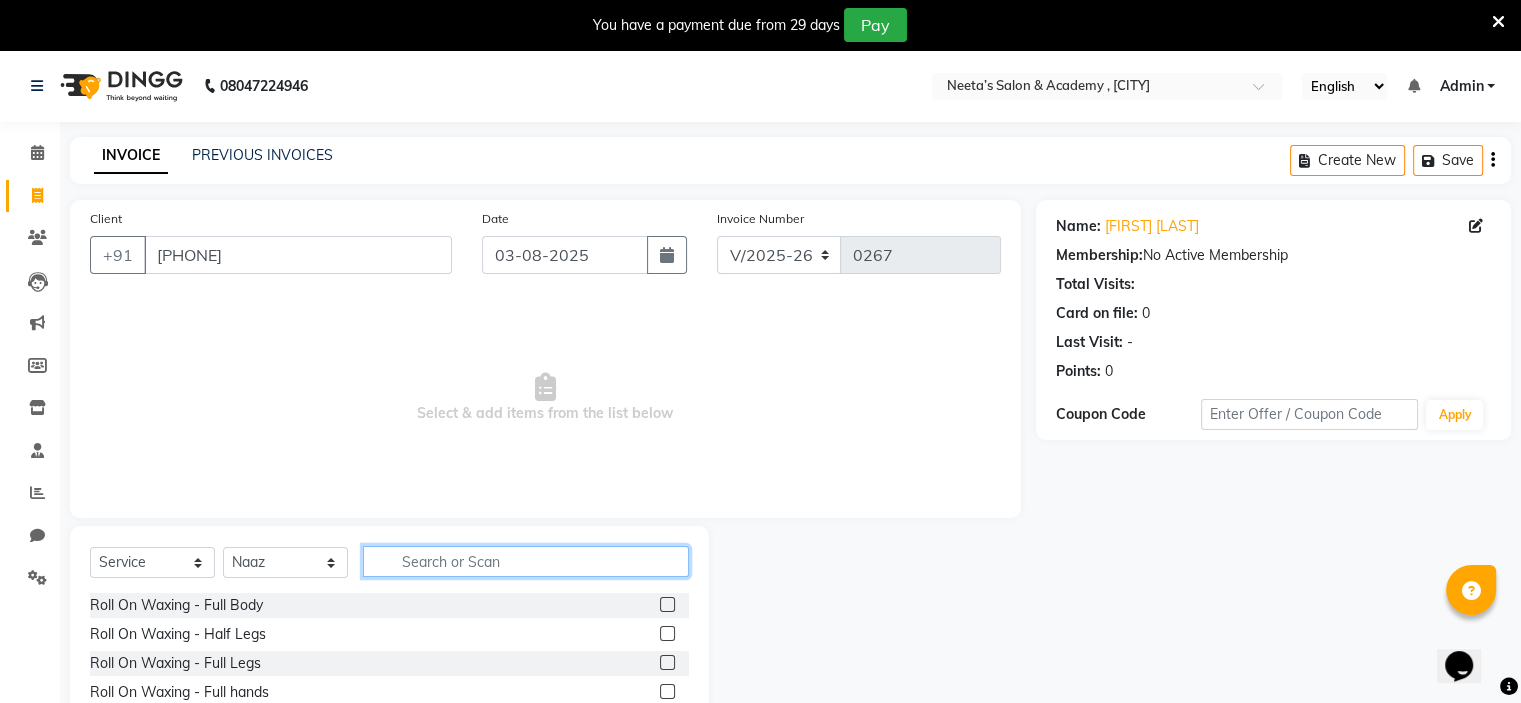 click 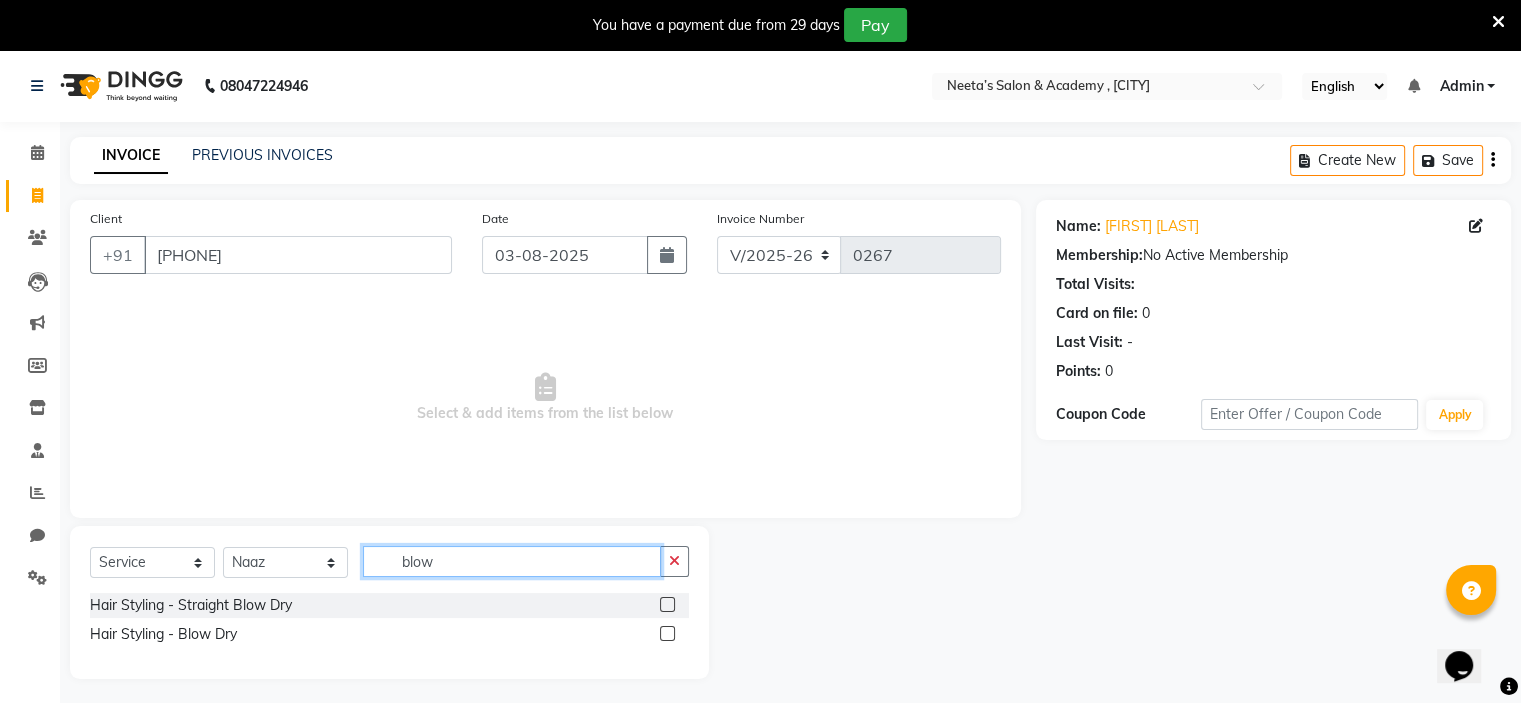 type on "blow" 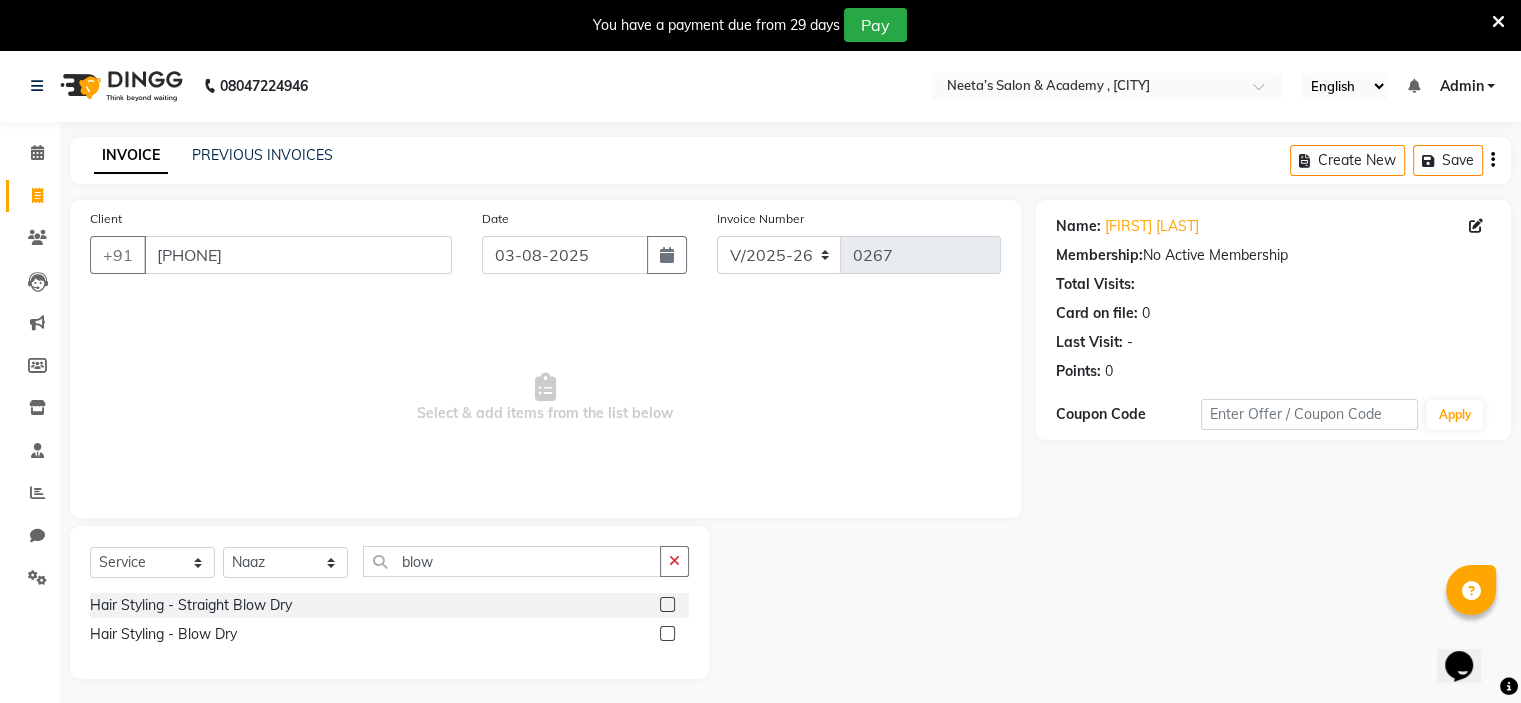 click 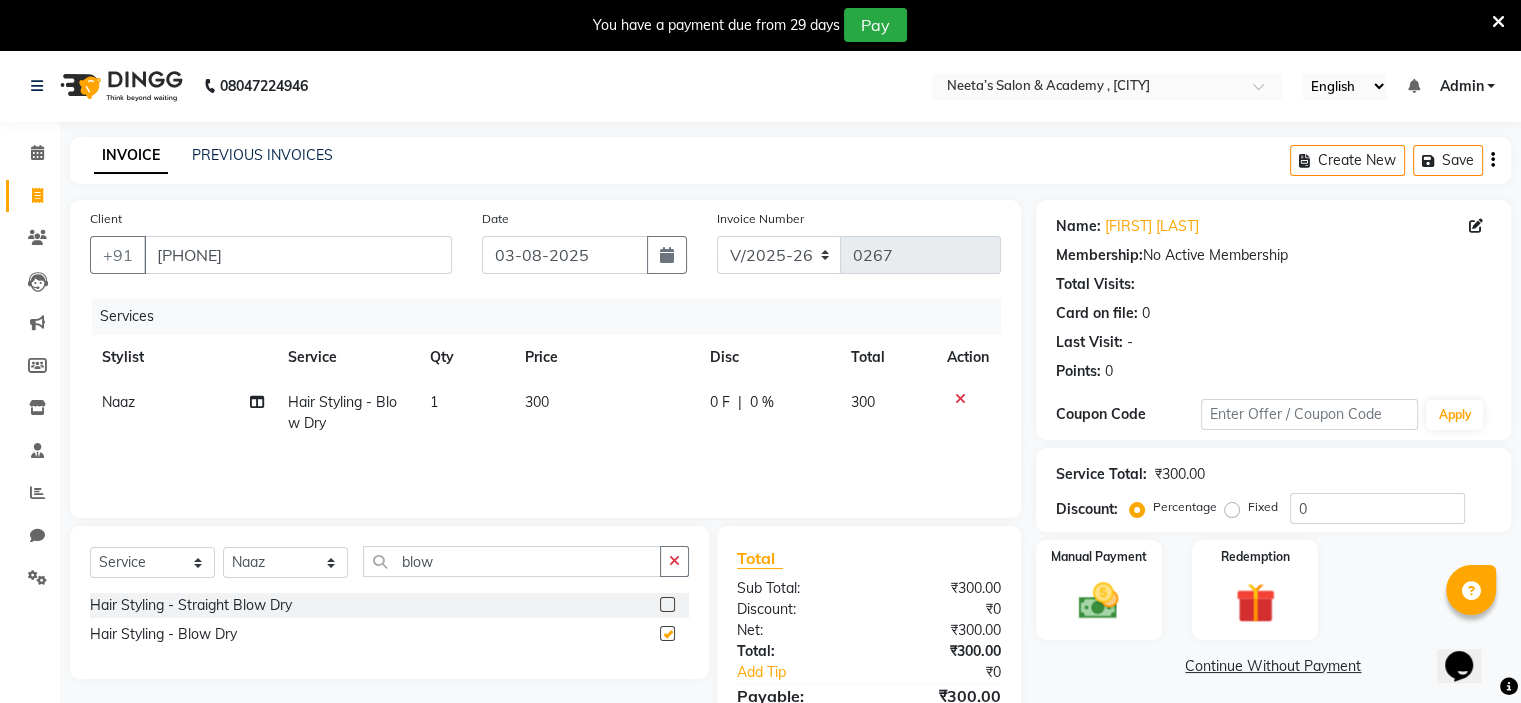 checkbox on "false" 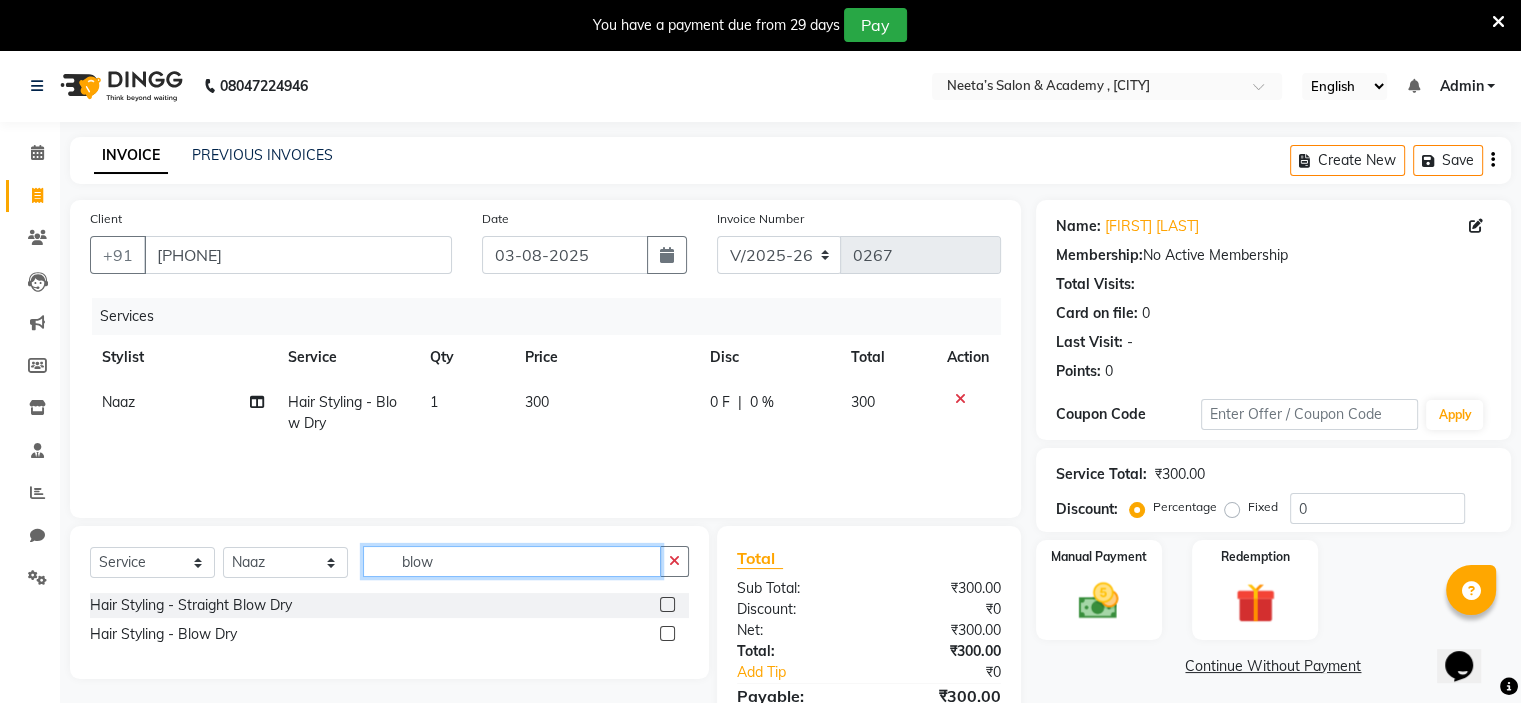 click on "blow" 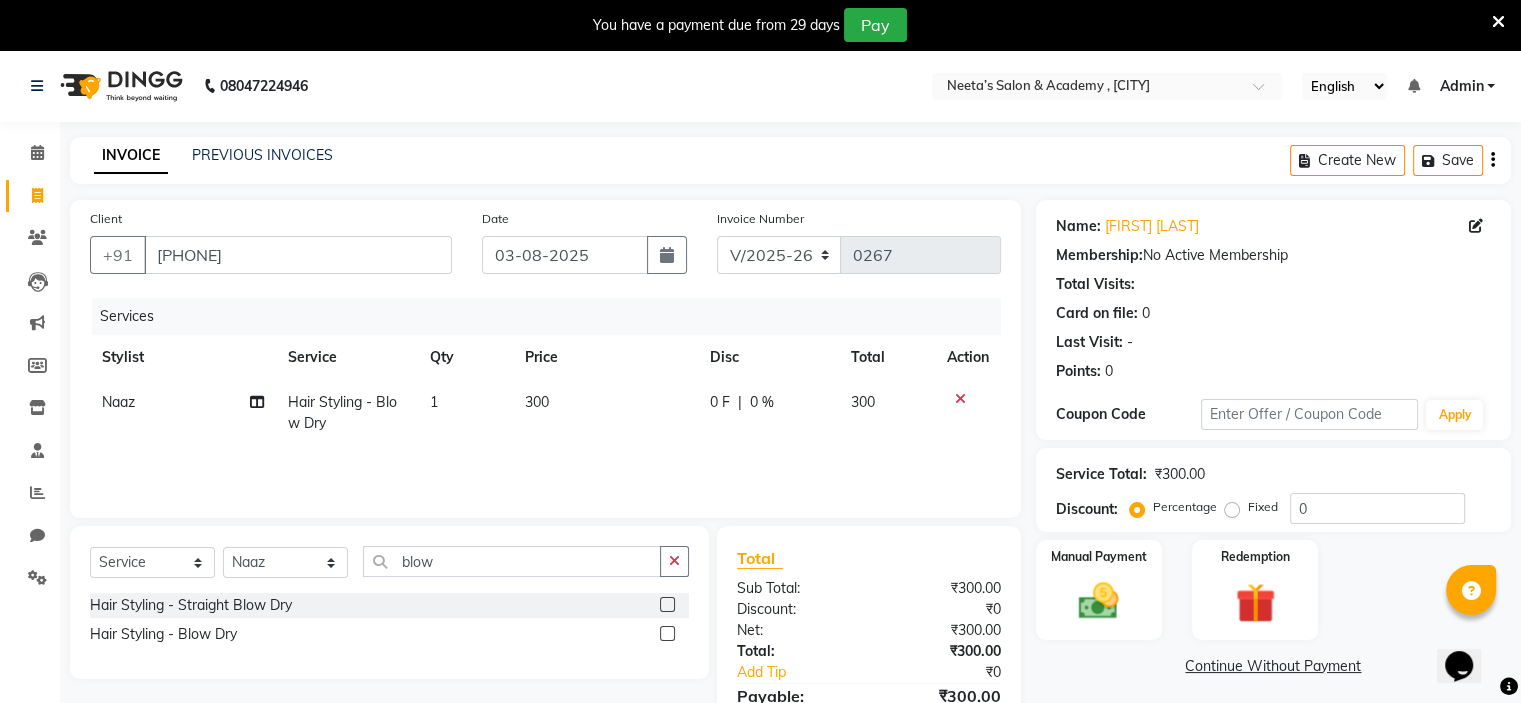 click 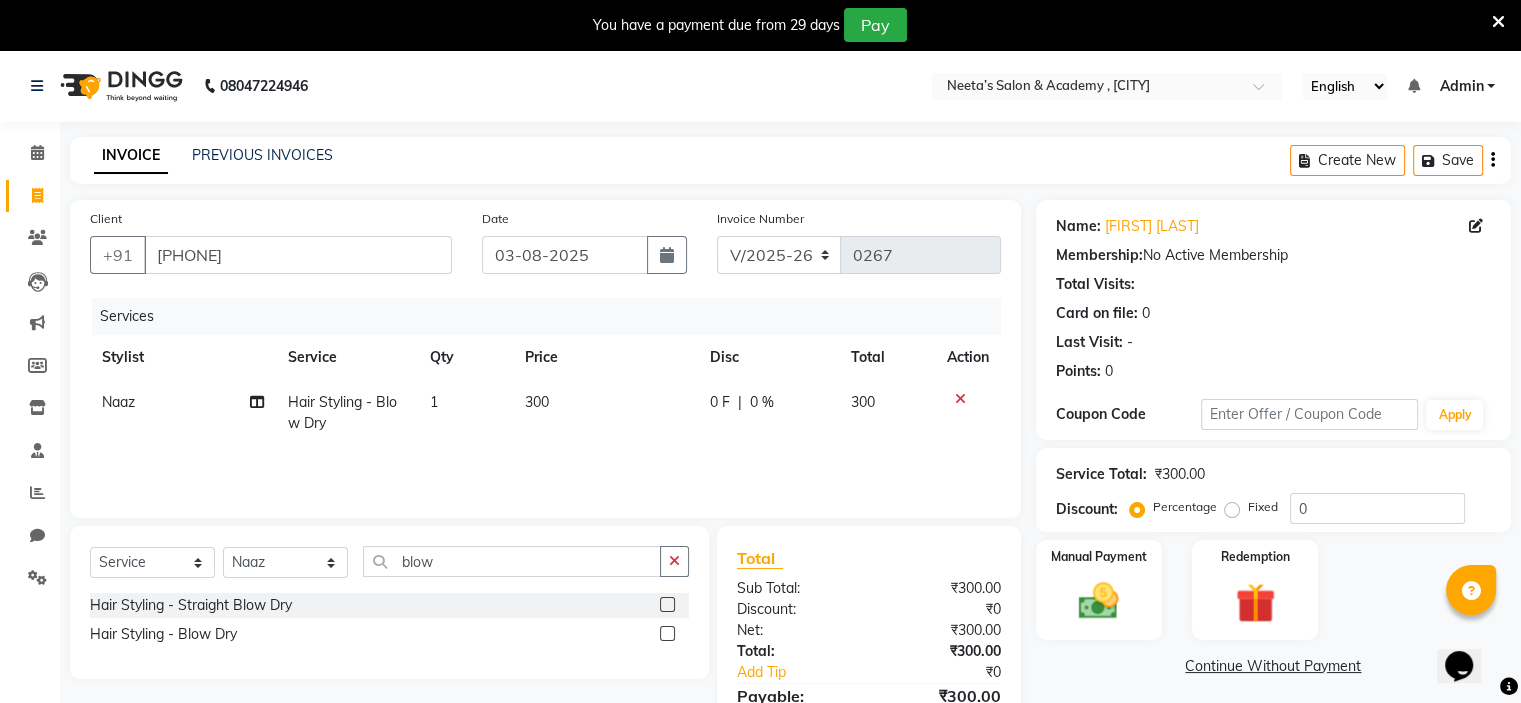 click at bounding box center (666, 605) 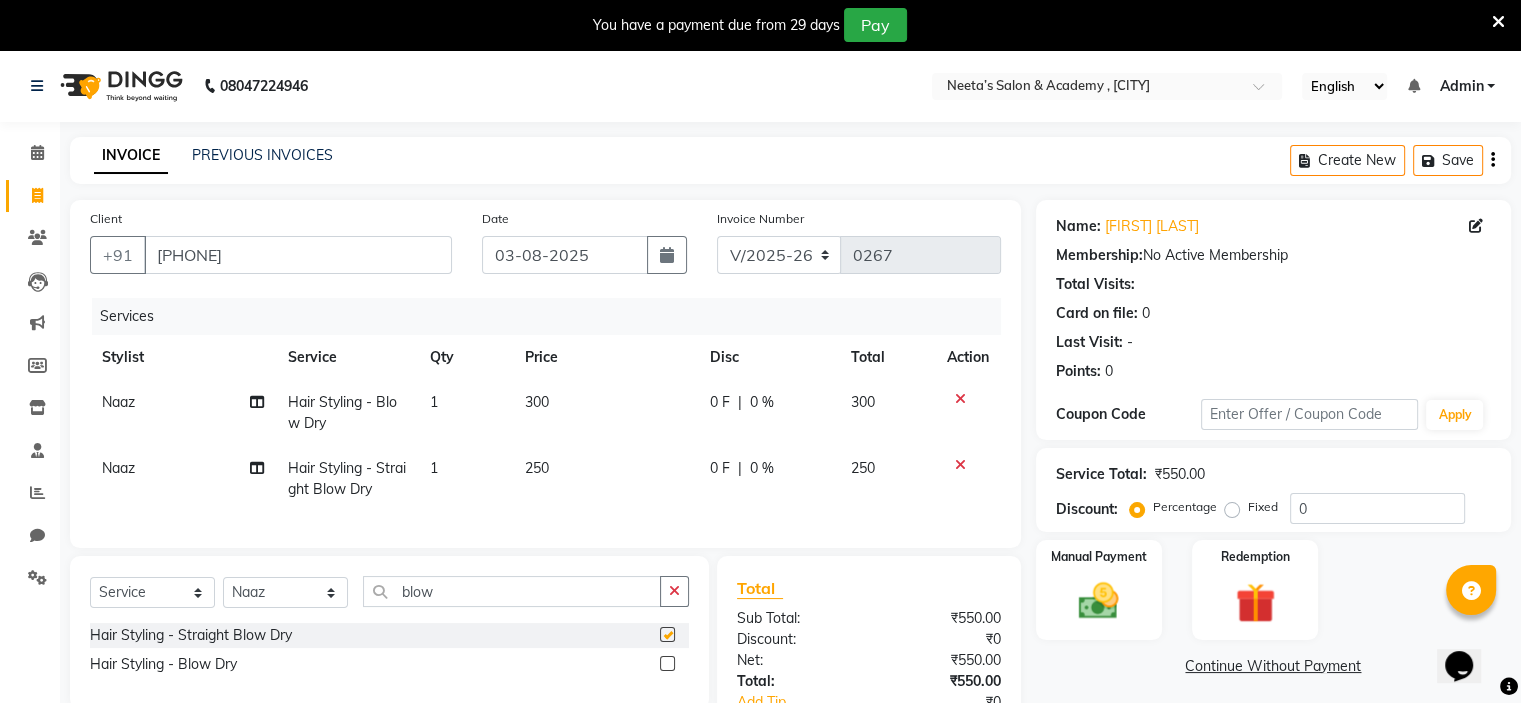 checkbox on "false" 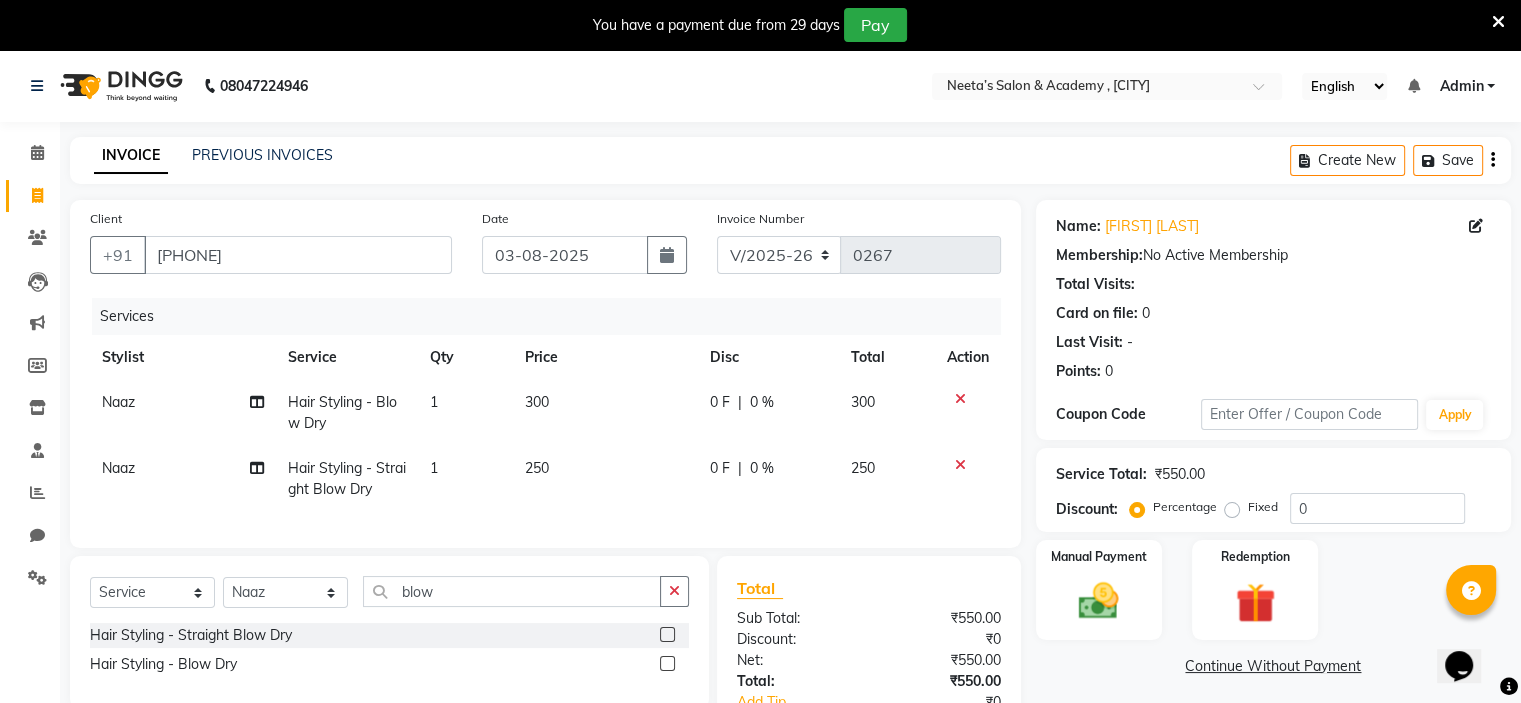 click 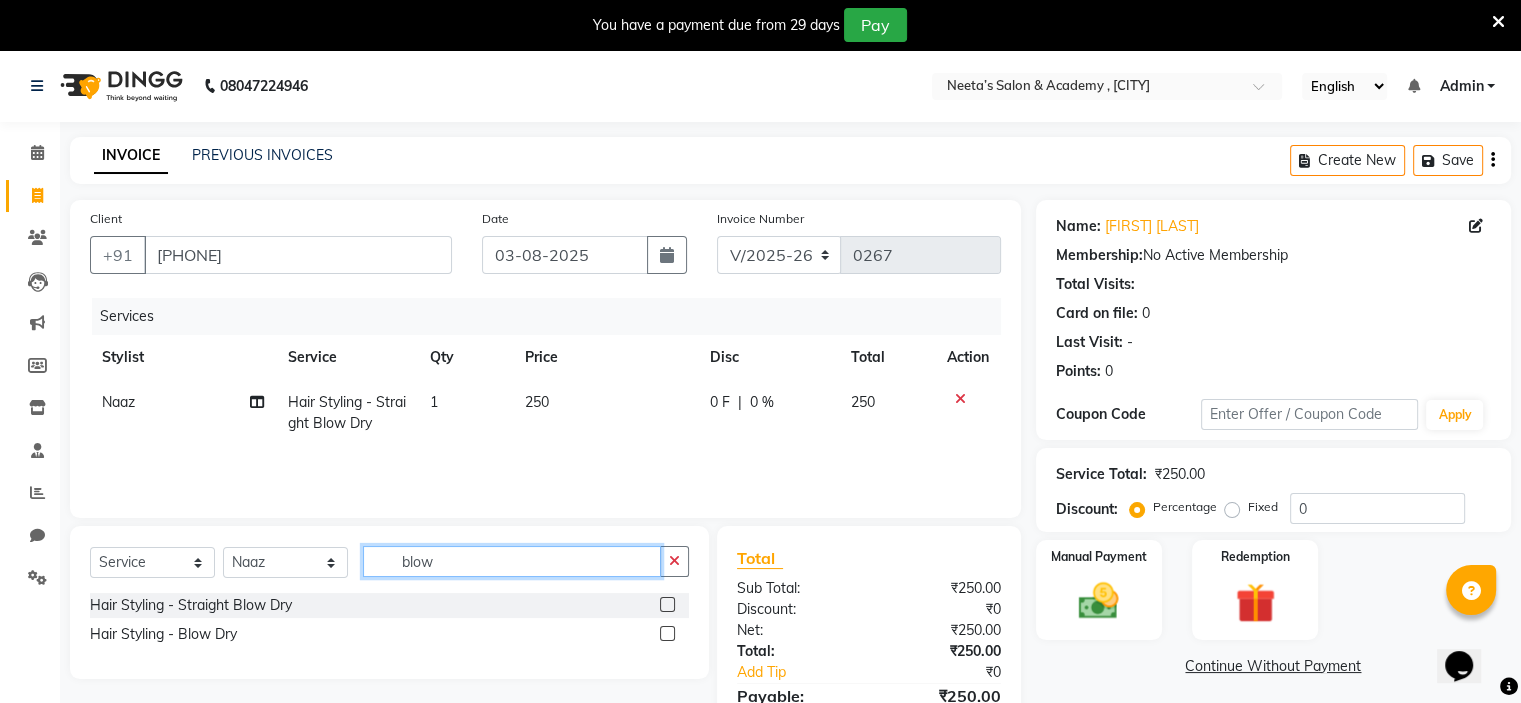 click on "blow" 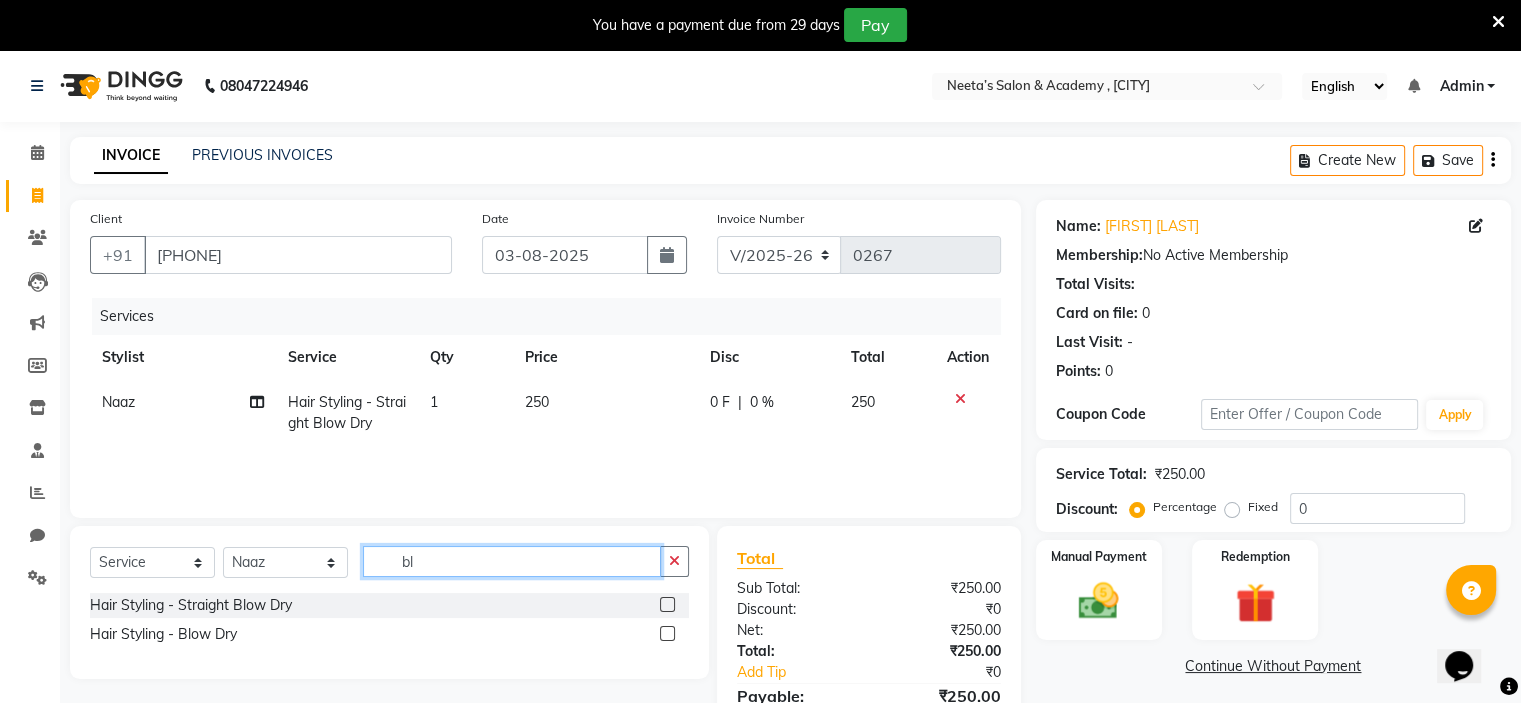 type on "b" 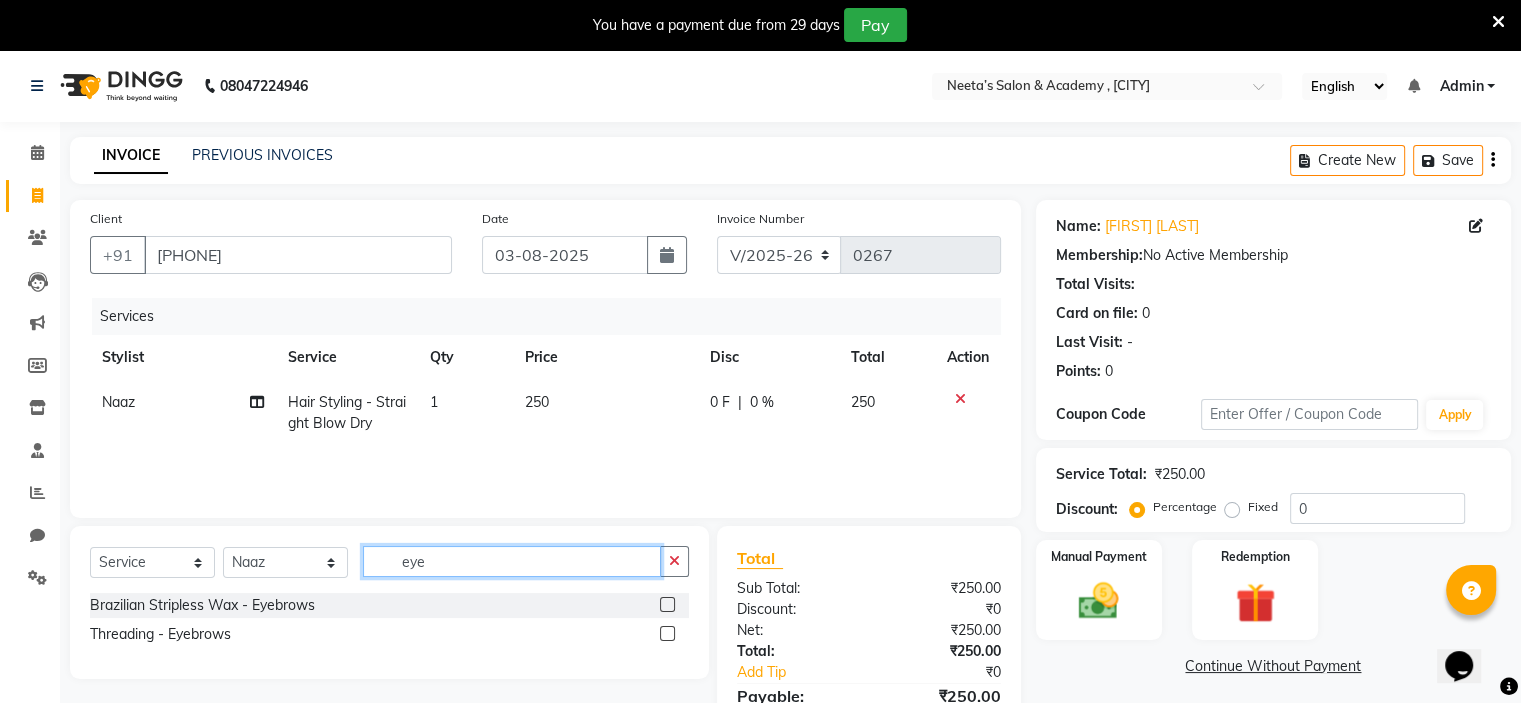 type on "eye" 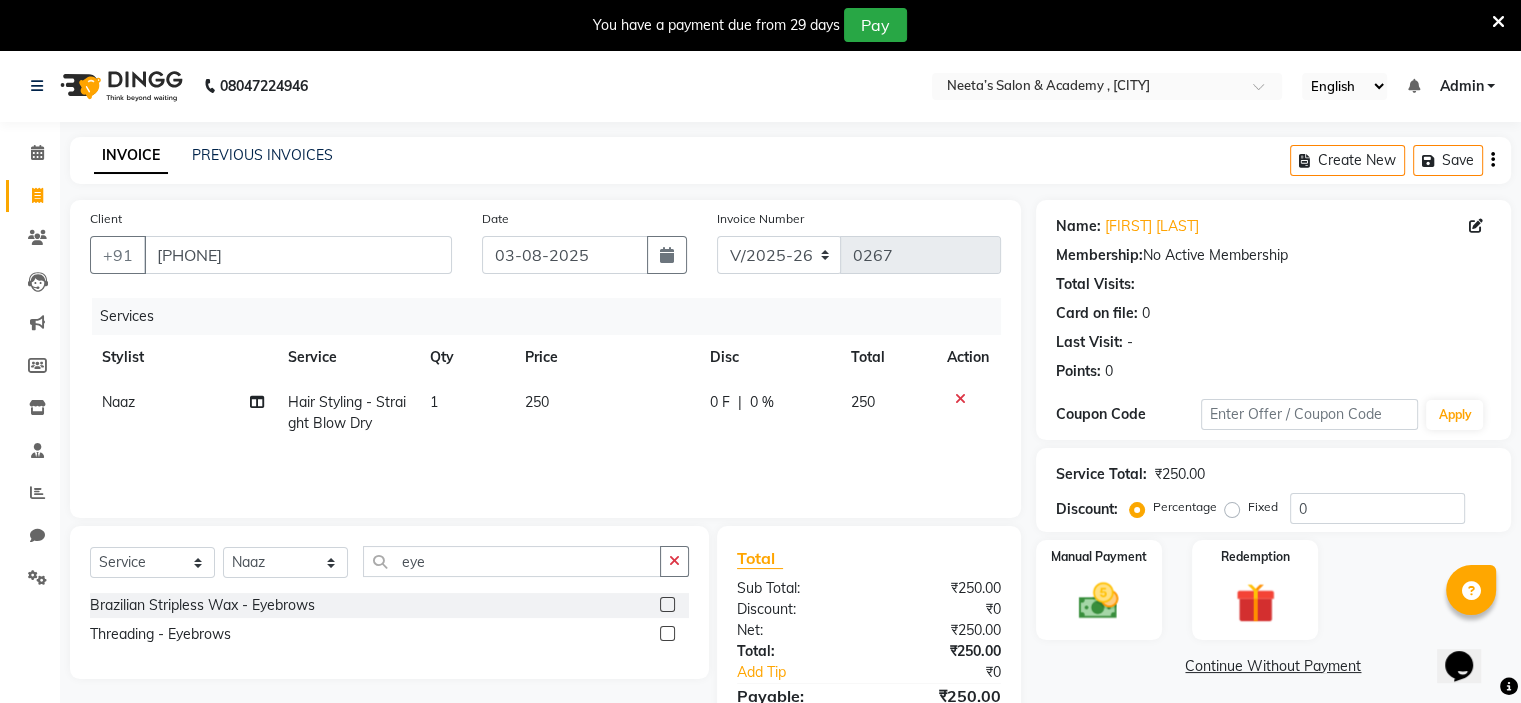 click 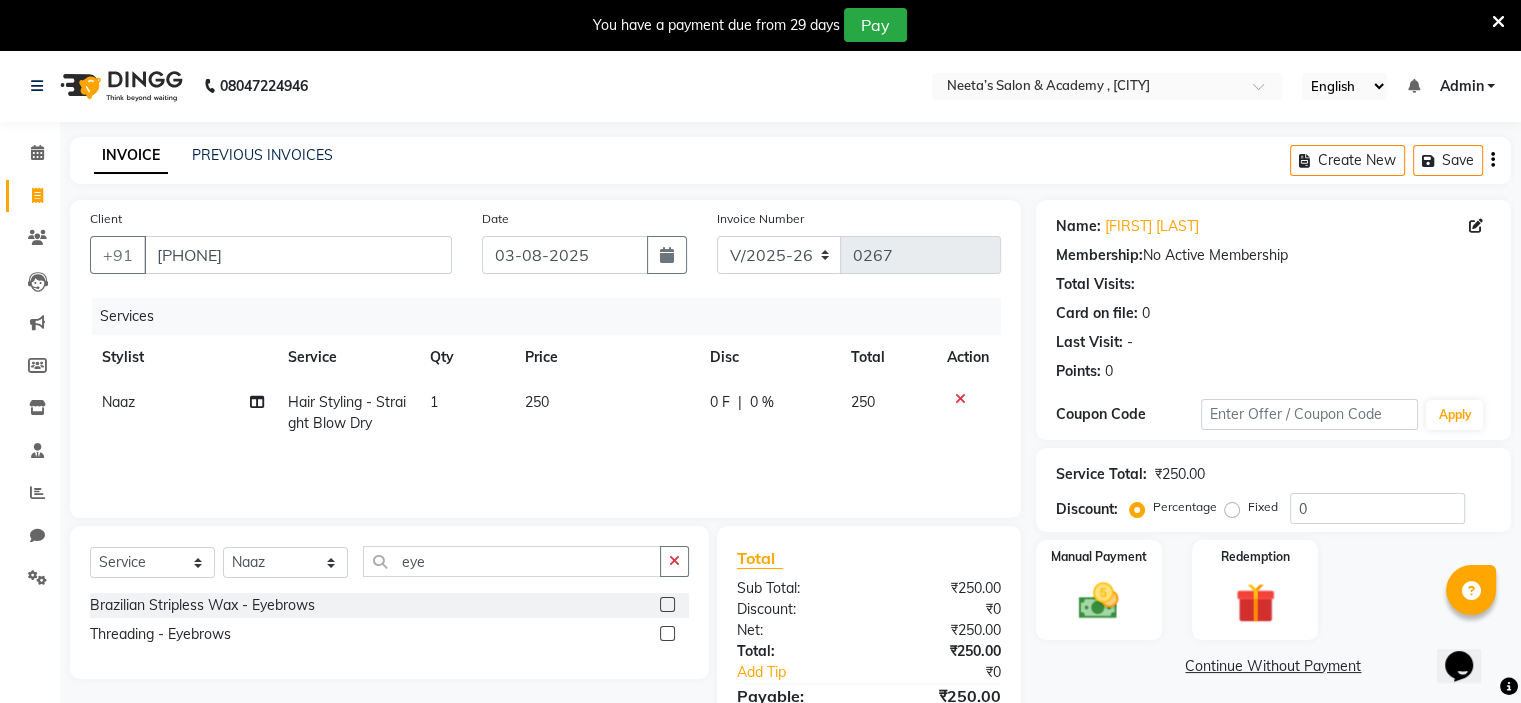 click at bounding box center (666, 634) 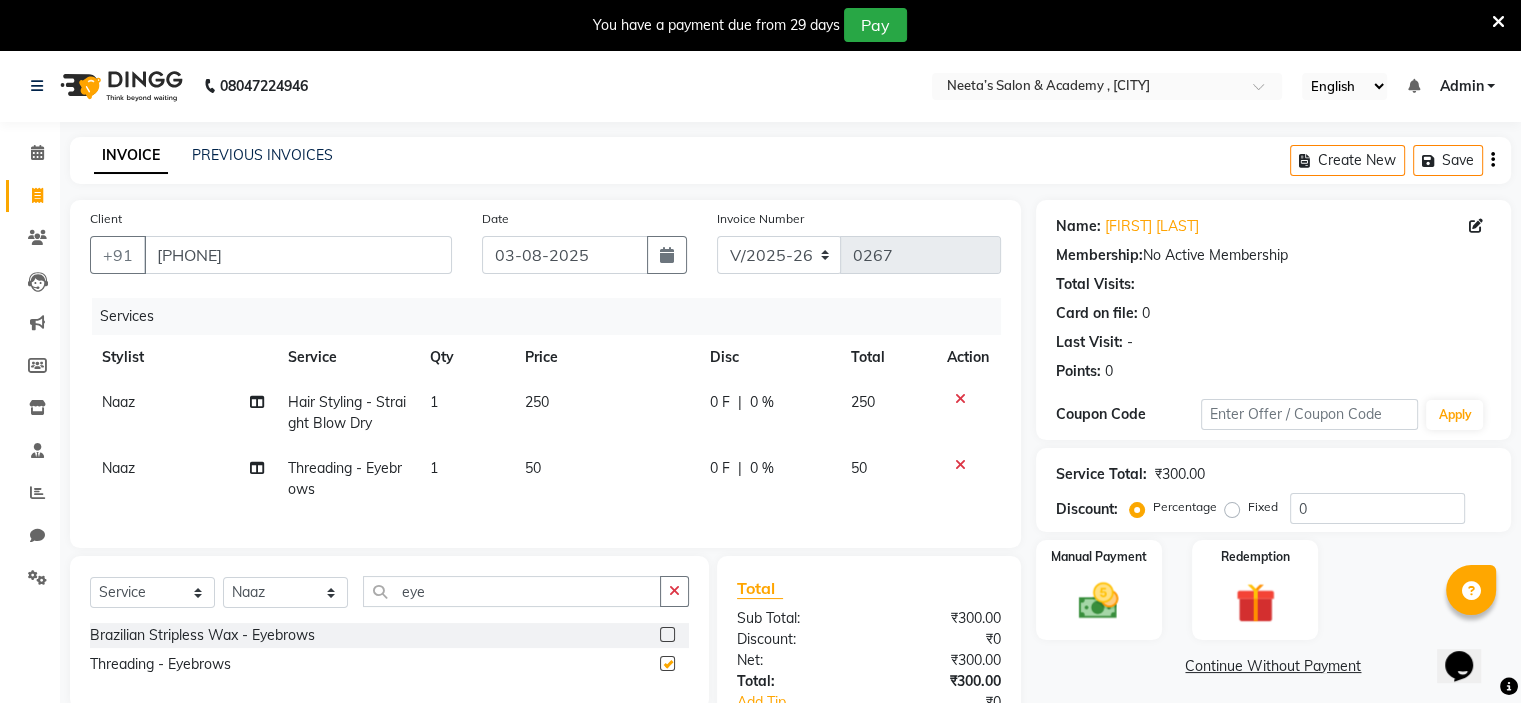 checkbox on "false" 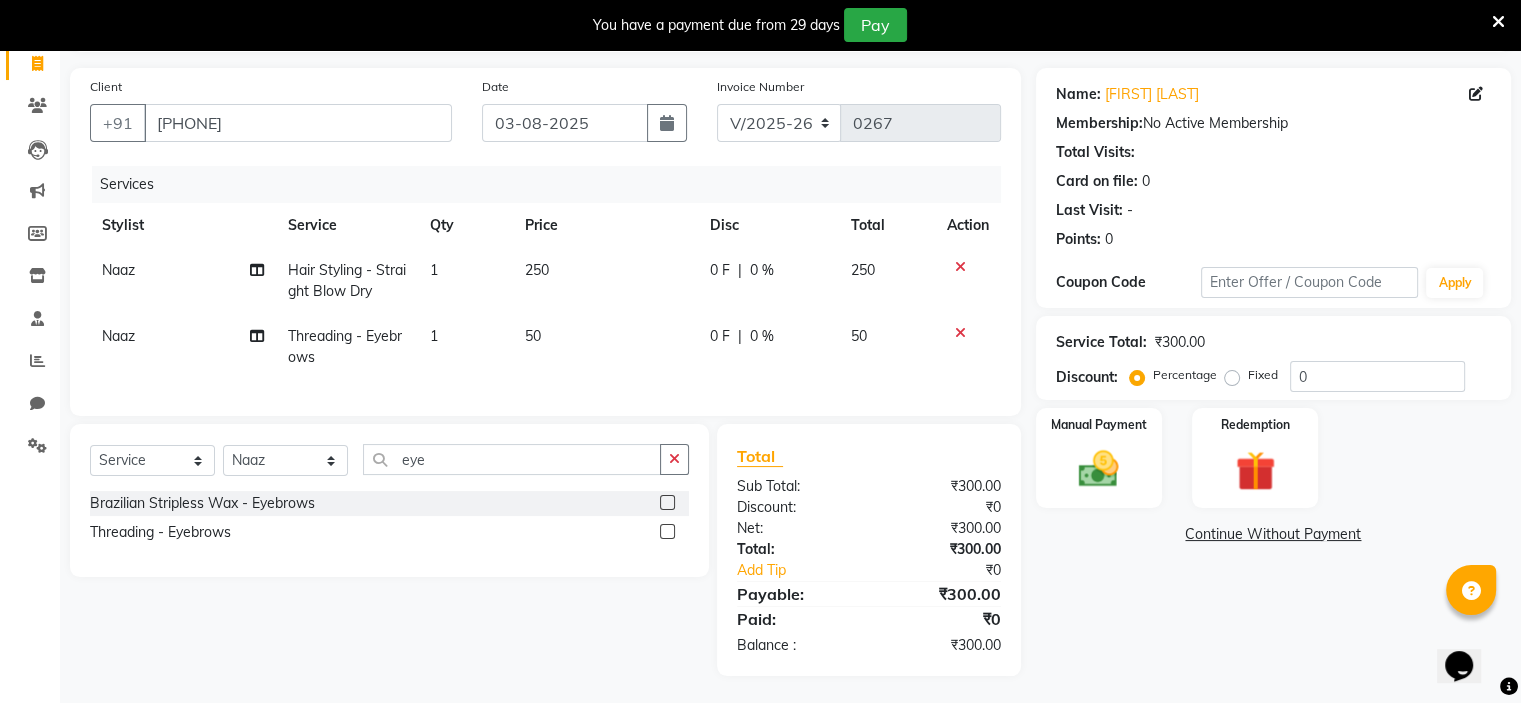 scroll, scrollTop: 135, scrollLeft: 0, axis: vertical 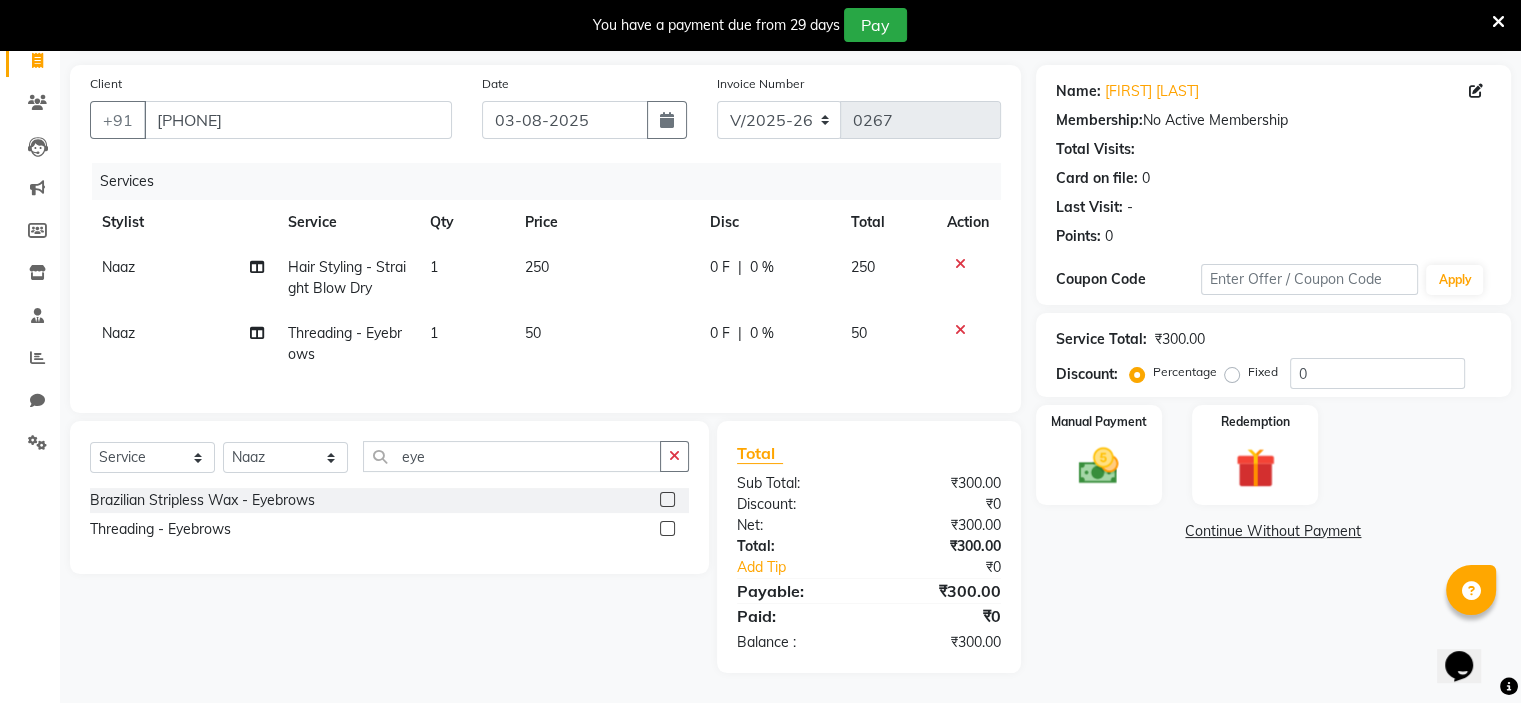 click on "Fixed" 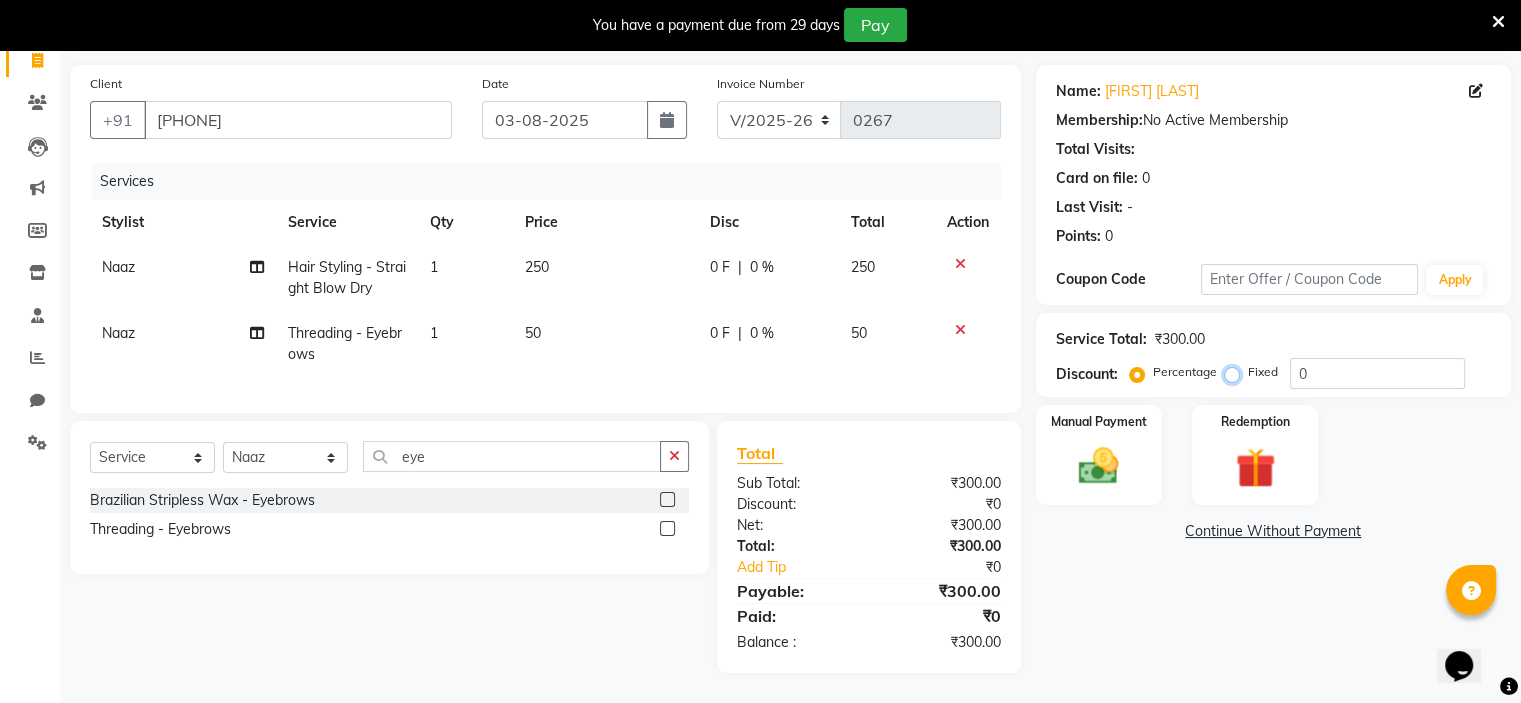 click on "Fixed" at bounding box center (1236, 372) 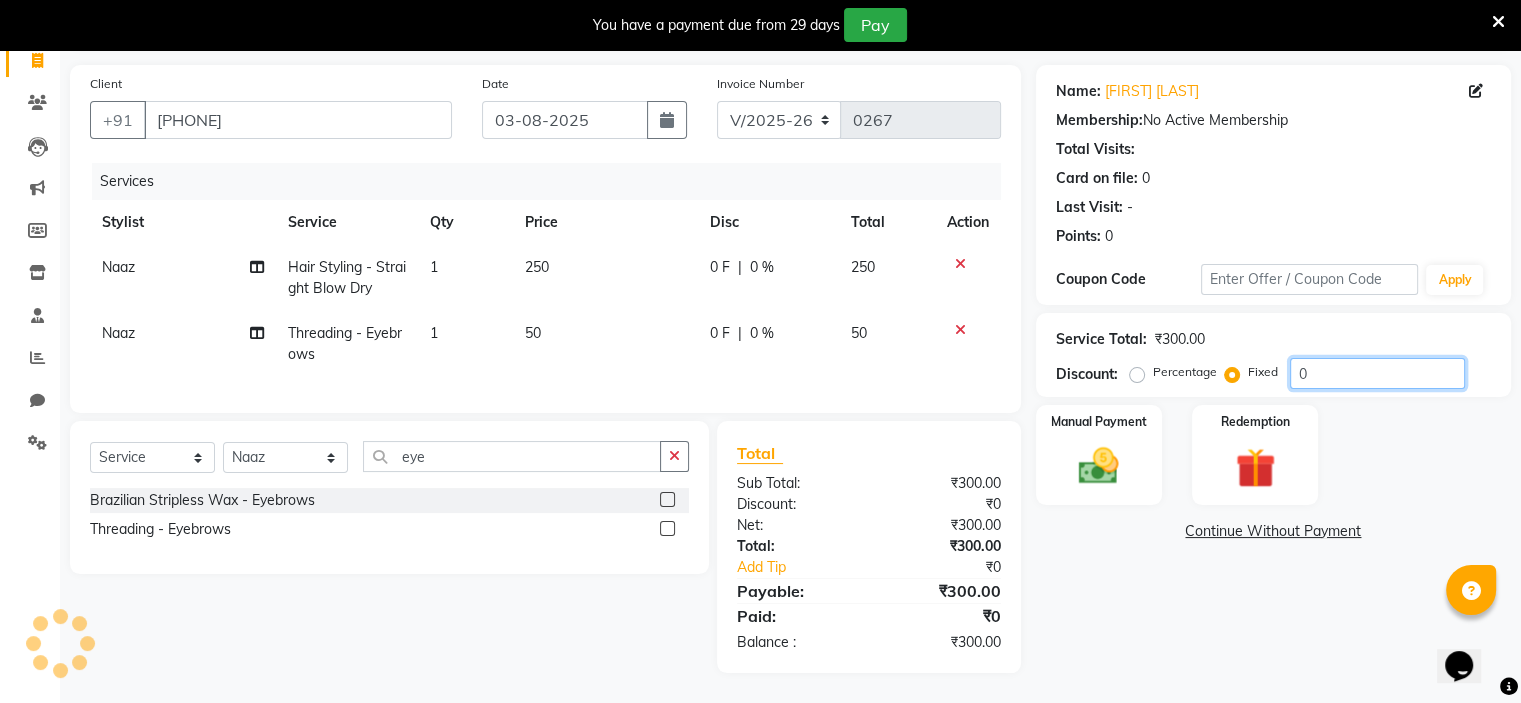 click on "0" 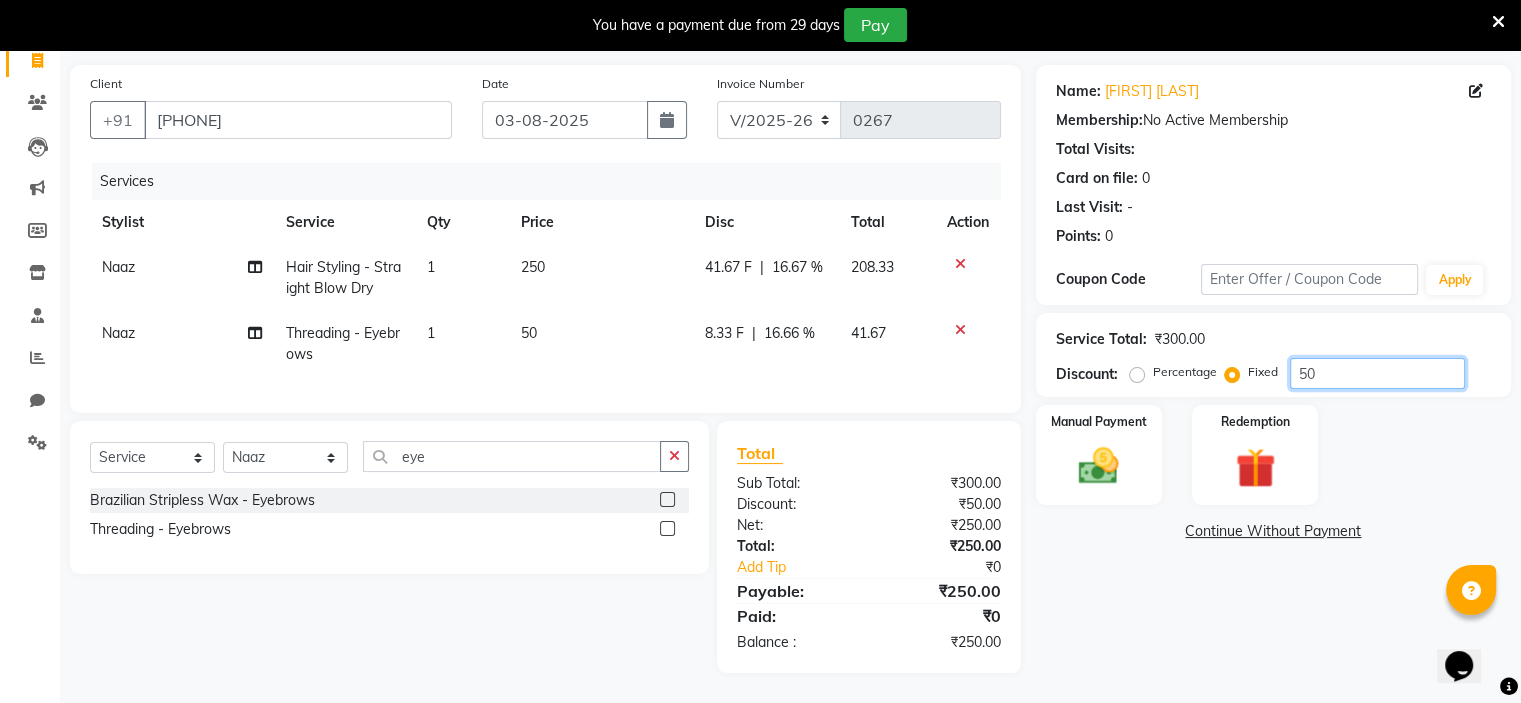 scroll, scrollTop: 150, scrollLeft: 0, axis: vertical 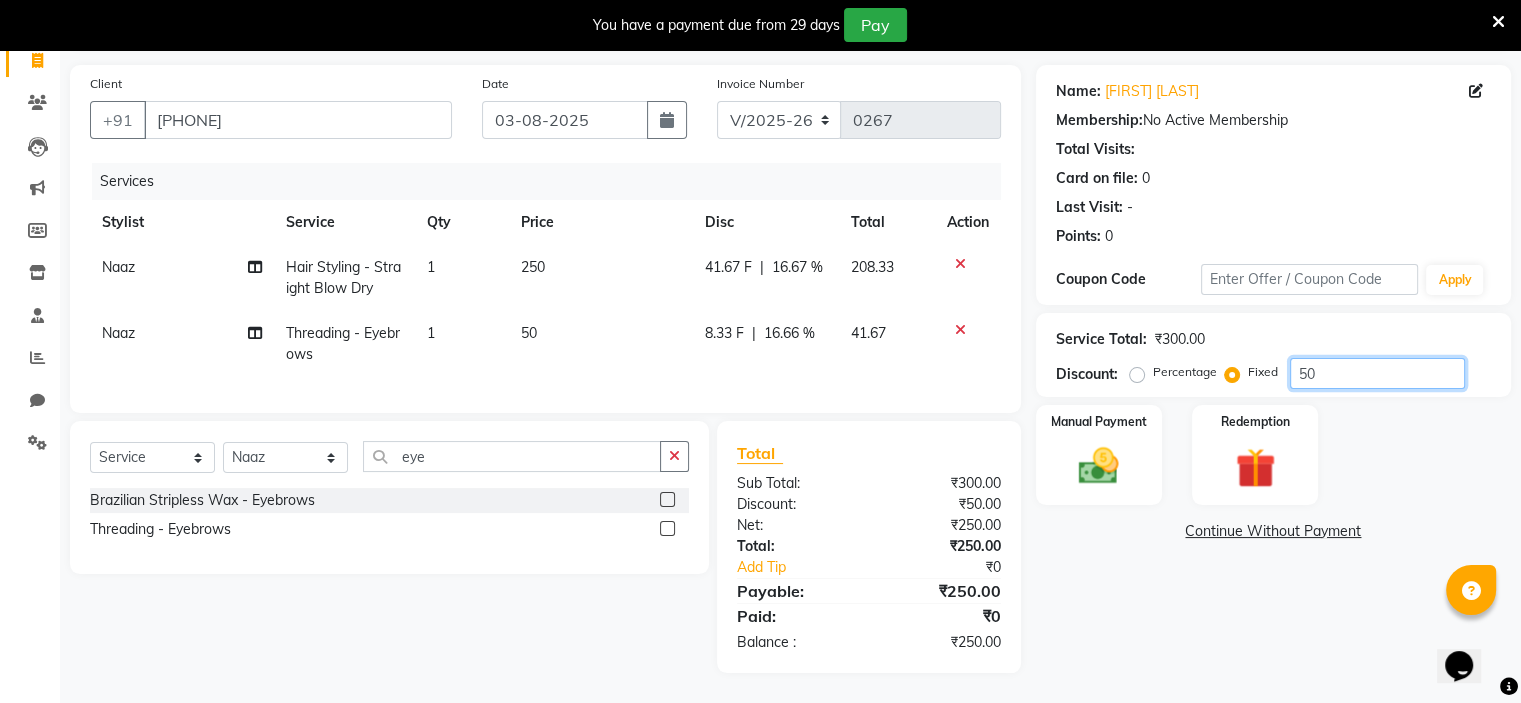 type on "50" 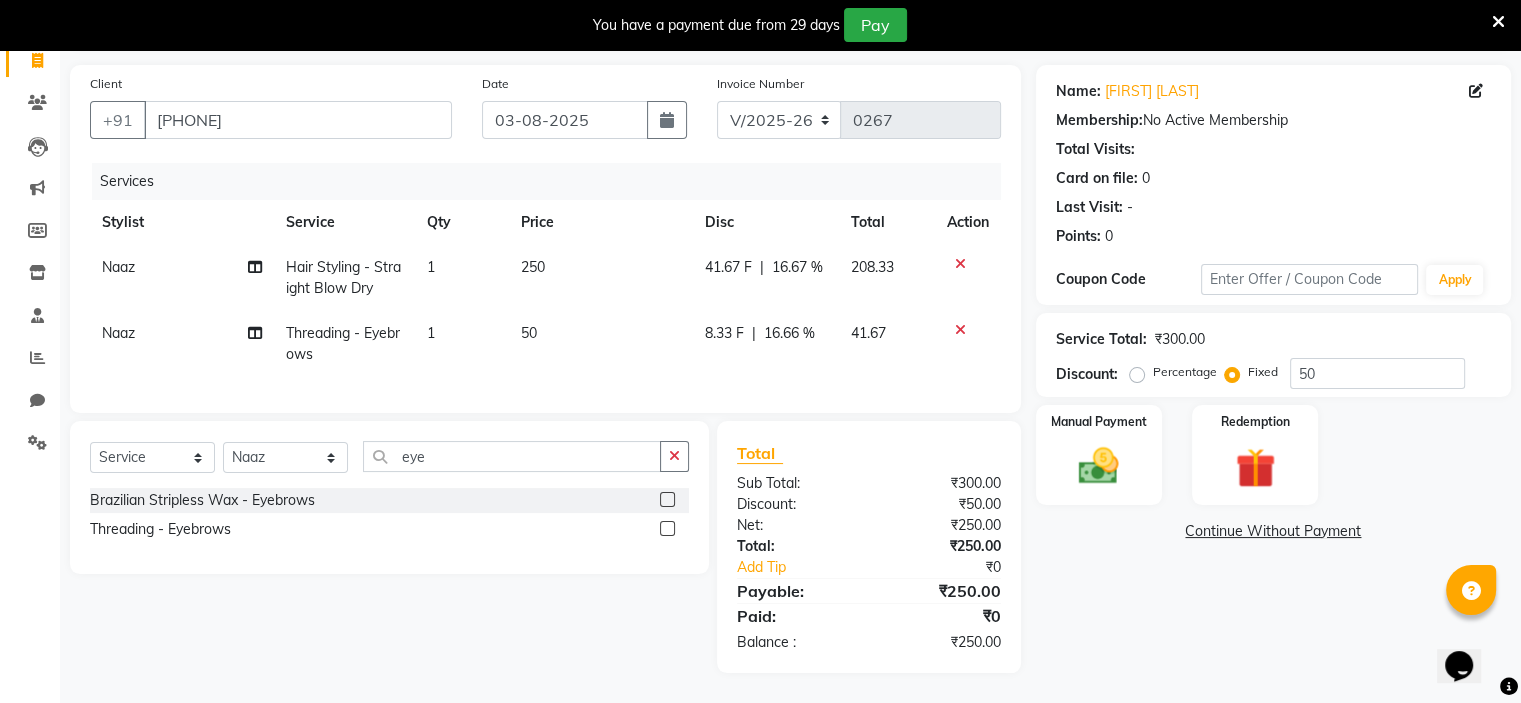 click on "Name: [FIRST] [LAST] Membership:  No Active Membership  Total Visits:   Card on file:  0 Last Visit:   - Points:   0  Coupon Code Apply Service Total:  ₹300.00  Discount:  Percentage   Fixed  50 Manual Payment Redemption  Continue Without Payment" 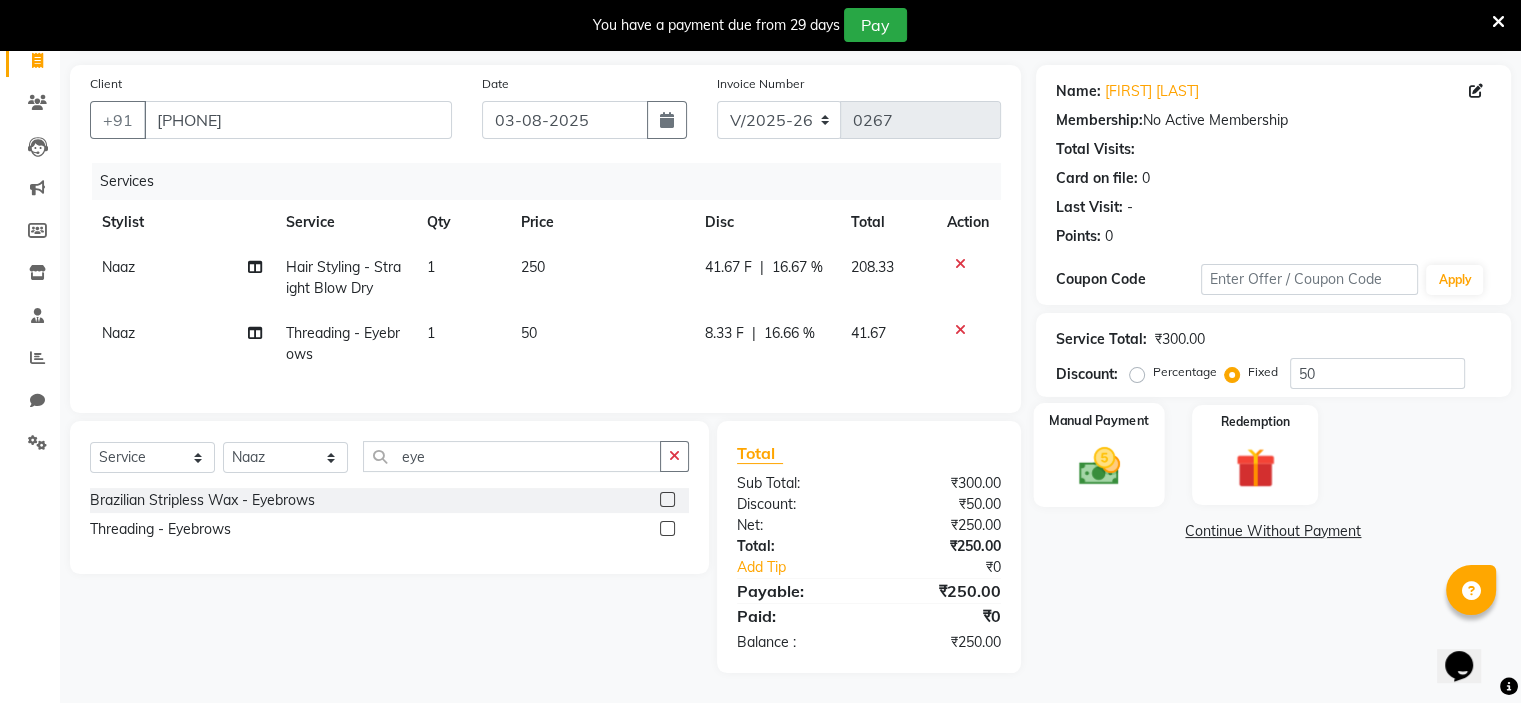 click on "Manual Payment" 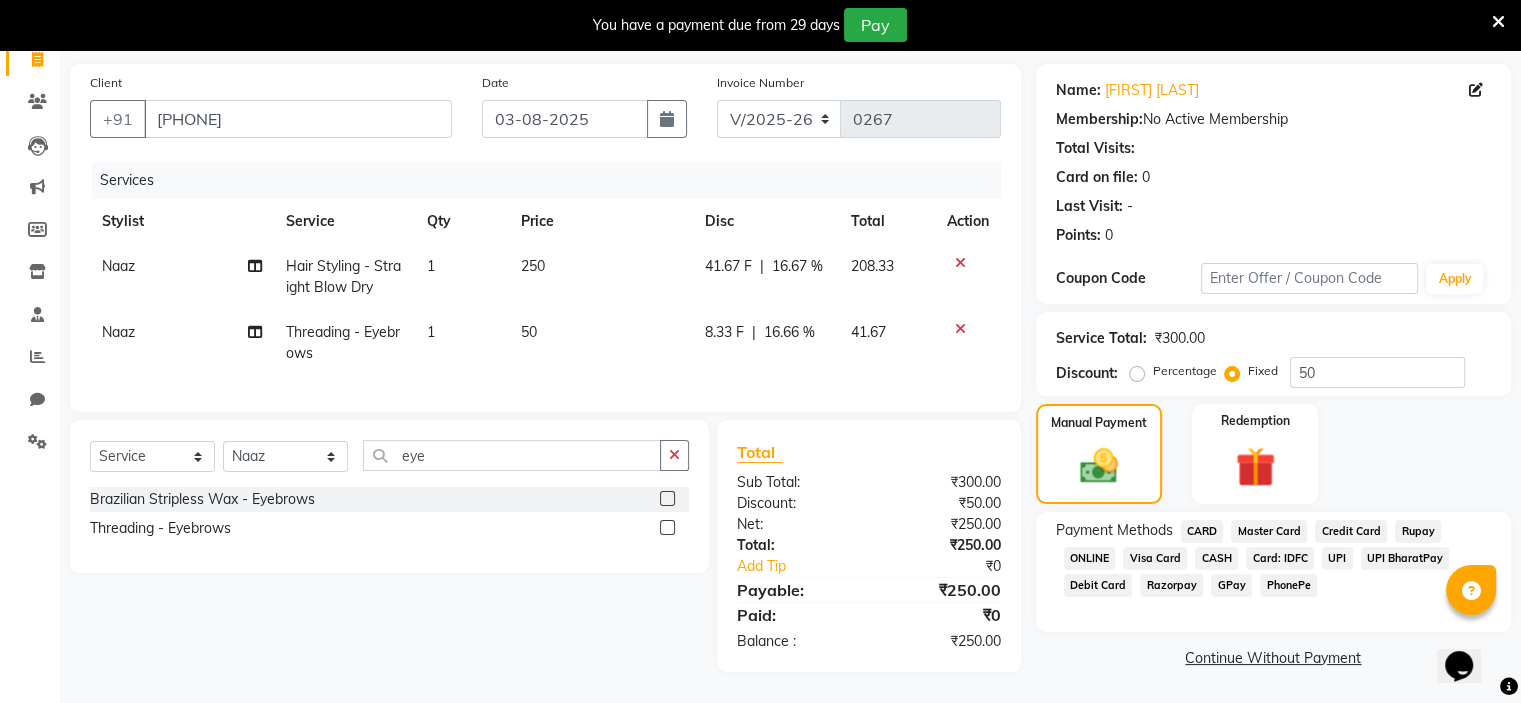 click on "CASH" 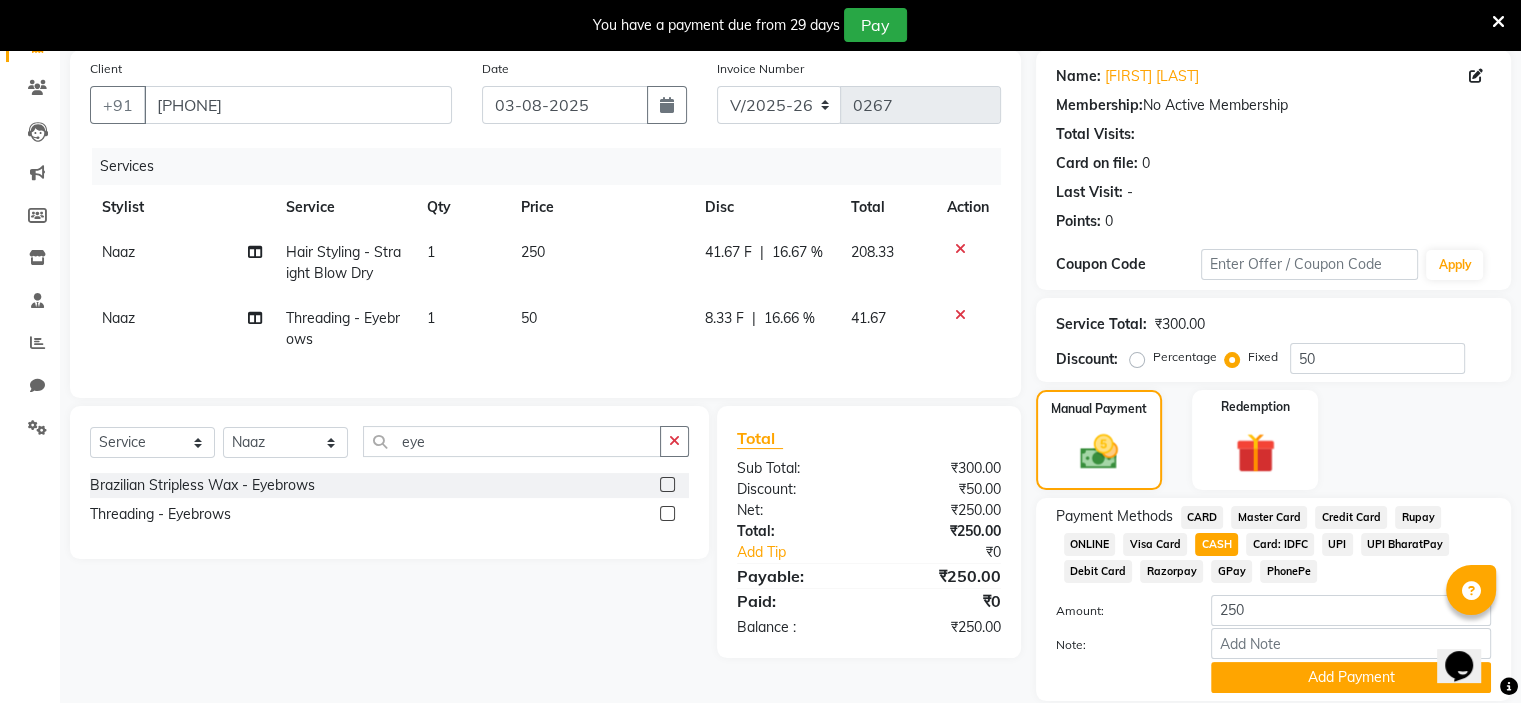 click on "GPay" 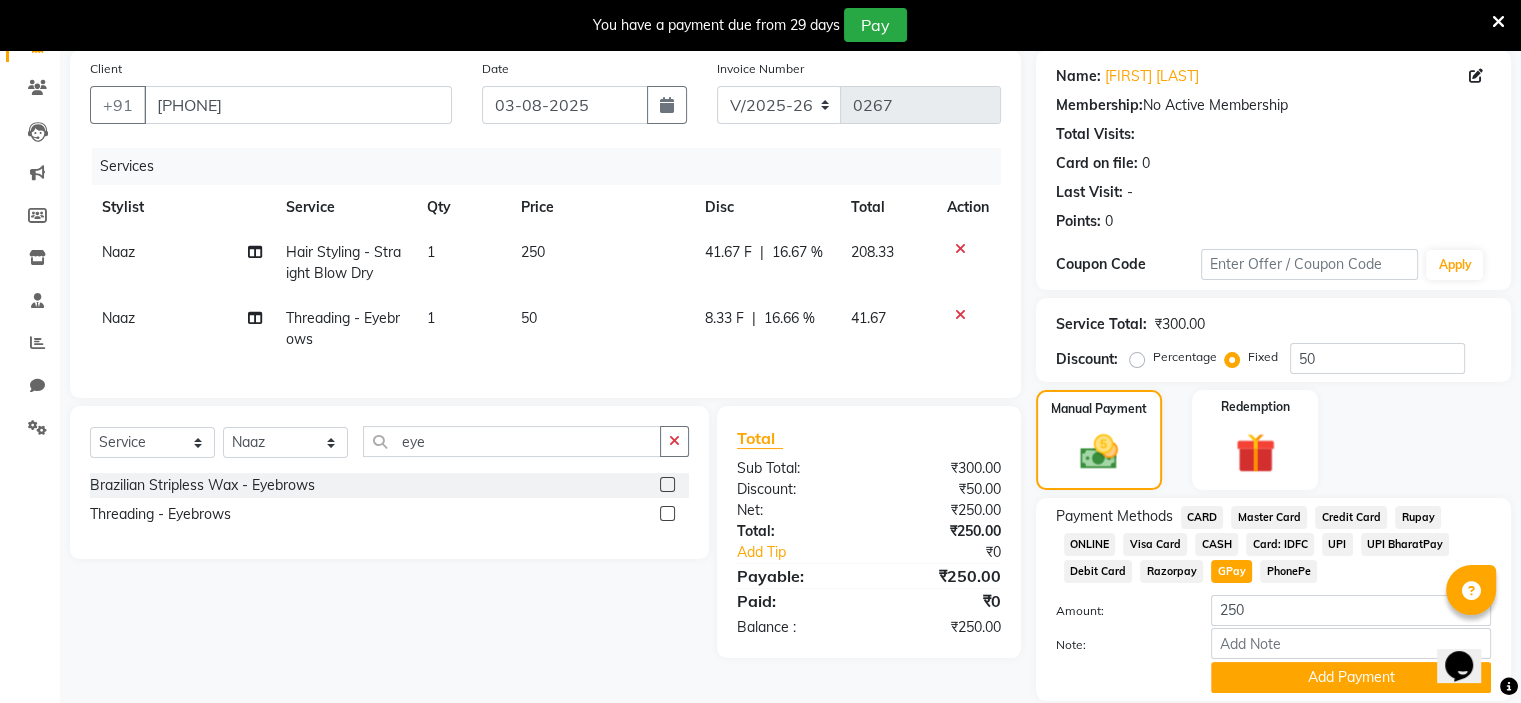 click on "CASH" 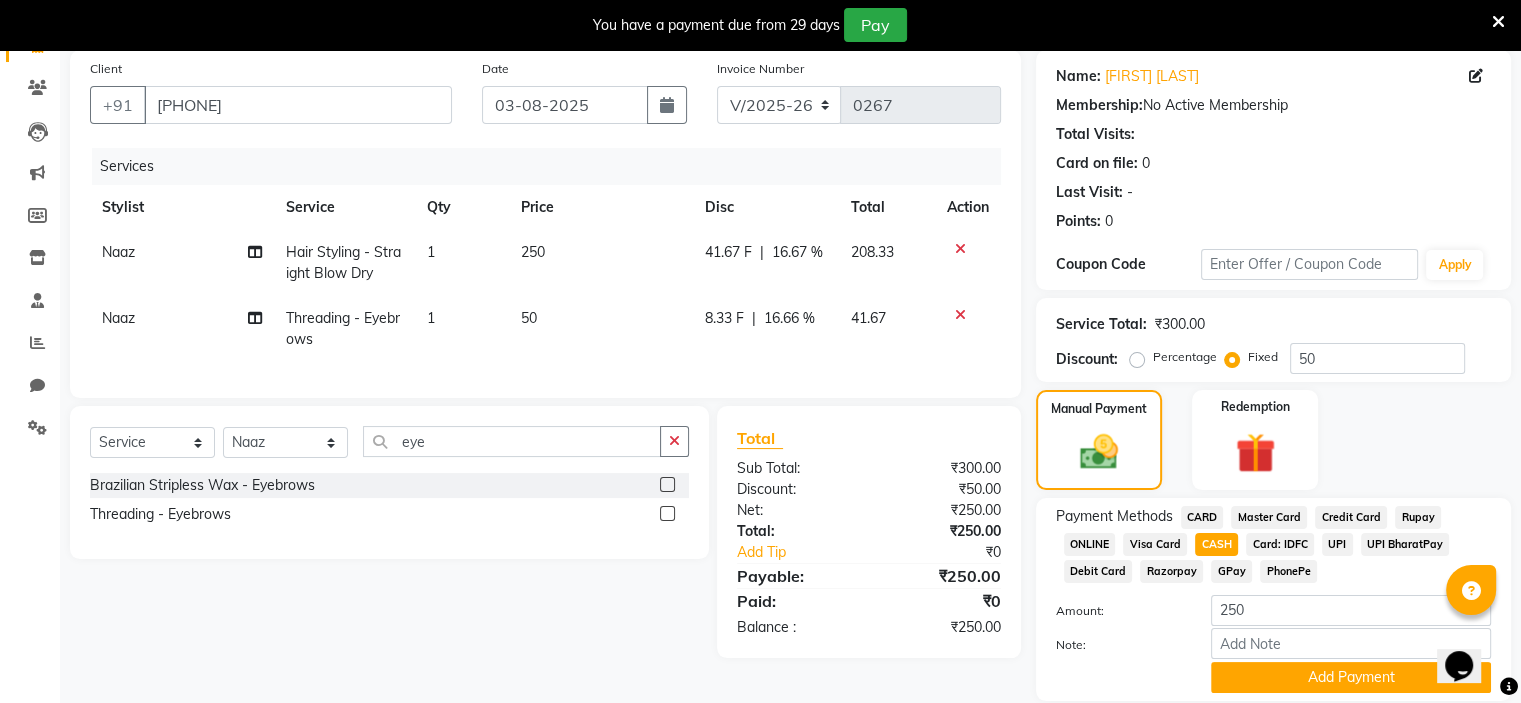 click on "GPay" 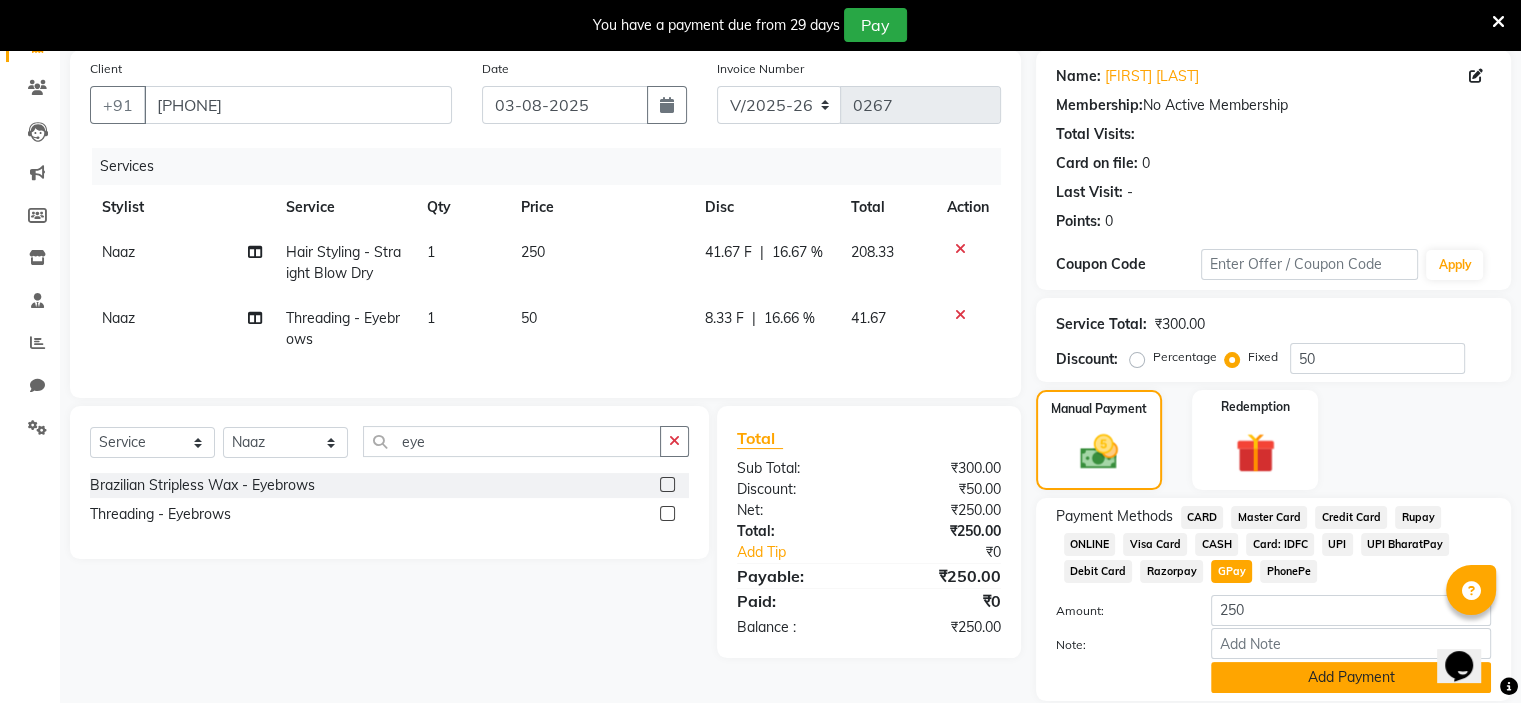 click on "Add Payment" 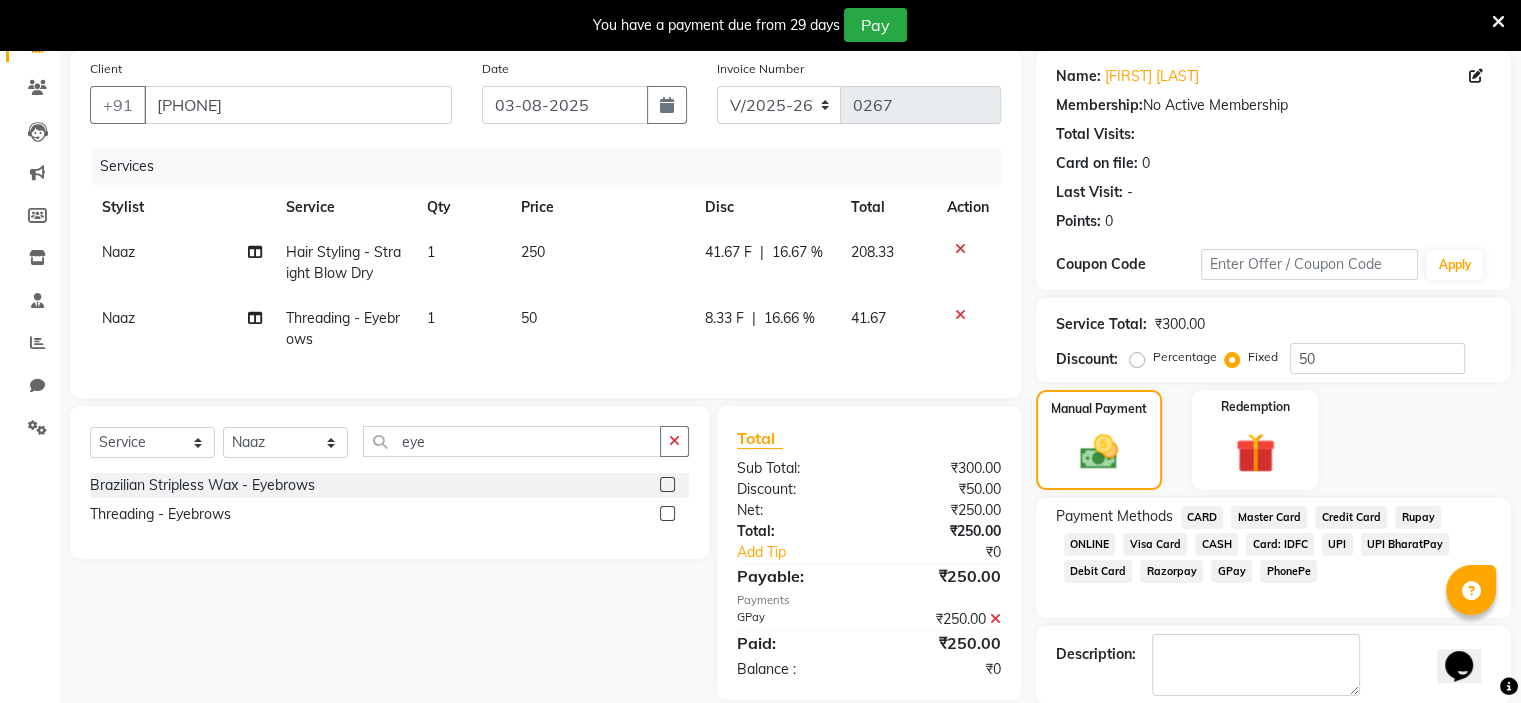 scroll, scrollTop: 247, scrollLeft: 0, axis: vertical 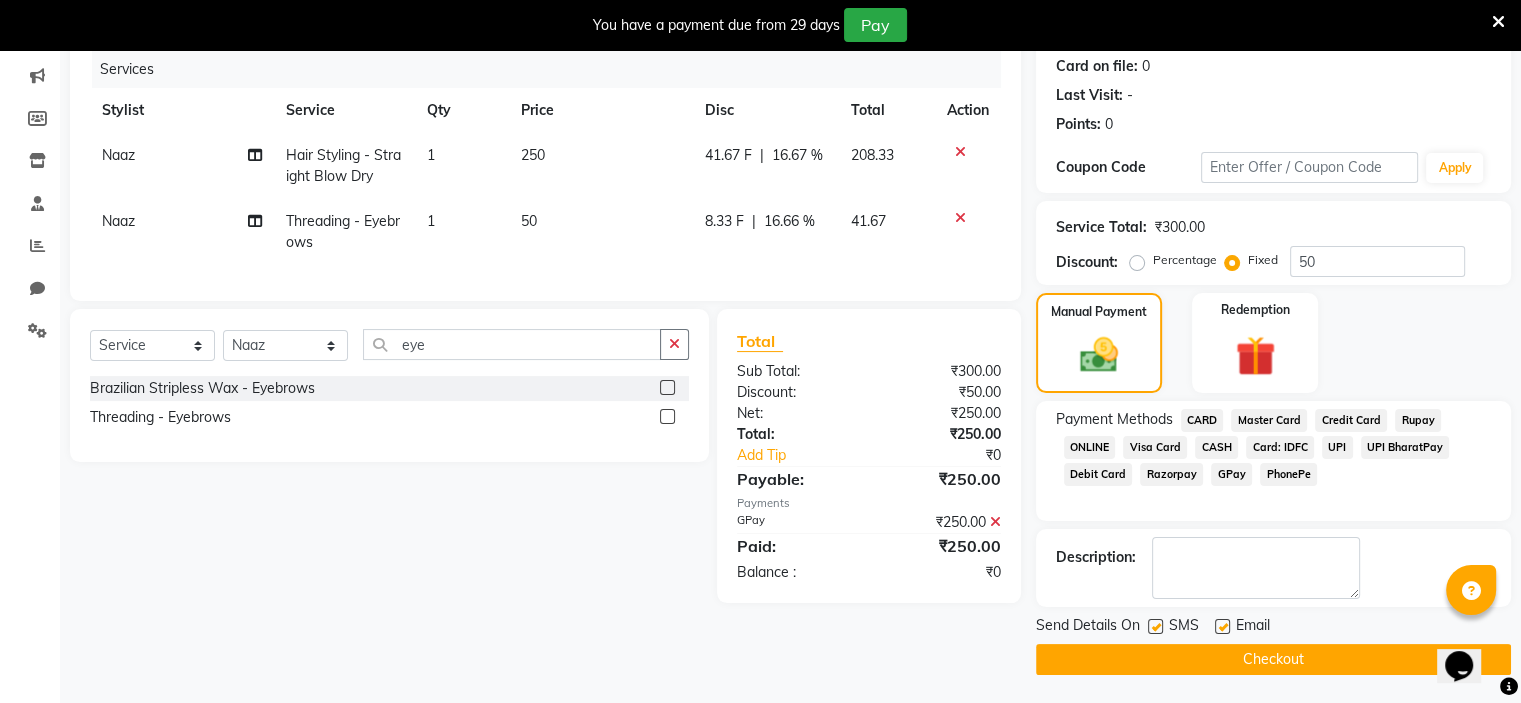click 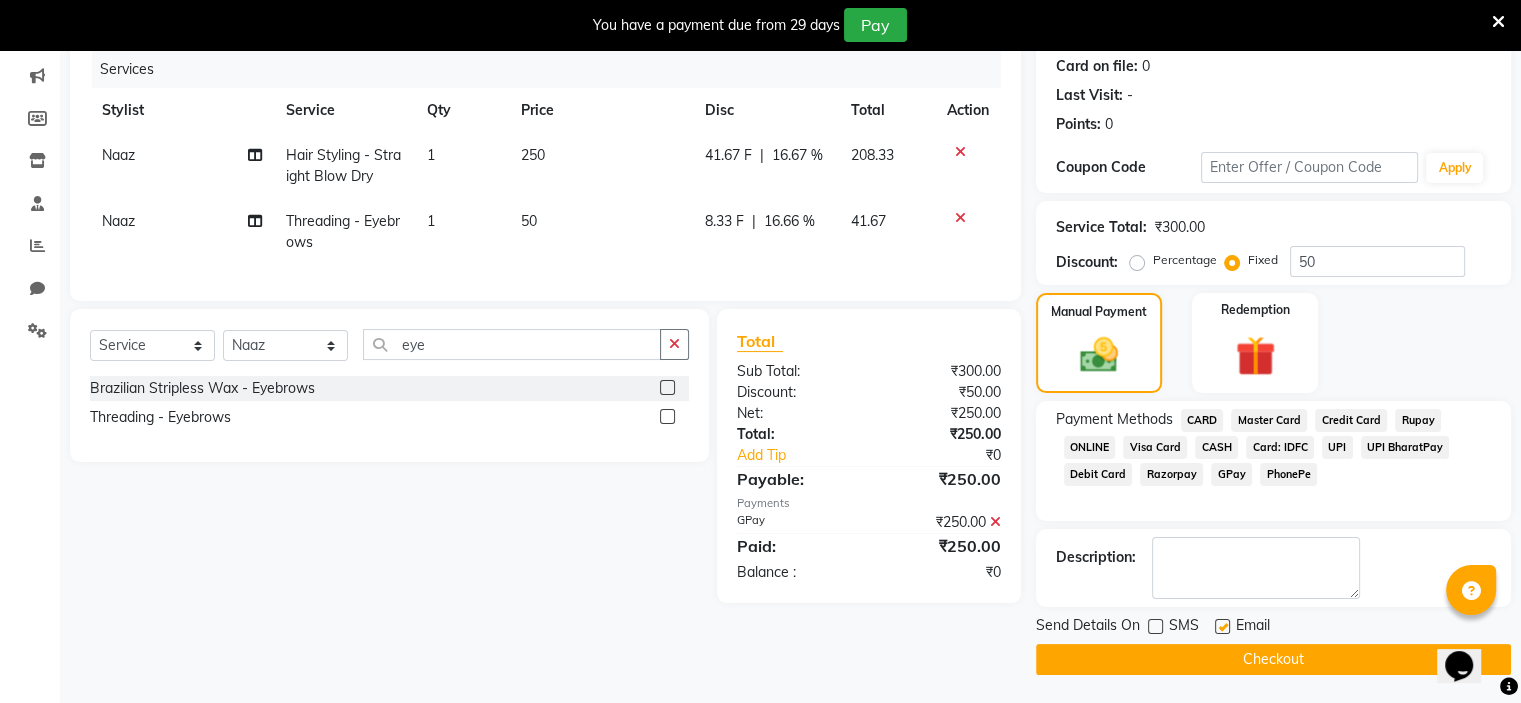 click on "Checkout" 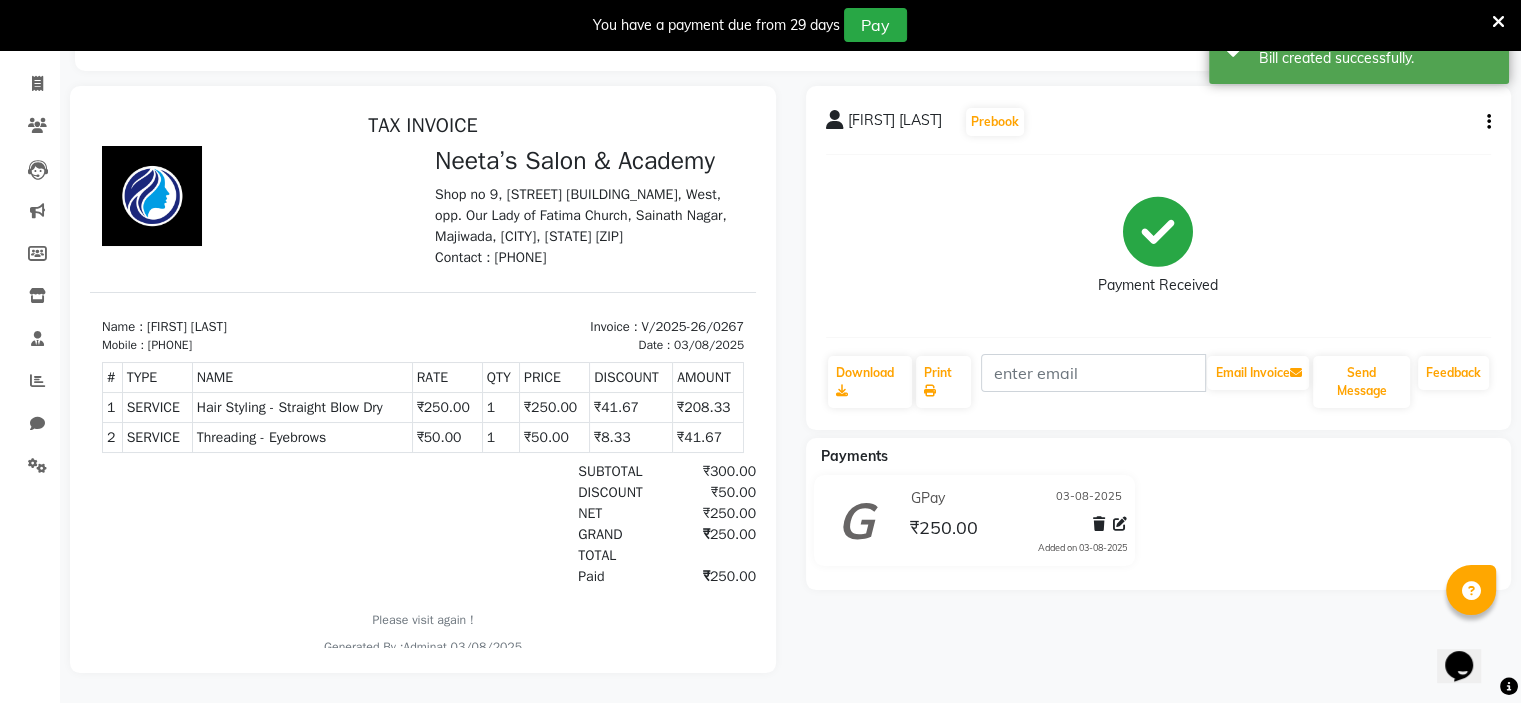 scroll, scrollTop: 0, scrollLeft: 0, axis: both 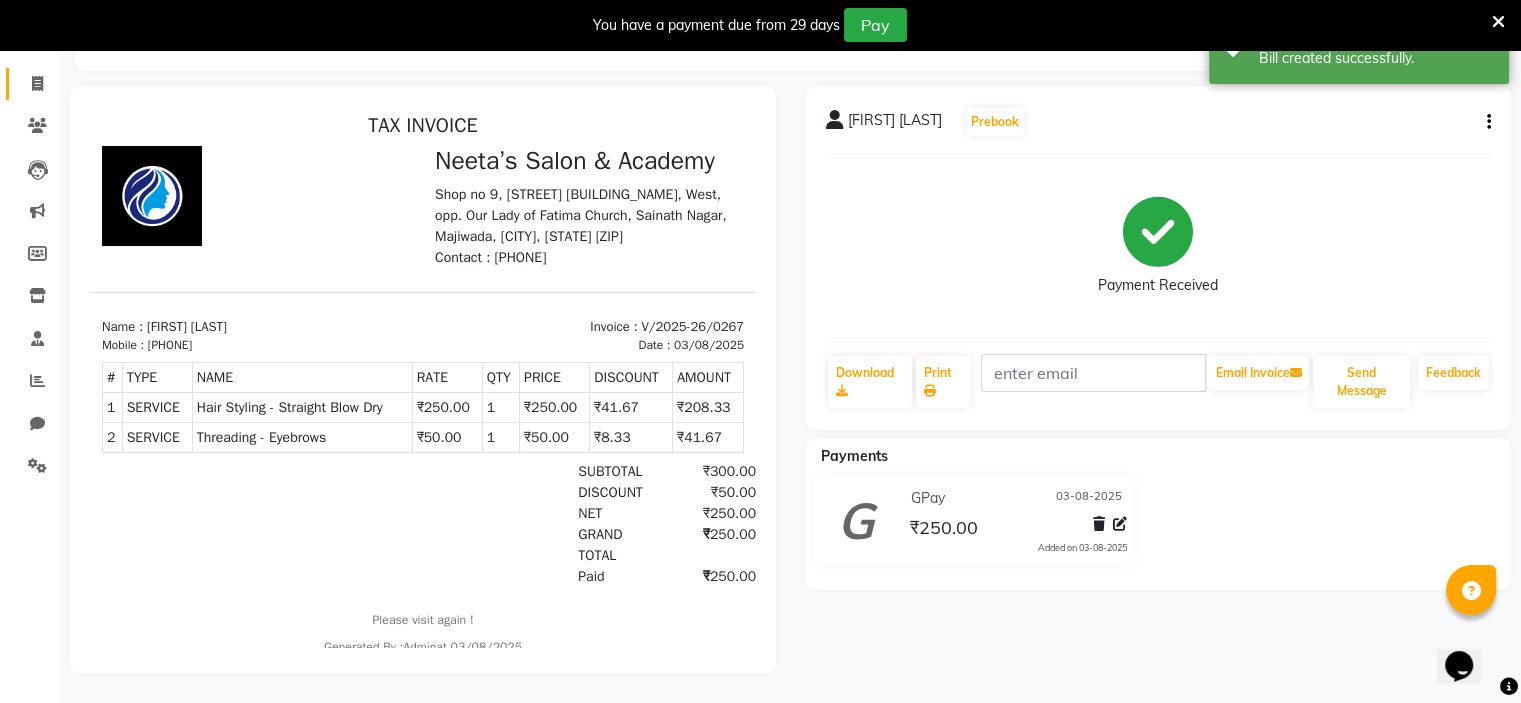 click on "Invoice" 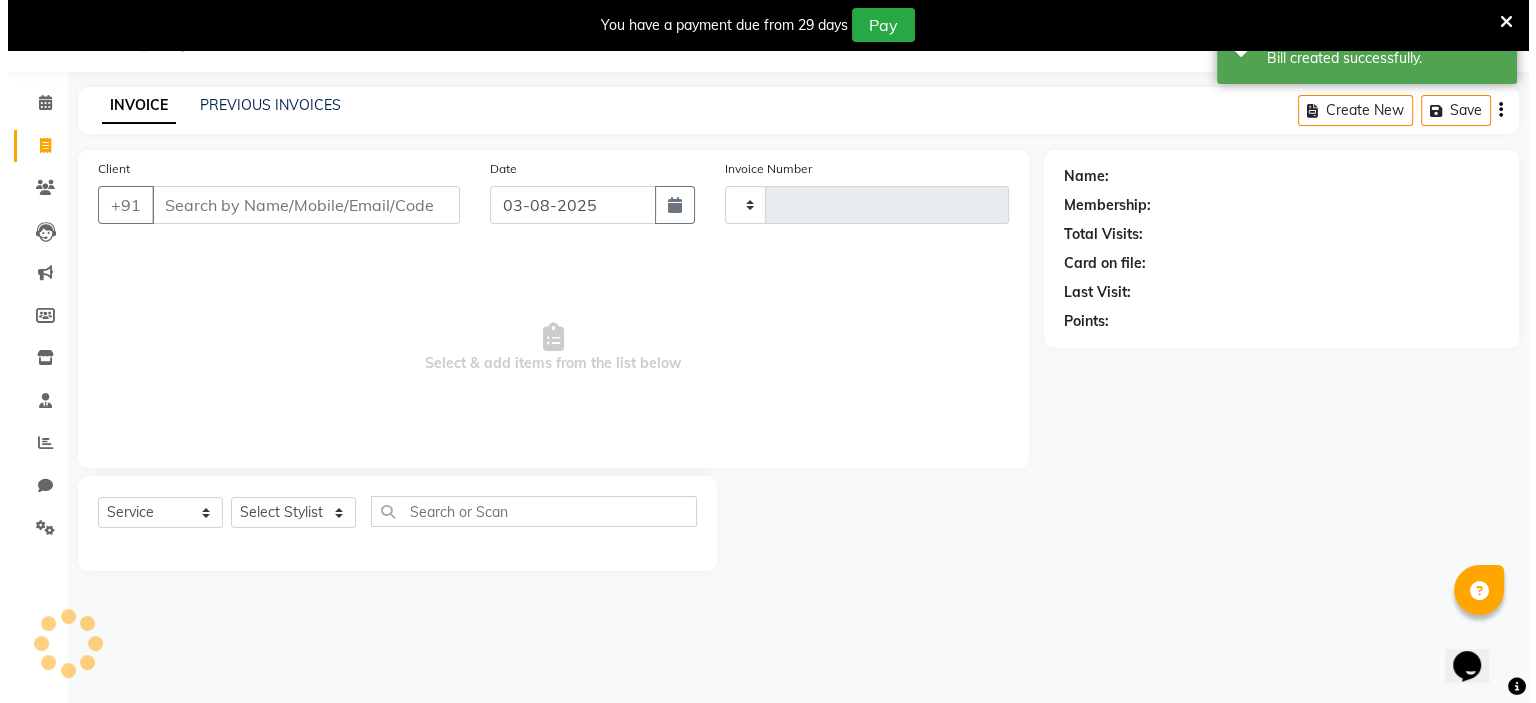 scroll, scrollTop: 50, scrollLeft: 0, axis: vertical 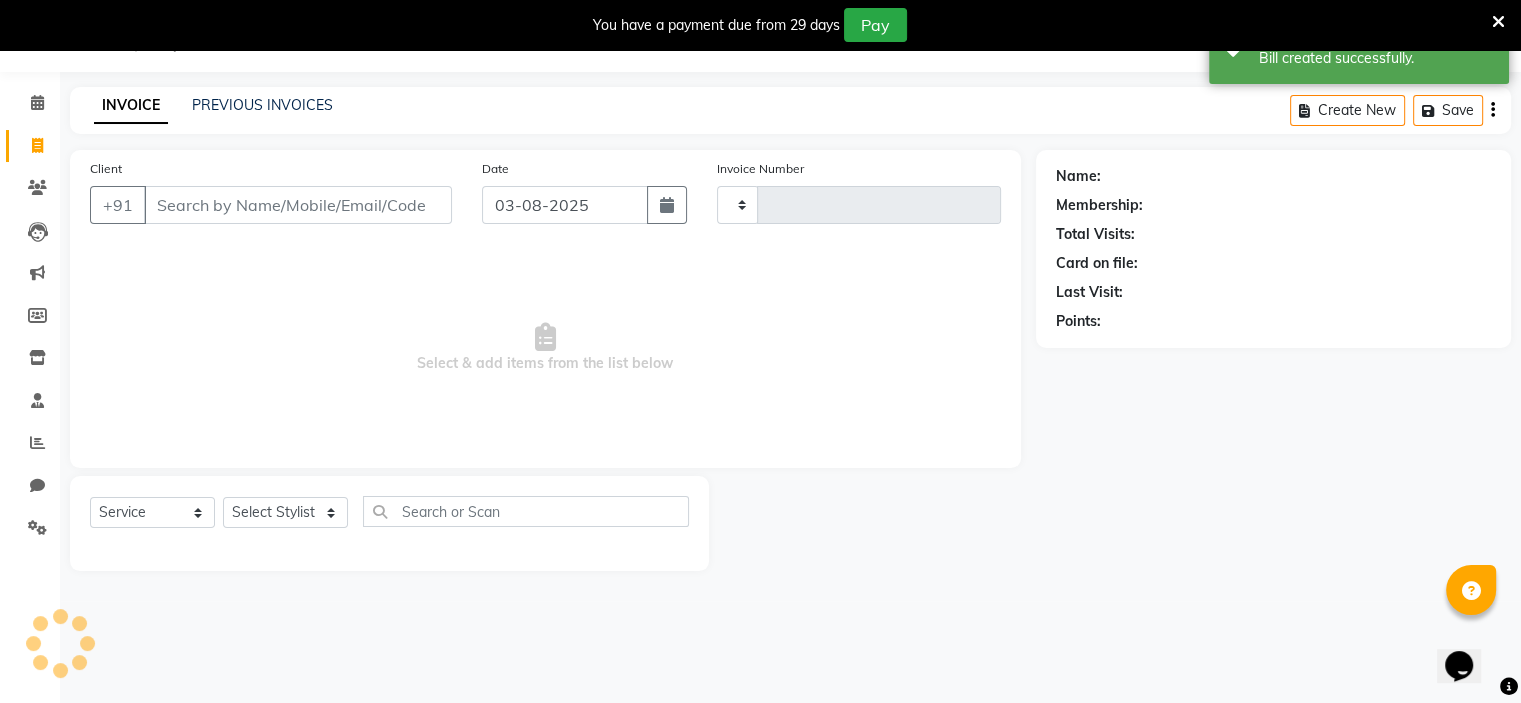 type on "0268" 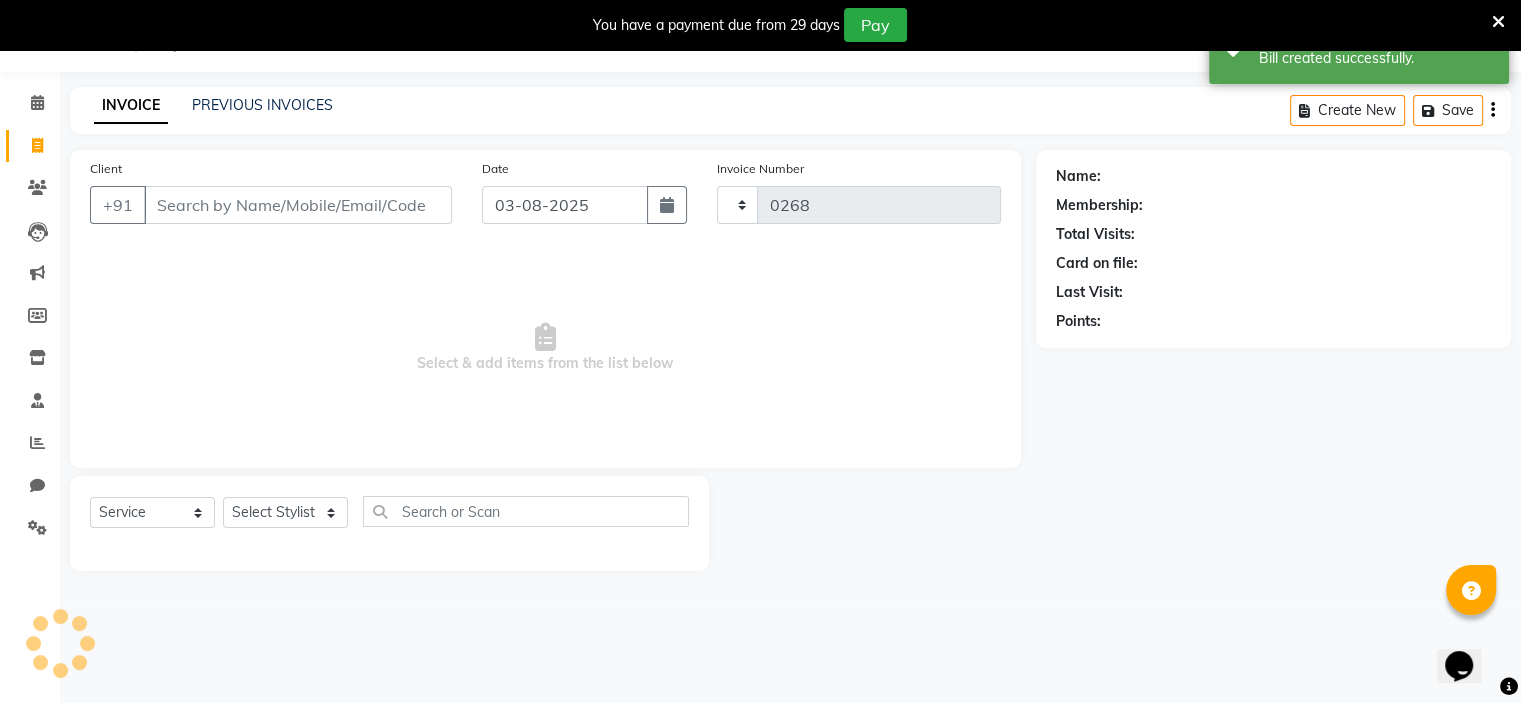 select on "8519" 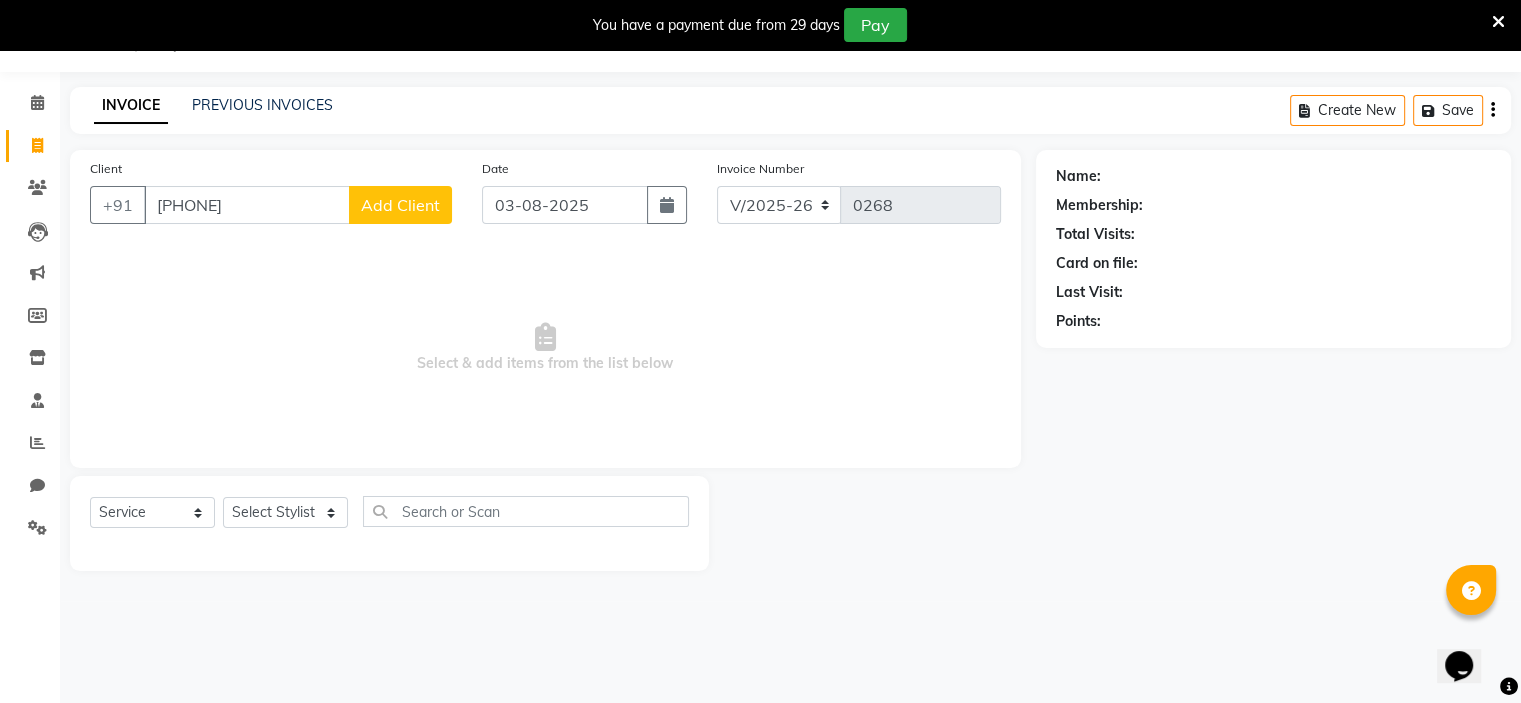 type on "[PHONE]" 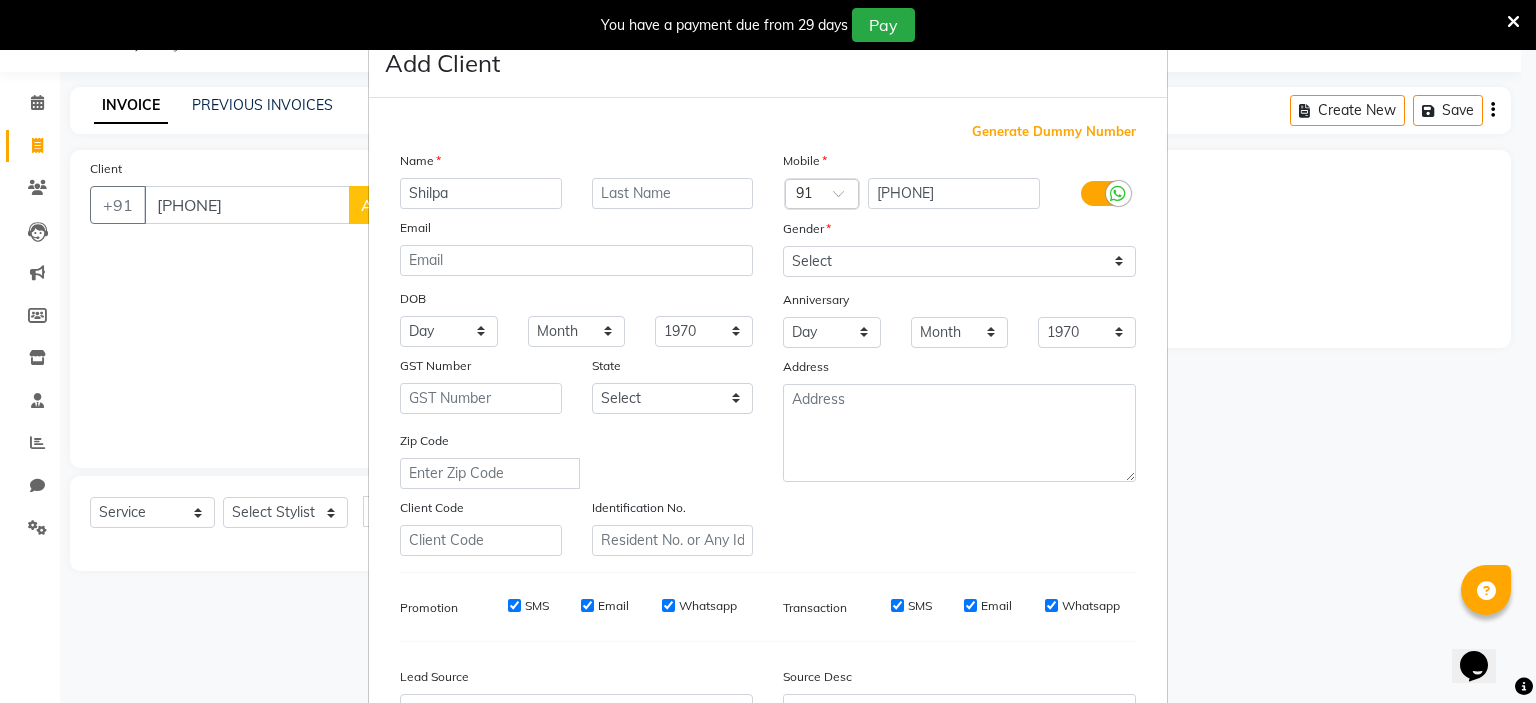 type on "Shilpa" 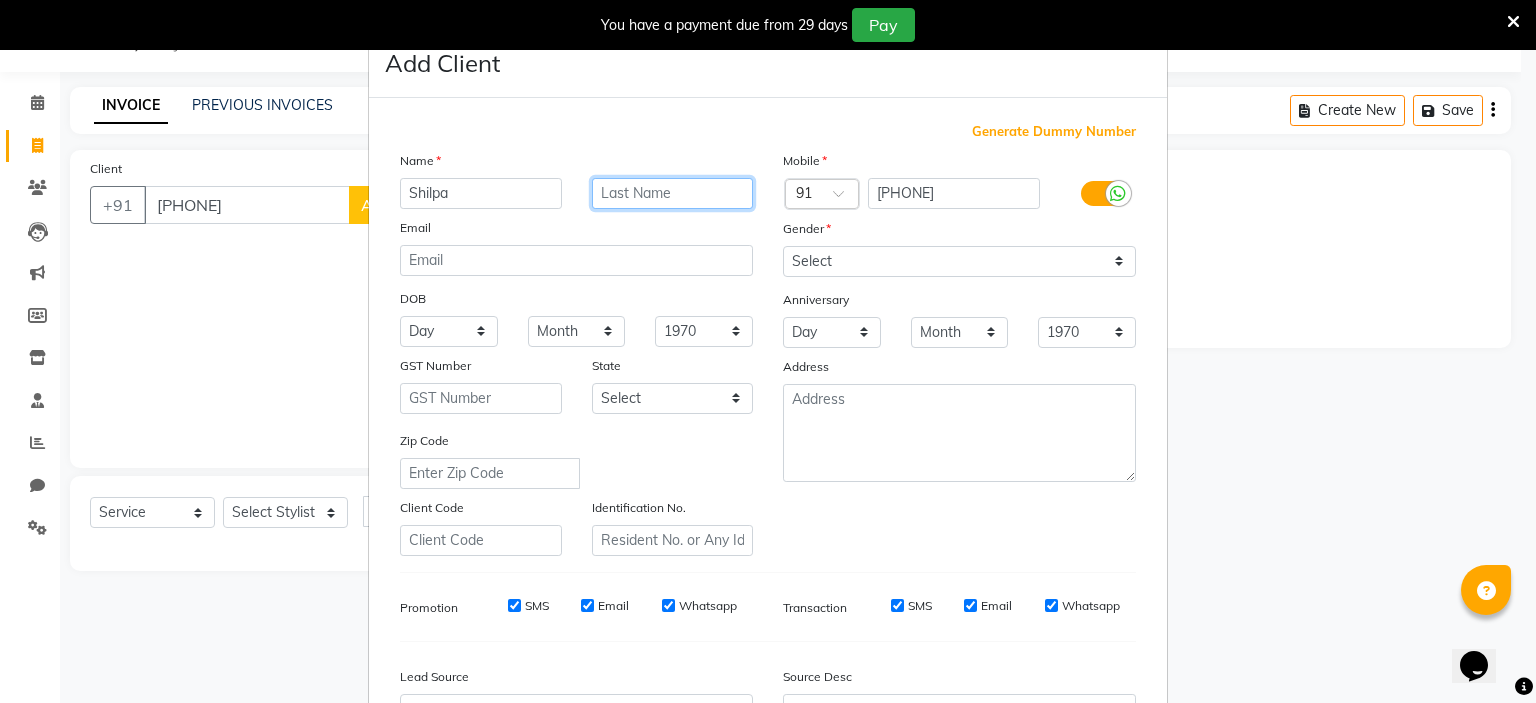 click at bounding box center [673, 193] 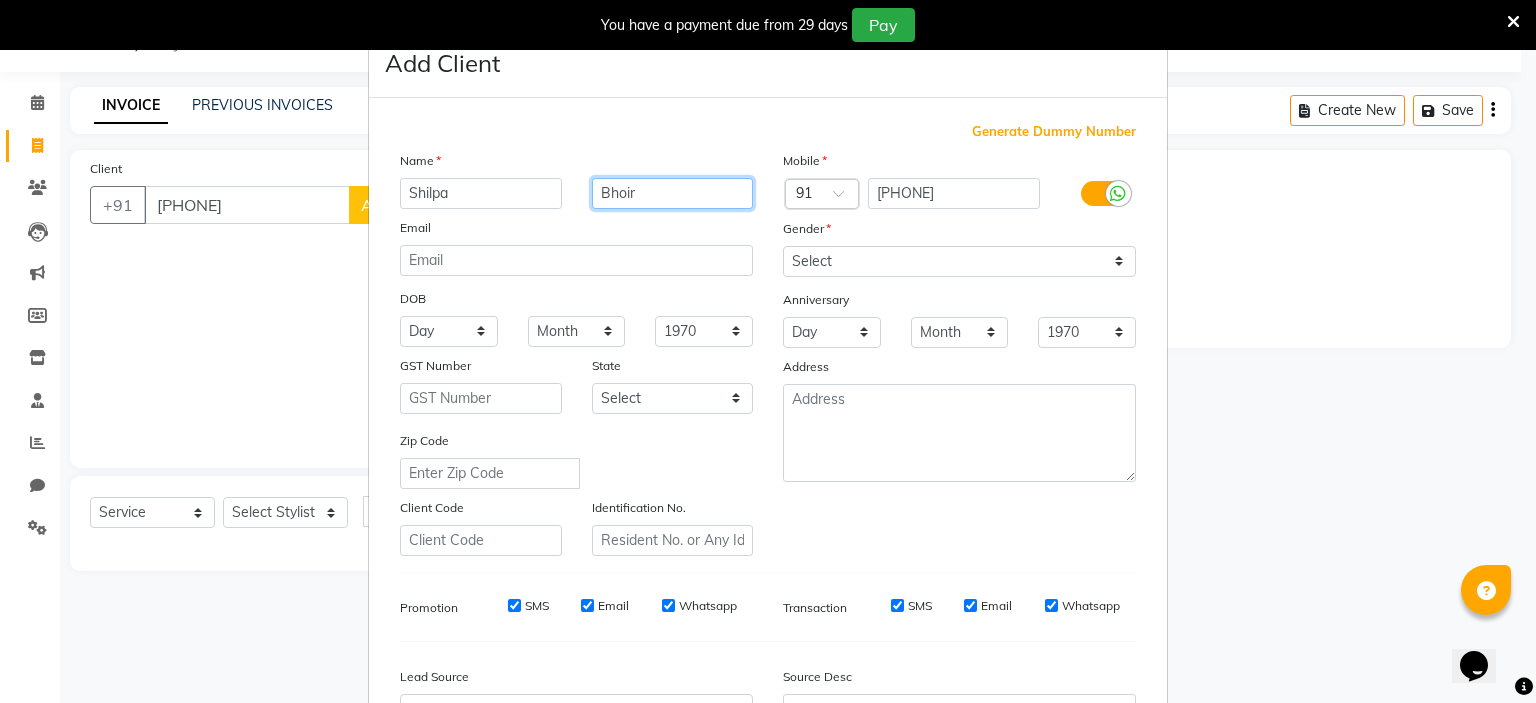 type on "Bhoir" 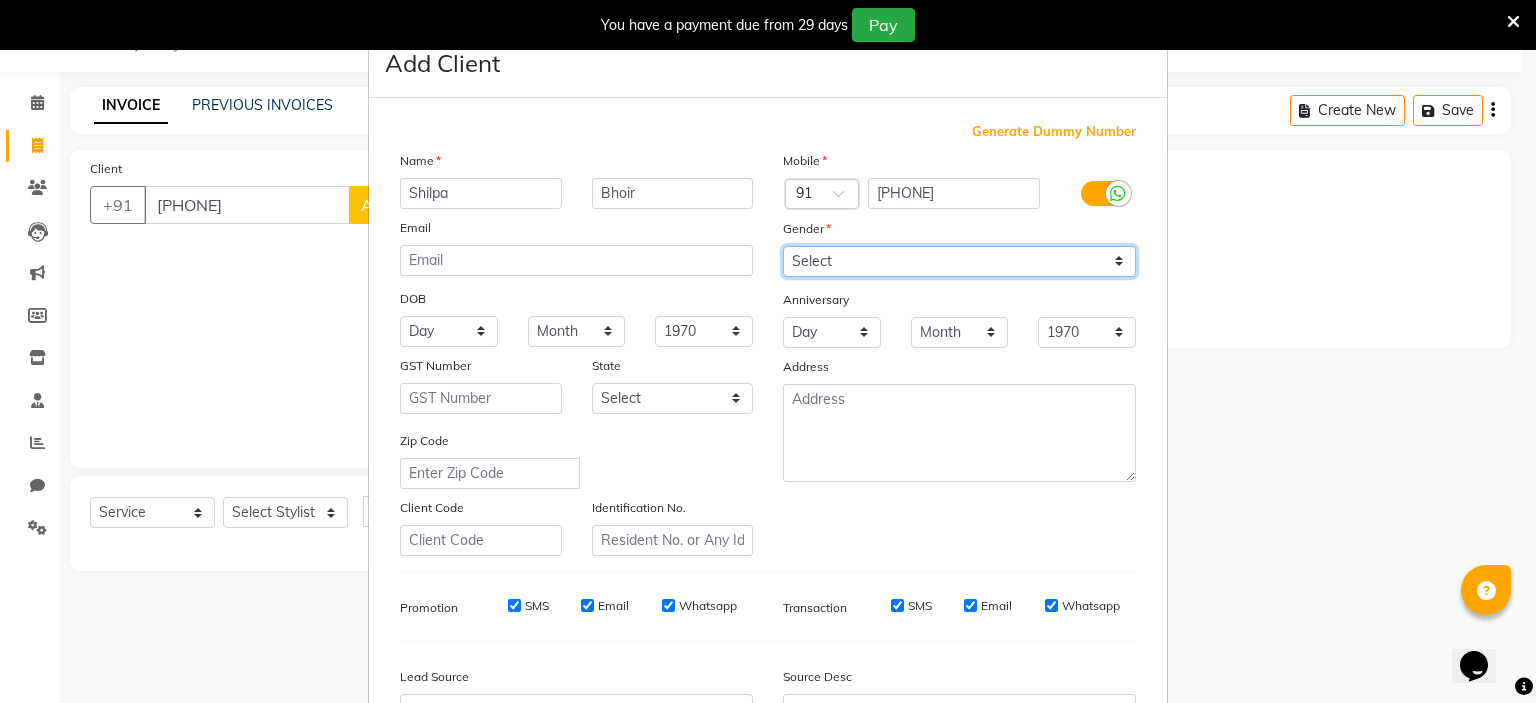 click on "Select Male Female Other Prefer Not To Say" at bounding box center [959, 261] 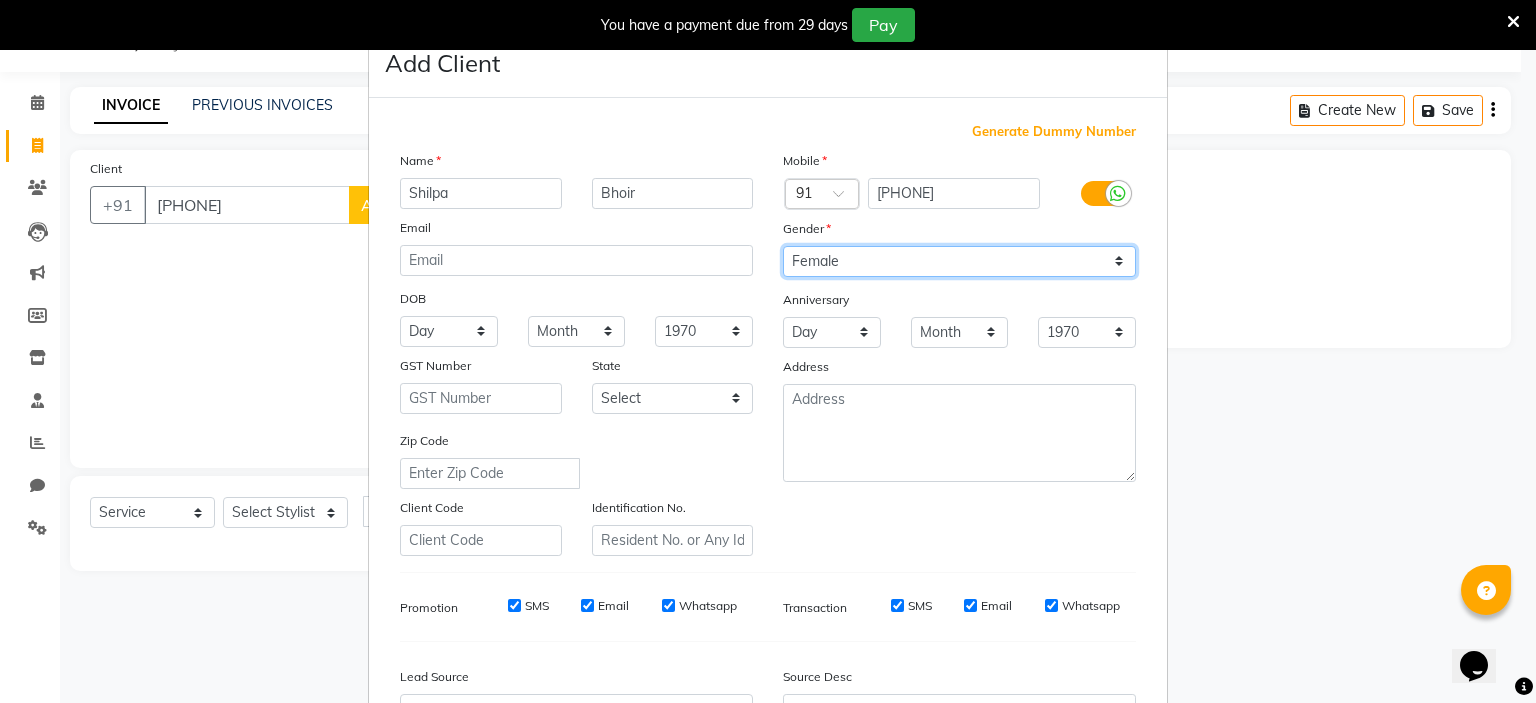 click on "Select Male Female Other Prefer Not To Say" at bounding box center (959, 261) 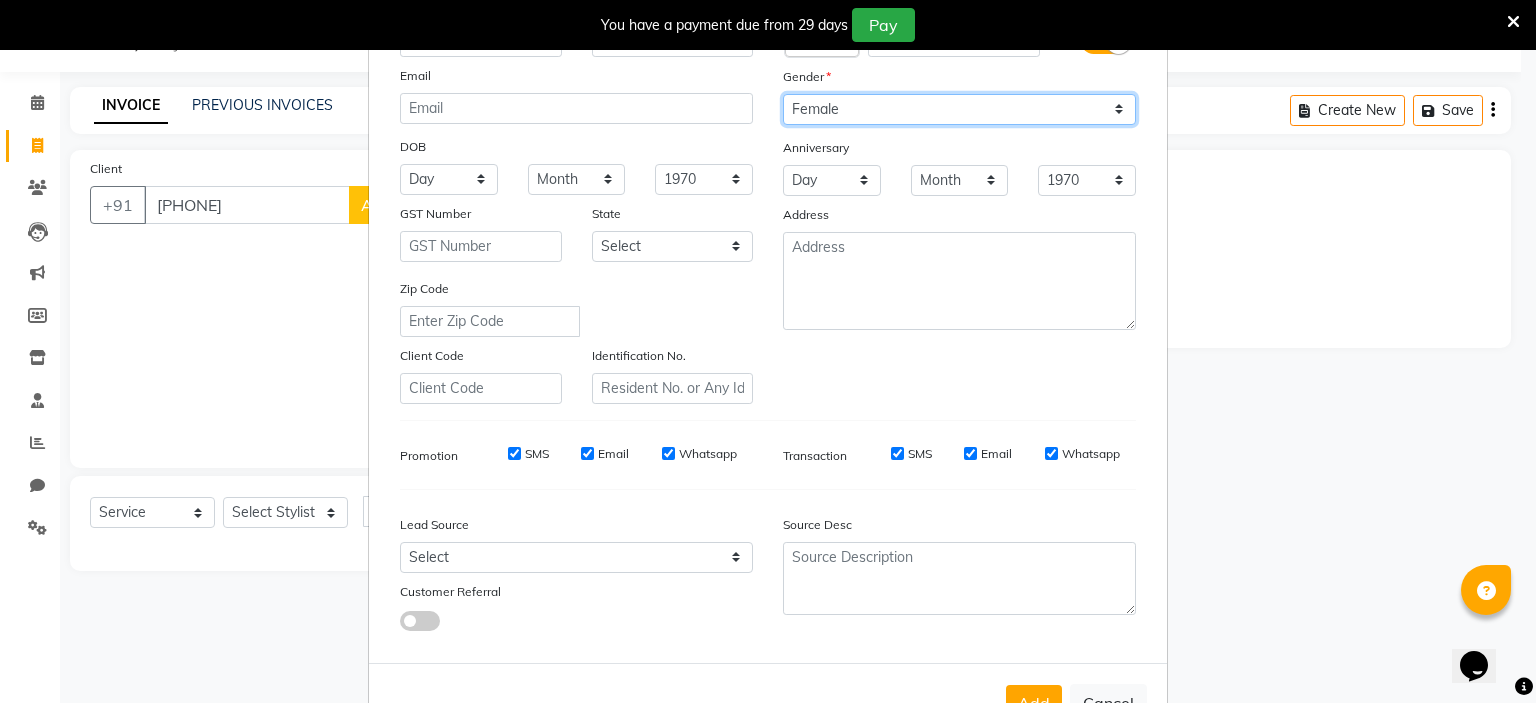scroll, scrollTop: 160, scrollLeft: 0, axis: vertical 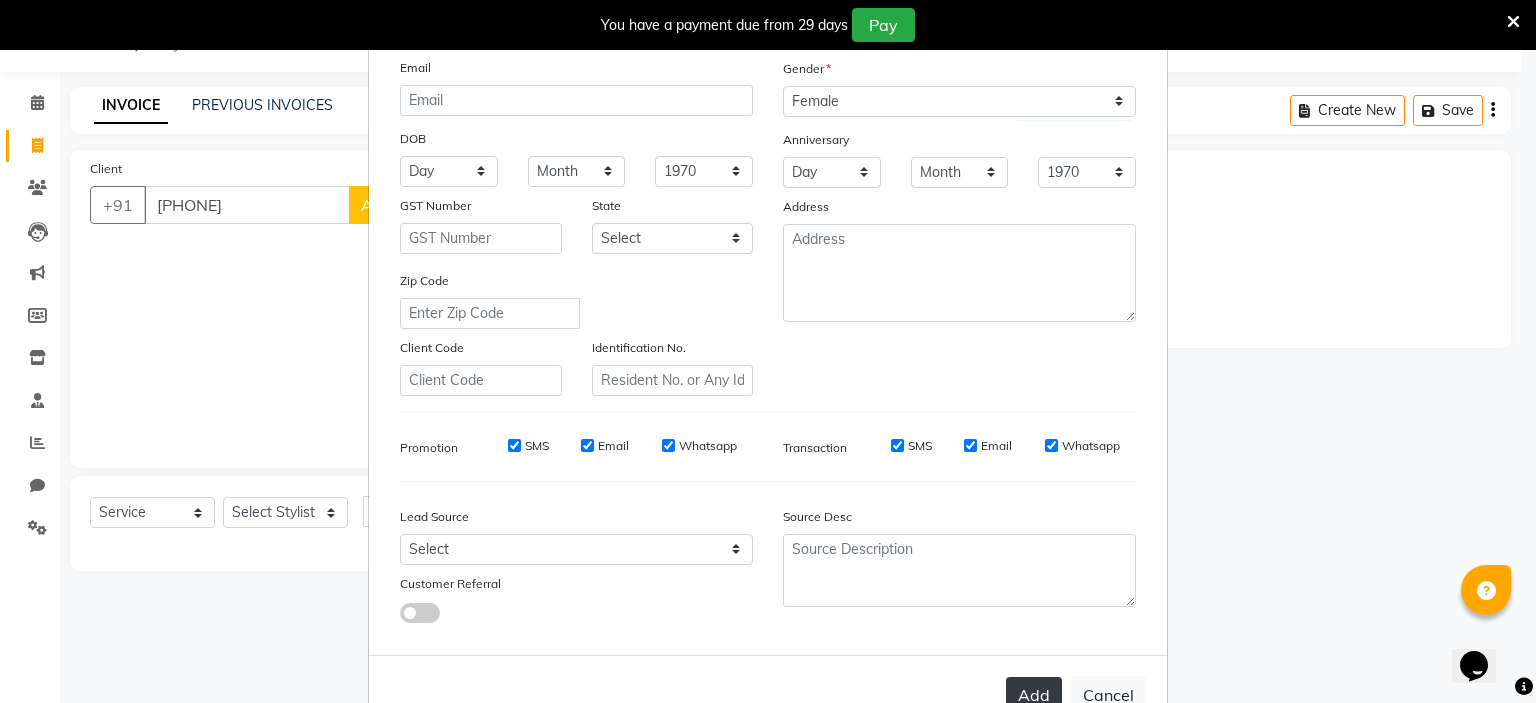 click on "Add" at bounding box center (1034, 695) 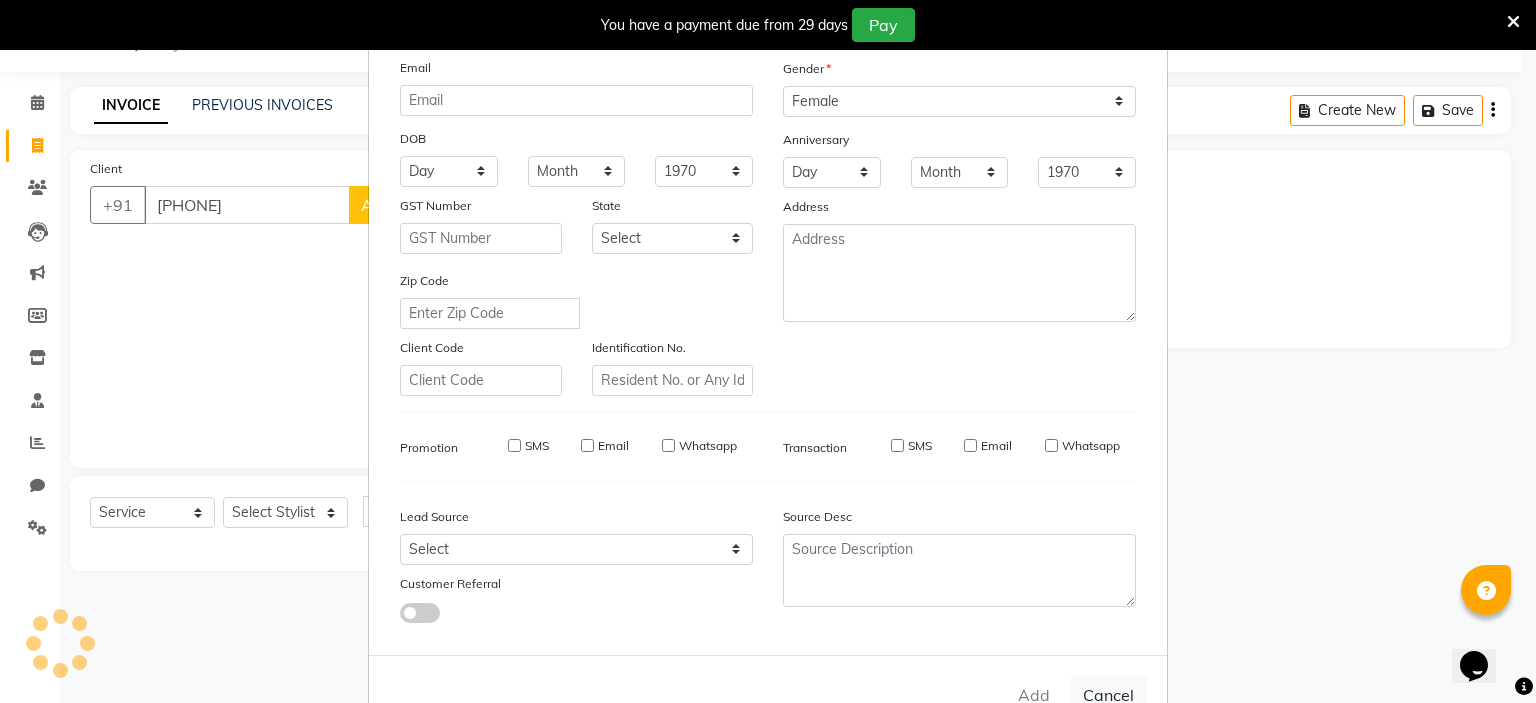 type 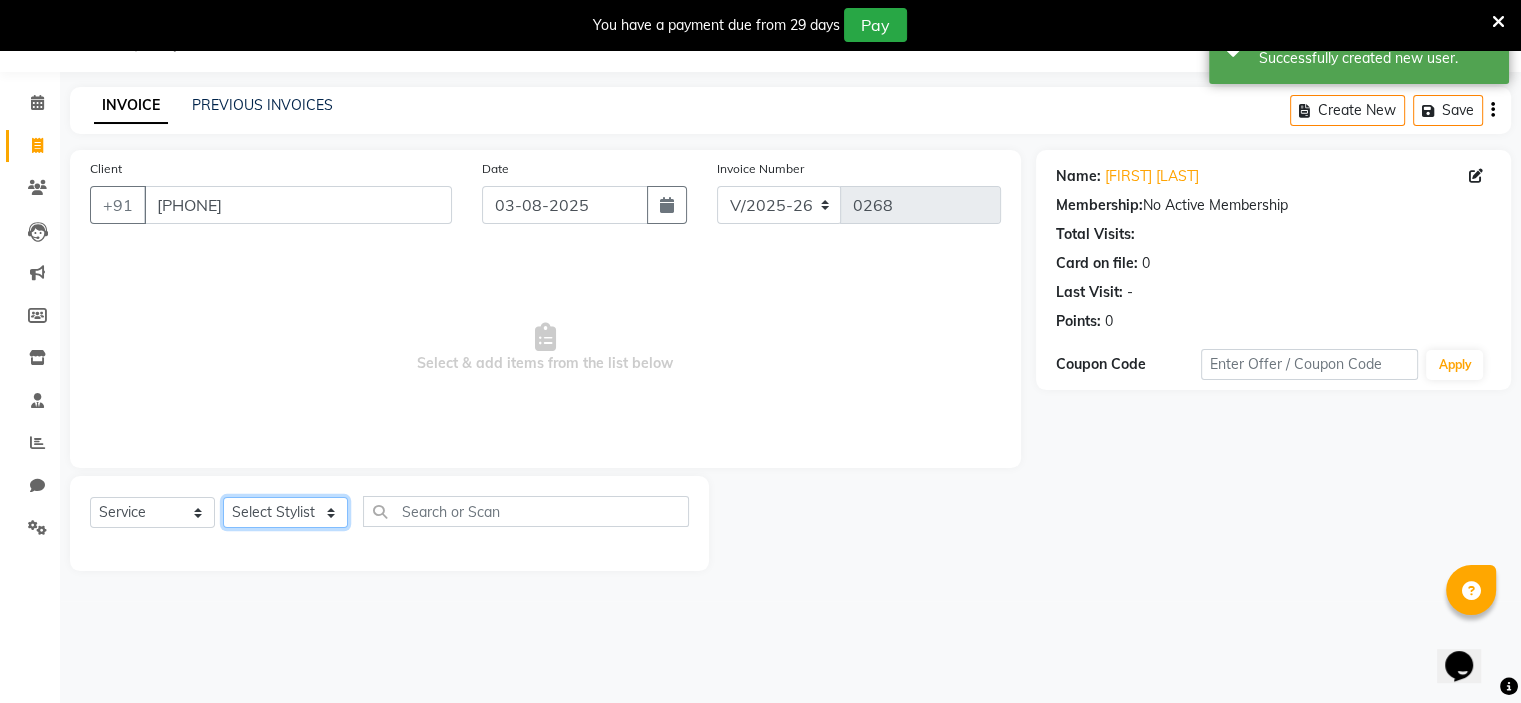 click on "Select Stylist  [FIRST] (Owner) [FIRST] [FIRST] [FIRST] [FIRST] [FIRST] [FIRST] [FIRST] [FIRST] [FIRST]" 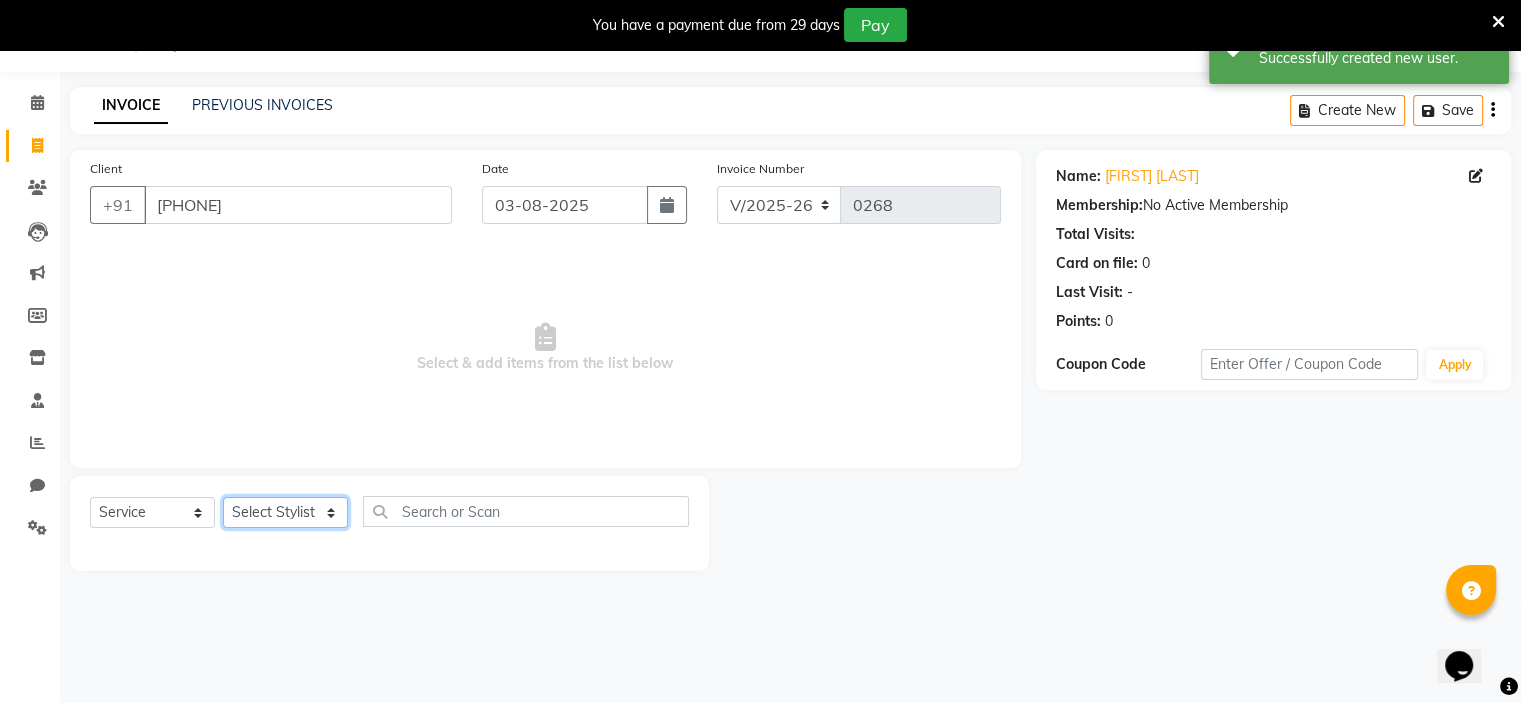 select on "84144" 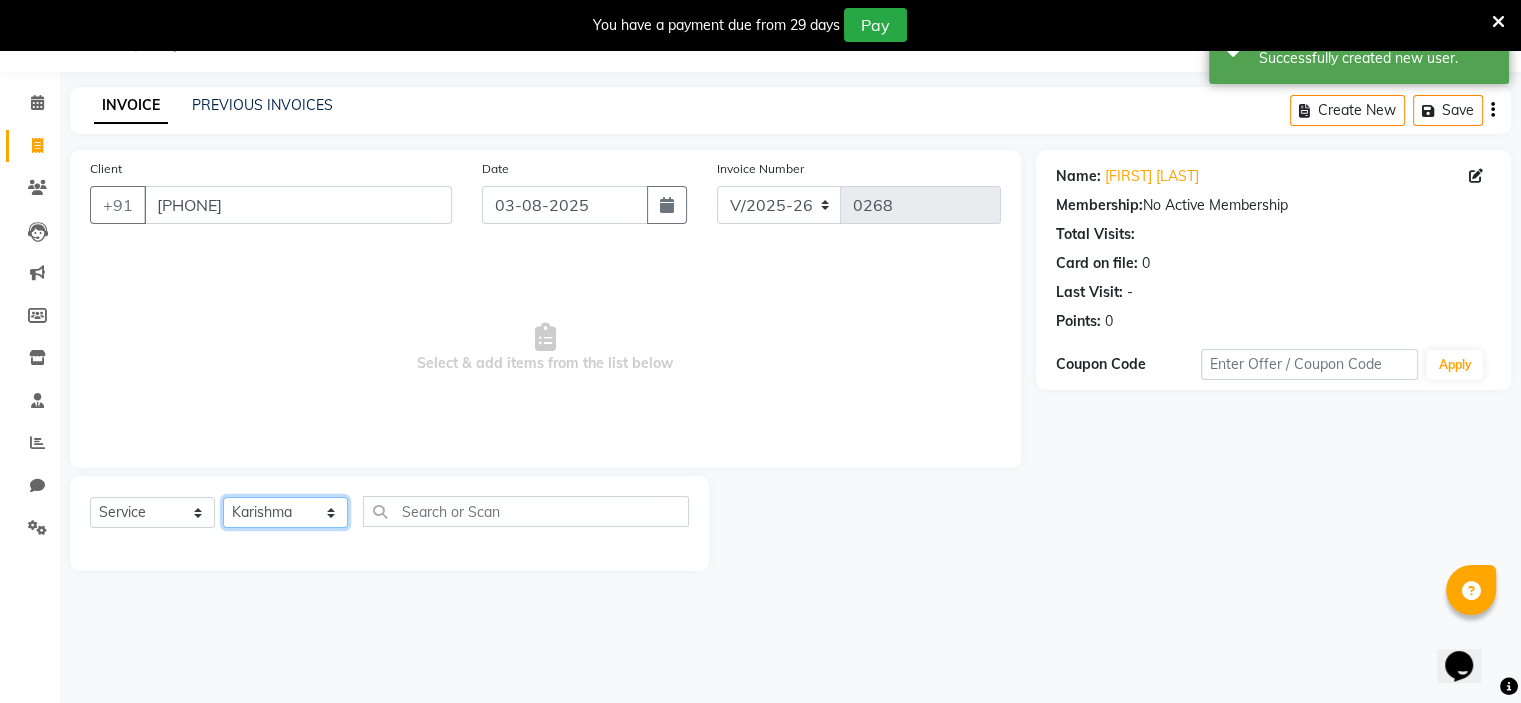 click on "Select Stylist  [FIRST] (Owner) [FIRST] [FIRST] [FIRST] [FIRST] [FIRST] [FIRST] [FIRST] [FIRST] [FIRST]" 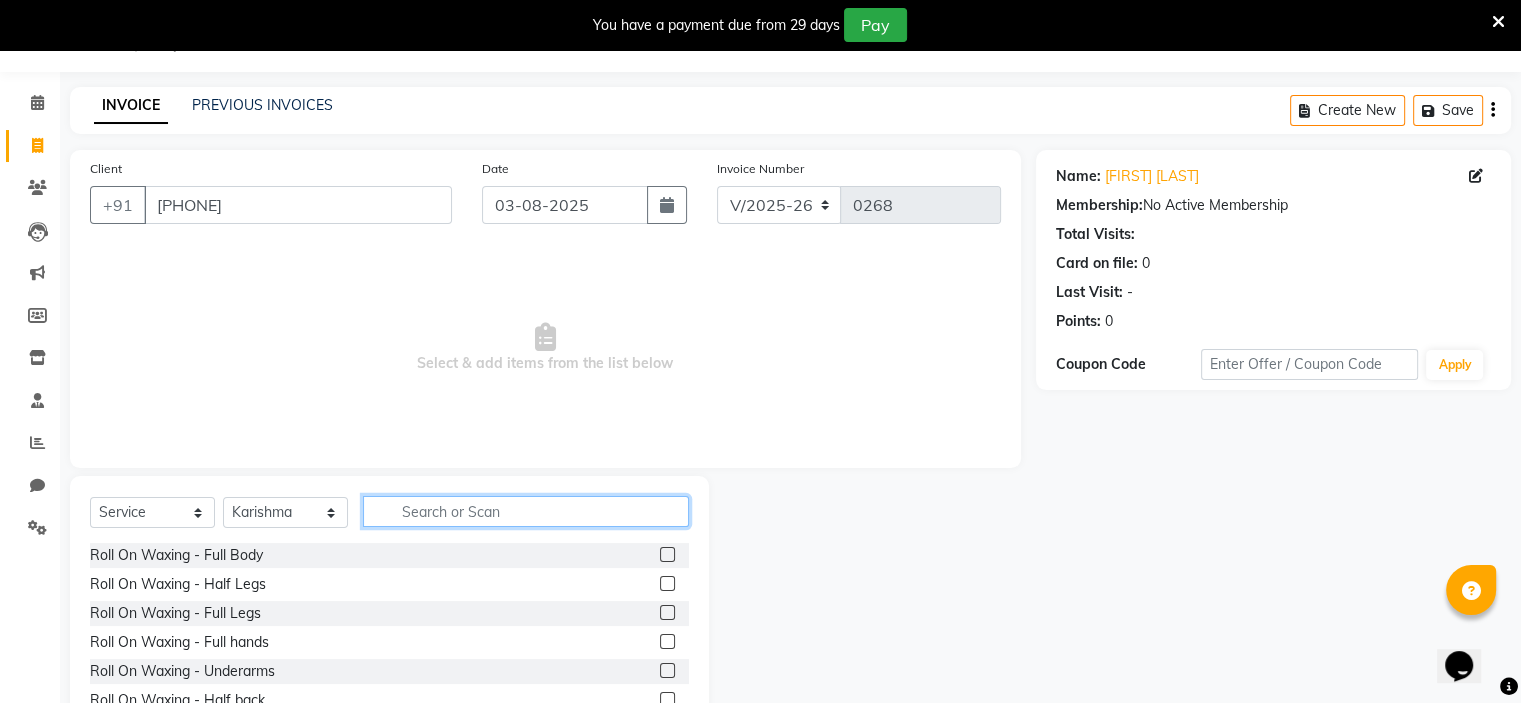 click 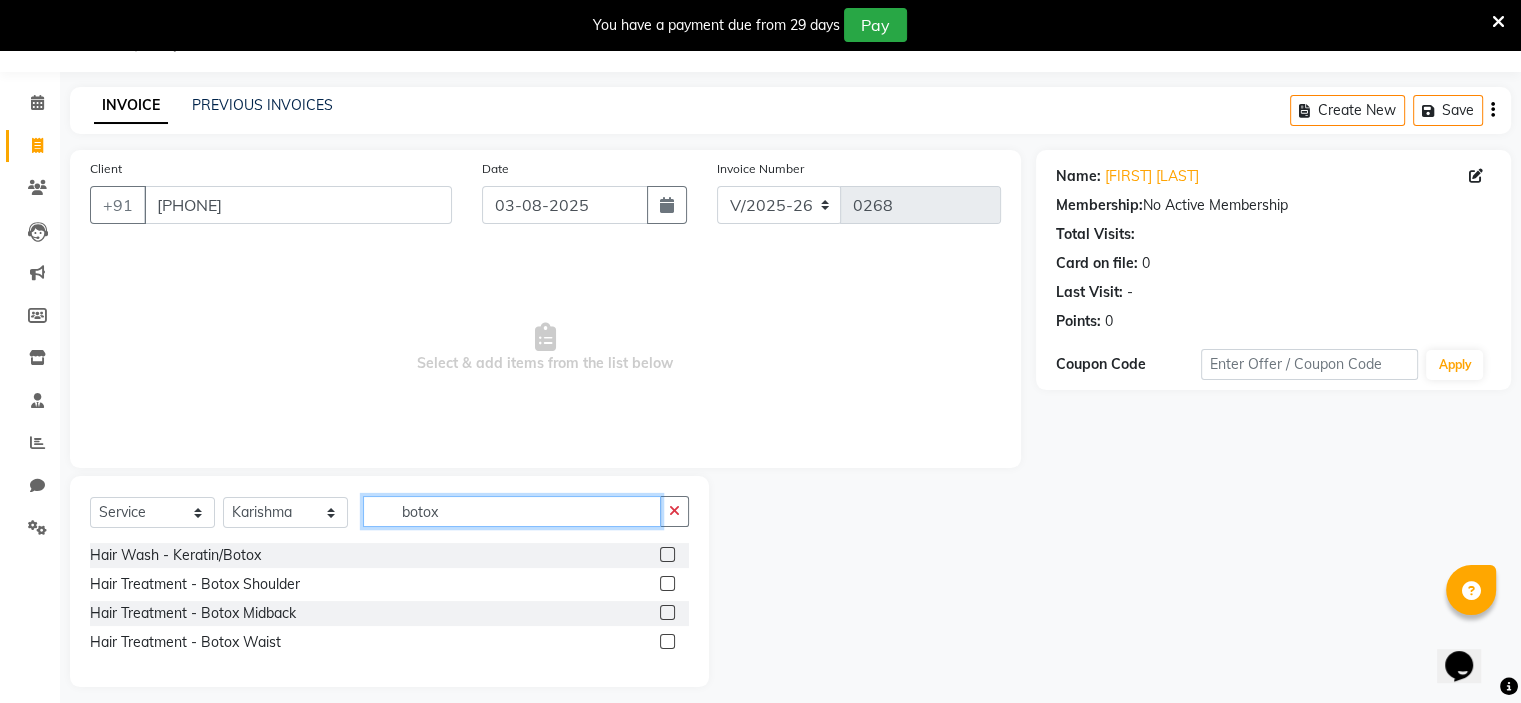 type on "botox" 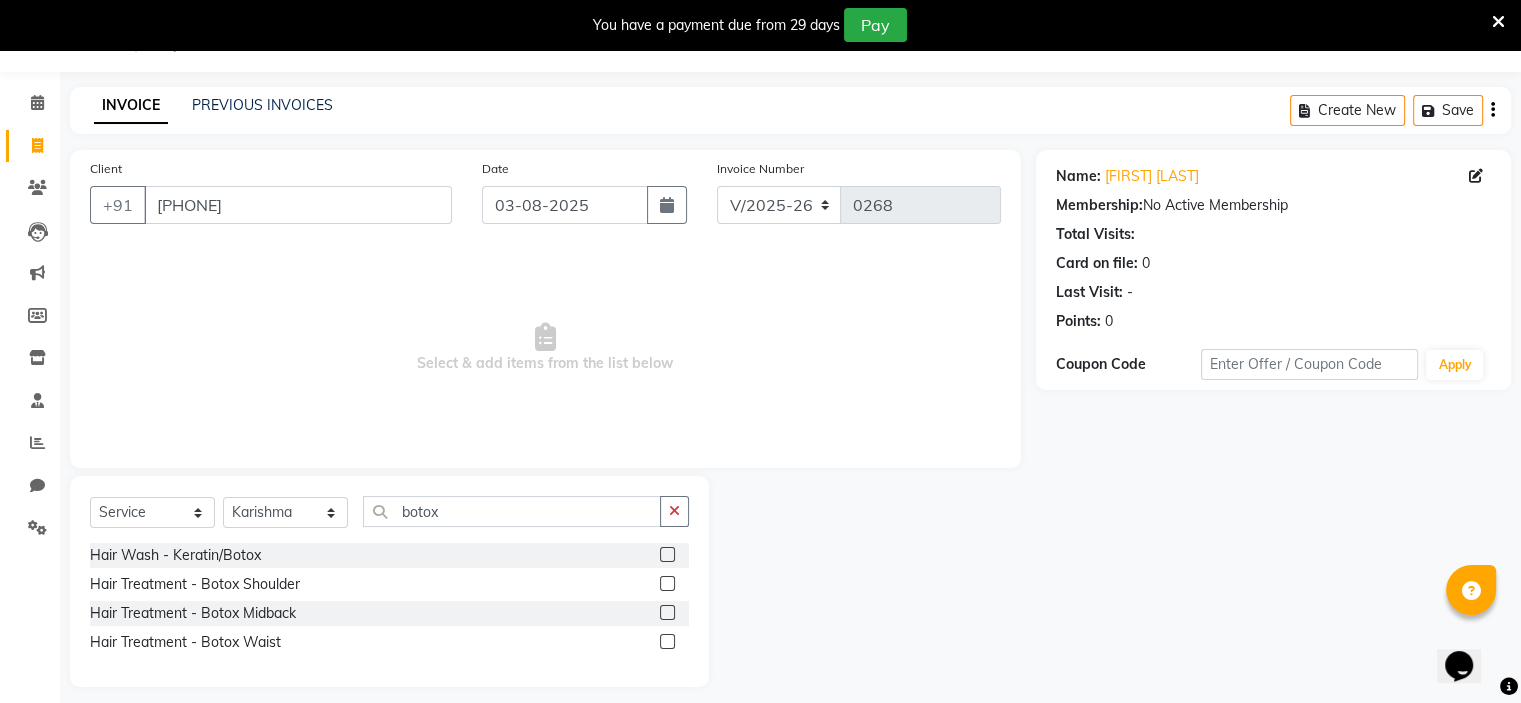 click 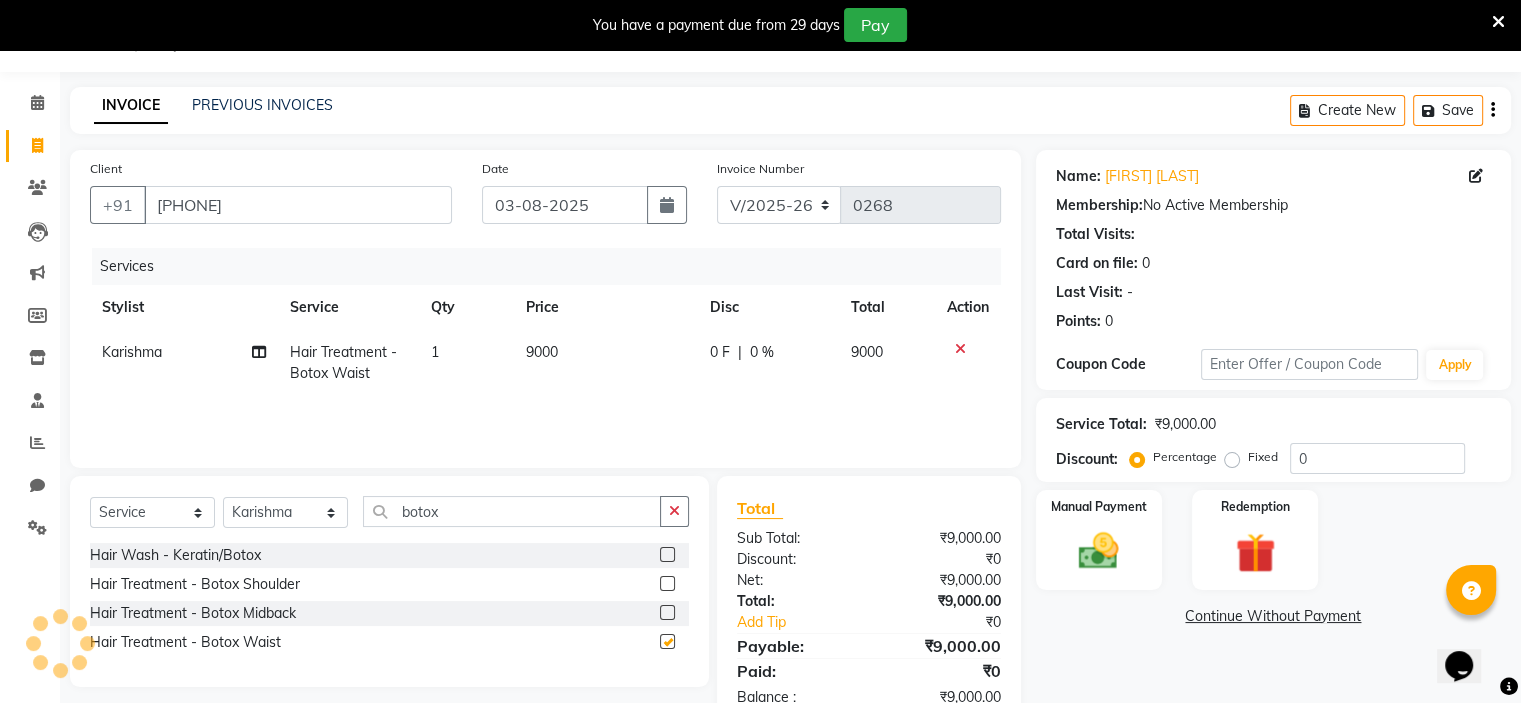 checkbox on "false" 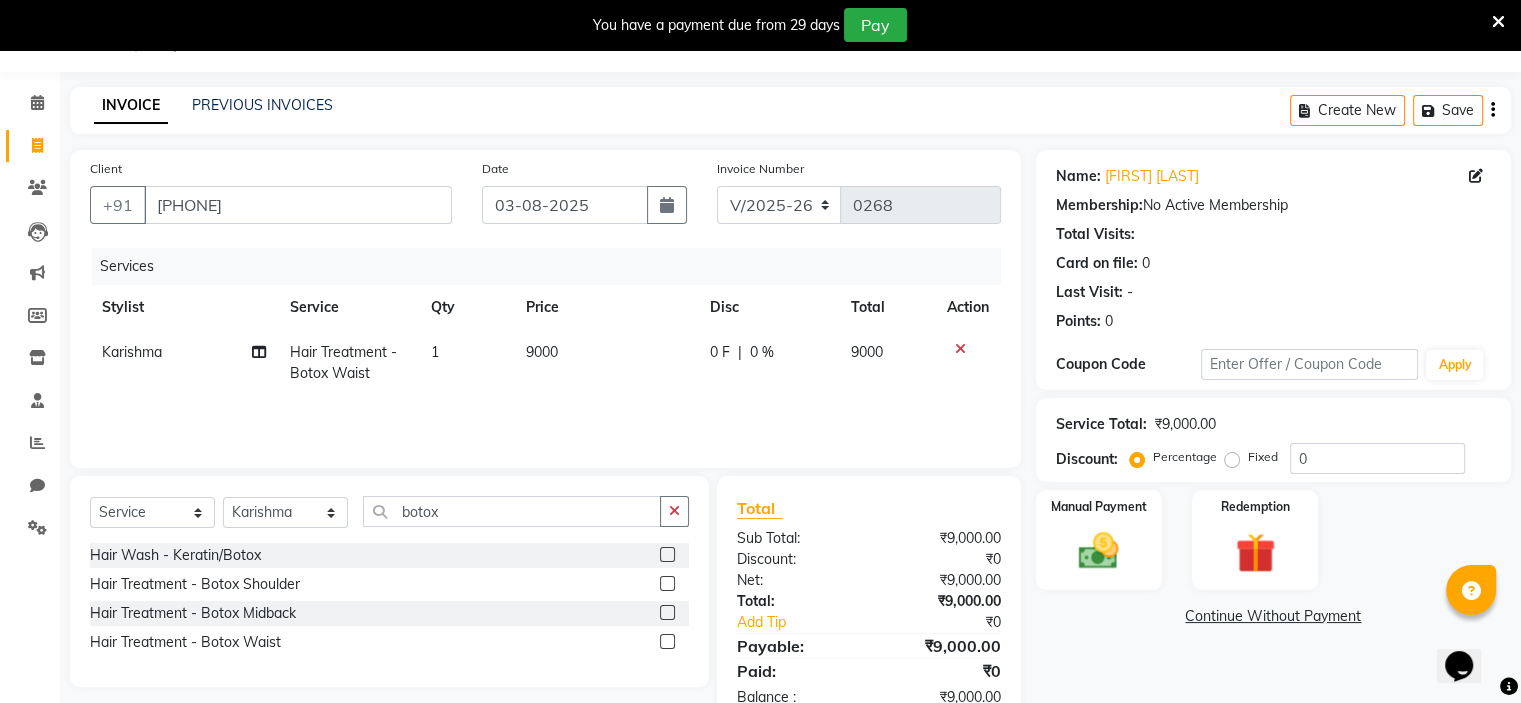 click on "Fixed" 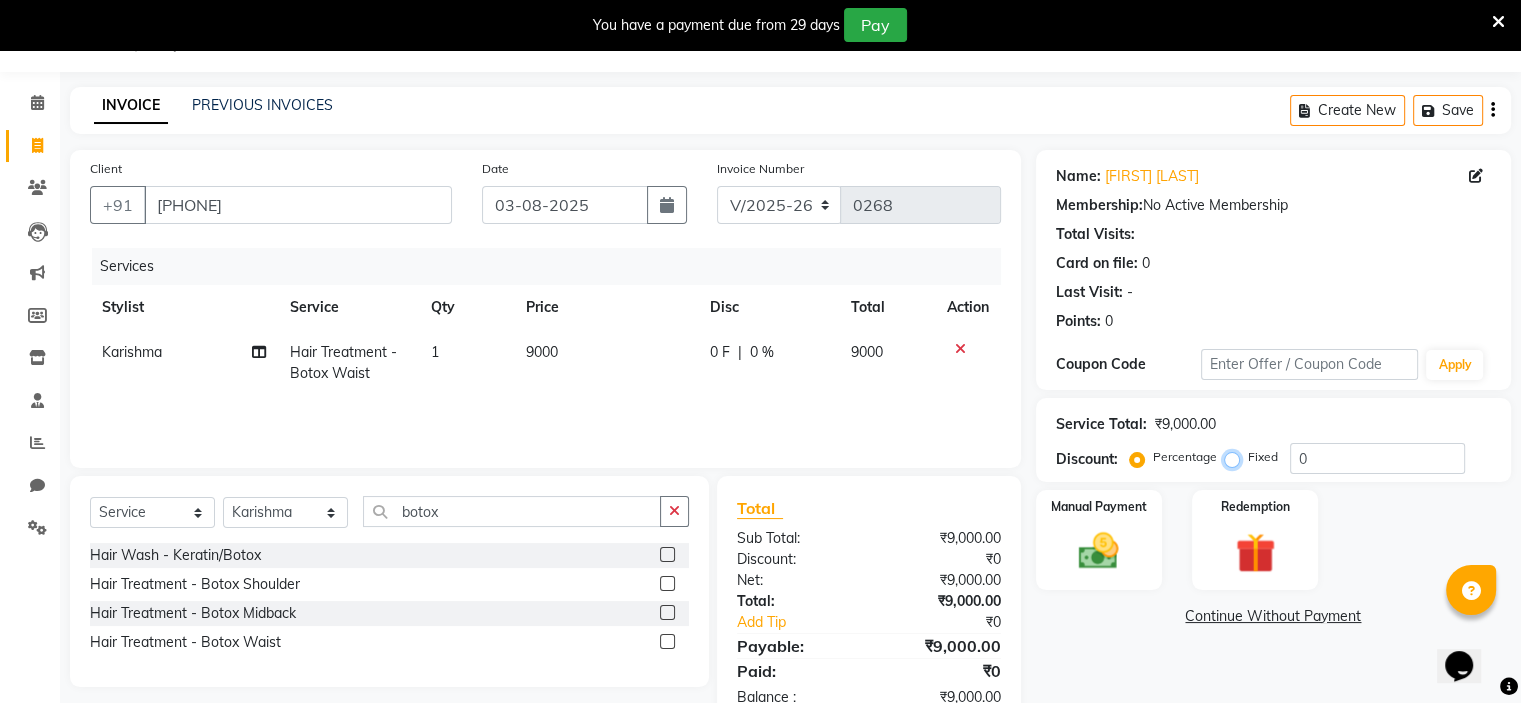 click on "Fixed" at bounding box center (1236, 457) 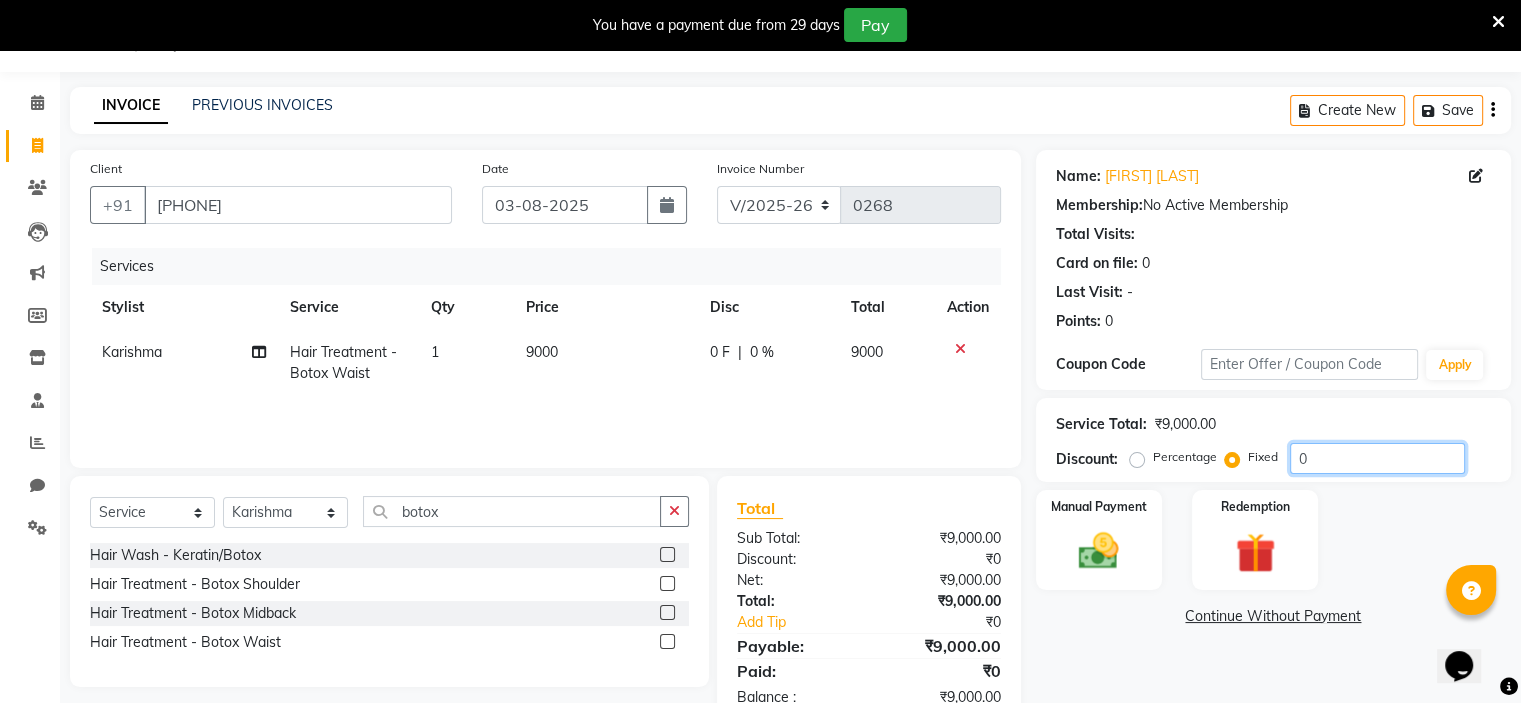 click on "0" 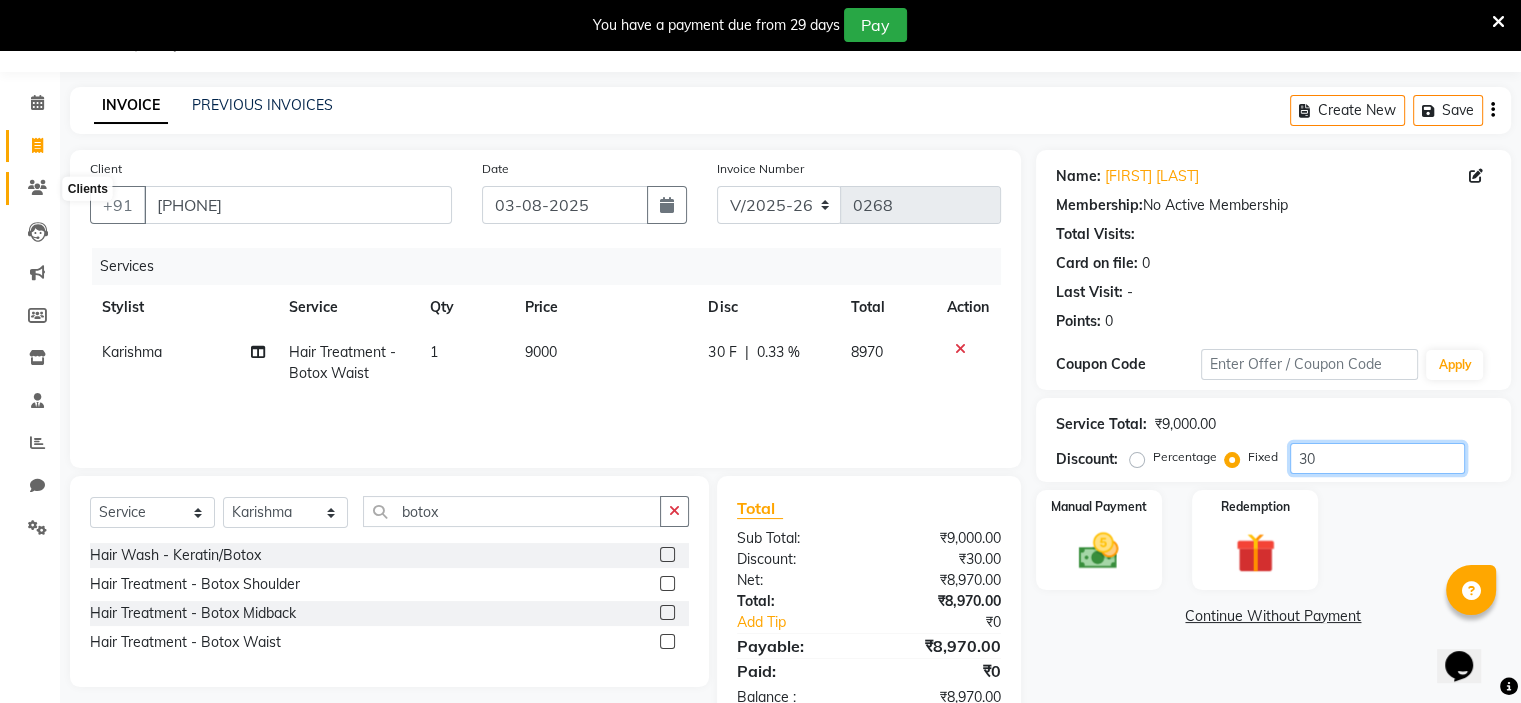 type on "30" 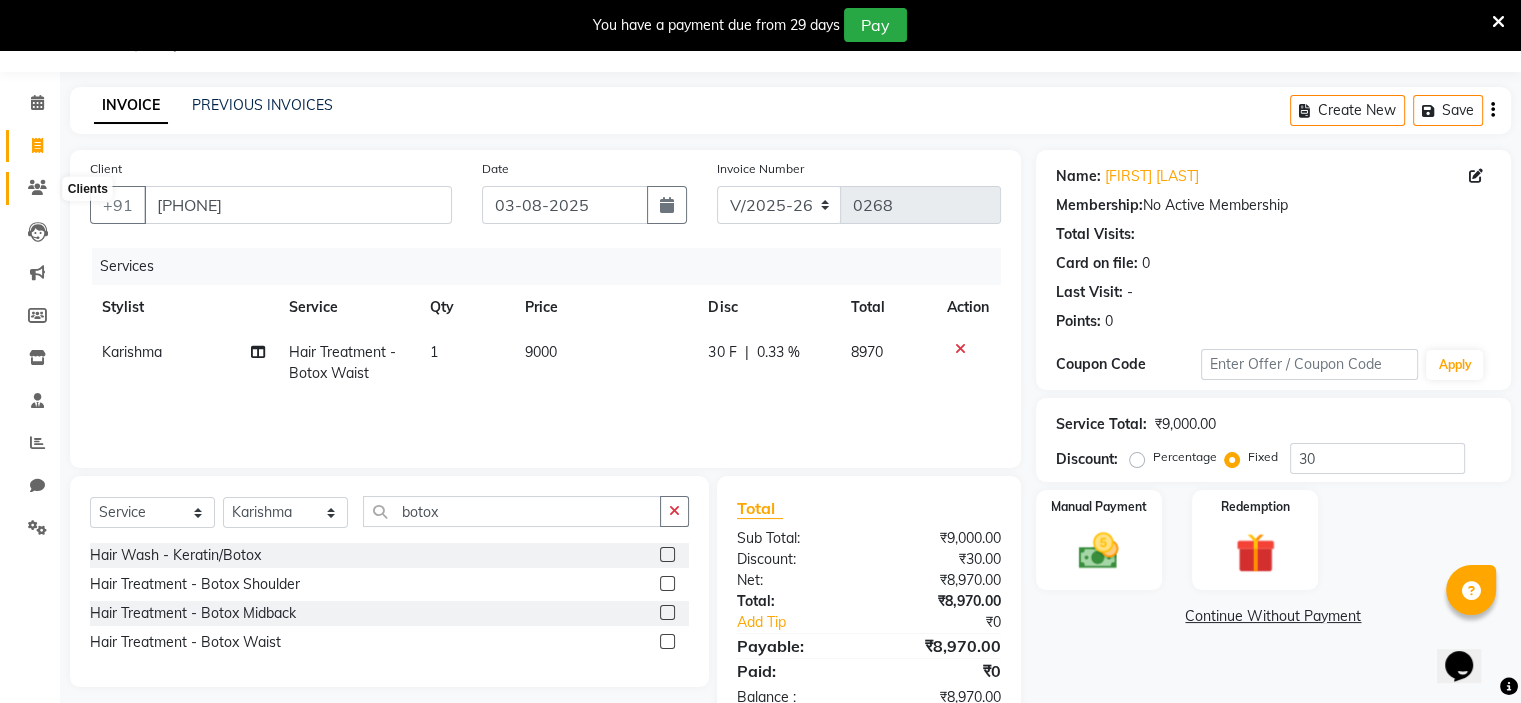 click 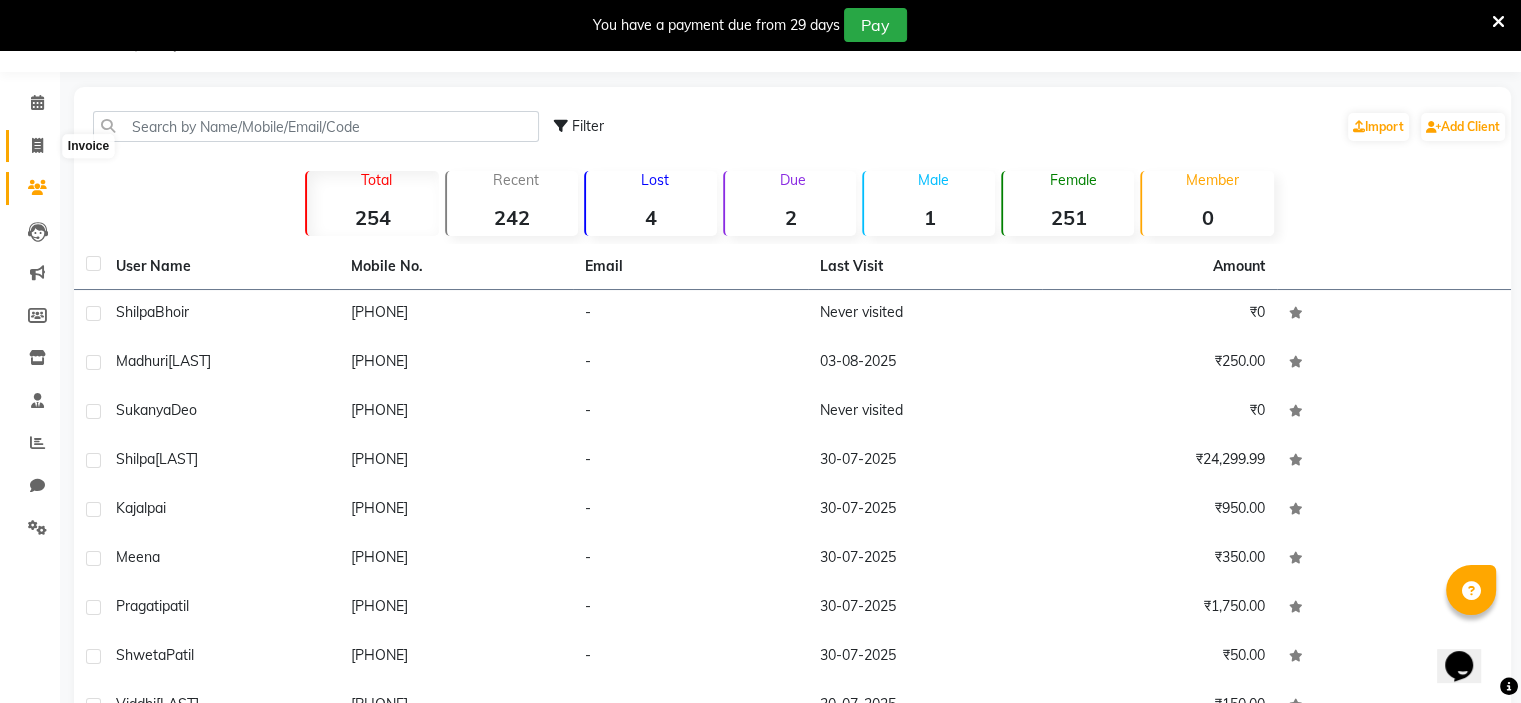 click 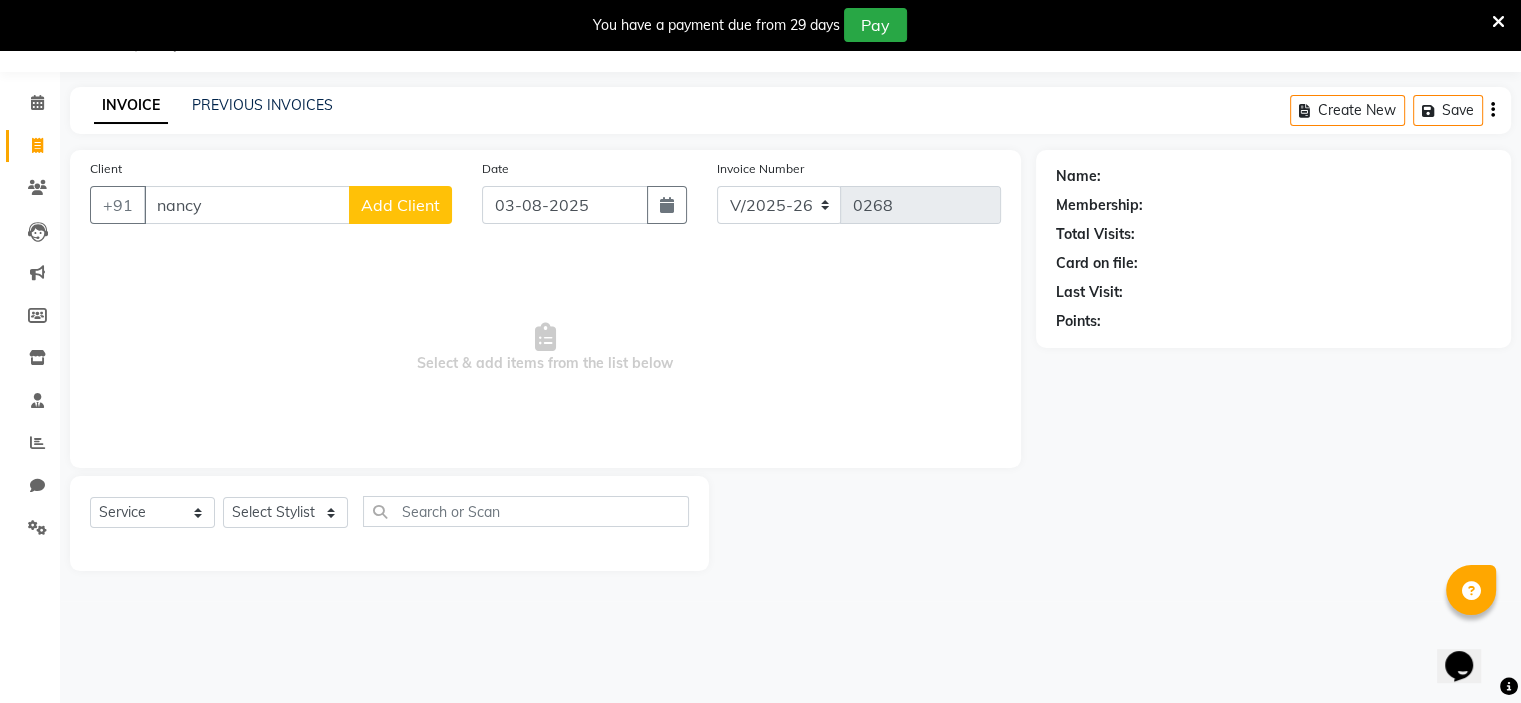 type on "nancy" 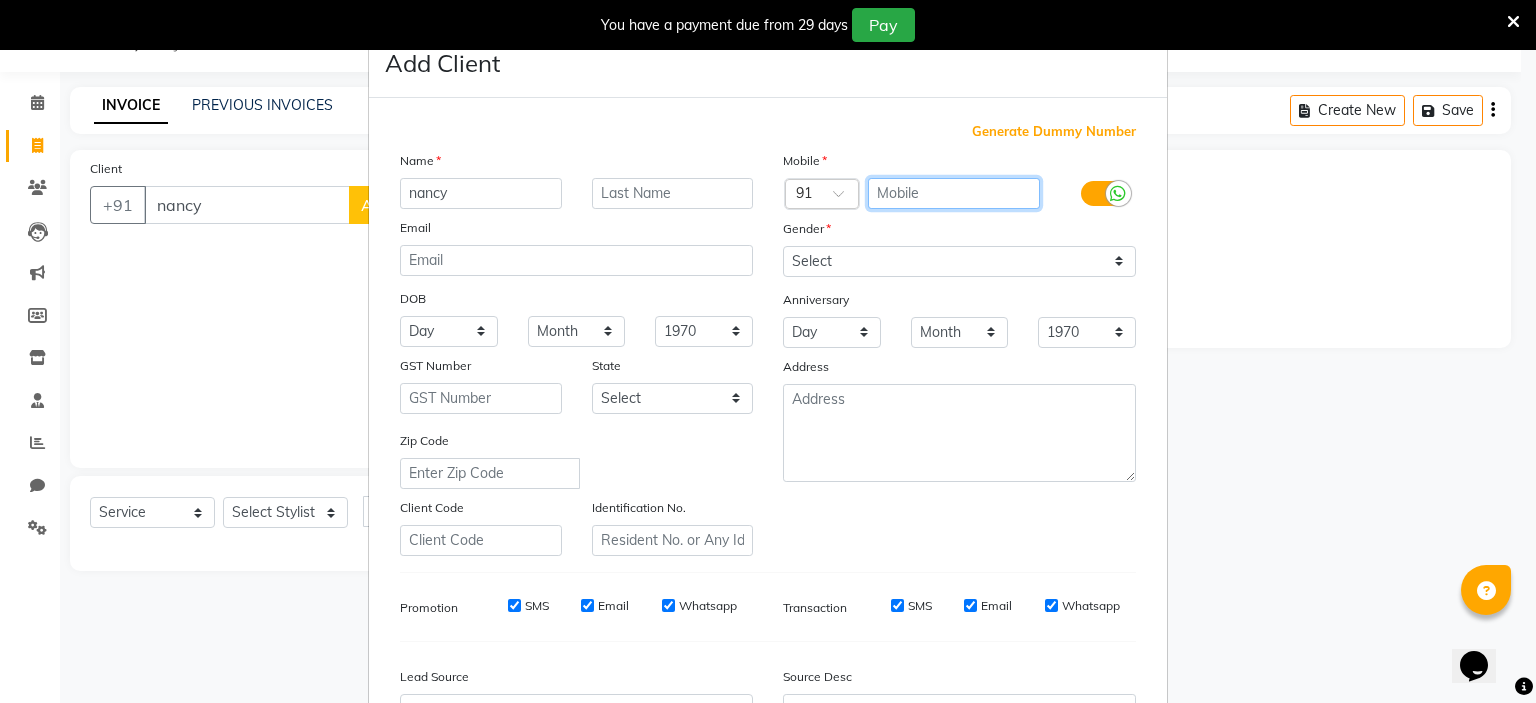 click at bounding box center [954, 193] 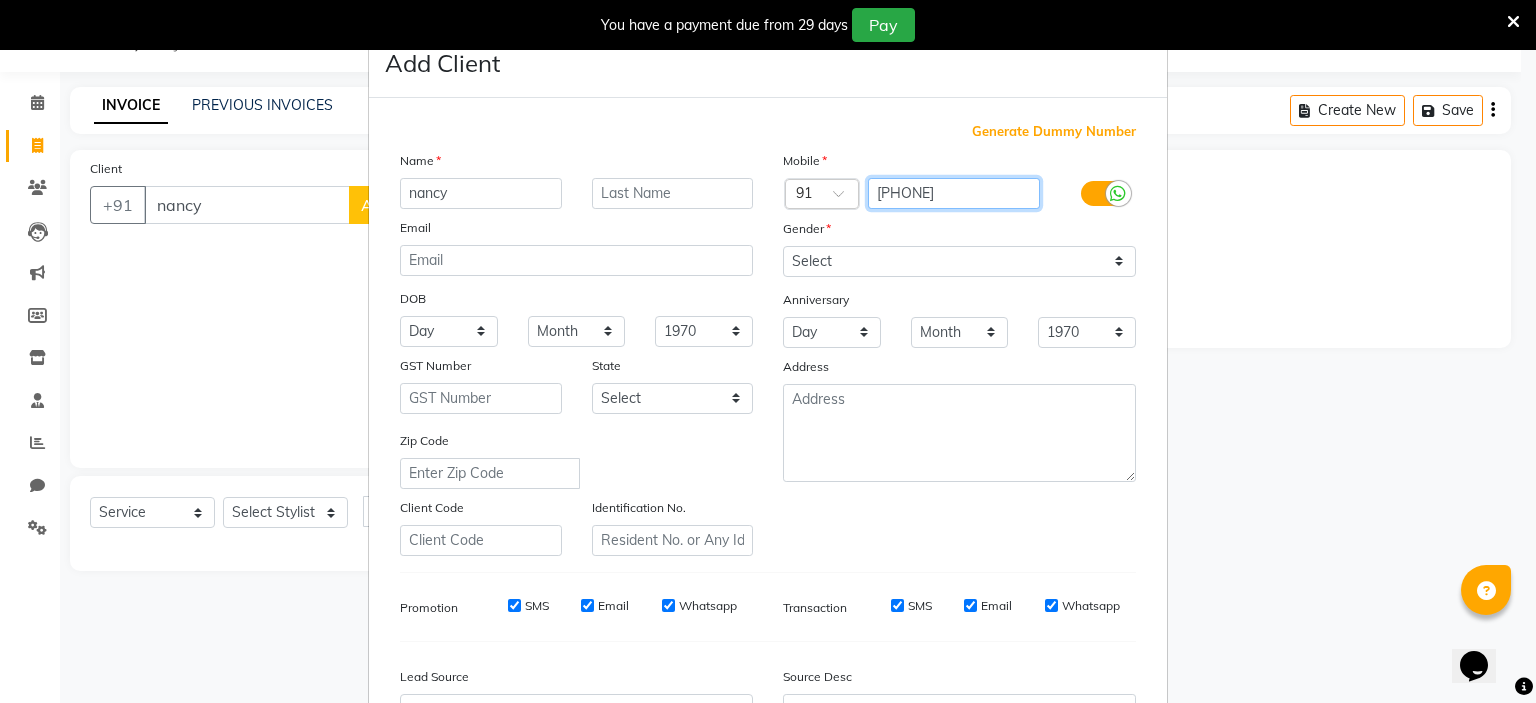 type on "[PHONE]" 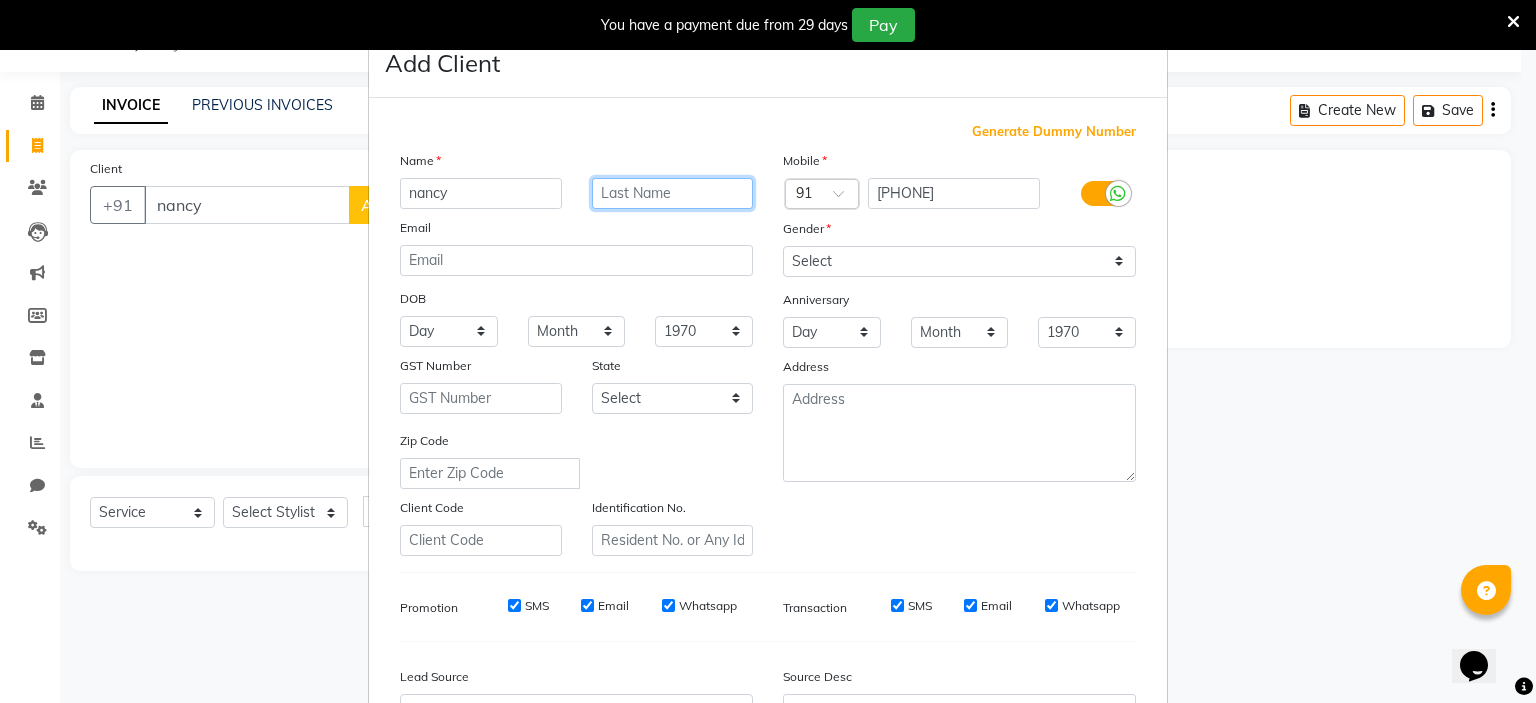 click at bounding box center (673, 193) 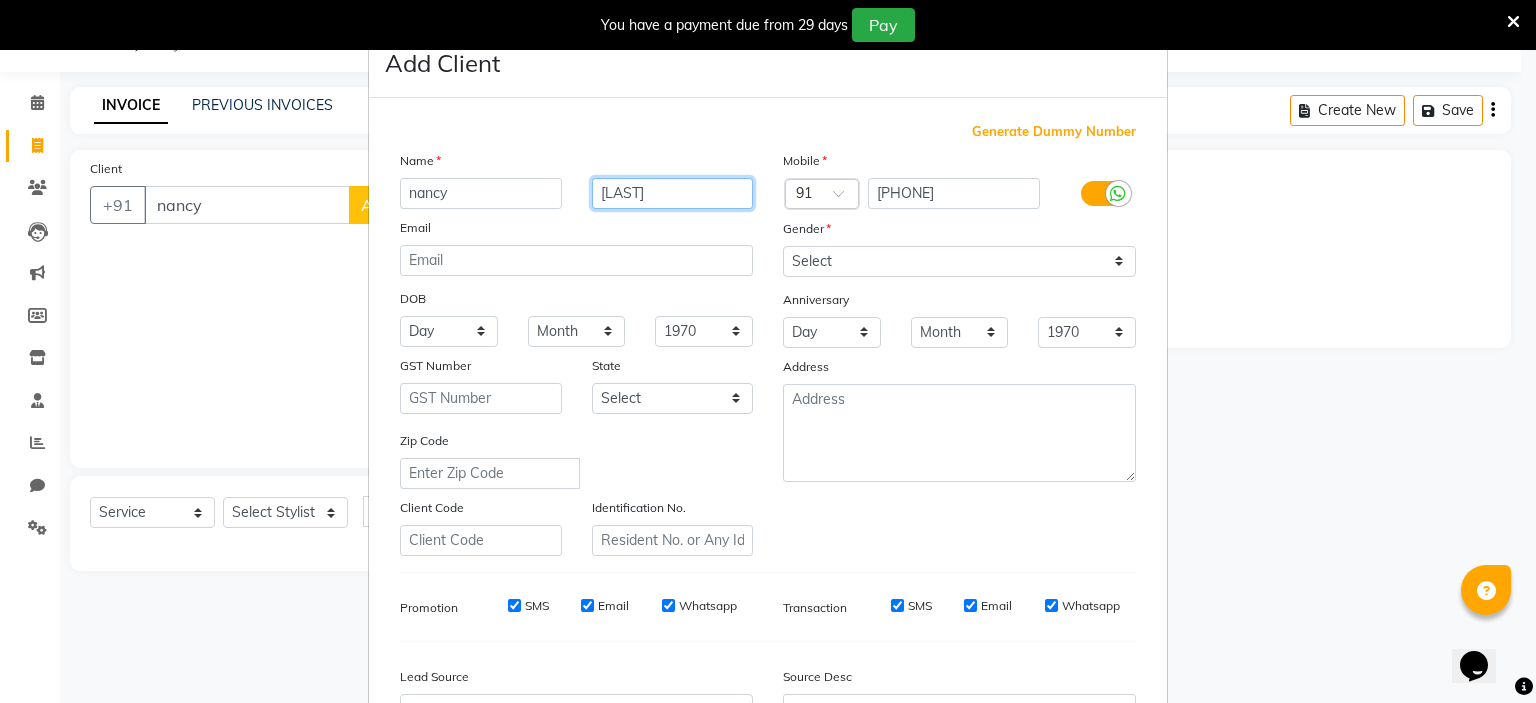 type on "[LAST]" 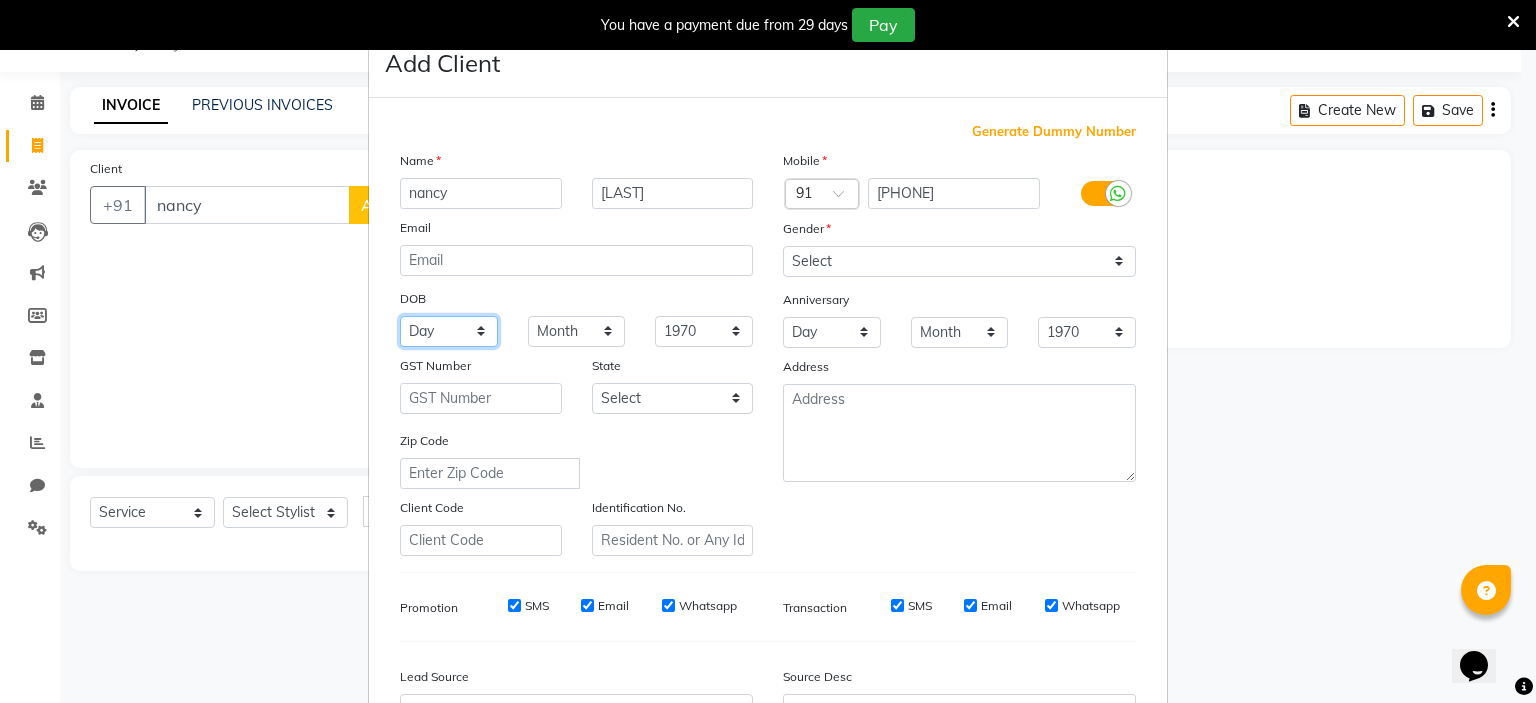 click on "Day 01 02 03 04 05 06 07 08 09 10 11 12 13 14 15 16 17 18 19 20 21 22 23 24 25 26 27 28 29 30 31" at bounding box center [449, 331] 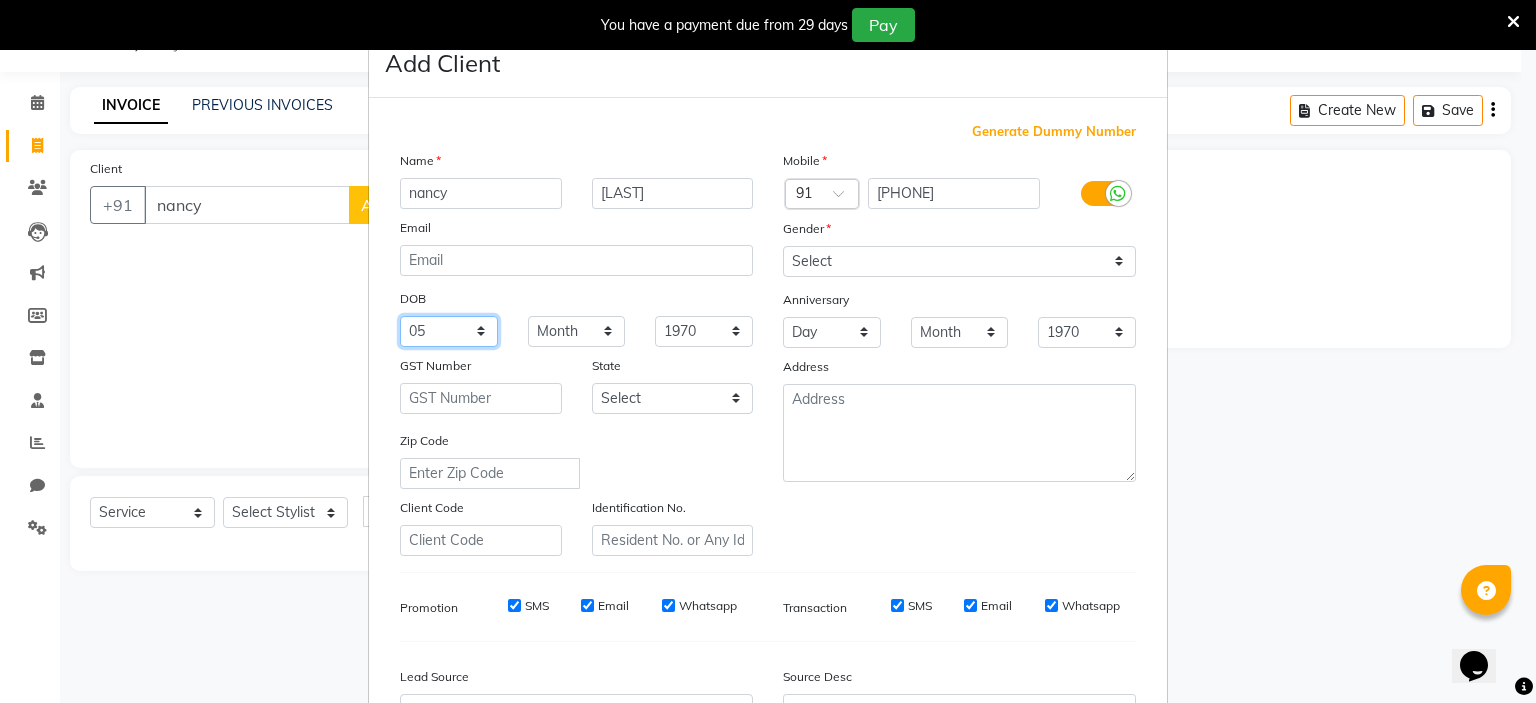 click on "Day 01 02 03 04 05 06 07 08 09 10 11 12 13 14 15 16 17 18 19 20 21 22 23 24 25 26 27 28 29 30 31" at bounding box center [449, 331] 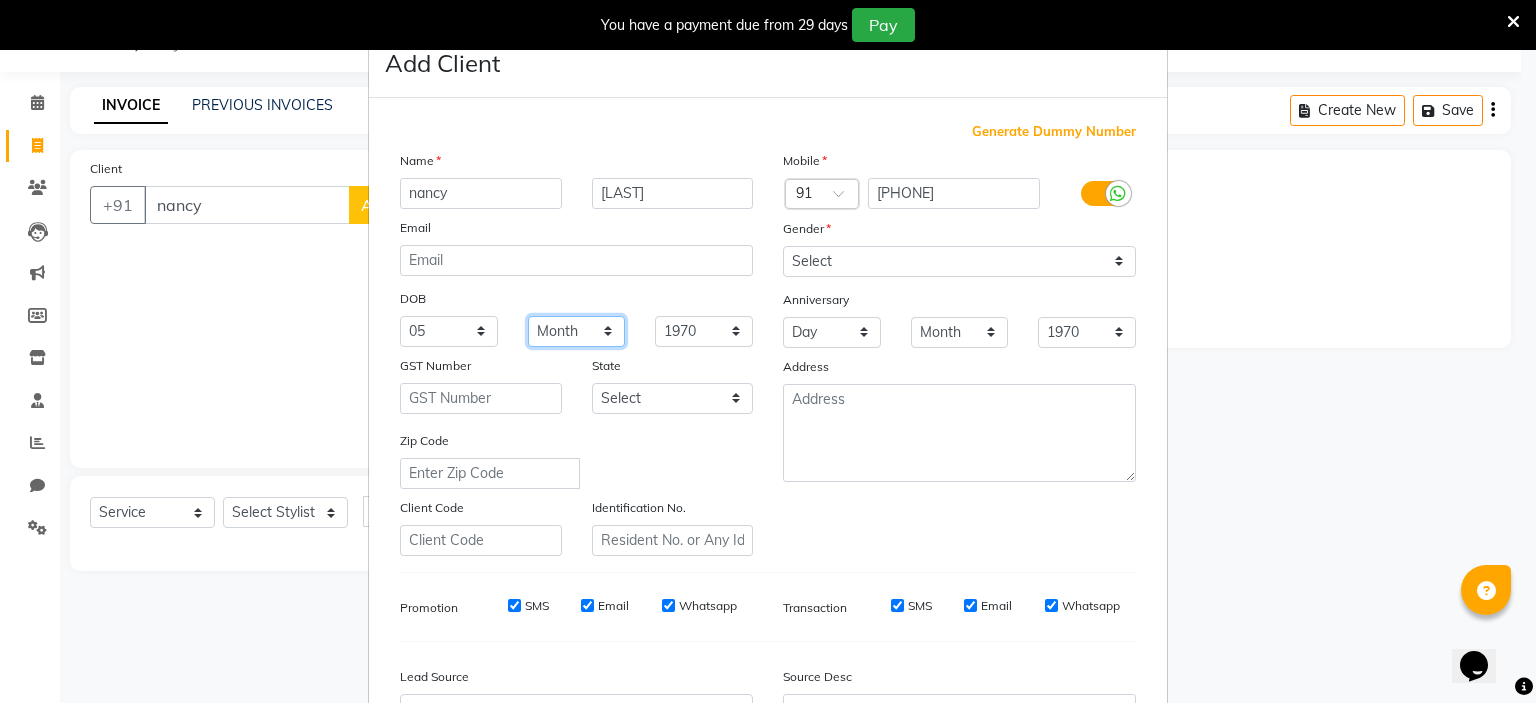 click on "Month January February March April May June July August September October November December" at bounding box center (577, 331) 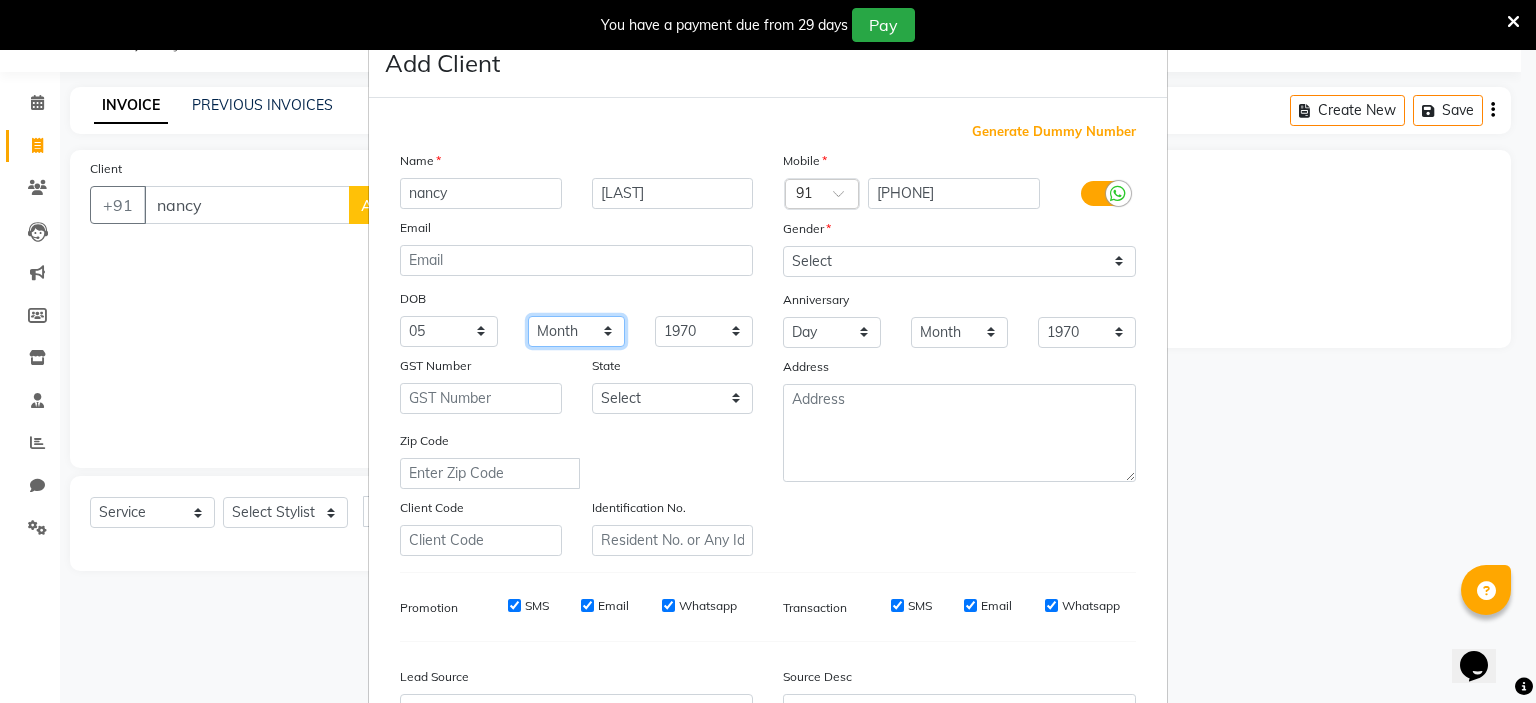 select on "04" 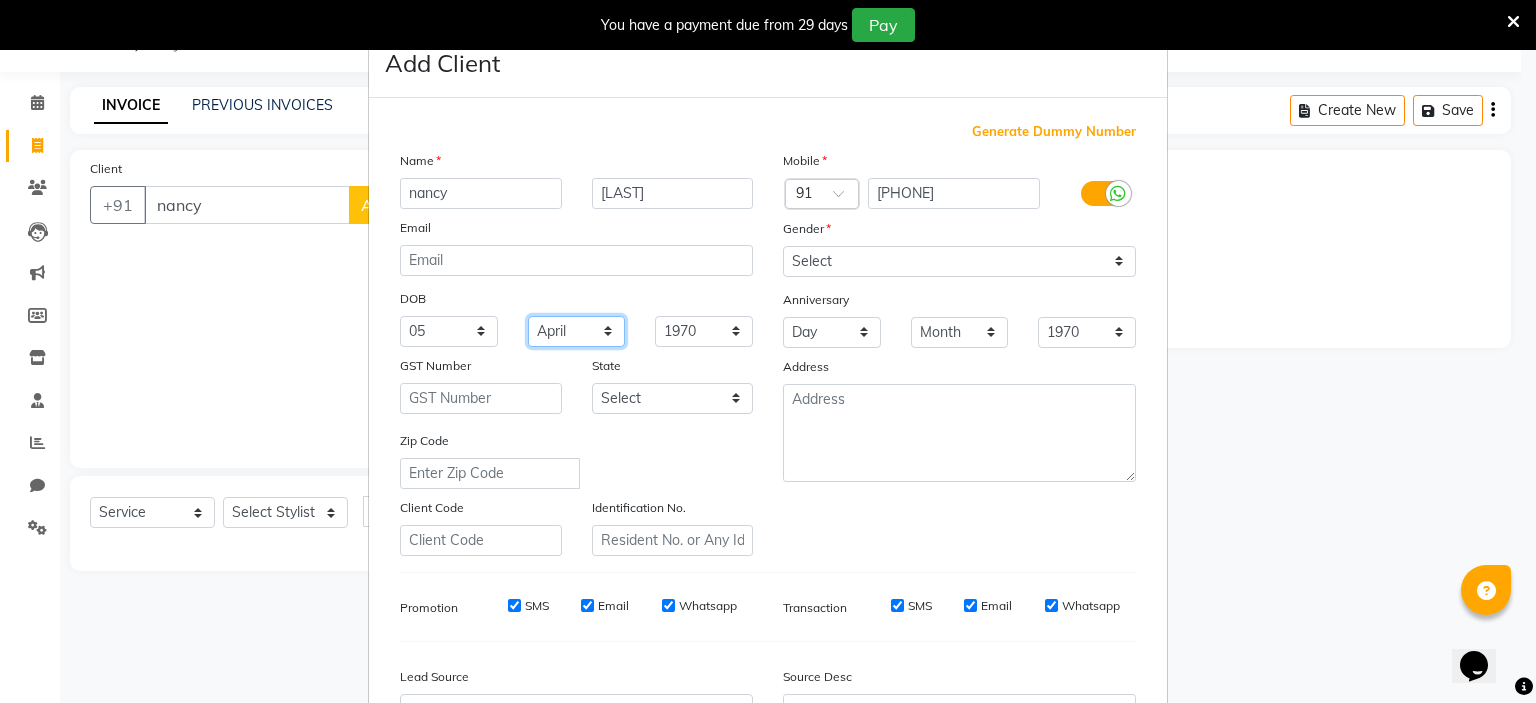click on "Month January February March April May June July August September October November December" at bounding box center [577, 331] 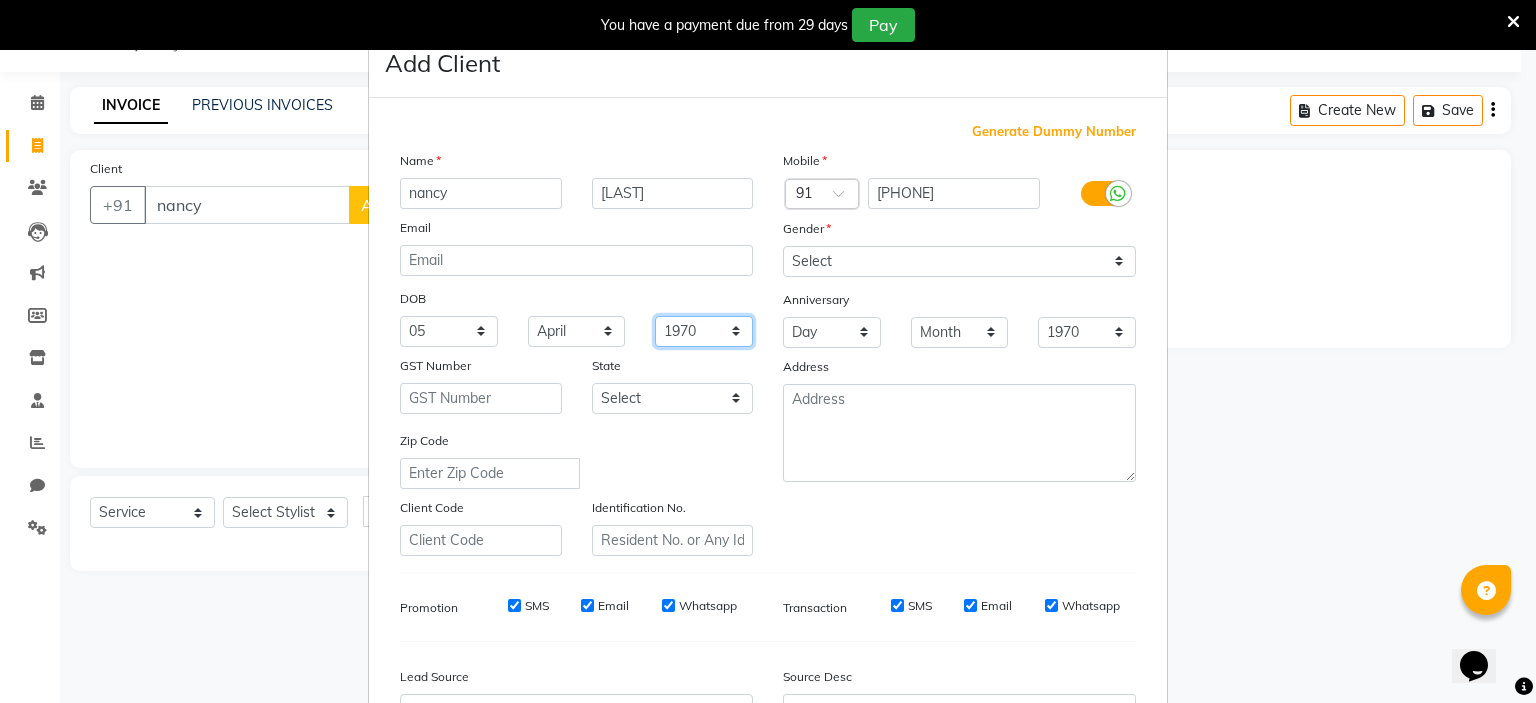click on "1940 1941 1942 1943 1944 1945 1946 1947 1948 1949 1950 1951 1952 1953 1954 1955 1956 1957 1958 1959 1960 1961 1962 1963 1964 1965 1966 1967 1968 1969 1970 1971 1972 1973 1974 1975 1976 1977 1978 1979 1980 1981 1982 1983 1984 1985 1986 1987 1988 1989 1990 1991 1992 1993 1994 1995 1996 1997 1998 1999 2000 2001 2002 2003 2004 2005 2006 2007 2008 2009 2010 2011 2012 2013 2014 2015 2016 2017 2018 2019 2020 2021 2022 2023 2024" at bounding box center [704, 331] 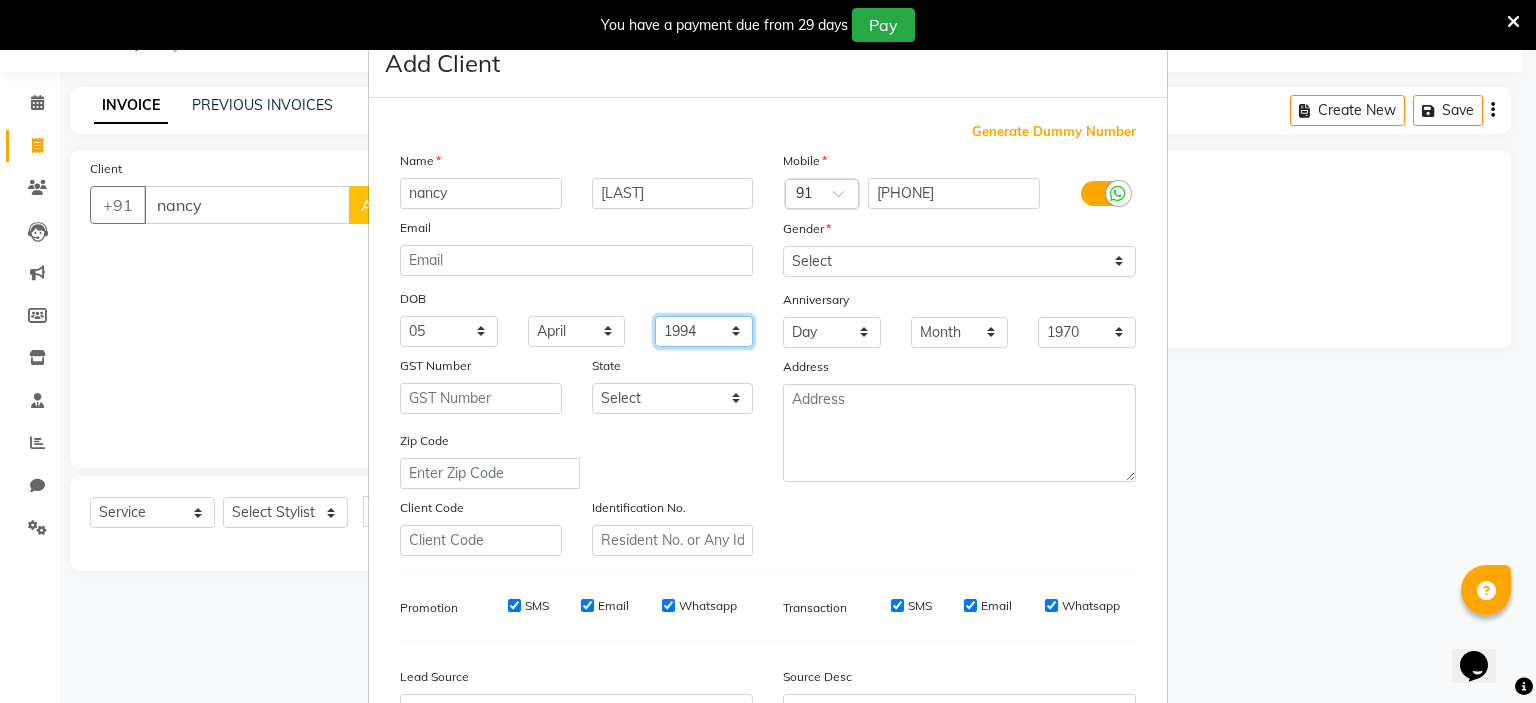 click on "1940 1941 1942 1943 1944 1945 1946 1947 1948 1949 1950 1951 1952 1953 1954 1955 1956 1957 1958 1959 1960 1961 1962 1963 1964 1965 1966 1967 1968 1969 1970 1971 1972 1973 1974 1975 1976 1977 1978 1979 1980 1981 1982 1983 1984 1985 1986 1987 1988 1989 1990 1991 1992 1993 1994 1995 1996 1997 1998 1999 2000 2001 2002 2003 2004 2005 2006 2007 2008 2009 2010 2011 2012 2013 2014 2015 2016 2017 2018 2019 2020 2021 2022 2023 2024" at bounding box center [704, 331] 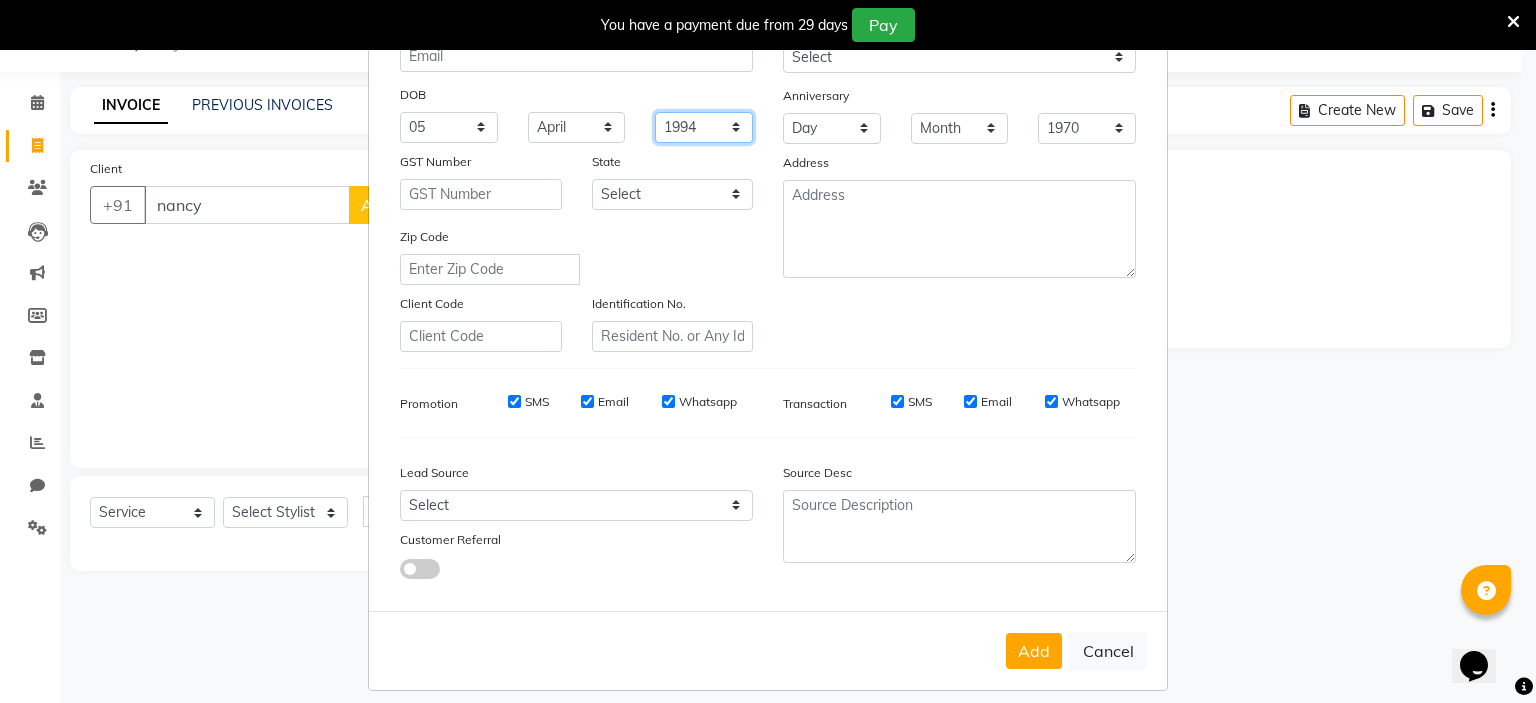 scroll, scrollTop: 216, scrollLeft: 0, axis: vertical 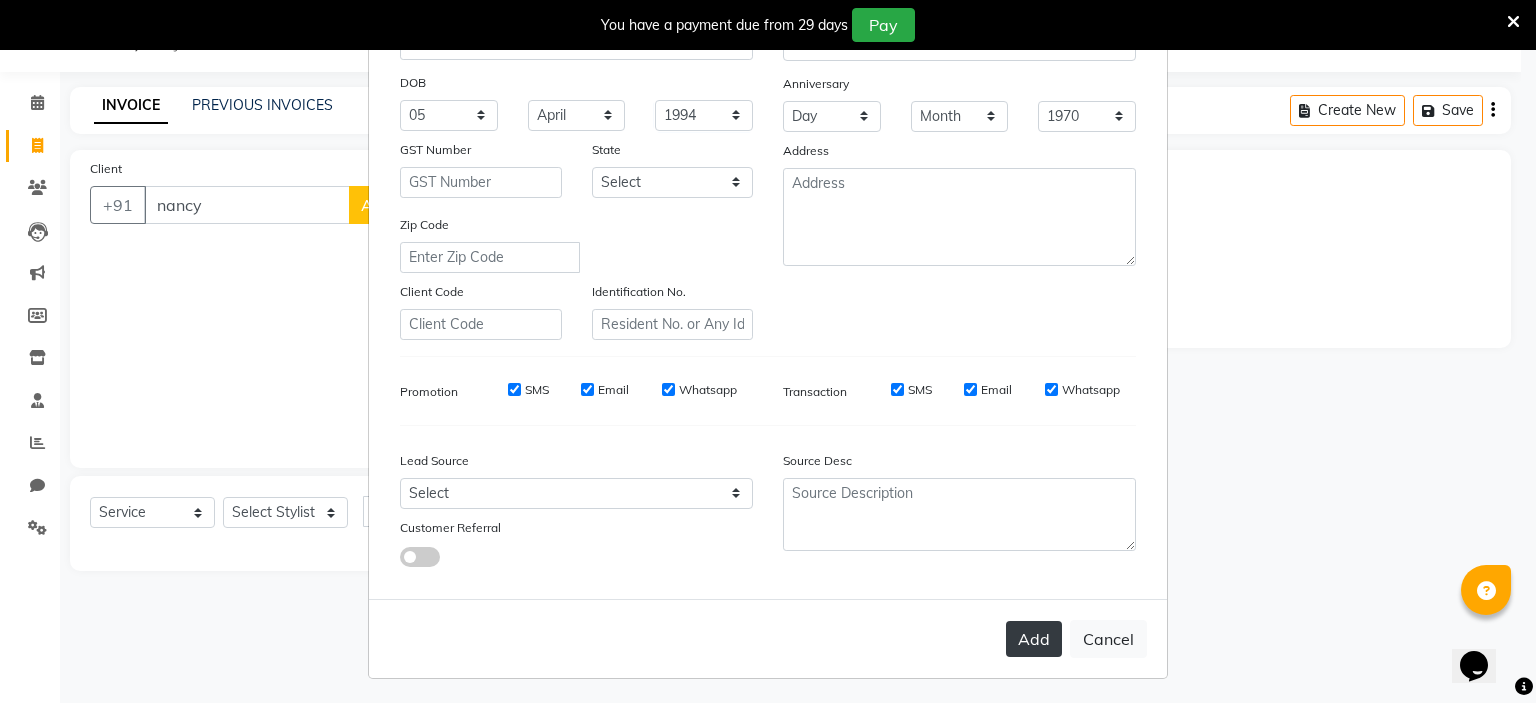 click on "Add" at bounding box center (1034, 639) 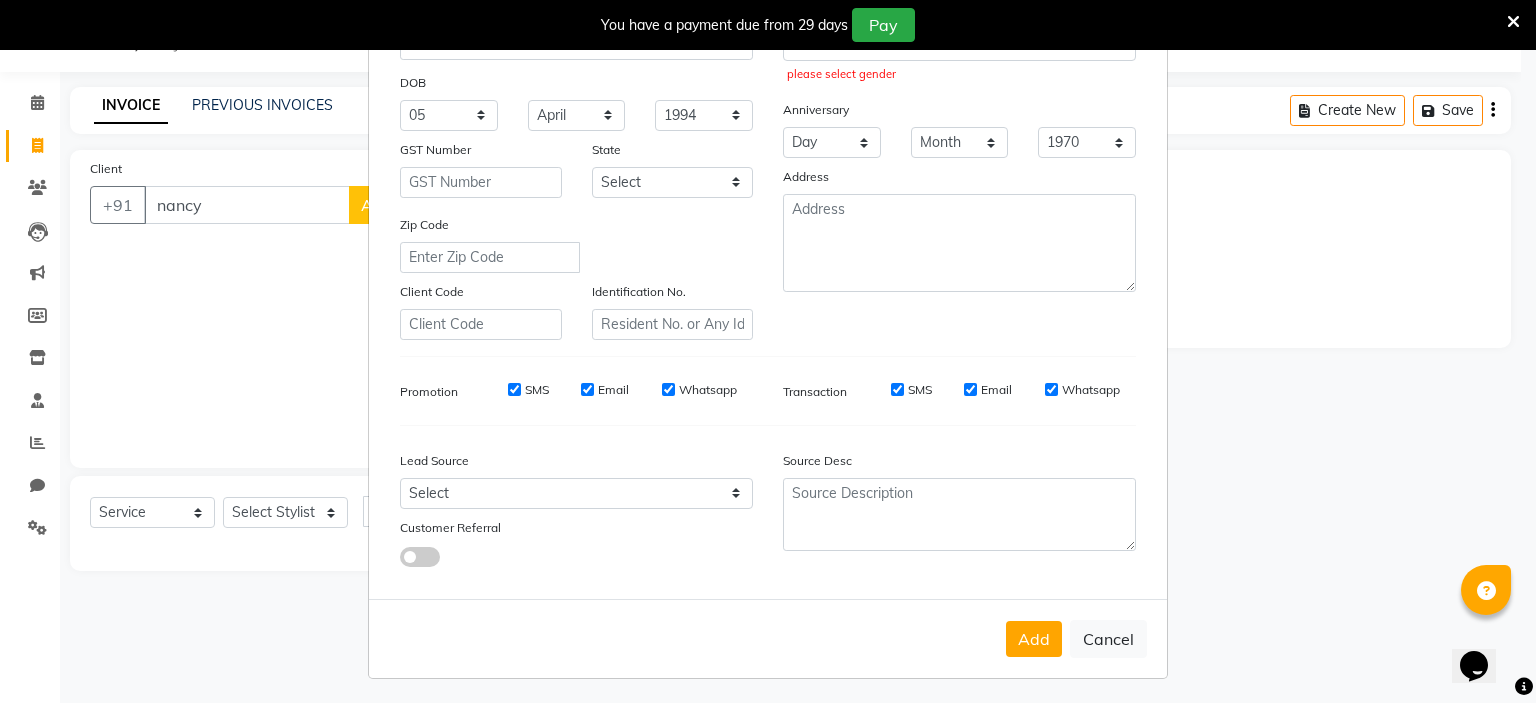 scroll, scrollTop: 107, scrollLeft: 0, axis: vertical 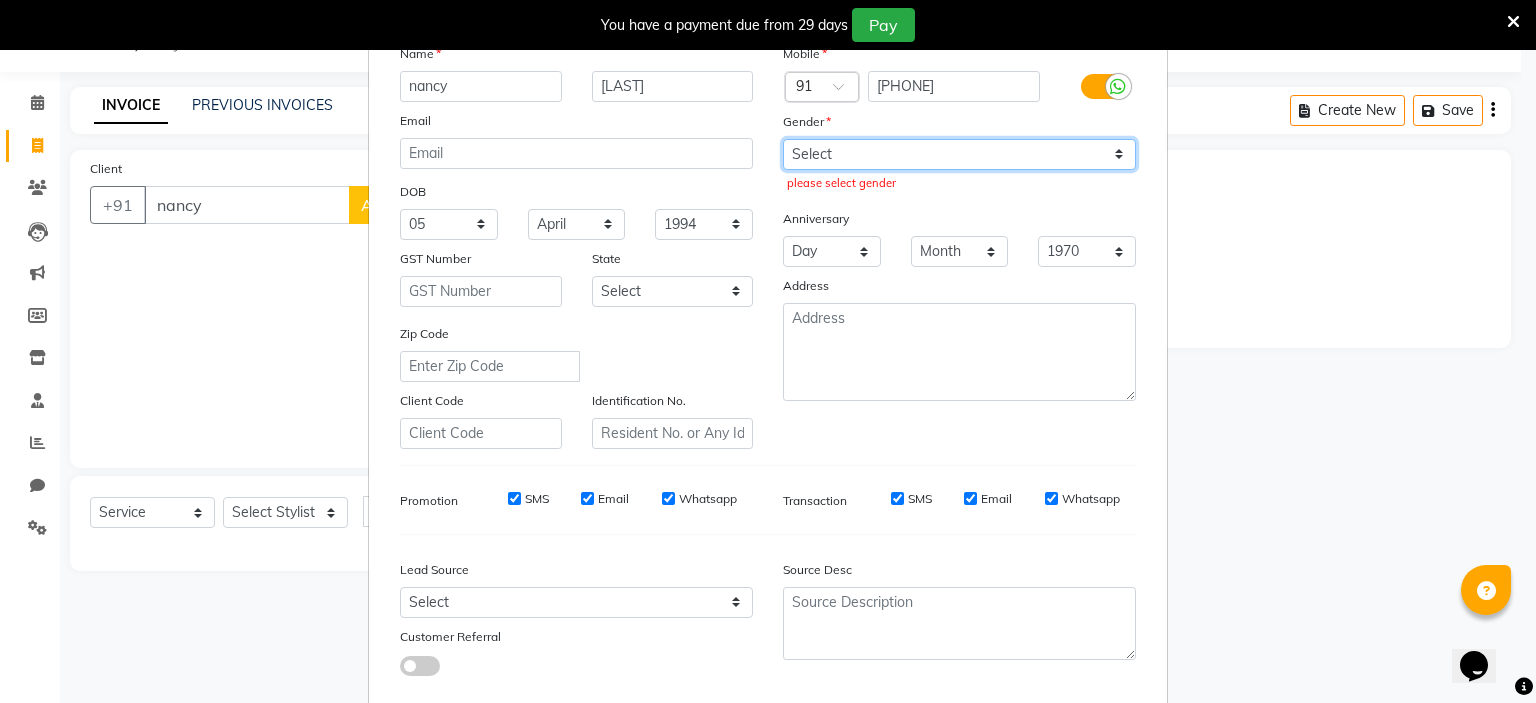 click on "Select Male Female Other Prefer Not To Say" at bounding box center (959, 154) 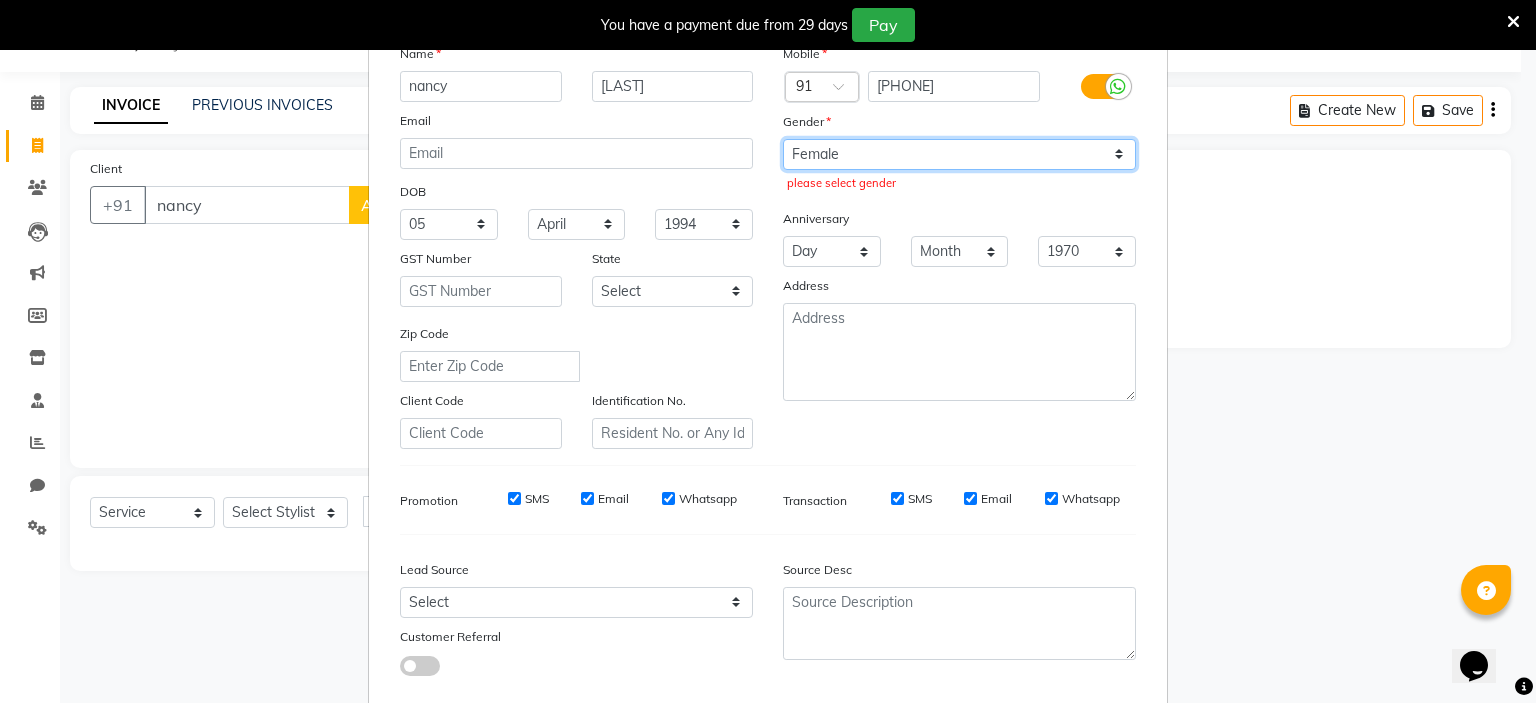 click on "Select Male Female Other Prefer Not To Say" at bounding box center [959, 154] 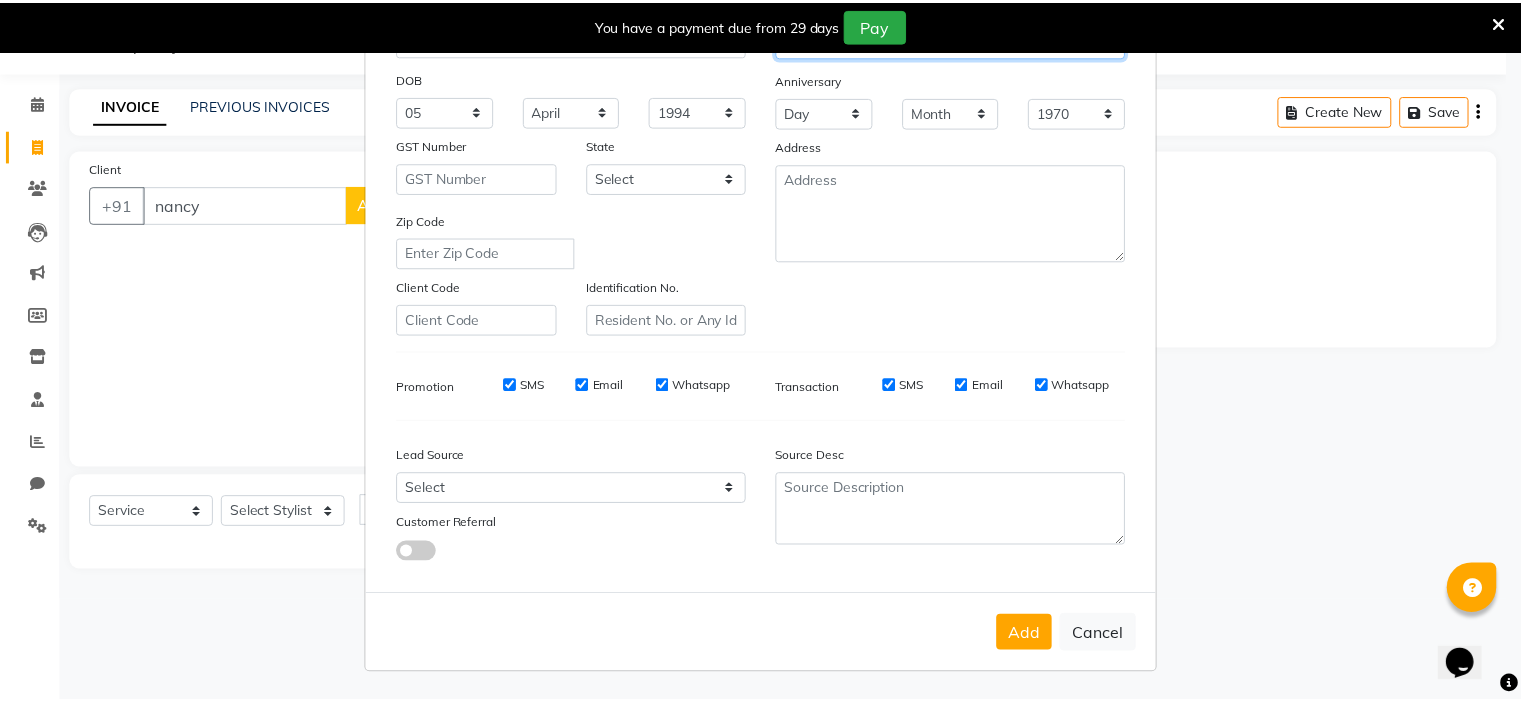 scroll, scrollTop: 226, scrollLeft: 0, axis: vertical 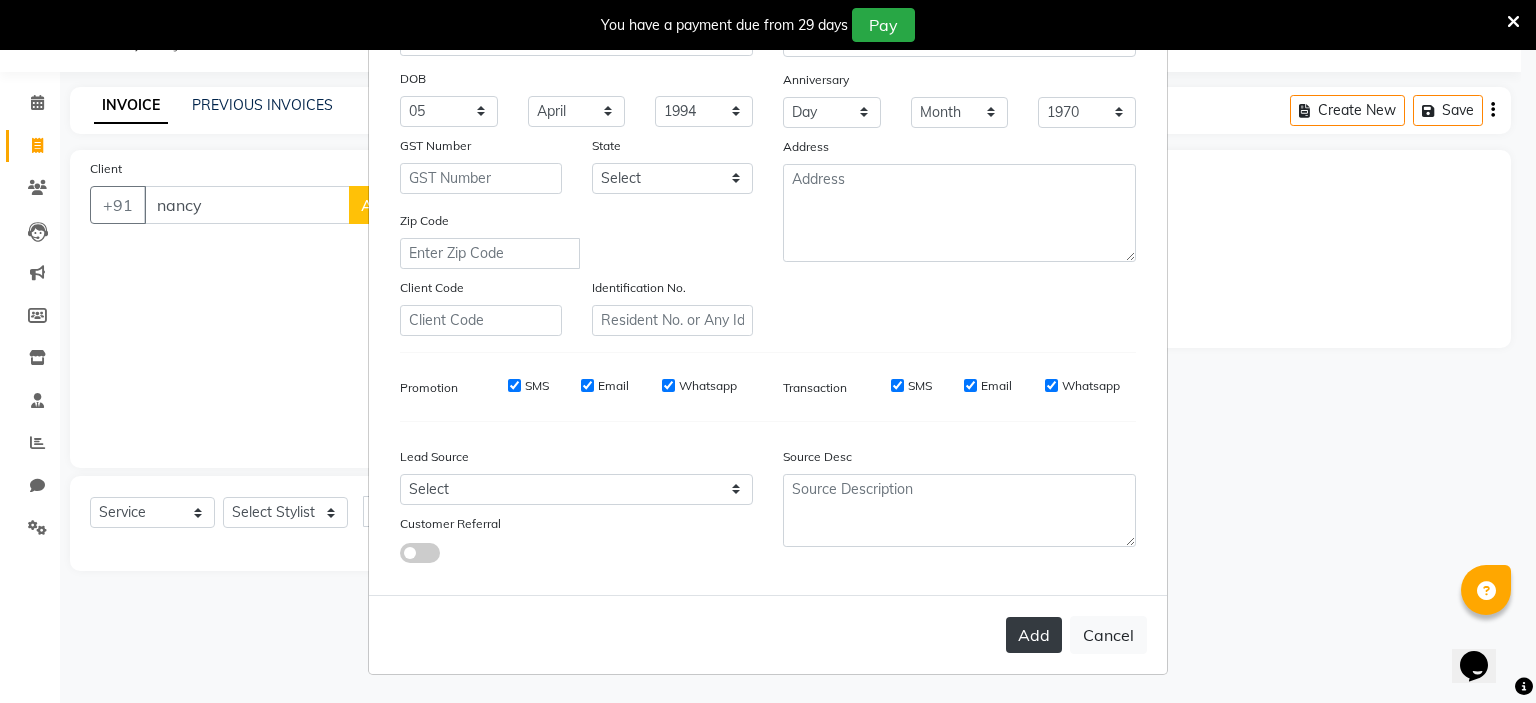 click on "Add" at bounding box center (1034, 635) 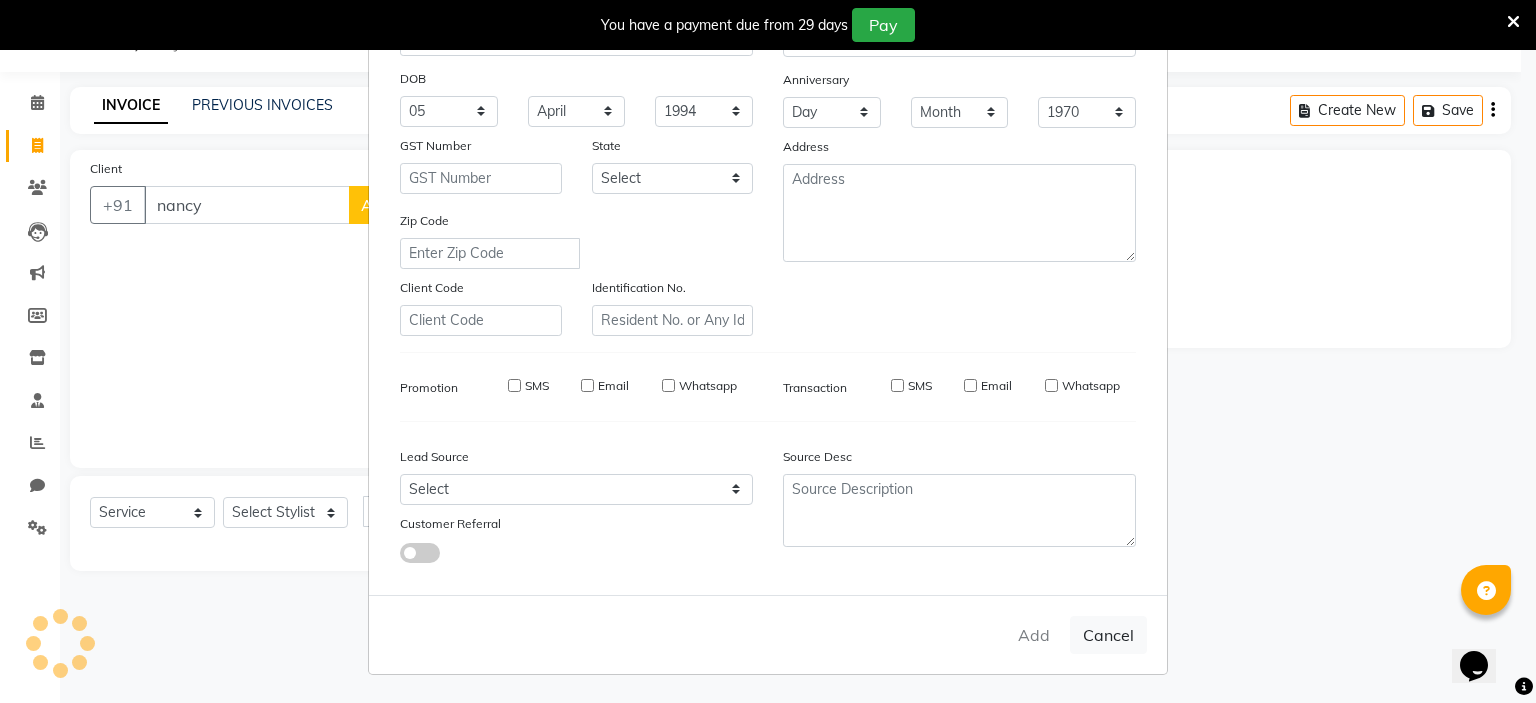 type on "[PHONE]" 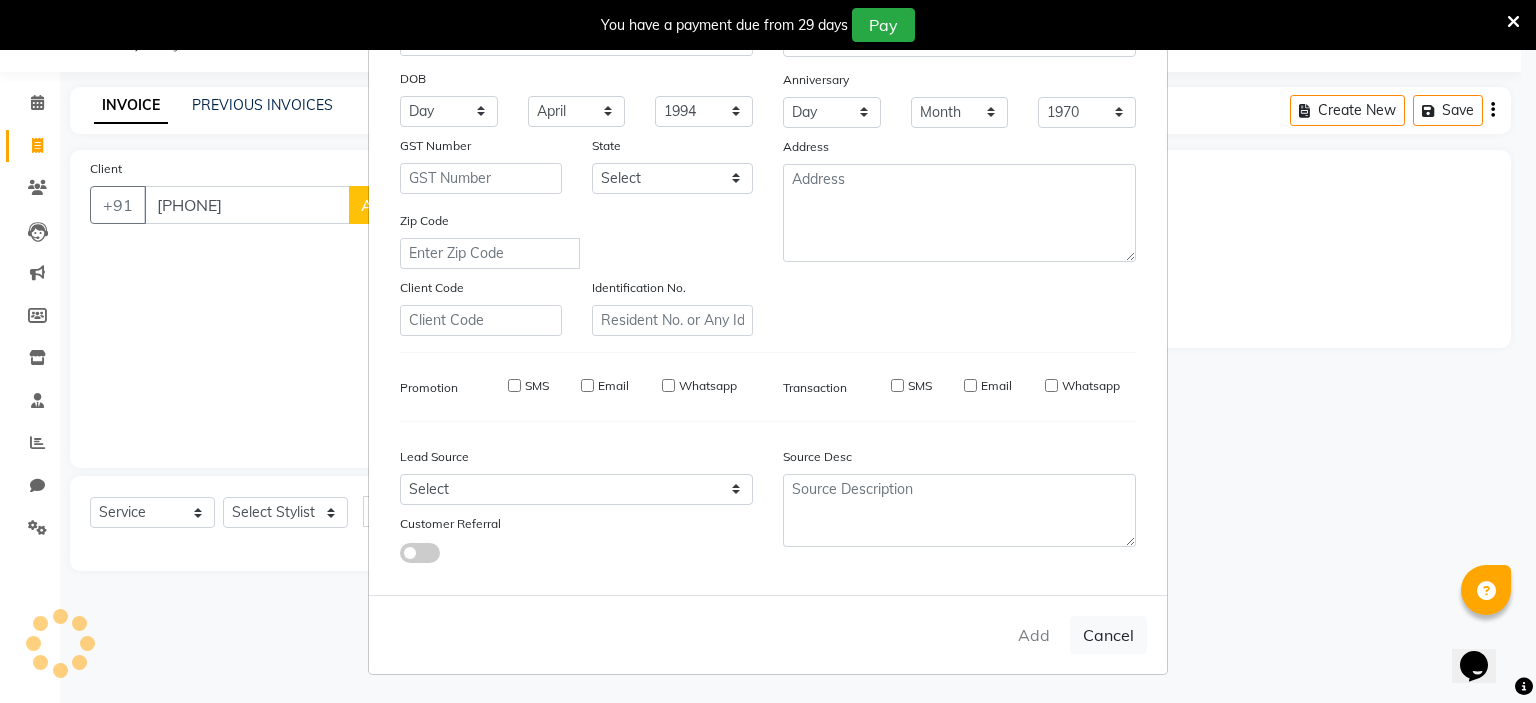 select 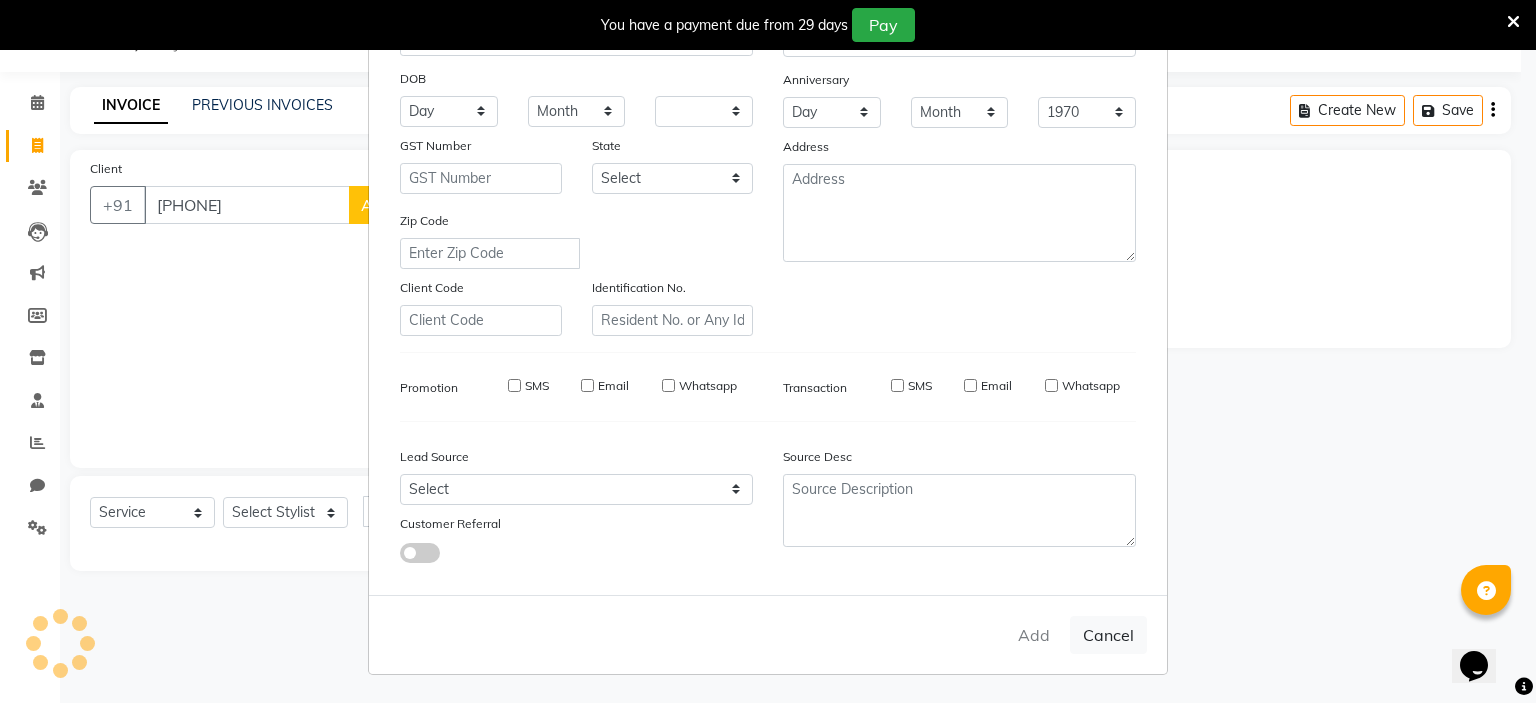 select 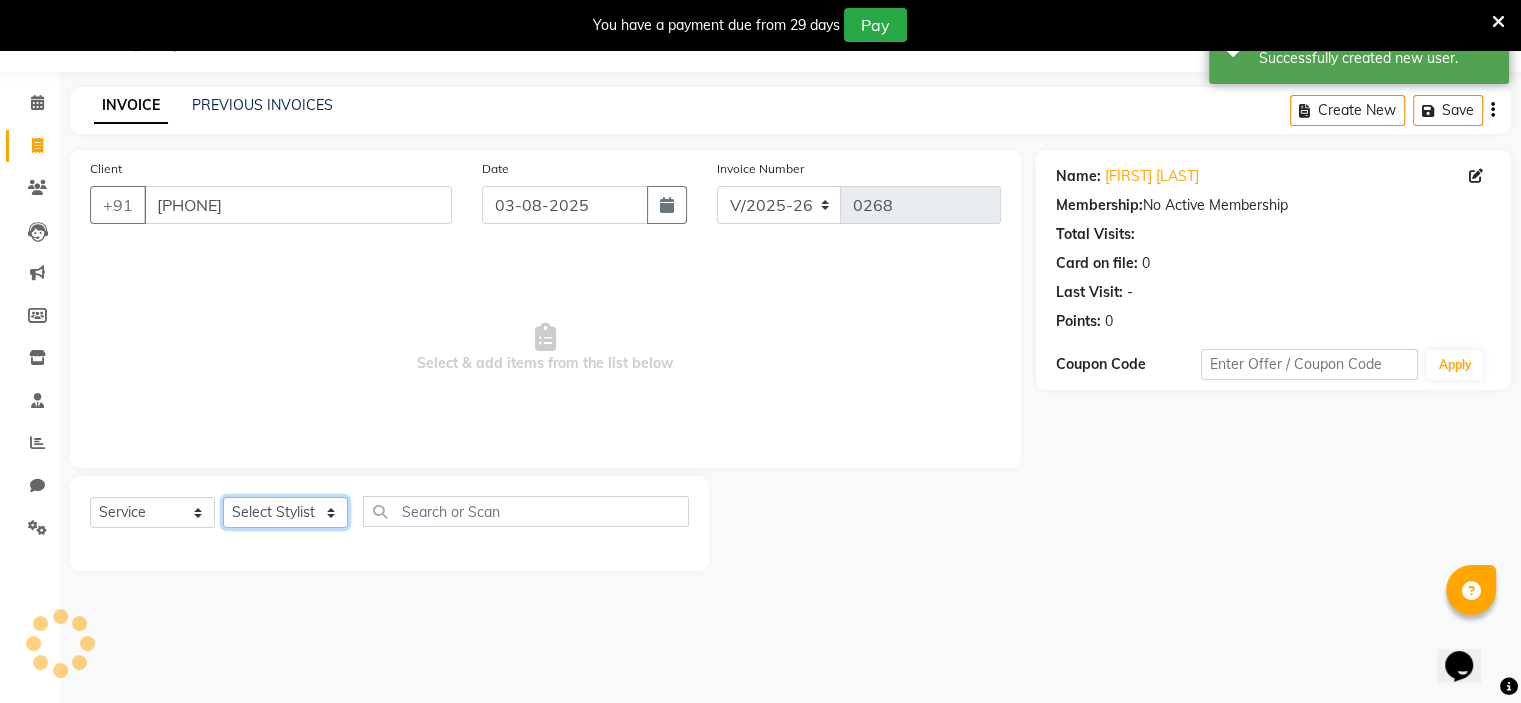 click on "Select Stylist  [FIRST] (Owner) [FIRST] [FIRST] [FIRST] [FIRST] [FIRST] [FIRST] [FIRST] [FIRST] [FIRST]" 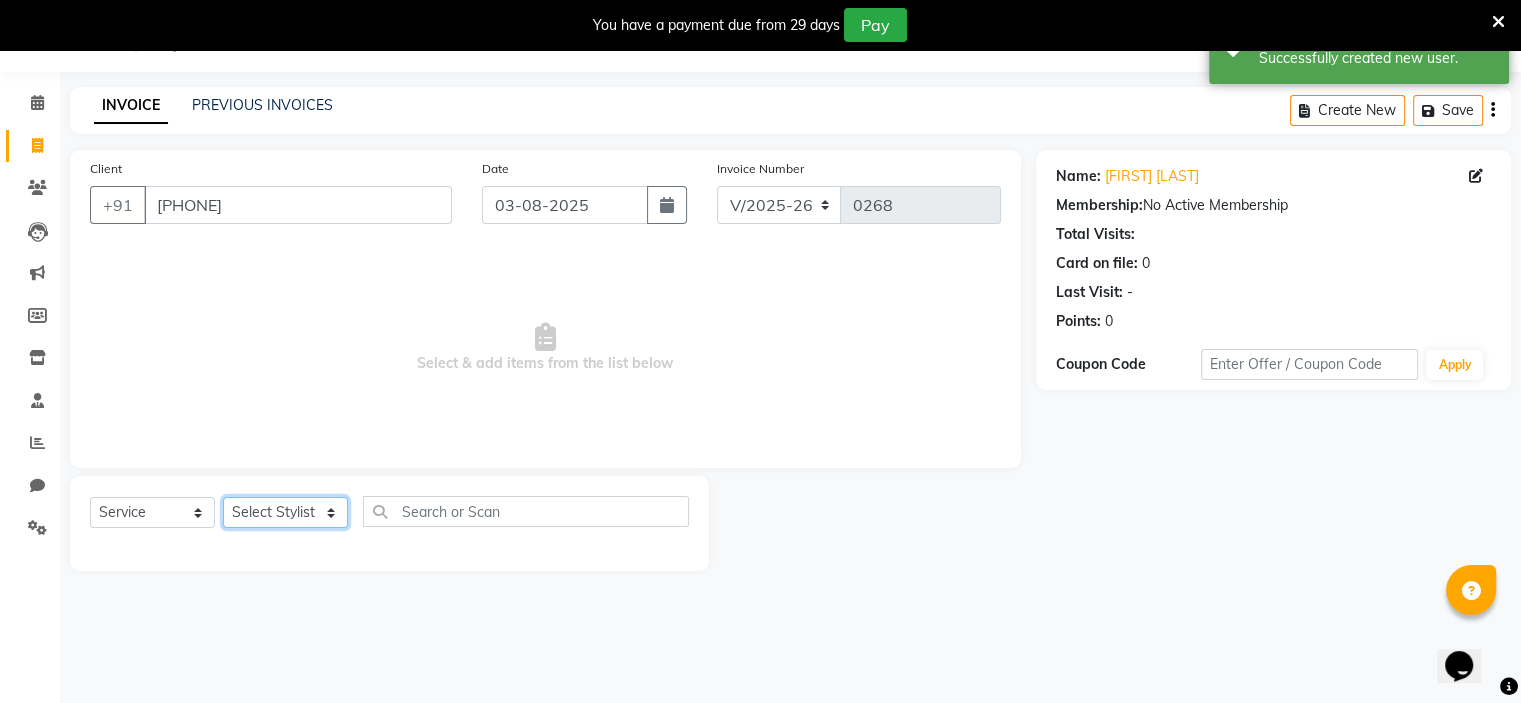 select on "[PHONE]" 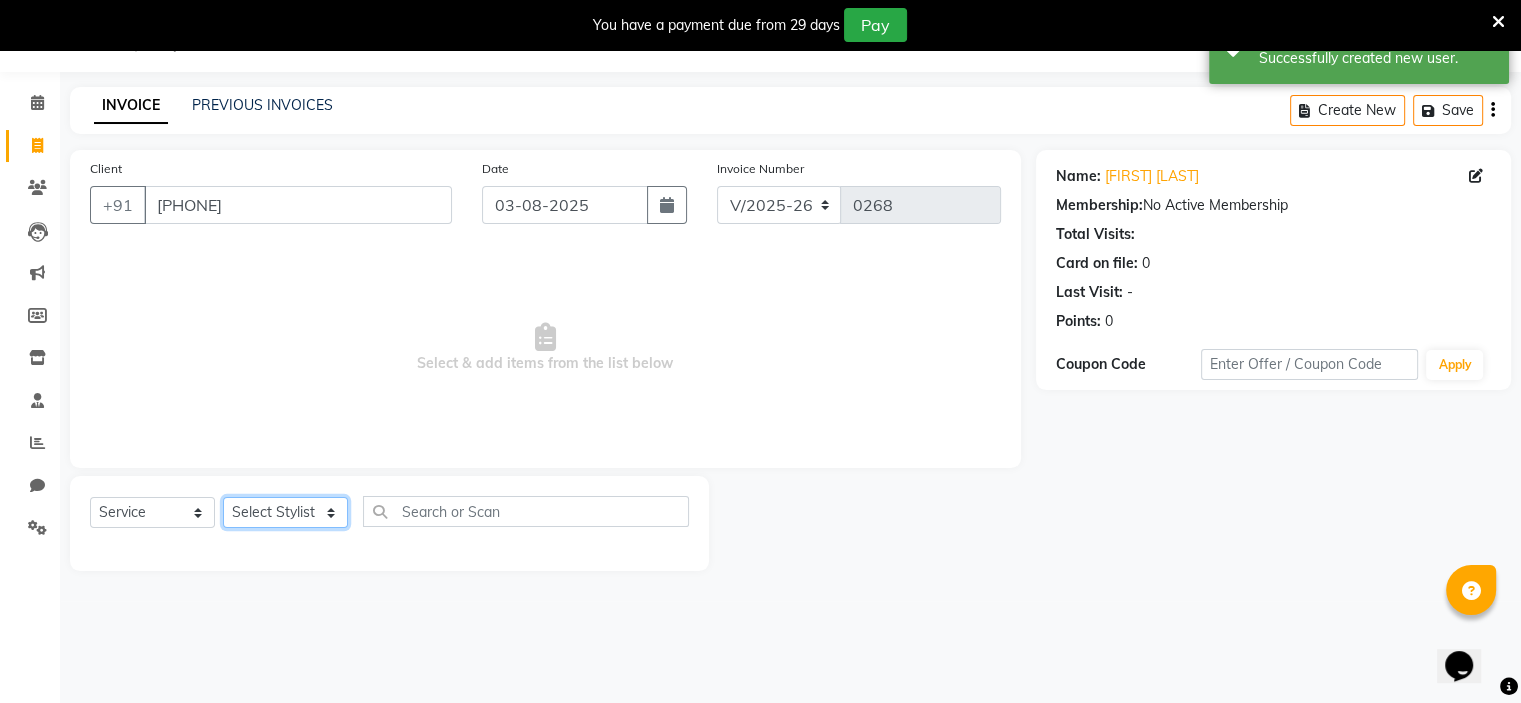click on "Select Stylist  [FIRST] (Owner) [FIRST] [FIRST] [FIRST] [FIRST] [FIRST] [FIRST] [FIRST] [FIRST] [FIRST]" 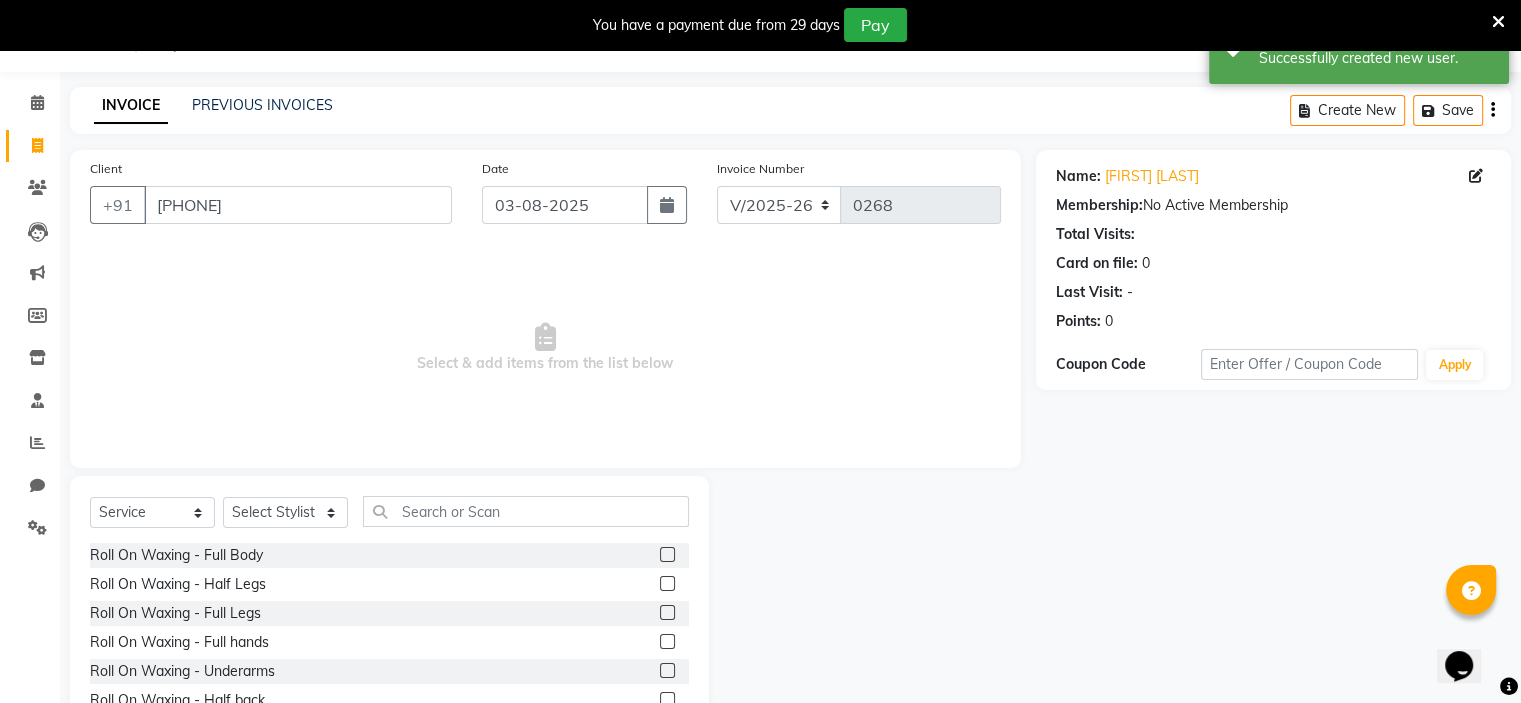click on "Select  Service  Product  Membership  Package Voucher Prepaid Gift Card  Select Stylist  Jayashree (Owner) Karina Karishma Manda Naaz Ranjana Ritu Sakshi Sangeeta Sayee Roll On Waxing - Full Body  Roll On Waxing - Half Legs  Roll On Waxing - Full Legs  Roll On Waxing - Full hands  Roll On Waxing - Underarms  Roll On Waxing - Half back  Roll On Waxing - Full Back  Rica / Boisoft Waxing - Stomach and Chest    2550  Rica / Boisoft Waxing - Half Legs  Rica / Boisoft Waxing - Full Legs  Rica / Boisoft Waxing - Hands  Rica / Boisoft Waxing - Underarms  Rica / Boisoft Waxing - Half back  Rica / Boisoft Waxing -  Back  Rica / Boisoft Waxing - Stomach and Chest  Brazilian Stripless Wax - Eyebrows  Brazilian Stripless Wax - Upper Lip  Brazilian Stripless Wax - Forehead  Brazilian Stripless Wax - Side Locks  Brazilian Stripless Wax - Jawline  Brazilian Stripless Wax - Chin  Brazilian Stripless Wax - Nose  Brazilian Stripless Wax - Full Face  Brazilian Stripless Wax - Under Arms  Brazilian Stripless Wax - Bikini Wax" 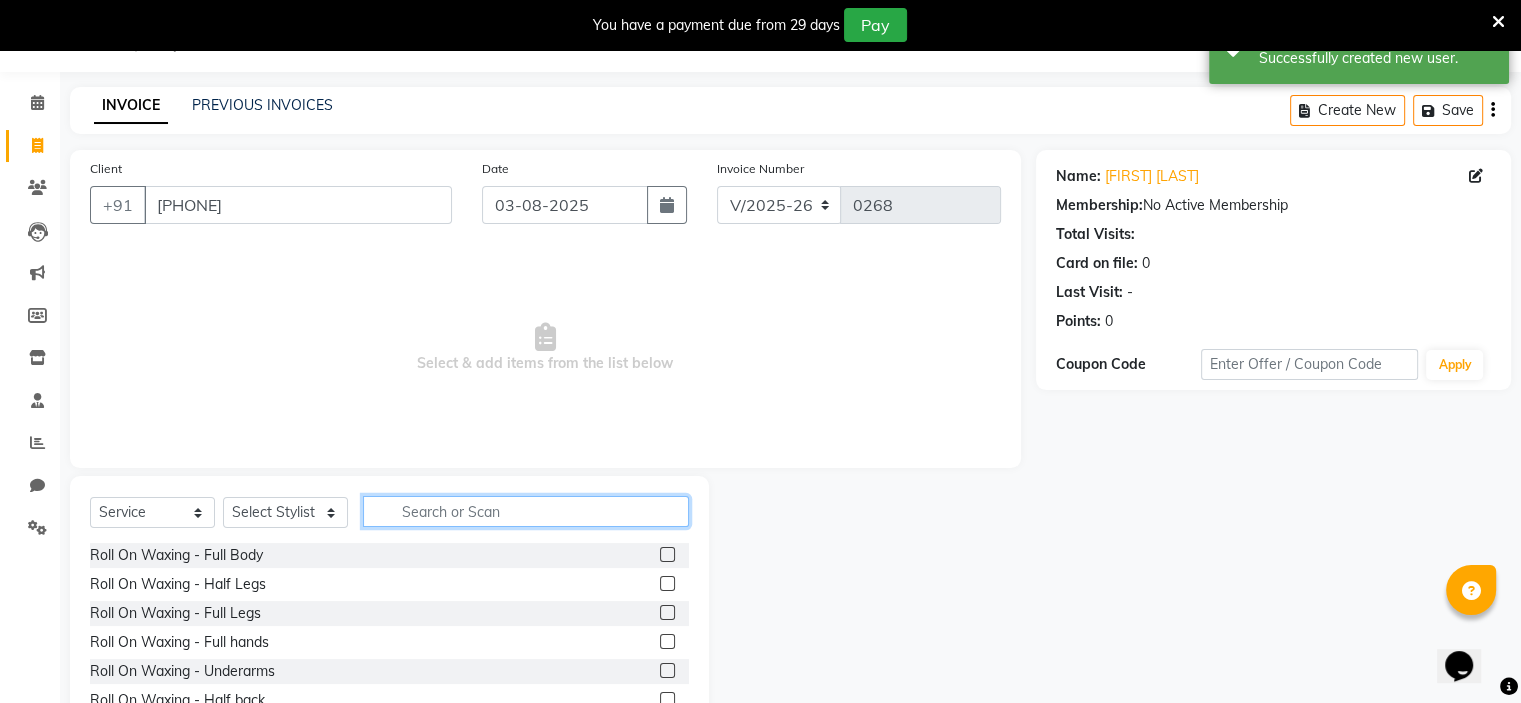 click 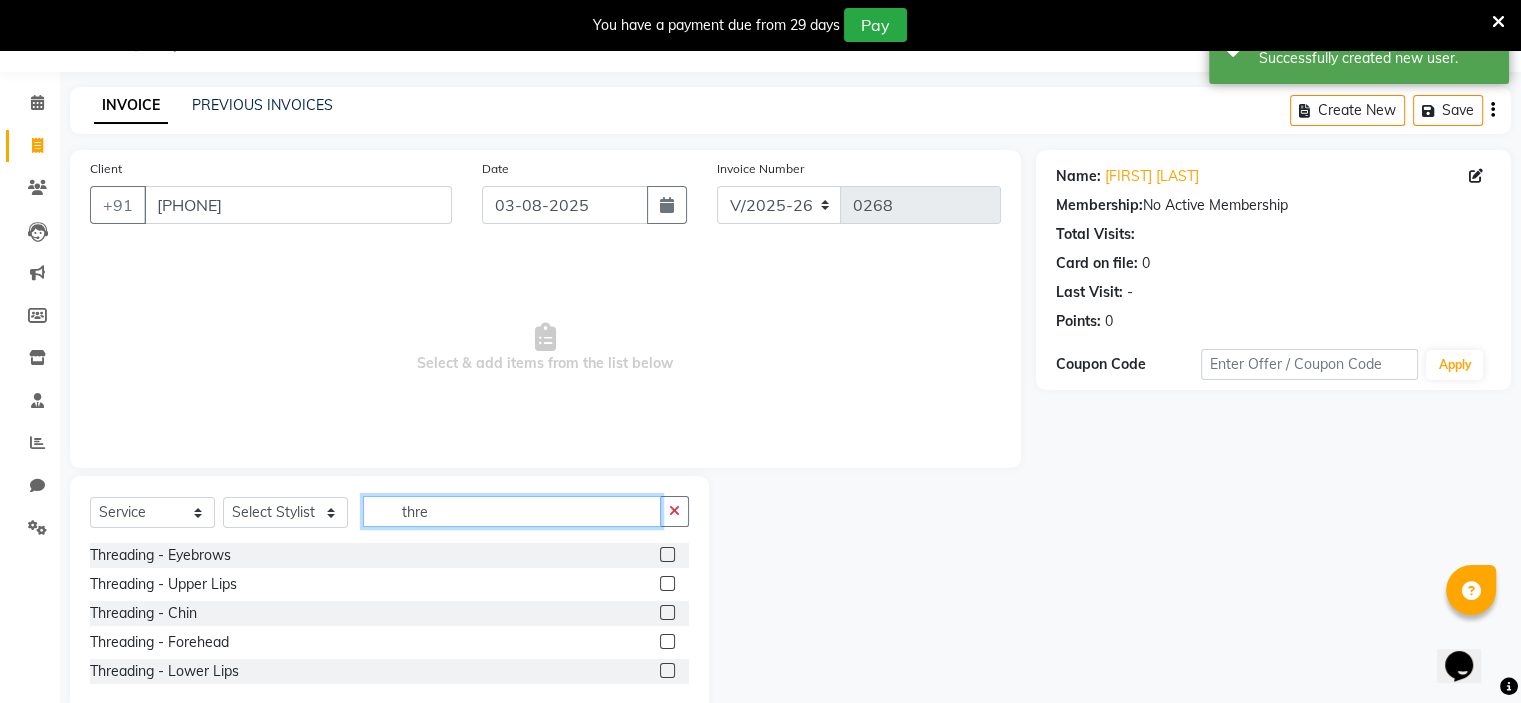 type on "thre" 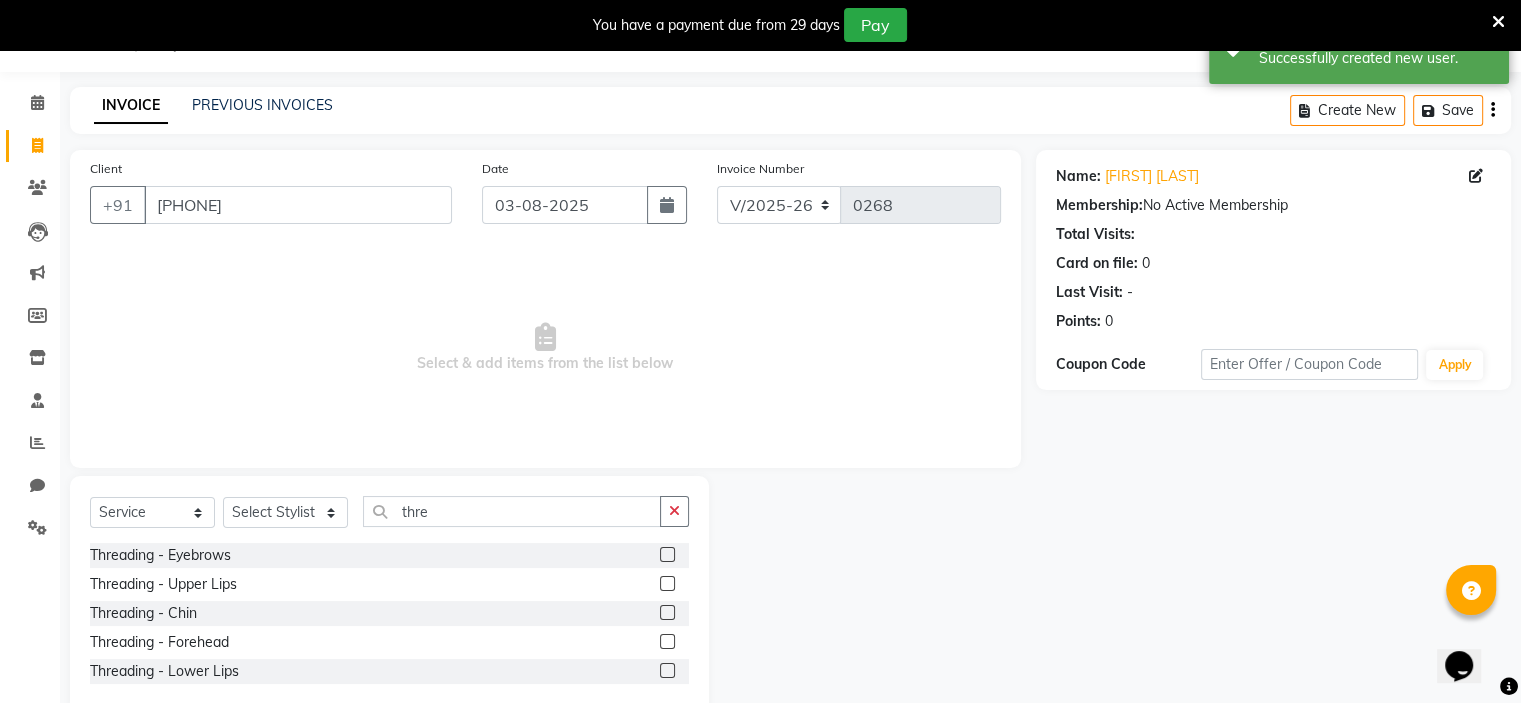 click 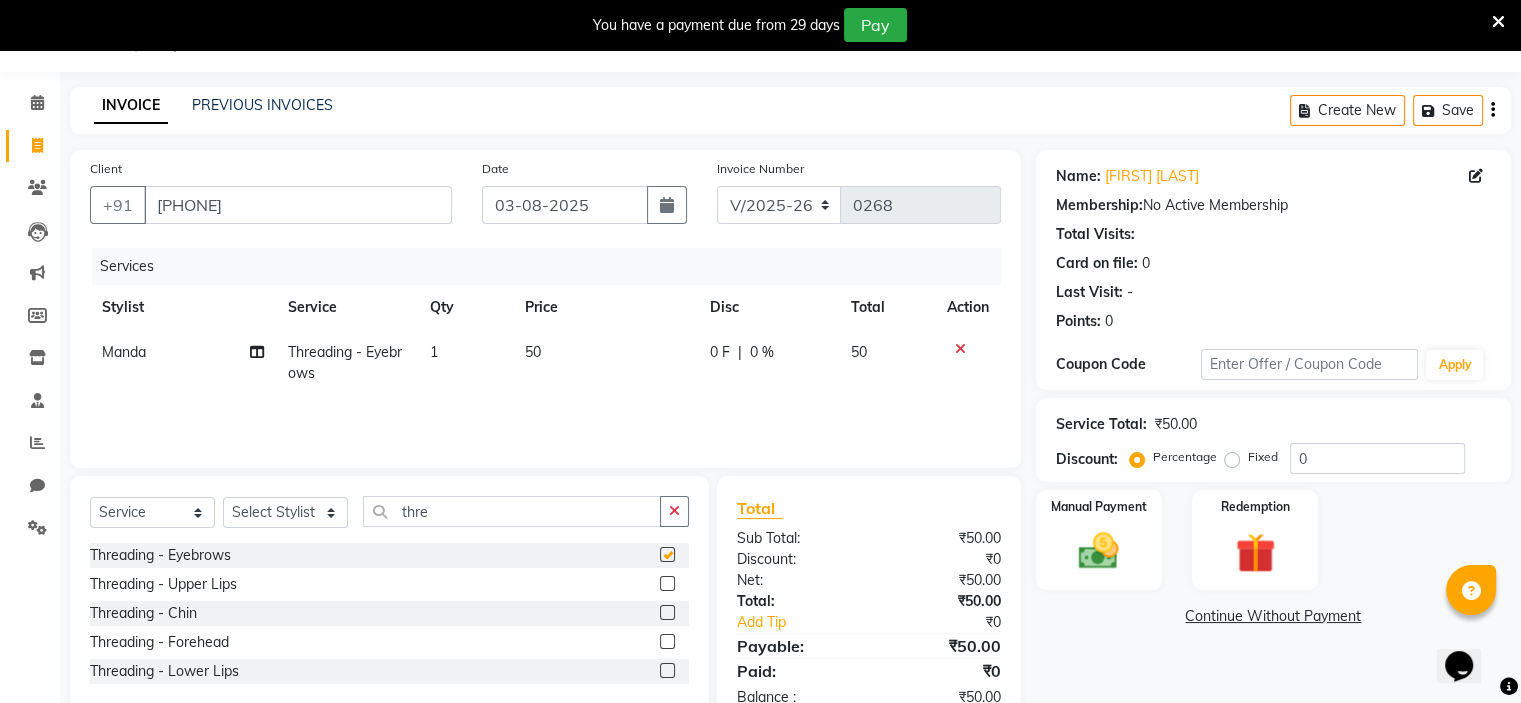 checkbox on "false" 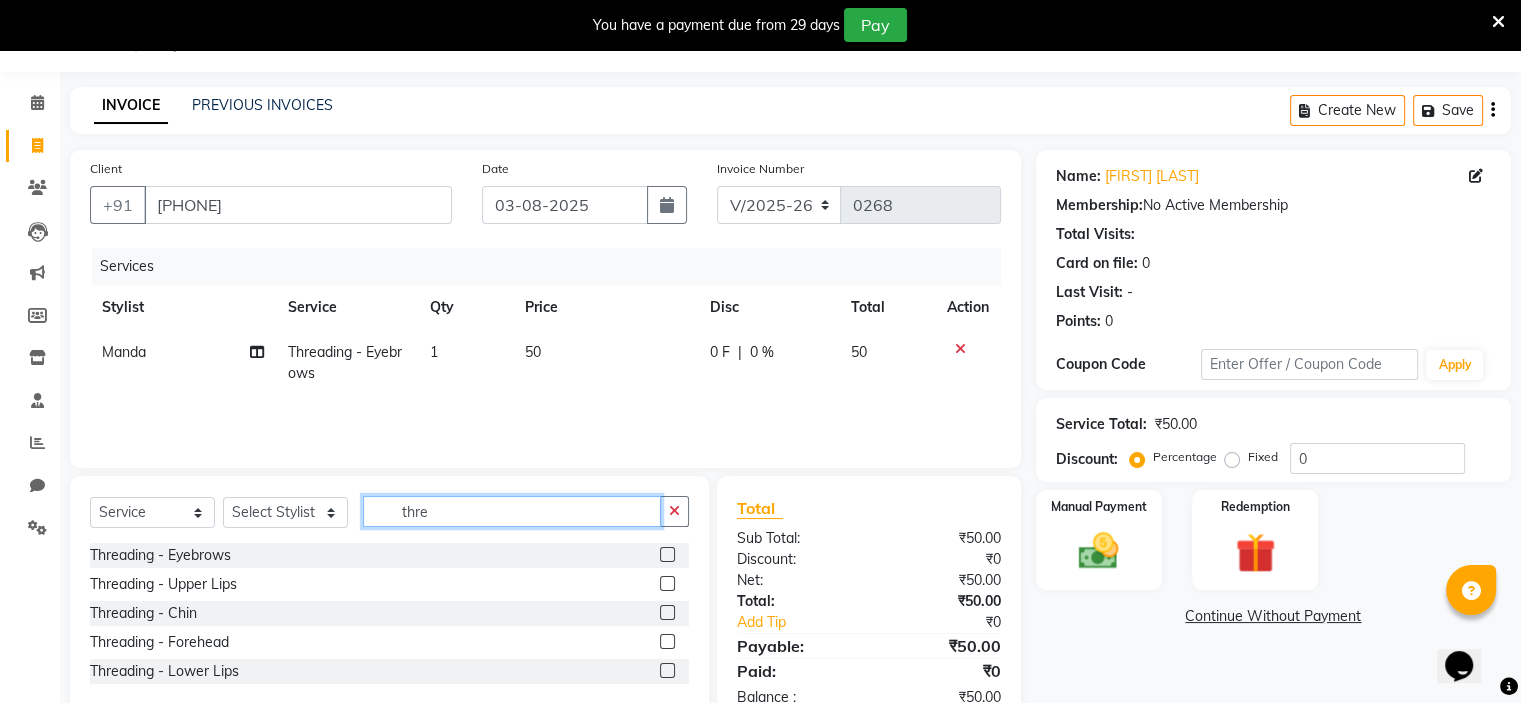 click on "thre" 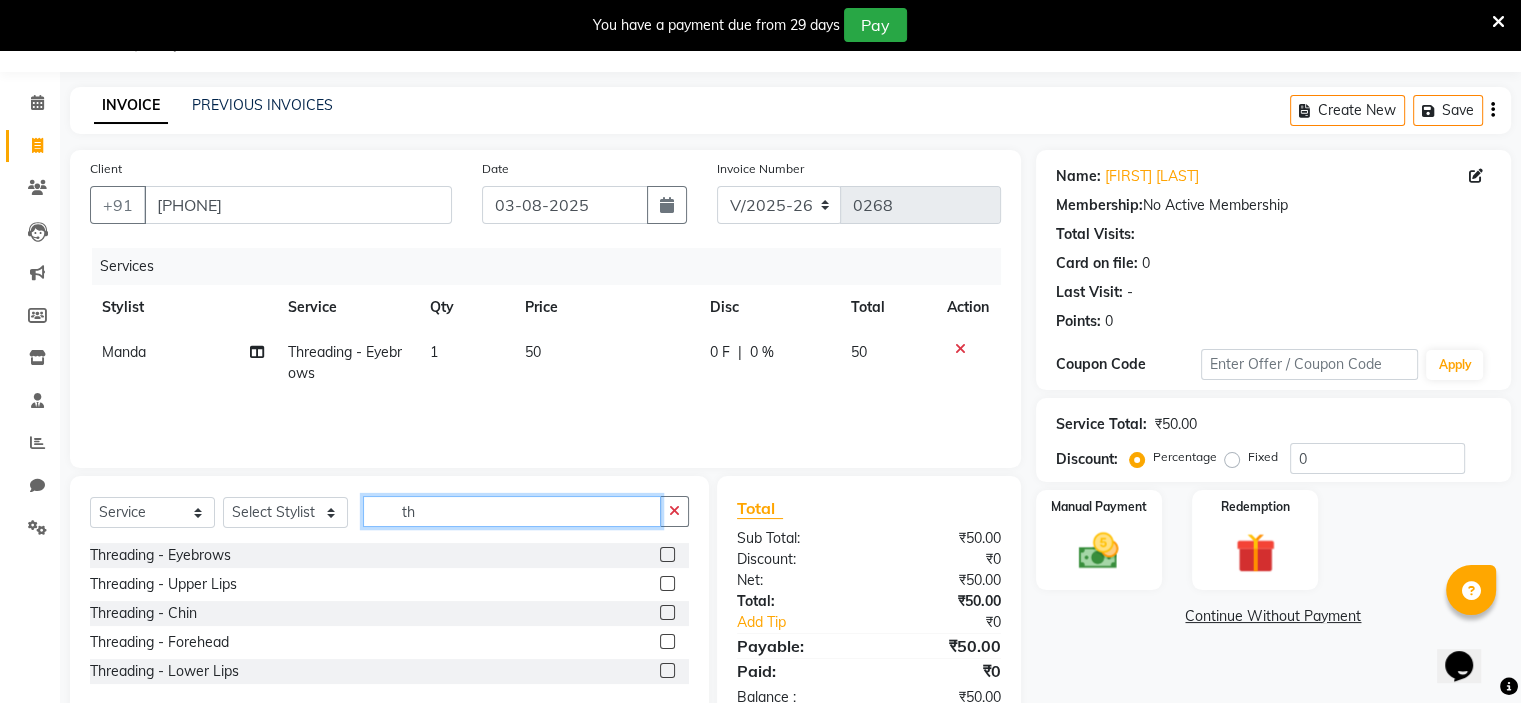 type on "t" 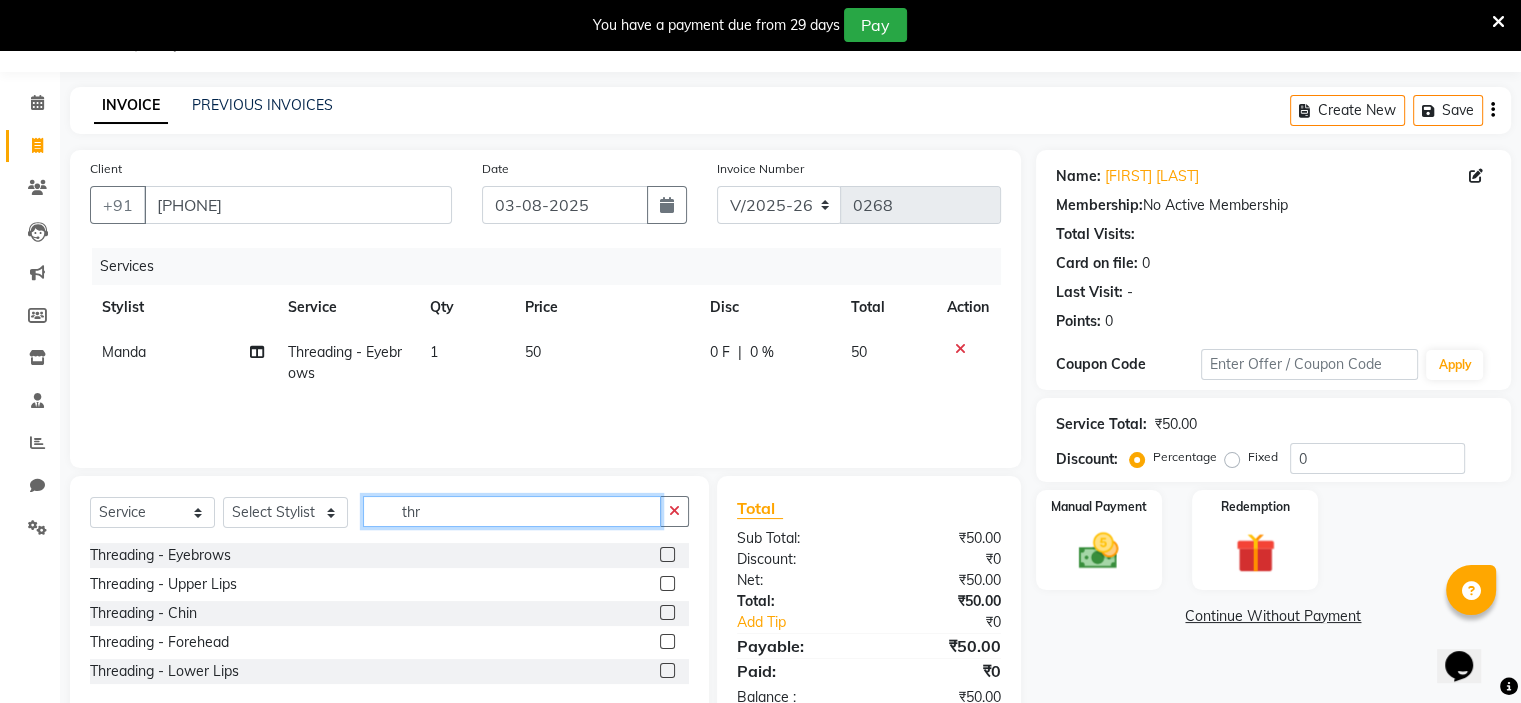 type on "thre" 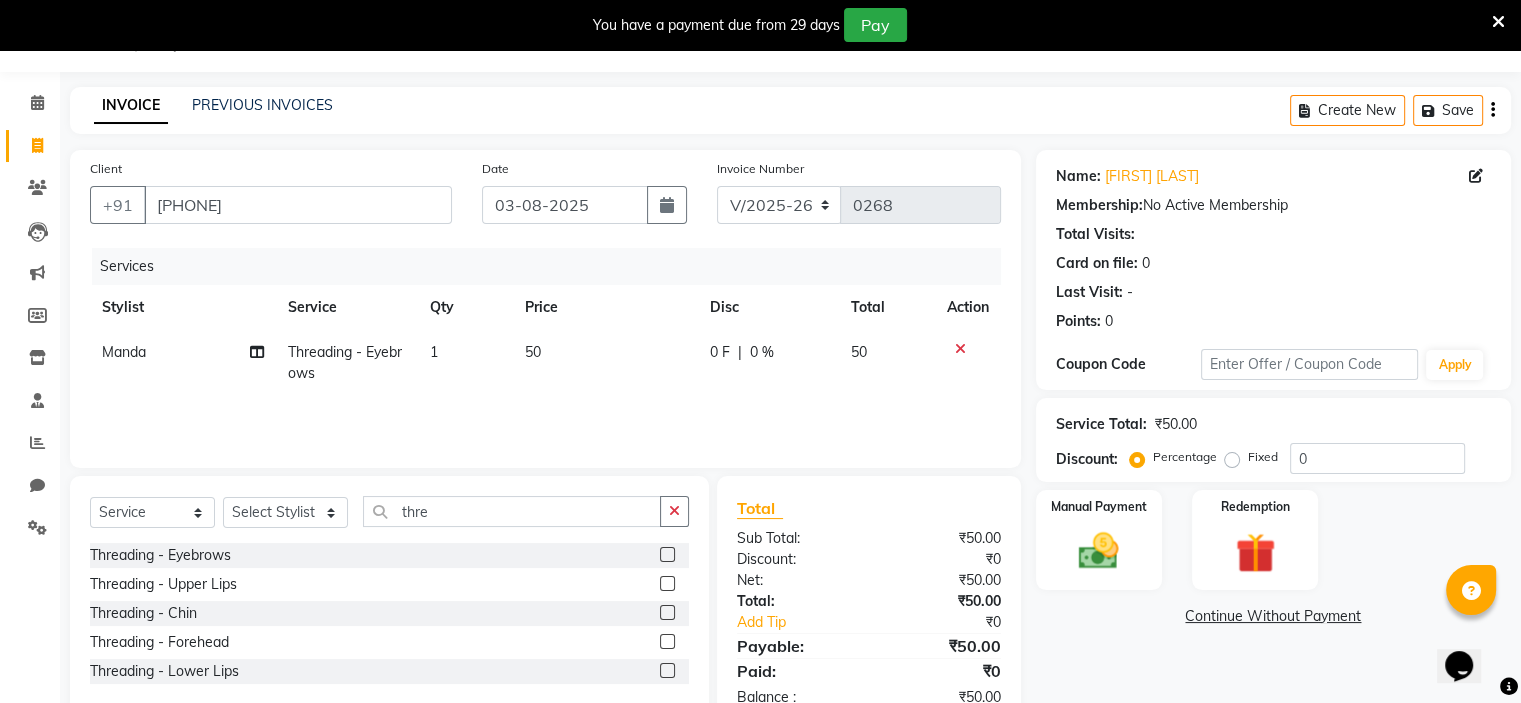 click 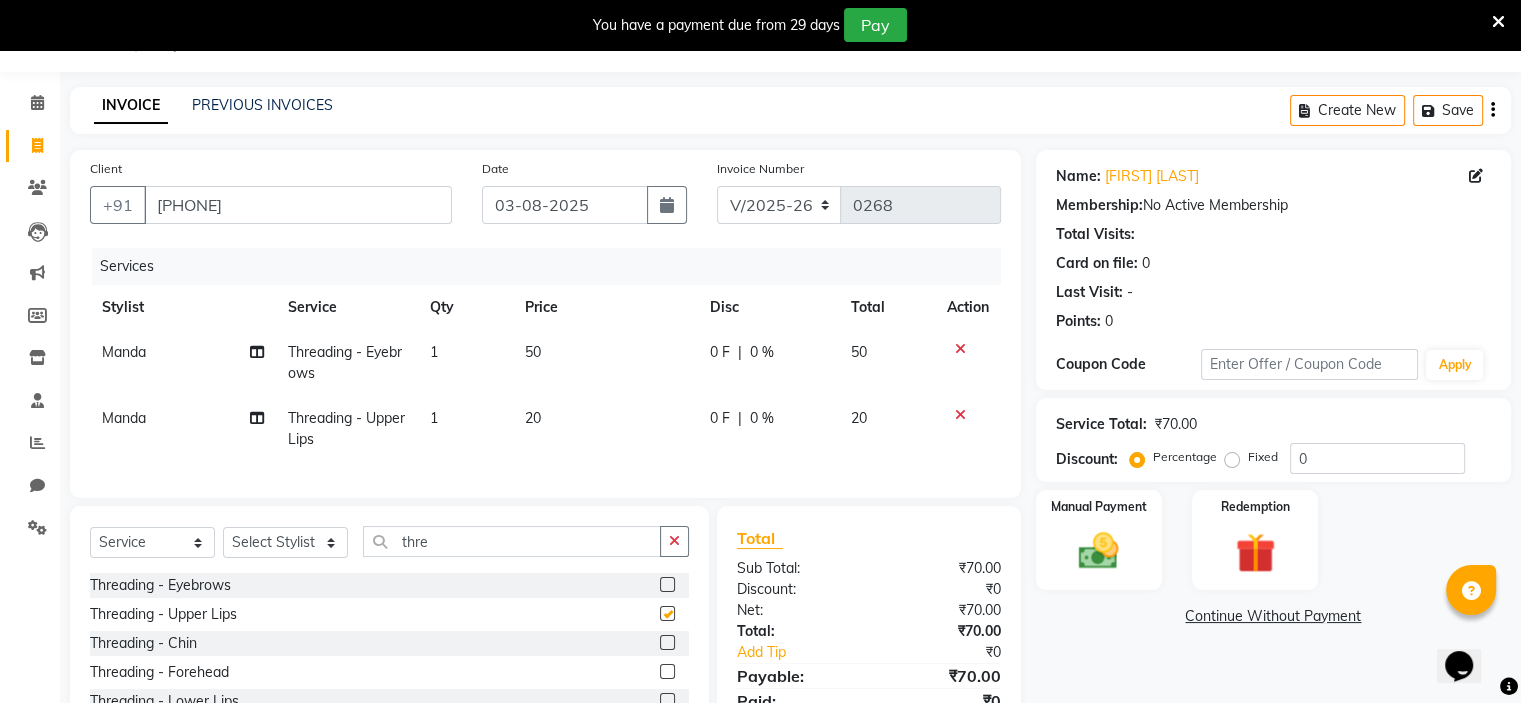 checkbox on "false" 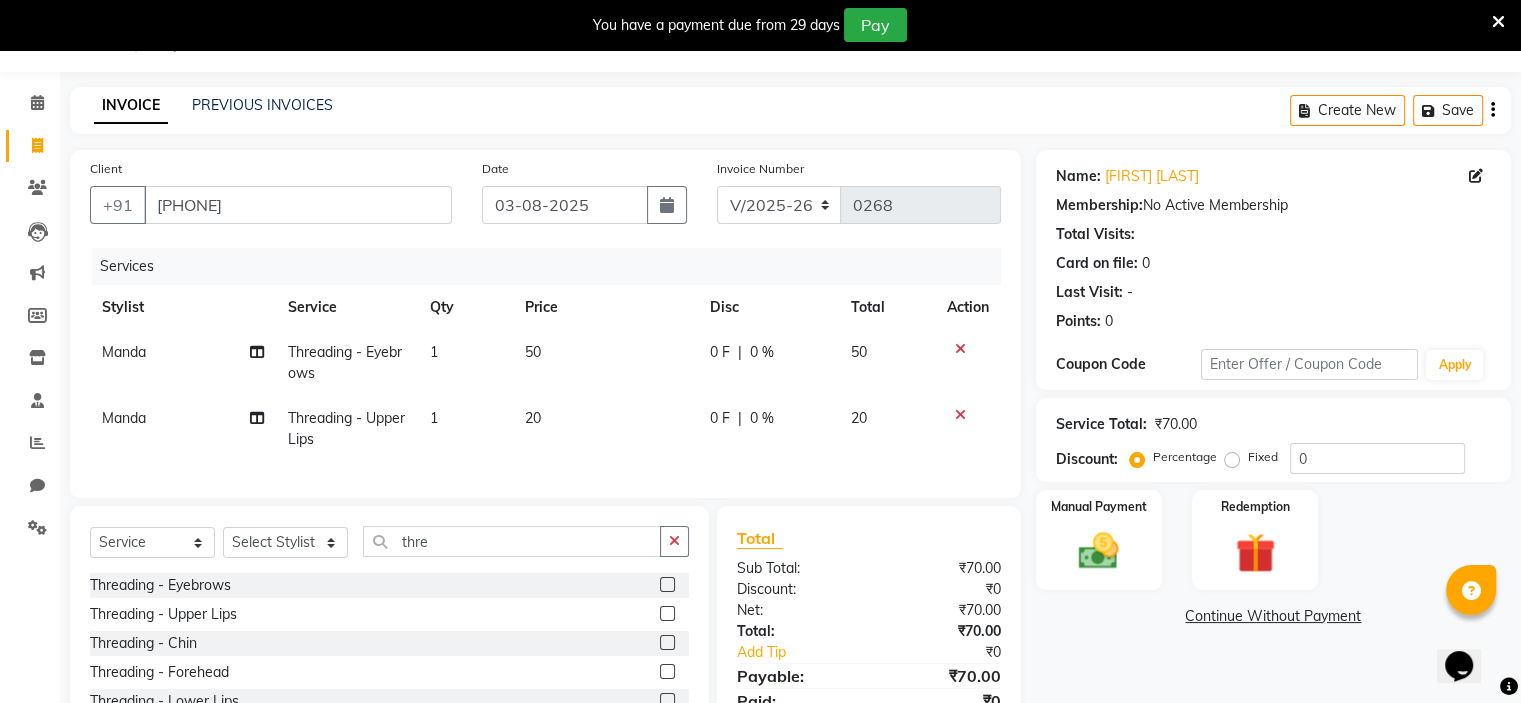 click 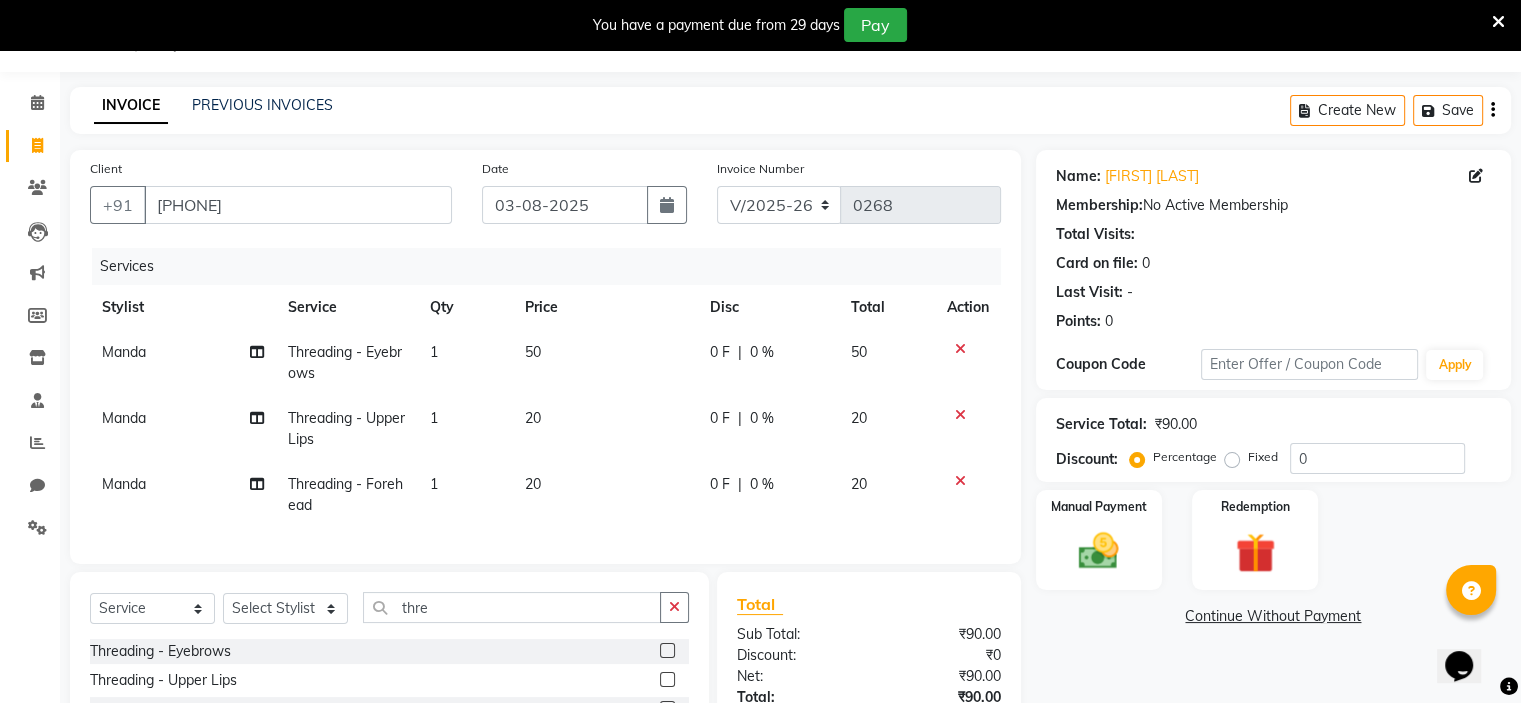 checkbox on "false" 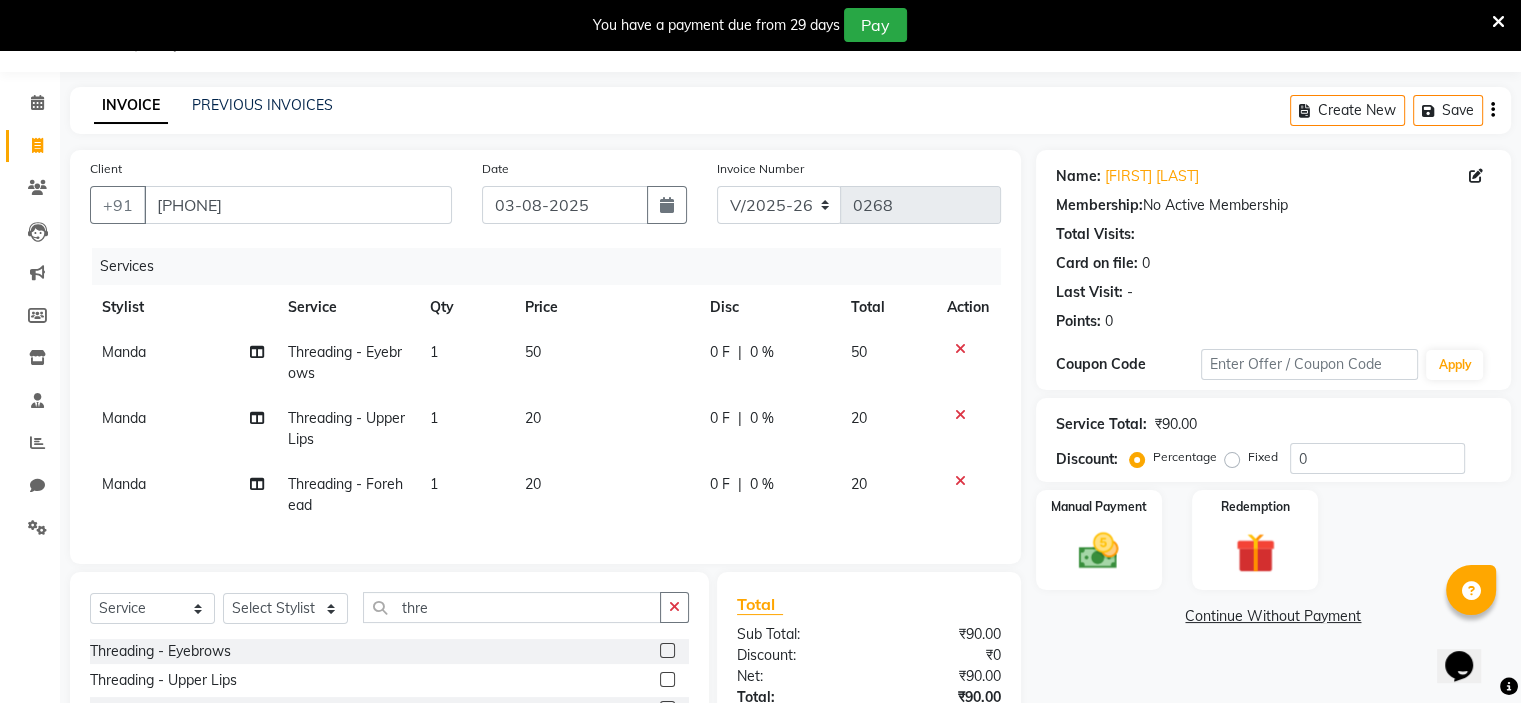 scroll, scrollTop: 0, scrollLeft: 14, axis: horizontal 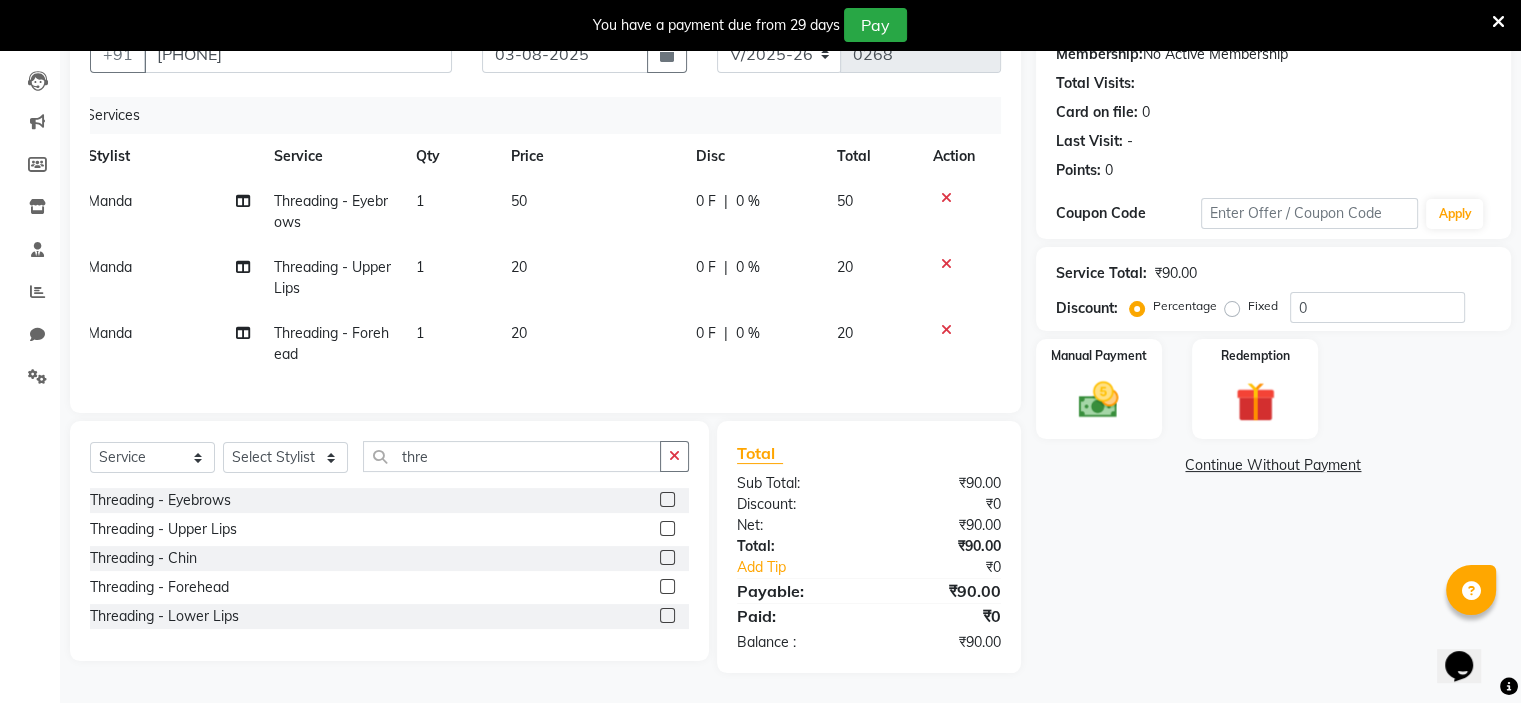 click at bounding box center [1498, 22] 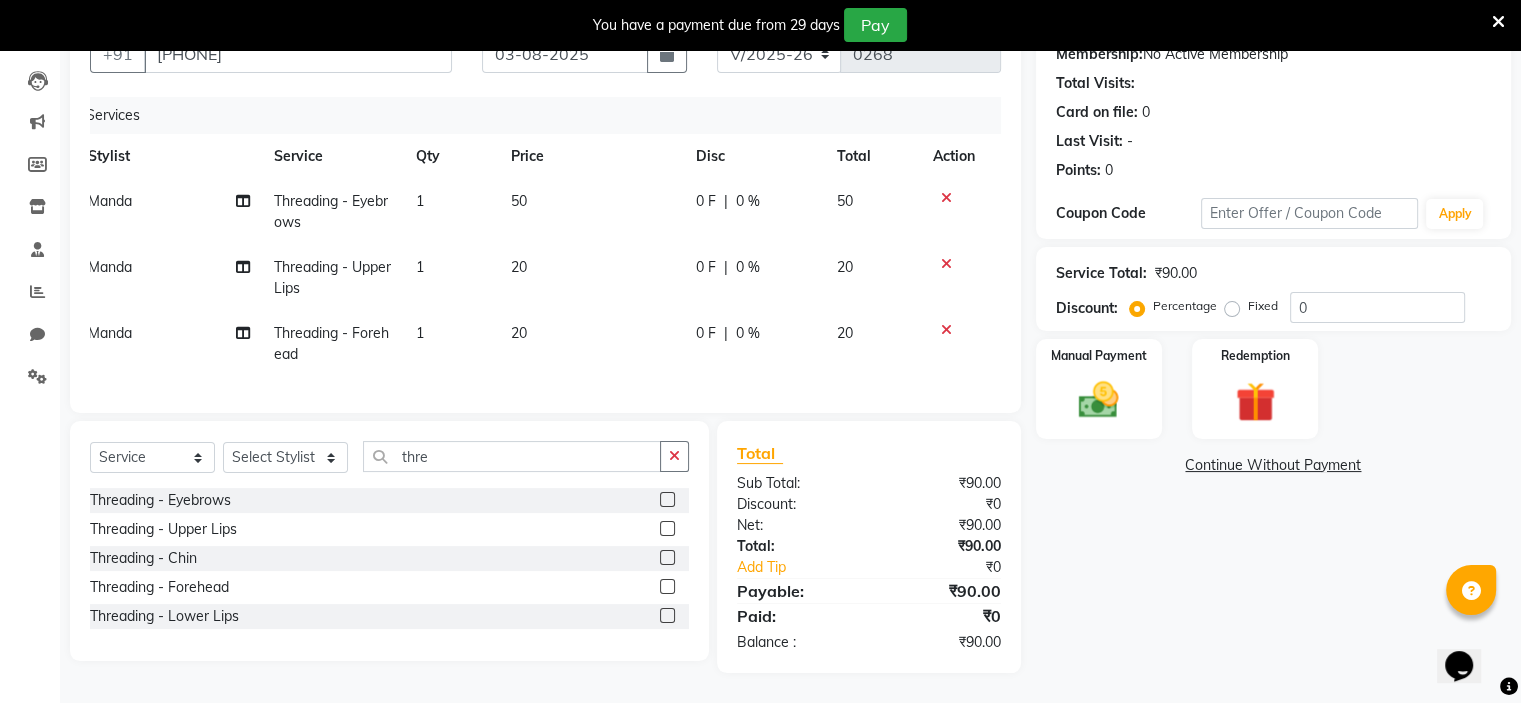 scroll, scrollTop: 166, scrollLeft: 0, axis: vertical 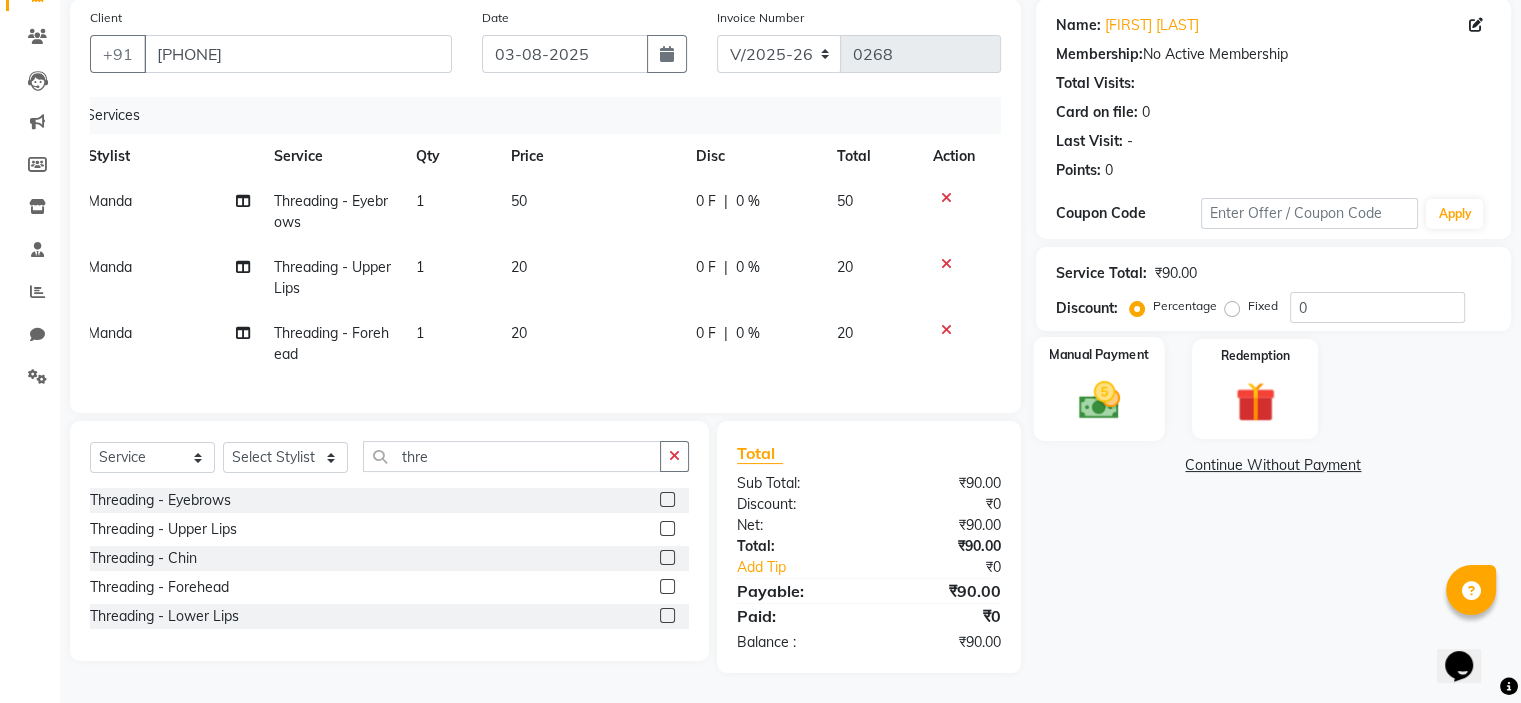 click on "Manual Payment" 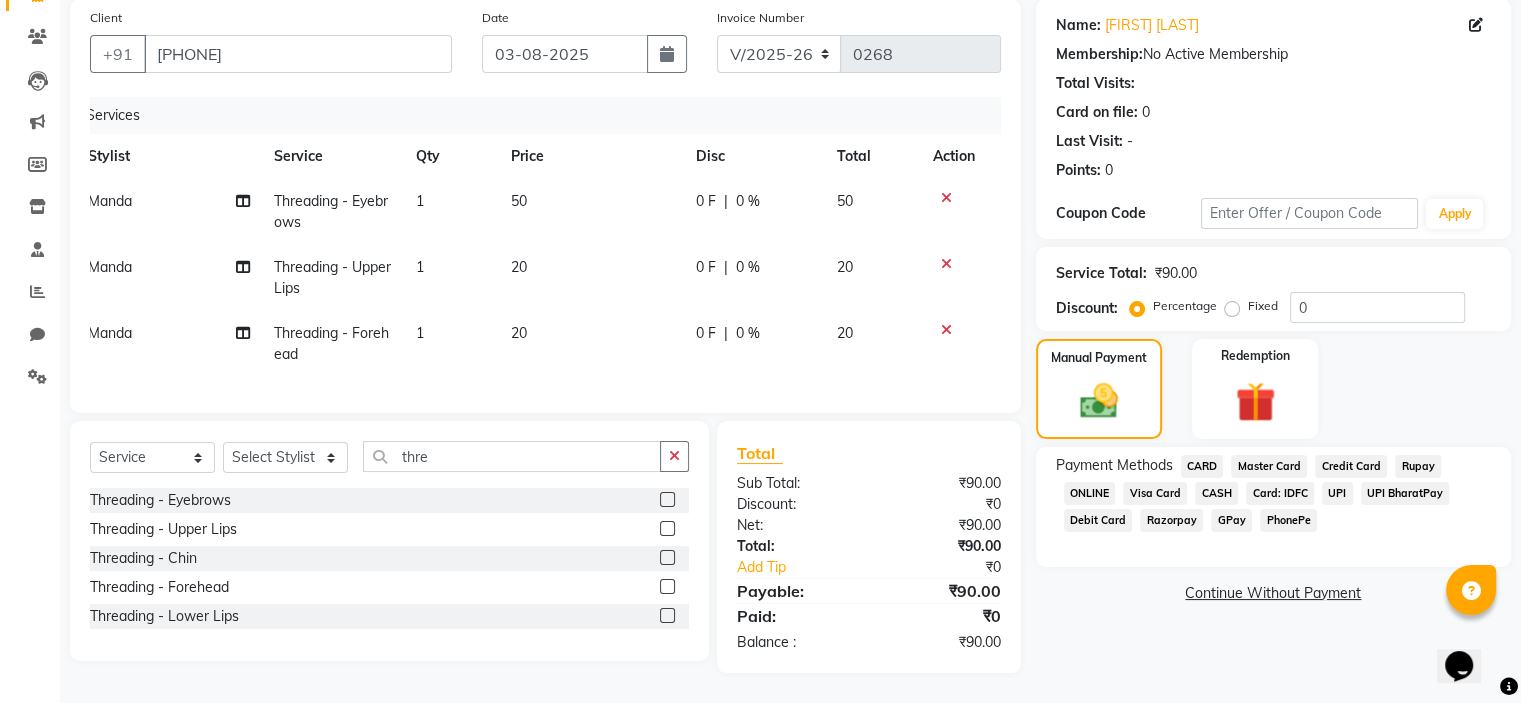 scroll, scrollTop: 131, scrollLeft: 0, axis: vertical 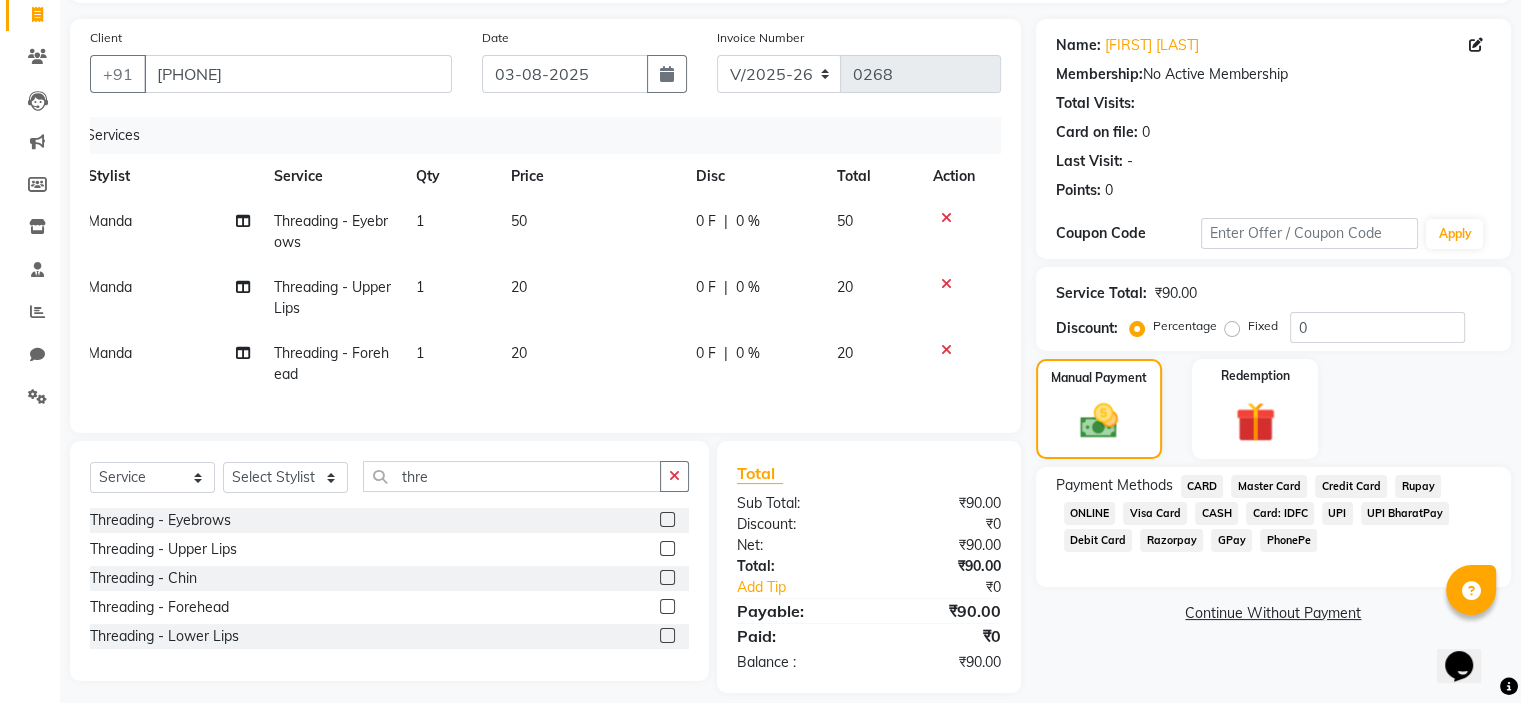 click on "GPay" 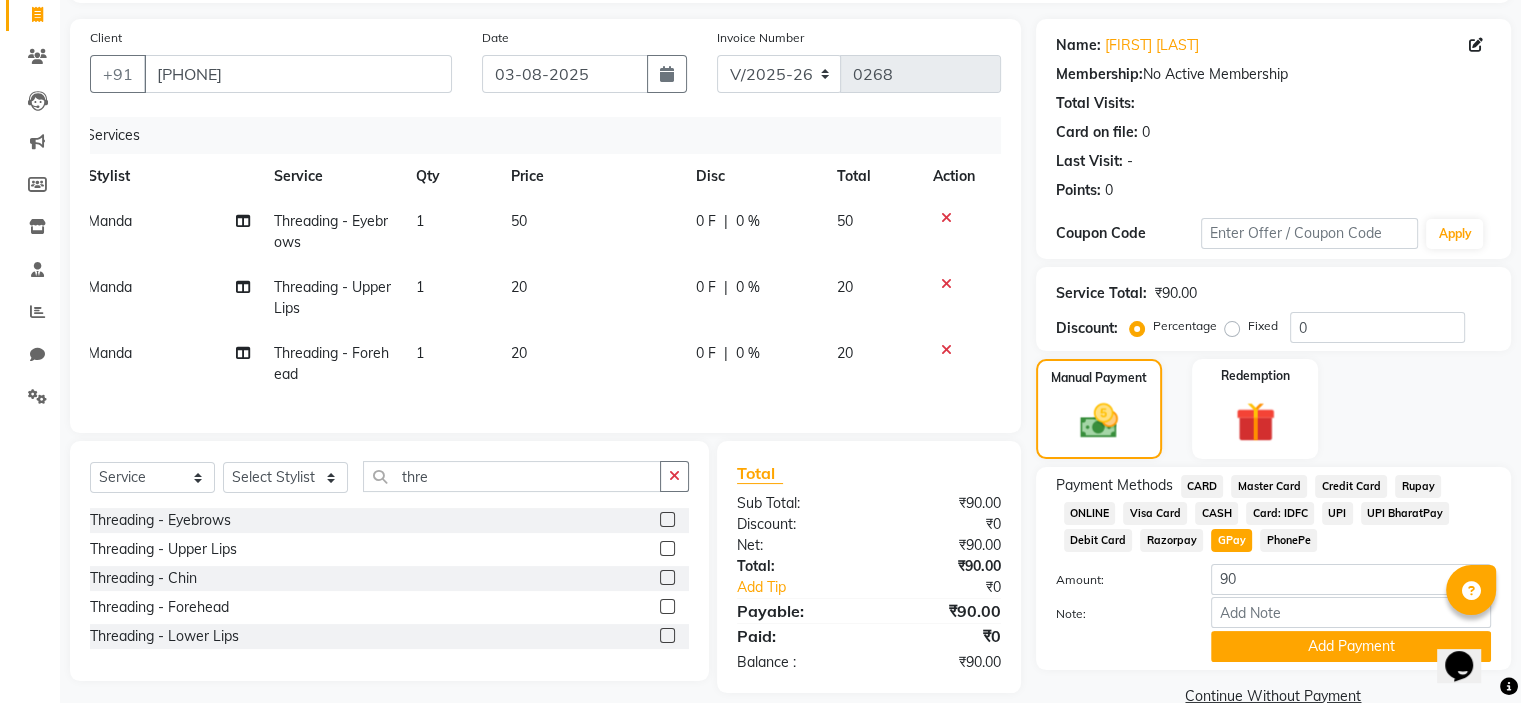 scroll, scrollTop: 172, scrollLeft: 0, axis: vertical 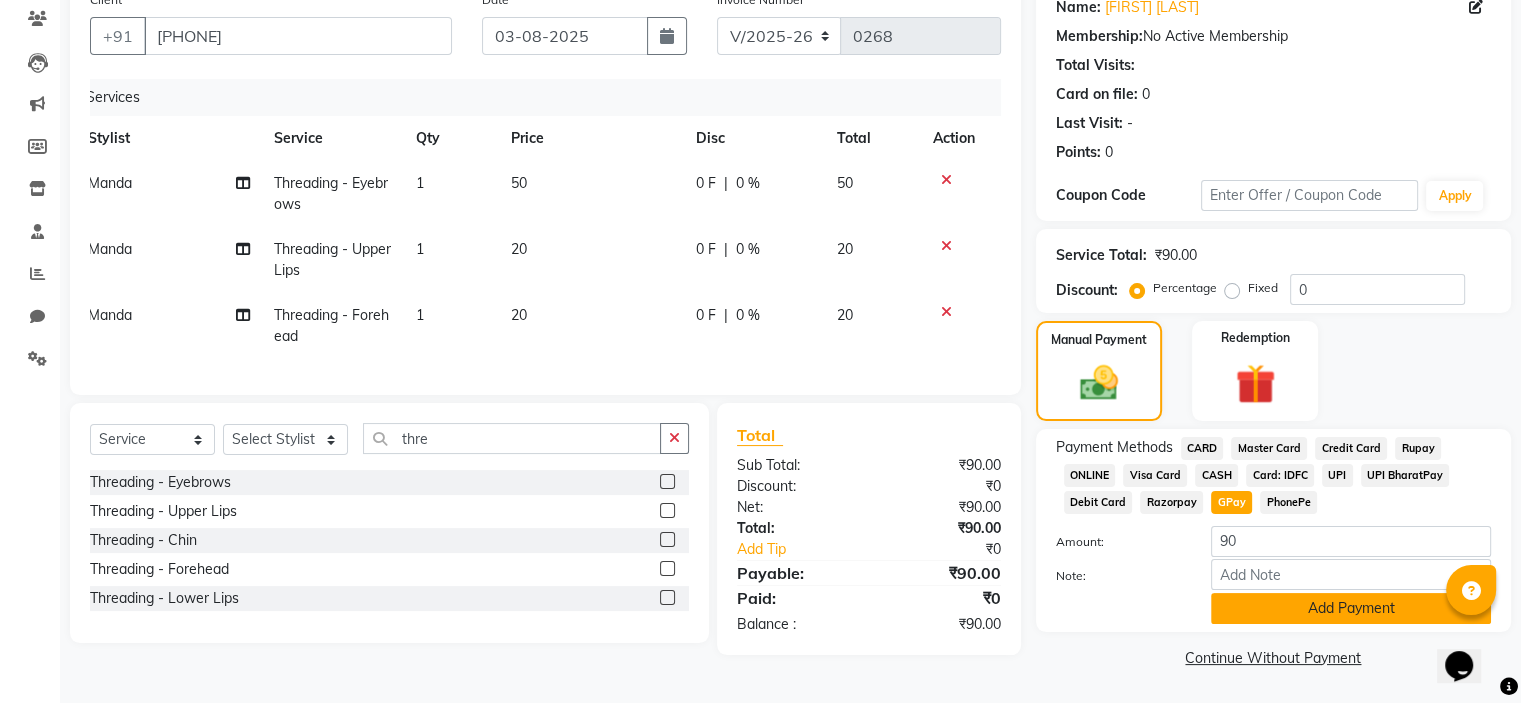 click on "Add Payment" 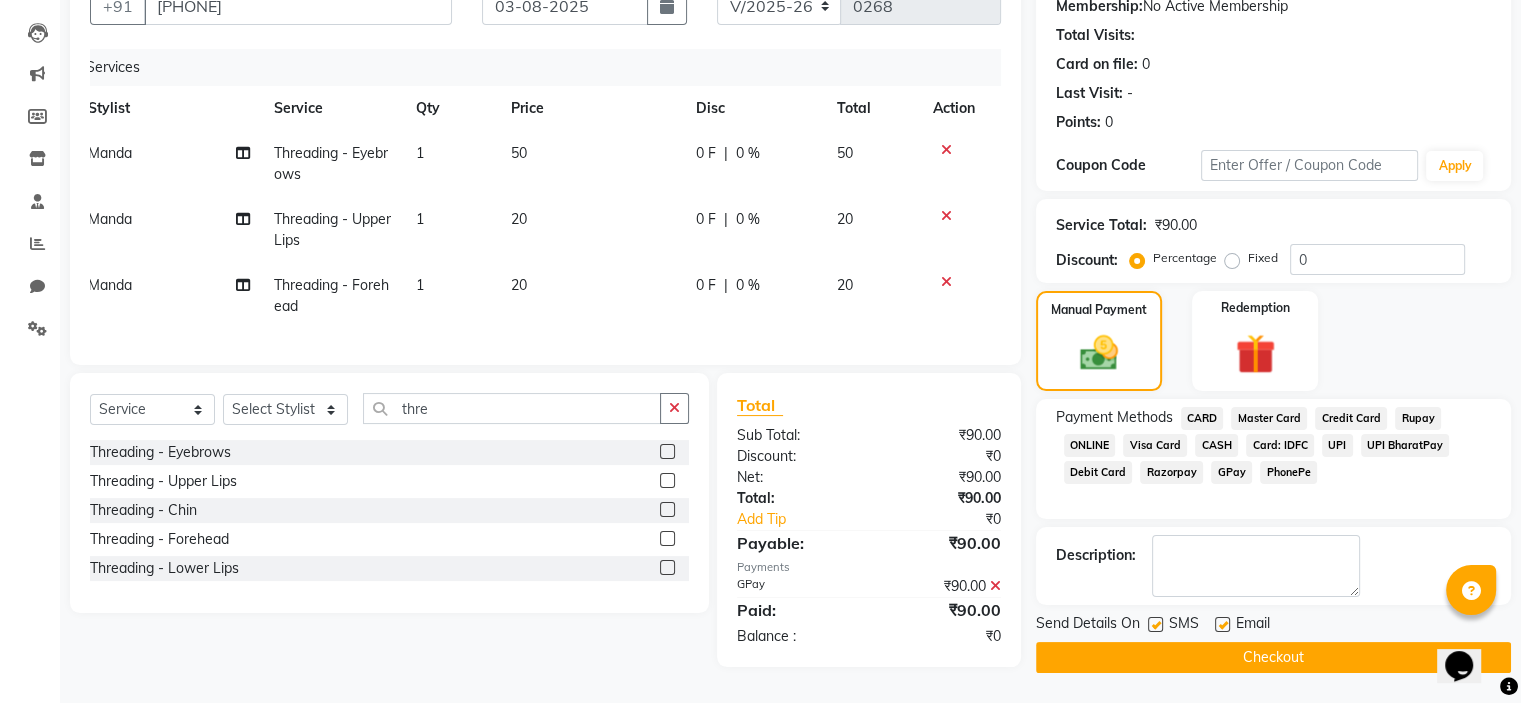 scroll, scrollTop: 191, scrollLeft: 0, axis: vertical 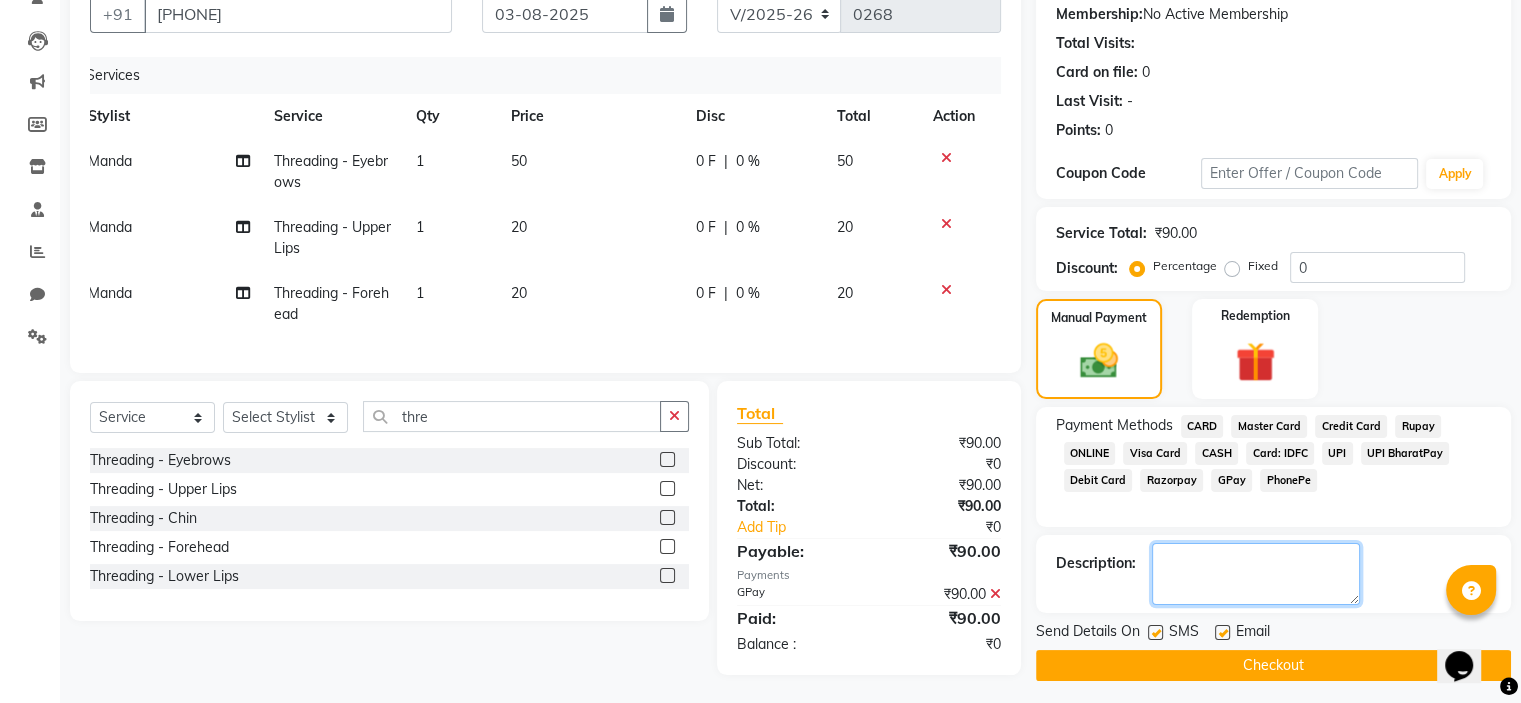 click 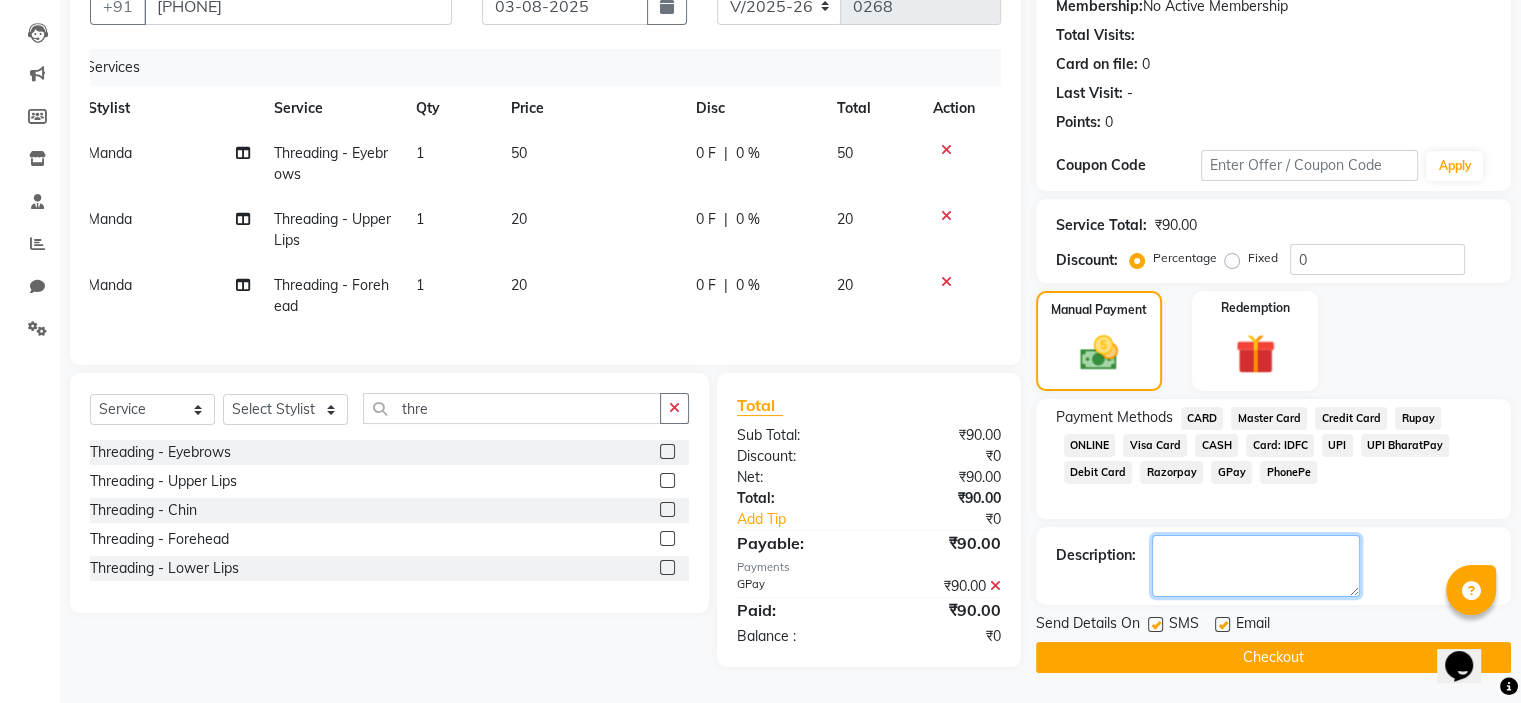 click 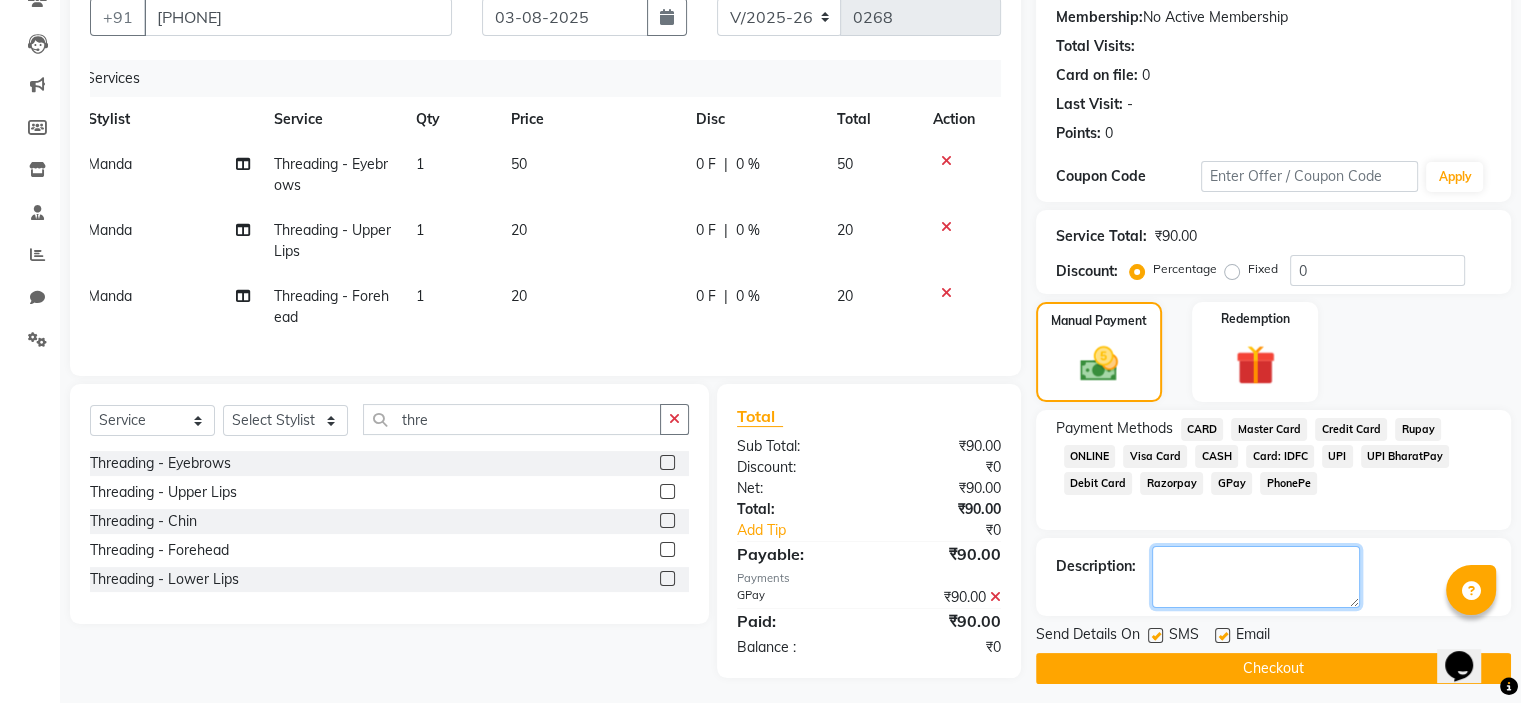 scroll, scrollTop: 187, scrollLeft: 0, axis: vertical 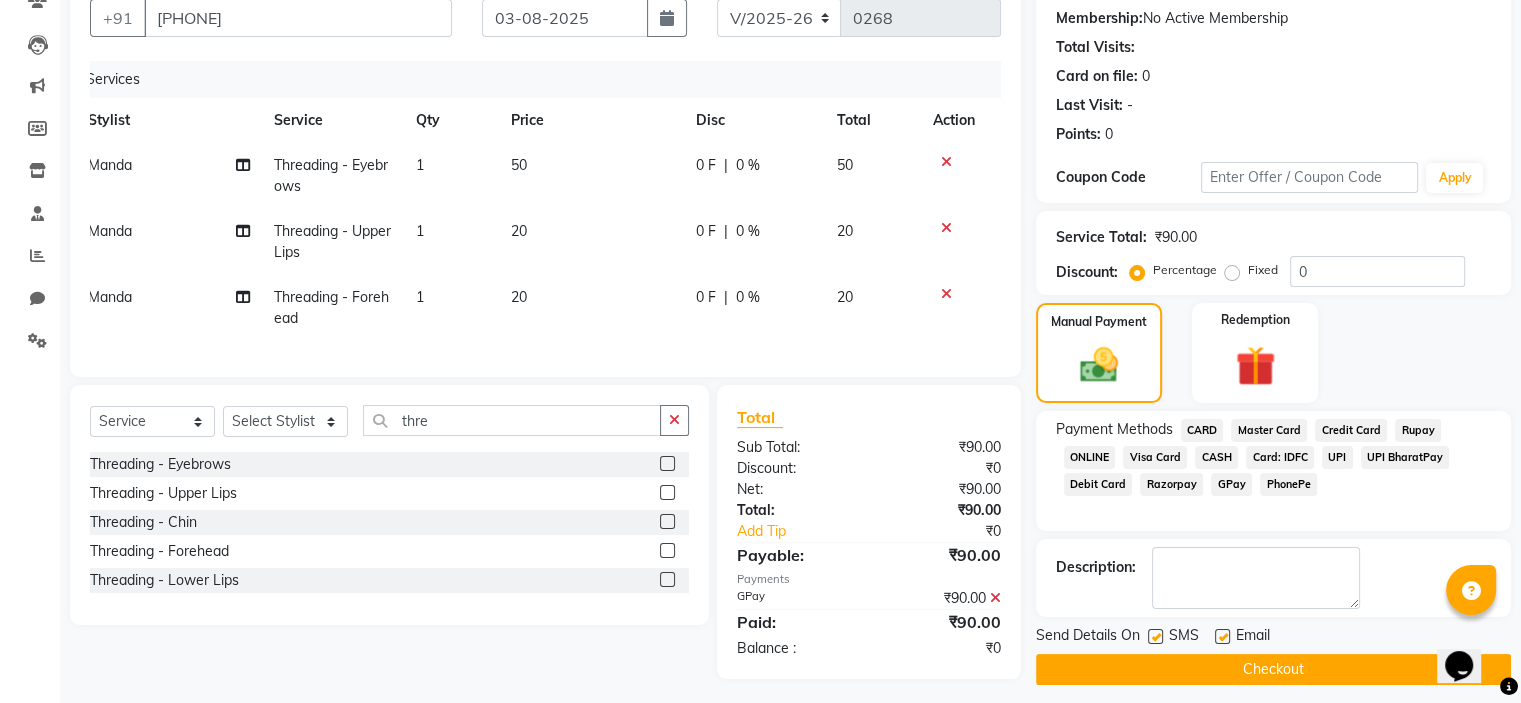 click 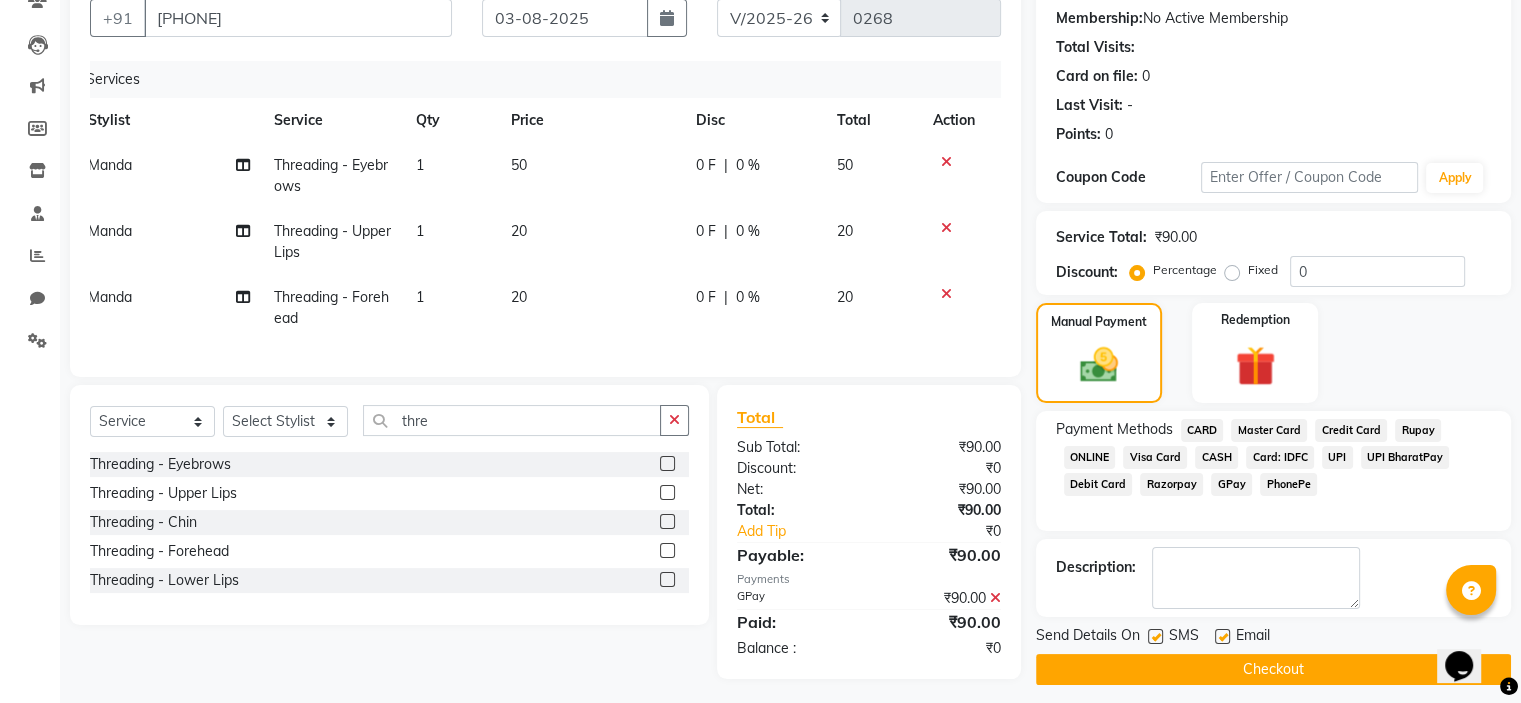 click at bounding box center [1154, 637] 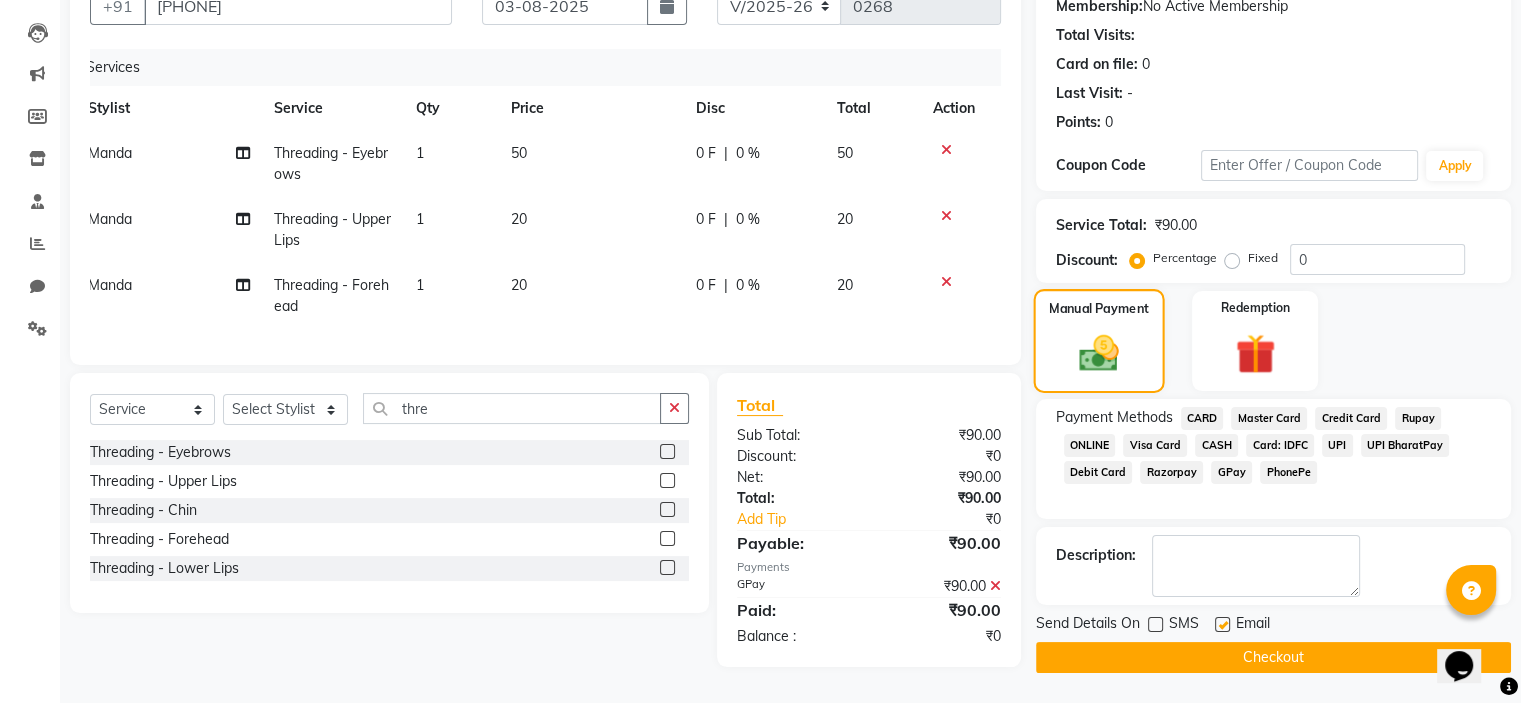 scroll, scrollTop: 204, scrollLeft: 0, axis: vertical 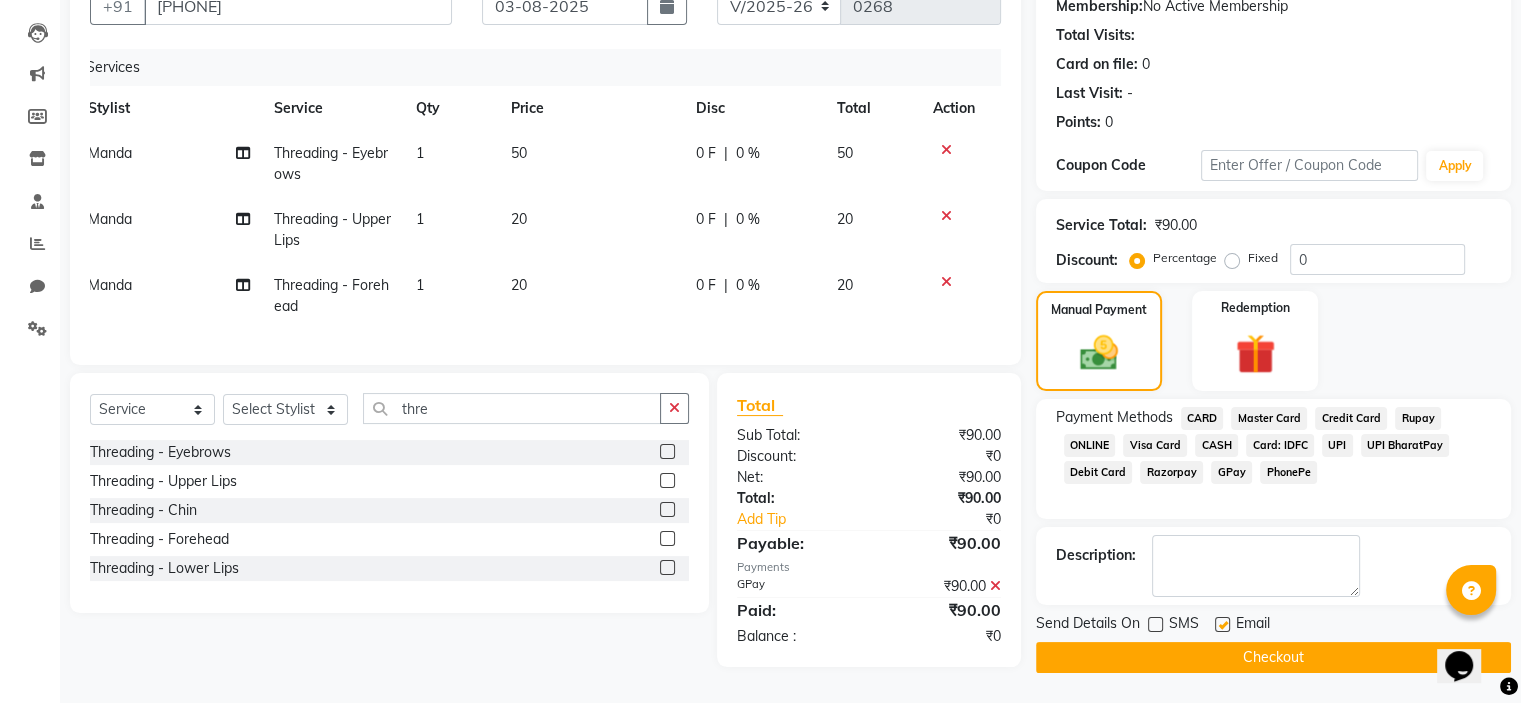 click on "GPay" 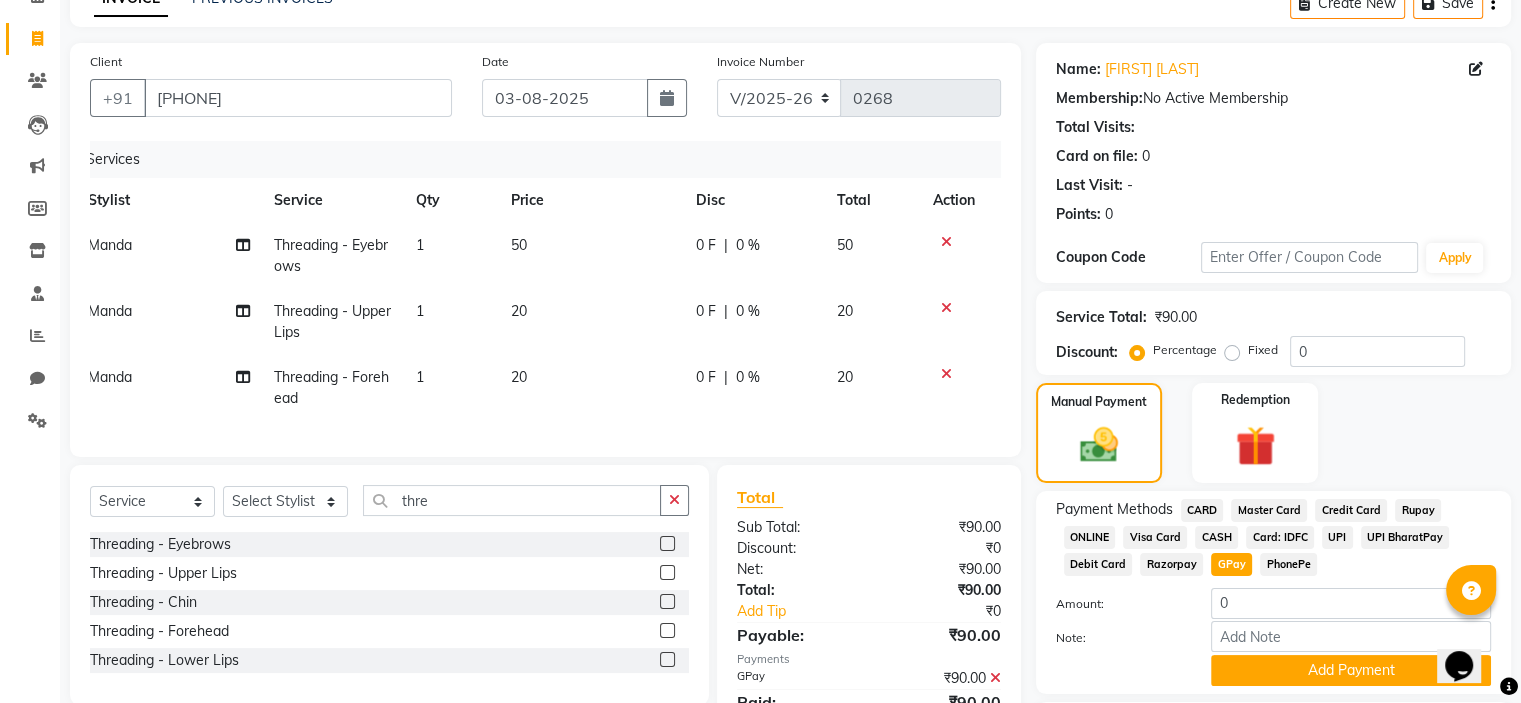 scroll, scrollTop: 284, scrollLeft: 0, axis: vertical 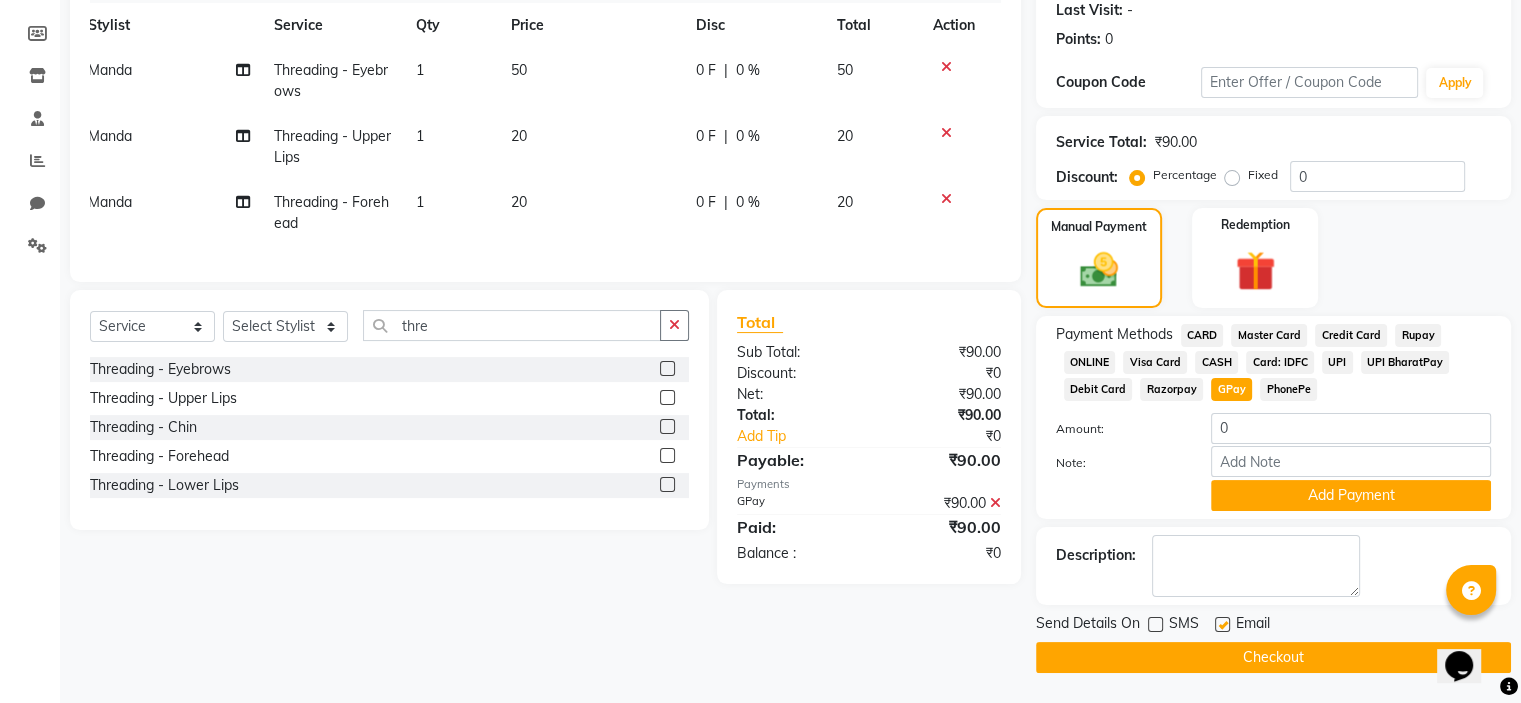 click on "Checkout" 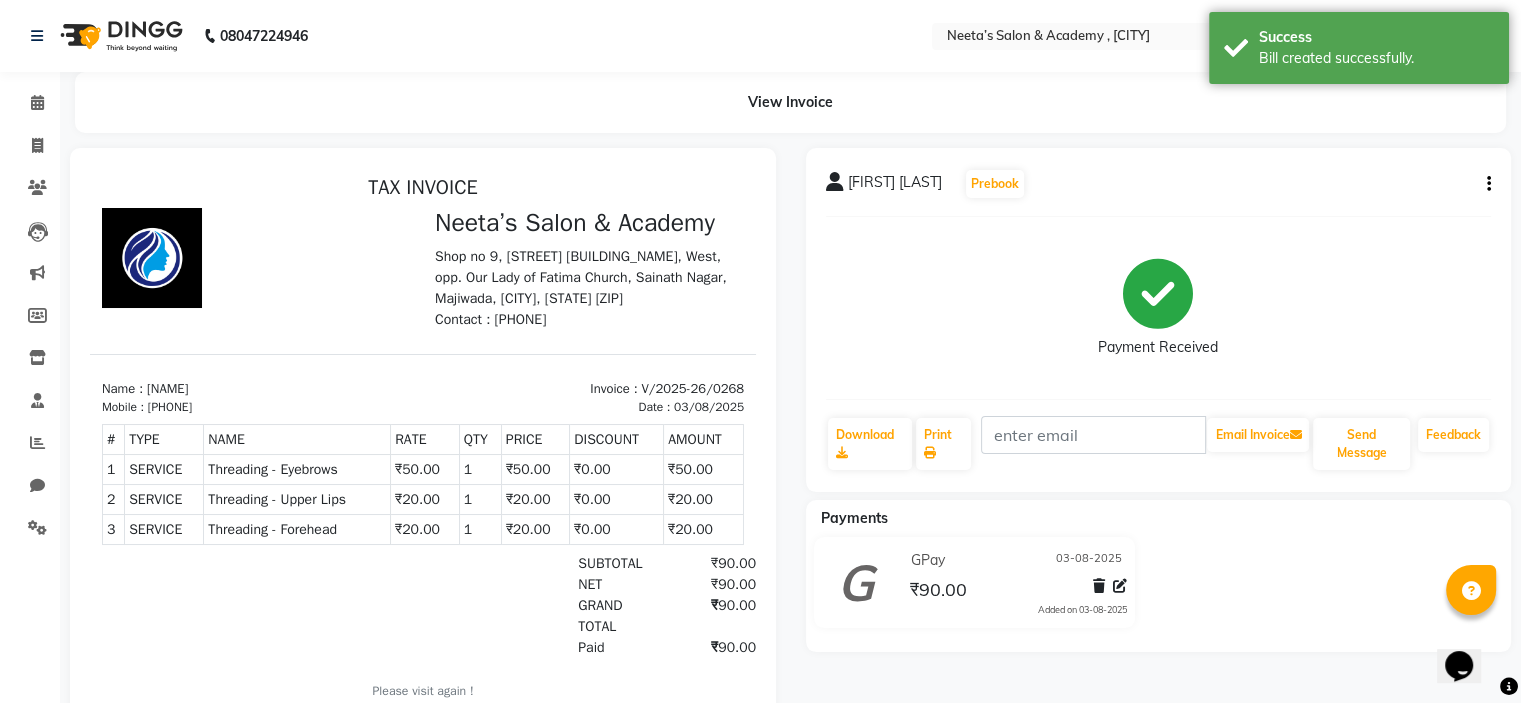 scroll, scrollTop: 0, scrollLeft: 0, axis: both 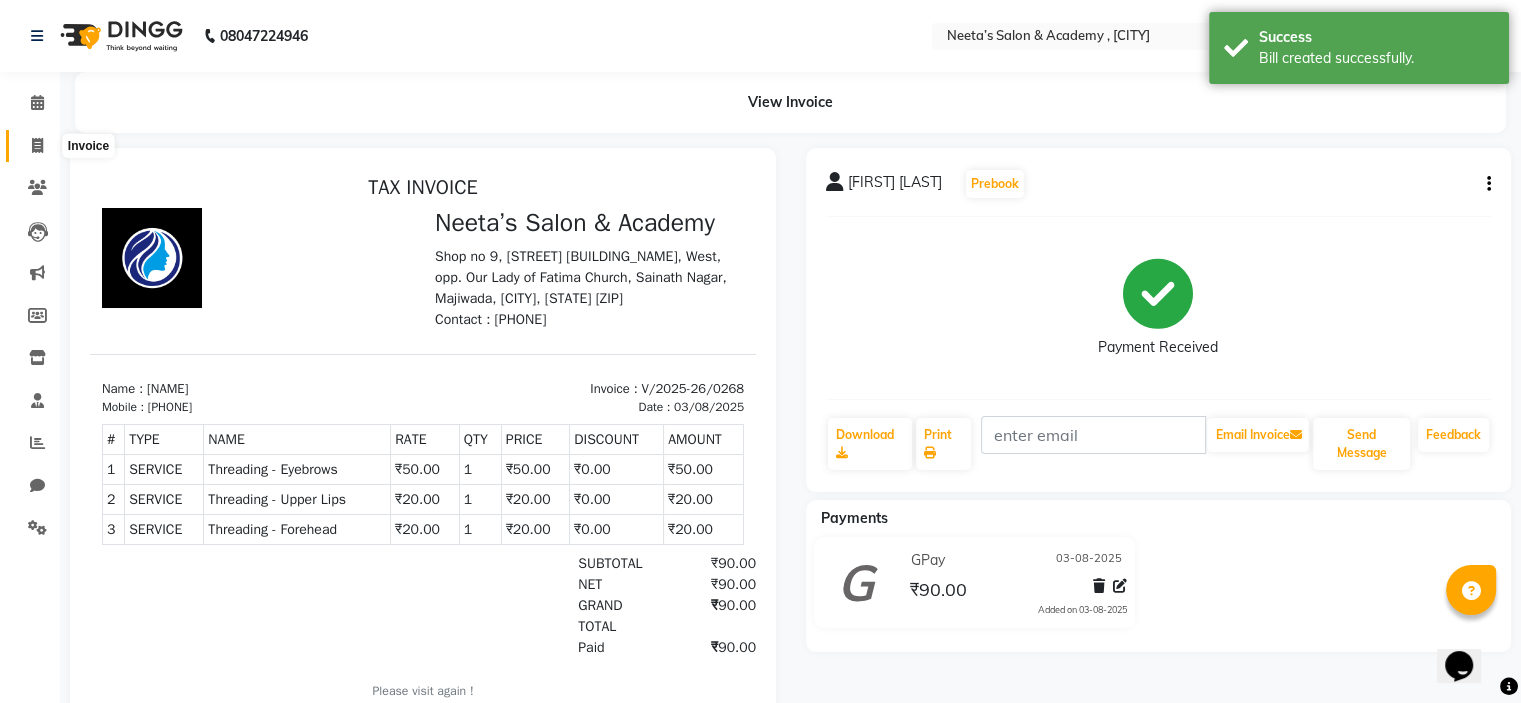 click 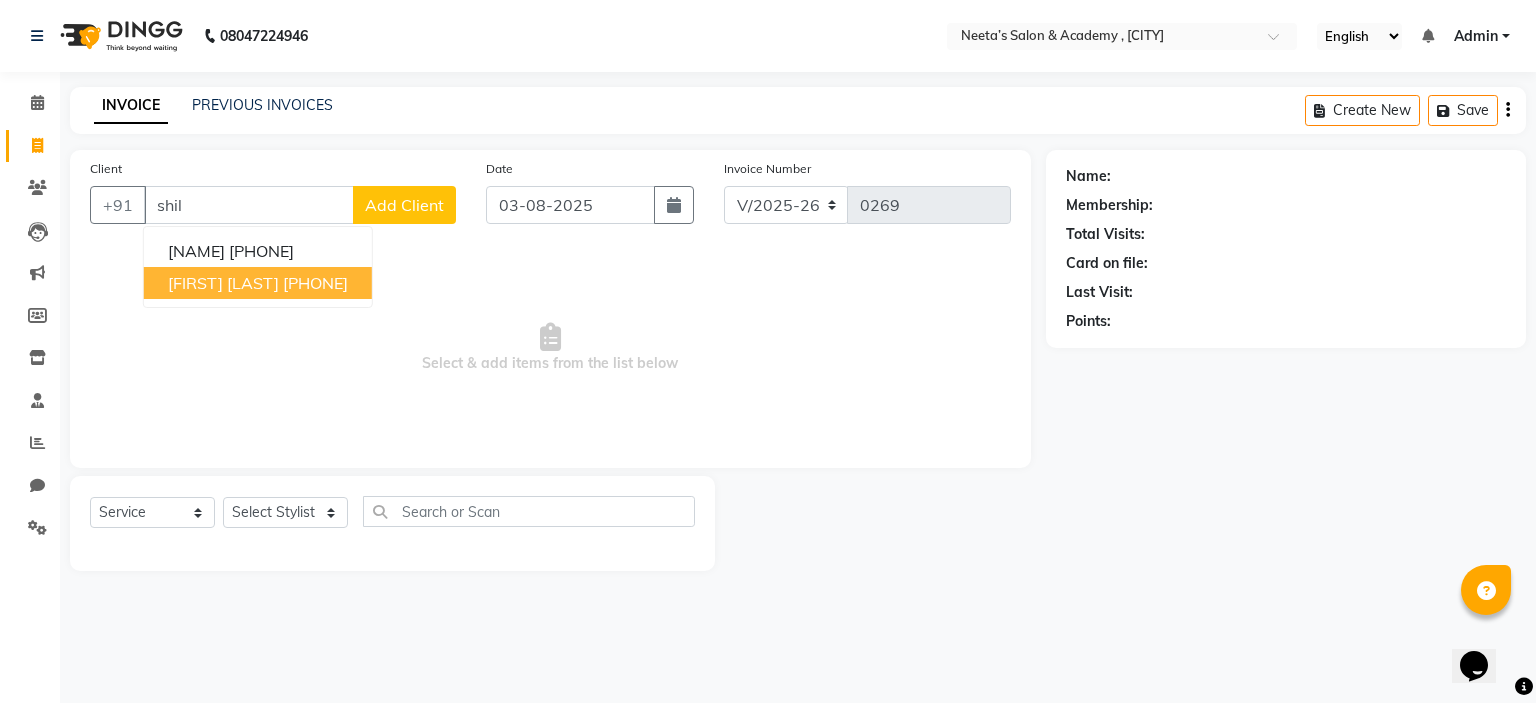 click on "[PHONE]" at bounding box center (315, 283) 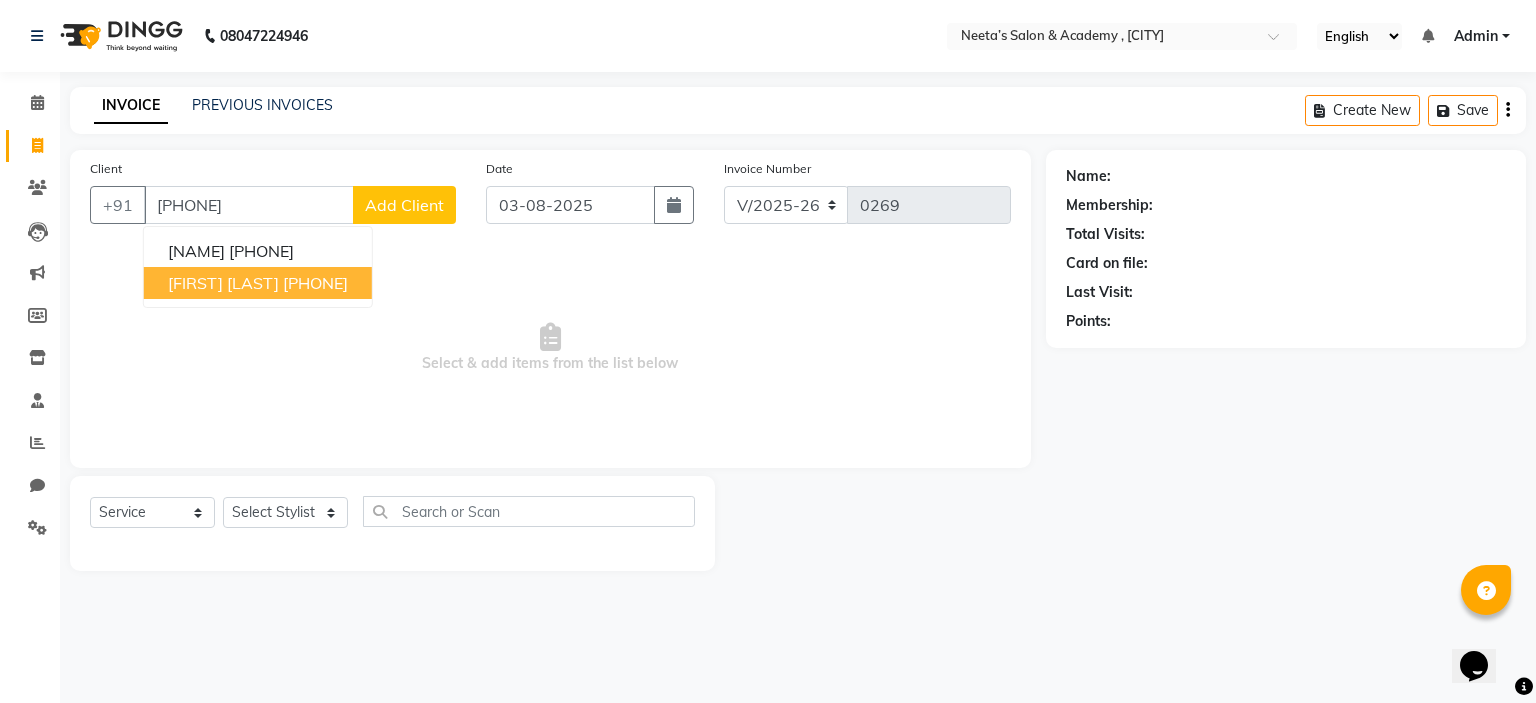 type on "[PHONE]" 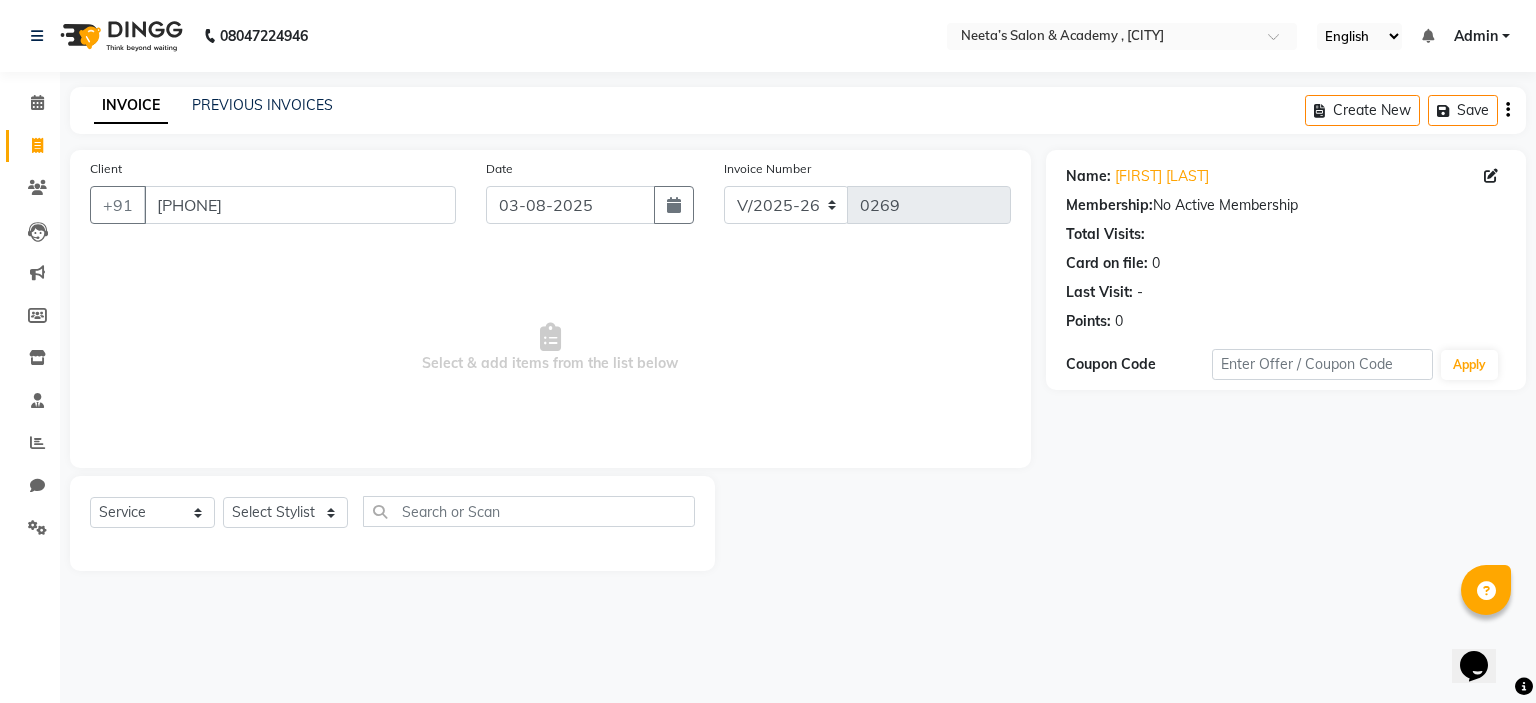 click on "Select  Service  Product  Membership  Package Voucher Prepaid Gift Card  Select Stylist  [FIRST] (Owner) [FIRST] [FIRST] [FIRST] [FIRST] [FIRST] [FIRST] [FIRST] [FIRST] [FIRST]" 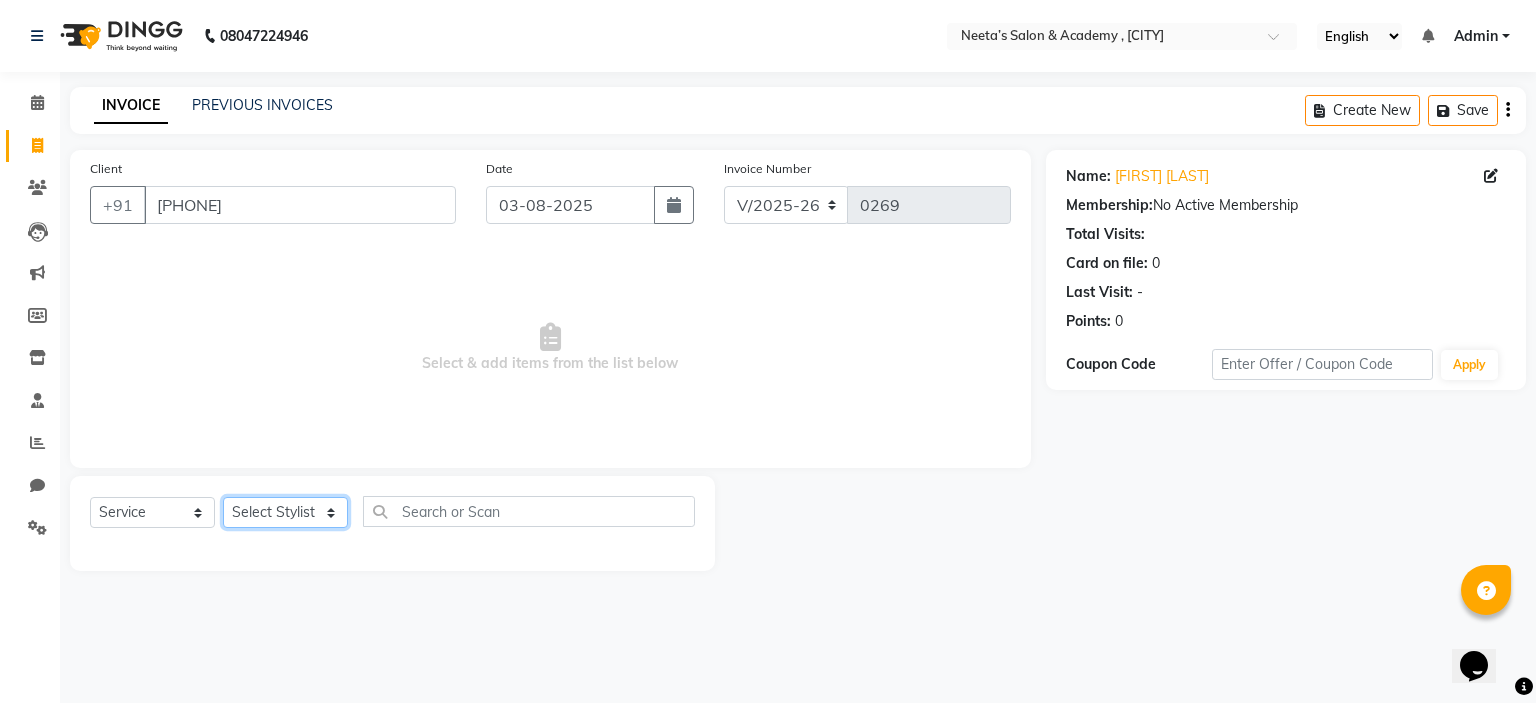 click on "Select Stylist  [FIRST] (Owner) [FIRST] [FIRST] [FIRST] [FIRST] [FIRST] [FIRST] [FIRST] [FIRST] [FIRST]" 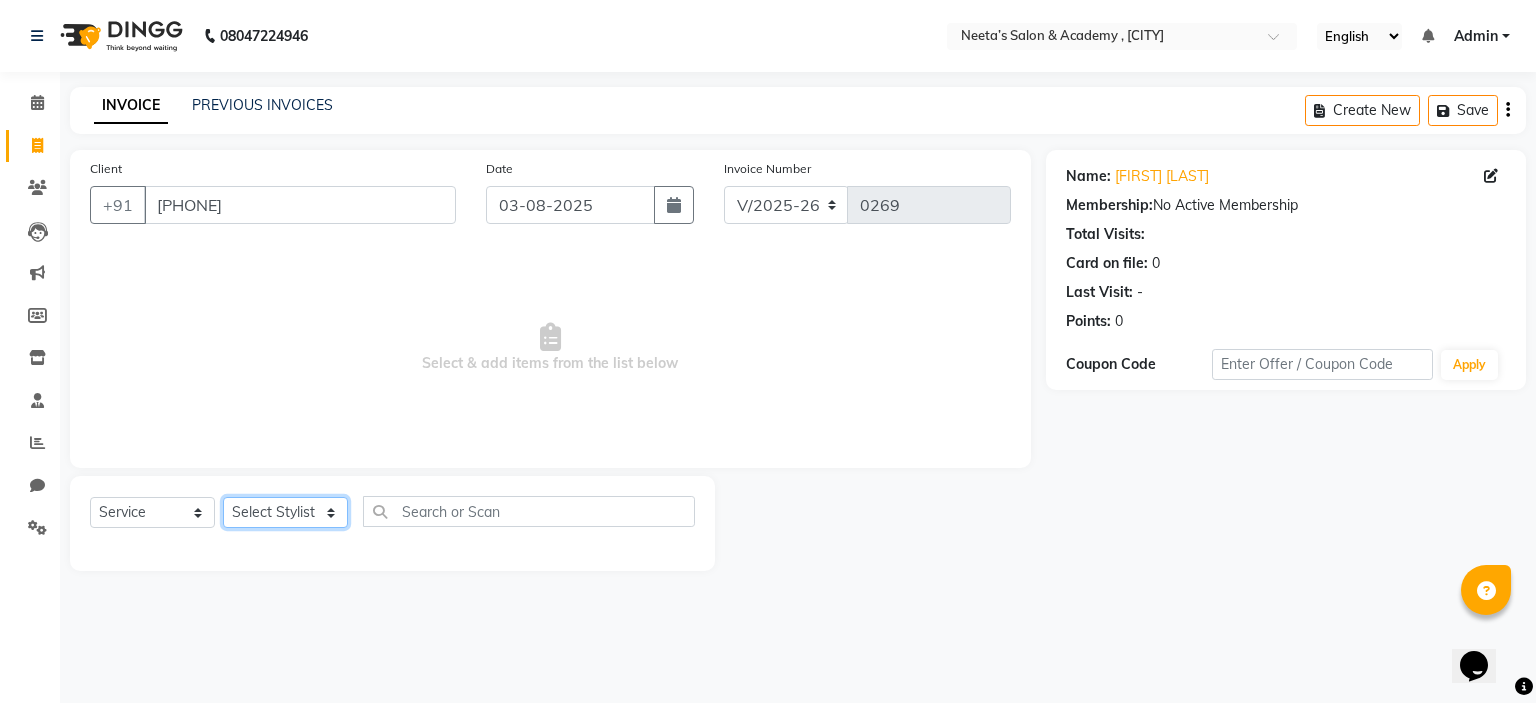 select on "84144" 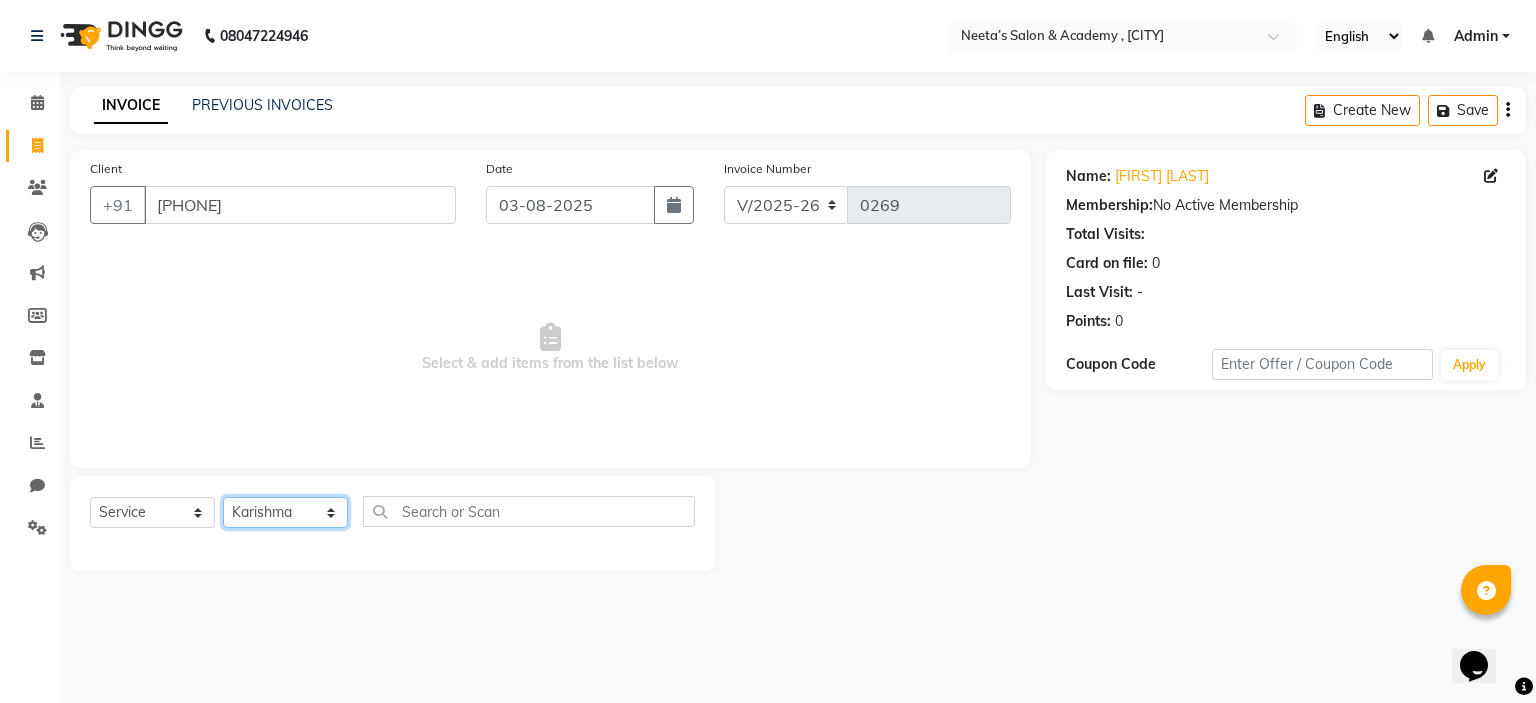 click on "Select Stylist  [FIRST] (Owner) [FIRST] [FIRST] [FIRST] [FIRST] [FIRST] [FIRST] [FIRST] [FIRST] [FIRST]" 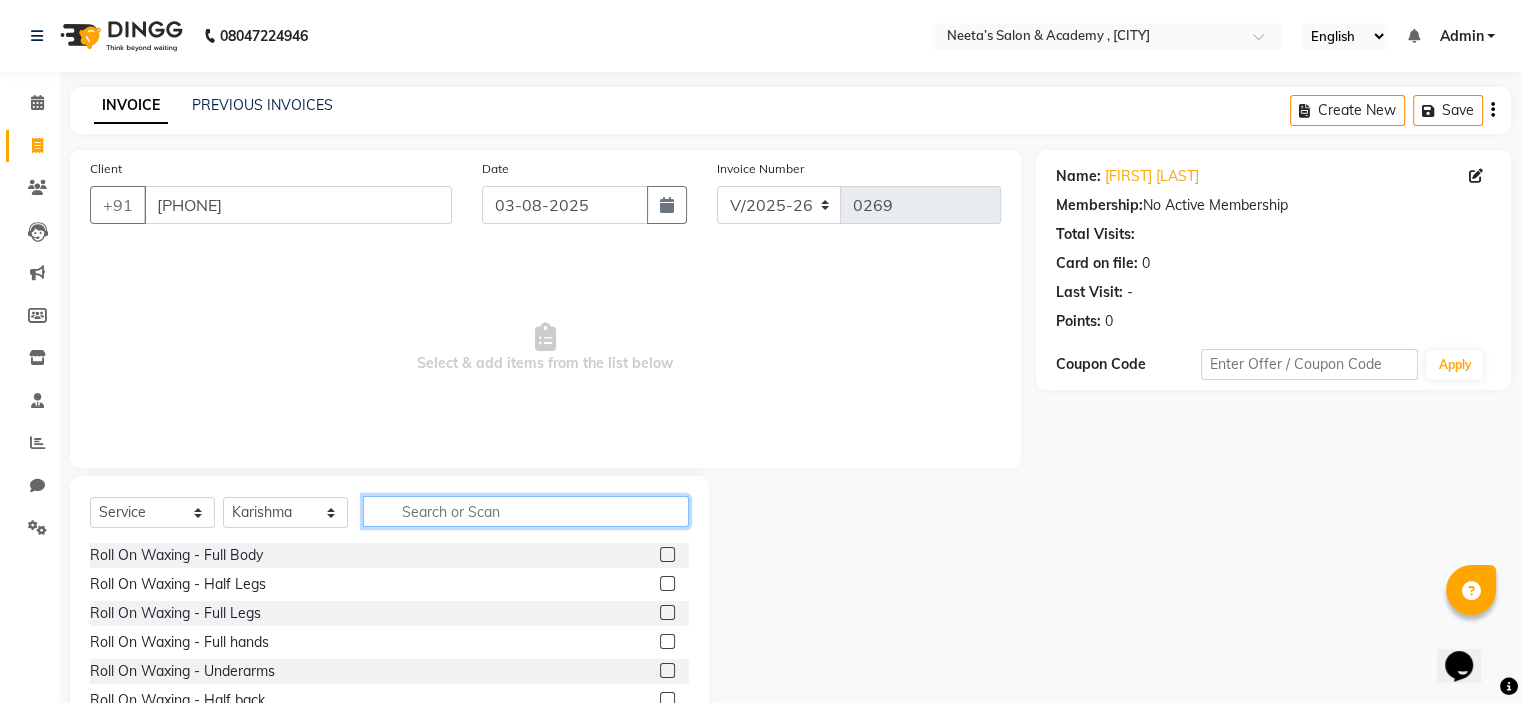 click 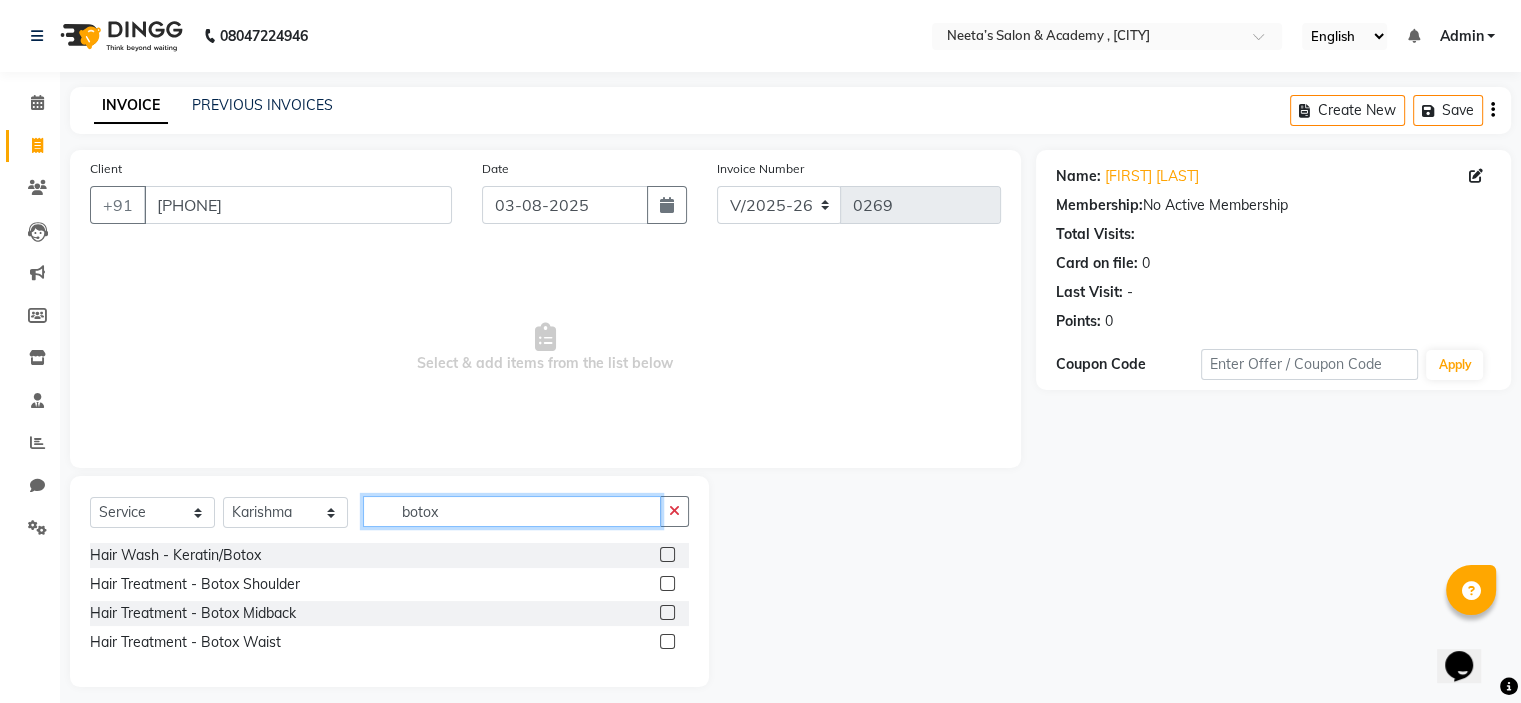 type on "botox" 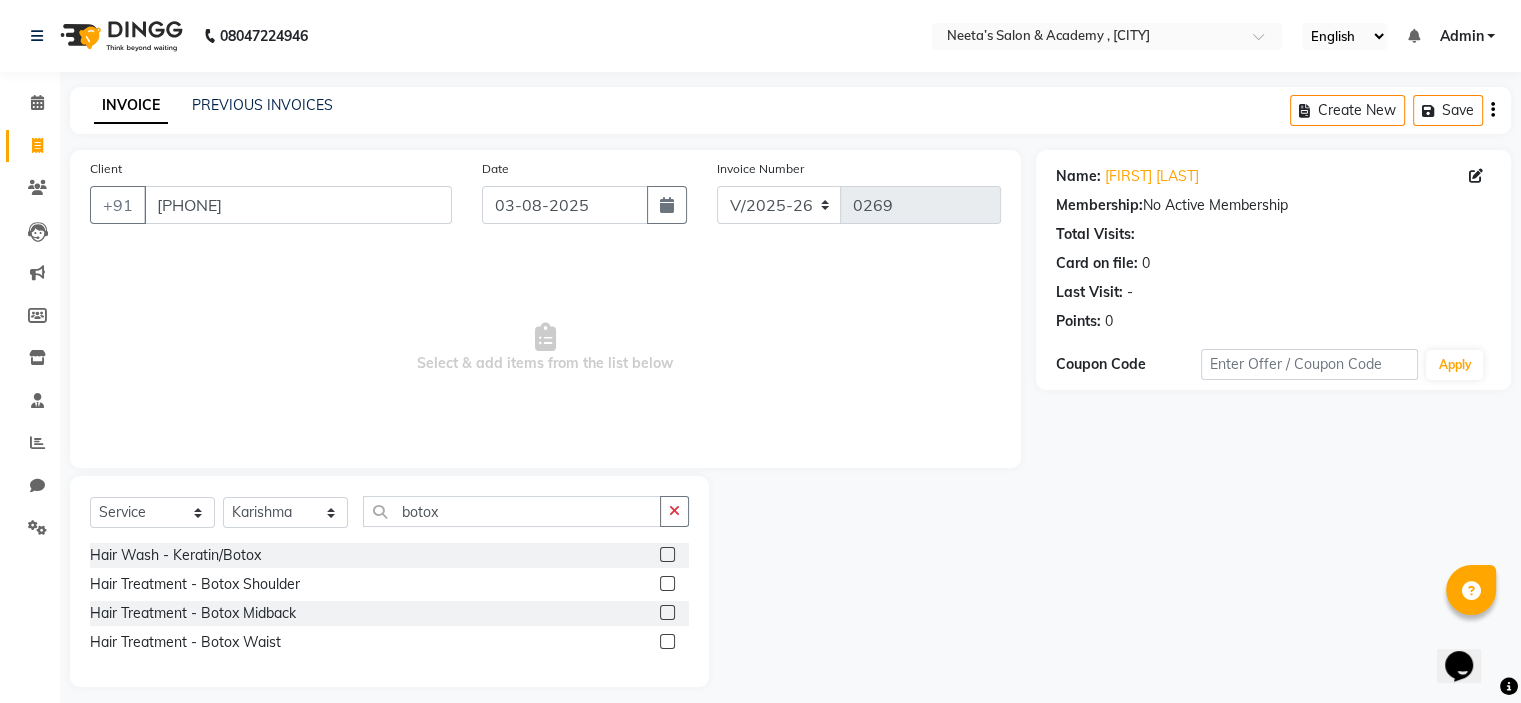 click 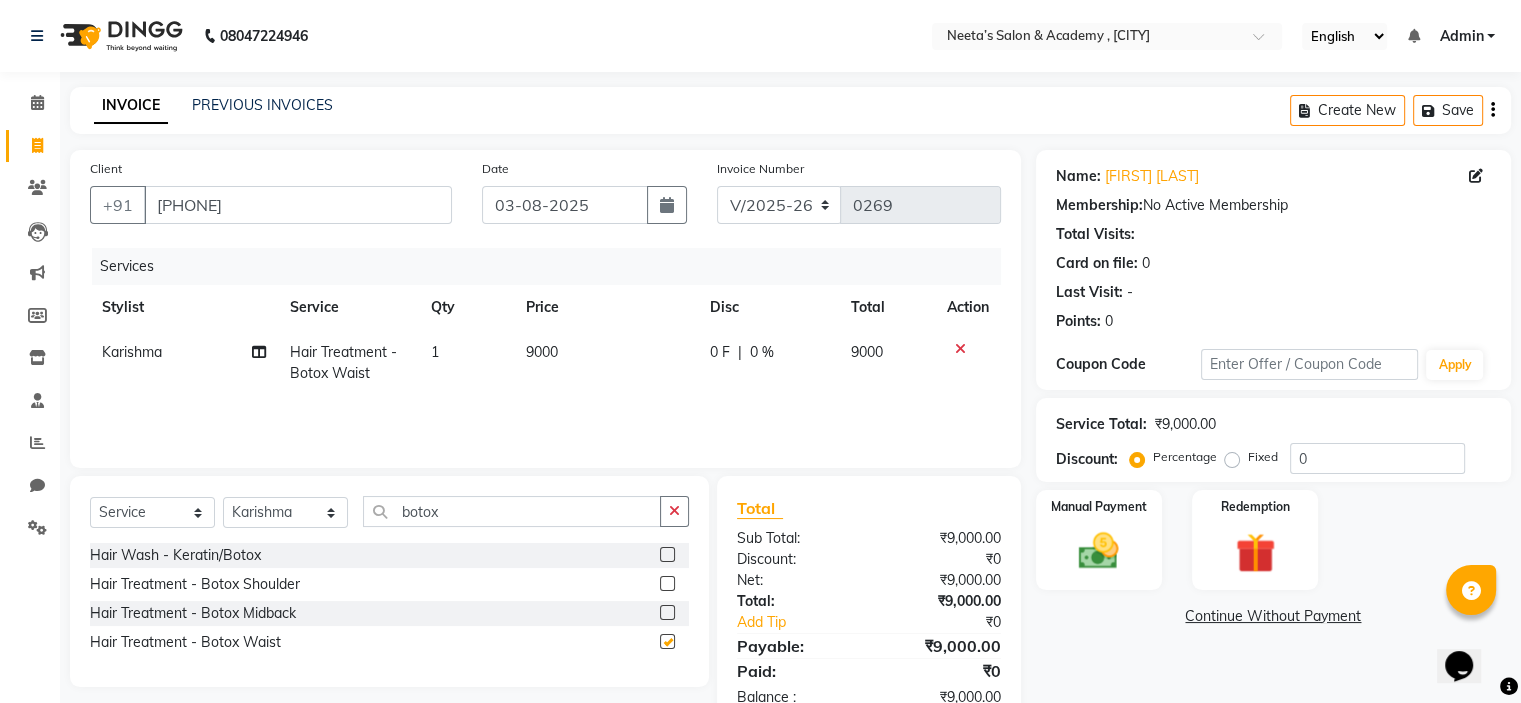 checkbox on "false" 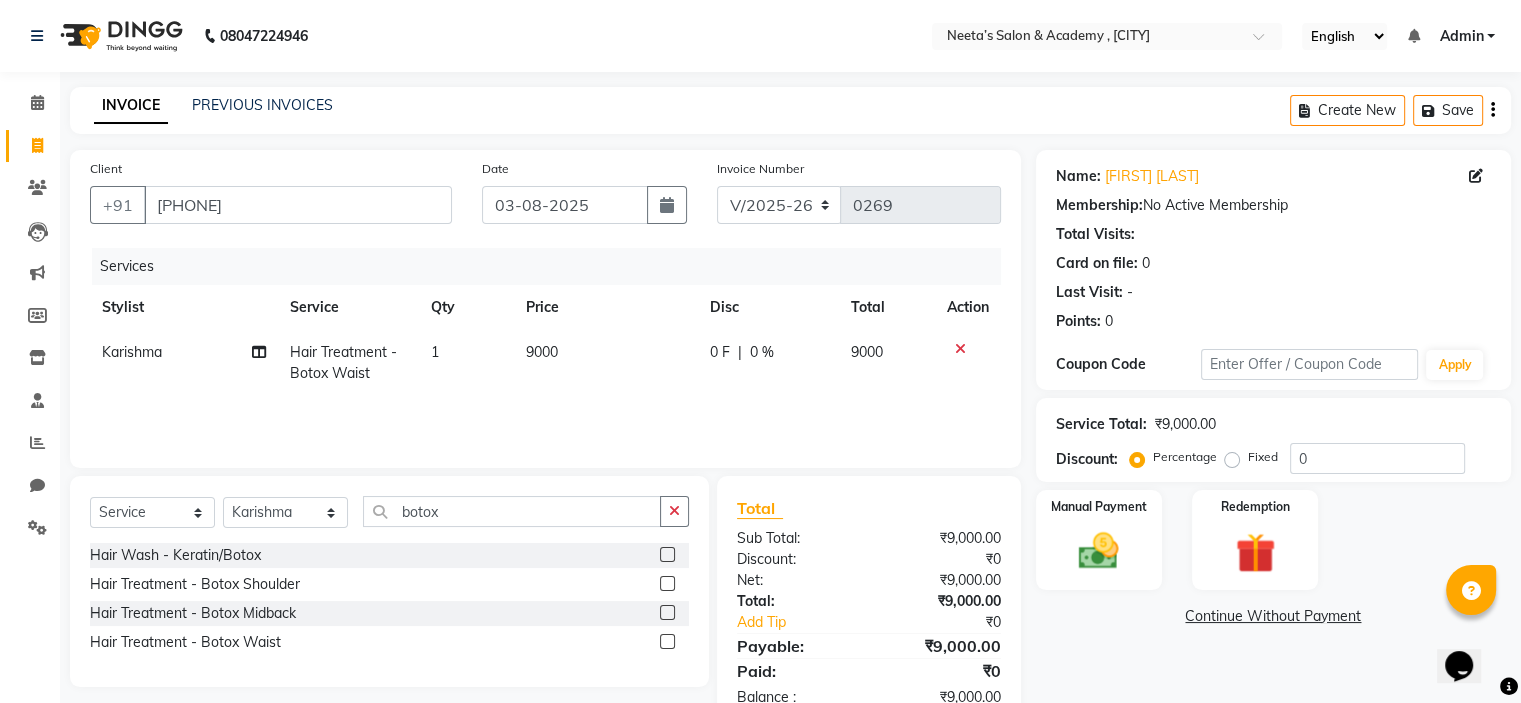 click on "Fixed" 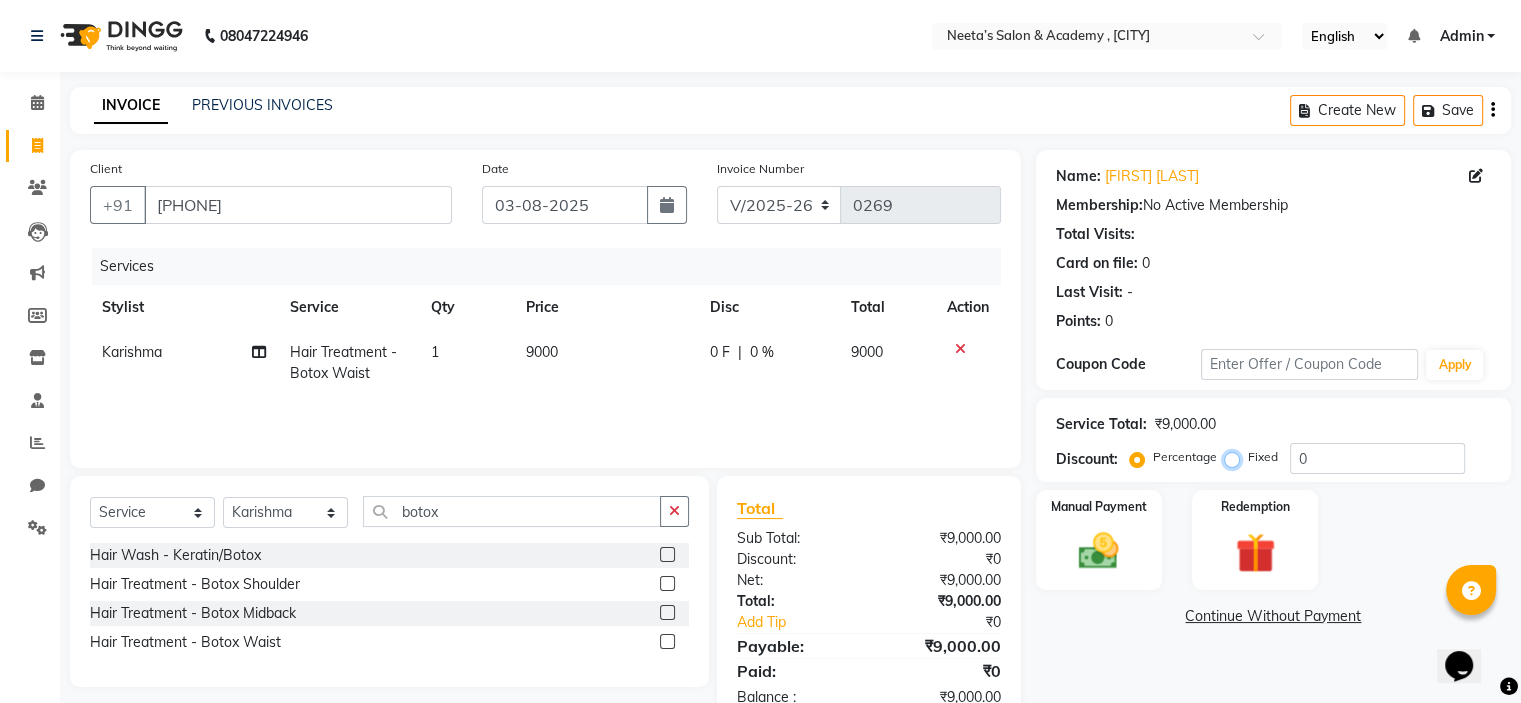 click on "Fixed" at bounding box center (1236, 457) 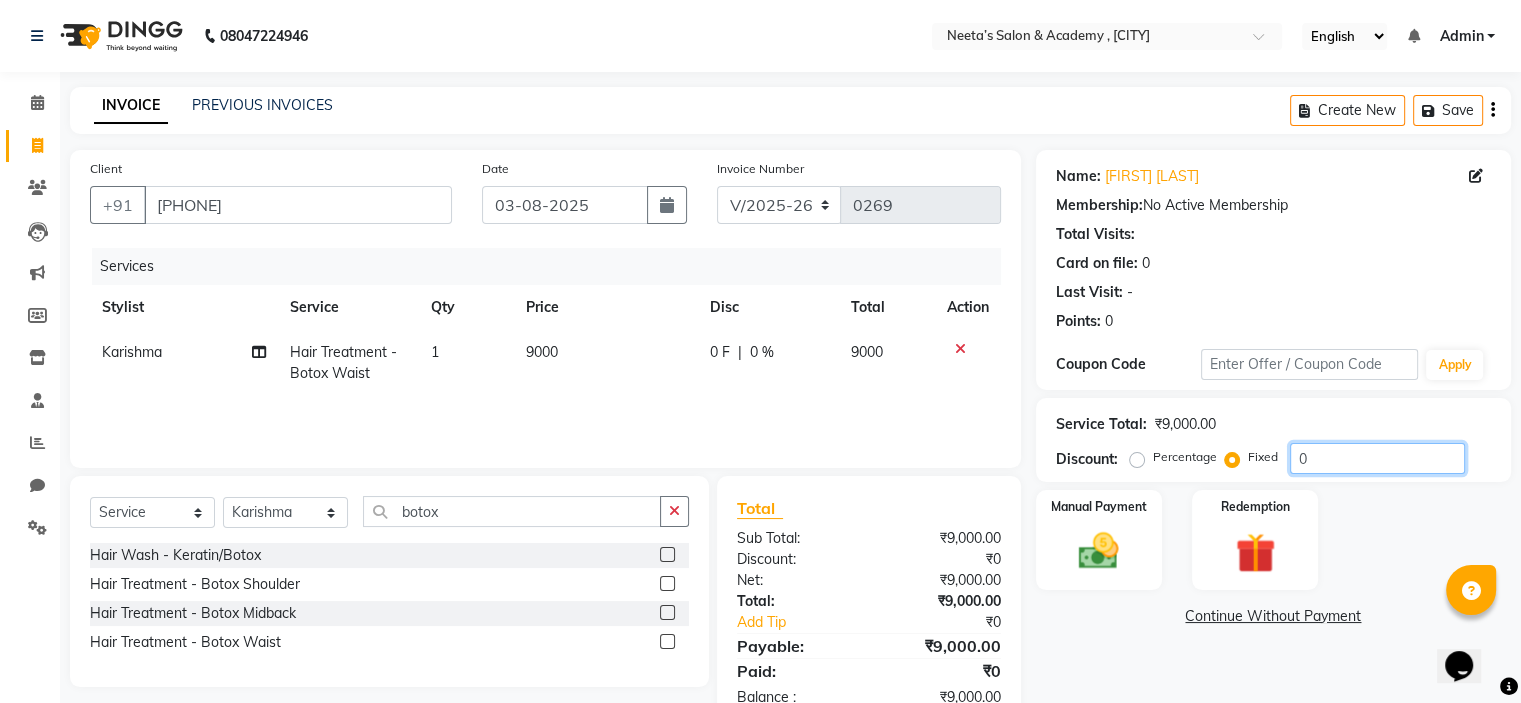 click on "0" 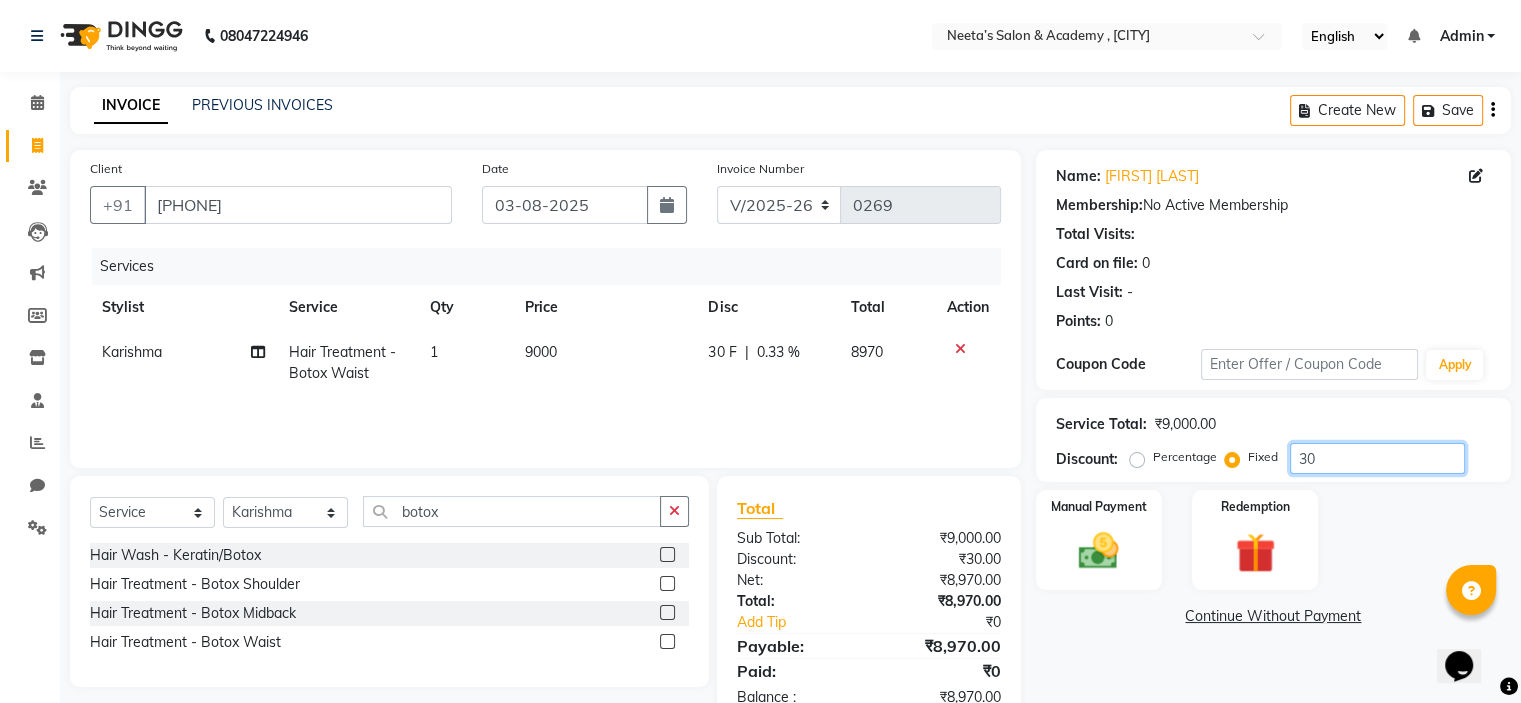 type on "3" 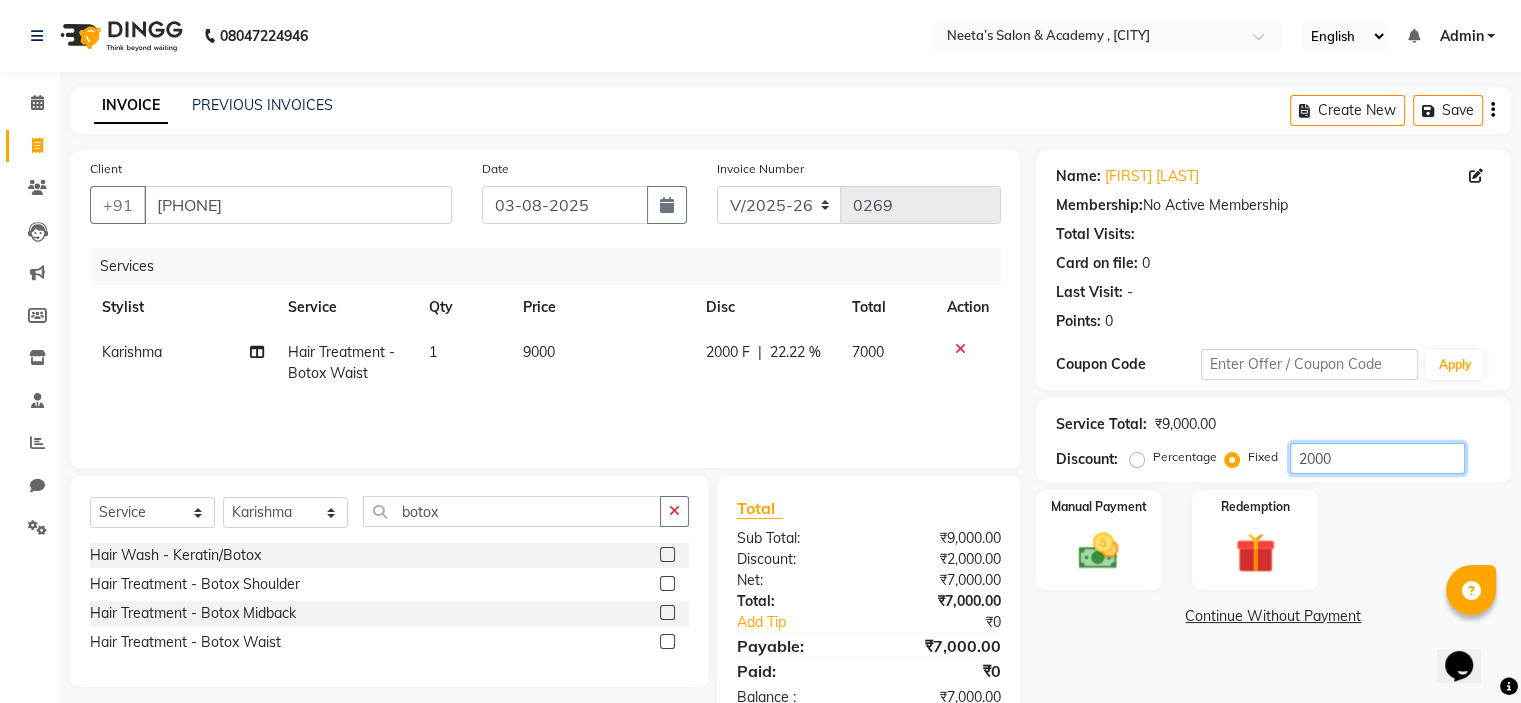type on "2000" 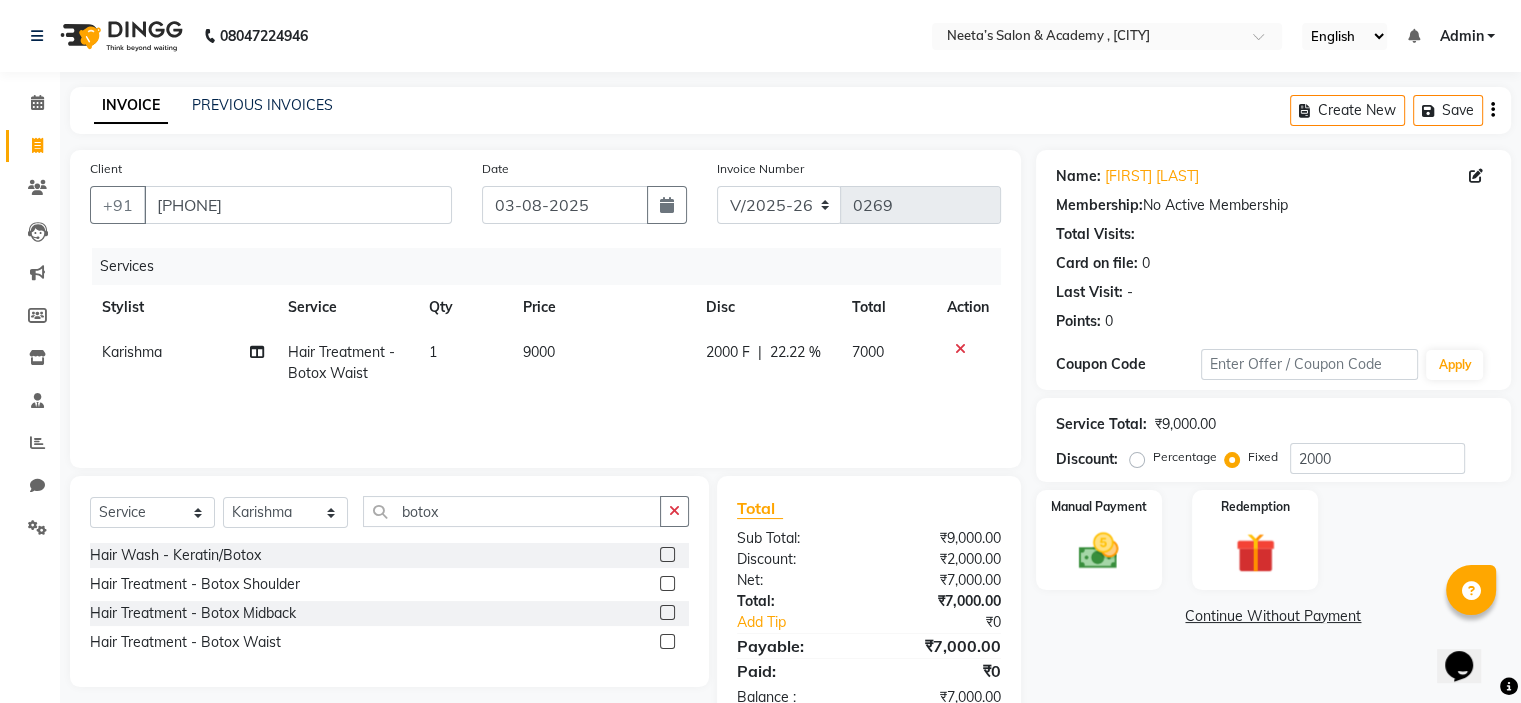 click on "7000" 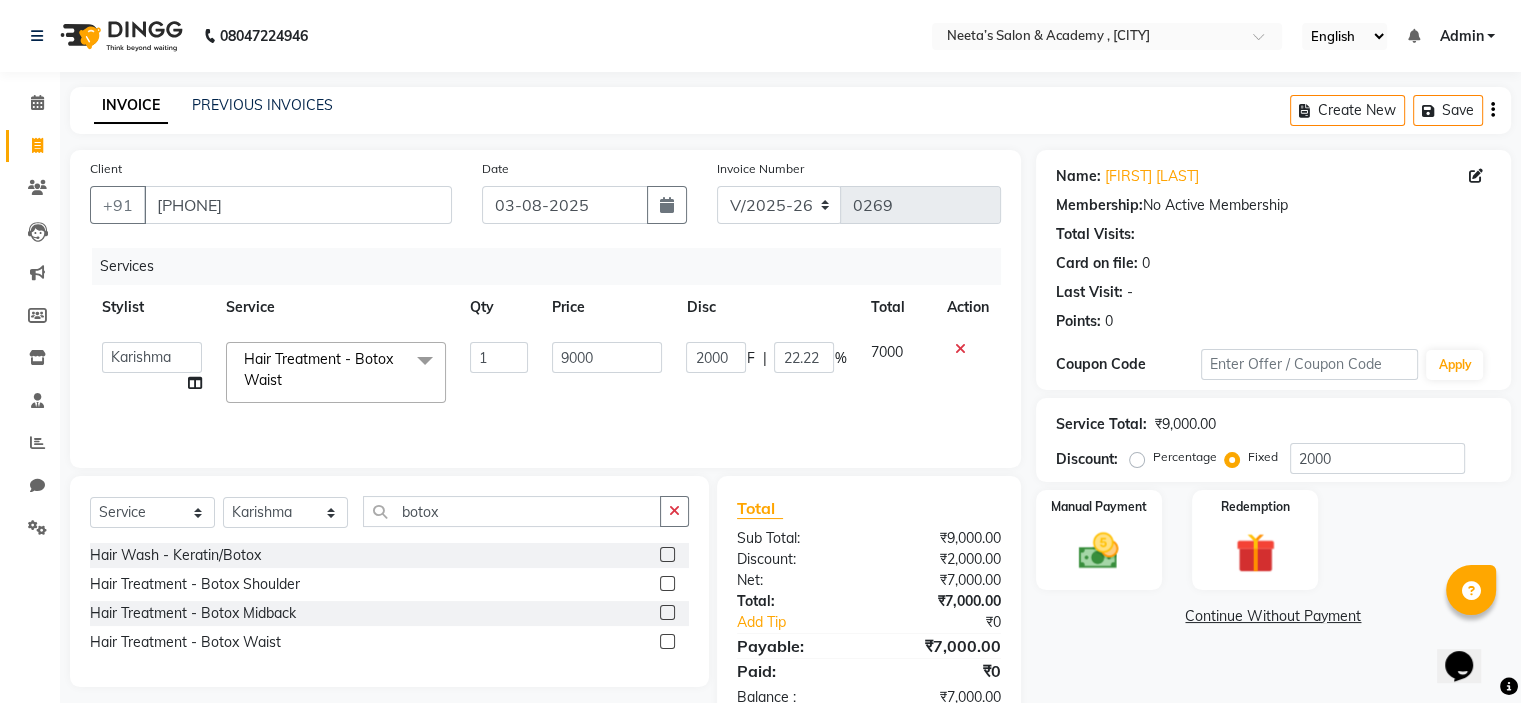 scroll, scrollTop: 55, scrollLeft: 0, axis: vertical 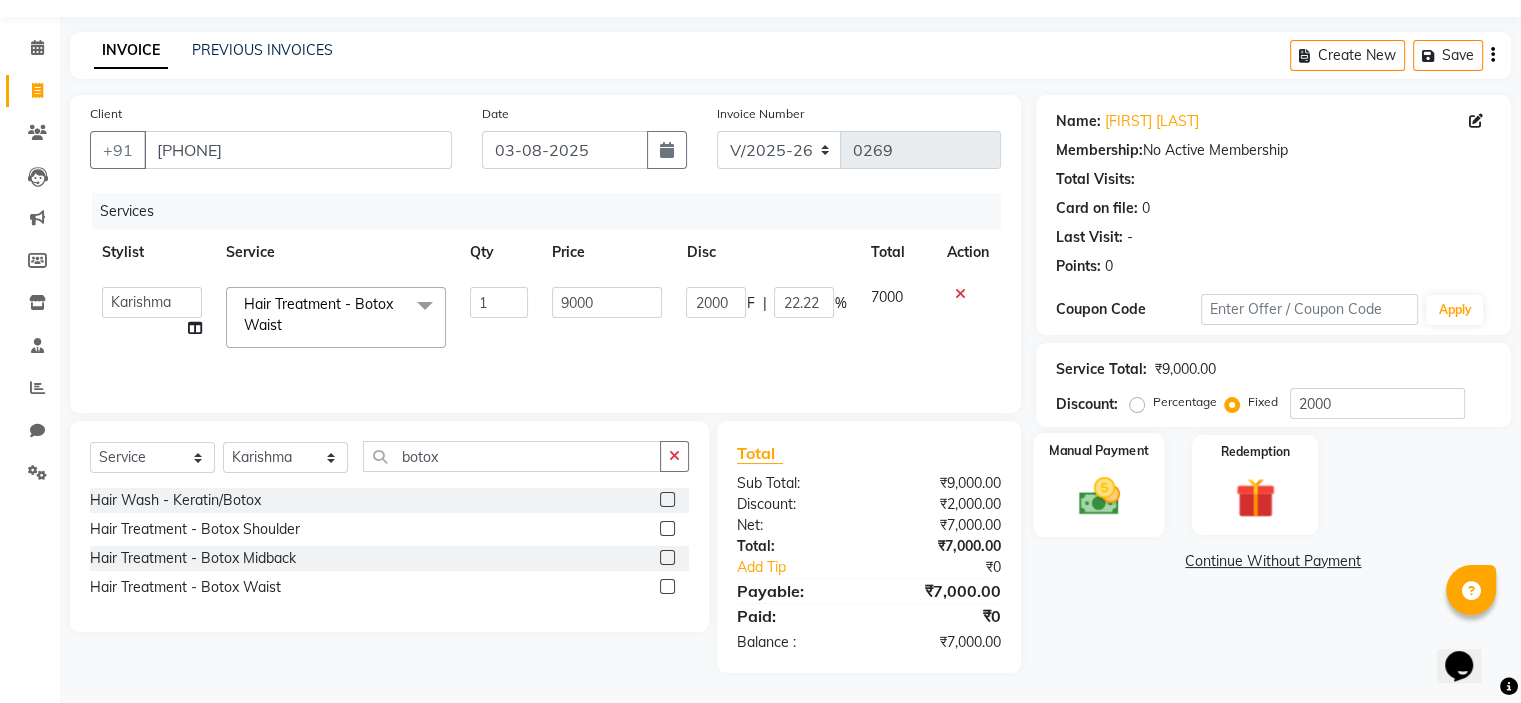 click on "Manual Payment" 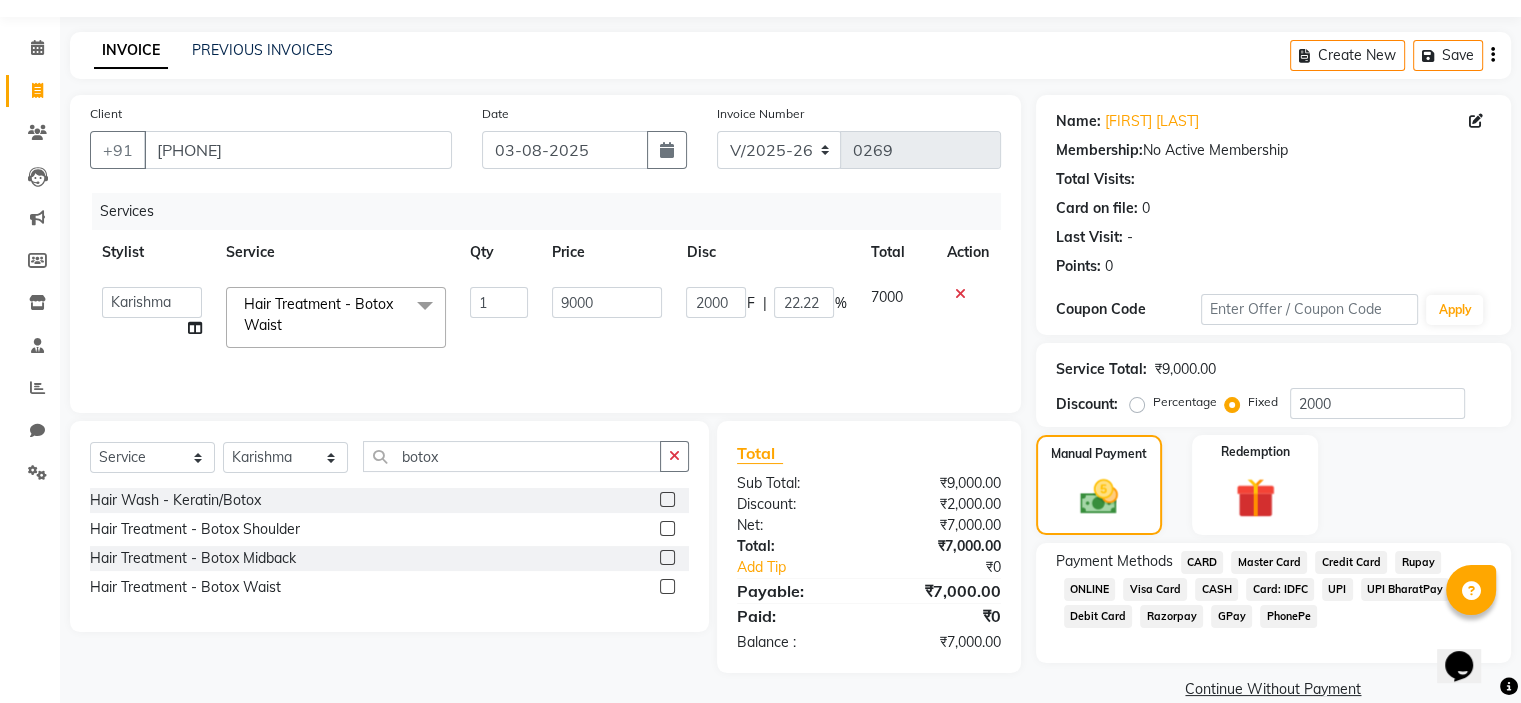 click on "CASH" 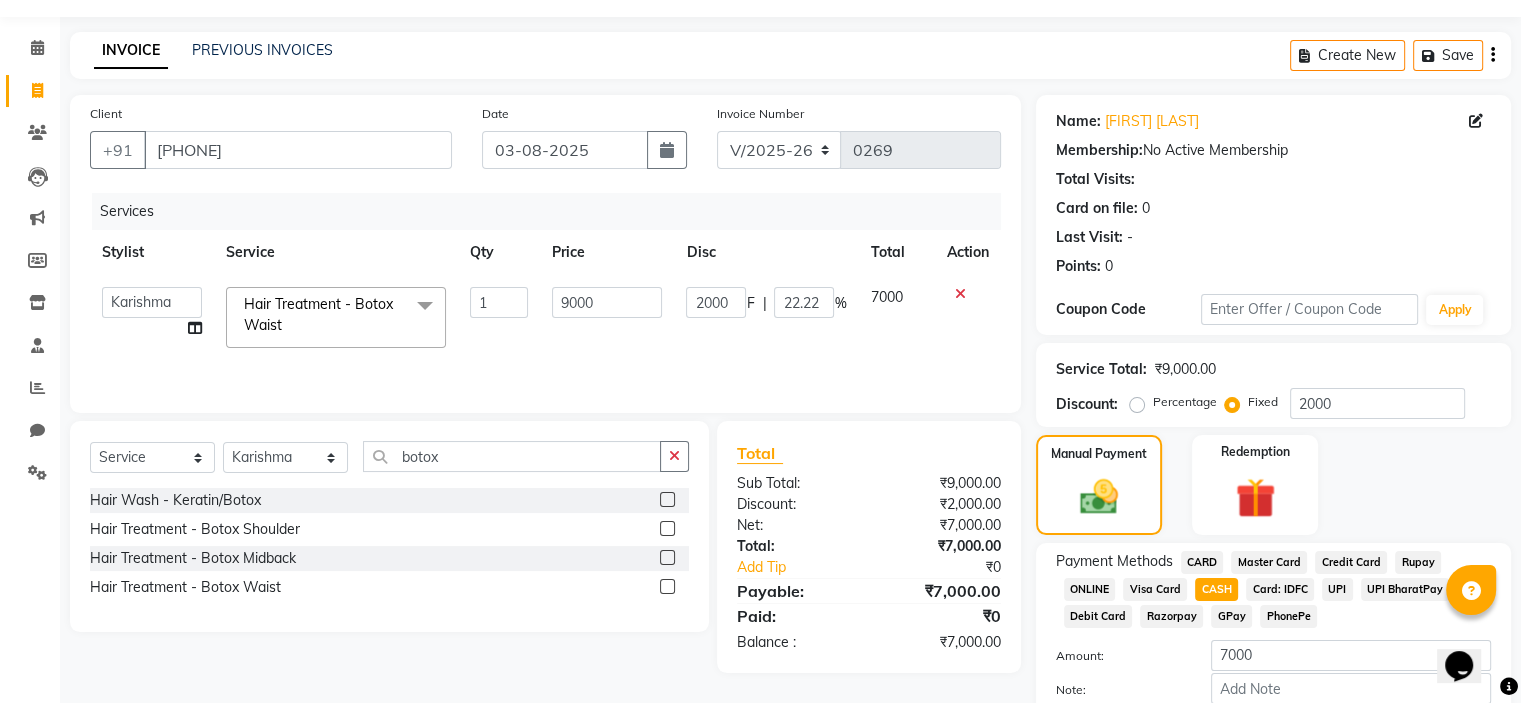 click on "GPay" 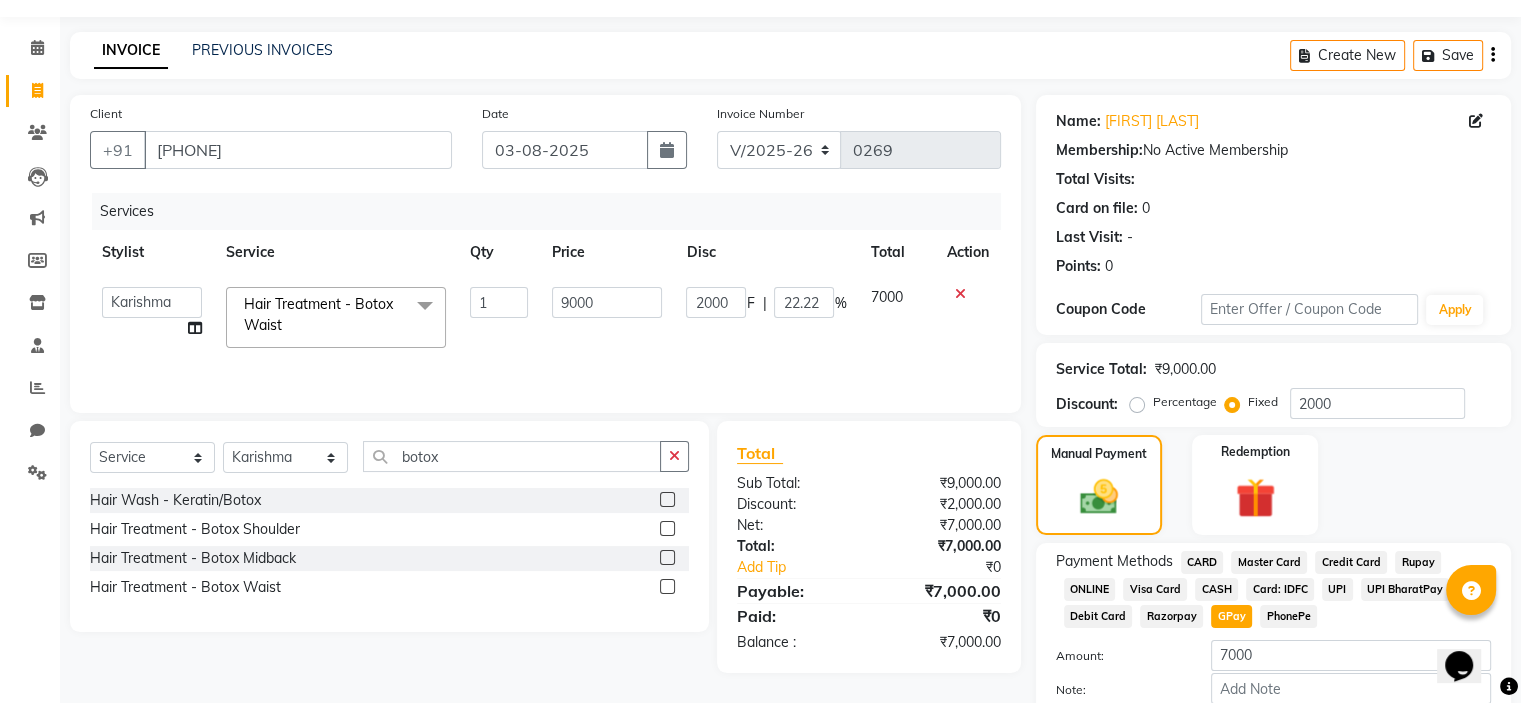 click on "CARD" 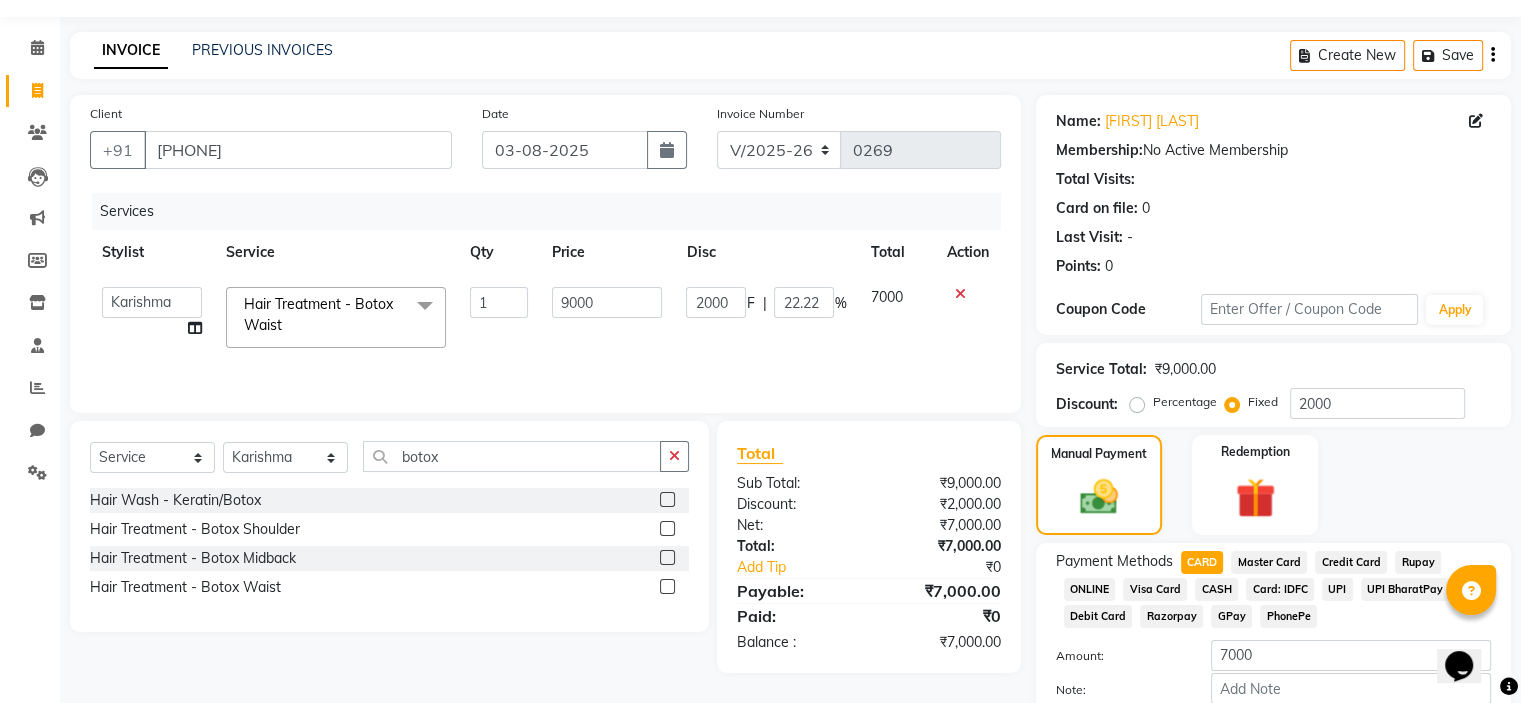 scroll, scrollTop: 172, scrollLeft: 0, axis: vertical 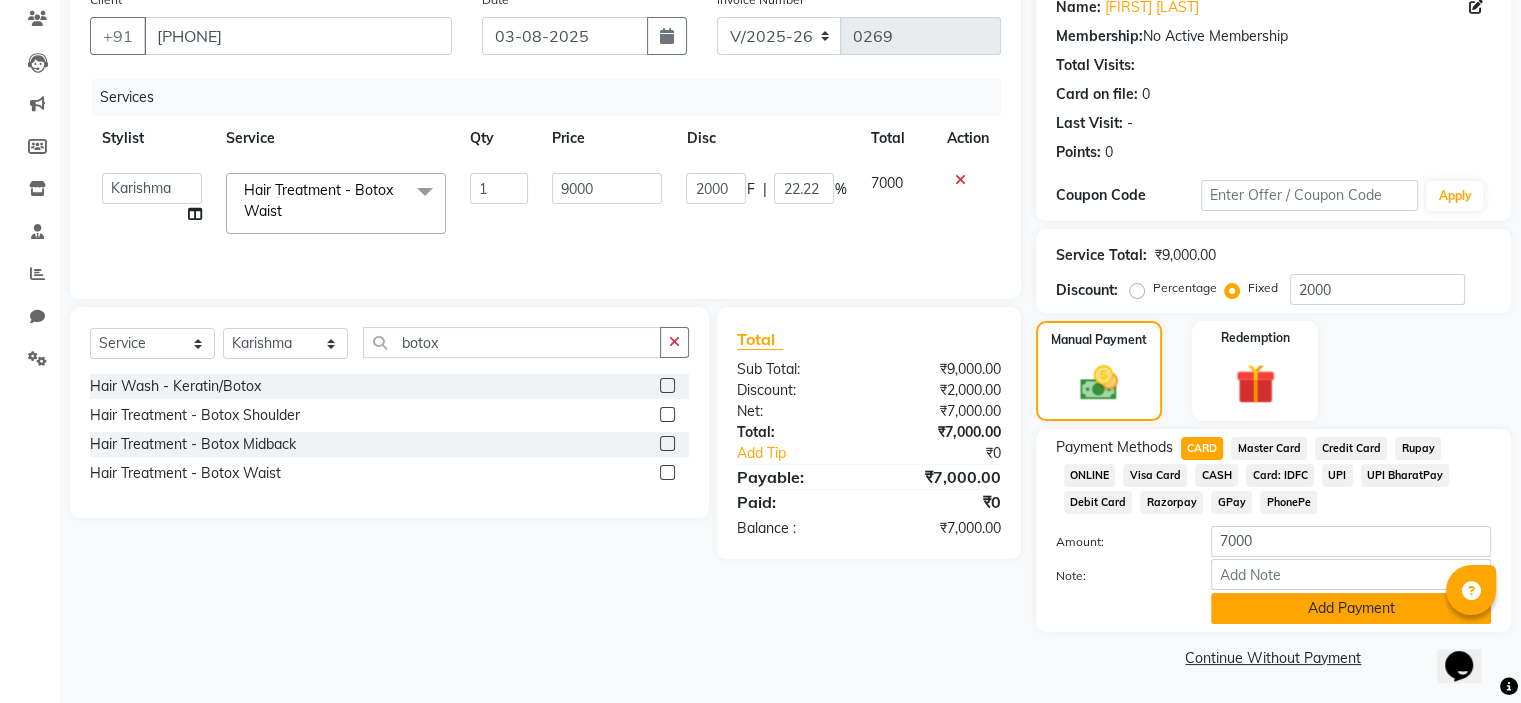 click on "Add Payment" 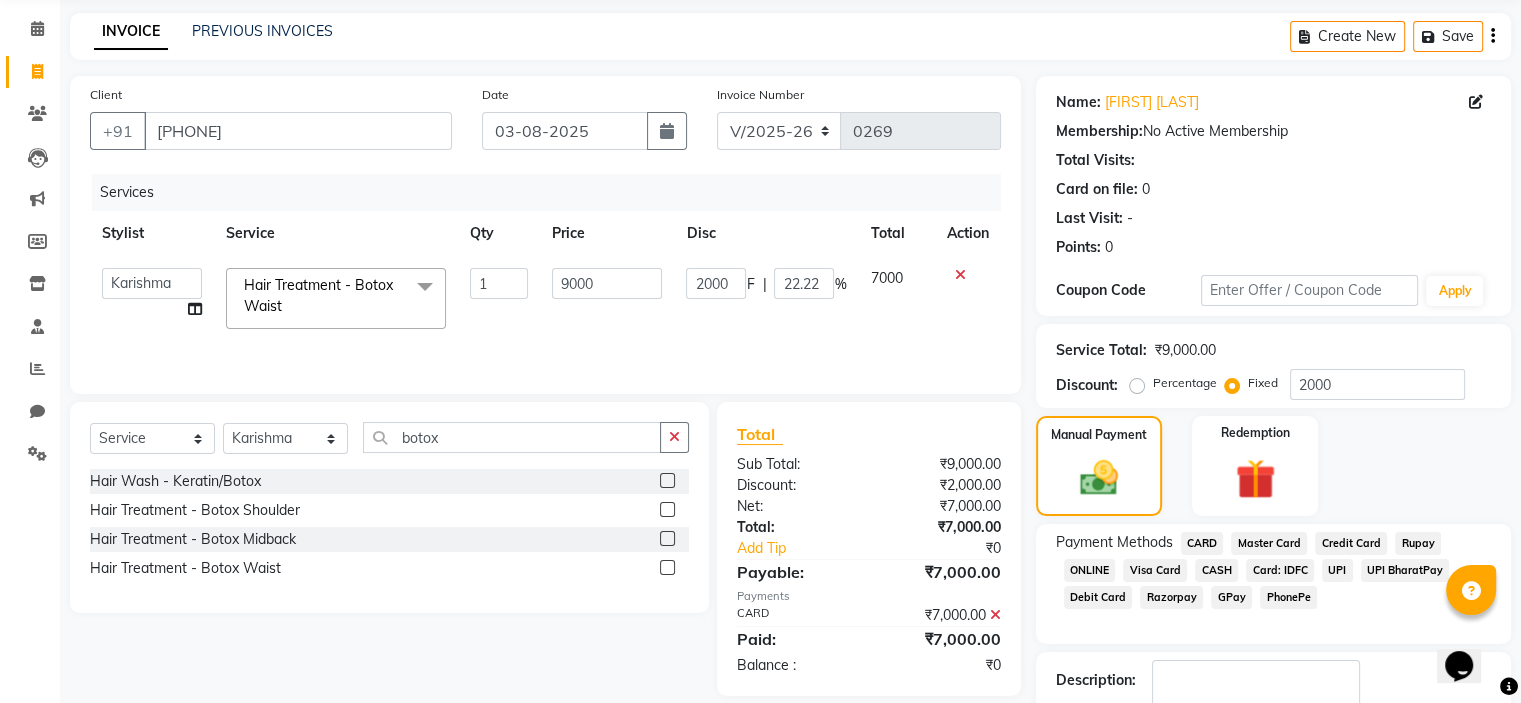 scroll, scrollTop: 75, scrollLeft: 0, axis: vertical 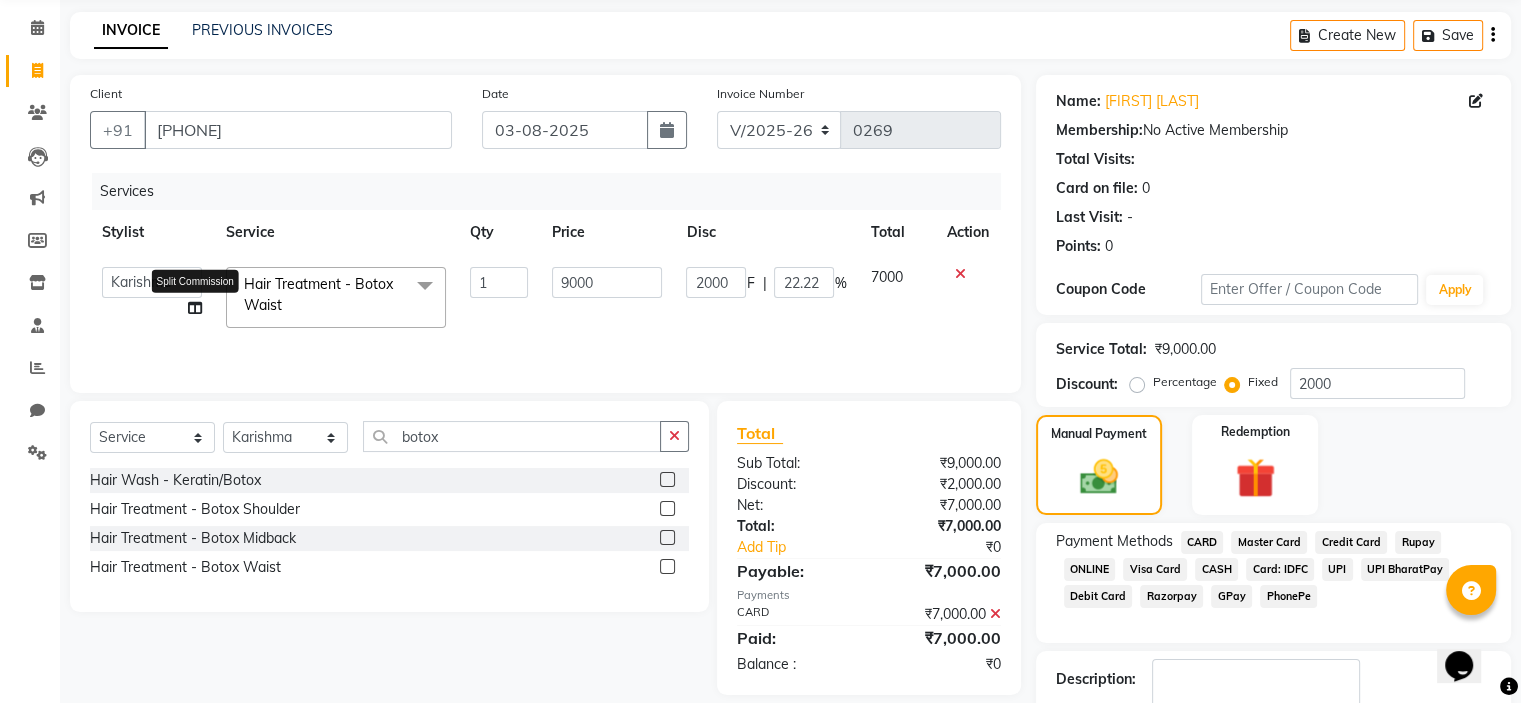 click 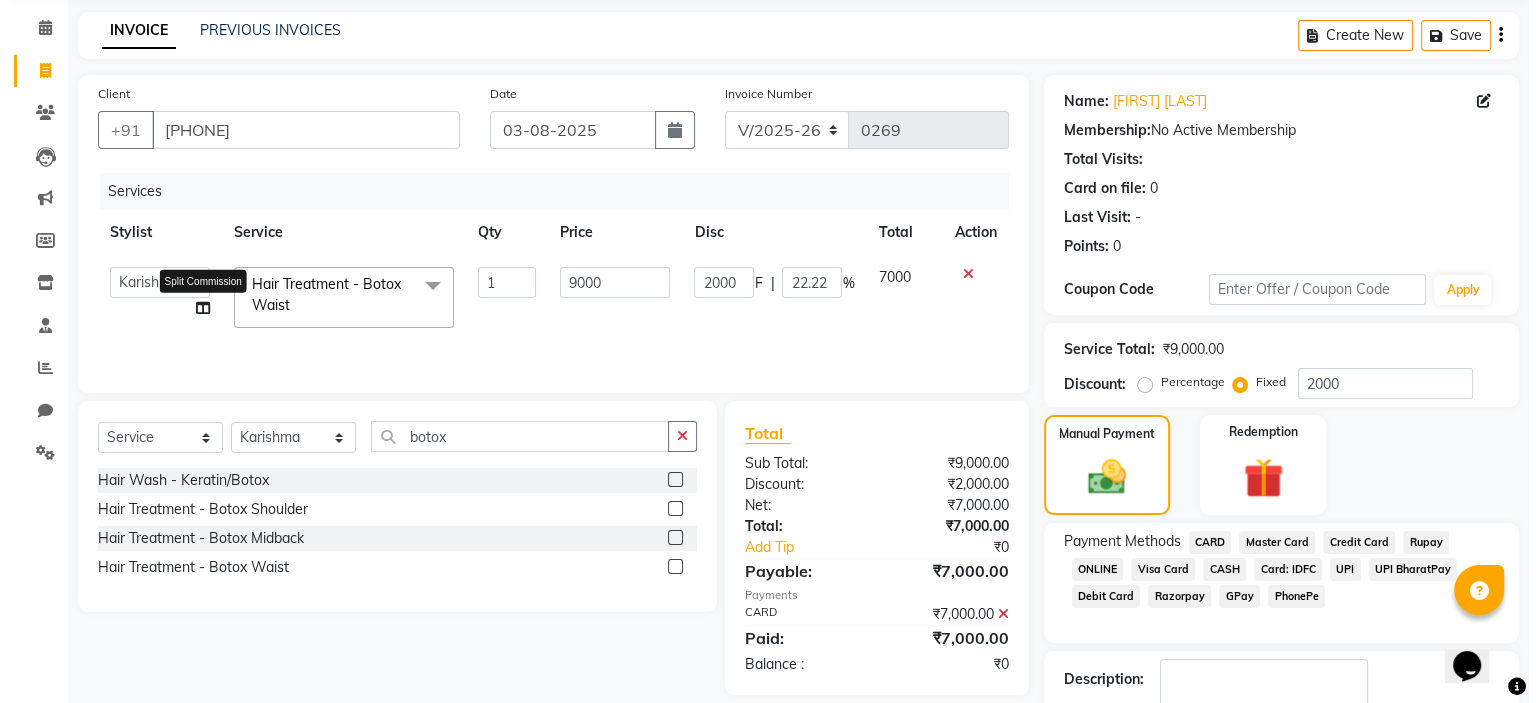 select on "84144" 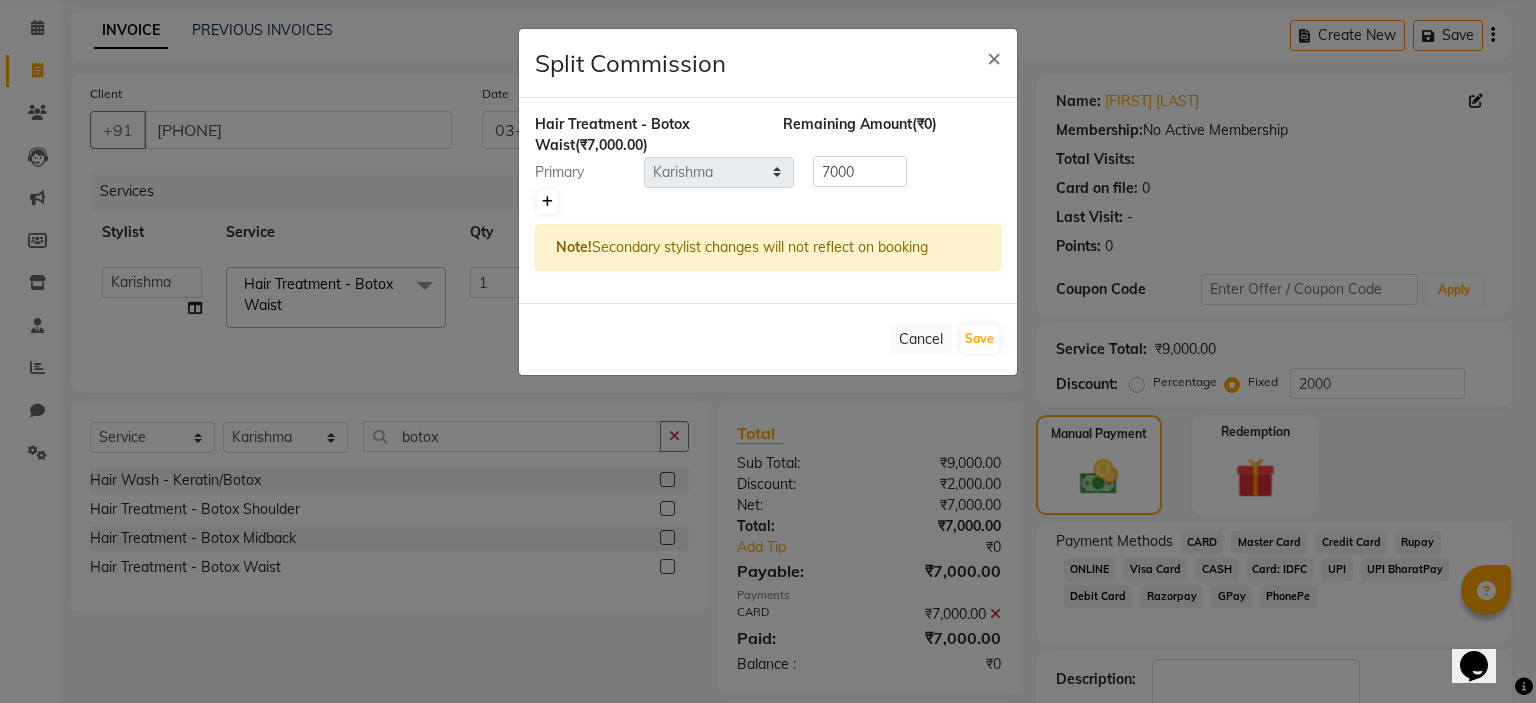 click 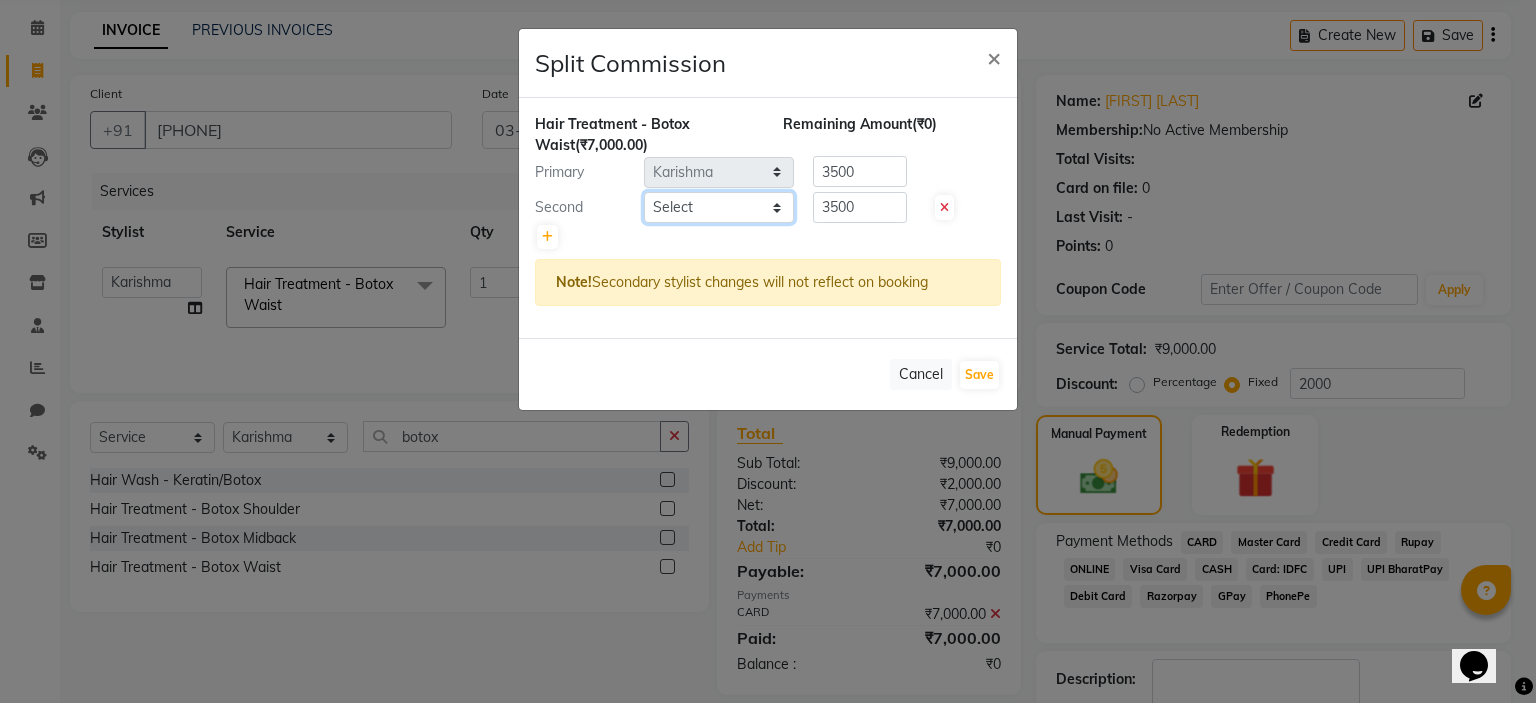 click on "Select   [FIRST] (Owner)   Karina   Karishma   Manda   Naaz   Ranjana   Ritu   Sakshi   Sangeeta   Sayee" 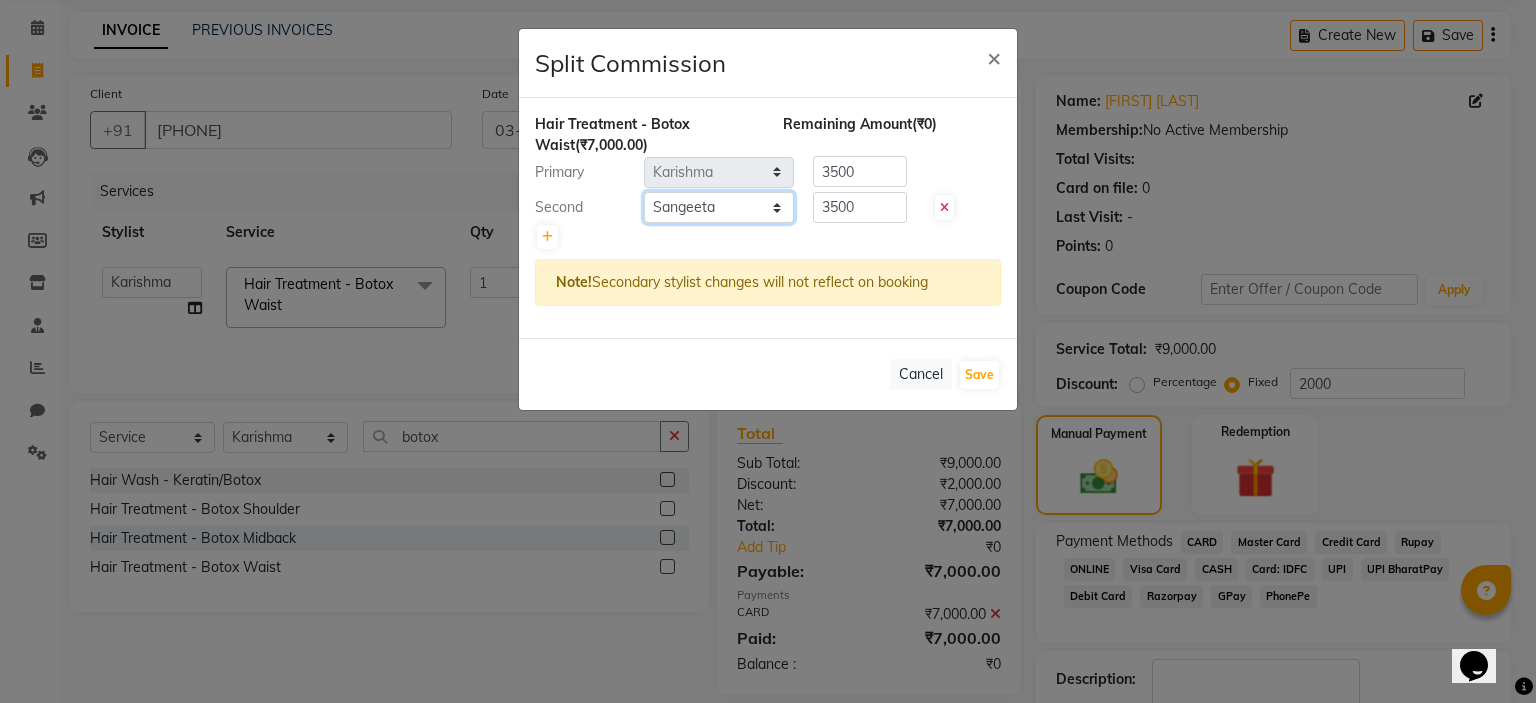 click on "Select   [FIRST] (Owner)   Karina   Karishma   Manda   Naaz   Ranjana   Ritu   Sakshi   Sangeeta   Sayee" 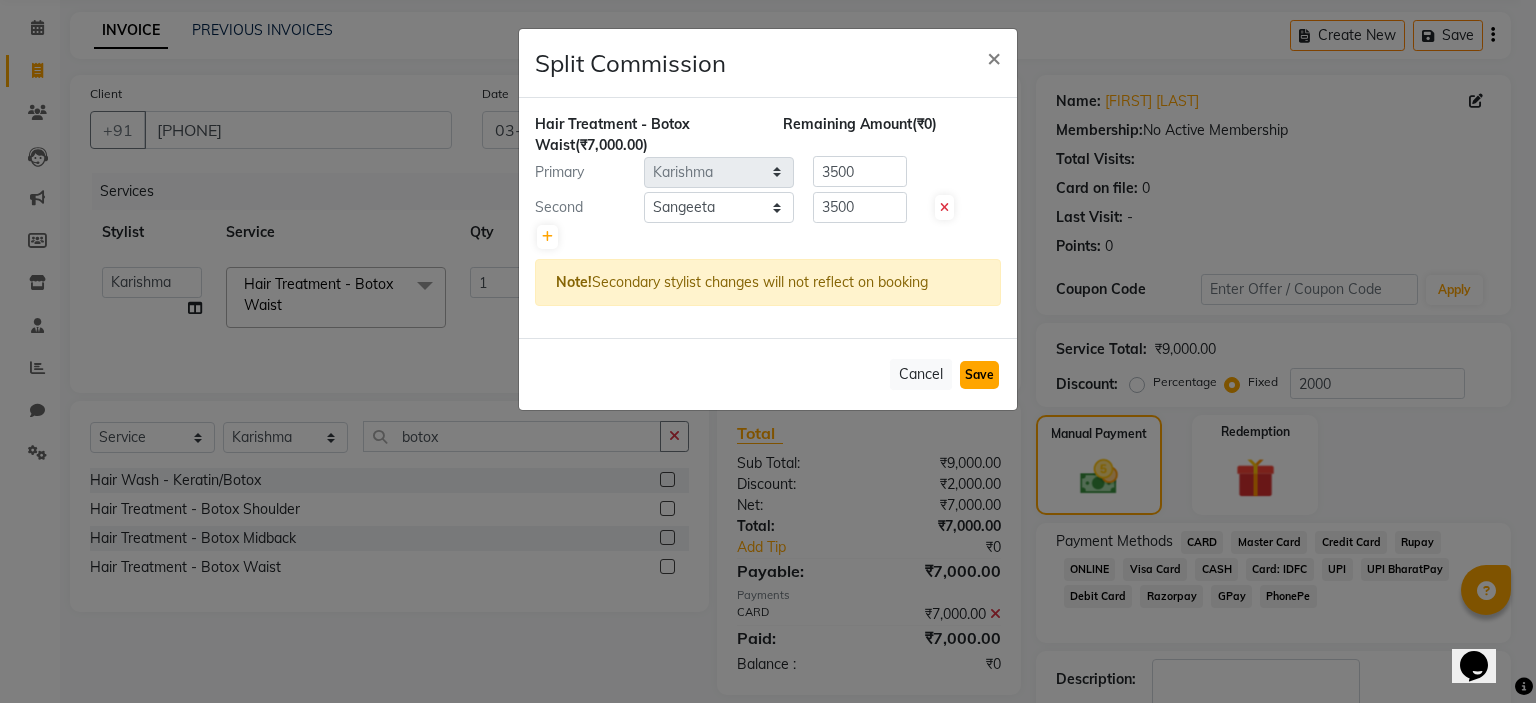 click on "Save" 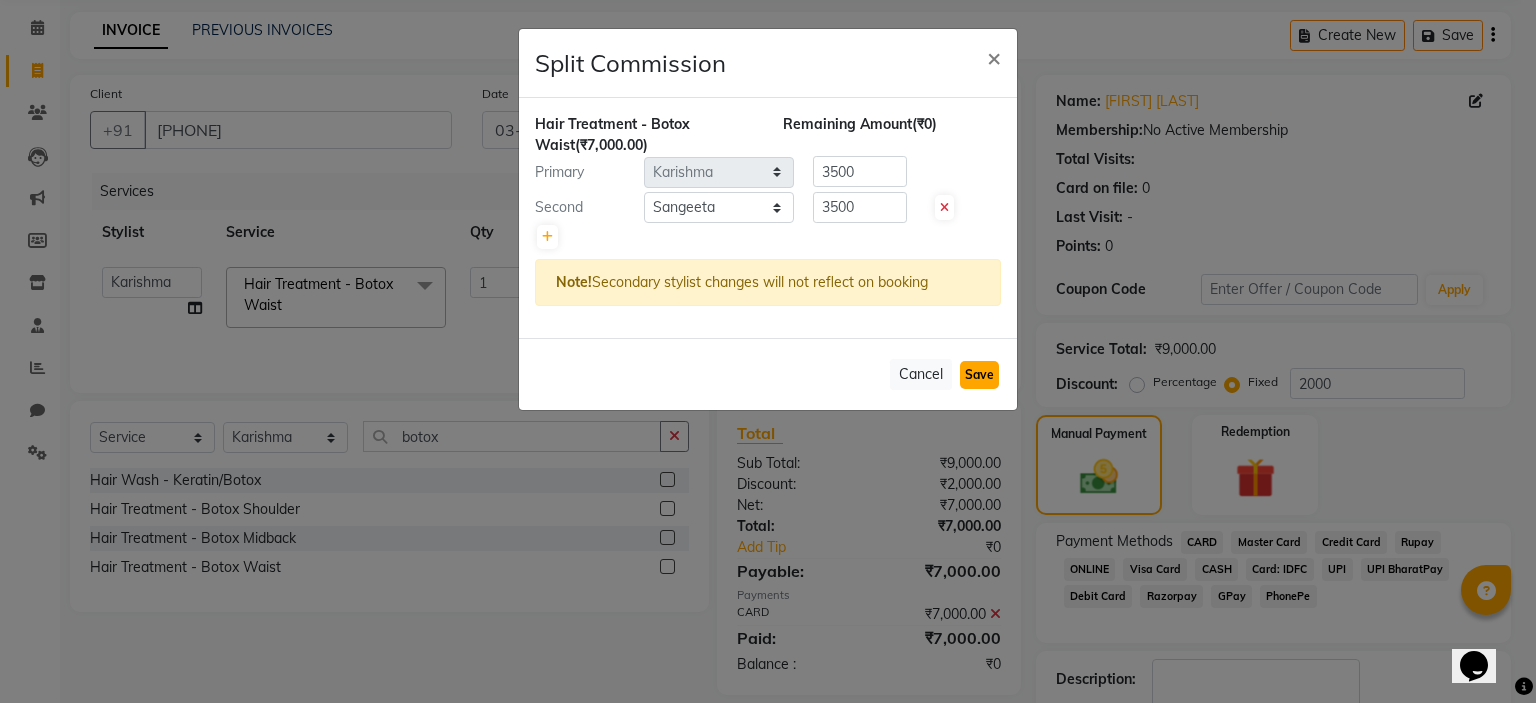 select on "Select" 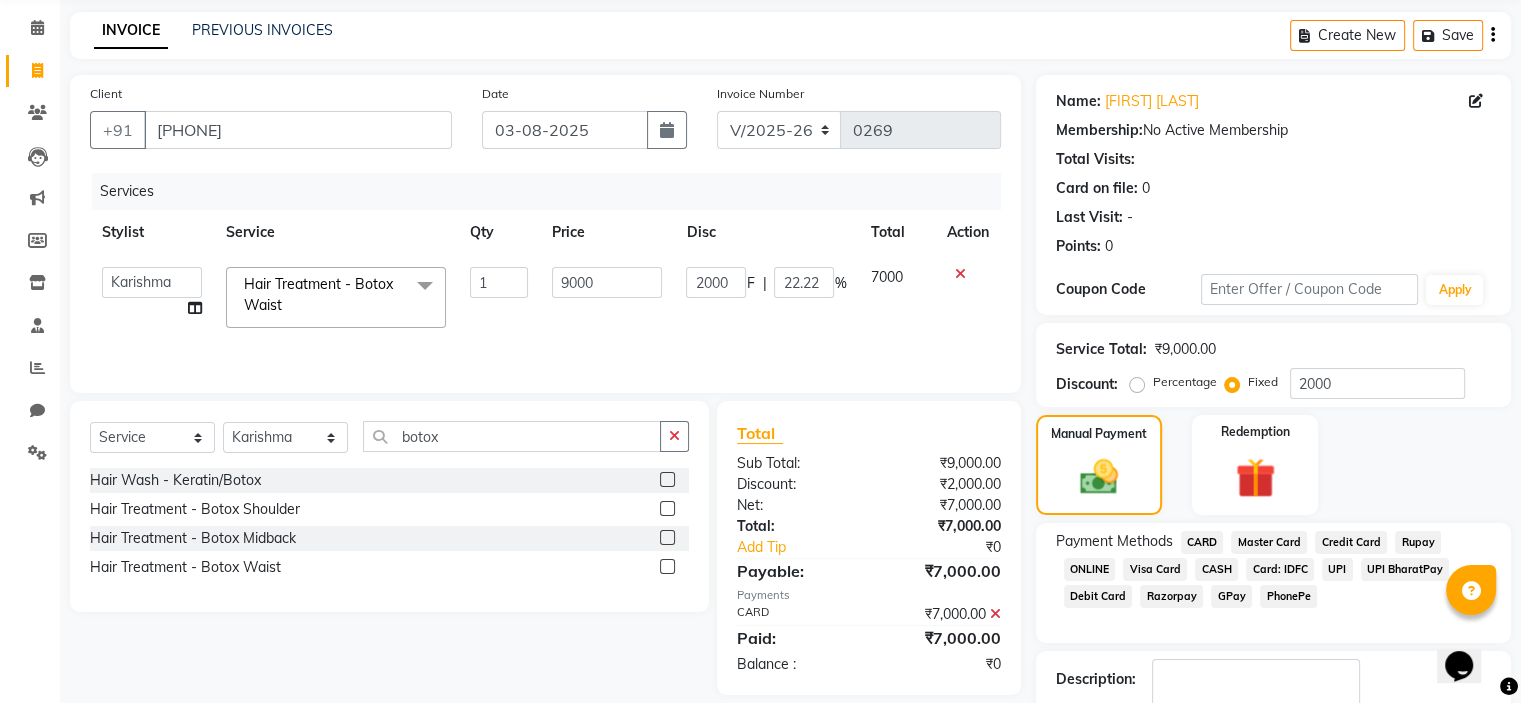 scroll, scrollTop: 197, scrollLeft: 0, axis: vertical 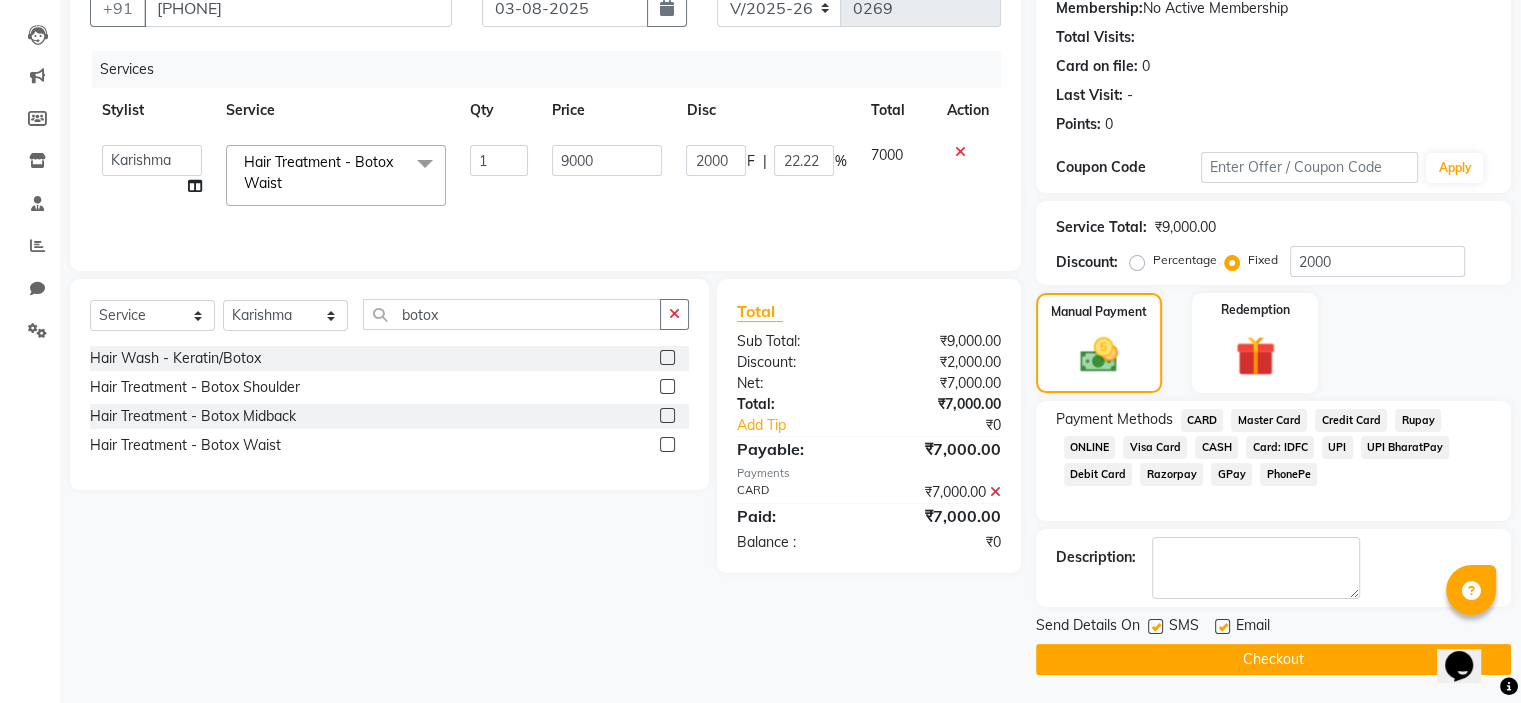 click on "Checkout" 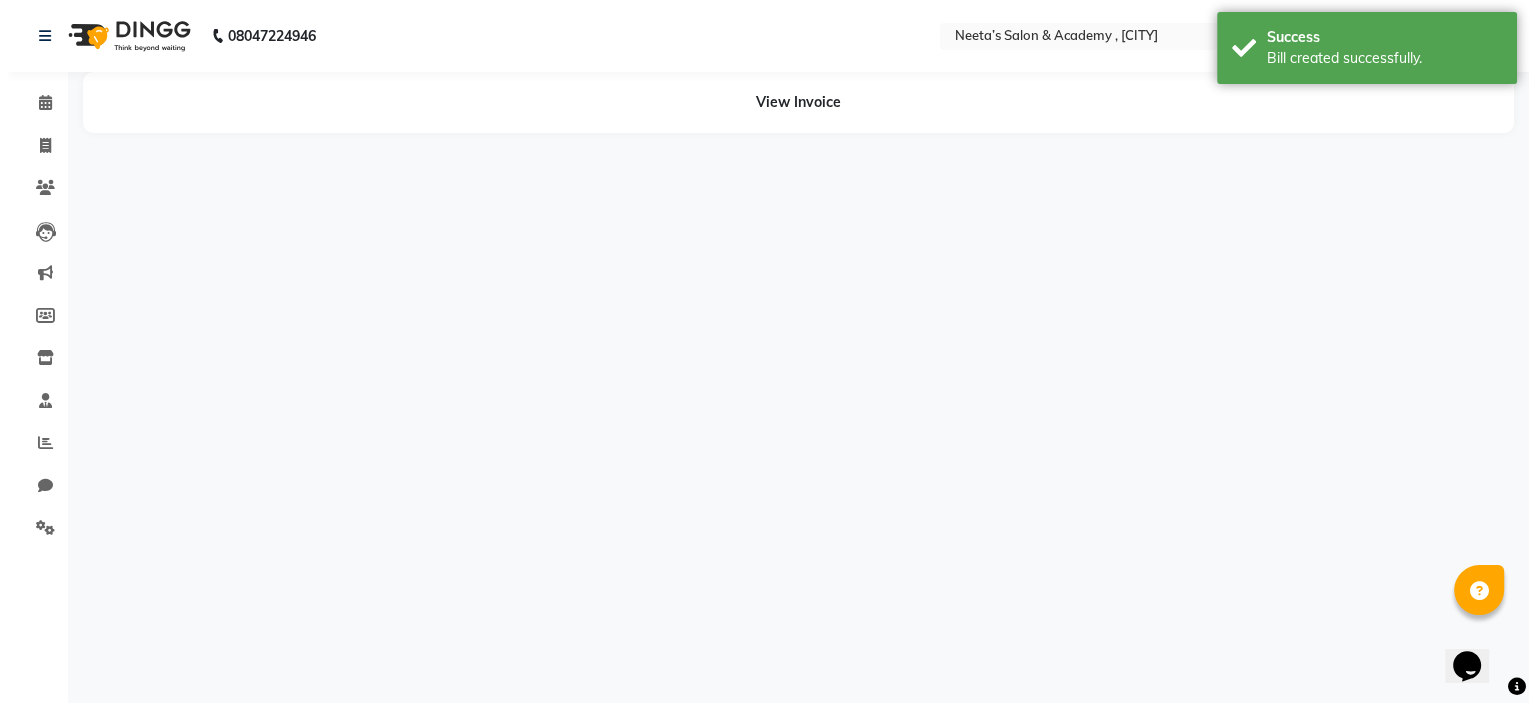 scroll, scrollTop: 0, scrollLeft: 0, axis: both 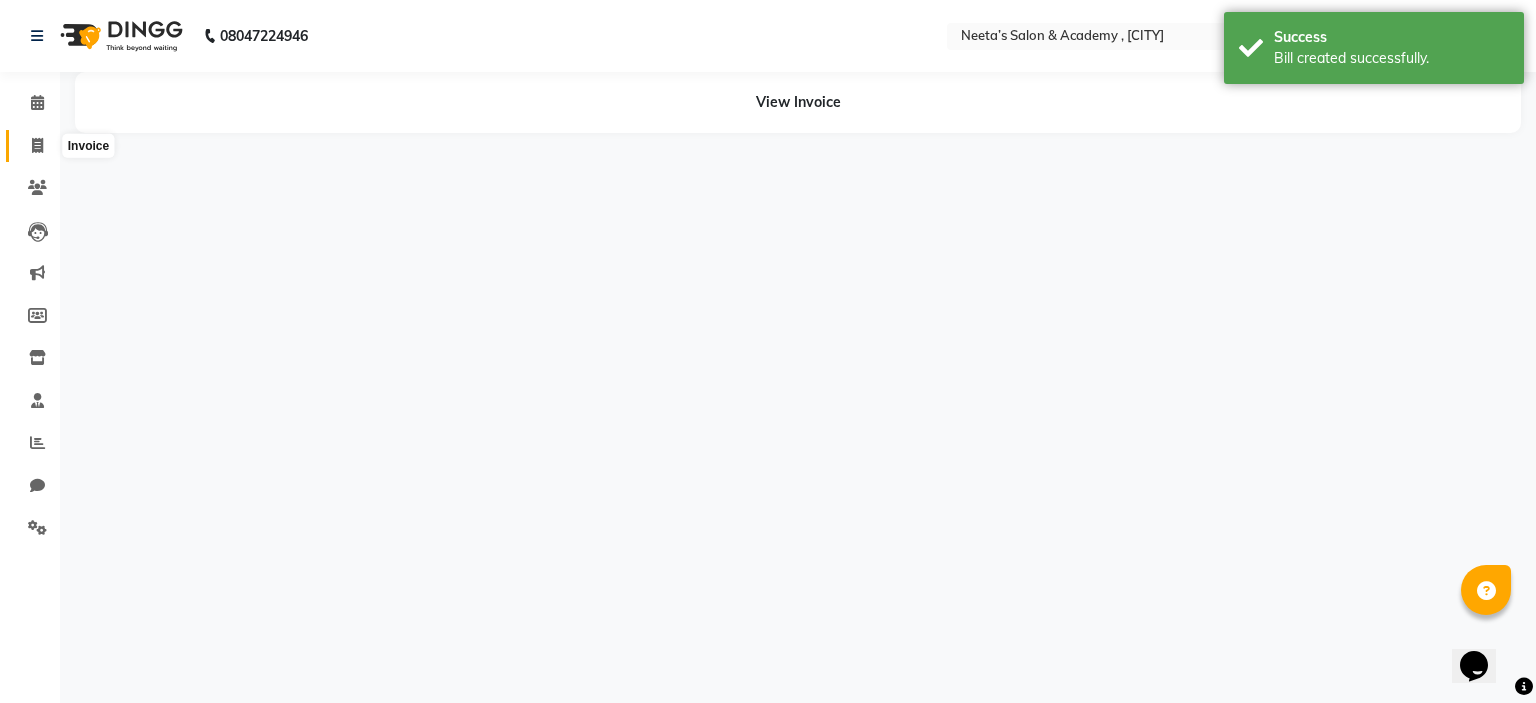 click on "08047224946 Select Location × Neeta’s Salon & Academy , [CITY] English ENGLISH Español العربية मराठी हिंदी ગુજરાતી தமிழ் 中文 Notifications nothing to show Admin Manage Profile Change Password Sign out  Version:3.15.11  ☀ Neeta’s Salon & Academy , [CITY]  Calendar  Invoice  Clients  Leads   Marketing  Members  Inventory  Staff  Reports  Chat  Settings Completed InProgress Upcoming Dropped Tentative Check-In Confirm Bookings Generate Report Segments Page Builder  View Invoice
Success   Bill created successfully.   2 results available
You have a payment due from 29 days   Pay
Help
Invoice" at bounding box center [768, 351] 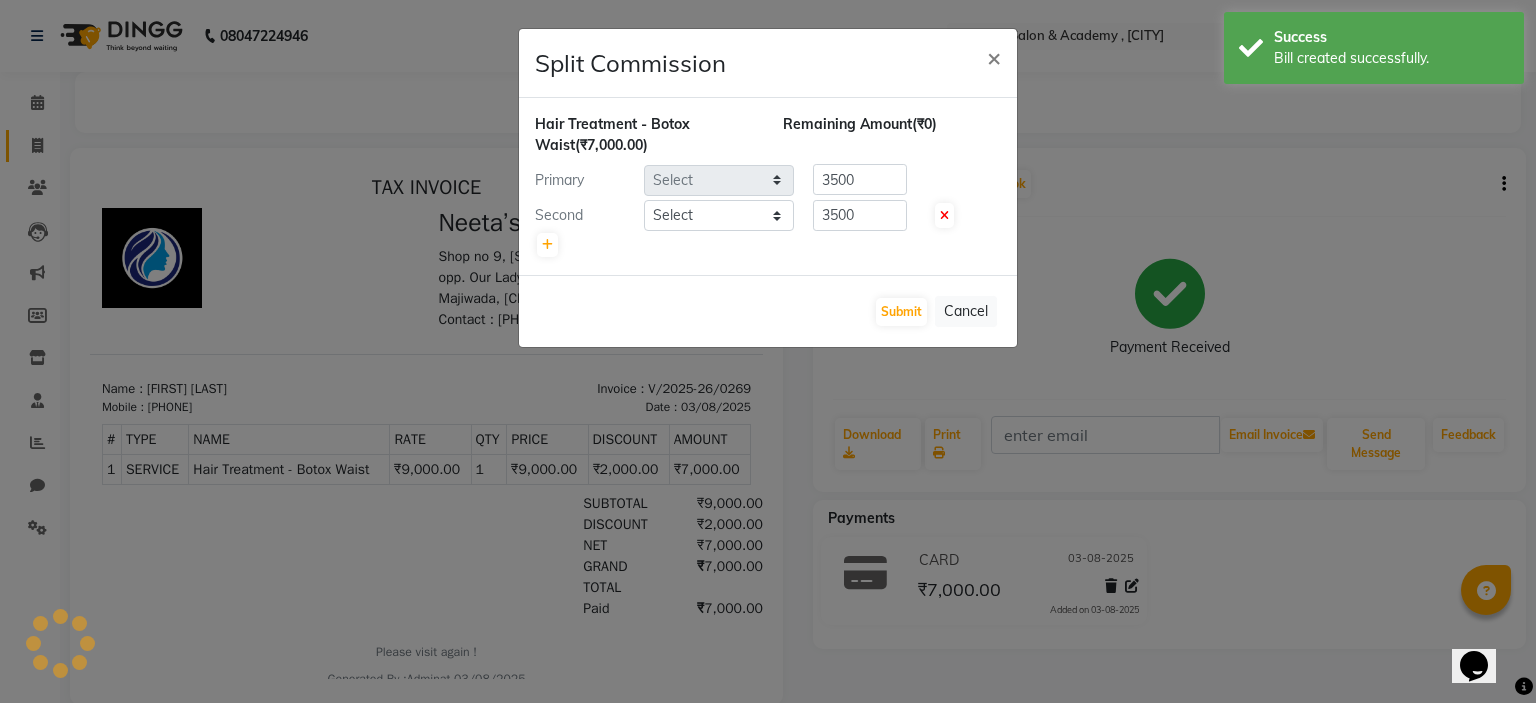 scroll, scrollTop: 0, scrollLeft: 0, axis: both 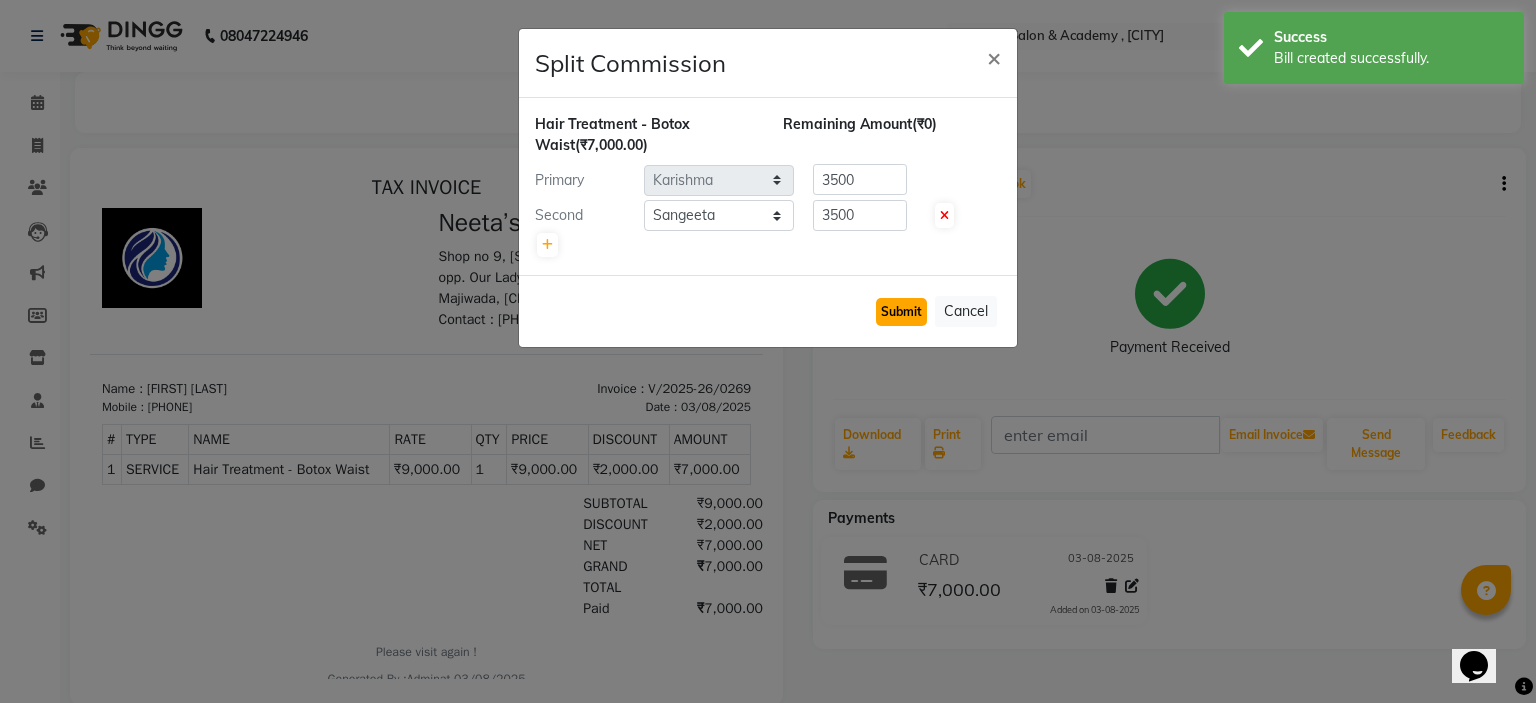 click on "Submit" 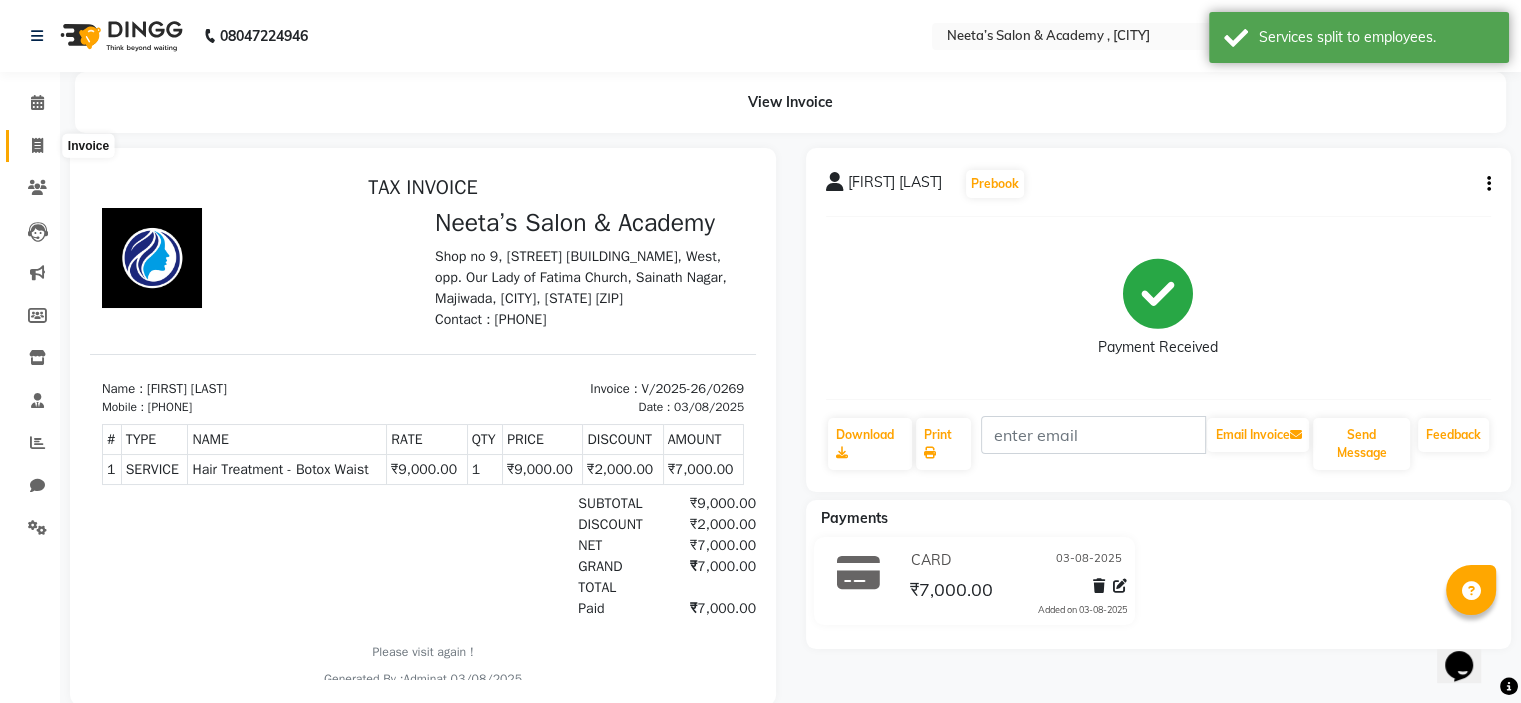 click 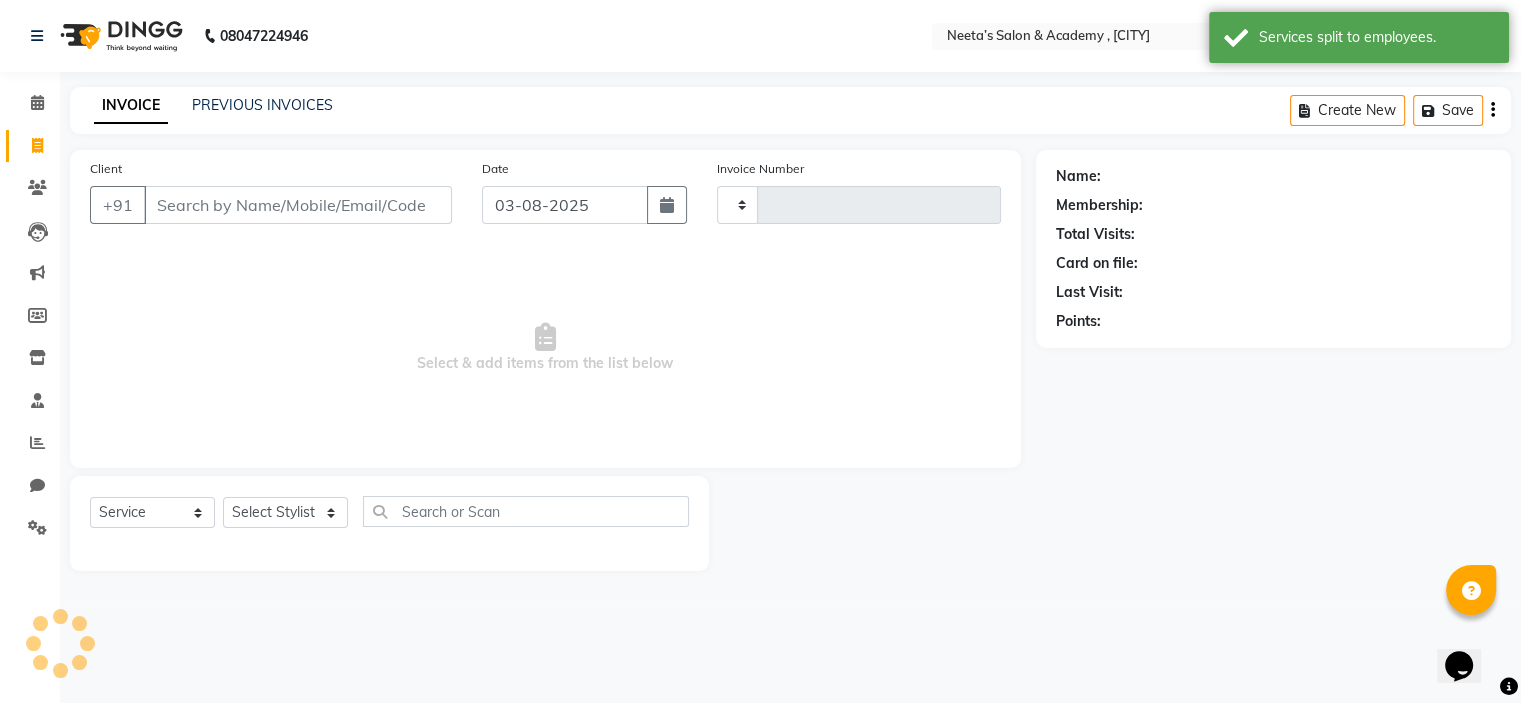 type on "0270" 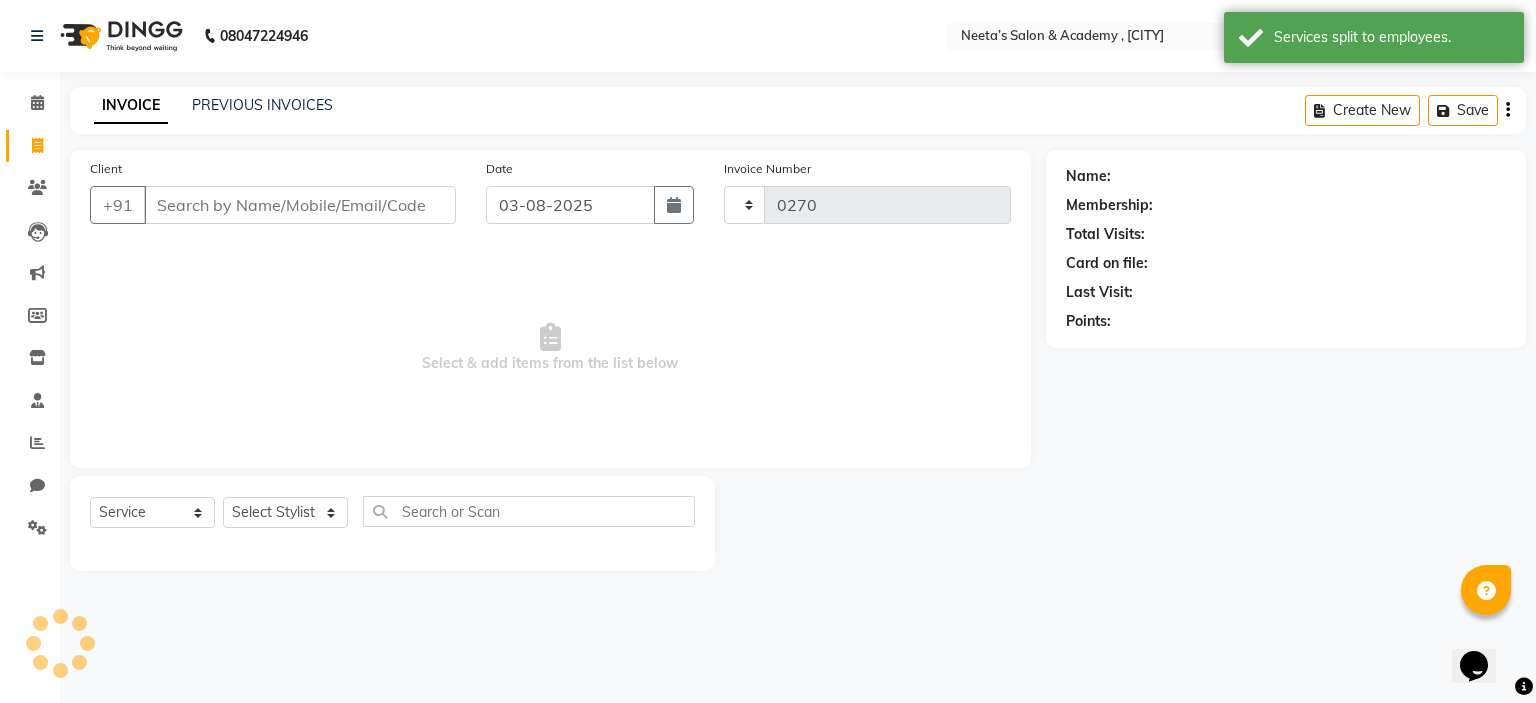 select on "8519" 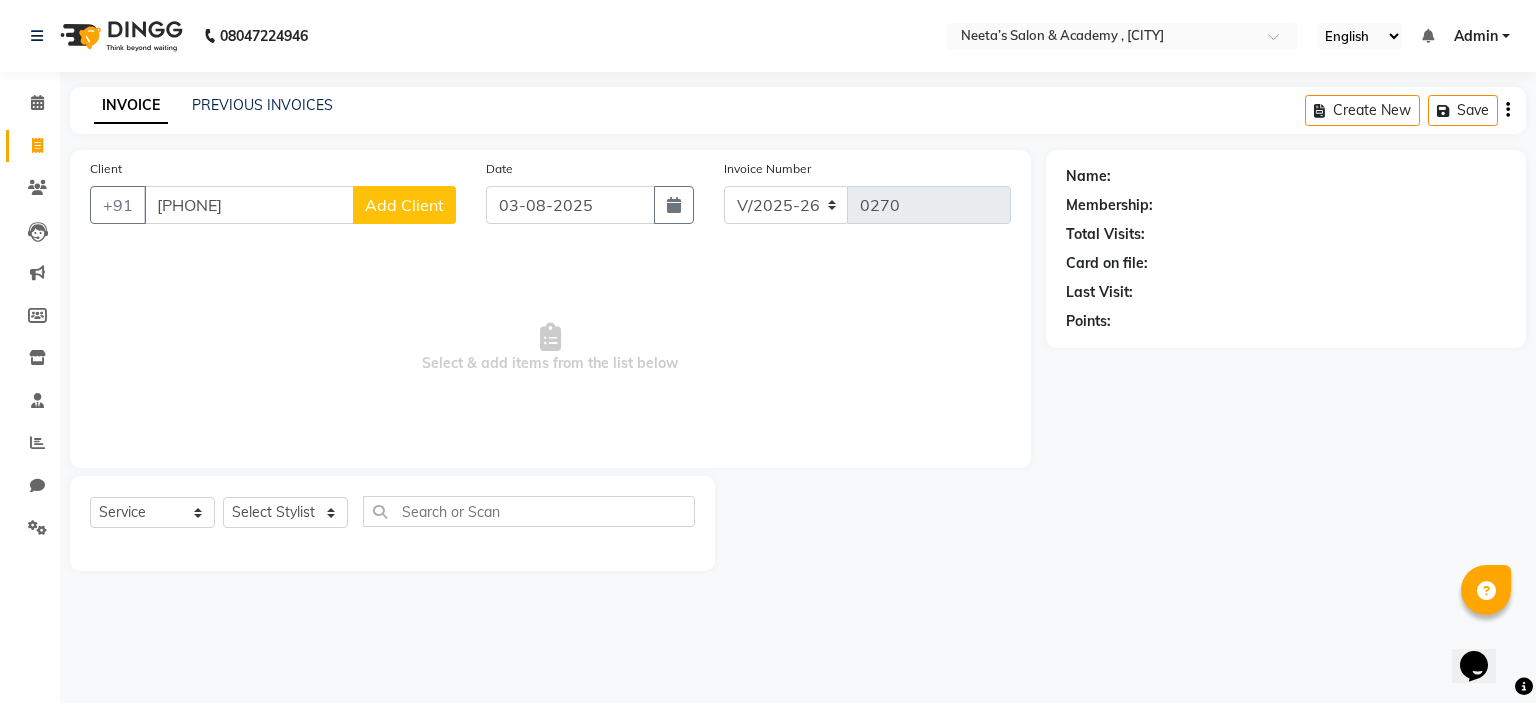 type on "[PHONE]" 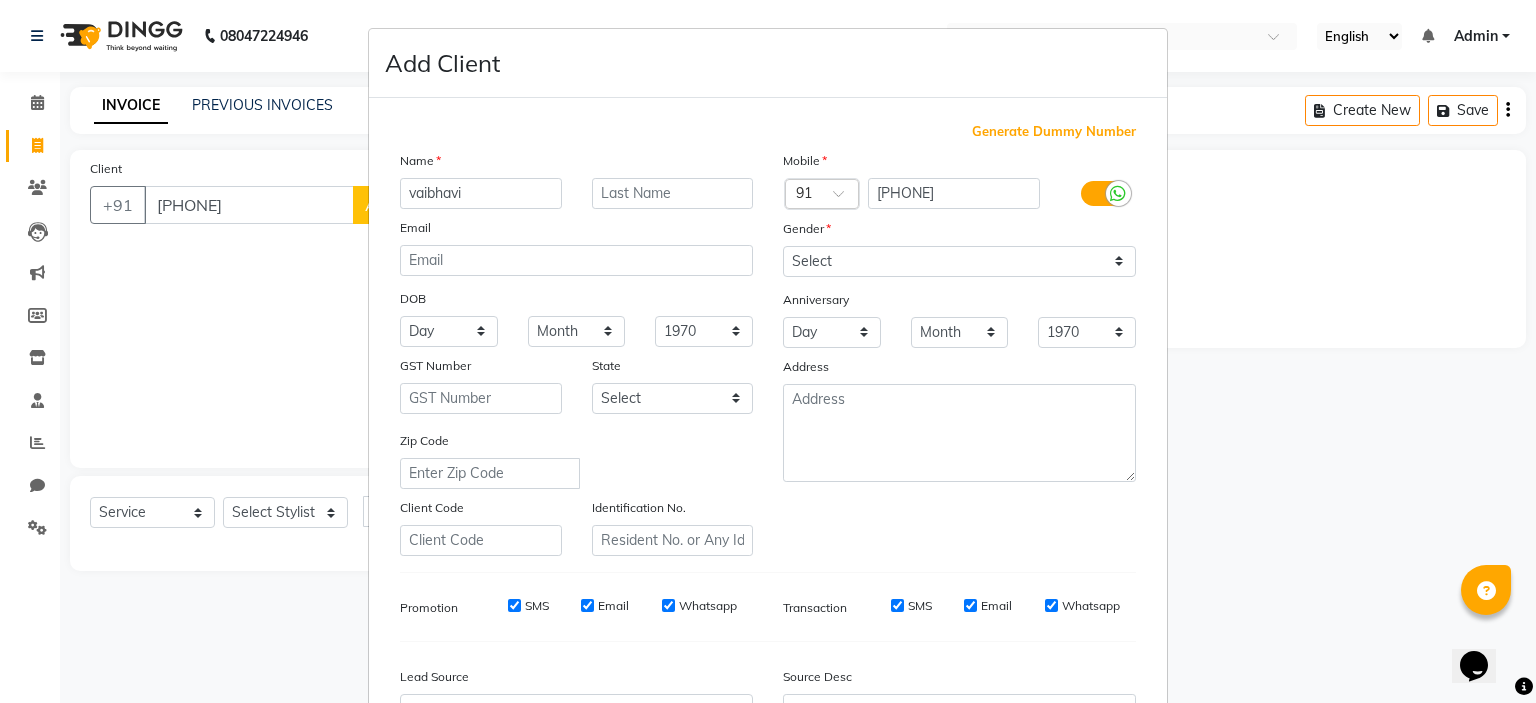 type on "vaibhavi" 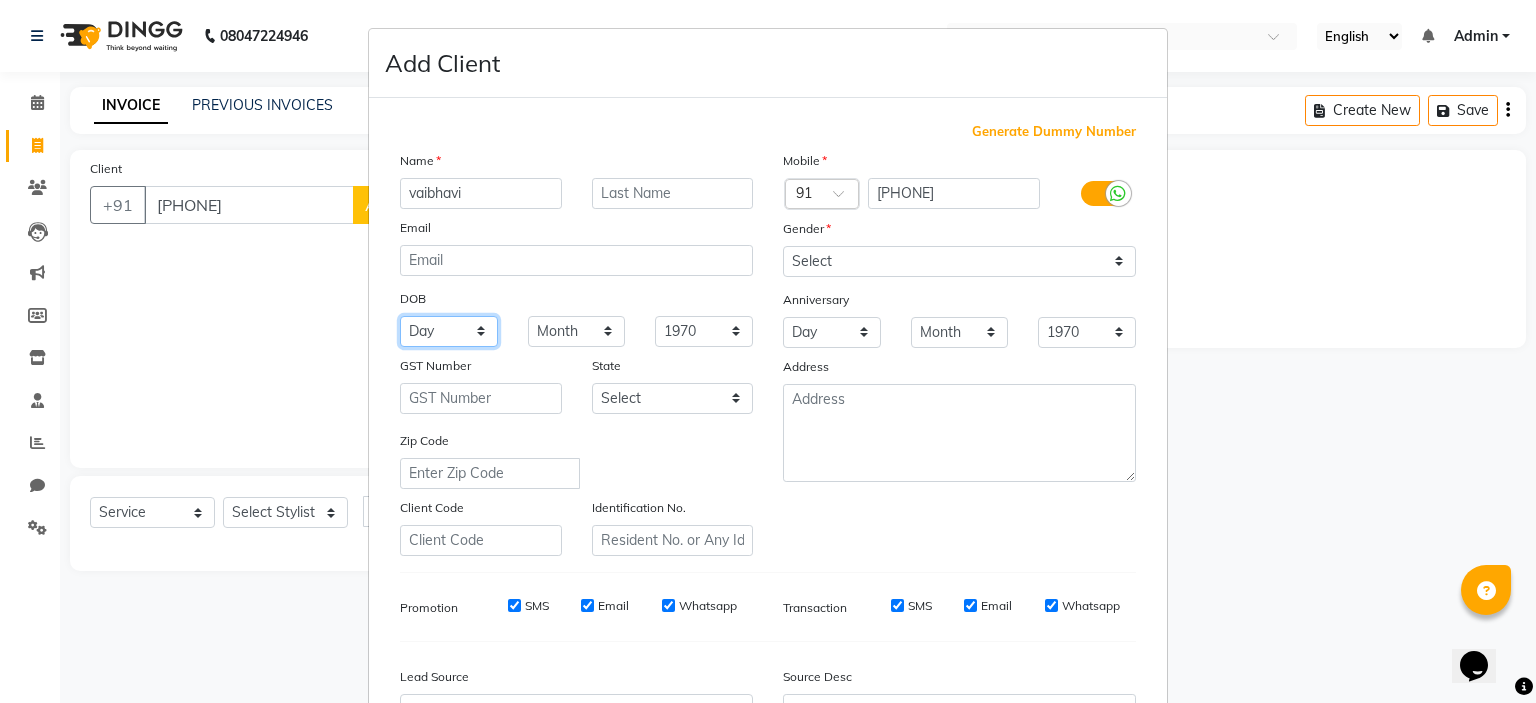 click on "Day 01 02 03 04 05 06 07 08 09 10 11 12 13 14 15 16 17 18 19 20 21 22 23 24 25 26 27 28 29 30 31" at bounding box center [449, 331] 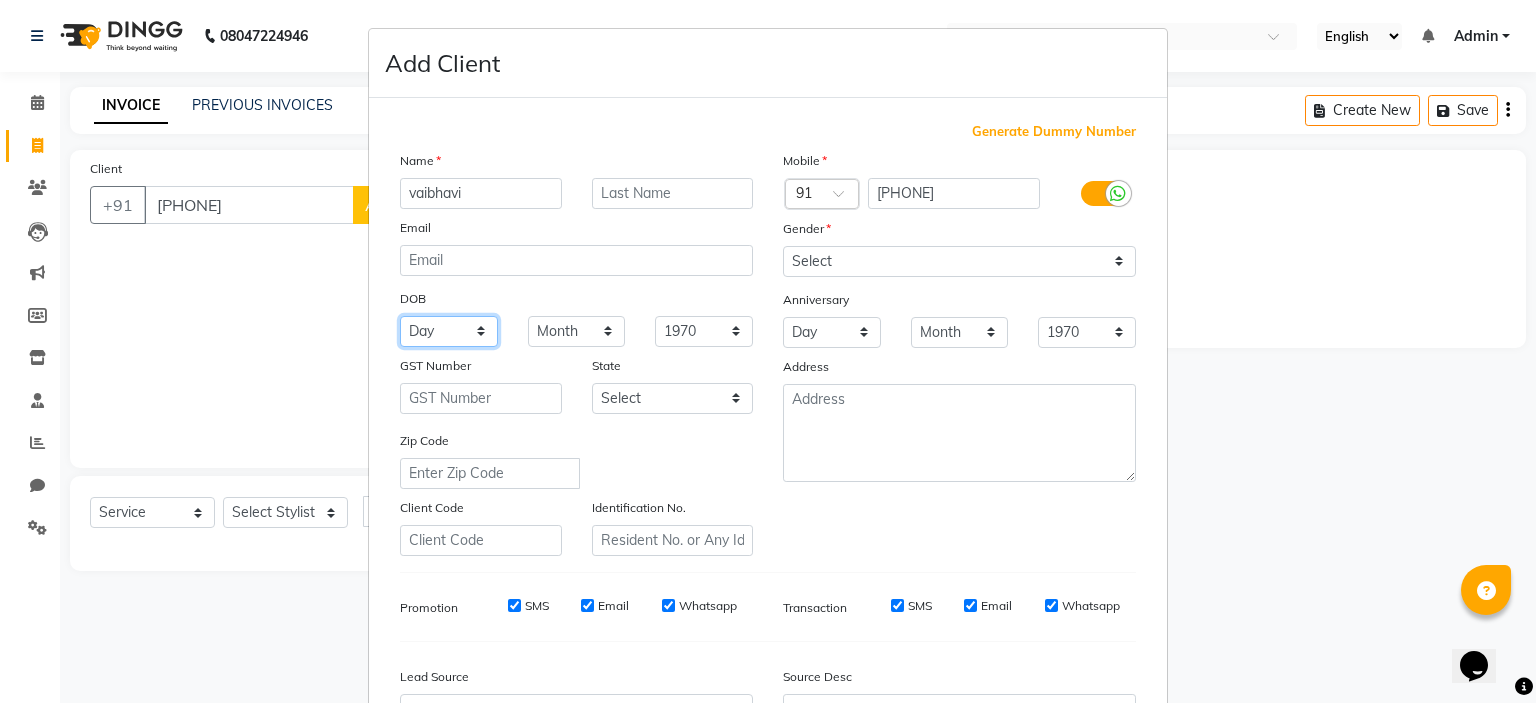 select on "31" 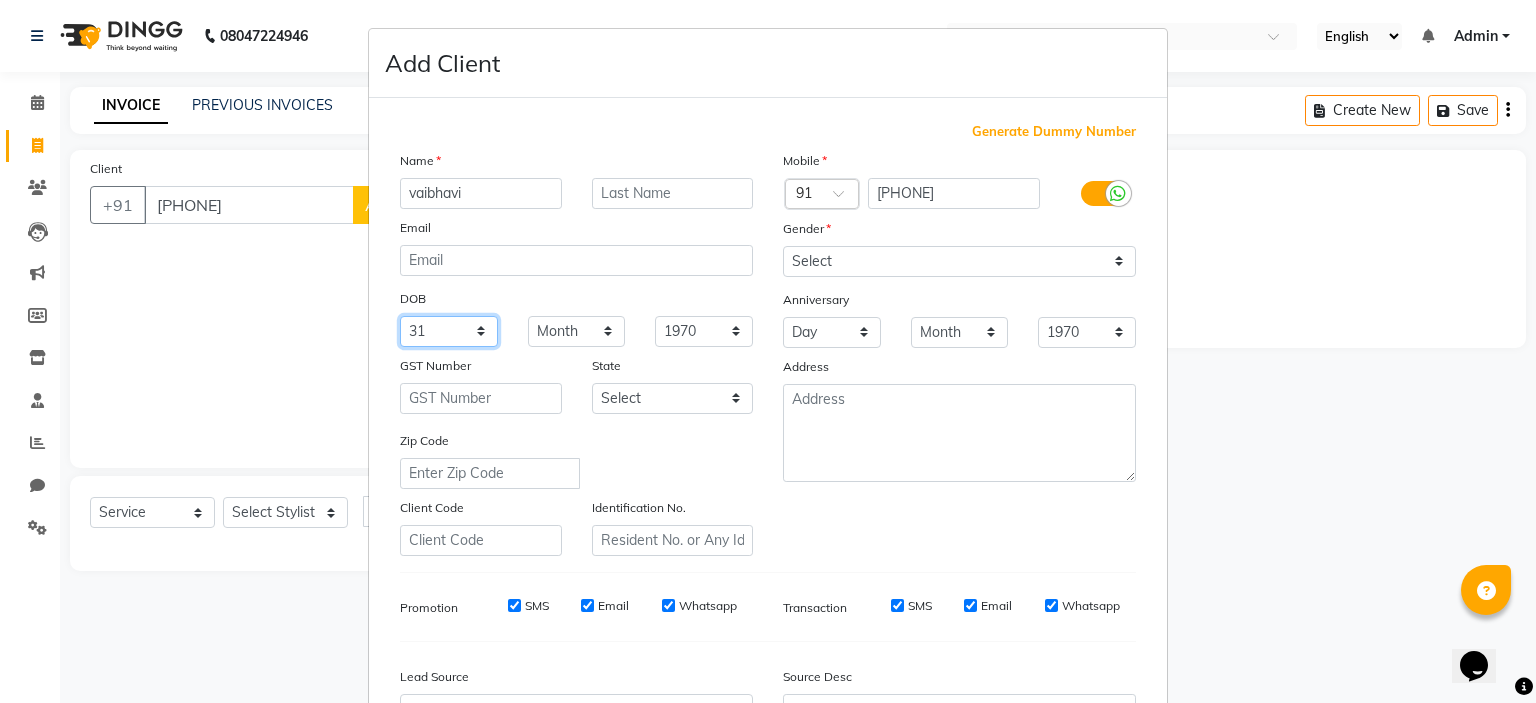 click on "Day 01 02 03 04 05 06 07 08 09 10 11 12 13 14 15 16 17 18 19 20 21 22 23 24 25 26 27 28 29 30 31" at bounding box center [449, 331] 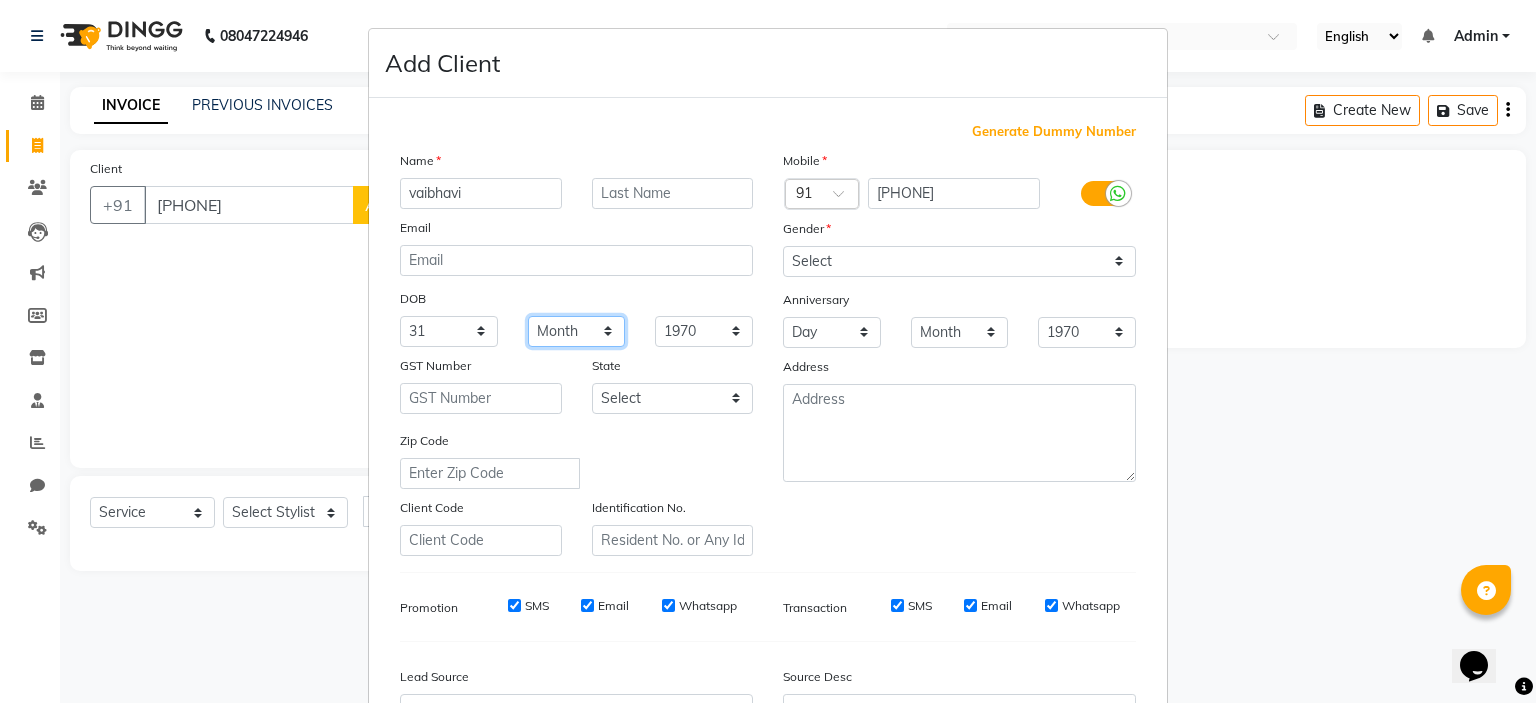 click on "Month January February March April May June July August September October November December" at bounding box center (577, 331) 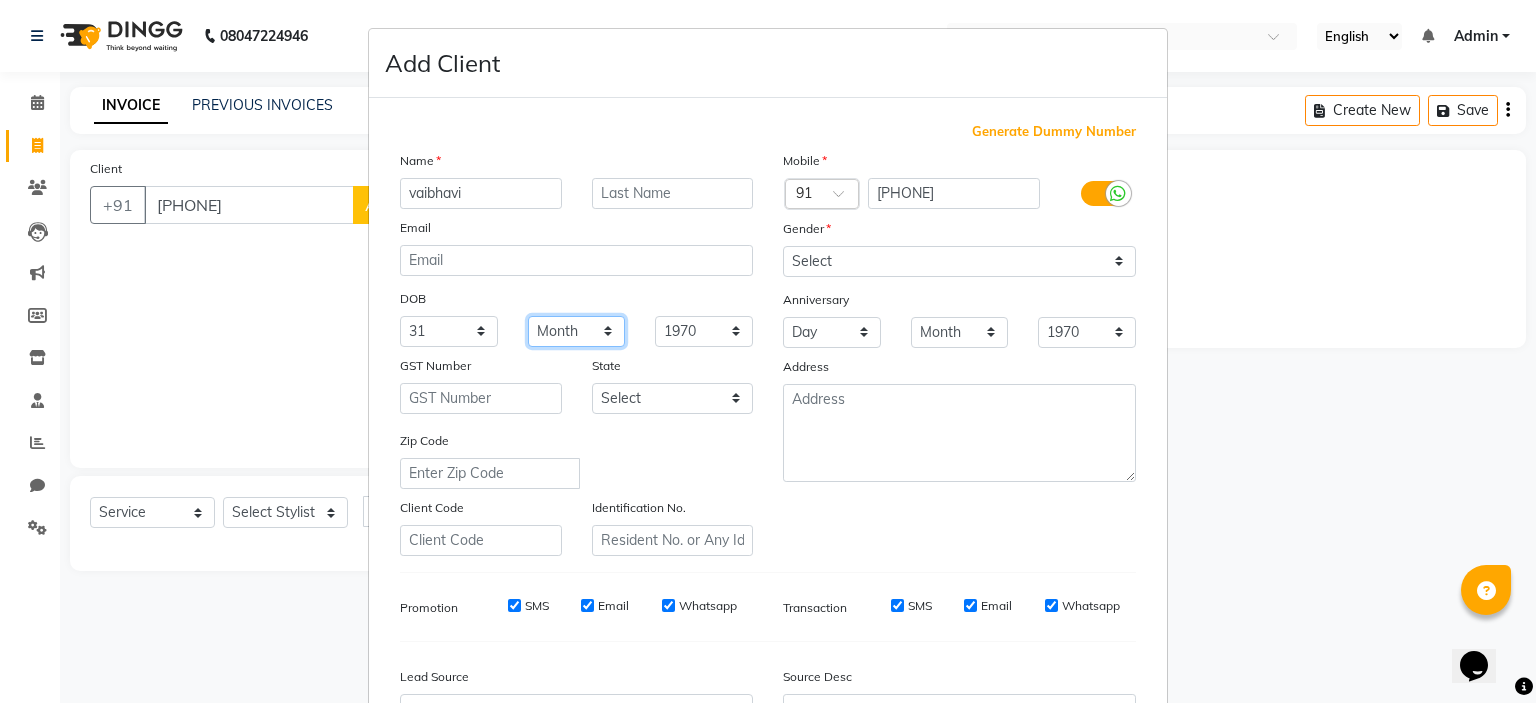 select on "08" 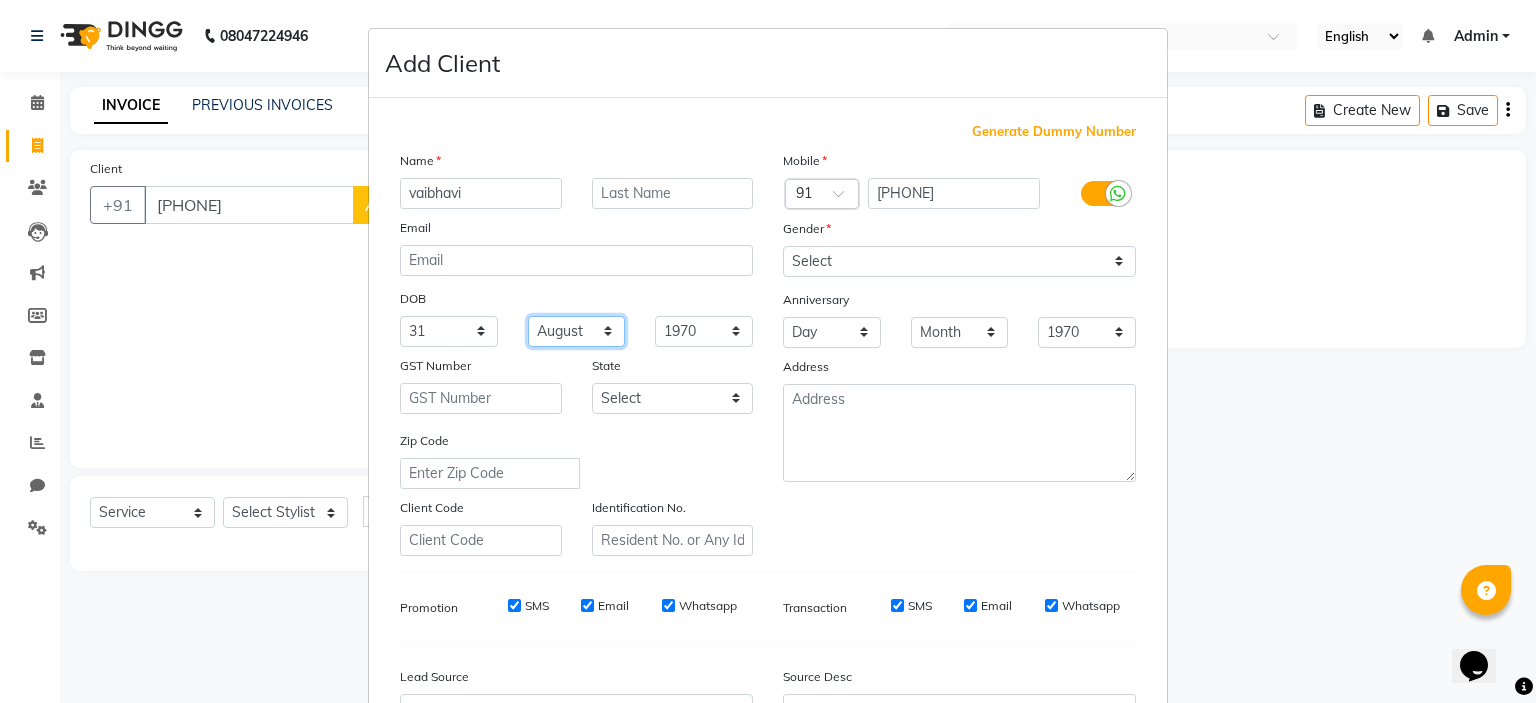 click on "Month January February March April May June July August September October November December" at bounding box center (577, 331) 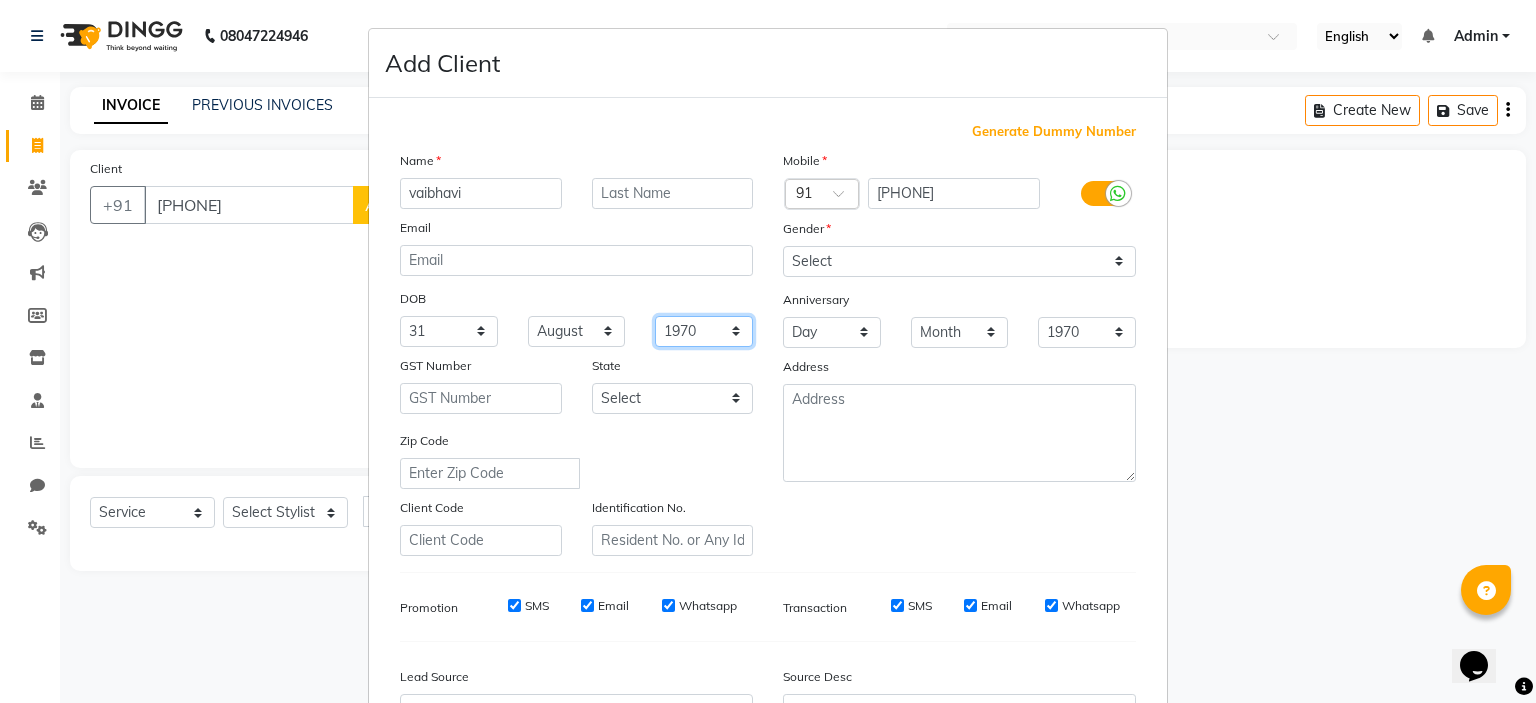 click on "1940 1941 1942 1943 1944 1945 1946 1947 1948 1949 1950 1951 1952 1953 1954 1955 1956 1957 1958 1959 1960 1961 1962 1963 1964 1965 1966 1967 1968 1969 1970 1971 1972 1973 1974 1975 1976 1977 1978 1979 1980 1981 1982 1983 1984 1985 1986 1987 1988 1989 1990 1991 1992 1993 1994 1995 1996 1997 1998 1999 2000 2001 2002 2003 2004 2005 2006 2007 2008 2009 2010 2011 2012 2013 2014 2015 2016 2017 2018 2019 2020 2021 2022 2023 2024" at bounding box center [704, 331] 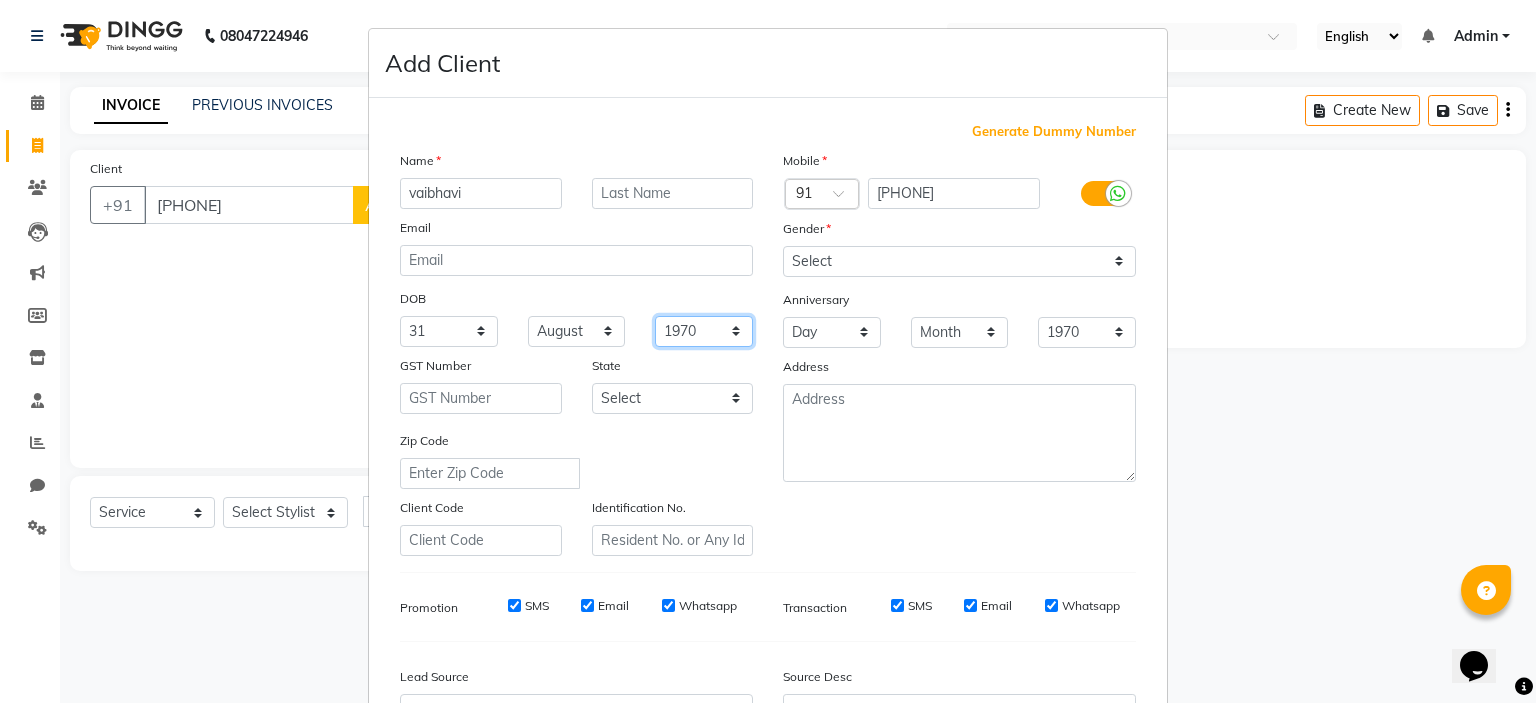 select on "2002" 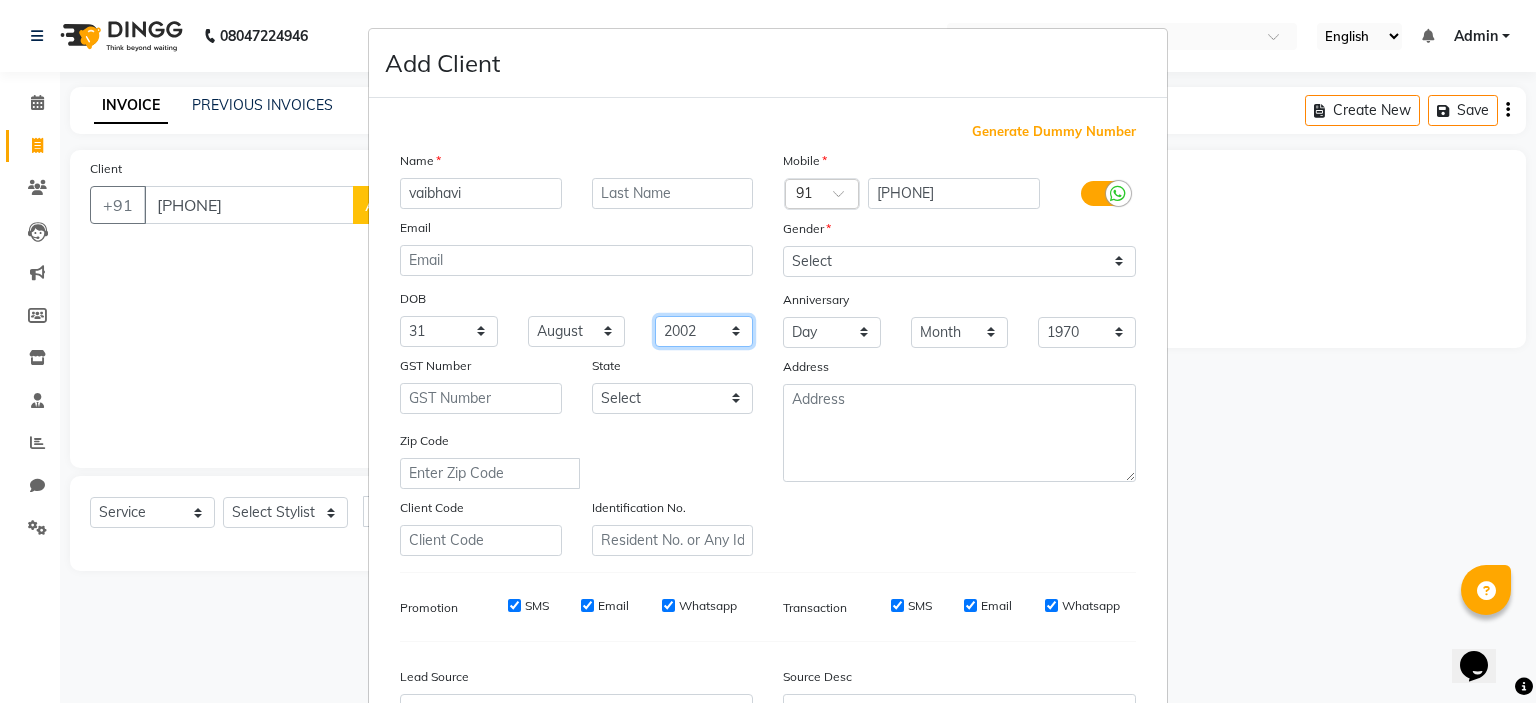 click on "1940 1941 1942 1943 1944 1945 1946 1947 1948 1949 1950 1951 1952 1953 1954 1955 1956 1957 1958 1959 1960 1961 1962 1963 1964 1965 1966 1967 1968 1969 1970 1971 1972 1973 1974 1975 1976 1977 1978 1979 1980 1981 1982 1983 1984 1985 1986 1987 1988 1989 1990 1991 1992 1993 1994 1995 1996 1997 1998 1999 2000 2001 2002 2003 2004 2005 2006 2007 2008 2009 2010 2011 2012 2013 2014 2015 2016 2017 2018 2019 2020 2021 2022 2023 2024" at bounding box center (704, 331) 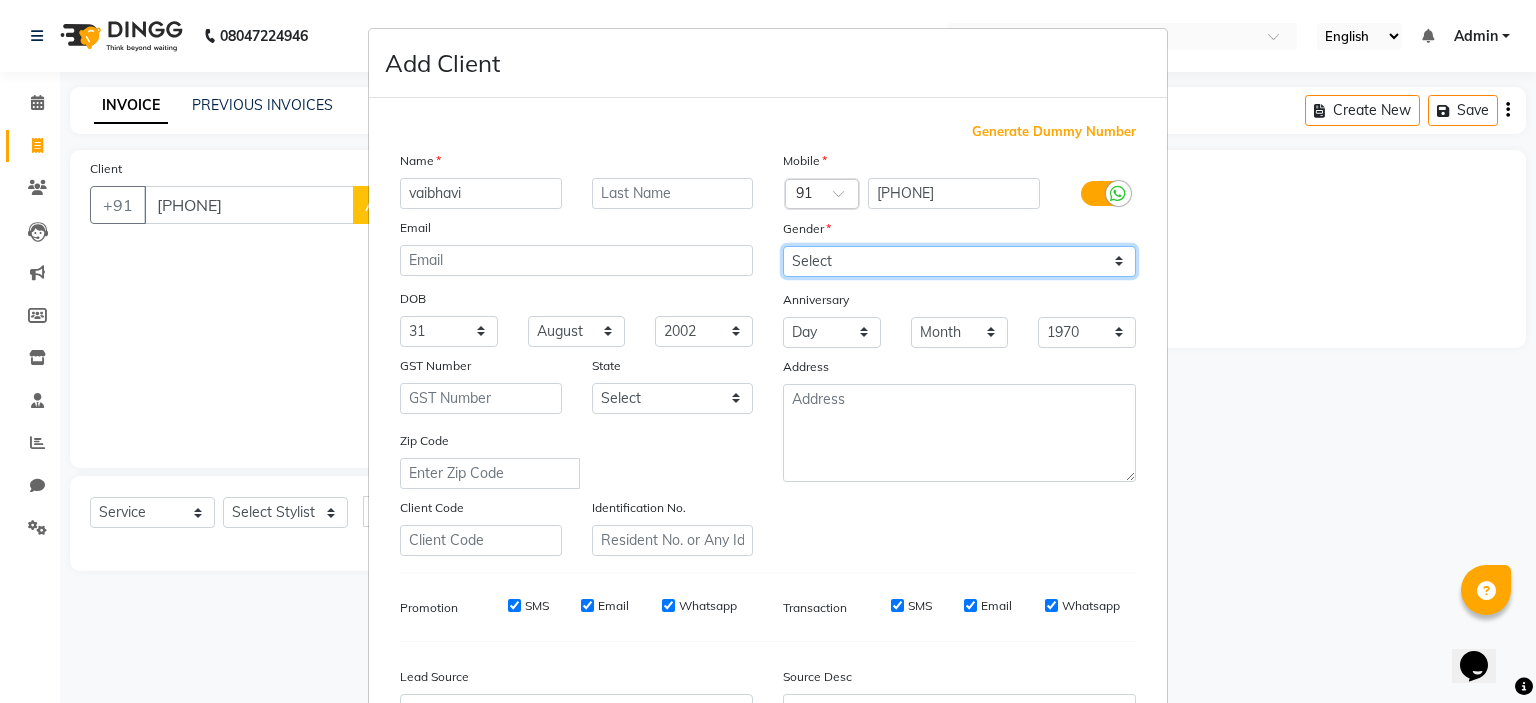 click on "Select Male Female Other Prefer Not To Say" at bounding box center (959, 261) 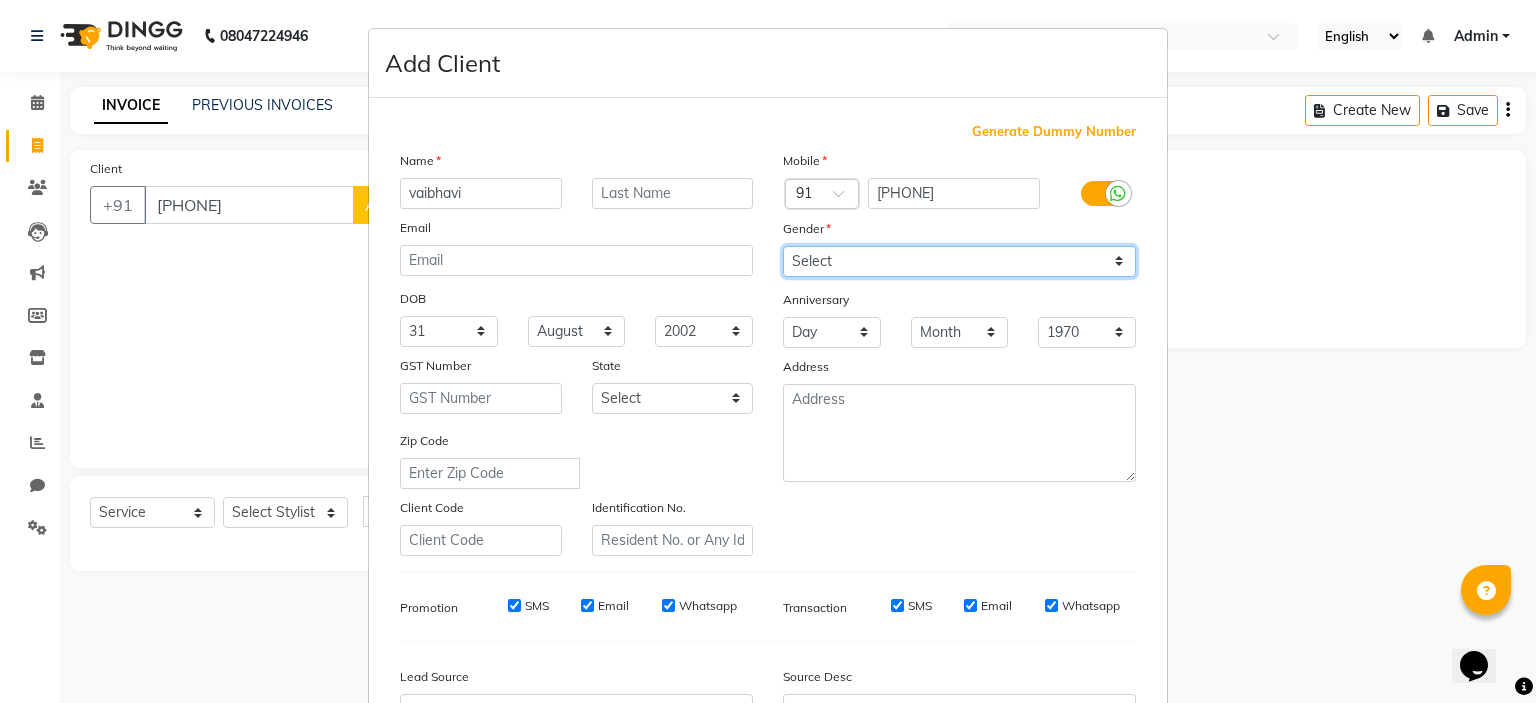 select on "female" 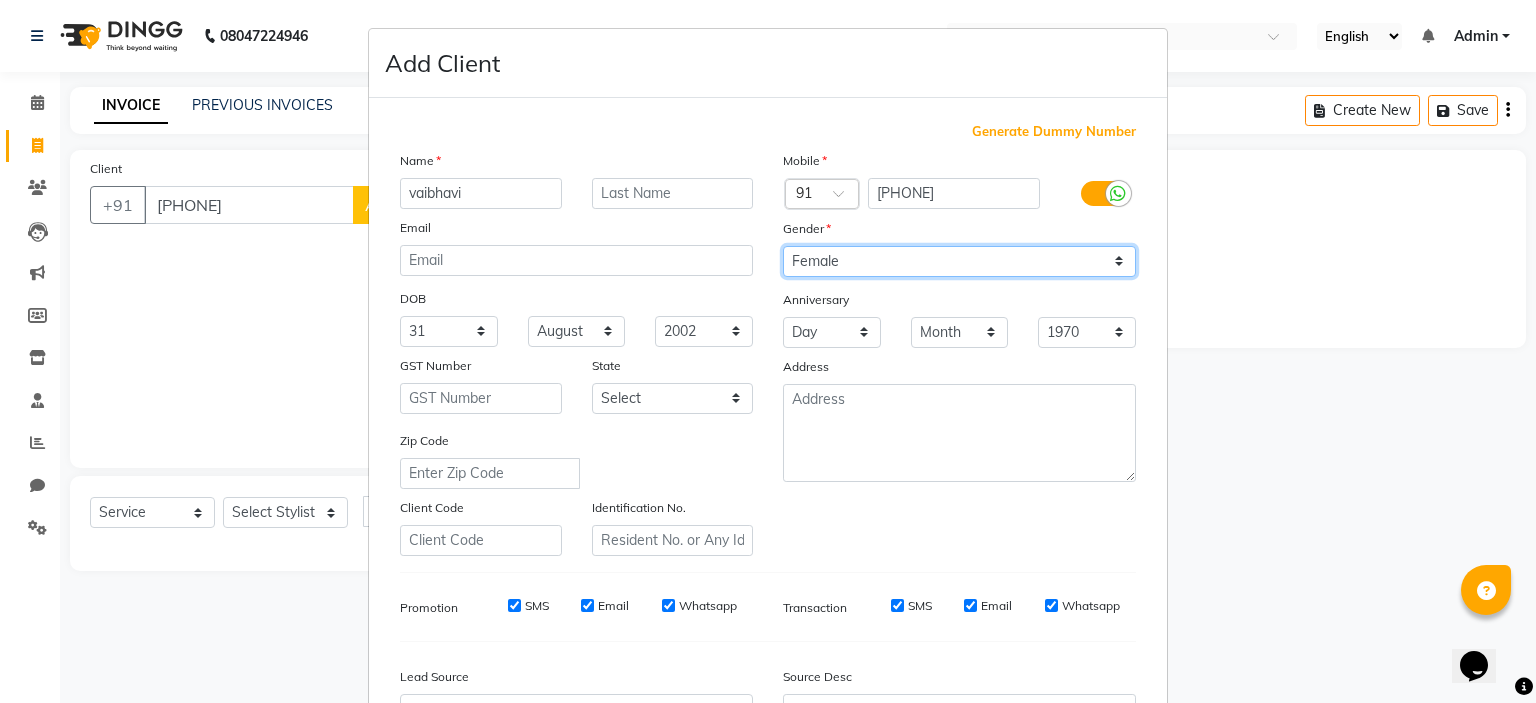 click on "Select Male Female Other Prefer Not To Say" at bounding box center [959, 261] 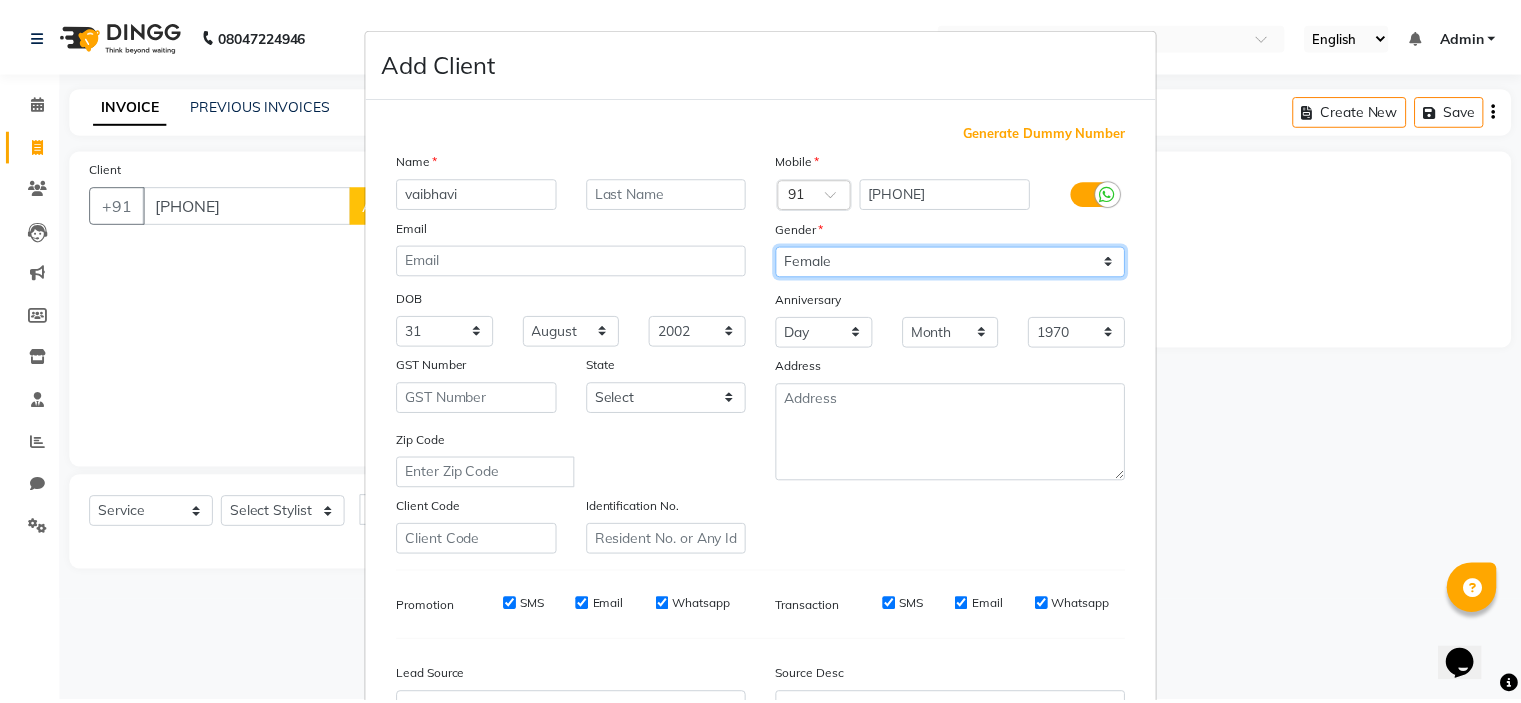scroll, scrollTop: 229, scrollLeft: 0, axis: vertical 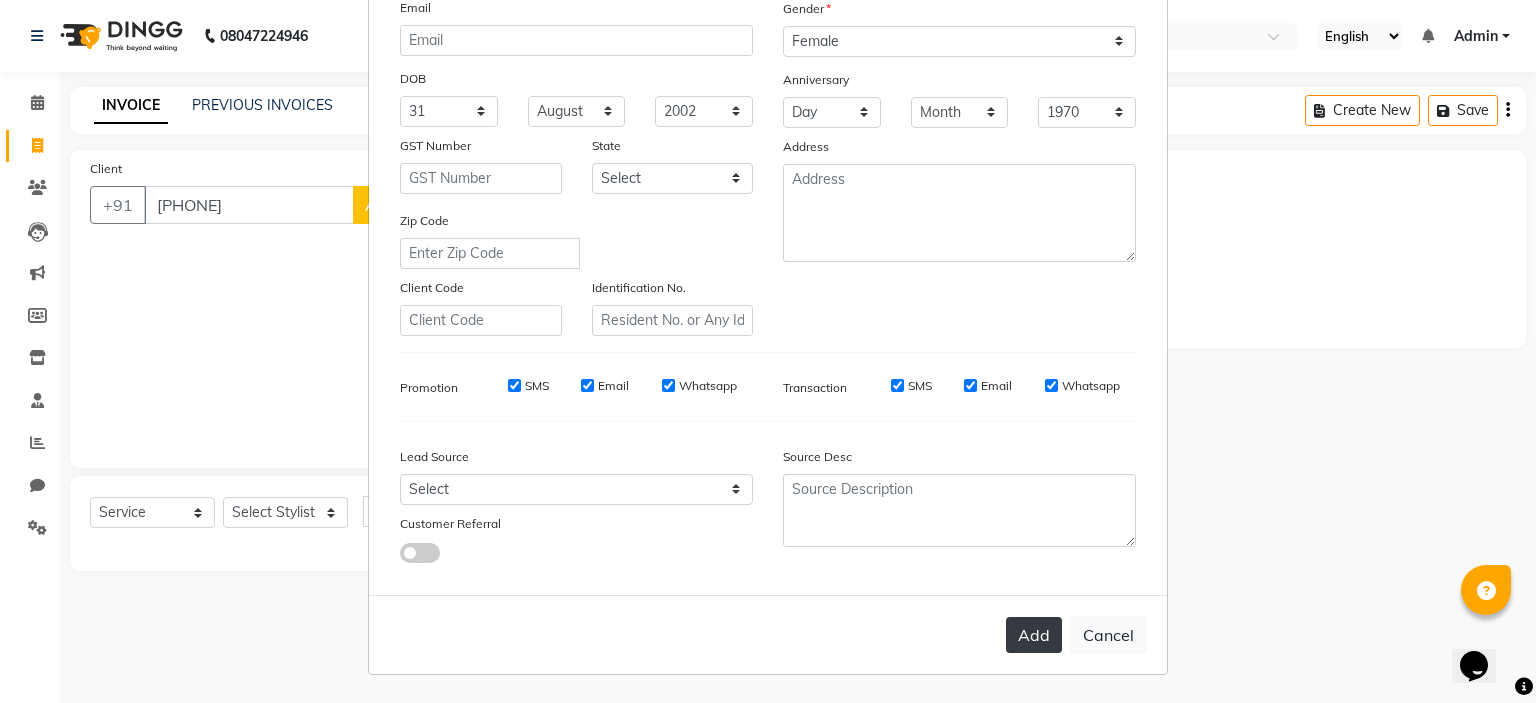 click on "Add" at bounding box center [1034, 635] 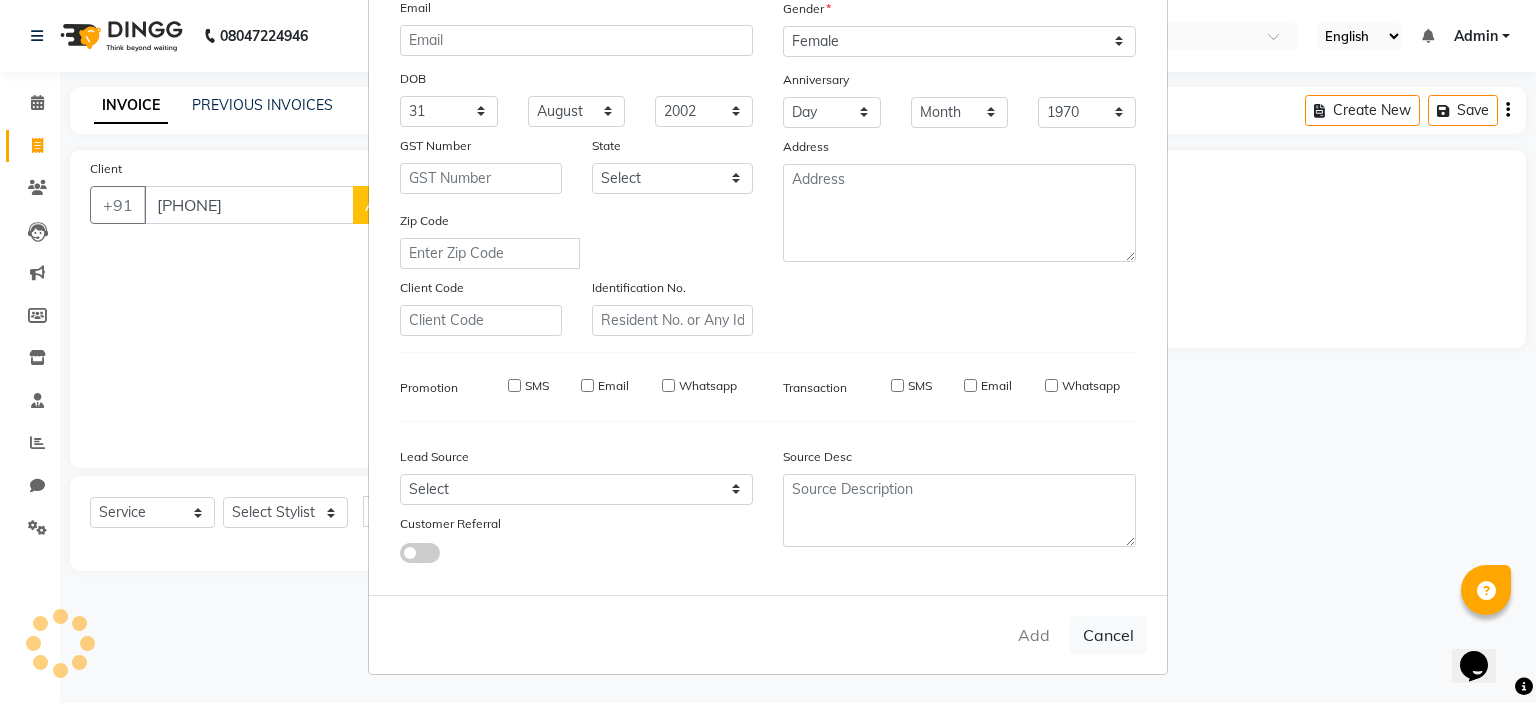type 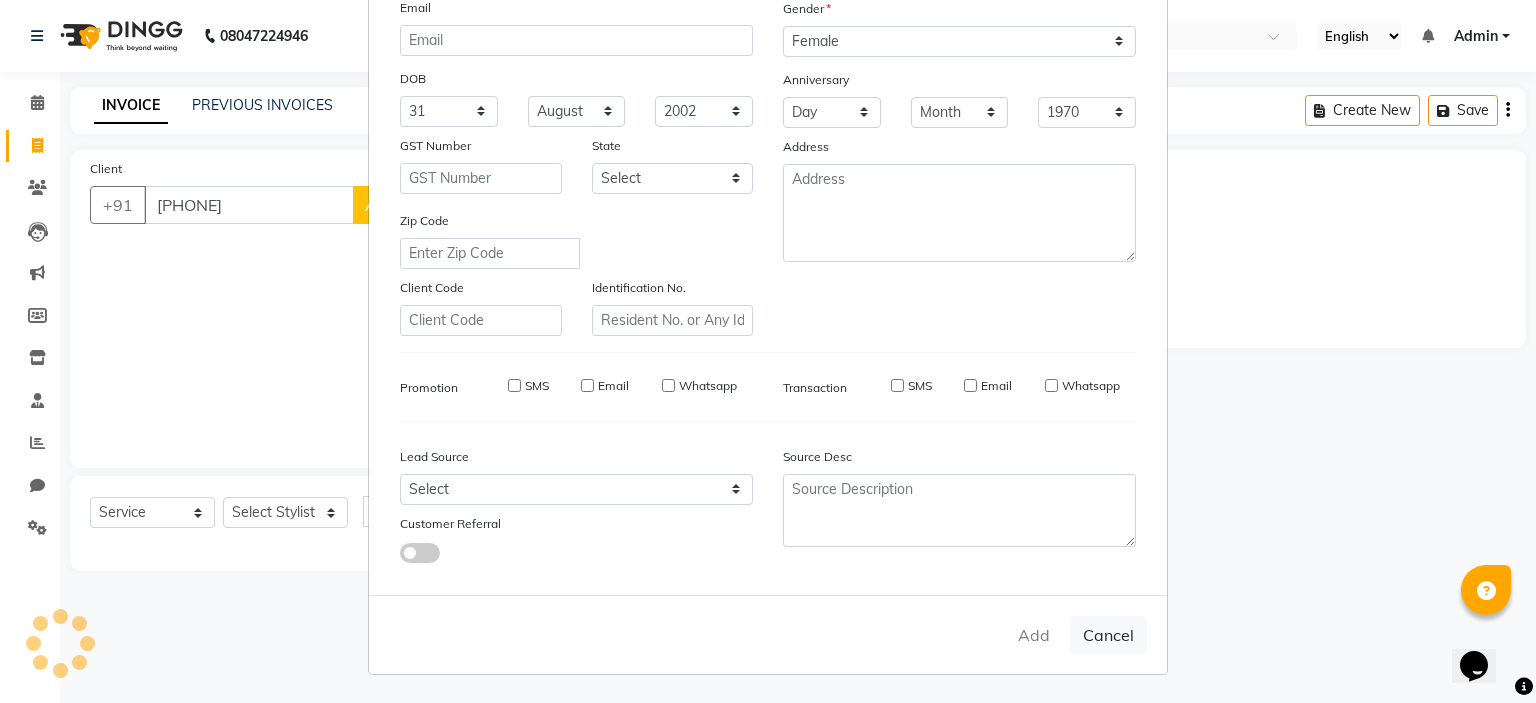 select 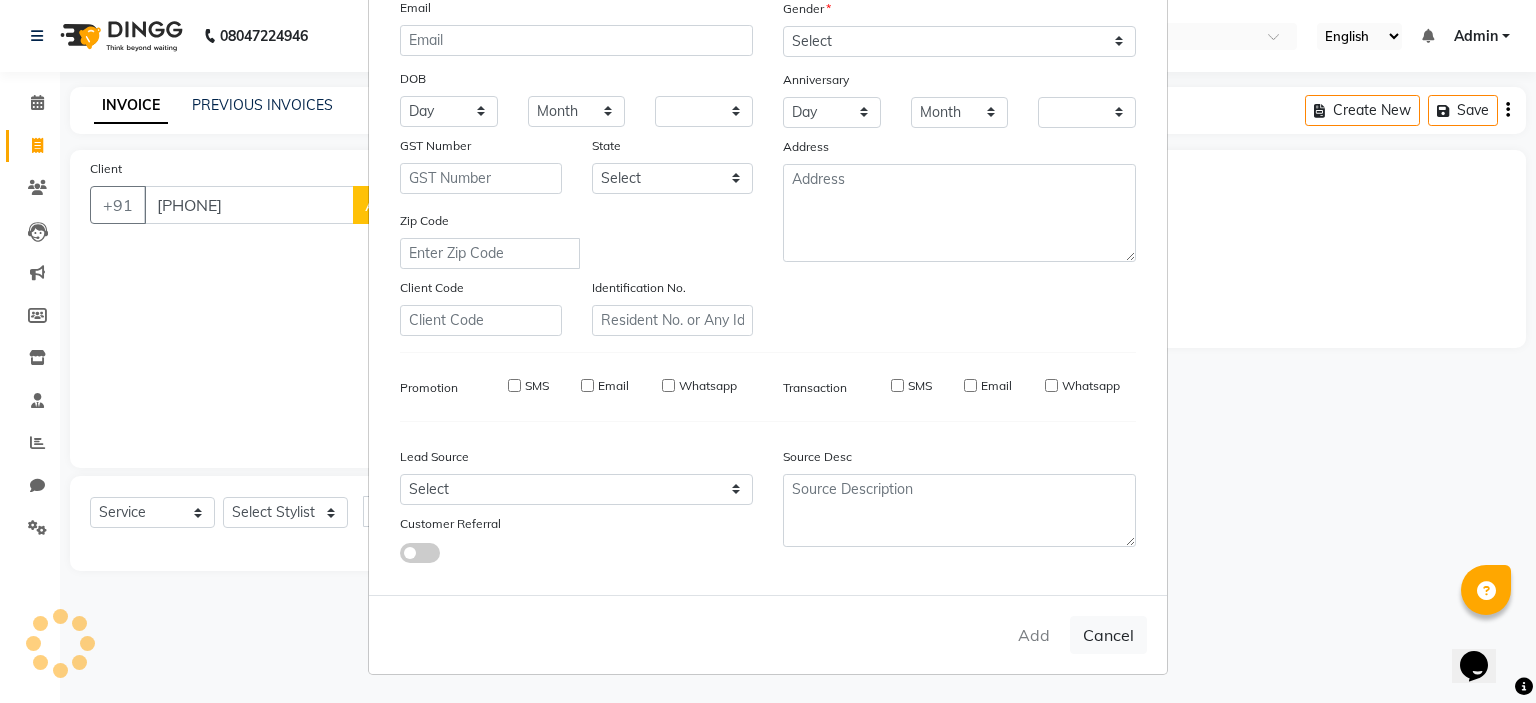 checkbox on "false" 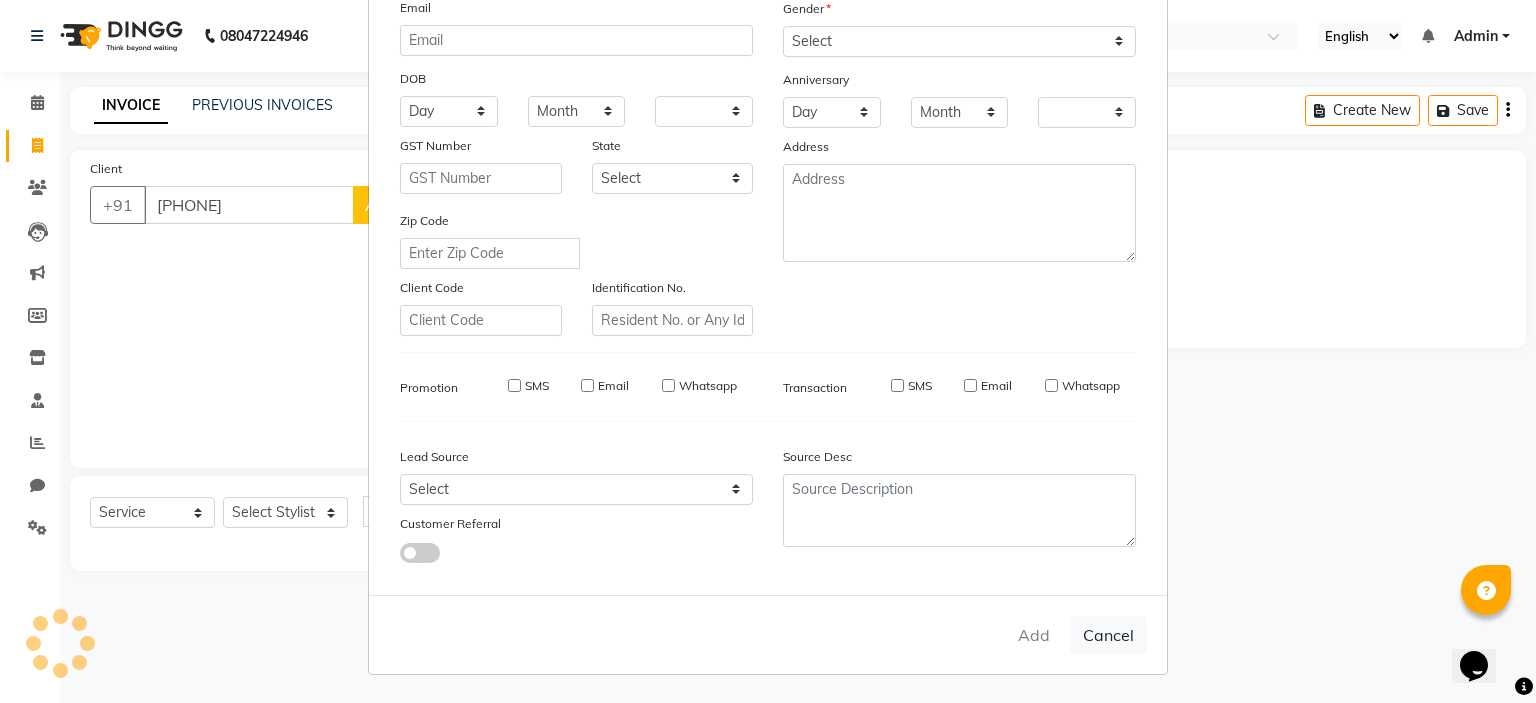 checkbox on "false" 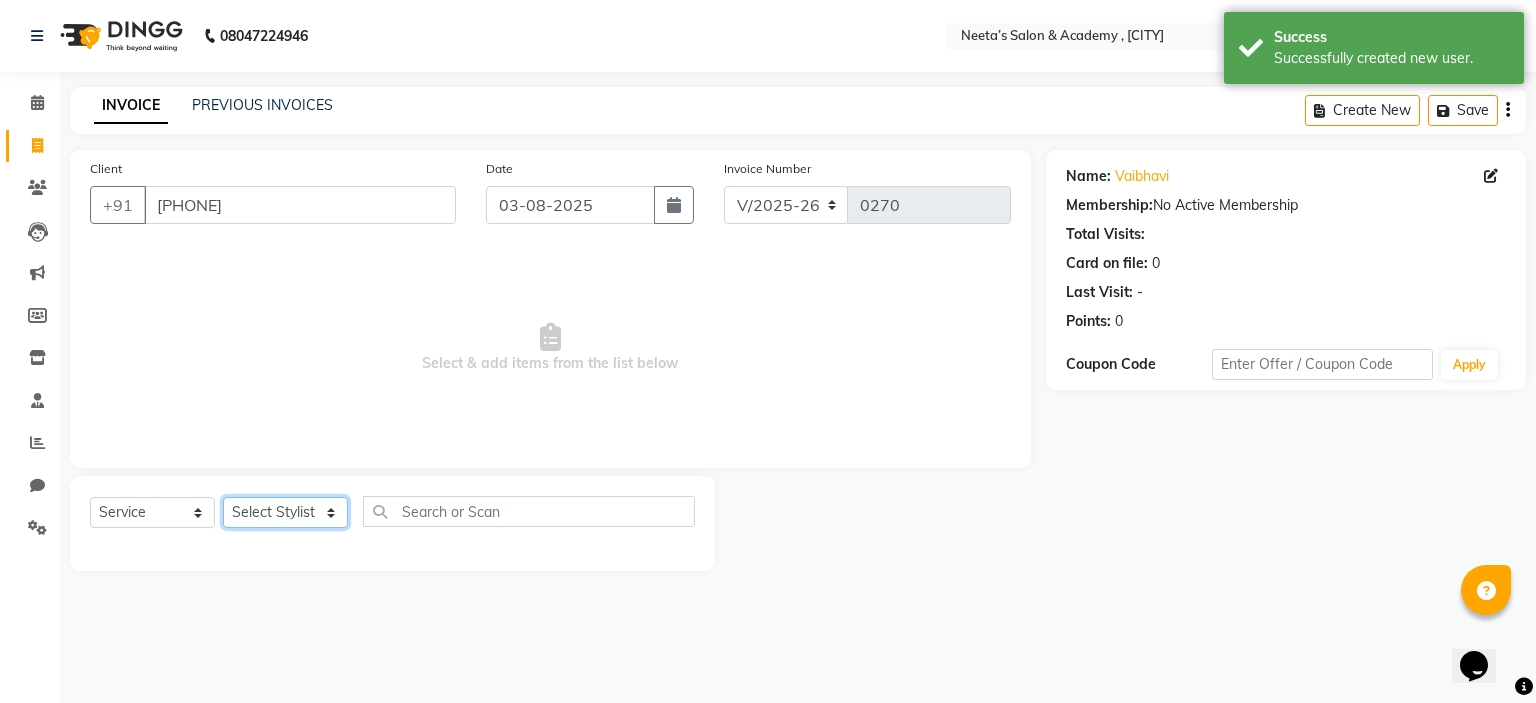click on "Select Stylist  [FIRST] (Owner) [FIRST] [FIRST] [FIRST] [FIRST] [FIRST] [FIRST] [FIRST] [FIRST] [FIRST]" 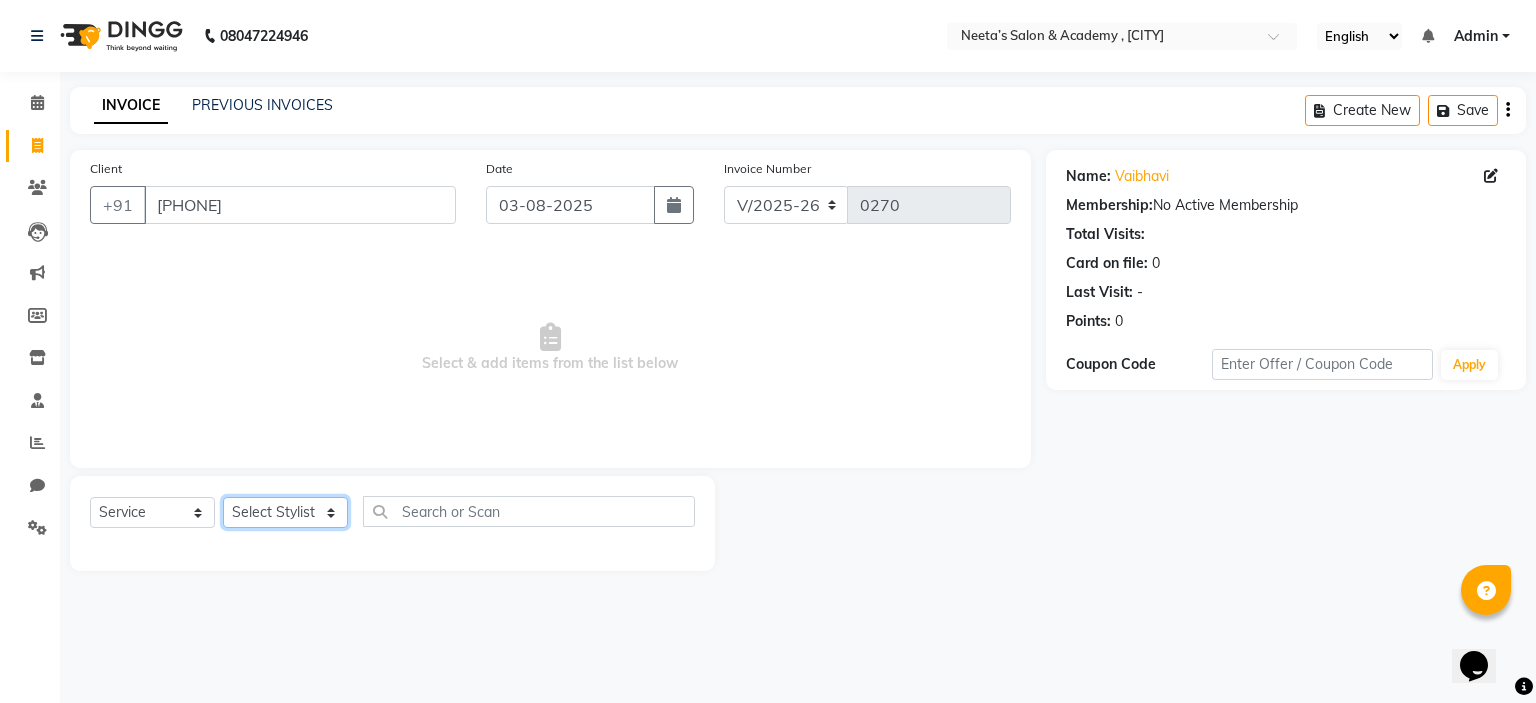 select on "84145" 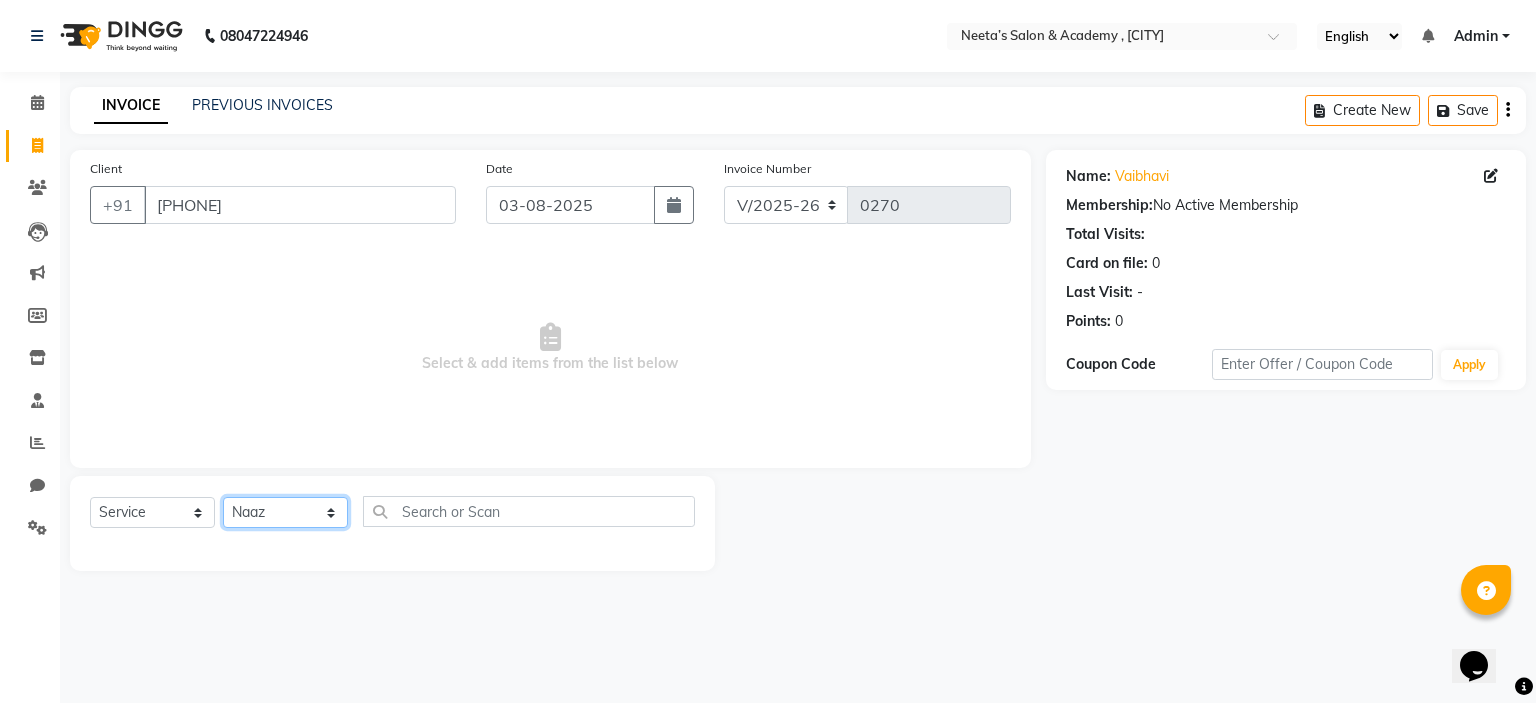 click on "Select Stylist  [FIRST] (Owner) [FIRST] [FIRST] [FIRST] [FIRST] [FIRST] [FIRST] [FIRST] [FIRST] [FIRST]" 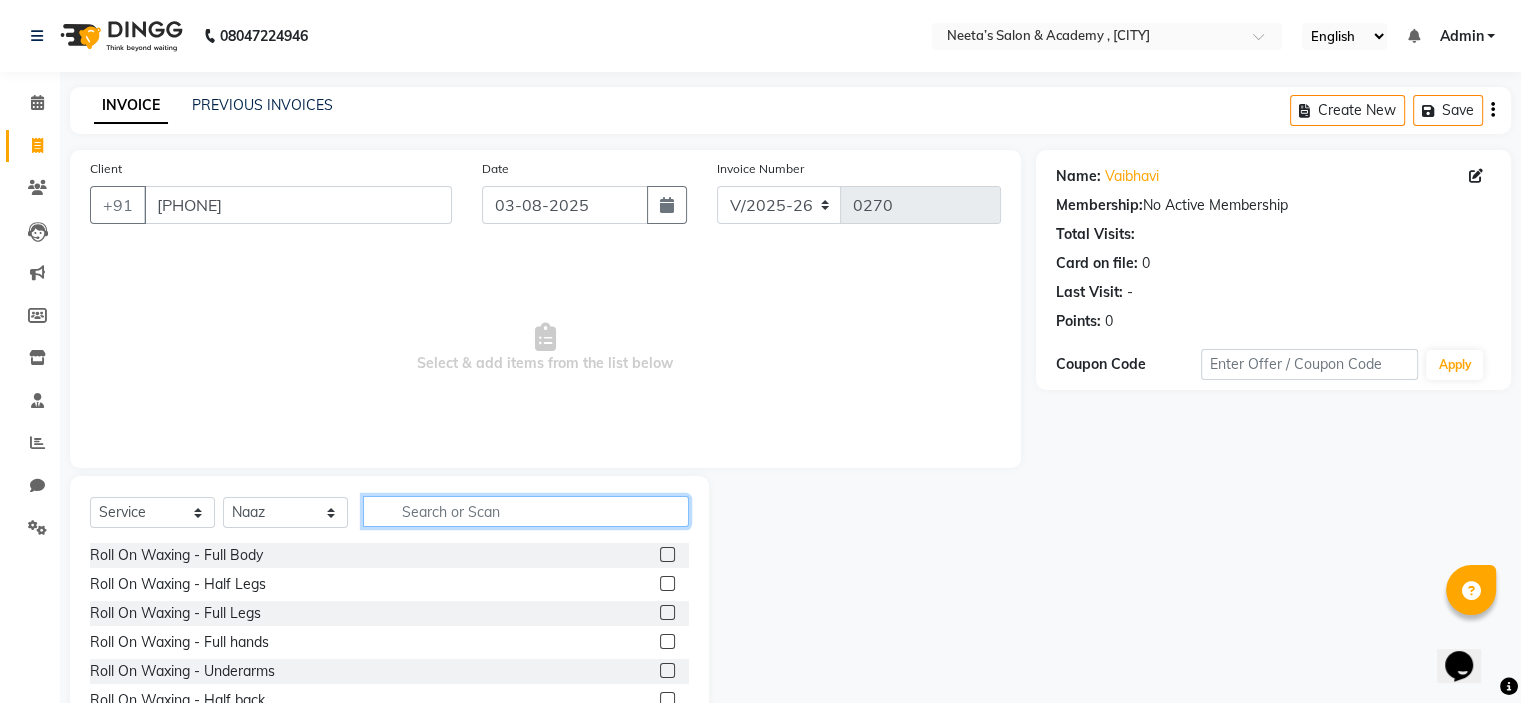 click 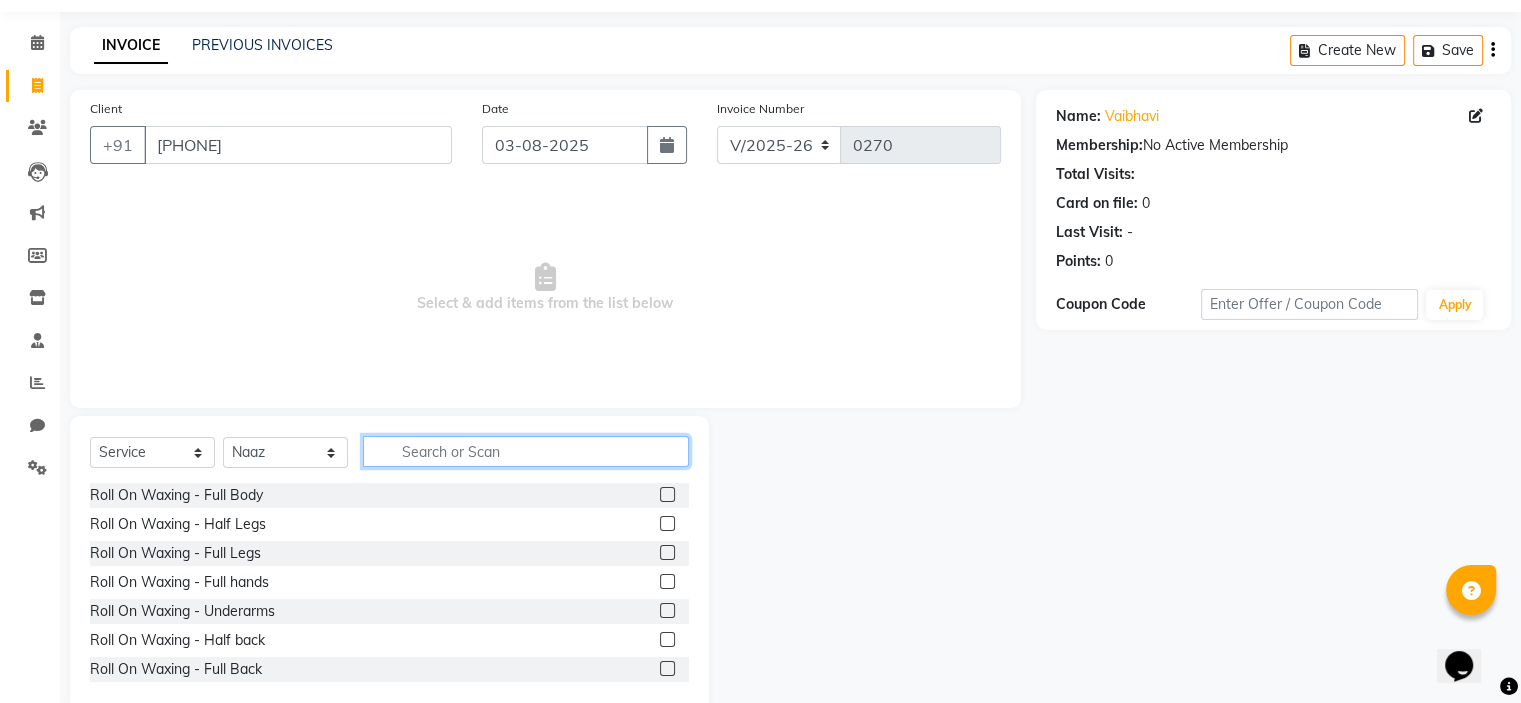 scroll, scrollTop: 62, scrollLeft: 0, axis: vertical 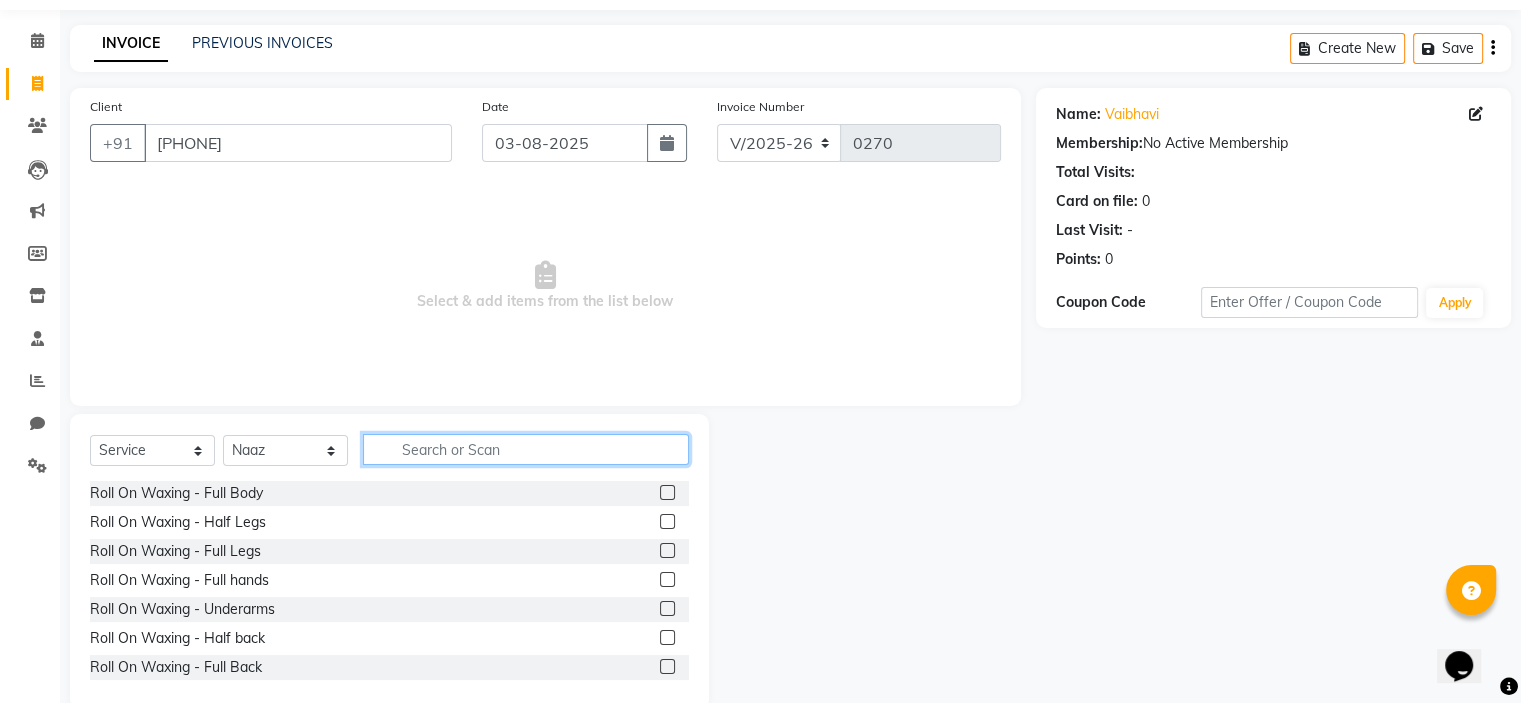 click 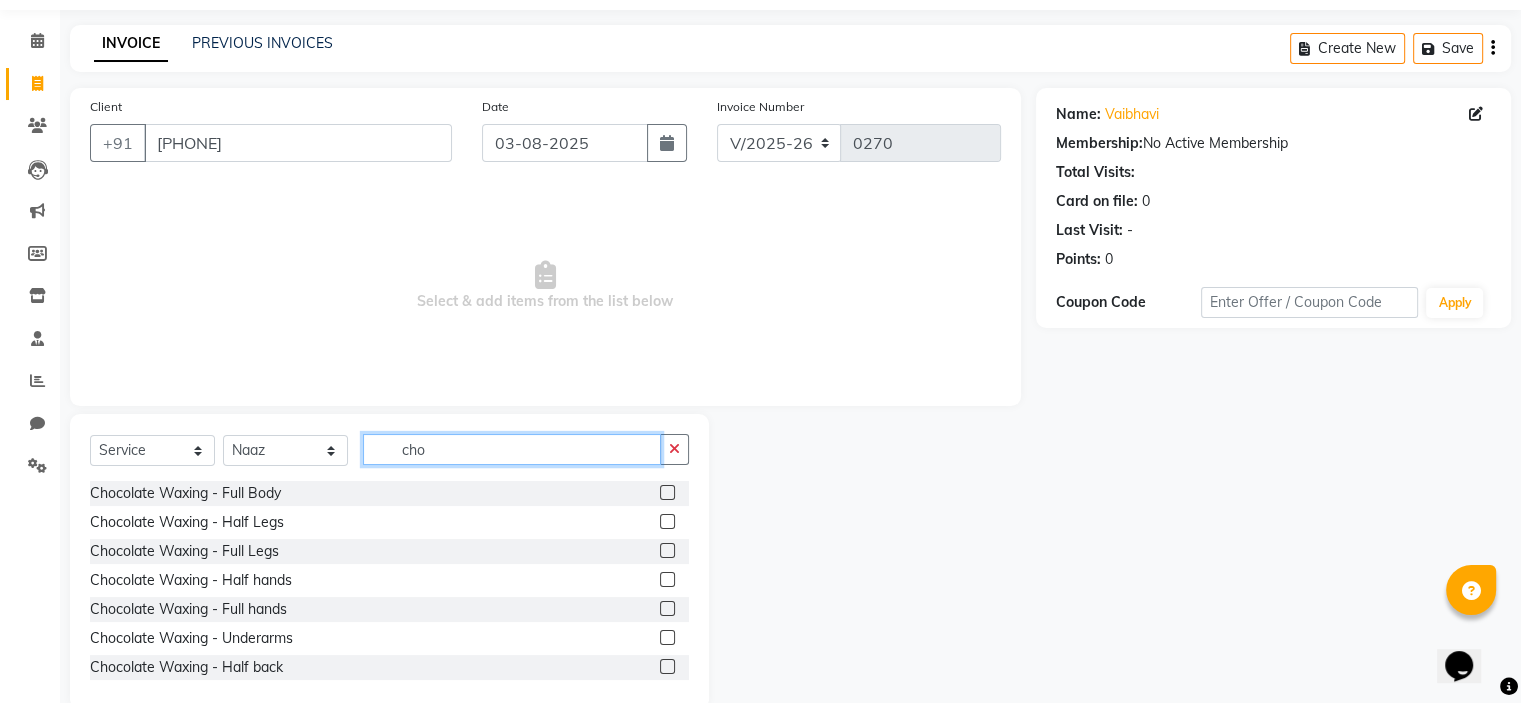 type on "cho" 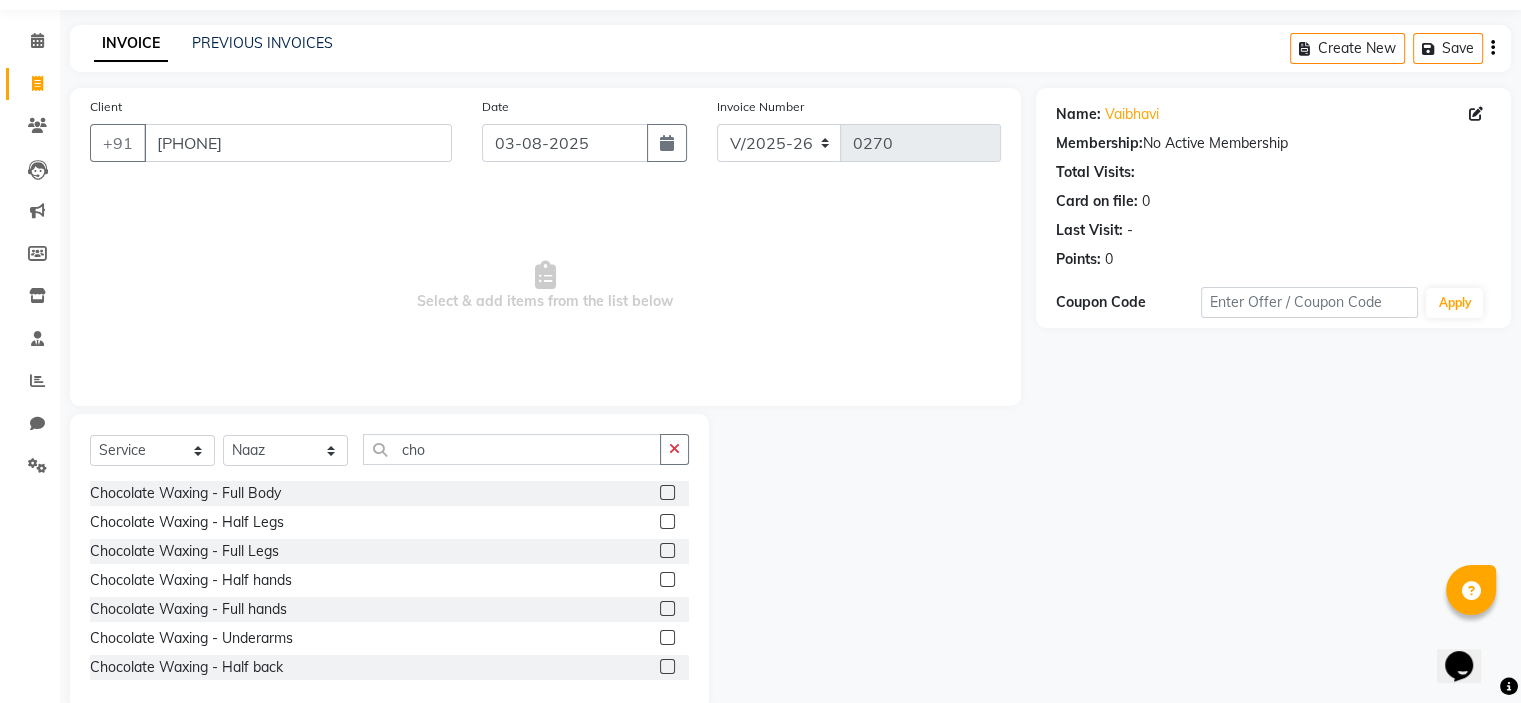 click 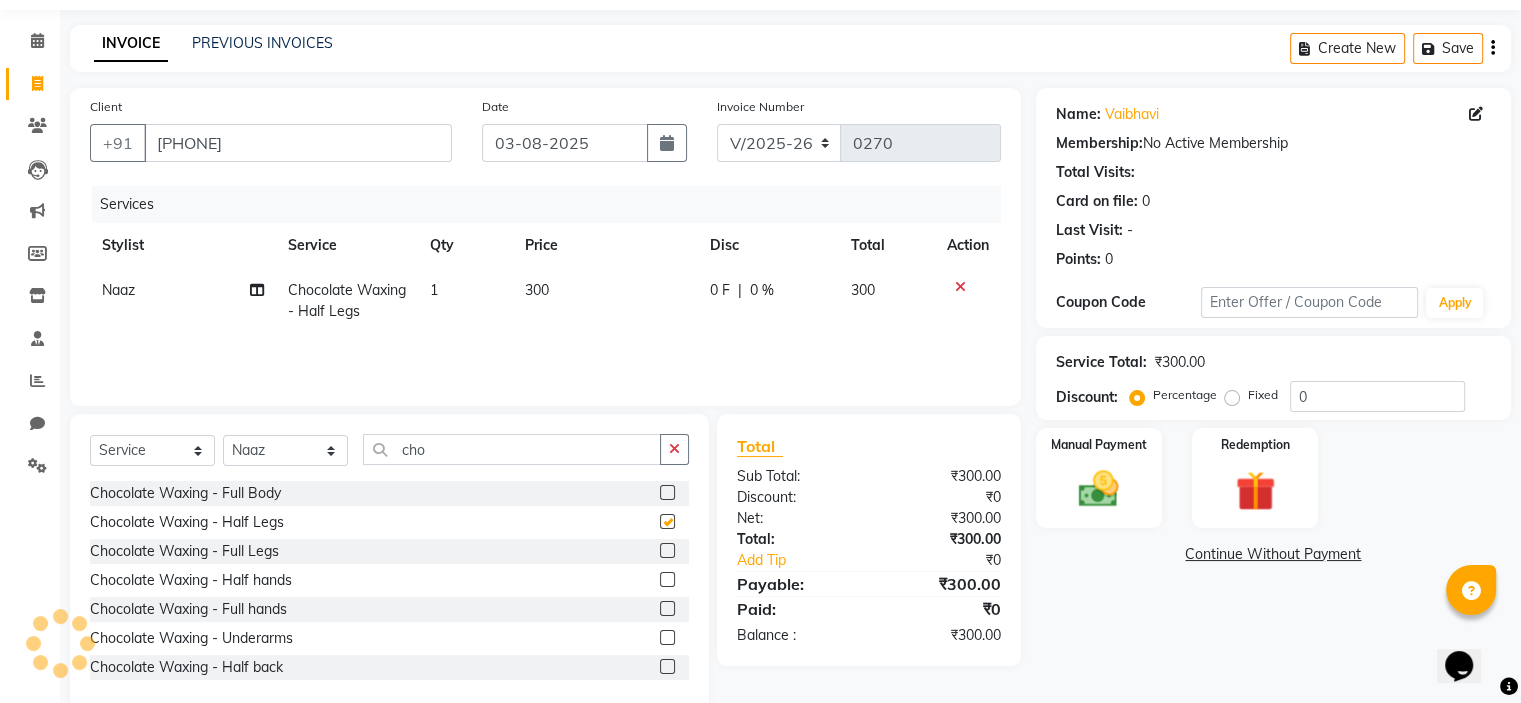 checkbox on "false" 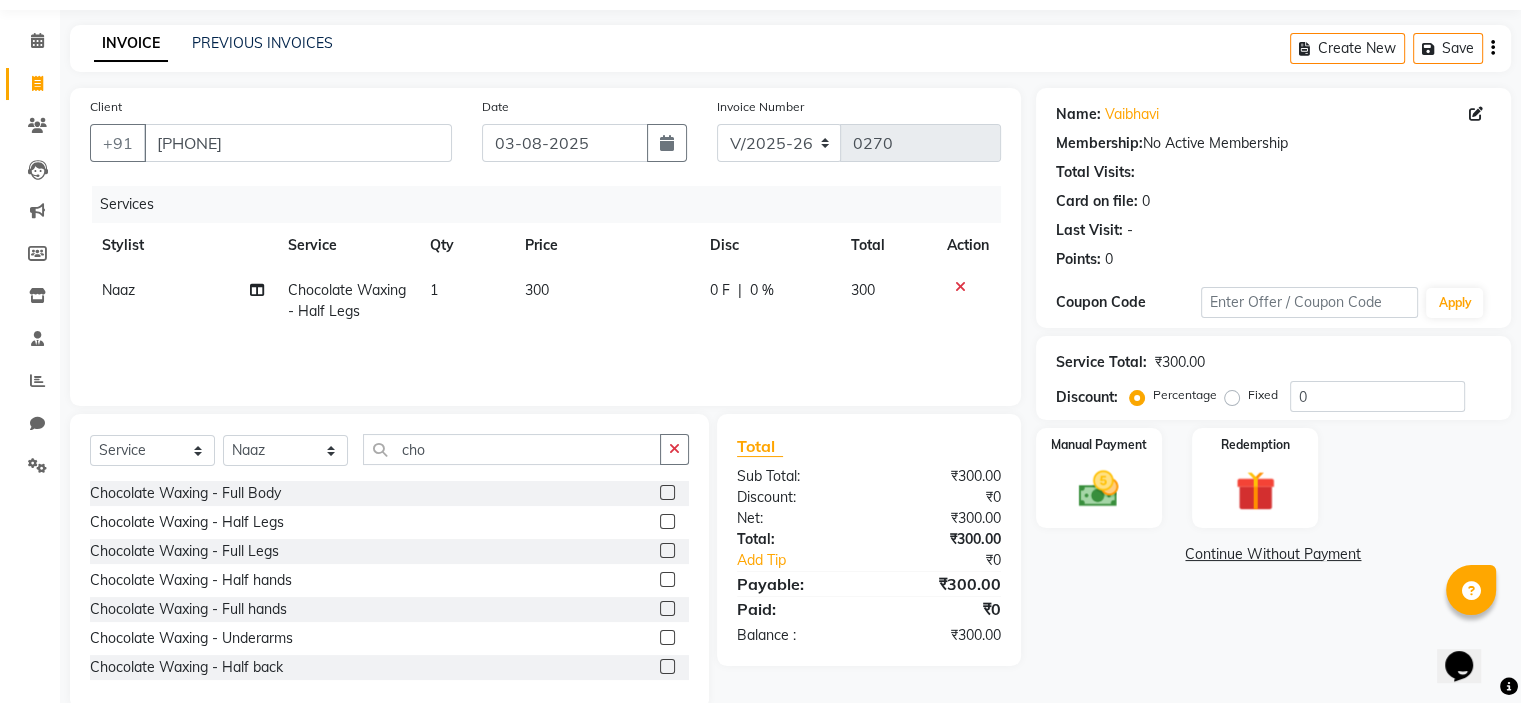 click 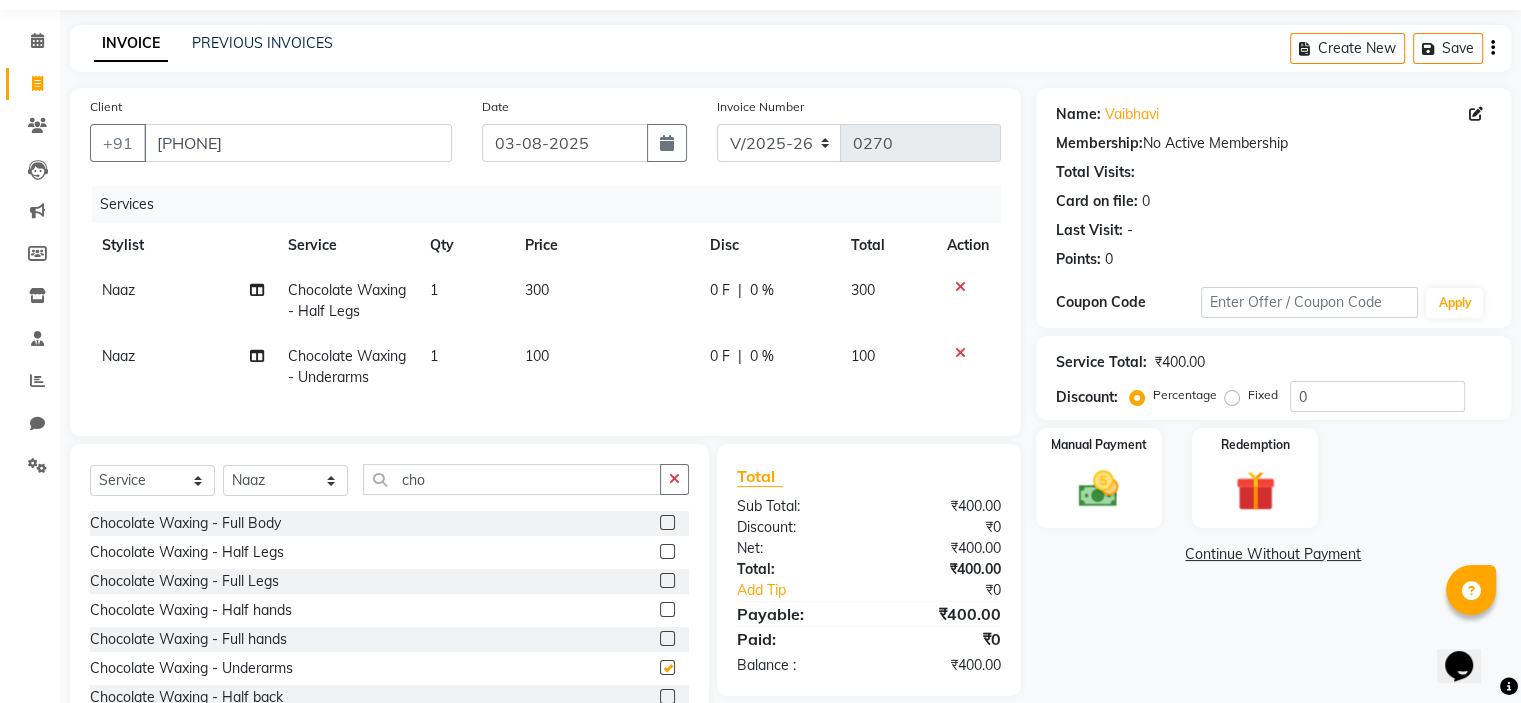 checkbox on "false" 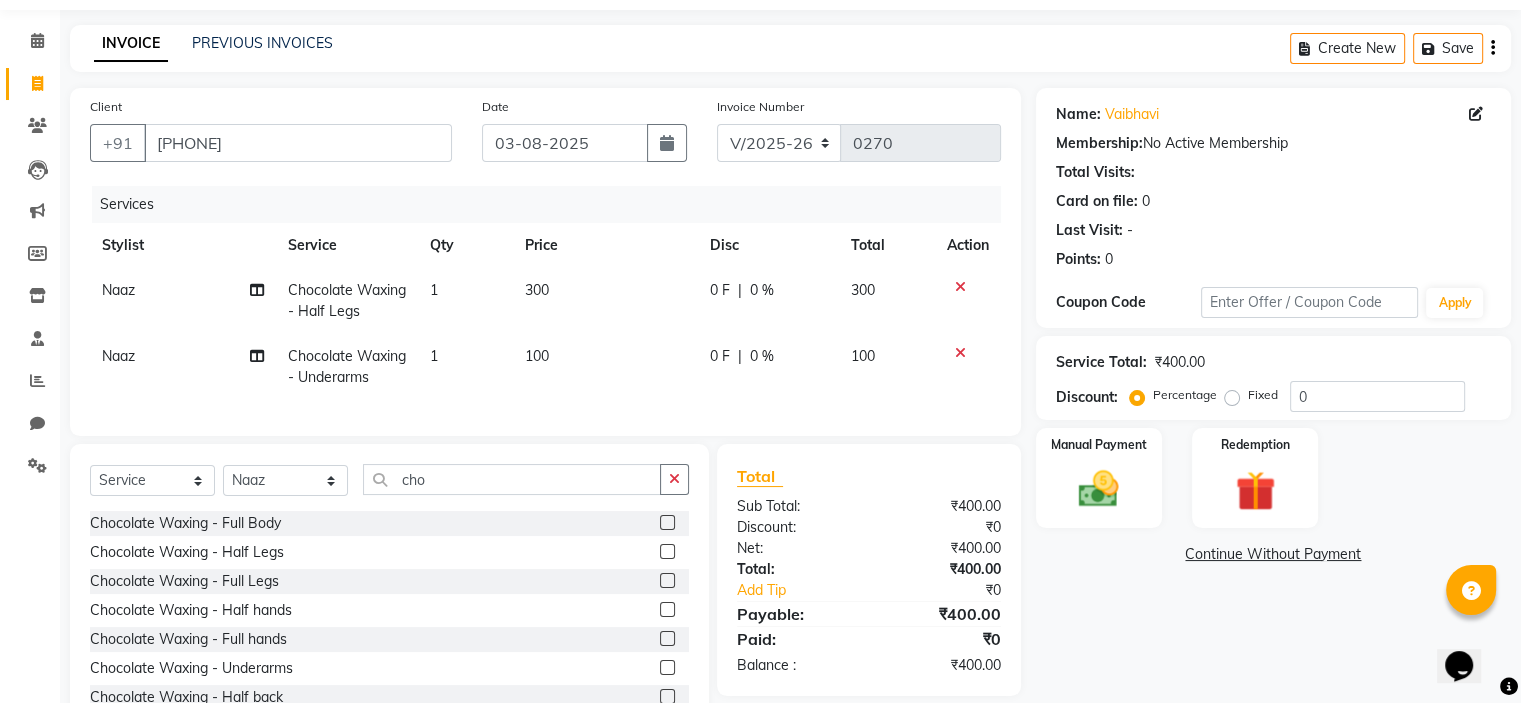 click 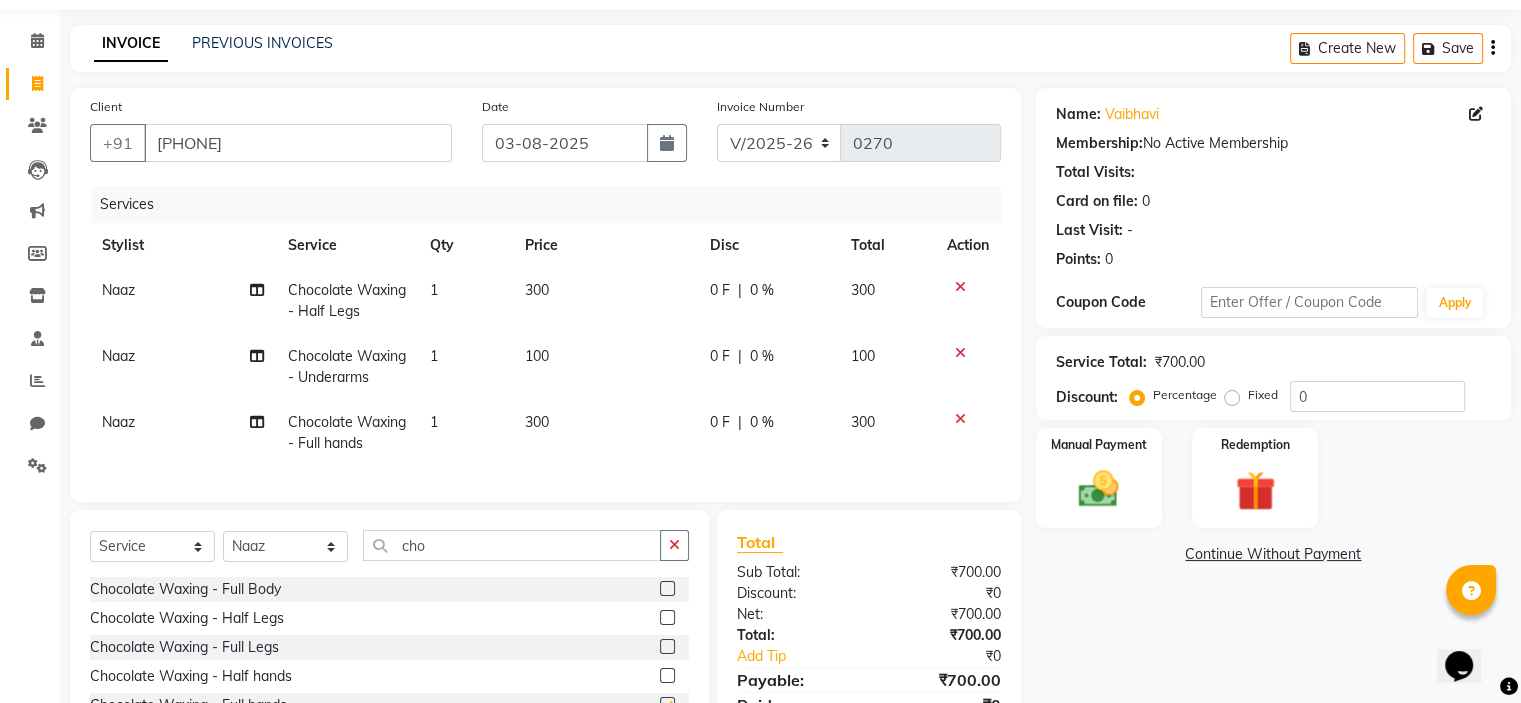 checkbox on "false" 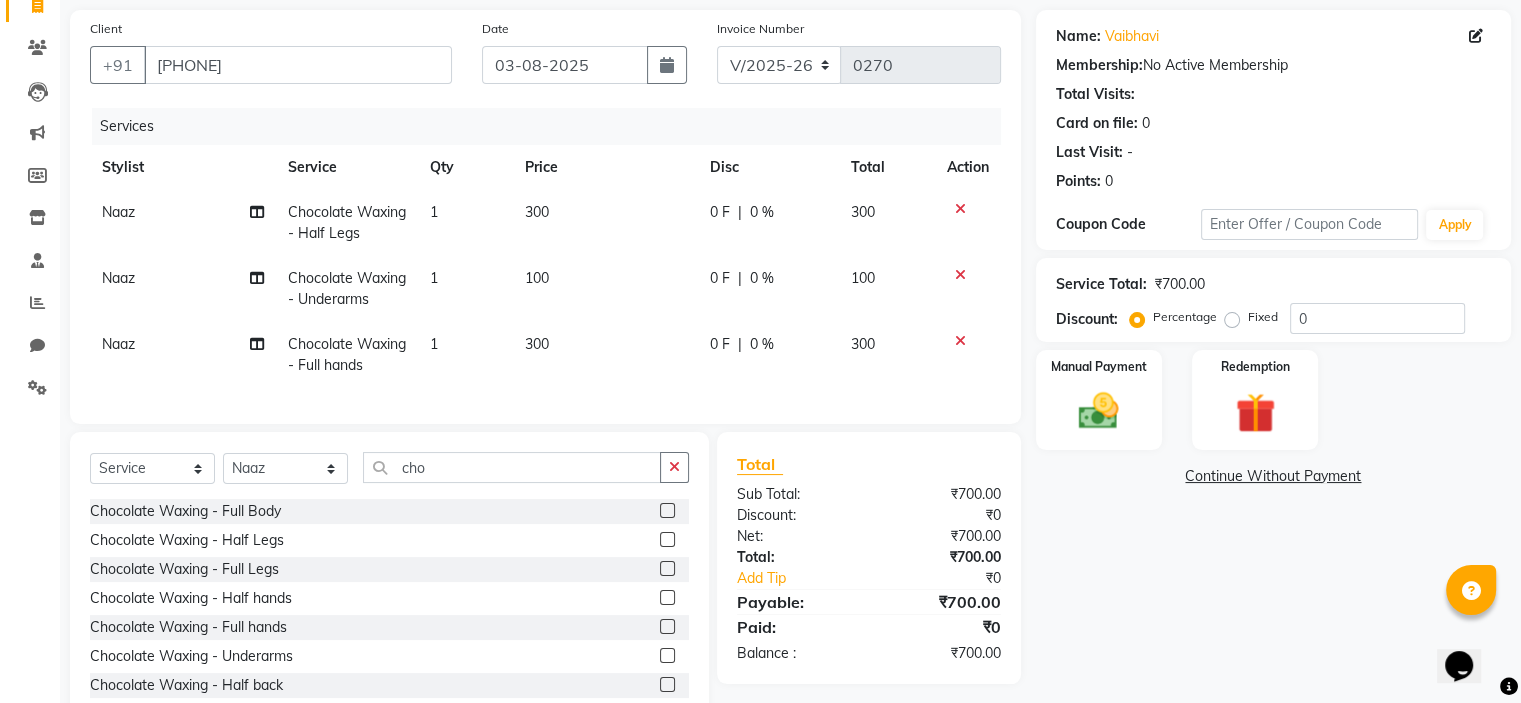 scroll, scrollTop: 142, scrollLeft: 0, axis: vertical 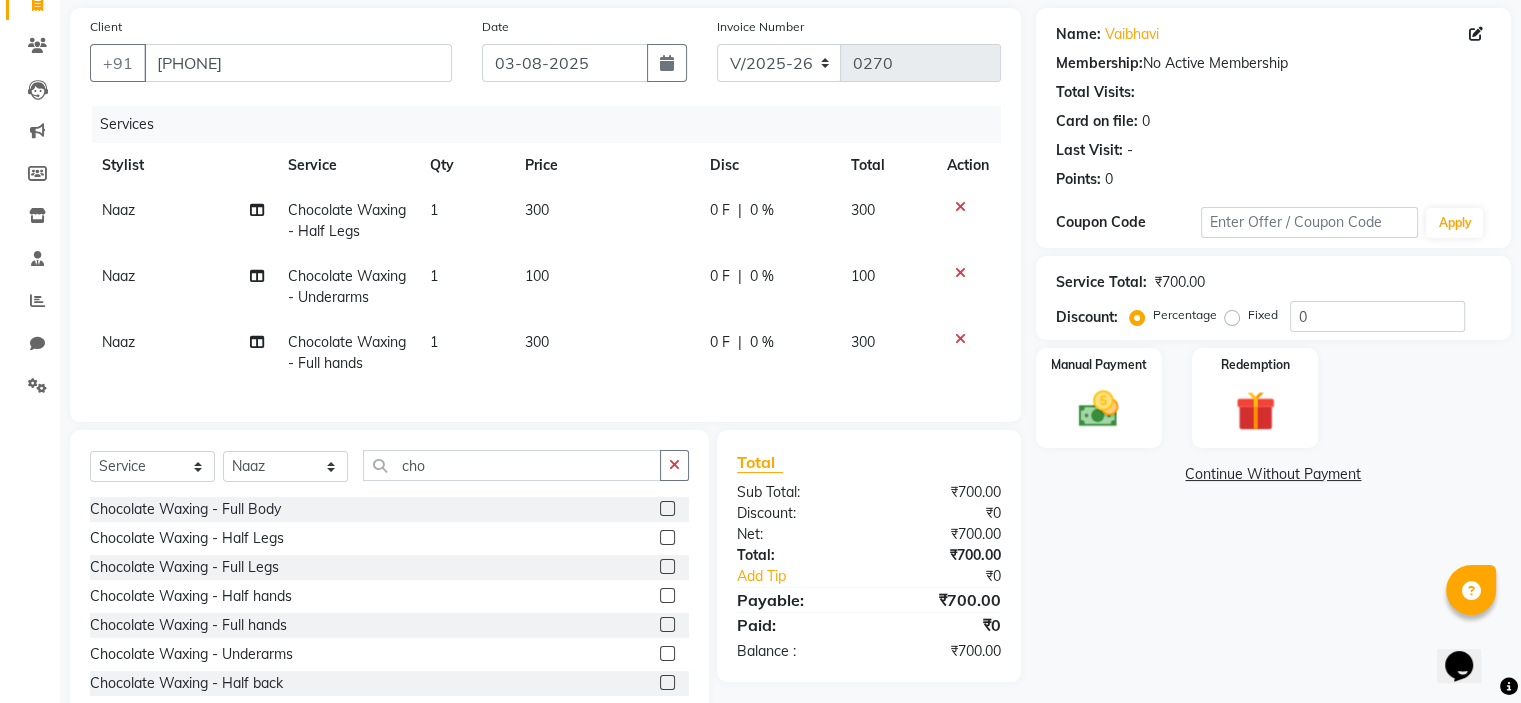 click 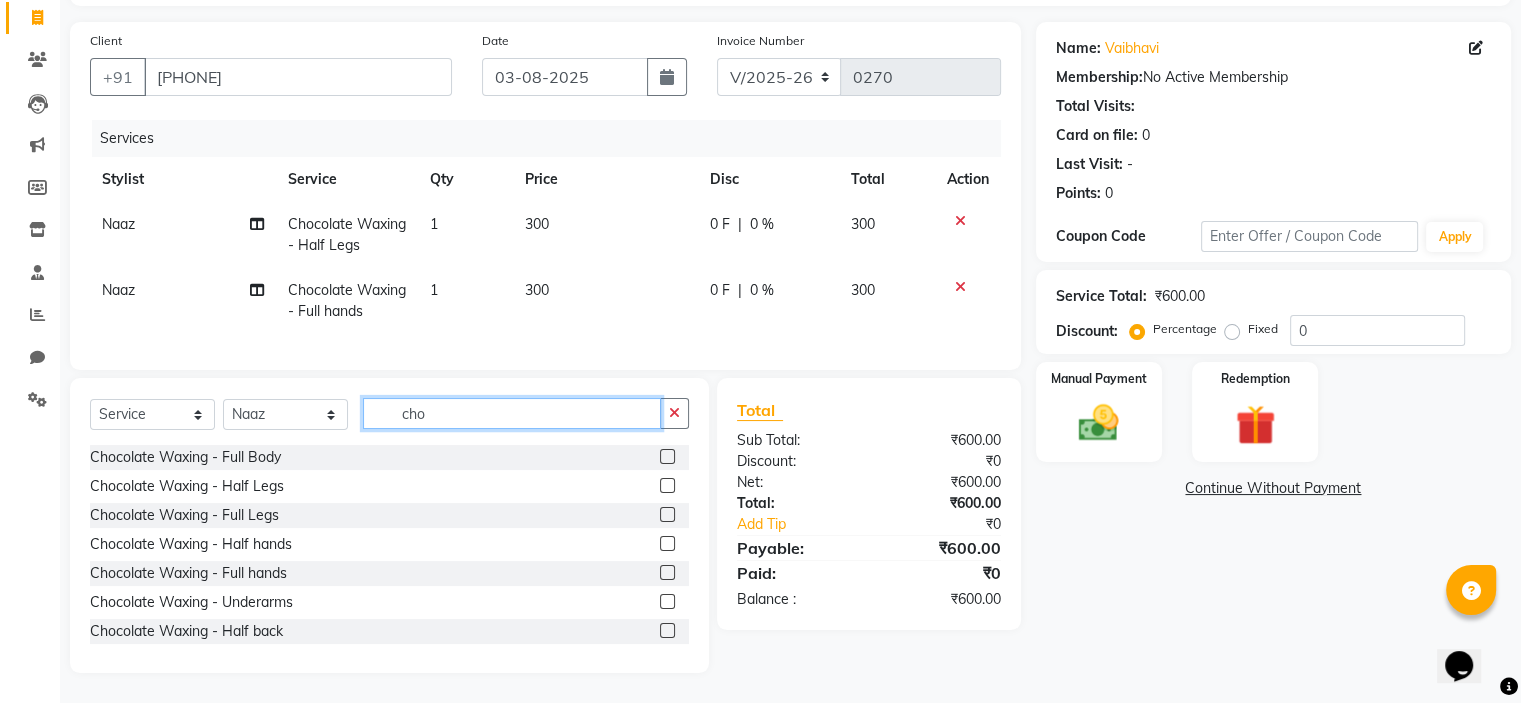 click on "cho" 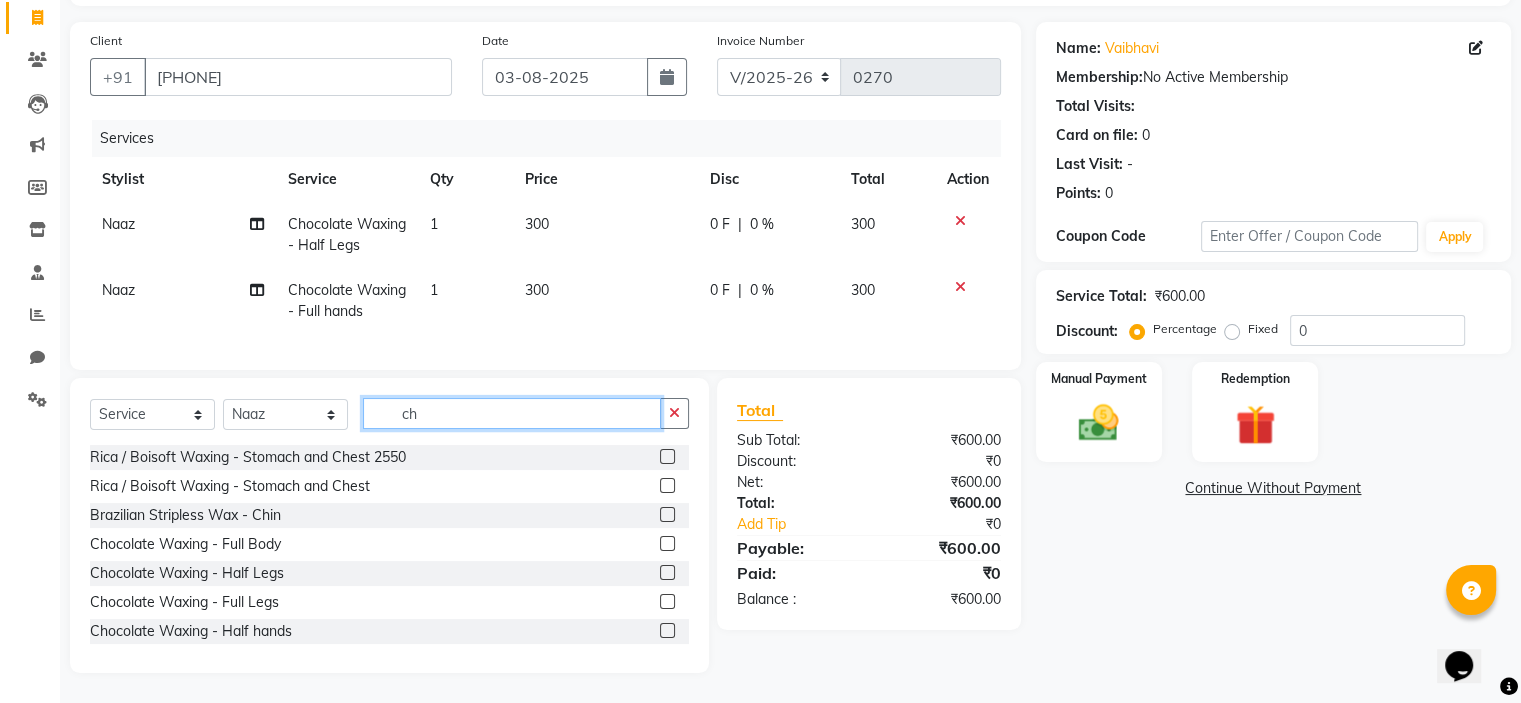 type on "c" 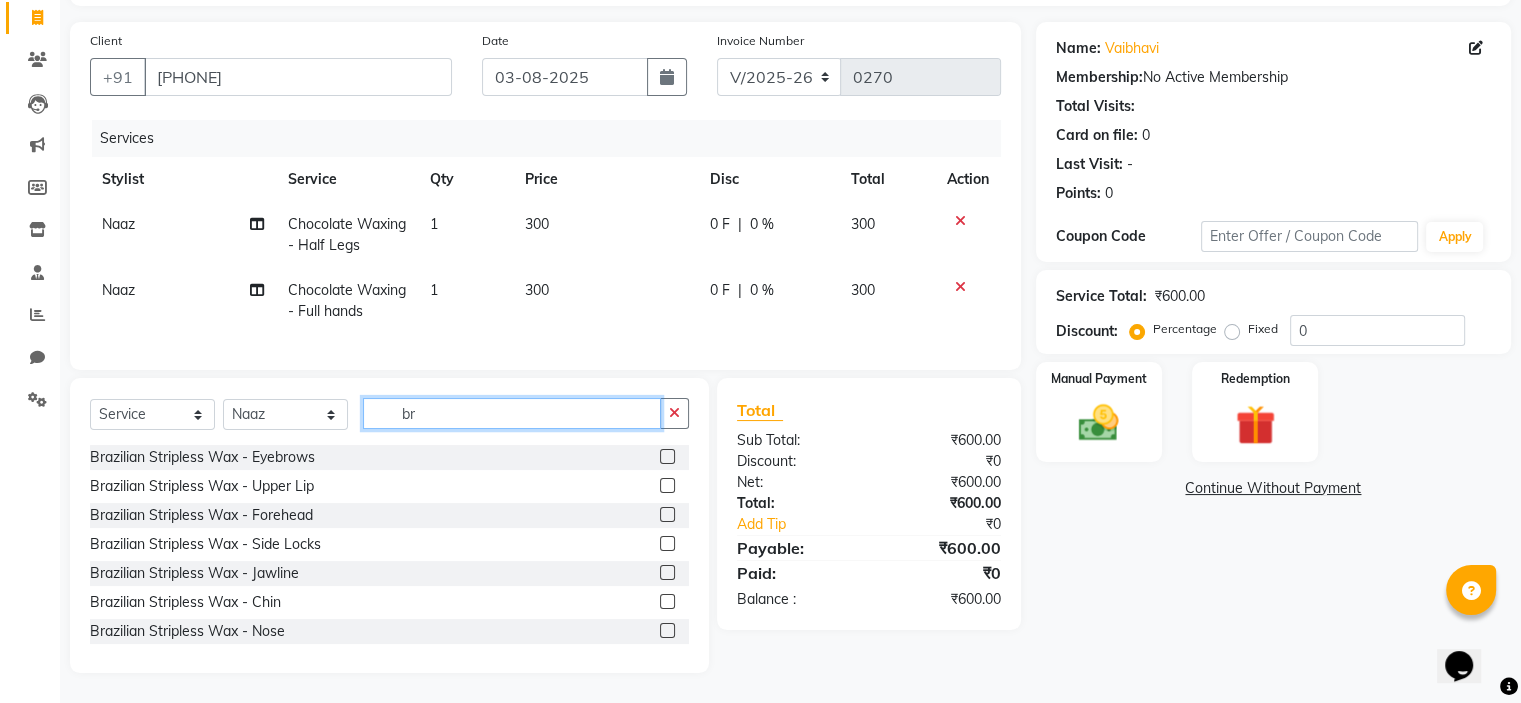 type on "b" 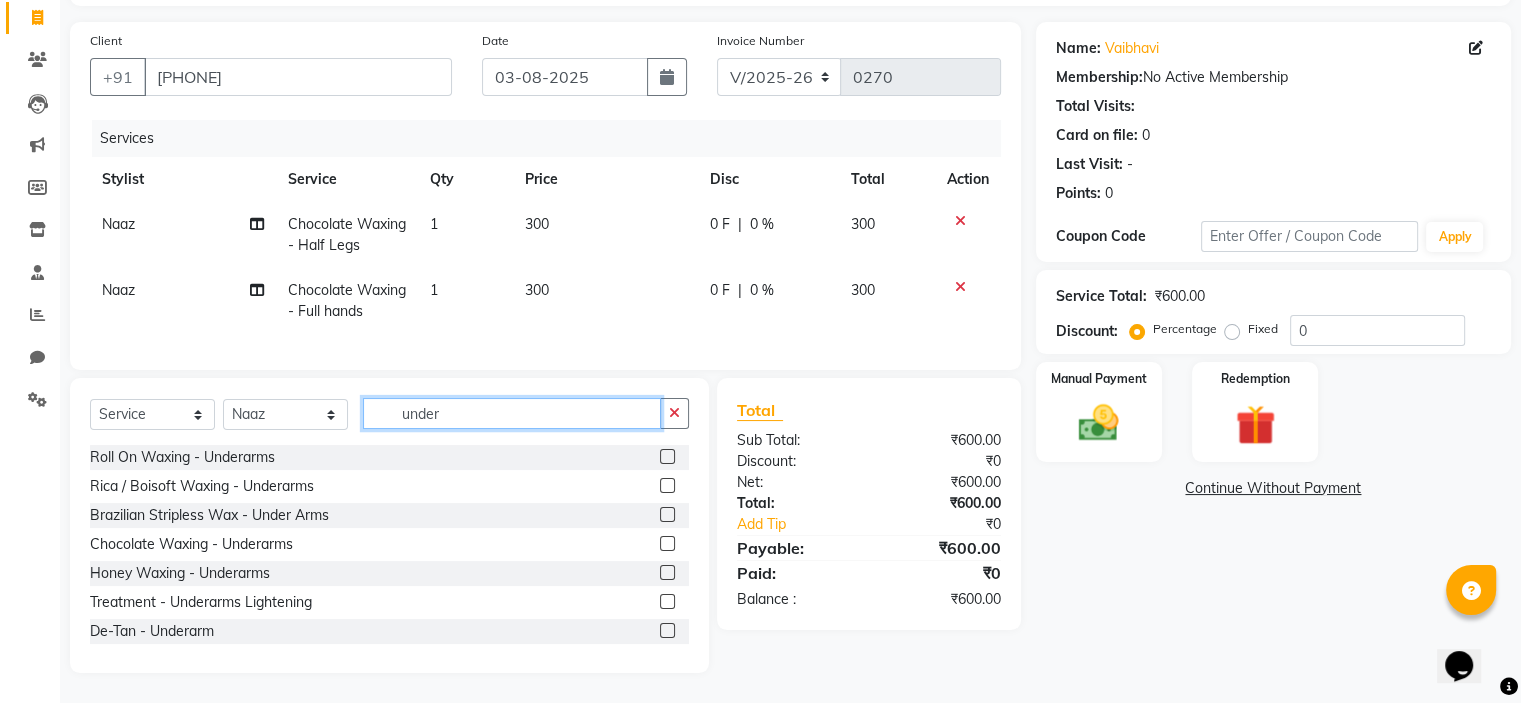 type on "under" 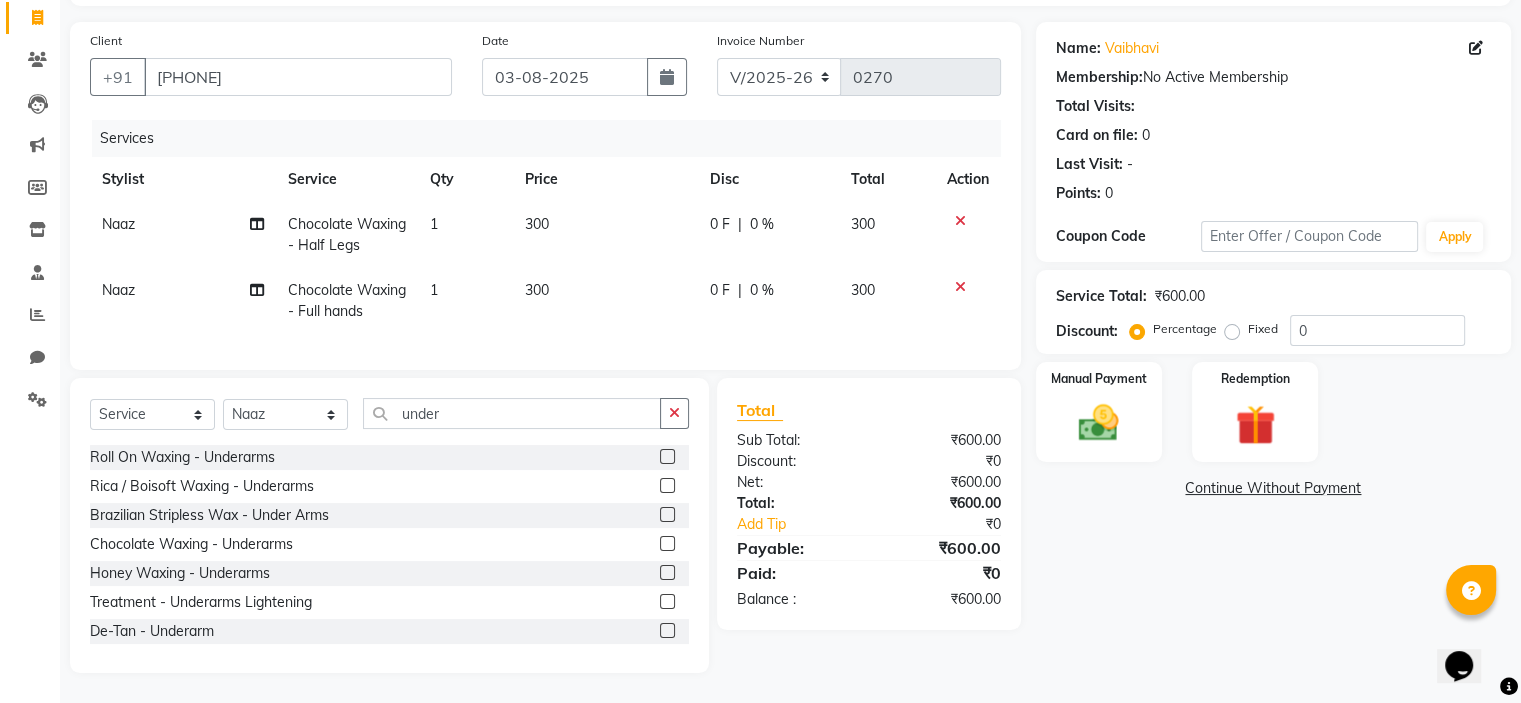 click 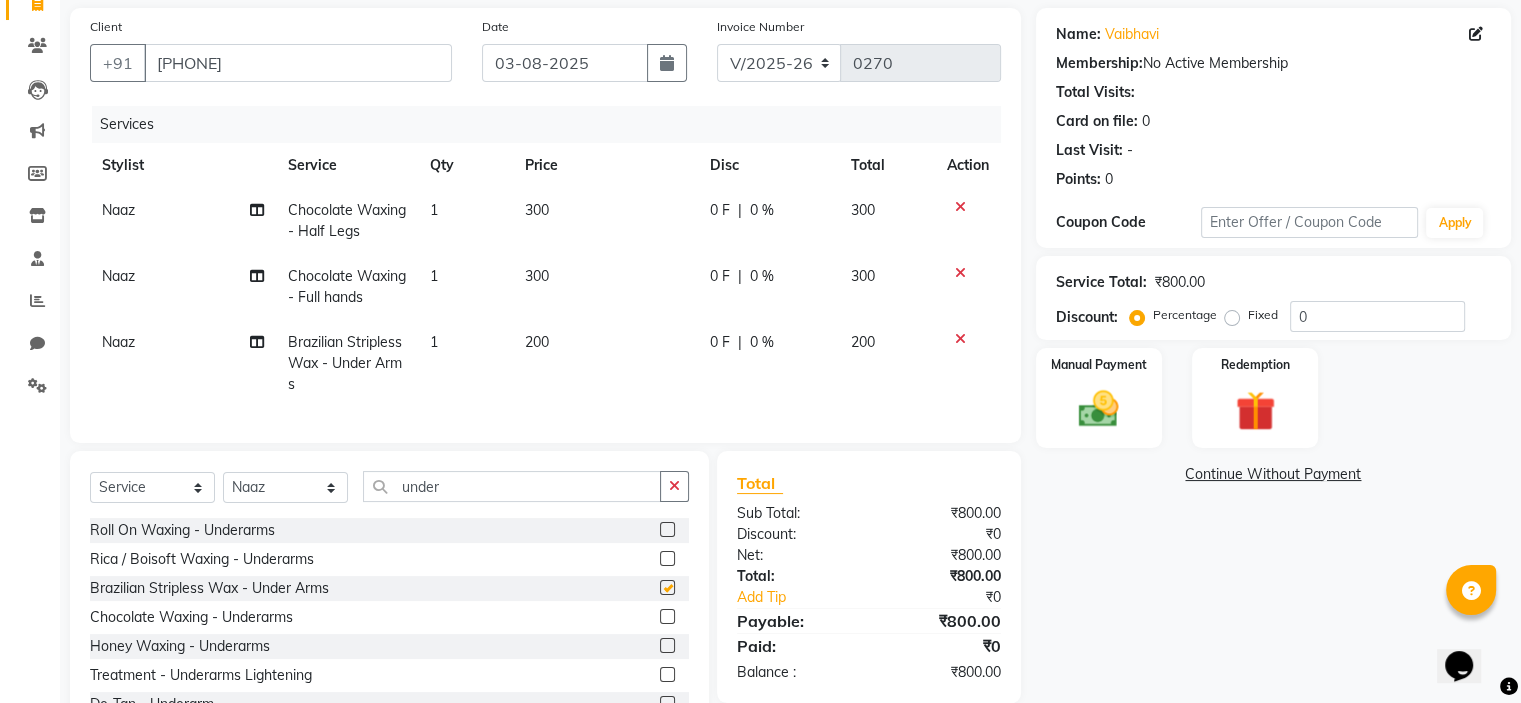checkbox on "false" 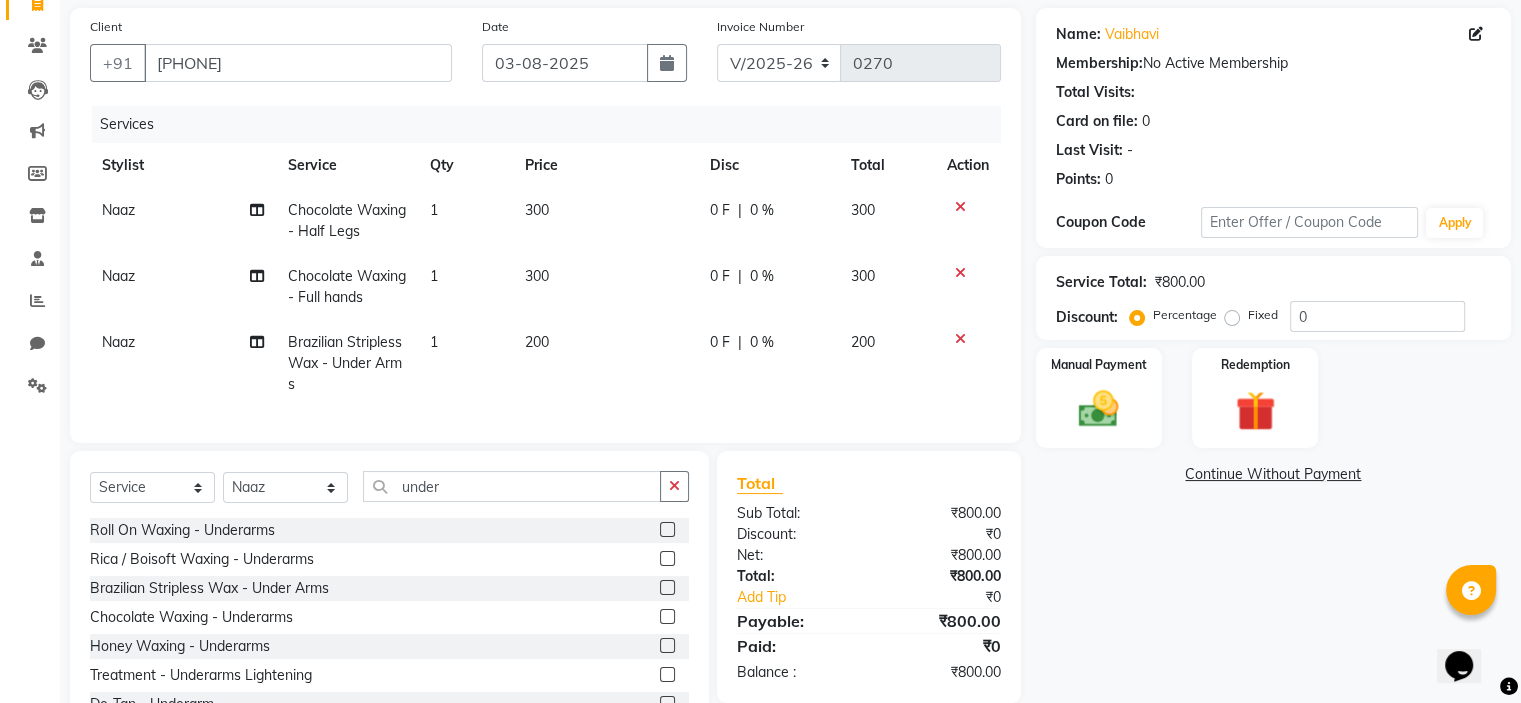scroll, scrollTop: 231, scrollLeft: 0, axis: vertical 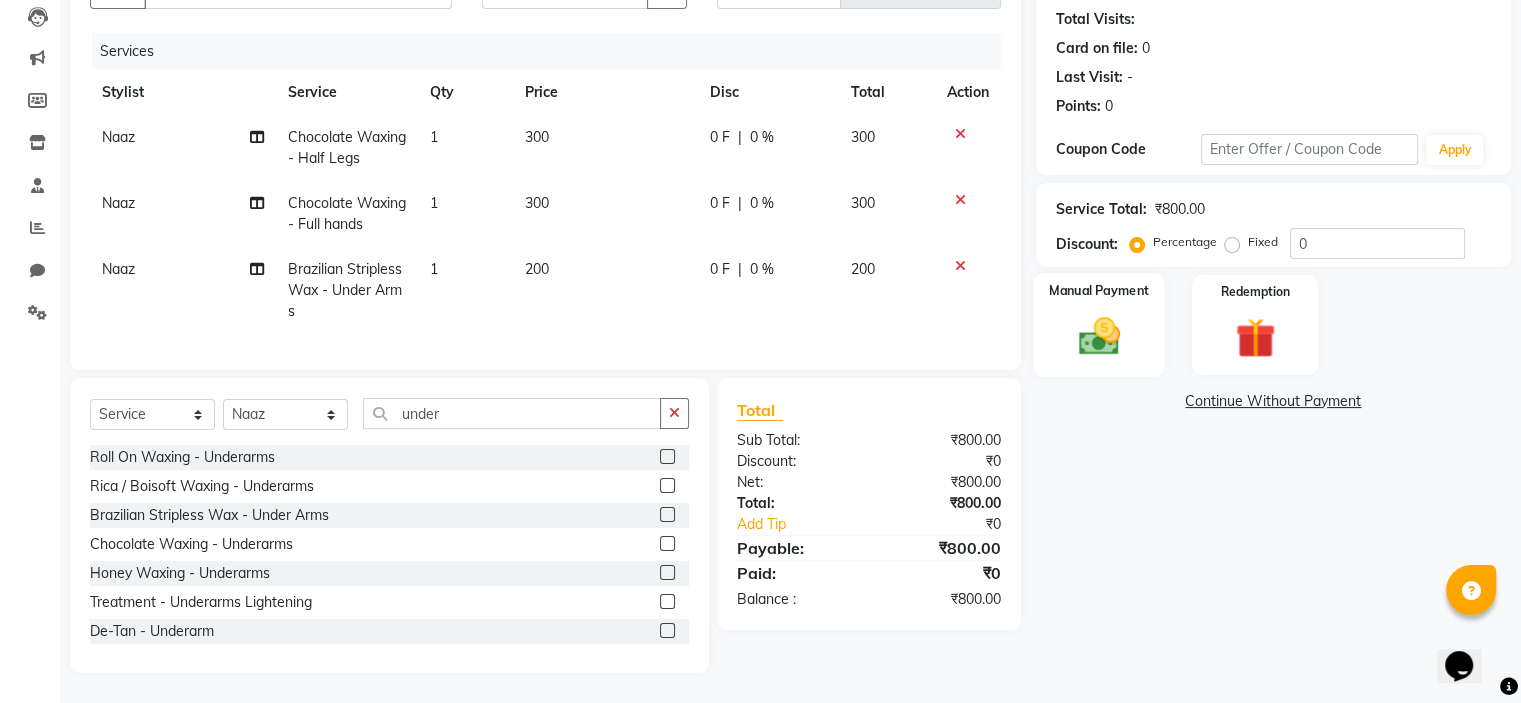 click 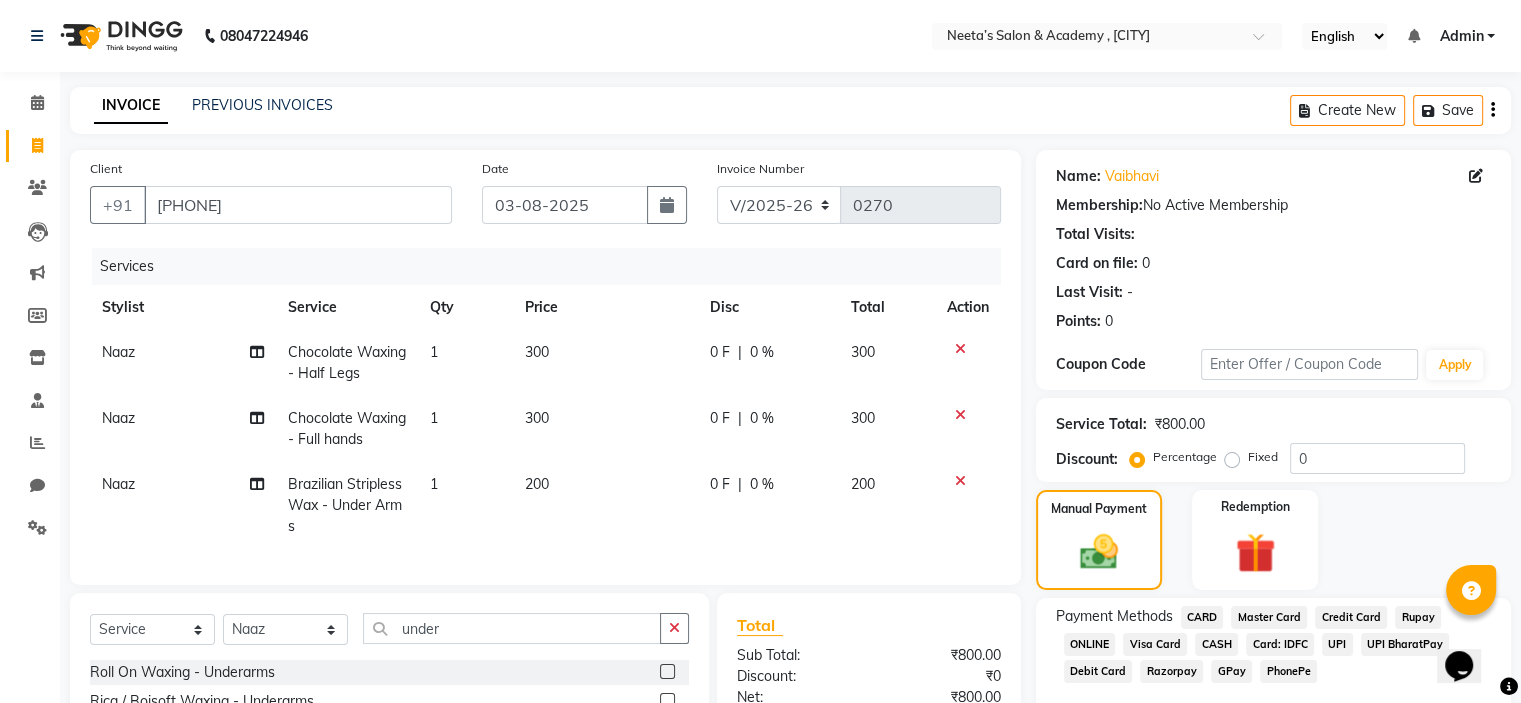 scroll, scrollTop: 207, scrollLeft: 0, axis: vertical 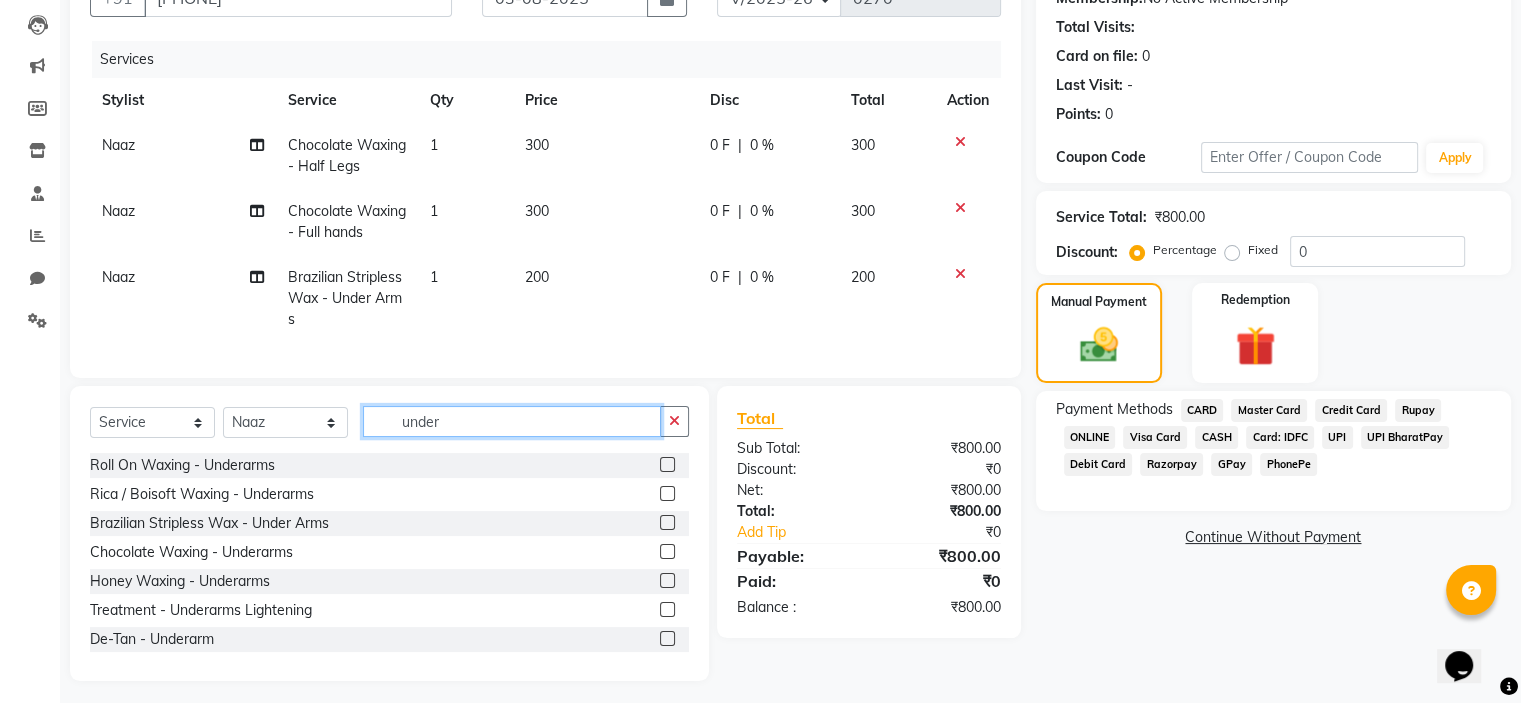 click on "under" 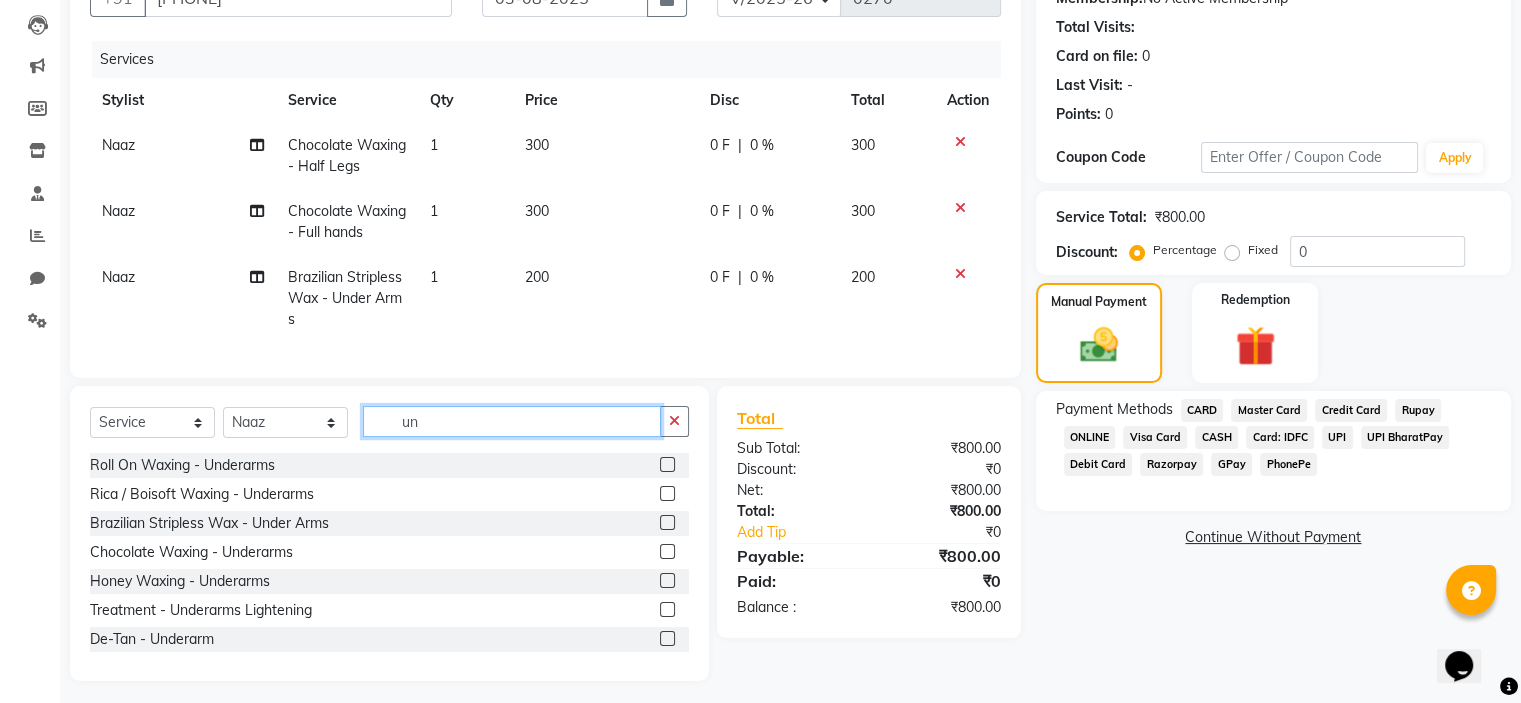 type on "u" 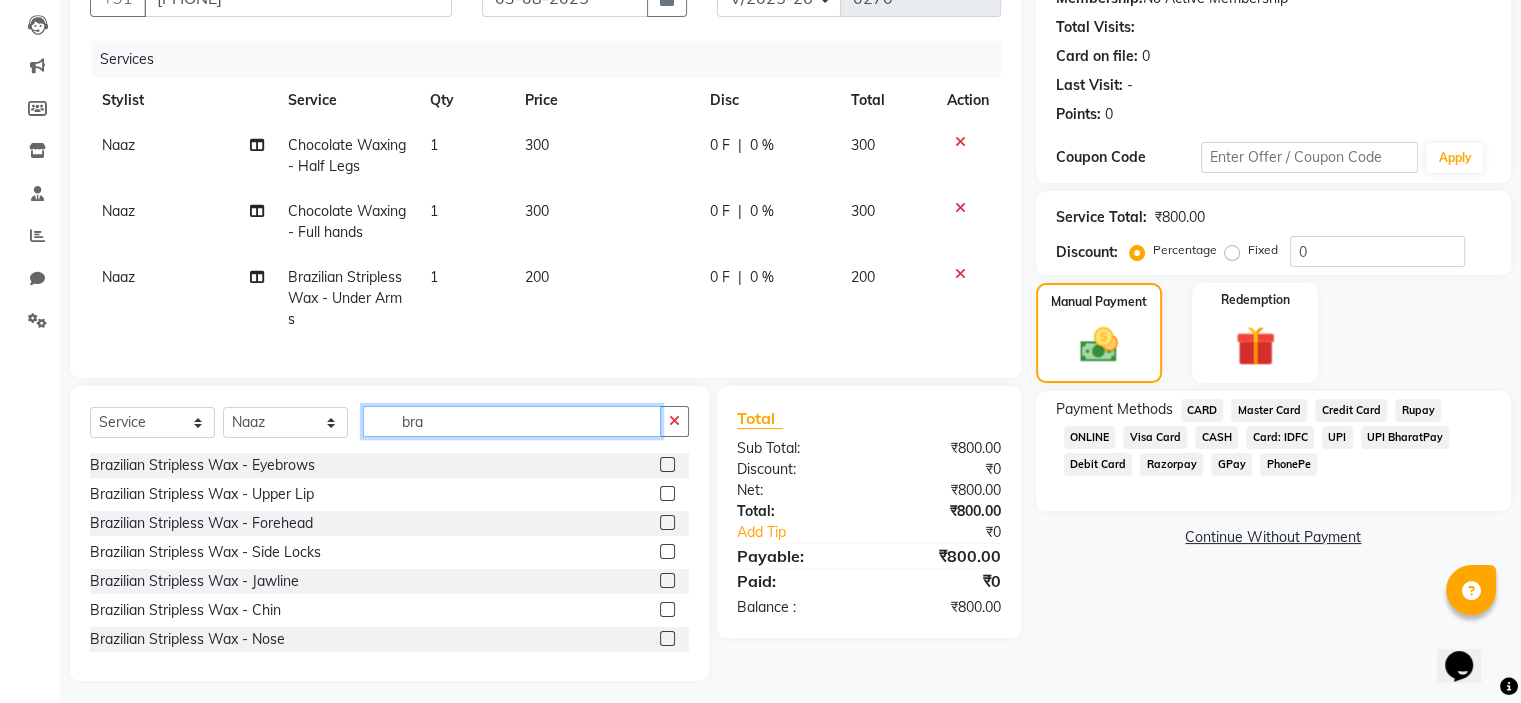 type on "bra" 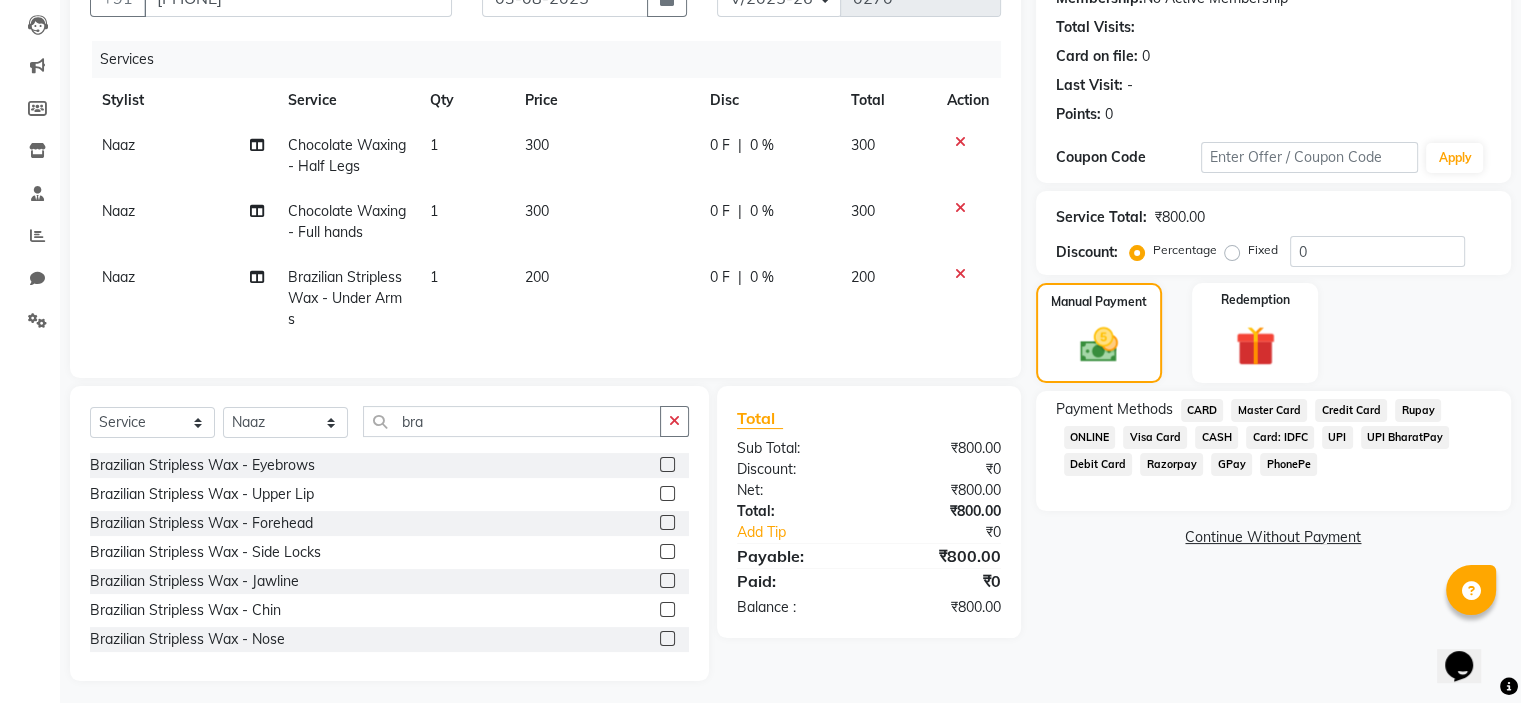 click 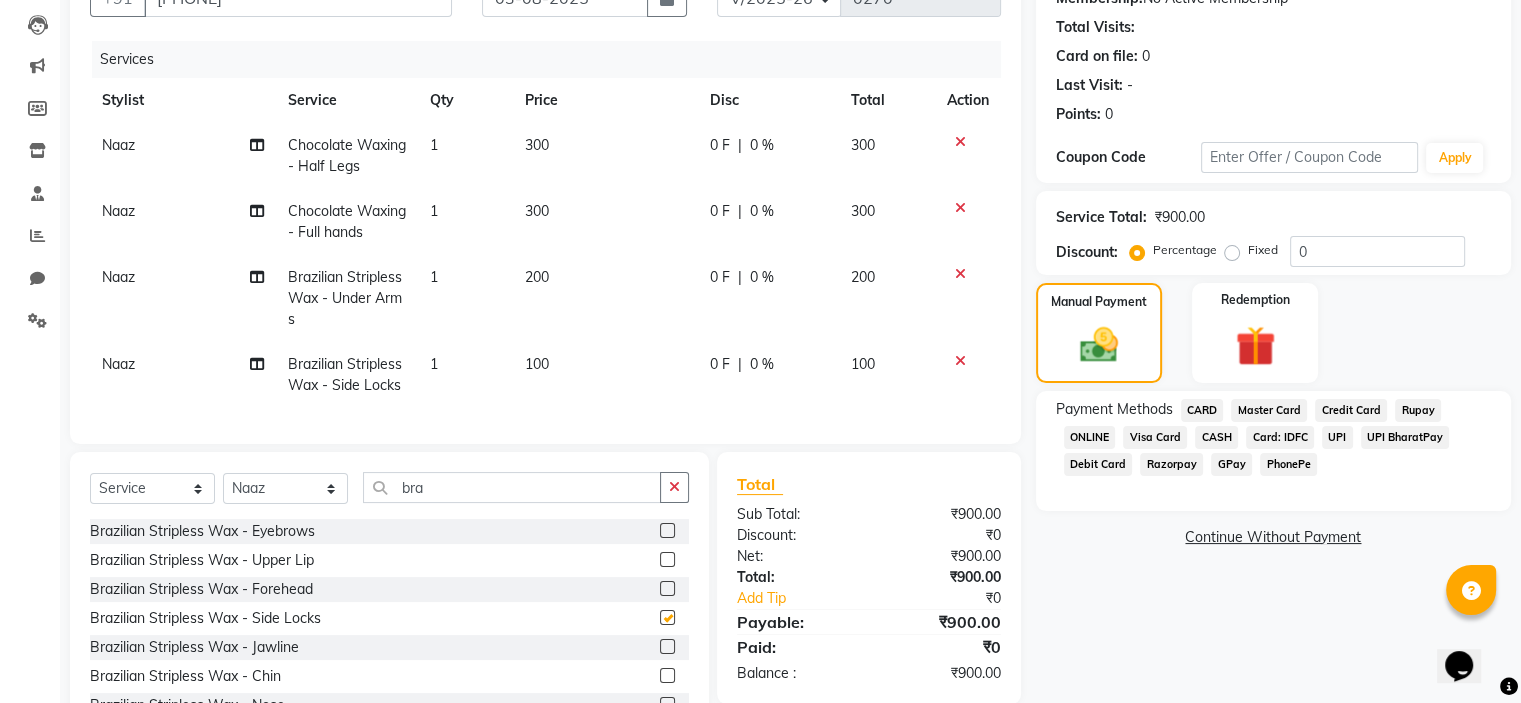 checkbox on "false" 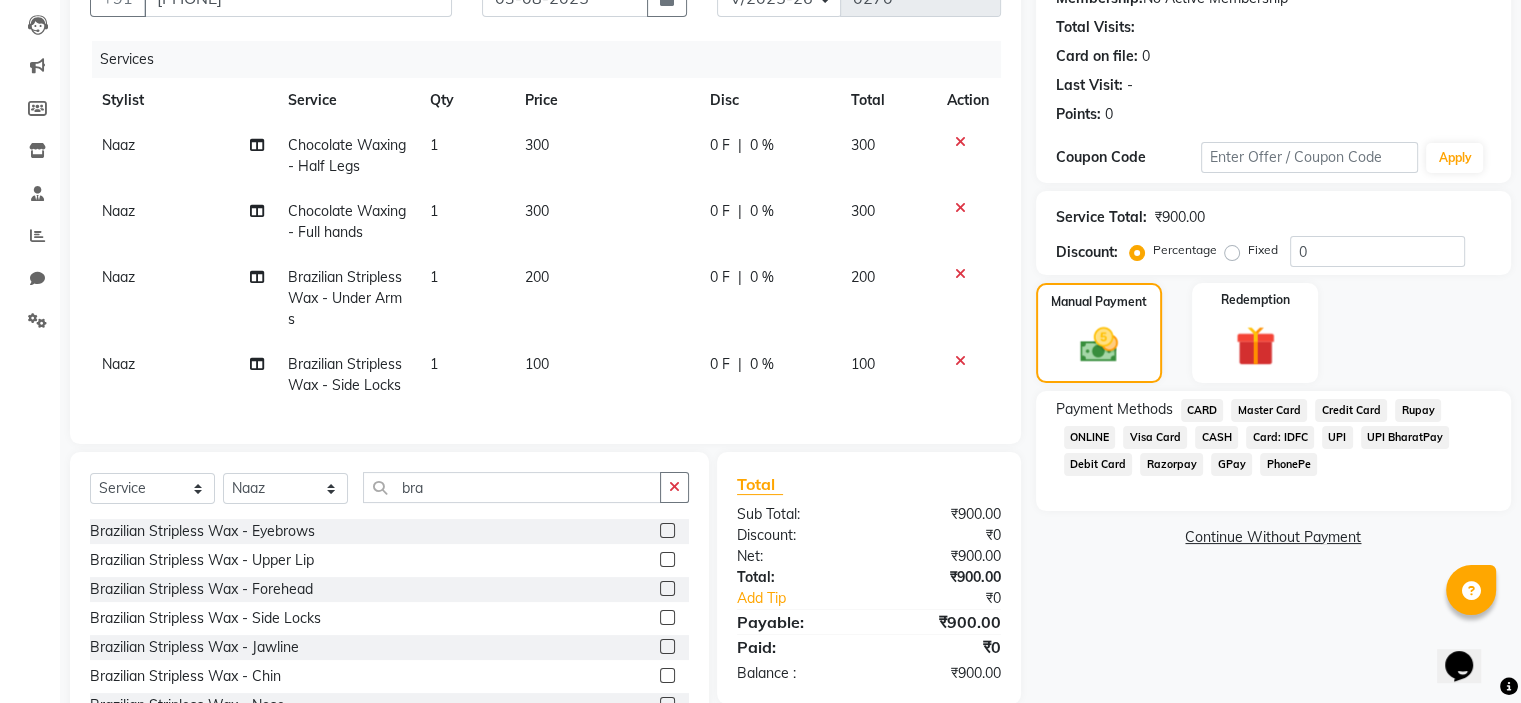 click 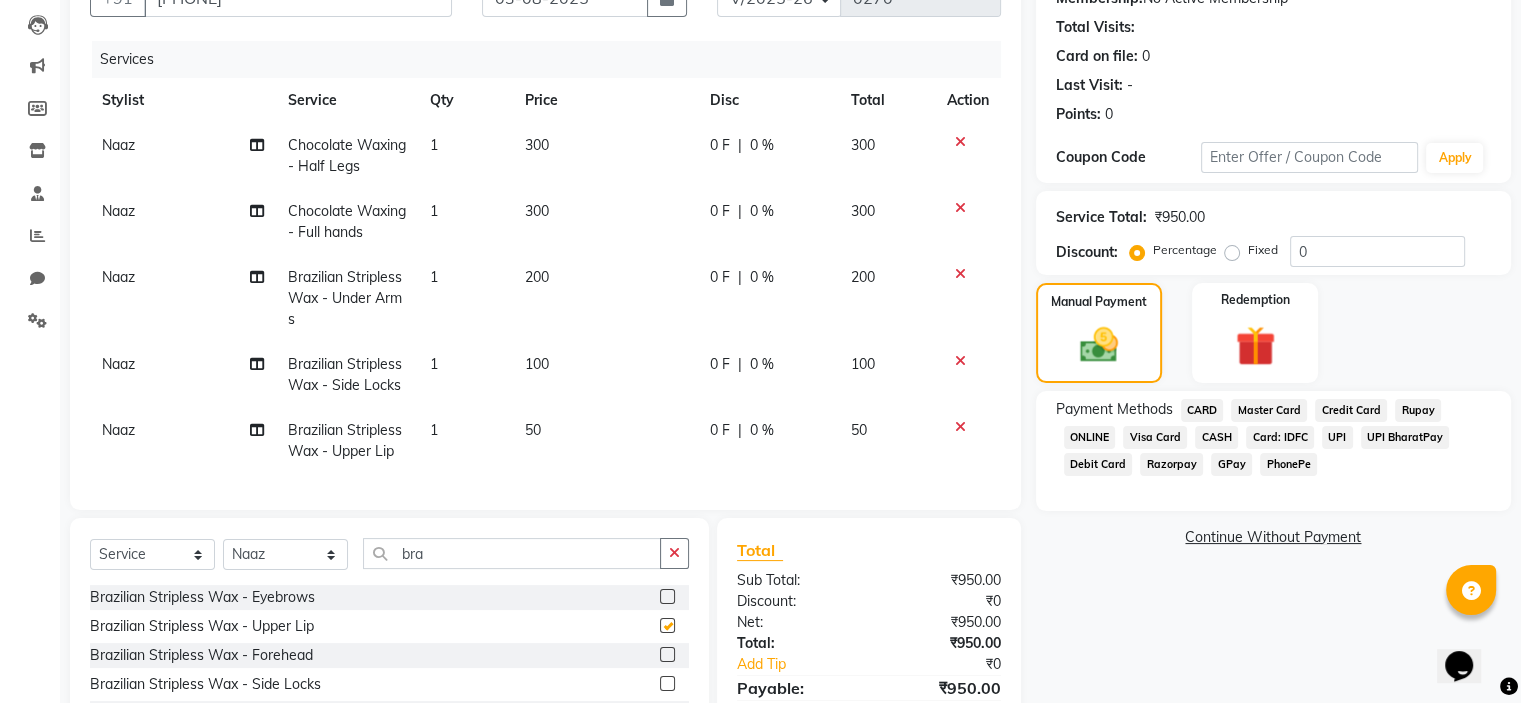 checkbox on "false" 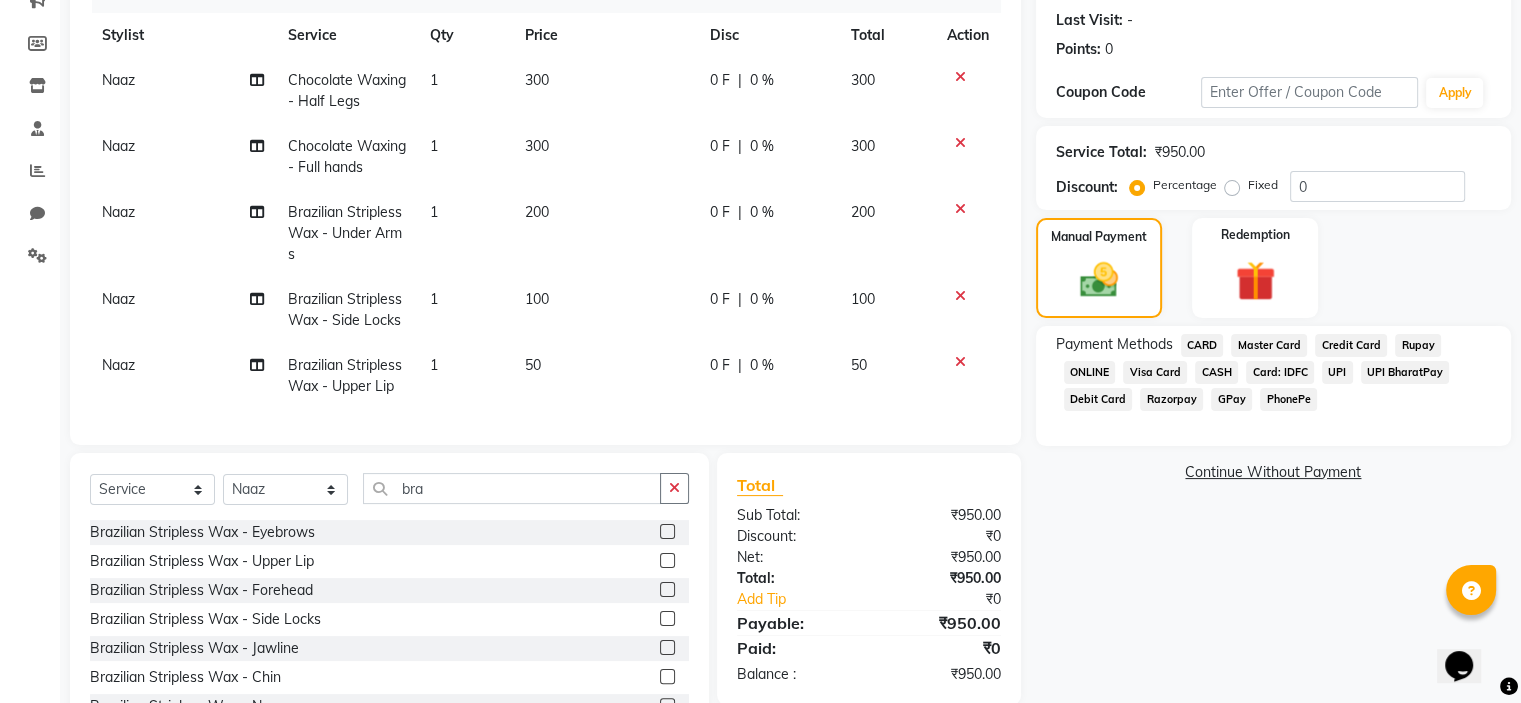 scroll, scrollTop: 271, scrollLeft: 0, axis: vertical 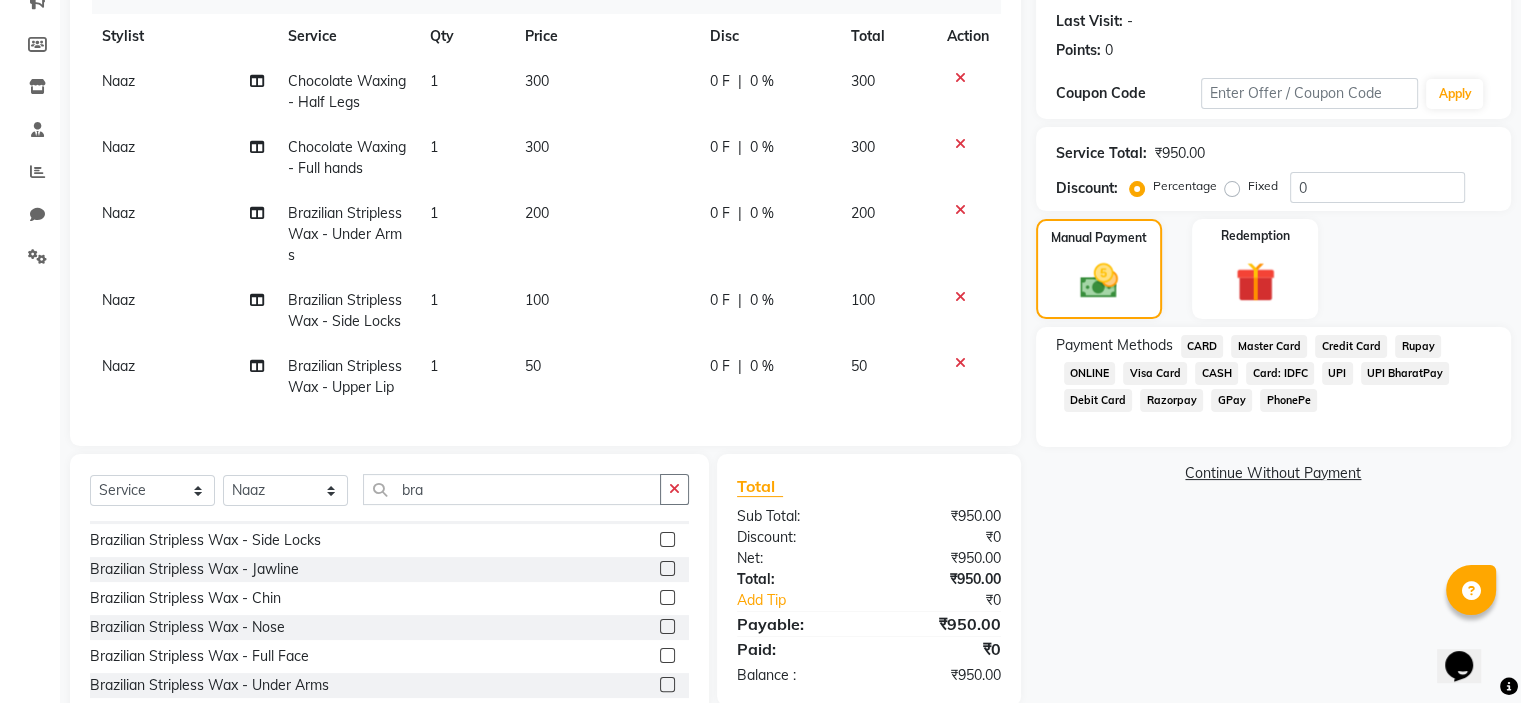 click 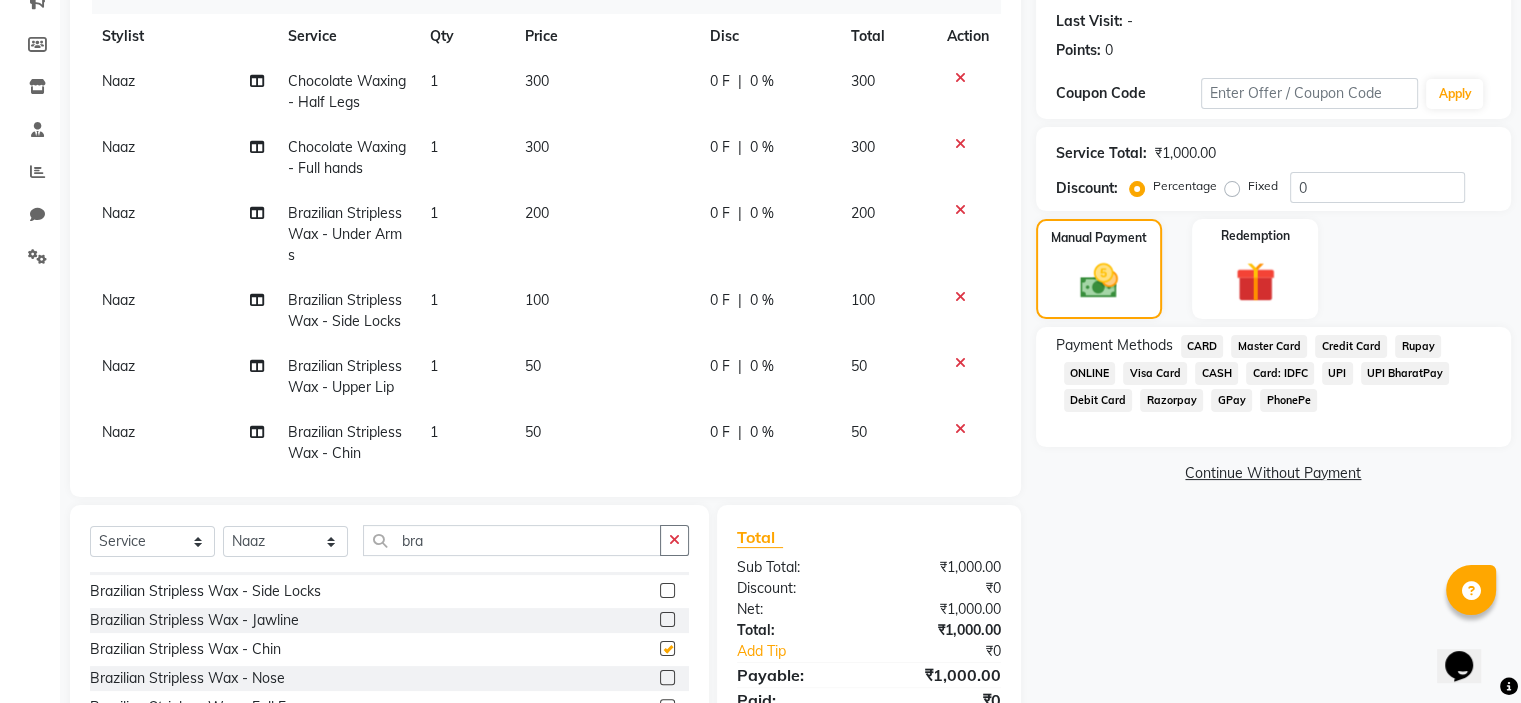 checkbox on "false" 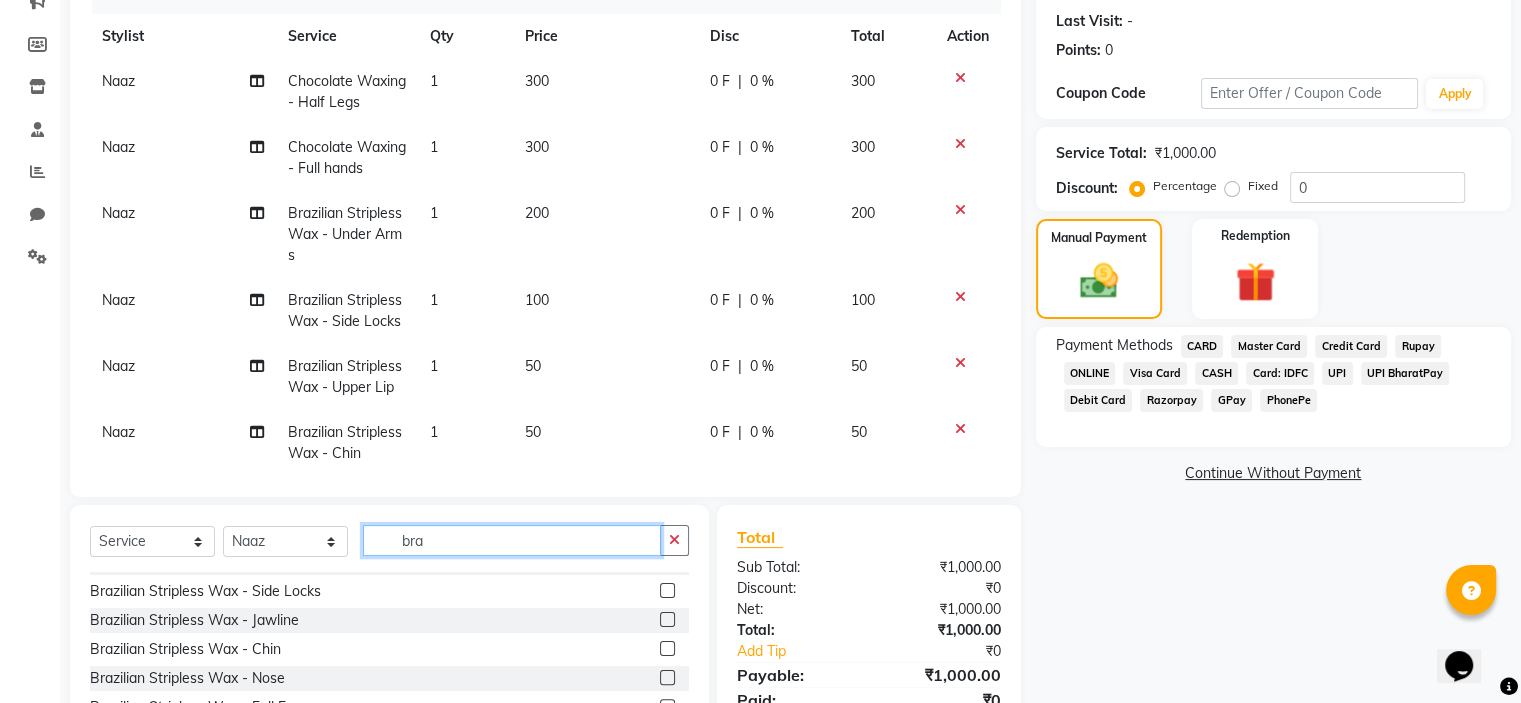 click on "bra" 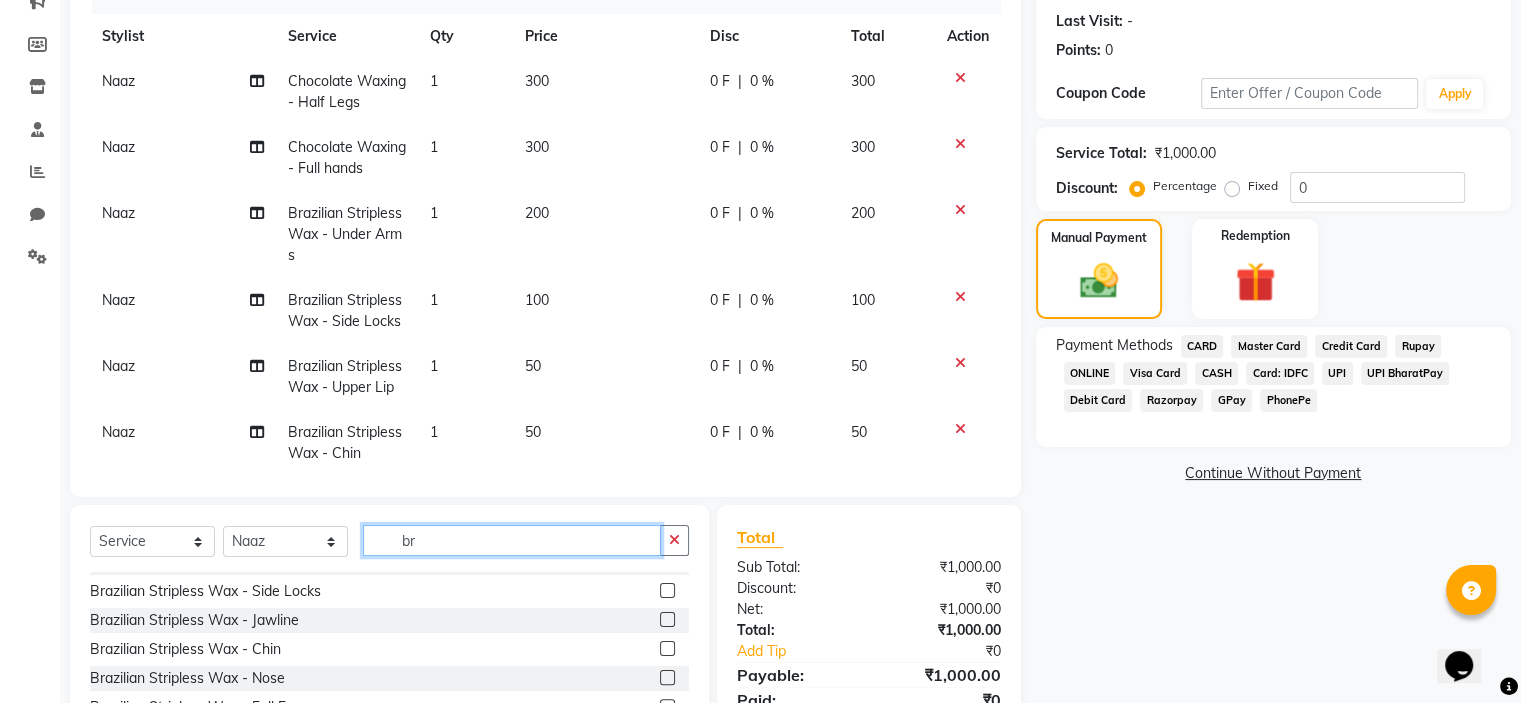 type on "b" 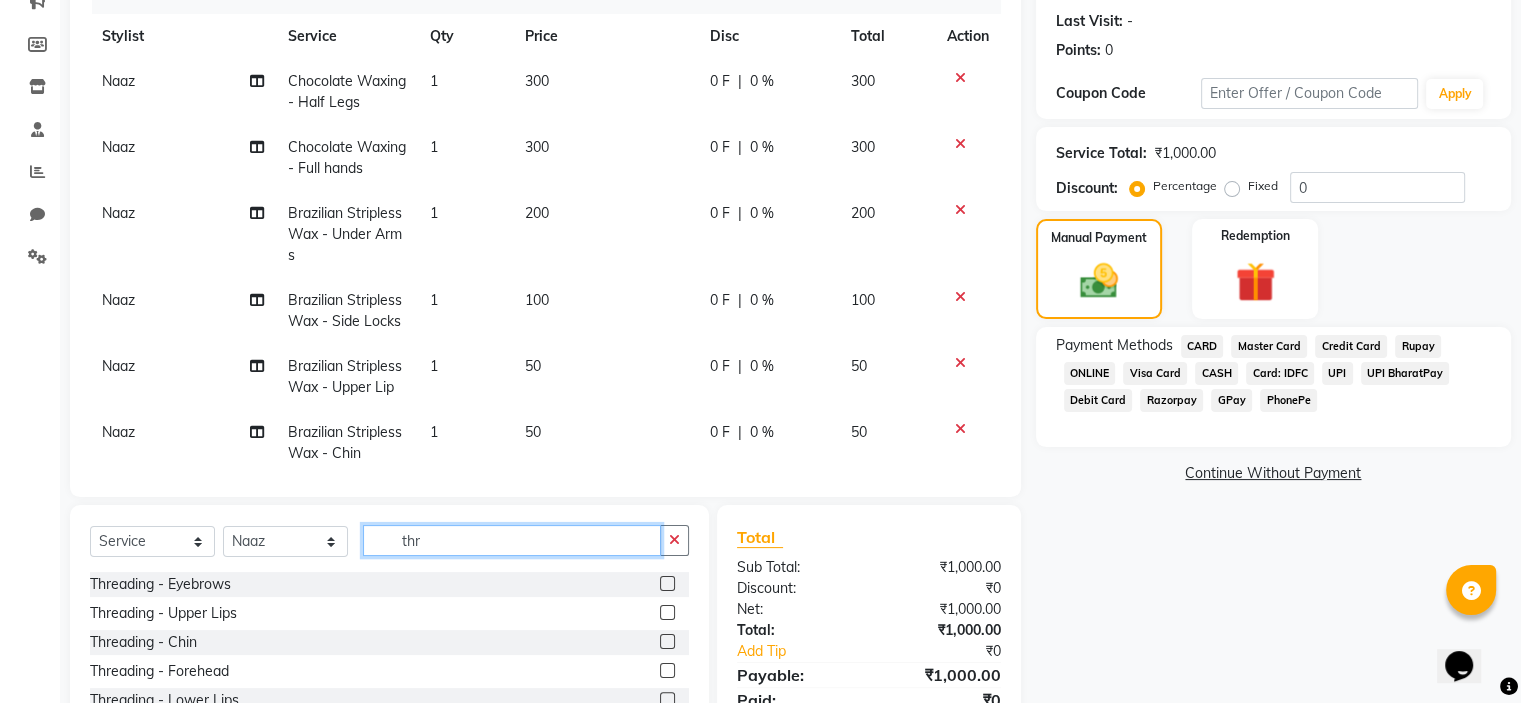 scroll, scrollTop: 0, scrollLeft: 0, axis: both 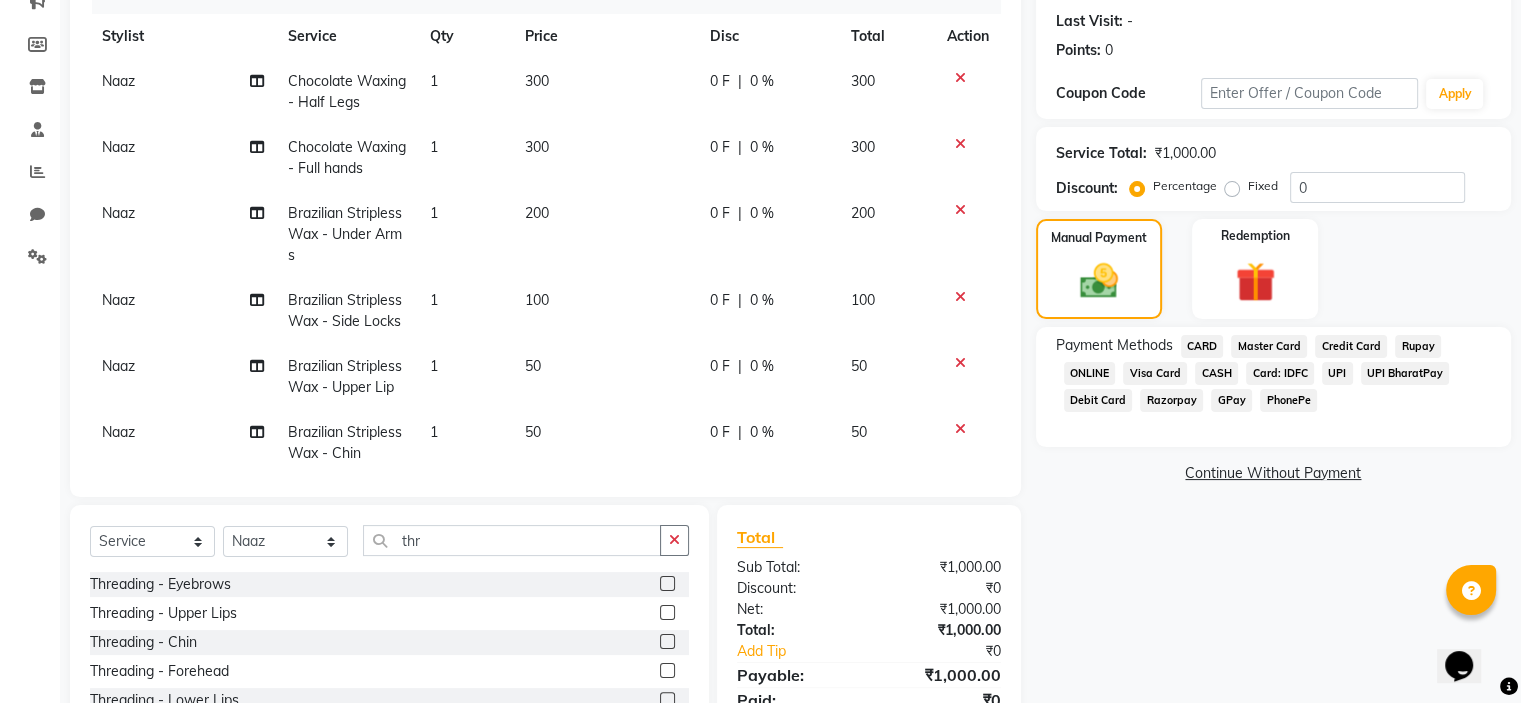 click 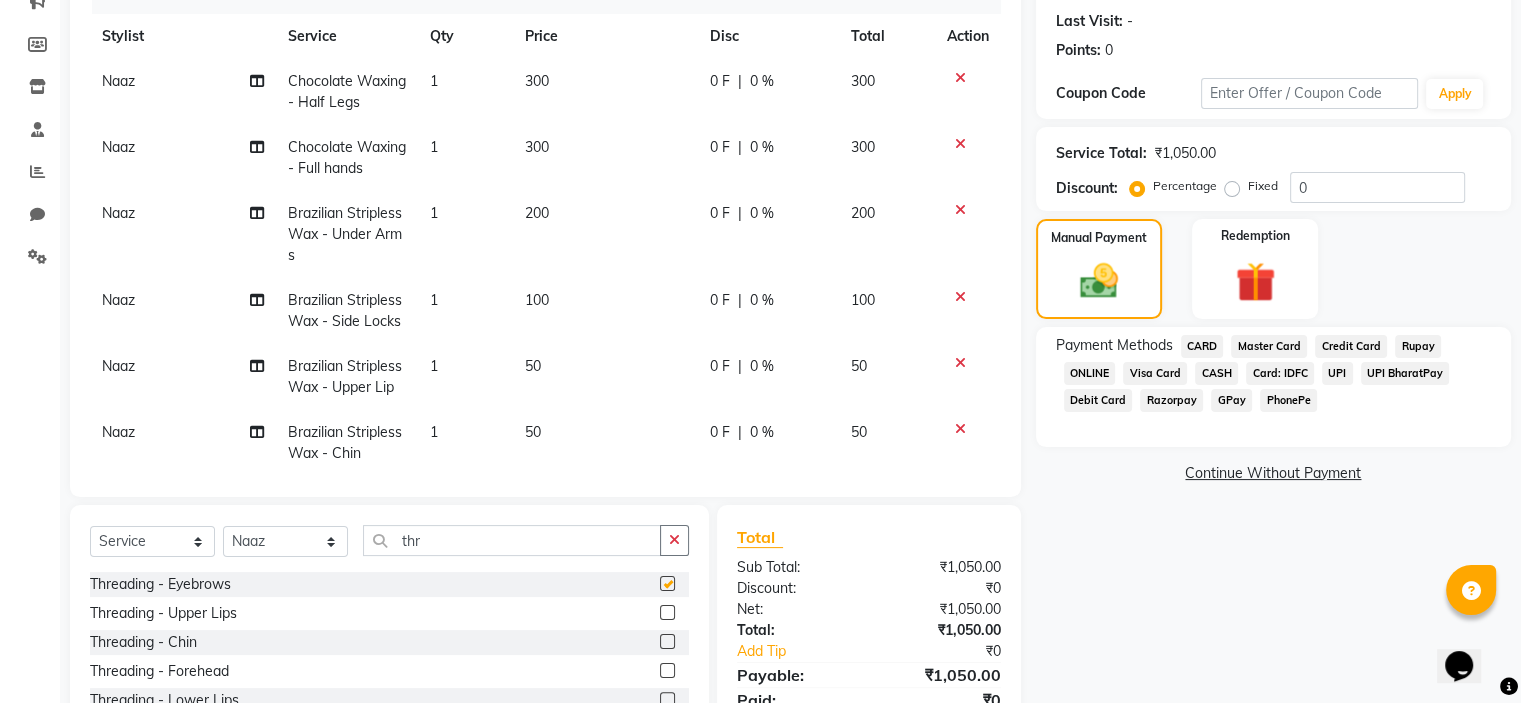 checkbox on "false" 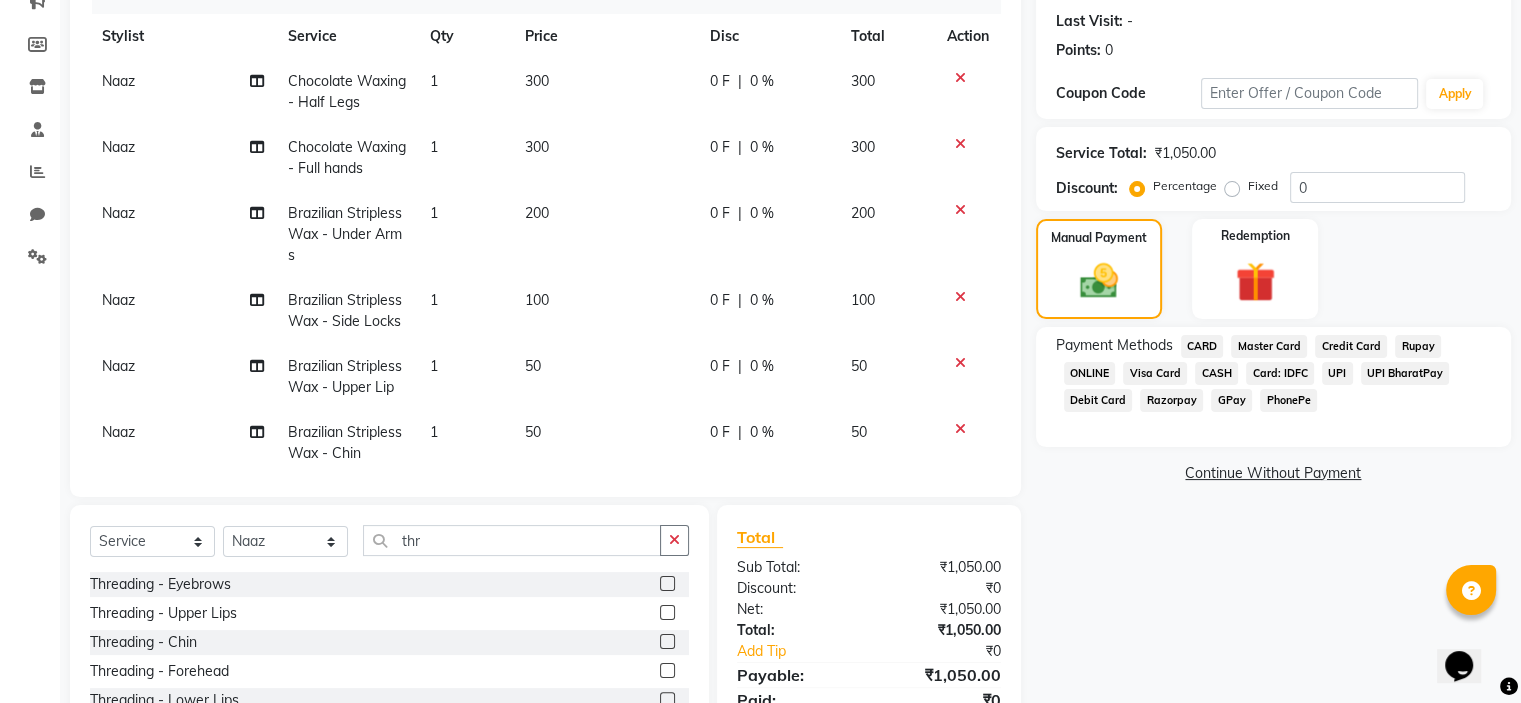 scroll, scrollTop: 355, scrollLeft: 0, axis: vertical 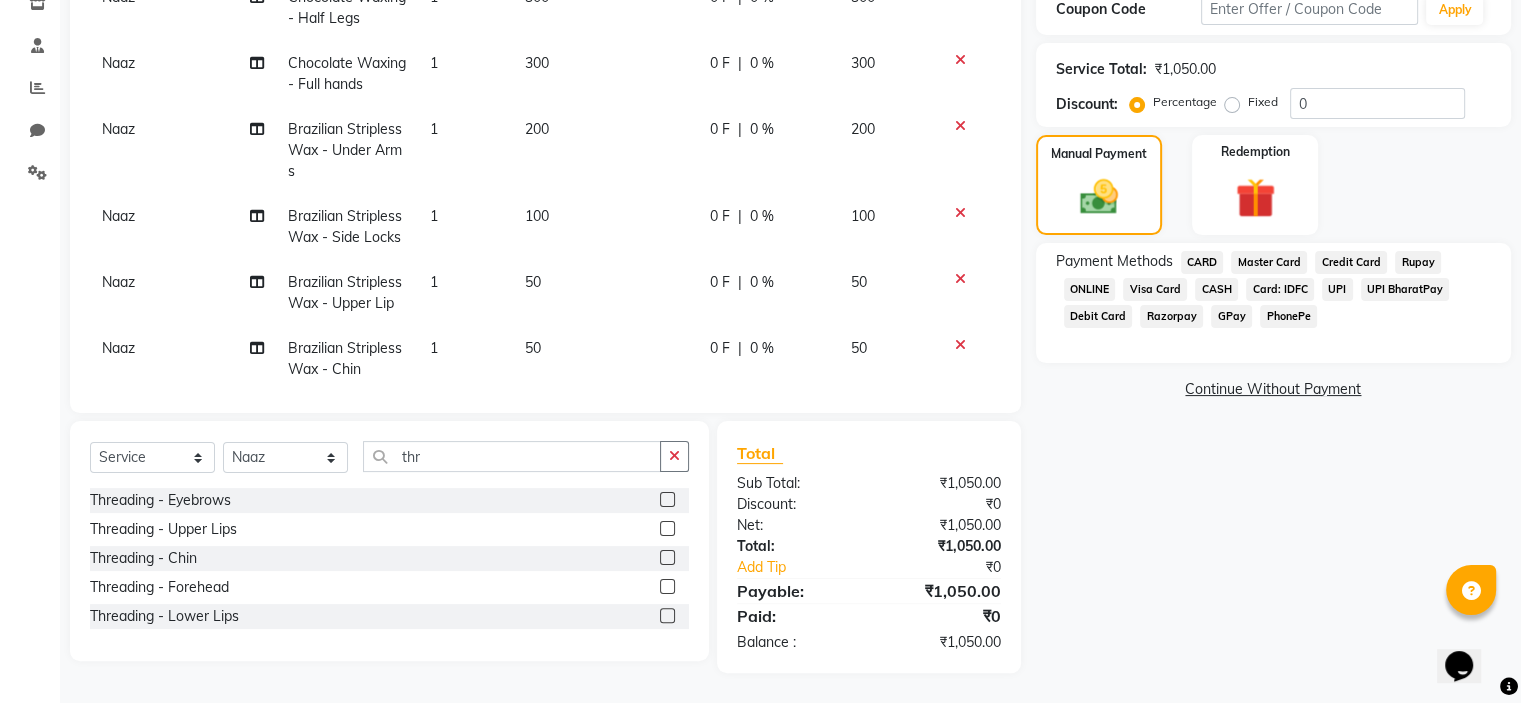click on "GPay" 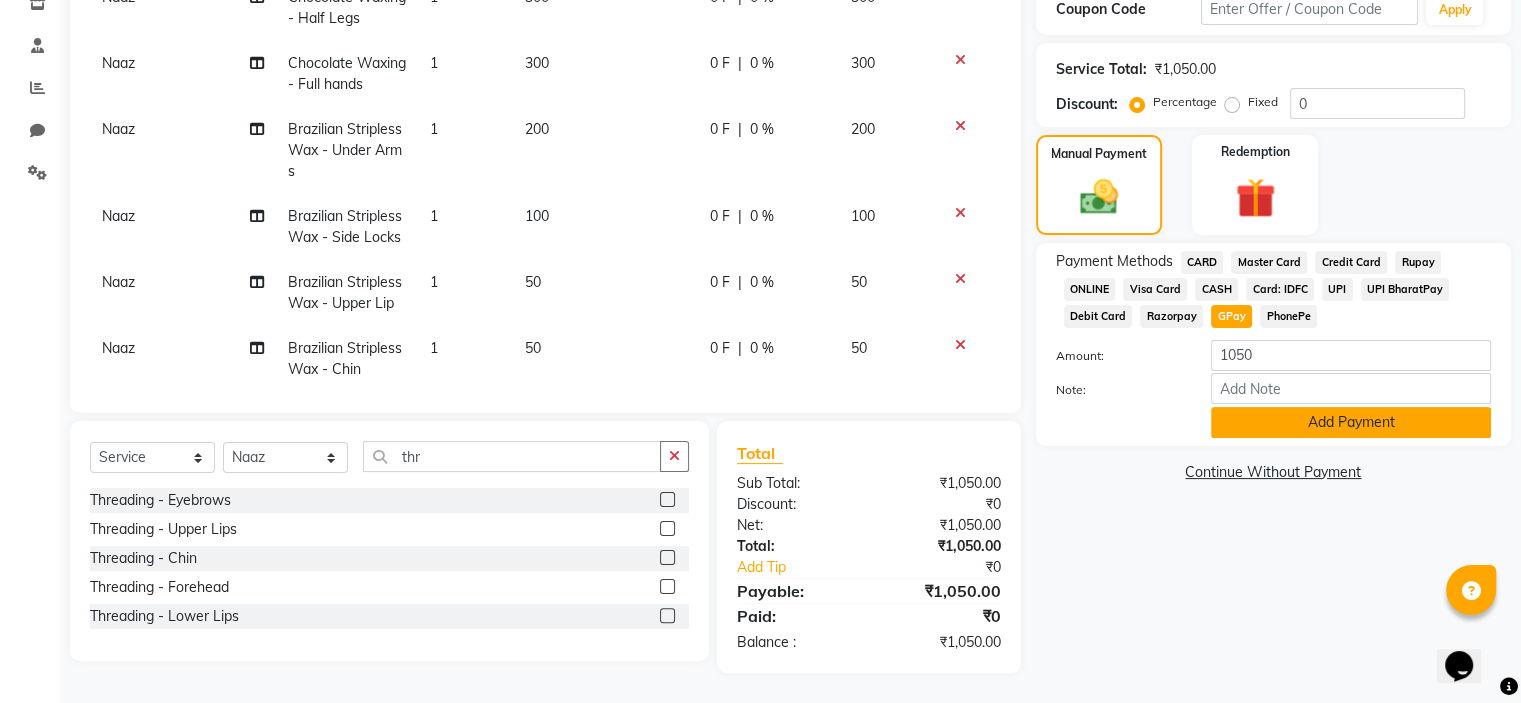 click on "Add Payment" 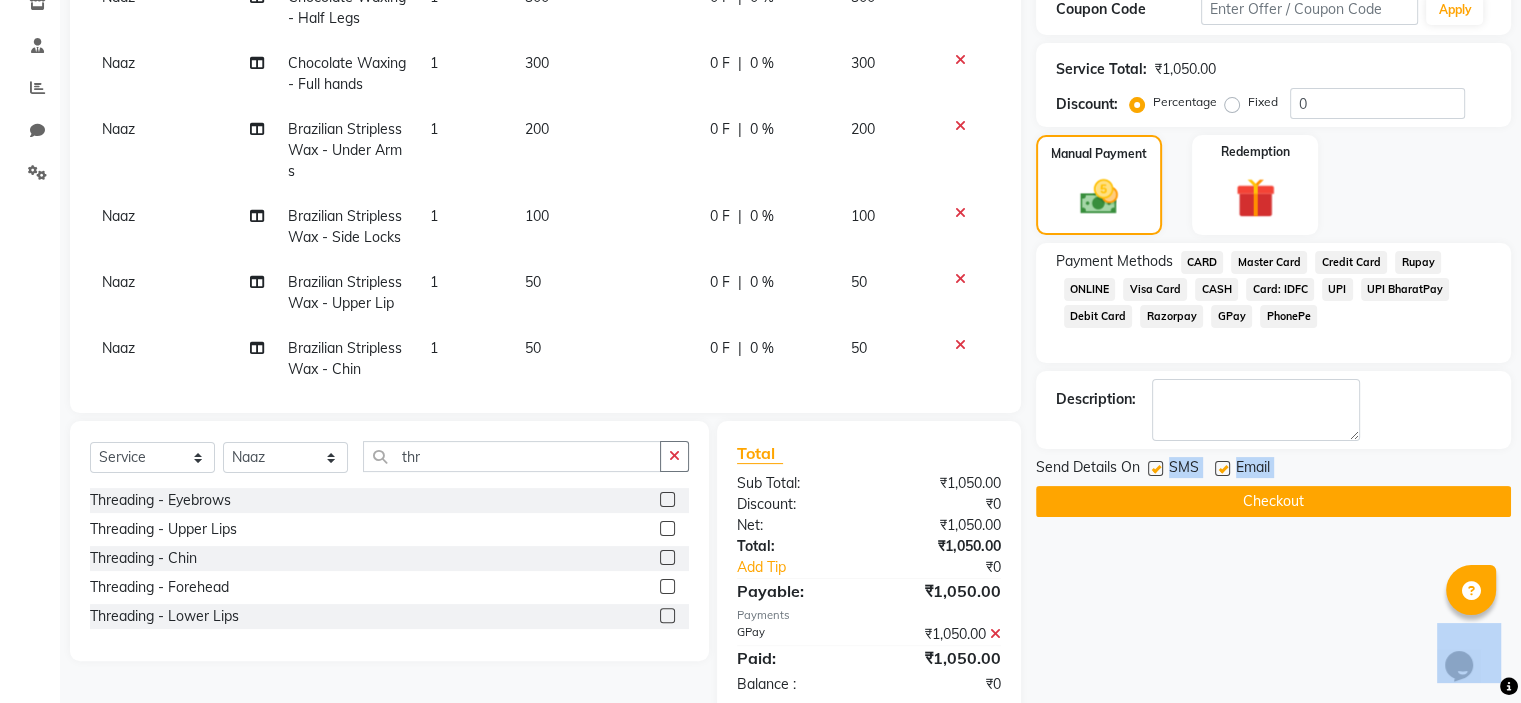 drag, startPoint x: 1152, startPoint y: 464, endPoint x: 1153, endPoint y: 501, distance: 37.01351 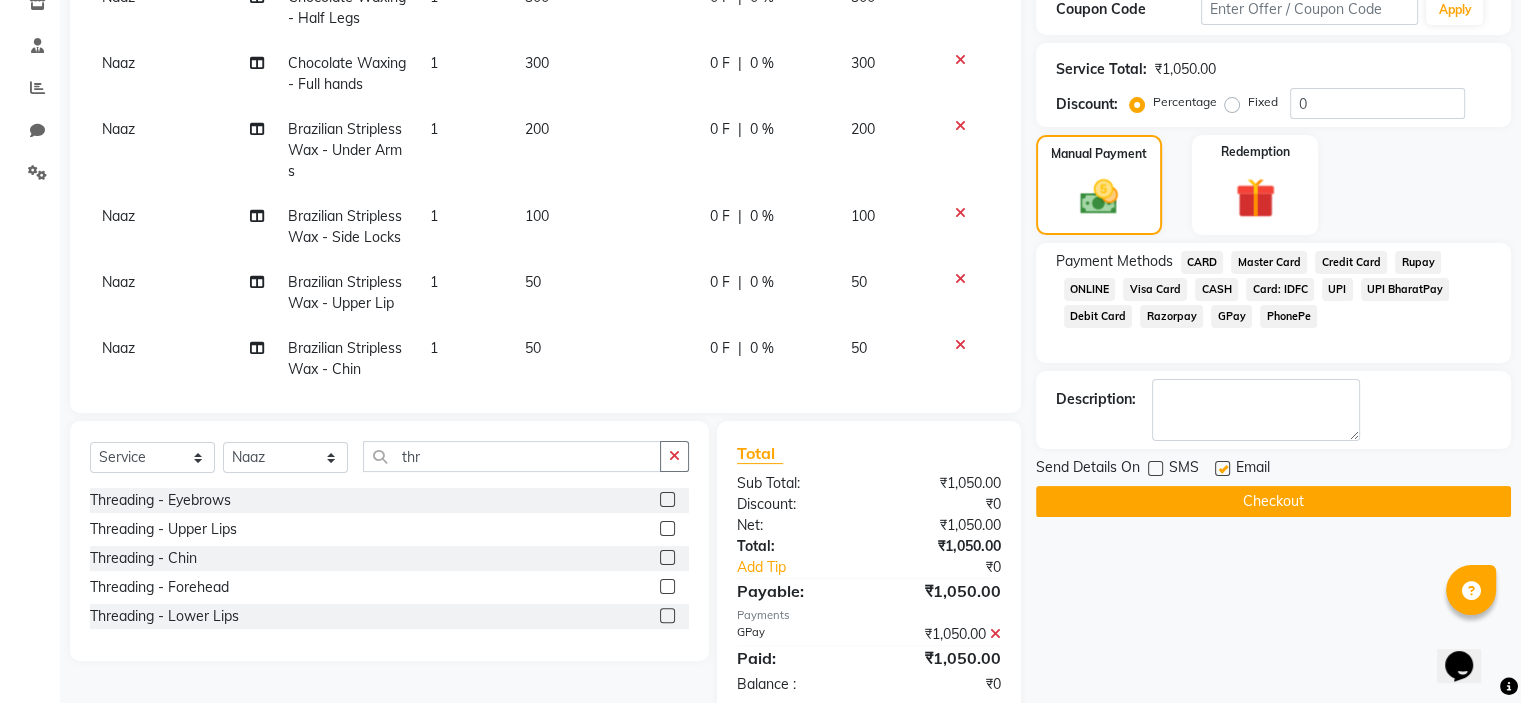 click on "Checkout" 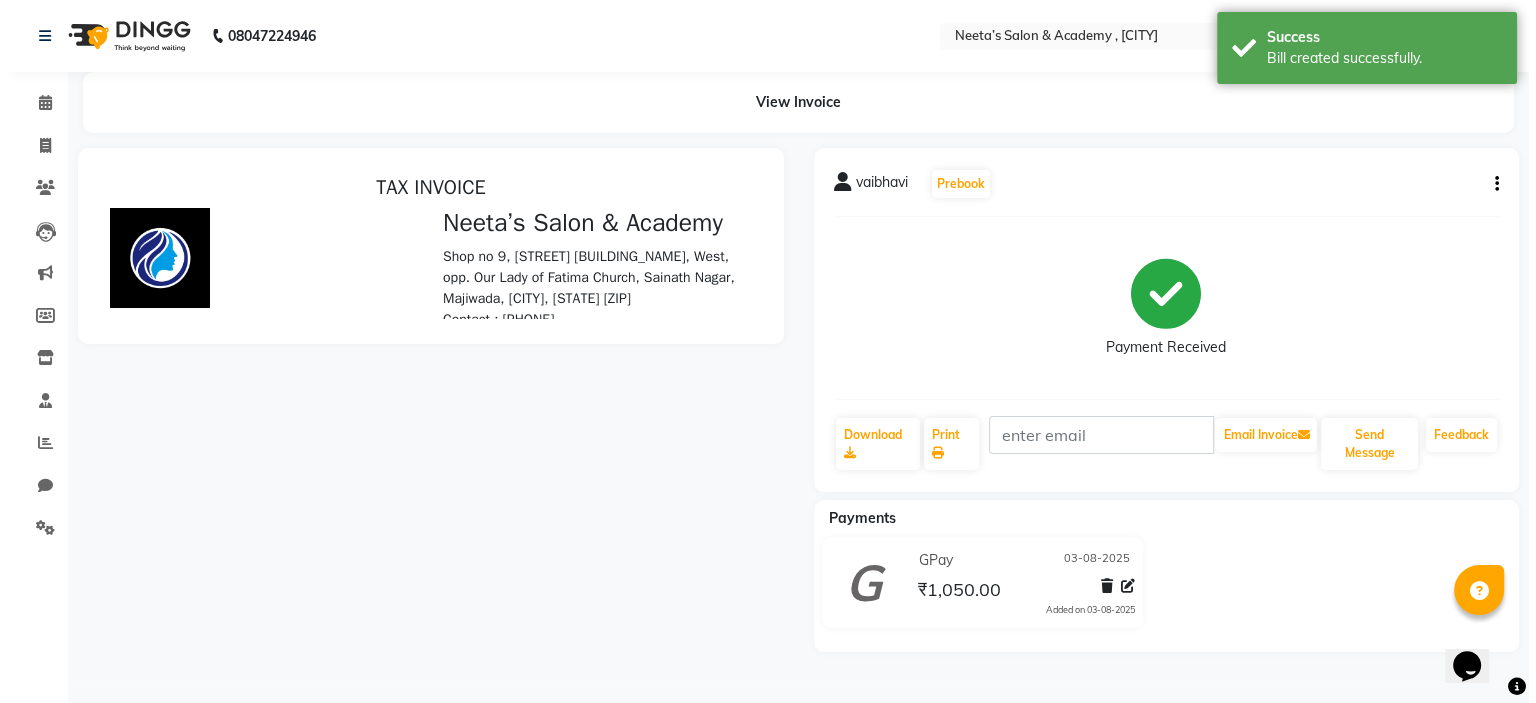 scroll, scrollTop: 0, scrollLeft: 0, axis: both 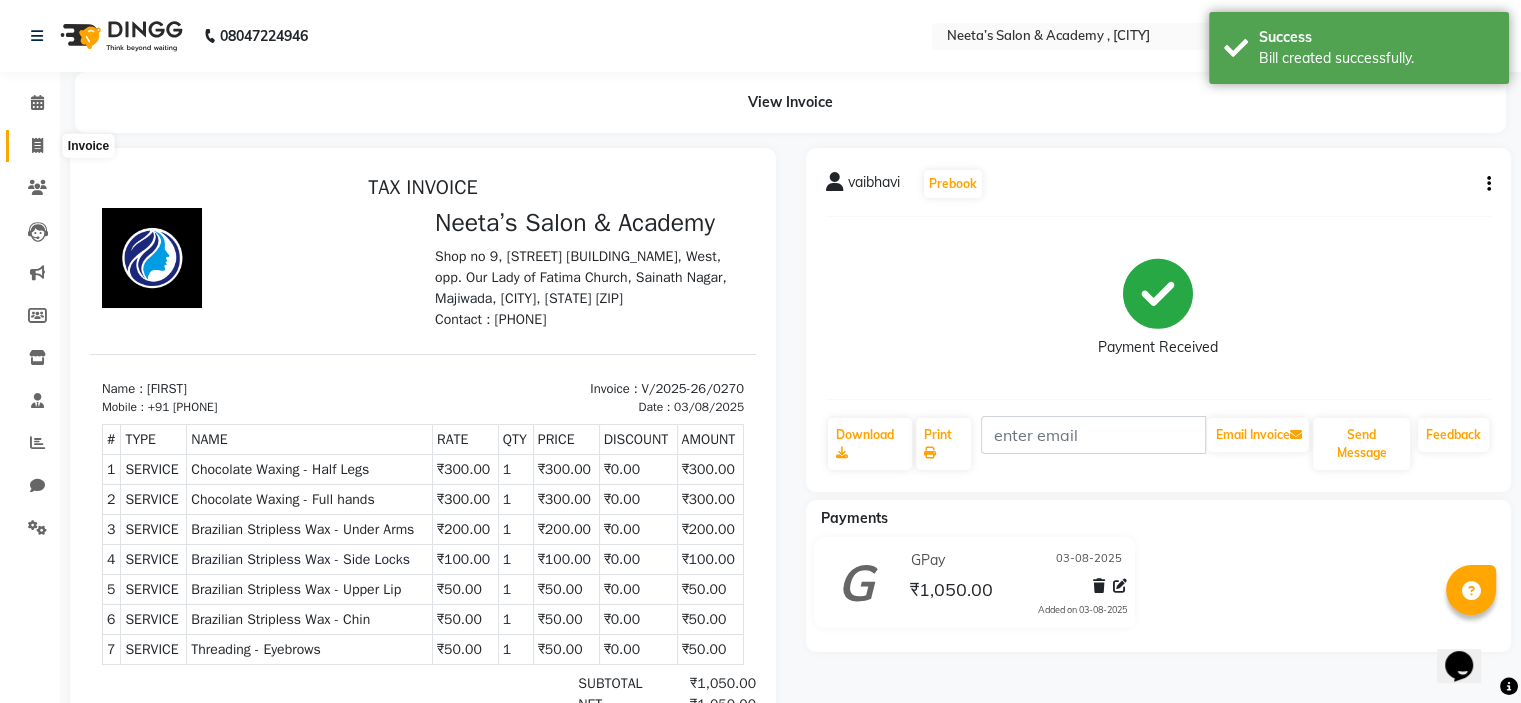click 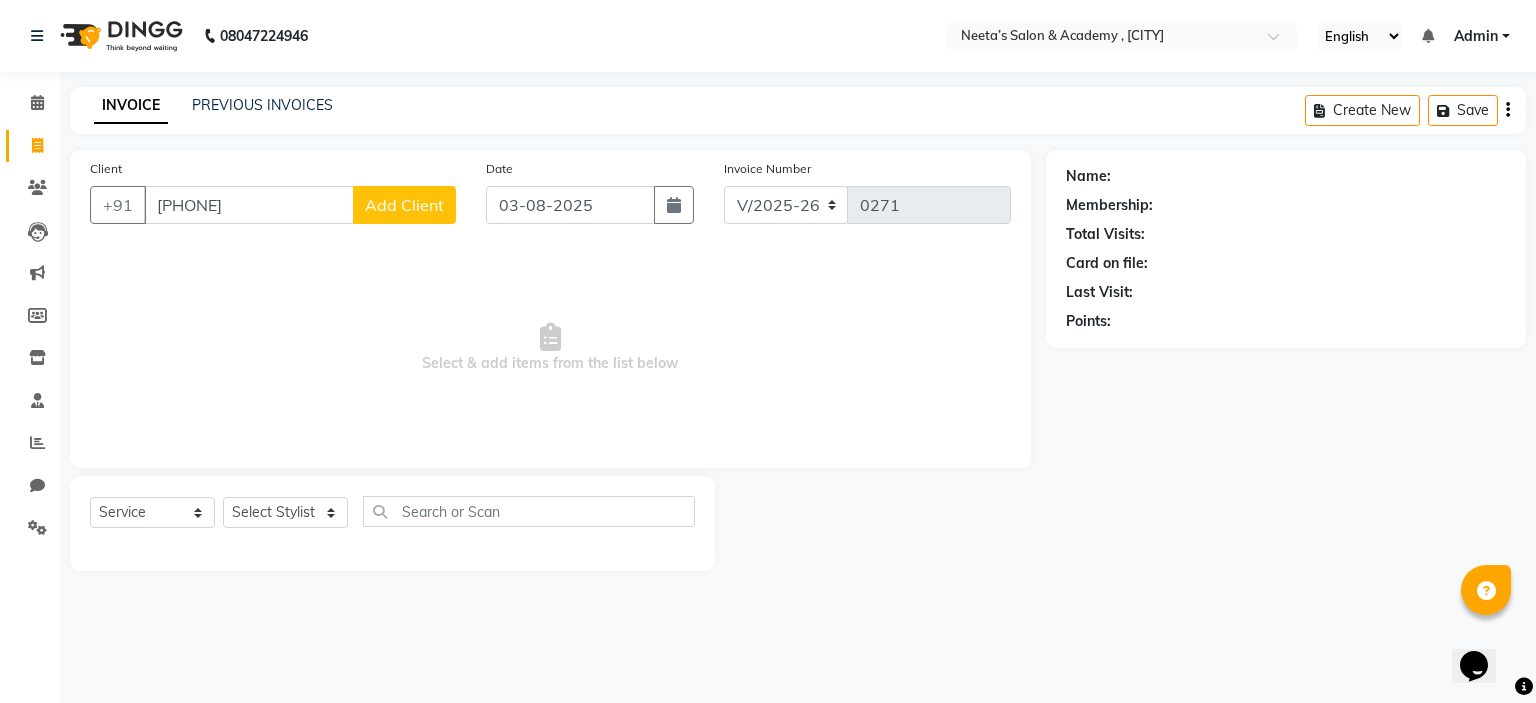 type on "[PHONE]" 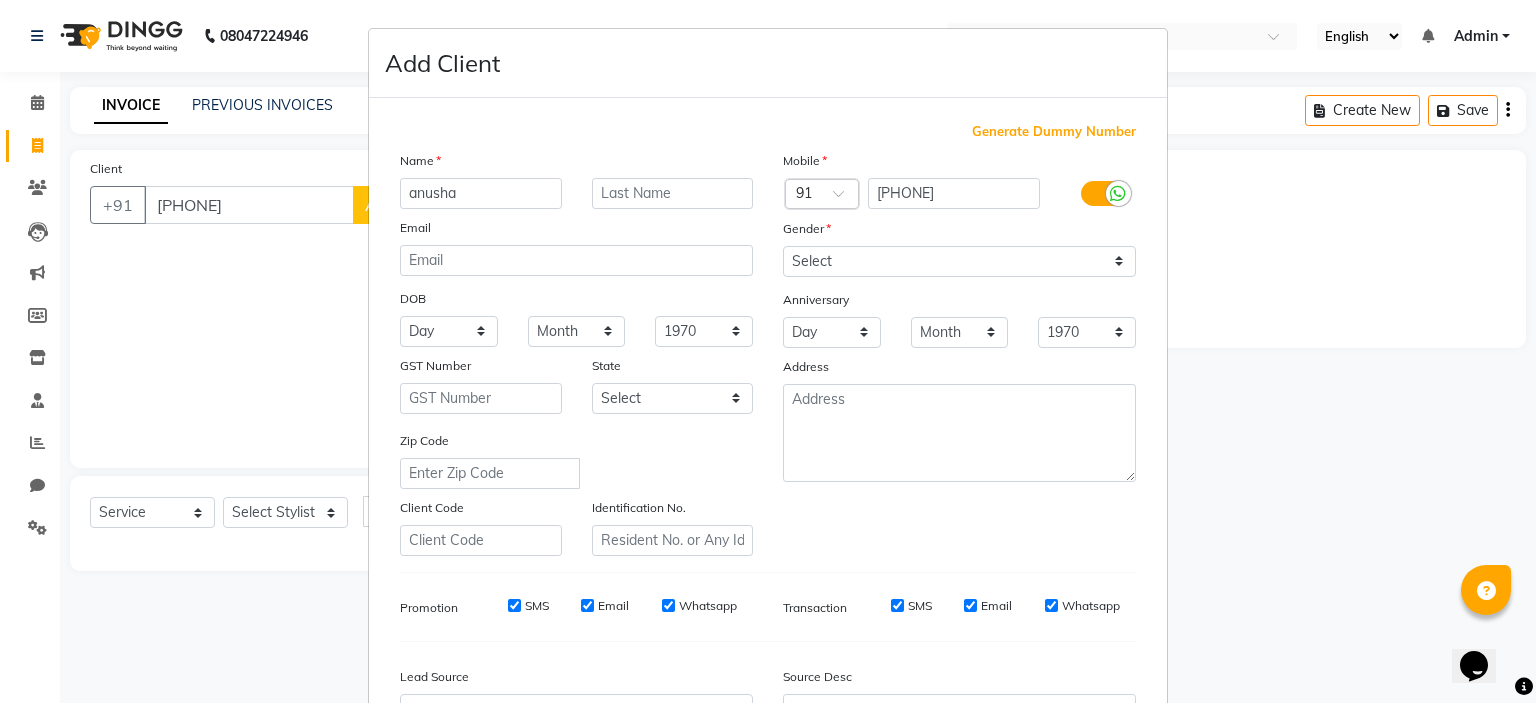 type on "anusha" 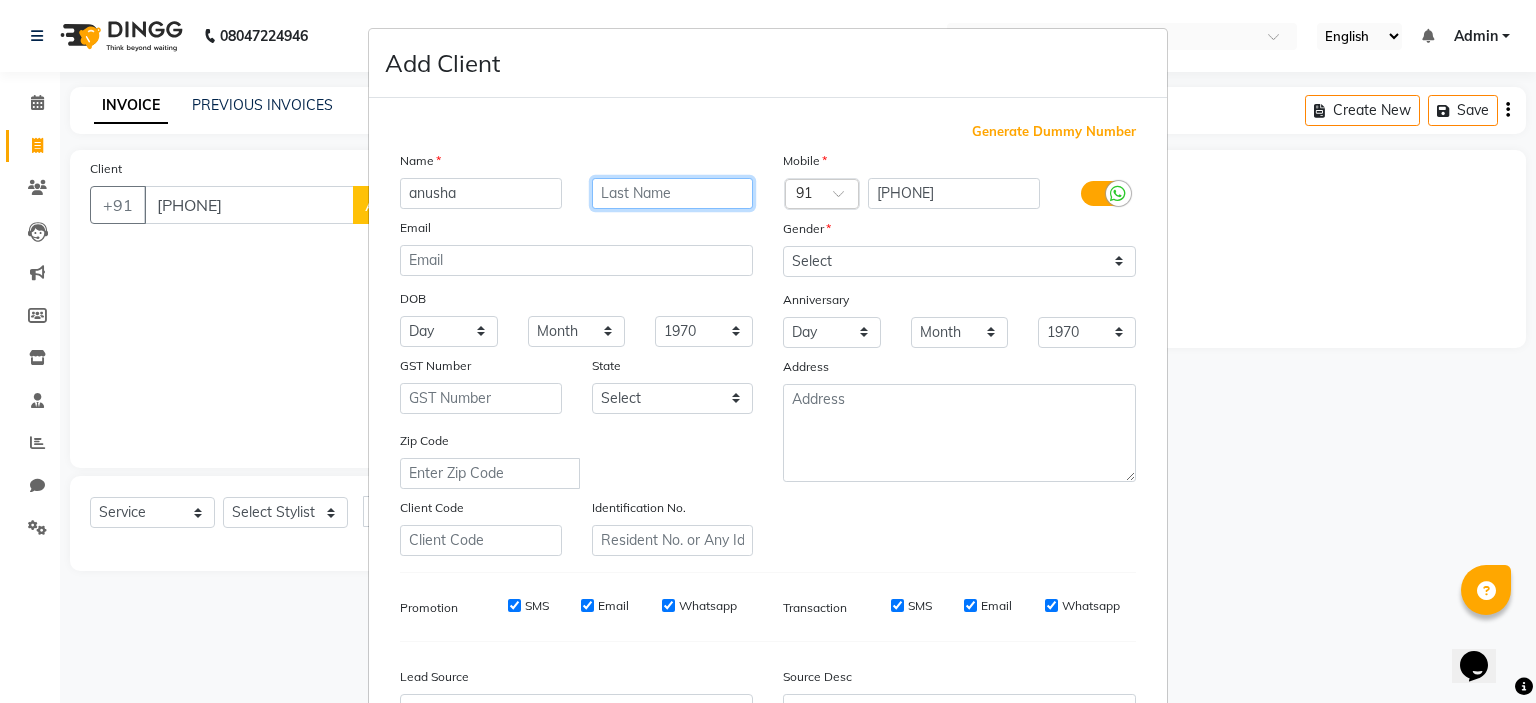 click at bounding box center [673, 193] 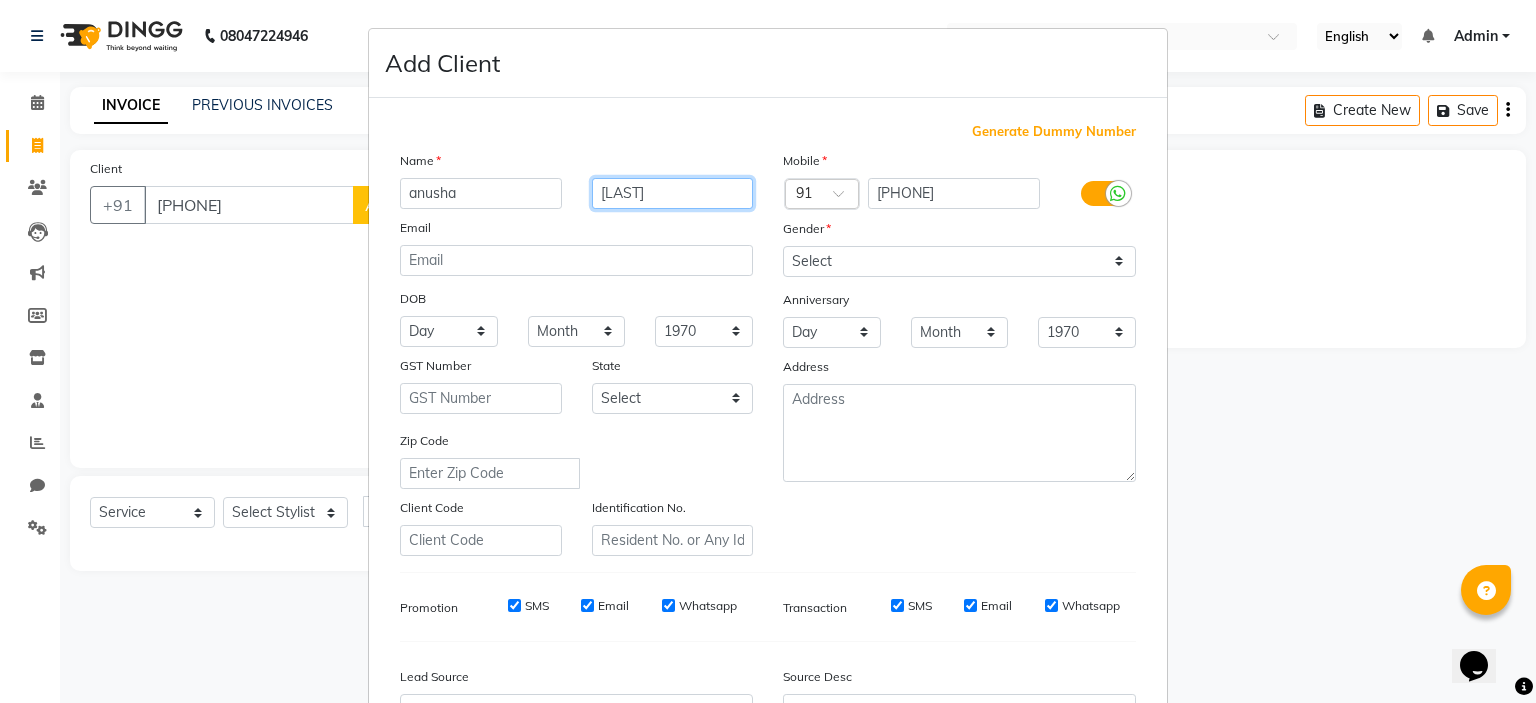 type on "[LAST]" 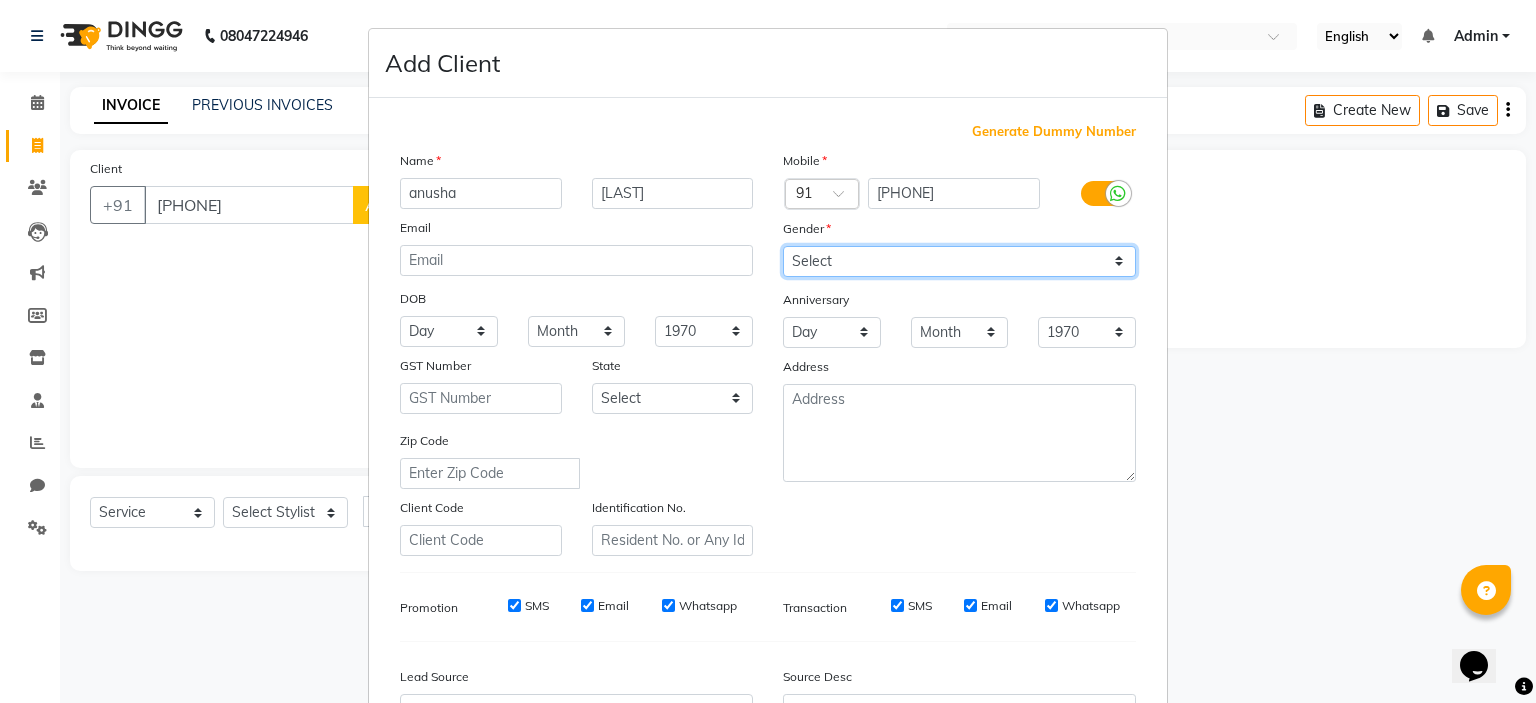 click on "Select Male Female Other Prefer Not To Say" at bounding box center [959, 261] 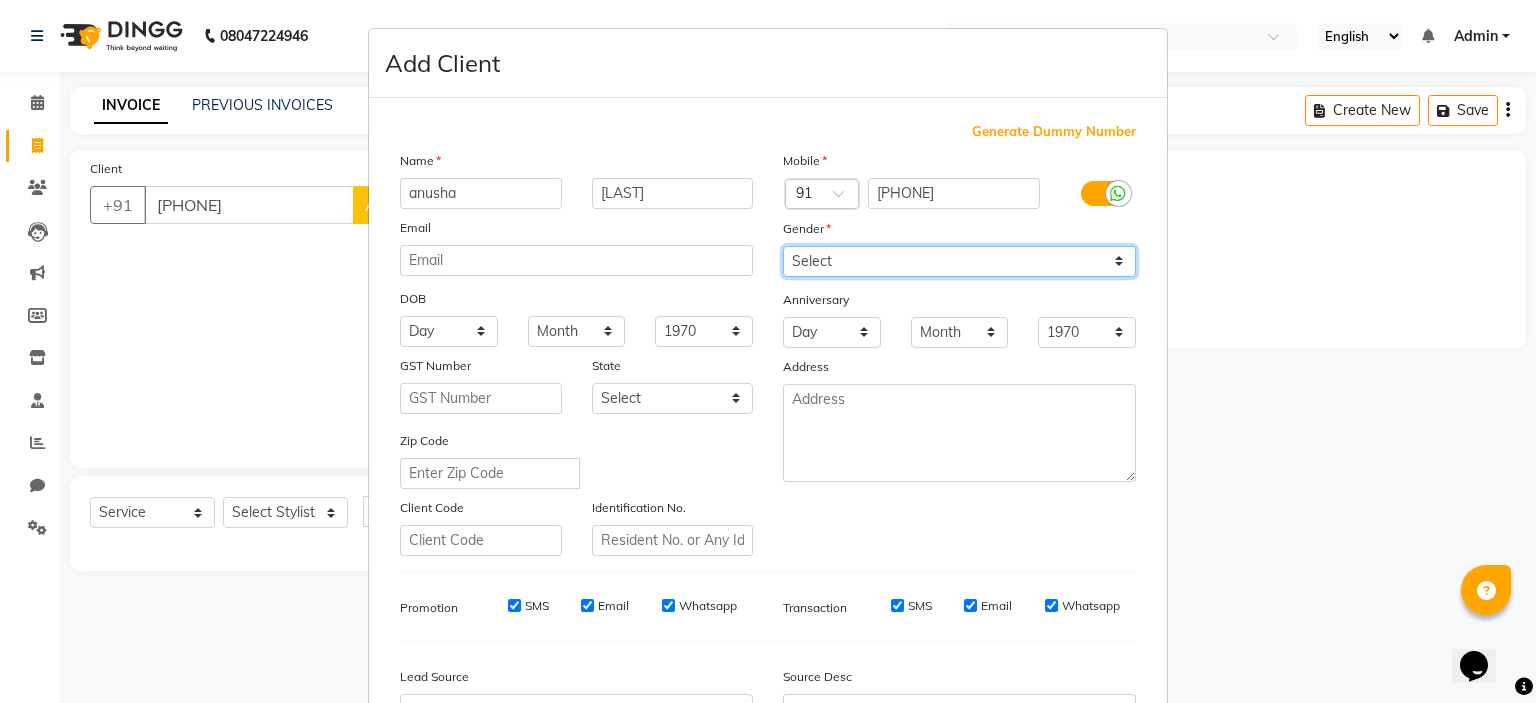 select on "female" 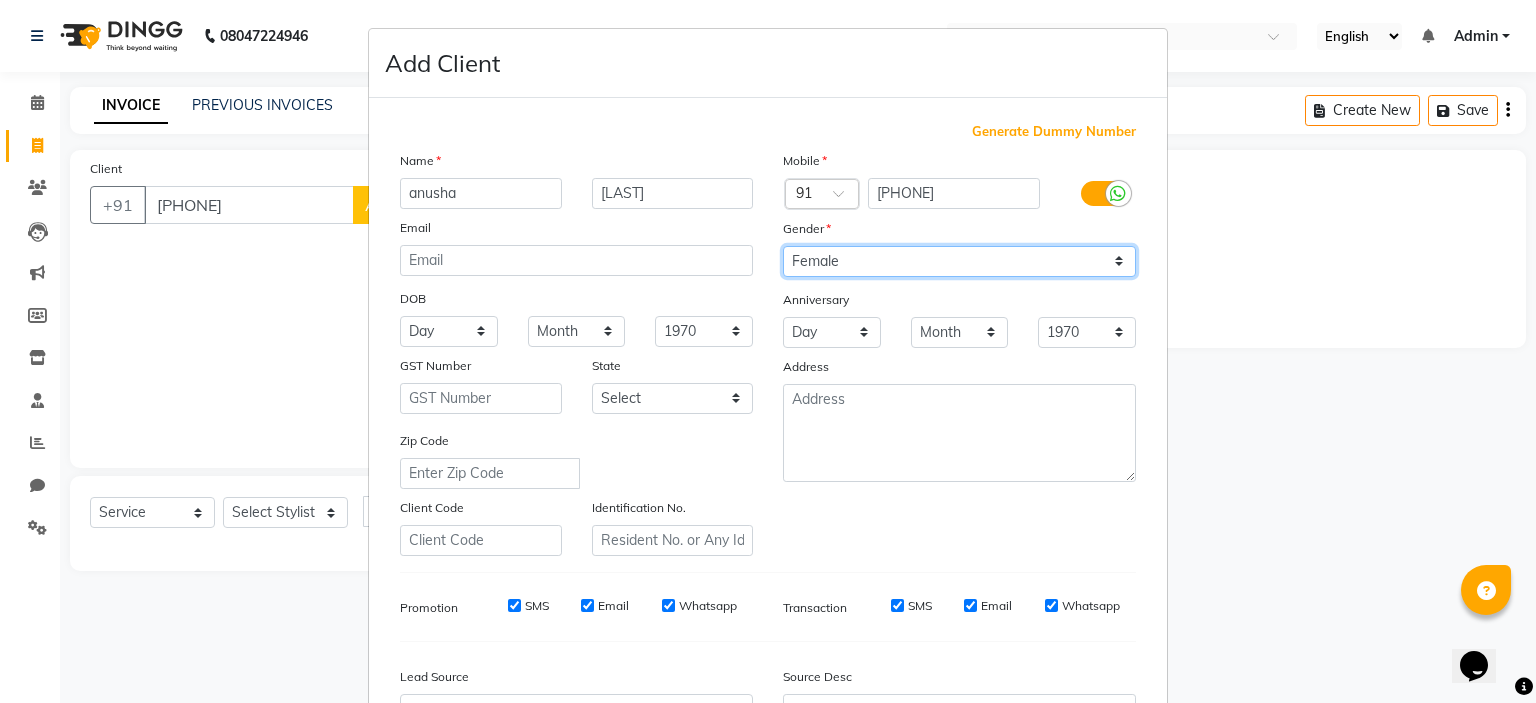 click on "Select Male Female Other Prefer Not To Say" at bounding box center [959, 261] 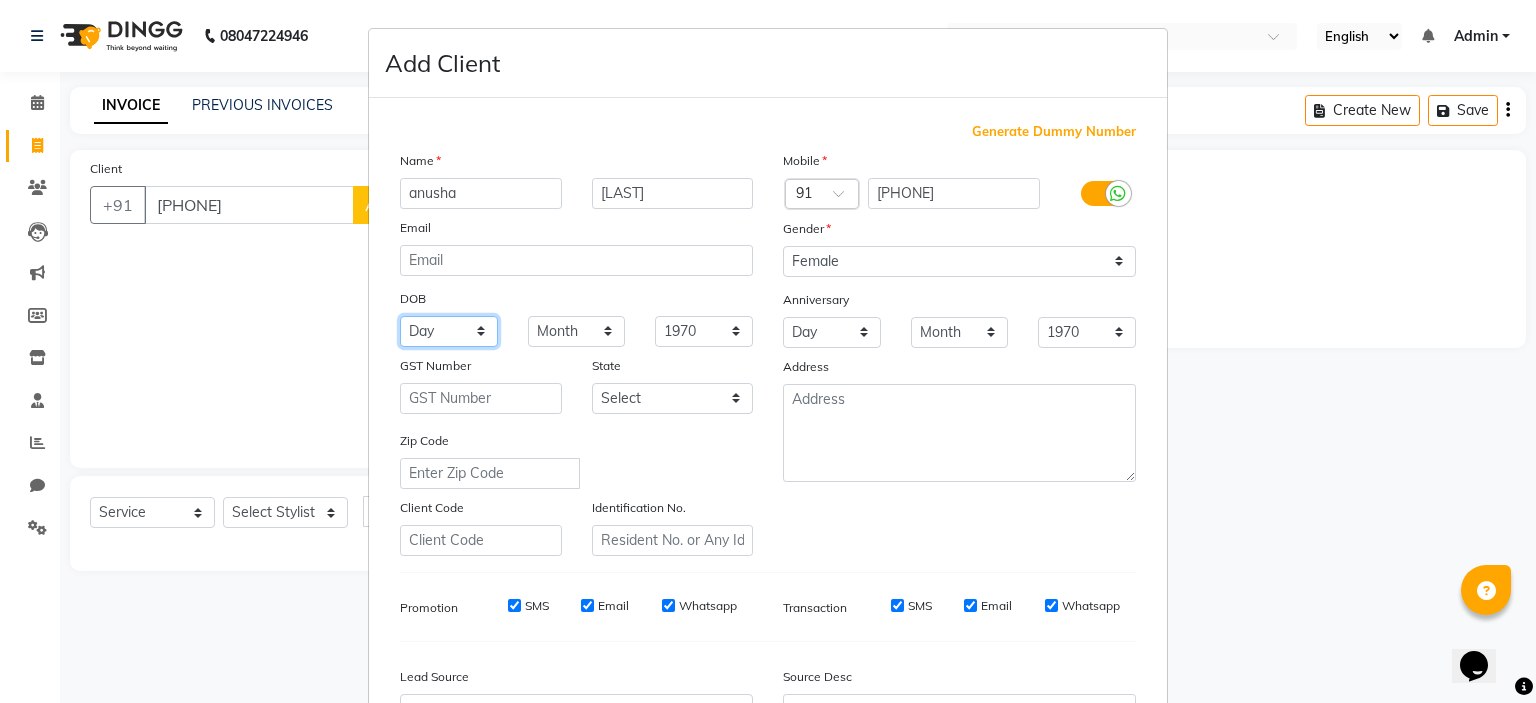 click on "Day 01 02 03 04 05 06 07 08 09 10 11 12 13 14 15 16 17 18 19 20 21 22 23 24 25 26 27 28 29 30 31" at bounding box center [449, 331] 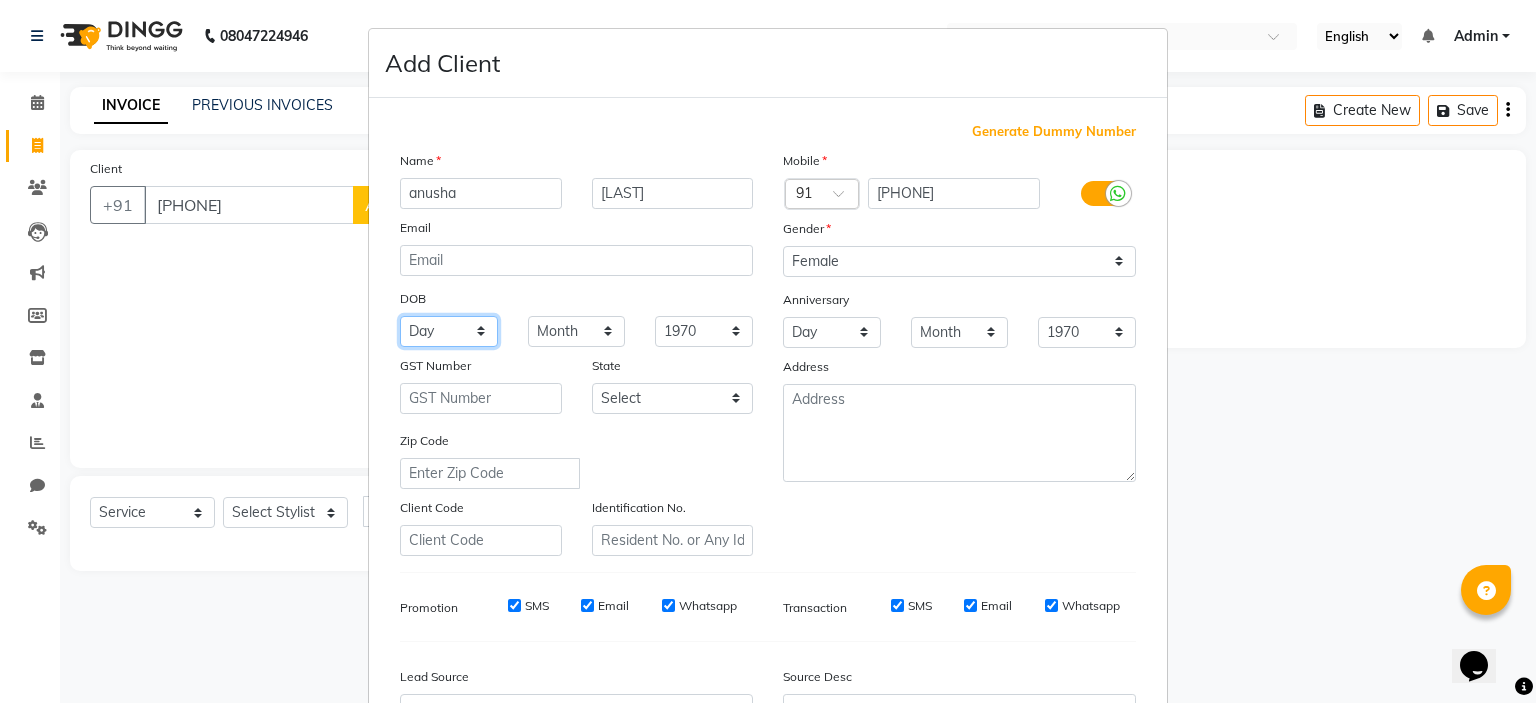 select on "02" 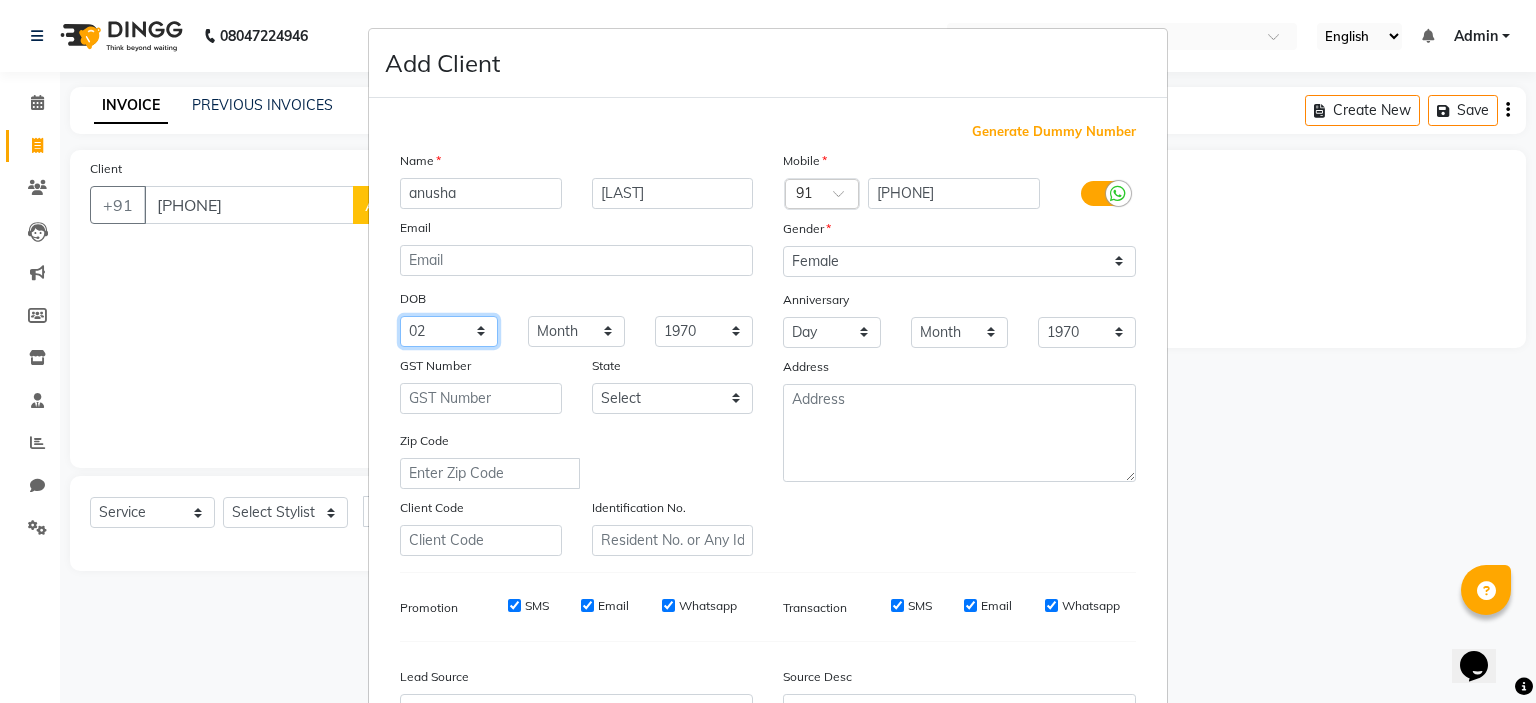 click on "Day 01 02 03 04 05 06 07 08 09 10 11 12 13 14 15 16 17 18 19 20 21 22 23 24 25 26 27 28 29 30 31" at bounding box center [449, 331] 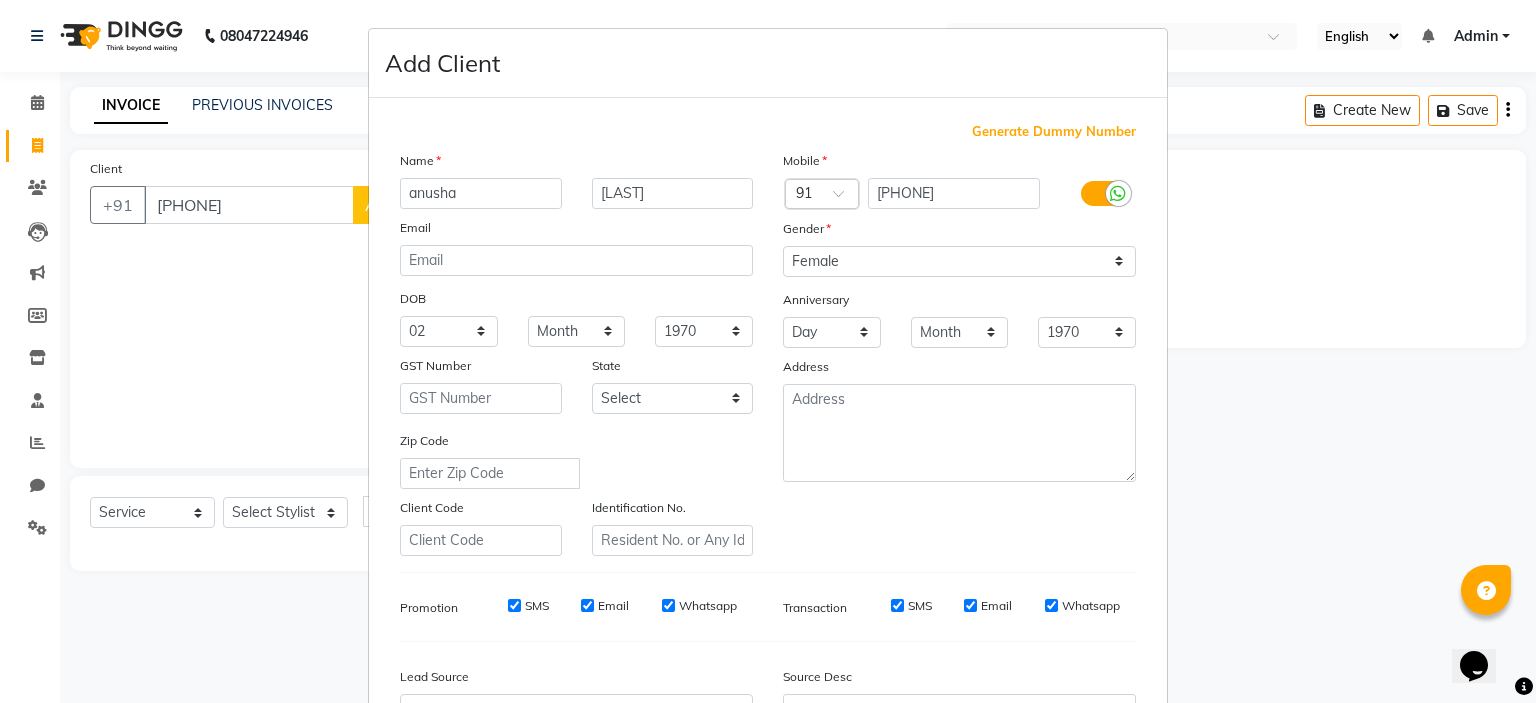 click on "Name [FIRST] Email DOB Day 01 02 03 04 05 06 07 08 09 10 11 12 13 14 15 16 17 18 19 20 21 22 23 24 25 26 27 28 29 30 31 Month January February March April May June July August September October November December 1940 1941 1942 1943 1944 1945 1946 1947 1948 1949 1950 1951 1952 1953 1954 1955 1956 1957 1958 1959 1960 1961 1962 1963 1964 1965 1966 1967 1968 1969 1970 1971 1972 1973 1974 1975 1976 1977 1978 1979 1980 1981 1982 1983 1984 1985 1986 1987 1988 1989 1990 1991 1992 1993 1994 1995 1996 1997 1998 1999 2000 2001 2002 2003 2004 2005 2006 2007 2008 2009 2010 2011 2012 2013 2014 2015 2016 2017 2018 2019 2020 2021 2022 2023 2024 GST Number State Select Andaman and Nicobar Islands Andhra Pradesh Arunachal Pradesh Assam Bihar Chandigarh Chhattisgarh Dadra and Nagar Haveli Daman and Diu Delhi Goa Gujarat Haryana Himachal Pradesh Jammu and Kashmir Jharkhand Karnataka Kerala Lakshadweep Madhya Pradesh Maharashtra Manipur Meghalaya Mizoram Nagaland Odisha Pondicherry Punjab Rajasthan Sikkim Tamil Nadu" at bounding box center (576, 353) 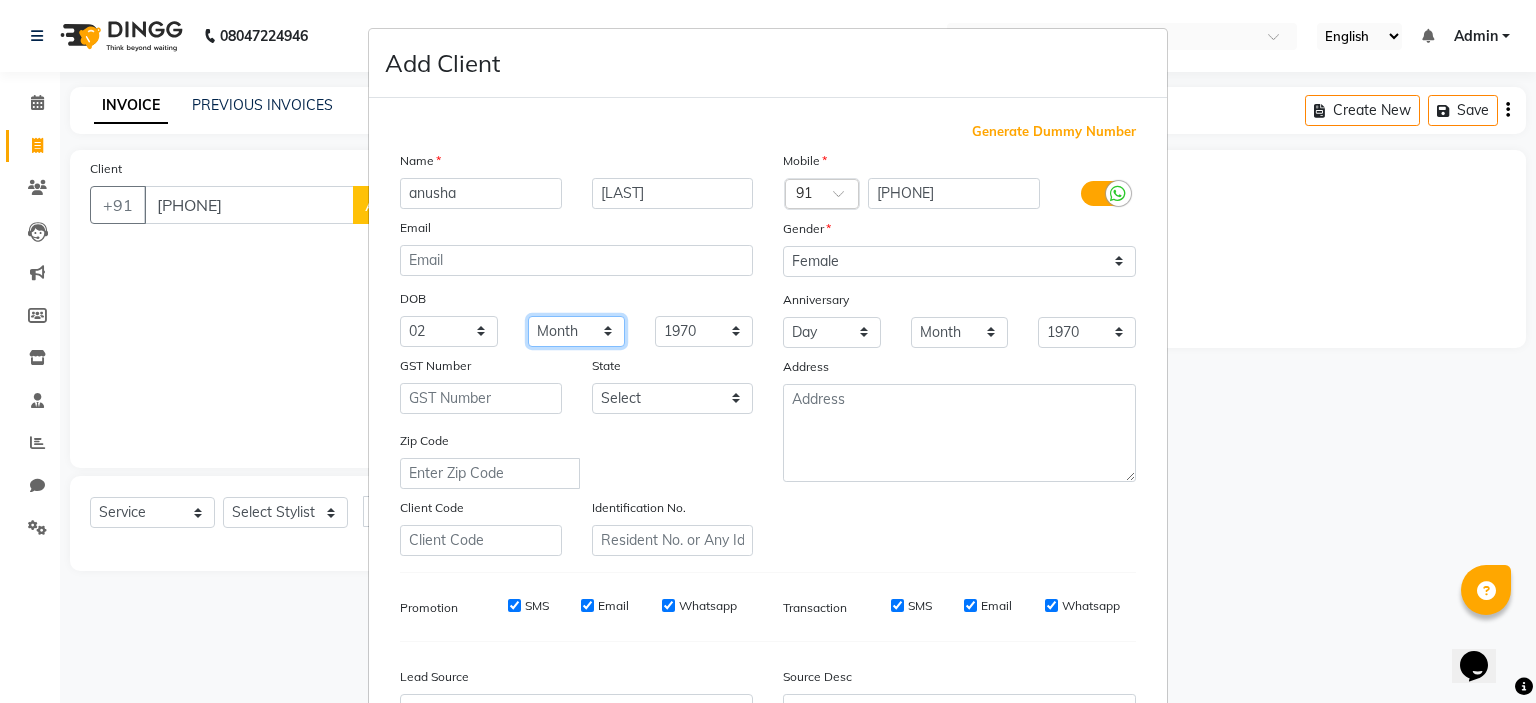 click on "Month January February March April May June July August September October November December" at bounding box center [577, 331] 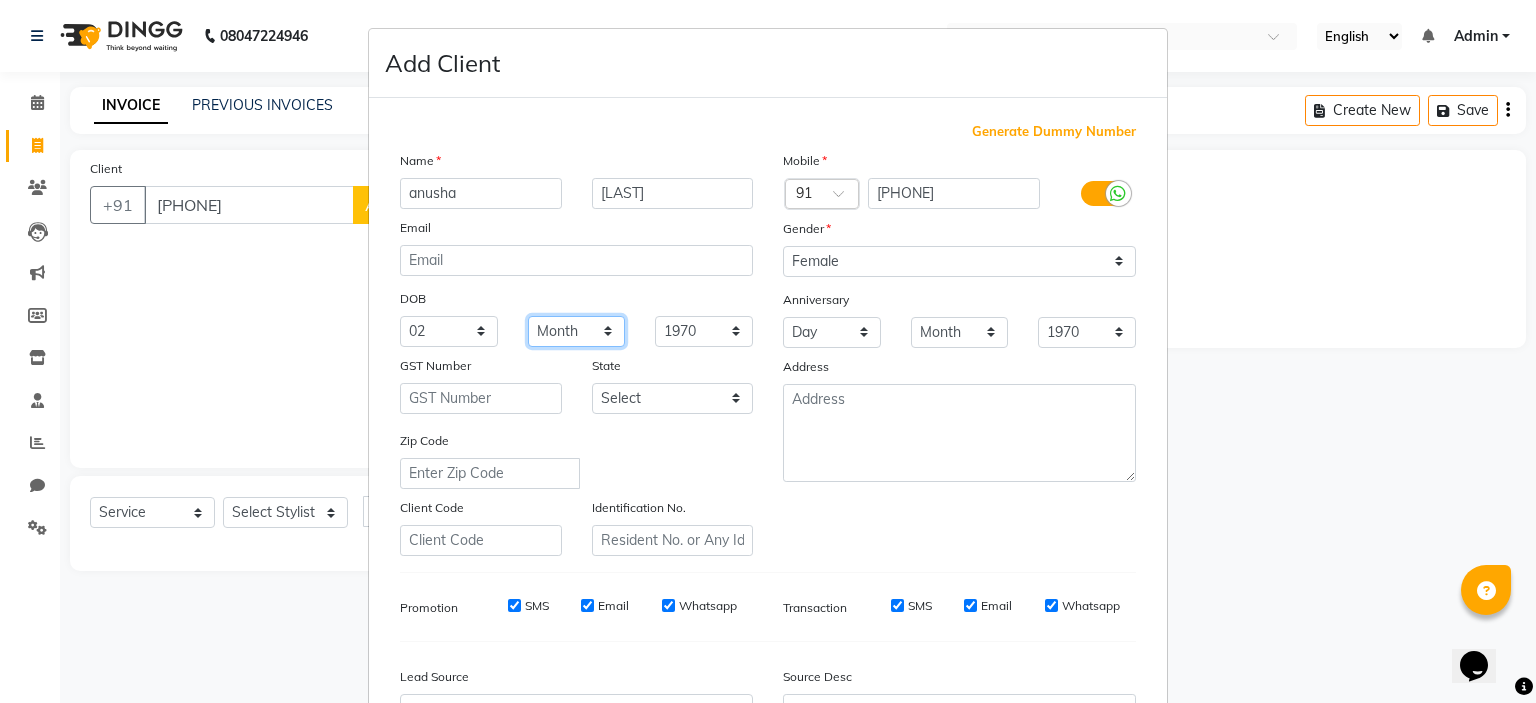 select on "06" 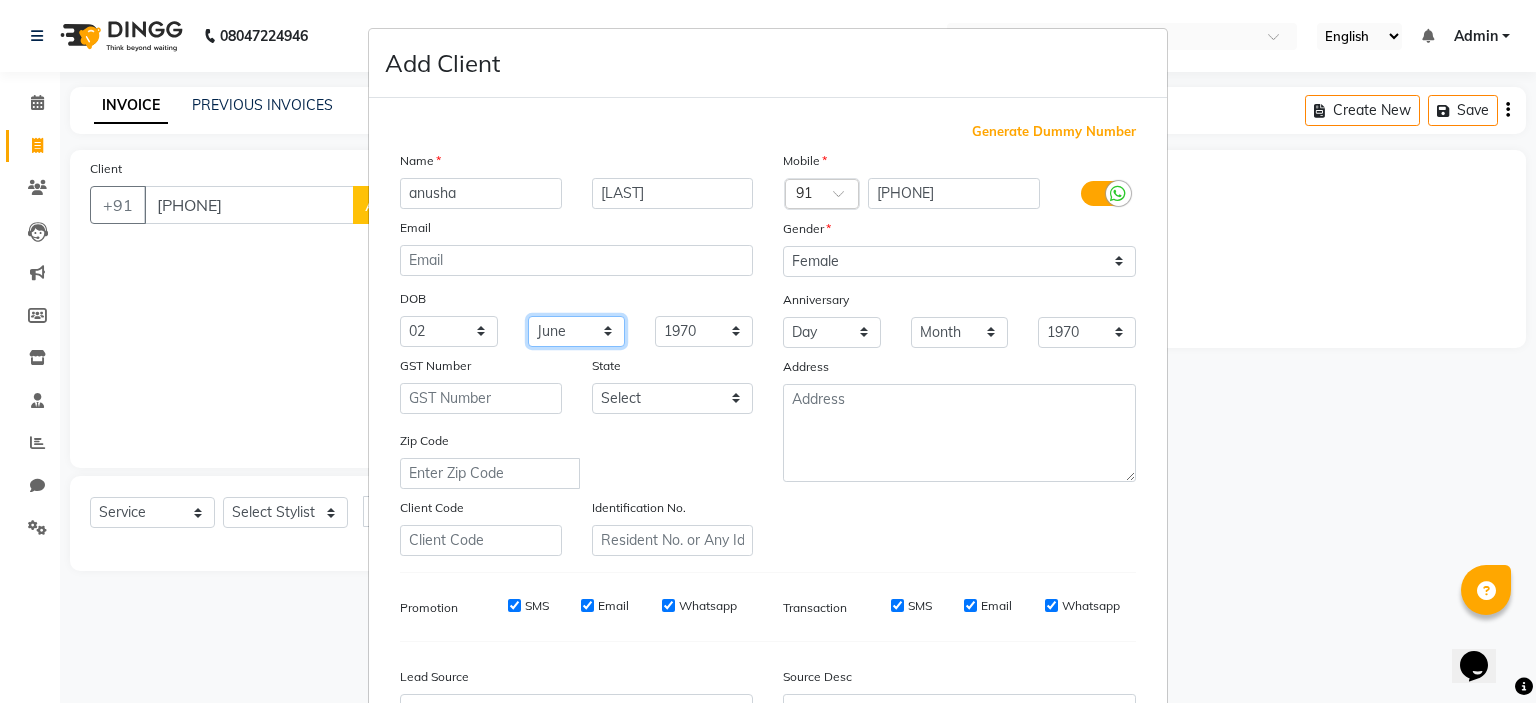 click on "Month January February March April May June July August September October November December" at bounding box center [577, 331] 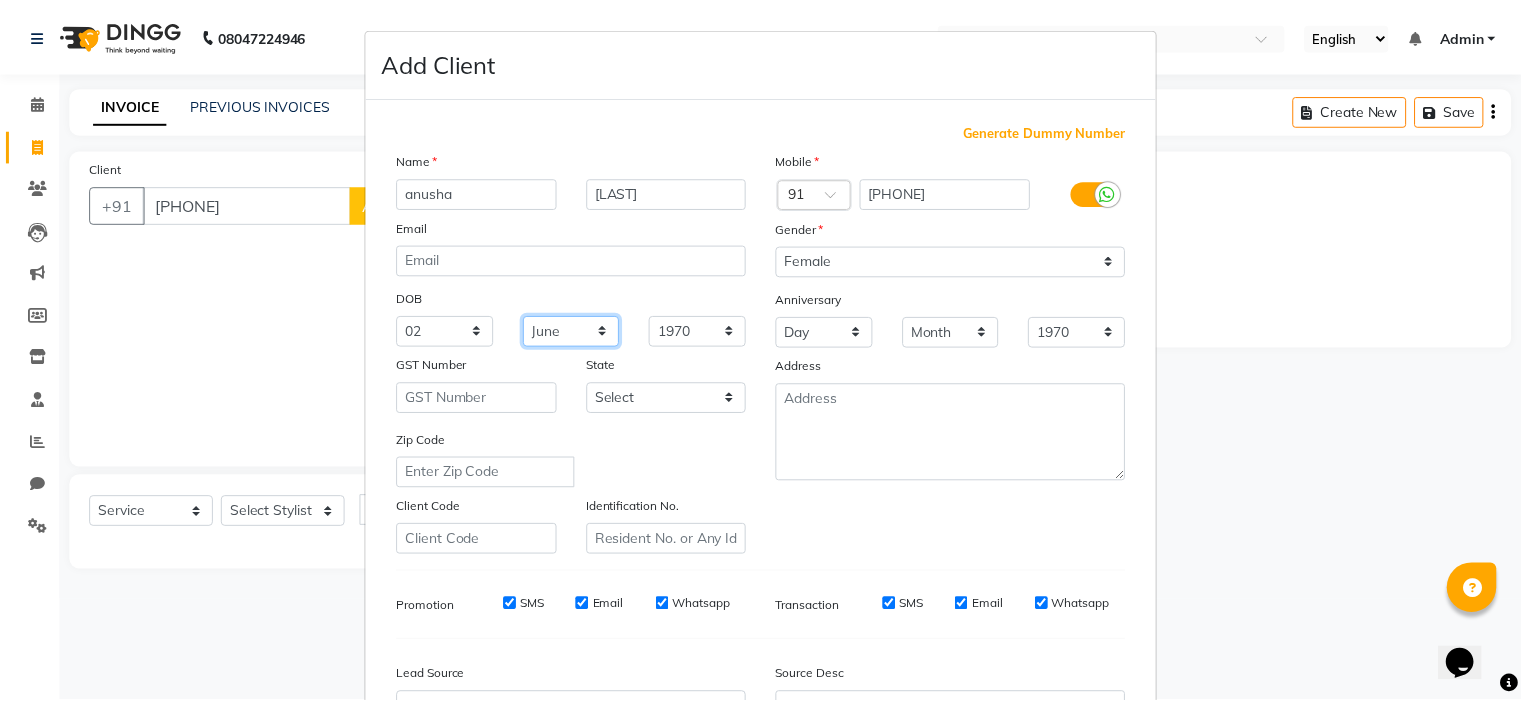 scroll, scrollTop: 229, scrollLeft: 0, axis: vertical 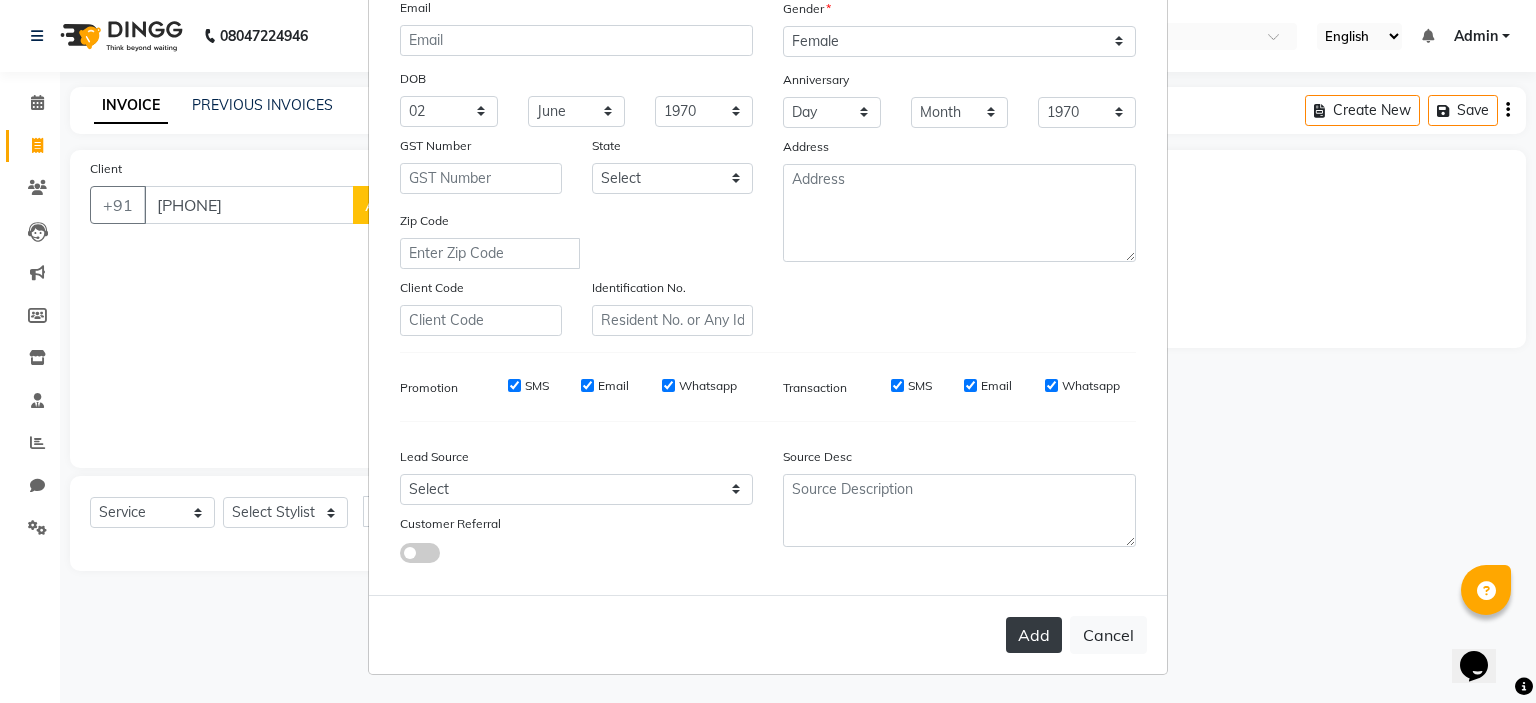 click on "Add" at bounding box center [1034, 635] 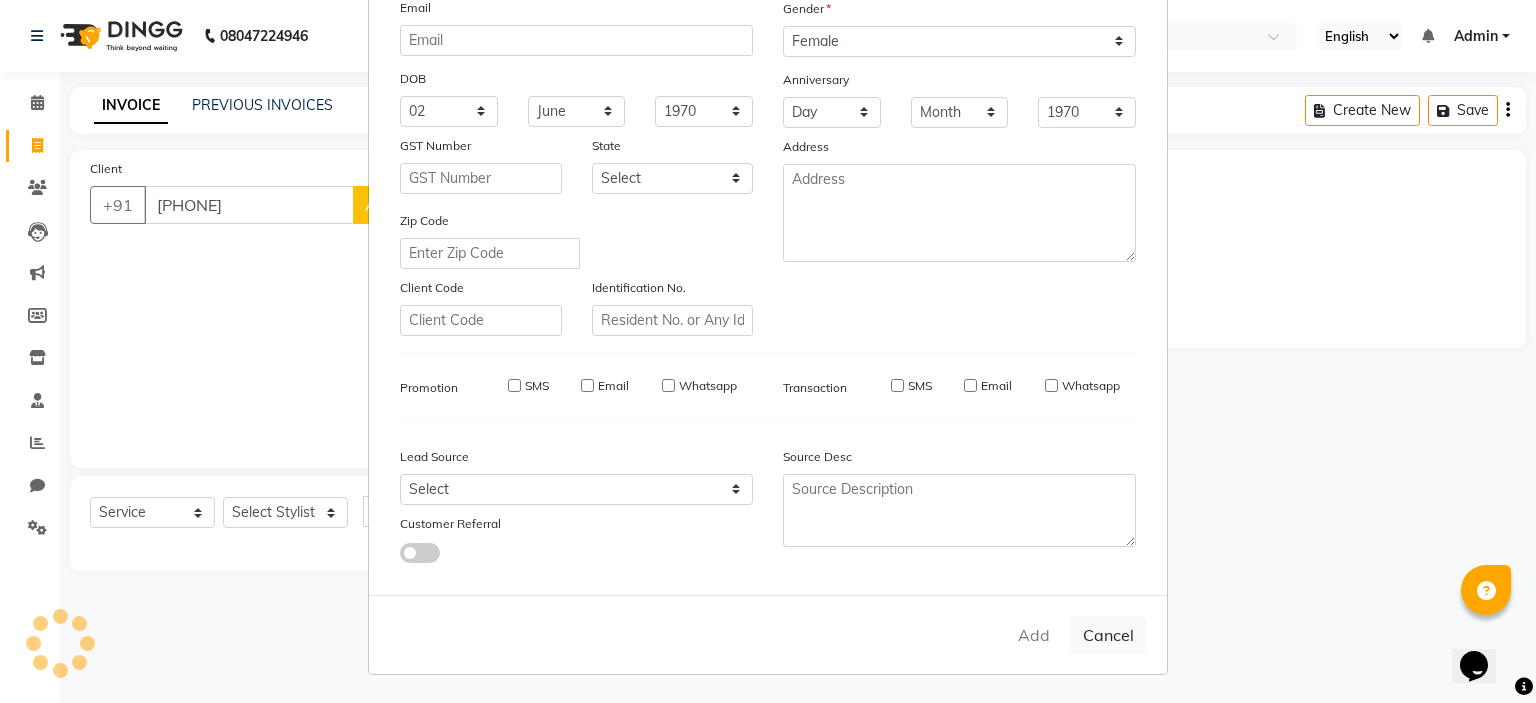 type 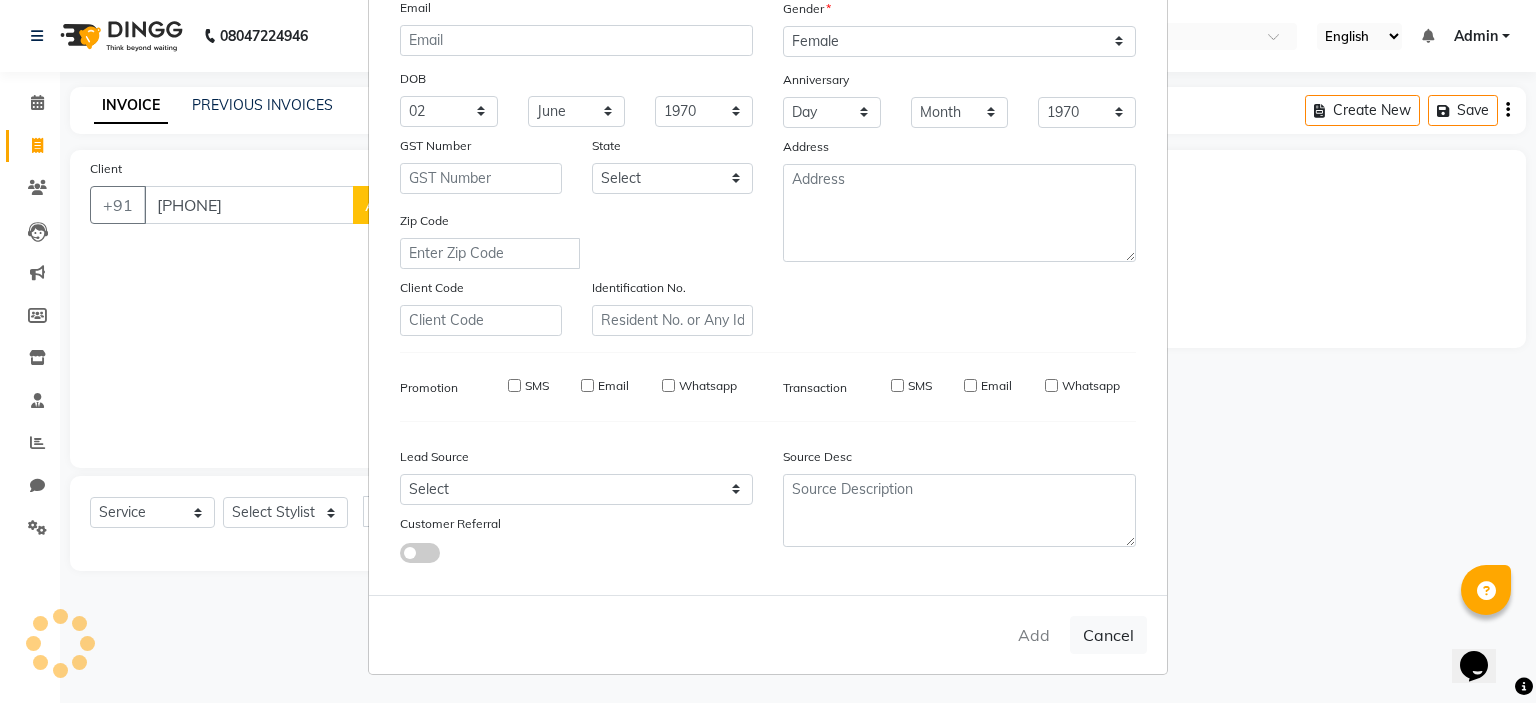 type 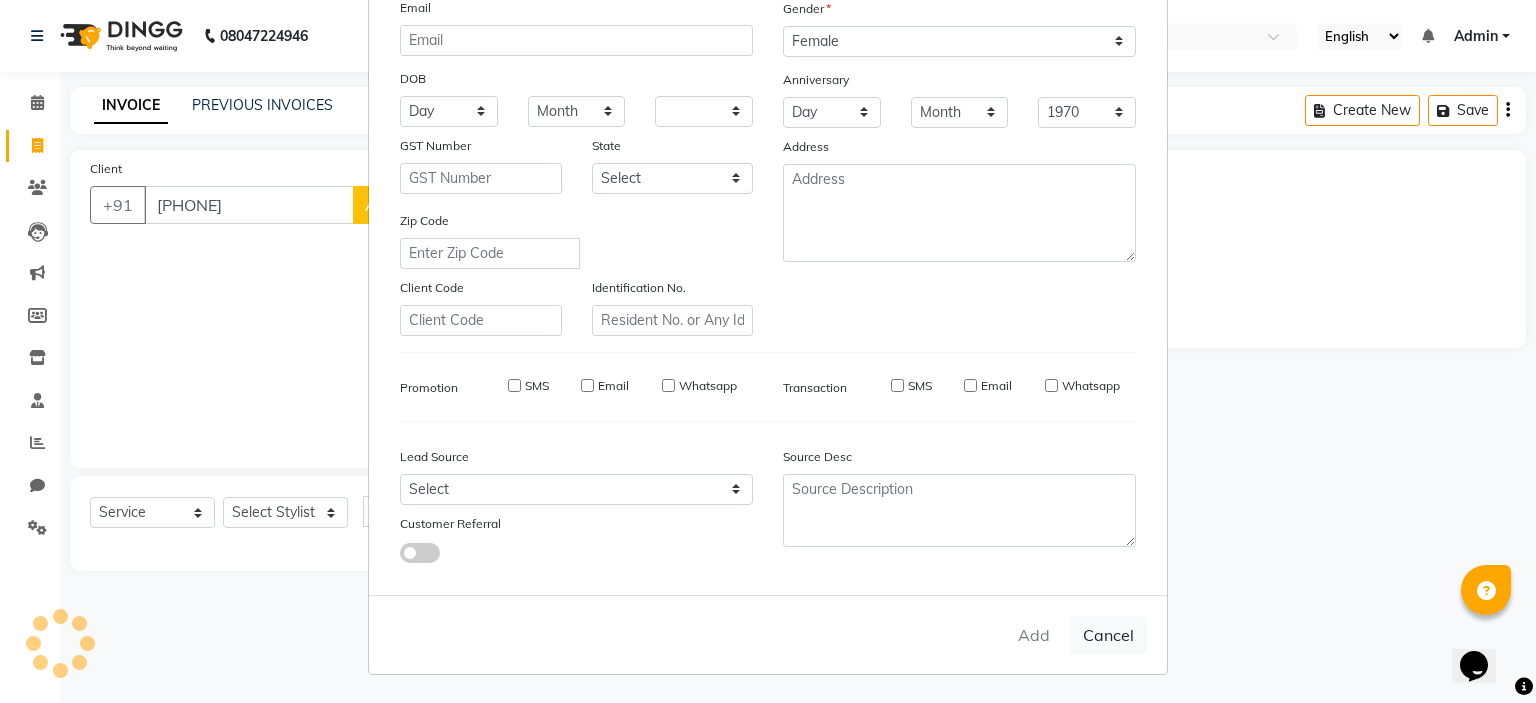 select 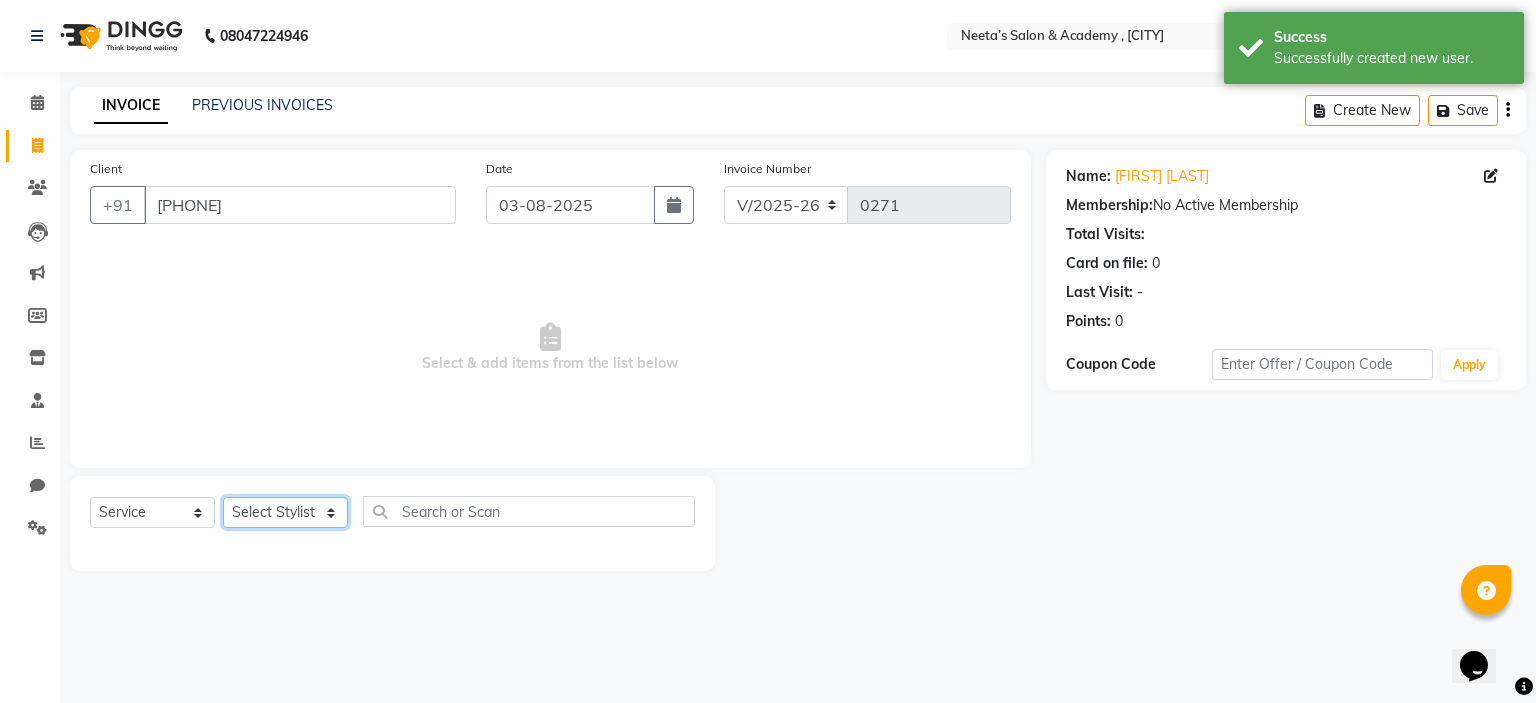 click on "Select Stylist  [FIRST] (Owner) [FIRST] [FIRST] [FIRST] [FIRST] [FIRST] [FIRST] [FIRST] [FIRST] [FIRST]" 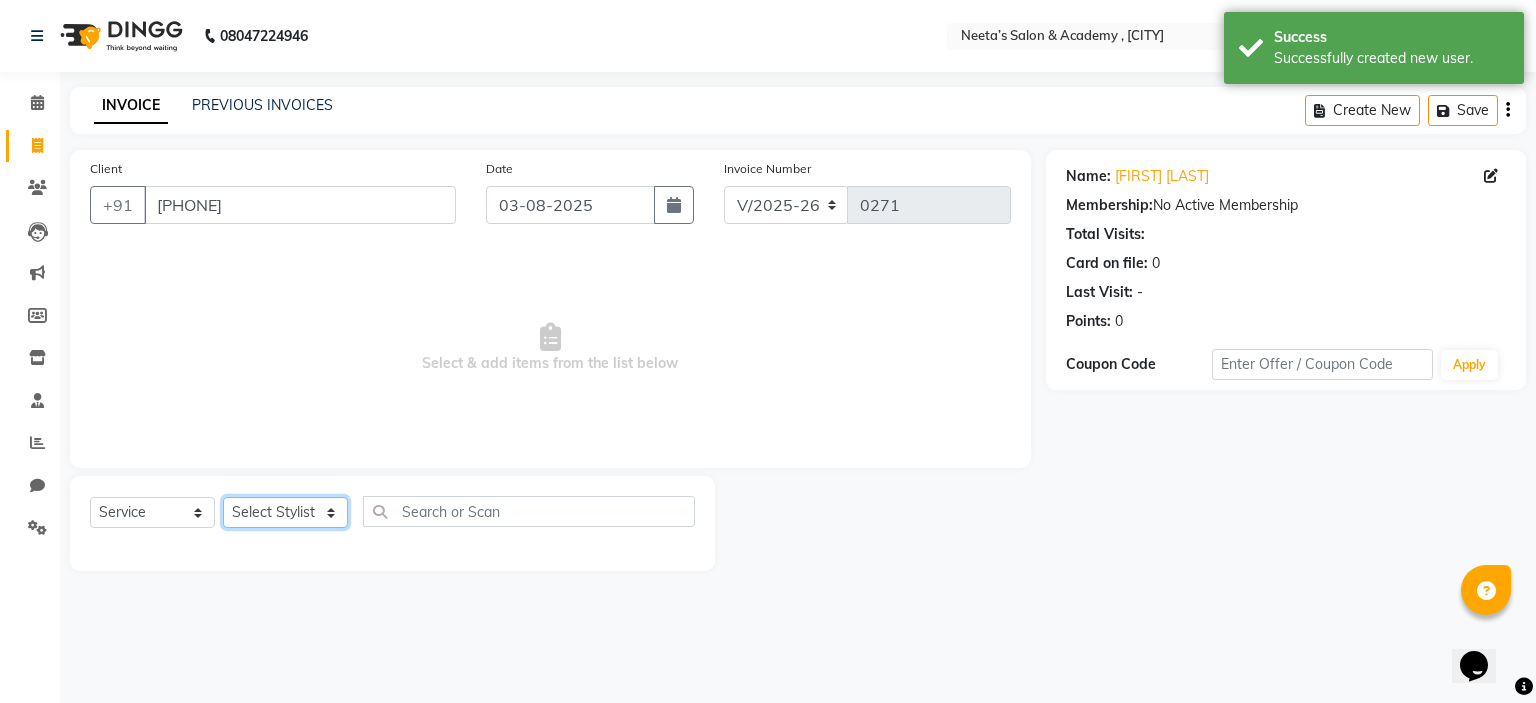 select on "[PHONE]" 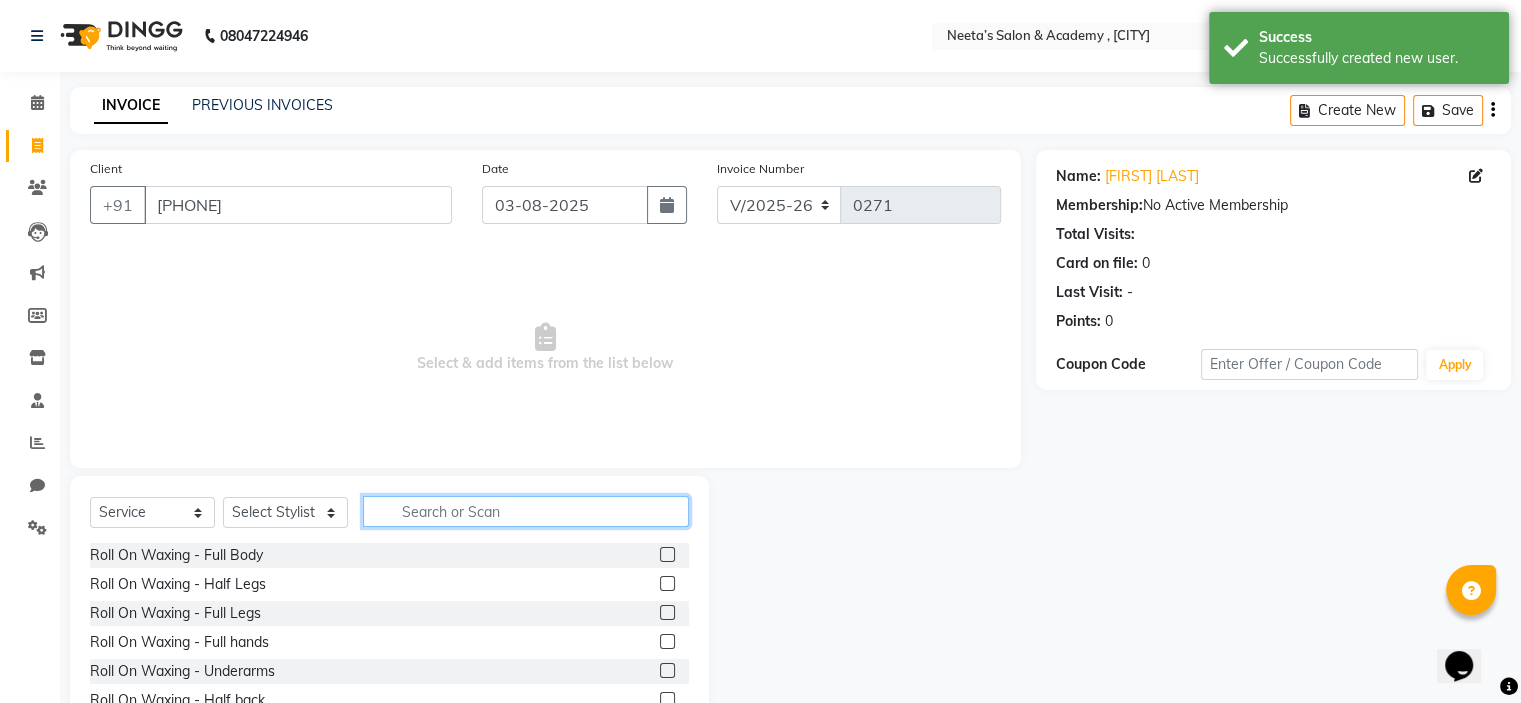 click 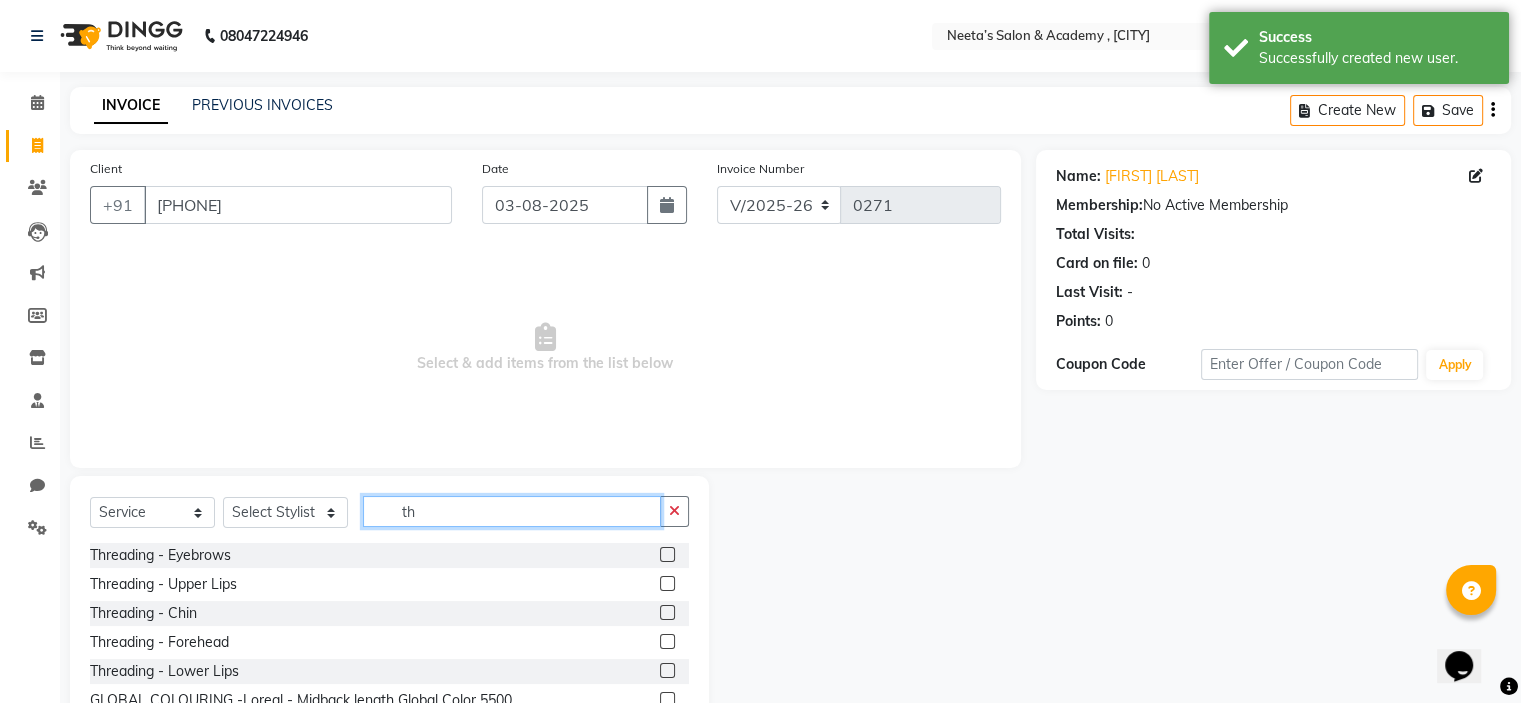 type on "th" 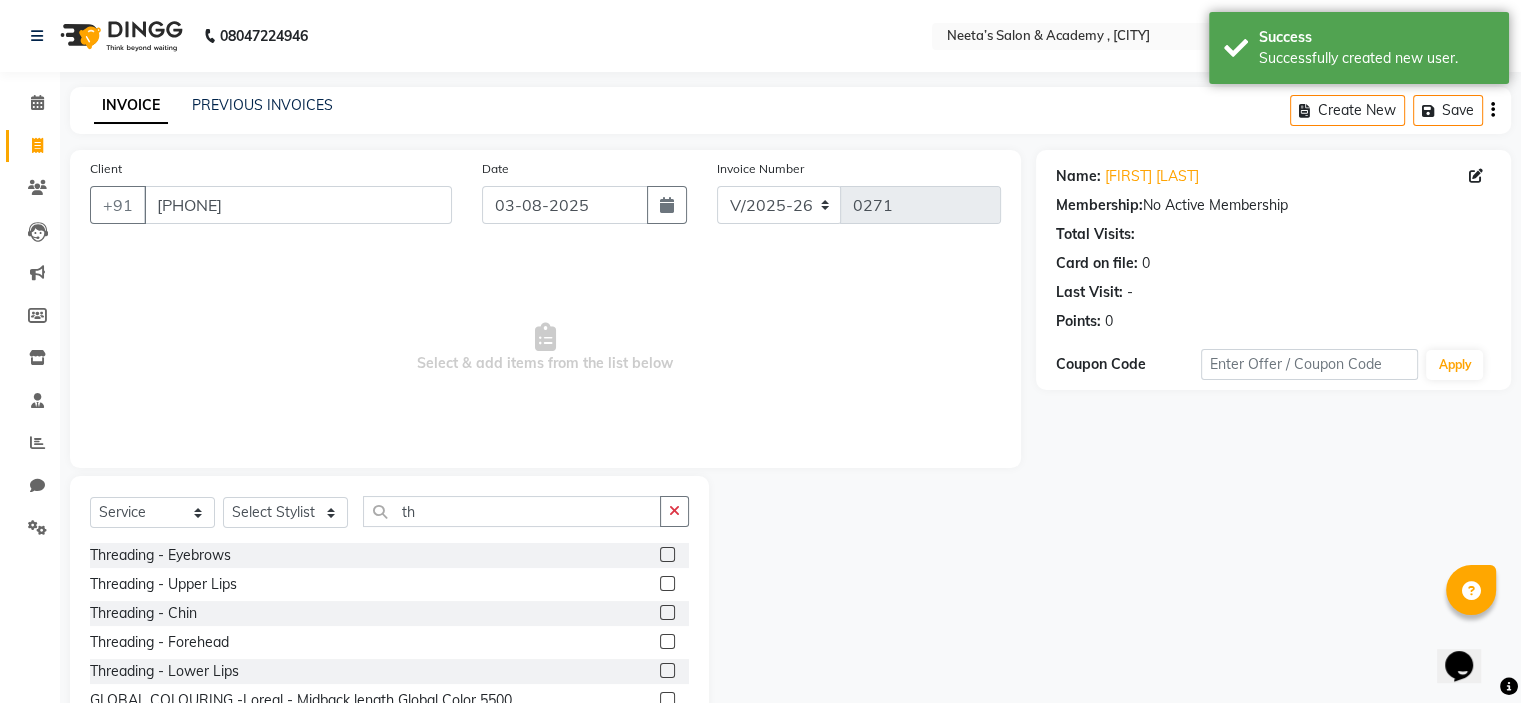 click 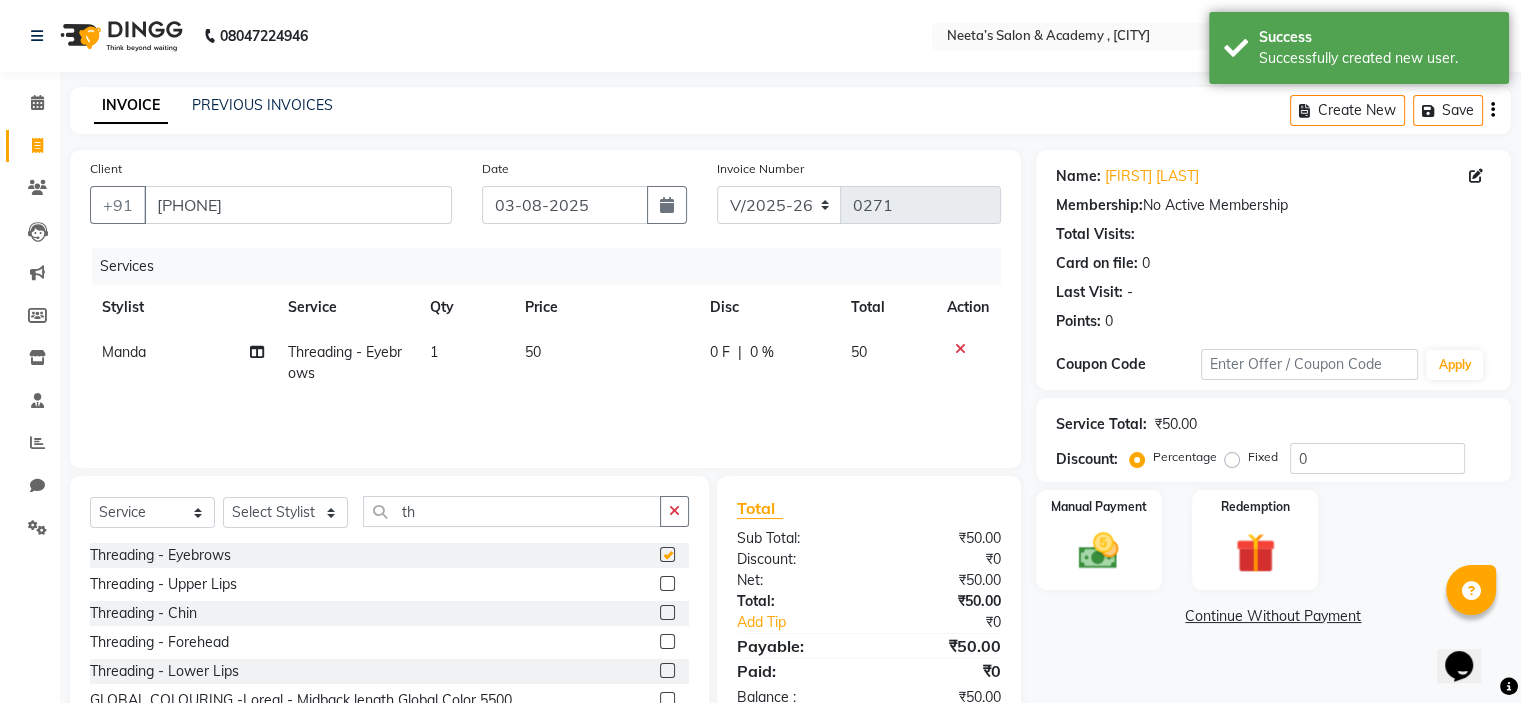 checkbox on "false" 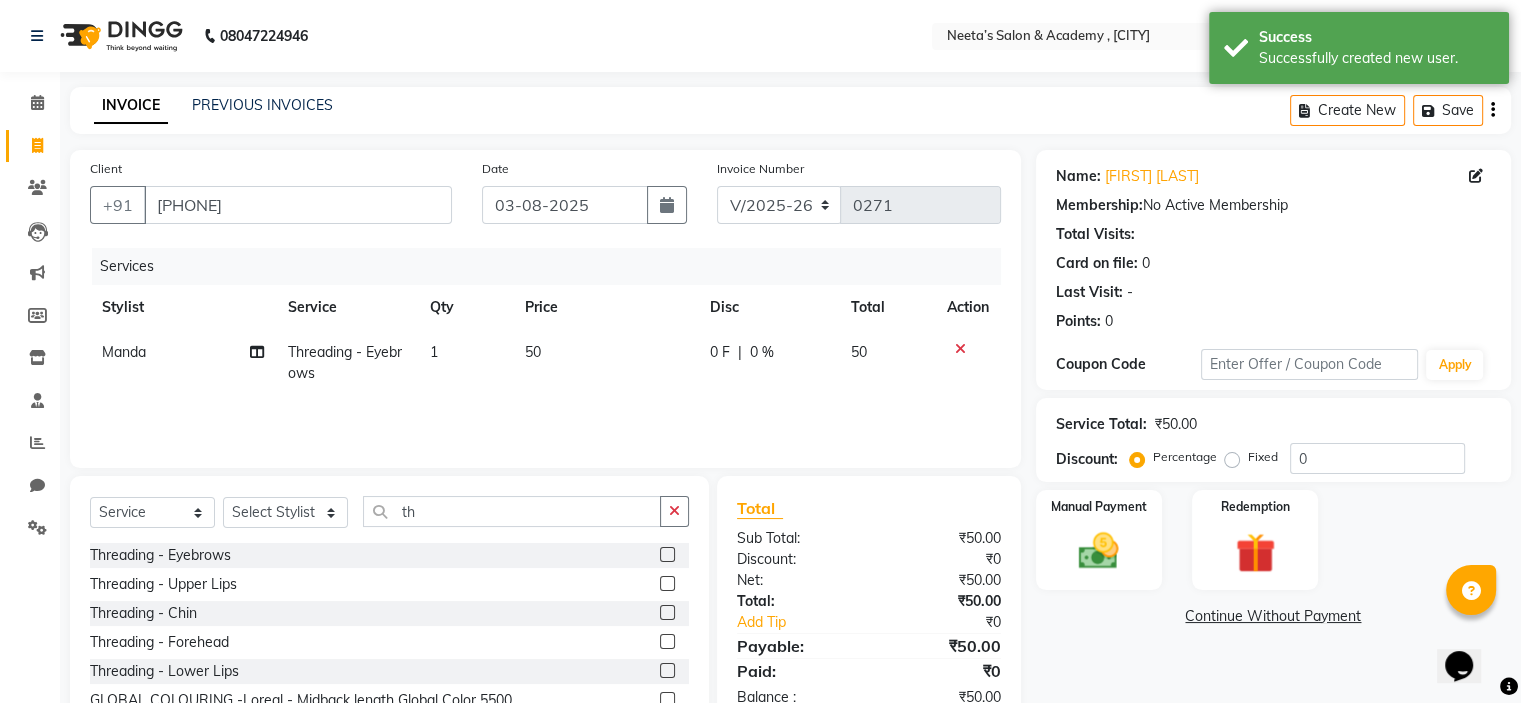 click 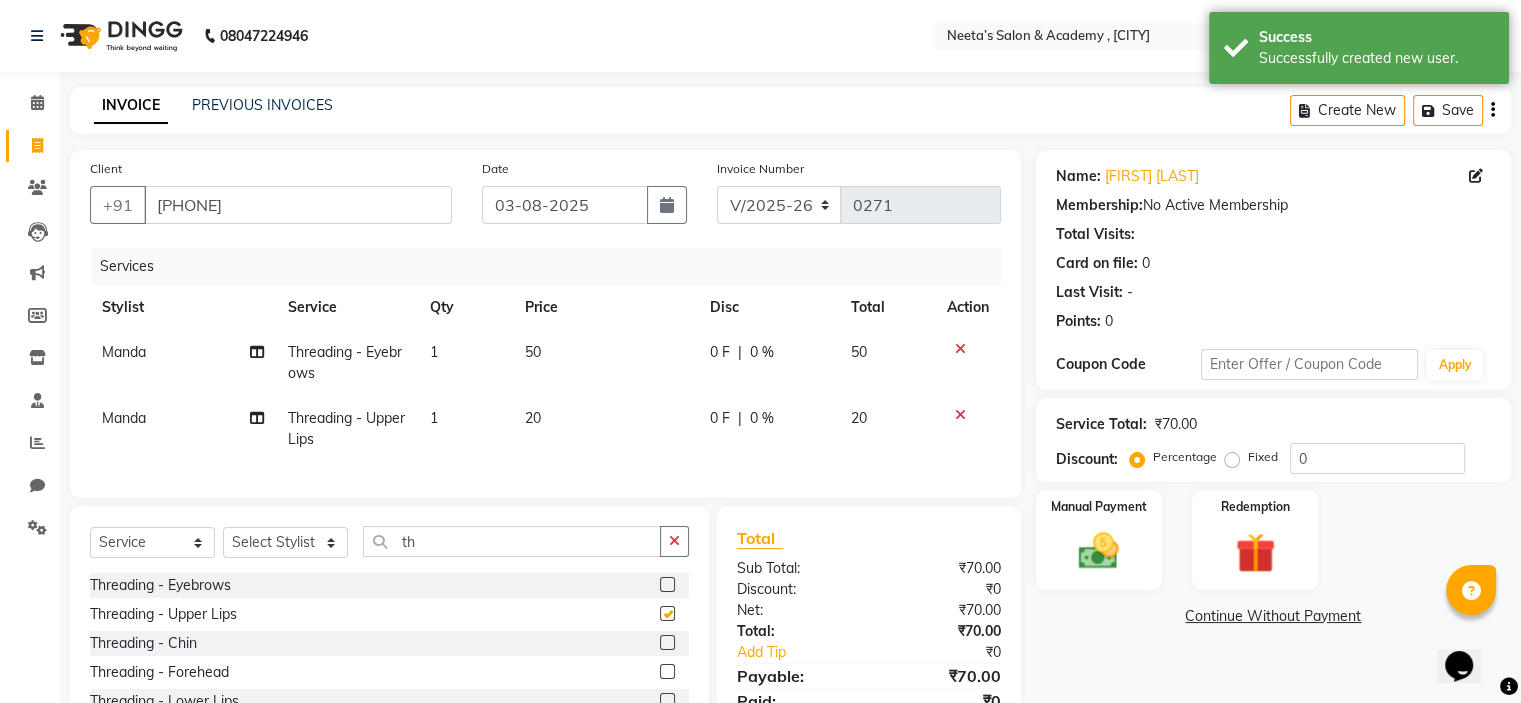 checkbox on "false" 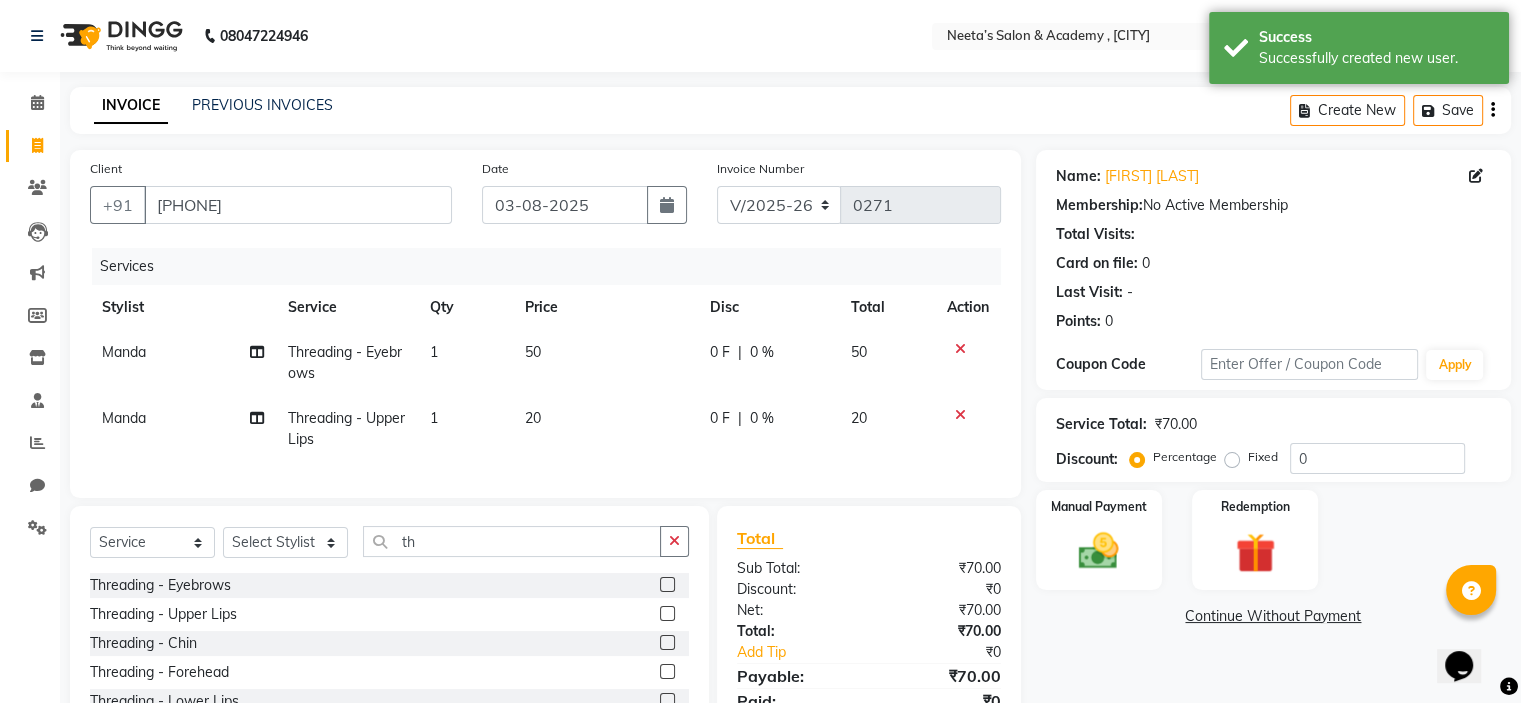 scroll, scrollTop: 144, scrollLeft: 0, axis: vertical 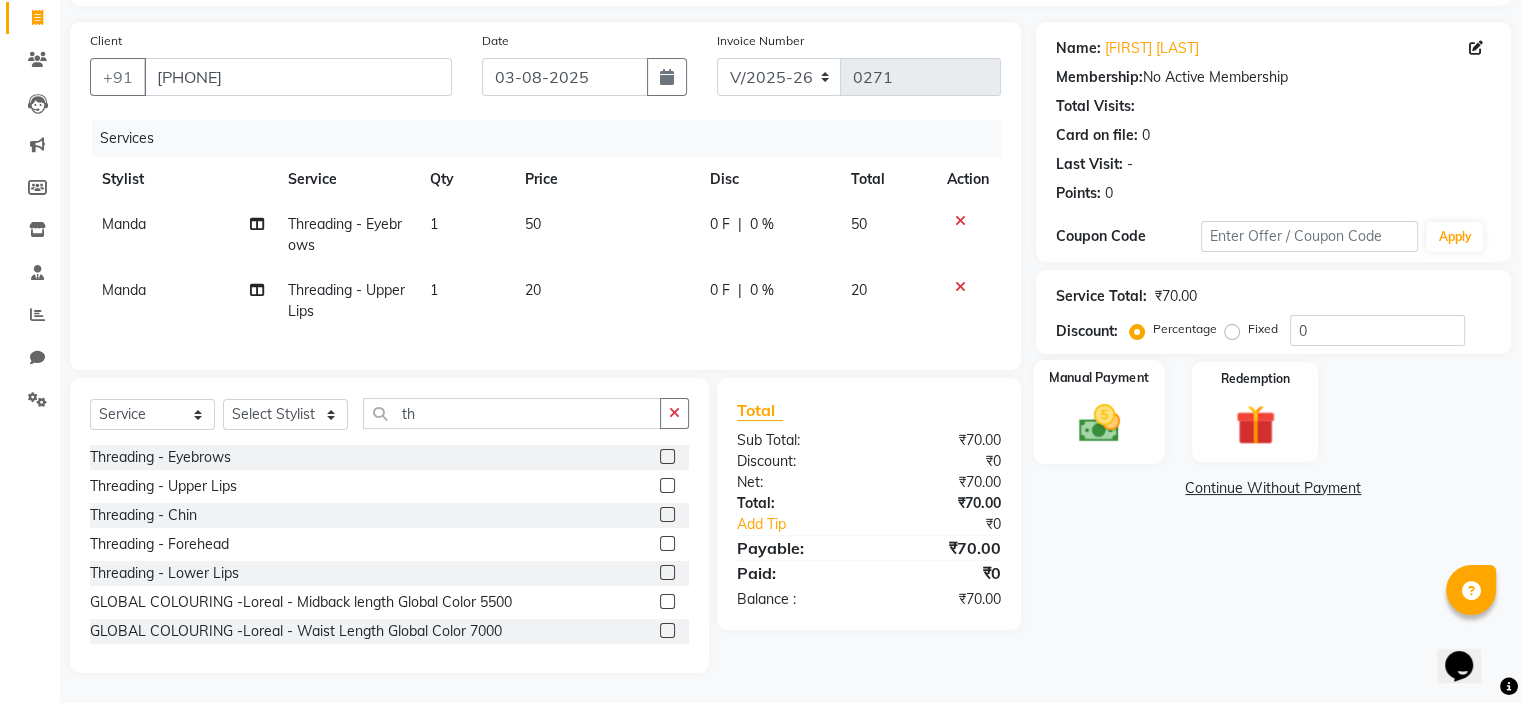 click 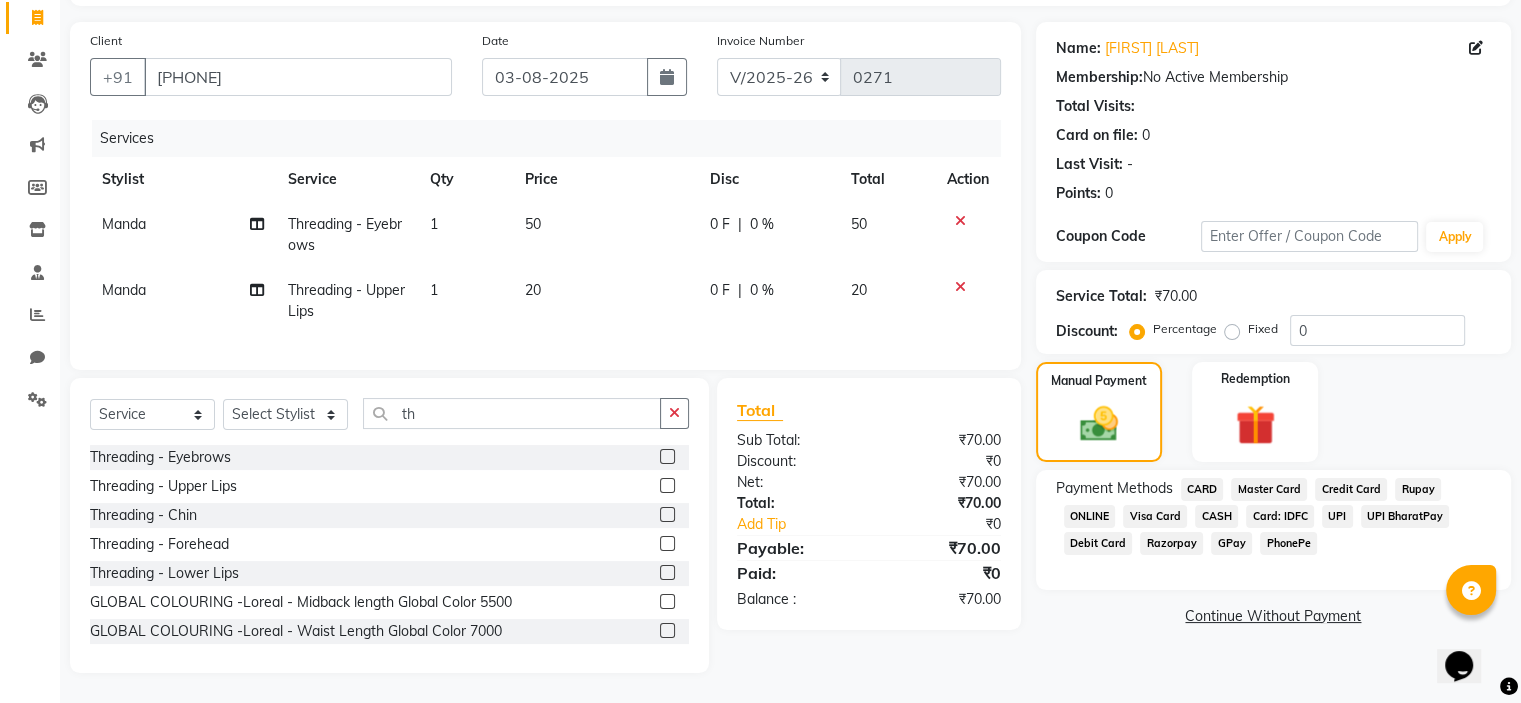 click on "GPay" 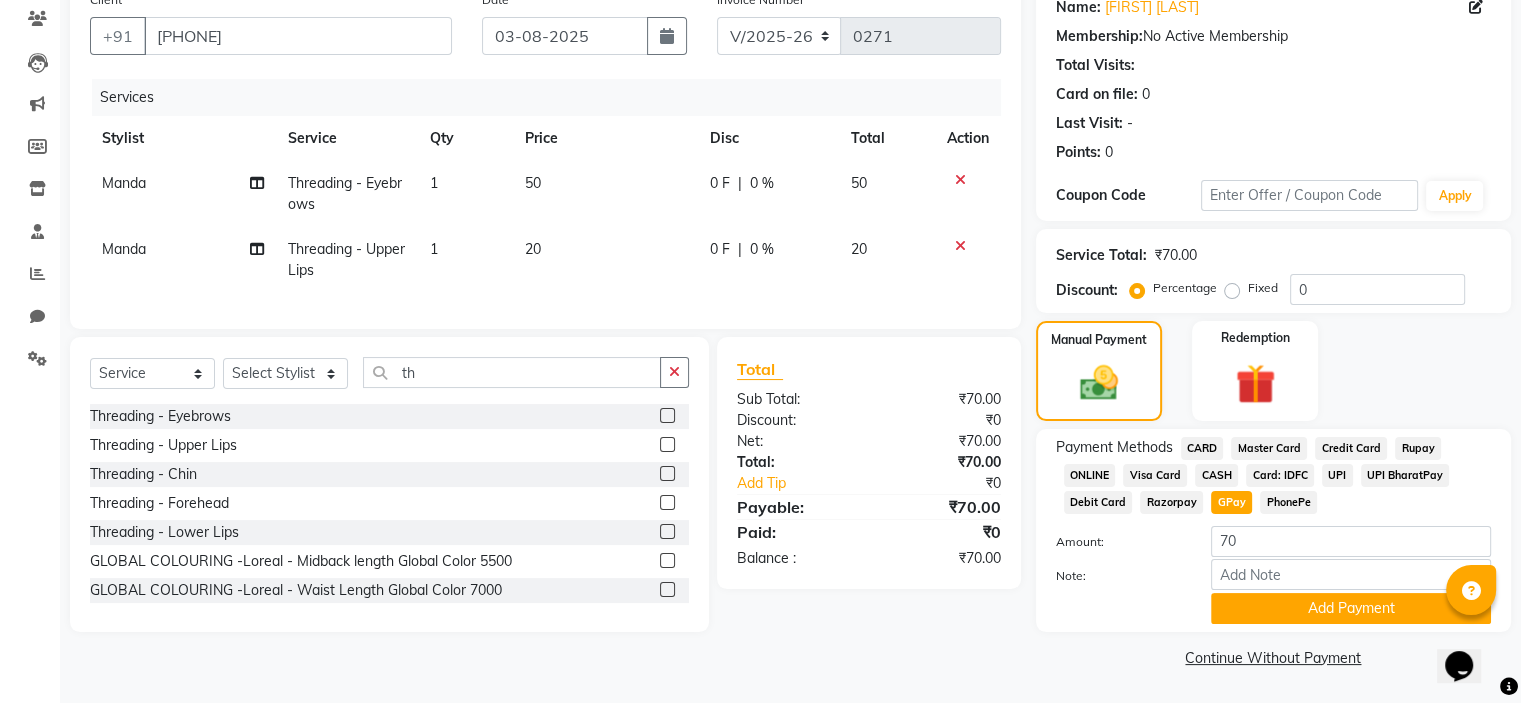 scroll, scrollTop: 171, scrollLeft: 0, axis: vertical 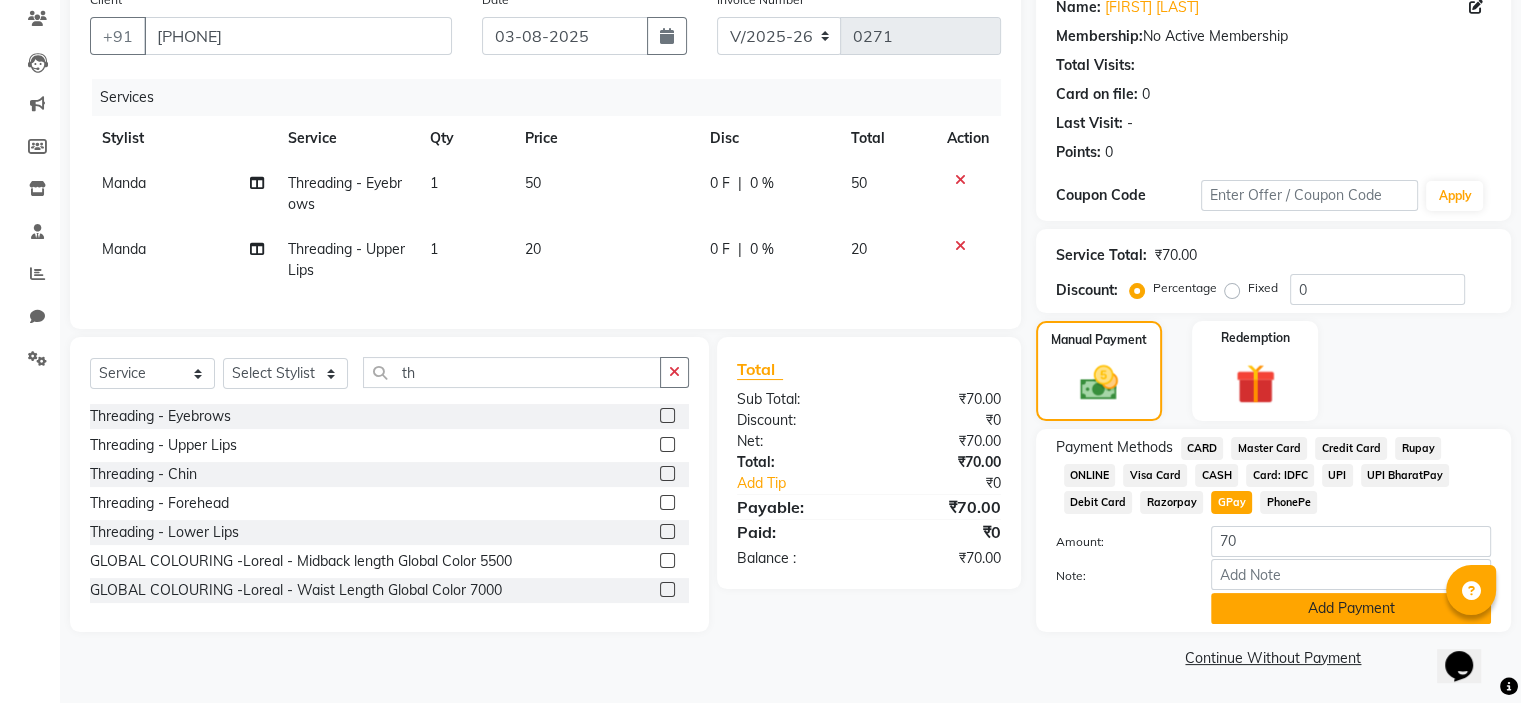 click on "Add Payment" 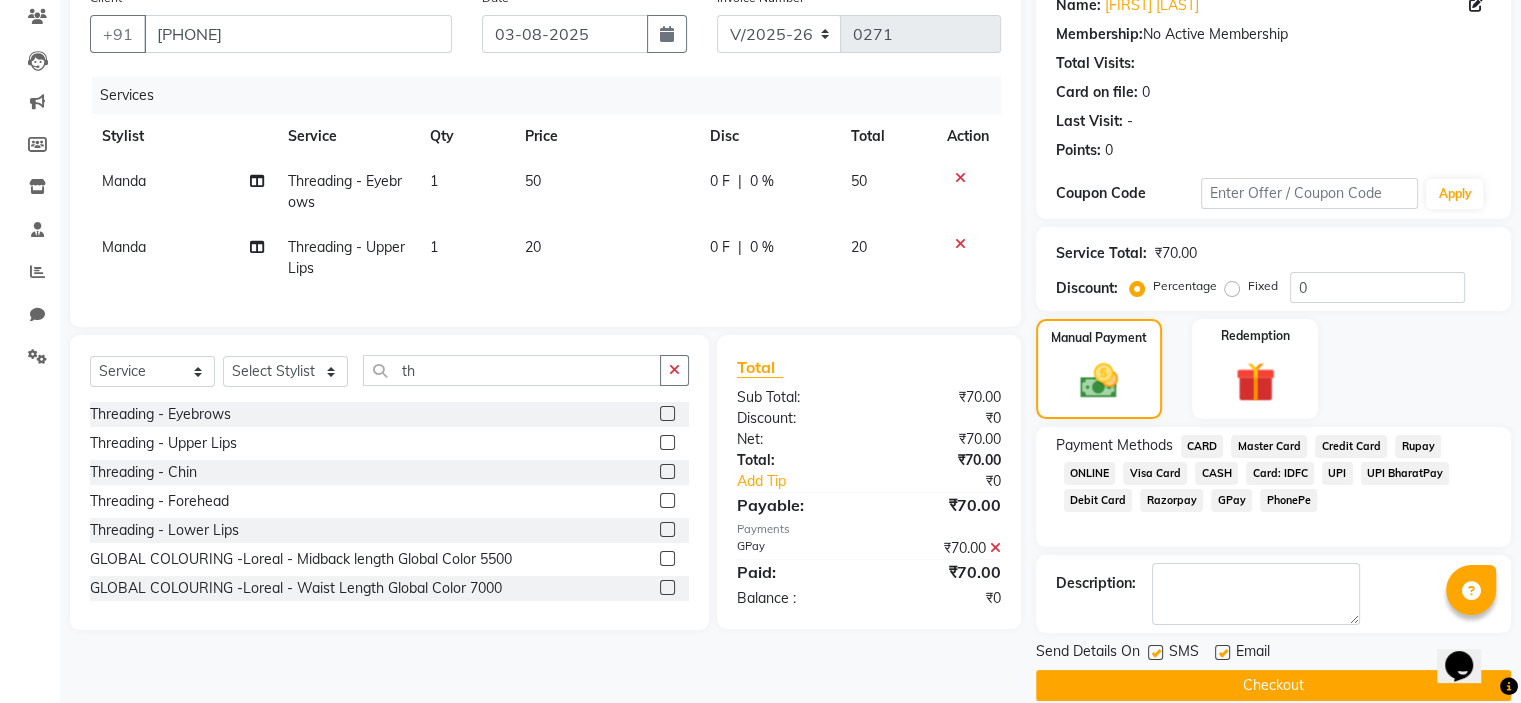 click on "Checkout" 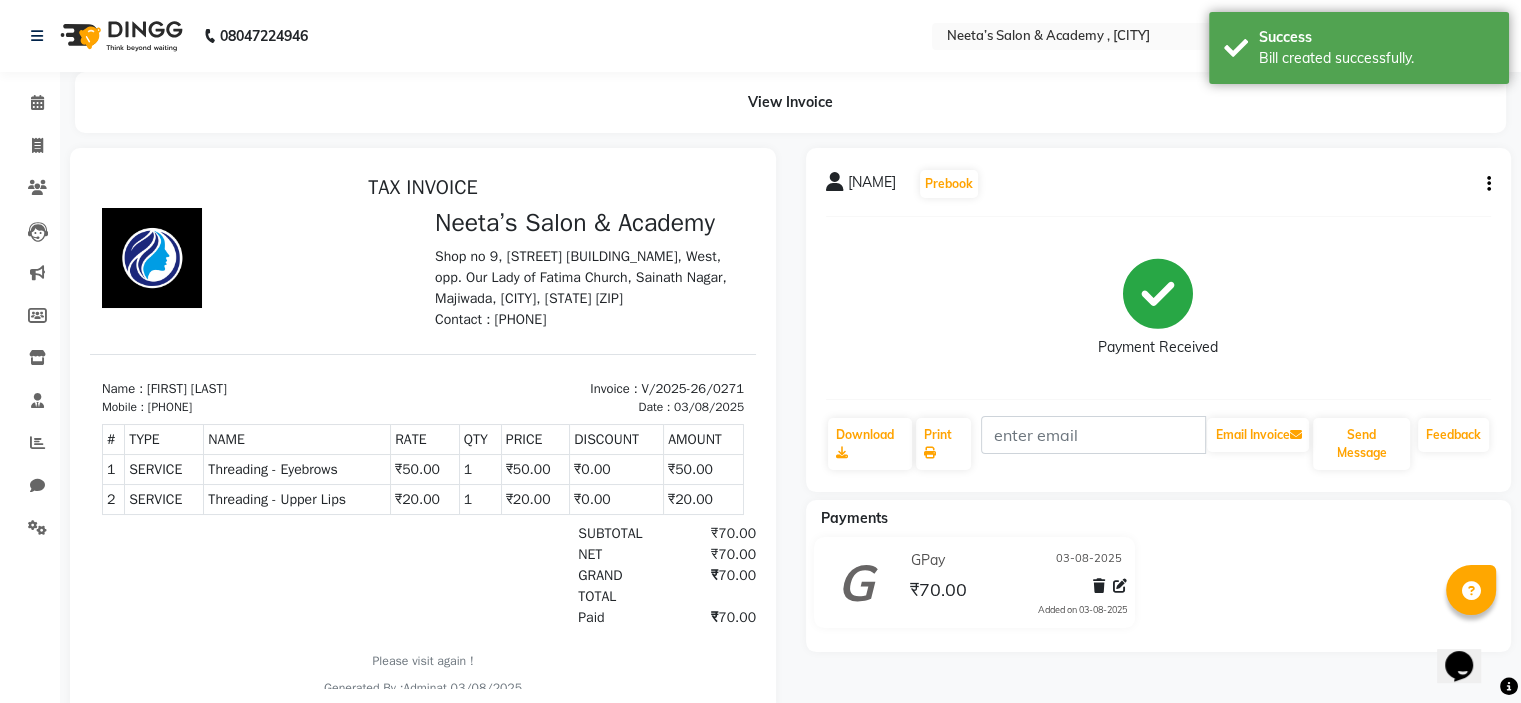 scroll, scrollTop: 0, scrollLeft: 0, axis: both 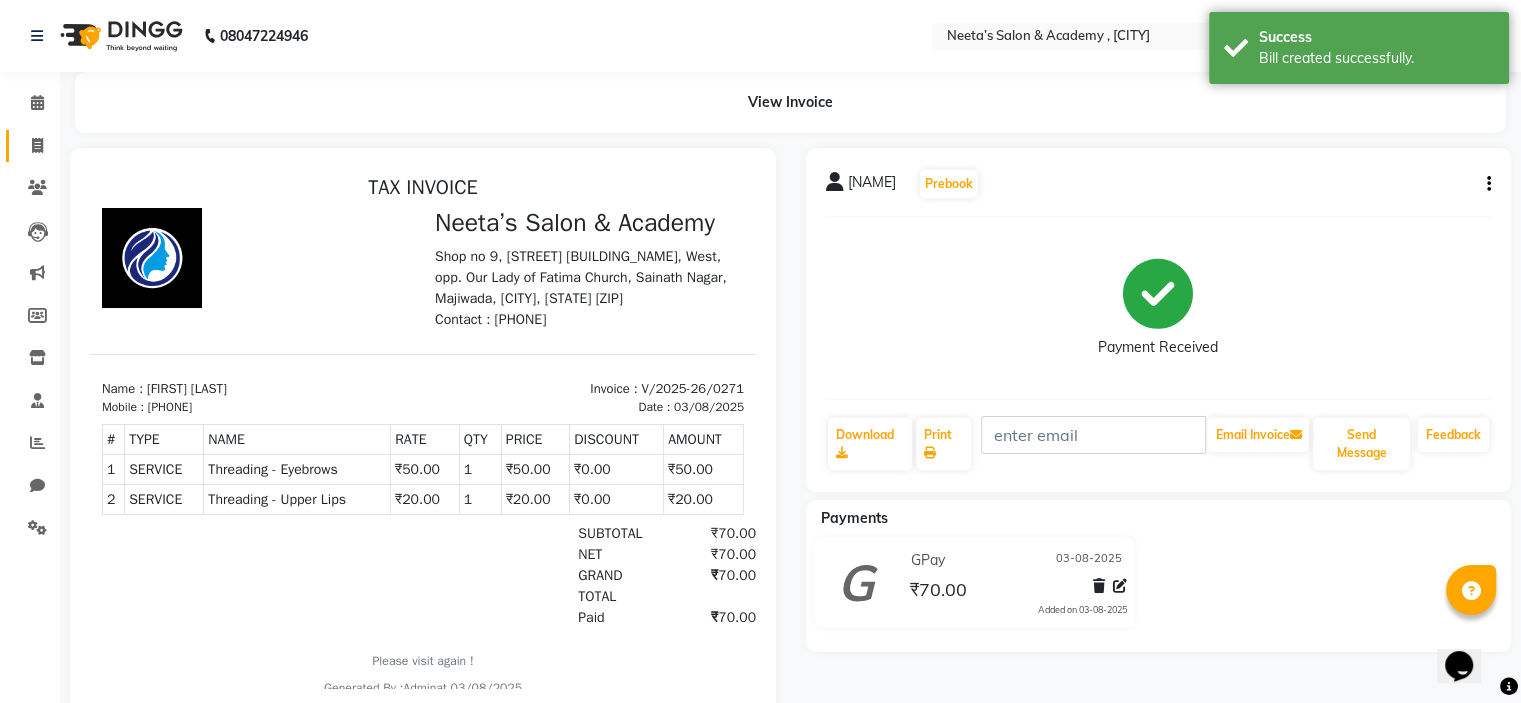 click 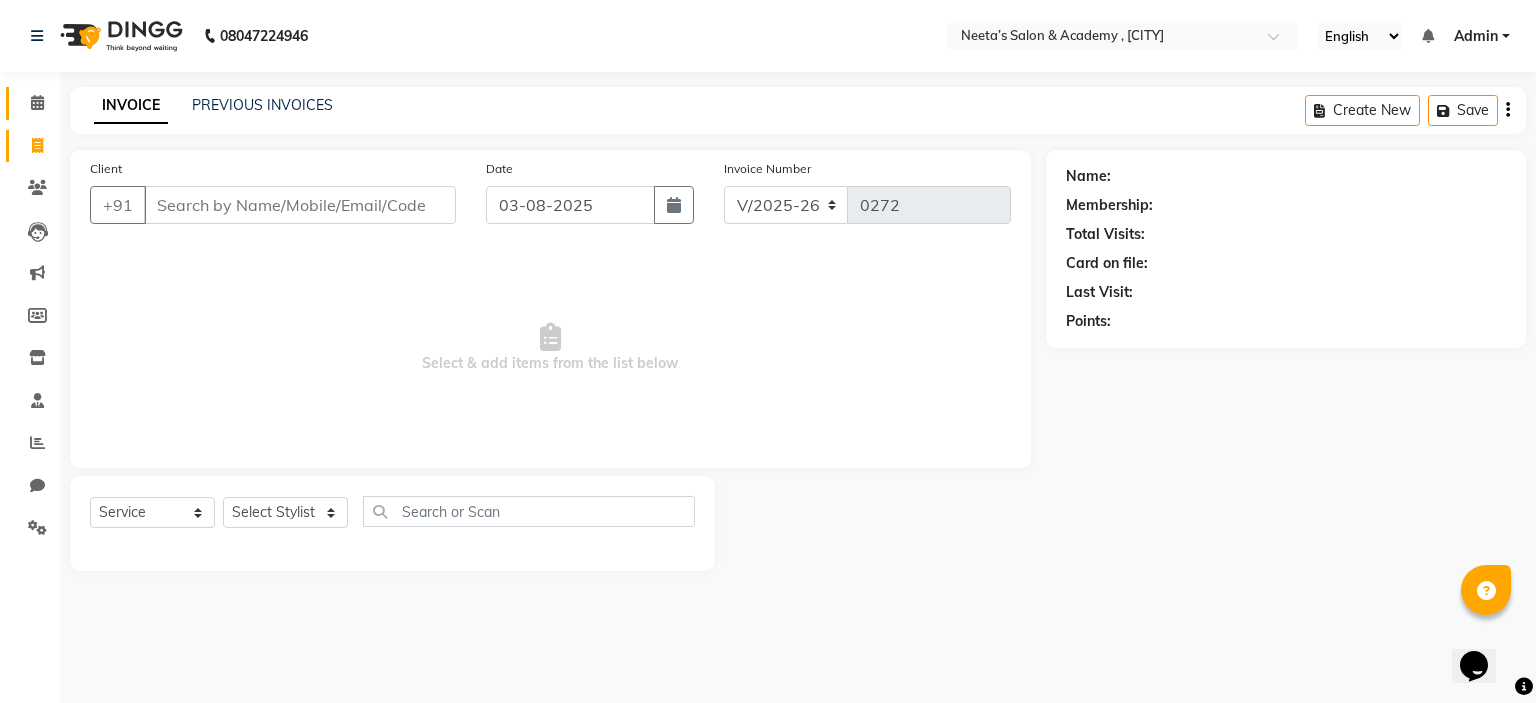click on "Calendar" 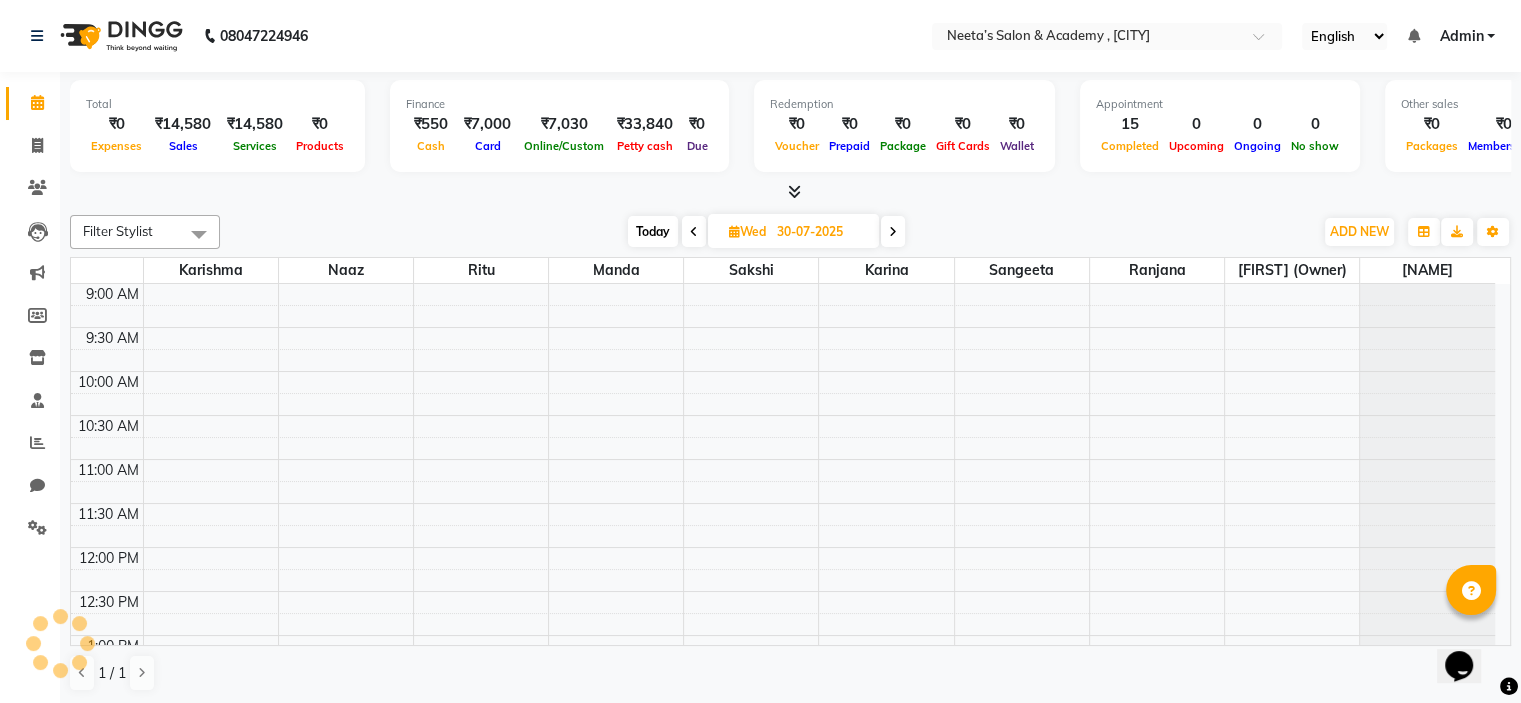 scroll, scrollTop: 0, scrollLeft: 0, axis: both 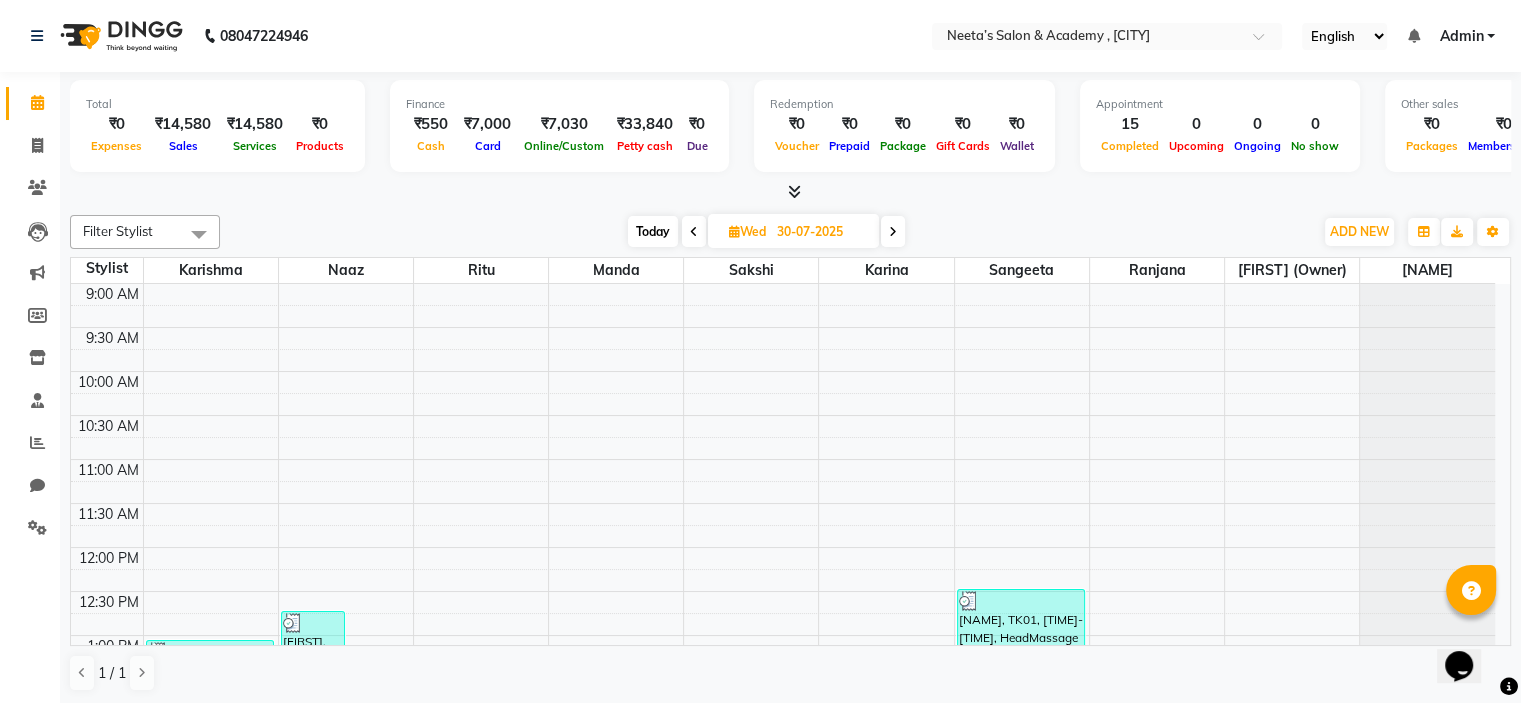 click at bounding box center (893, 231) 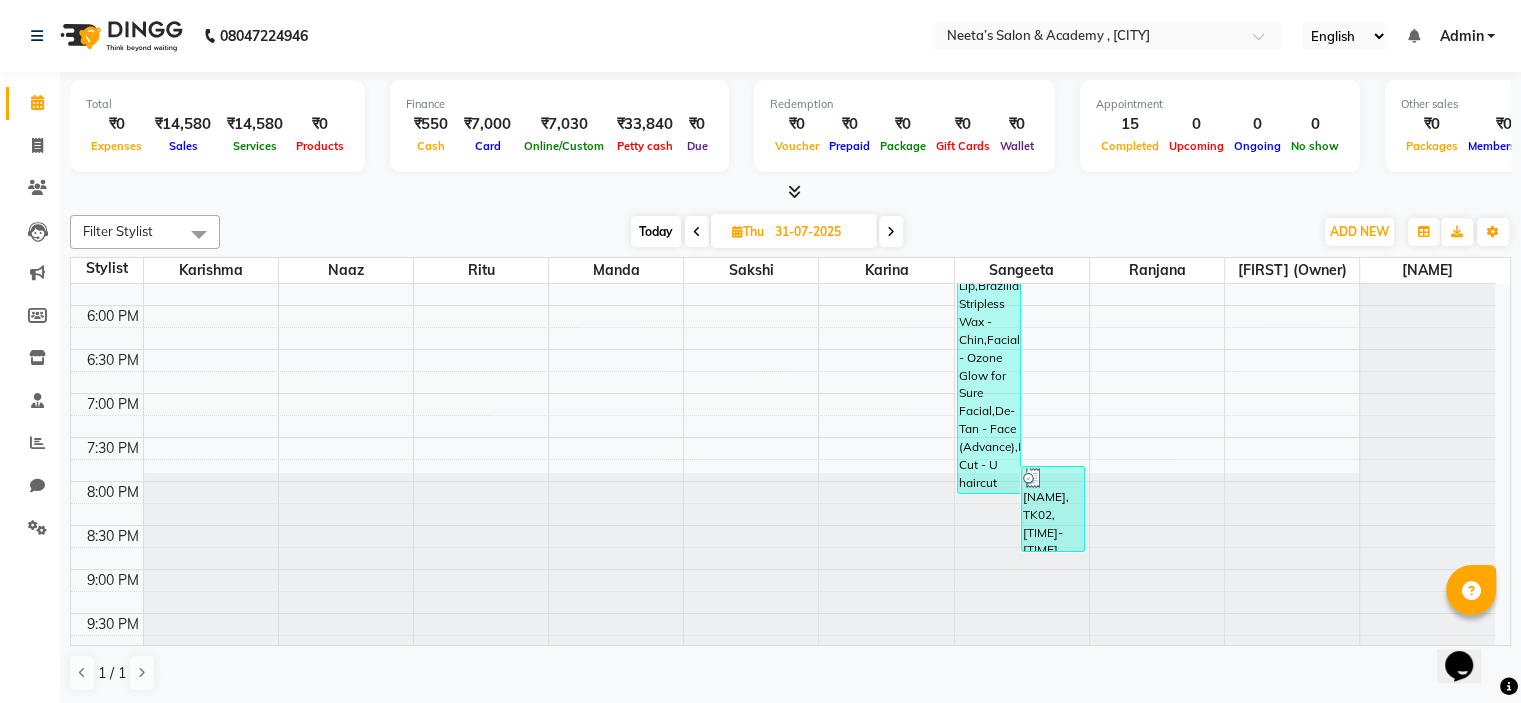 click at bounding box center [891, 231] 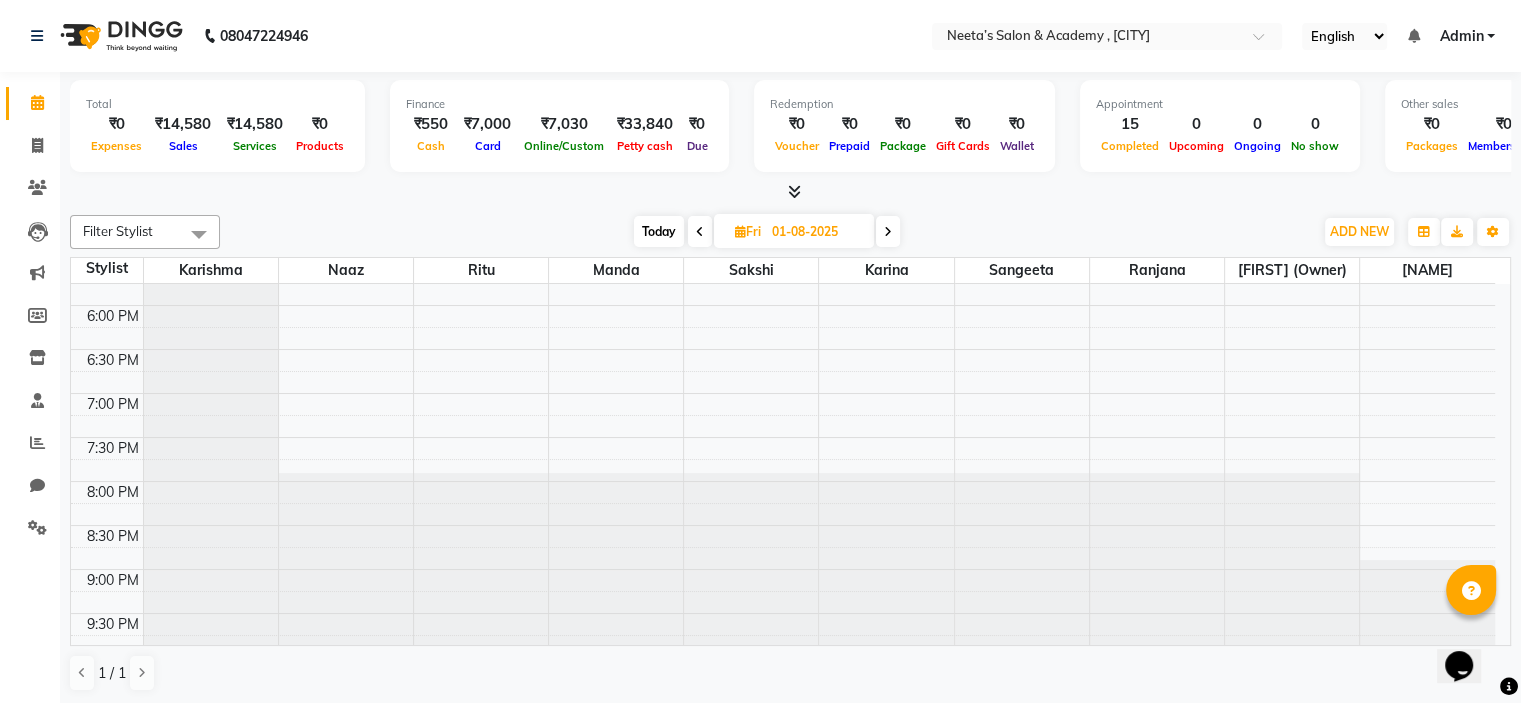 scroll, scrollTop: 770, scrollLeft: 0, axis: vertical 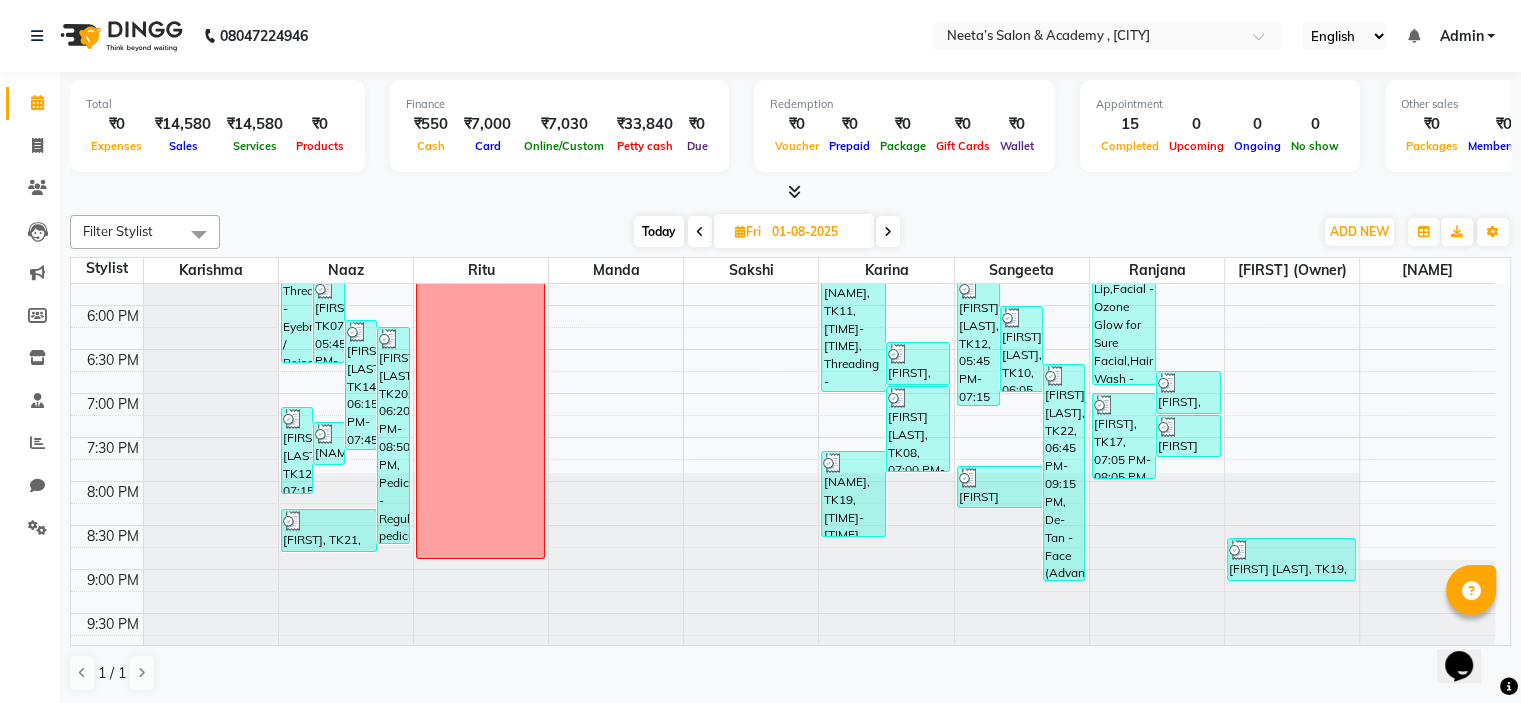 click at bounding box center [888, 231] 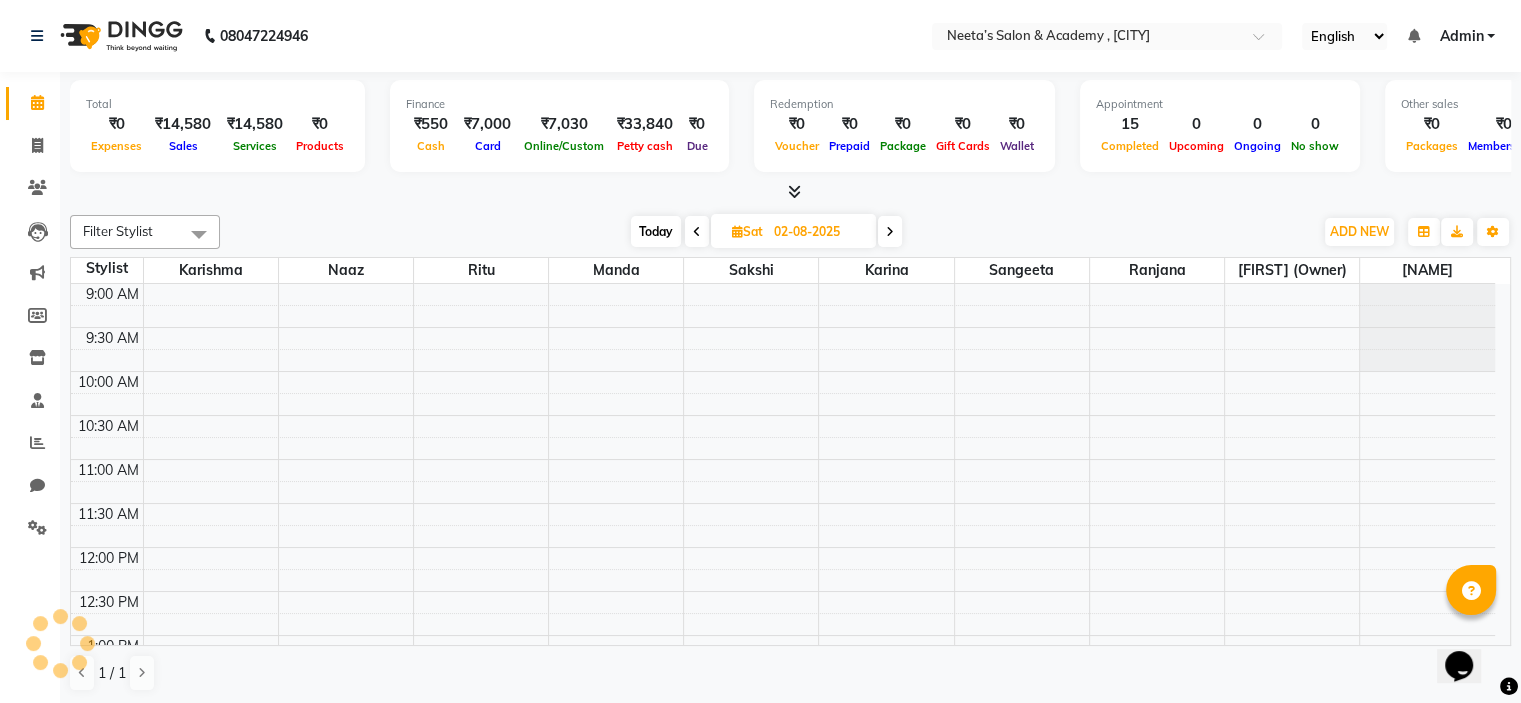 click at bounding box center (890, 231) 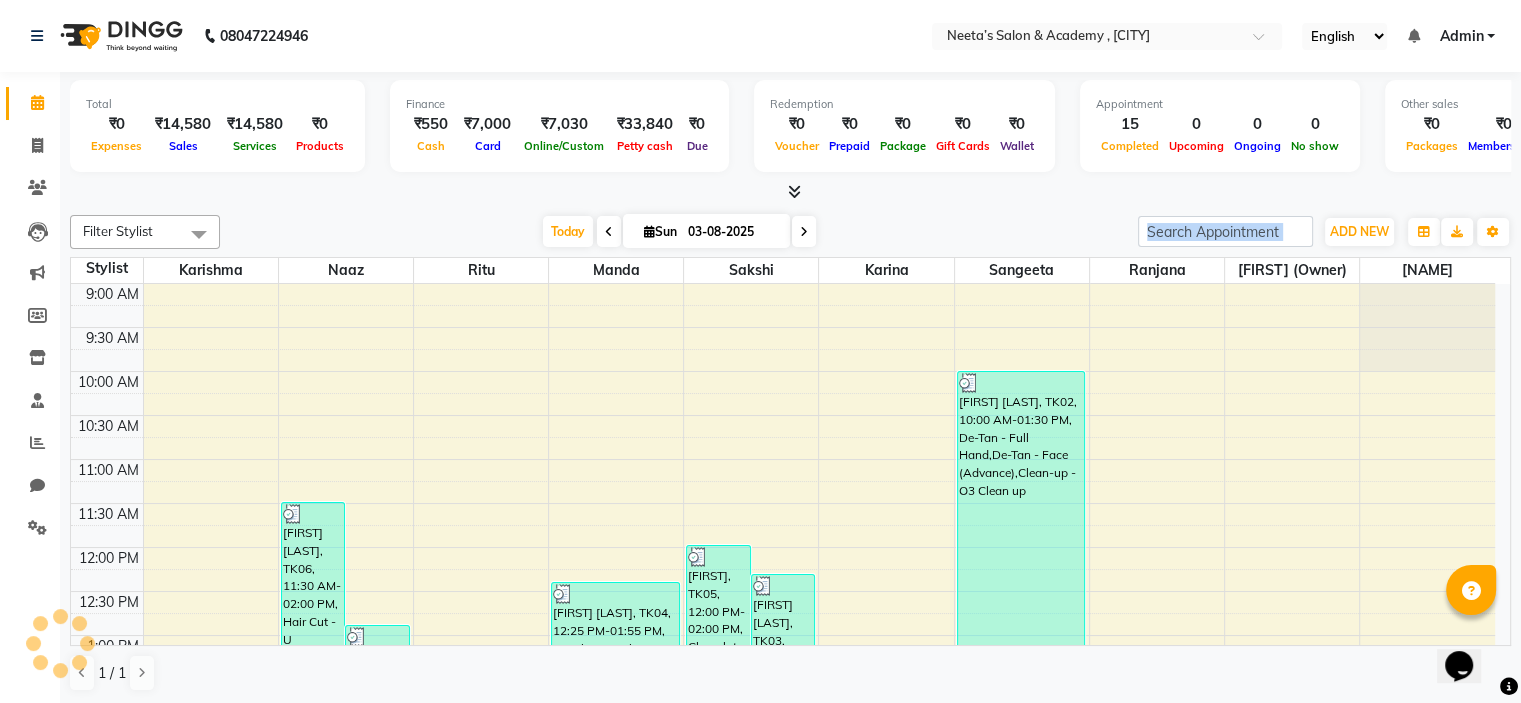 scroll, scrollTop: 770, scrollLeft: 0, axis: vertical 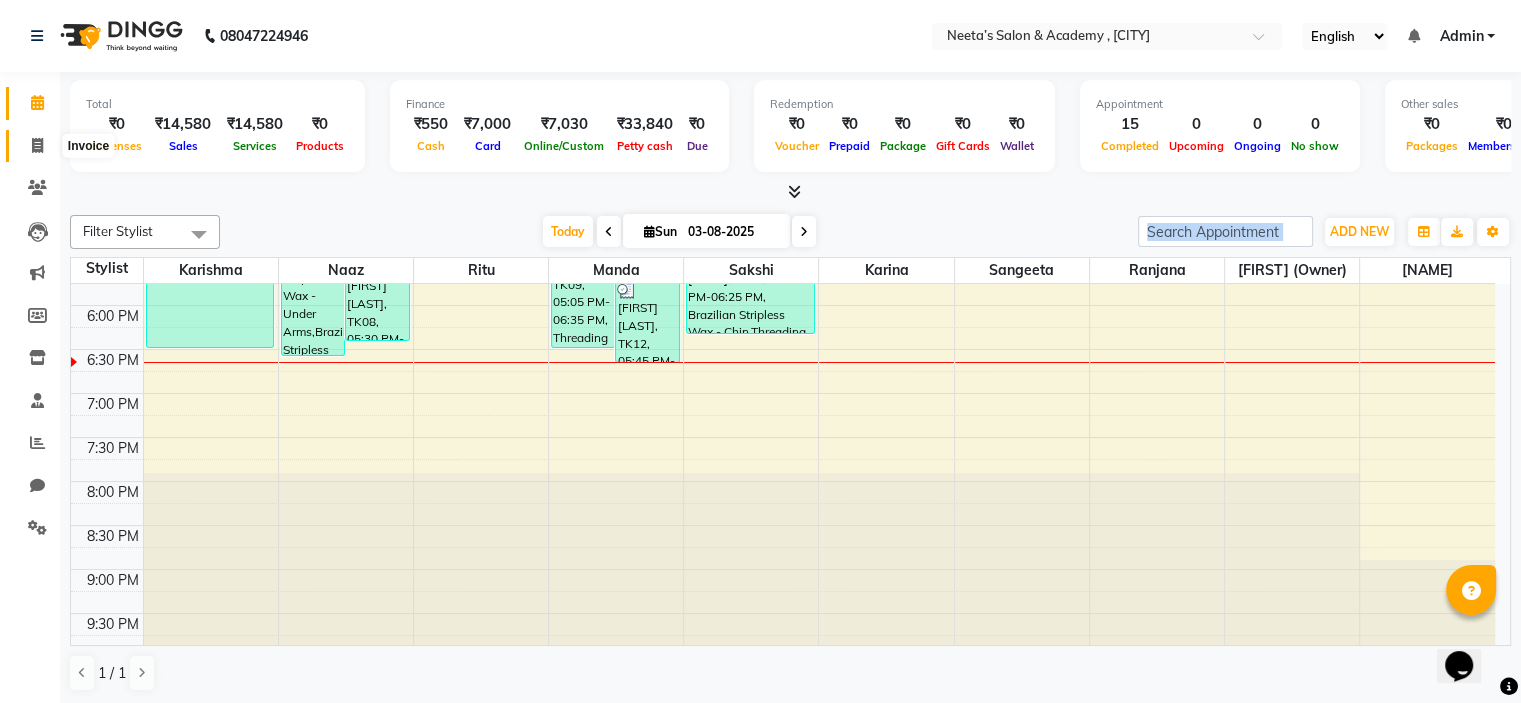 click 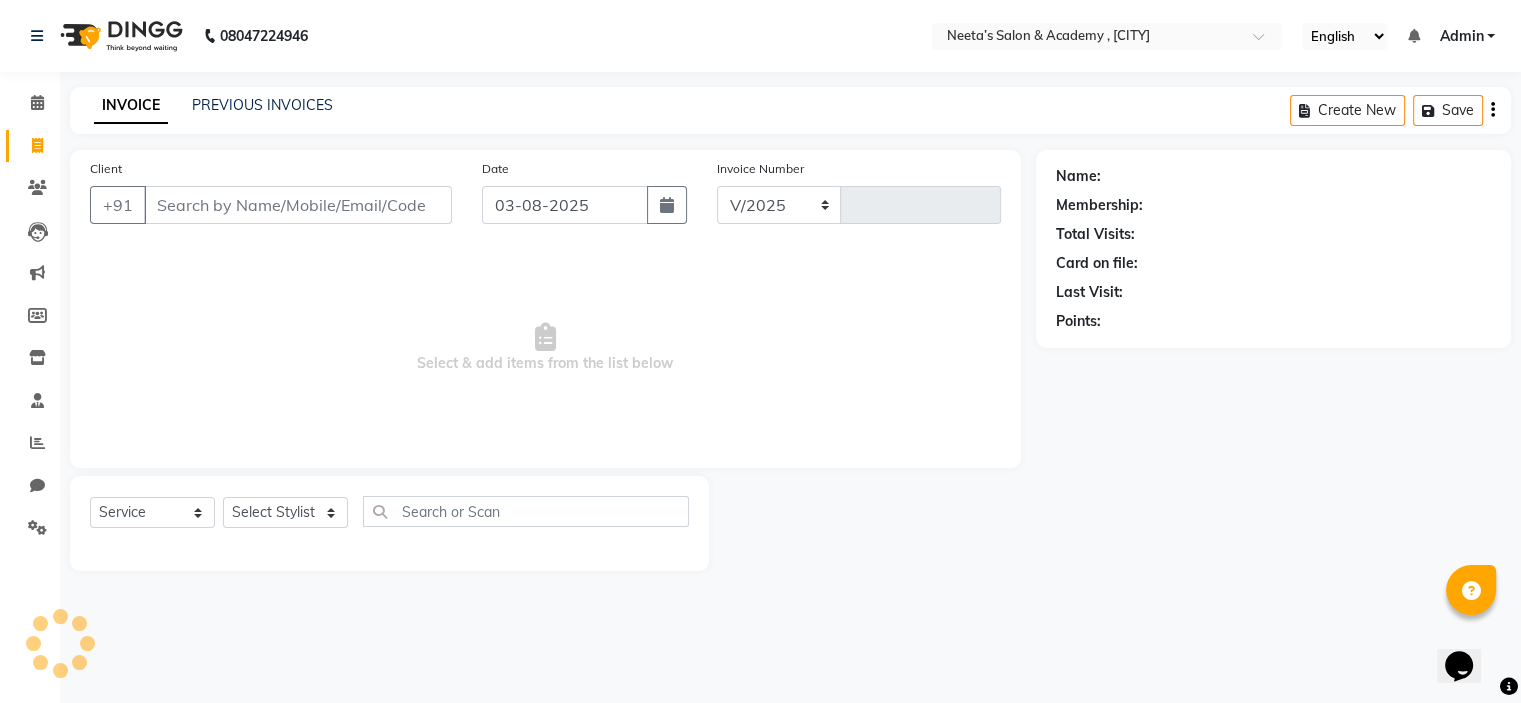 select on "8519" 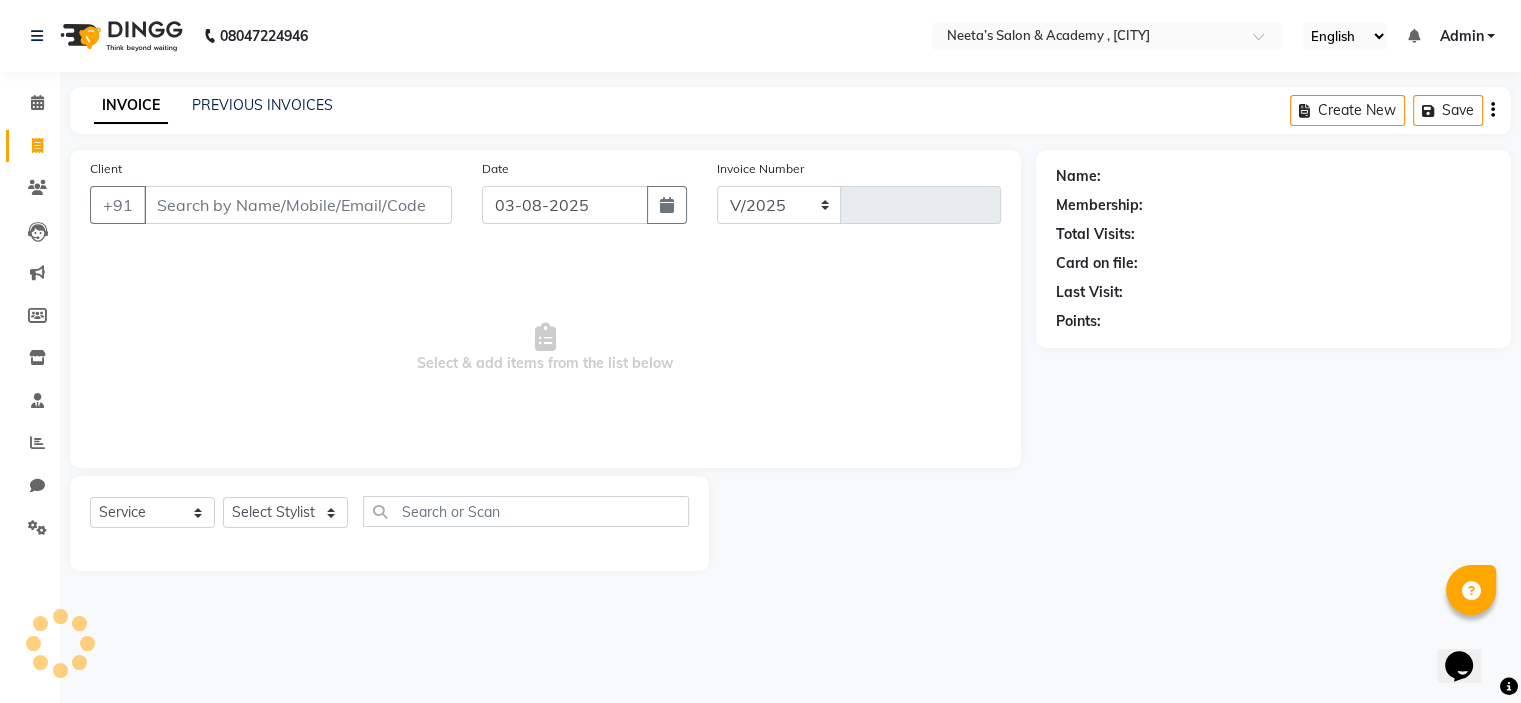 type on "0272" 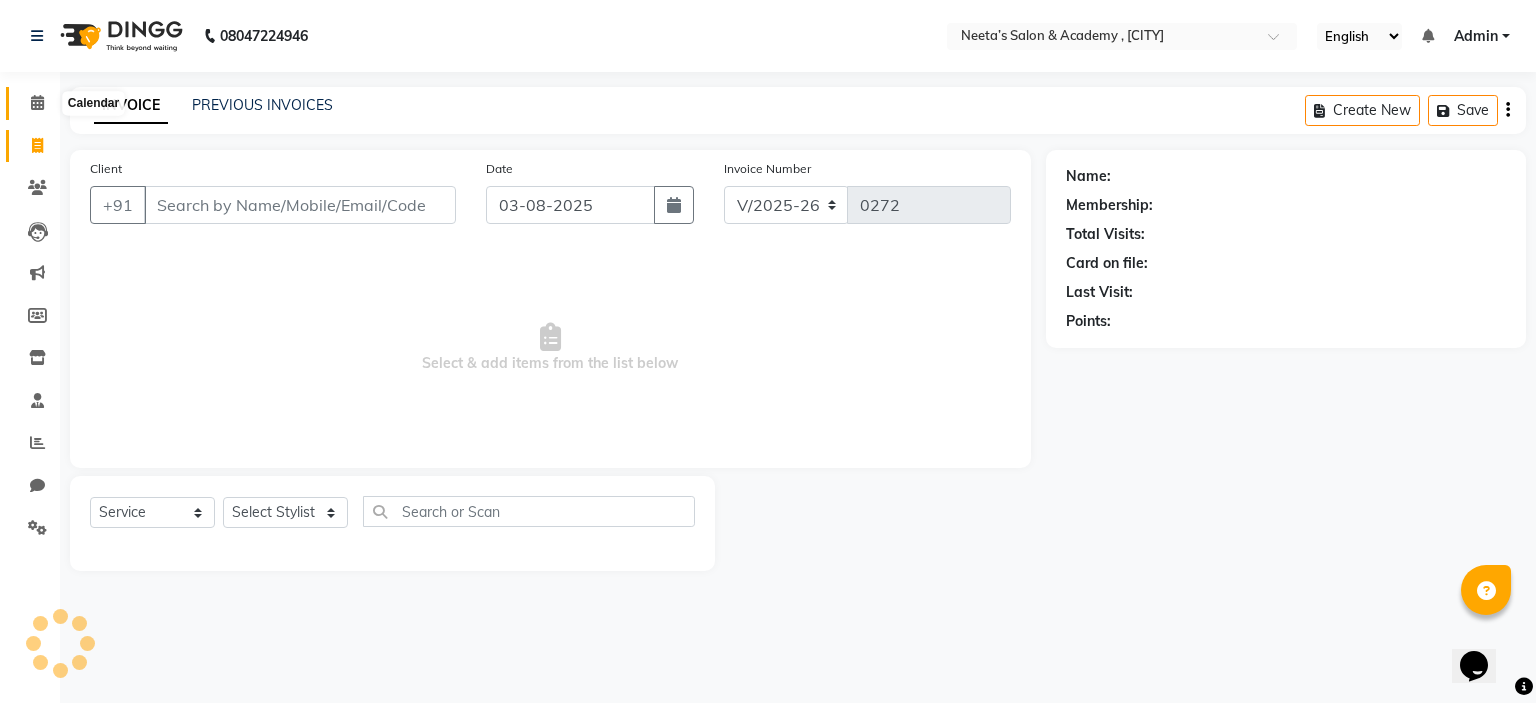 click 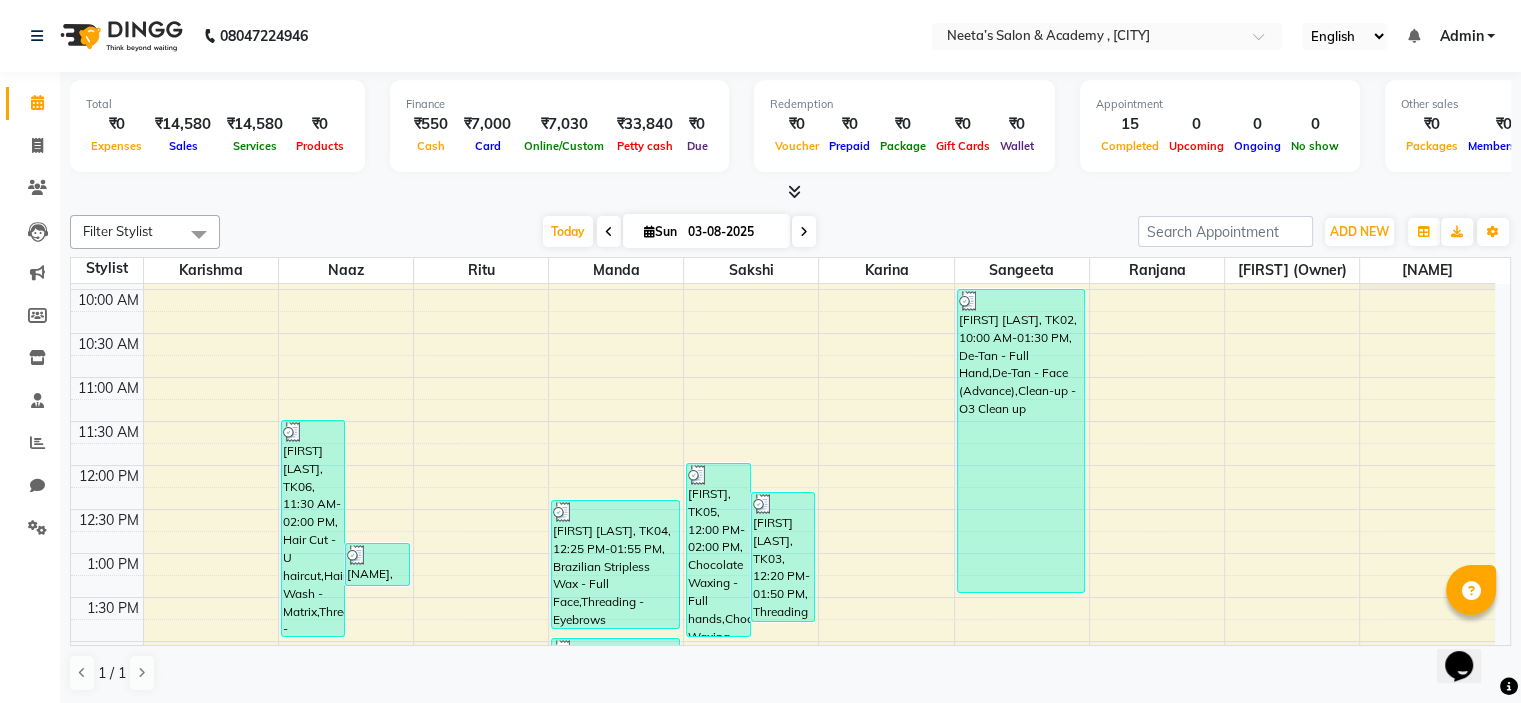 scroll, scrollTop: 80, scrollLeft: 0, axis: vertical 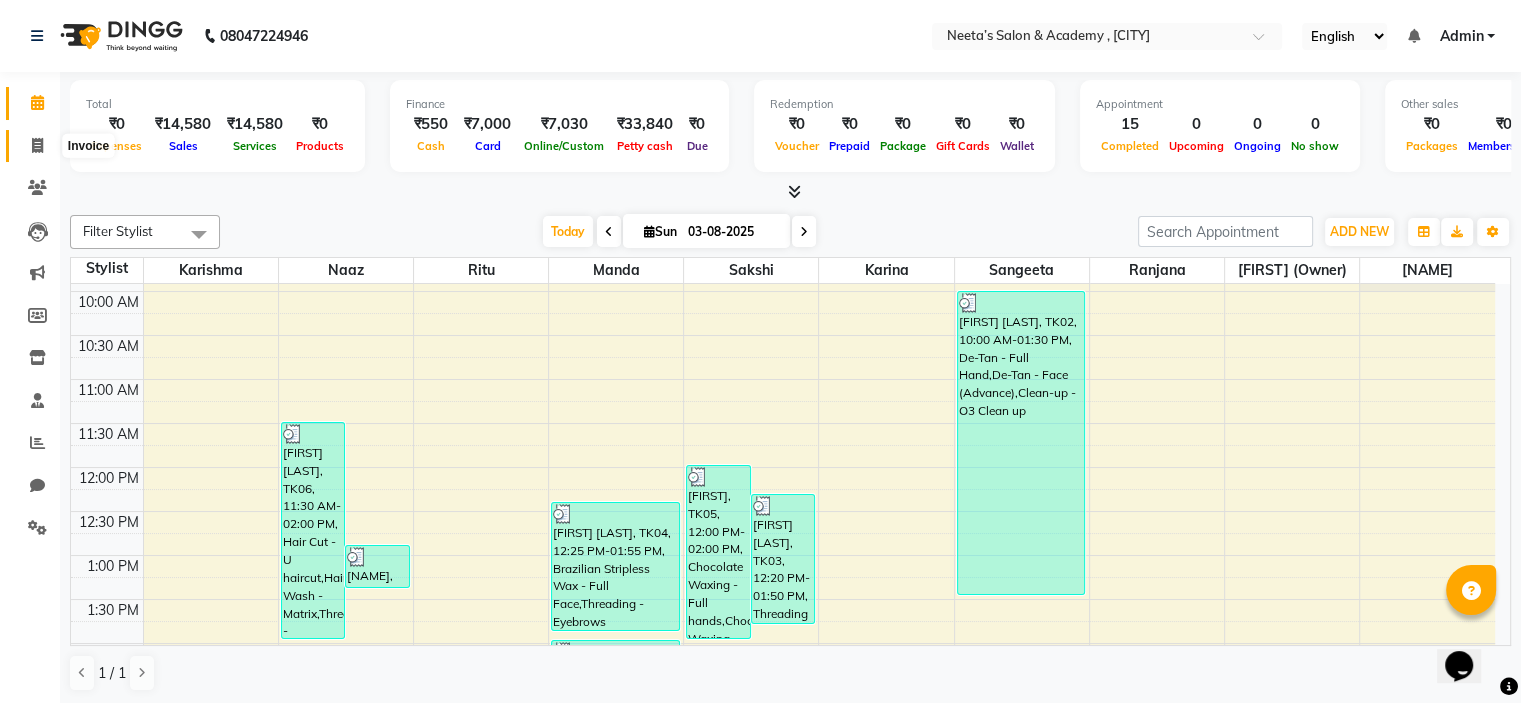 click 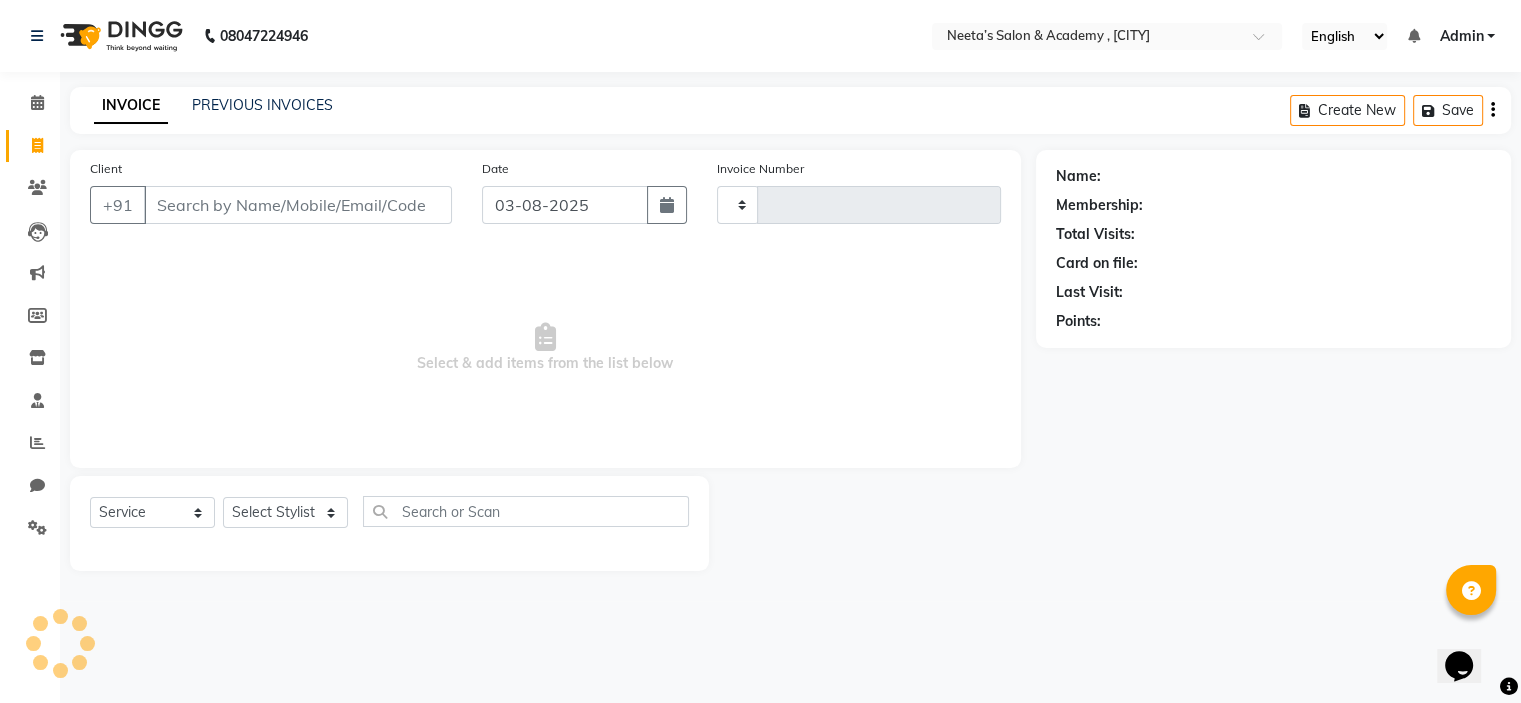 type on "0272" 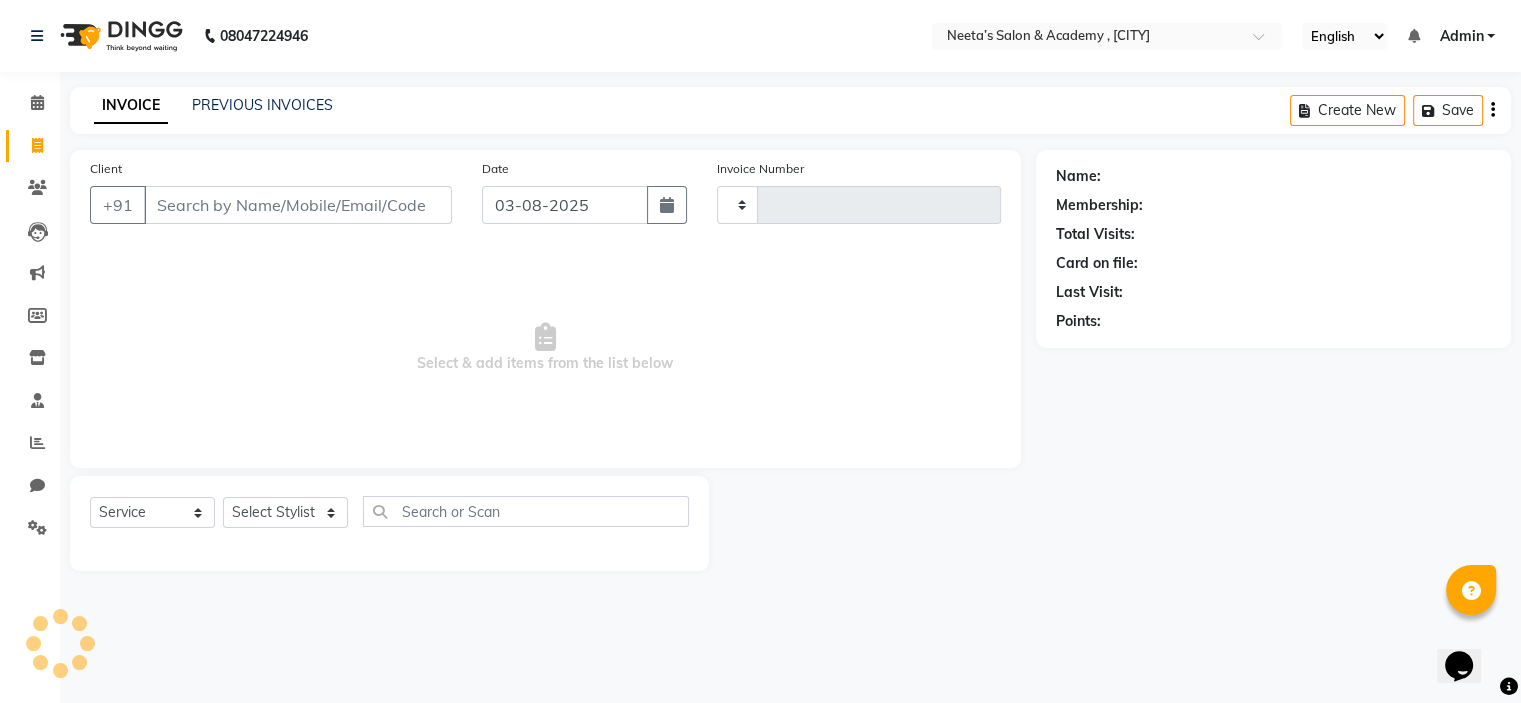 select on "8519" 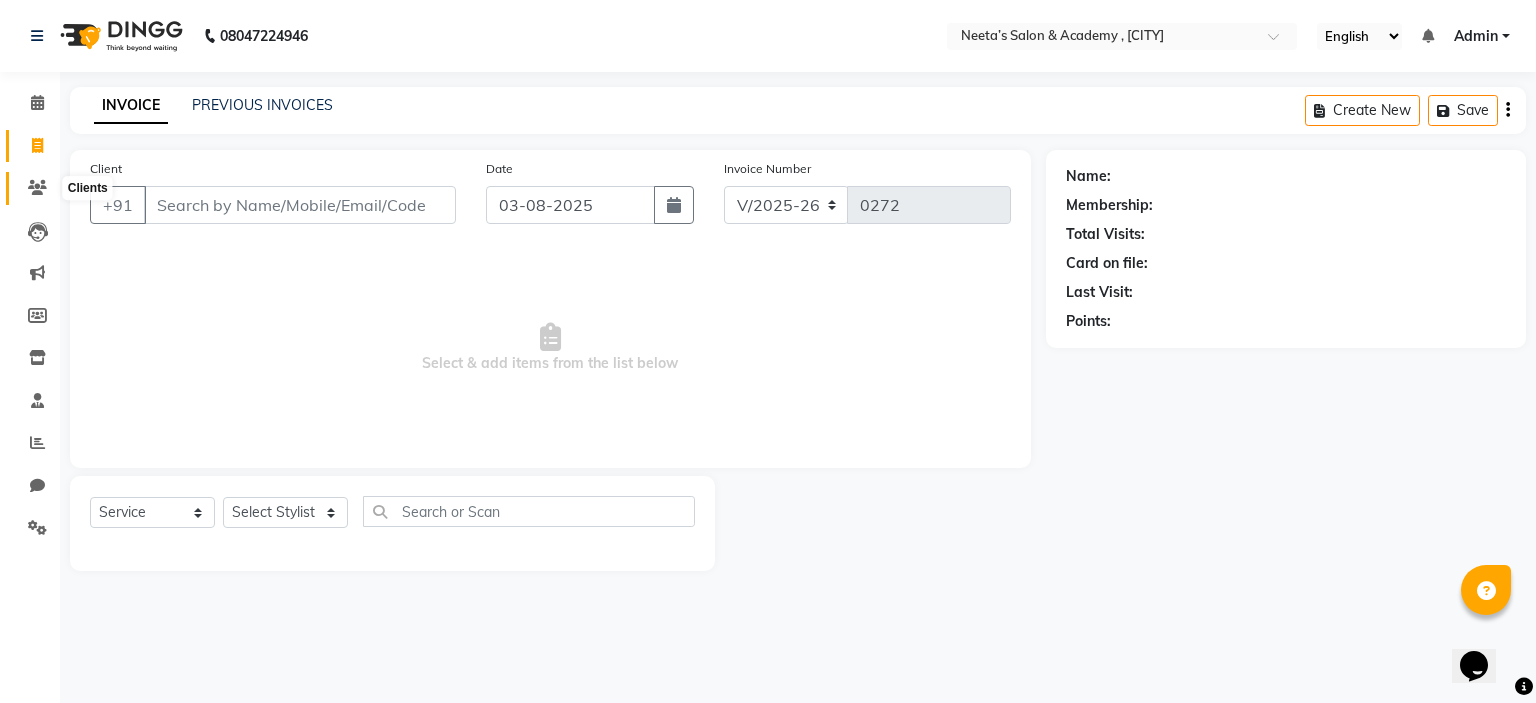click 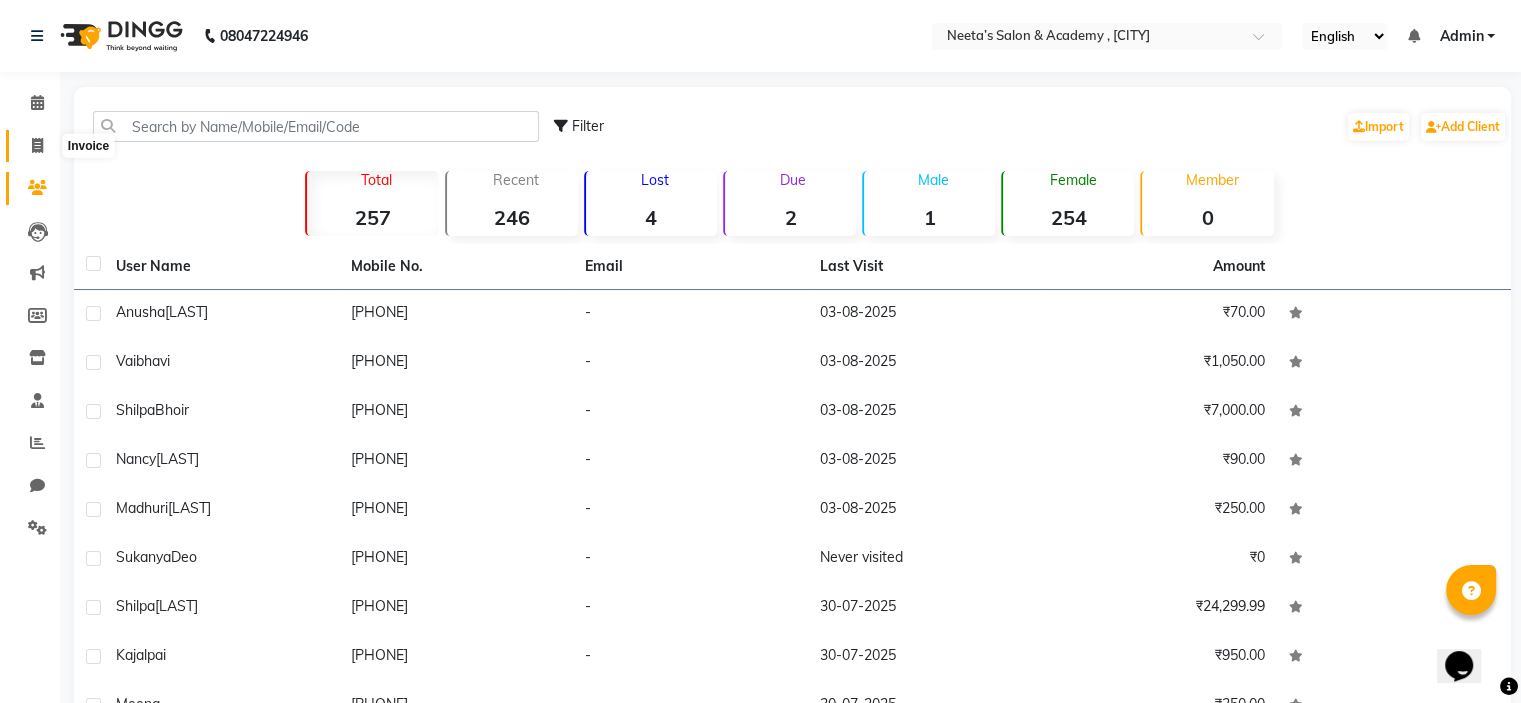 click 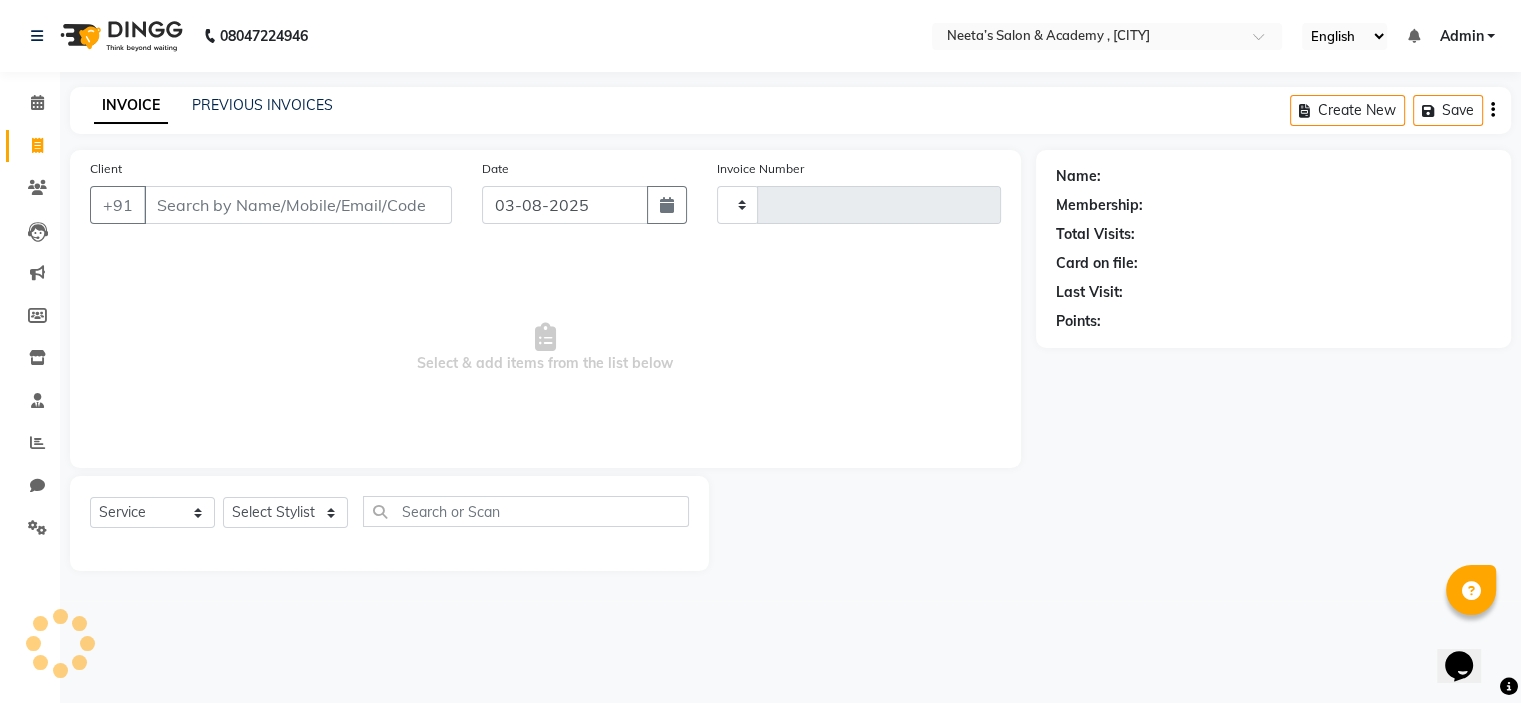 type on "0272" 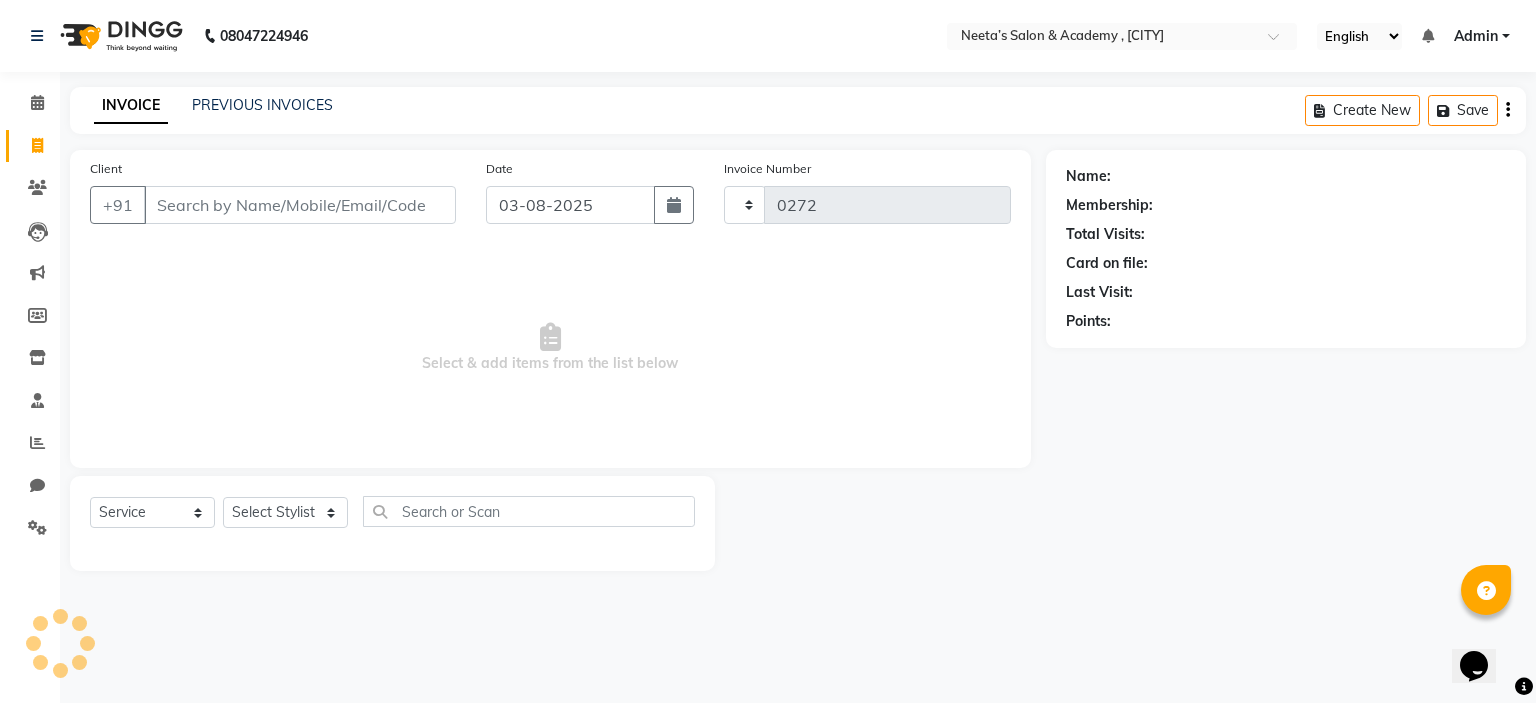 select on "8519" 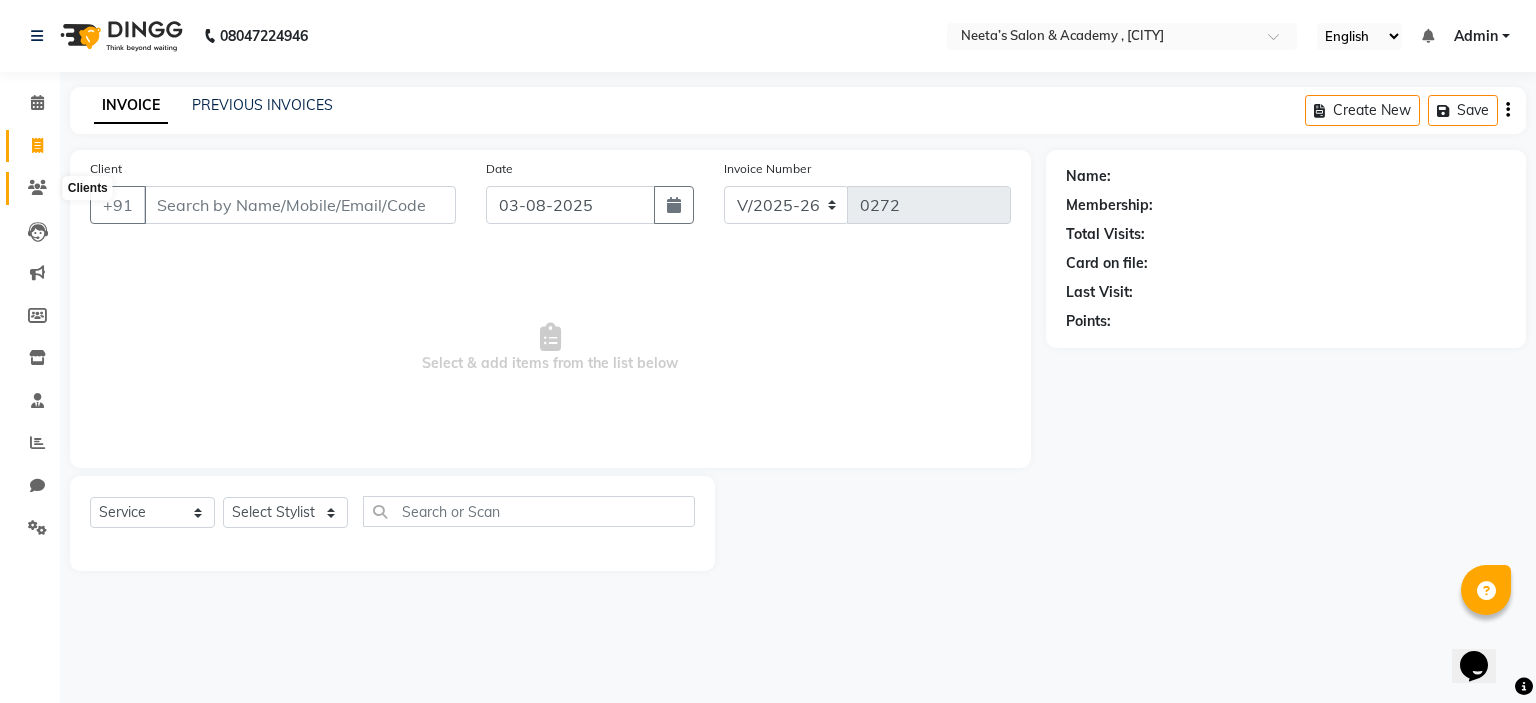 click 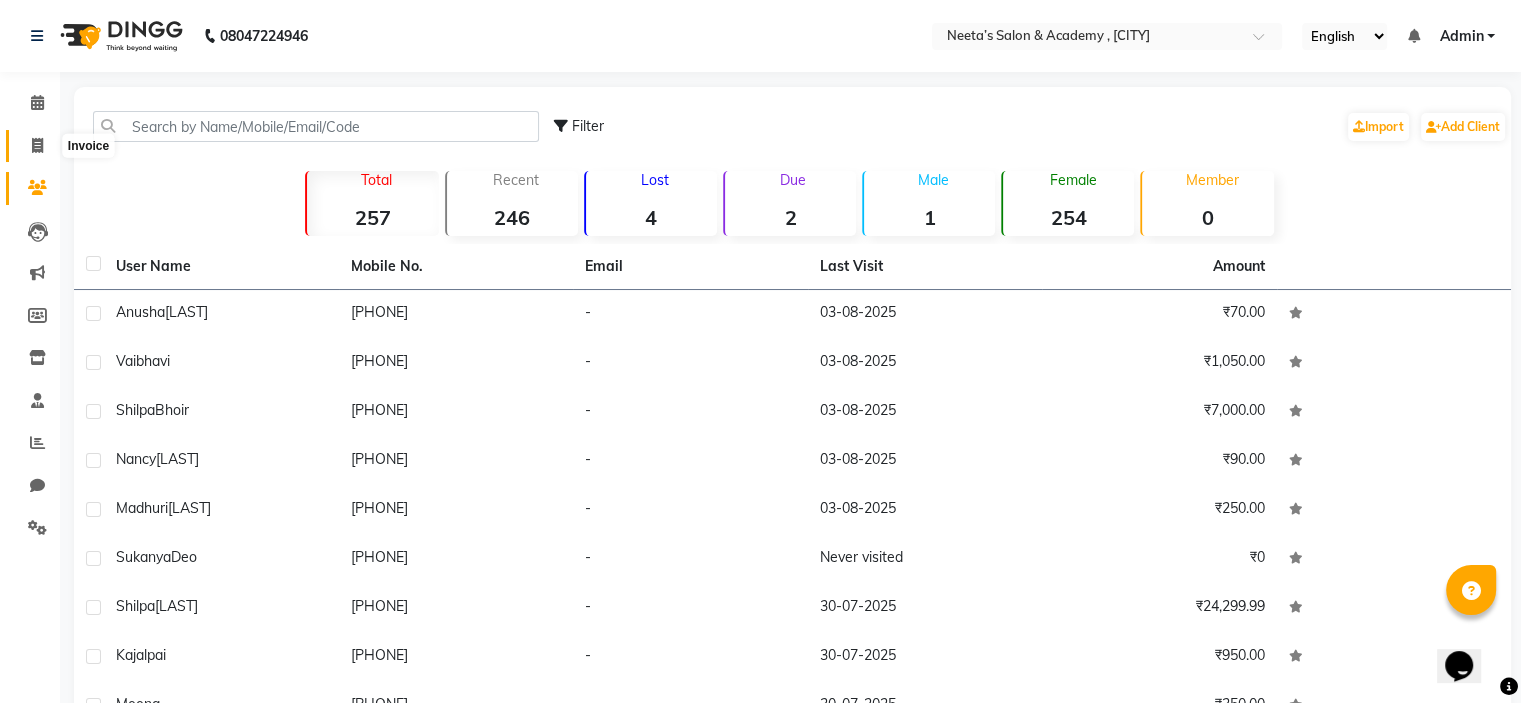 click 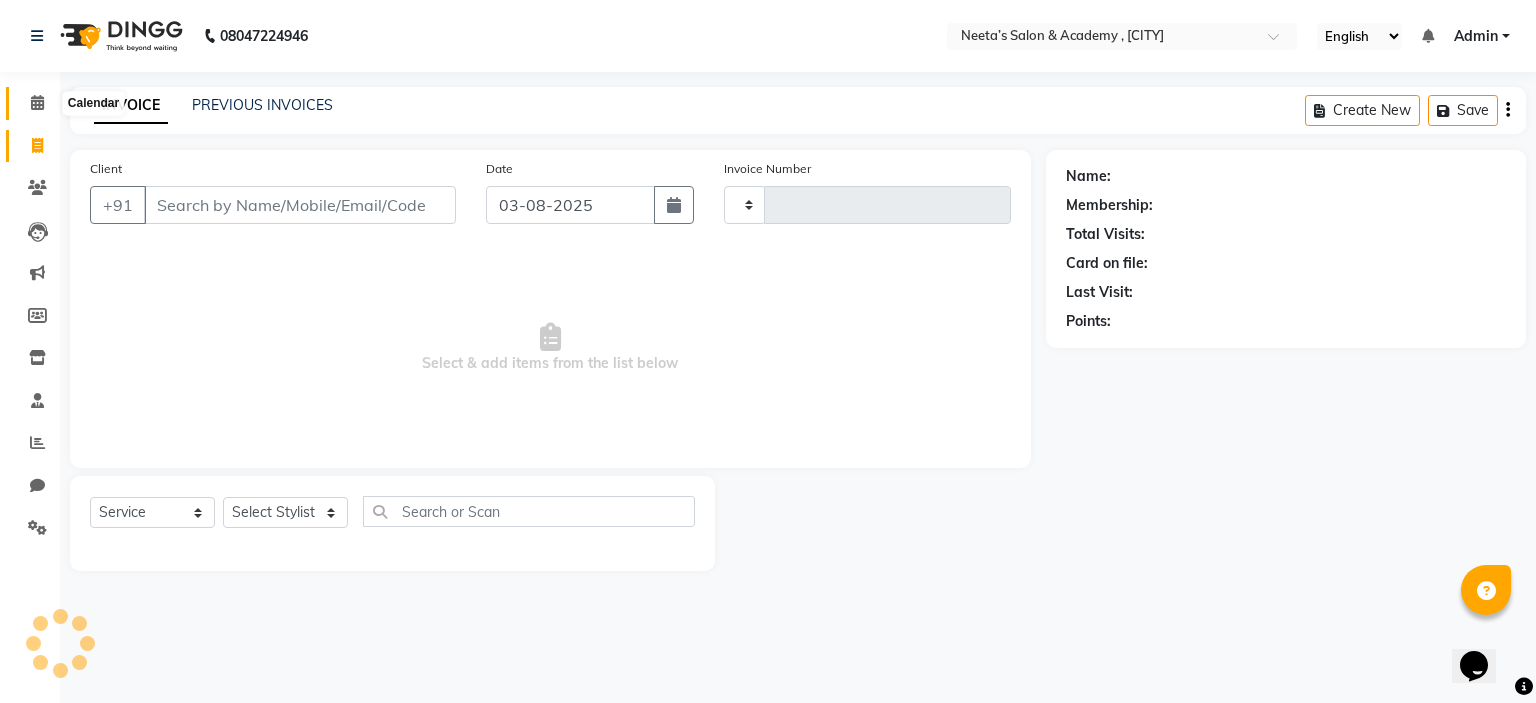 click 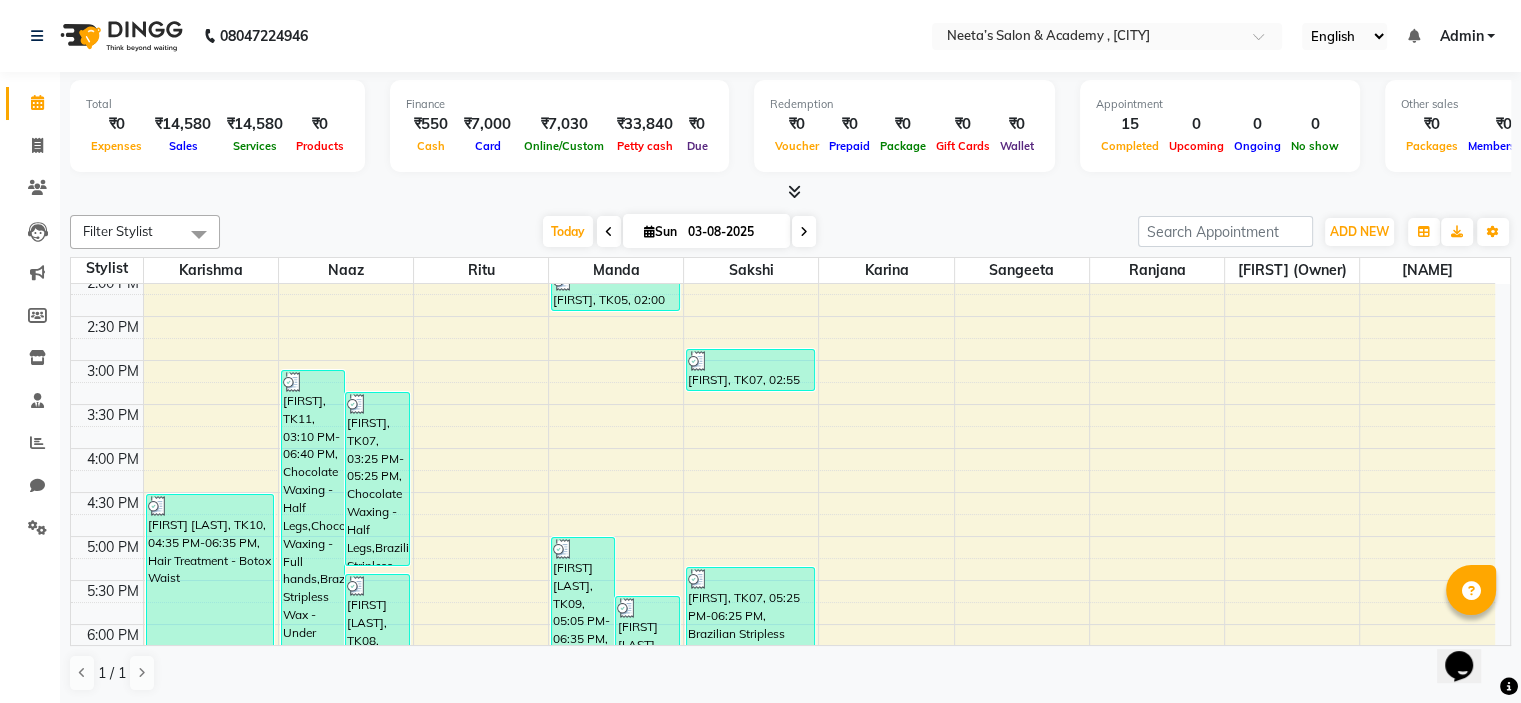 scroll, scrollTop: 452, scrollLeft: 0, axis: vertical 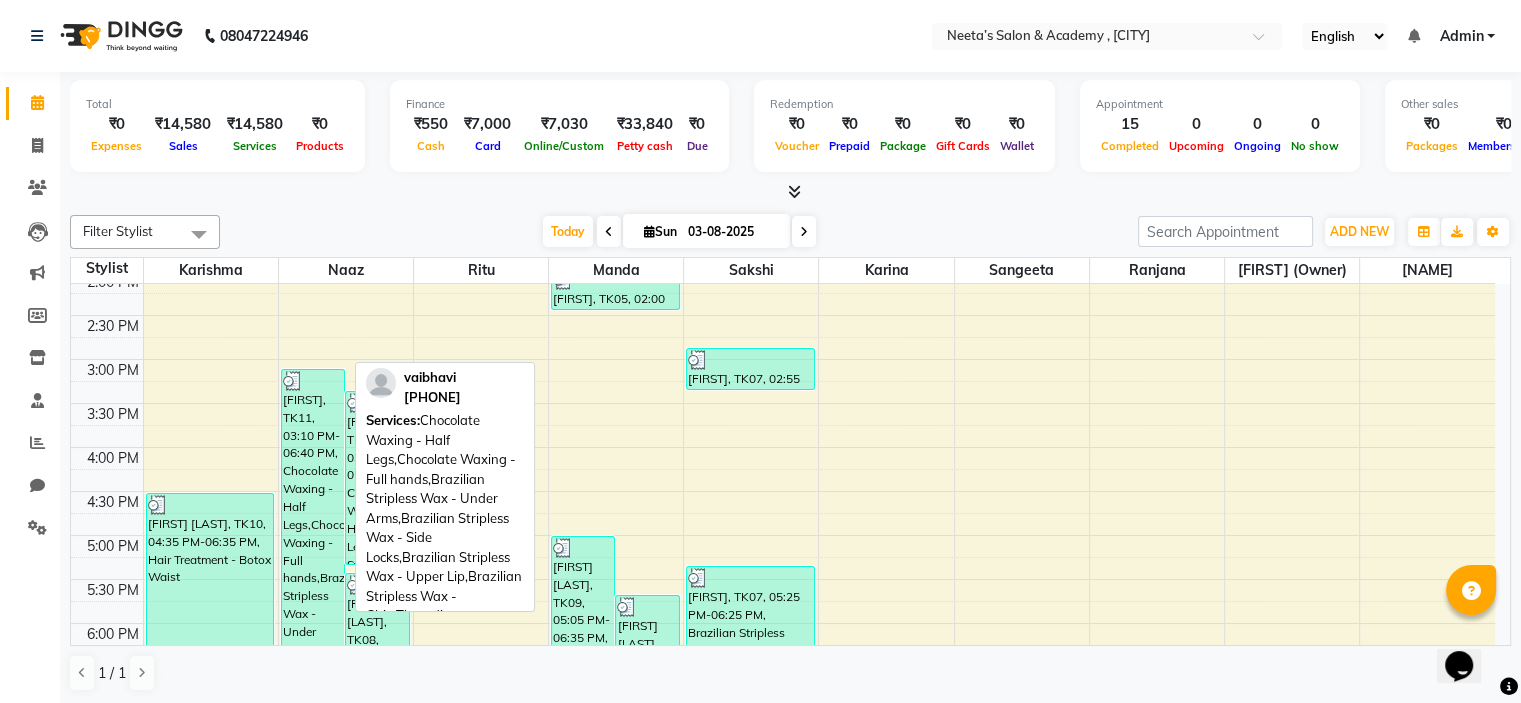 click on "[FIRST], TK11, 03:10 PM-06:40 PM, Chocolate Waxing - Half Legs,Chocolate Waxing - Full hands,Brazilian Stripless Wax - Under Arms,Brazilian Stripless Wax - Side Locks,Brazilian Stripless Wax - Upper Lip,Brazilian Stripless Wax - Chin,Threading - Eyebrows" at bounding box center (313, 521) 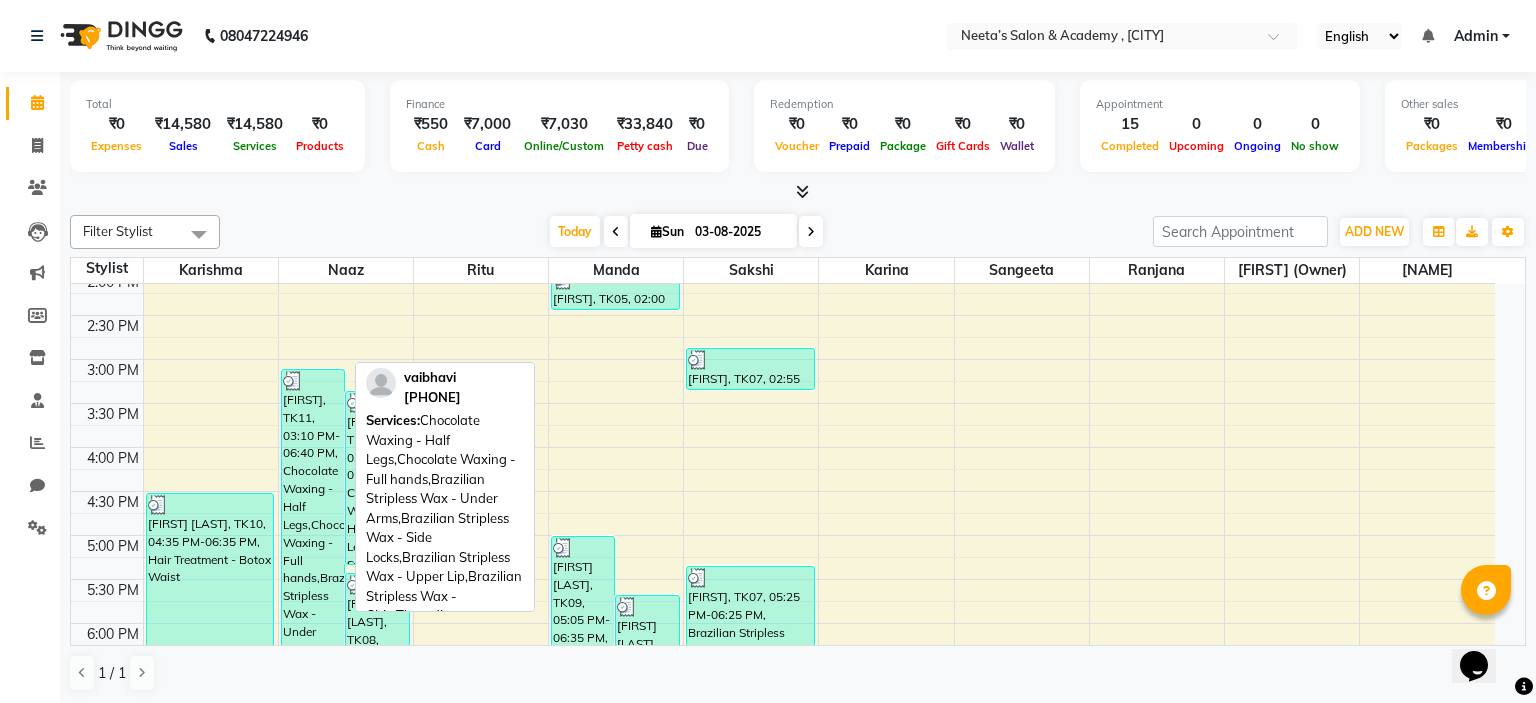 select on "3" 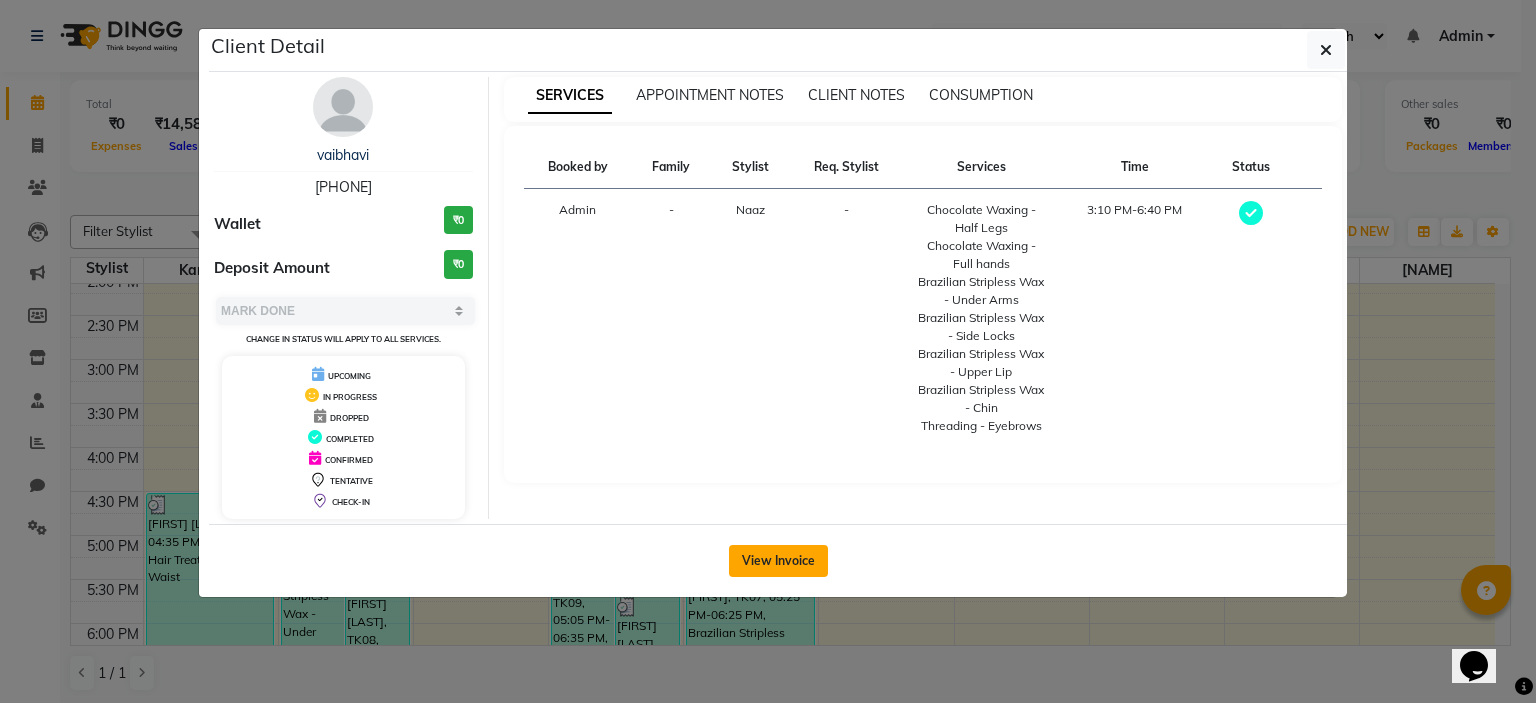 click on "View Invoice" 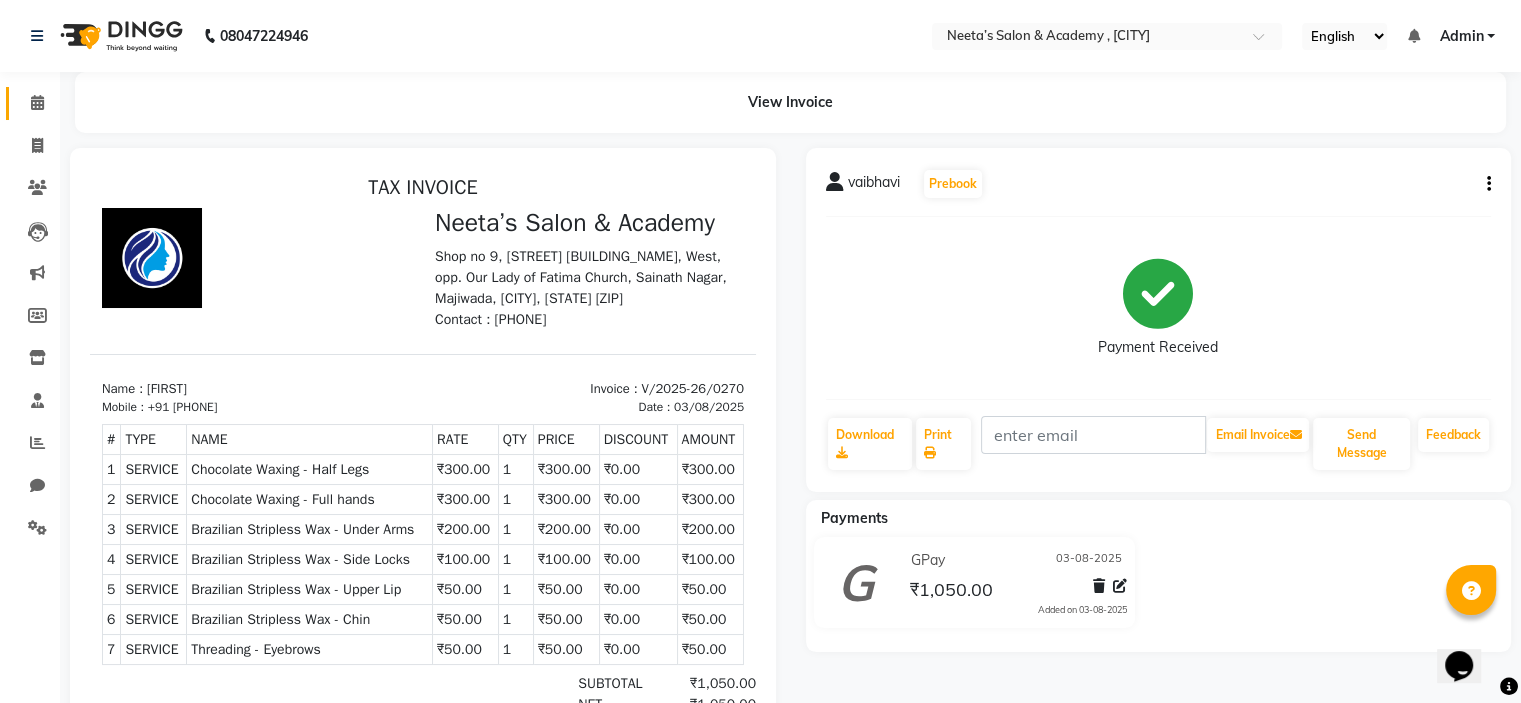 scroll, scrollTop: 0, scrollLeft: 0, axis: both 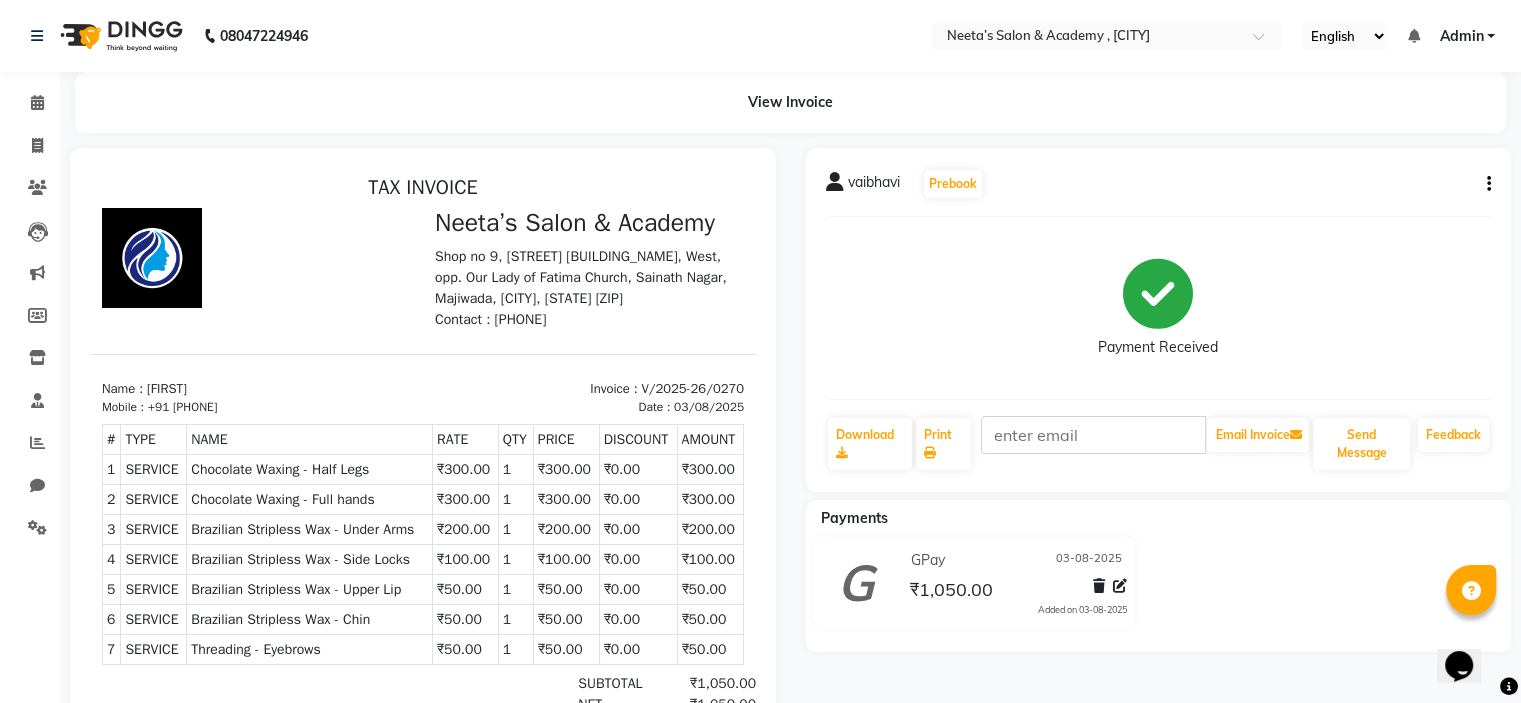 click 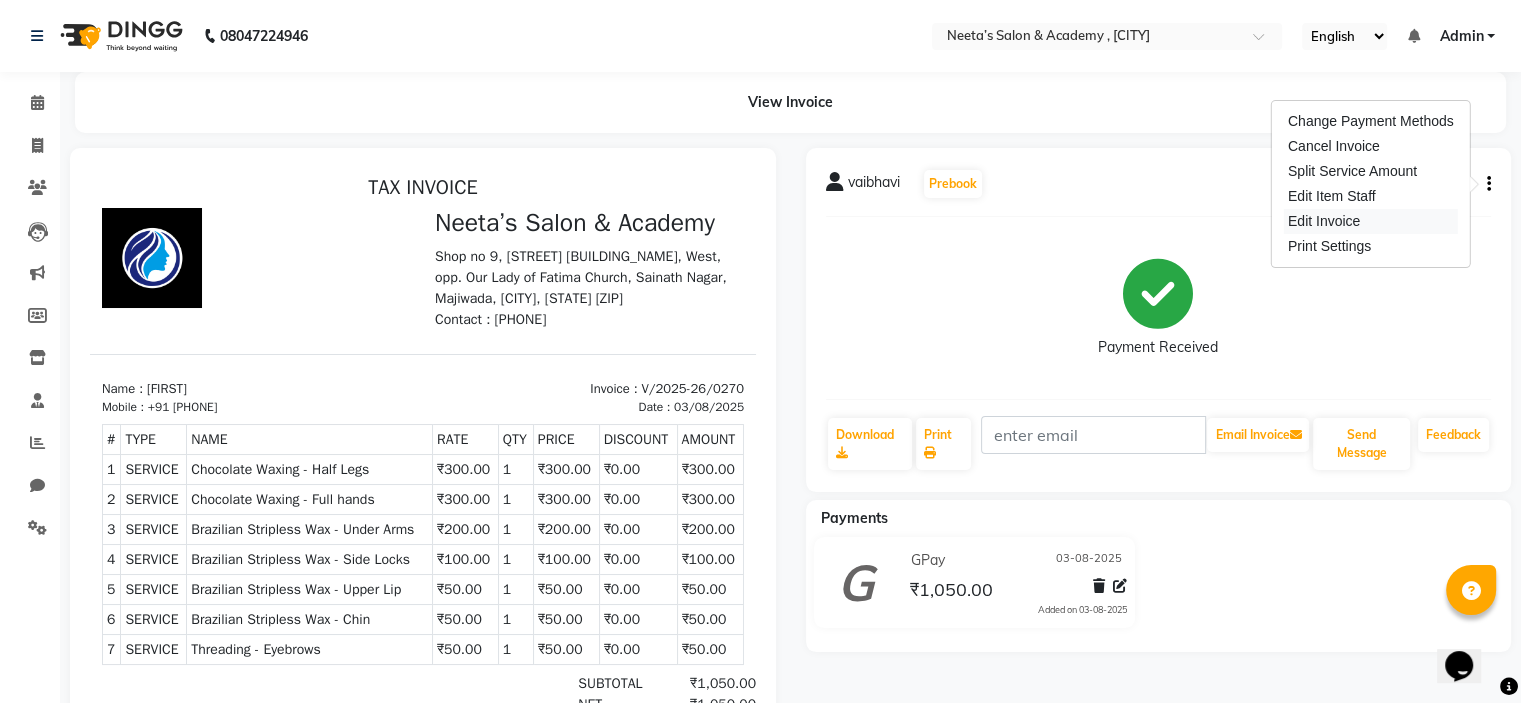 click on "Edit Invoice" at bounding box center [1371, 221] 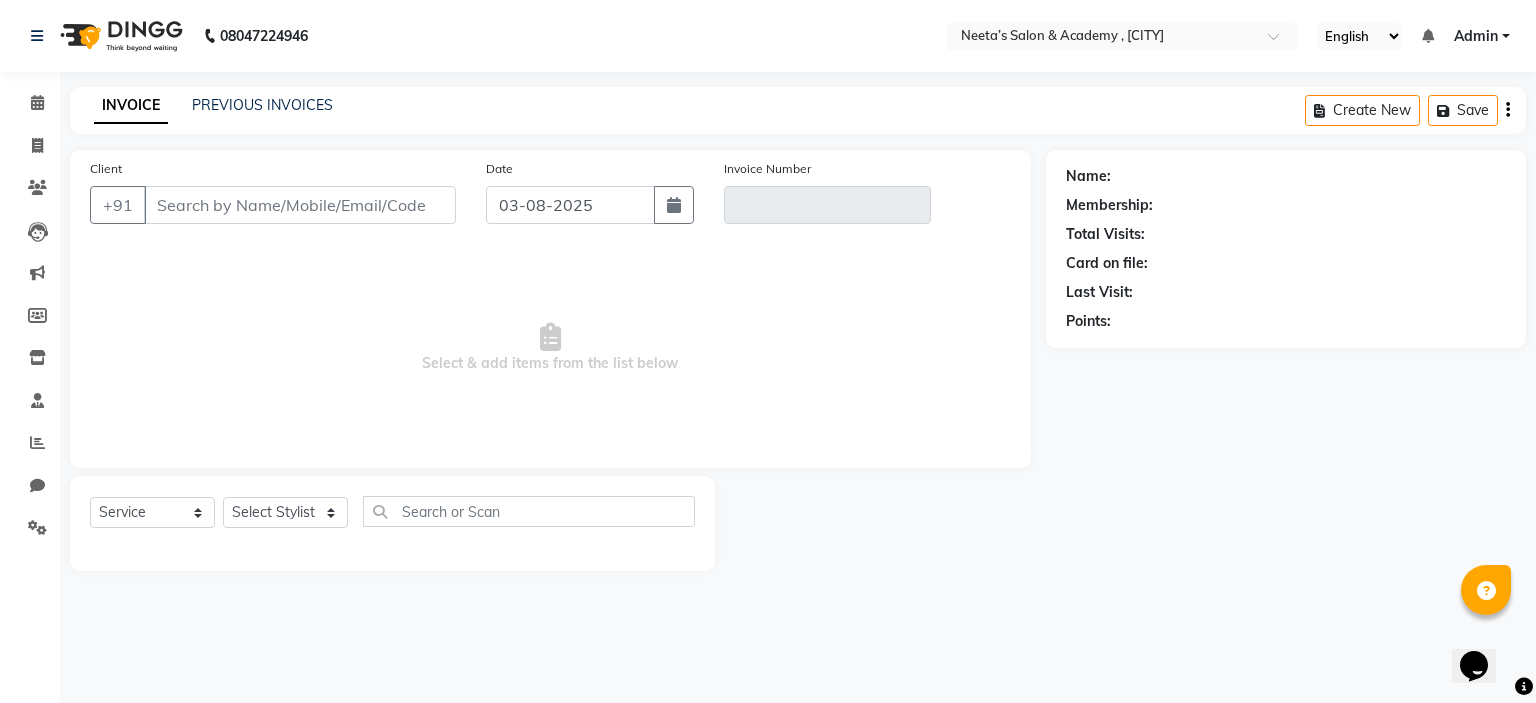 type on "[PHONE]" 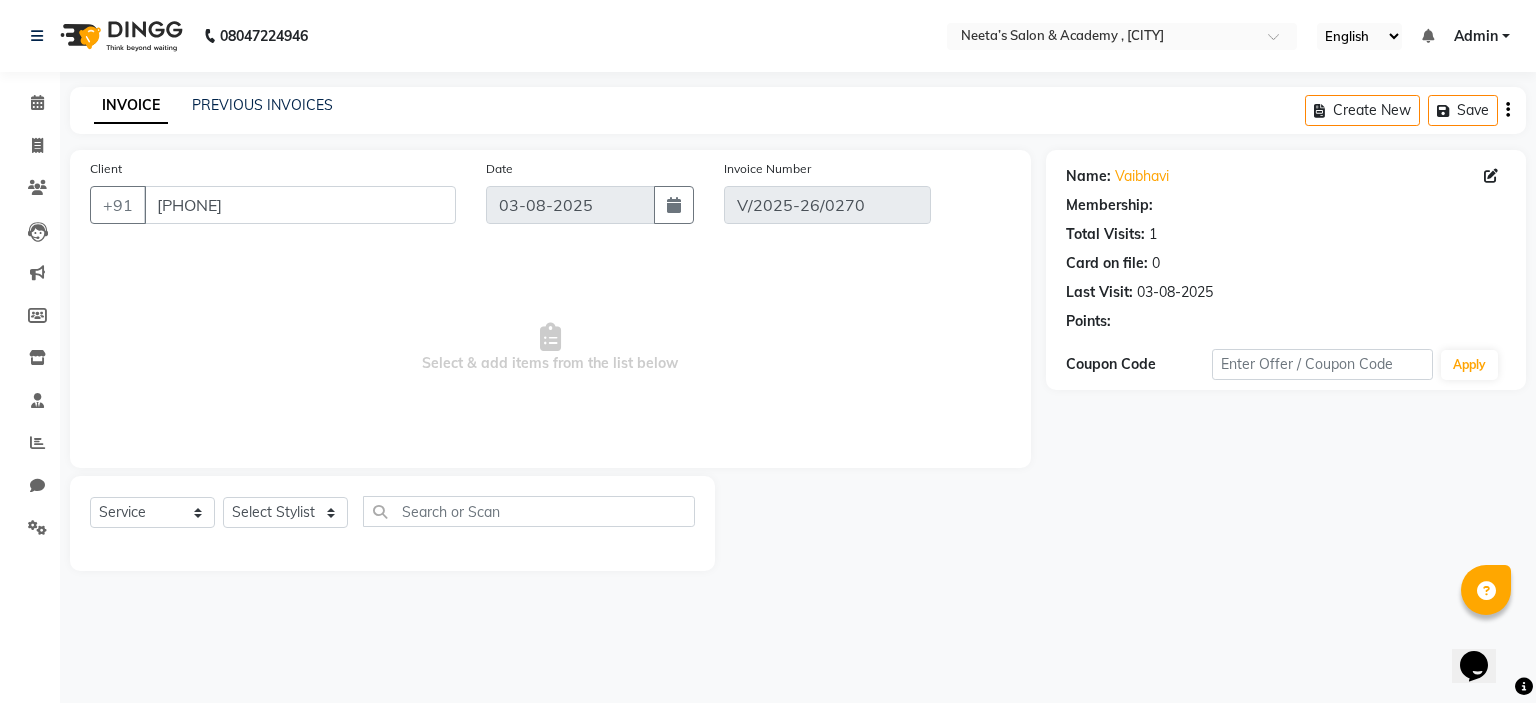 select on "select" 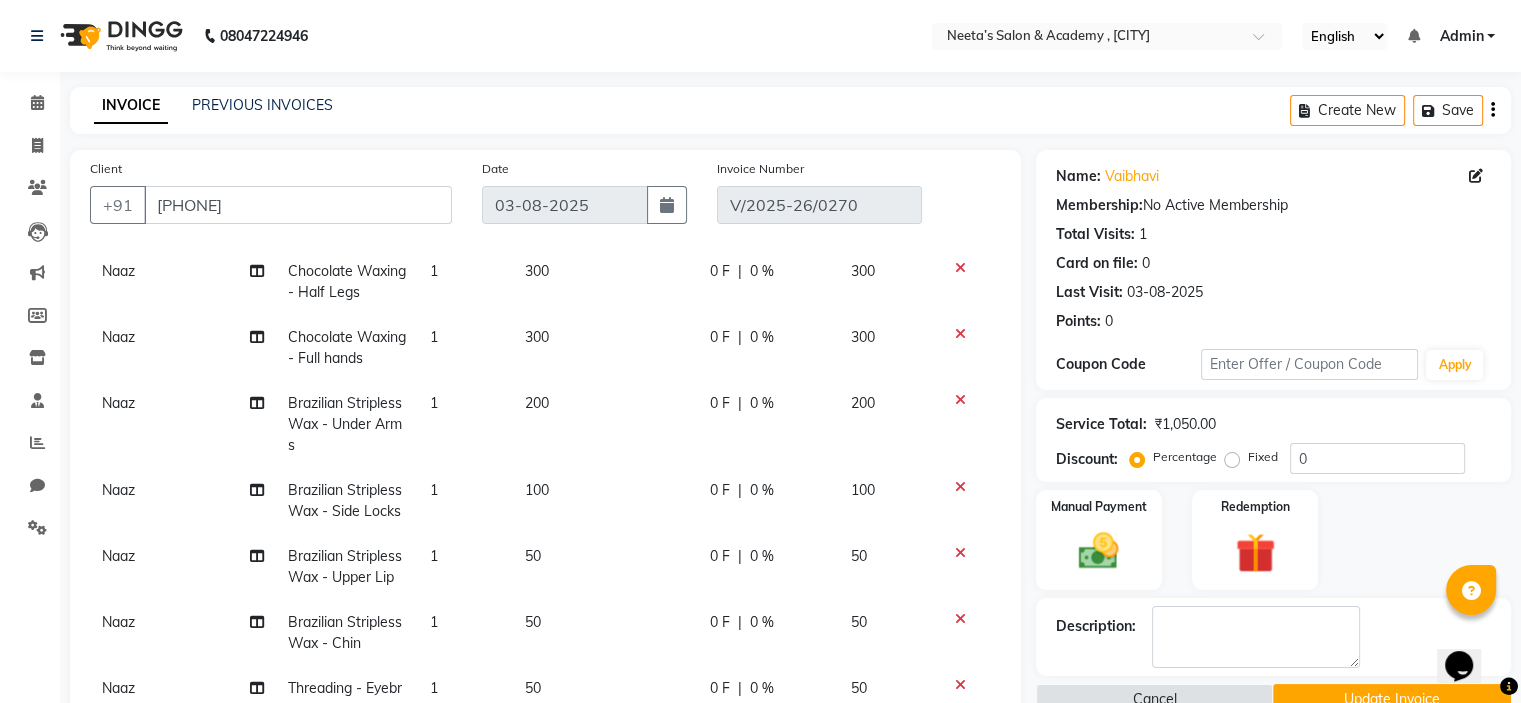 scroll, scrollTop: 96, scrollLeft: 0, axis: vertical 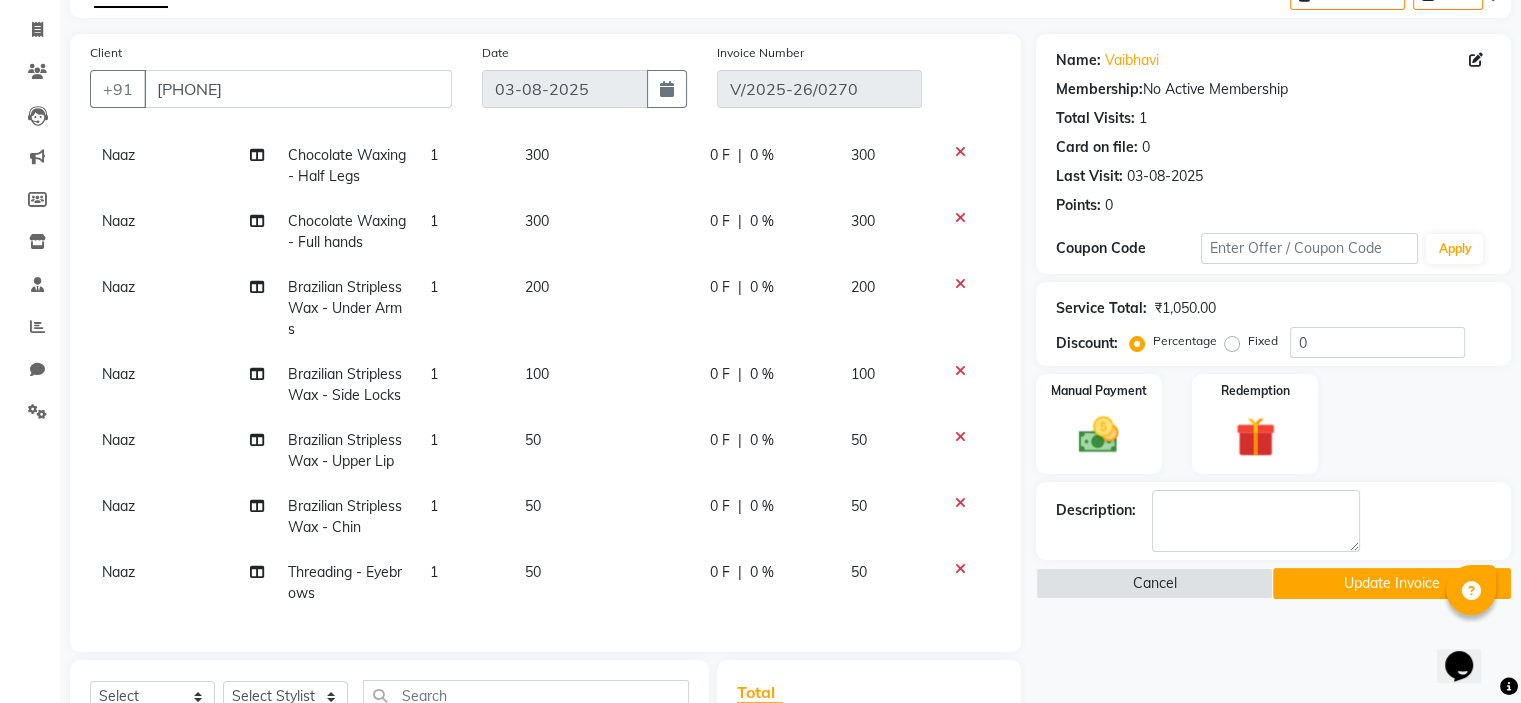 click 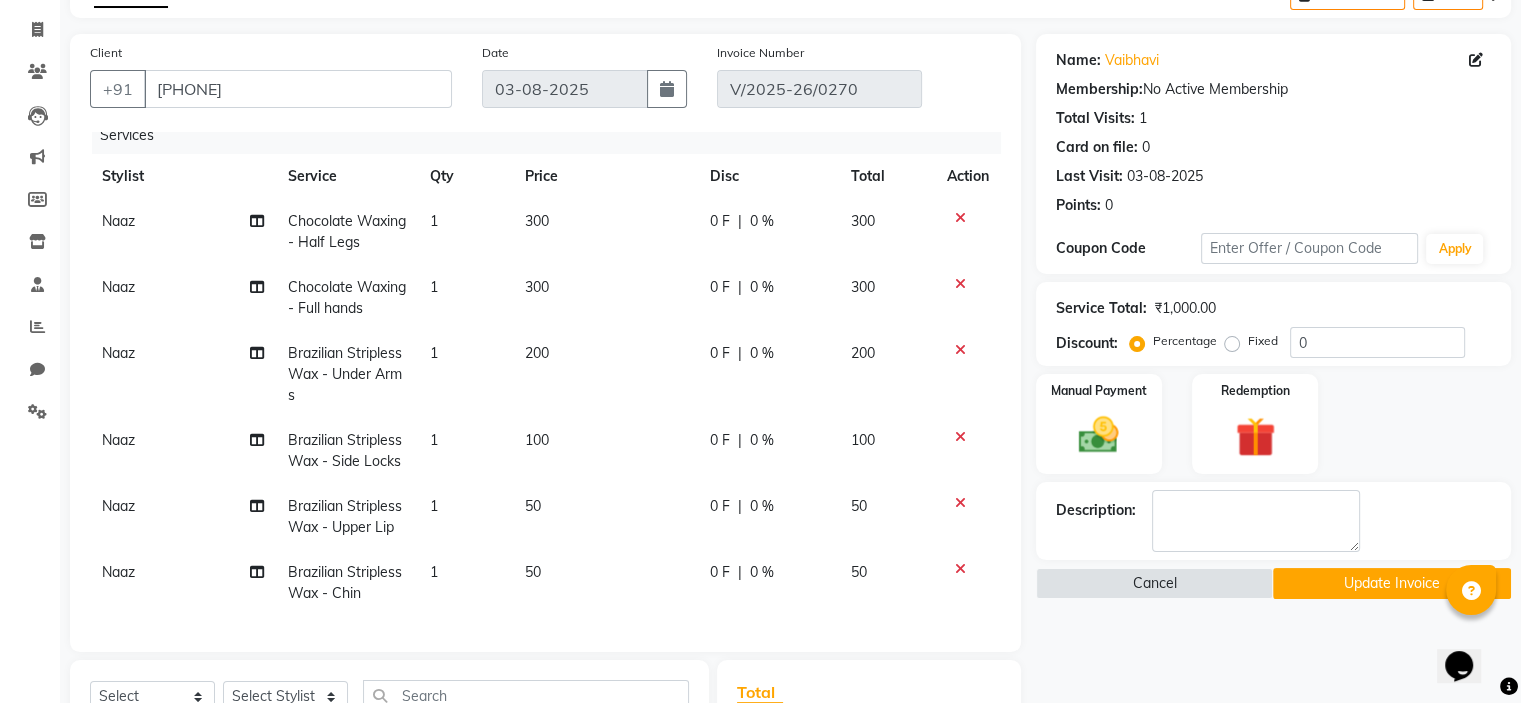 click 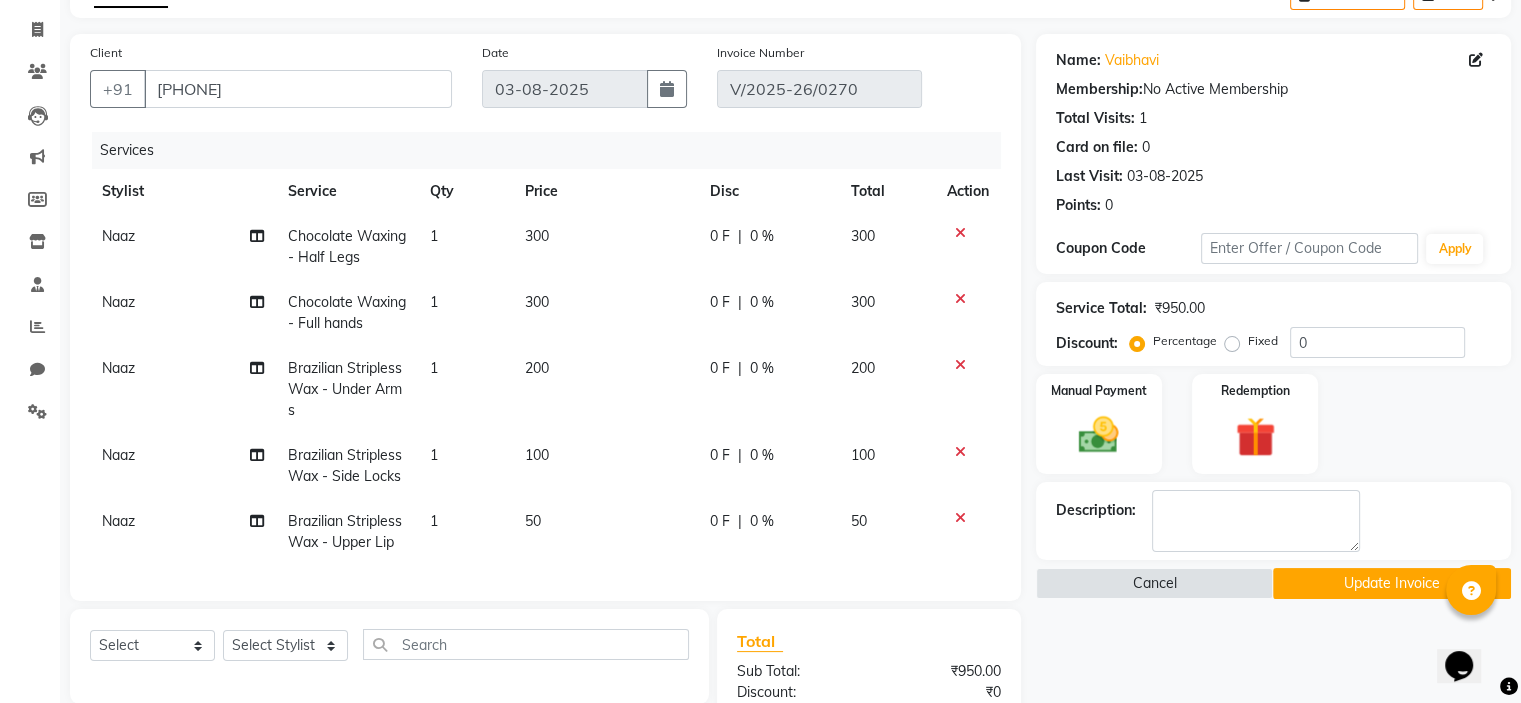 scroll, scrollTop: 0, scrollLeft: 0, axis: both 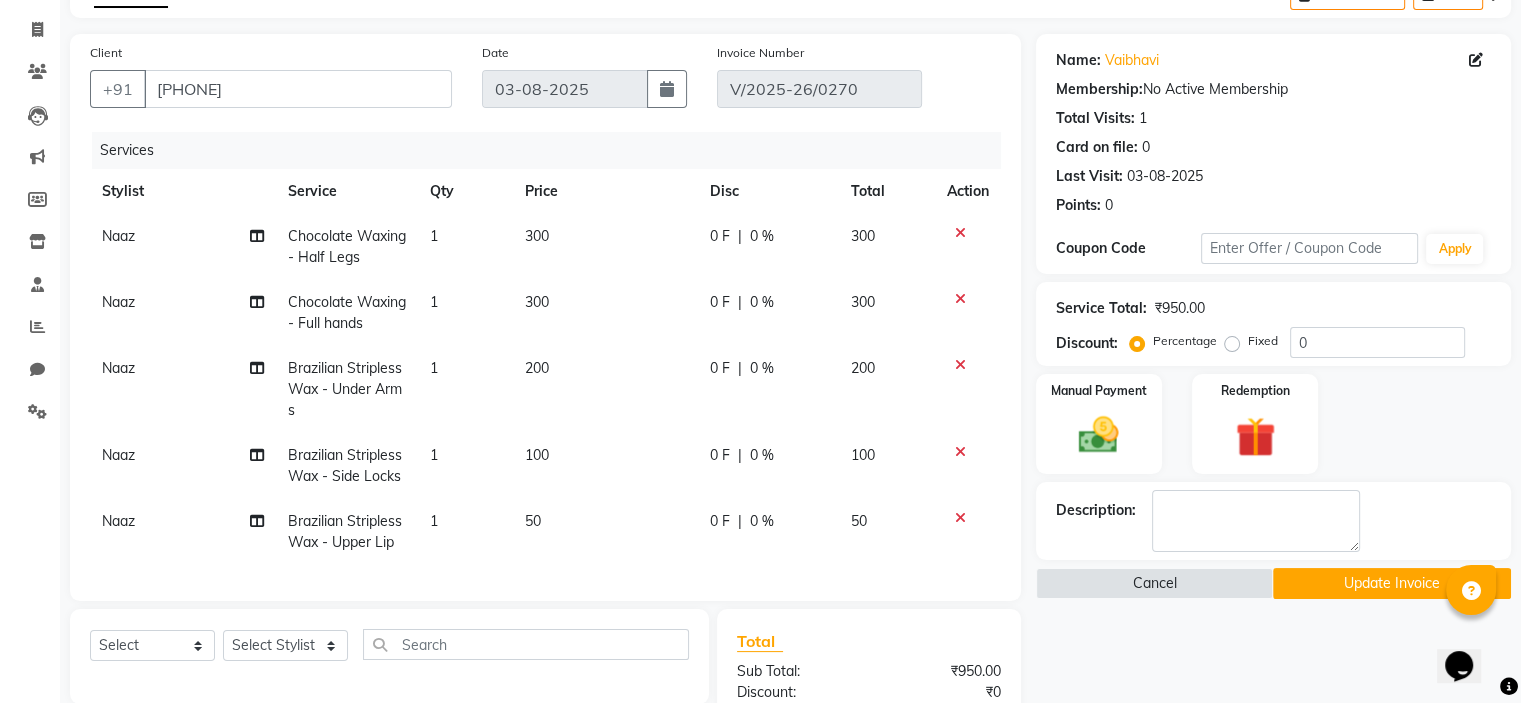 click 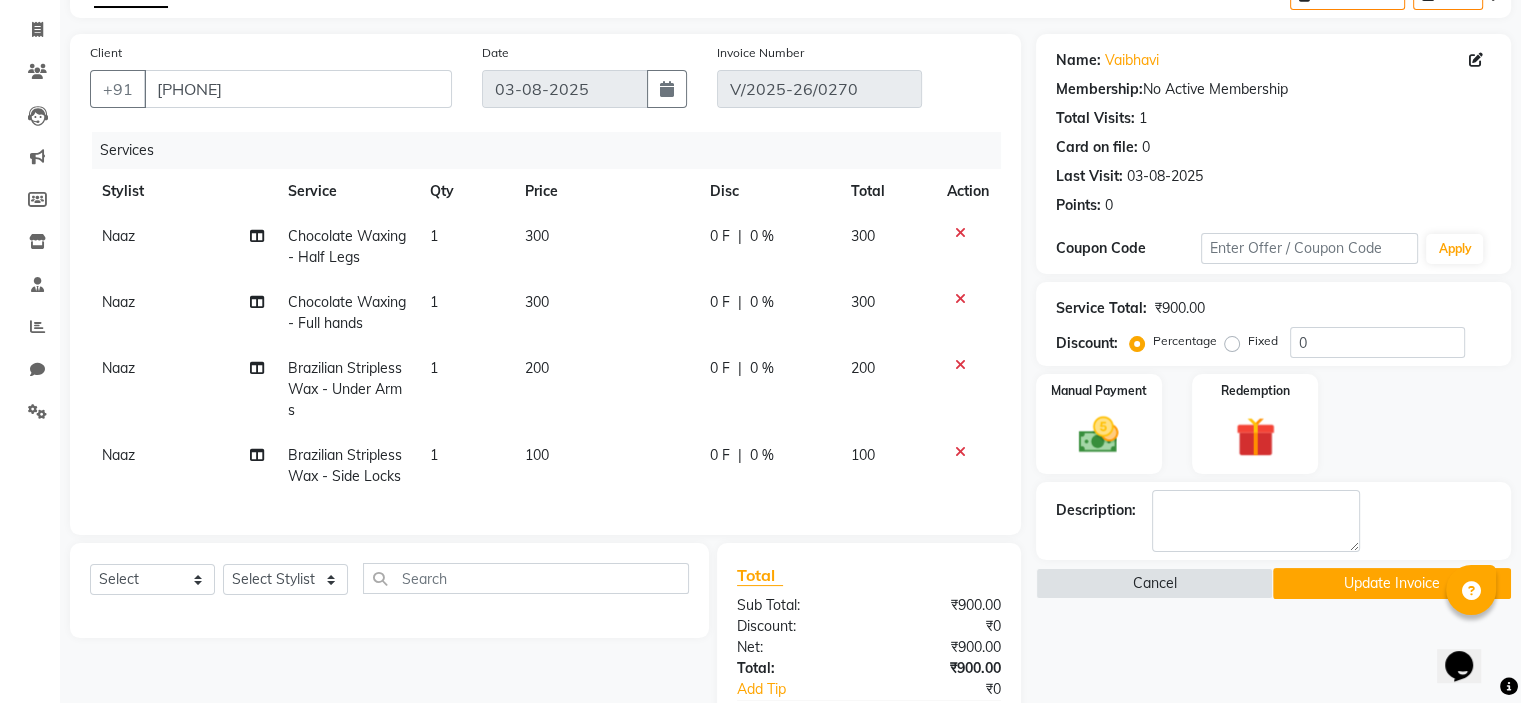 click 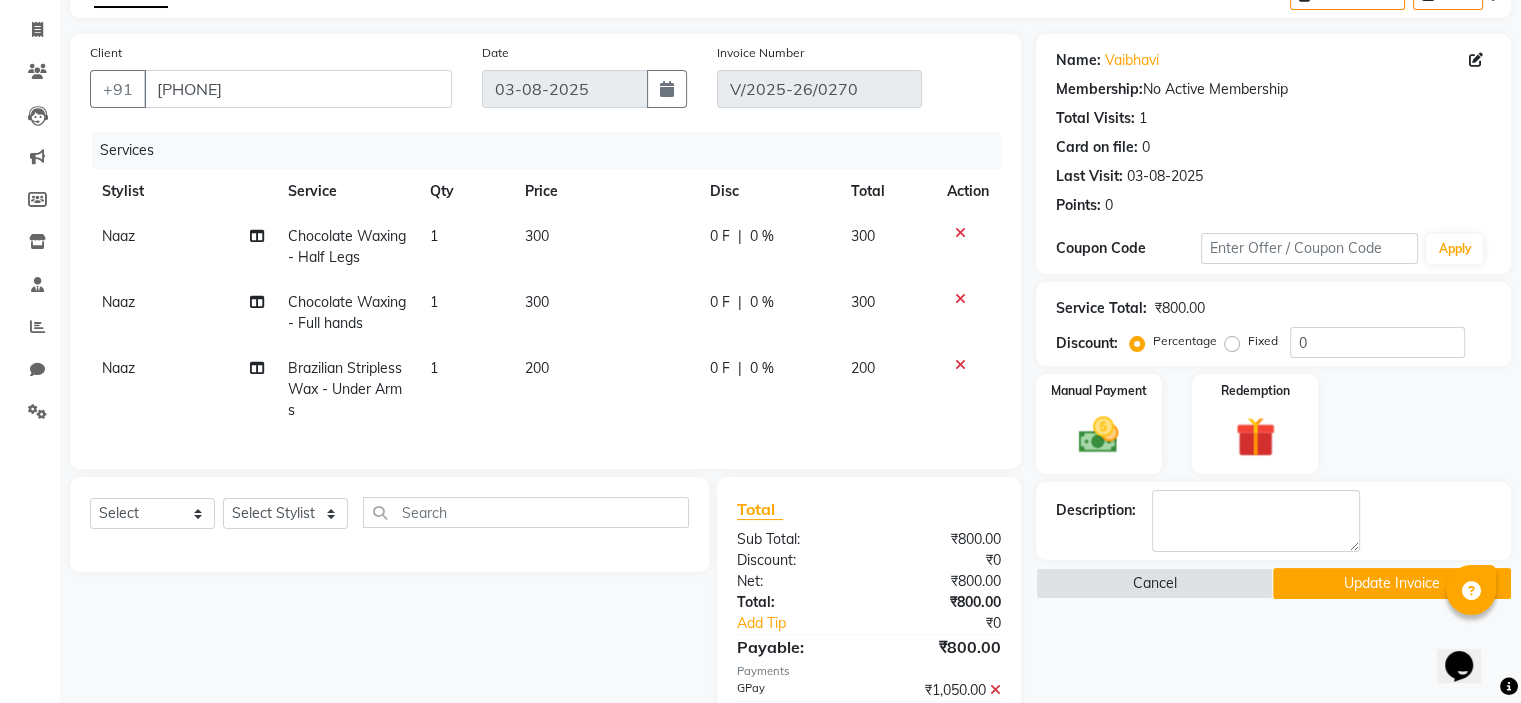 click 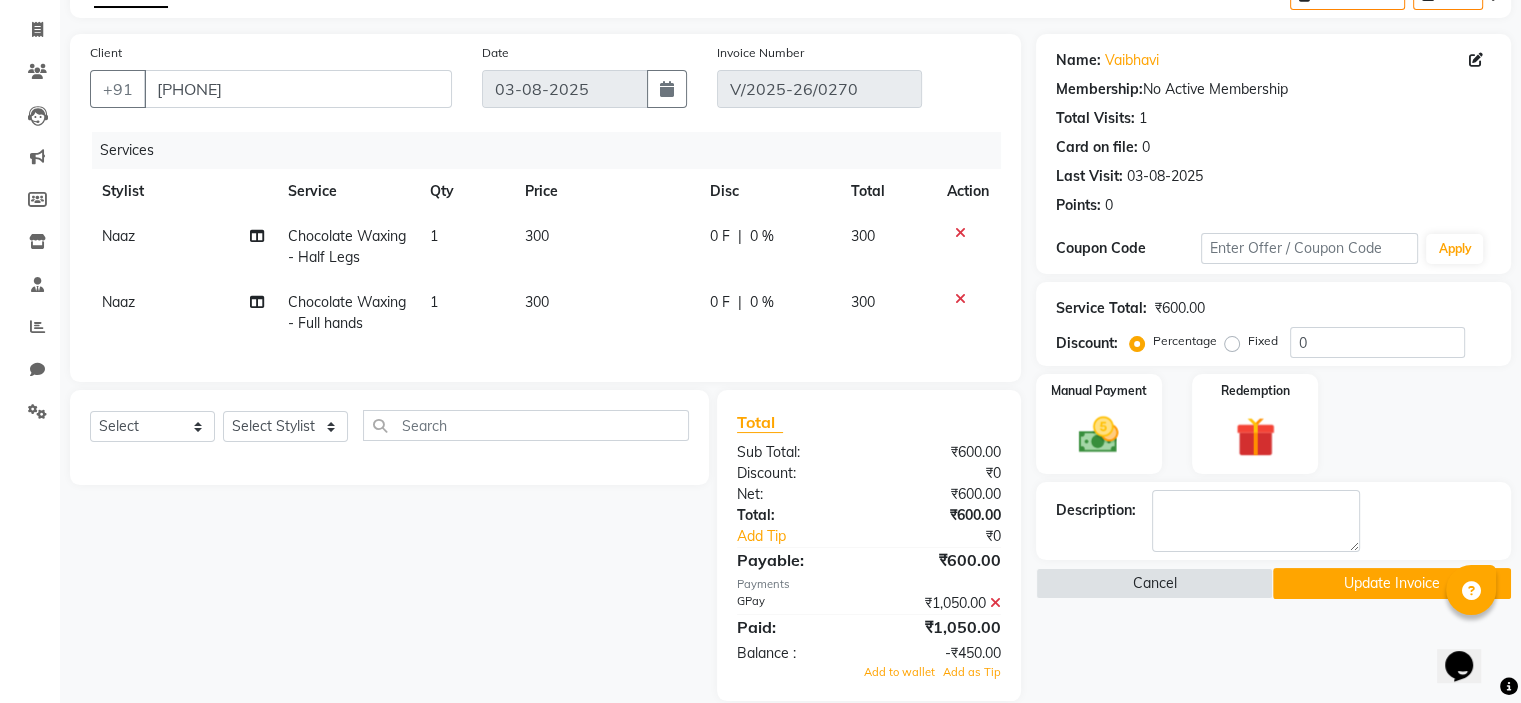 click 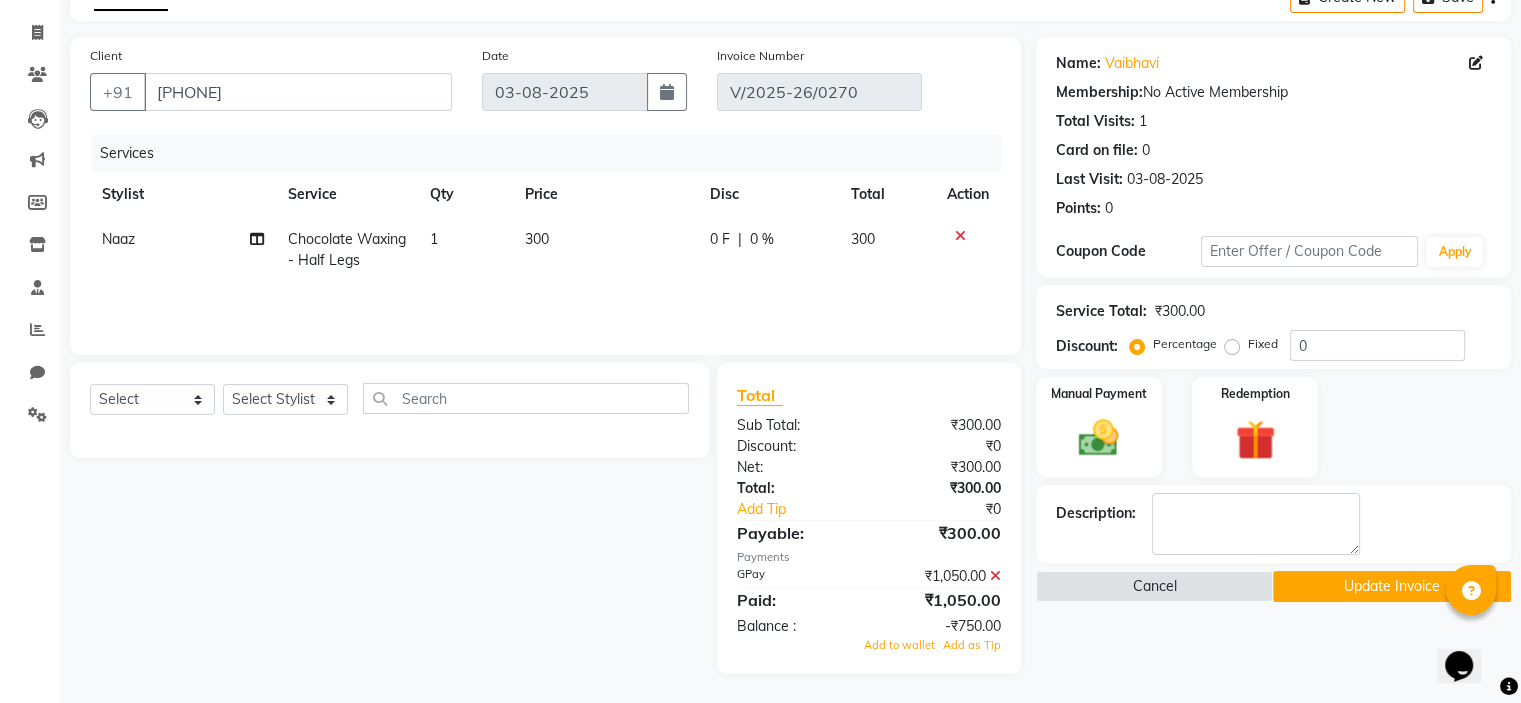click 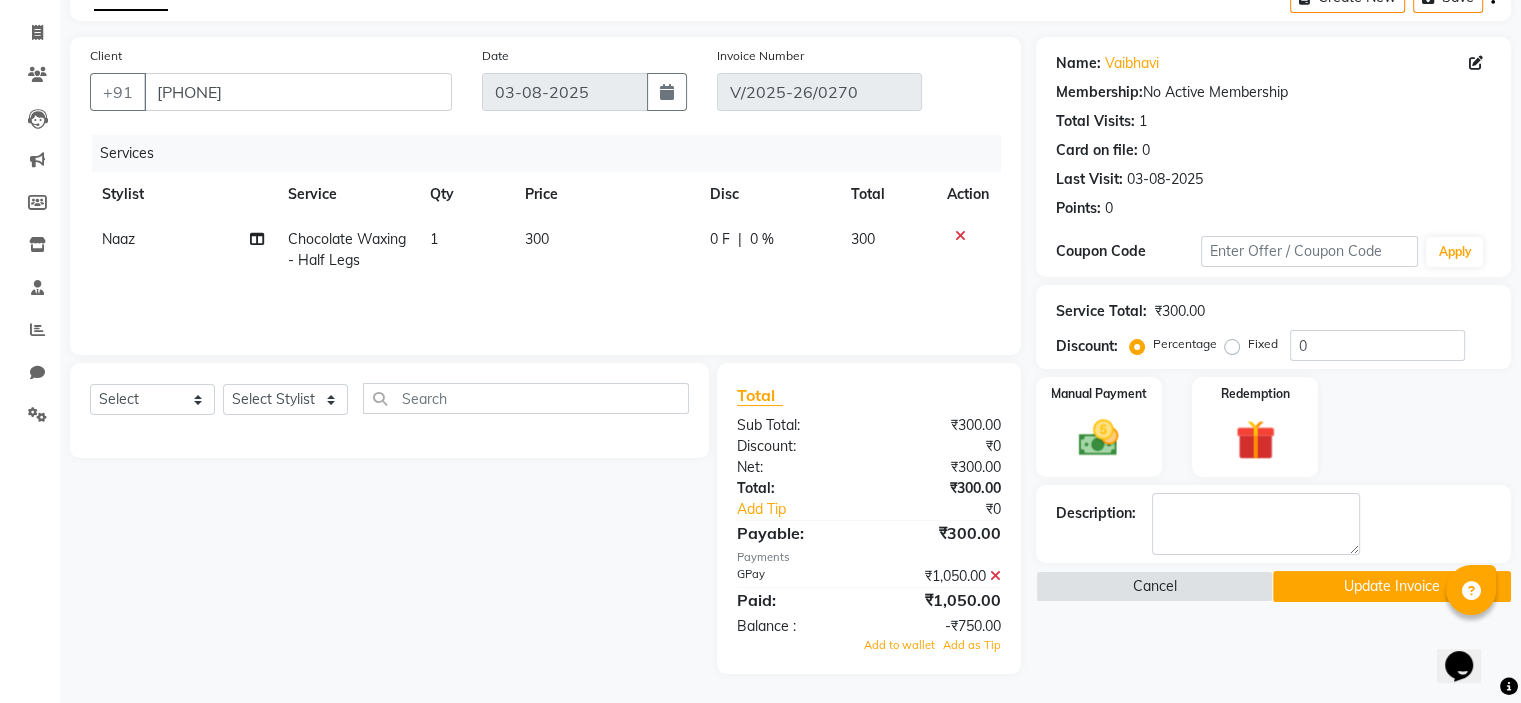 scroll, scrollTop: 0, scrollLeft: 0, axis: both 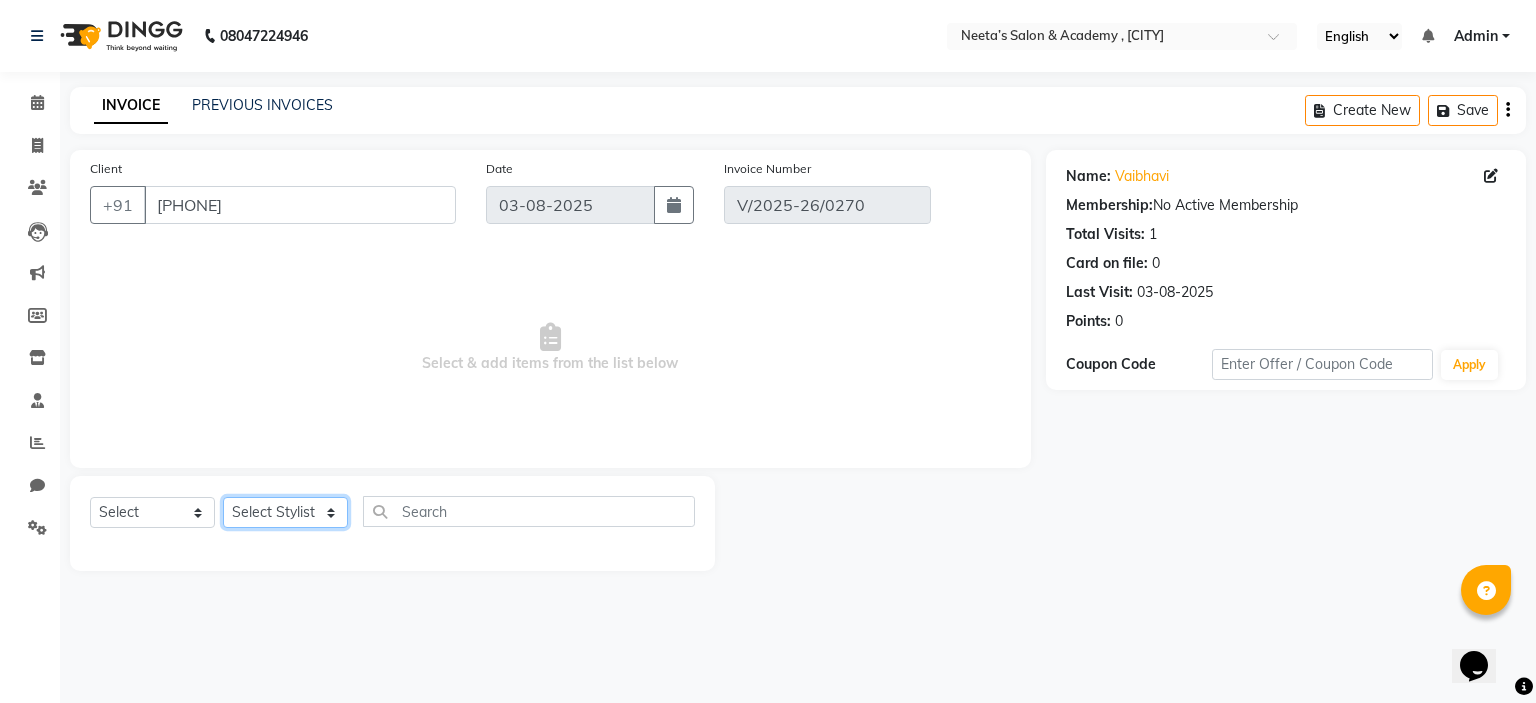 click on "Select Stylist  [FIRST] (Owner) [FIRST] [FIRST] [FIRST] [FIRST] [FIRST] [FIRST] [FIRST] [FIRST] [FIRST]" 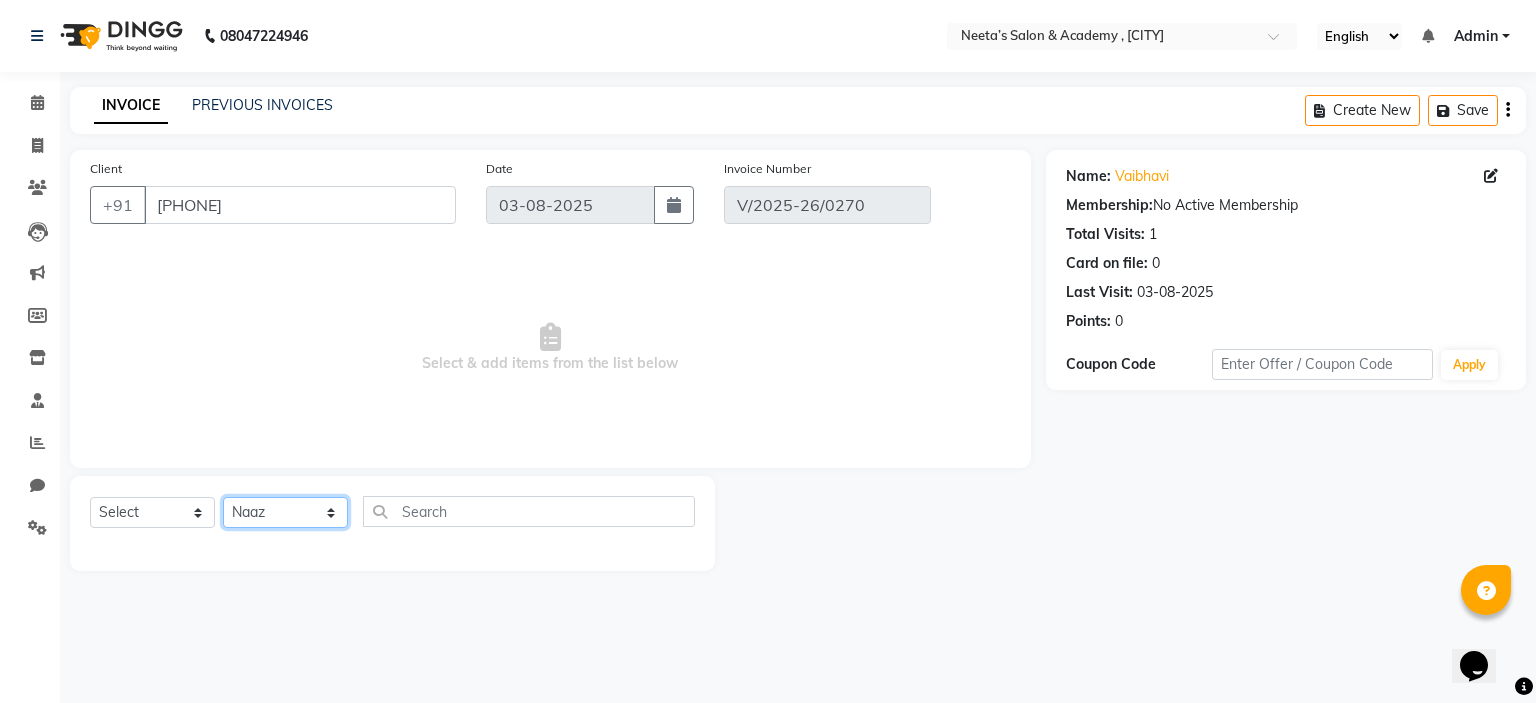 click on "Select Stylist  [FIRST] (Owner) [FIRST] [FIRST] [FIRST] [FIRST] [FIRST] [FIRST] [FIRST] [FIRST] [FIRST]" 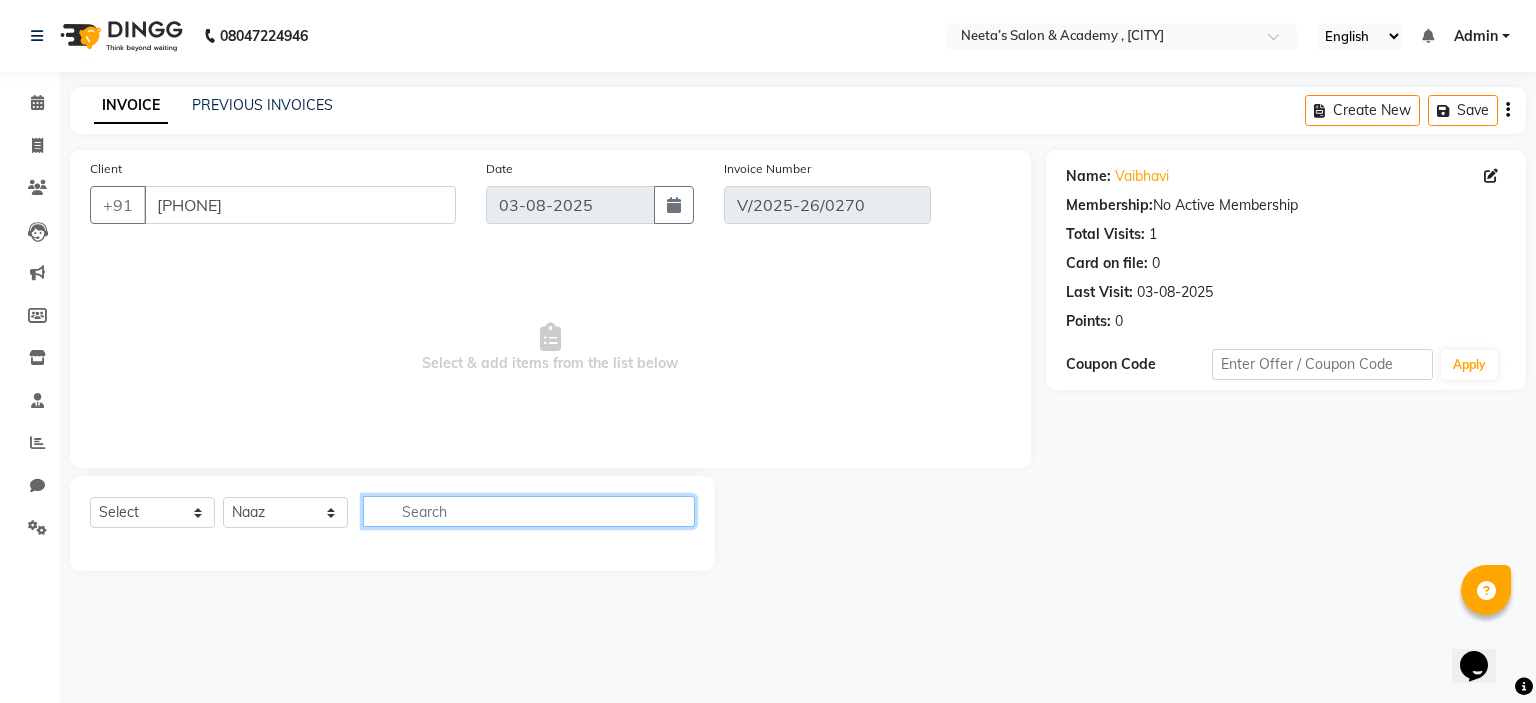 click 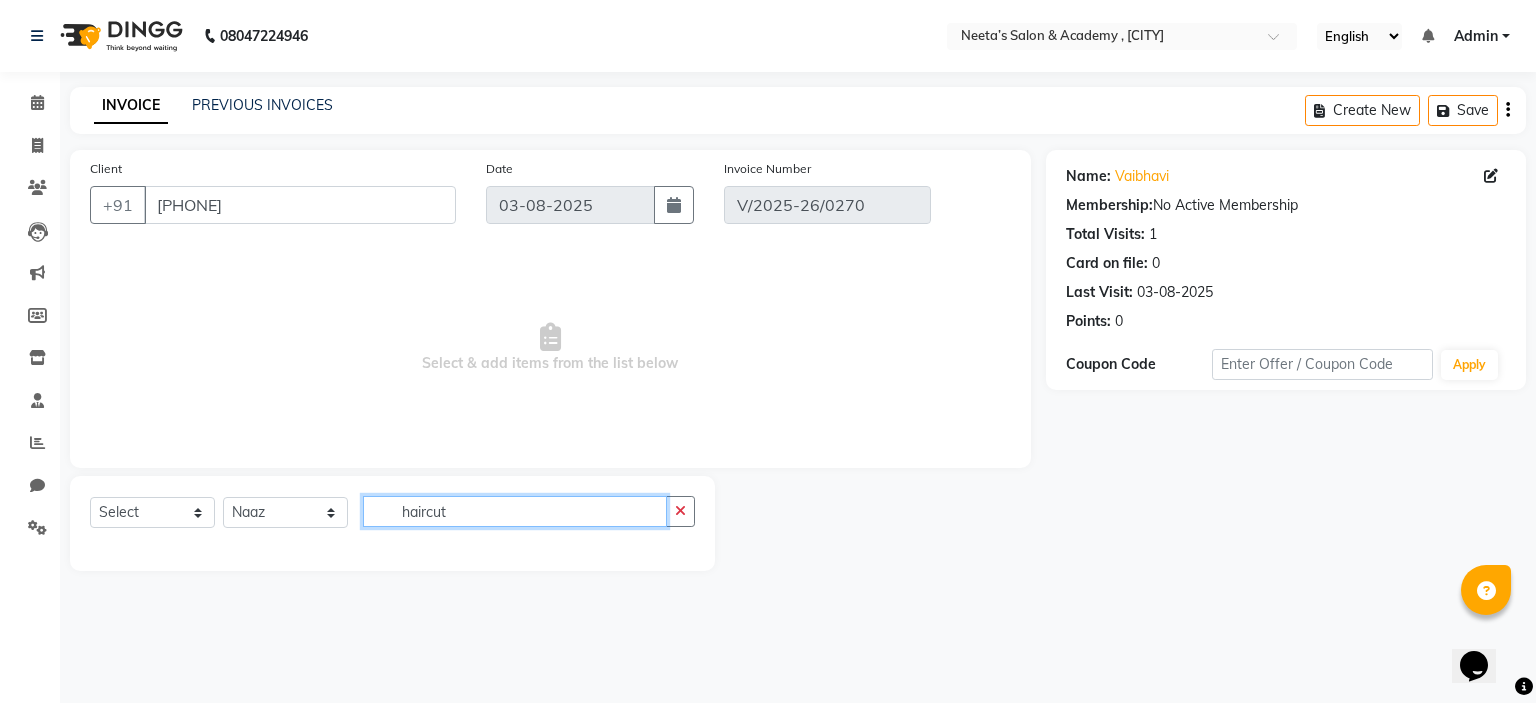 type on "haircut" 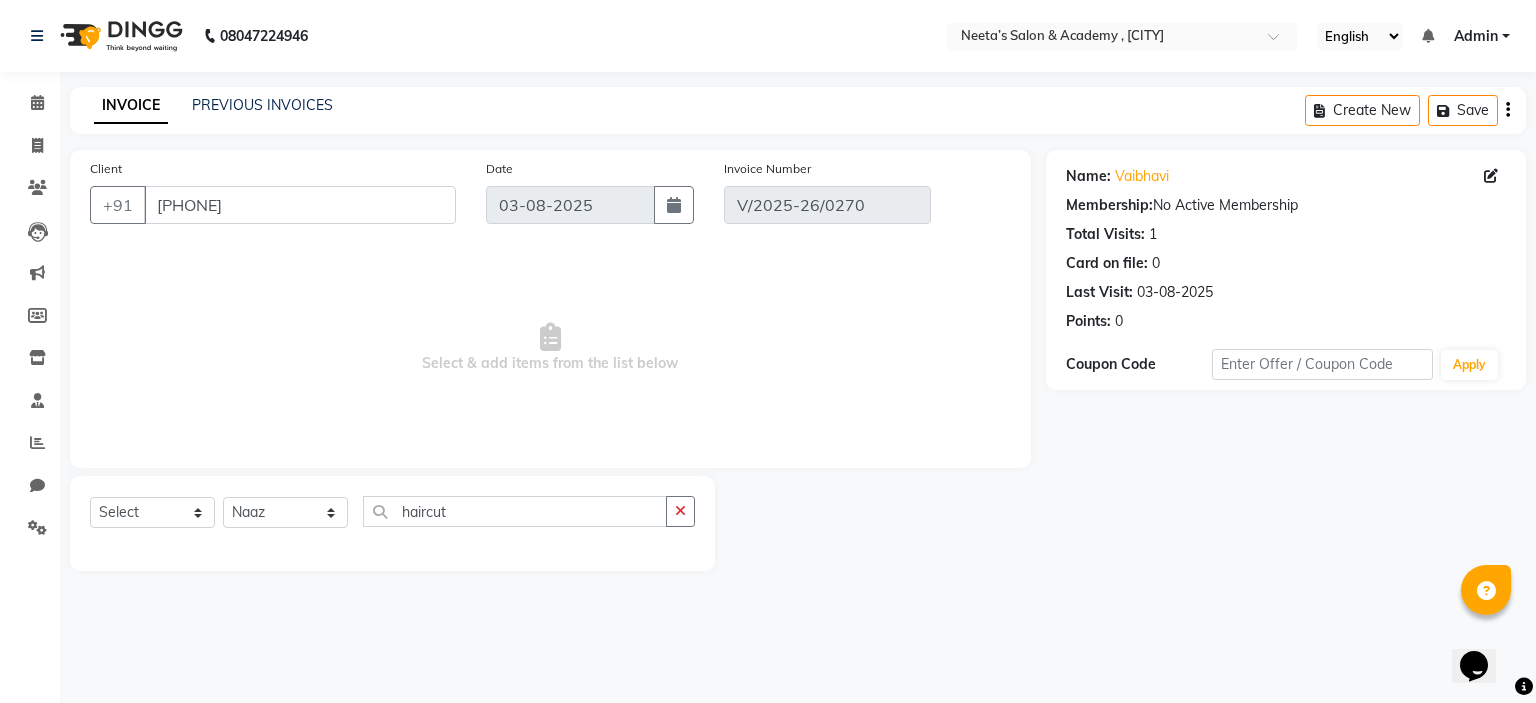 click on "INVOICE PREVIOUS INVOICES Create New   Save  Client +91 [PHONE] Date [DATE] Invoice Number V/2025-26/0270  Select & add items from the list below  Select  Service  Product  Membership  Package Voucher Prepaid Gift Card  Select Stylist  Jayashree (Owner) Karina Karishma Manda Naaz Ranjana Ritu Sakshi Sangeeta Sayee haircut Name: [NAME]  Membership:  No Active Membership  Total Visits:  0 Card on file:  0 Last Visit:   [DATE] Points:   0  Coupon Code Apply" 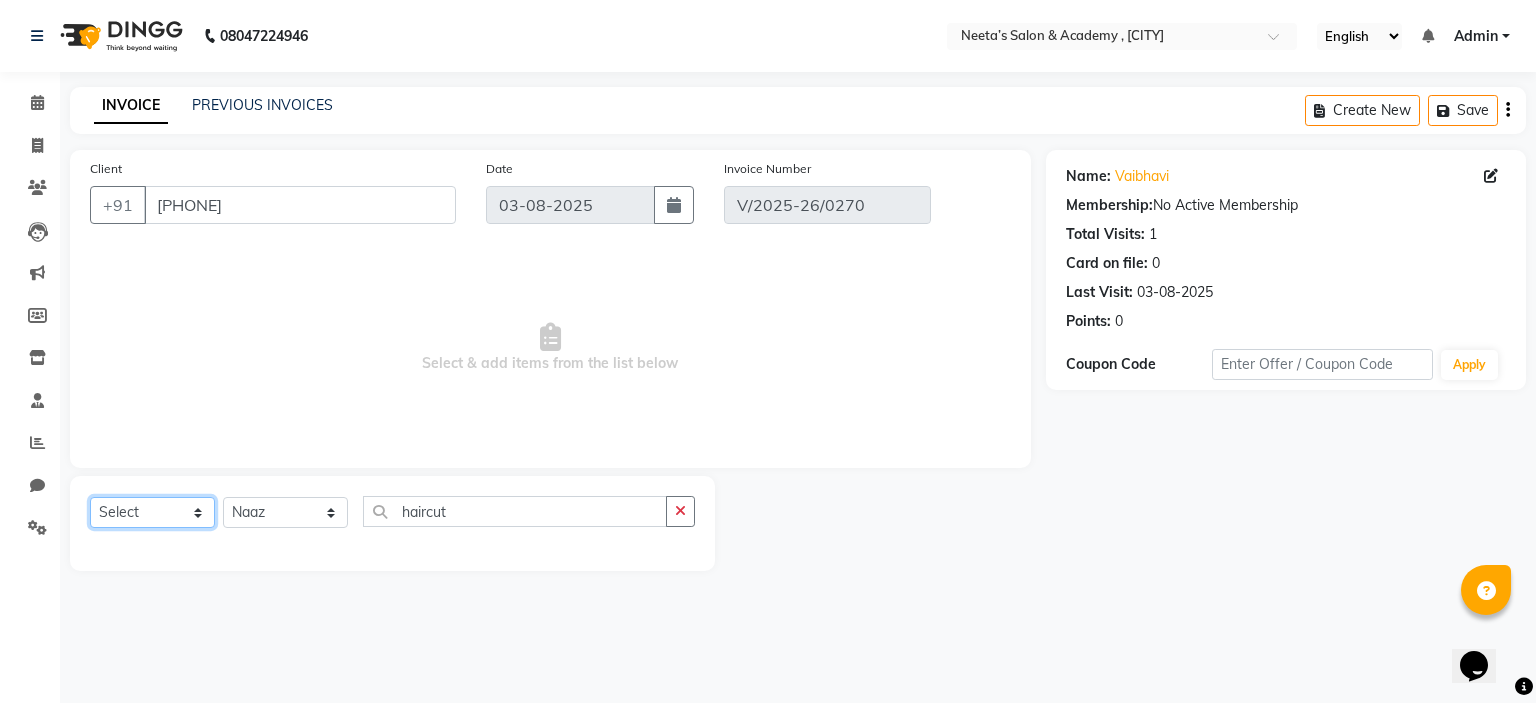 click on "Select  Service  Product  Membership  Package Voucher Prepaid Gift Card" 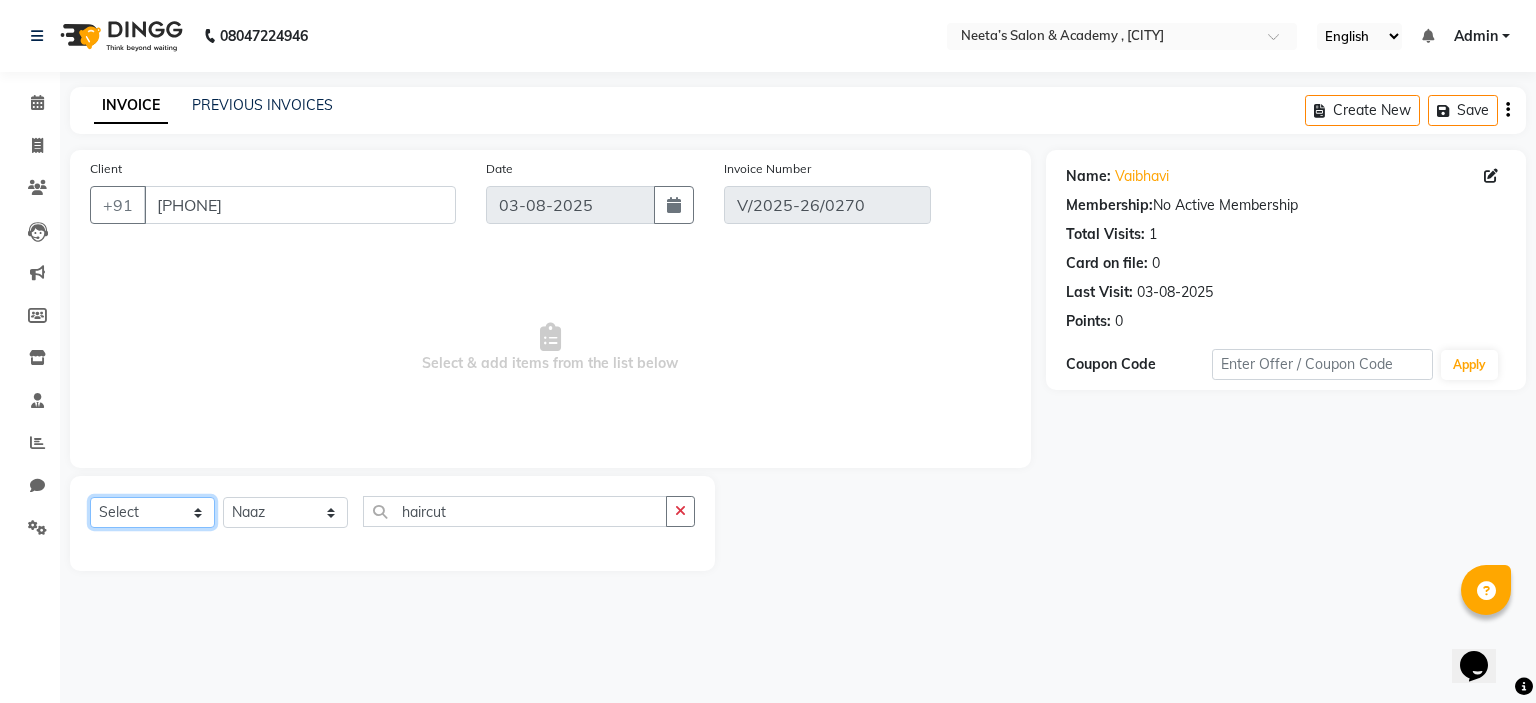 select on "service" 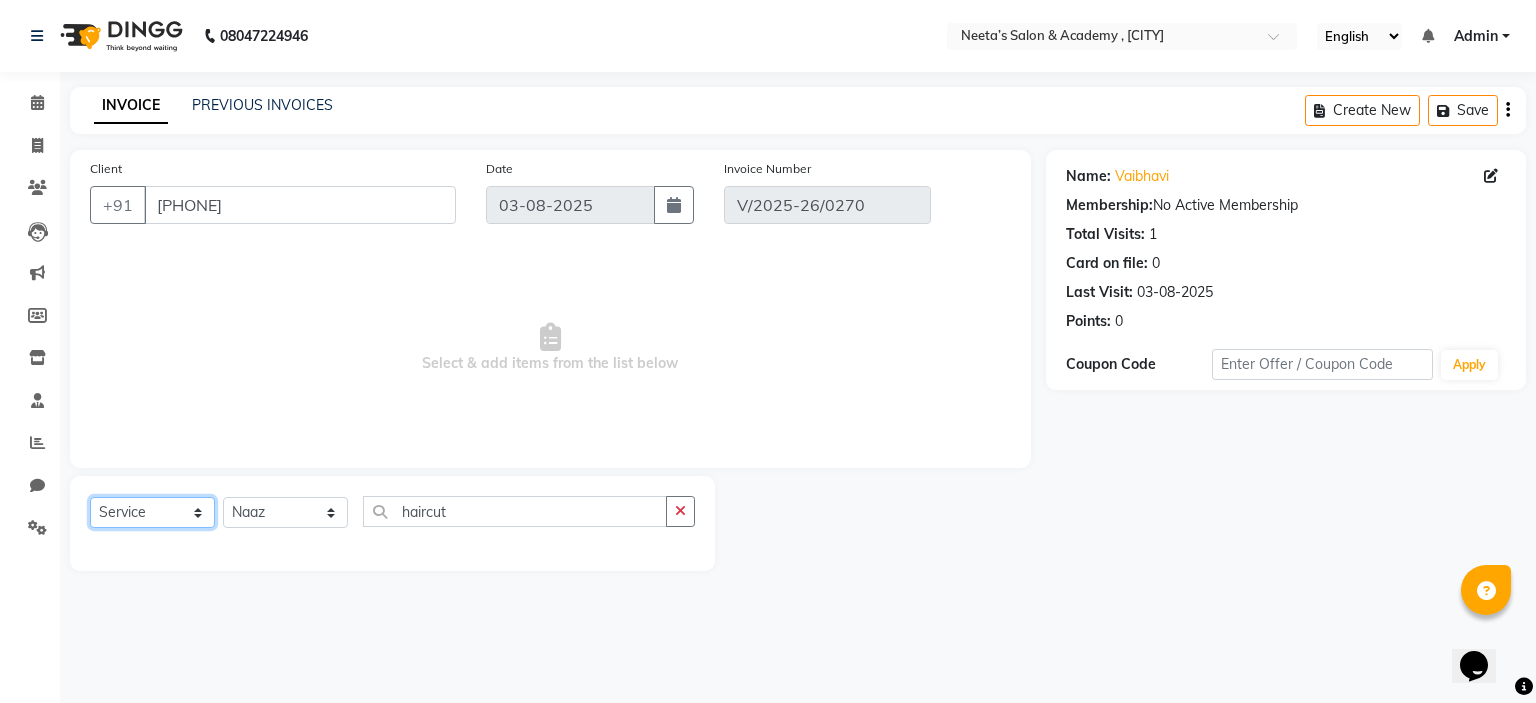 click on "Select  Service  Product  Membership  Package Voucher Prepaid Gift Card" 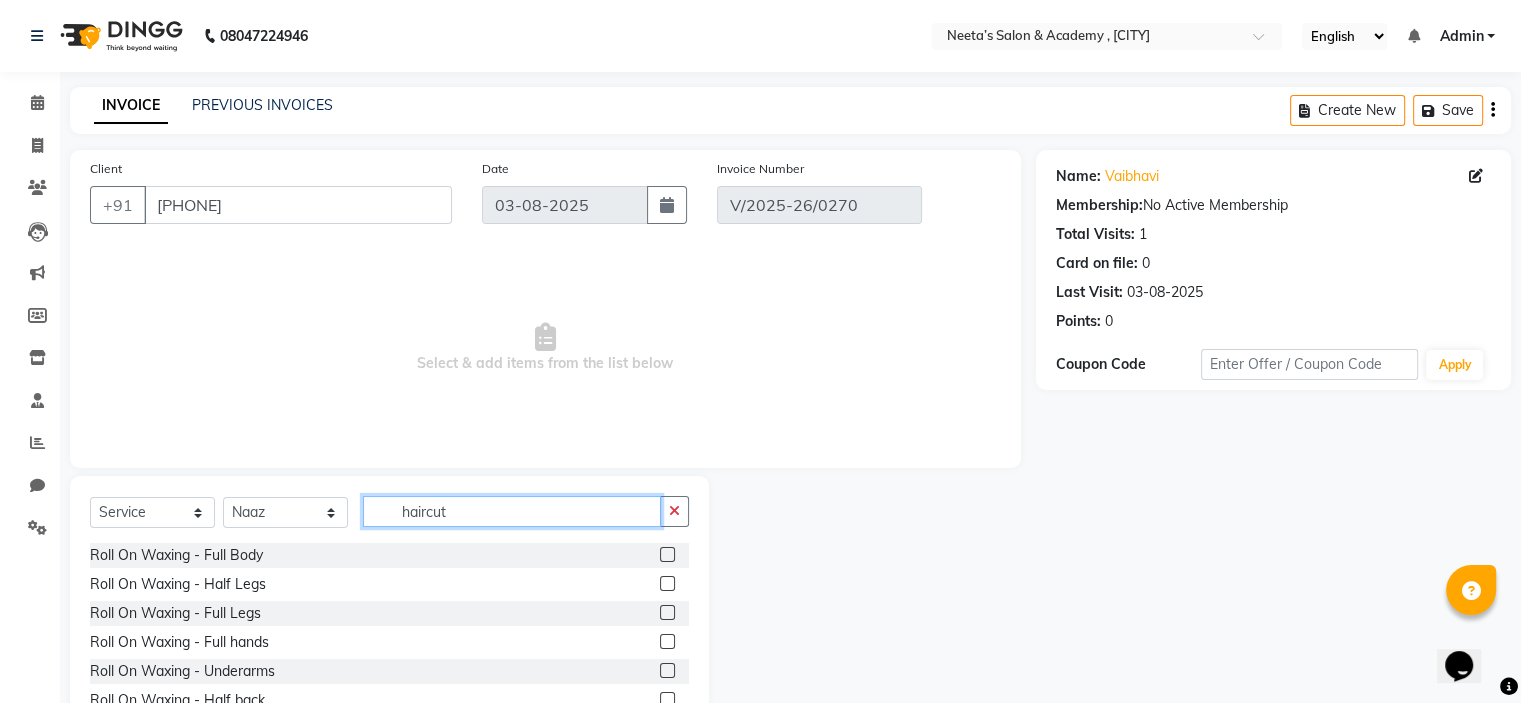 click on "haircut" 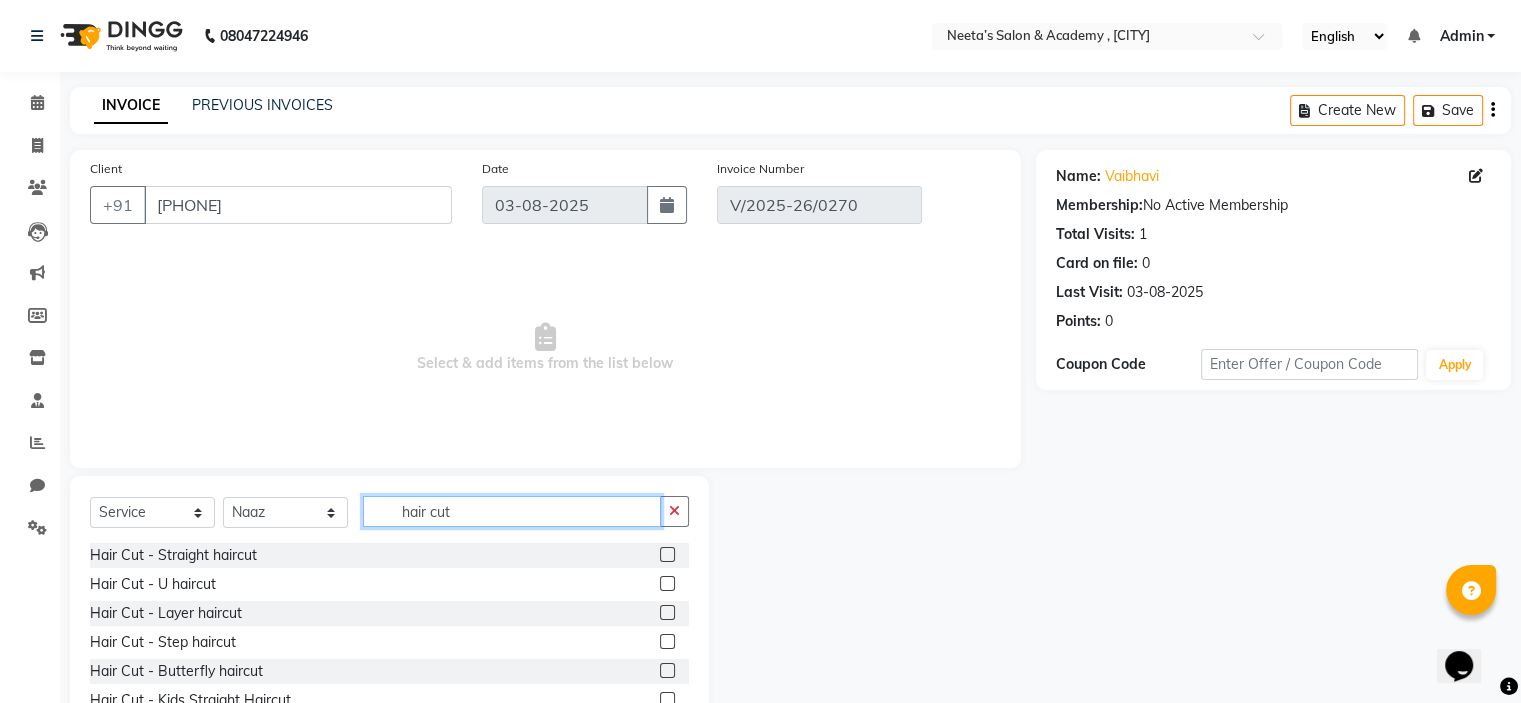 type on "hair cut" 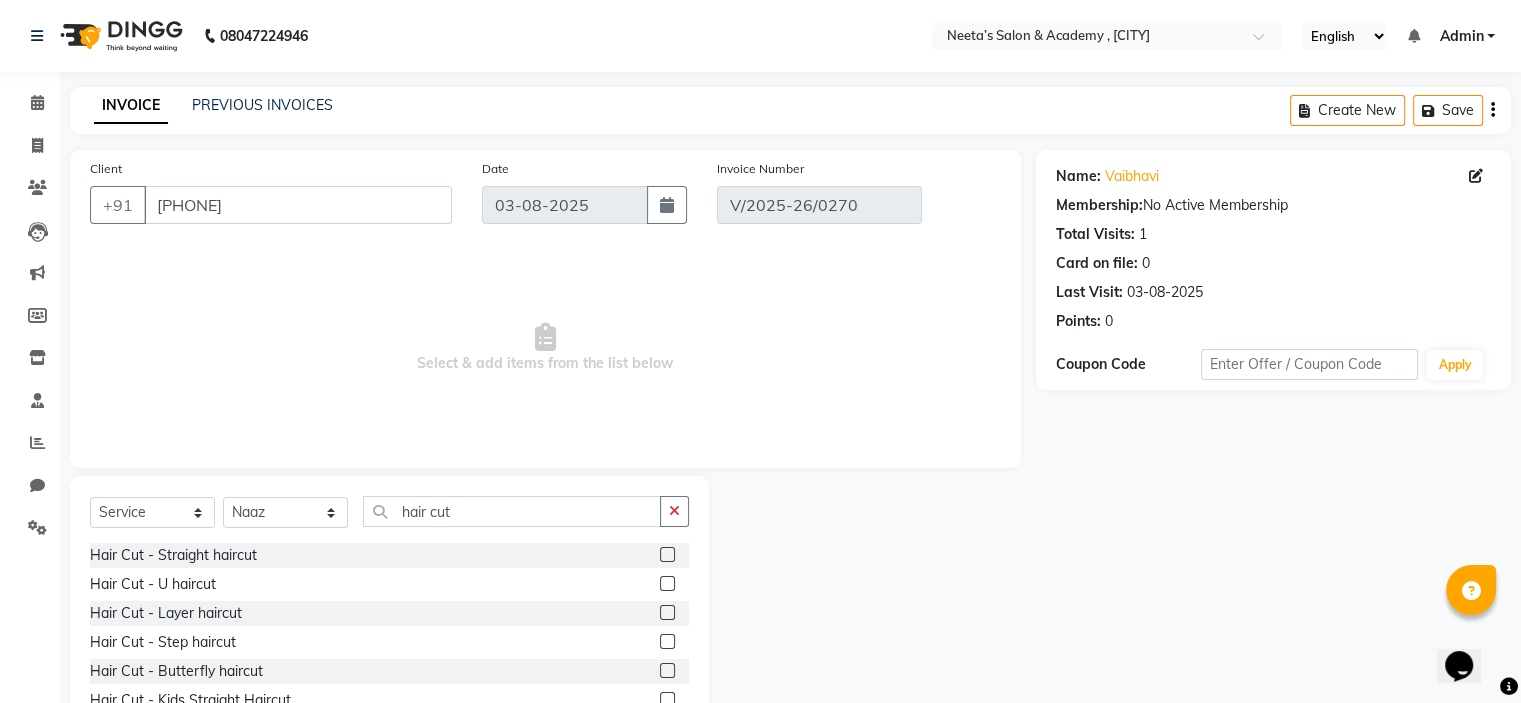 click 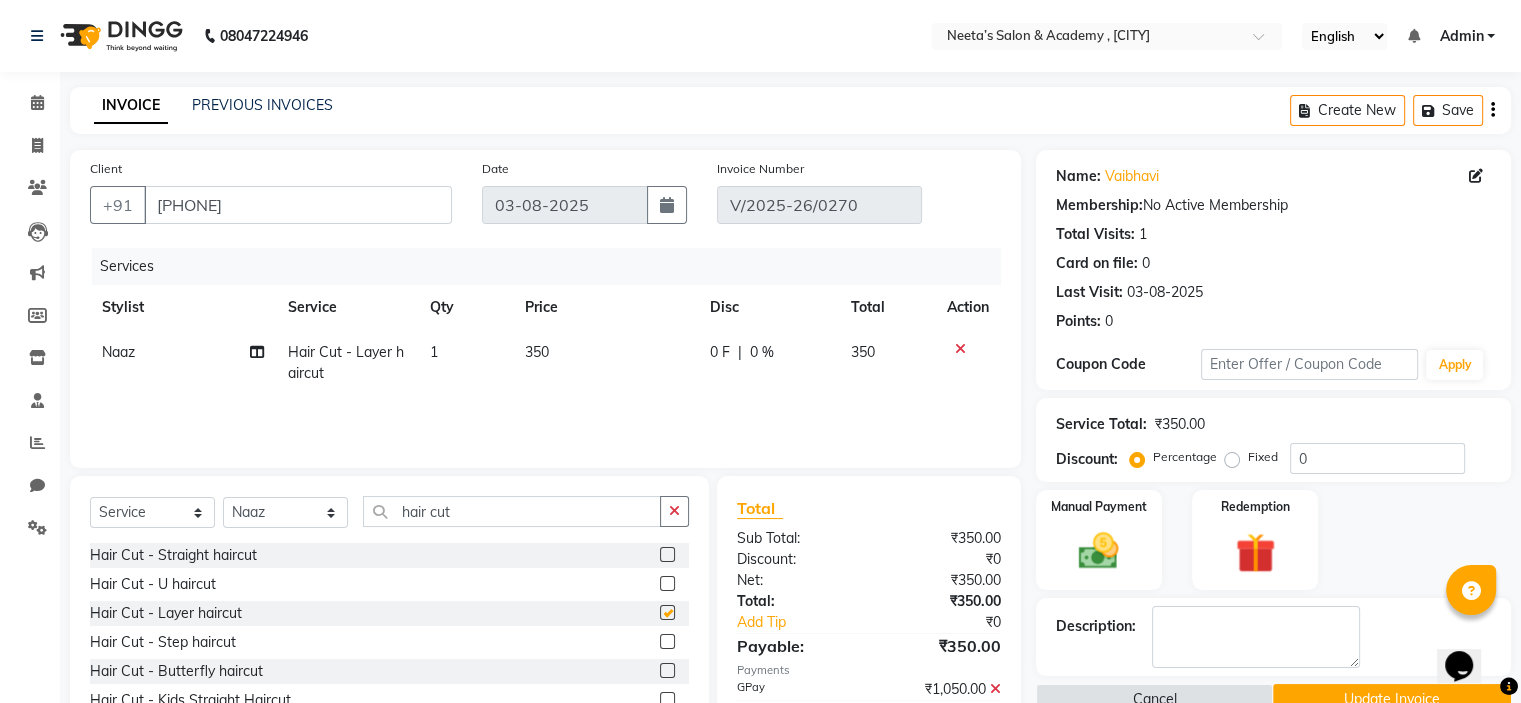 checkbox on "false" 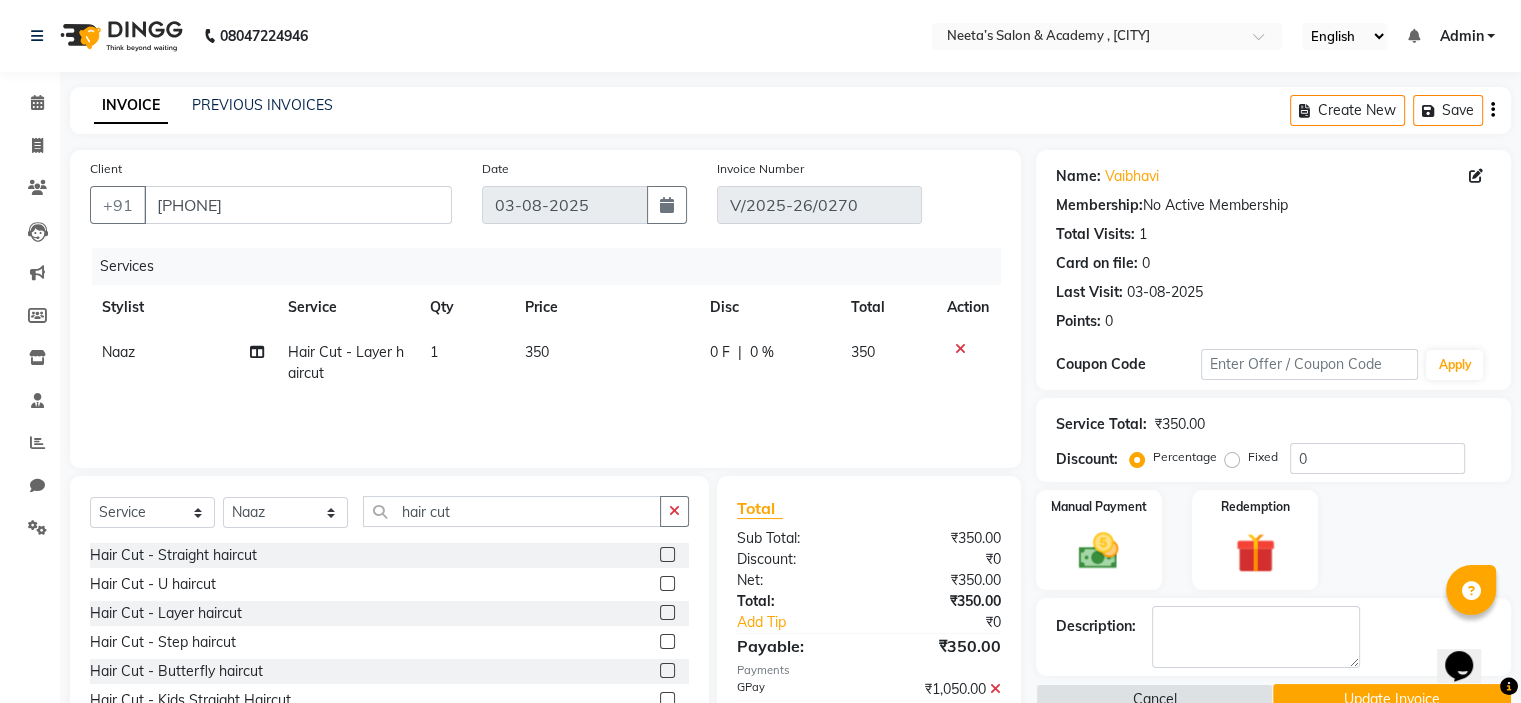 scroll, scrollTop: 113, scrollLeft: 0, axis: vertical 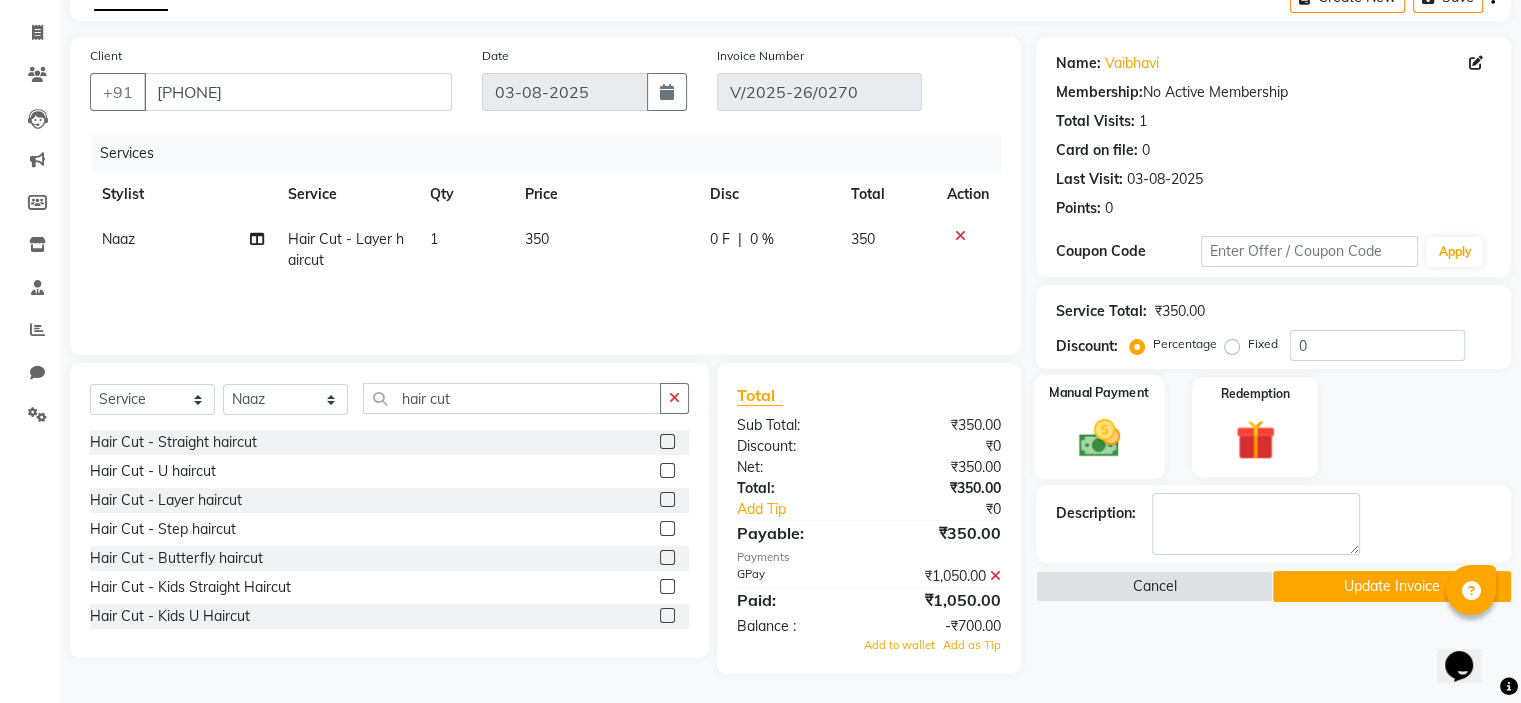 click 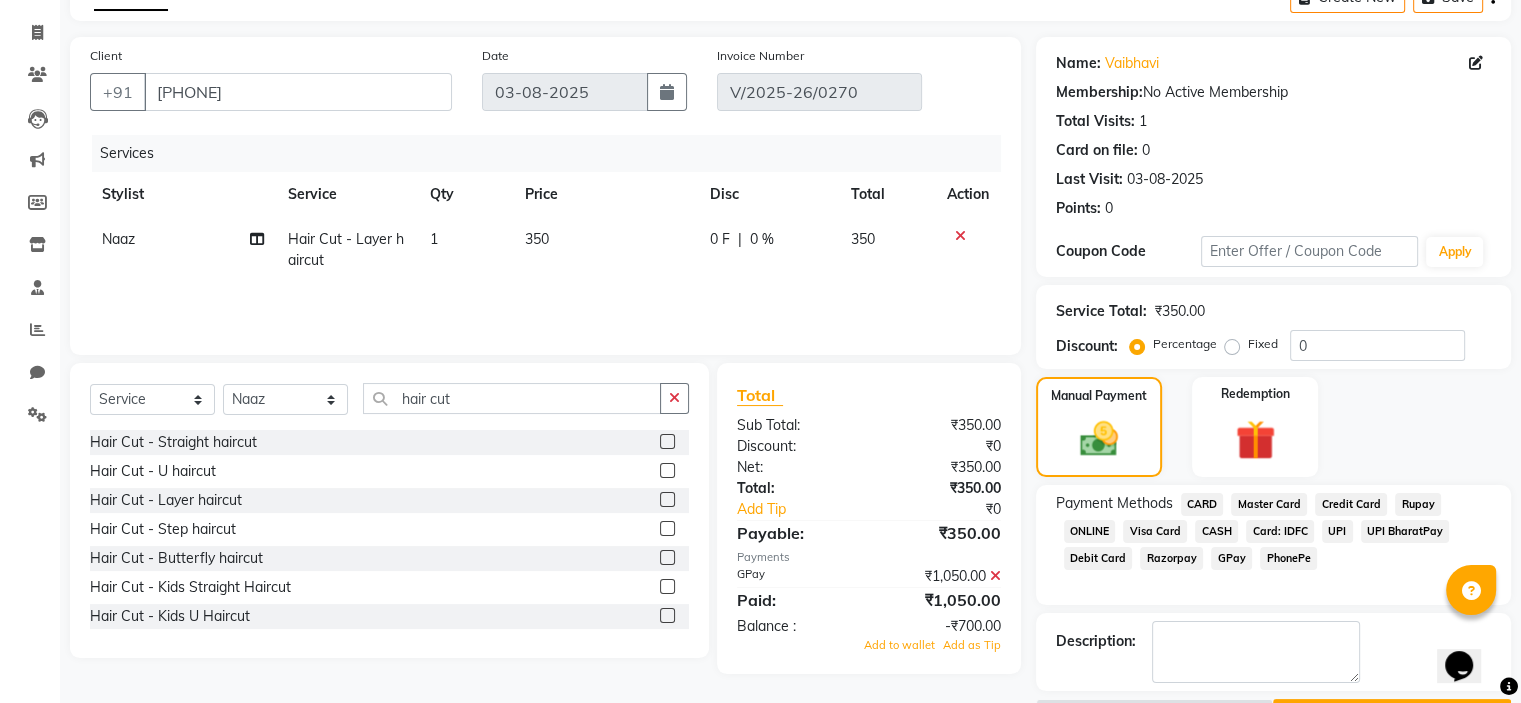click on "CASH" 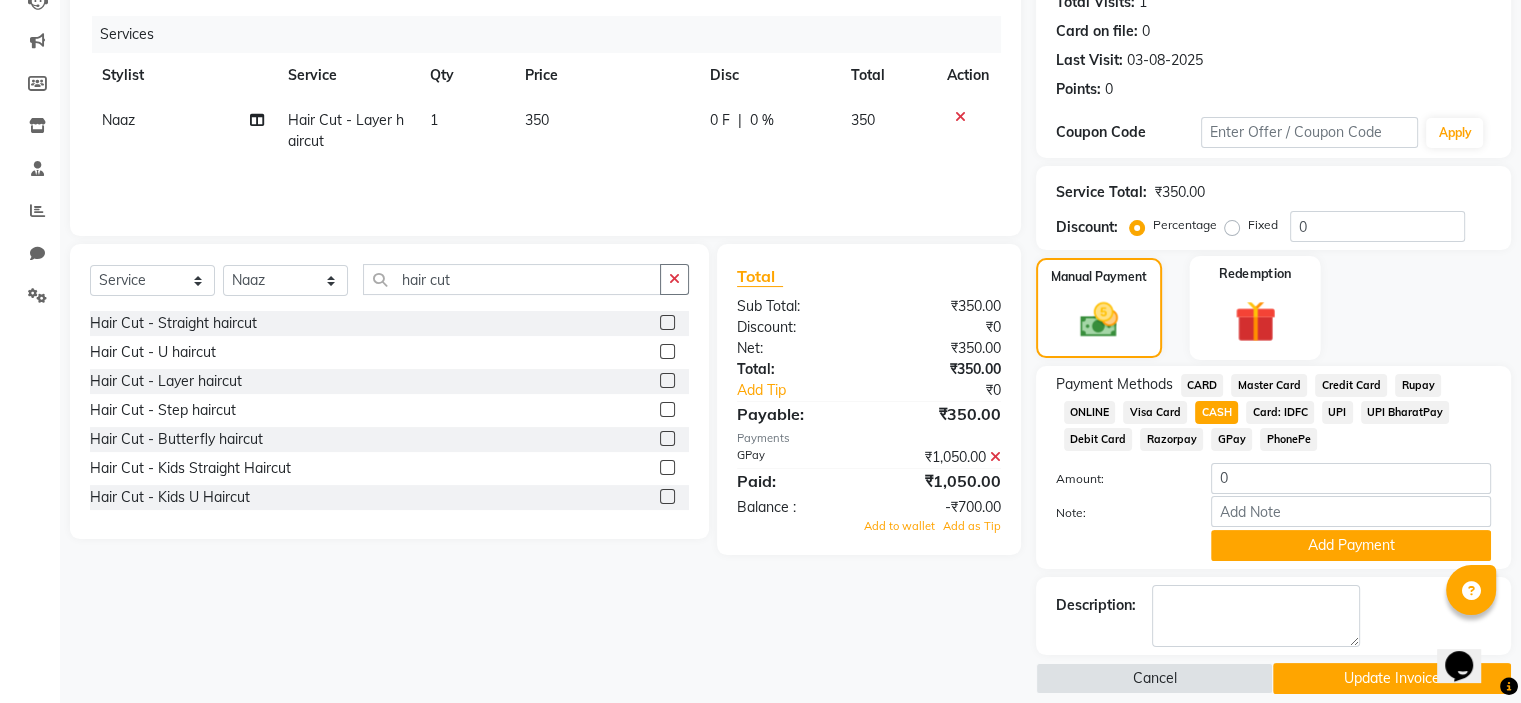 scroll, scrollTop: 233, scrollLeft: 0, axis: vertical 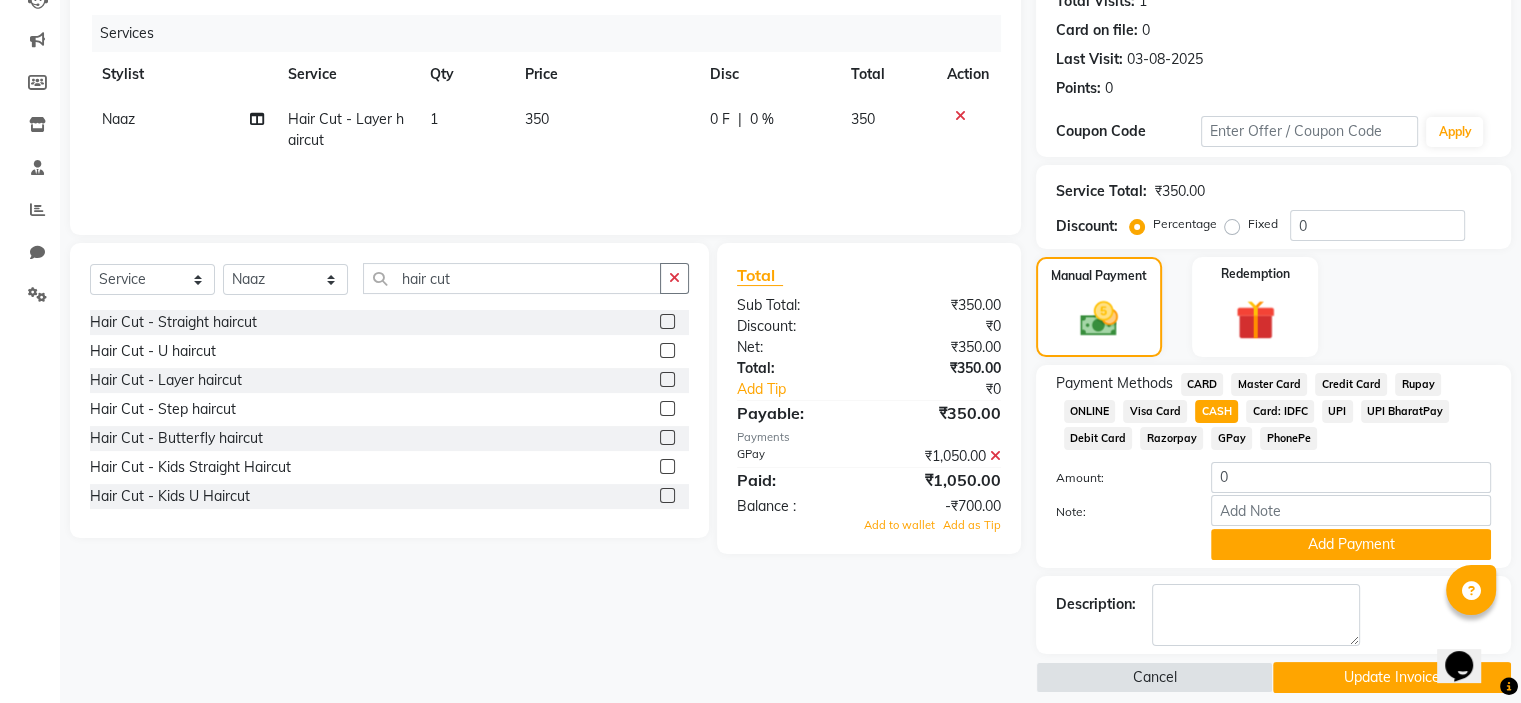 click 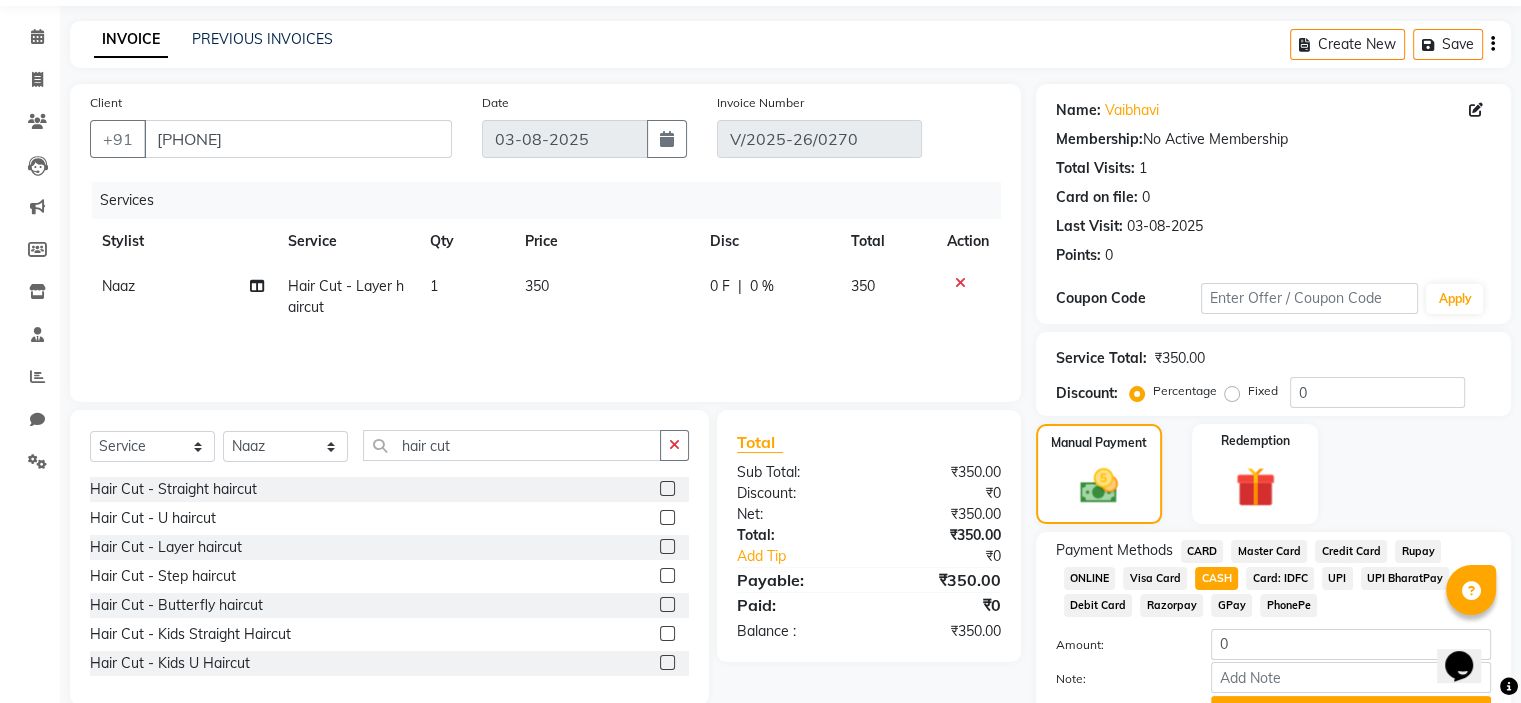 scroll, scrollTop: 170, scrollLeft: 0, axis: vertical 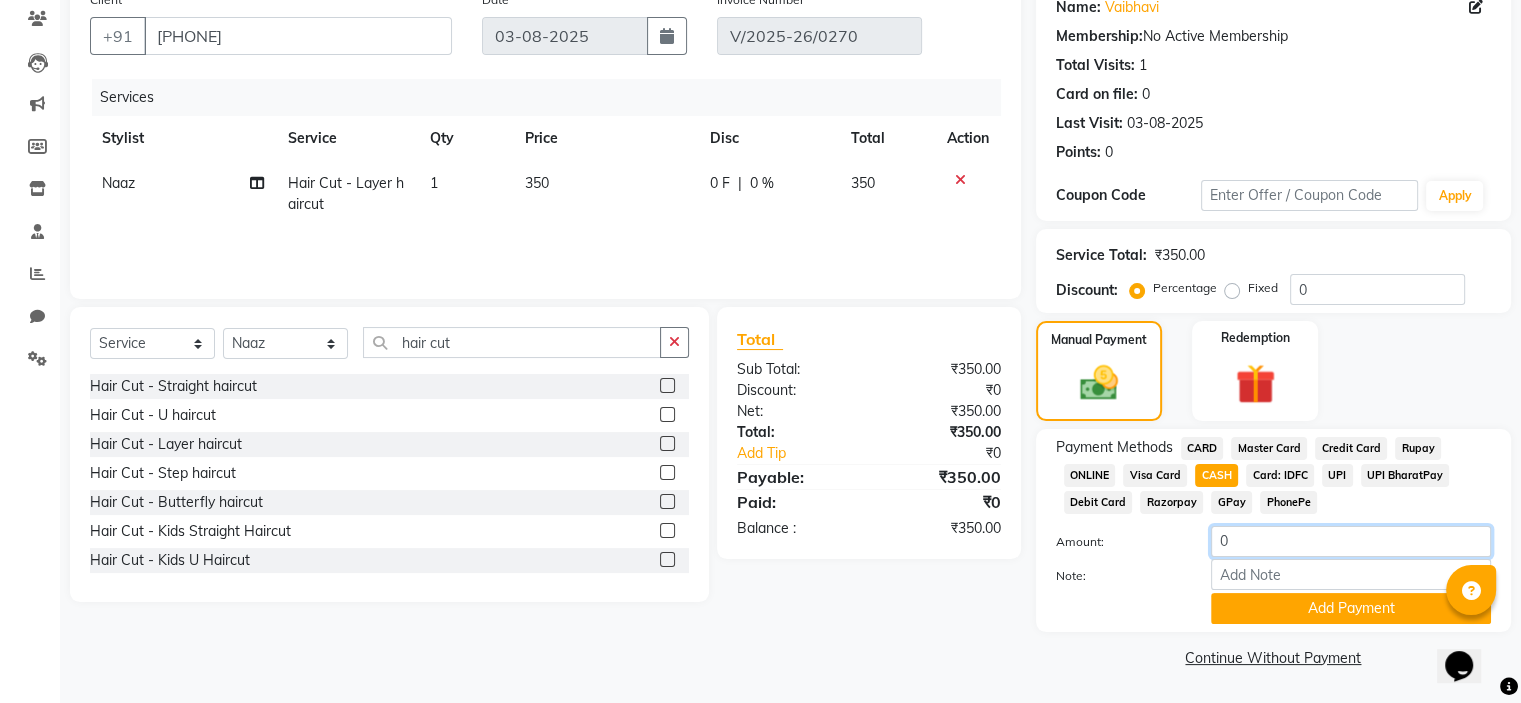 click on "0" 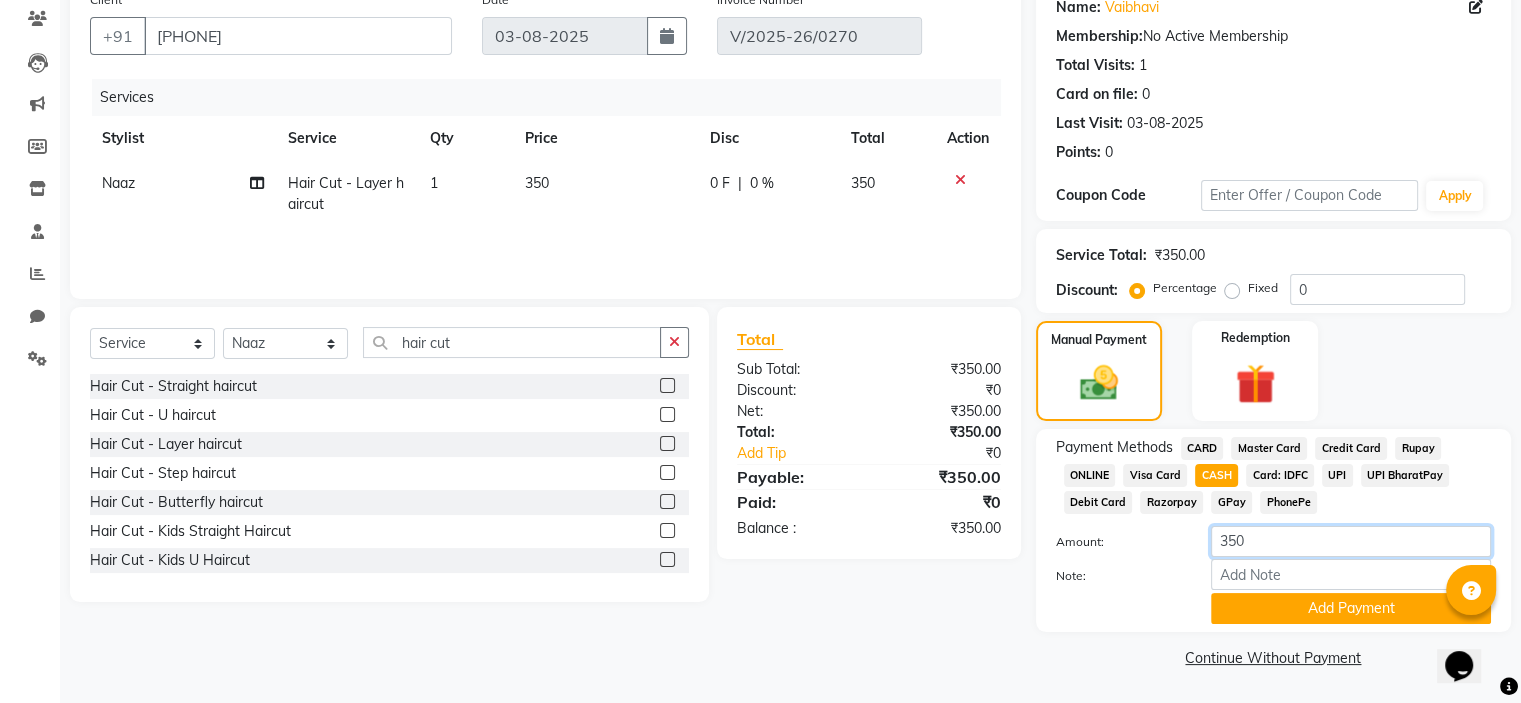 type on "350" 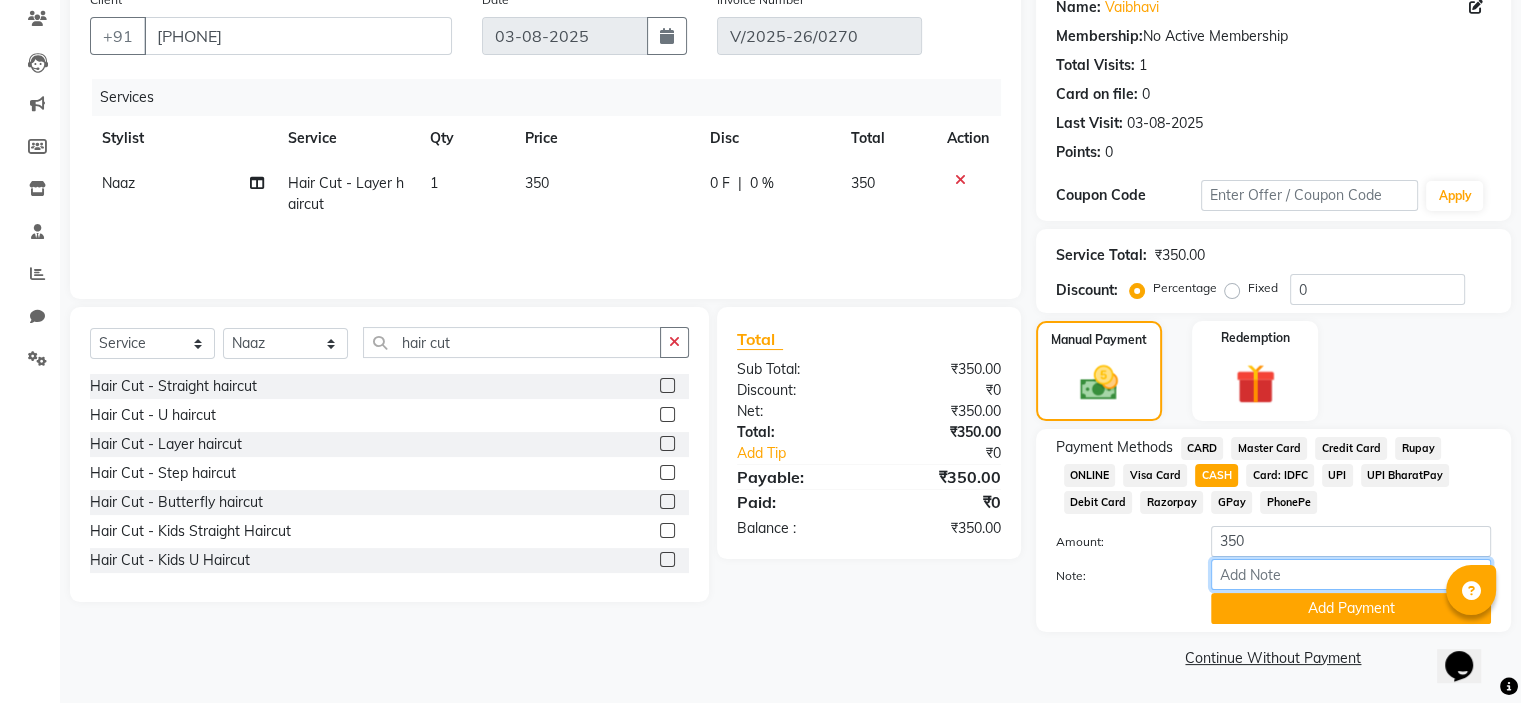 click on "Note:" at bounding box center (1351, 574) 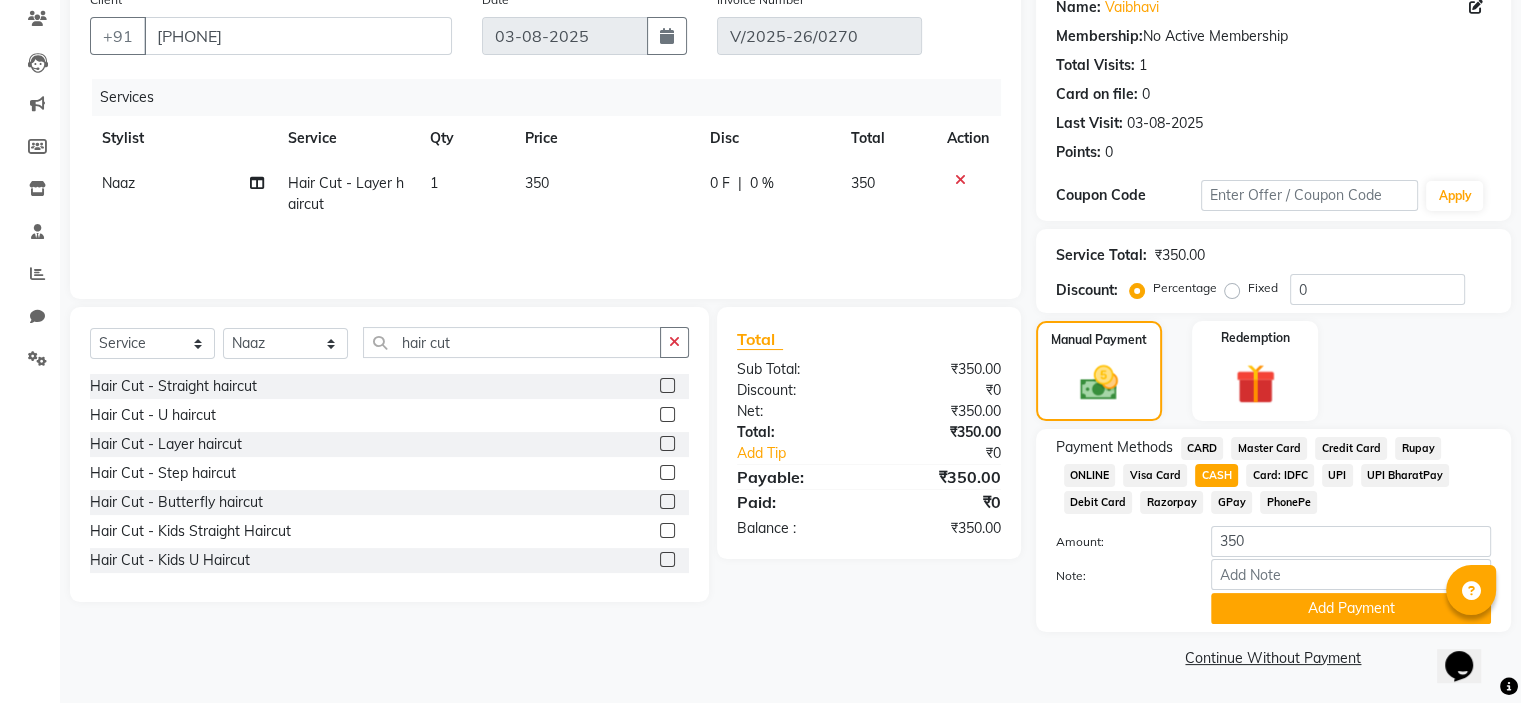 click on "Note:" 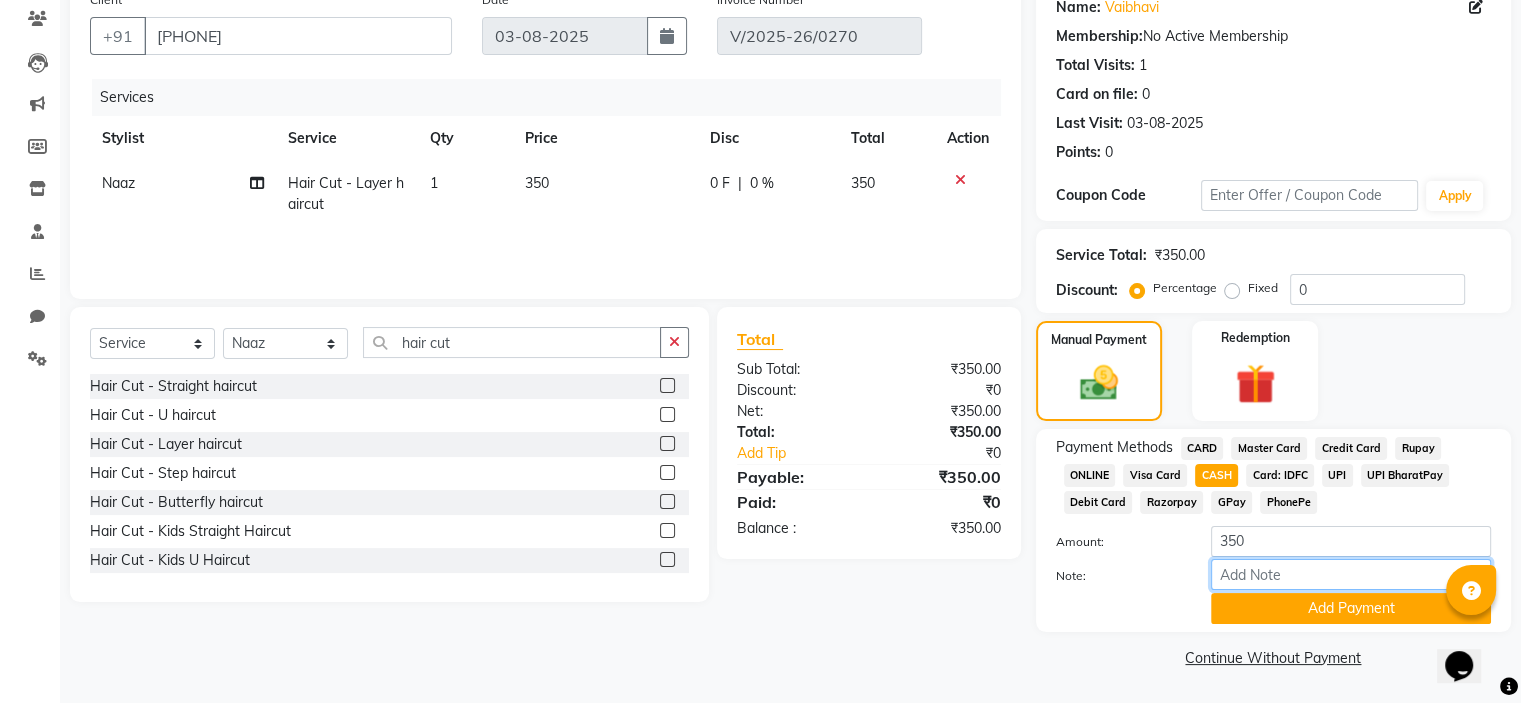 click on "Note:" at bounding box center [1351, 574] 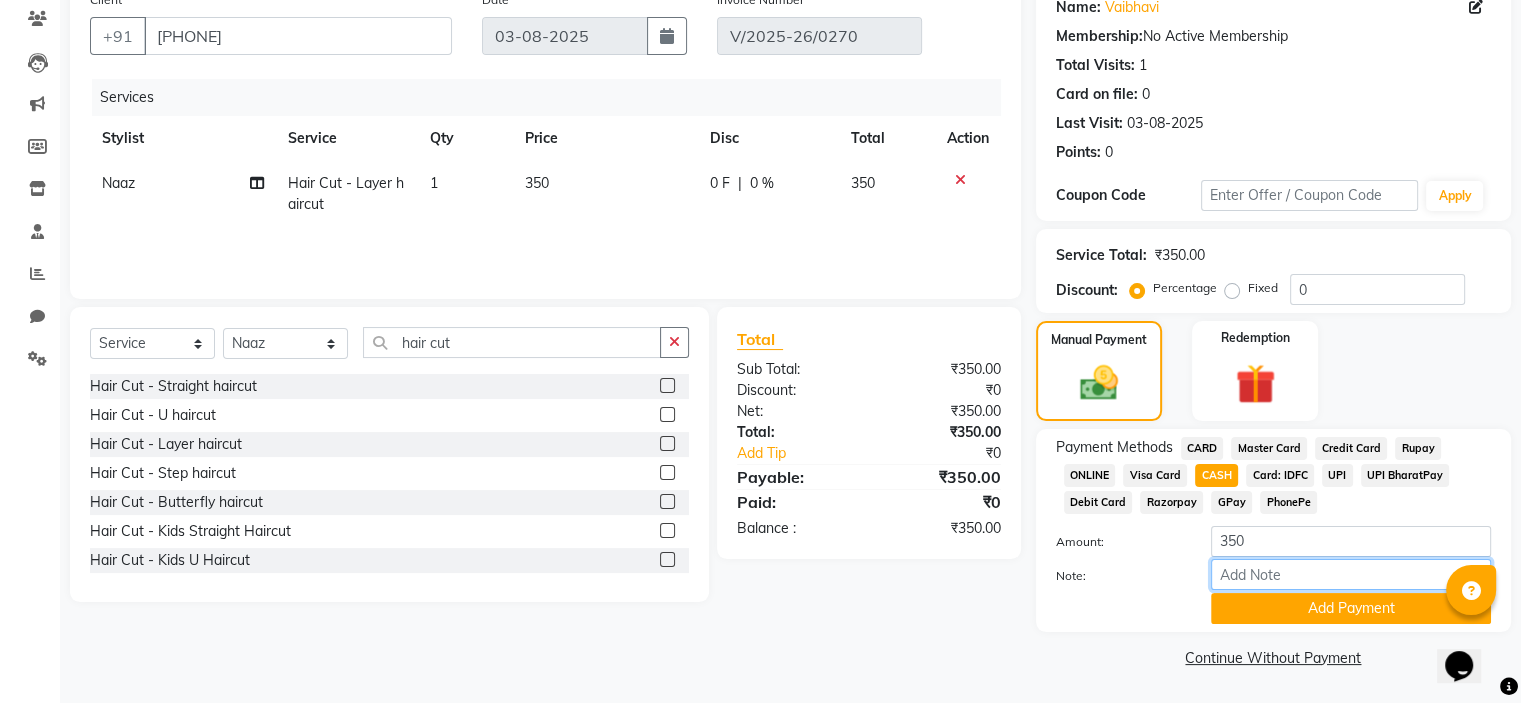 scroll, scrollTop: 172, scrollLeft: 0, axis: vertical 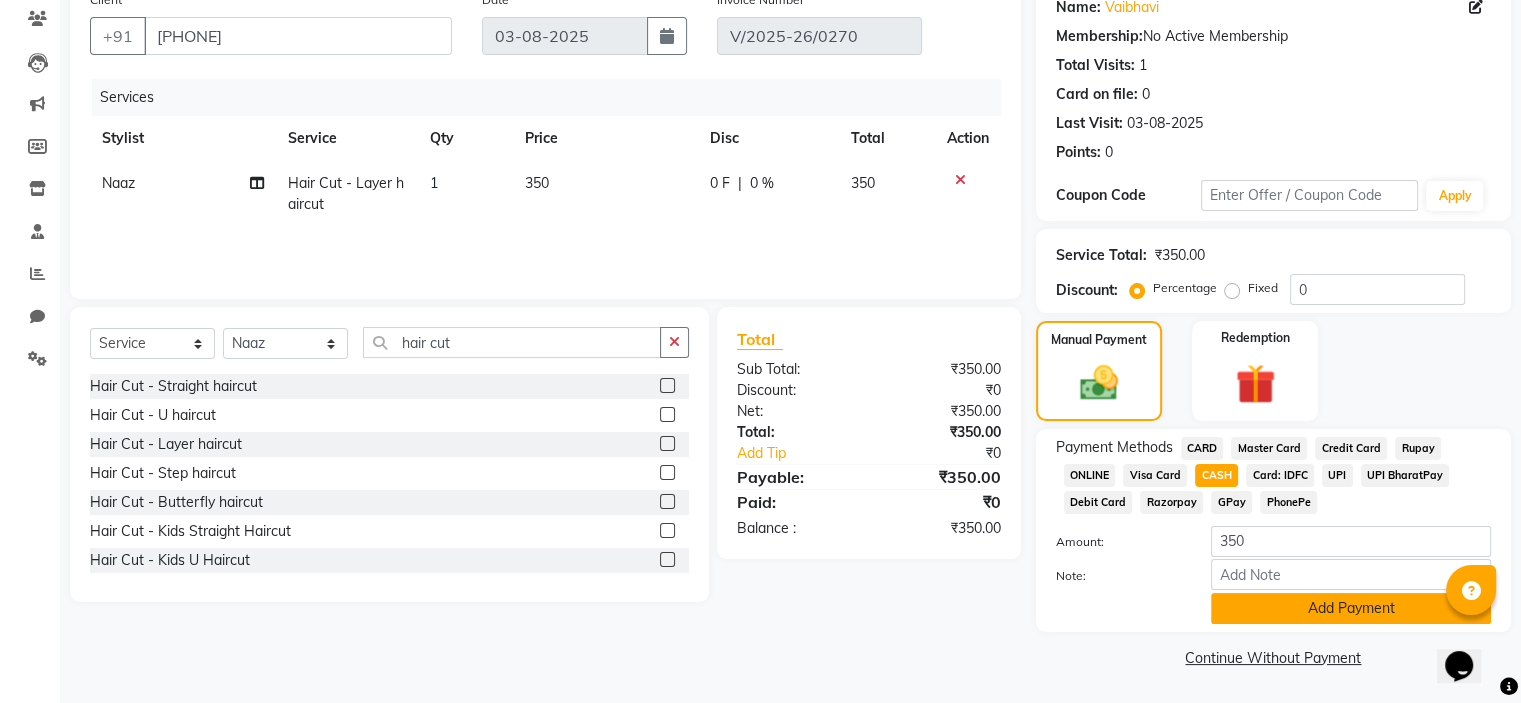 click on "Add Payment" 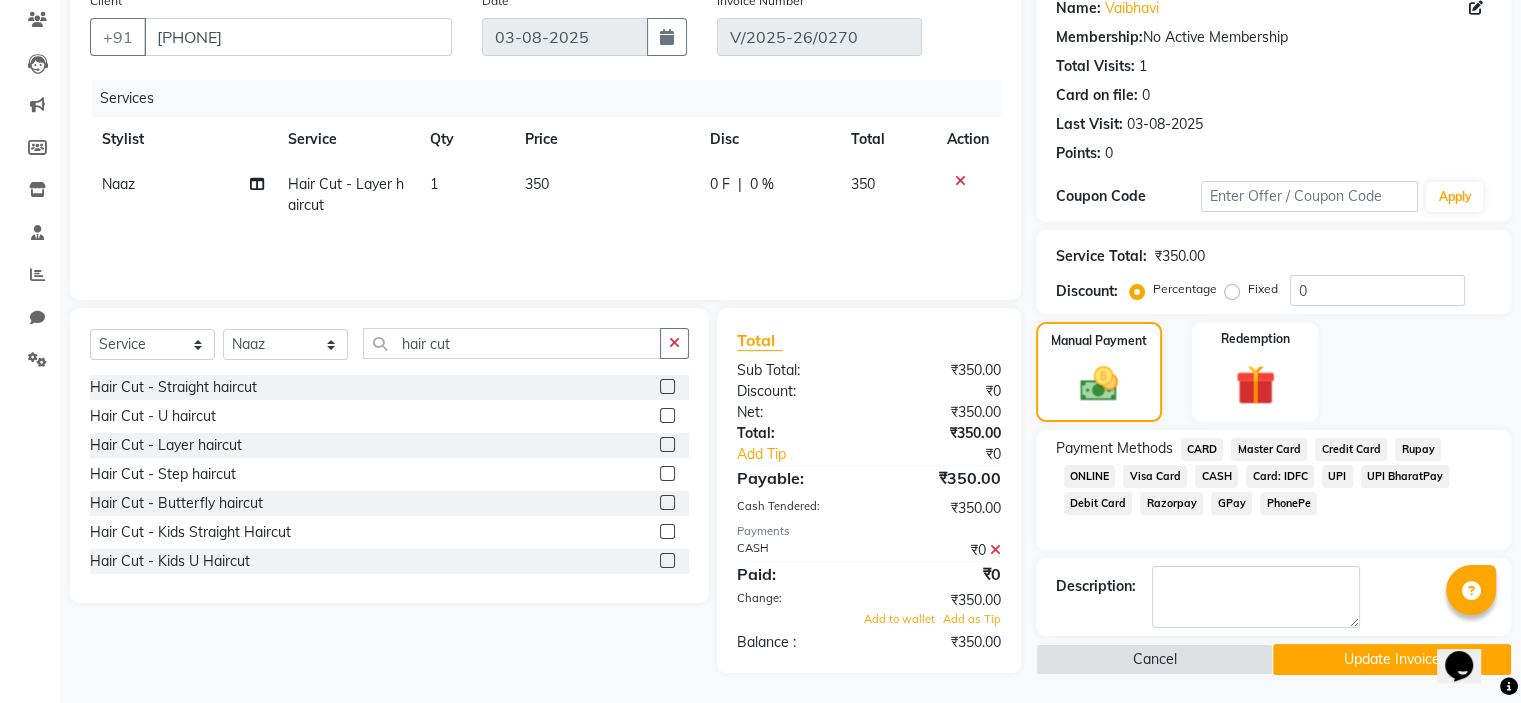 click on "Update Invoice" 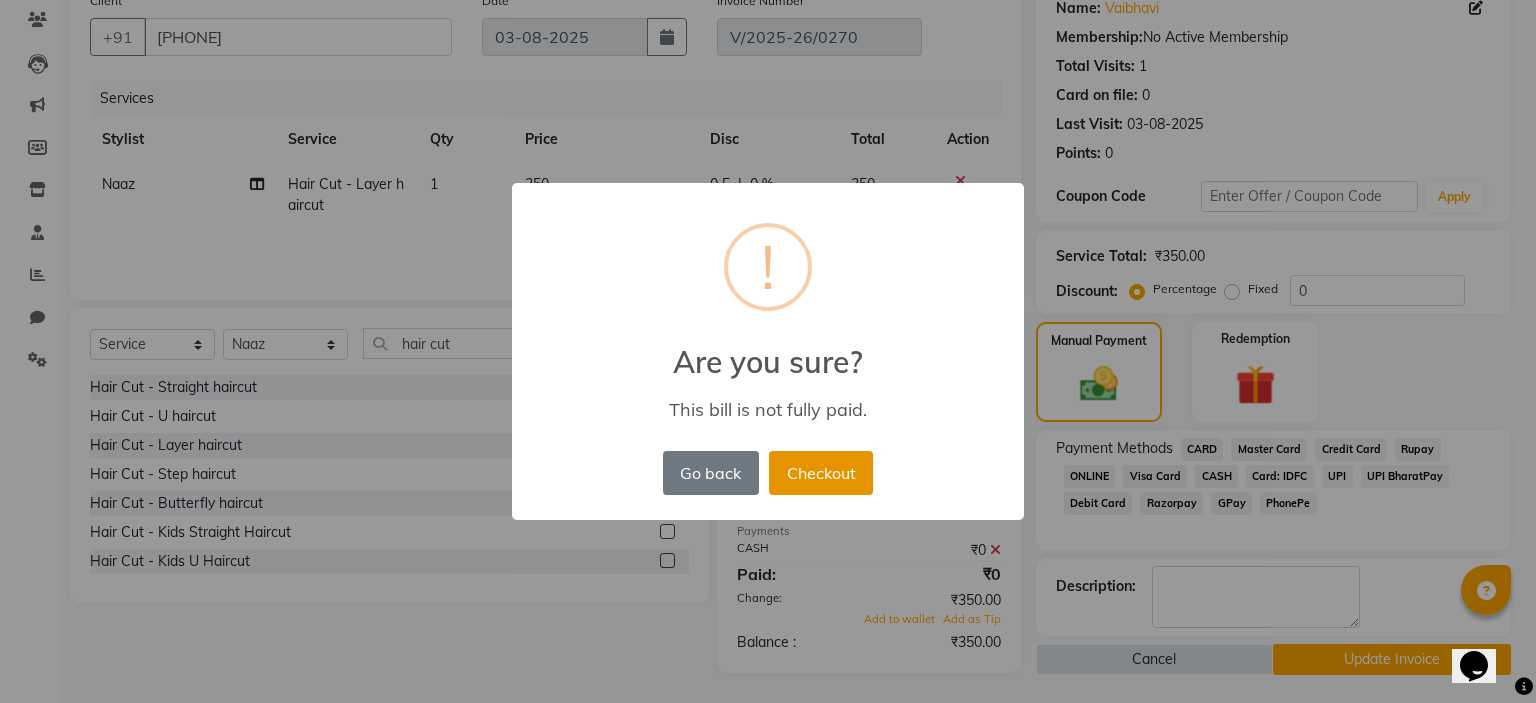 click on "Checkout" at bounding box center [821, 473] 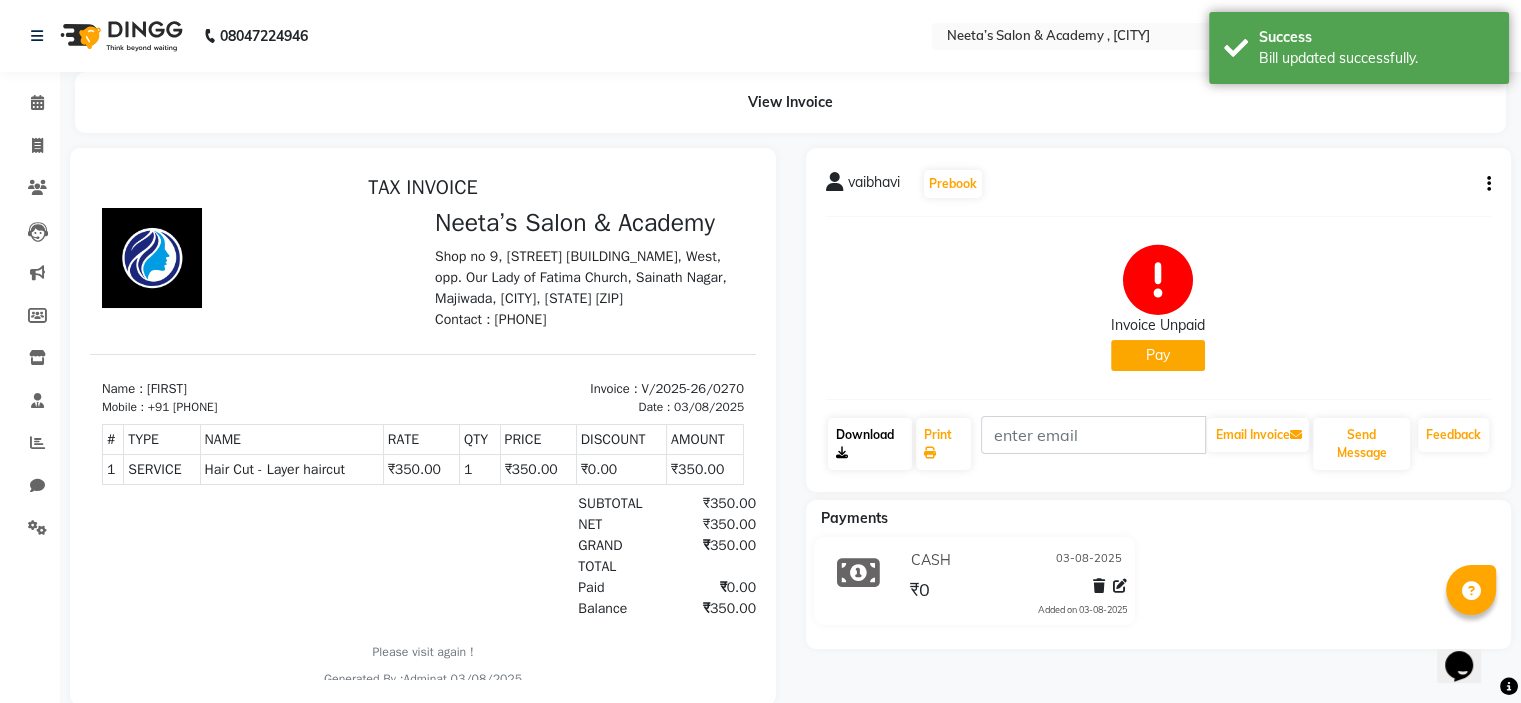 scroll, scrollTop: 0, scrollLeft: 0, axis: both 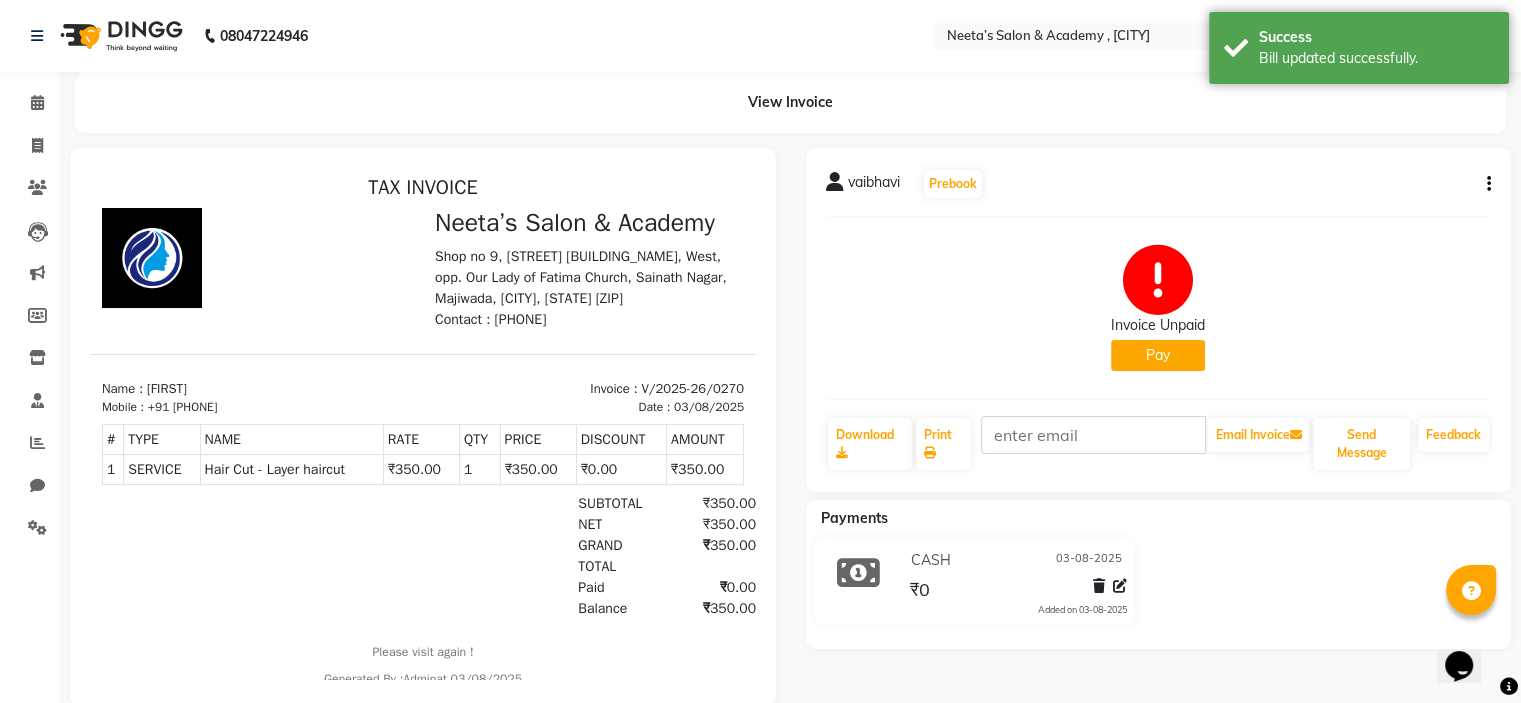 click on "Pay" 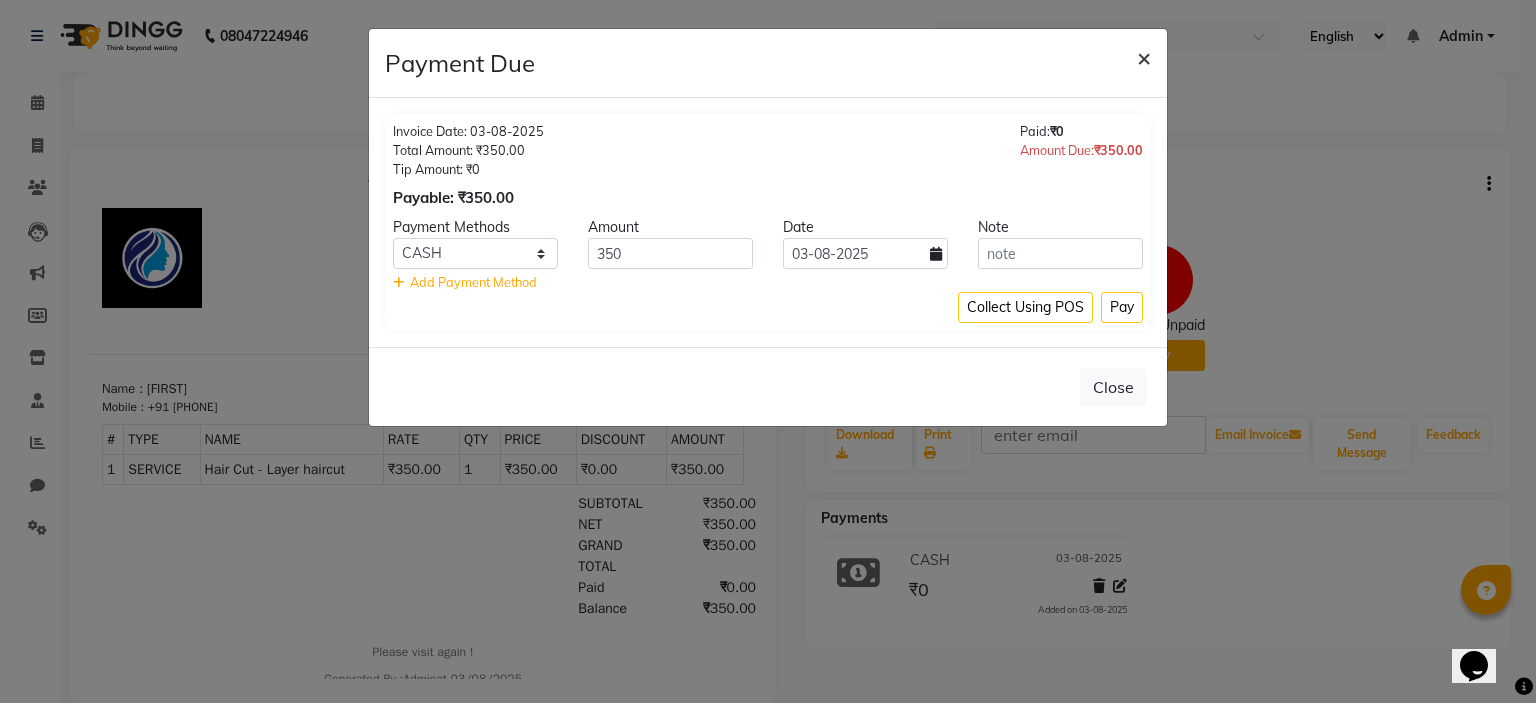 click on "×" 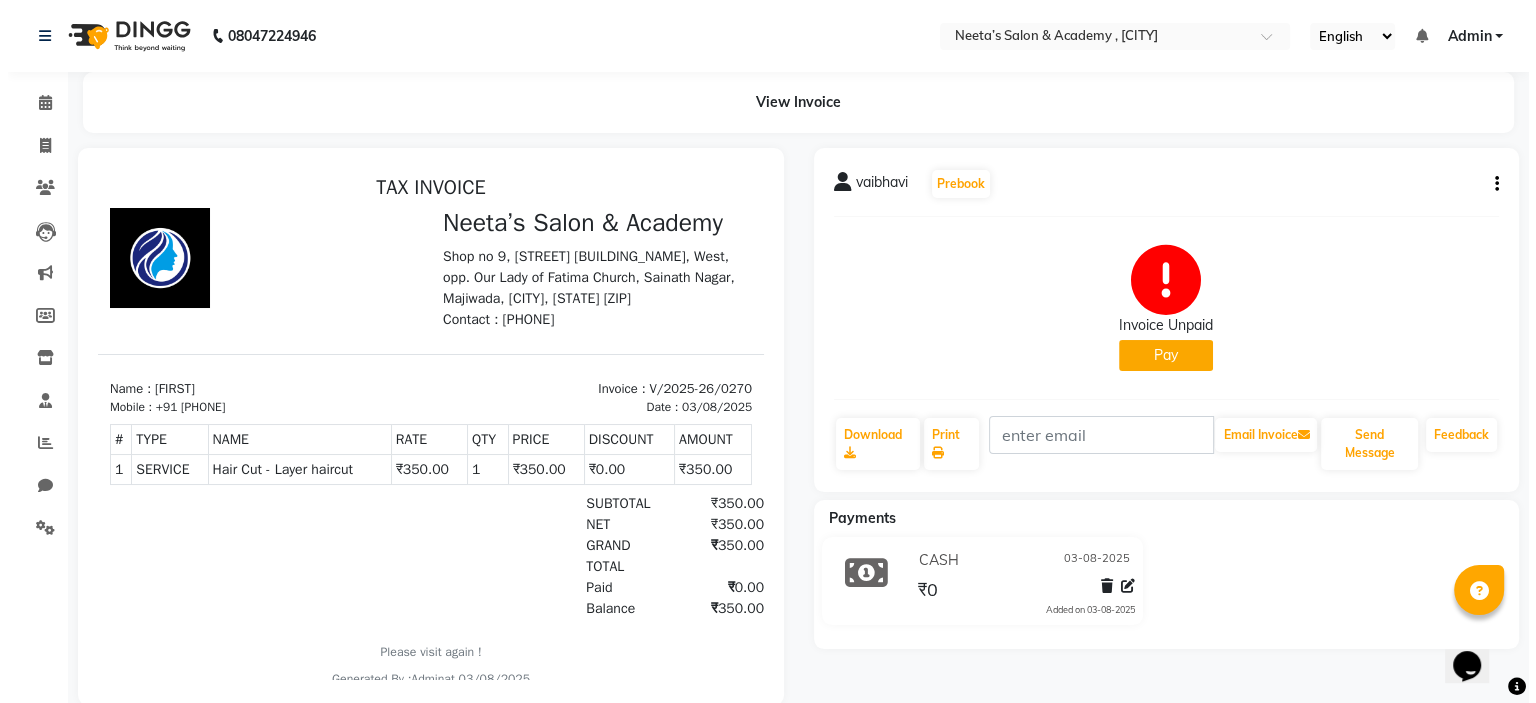 scroll, scrollTop: 46, scrollLeft: 0, axis: vertical 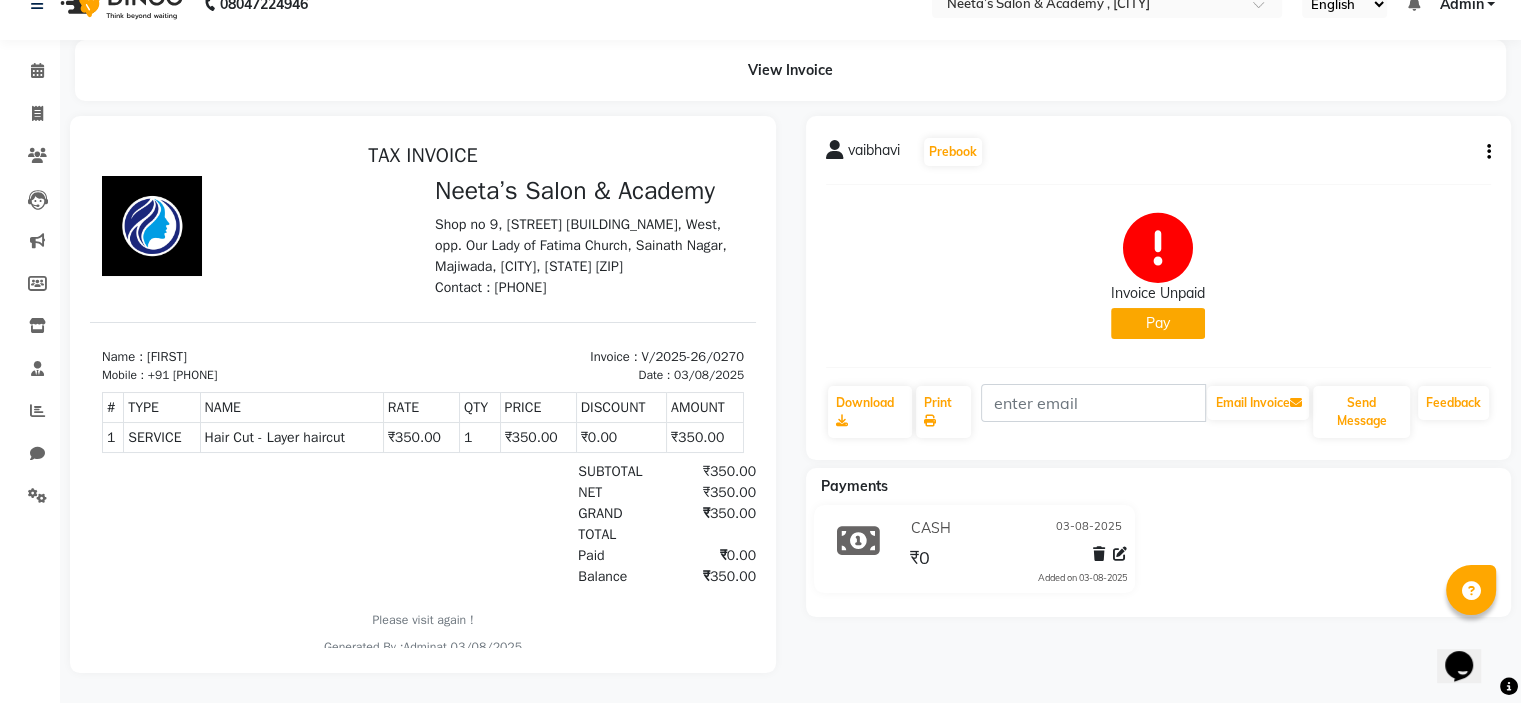 click on "Pay" 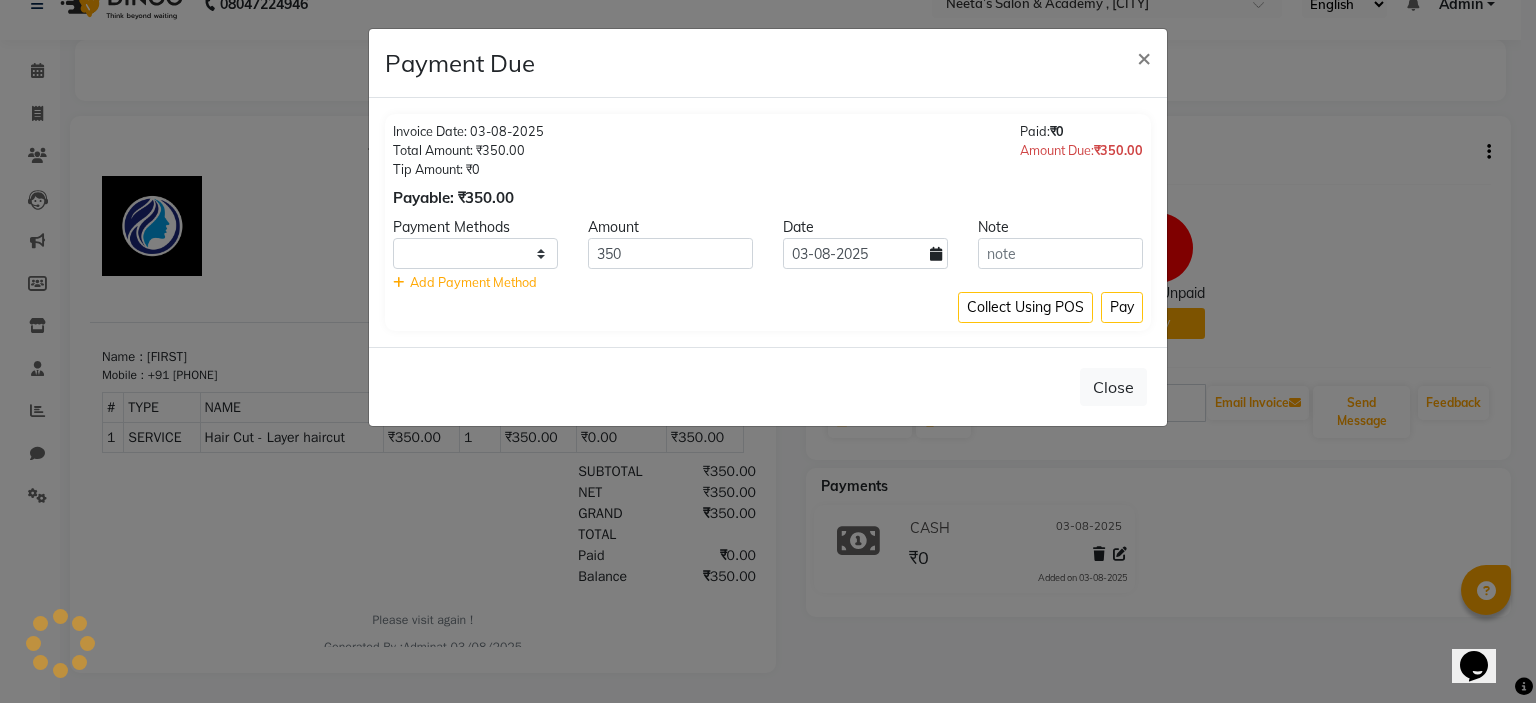 select on "1" 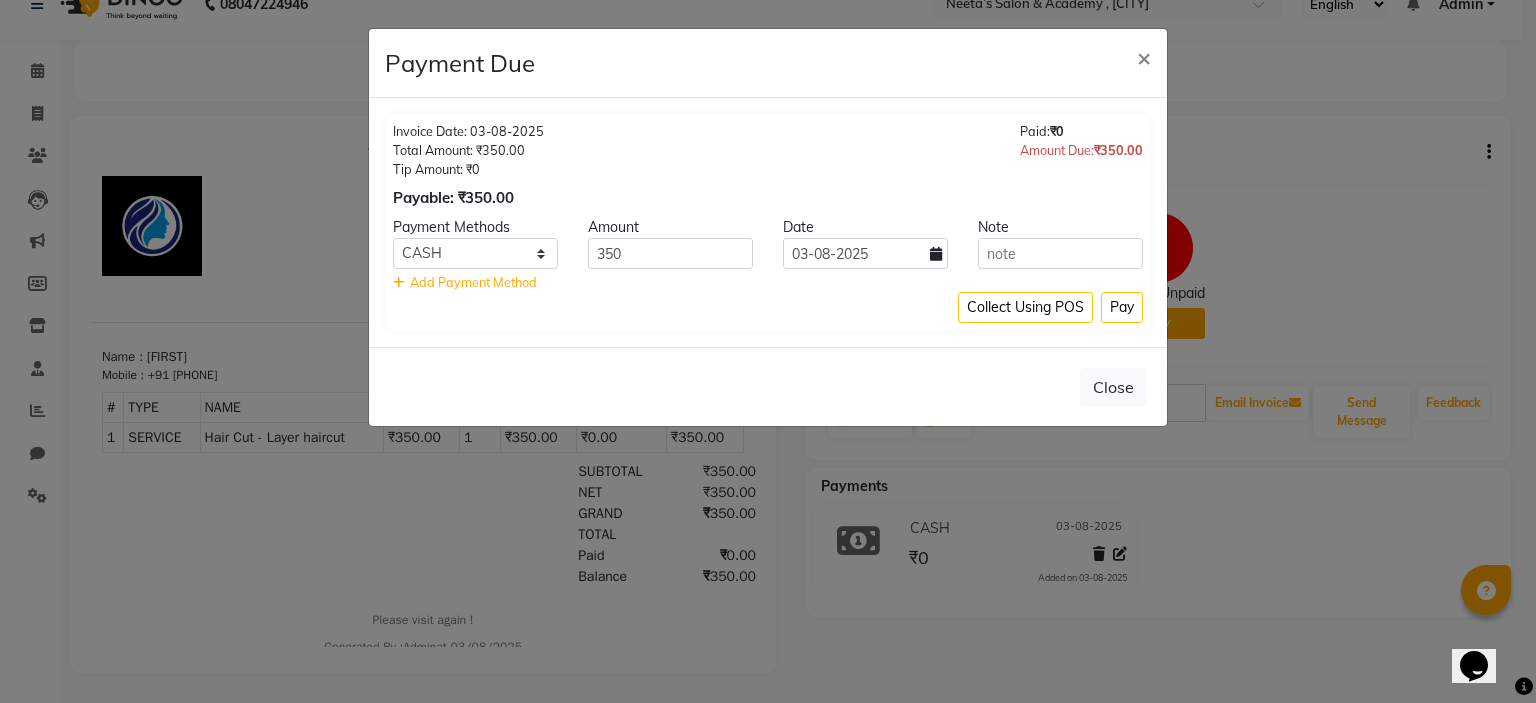 click on "Pay" 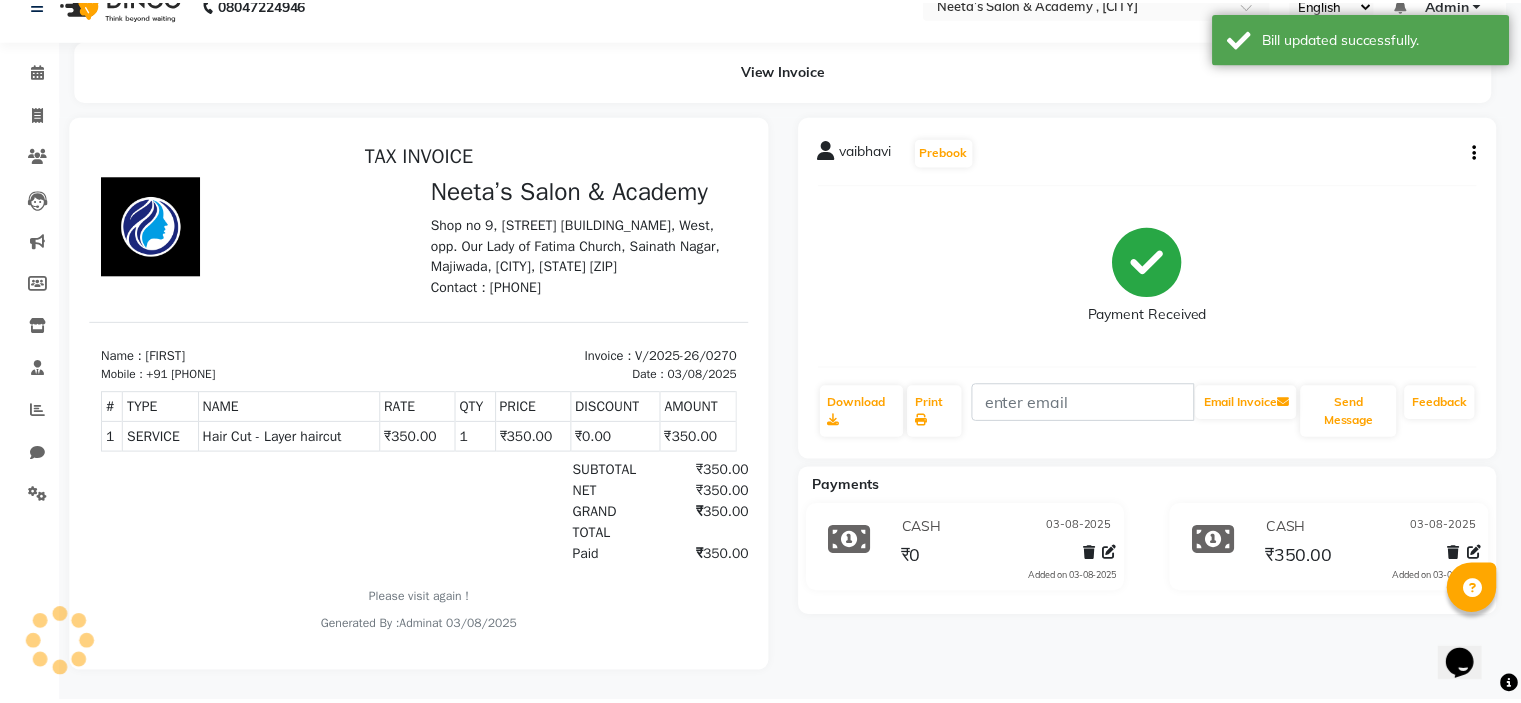 scroll, scrollTop: 24, scrollLeft: 0, axis: vertical 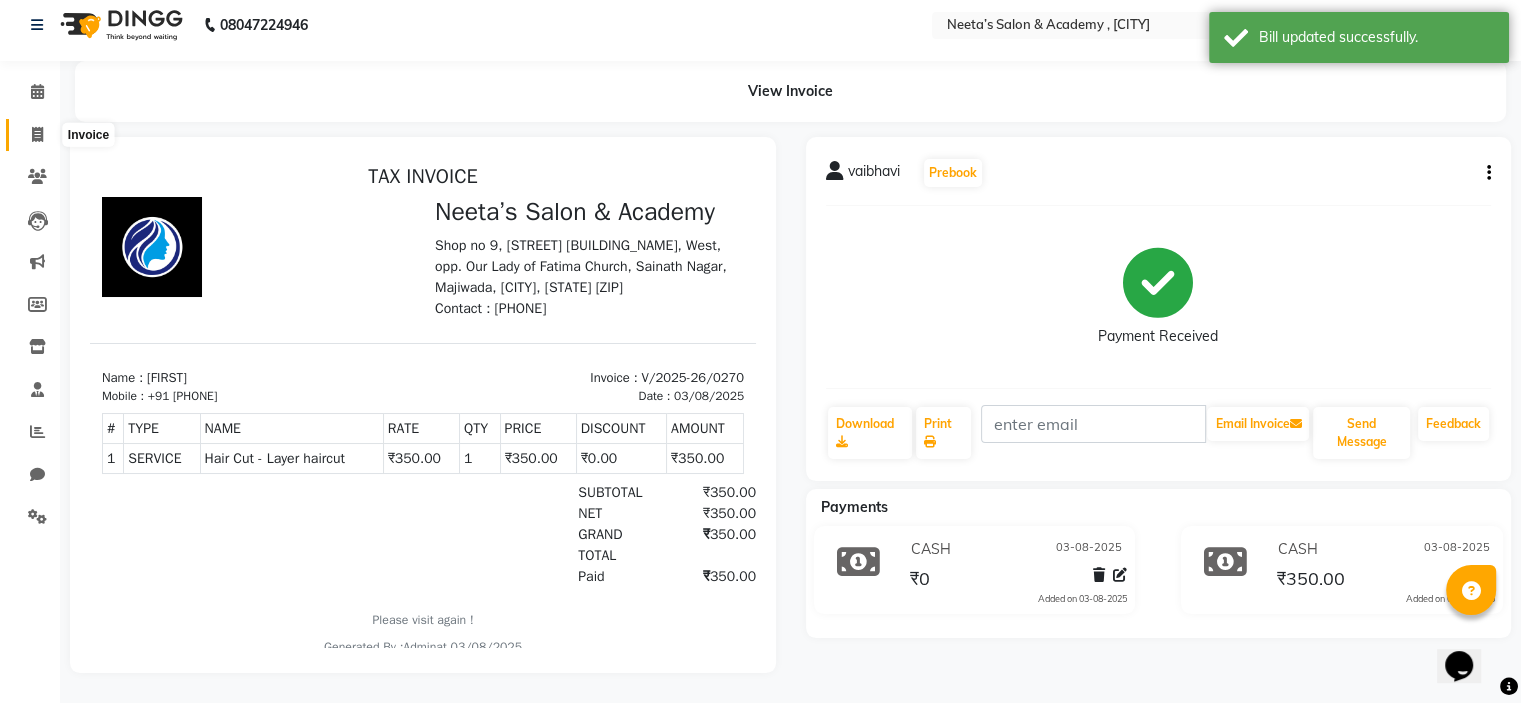 click 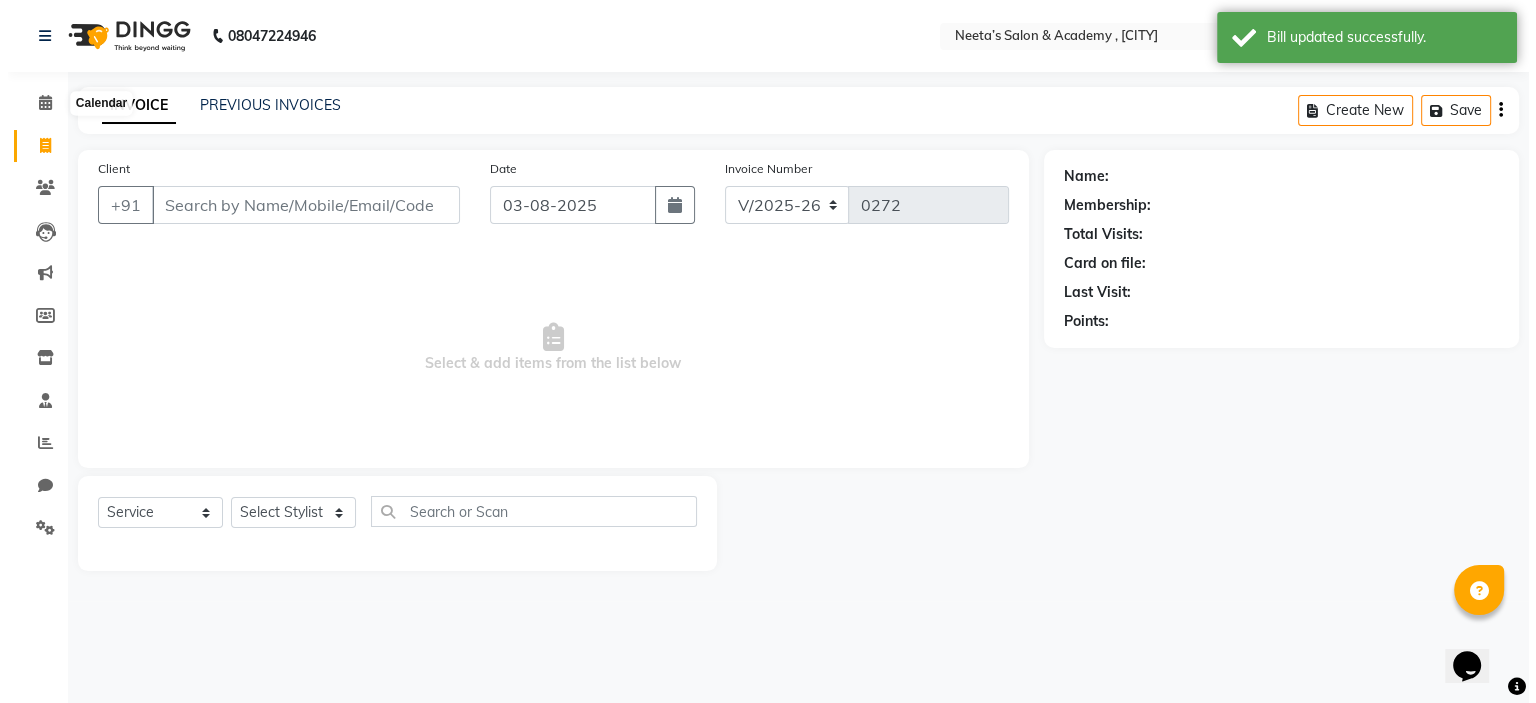 scroll, scrollTop: 0, scrollLeft: 0, axis: both 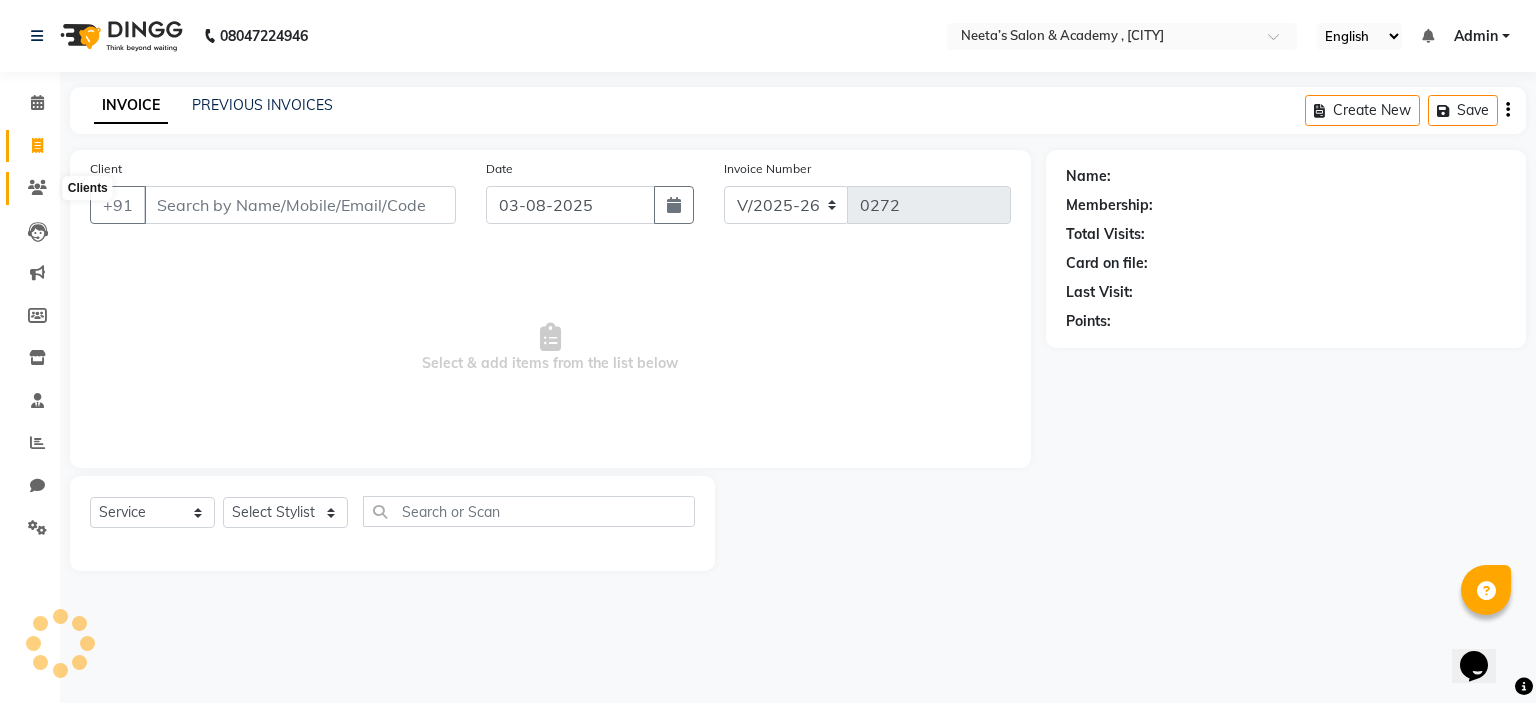 click 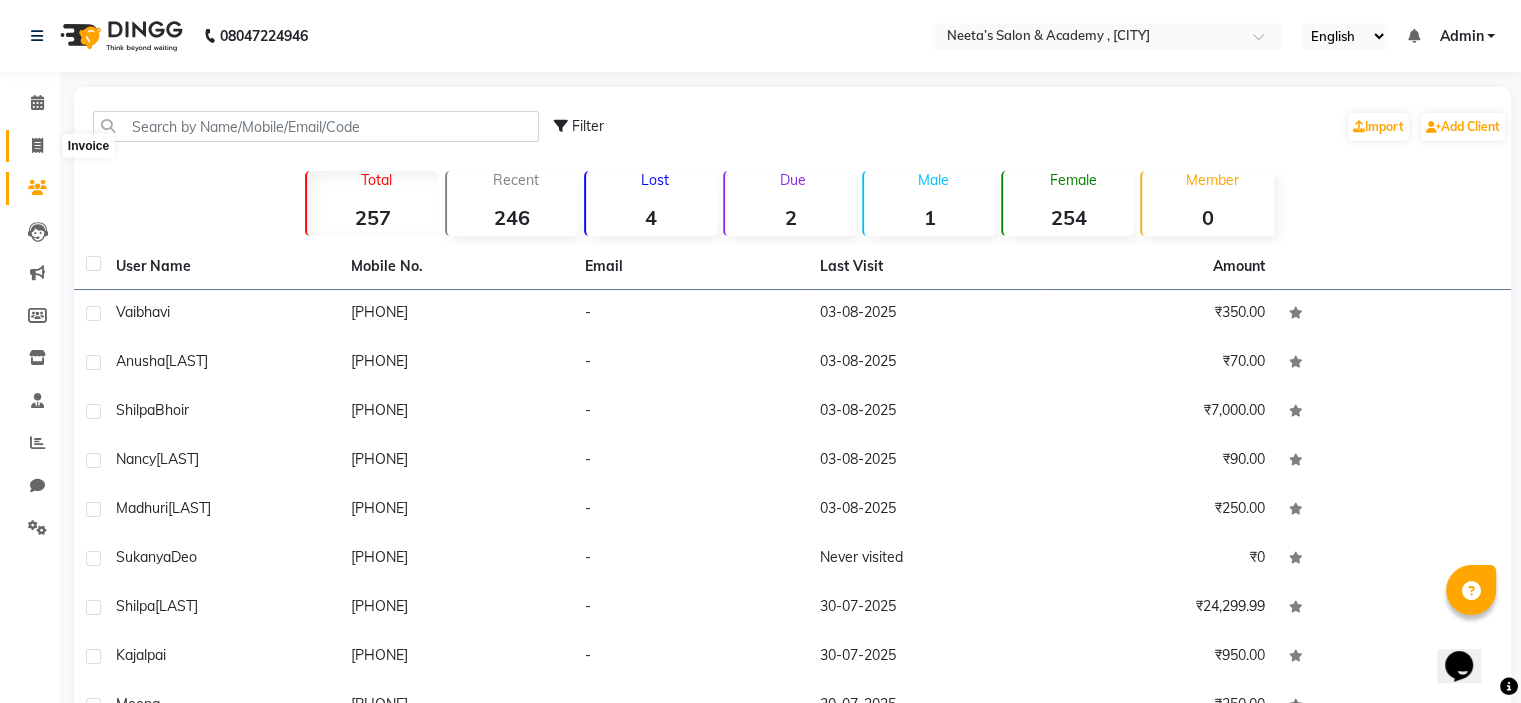click 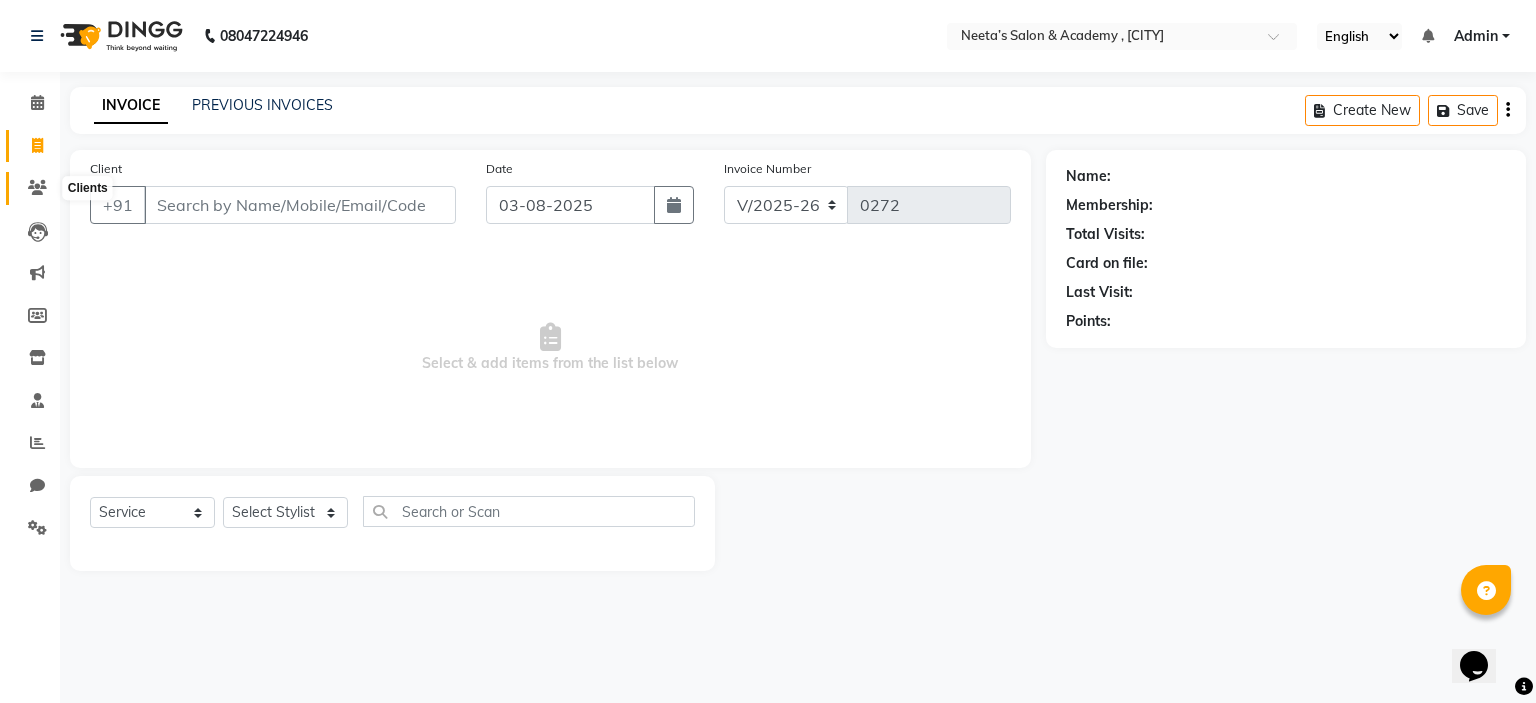 click 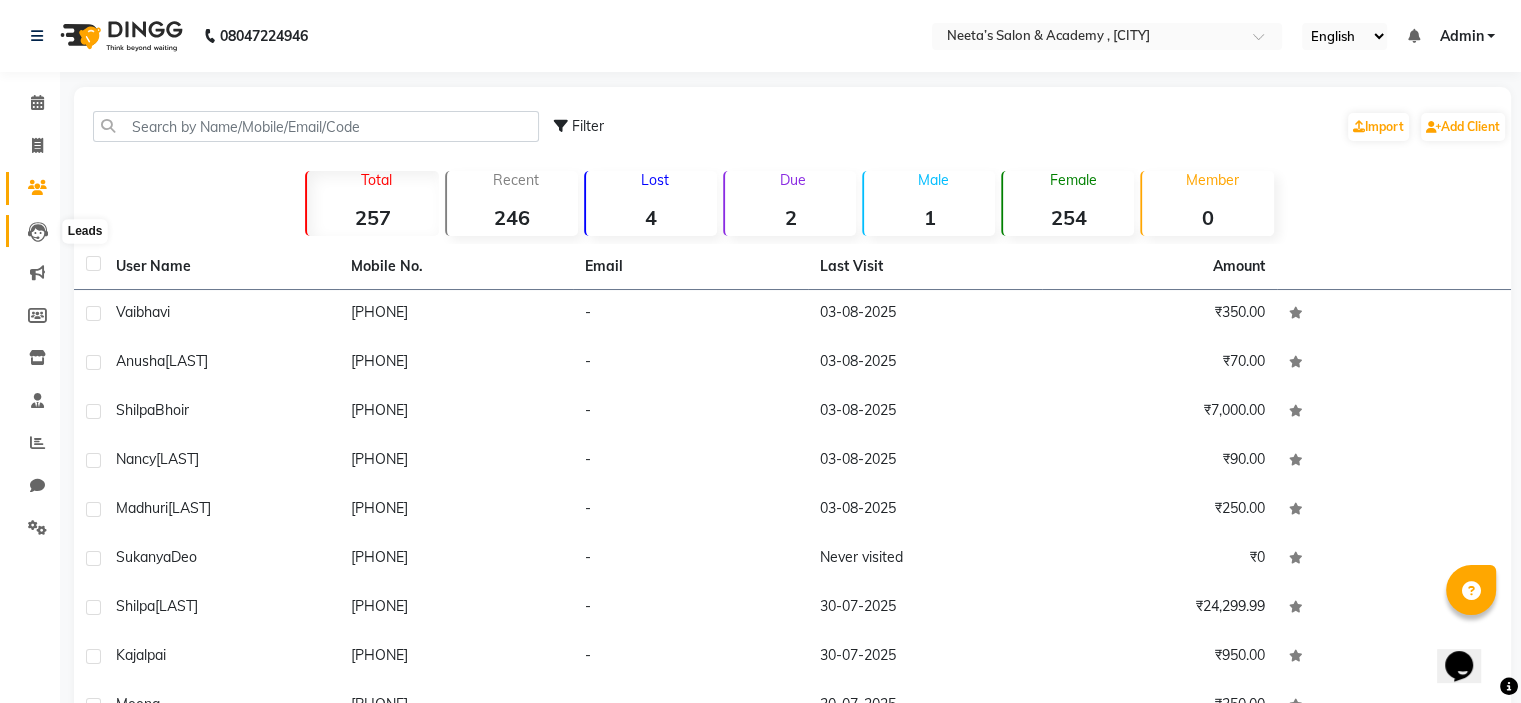 click 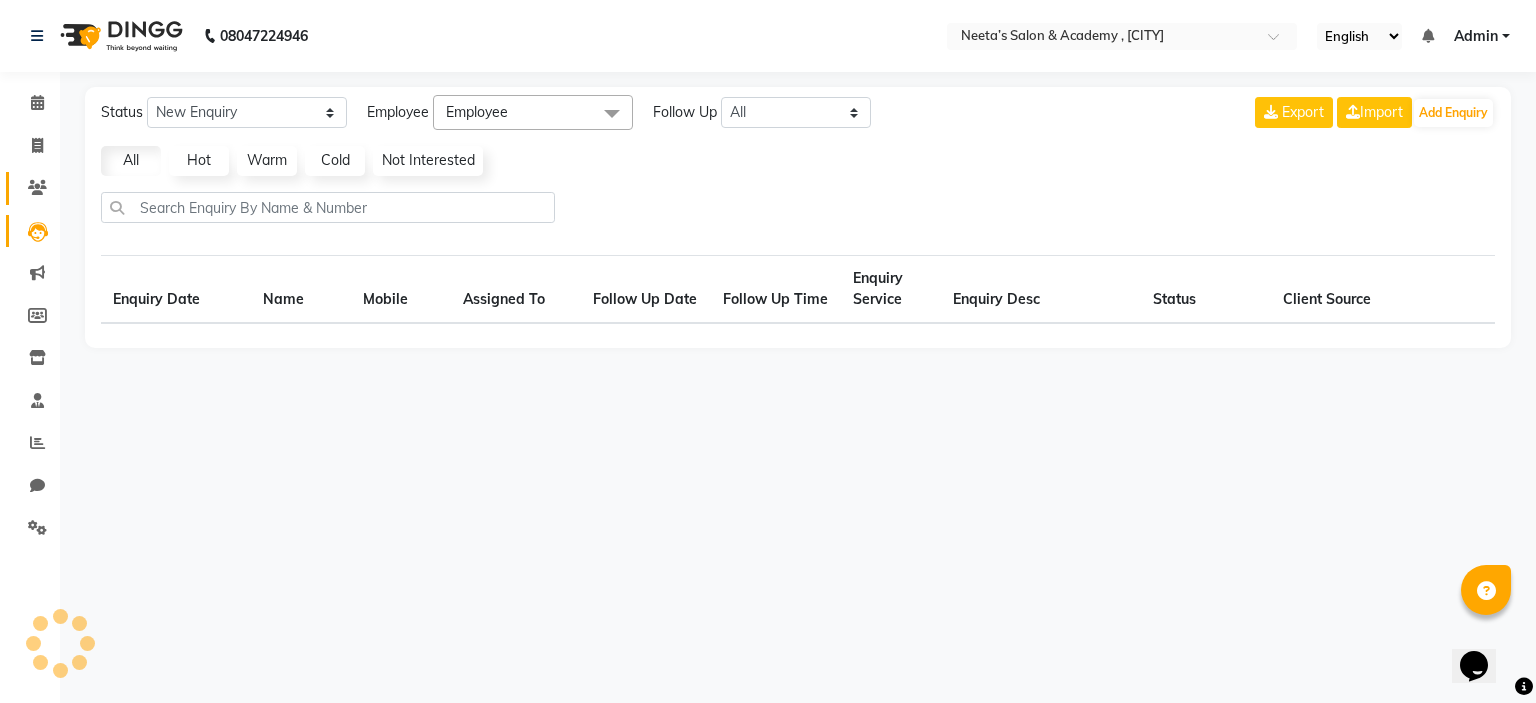 select on "10" 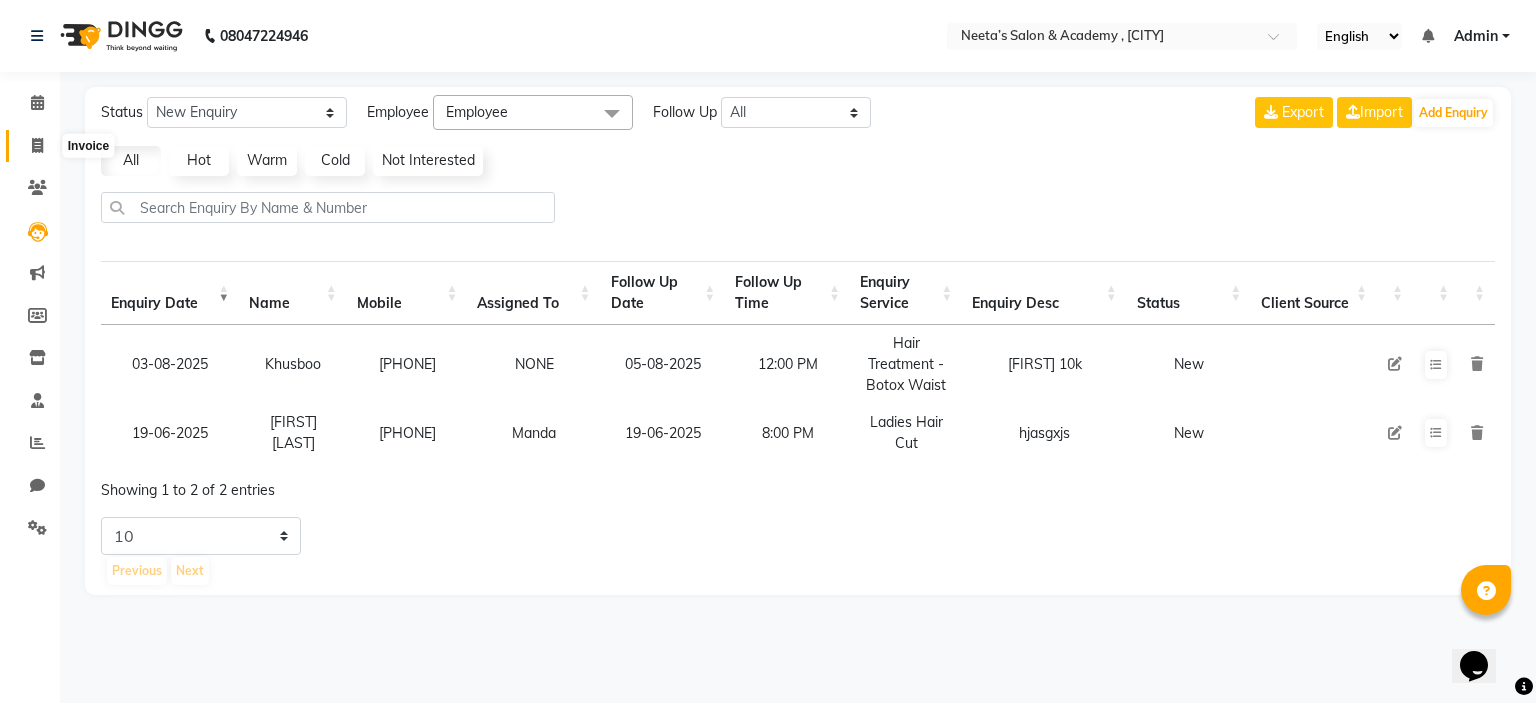 click 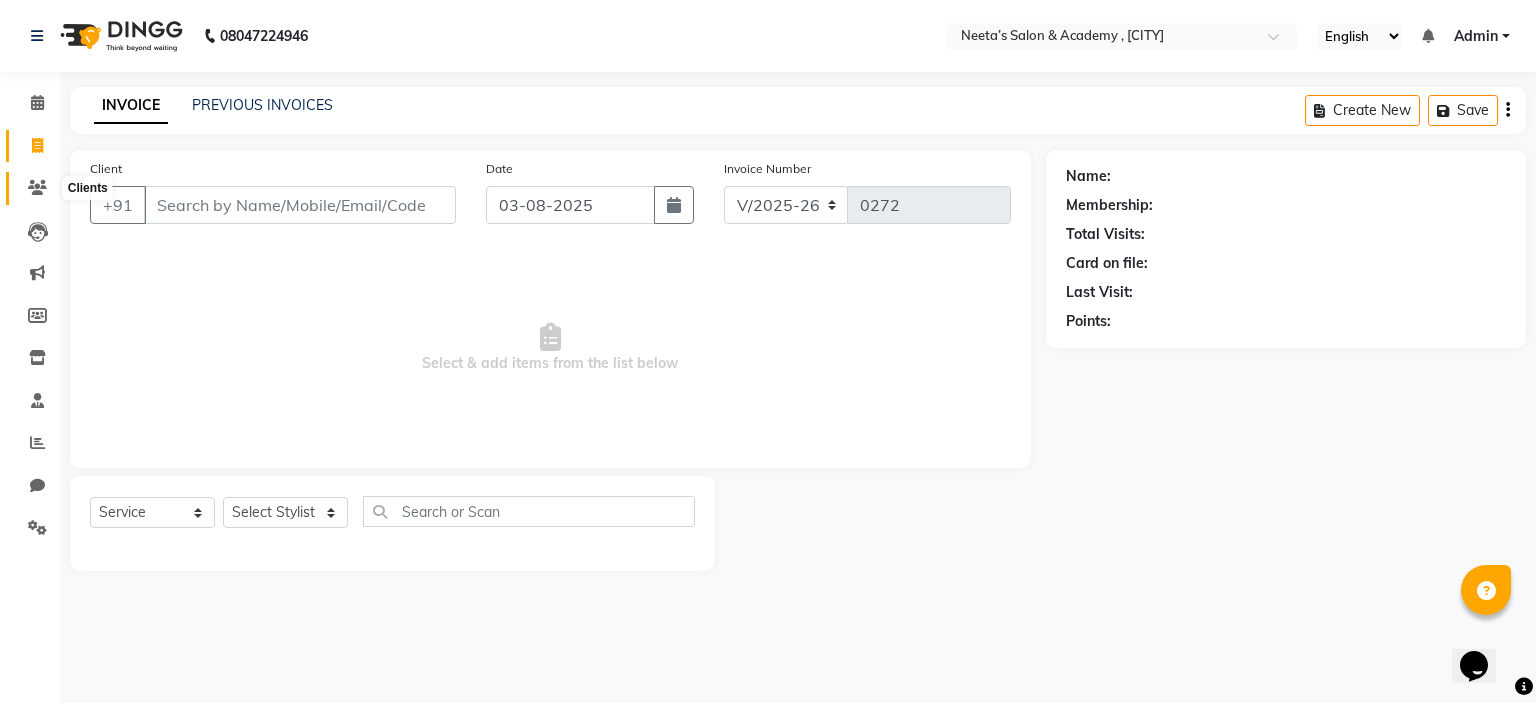 click 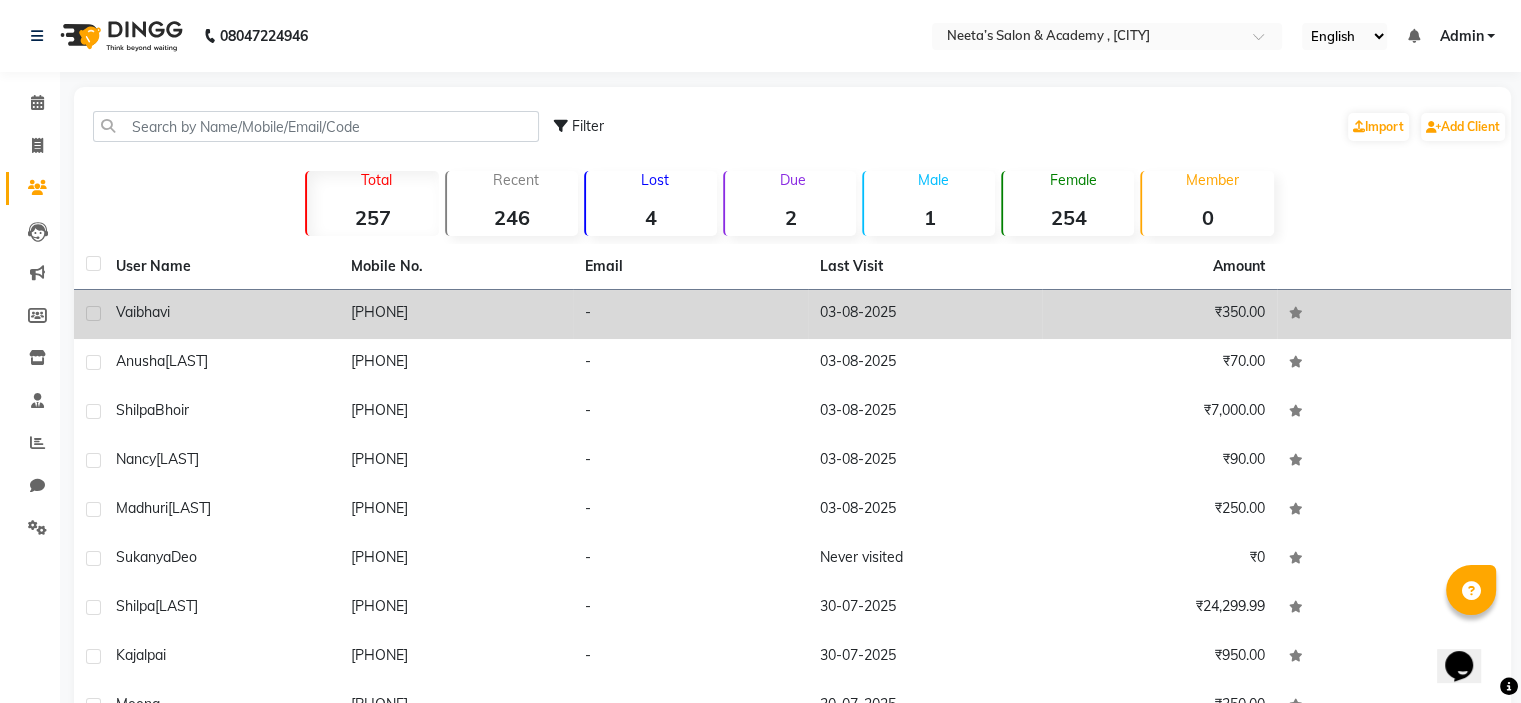 click on "[PHONE]" 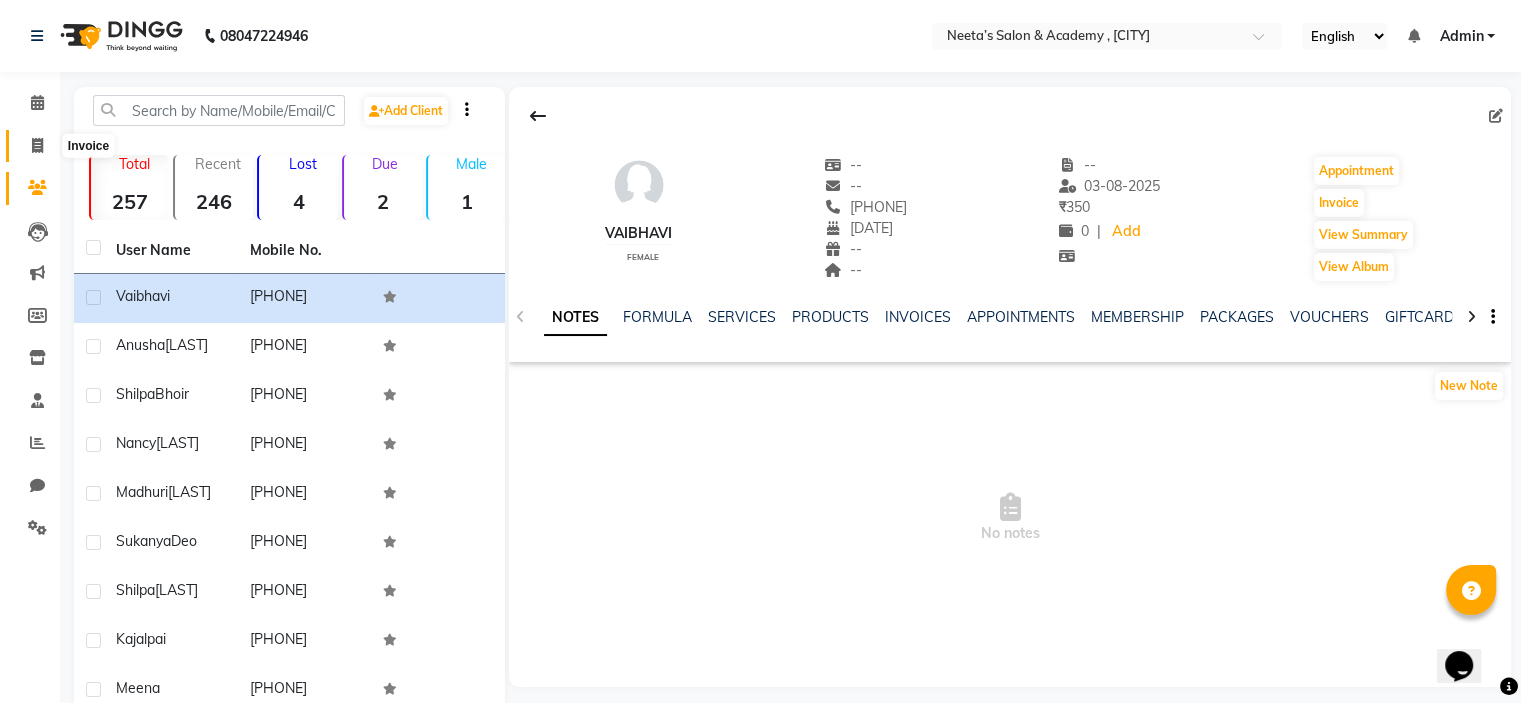 click 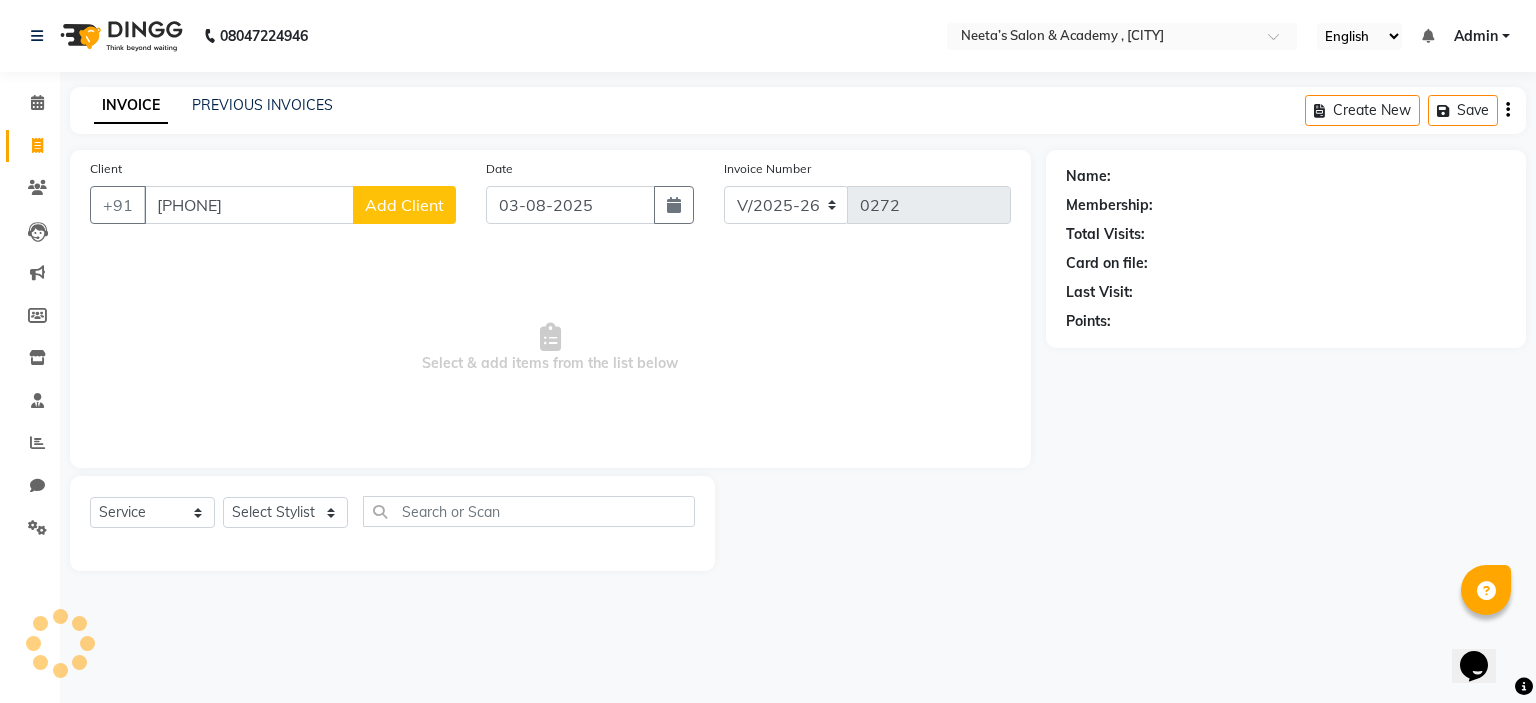 type on "[PHONE]" 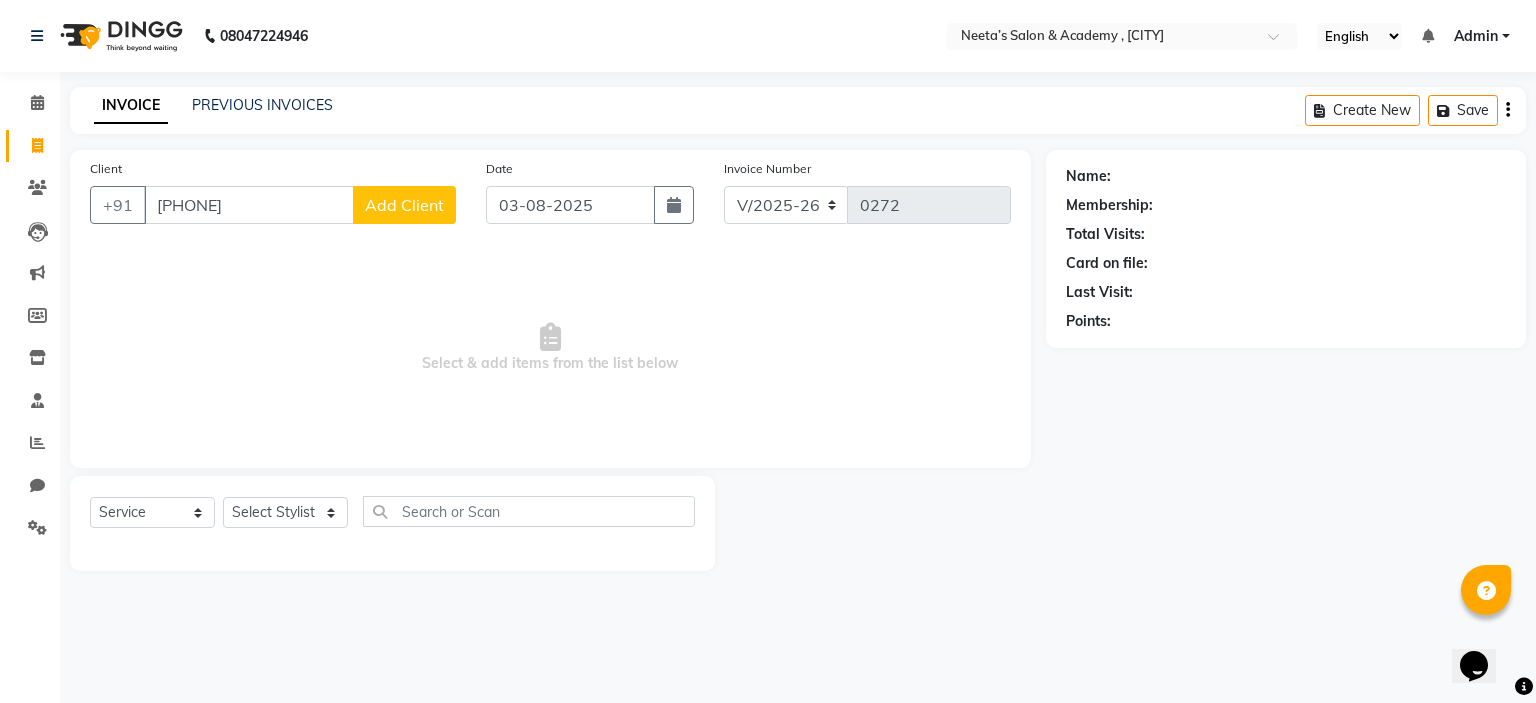 click on "Add Client" 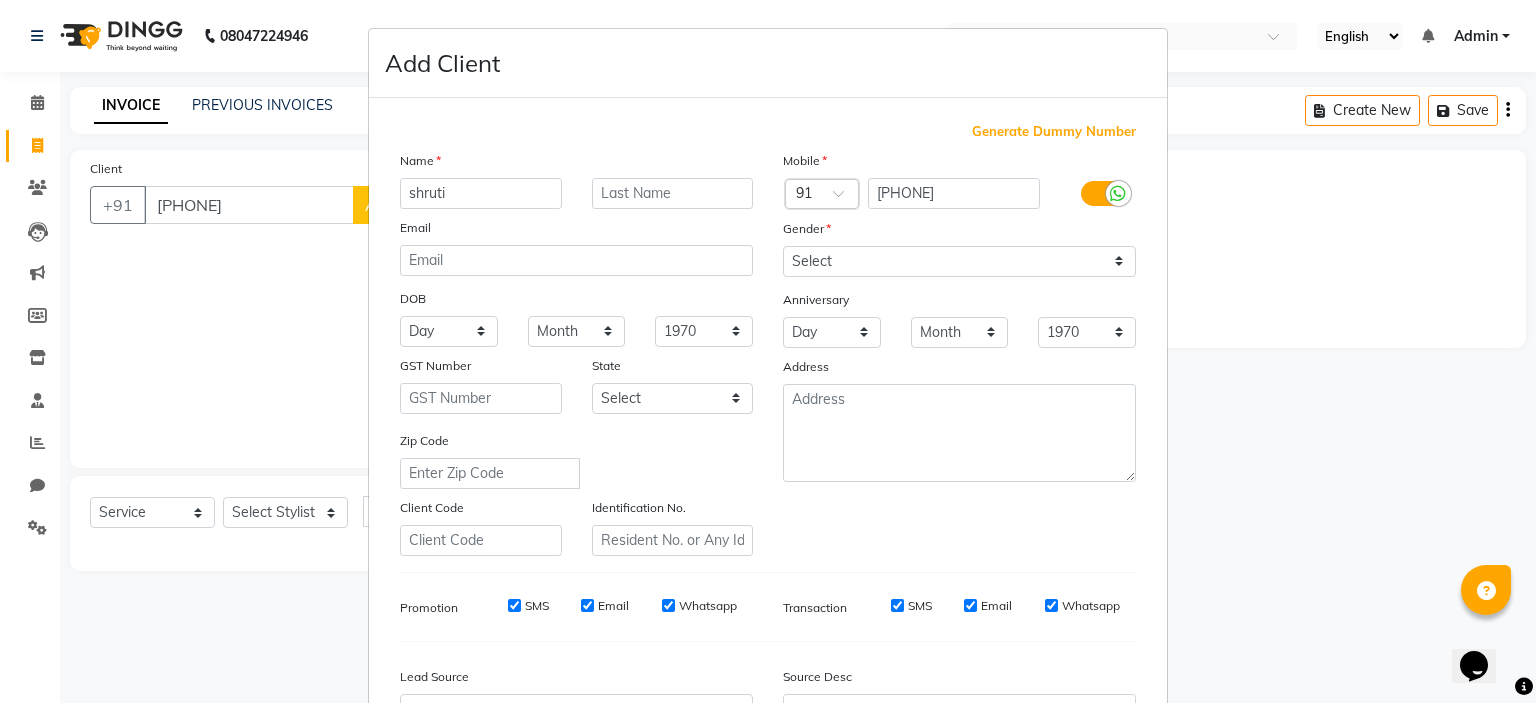 type on "shruti" 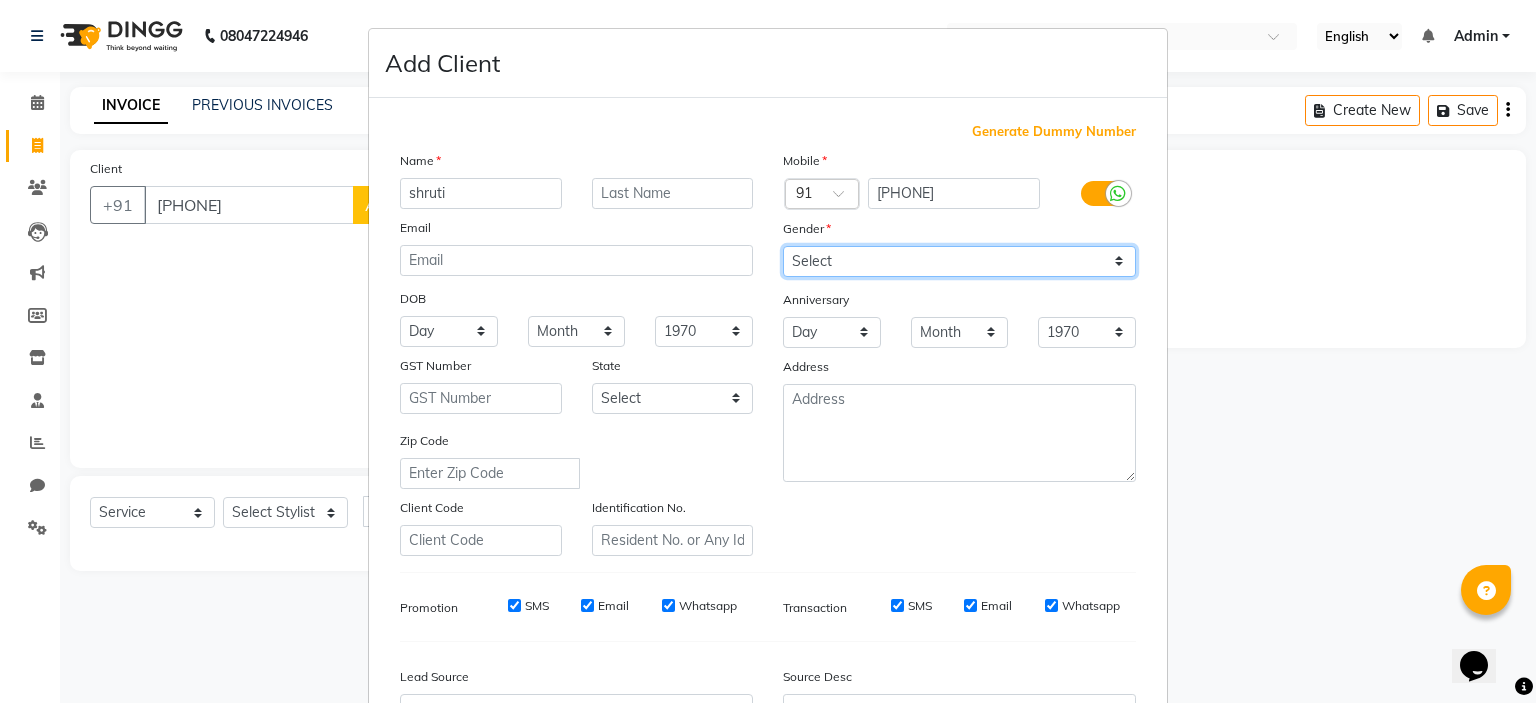 click on "Select Male Female Other Prefer Not To Say" at bounding box center [959, 261] 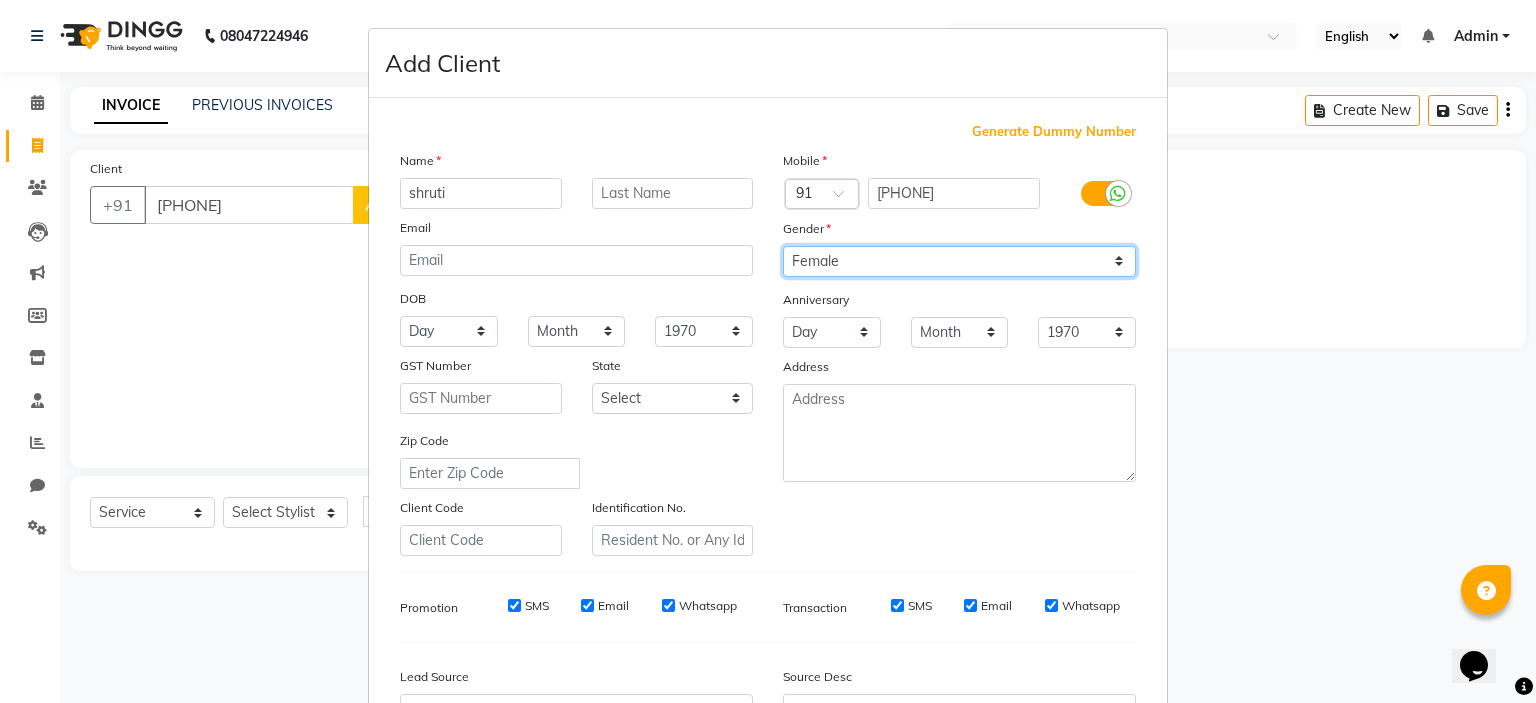 click on "Select Male Female Other Prefer Not To Say" at bounding box center (959, 261) 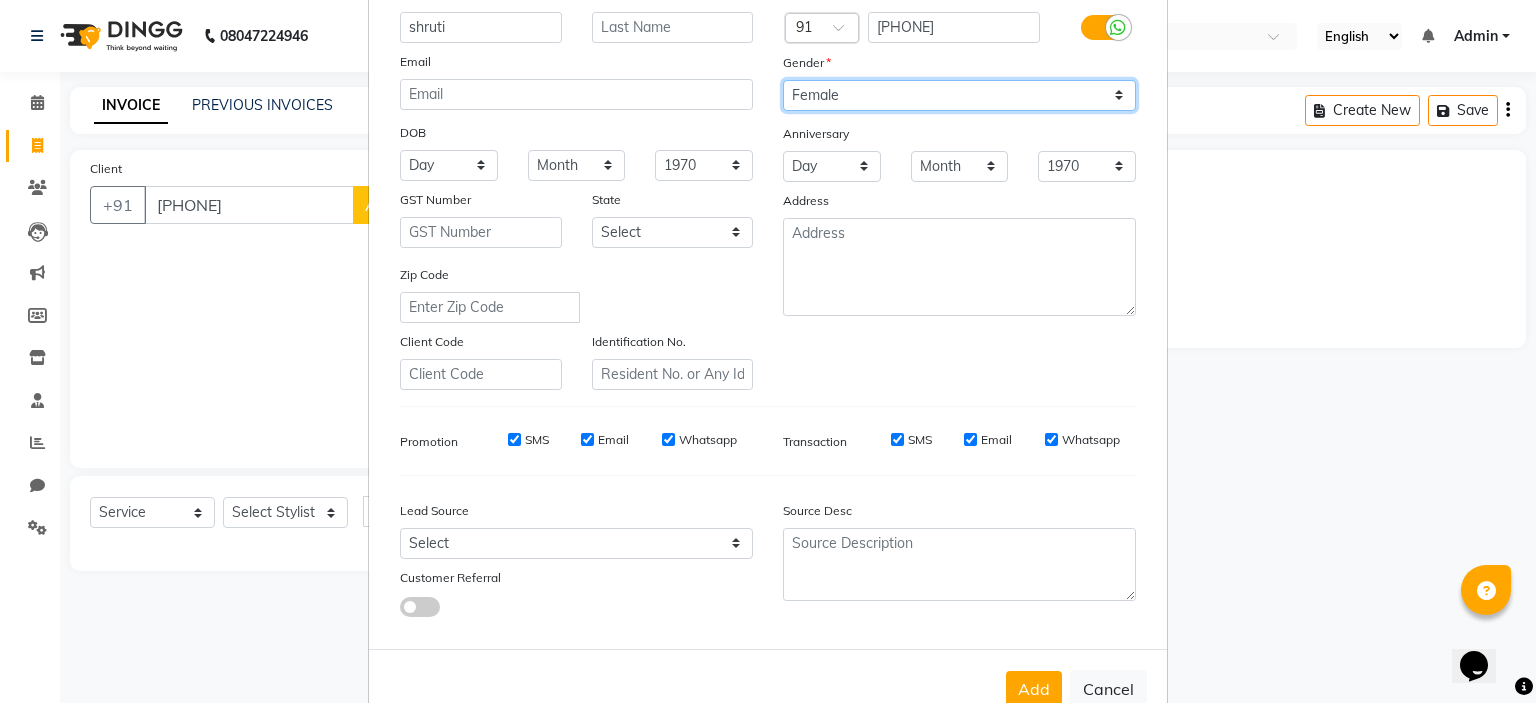 scroll, scrollTop: 160, scrollLeft: 0, axis: vertical 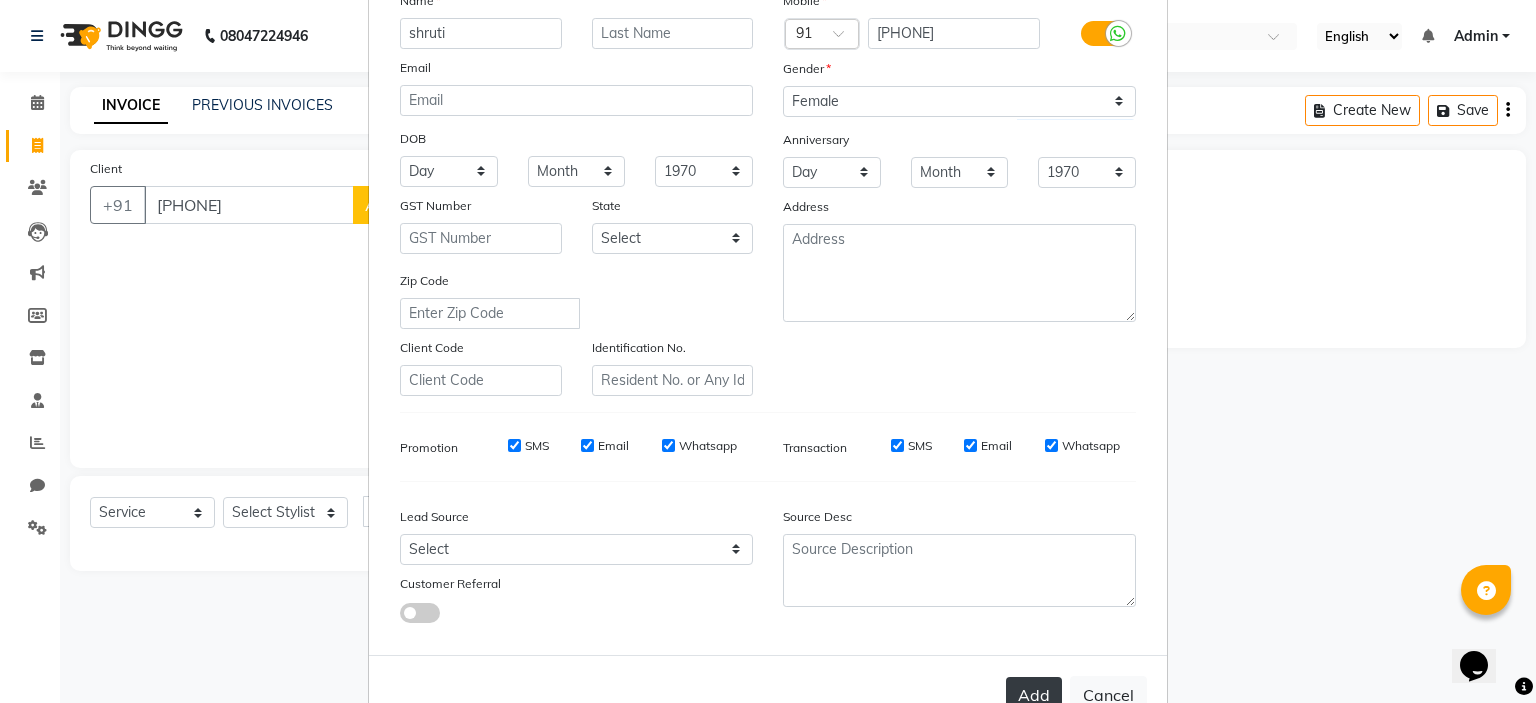 click on "Add" at bounding box center [1034, 695] 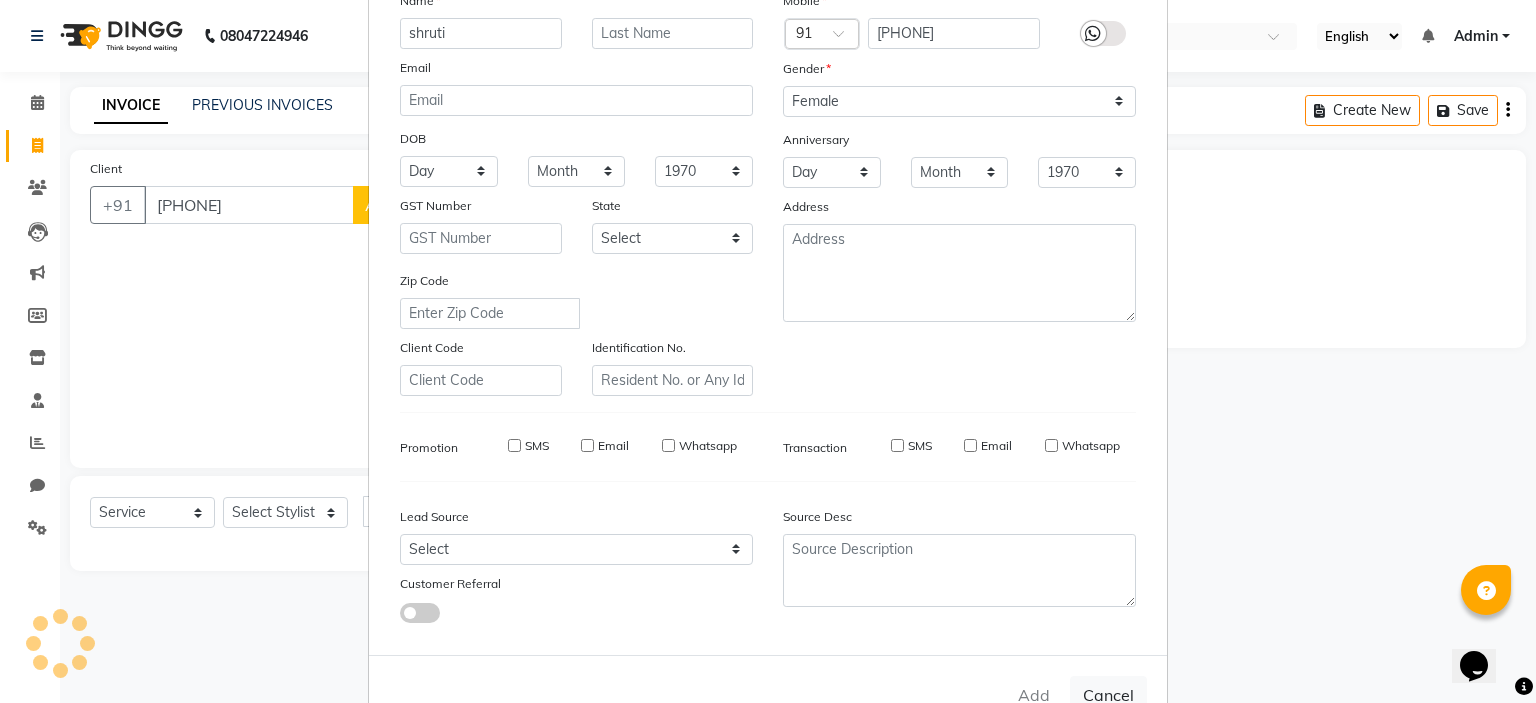 type 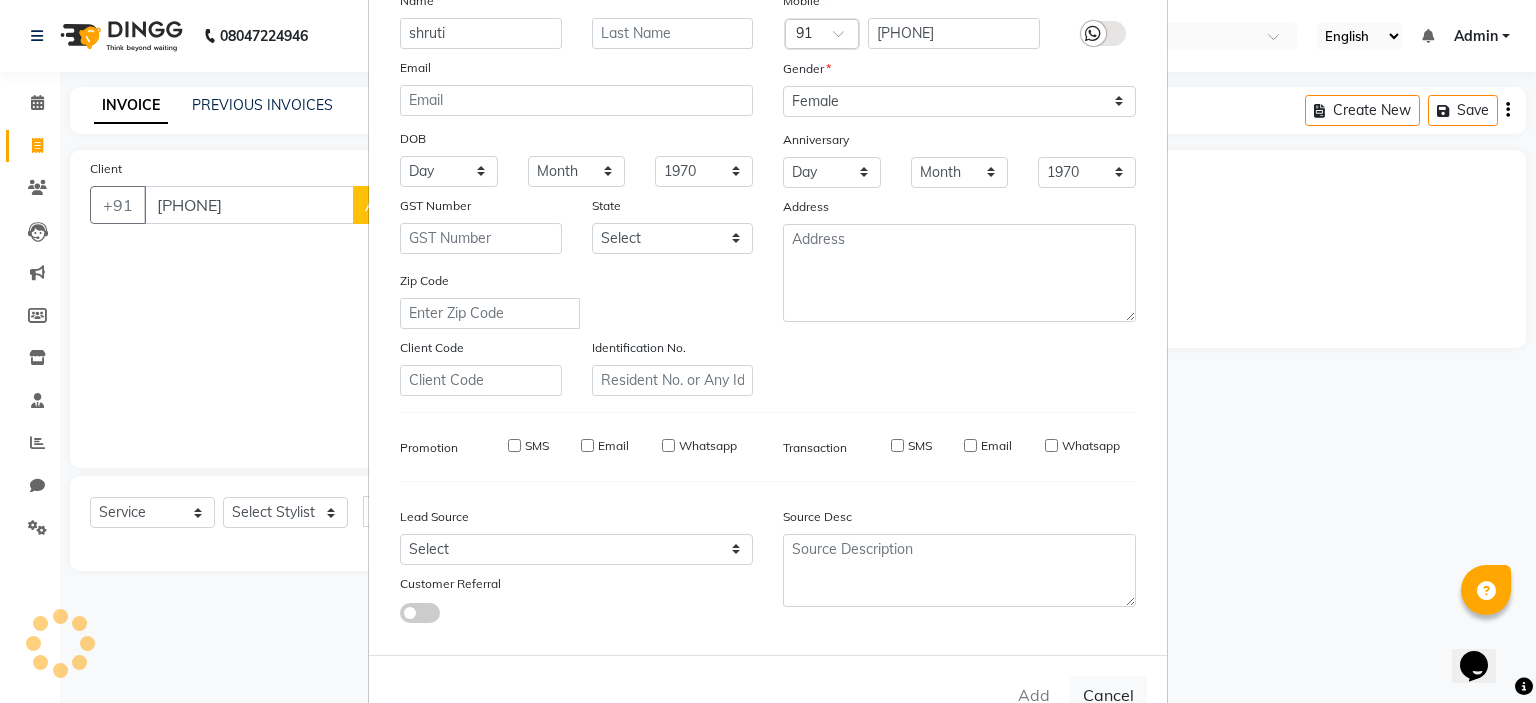 select 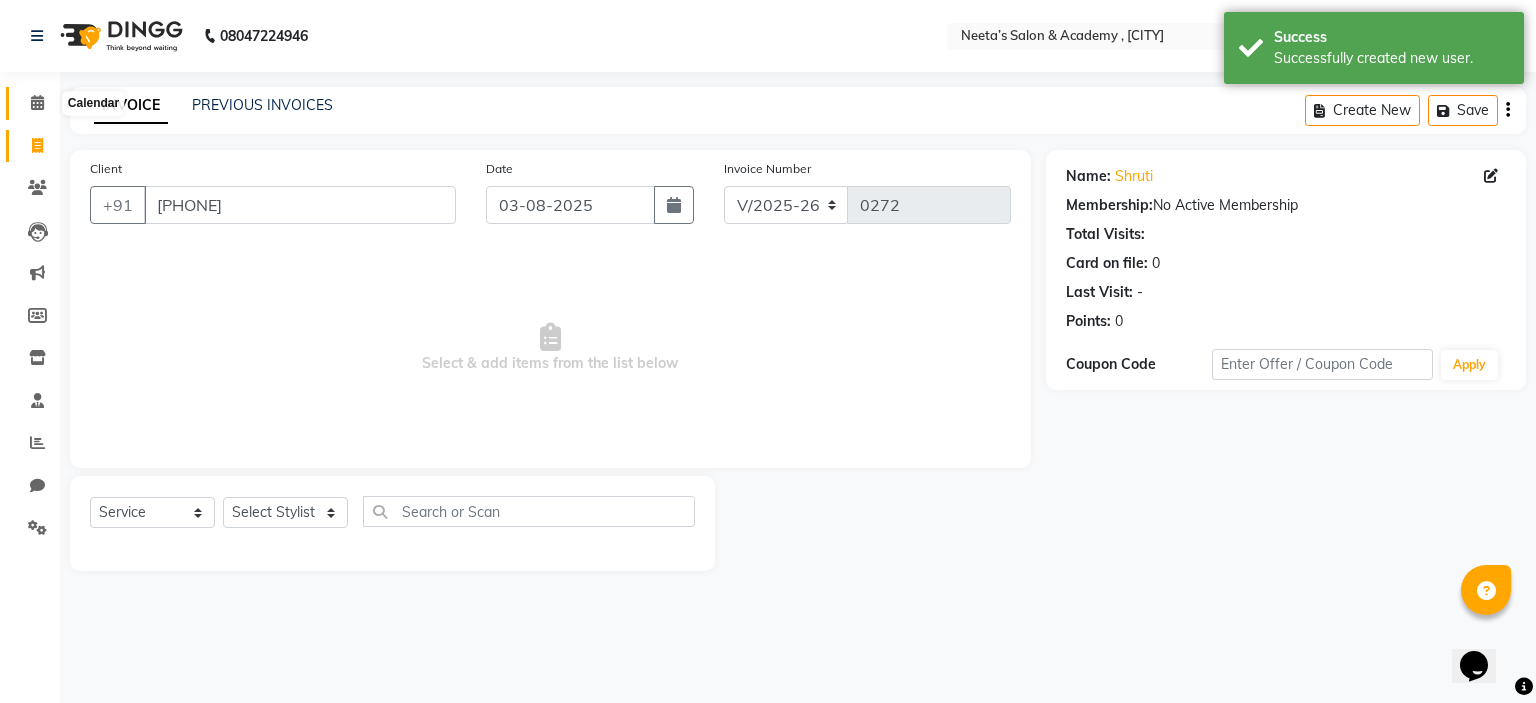 click 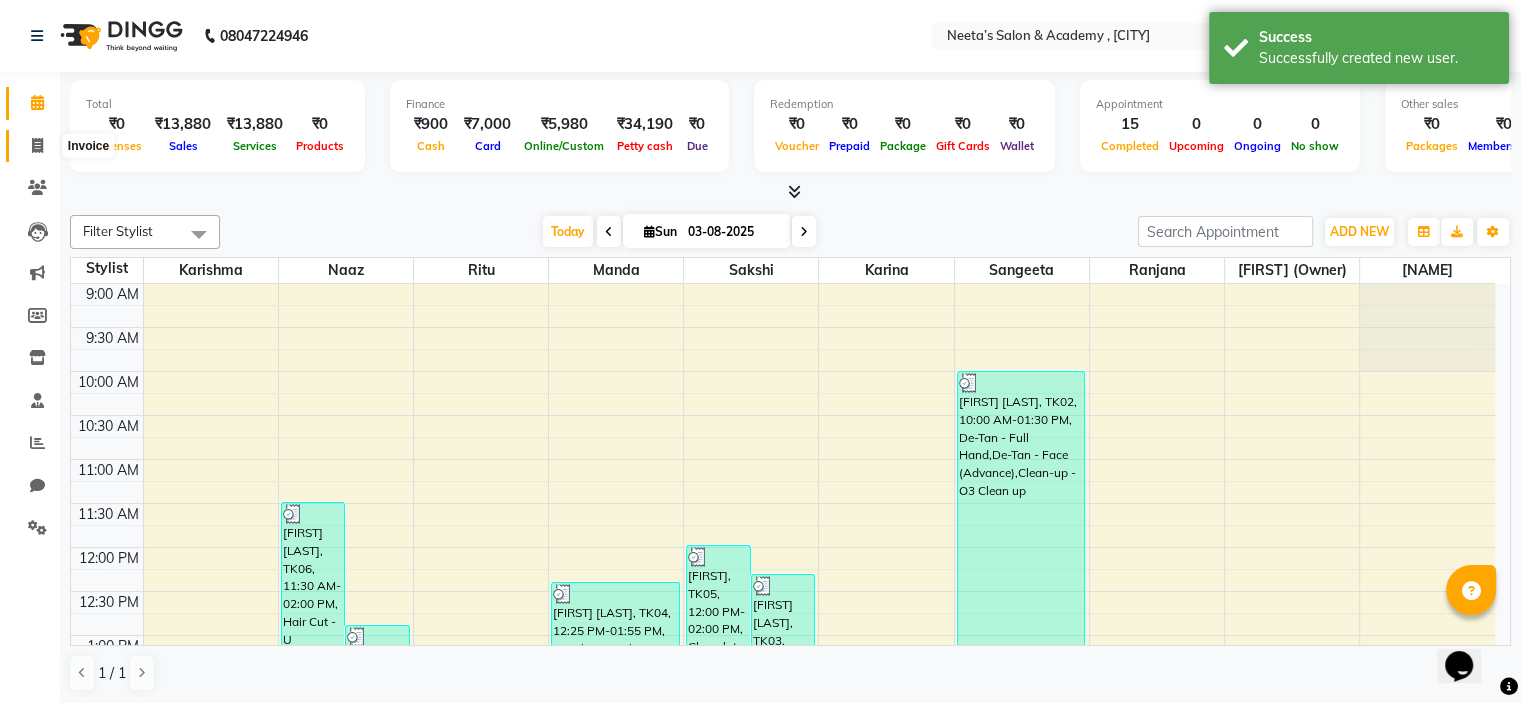 click 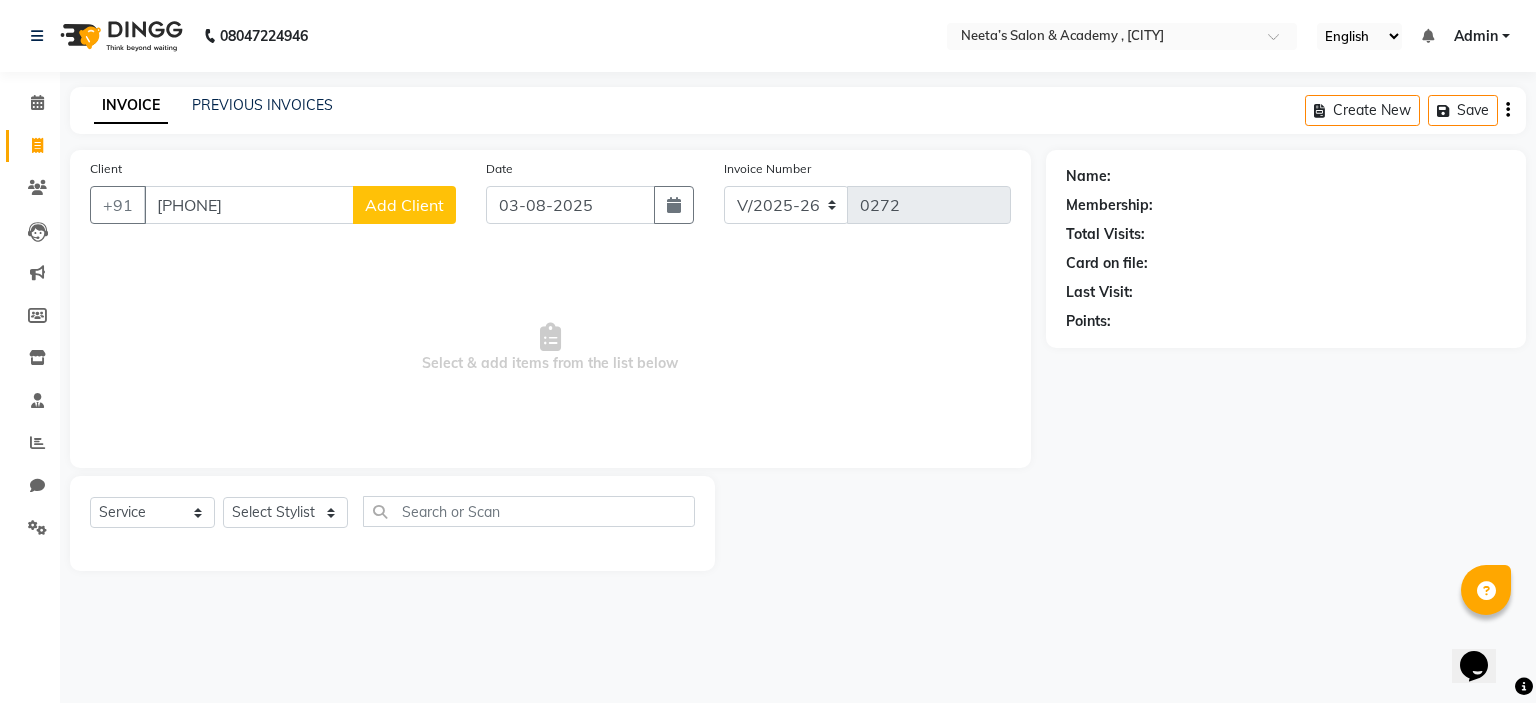click on "Add Client" 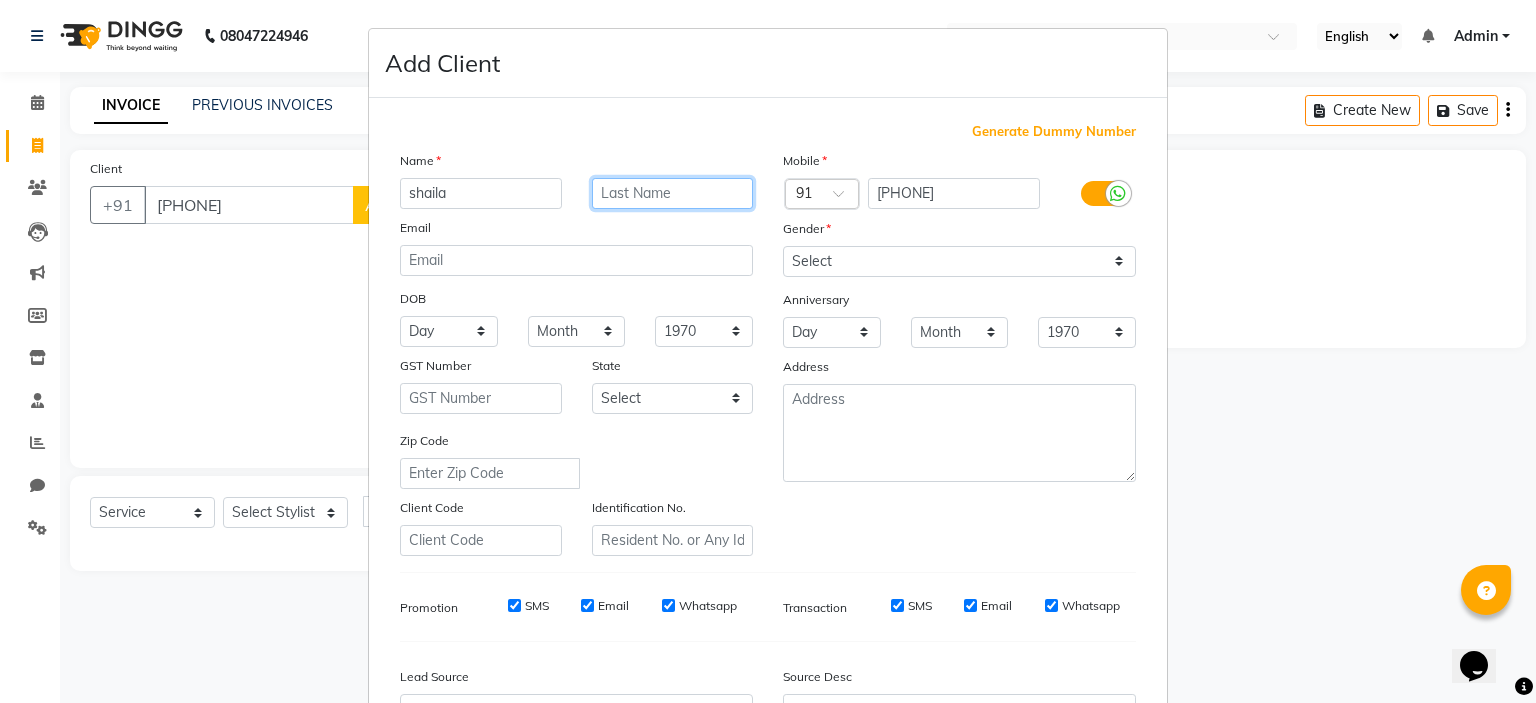 click at bounding box center (673, 193) 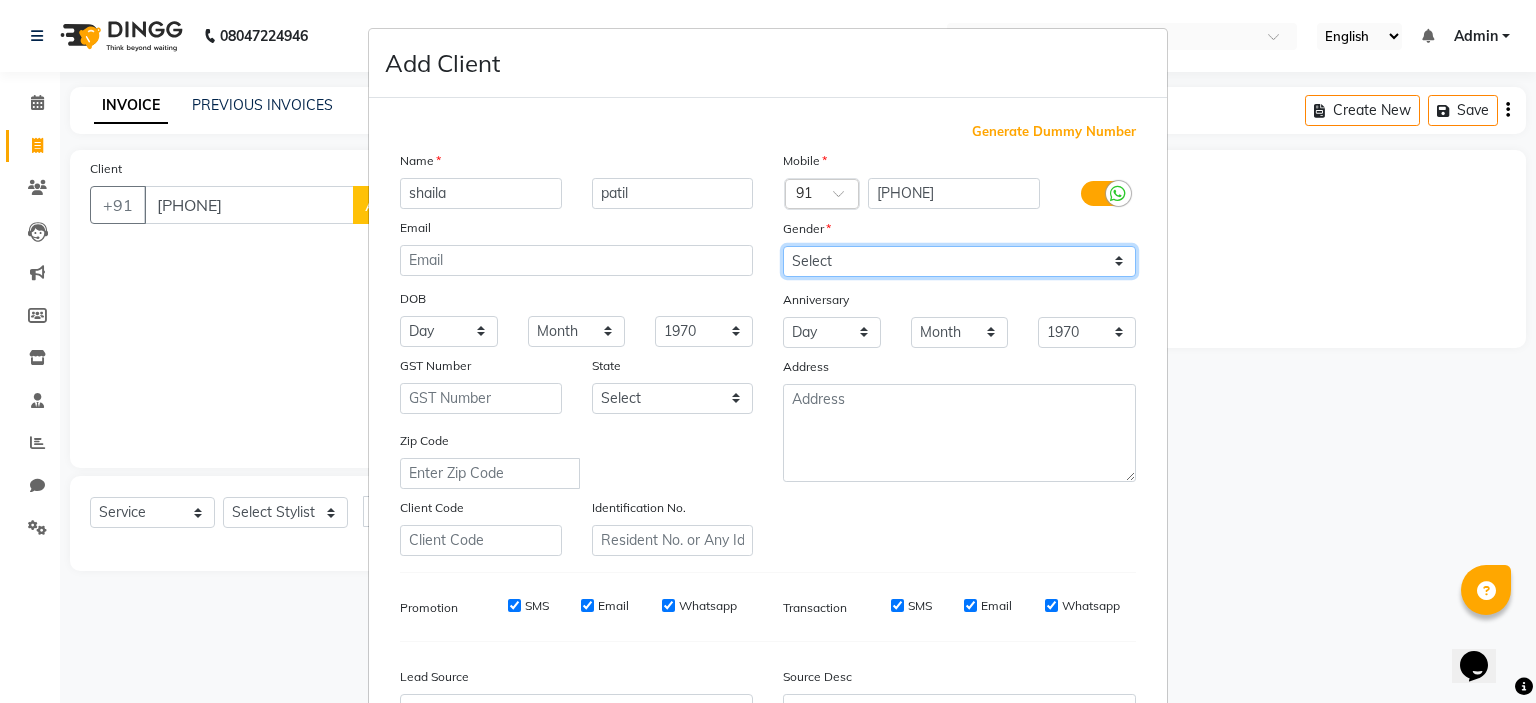 click on "Select Male Female Other Prefer Not To Say" at bounding box center (959, 261) 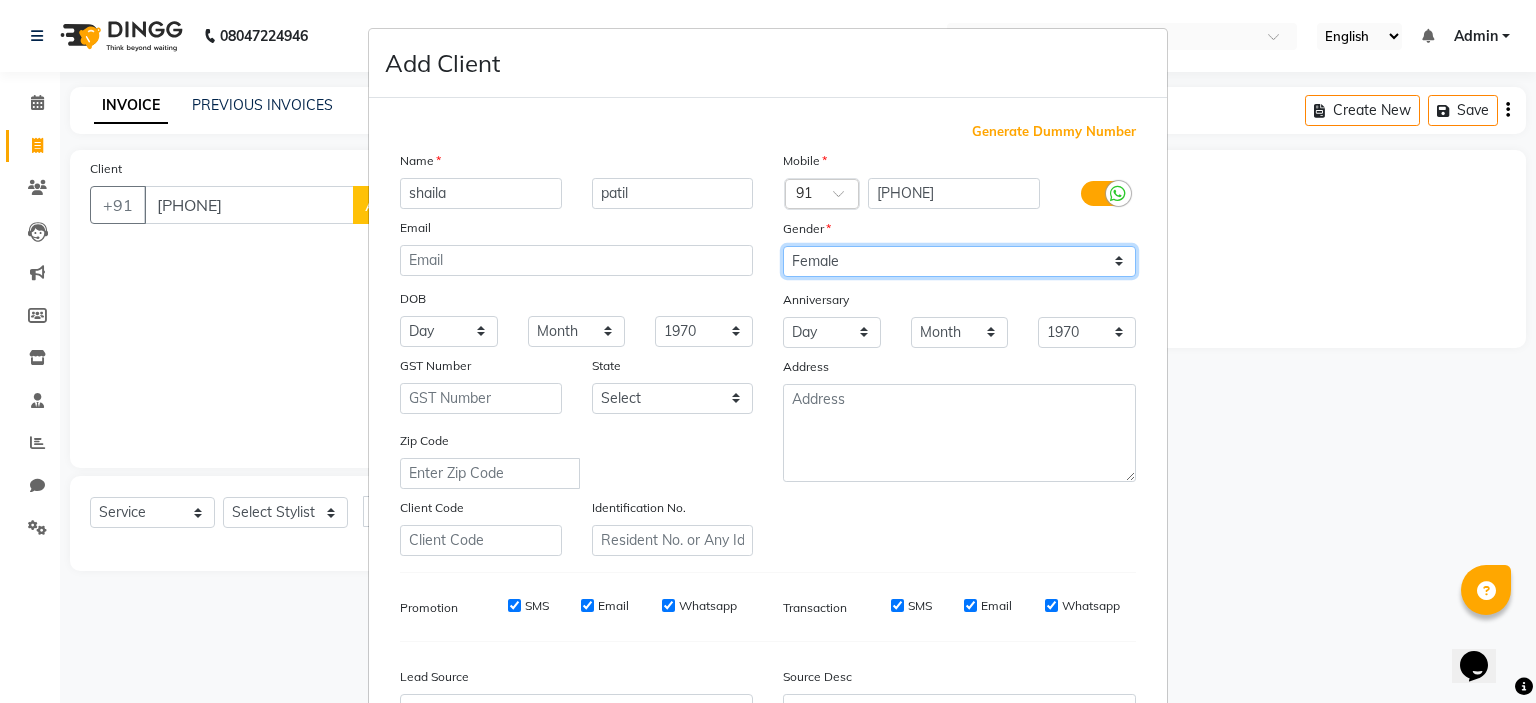 click on "Select Male Female Other Prefer Not To Say" at bounding box center (959, 261) 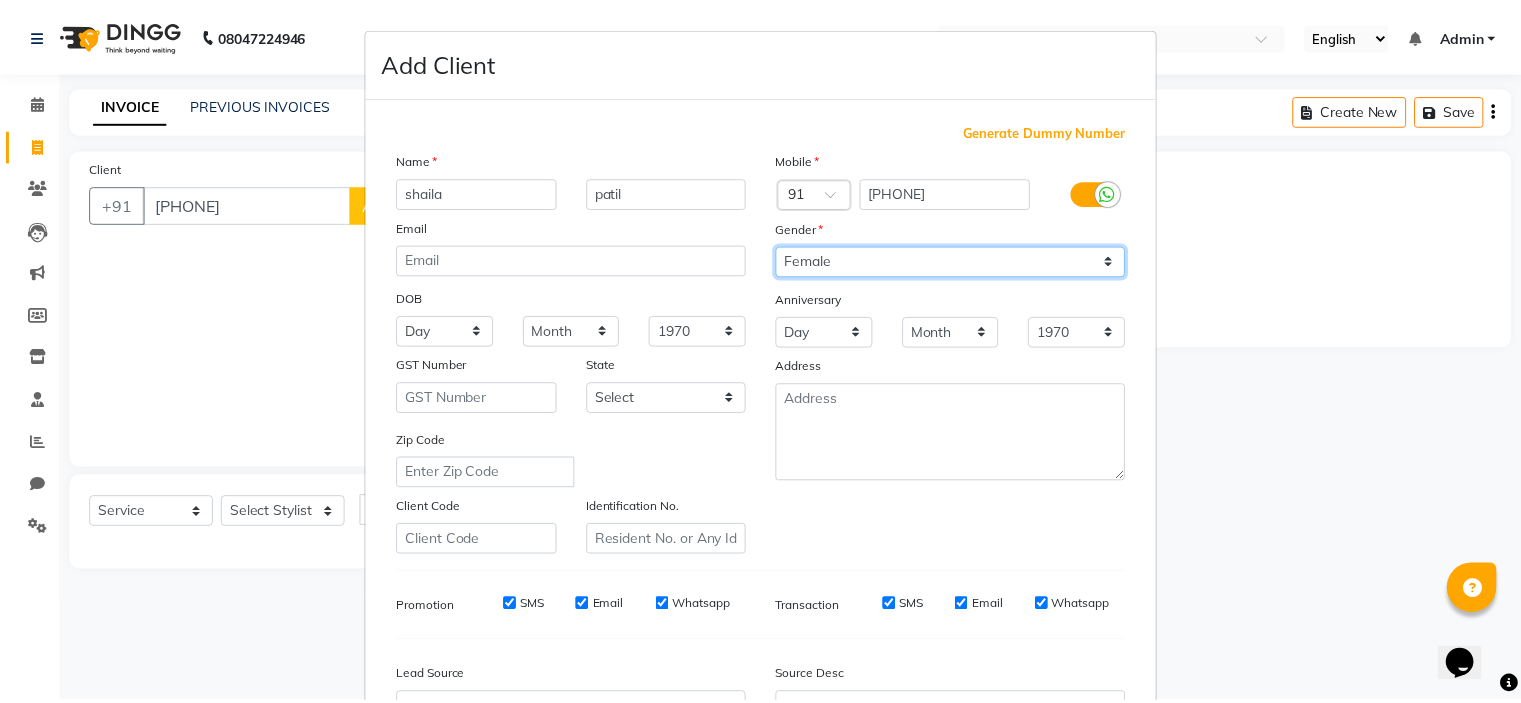 scroll, scrollTop: 229, scrollLeft: 0, axis: vertical 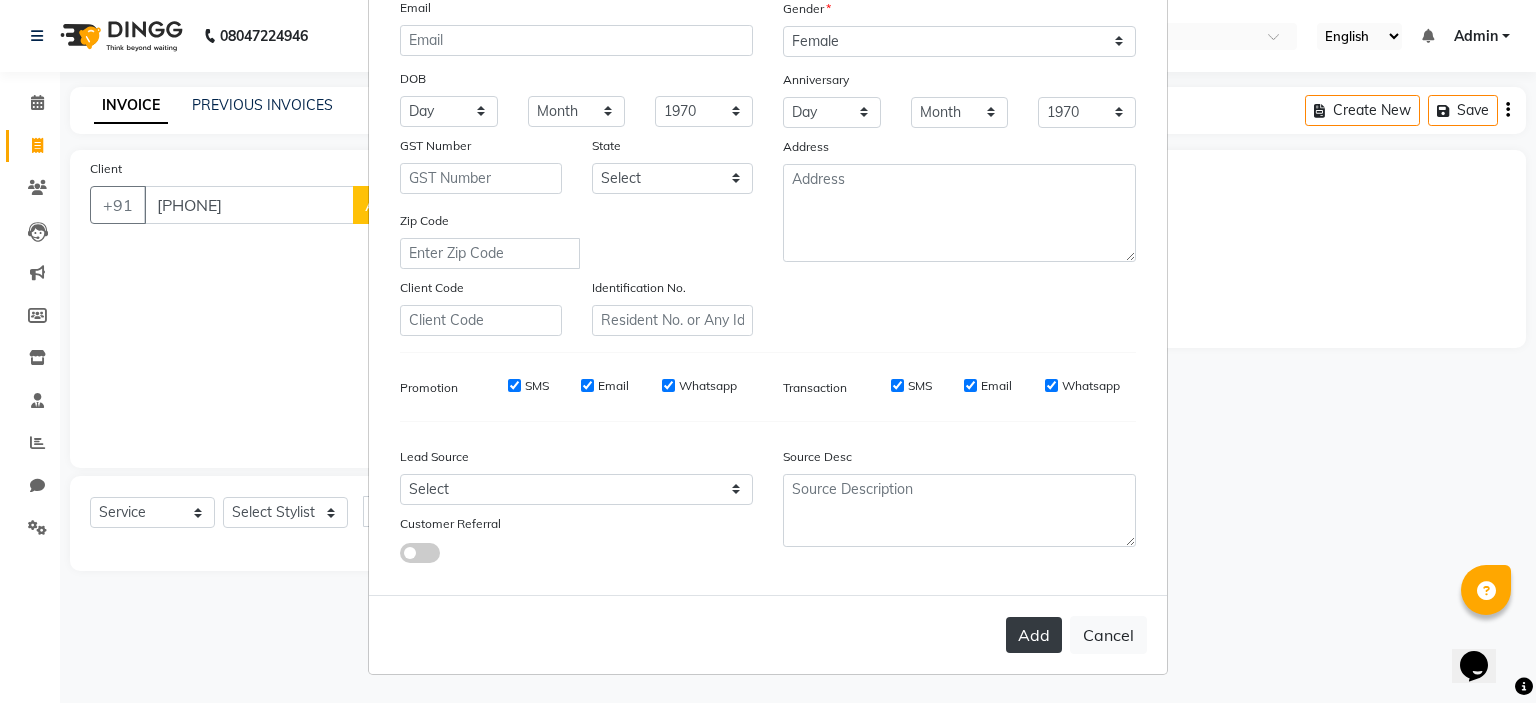click on "Add" at bounding box center [1034, 635] 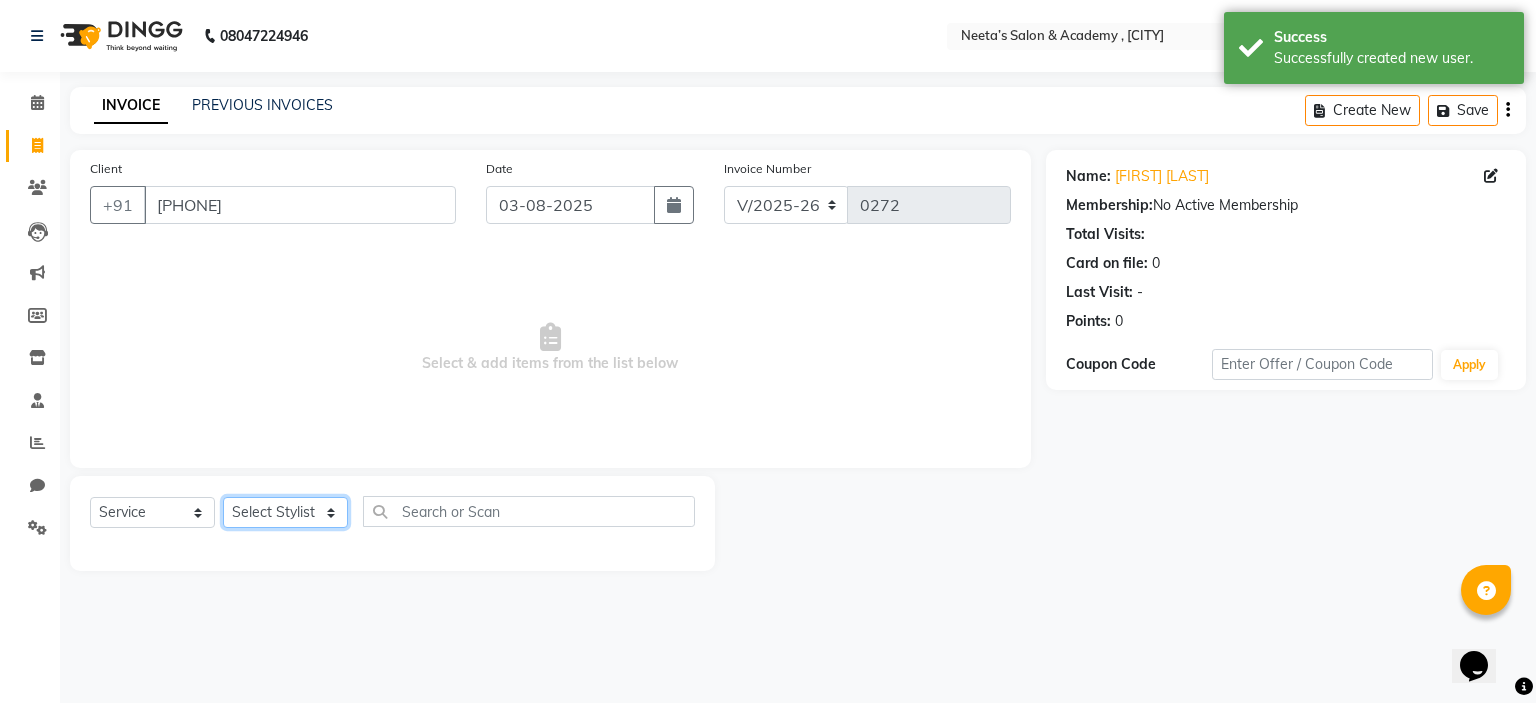 click on "Select Stylist  [FIRST] (Owner) [FIRST] [FIRST] [FIRST] [FIRST] [FIRST] [FIRST] [FIRST] [FIRST] [FIRST]" 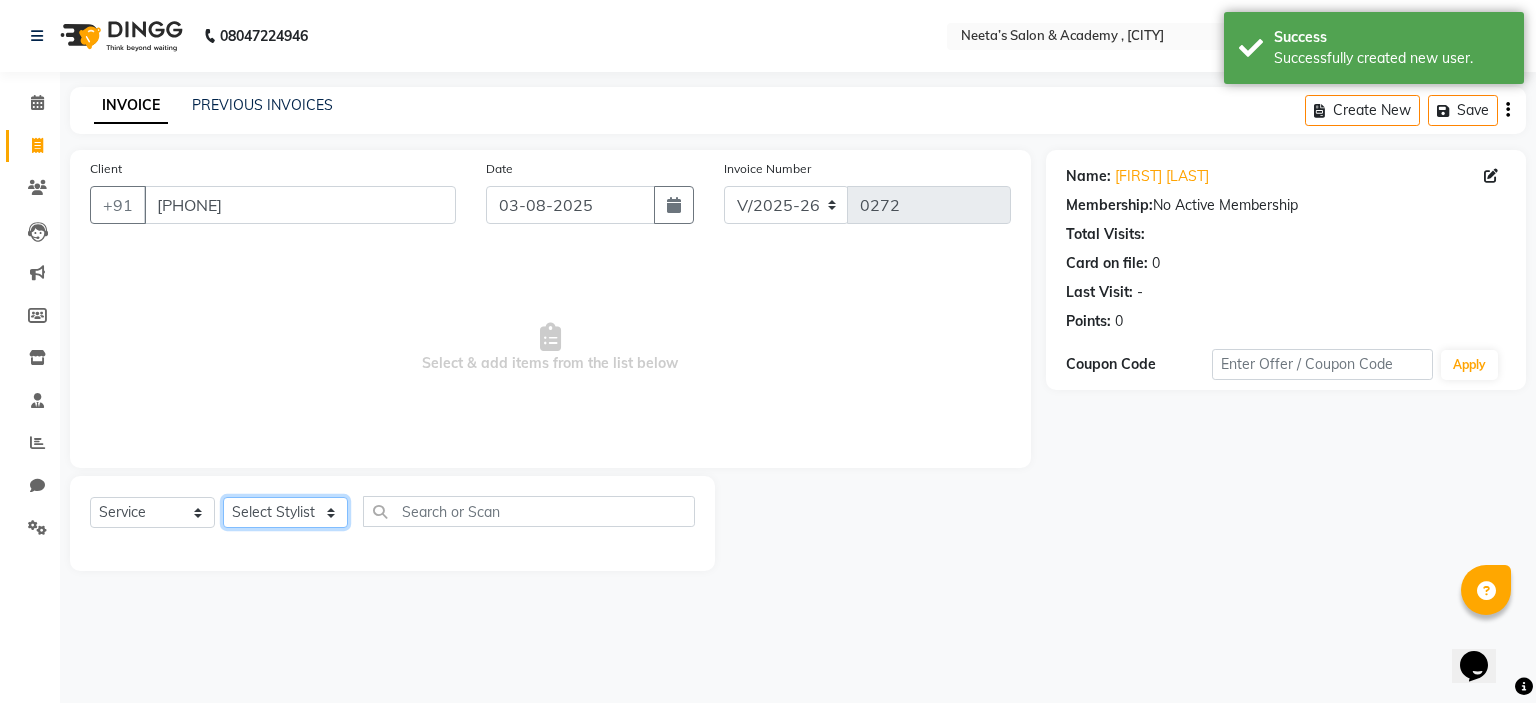 click on "Select Stylist  [FIRST] (Owner) [FIRST] [FIRST] [FIRST] [FIRST] [FIRST] [FIRST] [FIRST] [FIRST] [FIRST]" 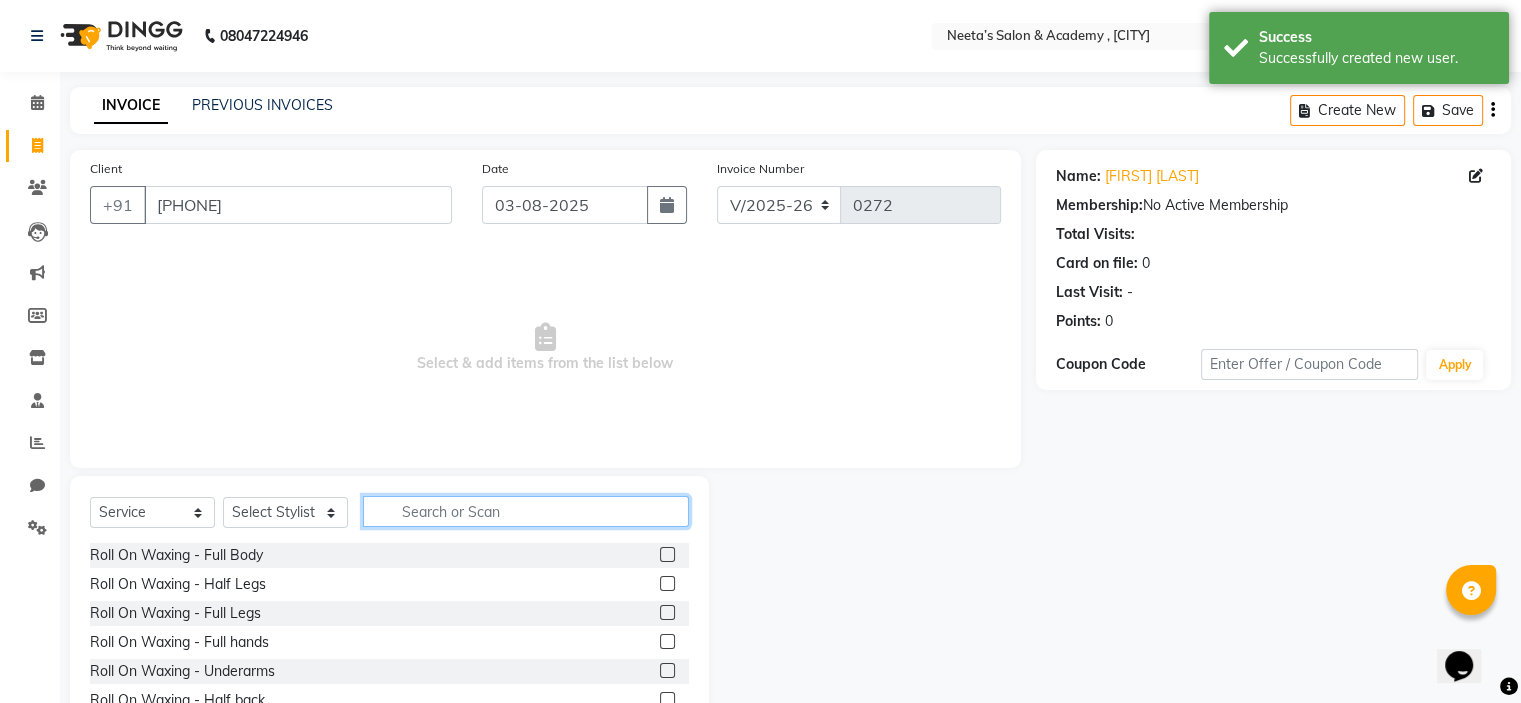 click 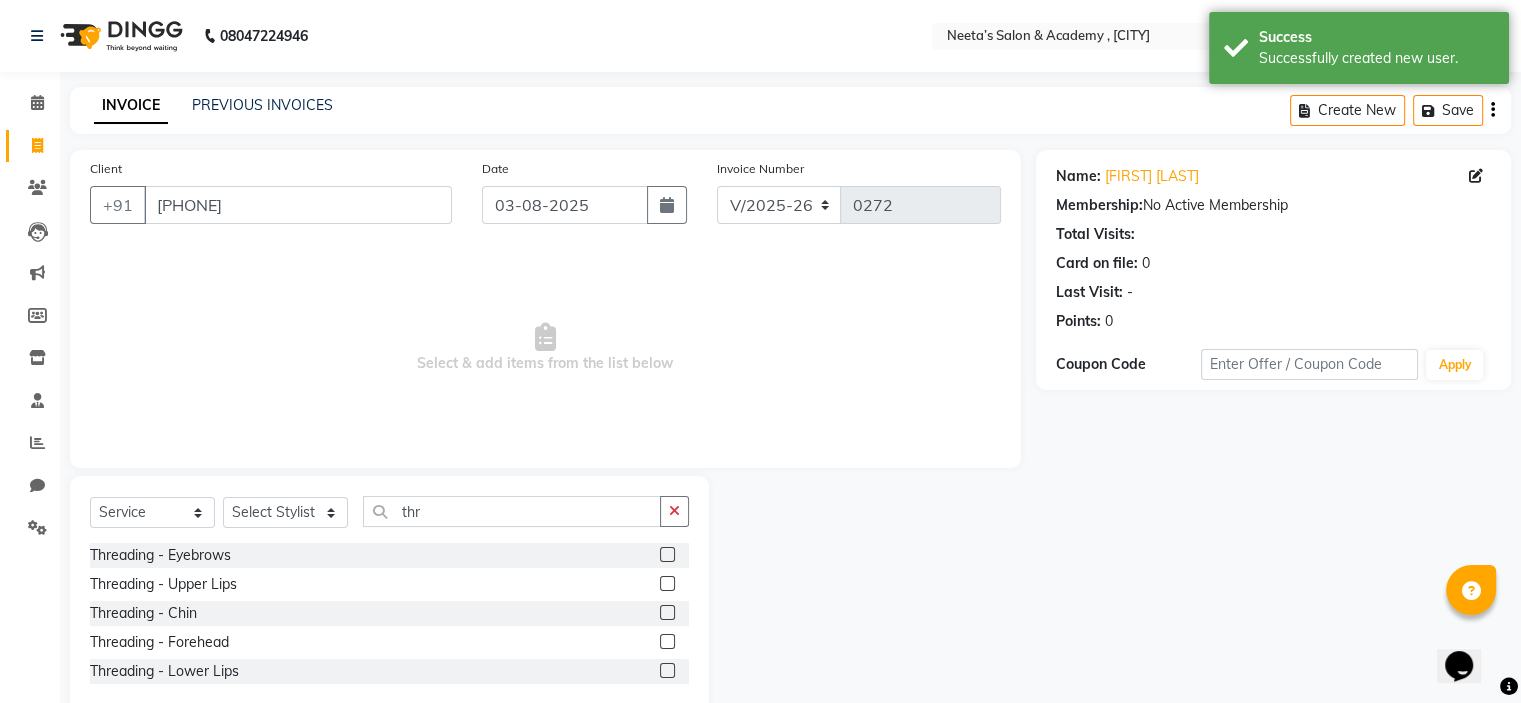 click 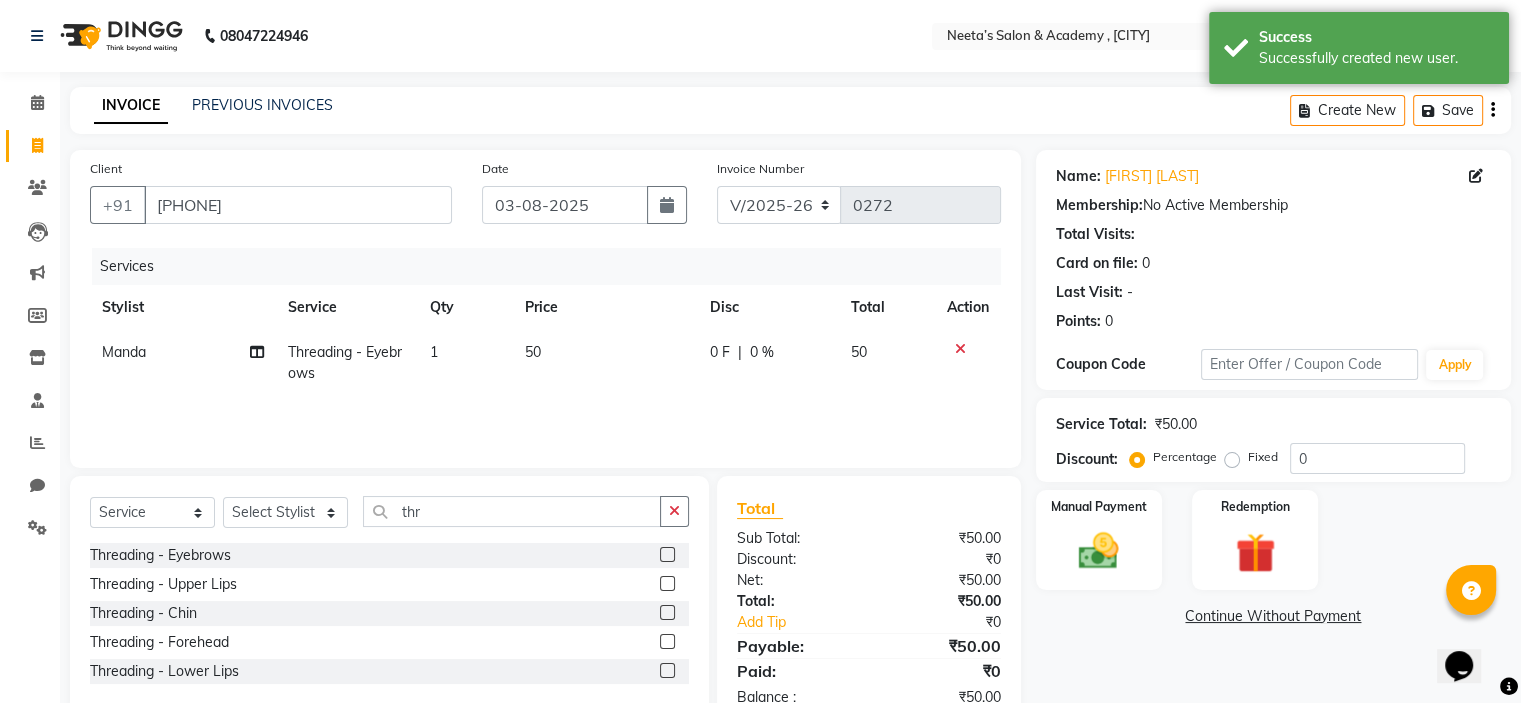 scroll, scrollTop: 55, scrollLeft: 0, axis: vertical 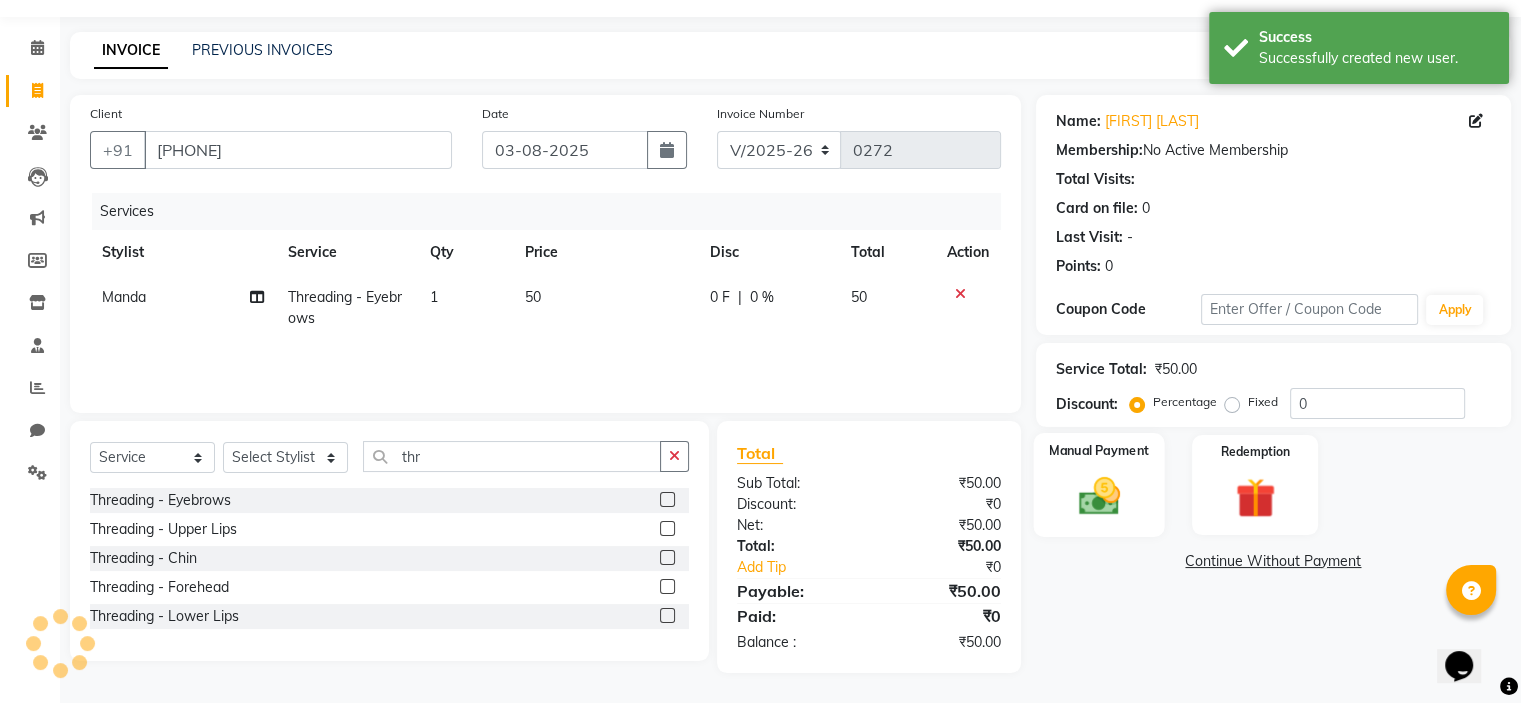 click 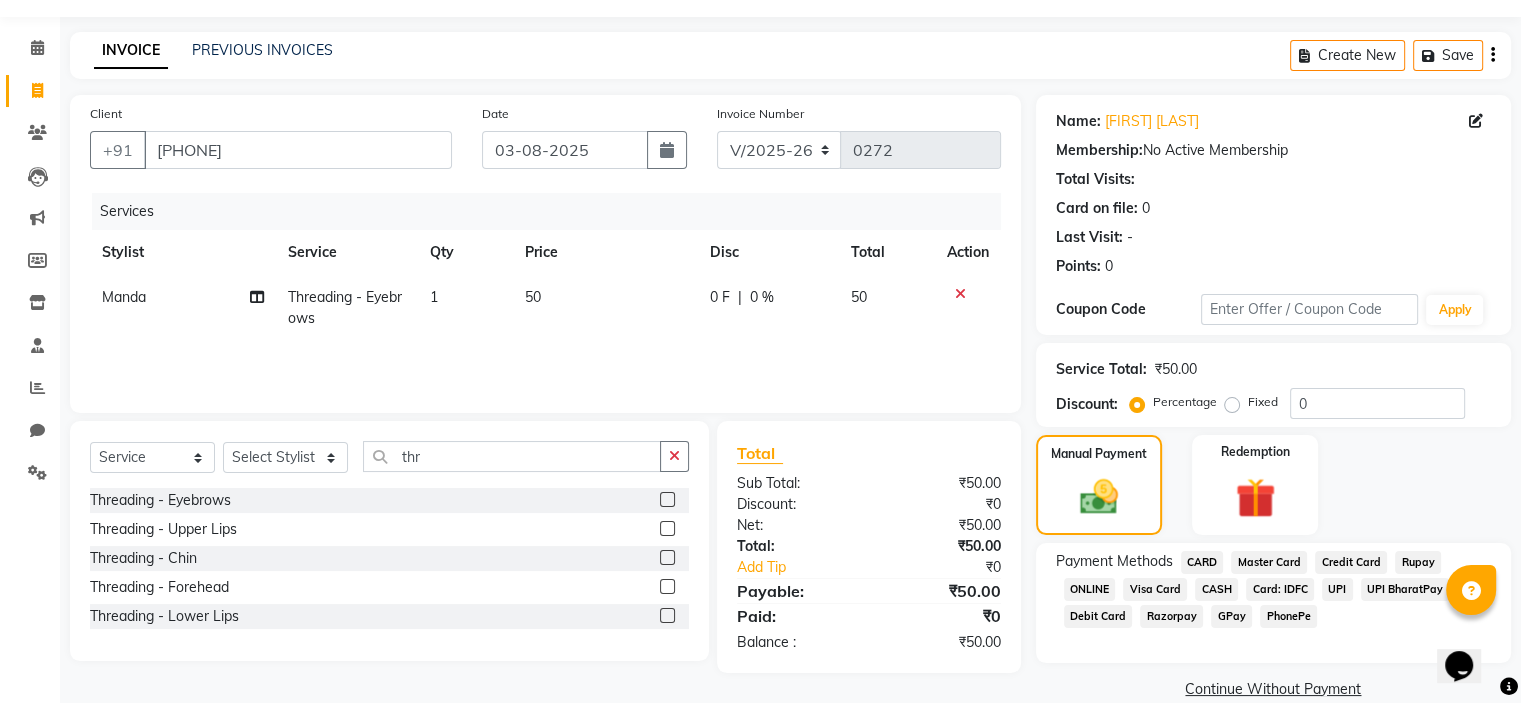 click on "GPay" 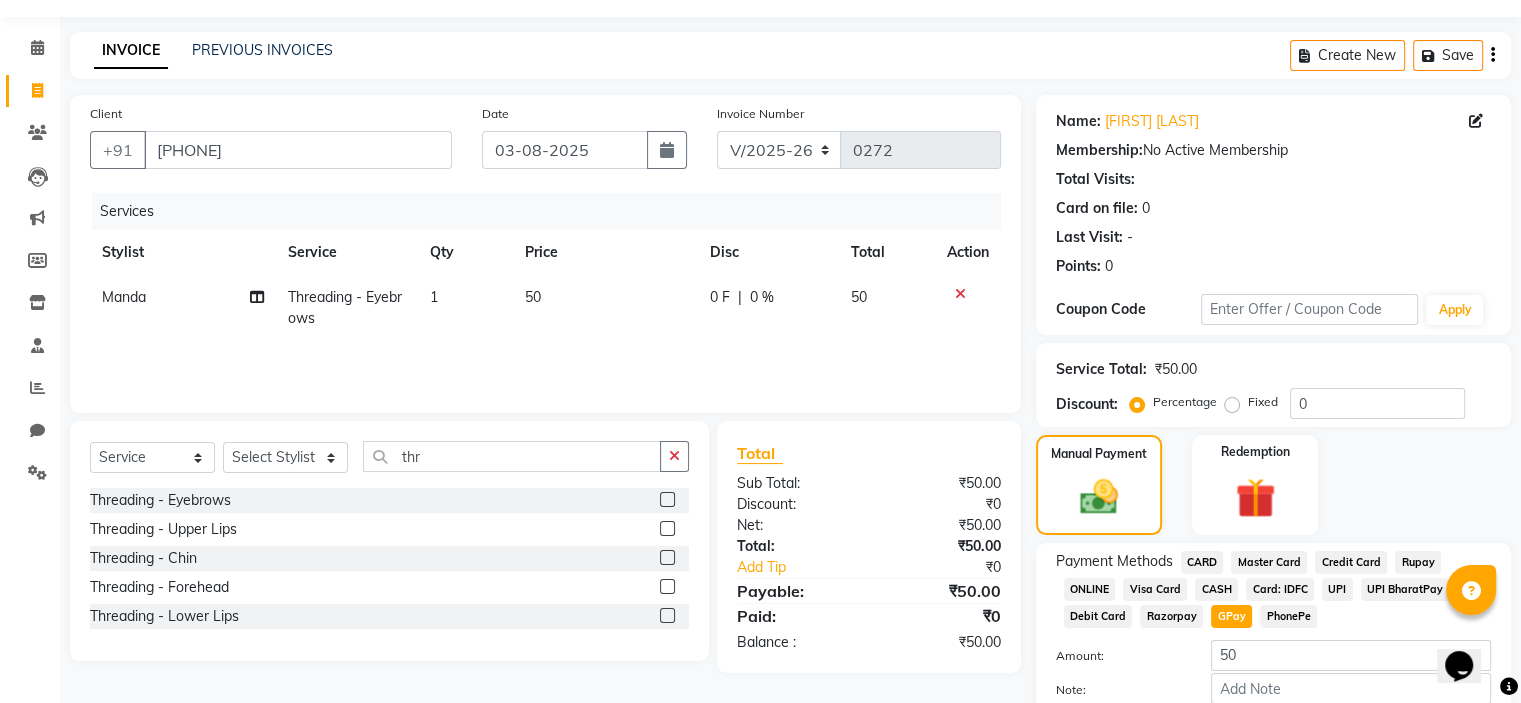 click on "CASH" 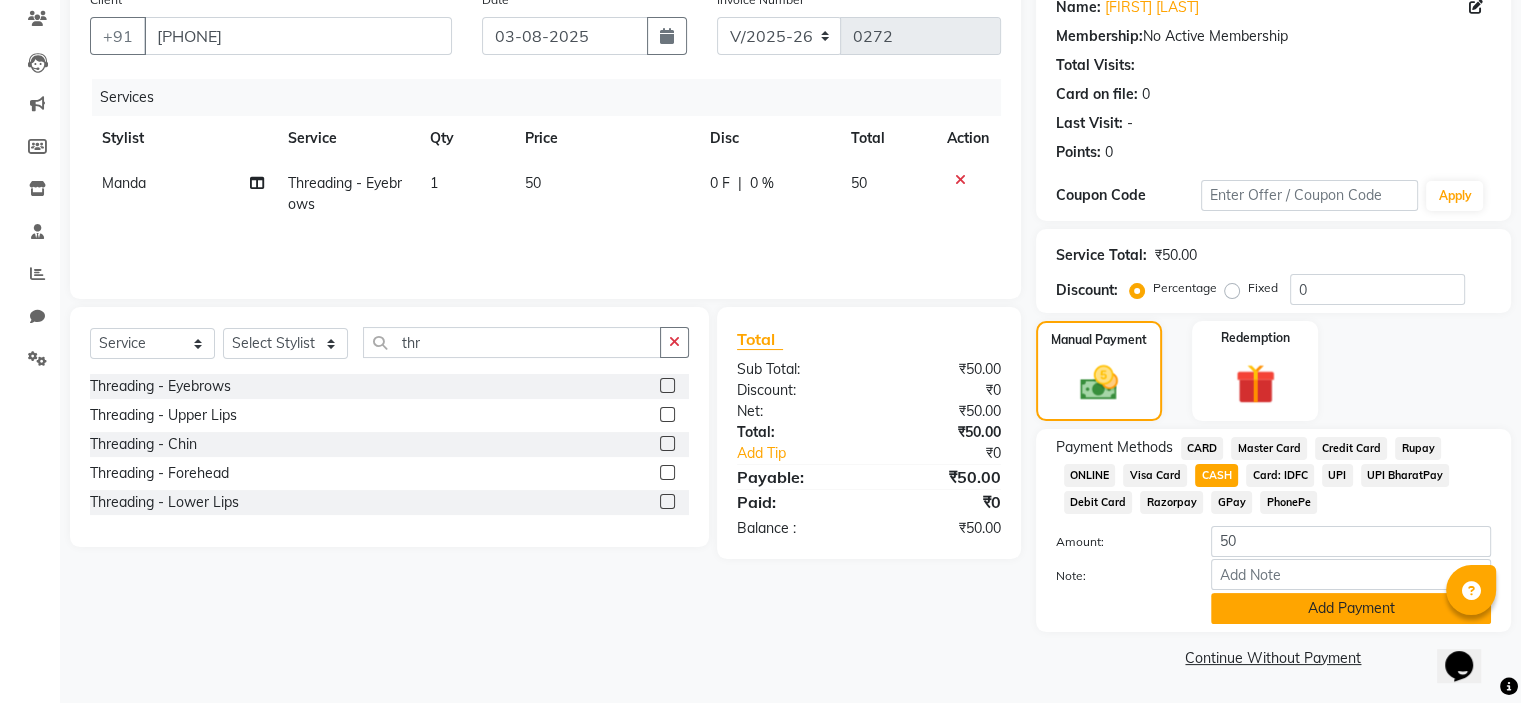 scroll, scrollTop: 170, scrollLeft: 0, axis: vertical 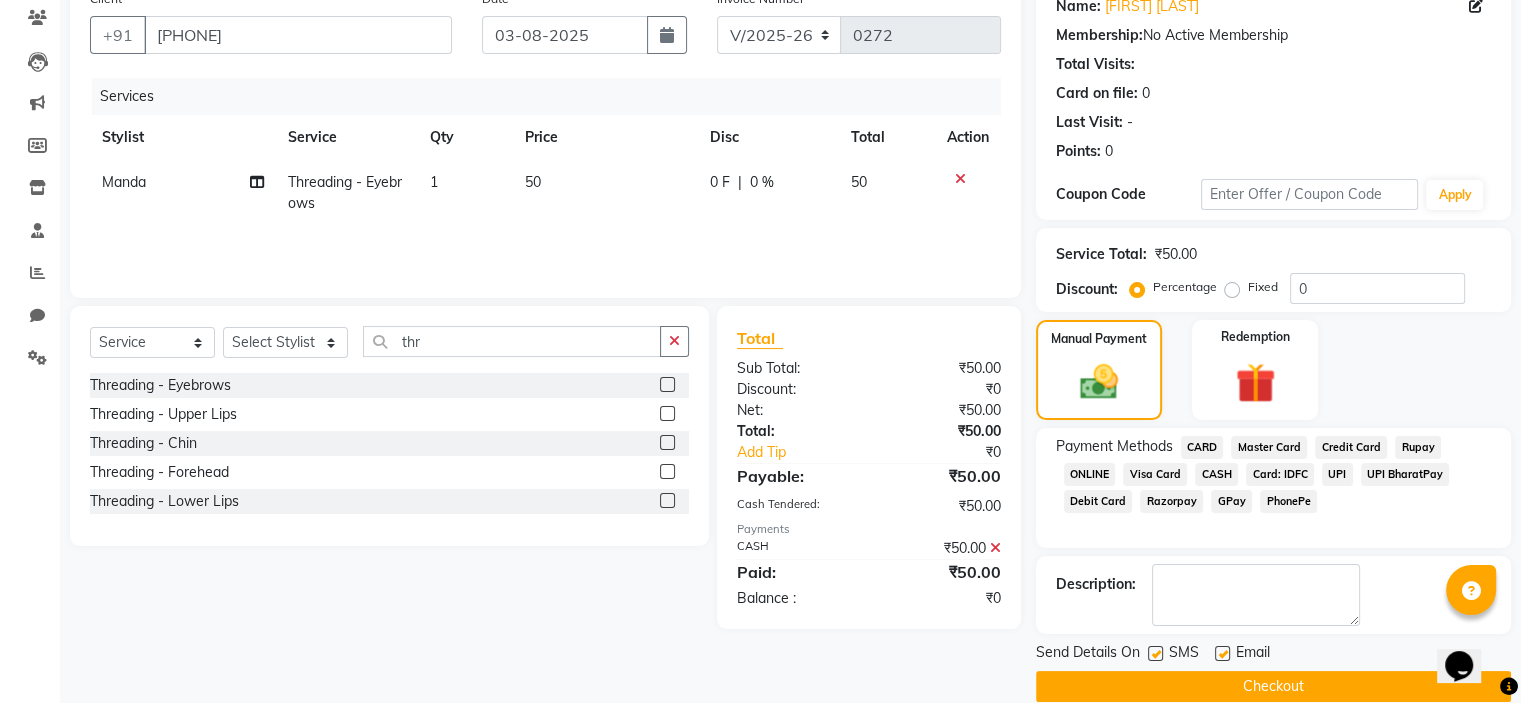 click on "SMS" 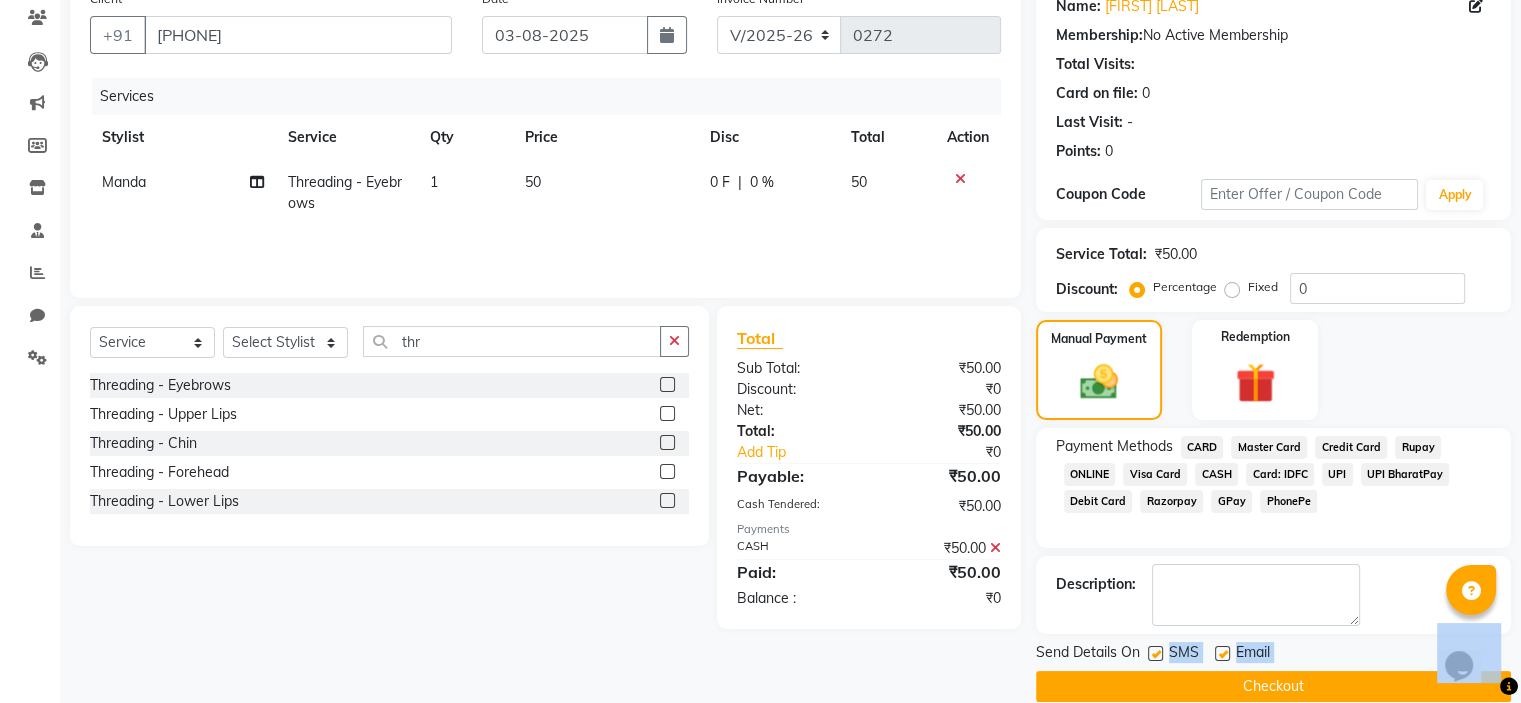 drag, startPoint x: 1156, startPoint y: 653, endPoint x: 1156, endPoint y: 680, distance: 27 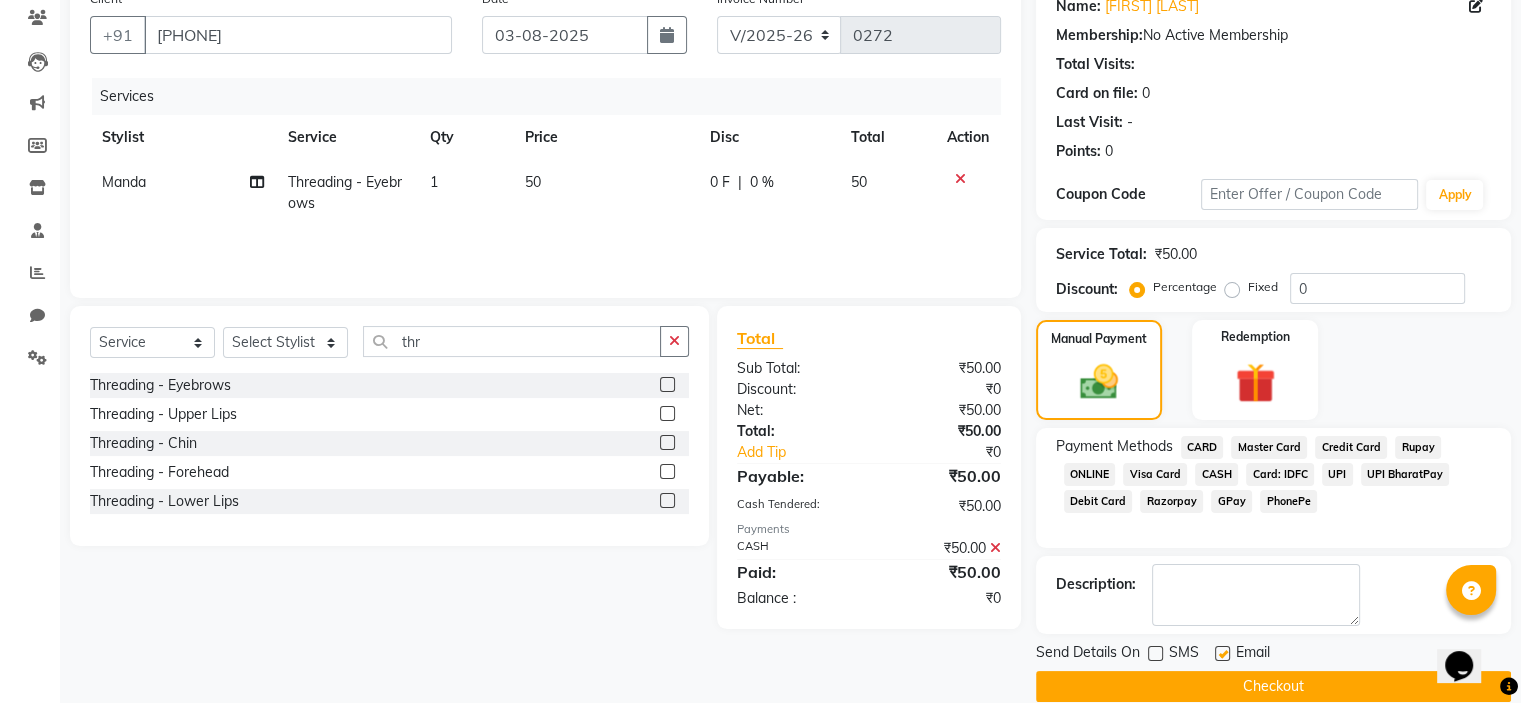 click on "Checkout" 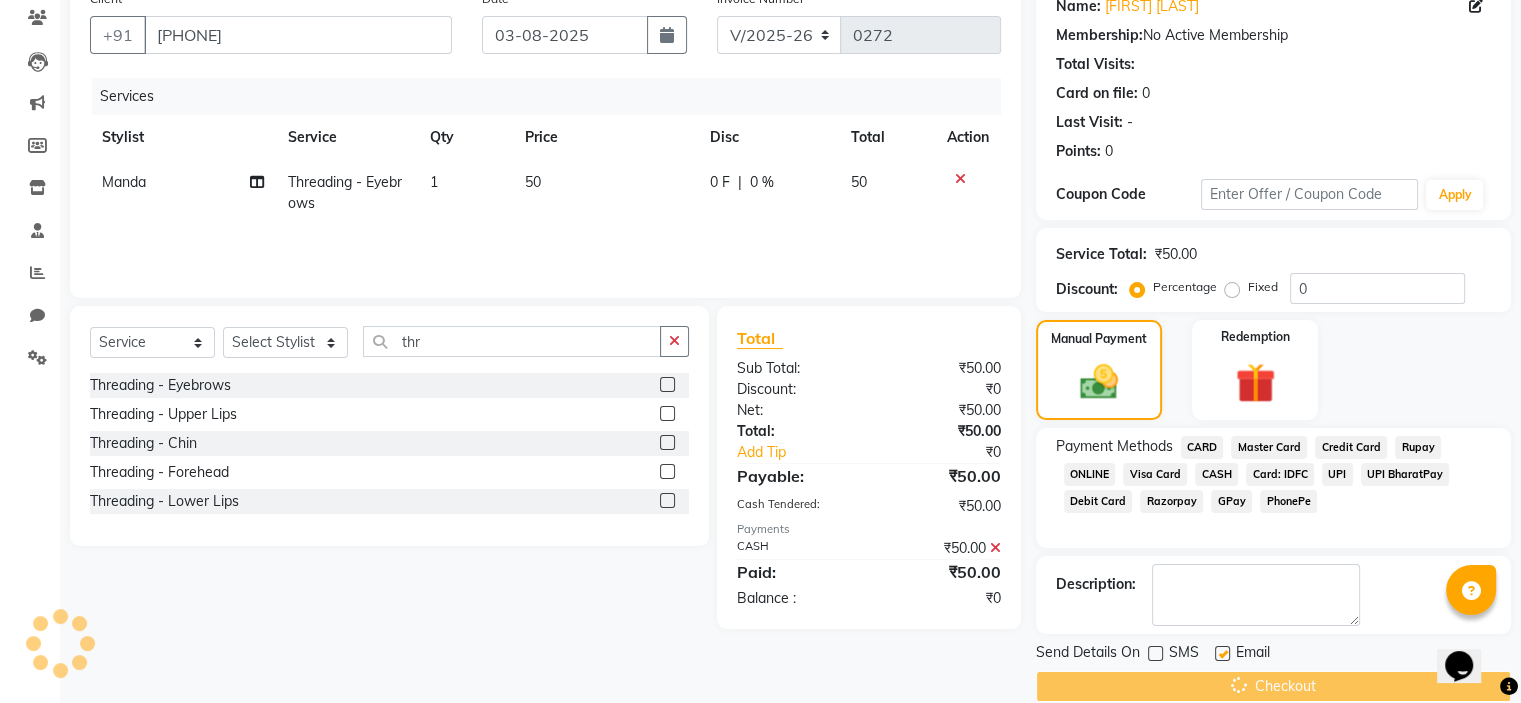 click on "Checkout" 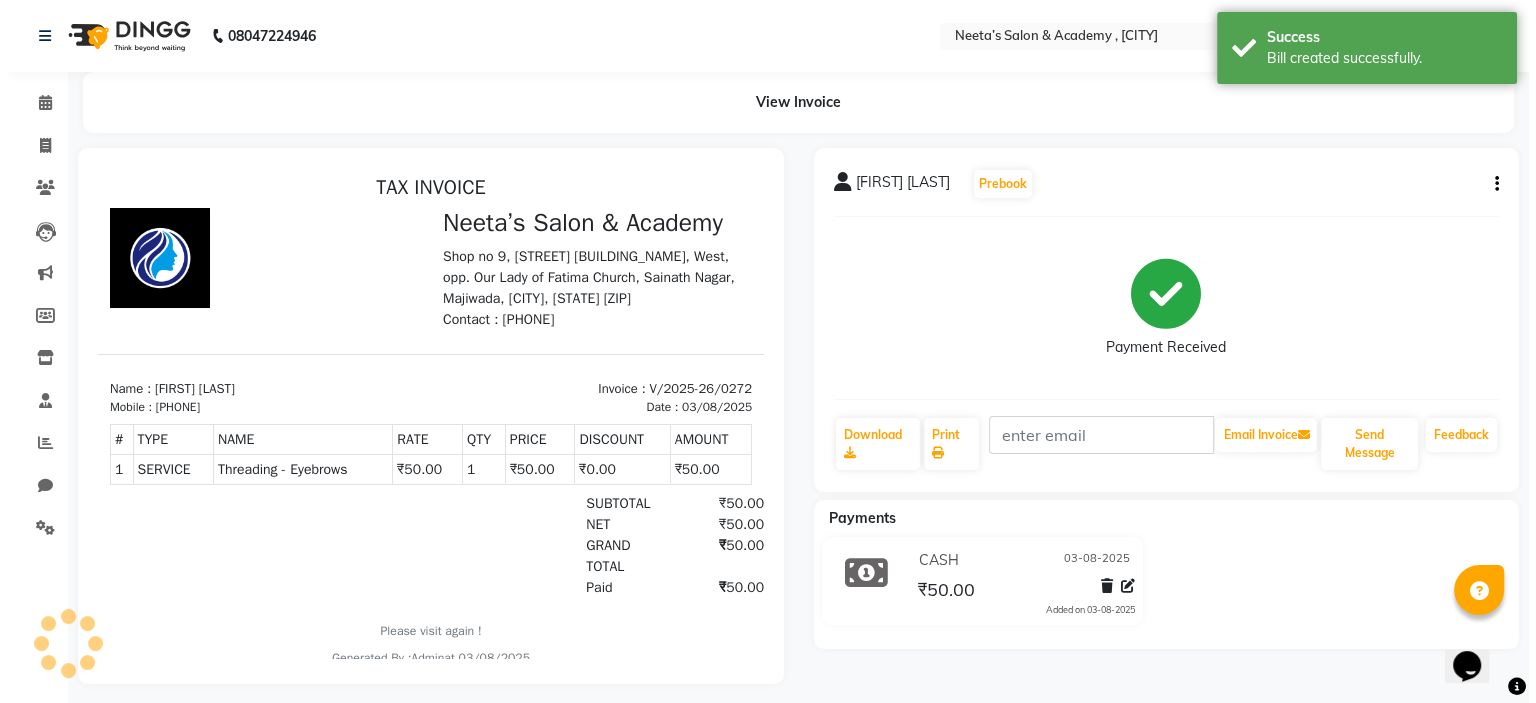 scroll, scrollTop: 0, scrollLeft: 0, axis: both 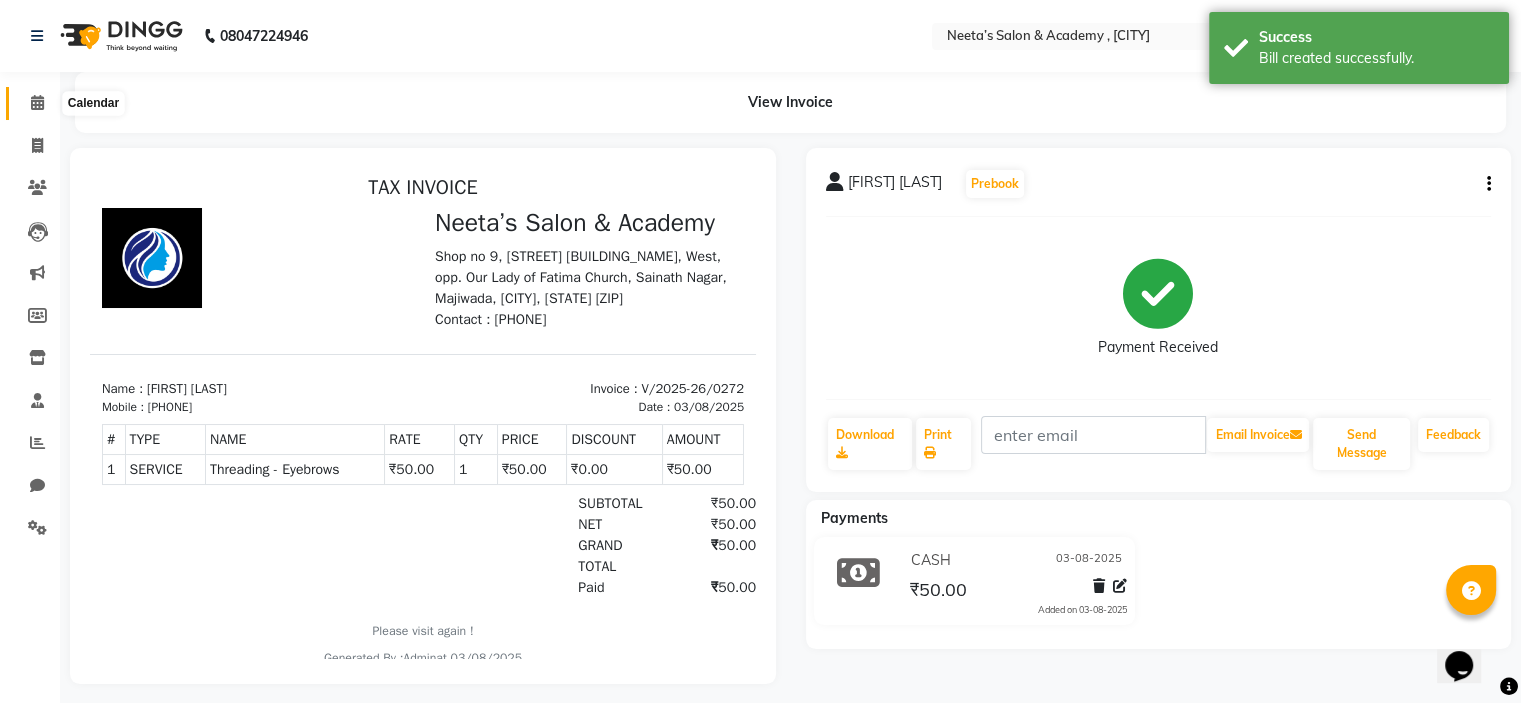 click 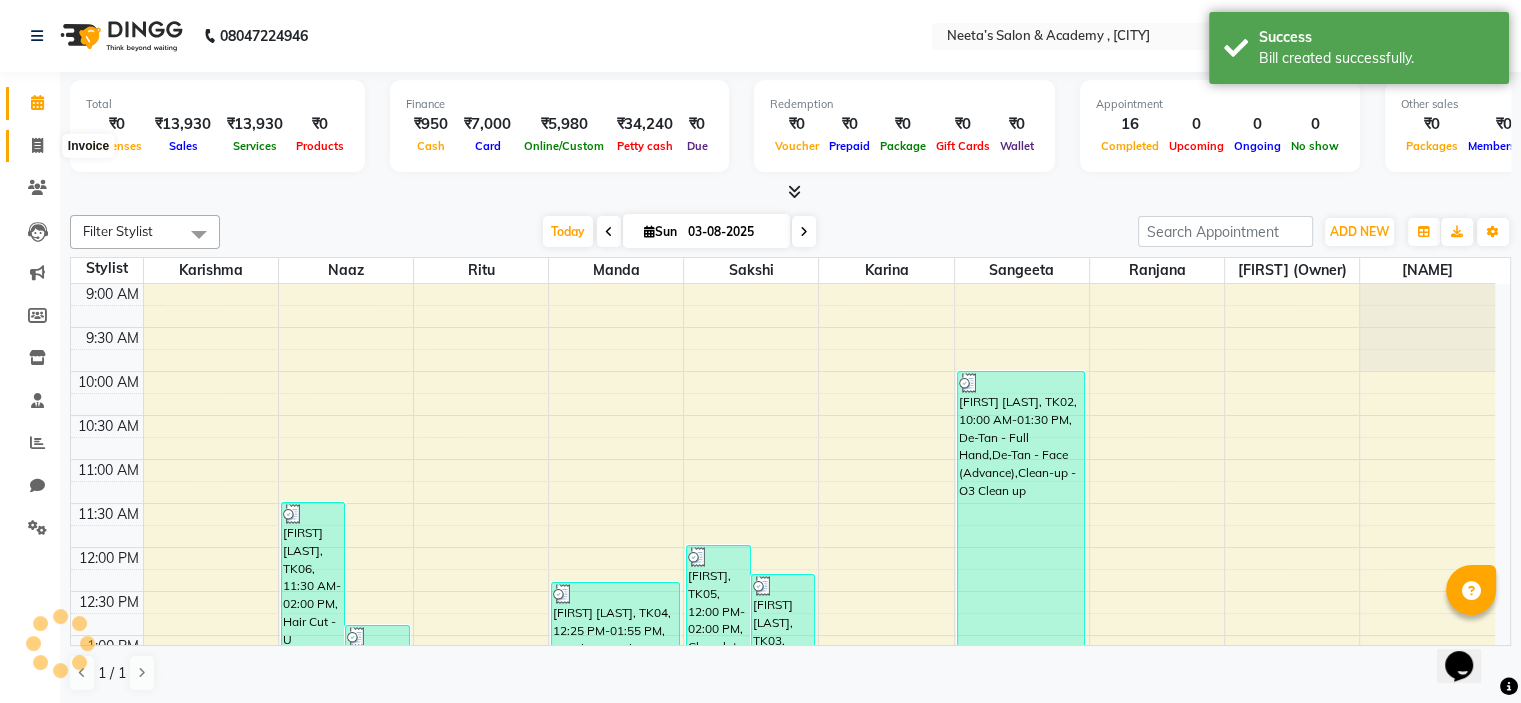 click 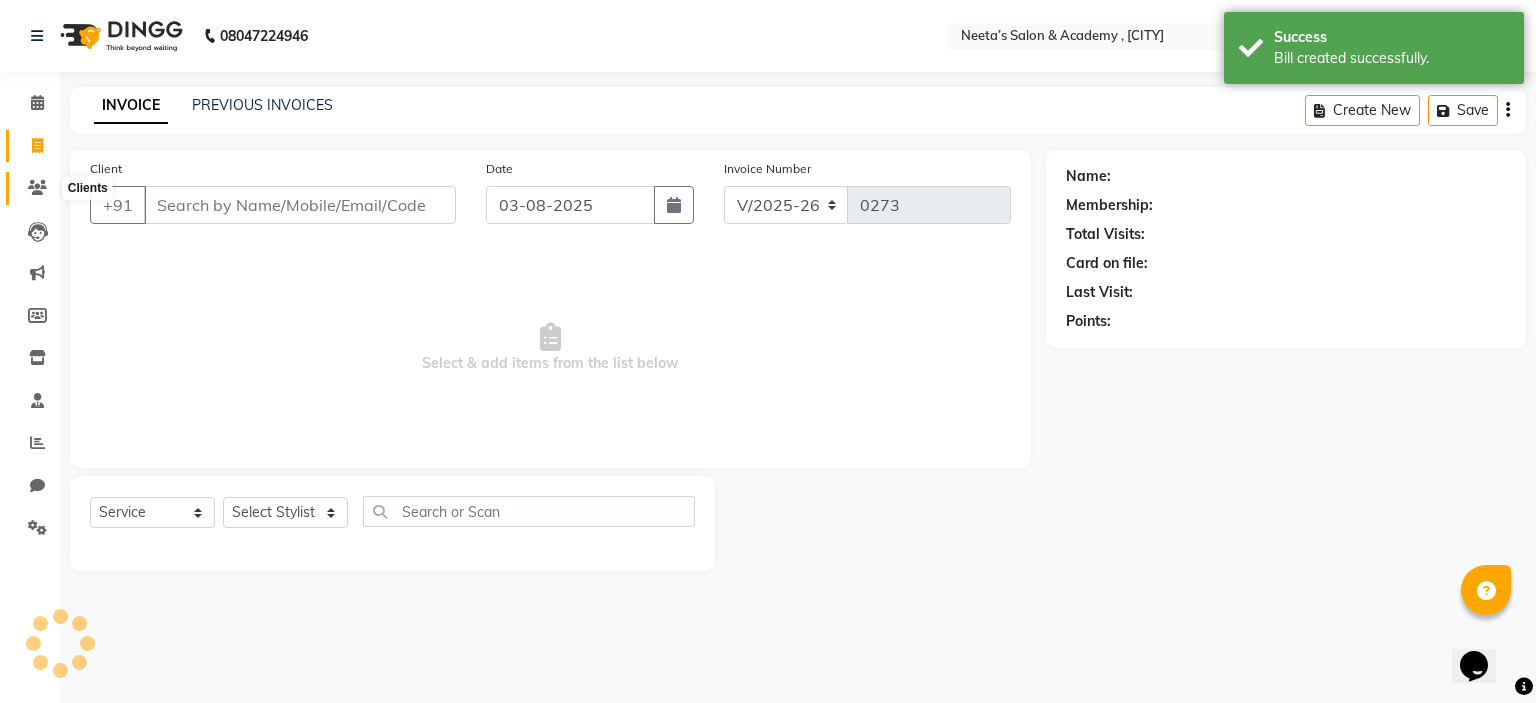 click 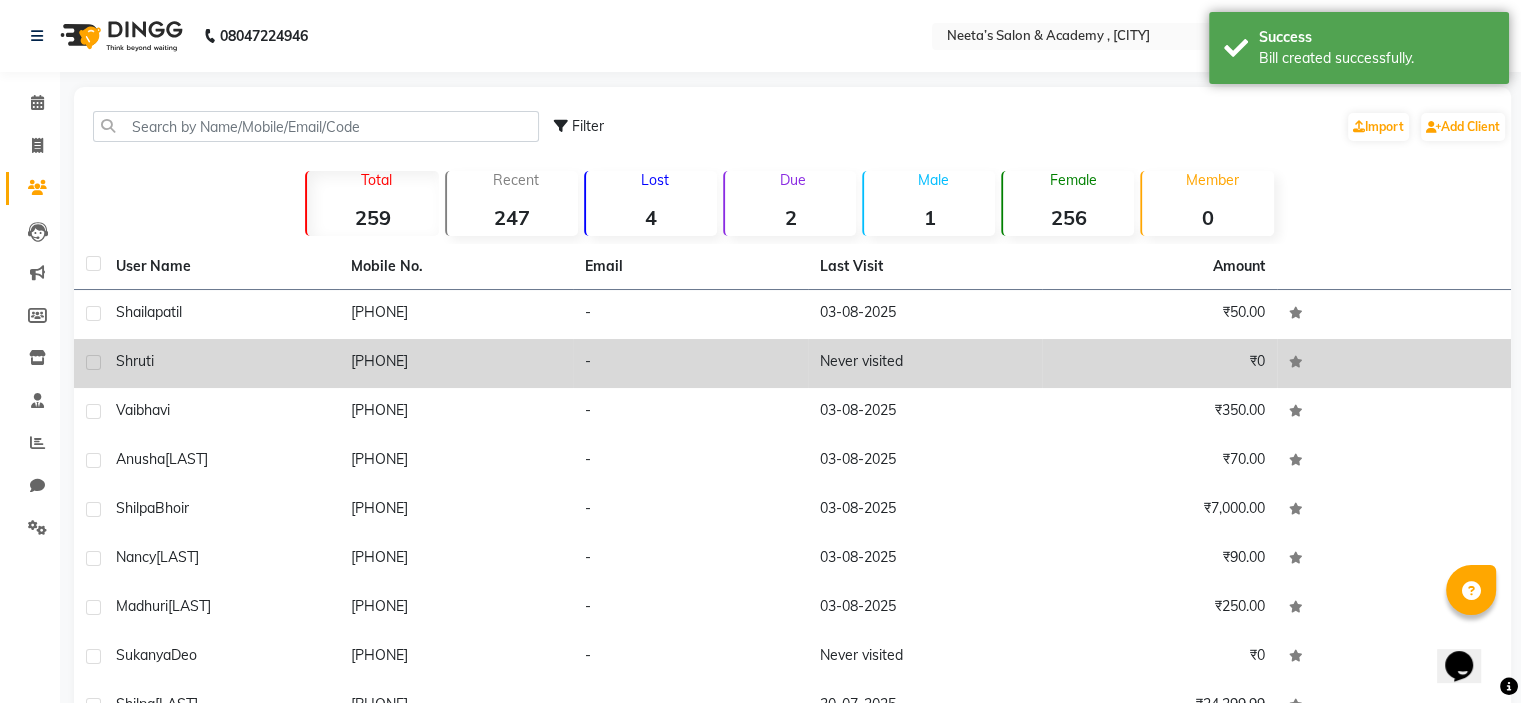 click on "shruti" 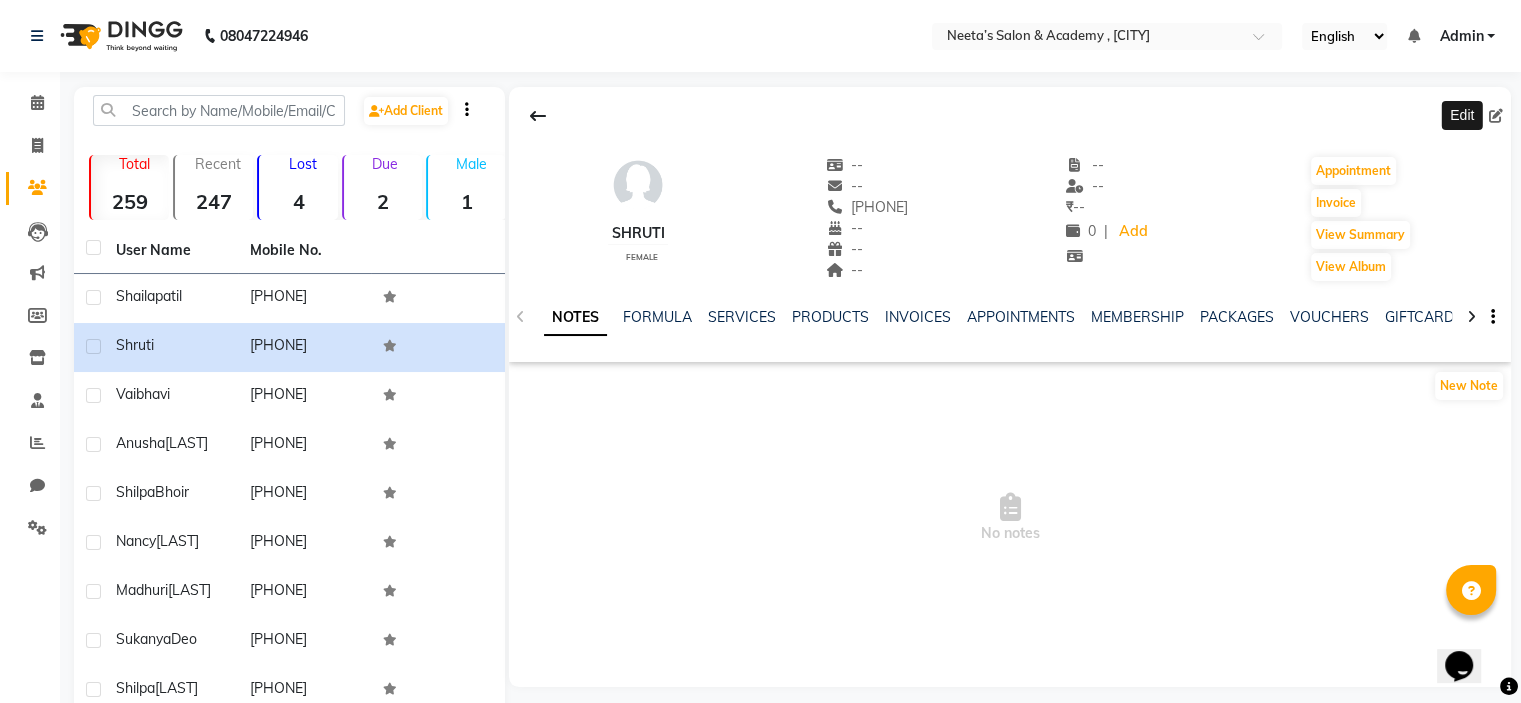 click 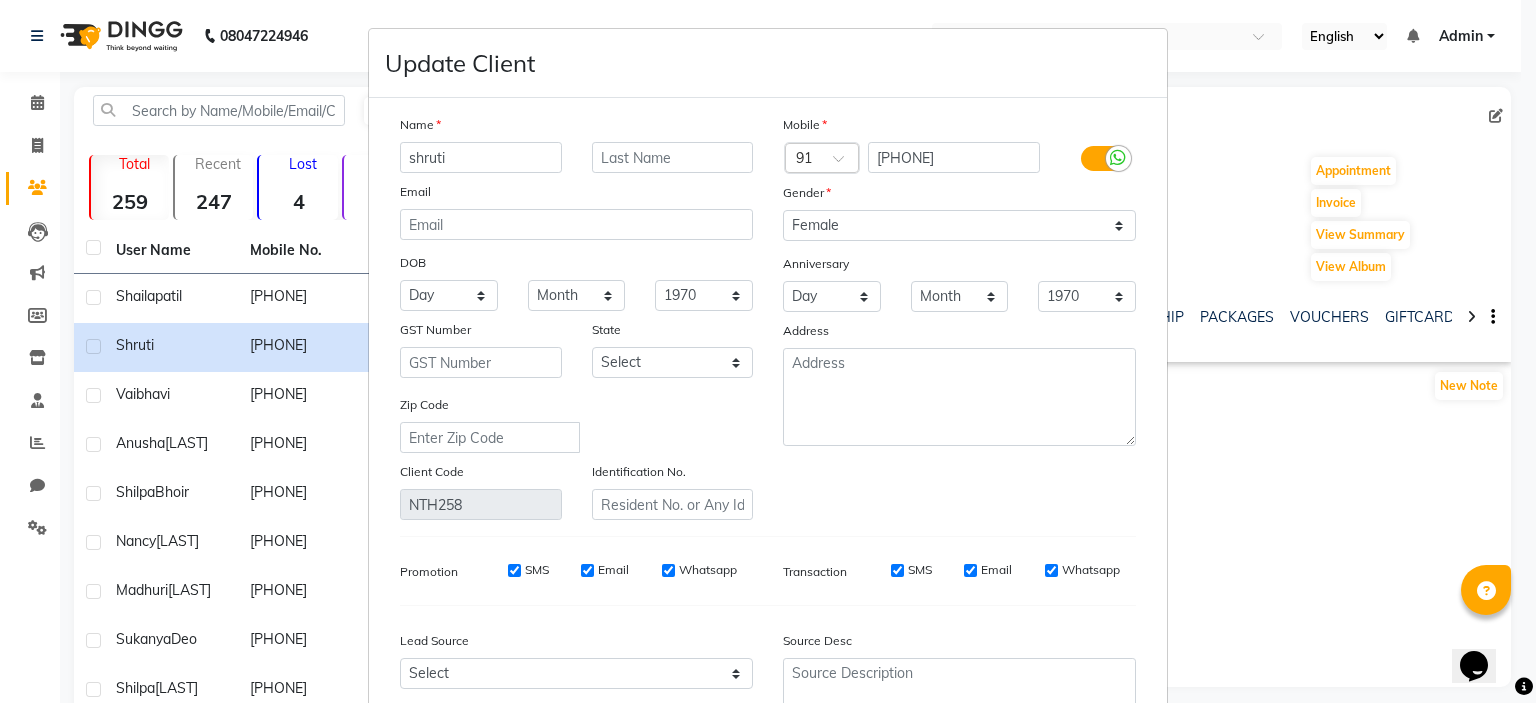click on "Name shruti Email DOB Day 01 02 03 04 05 06 07 08 09 10 11 12 13 14 15 16 17 18 19 20 21 22 23 24 25 26 27 28 29 30 31 Month January February March April May June July August September October November December 1940 1941 1942 1943 1944 1945 1946 1947 1948 1949 1950 1951 1952 1953 1954 1955 1956 1957 1958 1959 1960 1961 1962 1963 1964 1965 1966 1967 1968 1969 1970 1971 1972 1973 1974 1975 1976 1977 1978 1979 1980 1981 1982 1983 1984 1985 1986 1987 1988 1989 1990 1991 1992 1993 1994 1995 1996 1997 1998 1999 2000 2001 2002 2003 2004 2005 2006 2007 2008 2009 2010 2011 2012 2013 2014 2015 2016 2017 2018 2019 2020 2021 2022 2023 2024 GST Number State Select Andaman and Nicobar Islands Andhra Pradesh Arunachal Pradesh Assam Bihar Chandigarh Chhattisgarh Dadra and Nagar Haveli Daman and Diu Delhi Goa Gujarat Haryana Himachal Pradesh Jammu and Kashmir Jharkhand Karnataka Kerala Lakshadweep Madhya Pradesh Maharashtra Manipur Meghalaya Mizoram Nagaland Odisha Pondicherry Punjab Rajasthan Sikkim Tamil Nadu Telangana" at bounding box center (576, 317) 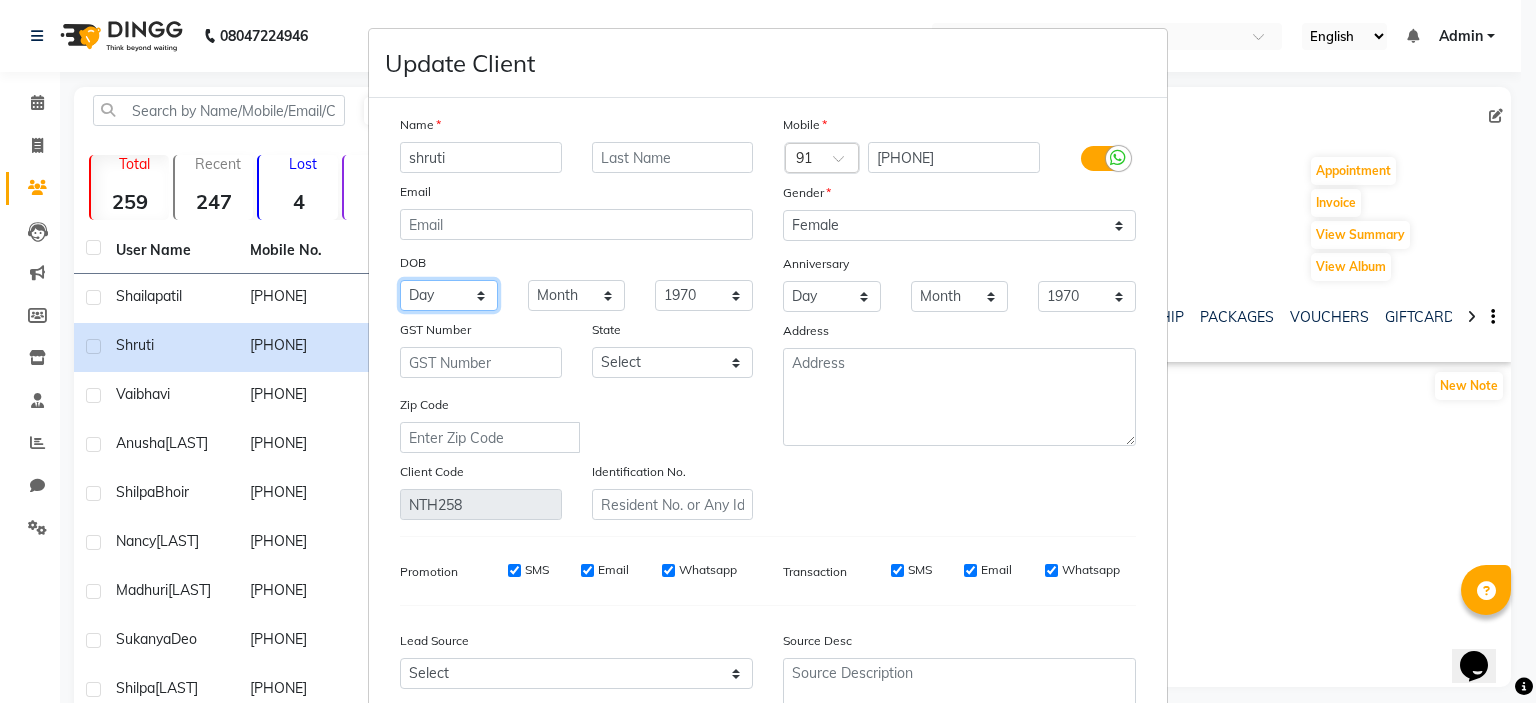 click on "Day 01 02 03 04 05 06 07 08 09 10 11 12 13 14 15 16 17 18 19 20 21 22 23 24 25 26 27 28 29 30 31" at bounding box center [449, 295] 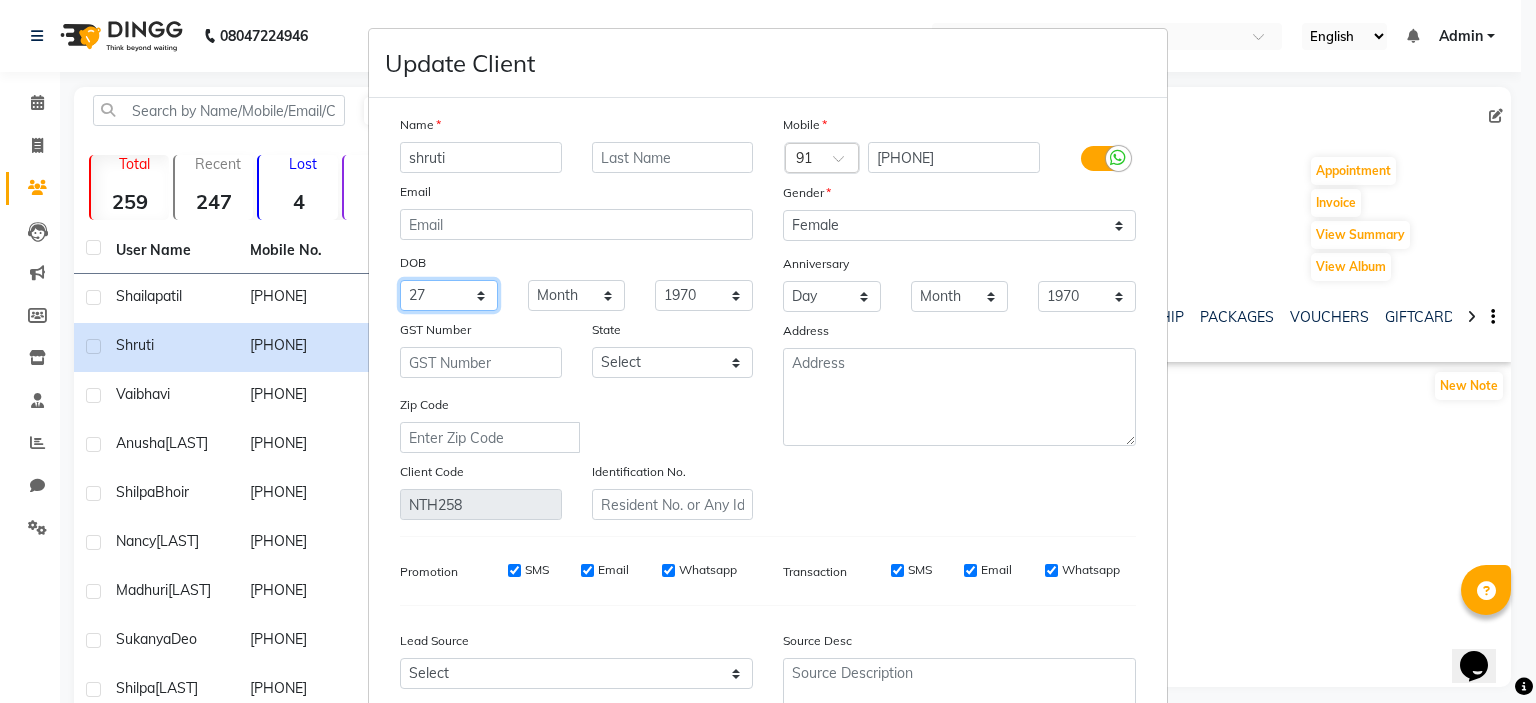 click on "Day 01 02 03 04 05 06 07 08 09 10 11 12 13 14 15 16 17 18 19 20 21 22 23 24 25 26 27 28 29 30 31" at bounding box center (449, 295) 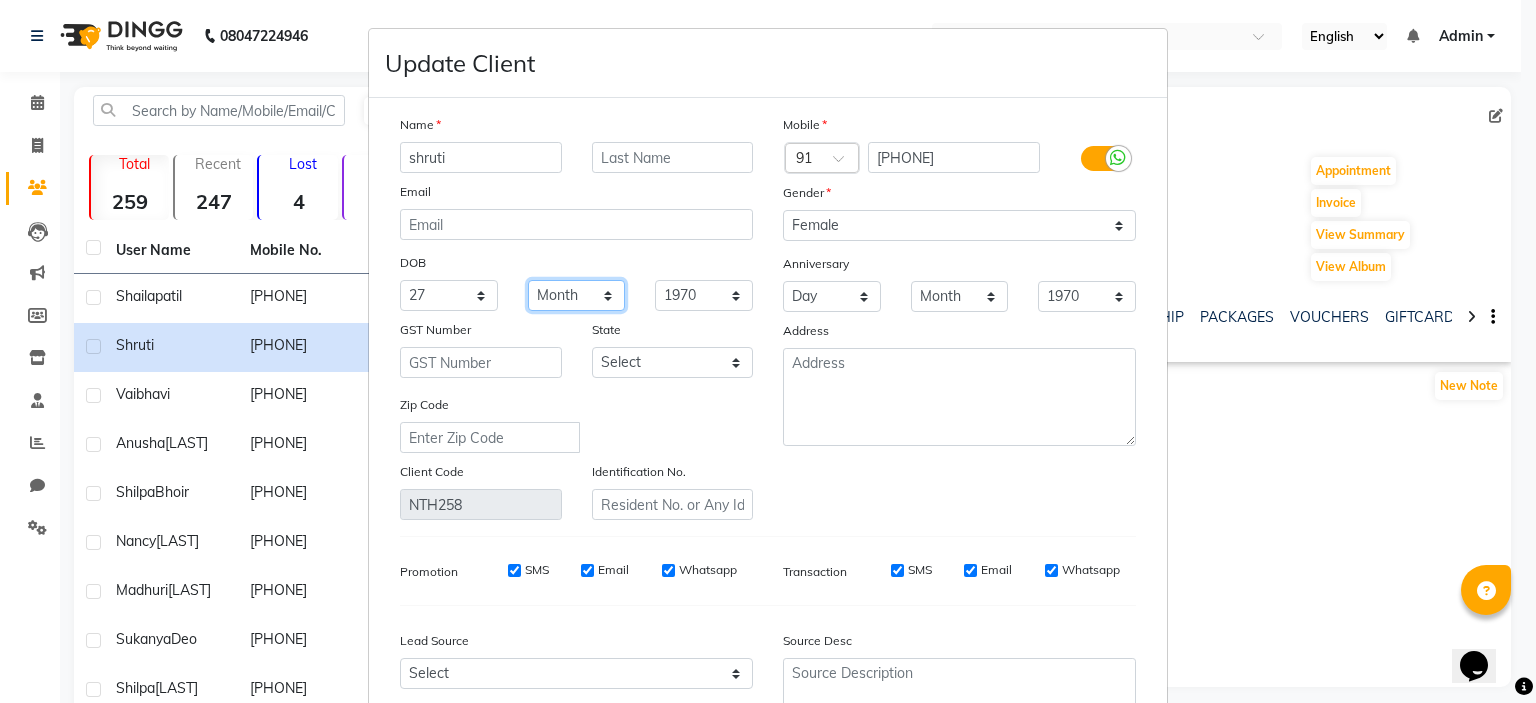 click on "Month January February March April May June July August September October November December" at bounding box center [577, 295] 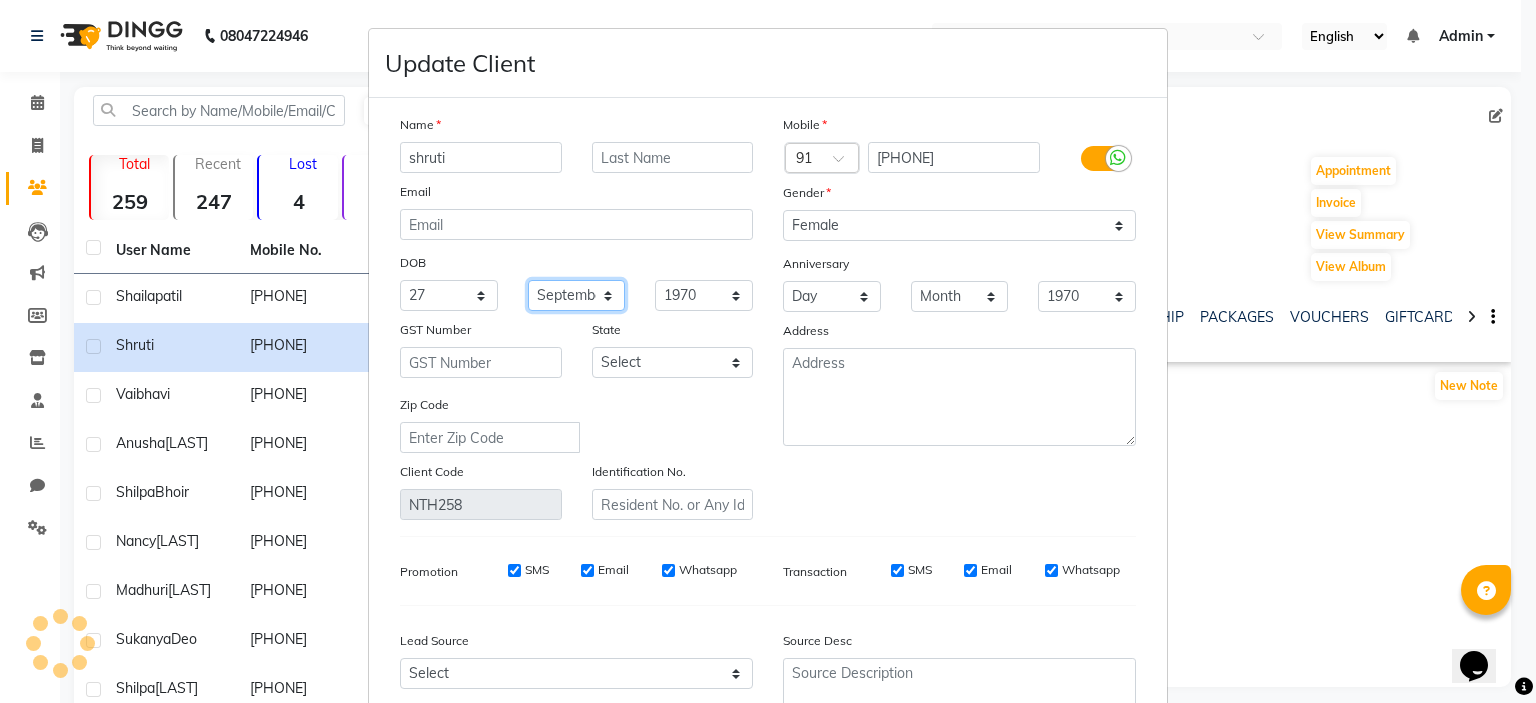 click on "Month January February March April May June July August September October November December" at bounding box center (577, 295) 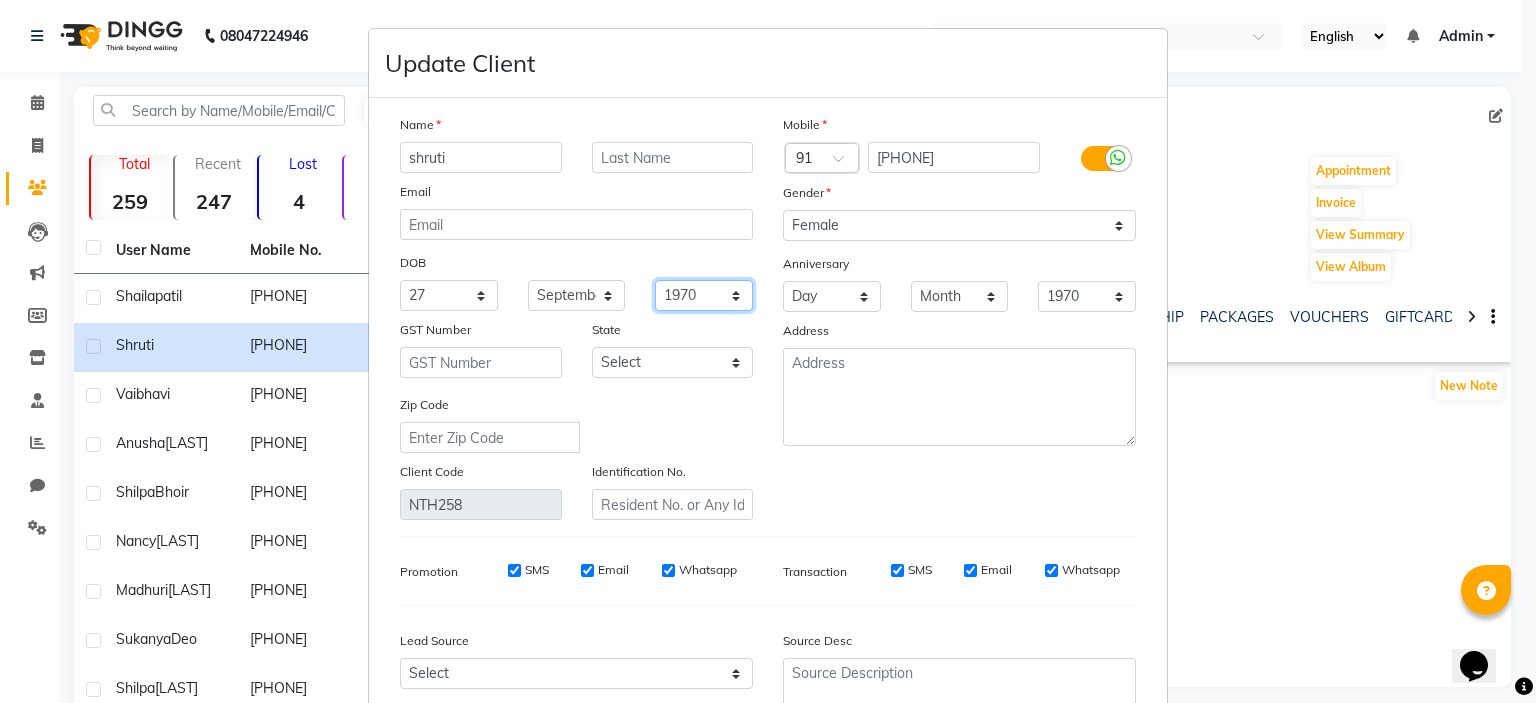 click on "1940 1941 1942 1943 1944 1945 1946 1947 1948 1949 1950 1951 1952 1953 1954 1955 1956 1957 1958 1959 1960 1961 1962 1963 1964 1965 1966 1967 1968 1969 1970 1971 1972 1973 1974 1975 1976 1977 1978 1979 1980 1981 1982 1983 1984 1985 1986 1987 1988 1989 1990 1991 1992 1993 1994 1995 1996 1997 1998 1999 2000 2001 2002 2003 2004 2005 2006 2007 2008 2009 2010 2011 2012 2013 2014 2015 2016 2017 2018 2019 2020 2021 2022 2023 2024" at bounding box center [704, 295] 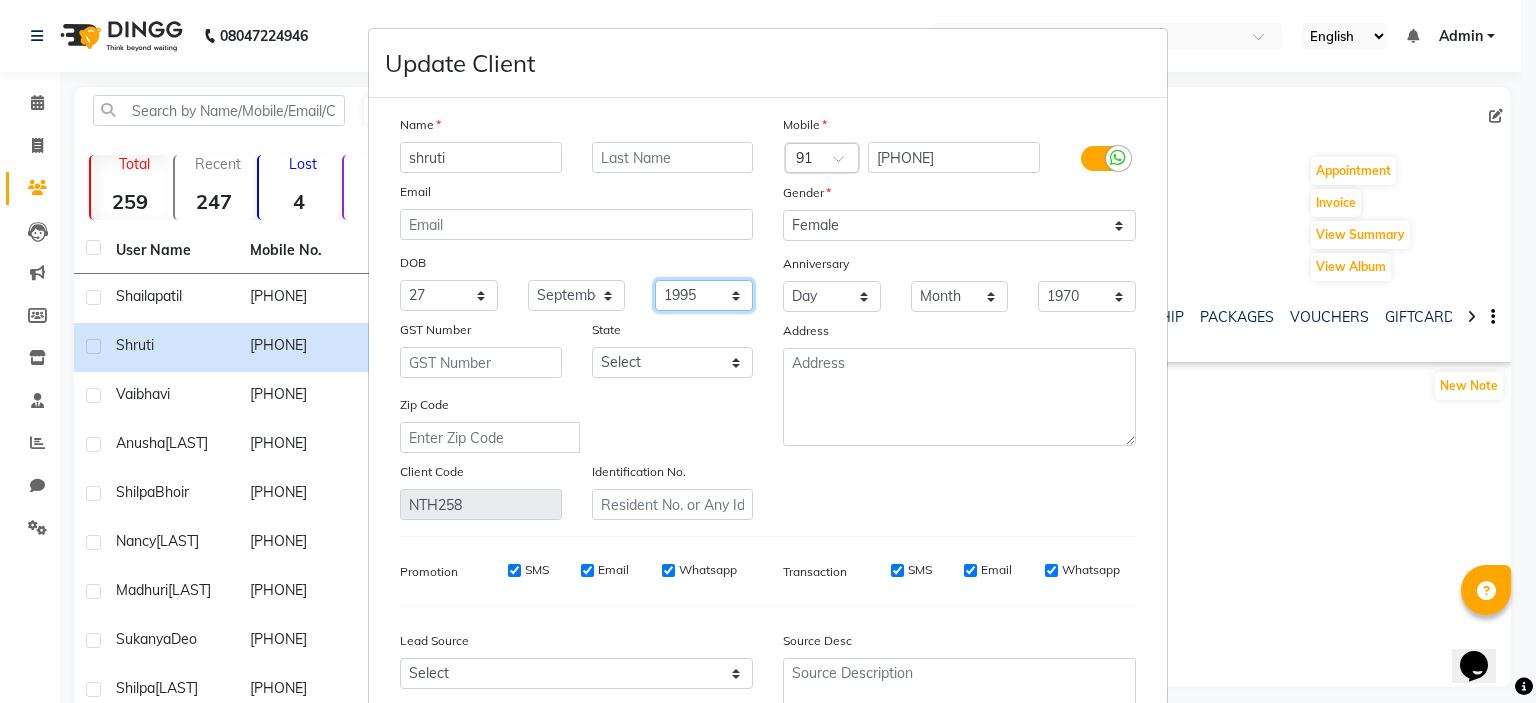 click on "1940 1941 1942 1943 1944 1945 1946 1947 1948 1949 1950 1951 1952 1953 1954 1955 1956 1957 1958 1959 1960 1961 1962 1963 1964 1965 1966 1967 1968 1969 1970 1971 1972 1973 1974 1975 1976 1977 1978 1979 1980 1981 1982 1983 1984 1985 1986 1987 1988 1989 1990 1991 1992 1993 1994 1995 1996 1997 1998 1999 2000 2001 2002 2003 2004 2005 2006 2007 2008 2009 2010 2011 2012 2013 2014 2015 2016 2017 2018 2019 2020 2021 2022 2023 2024" at bounding box center (704, 295) 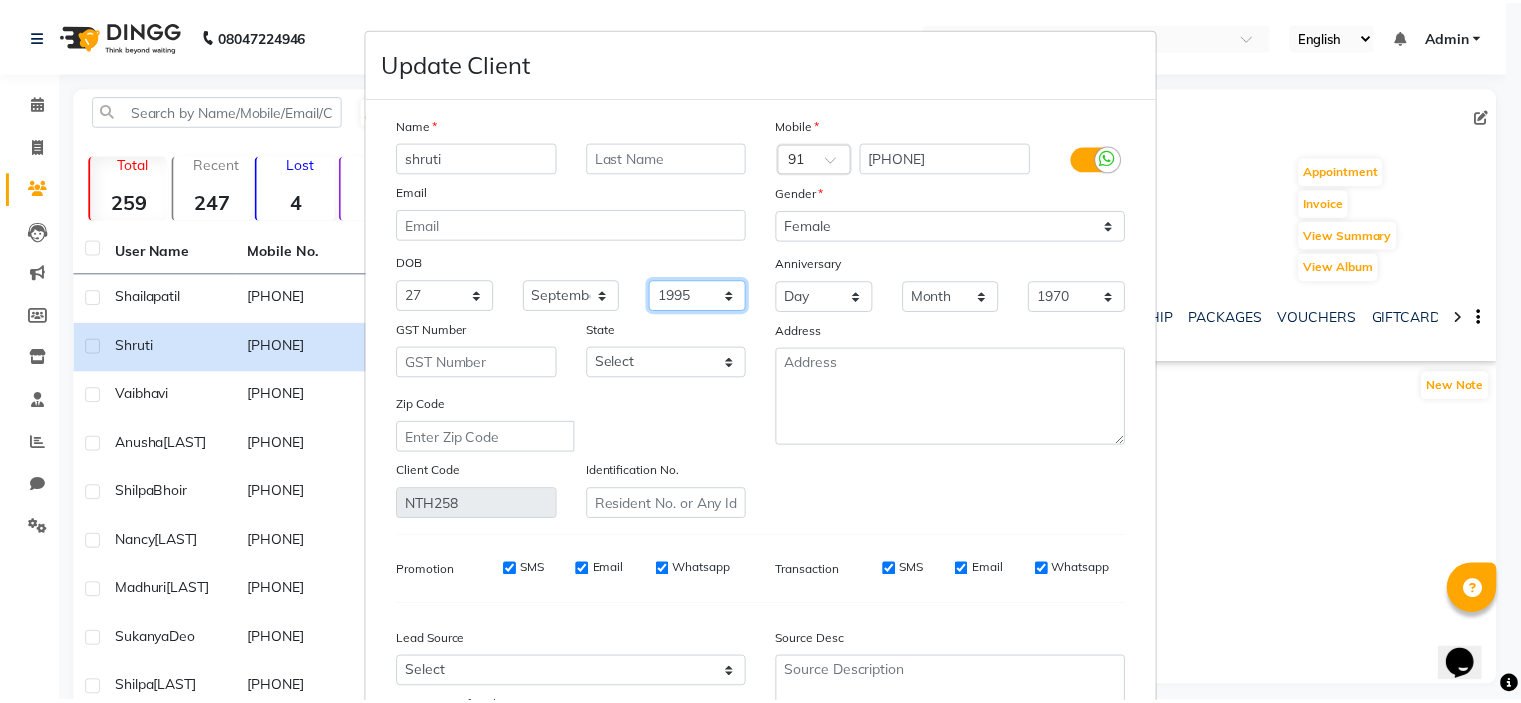 scroll, scrollTop: 194, scrollLeft: 0, axis: vertical 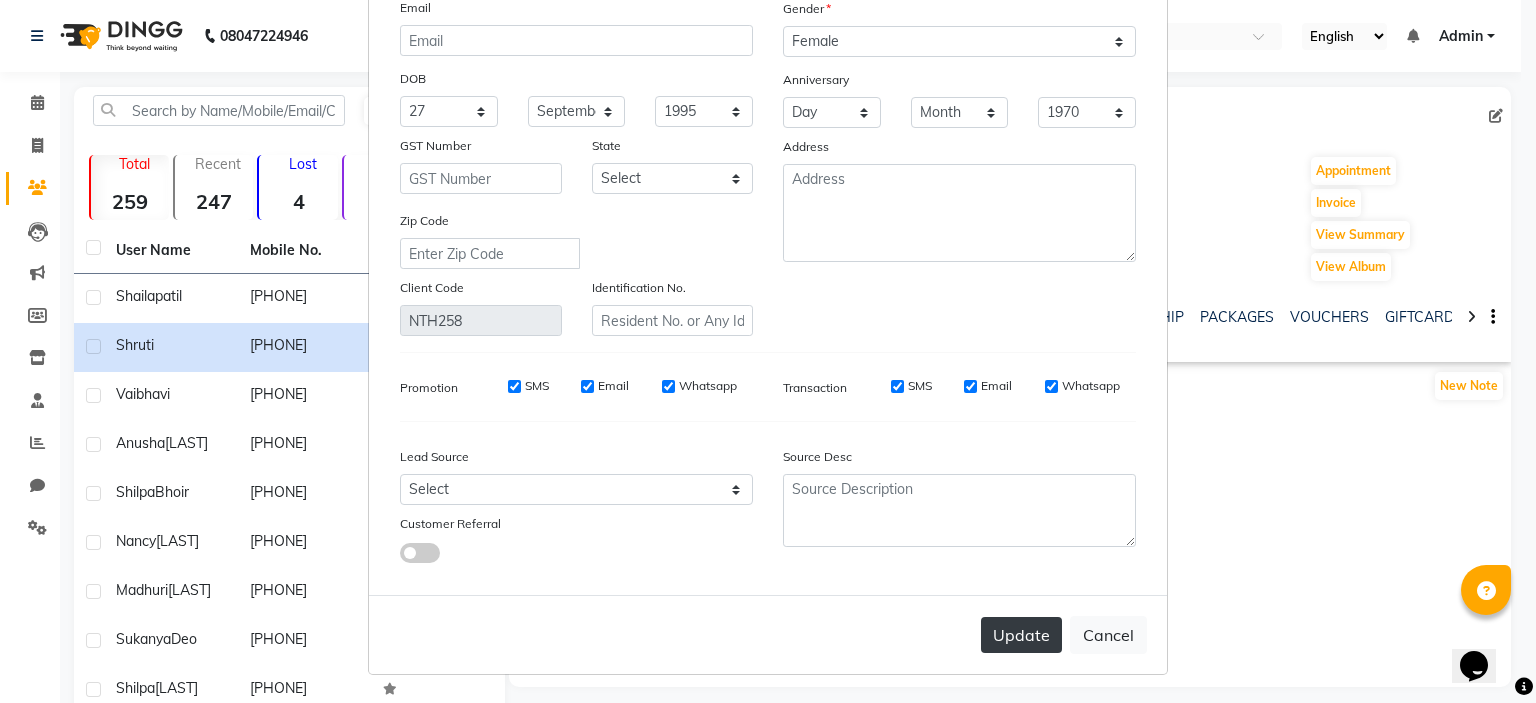 click on "Update" at bounding box center [1021, 635] 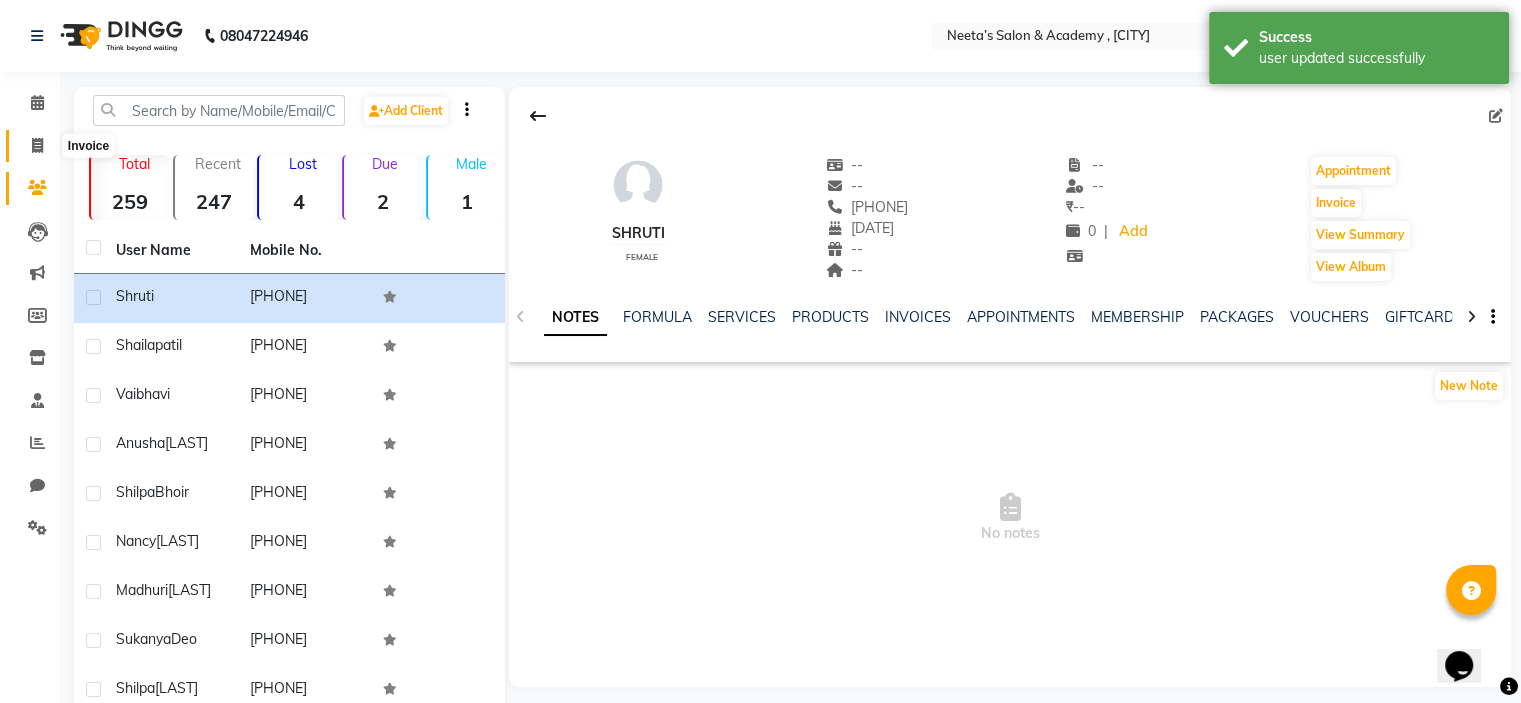 click 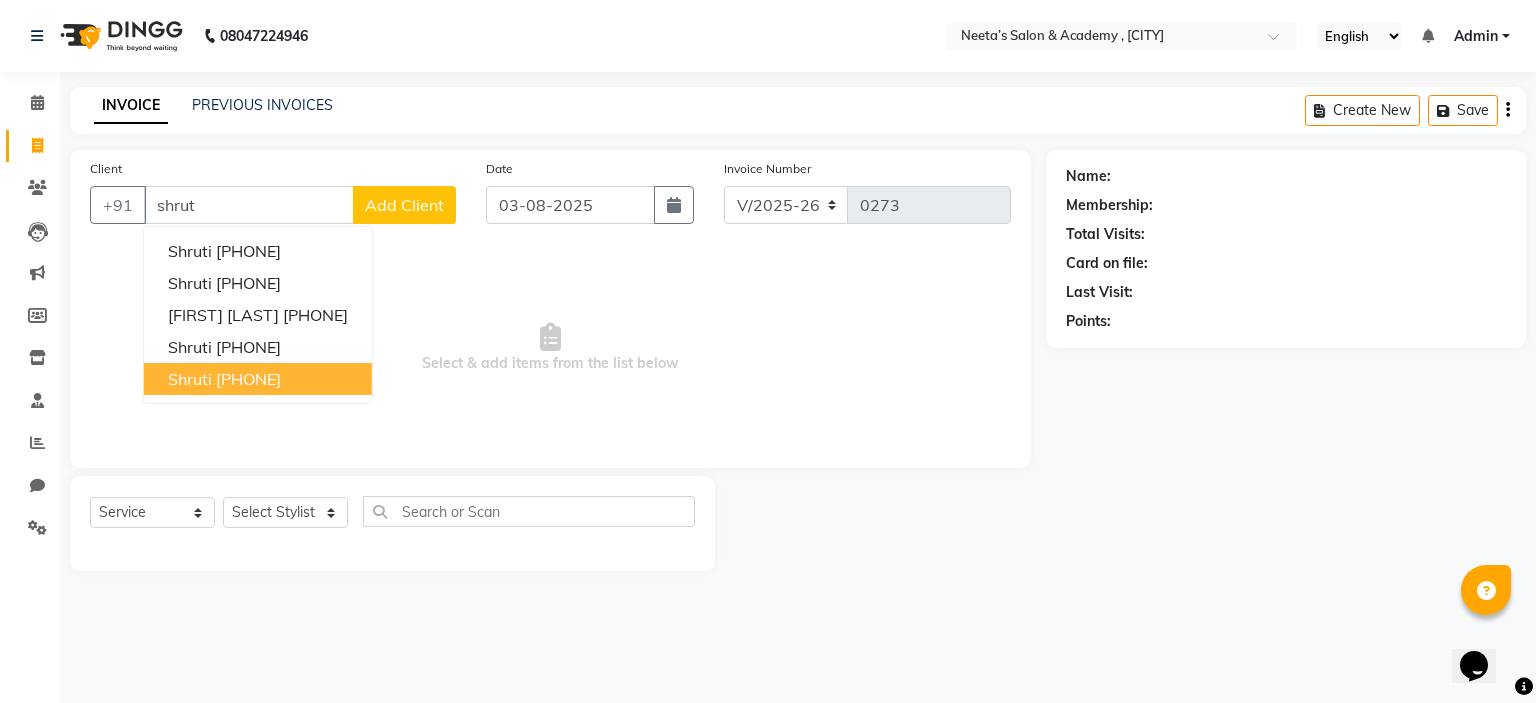 click on "[PHONE]" at bounding box center (248, 379) 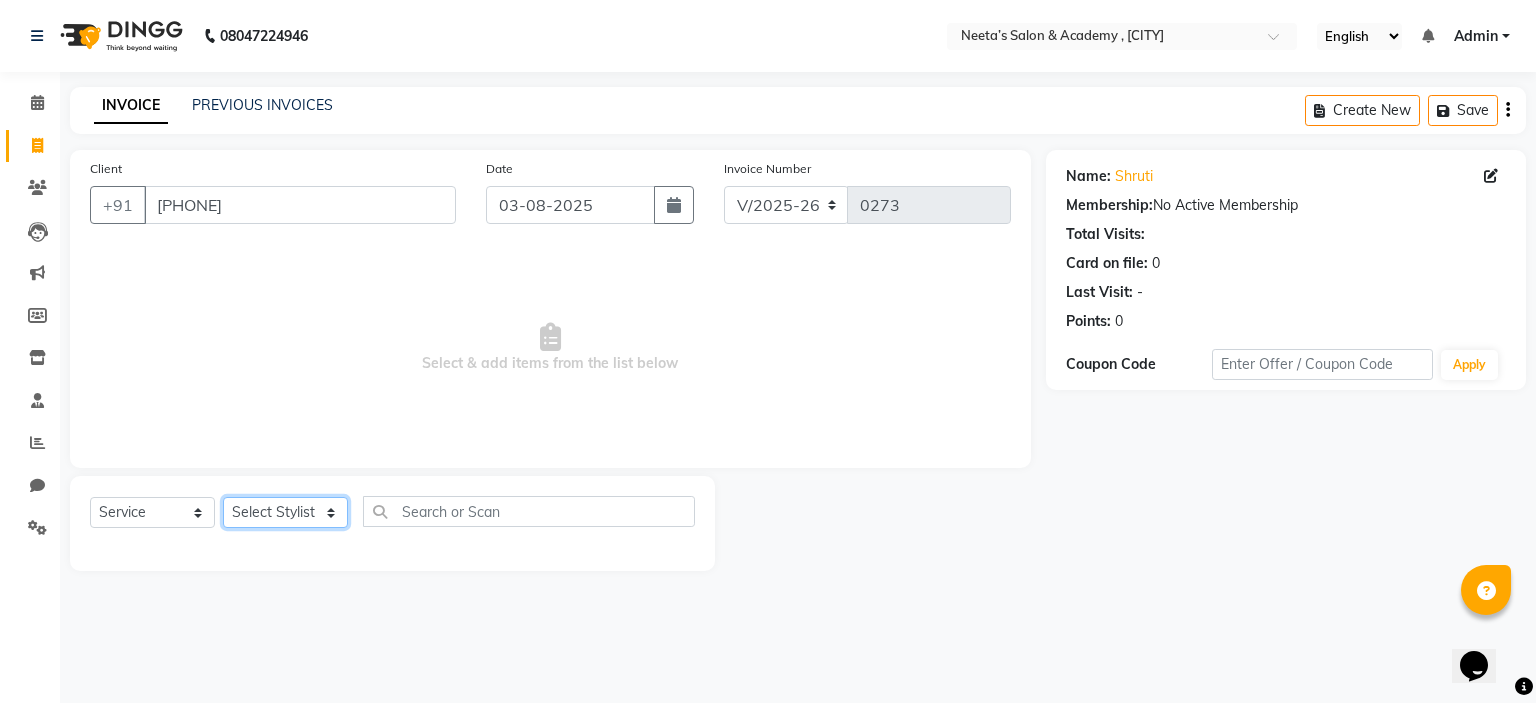 click on "Select Stylist  [FIRST] (Owner) [FIRST] [FIRST] [FIRST] [FIRST] [FIRST] [FIRST] [FIRST] [FIRST] [FIRST]" 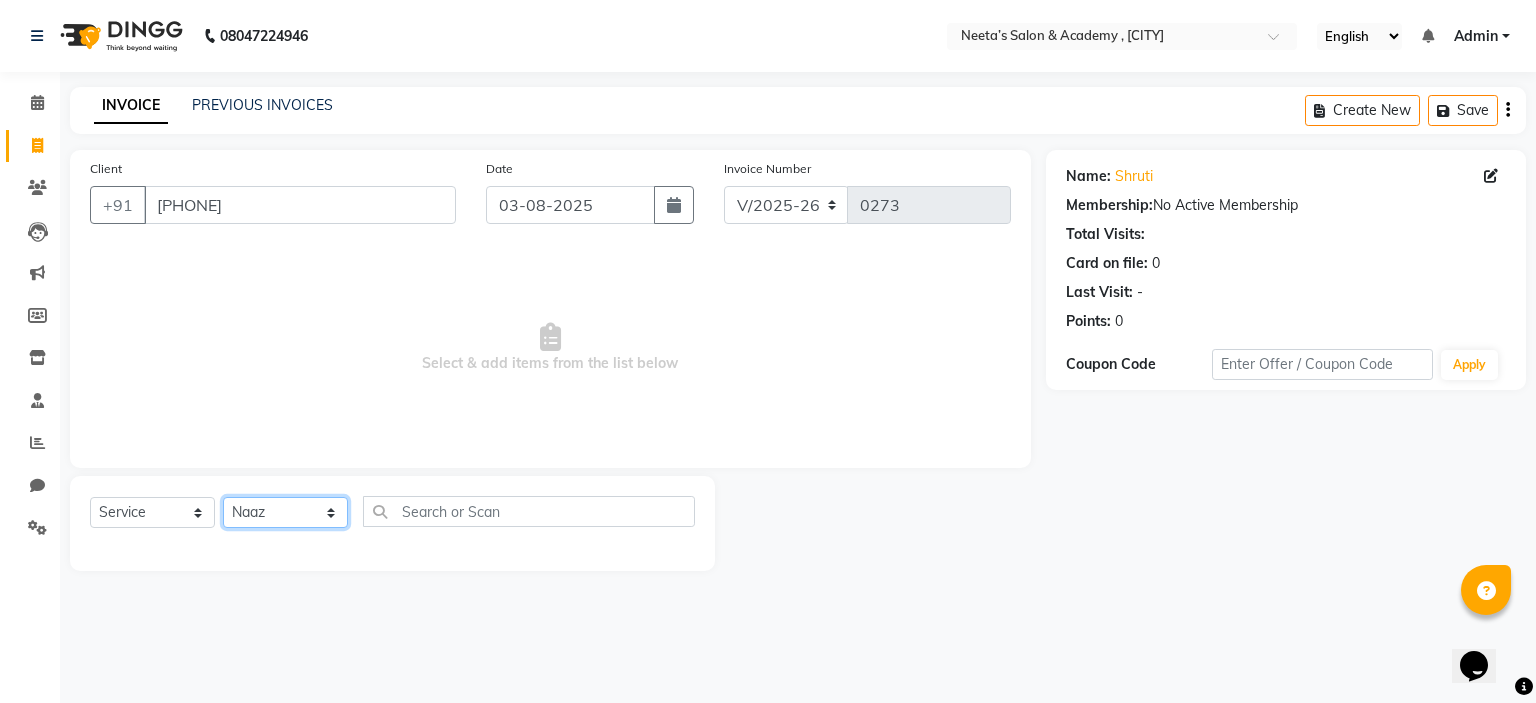 click on "Select Stylist  [FIRST] (Owner) [FIRST] [FIRST] [FIRST] [FIRST] [FIRST] [FIRST] [FIRST] [FIRST] [FIRST]" 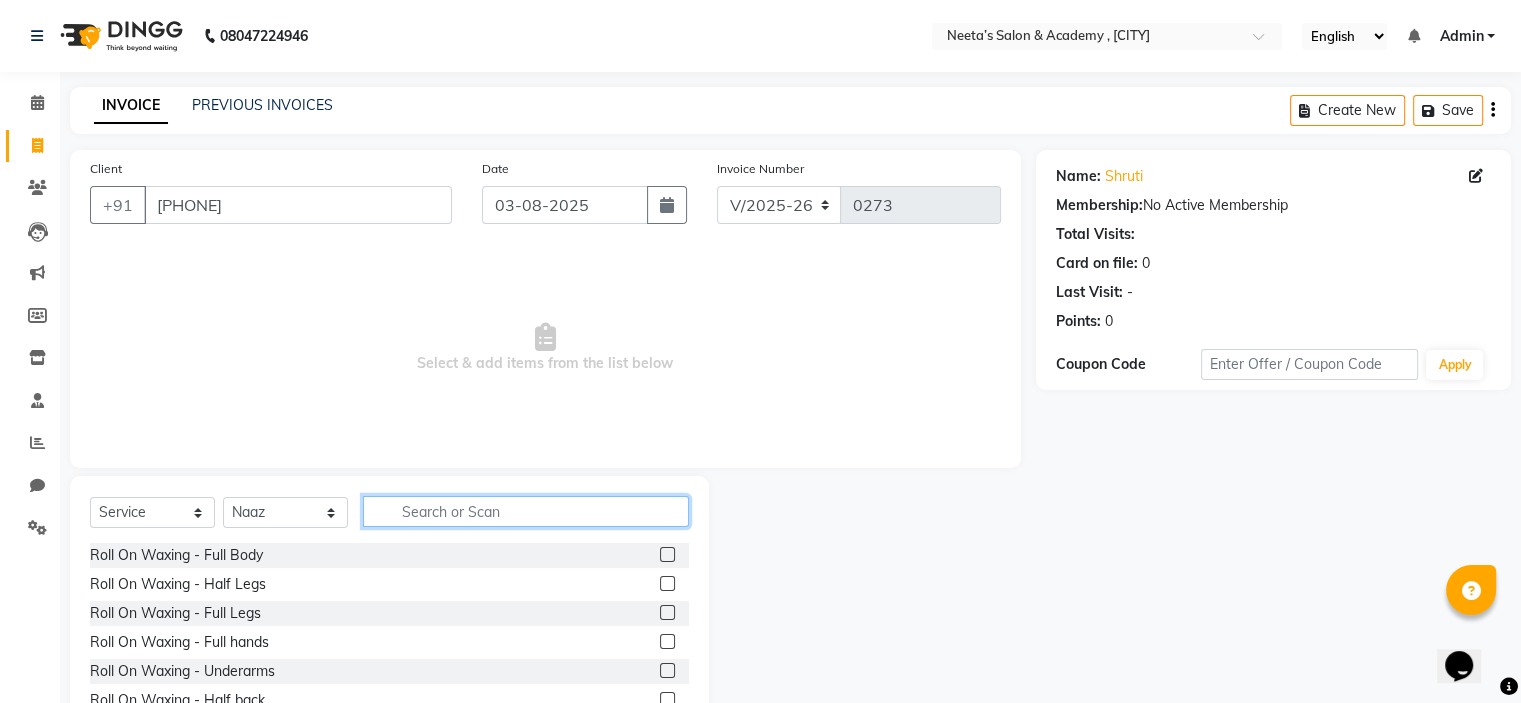click 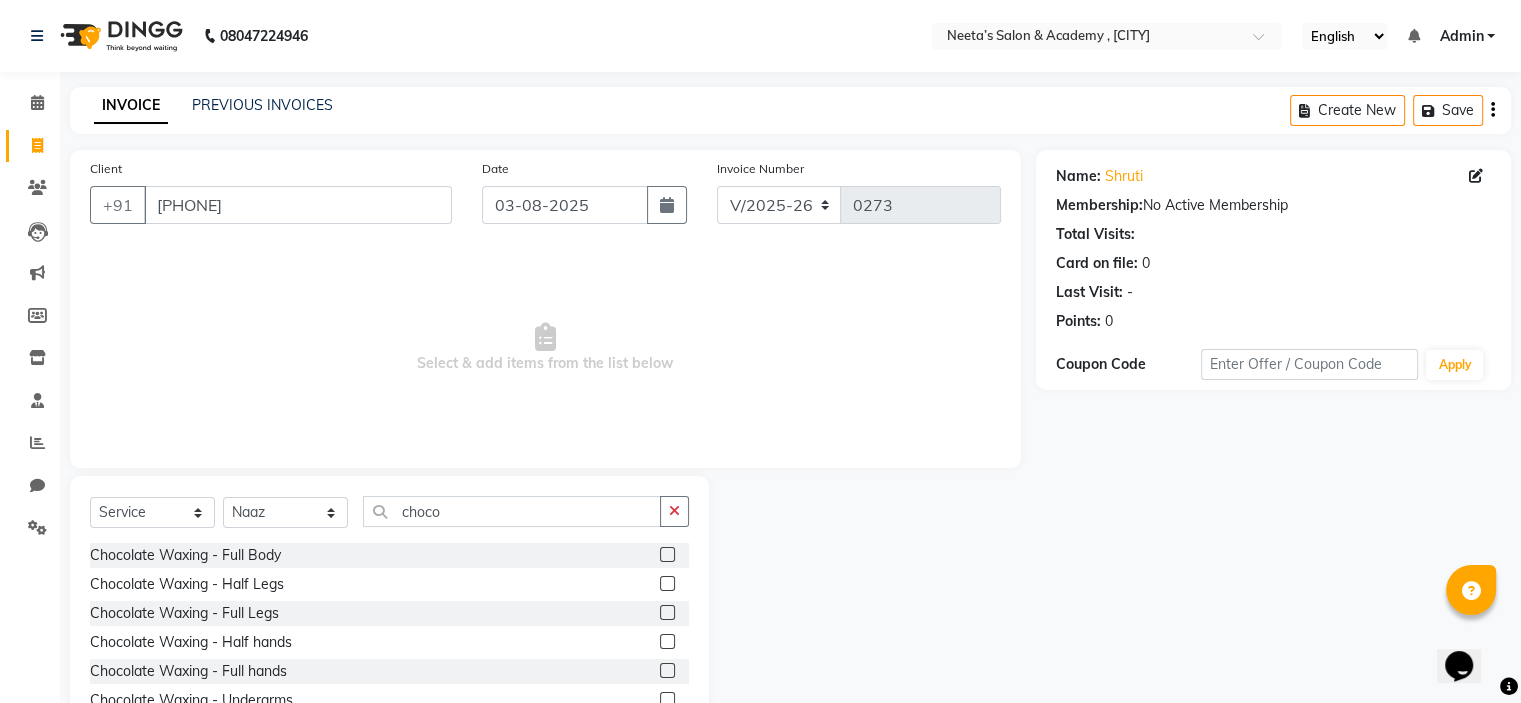 click 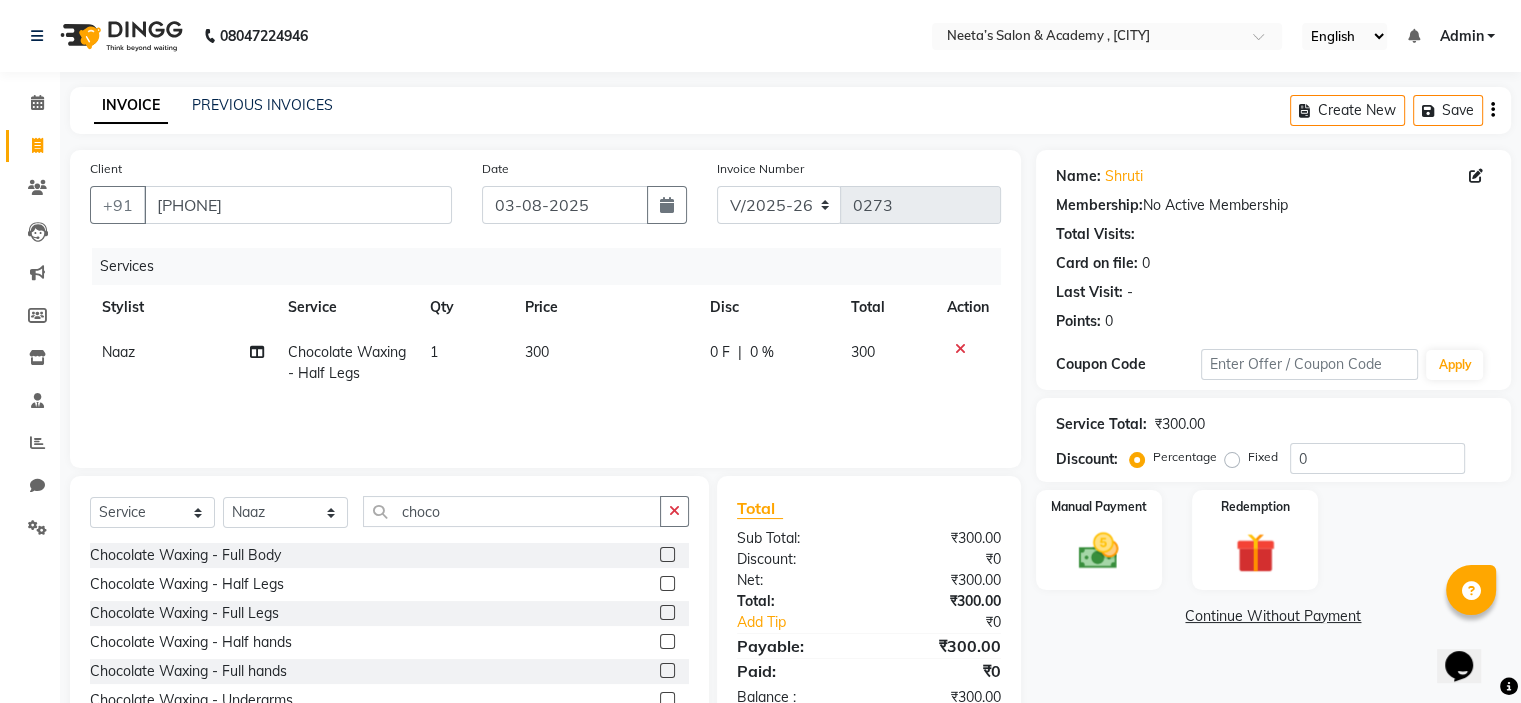 click 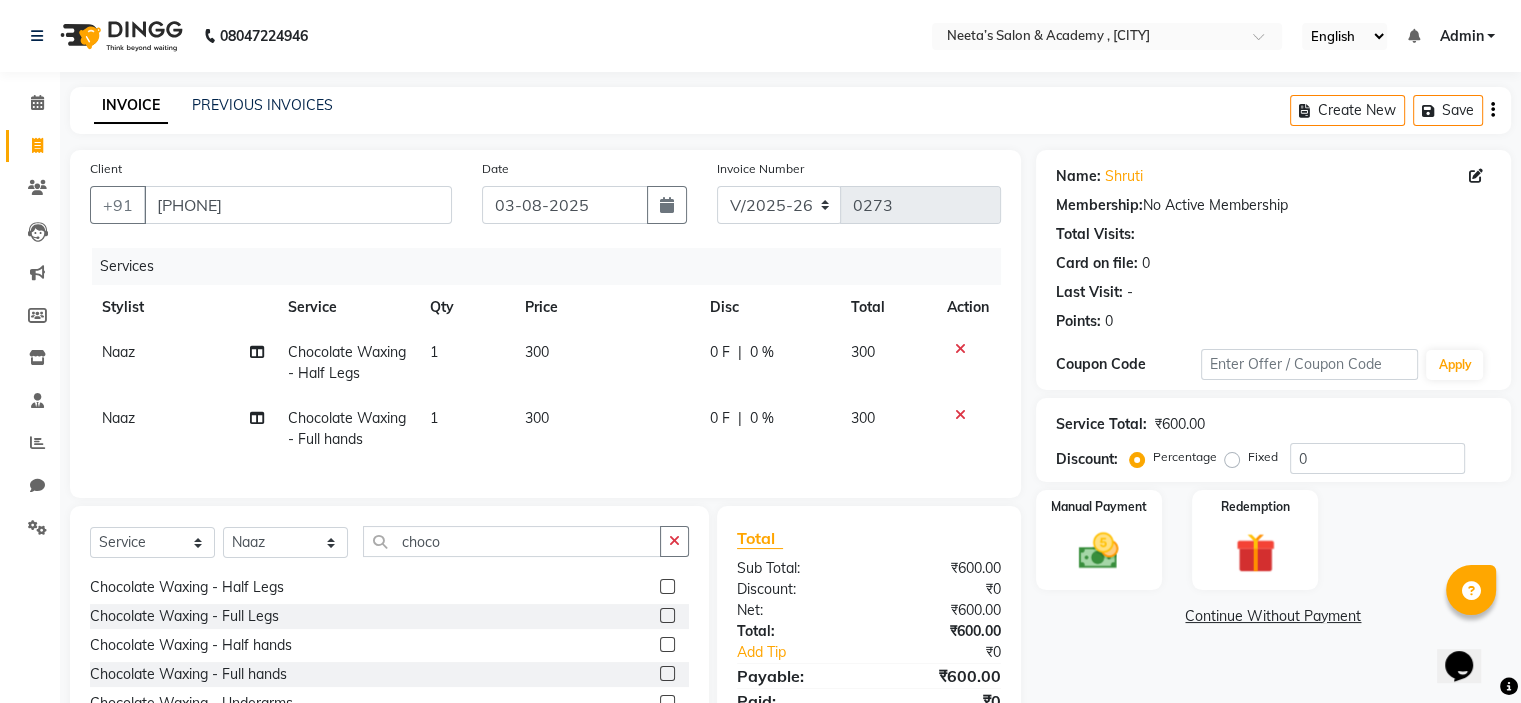 scroll, scrollTop: 28, scrollLeft: 0, axis: vertical 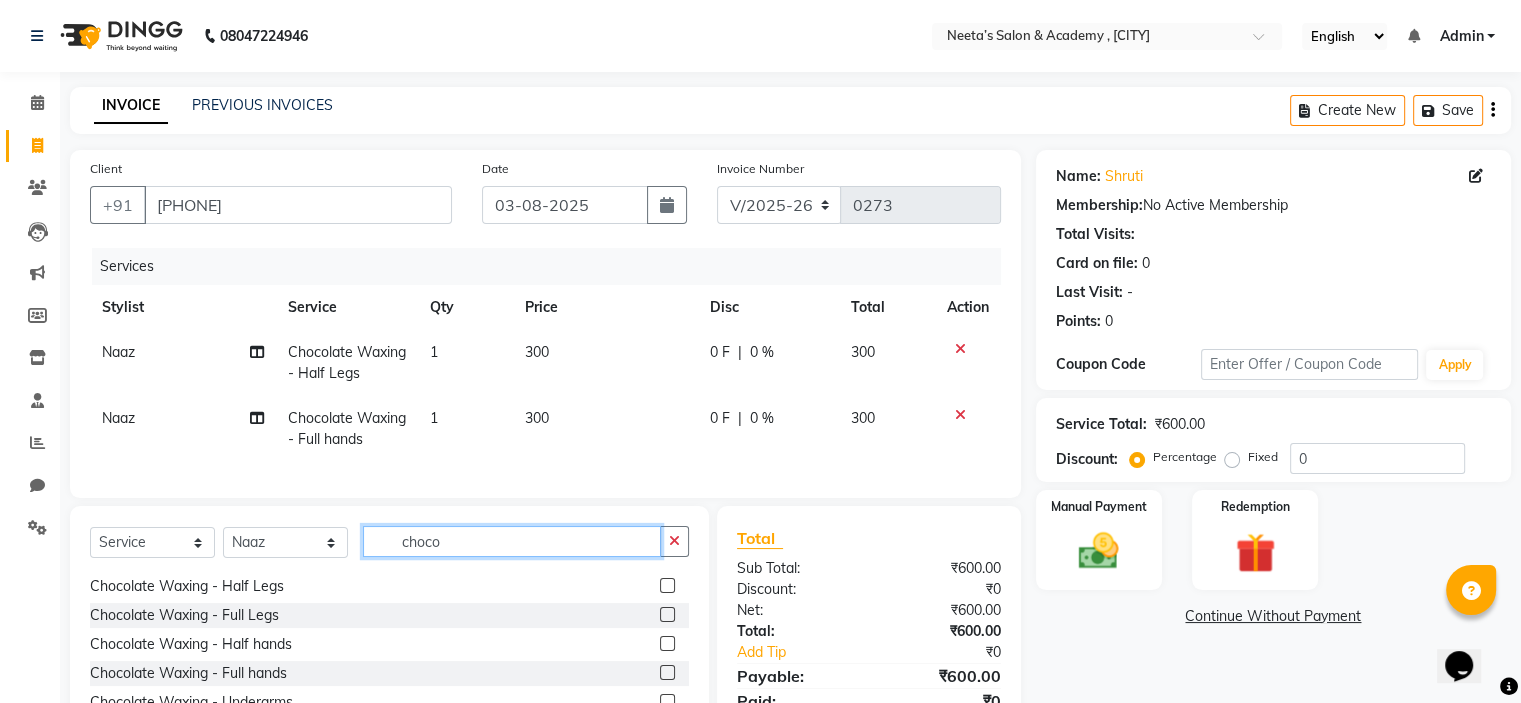 click on "choco" 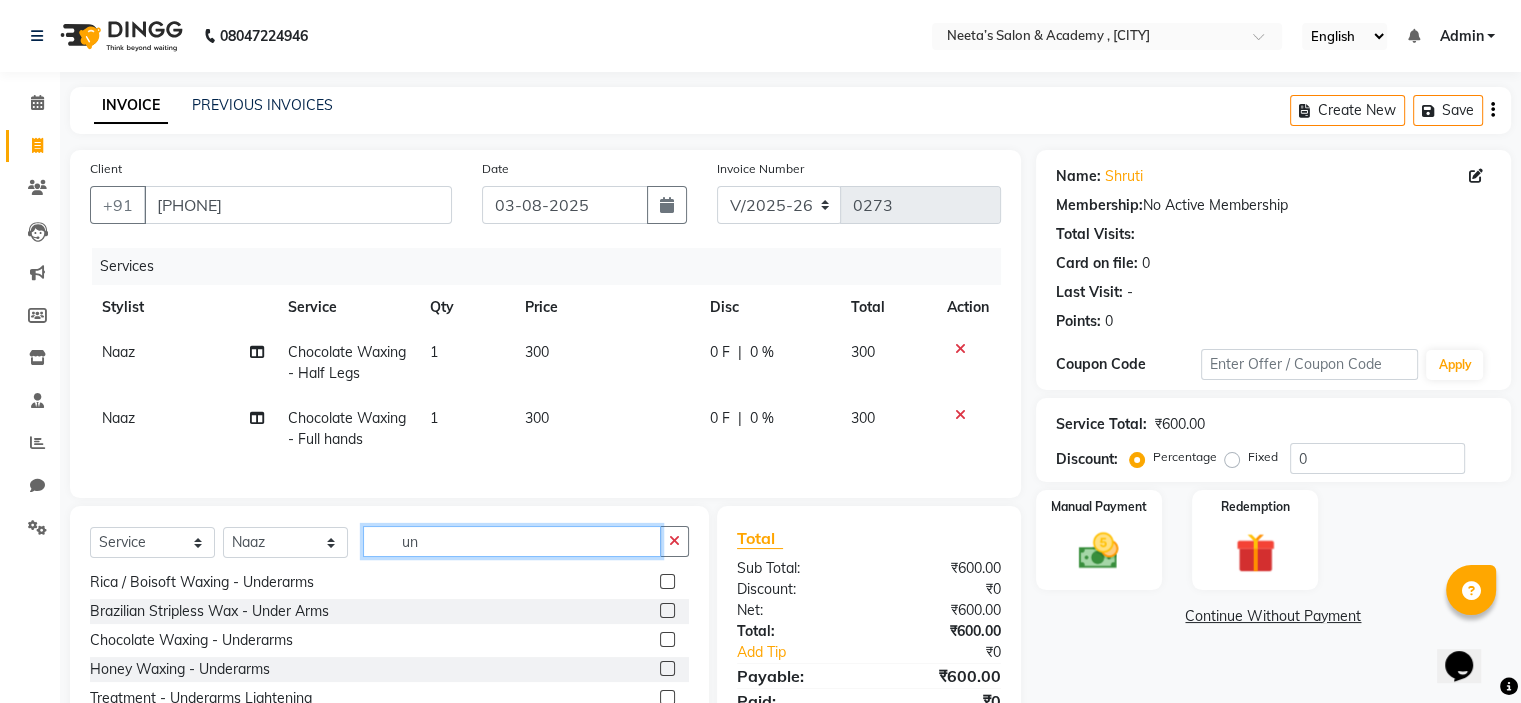 scroll, scrollTop: 0, scrollLeft: 0, axis: both 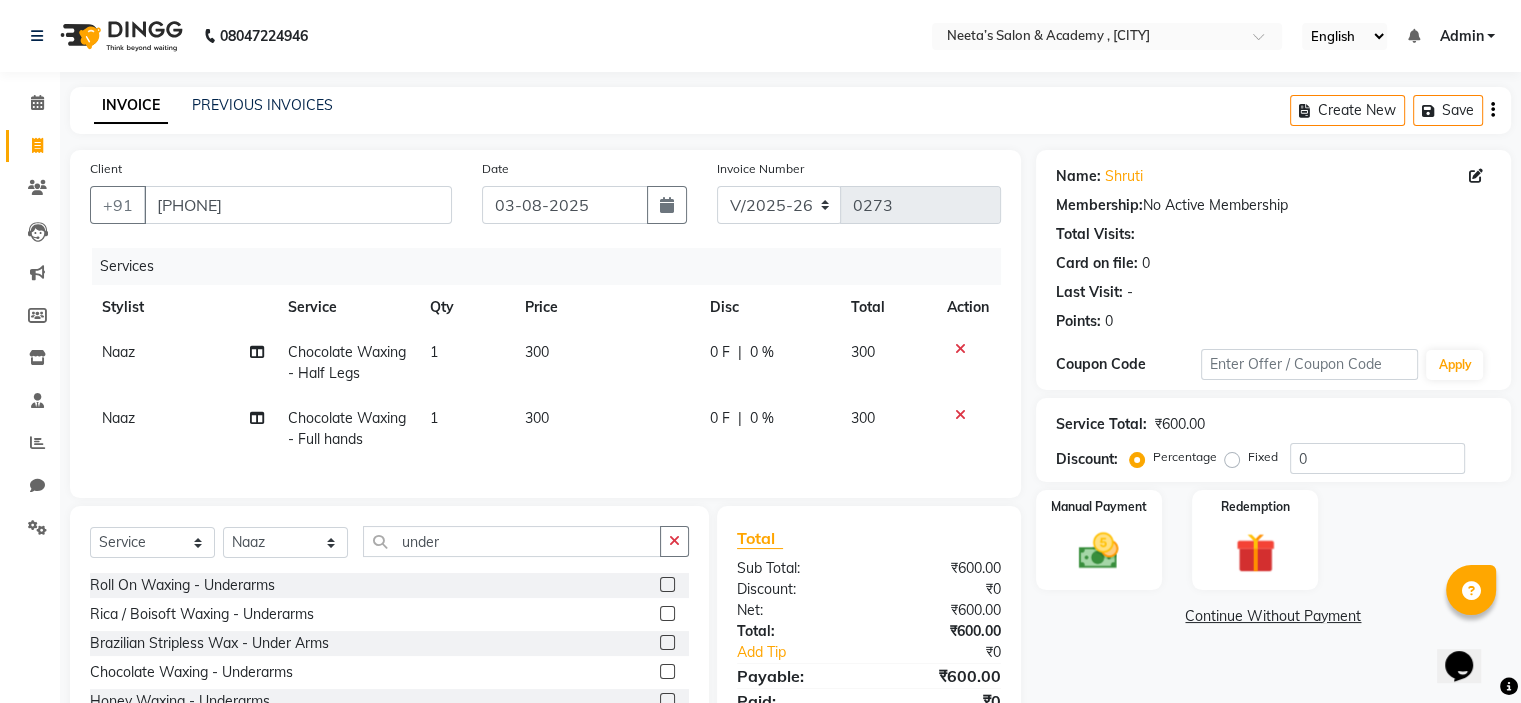 click 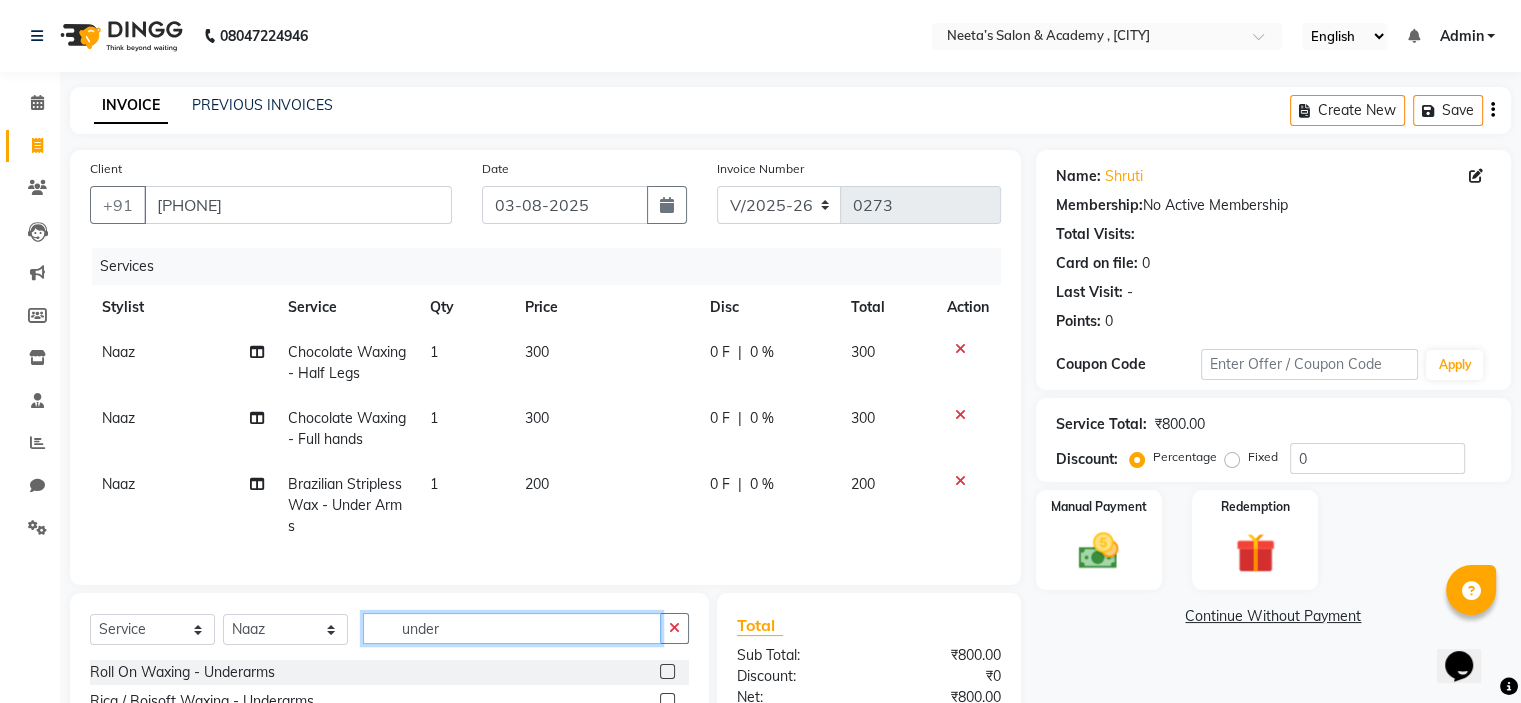 click on "under" 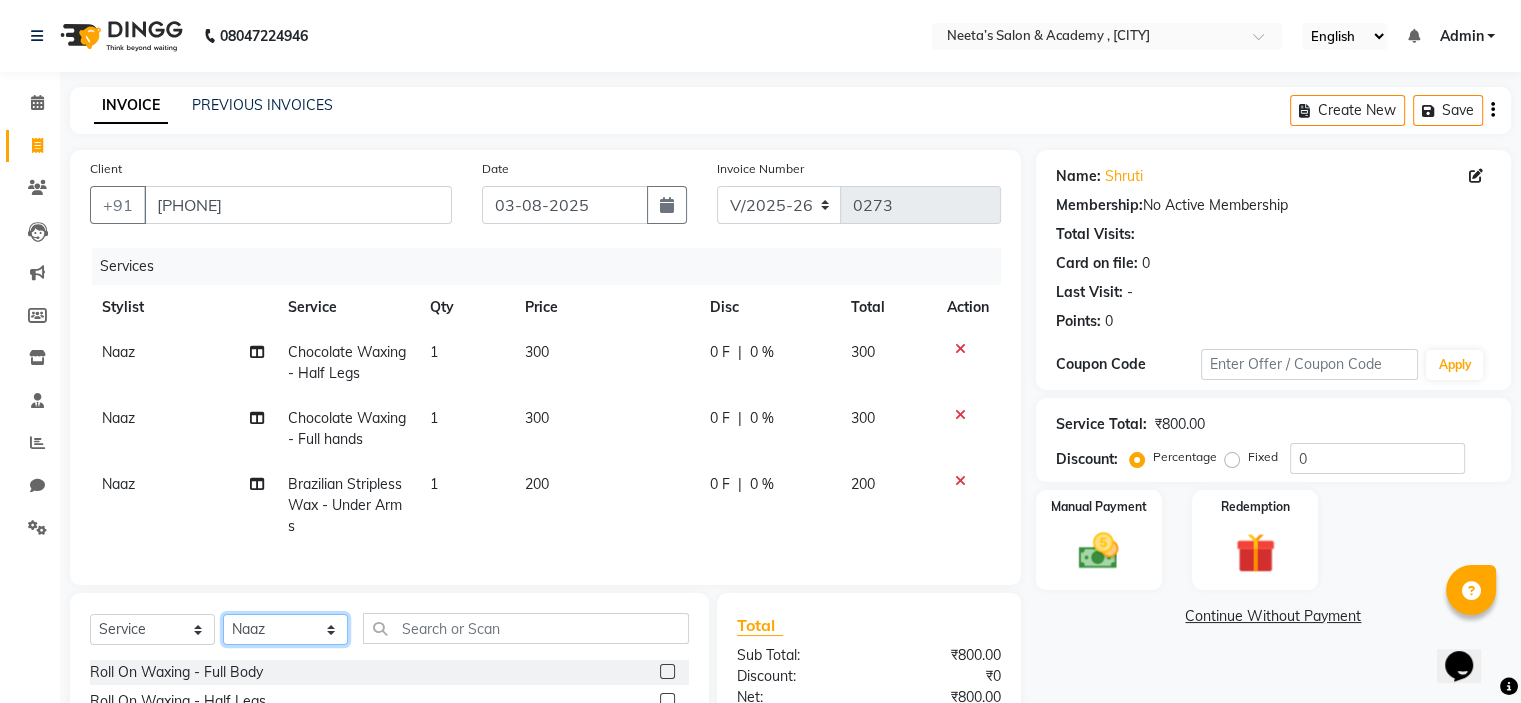 click on "Select Stylist  [FIRST] (Owner) [FIRST] [FIRST] [FIRST] [FIRST] [FIRST] [FIRST] [FIRST] [FIRST] [FIRST]" 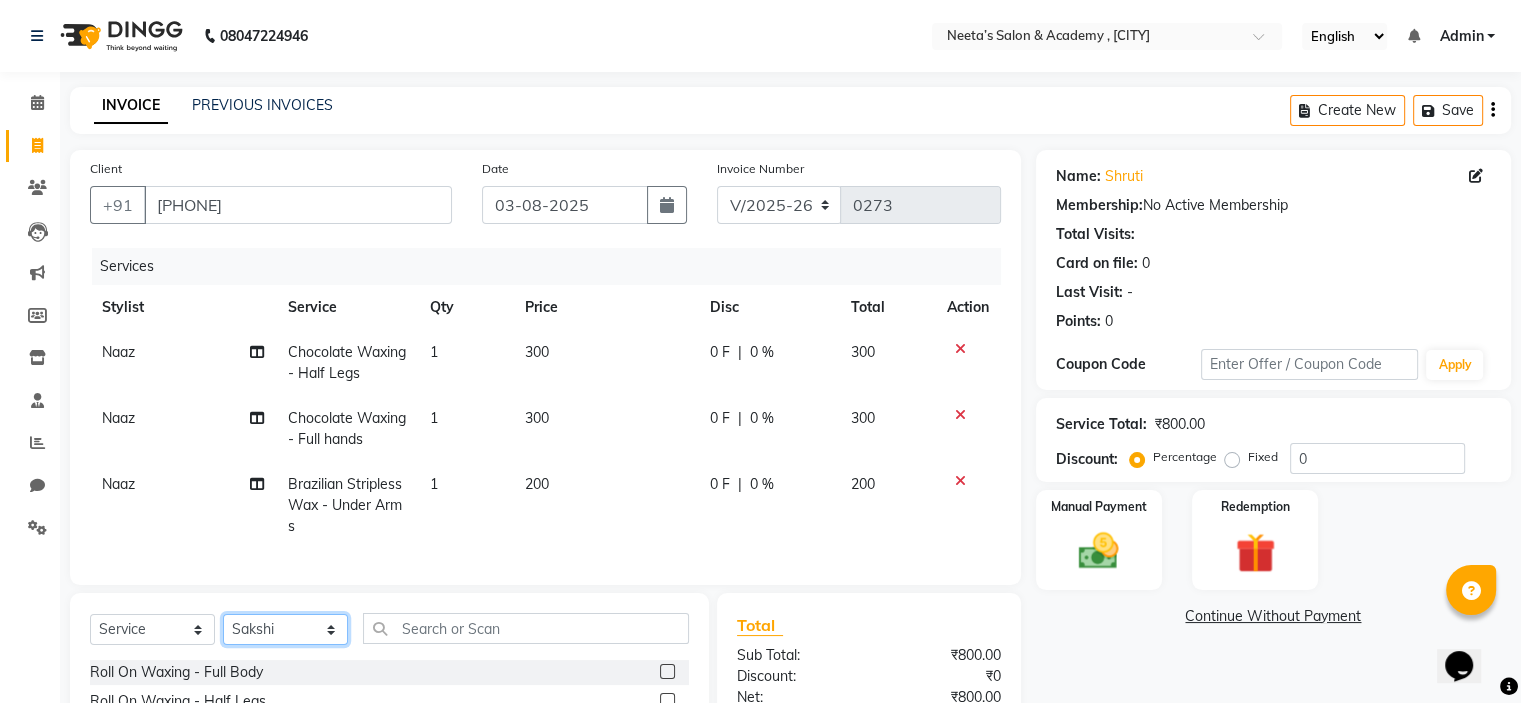 click on "Select Stylist  [FIRST] (Owner) [FIRST] [FIRST] [FIRST] [FIRST] [FIRST] [FIRST] [FIRST] [FIRST] [FIRST]" 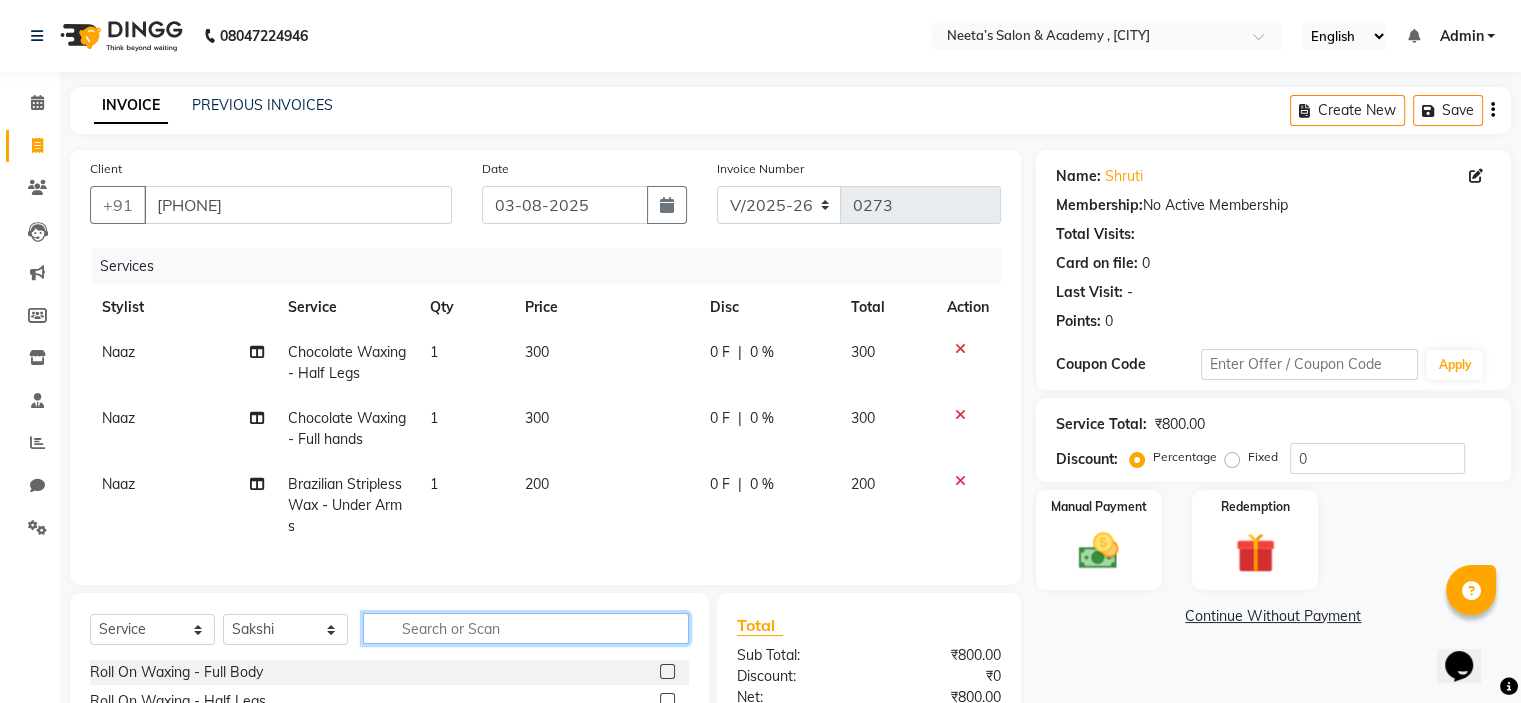 click 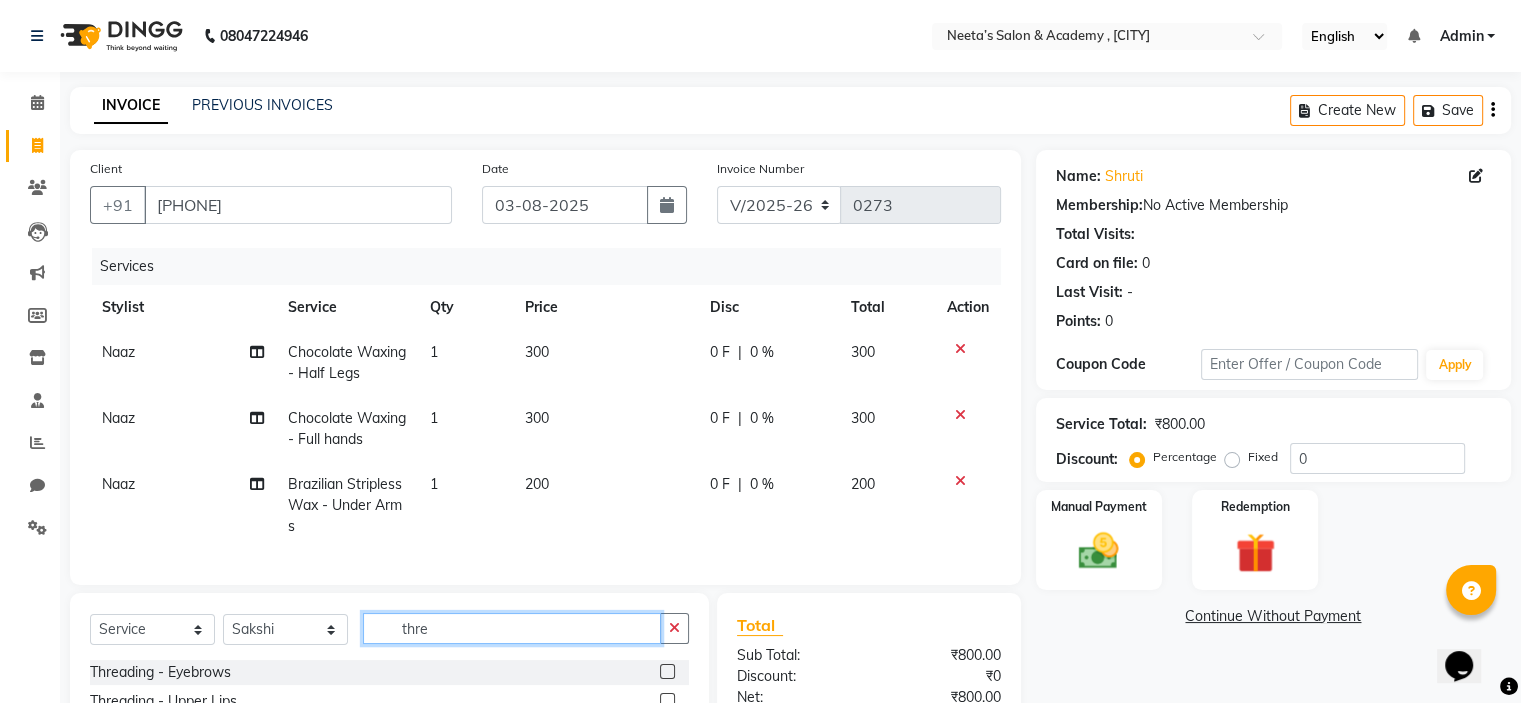 scroll, scrollTop: 187, scrollLeft: 0, axis: vertical 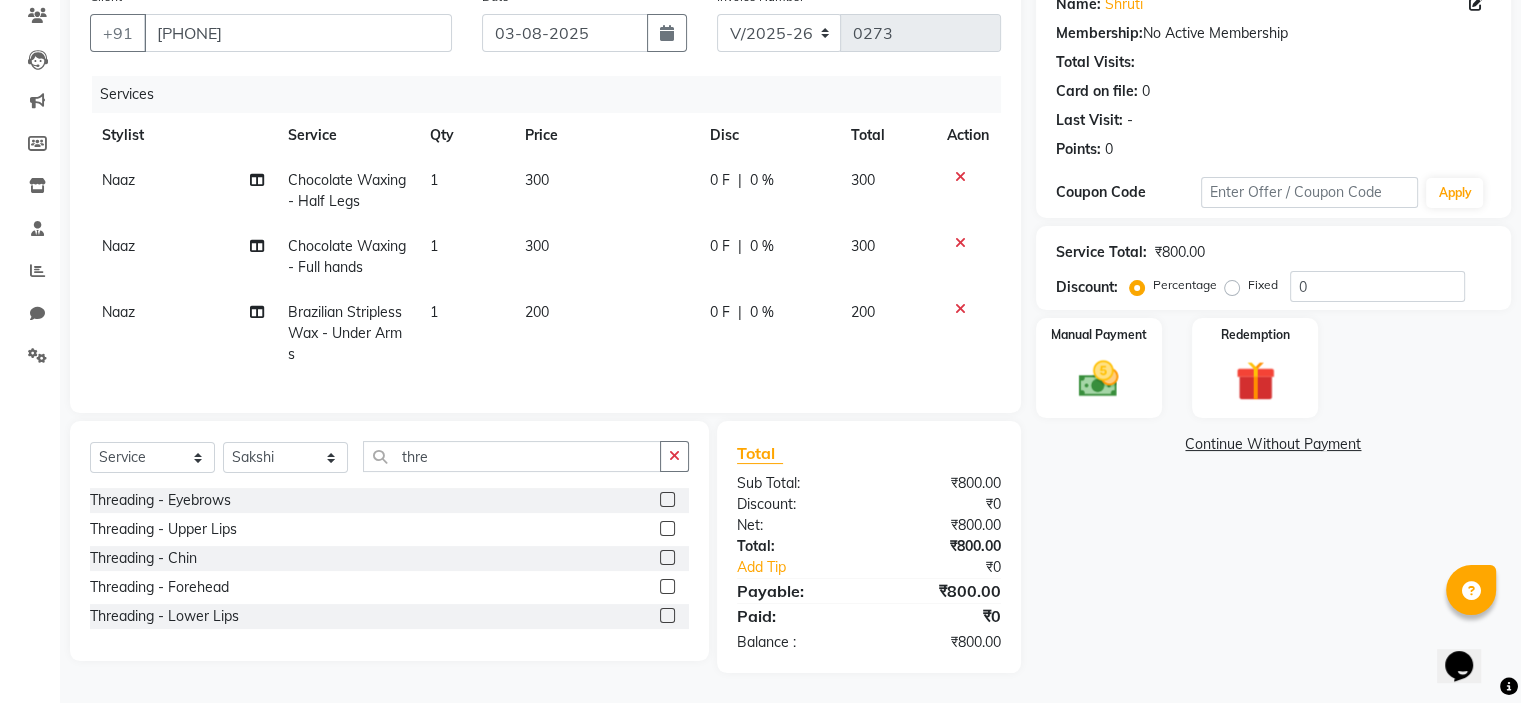 click 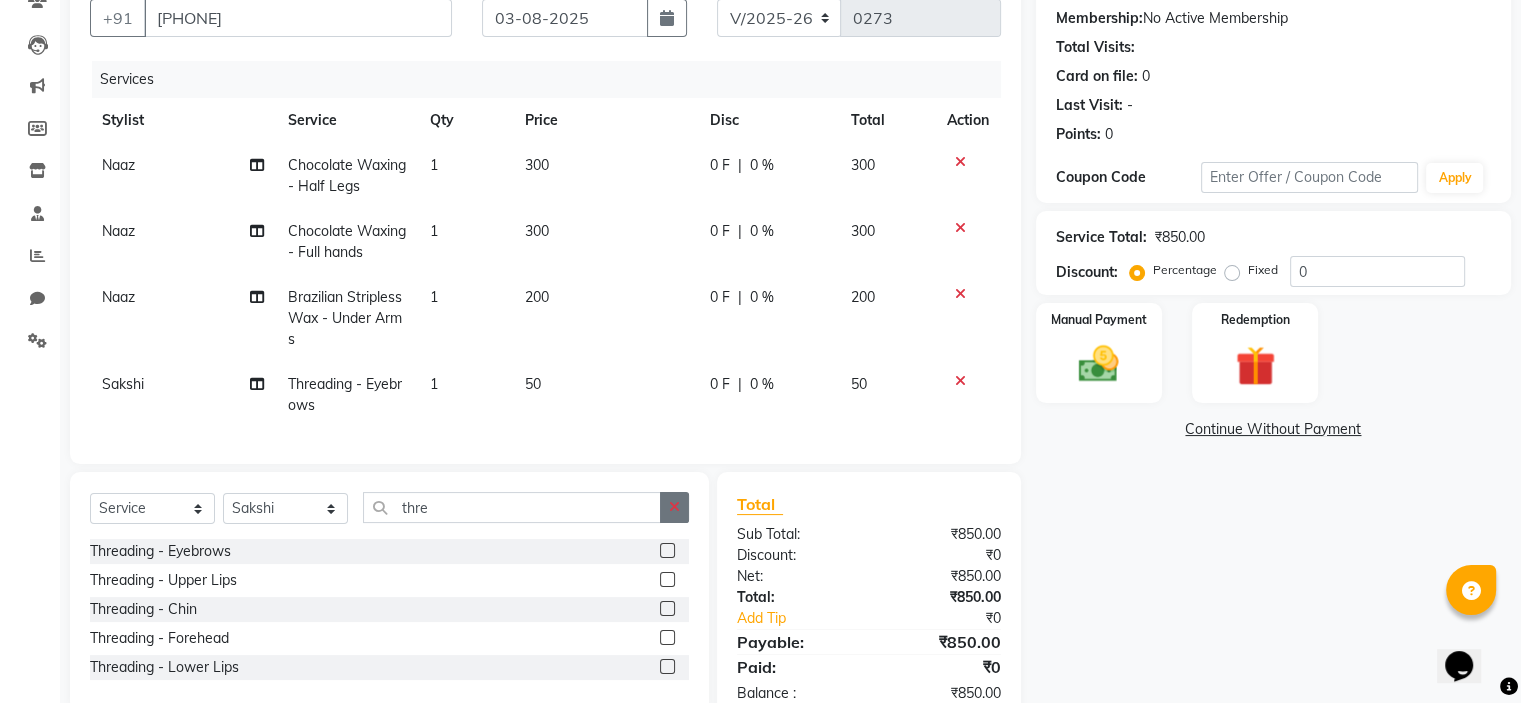 click 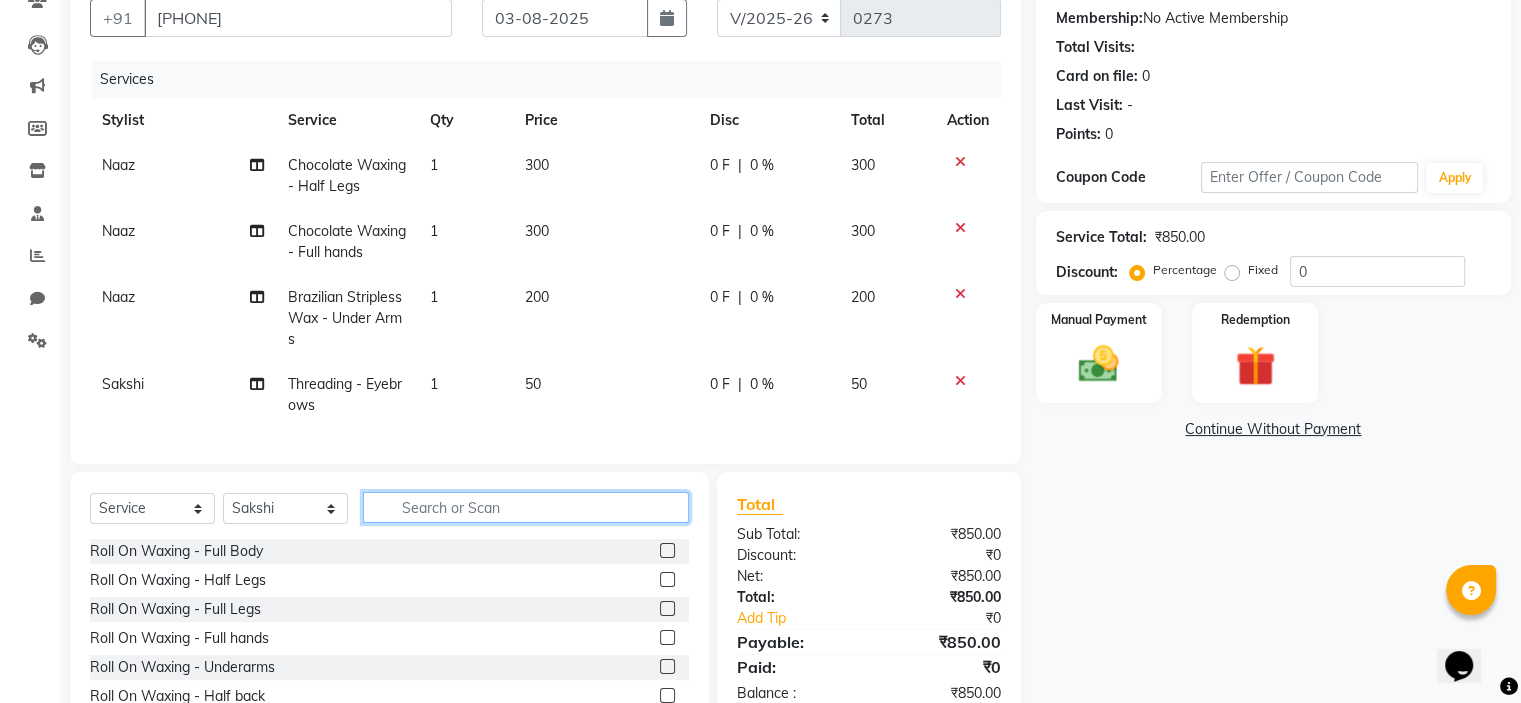 scroll, scrollTop: 245, scrollLeft: 0, axis: vertical 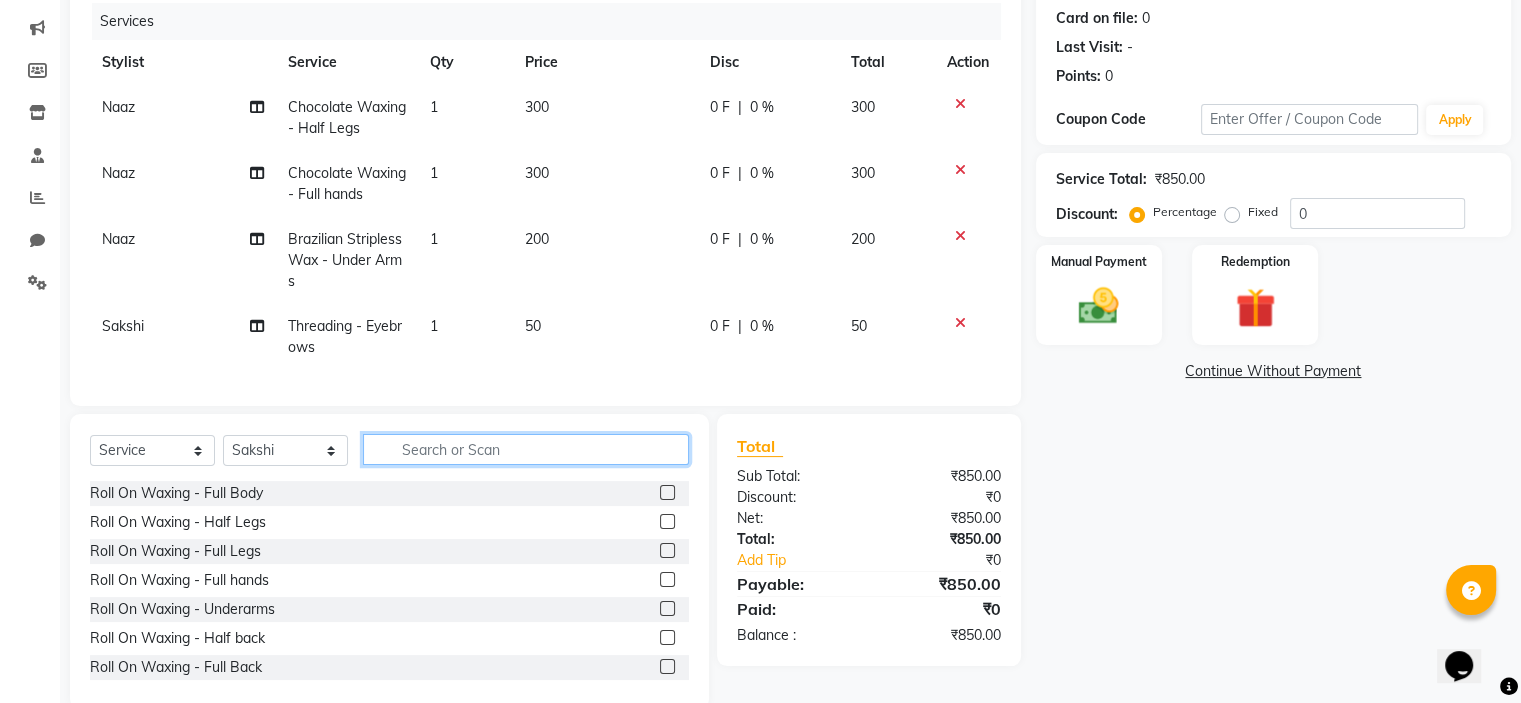 click 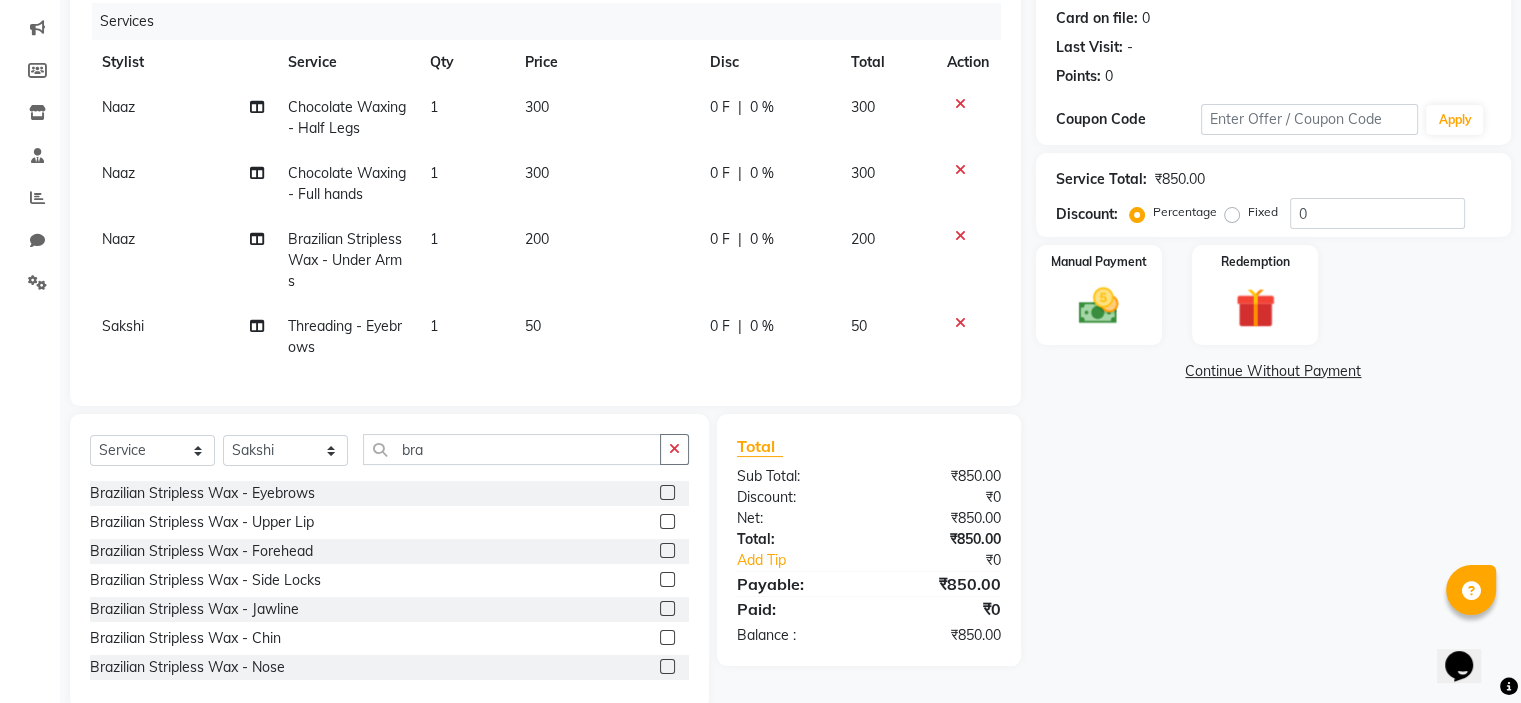 click 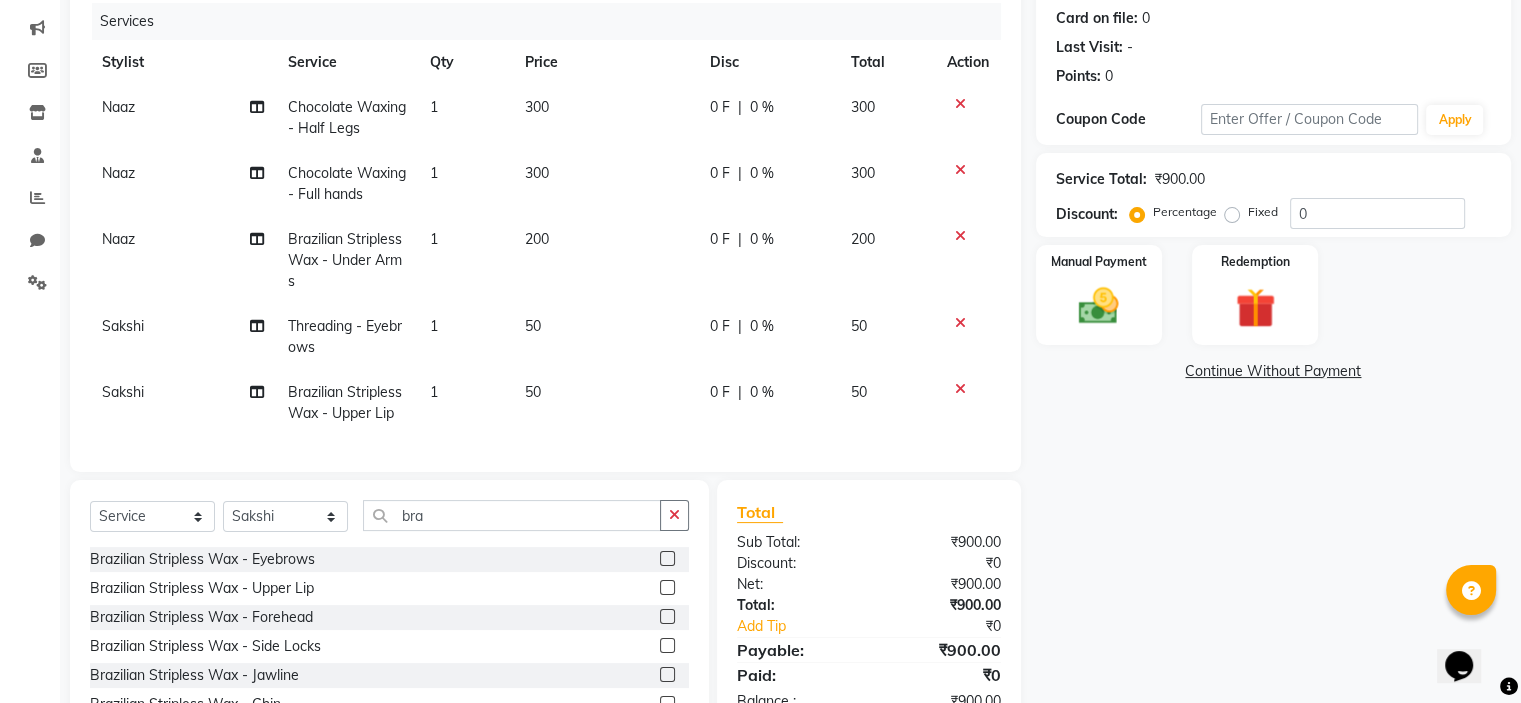 click 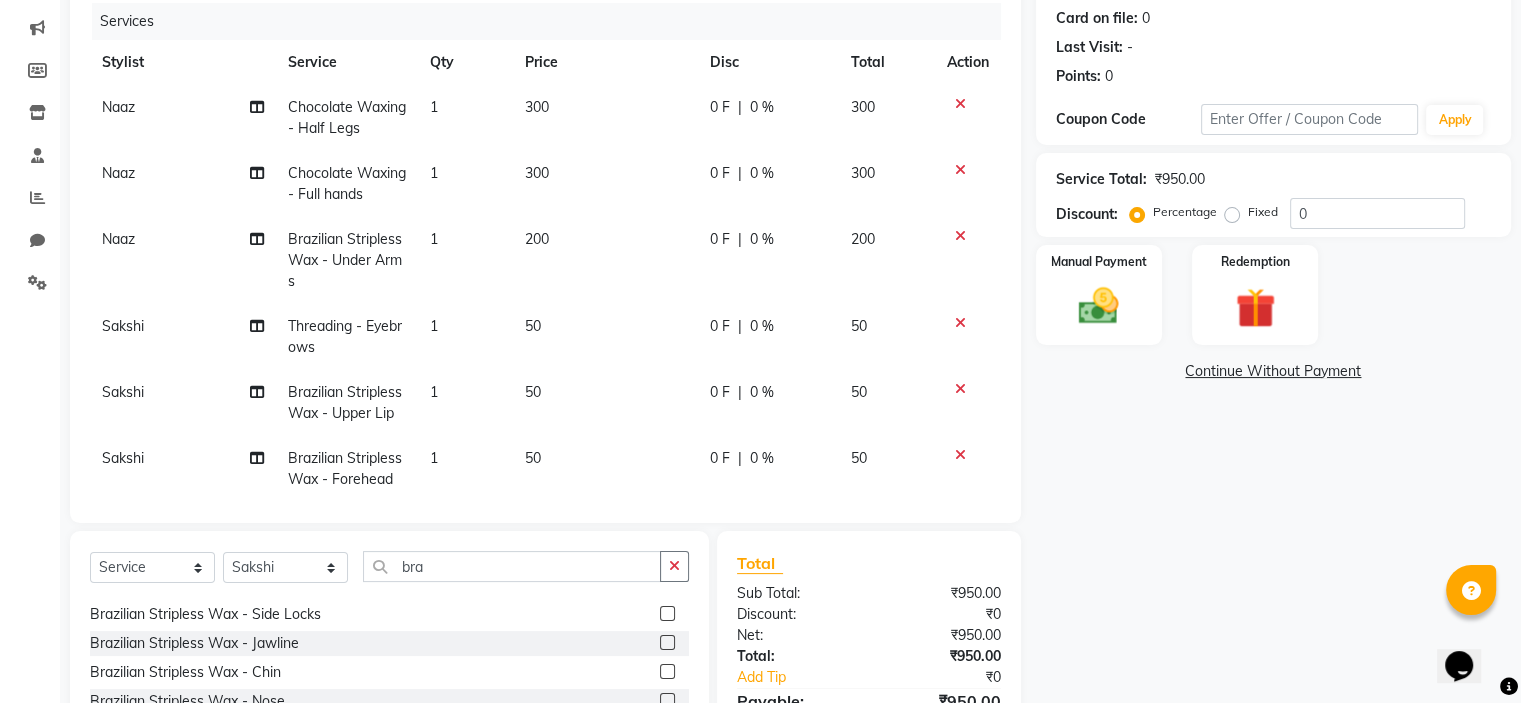 scroll, scrollTop: 89, scrollLeft: 0, axis: vertical 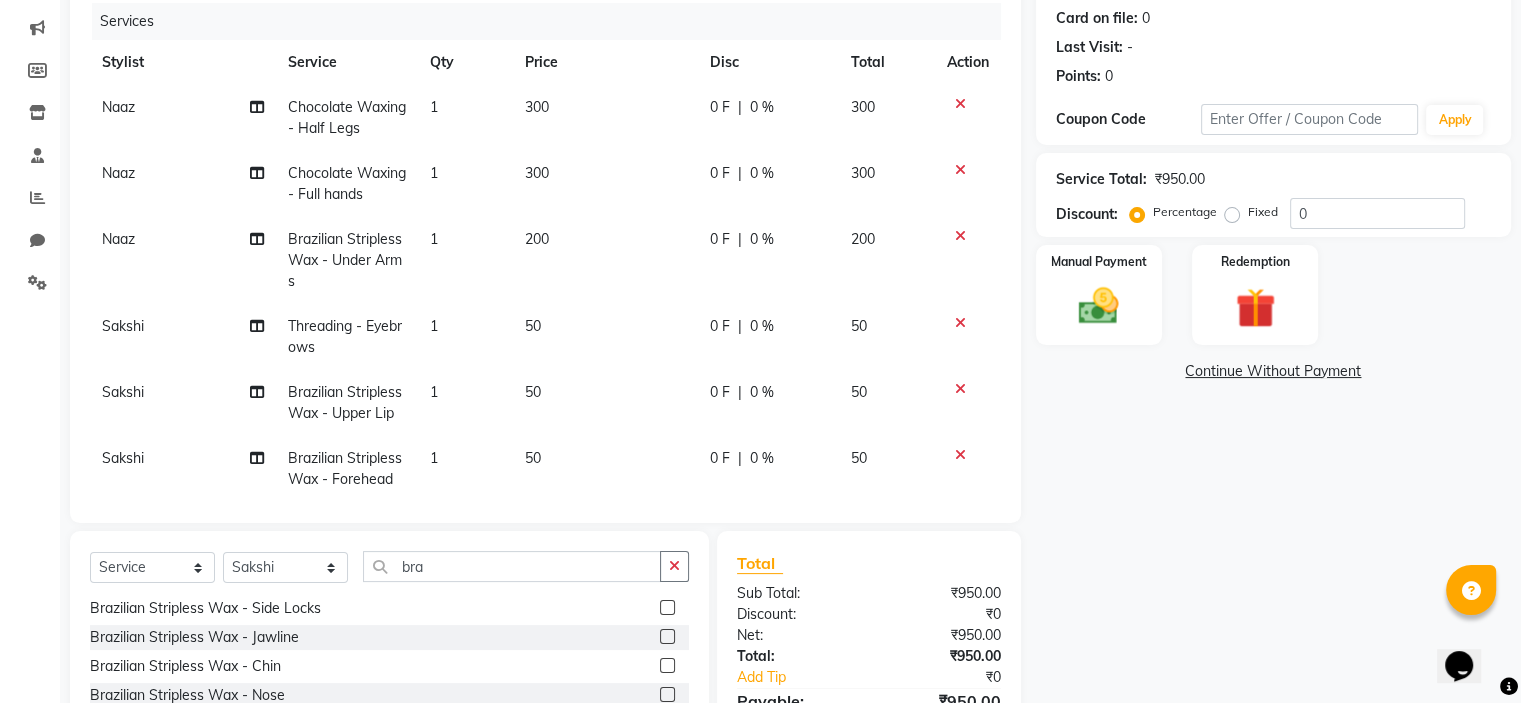 click 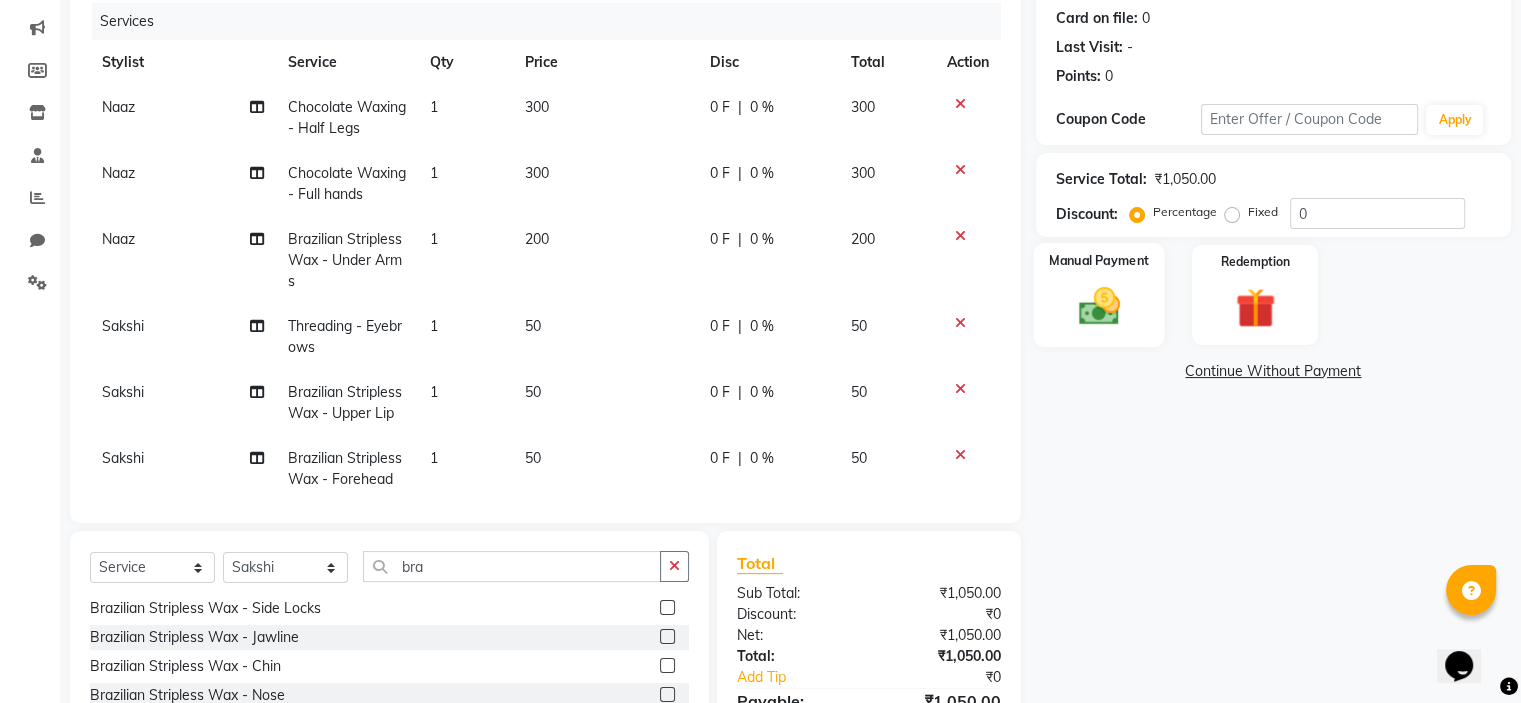click 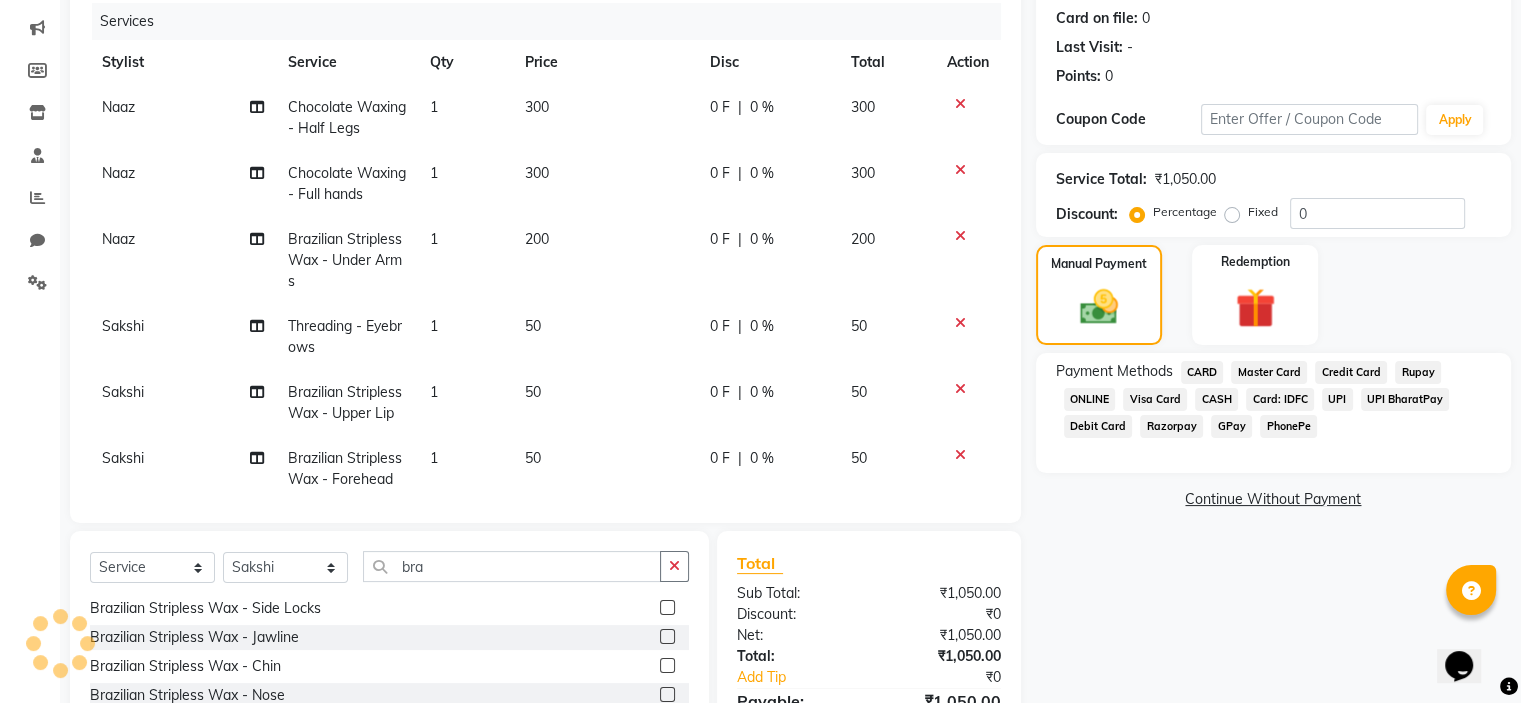 click on "GPay" 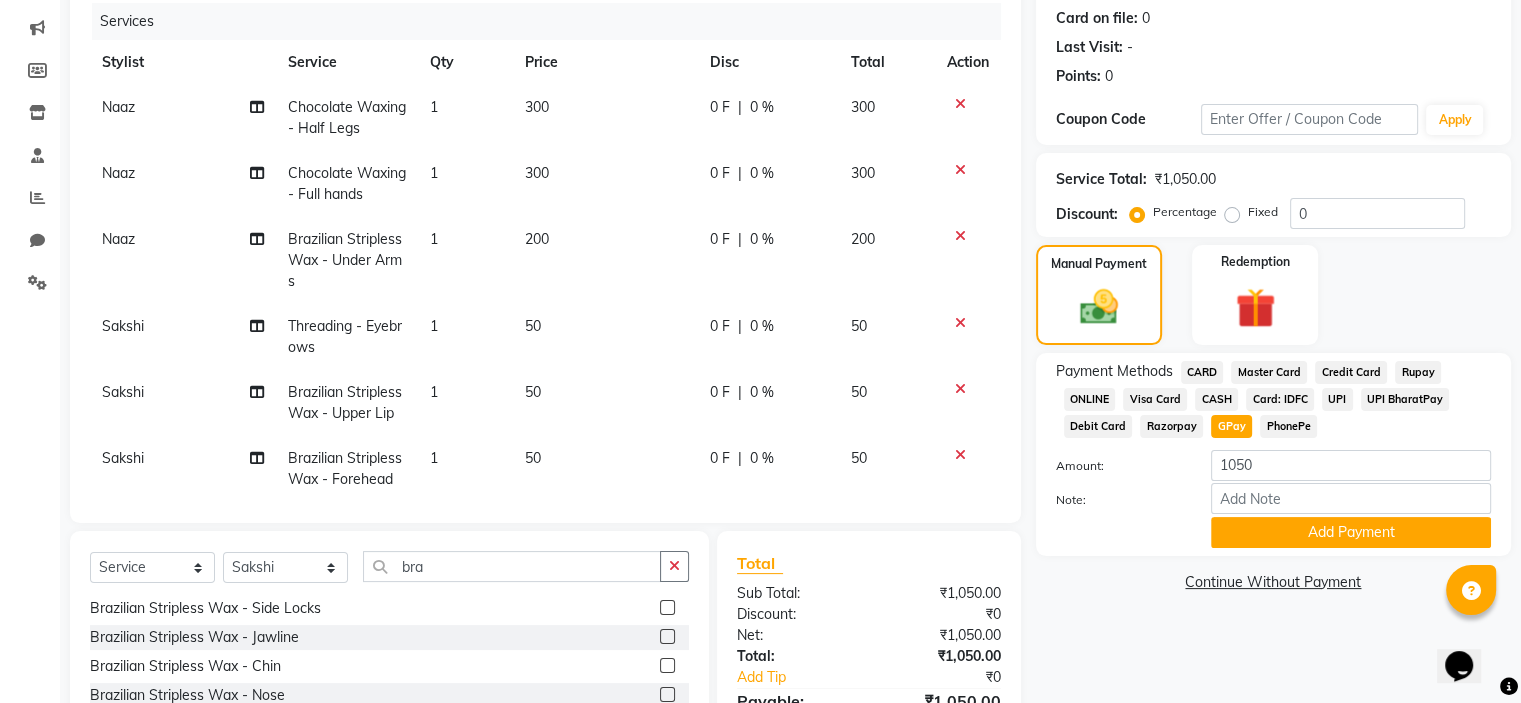 scroll, scrollTop: 341, scrollLeft: 0, axis: vertical 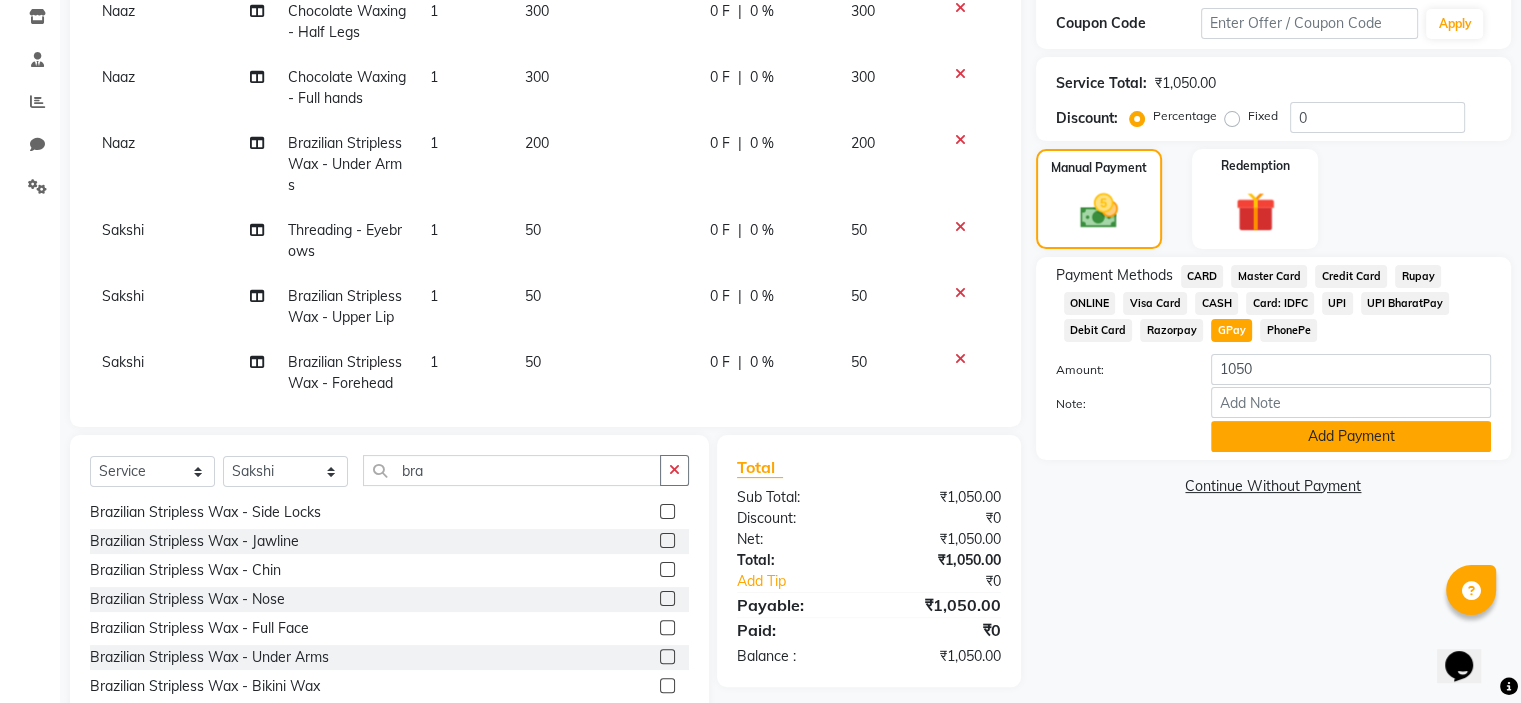 click on "Add Payment" 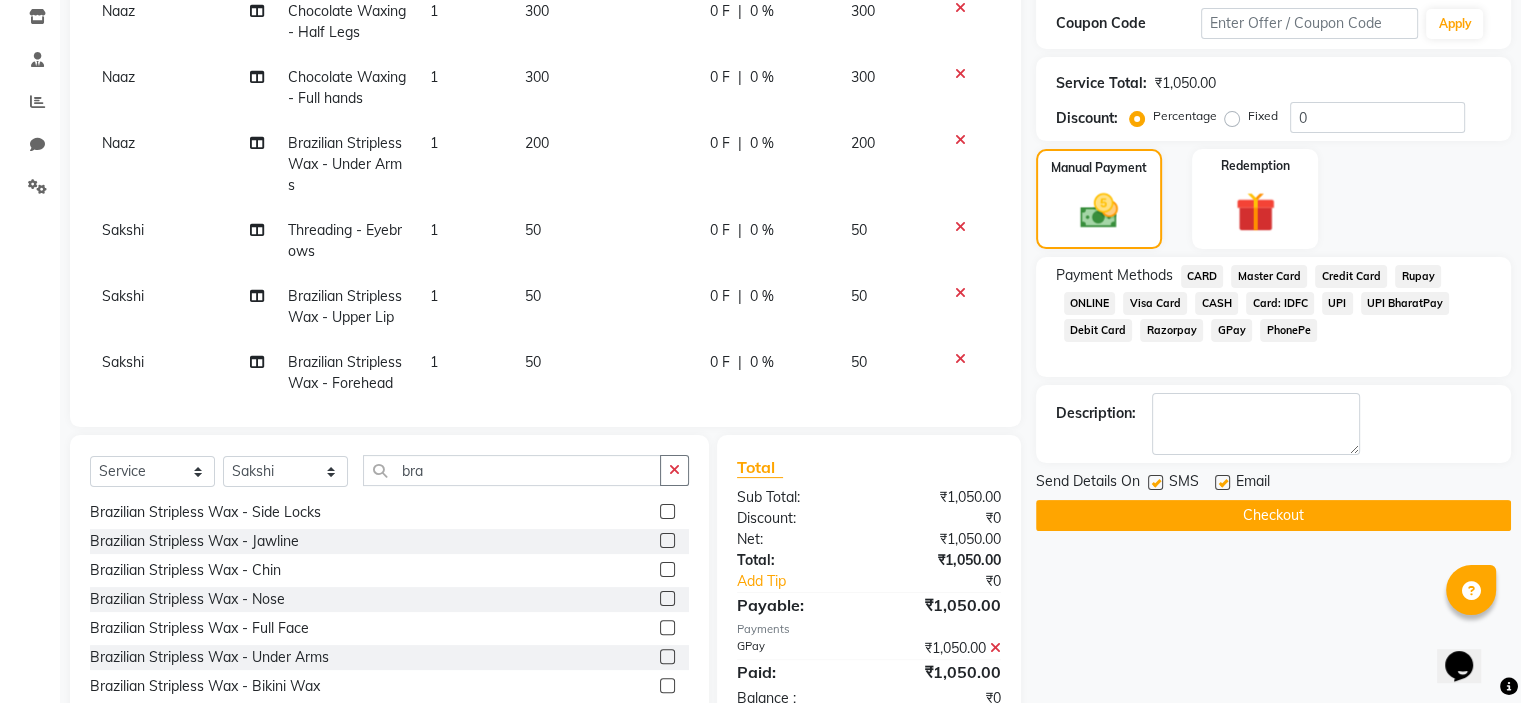 click 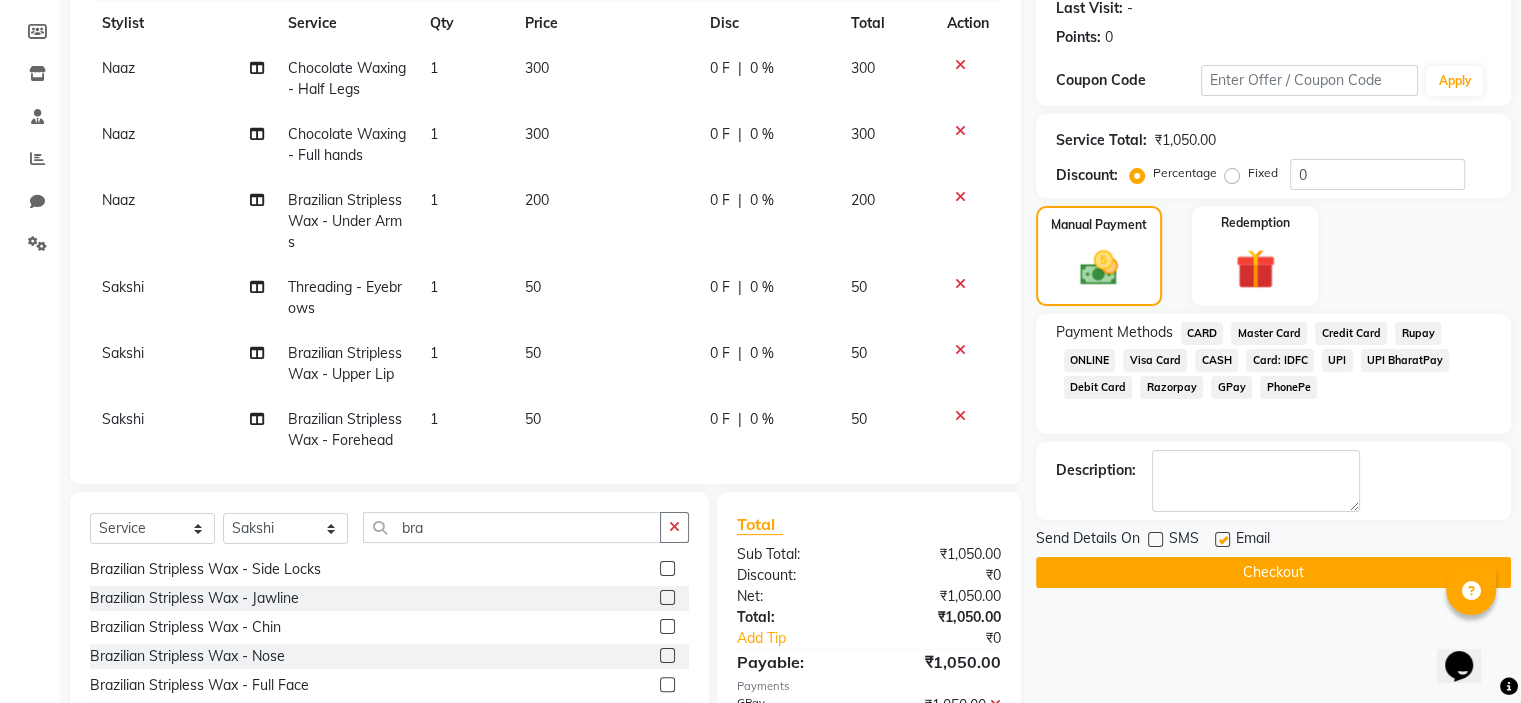 scroll, scrollTop: 285, scrollLeft: 0, axis: vertical 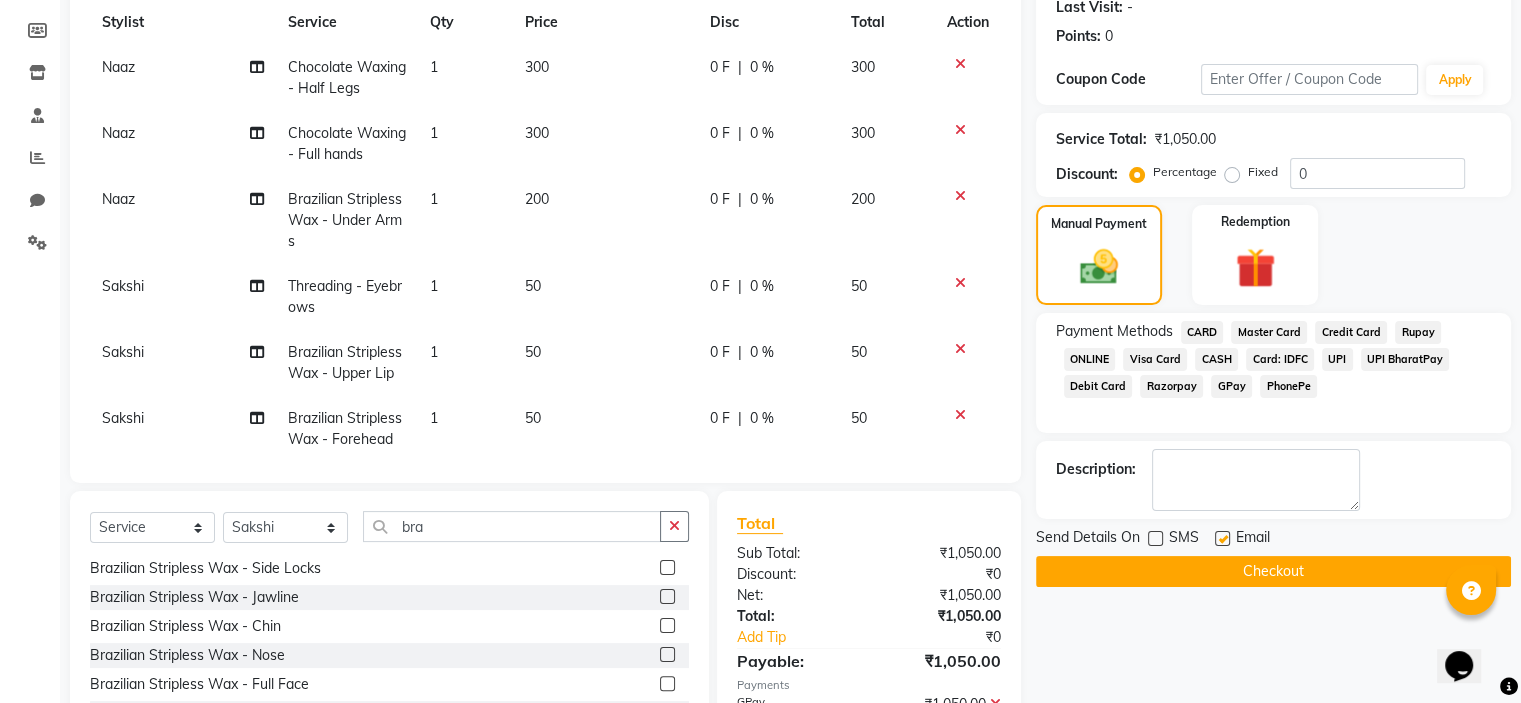click on "Checkout" 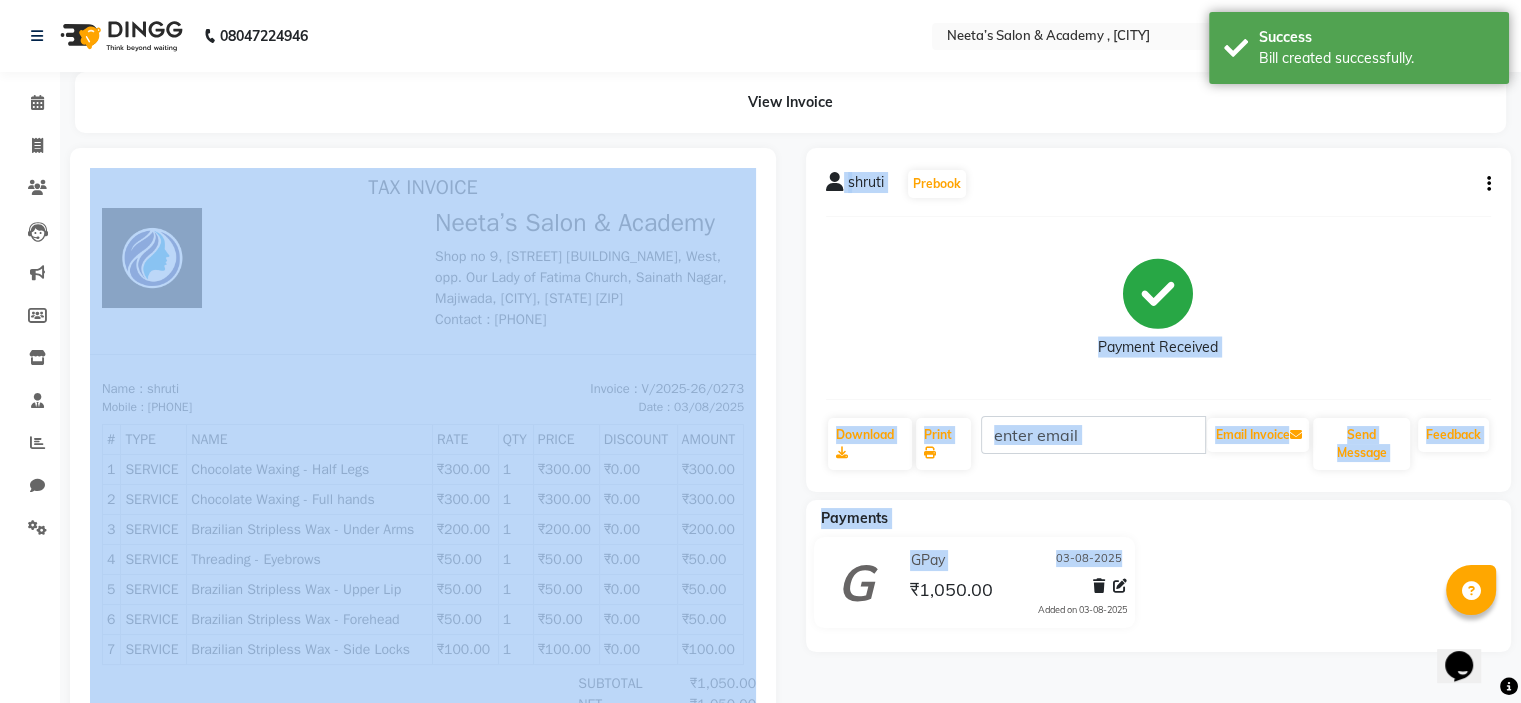 scroll, scrollTop: 0, scrollLeft: 0, axis: both 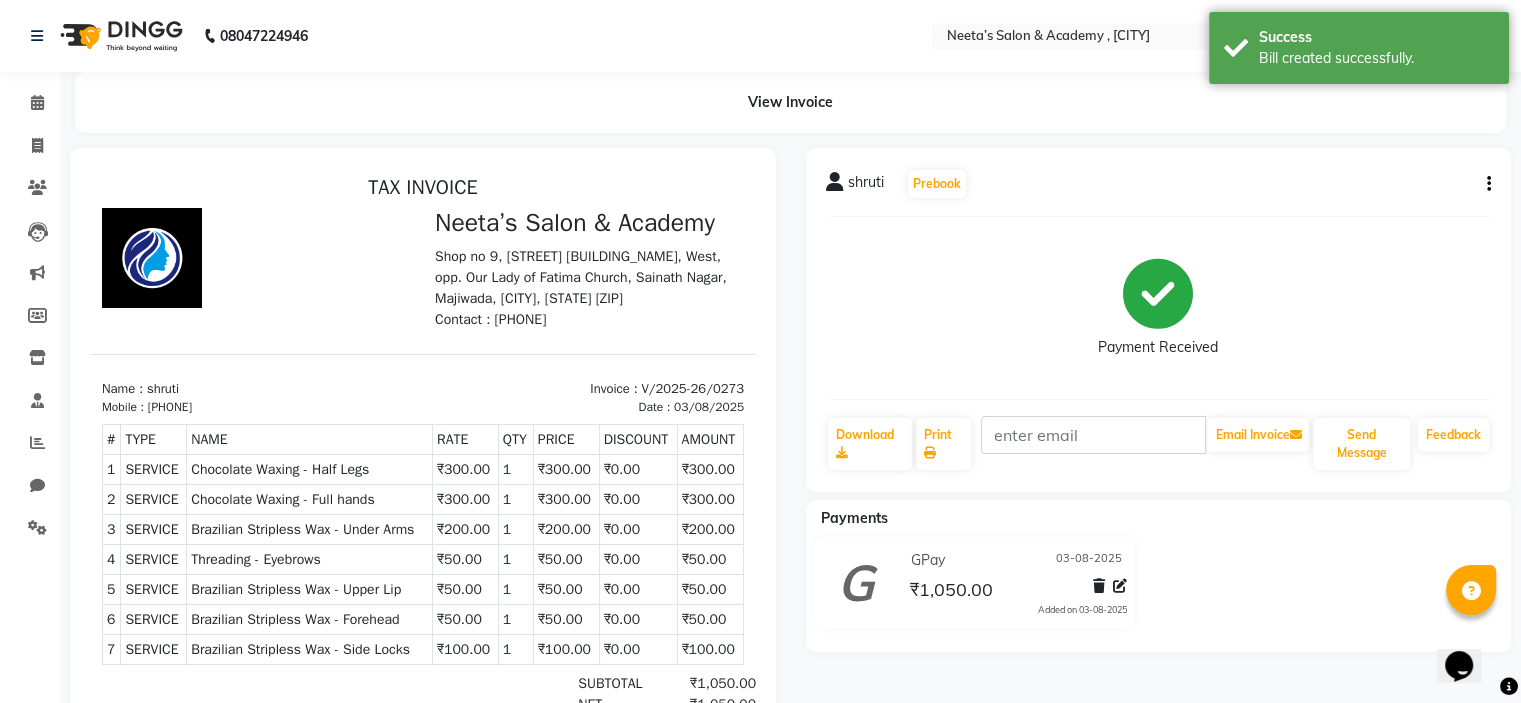 click on "View Invoice" 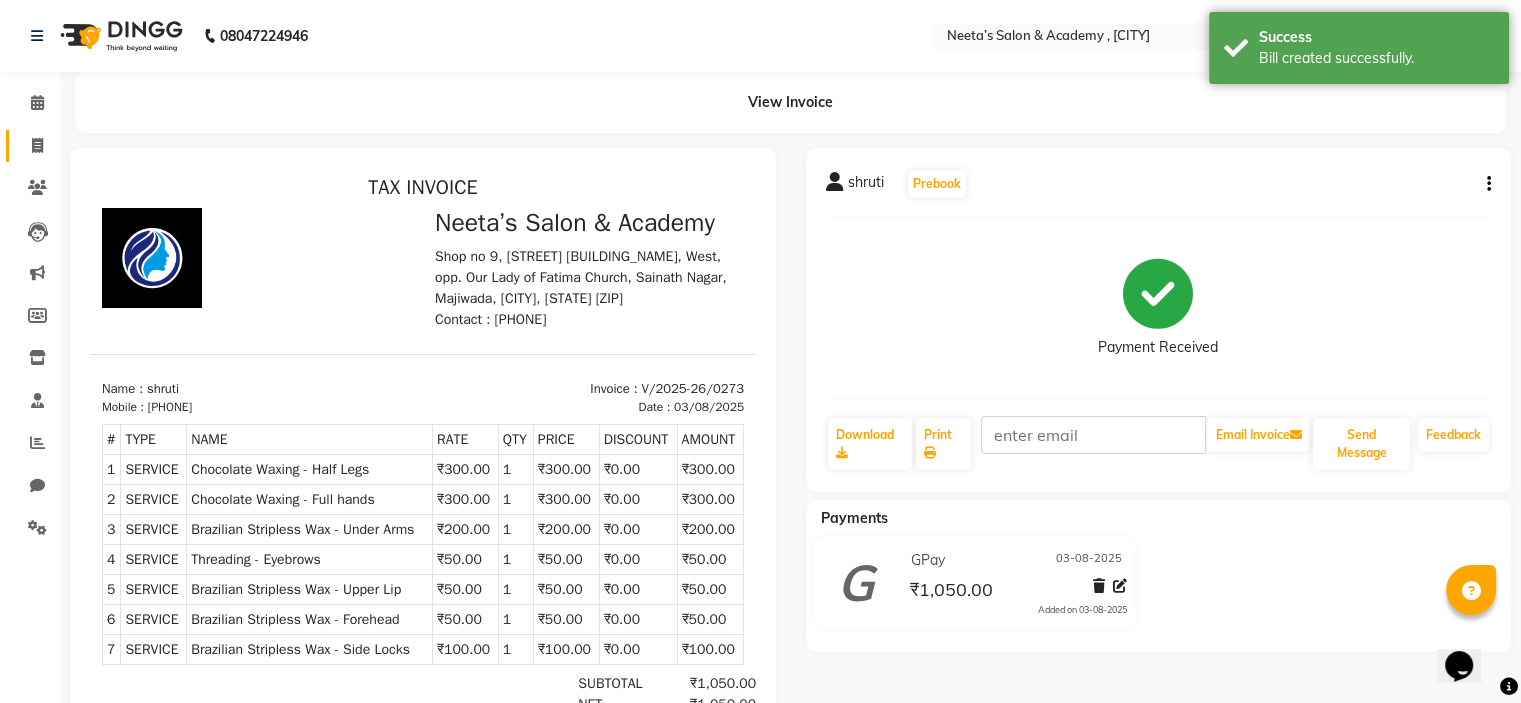 click on "Invoice" 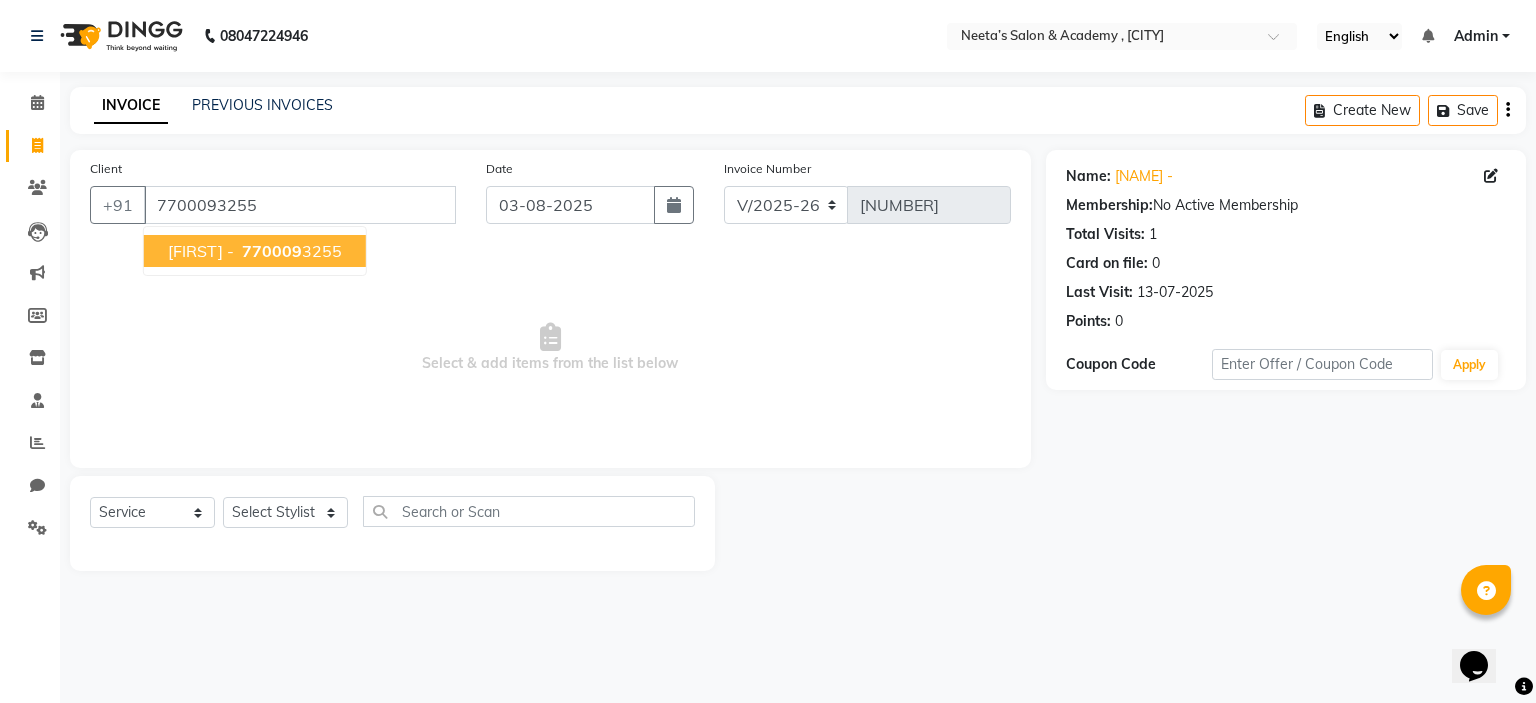 click on "770009" at bounding box center (272, 251) 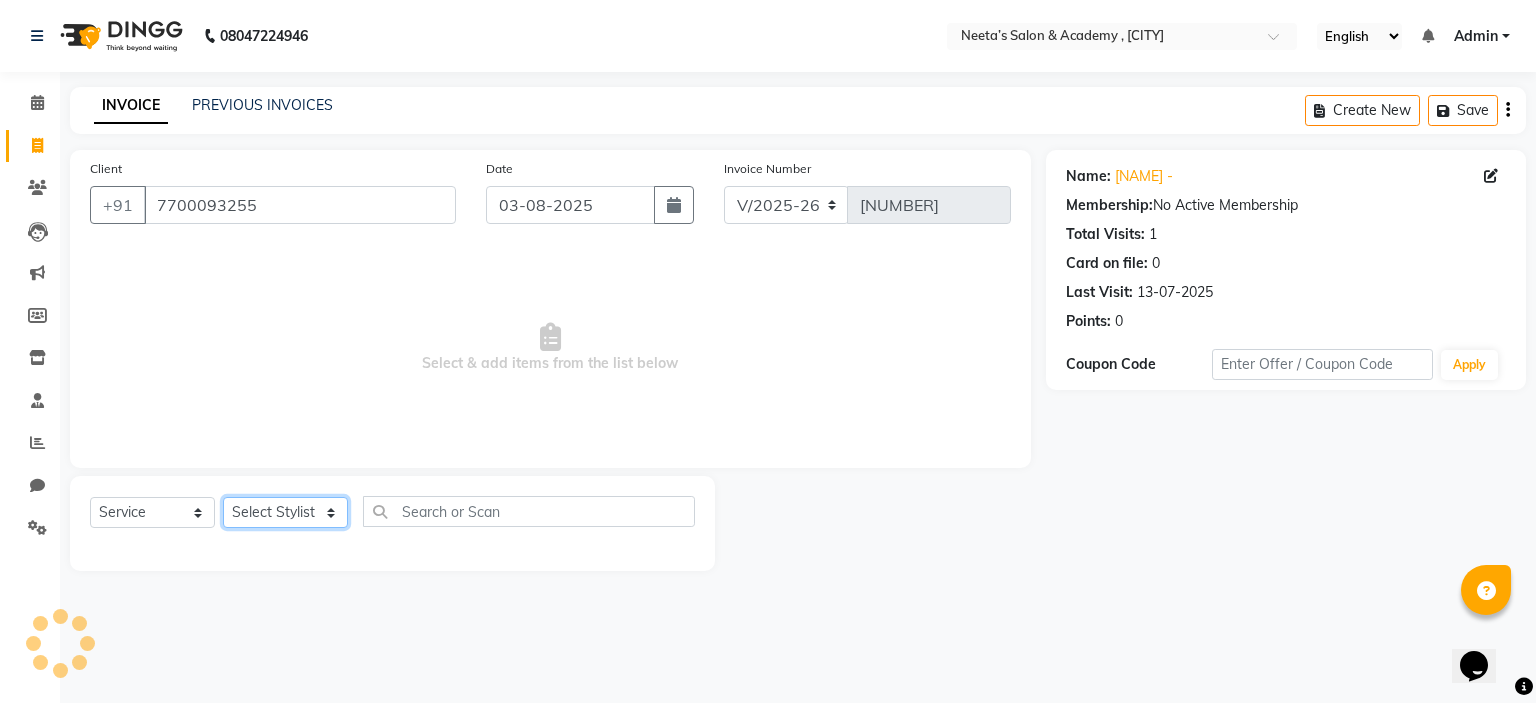 click on "Select Stylist  [FIRST] (Owner) [FIRST] [FIRST] [FIRST] [FIRST] [FIRST] [FIRST] [FIRST] [FIRST] [FIRST]" 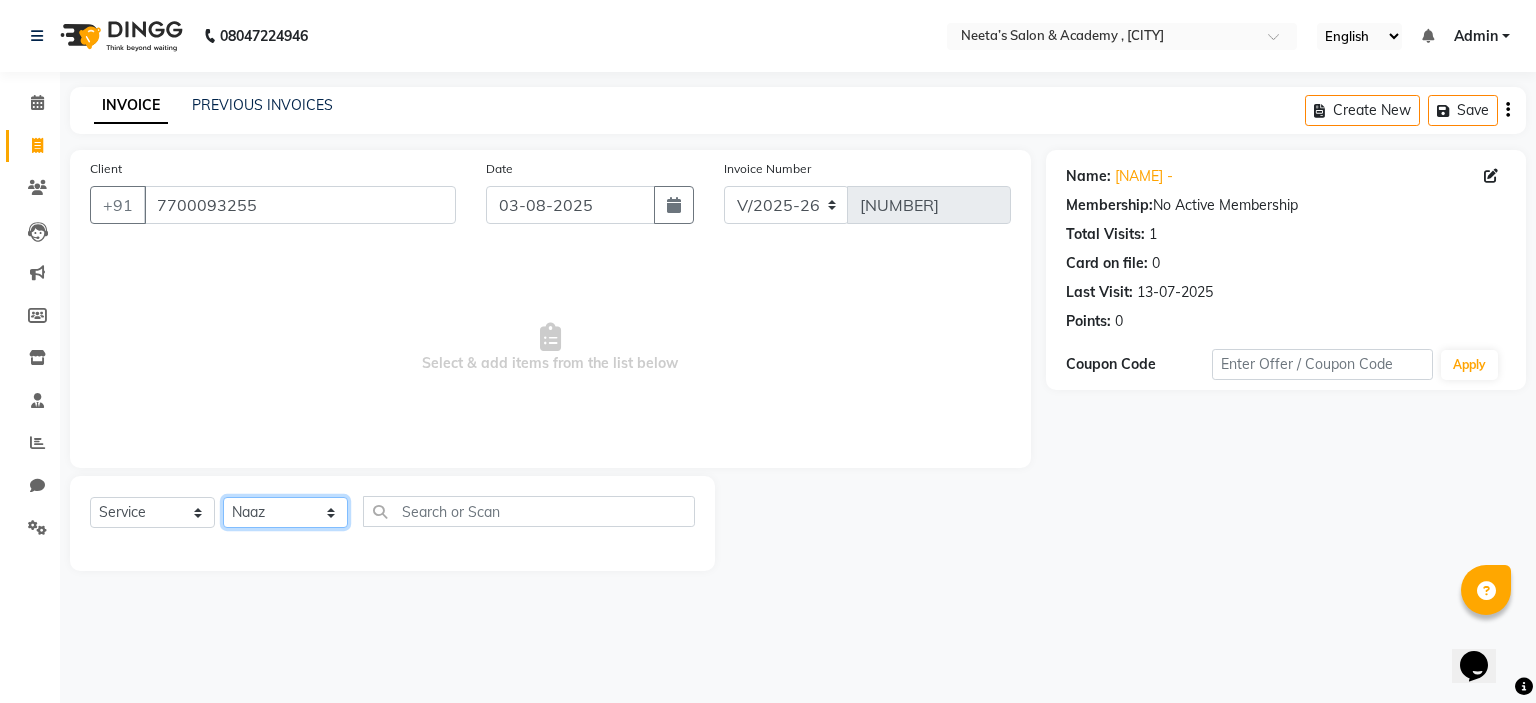 click on "Select Stylist  [FIRST] (Owner) [FIRST] [FIRST] [FIRST] [FIRST] [FIRST] [FIRST] [FIRST] [FIRST] [FIRST]" 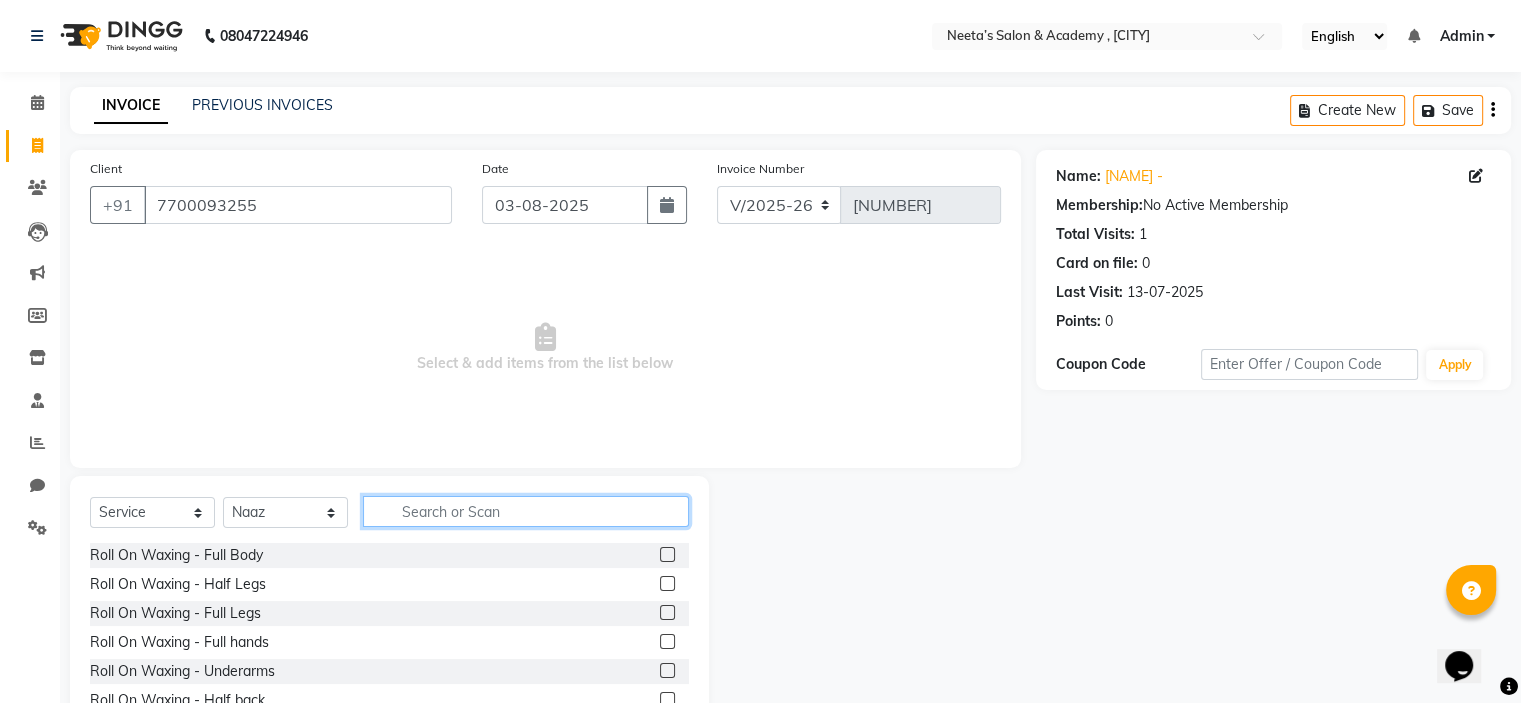 click 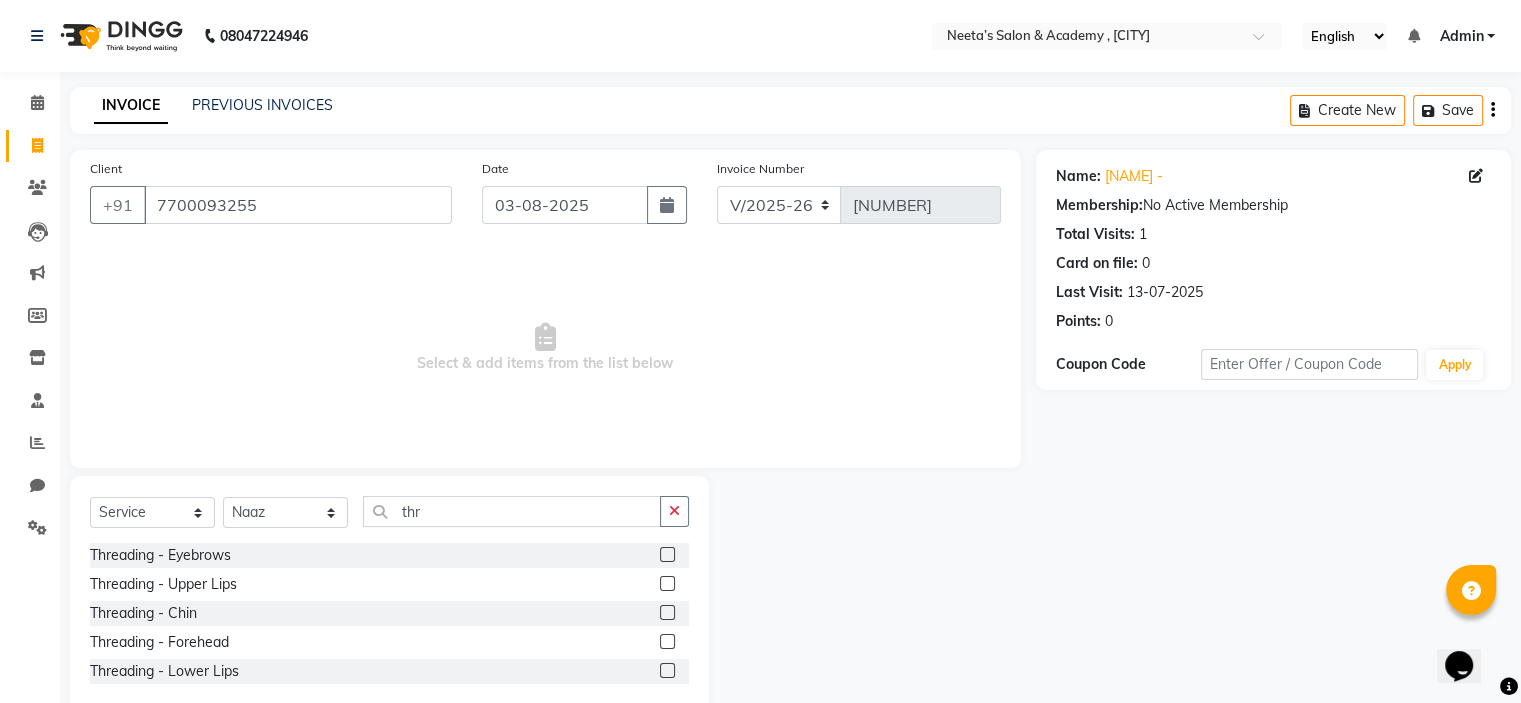 click on "Threading - Eyebrows" 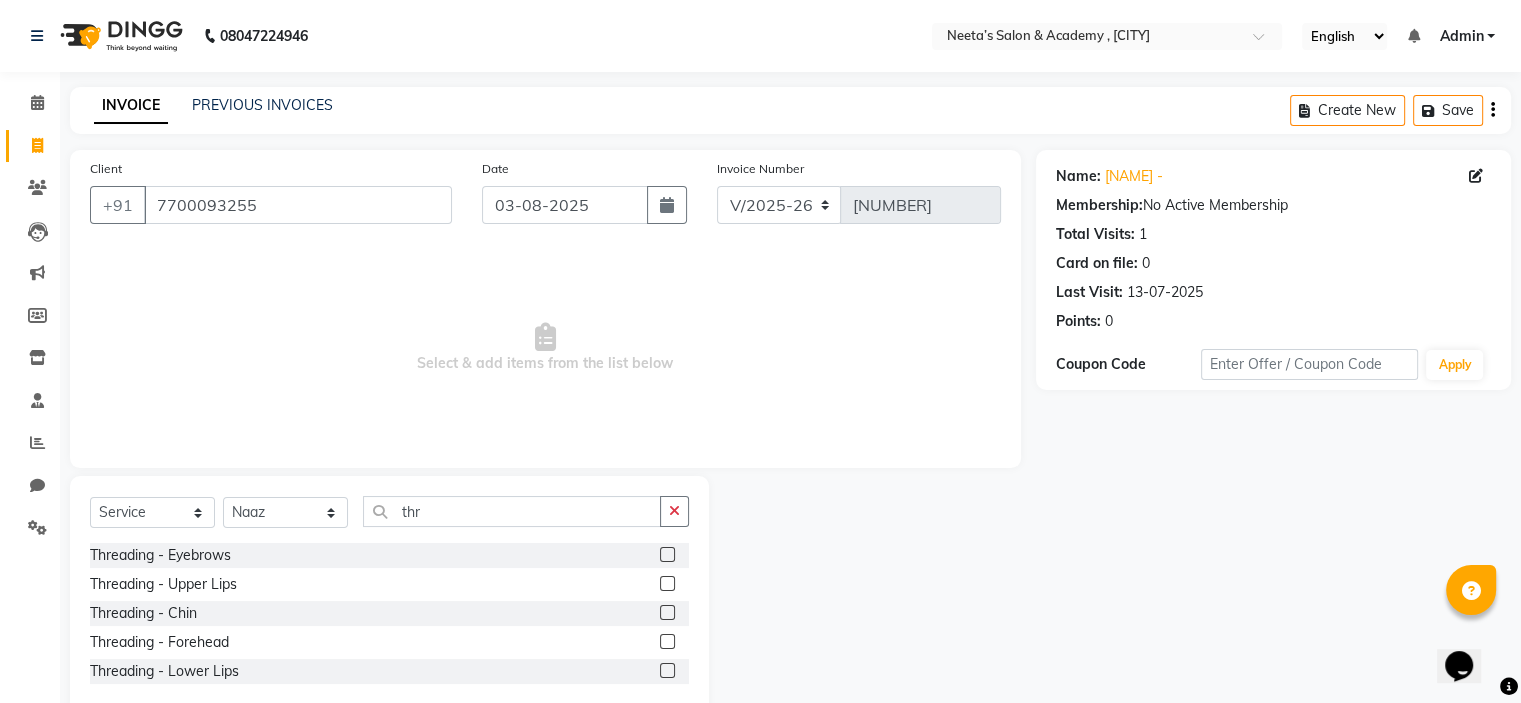 click 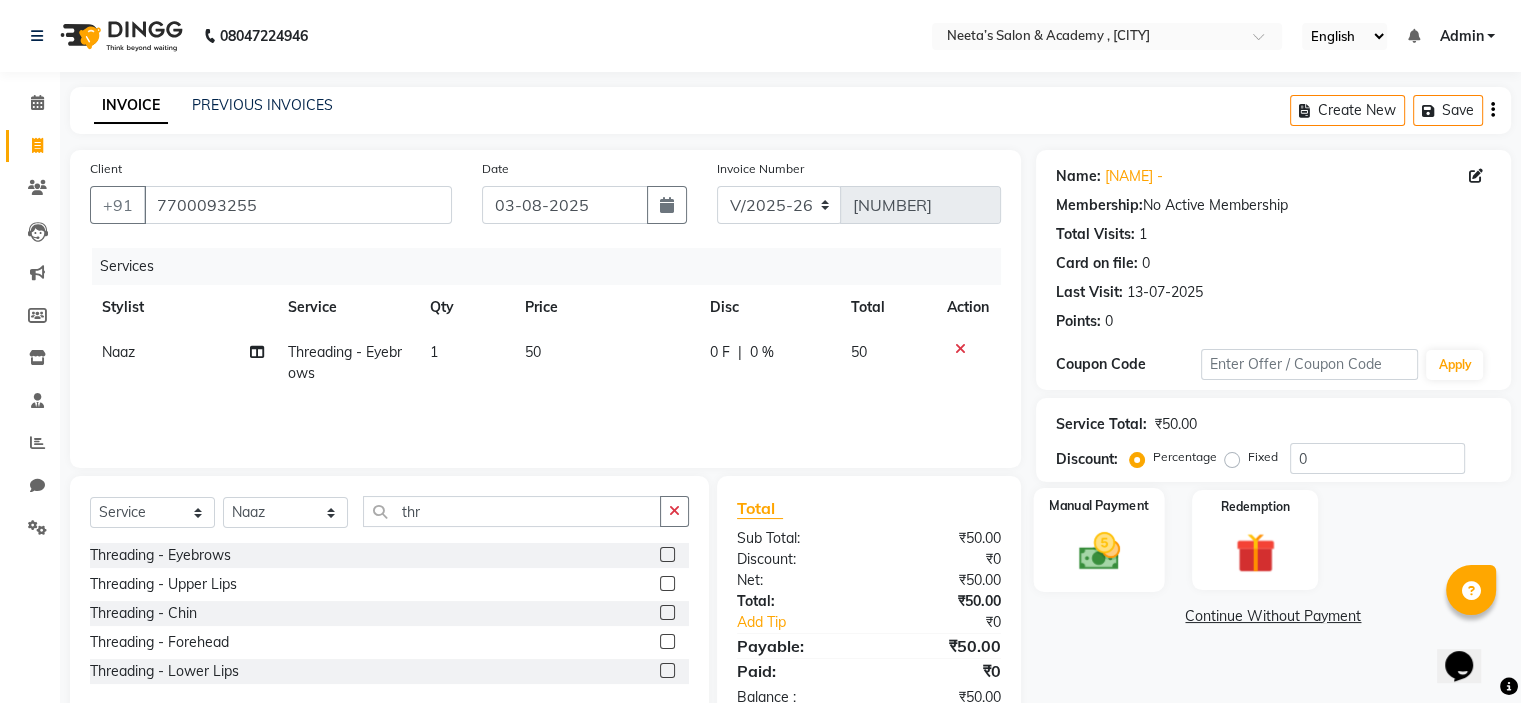 click 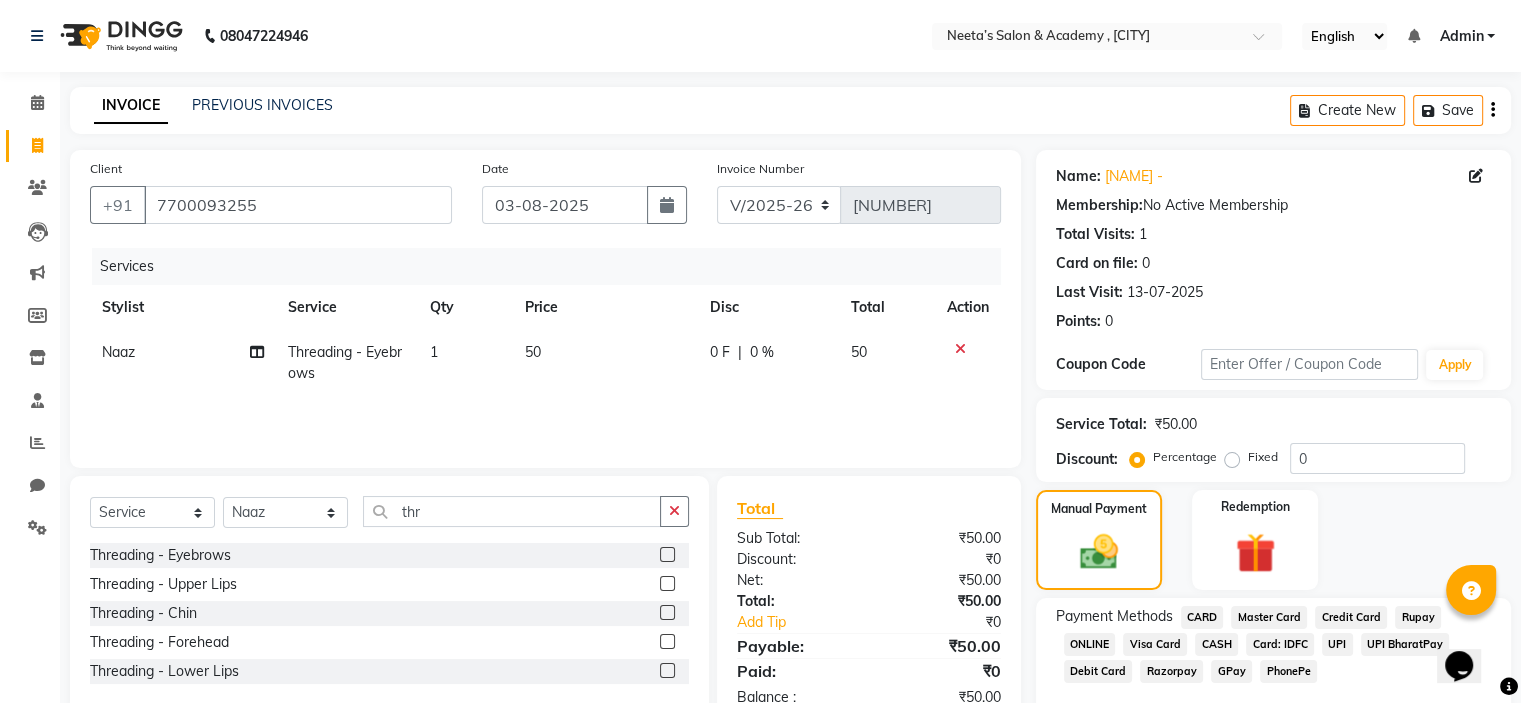 click on "GPay" 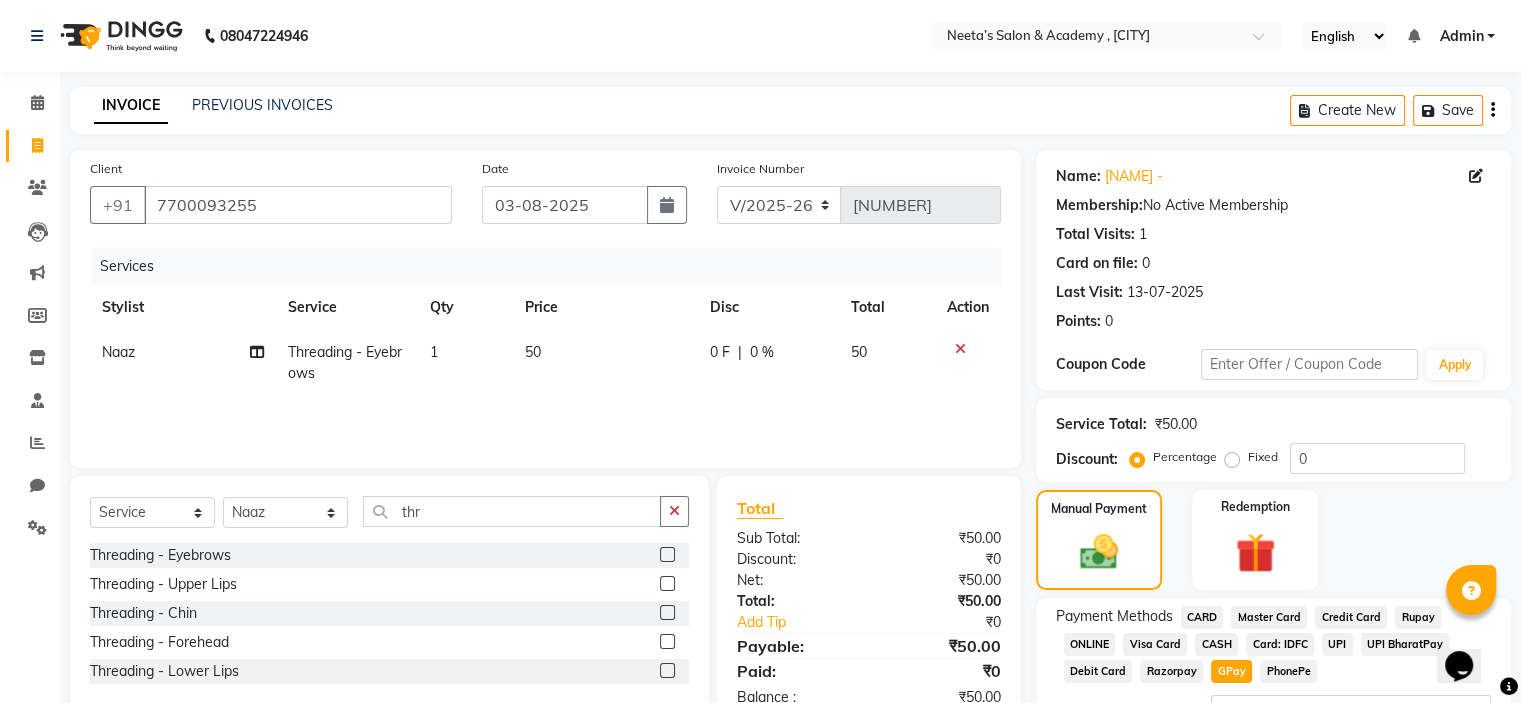 scroll, scrollTop: 172, scrollLeft: 0, axis: vertical 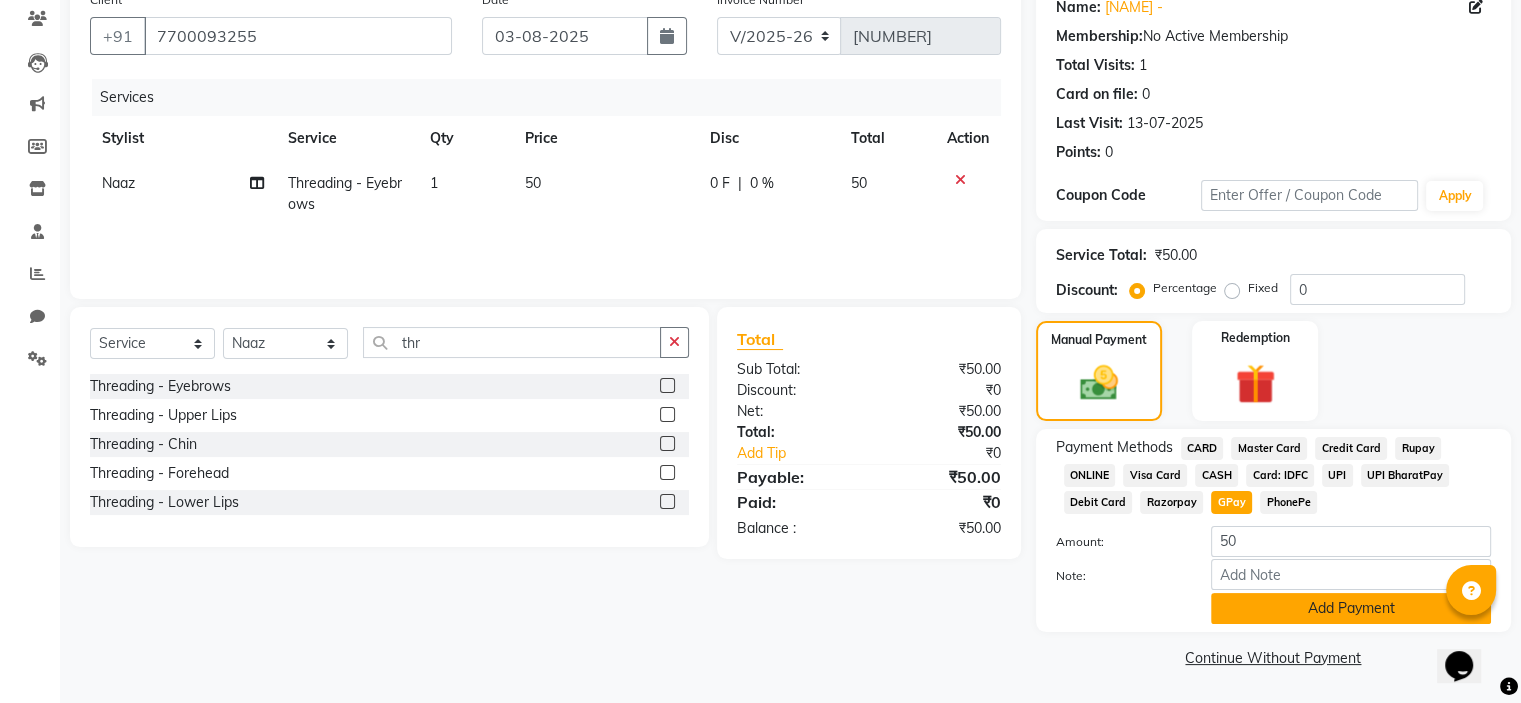 click on "Add Payment" 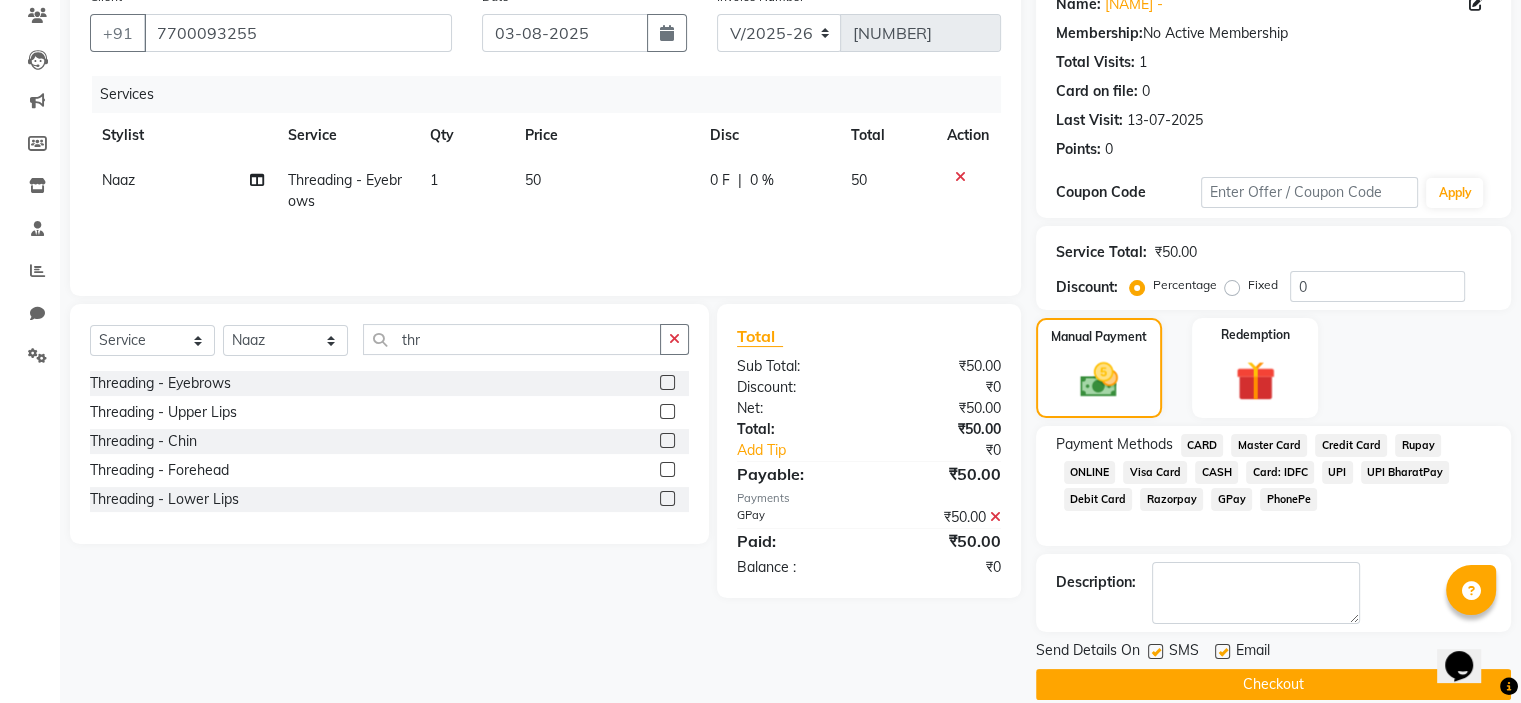 click 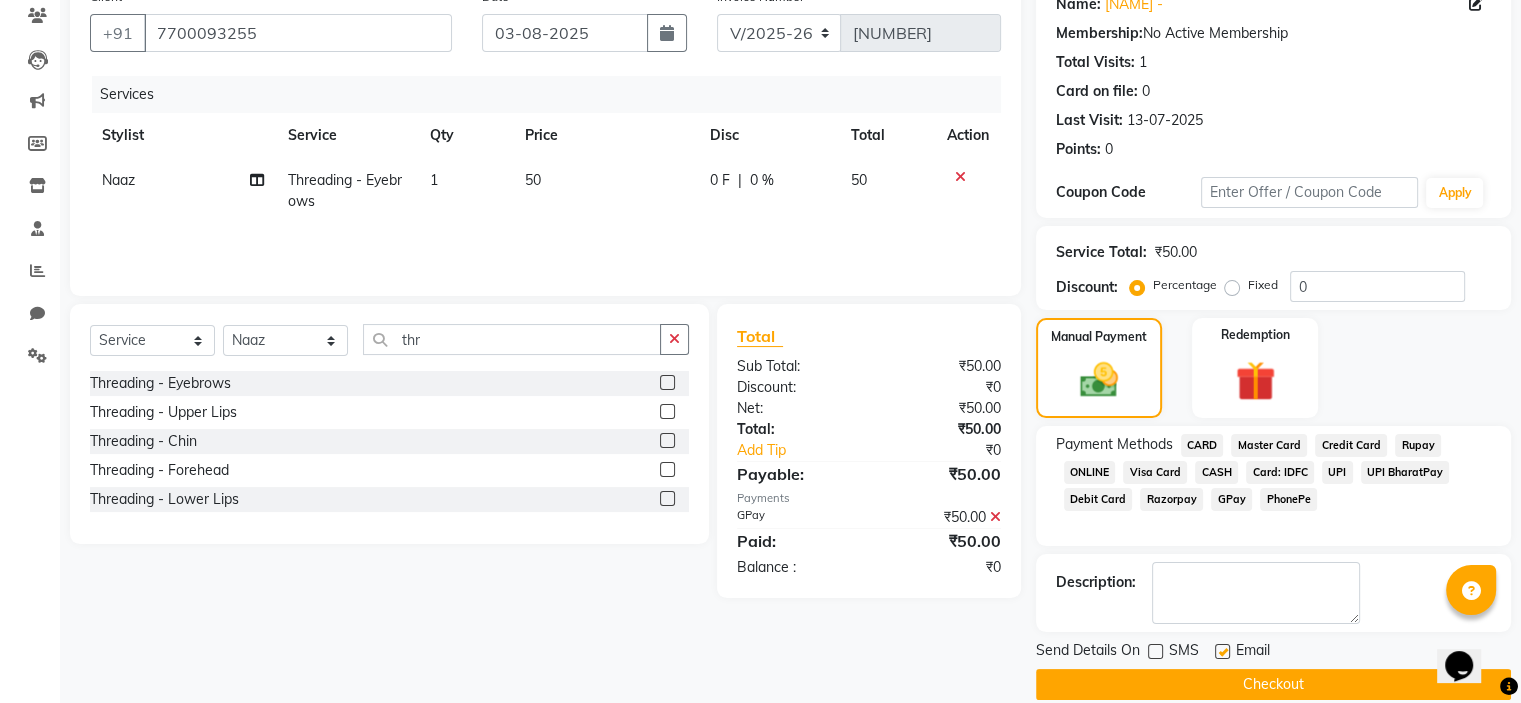 click 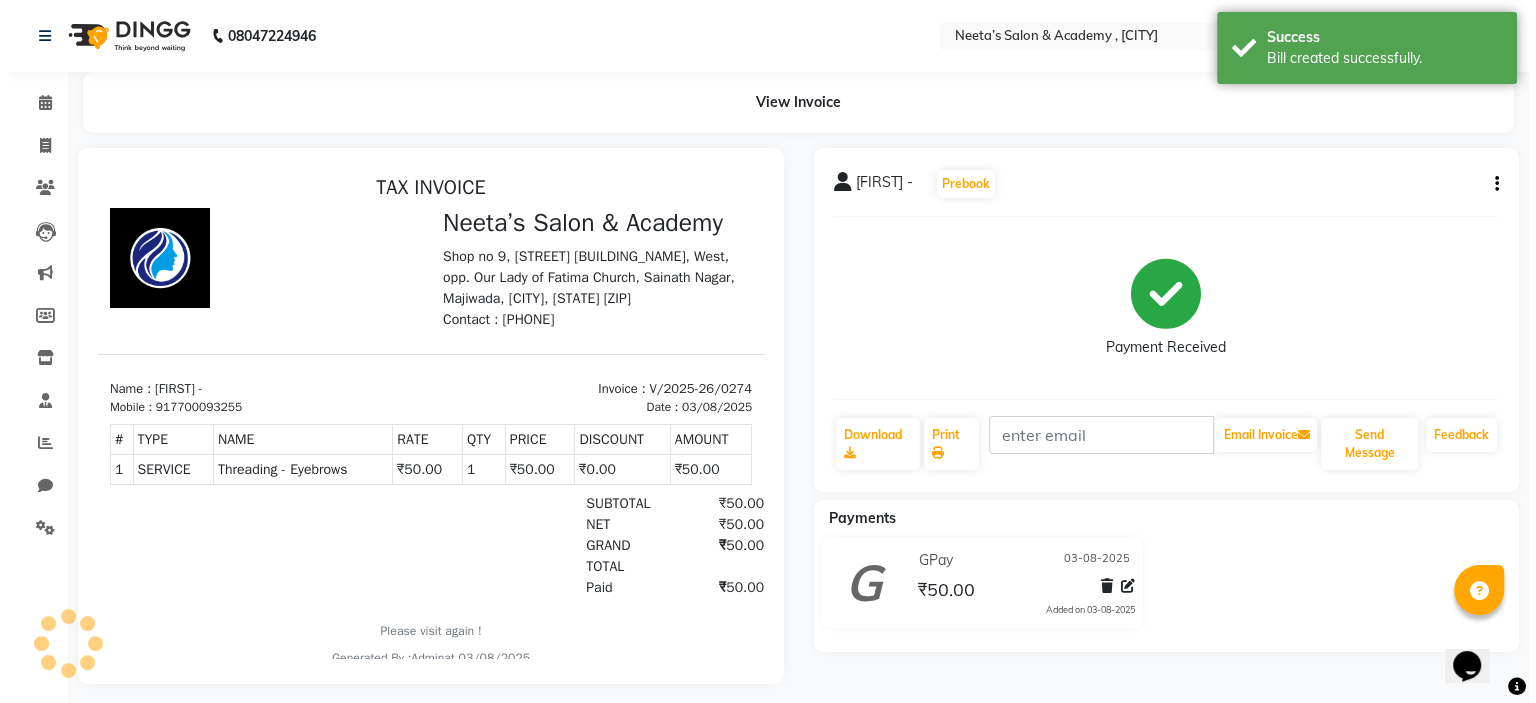 scroll, scrollTop: 0, scrollLeft: 0, axis: both 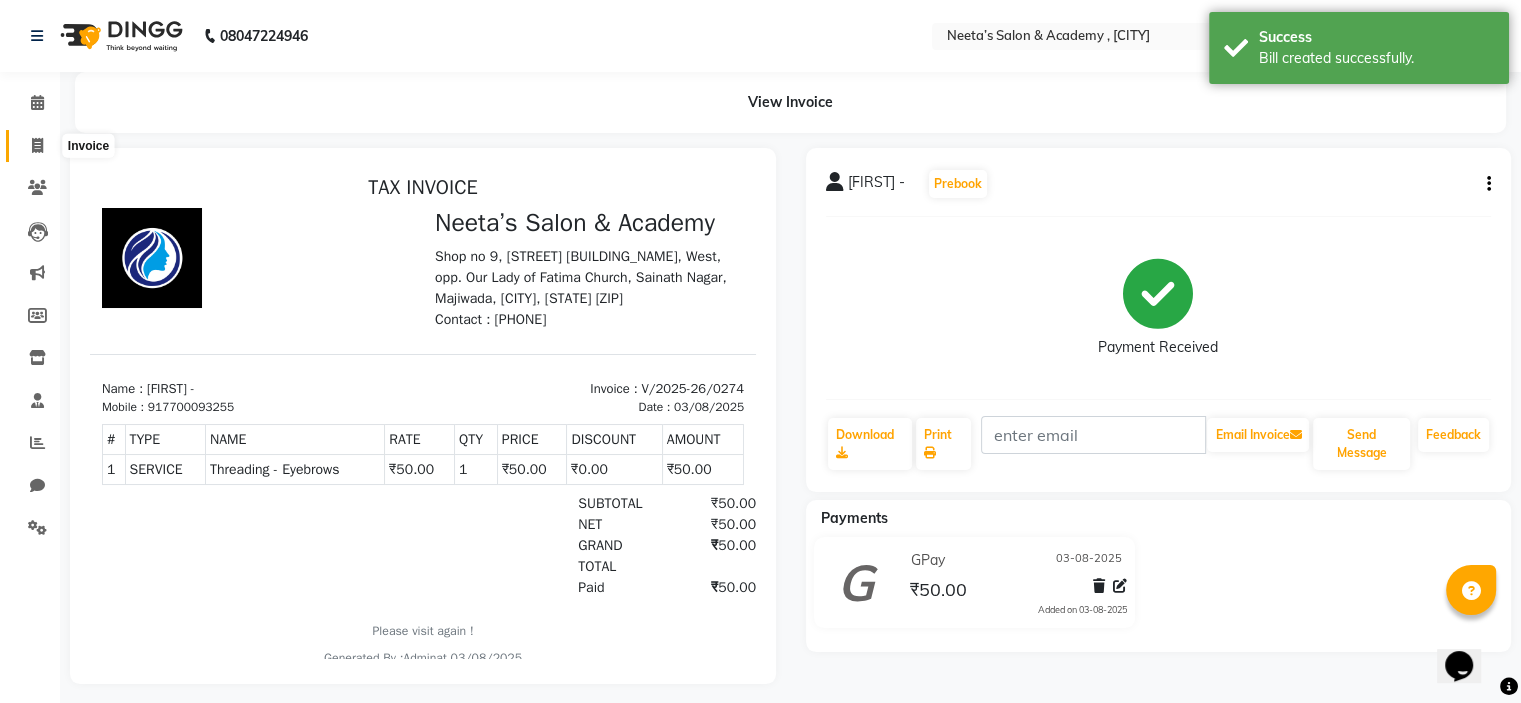 click 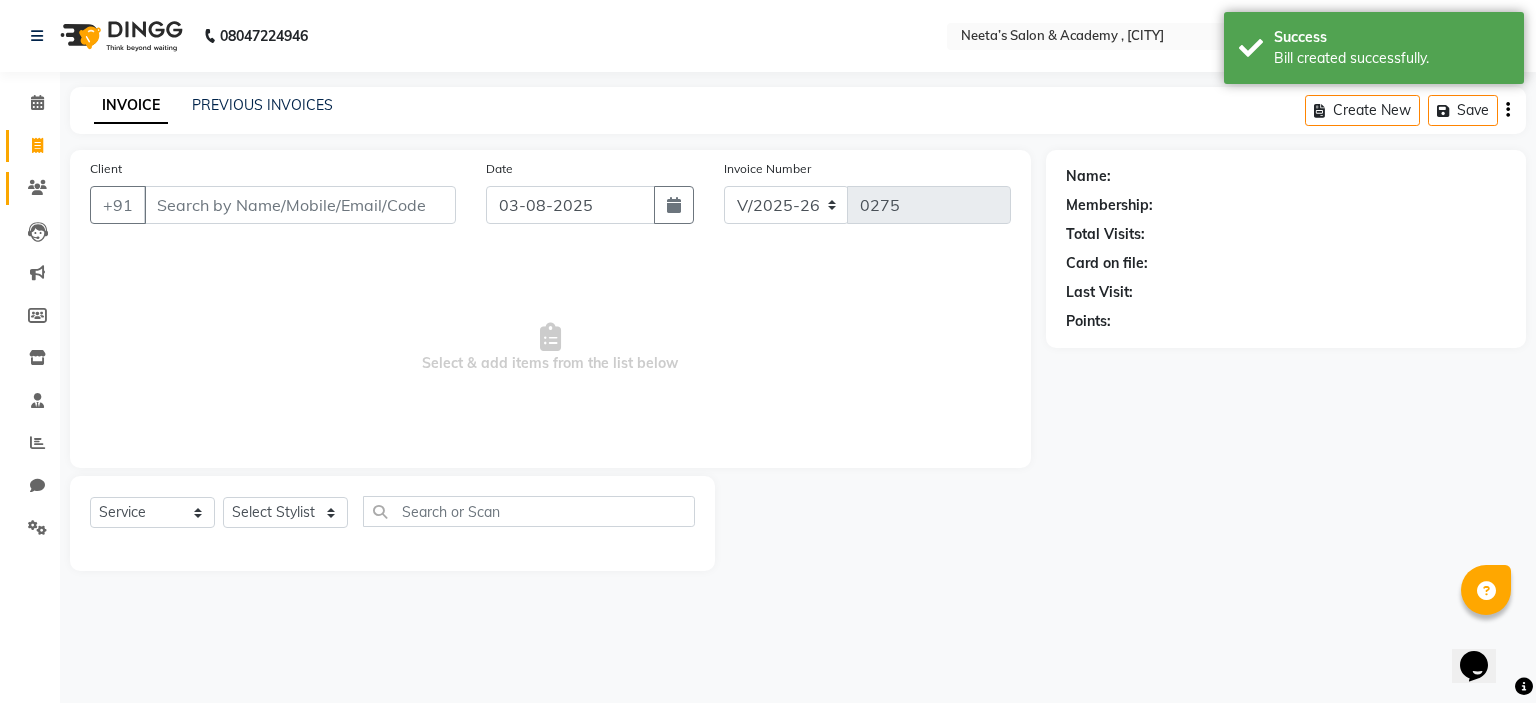 click on "Clients" 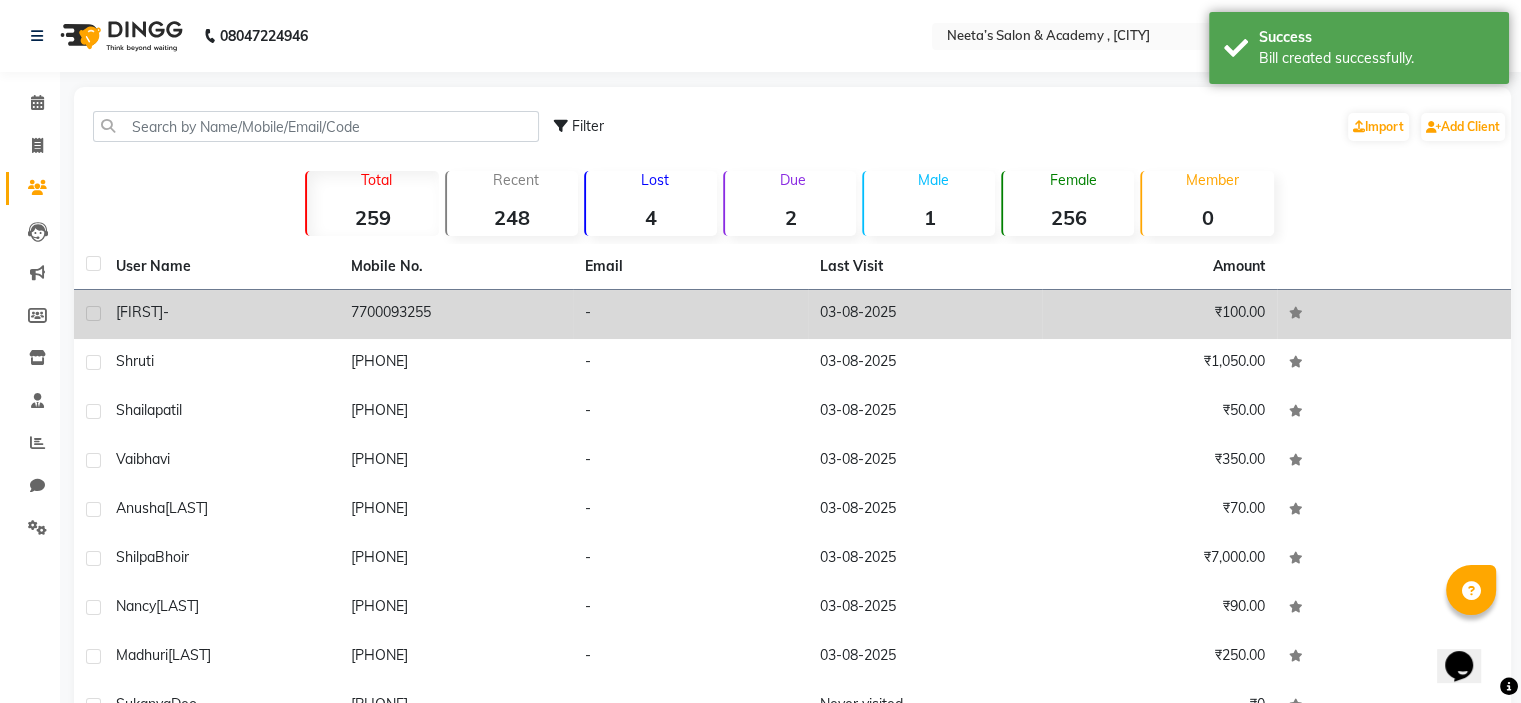 click on "[FIRST]" 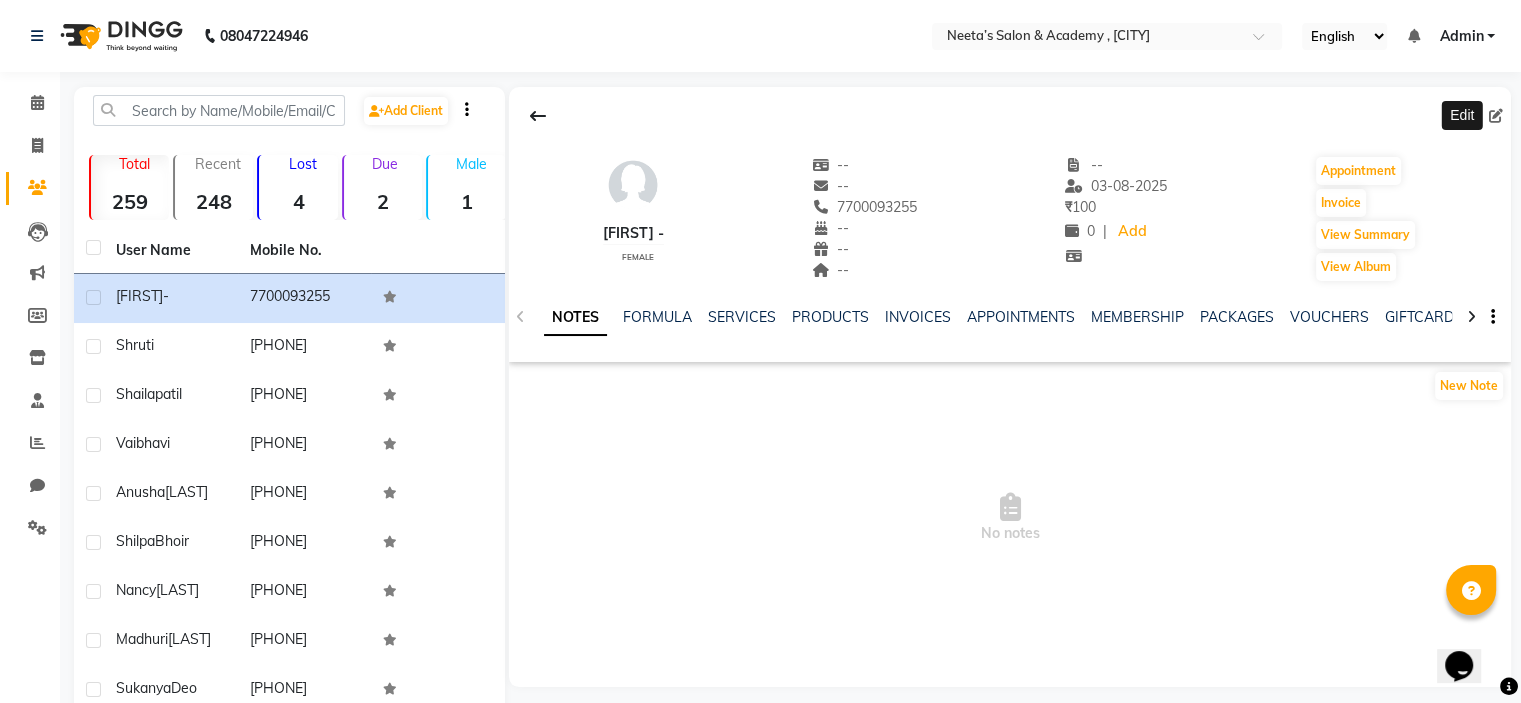 click 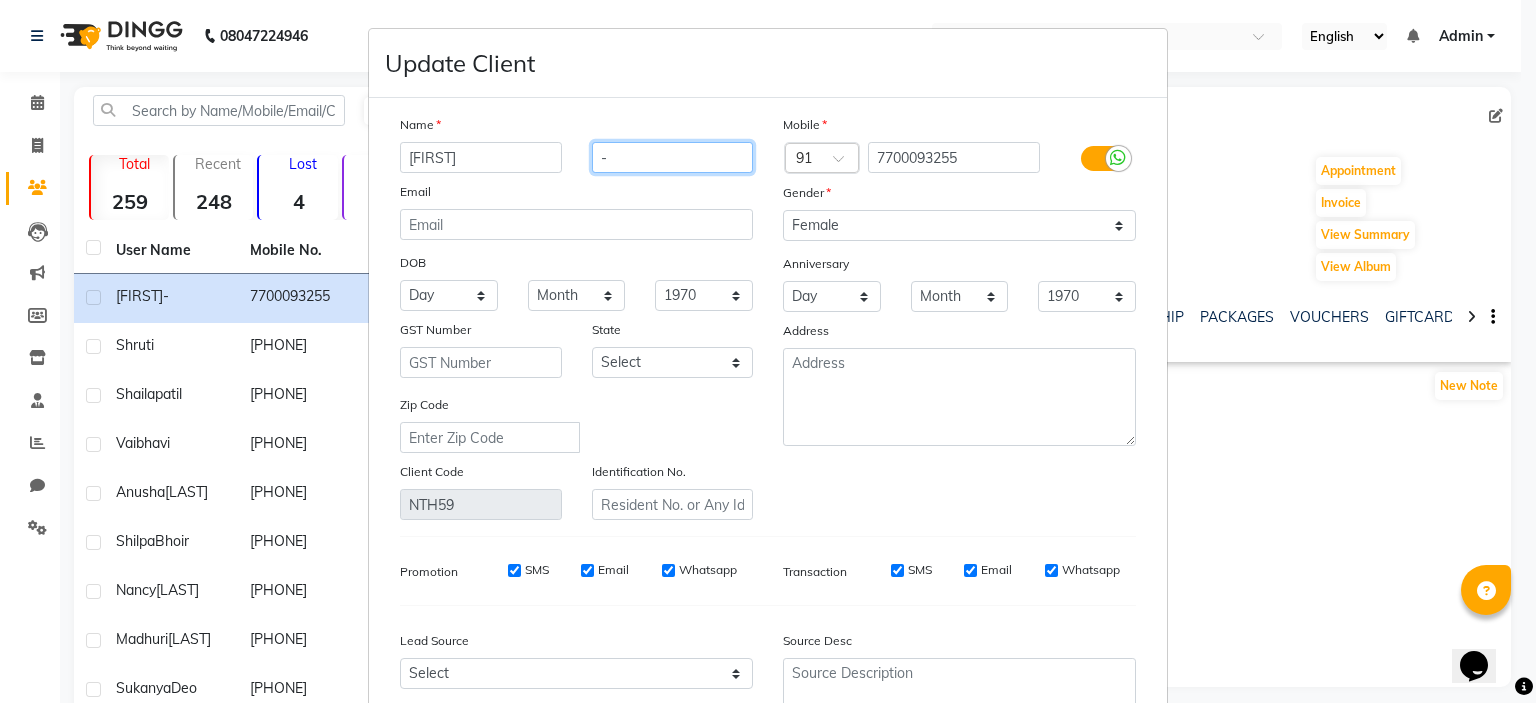 click on "-" at bounding box center (673, 157) 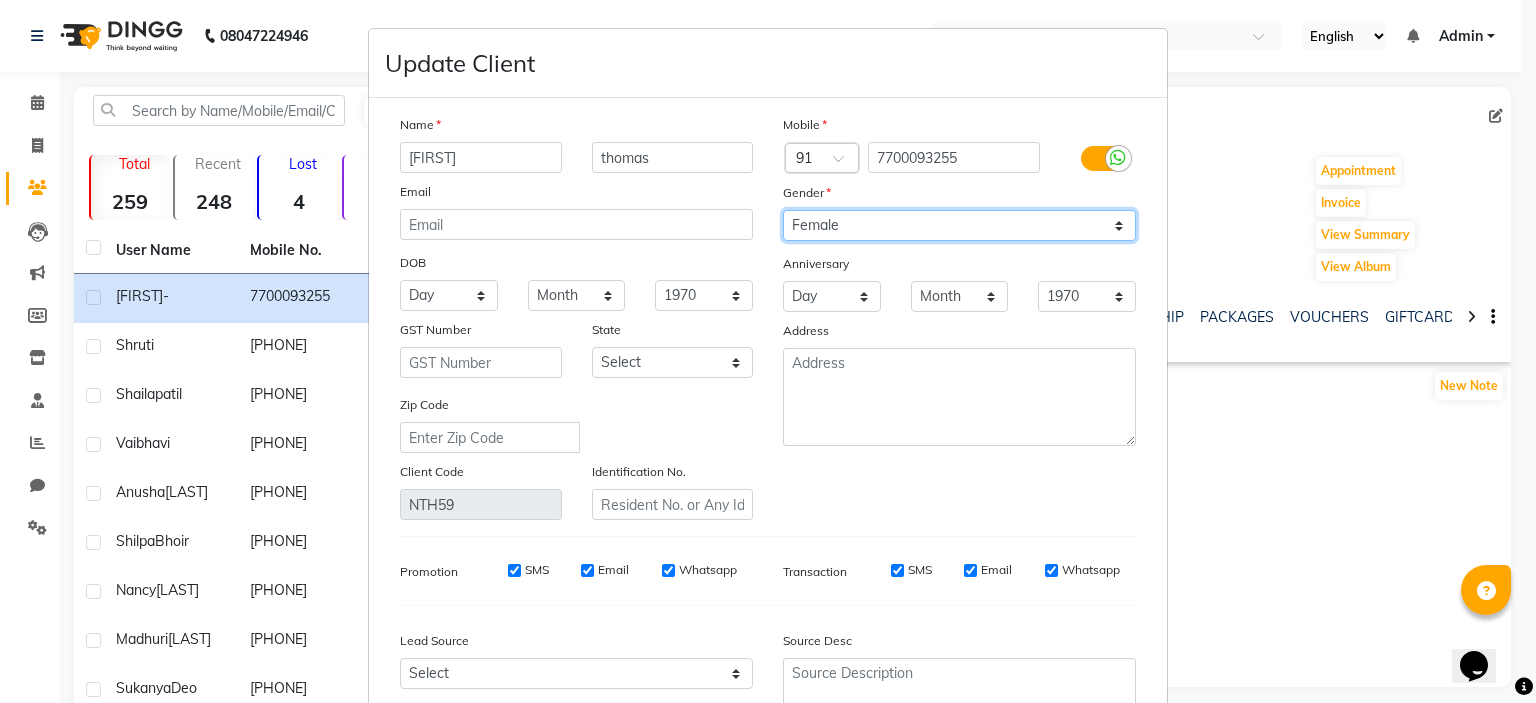click on "Select Male Female Other Prefer Not To Say" at bounding box center [959, 225] 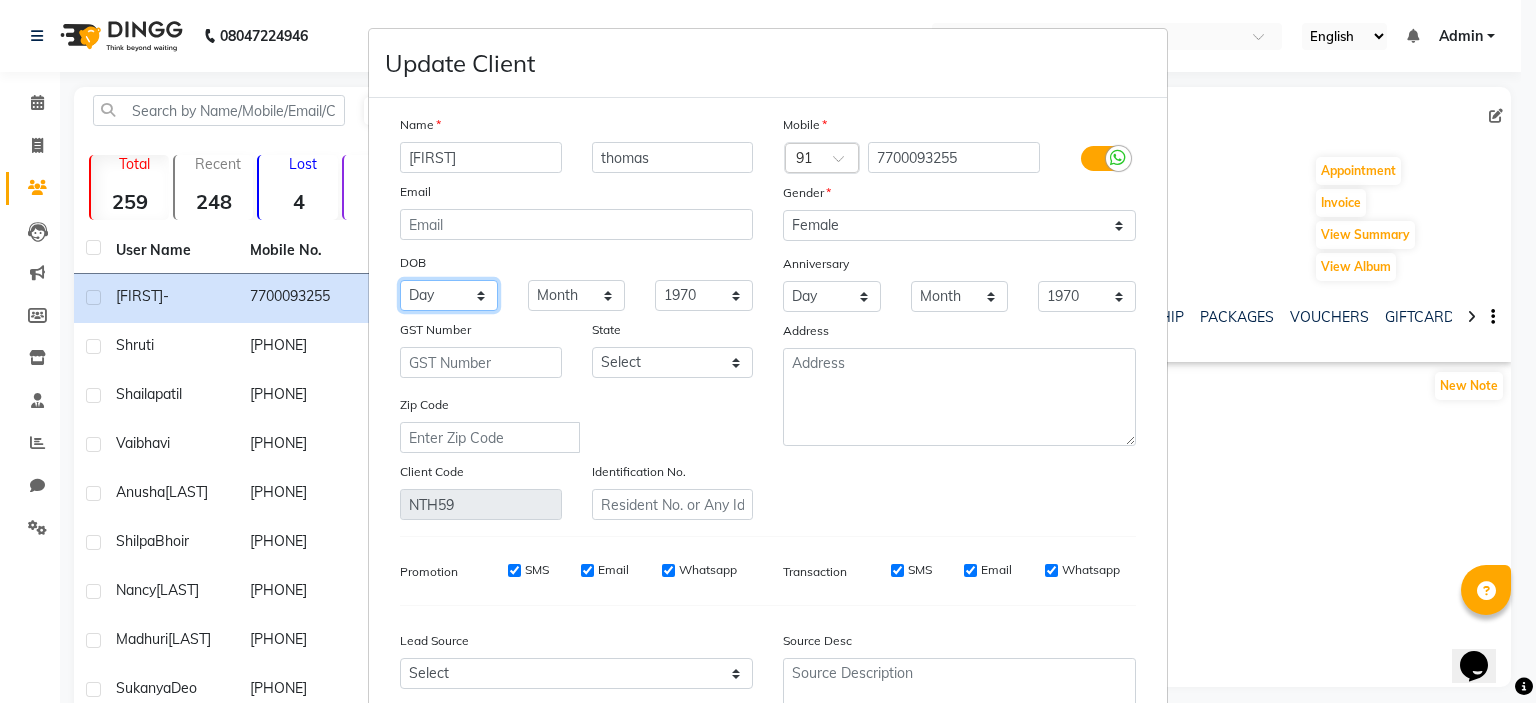 click on "Day 01 02 03 04 05 06 07 08 09 10 11 12 13 14 15 16 17 18 19 20 21 22 23 24 25 26 27 28 29 30 31" at bounding box center [449, 295] 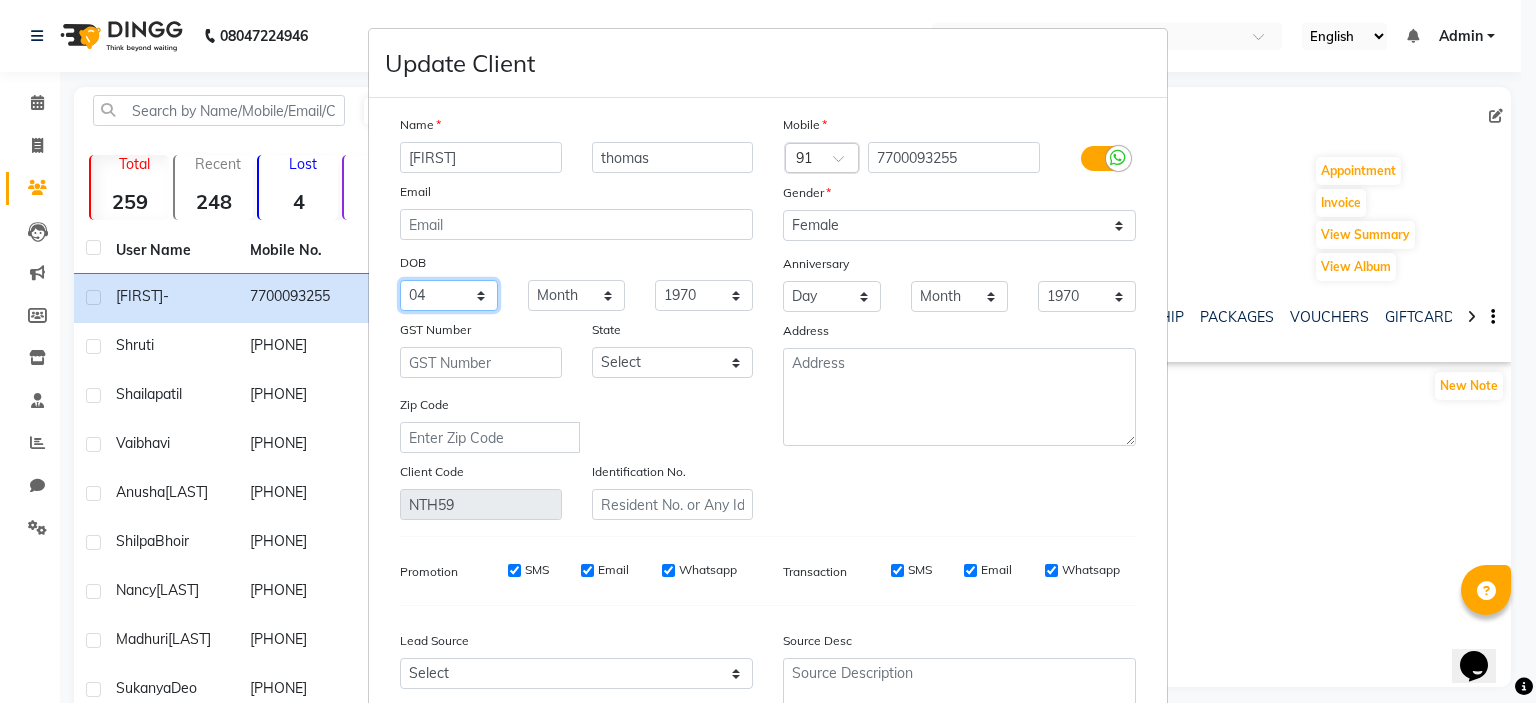 click on "Day 01 02 03 04 05 06 07 08 09 10 11 12 13 14 15 16 17 18 19 20 21 22 23 24 25 26 27 28 29 30 31" at bounding box center (449, 295) 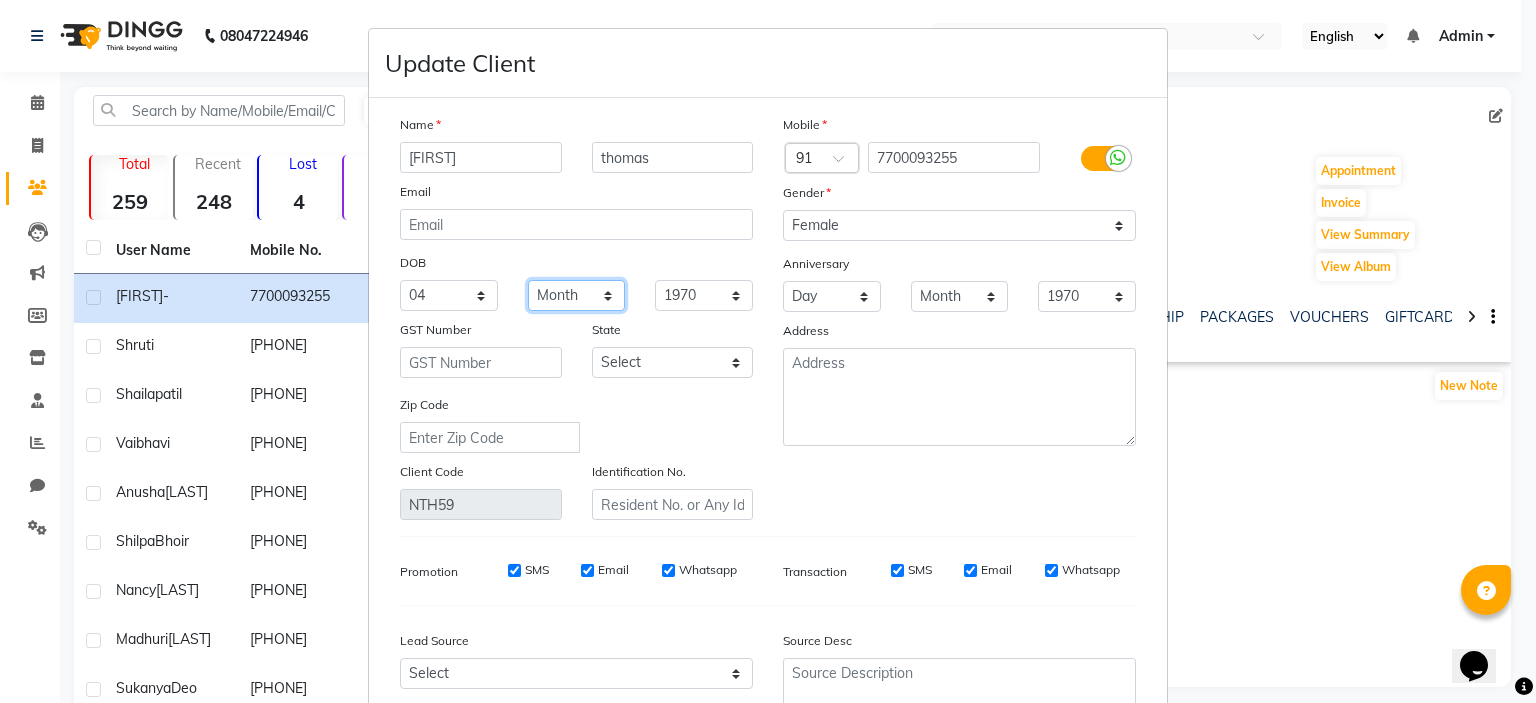 click on "Month January February March April May June July August September October November December" at bounding box center [577, 295] 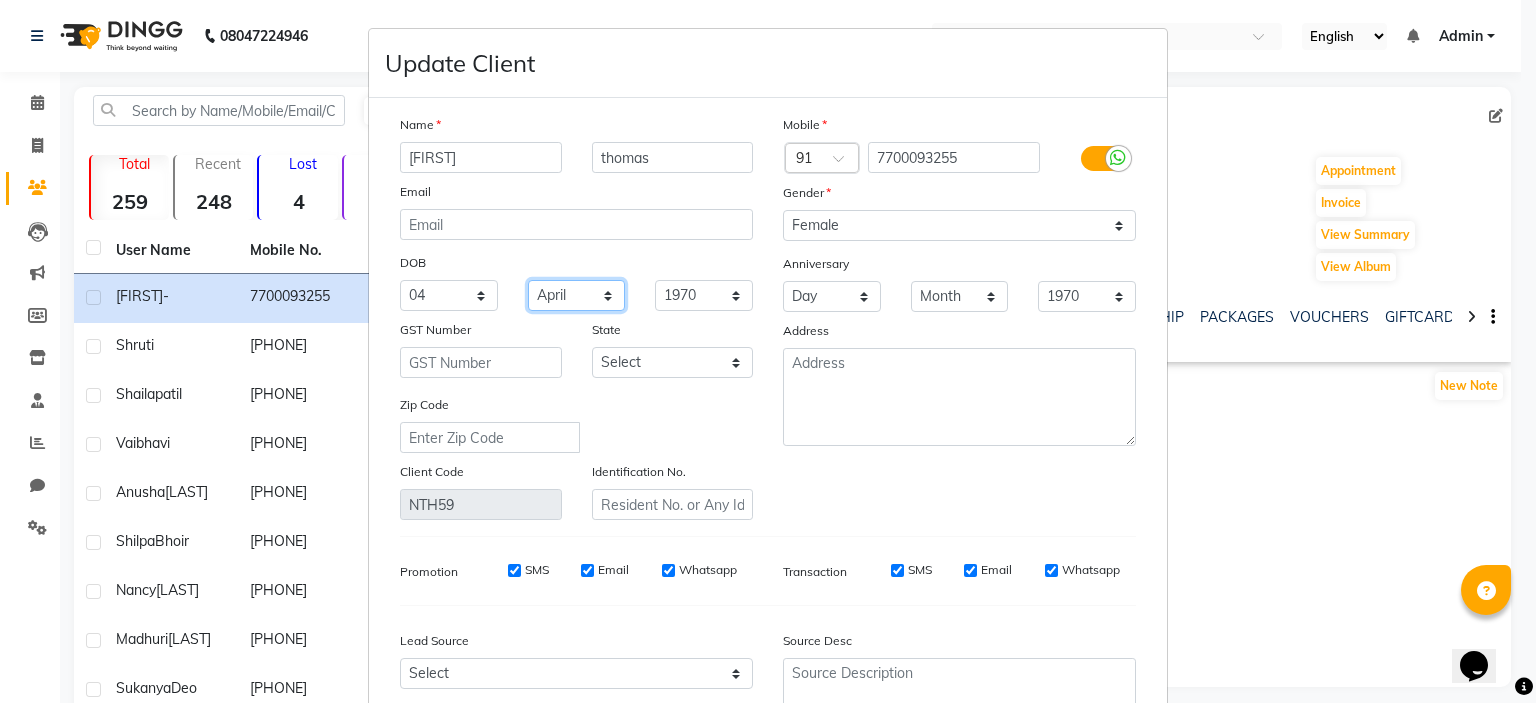 click on "Month January February March April May June July August September October November December" at bounding box center (577, 295) 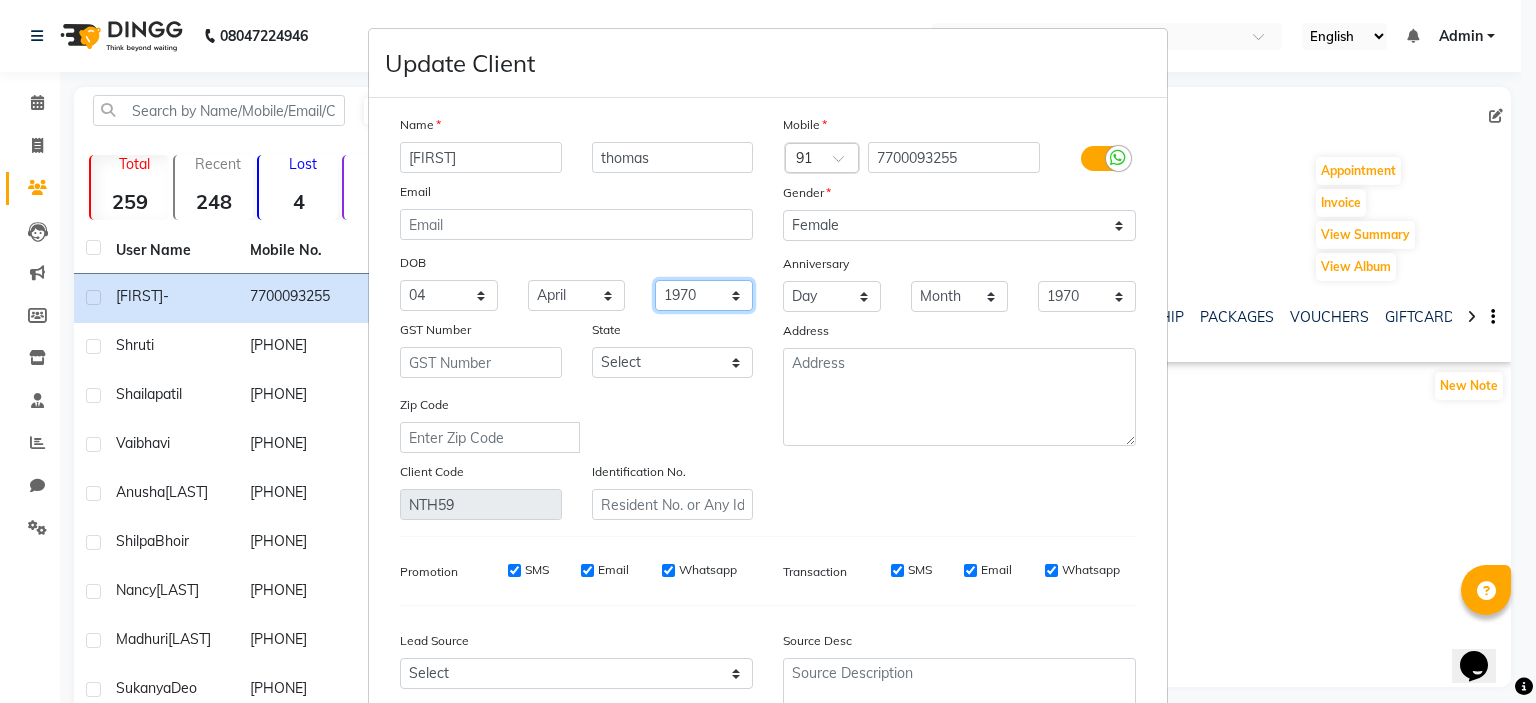 click on "1940 1941 1942 1943 1944 1945 1946 1947 1948 1949 1950 1951 1952 1953 1954 1955 1956 1957 1958 1959 1960 1961 1962 1963 1964 1965 1966 1967 1968 1969 1970 1971 1972 1973 1974 1975 1976 1977 1978 1979 1980 1981 1982 1983 1984 1985 1986 1987 1988 1989 1990 1991 1992 1993 1994 1995 1996 1997 1998 1999 2000 2001 2002 2003 2004 2005 2006 2007 2008 2009 2010 2011 2012 2013 2014 2015 2016 2017 2018 2019 2020 2021 2022 2023 2024" at bounding box center [704, 295] 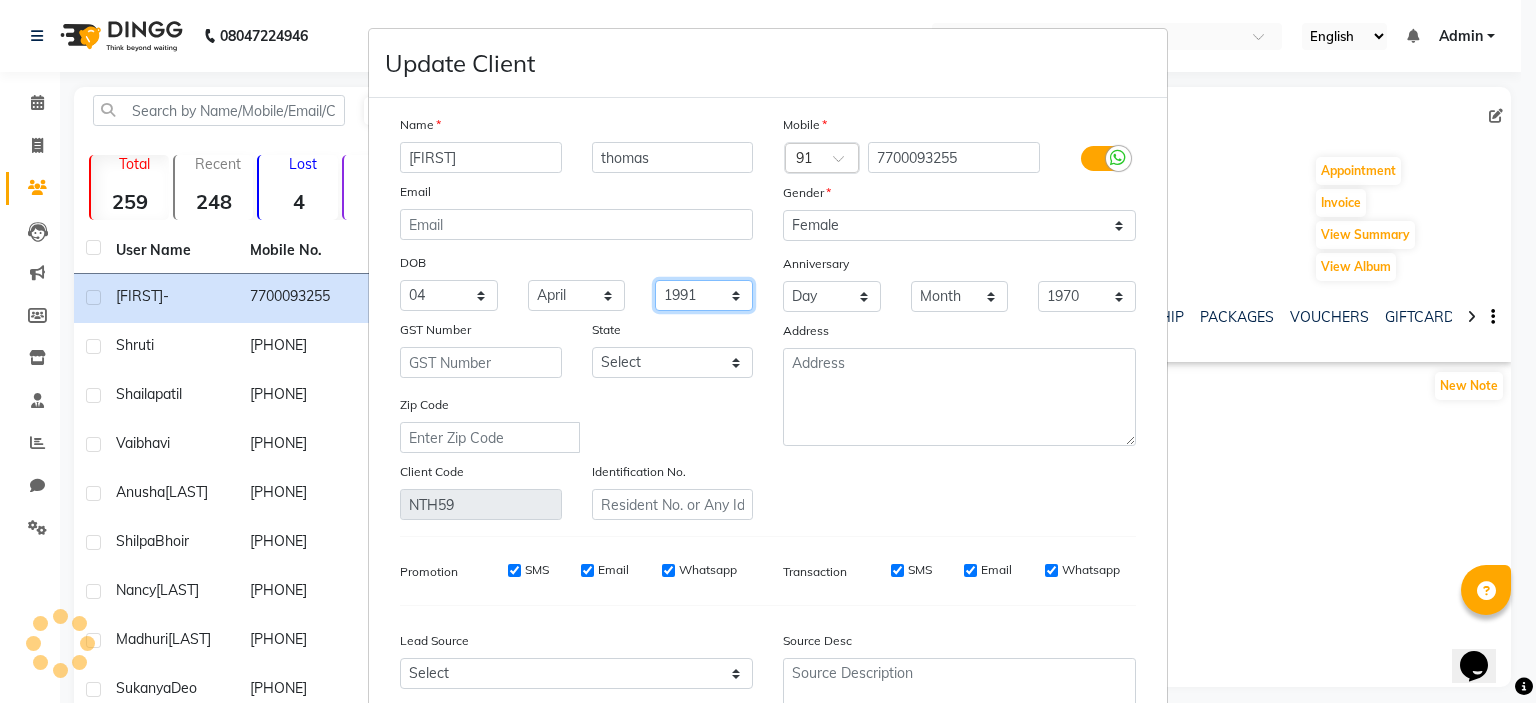 click on "1940 1941 1942 1943 1944 1945 1946 1947 1948 1949 1950 1951 1952 1953 1954 1955 1956 1957 1958 1959 1960 1961 1962 1963 1964 1965 1966 1967 1968 1969 1970 1971 1972 1973 1974 1975 1976 1977 1978 1979 1980 1981 1982 1983 1984 1985 1986 1987 1988 1989 1990 1991 1992 1993 1994 1995 1996 1997 1998 1999 2000 2001 2002 2003 2004 2005 2006 2007 2008 2009 2010 2011 2012 2013 2014 2015 2016 2017 2018 2019 2020 2021 2022 2023 2024" at bounding box center [704, 295] 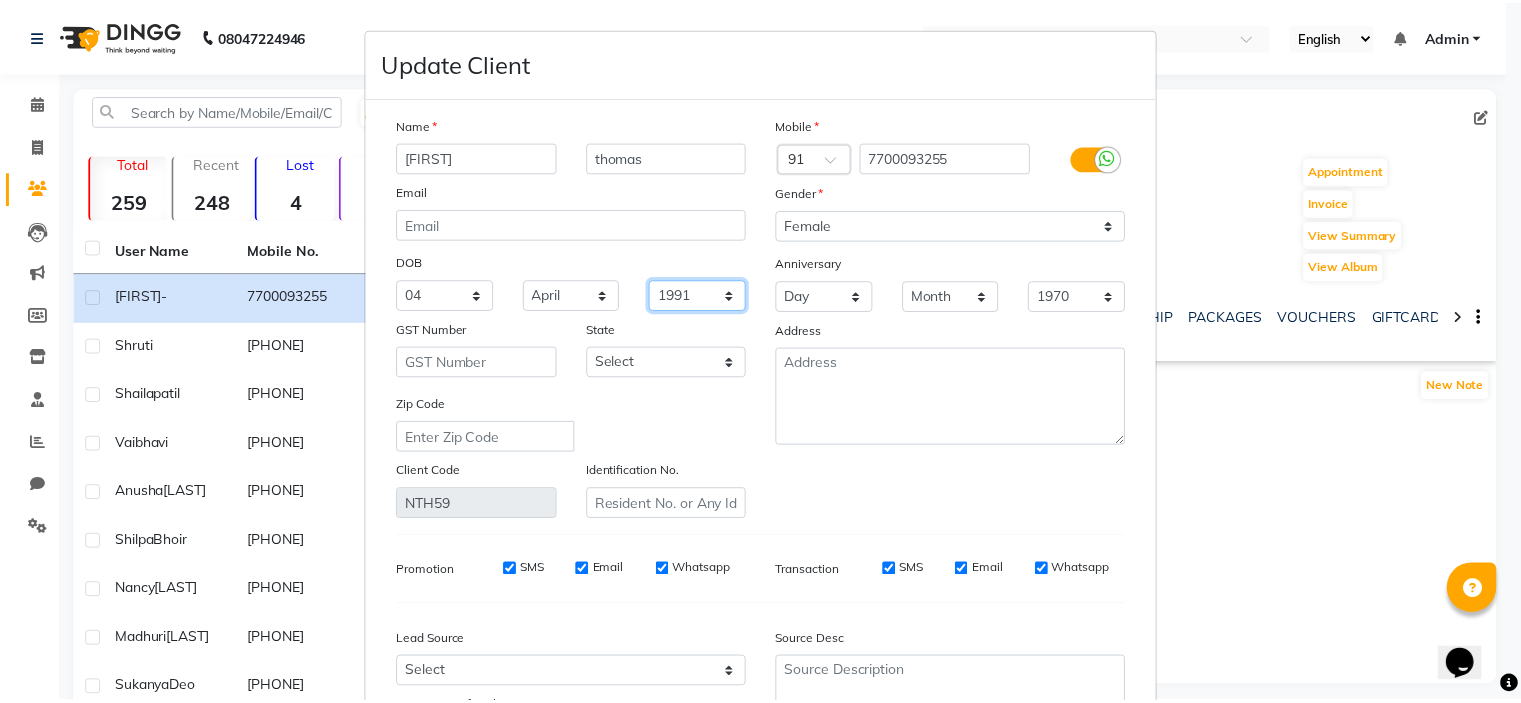 scroll, scrollTop: 194, scrollLeft: 0, axis: vertical 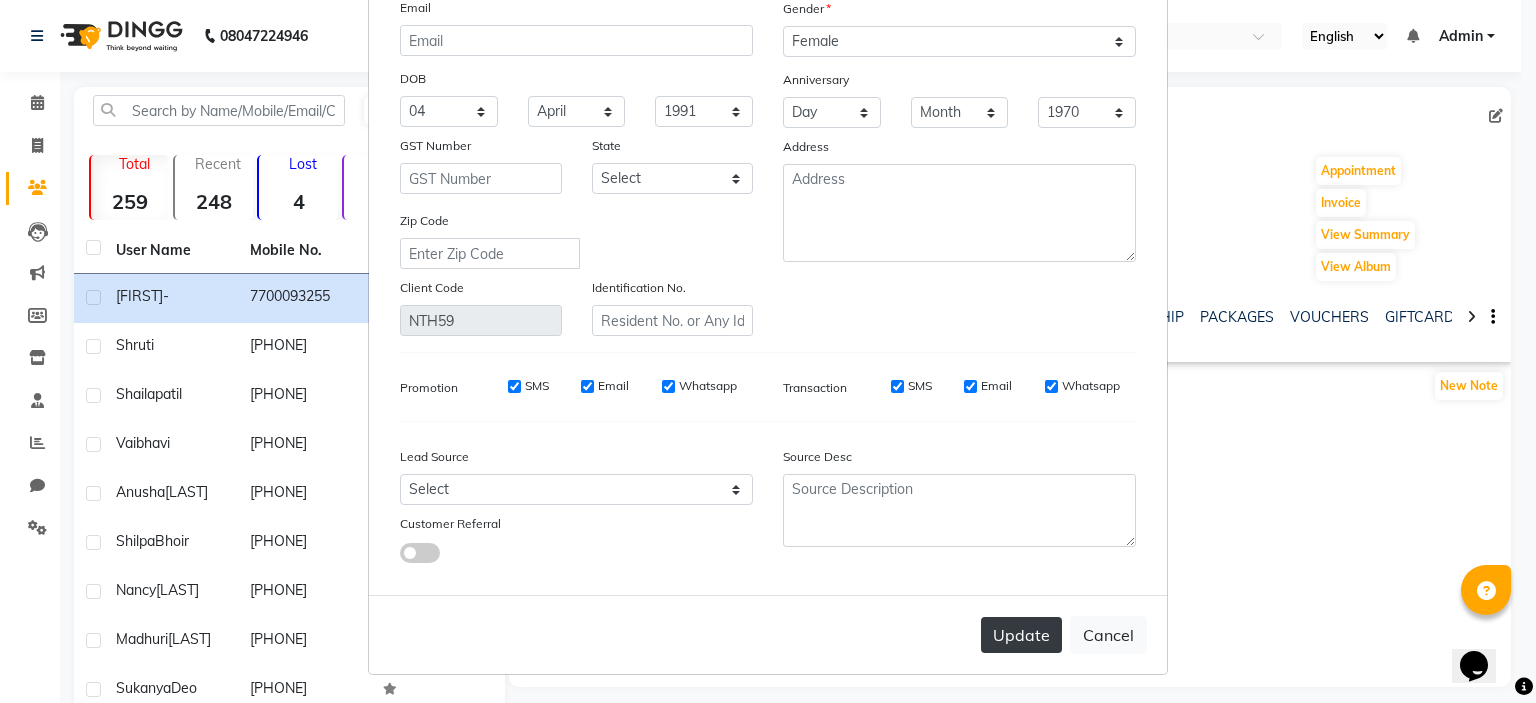 click on "Update" at bounding box center (1021, 635) 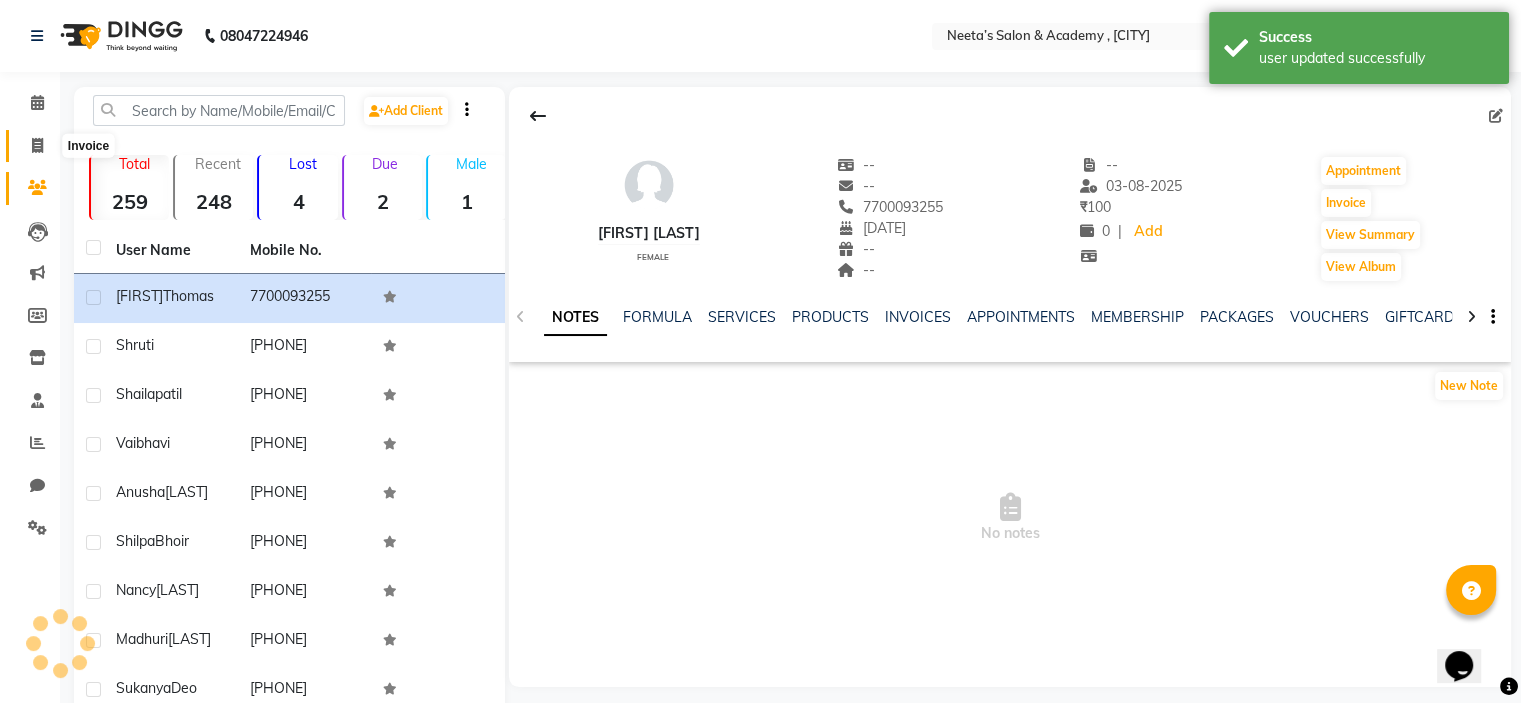 click 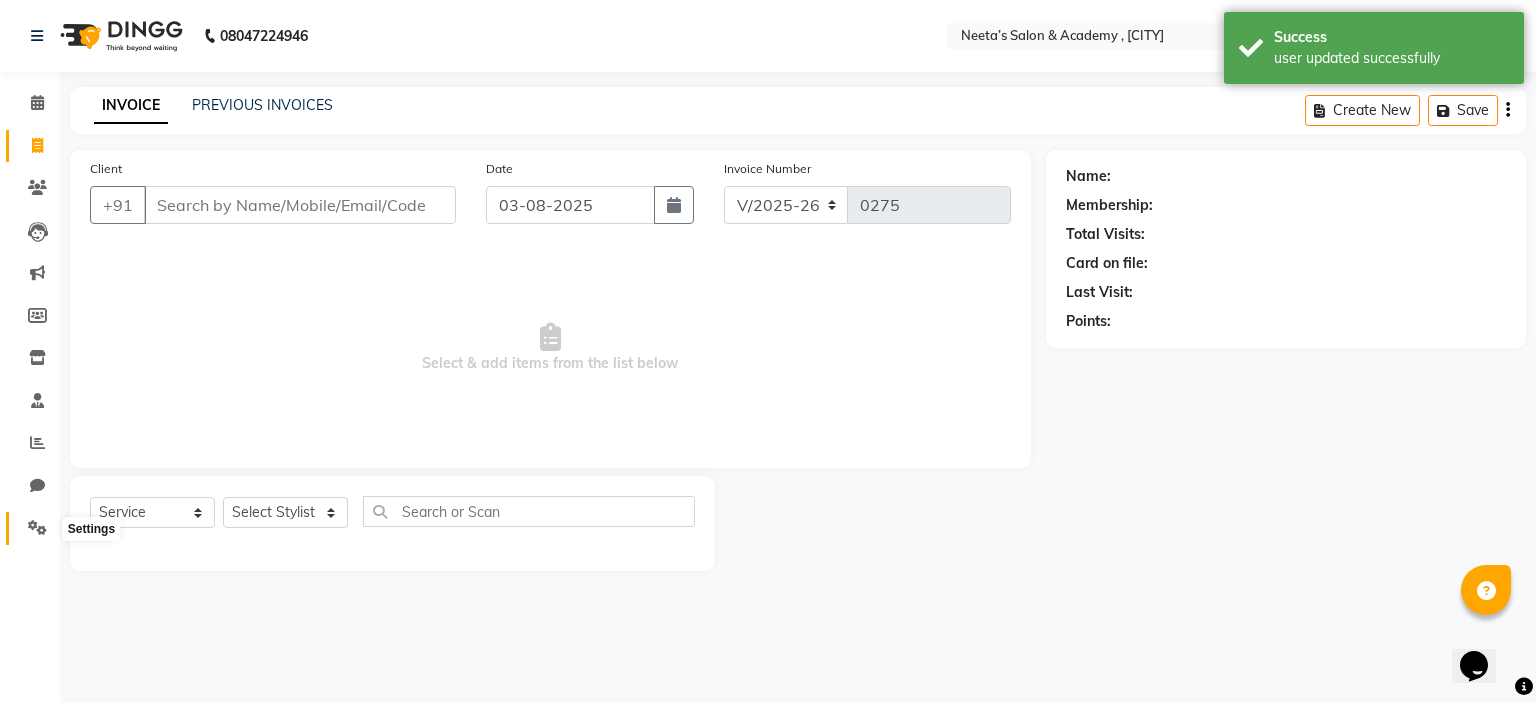 click 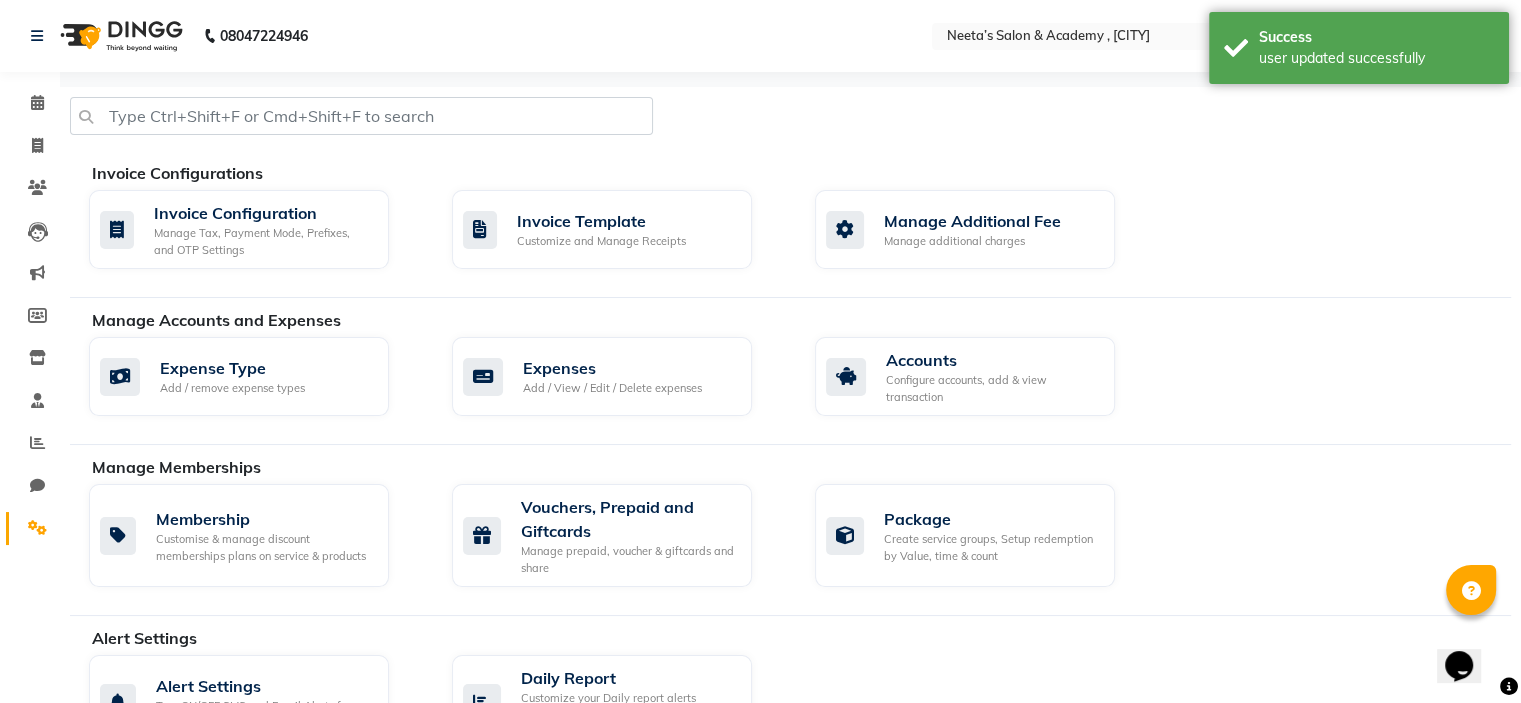 scroll, scrollTop: 400, scrollLeft: 0, axis: vertical 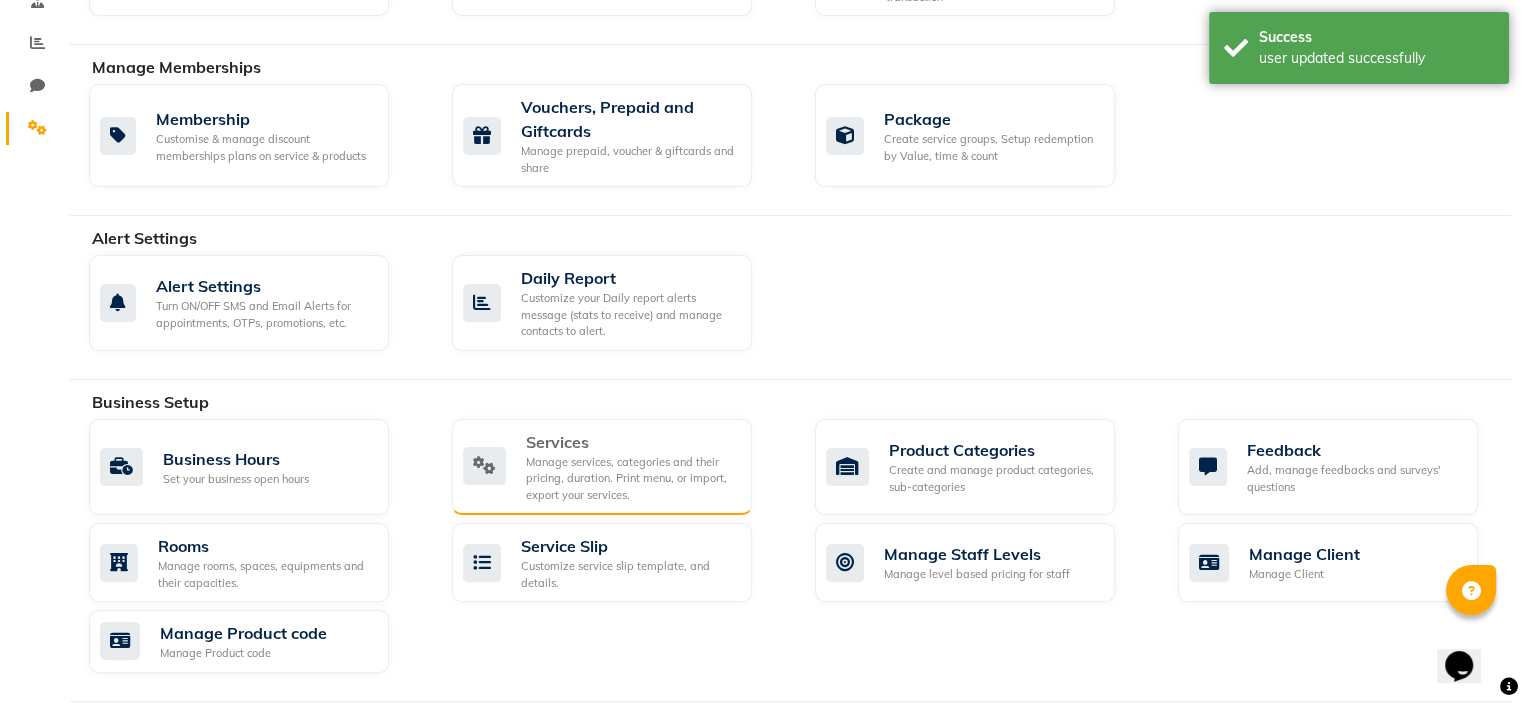 click on "Manage services, categories and their pricing, duration. Print menu, or import, export your services." 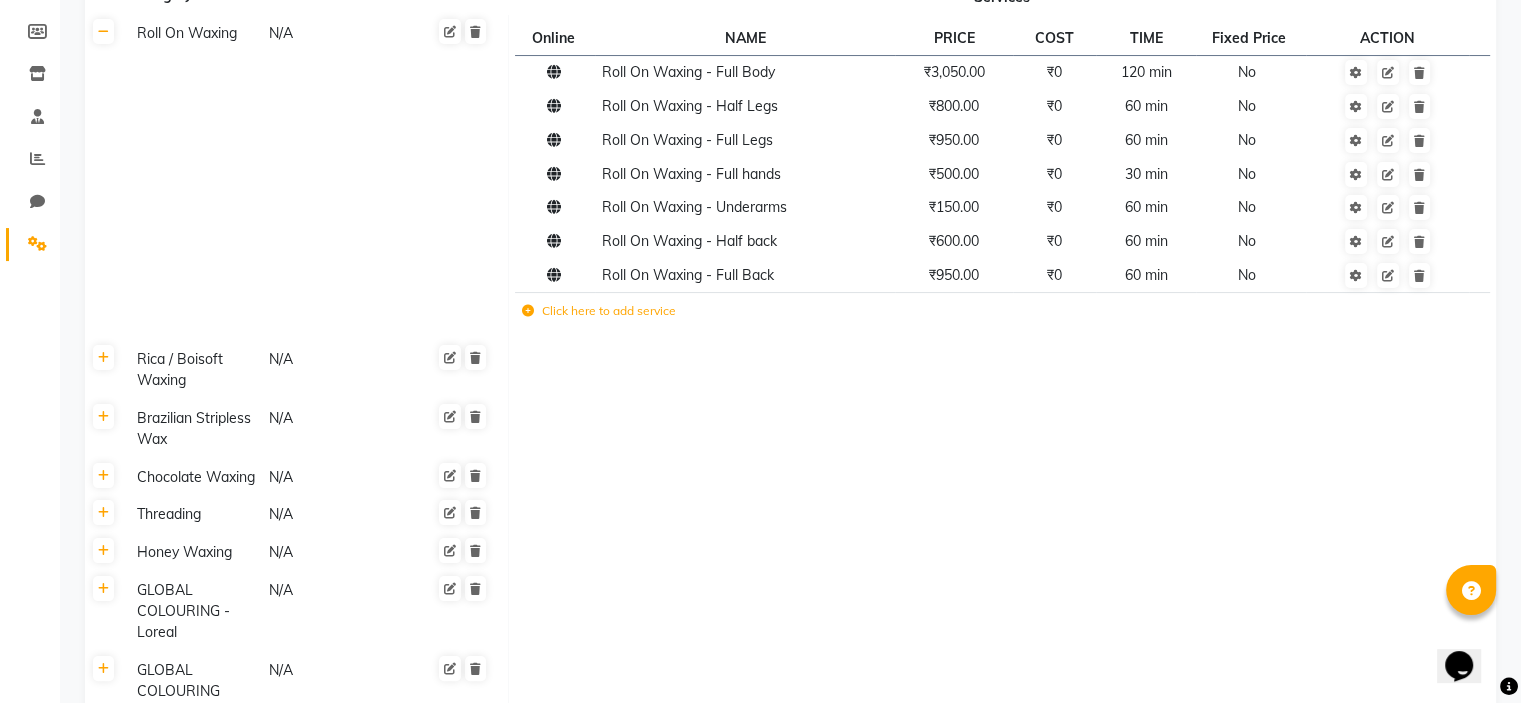 scroll, scrollTop: 383, scrollLeft: 0, axis: vertical 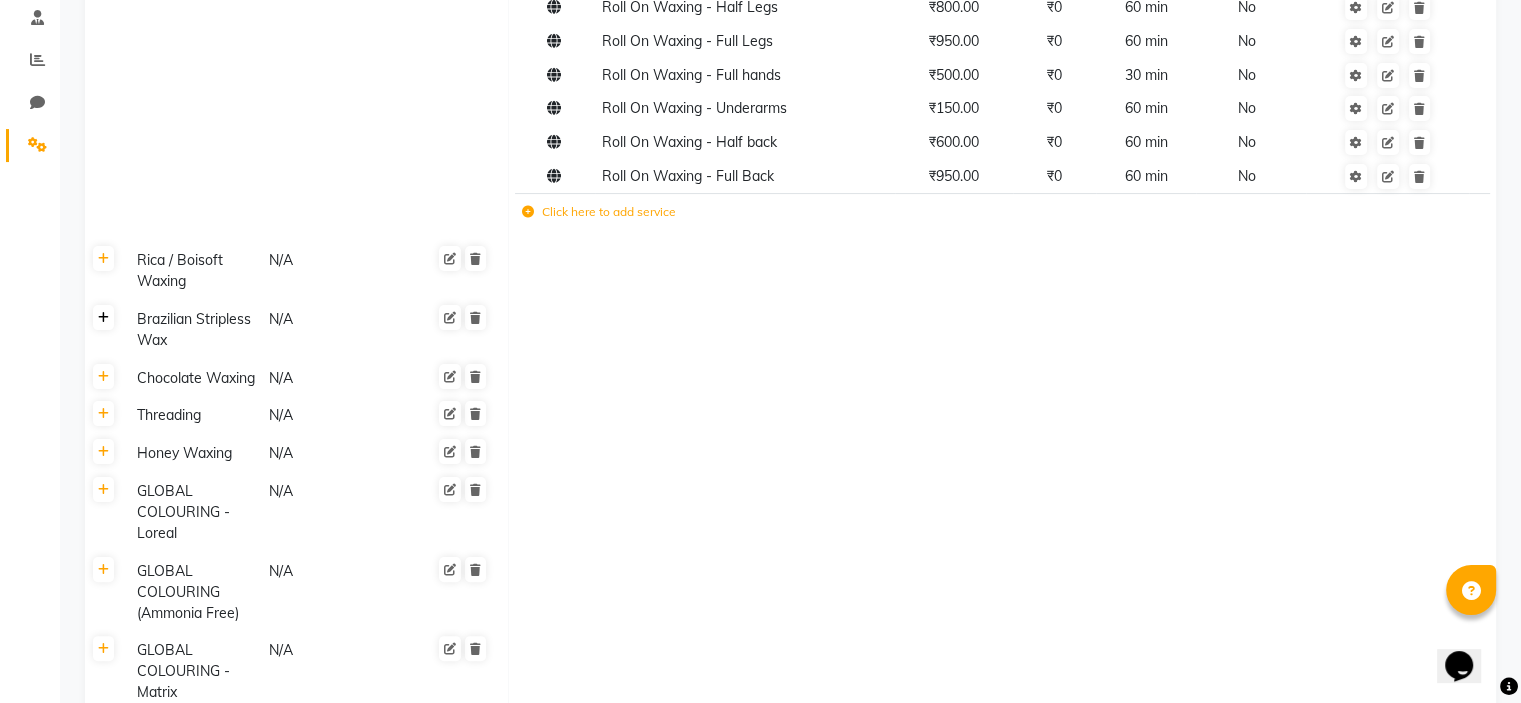 click 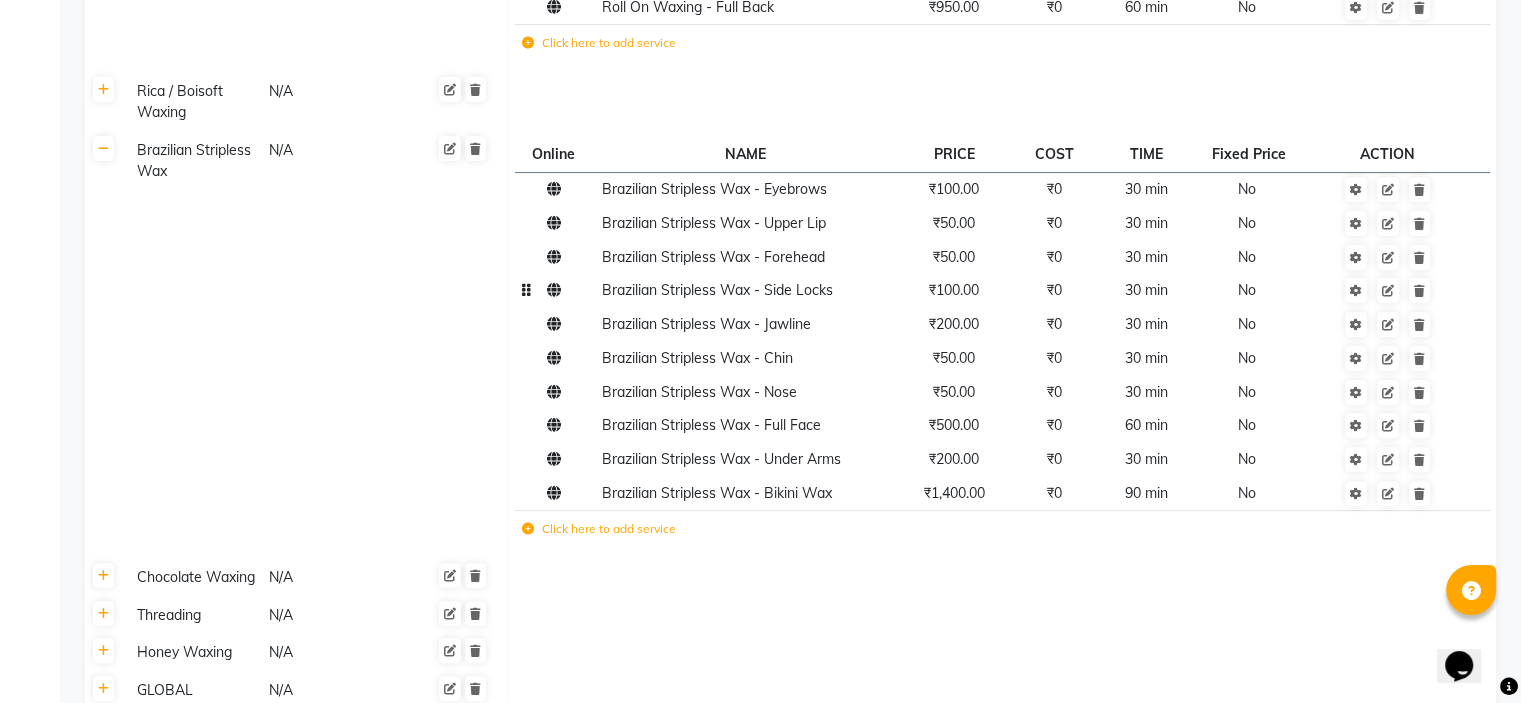 scroll, scrollTop: 555, scrollLeft: 0, axis: vertical 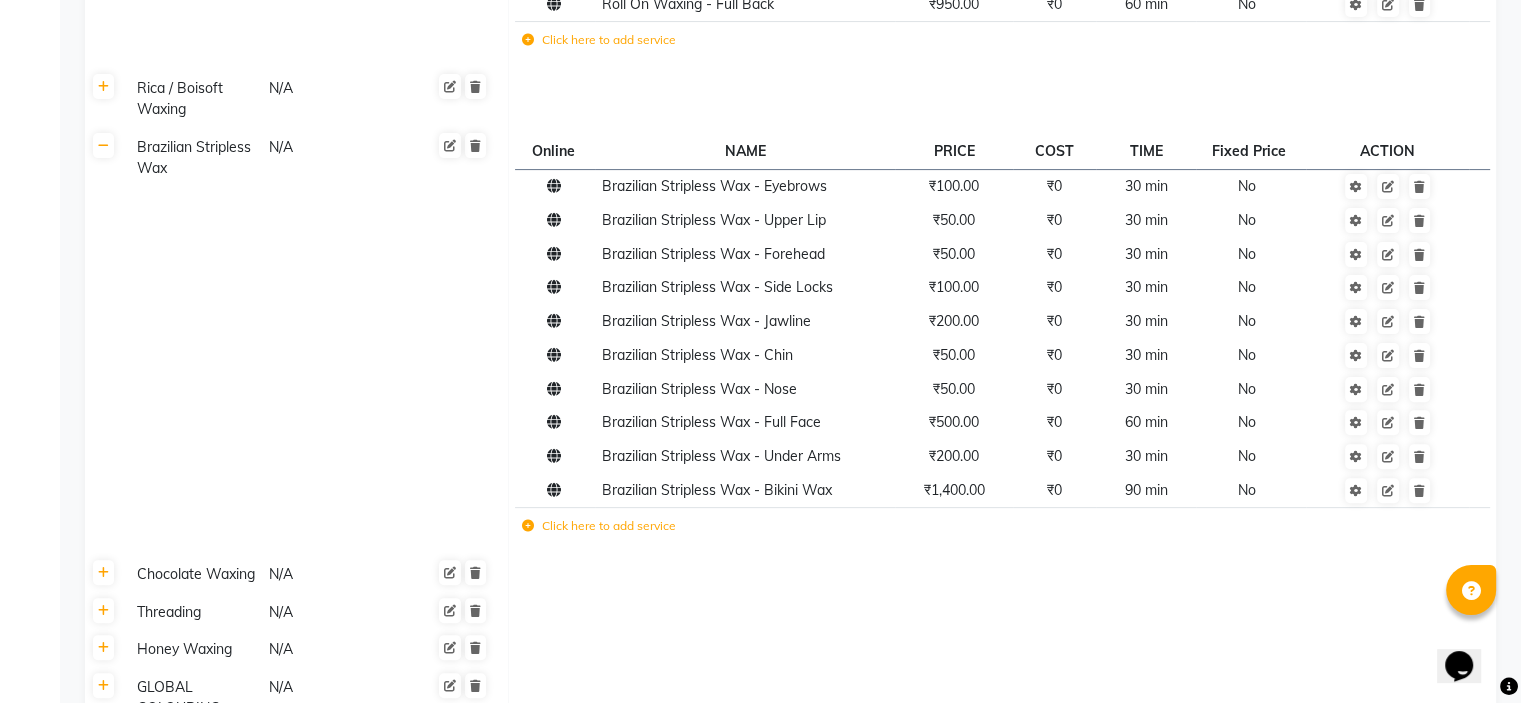 click on "Click here to add service" 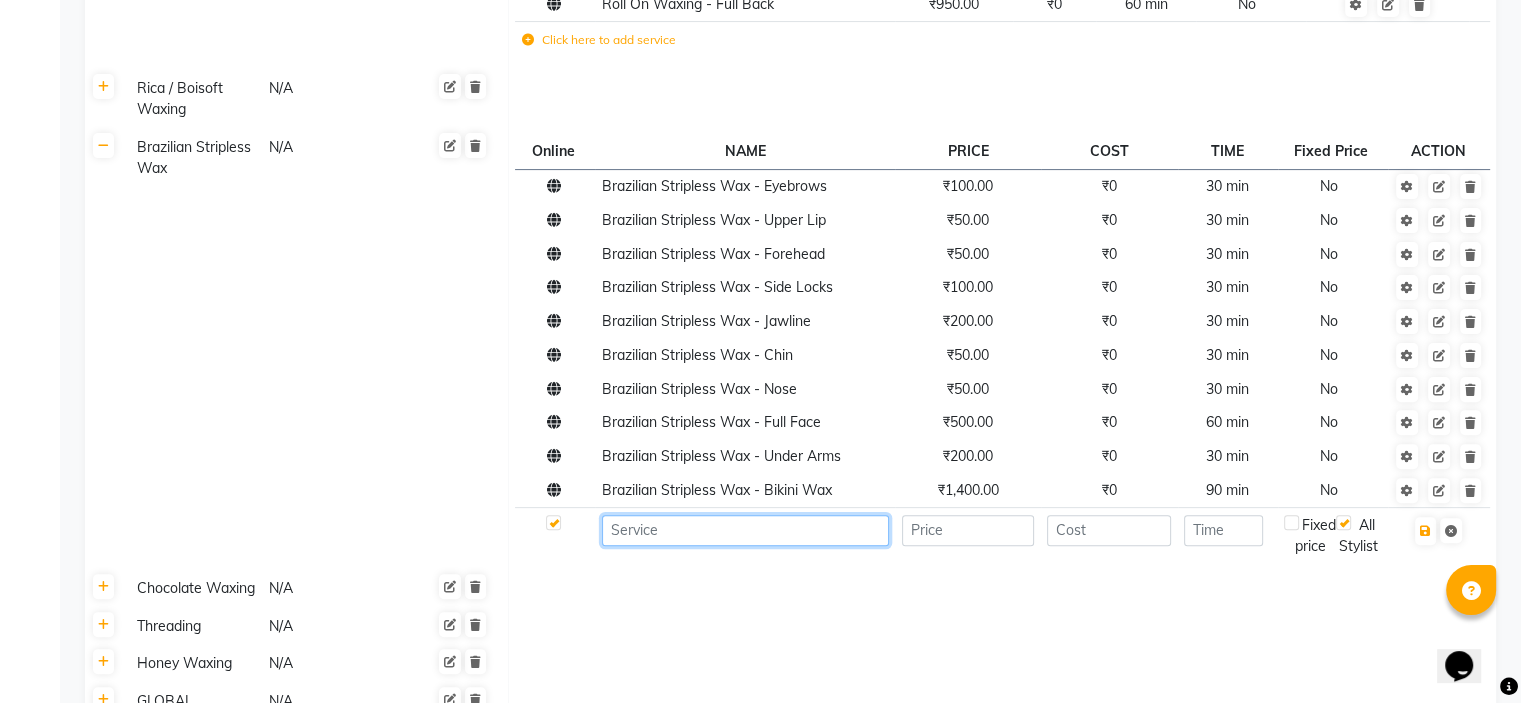 click 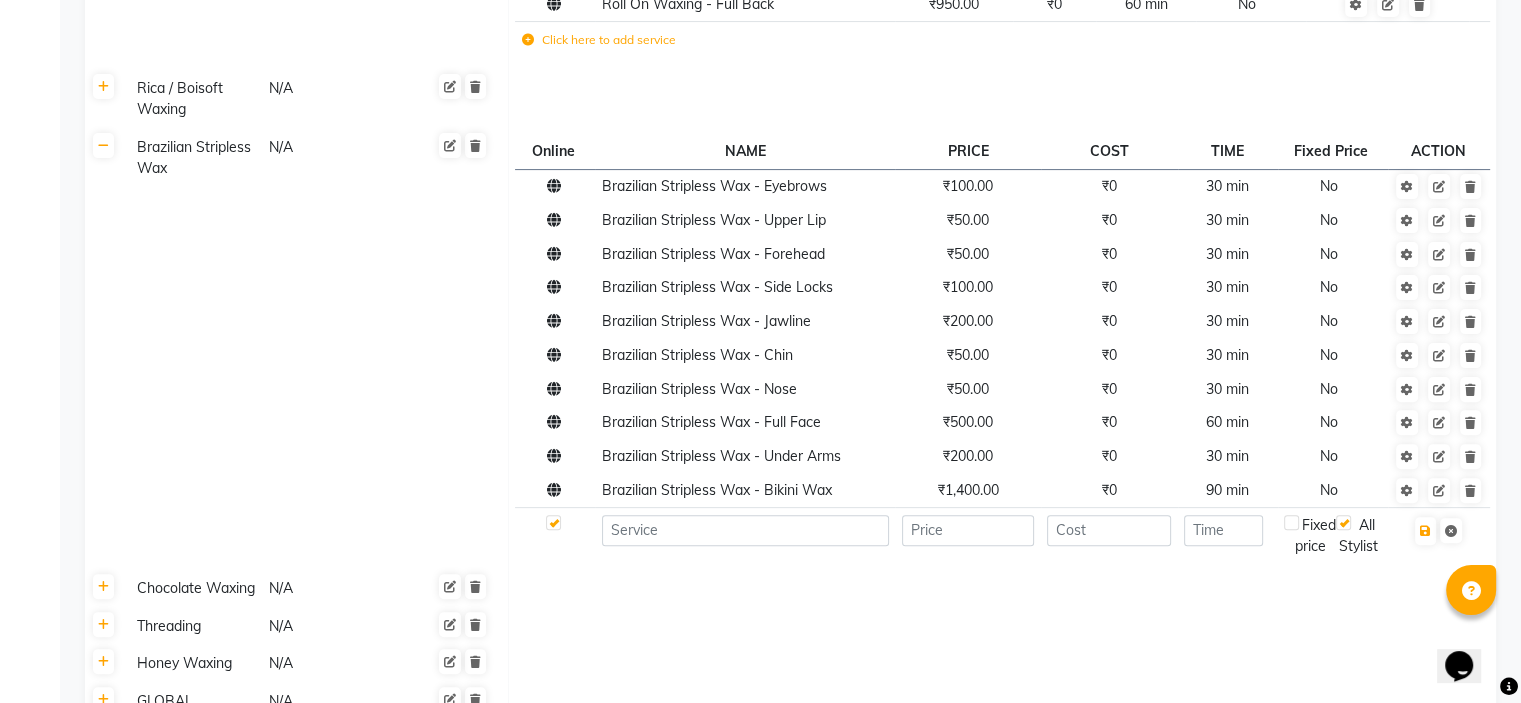 click 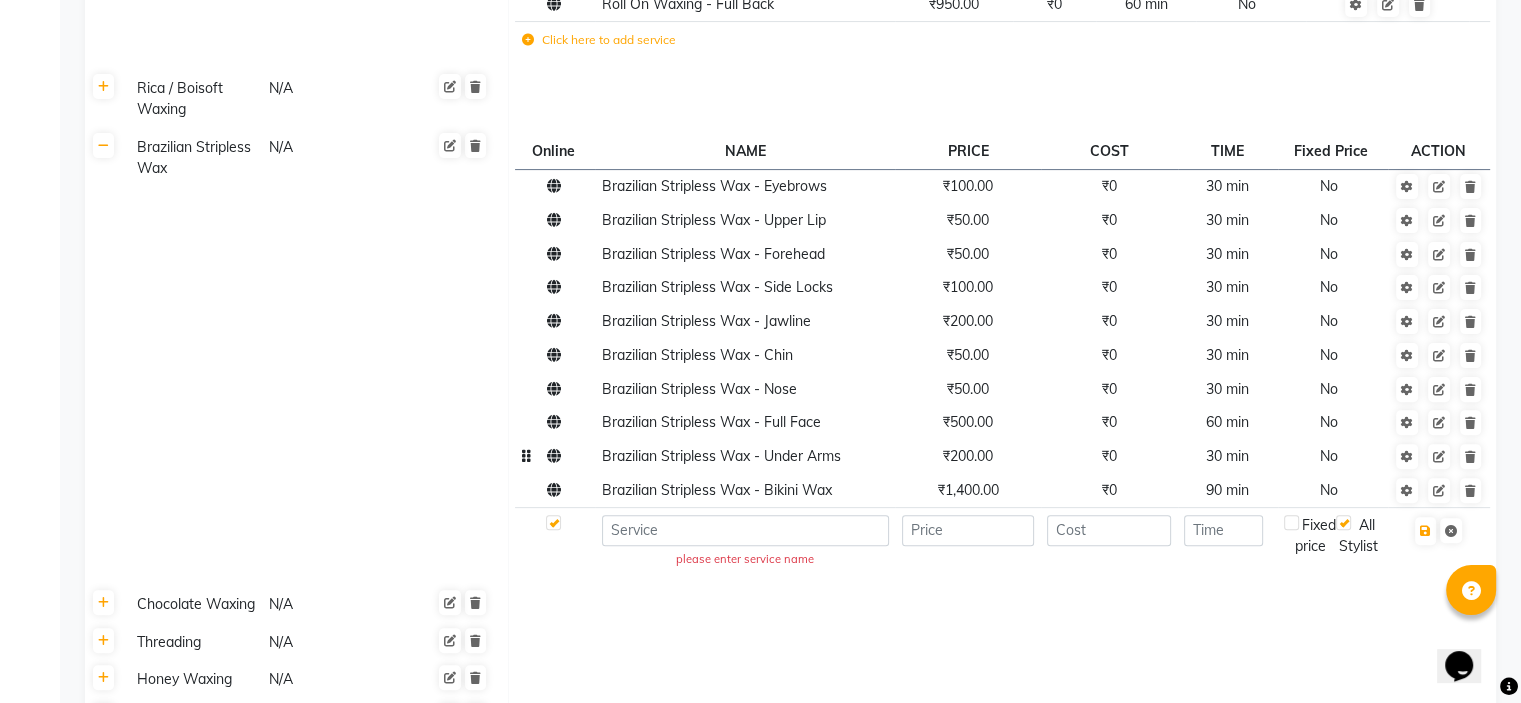 click on "Brazilian Stripless Wax - Under Arms" 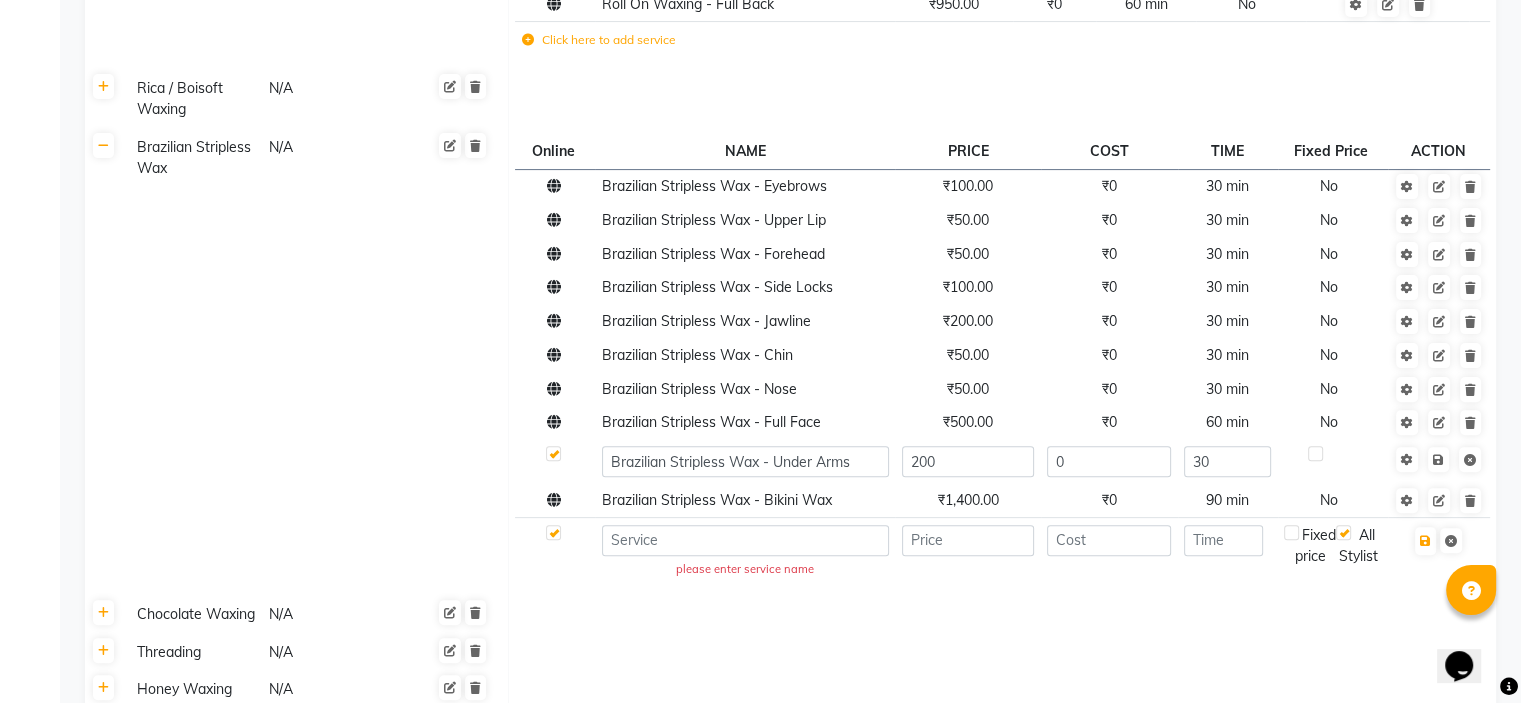 click on "Brazilian Stripless Wax - Under Arms" 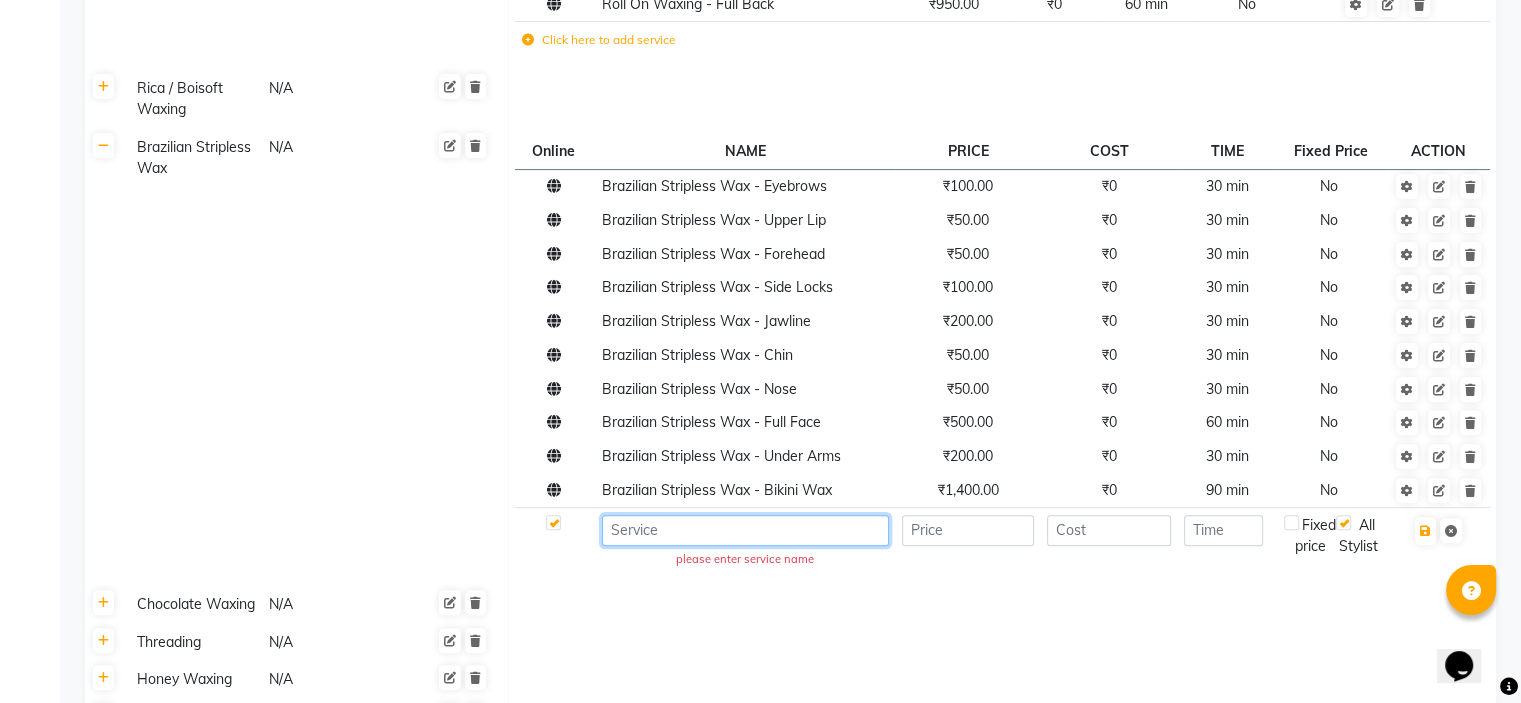 click 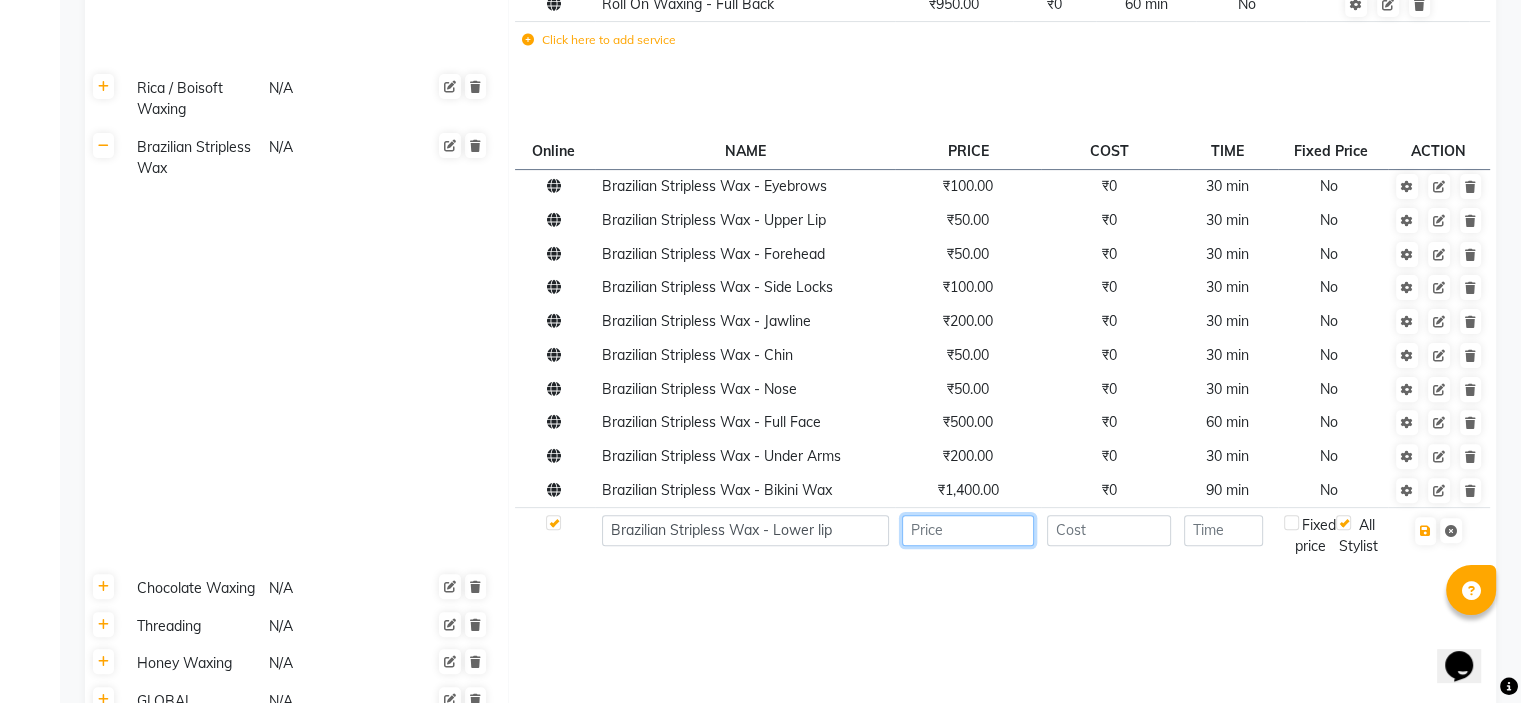 click 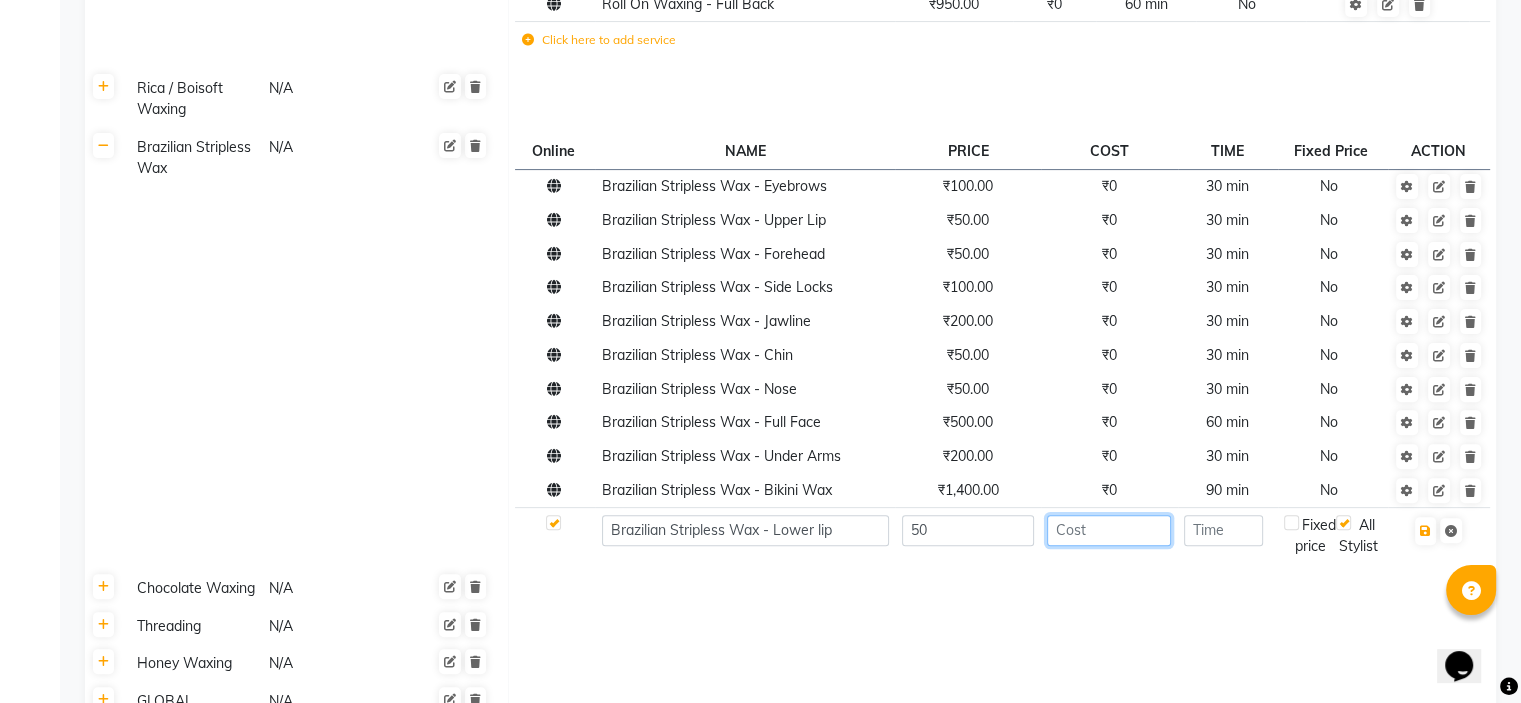 click 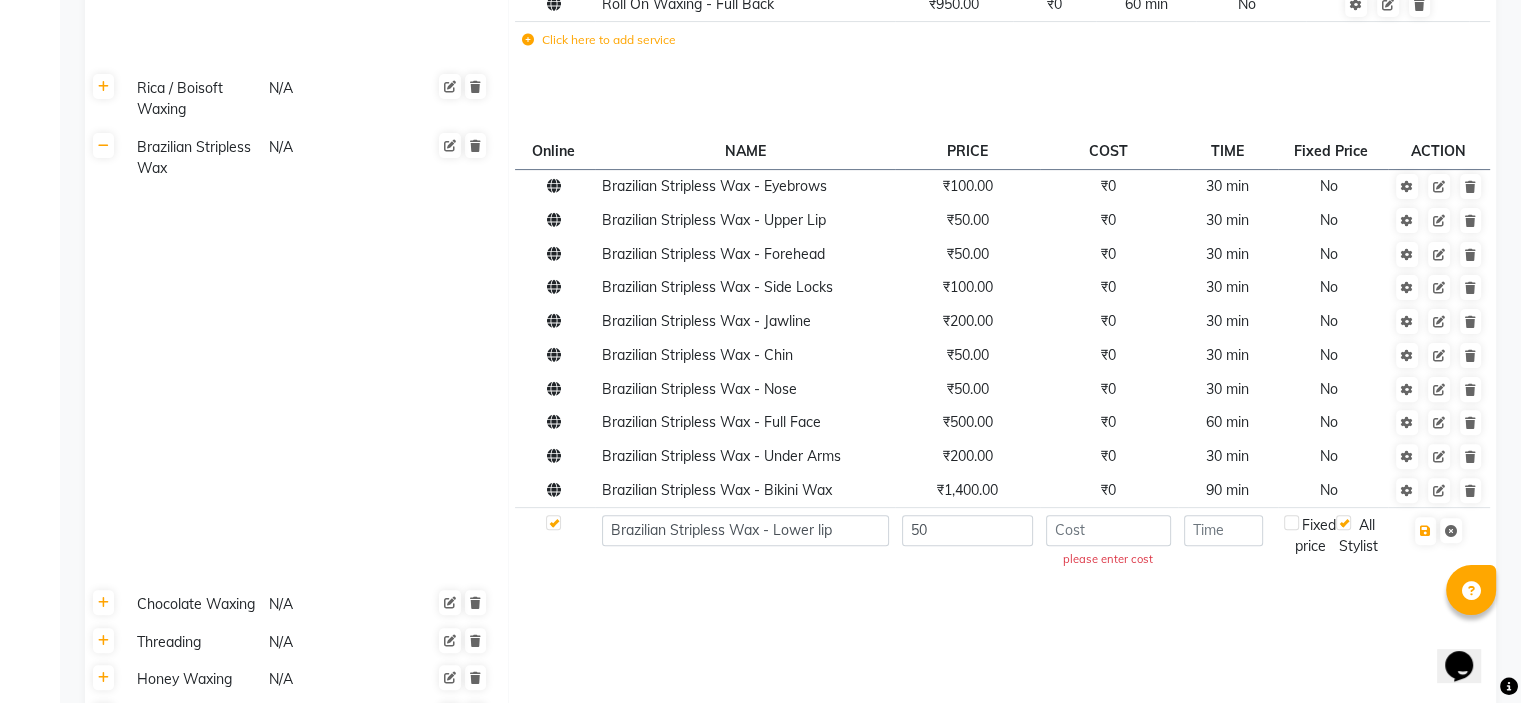 click 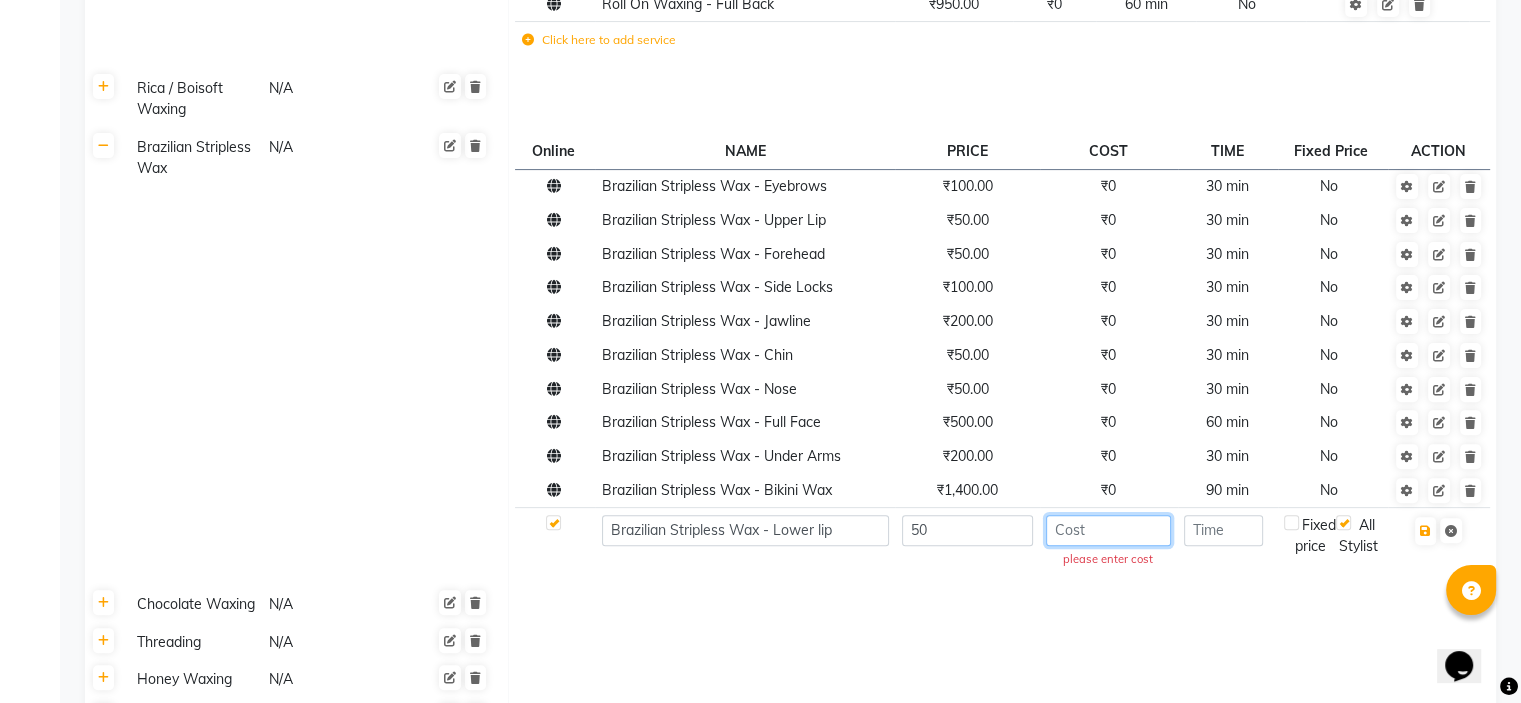 click 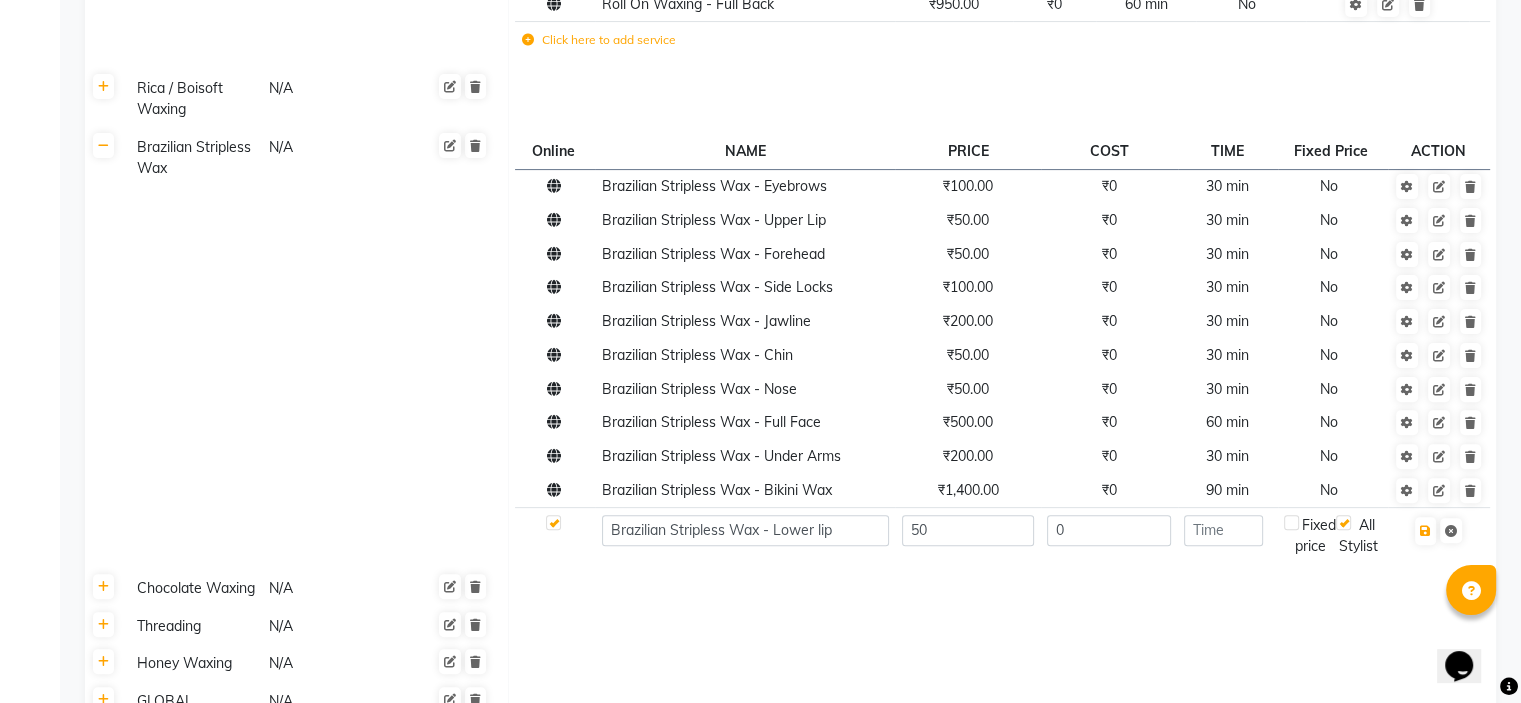 click 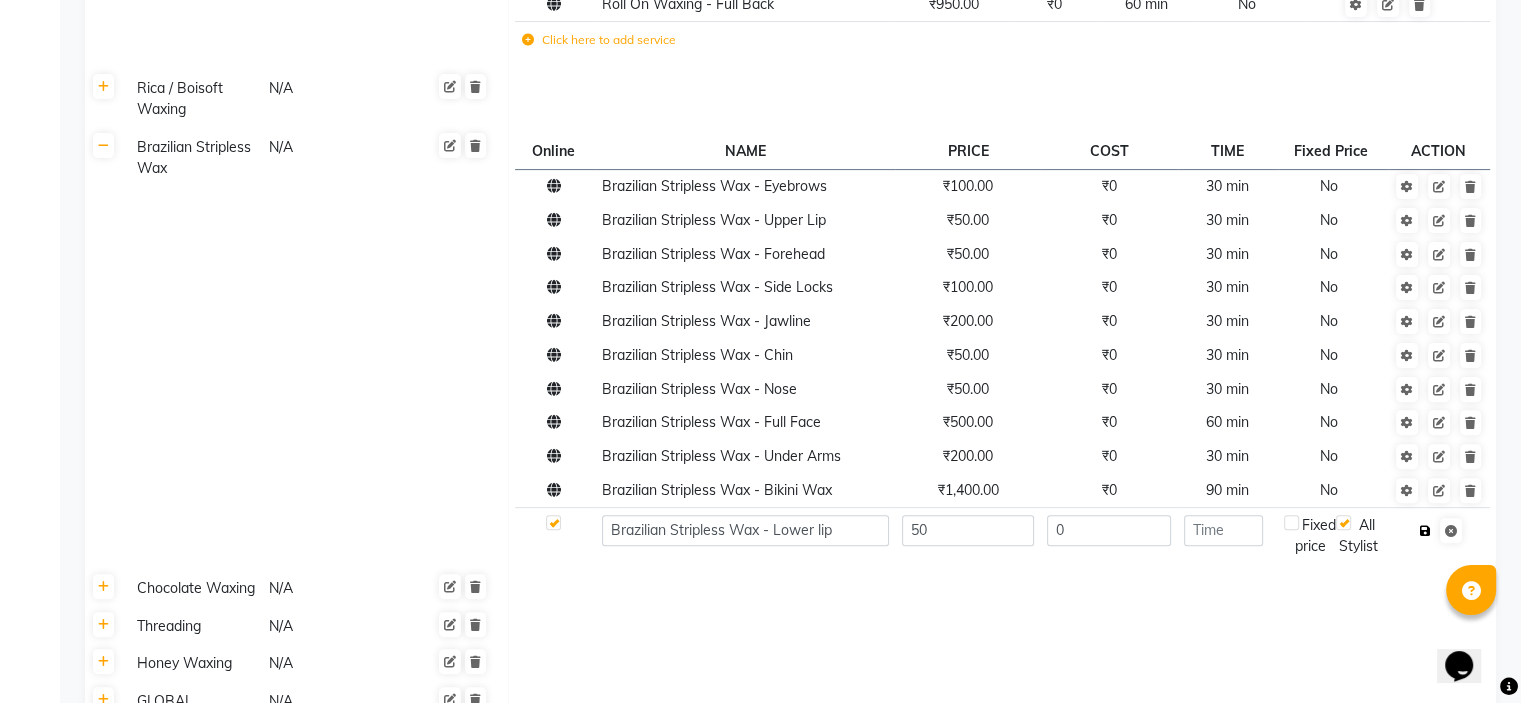 click at bounding box center (1425, 531) 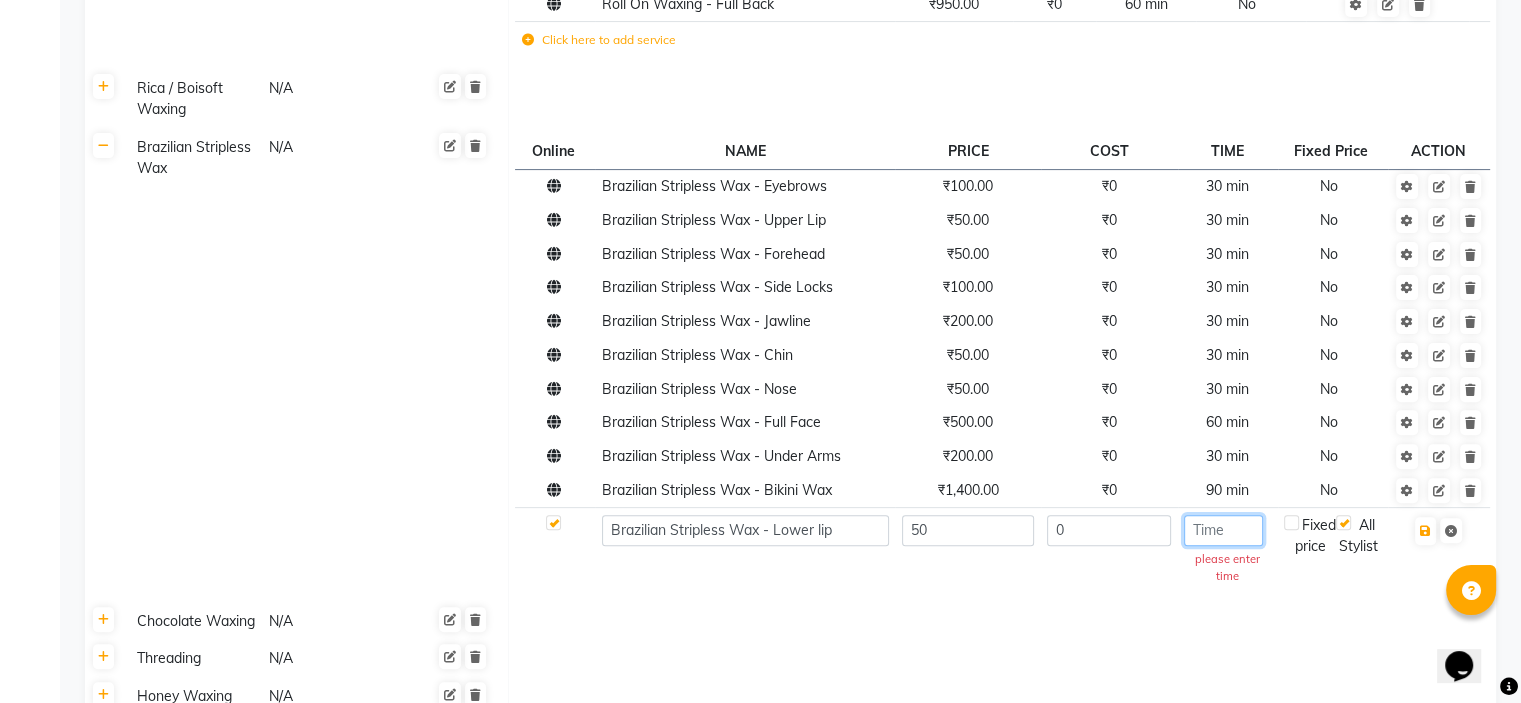 click 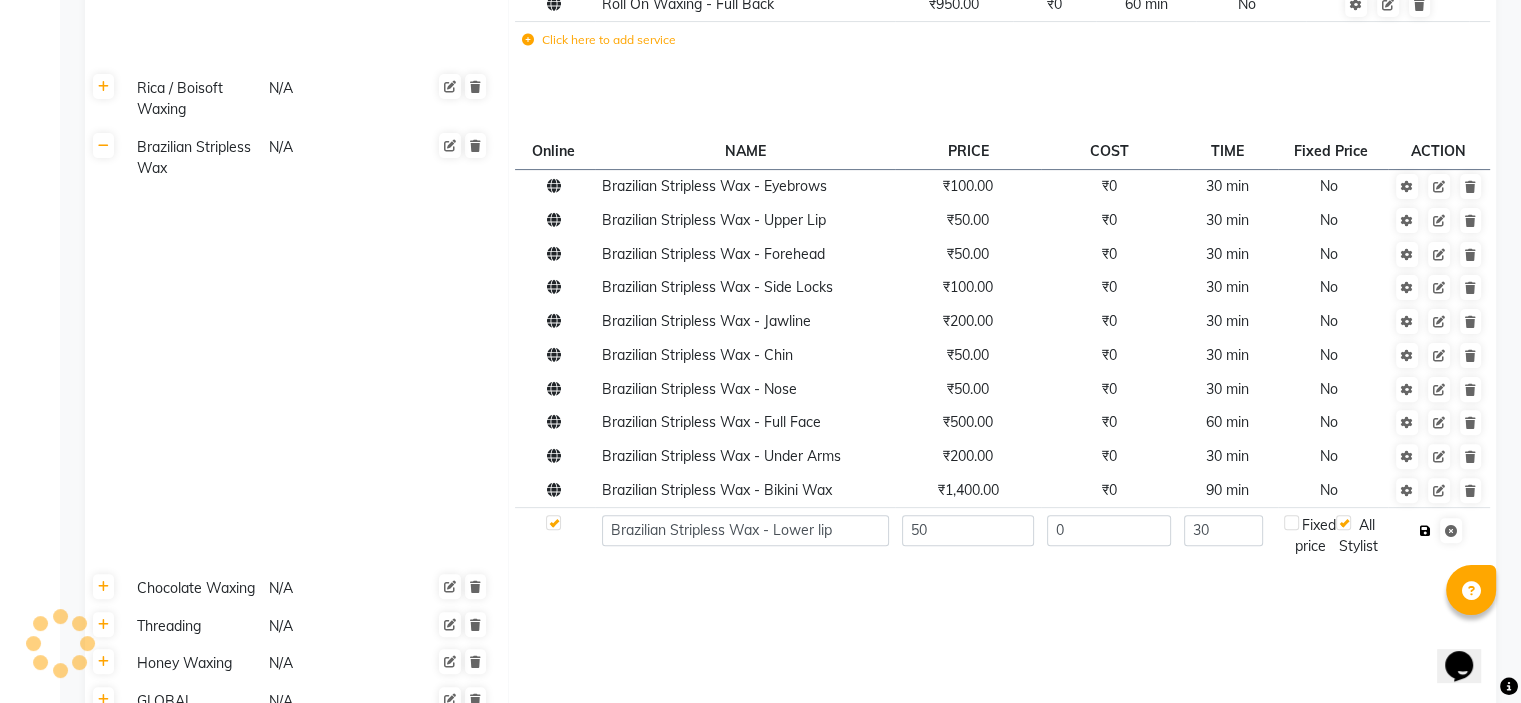 click at bounding box center (1425, 531) 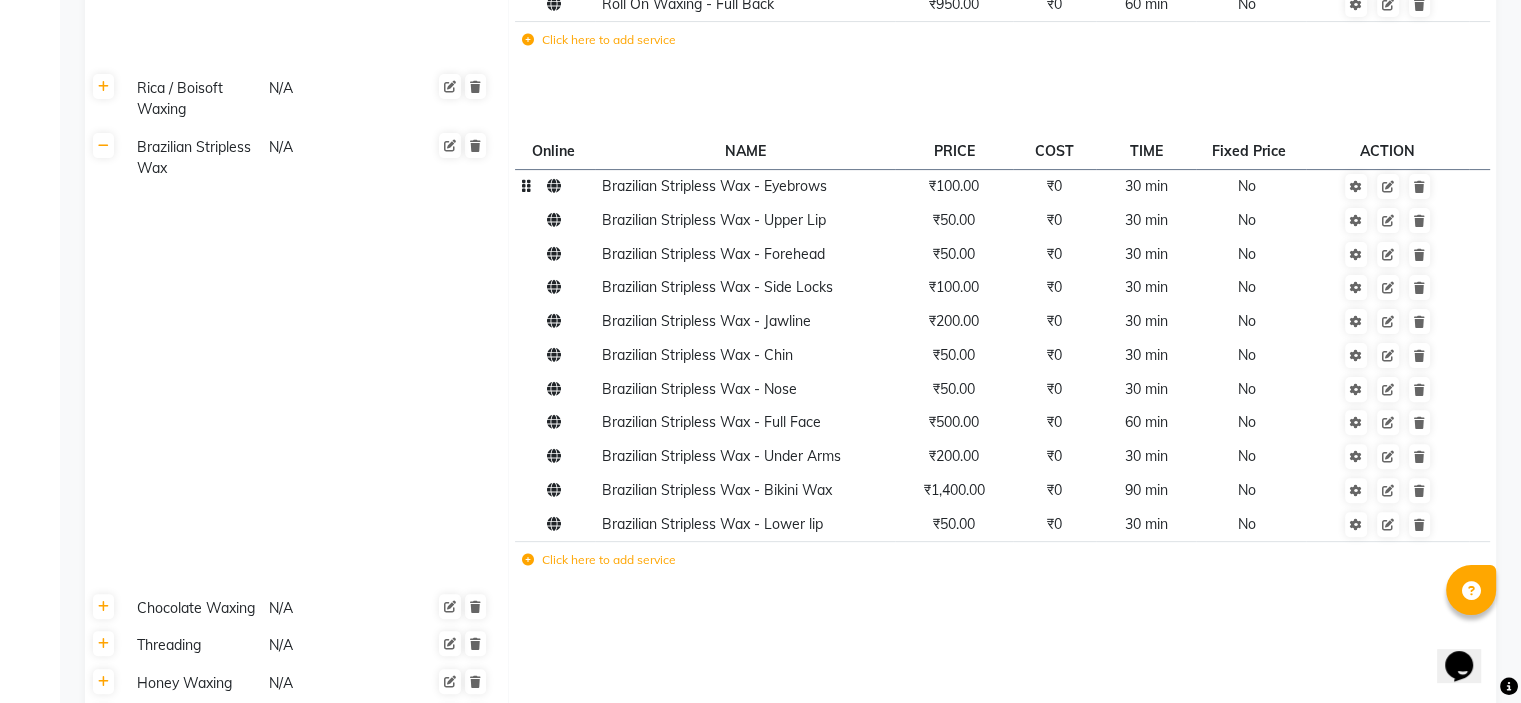 click on "30 min" 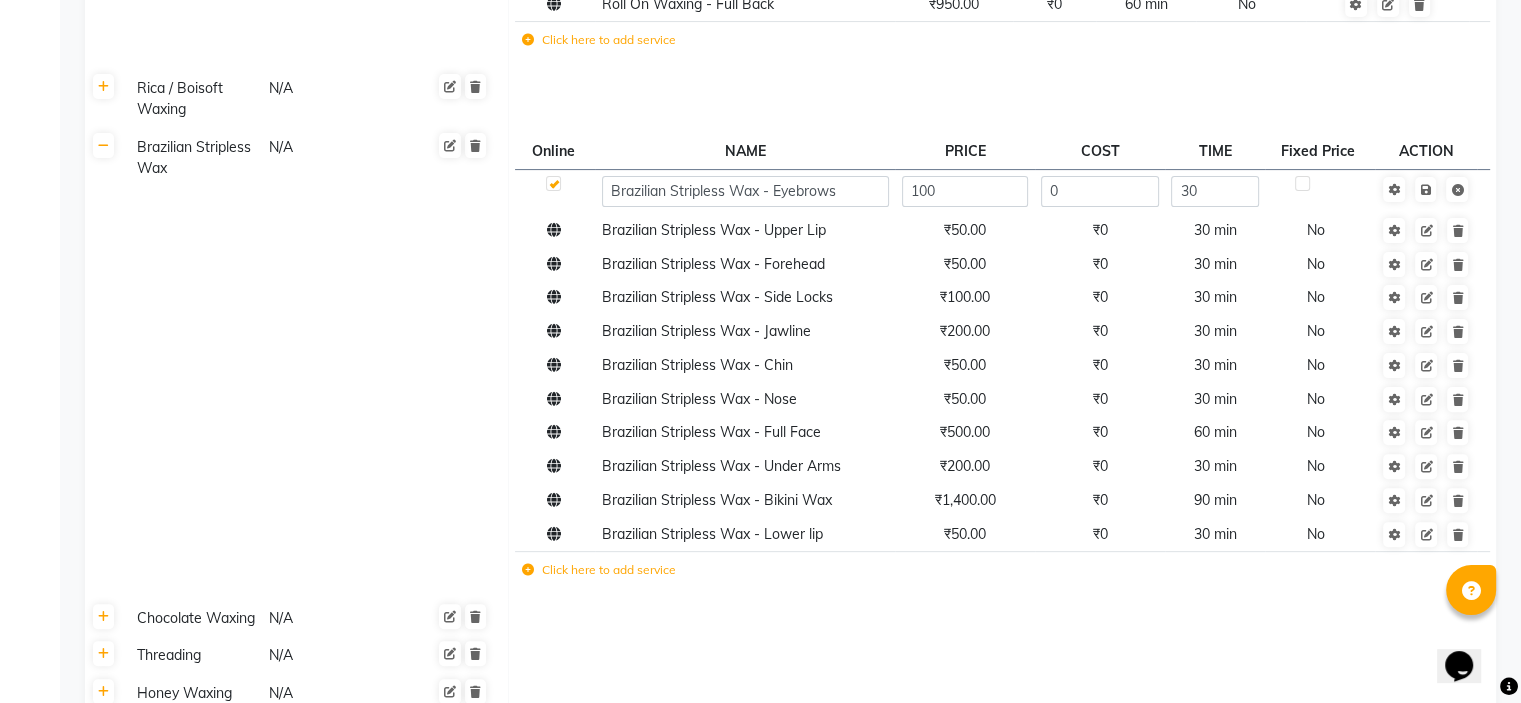 click on "0" 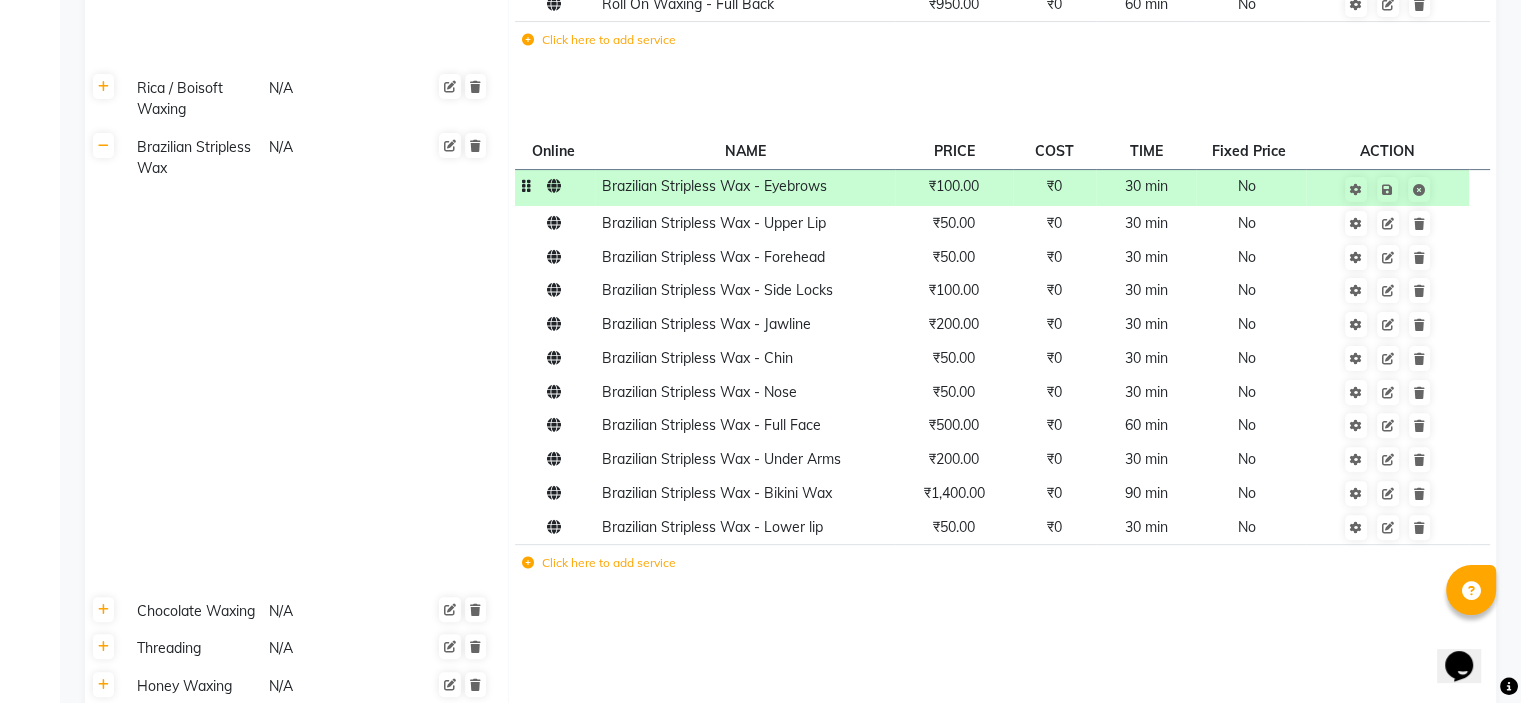 click on "30 min" 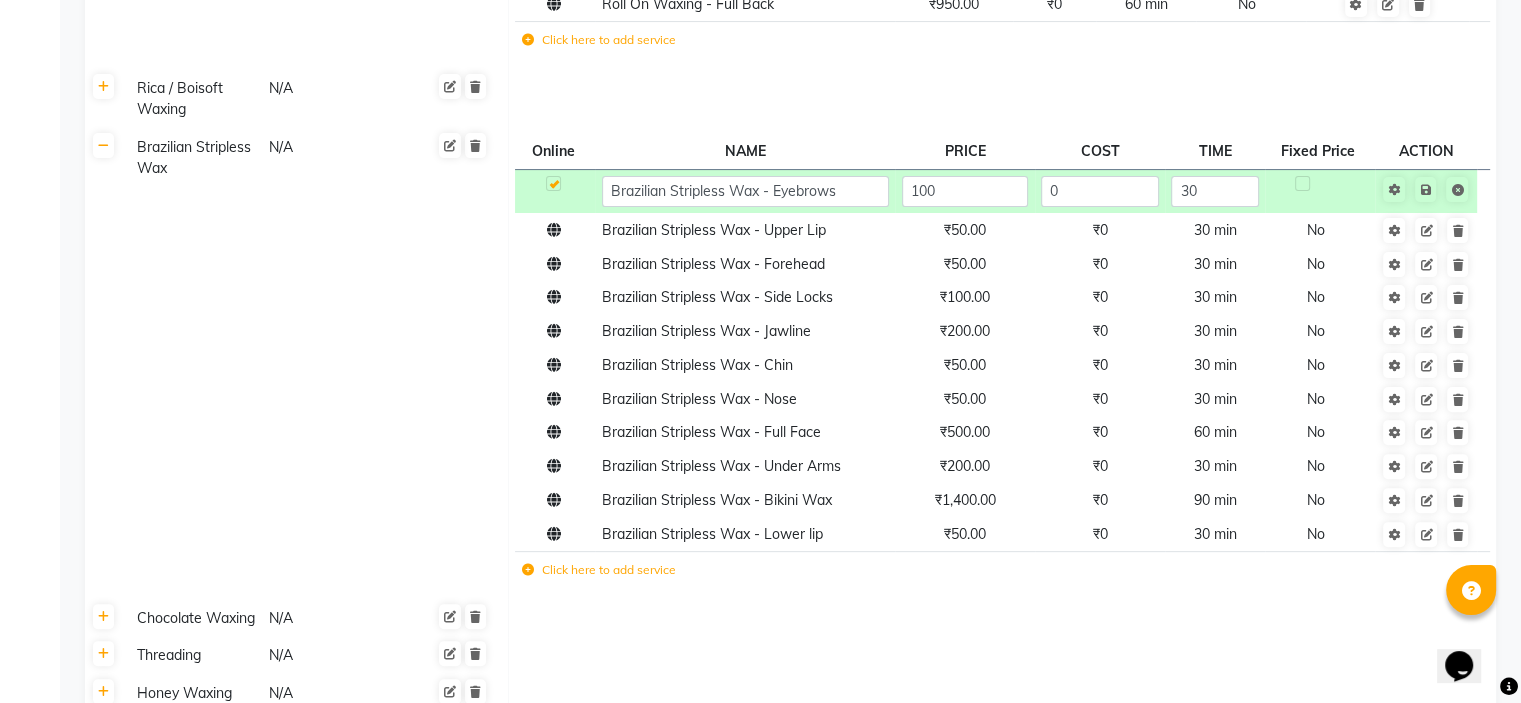 click on "0" 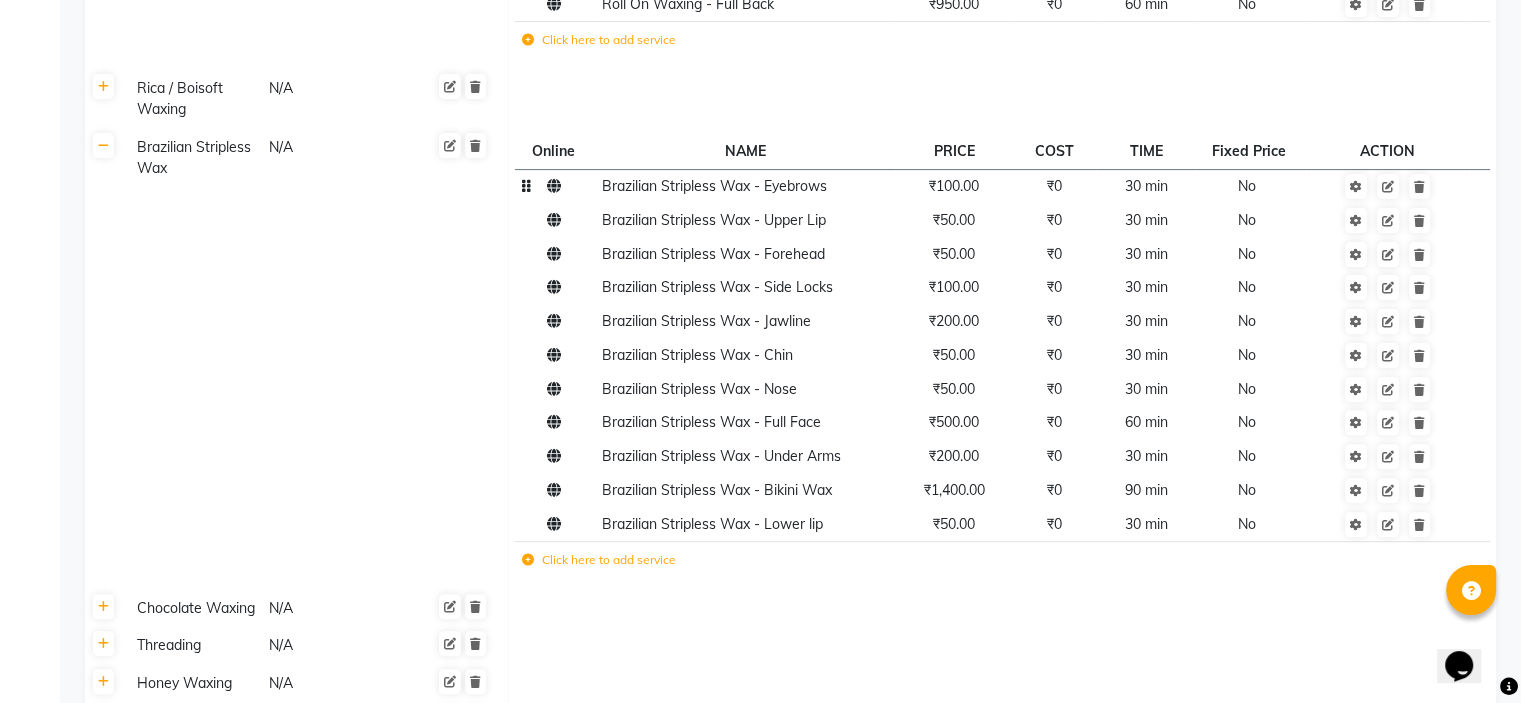 click on "30 min" 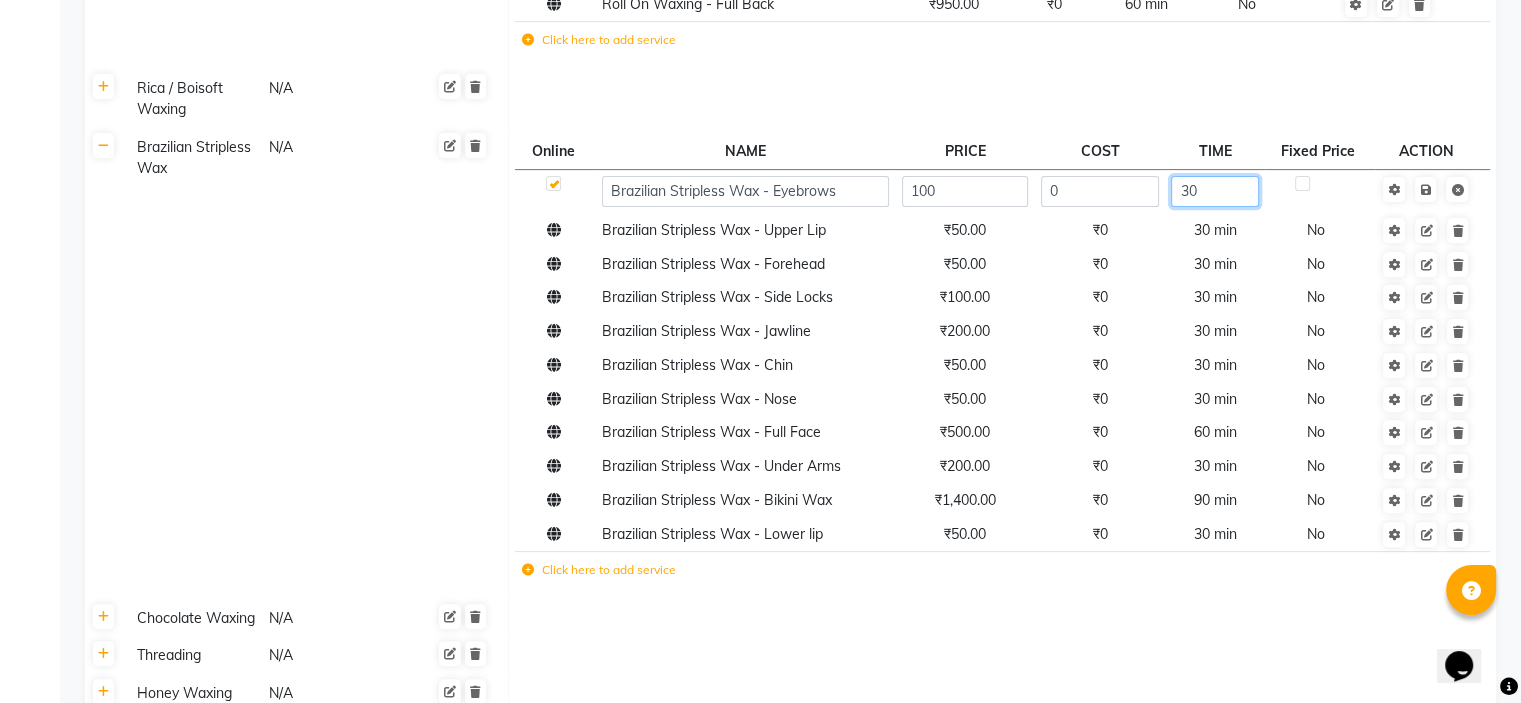 click on "30" 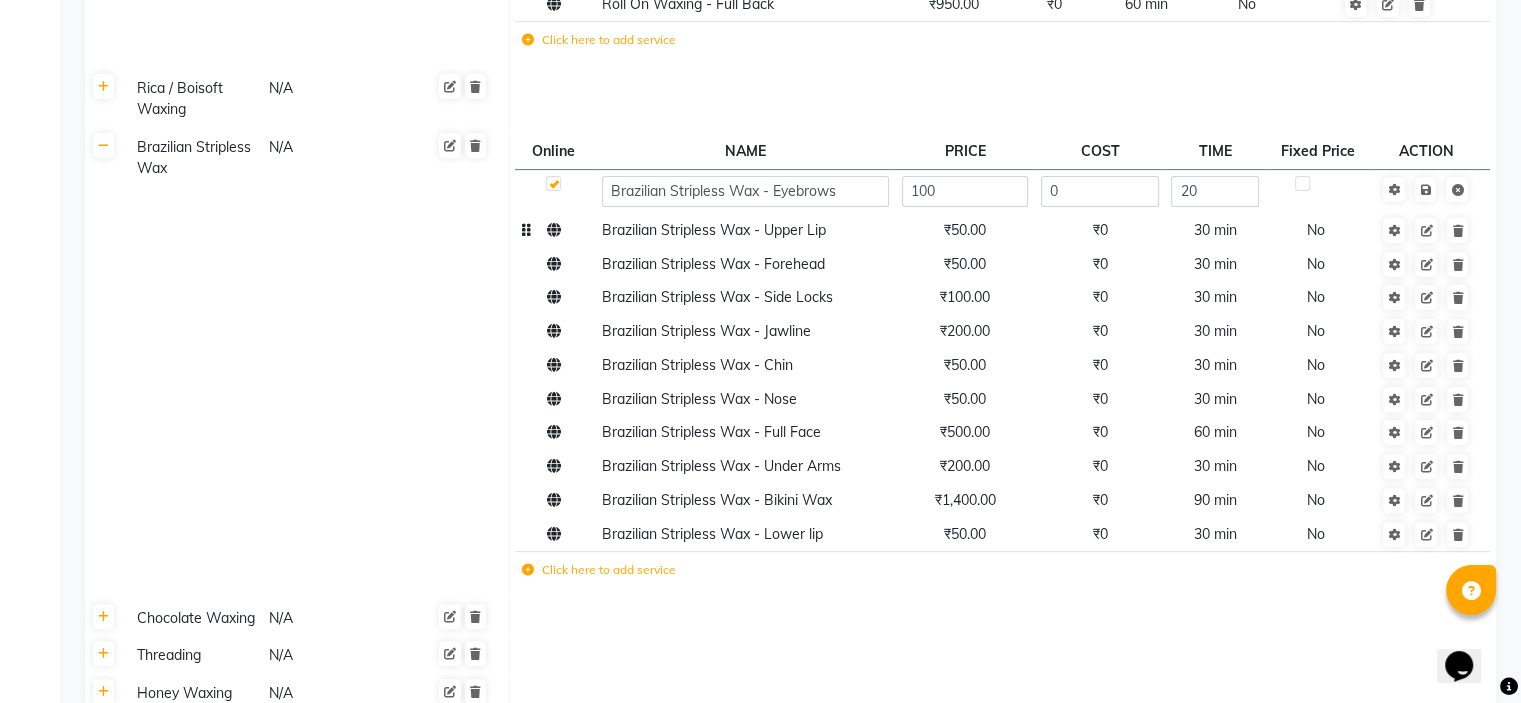 click on "Brazilian Stripless Wax - Upper Lip ₹50.00 ₹0 30 min  No" 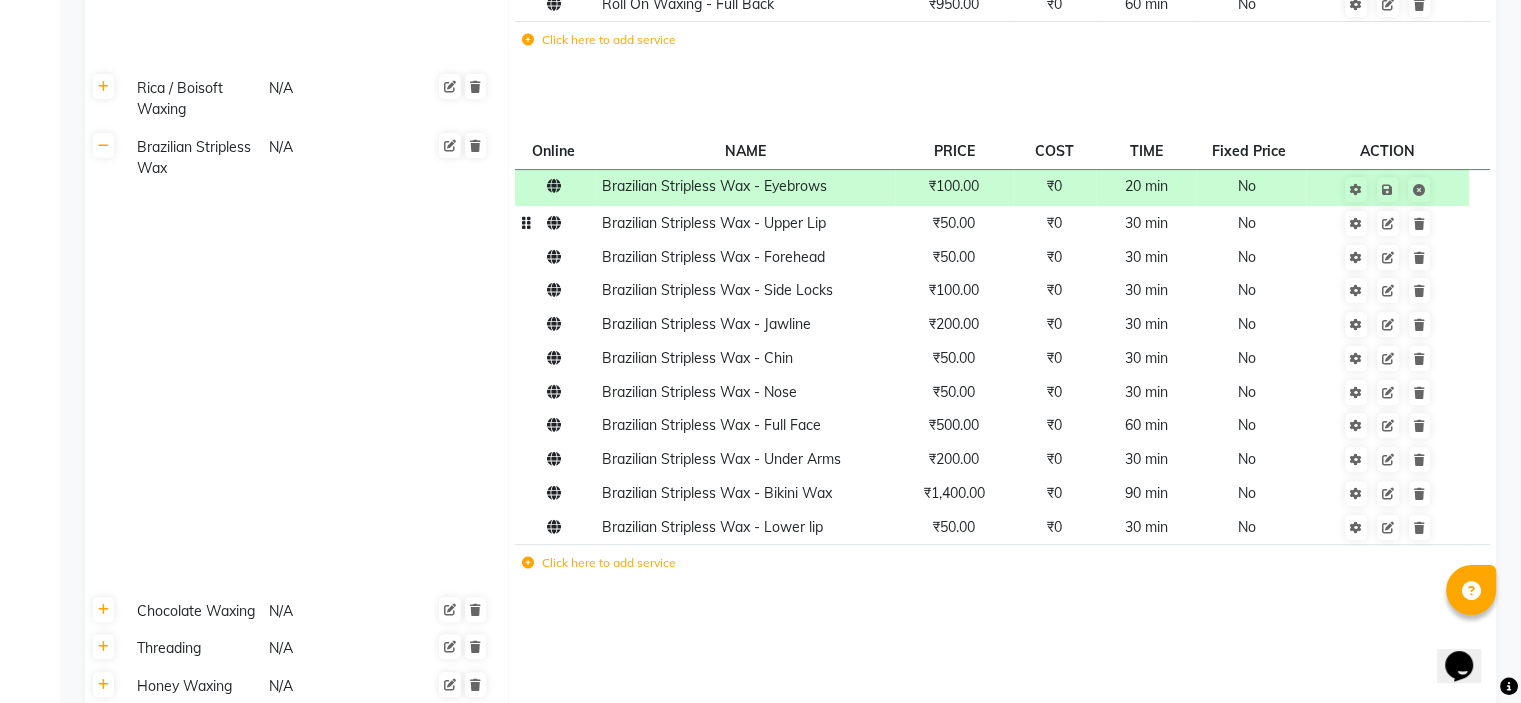 click on "No" 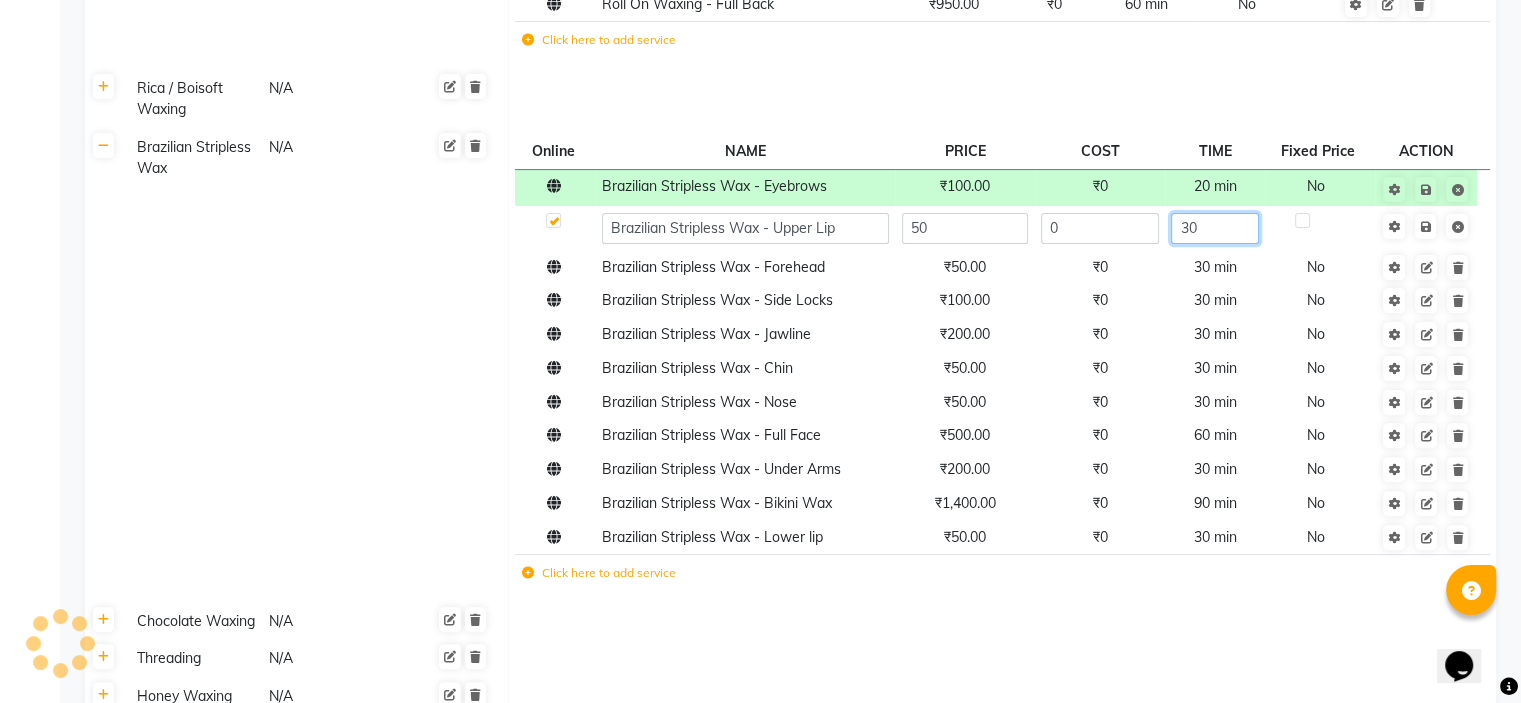 click on "30" 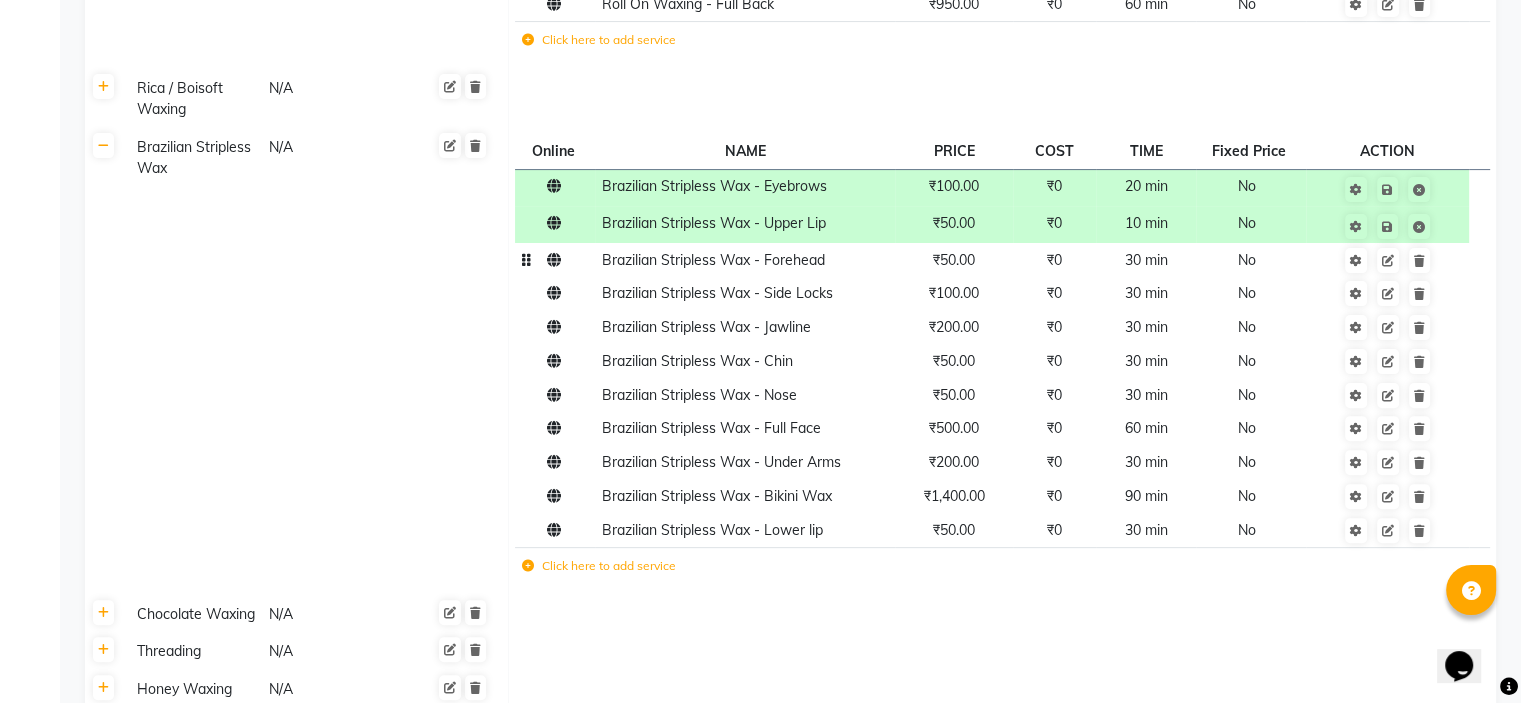 click on "Brazilian Stripless Wax - Eyebrows ₹100.00 ₹0 20 min  No  Brazilian Stripless Wax - Upper Lip ₹50.00 ₹0 10 min  No  Brazilian Stripless Wax - Forehead ₹50.00 ₹0 30 min  No  Brazilian Stripless Wax - Side Locks ₹100.00 ₹0 30 min  No  Brazilian Stripless Wax - Jawline ₹200.00 ₹0 30 min  No  Brazilian Stripless Wax - Chin ₹50.00 ₹0 30 min  No  Brazilian Stripless Wax - Nose ₹50.00 ₹0 30 min  No  Brazilian Stripless Wax - Full Face ₹500.00 ₹0 60 min  No  Brazilian Stripless Wax - Under Arms ₹200.00 ₹0 30 min  No  Brazilian Stripless Wax - Bikini Wax ₹1,400.00 ₹0 90 min  No  Brazilian Stripless Wax - Lower lip ₹50.00 ₹0 30 min  No  Click here to add service" 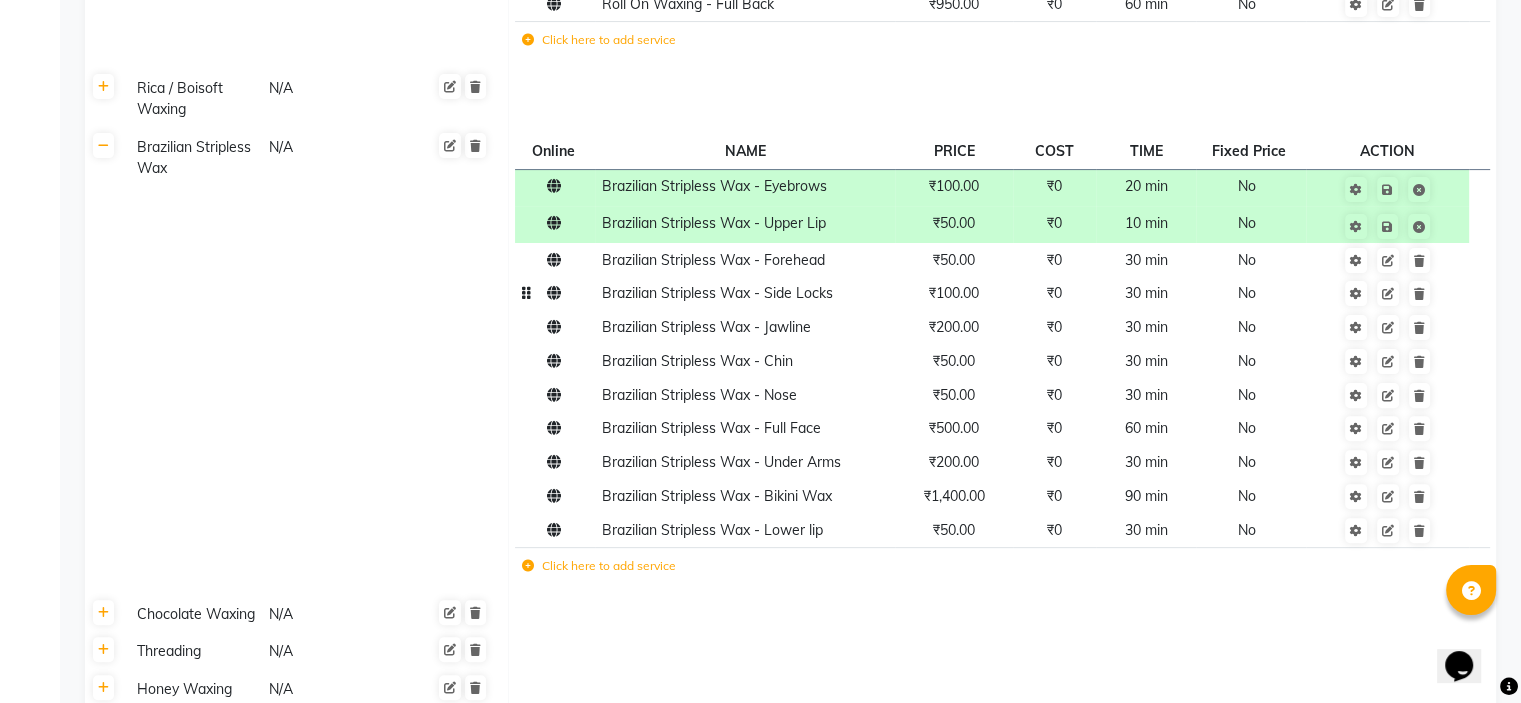 click on "No" 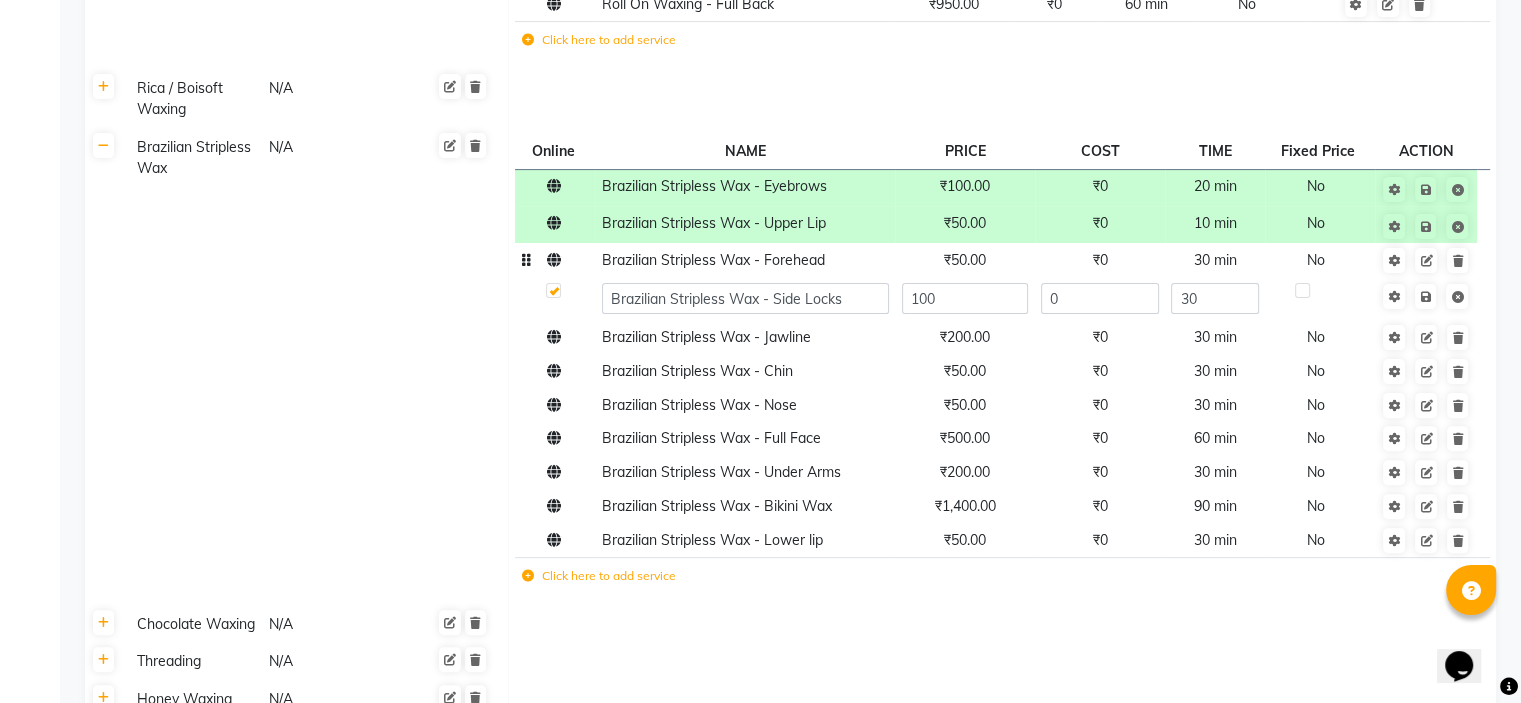 click on "30 min" 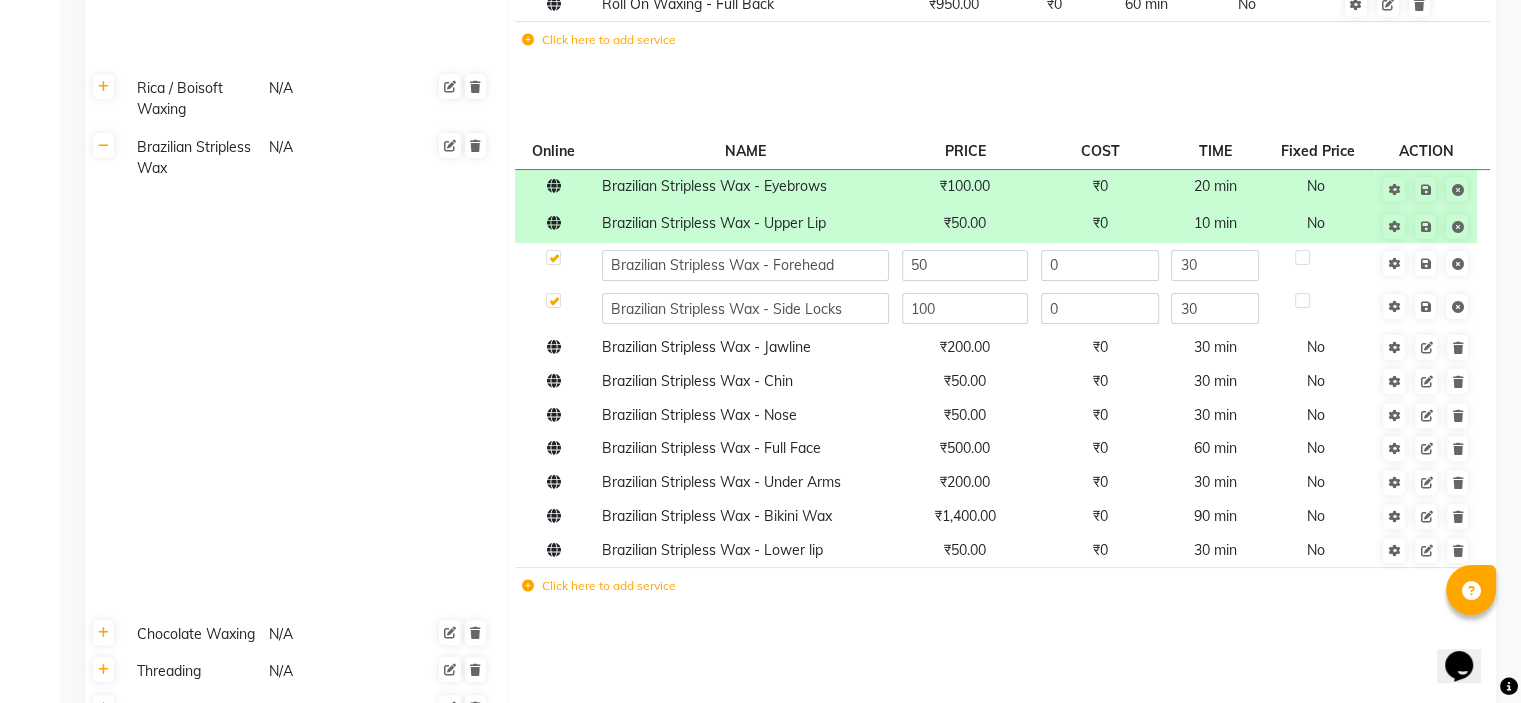 click on "30" 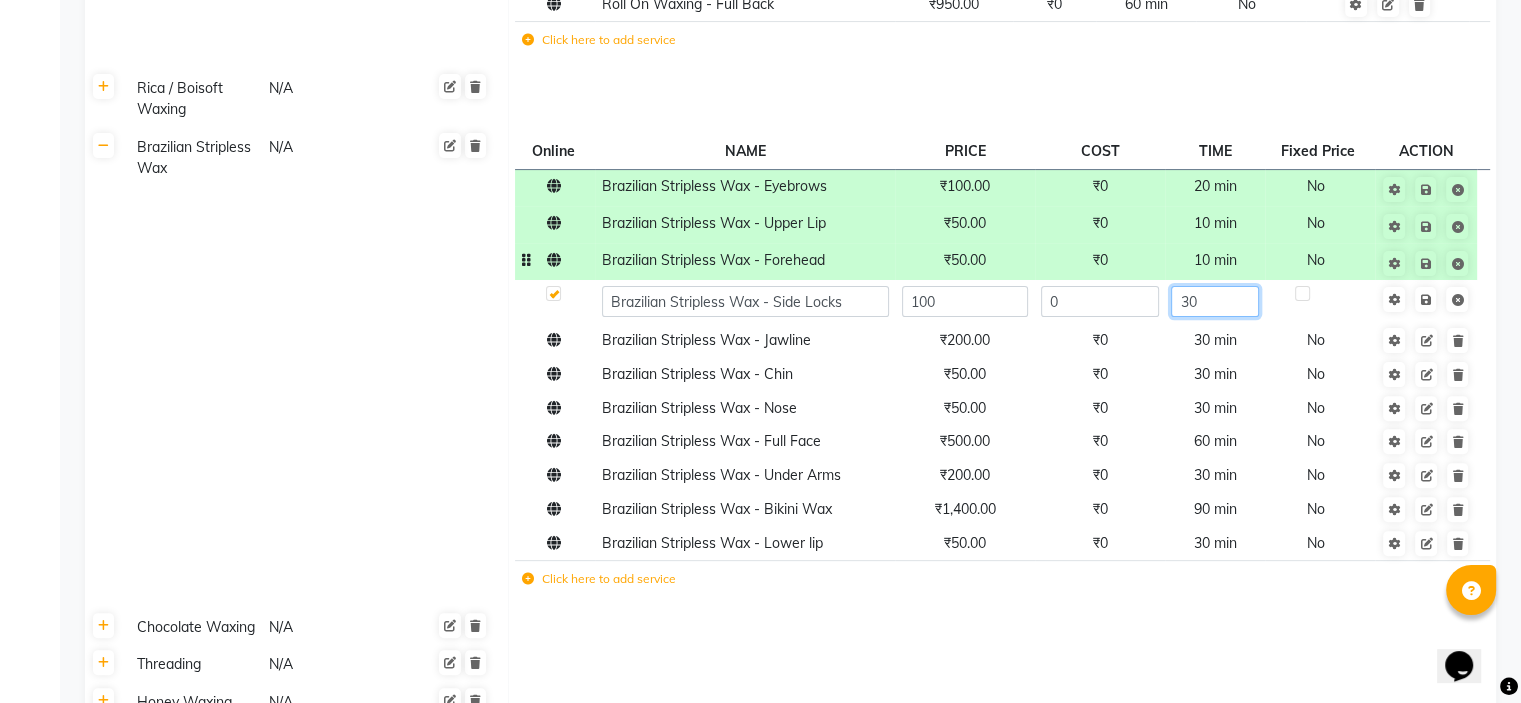 click on "30" 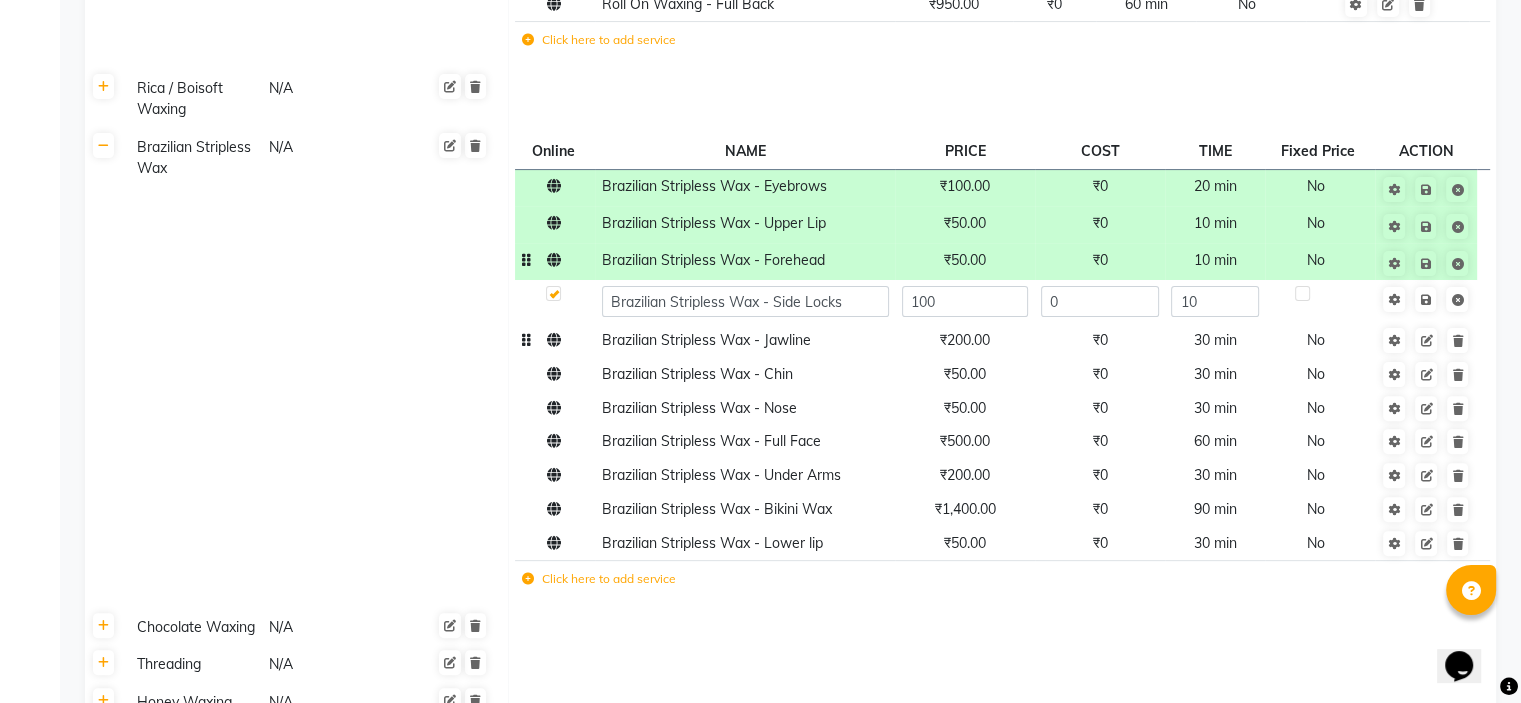 click on "Brazilian Stripless Wax - Jawline ₹200.00 ₹0 30 min  No" 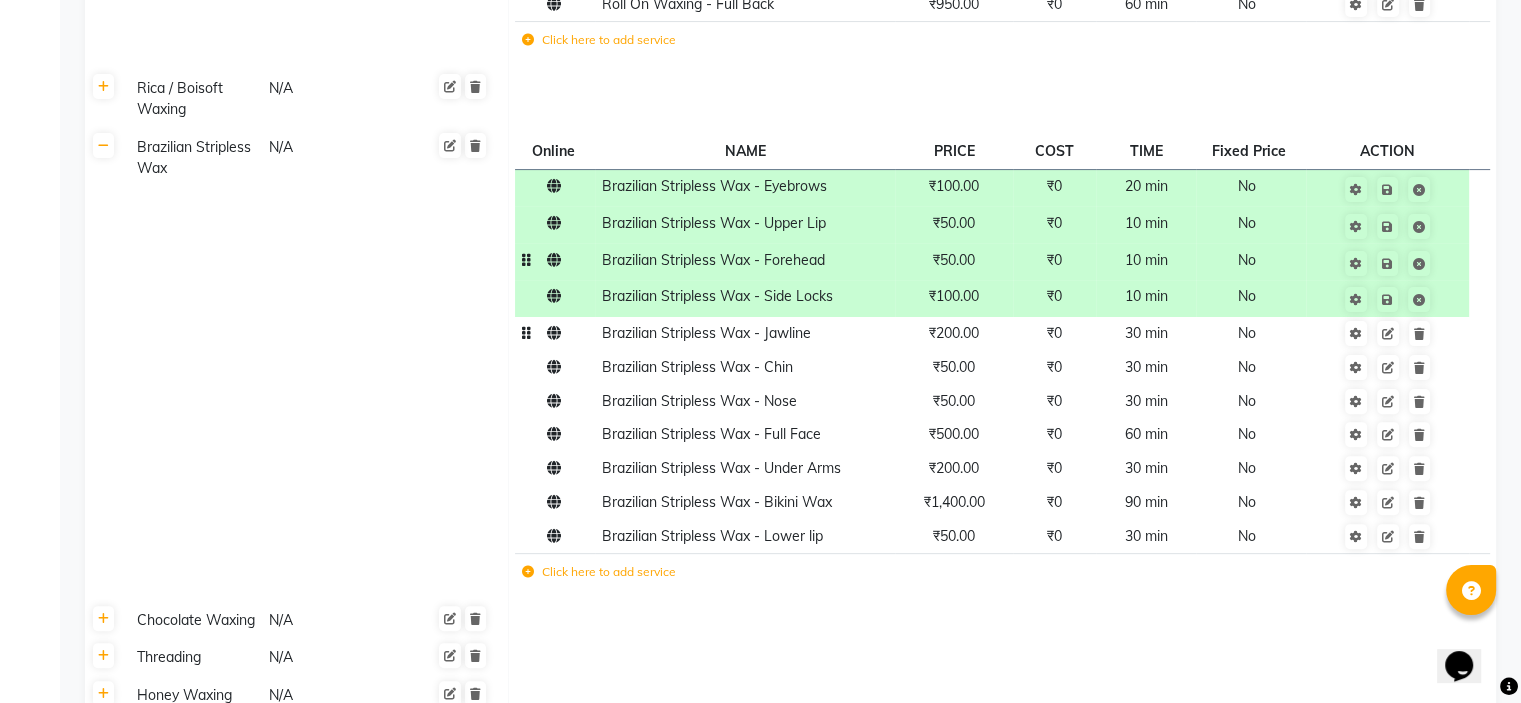 click on "No" 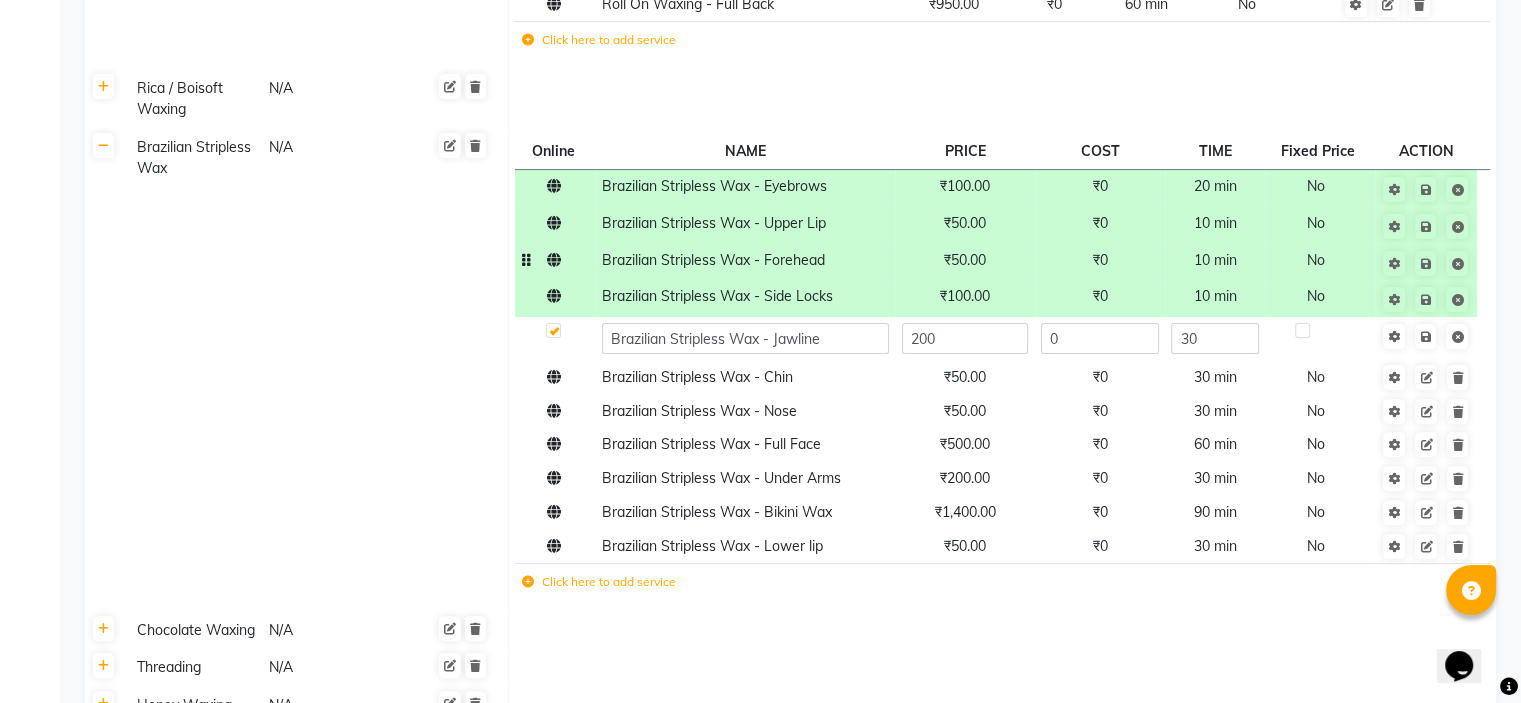 click on "30" 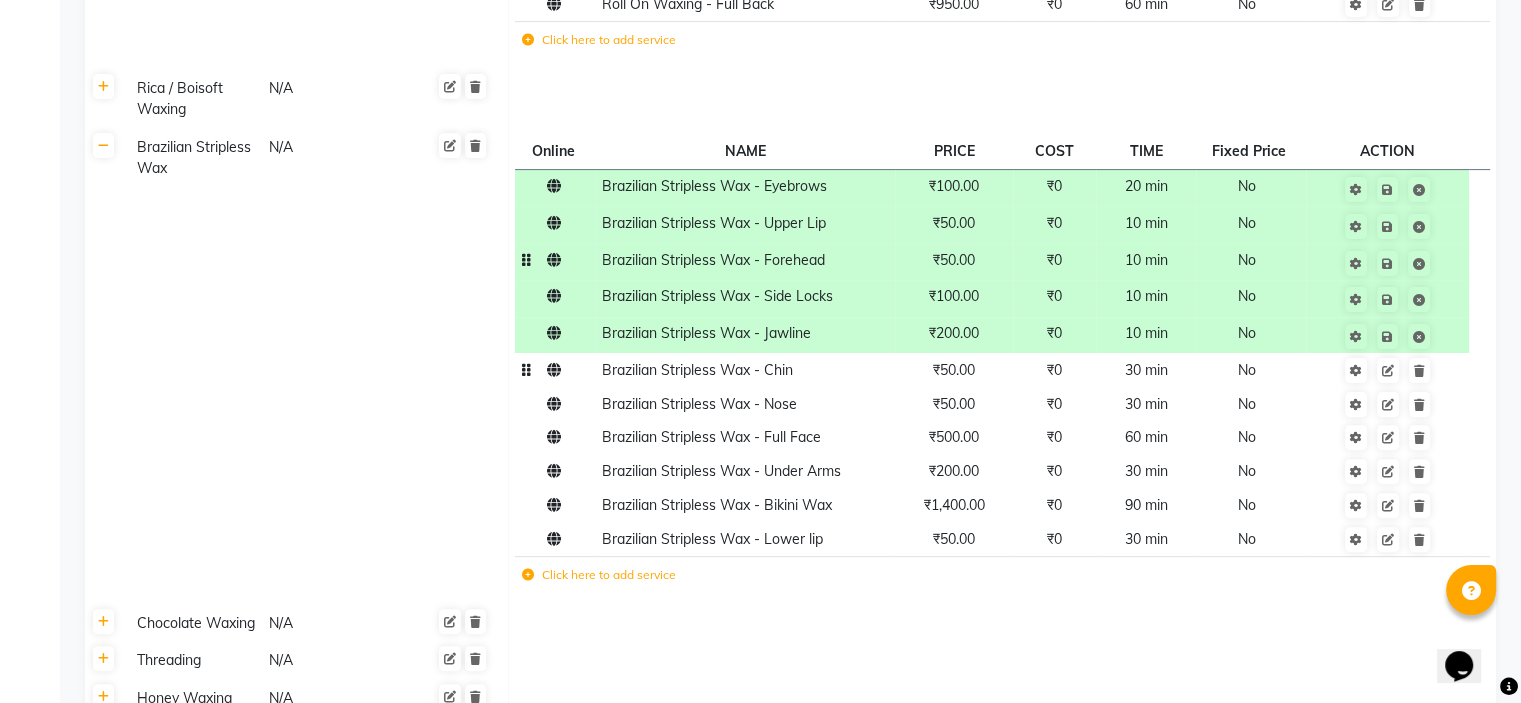 click on "Brazilian Stripless Wax - Eyebrows ₹100.00 ₹0 20 min  No  Brazilian Stripless Wax - Upper Lip ₹50.00 ₹0 10 min  No  Brazilian Stripless Wax - Forehead ₹50.00 ₹0 10 min  No  Brazilian Stripless Wax - Side Locks ₹100.00 ₹0 10 min  No  Brazilian Stripless Wax - Jawline ₹200.00 ₹0 10 min  No  Brazilian Stripless Wax - Chin ₹50.00 ₹0 30 min  No  Brazilian Stripless Wax - Nose ₹50.00 ₹0 30 min  No  Brazilian Stripless Wax - Full Face ₹500.00 ₹0 60 min  No  Brazilian Stripless Wax - Under Arms ₹200.00 ₹0 30 min  No  Brazilian Stripless Wax - Bikini Wax ₹1,400.00 ₹0 90 min  No  Brazilian Stripless Wax - Lower lip ₹50.00 ₹0 30 min  No  Click here to add service" 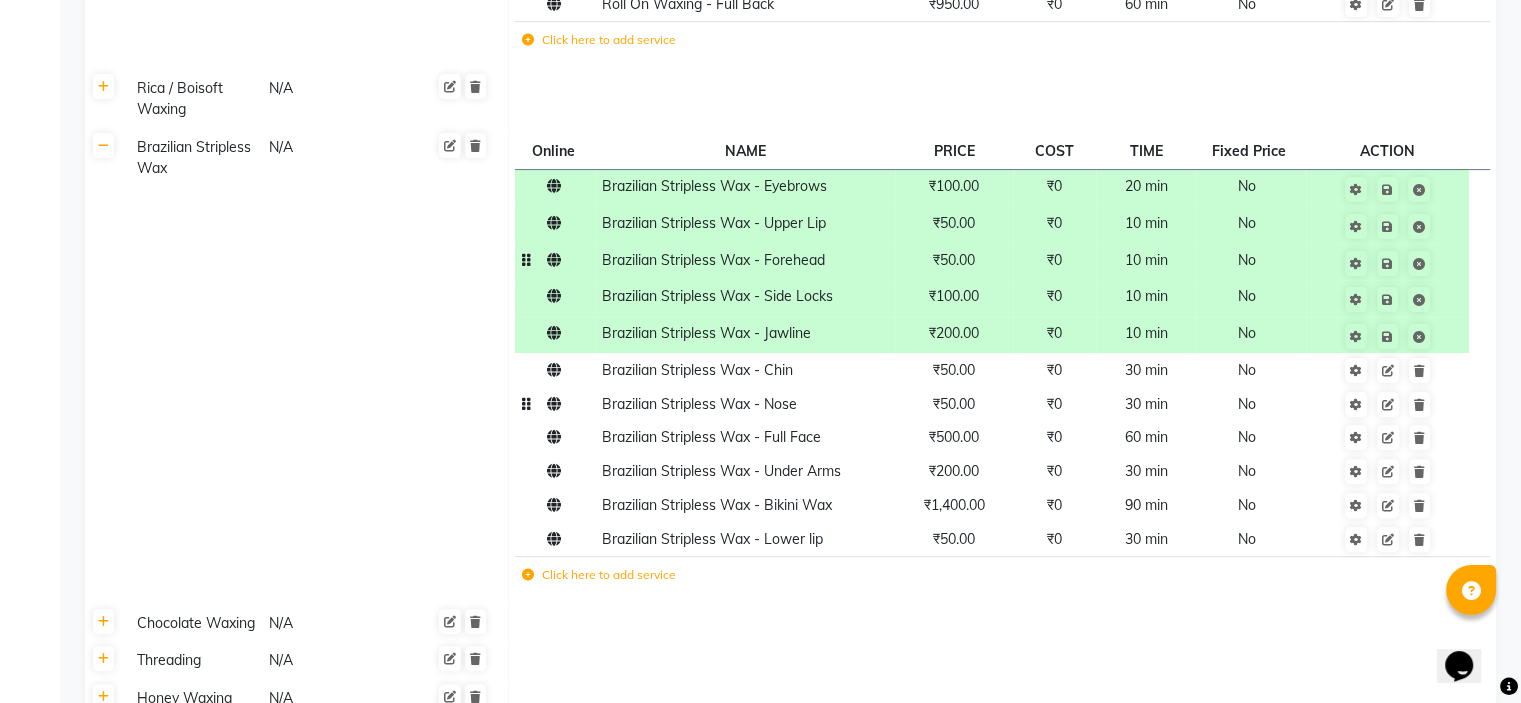 click on "No" 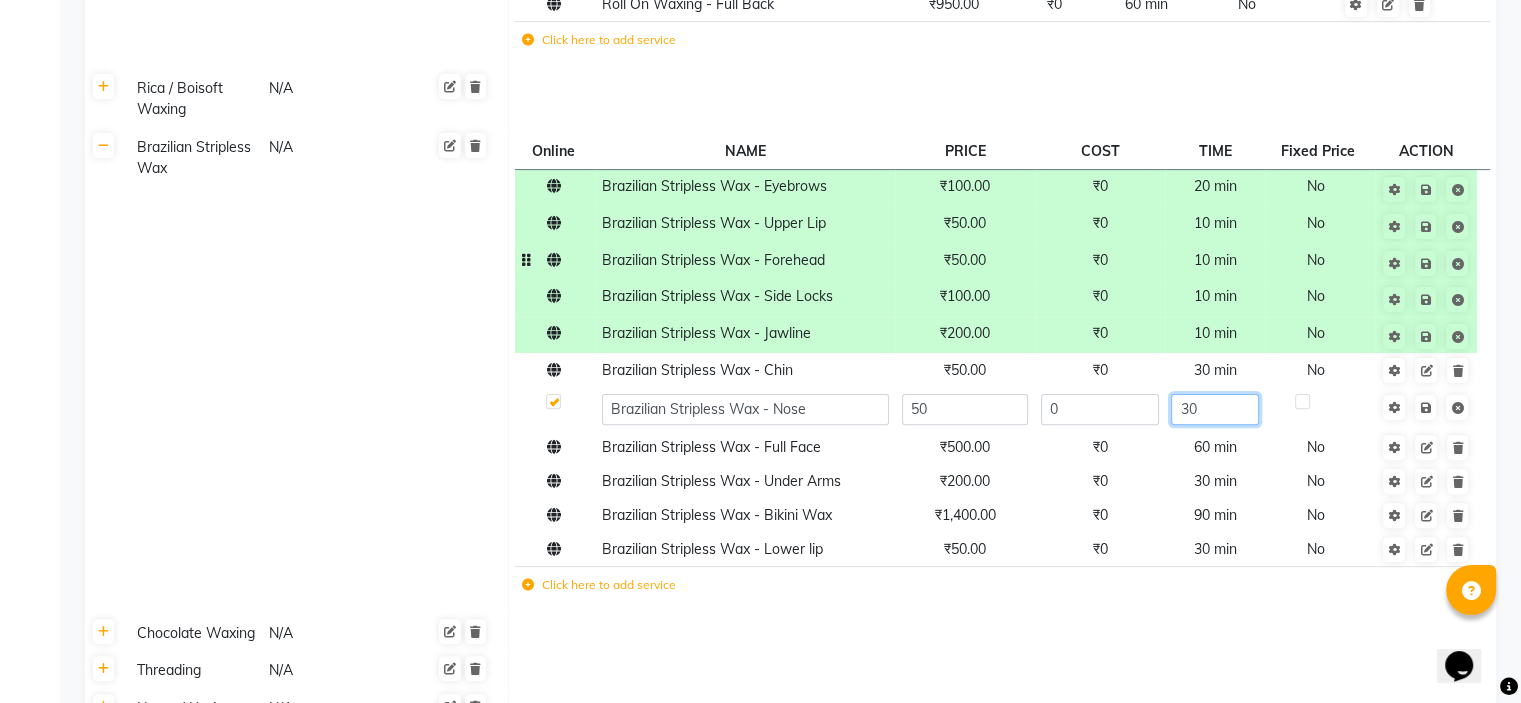 click on "30" 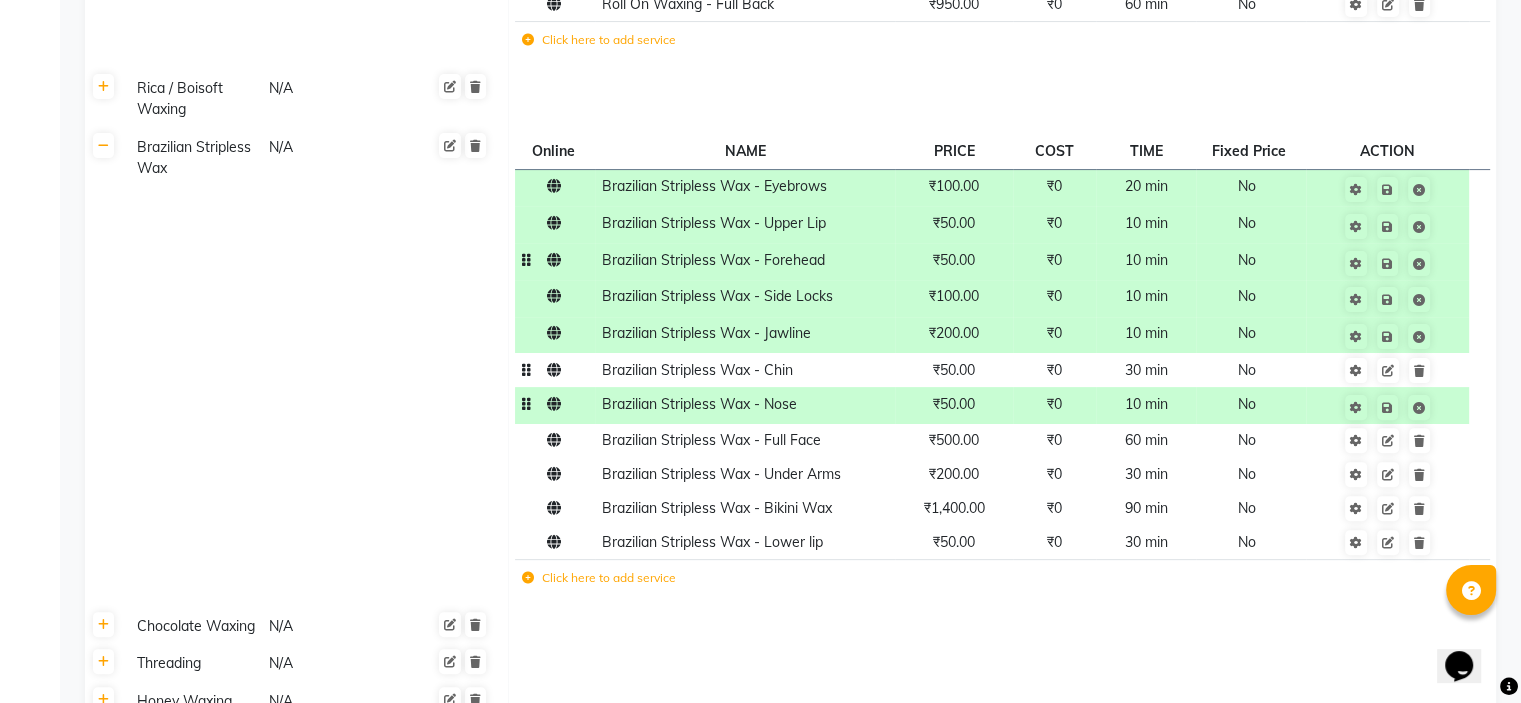 click on "Honey Waxing - Hands Chin ₹50.00 ₹0 30 min No" 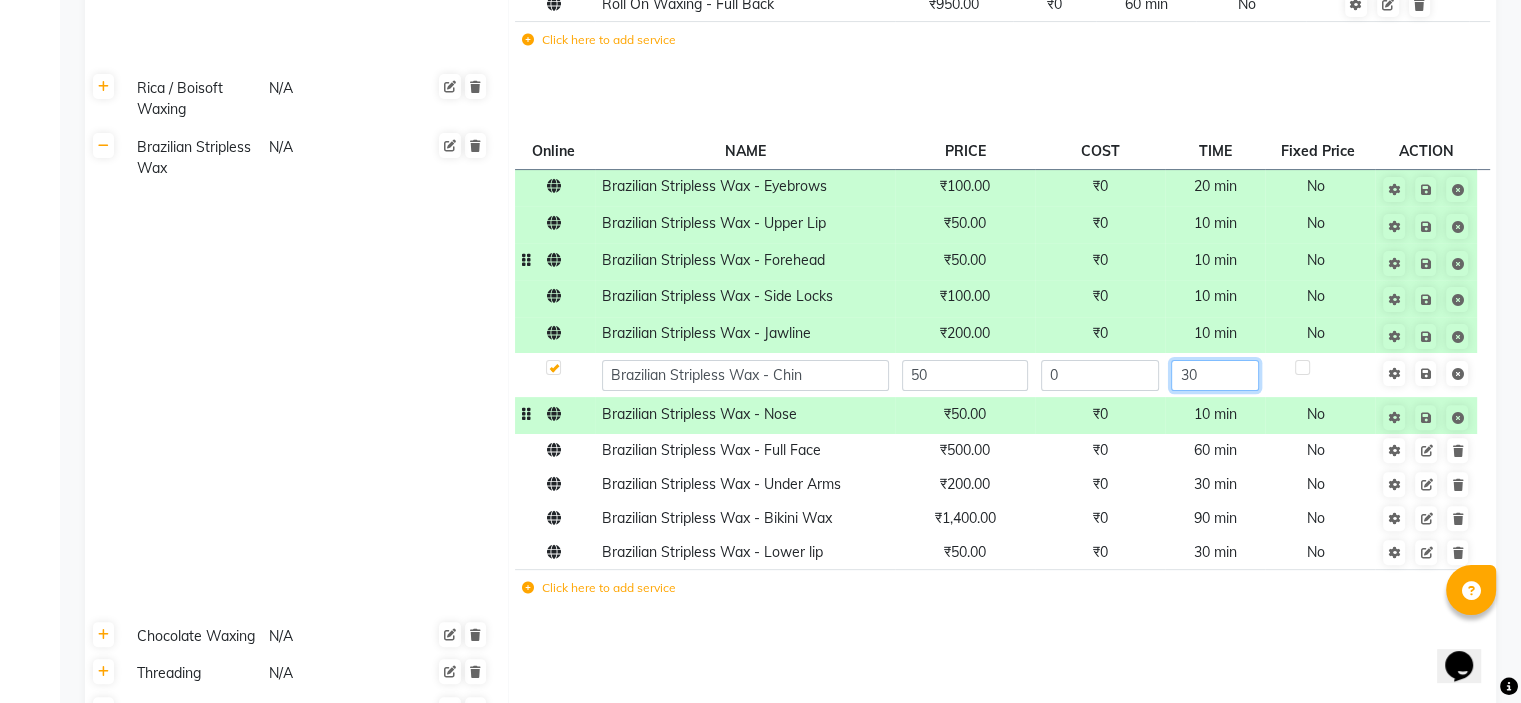 click on "30" 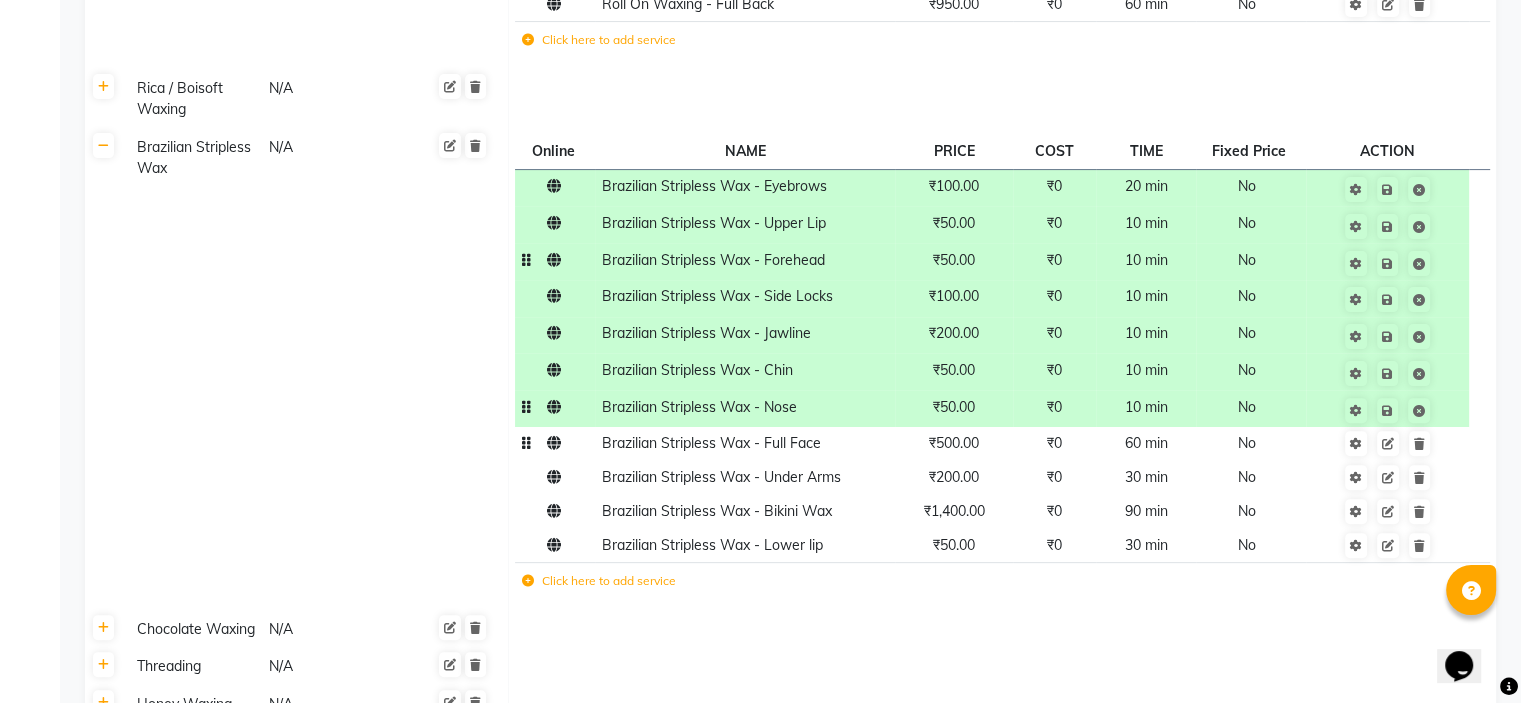 click on "Brazilian Stripless Wax - Eyebrows ₹100.00 ₹0 20 min  No  Brazilian Stripless Wax - Upper Lip ₹50.00 ₹0 10 min  No  Brazilian Stripless Wax - Forehead ₹50.00 ₹0 10 min  No  Brazilian Stripless Wax - Side Locks ₹100.00 ₹0 10 min  No  Brazilian Stripless Wax - Jawline ₹200.00 ₹0 10 min  No  Brazilian Stripless Wax - Chin ₹50.00 ₹0 10 min  No  Brazilian Stripless Wax - Nose ₹50.00 ₹0 10 min  No  Brazilian Stripless Wax - Full Face ₹500.00 ₹0 60 min  No  Brazilian Stripless Wax - Under Arms ₹200.00 ₹0 30 min  No  Brazilian Stripless Wax - Bikini Wax ₹1,400.00 ₹0 90 min  No  Brazilian Stripless Wax - Lower lip ₹50.00 ₹0 30 min  No  Click here to add service" 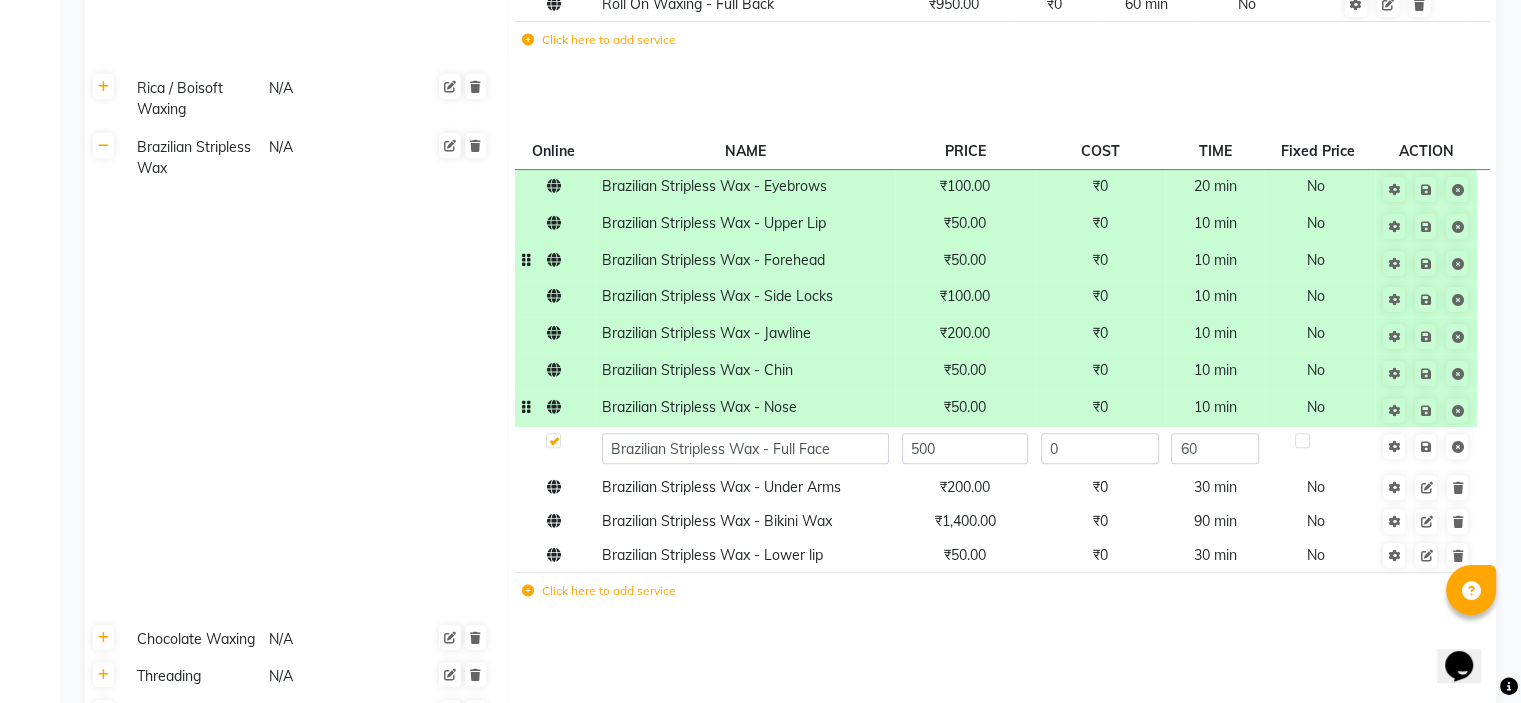 click on "0" 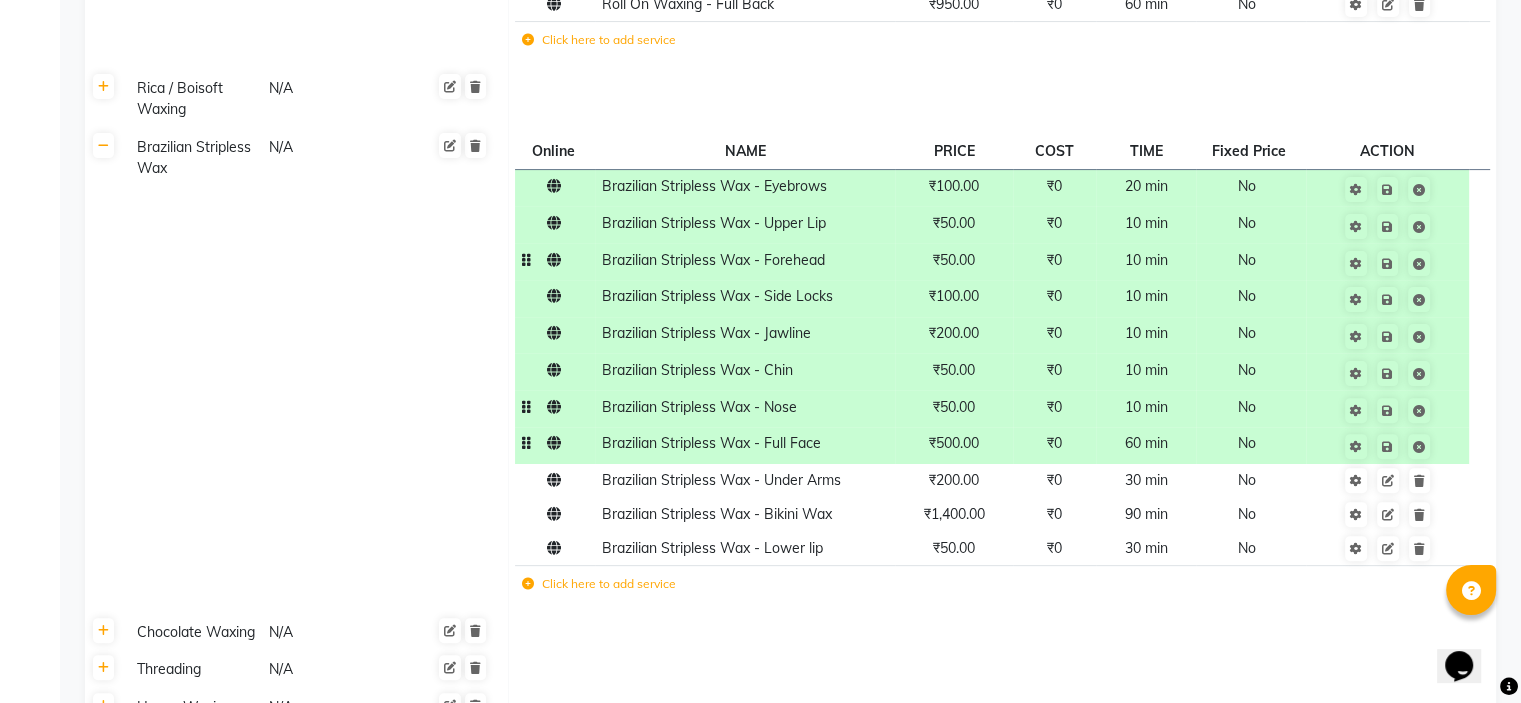 click on "60 min" 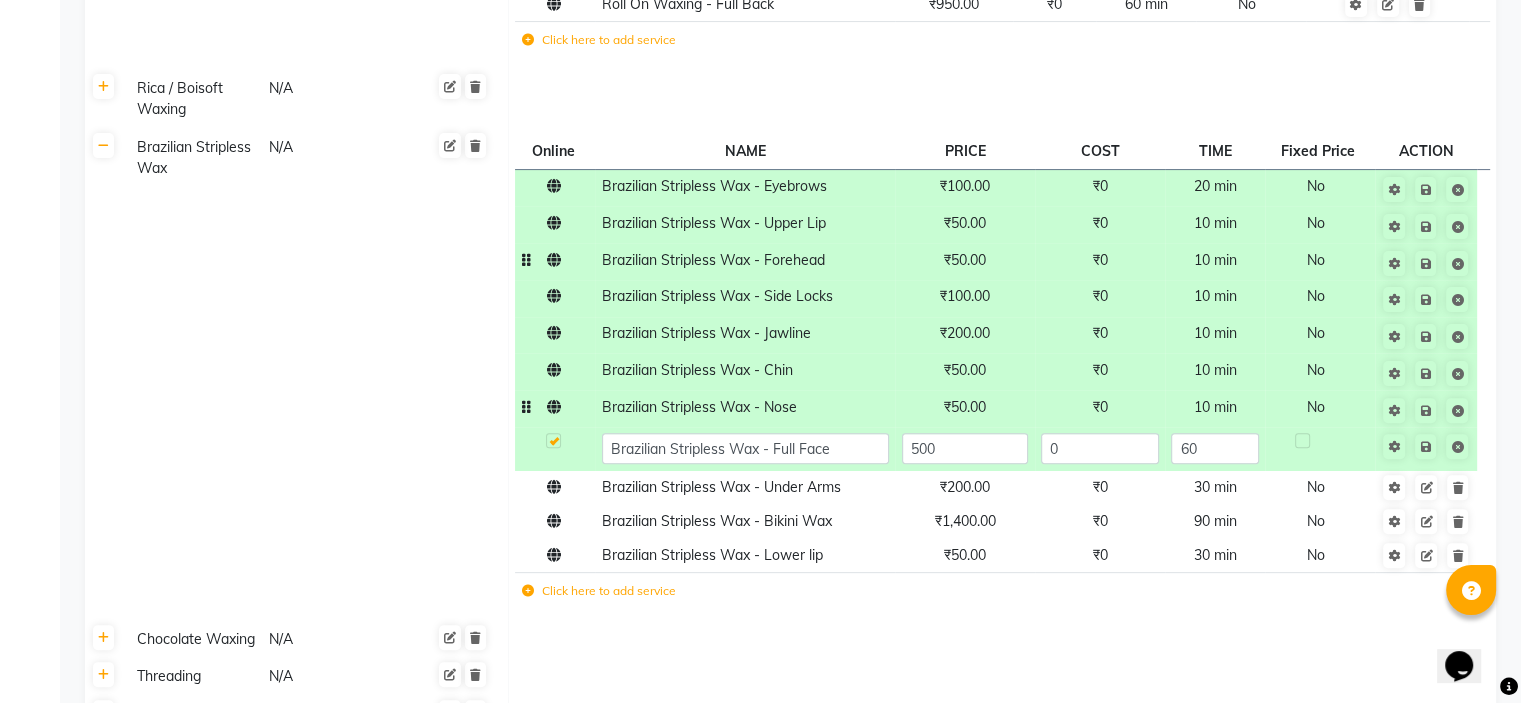 click on "0" 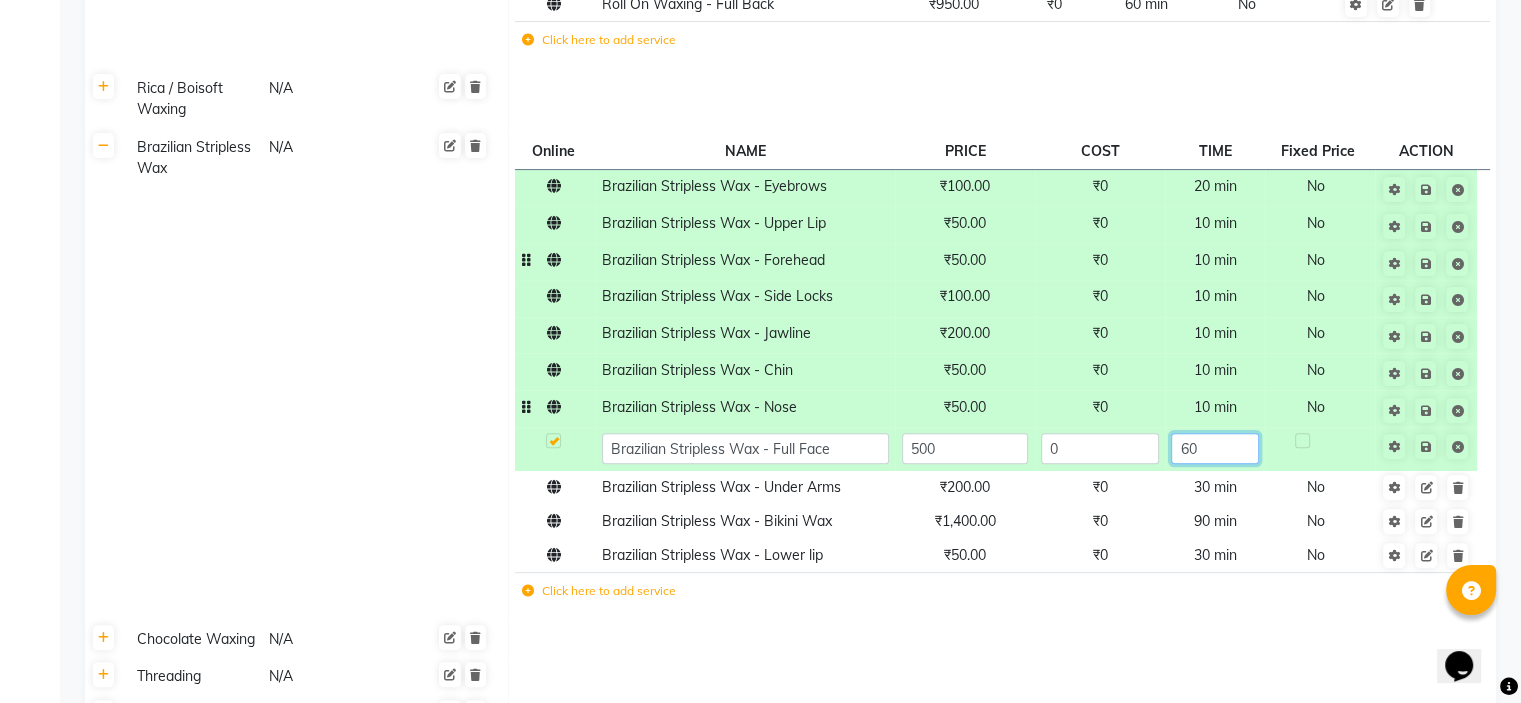 click on "60" 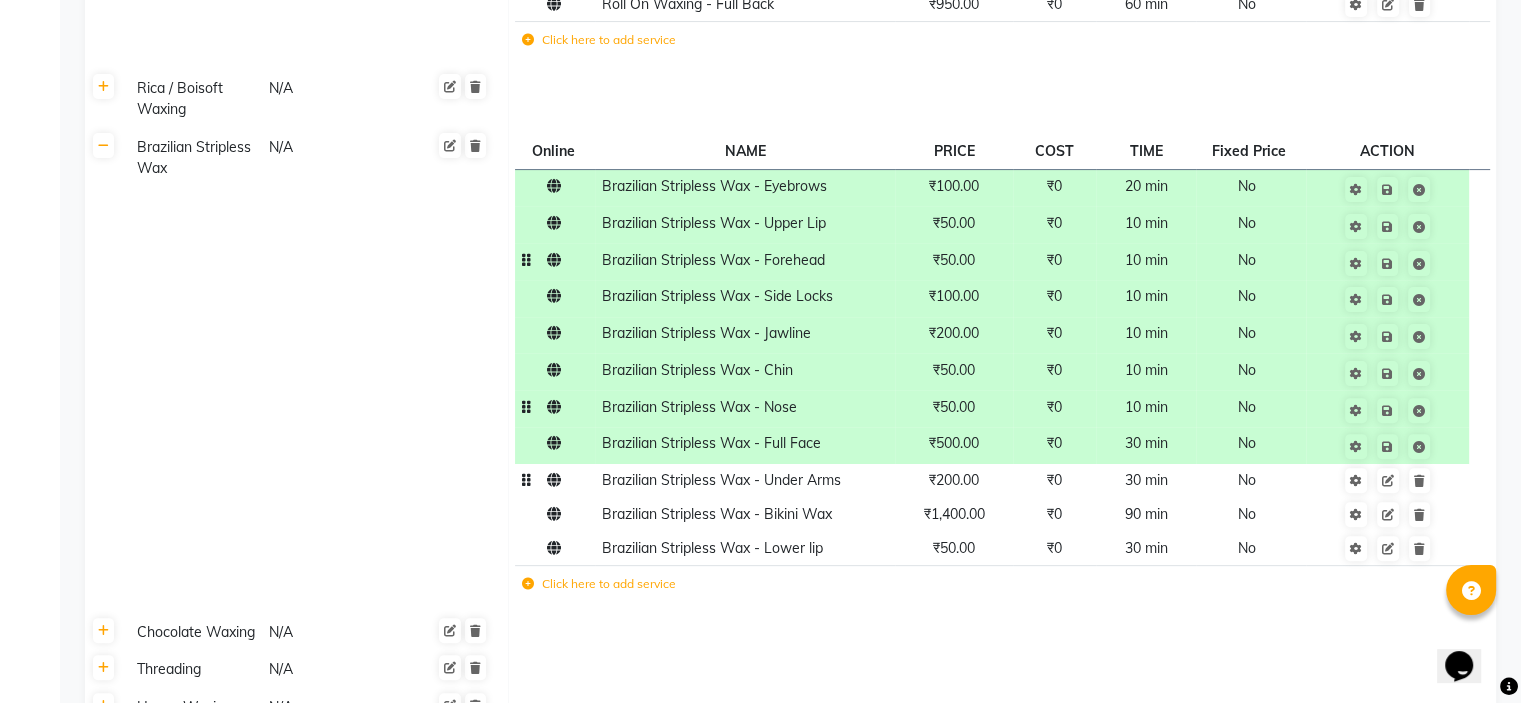 click on "Brazilian Stripless Wax - Under Arms ₹200.00 ₹0 30 min  No" 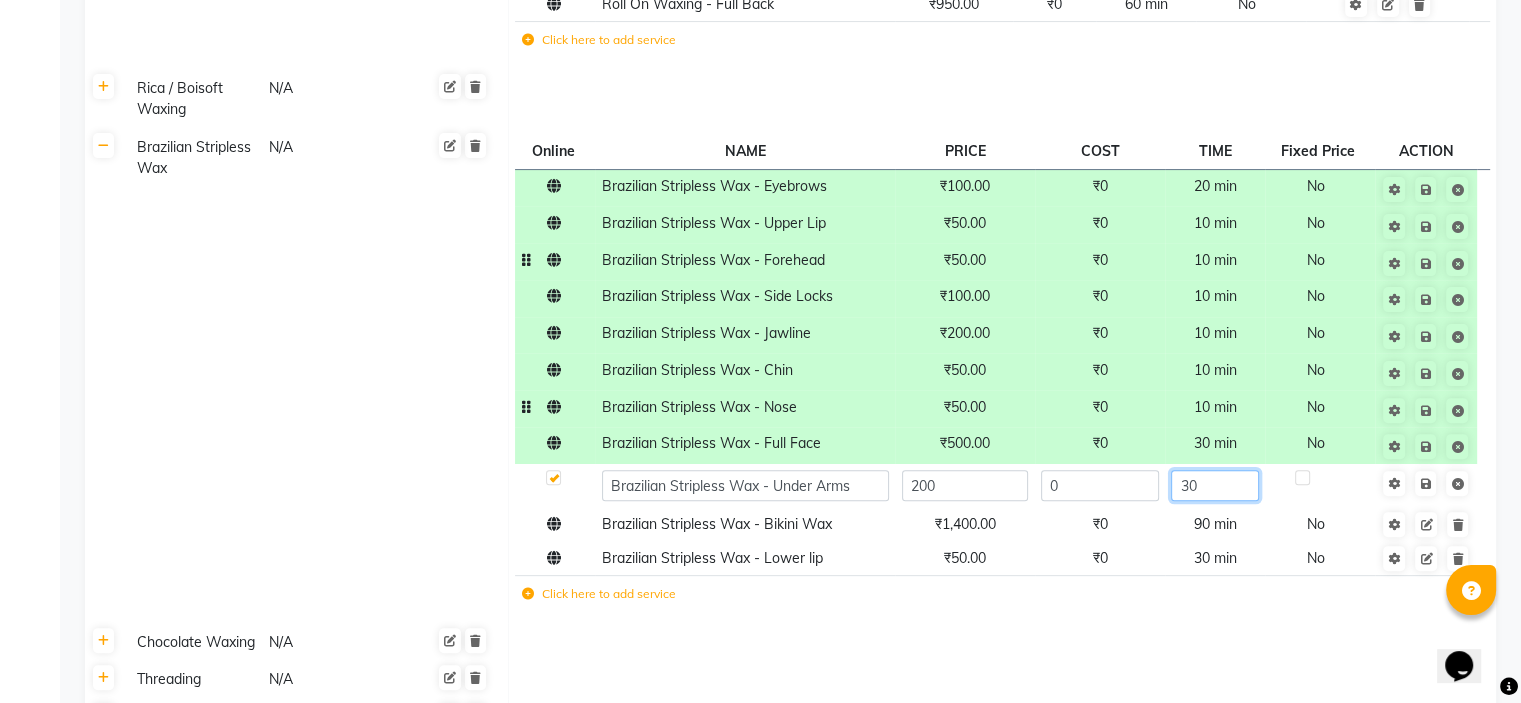 click on "30" 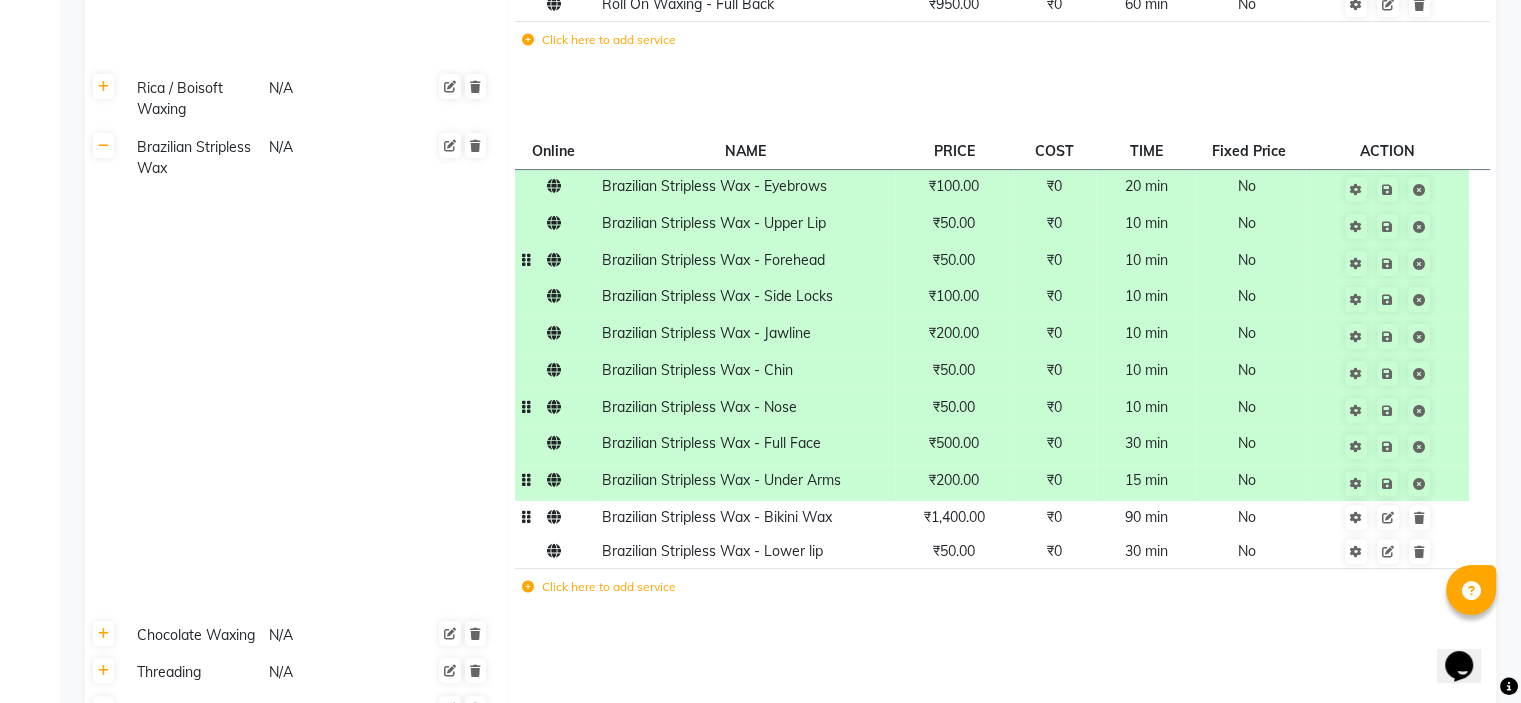 click on "Brazilian Stripless Wax - Bikini Wax ₹1,400.00 ₹0 90 min No" 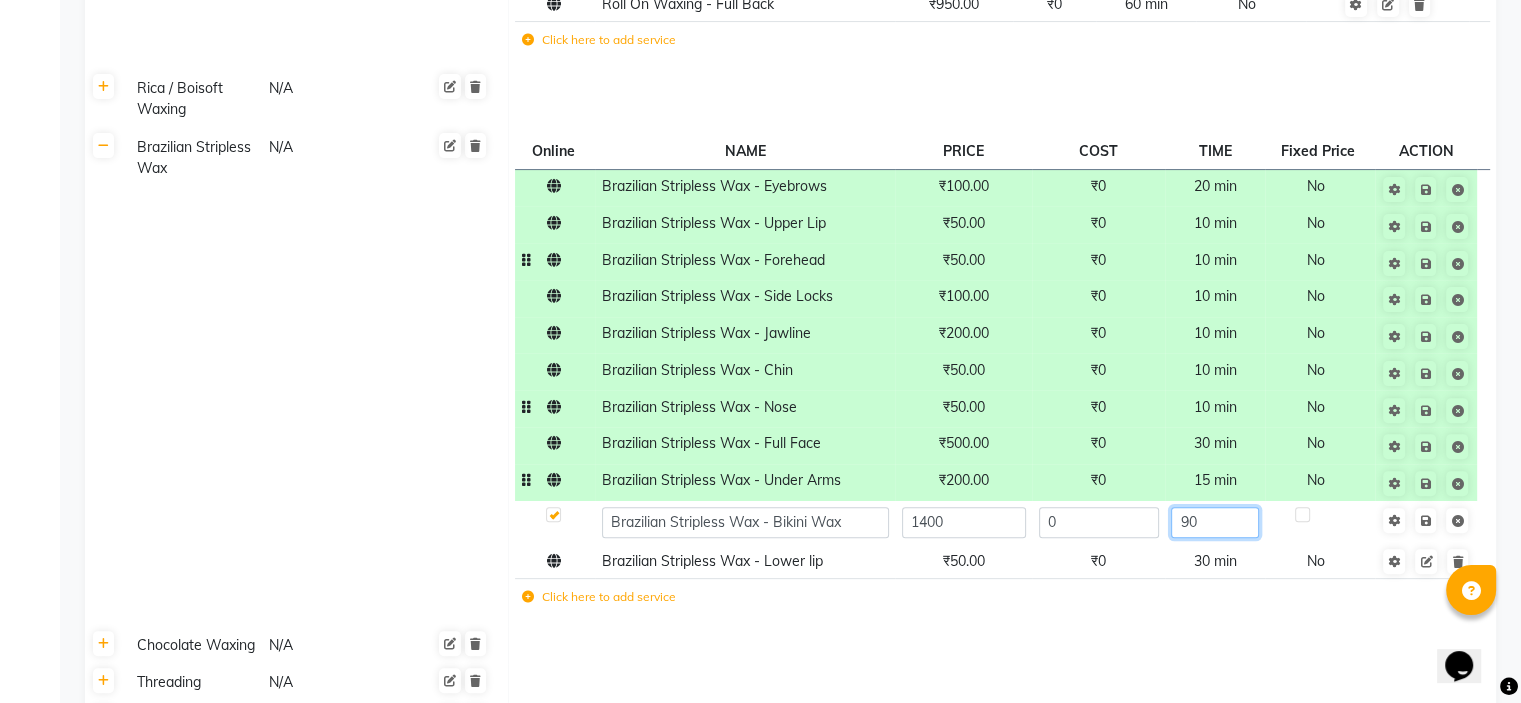 click on "90" 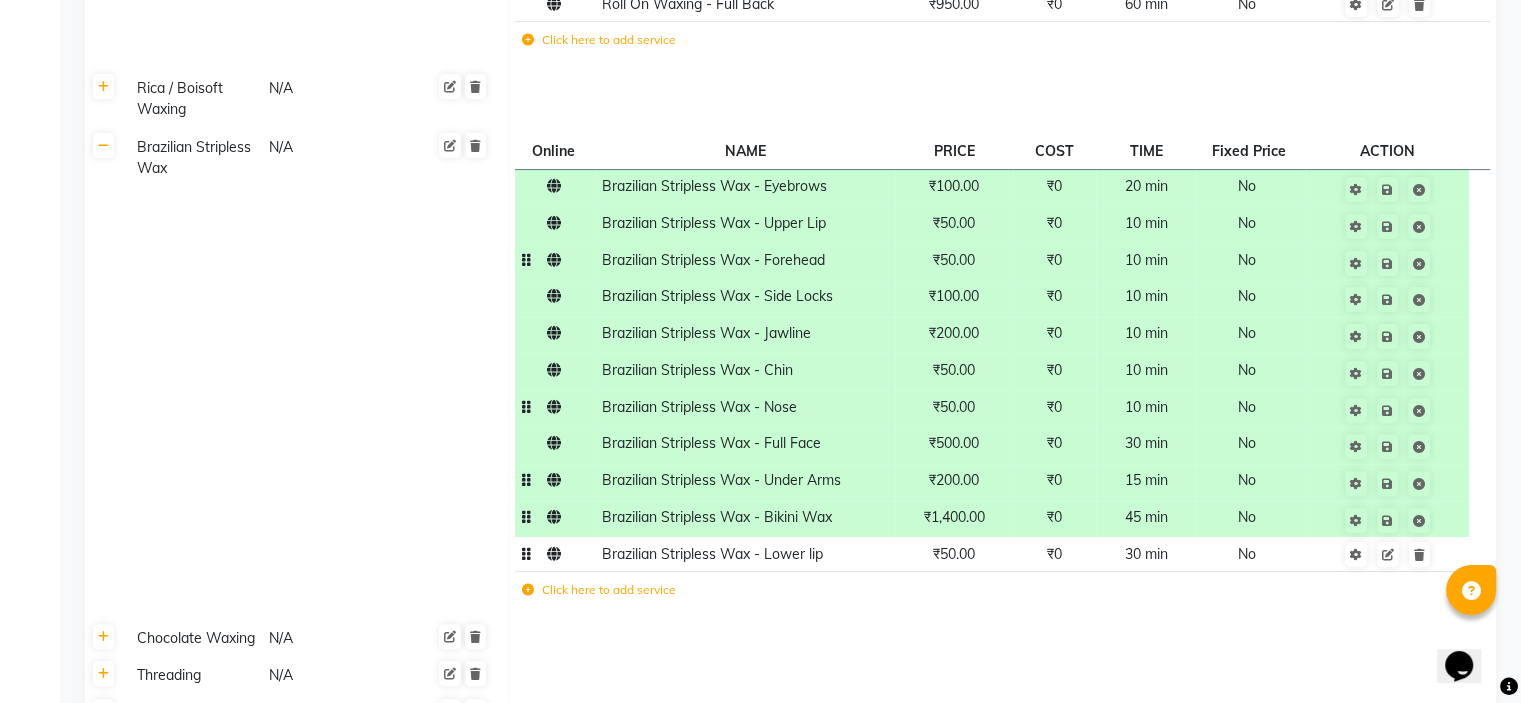 click on "Brazilian Stripless Wax - Lower lip ₹50.00 ₹0 30 min  No" 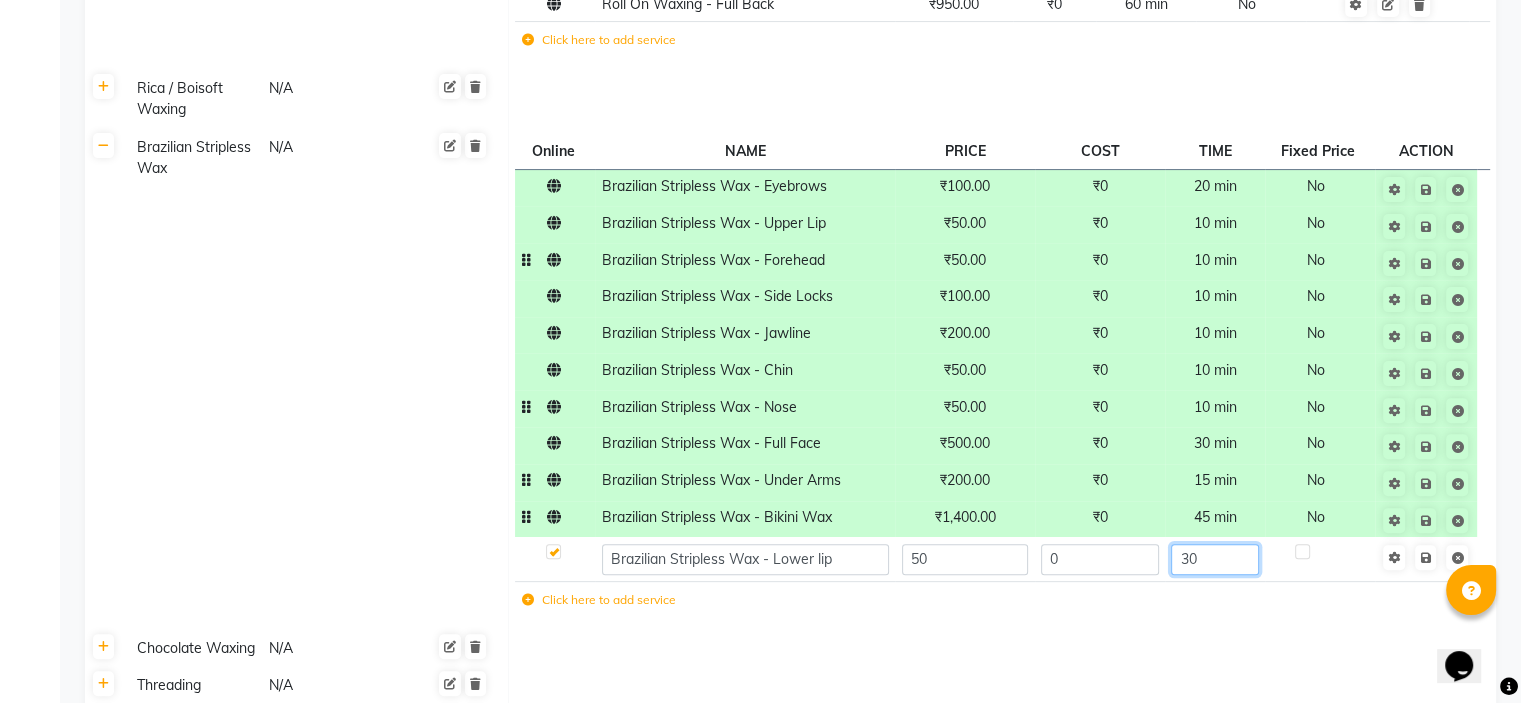 click on "30" 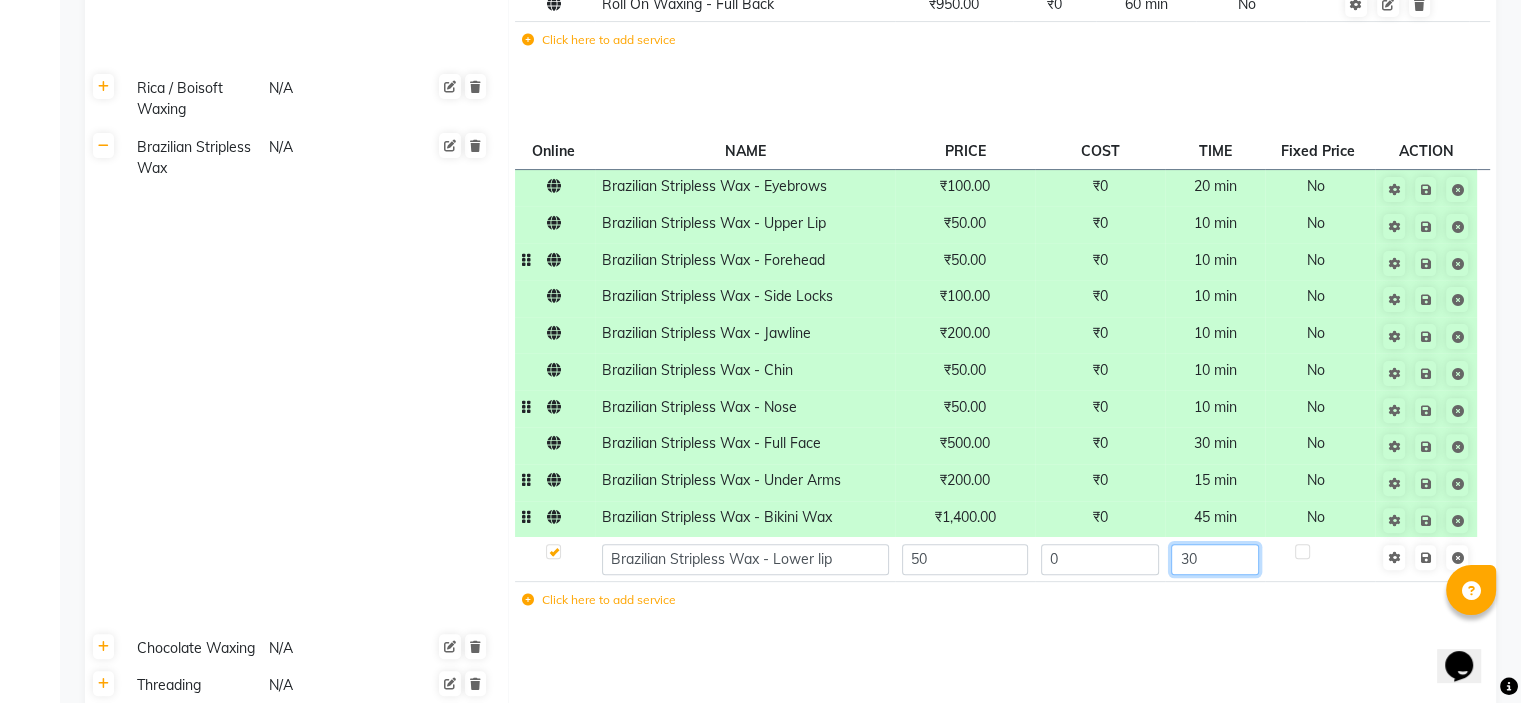 click on "30" 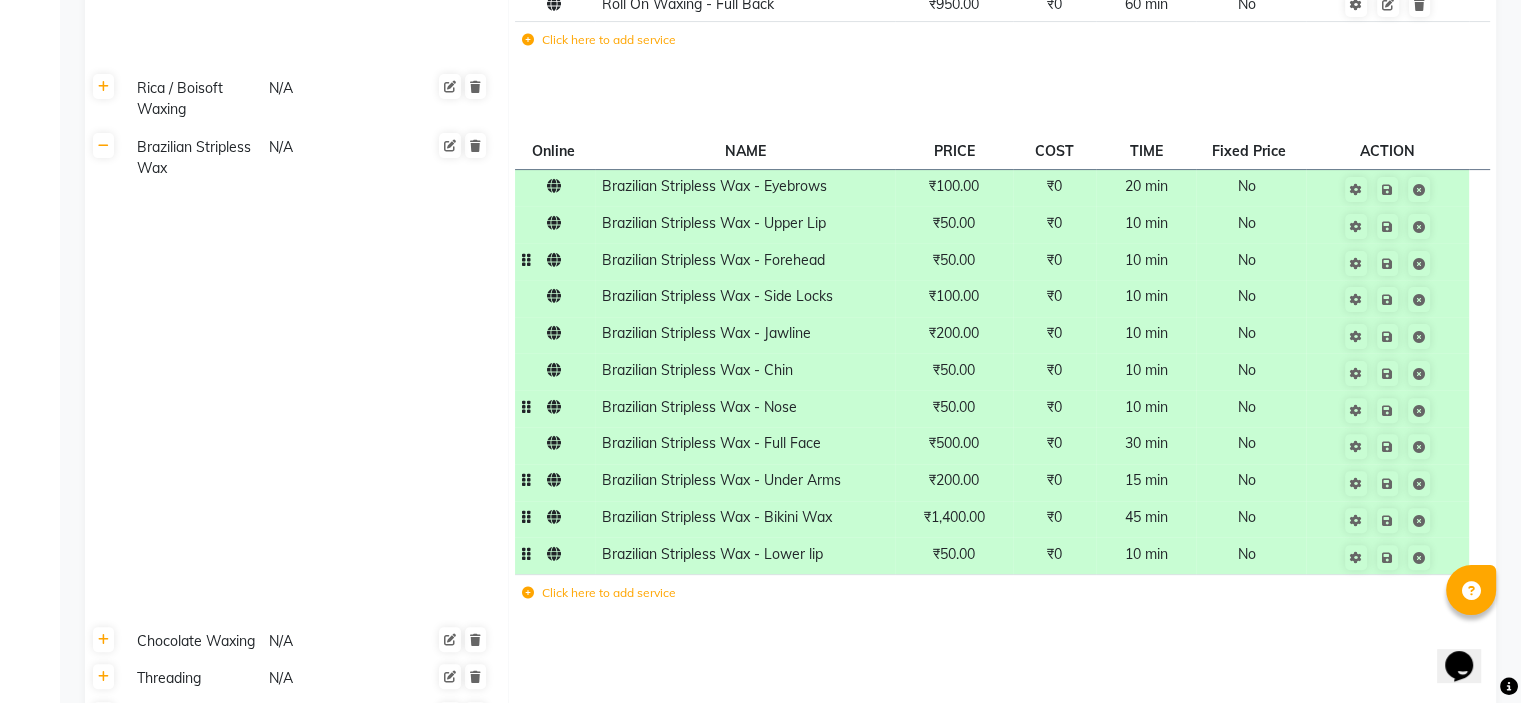 click on "Online  NAME  PRICE COST TIME Fixed Price  ACTION Brazilian Stripless Wax - Eyebrows ₹100.00 ₹0 20 min  No  Brazilian Stripless Wax - Upper Lip ₹50.00 ₹0 10 min  No  Brazilian Stripless Wax - Forehead ₹50.00 ₹0 10 min  No  Brazilian Stripless Wax - Side Locks ₹100.00 ₹0 10 min  No  Brazilian Stripless Wax - Jawline ₹200.00 ₹0 10 min  No  Brazilian Stripless Wax - Chin ₹50.00 ₹0 10 min  No  Brazilian Stripless Wax - Nose ₹50.00 ₹0 10 min  No  Brazilian Stripless Wax - Full Face ₹500.00 ₹0 30 min  No  Brazilian Stripless Wax - Under Arms ₹200.00 ₹0 15 min  No  Brazilian Stripless Wax - Bikini Wax ₹1,400.00 ₹0 45 min  No  Brazilian Stripless Wax - Lower lip ₹50.00 ₹0 10 min  No  Click here to add service" 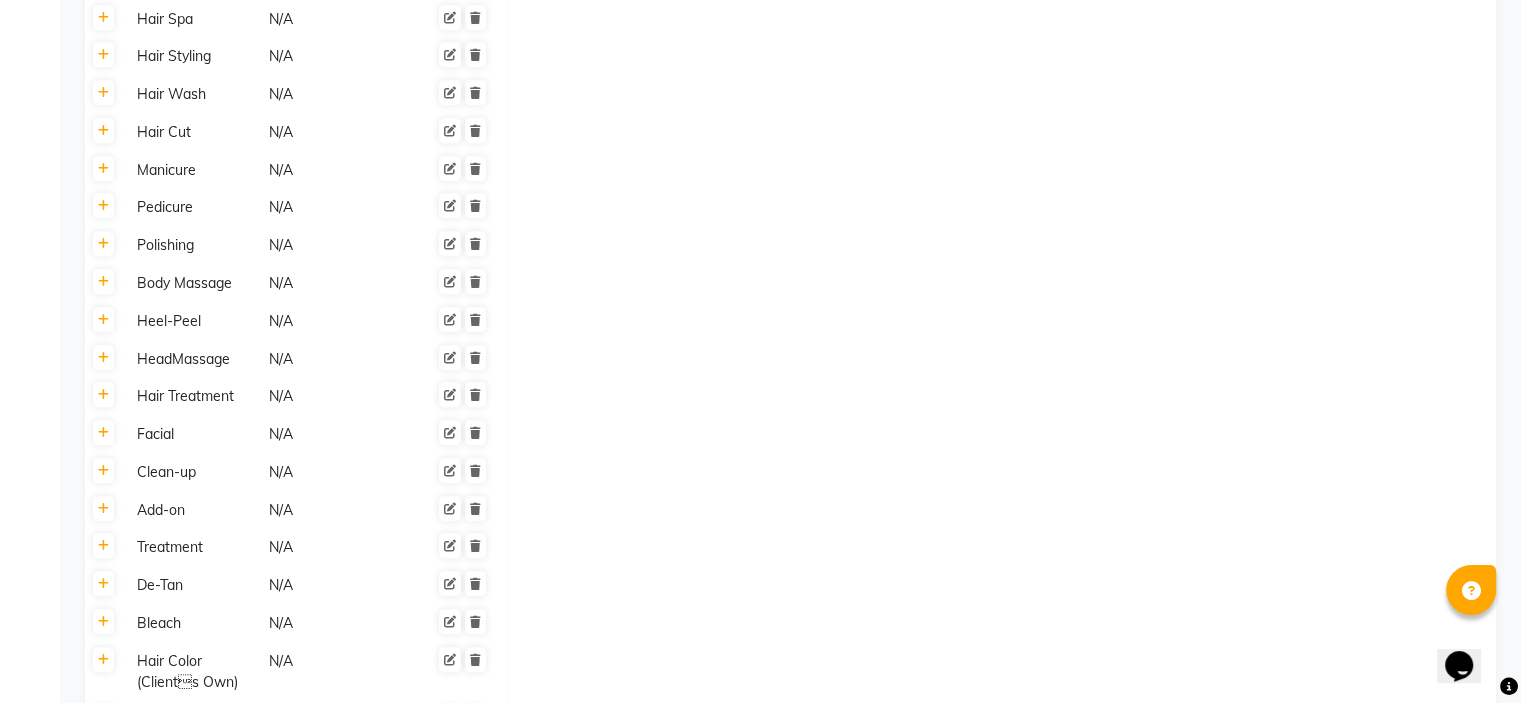 scroll, scrollTop: 1974, scrollLeft: 0, axis: vertical 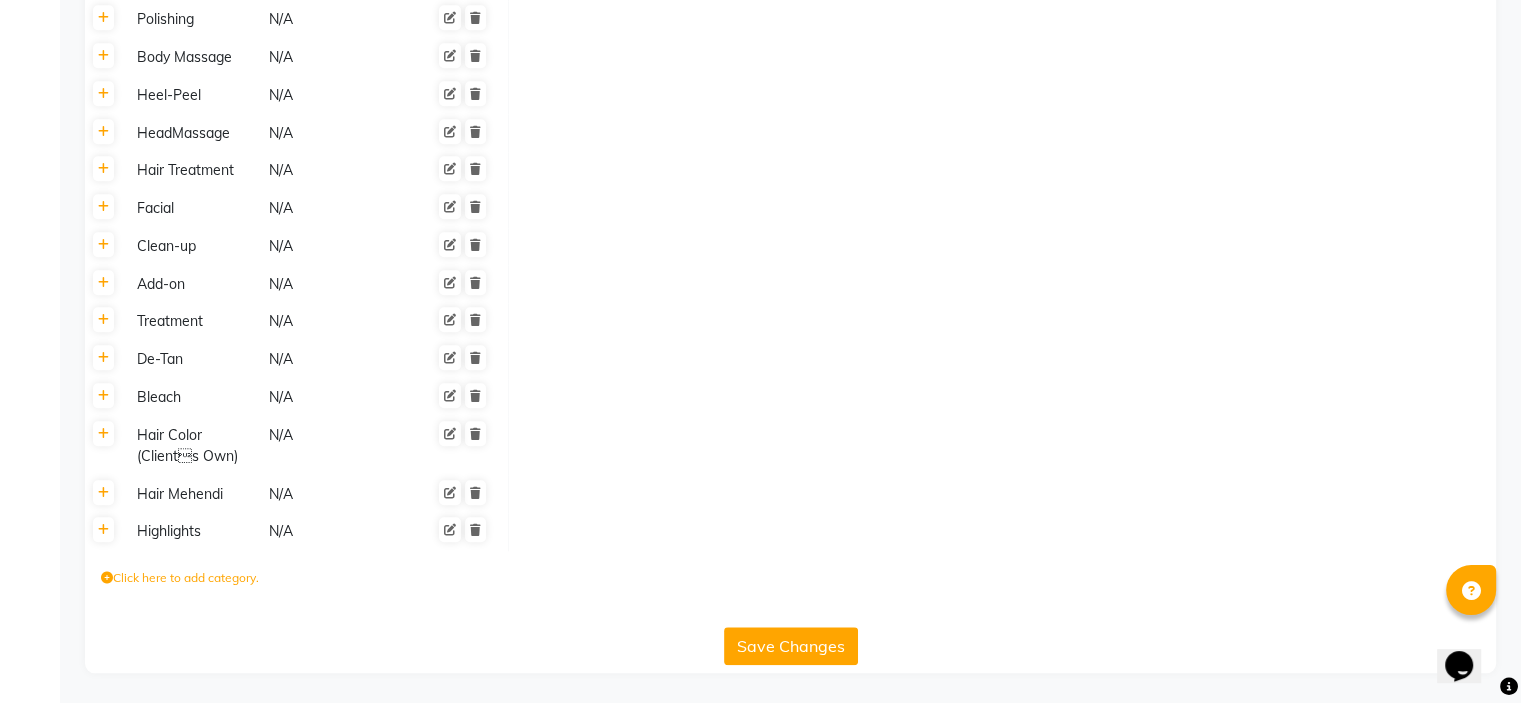 click on "Save Changes" 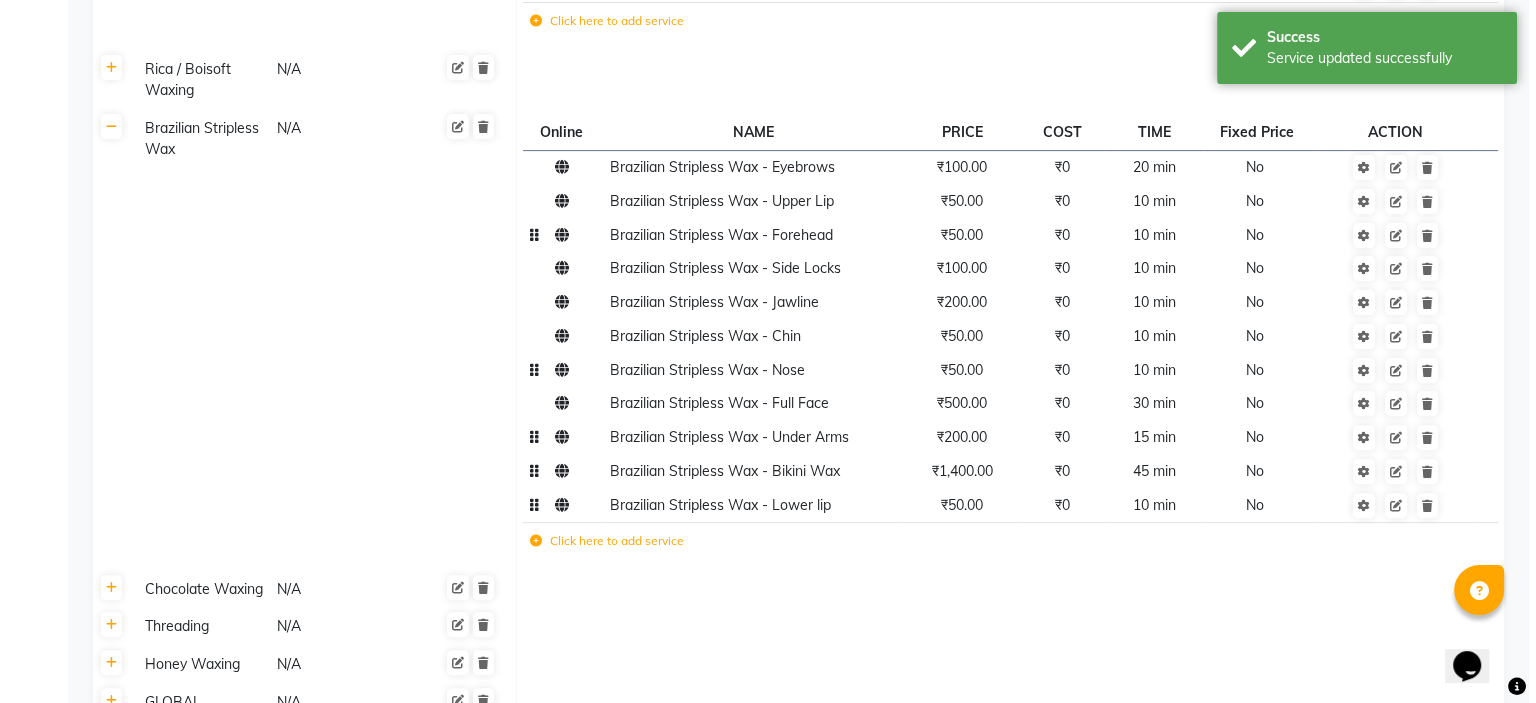 scroll, scrollTop: 0, scrollLeft: 0, axis: both 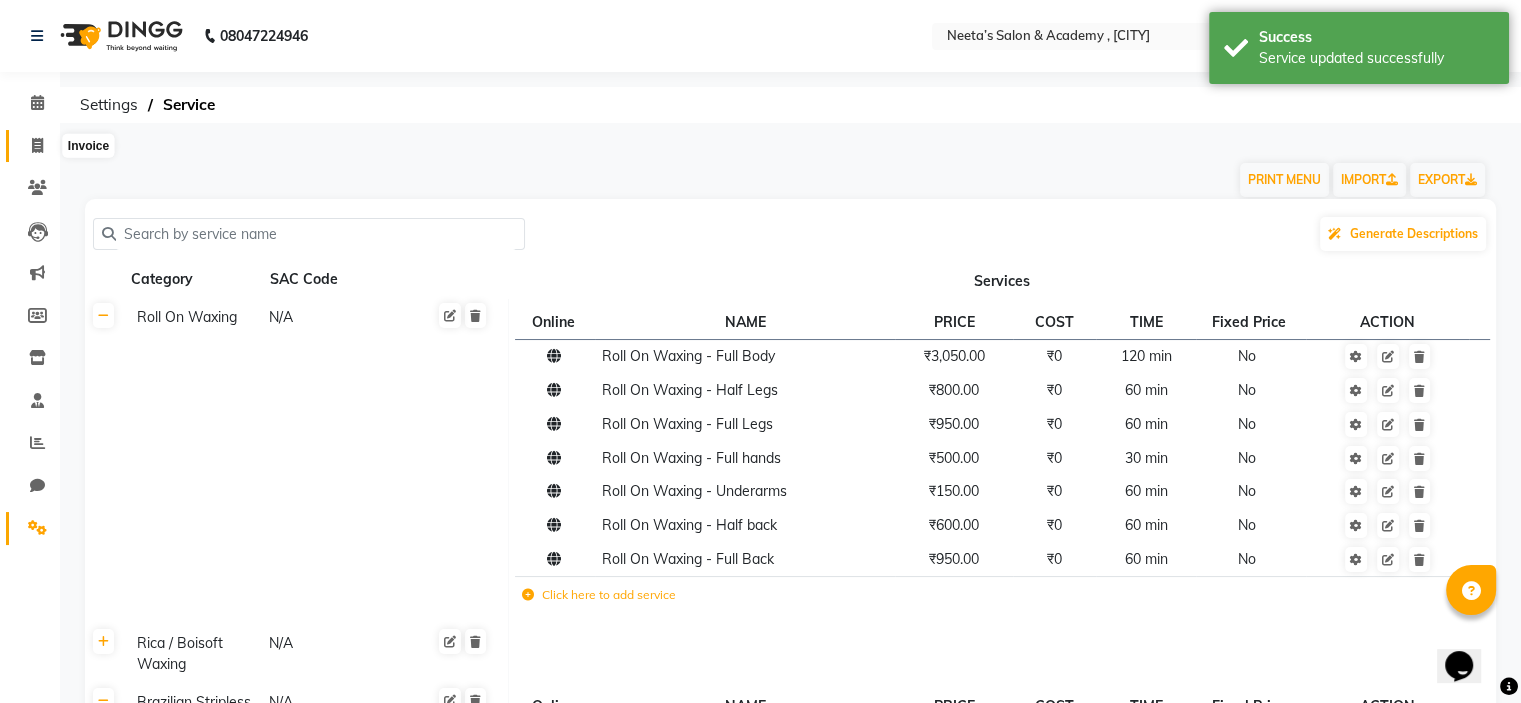 click 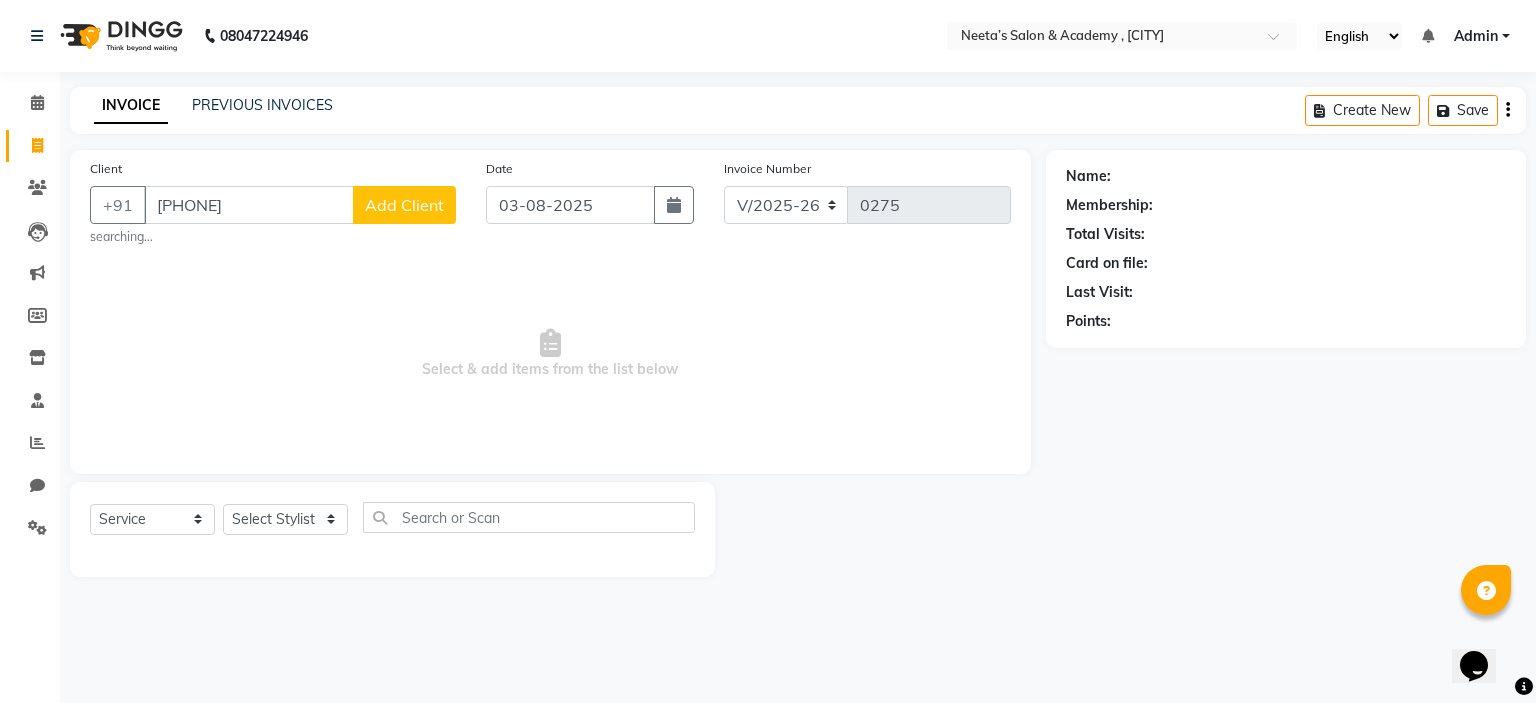 click on "Add Client" 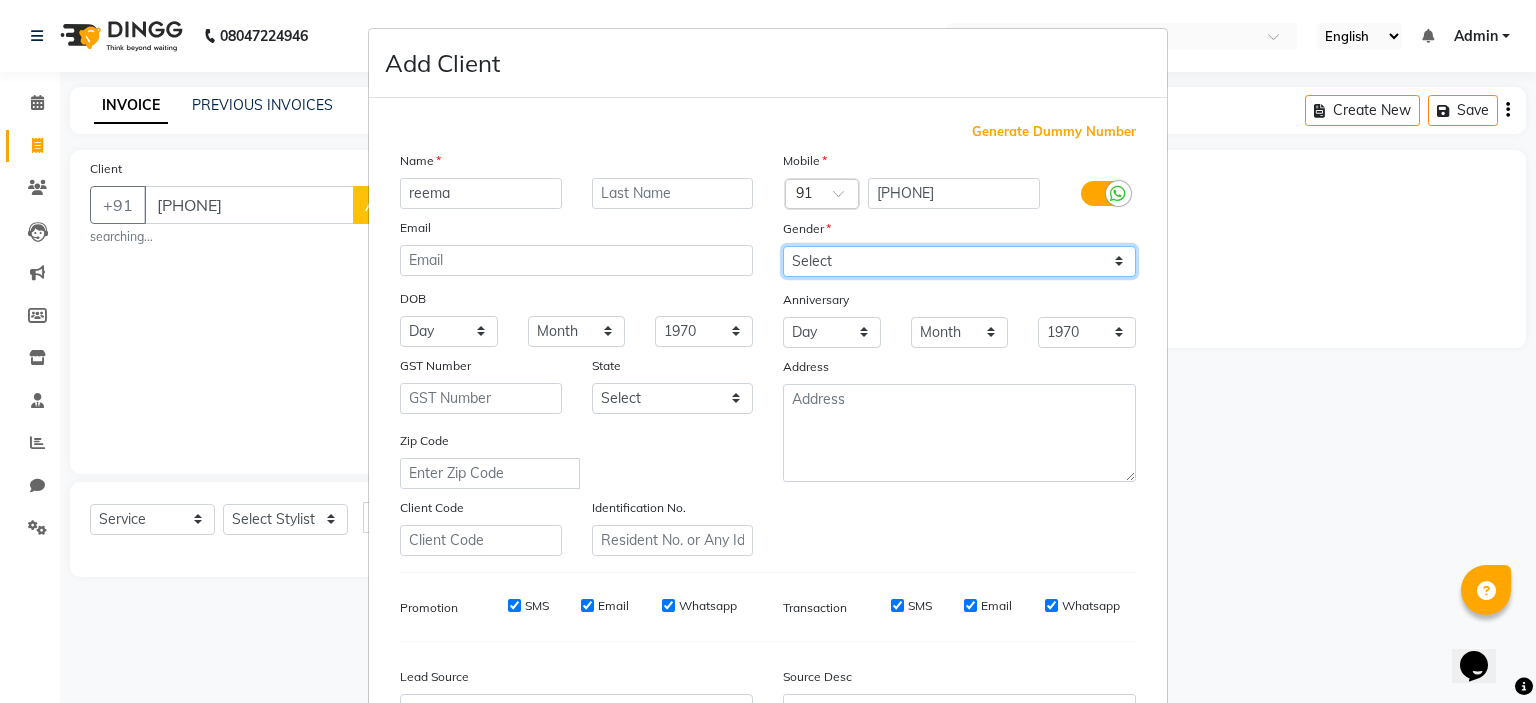 click on "Select Male Female Other Prefer Not To Say" at bounding box center [959, 261] 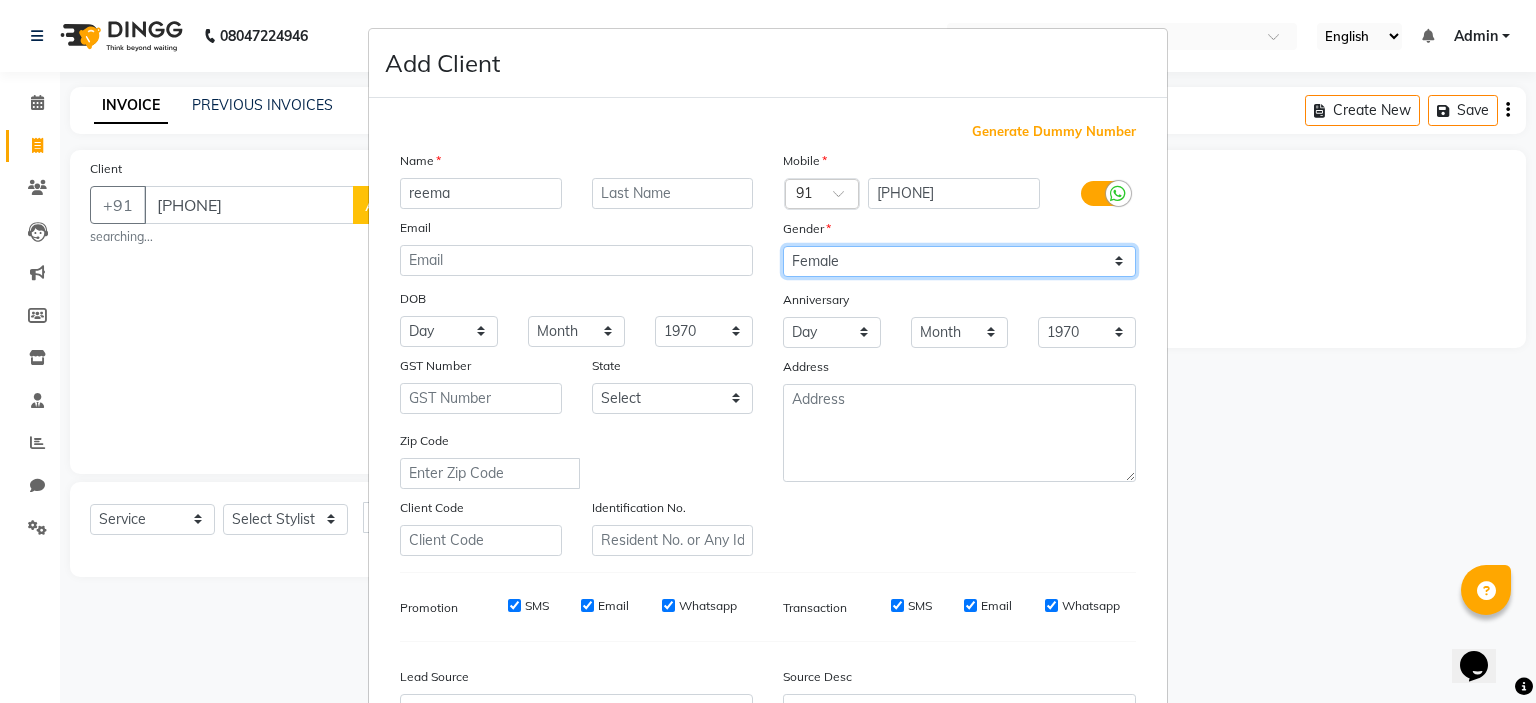click on "Select Male Female Other Prefer Not To Say" at bounding box center [959, 261] 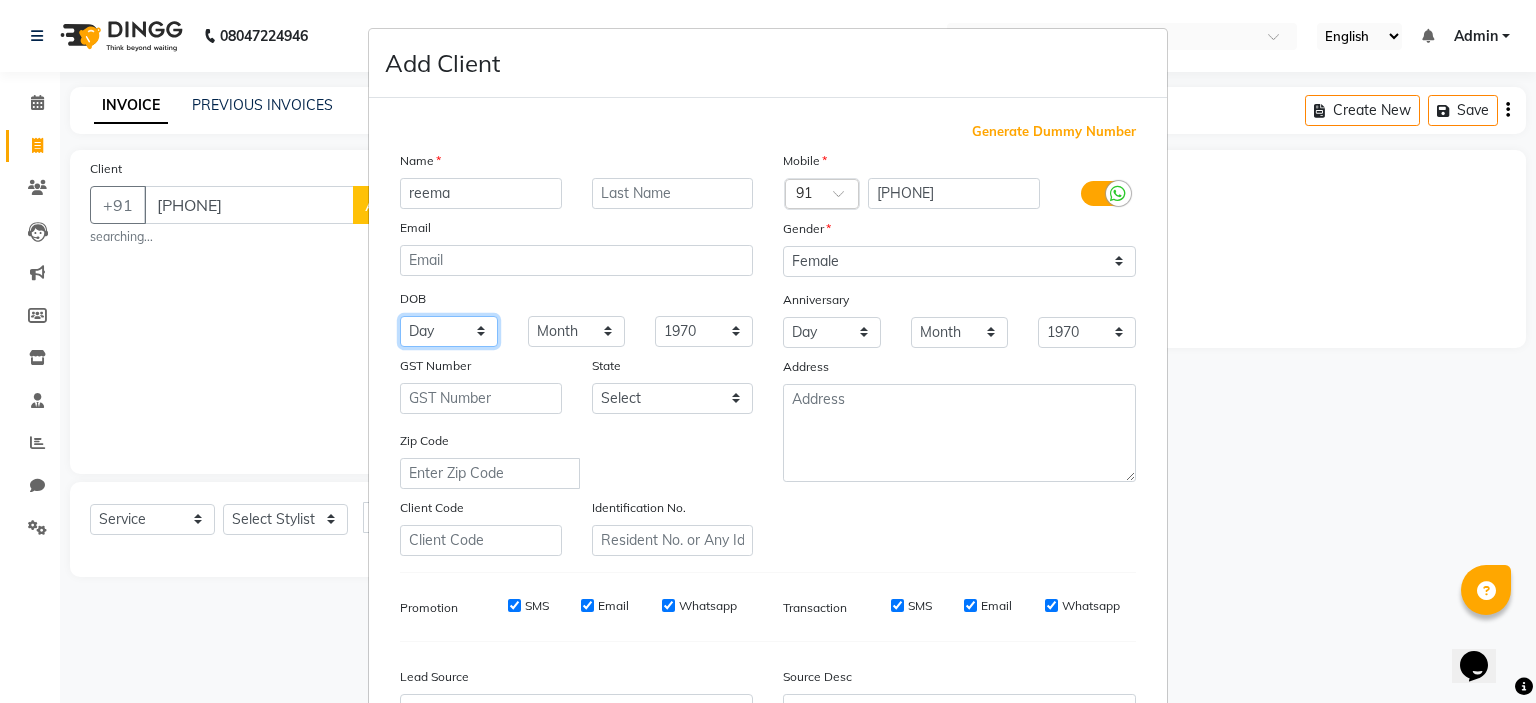 click on "Day 01 02 03 04 05 06 07 08 09 10 11 12 13 14 15 16 17 18 19 20 21 22 23 24 25 26 27 28 29 30 31" at bounding box center [449, 331] 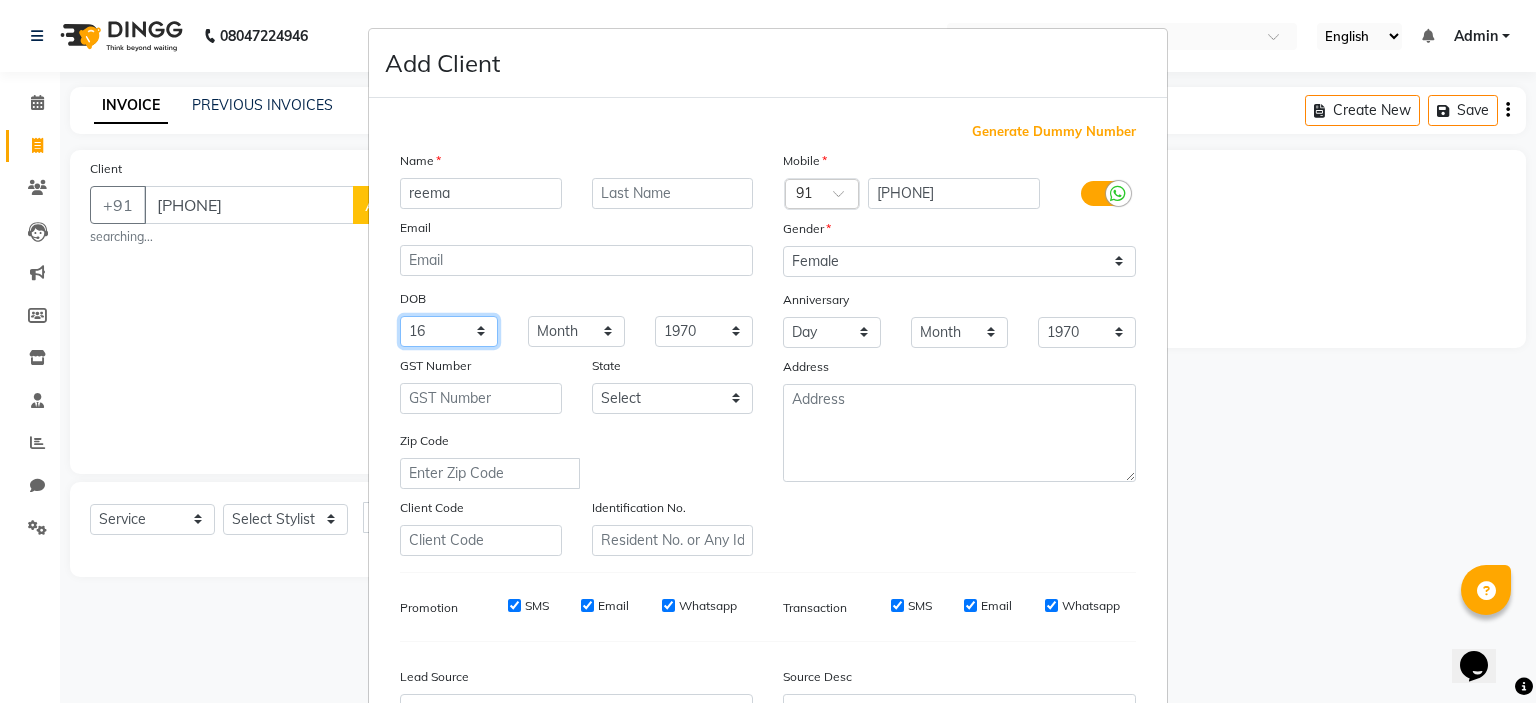 click on "Day 01 02 03 04 05 06 07 08 09 10 11 12 13 14 15 16 17 18 19 20 21 22 23 24 25 26 27 28 29 30 31" at bounding box center [449, 331] 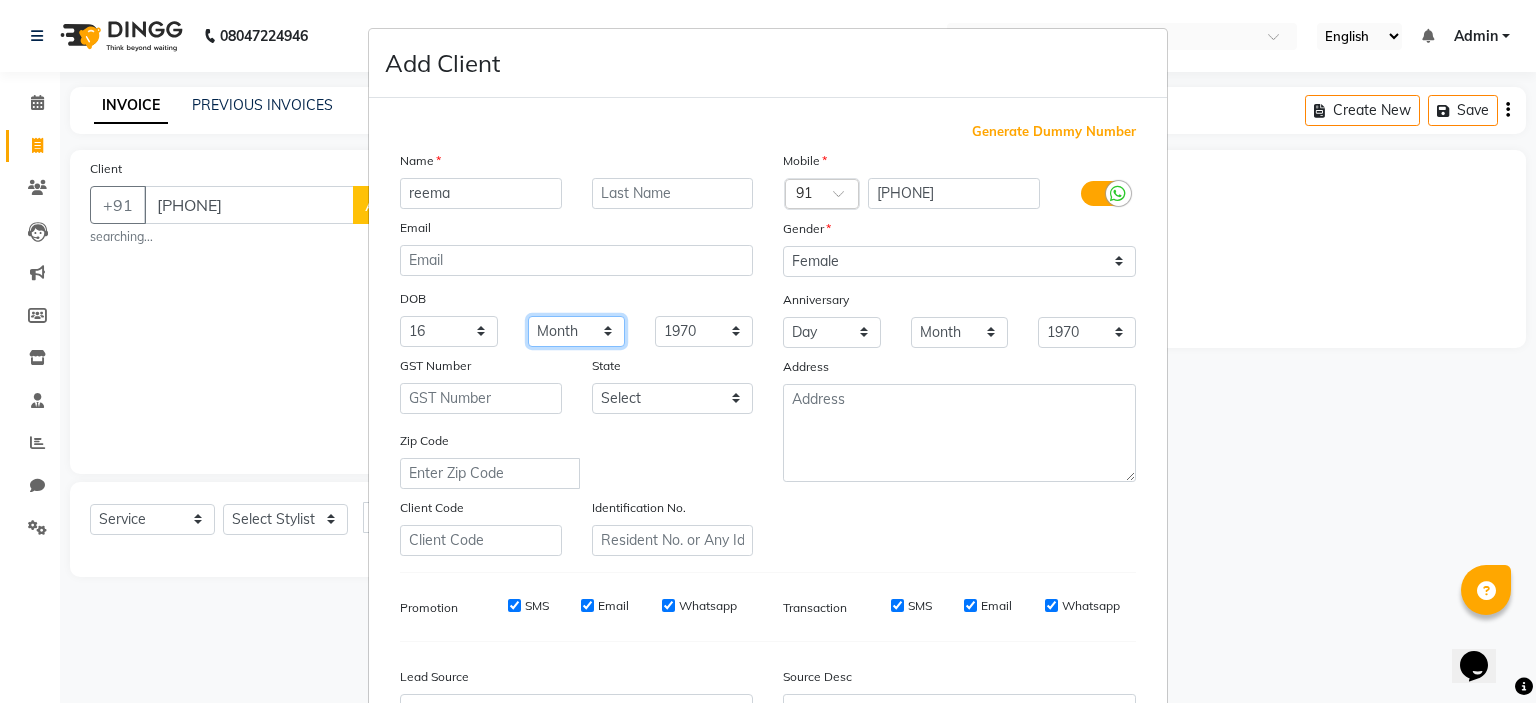 click on "Month January February March April May June July August September October November December" at bounding box center [577, 331] 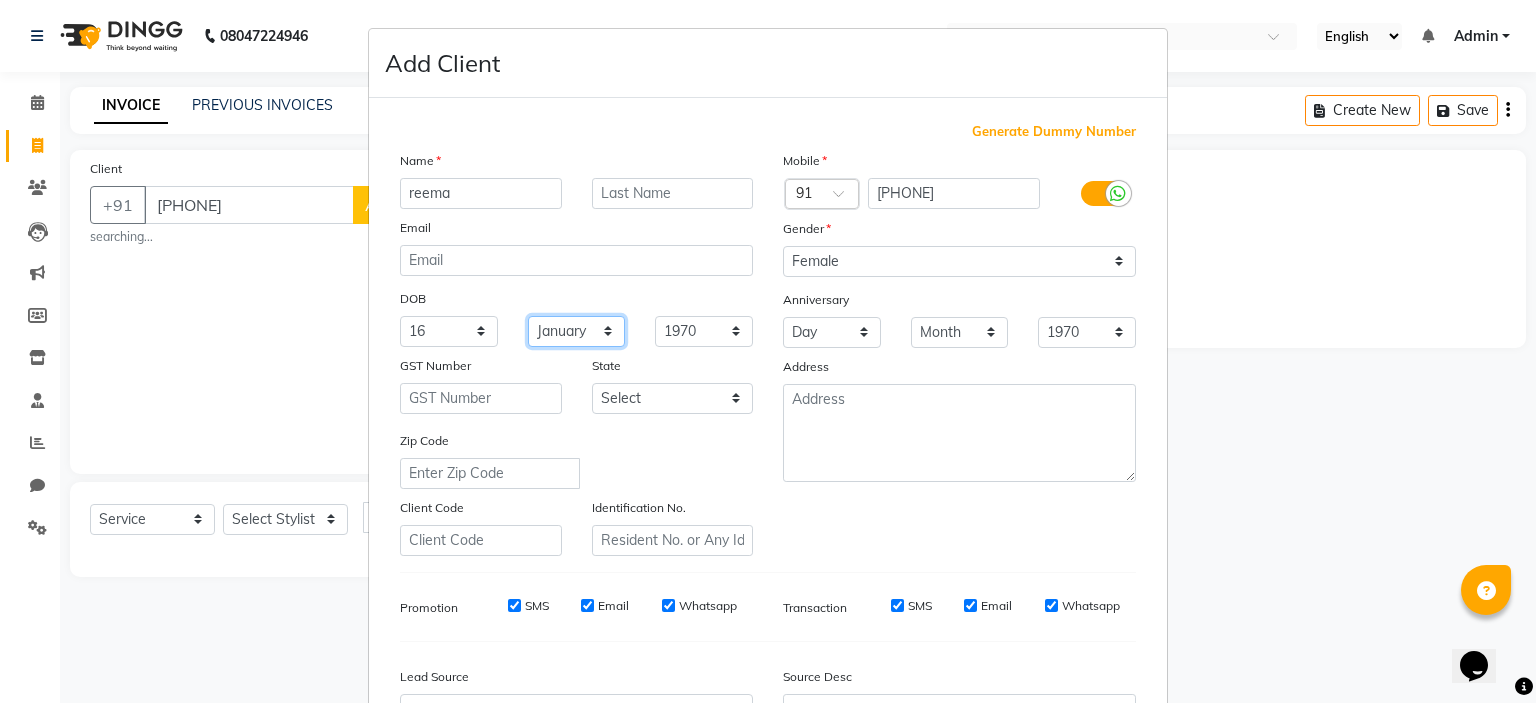 click on "Month January February March April May June July August September October November December" at bounding box center (577, 331) 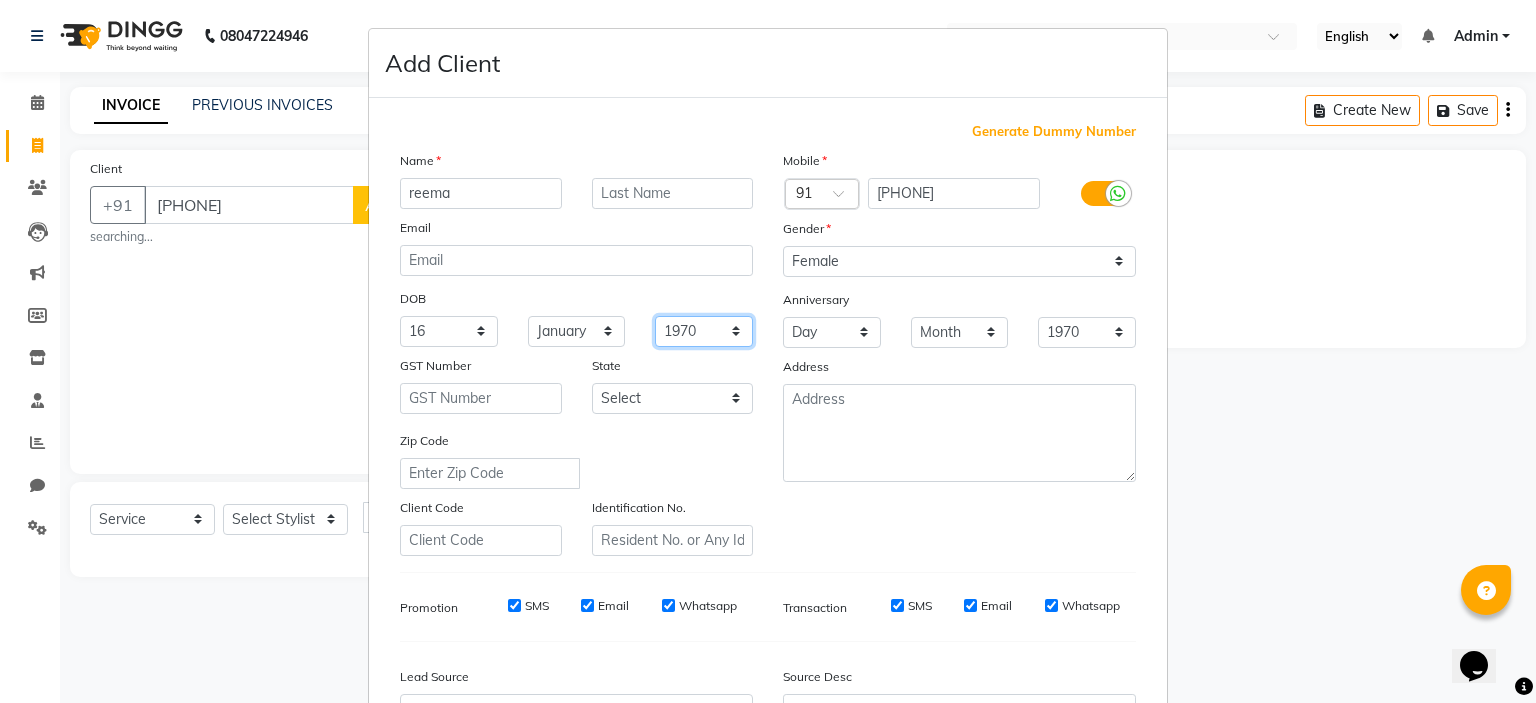 click on "1940 1941 1942 1943 1944 1945 1946 1947 1948 1949 1950 1951 1952 1953 1954 1955 1956 1957 1958 1959 1960 1961 1962 1963 1964 1965 1966 1967 1968 1969 1970 1971 1972 1973 1974 1975 1976 1977 1978 1979 1980 1981 1982 1983 1984 1985 1986 1987 1988 1989 1990 1991 1992 1993 1994 1995 1996 1997 1998 1999 2000 2001 2002 2003 2004 2005 2006 2007 2008 2009 2010 2011 2012 2013 2014 2015 2016 2017 2018 2019 2020 2021 2022 2023 2024" at bounding box center [704, 331] 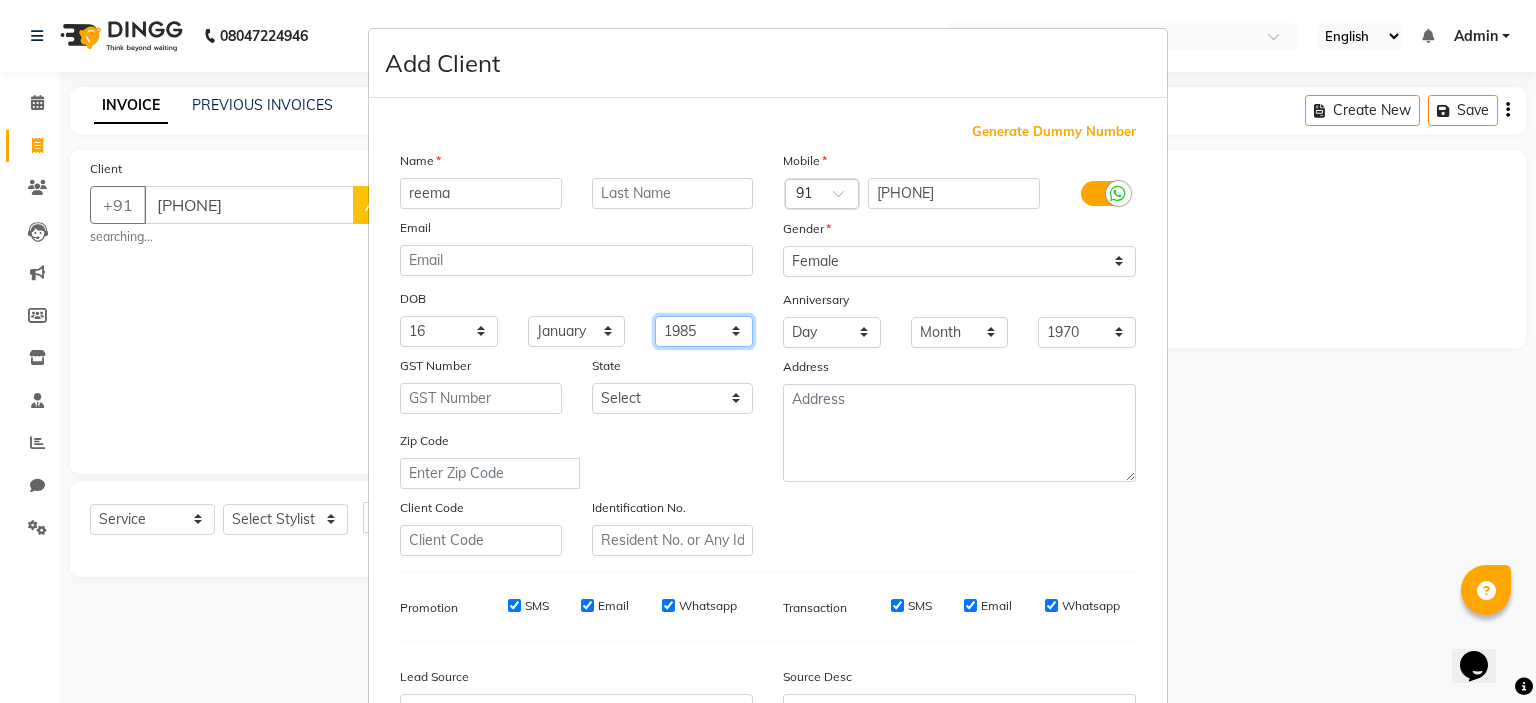 click on "1940 1941 1942 1943 1944 1945 1946 1947 1948 1949 1950 1951 1952 1953 1954 1955 1956 1957 1958 1959 1960 1961 1962 1963 1964 1965 1966 1967 1968 1969 1970 1971 1972 1973 1974 1975 1976 1977 1978 1979 1980 1981 1982 1983 1984 1985 1986 1987 1988 1989 1990 1991 1992 1993 1994 1995 1996 1997 1998 1999 2000 2001 2002 2003 2004 2005 2006 2007 2008 2009 2010 2011 2012 2013 2014 2015 2016 2017 2018 2019 2020 2021 2022 2023 2024" at bounding box center [704, 331] 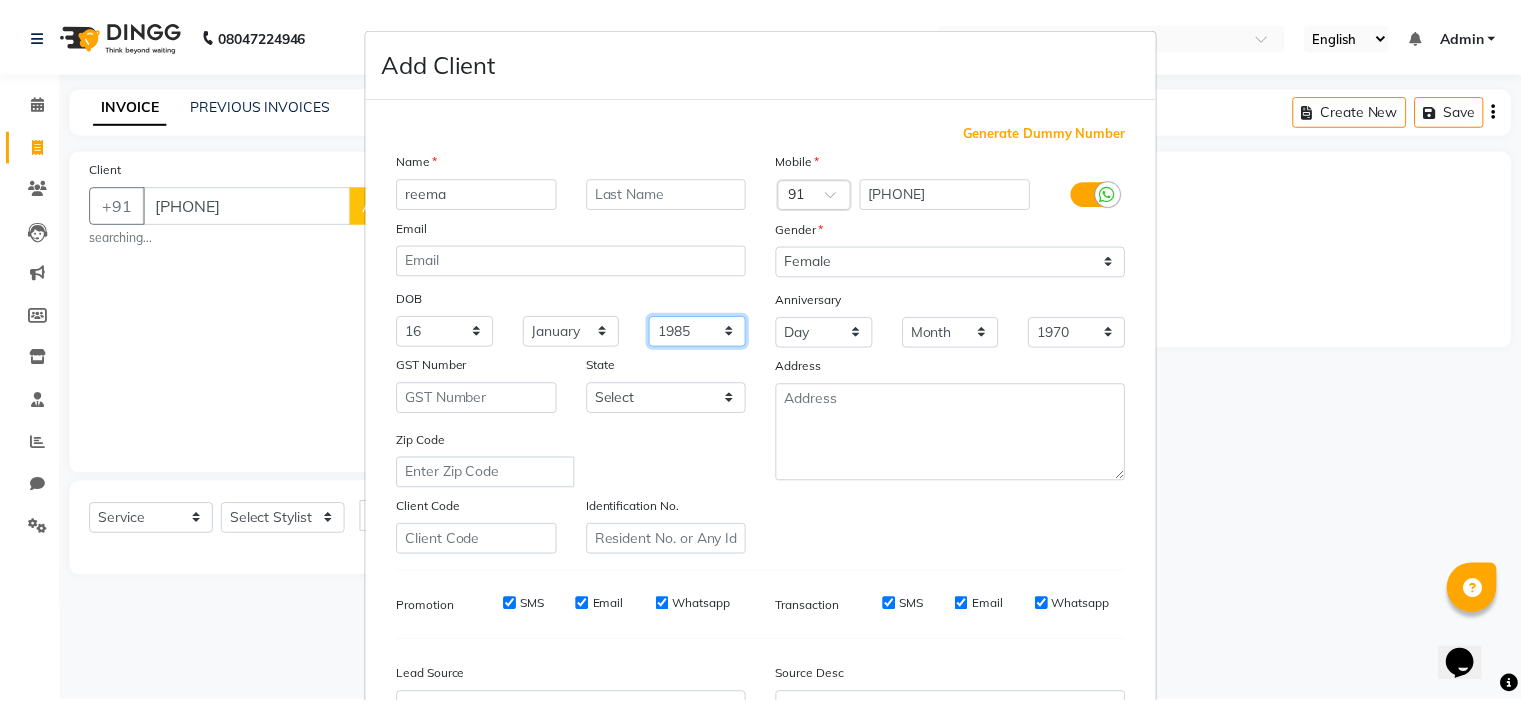scroll, scrollTop: 229, scrollLeft: 0, axis: vertical 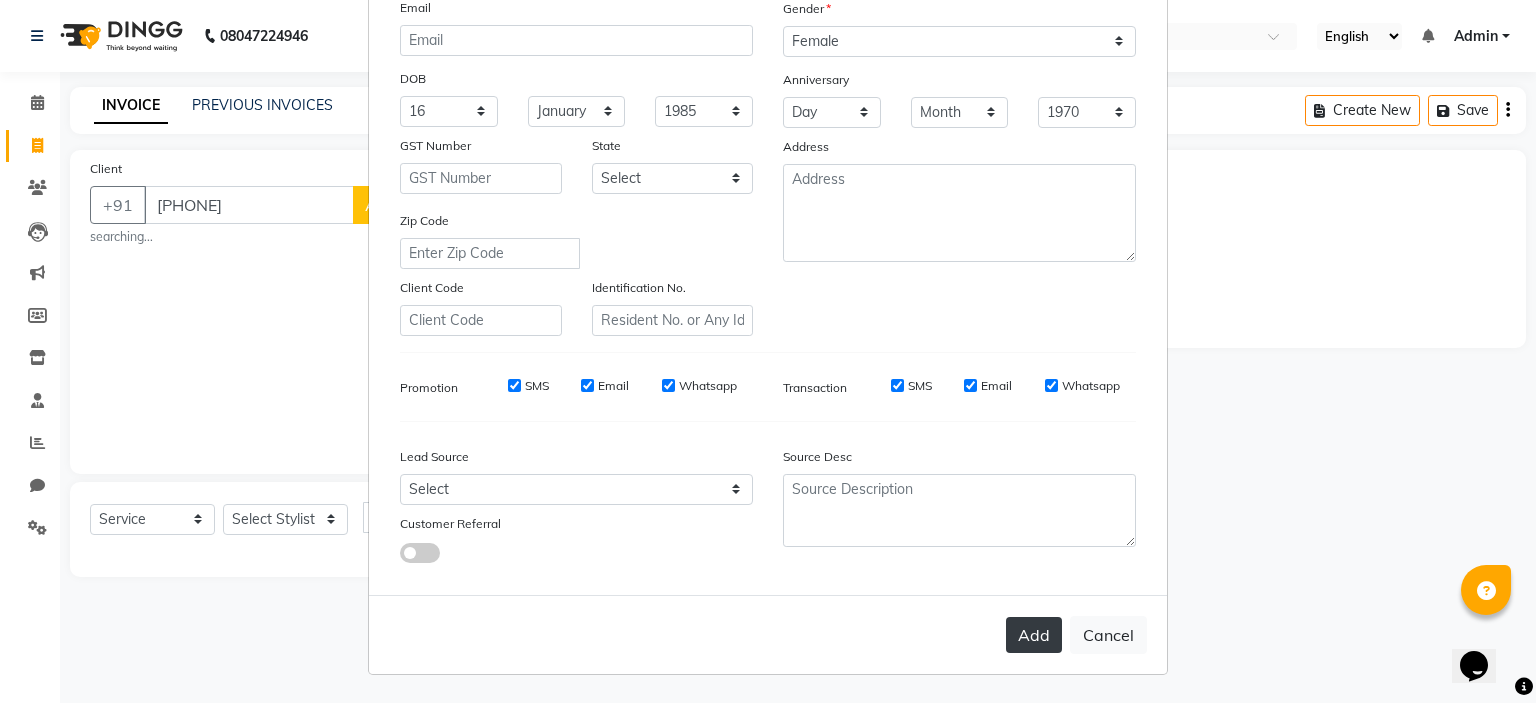 click on "Add" at bounding box center [1034, 635] 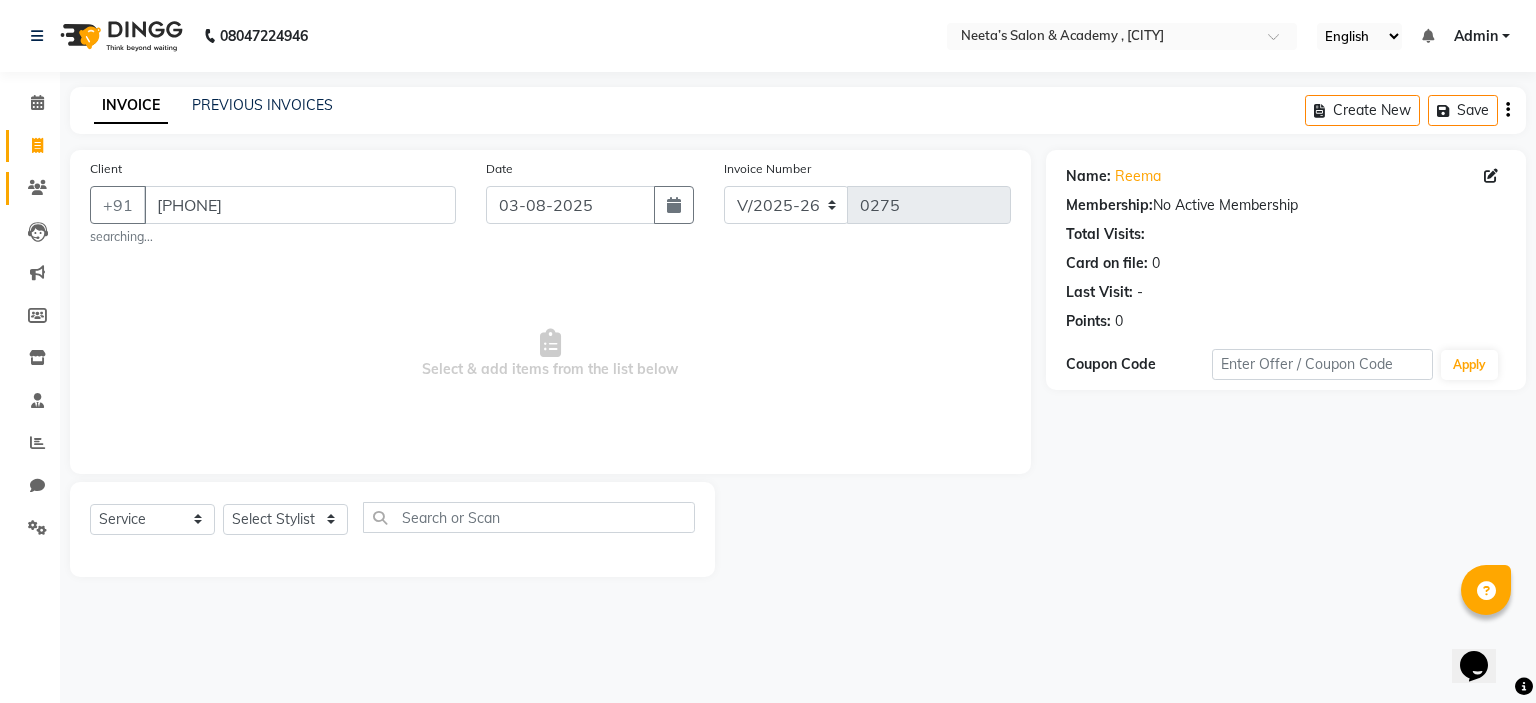 click on "Clients" 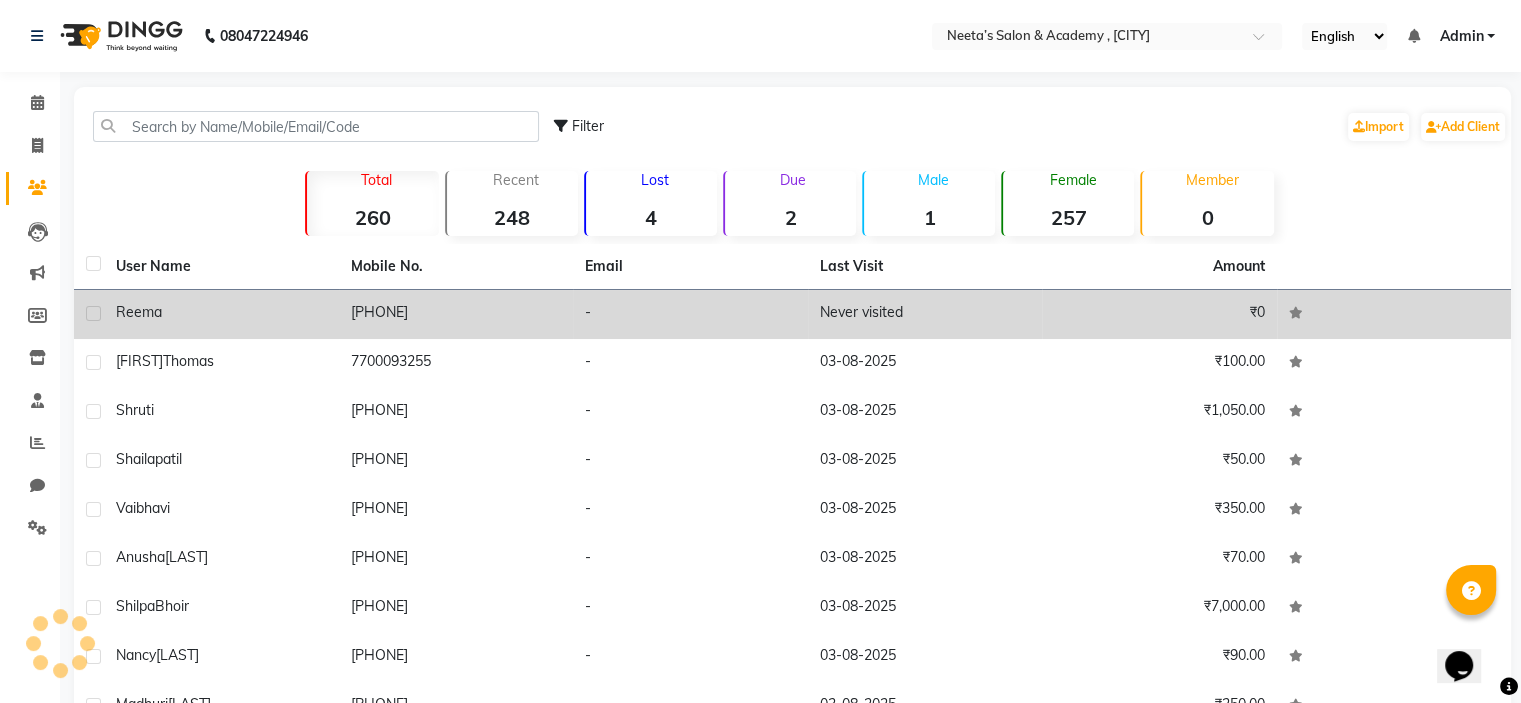 click on "[PHONE]" 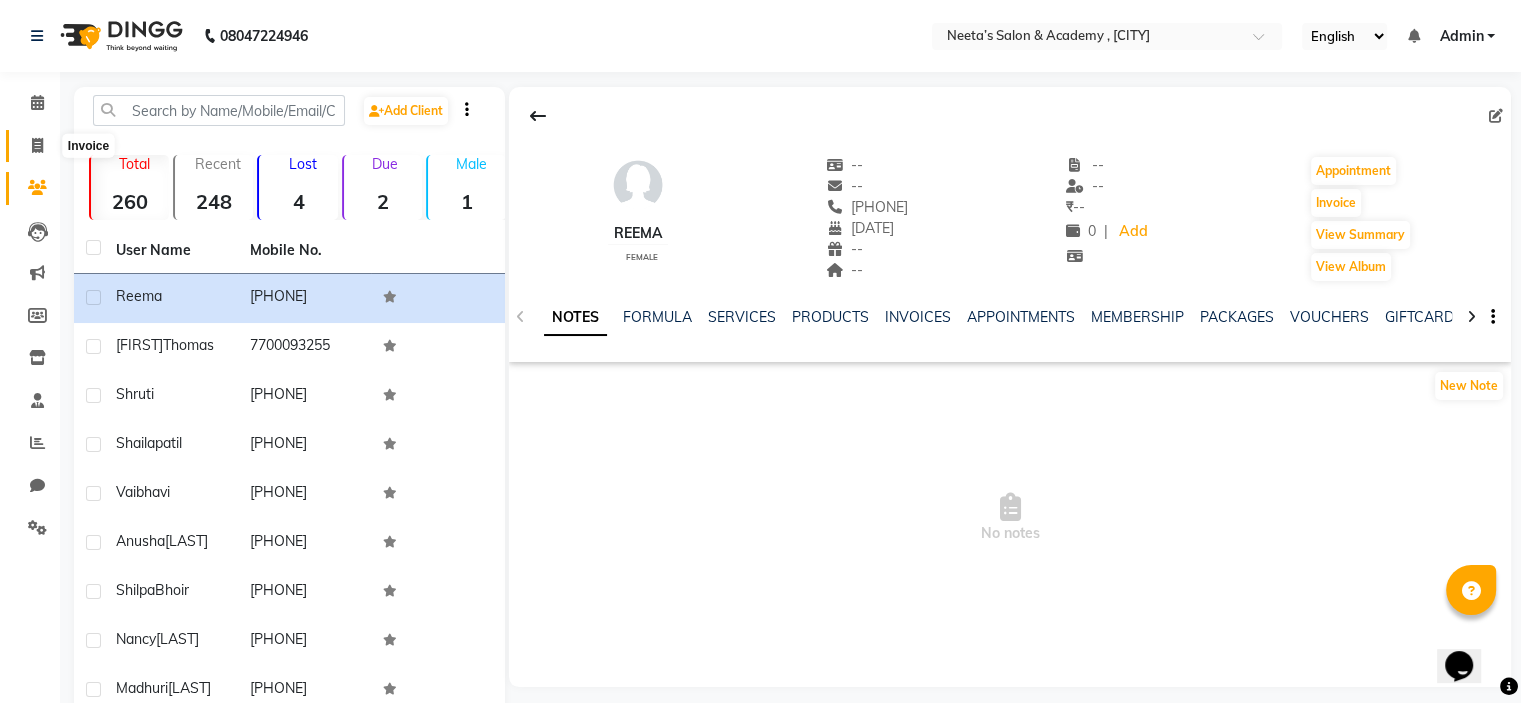 click 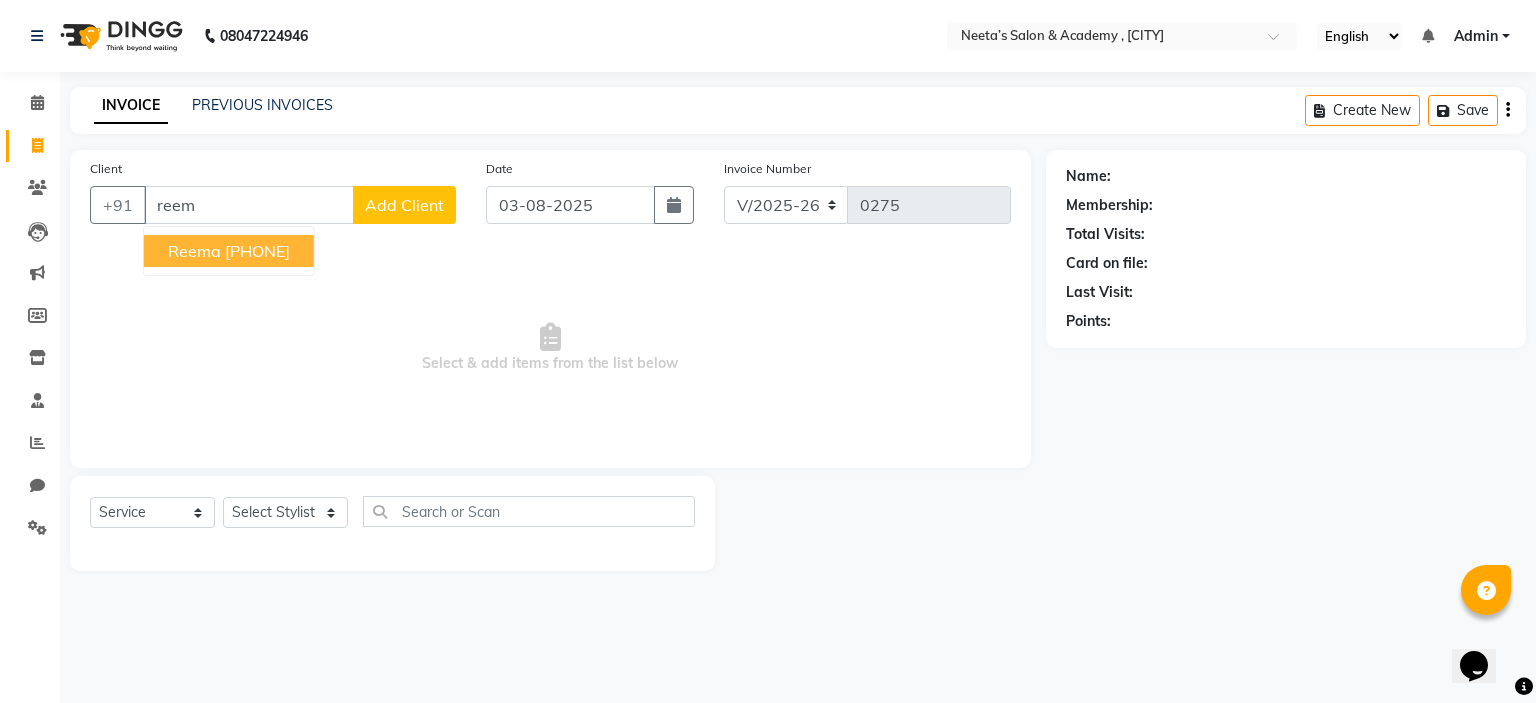 click on "[PHONE]" at bounding box center (257, 251) 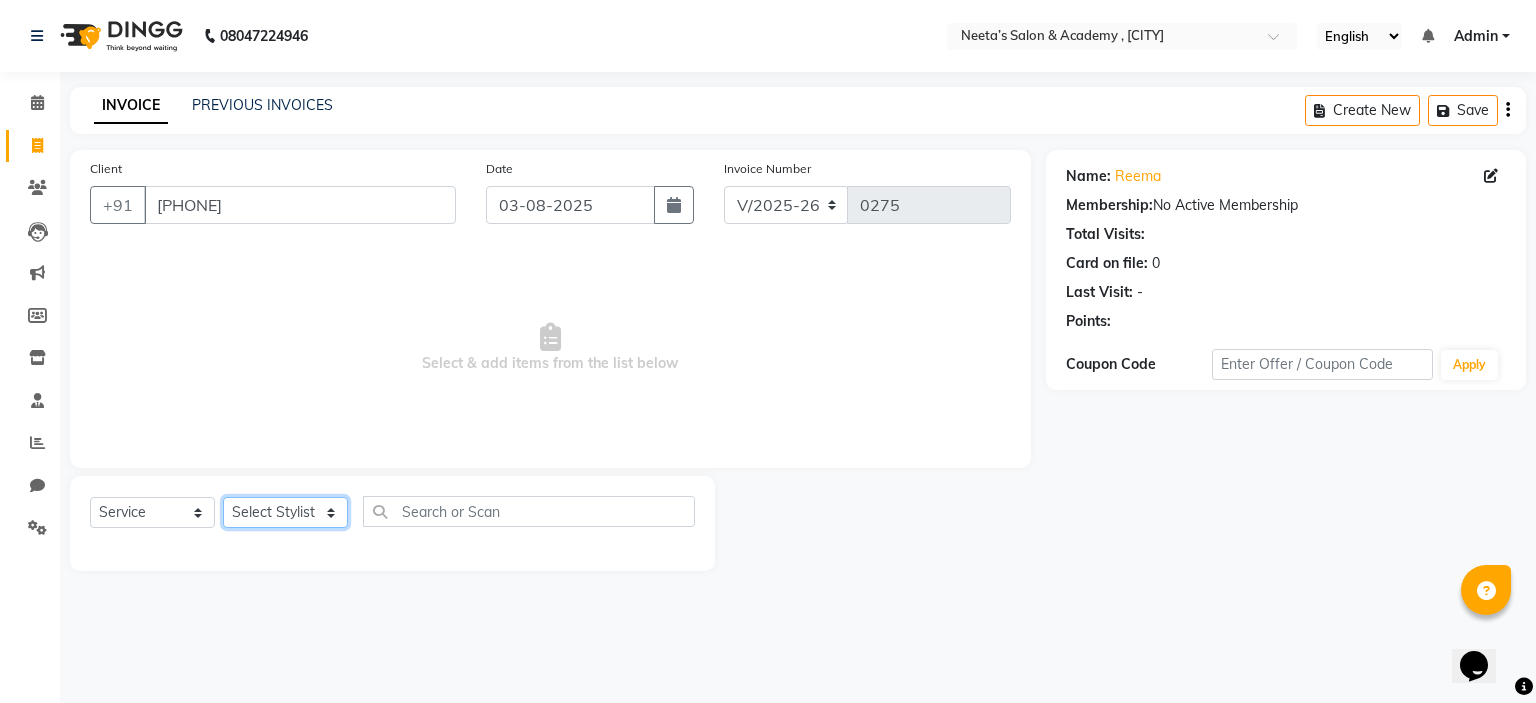click on "Select Stylist  [FIRST] (Owner) [FIRST] [FIRST] [FIRST] [FIRST] [FIRST] [FIRST] [FIRST] [FIRST] [FIRST]" 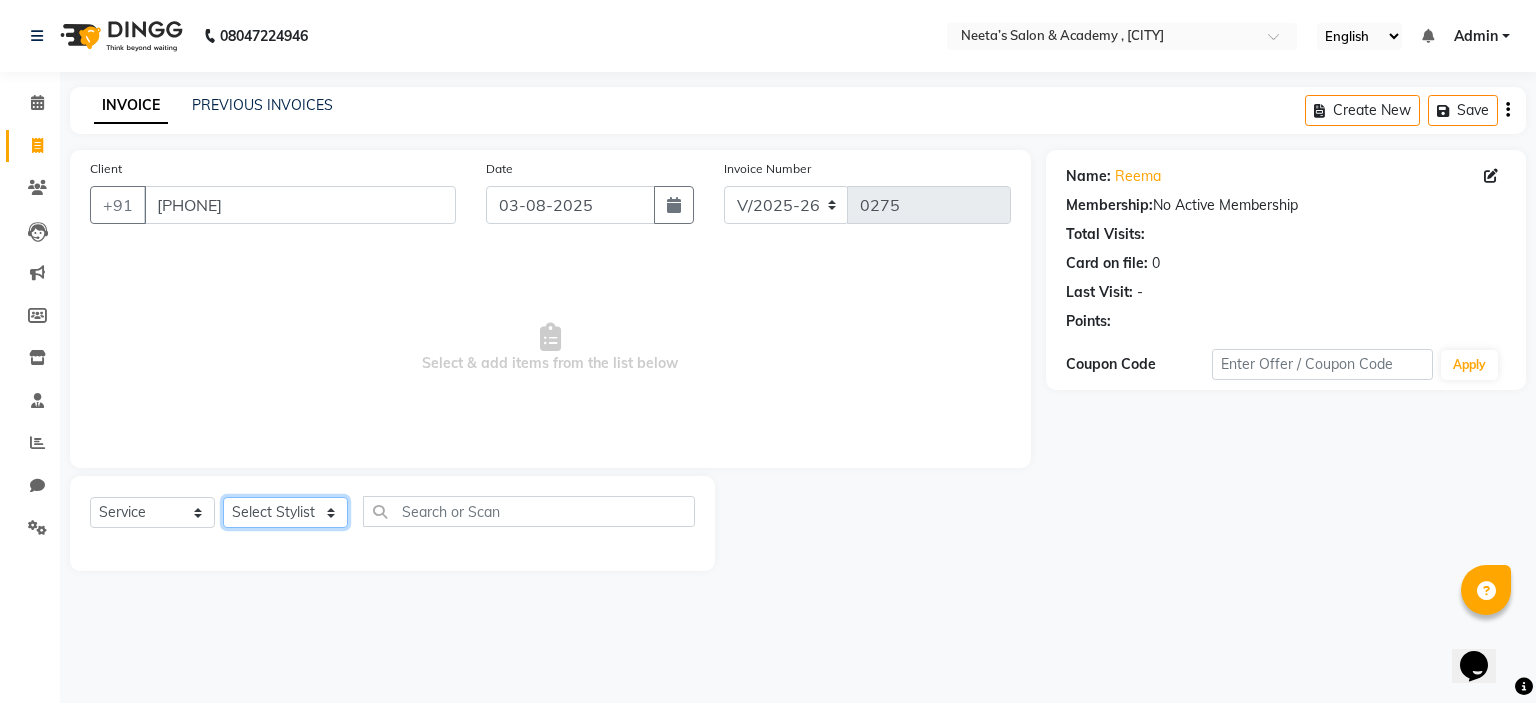 click on "Select Stylist  [FIRST] (Owner) [FIRST] [FIRST] [FIRST] [FIRST] [FIRST] [FIRST] [FIRST] [FIRST] [FIRST]" 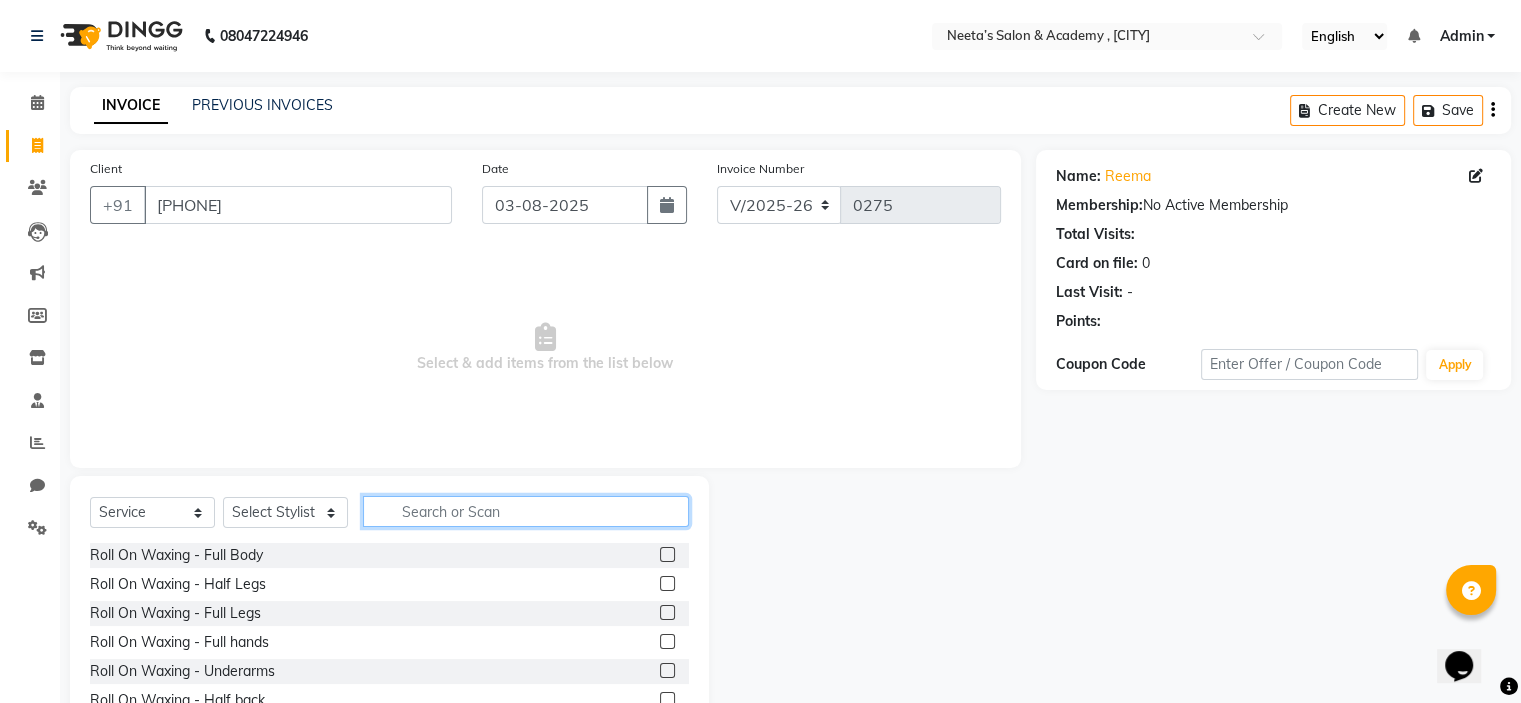 click 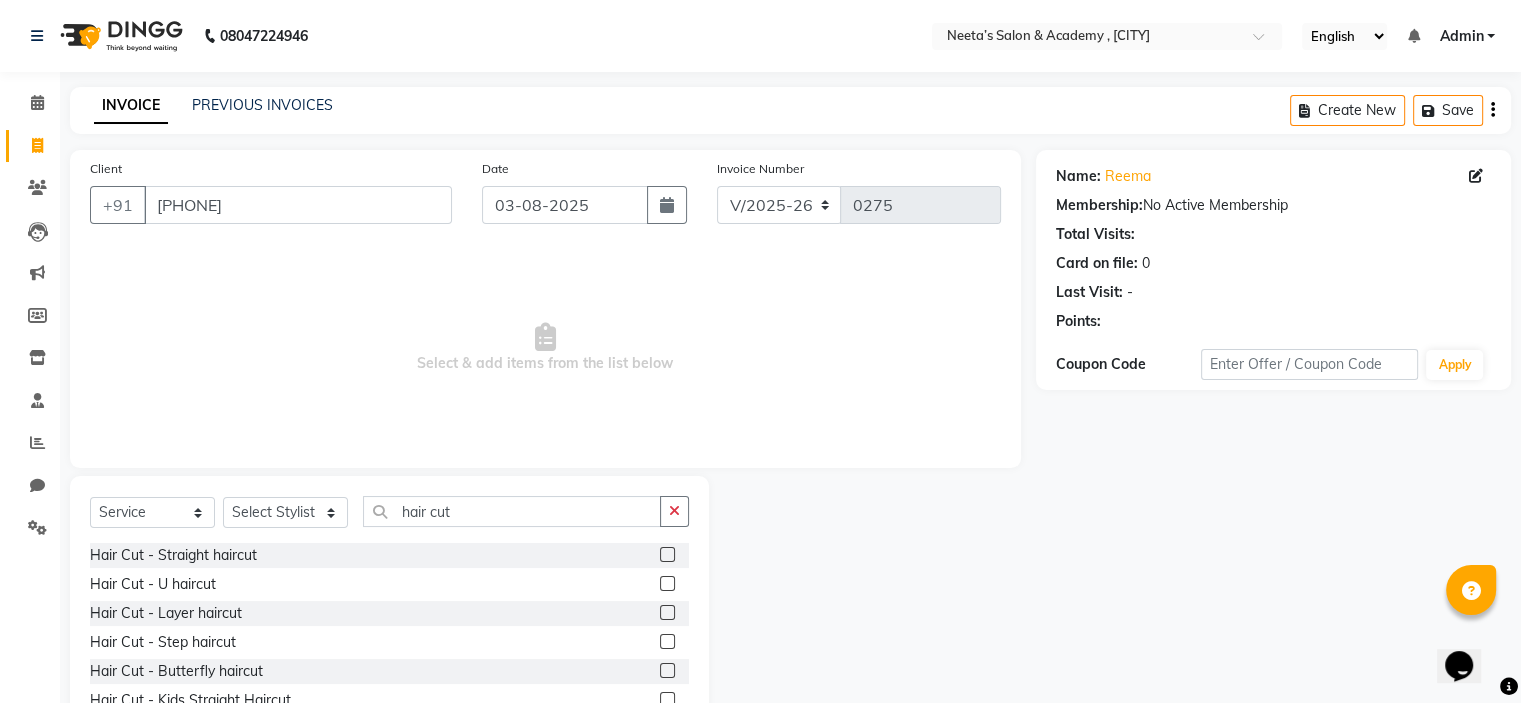click 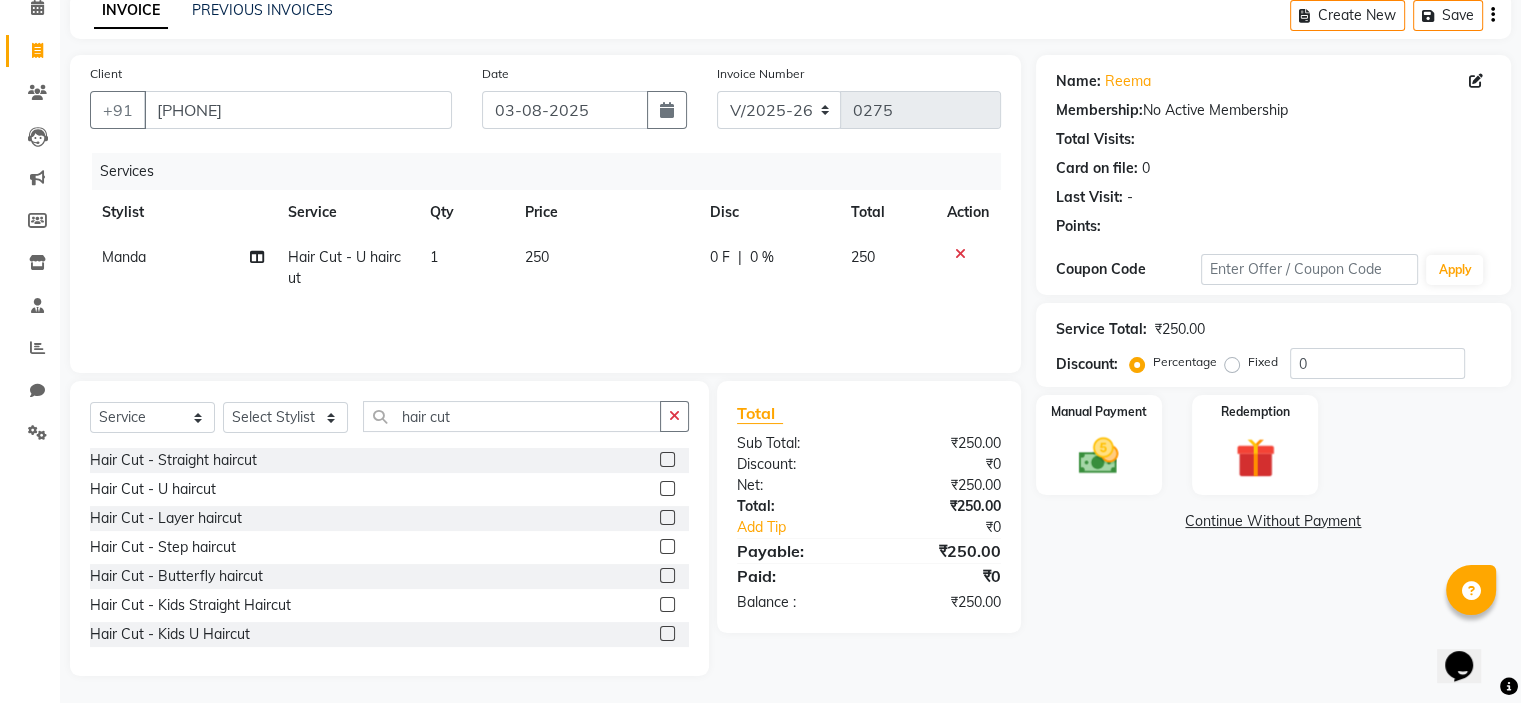 scroll, scrollTop: 96, scrollLeft: 0, axis: vertical 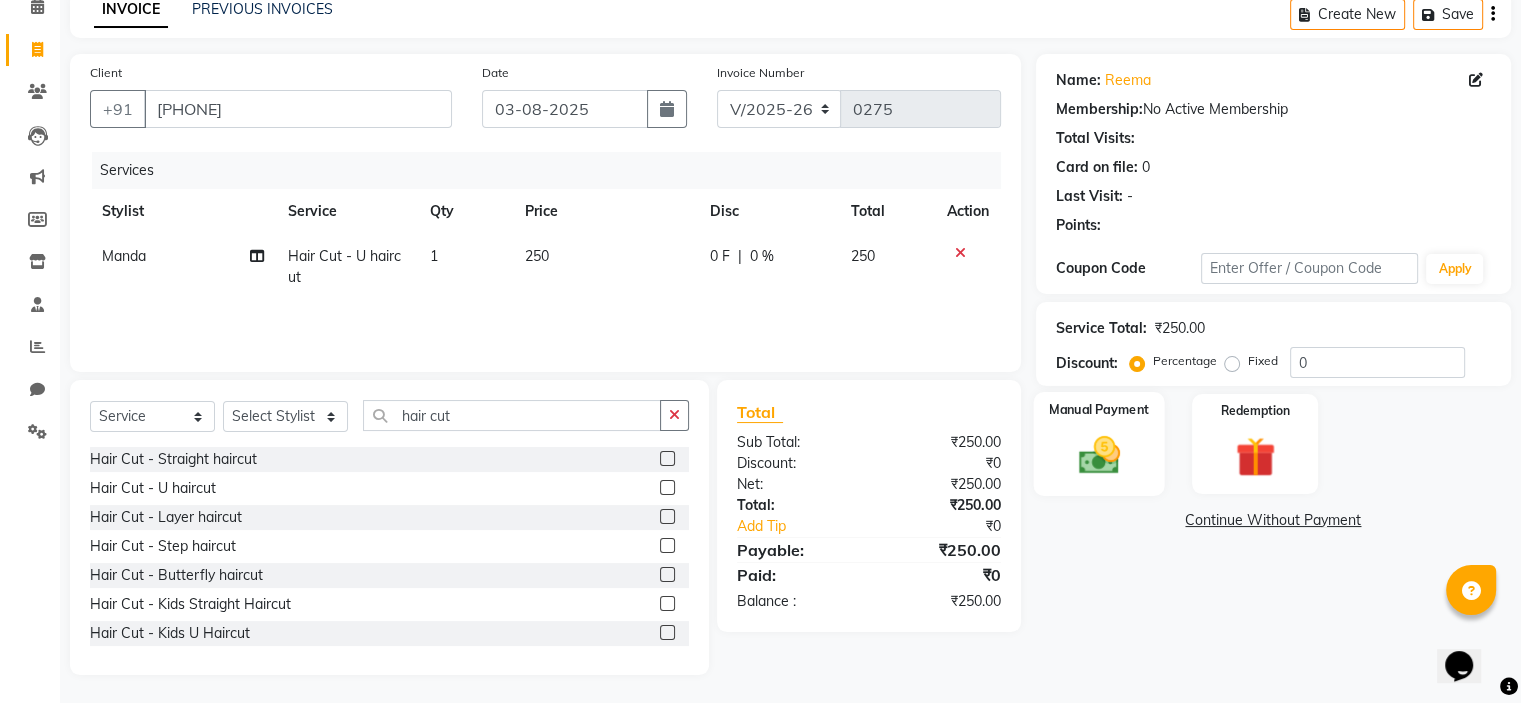 click on "Manual Payment" 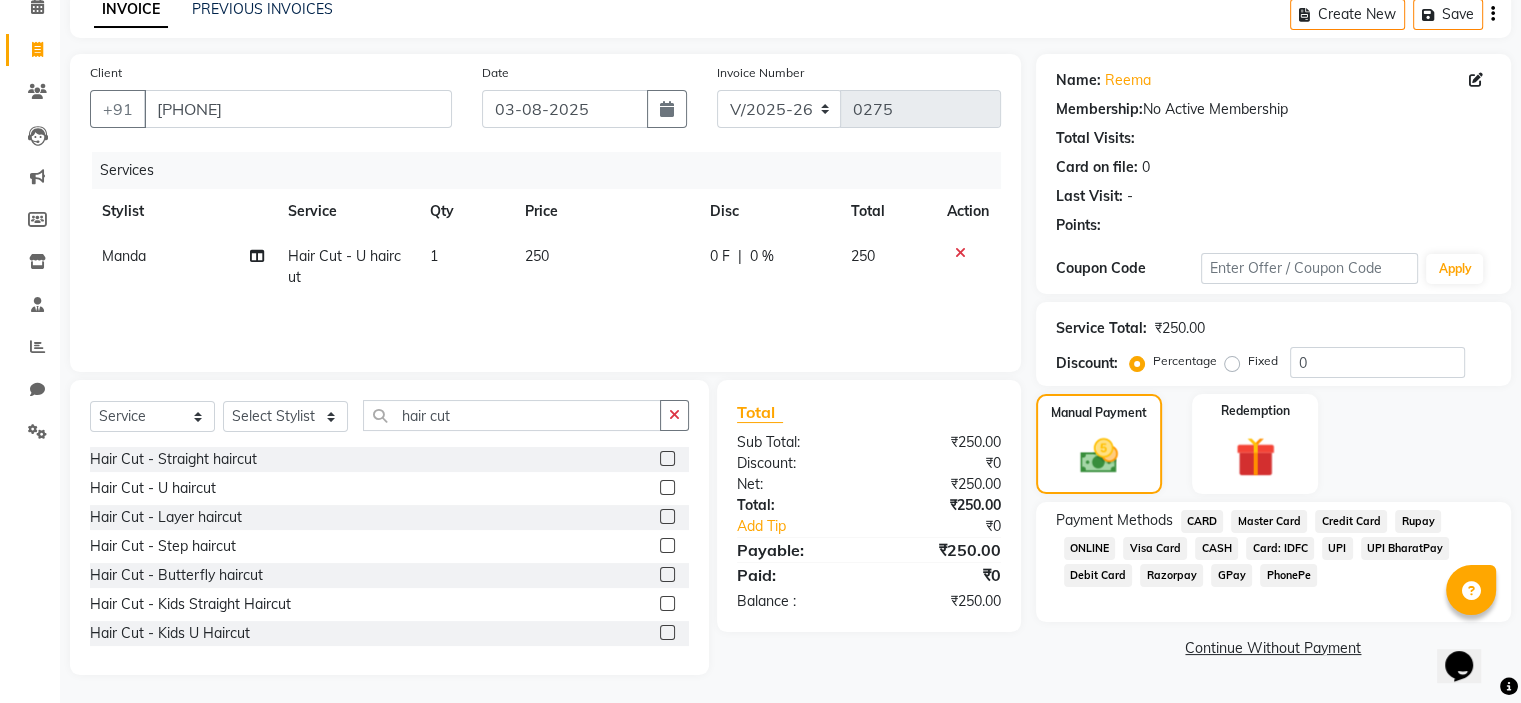 click on "GPay" 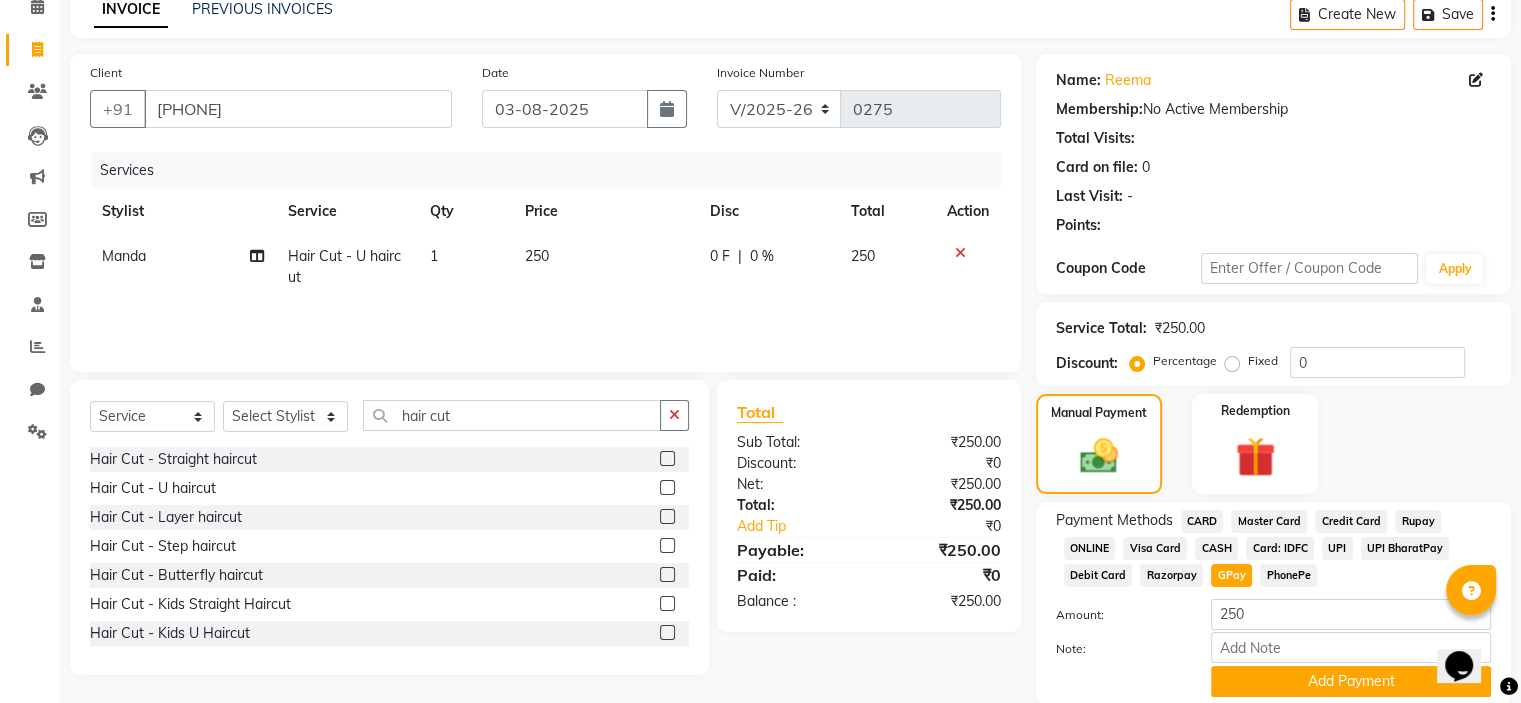 scroll, scrollTop: 152, scrollLeft: 0, axis: vertical 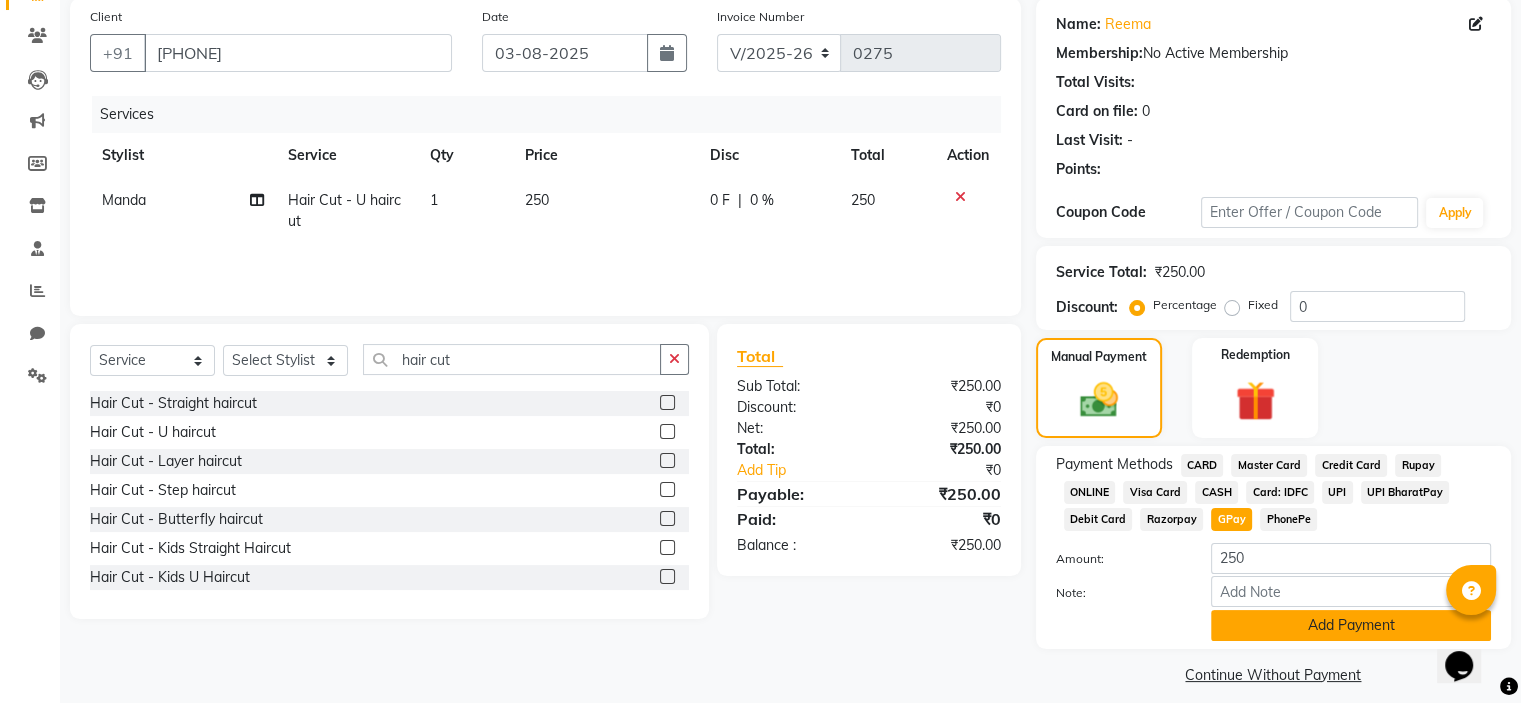 click on "Add Payment" 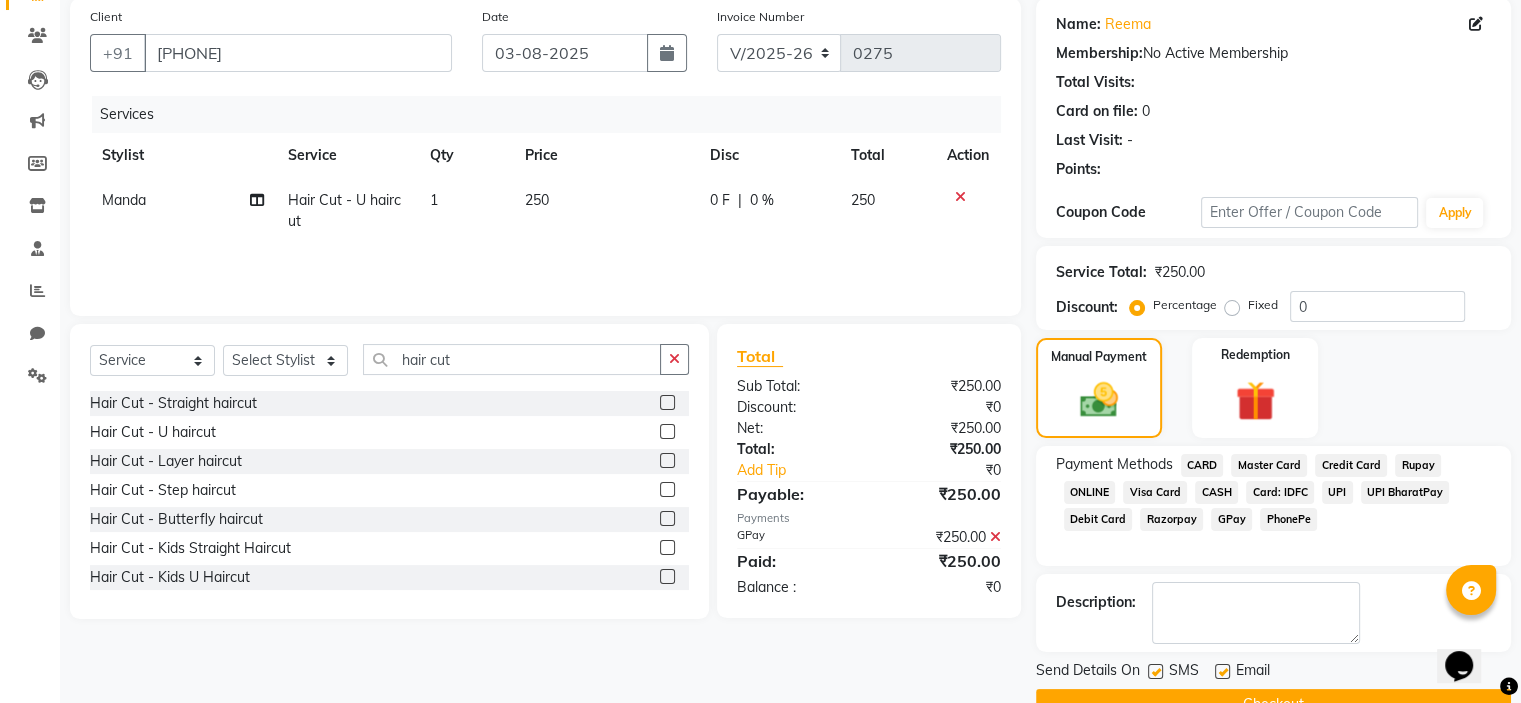 click 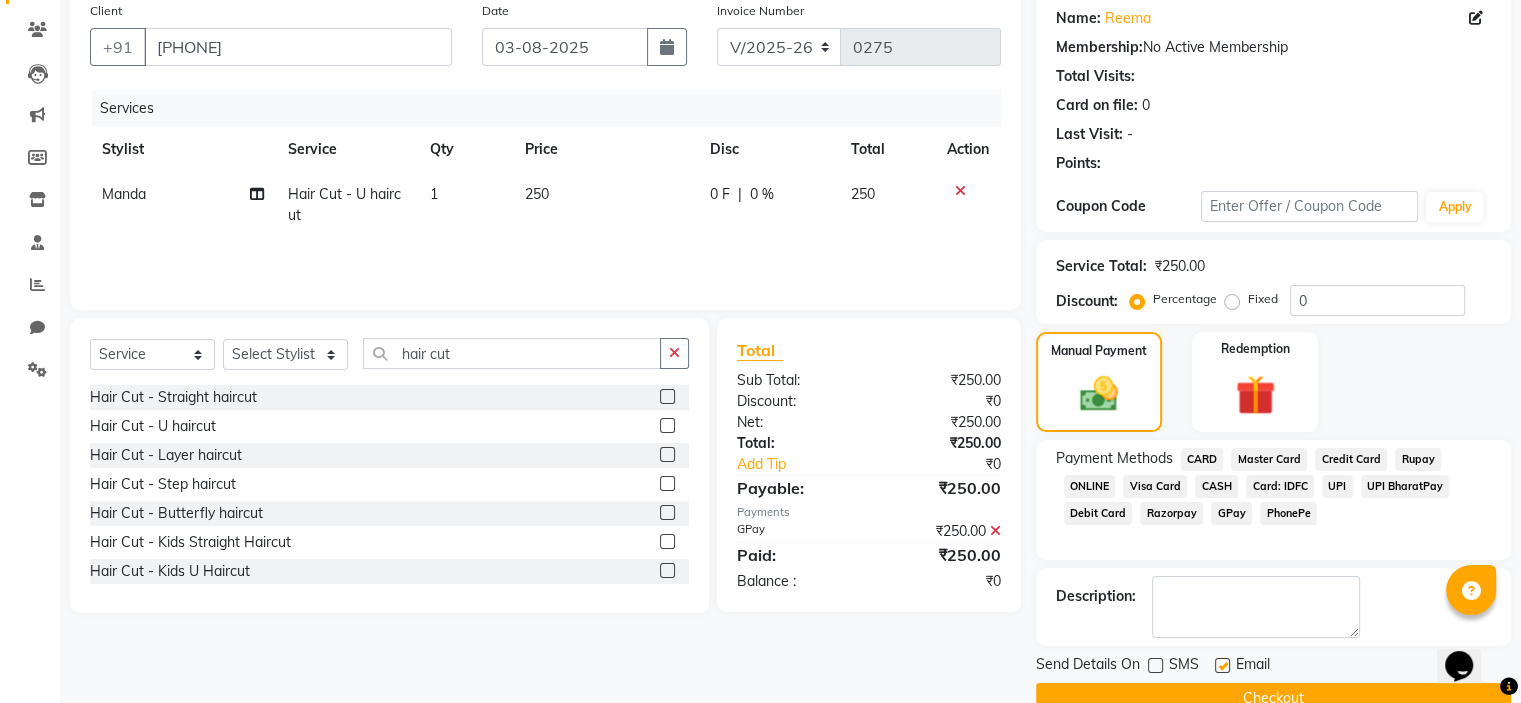 scroll, scrollTop: 197, scrollLeft: 0, axis: vertical 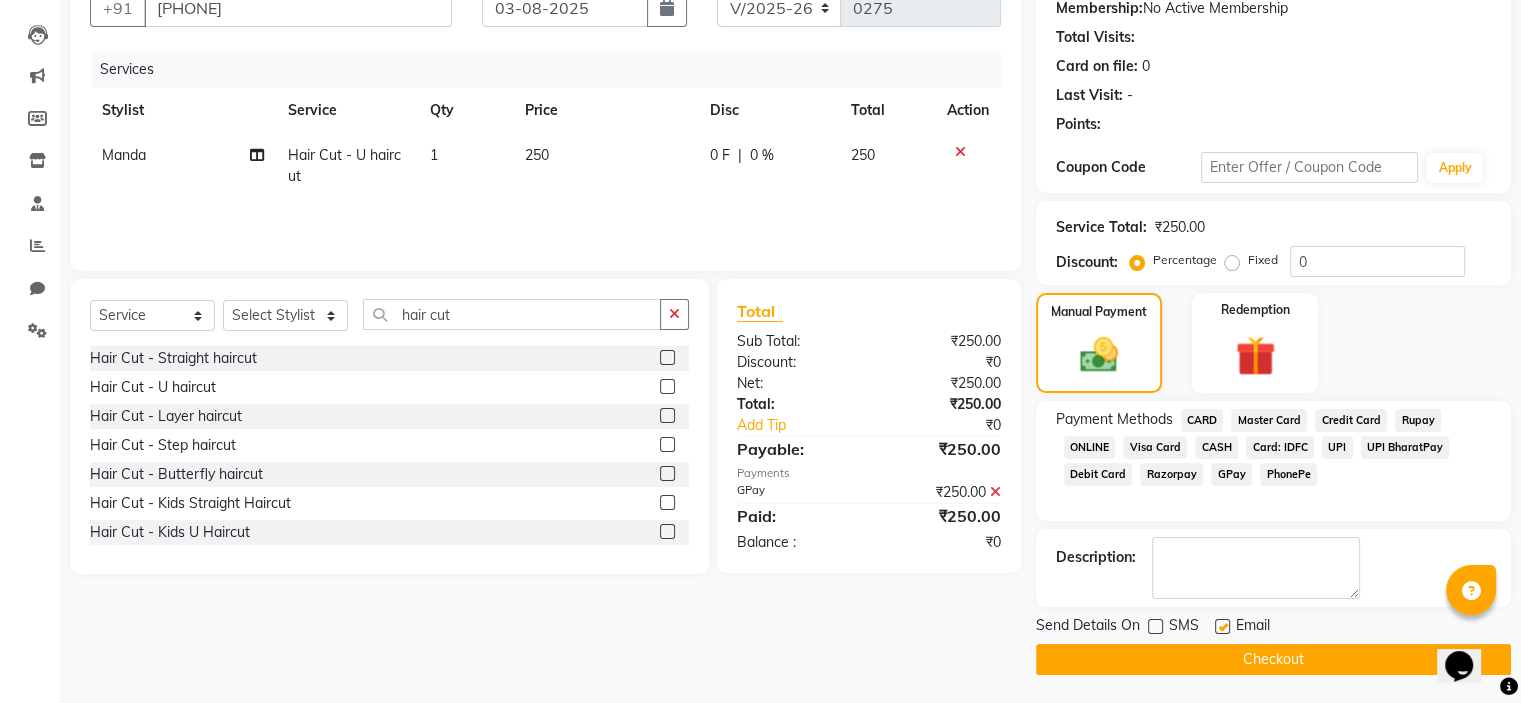 click on "Checkout" 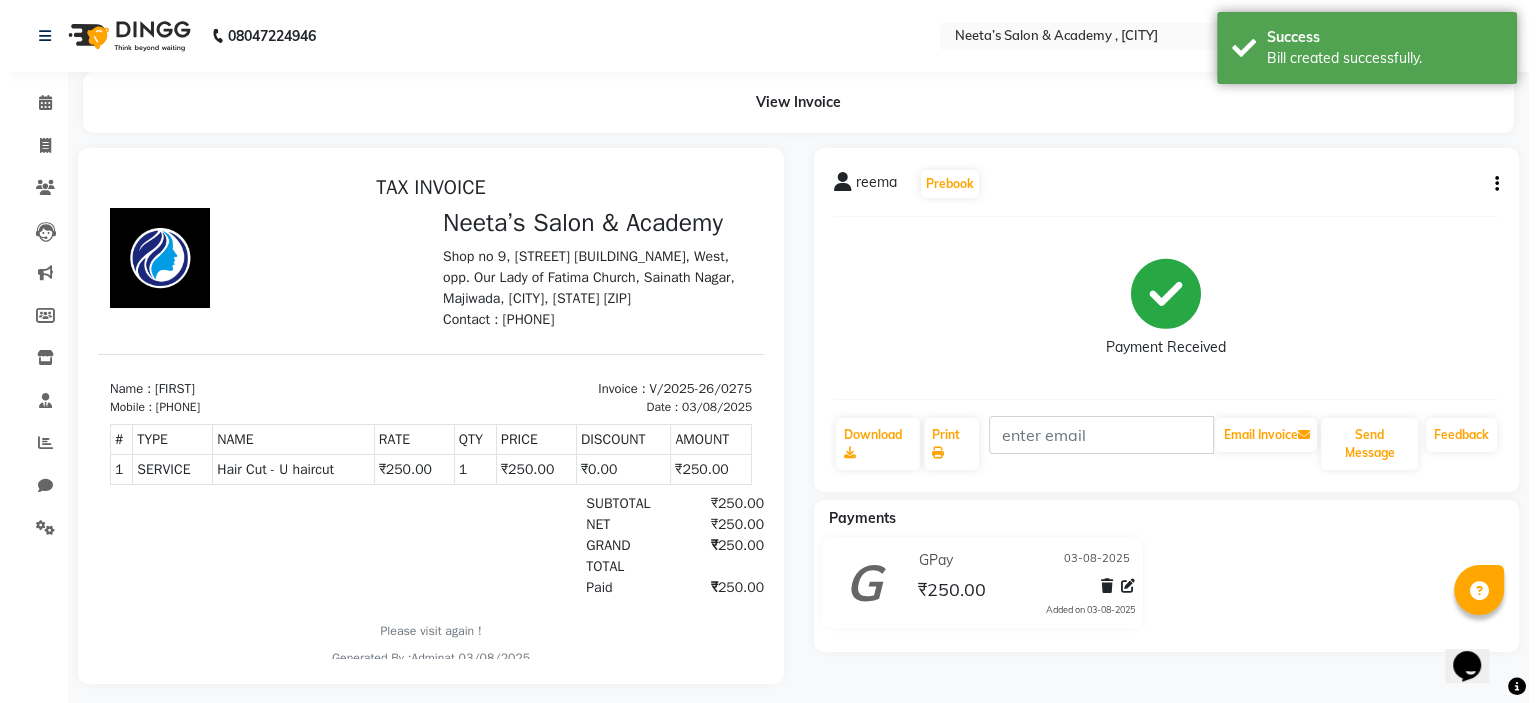scroll, scrollTop: 0, scrollLeft: 0, axis: both 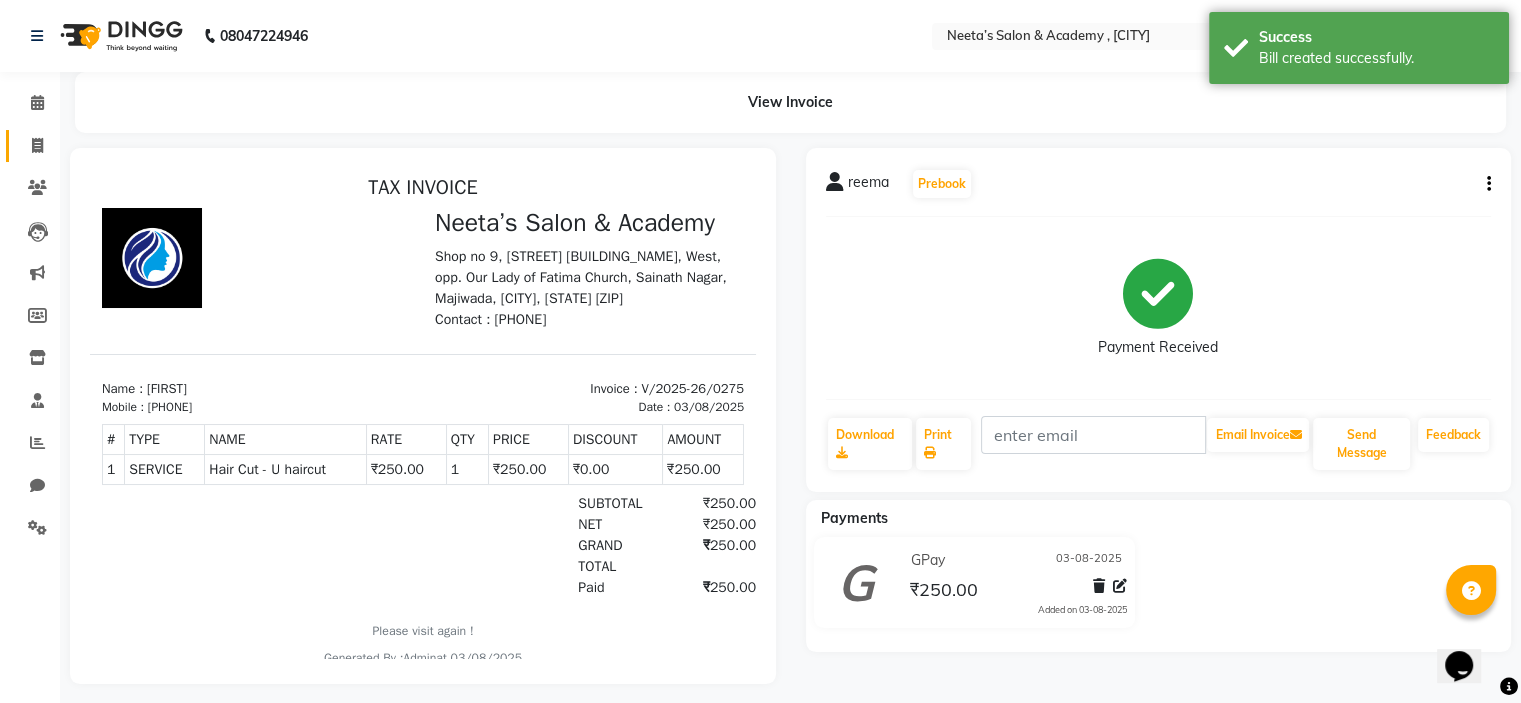 click on "Invoice" 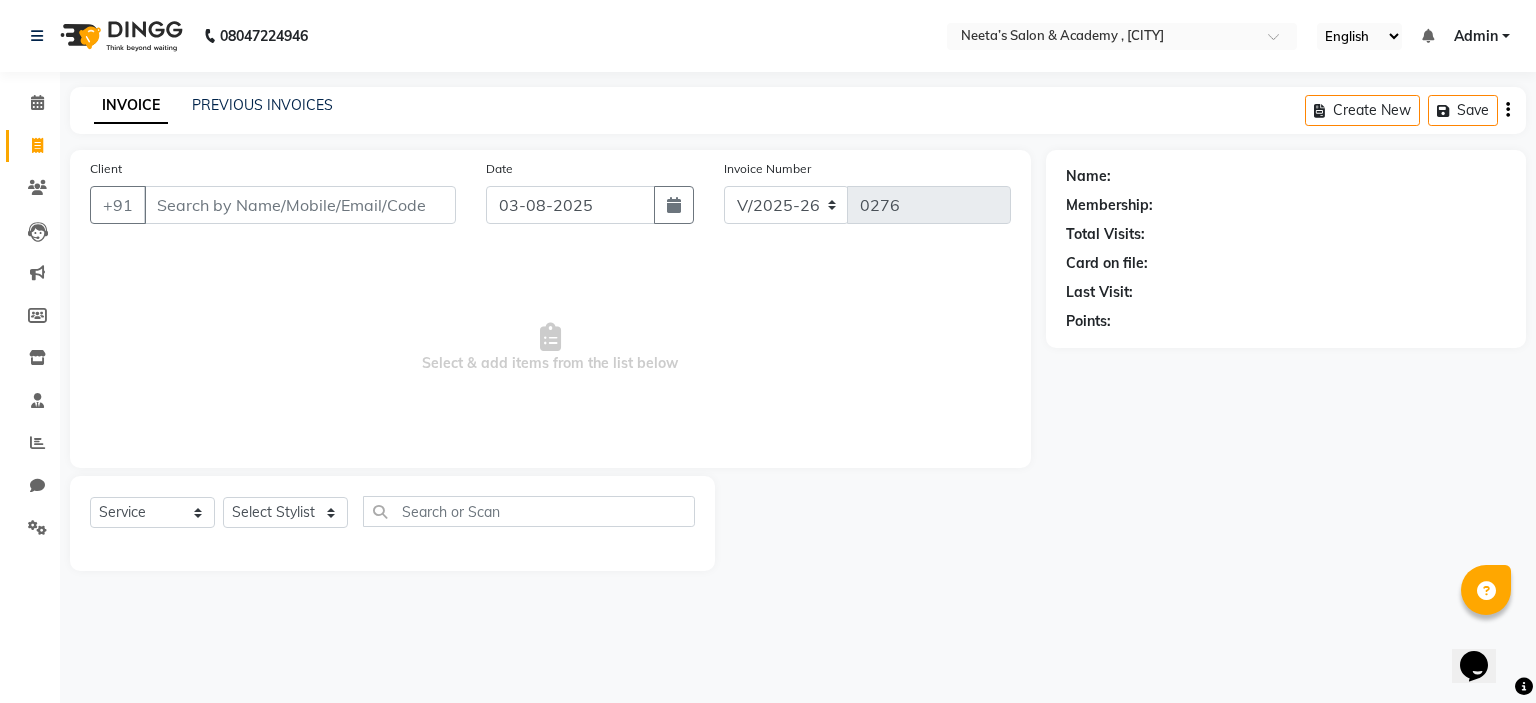 click on "Client" at bounding box center (300, 205) 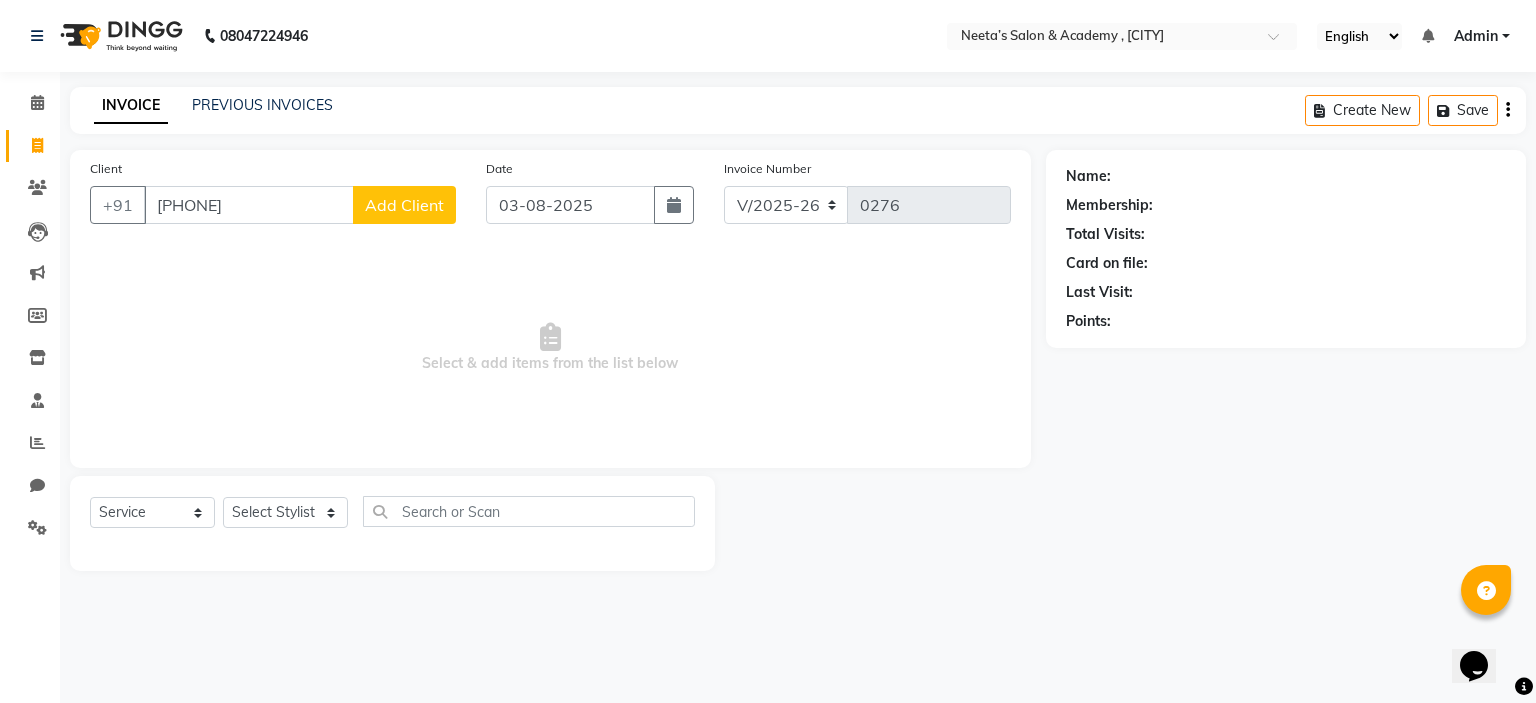 click on "Add Client" 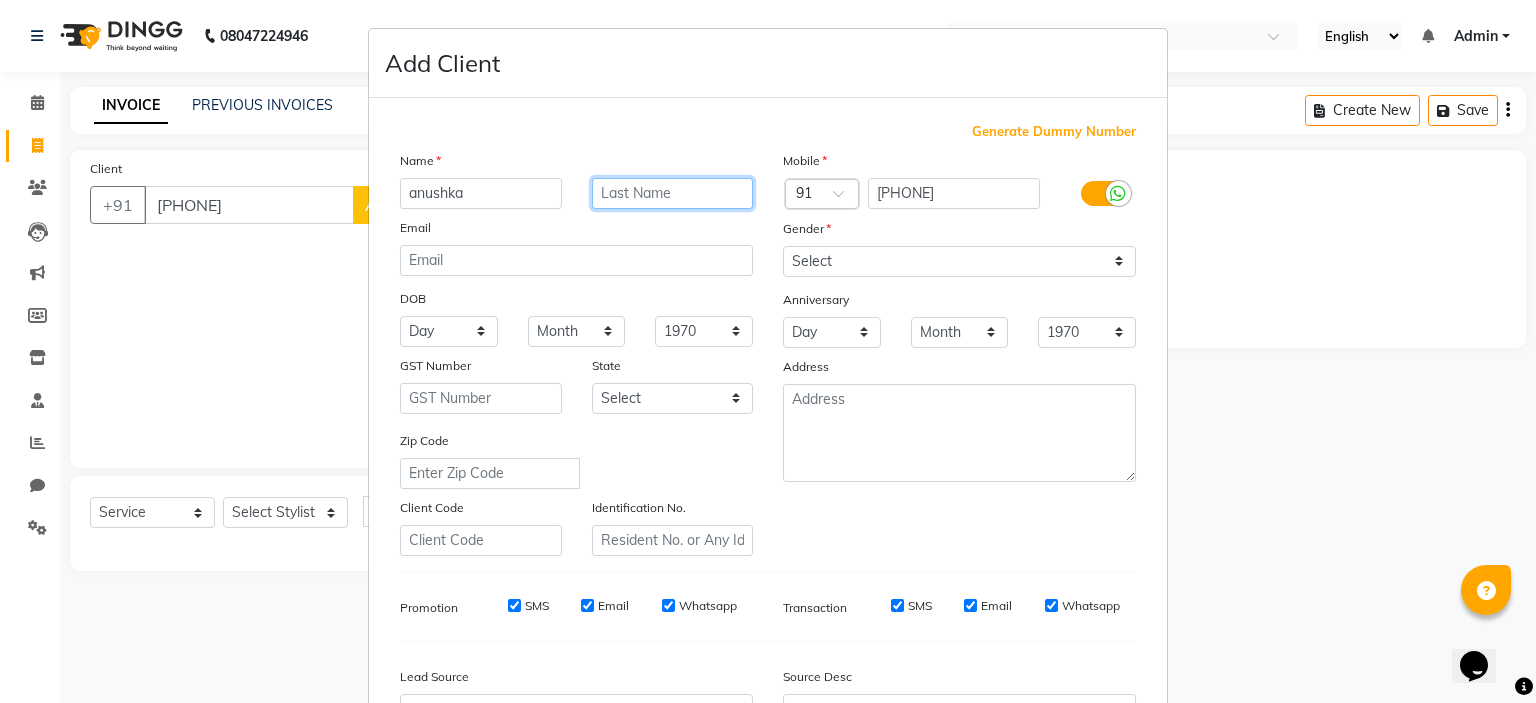 click at bounding box center (673, 193) 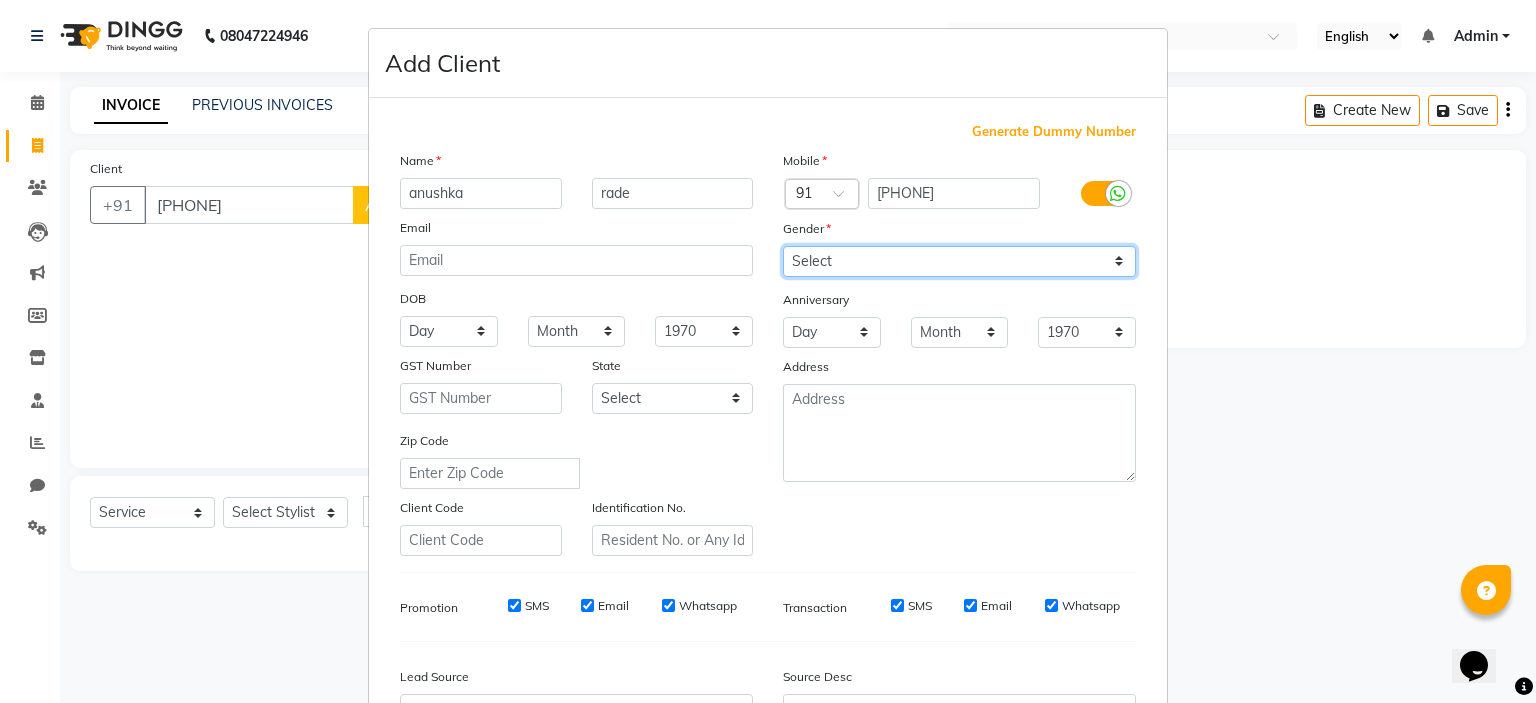 drag, startPoint x: 830, startPoint y: 256, endPoint x: 830, endPoint y: 338, distance: 82 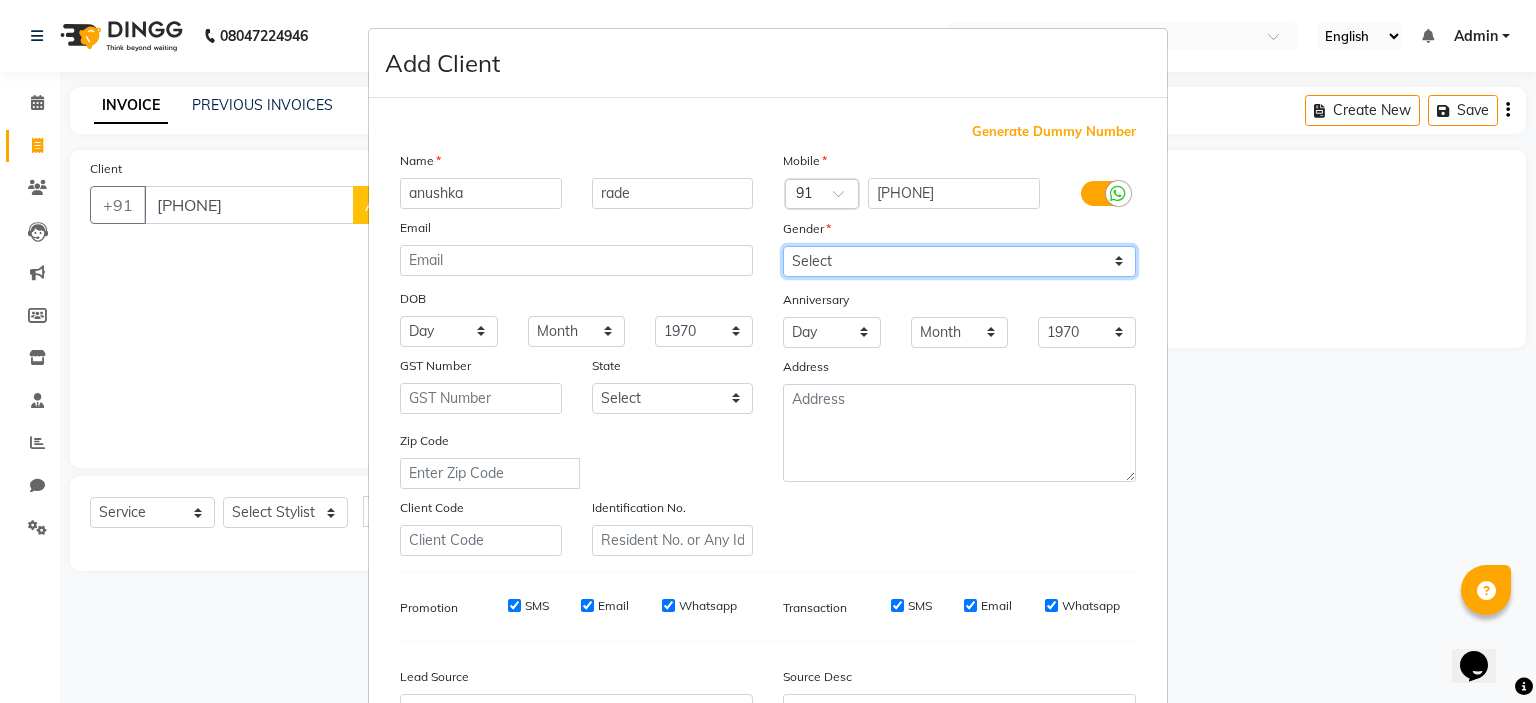 click on "Mobile Country Code × 91 [PHONE] Gender Select Male Female Other Prefer Not To Say Anniversary Day 01 02 03 04 05 06 07 08 09 10 11 12 13 14 15 16 17 18 19 20 21 22 23 24 25 26 27 28 29 30 31 Month January February March April May June July August September October November December 1970 1971 1972 1973 1974 1975 1976 1977 1978 1979 1980 1981 1982 1983 1984 1985 1986 1987 1988 1989 1990 1991 1992 1993 1994 1995 1996 1997 1998 1999 2000 2001 2002 2003 2004 2005 2006 2007 2008 2009 2010 2011 2012 2013 2014 2015 2016 2017 2018 2019 2020 2021 2022 2023 2024 Address" at bounding box center (959, 353) 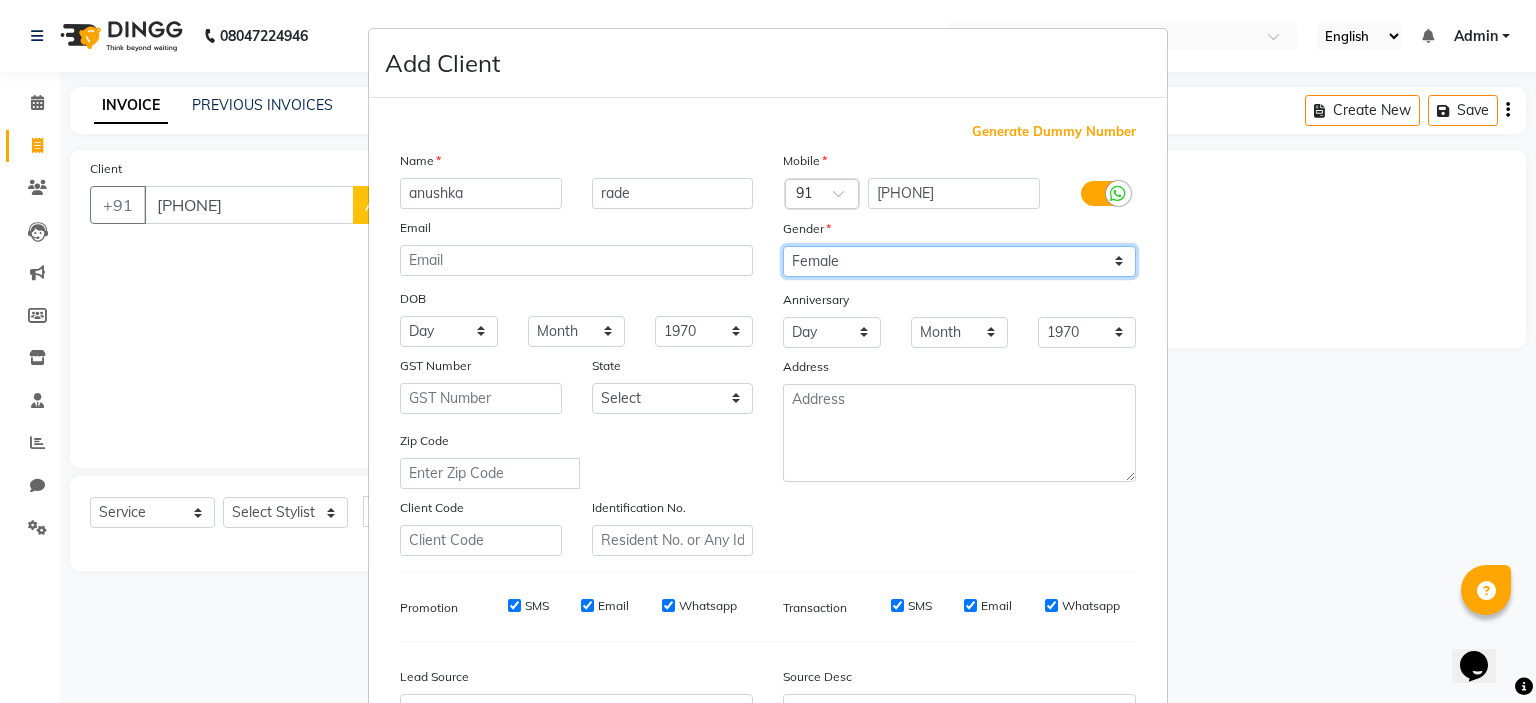 click on "Select Male Female Other Prefer Not To Say" at bounding box center [959, 261] 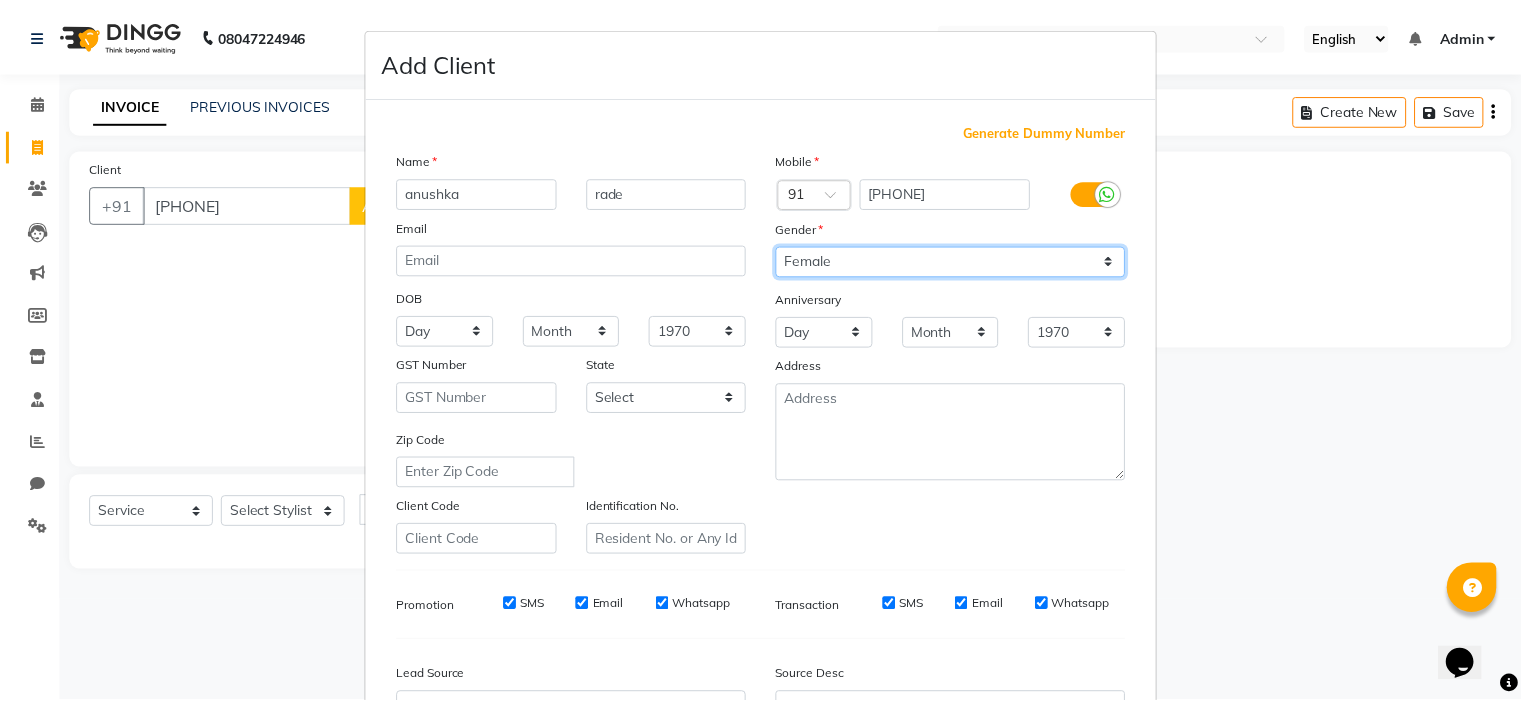 scroll, scrollTop: 229, scrollLeft: 0, axis: vertical 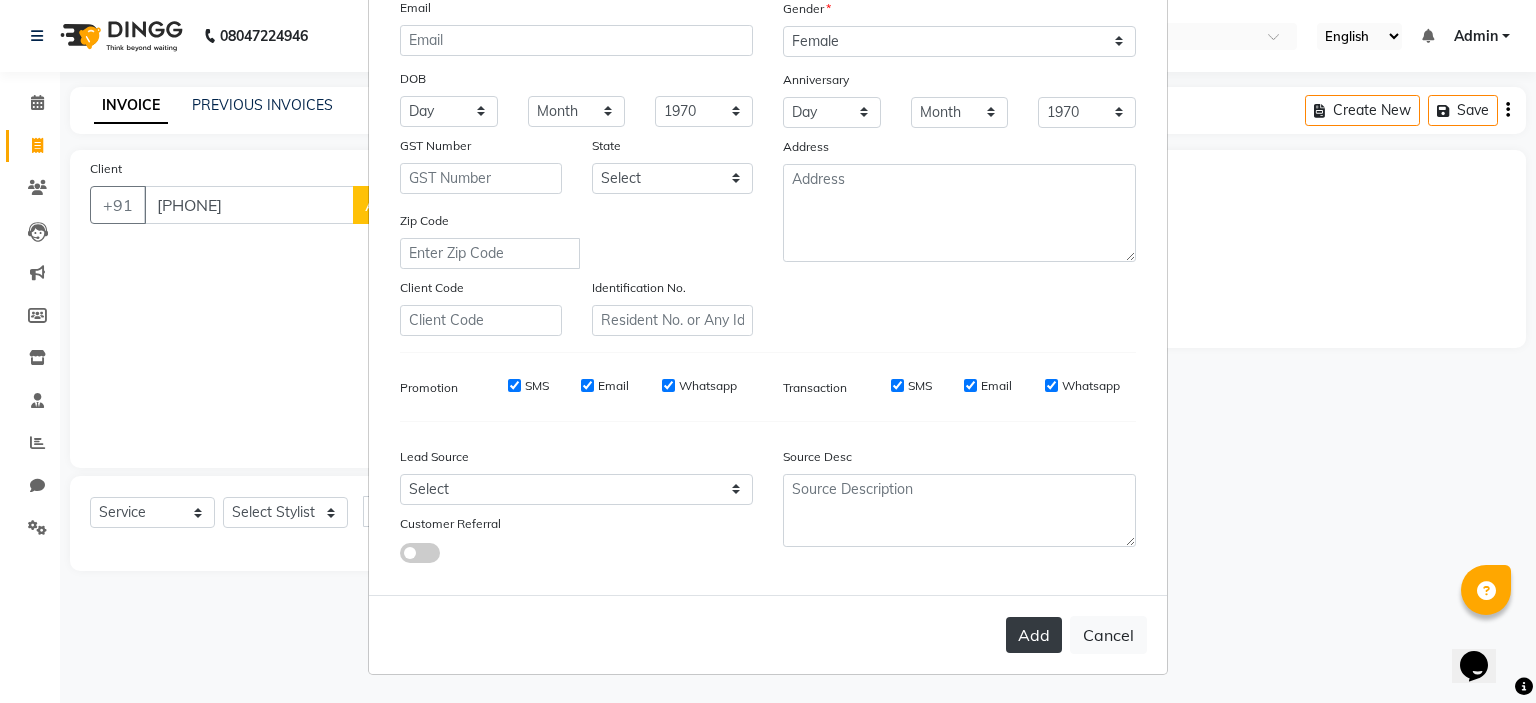 click on "Add" at bounding box center (1034, 635) 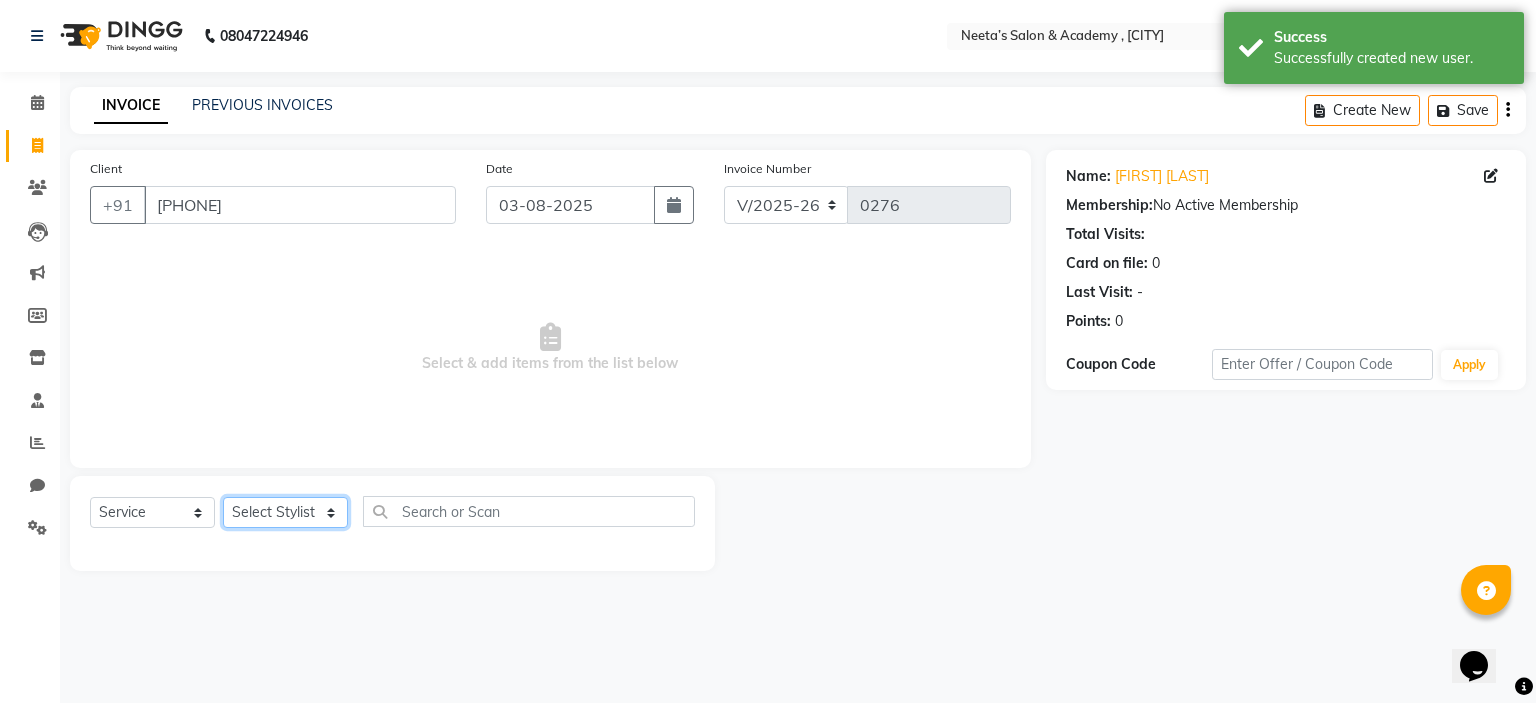 click on "Select Stylist  [FIRST] (Owner) [FIRST] [FIRST] [FIRST] [FIRST] [FIRST] [FIRST] [FIRST] [FIRST] [FIRST]" 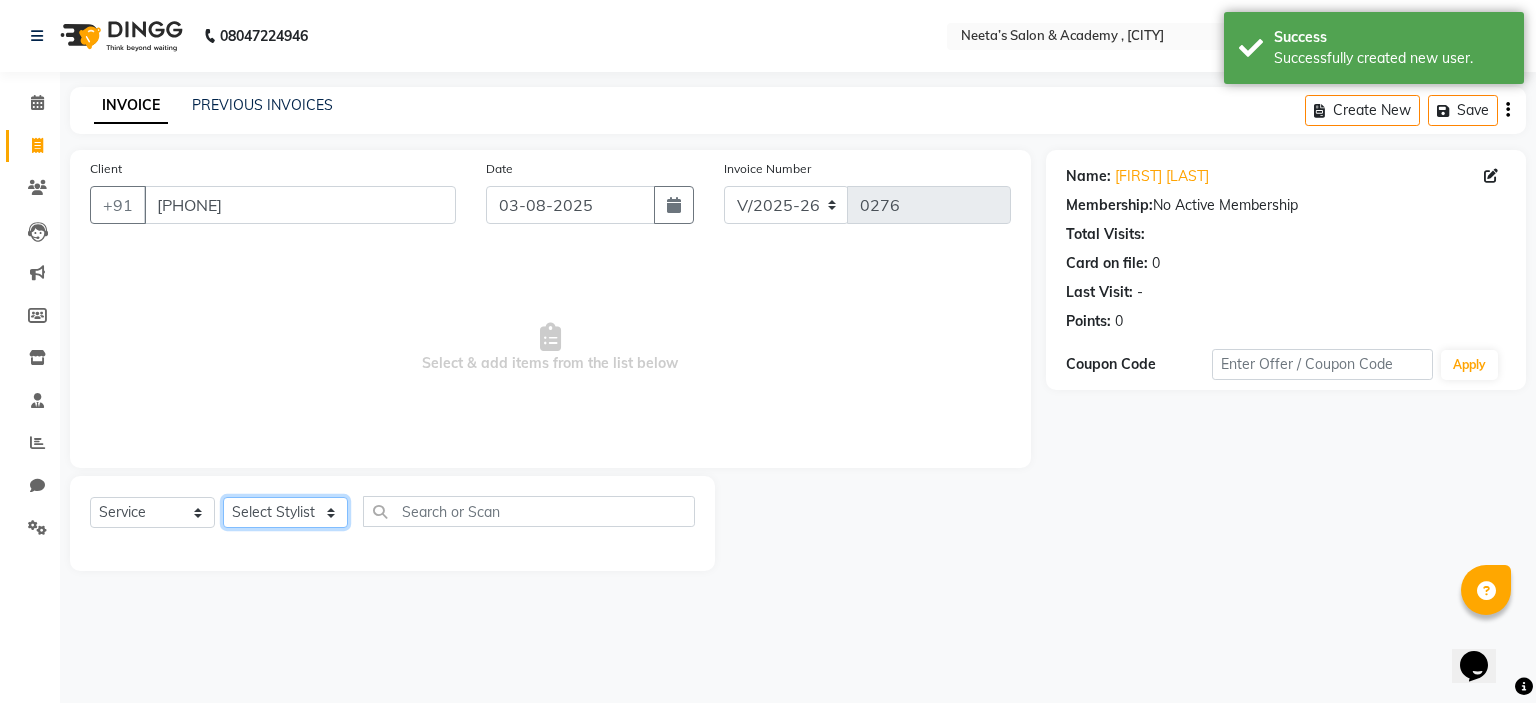 click on "Select Stylist  [FIRST] (Owner) [FIRST] [FIRST] [FIRST] [FIRST] [FIRST] [FIRST] [FIRST] [FIRST] [FIRST]" 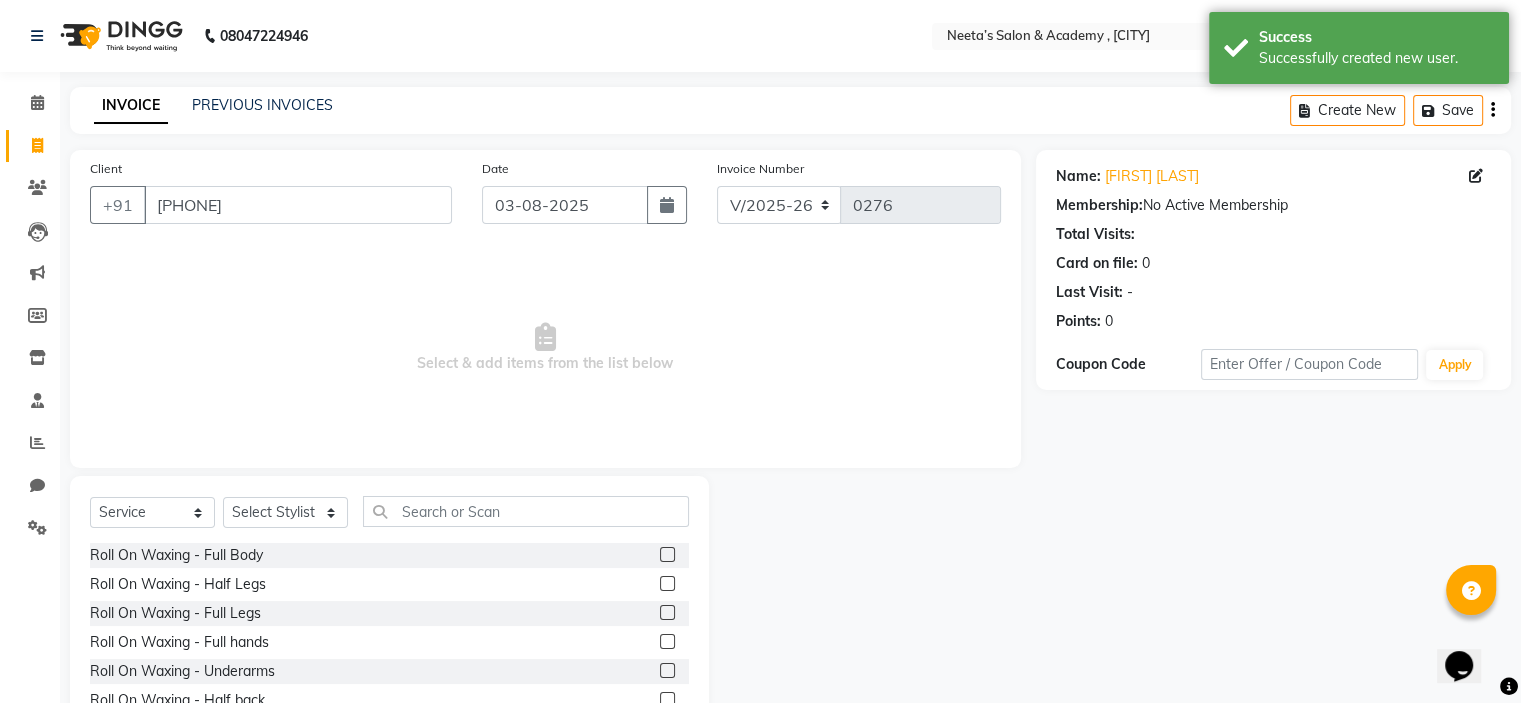 click on "Select  Service  Product  Membership  Package Voucher Prepaid Gift Card  Select Stylist  Jayashree (Owner) Karina Karishma Manda Naaz Ranjana Ritu Sakshi Sangeeta Sayee Roll On Waxing - Full Body  Roll On Waxing - Half Legs  Roll On Waxing - Full Legs  Roll On Waxing - Full hands  Roll On Waxing - Underarms  Roll On Waxing - Half back  Roll On Waxing - Full Back  Rica / Boisoft Waxing - Stomach and Chest    2550  Rica / Boisoft Waxing - Half Legs  Rica / Boisoft Waxing - Full Legs  Rica / Boisoft Waxing - Hands  Rica / Boisoft Waxing - Underarms  Rica / Boisoft Waxing - Half back  Rica / Boisoft Waxing -  Back  Rica / Boisoft Waxing - Stomach and Chest  Brazilian Stripless Wax - Eyebrows  Brazilian Stripless Wax - Upper Lip  Brazilian Stripless Wax - Forehead  Brazilian Stripless Wax - Side Locks  Brazilian Stripless Wax - Jawline  Brazilian Stripless Wax - Chin  Brazilian Stripless Wax - Nose  Brazilian Stripless Wax - Full Face  Brazilian Stripless Wax - Under Arms  Brazilian Stripless Wax - Bikini Wax" 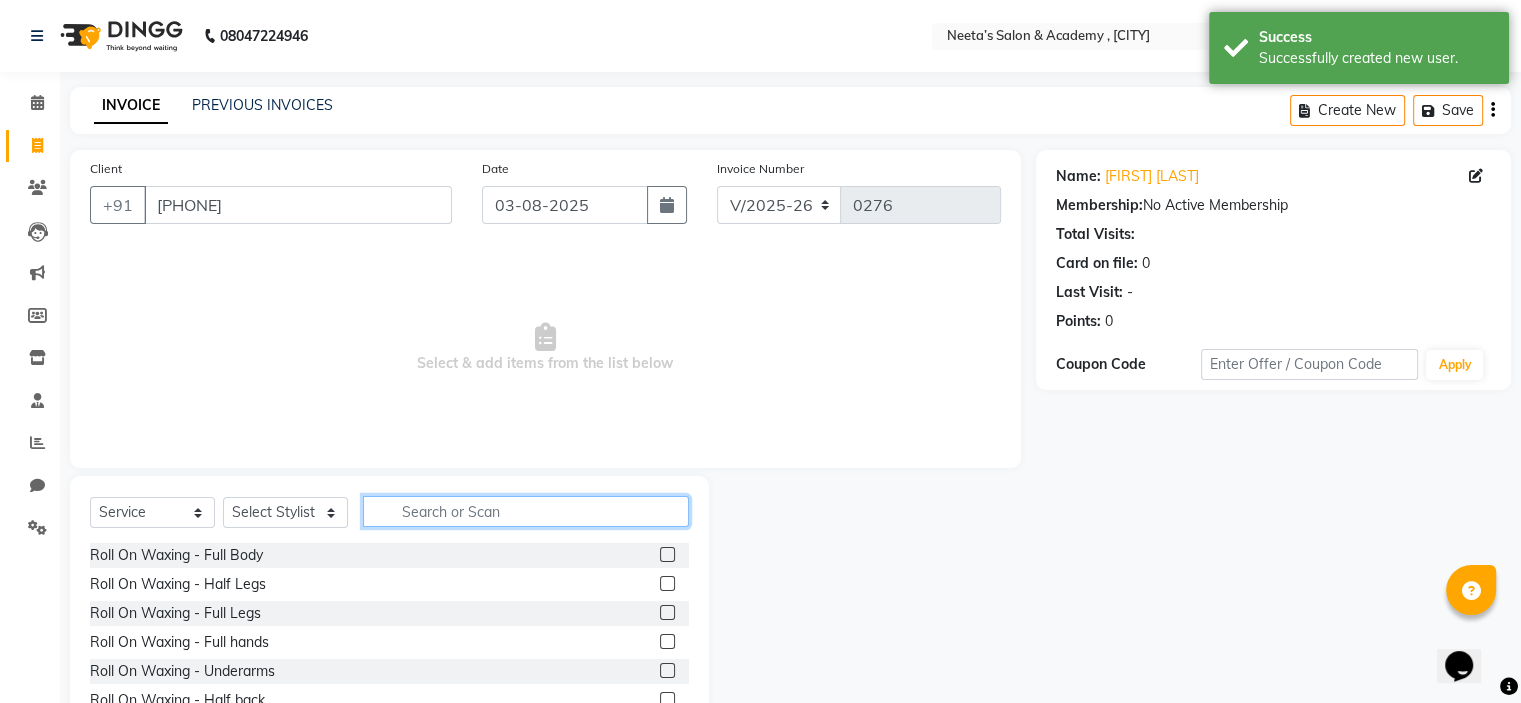 click 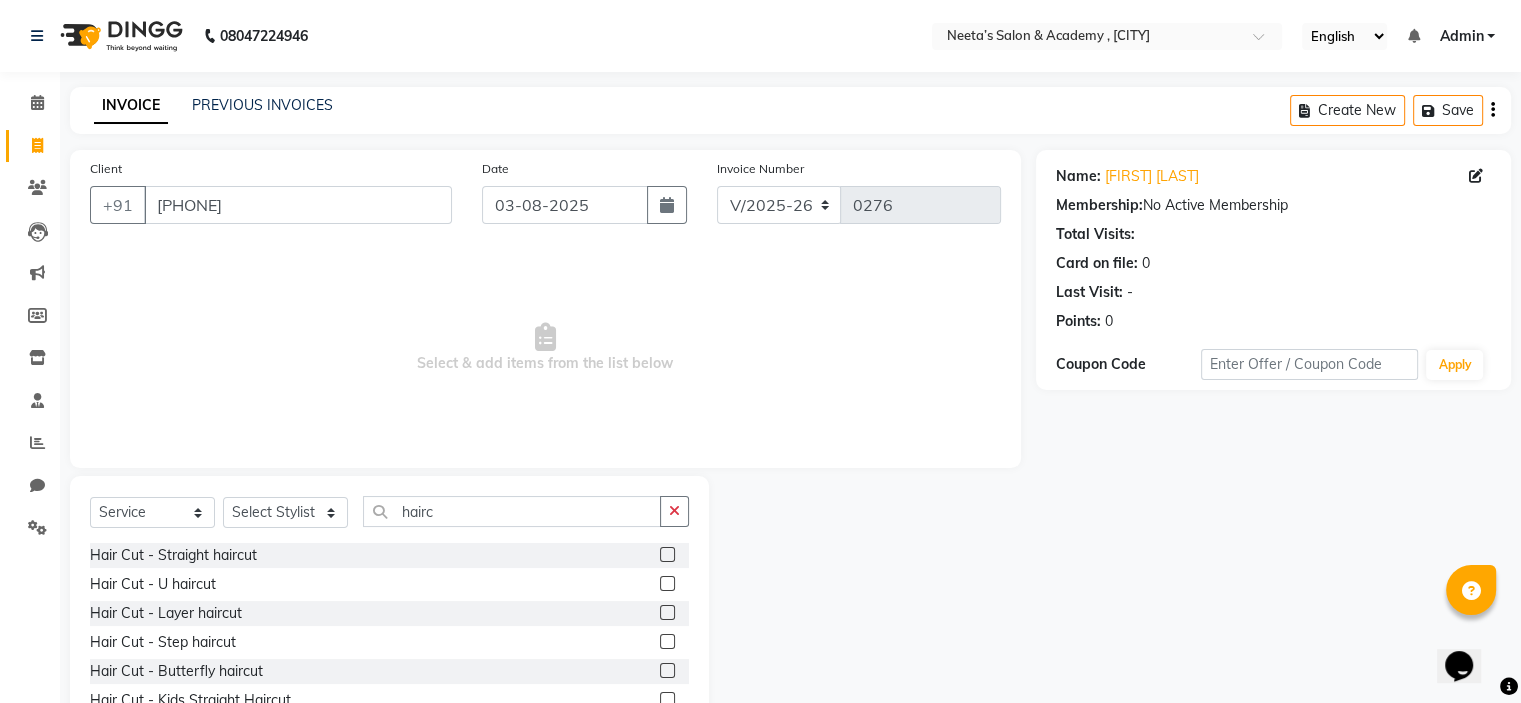click 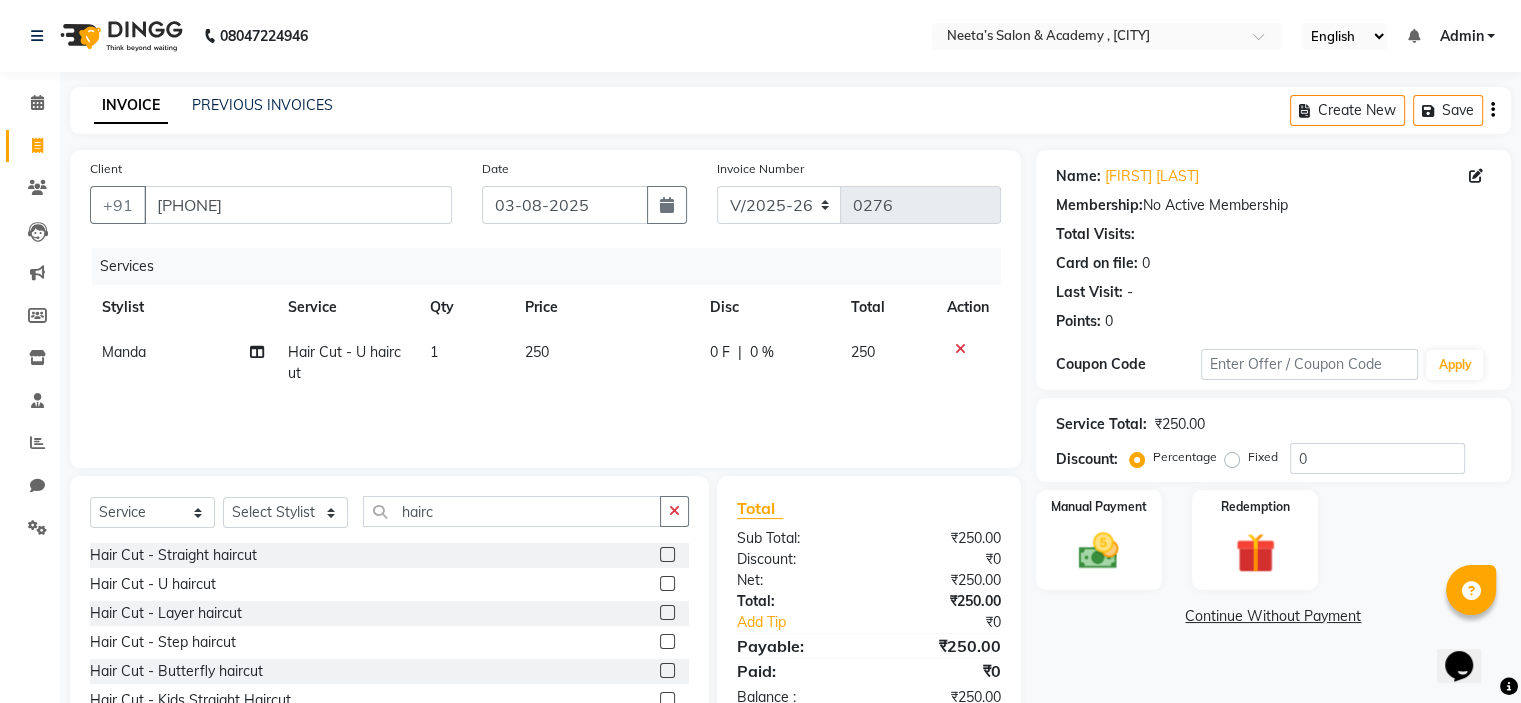 scroll, scrollTop: 98, scrollLeft: 0, axis: vertical 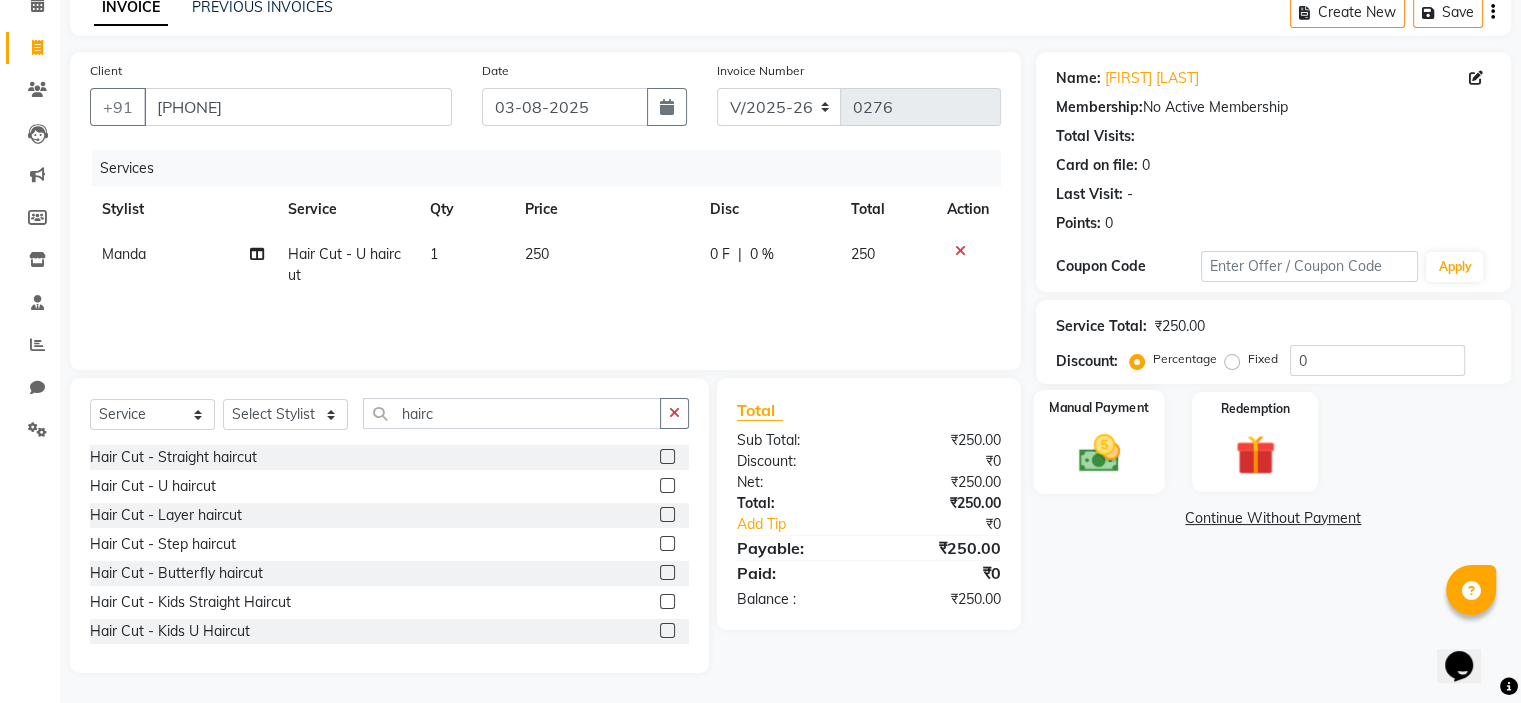 click 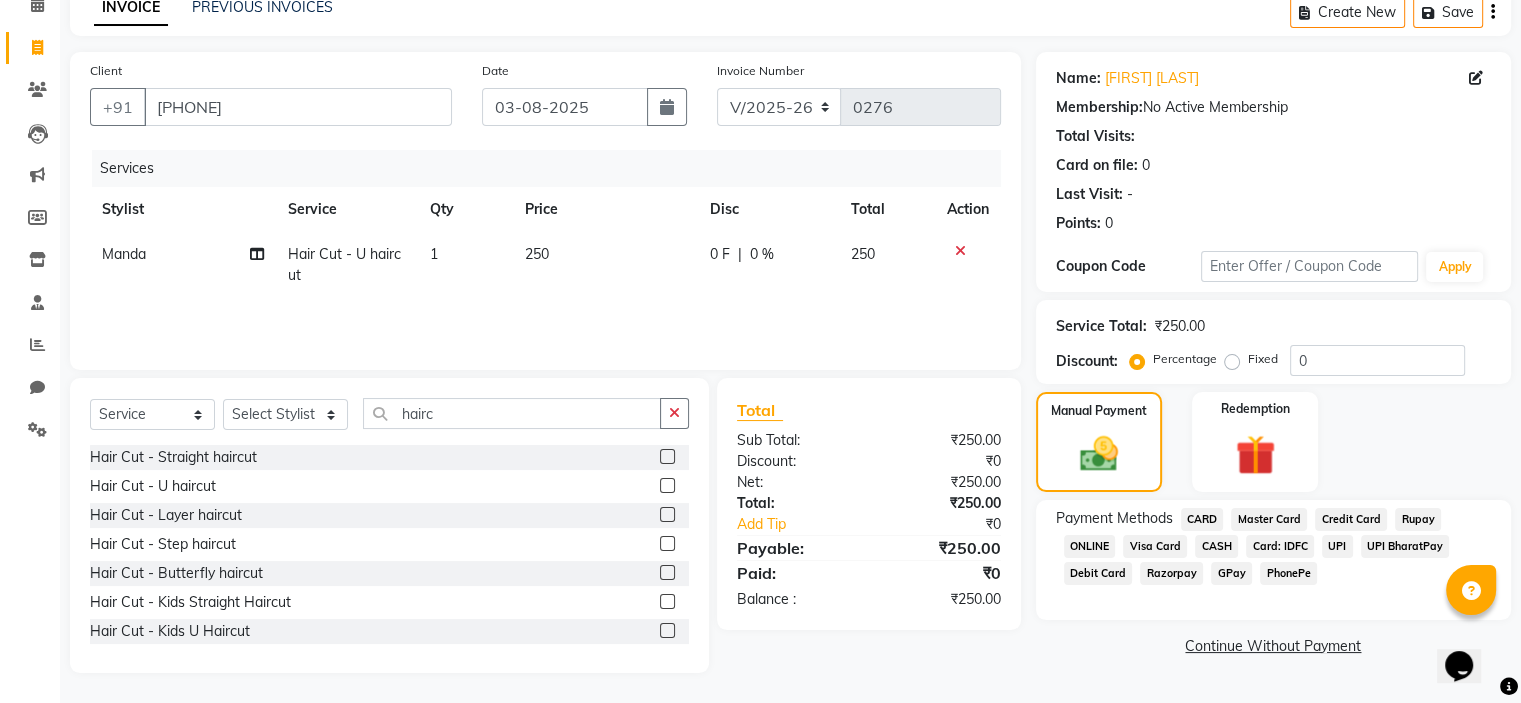 click on "GPay" 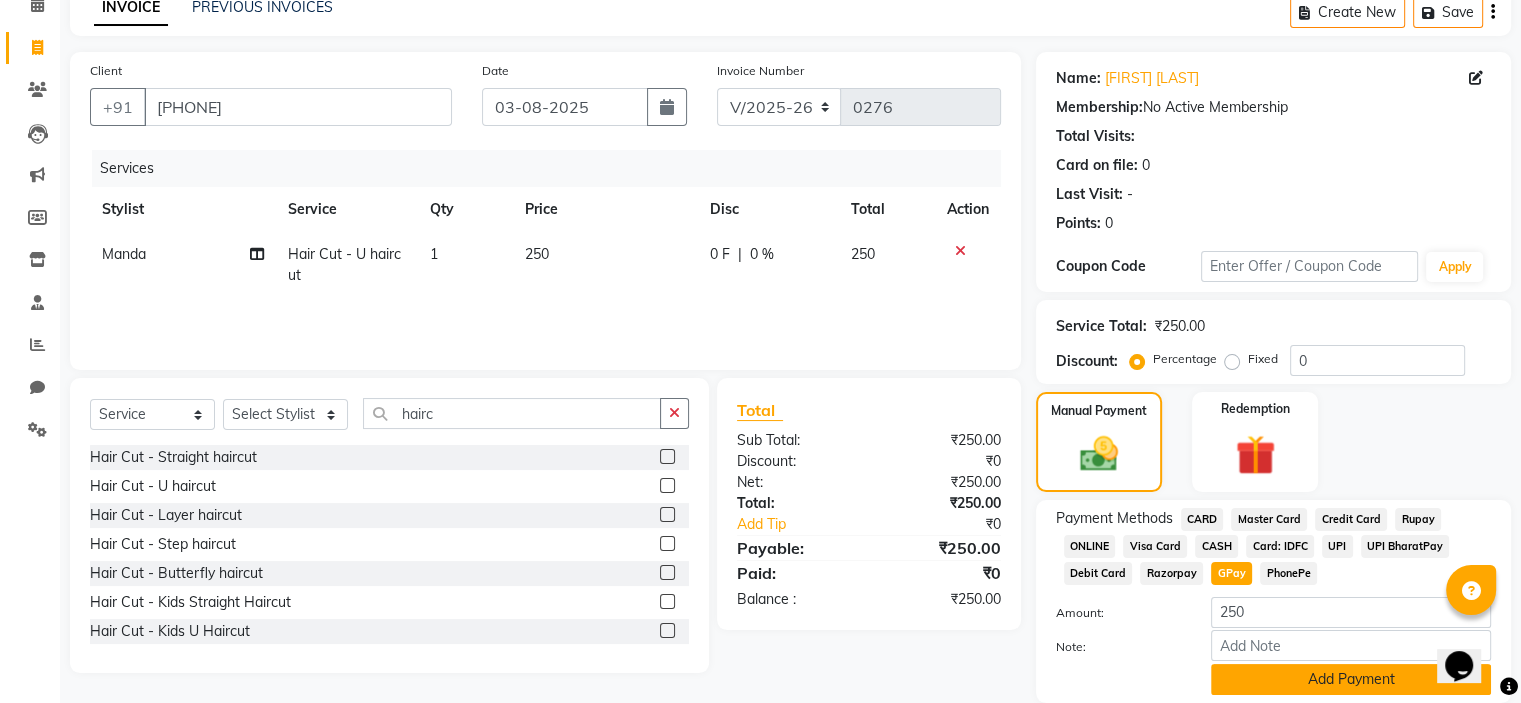 click on "Add Payment" 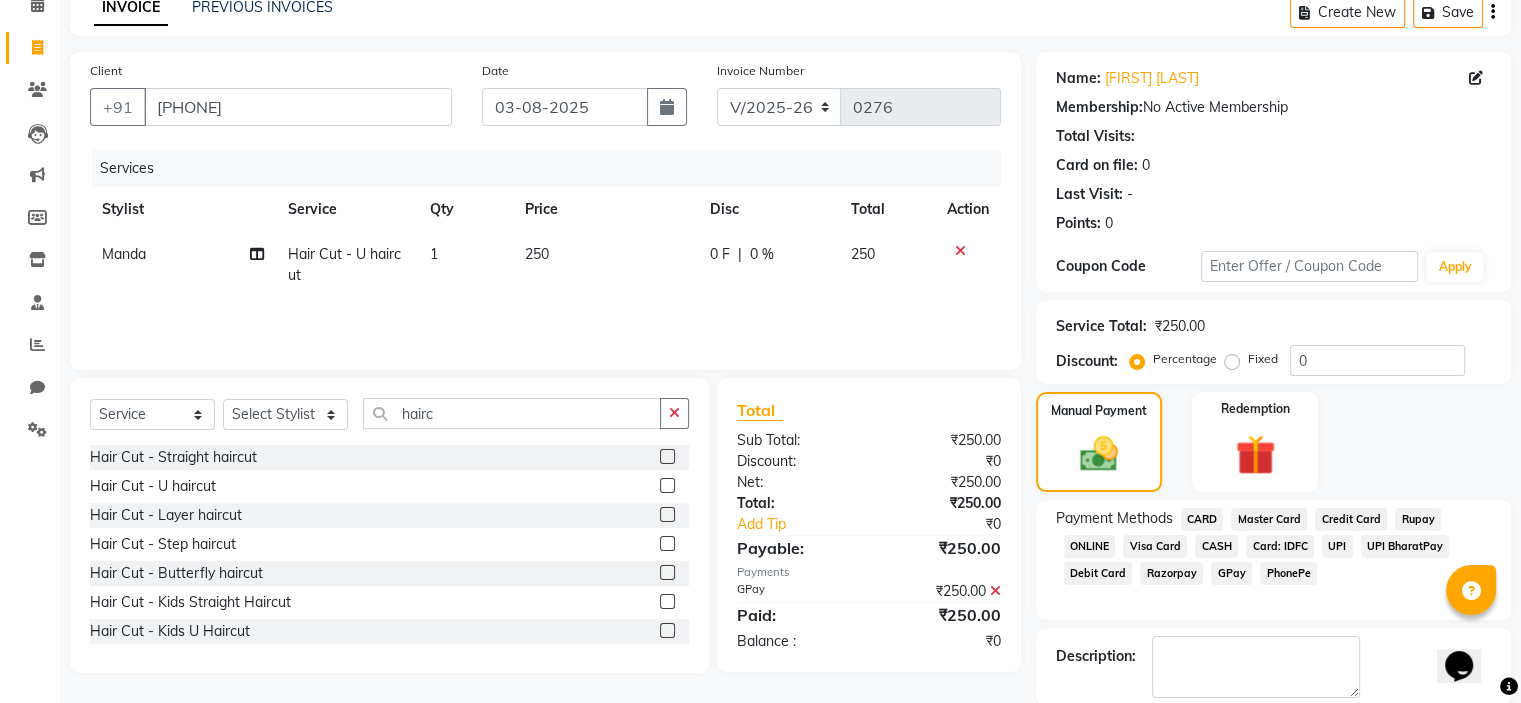 scroll, scrollTop: 197, scrollLeft: 0, axis: vertical 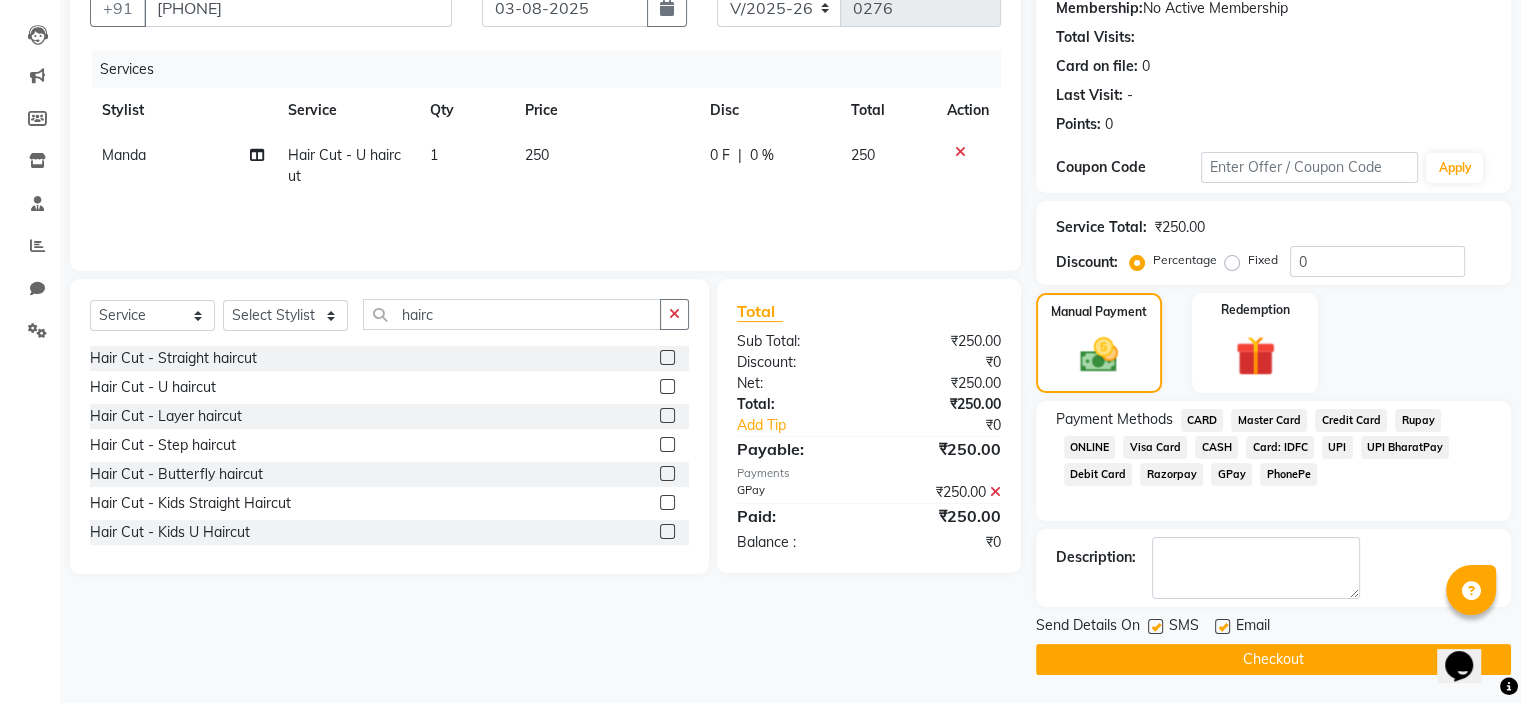 click on "Checkout" 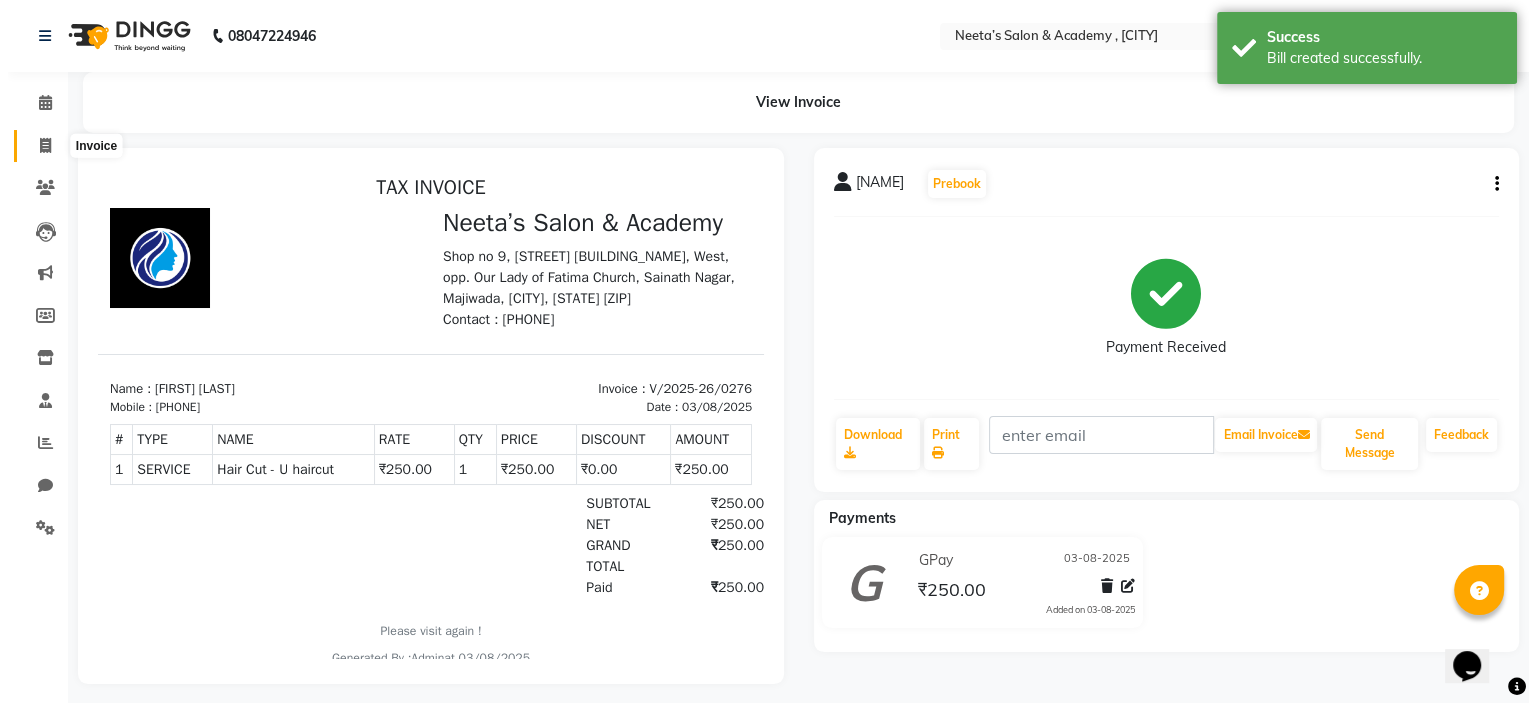 scroll, scrollTop: 0, scrollLeft: 0, axis: both 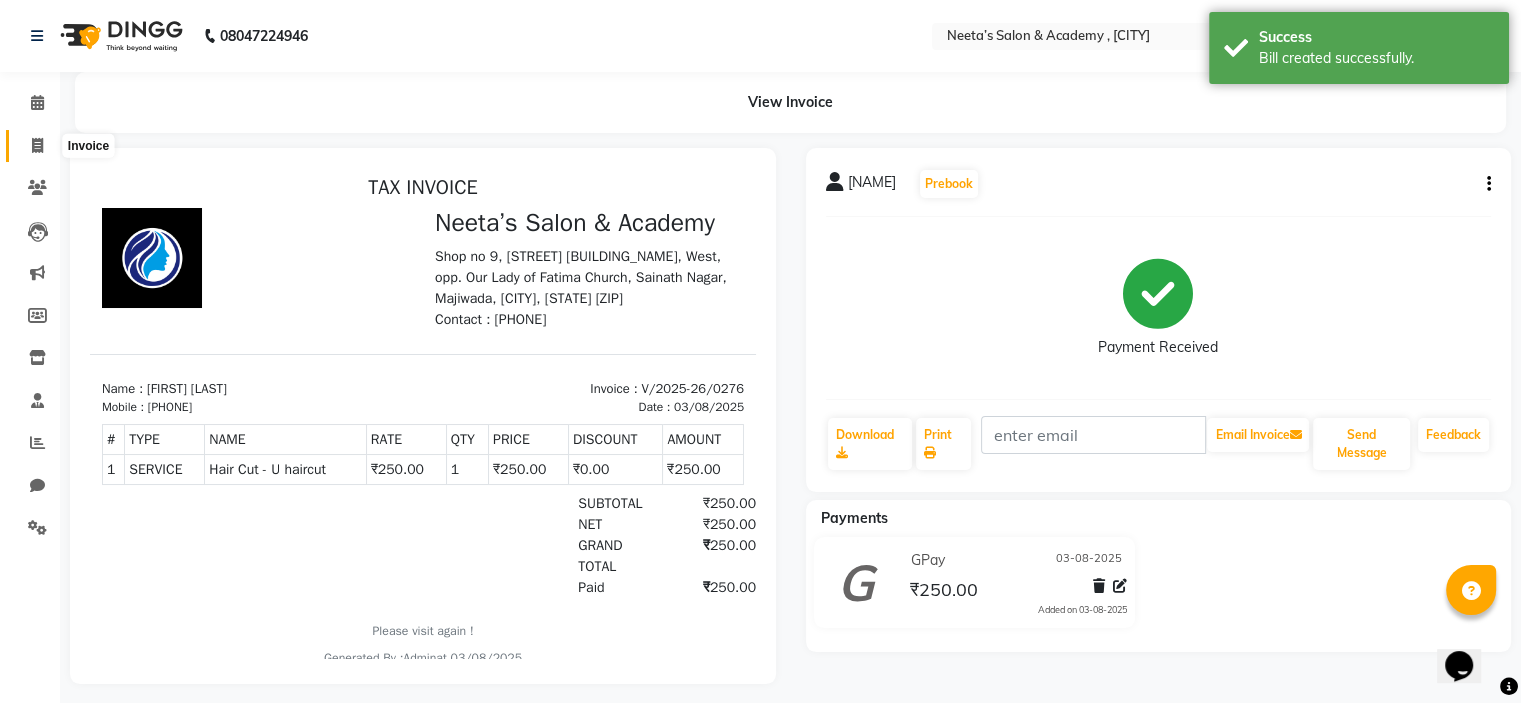 click 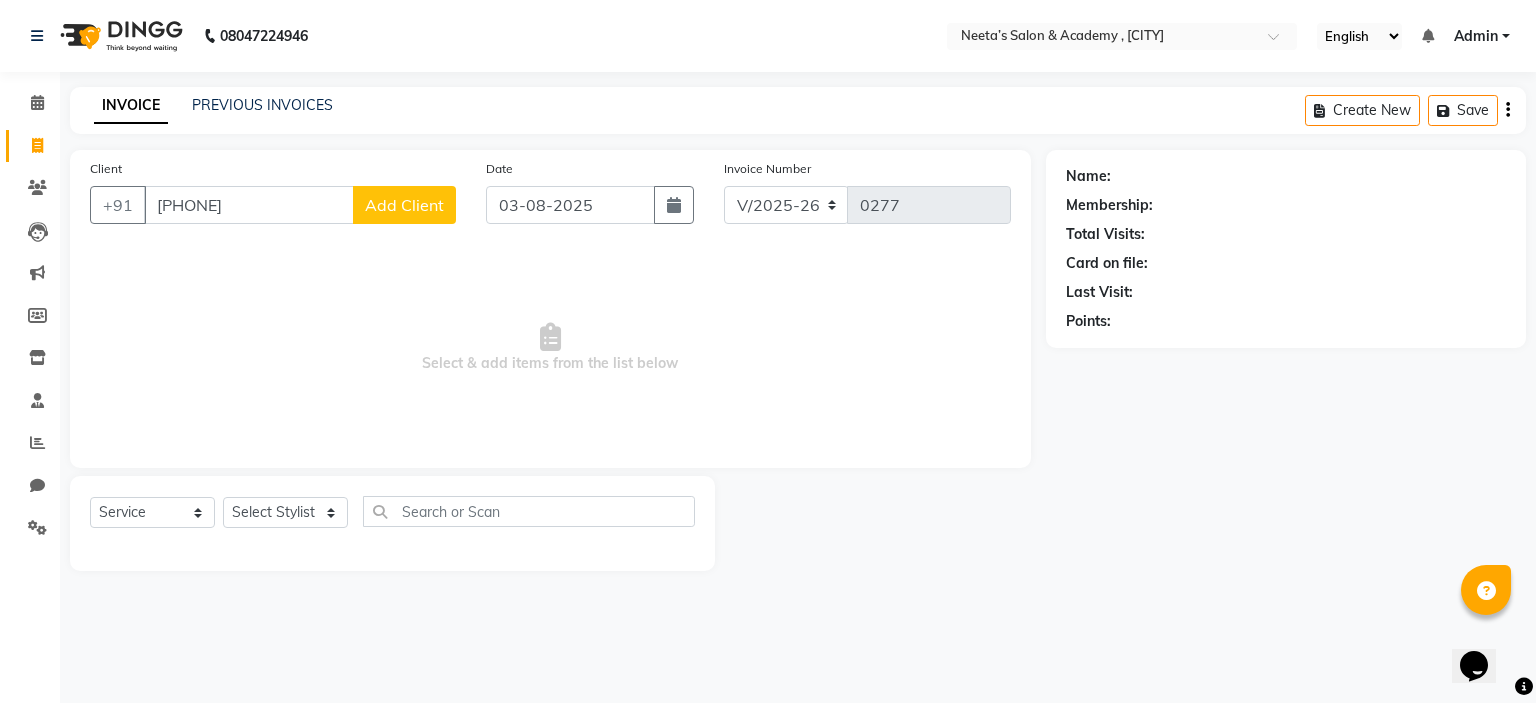 click on "Add Client" 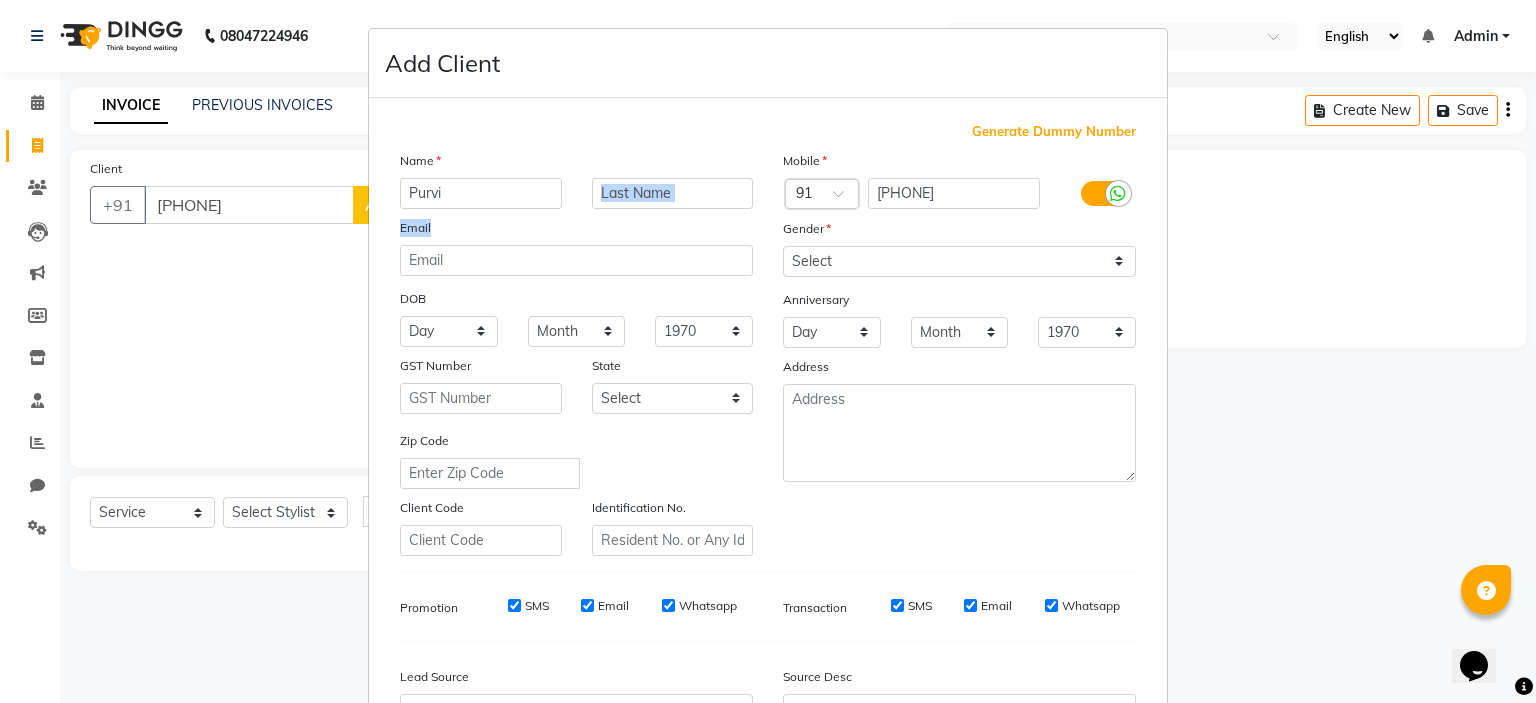 drag, startPoint x: 701, startPoint y: 210, endPoint x: 700, endPoint y: 195, distance: 15.033297 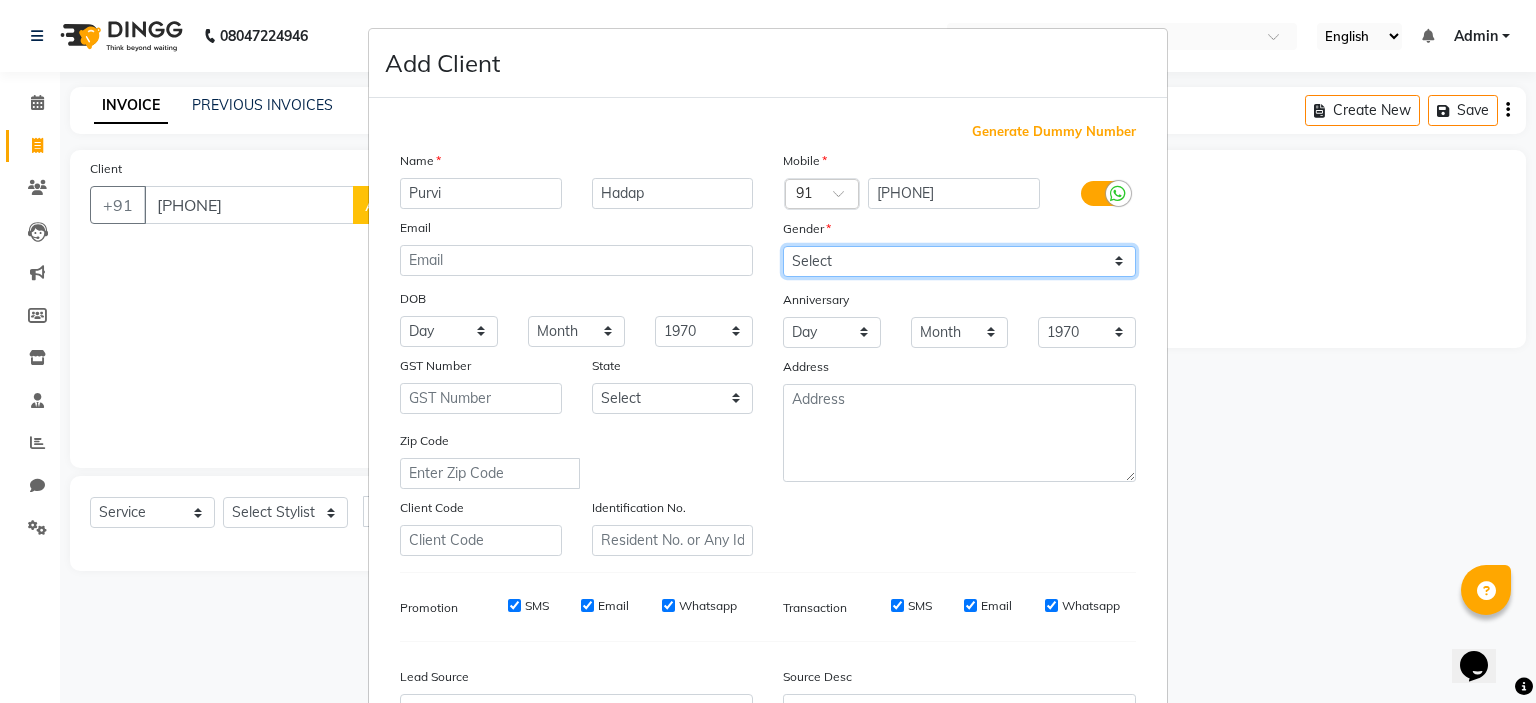 click on "Select Male Female Other Prefer Not To Say" at bounding box center [959, 261] 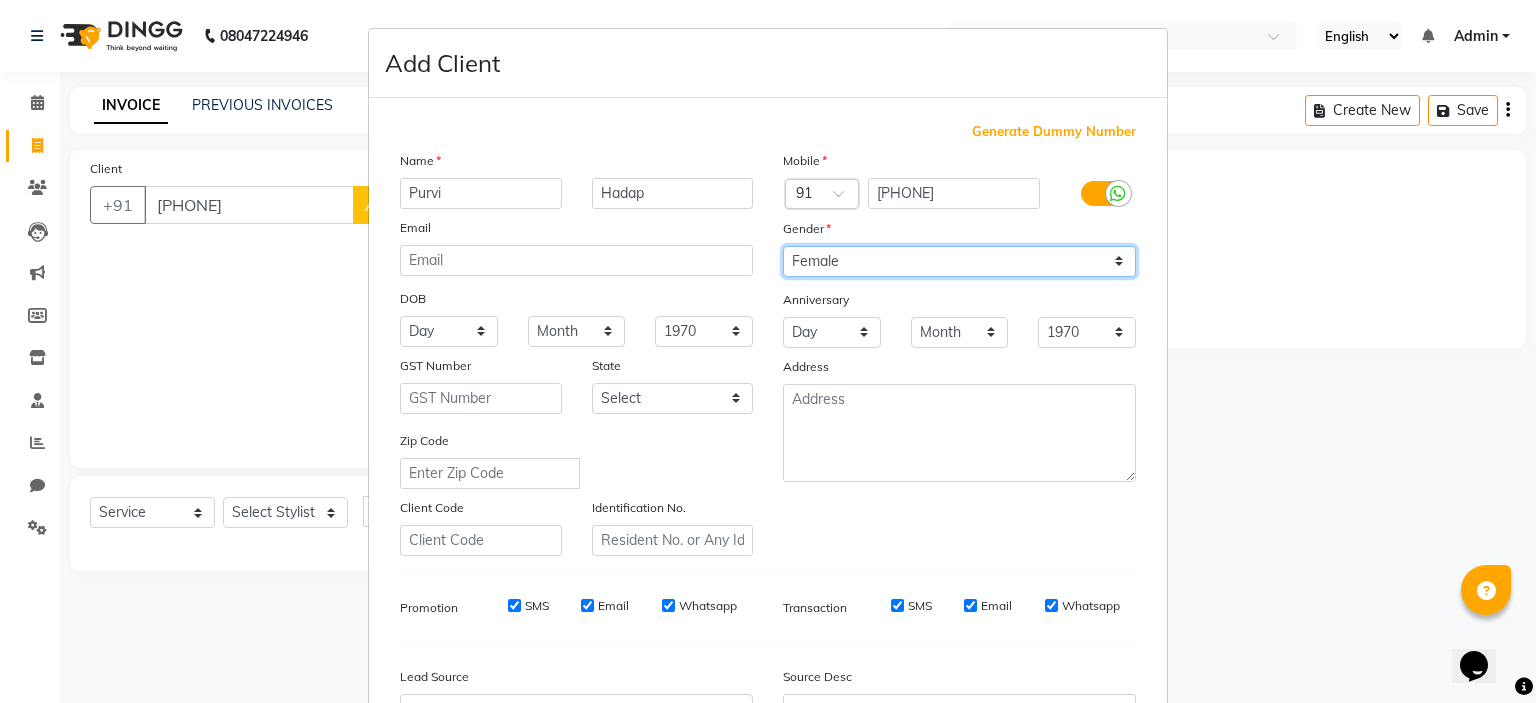 click on "Select Male Female Other Prefer Not To Say" at bounding box center (959, 261) 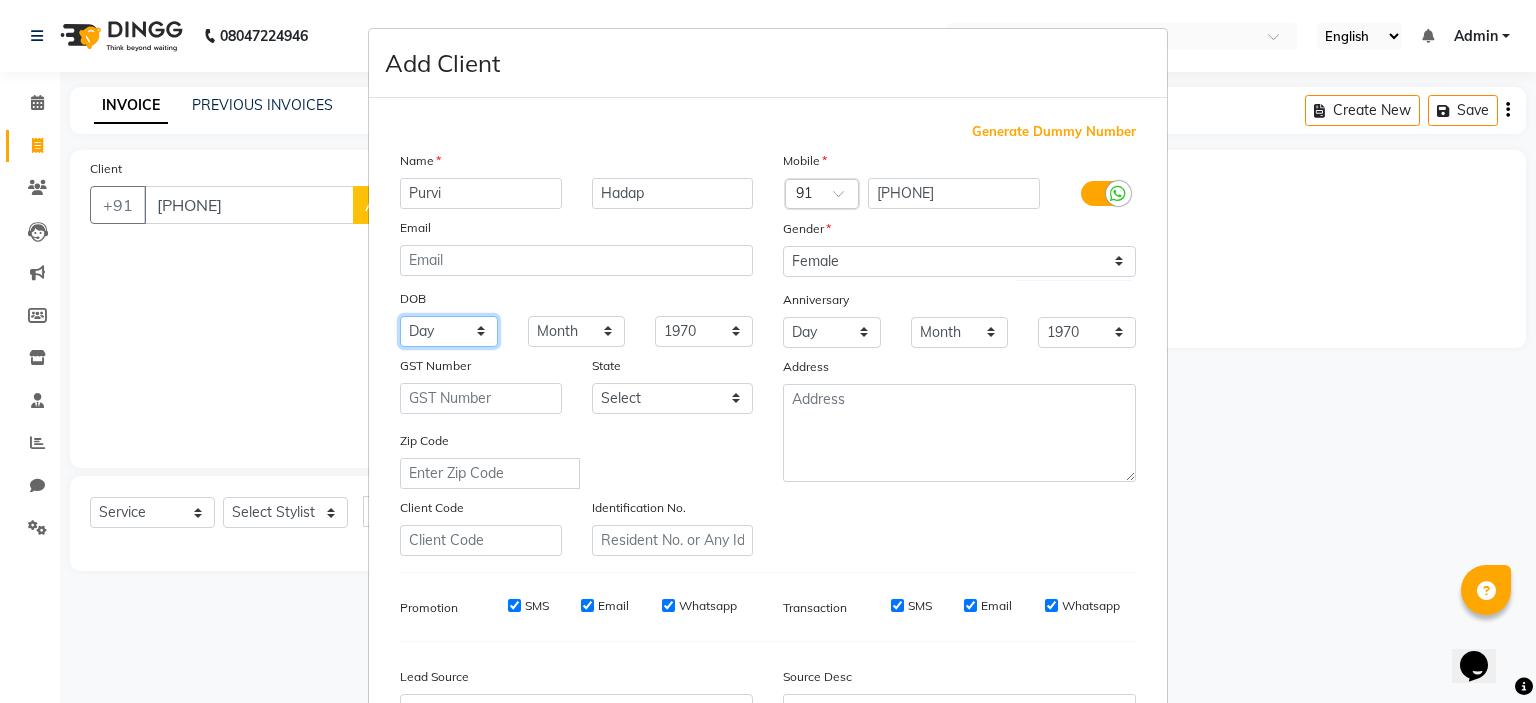 click on "Day 01 02 03 04 05 06 07 08 09 10 11 12 13 14 15 16 17 18 19 20 21 22 23 24 25 26 27 28 29 30 31" at bounding box center (449, 331) 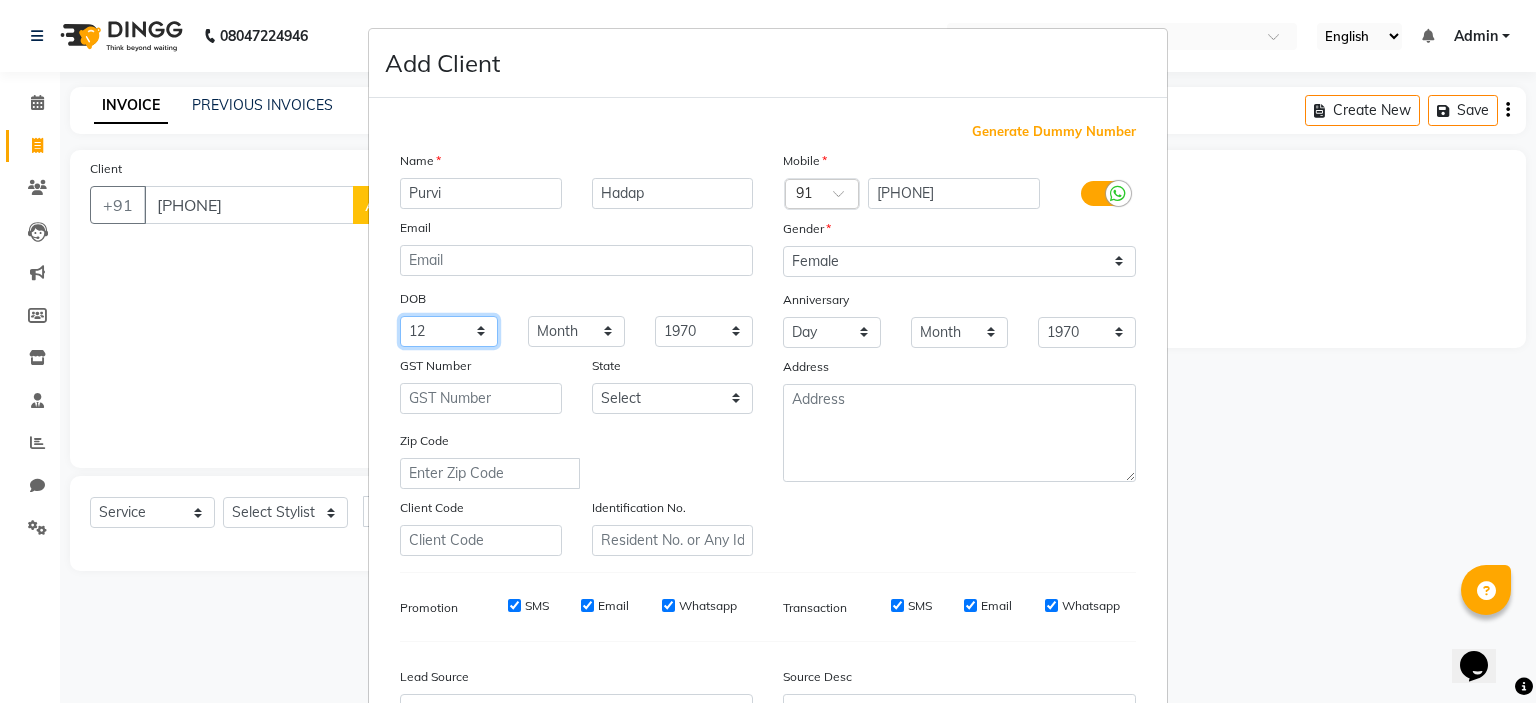 click on "Day 01 02 03 04 05 06 07 08 09 10 11 12 13 14 15 16 17 18 19 20 21 22 23 24 25 26 27 28 29 30 31" at bounding box center [449, 331] 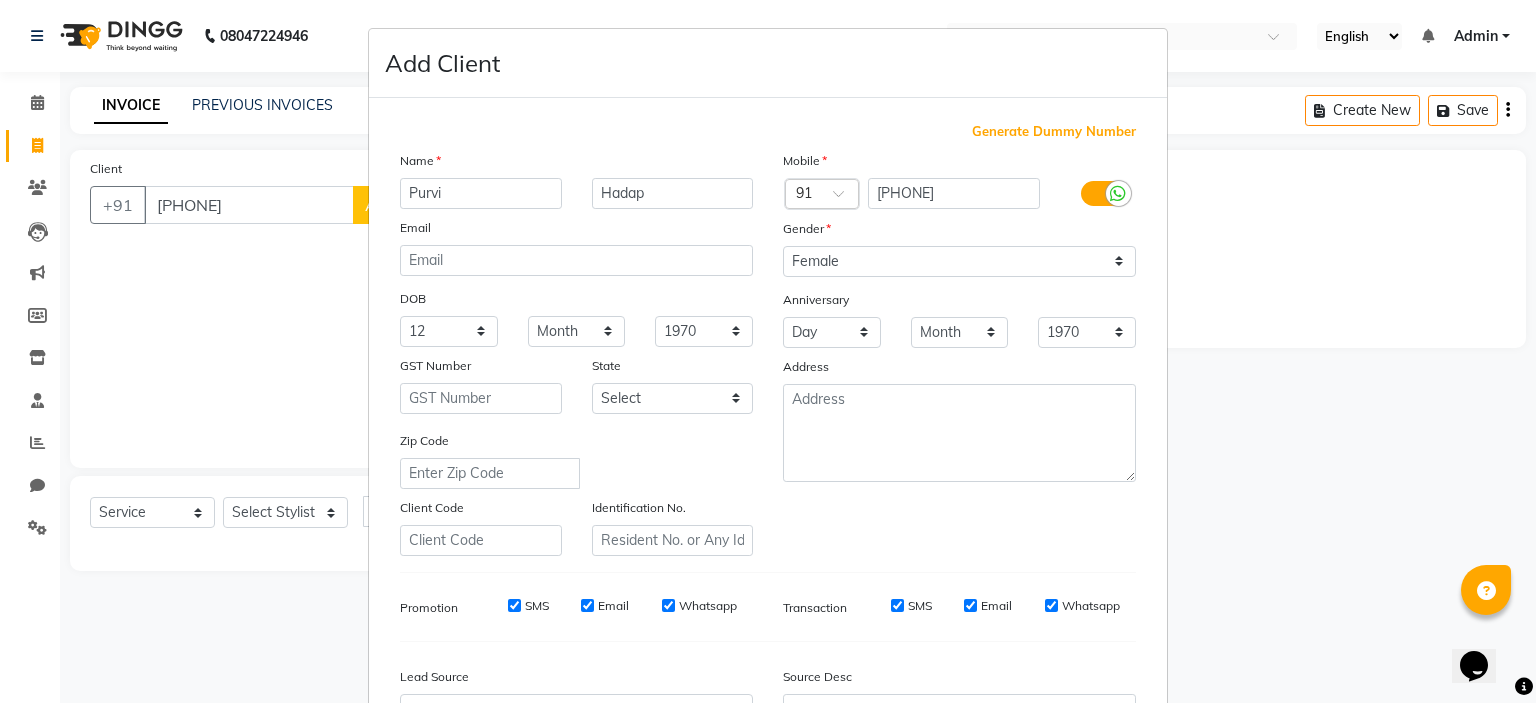 click on "Name [FIRST] Email DOB Day 01 02 03 04 05 06 07 08 09 10 11 12 13 14 15 16 17 18 19 20 21 22 23 24 25 26 27 28 29 30 31 Month January February March April May June July August September October November December 1940 1941 1942 1943 1944 1945 1946 1947 1948 1949 1950 1951 1952 1953 1954 1955 1956 1957 1958 1959 1960 1961 1962 1963 1964 1965 1966 1967 1968 1969 1970 1971 1972 1973 1974 1975 1976 1977 1978 1979 1980 1981 1982 1983 1984 1985 1986 1987 1988 1989 1990 1991 1992 1993 1994 1995 1996 1997 1998 1999 2000 2001 2002 2003 2004 2005 2006 2007 2008 2009 2010 2011 2012 2013 2014 2015 2016 2017 2018 2019 2020 2021 2022 2023 2024 GST Number State Select Andaman and Nicobar Islands Andhra Pradesh Arunachal Pradesh Assam Bihar Chandigarh Chhattisgarh Dadra and Nagar Haveli Daman and Diu Delhi Goa Gujarat Haryana Himachal Pradesh Jammu and Kashmir Jharkhand Karnataka Kerala Lakshadweep Madhya Pradesh Maharashtra Manipur Meghalaya Mizoram Nagaland Odisha Pondicherry Punjab Rajasthan Sikkim Tamil Nadu Telangana" at bounding box center (576, 353) 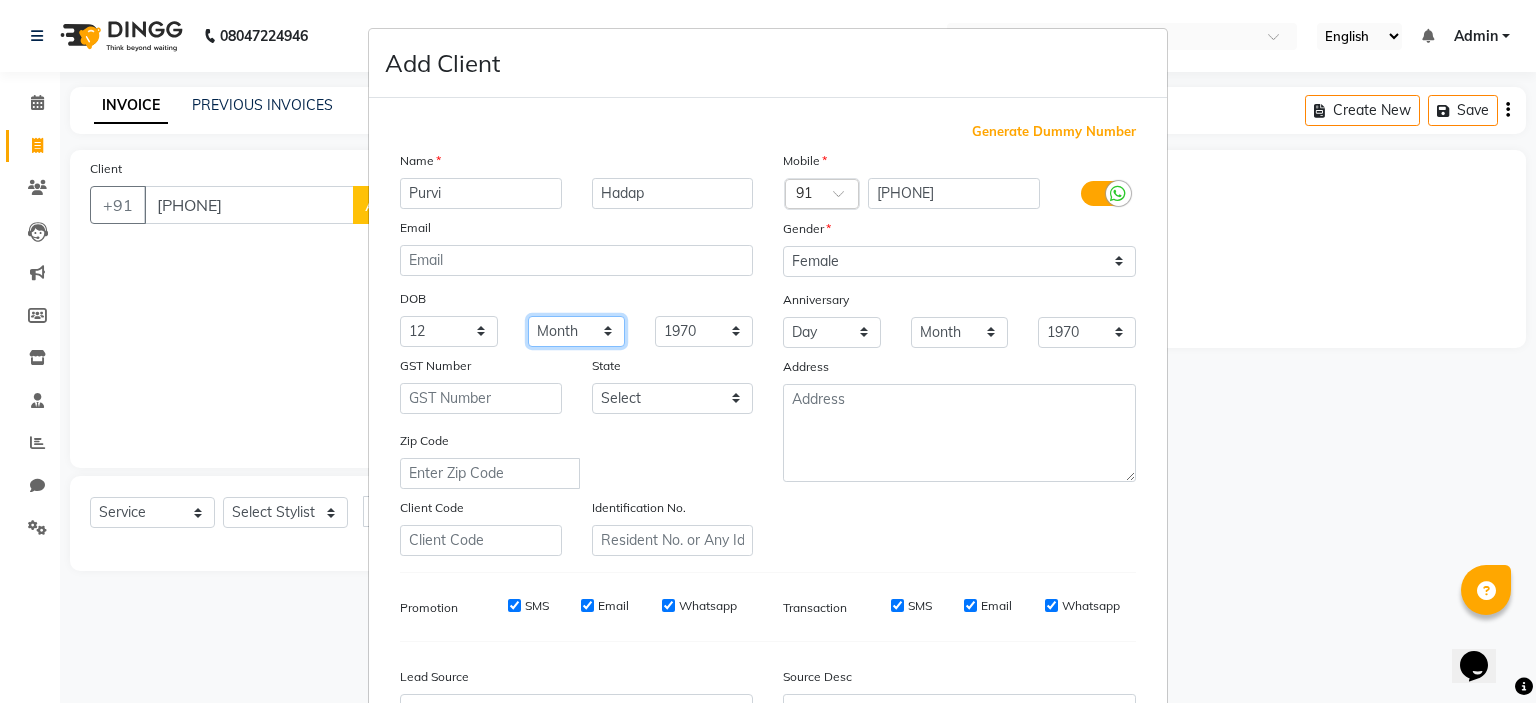click on "Month January February March April May June July August September October November December" at bounding box center (577, 331) 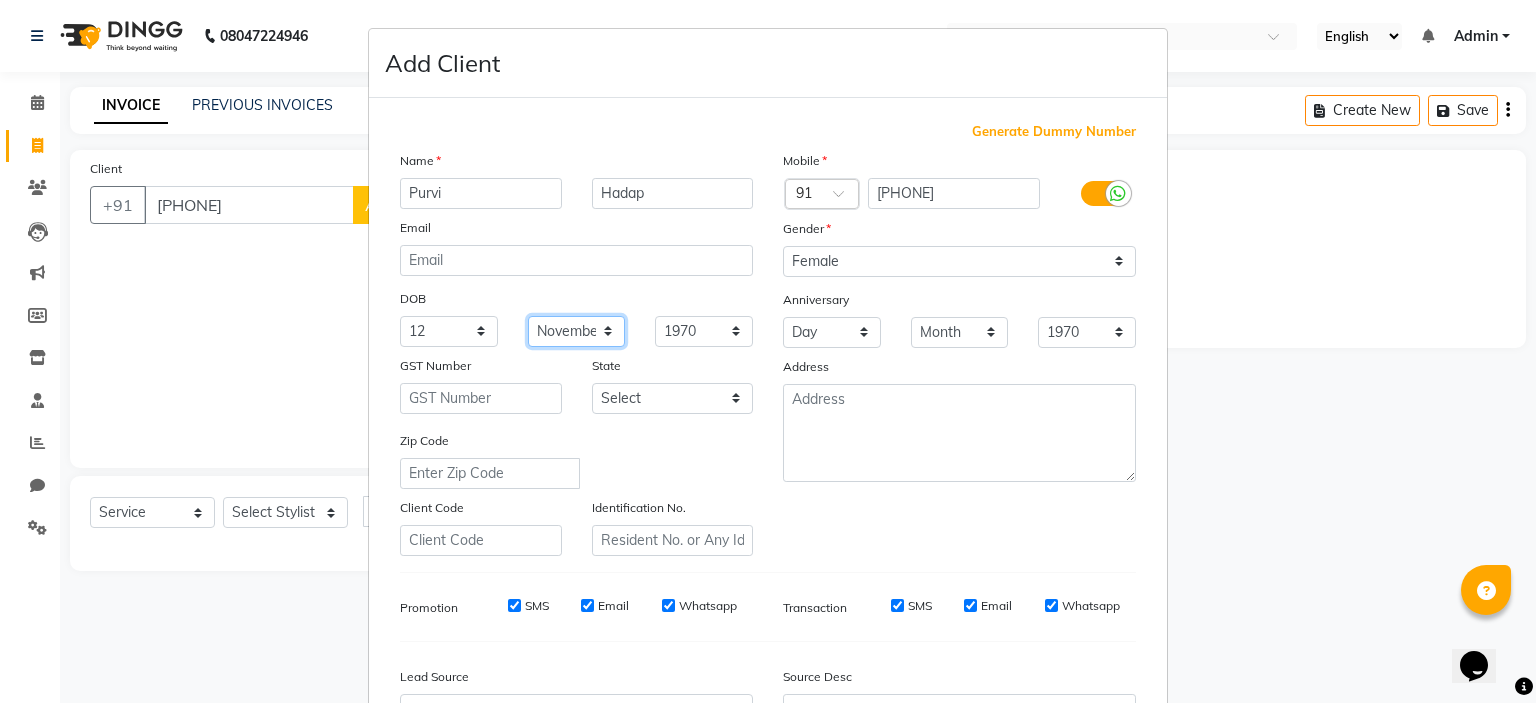 click on "Month January February March April May June July August September October November December" at bounding box center (577, 331) 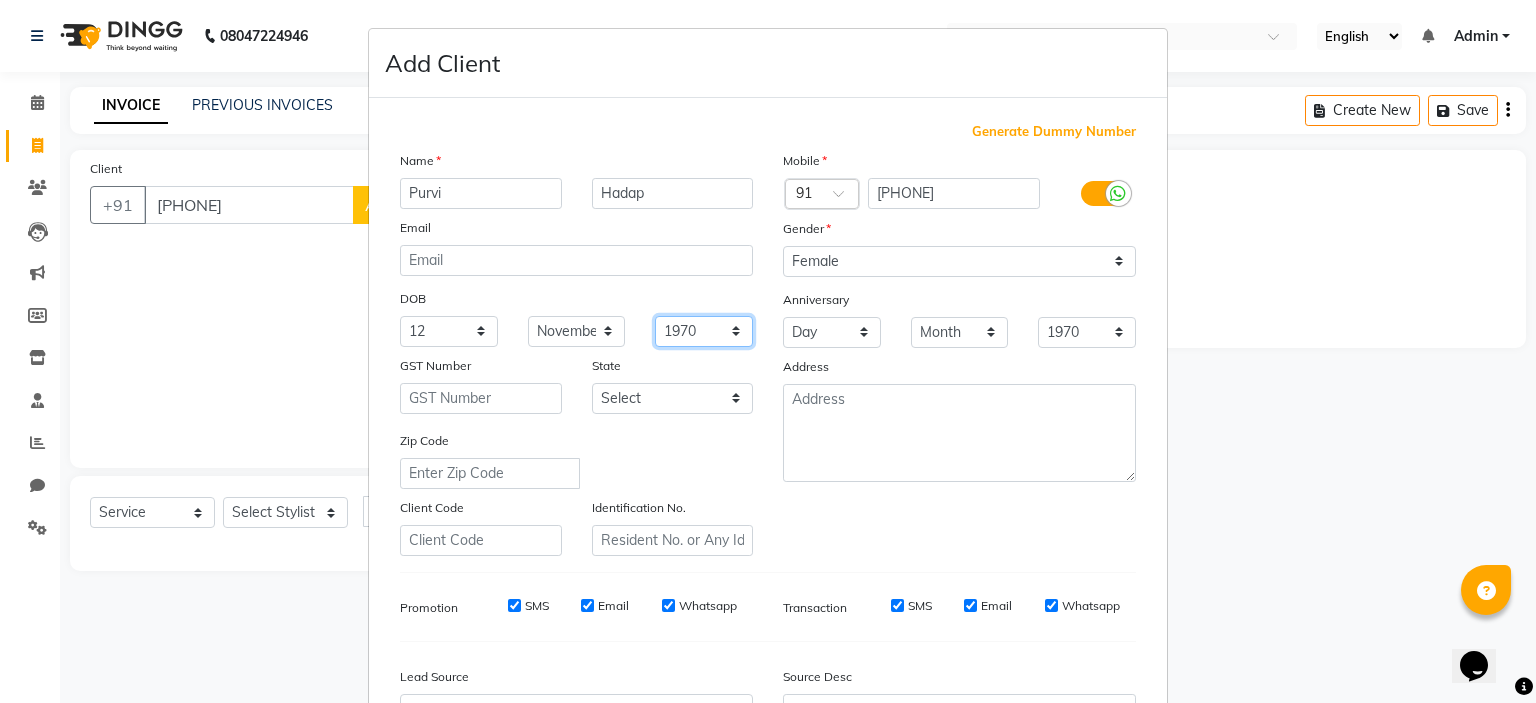 click on "1940 1941 1942 1943 1944 1945 1946 1947 1948 1949 1950 1951 1952 1953 1954 1955 1956 1957 1958 1959 1960 1961 1962 1963 1964 1965 1966 1967 1968 1969 1970 1971 1972 1973 1974 1975 1976 1977 1978 1979 1980 1981 1982 1983 1984 1985 1986 1987 1988 1989 1990 1991 1992 1993 1994 1995 1996 1997 1998 1999 2000 2001 2002 2003 2004 2005 2006 2007 2008 2009 2010 2011 2012 2013 2014 2015 2016 2017 2018 2019 2020 2021 2022 2023 2024" at bounding box center (704, 331) 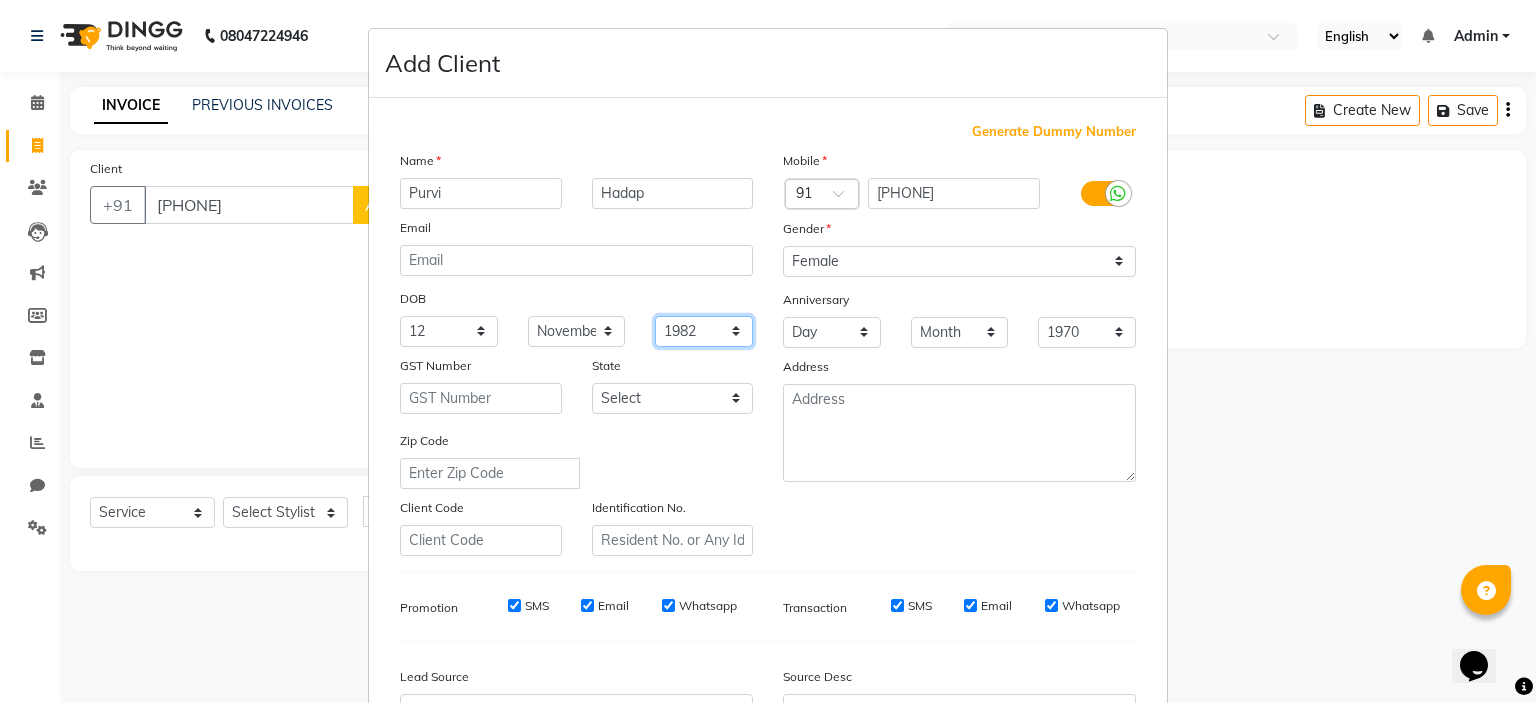 click on "1940 1941 1942 1943 1944 1945 1946 1947 1948 1949 1950 1951 1952 1953 1954 1955 1956 1957 1958 1959 1960 1961 1962 1963 1964 1965 1966 1967 1968 1969 1970 1971 1972 1973 1974 1975 1976 1977 1978 1979 1980 1981 1982 1983 1984 1985 1986 1987 1988 1989 1990 1991 1992 1993 1994 1995 1996 1997 1998 1999 2000 2001 2002 2003 2004 2005 2006 2007 2008 2009 2010 2011 2012 2013 2014 2015 2016 2017 2018 2019 2020 2021 2022 2023 2024" at bounding box center (704, 331) 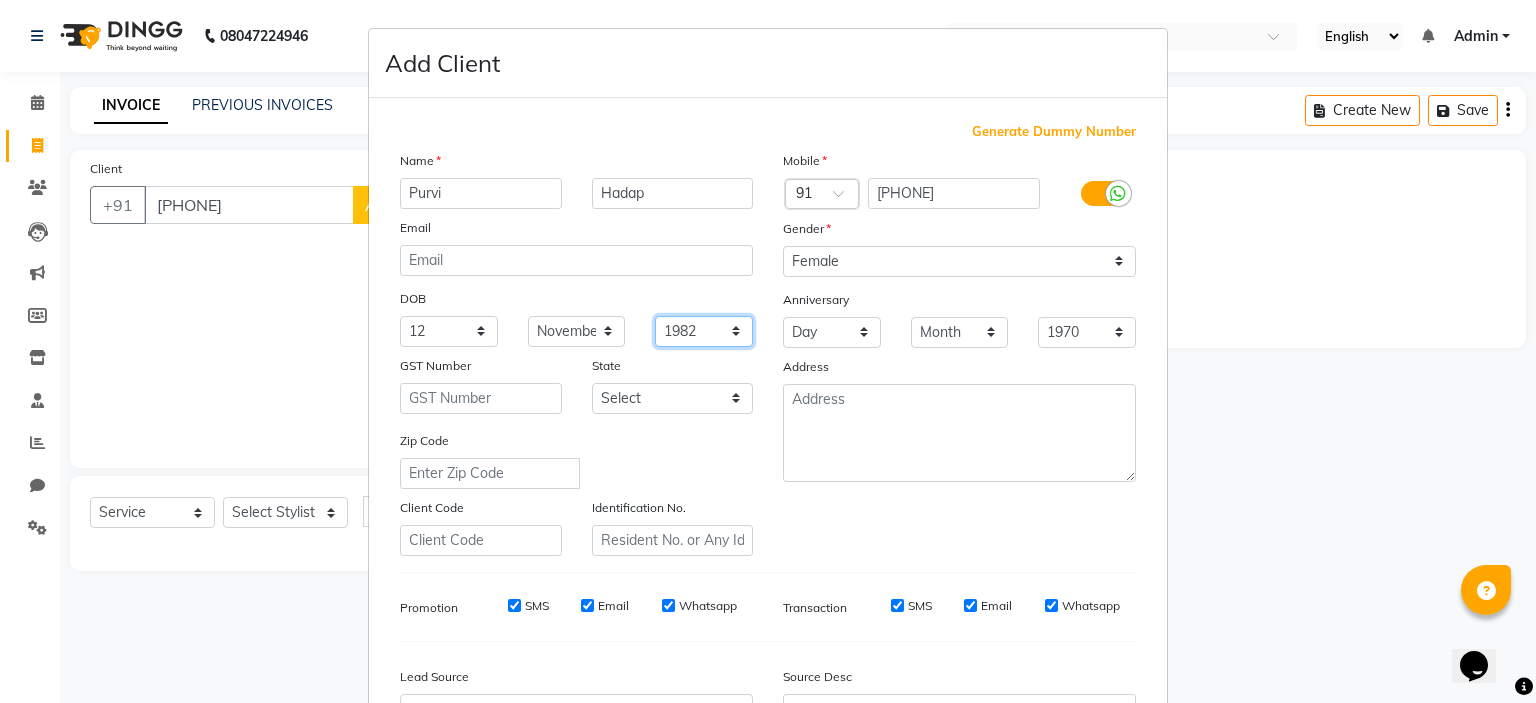 scroll, scrollTop: 229, scrollLeft: 0, axis: vertical 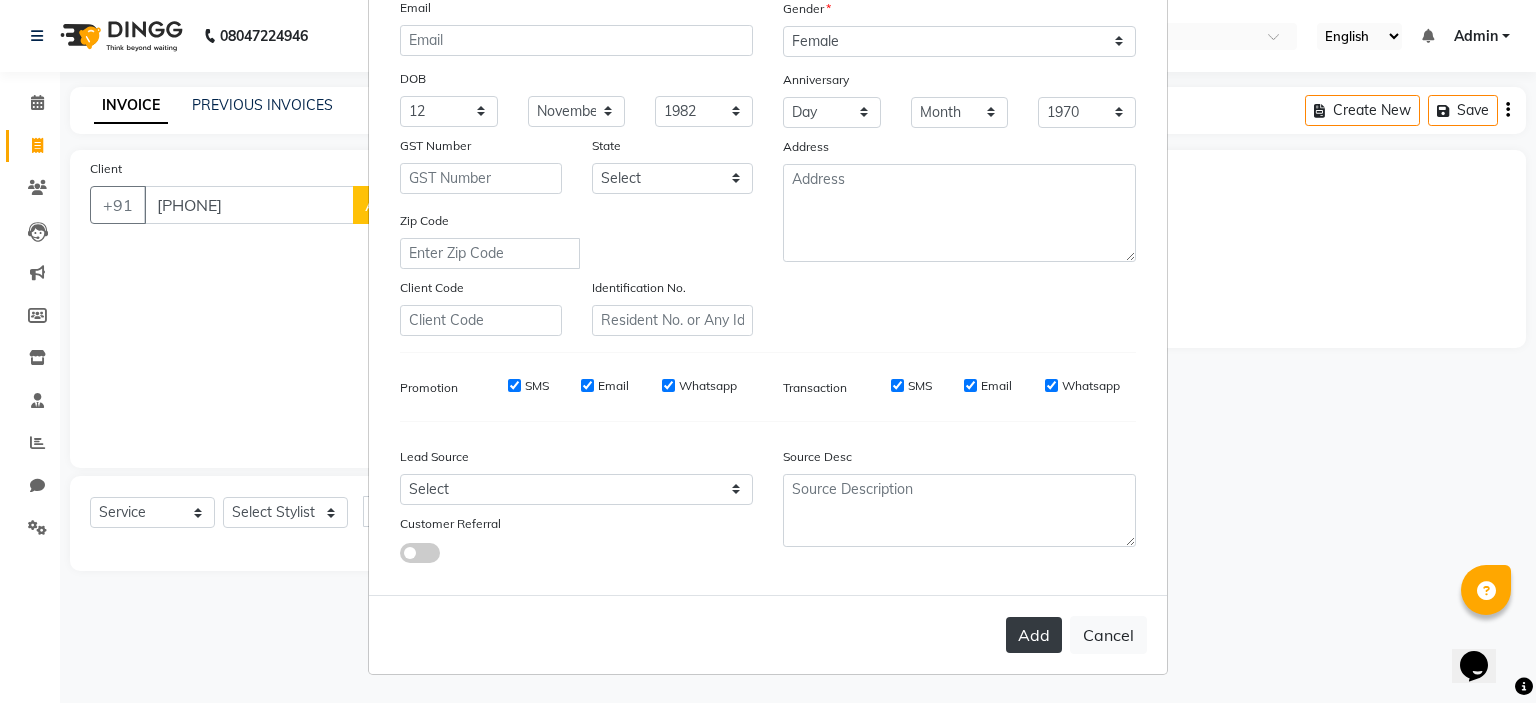 click on "Add" at bounding box center [1034, 635] 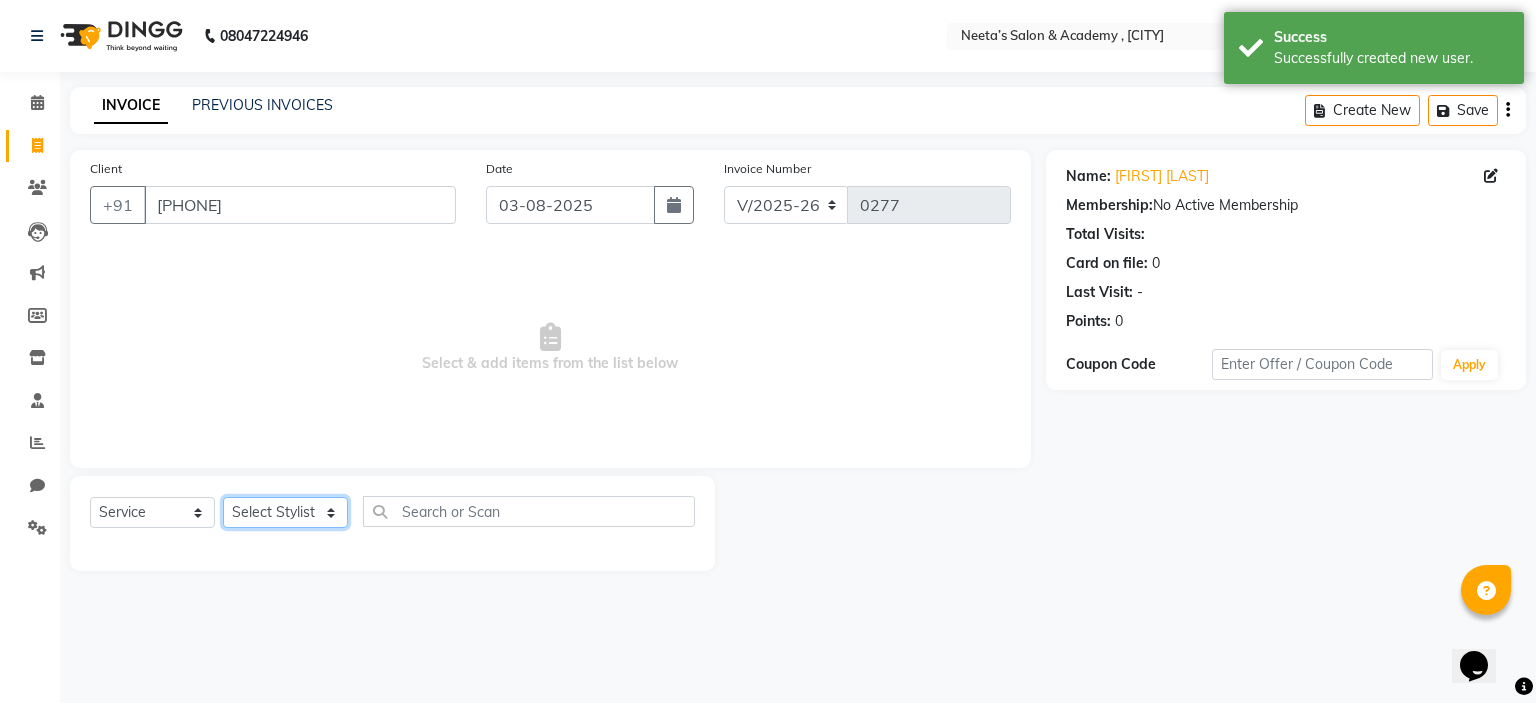 click on "Select Stylist  [FIRST] (Owner) [FIRST] [FIRST] [FIRST] [FIRST] [FIRST] [FIRST] [FIRST] [FIRST] [FIRST]" 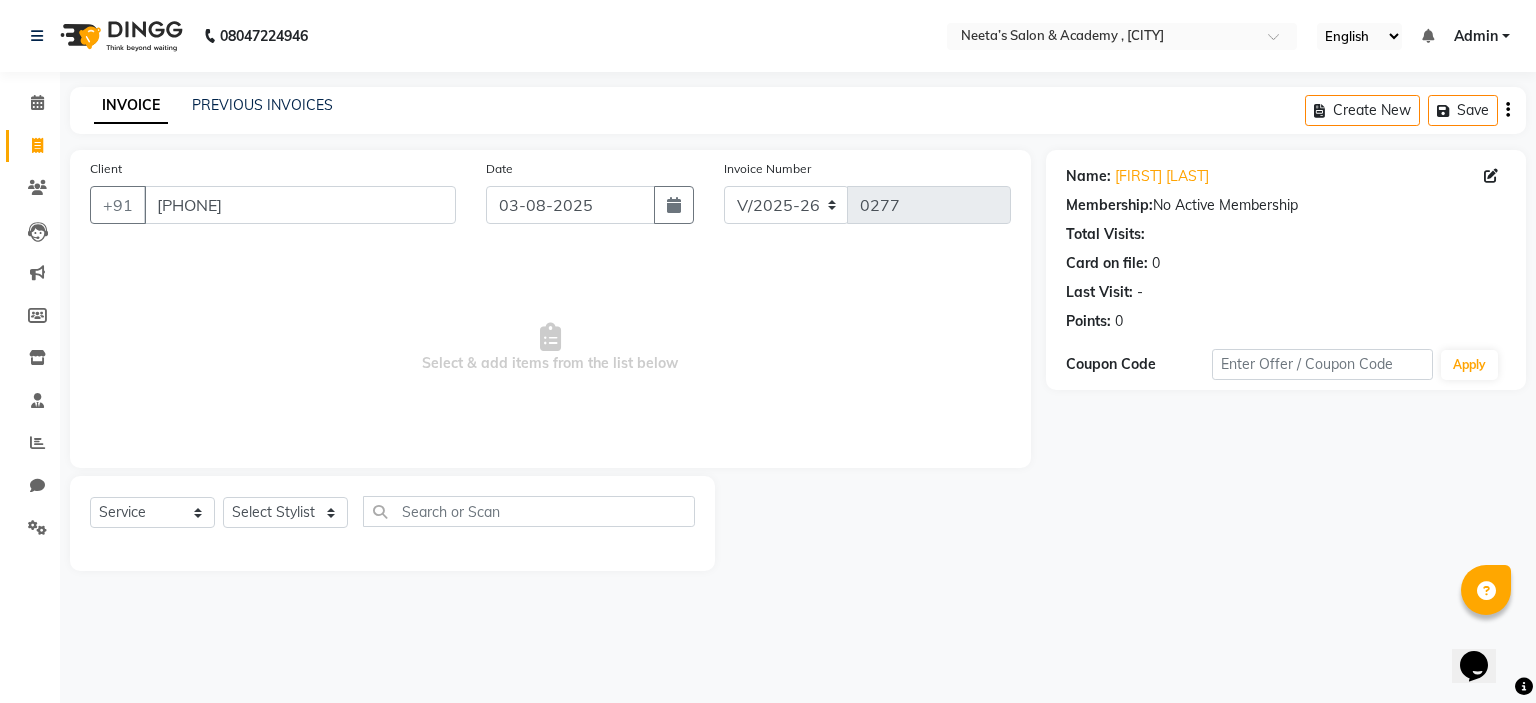 click on "Select & add items from the list below" at bounding box center (550, 348) 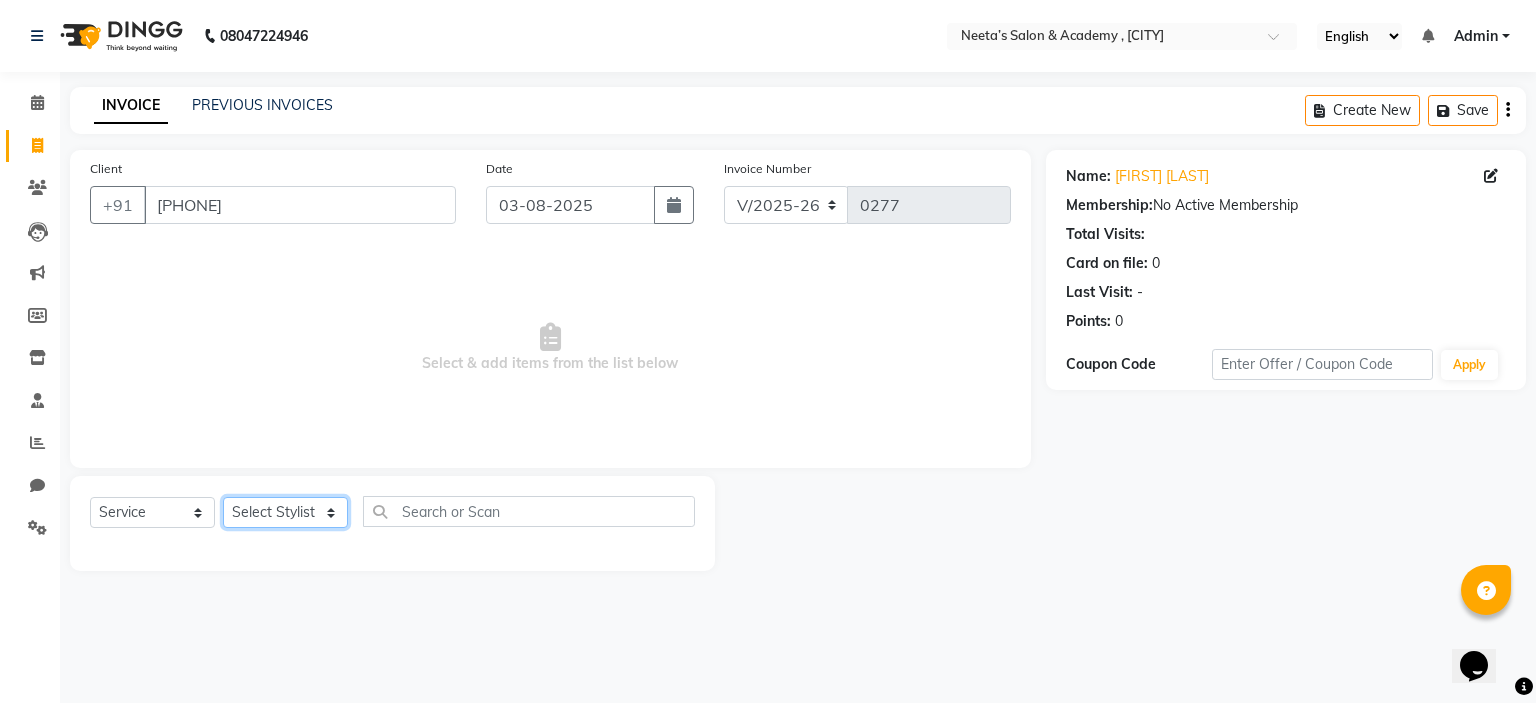 click on "Select Stylist  [FIRST] (Owner) [FIRST] [FIRST] [FIRST] [FIRST] [FIRST] [FIRST] [FIRST] [FIRST] [FIRST]" 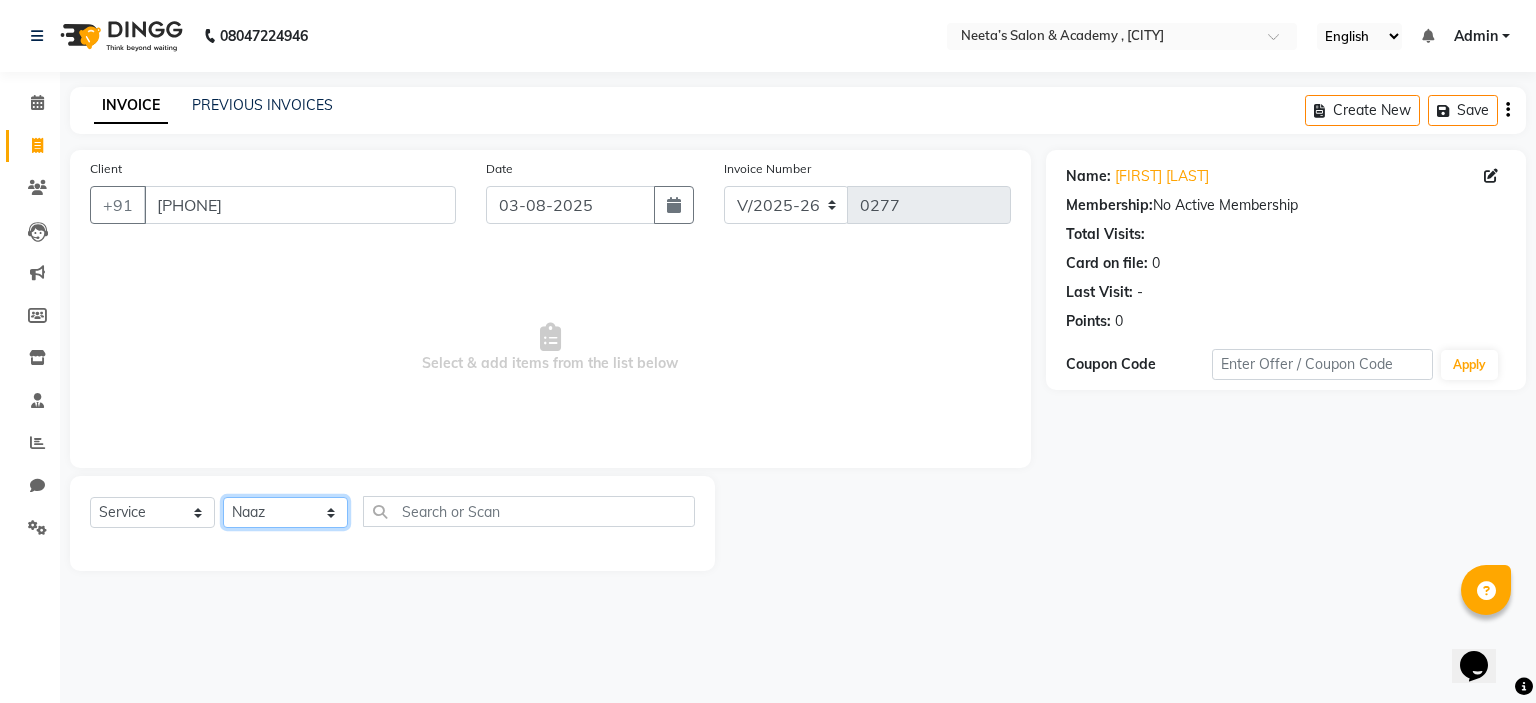 click on "Select Stylist  [FIRST] (Owner) [FIRST] [FIRST] [FIRST] [FIRST] [FIRST] [FIRST] [FIRST] [FIRST] [FIRST]" 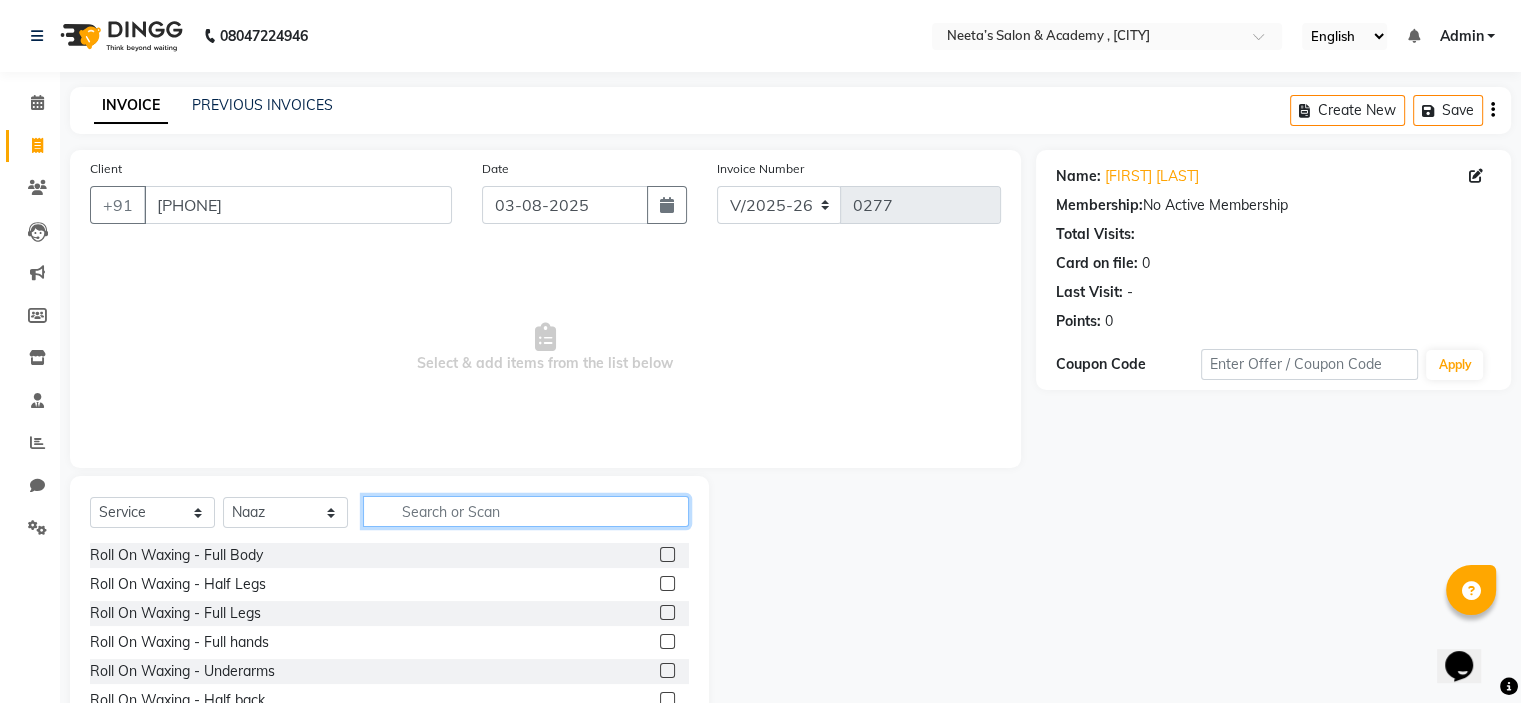click 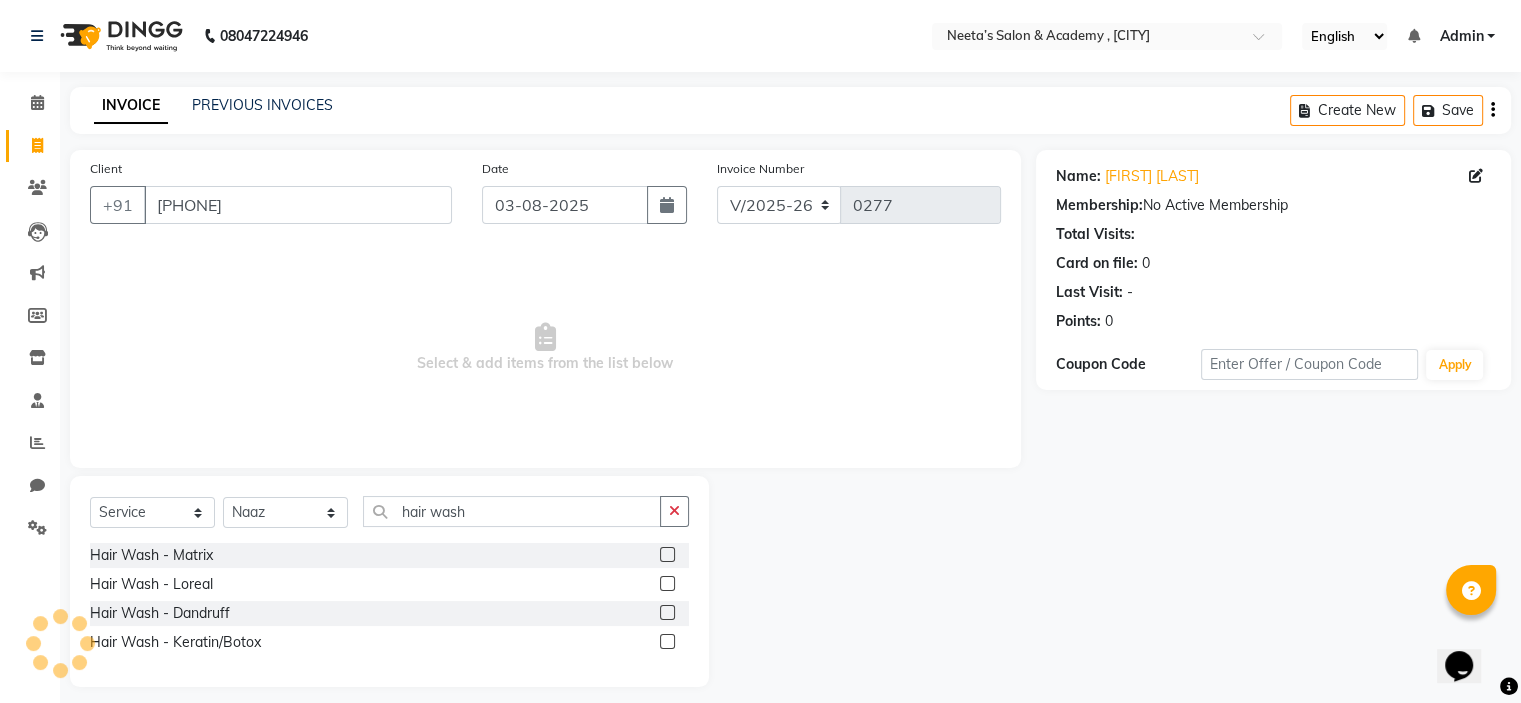 click 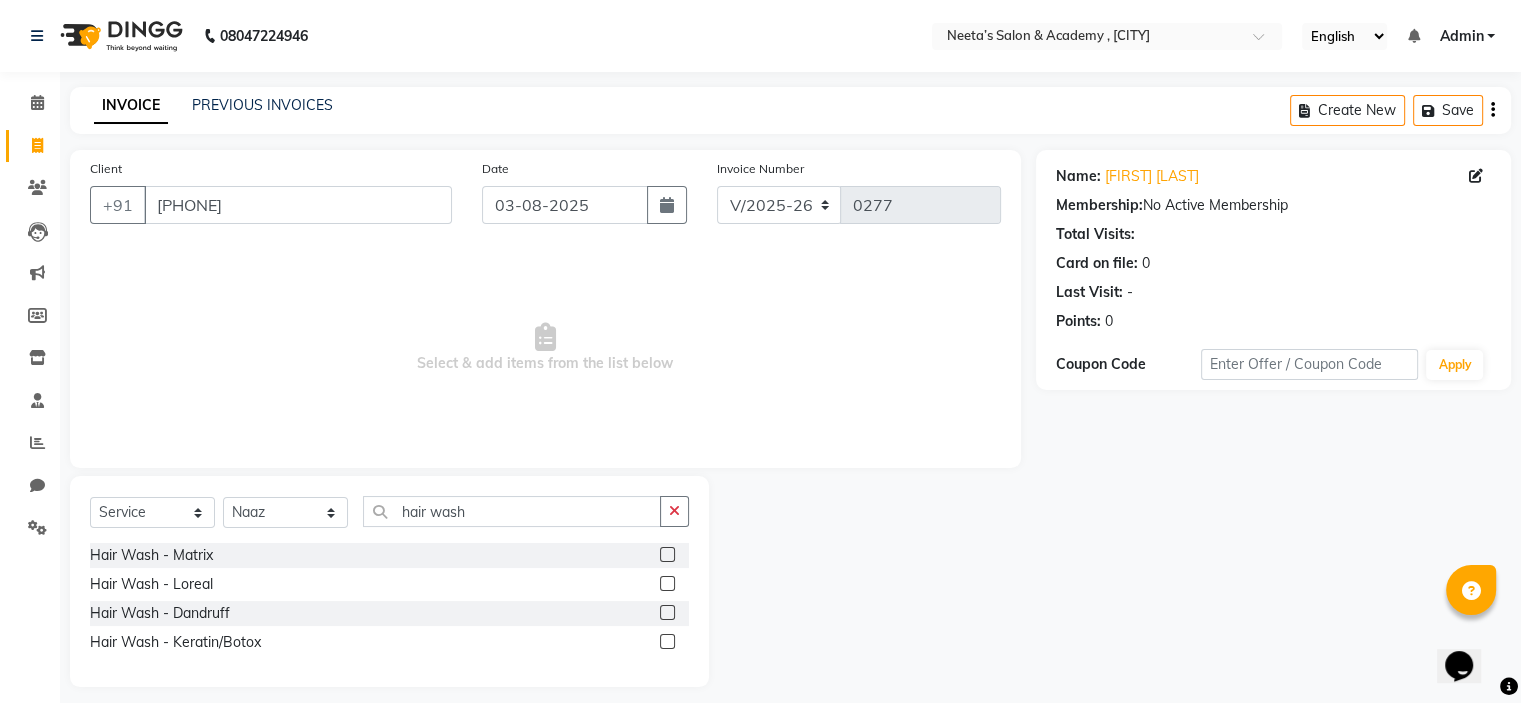 click 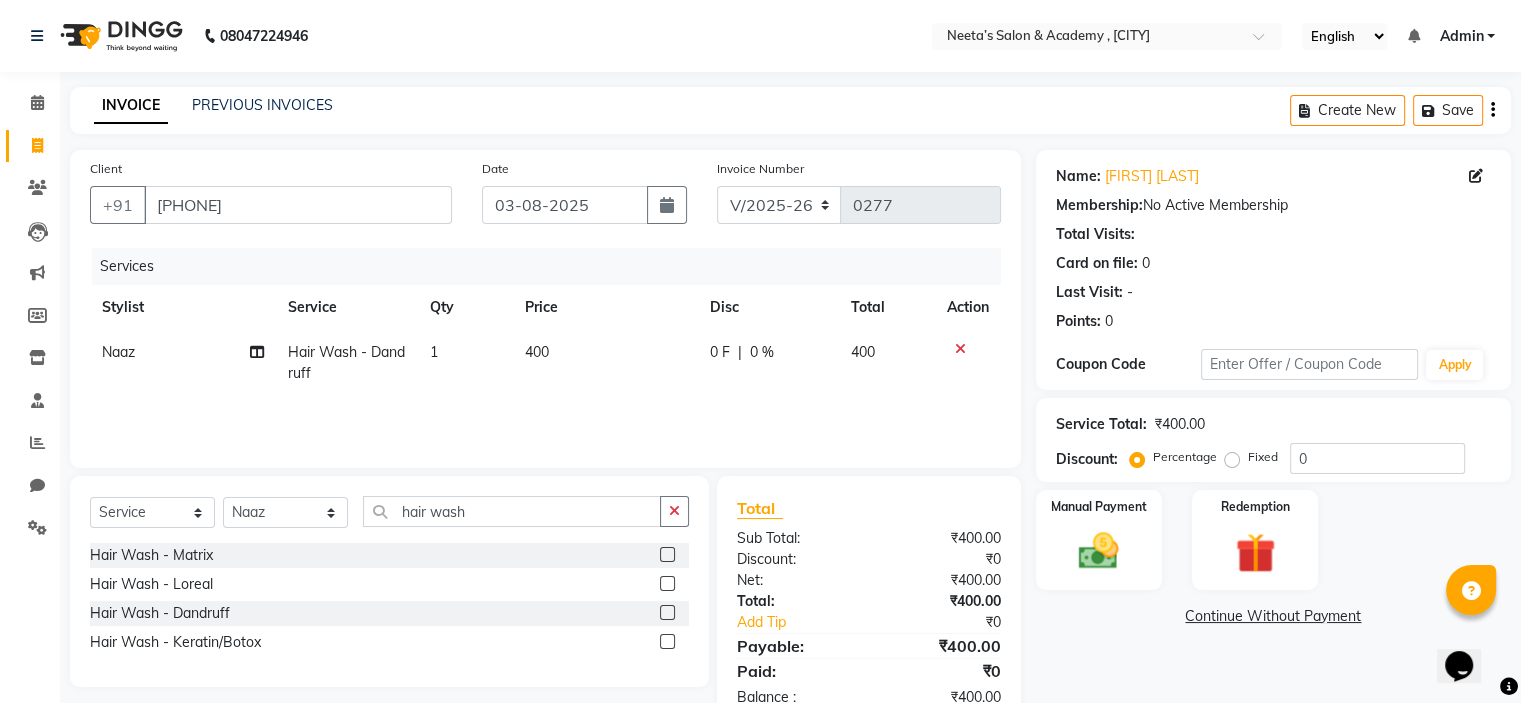 click 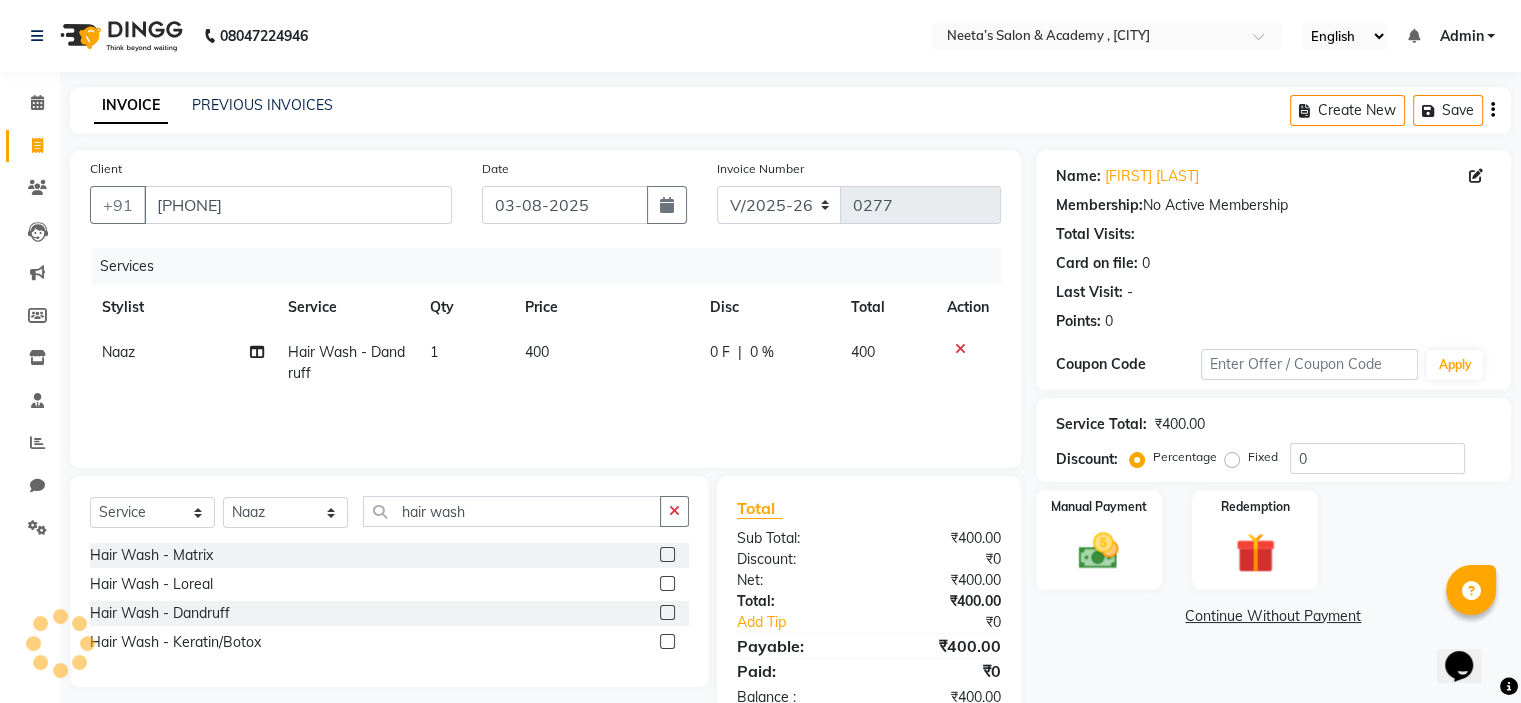 click 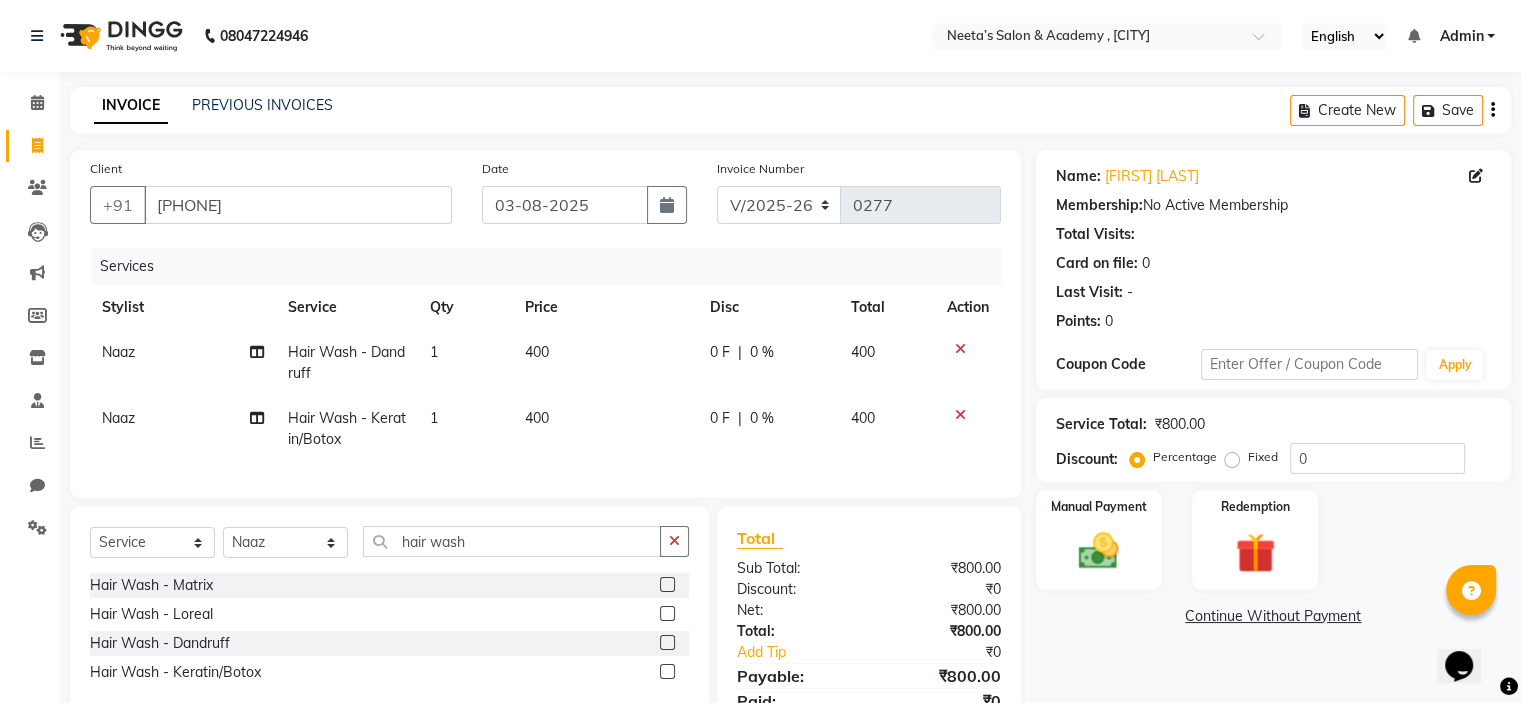 click 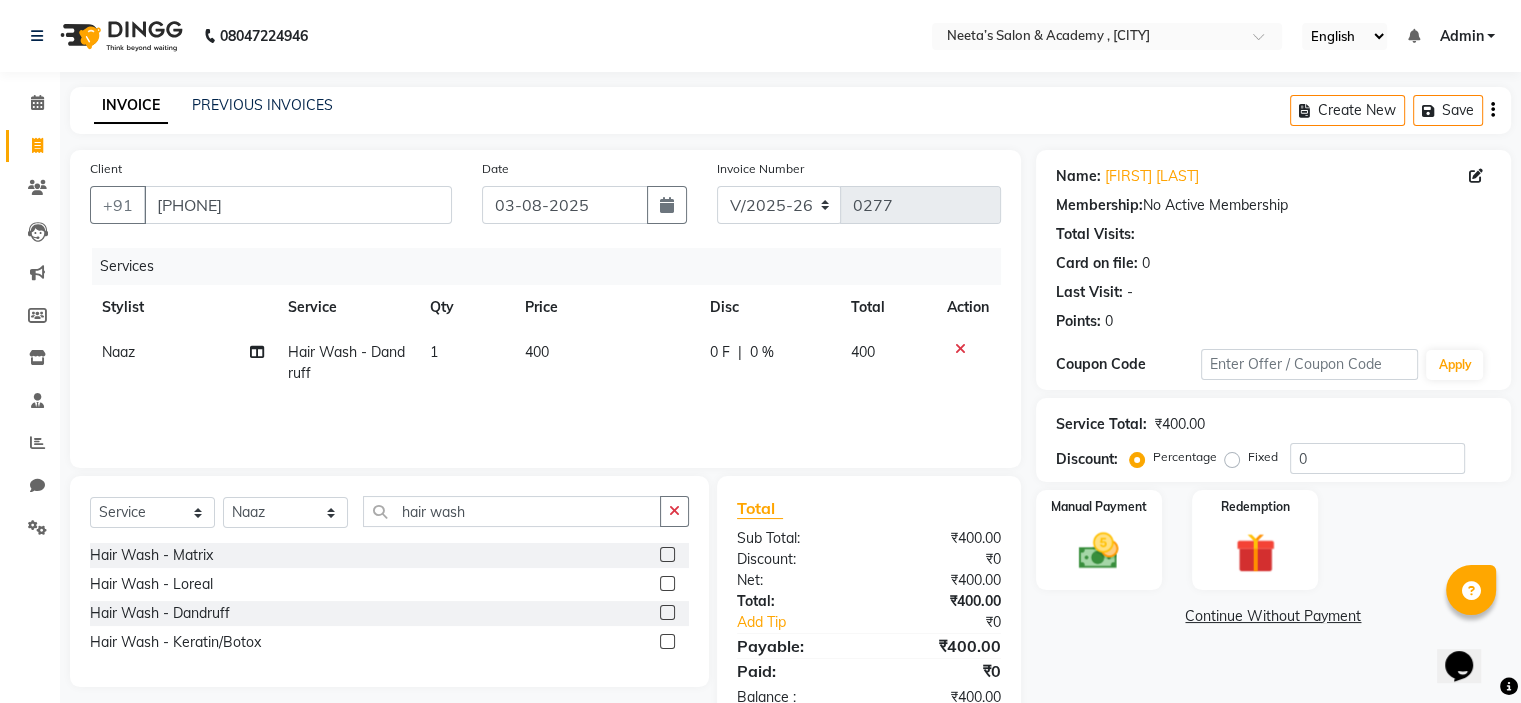 click 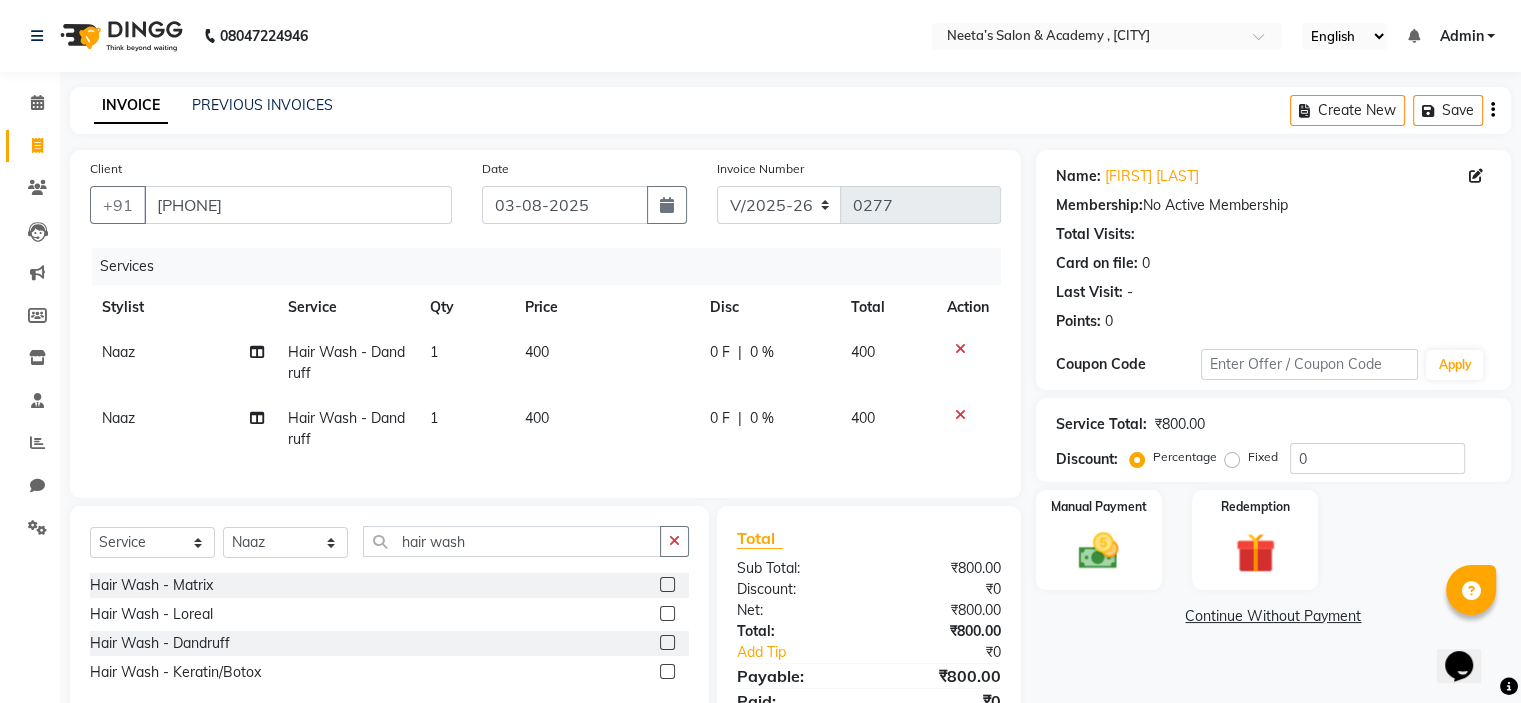 click 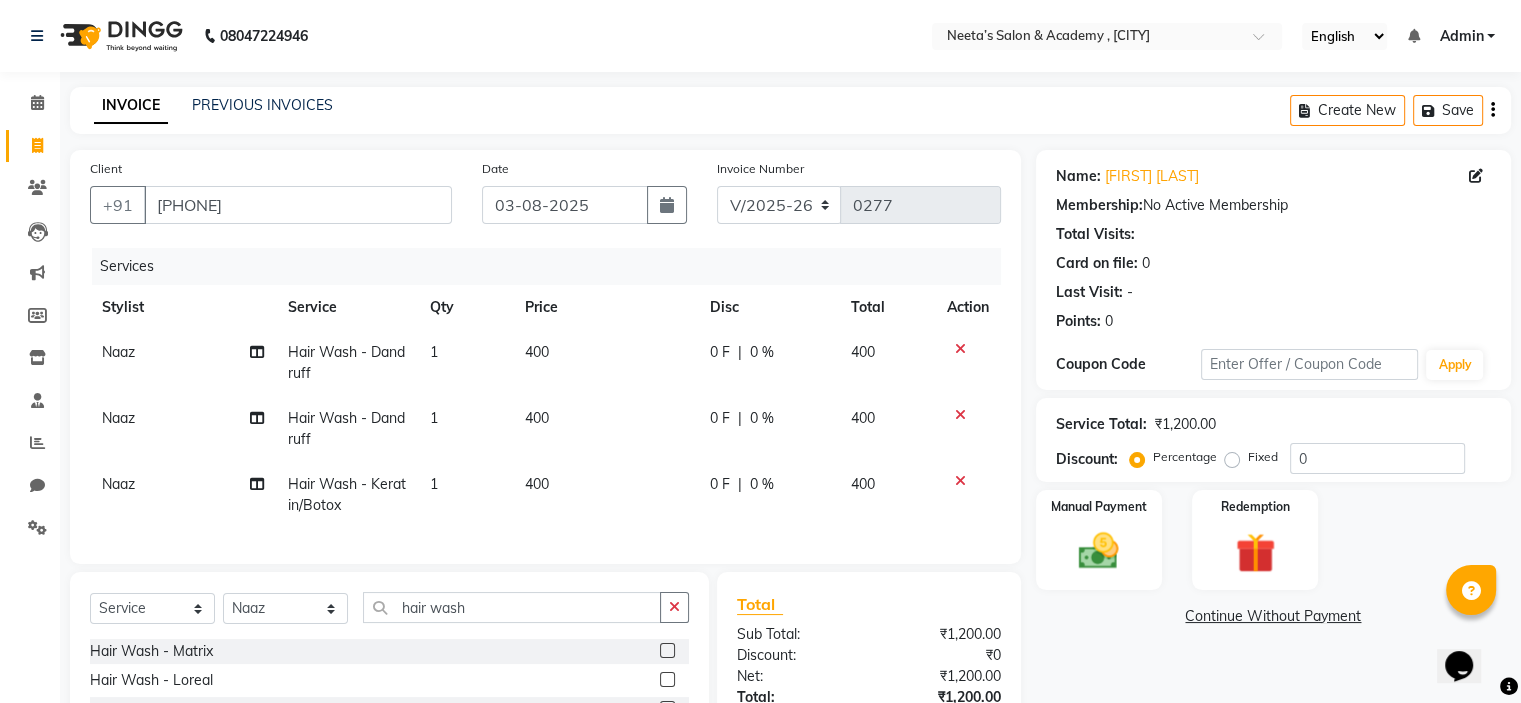 click 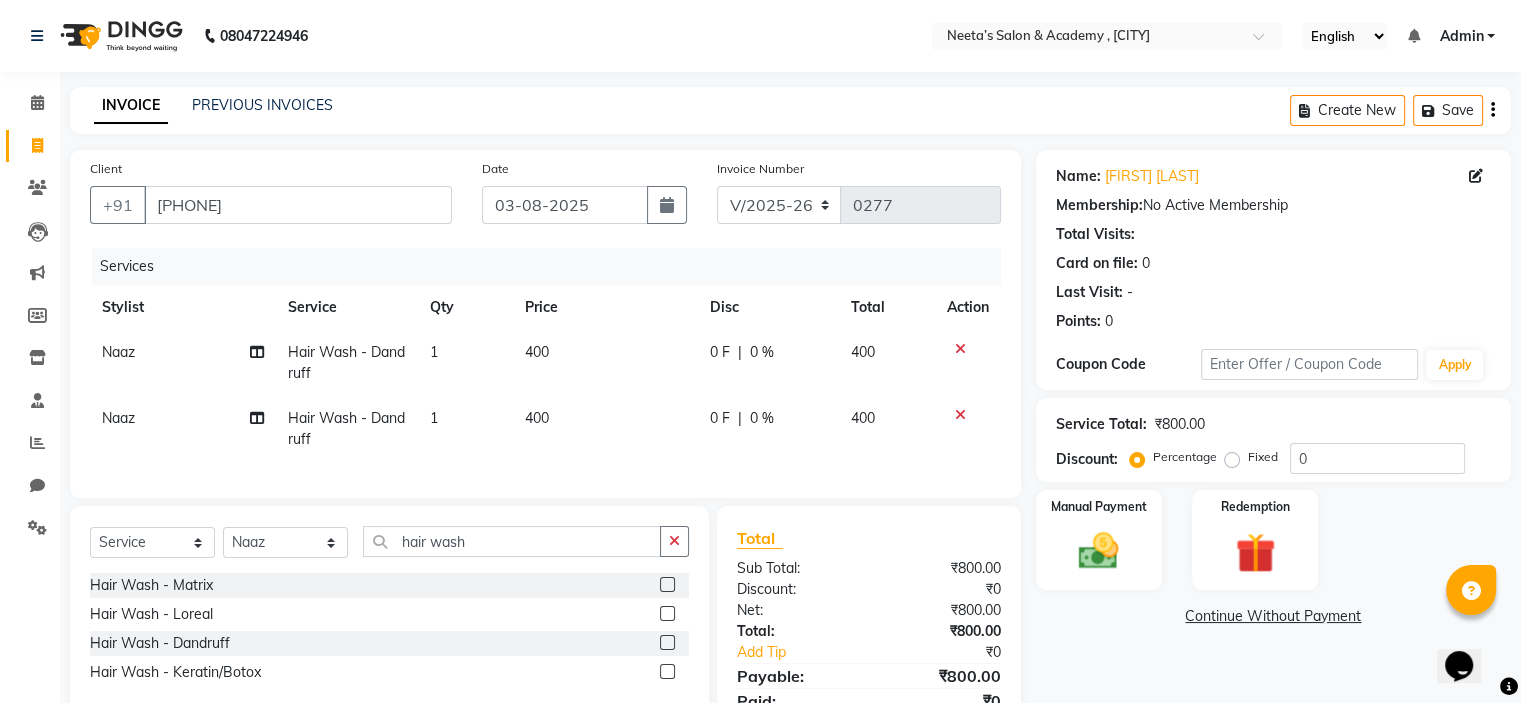 click 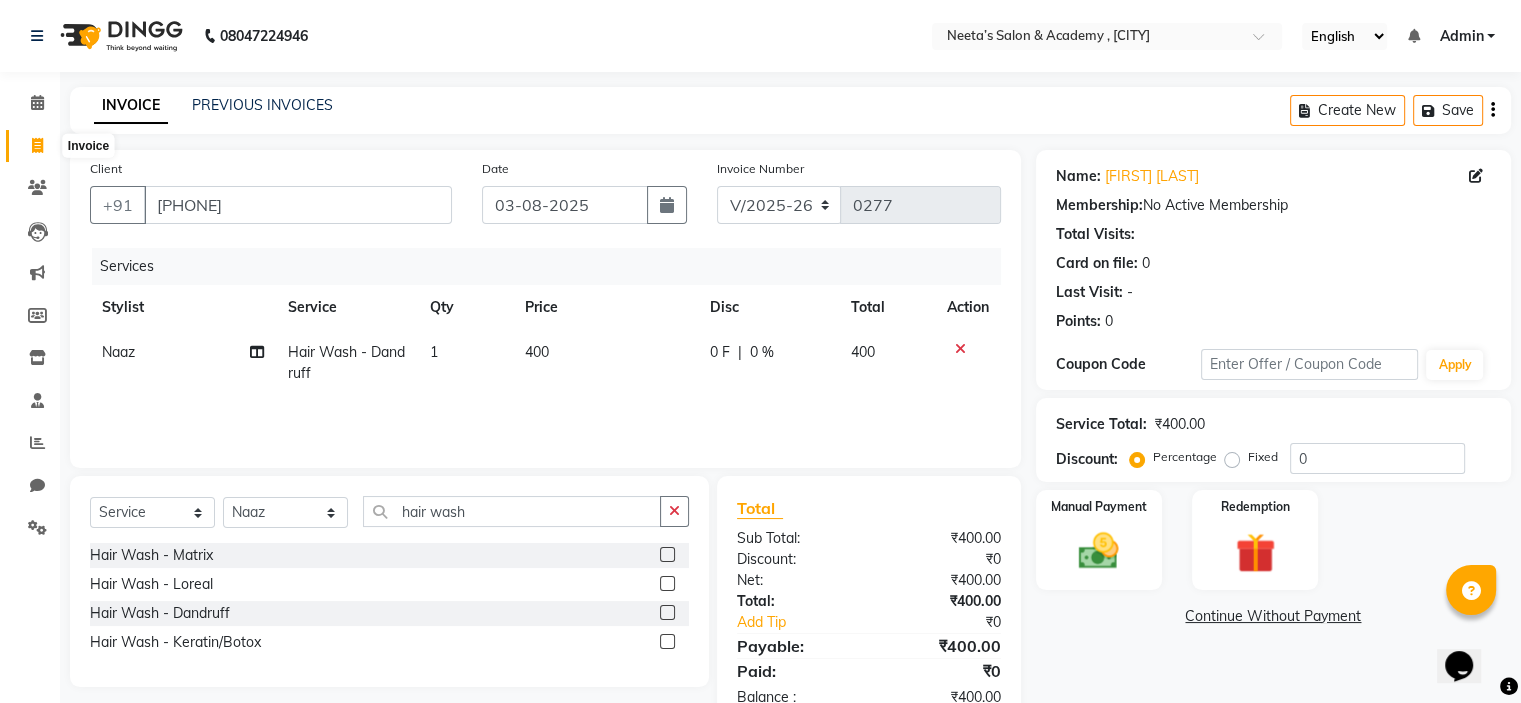 click 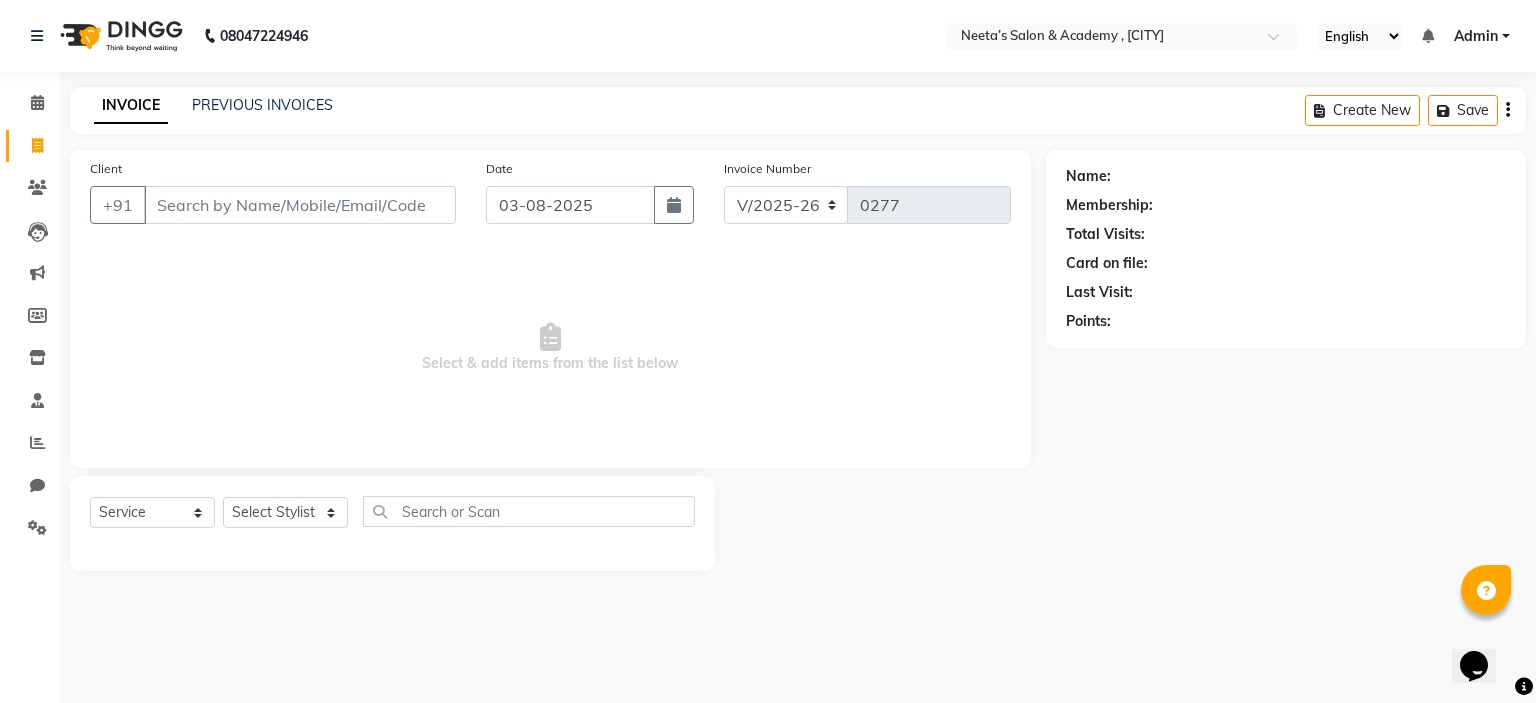 click on "Client" at bounding box center [300, 205] 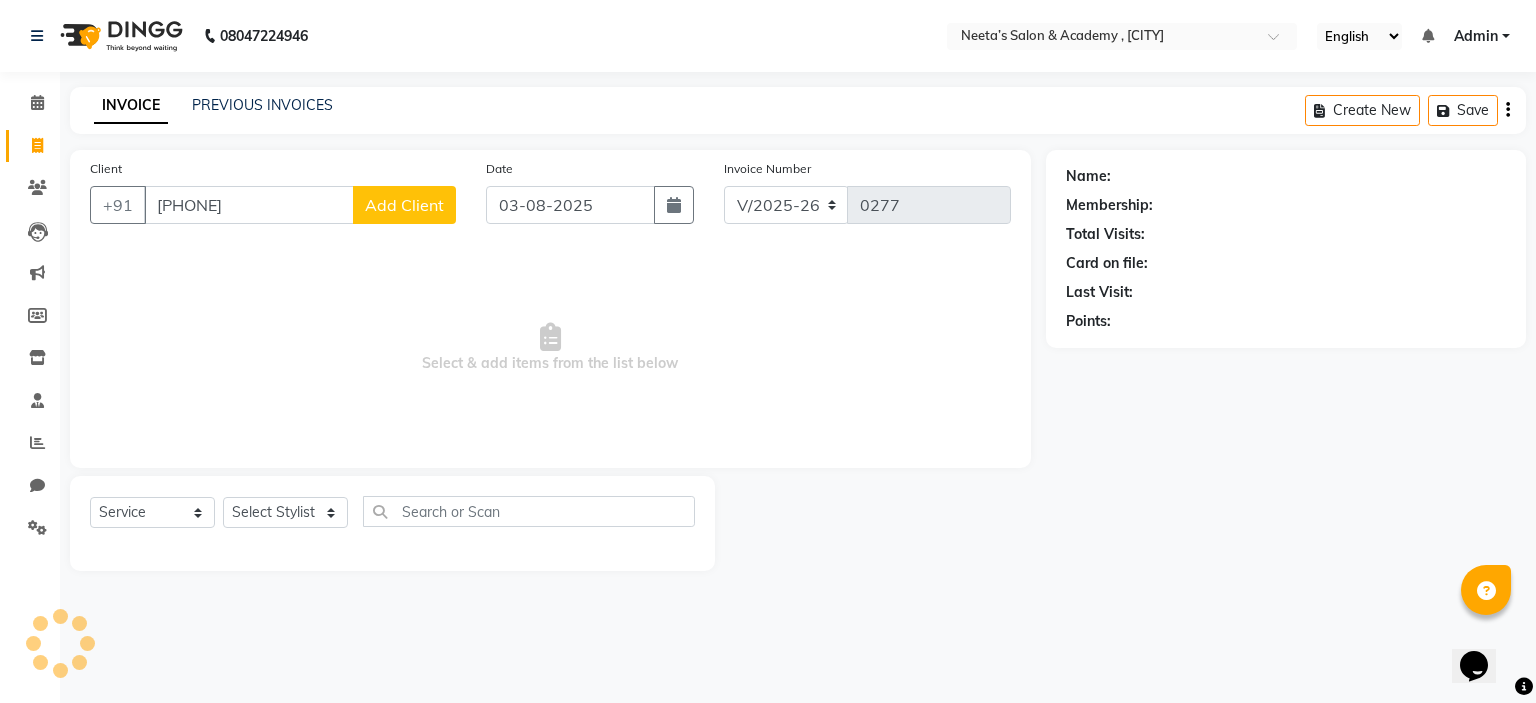 click on "Add Client" 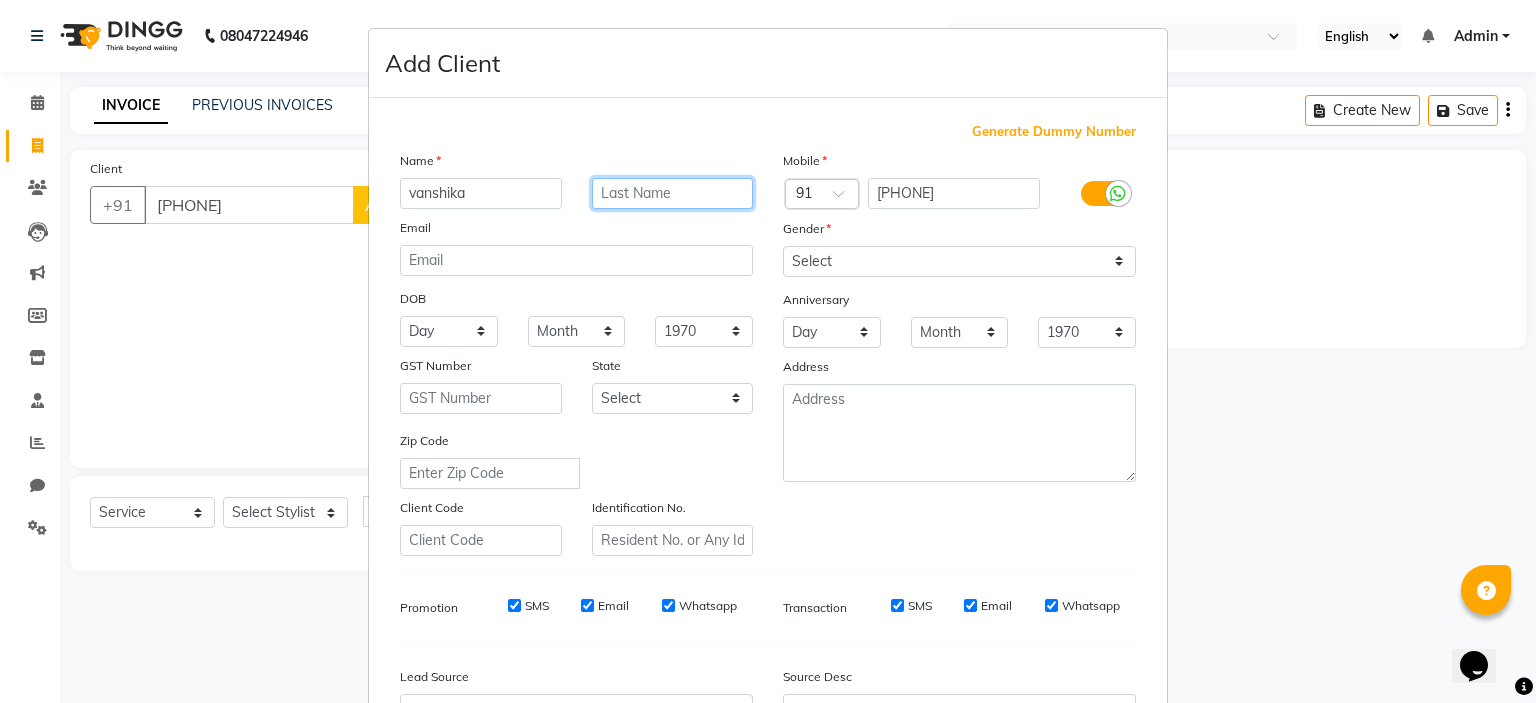 click at bounding box center [673, 193] 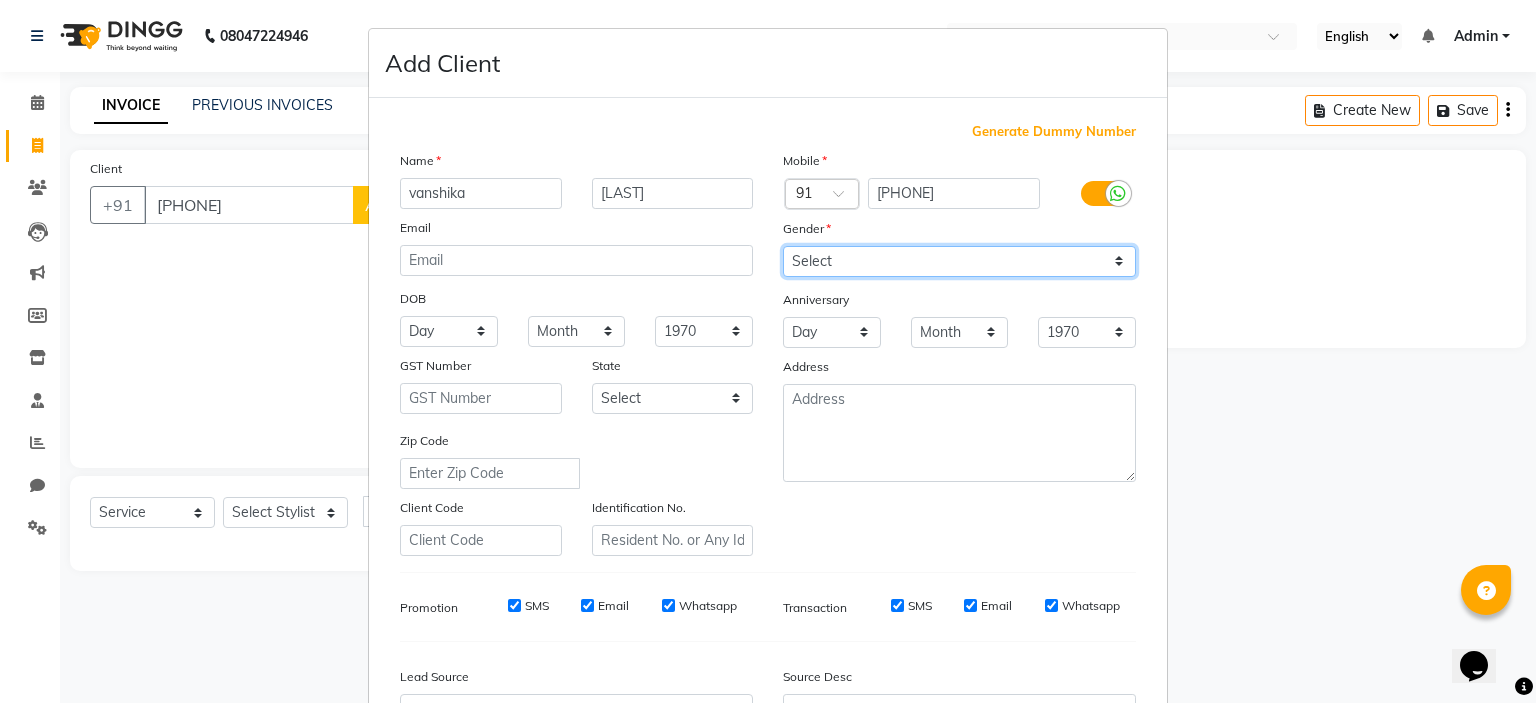 click on "Select Male Female Other Prefer Not To Say" at bounding box center [959, 261] 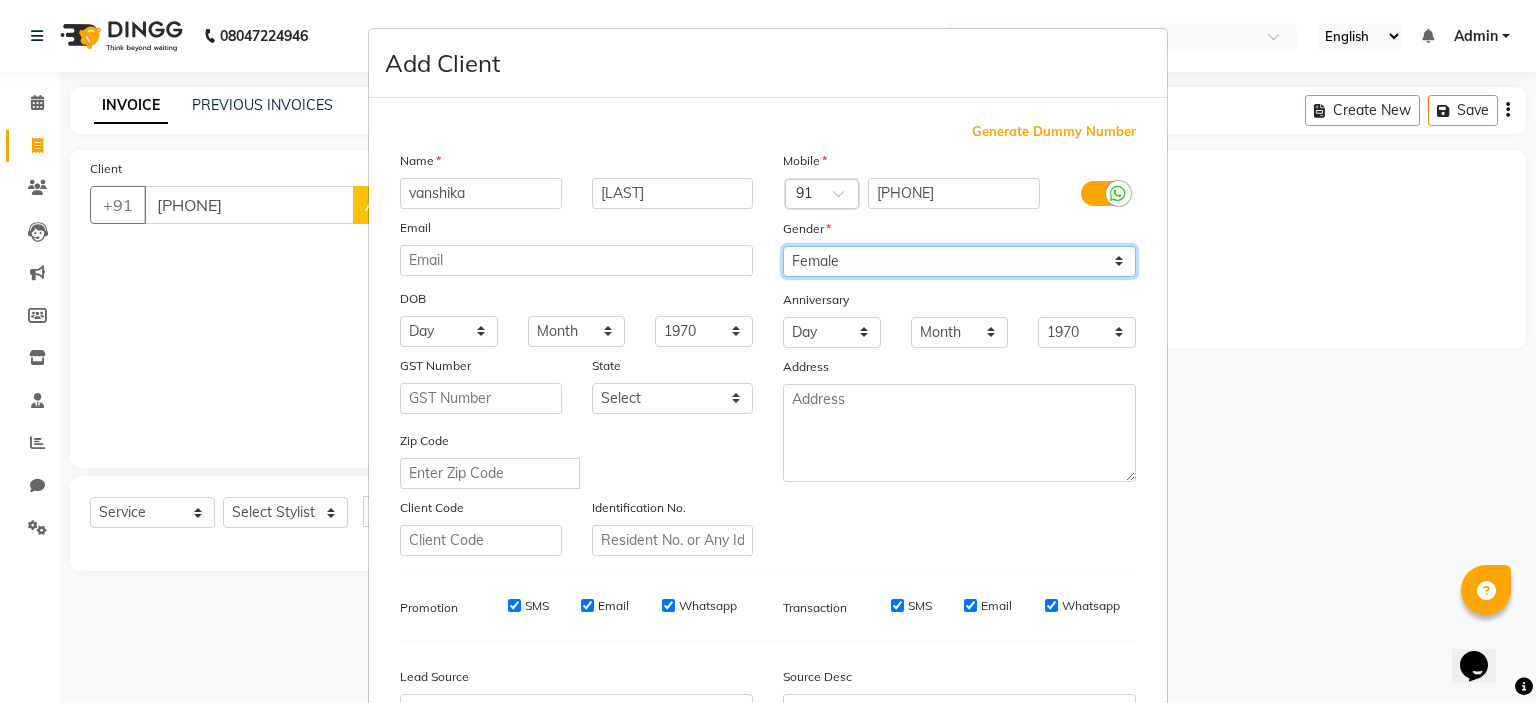 click on "Select Male Female Other Prefer Not To Say" at bounding box center [959, 261] 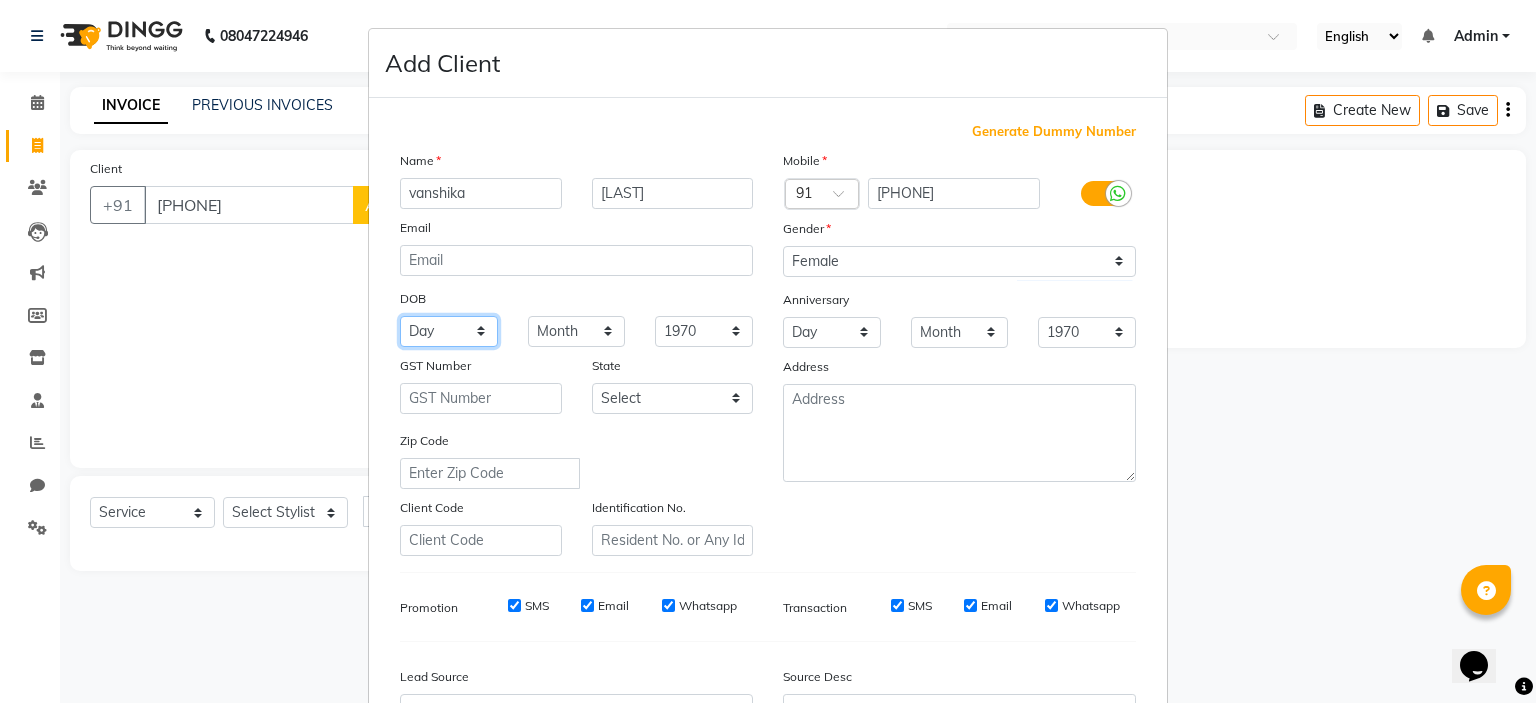 click on "Day 01 02 03 04 05 06 07 08 09 10 11 12 13 14 15 16 17 18 19 20 21 22 23 24 25 26 27 28 29 30 31" at bounding box center [449, 331] 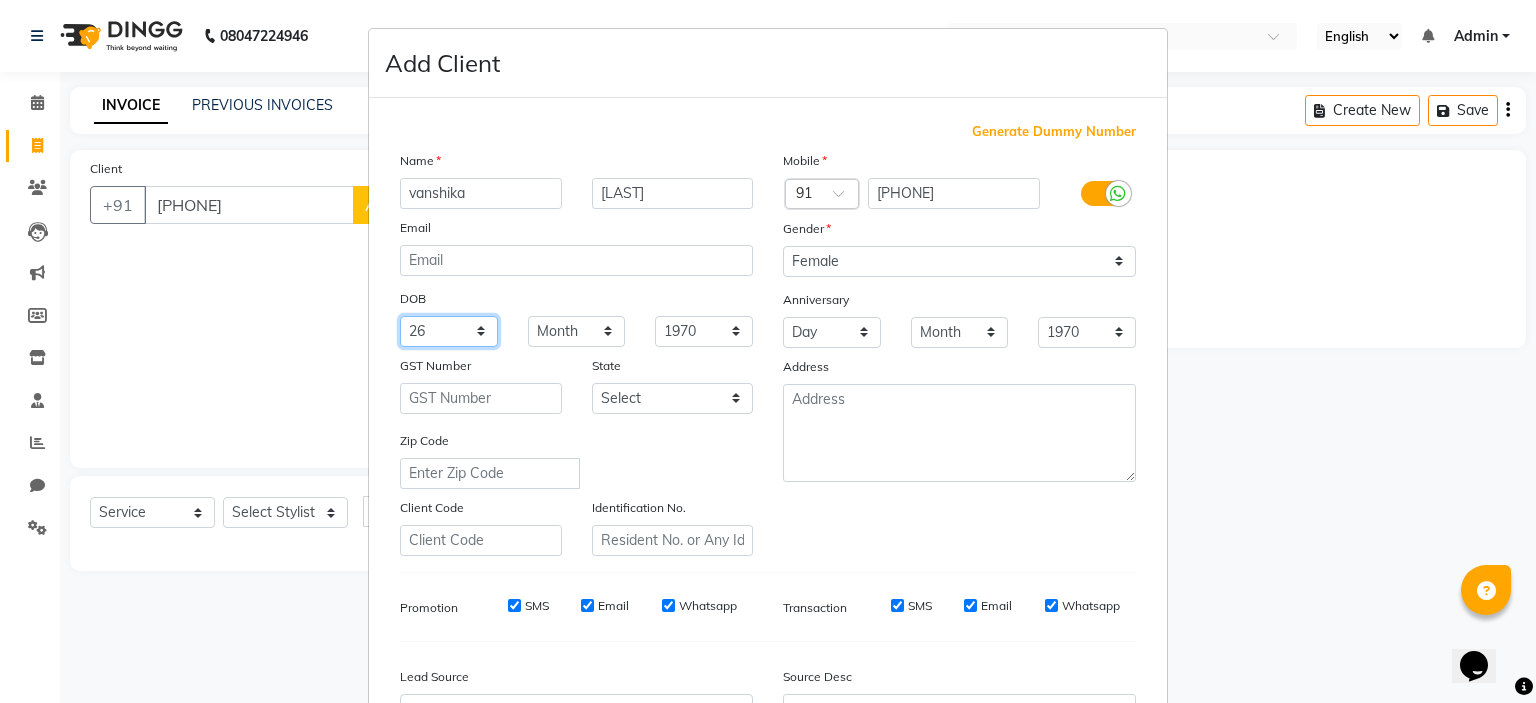 click on "Day 01 02 03 04 05 06 07 08 09 10 11 12 13 14 15 16 17 18 19 20 21 22 23 24 25 26 27 28 29 30 31" at bounding box center (449, 331) 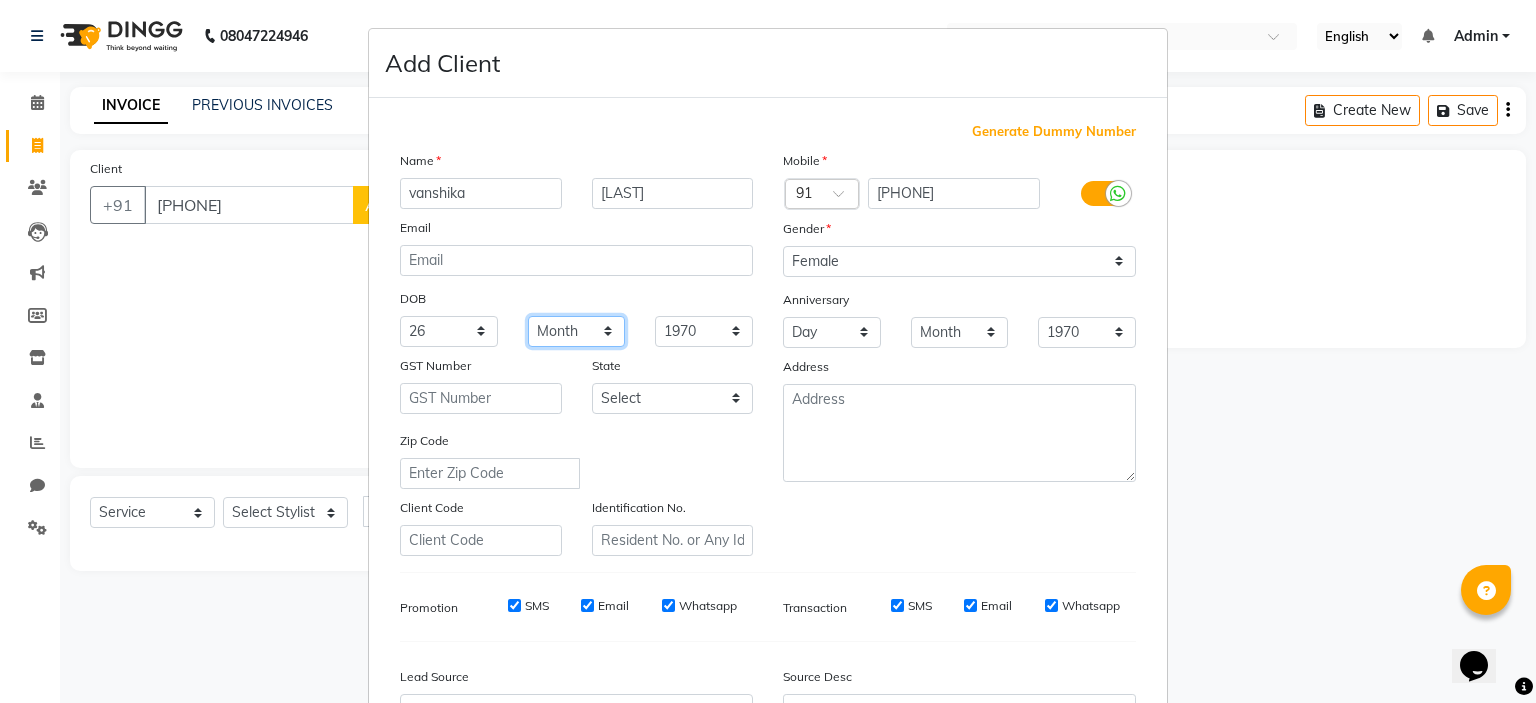 click on "Month January February March April May June July August September October November December" at bounding box center (577, 331) 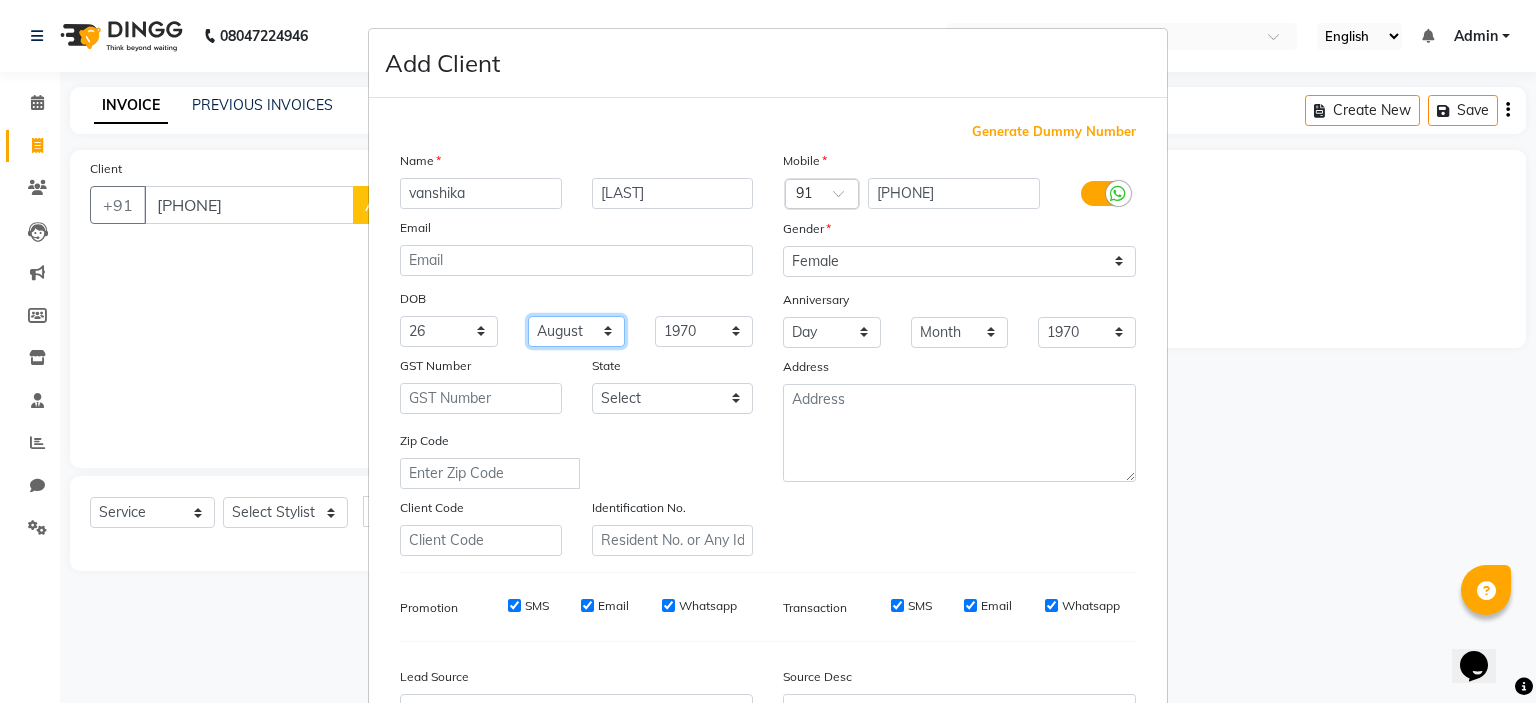 click on "Month January February March April May June July August September October November December" at bounding box center [577, 331] 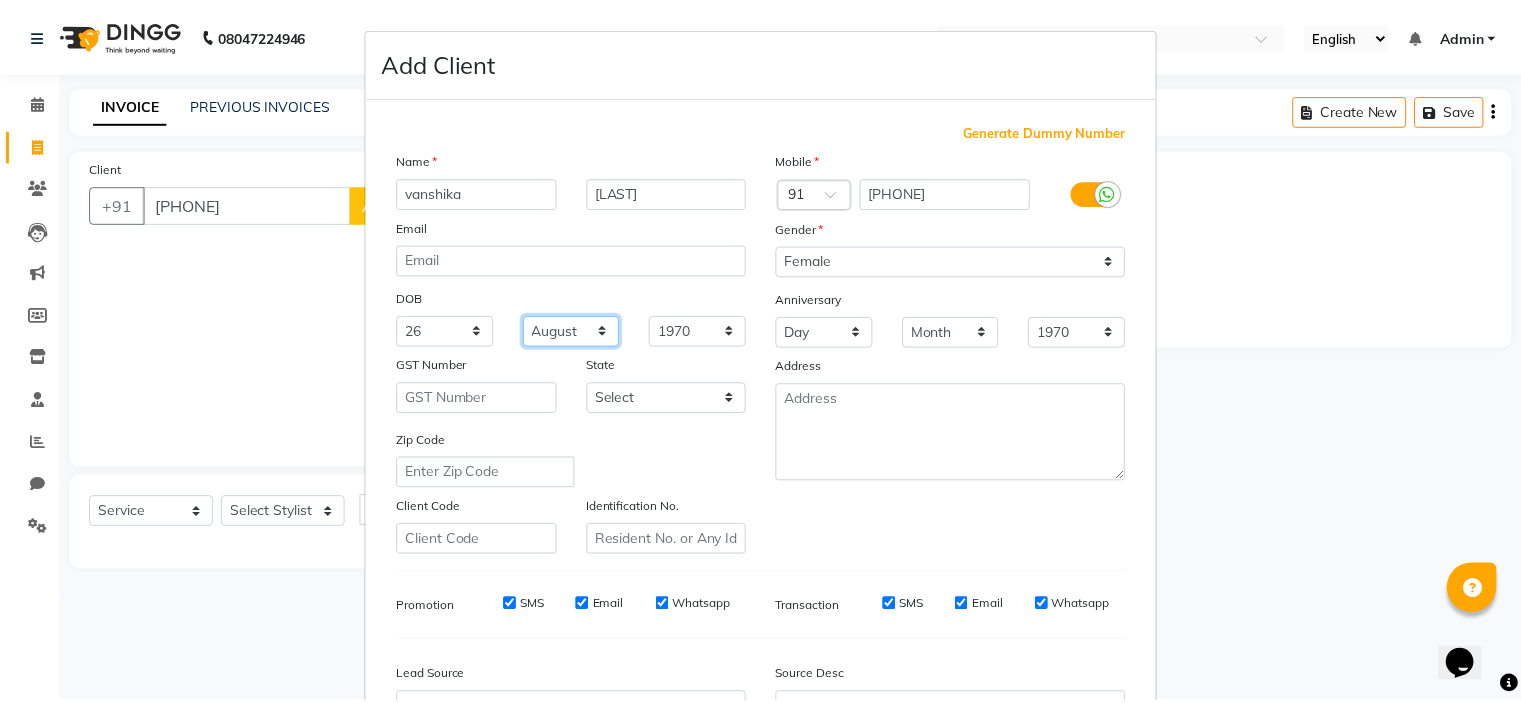 scroll, scrollTop: 229, scrollLeft: 0, axis: vertical 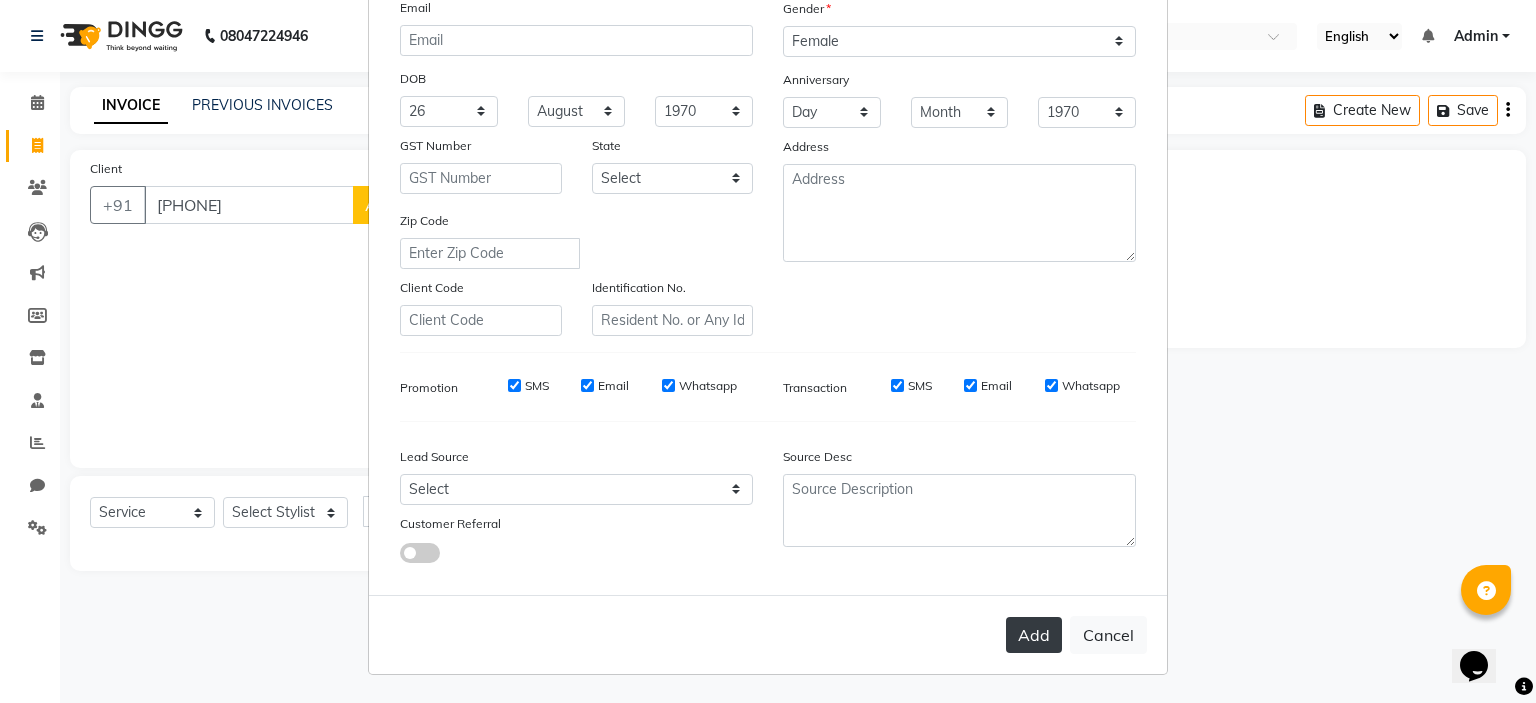 click on "Add" at bounding box center (1034, 635) 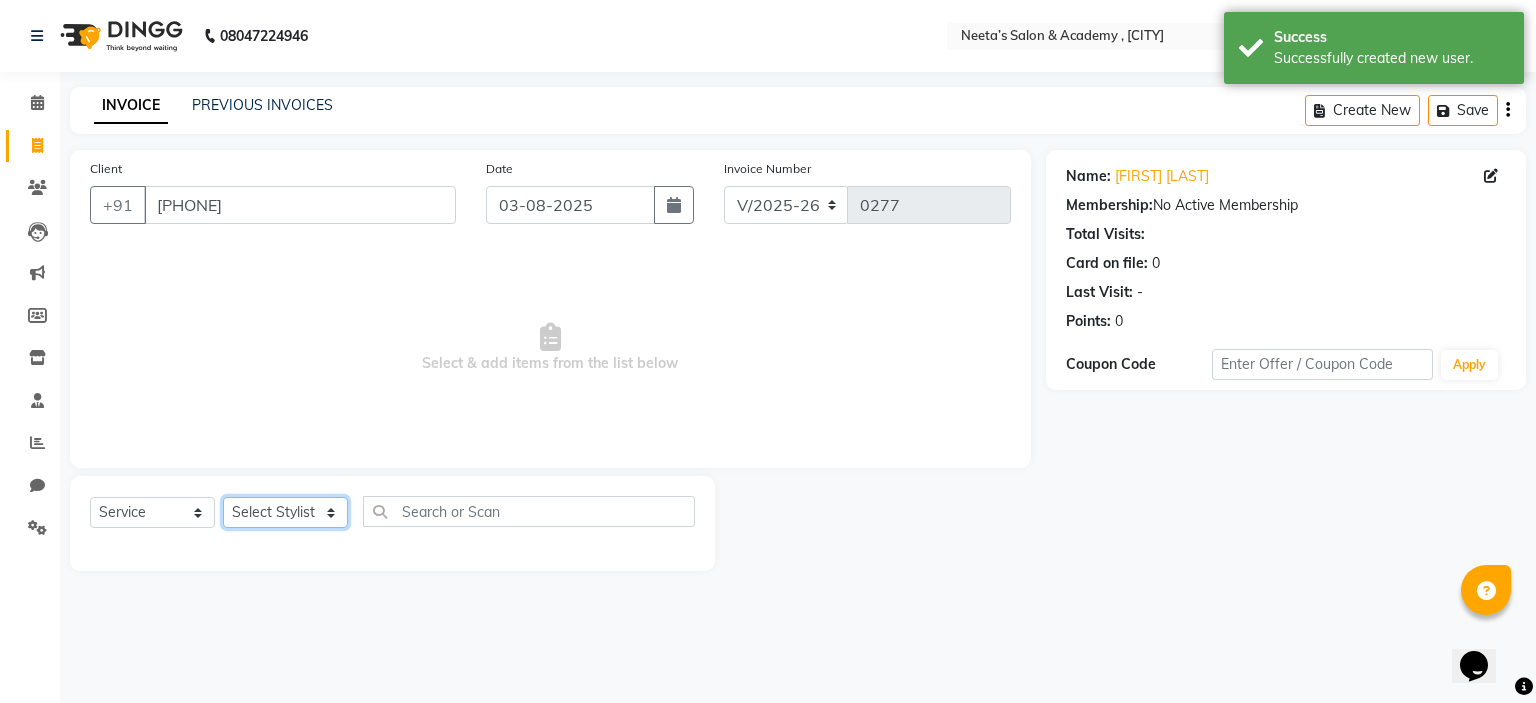 click on "Select Stylist  [FIRST] (Owner) [FIRST] [FIRST] [FIRST] [FIRST] [FIRST] [FIRST] [FIRST] [FIRST] [FIRST]" 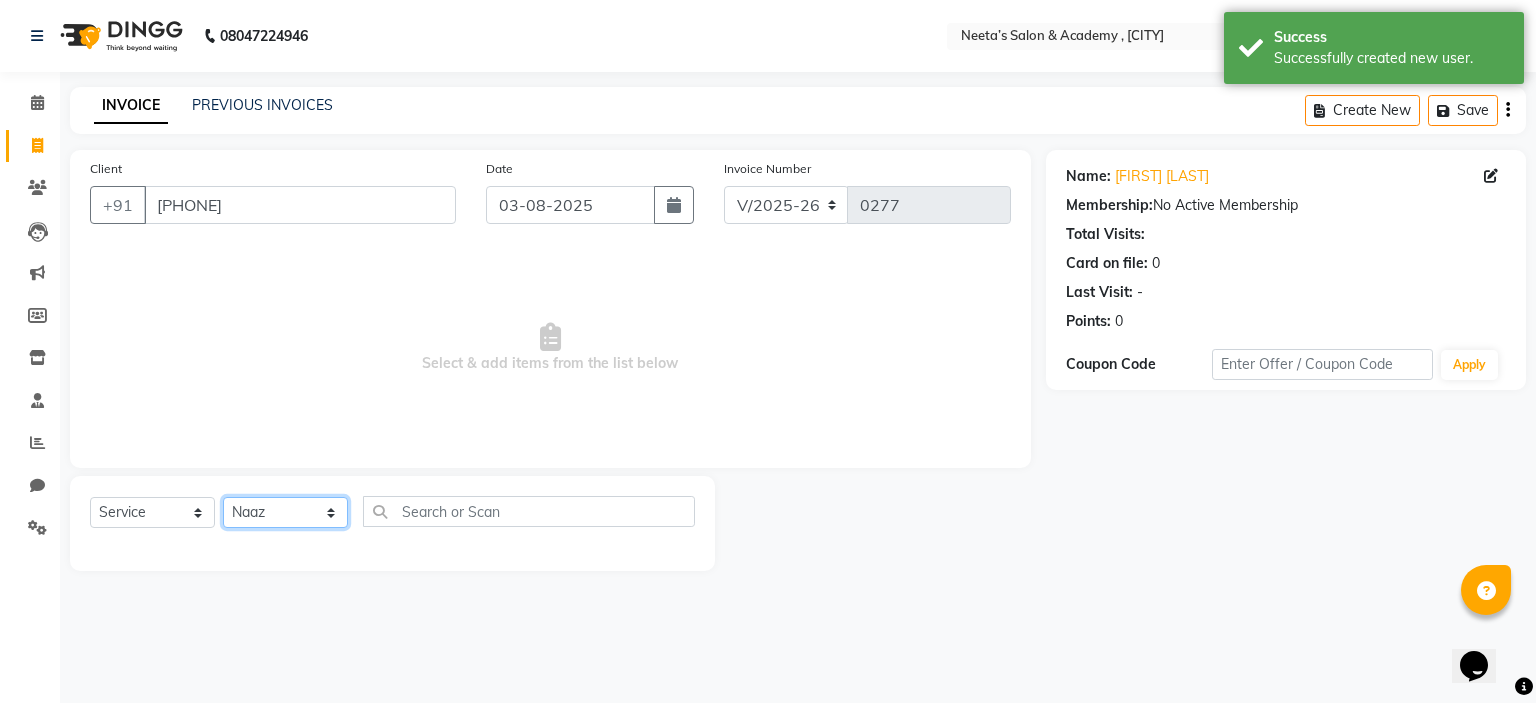 click on "Select Stylist  [FIRST] (Owner) [FIRST] [FIRST] [FIRST] [FIRST] [FIRST] [FIRST] [FIRST] [FIRST] [FIRST]" 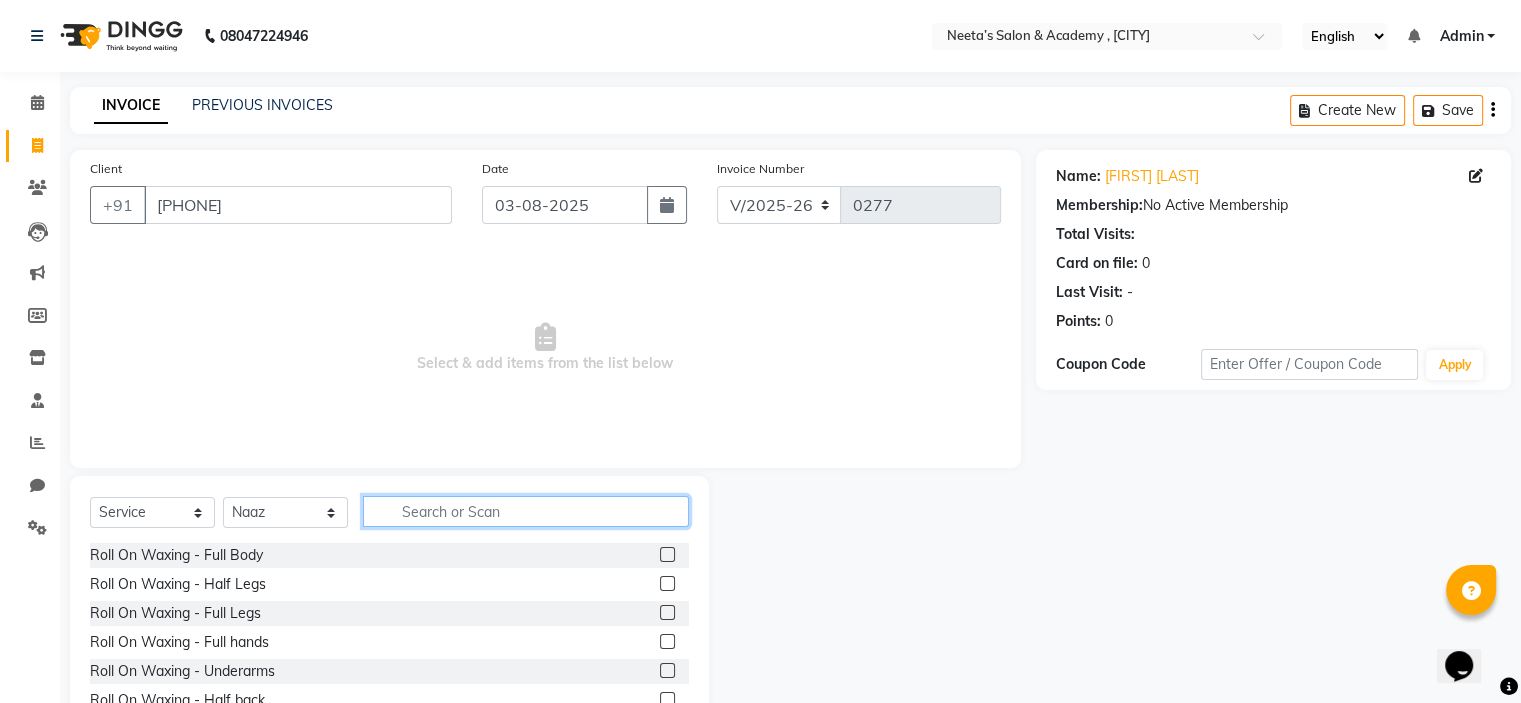 click 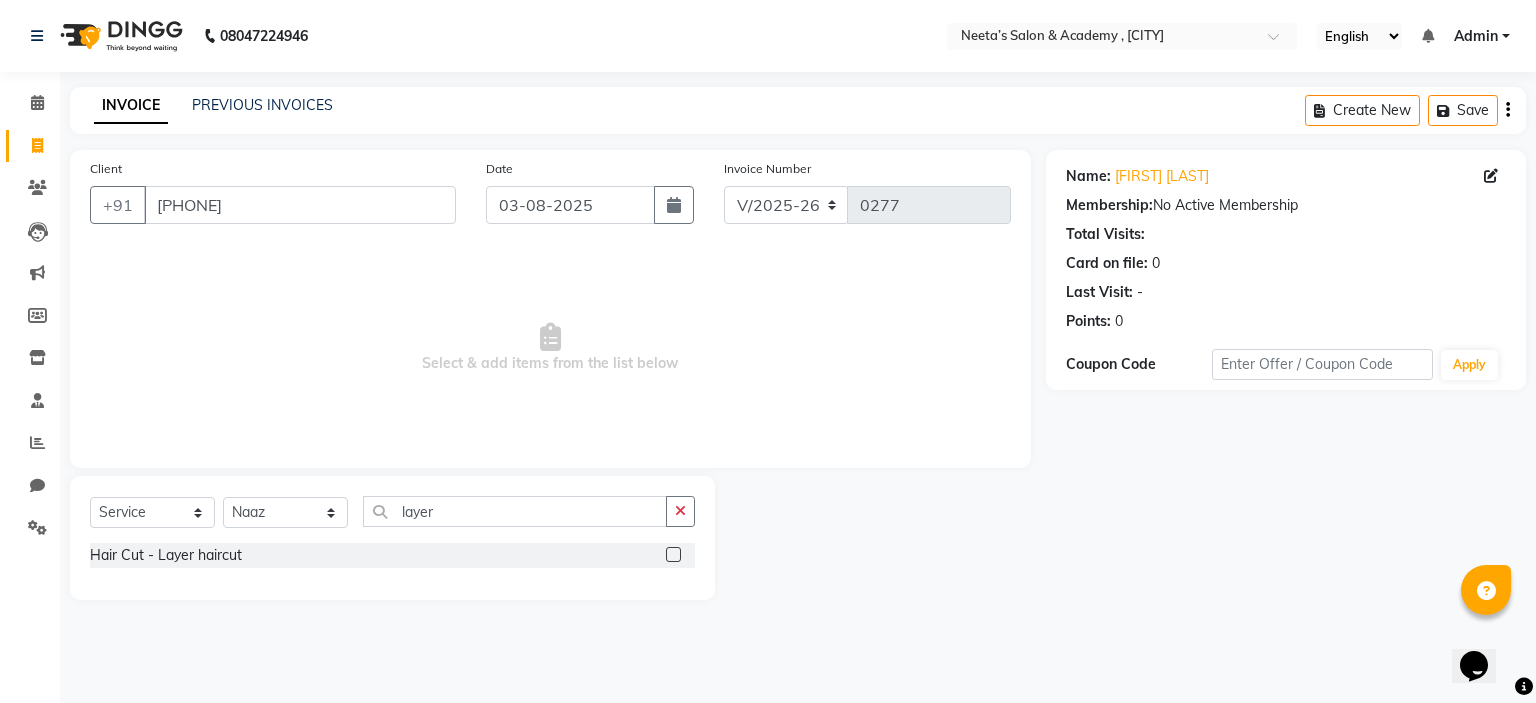 click on "Hair Cut - Layer haircut" 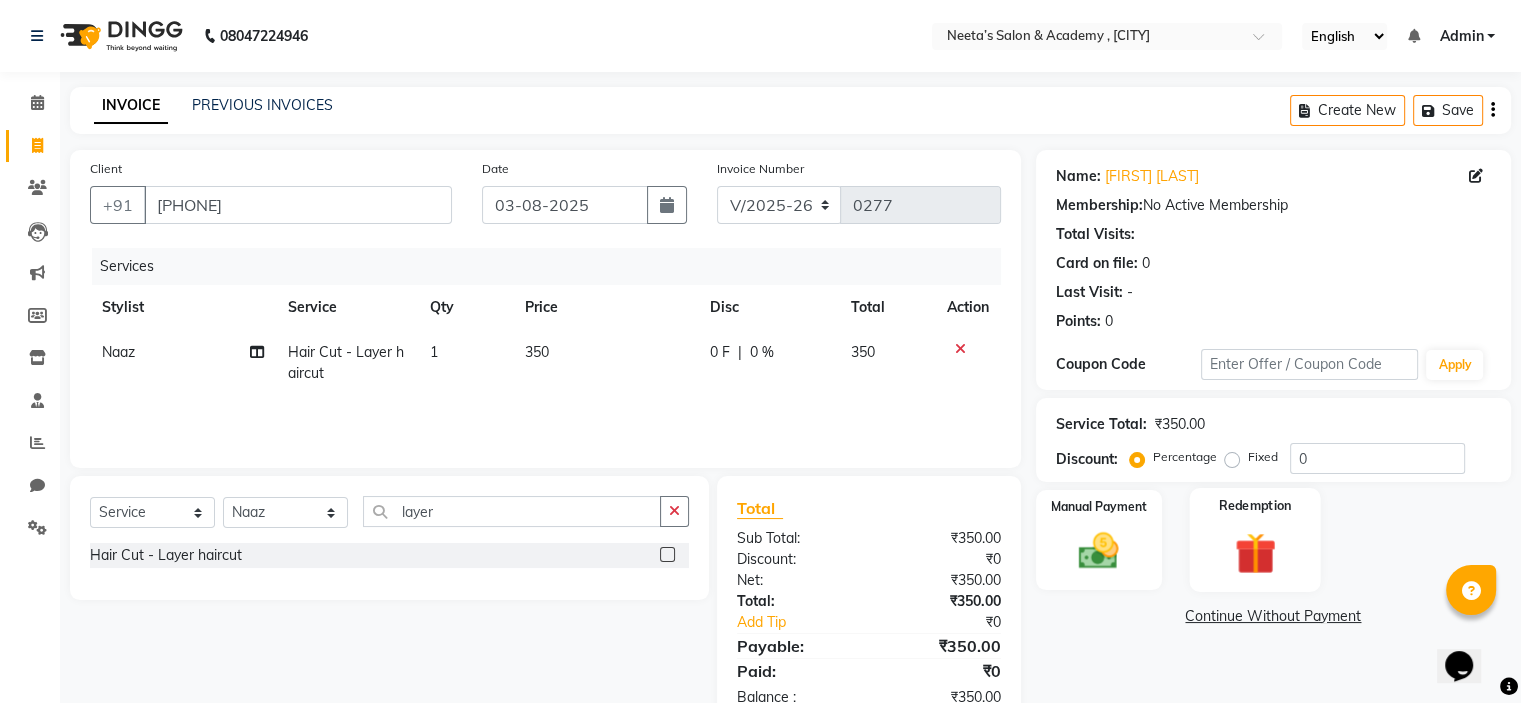 click on "Redemption" 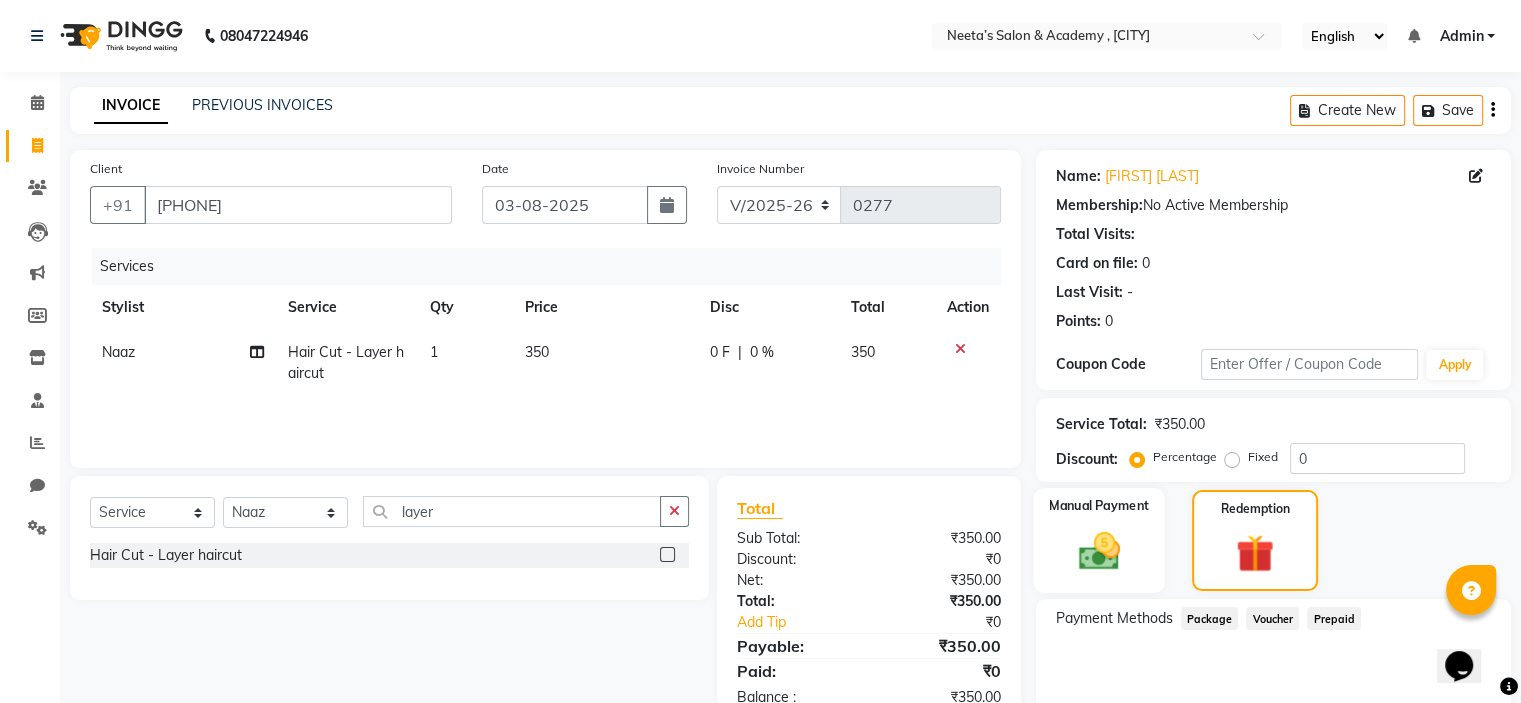 click on "Manual Payment" 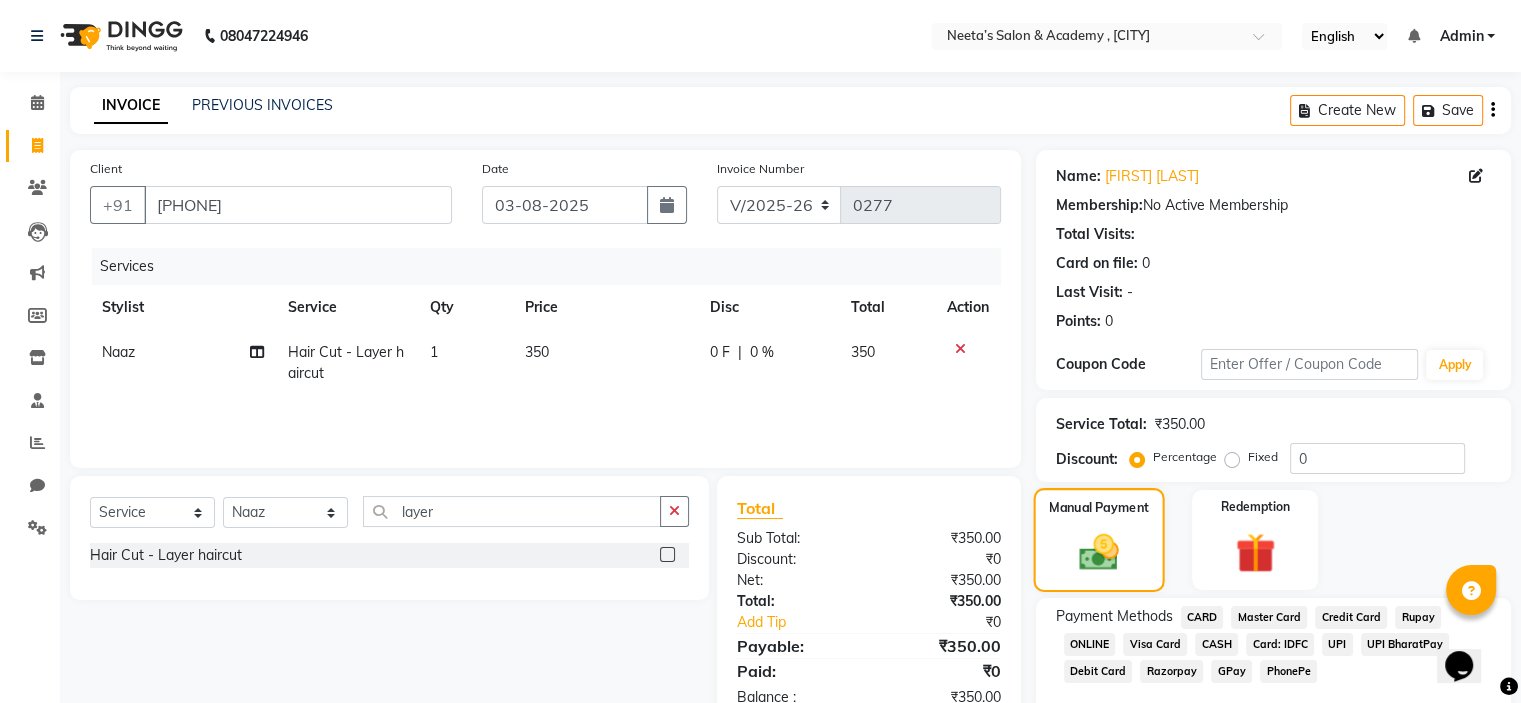 scroll, scrollTop: 84, scrollLeft: 0, axis: vertical 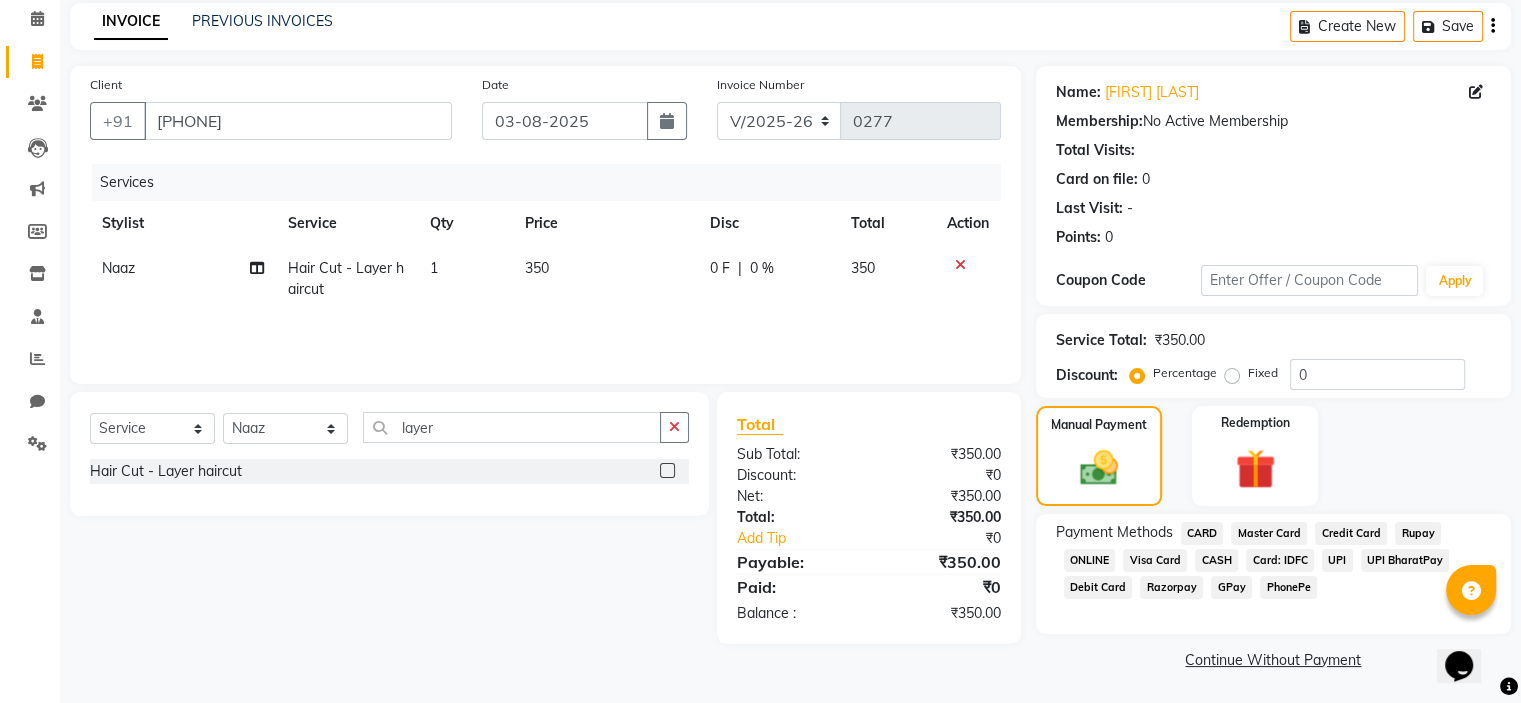click on "CASH" 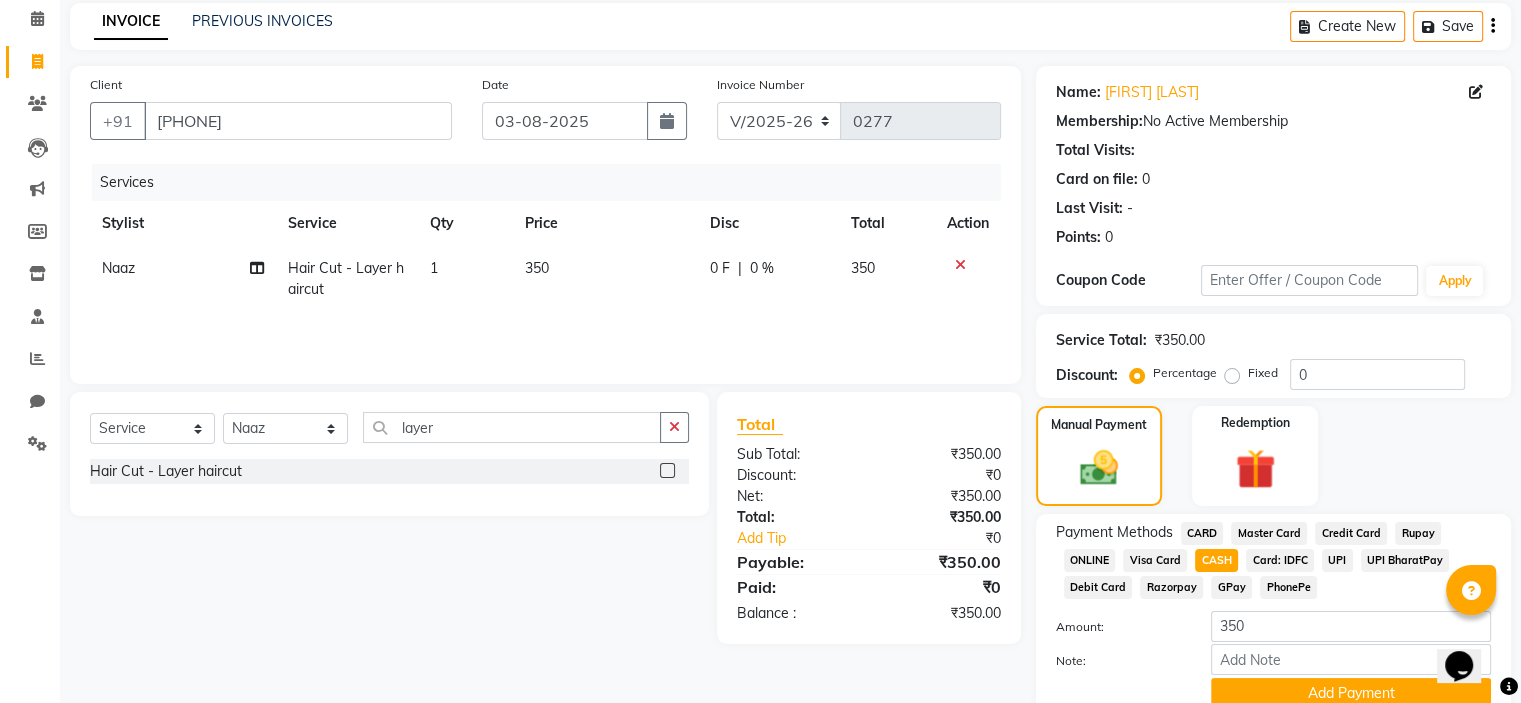 scroll, scrollTop: 172, scrollLeft: 0, axis: vertical 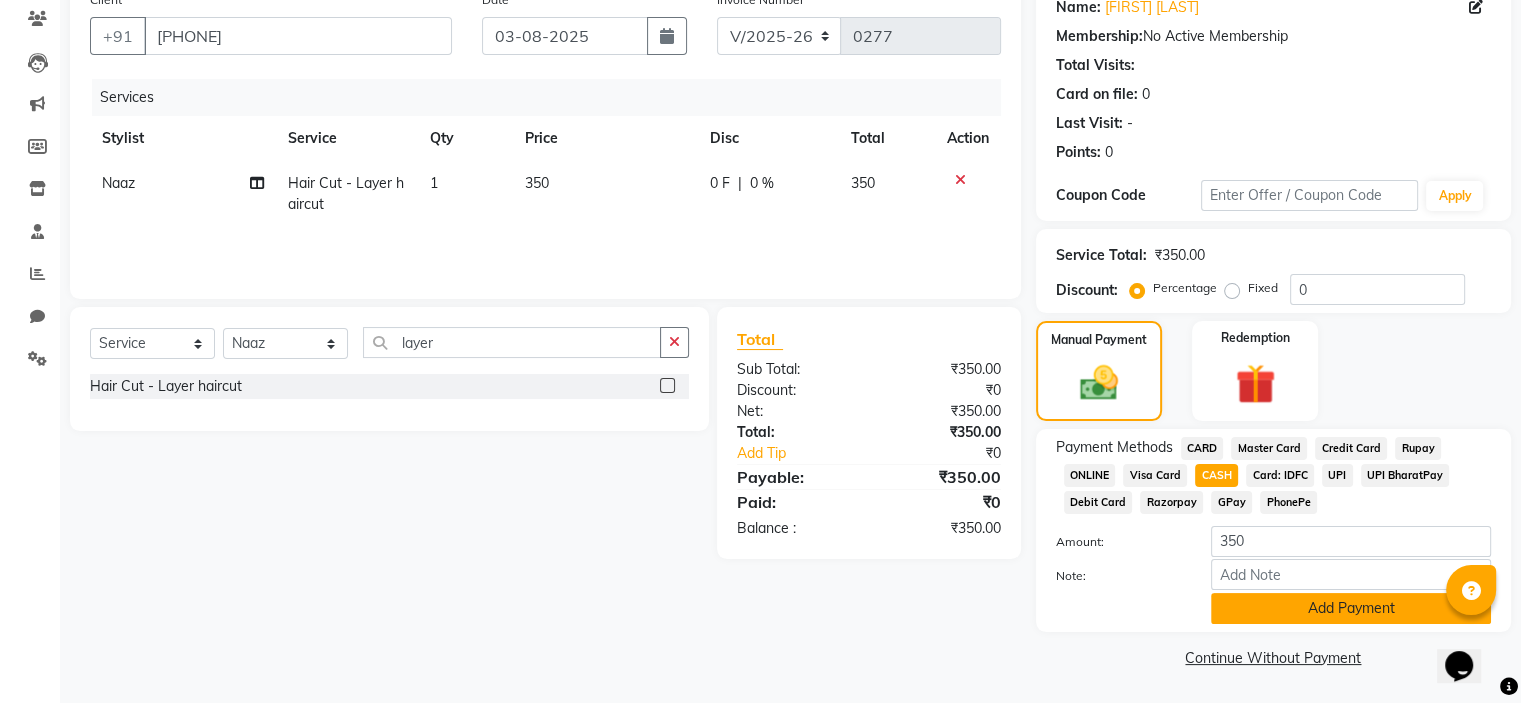 click on "Add Payment" 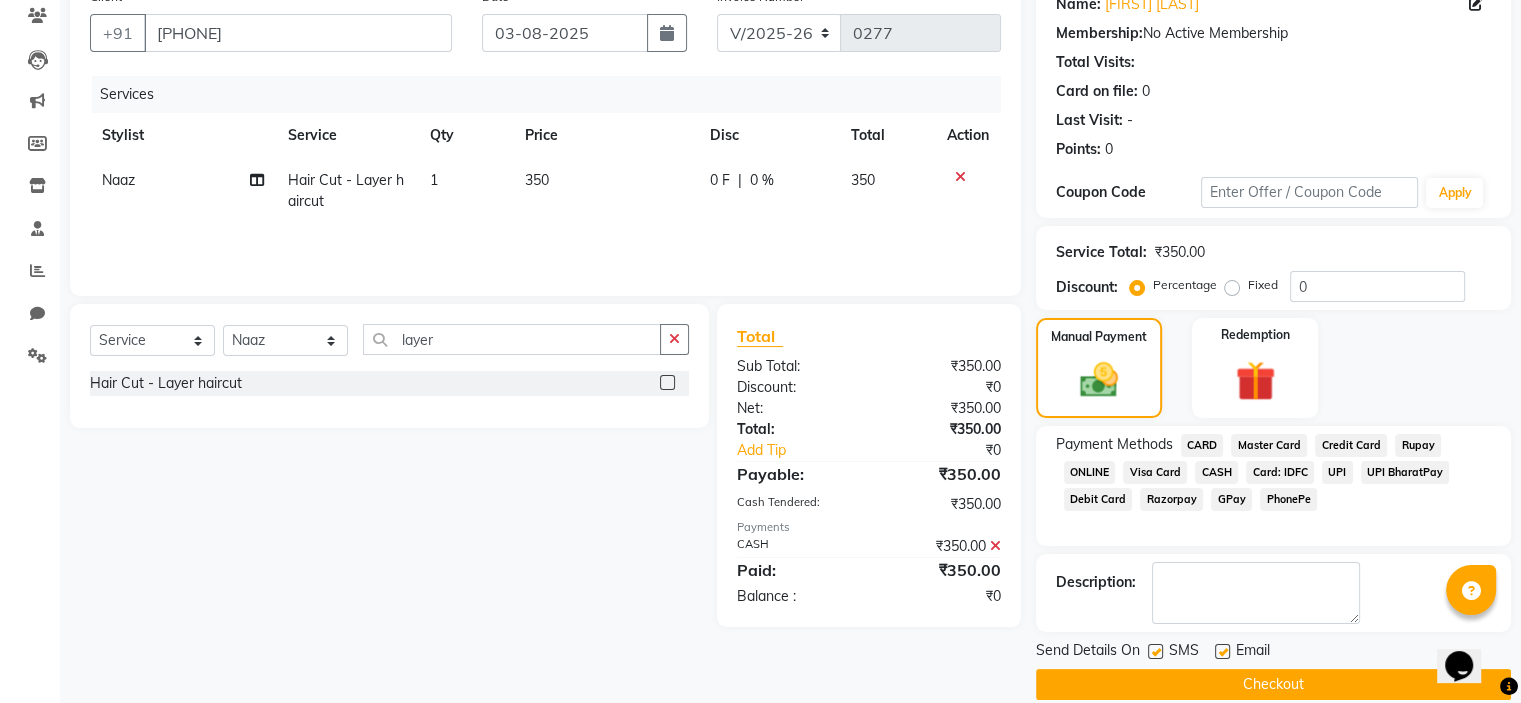 scroll, scrollTop: 197, scrollLeft: 0, axis: vertical 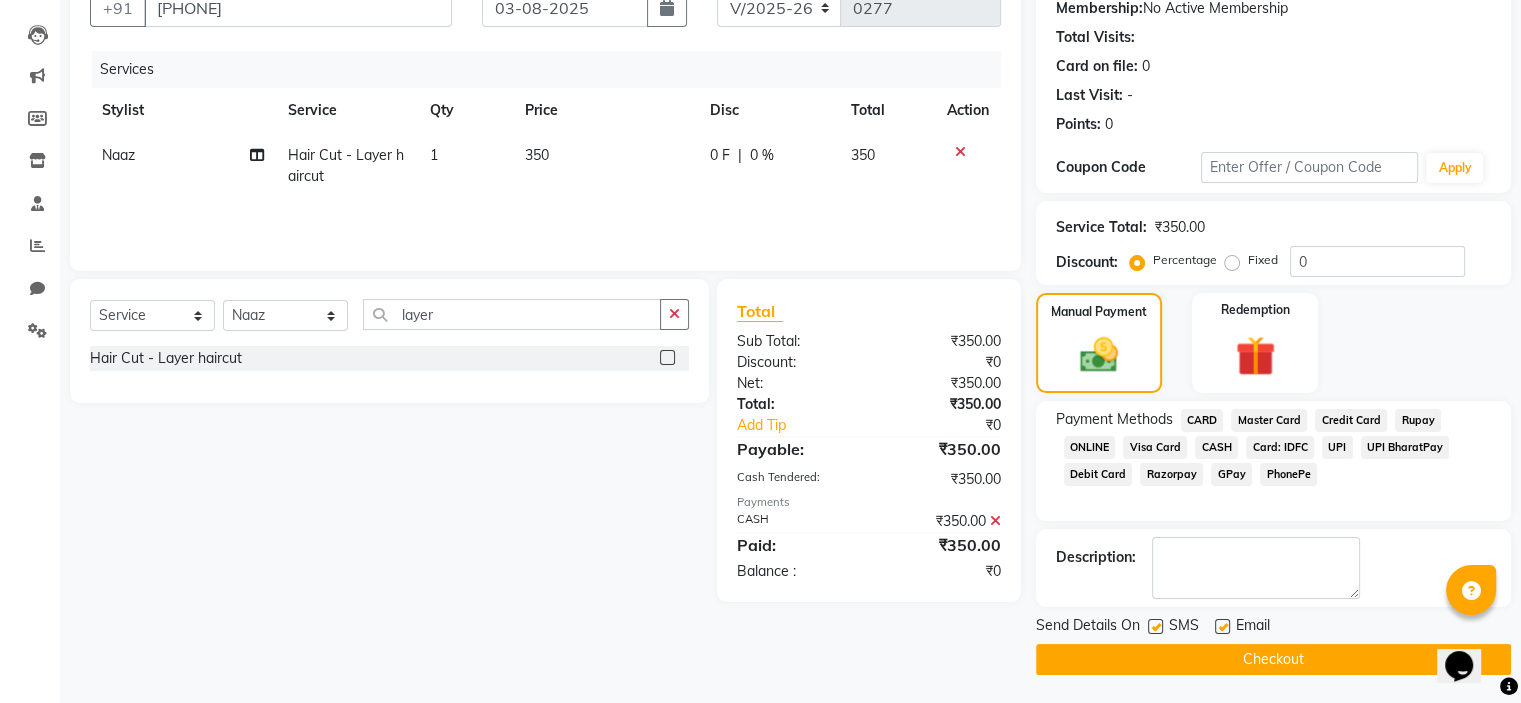 click 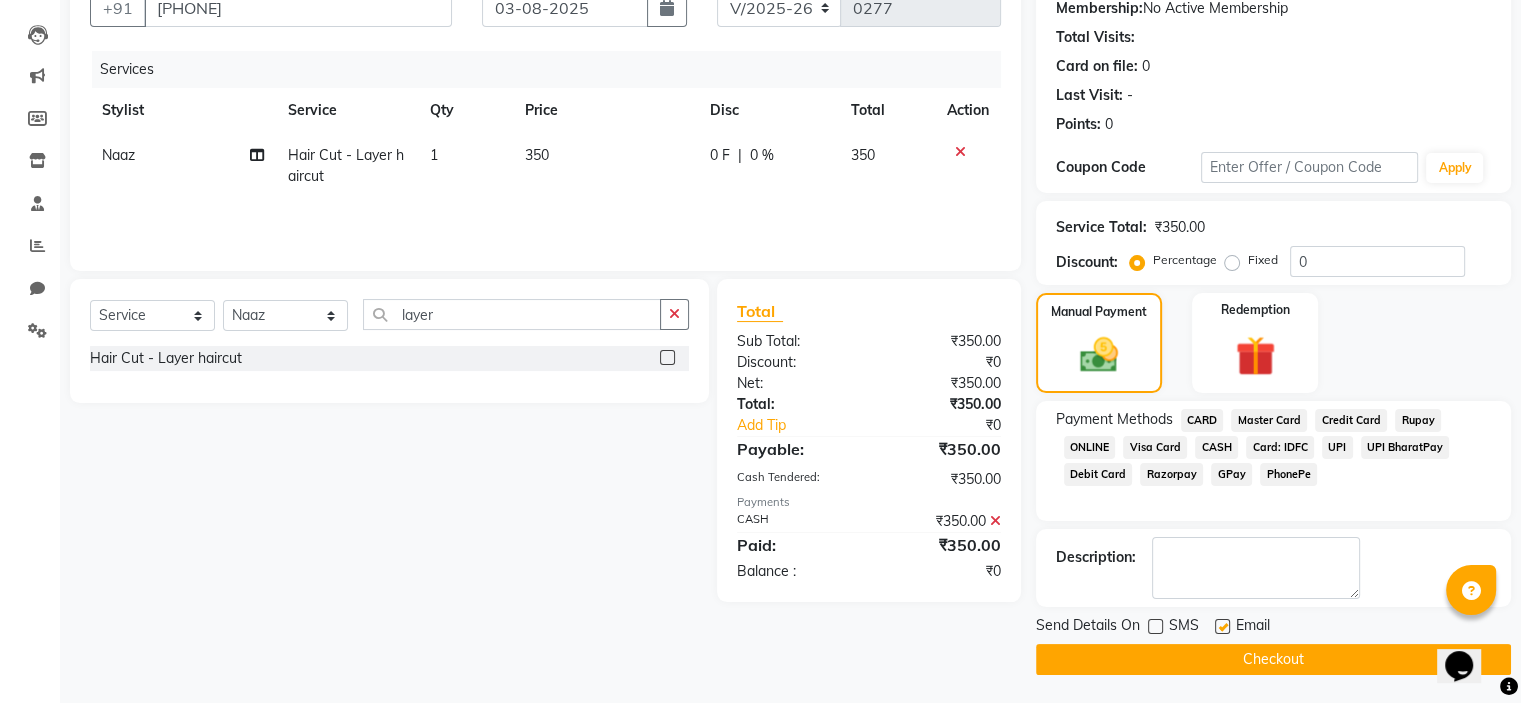 click 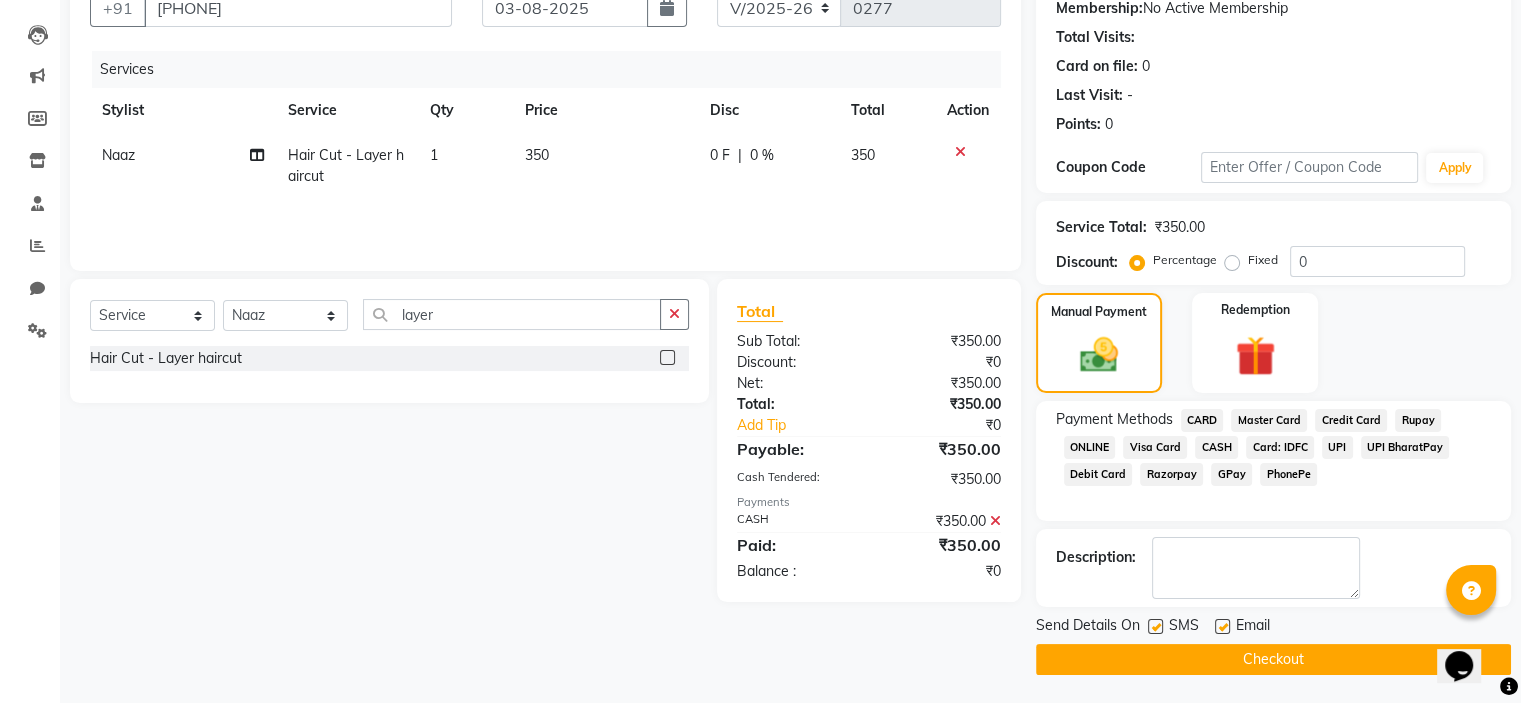click on "CASH" 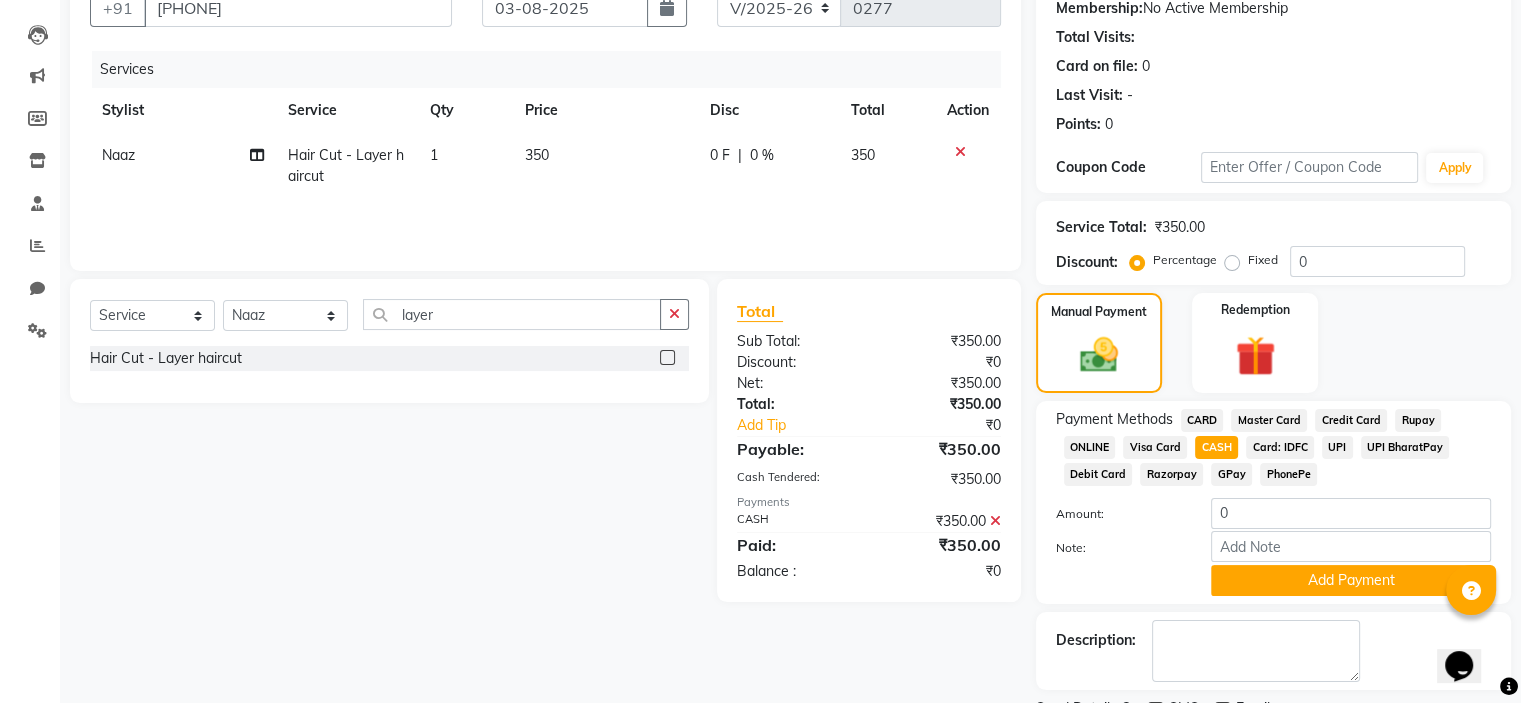 scroll, scrollTop: 284, scrollLeft: 0, axis: vertical 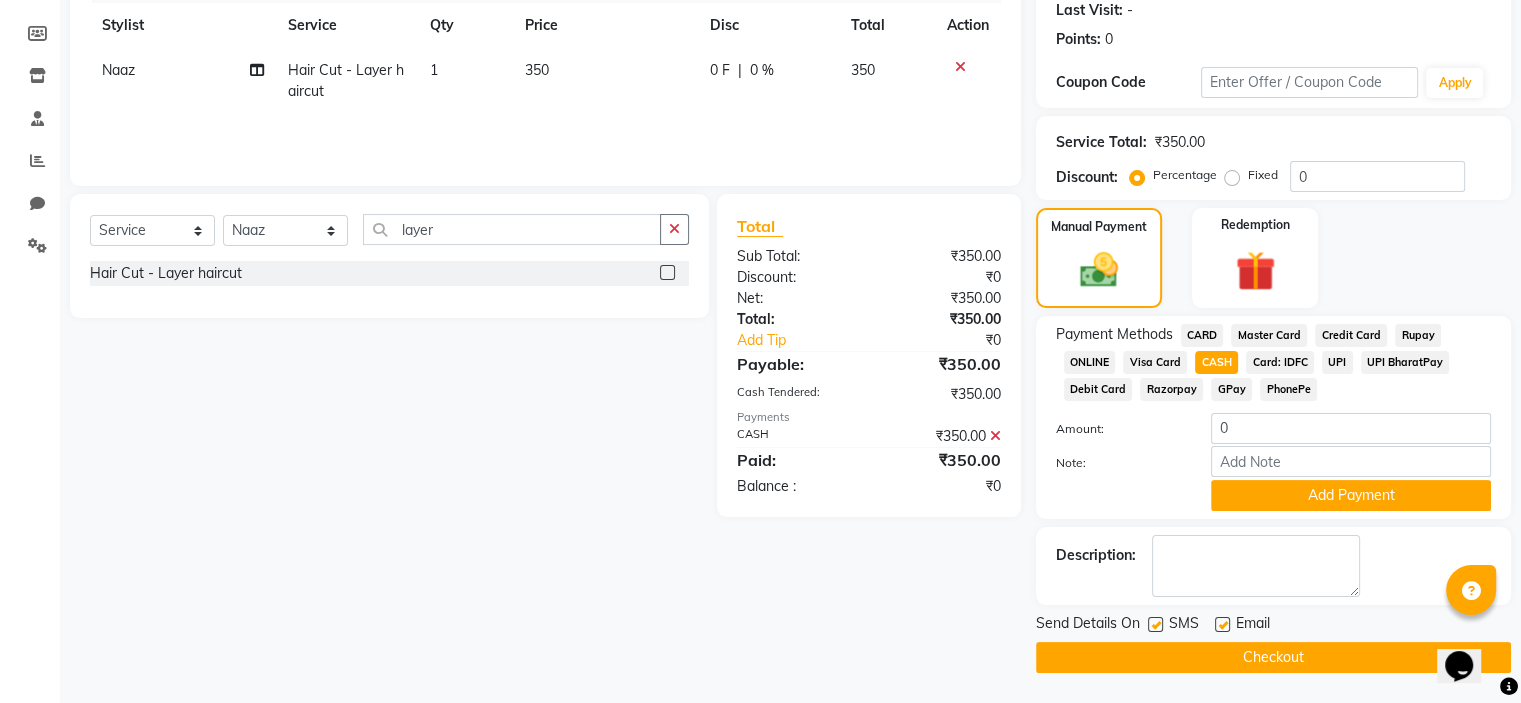 click on "Checkout" 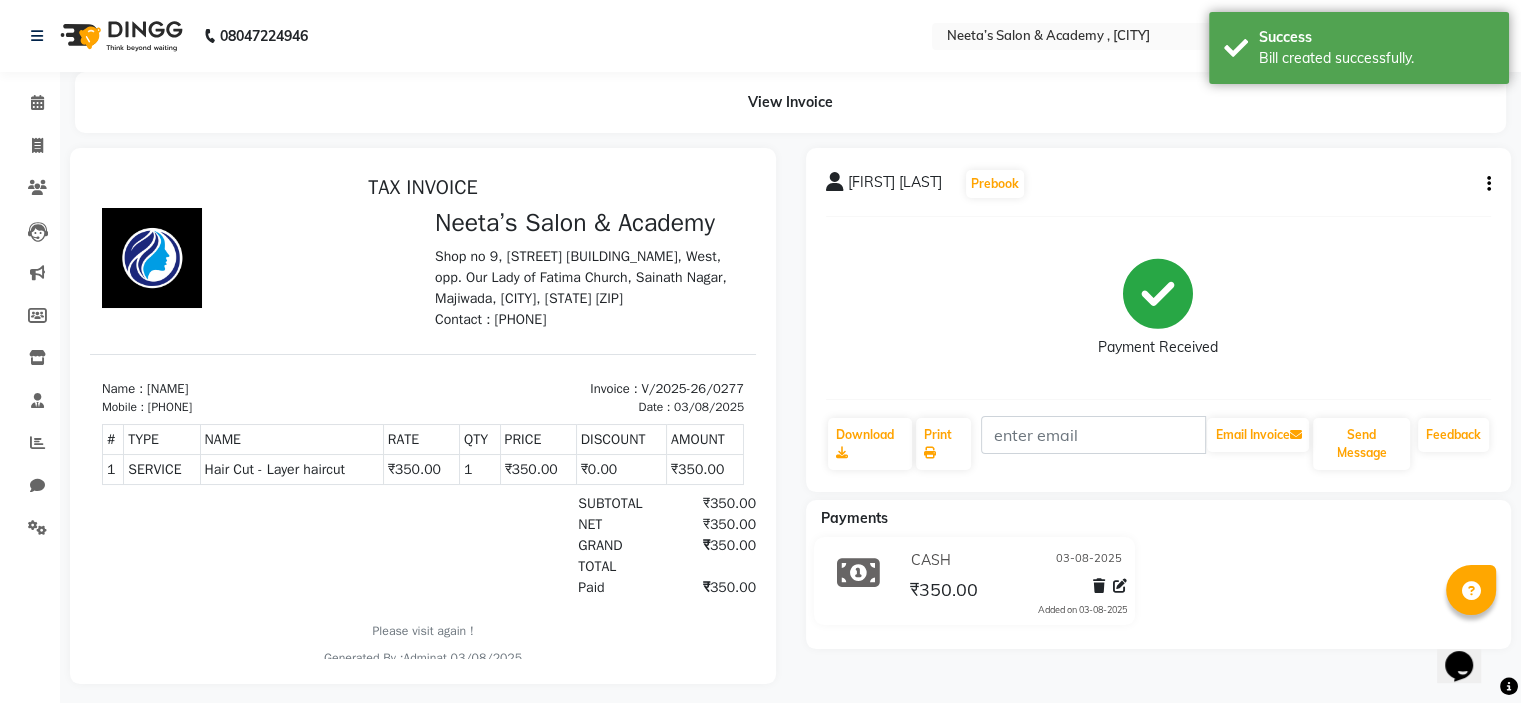scroll, scrollTop: 0, scrollLeft: 0, axis: both 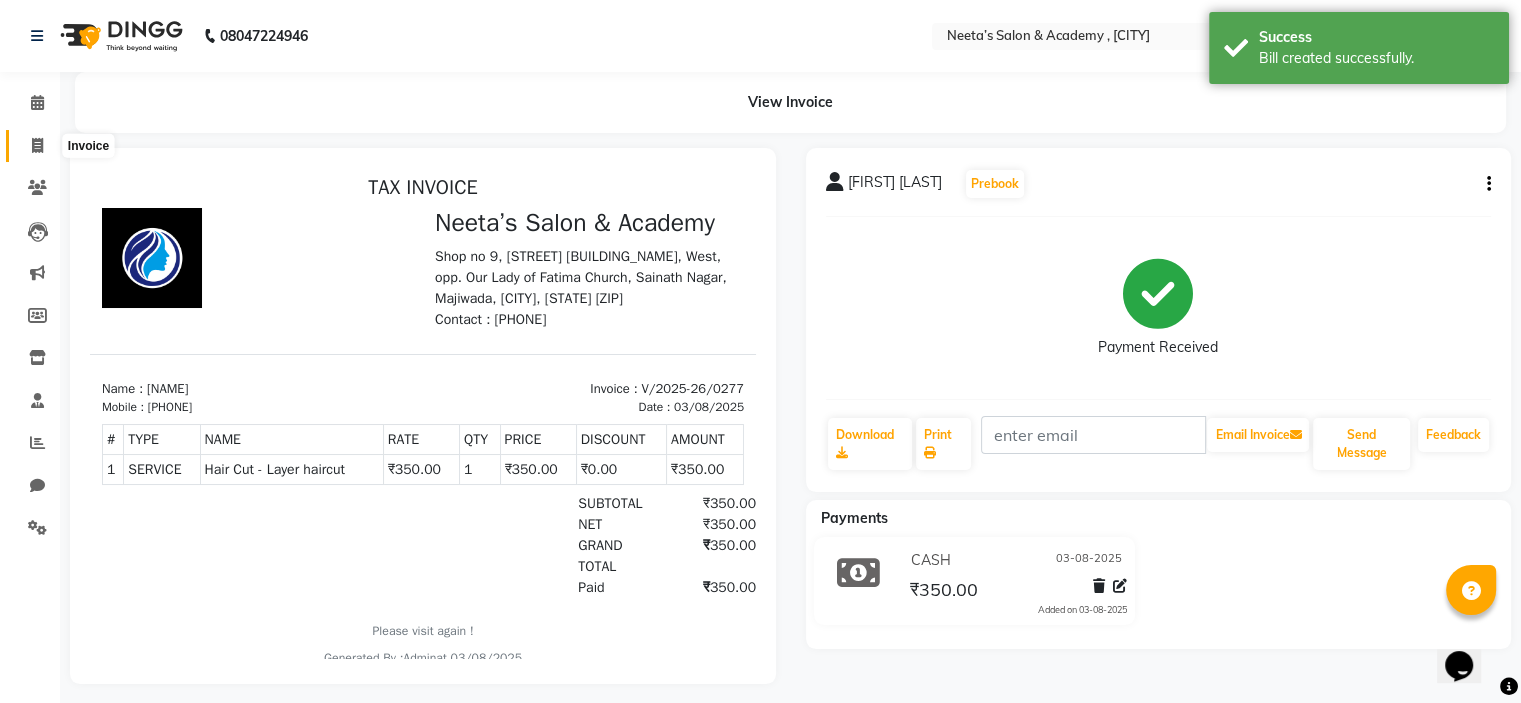click 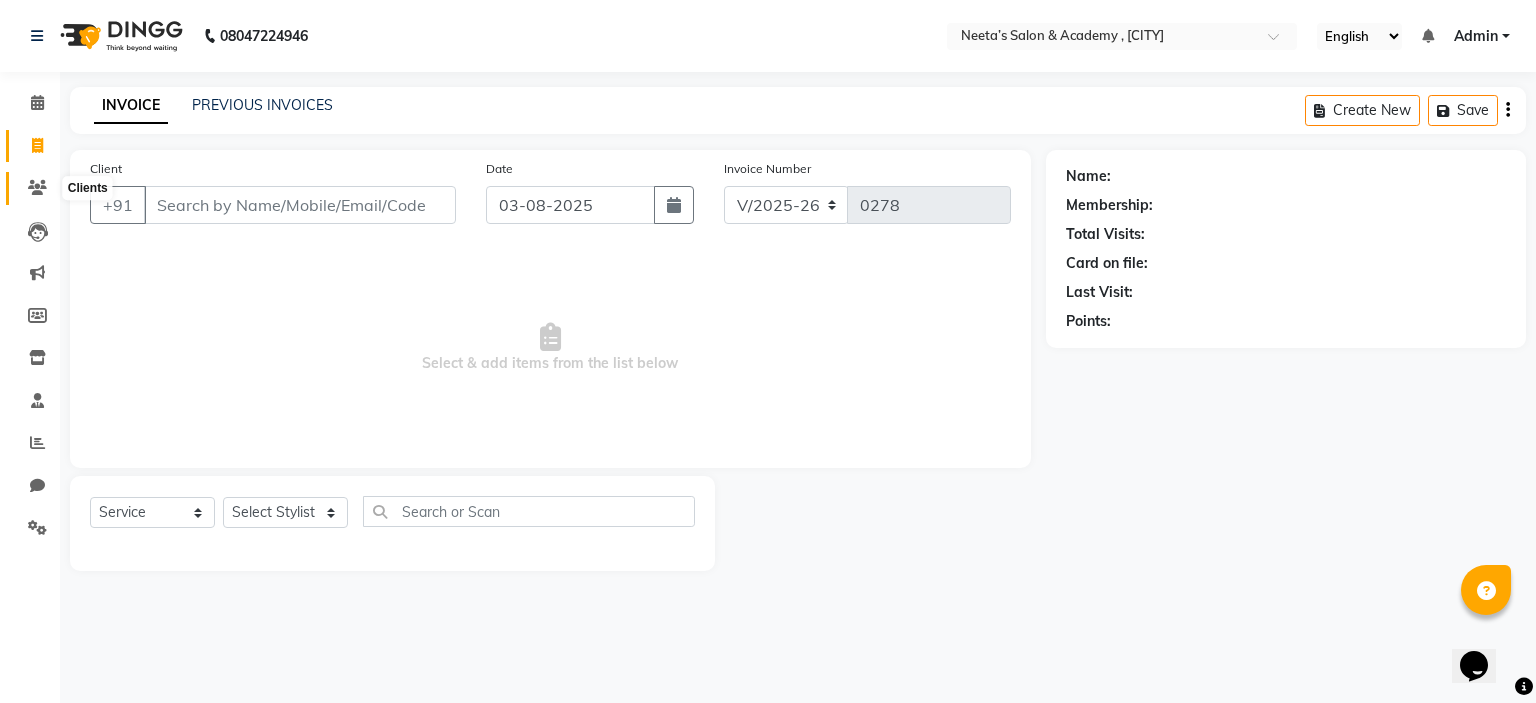 click 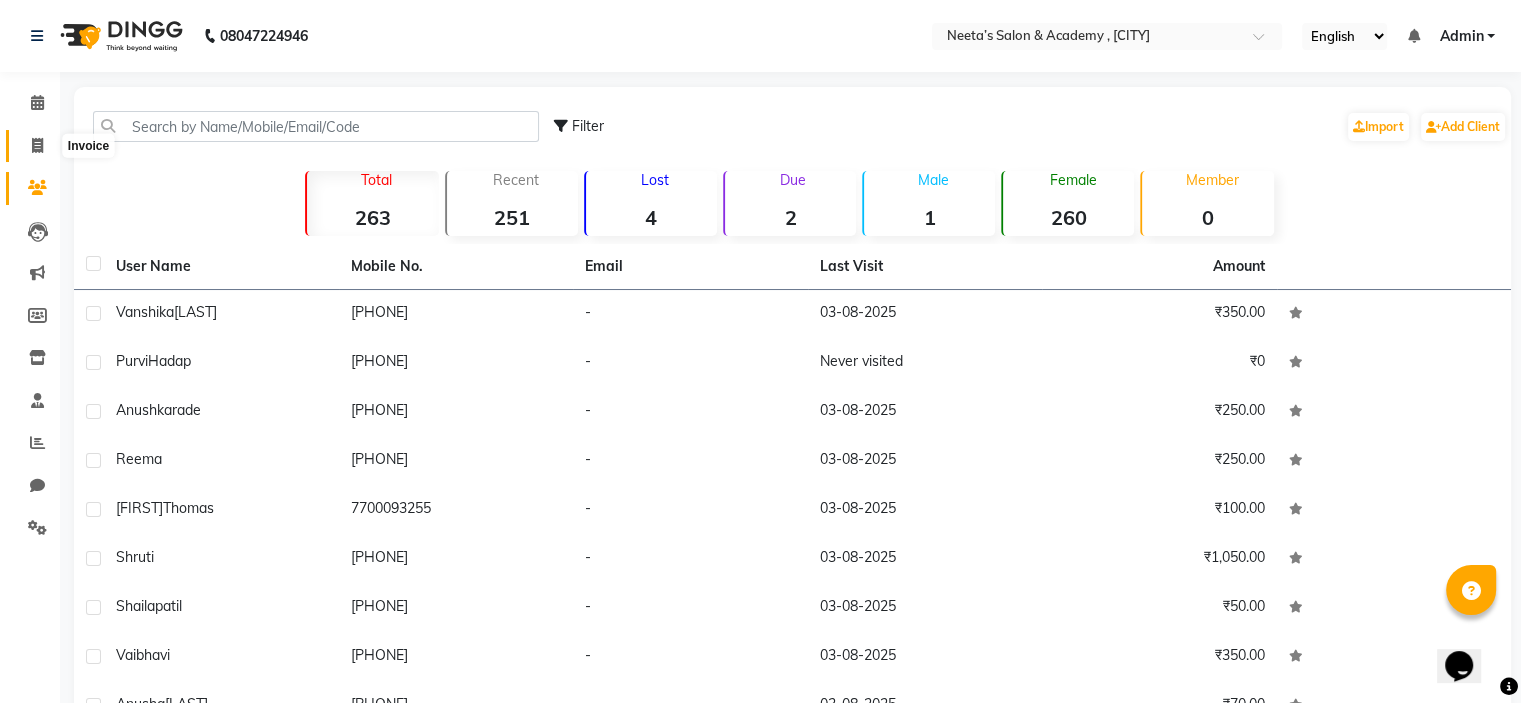 click 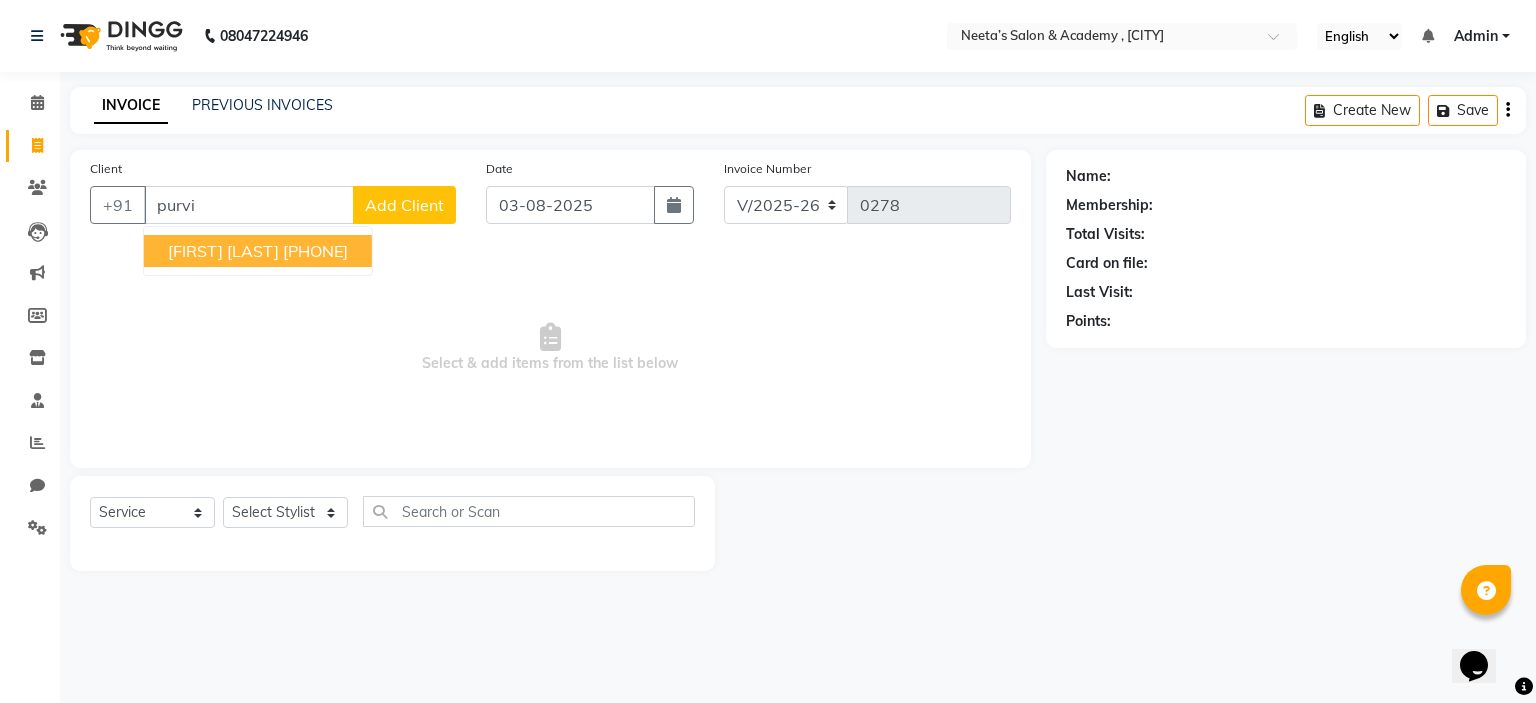 click on "[FIRST] [LAST]  [PHONE]" at bounding box center (258, 251) 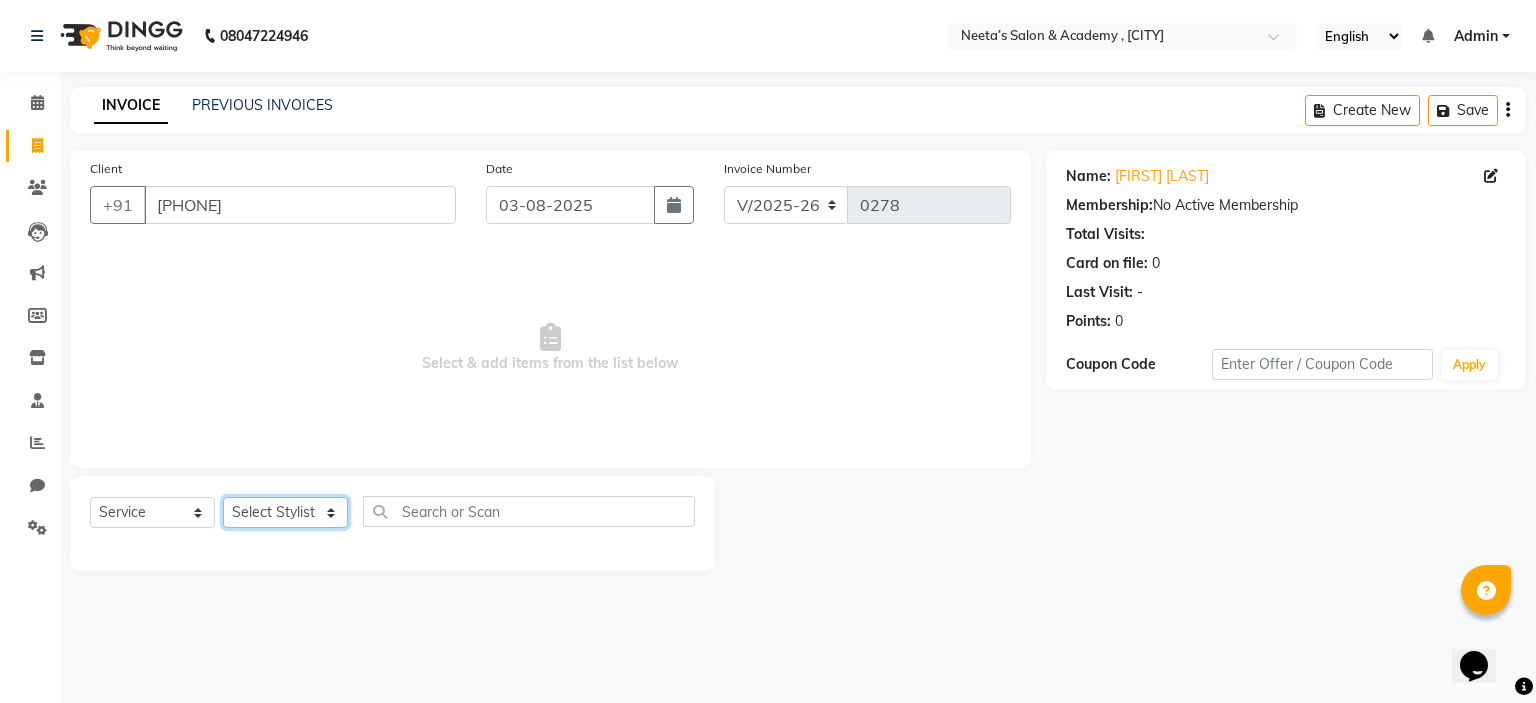 click on "Select Stylist  [FIRST] (Owner) [FIRST] [FIRST] [FIRST] [FIRST] [FIRST] [FIRST] [FIRST] [FIRST] [FIRST]" 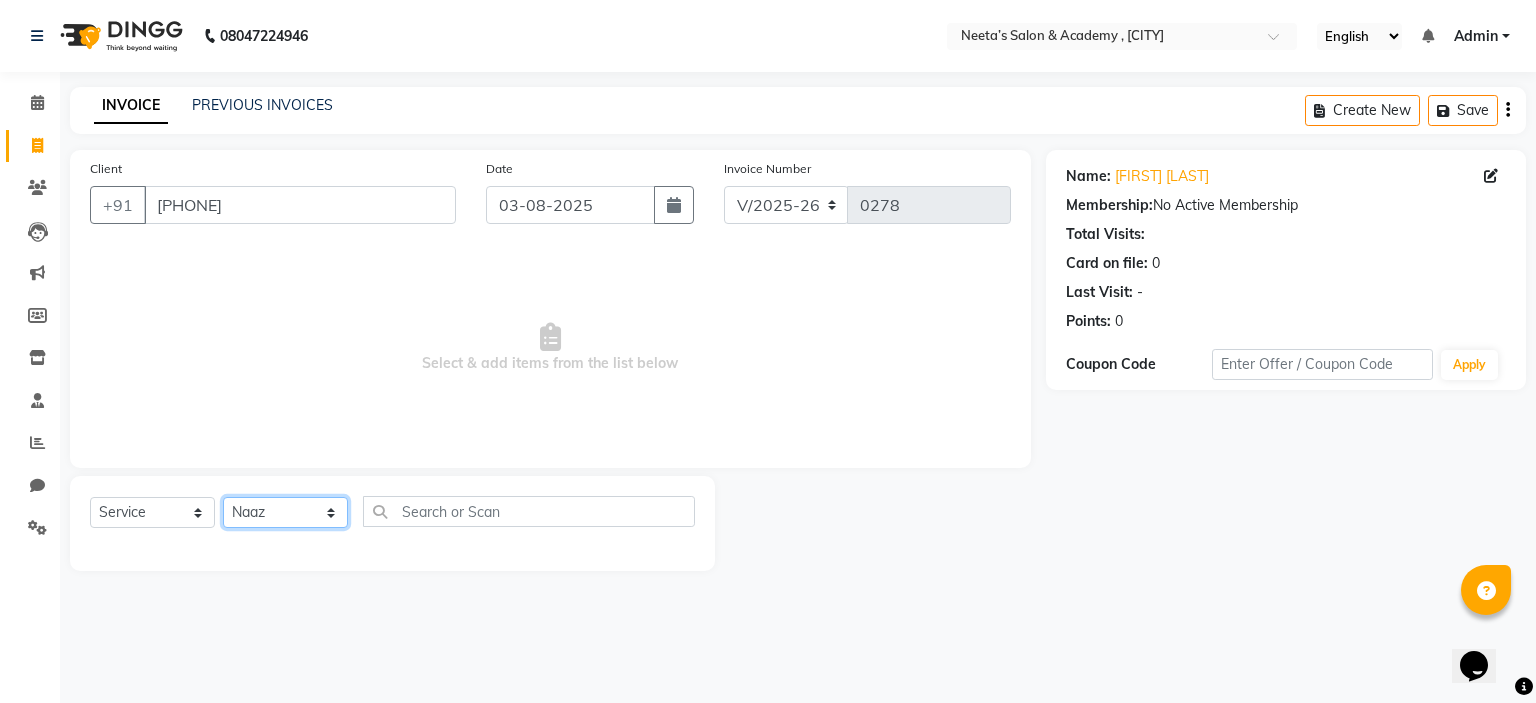 click on "Select Stylist  [FIRST] (Owner) [FIRST] [FIRST] [FIRST] [FIRST] [FIRST] [FIRST] [FIRST] [FIRST] [FIRST]" 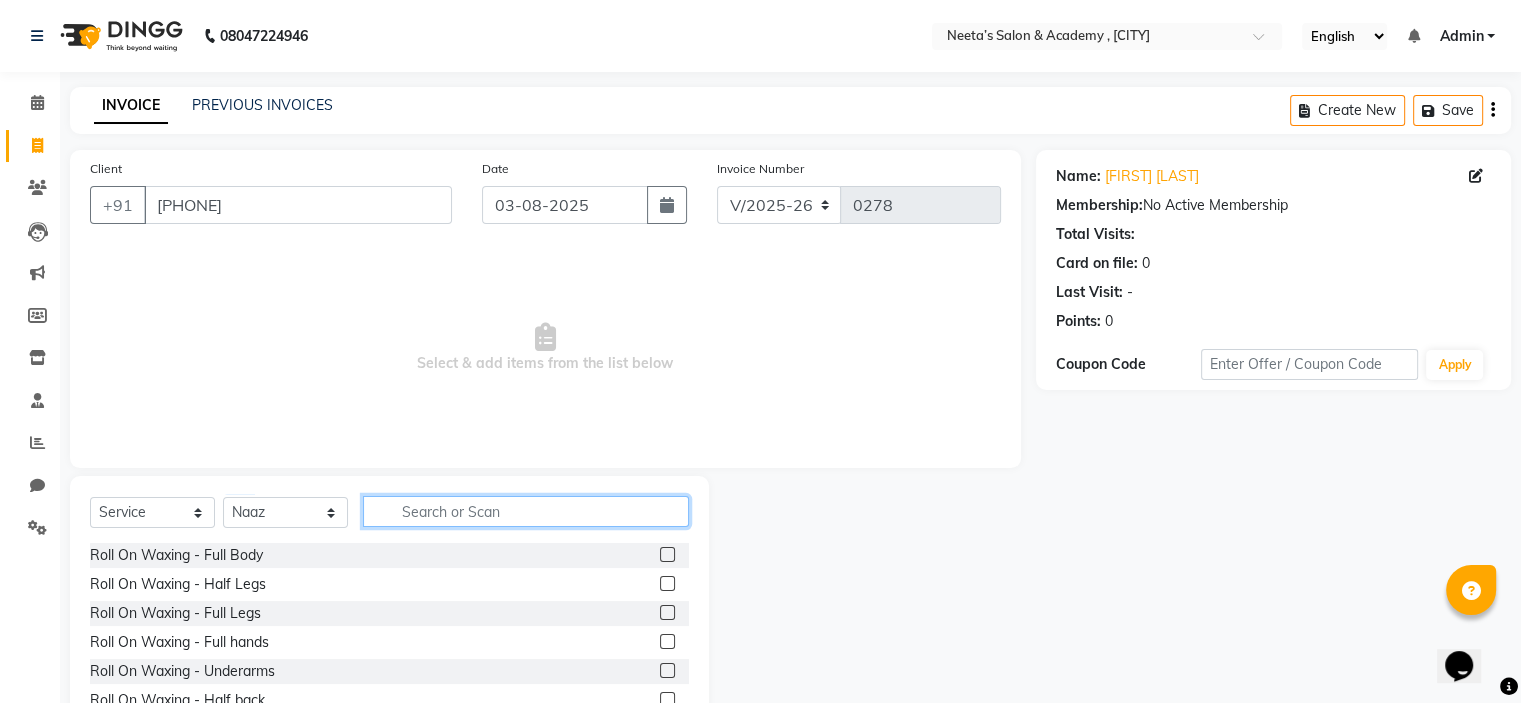 click 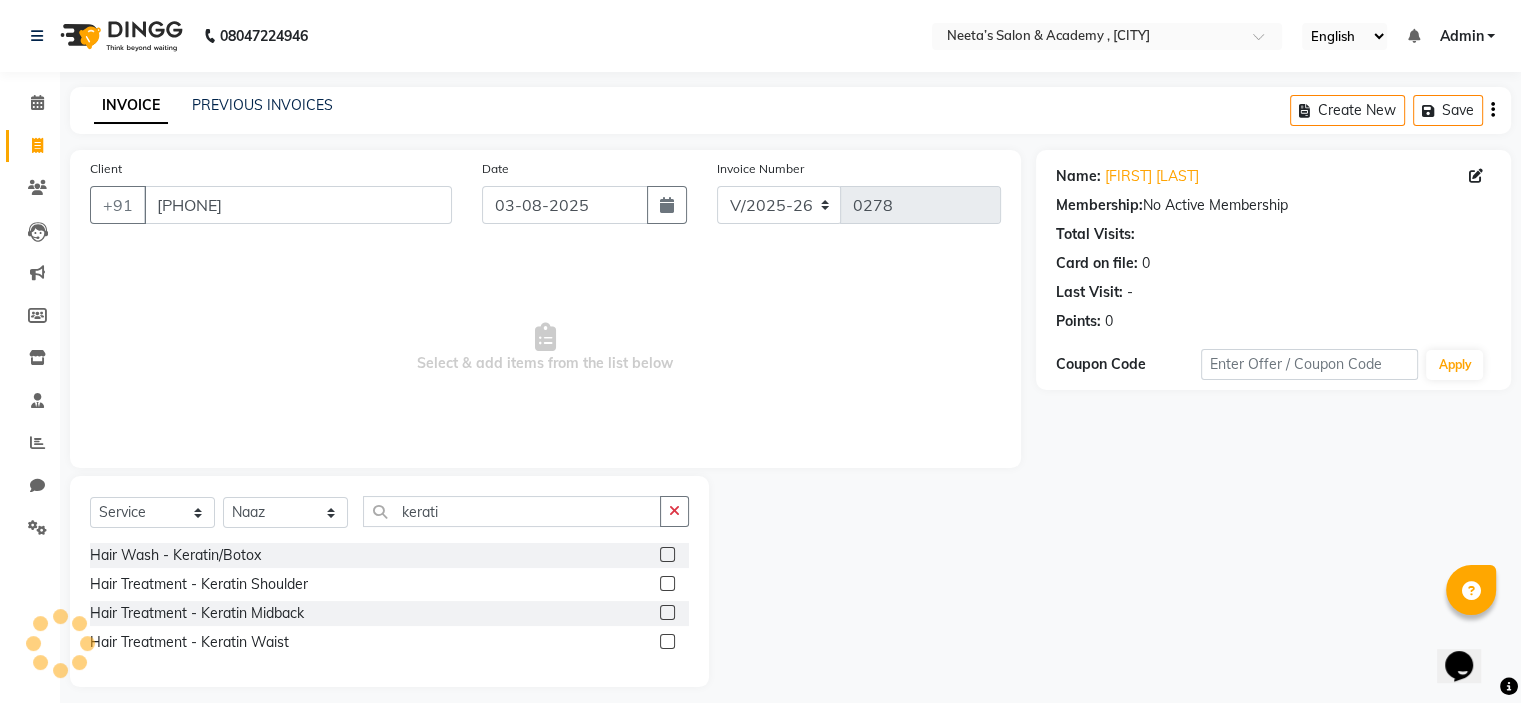 click 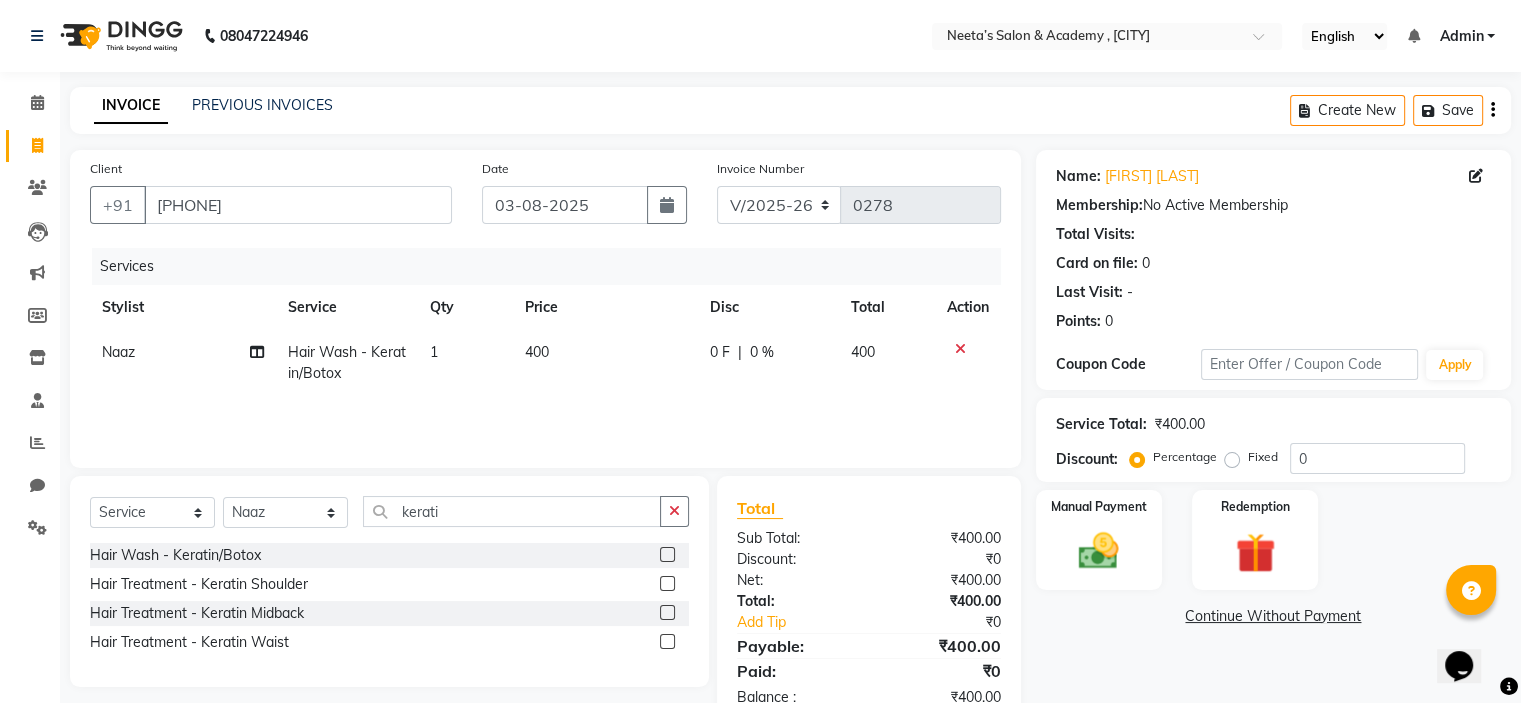 click on "400" 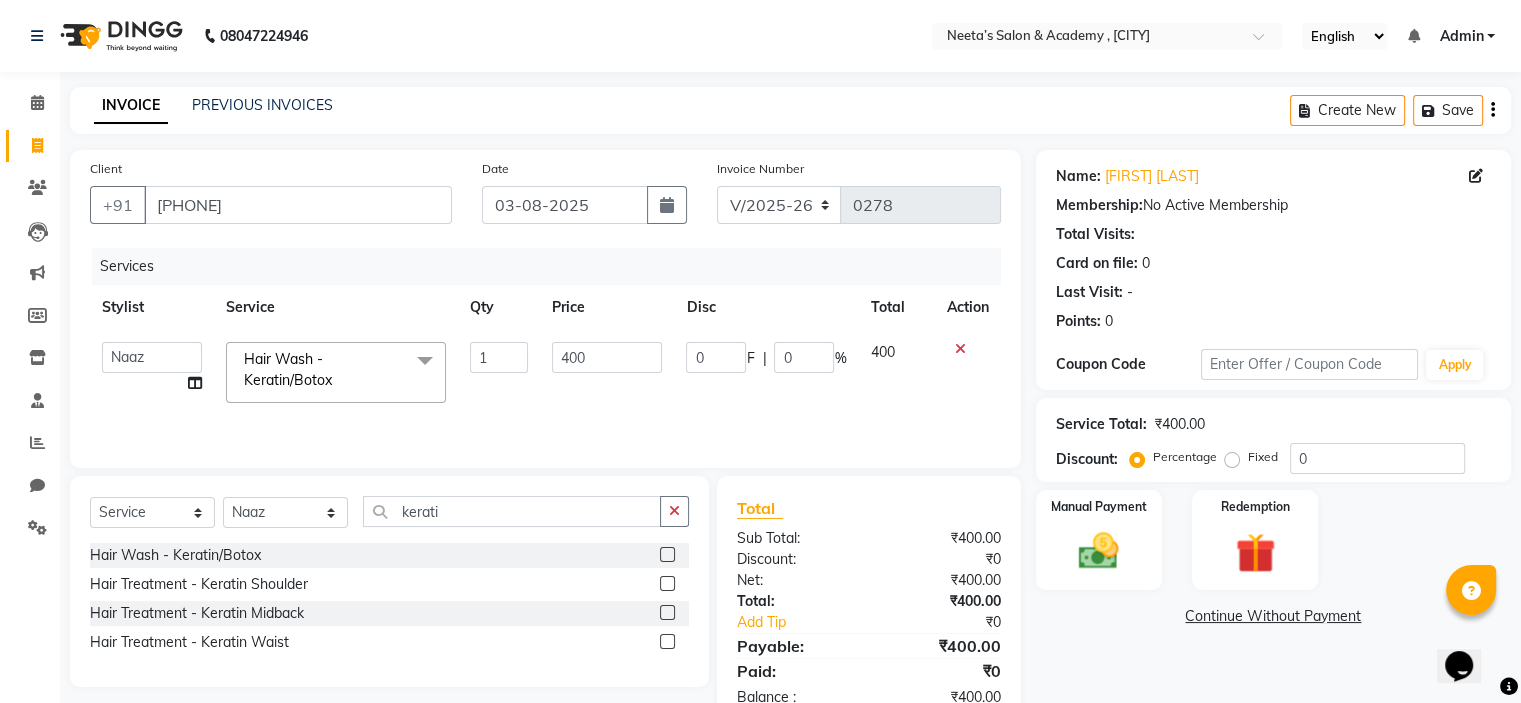 click on "400" 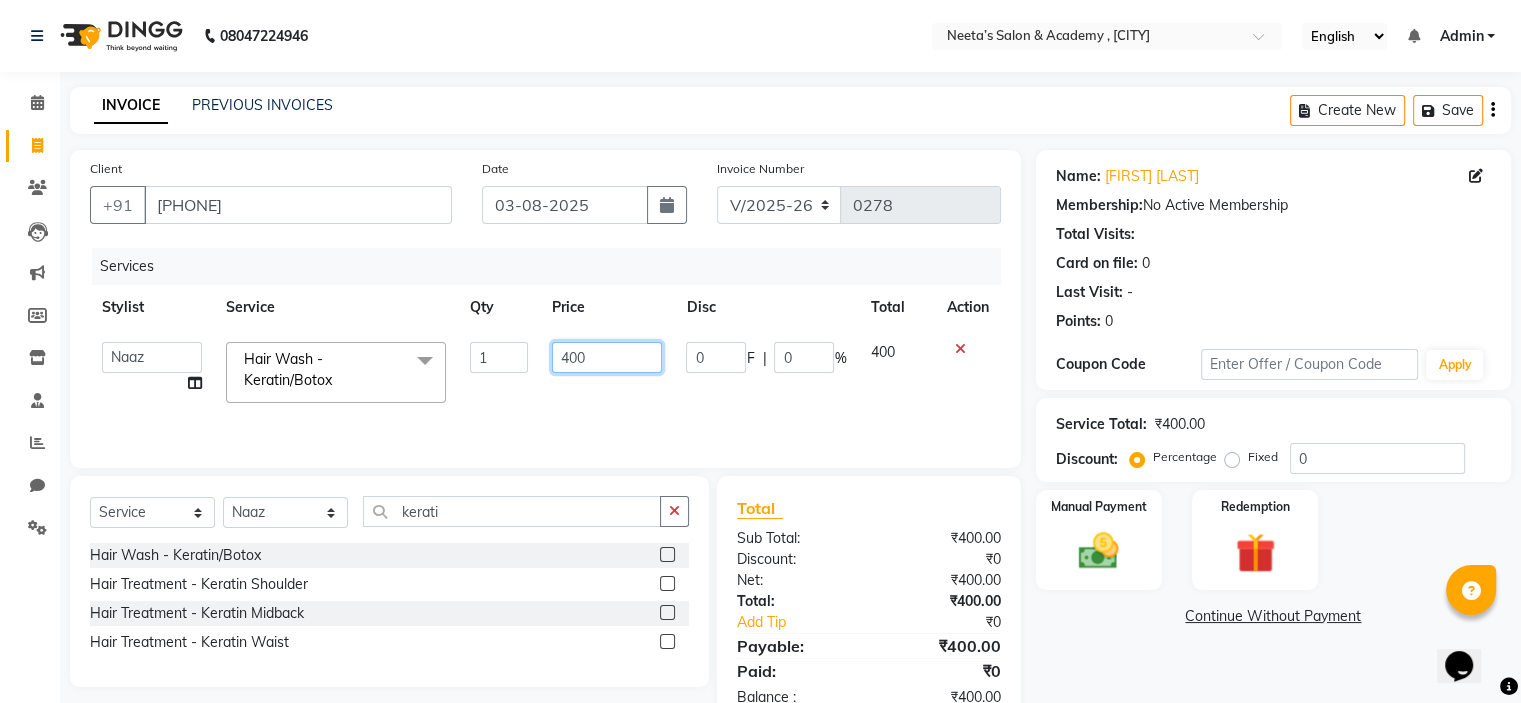 click on "400" 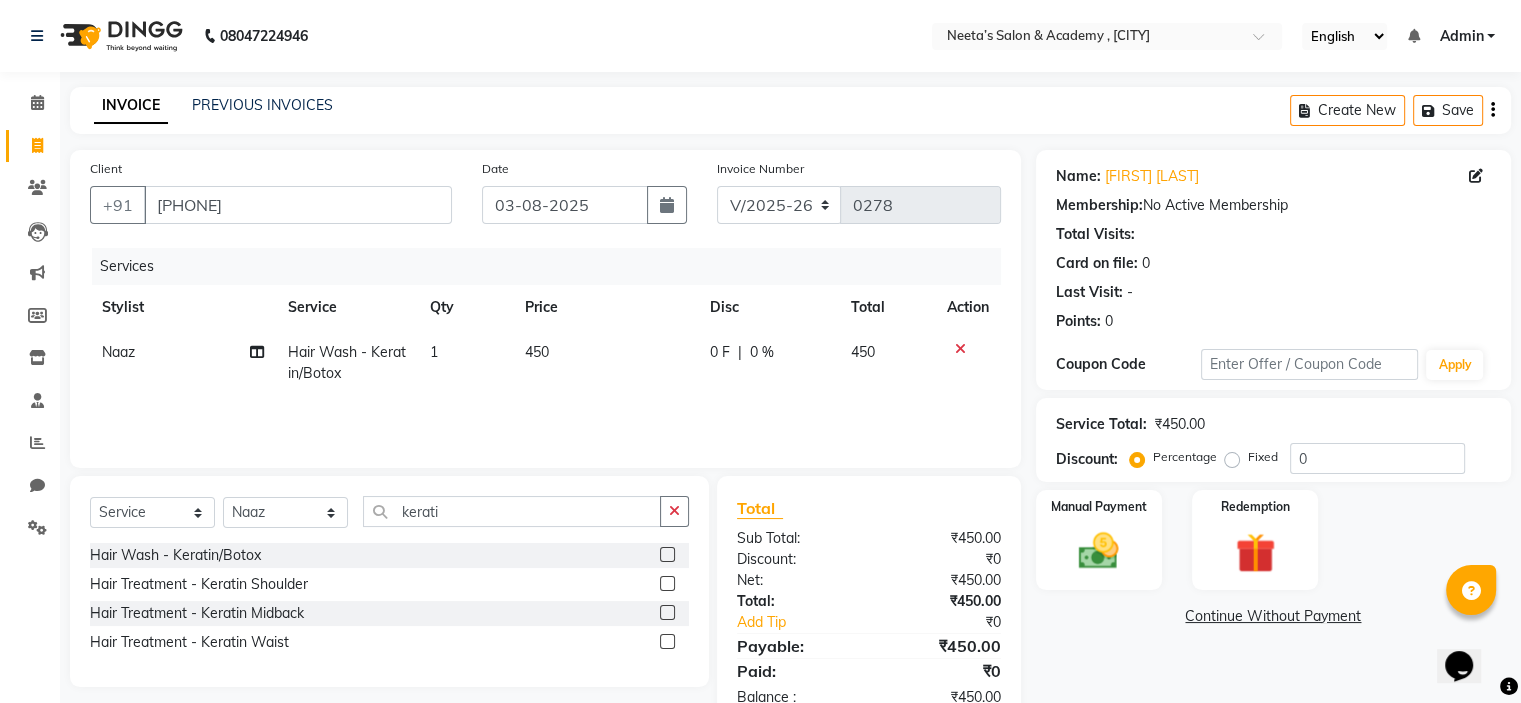 click on "Services Stylist Service Qty Price Disc Total Action [FIRST] Hair Wash - Keratin/Botox 1 450 0 F | 0 % 450" 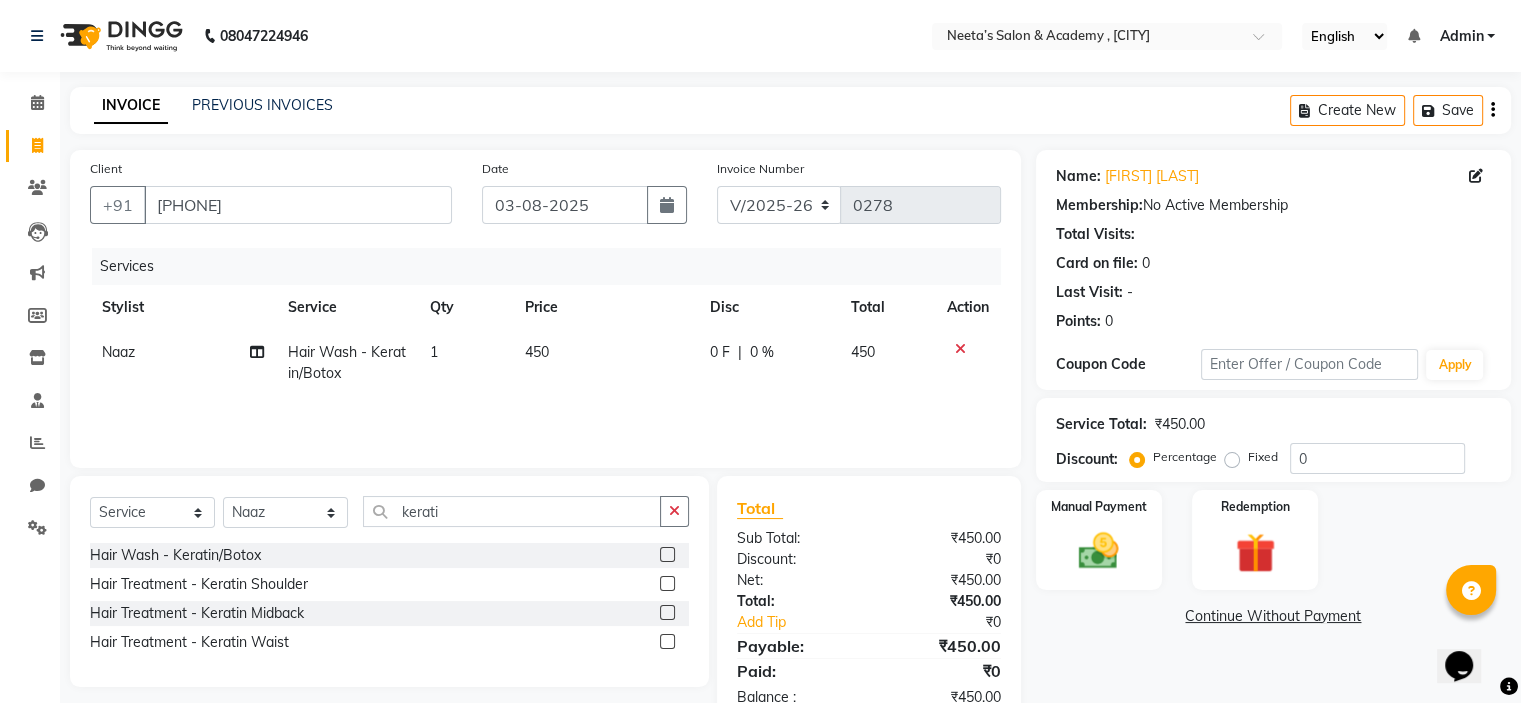 scroll, scrollTop: 55, scrollLeft: 0, axis: vertical 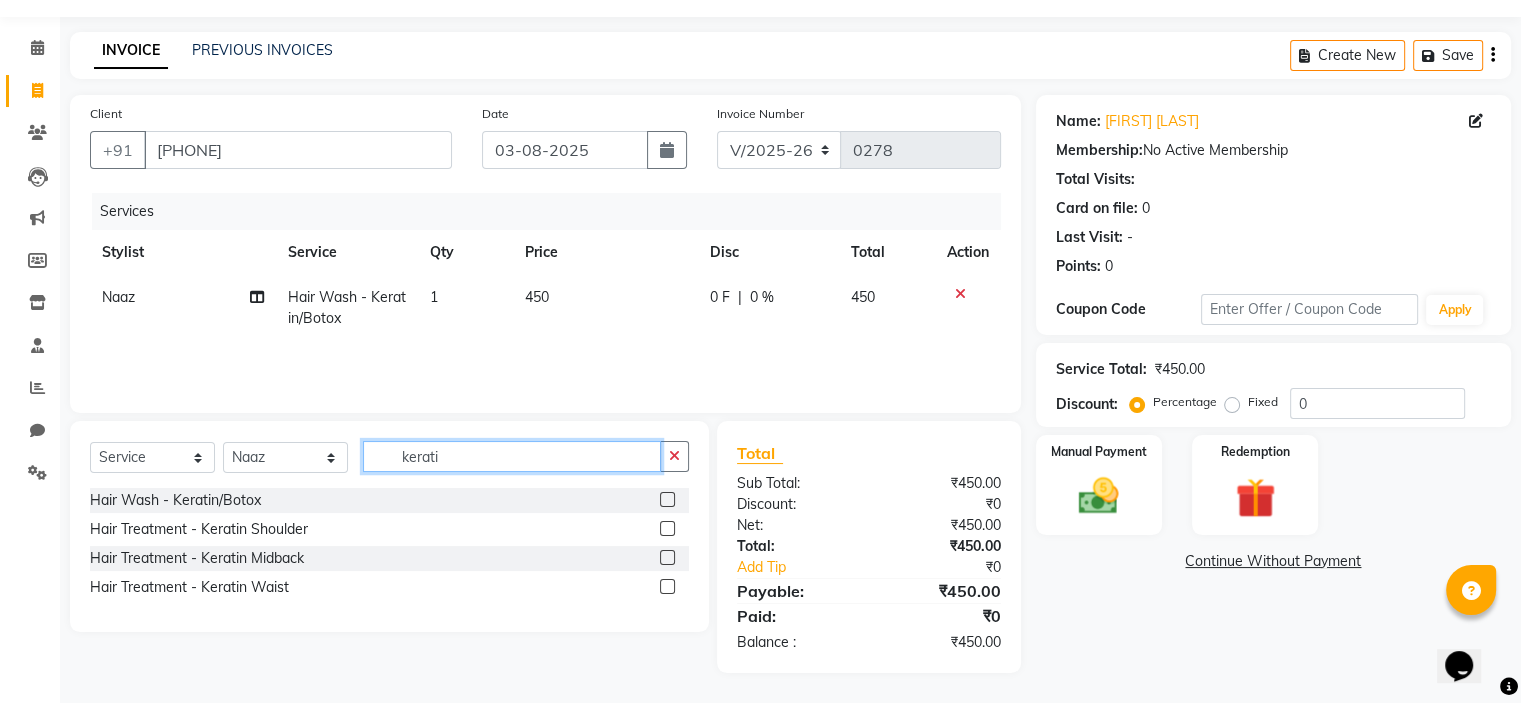click on "kerati" 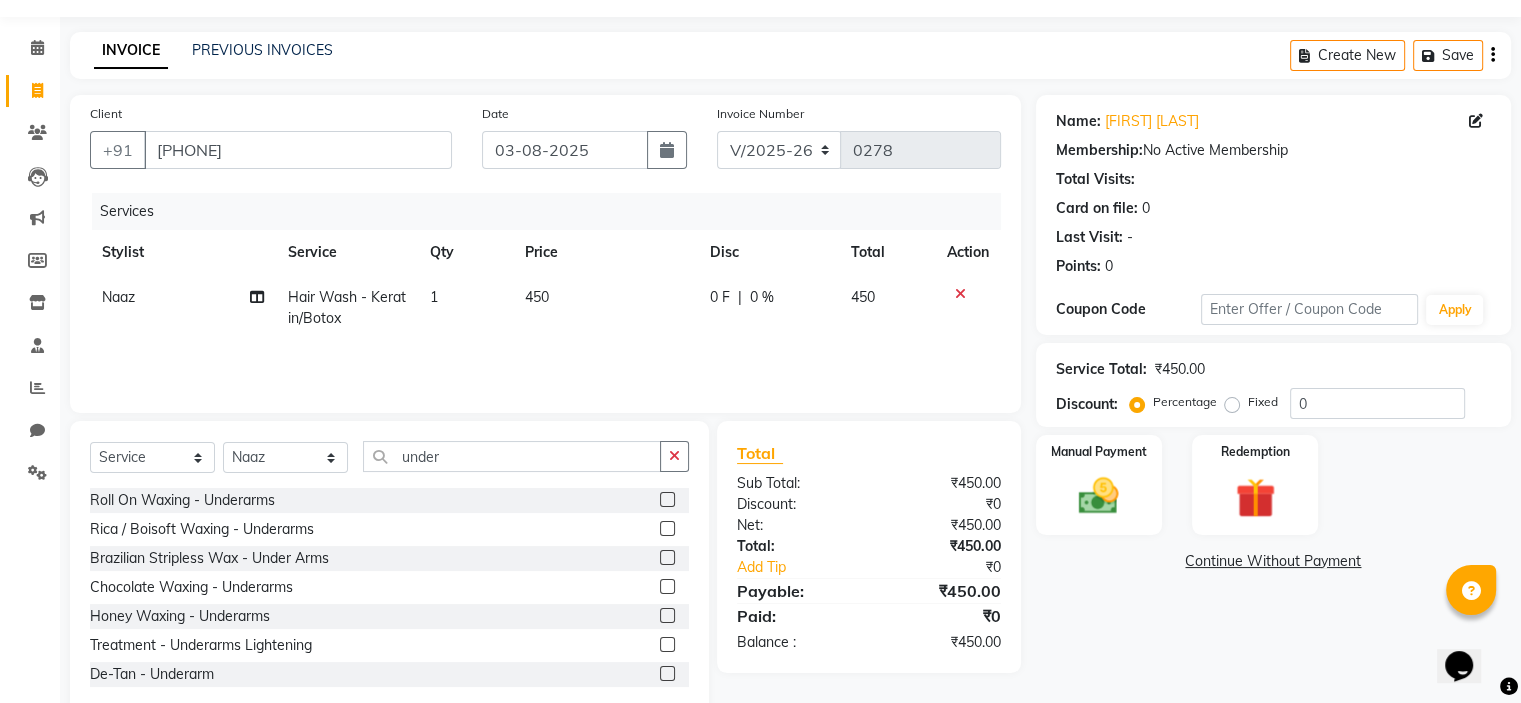 click 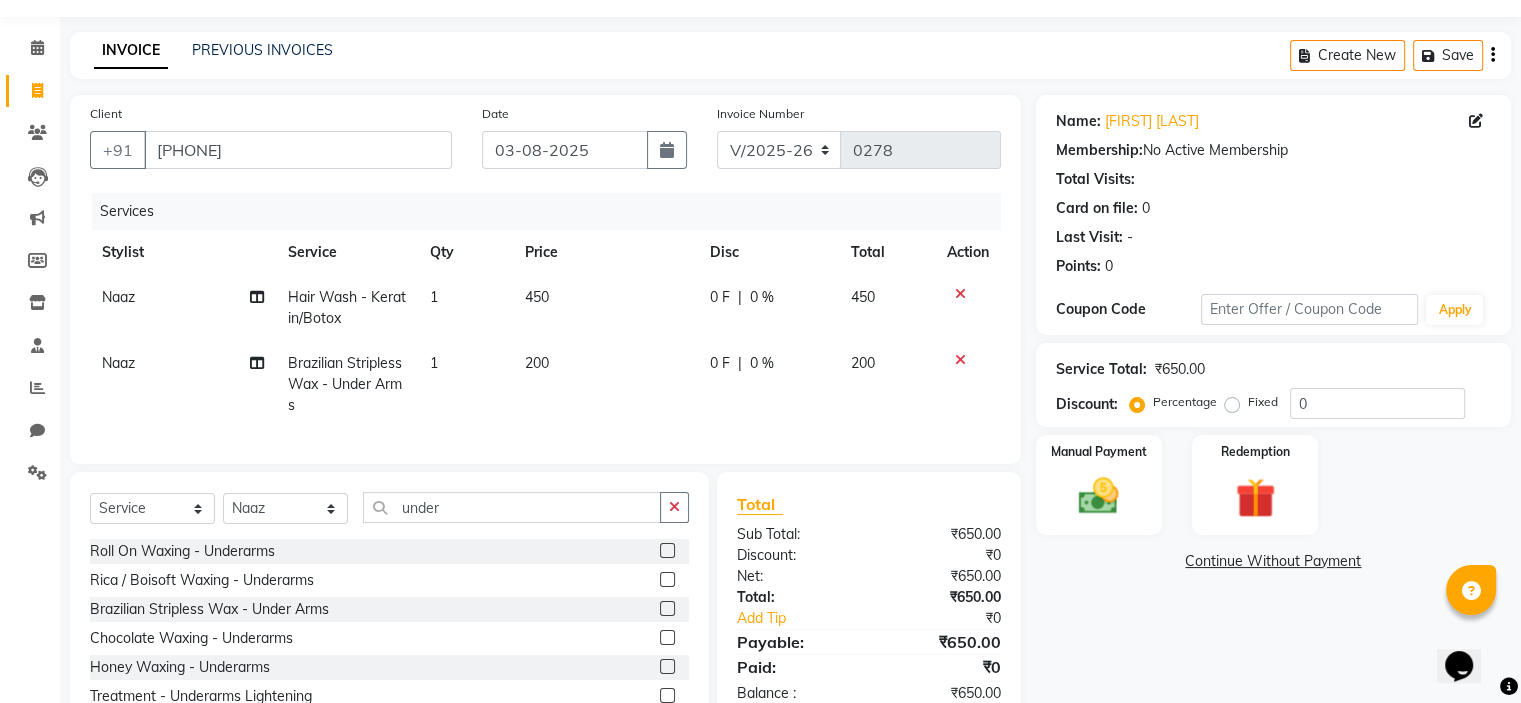 scroll, scrollTop: 164, scrollLeft: 0, axis: vertical 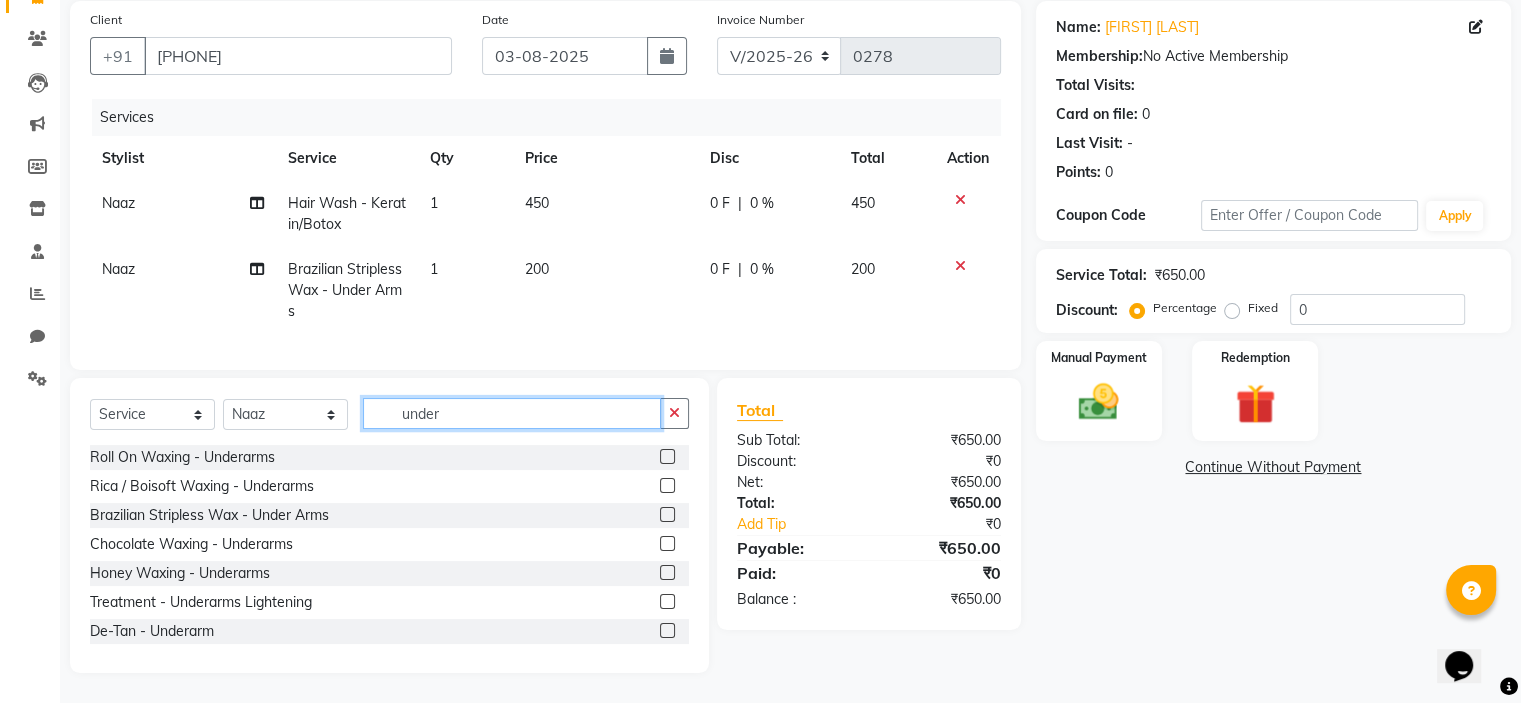 click on "under" 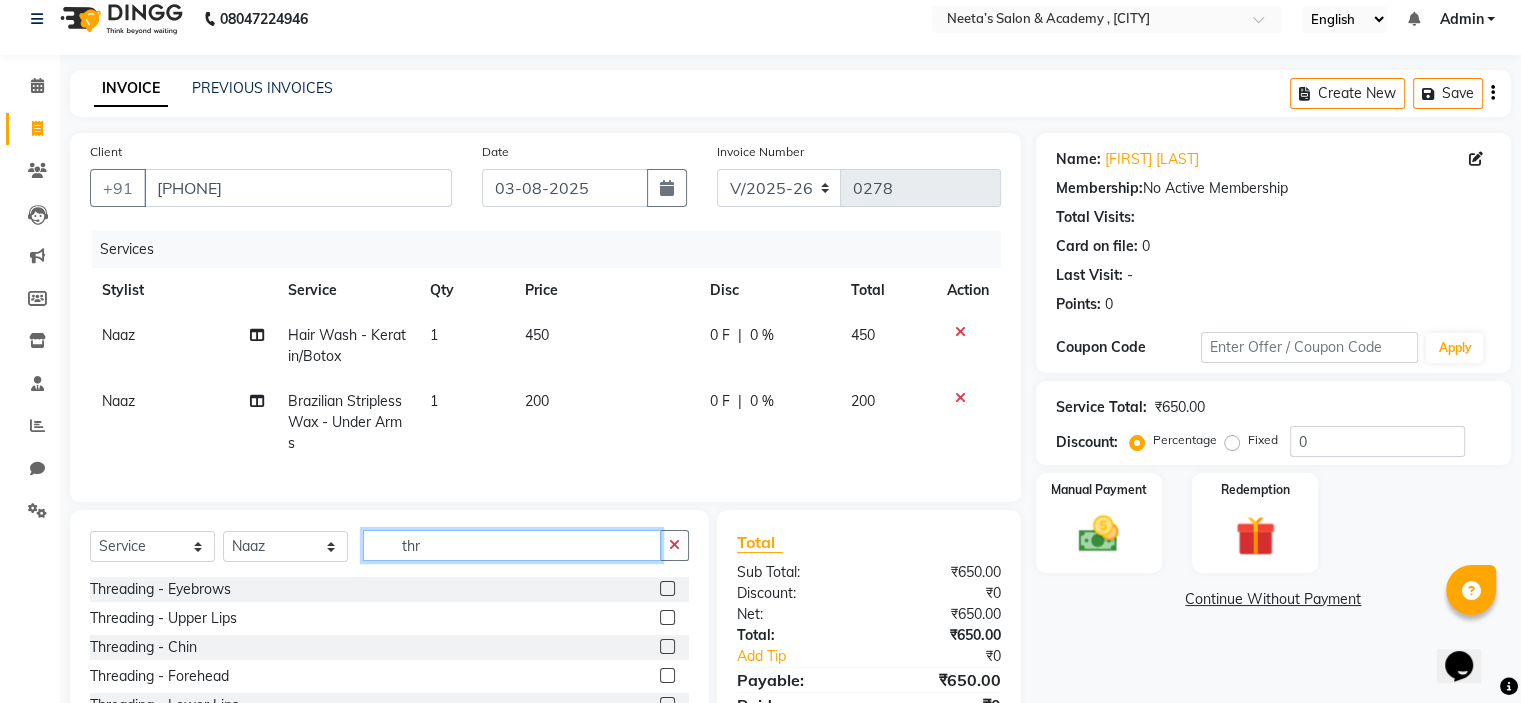 scroll, scrollTop: 121, scrollLeft: 0, axis: vertical 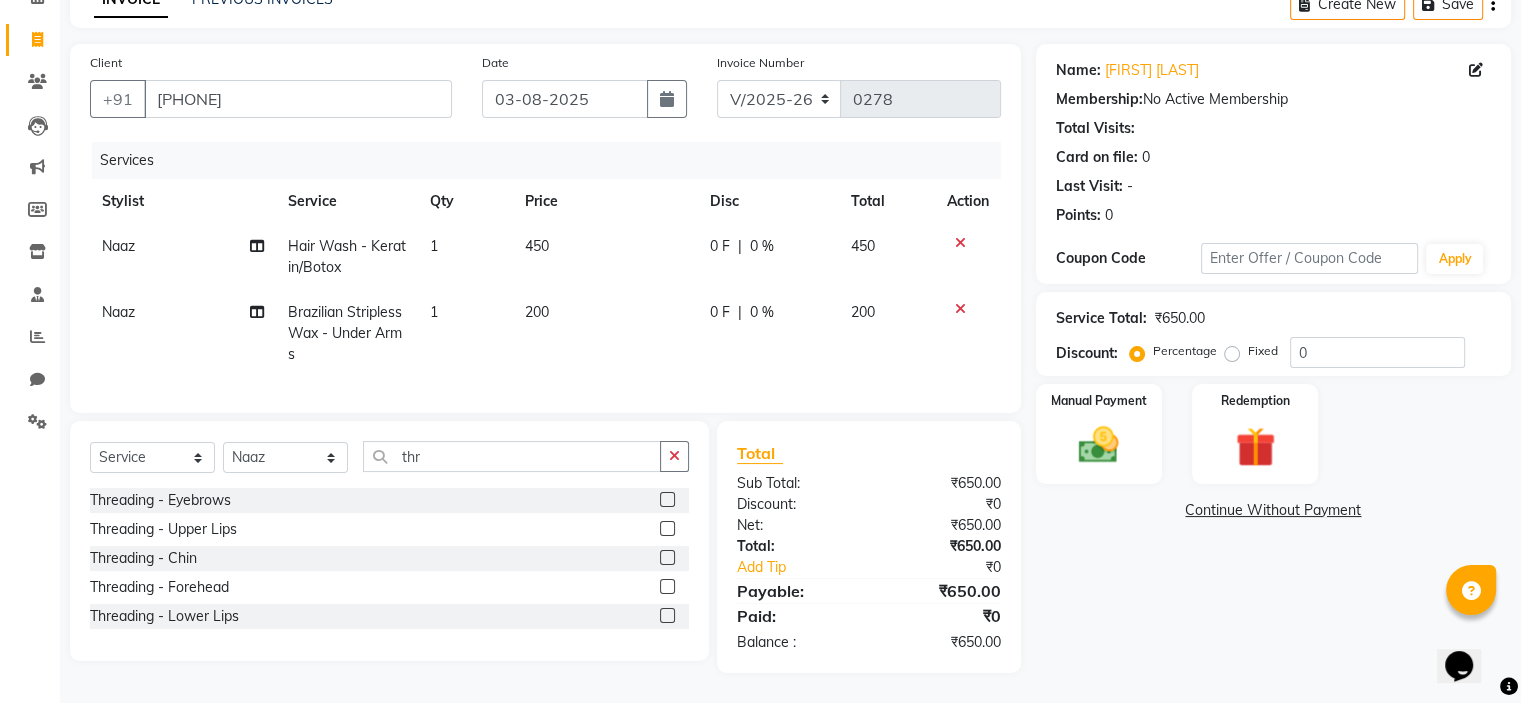 click 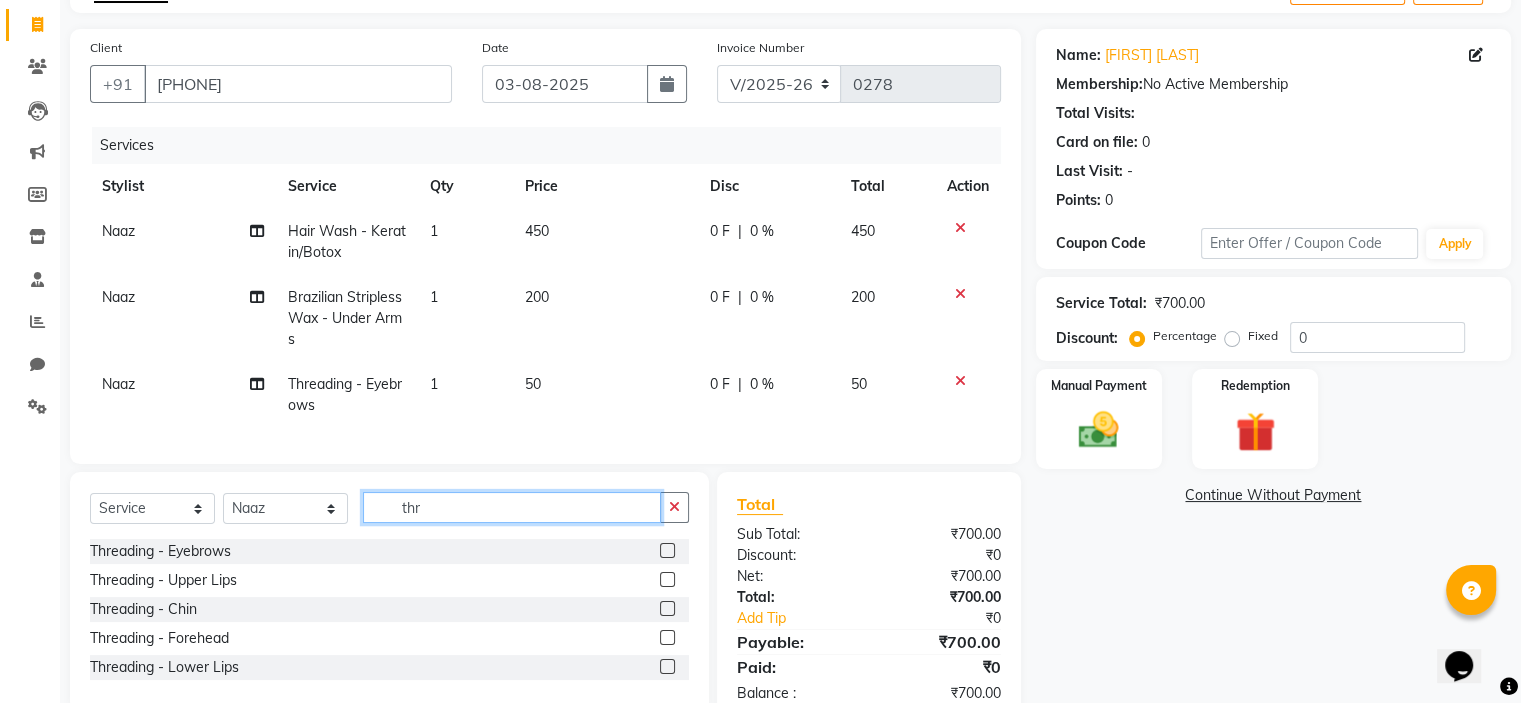 click on "thr" 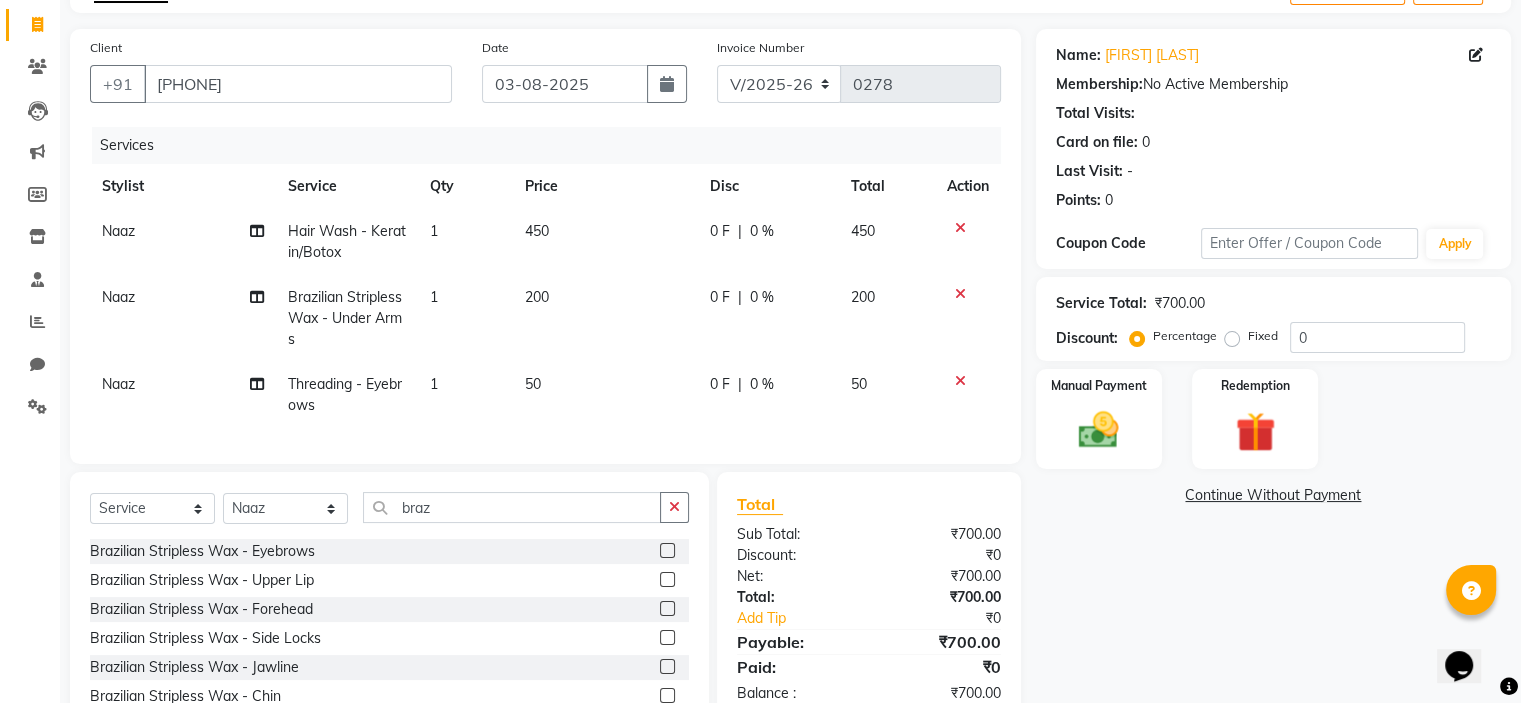 click 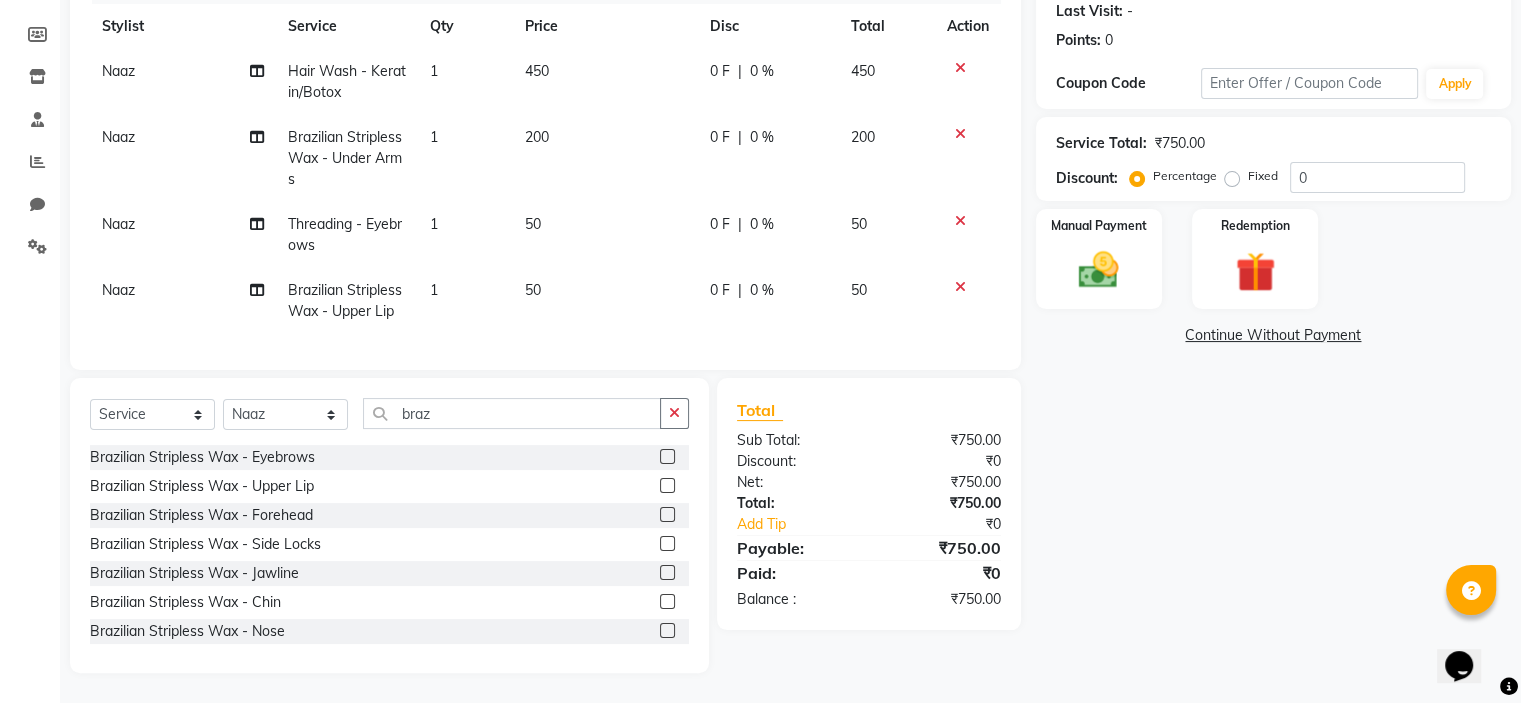 scroll, scrollTop: 148, scrollLeft: 0, axis: vertical 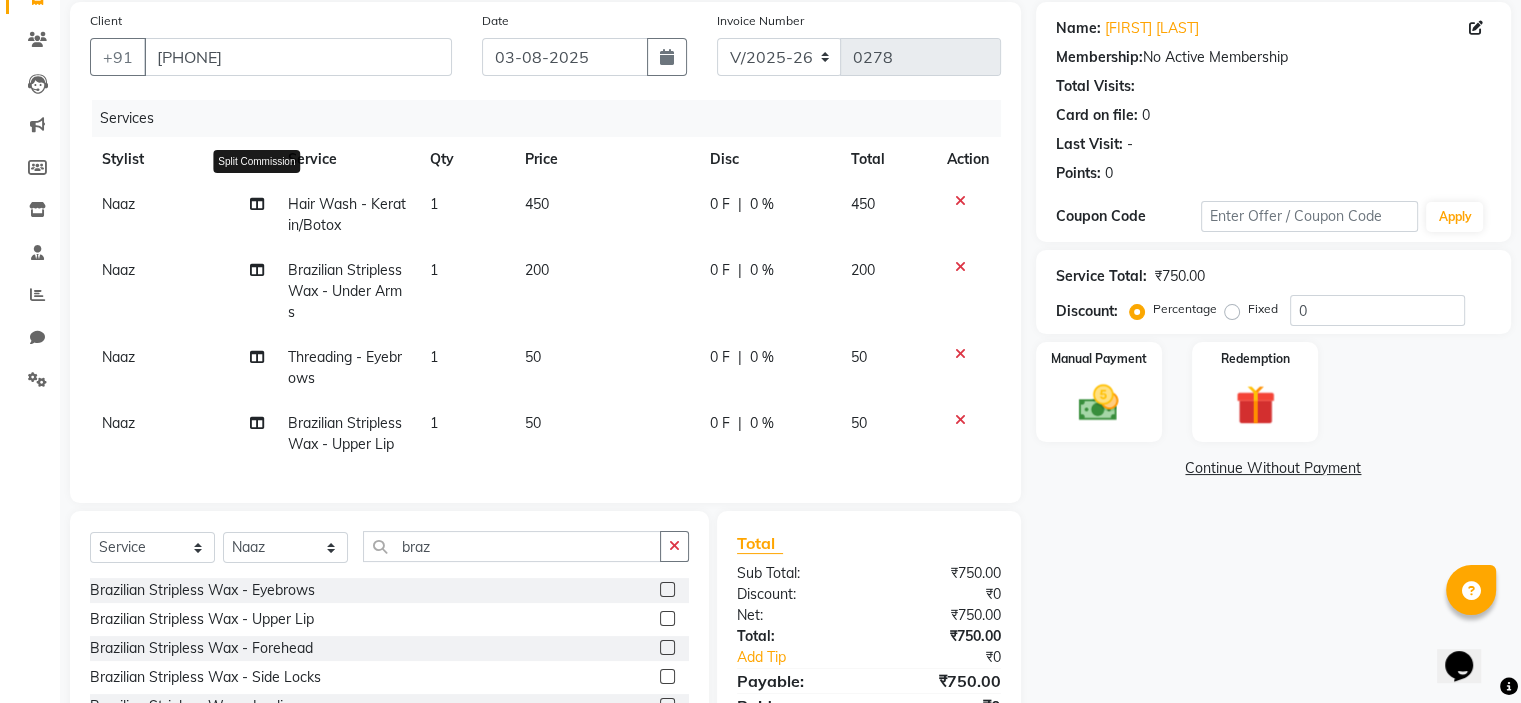 click 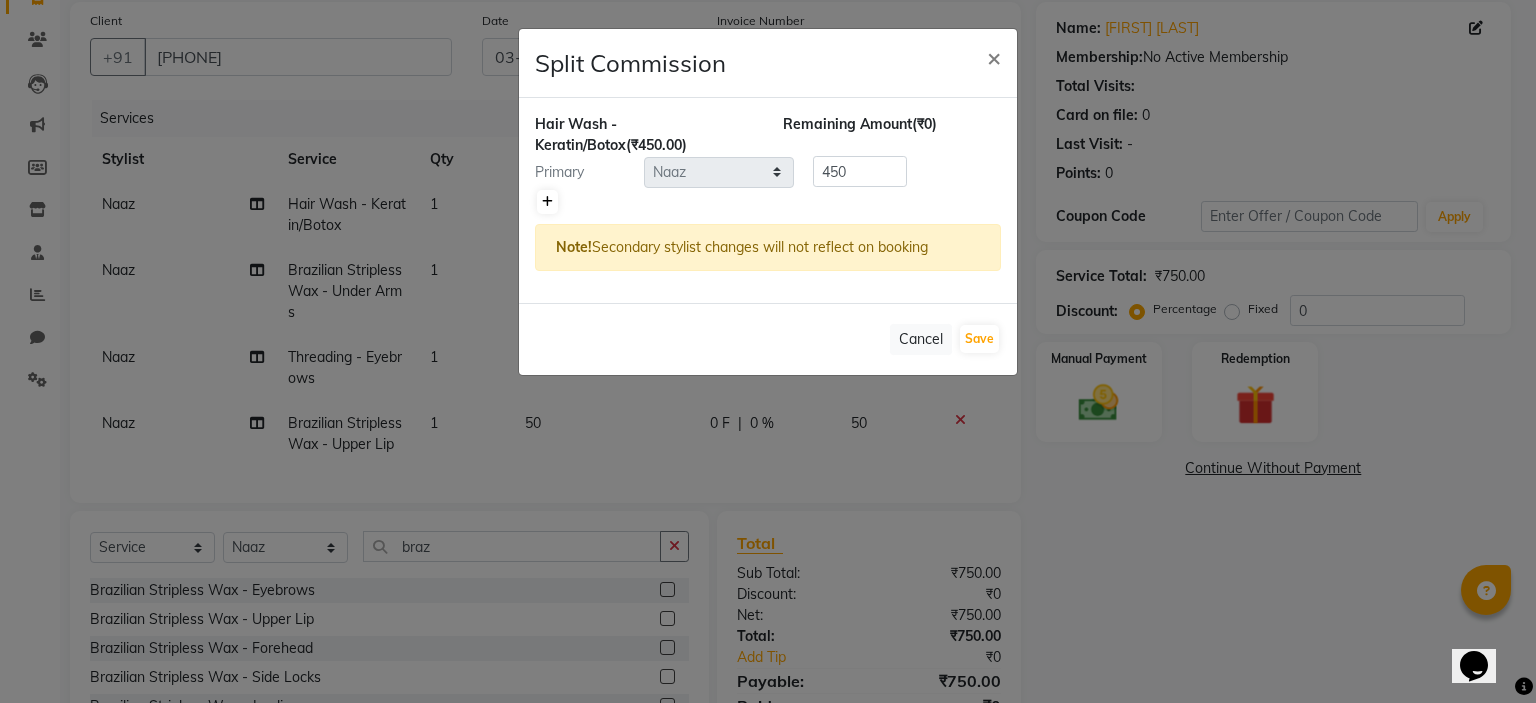click 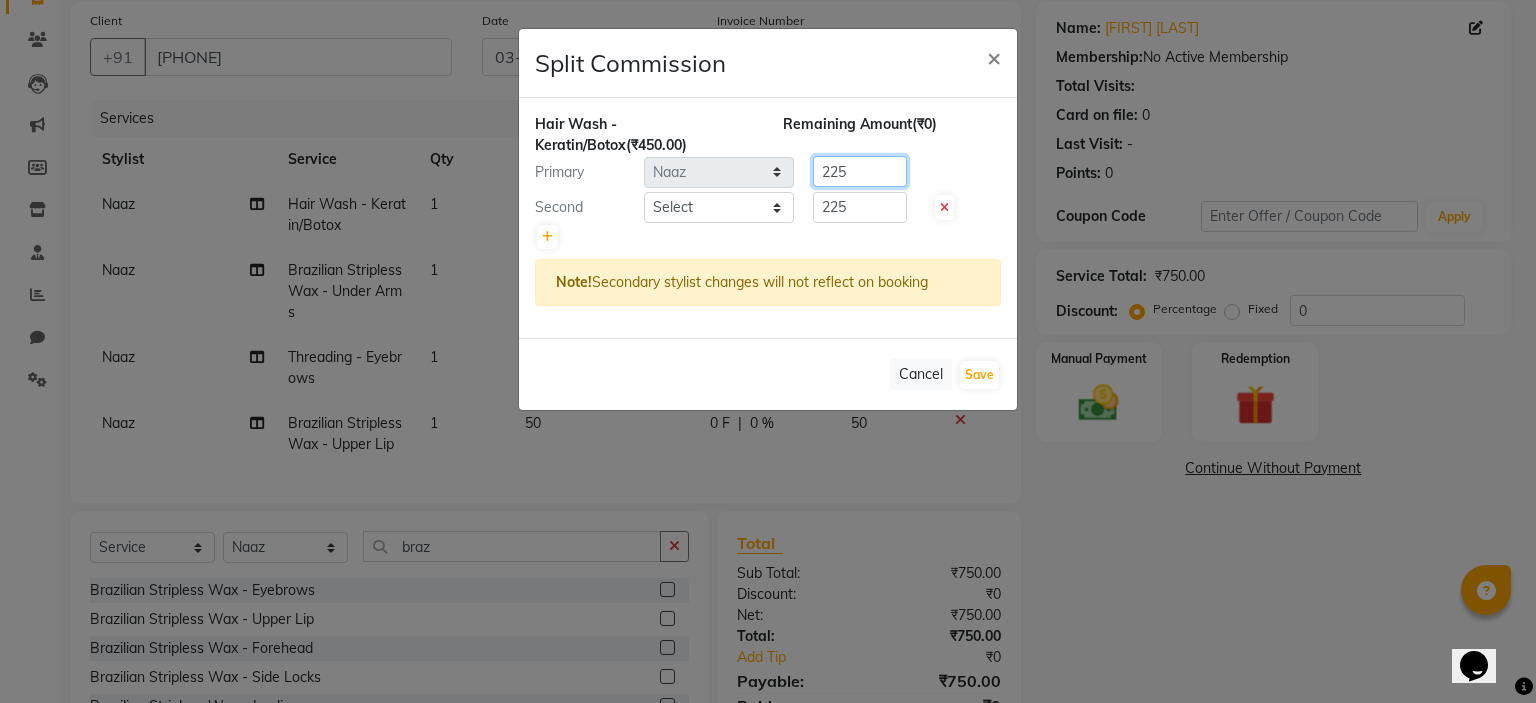 click on "225" 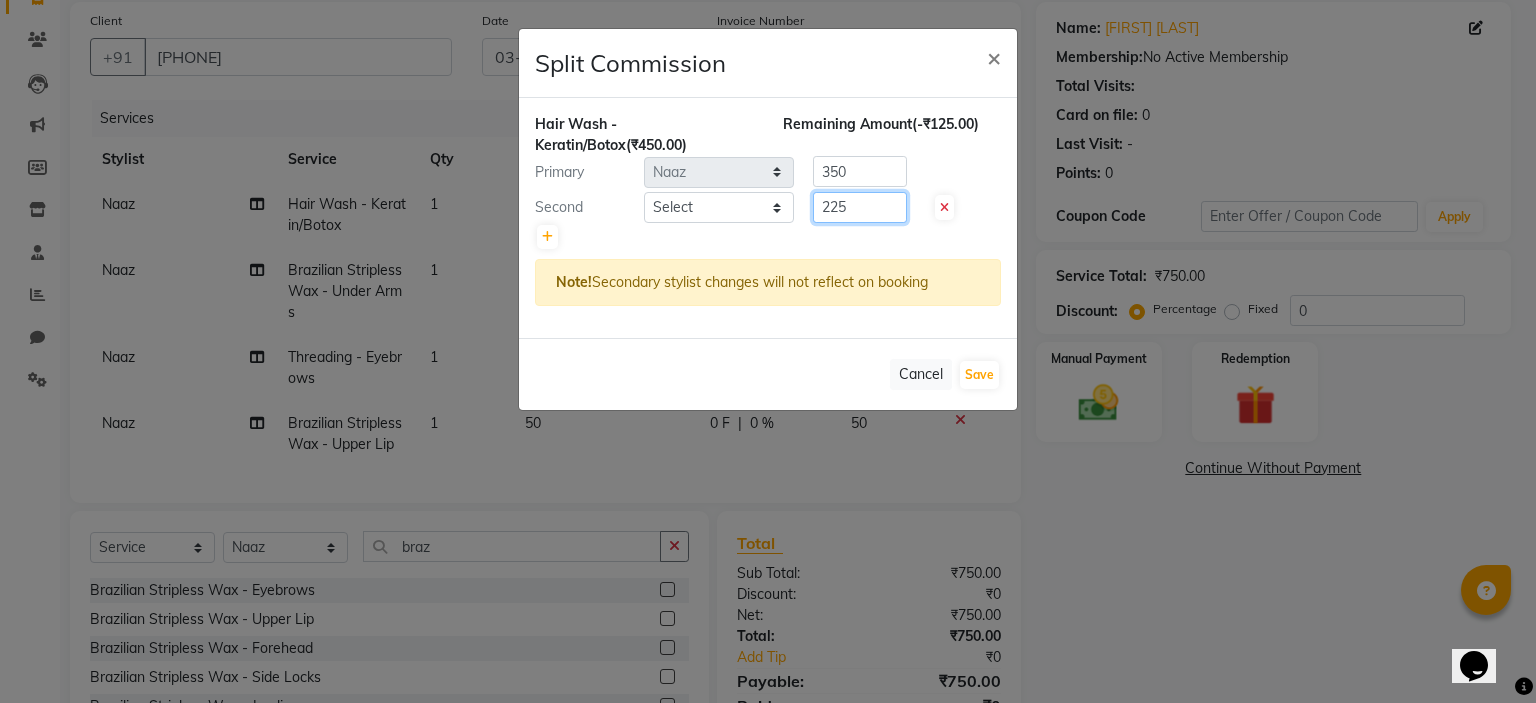click on "225" 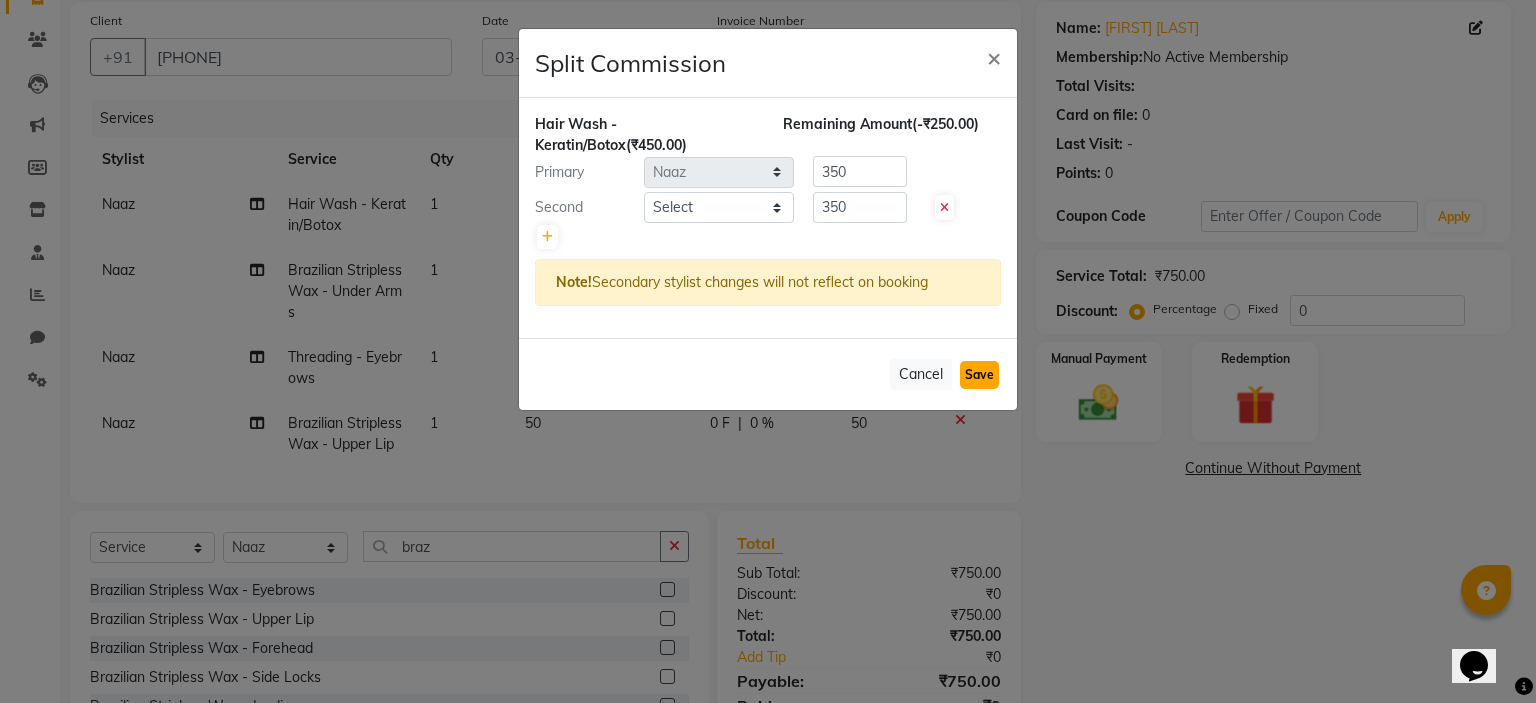 click on "Save" 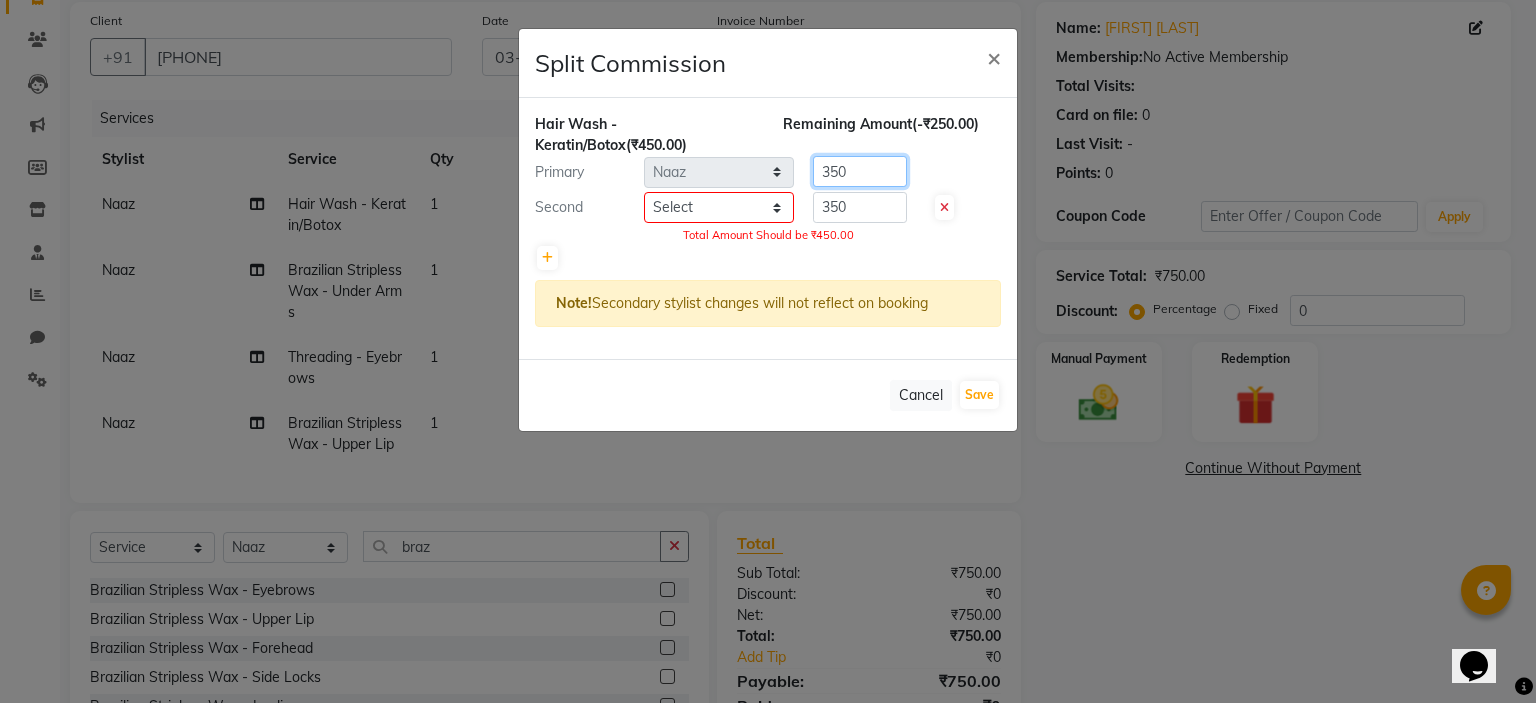 click on "350" 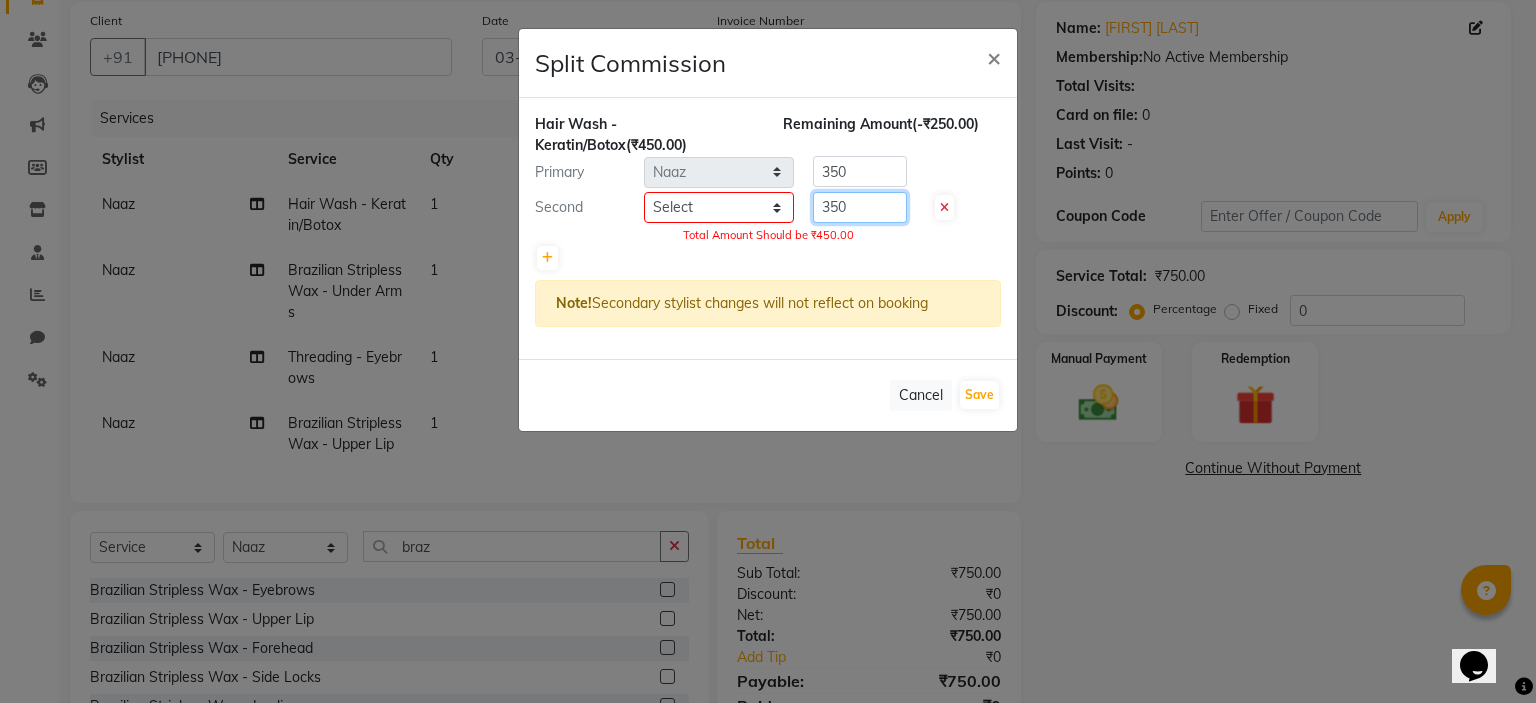 click on "350" 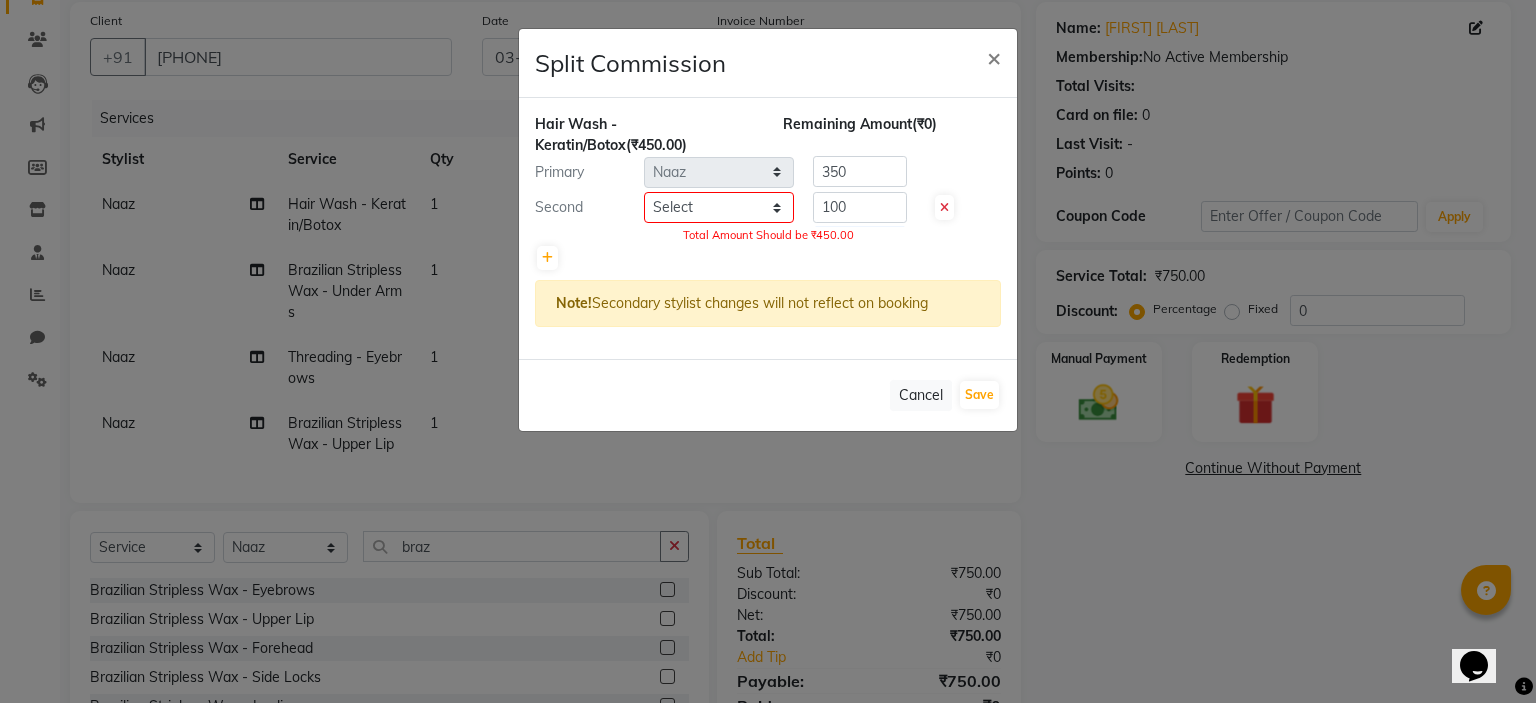drag, startPoint x: 794, startPoint y: 213, endPoint x: 762, endPoint y: 207, distance: 32.55764 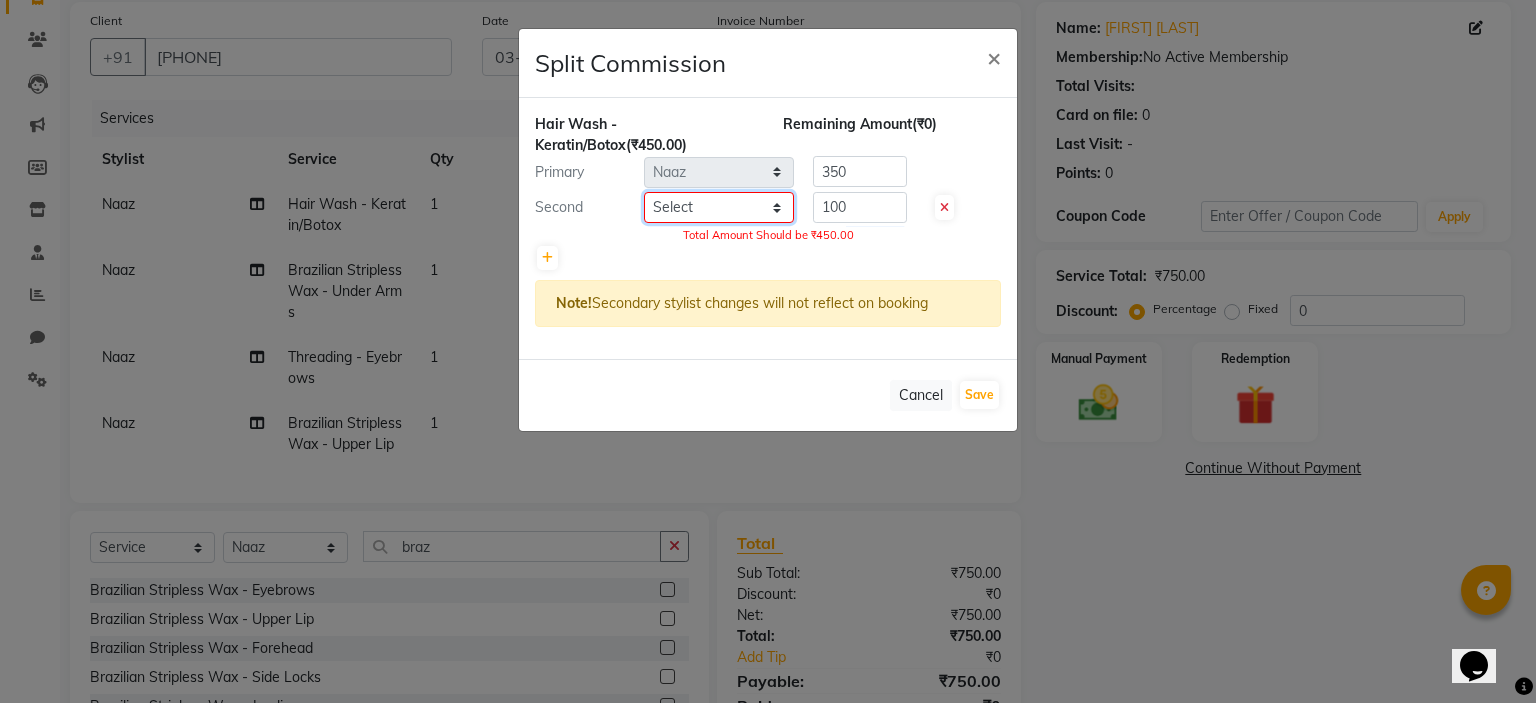 click on "Select   [FIRST] (Owner)   Karina   Karishma   Manda   Naaz   Ranjana   Ritu   Sakshi   Sangeeta   Sayee" 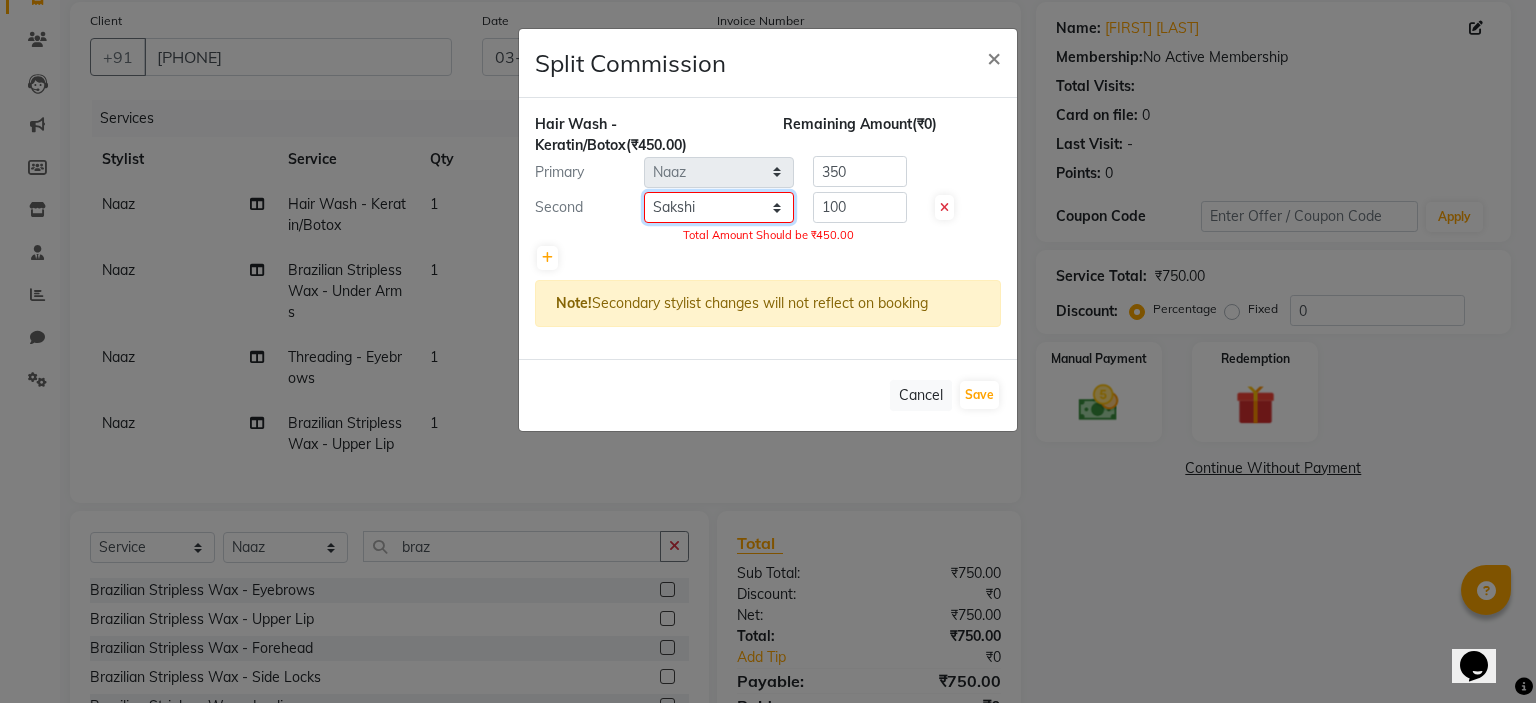 click on "Select   [FIRST] (Owner)   Karina   Karishma   Manda   Naaz   Ranjana   Ritu   Sakshi   Sangeeta   Sayee" 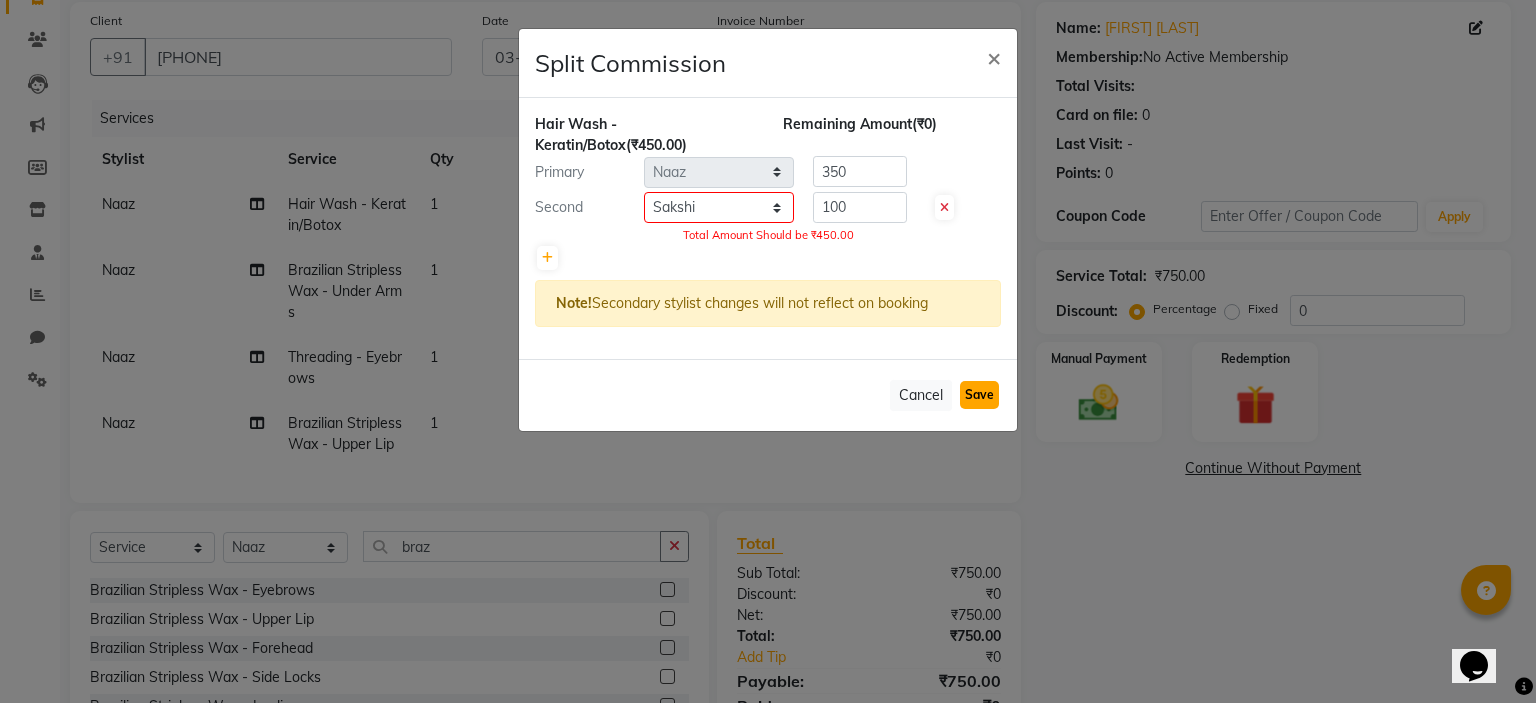 click on "Save" 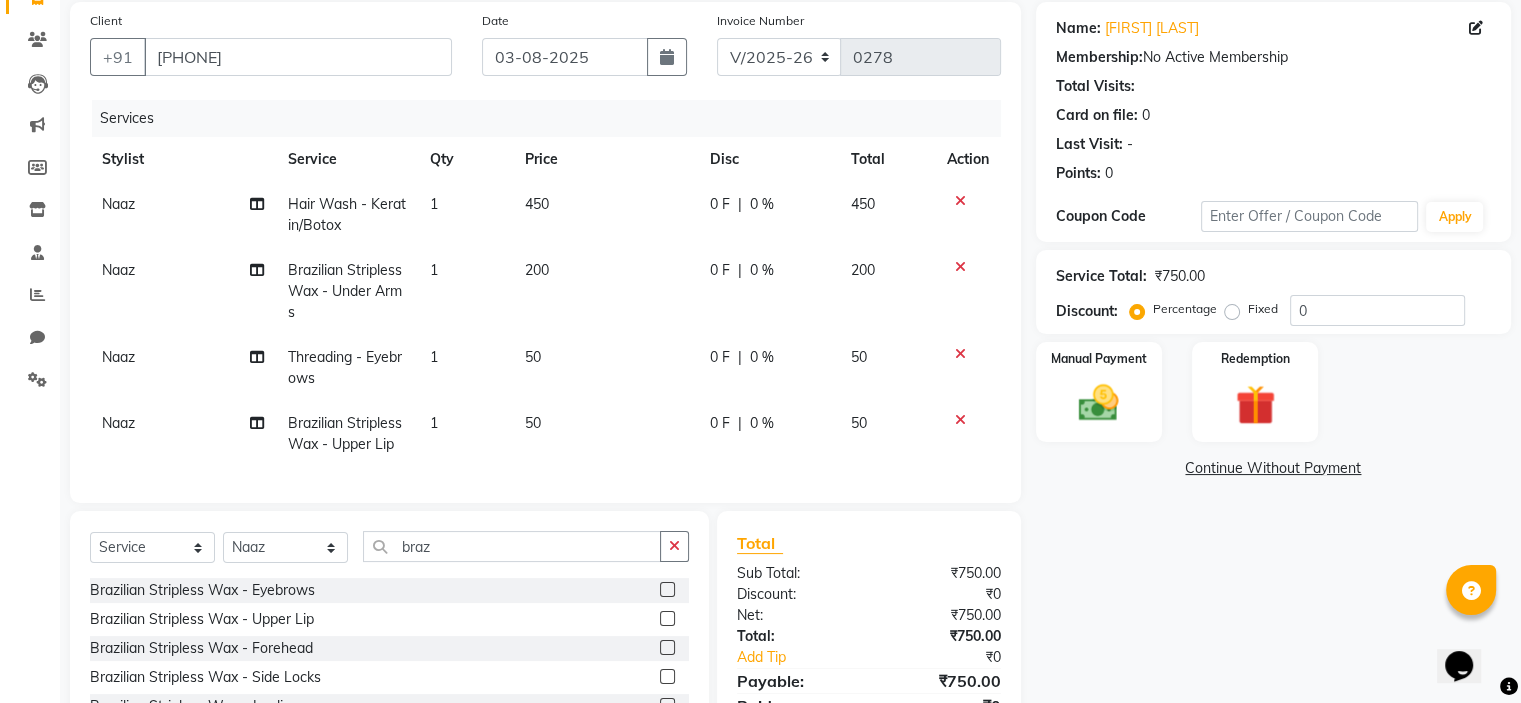 click on "Naaz" 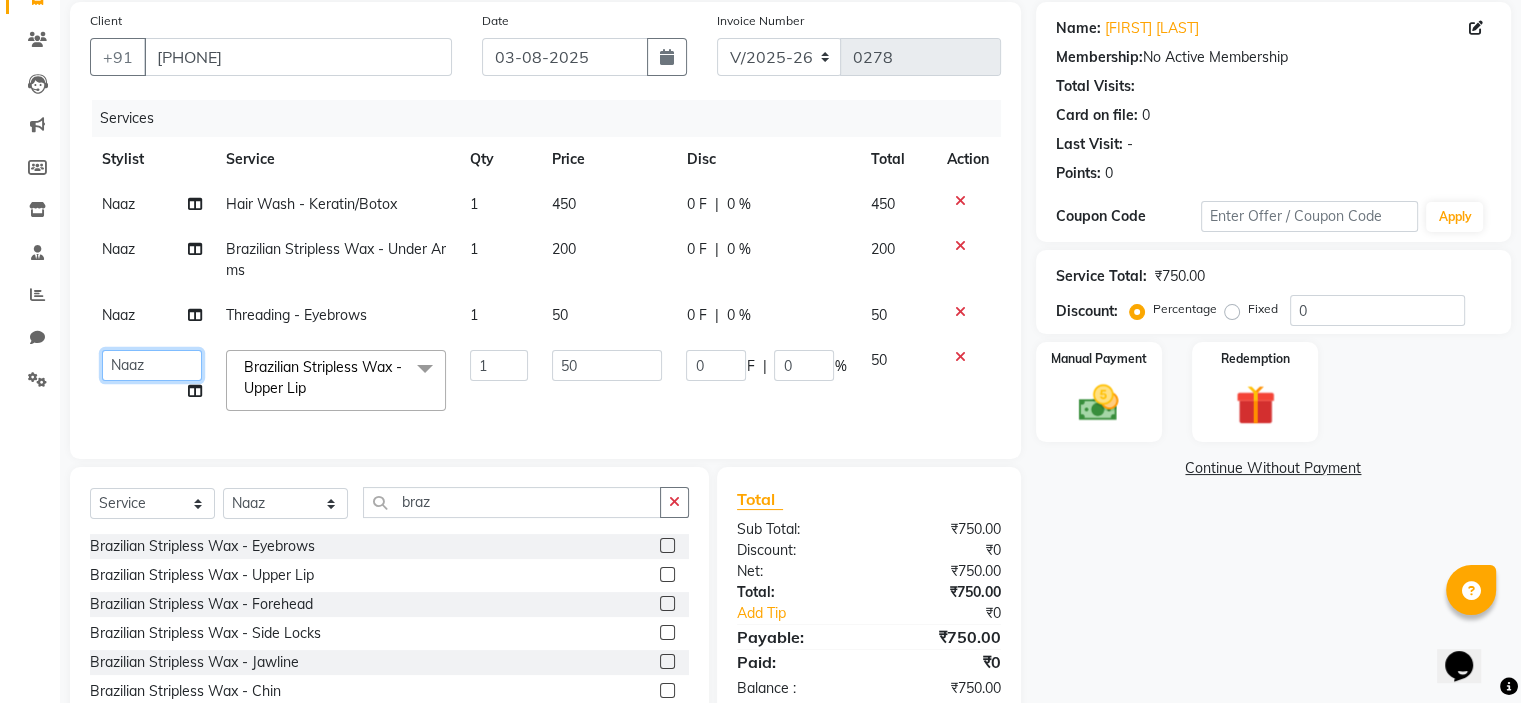 click on "Jayashree (Owner)   Karina   Karishma   Manda   Naaz   Ranjana   Ritu   Sakshi   Sangeeta   Sayee" 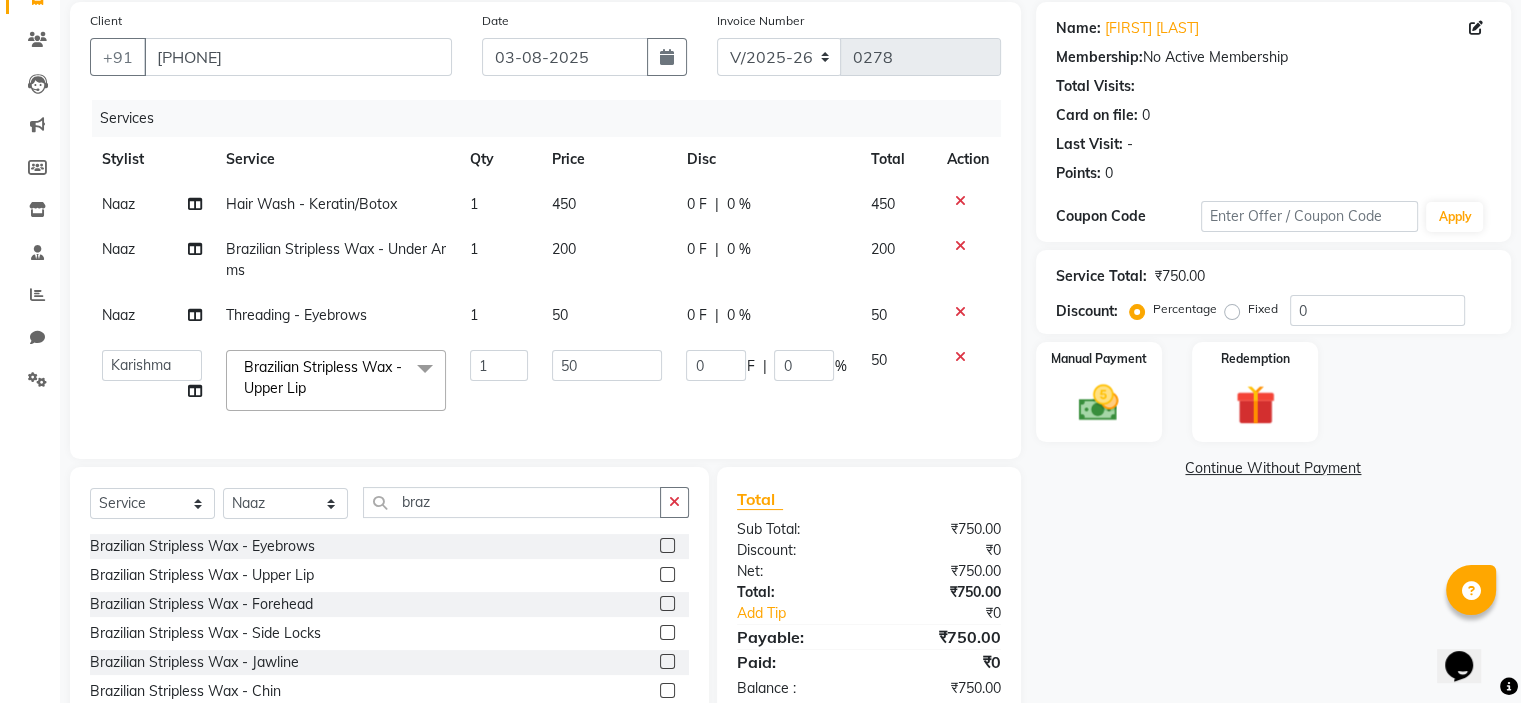 click on "Naaz" 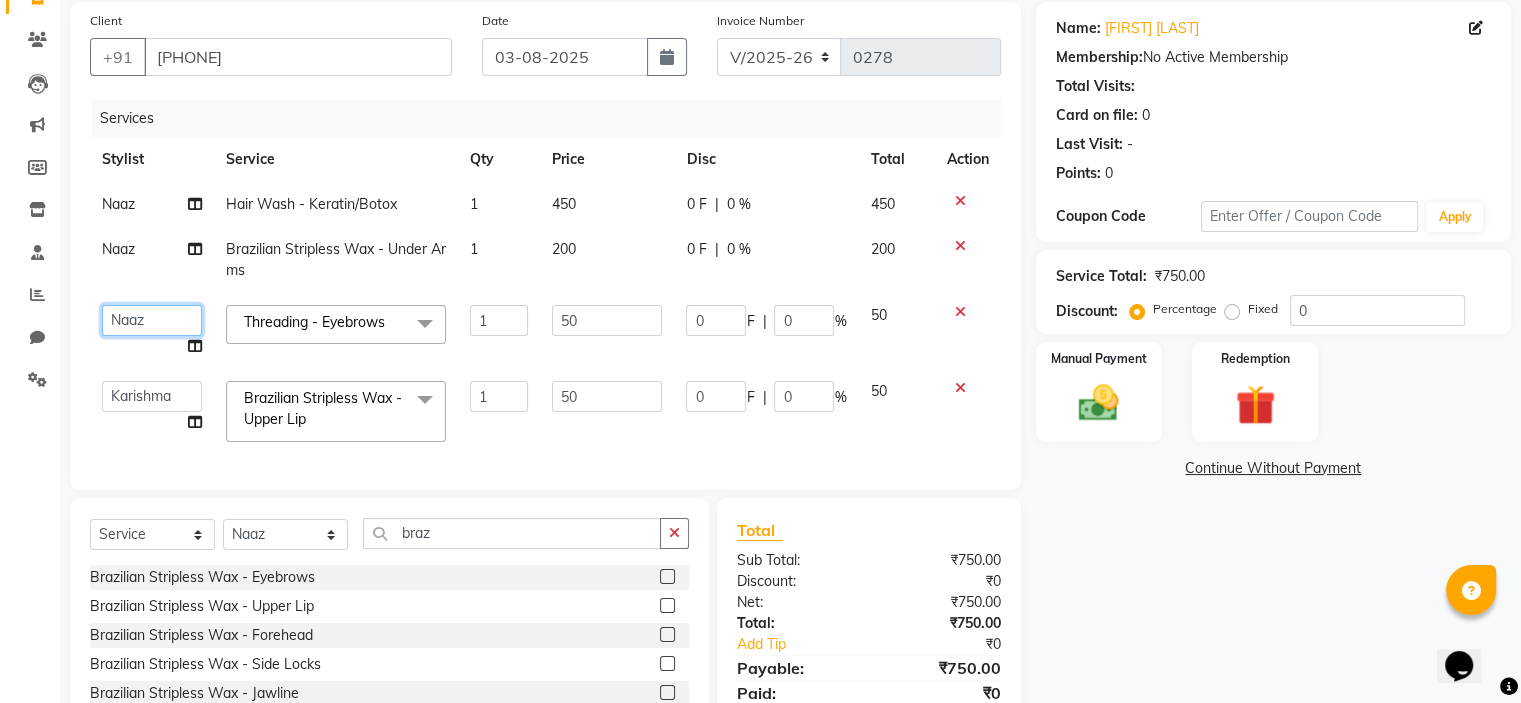 click on "Jayashree (Owner)   Karina   Karishma   Manda   Naaz   Ranjana   Ritu   Sakshi   Sangeeta   Sayee" 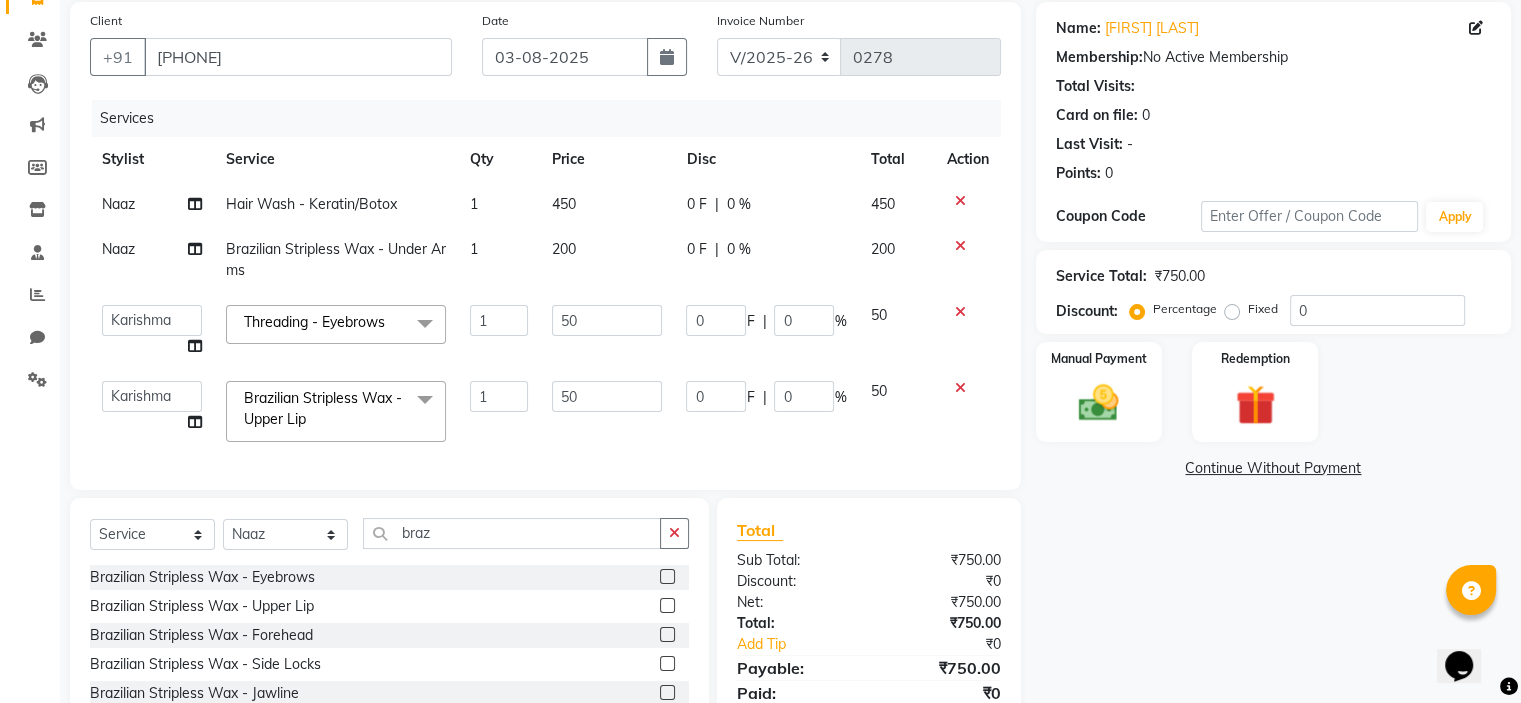 click on "Naaz" 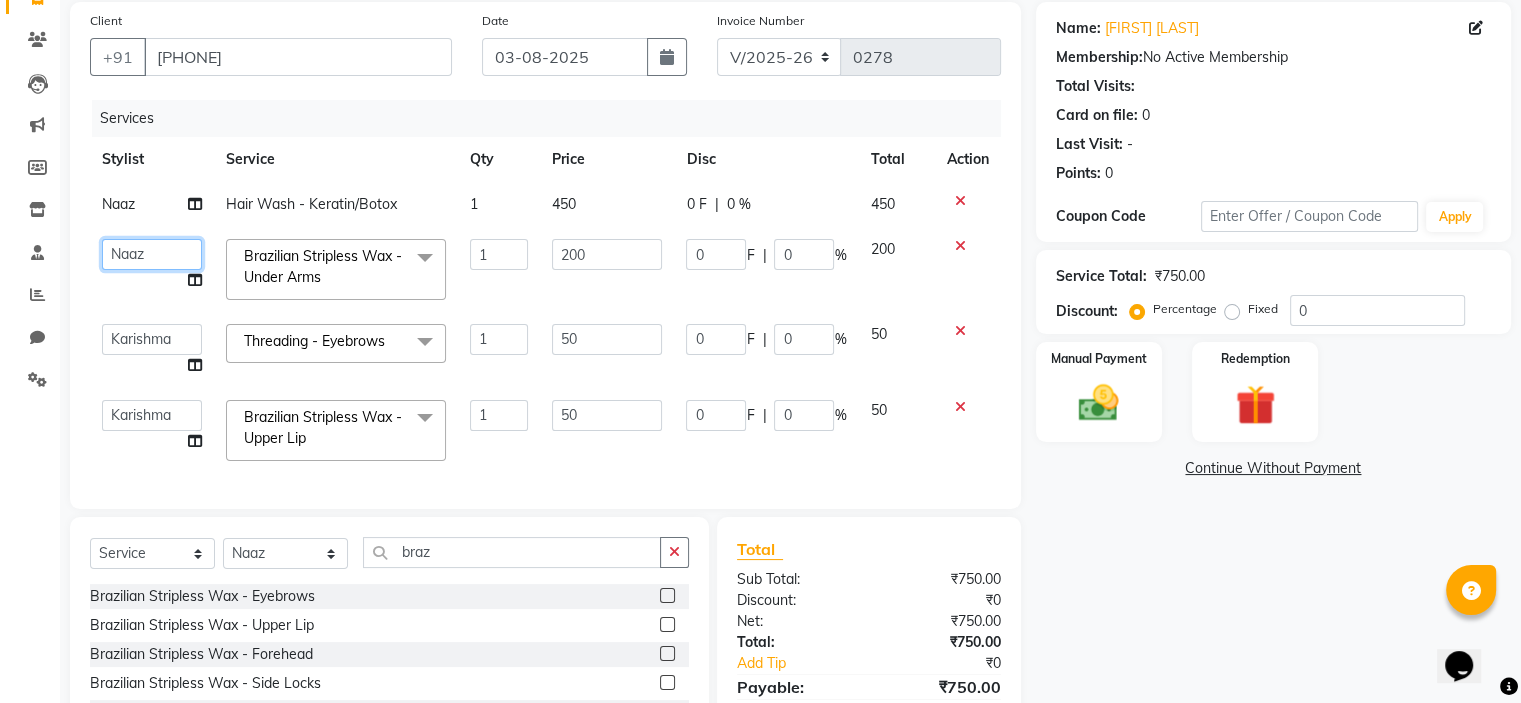 click on "Jayashree (Owner)   Karina   Karishma   Manda   Naaz   Ranjana   Ritu   Sakshi   Sangeeta   Sayee" 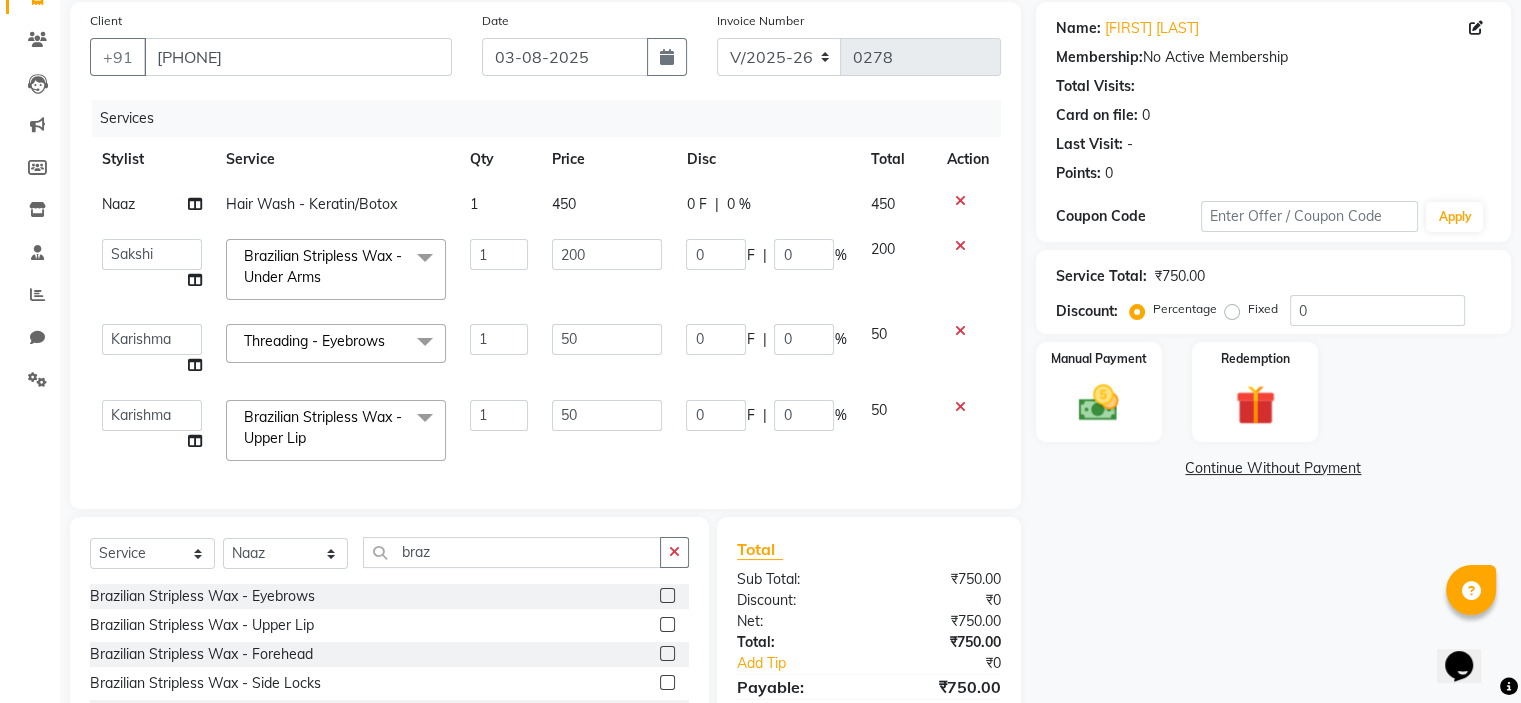 click on "50" 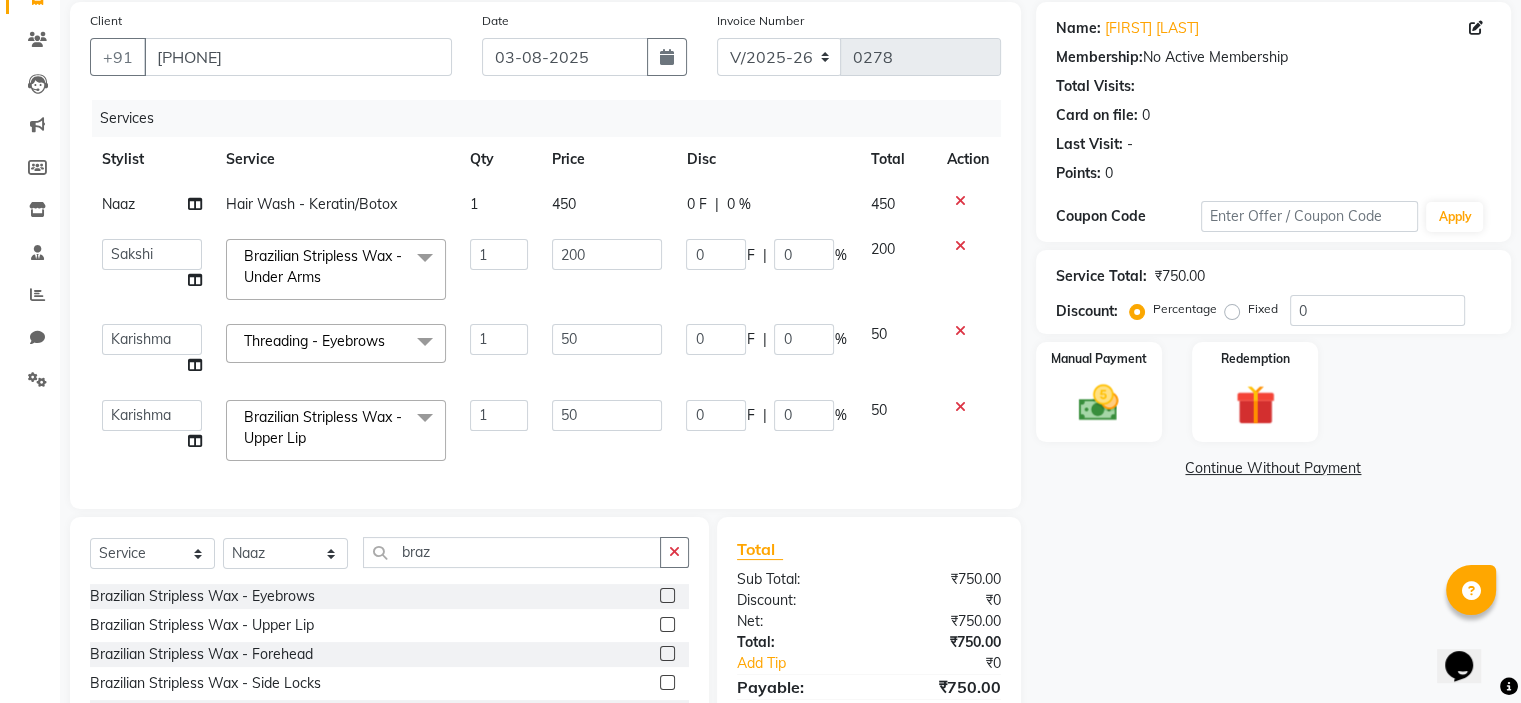 click on "Name: [FIRST] [LAST] Membership:  No Active Membership  Total Visits:   Card on file:  0 Last Visit:   - Points:   0  Coupon Code Apply Service Total:  ₹750.00  Discount:  Percentage   Fixed  0 Manual Payment Redemption  Continue Without Payment" 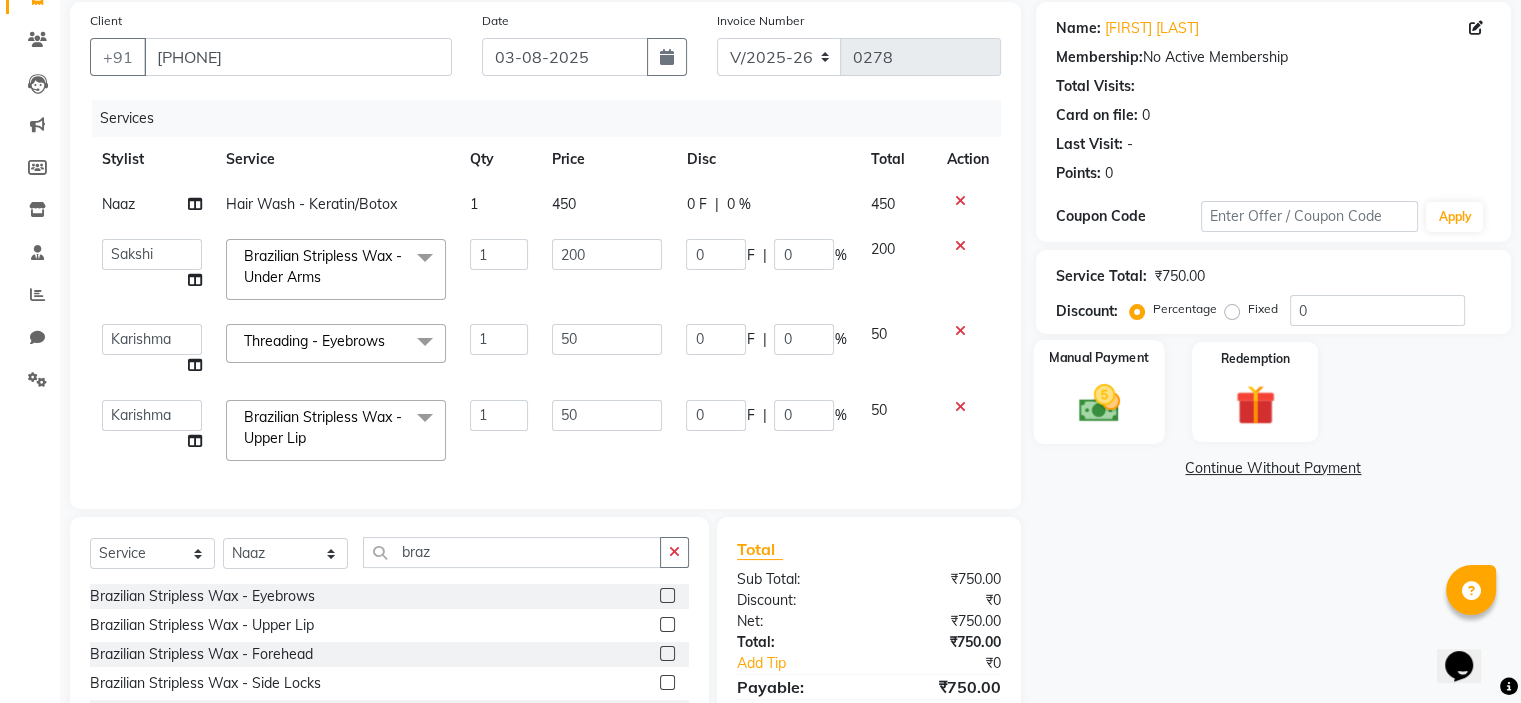 click 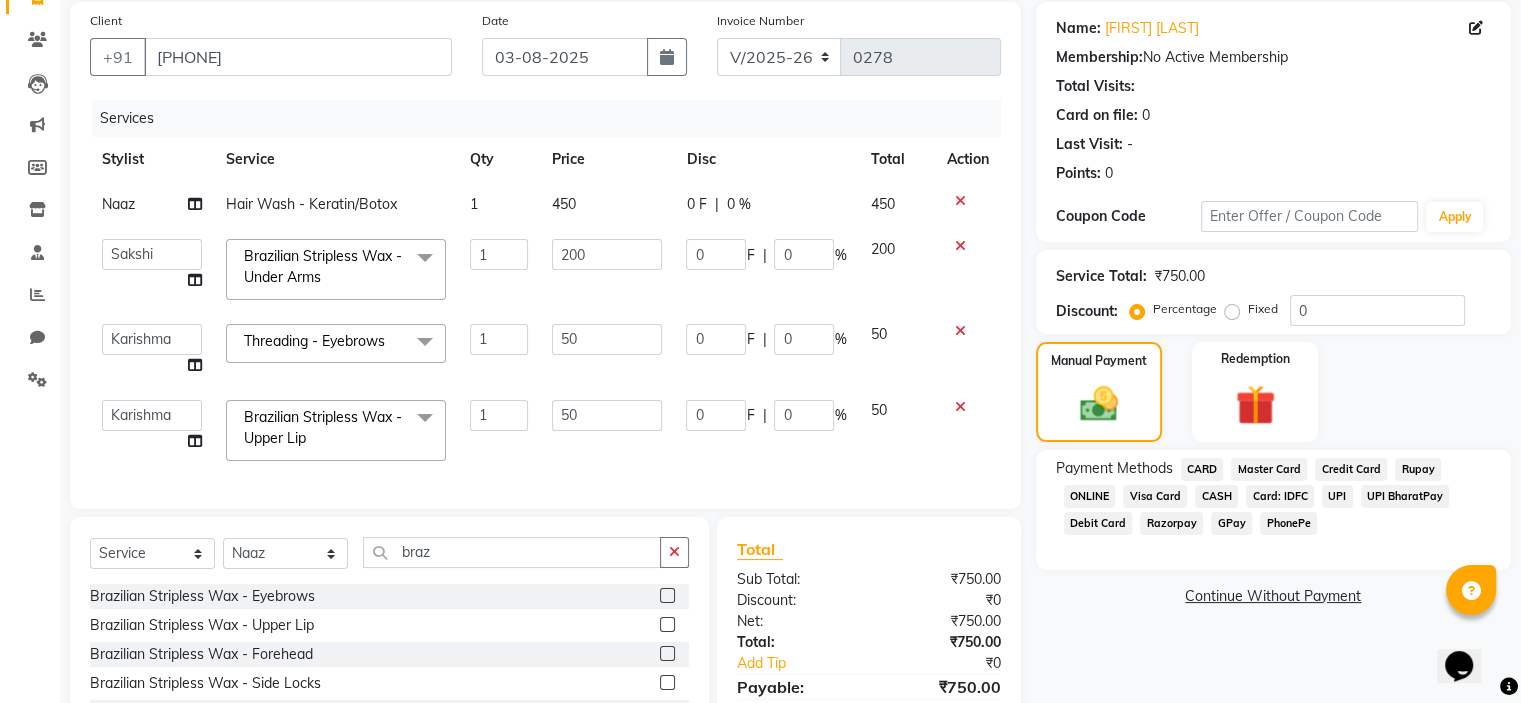 click 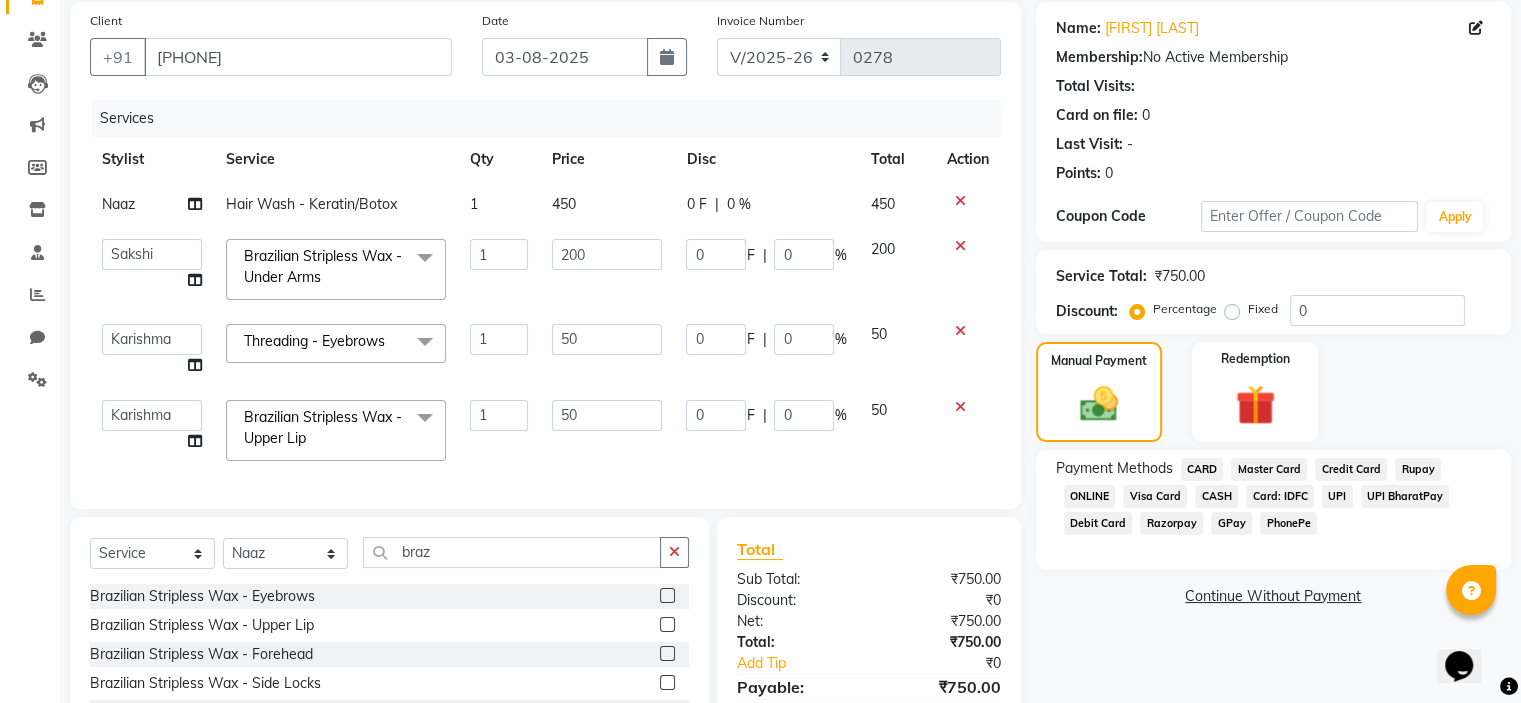 click 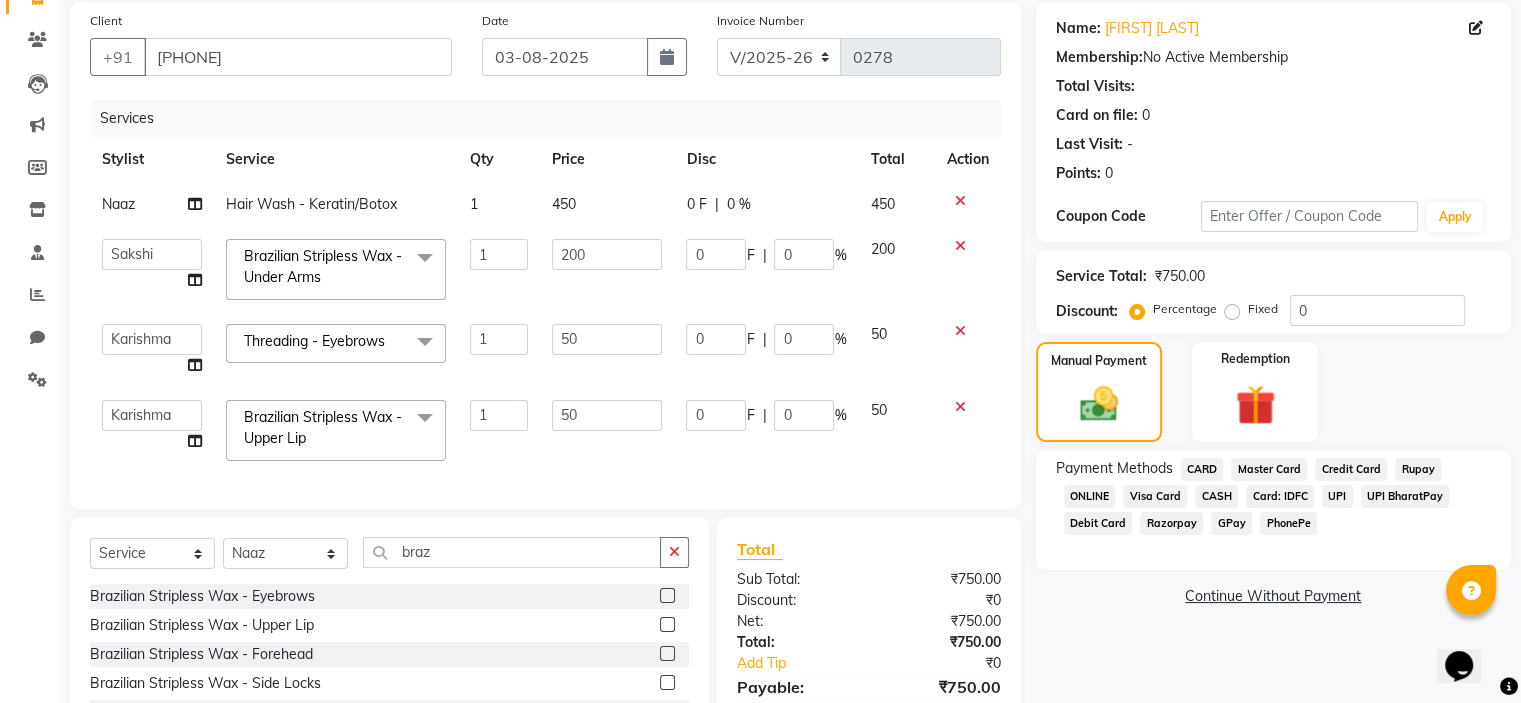 click on "Continue Without Payment" 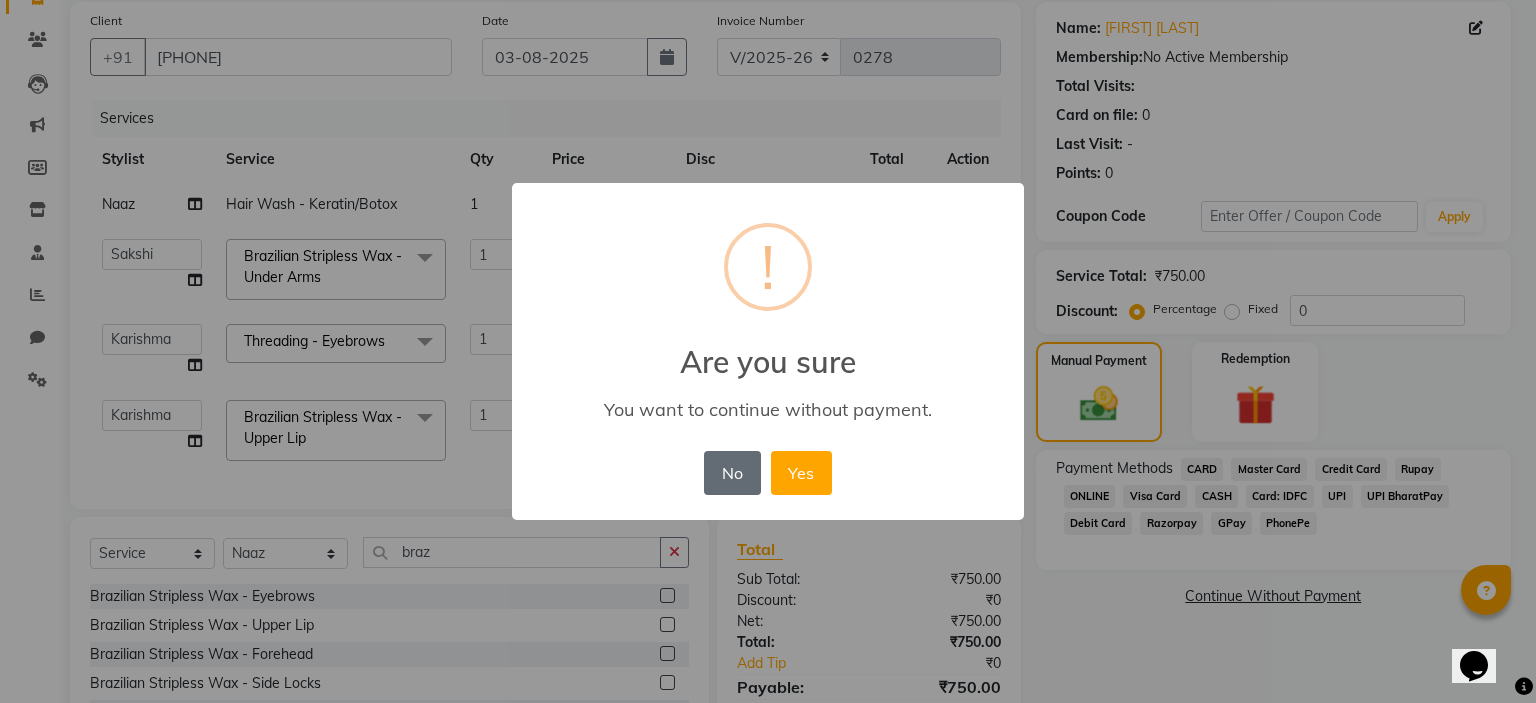 click on "No" at bounding box center (732, 473) 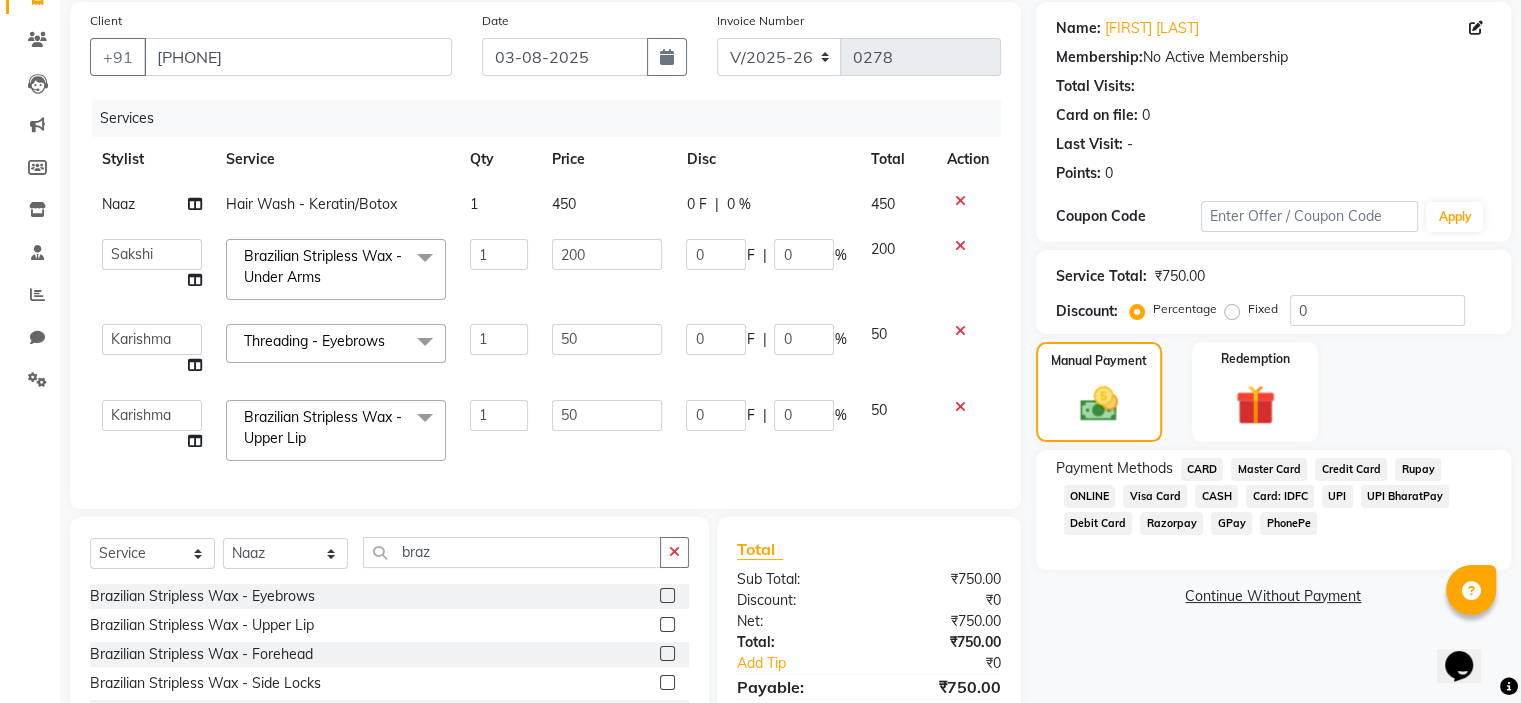 click on "0 F | 0 %" 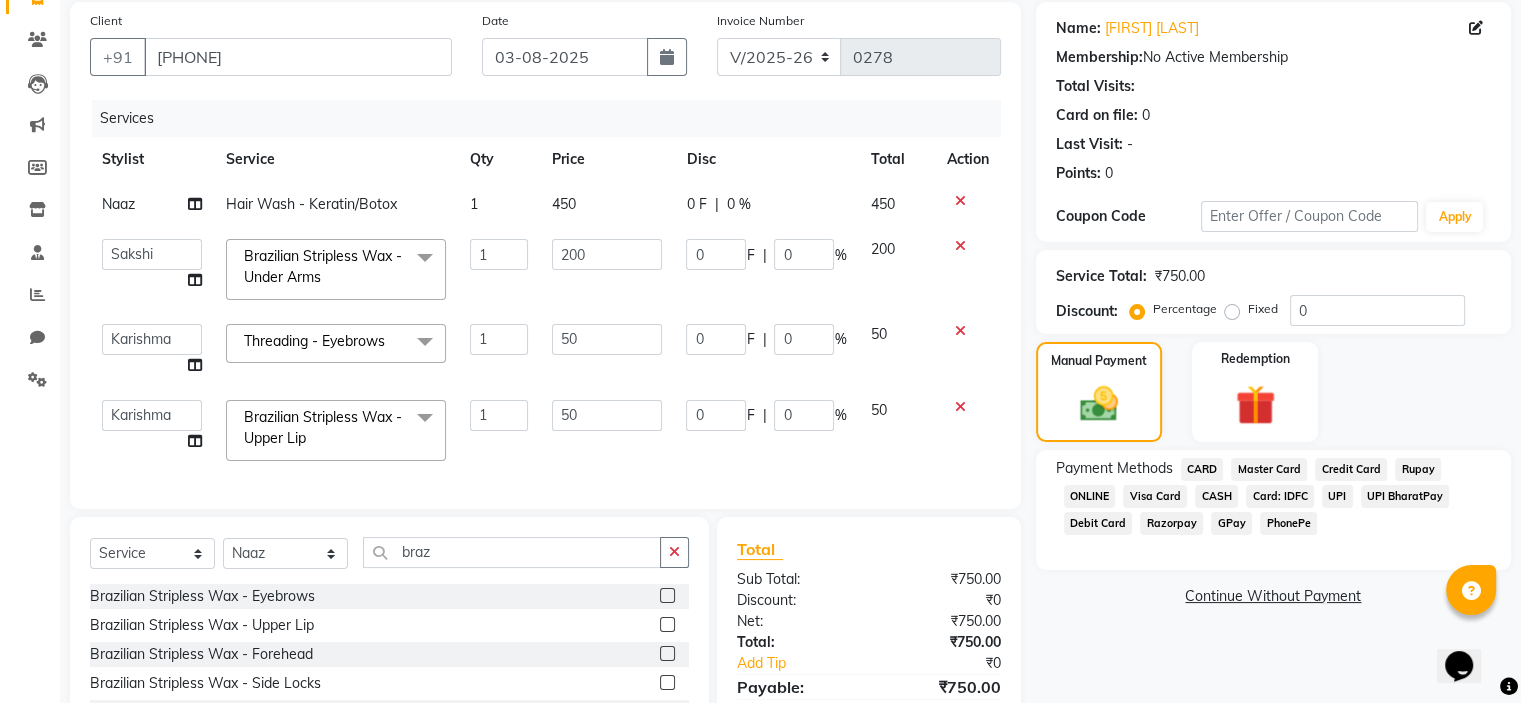 click on "Name: [NAME] Membership:  No Active Membership  Total Visits:   Card on file:  0 Last Visit:   - Points:   0  Coupon Code Apply Service Total:  ₹750.00  Discount:  Percentage   Fixed  0 Manual Payment Redemption Payment Methods  CARD   Master Card   Credit Card   Rupay   ONLINE   Visa Card   CASH   Card: IDFC   UPI   UPI BharatPay   Debit Card   Razorpay   GPay   PhonePe   Continue Without Payment" 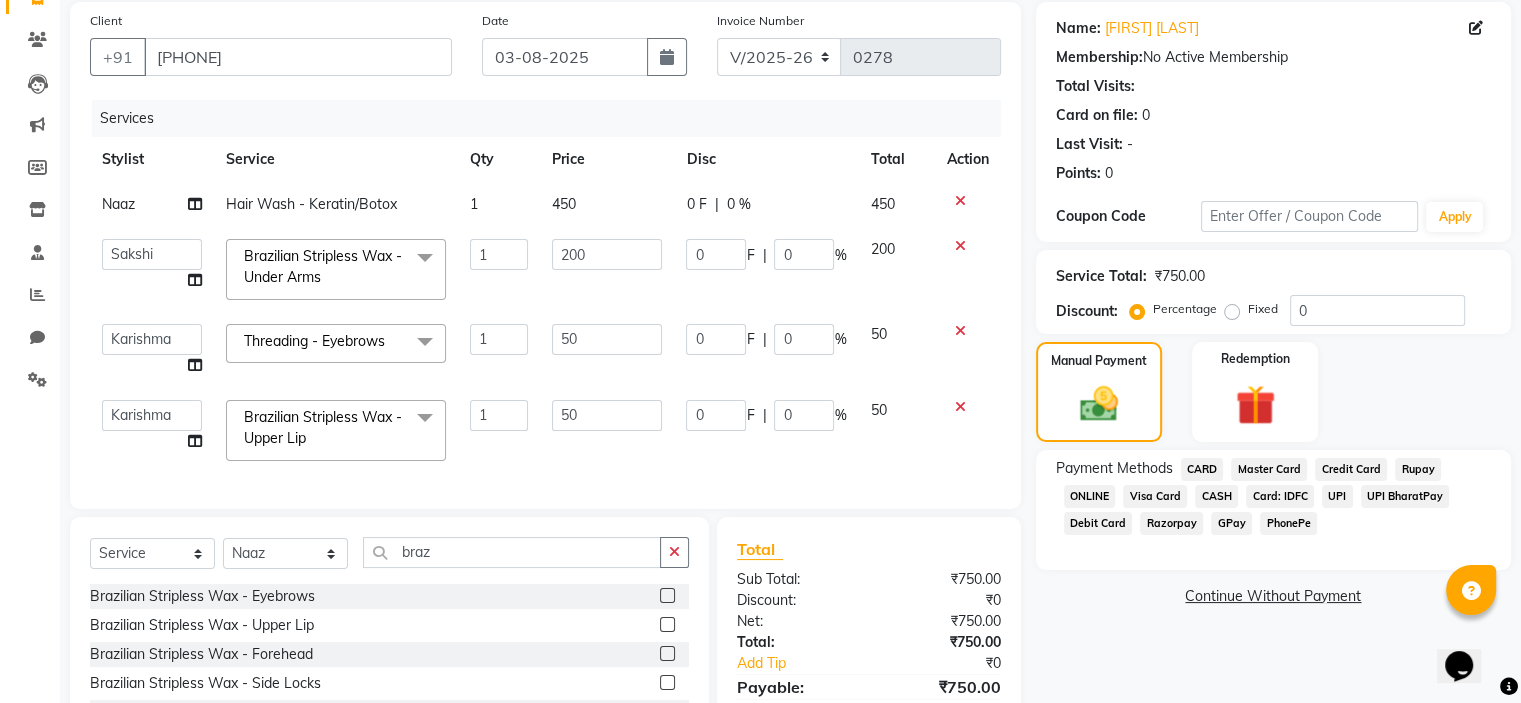click on "Name: [NAME] Membership:  No Active Membership  Total Visits:   Card on file:  0 Last Visit:   - Points:   0  Coupon Code Apply Service Total:  ₹750.00  Discount:  Percentage   Fixed  0 Manual Payment Redemption Payment Methods  CARD   Master Card   Credit Card   Rupay   ONLINE   Visa Card   CASH   Card: IDFC   UPI   UPI BharatPay   Debit Card   Razorpay   GPay   PhonePe   Continue Without Payment" 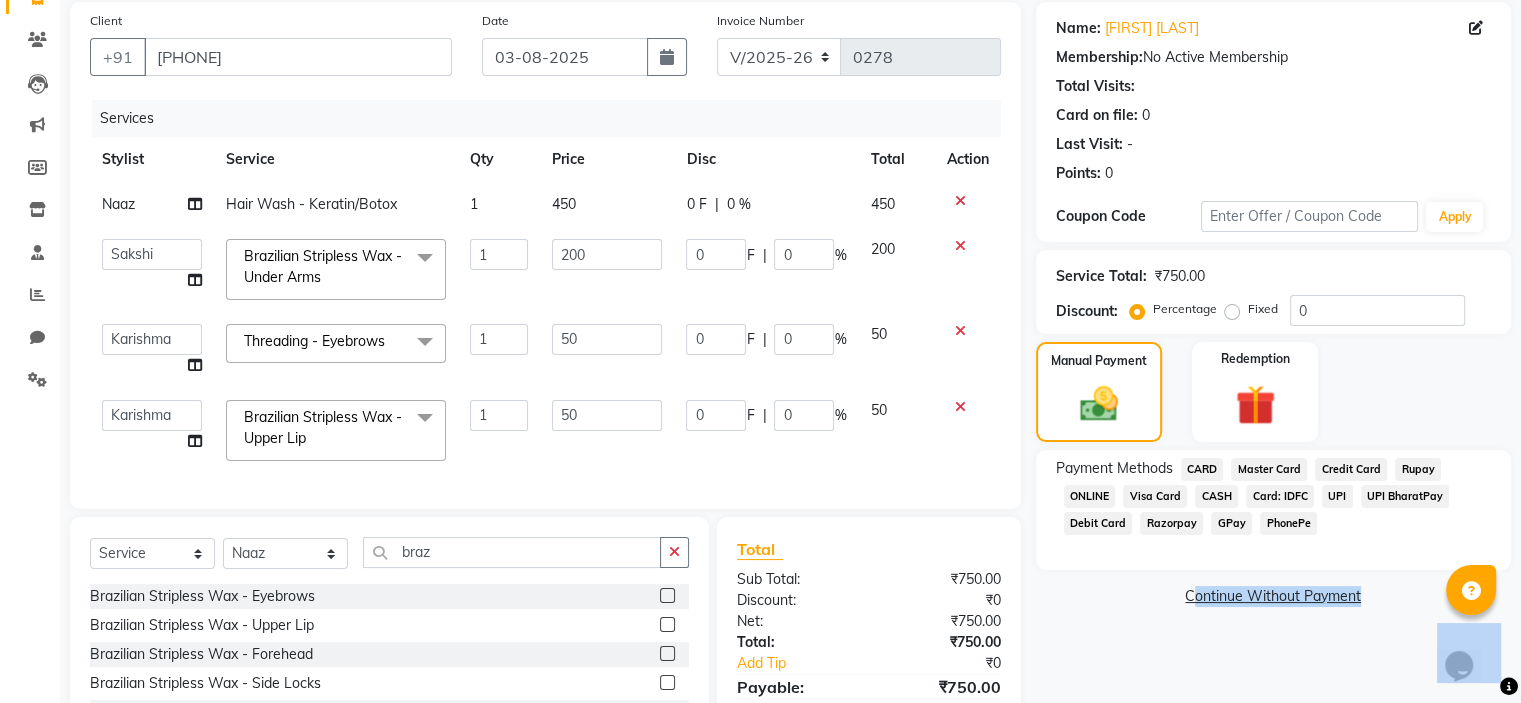 click on "Name: [NAME] Membership:  No Active Membership  Total Visits:   Card on file:  0 Last Visit:   - Points:   0  Coupon Code Apply Service Total:  ₹750.00  Discount:  Percentage   Fixed  0 Manual Payment Redemption Payment Methods  CARD   Master Card   Credit Card   Rupay   ONLINE   Visa Card   CASH   Card: IDFC   UPI   UPI BharatPay   Debit Card   Razorpay   GPay   PhonePe   Continue Without Payment" 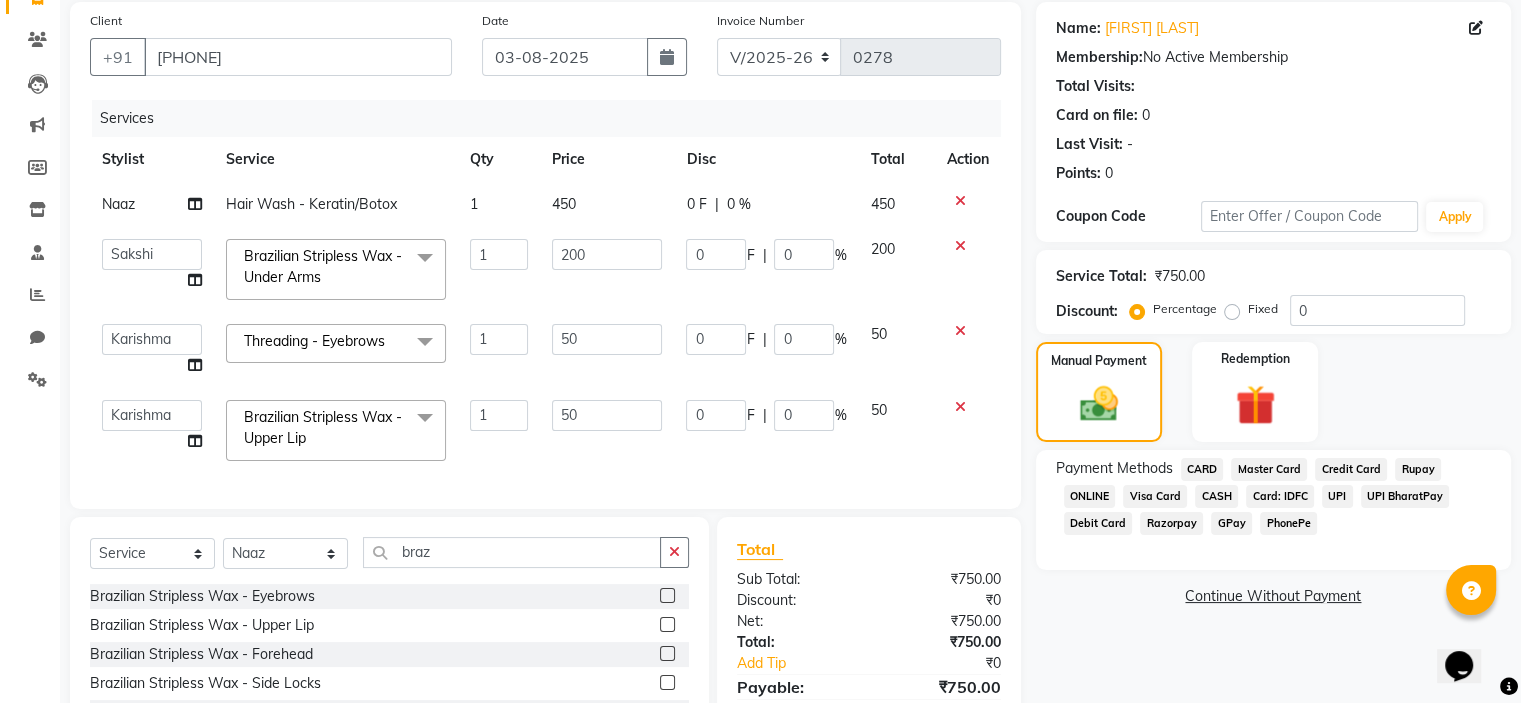 click on "Manual Payment Redemption" 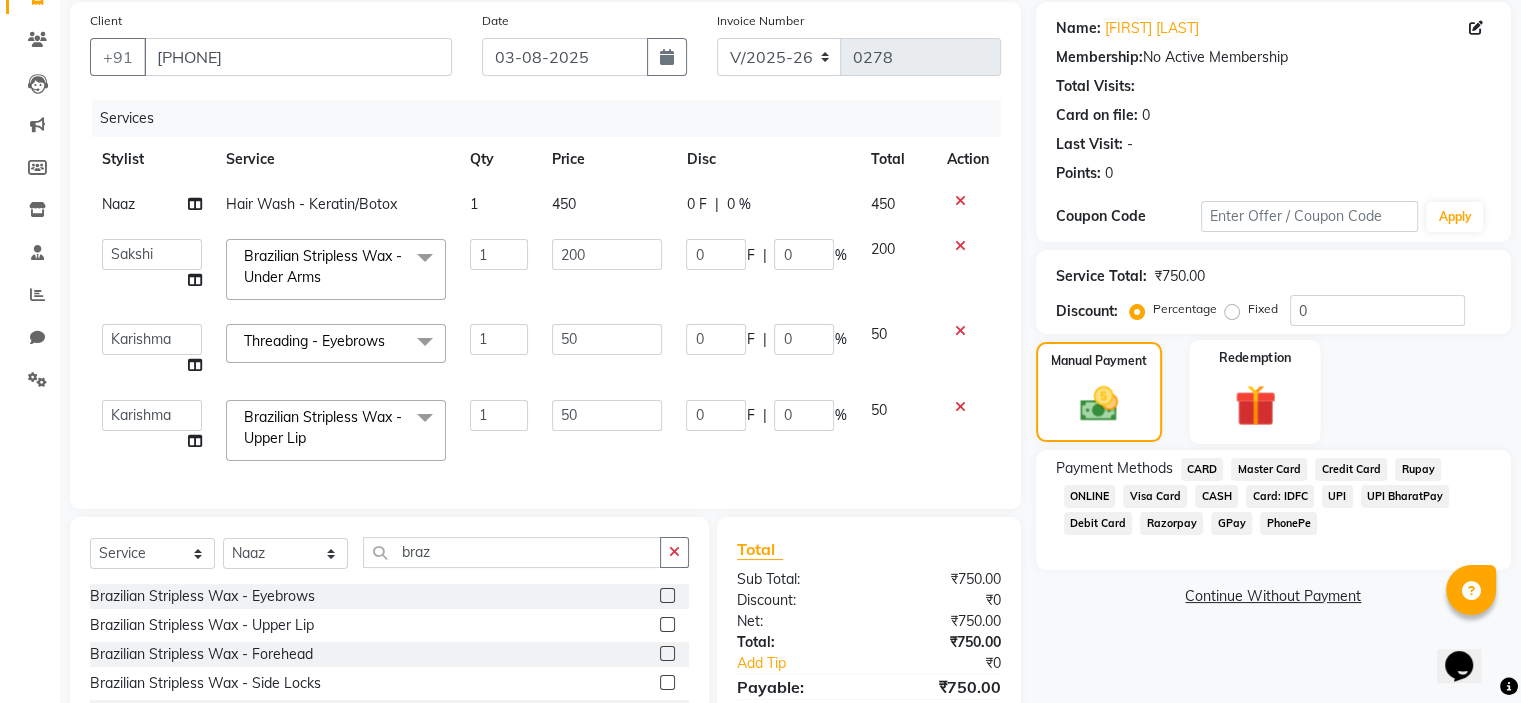 click 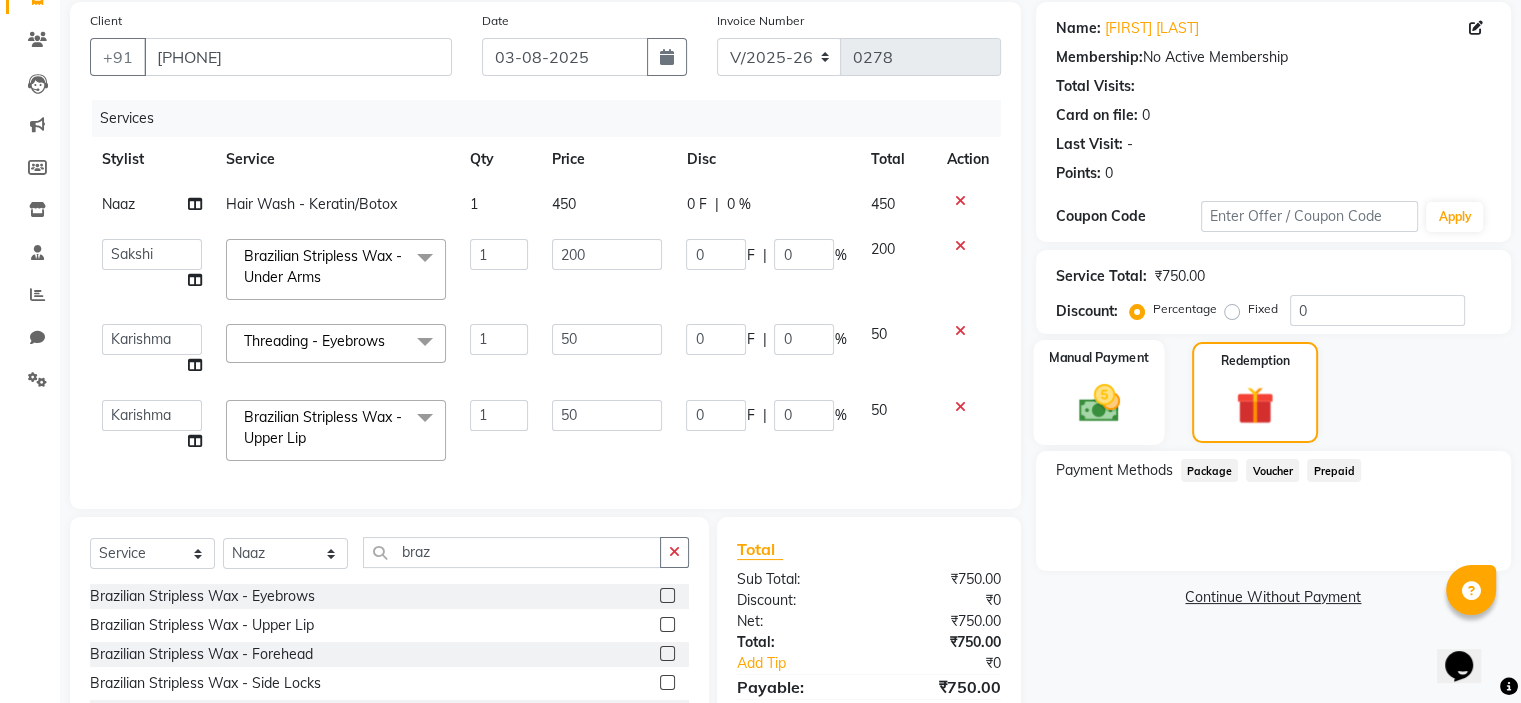 click on "Manual Payment" 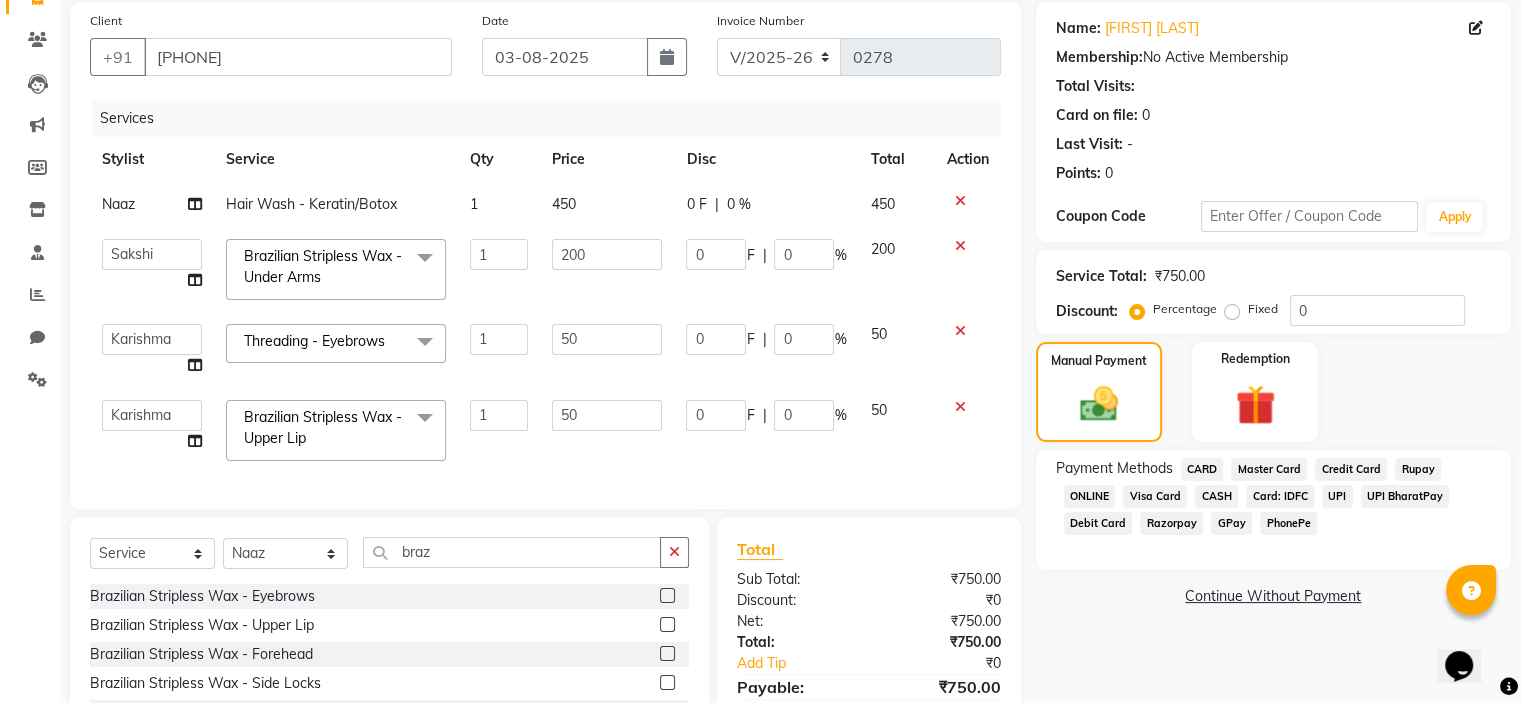 click 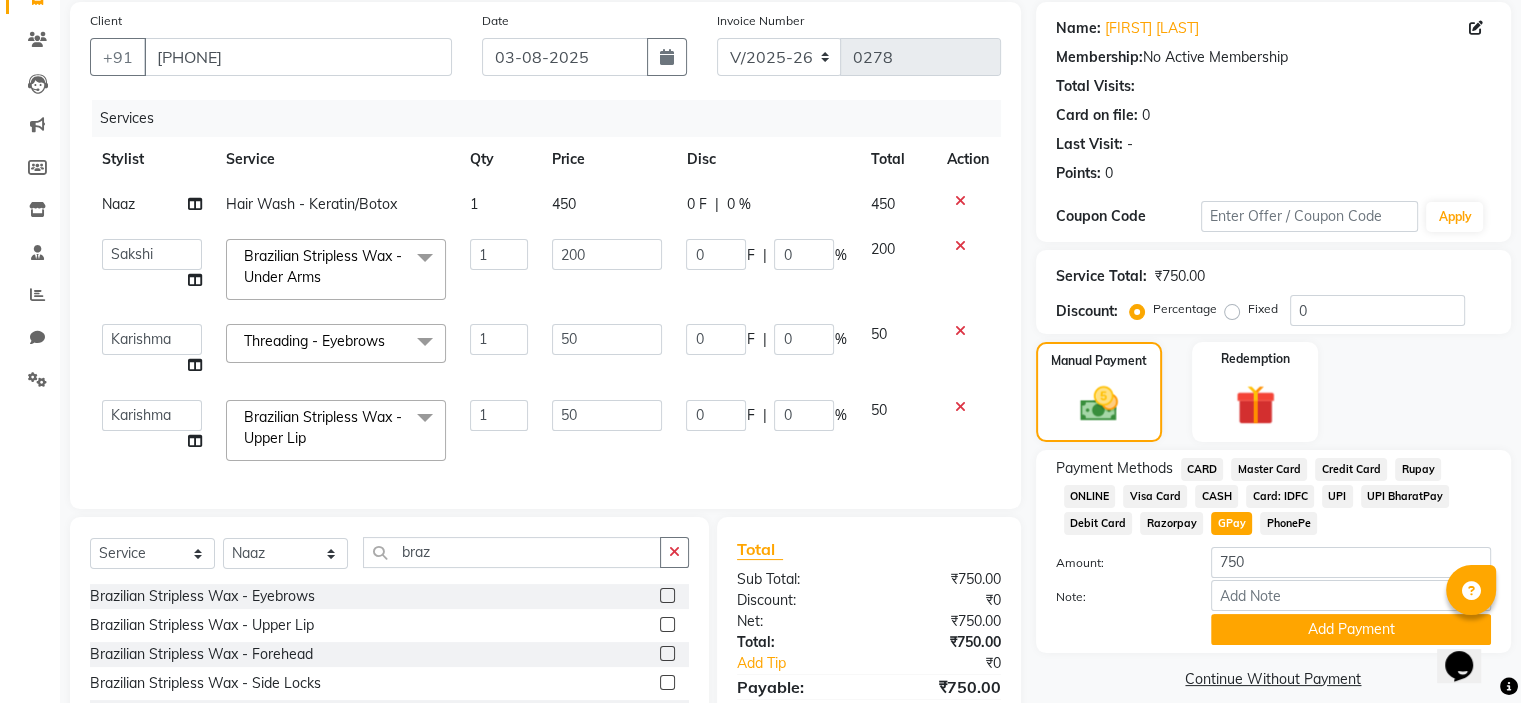 scroll, scrollTop: 301, scrollLeft: 0, axis: vertical 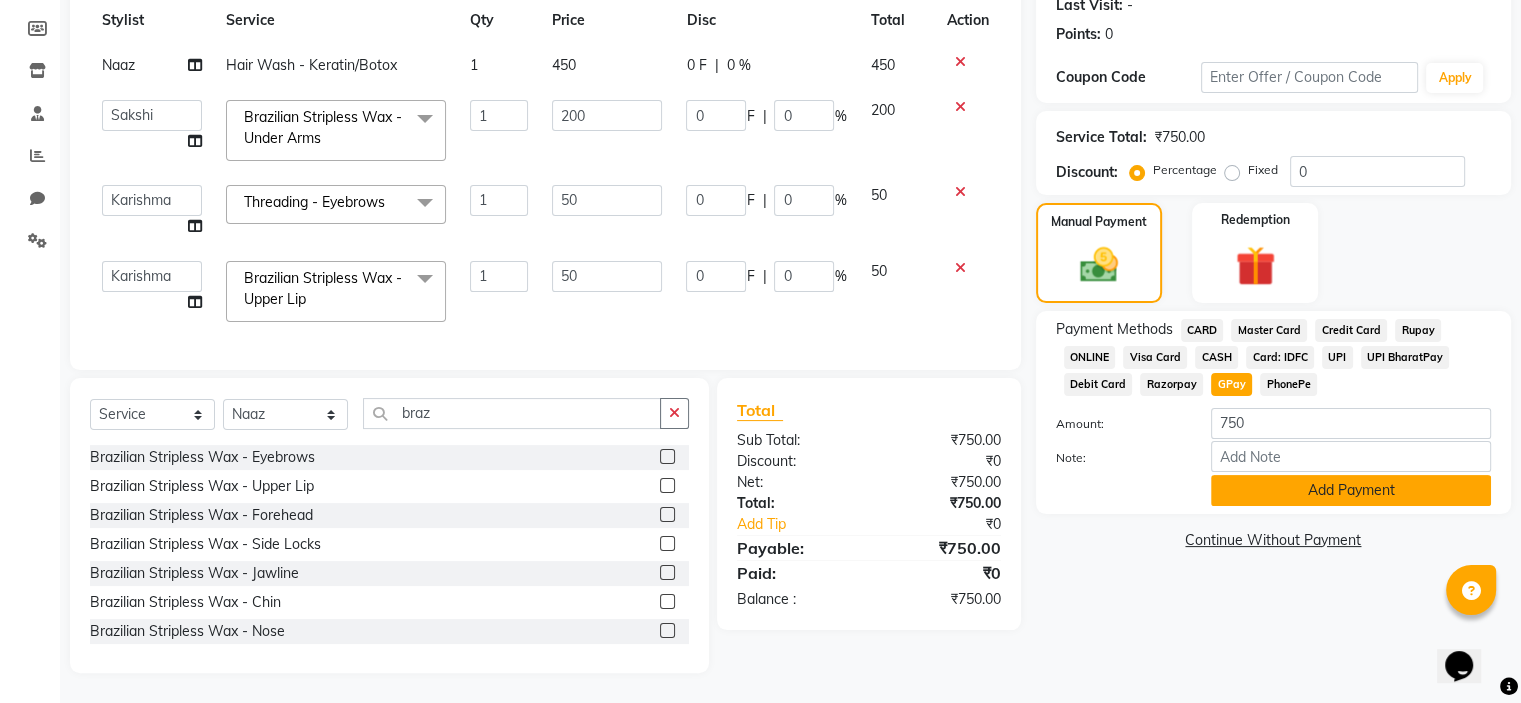 click on "Add Payment" 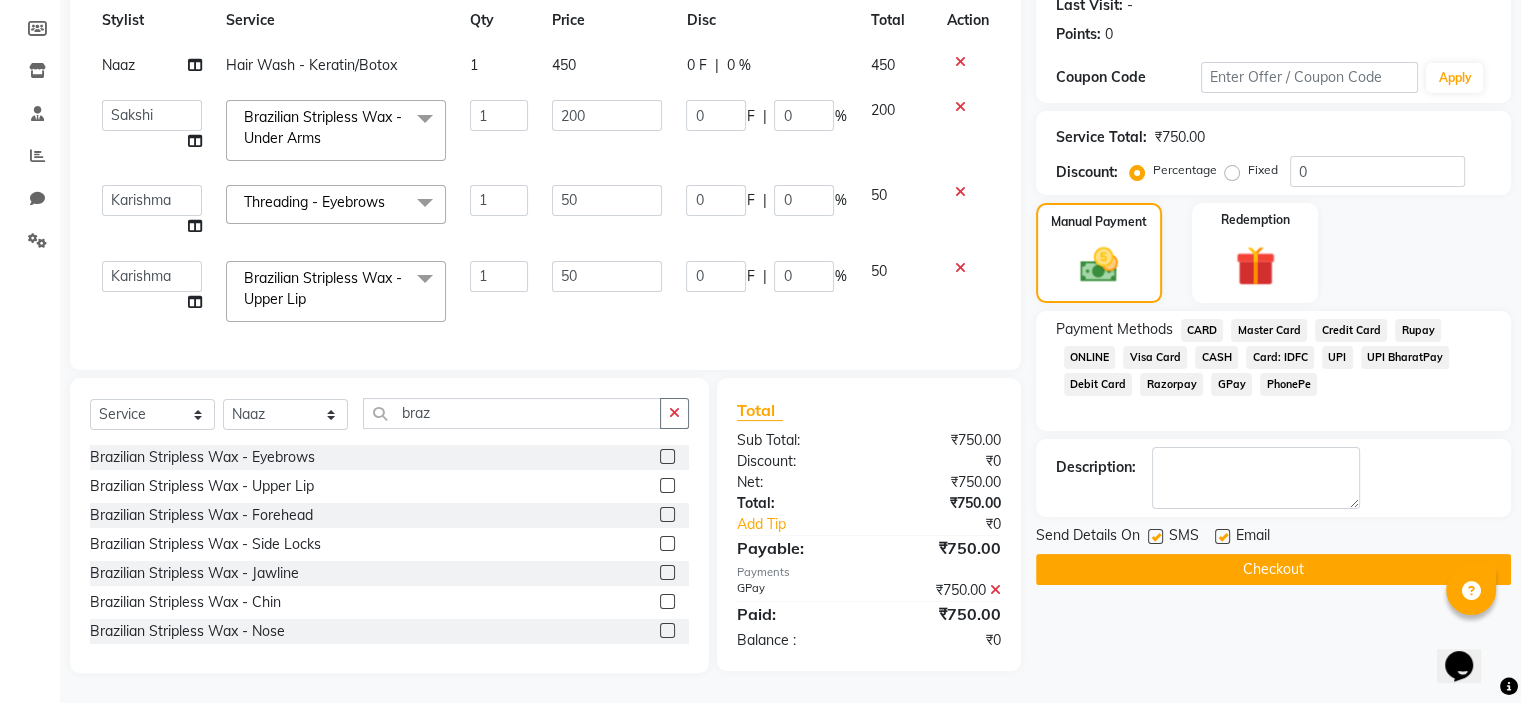 click 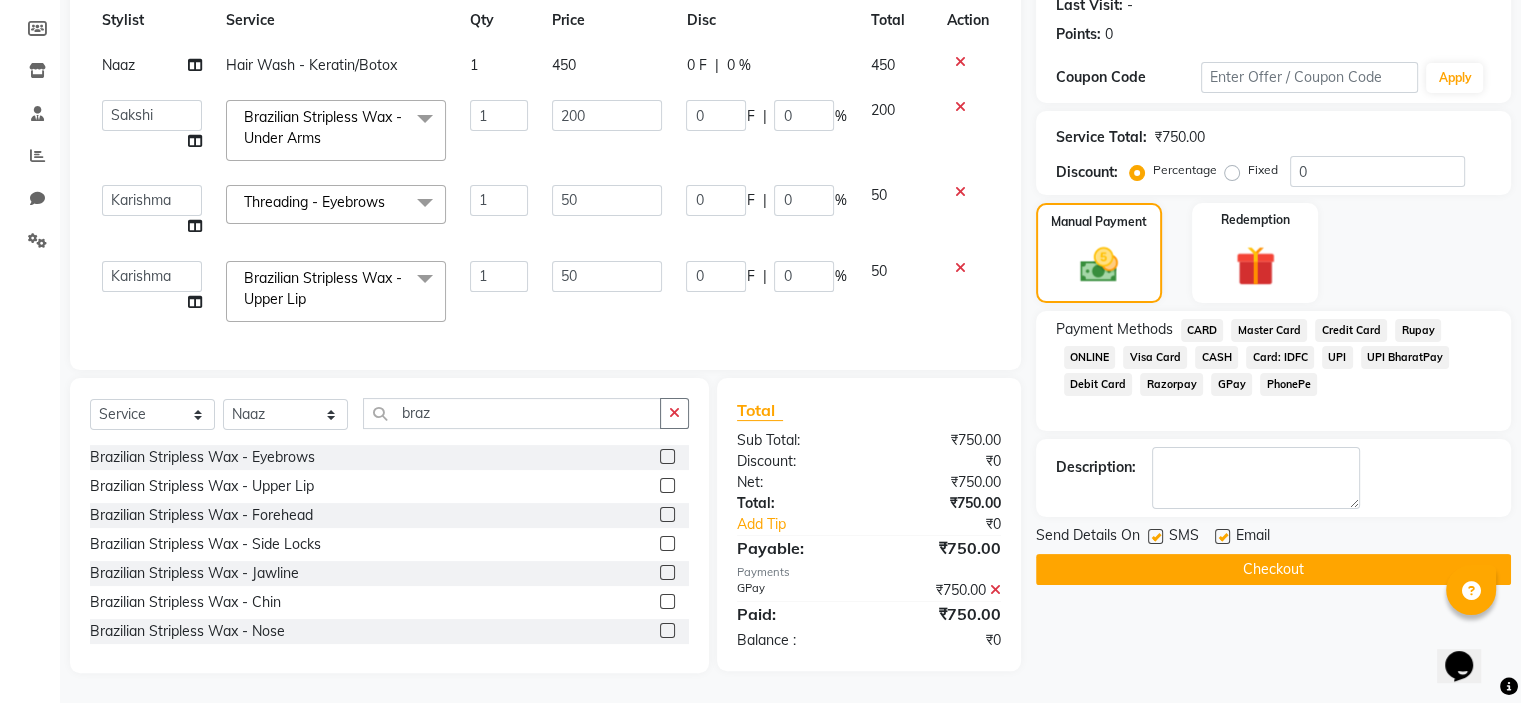 click at bounding box center [1154, 537] 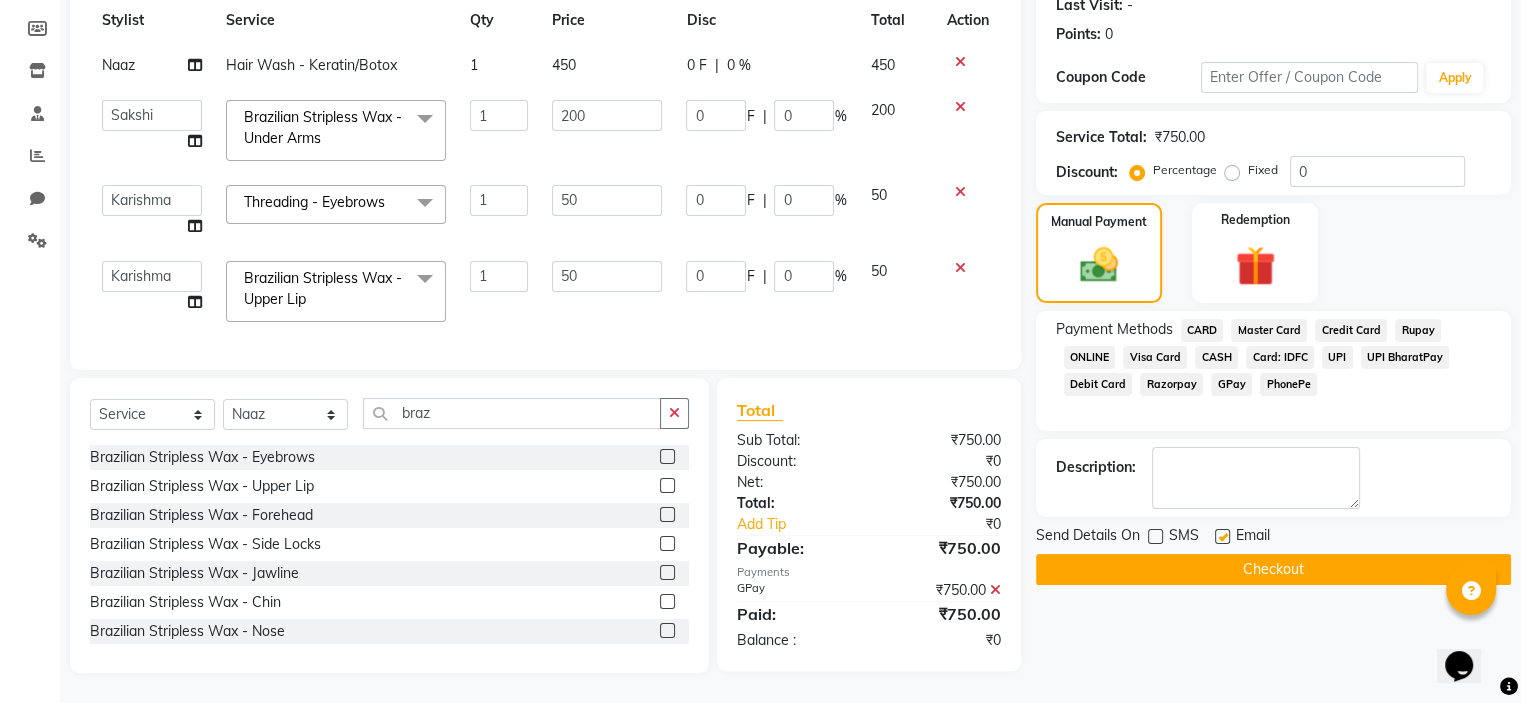 click on "Checkout" 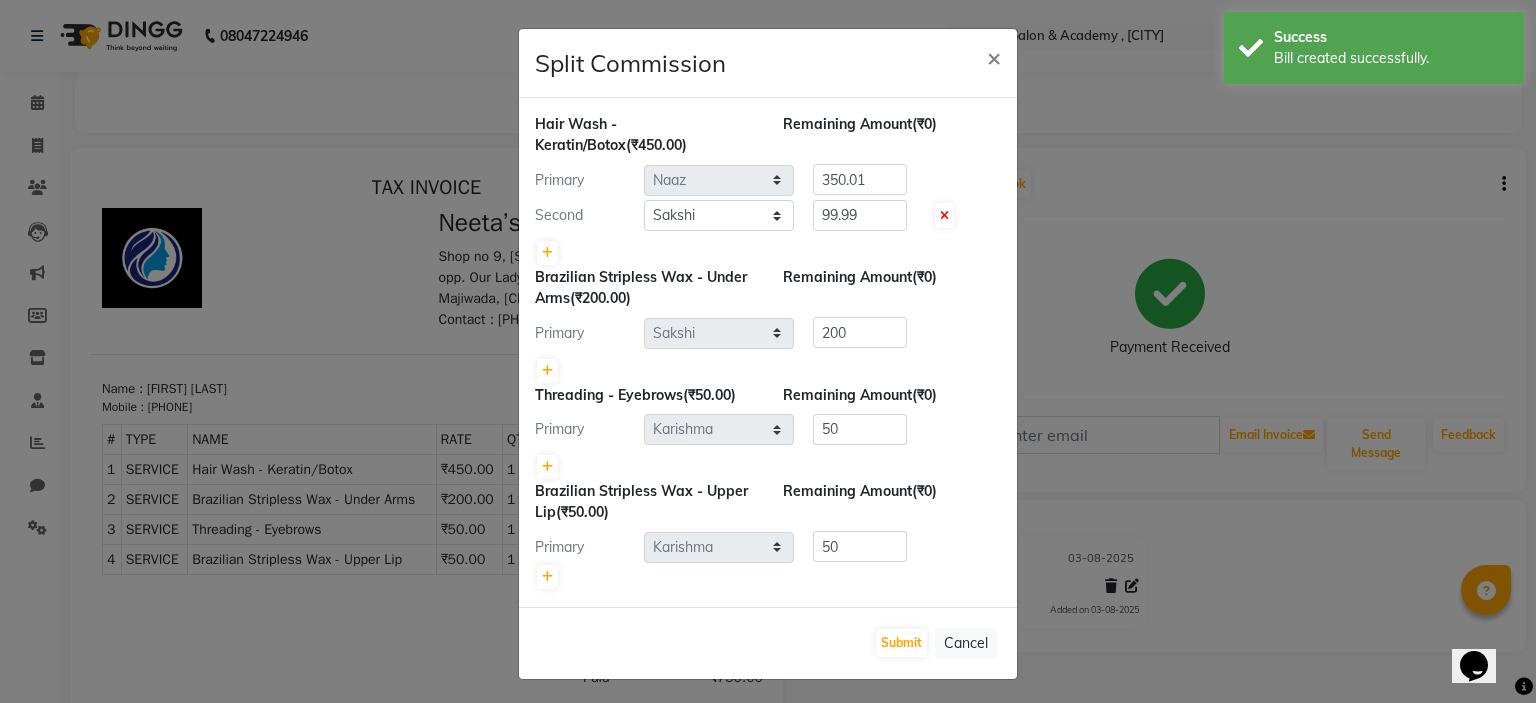 scroll, scrollTop: 0, scrollLeft: 0, axis: both 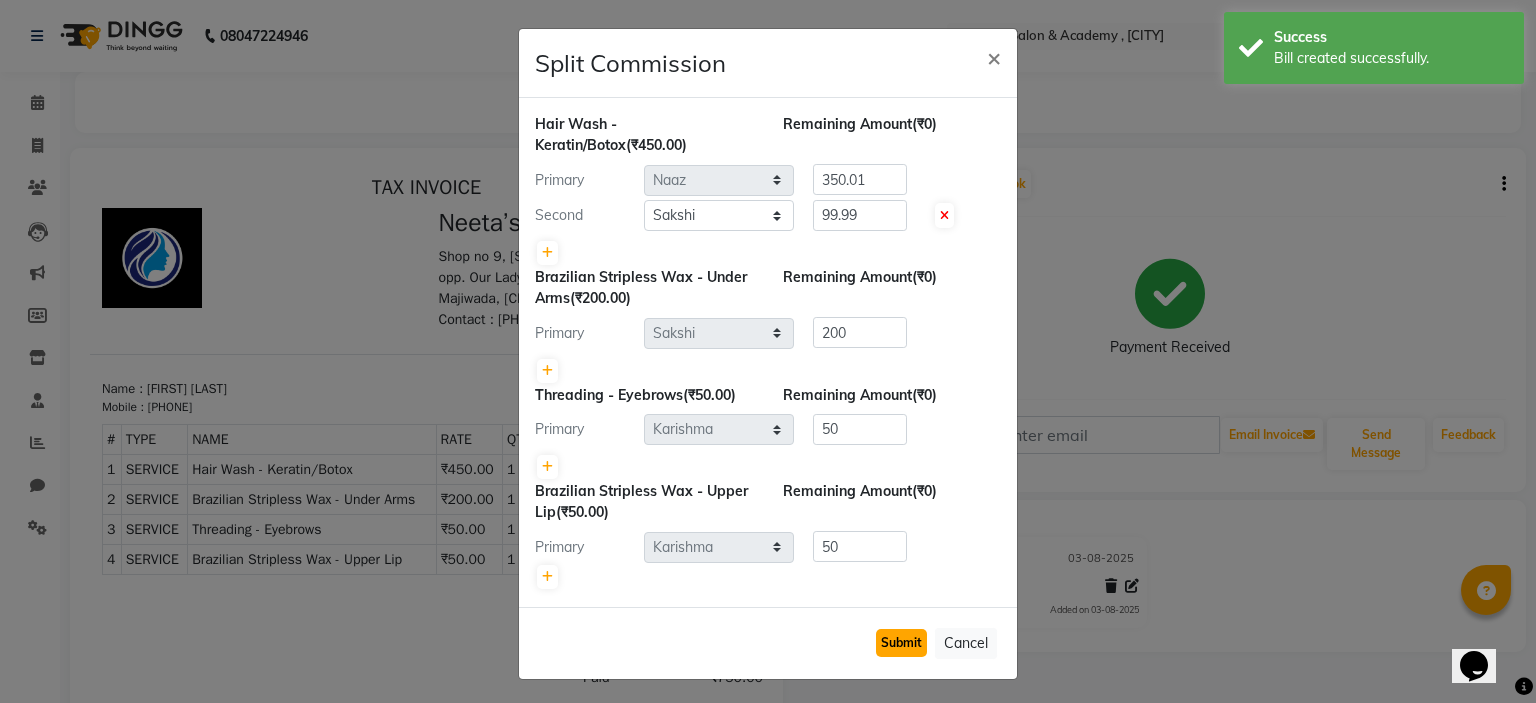 click on "Submit" 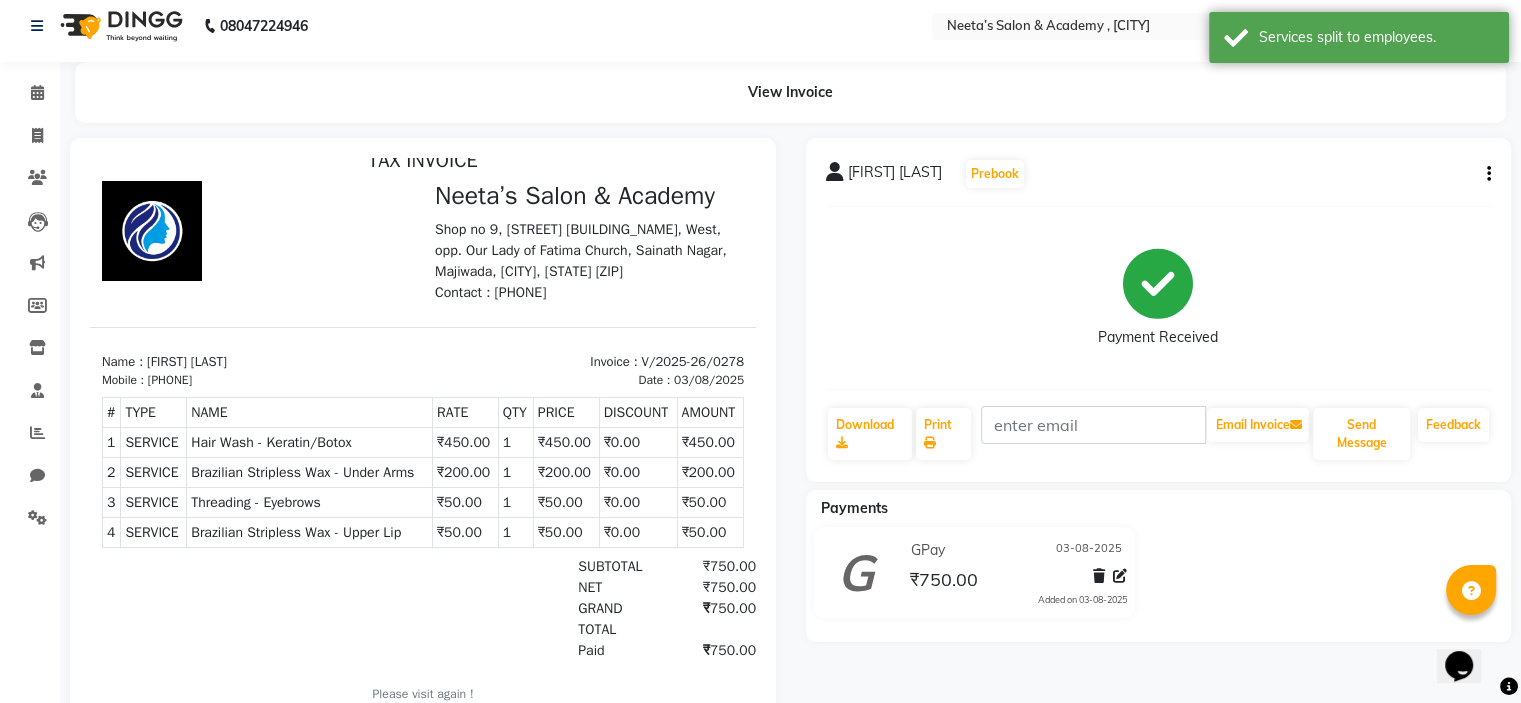 scroll, scrollTop: 36, scrollLeft: 0, axis: vertical 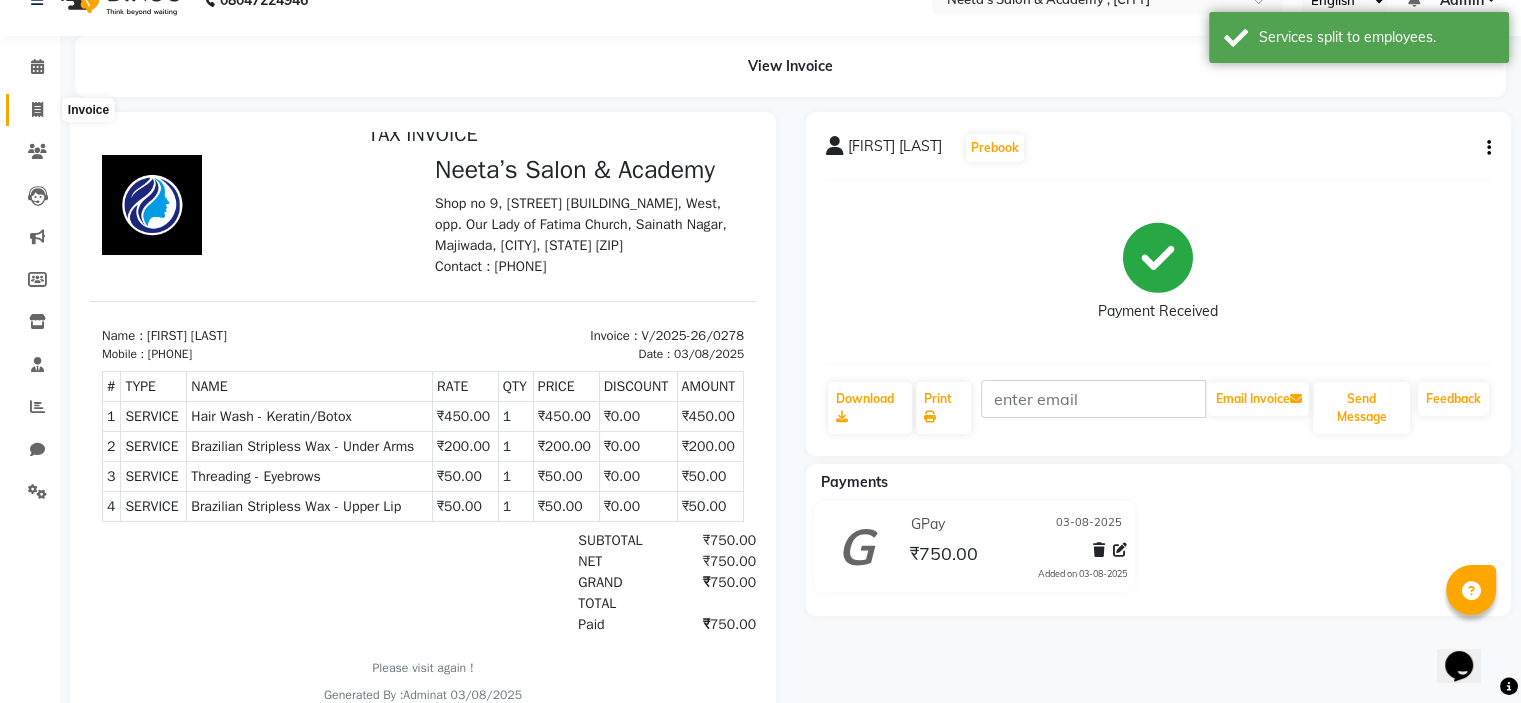click 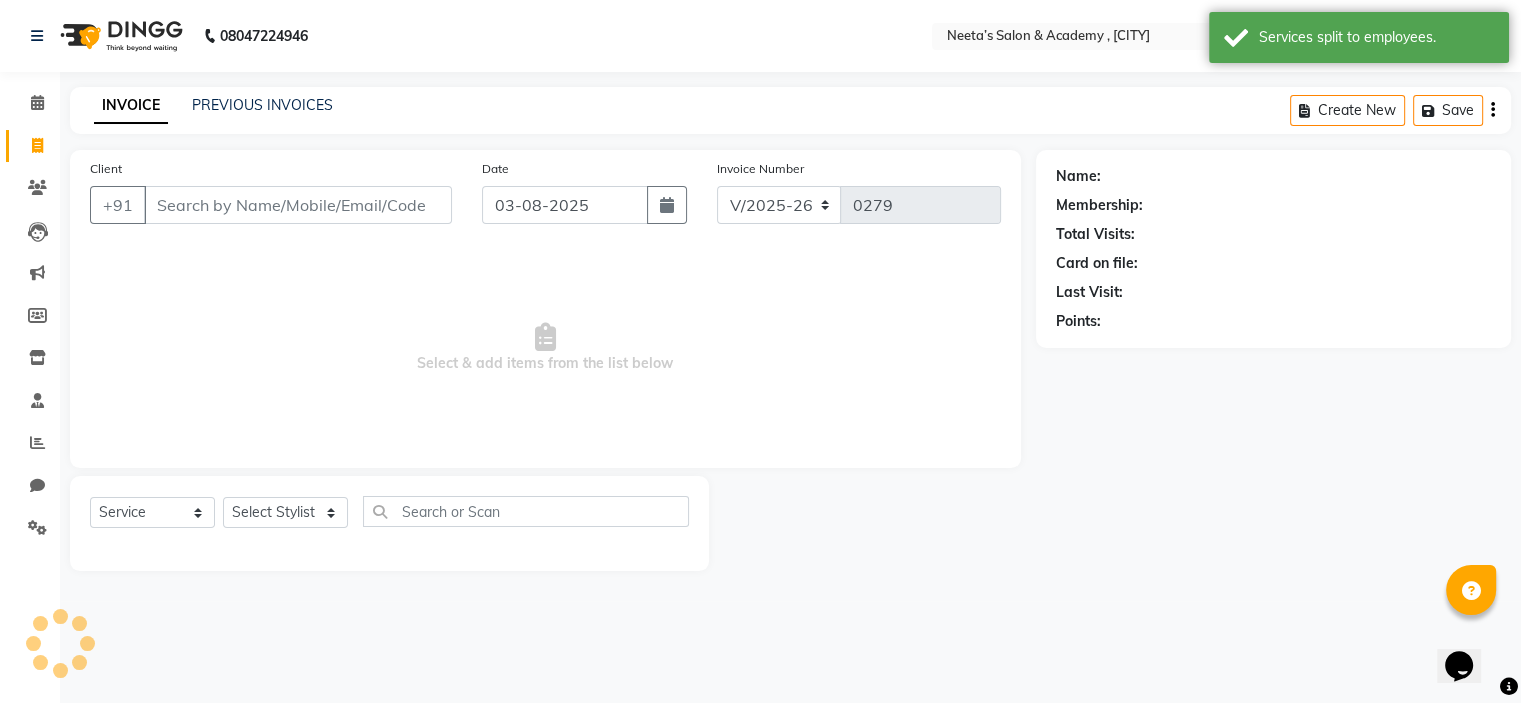 scroll, scrollTop: 0, scrollLeft: 0, axis: both 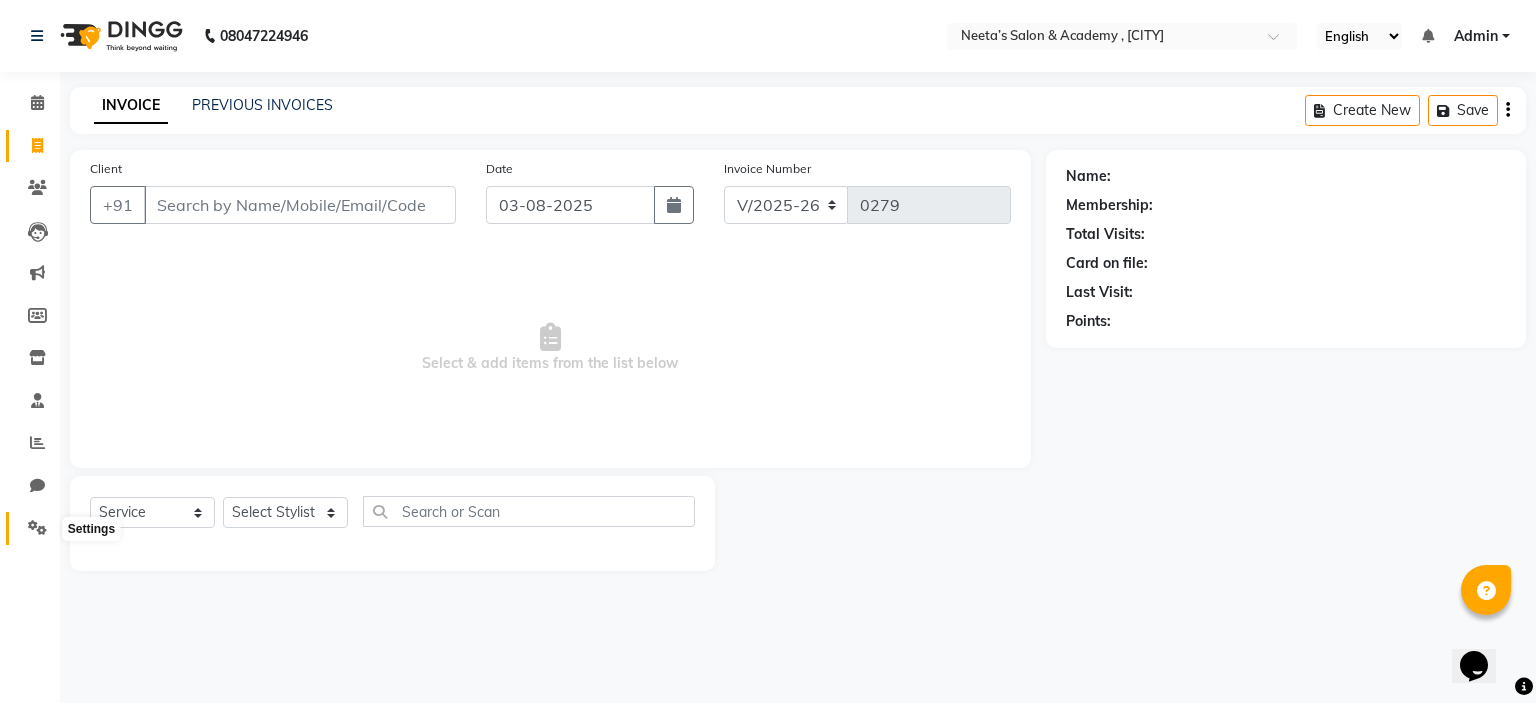click 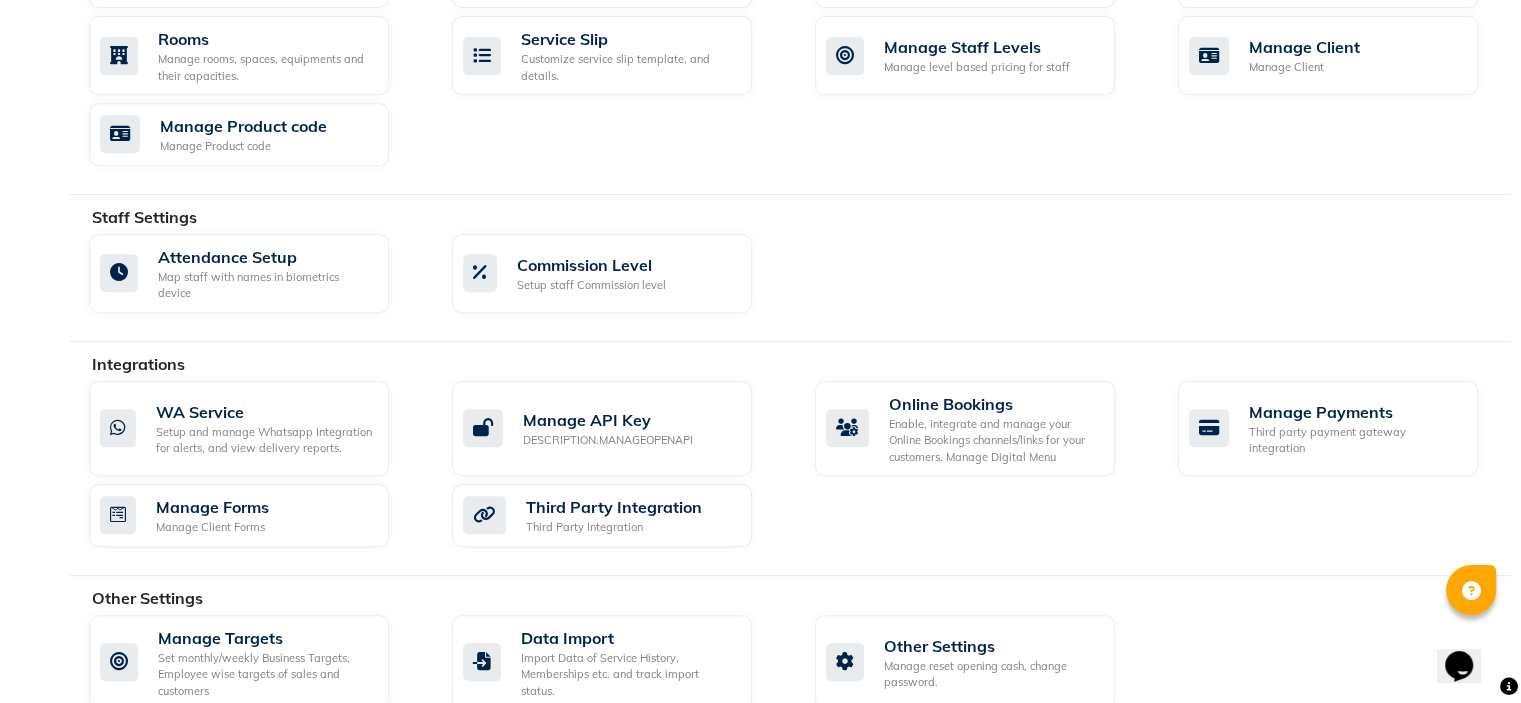 scroll, scrollTop: 918, scrollLeft: 0, axis: vertical 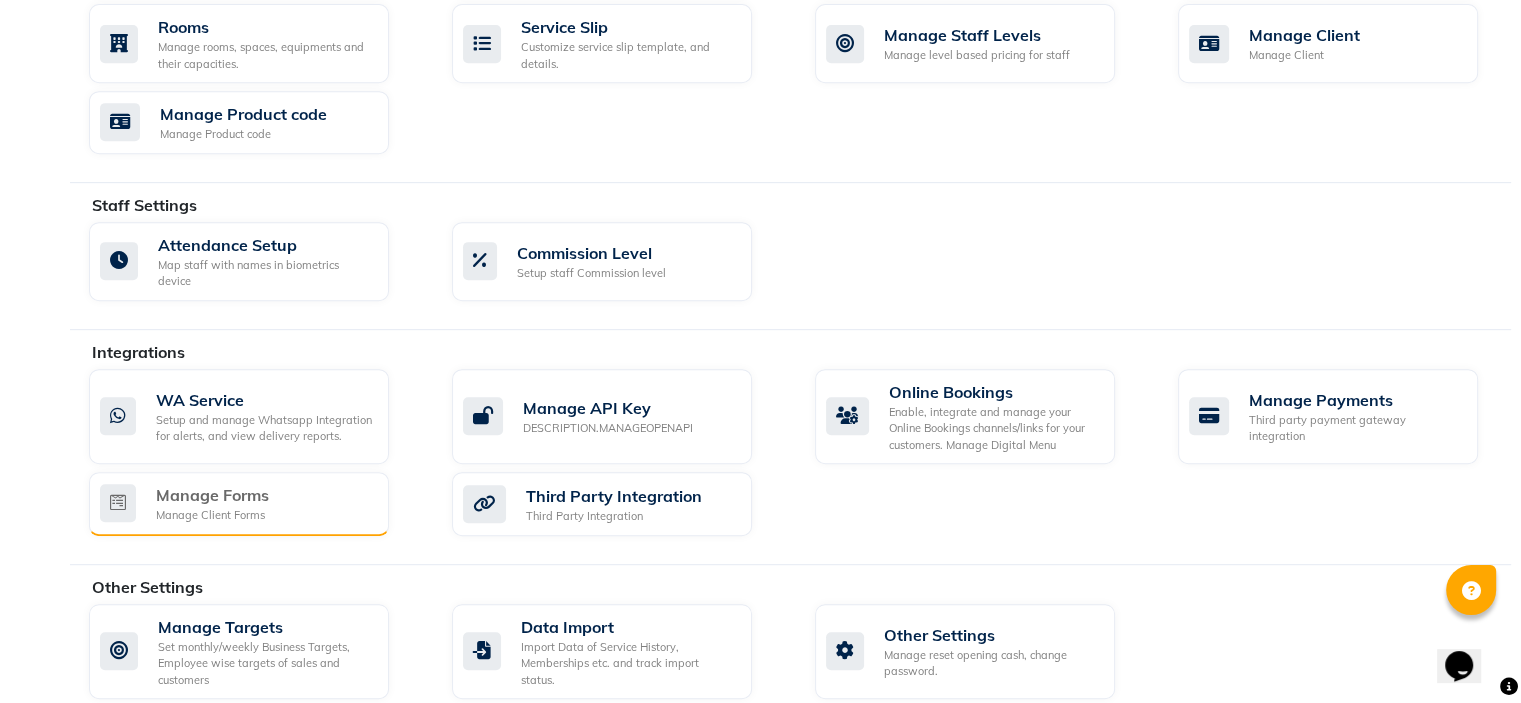 click on "Manage Forms Manage Client Forms" 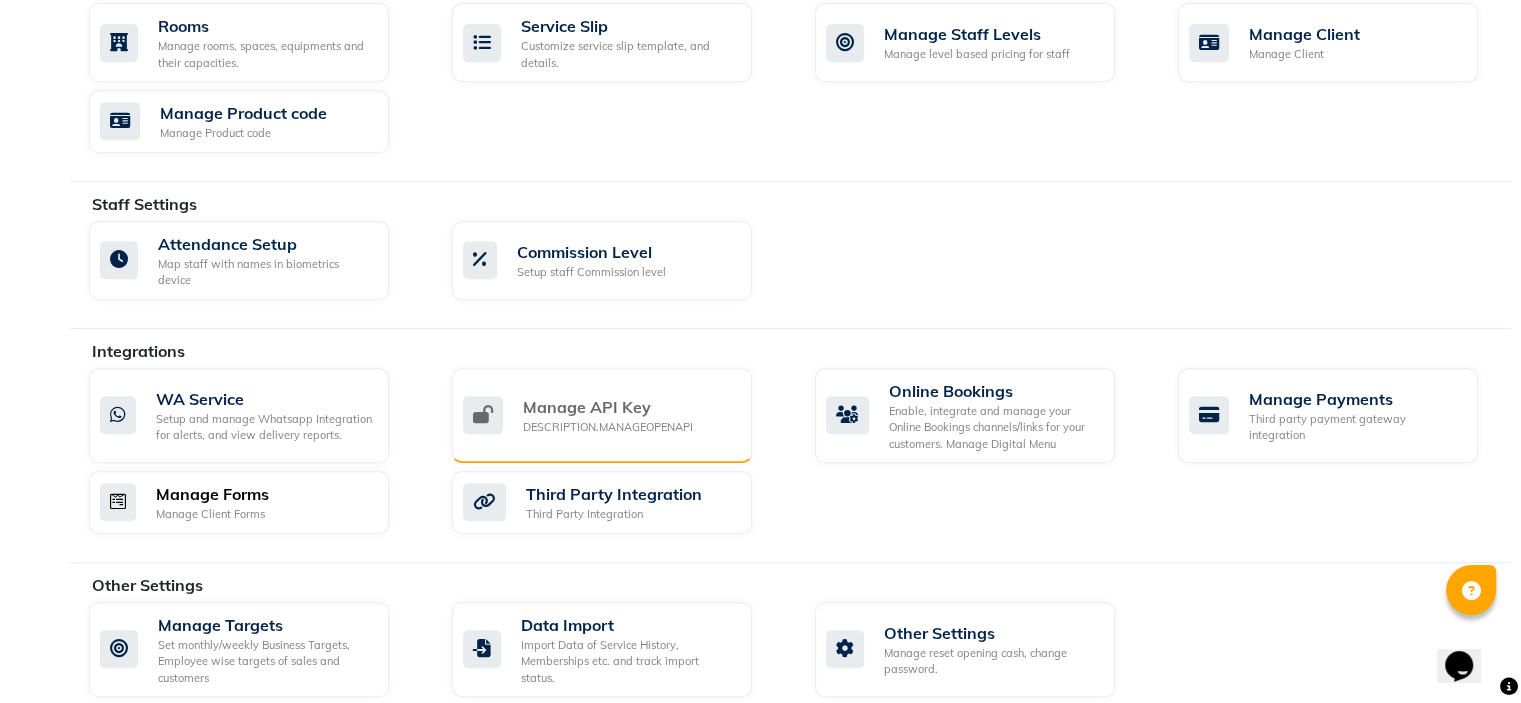 scroll, scrollTop: 918, scrollLeft: 0, axis: vertical 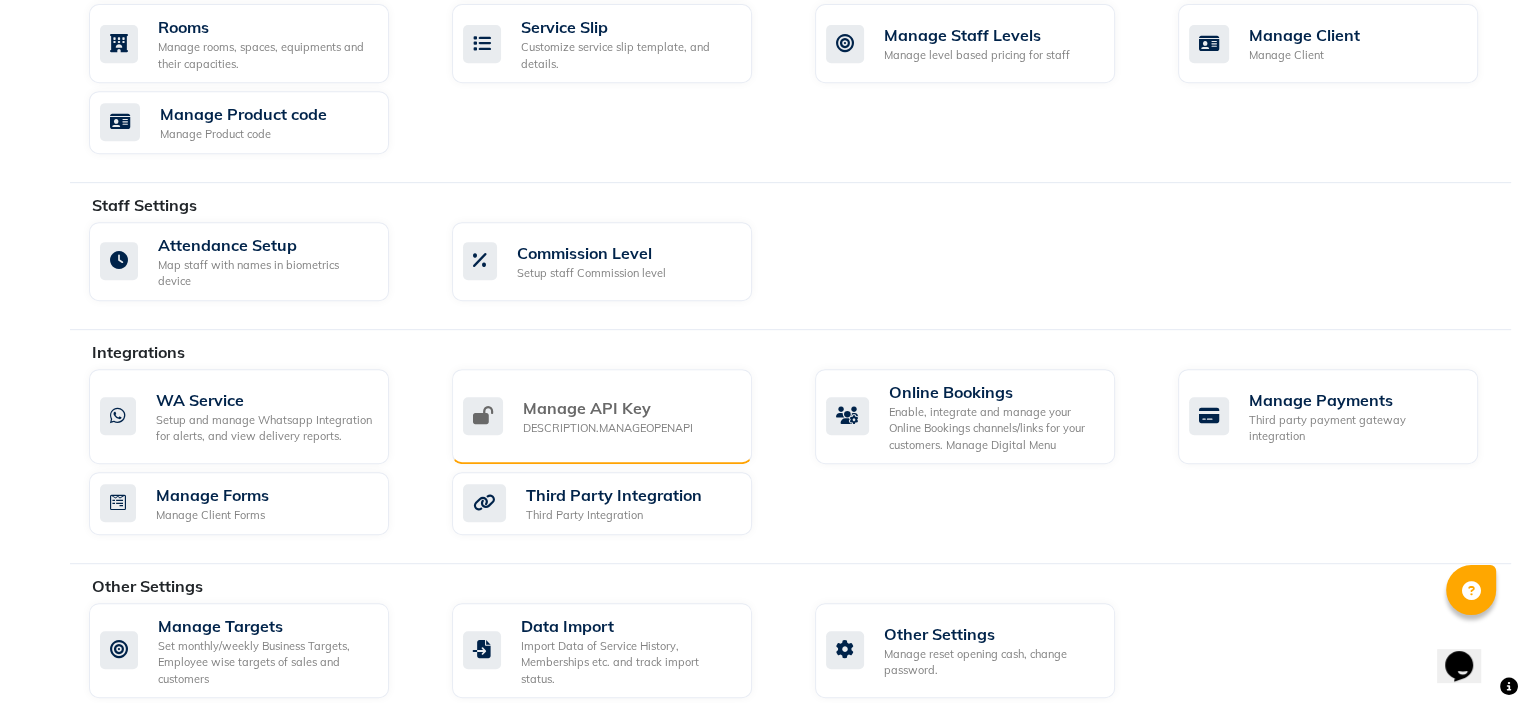 click on "Manage API Key DESCRIPTION.MANAGEOPENAPI" 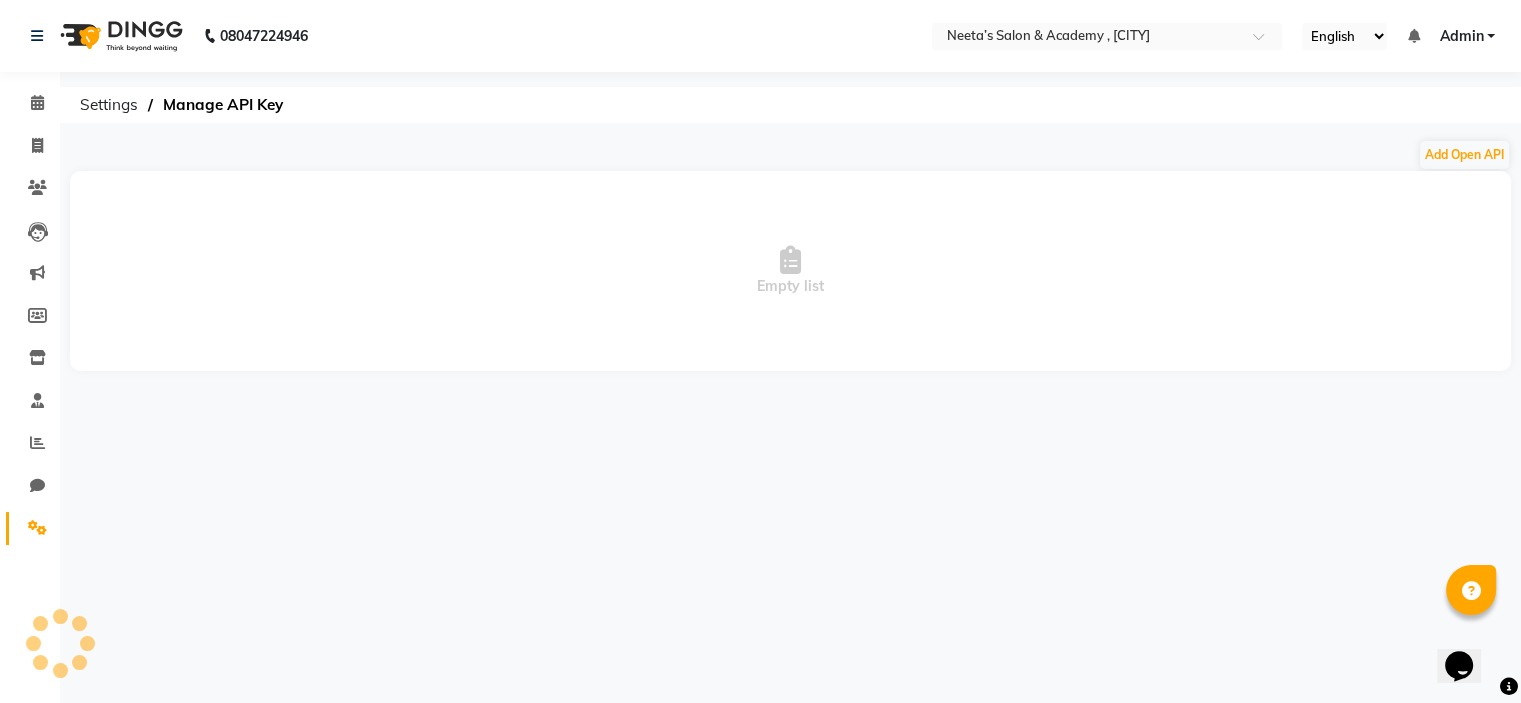 scroll, scrollTop: 0, scrollLeft: 0, axis: both 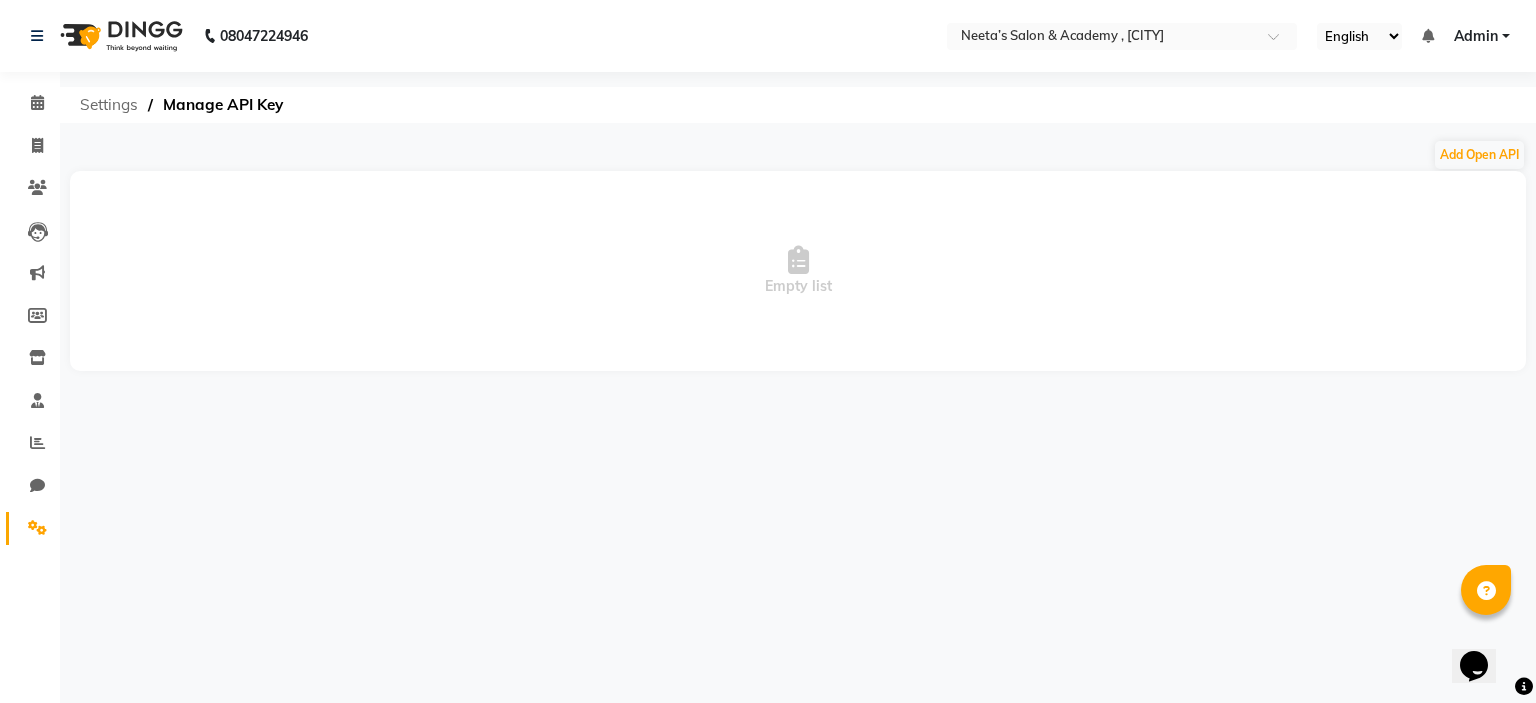 click on "Settings" 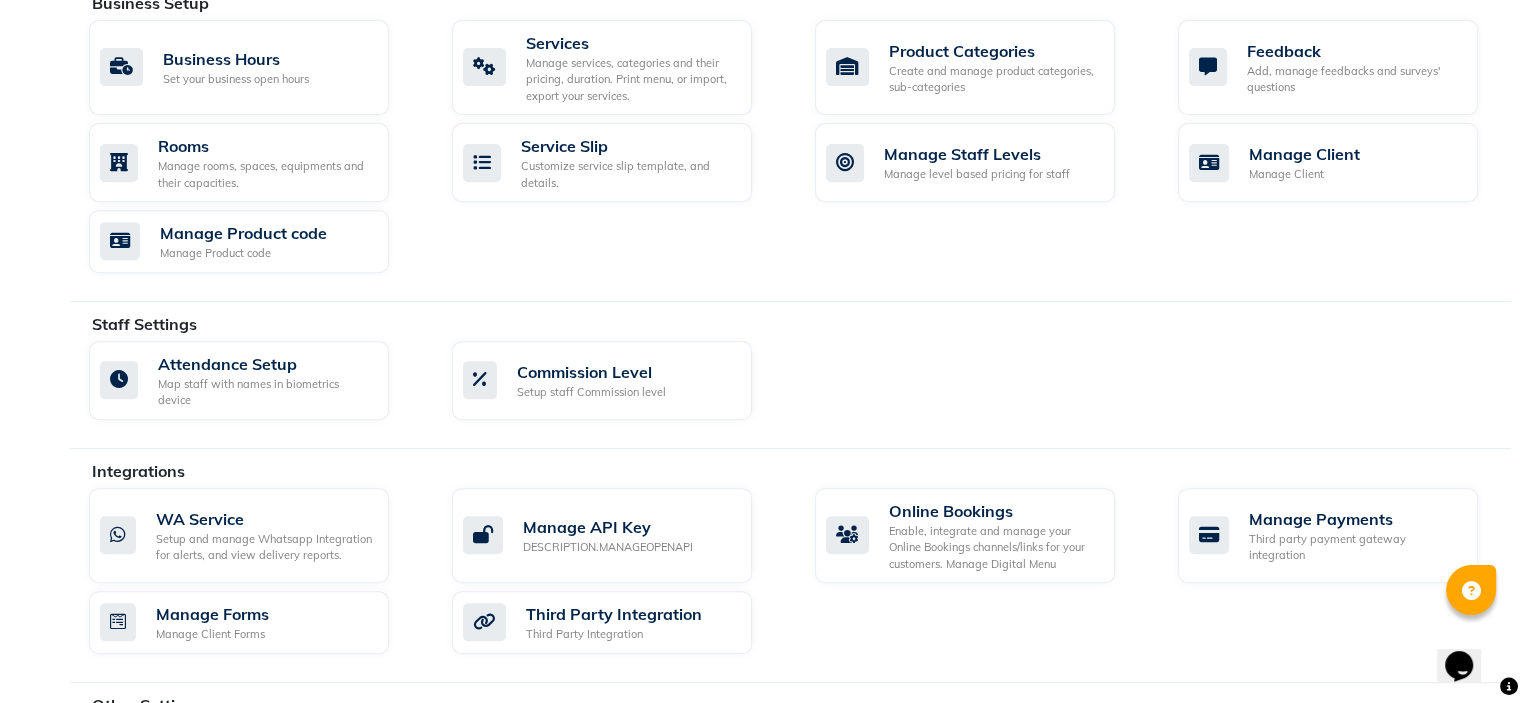 scroll, scrollTop: 852, scrollLeft: 0, axis: vertical 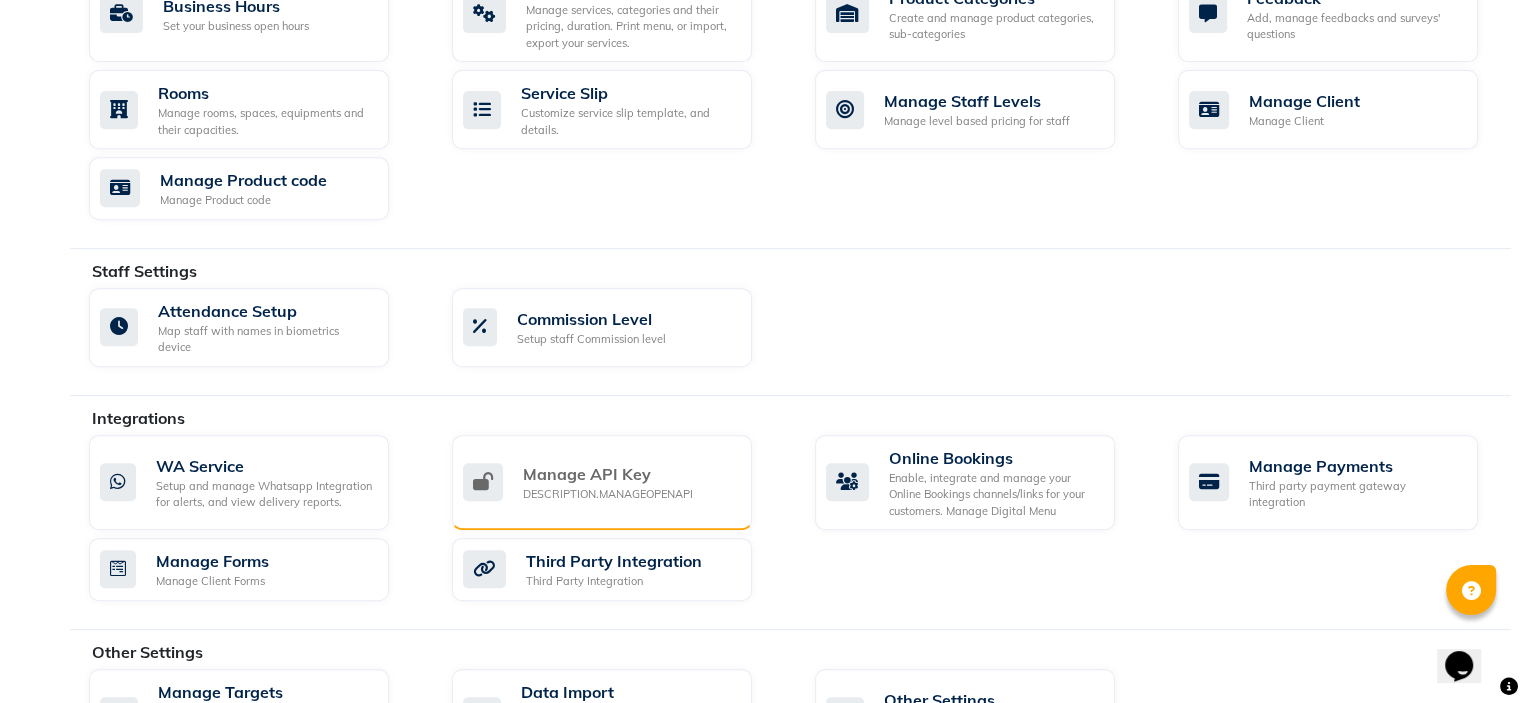 click on "Manage API Key DESCRIPTION.MANAGEOPENAPI" 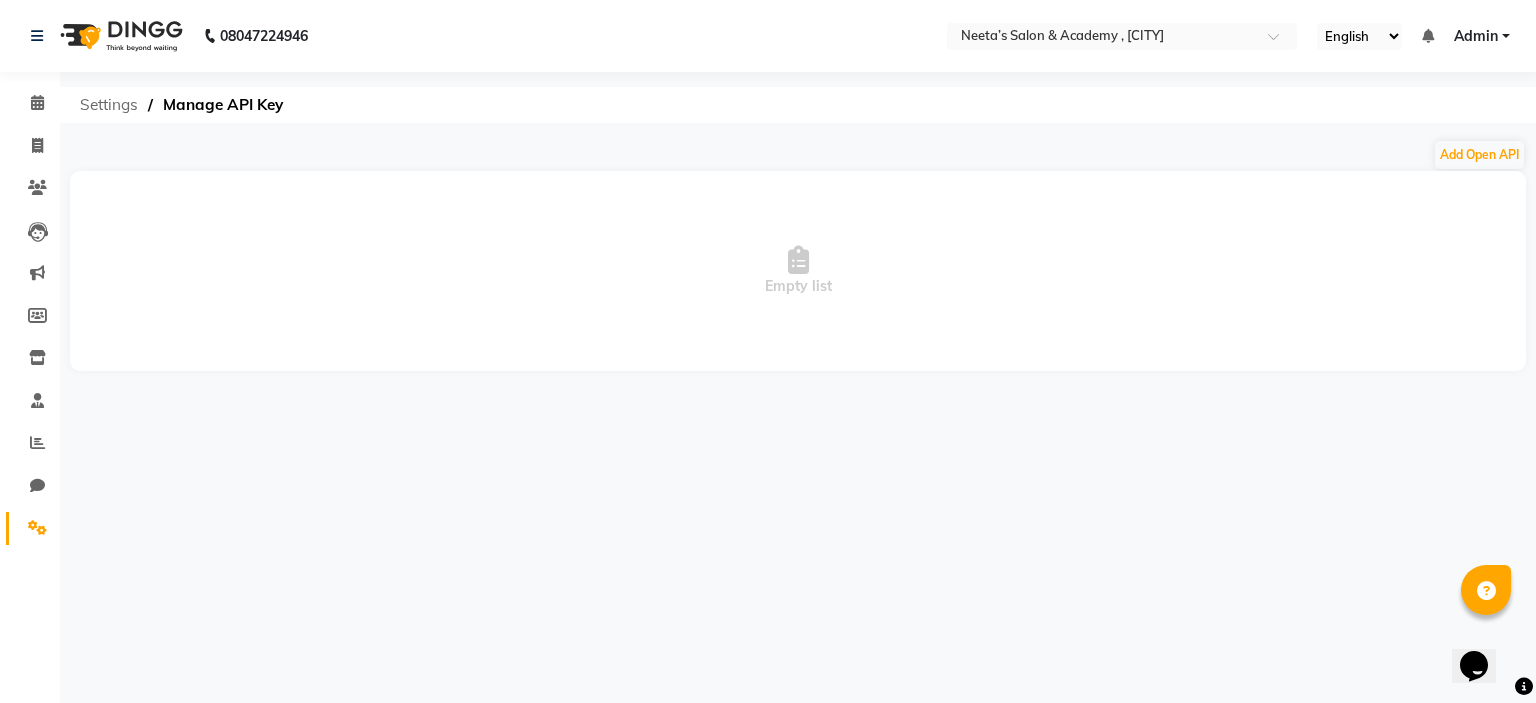 click on "Settings" 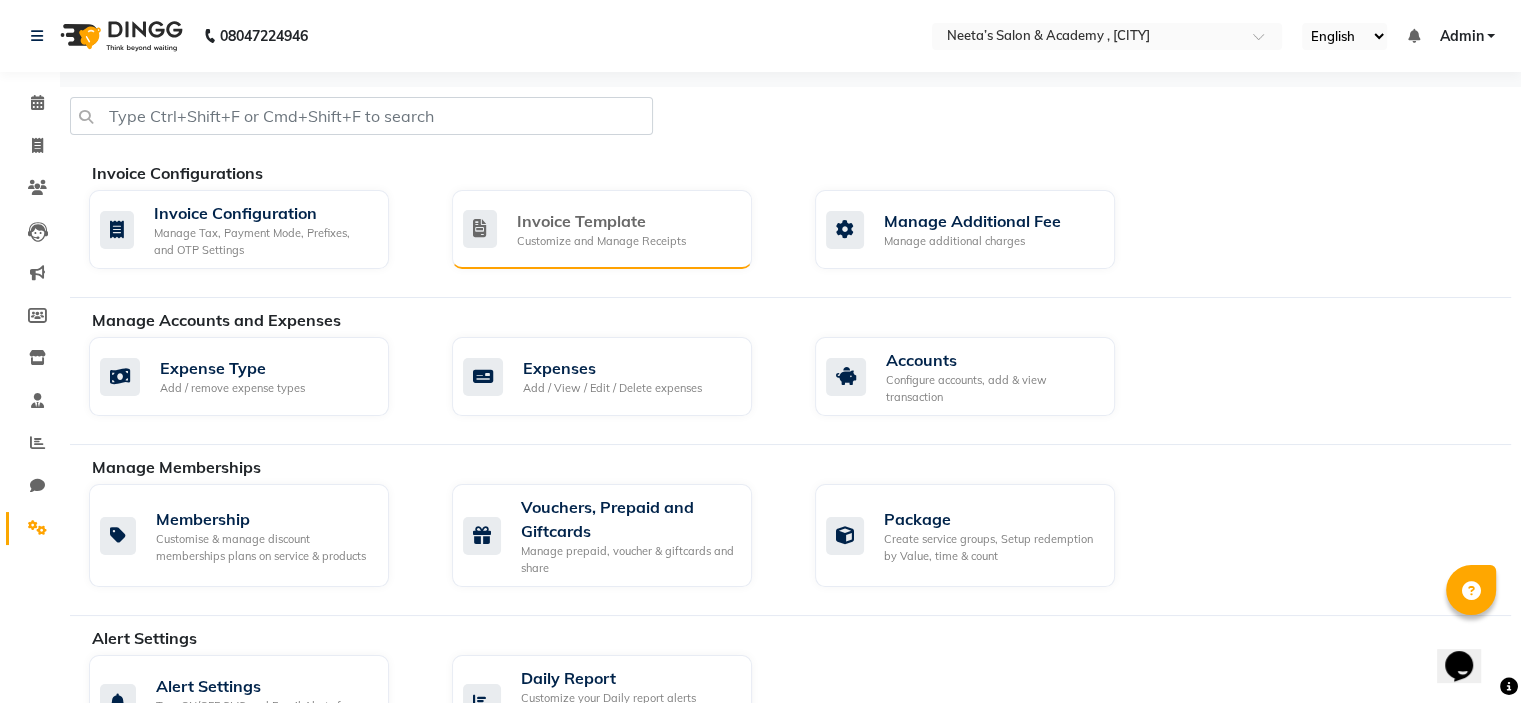 click on "Invoice Template Customize and Manage Receipts" 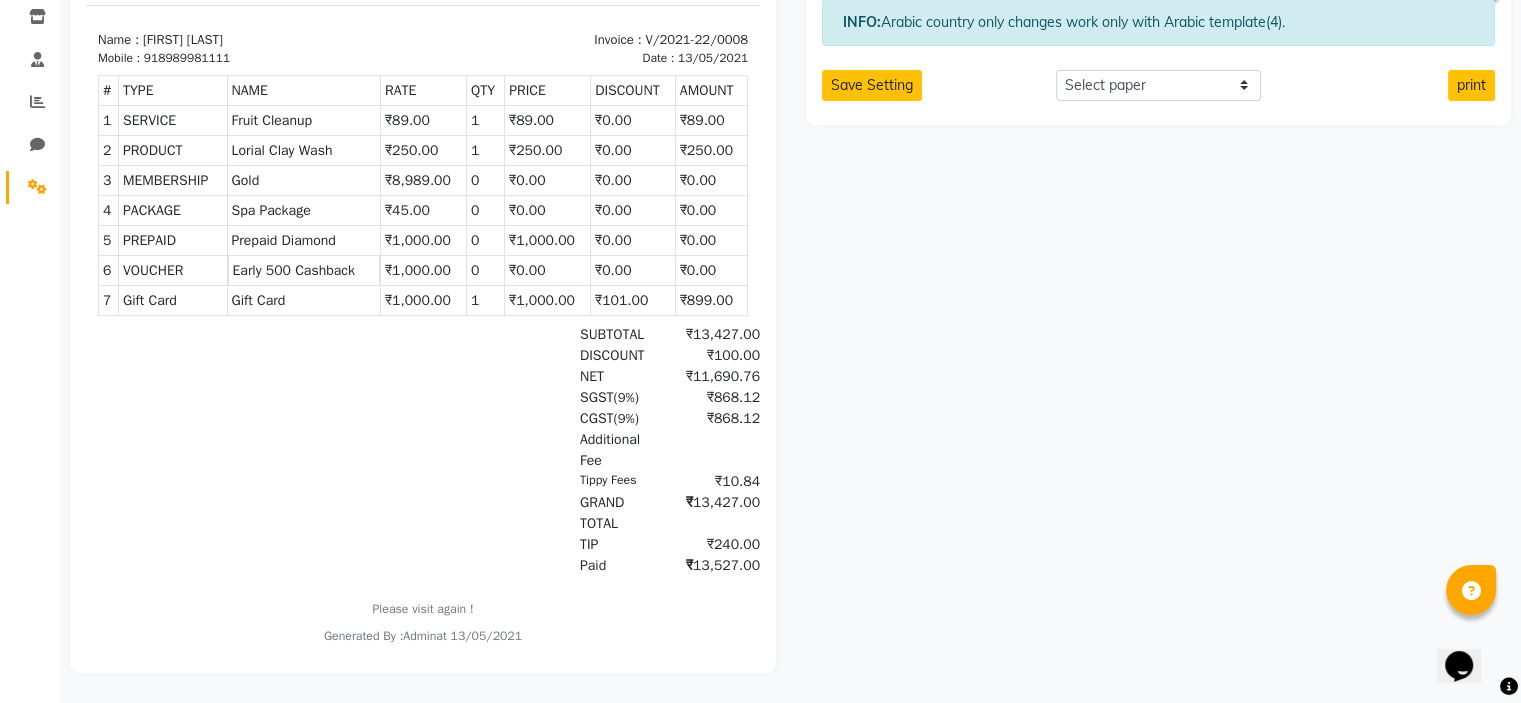 scroll, scrollTop: 18, scrollLeft: 0, axis: vertical 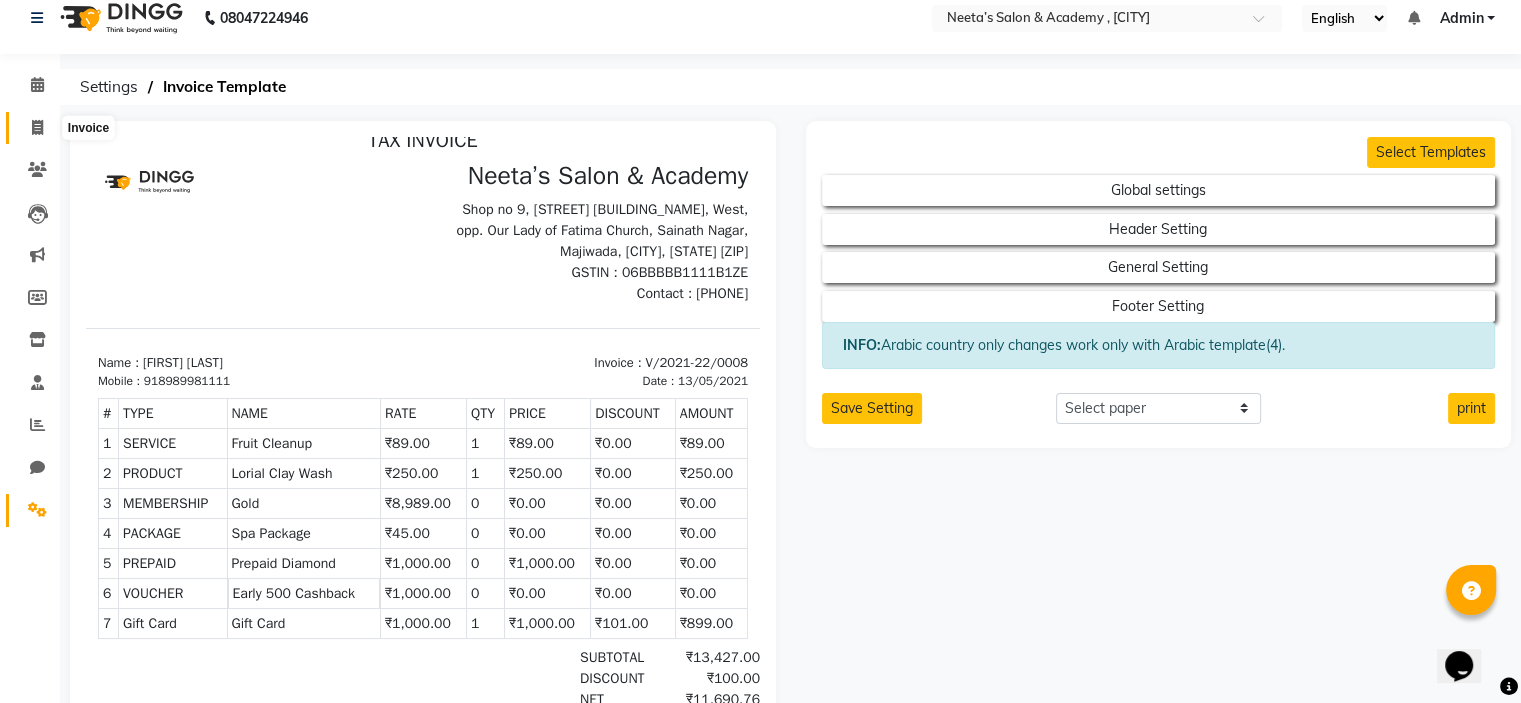 click 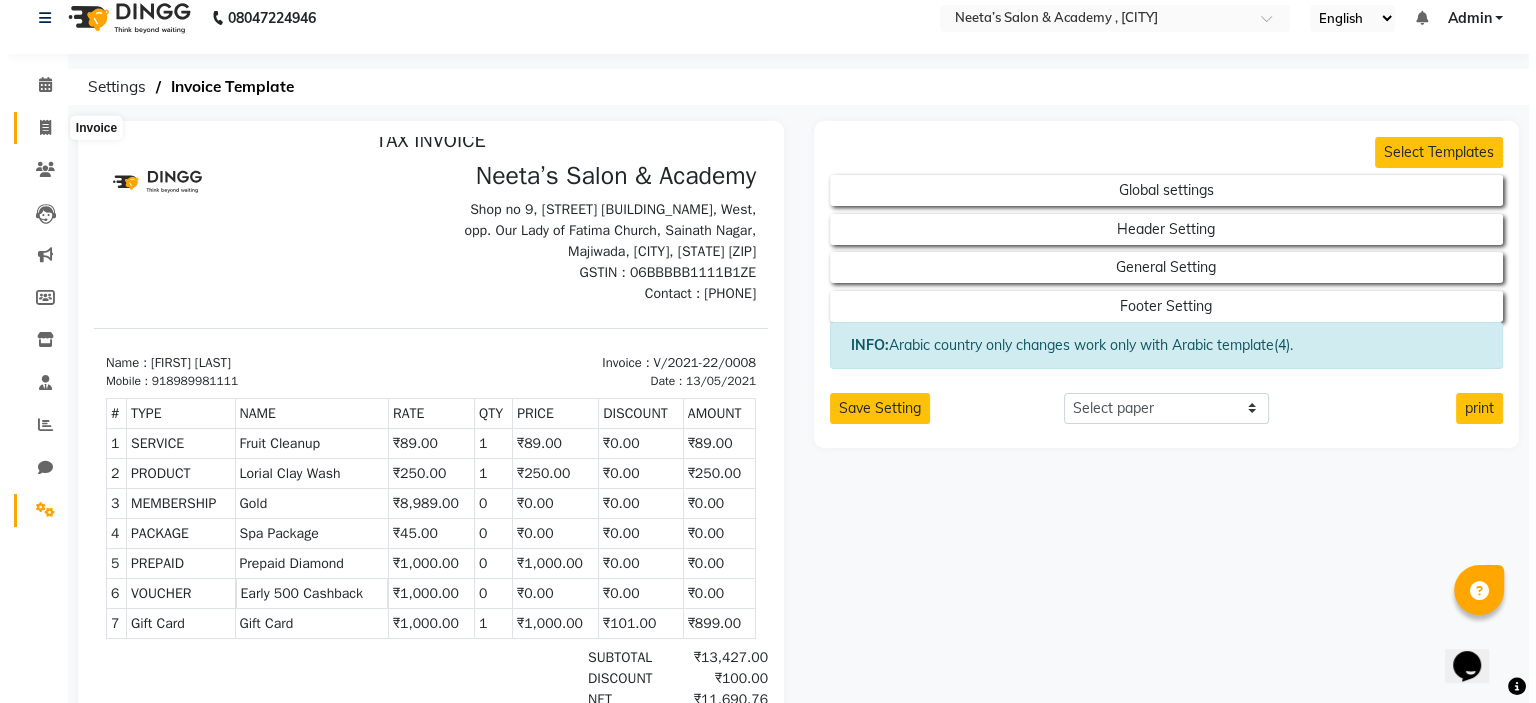 scroll, scrollTop: 0, scrollLeft: 0, axis: both 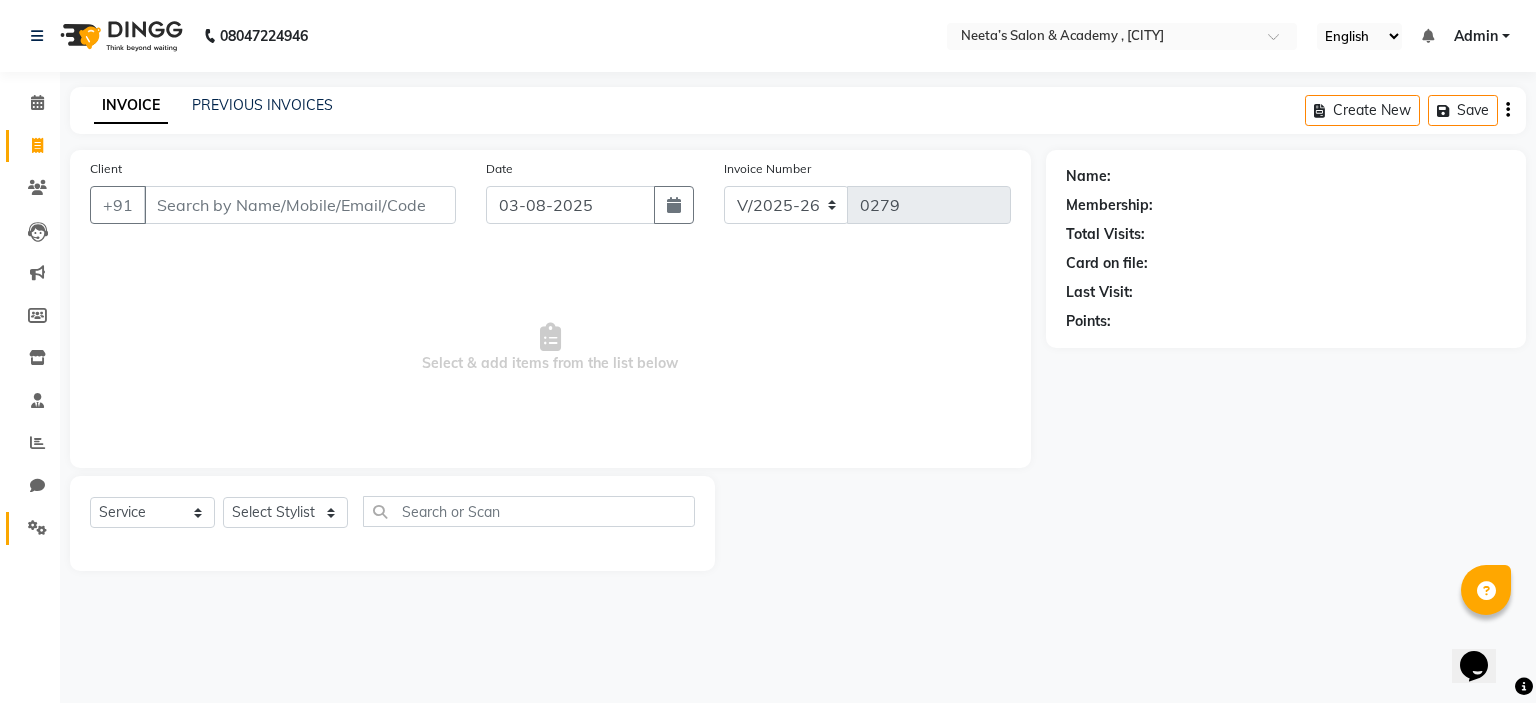 click on "Settings" 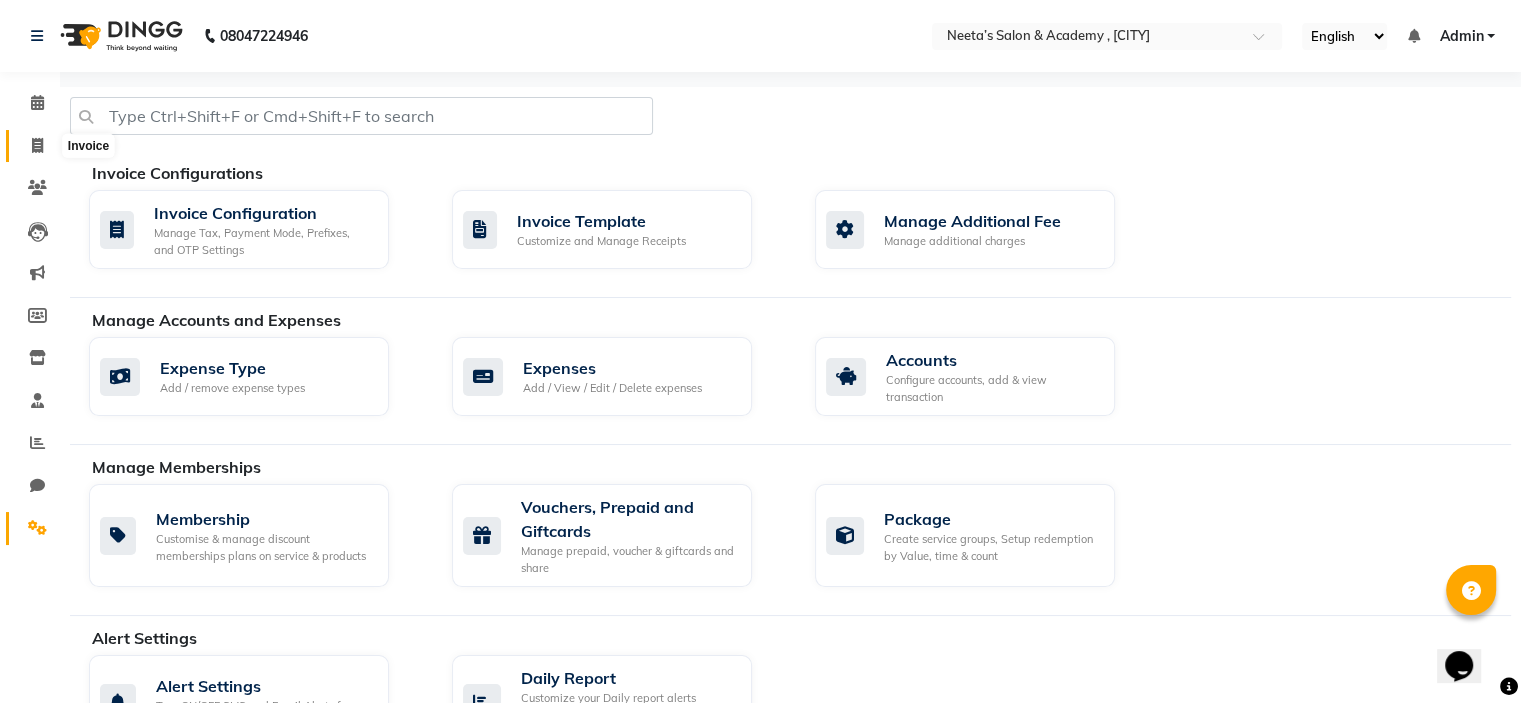 click 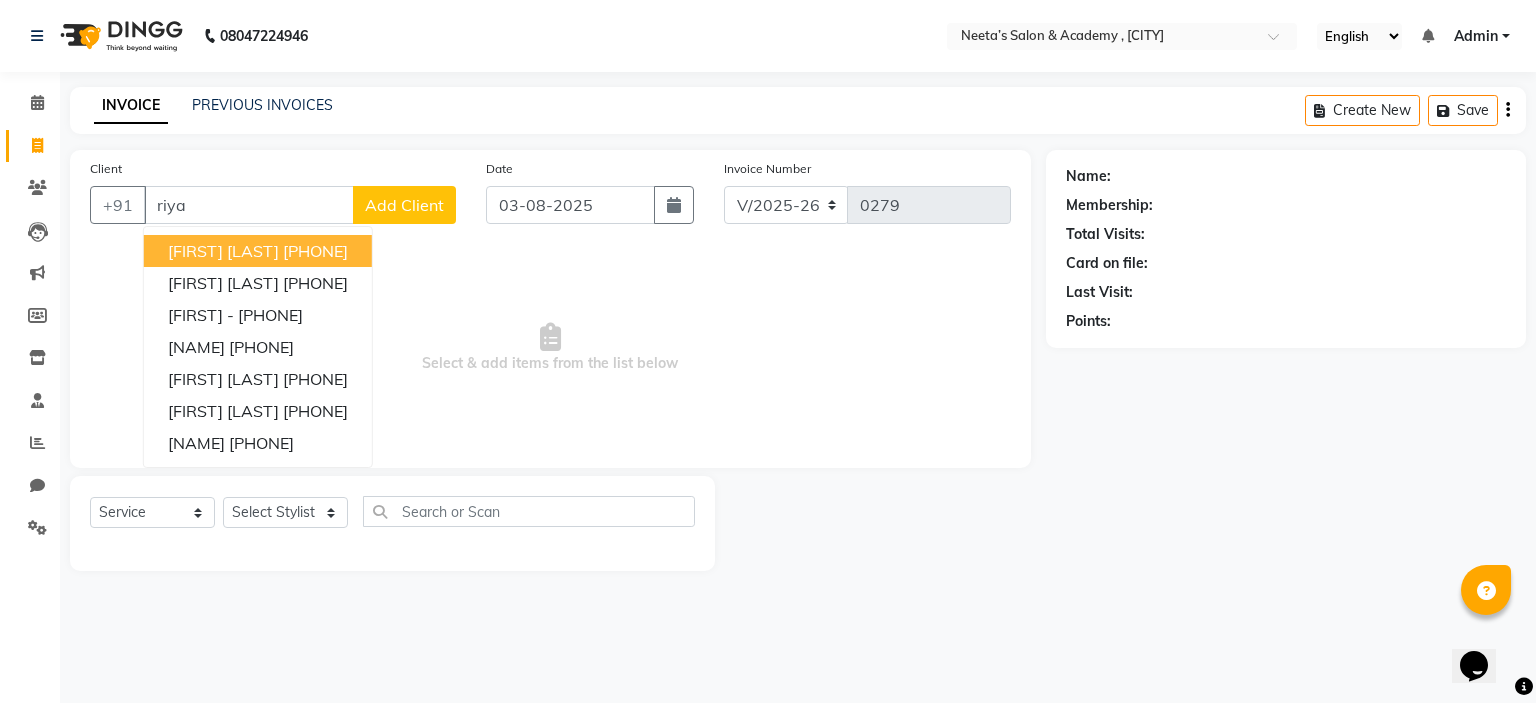 click on "riya" at bounding box center [249, 205] 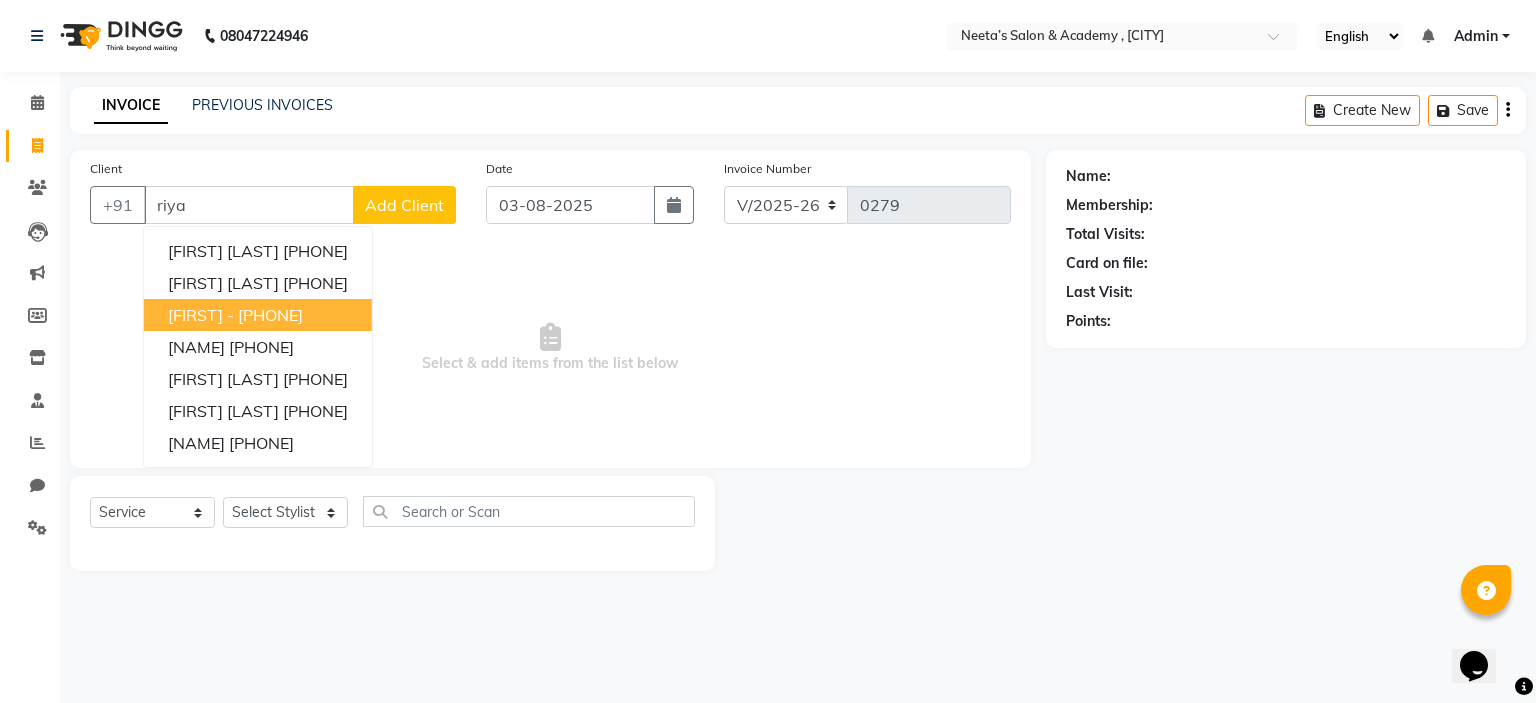 click on "Select & add items from the list below" at bounding box center [550, 348] 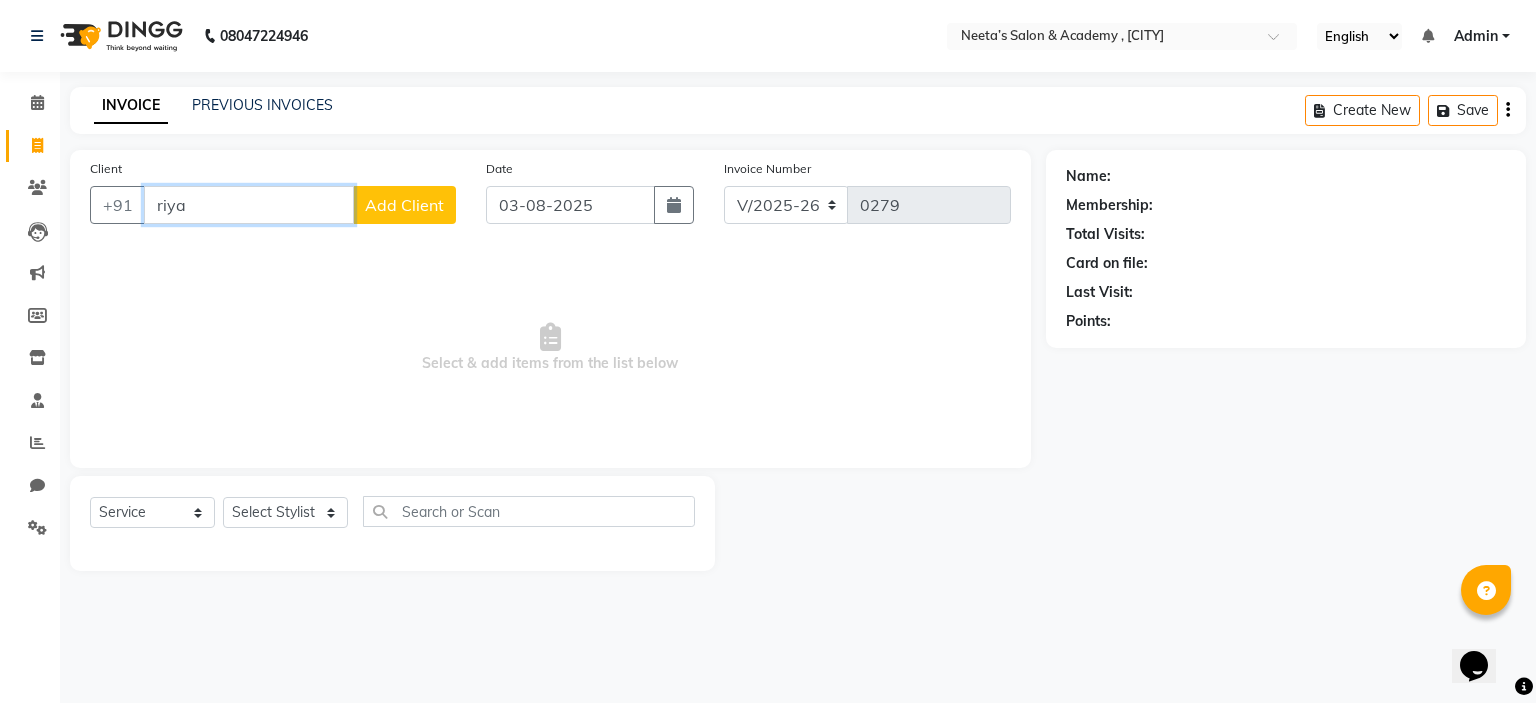 click on "riya" at bounding box center (249, 205) 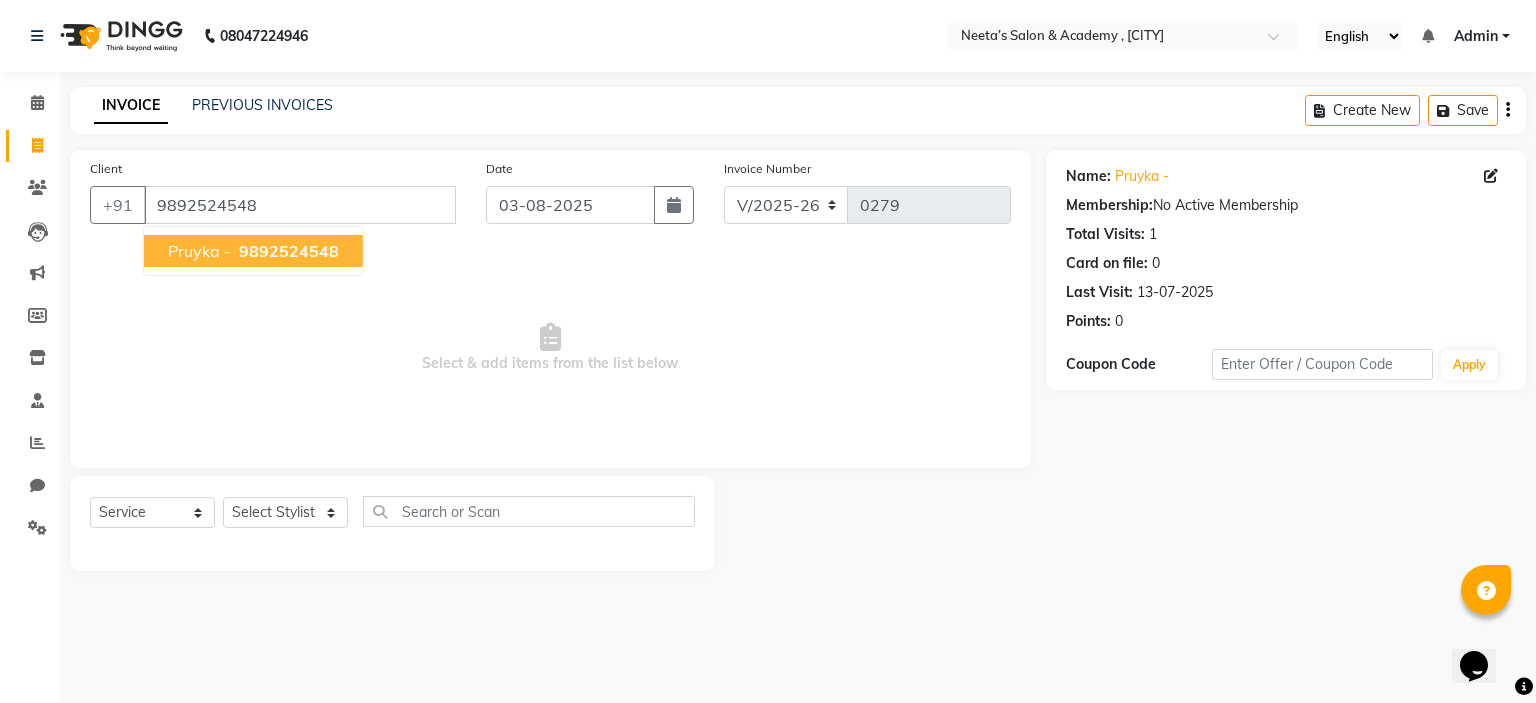 click on "9892524548" at bounding box center [289, 251] 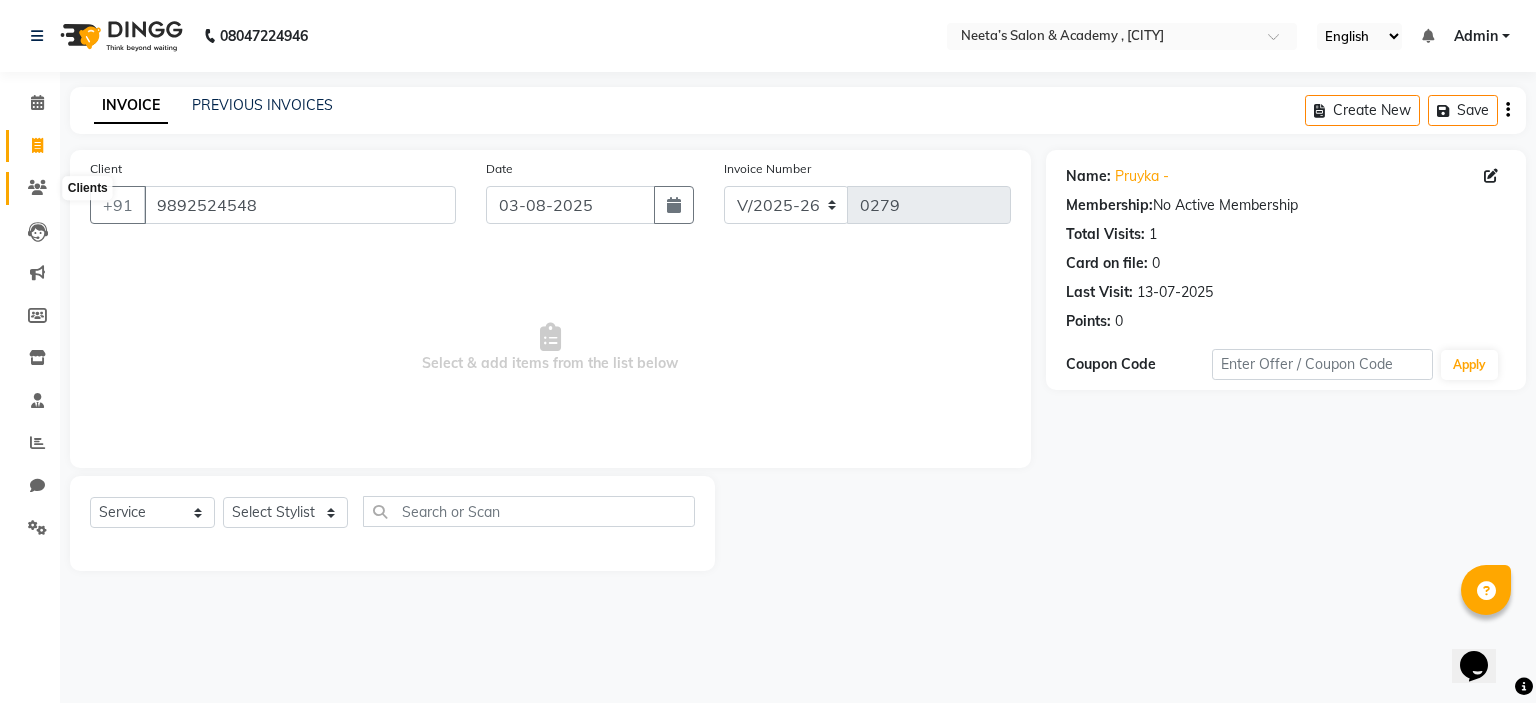 click 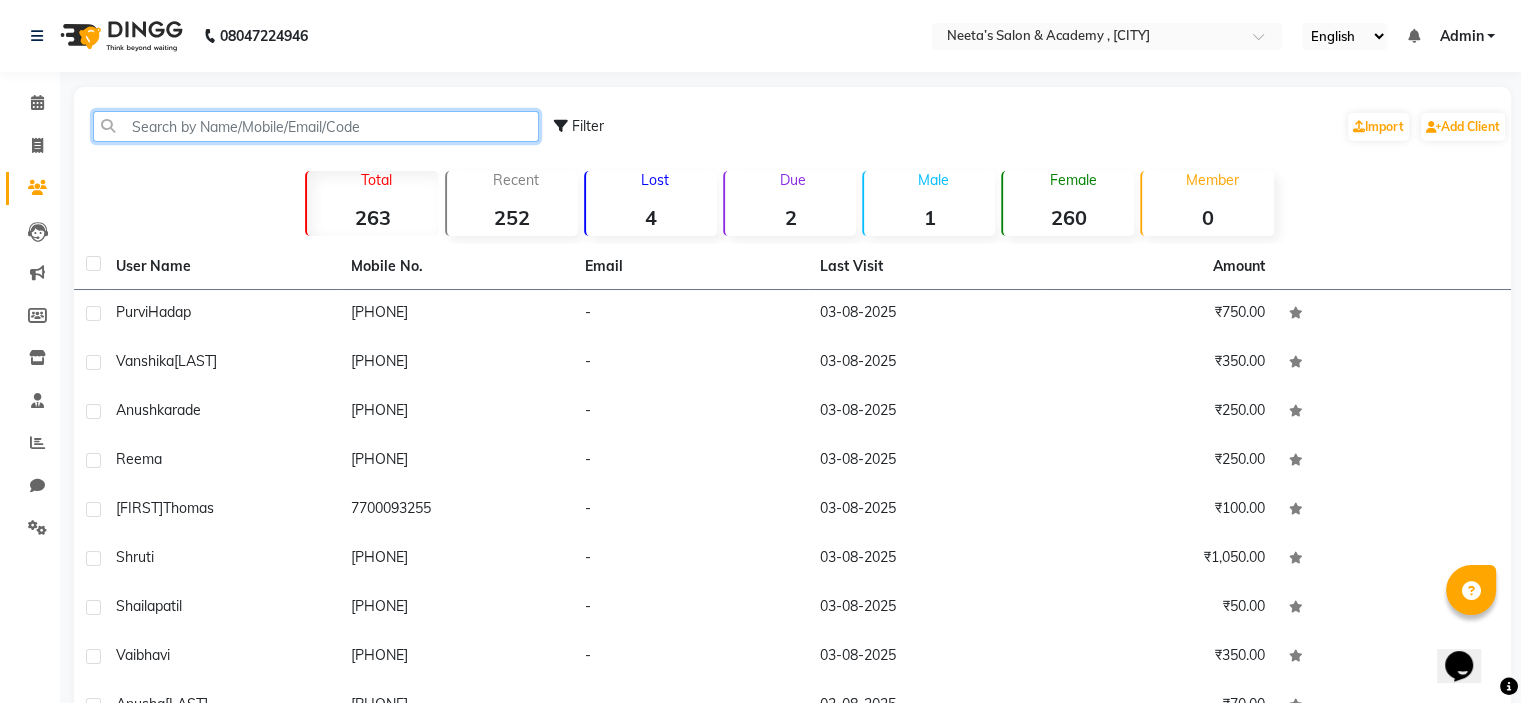 click 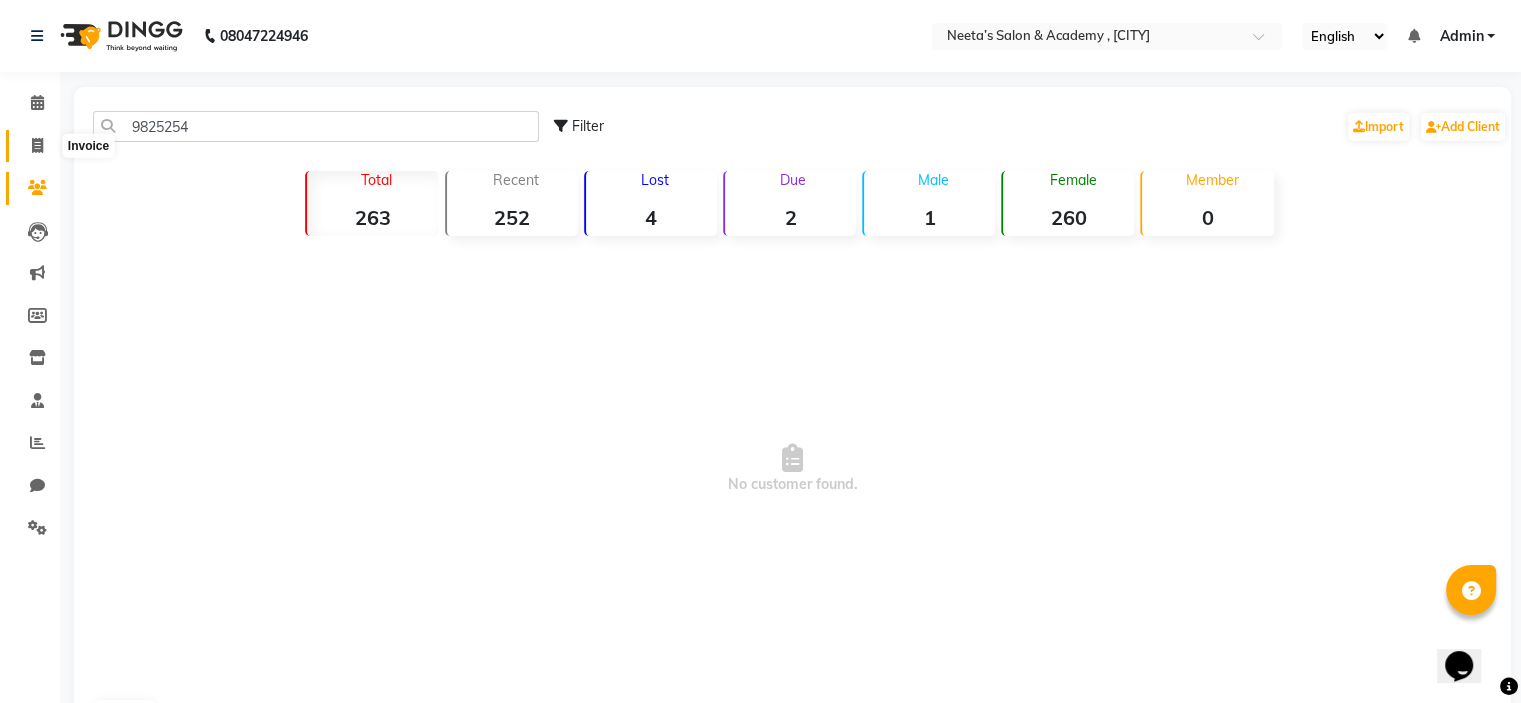 click 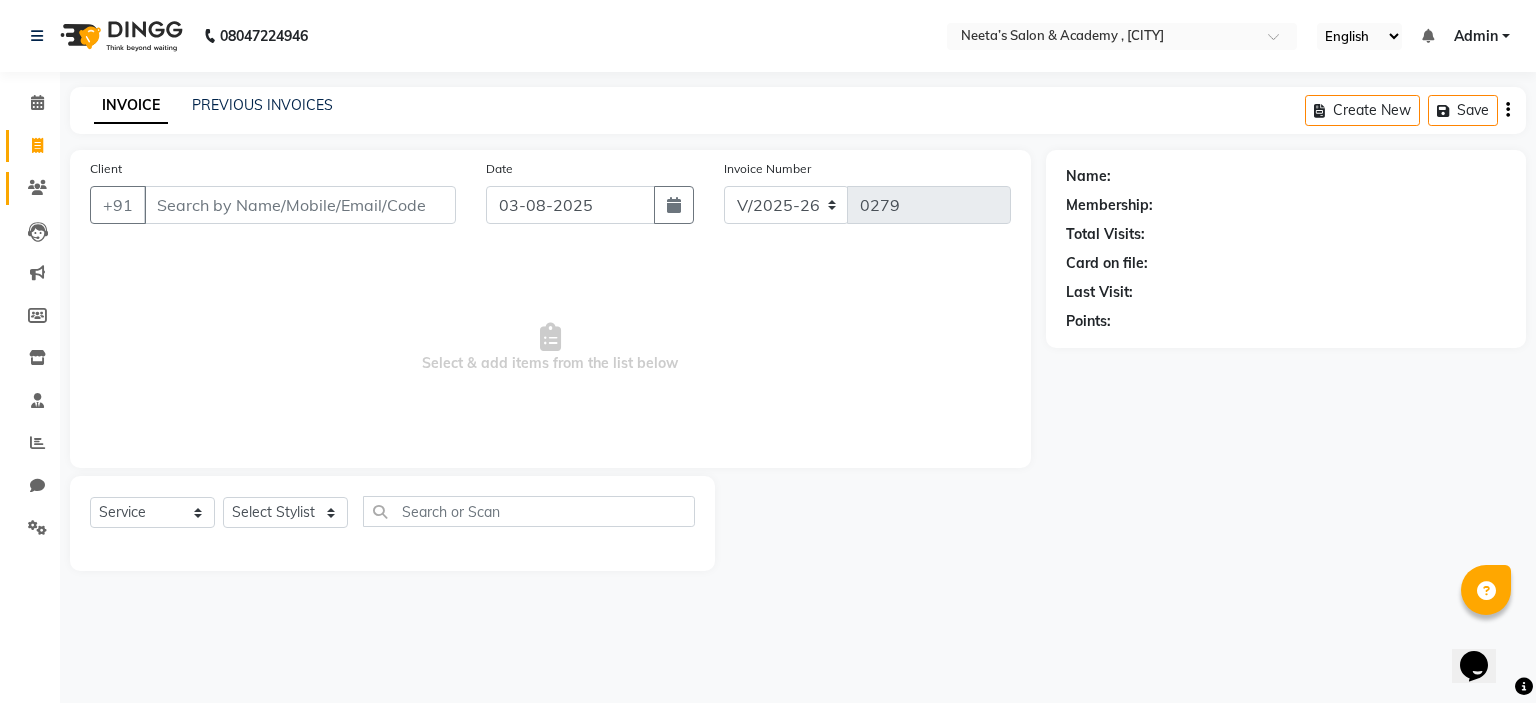 click on "Clients" 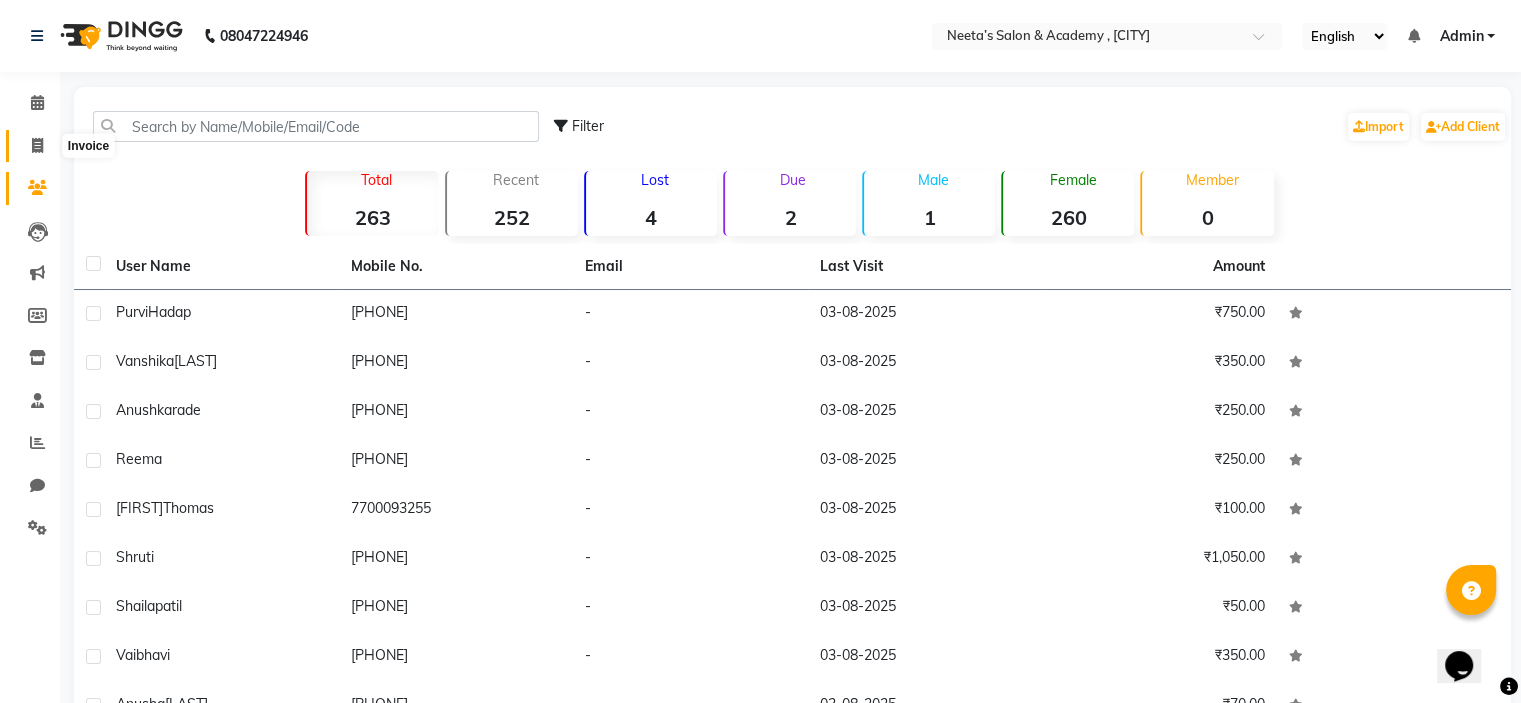 click 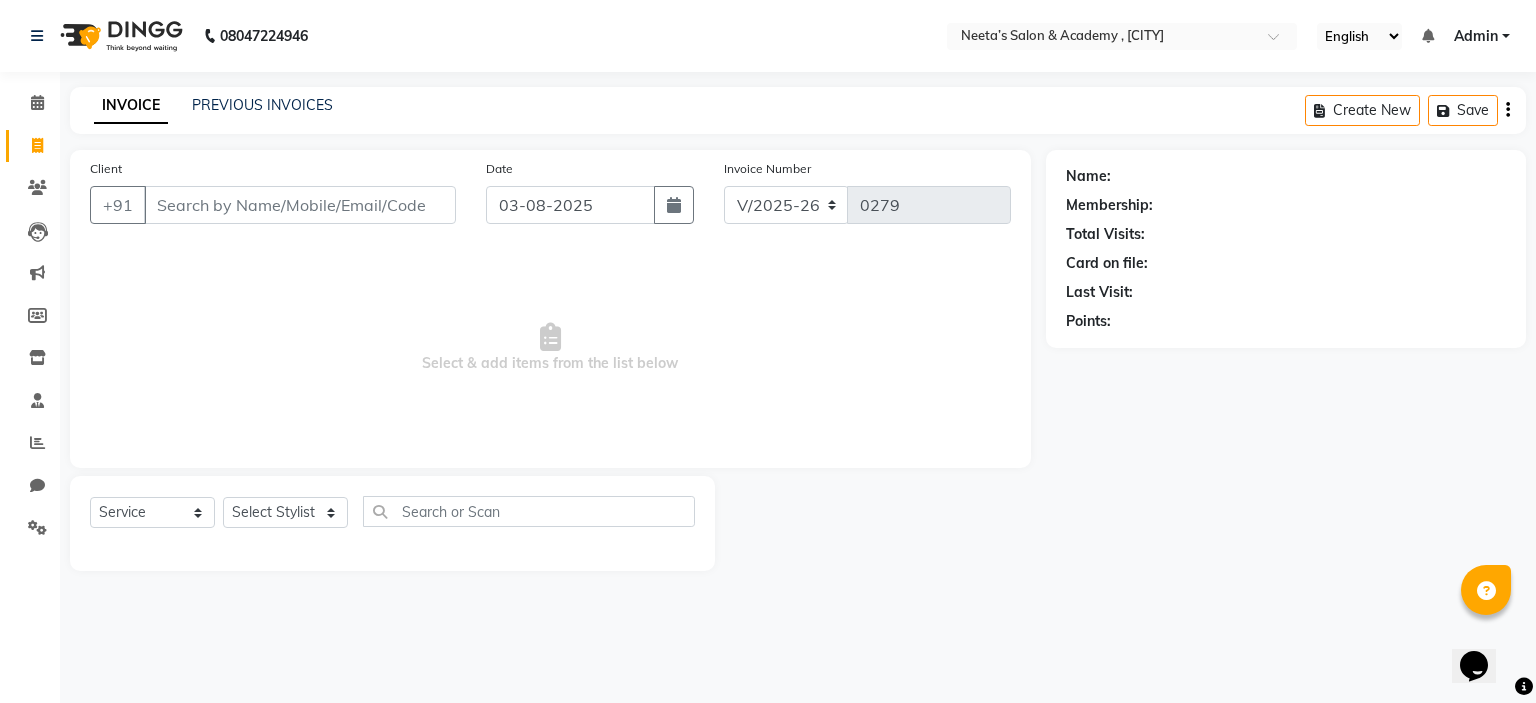 click on "Client" at bounding box center (300, 205) 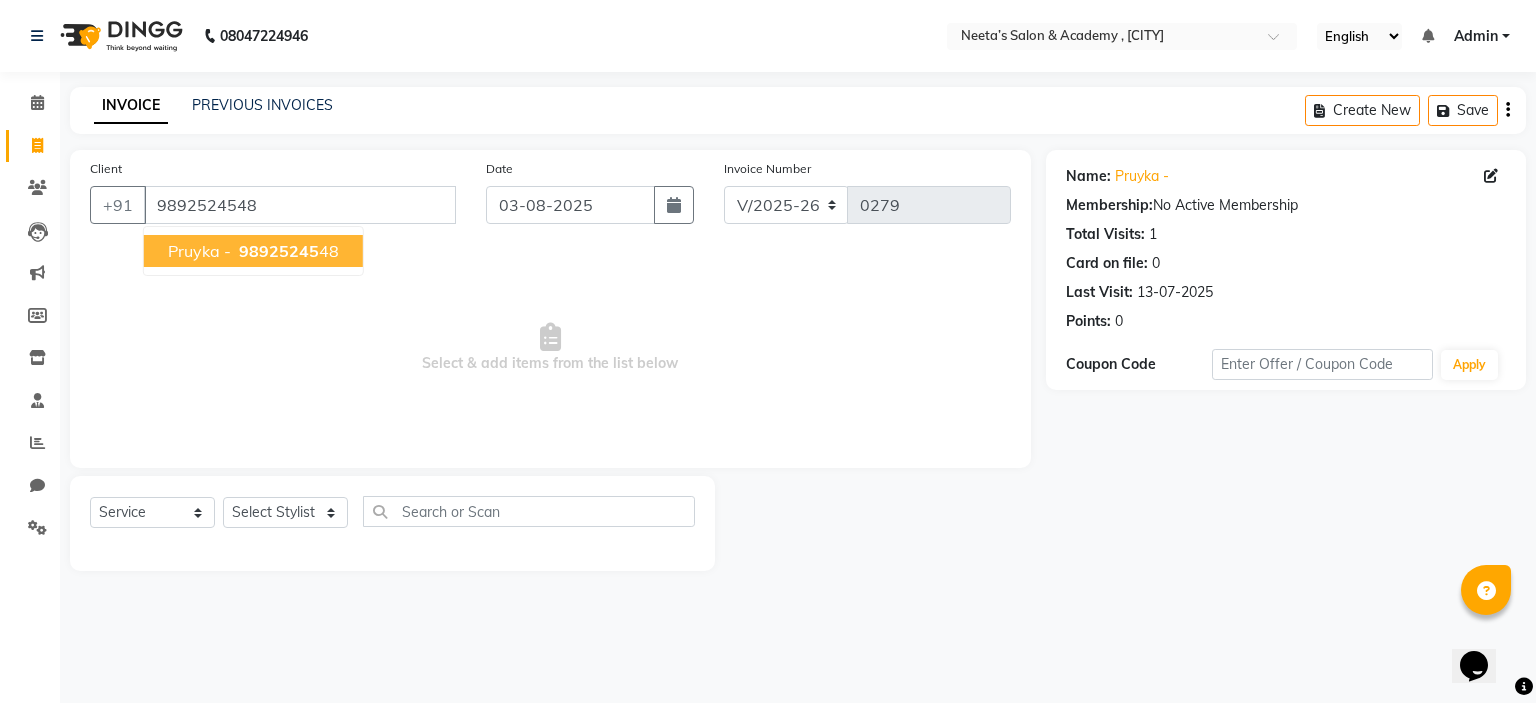 click on "pruyka -" at bounding box center [199, 251] 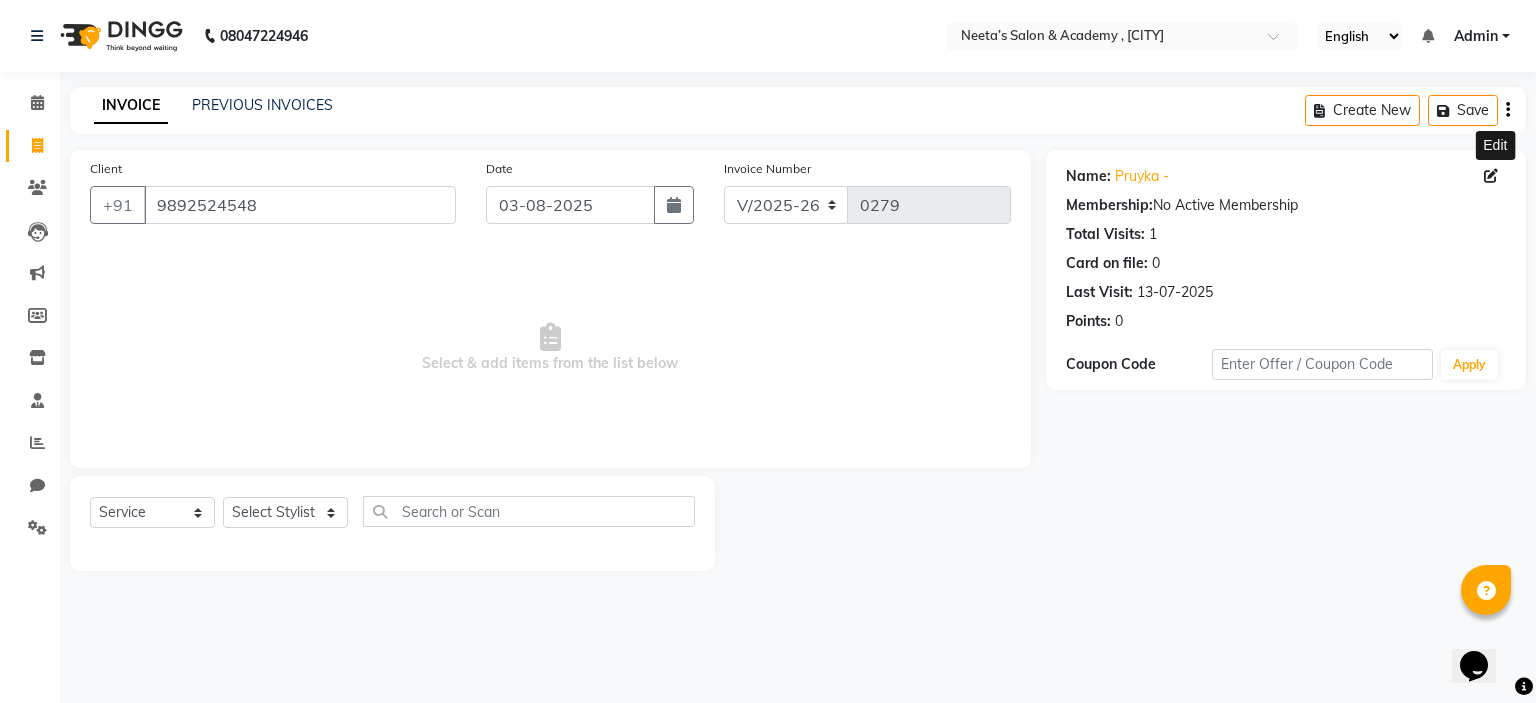 click 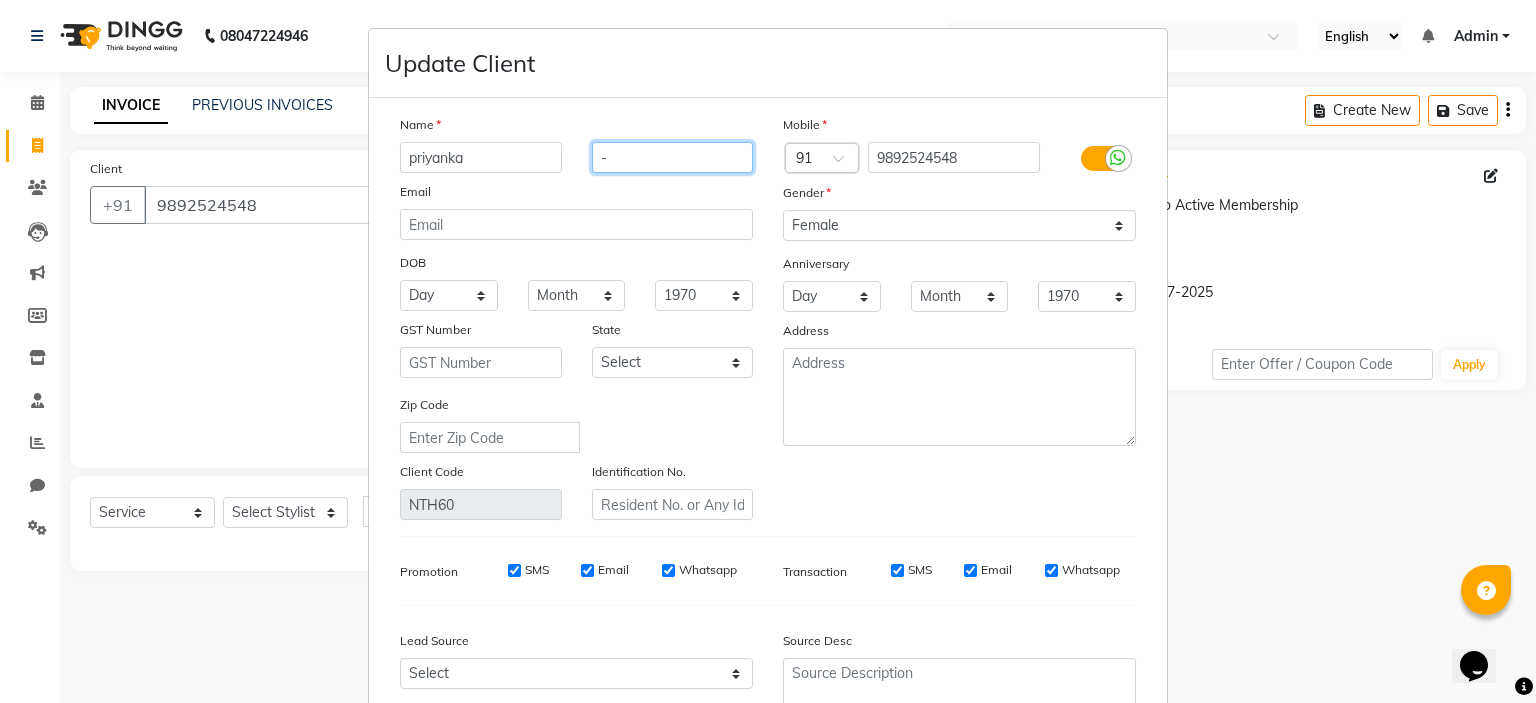 click on "-" at bounding box center [673, 157] 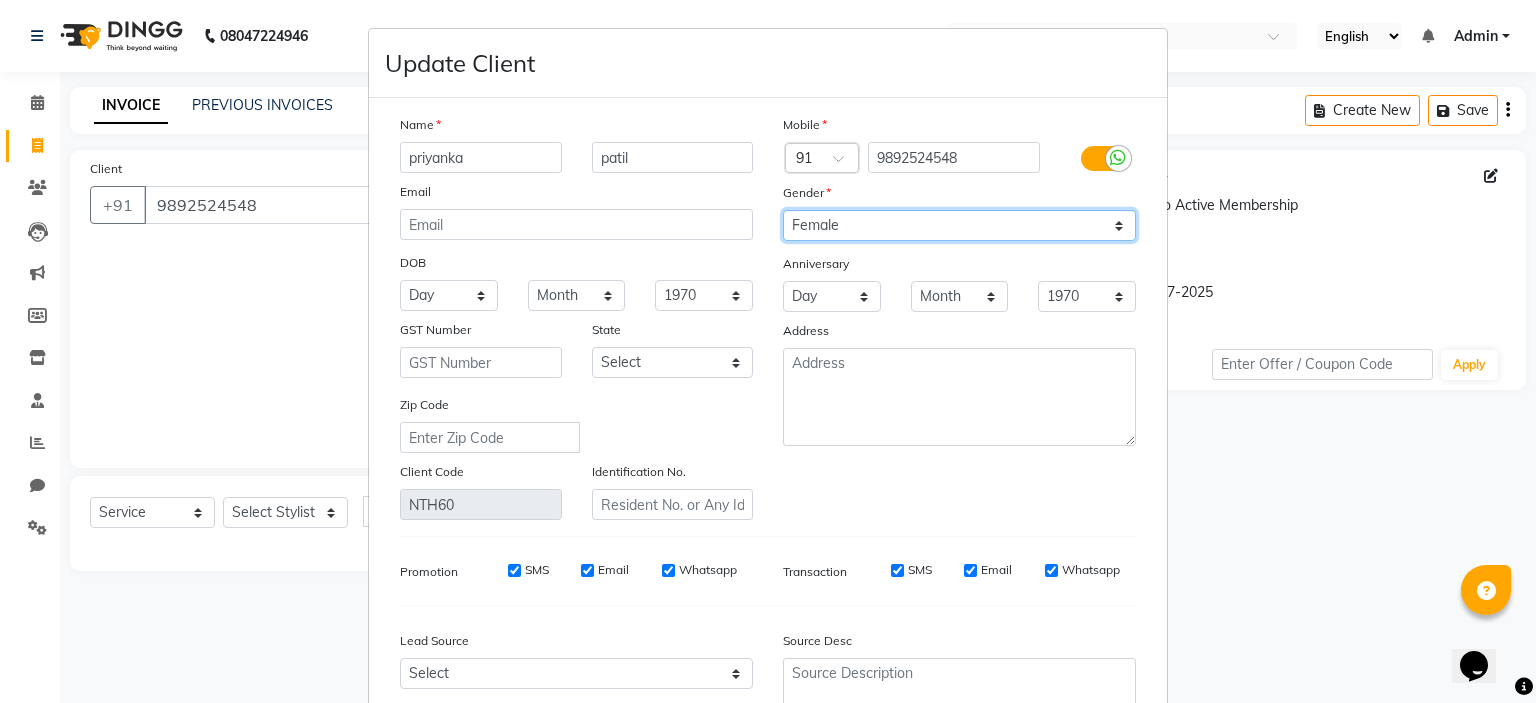click on "Select Male Female Other Prefer Not To Say" at bounding box center (959, 225) 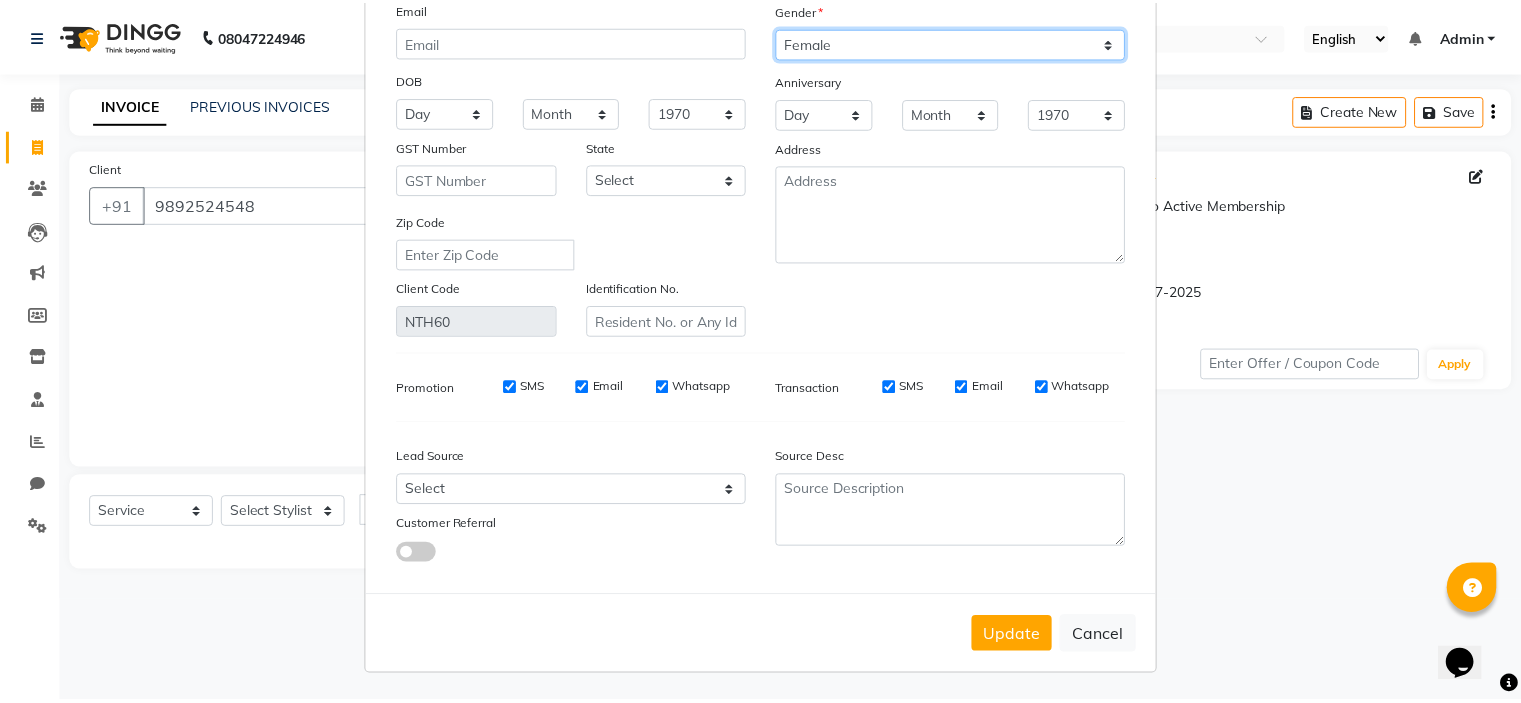 scroll, scrollTop: 194, scrollLeft: 0, axis: vertical 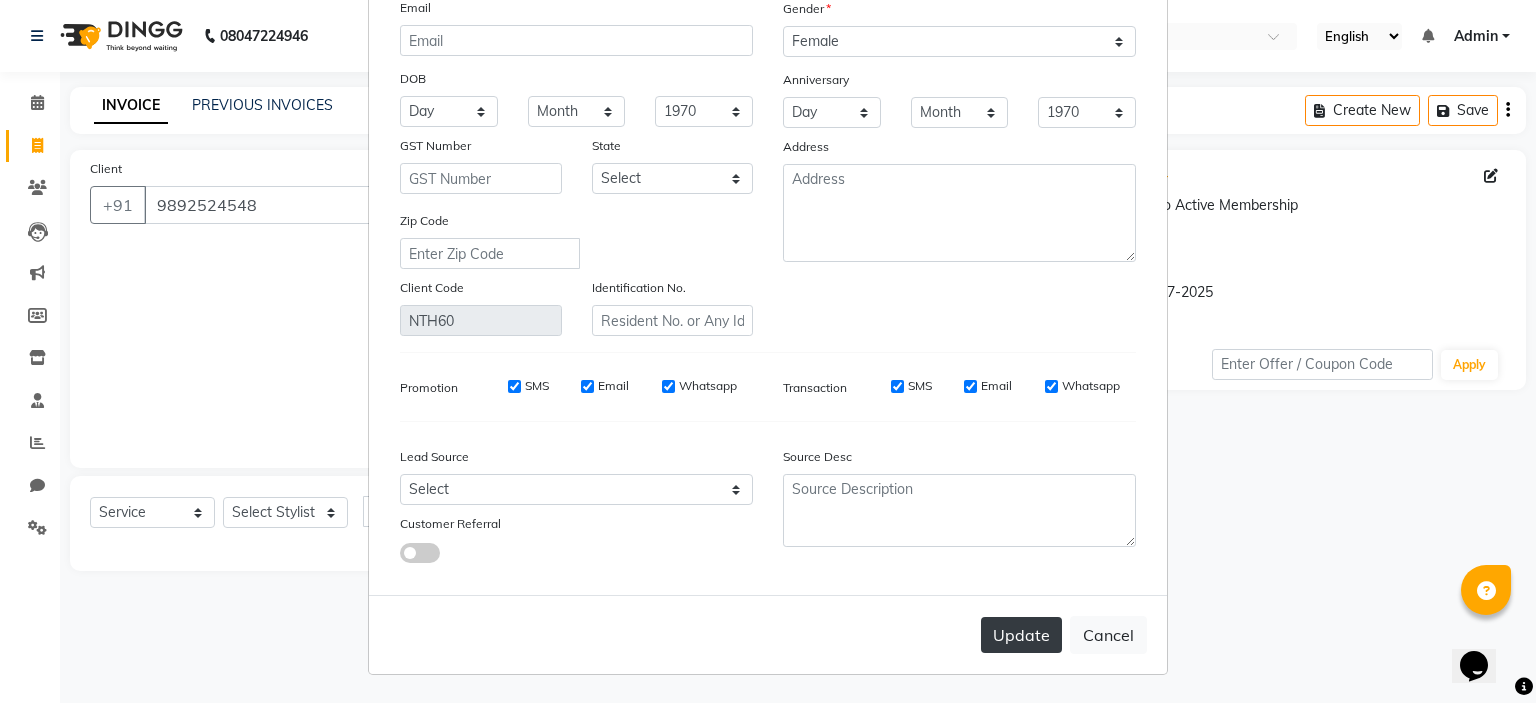 click on "Update" at bounding box center (1021, 635) 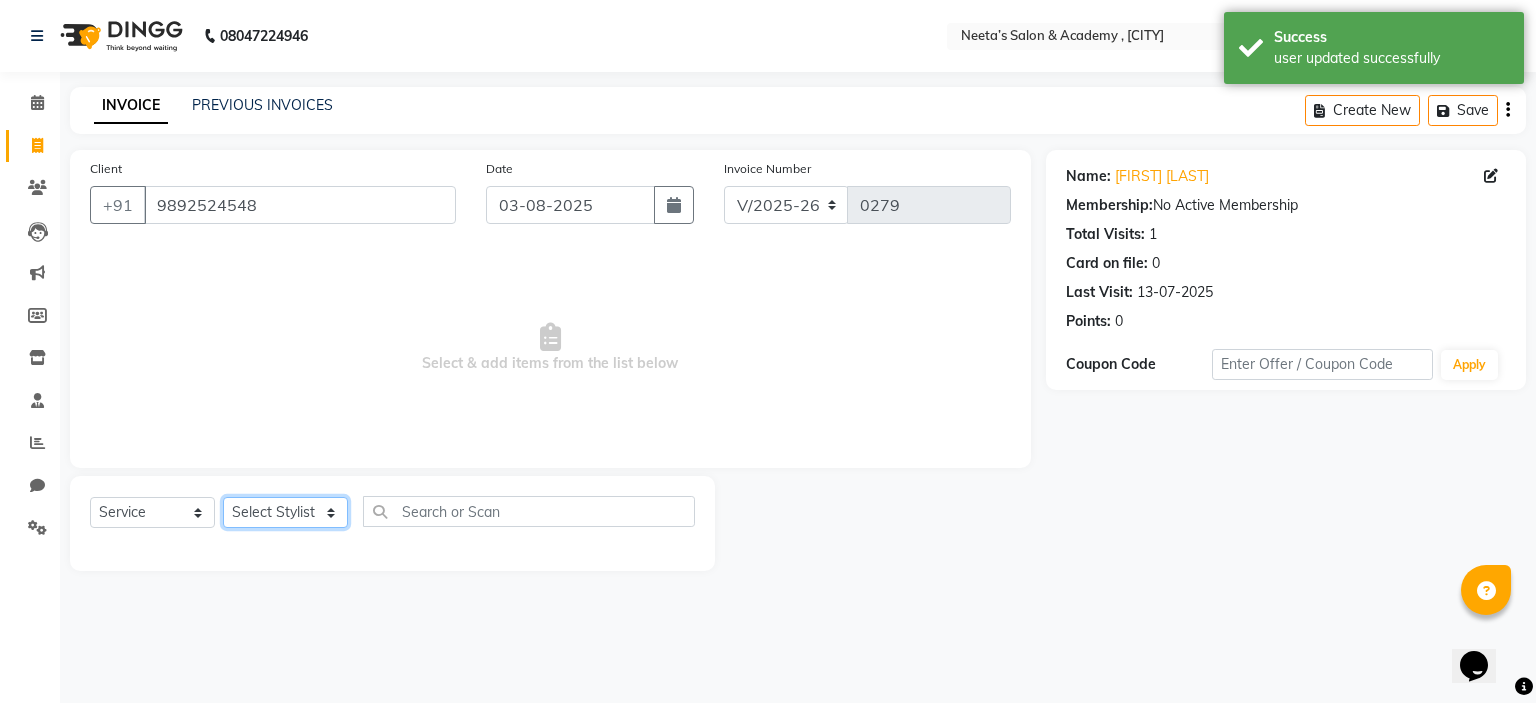 click on "Select Stylist  [FIRST] (Owner) [FIRST] [FIRST] [FIRST] [FIRST] [FIRST] [FIRST] [FIRST] [FIRST] [FIRST]" 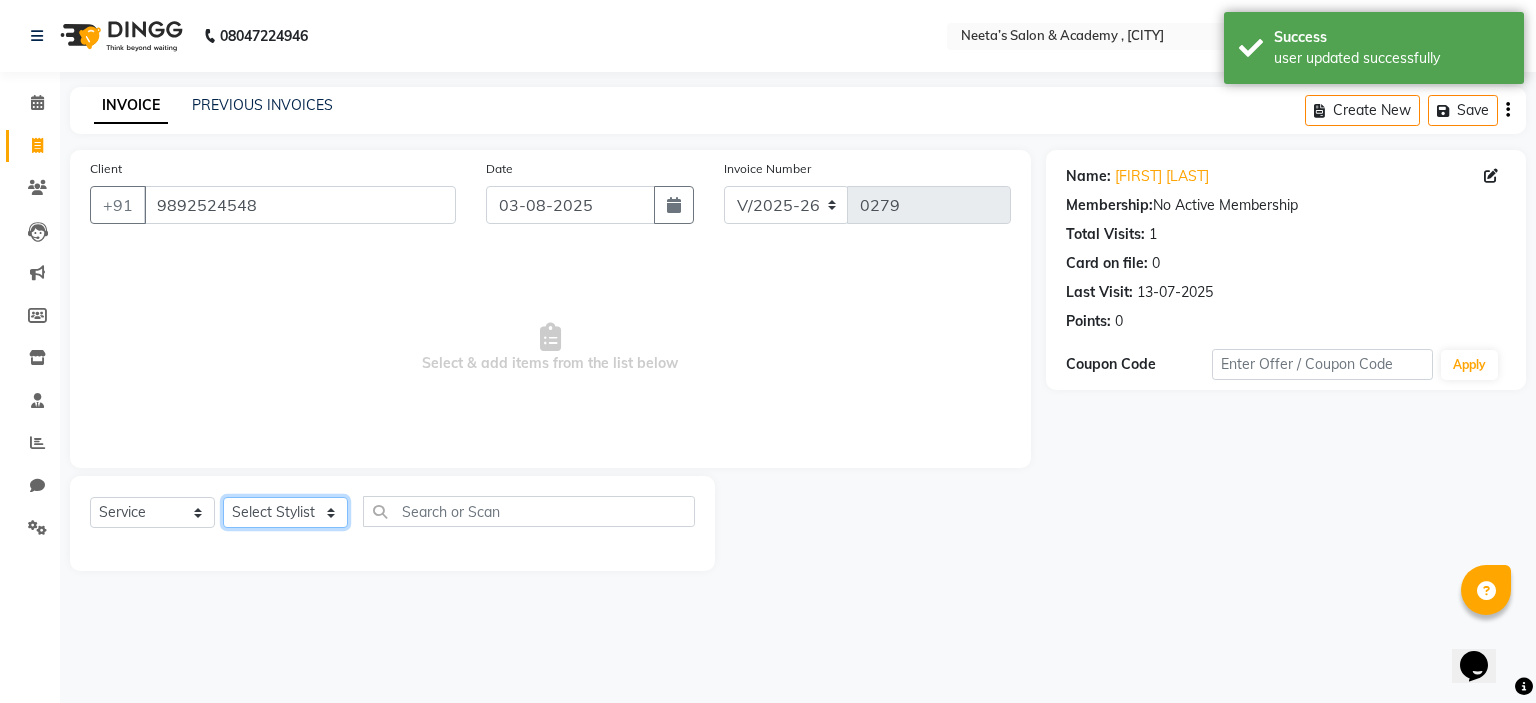 click on "Select Stylist  [FIRST] (Owner) [FIRST] [FIRST] [FIRST] [FIRST] [FIRST] [FIRST] [FIRST] [FIRST] [FIRST]" 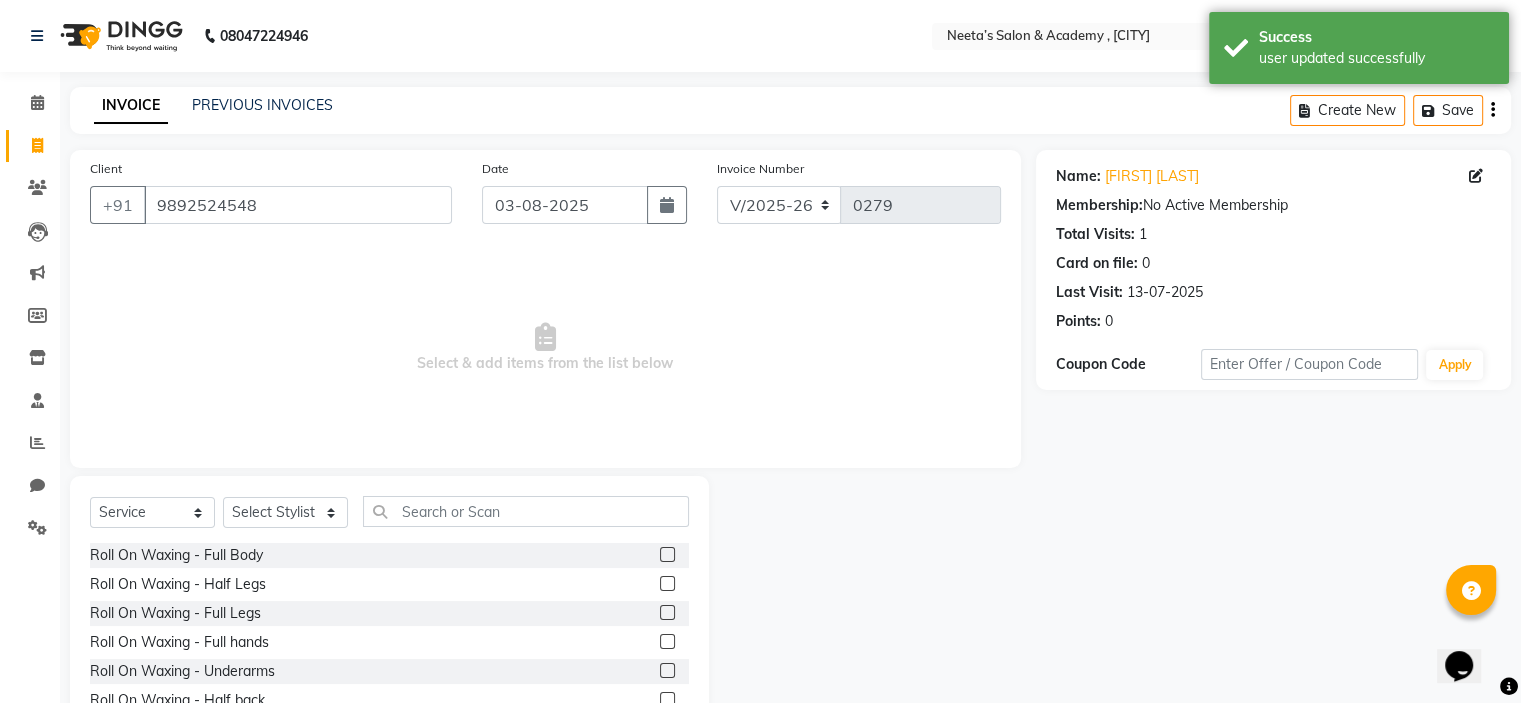 click on "Select & add items from the list below" at bounding box center [545, 348] 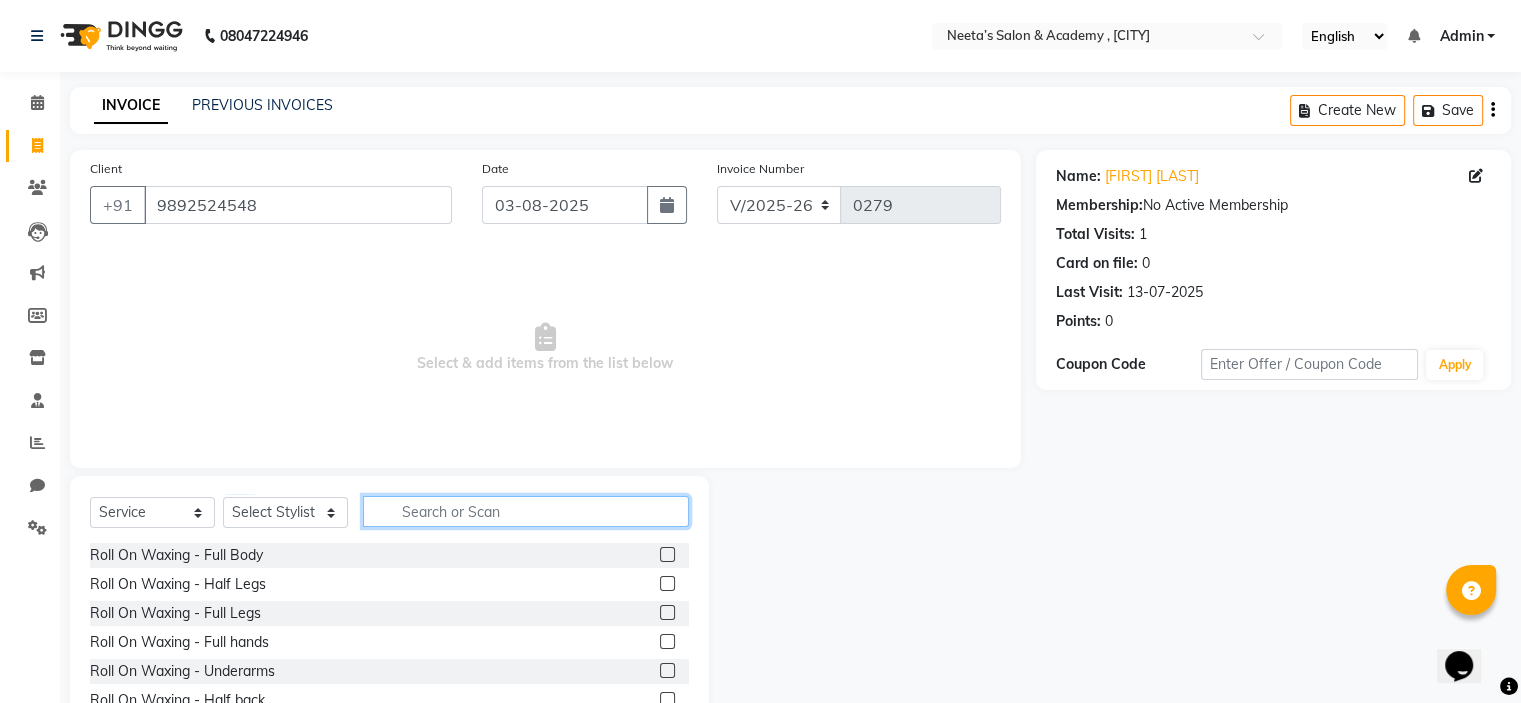 click 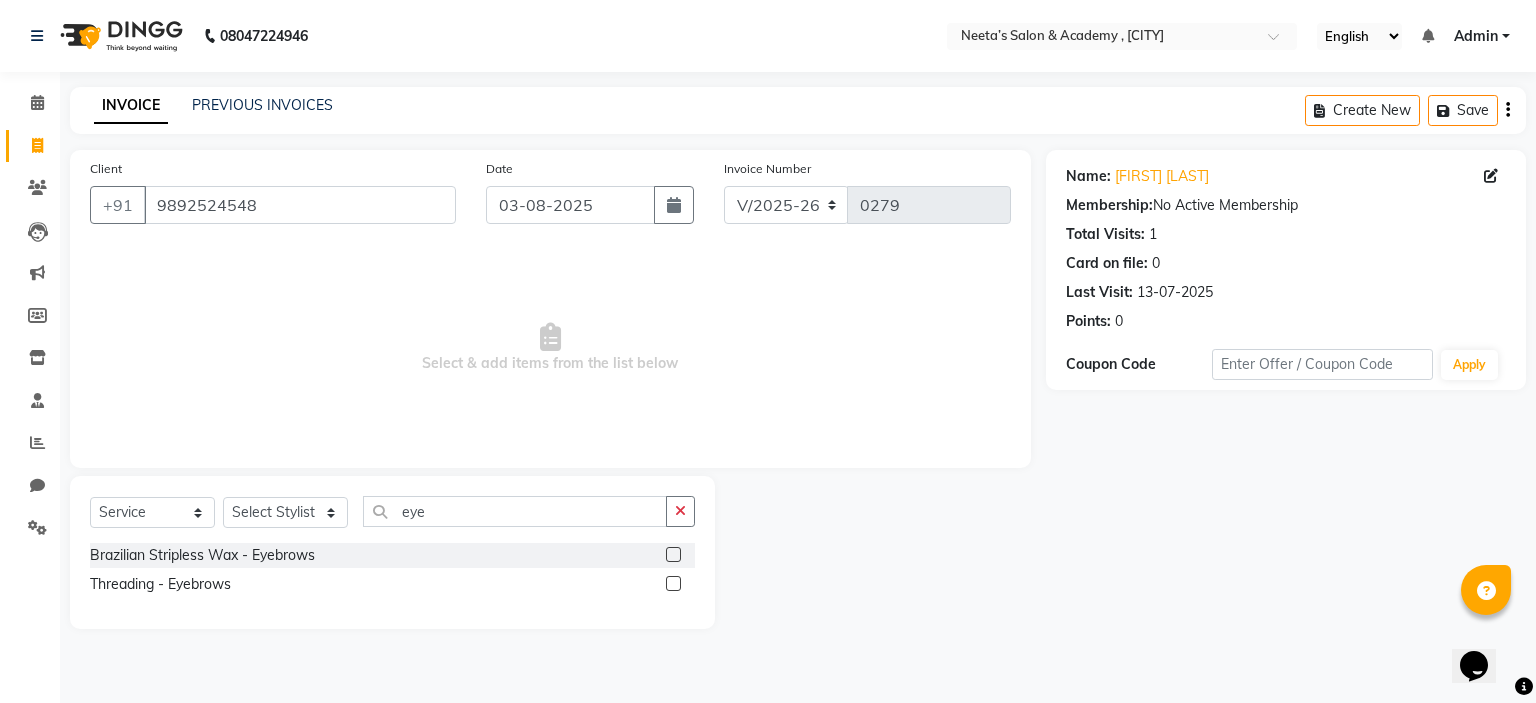 click 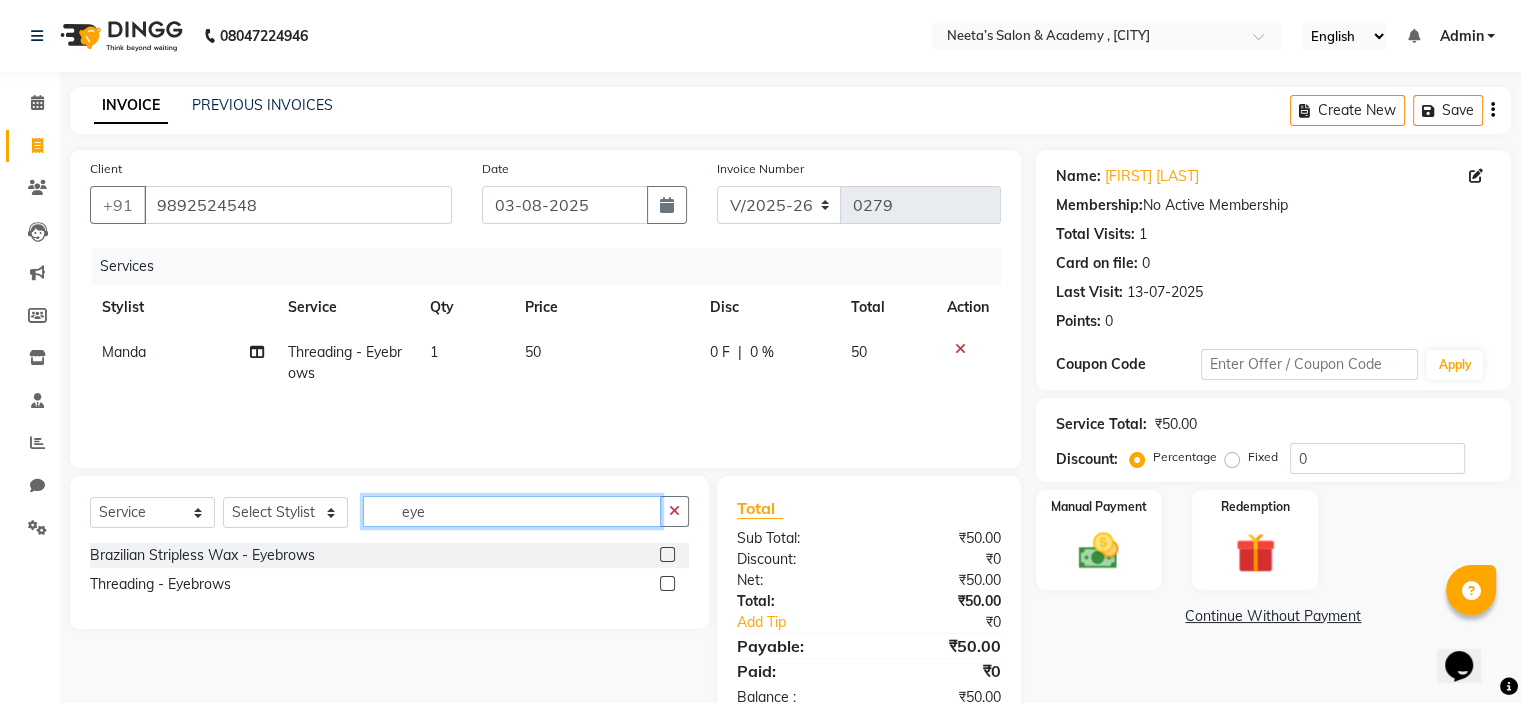 click on "eye" 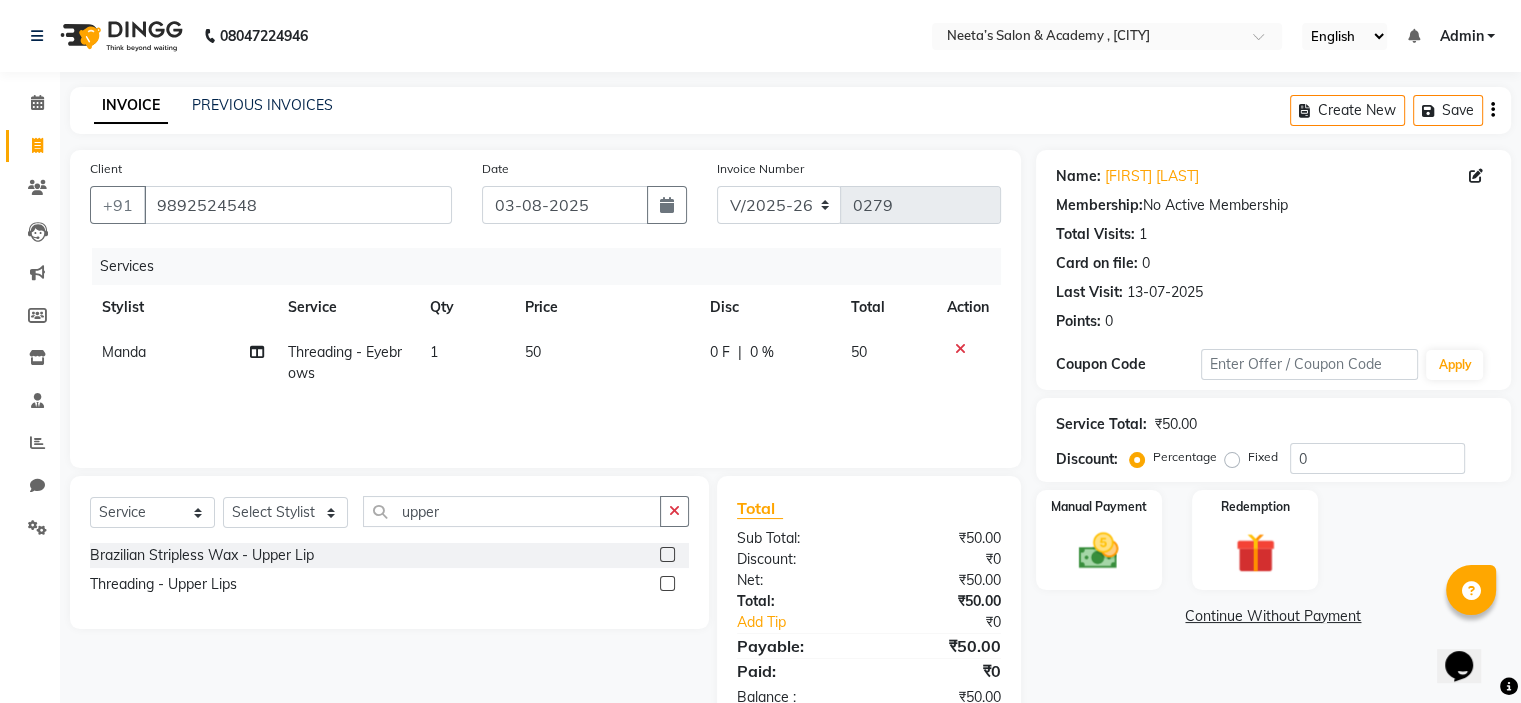 click 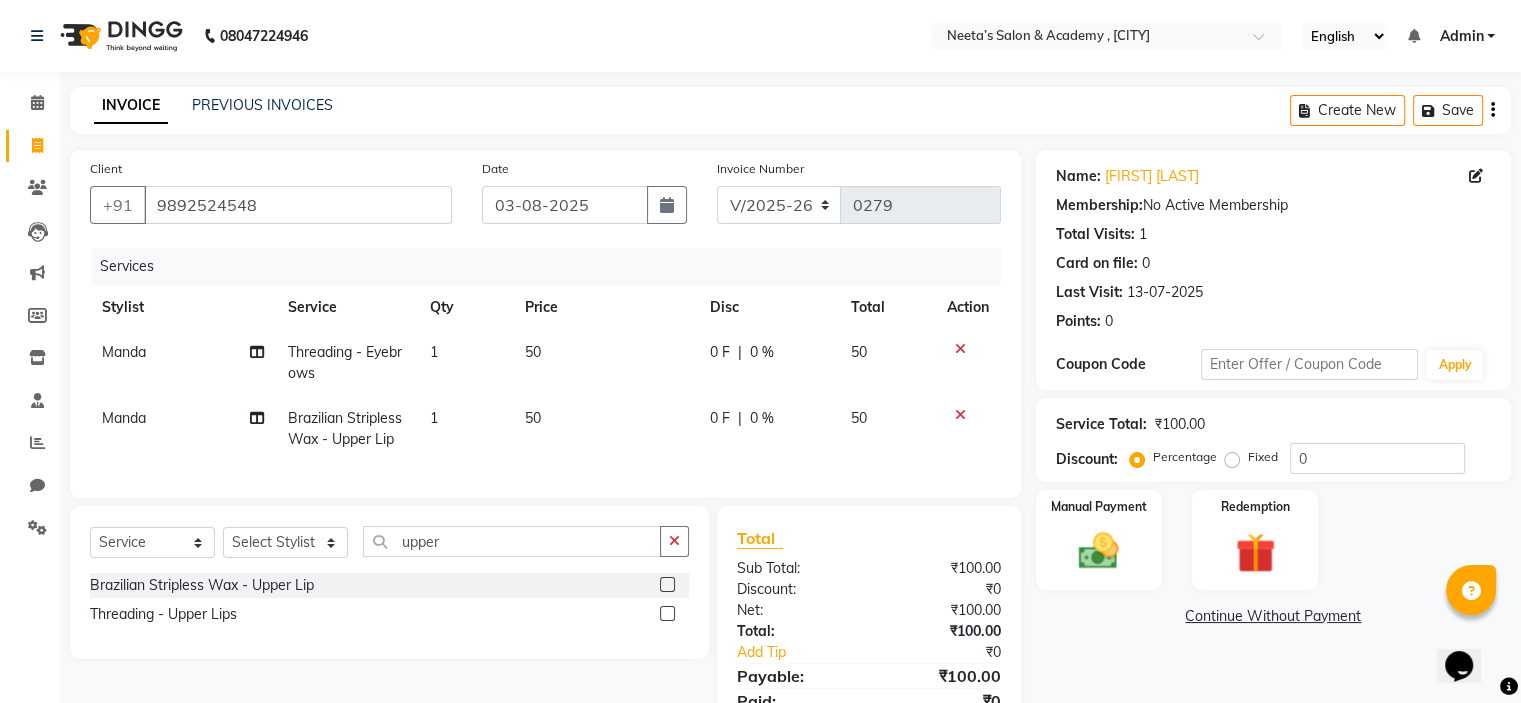 click 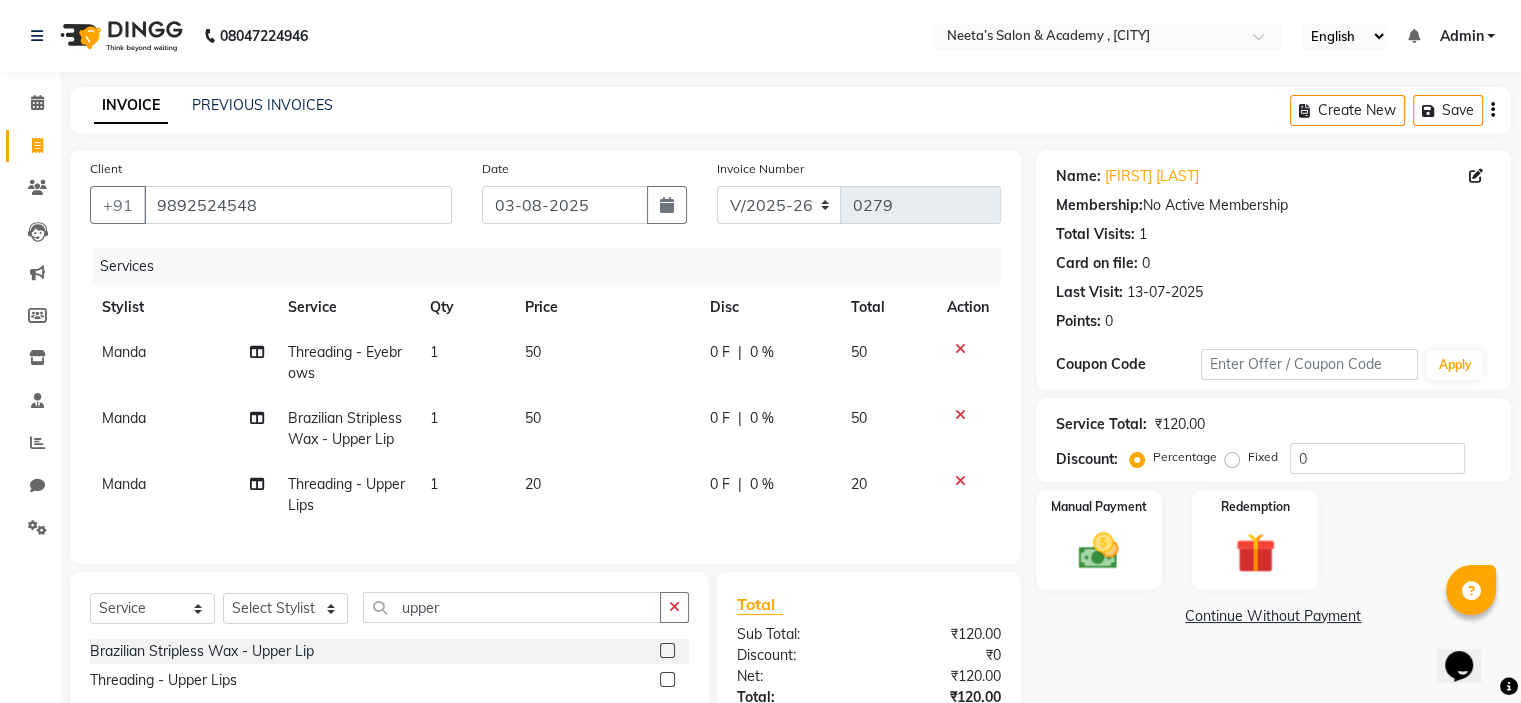 click 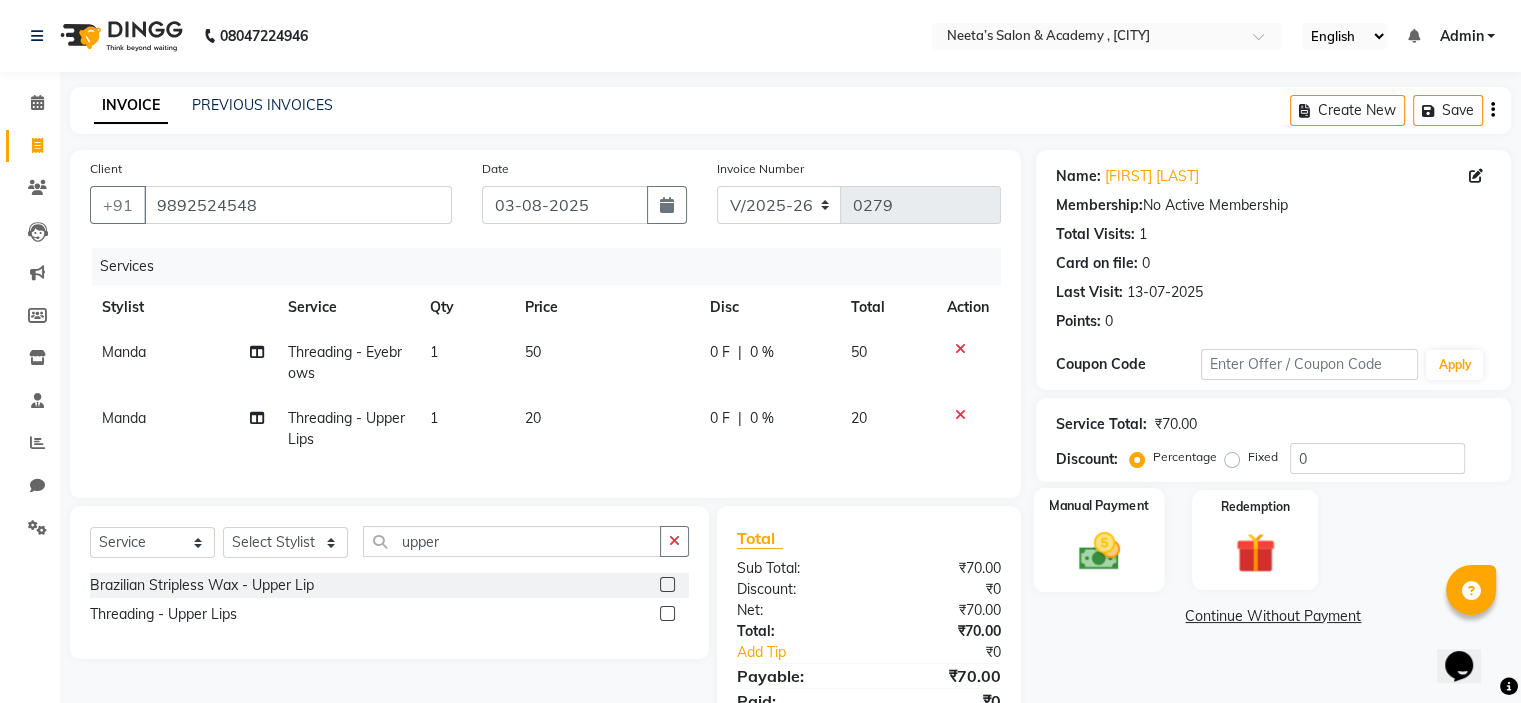 click 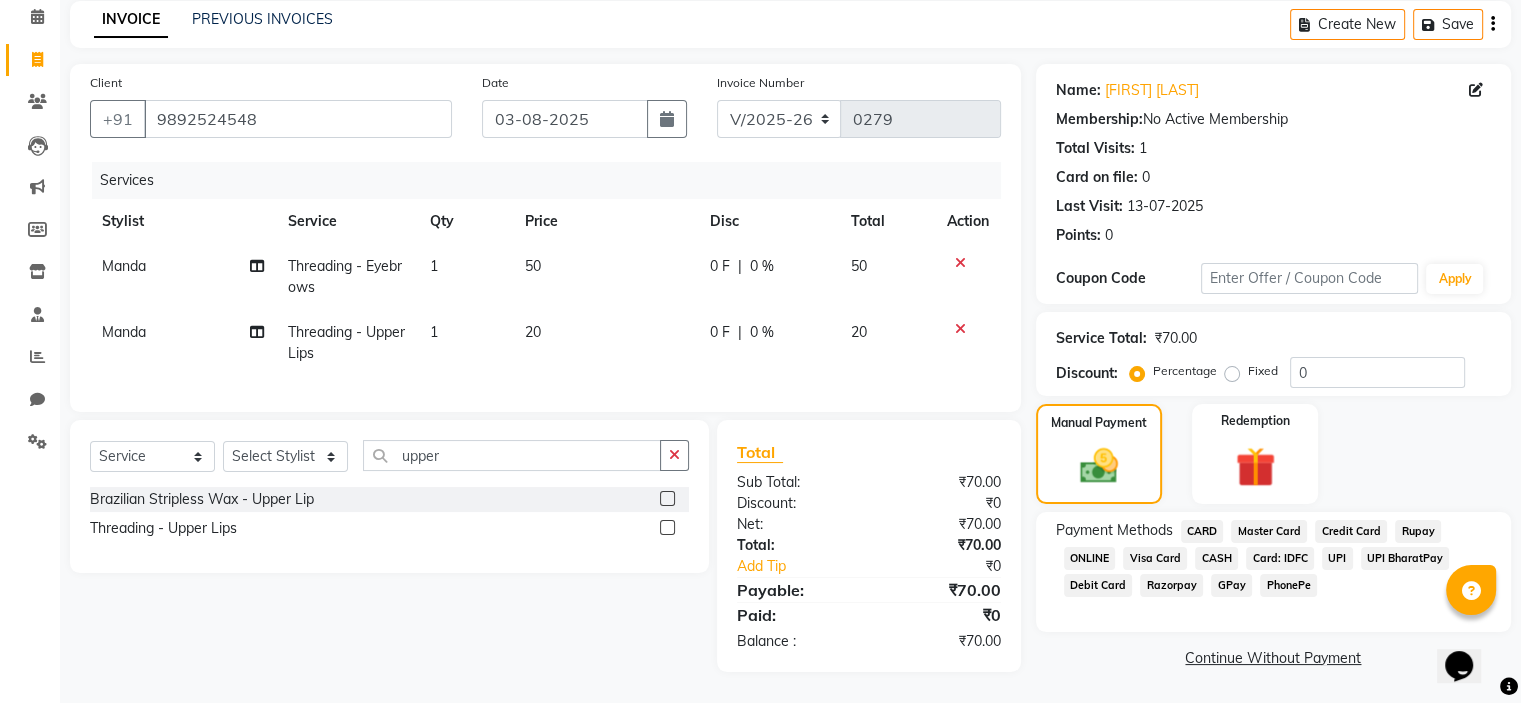 scroll, scrollTop: 100, scrollLeft: 0, axis: vertical 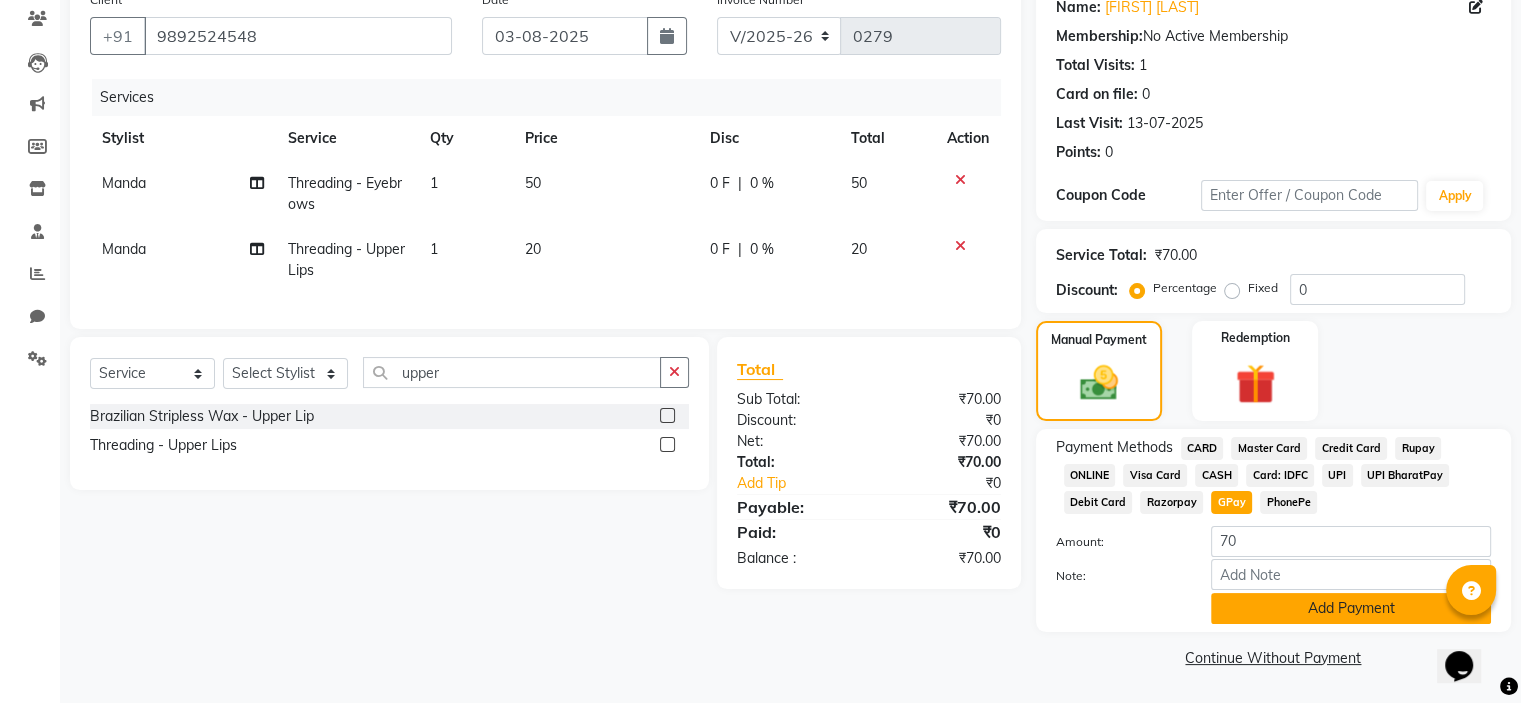 click on "Add Payment" 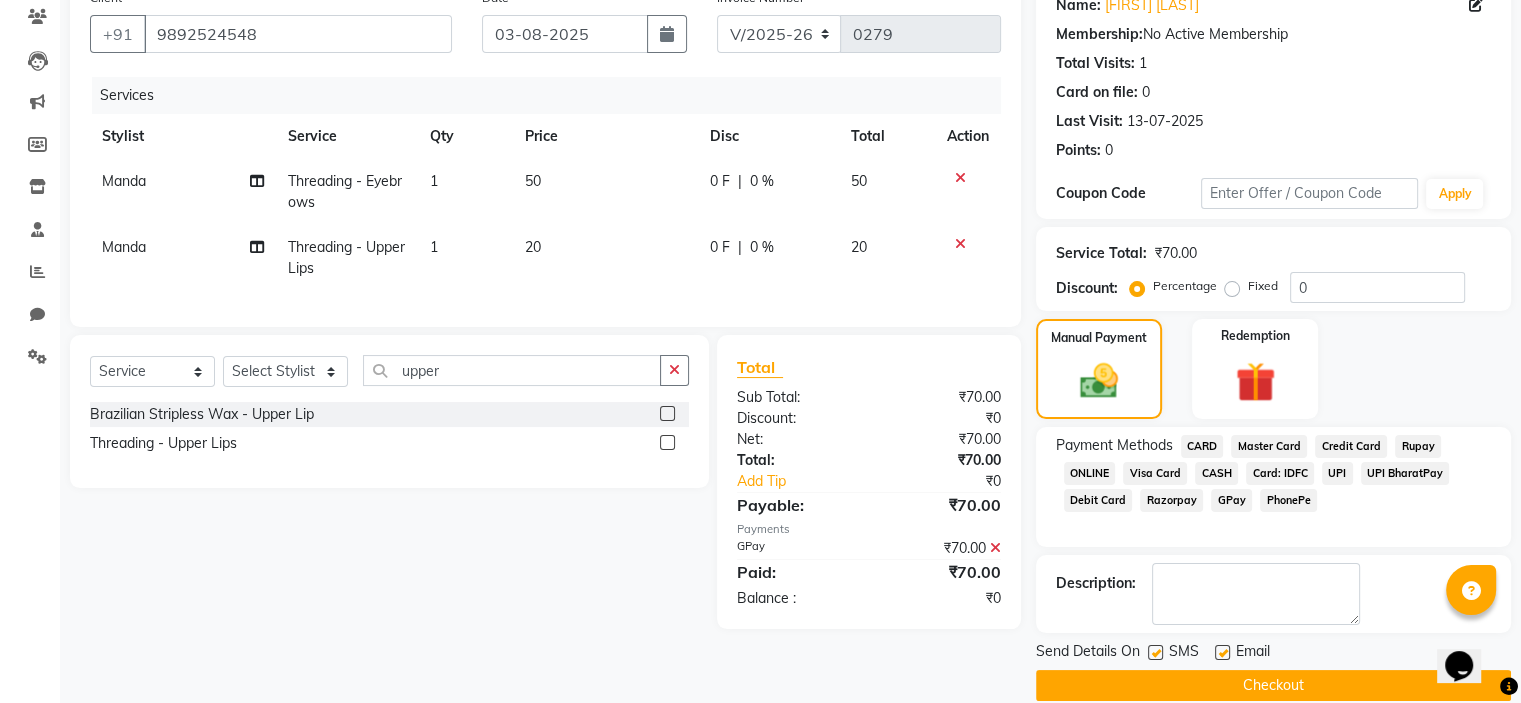 click 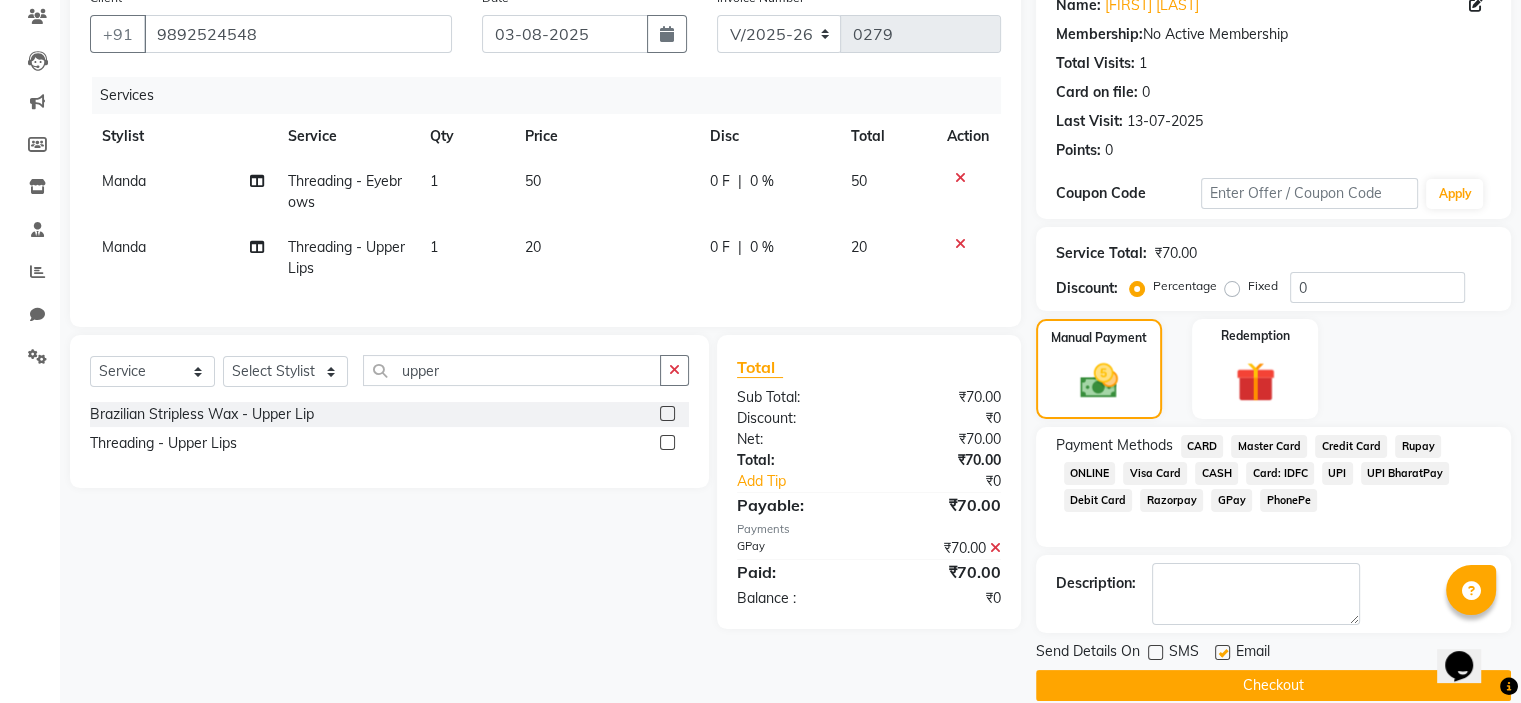 click on "Checkout" 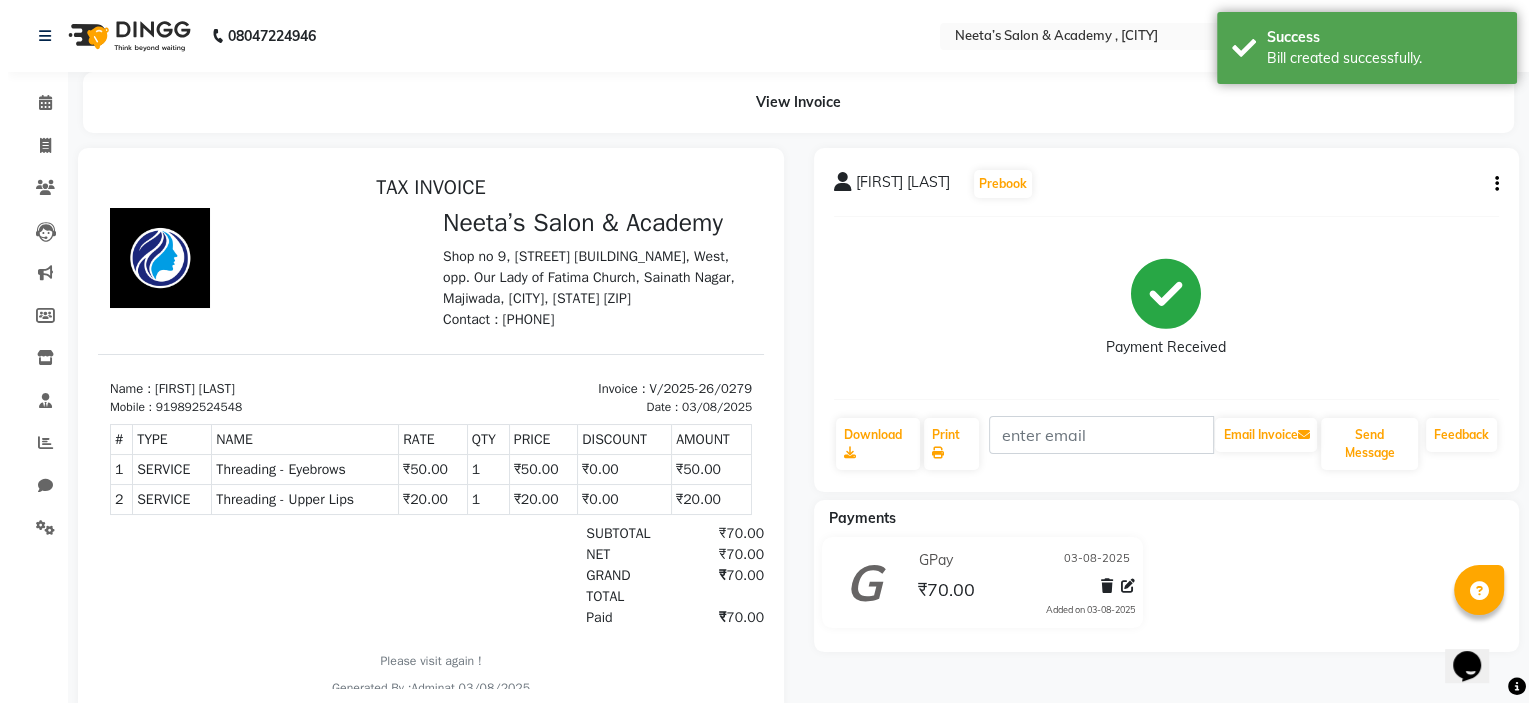 scroll, scrollTop: 0, scrollLeft: 0, axis: both 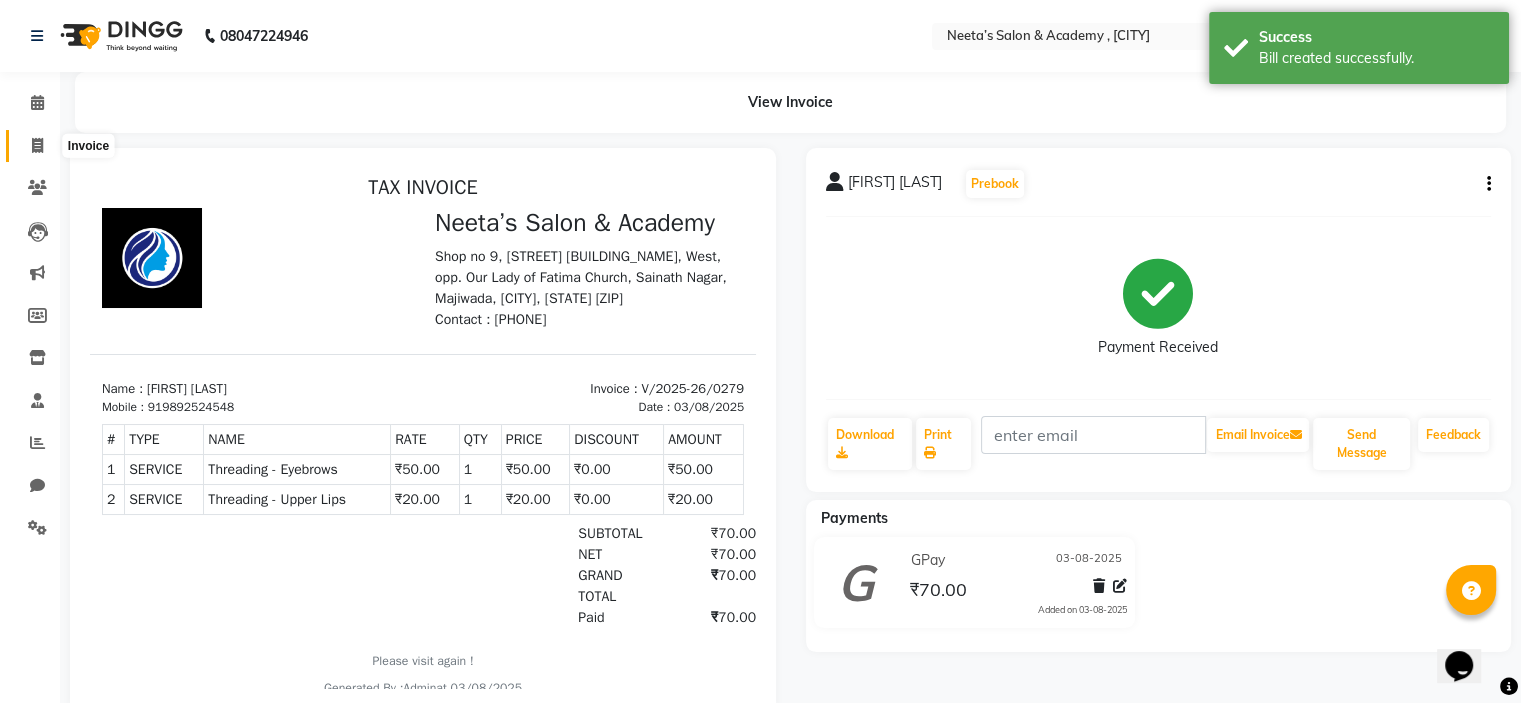 click 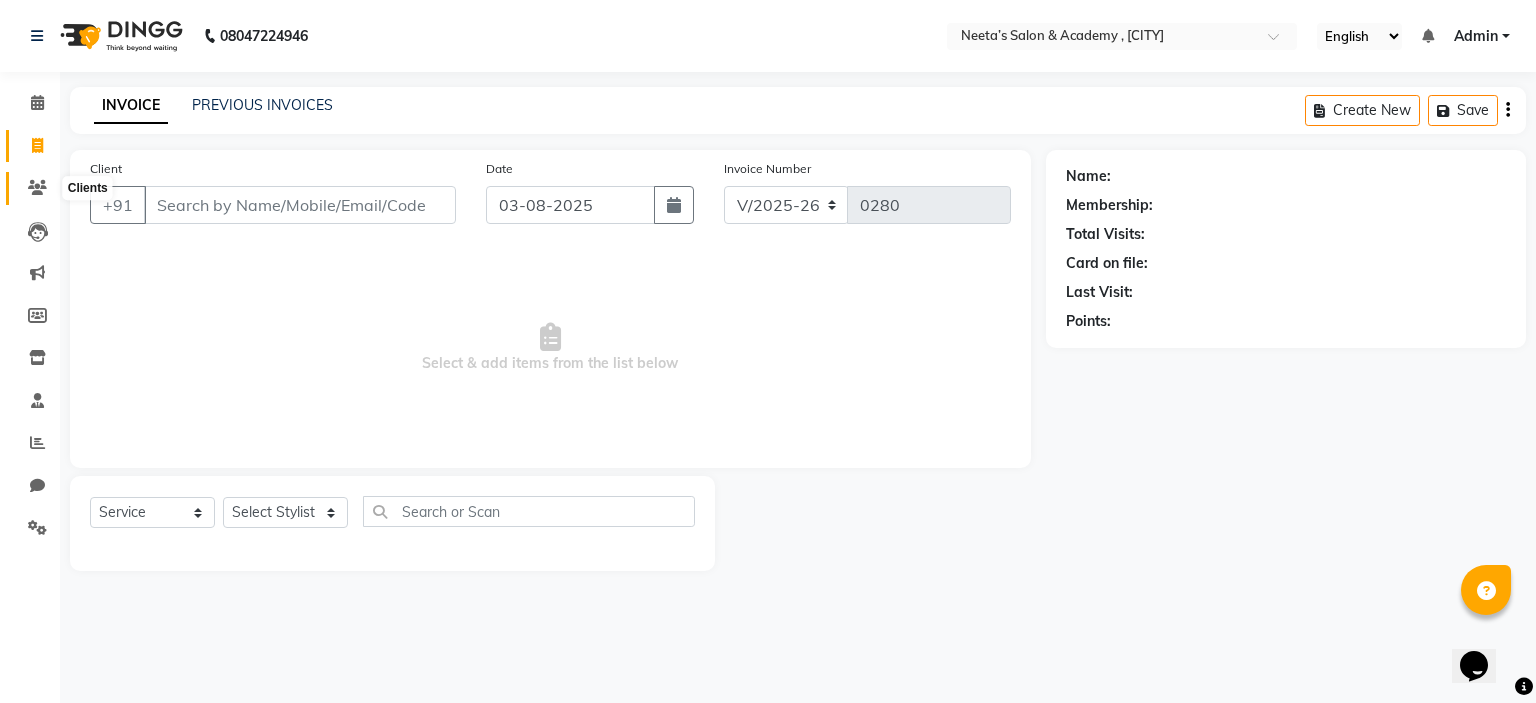 click 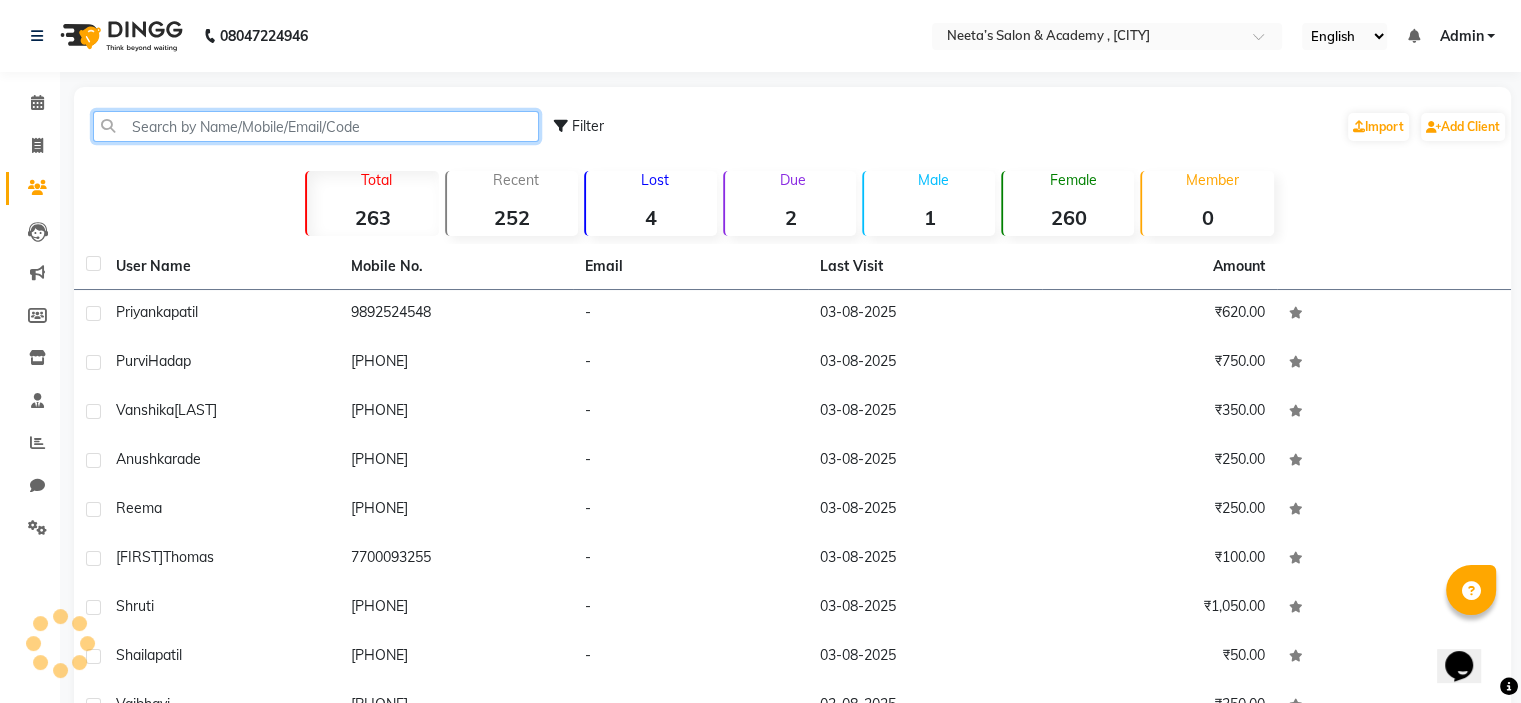 click 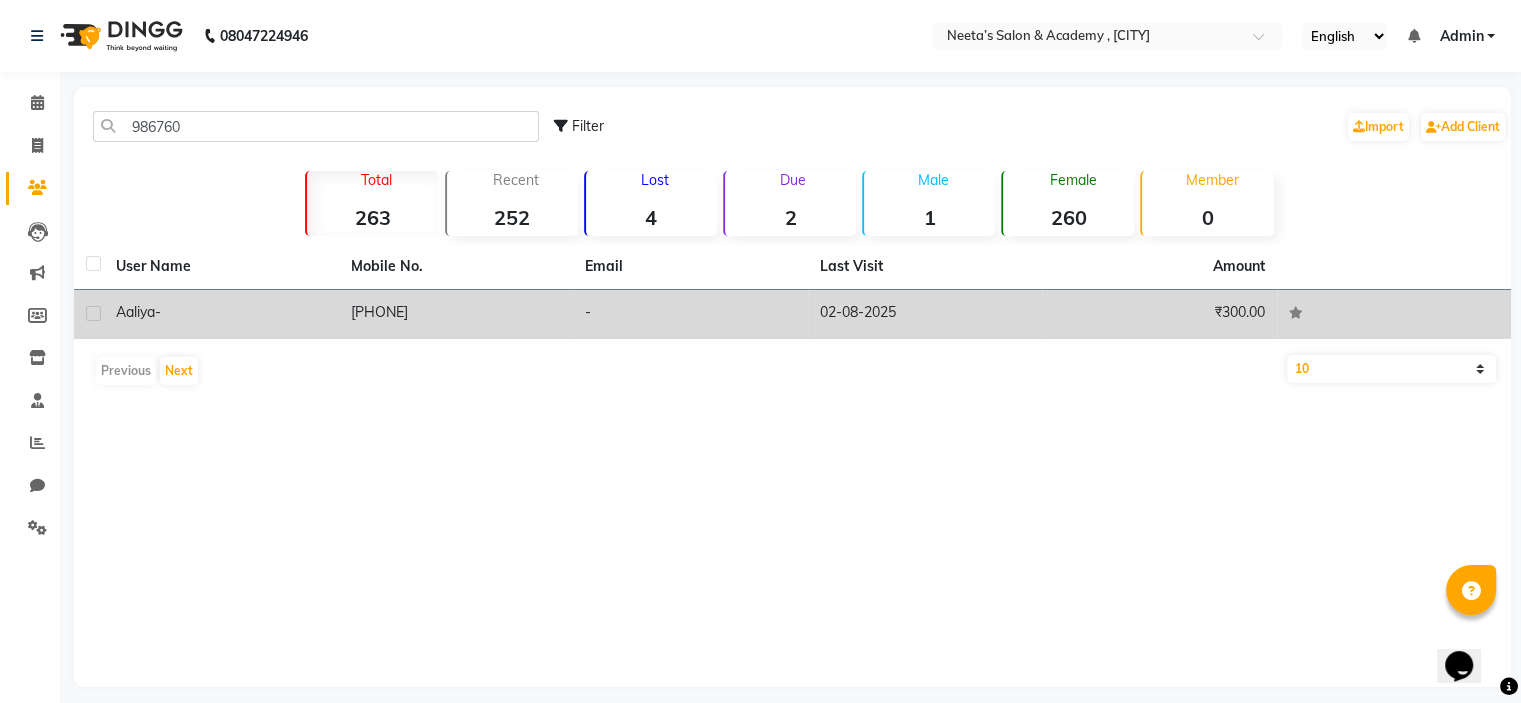 click on "[PHONE]" 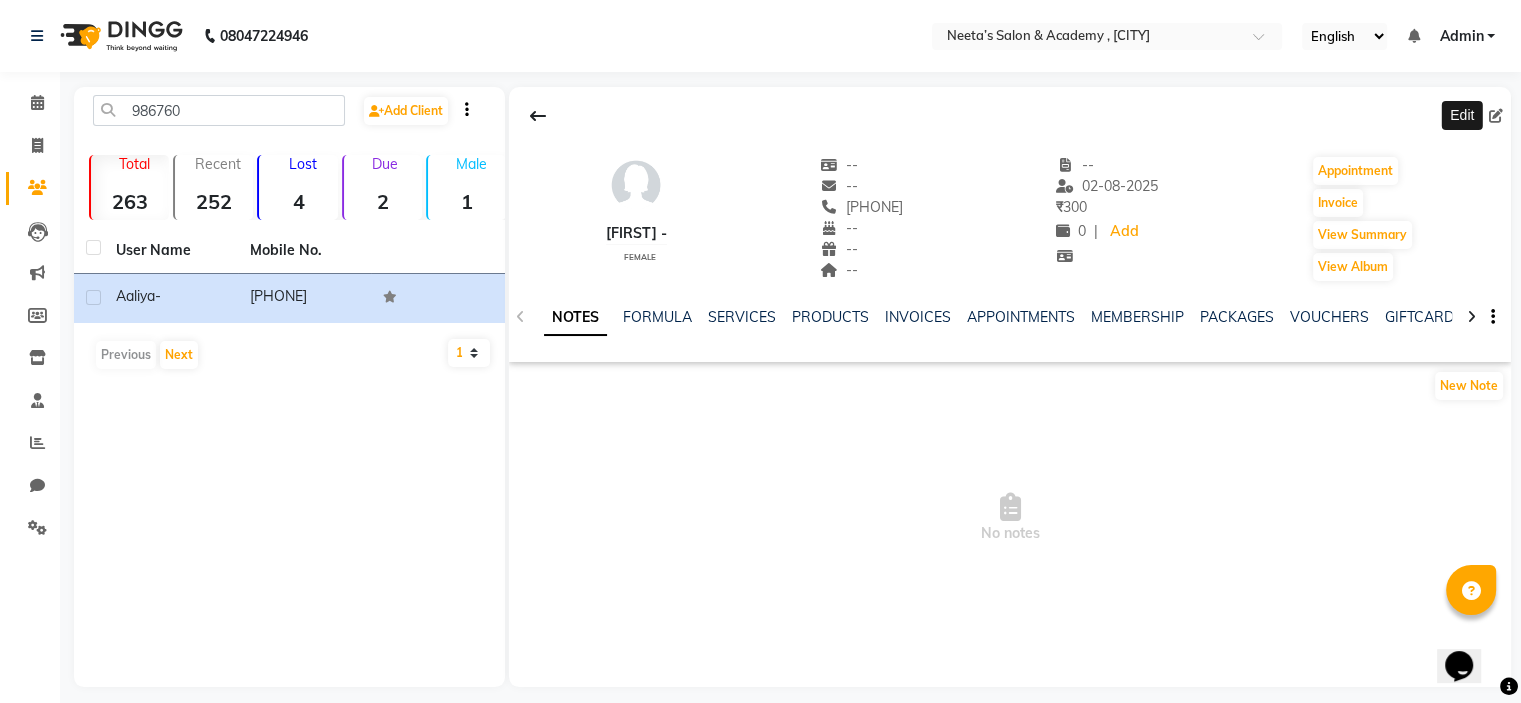 click 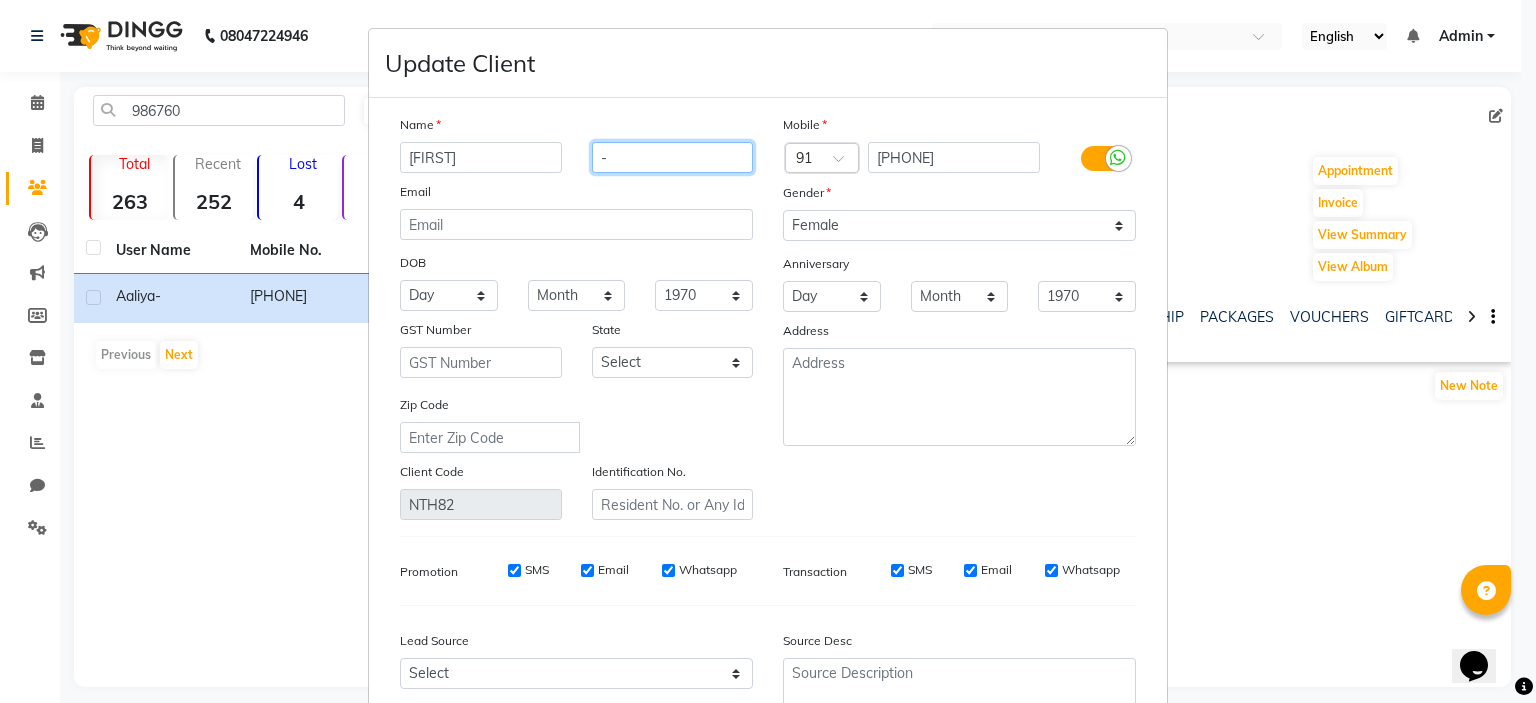 click on "-" at bounding box center [673, 157] 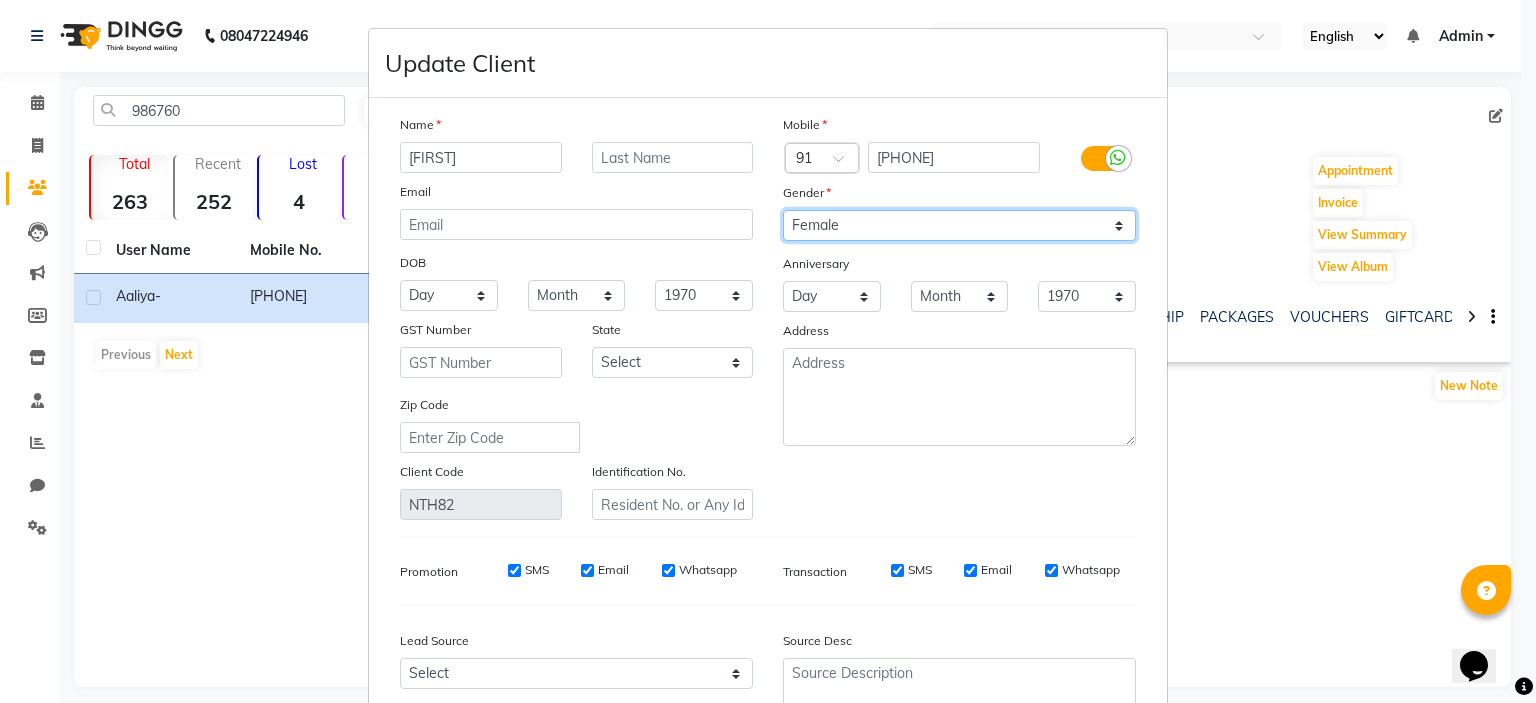 click on "Select Male Female Other Prefer Not To Say" at bounding box center [959, 225] 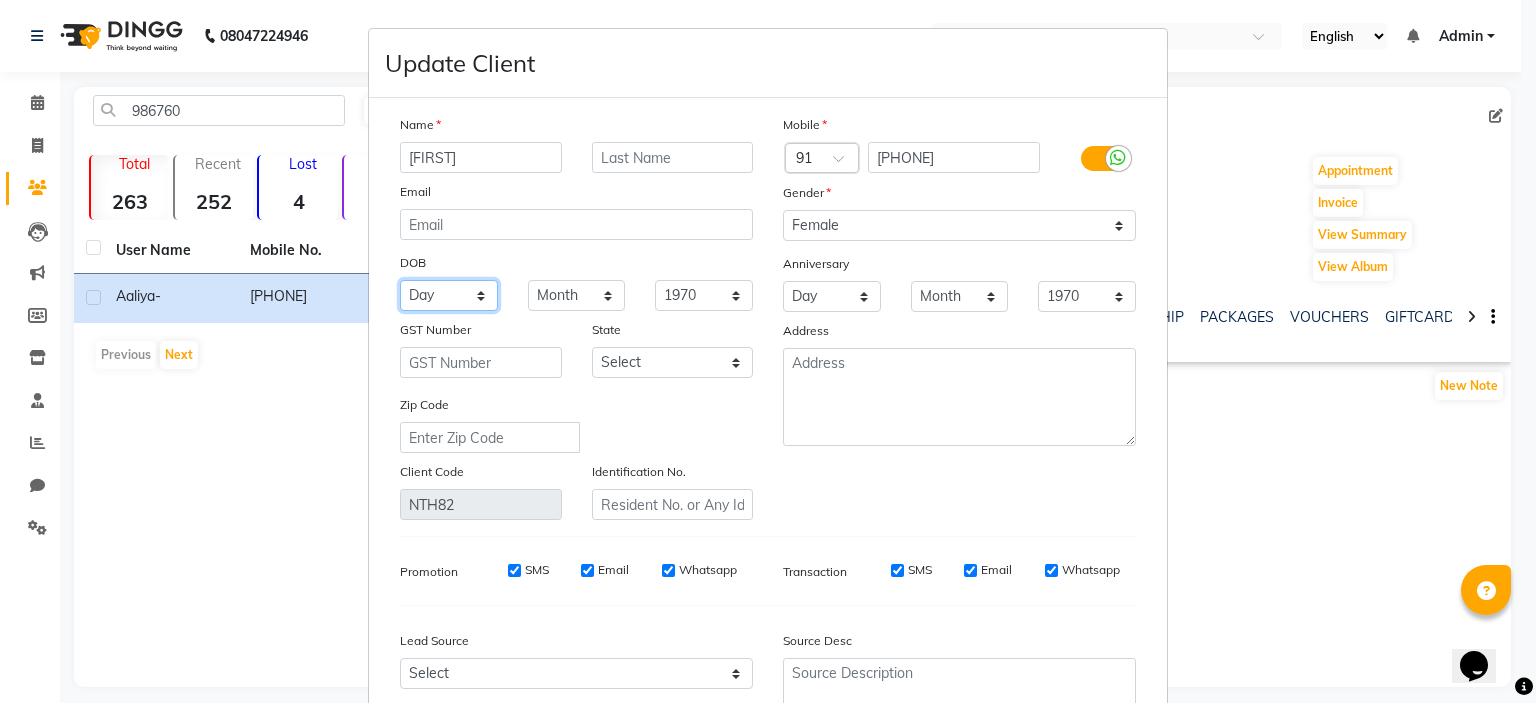 click on "Day 01 02 03 04 05 06 07 08 09 10 11 12 13 14 15 16 17 18 19 20 21 22 23 24 25 26 27 28 29 30 31" at bounding box center [449, 295] 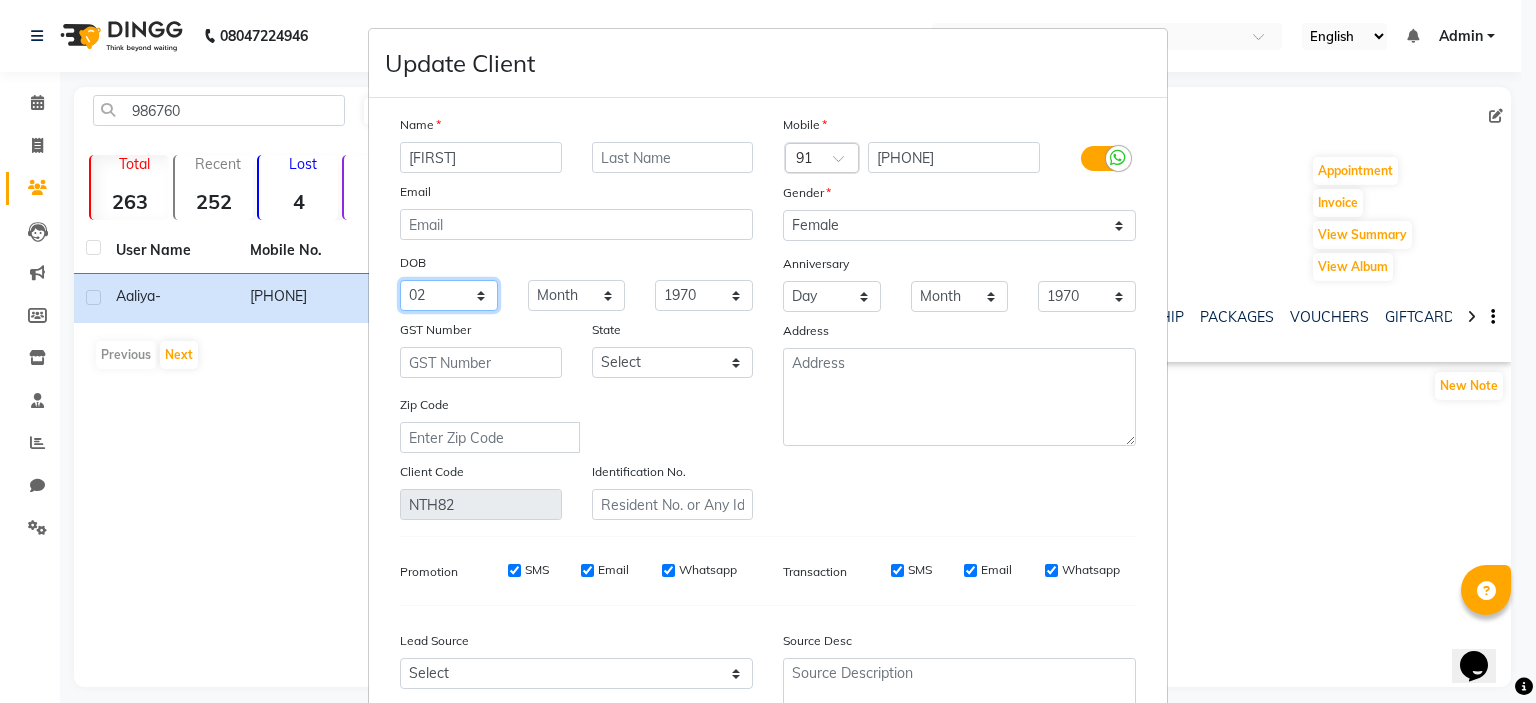 click on "Day 01 02 03 04 05 06 07 08 09 10 11 12 13 14 15 16 17 18 19 20 21 22 23 24 25 26 27 28 29 30 31" at bounding box center [449, 295] 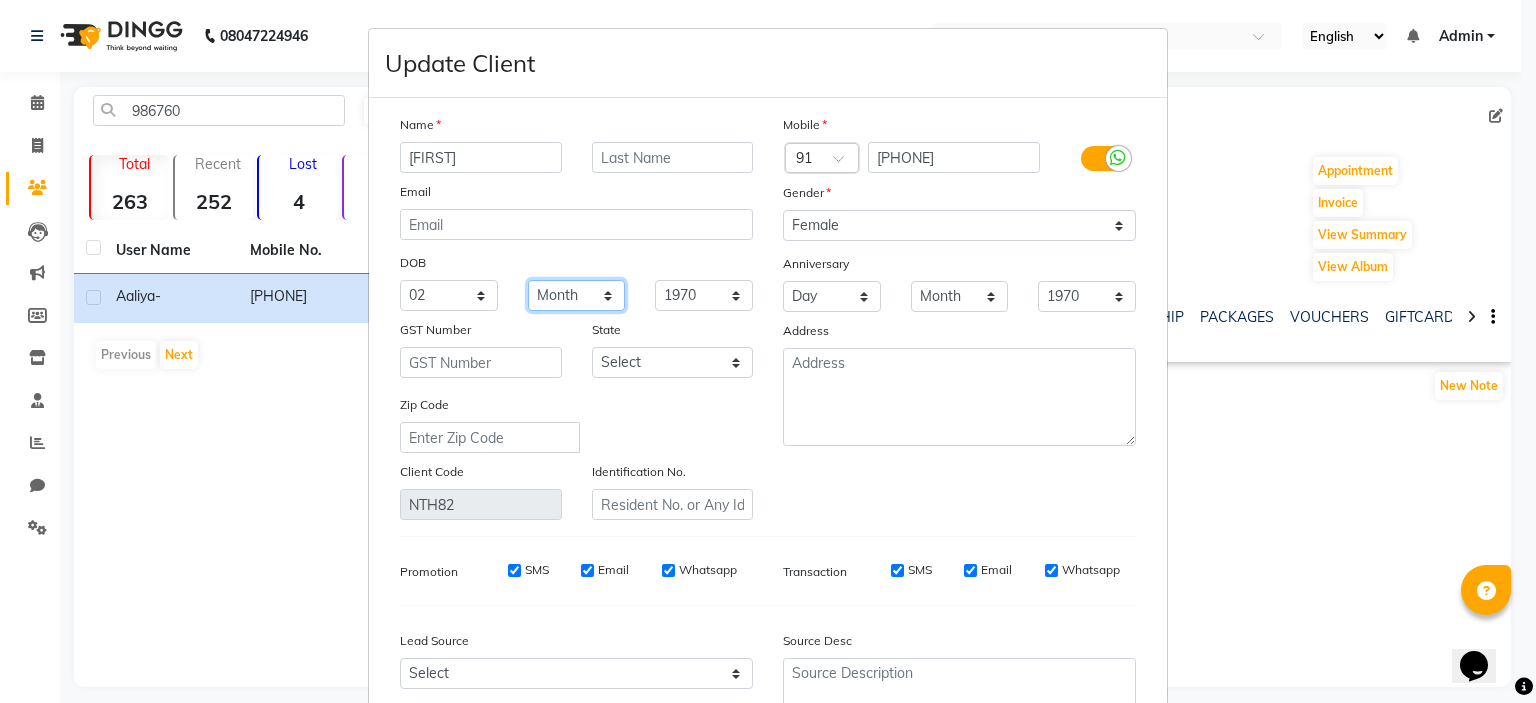click on "Month January February March April May June July August September October November December" at bounding box center (577, 295) 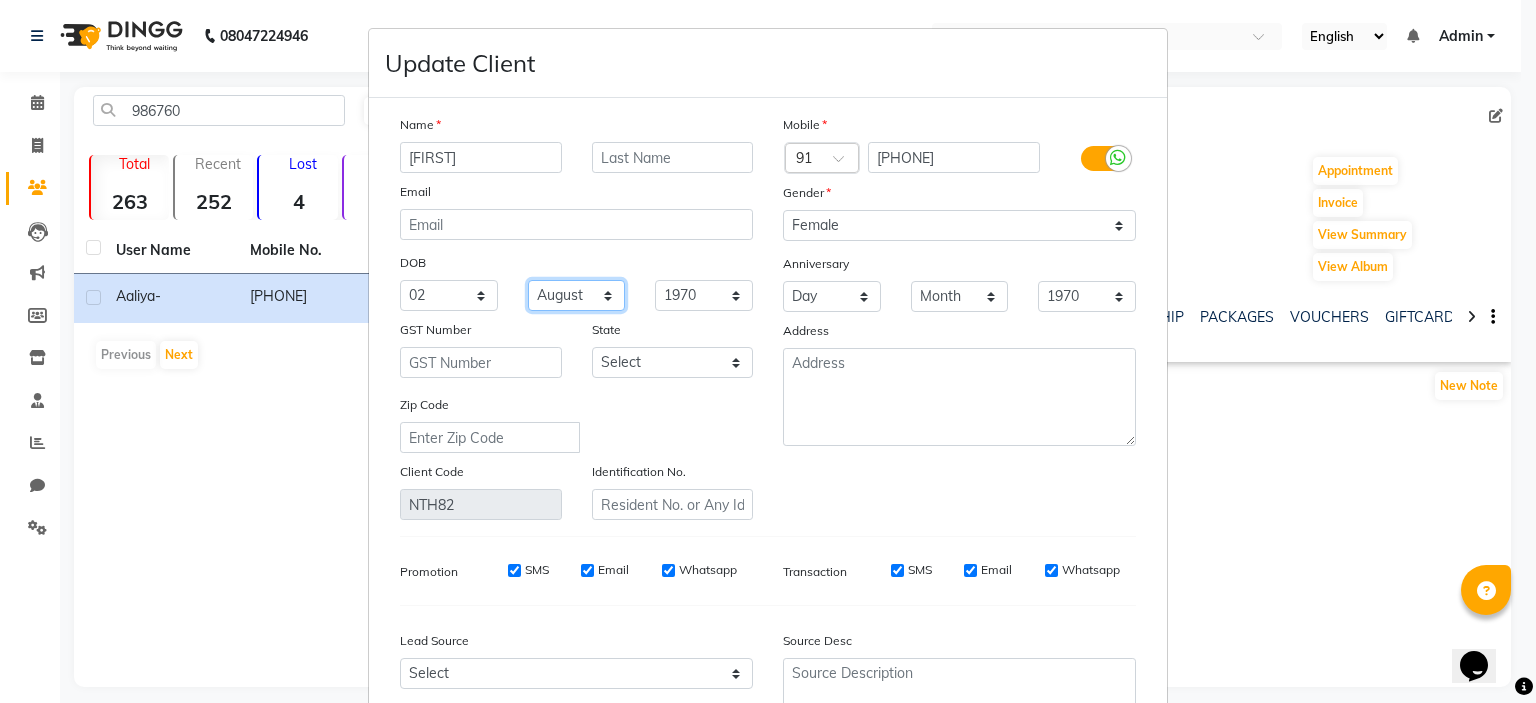 click on "Month January February March April May June July August September October November December" at bounding box center [577, 295] 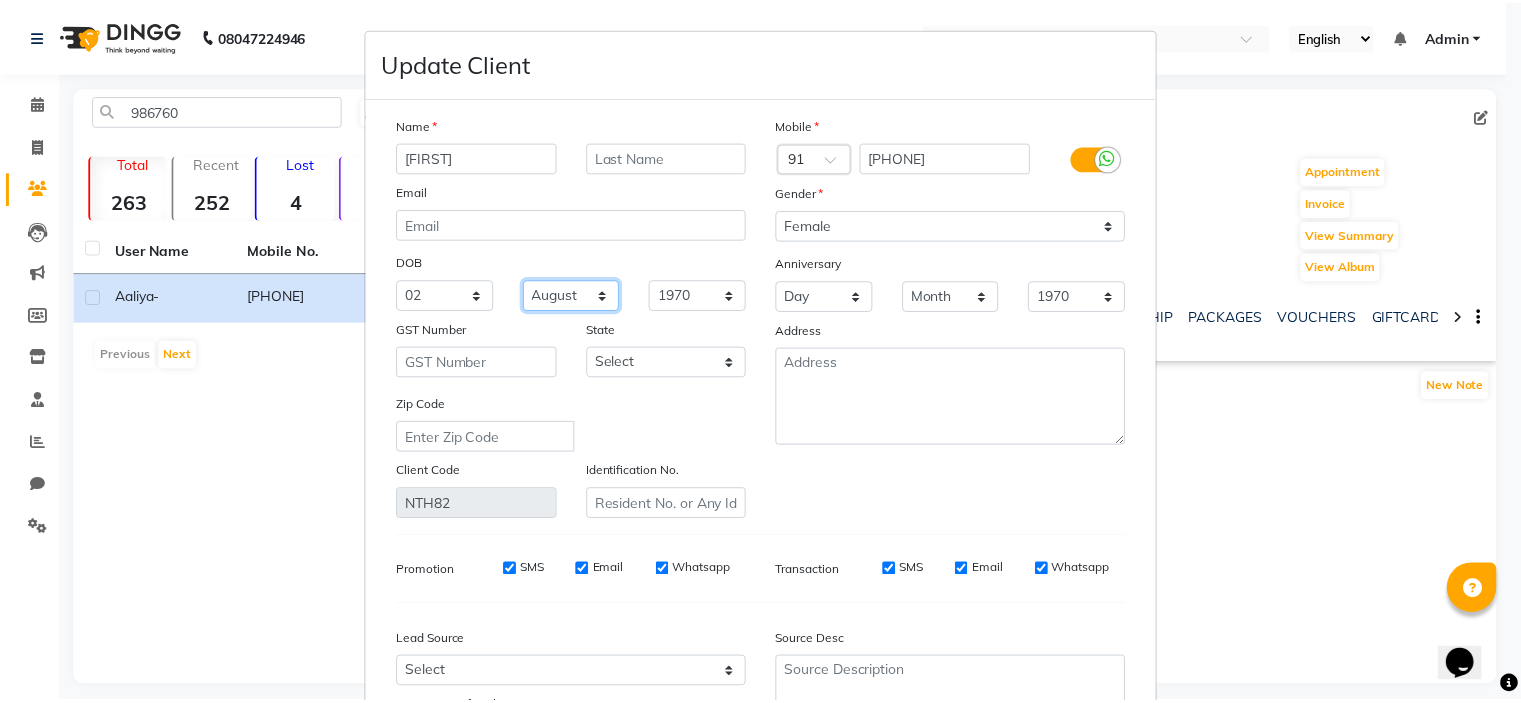 scroll, scrollTop: 194, scrollLeft: 0, axis: vertical 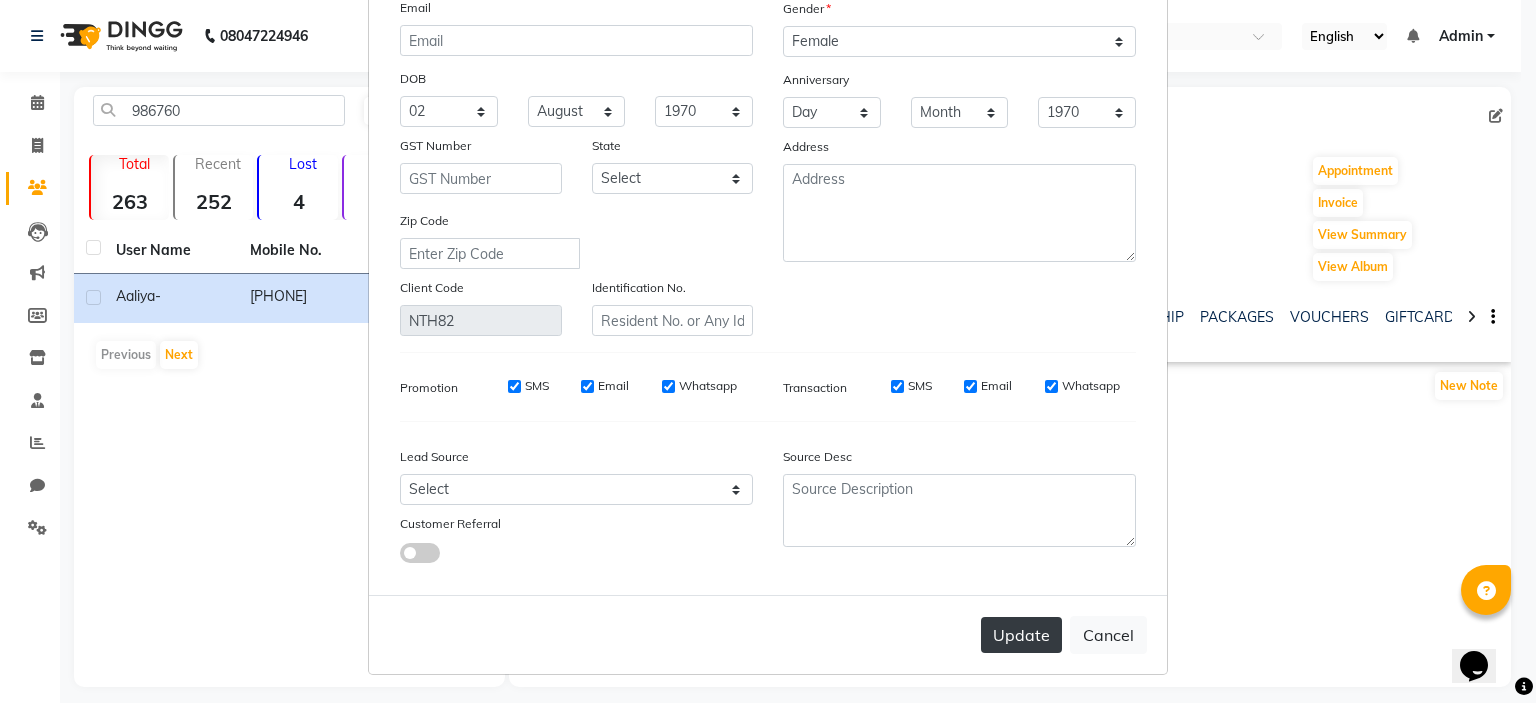 click on "Update" at bounding box center (1021, 635) 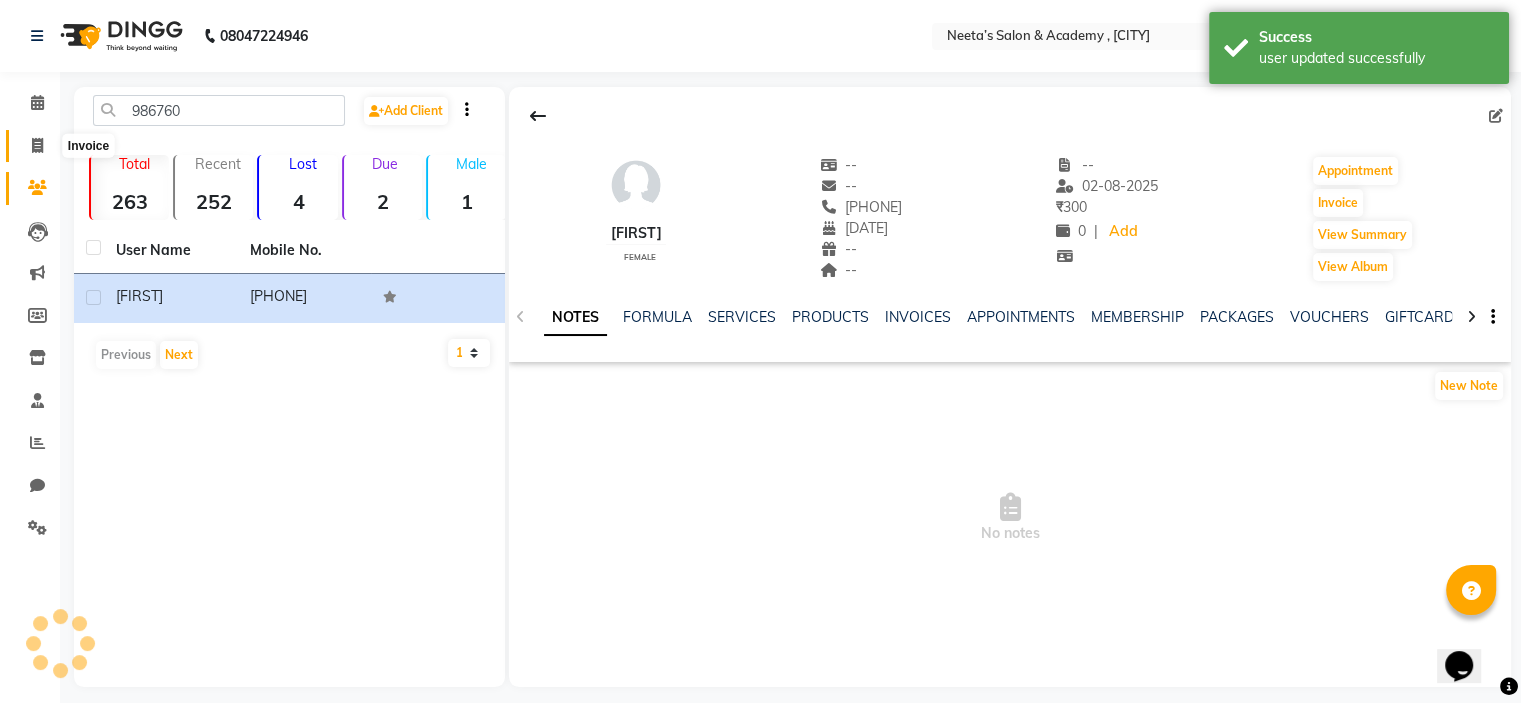click 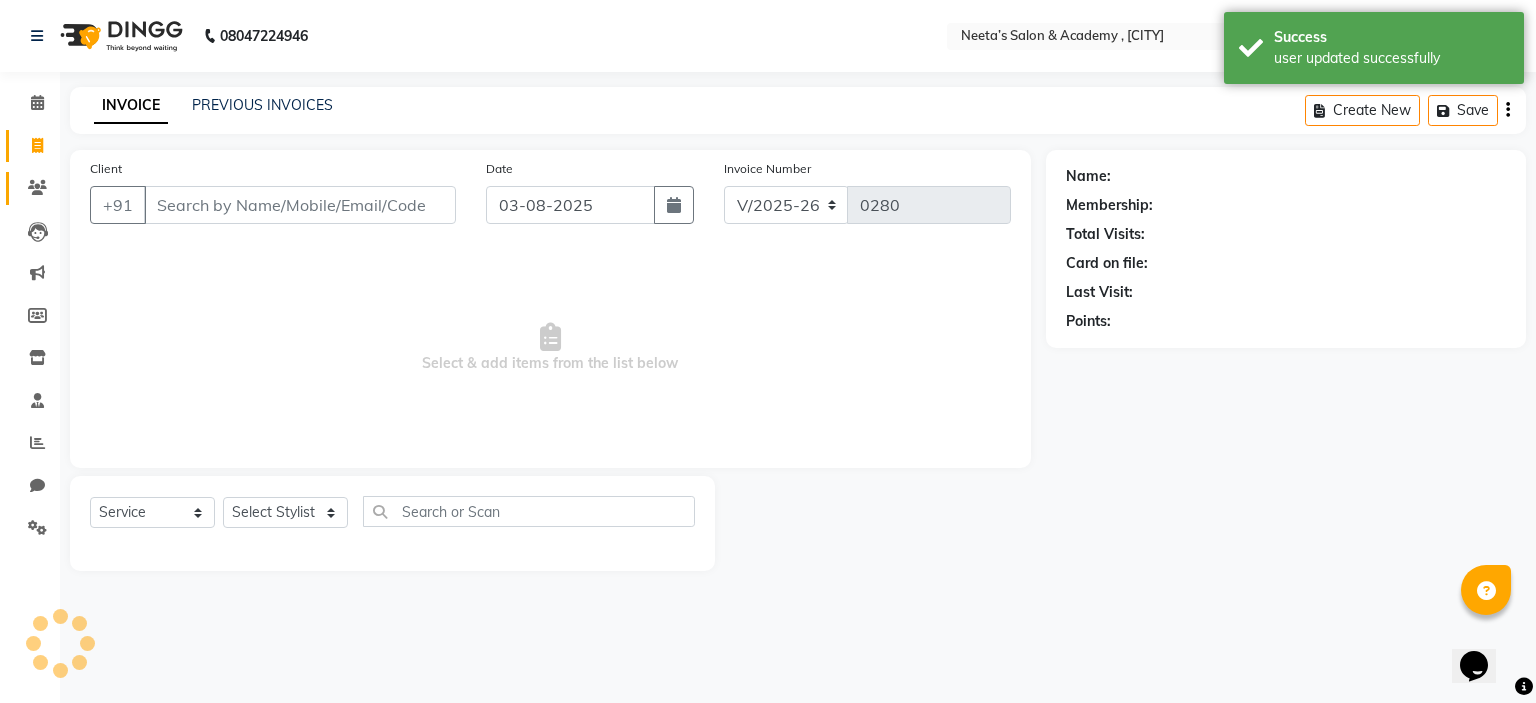 click on "Clients" 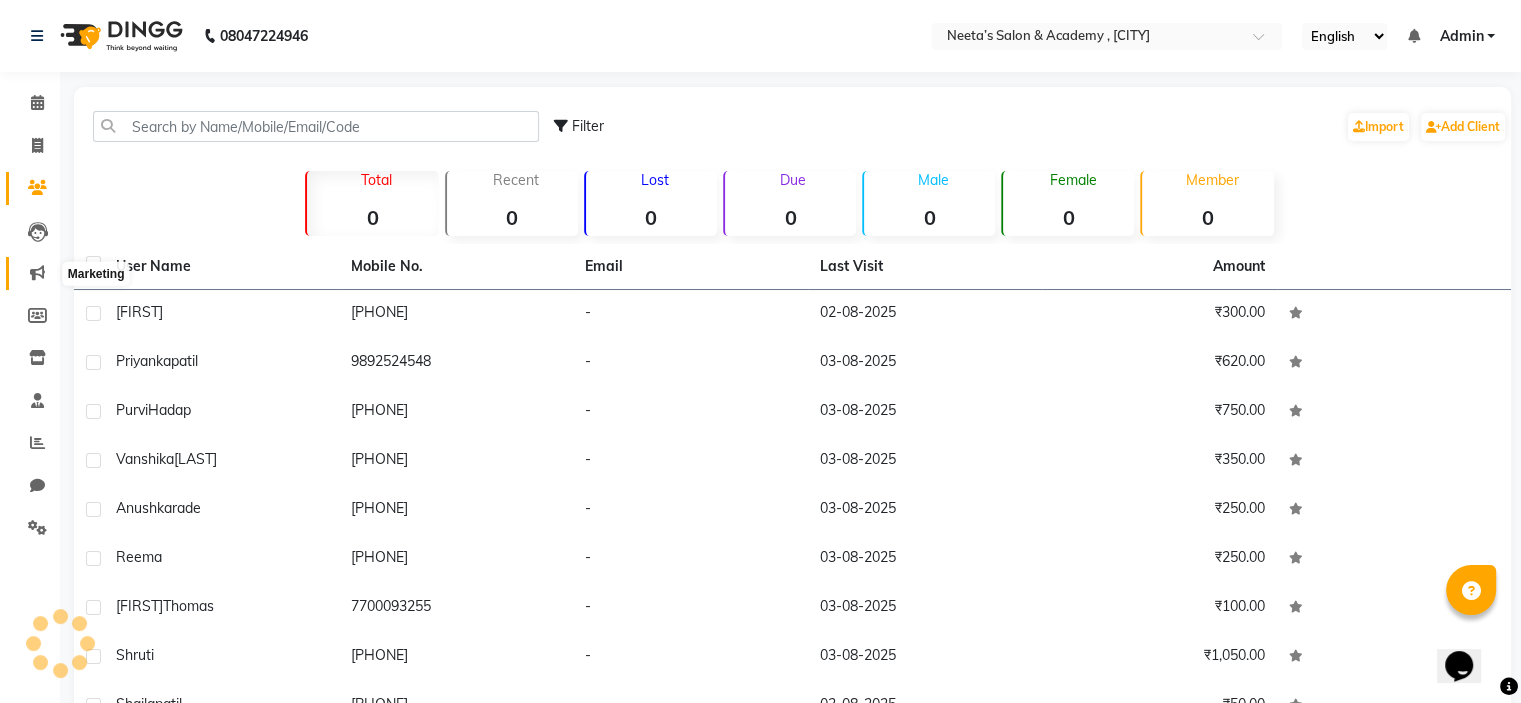 click 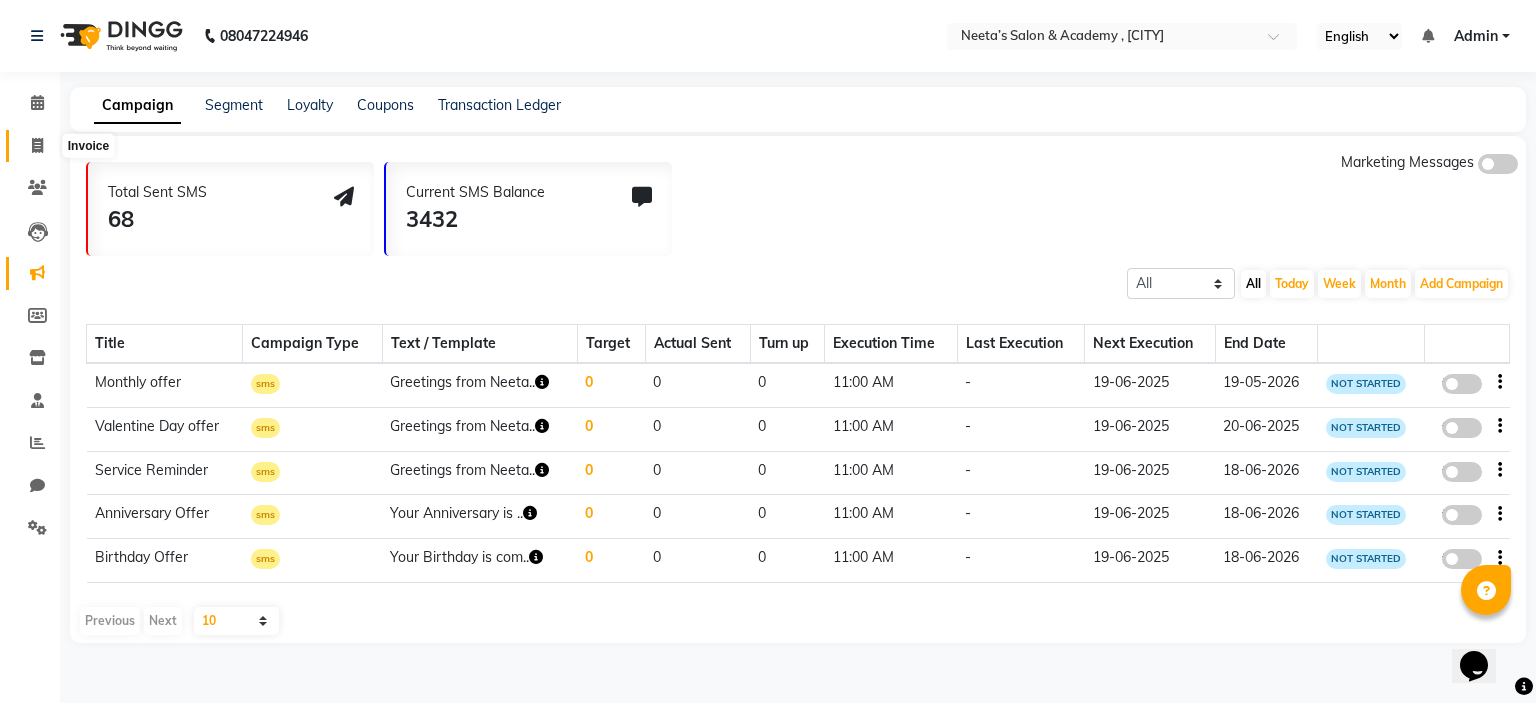 click 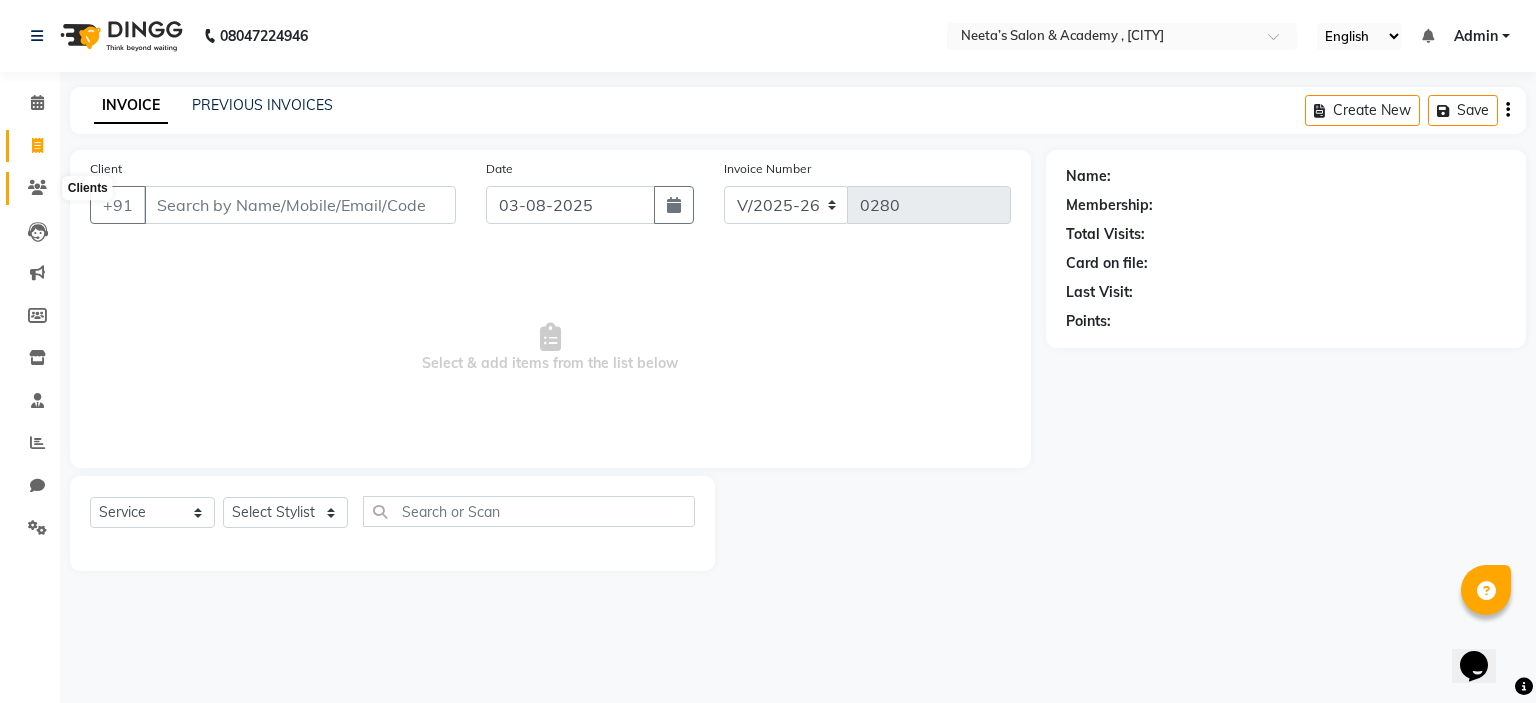 click 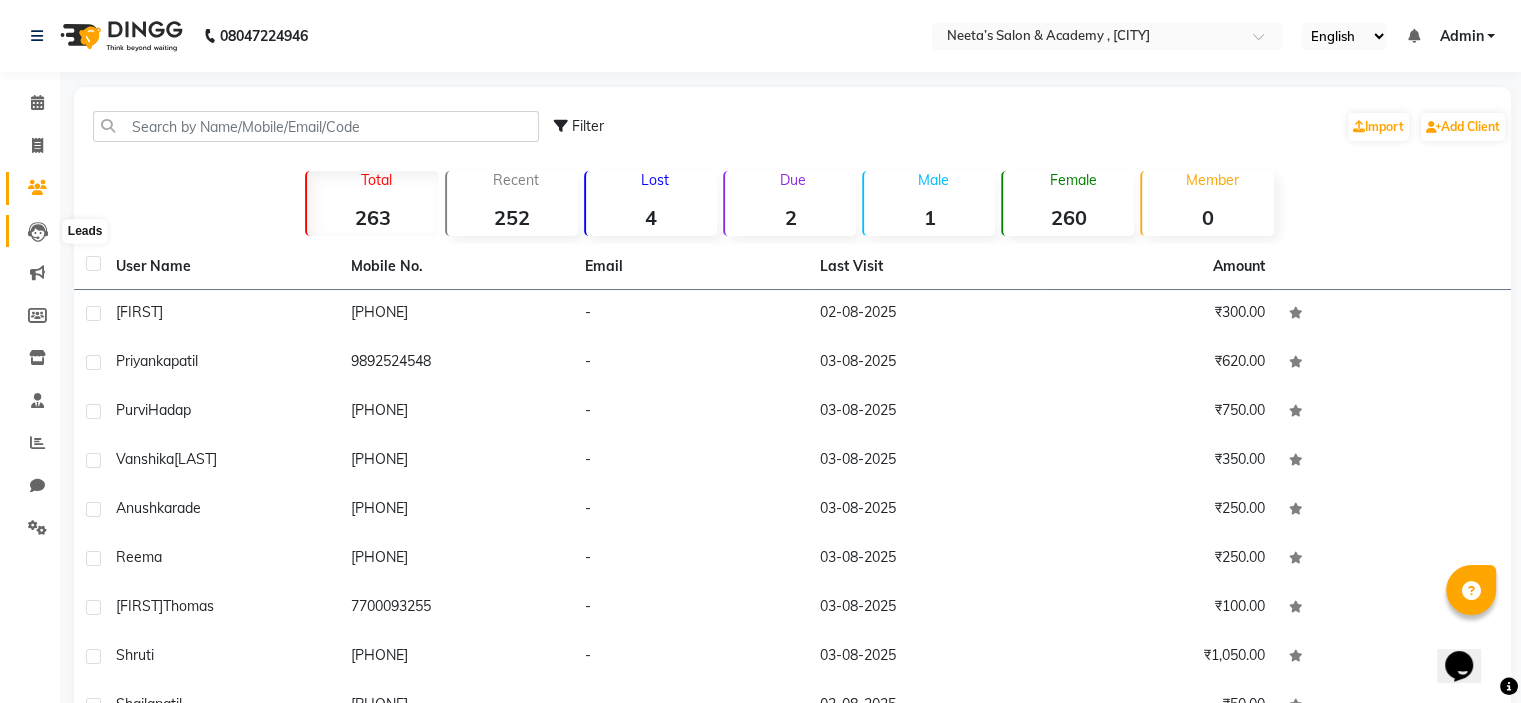 click 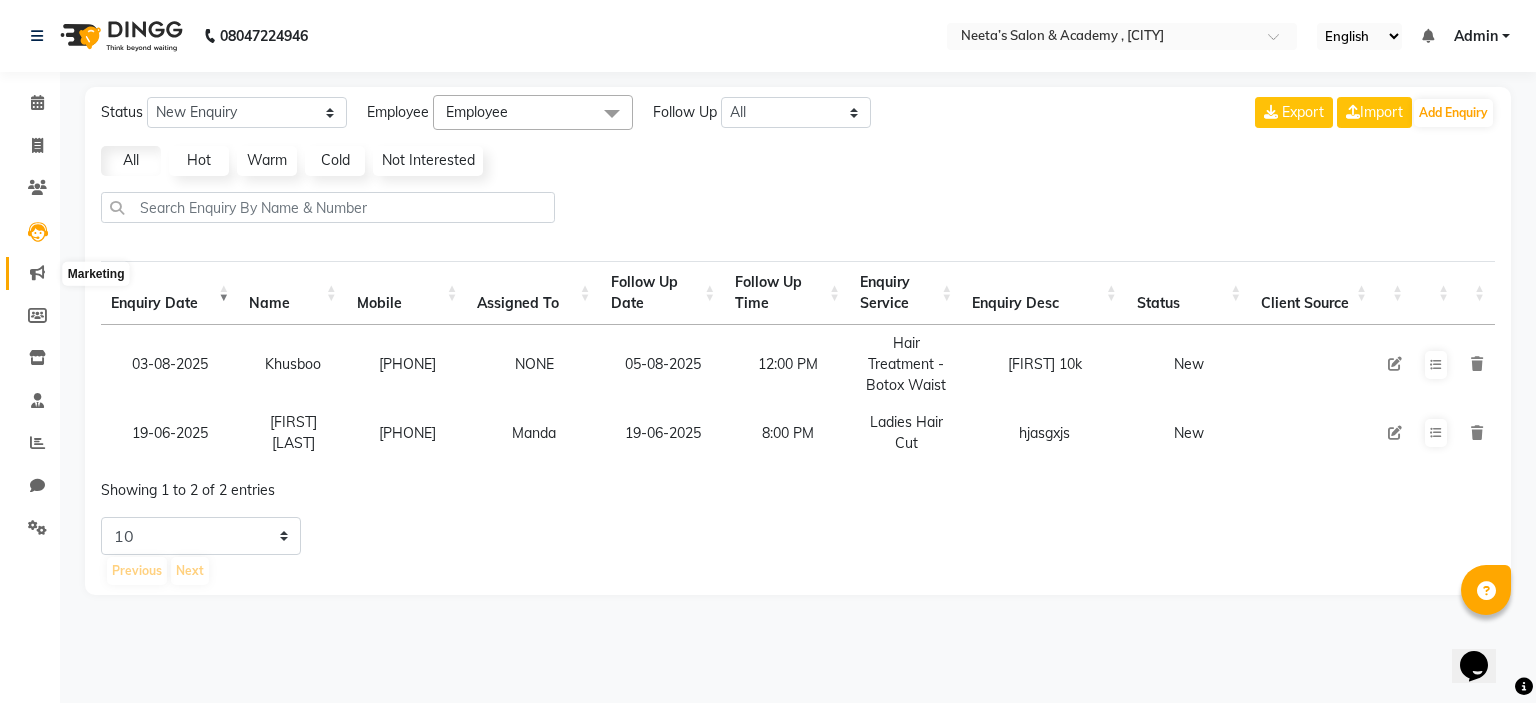 click 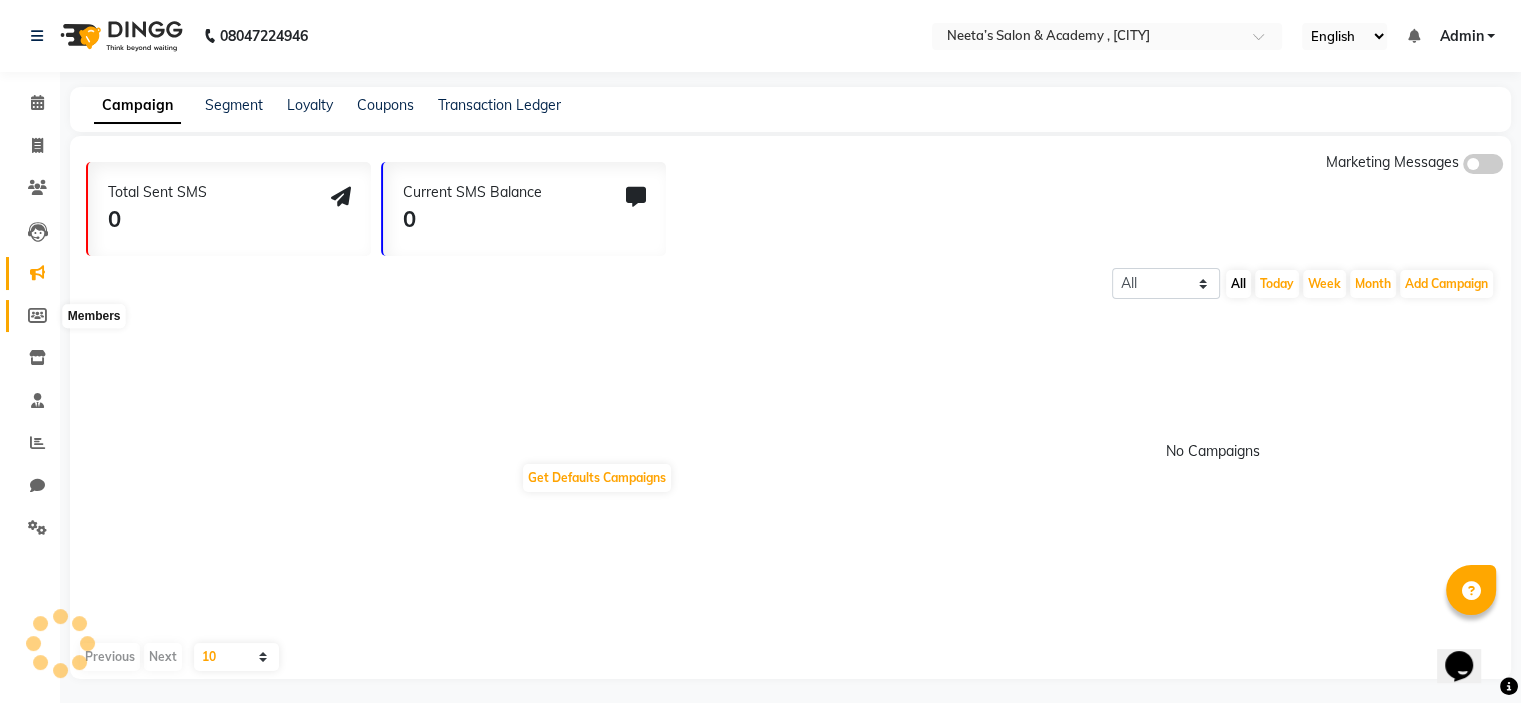 click 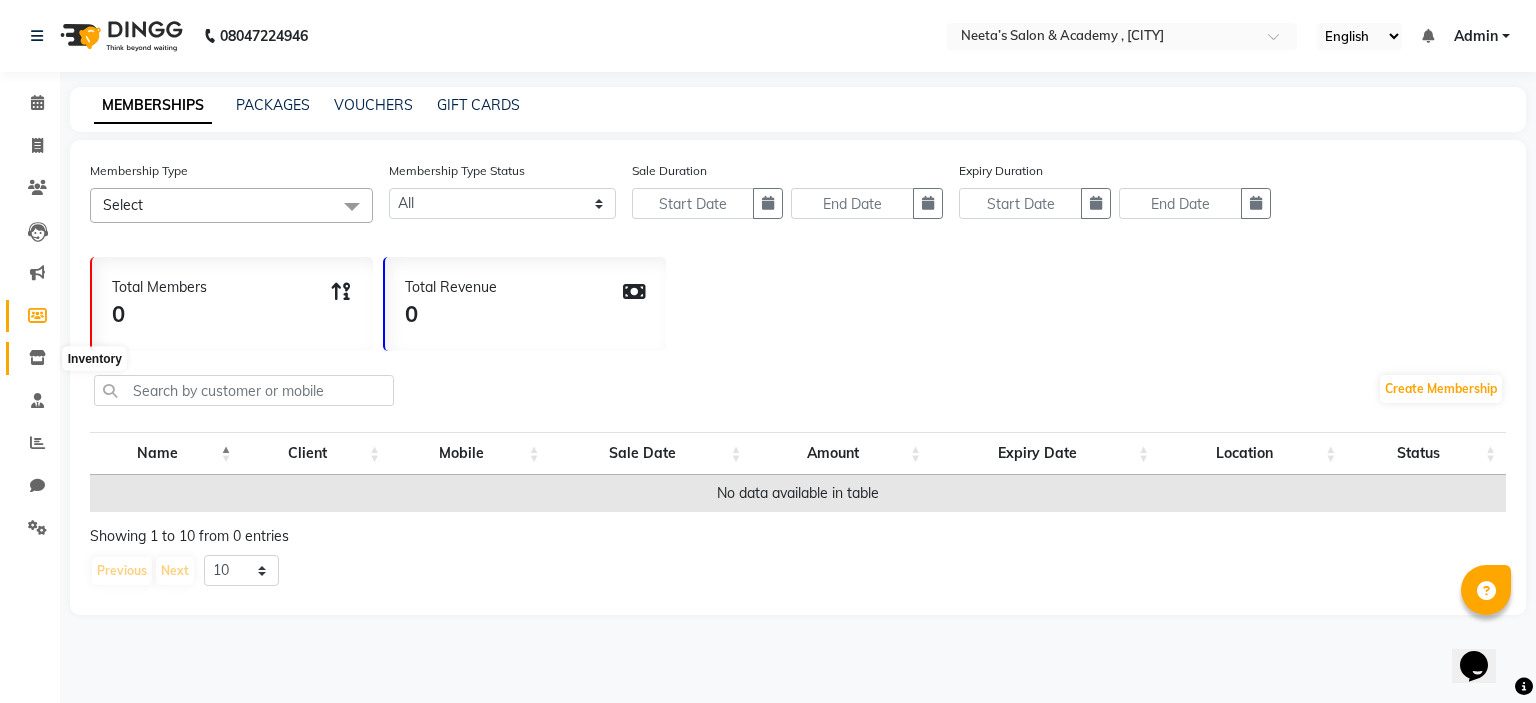 click 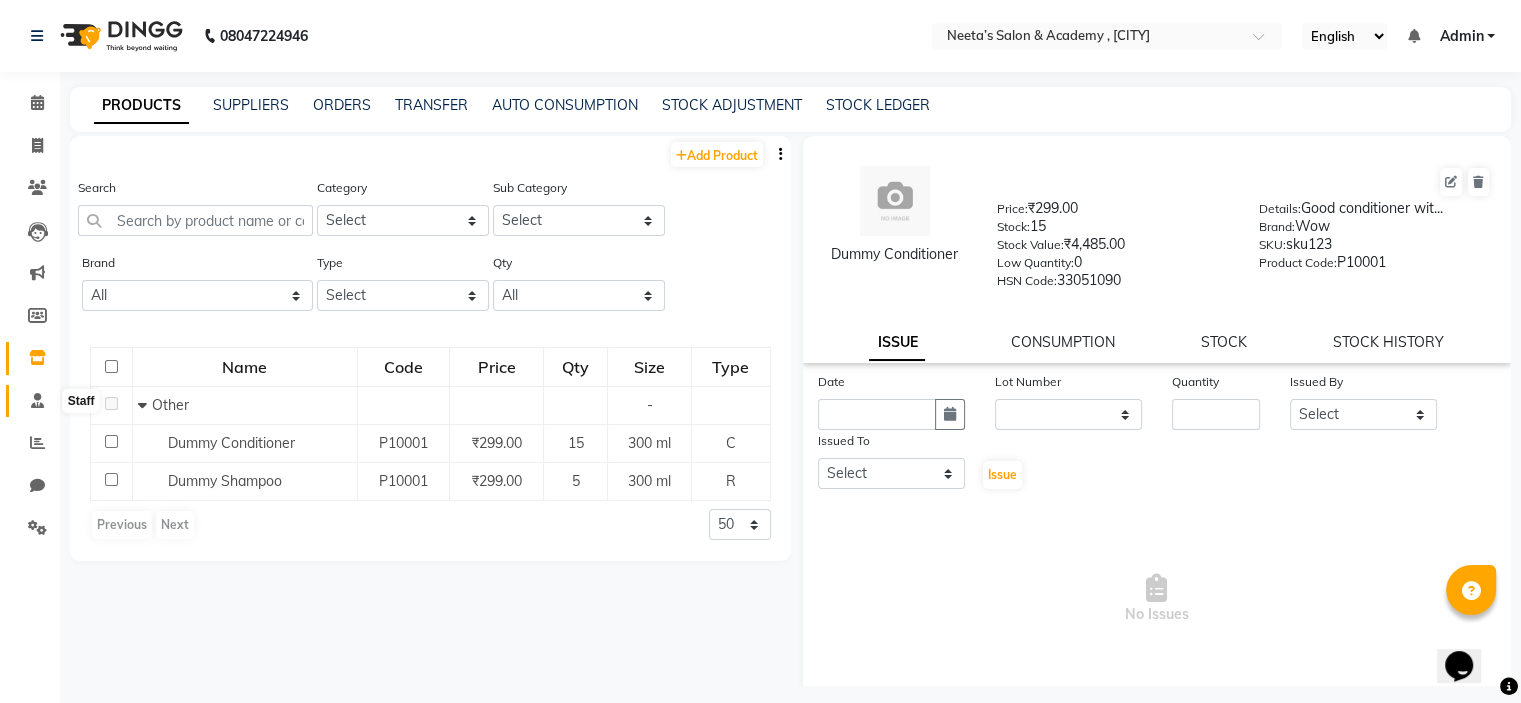 click 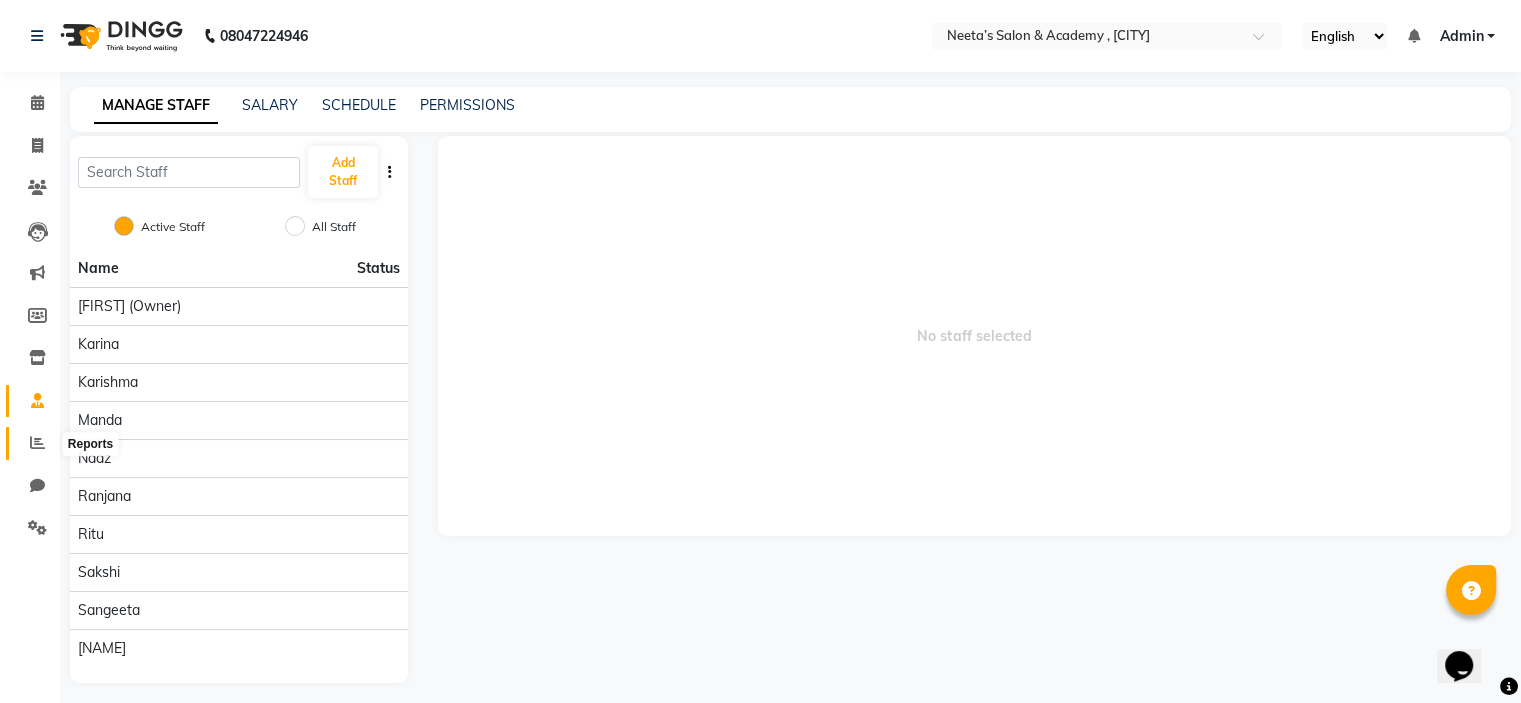 click 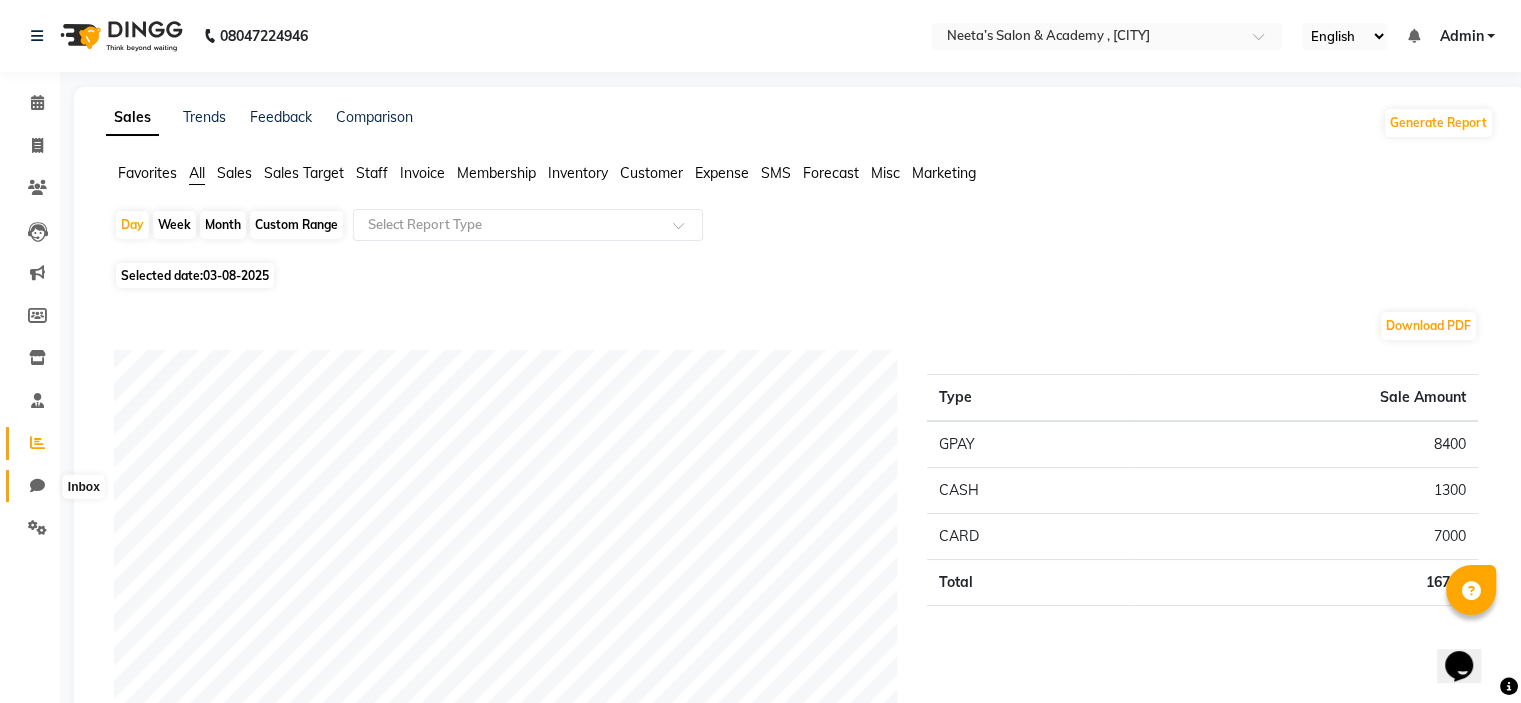 click 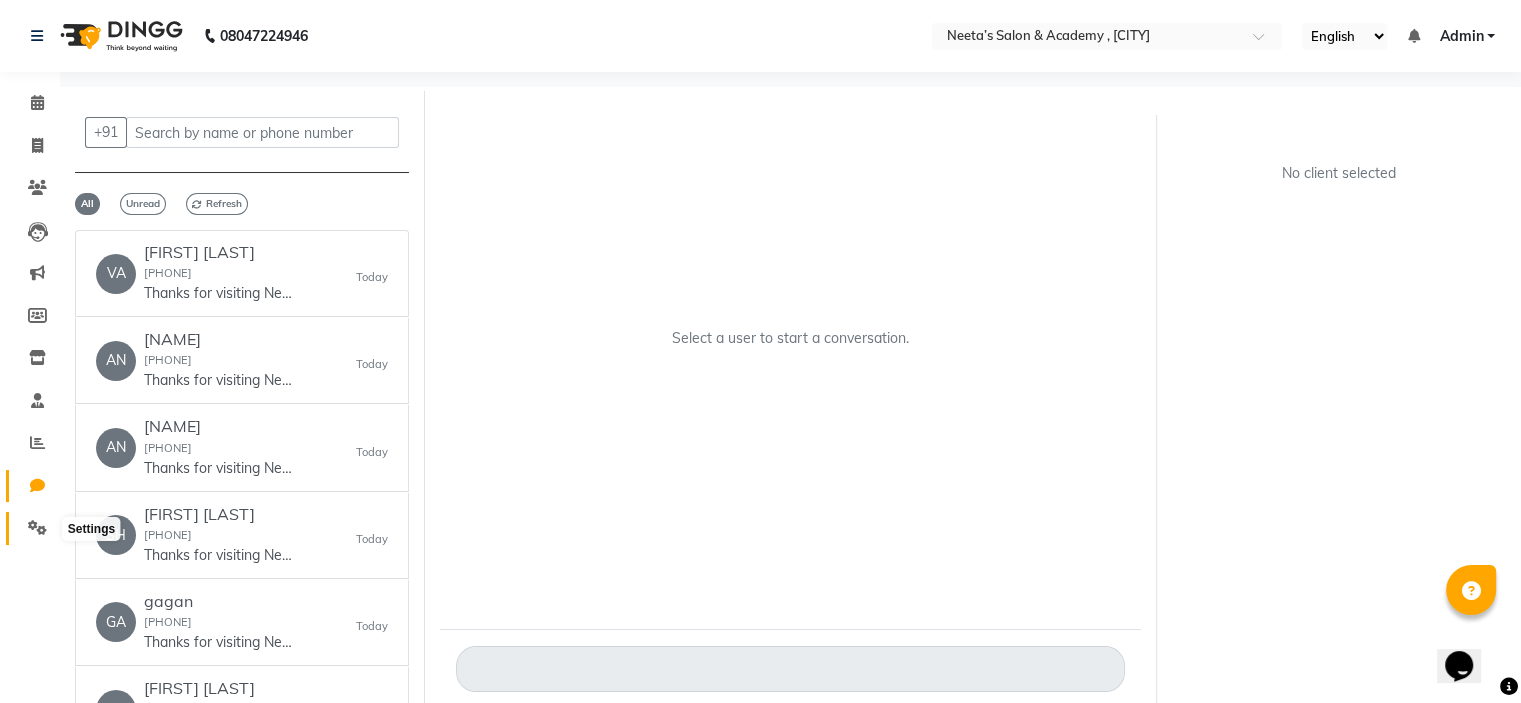 click 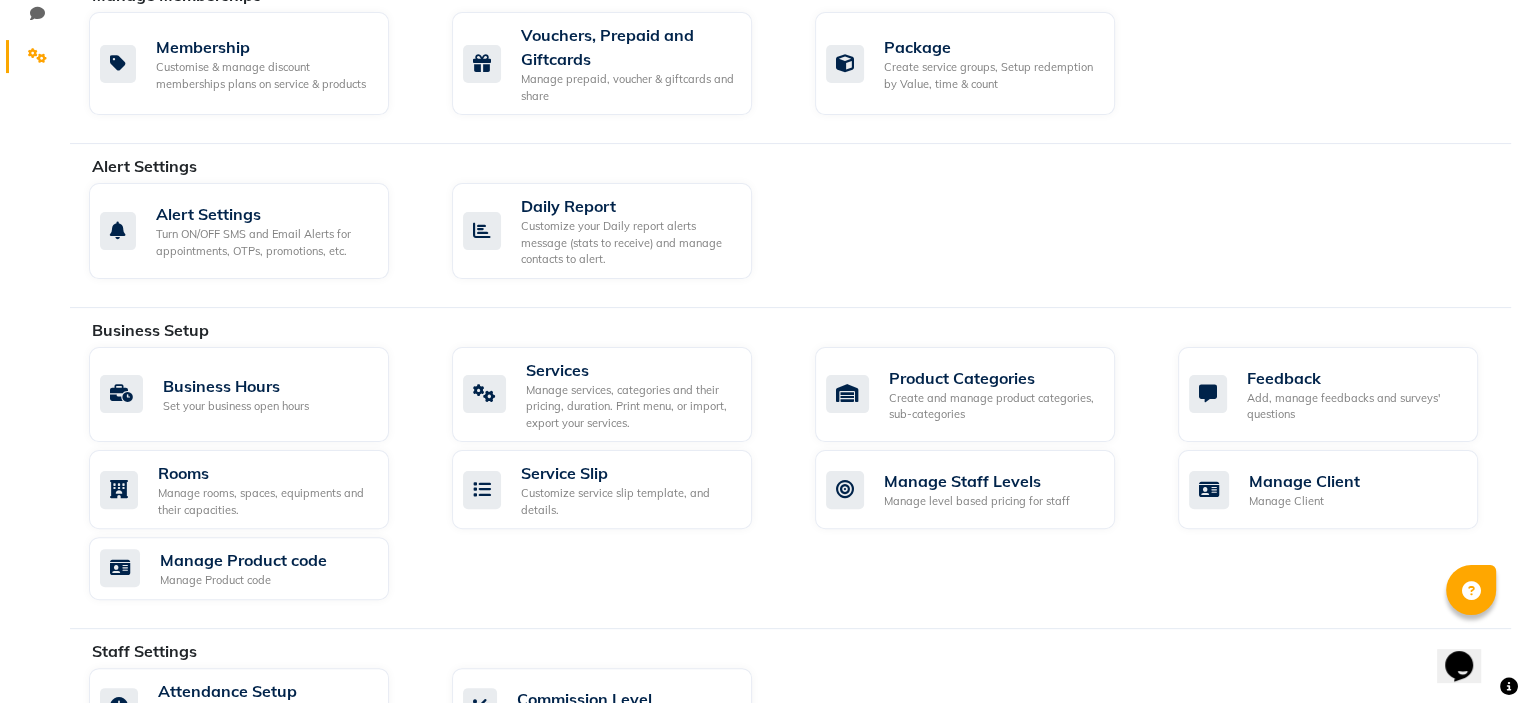scroll, scrollTop: 918, scrollLeft: 0, axis: vertical 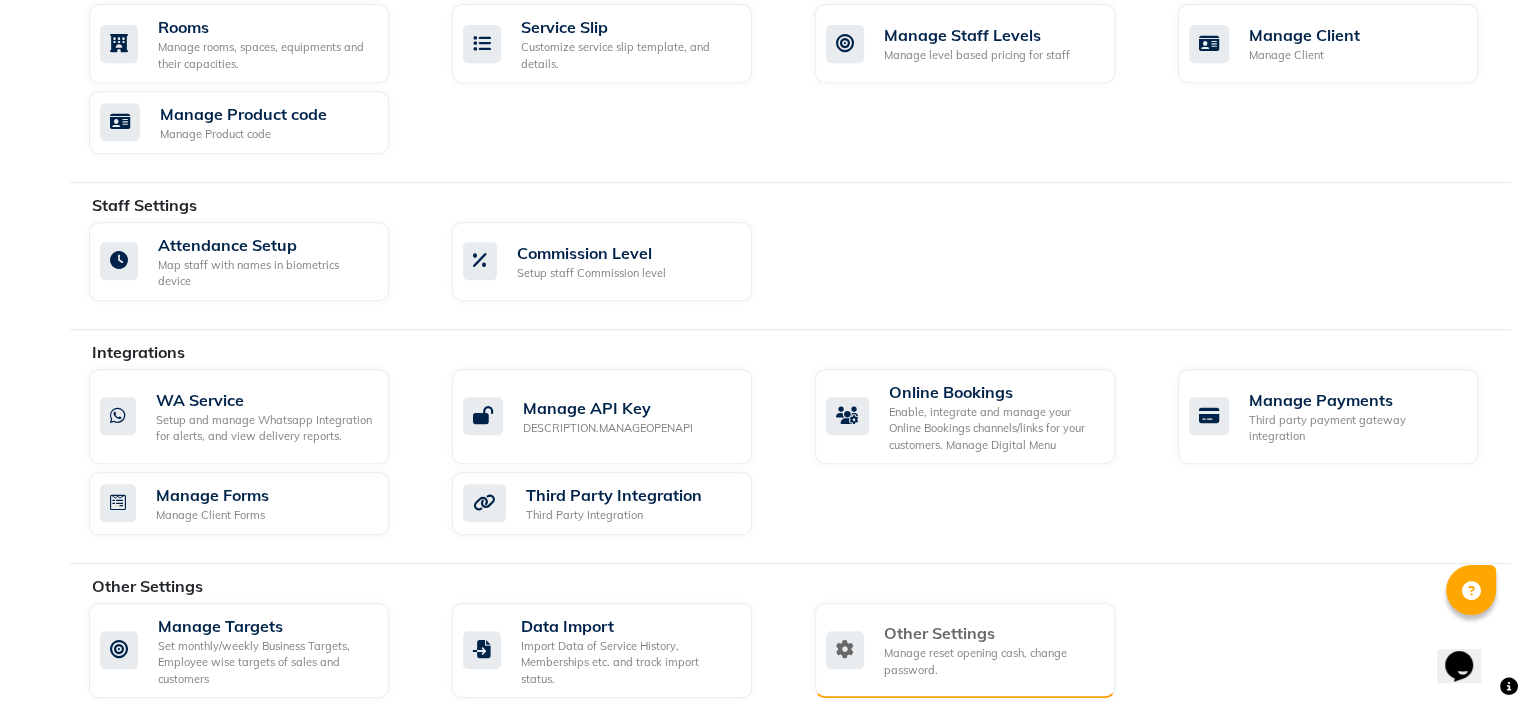 click on "Other Settings" 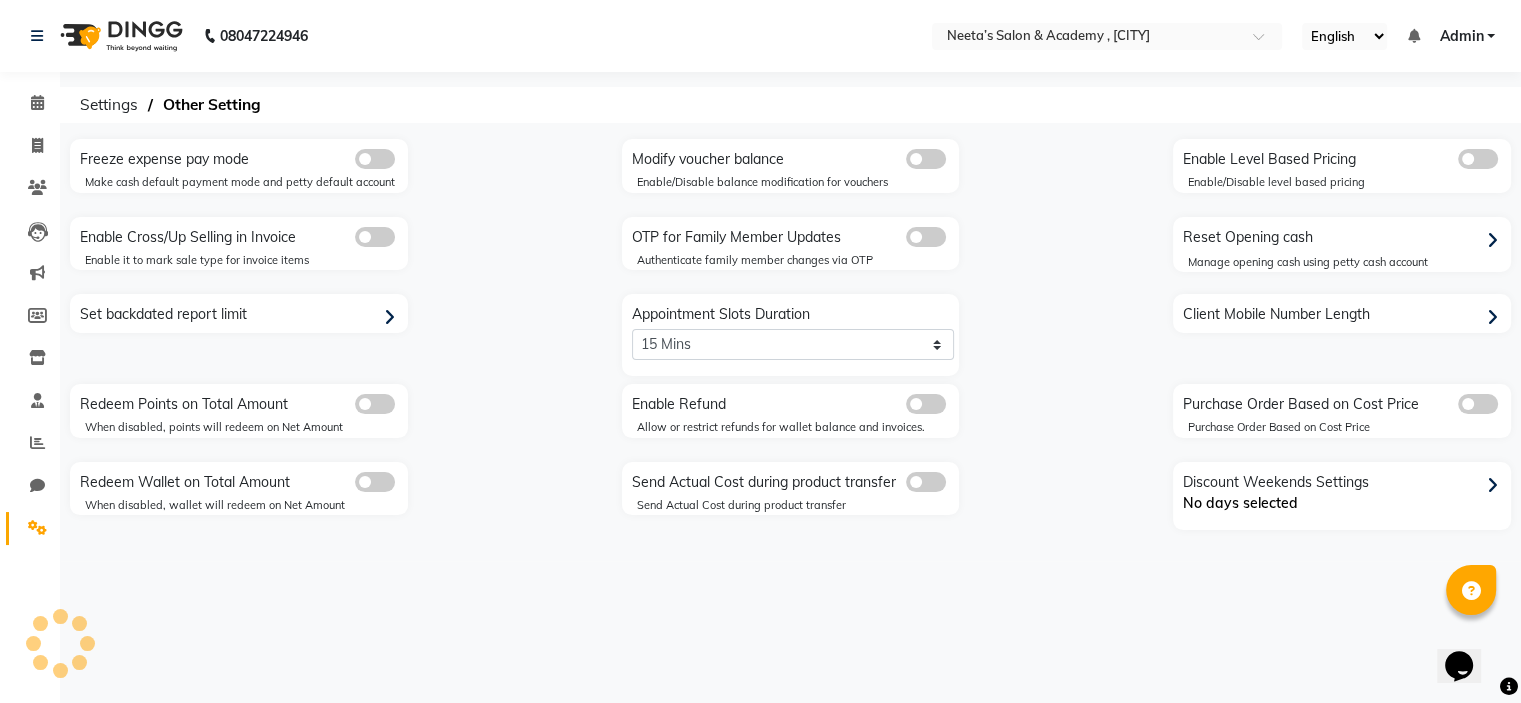 scroll, scrollTop: 0, scrollLeft: 0, axis: both 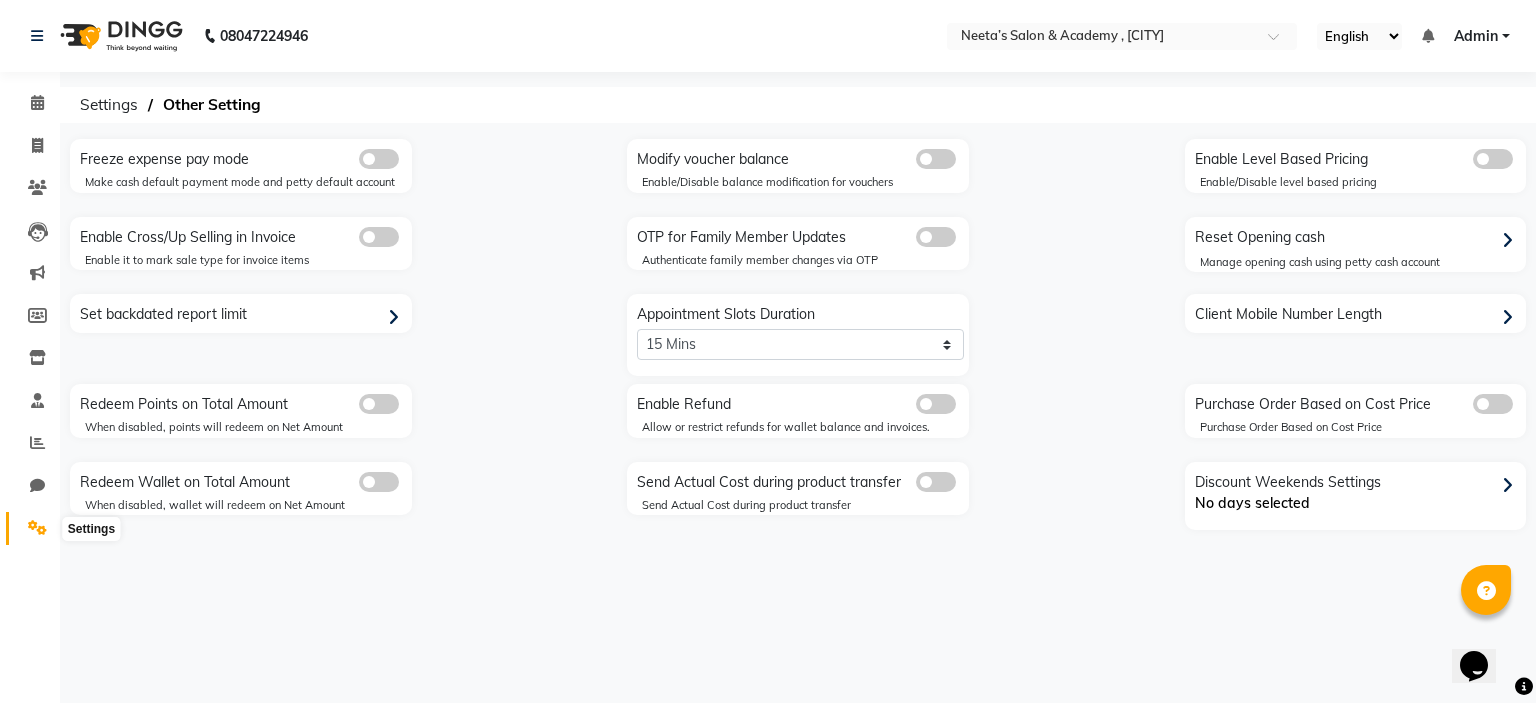 click 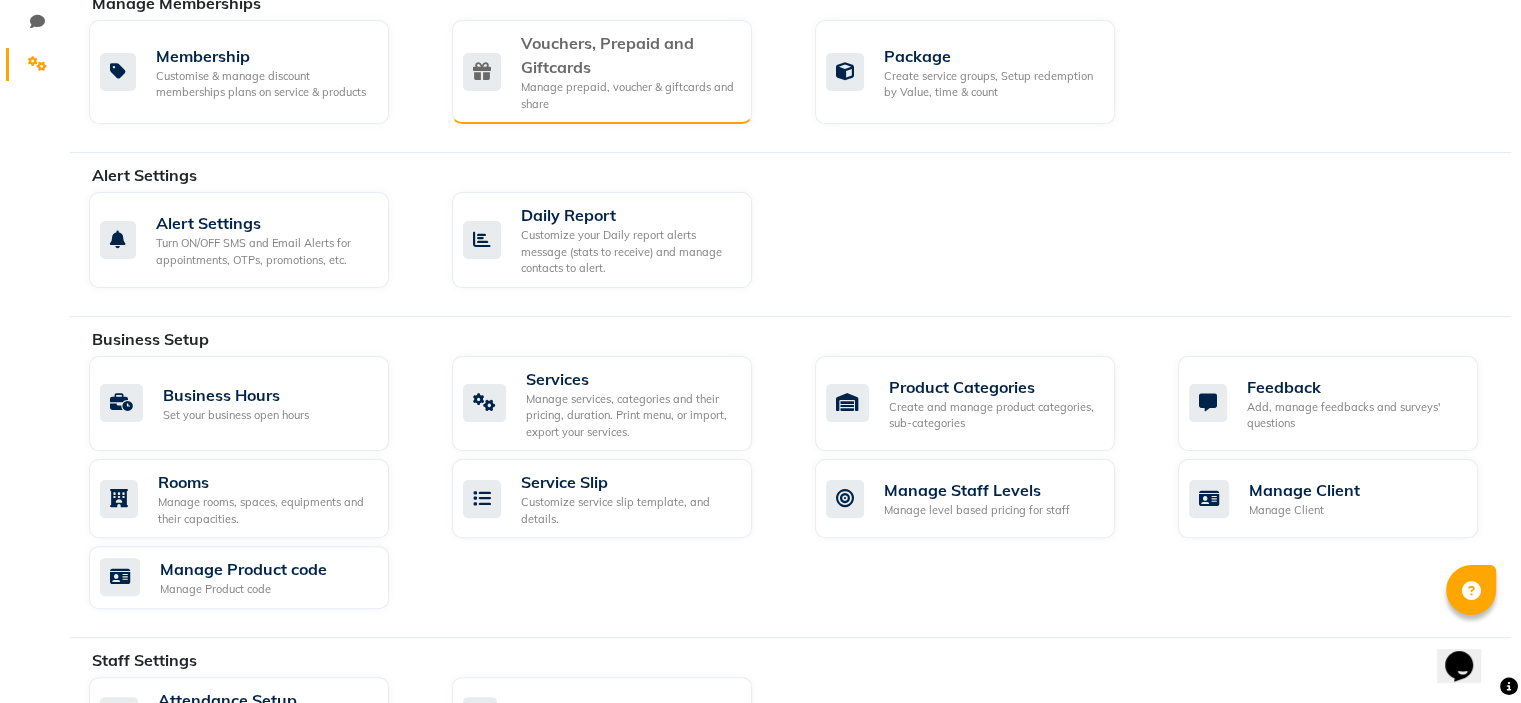scroll, scrollTop: 587, scrollLeft: 0, axis: vertical 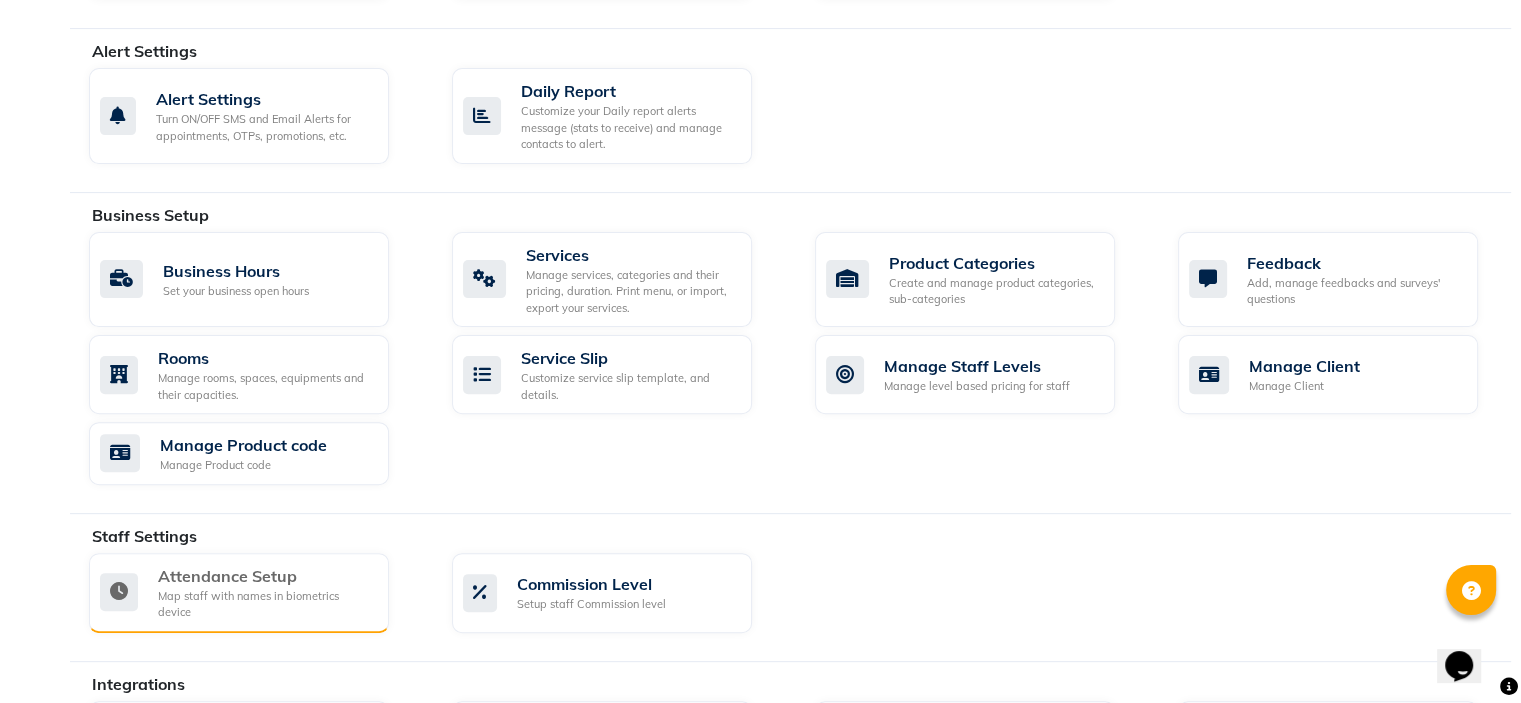 click on "Attendance Setup Map staff with names in biometrics device" 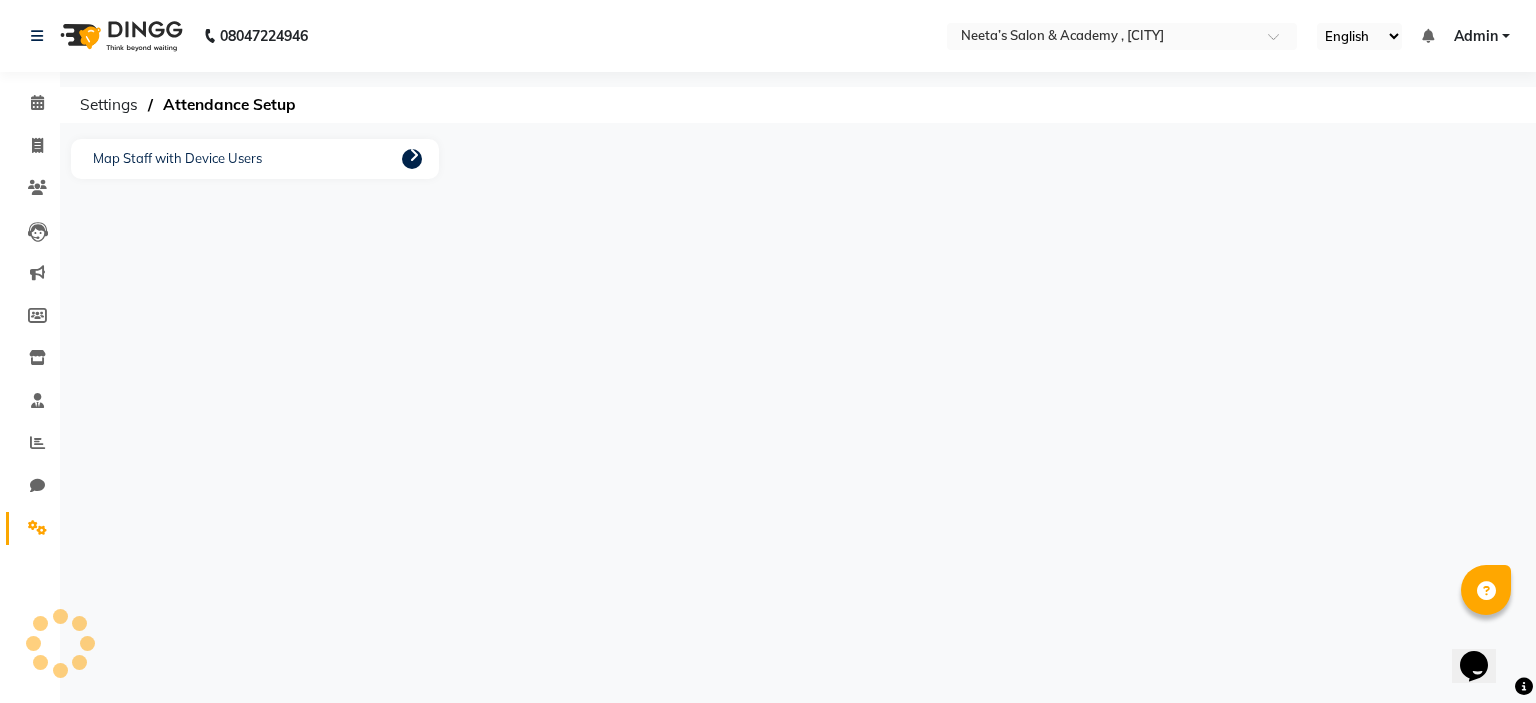 click on "Map Staff with Device Users" 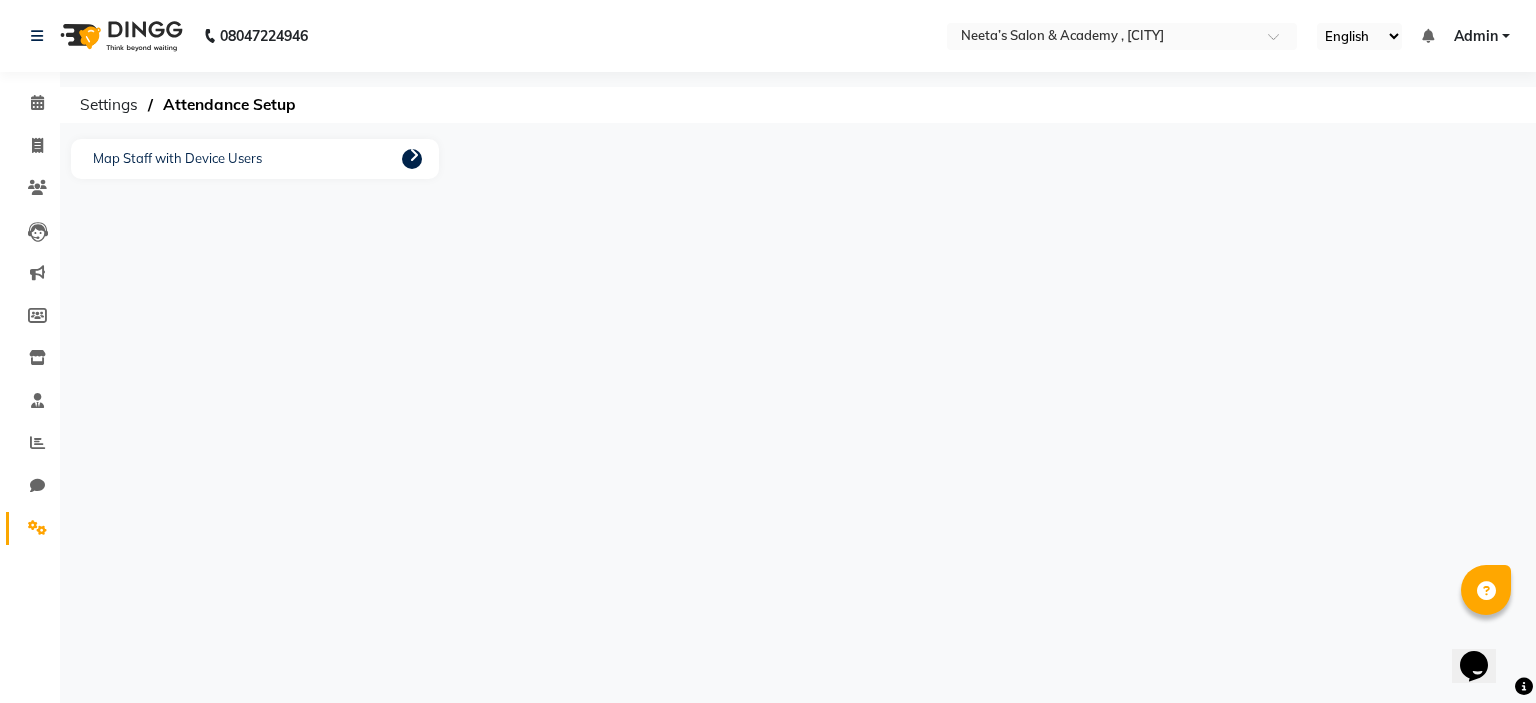 click 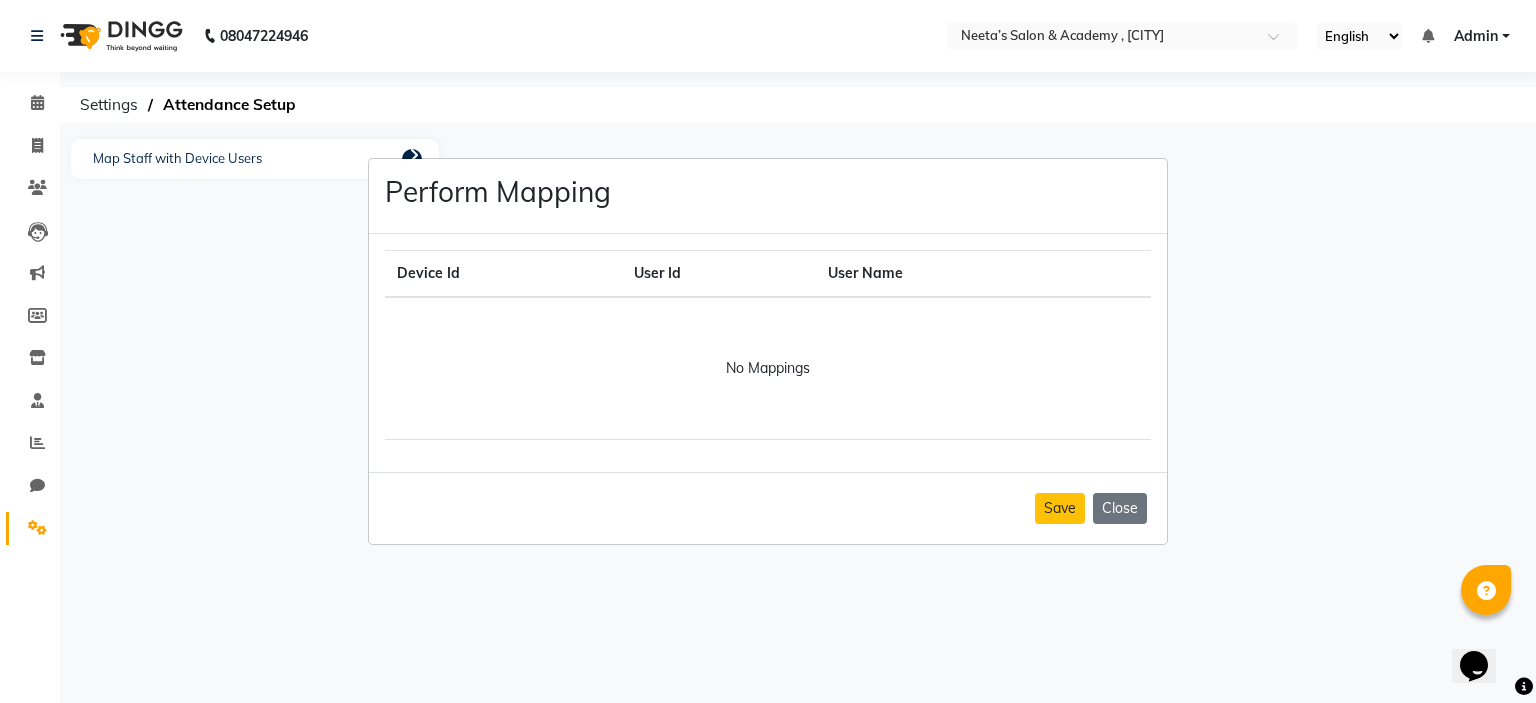 click on "No Mappings" at bounding box center (768, 368) 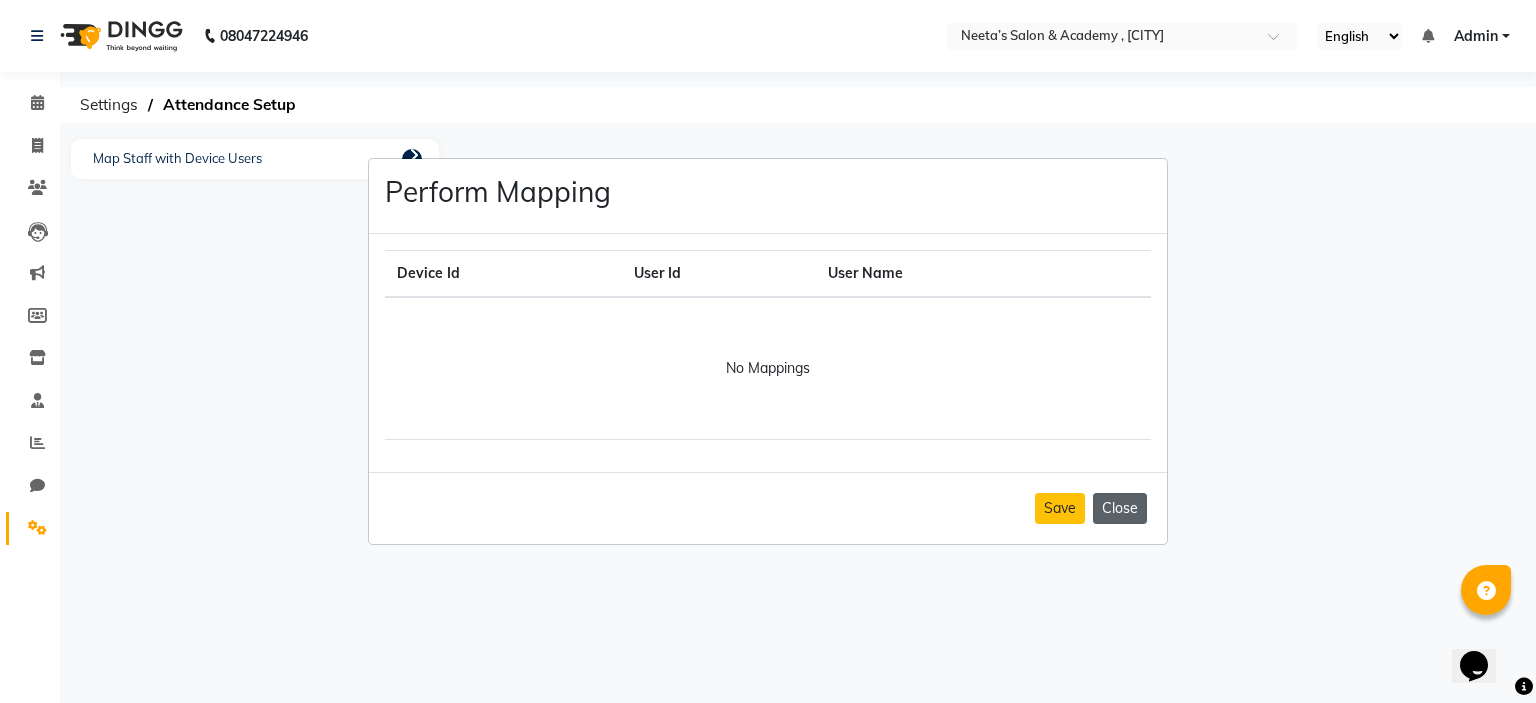click on "Close" at bounding box center [1120, 508] 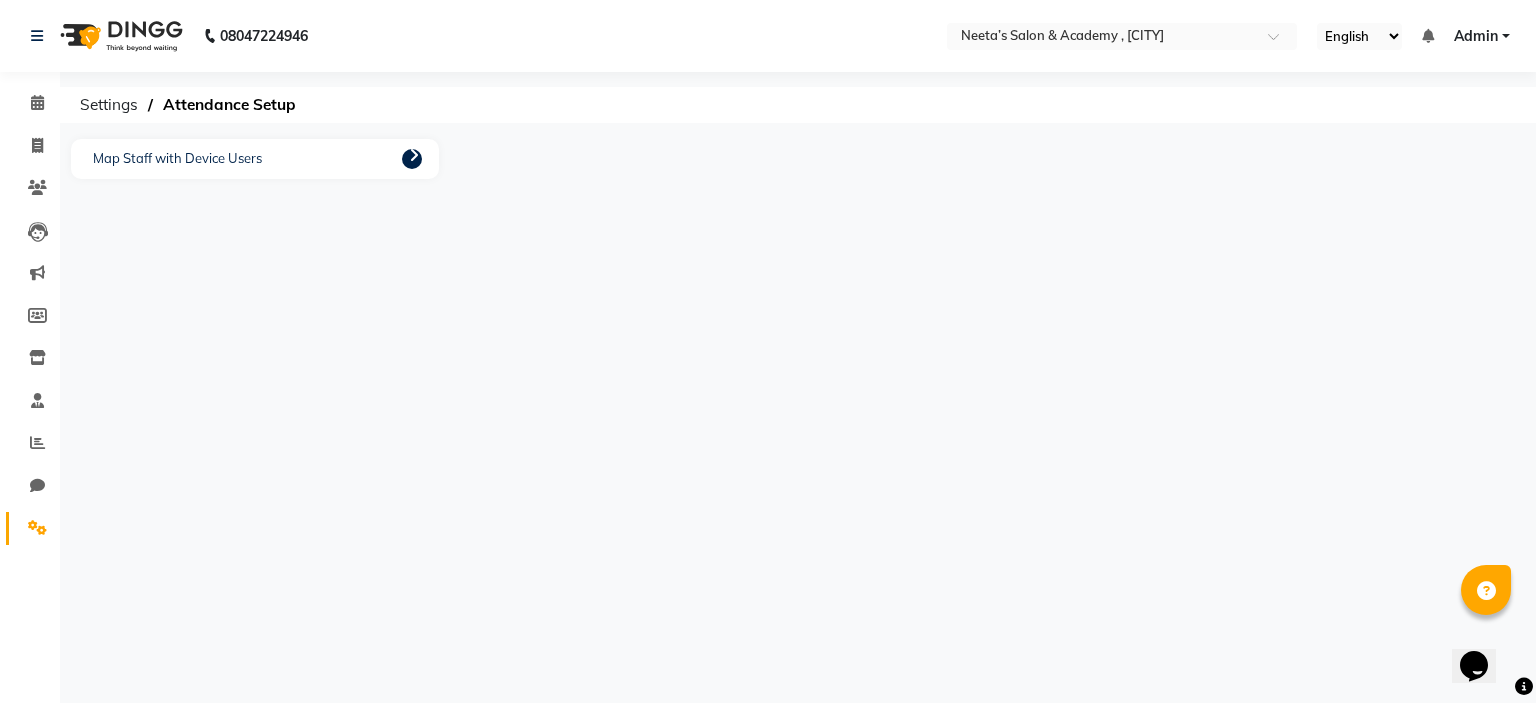 click at bounding box center [1486, 590] 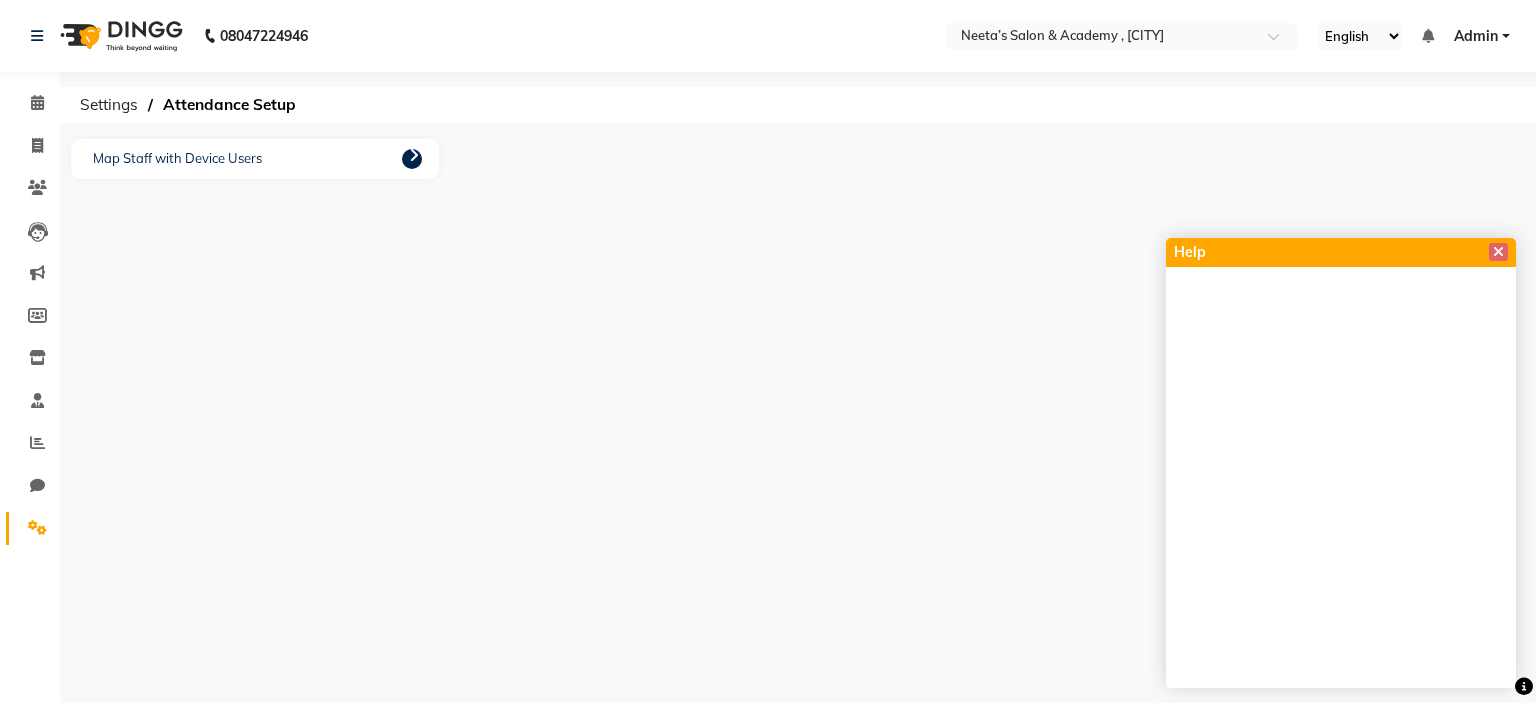 click on "Settings" 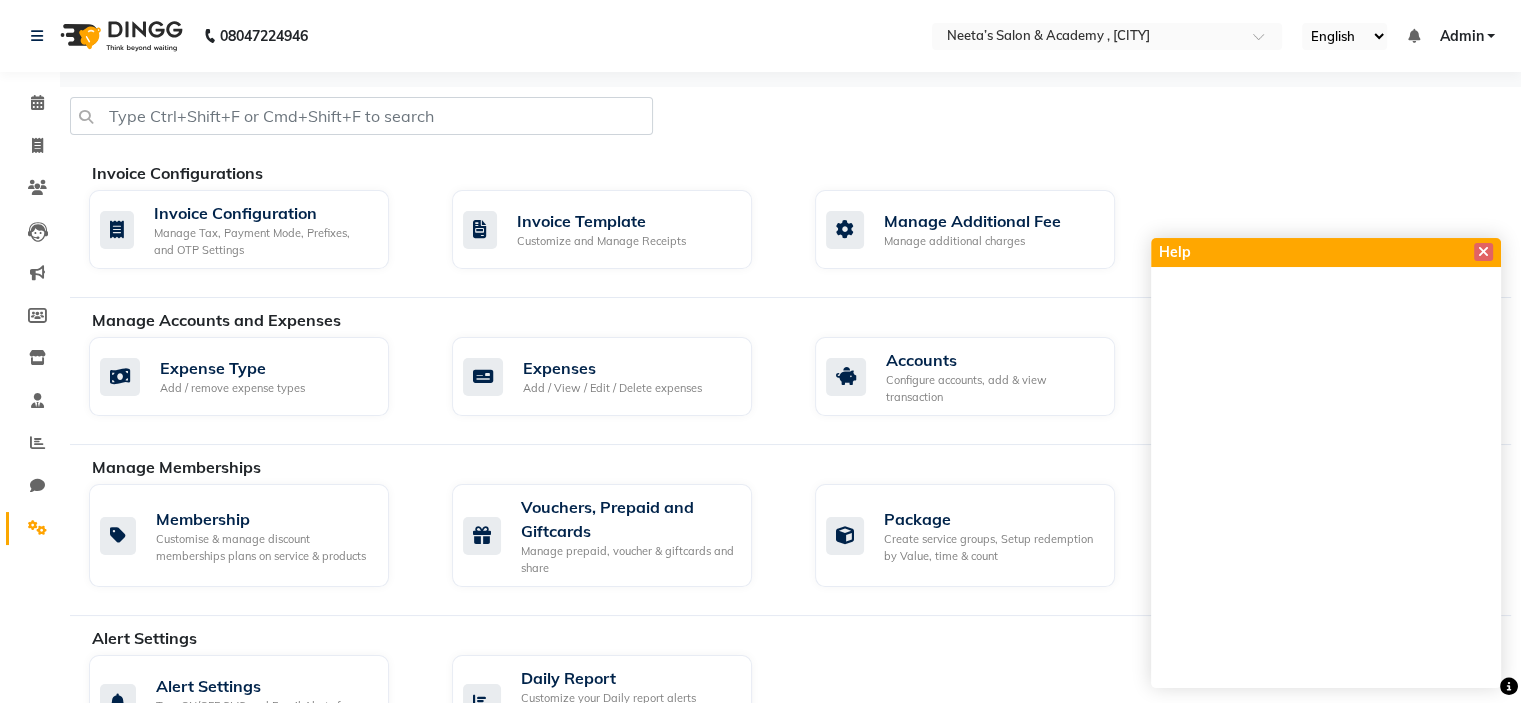click on "Manage Memberships   Membership Customise & manage discount memberships plans on service & products  Vouchers, Prepaid and Giftcards Manage prepaid, voucher & giftcards and share  Package Create service groups, Setup redemption by Value, time & count" 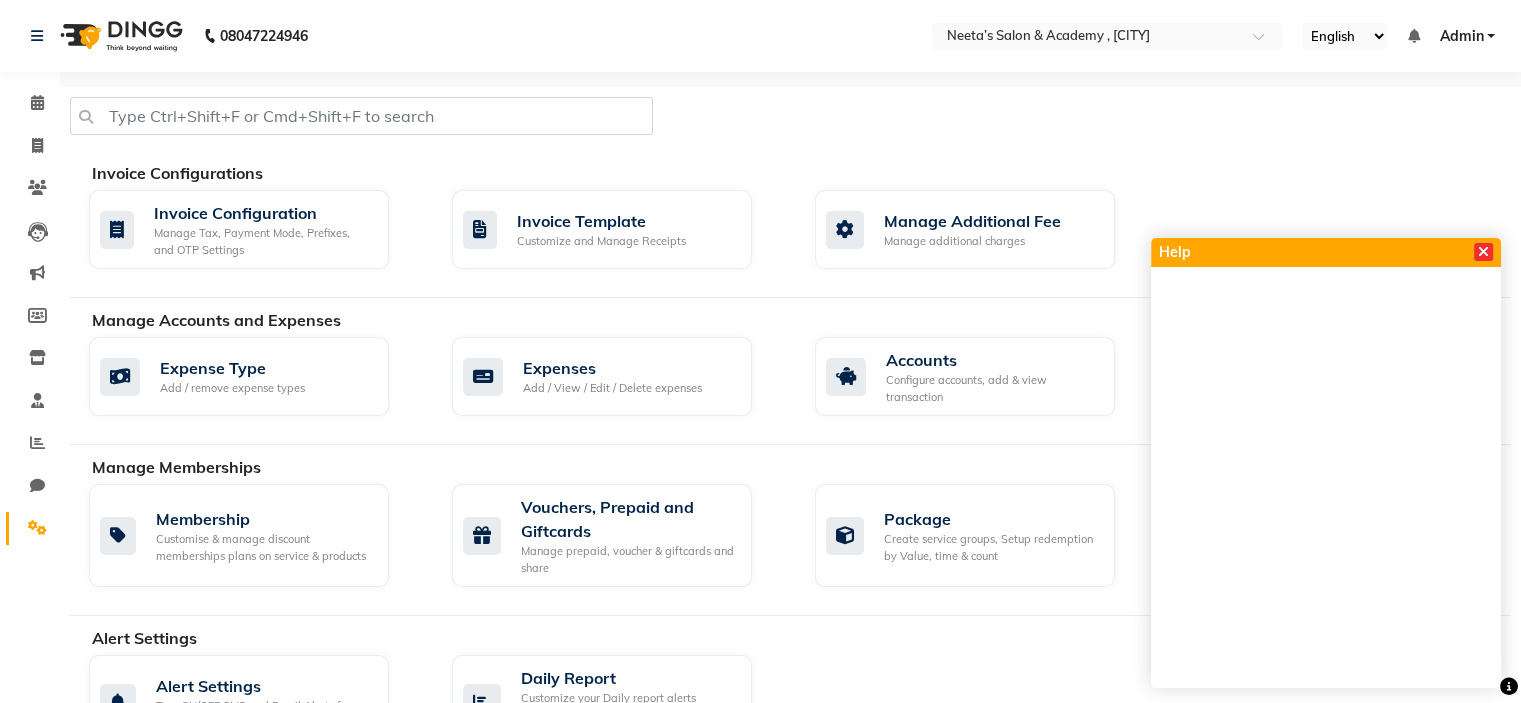 click at bounding box center [1483, 252] 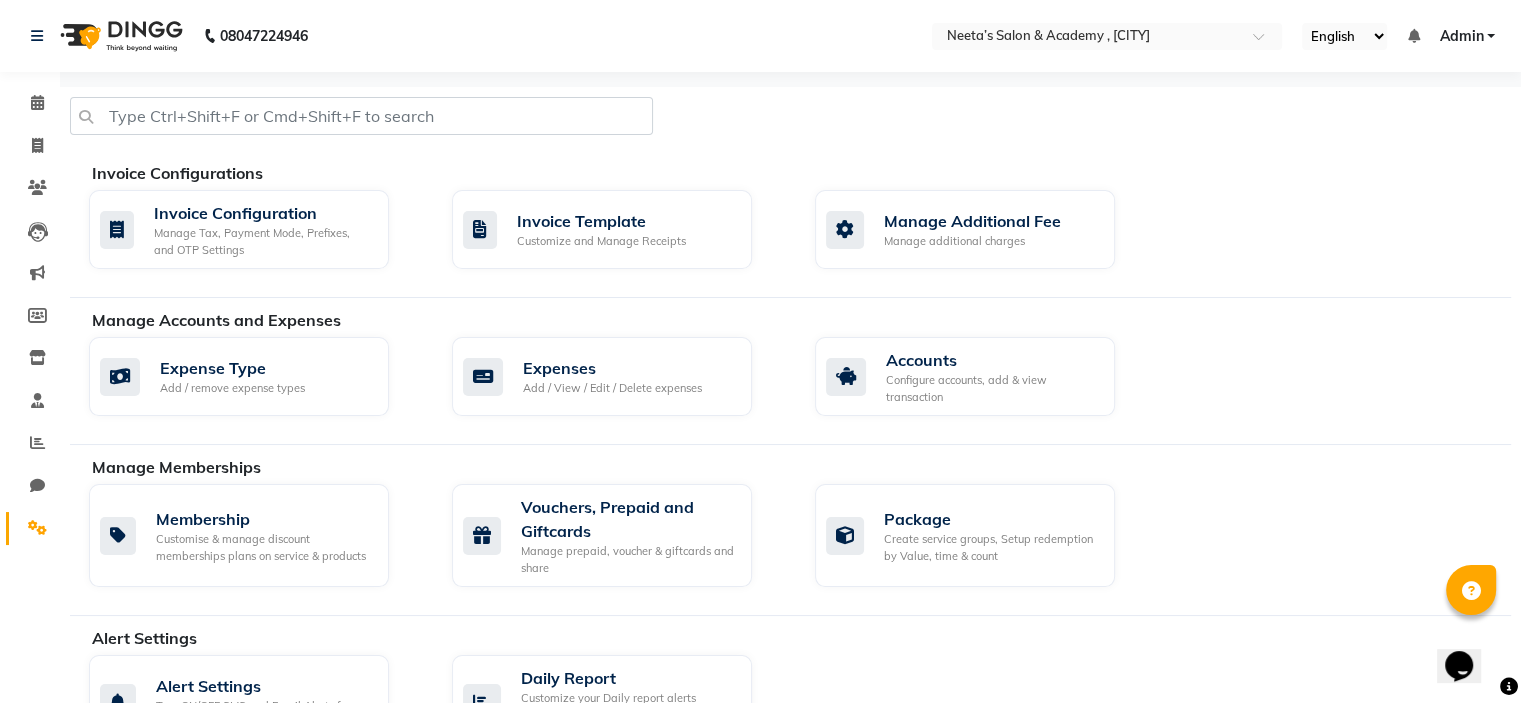 click 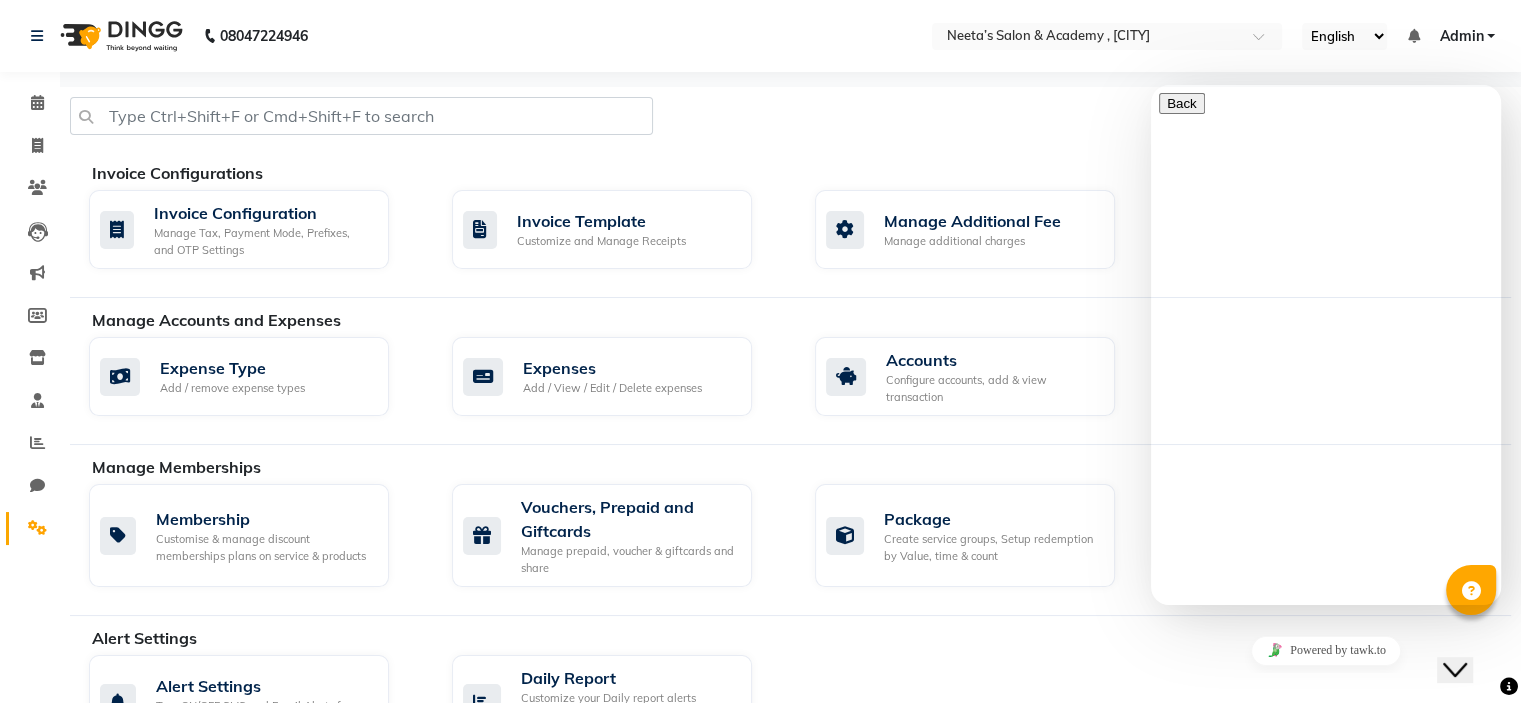 click at bounding box center [1167, 863] 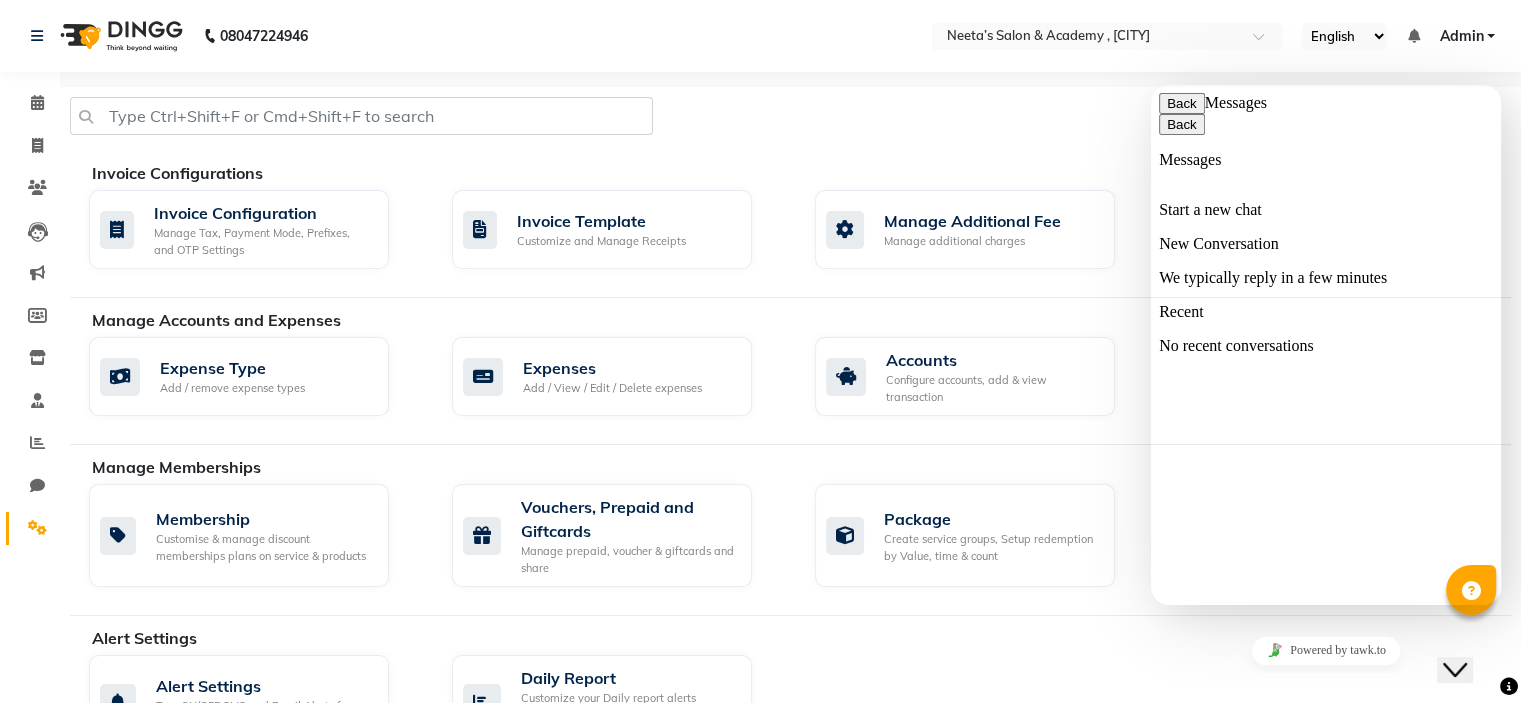 click on "New Conversation   We typically reply in a few minutes" at bounding box center [1326, 261] 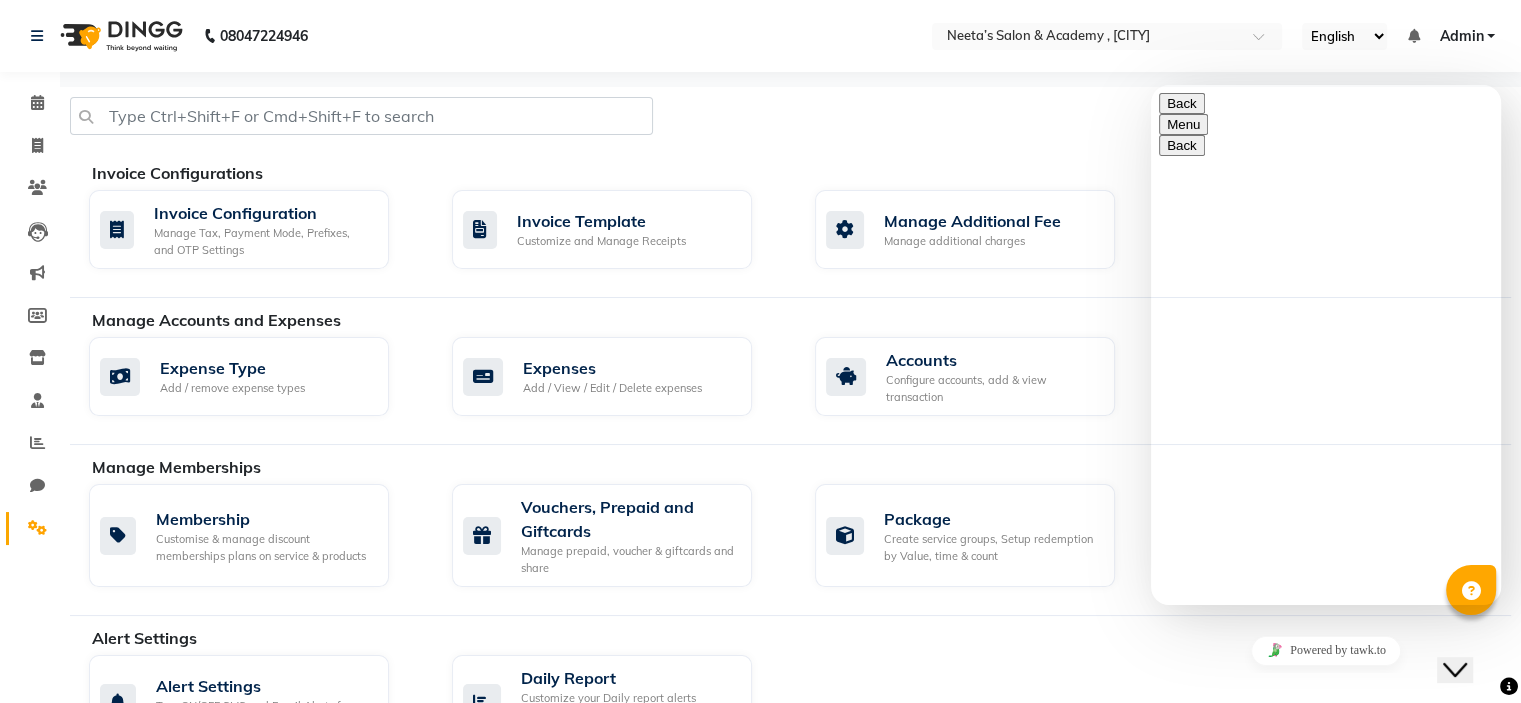 click on "Rate this chat Upload File Insert emoji" at bounding box center [1151, 85] 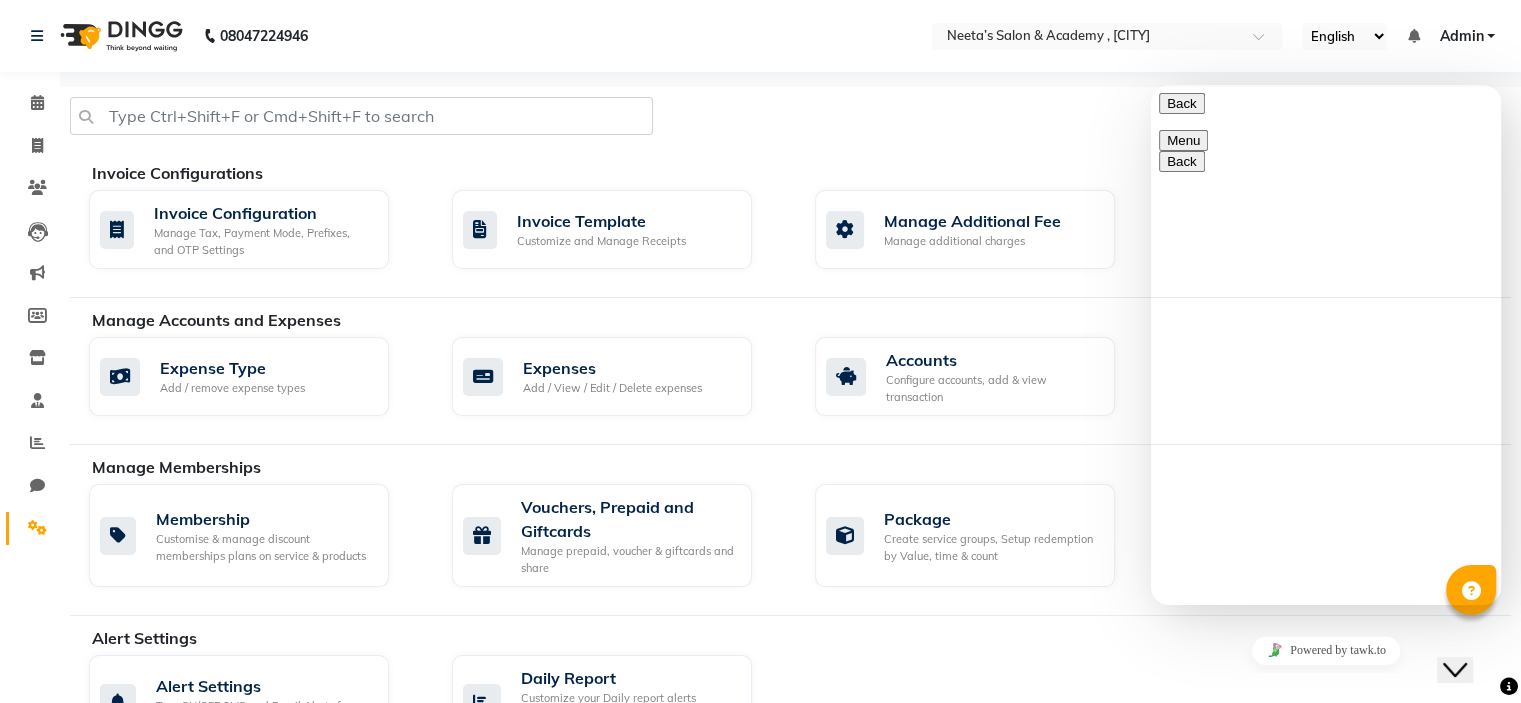 scroll, scrollTop: 104, scrollLeft: 0, axis: vertical 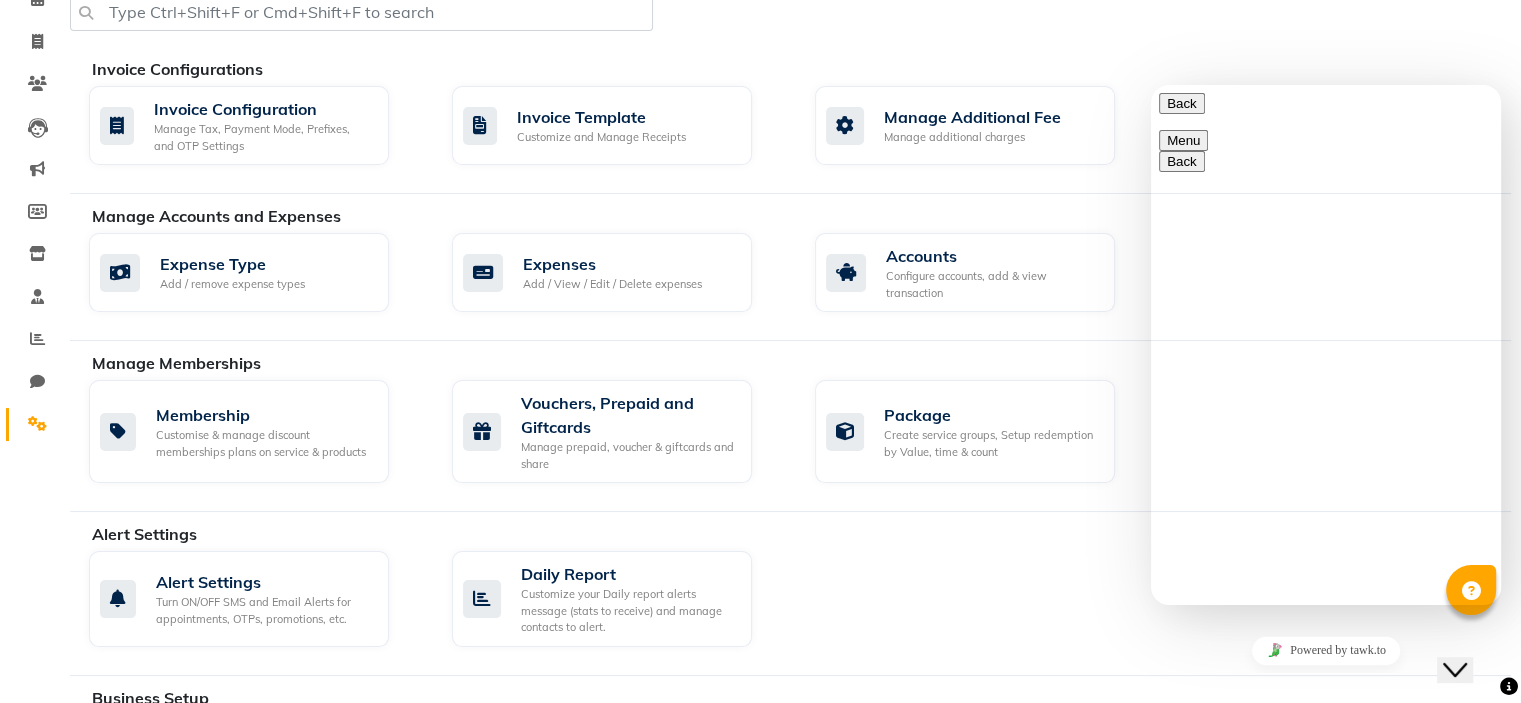 click on "Alert Settings Turn ON/OFF SMS and Email Alerts for appointments, OTPs, promotions, etc.   Daily Report Customize your Daily report alerts message (stats to receive) and manage contacts to alert." 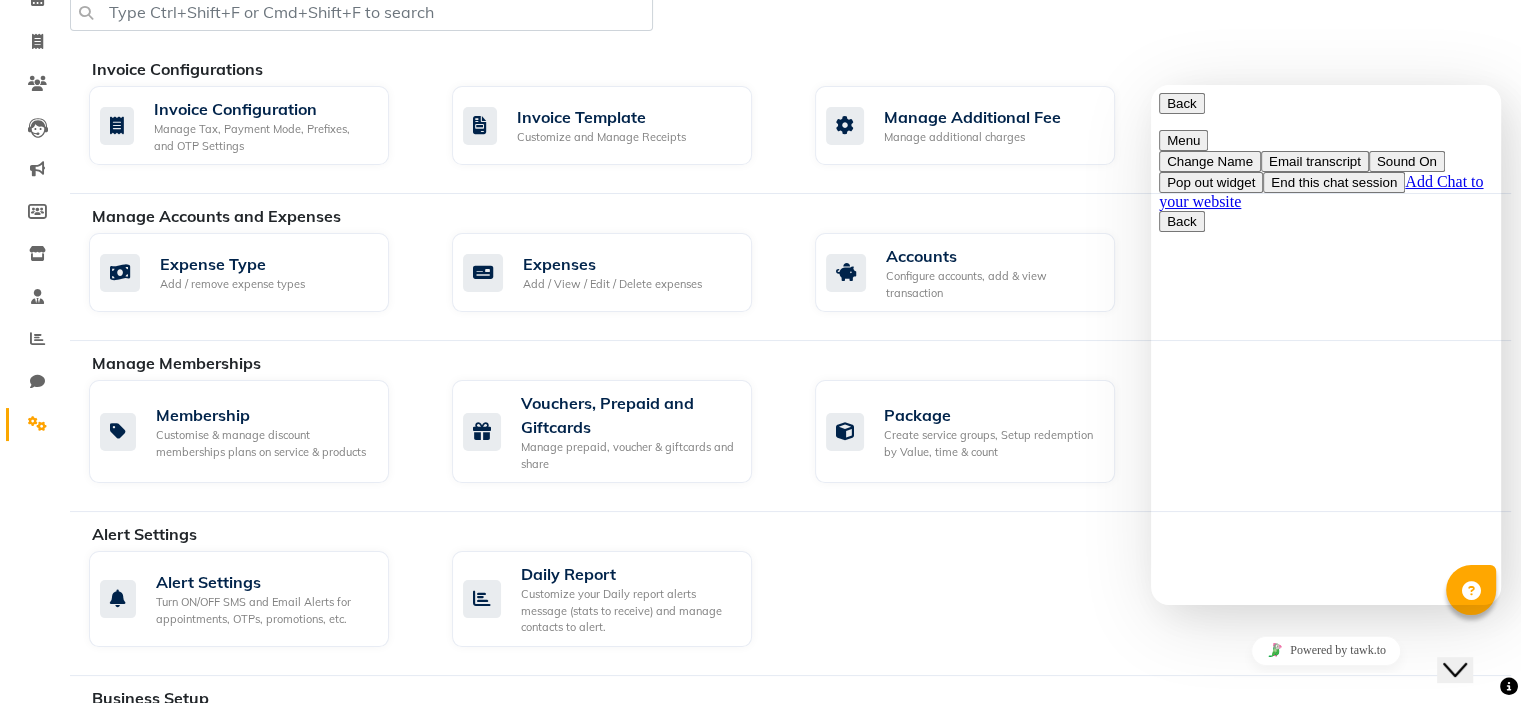 click on "Back" at bounding box center [1182, 103] 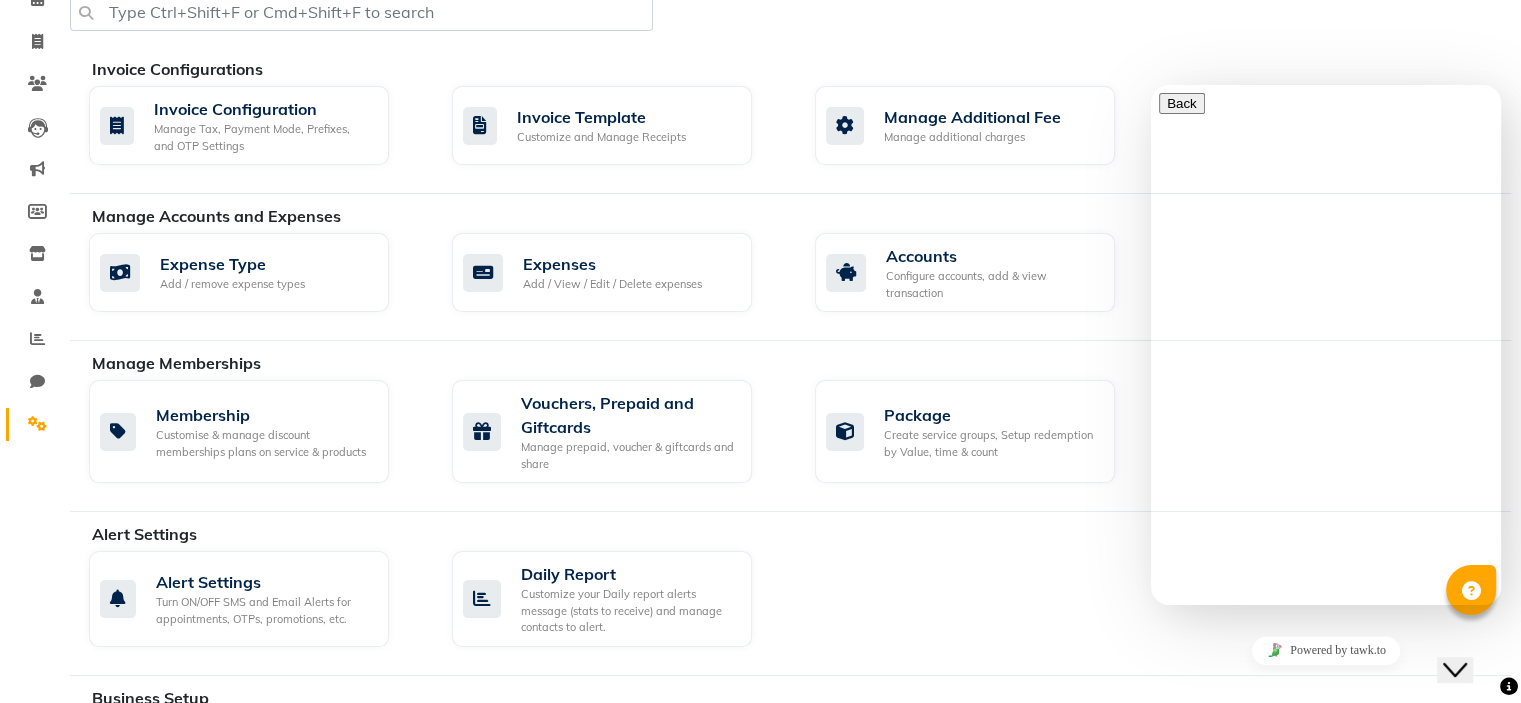 click 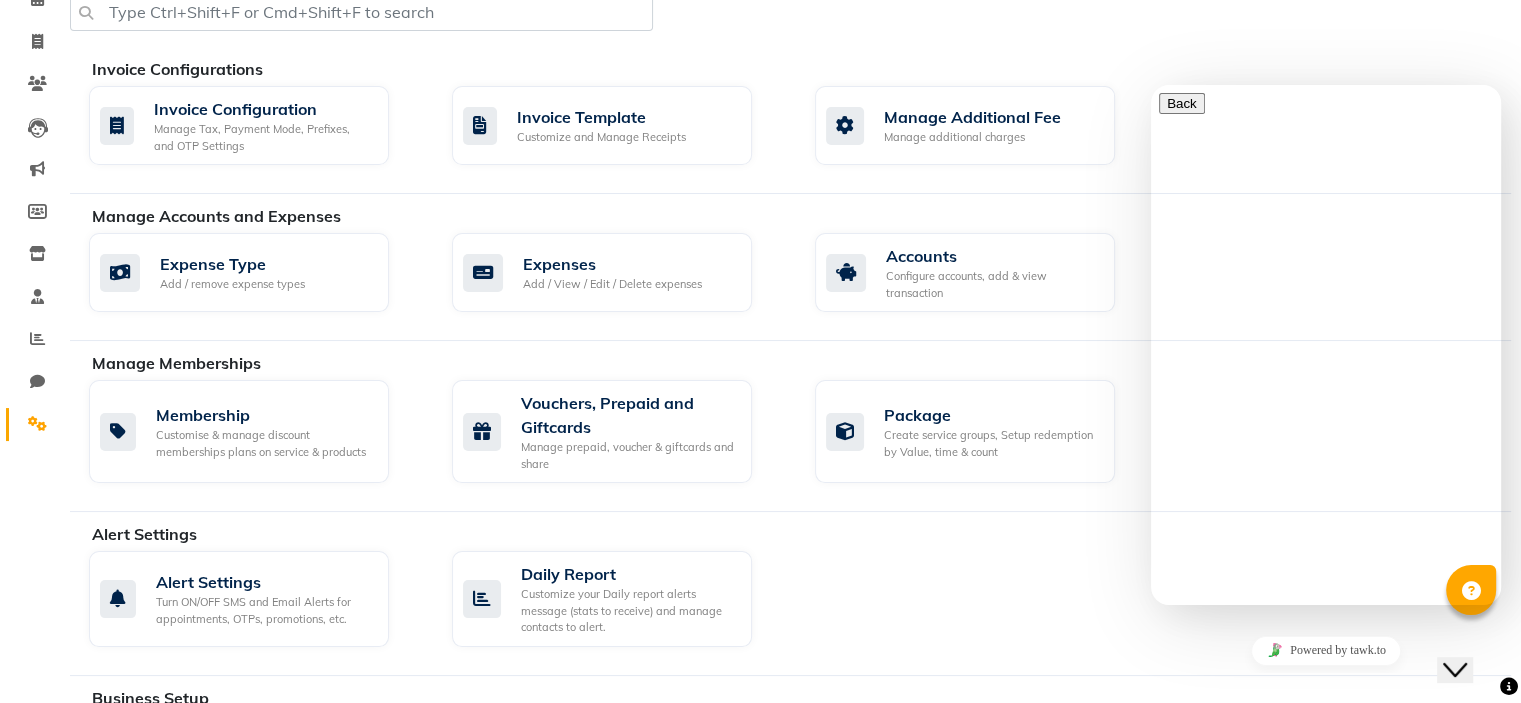 drag, startPoint x: 1052, startPoint y: 618, endPoint x: 963, endPoint y: 521, distance: 131.64346 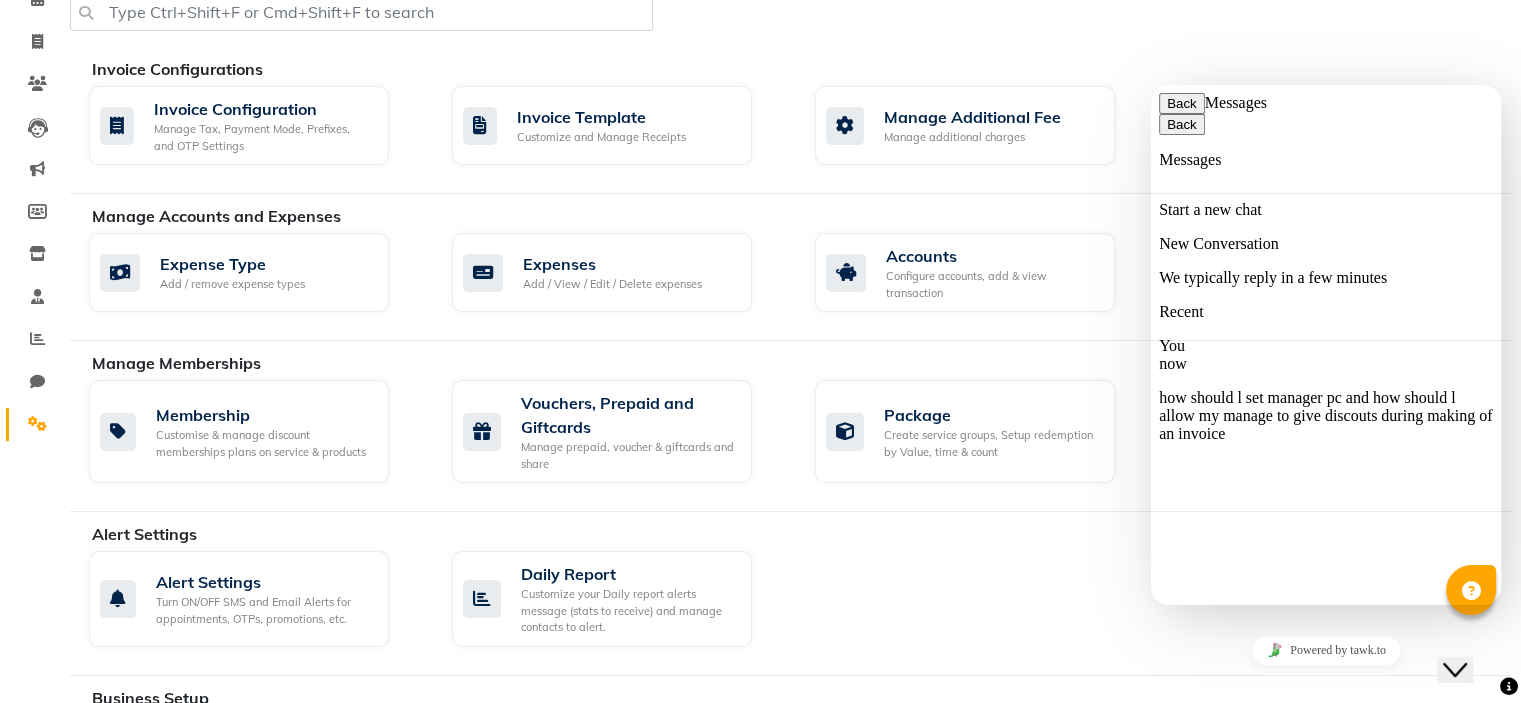 click on "Back" at bounding box center (1182, 103) 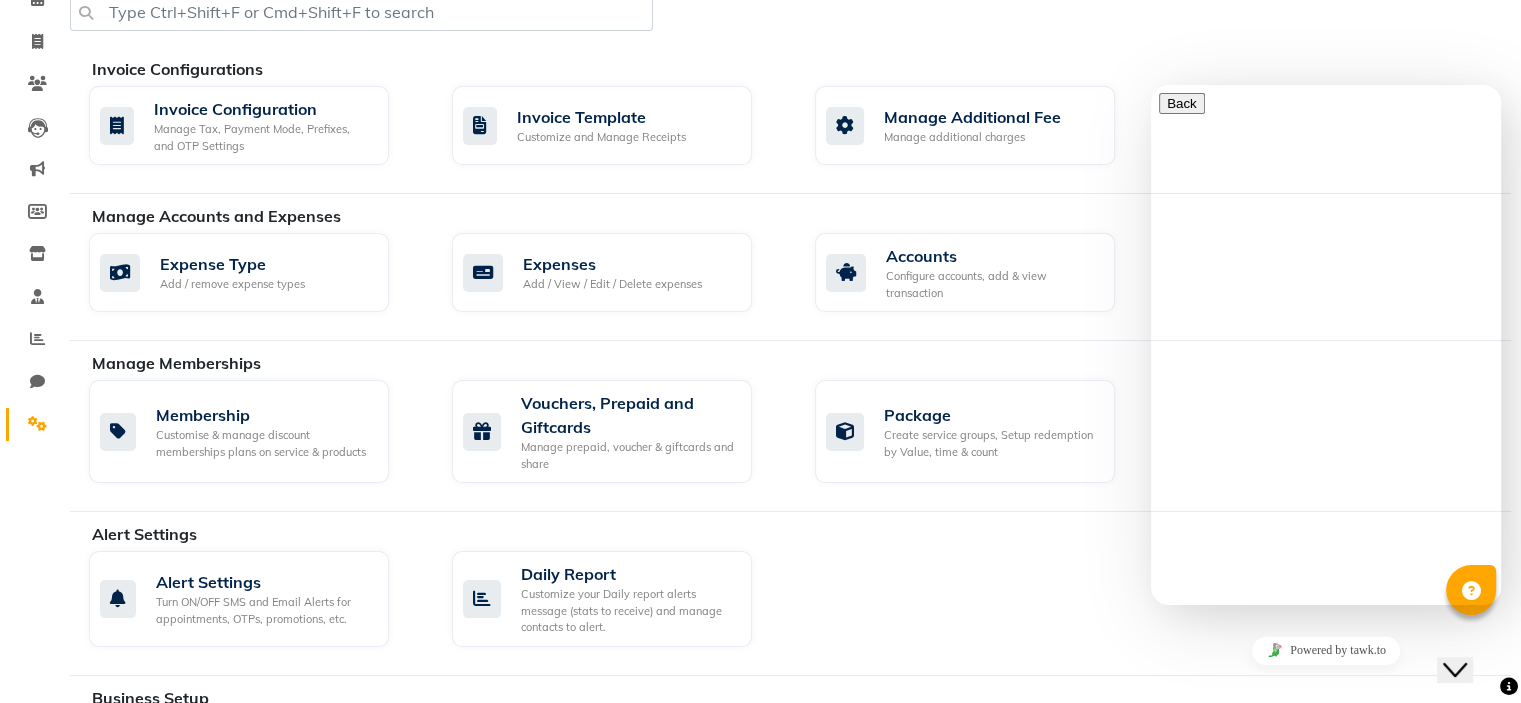 click at bounding box center [1167, 1024] 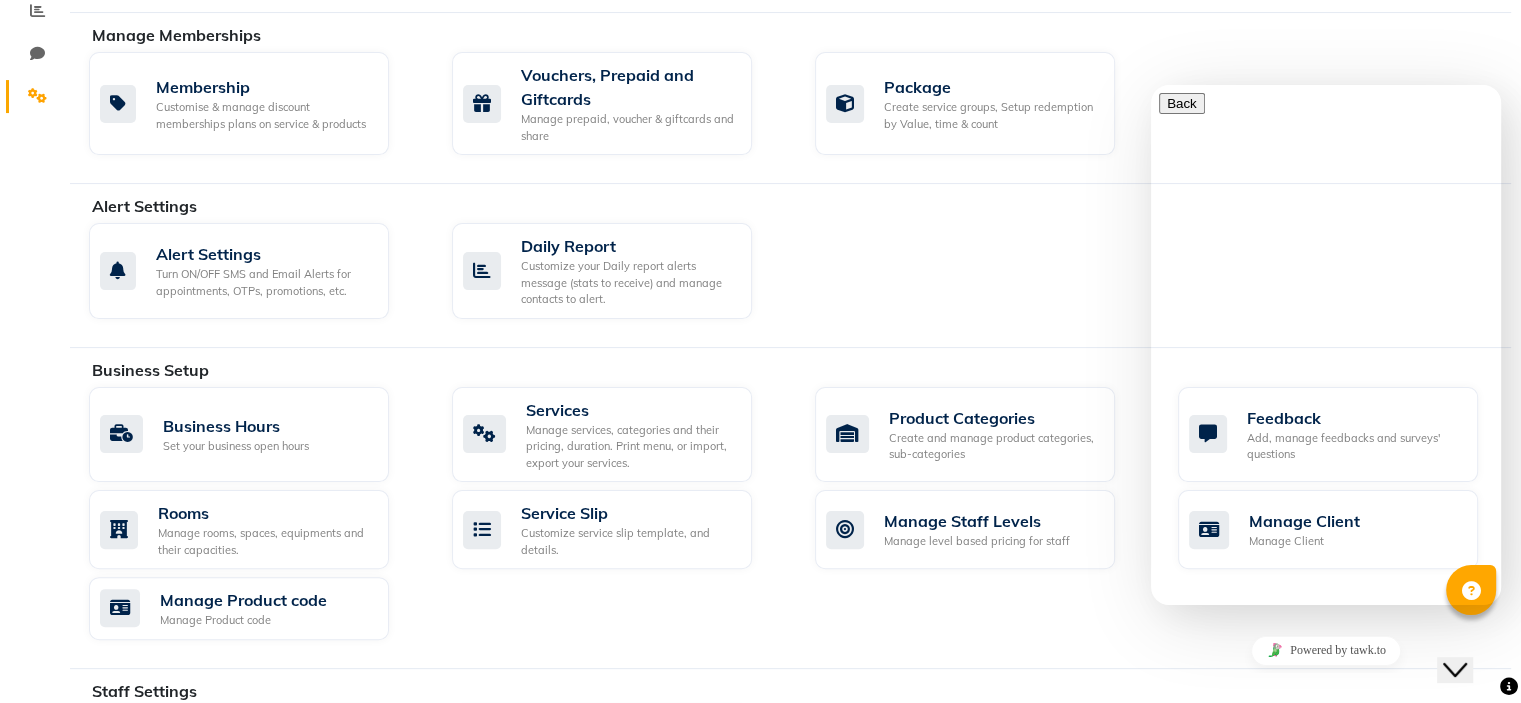 scroll, scrollTop: 179, scrollLeft: 0, axis: vertical 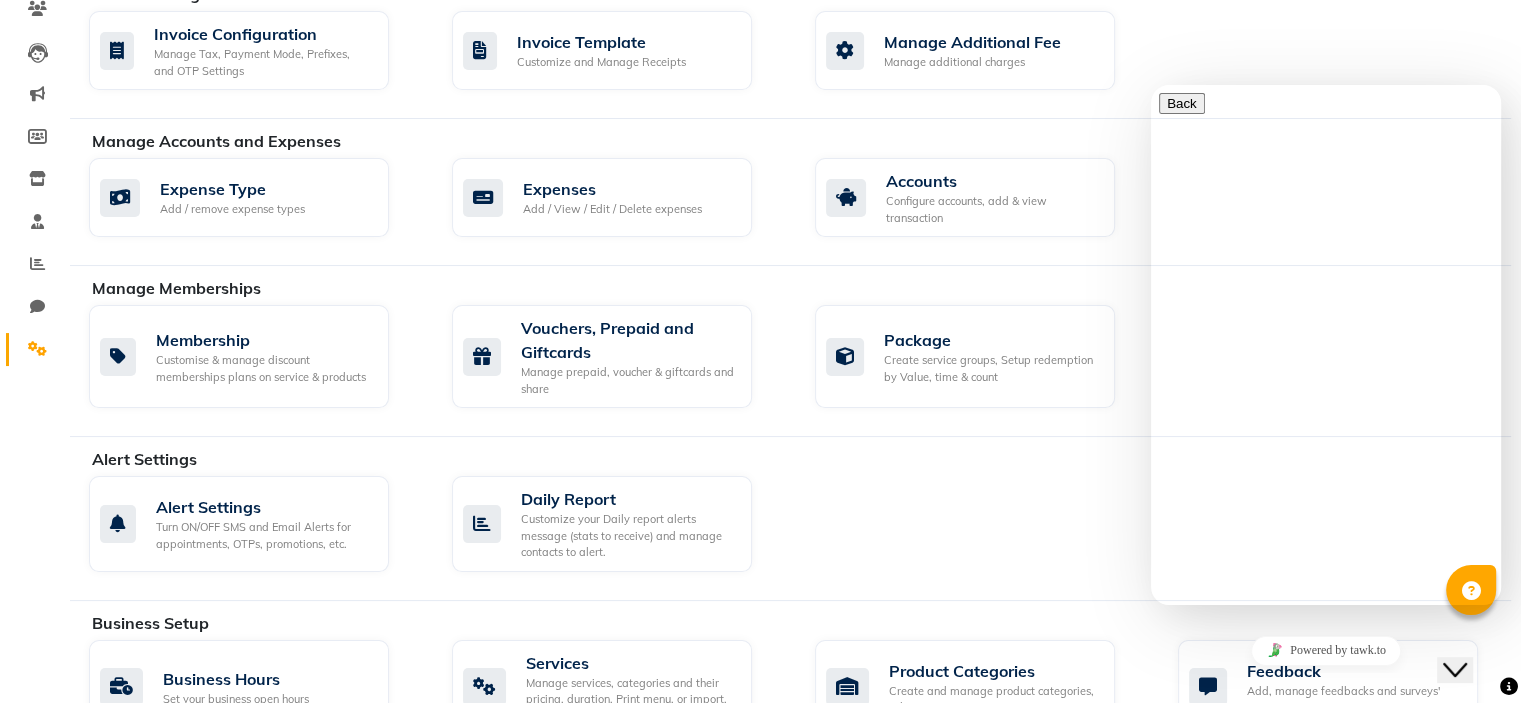 click on "Invoice Configuration Manage Tax, Payment Mode, Prefixes, and OTP Settings  Invoice Template Customize and Manage Receipts  Manage Additional Fee Manage additional charges" 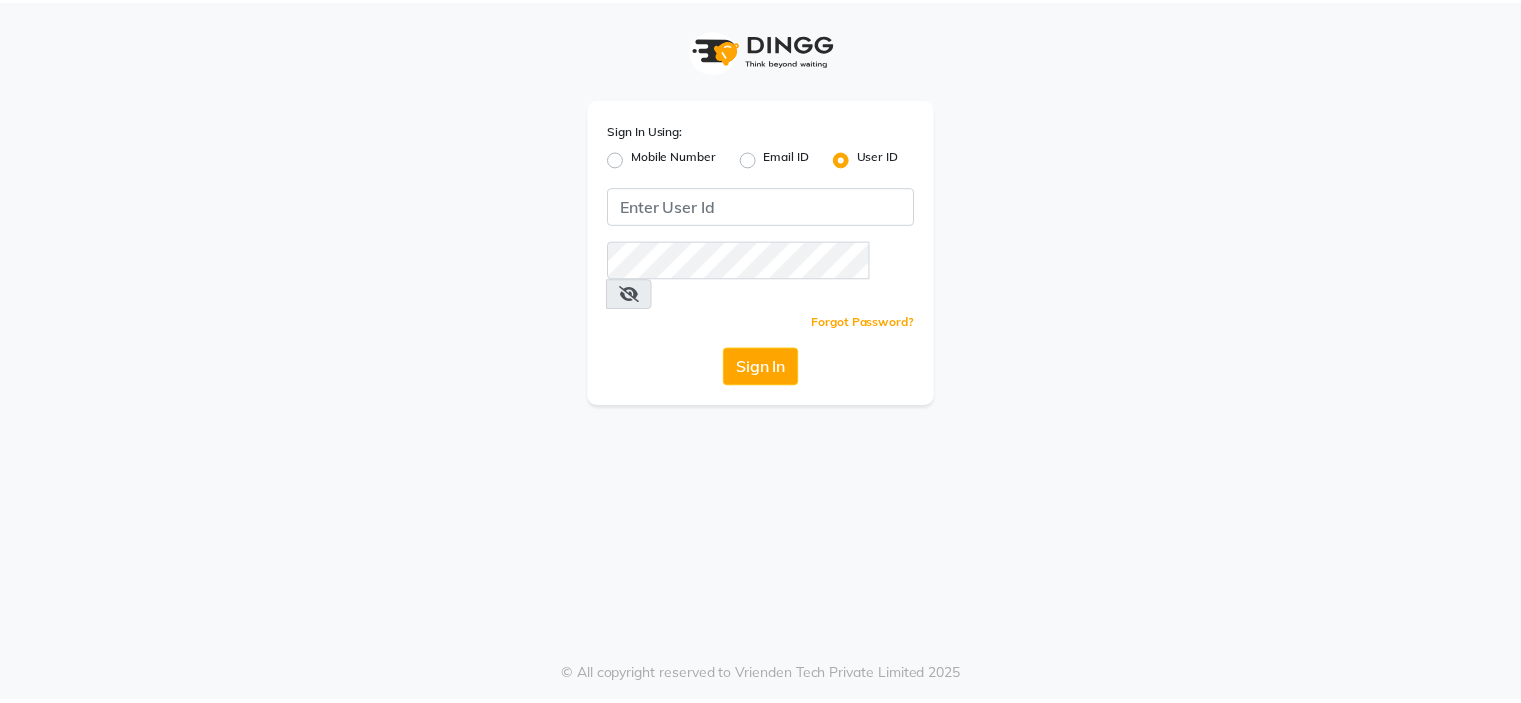 scroll, scrollTop: 0, scrollLeft: 0, axis: both 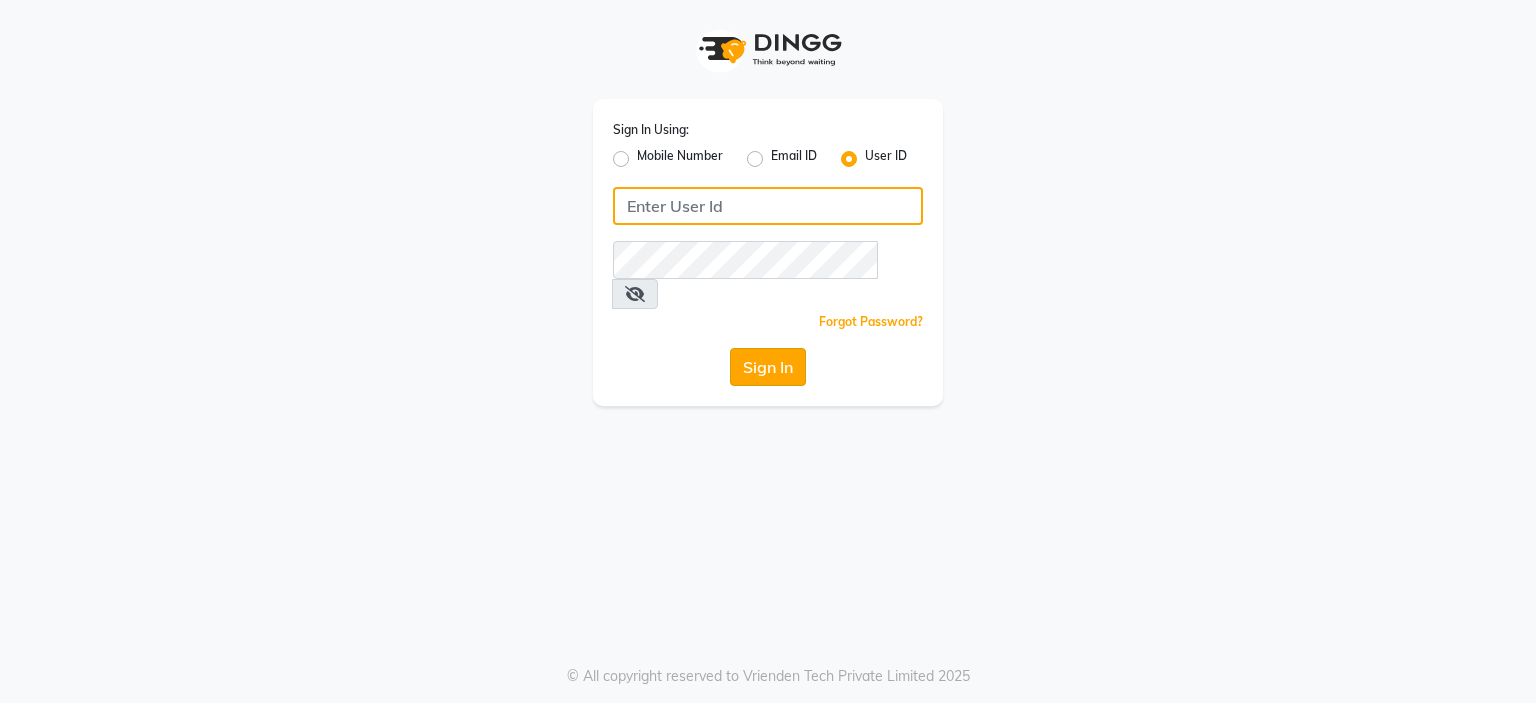 type on "[EMAIL]" 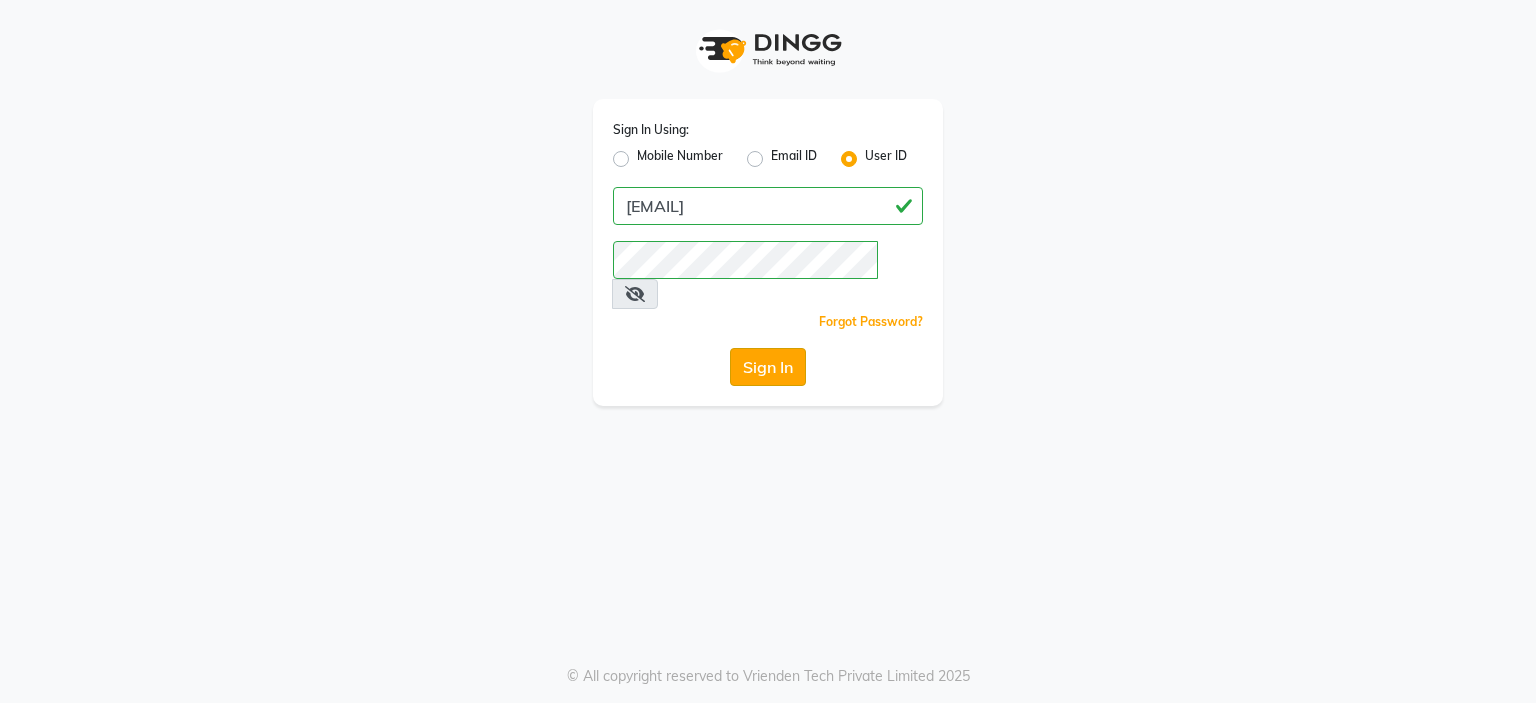 click on "Sign In" 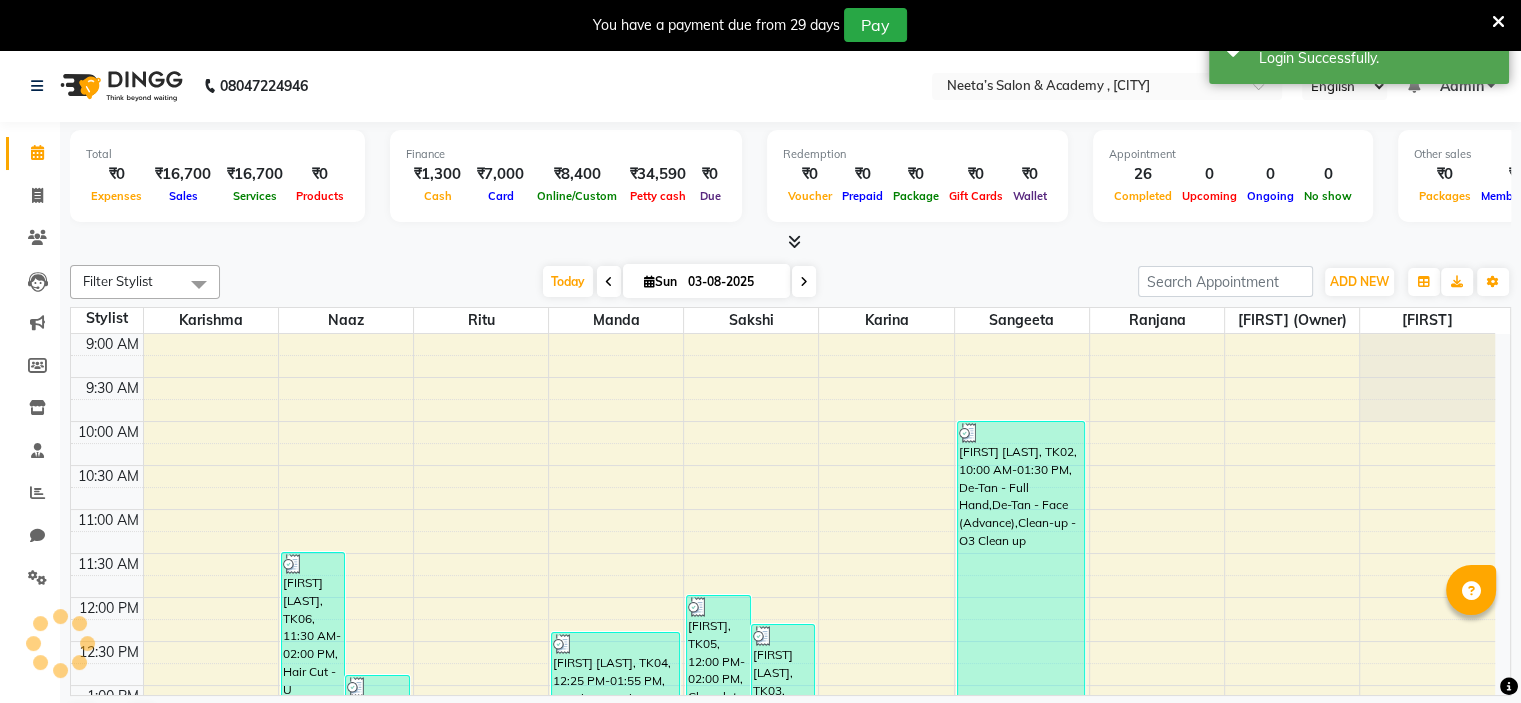 scroll, scrollTop: 0, scrollLeft: 0, axis: both 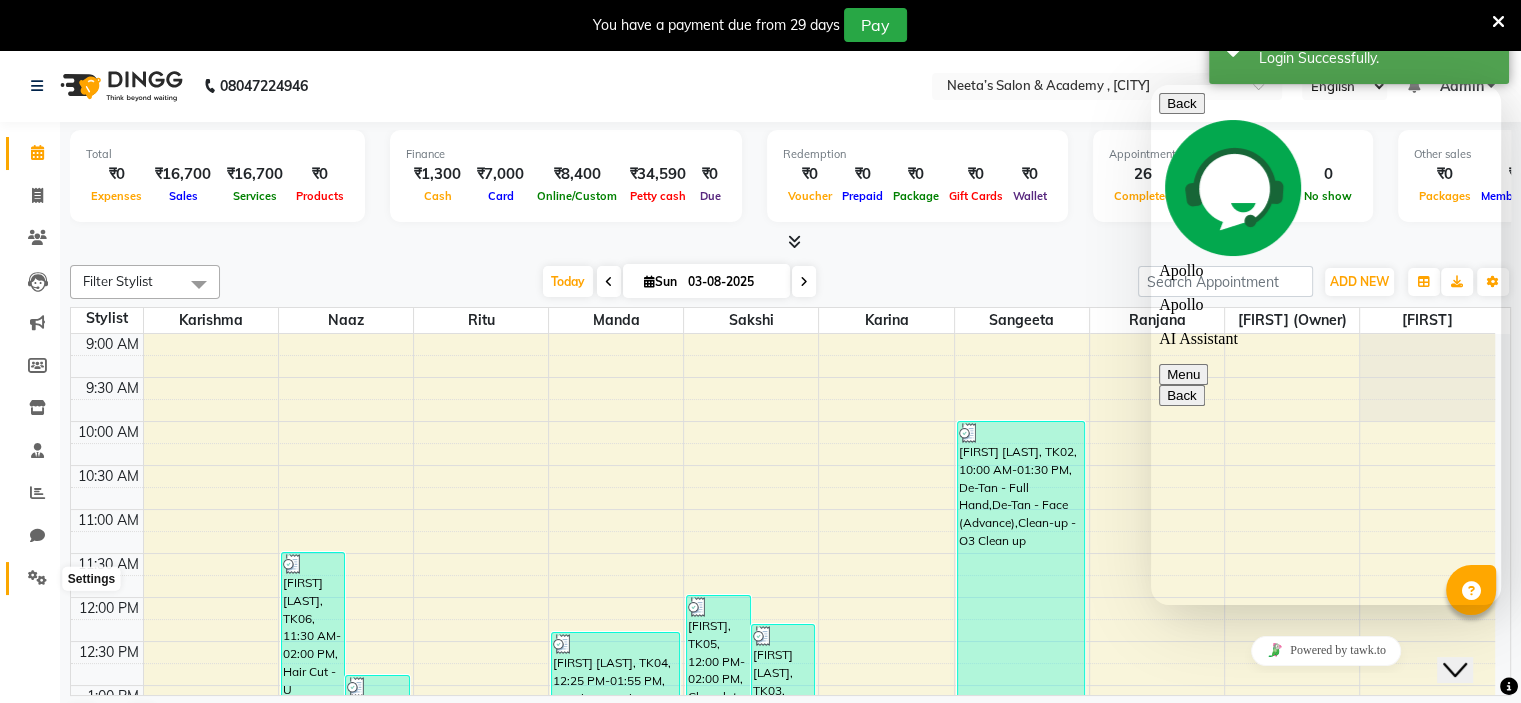 click 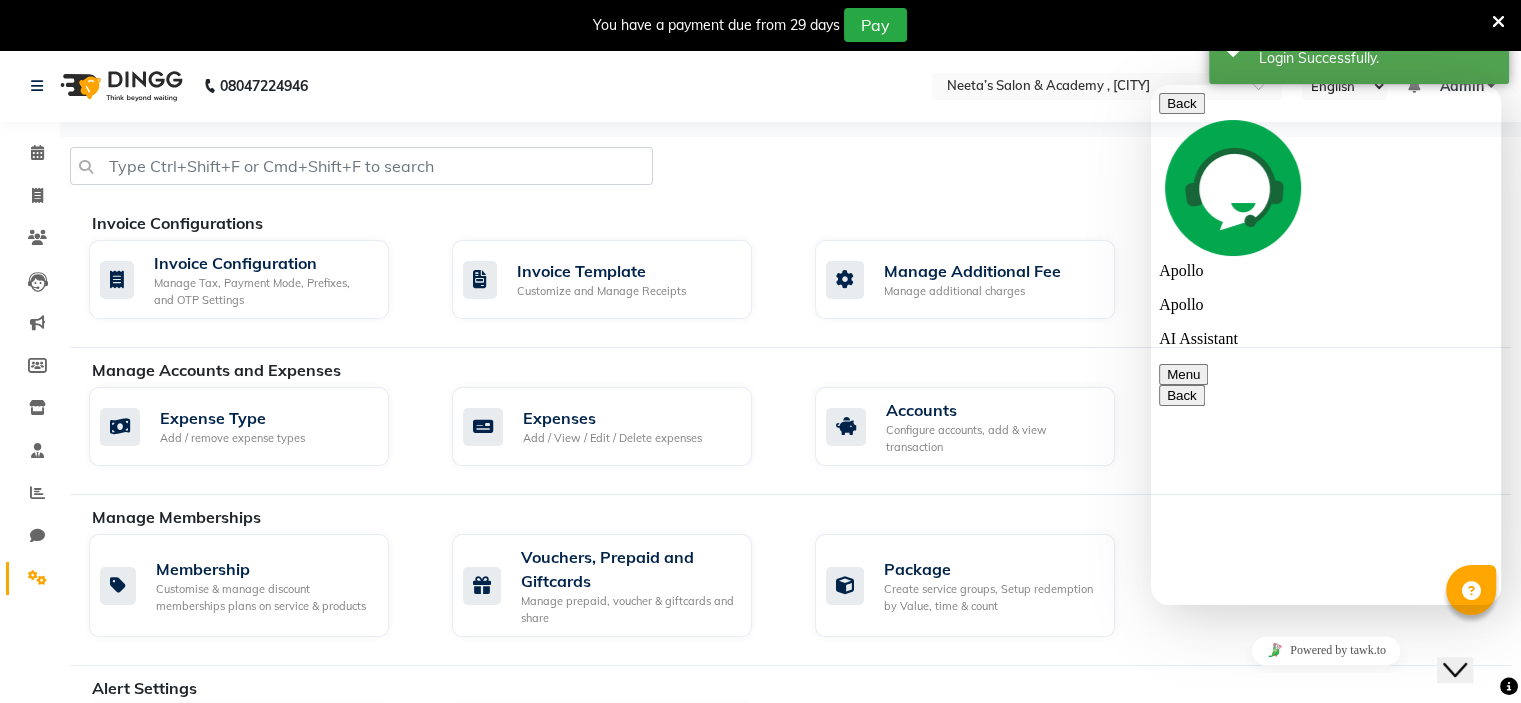scroll, scrollTop: 80, scrollLeft: 0, axis: vertical 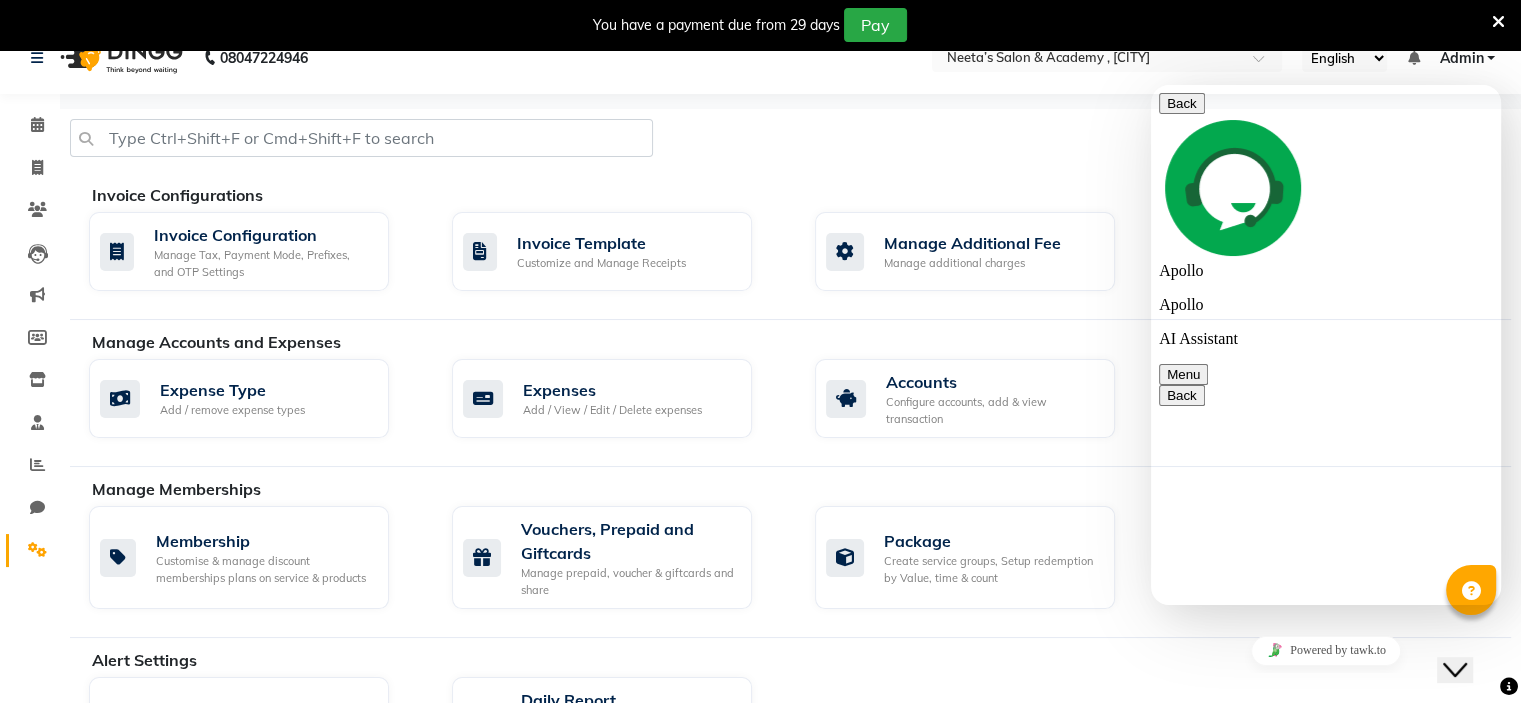 click on "Back" at bounding box center [1182, 103] 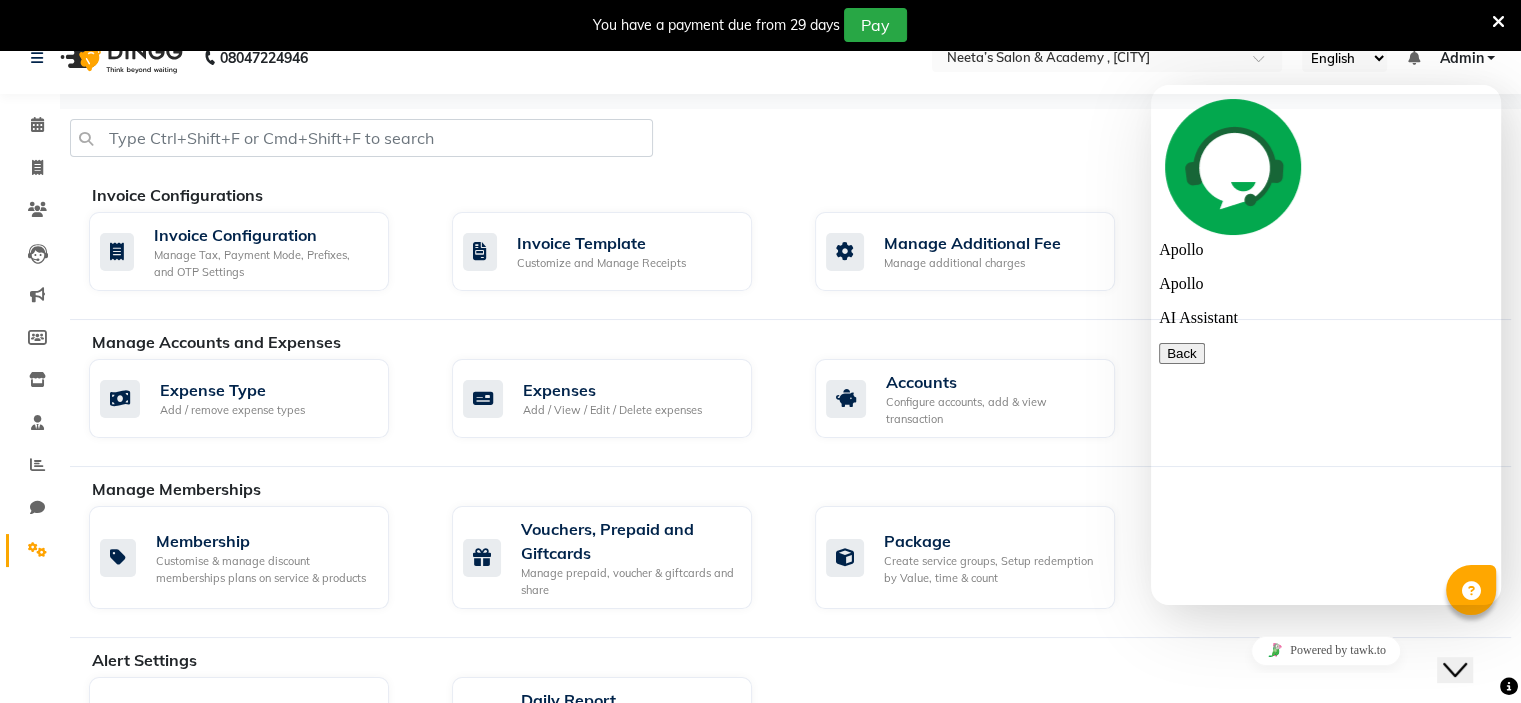 scroll, scrollTop: 0, scrollLeft: 0, axis: both 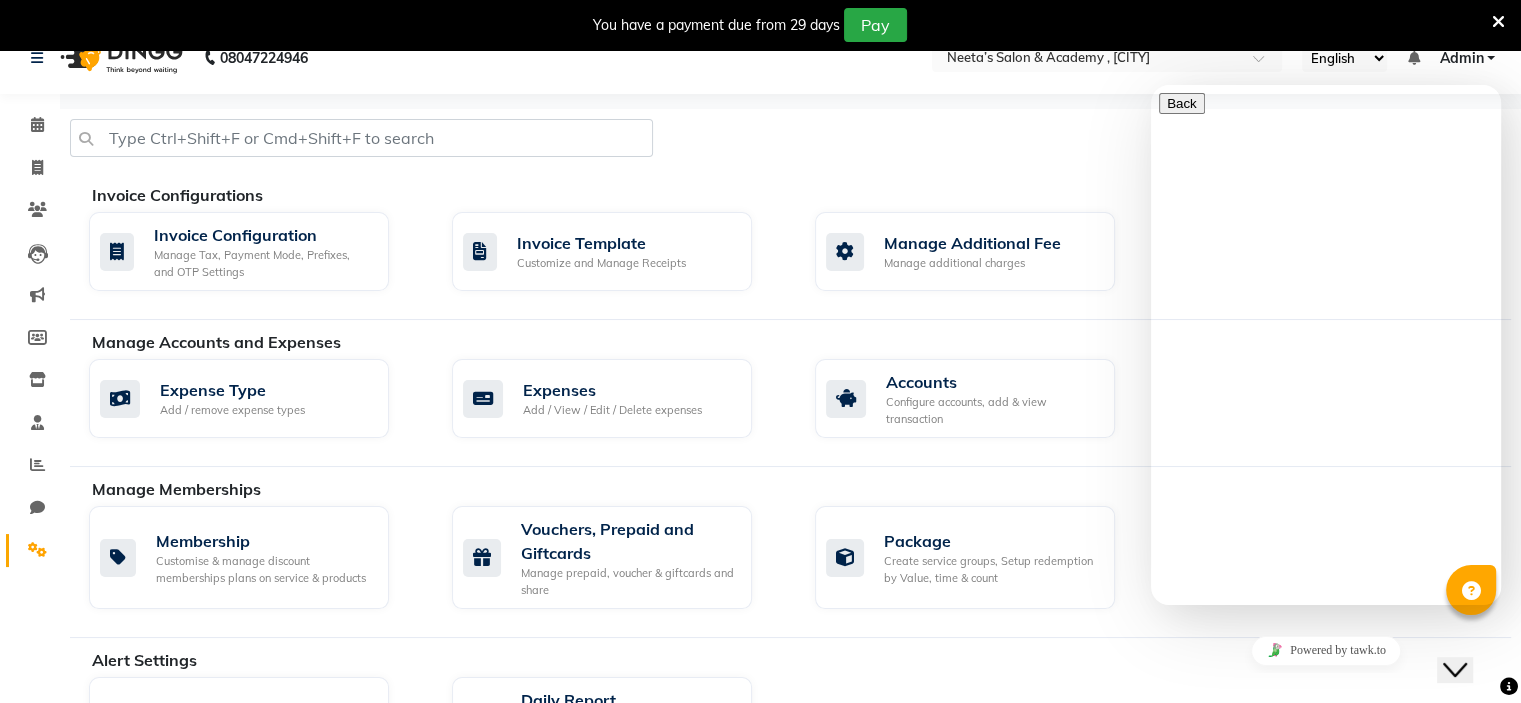 click on "I'm sorry, but I can't provide guidance on setting up a manager's PC or allowing discounts during invoice creation. However, you can refer to the DINGG Help Center for detailed instructions on managing settings and permissions. If you have specific questions about the features, feel free to ask!" at bounding box center (1343, 916) 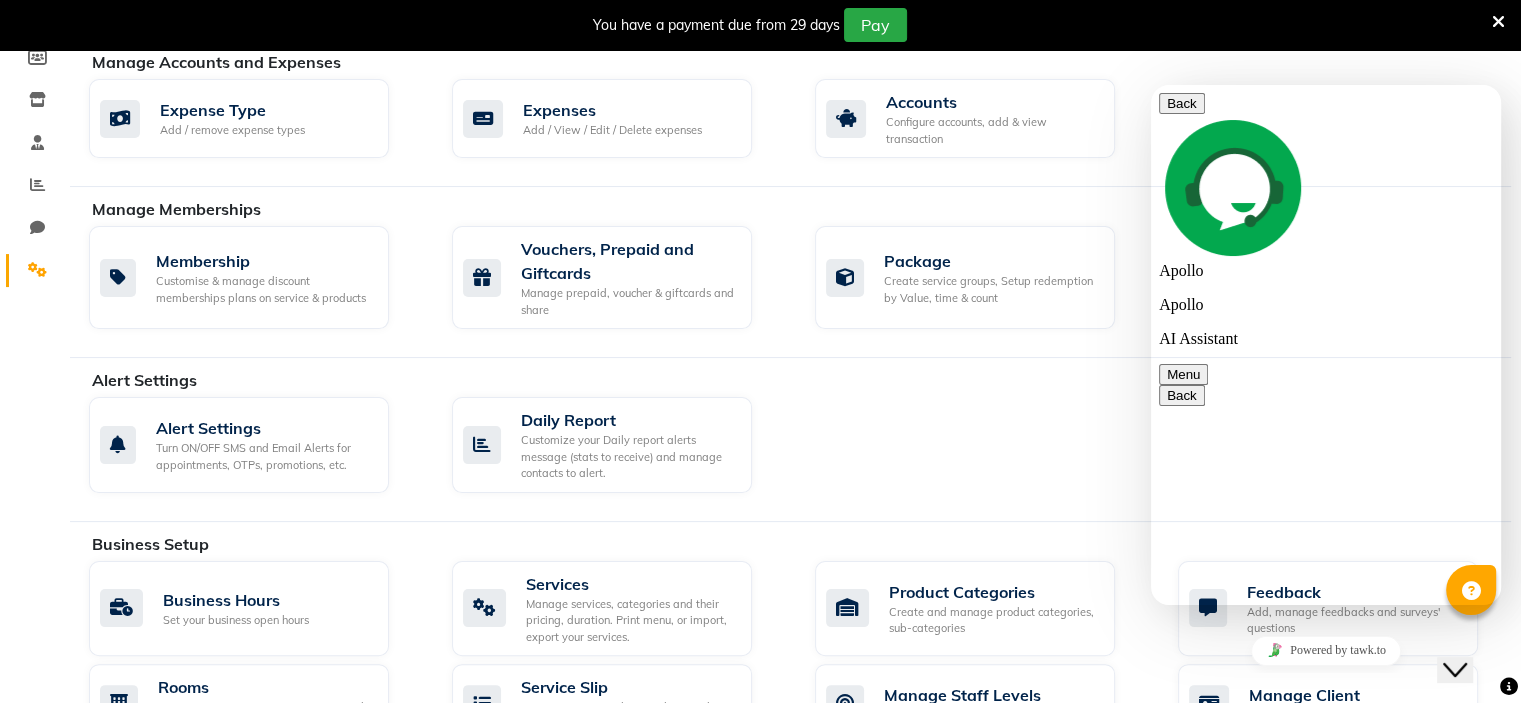 scroll, scrollTop: 80, scrollLeft: 0, axis: vertical 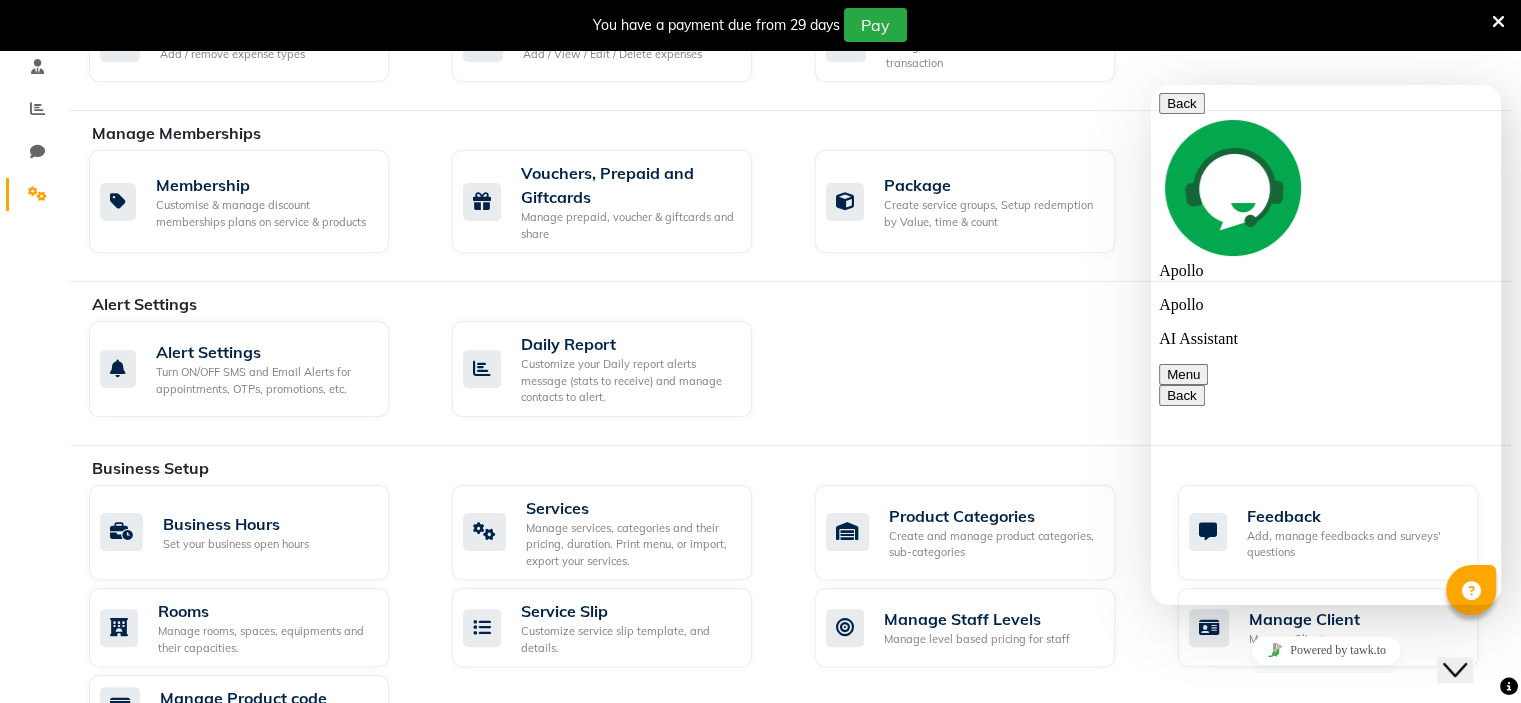 click at bounding box center [1183, 1876] 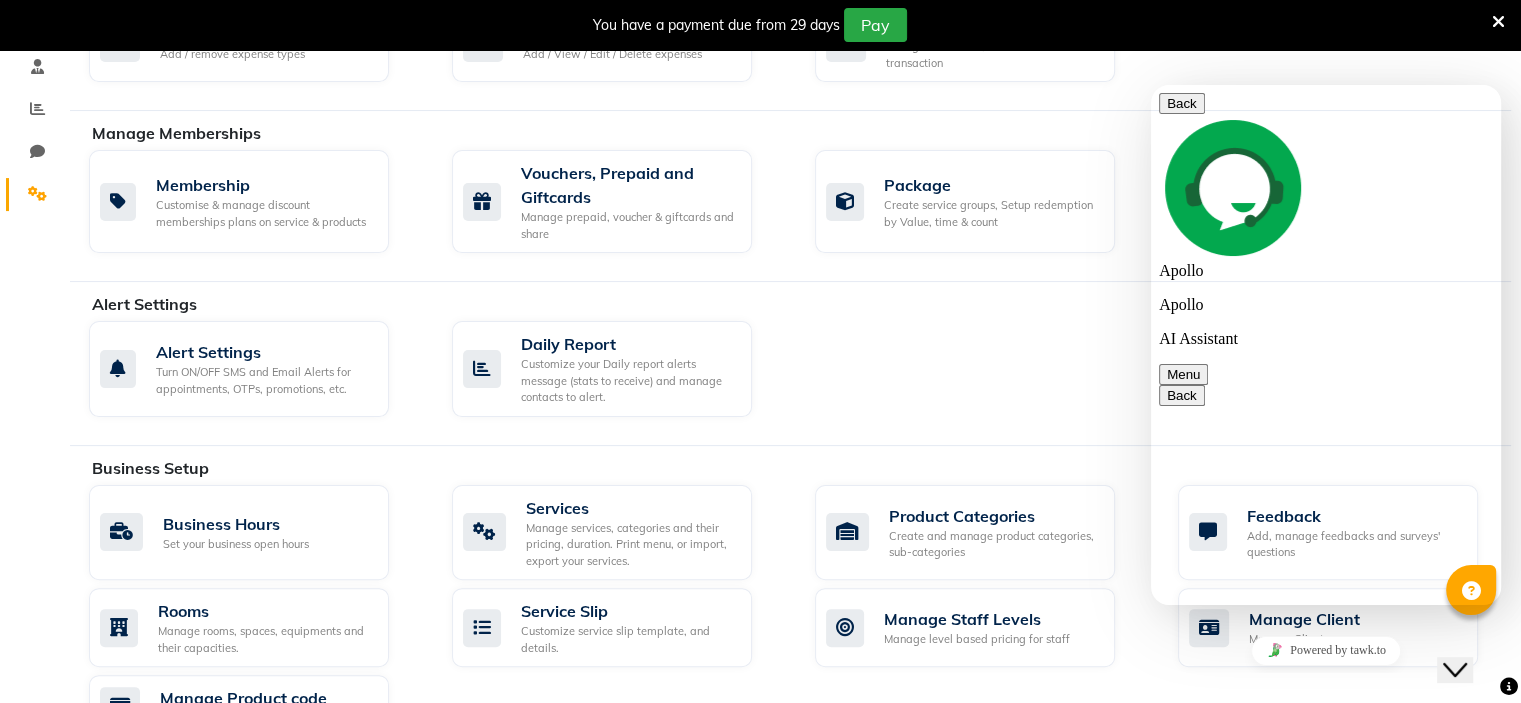 click at bounding box center (1498, 22) 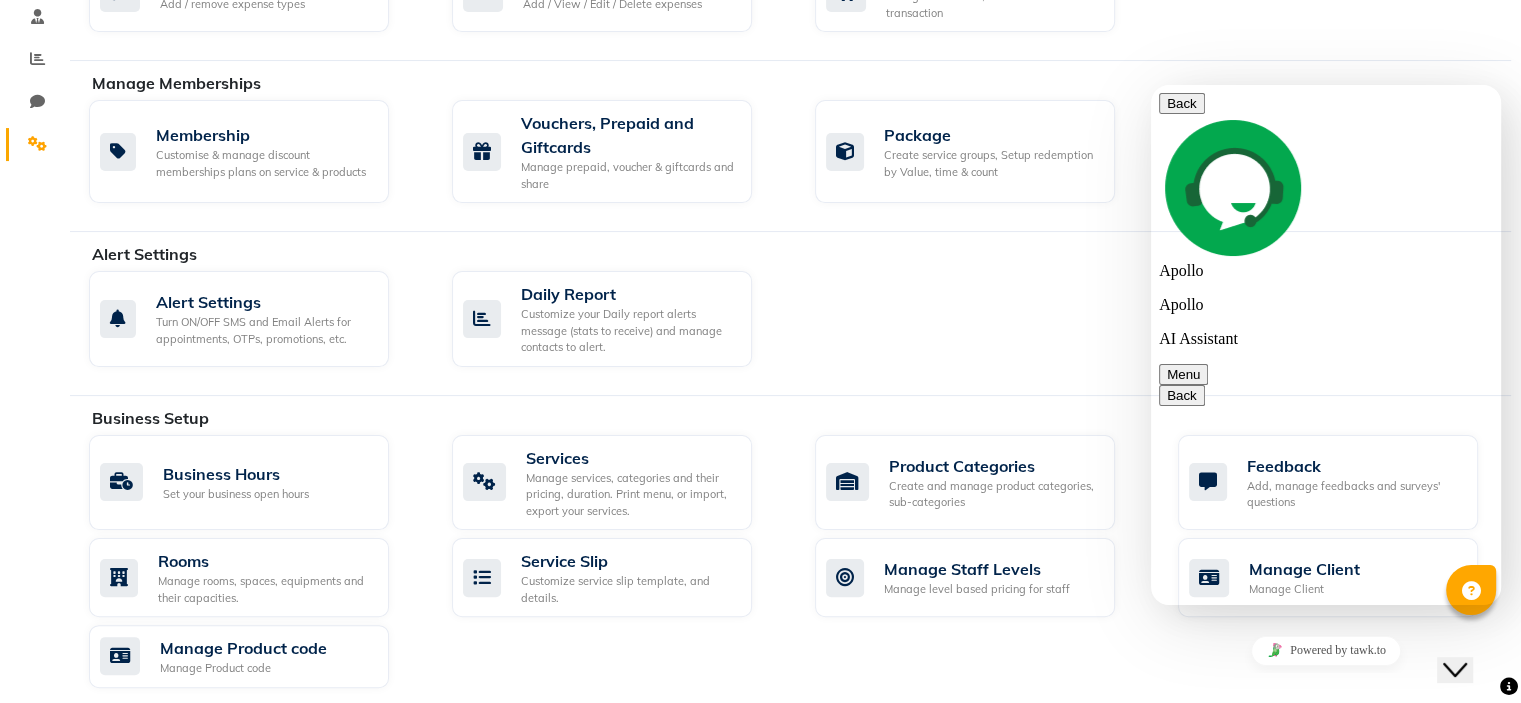 click on "Menu" at bounding box center [1183, 374] 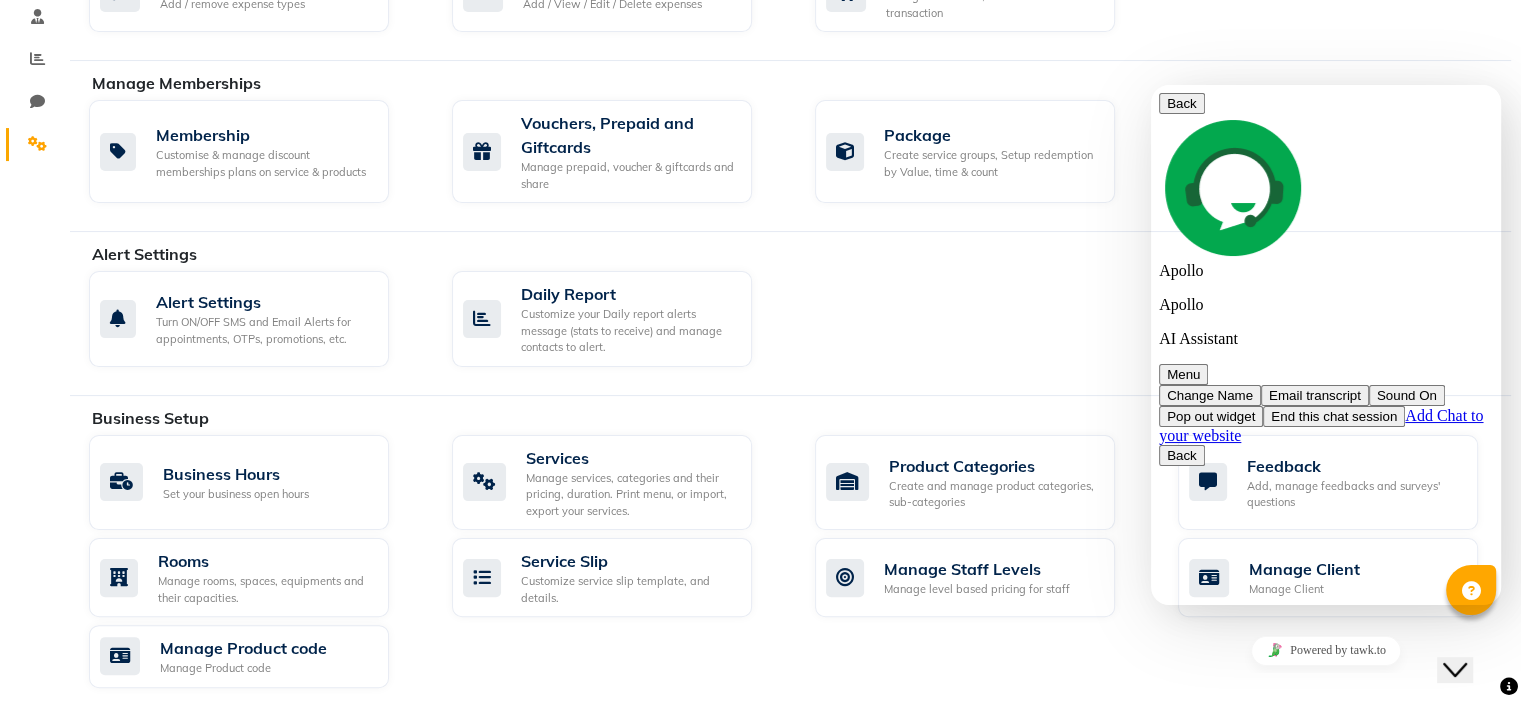 click on "Pop out widget" at bounding box center [1211, 416] 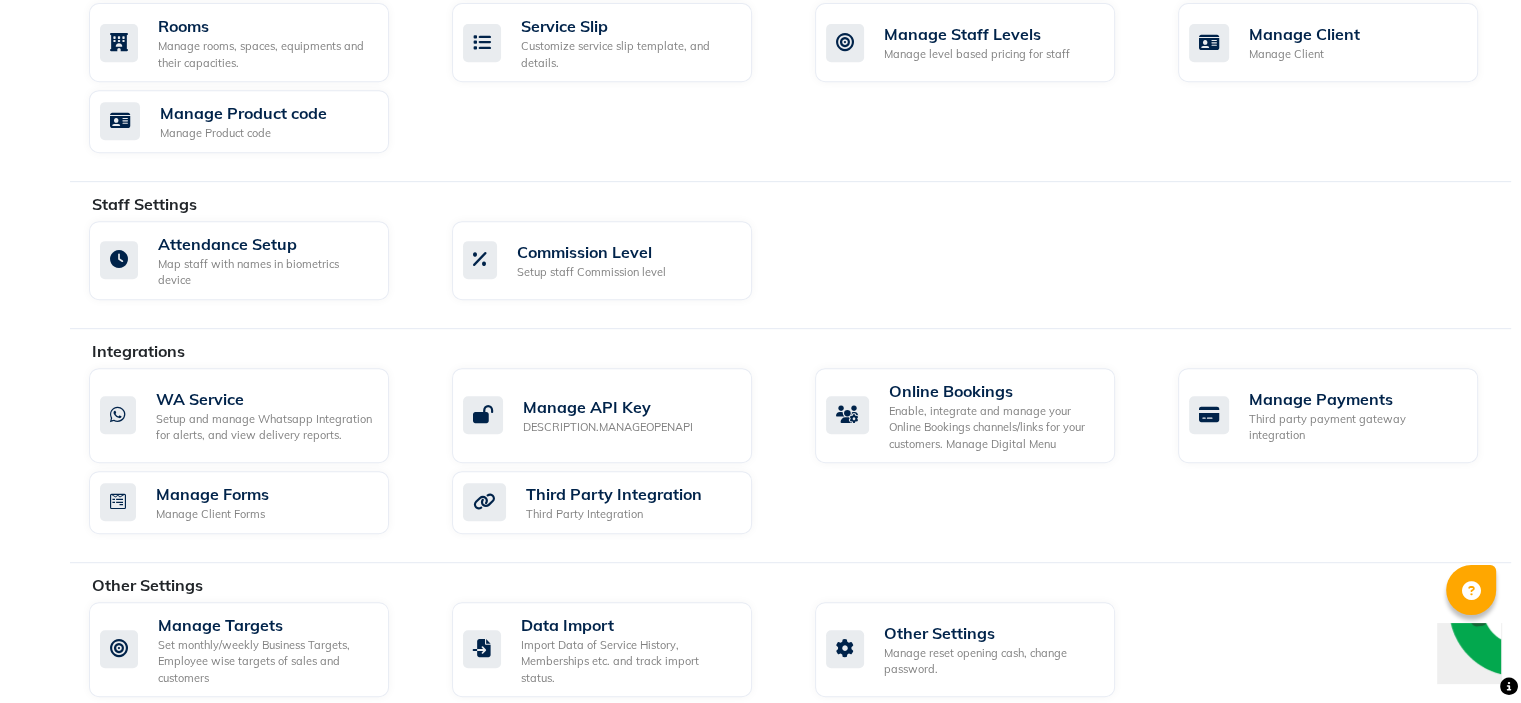 scroll, scrollTop: 918, scrollLeft: 0, axis: vertical 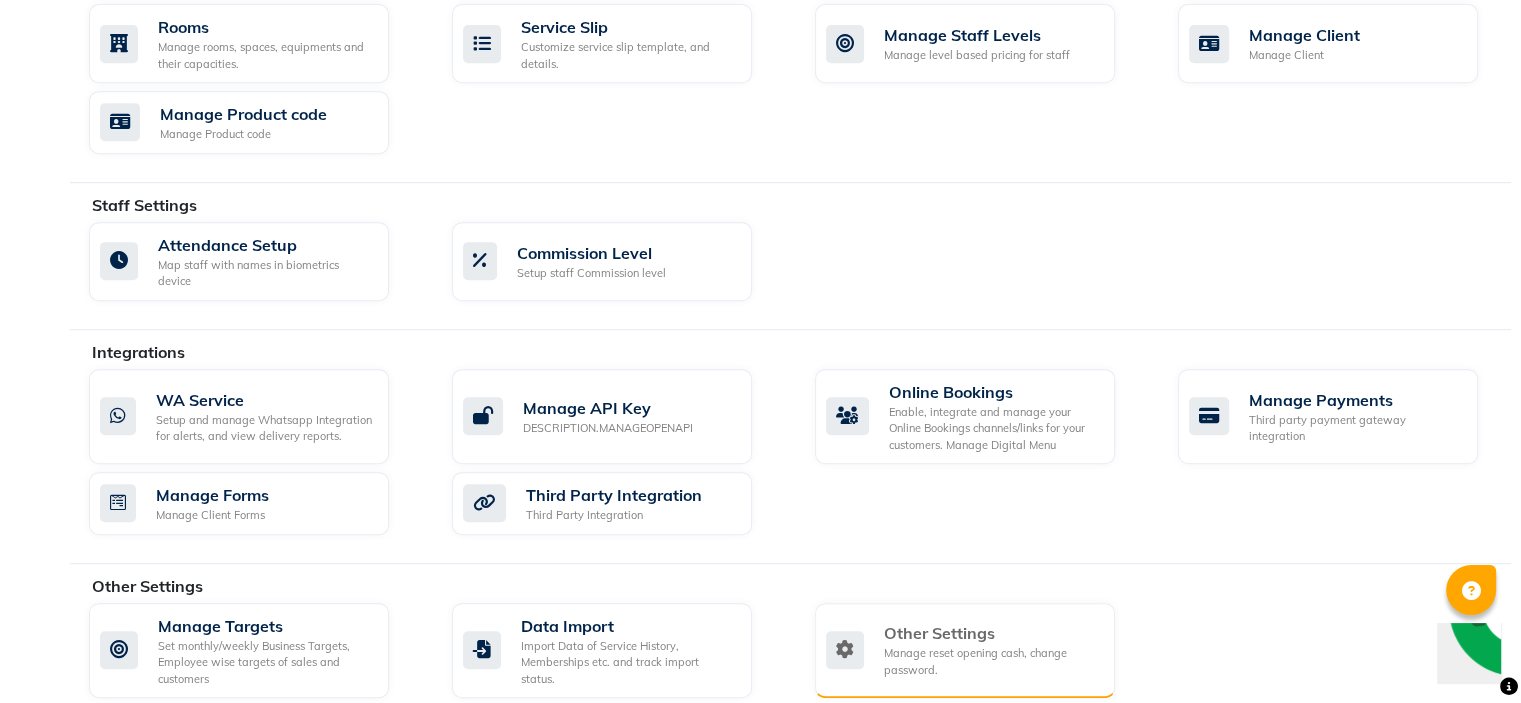 click on "Other Settings Manage reset opening cash, change password." 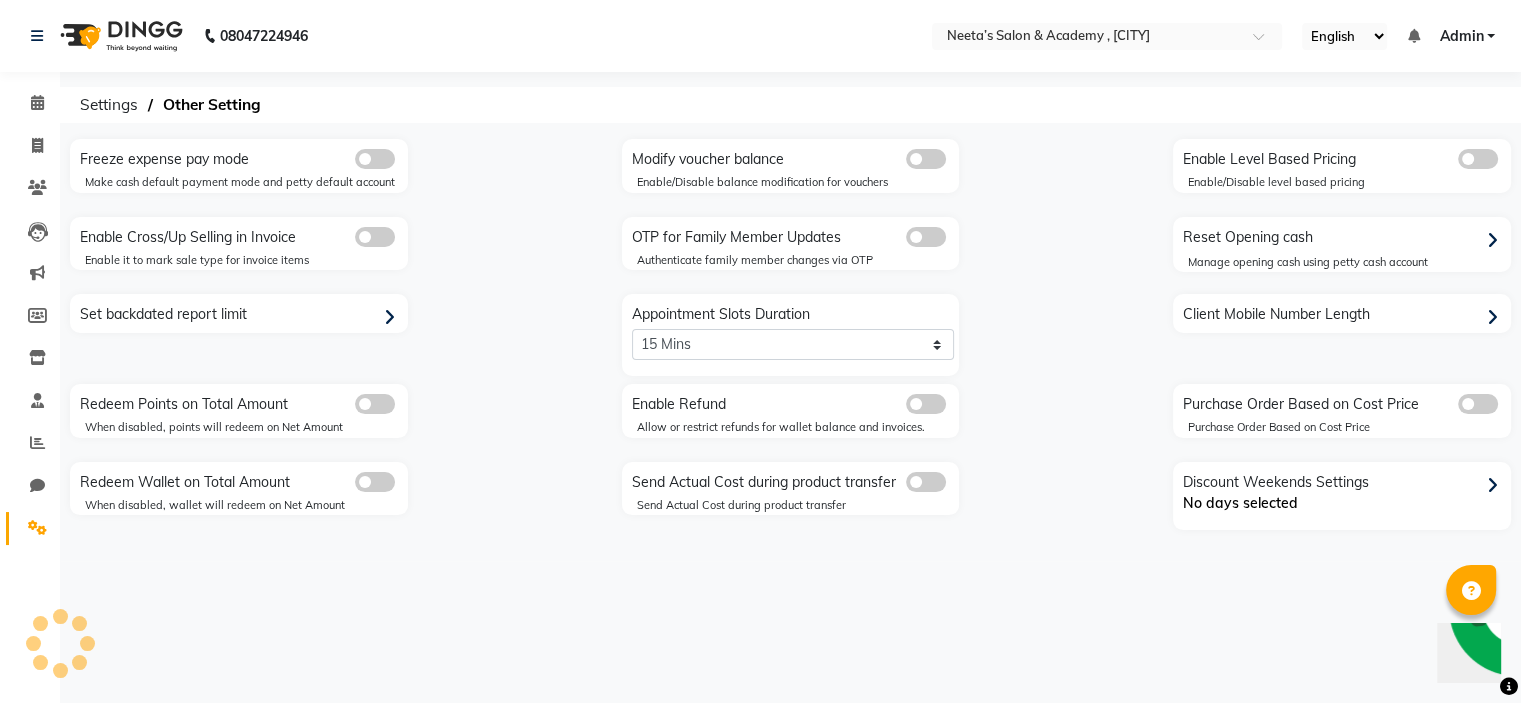 scroll, scrollTop: 0, scrollLeft: 0, axis: both 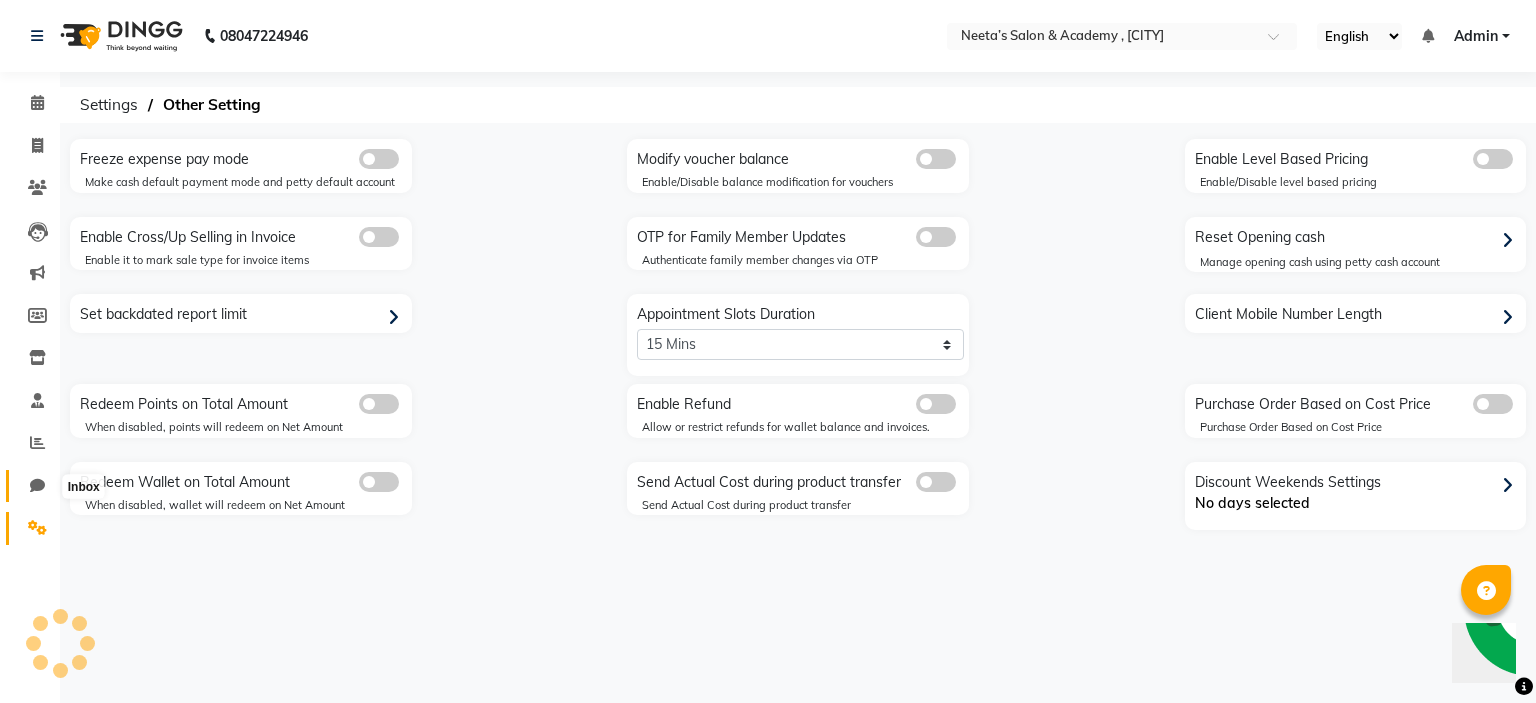 click 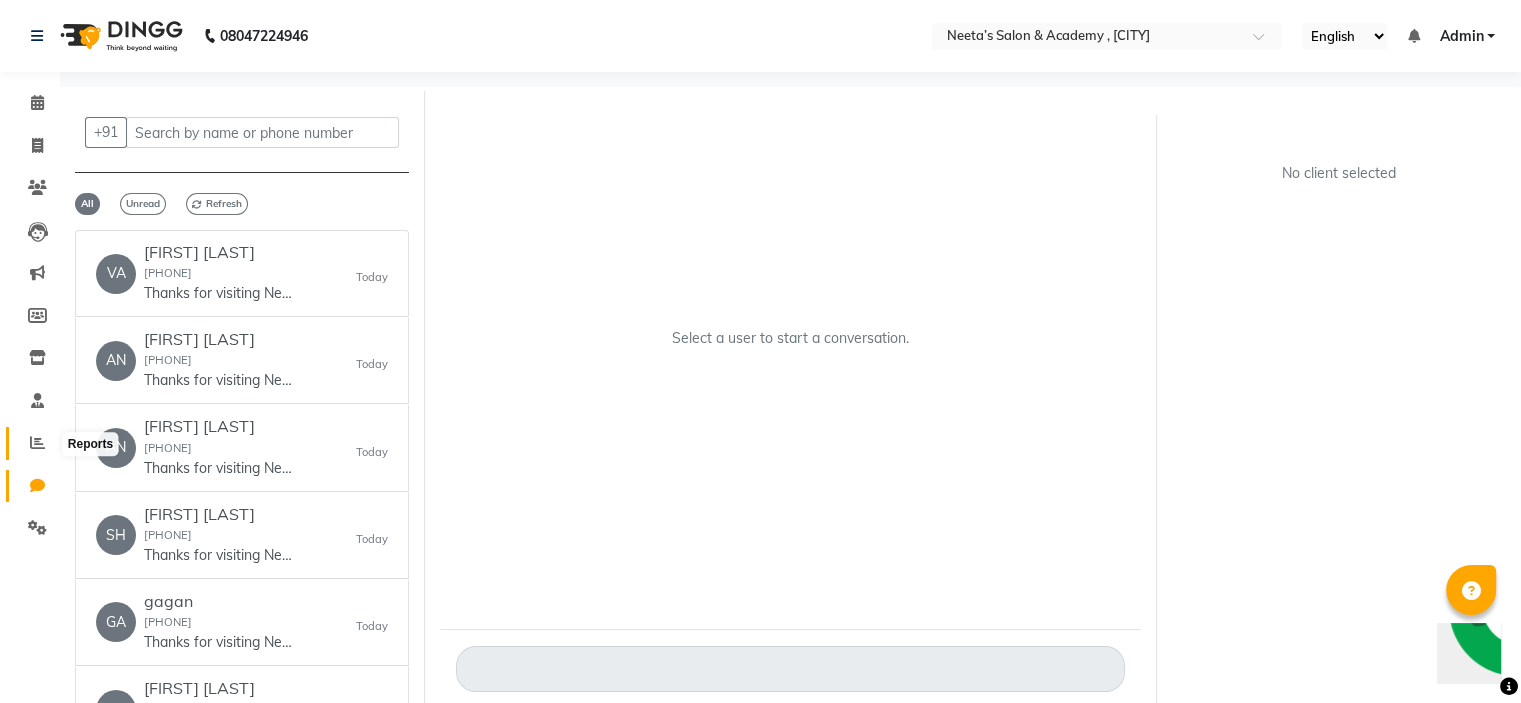 click 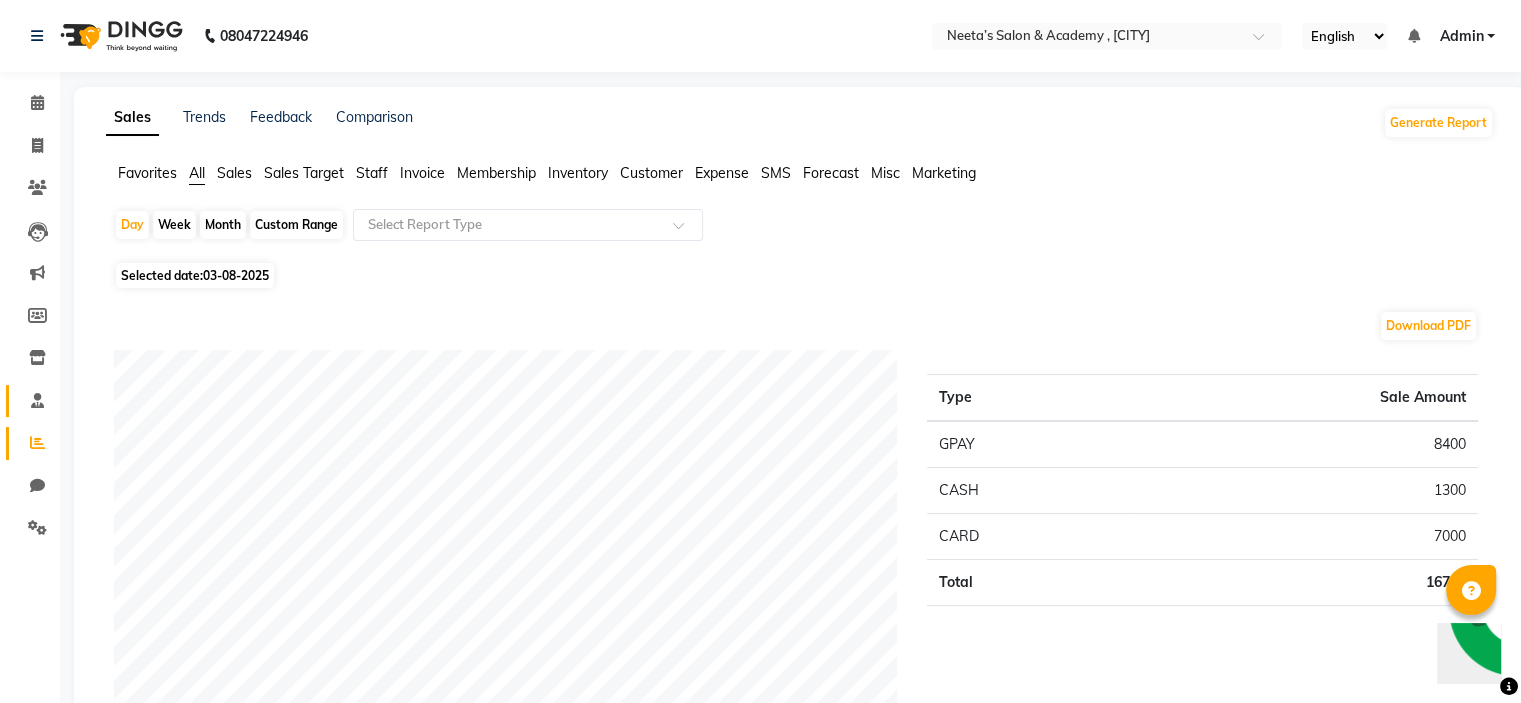 click on "Staff" 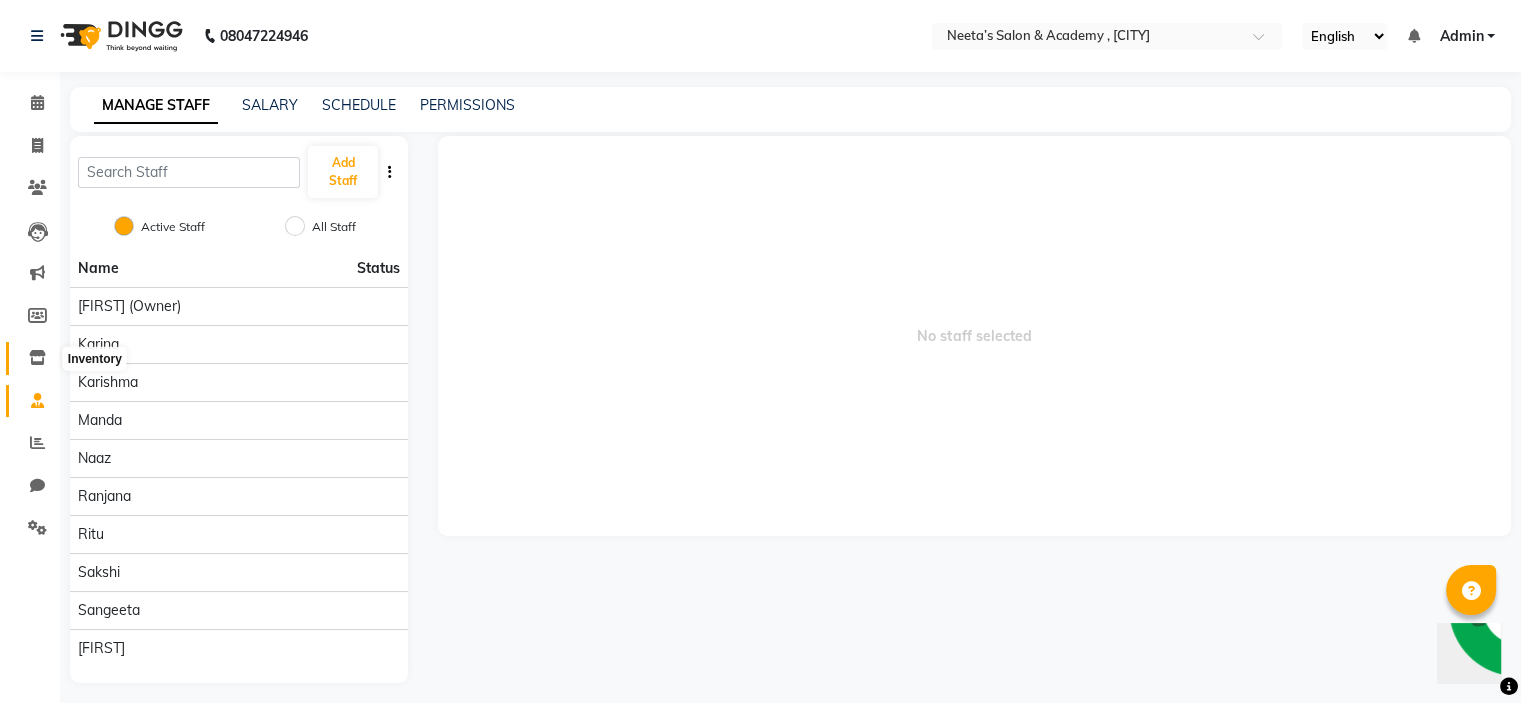 click 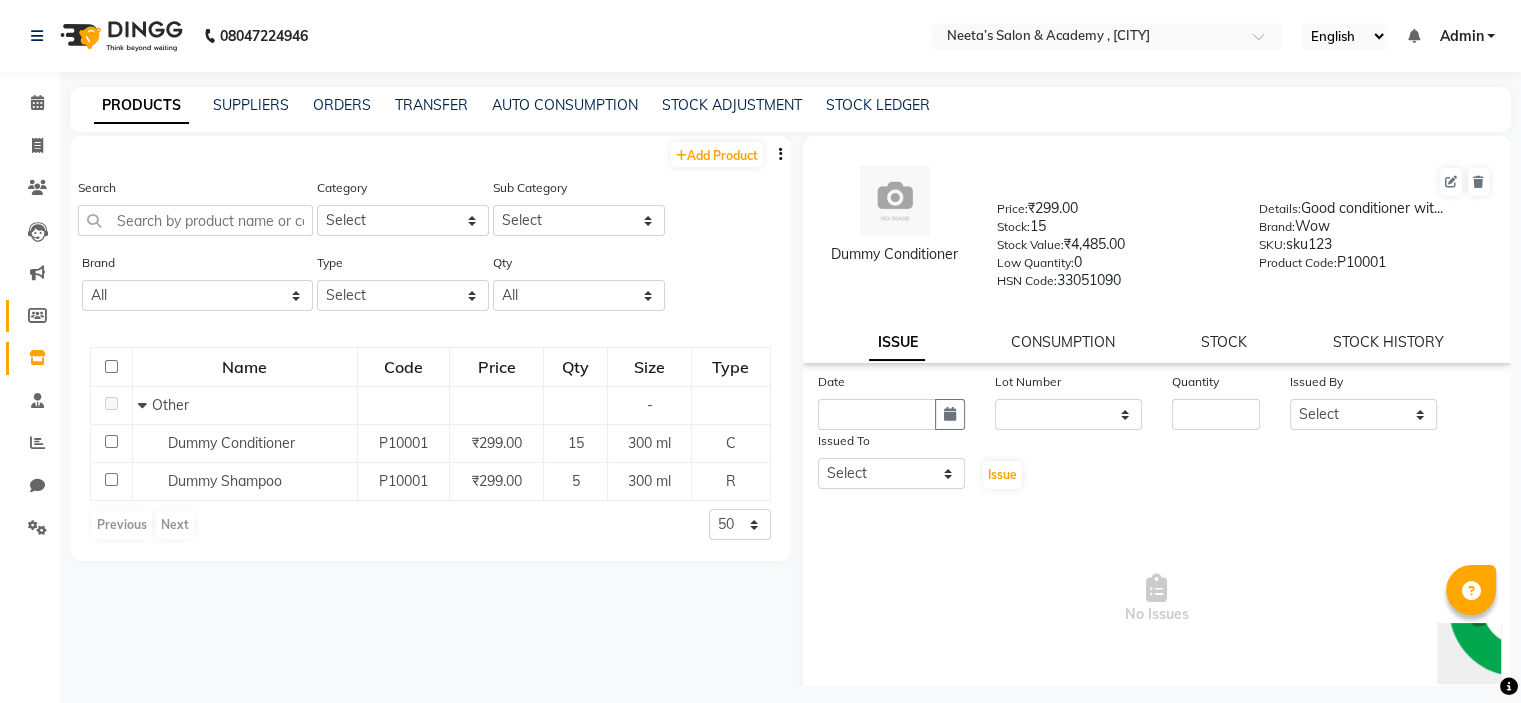 click on "Members" 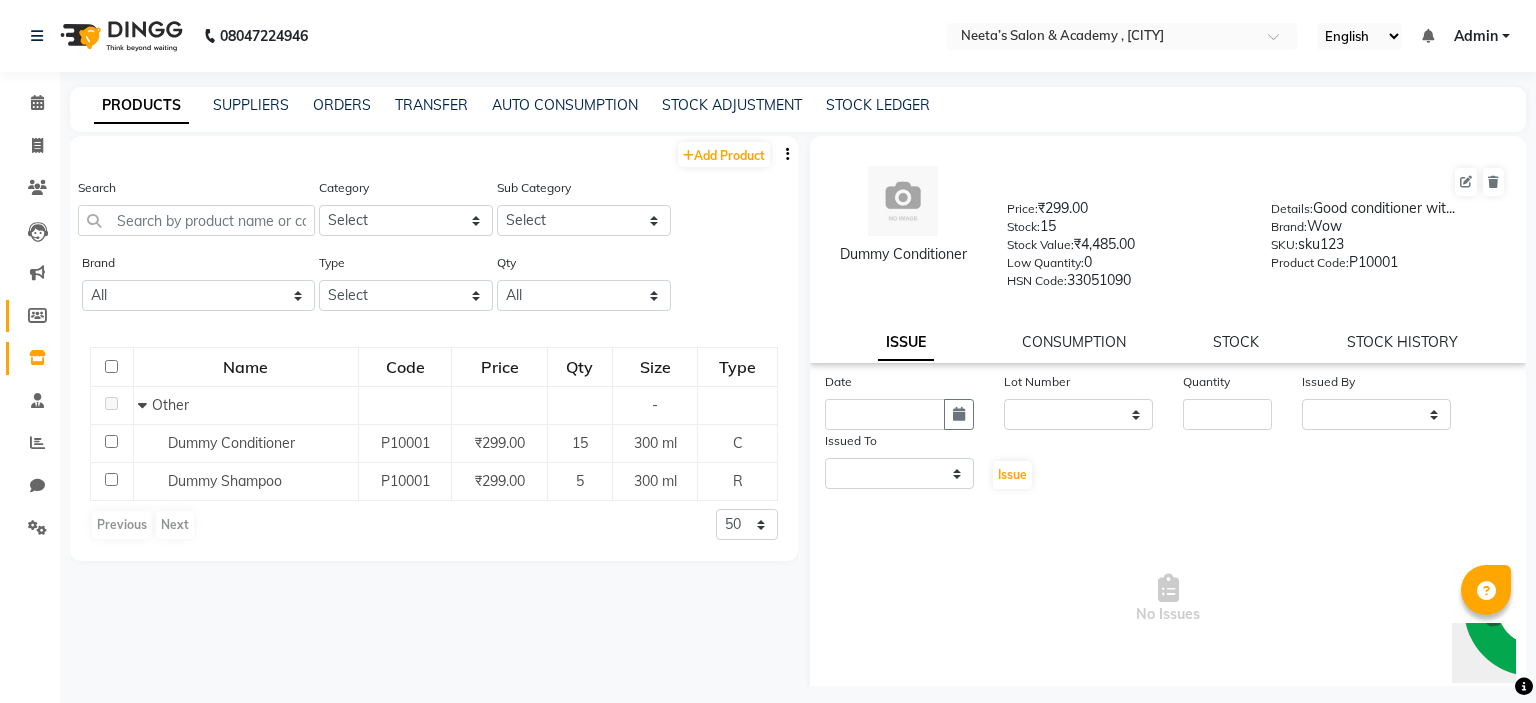 select 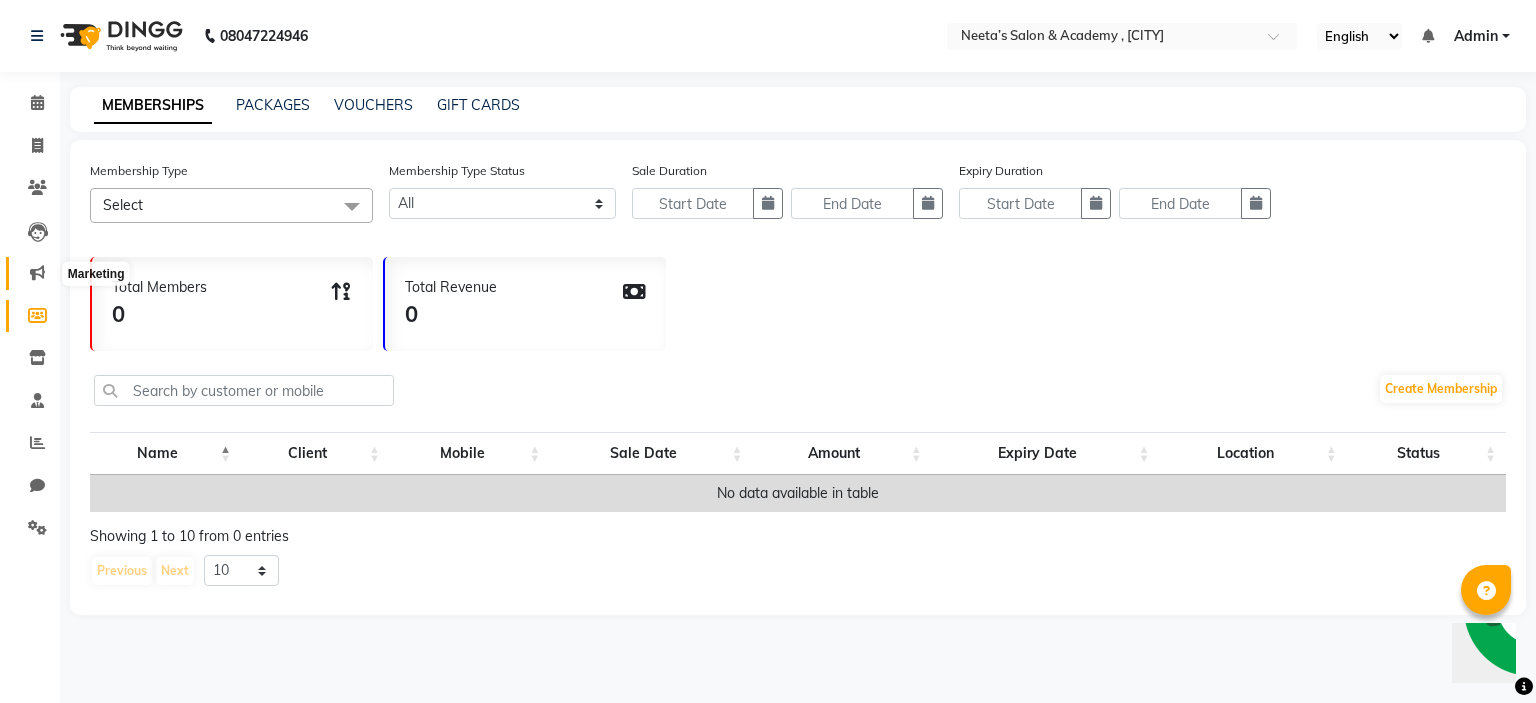 click 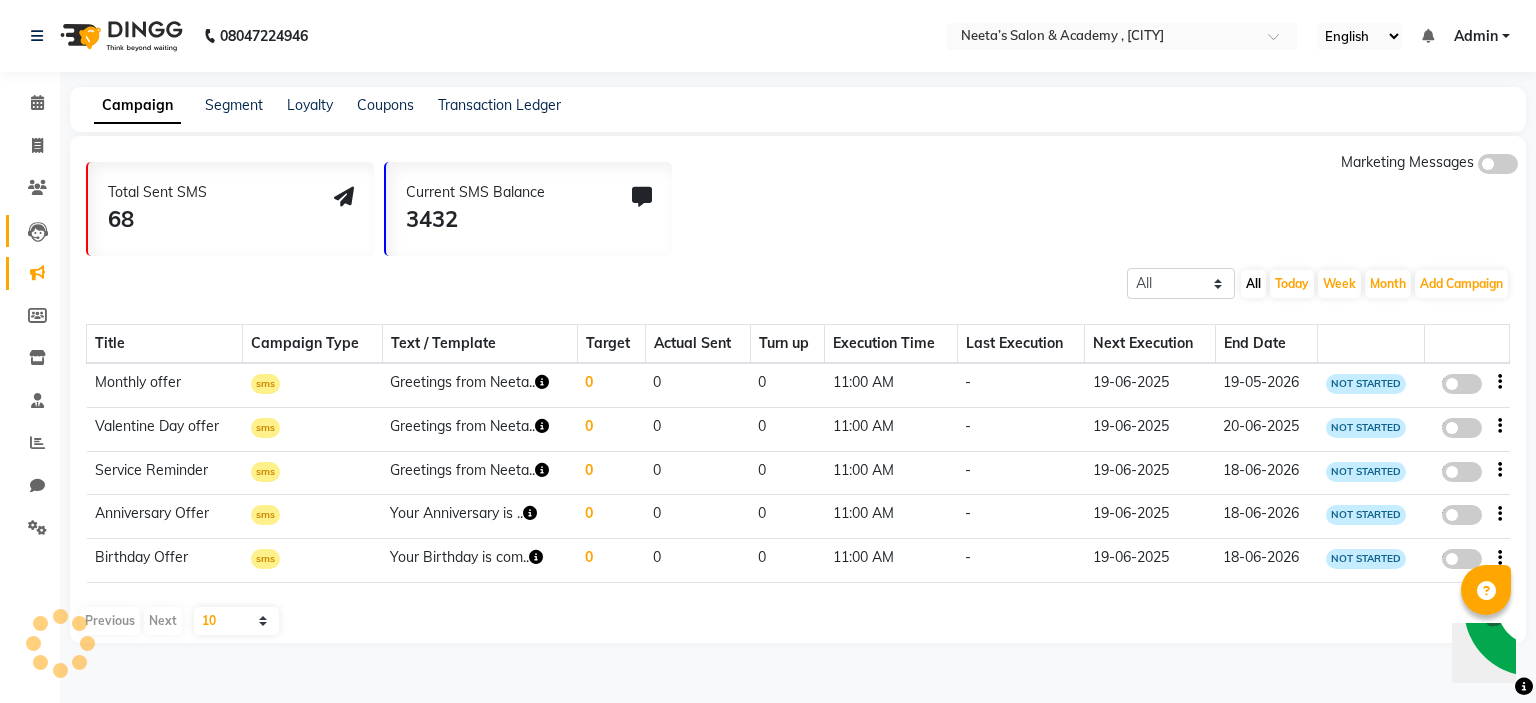 click on "Leads" 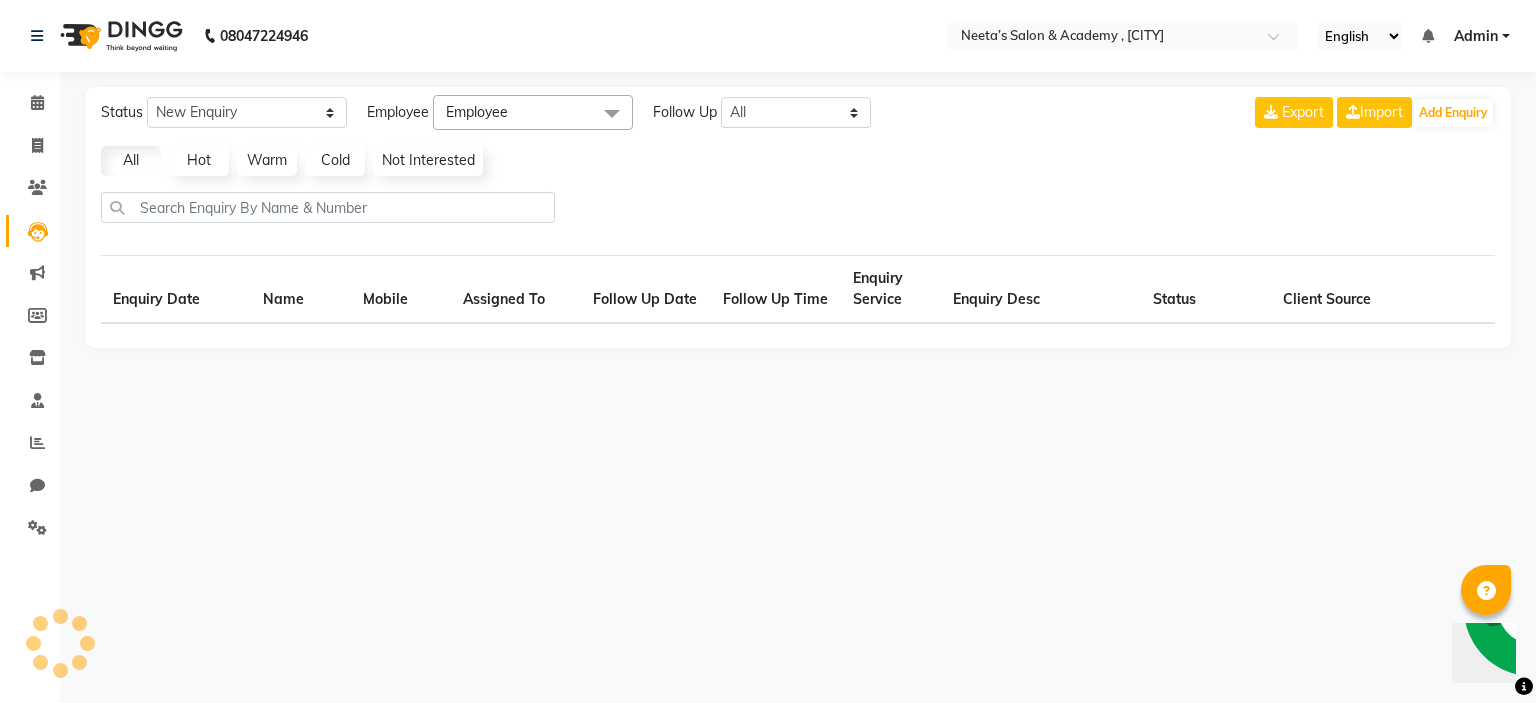 select on "10" 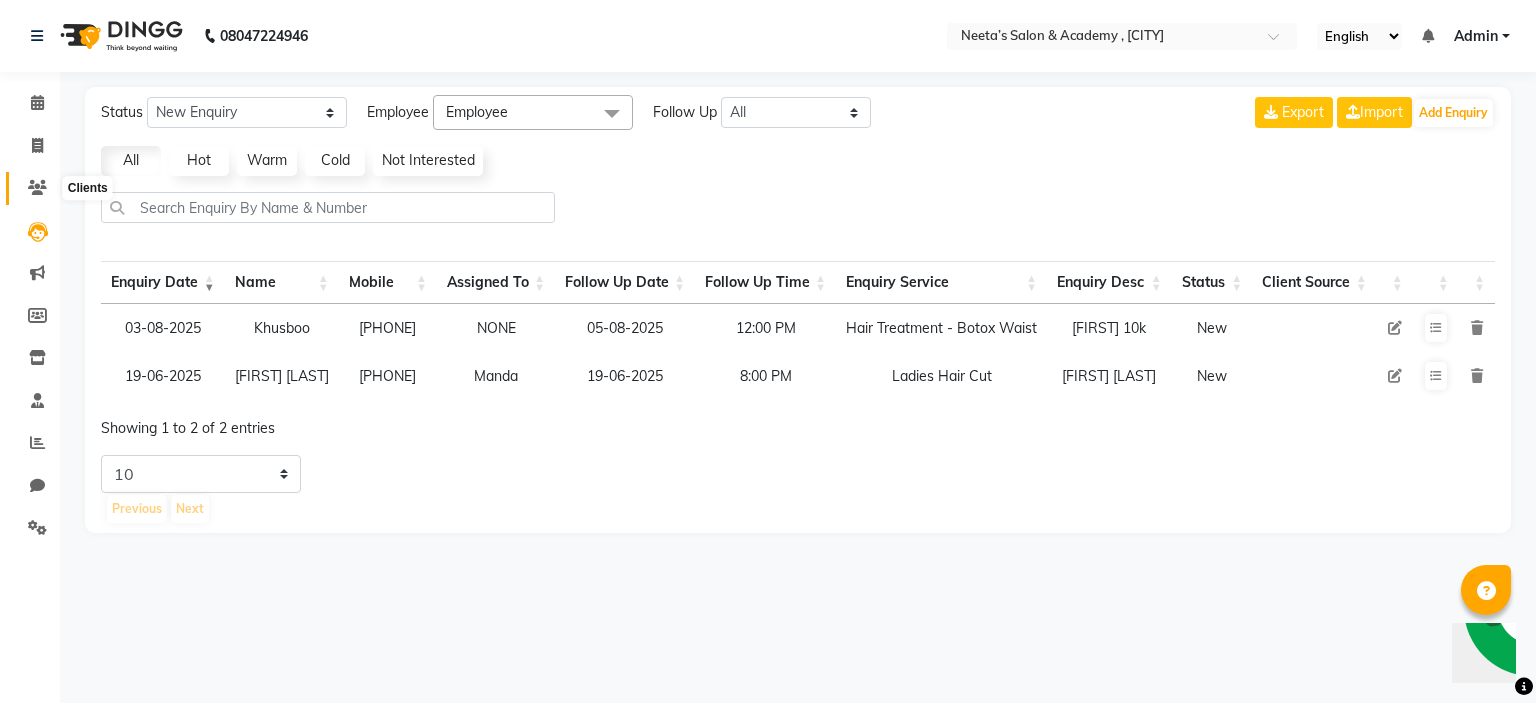 click 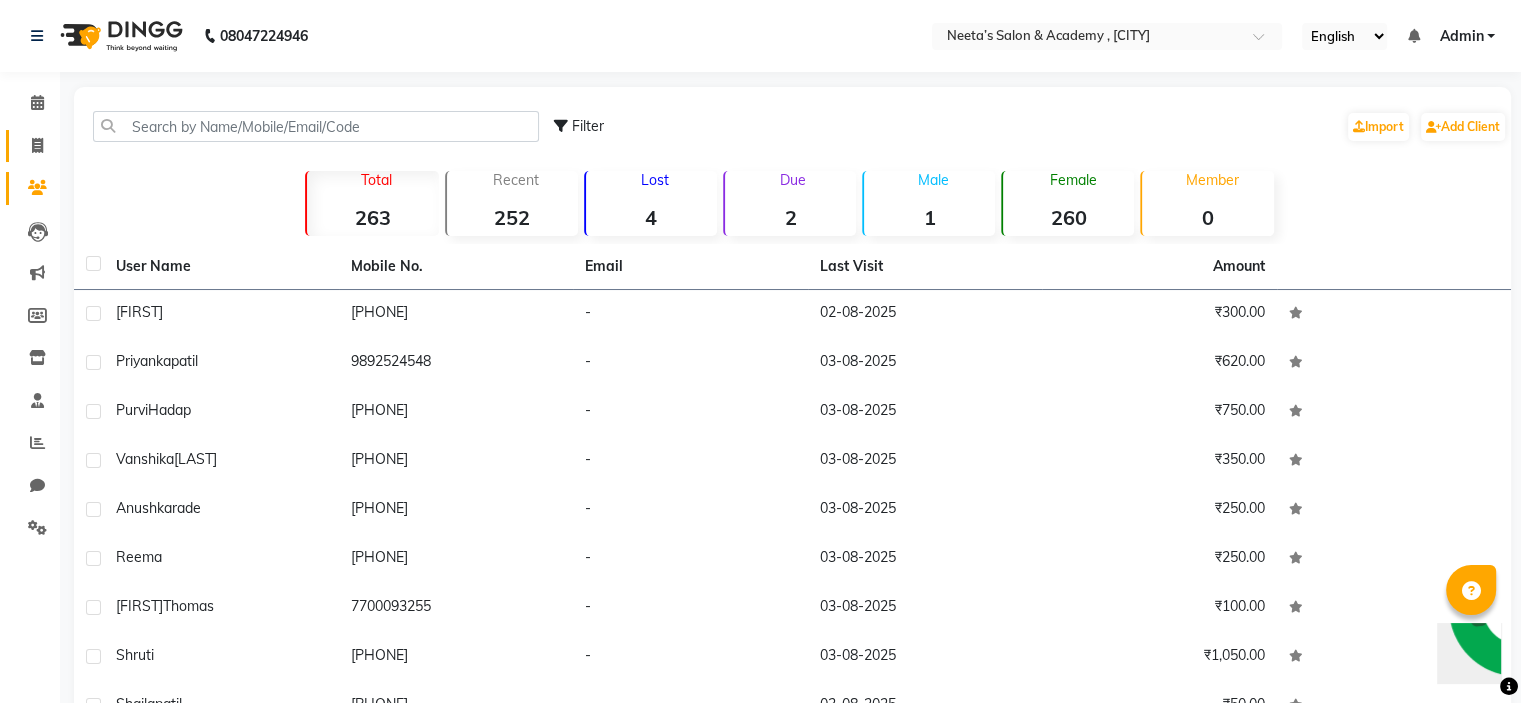 click on "Invoice" 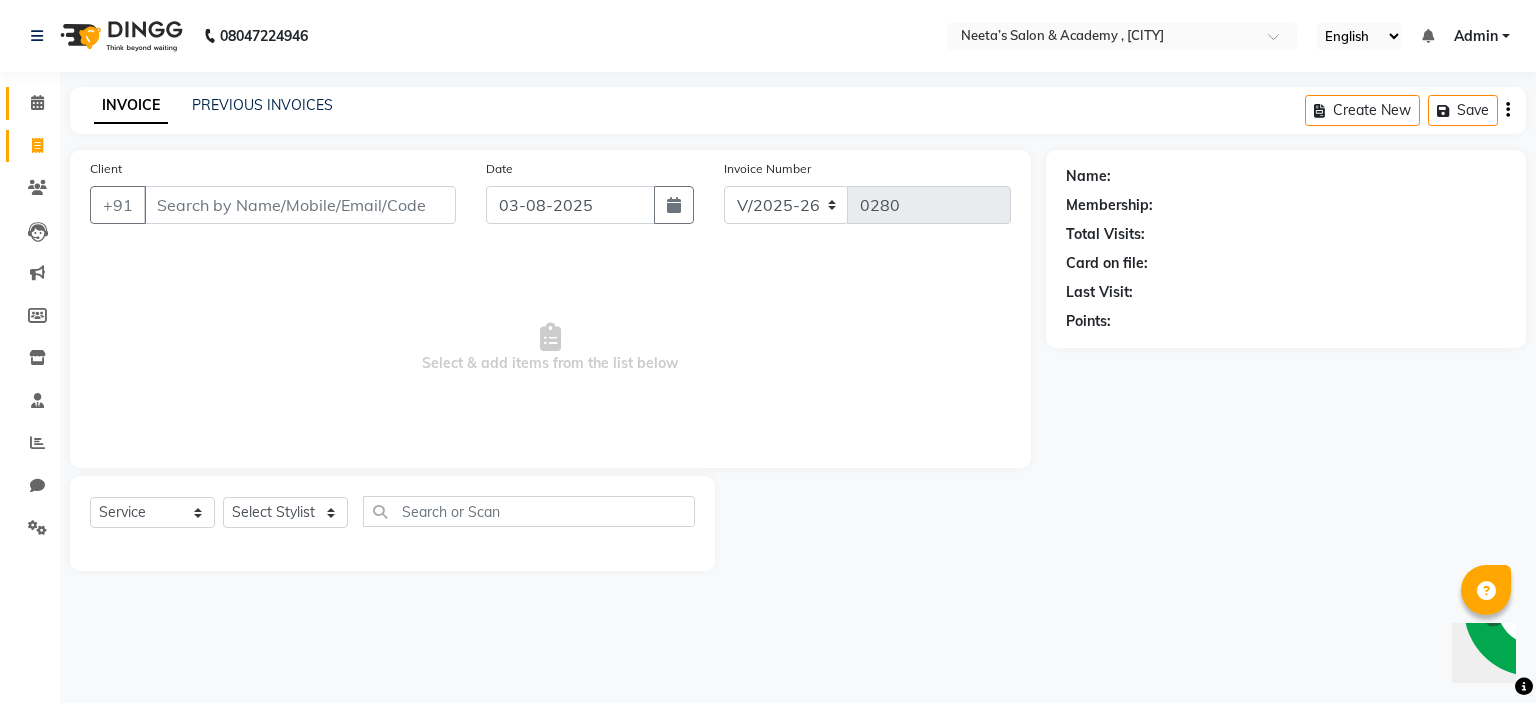click on "Calendar" 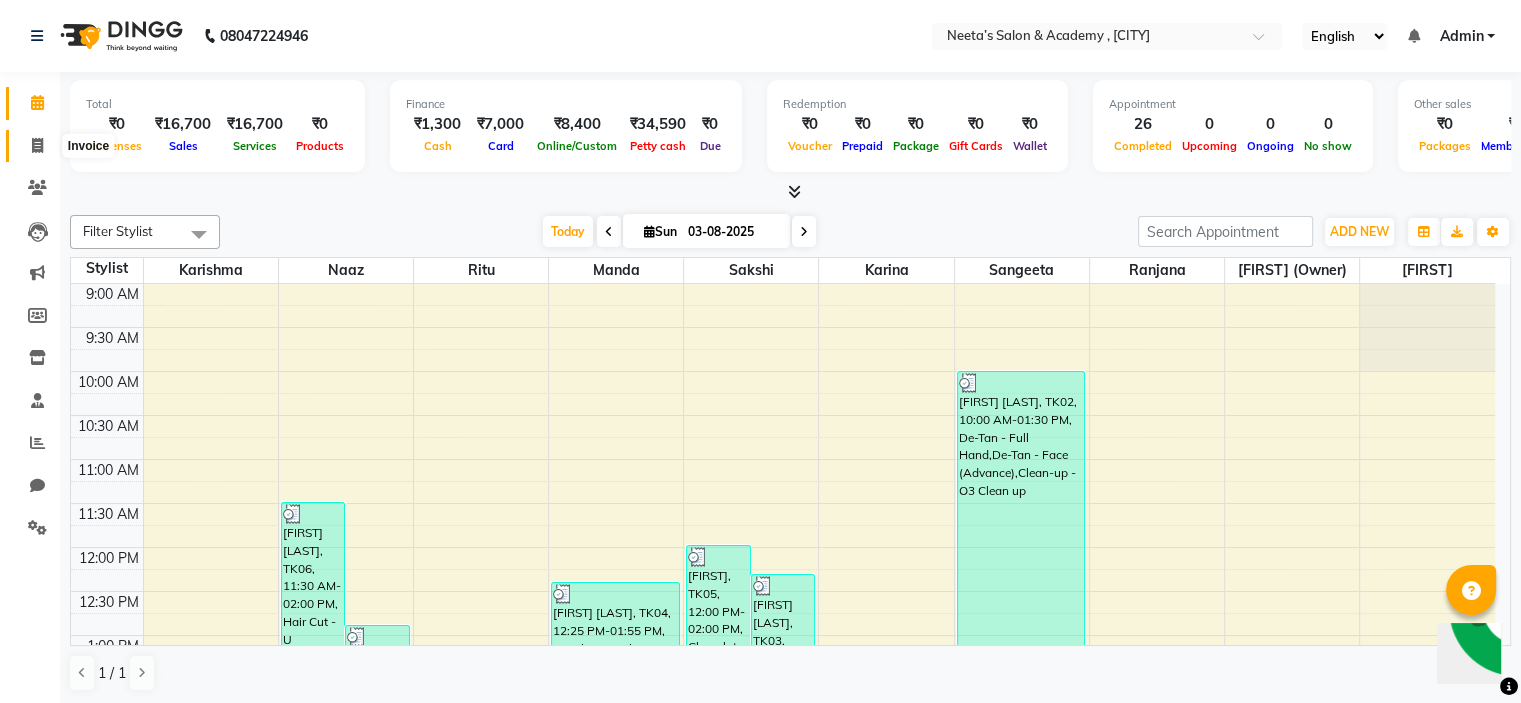 click 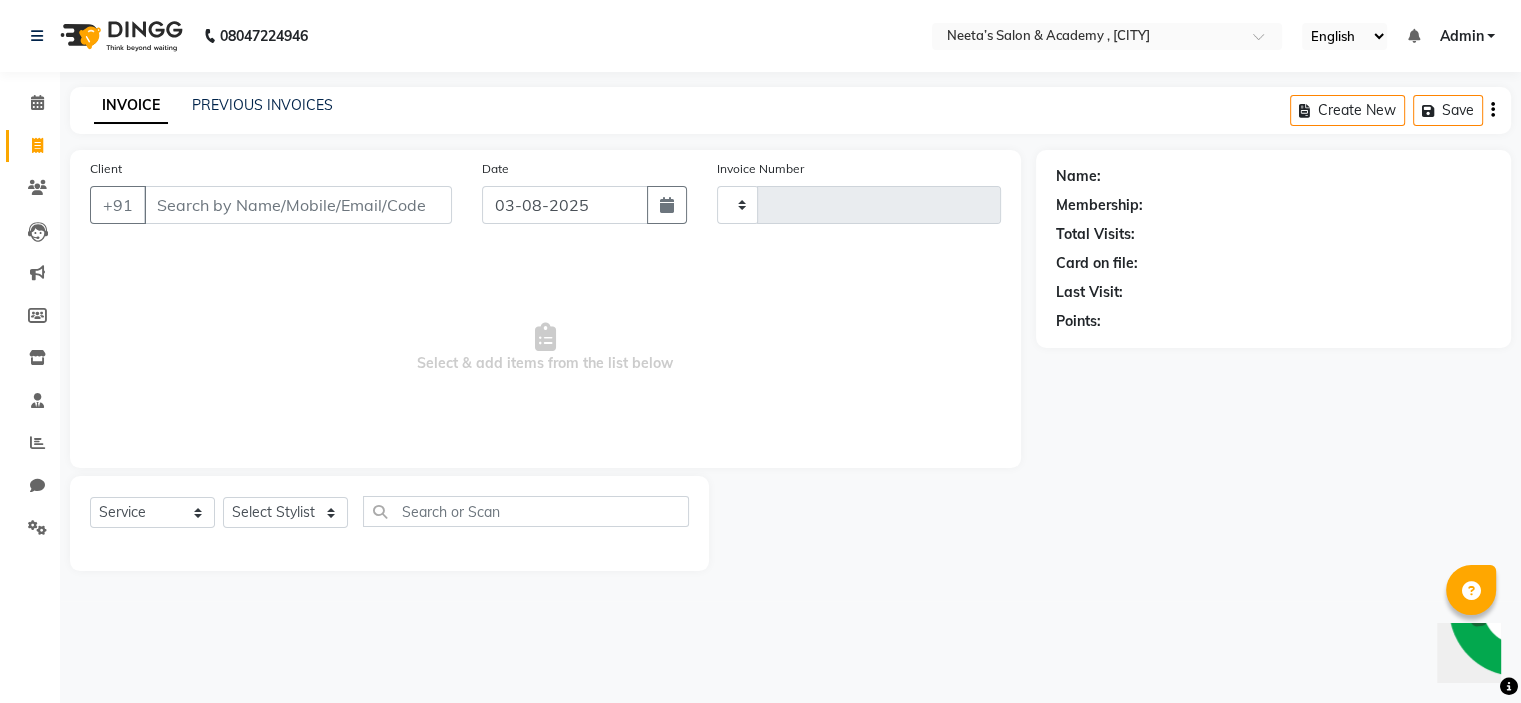 type on "0280" 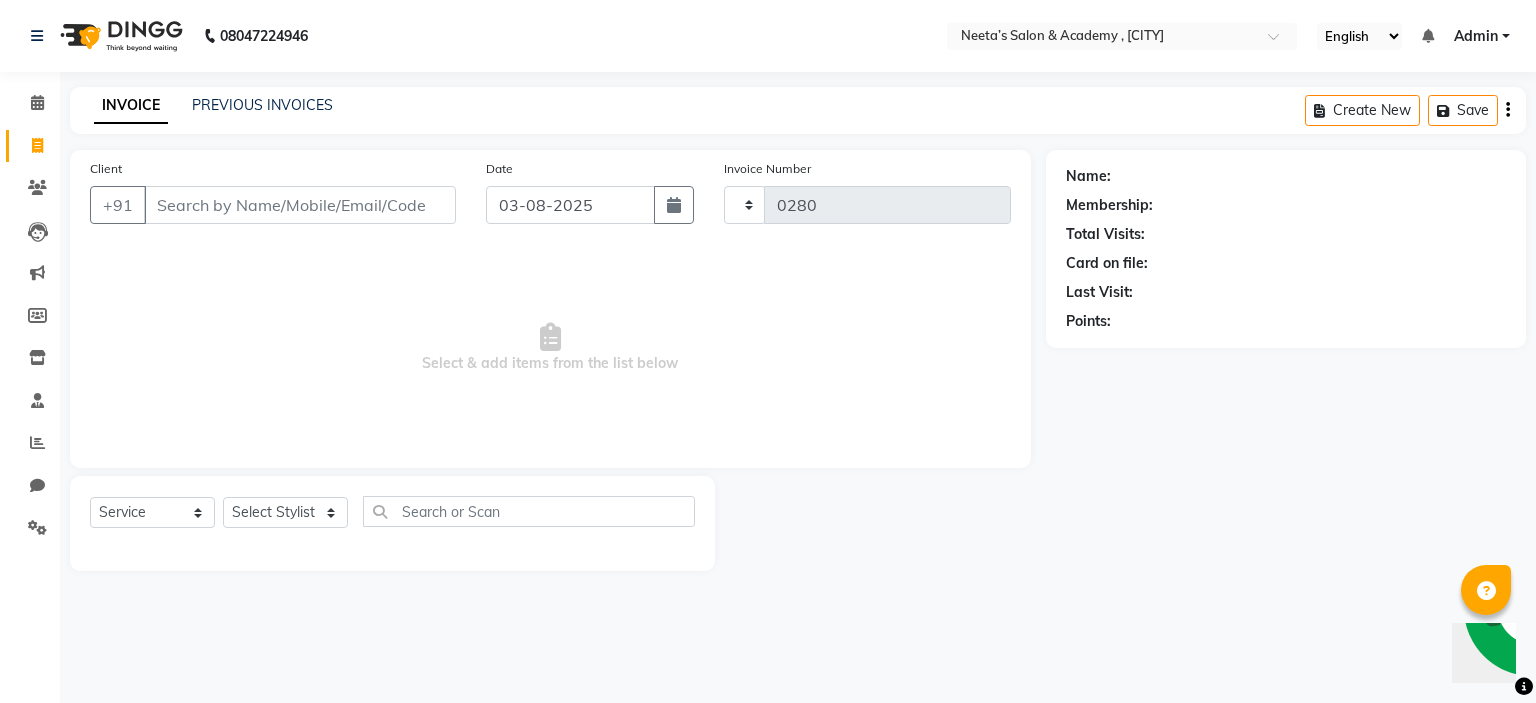 select on "8519" 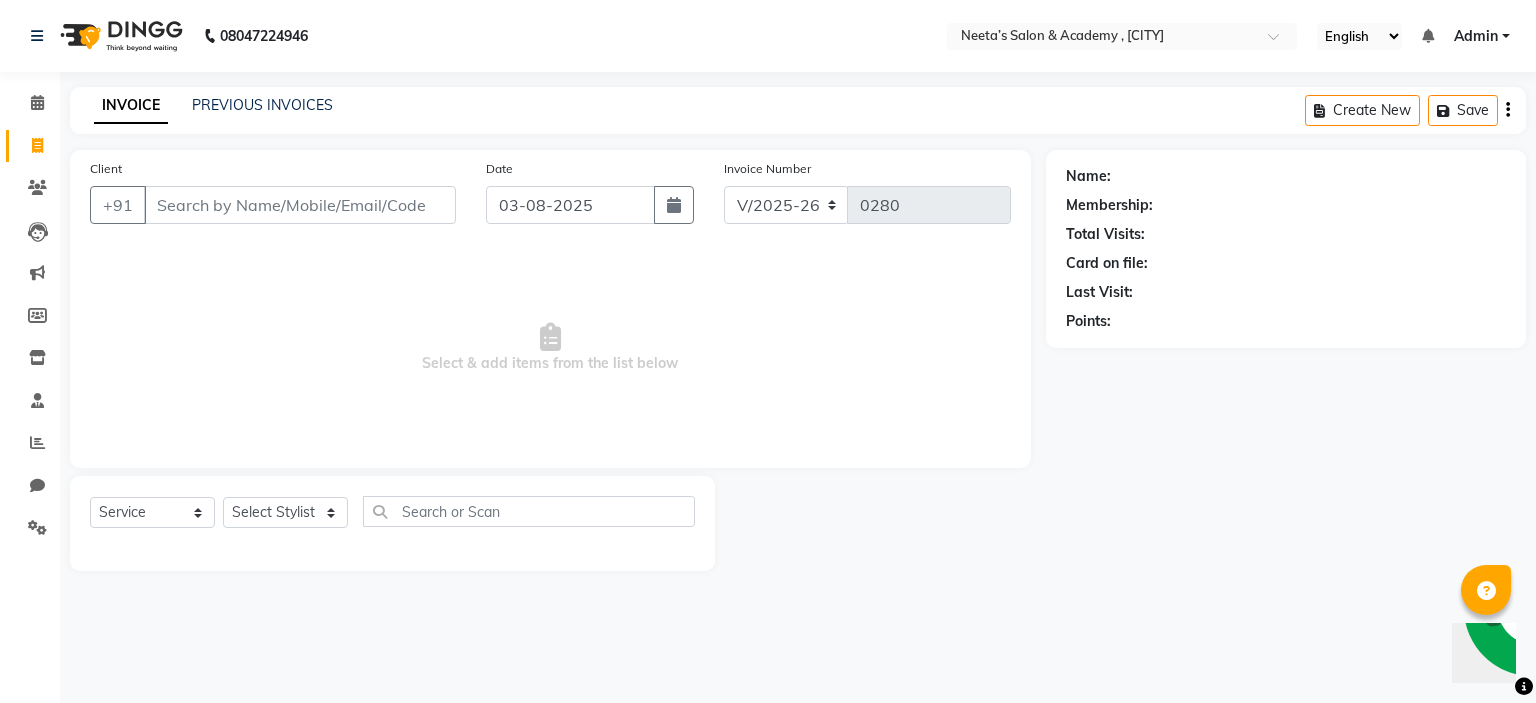 click on "Client +91" 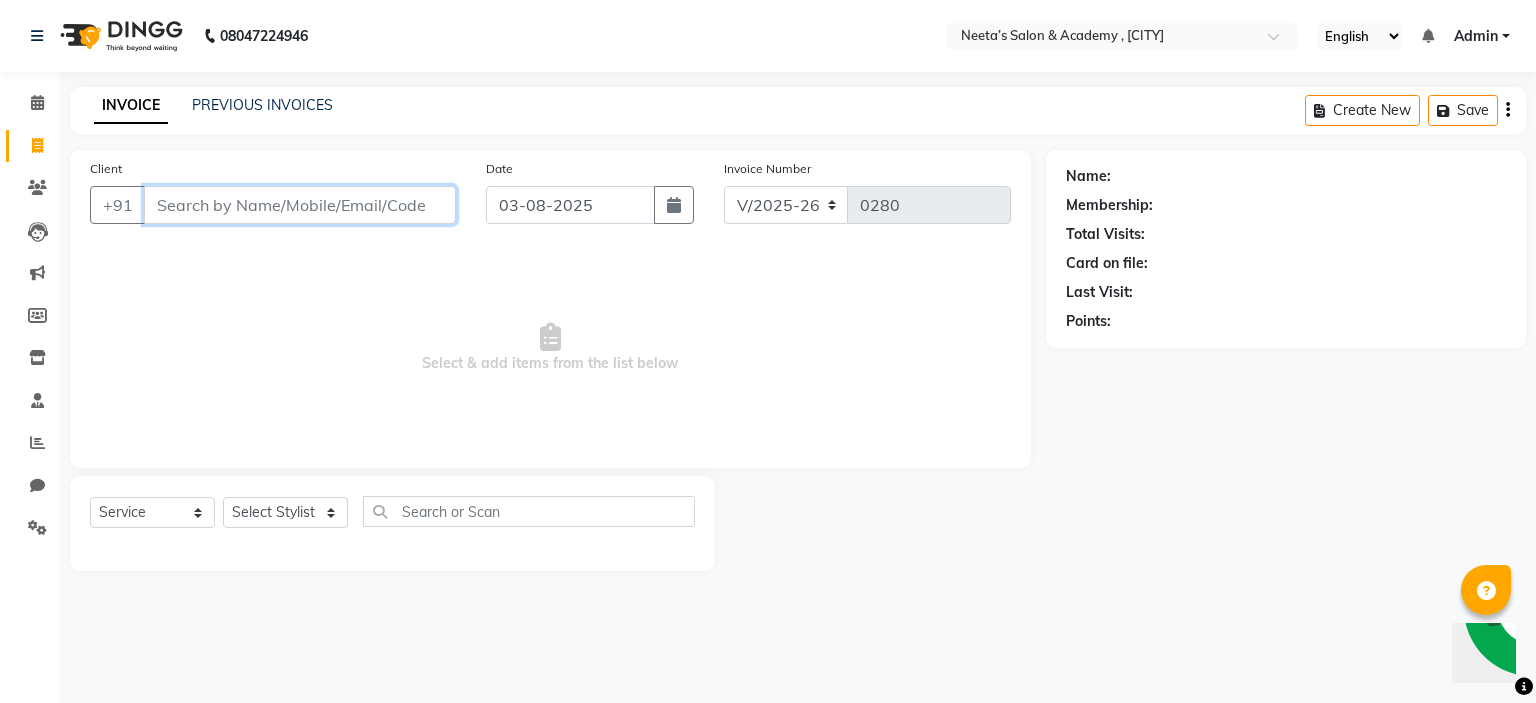 click on "Client" at bounding box center (300, 205) 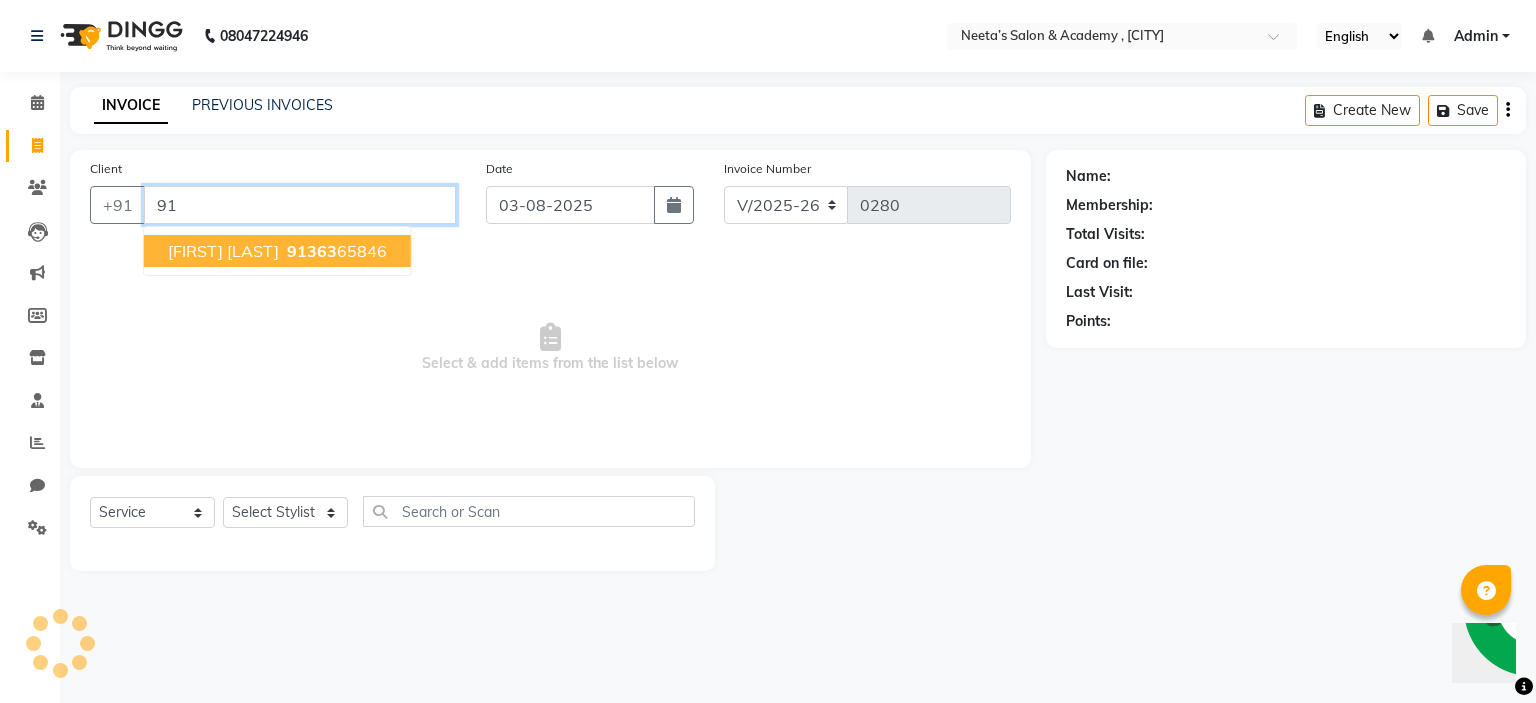 type on "9" 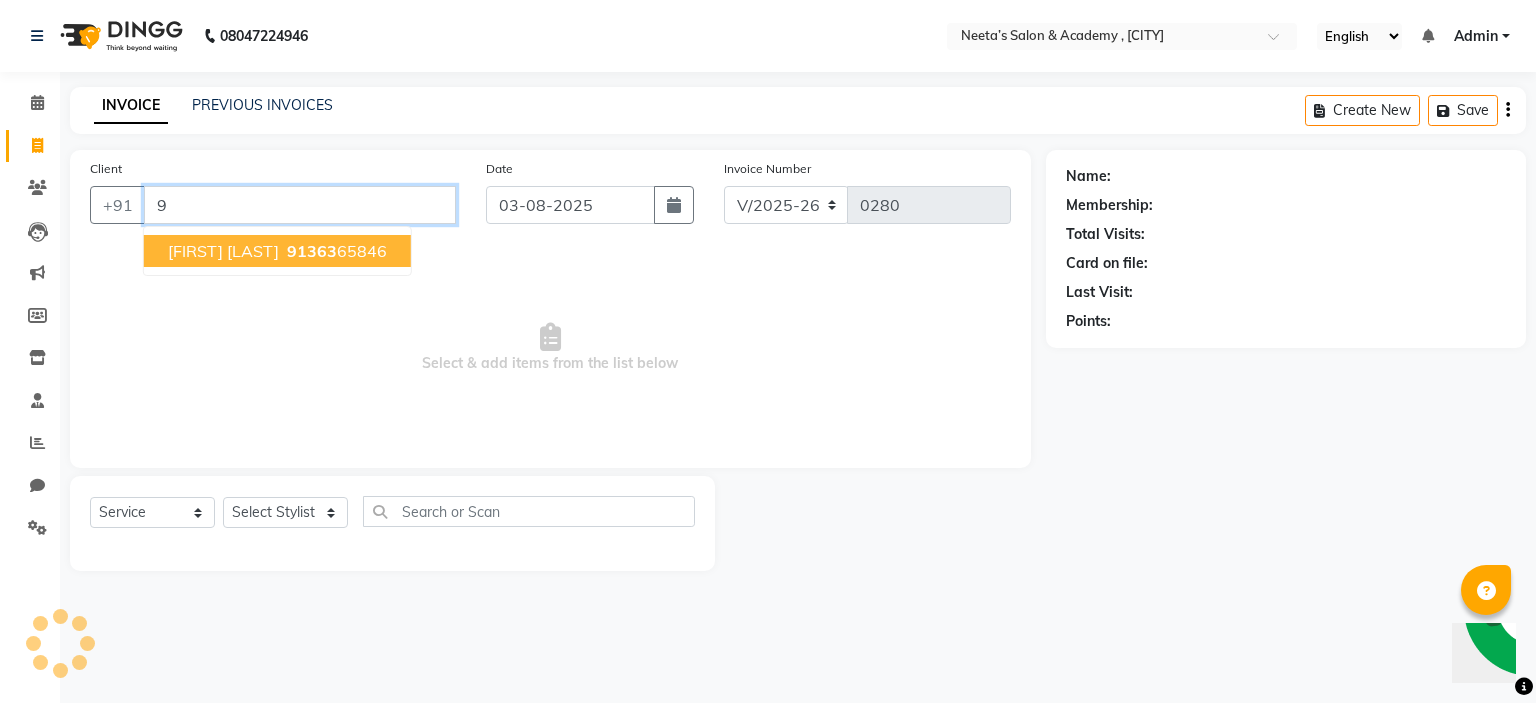 type 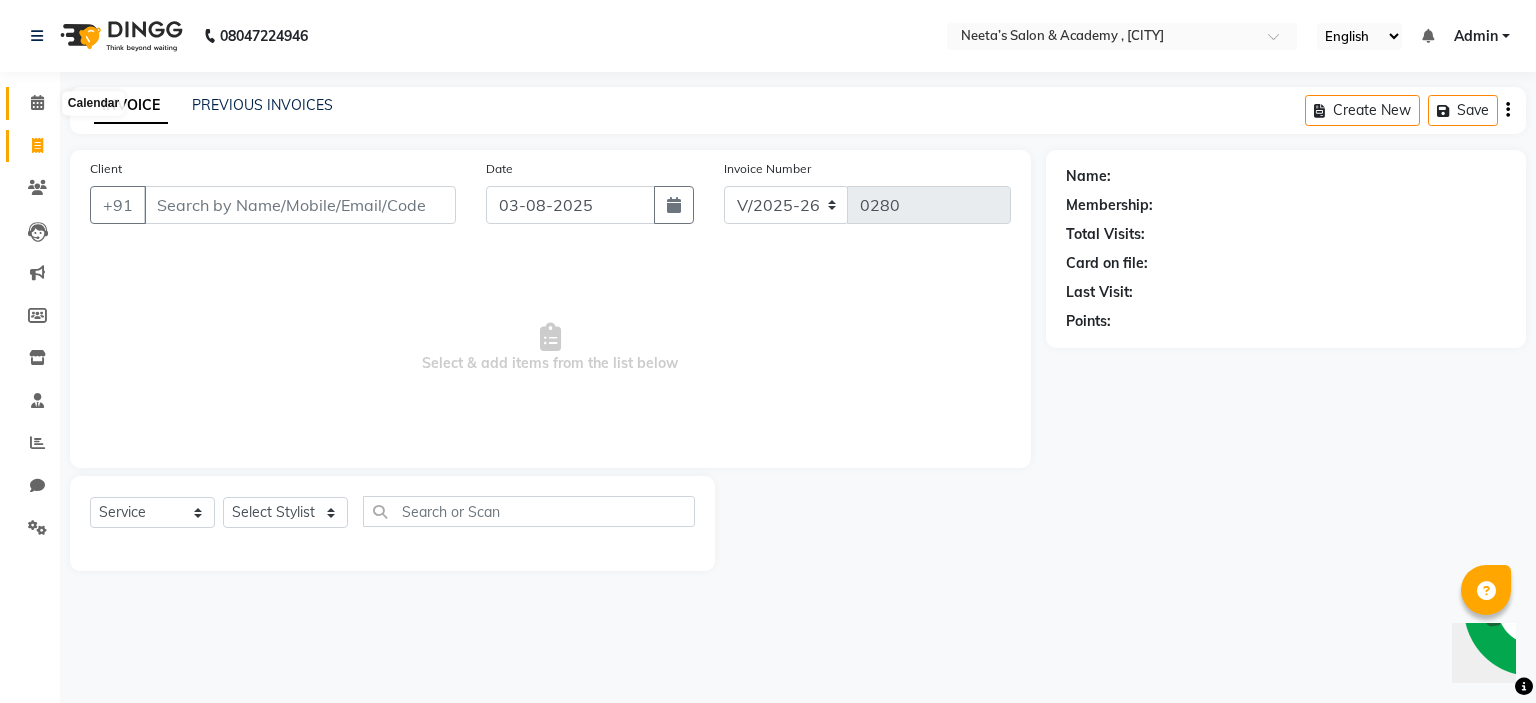 click 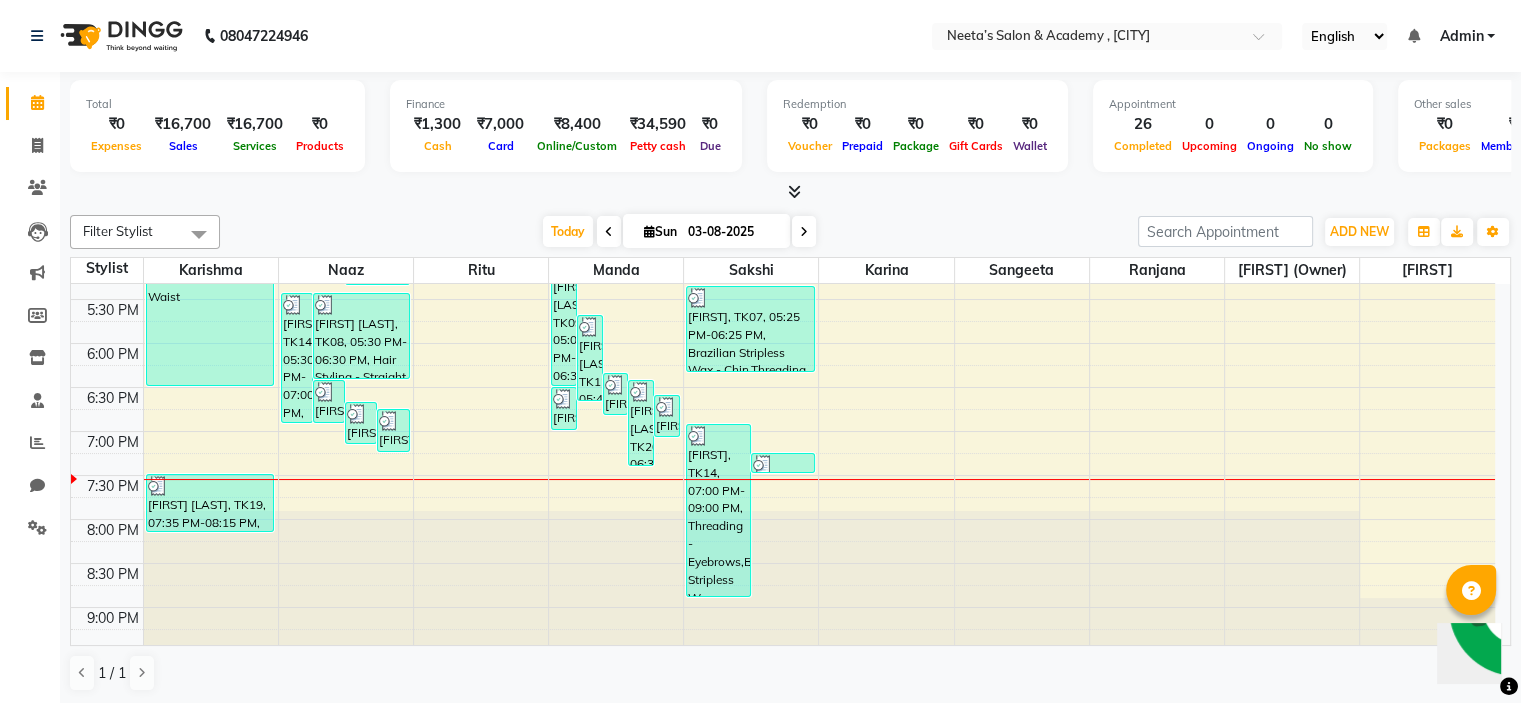 scroll, scrollTop: 770, scrollLeft: 0, axis: vertical 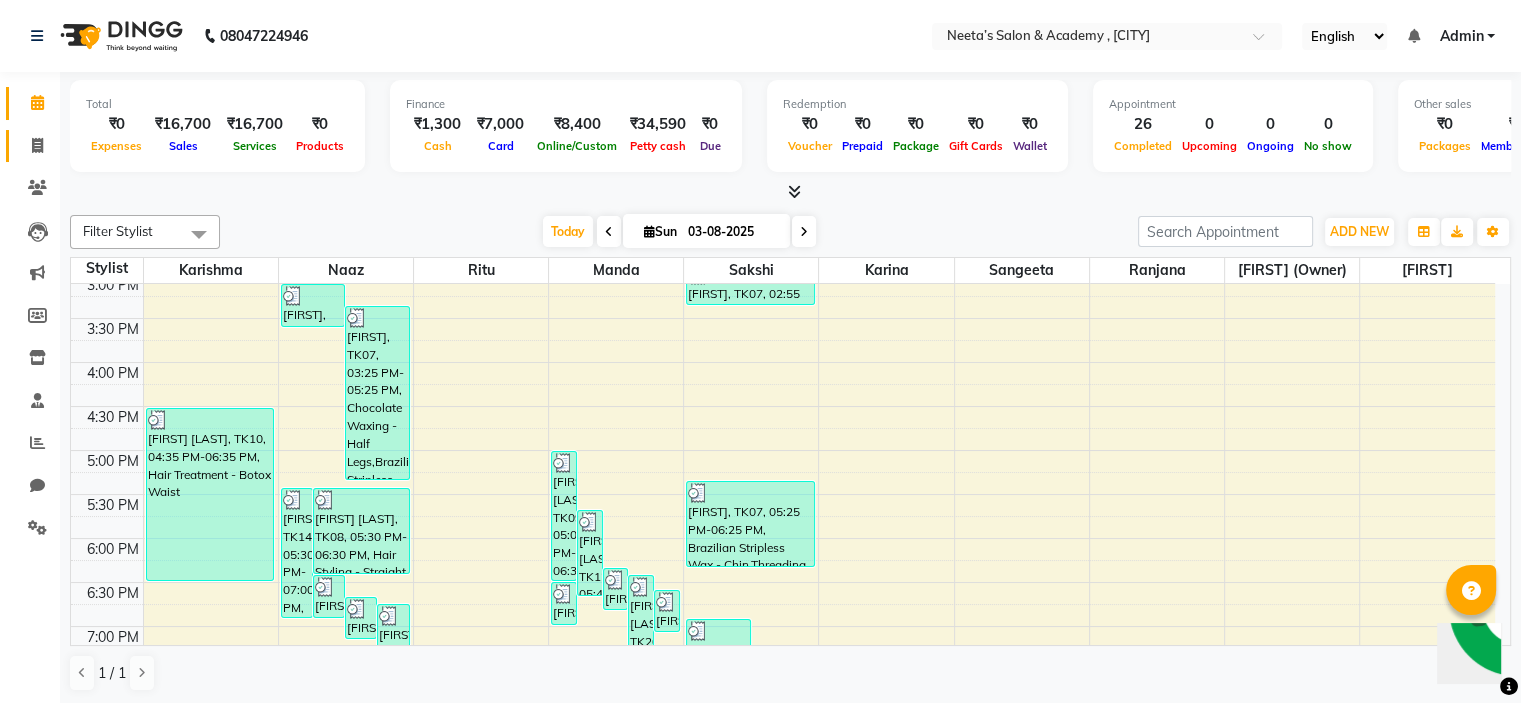 click 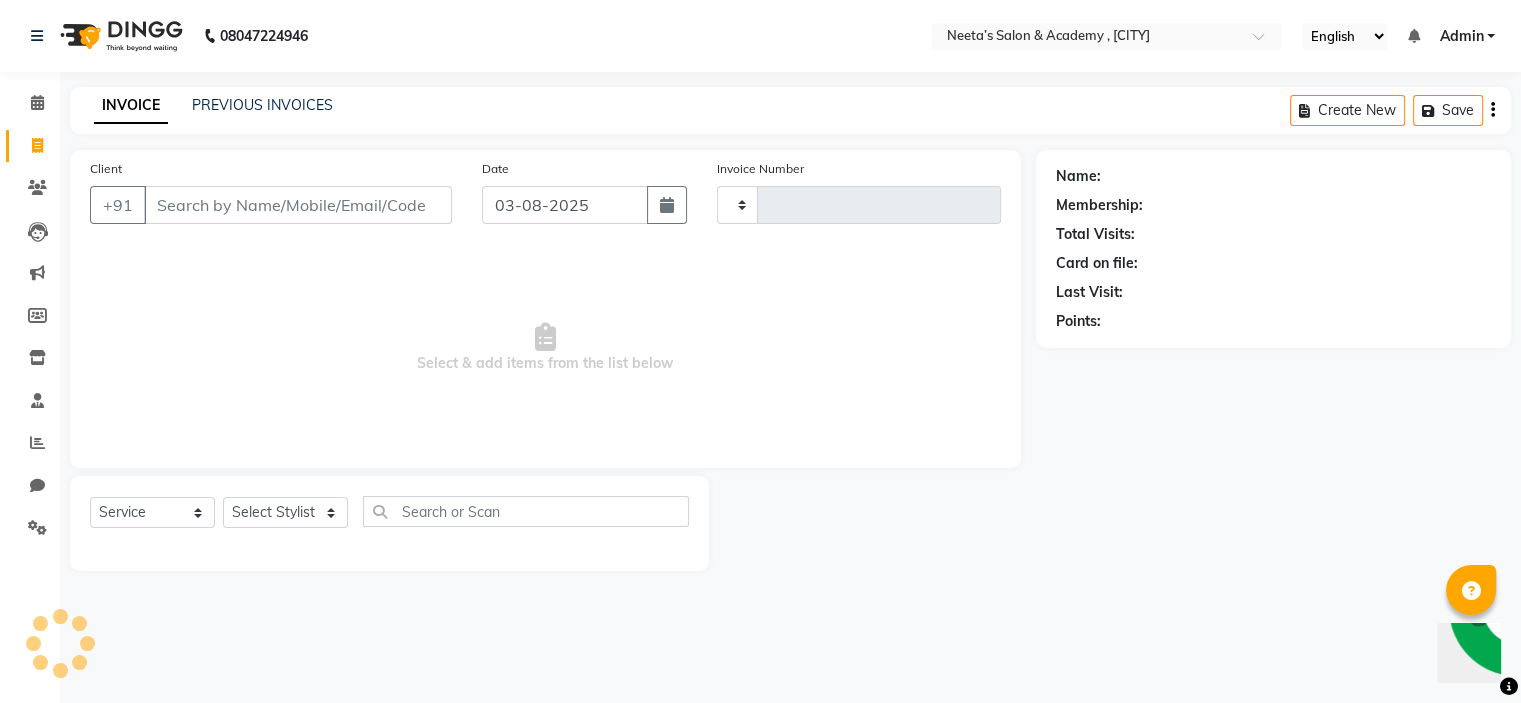 click 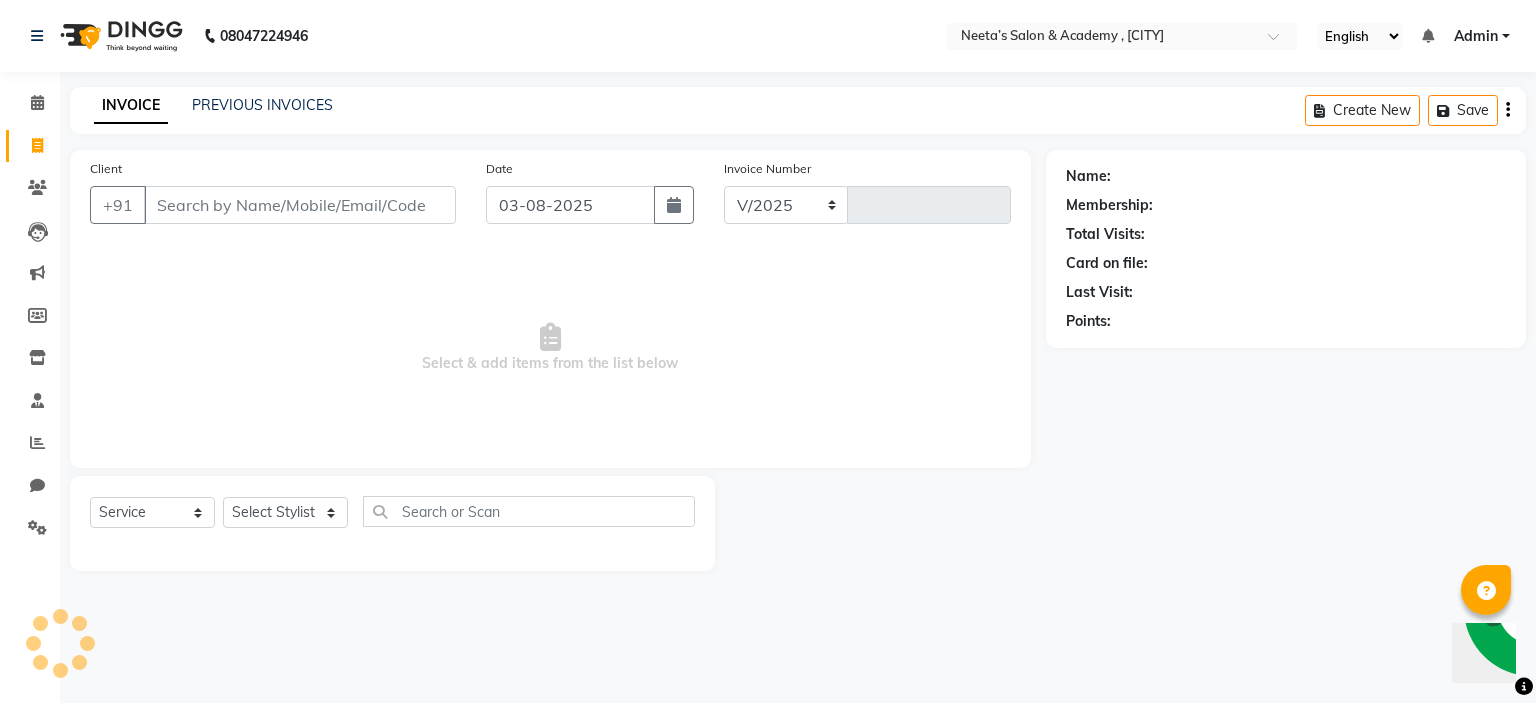 select on "8519" 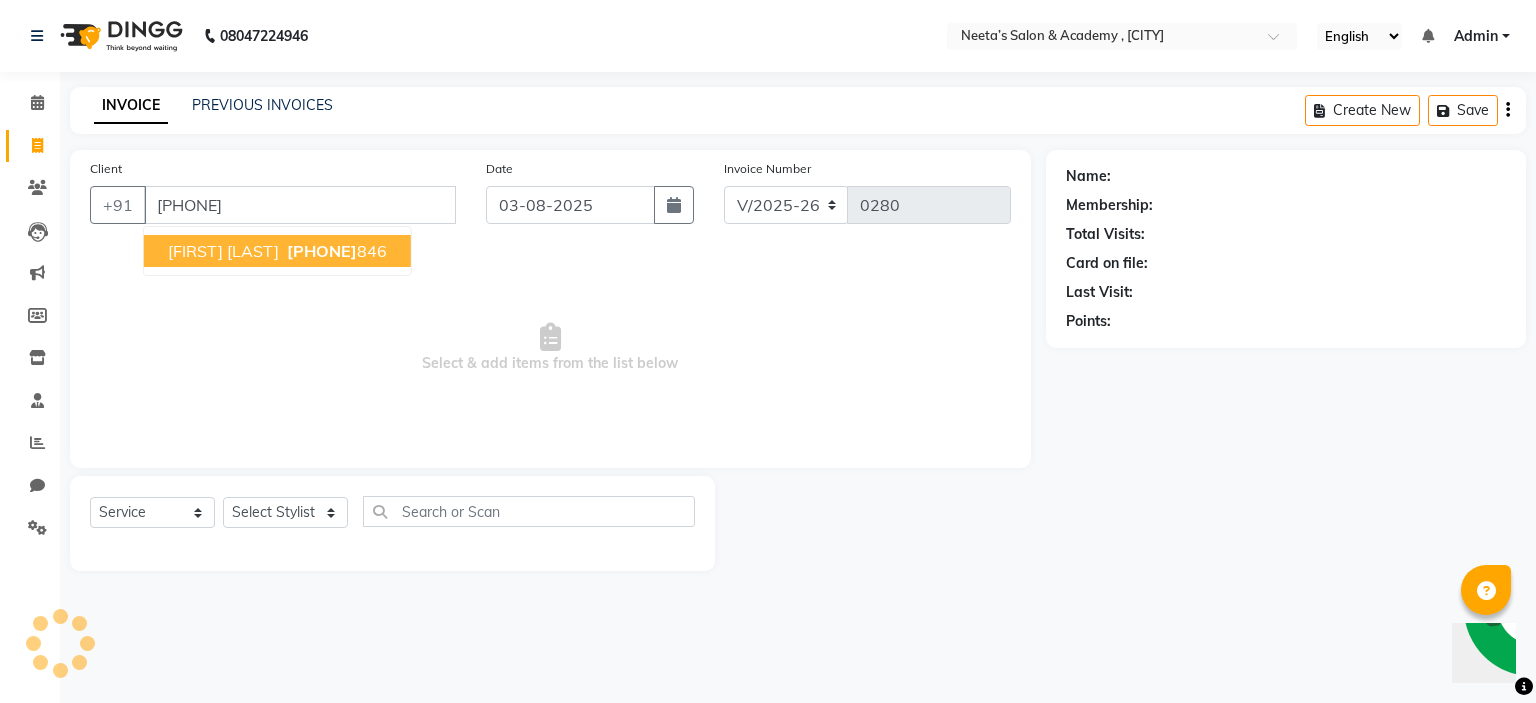 type on "[PHONE]" 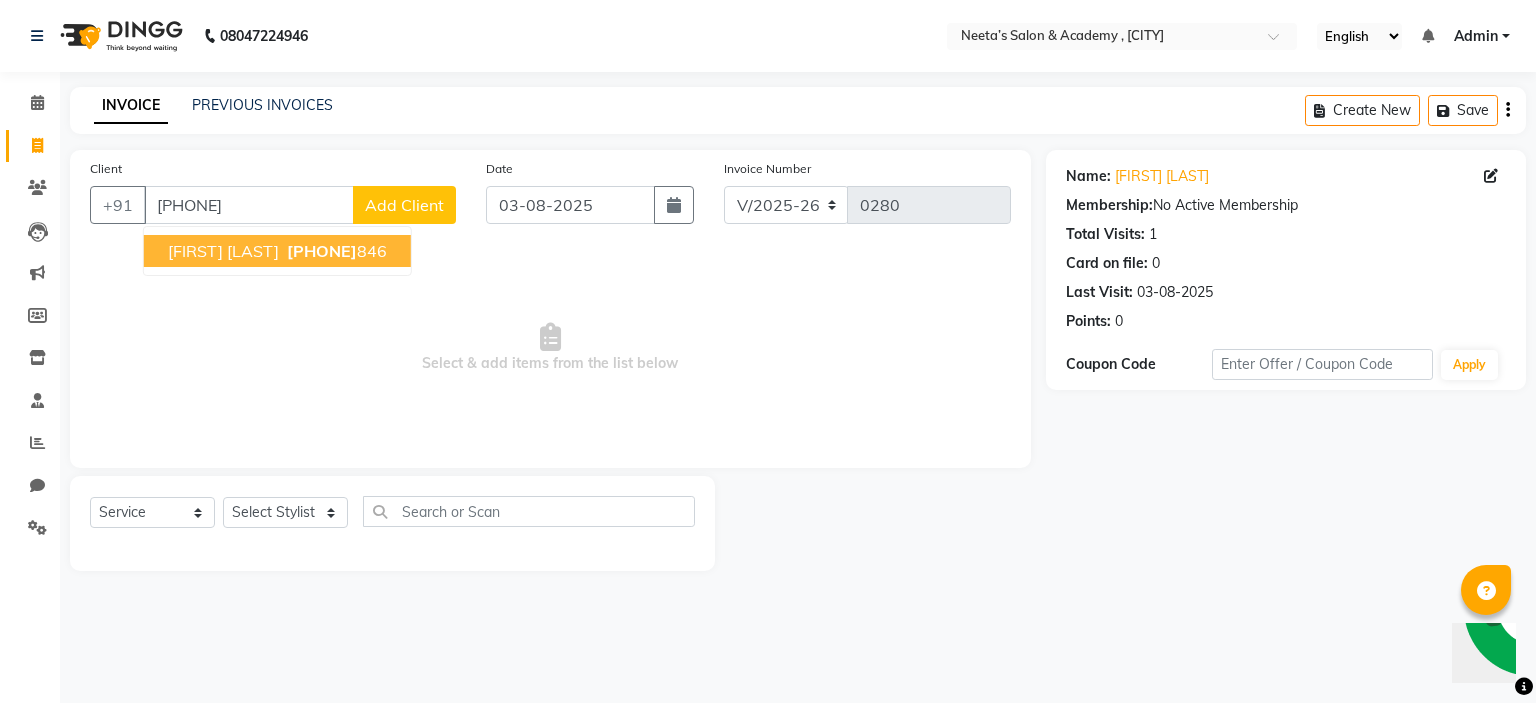 click on "Select & add items from the list below" at bounding box center [550, 348] 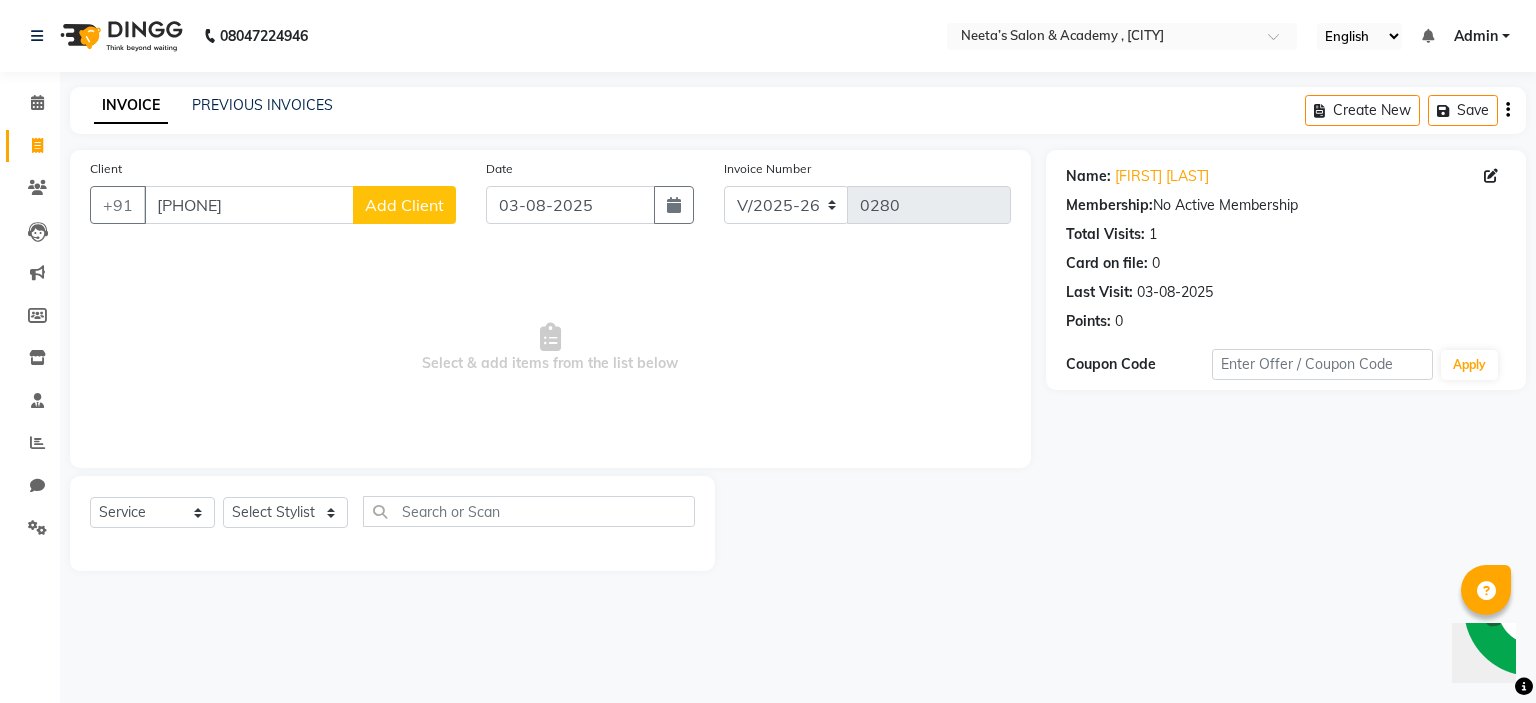 click on "INVOICE PREVIOUS INVOICES Create New   Save" 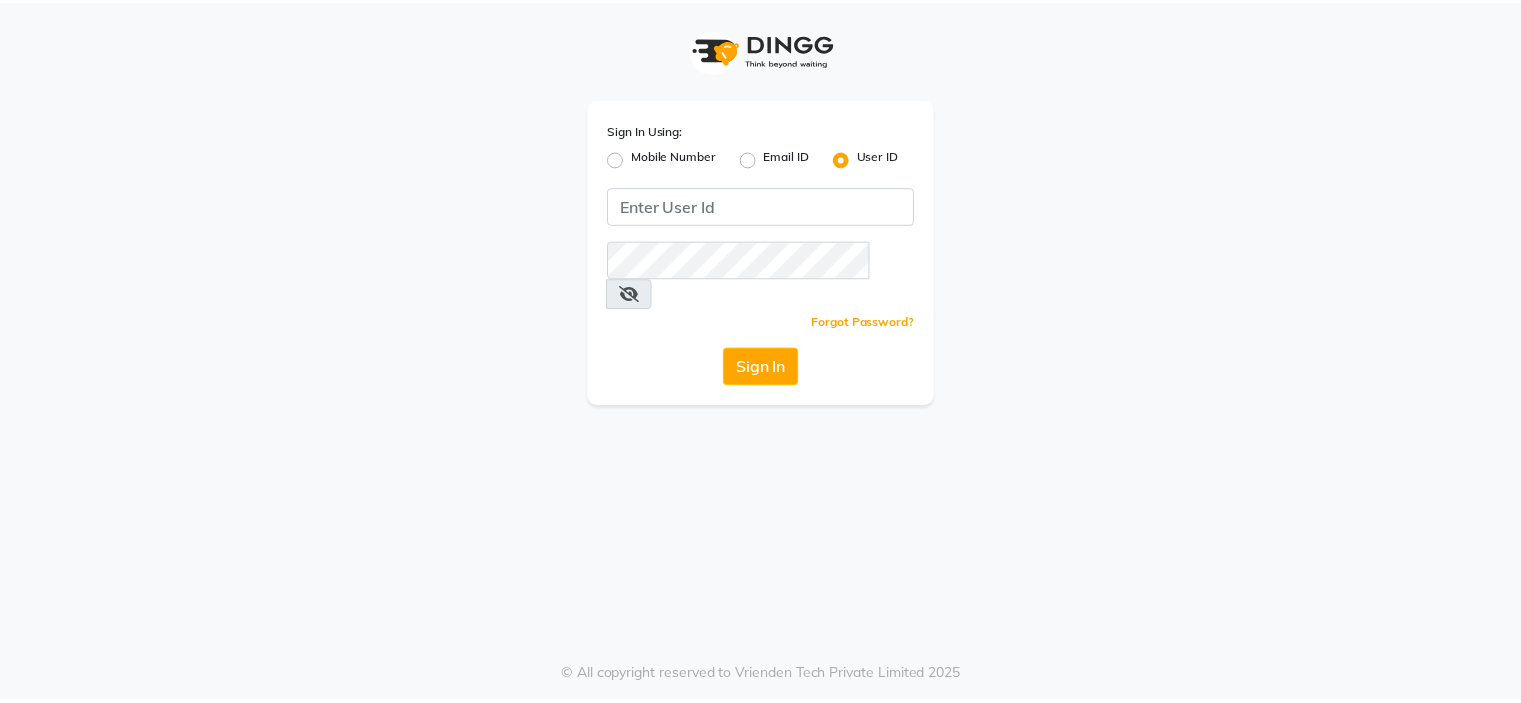 scroll, scrollTop: 0, scrollLeft: 0, axis: both 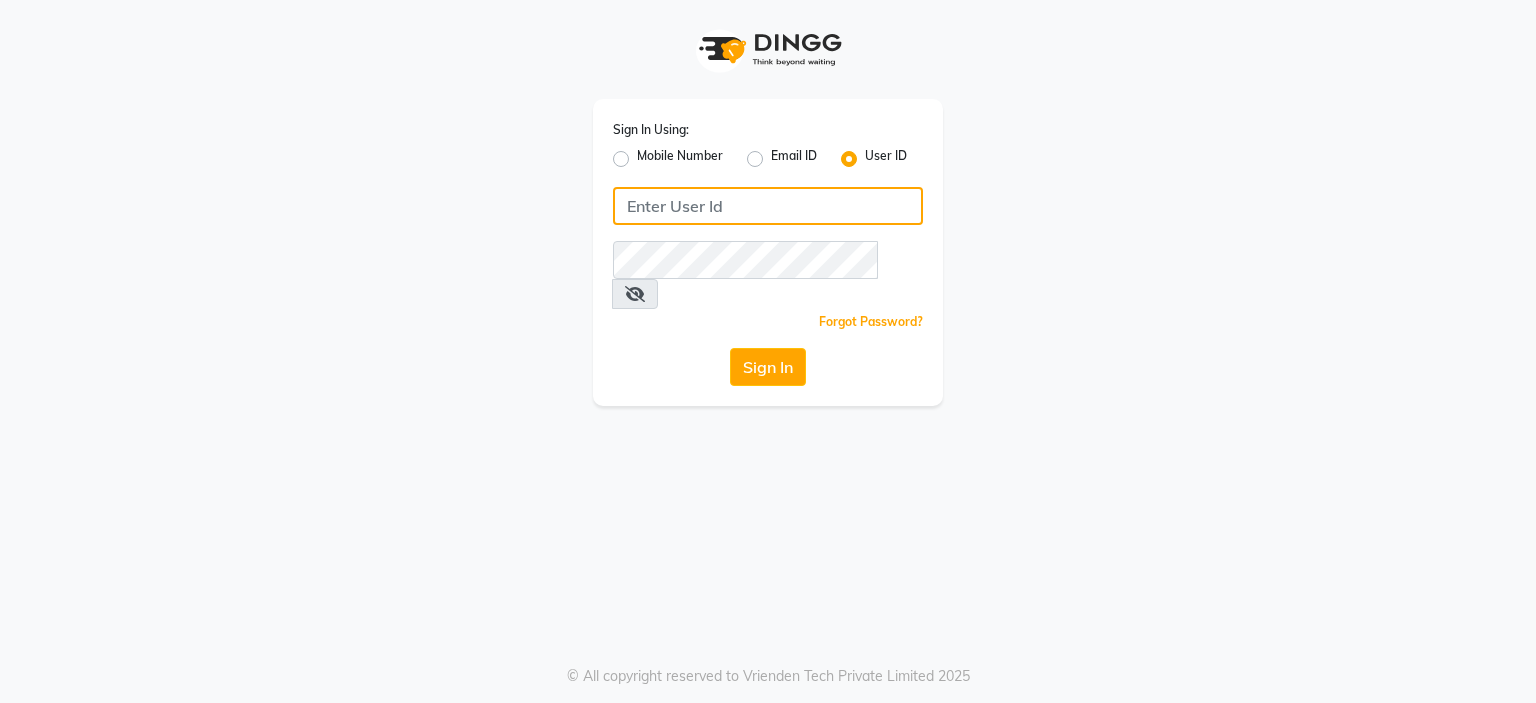 type on "[EMAIL]" 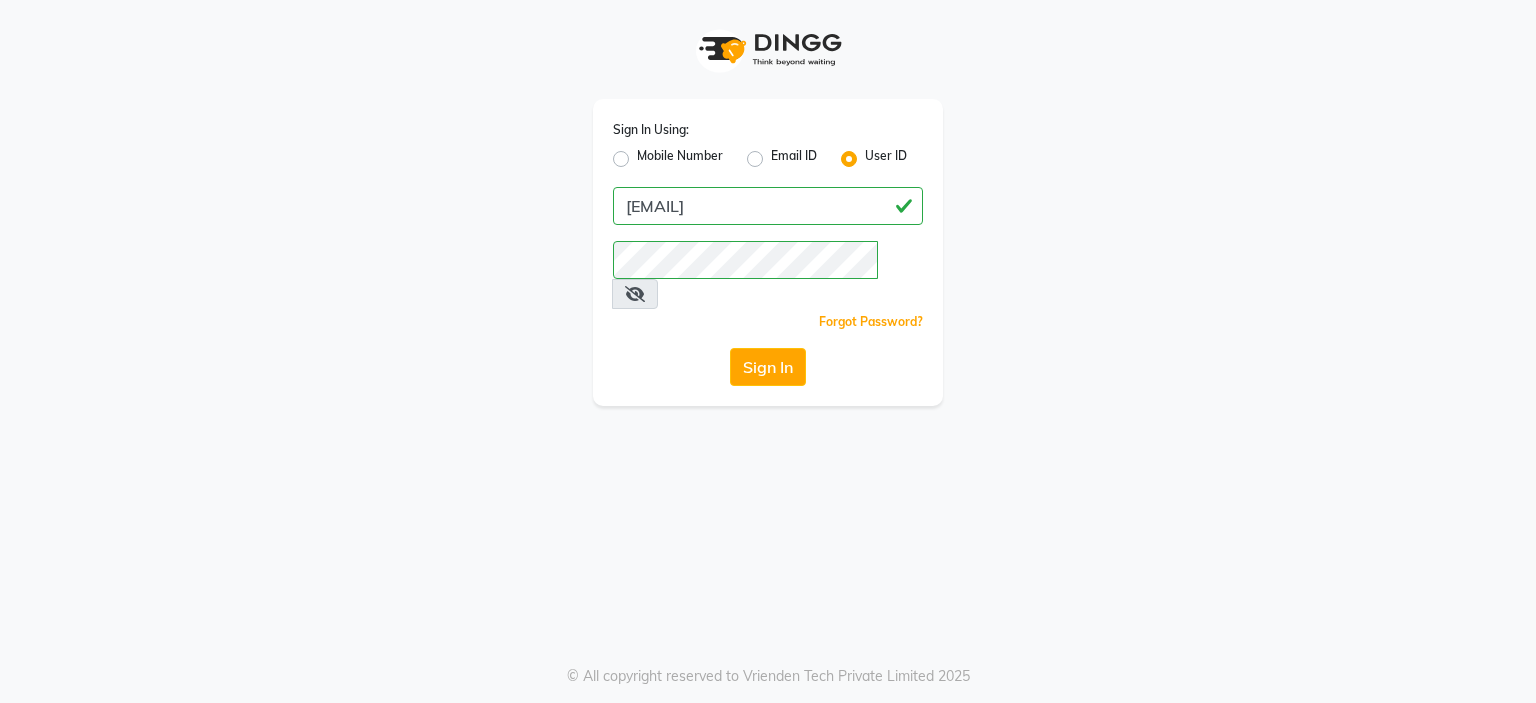 click at bounding box center [635, 294] 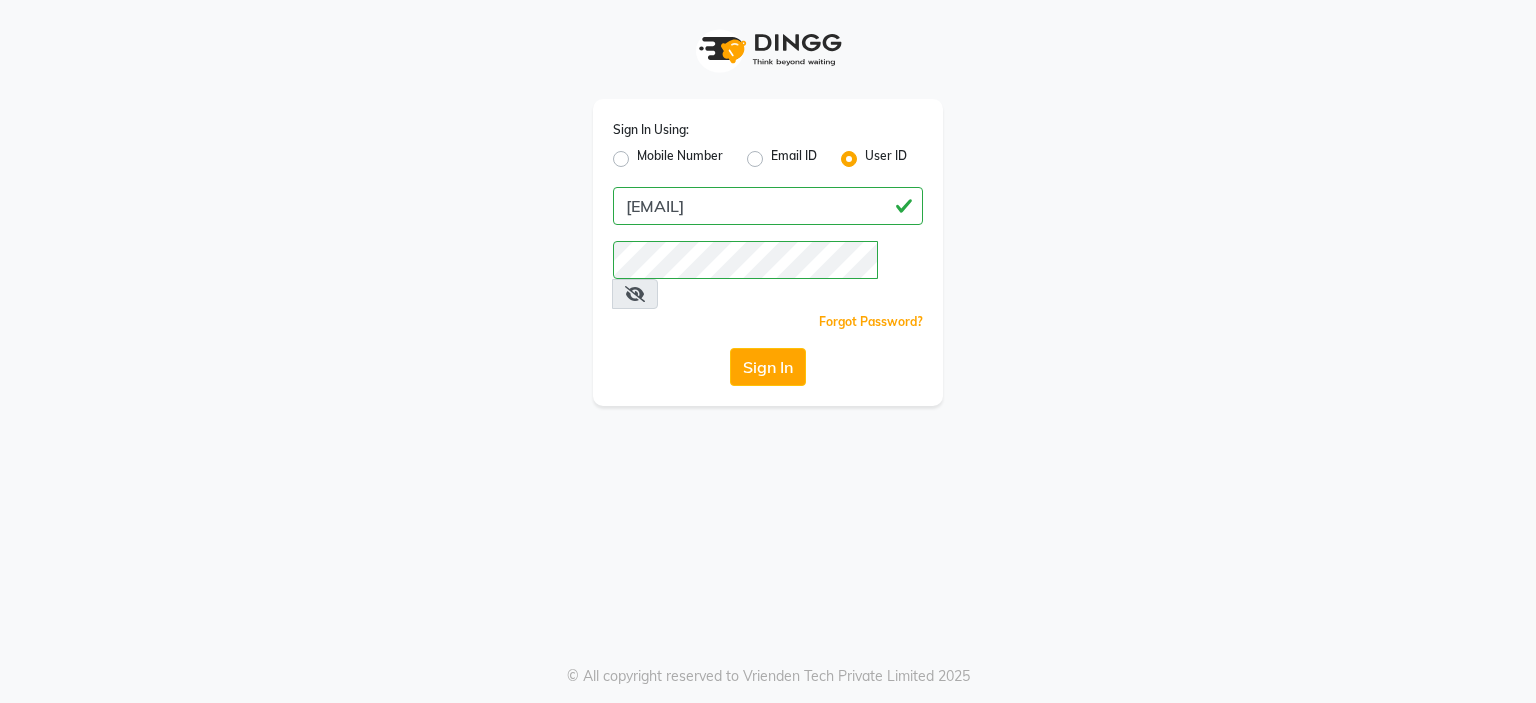 click at bounding box center (635, 294) 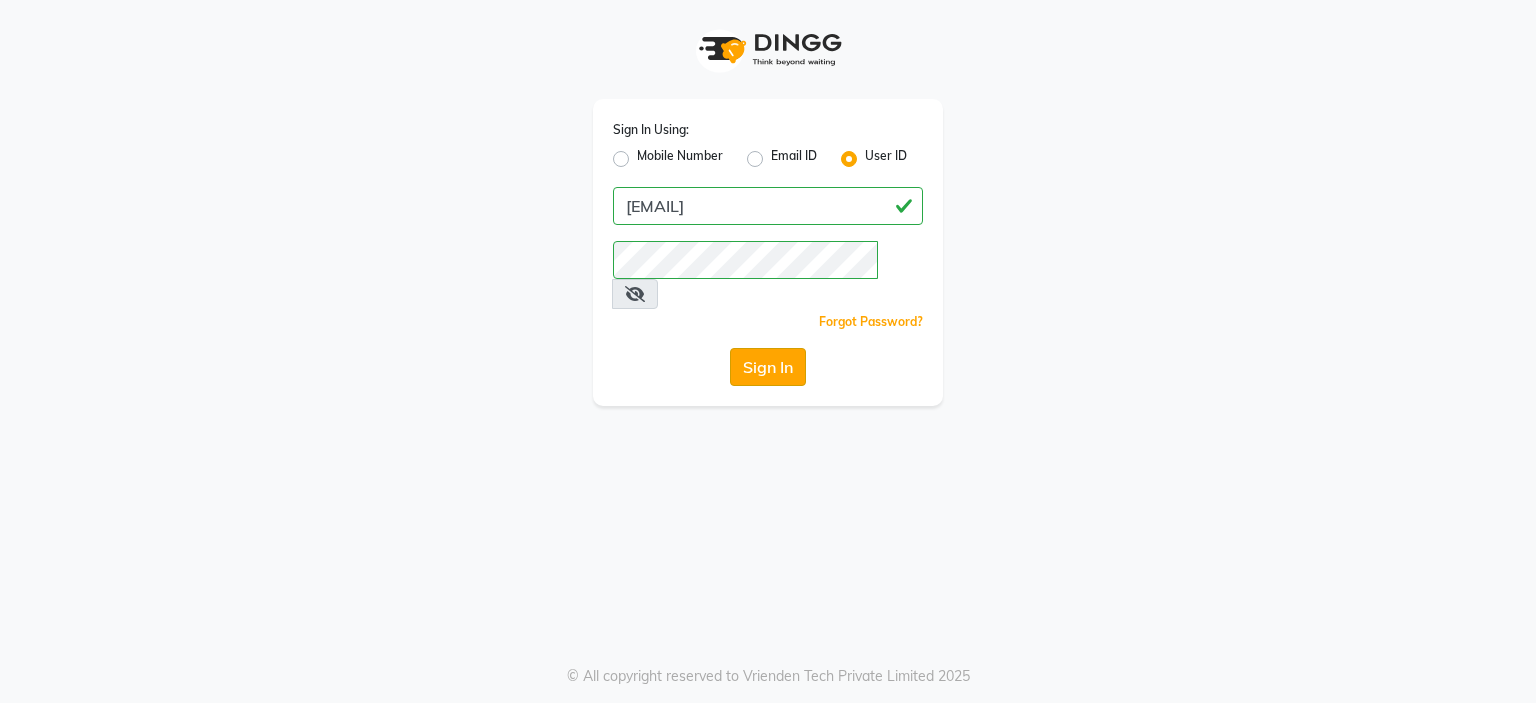 click on "Sign In" 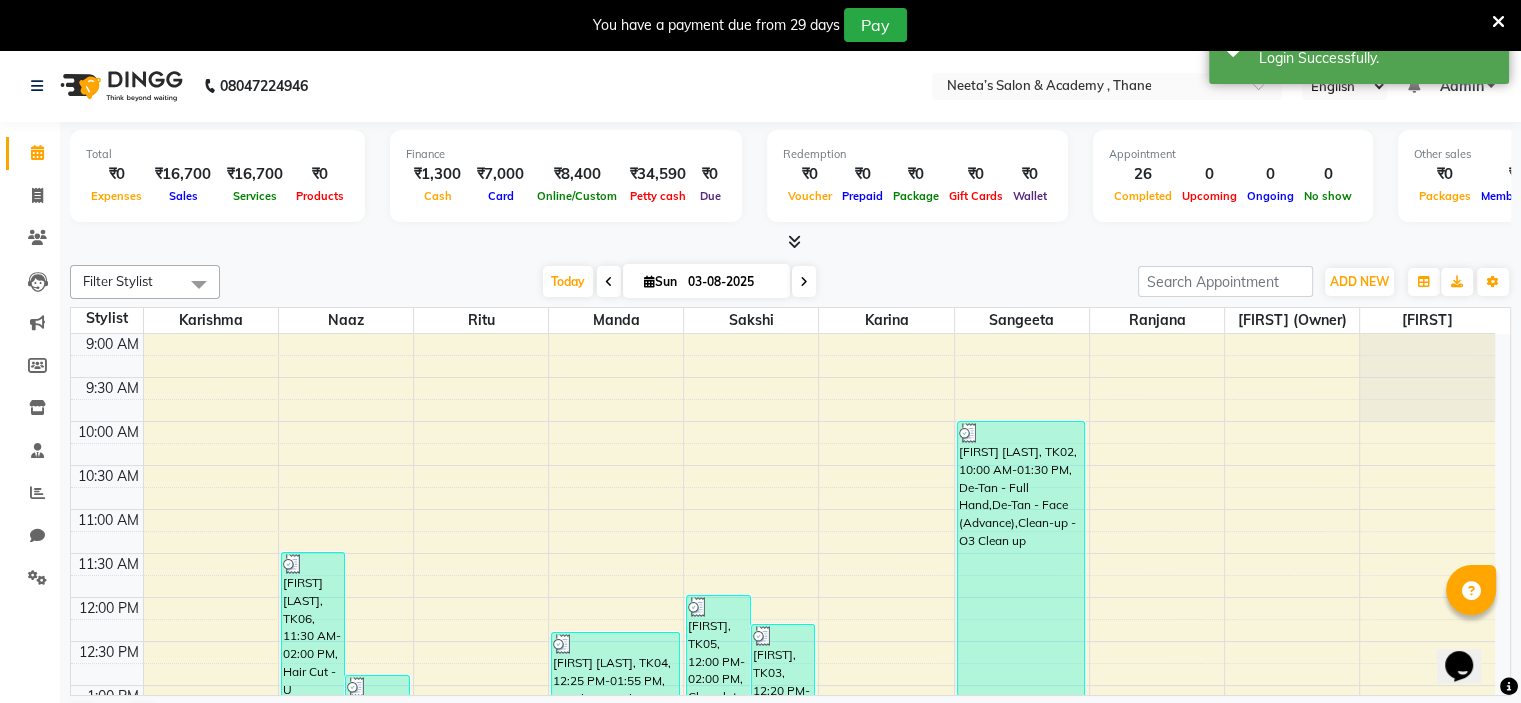 scroll, scrollTop: 0, scrollLeft: 0, axis: both 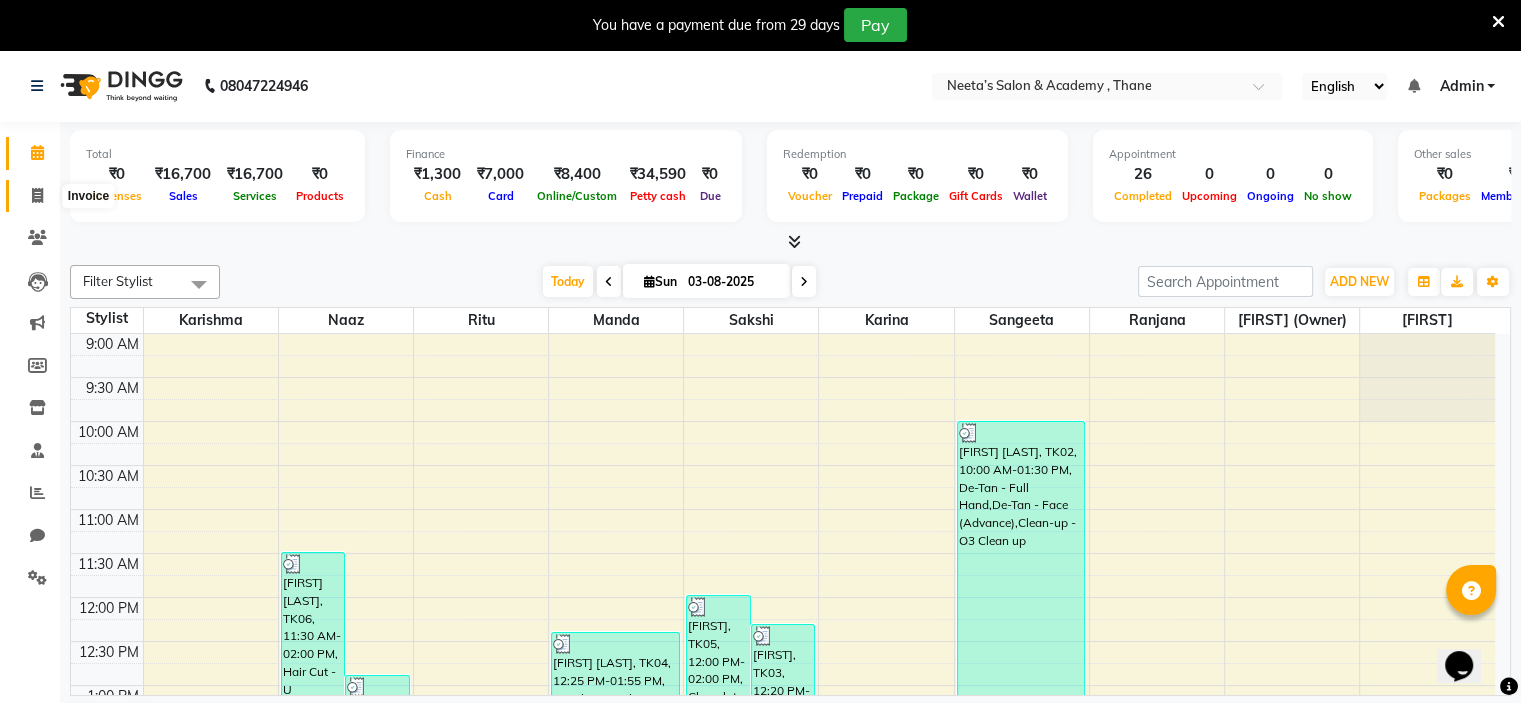 click 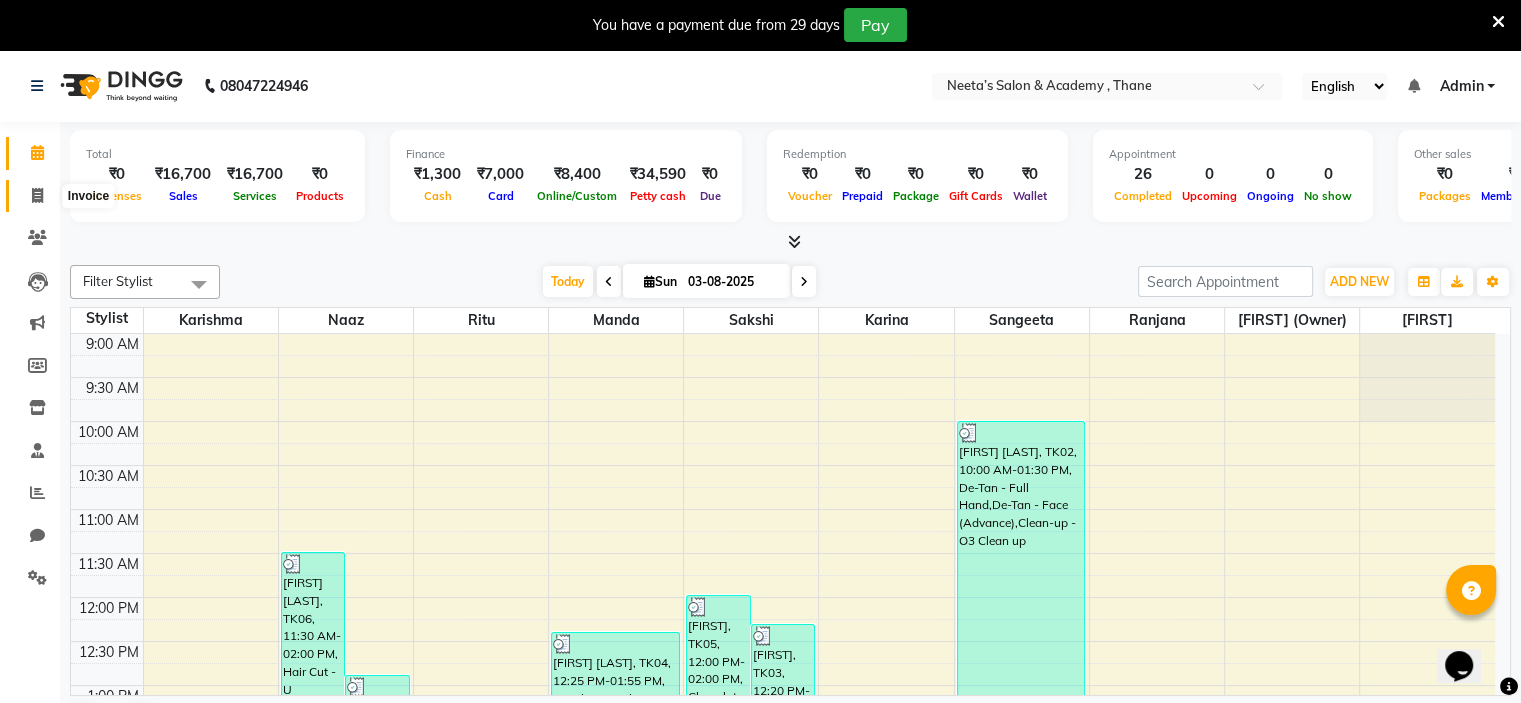 select on "8519" 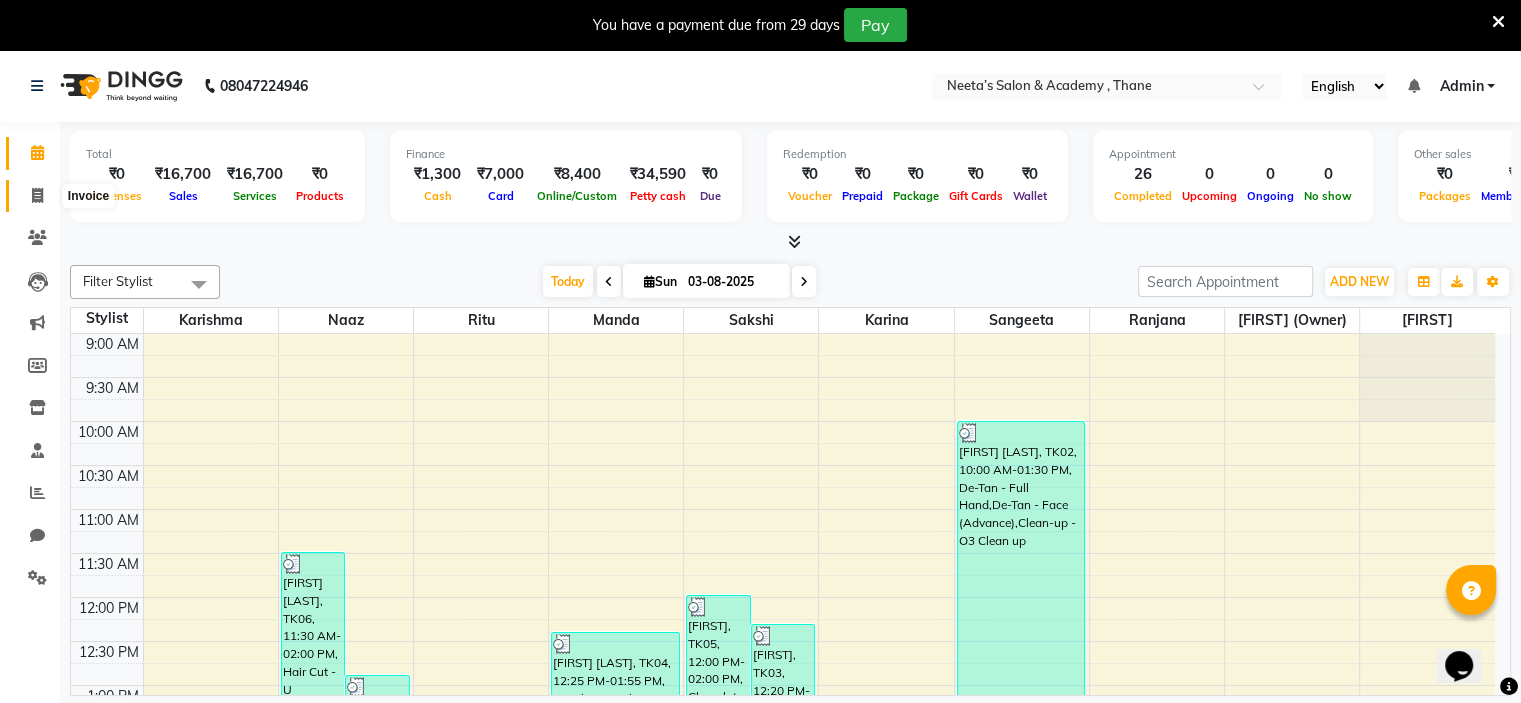 select on "service" 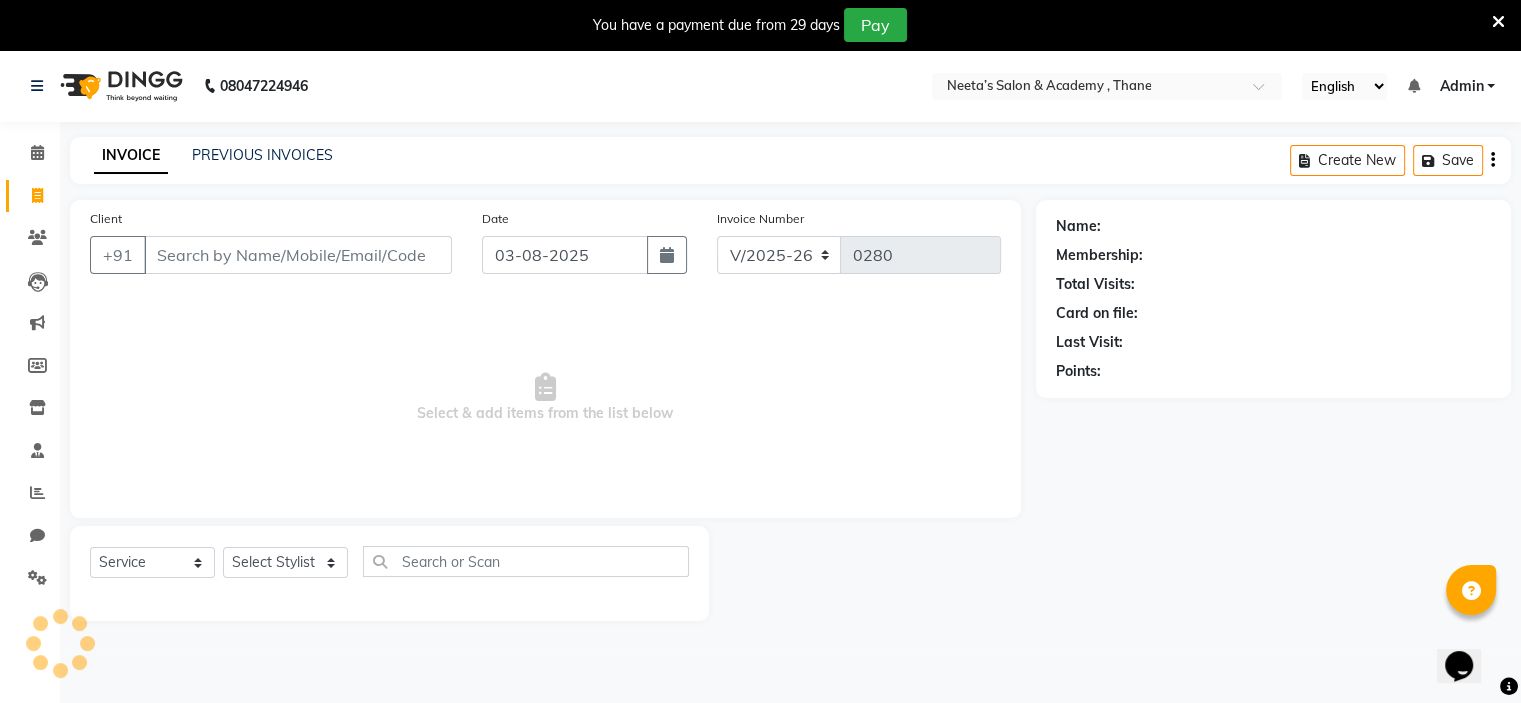 click 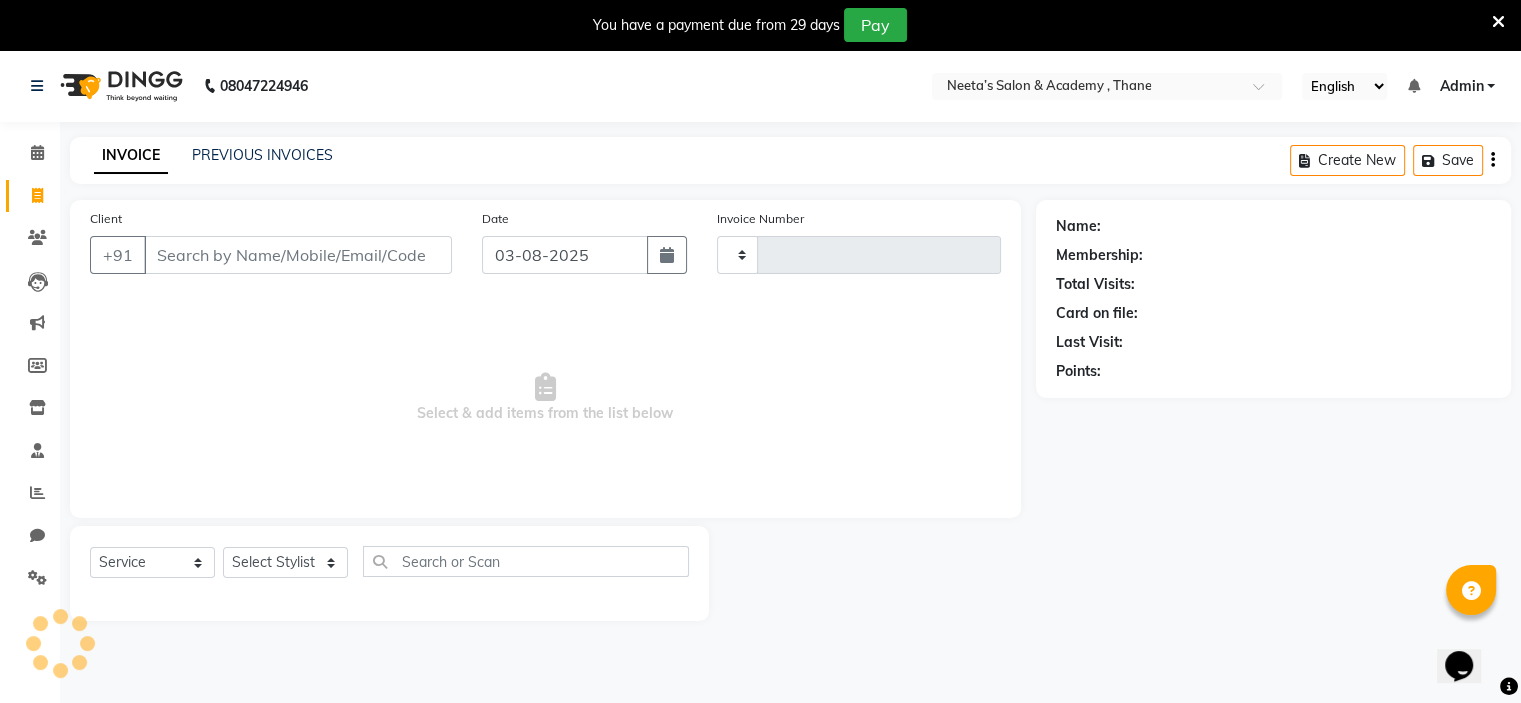 type on "0280" 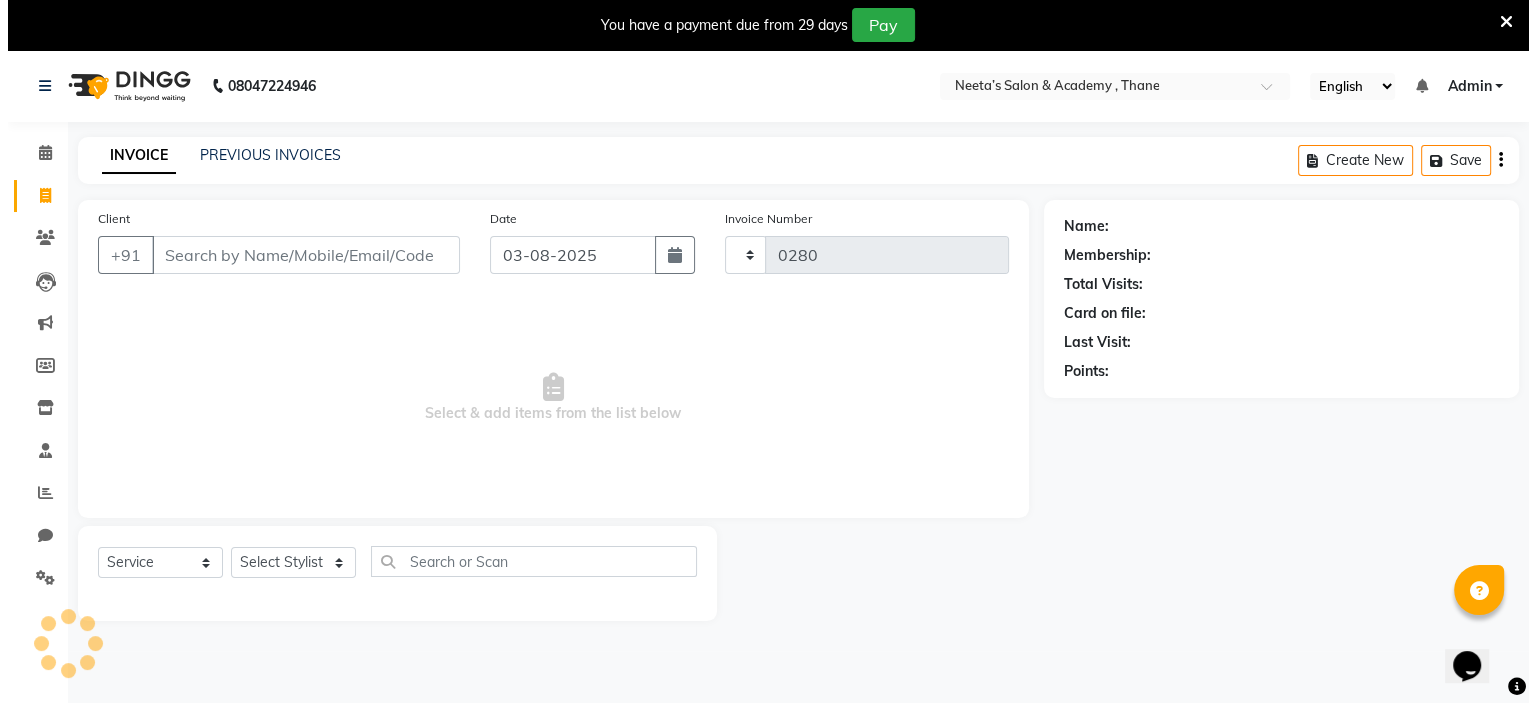 scroll, scrollTop: 50, scrollLeft: 0, axis: vertical 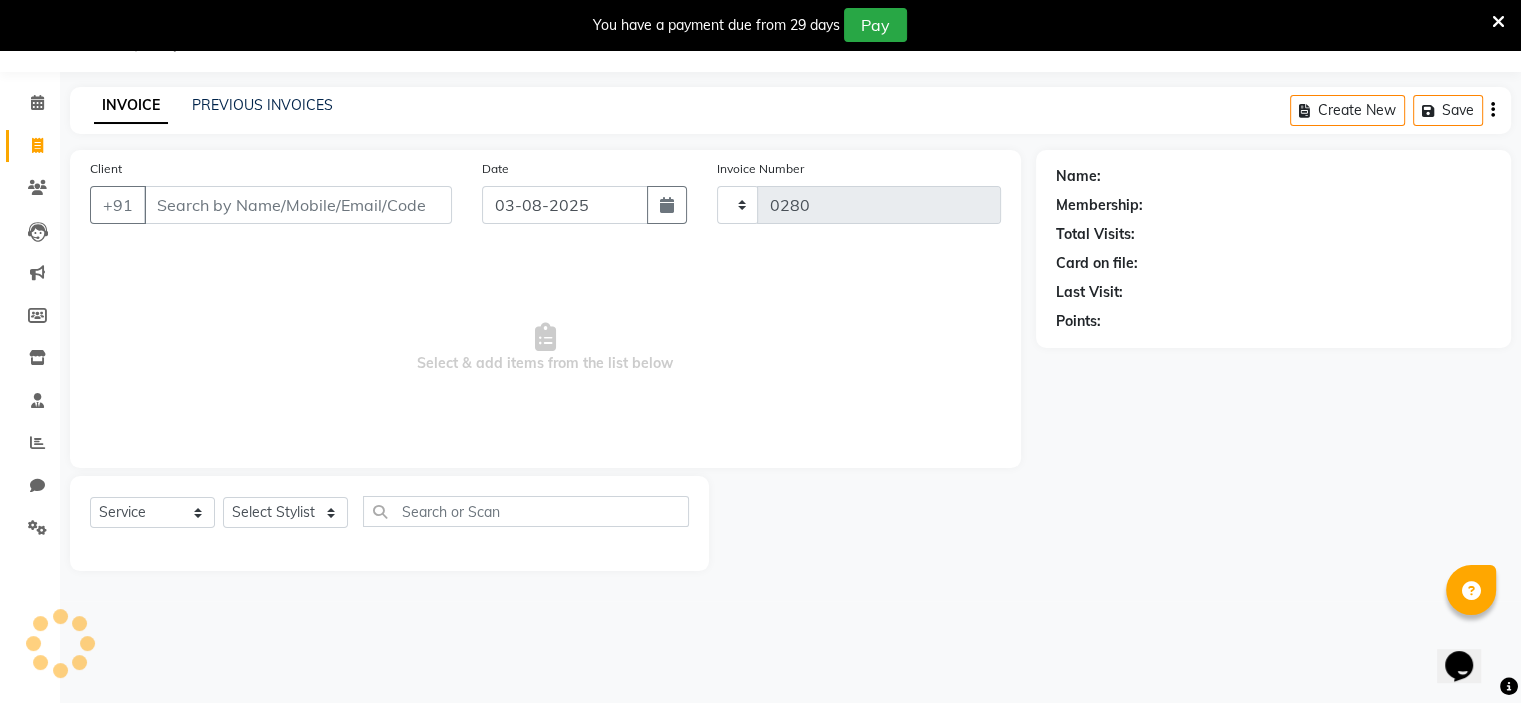 select on "8519" 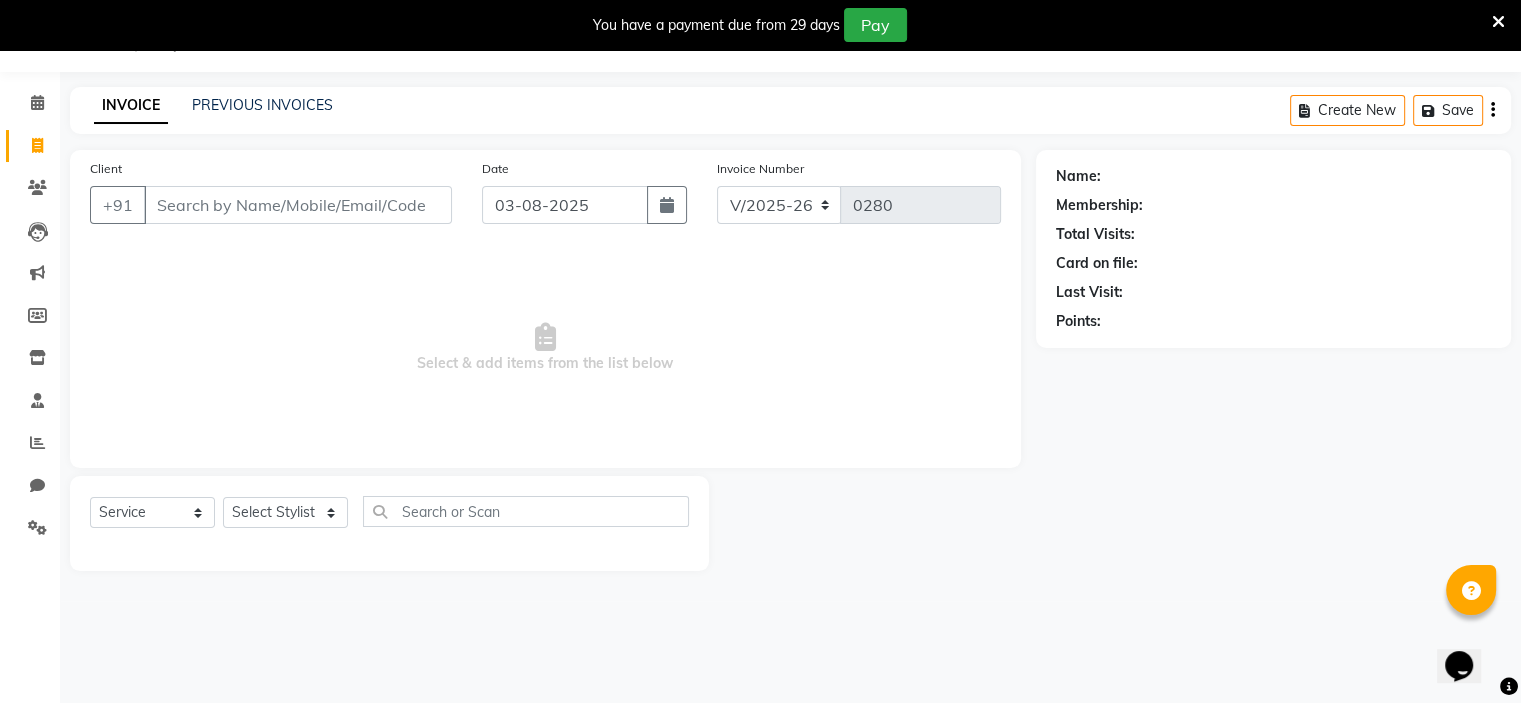click on "Client" at bounding box center (298, 205) 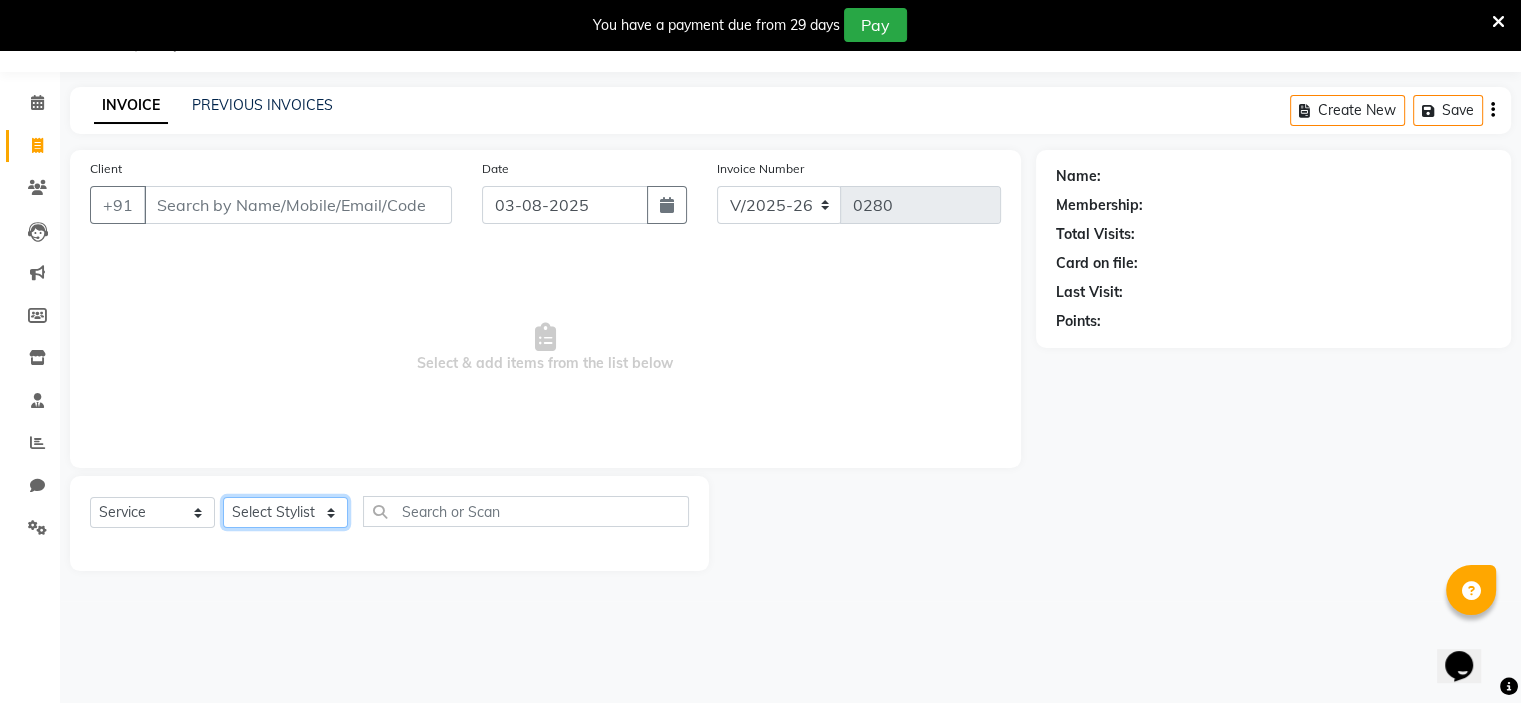 click on "Select Stylist  [FIRST] (Owner) Karina Karishma Manda Naaz Ranjana Ritu Sakshi Sangeeta Sayee" 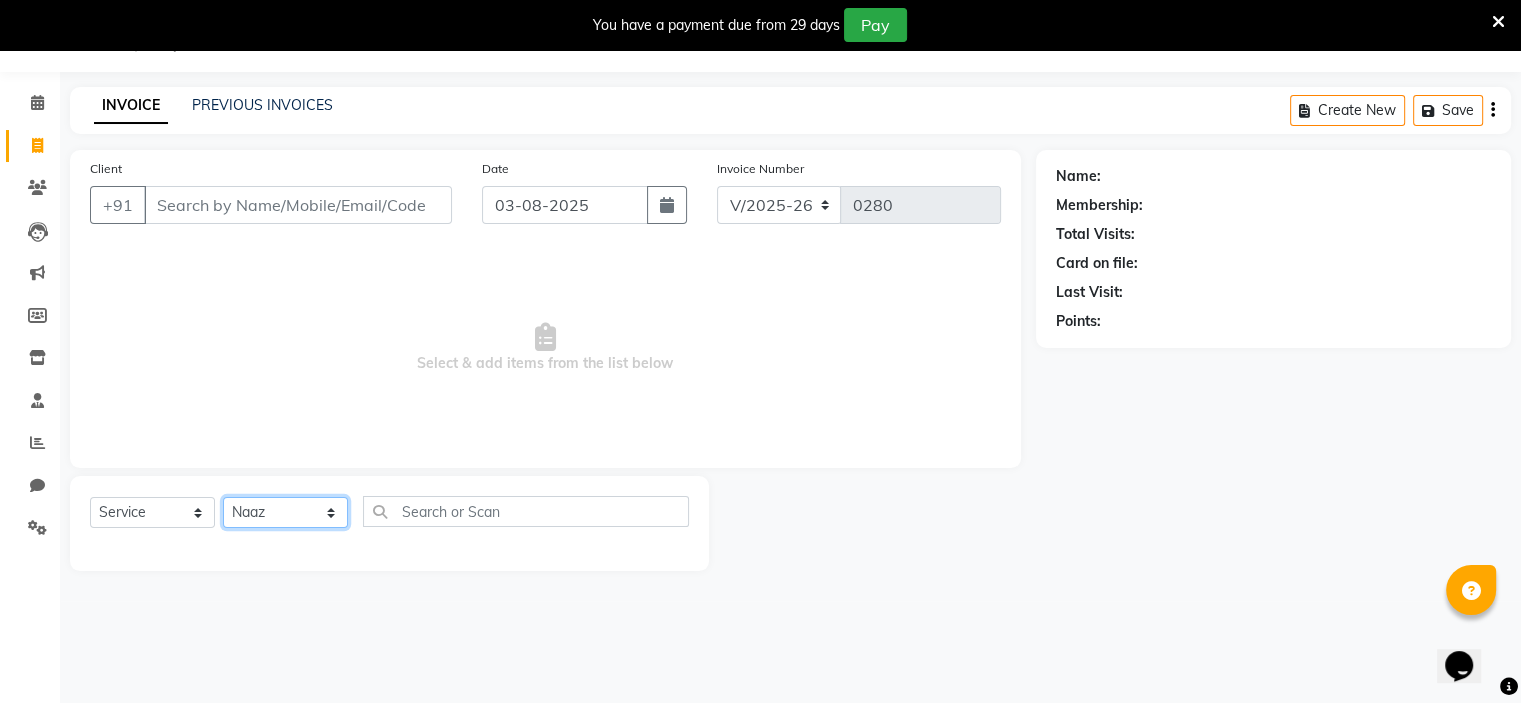 click on "Select Stylist  [FIRST] (Owner) Karina Karishma Manda Naaz Ranjana Ritu Sakshi Sangeeta Sayee" 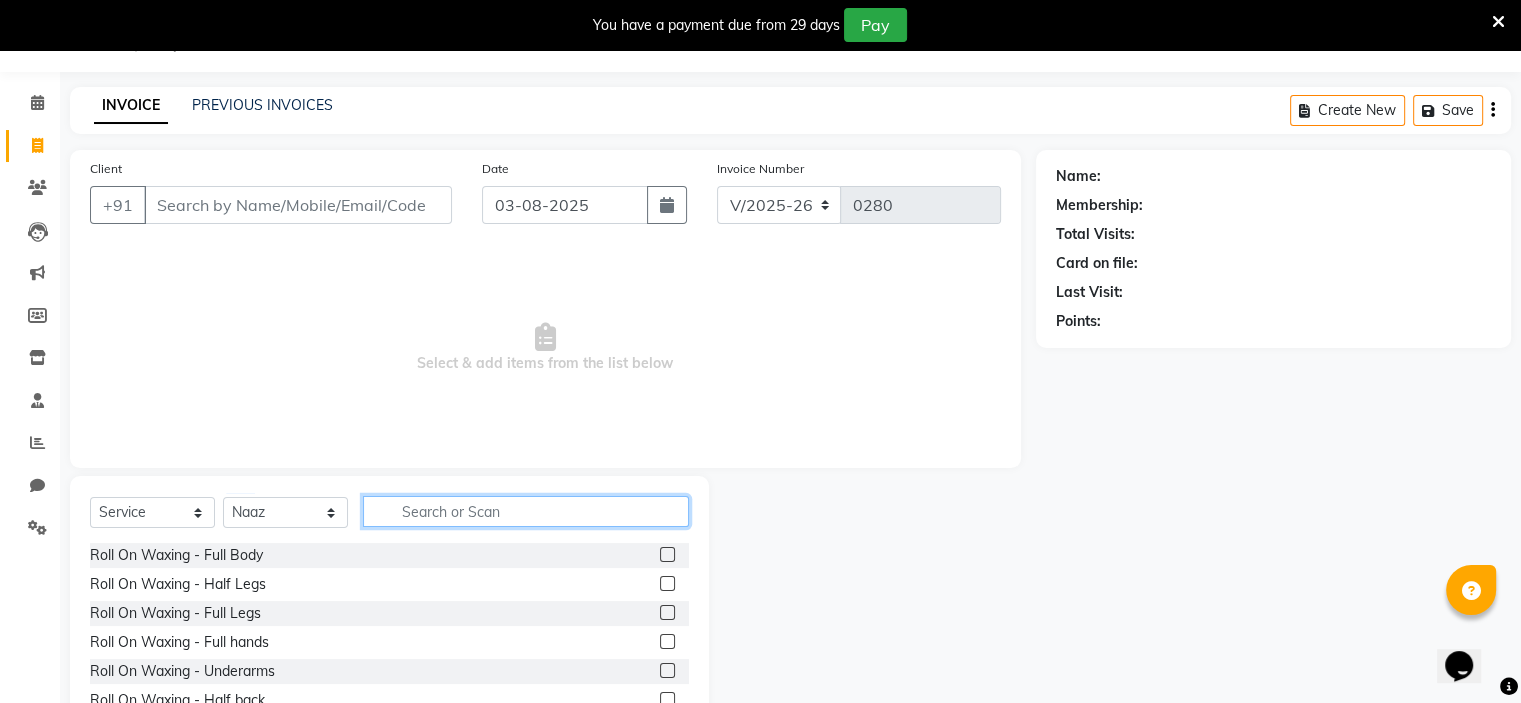 click 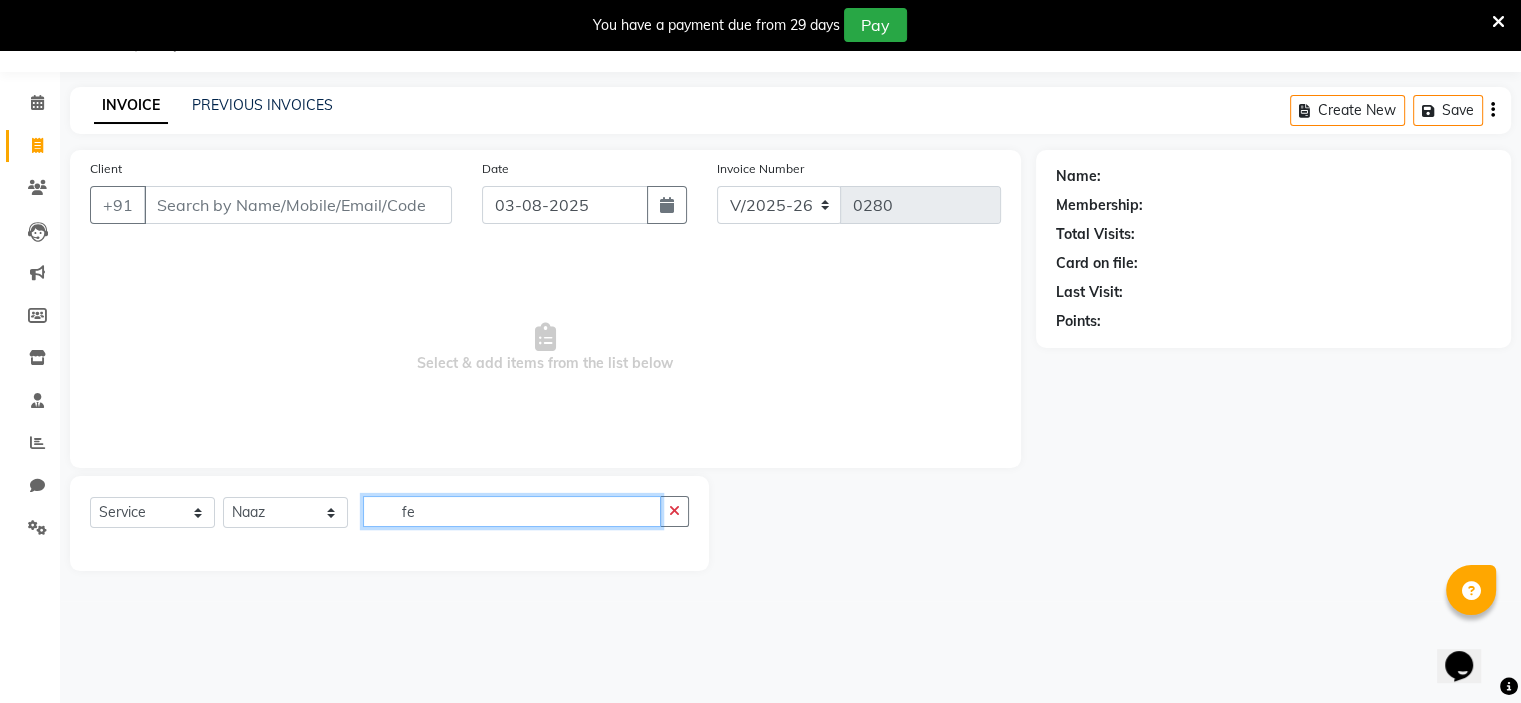 type on "f" 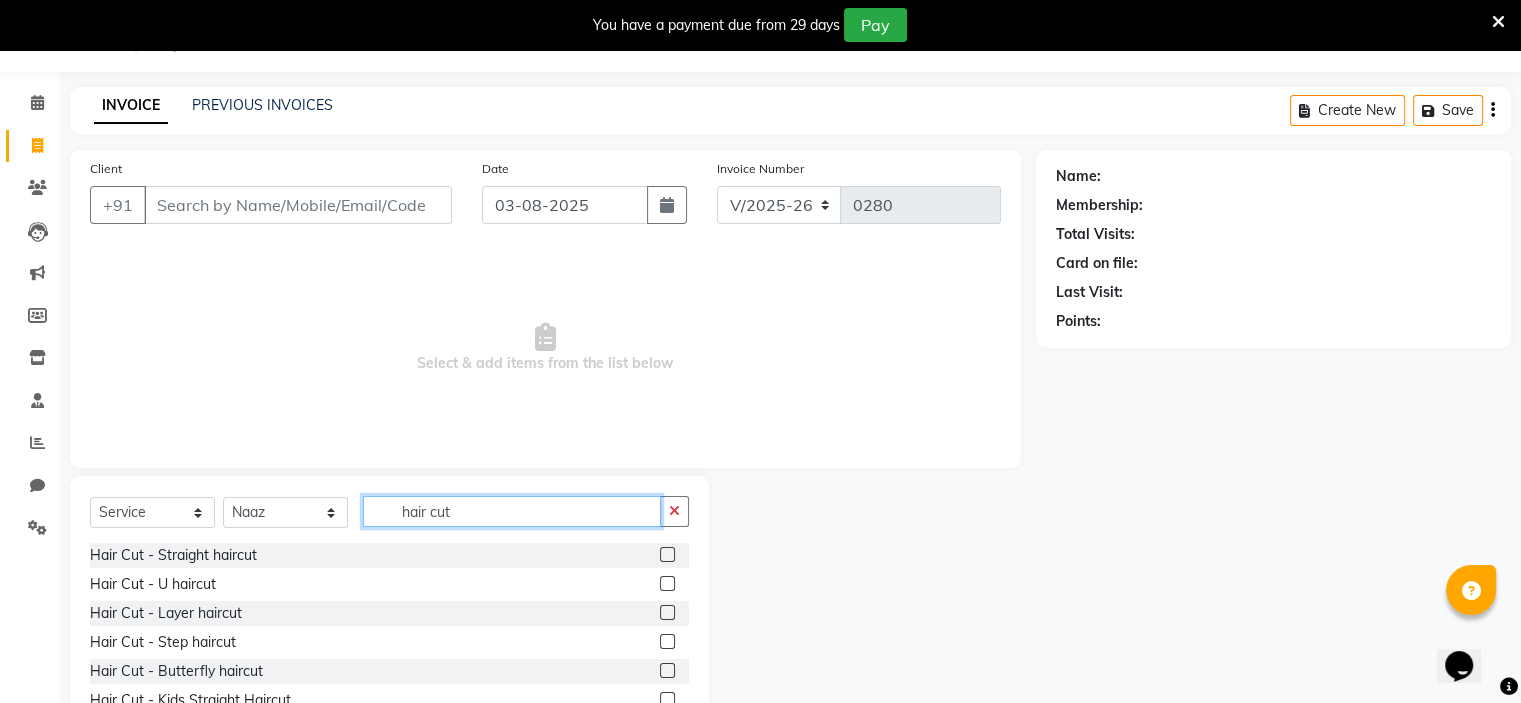 type on "hair cut" 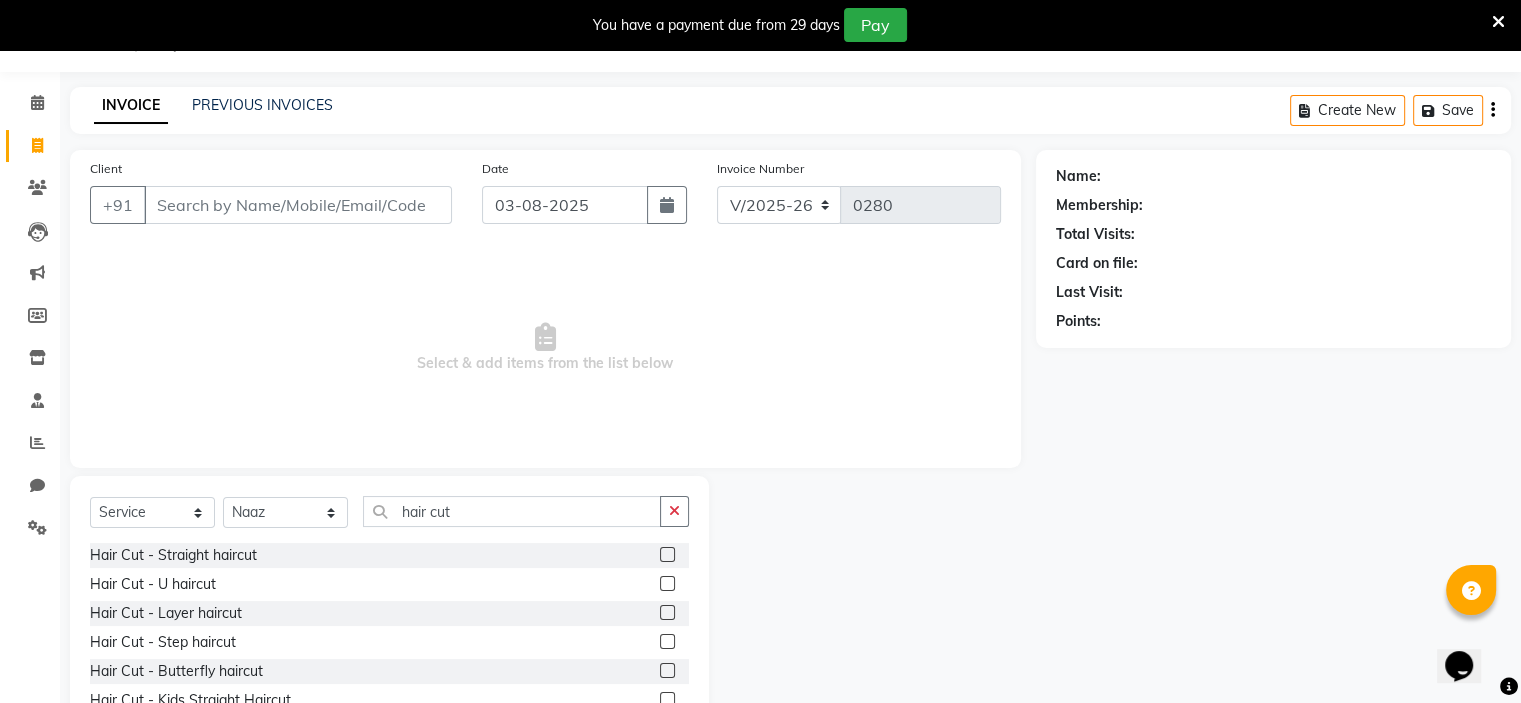 click 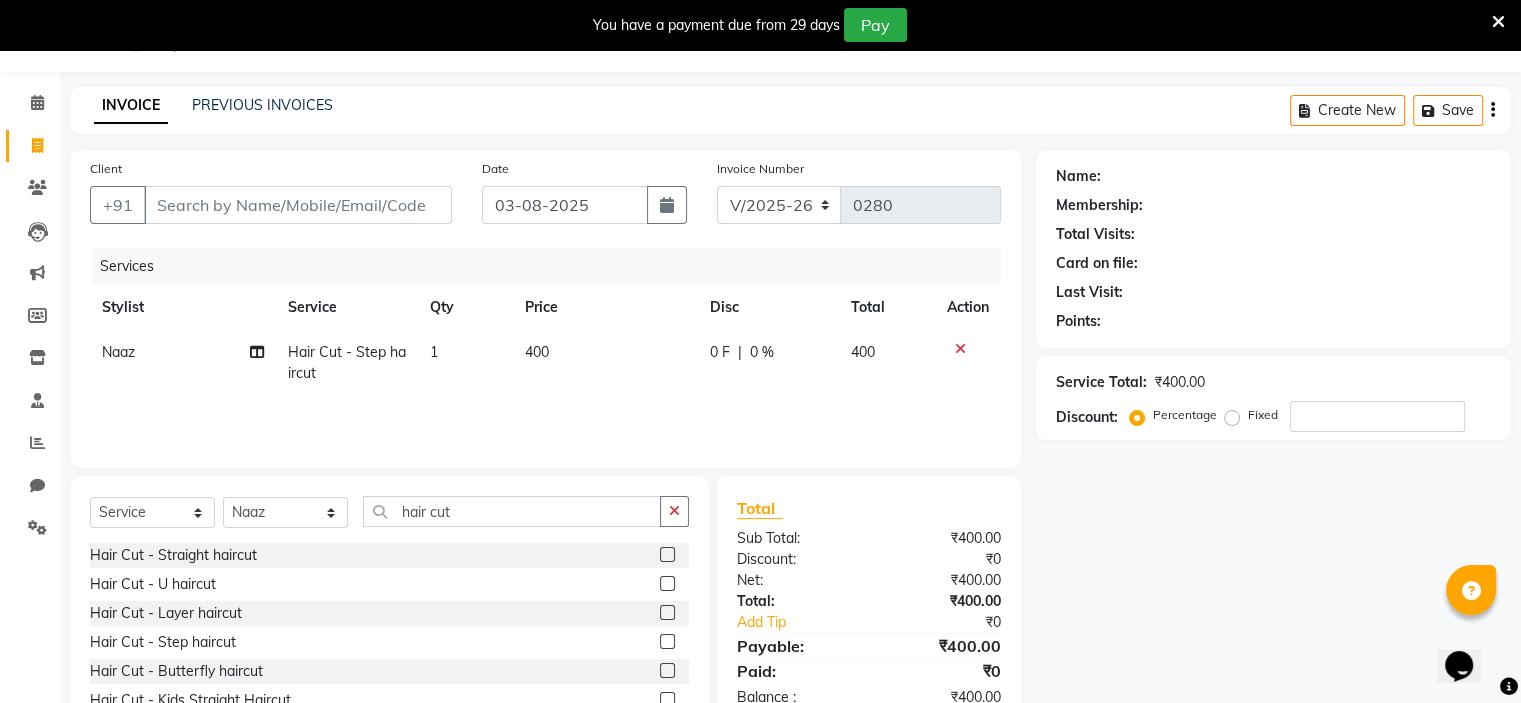 click on "Hair Cut - Step haircut" 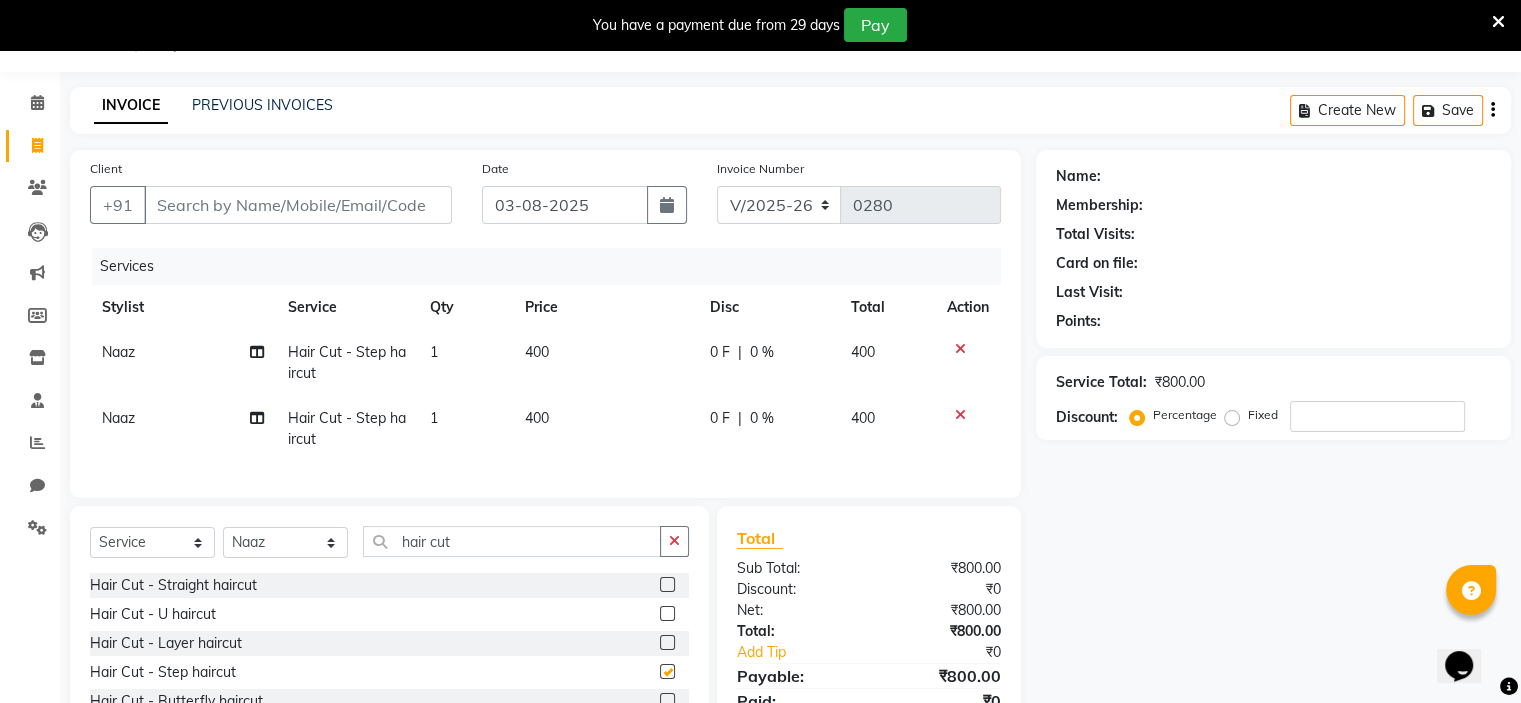 checkbox on "false" 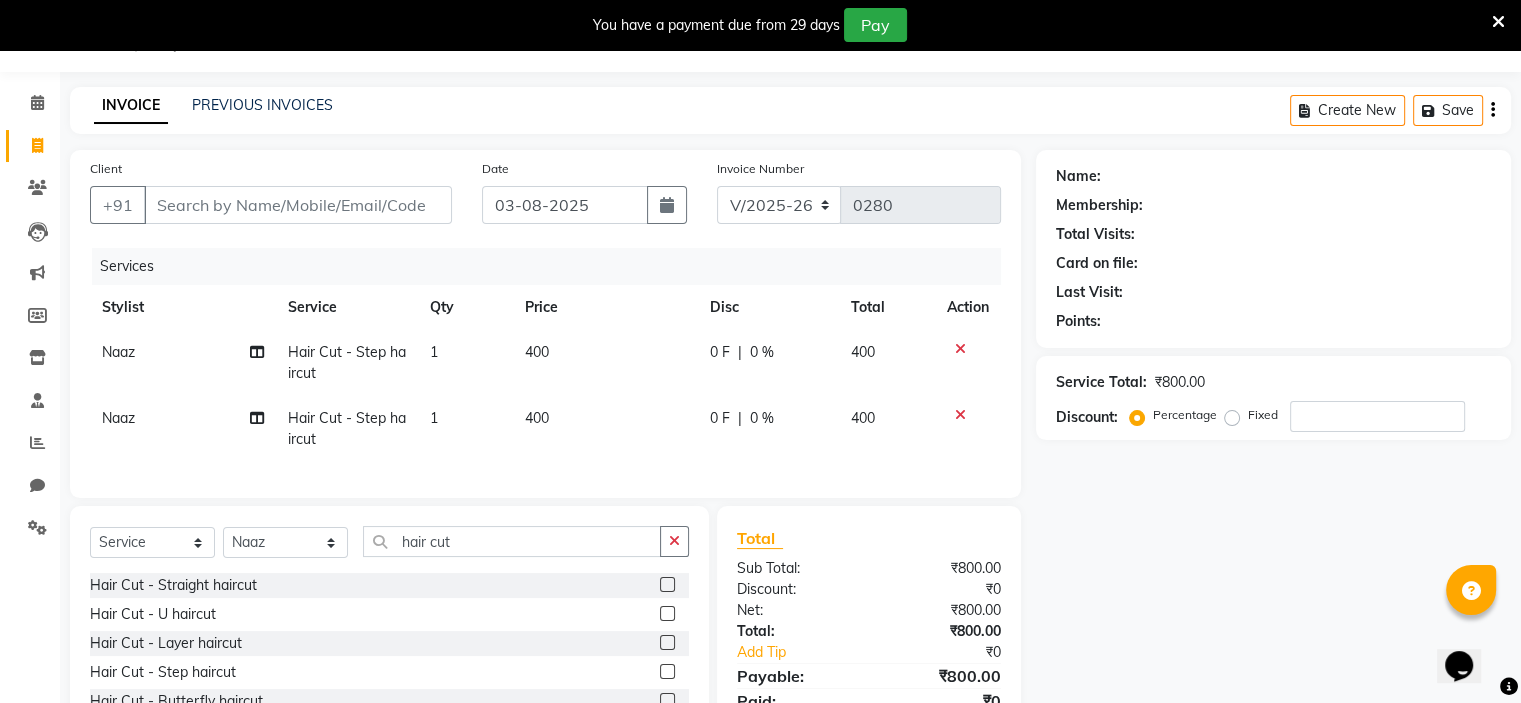 click 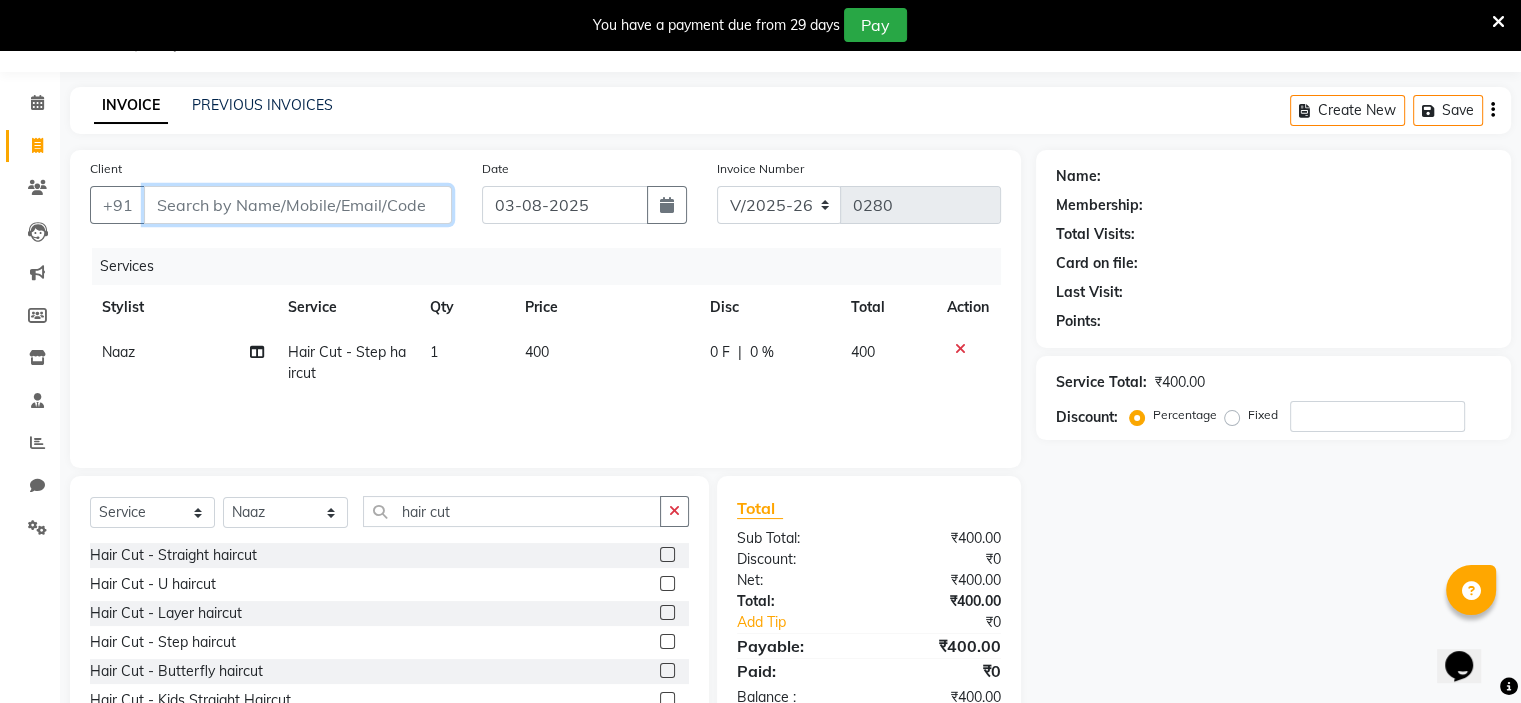 click on "Client" at bounding box center (298, 205) 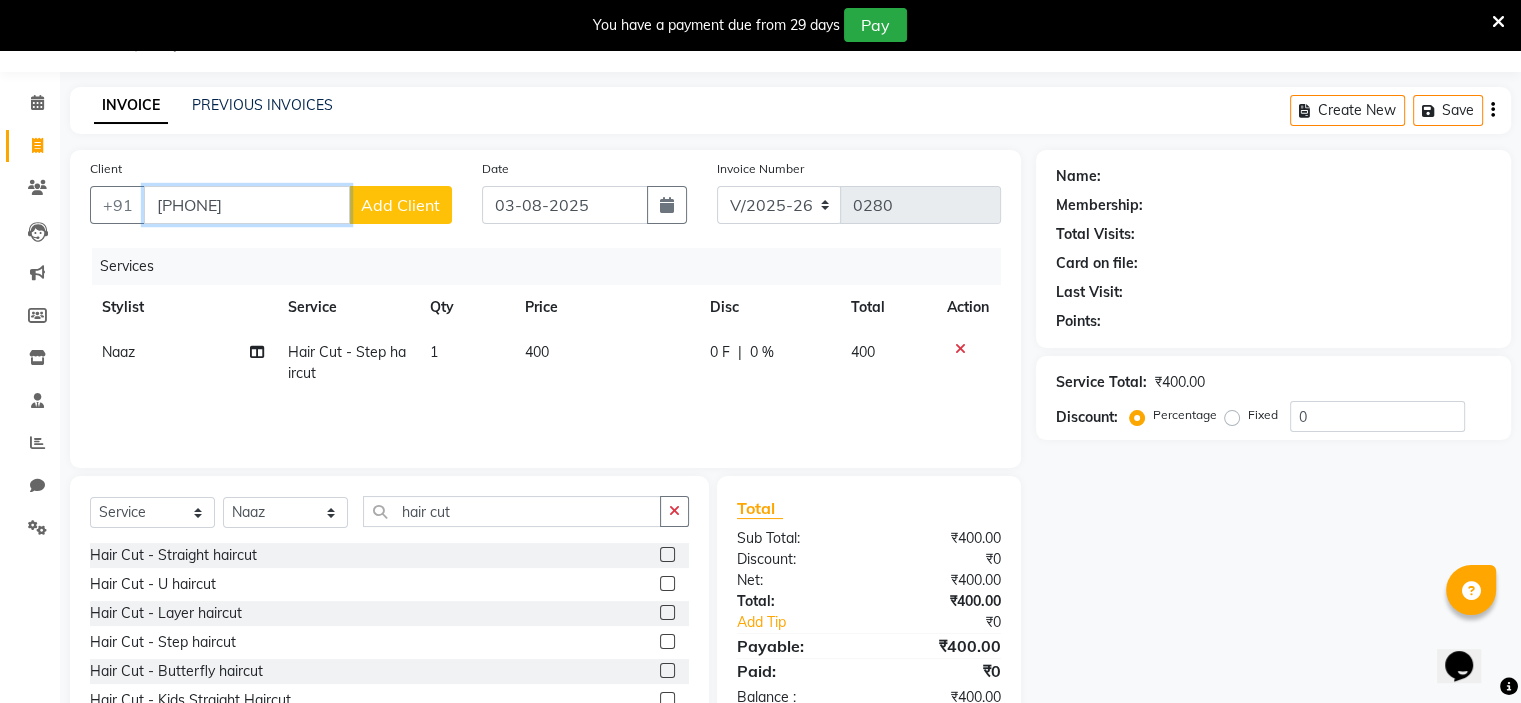 type on "8928143336" 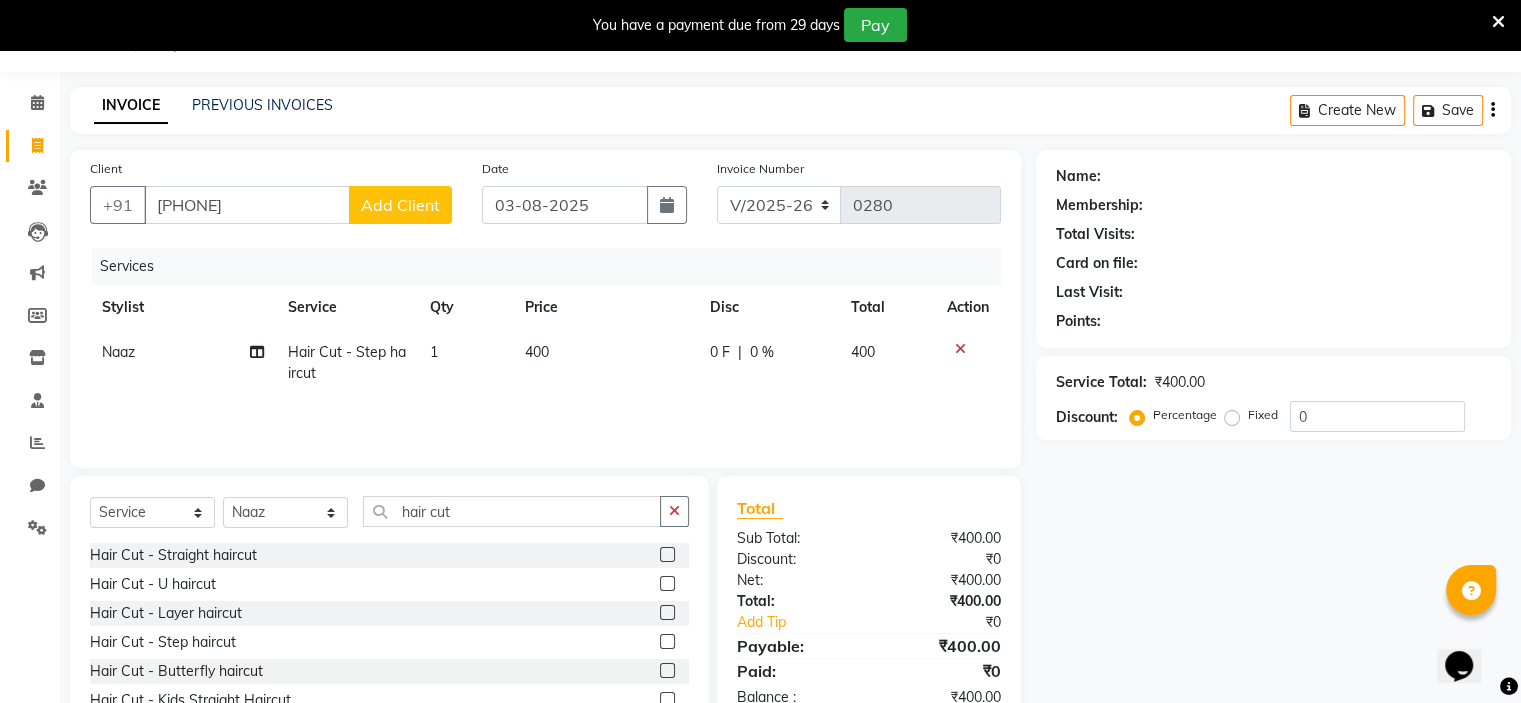 click on "Add Client" 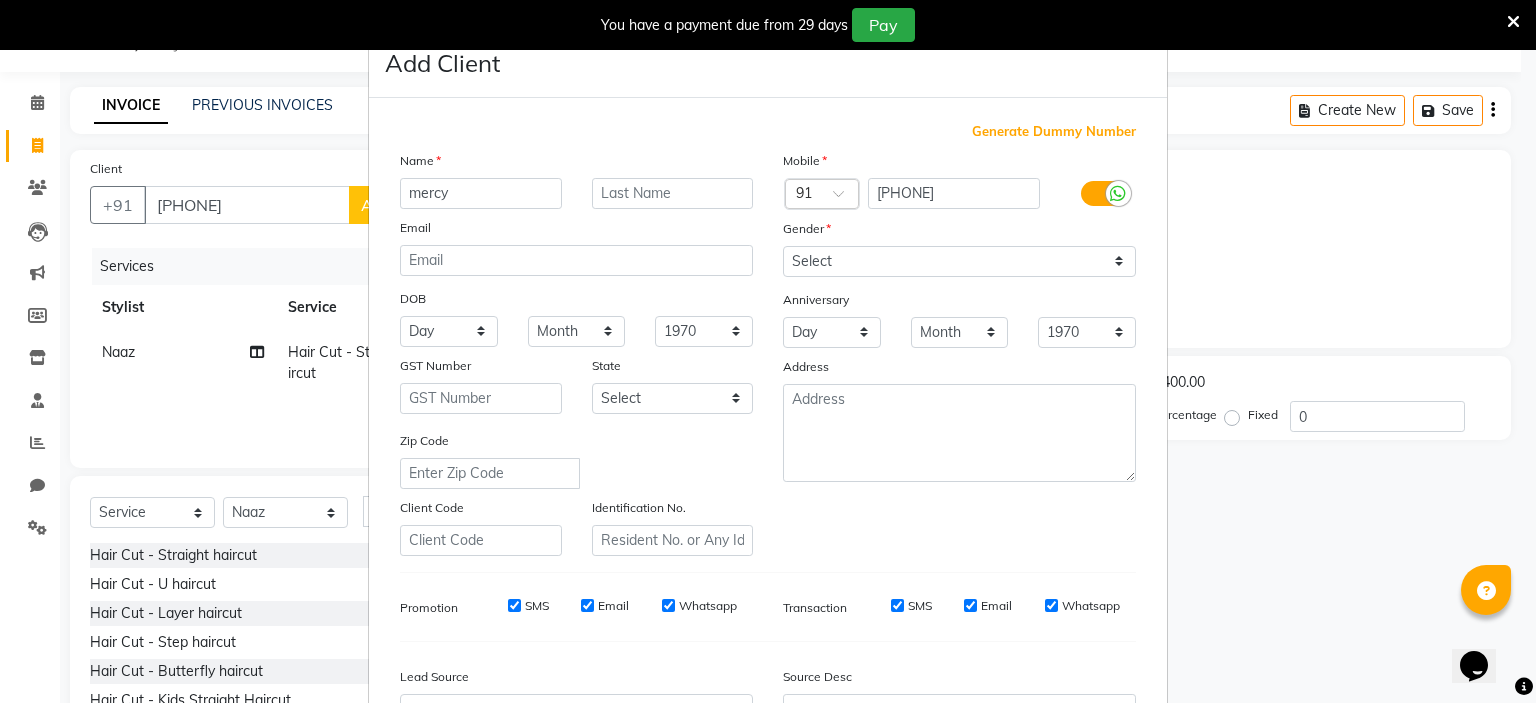 type on "mercy" 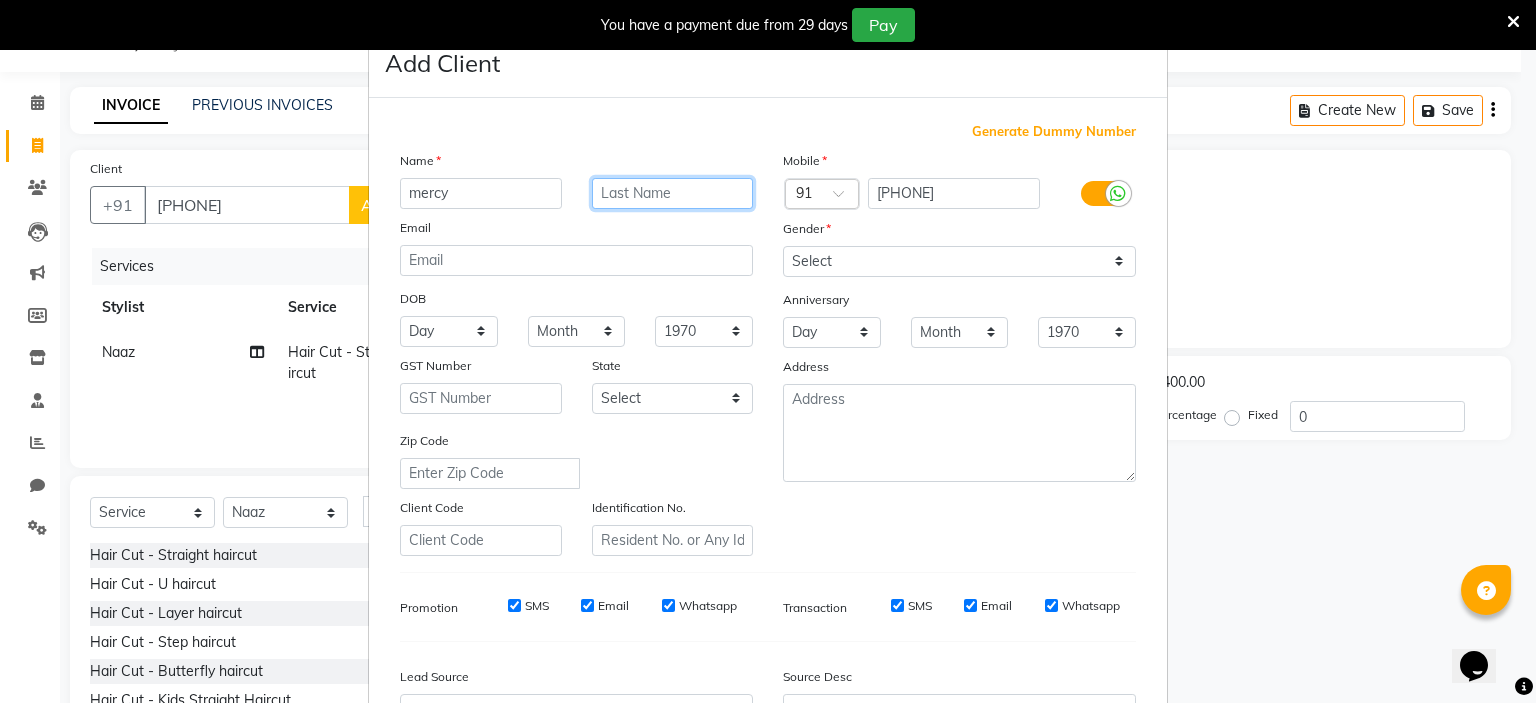 click at bounding box center [673, 193] 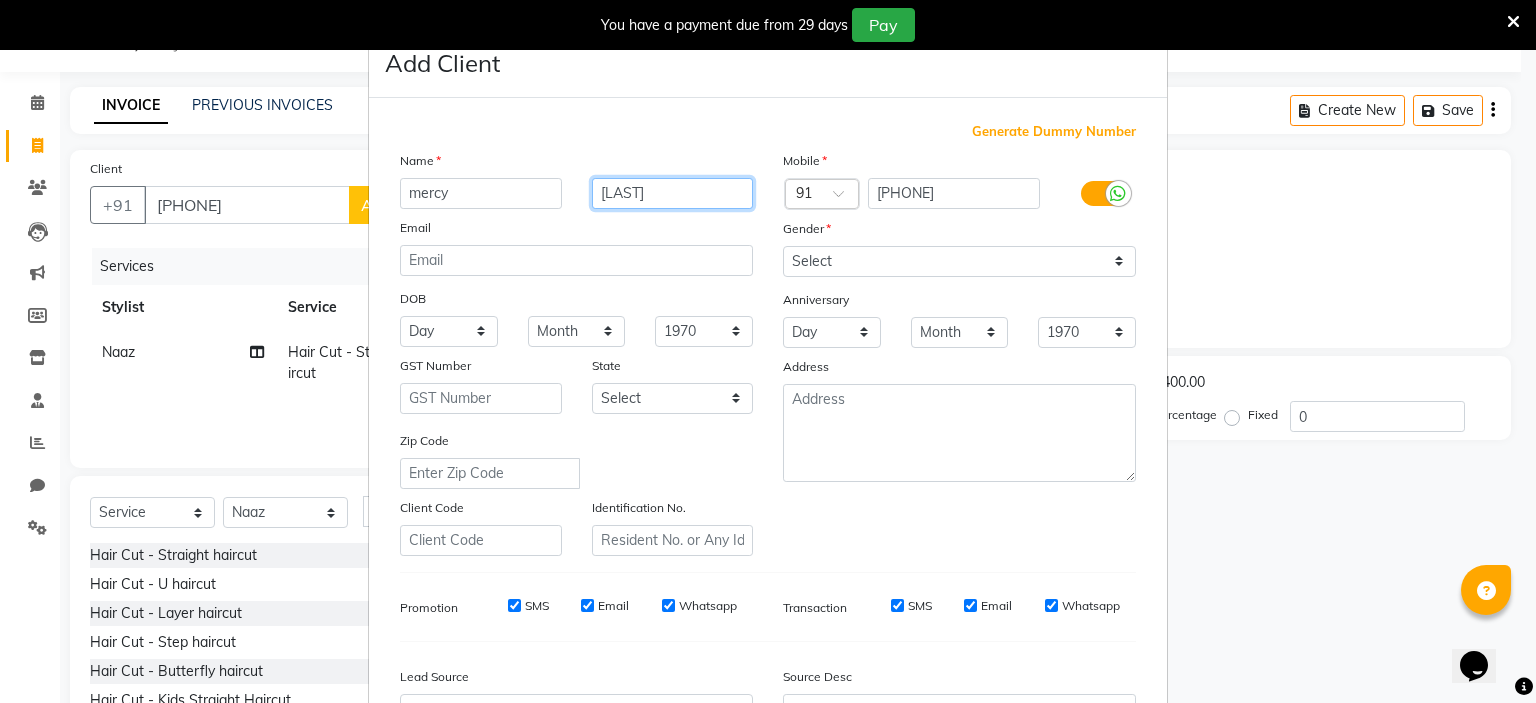 type on "bojugu" 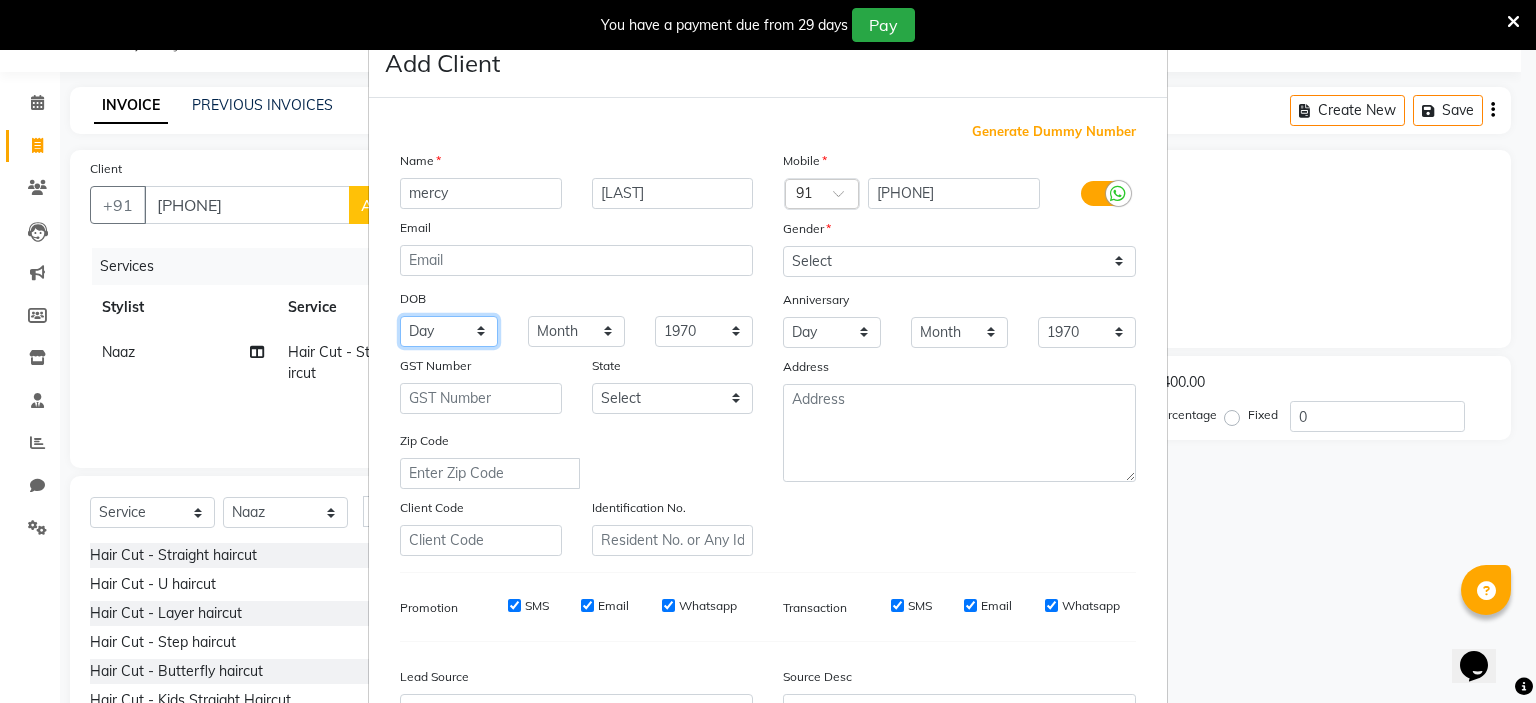 click on "Day 01 02 03 04 05 06 07 08 09 10 11 12 13 14 15 16 17 18 19 20 21 22 23 24 25 26 27 28 29 30 31" at bounding box center [449, 331] 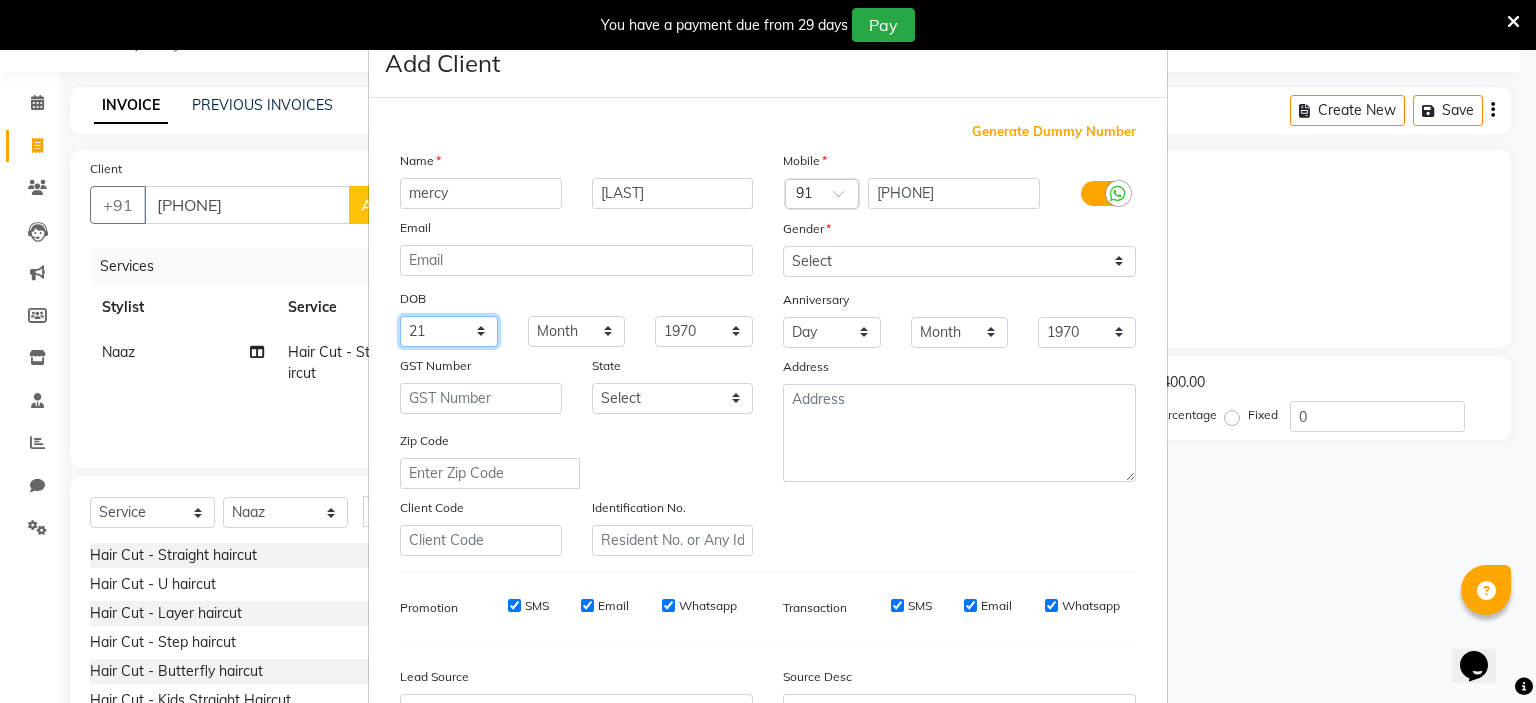 click on "Day 01 02 03 04 05 06 07 08 09 10 11 12 13 14 15 16 17 18 19 20 21 22 23 24 25 26 27 28 29 30 31" at bounding box center [449, 331] 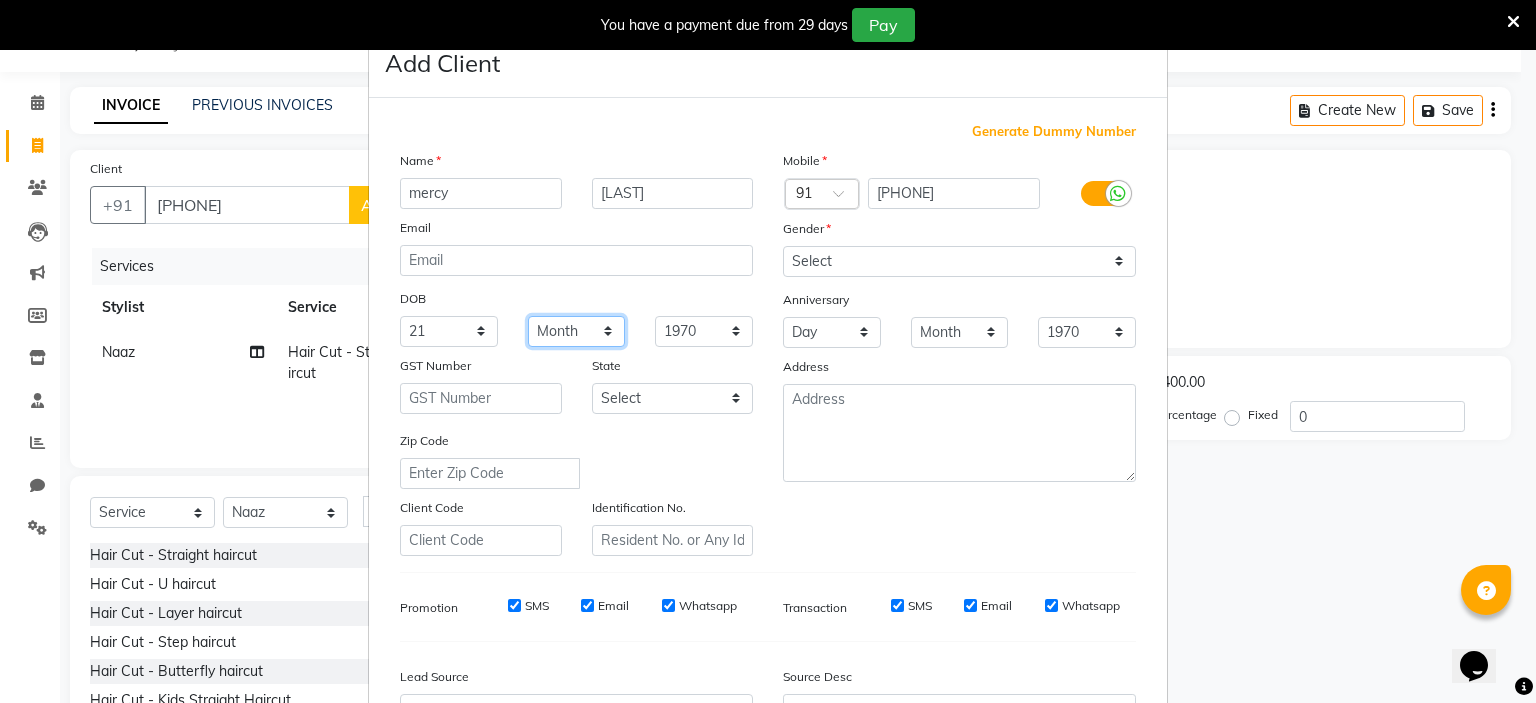 click on "Month January February March April May June July August September October November December" at bounding box center (577, 331) 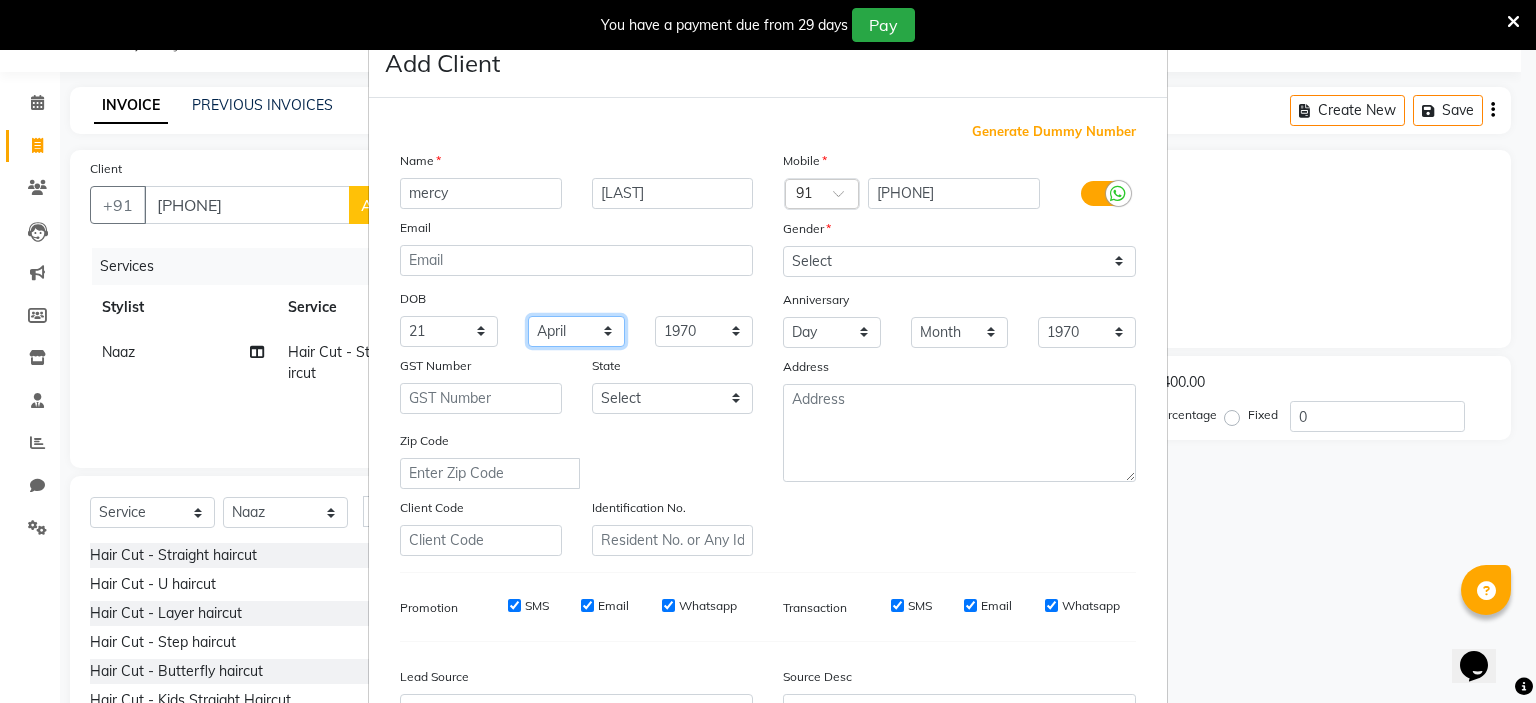 click on "Month January February March April May June July August September October November December" at bounding box center [577, 331] 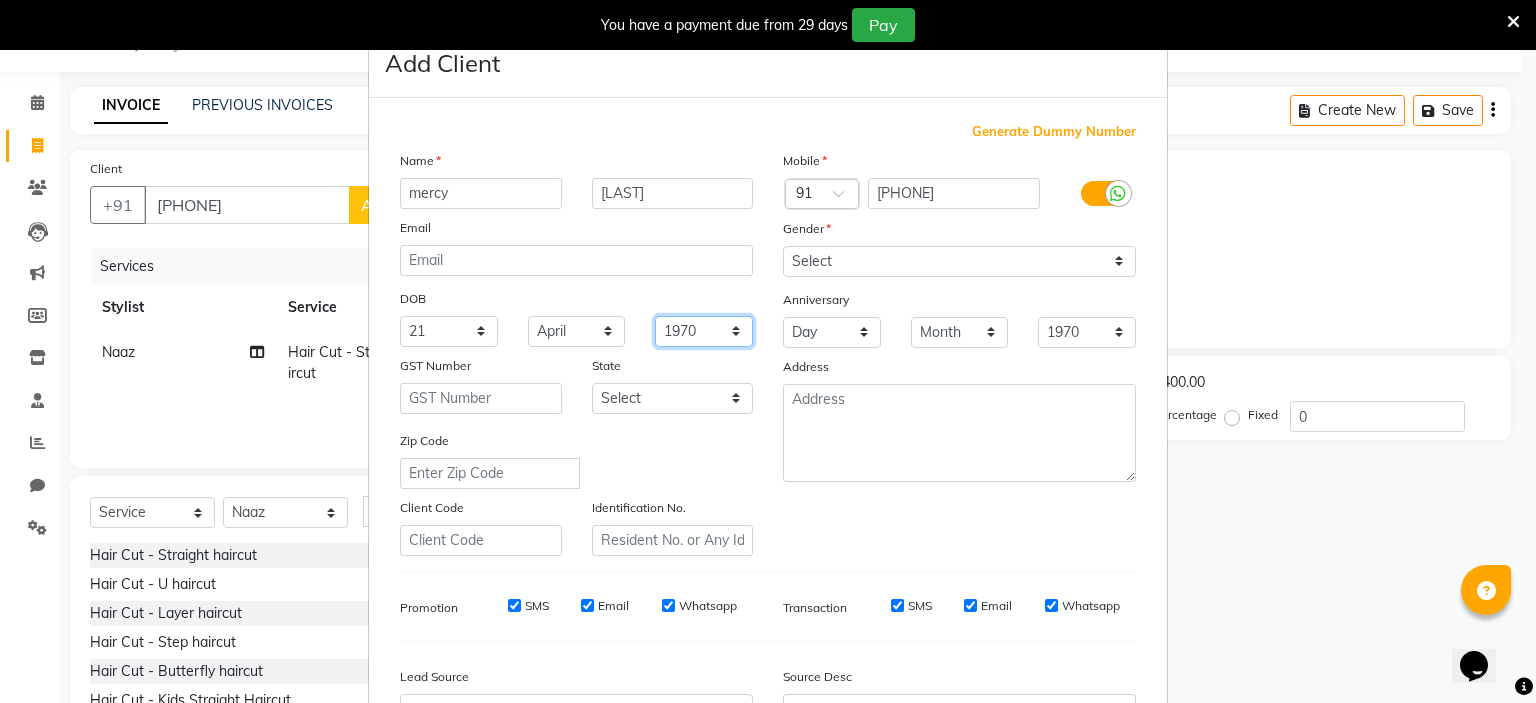 click on "1940 1941 1942 1943 1944 1945 1946 1947 1948 1949 1950 1951 1952 1953 1954 1955 1956 1957 1958 1959 1960 1961 1962 1963 1964 1965 1966 1967 1968 1969 1970 1971 1972 1973 1974 1975 1976 1977 1978 1979 1980 1981 1982 1983 1984 1985 1986 1987 1988 1989 1990 1991 1992 1993 1994 1995 1996 1997 1998 1999 2000 2001 2002 2003 2004 2005 2006 2007 2008 2009 2010 2011 2012 2013 2014 2015 2016 2017 2018 2019 2020 2021 2022 2023 2024" at bounding box center [704, 331] 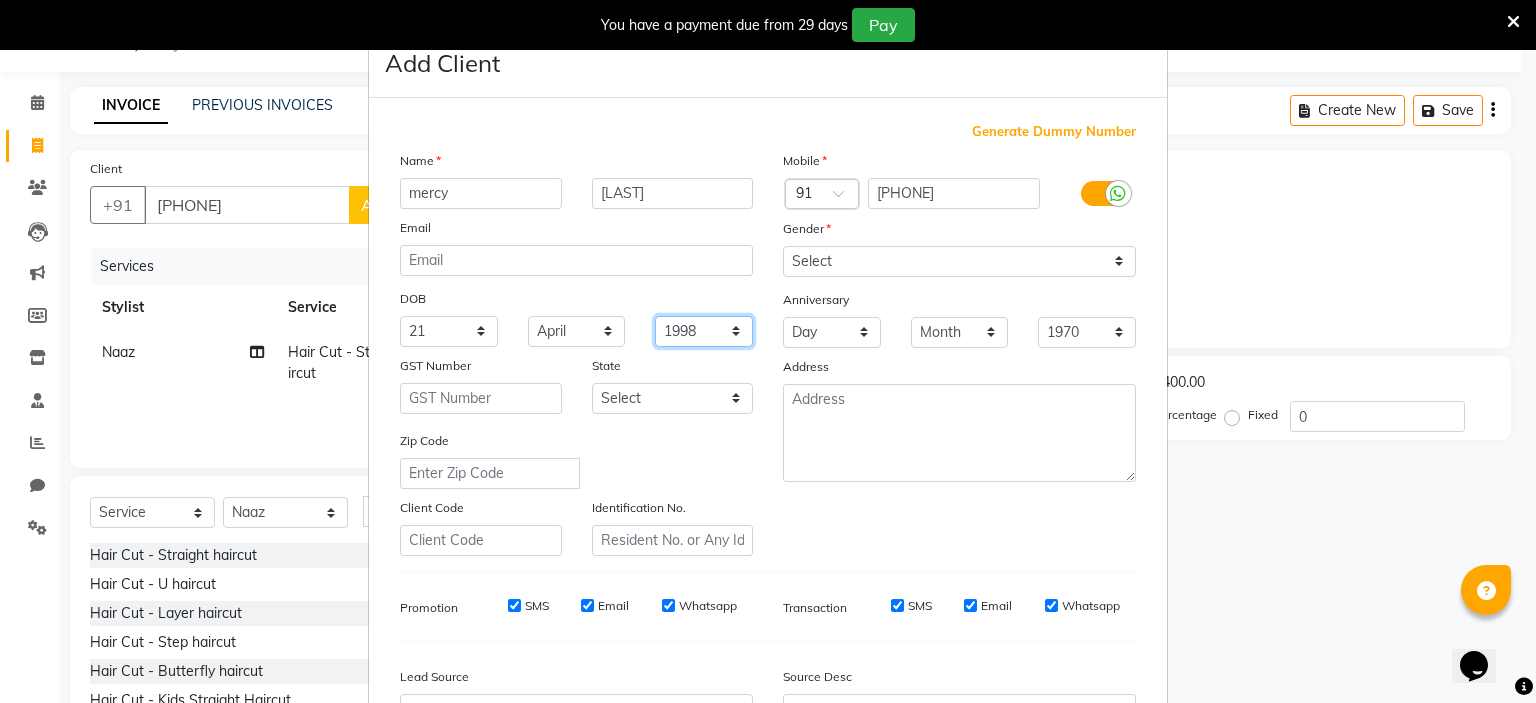 click on "1940 1941 1942 1943 1944 1945 1946 1947 1948 1949 1950 1951 1952 1953 1954 1955 1956 1957 1958 1959 1960 1961 1962 1963 1964 1965 1966 1967 1968 1969 1970 1971 1972 1973 1974 1975 1976 1977 1978 1979 1980 1981 1982 1983 1984 1985 1986 1987 1988 1989 1990 1991 1992 1993 1994 1995 1996 1997 1998 1999 2000 2001 2002 2003 2004 2005 2006 2007 2008 2009 2010 2011 2012 2013 2014 2015 2016 2017 2018 2019 2020 2021 2022 2023 2024" at bounding box center [704, 331] 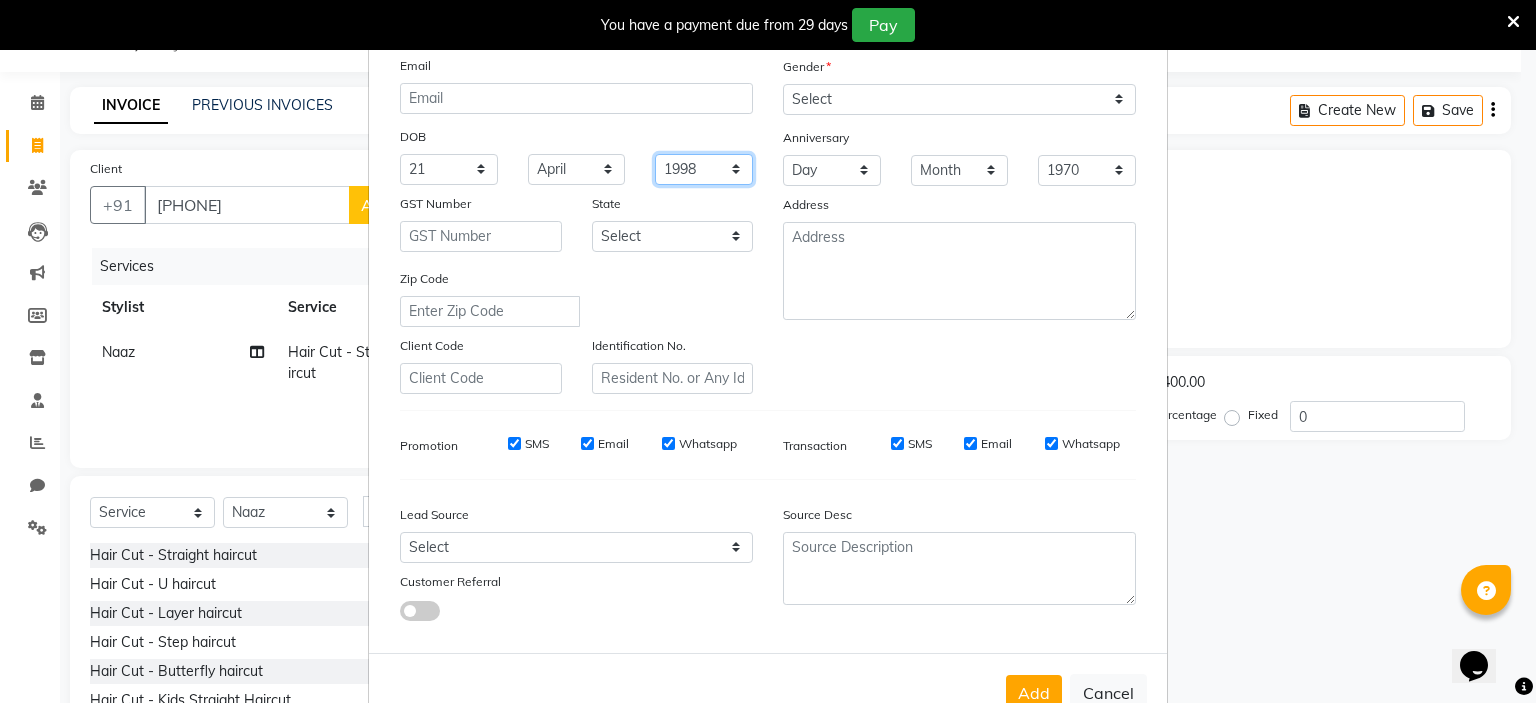 scroll, scrollTop: 229, scrollLeft: 0, axis: vertical 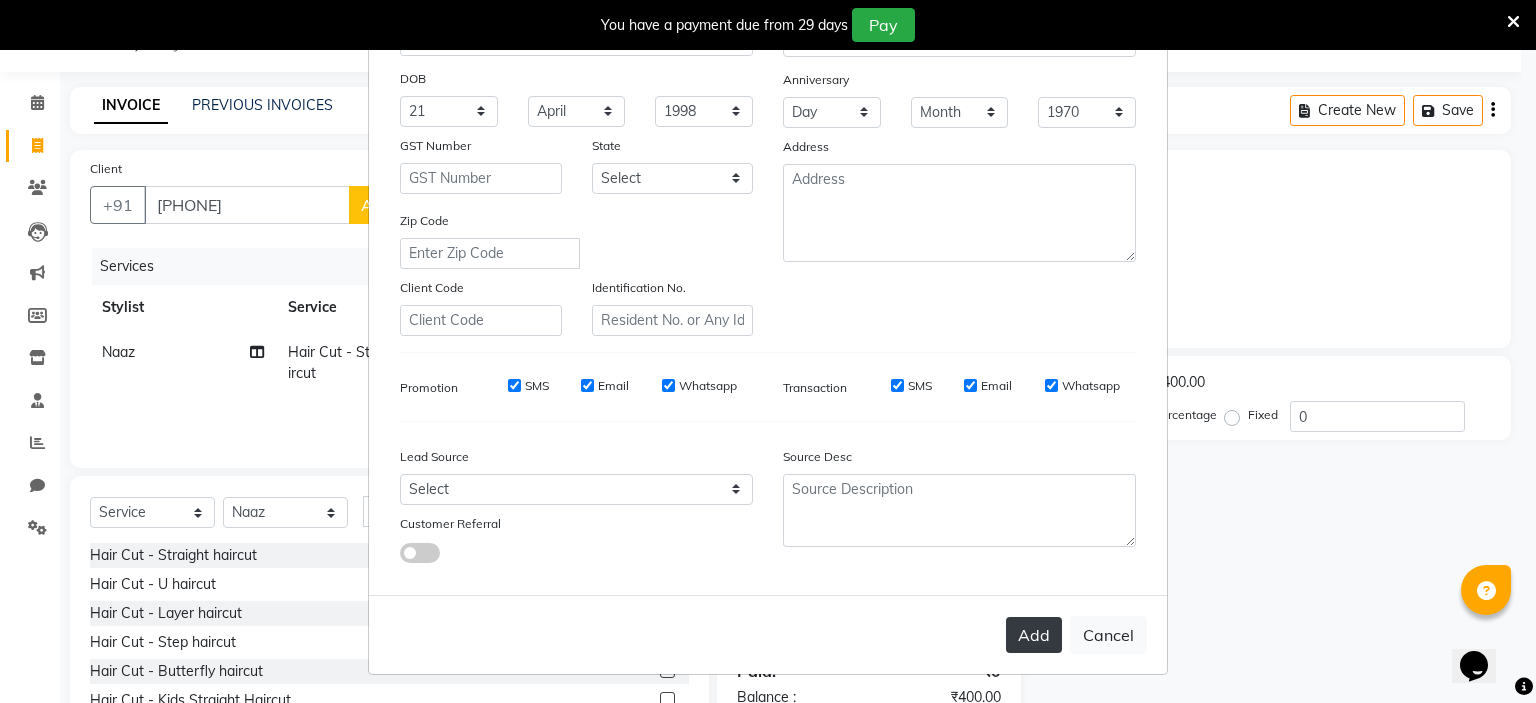 click on "Add" at bounding box center (1034, 635) 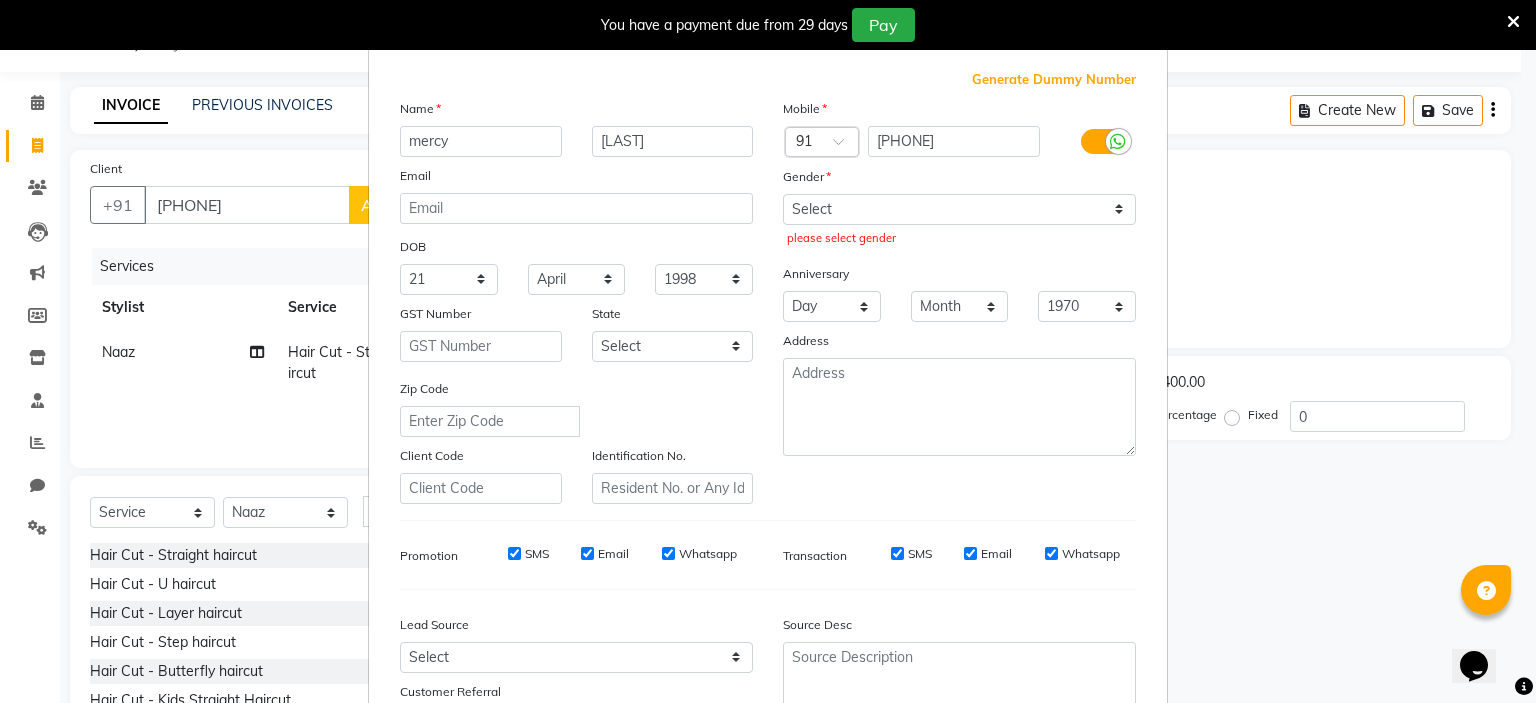scroll, scrollTop: 56, scrollLeft: 0, axis: vertical 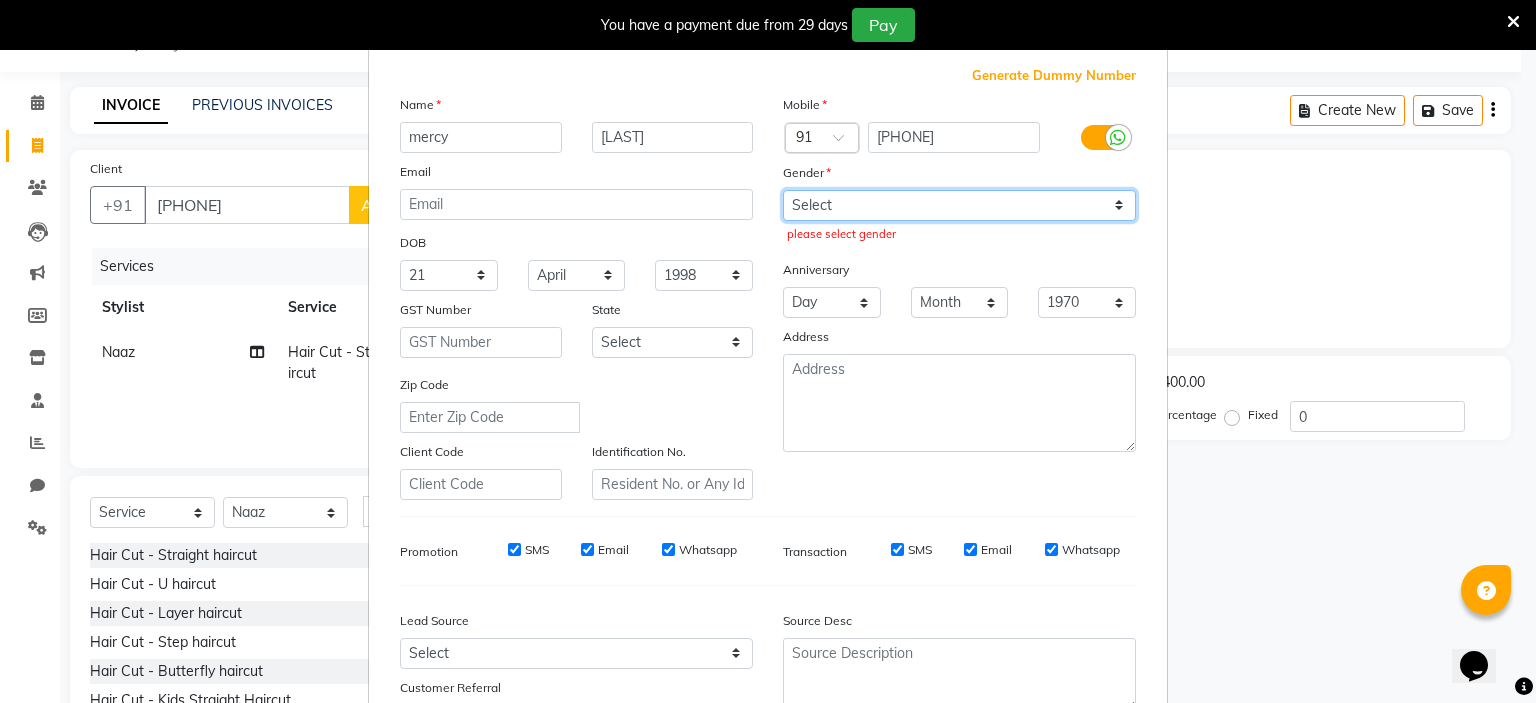 click on "Select Male Female Other Prefer Not To Say" at bounding box center [959, 205] 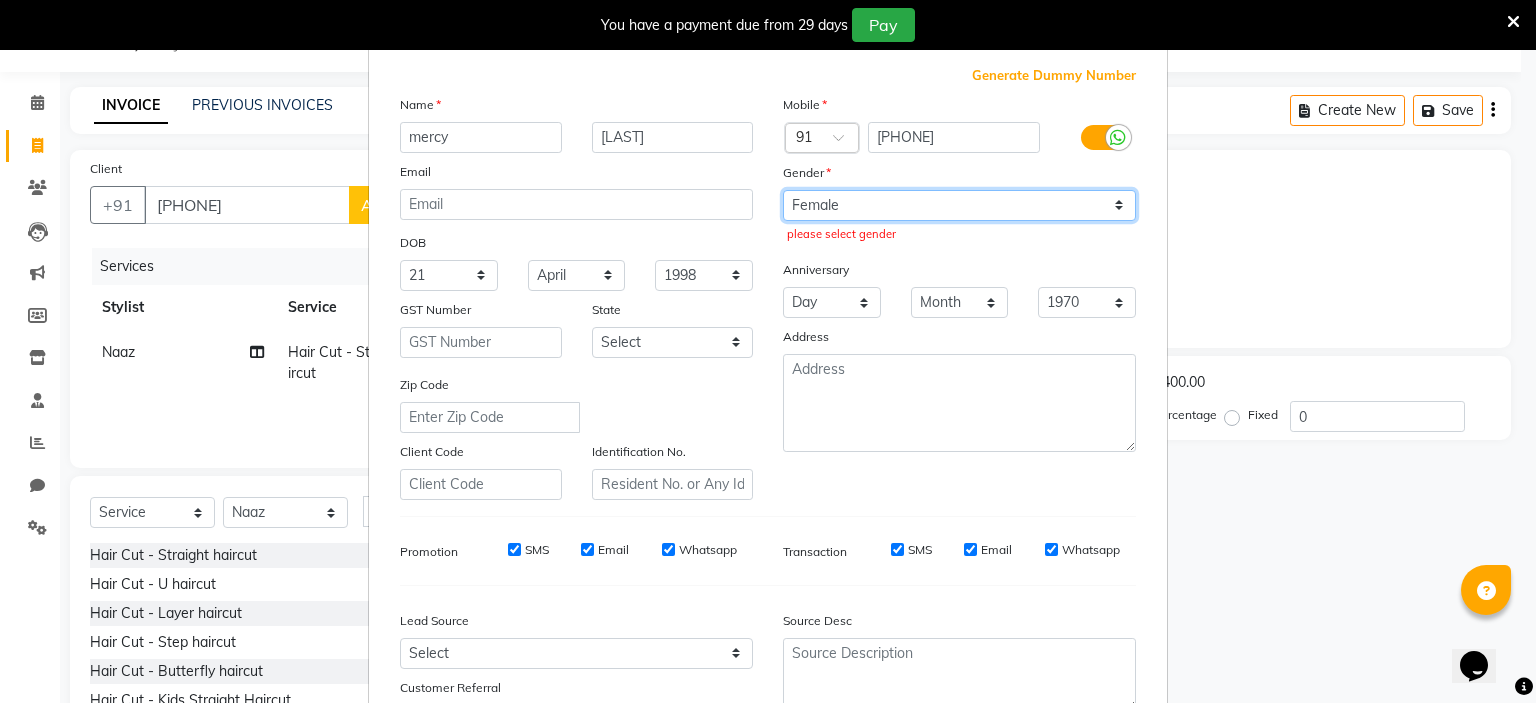 click on "Select Male Female Other Prefer Not To Say" at bounding box center (959, 205) 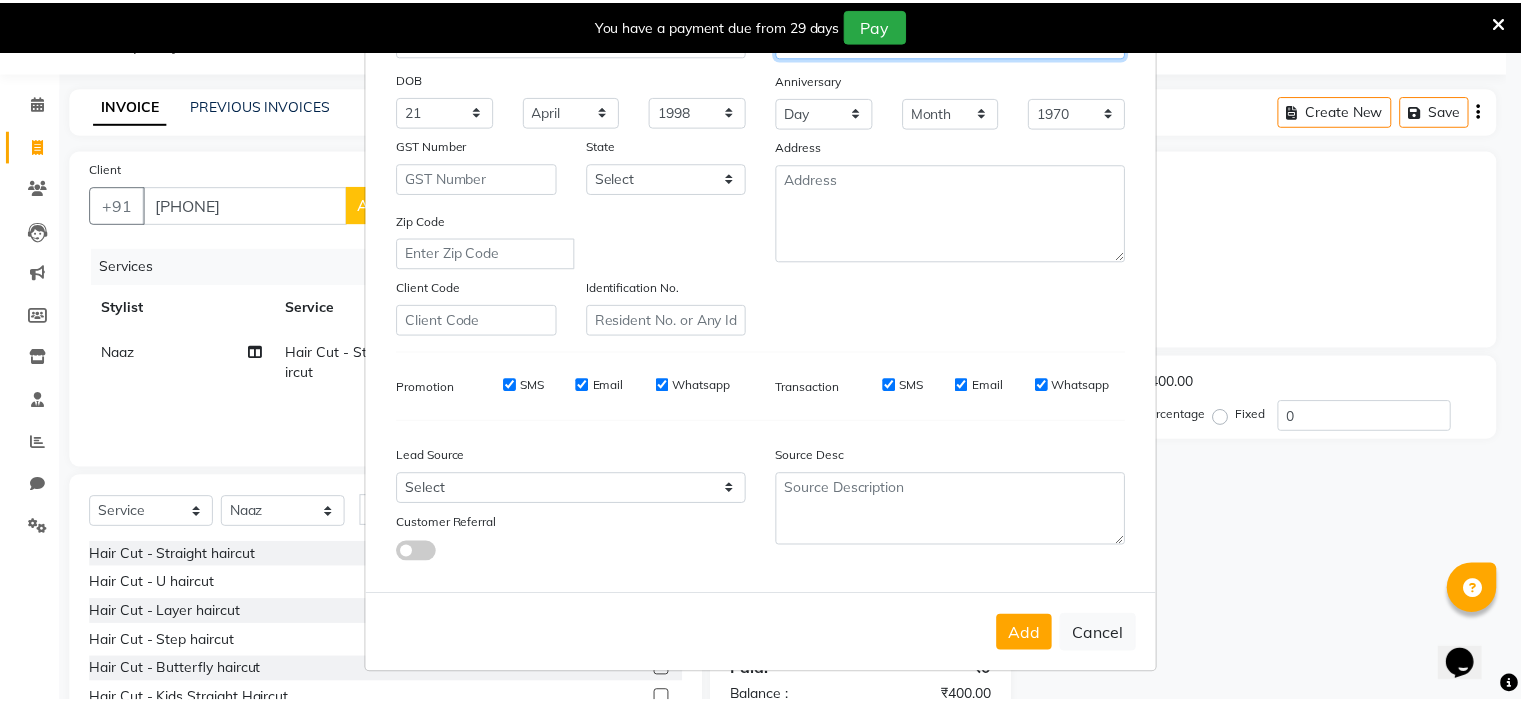 scroll, scrollTop: 224, scrollLeft: 0, axis: vertical 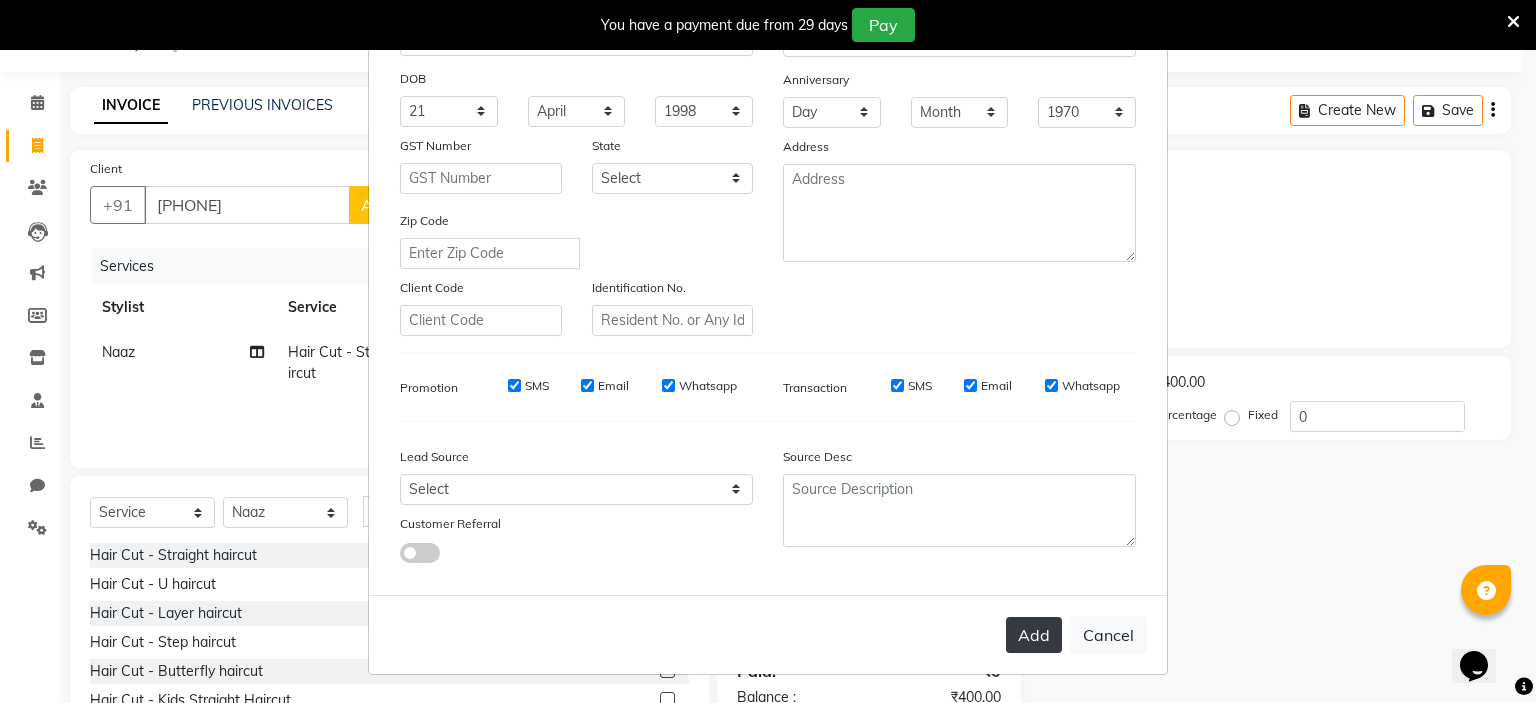 click on "Add" at bounding box center [1034, 635] 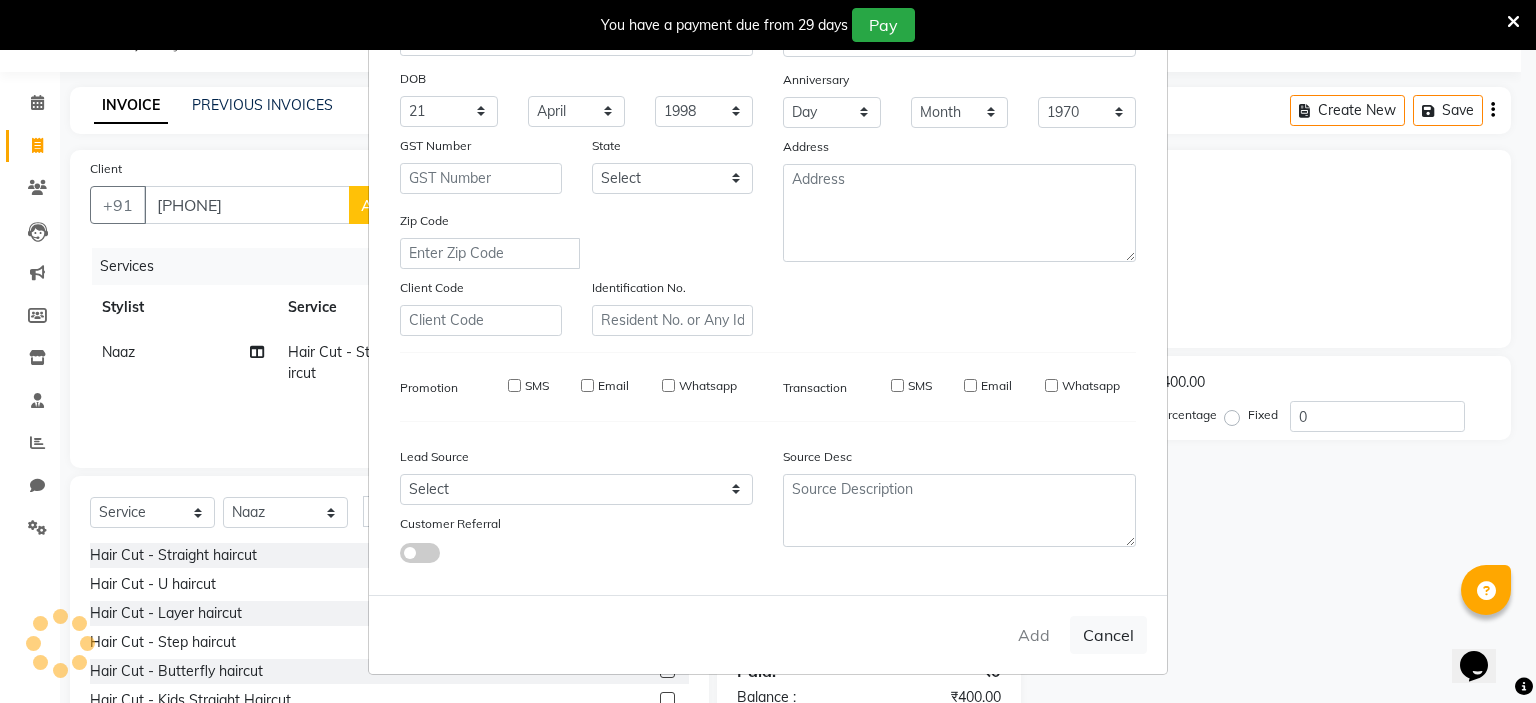 type 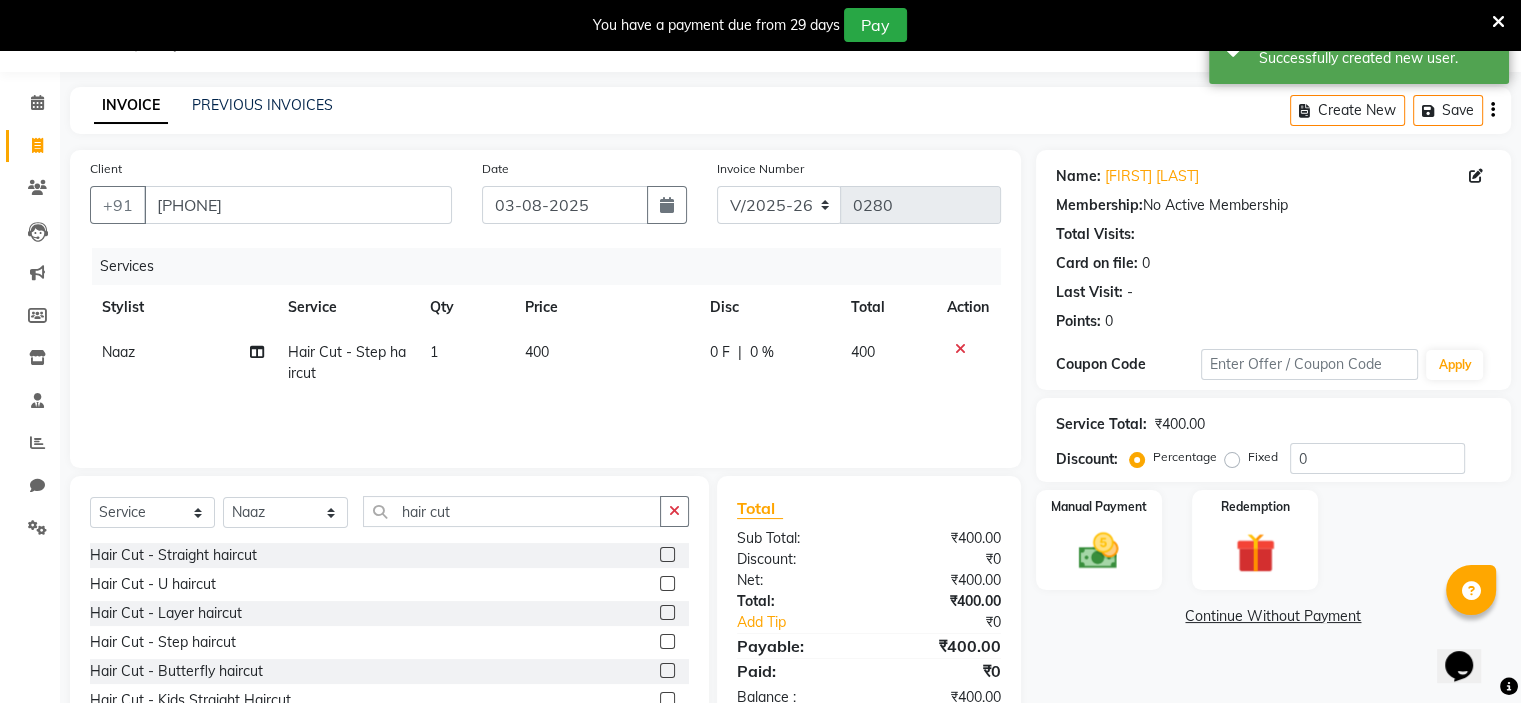 click on "400" 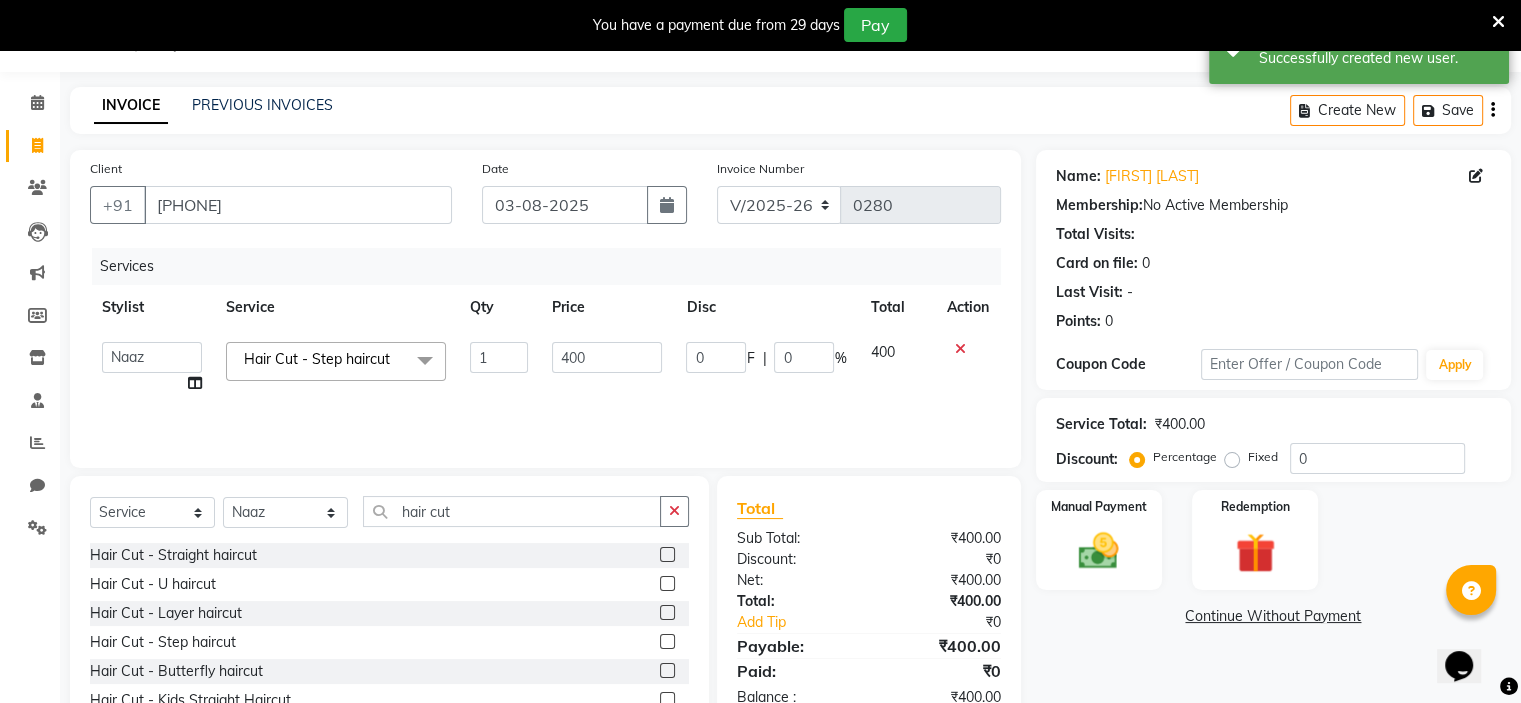 click on "1" 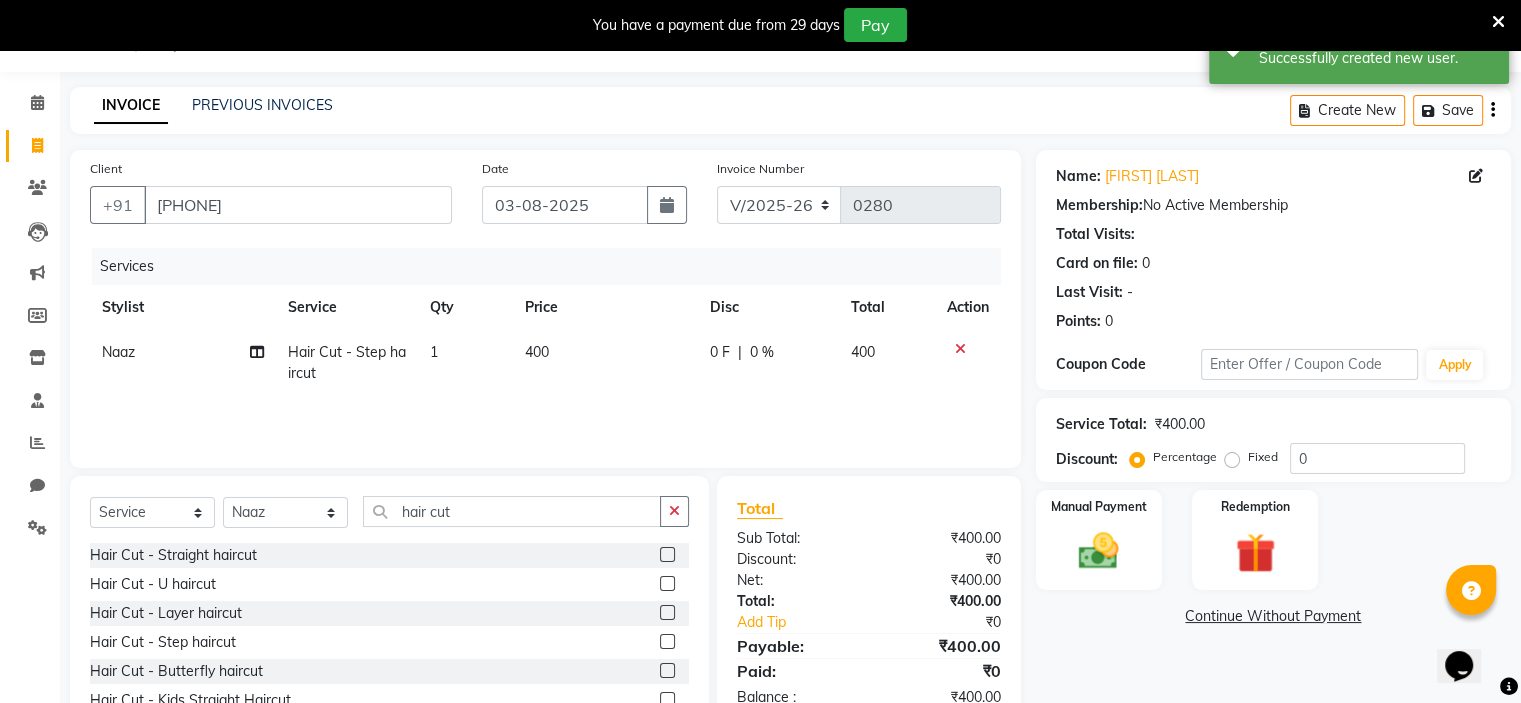 click on "400" 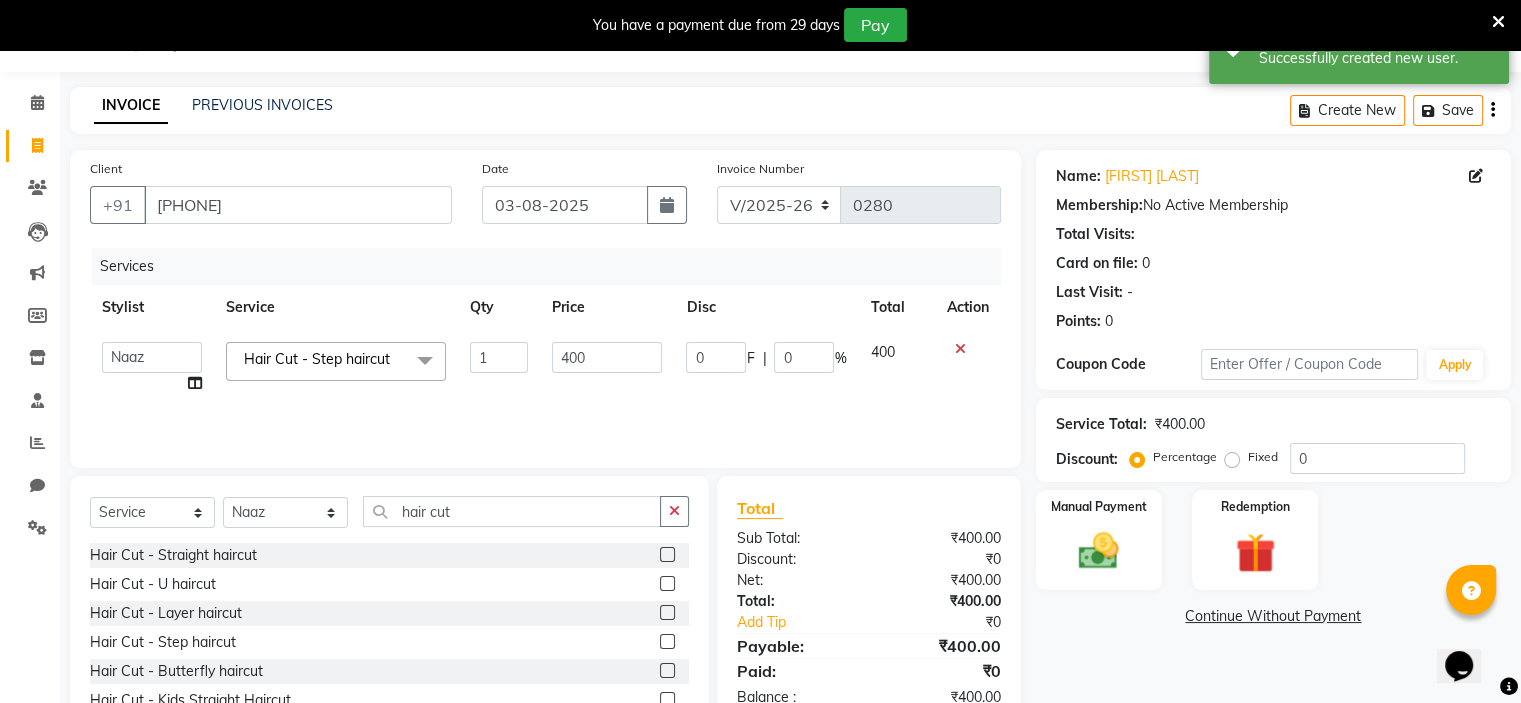 click on "1" 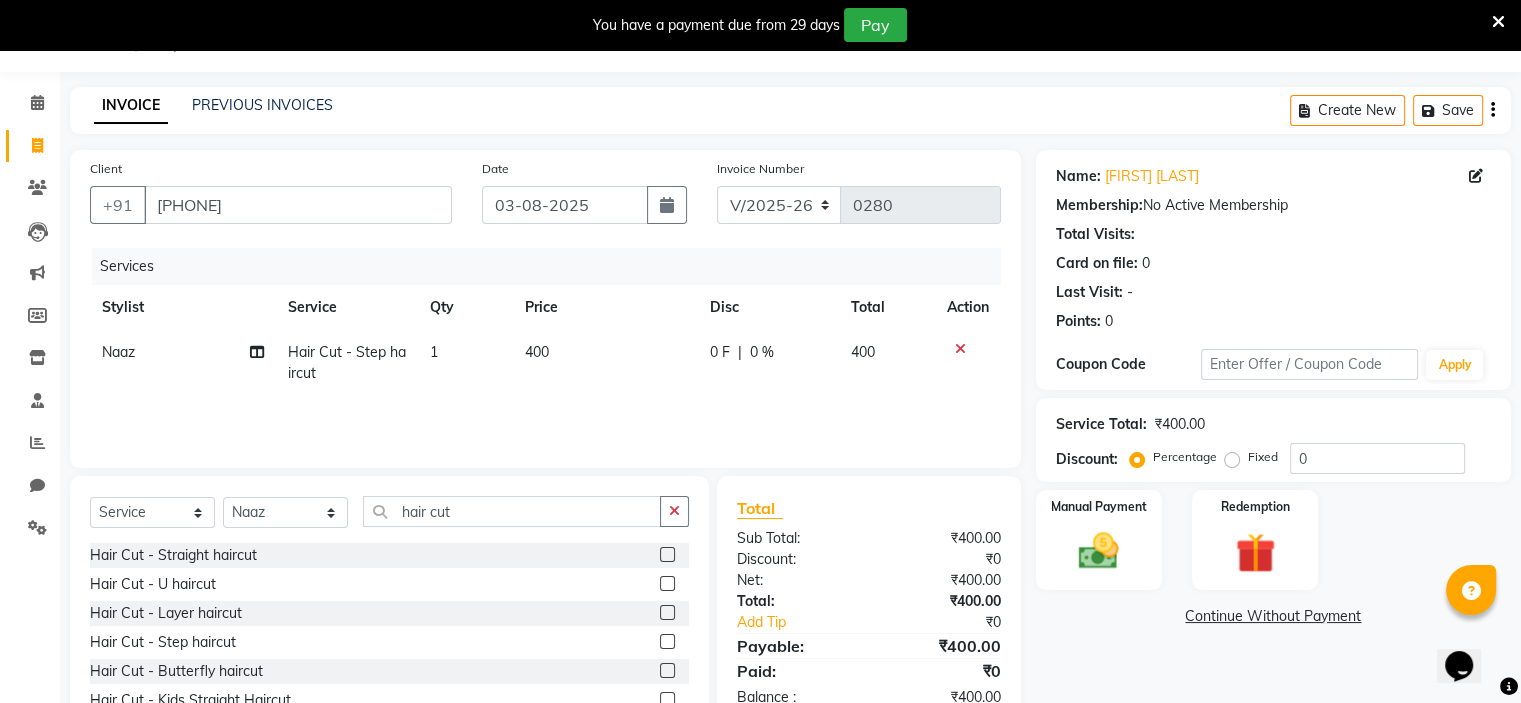click on "400" 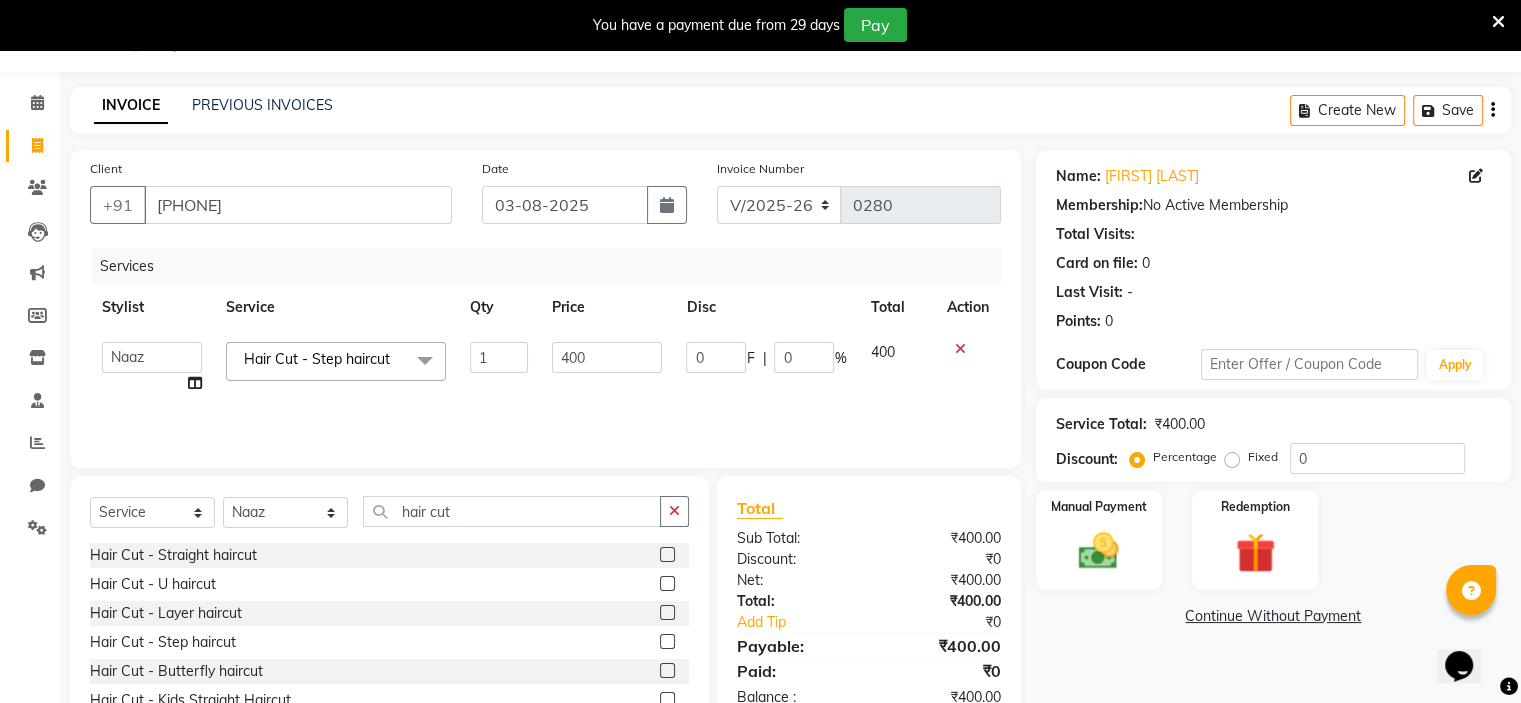 click on "1" 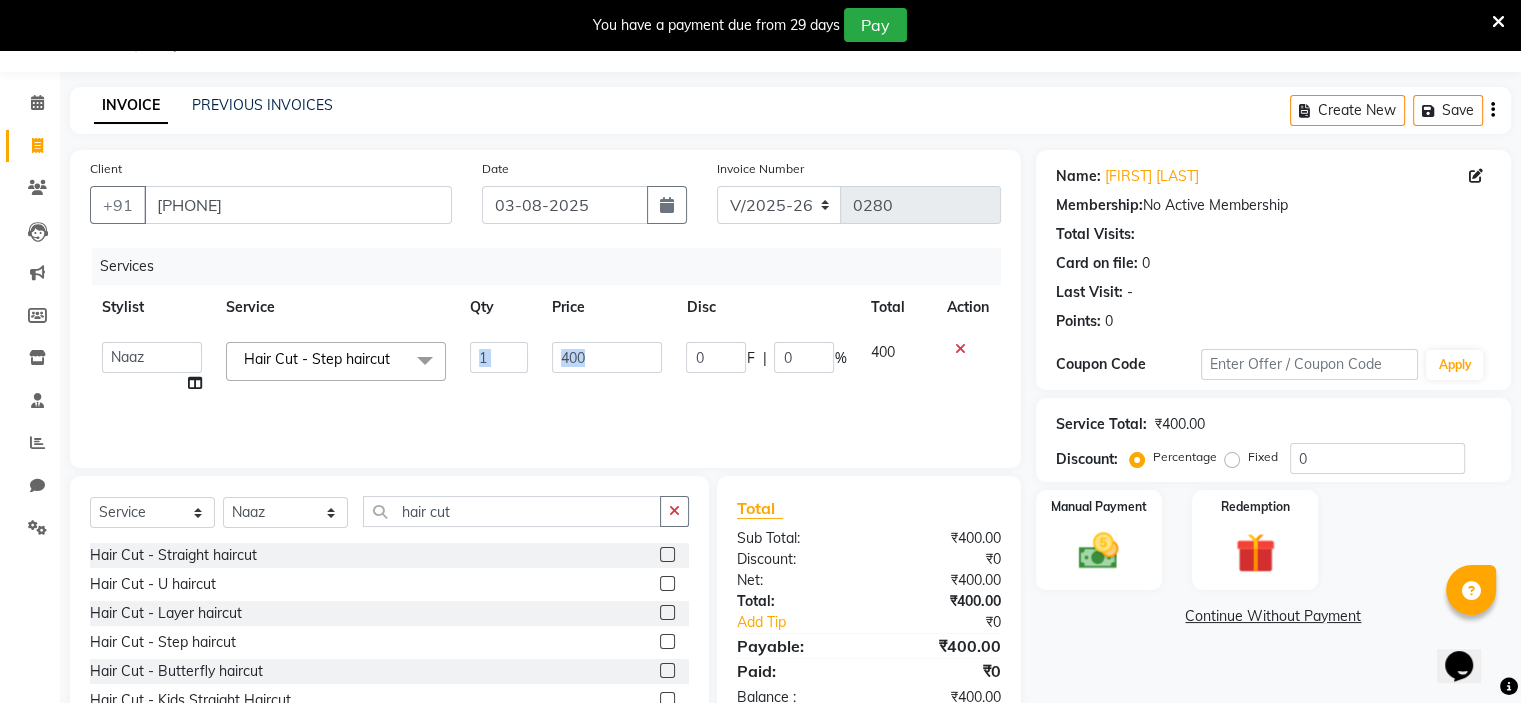 click on "Jayashree (Owner)   Karina   Karishma   Manda   Naaz   Ranjana   Ritu   Sakshi   Sangeeta   Sayee  Hair Cut - Step haircut  x Roll On Waxing - Full Body Roll On Waxing - Half Legs Roll On Waxing - Full Legs Roll On Waxing - Full hands Roll On Waxing - Underarms Roll On Waxing - Half back Roll On Waxing - Full Back Rica / Boisoft Waxing - Stomach and Chest    2550 Rica / Boisoft Waxing - Half Legs Rica / Boisoft Waxing - Full Legs Rica / Boisoft Waxing - Hands Rica / Boisoft Waxing - Underarms Rica / Boisoft Waxing - Half back Rica / Boisoft Waxing -  Back Rica / Boisoft Waxing - Stomach and Chest Brazilian Stripless Wax - Eyebrows Brazilian Stripless Wax - Upper Lip Brazilian Stripless Wax - Forehead Brazilian Stripless Wax - Side Locks Brazilian Stripless Wax - Jawline Brazilian Stripless Wax - Chin Brazilian Stripless Wax - Nose Brazilian Stripless Wax - Full Face Brazilian Stripless Wax - Under Arms Brazilian Stripless Wax - Bikini Wax Brazilian Stripless Wax - Lower lip Chocolate Waxing - Full Body 1 0" 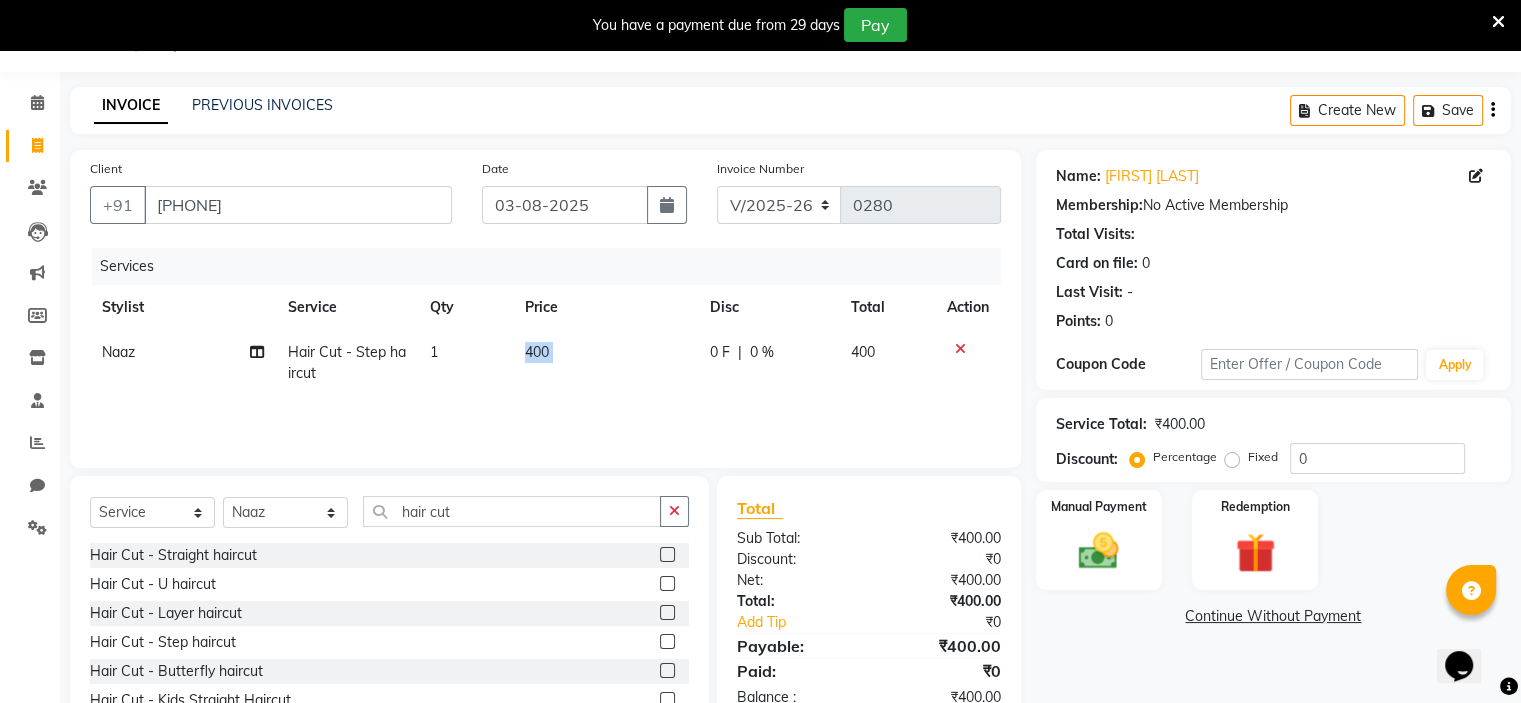 click on "400" 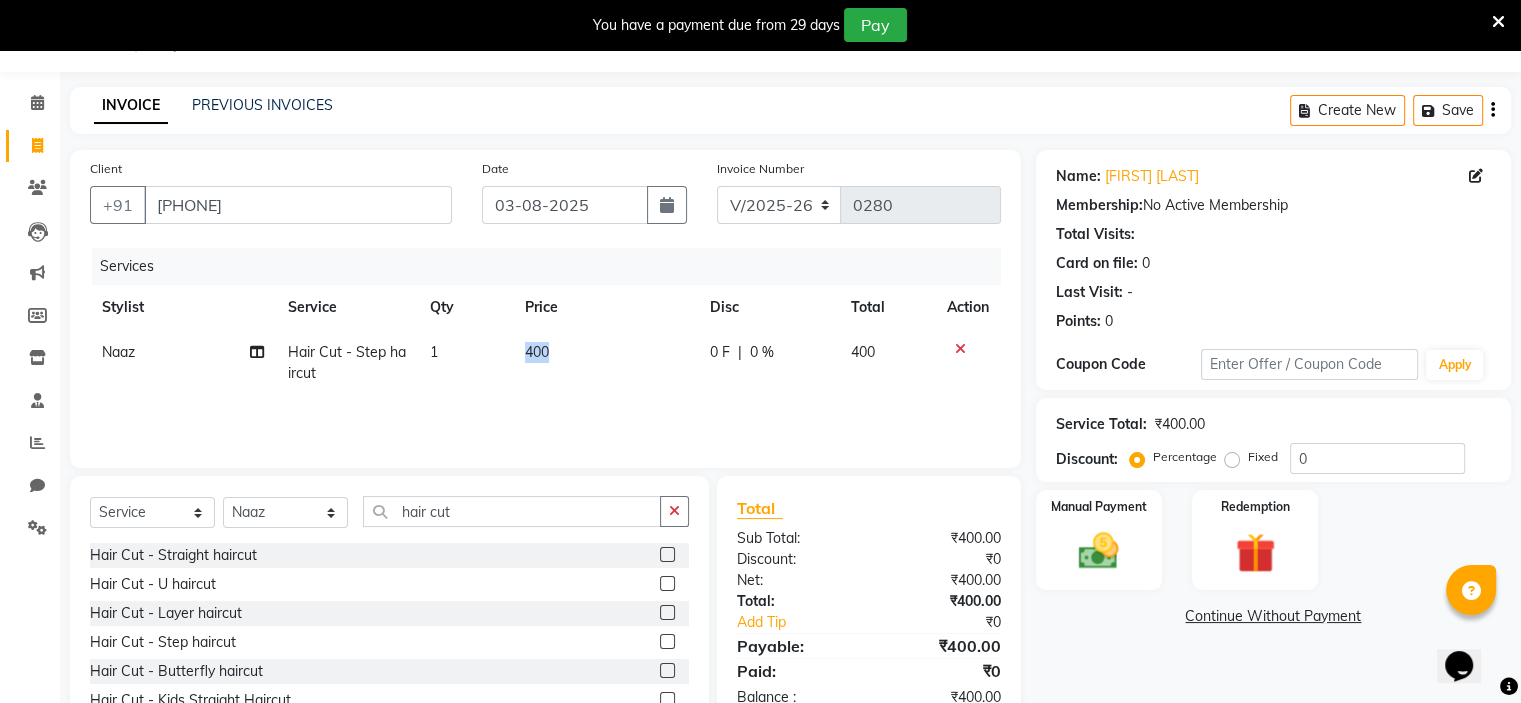 select on "84145" 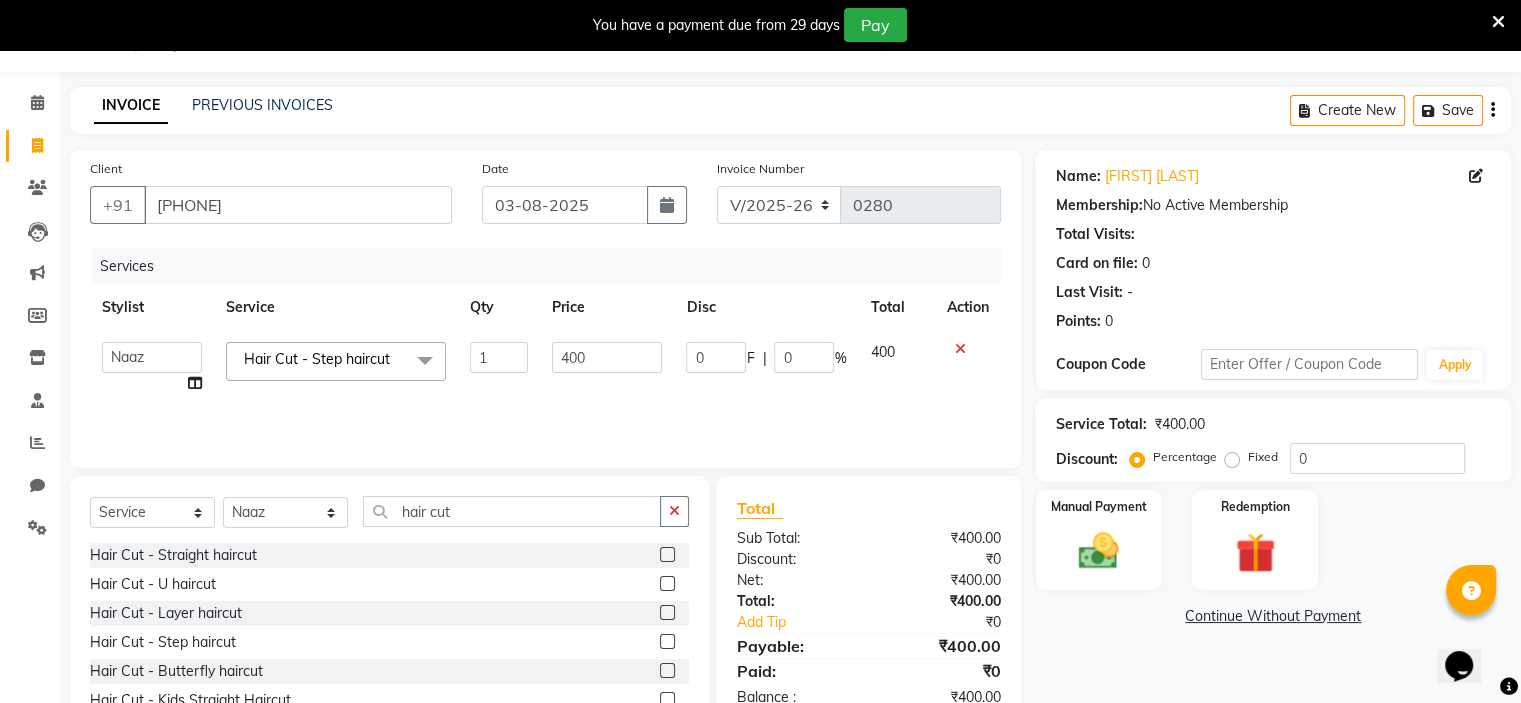 click on "1" 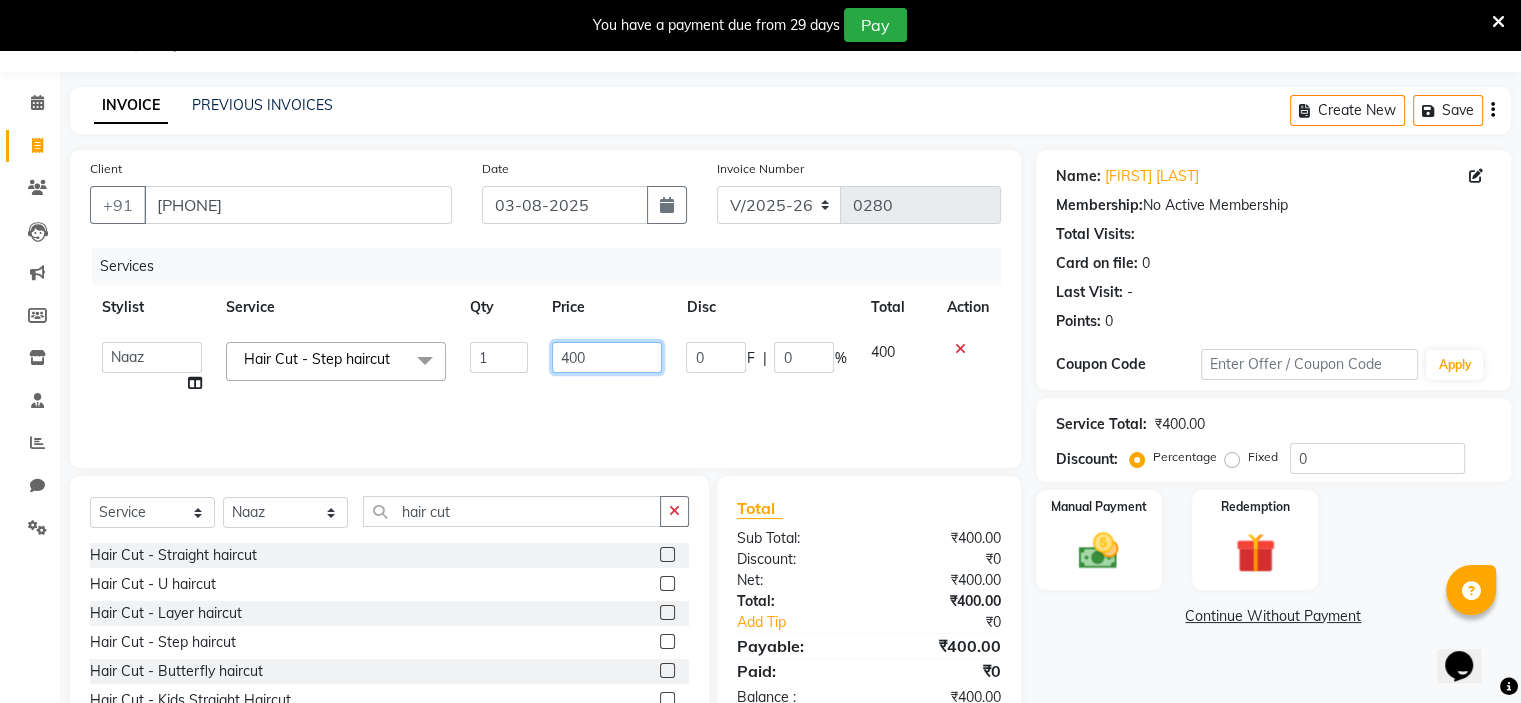 click on "400" 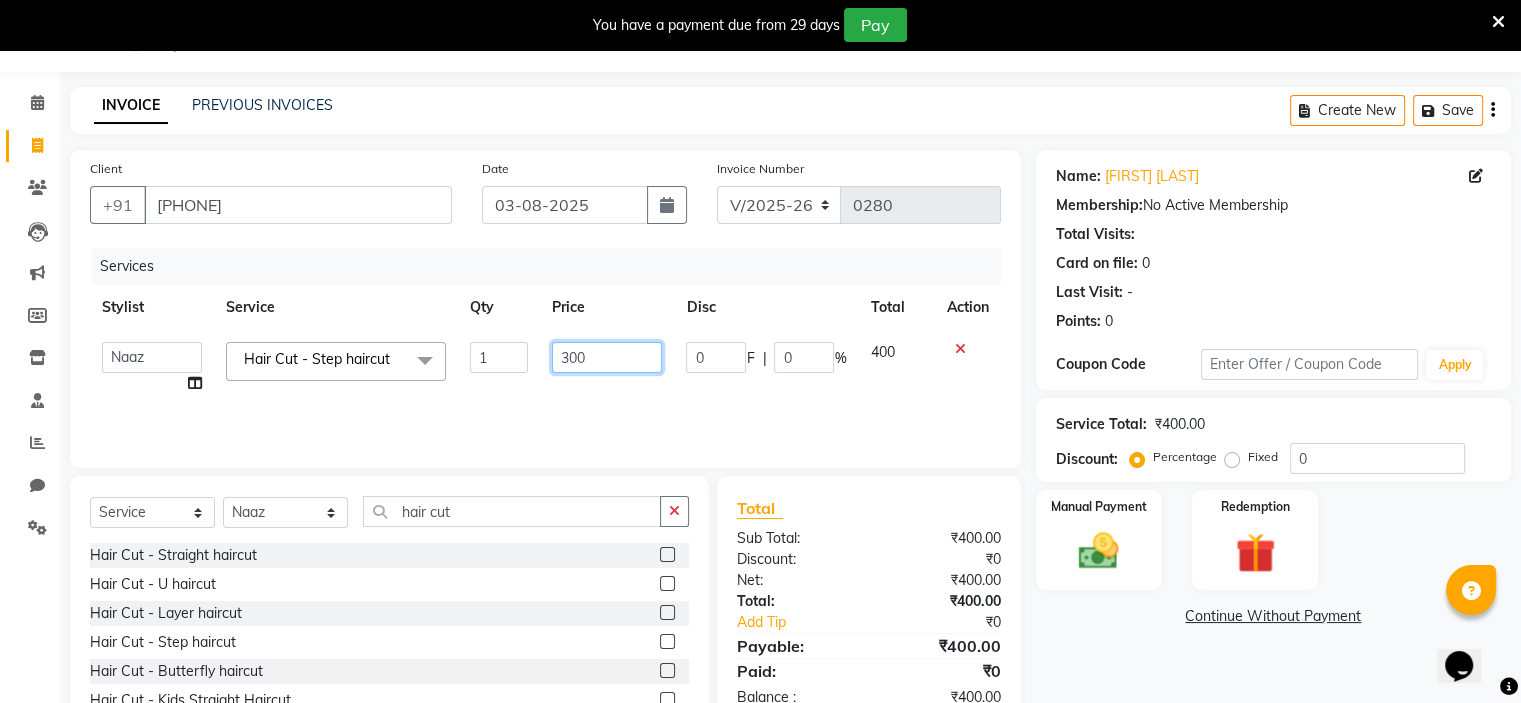 click on "300" 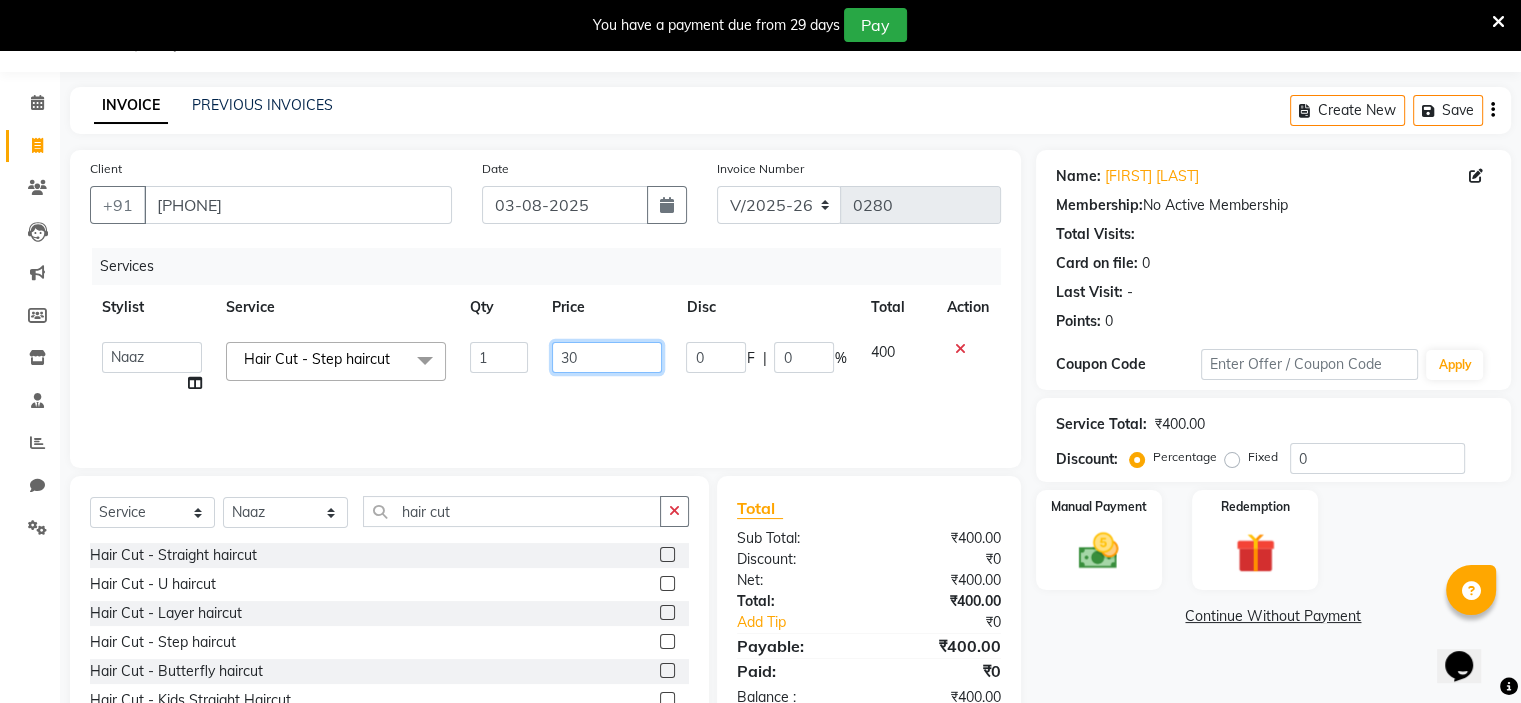 type on "350" 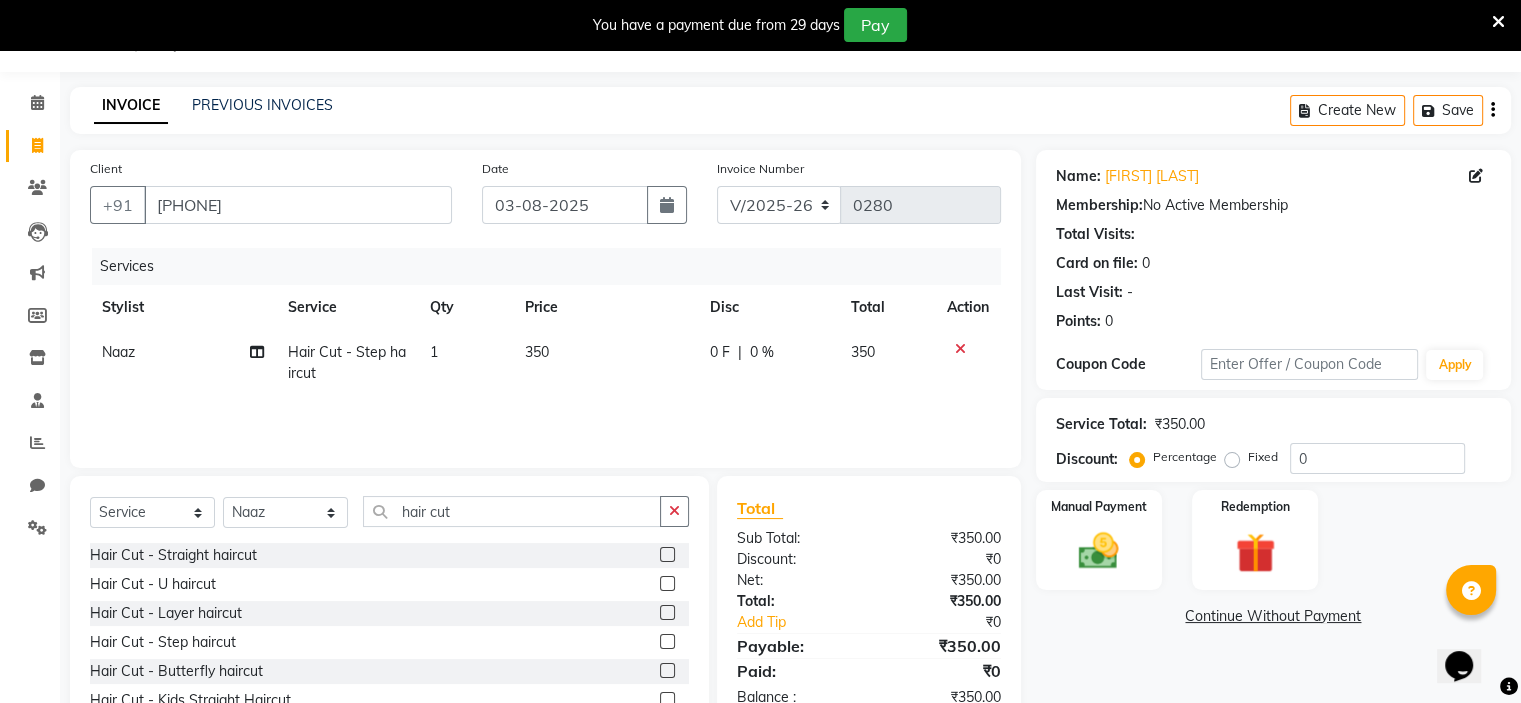 click on "Services Stylist Service Qty Price Disc Total Action Naaz Hair Cut - Step haircut 1 350 0 F | 0 % 350" 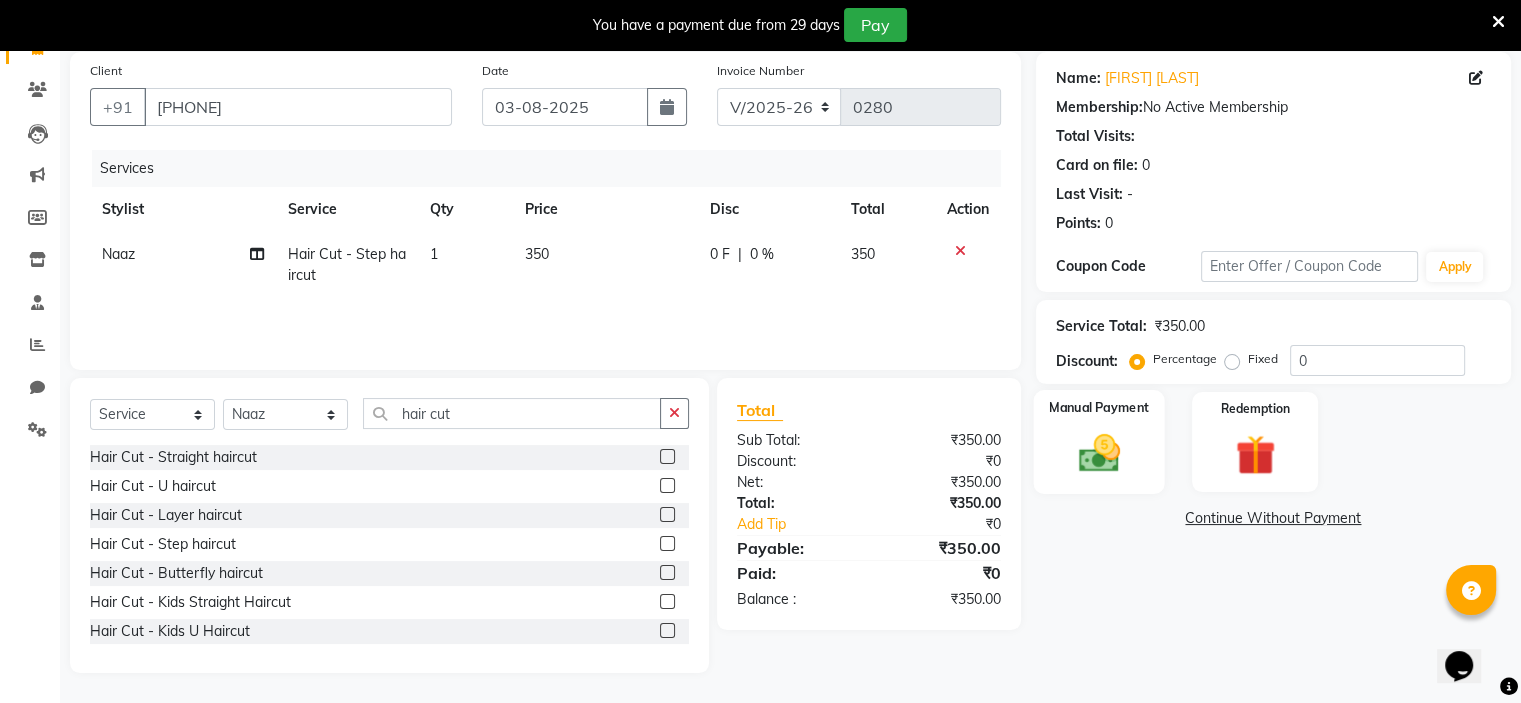 click 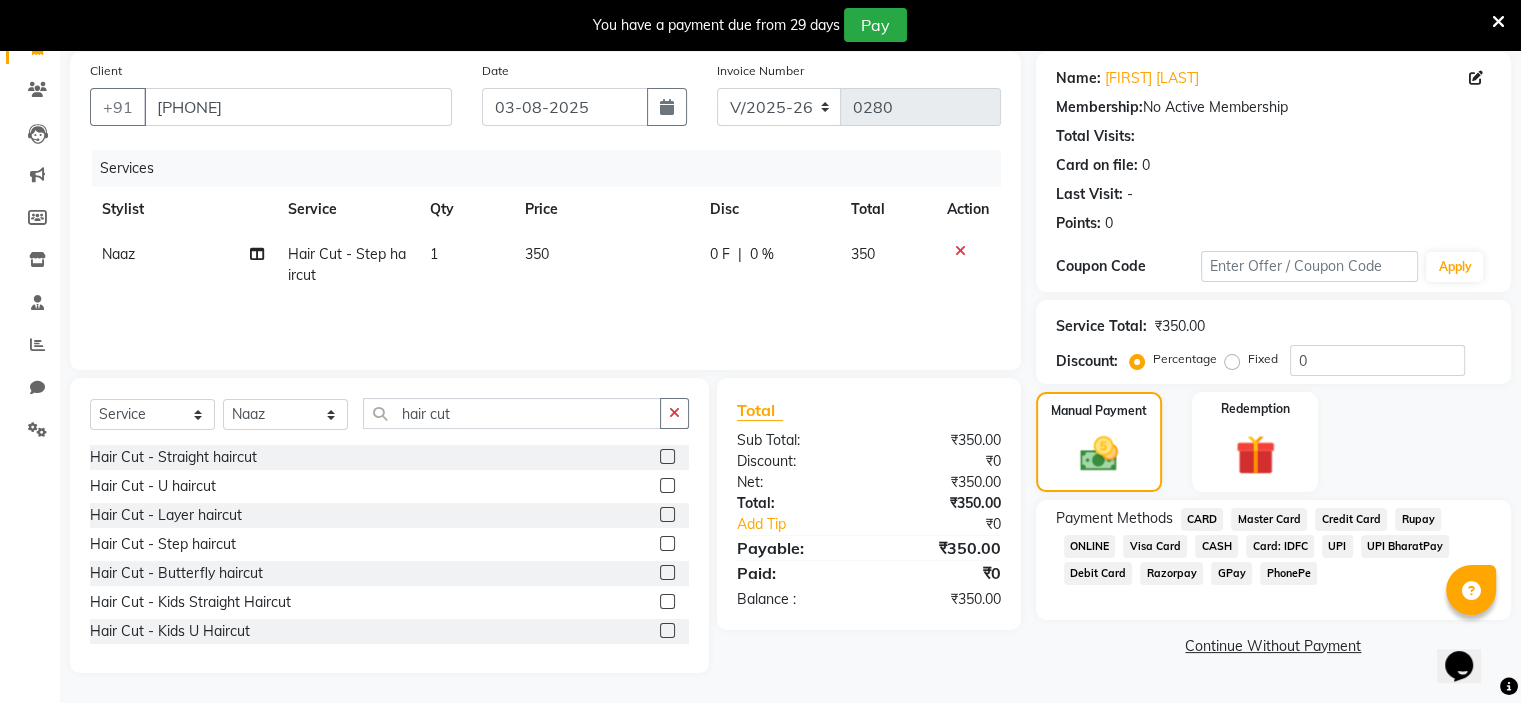 click on "GPay" 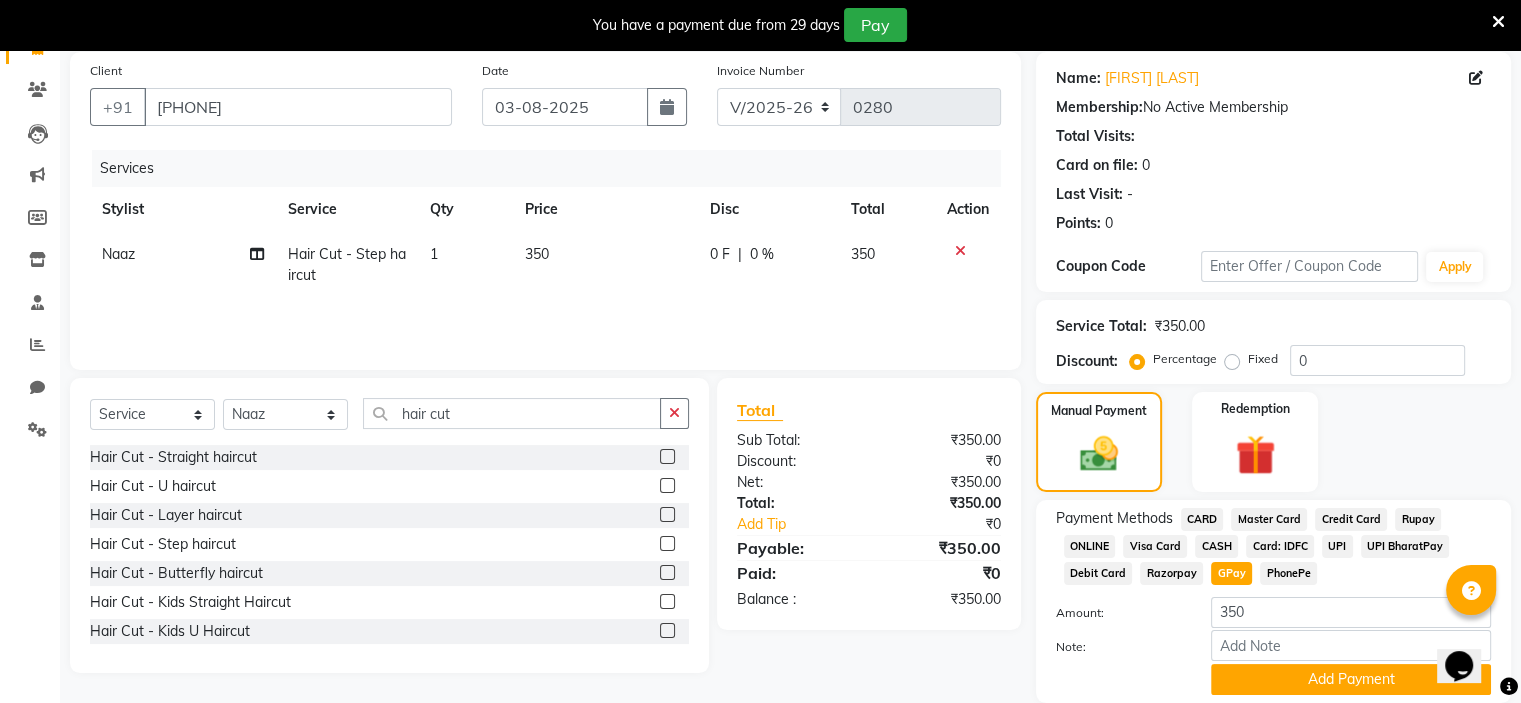 scroll, scrollTop: 221, scrollLeft: 0, axis: vertical 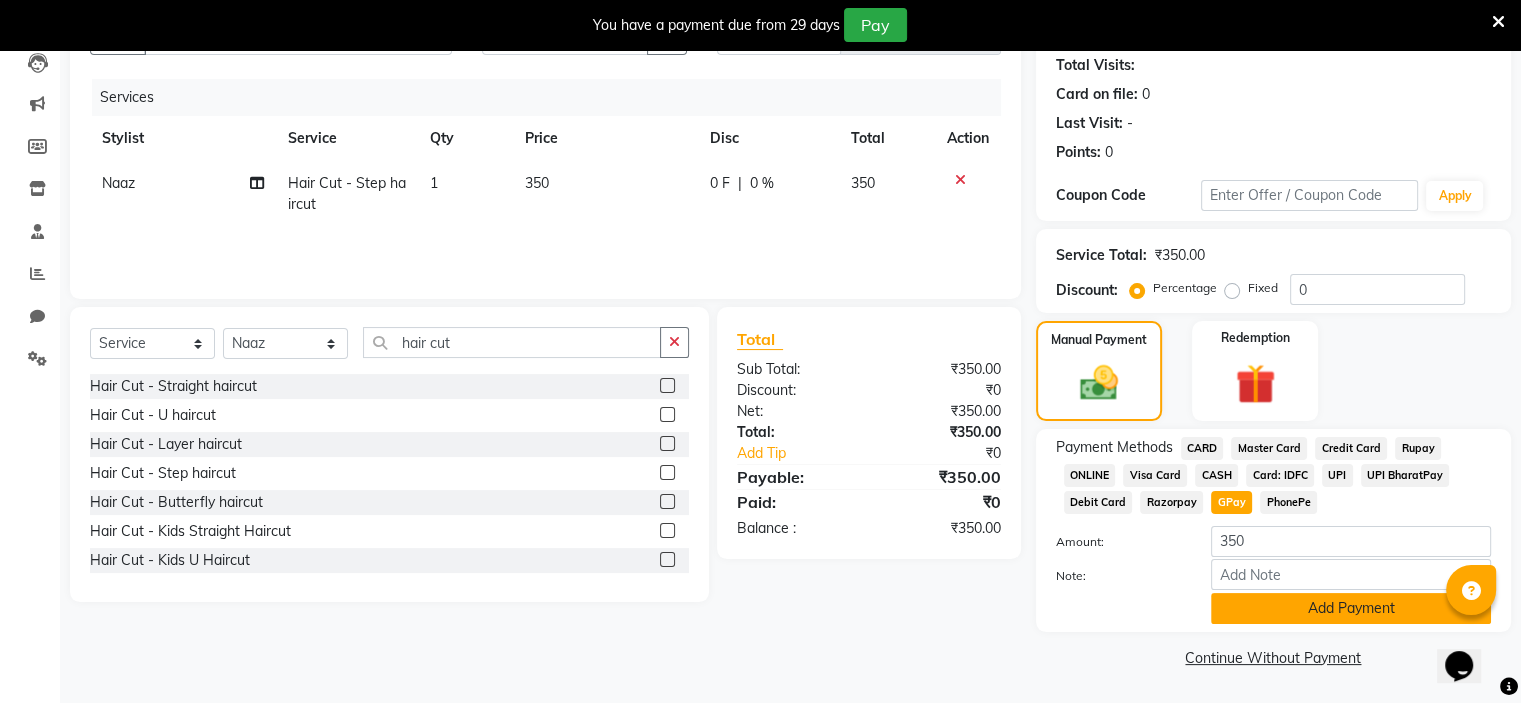 click on "Add Payment" 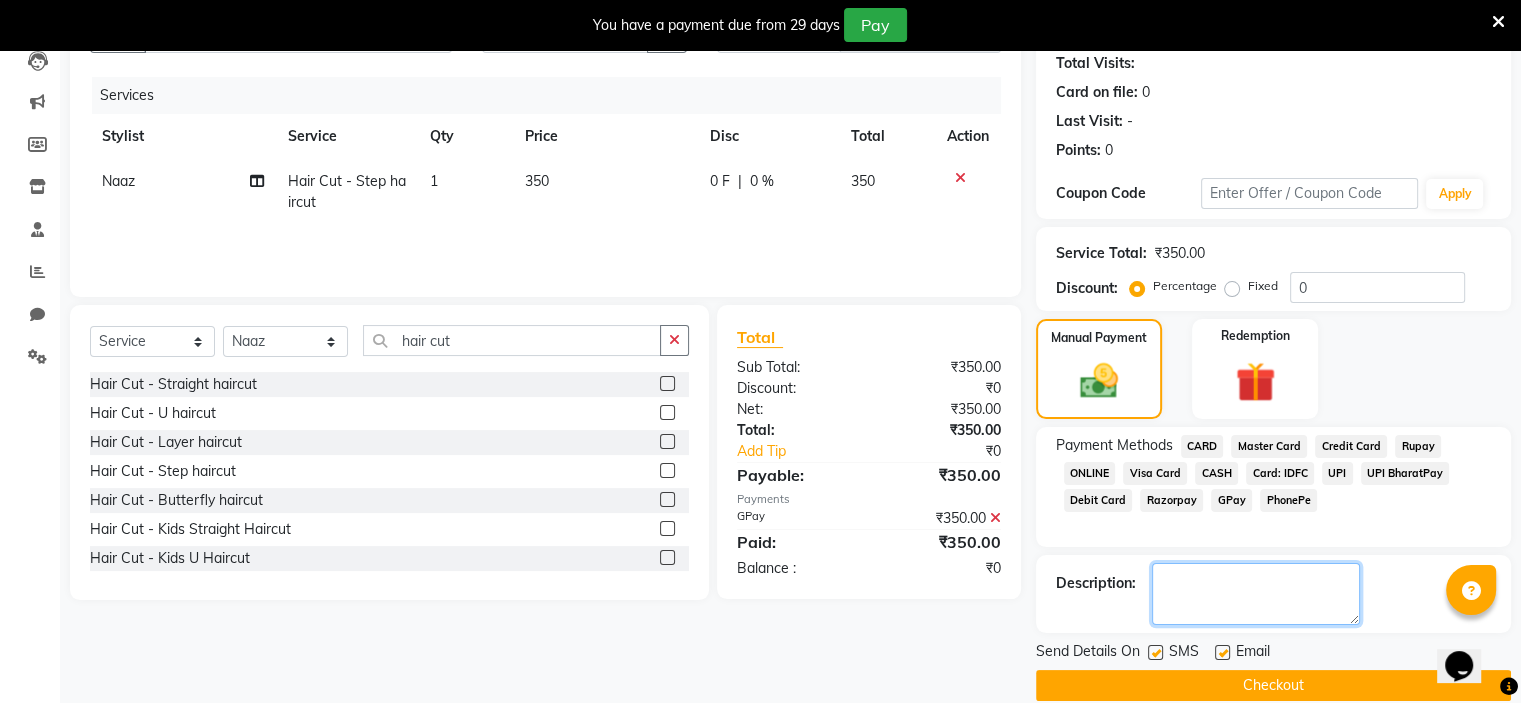 click 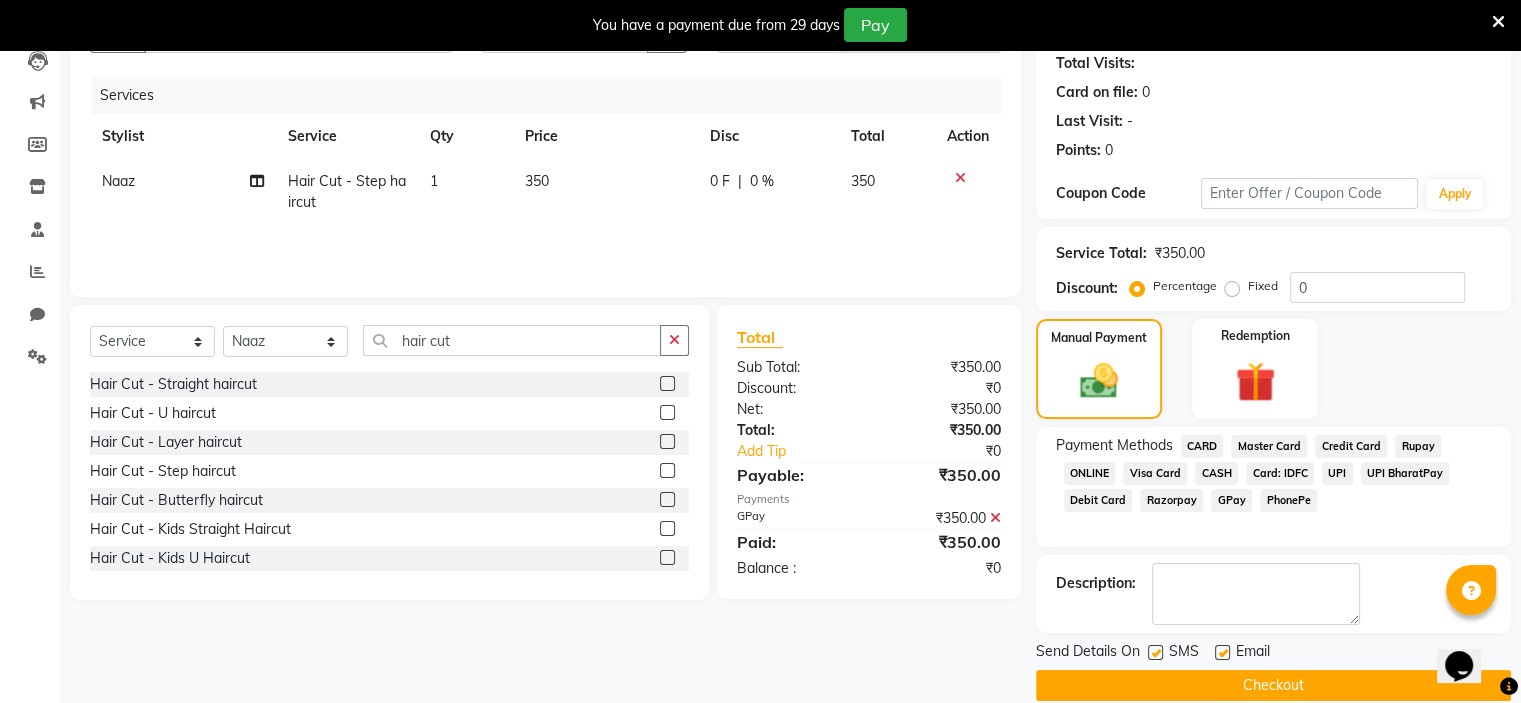 click on "Checkout" 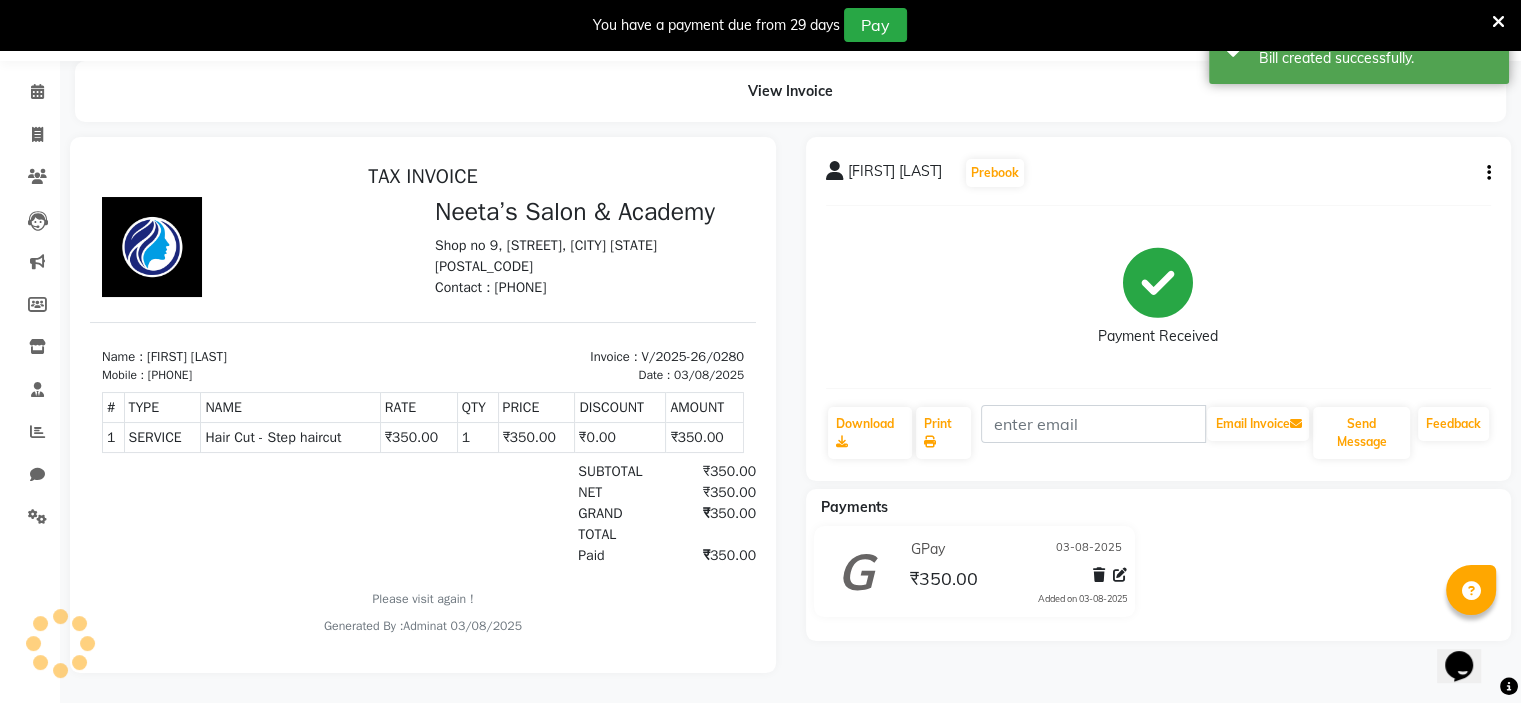scroll, scrollTop: 0, scrollLeft: 0, axis: both 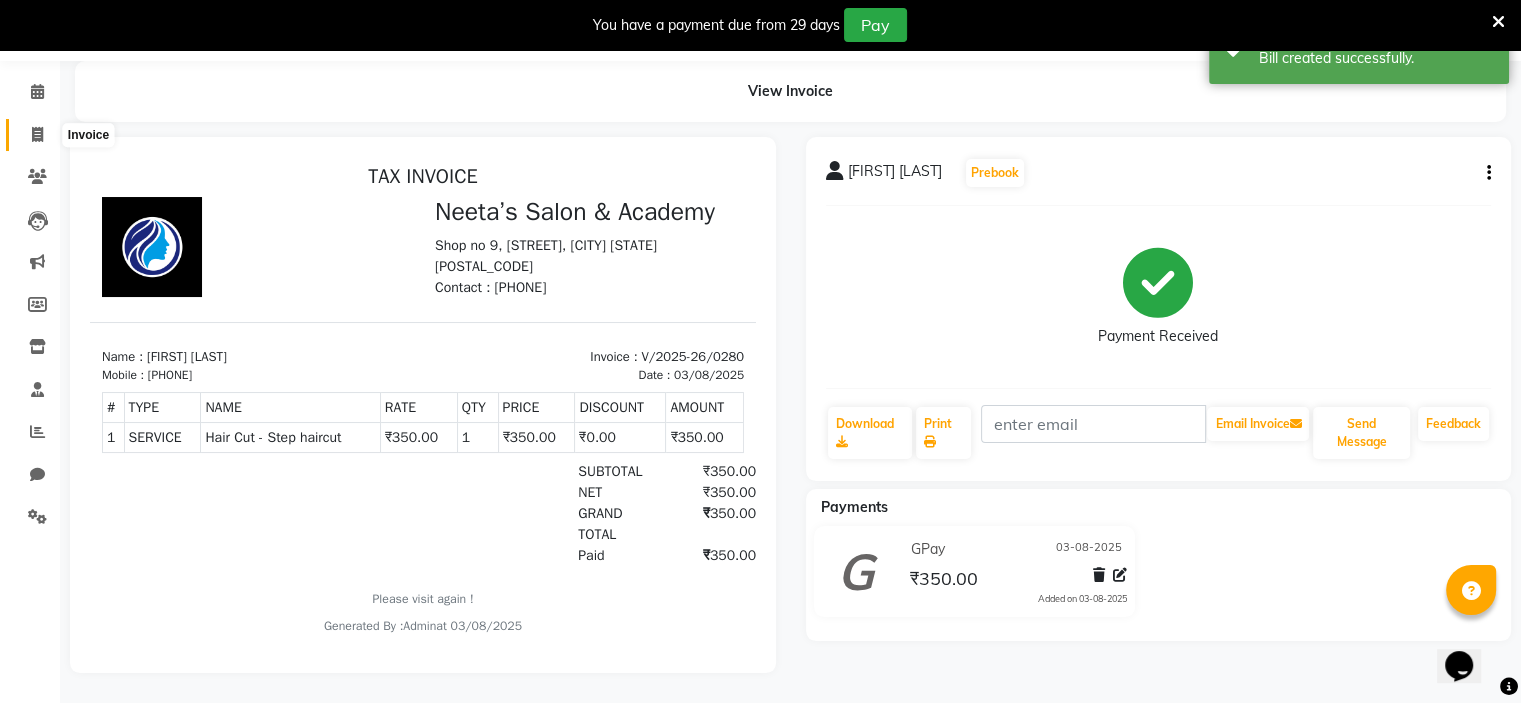 click 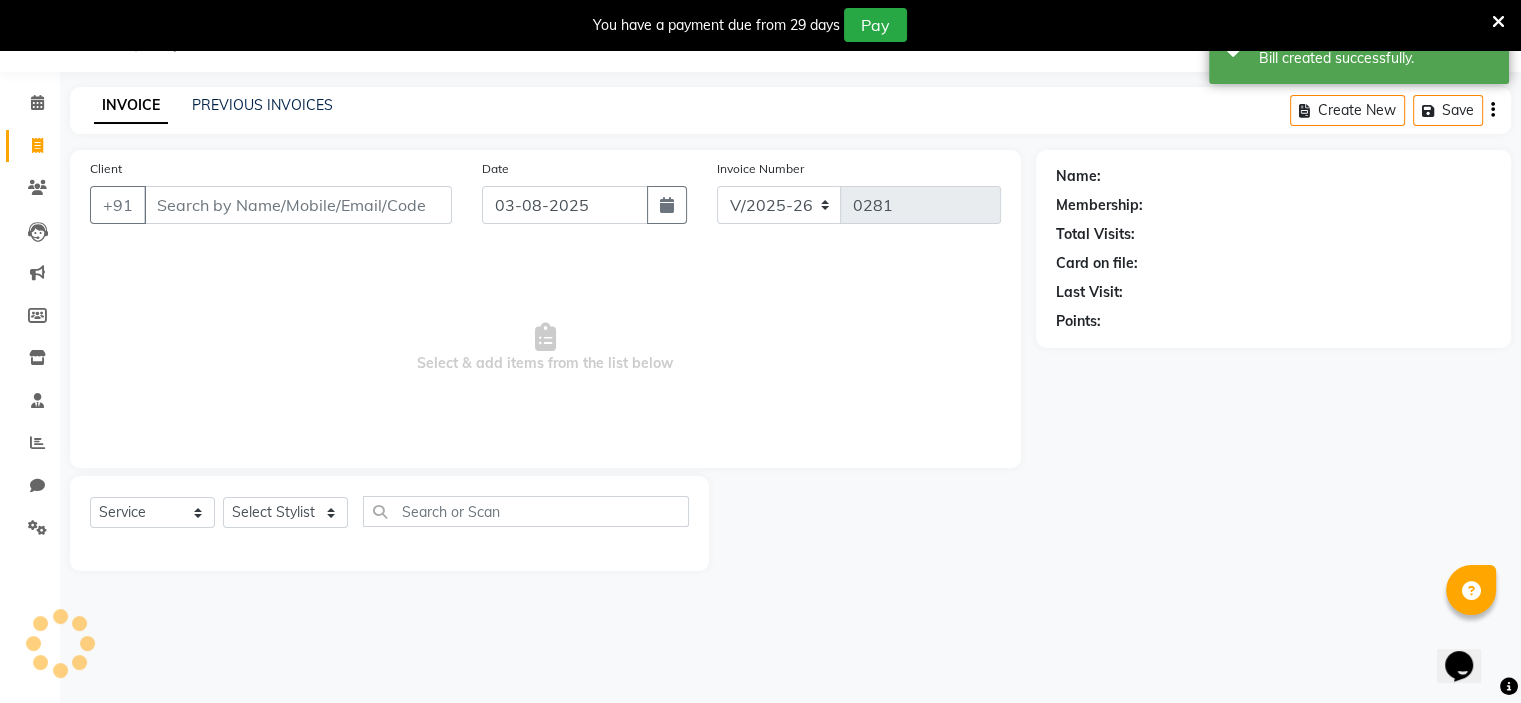 scroll, scrollTop: 50, scrollLeft: 0, axis: vertical 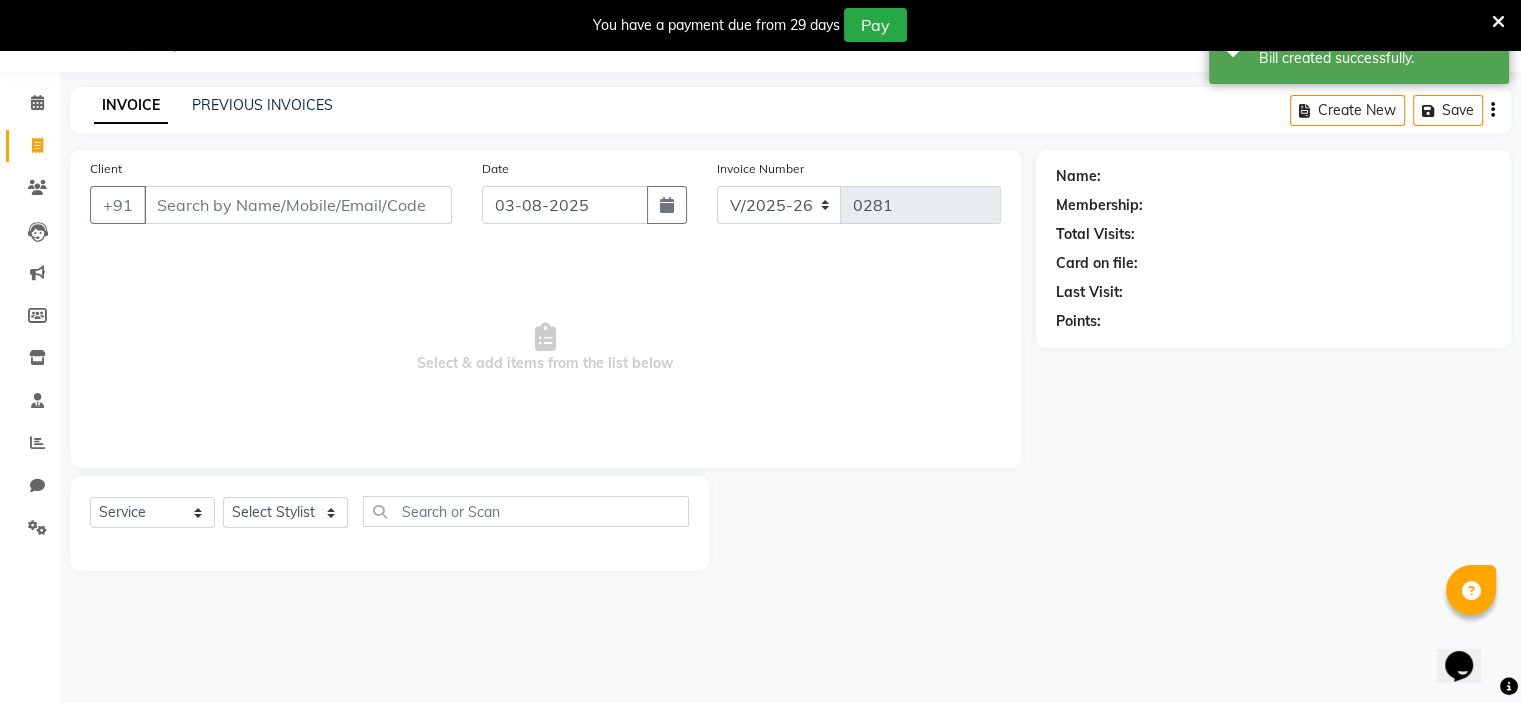 click on "Client" at bounding box center (298, 205) 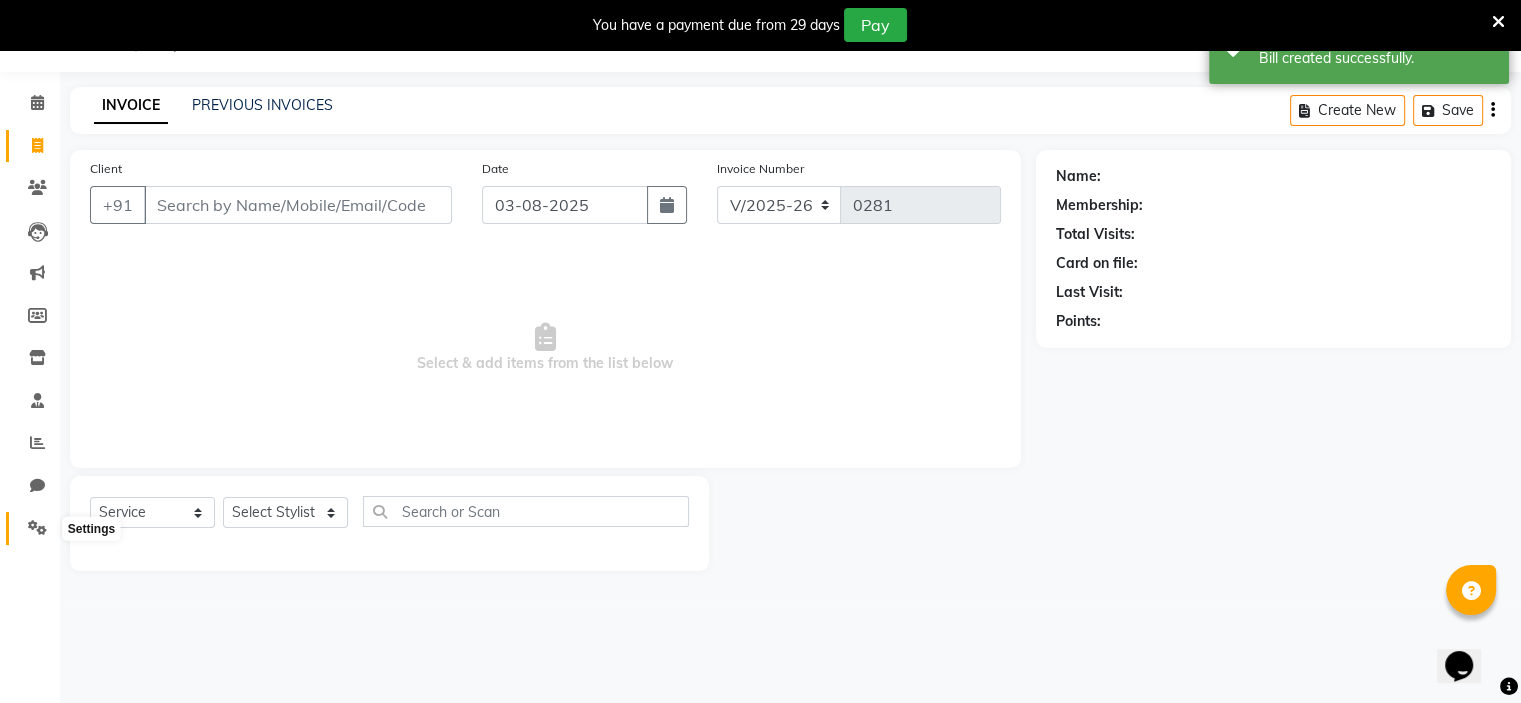 click 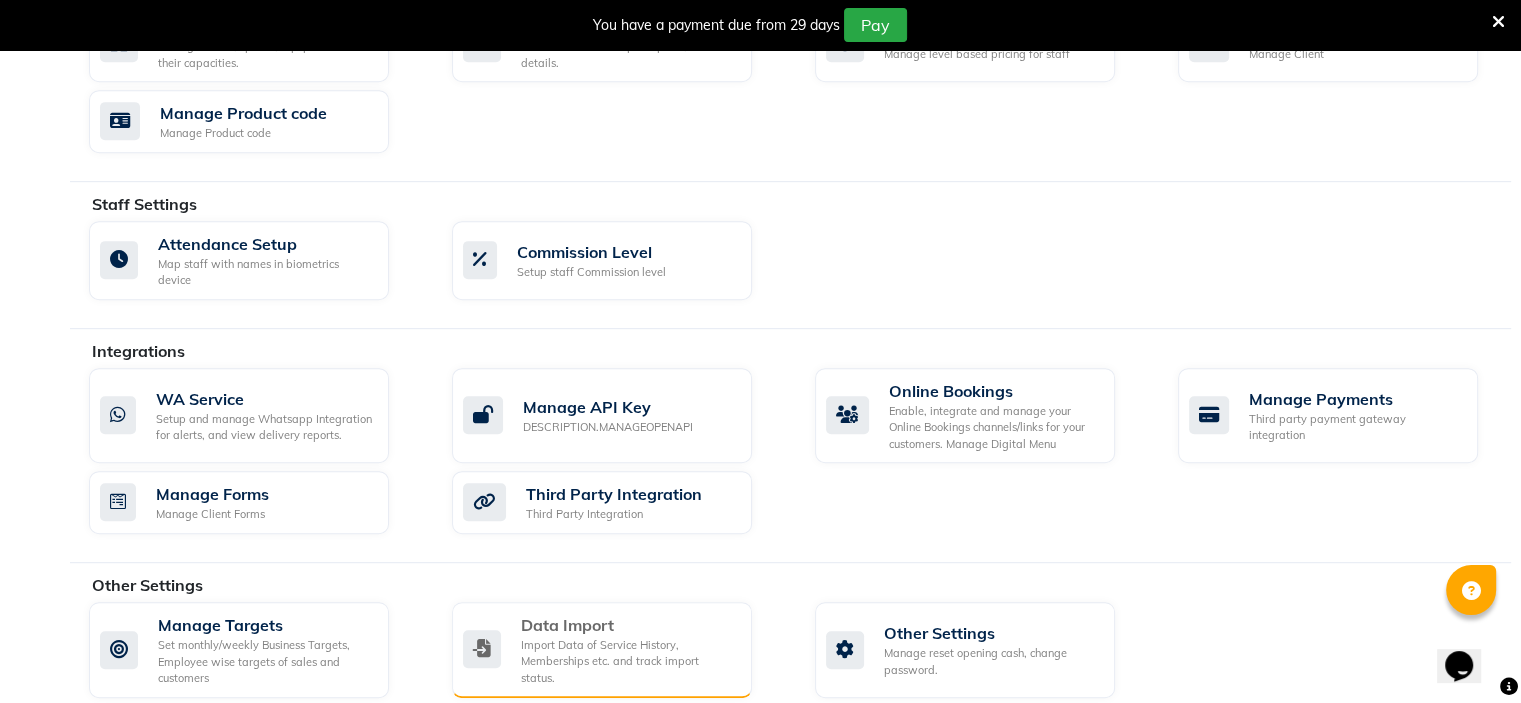 scroll, scrollTop: 968, scrollLeft: 0, axis: vertical 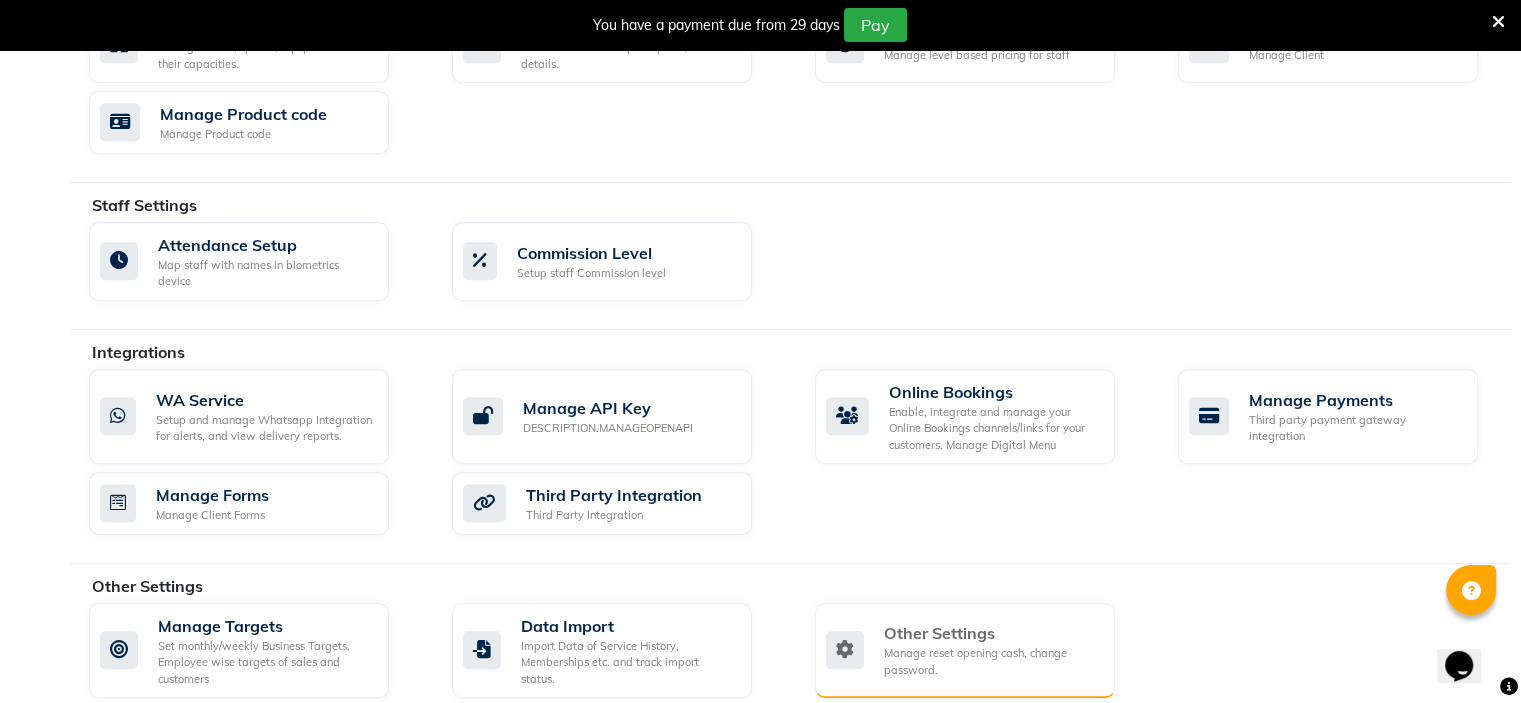 click on "Manage reset opening cash, change password." 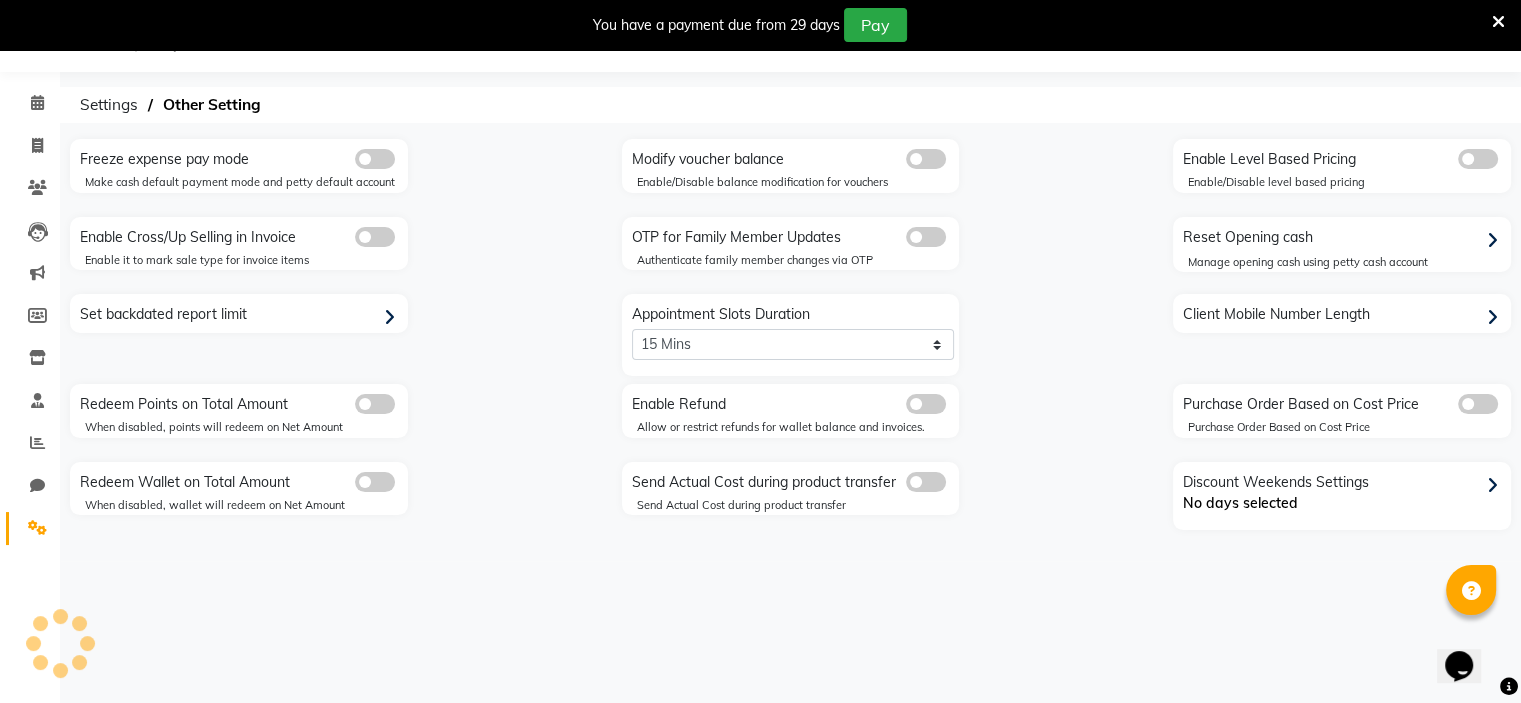 scroll, scrollTop: 50, scrollLeft: 0, axis: vertical 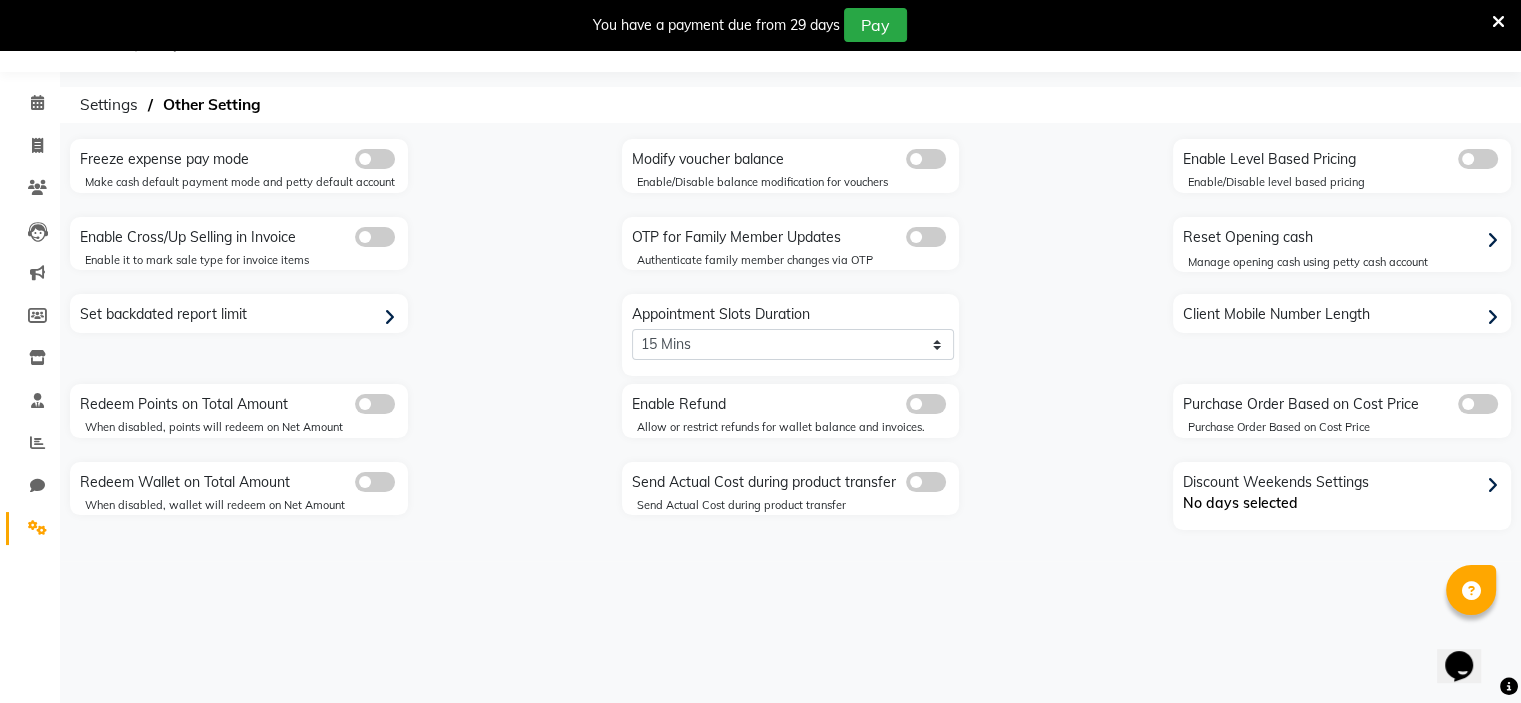 click on "Settings" 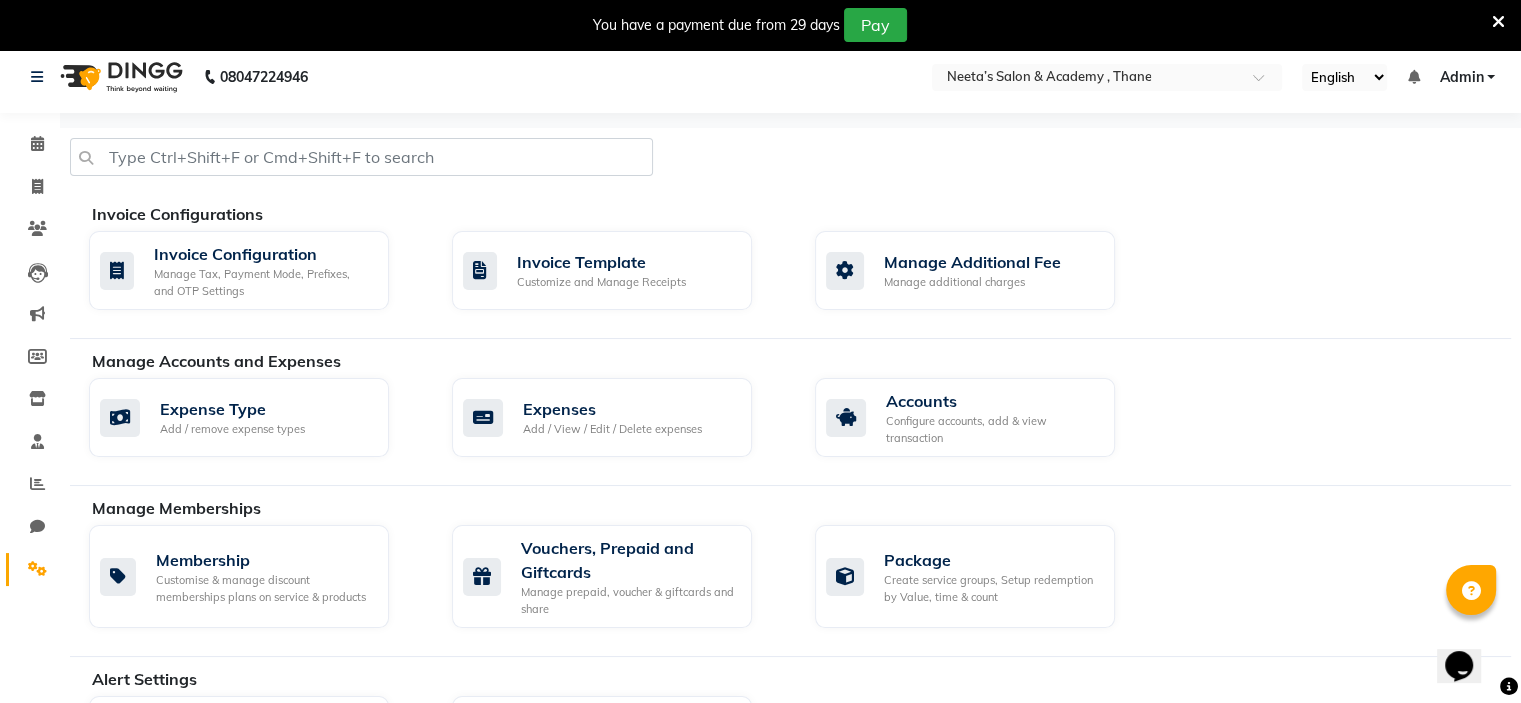 scroll, scrollTop: 0, scrollLeft: 0, axis: both 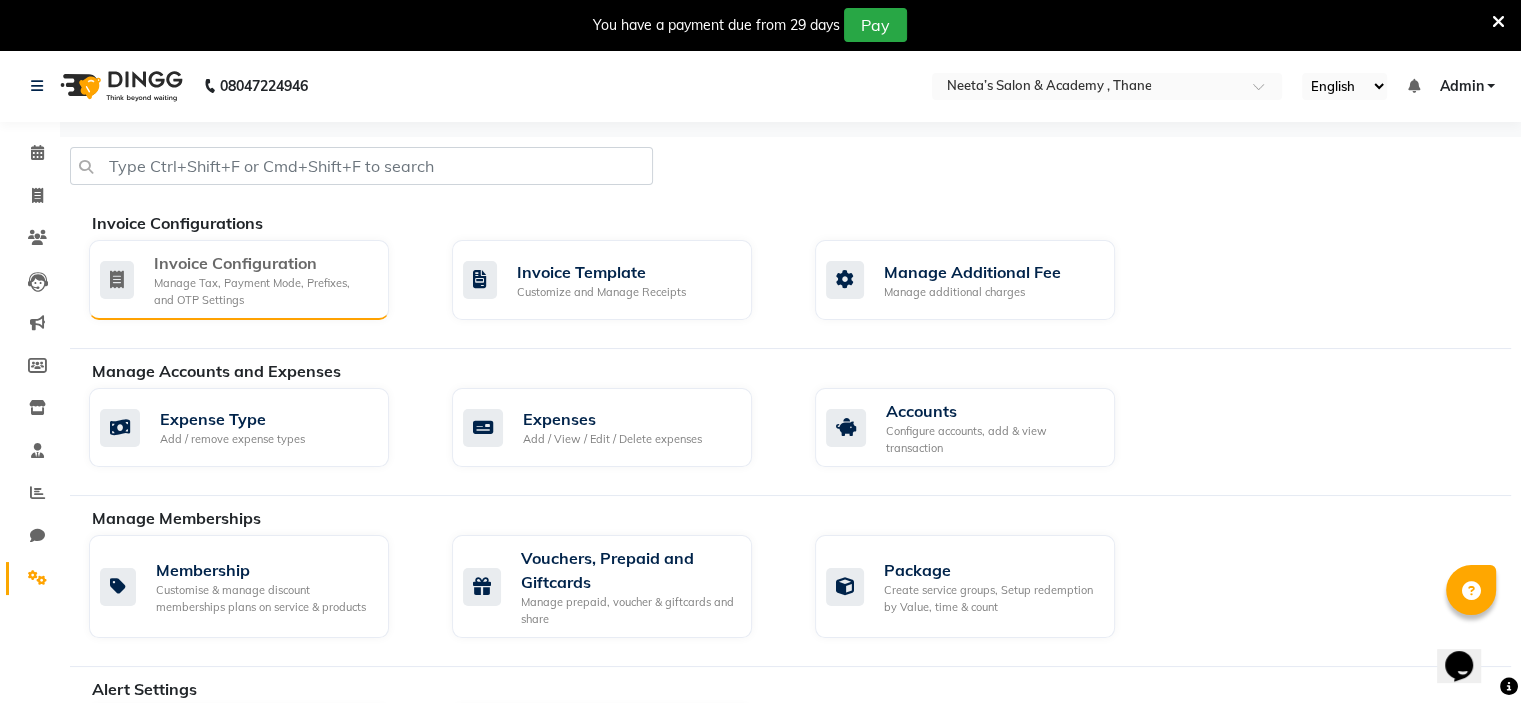 click on "Manage Tax, Payment Mode, Prefixes, and OTP Settings" 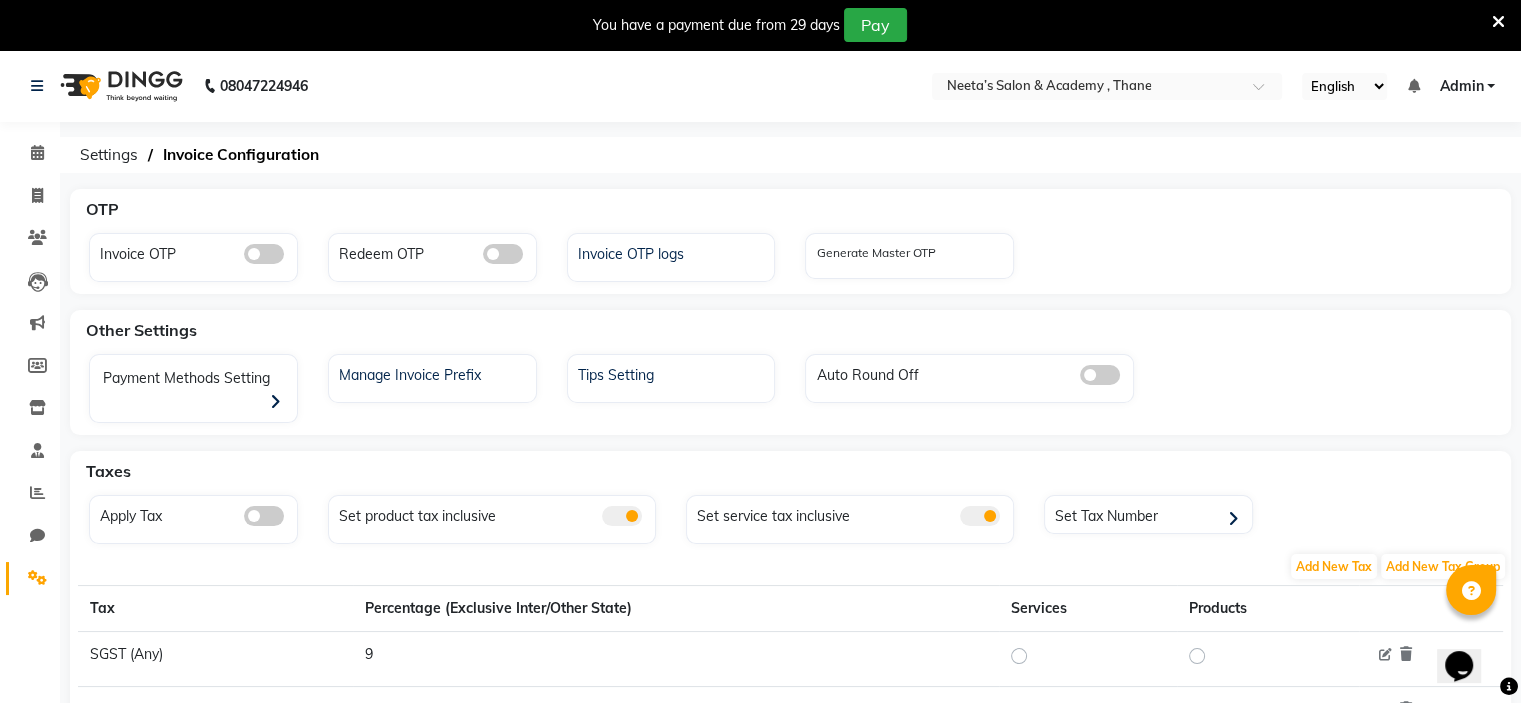 scroll, scrollTop: 44, scrollLeft: 0, axis: vertical 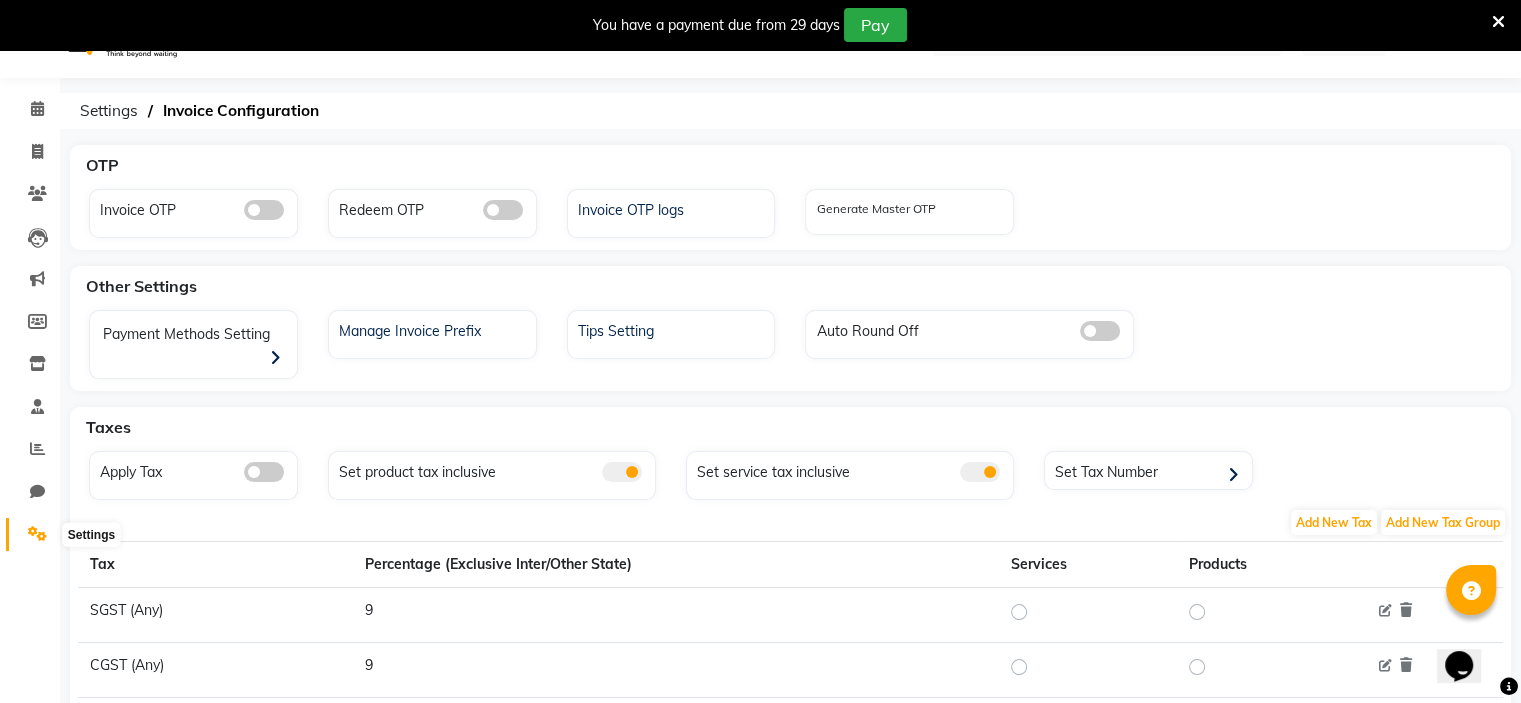 click 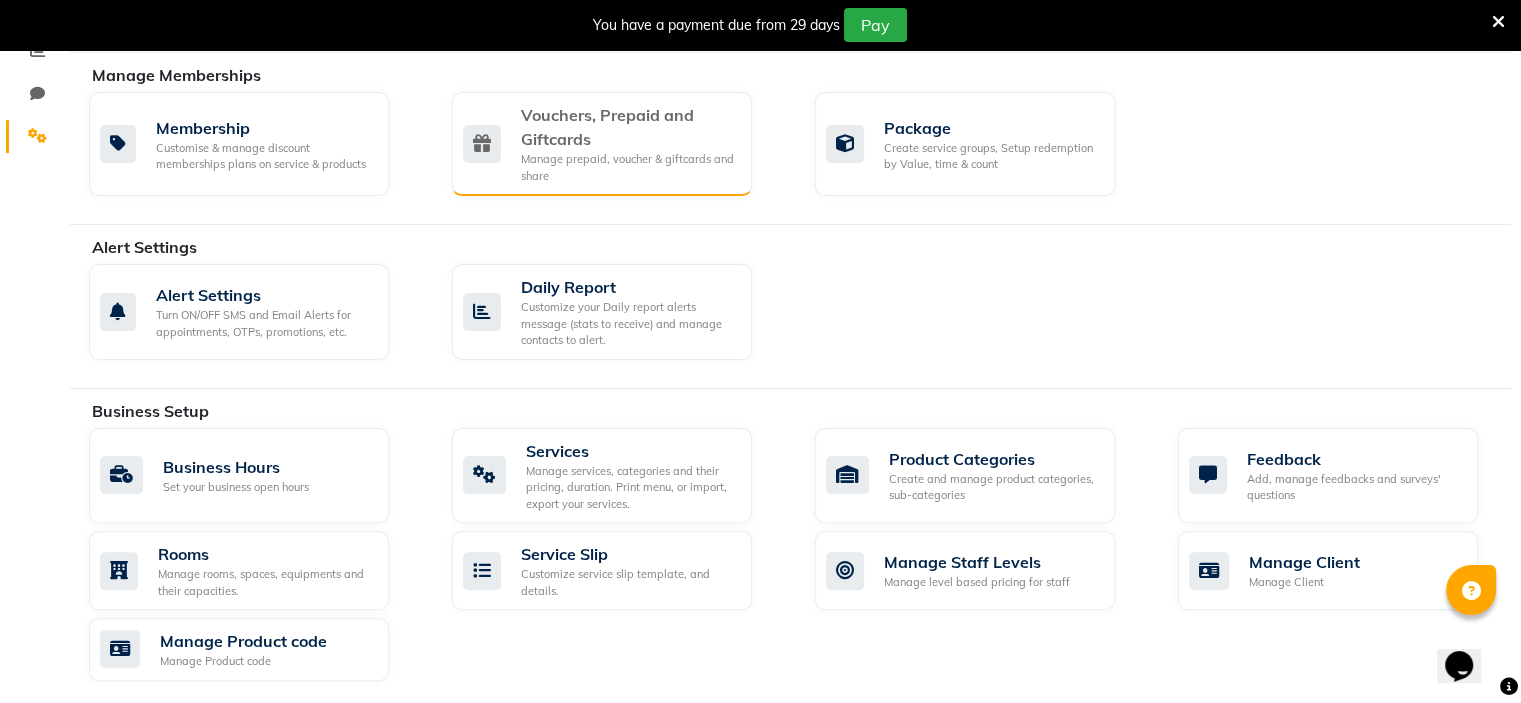 scroll, scrollTop: 443, scrollLeft: 0, axis: vertical 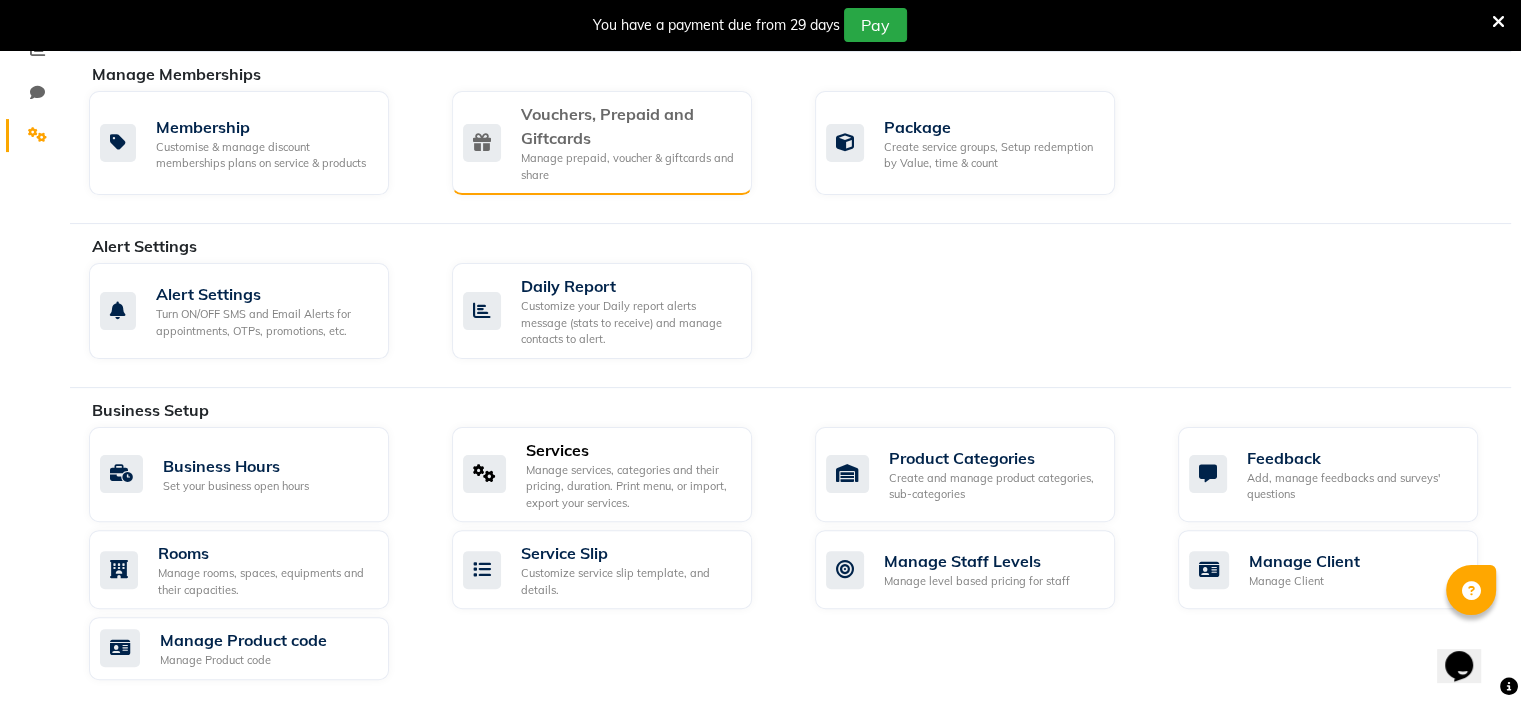 click on "Services" 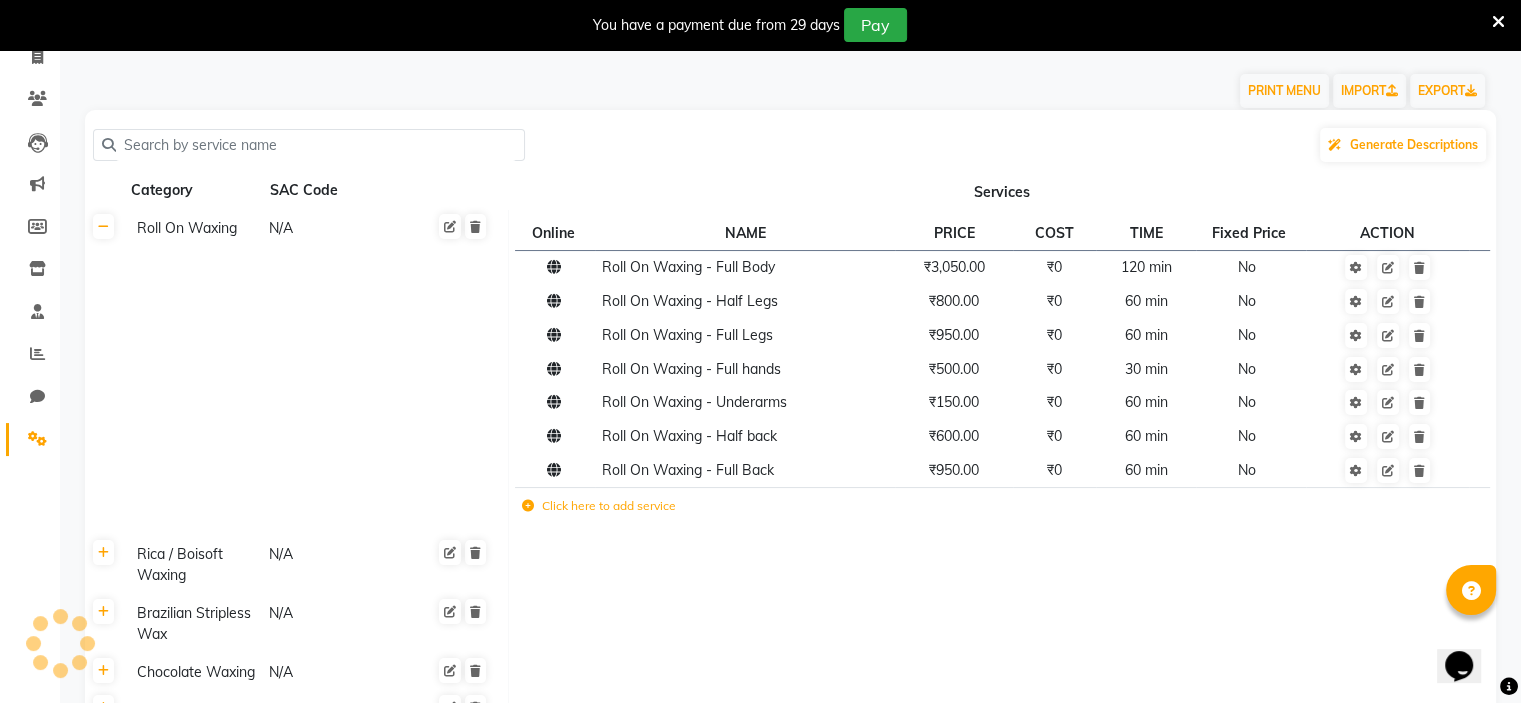 scroll, scrollTop: 135, scrollLeft: 0, axis: vertical 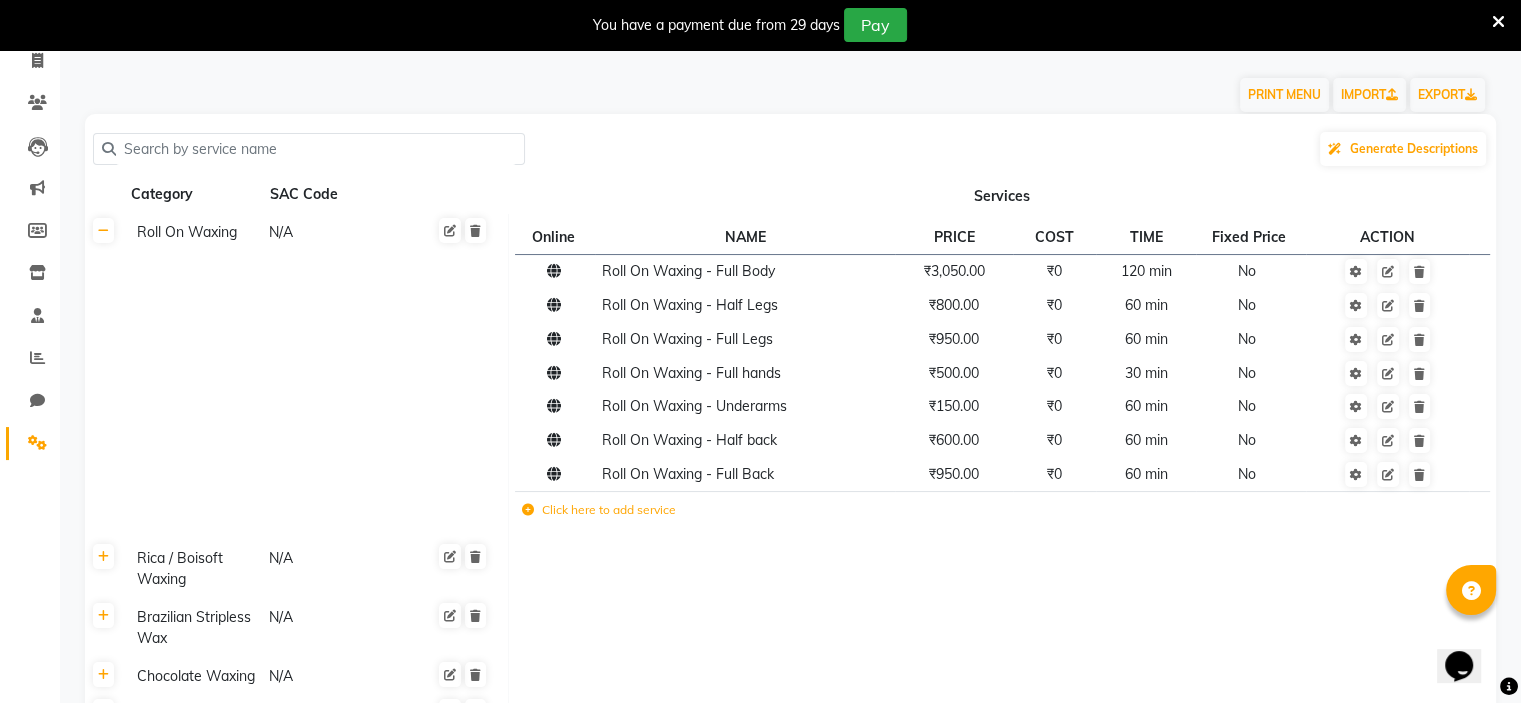 click 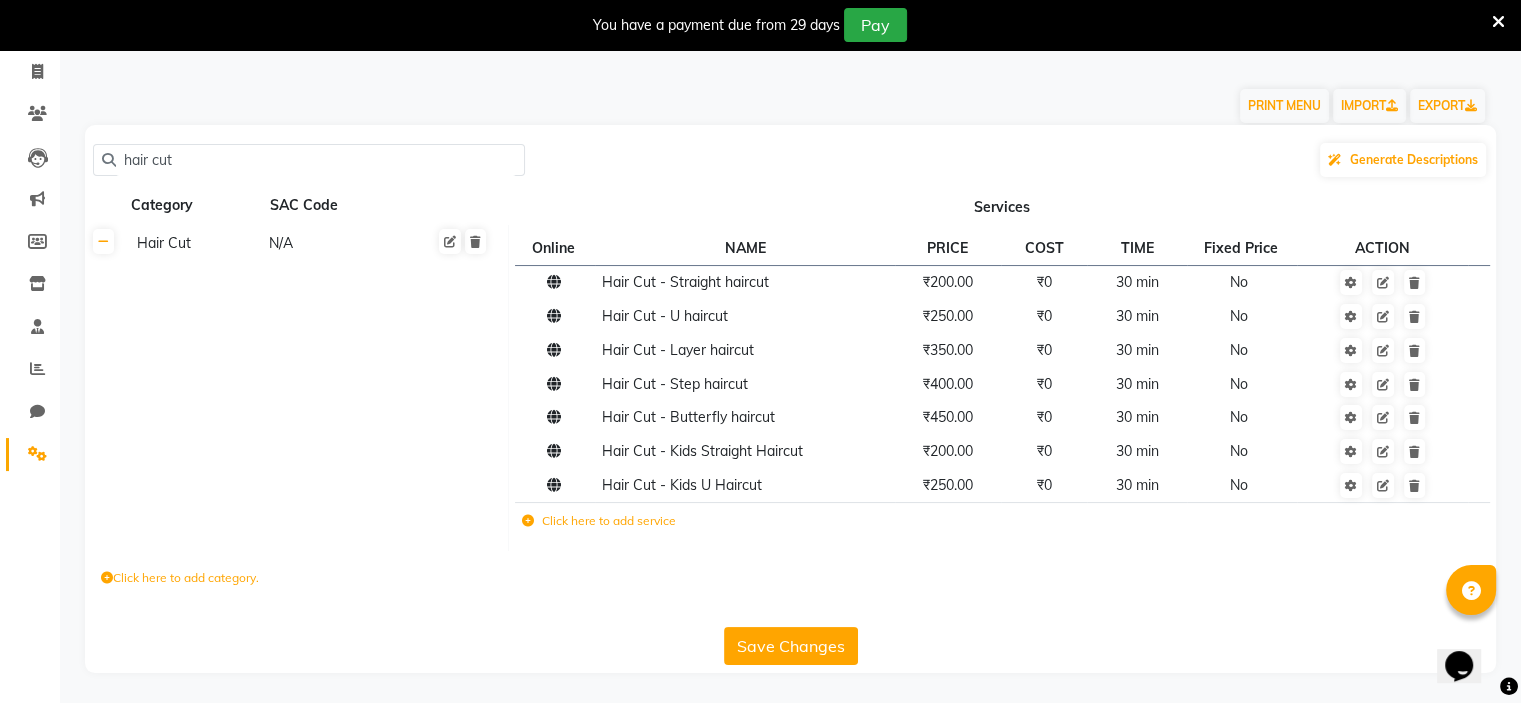 scroll, scrollTop: 126, scrollLeft: 0, axis: vertical 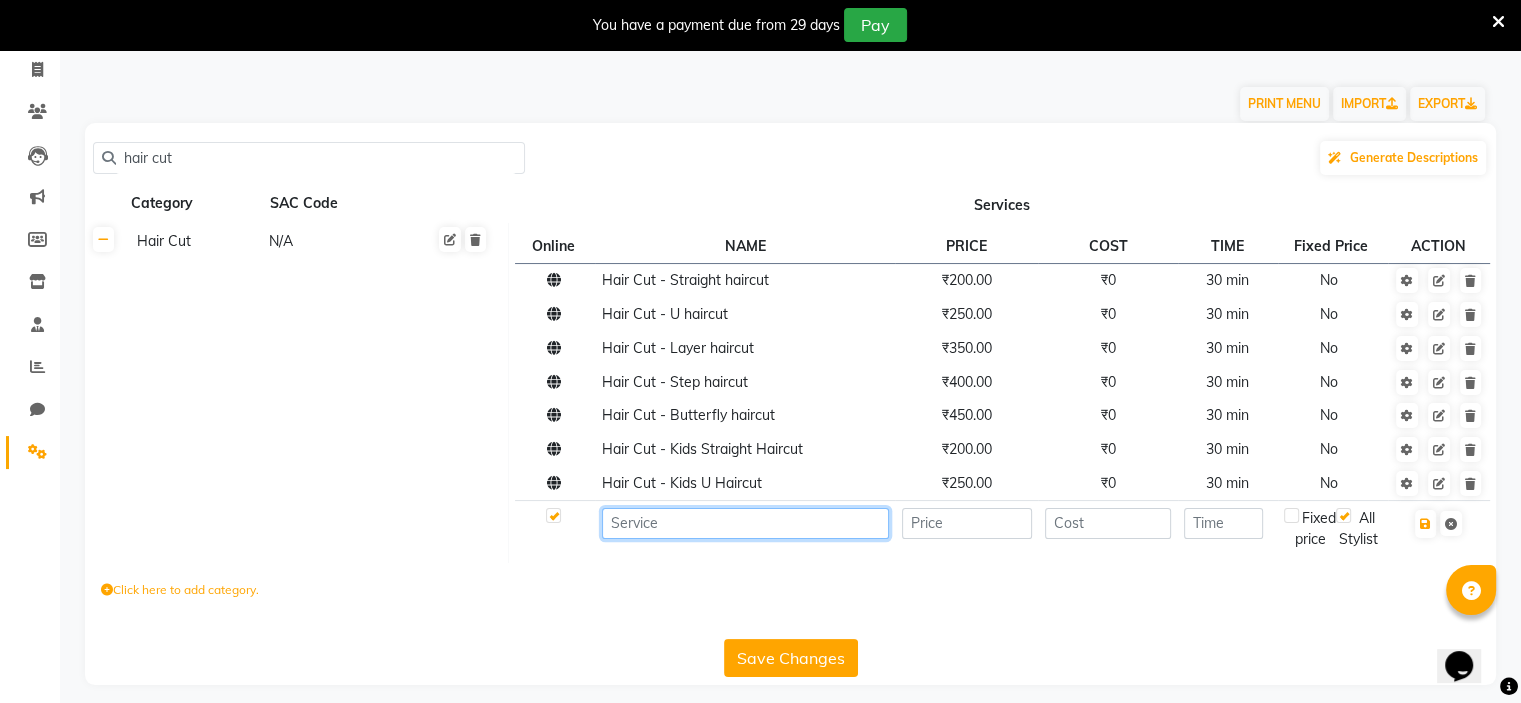 click 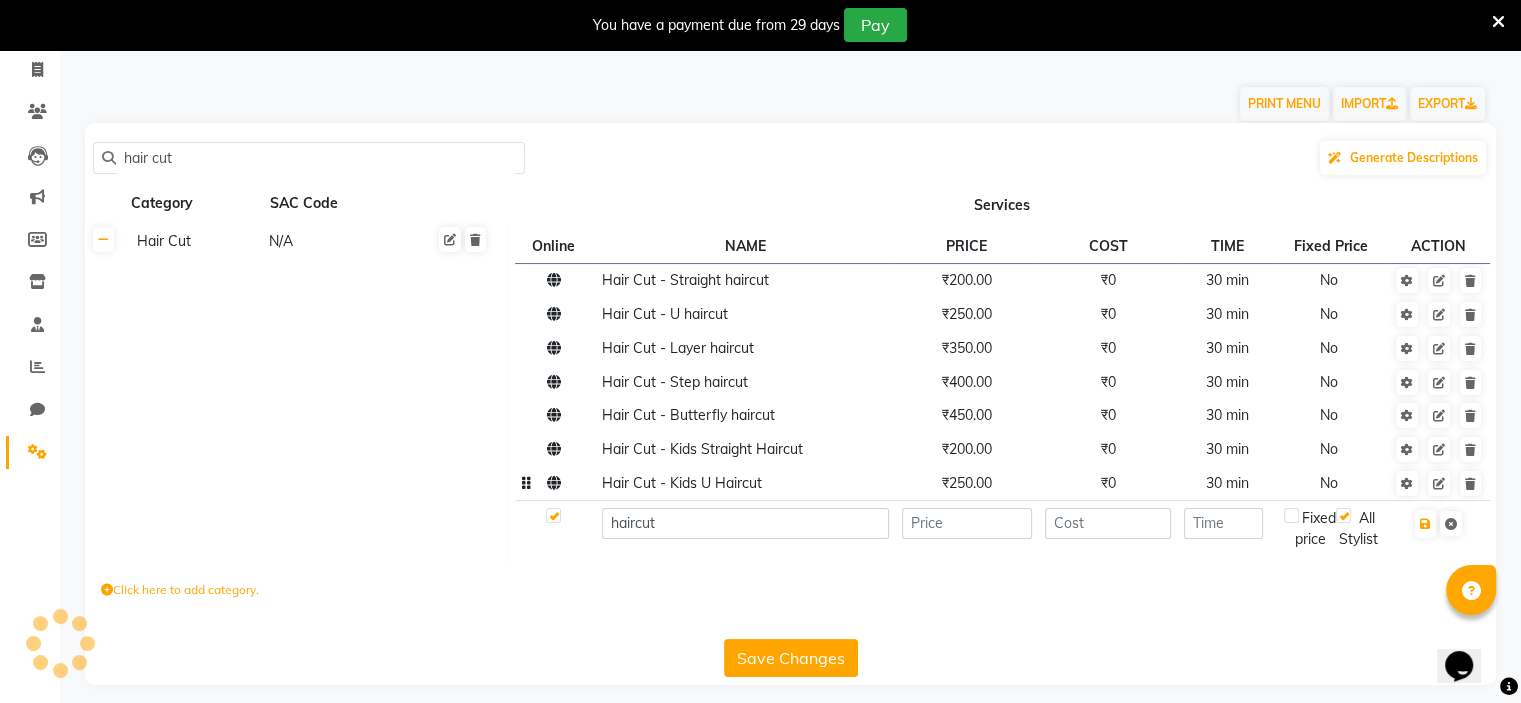 click on "Hair Cut - Kids U Haircut" 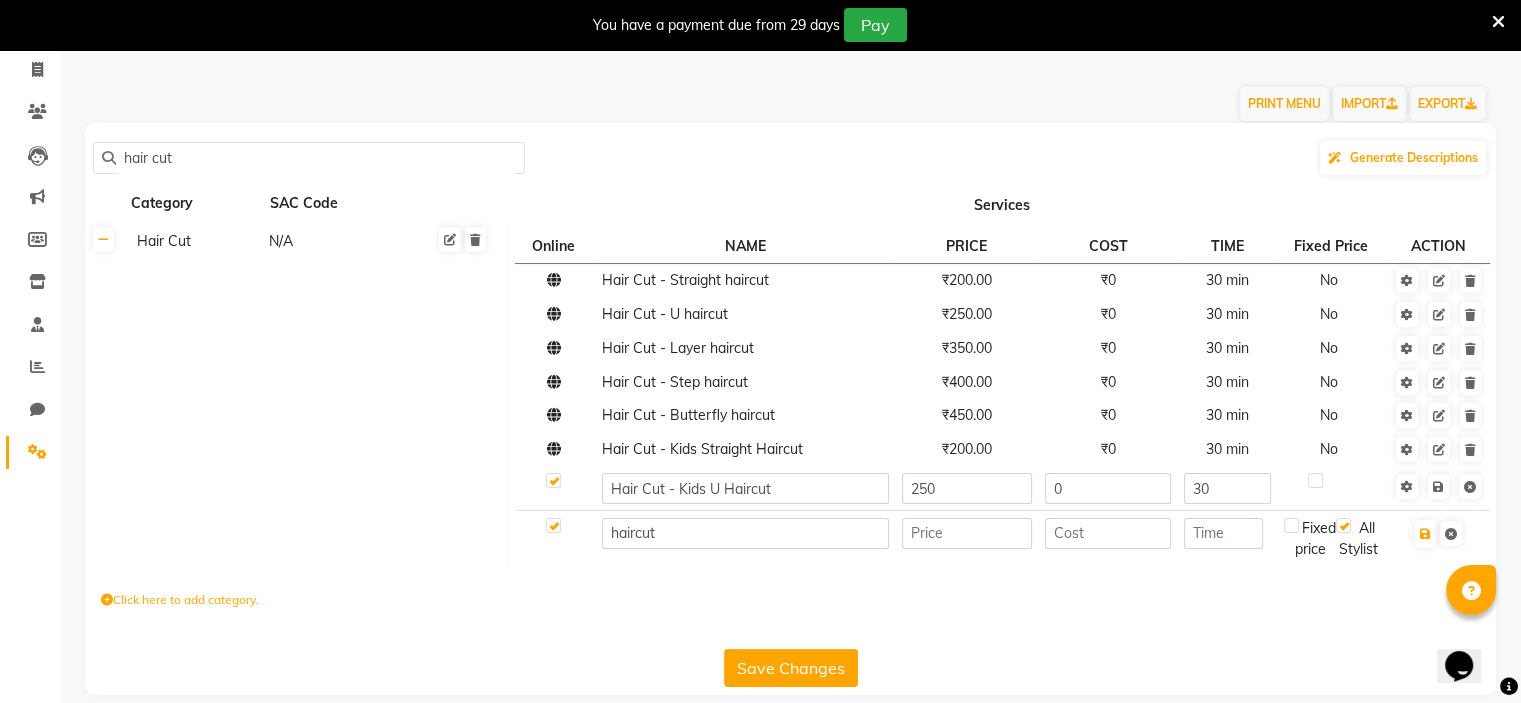 click on "Hair Cut - Kids U Haircut" 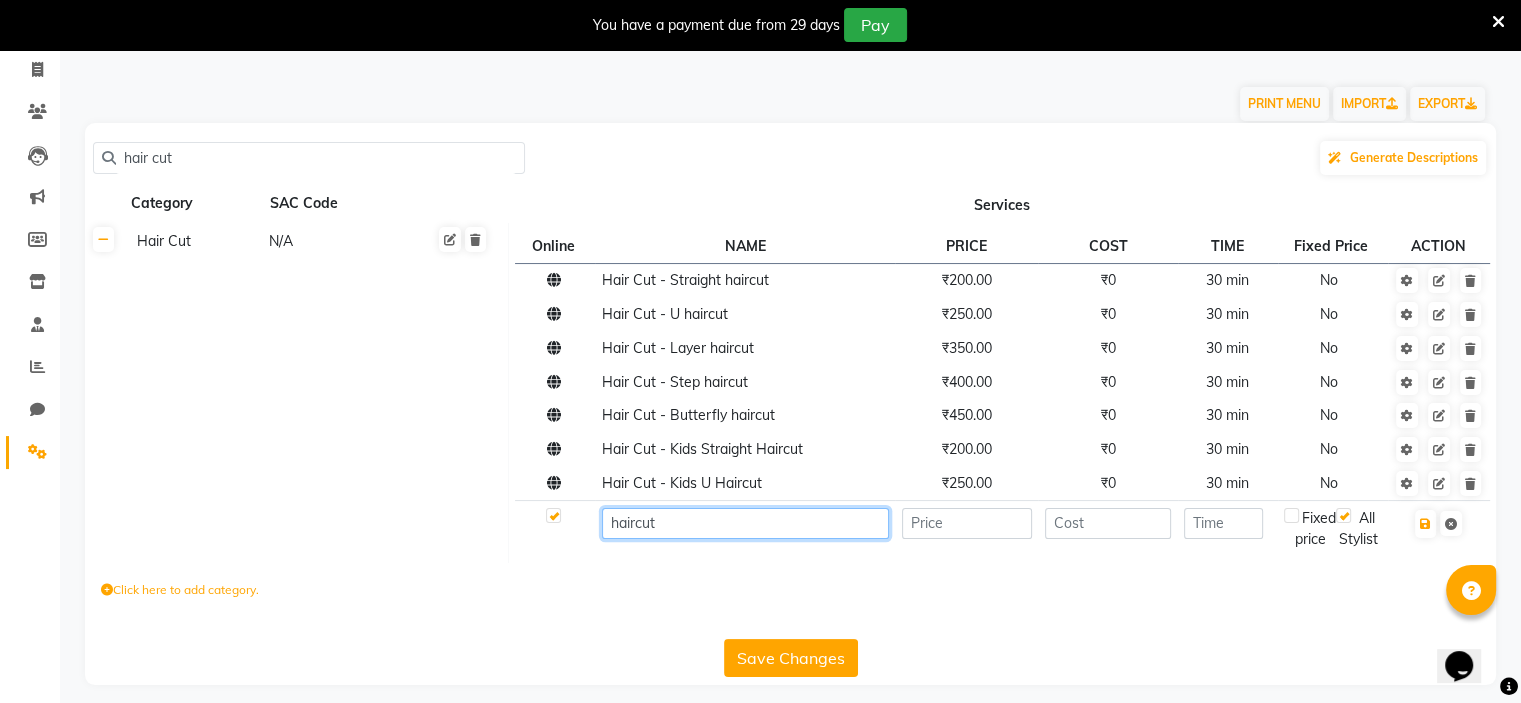 click on "haircut" 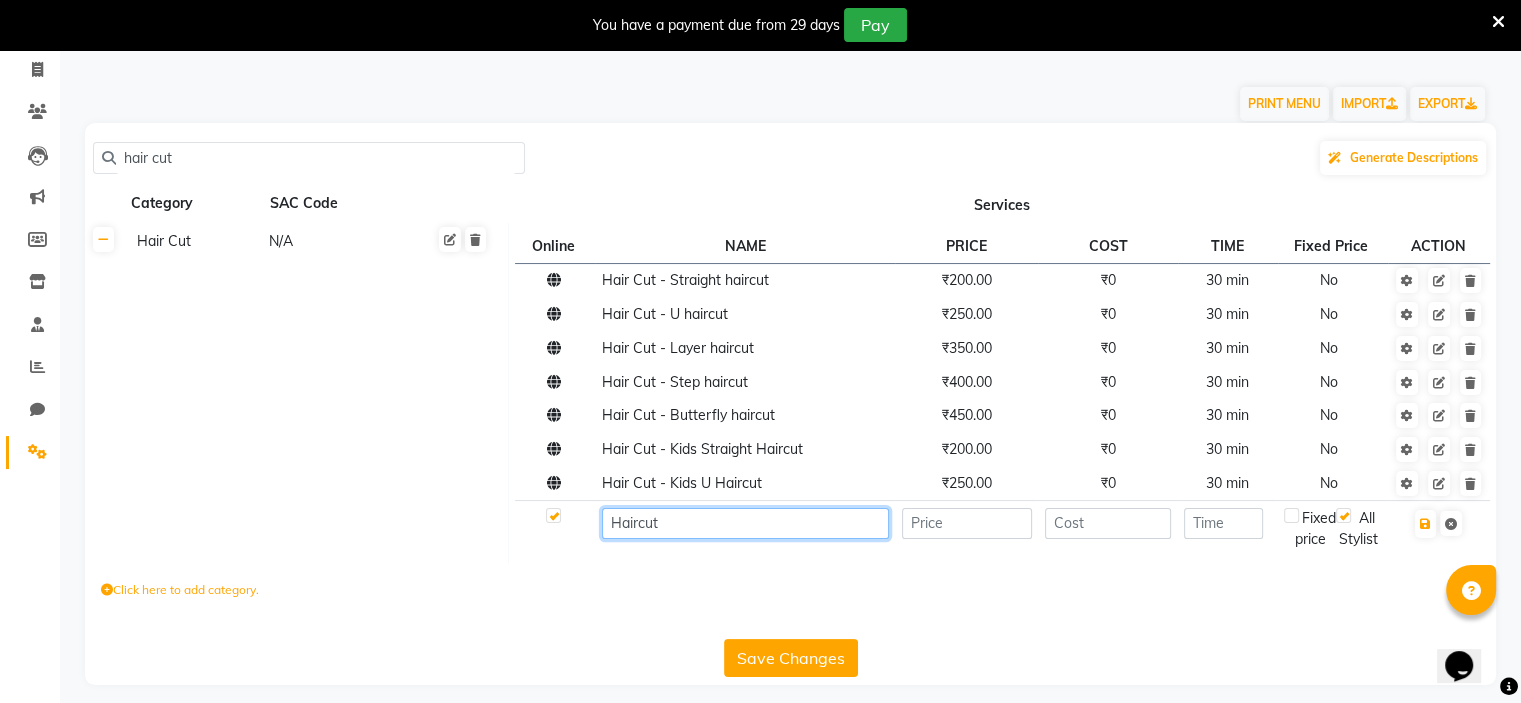 click on "Haircut" 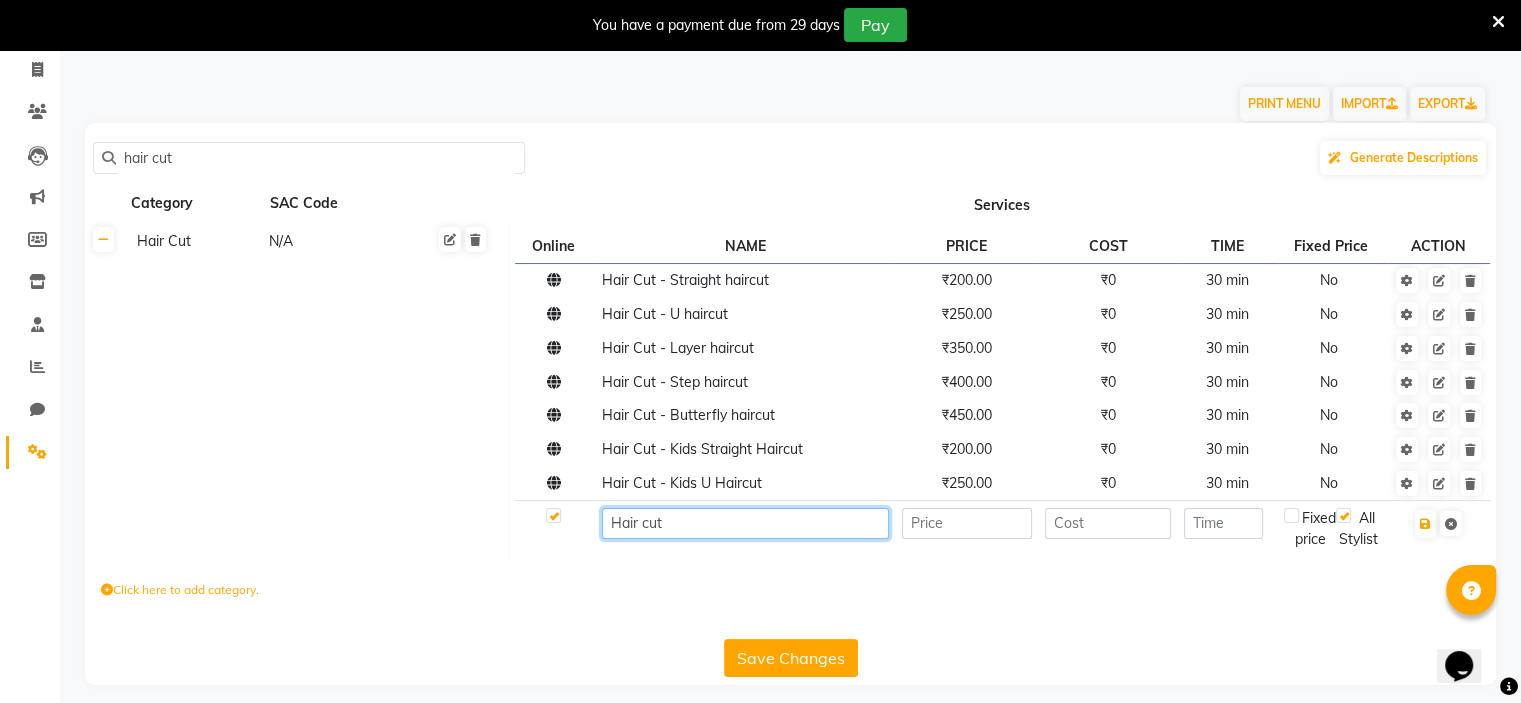 click on "Hair cut" 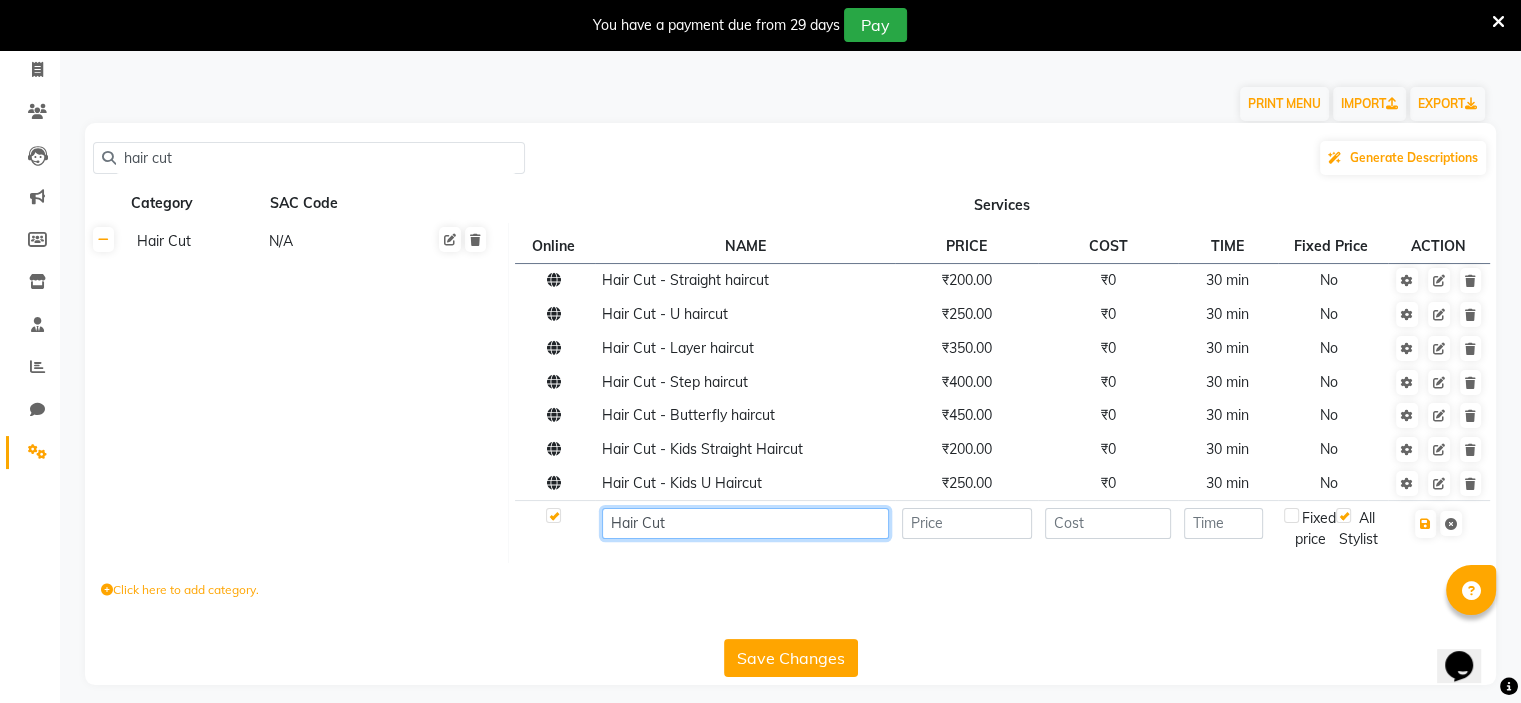 click on "Hair Cut" 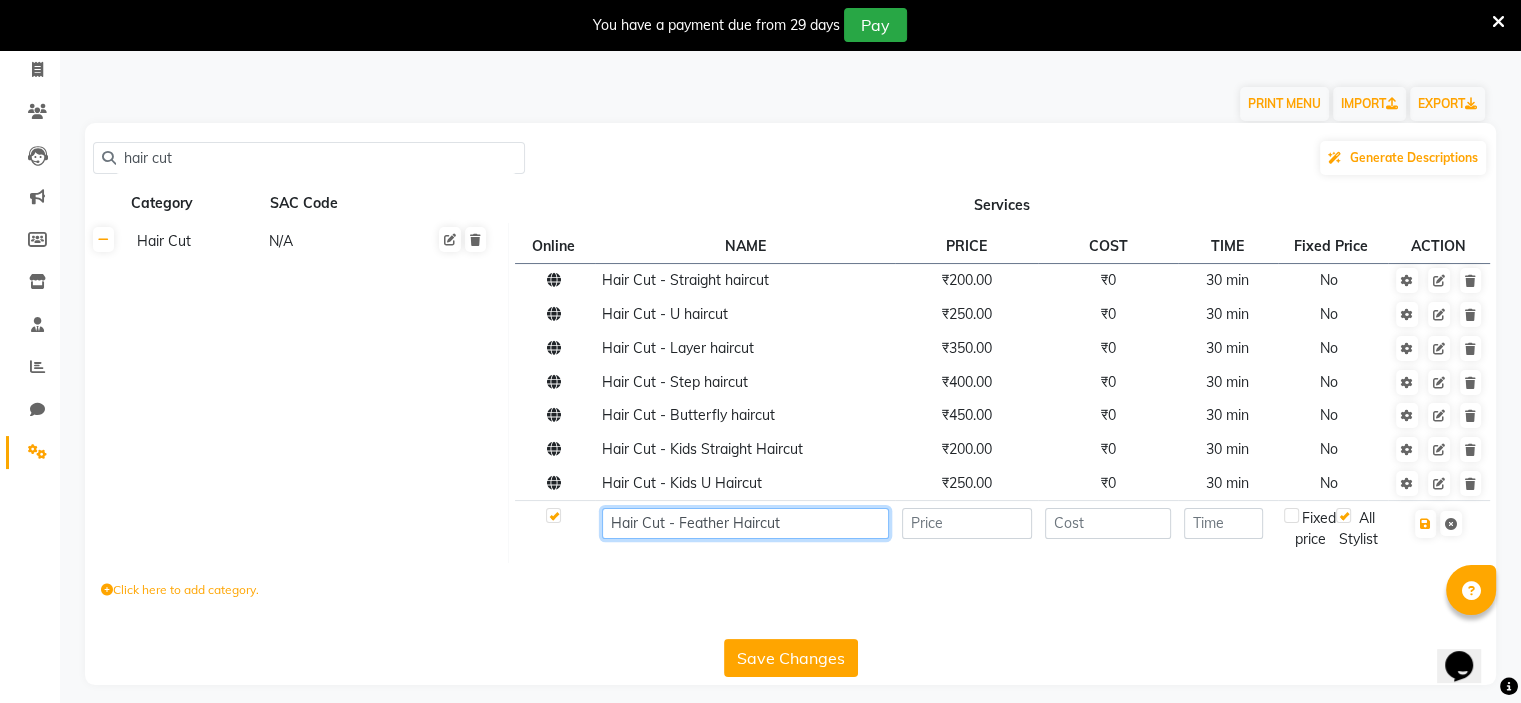 type on "Hair Cut - Feather Haircut" 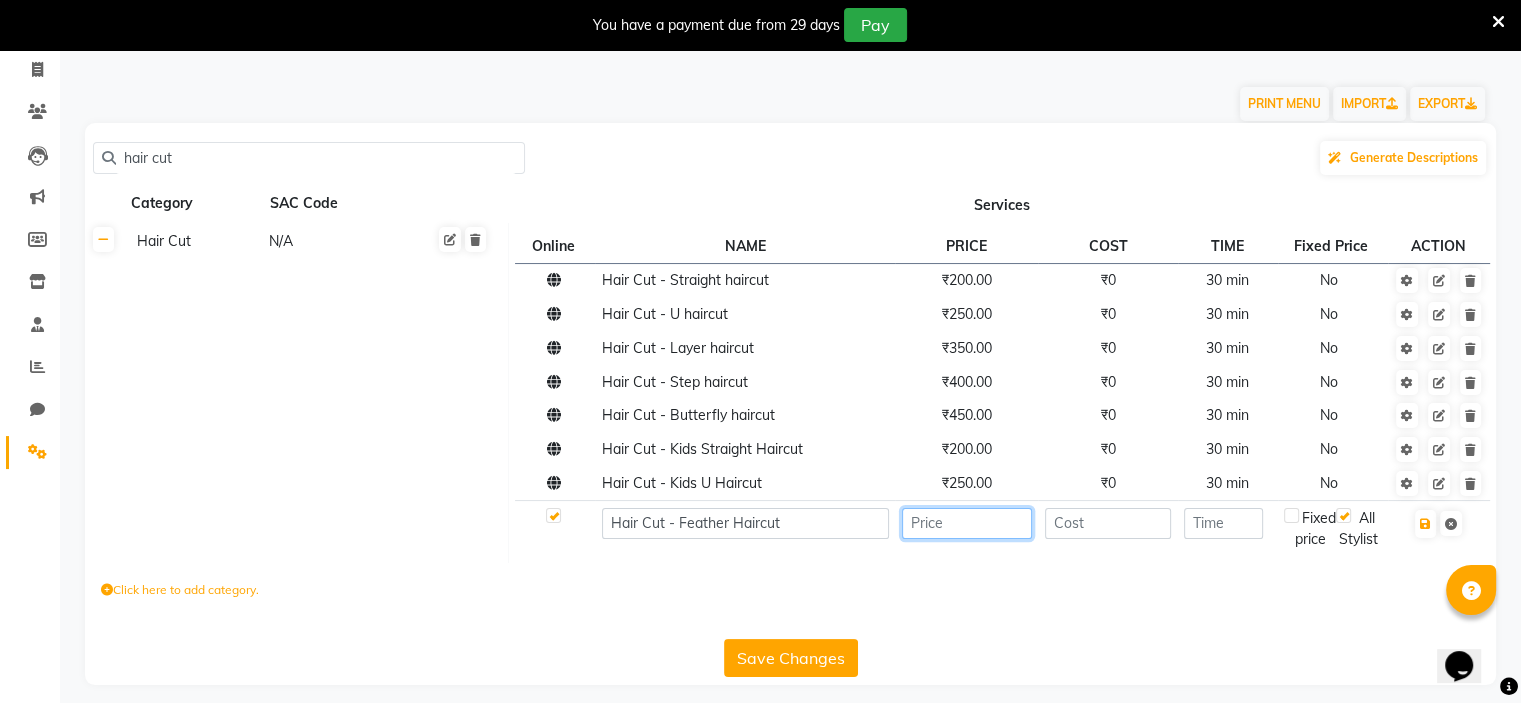 click 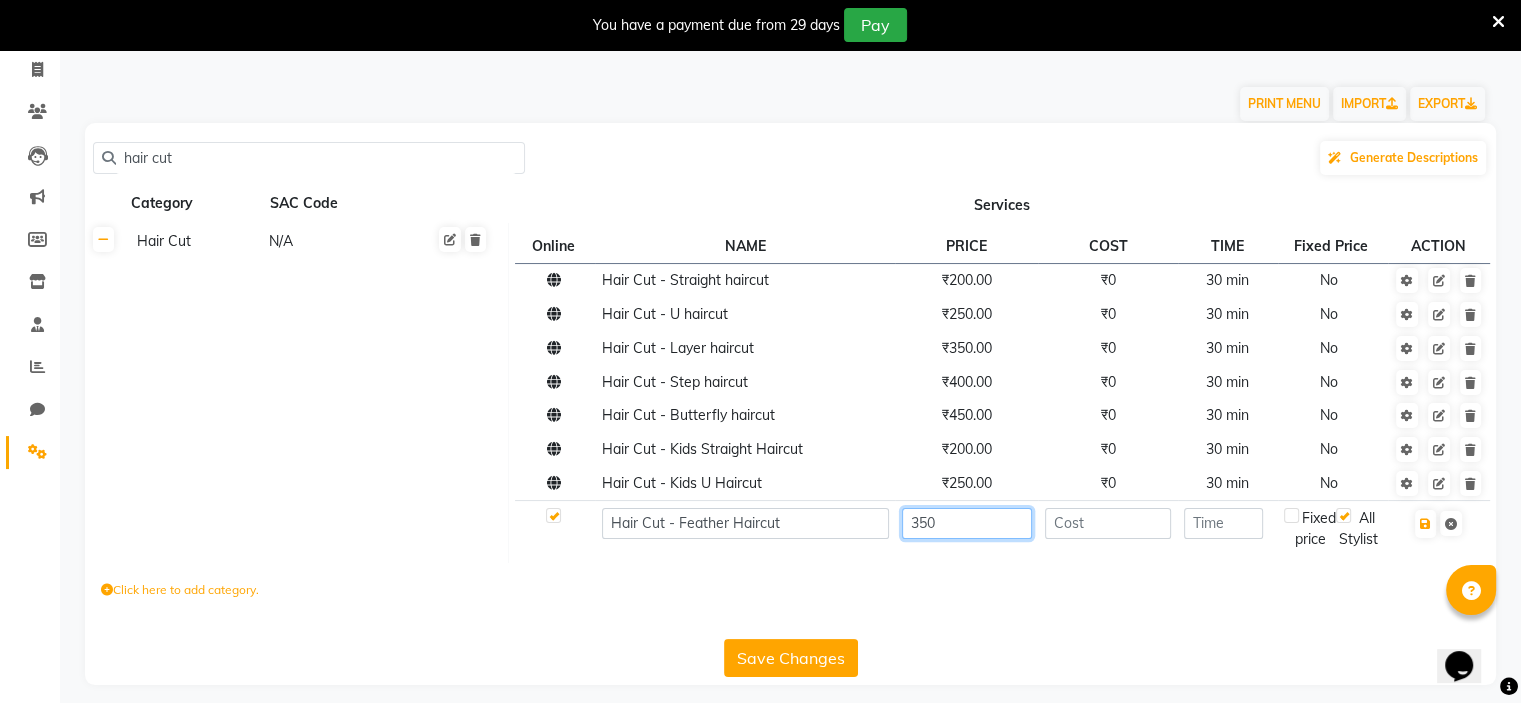 type on "350" 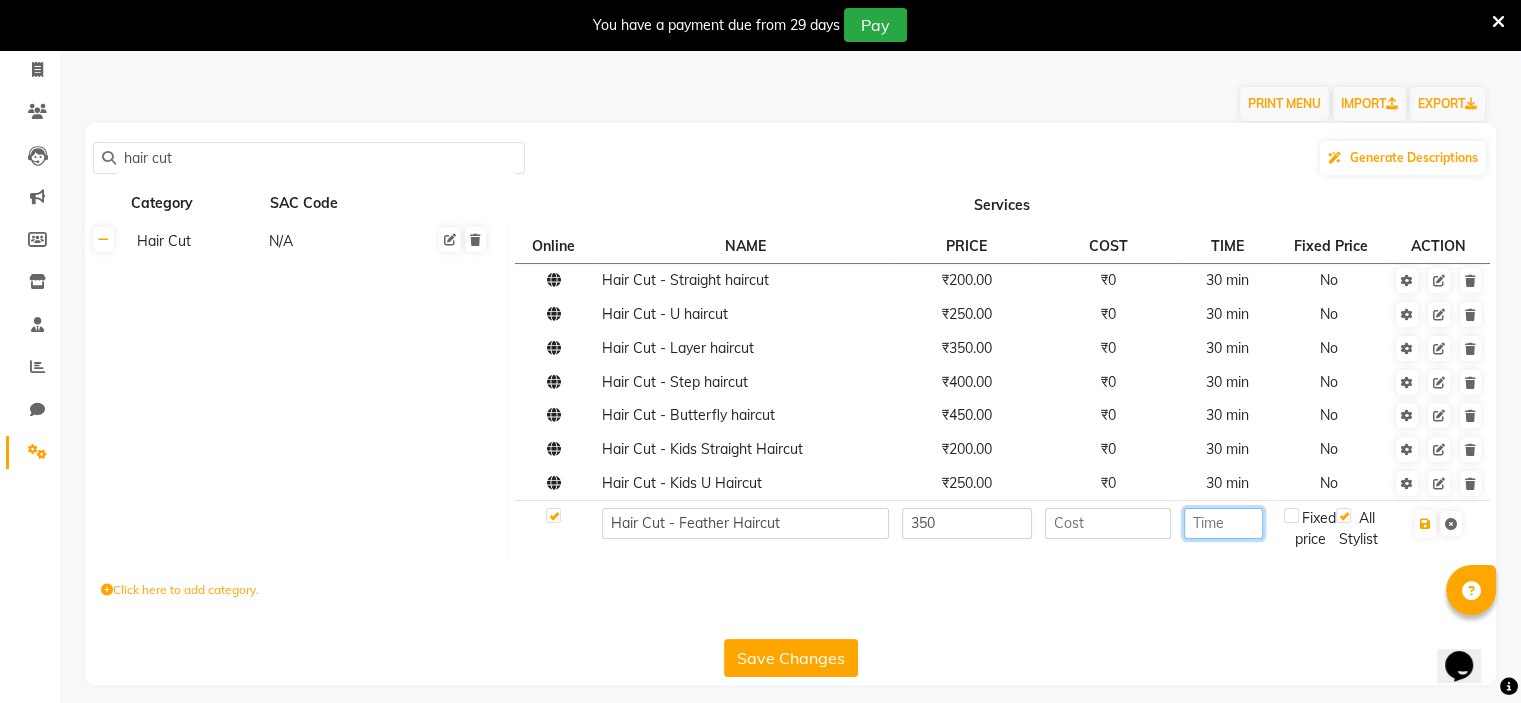 click 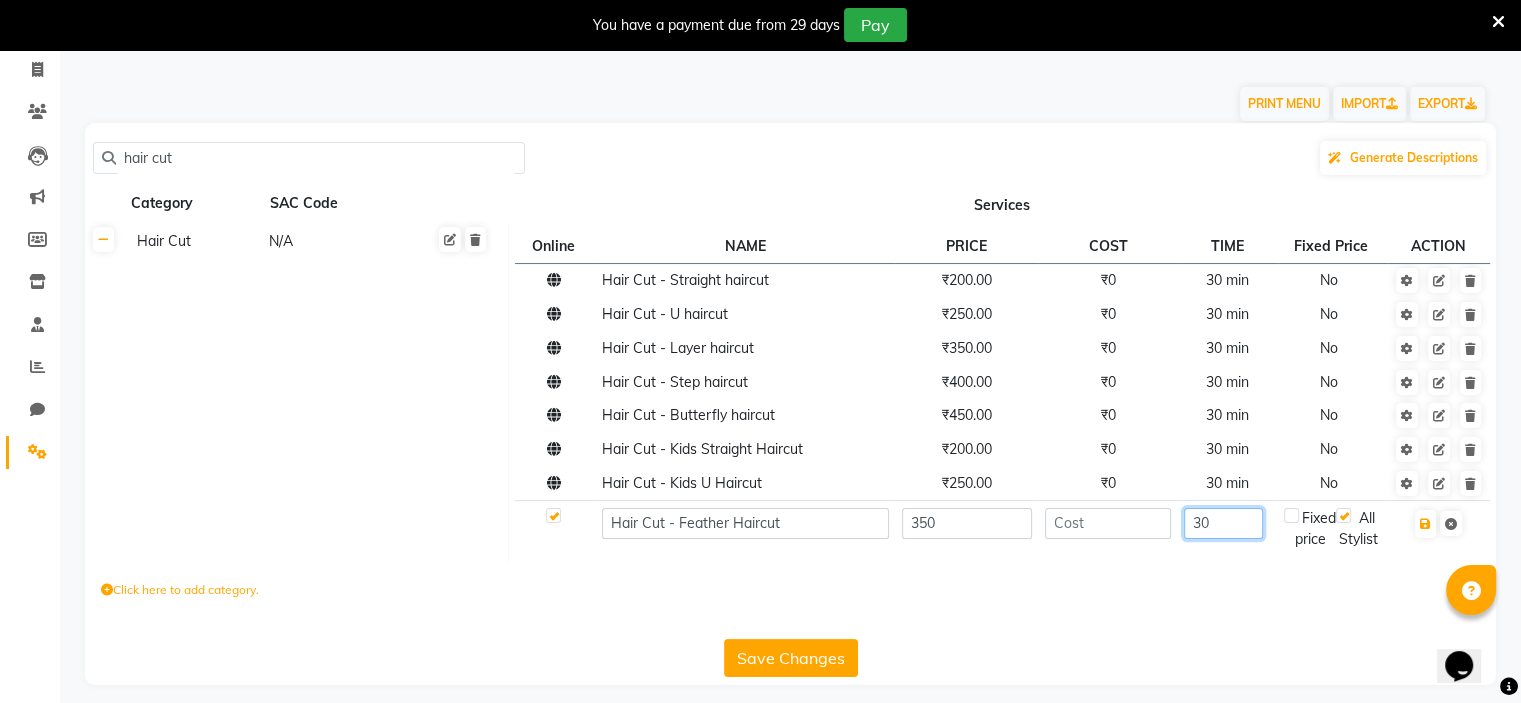 type on "30" 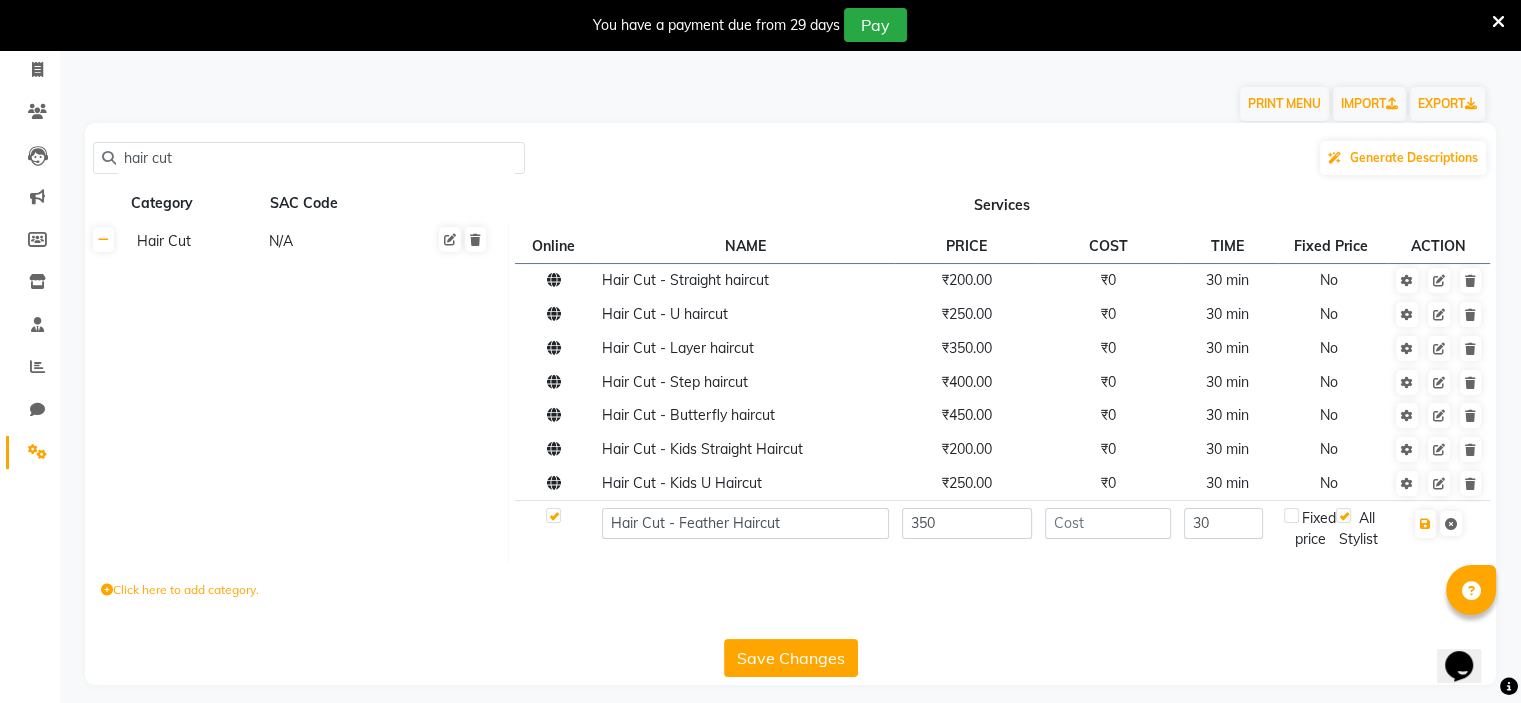 click on "Click here to add category." 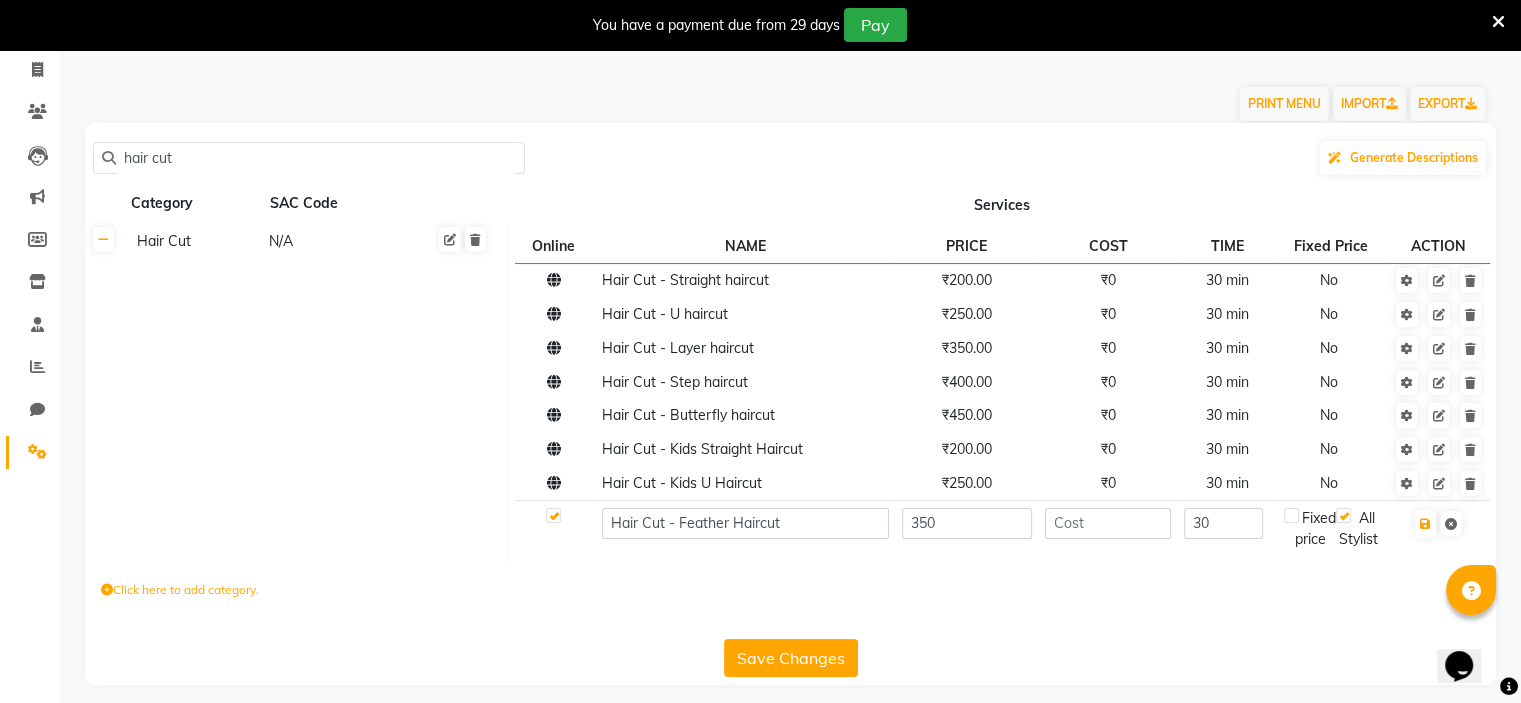 scroll, scrollTop: 160, scrollLeft: 0, axis: vertical 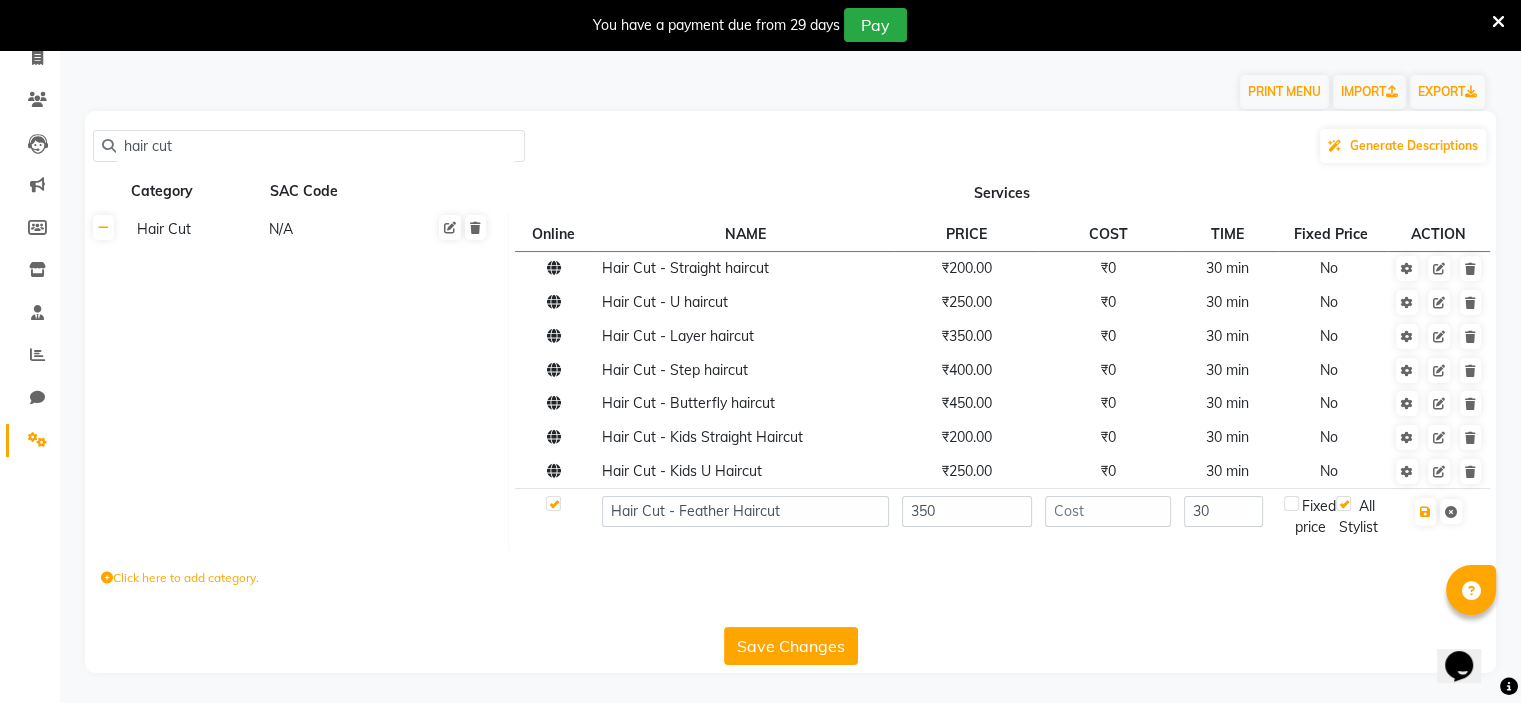 click on "Save Changes" 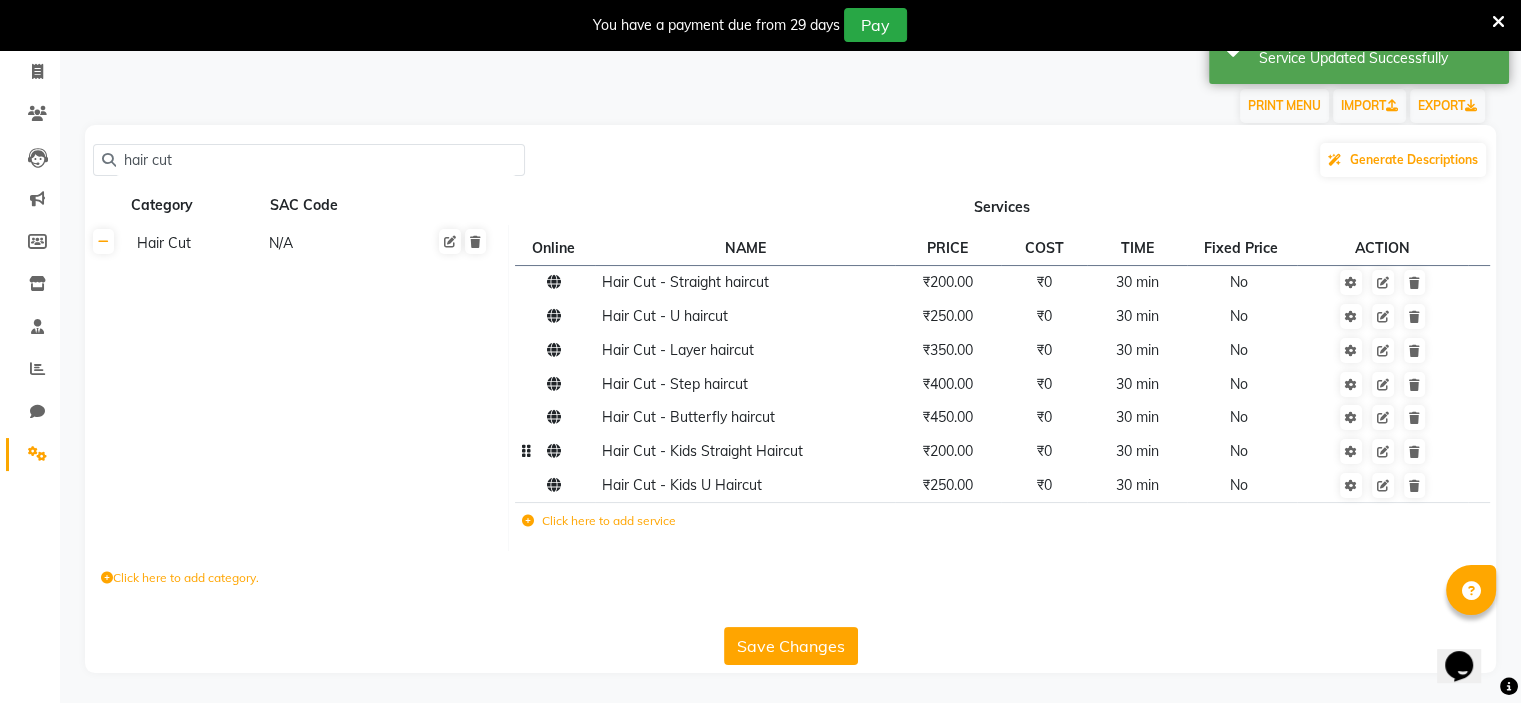 scroll, scrollTop: 120, scrollLeft: 0, axis: vertical 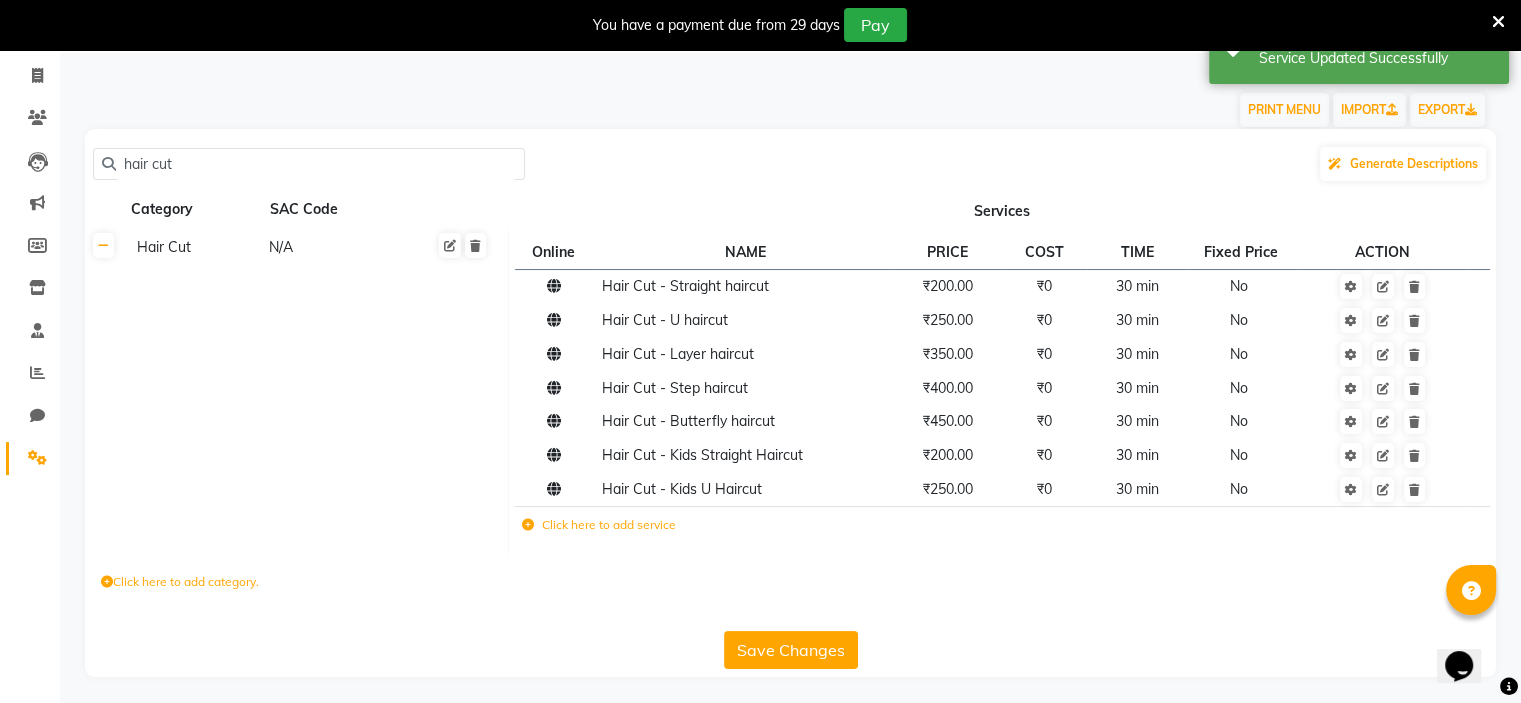 click on "Save Changes" 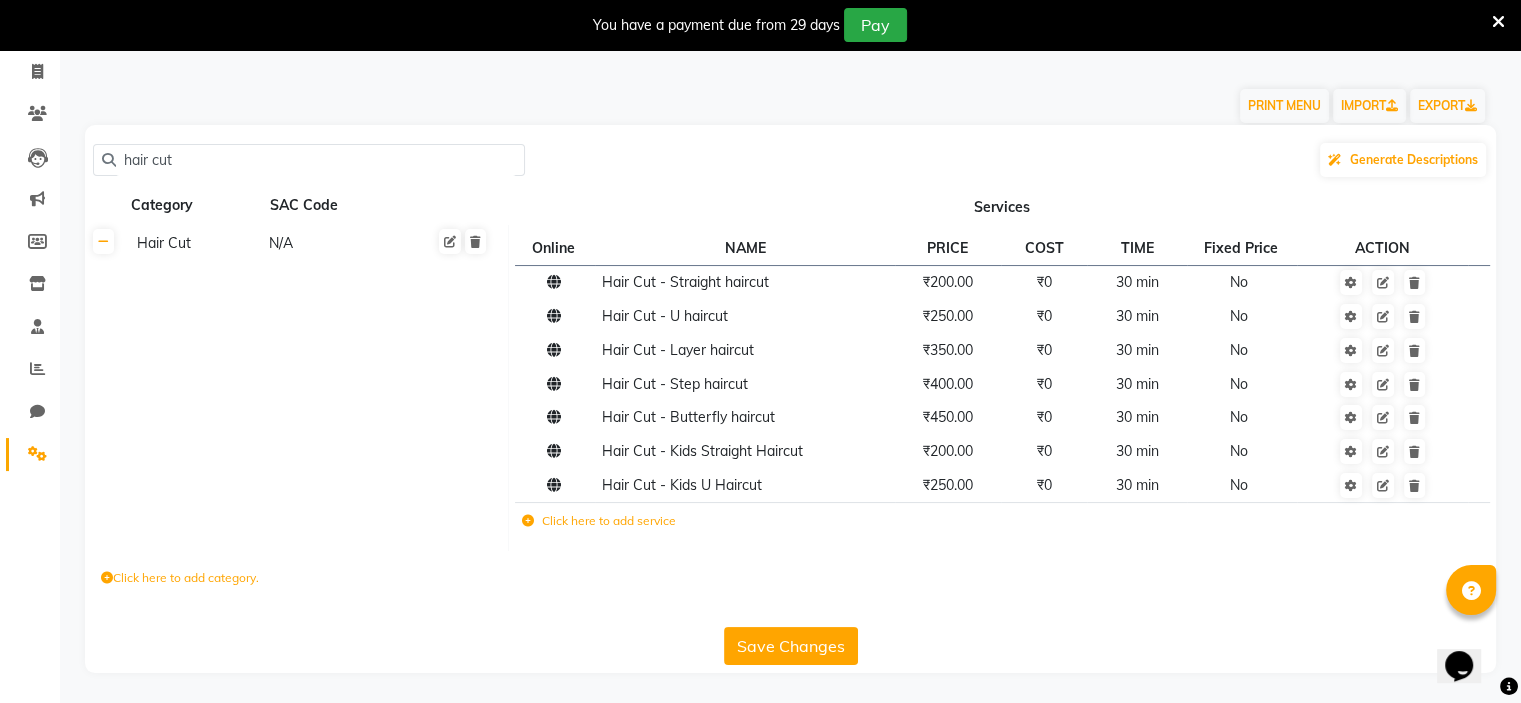click on "Save Changes" 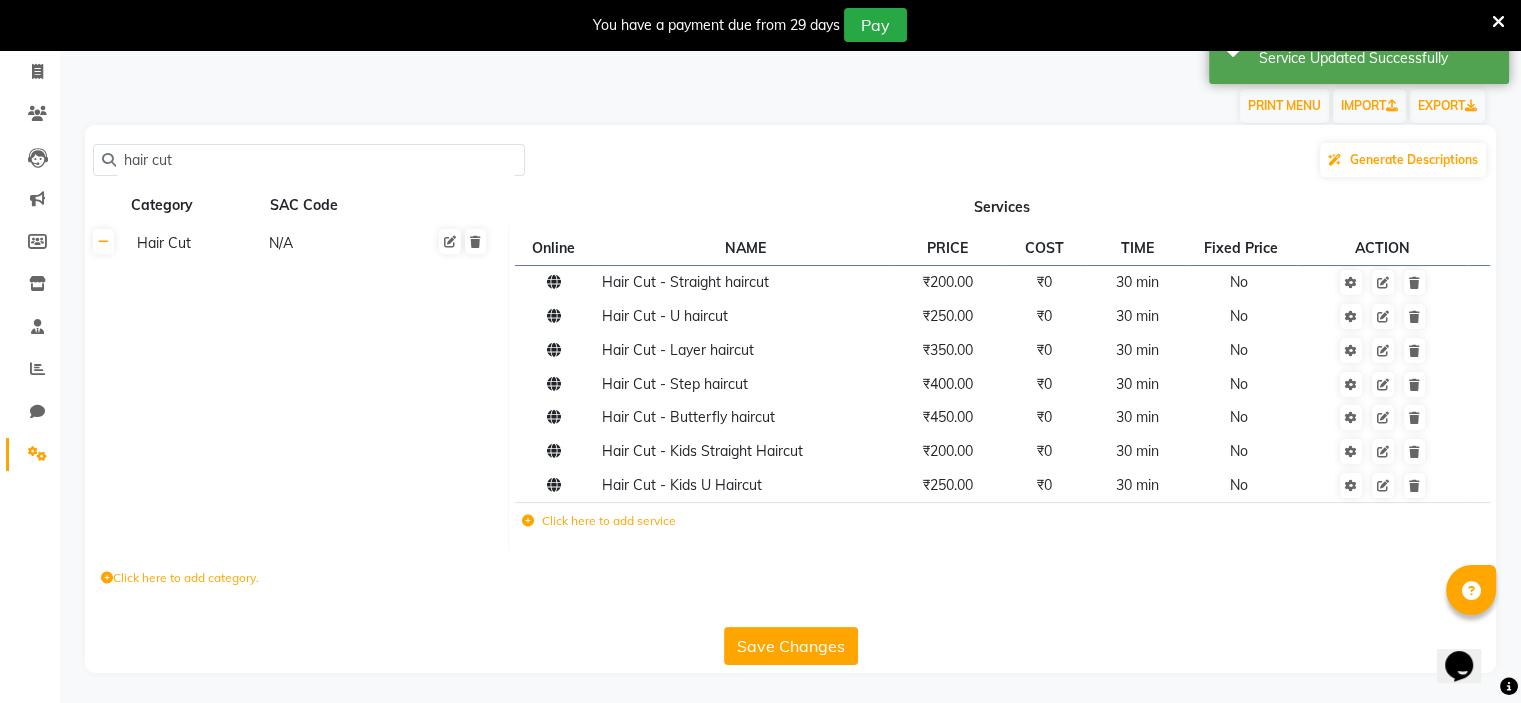 scroll, scrollTop: 0, scrollLeft: 0, axis: both 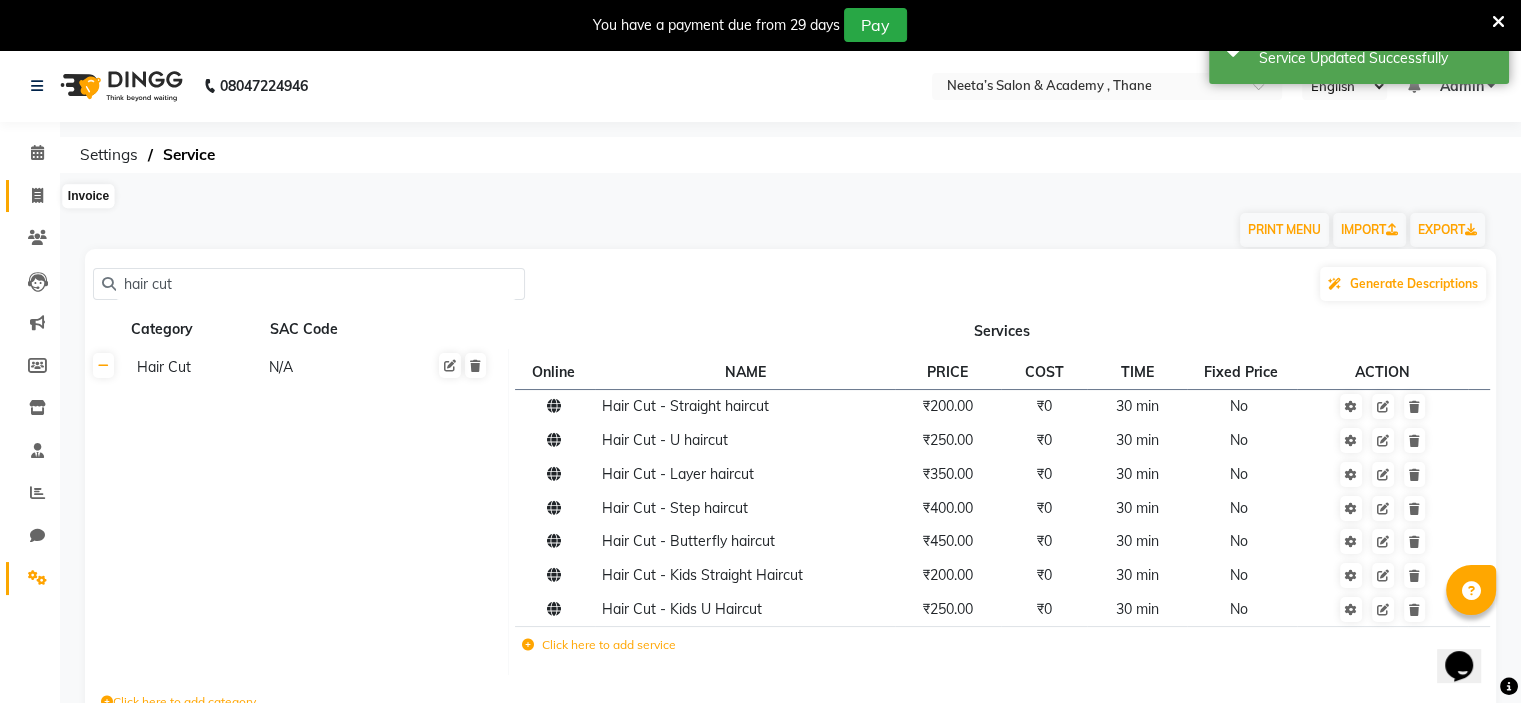 click 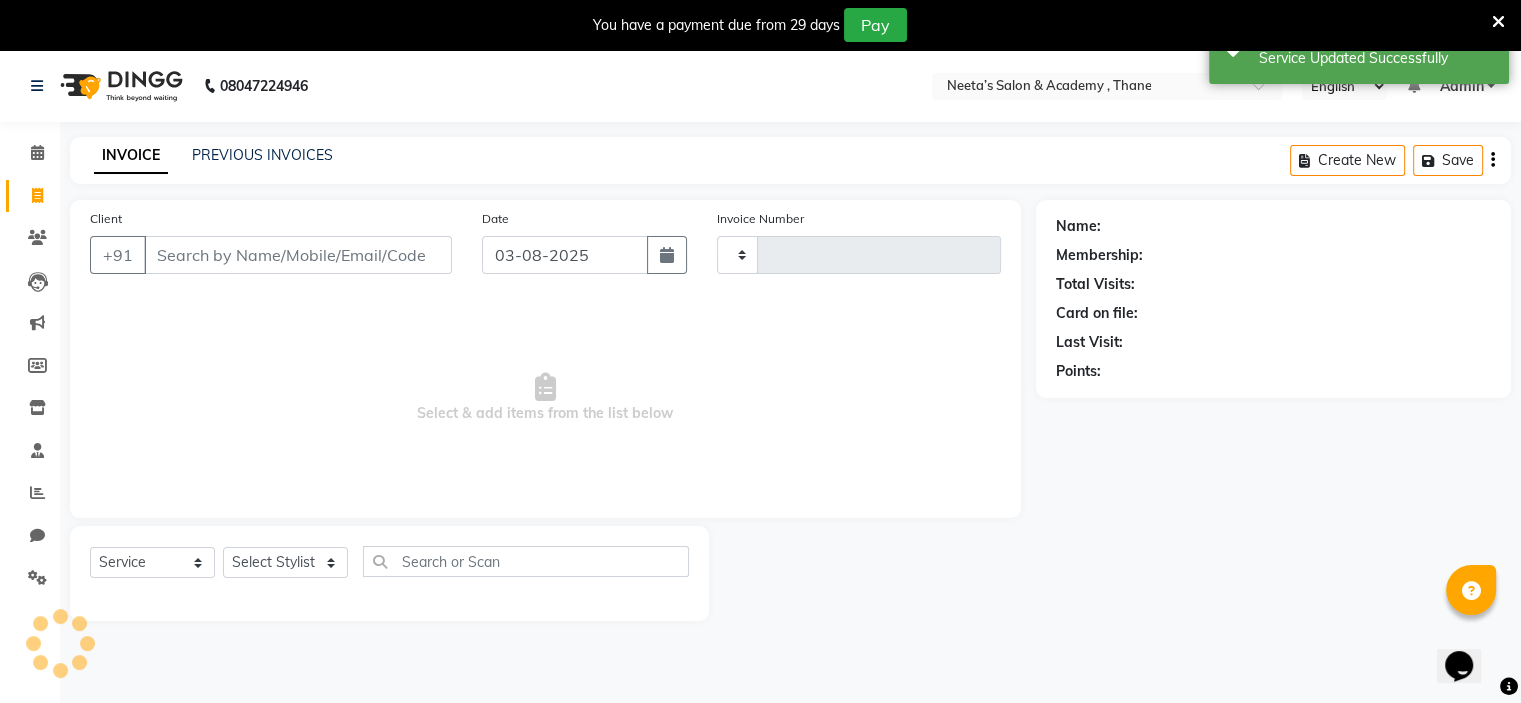 scroll, scrollTop: 50, scrollLeft: 0, axis: vertical 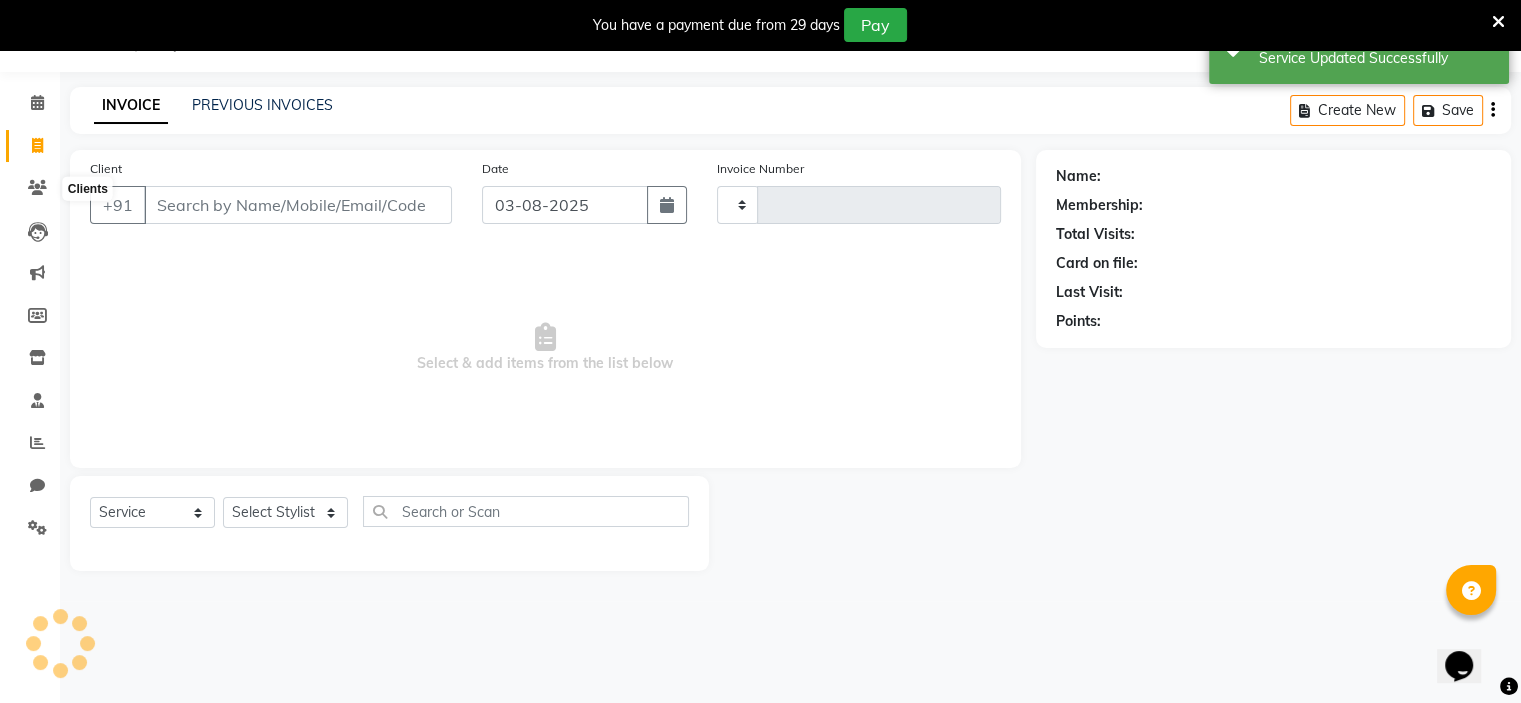 type on "0281" 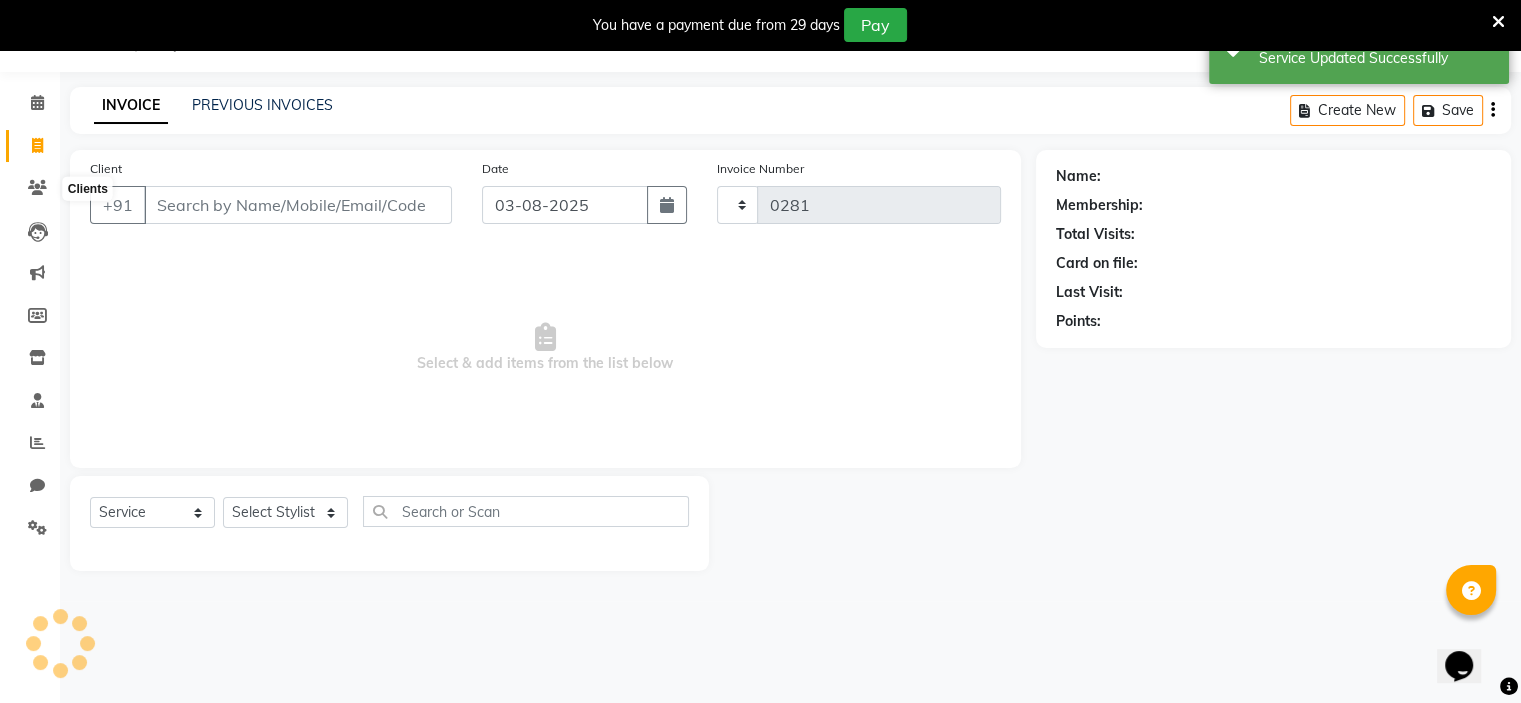 select on "8519" 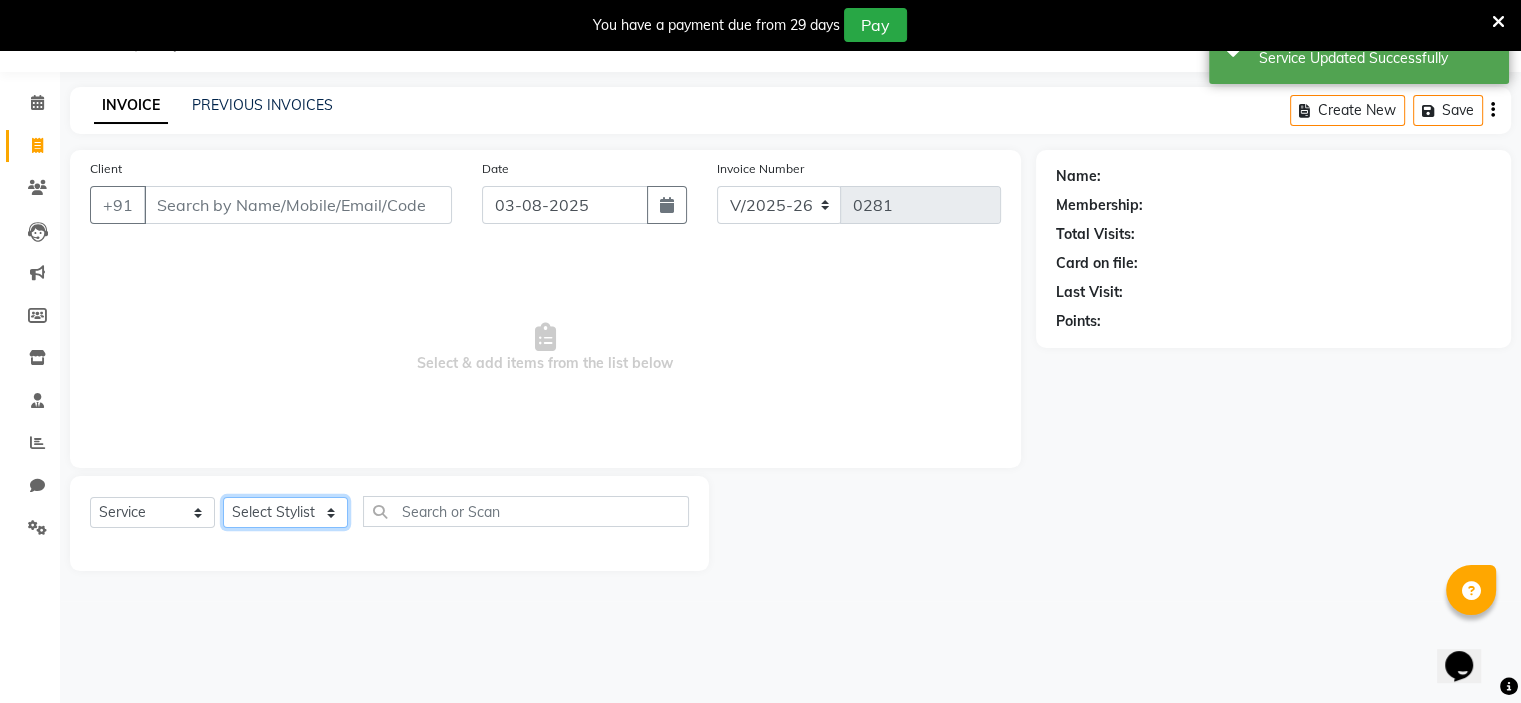 click on "Select Stylist  [FIRST] (Owner) [FIRST] [FIRST] [FIRST] [FIRST] [FIRST] [FIRST] [FIRST] [FIRST] [FIRST]" 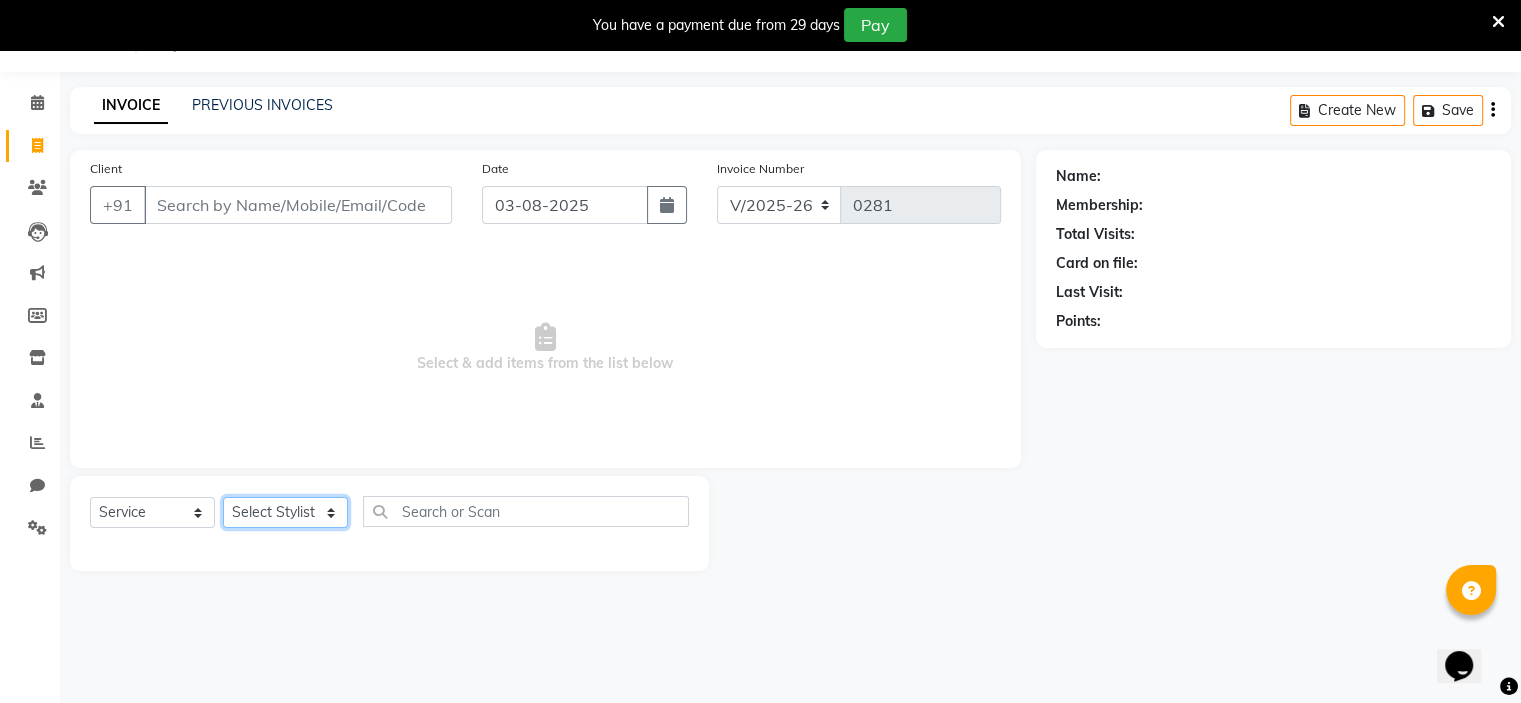 select on "84151" 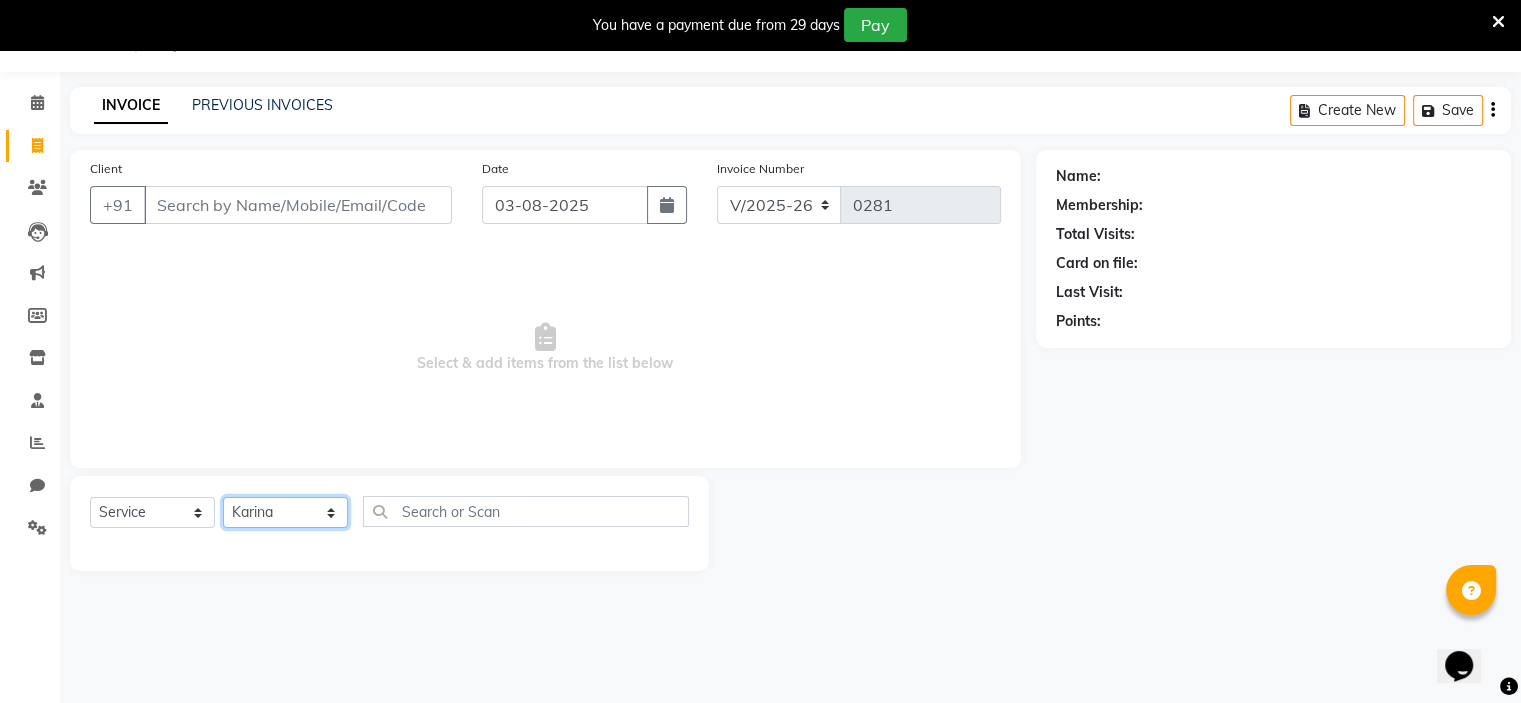 click on "Select Stylist  [FIRST] (Owner) [FIRST] [FIRST] [FIRST] [FIRST] [FIRST] [FIRST] [FIRST] [FIRST] [FIRST]" 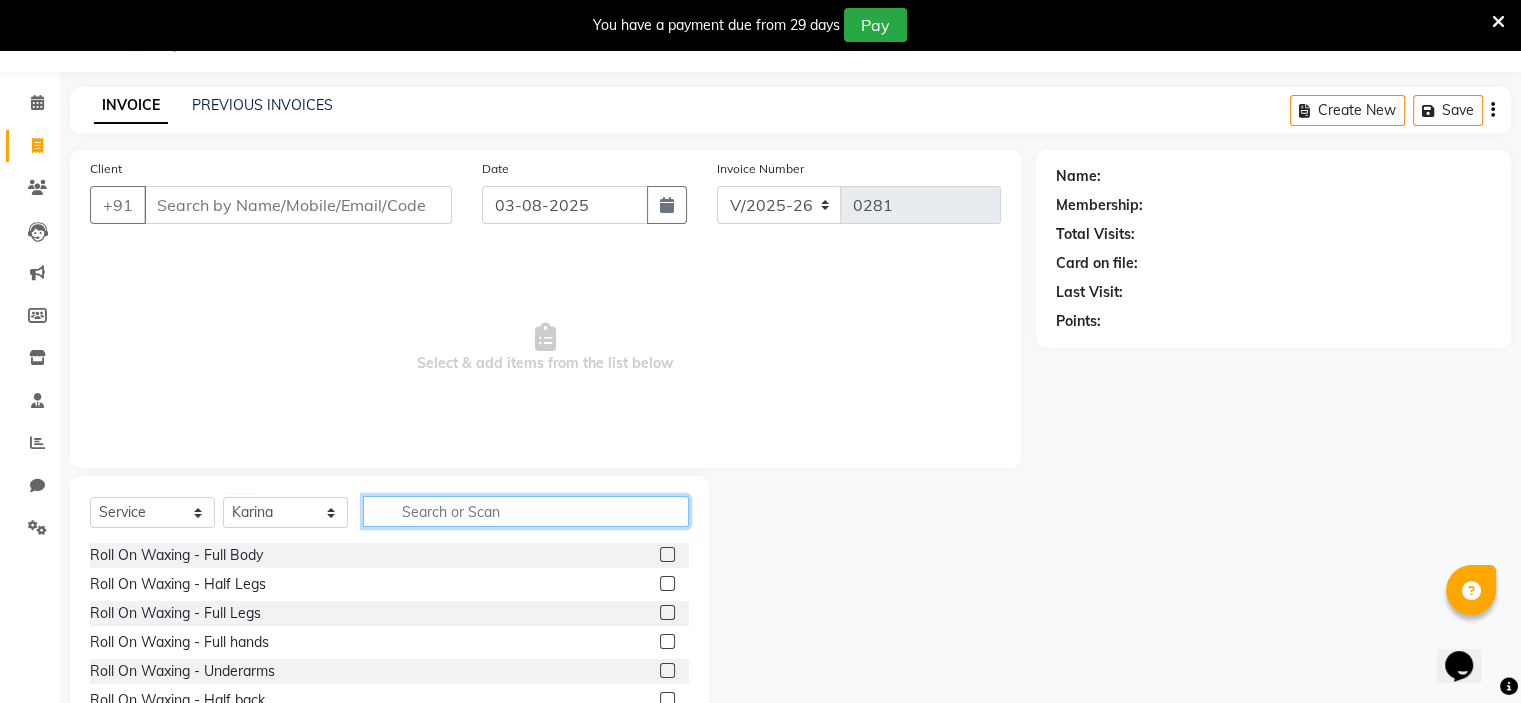 click 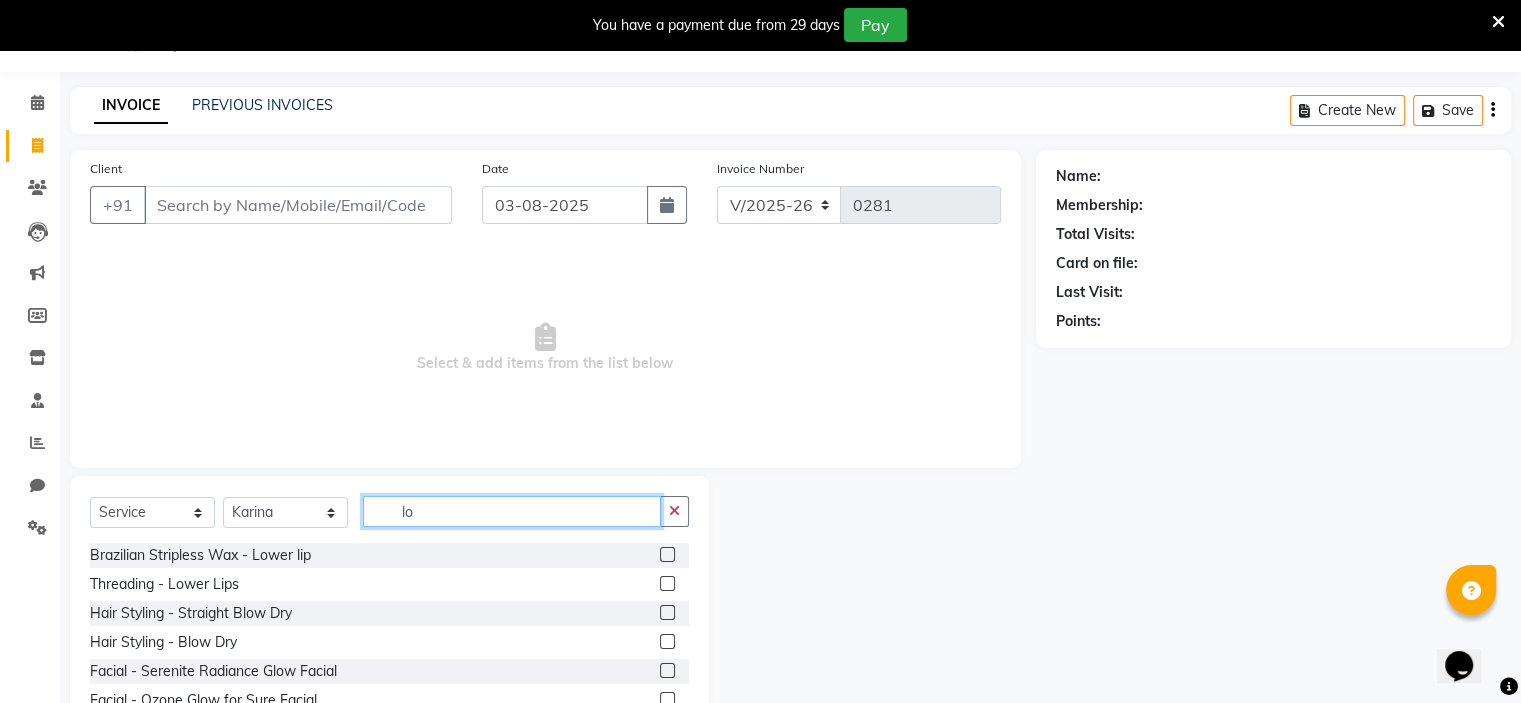 type on "l" 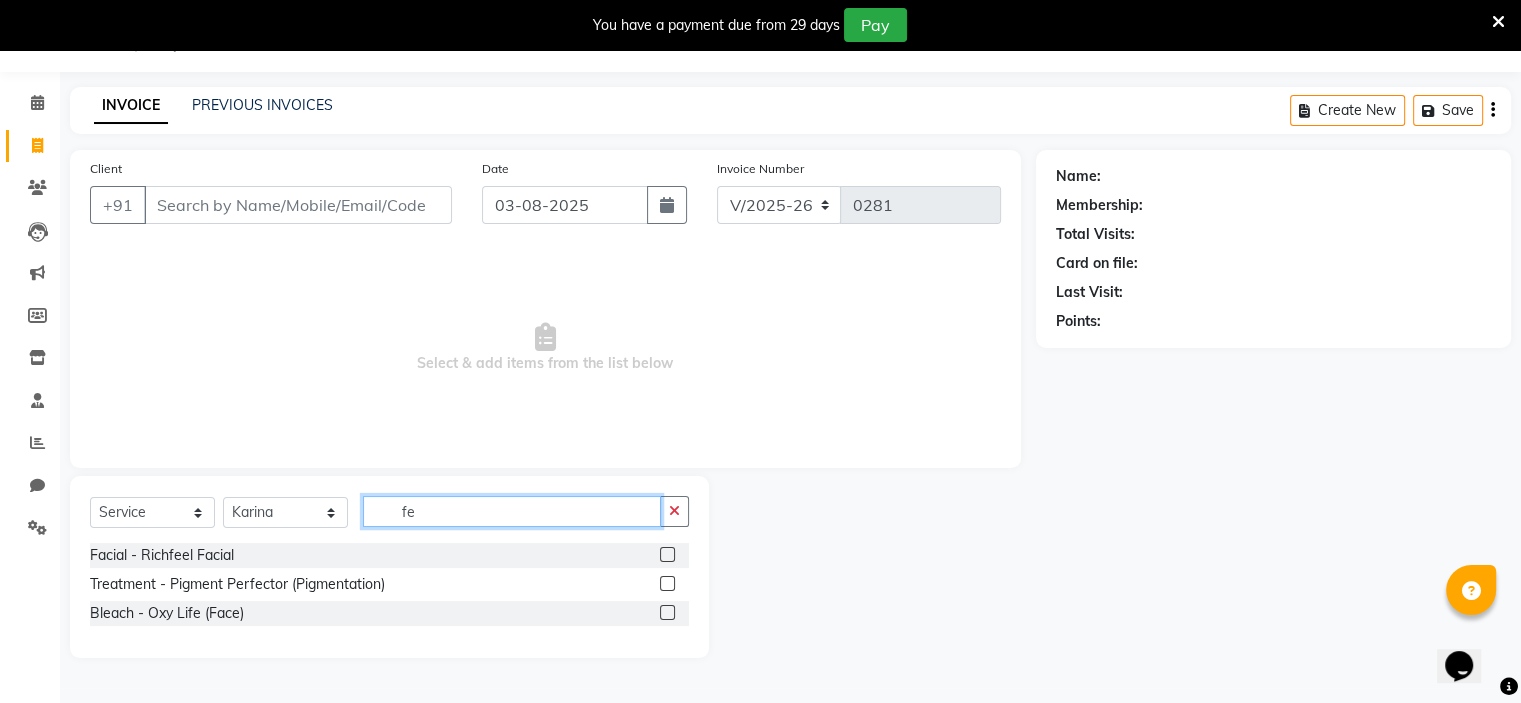 type on "f" 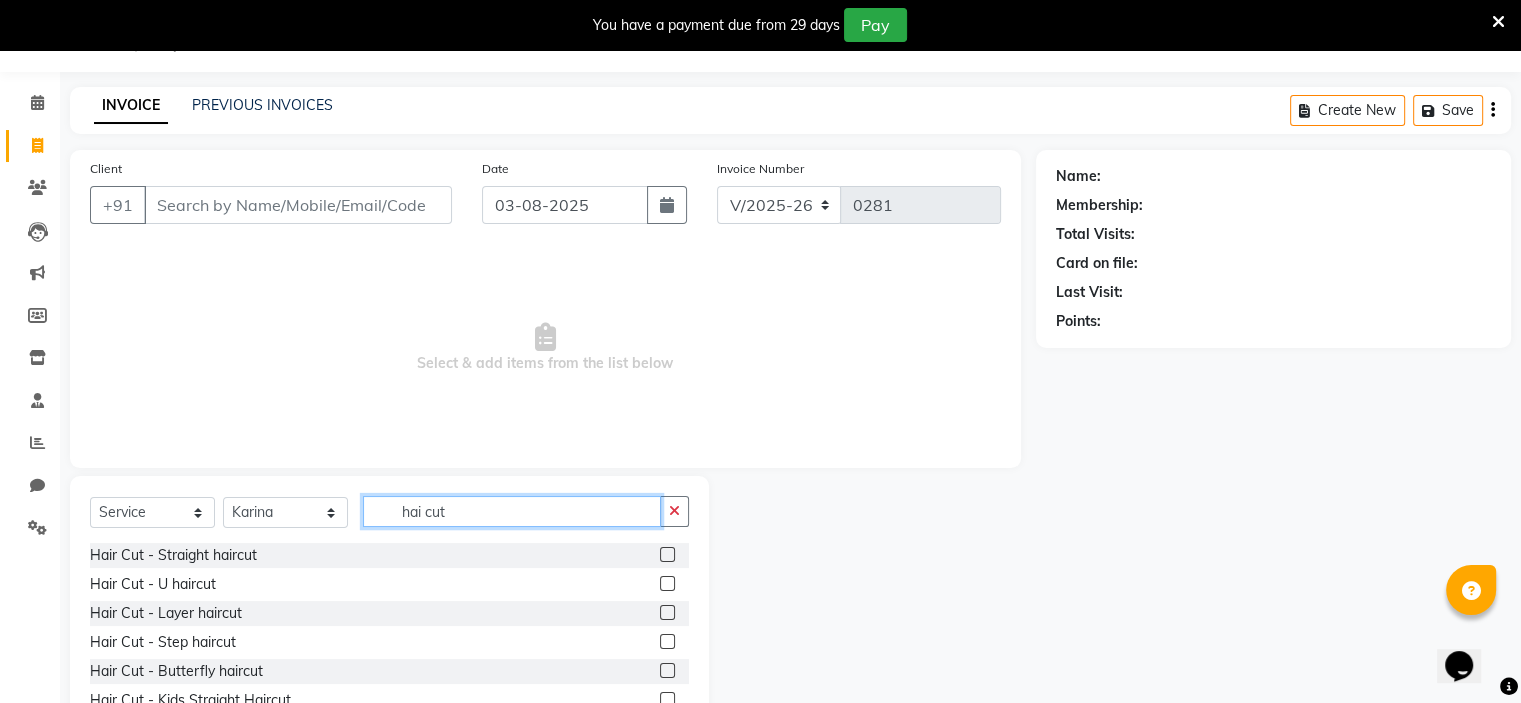scroll, scrollTop: 3, scrollLeft: 0, axis: vertical 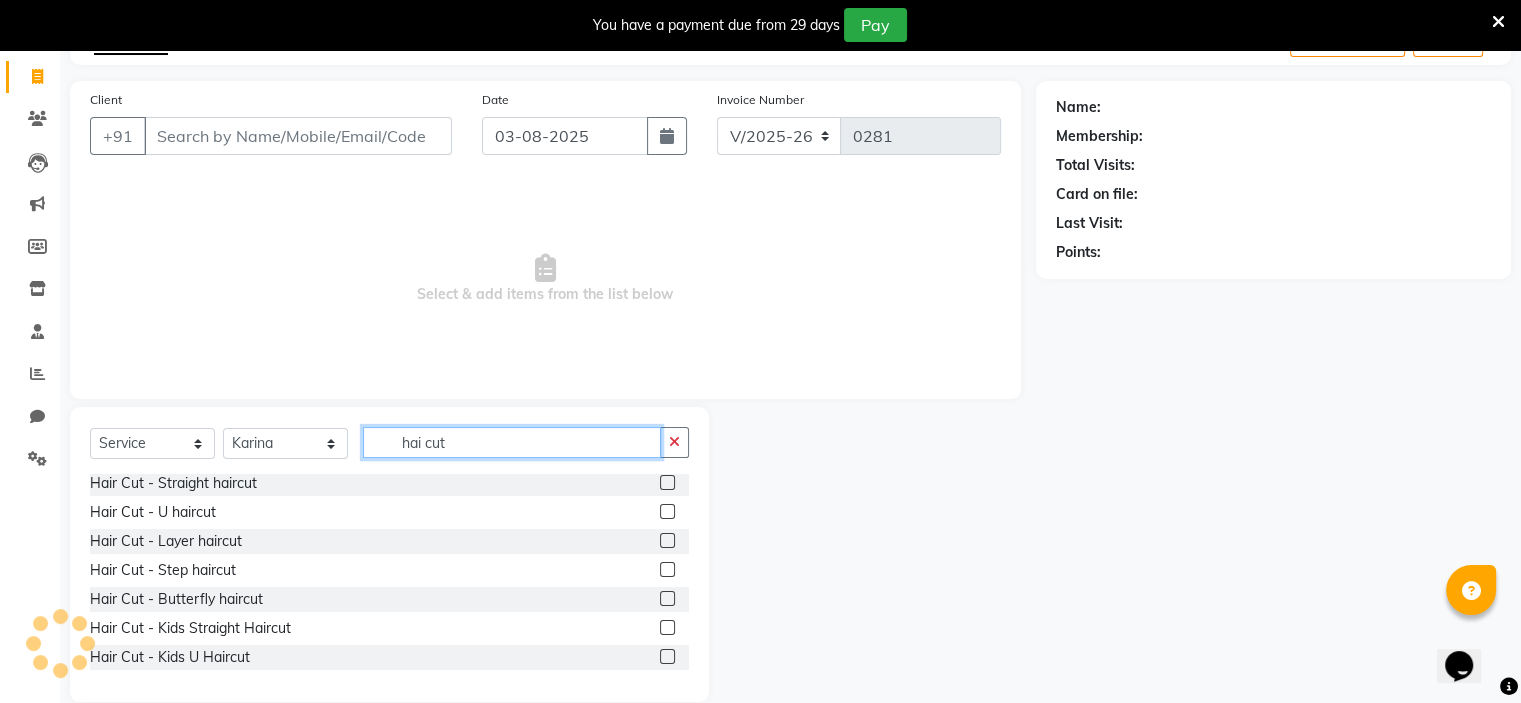 type on "hai cut" 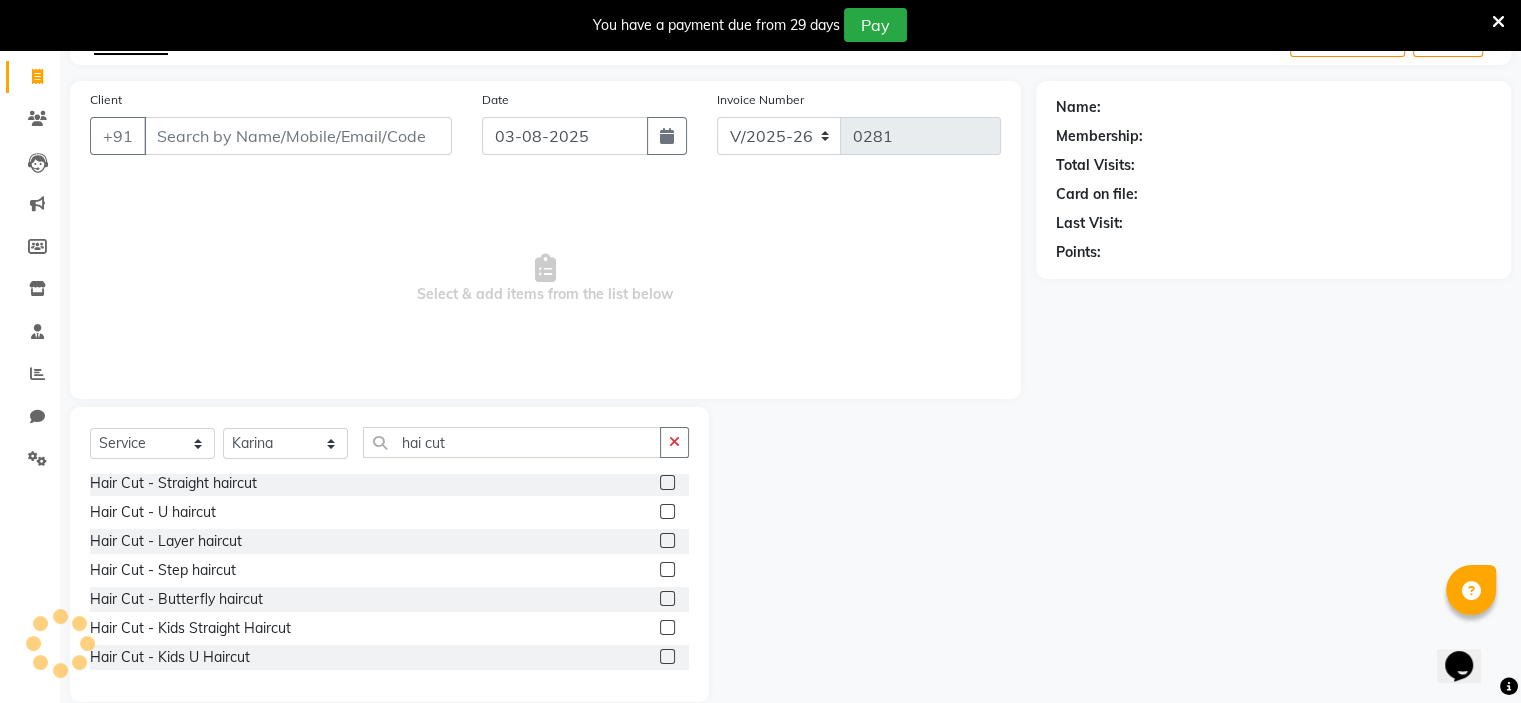 click 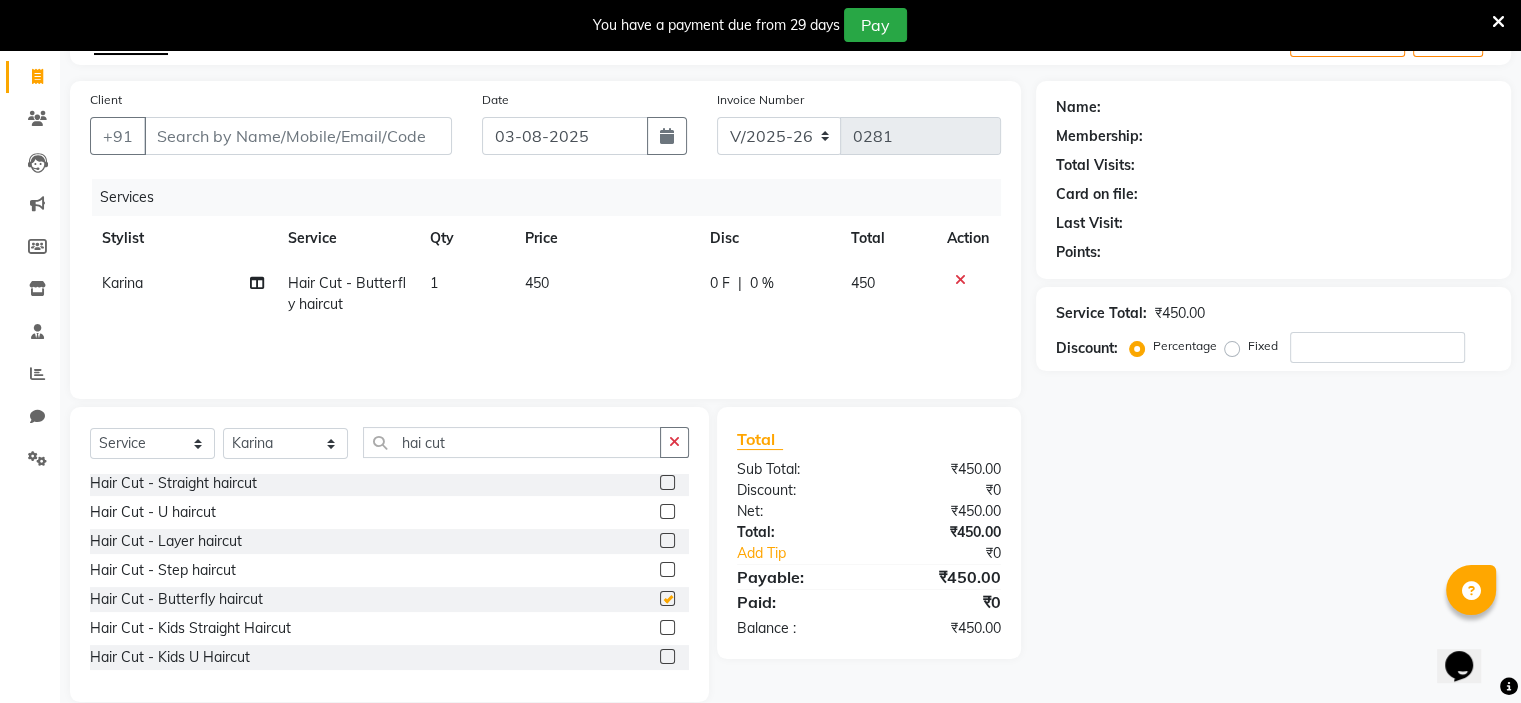 checkbox on "false" 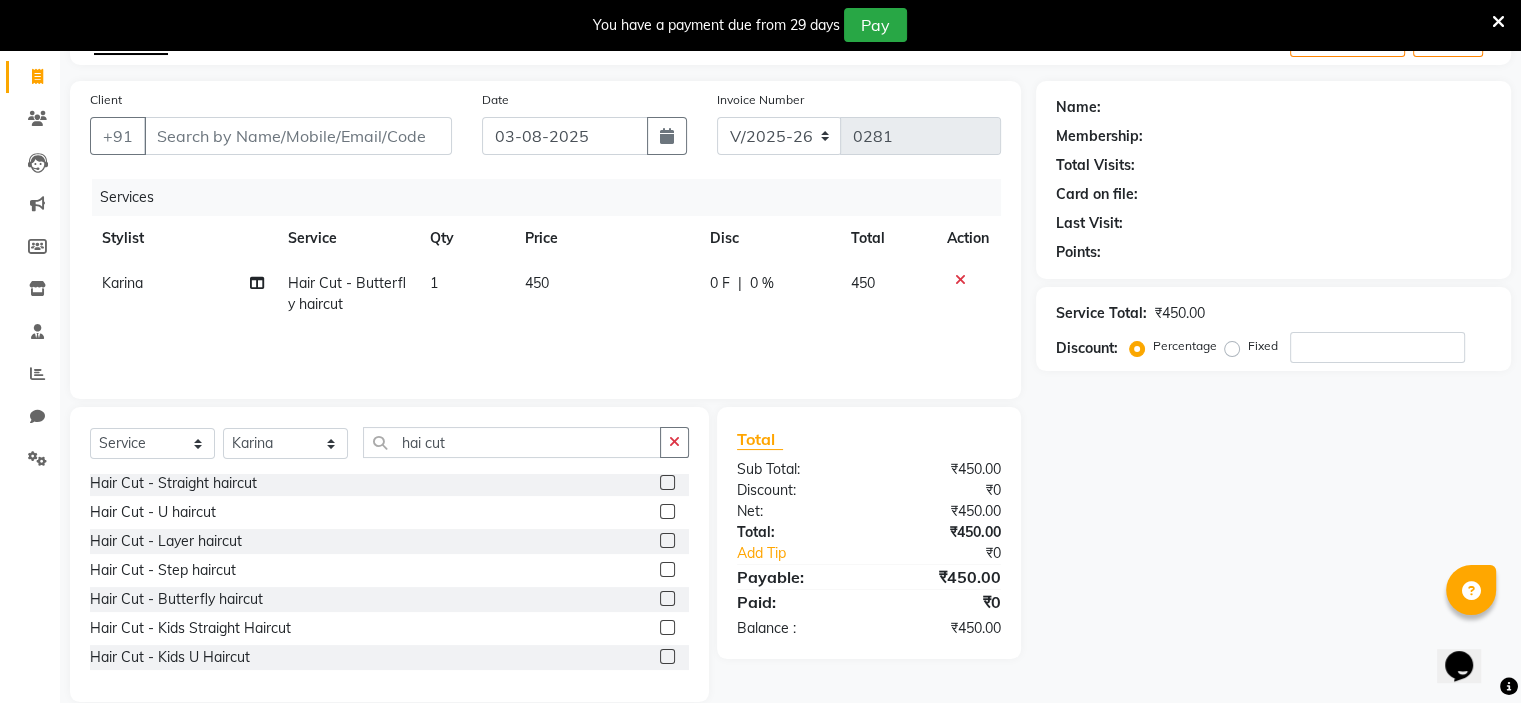 click 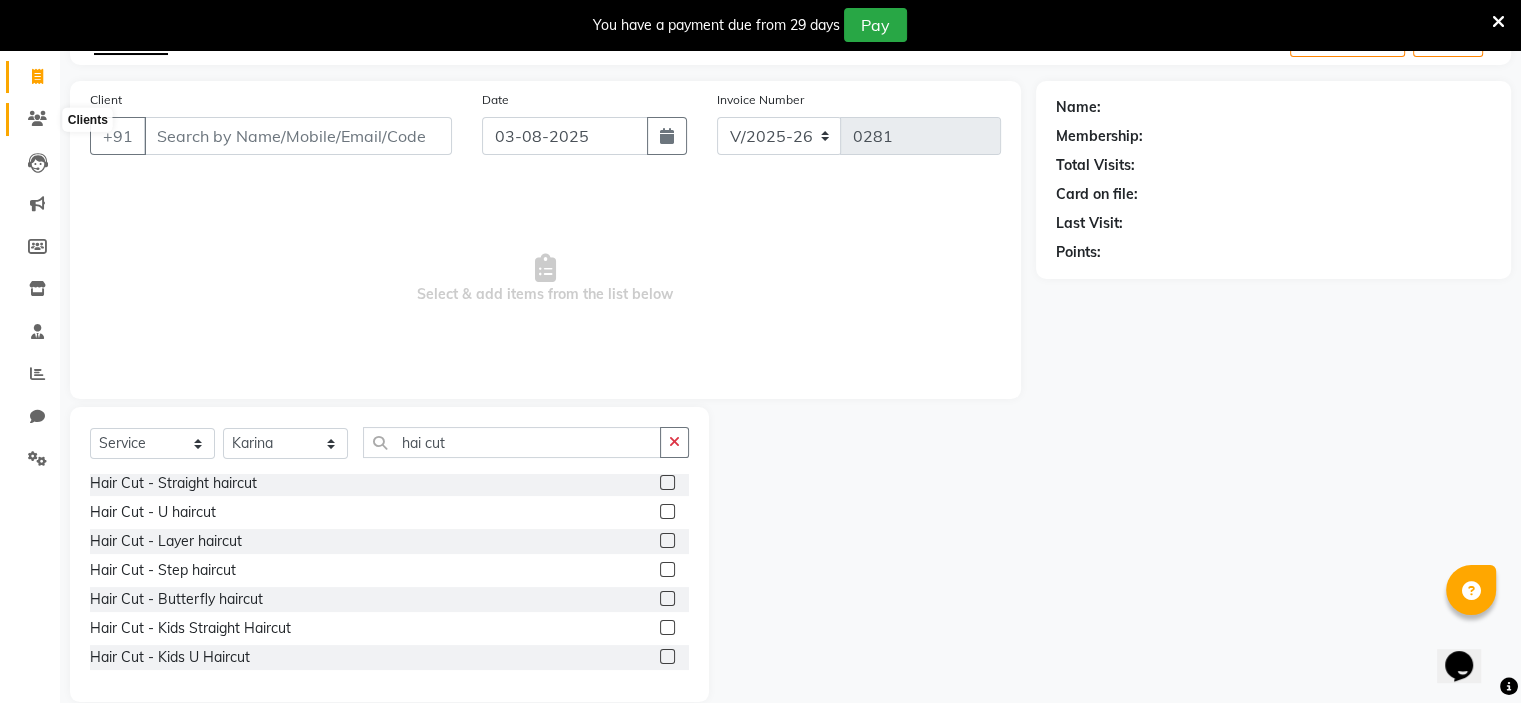 click 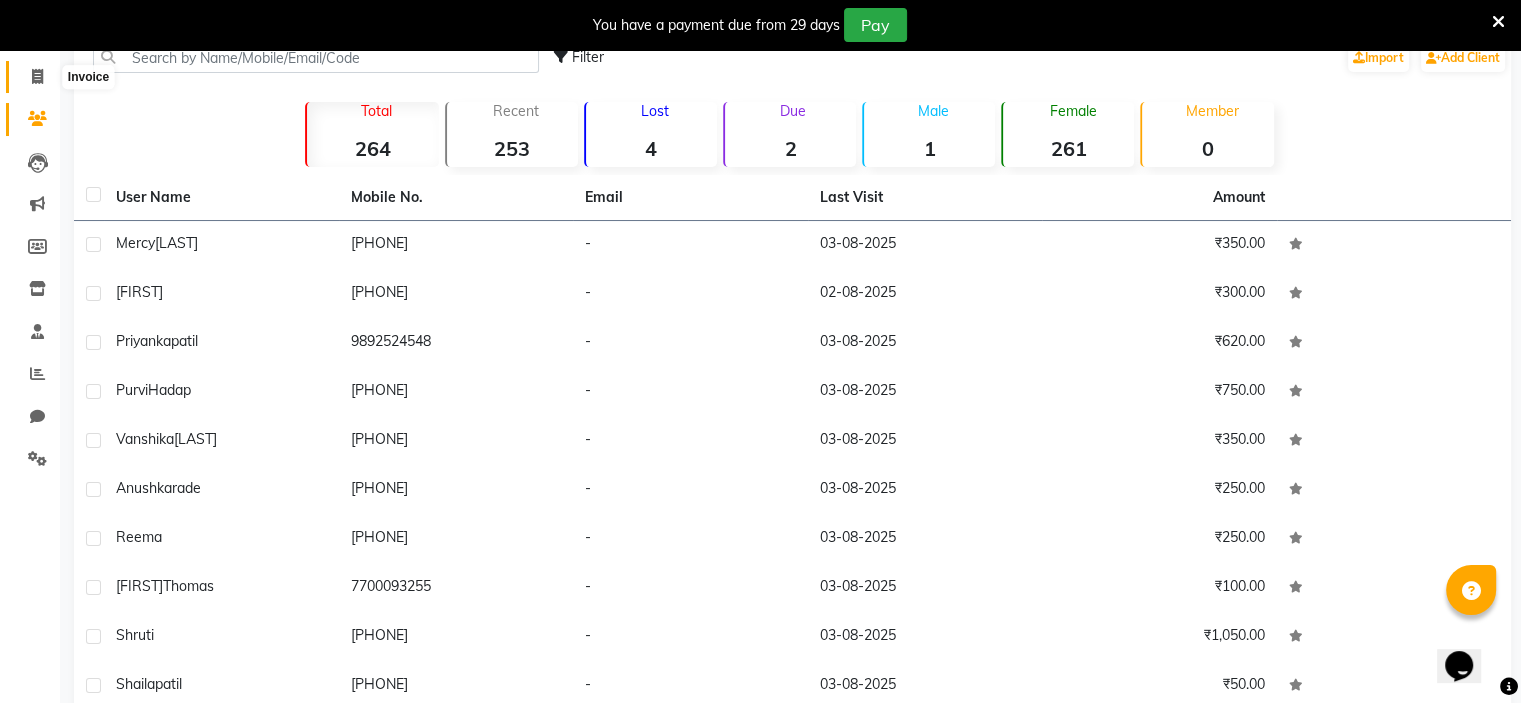 click 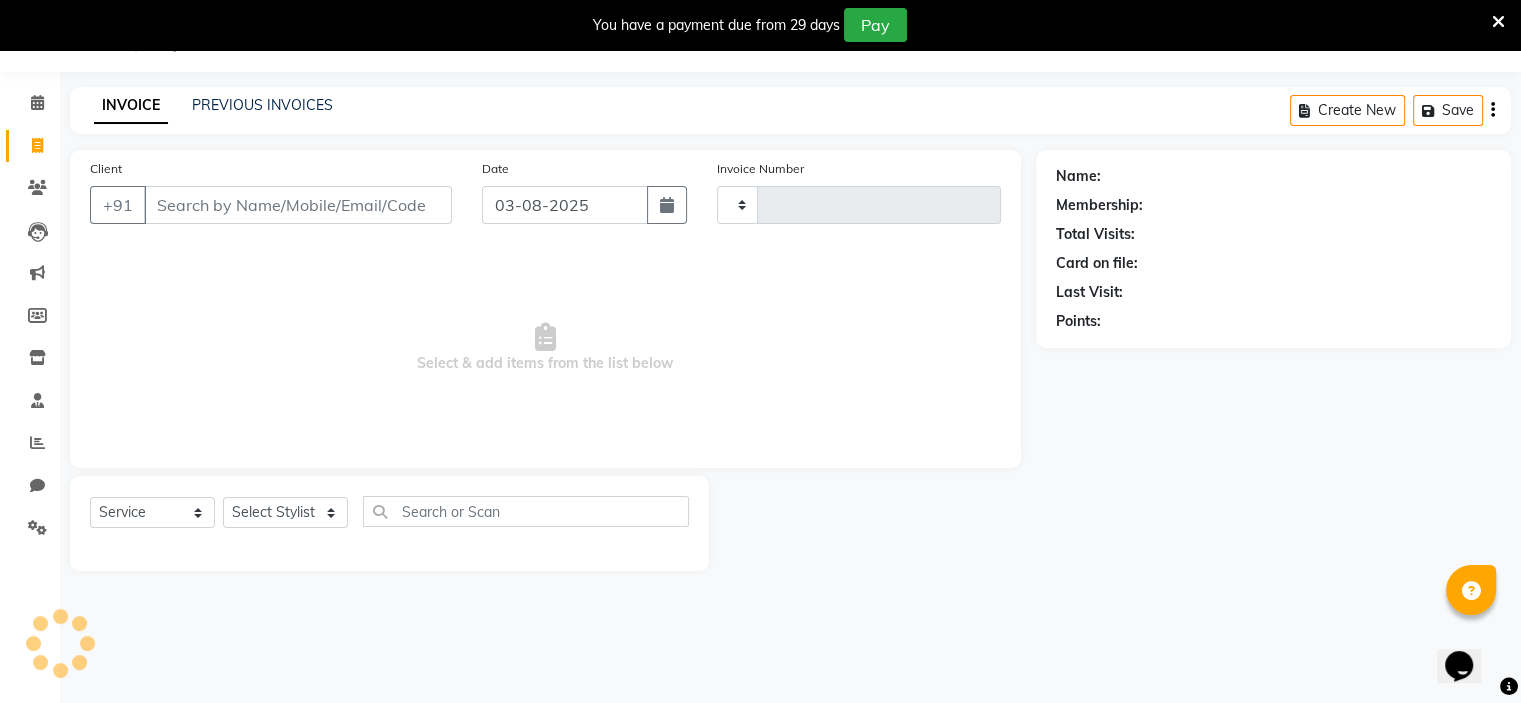 type on "0281" 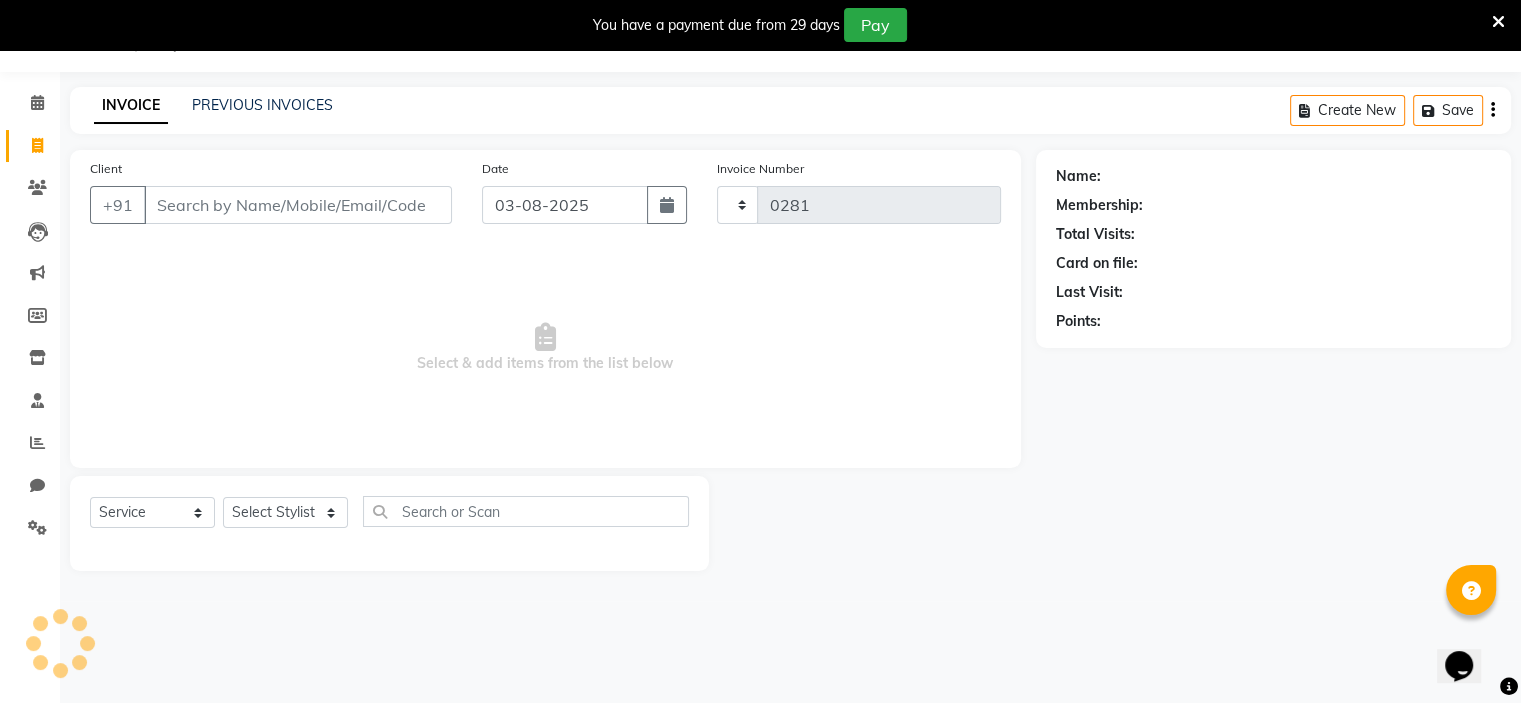 scroll, scrollTop: 50, scrollLeft: 0, axis: vertical 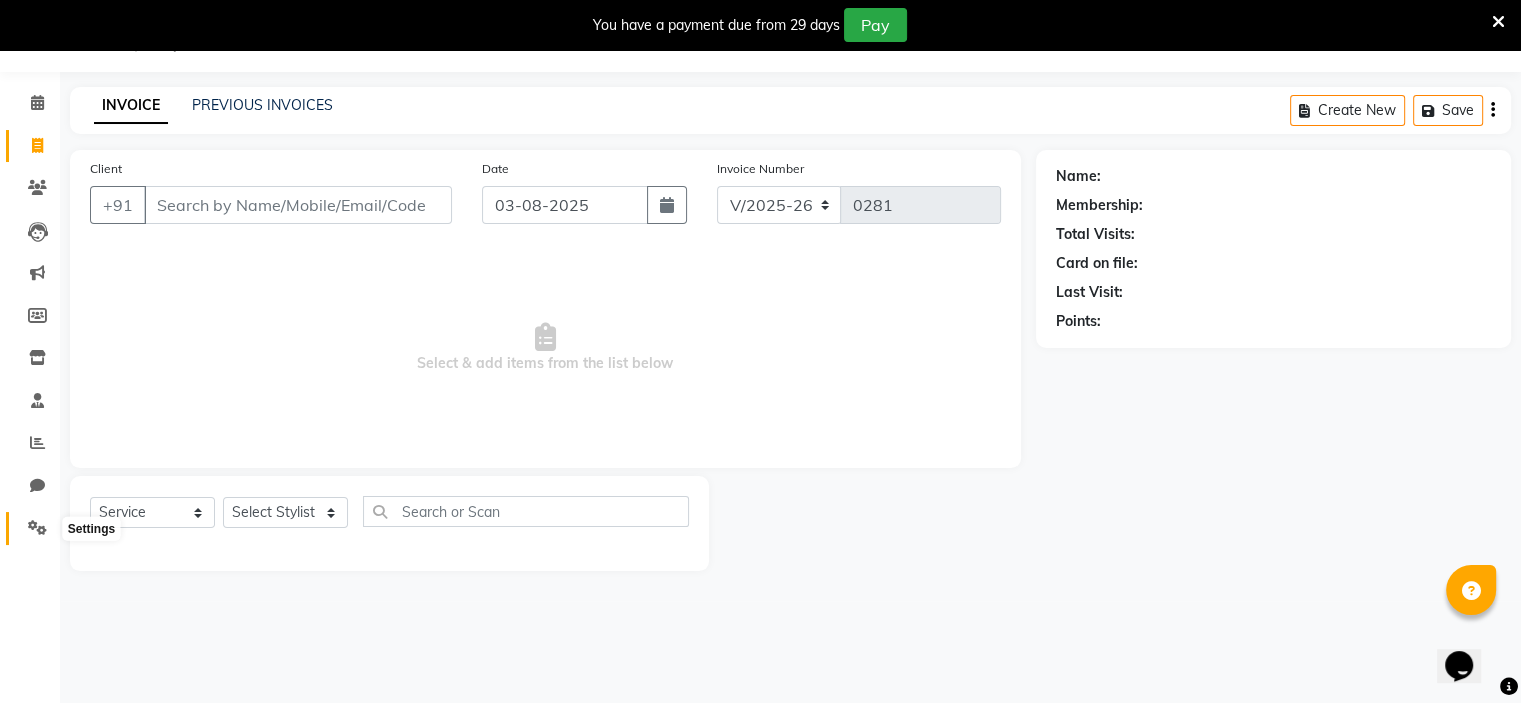 click 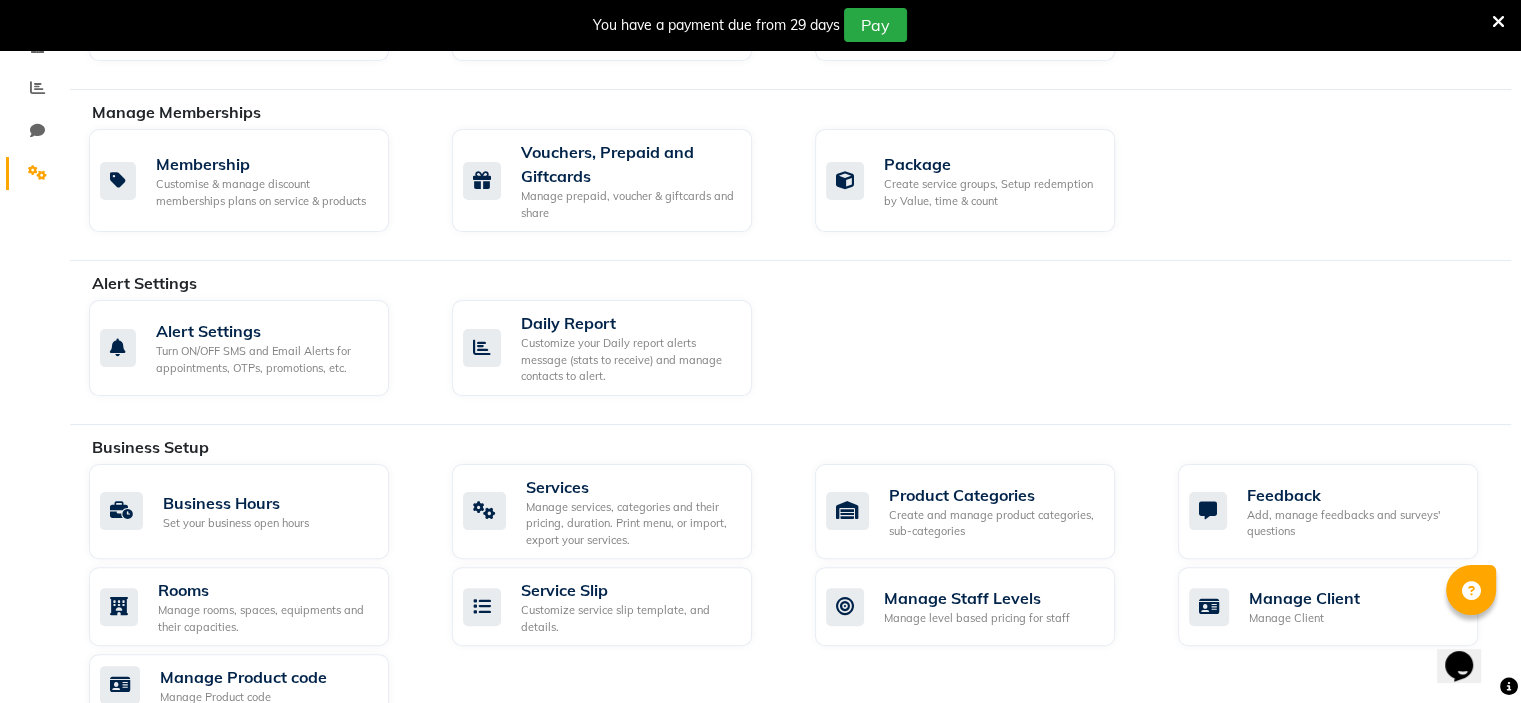 scroll, scrollTop: 416, scrollLeft: 0, axis: vertical 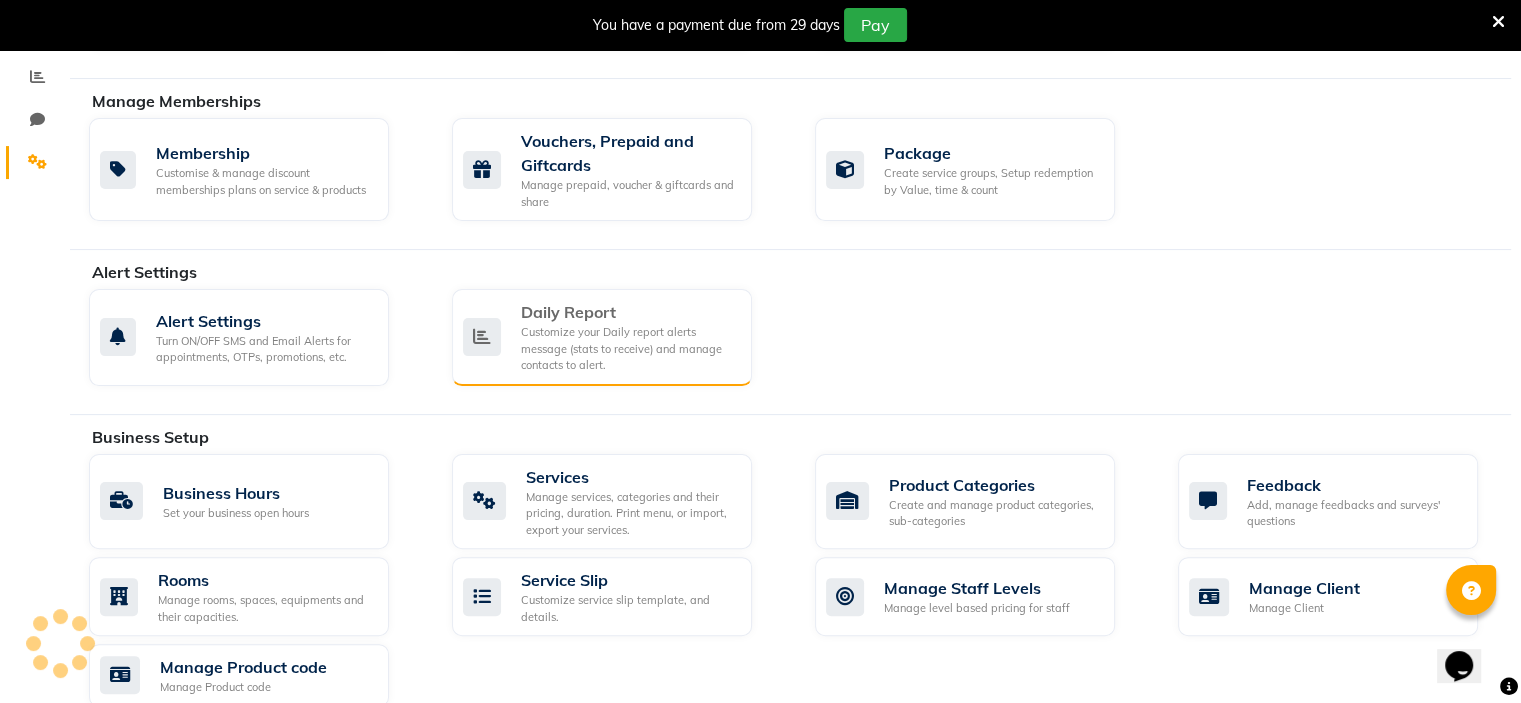 click on "Customize your Daily report alerts message (stats to receive) and manage contacts to alert." 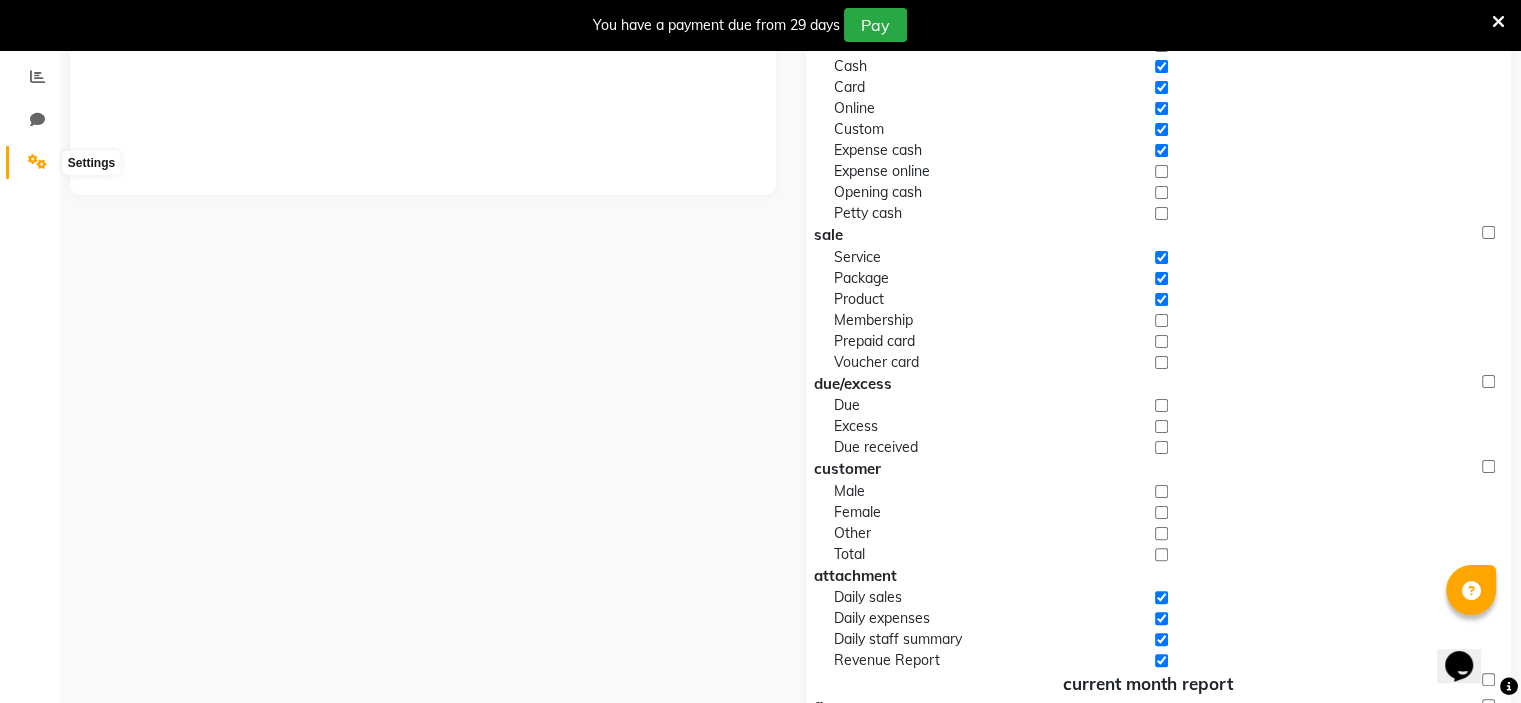 click 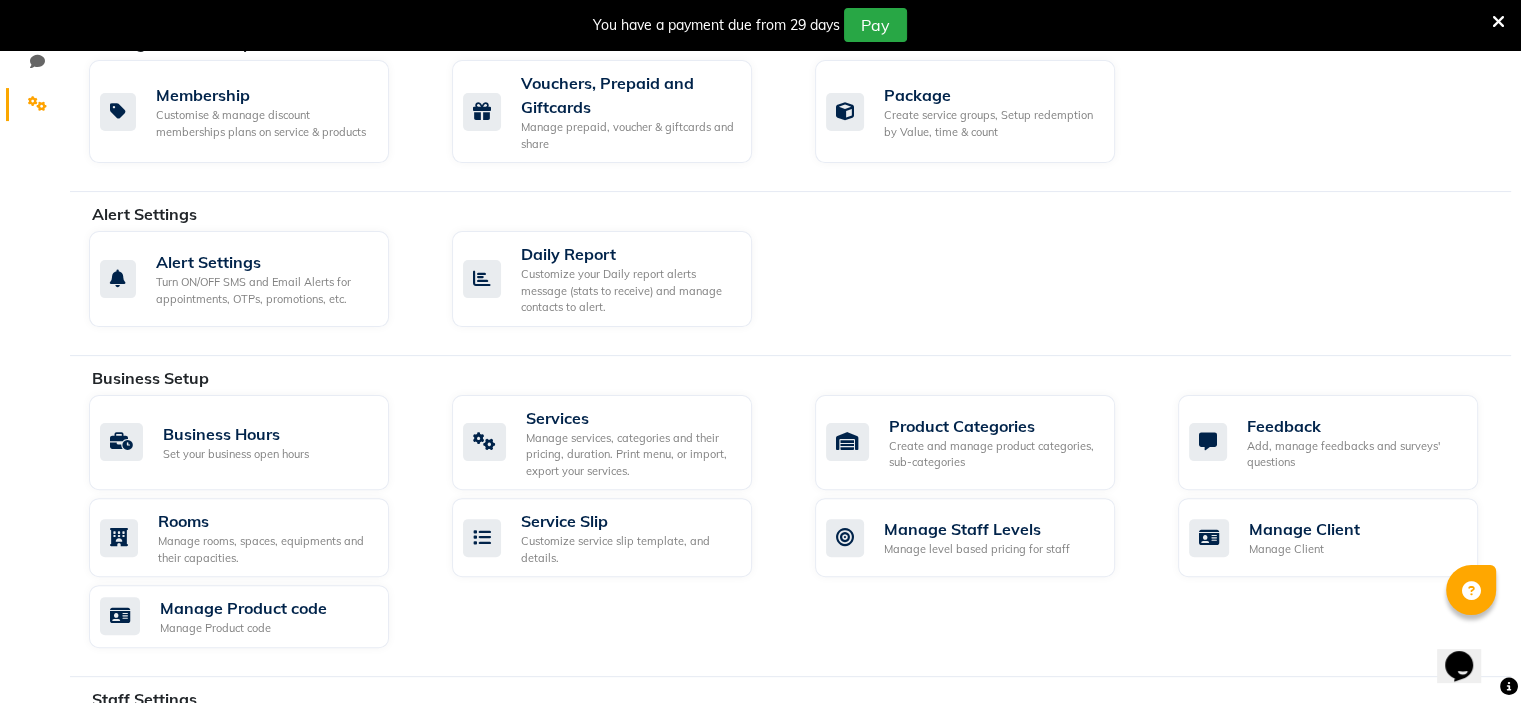 scroll, scrollTop: 497, scrollLeft: 0, axis: vertical 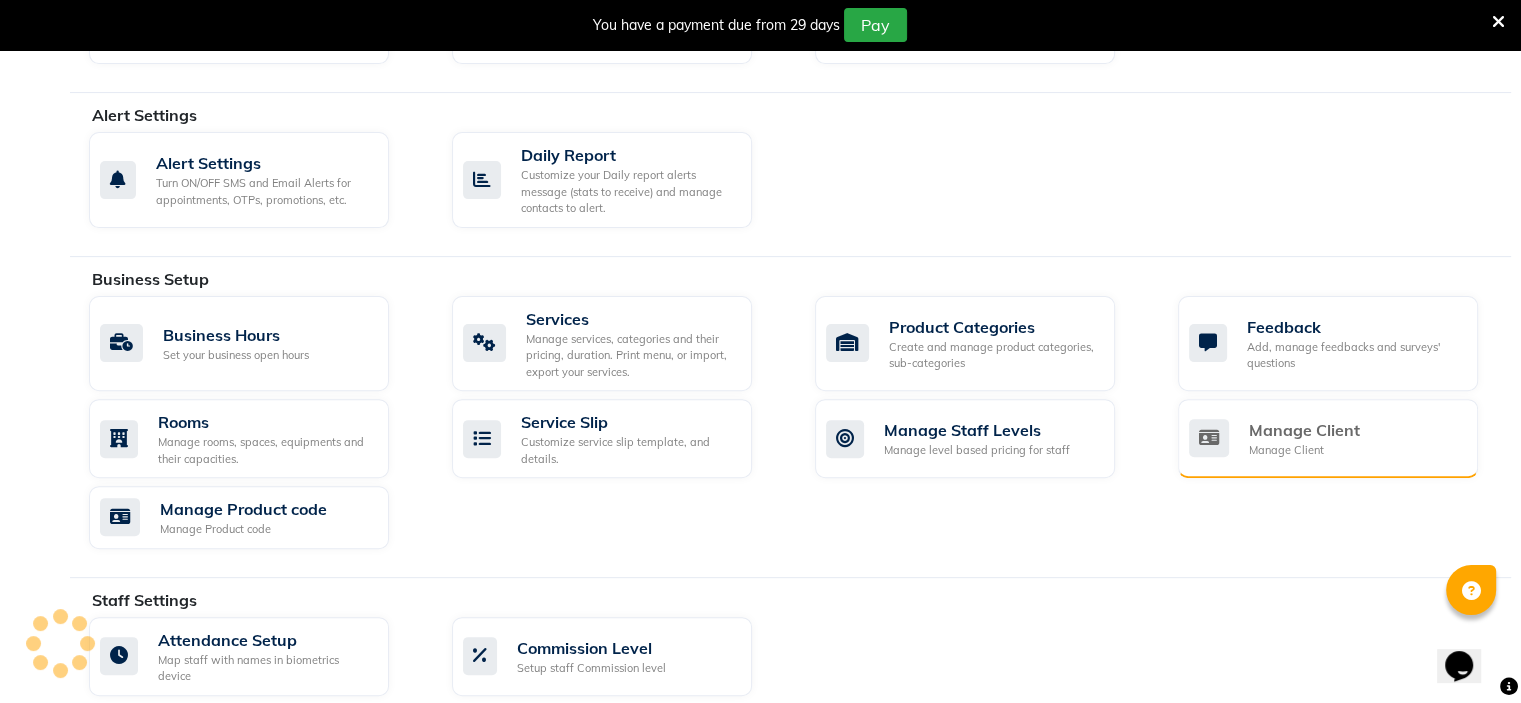 click 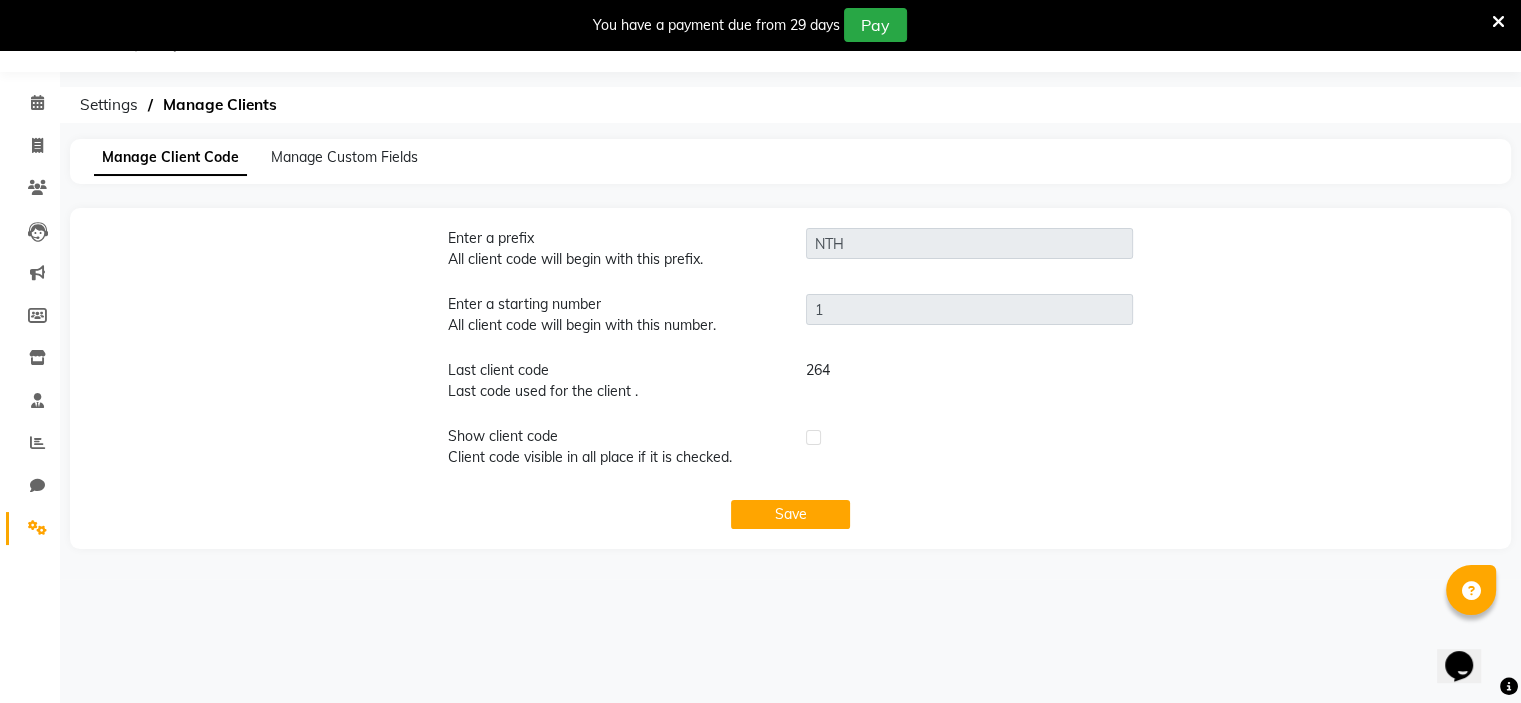 click on "Manage Client Code   Manage Custom Fields" 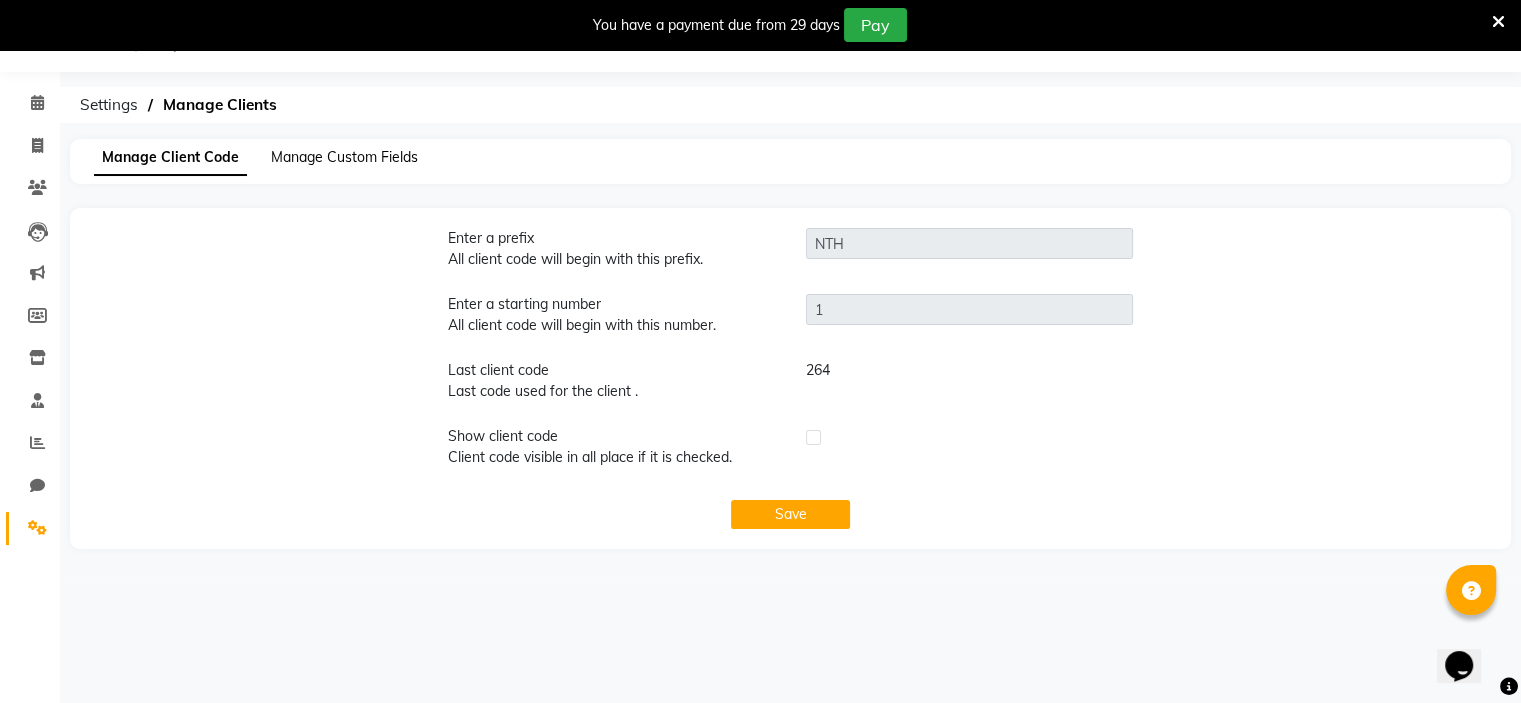 click on "Manage Custom Fields" 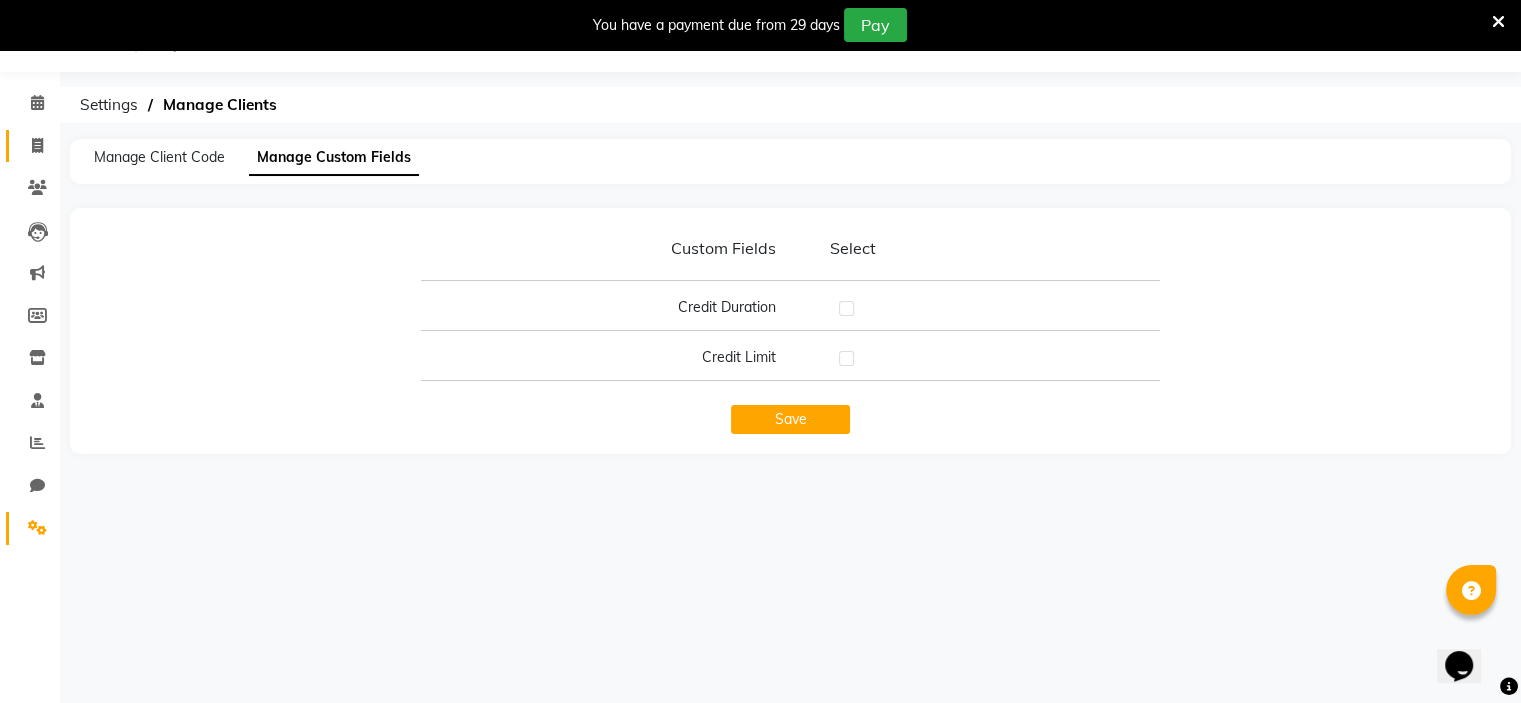 click on "Invoice" 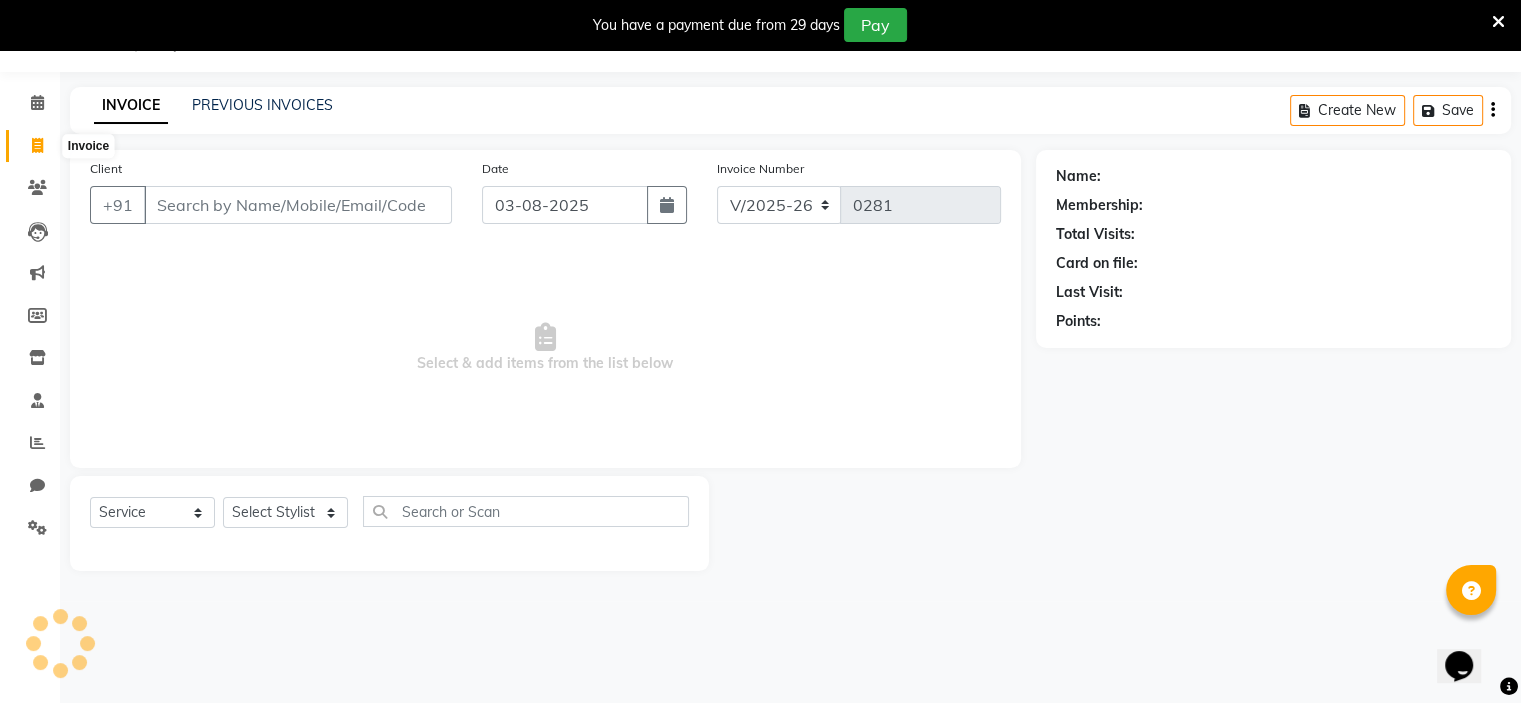 click 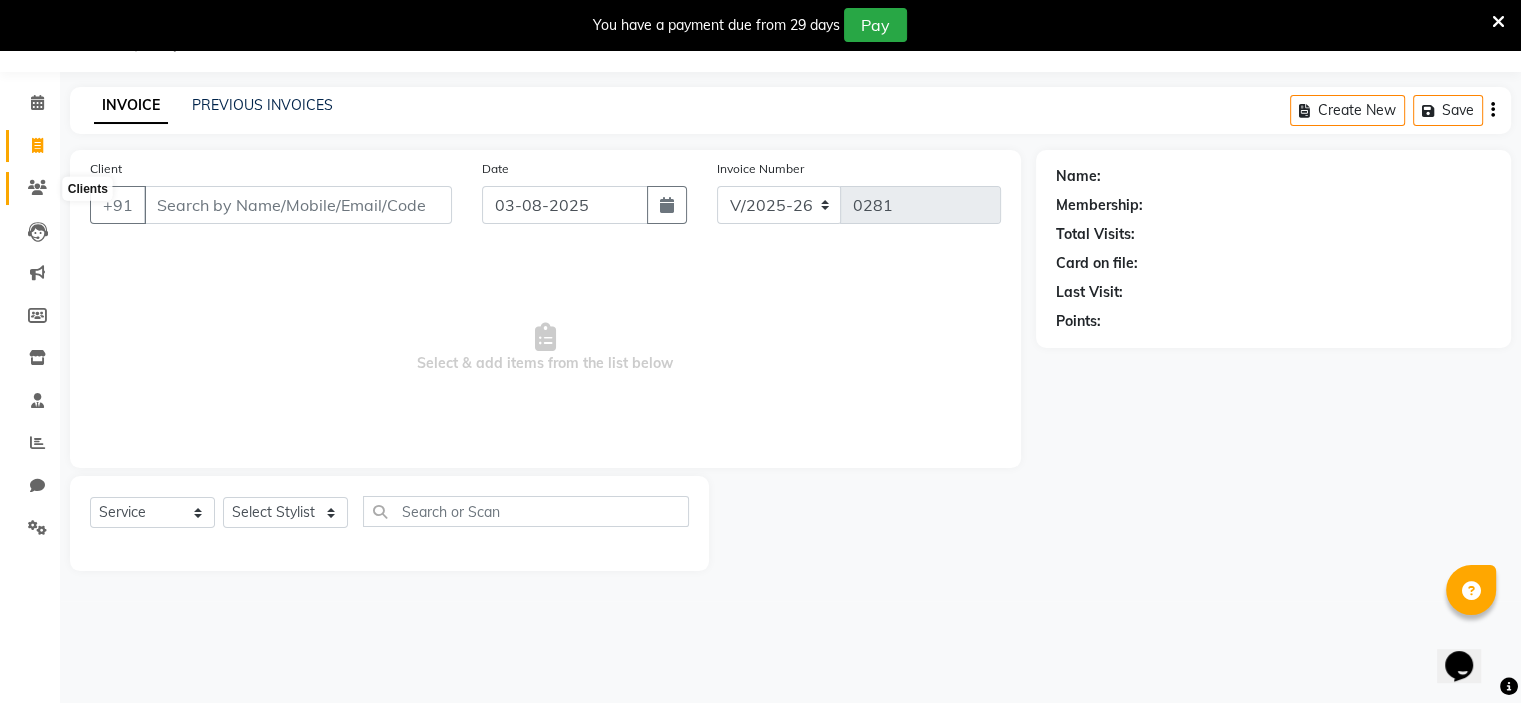 click 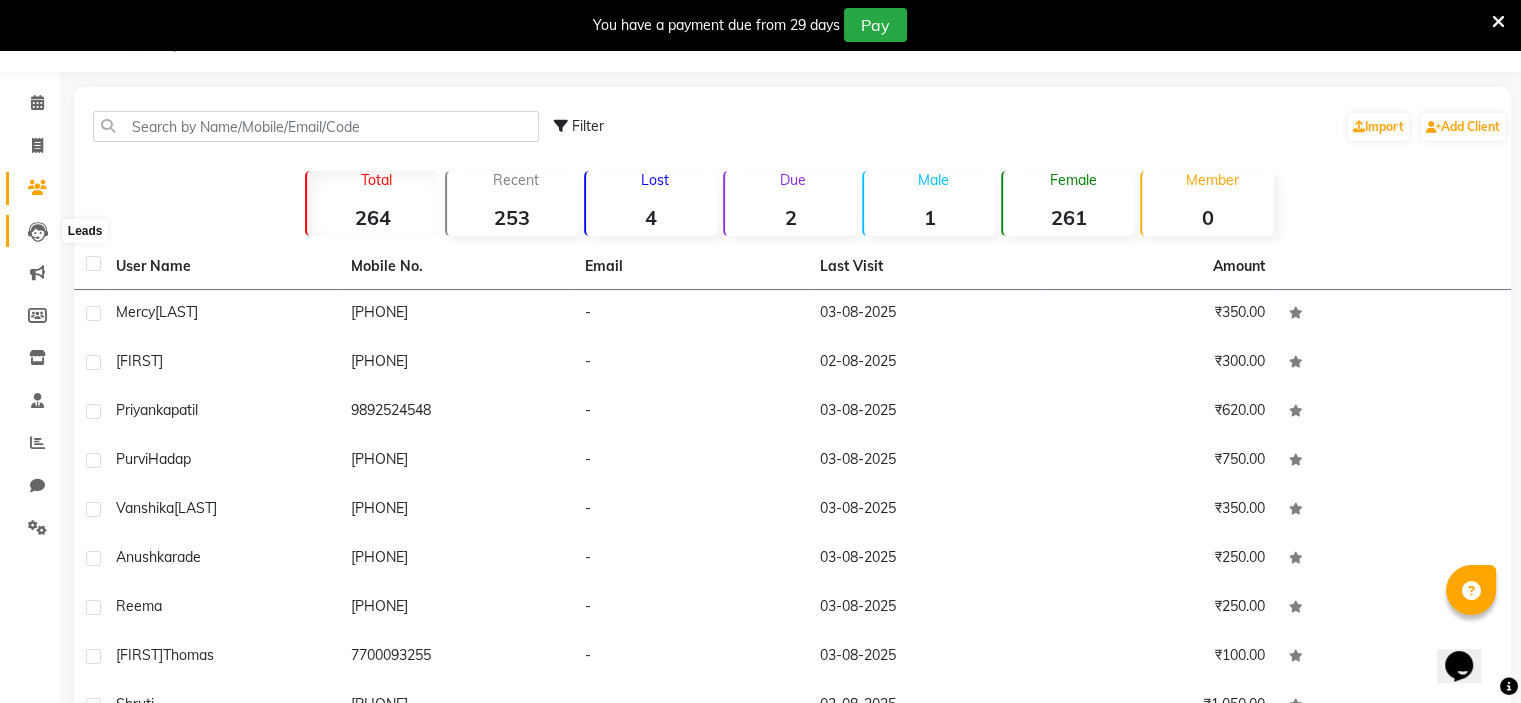 click 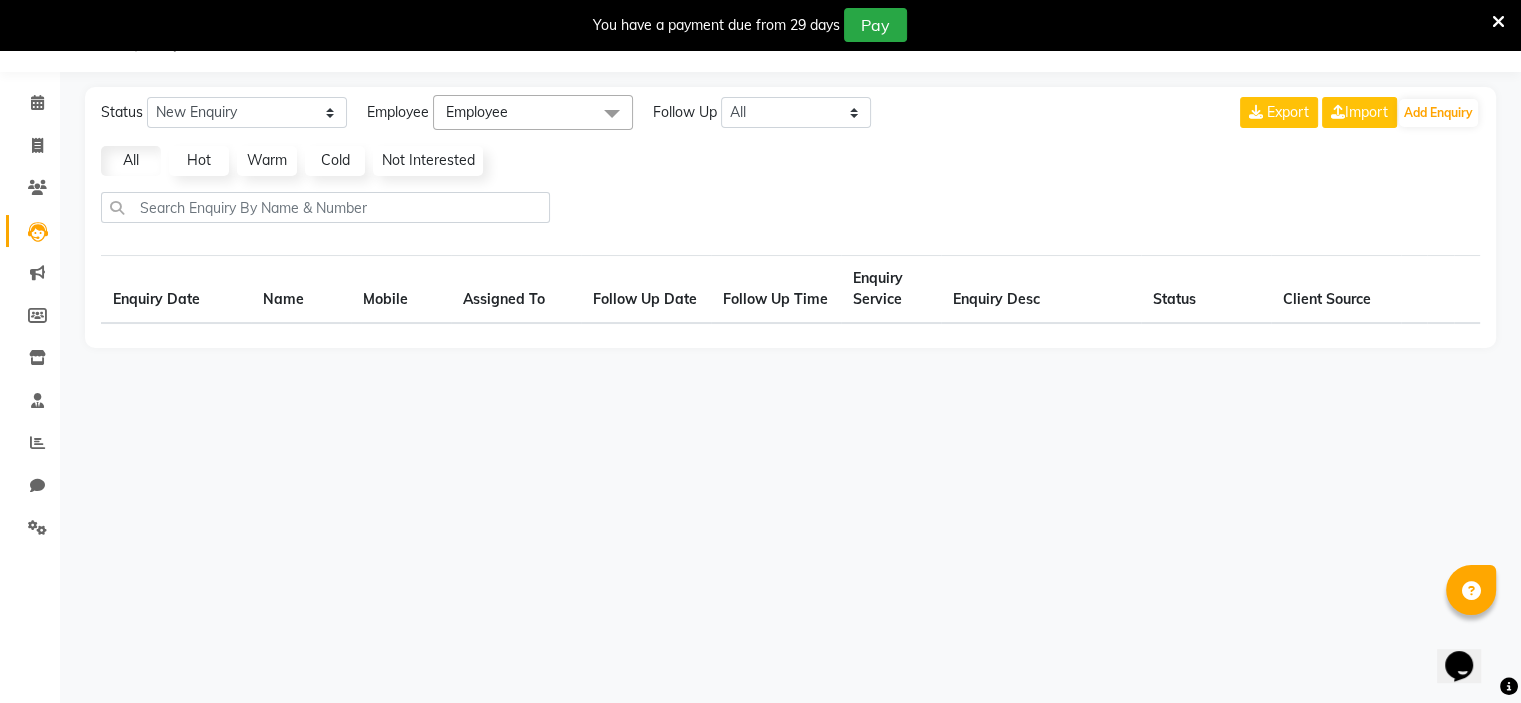 select on "10" 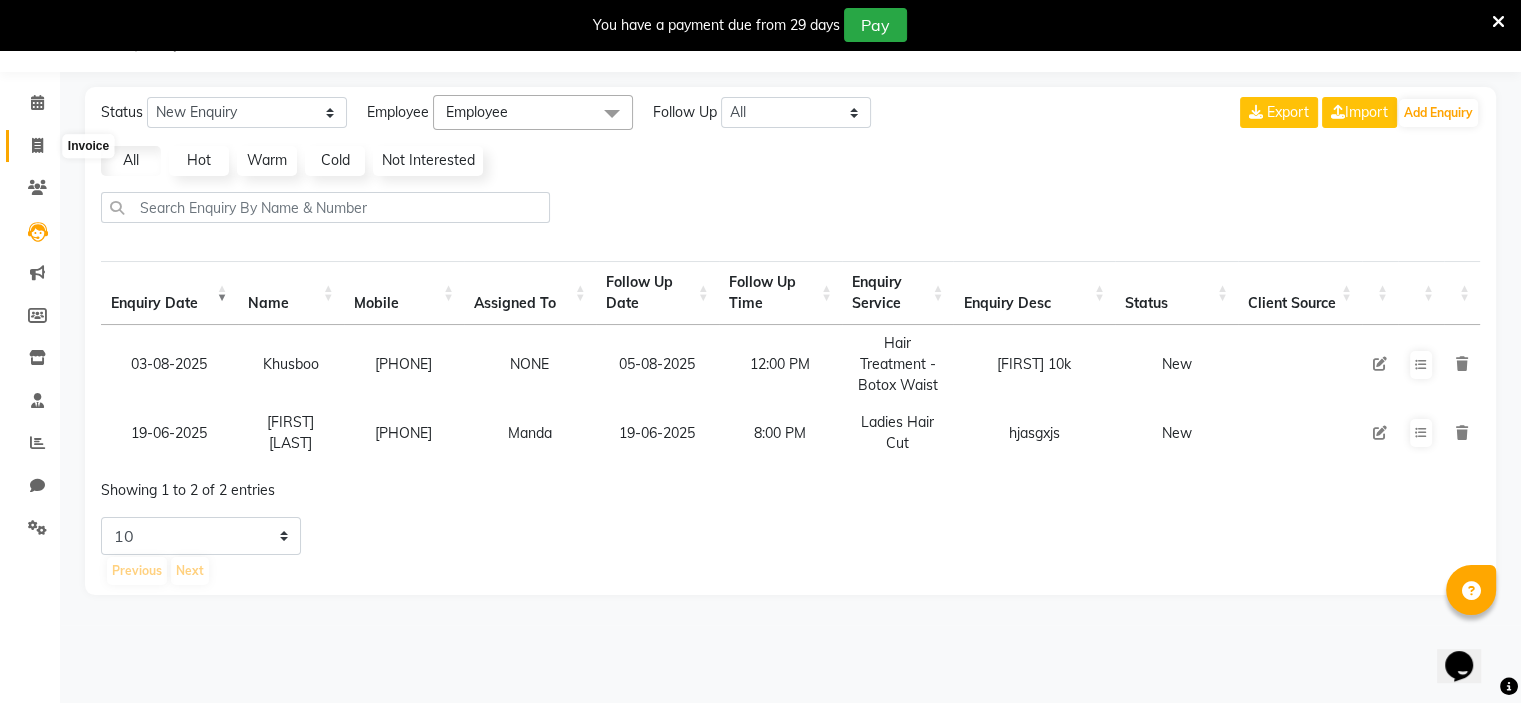 click 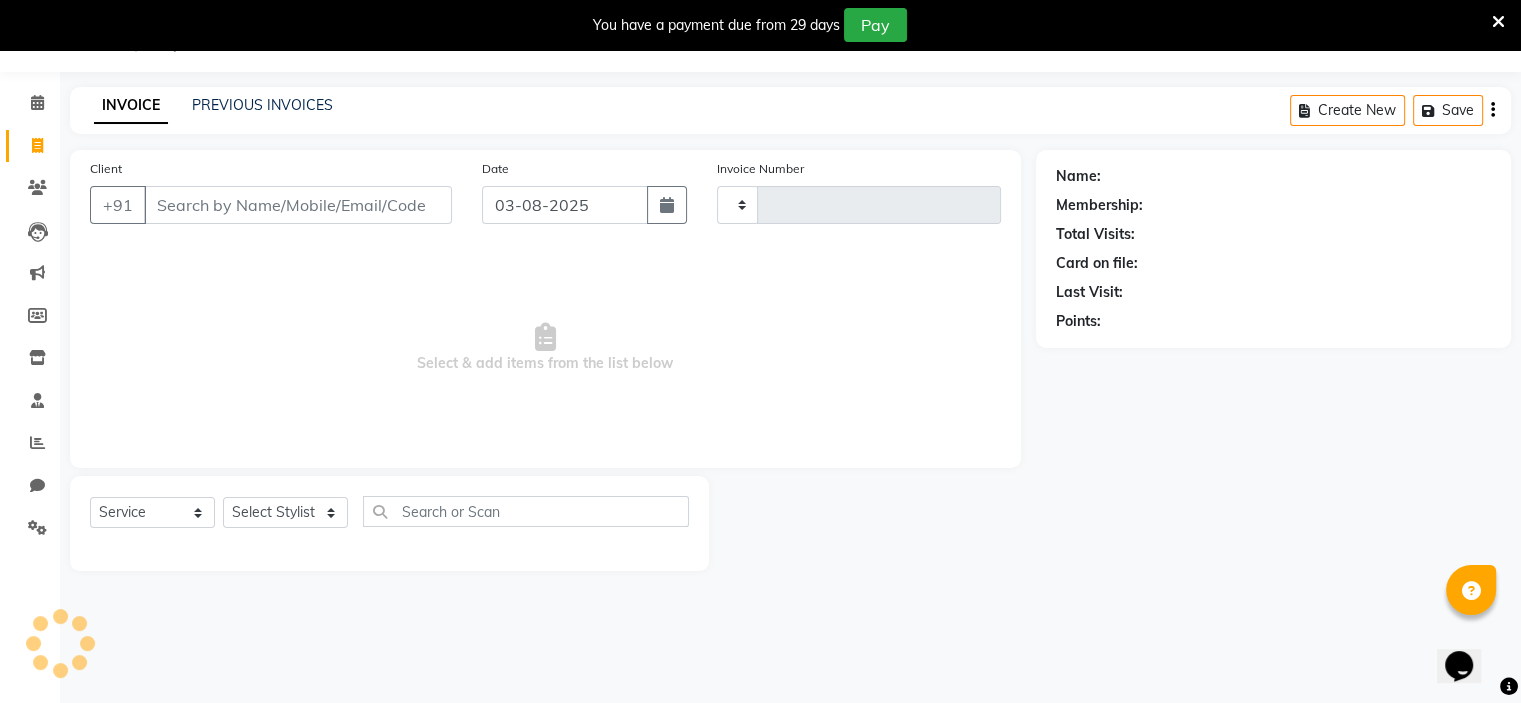 type on "0281" 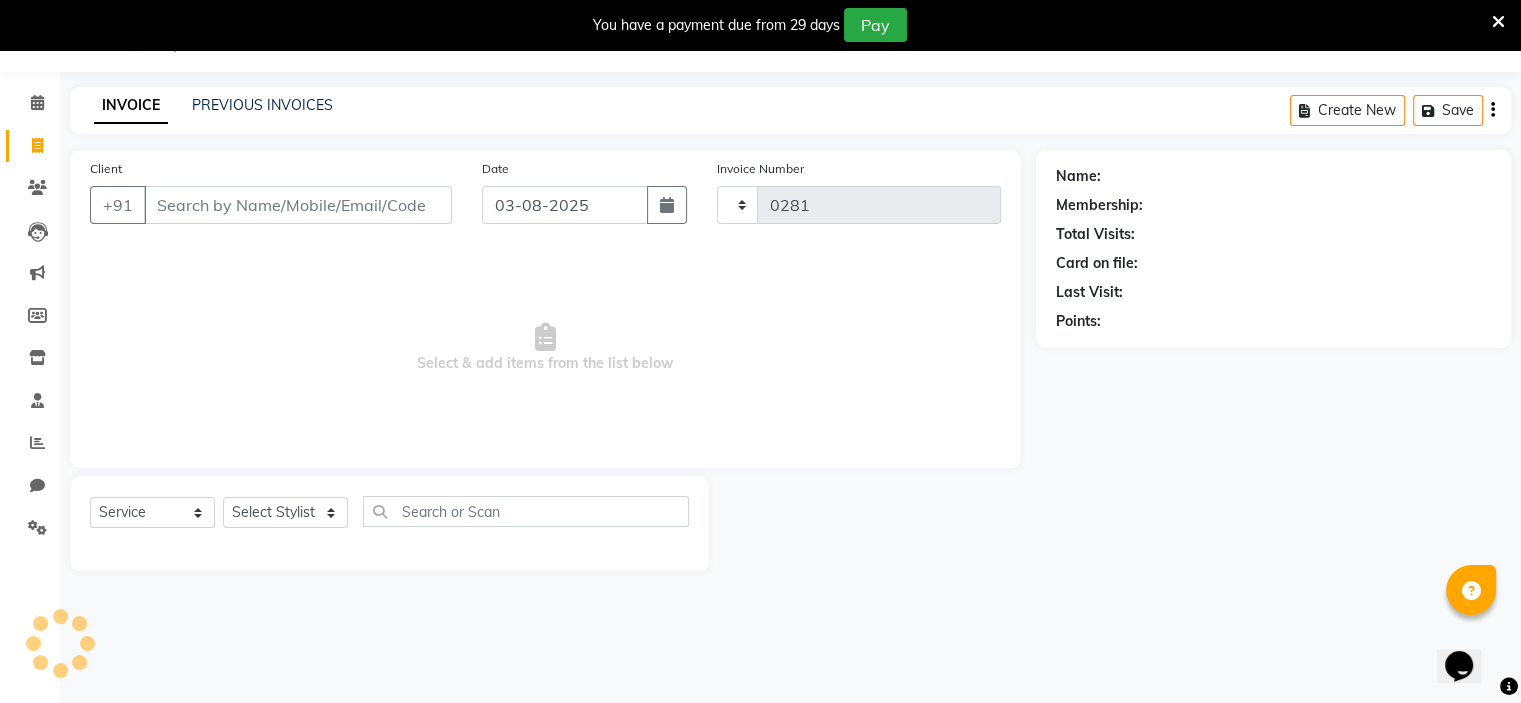 select on "8519" 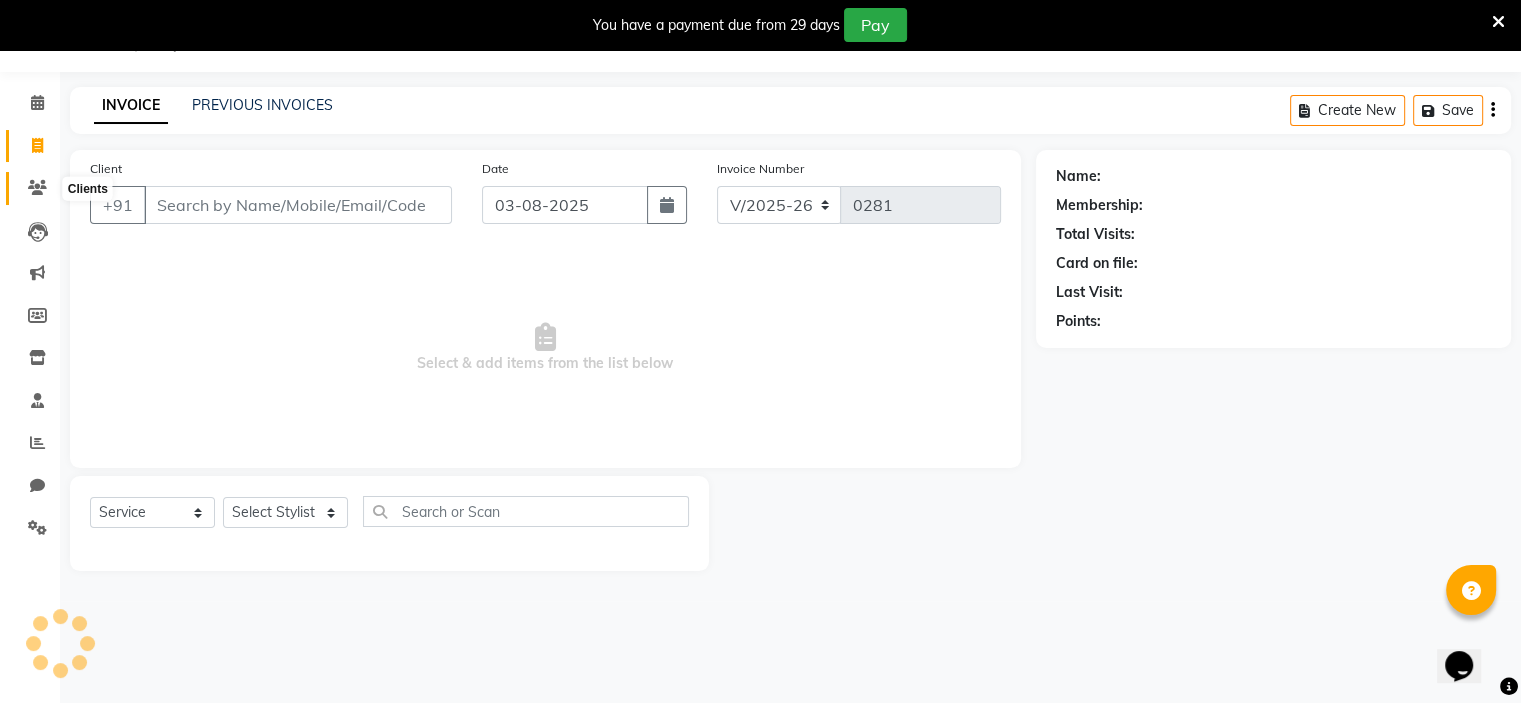 click 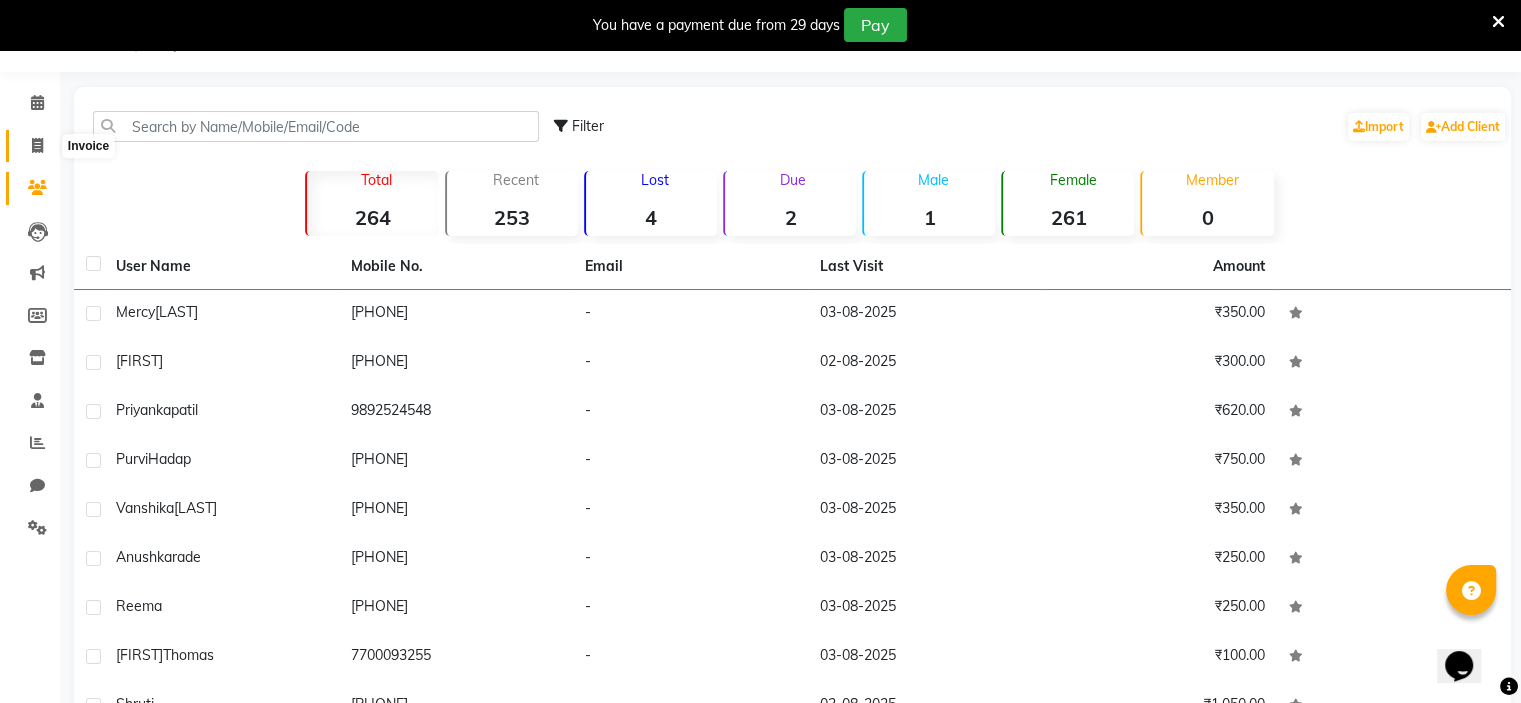 click 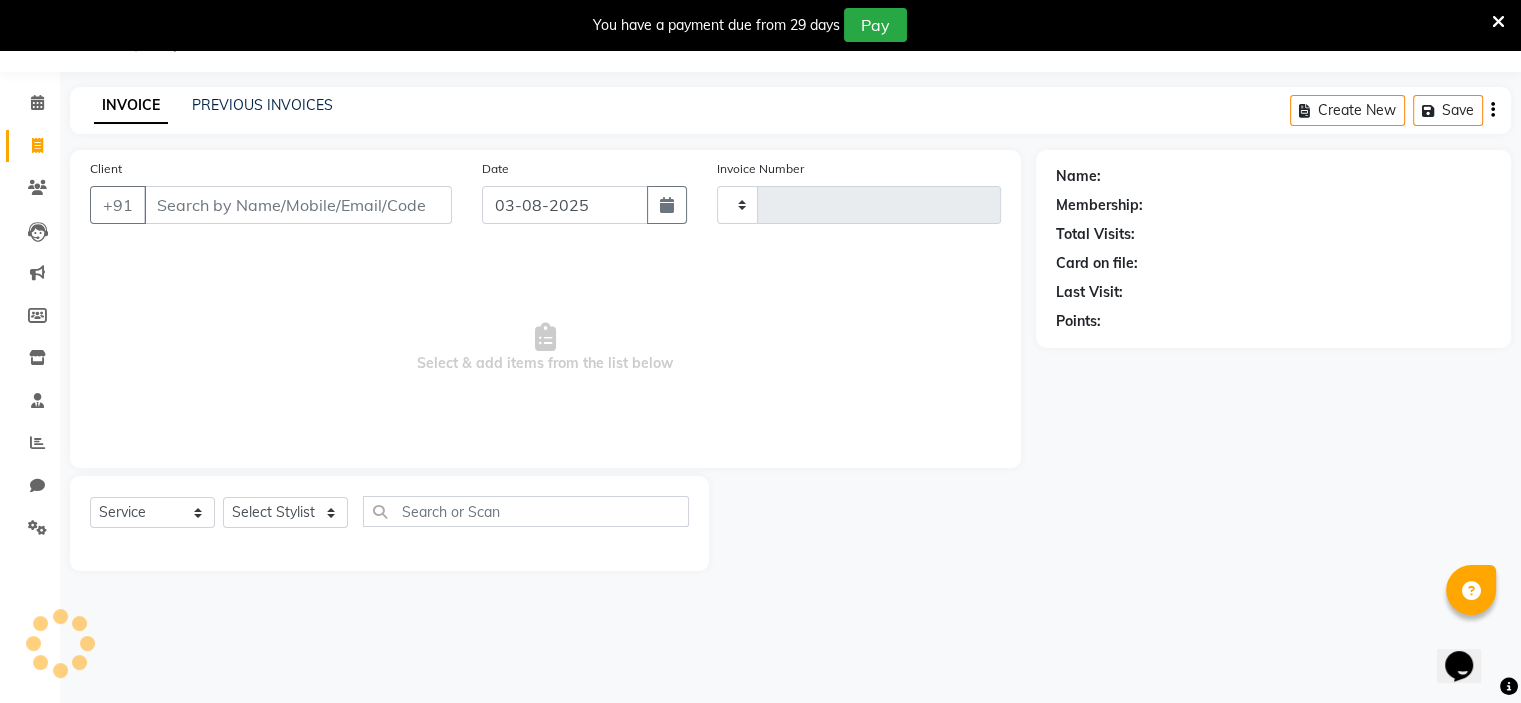type on "0281" 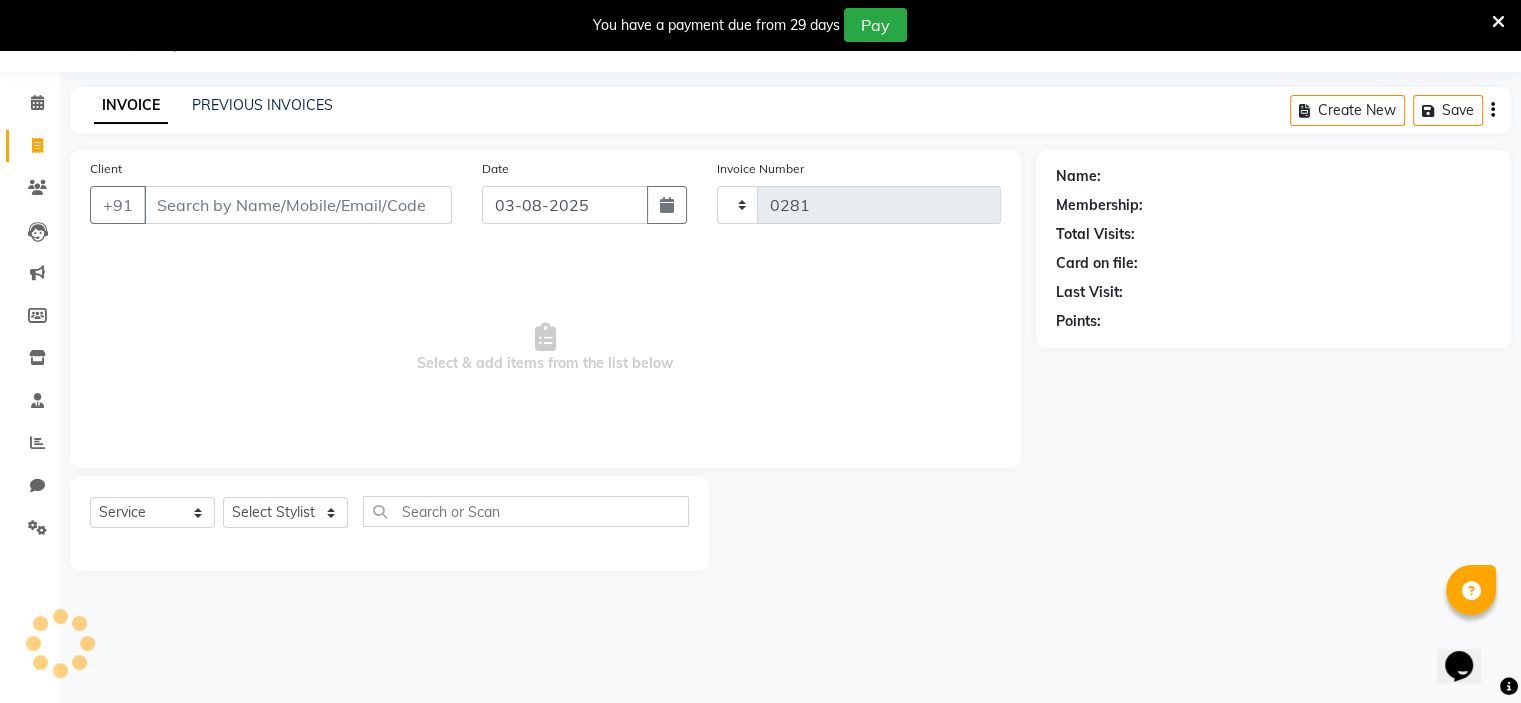 select on "8519" 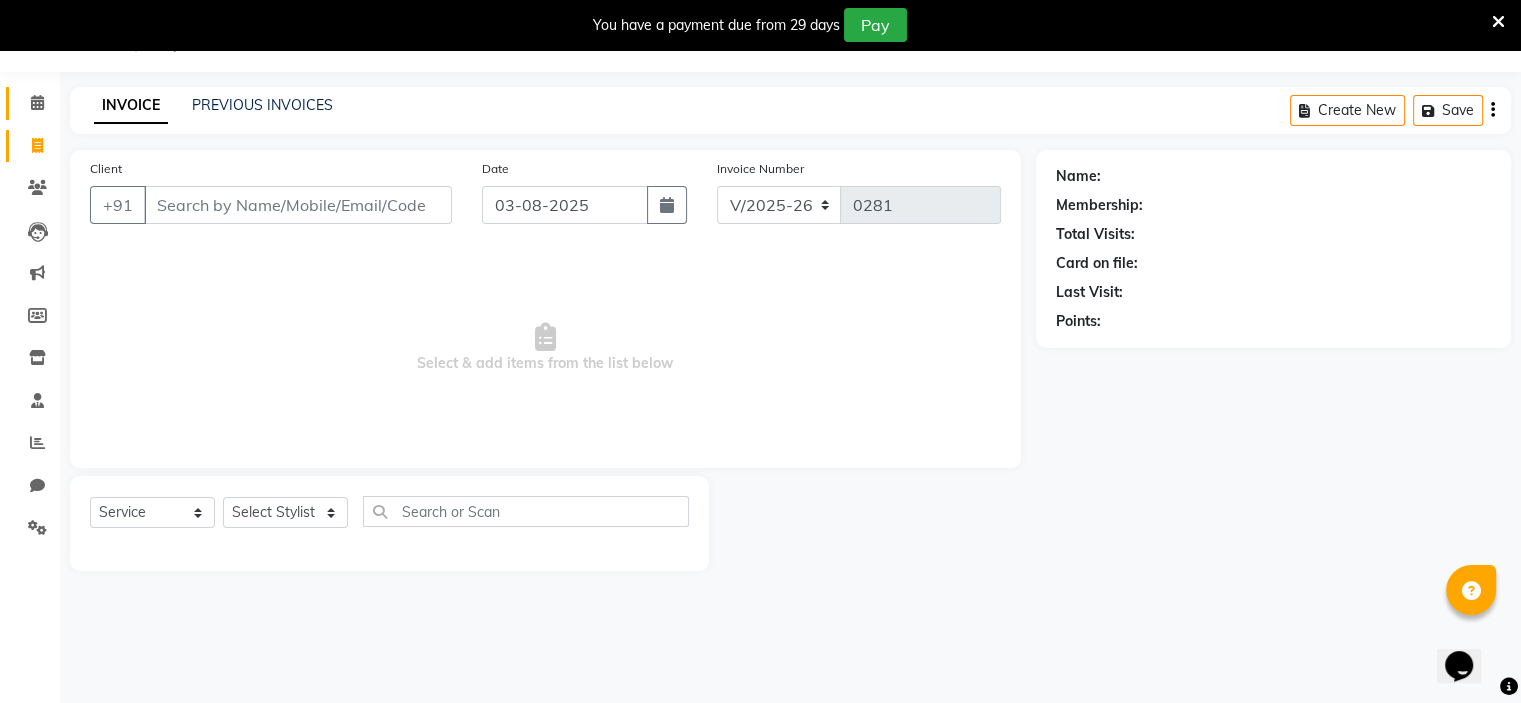 click on "Calendar" 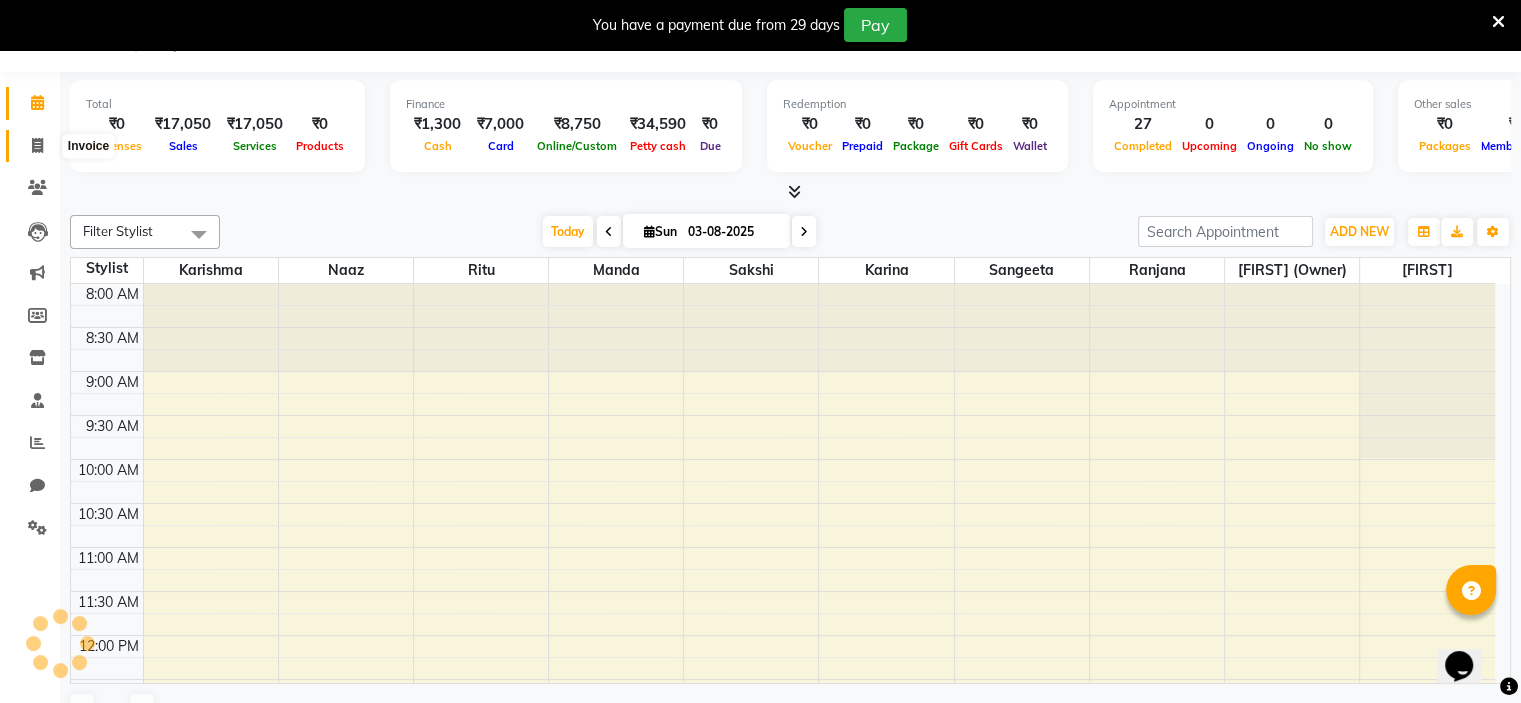 scroll, scrollTop: 641, scrollLeft: 0, axis: vertical 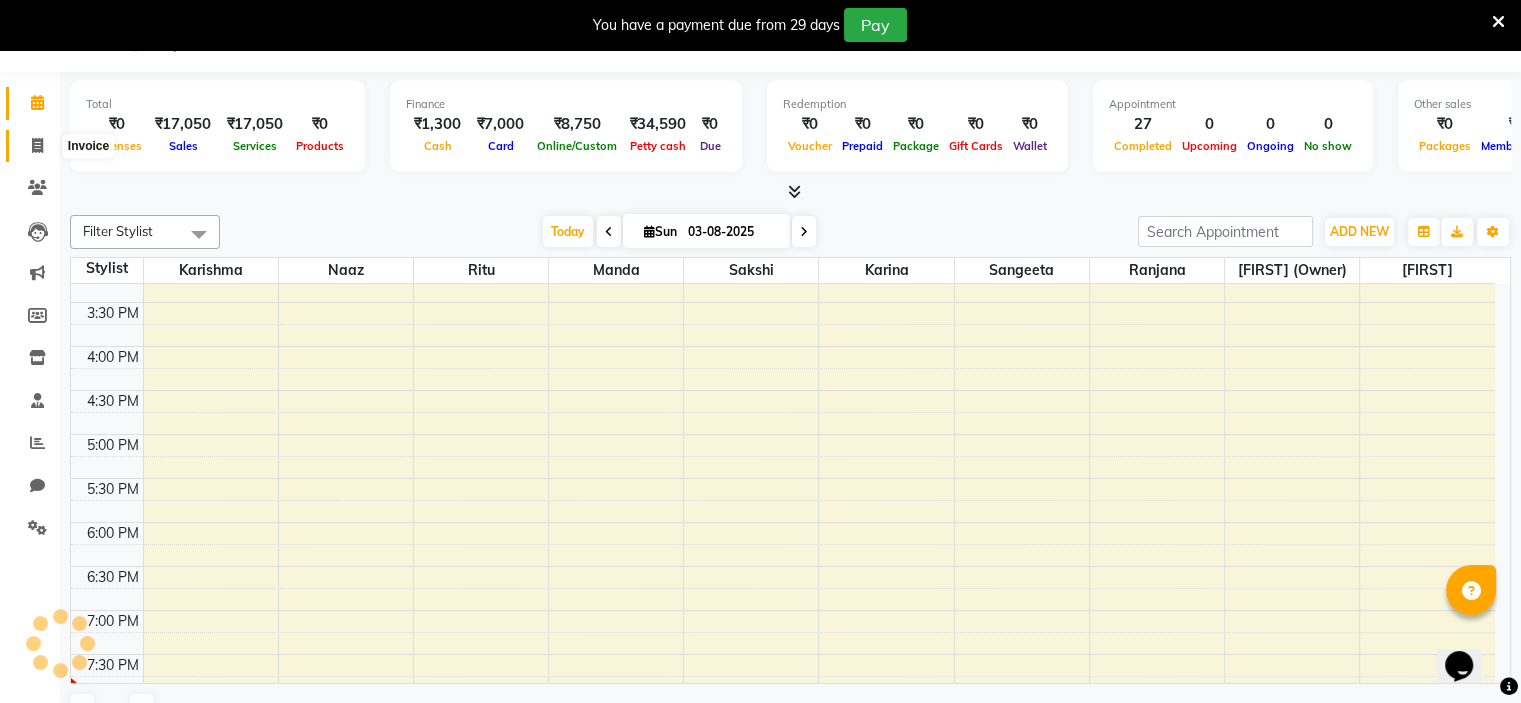 click 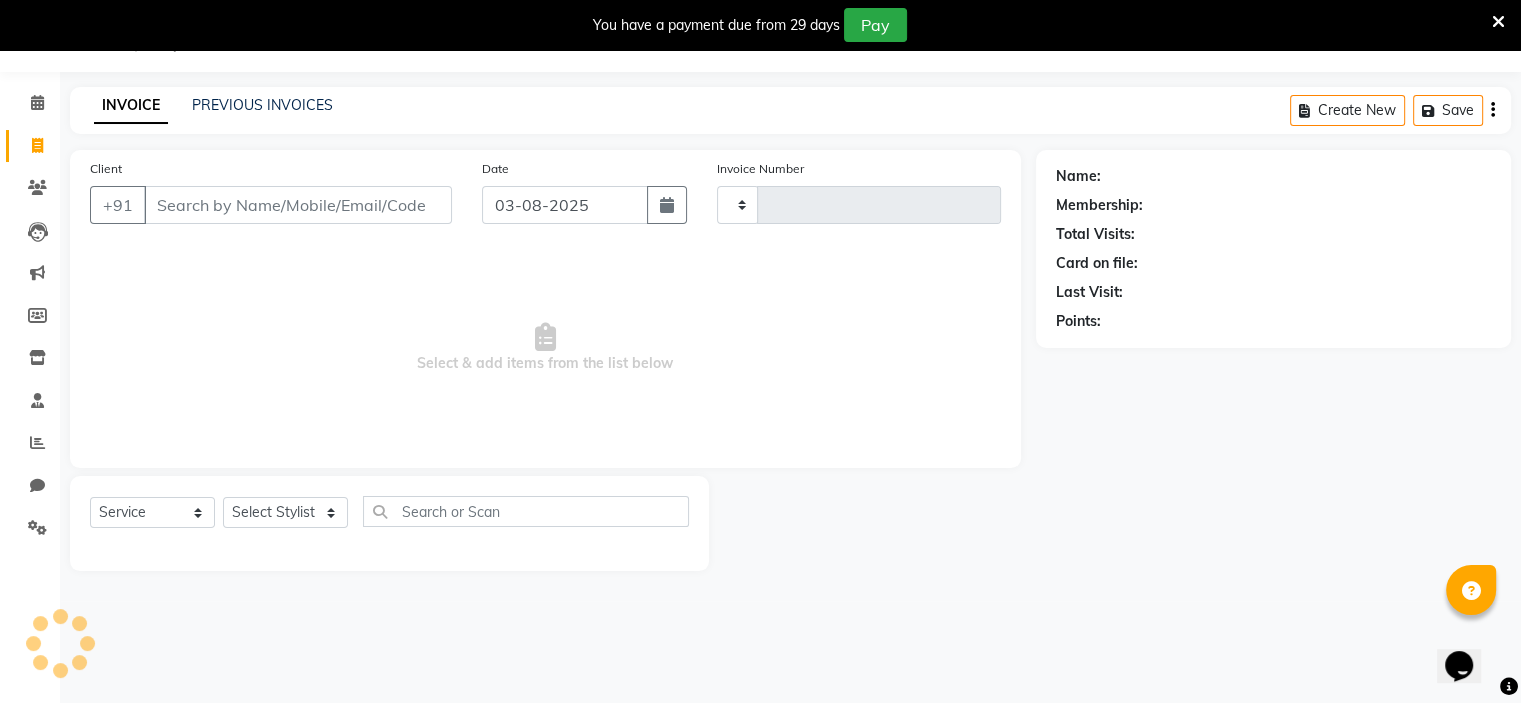 type on "0281" 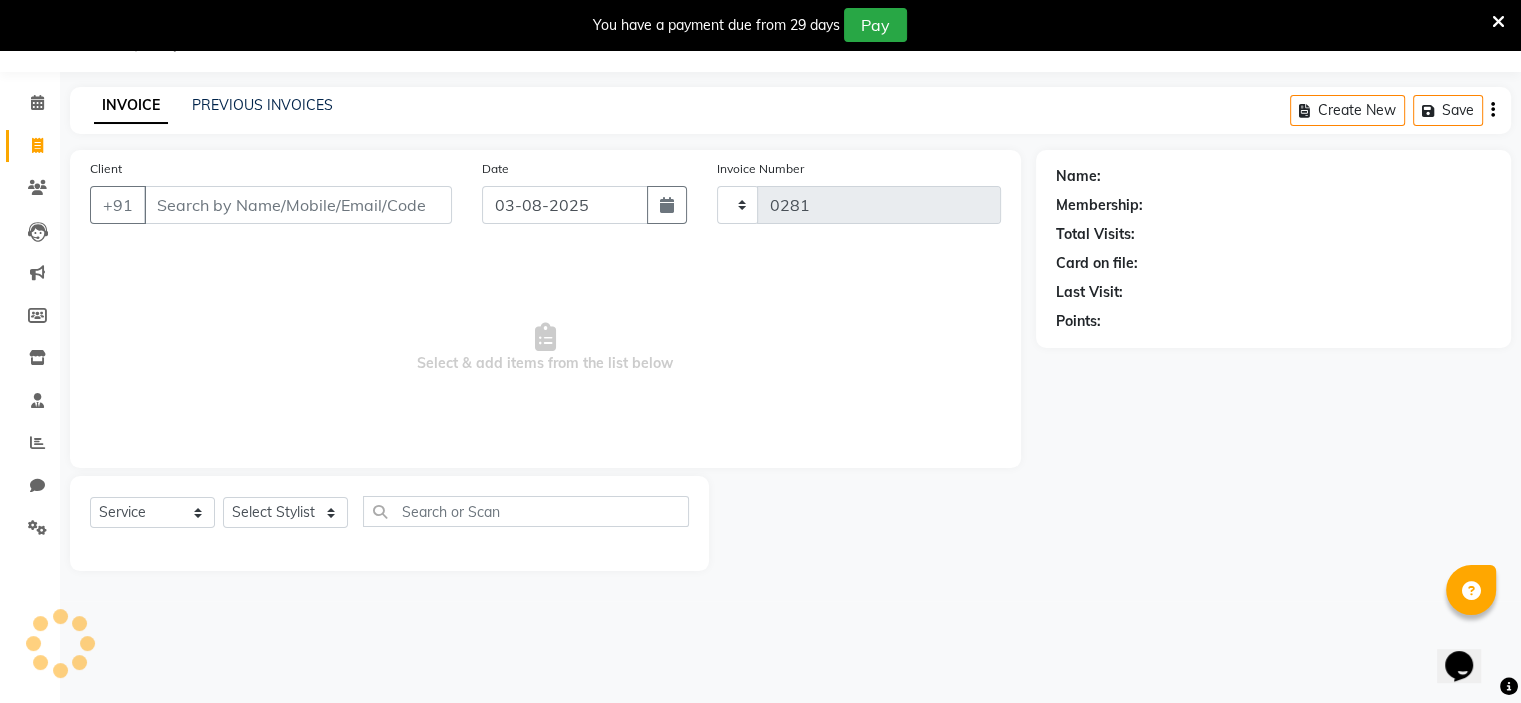 select on "8519" 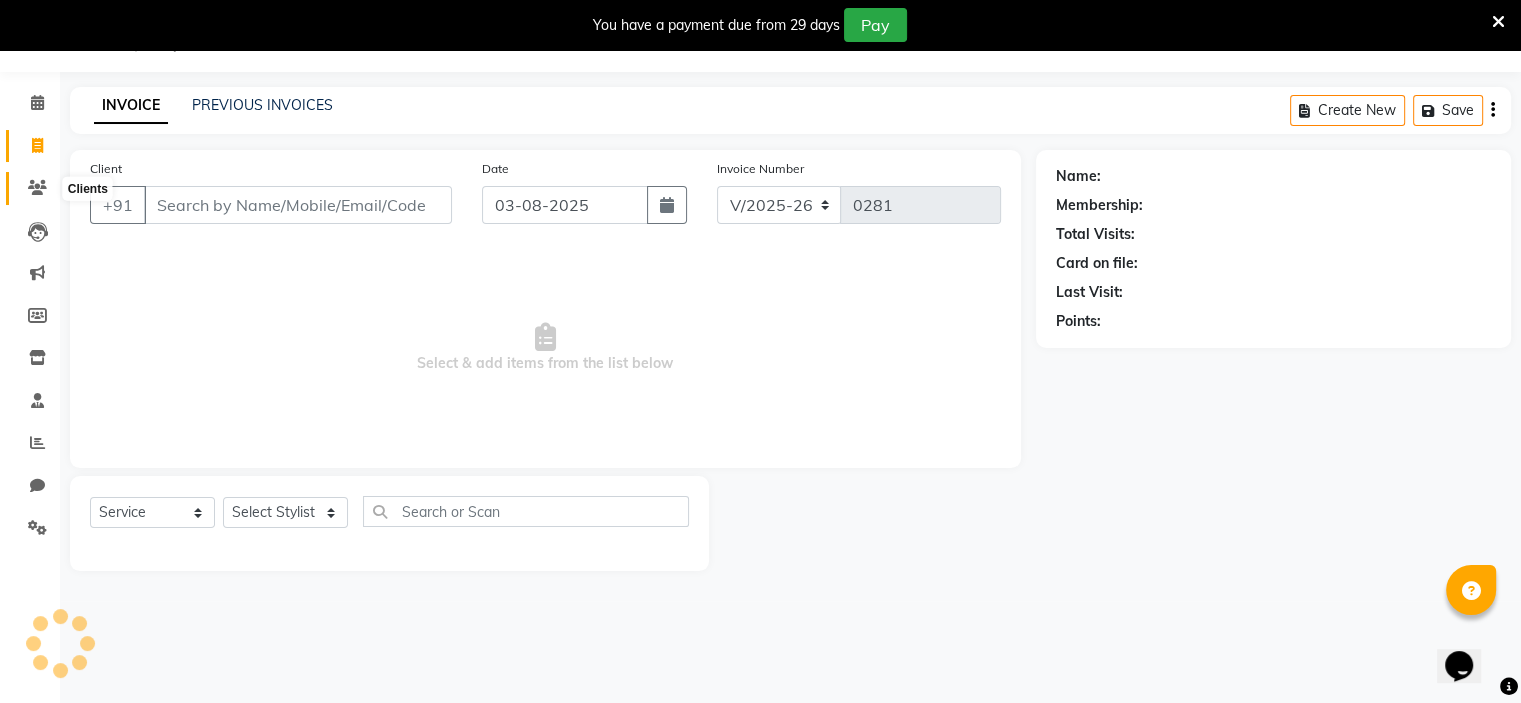 click 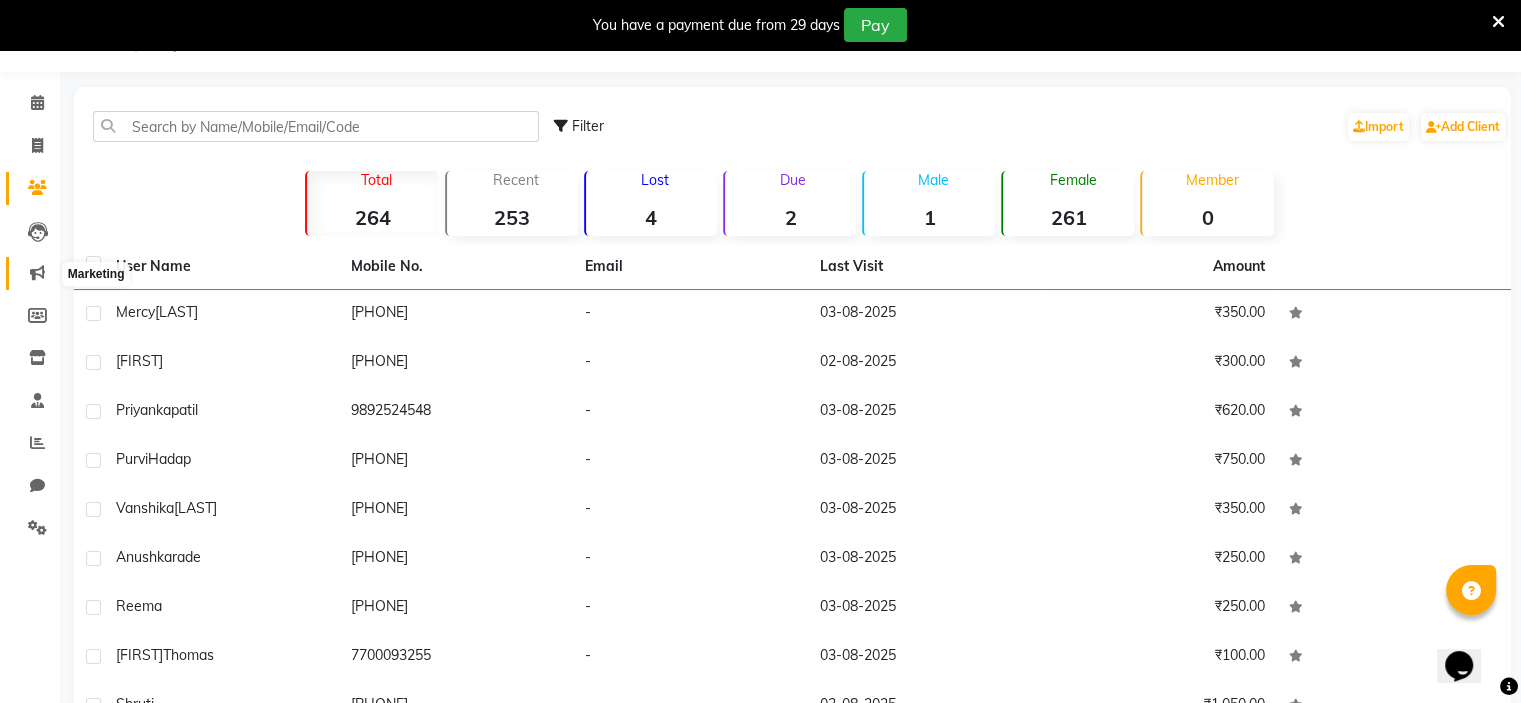 click 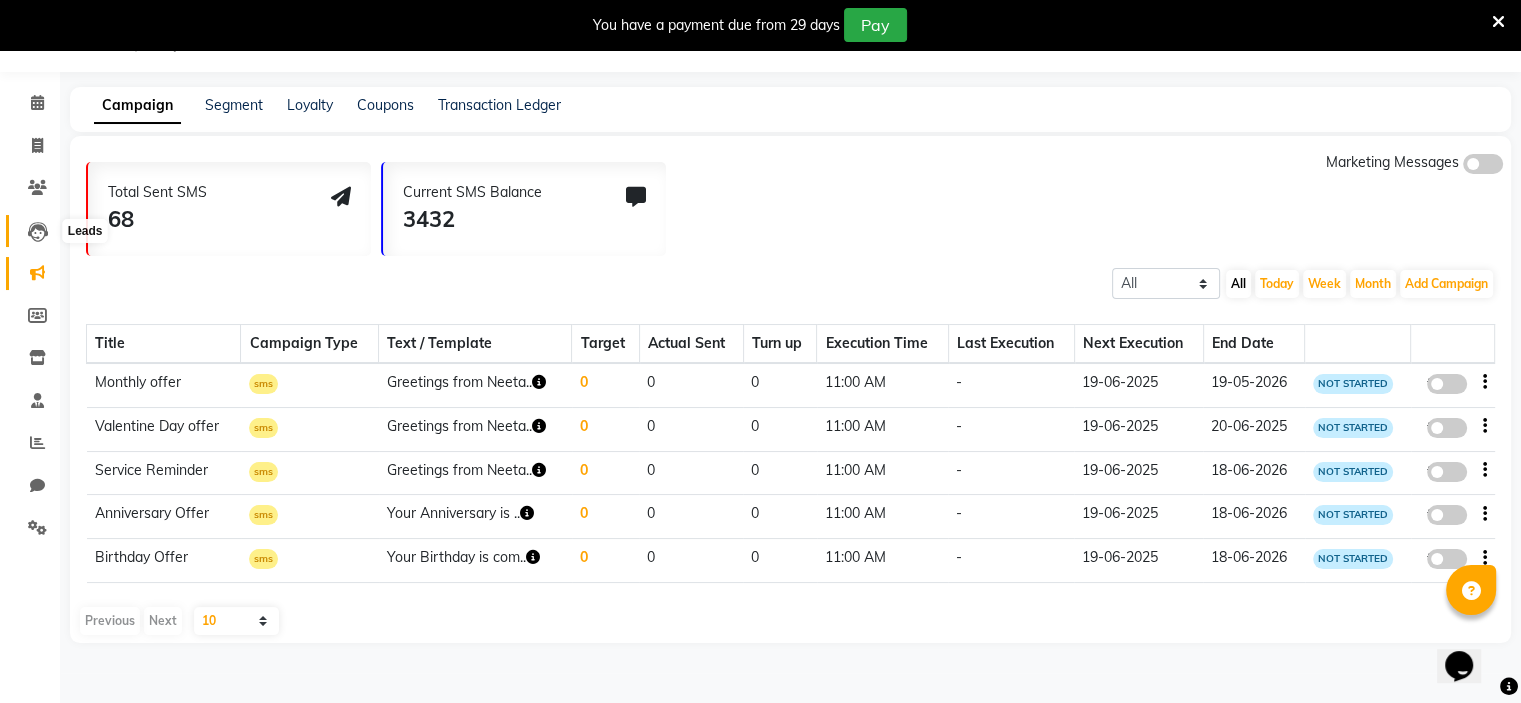 click 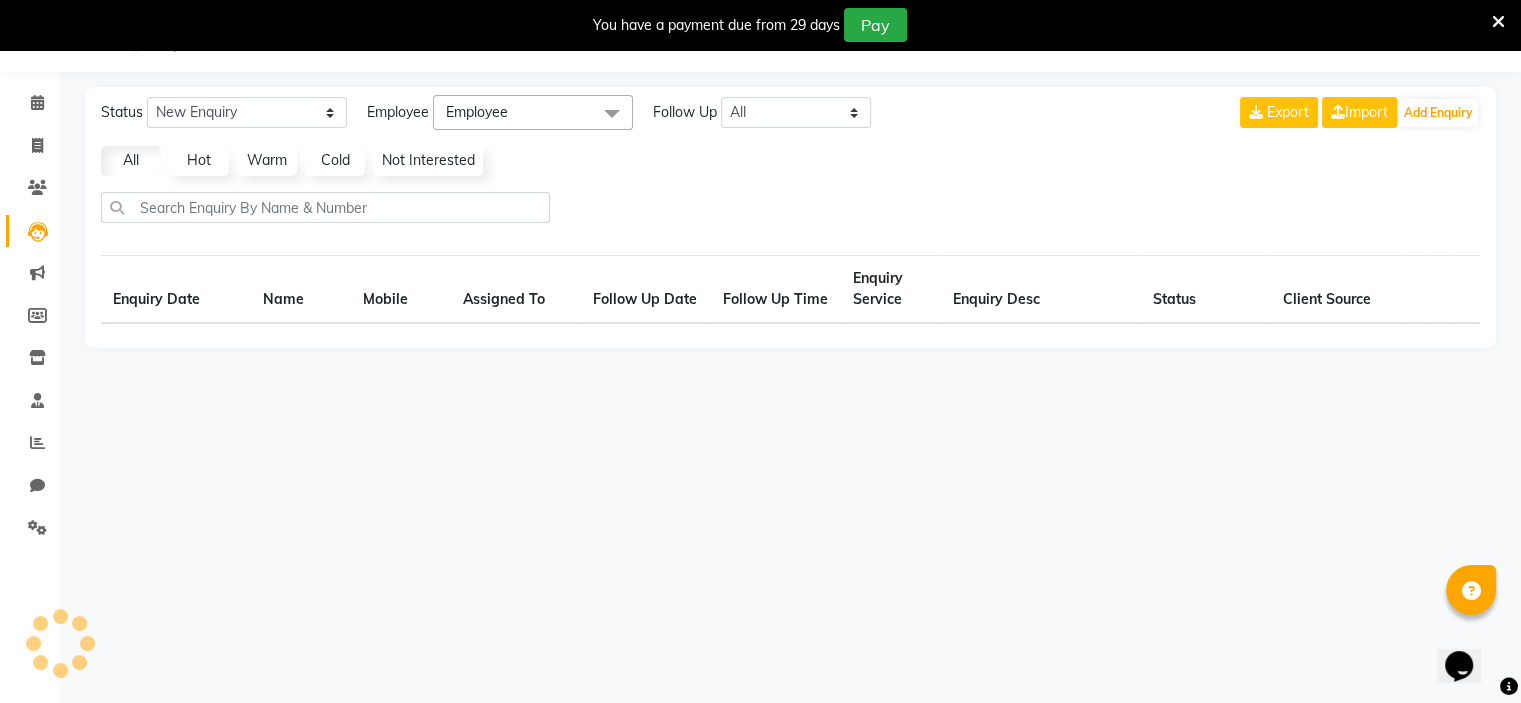 select on "10" 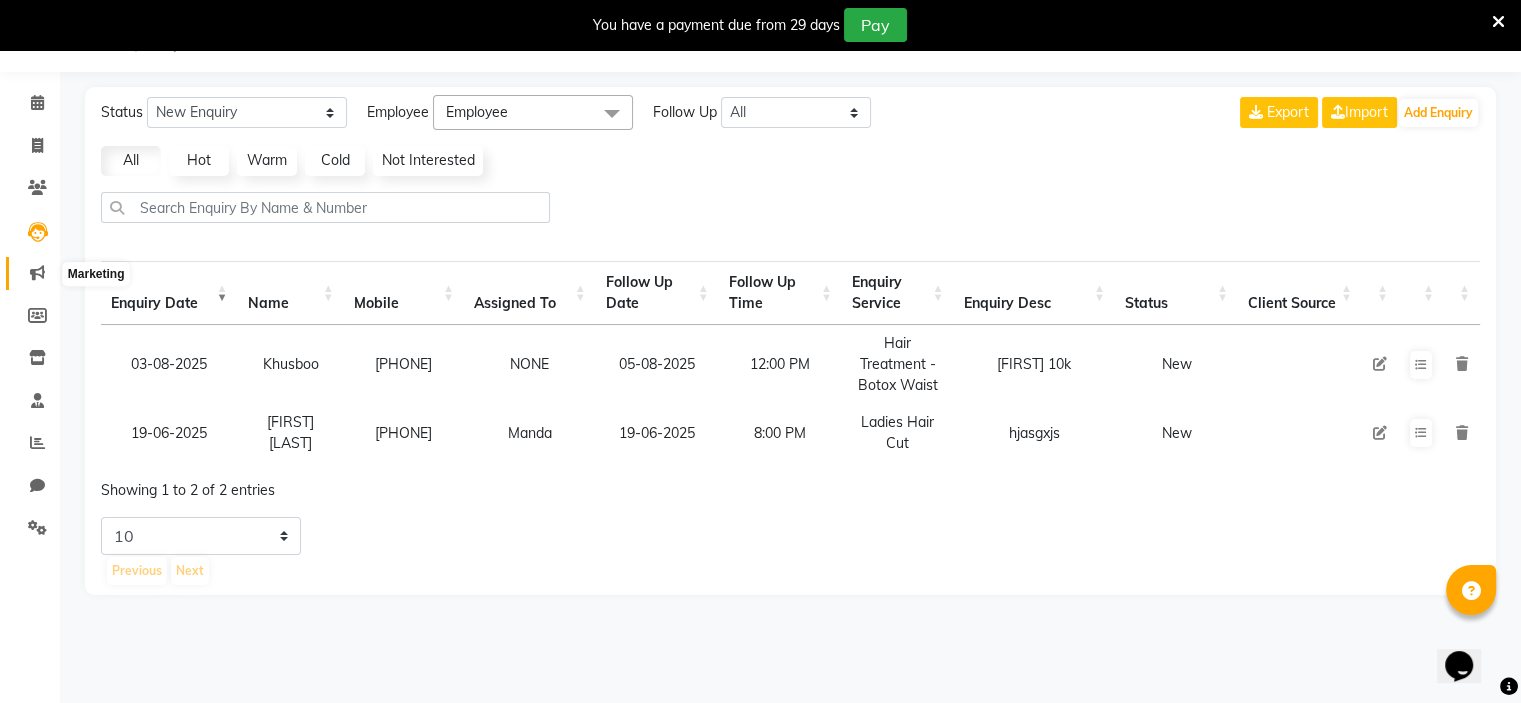 click 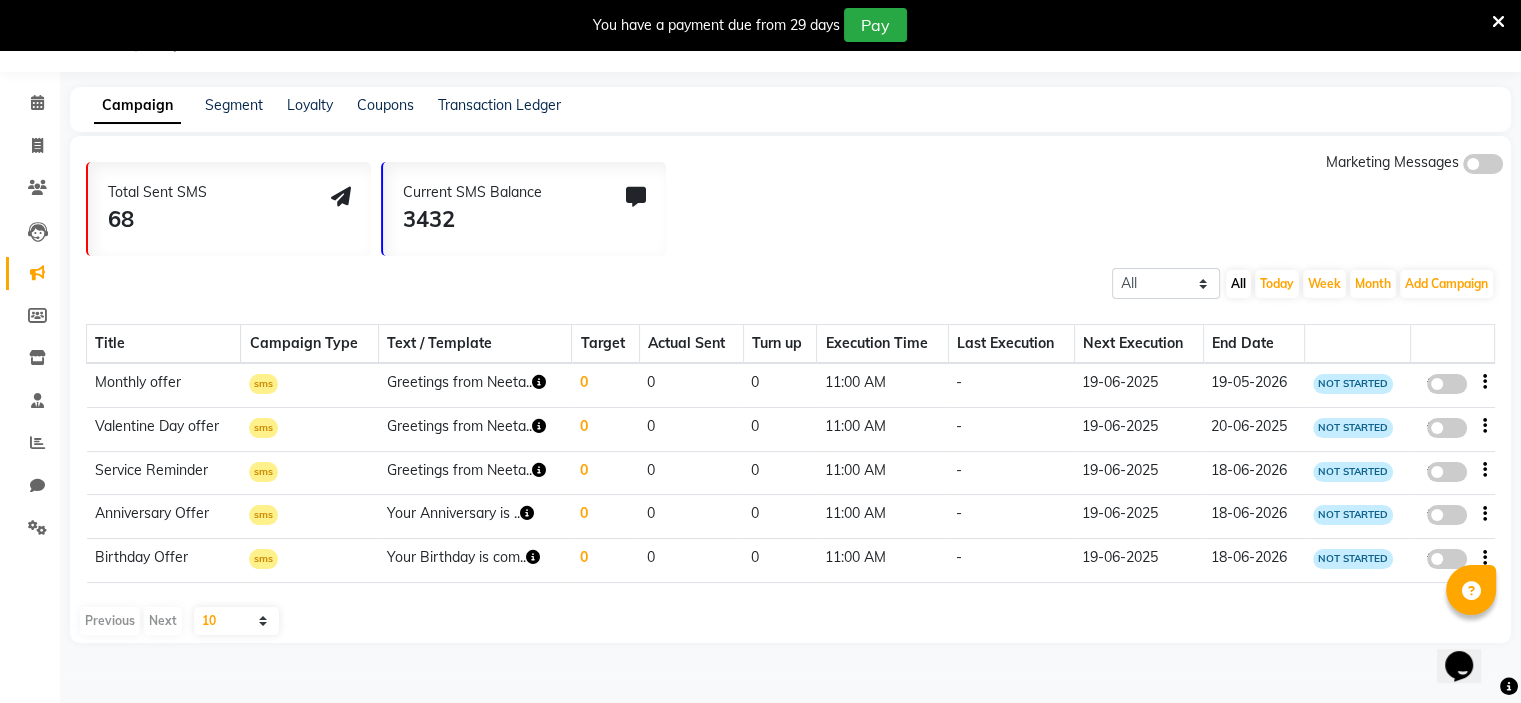 click on "Total Sent SMS 68" 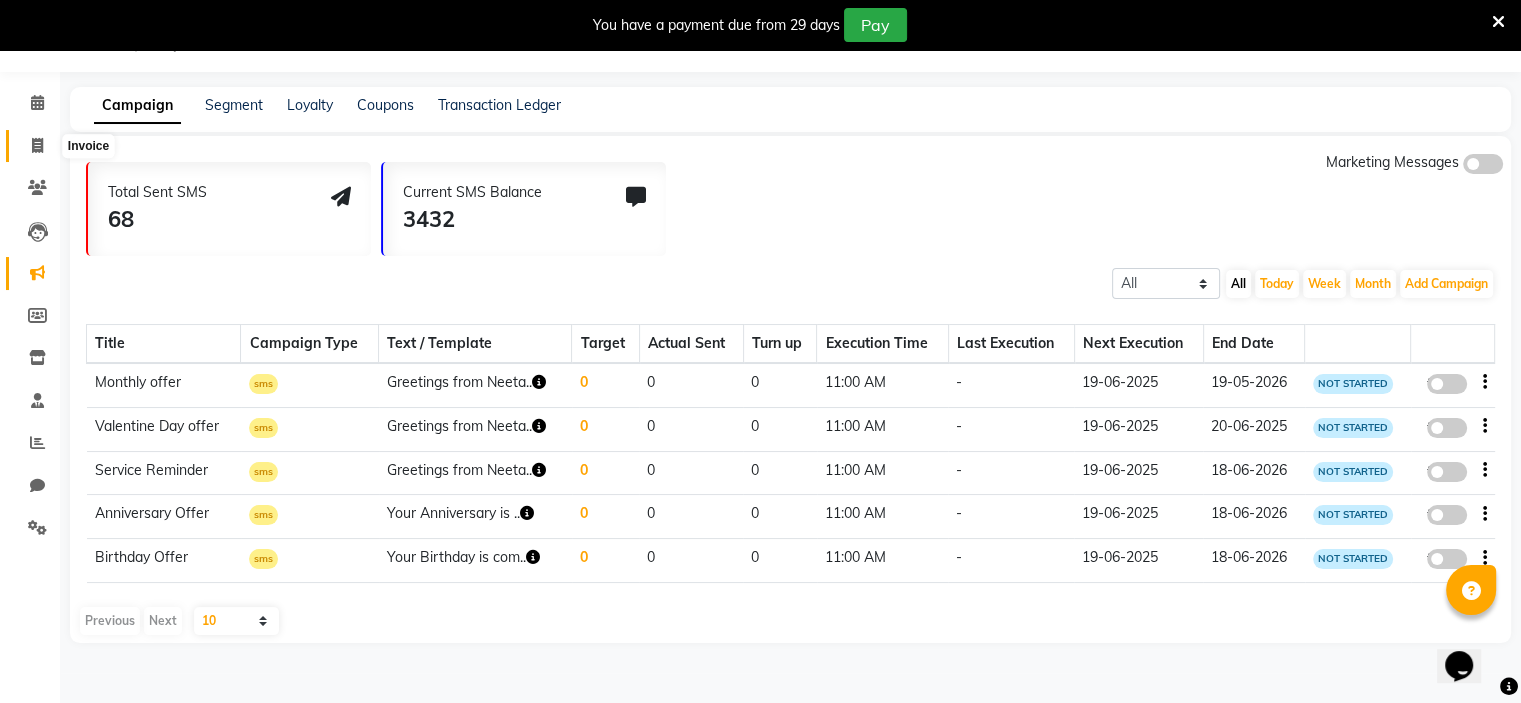 click 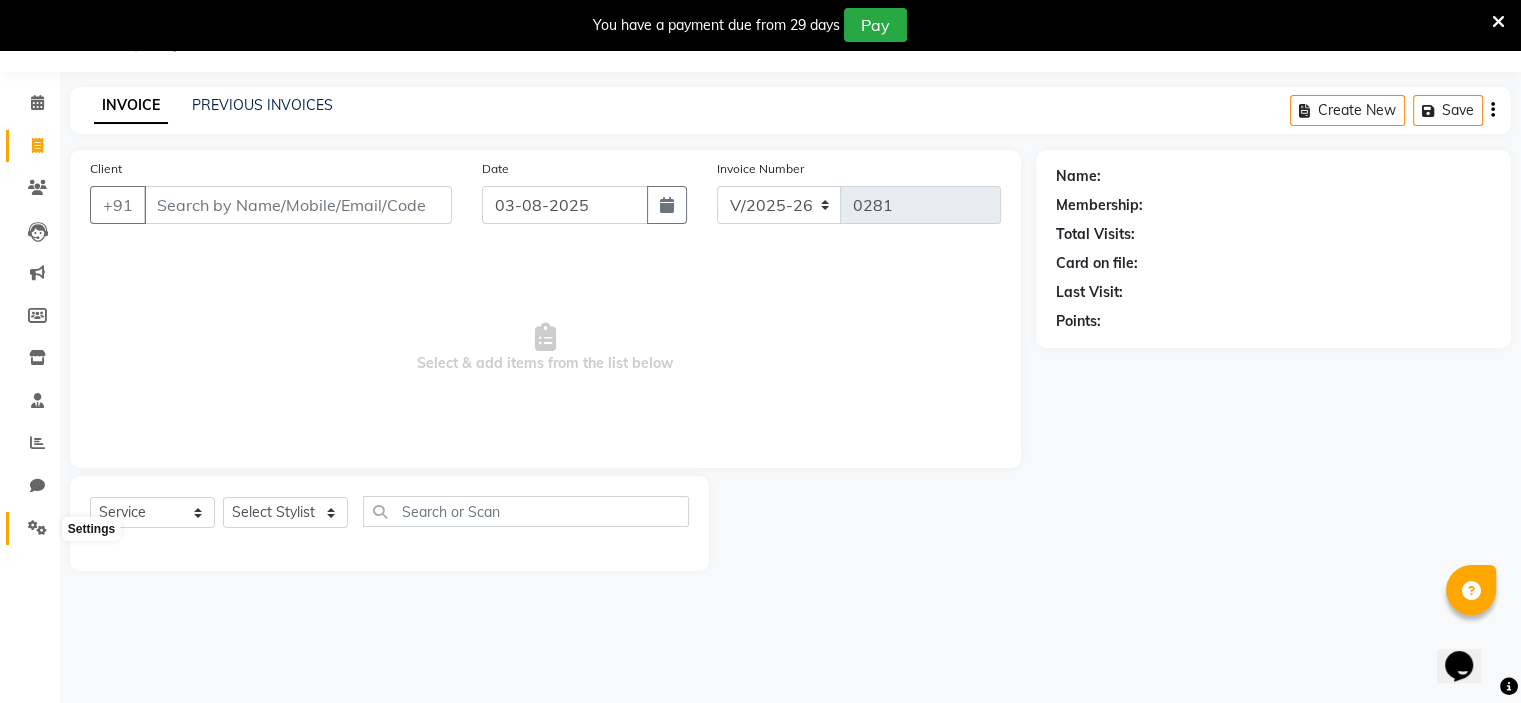 click 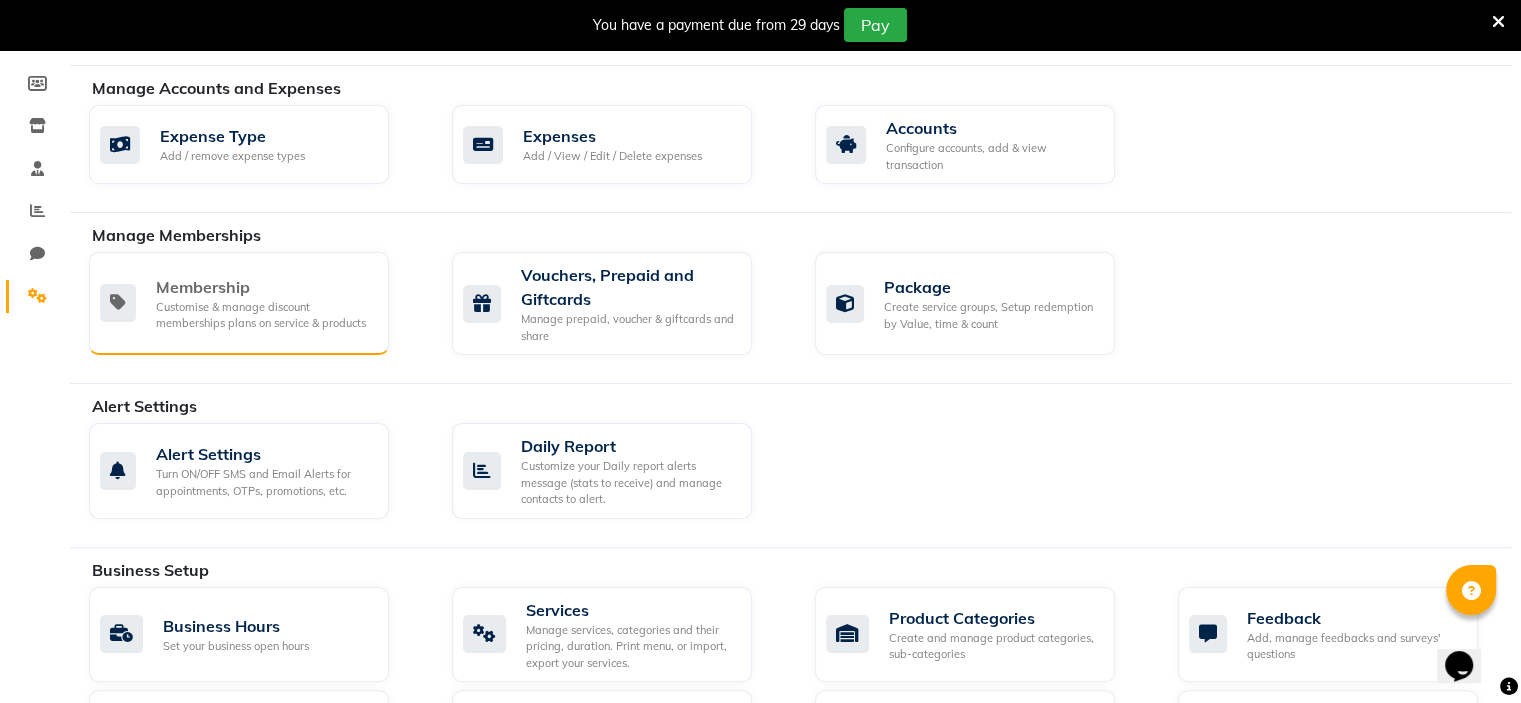 scroll, scrollTop: 426, scrollLeft: 0, axis: vertical 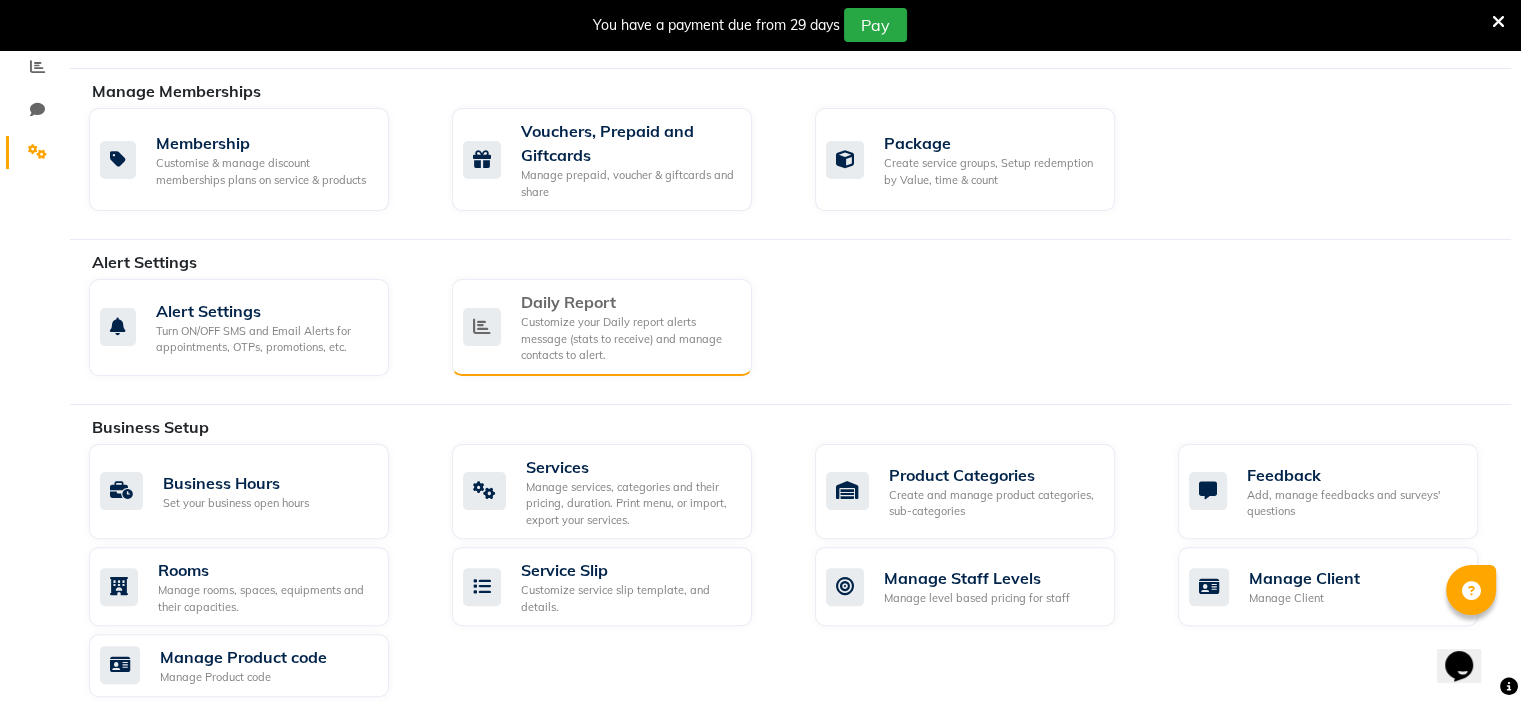 click on "Daily Report Customize your Daily report alerts message (stats to receive) and manage contacts to alert." 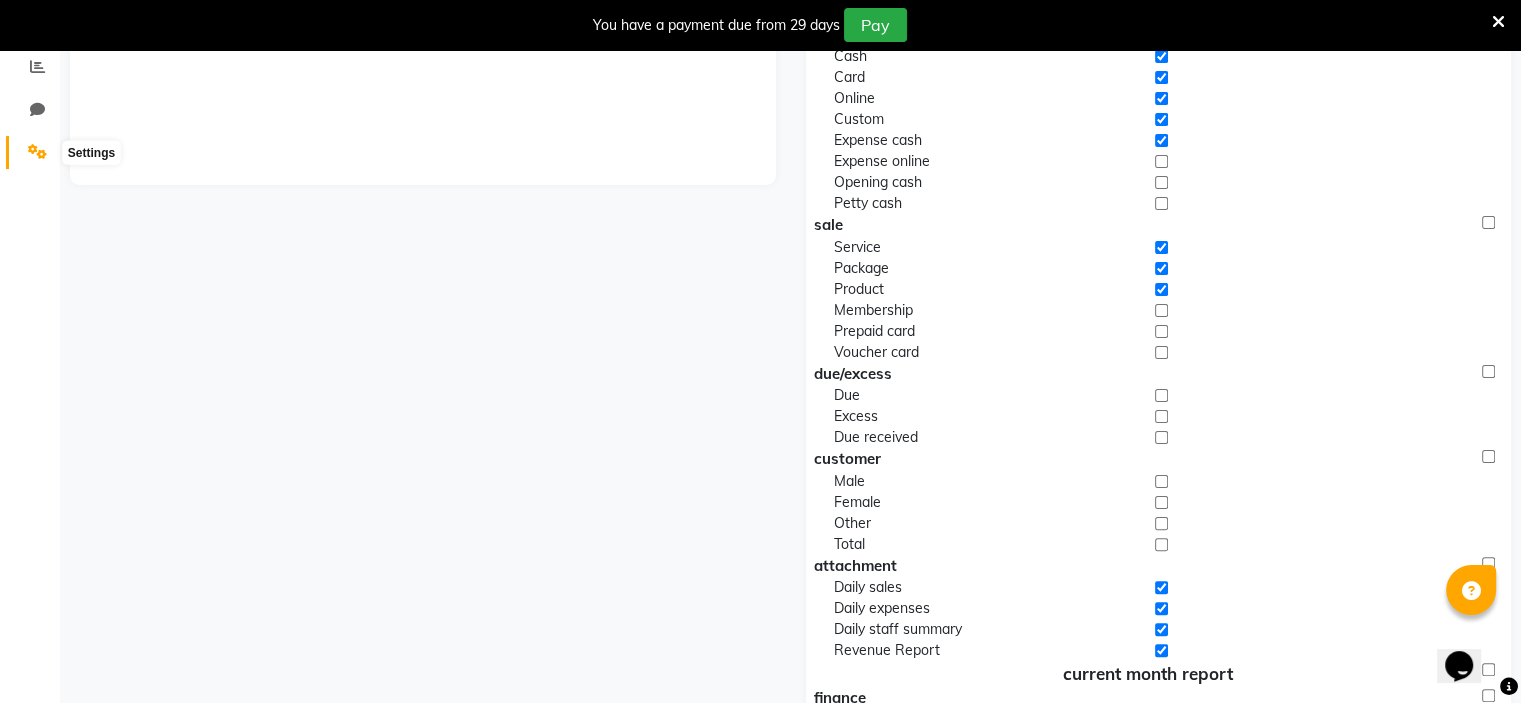 click 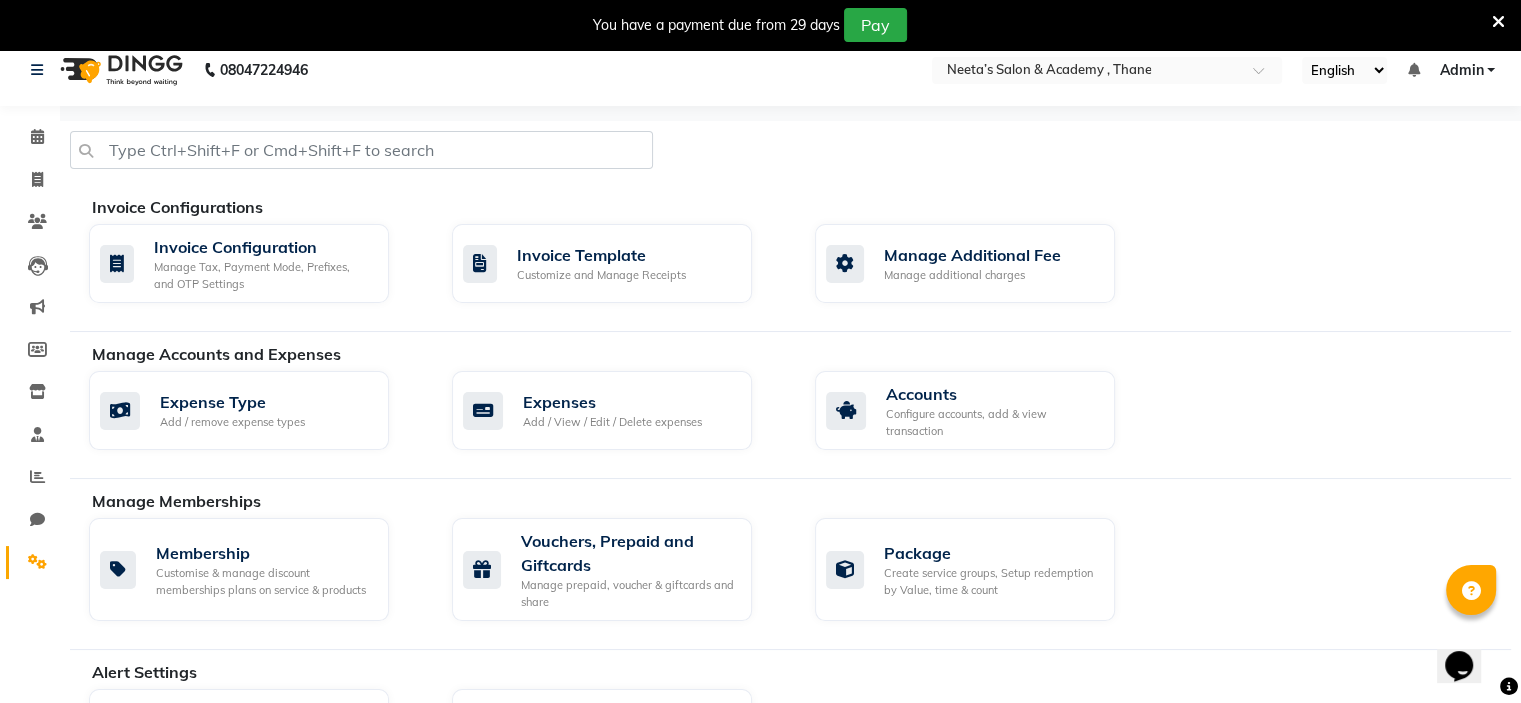 scroll, scrollTop: 0, scrollLeft: 0, axis: both 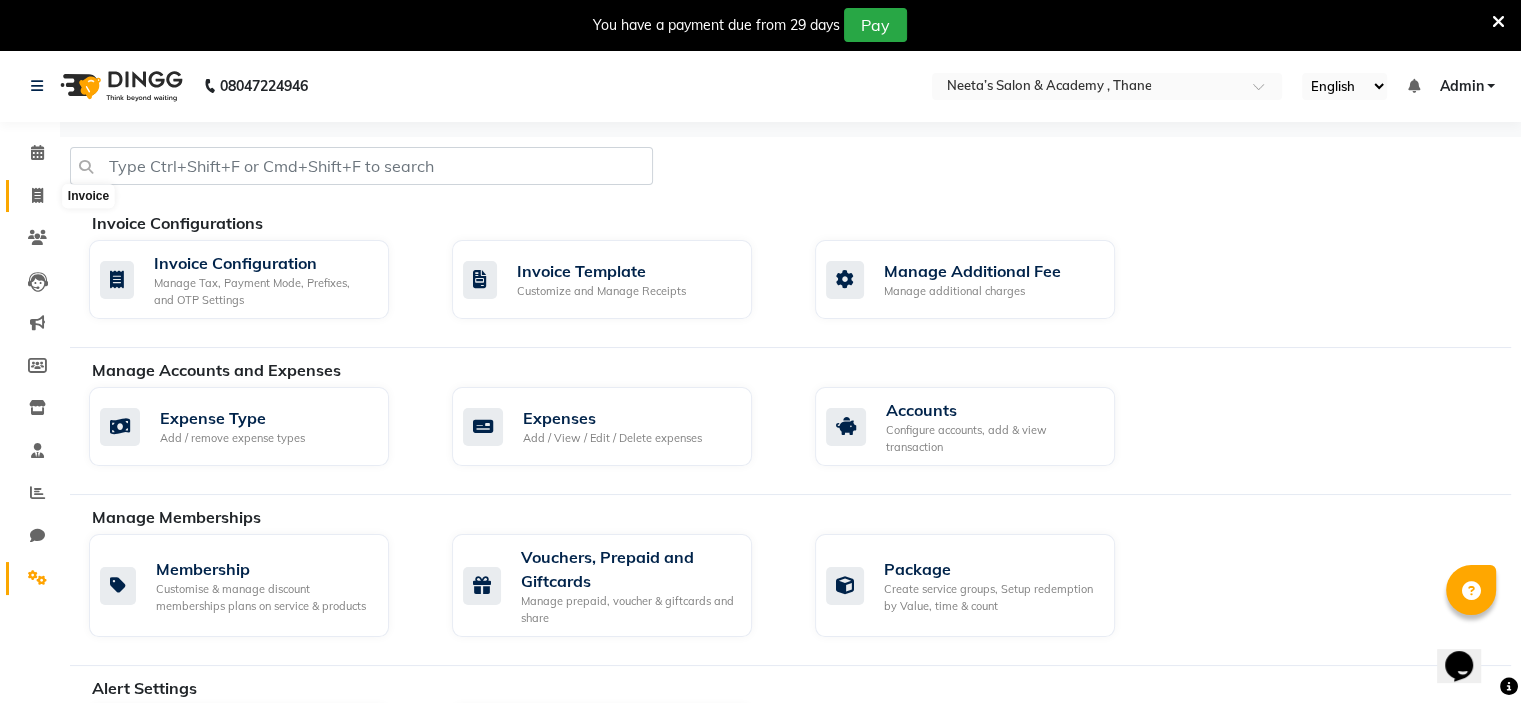click 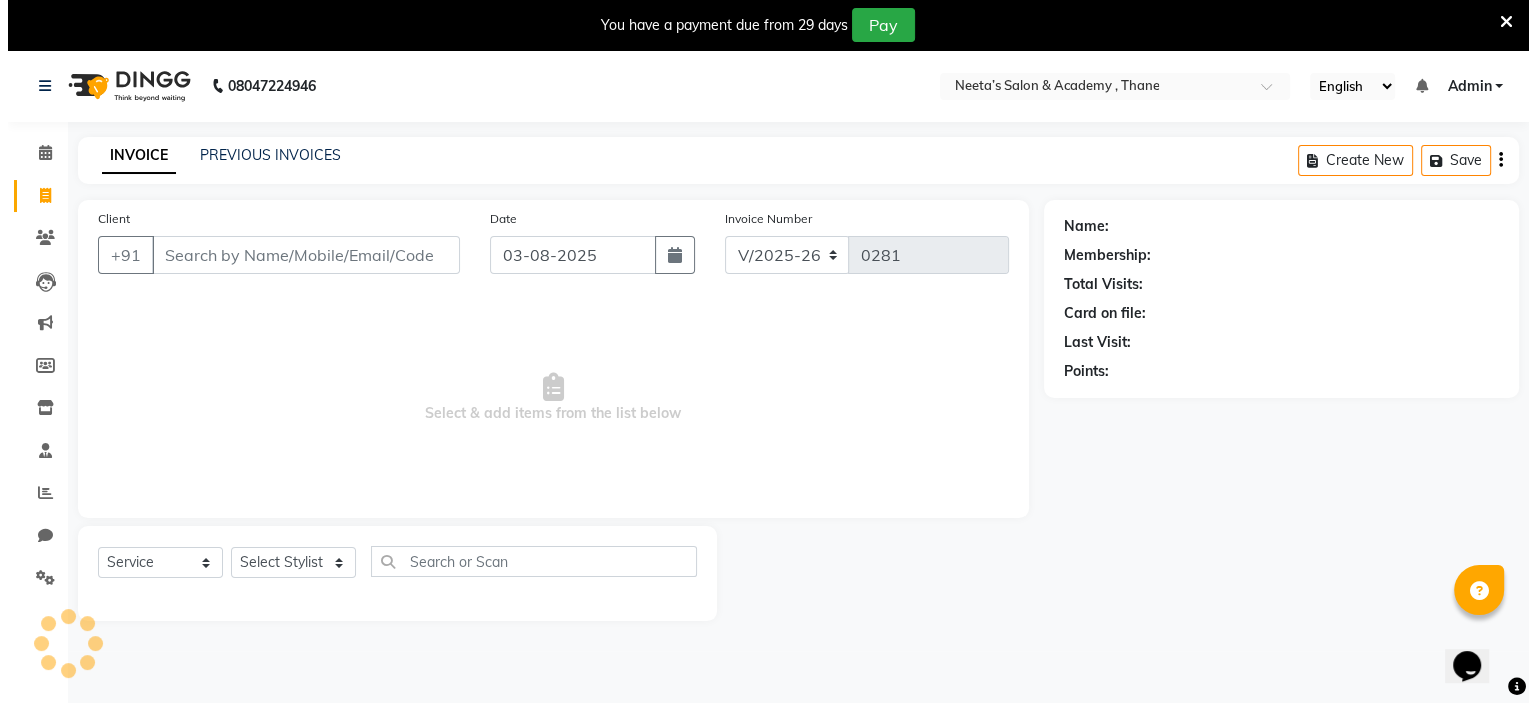 scroll, scrollTop: 50, scrollLeft: 0, axis: vertical 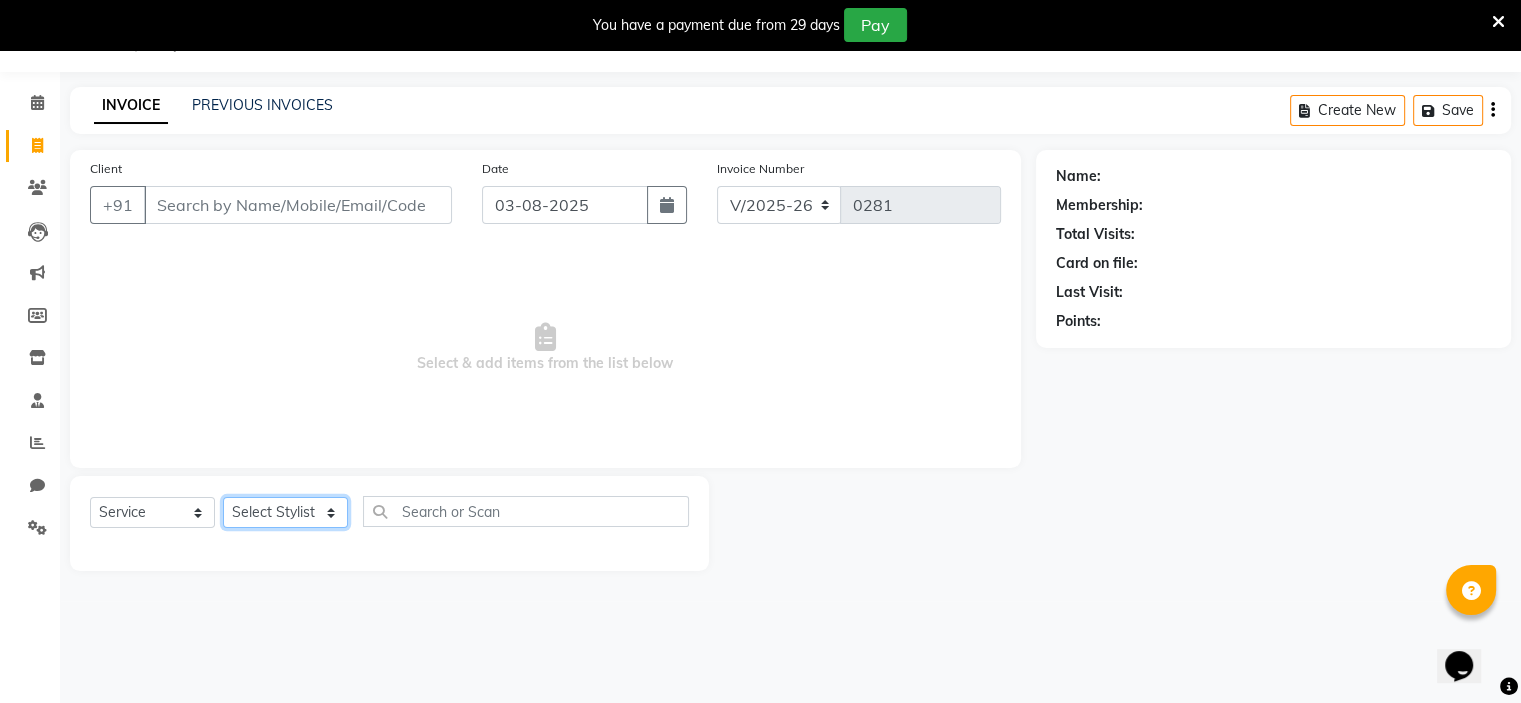click on "Select Stylist  [FIRST] (Owner) [FIRST] [FIRST] [FIRST] [FIRST] [FIRST] [FIRST] [FIRST] [FIRST] [FIRST]" 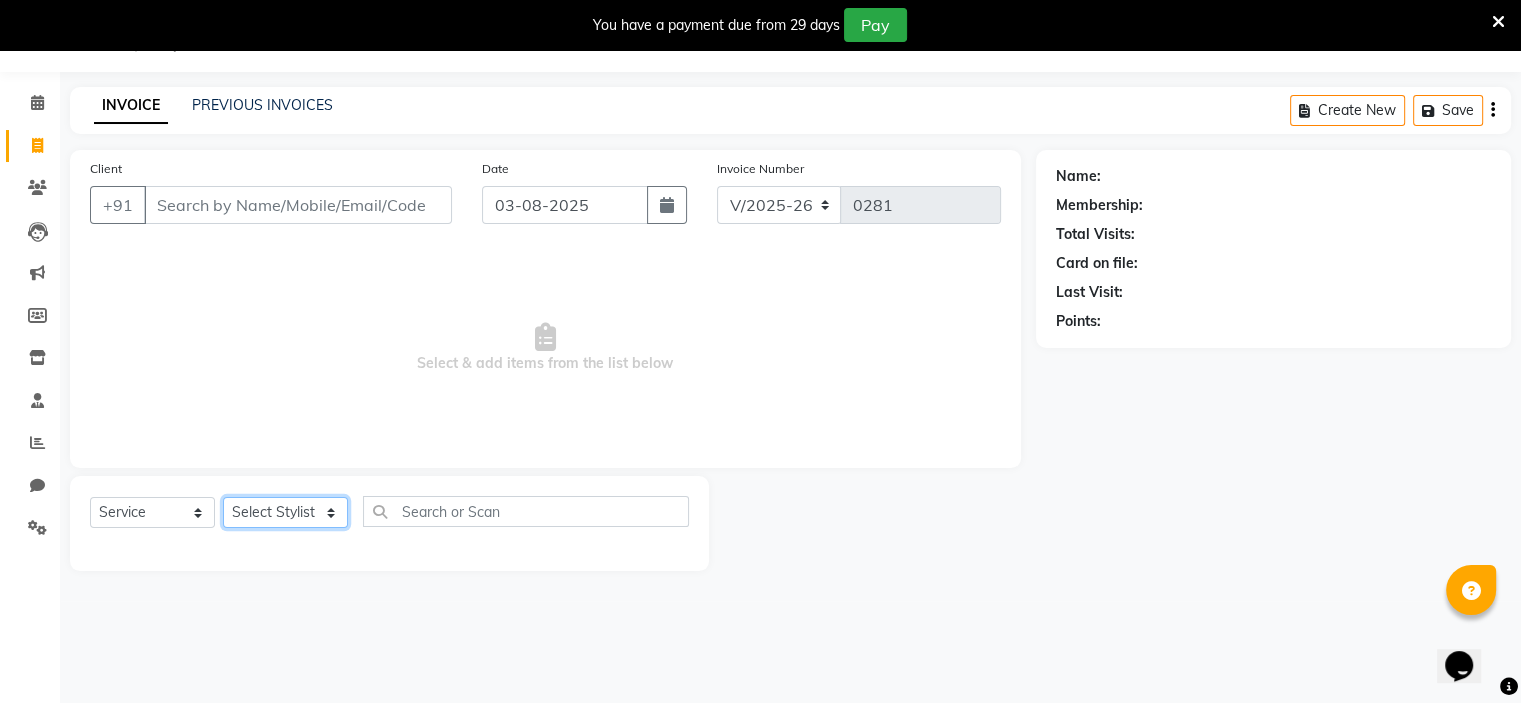 select on "84150" 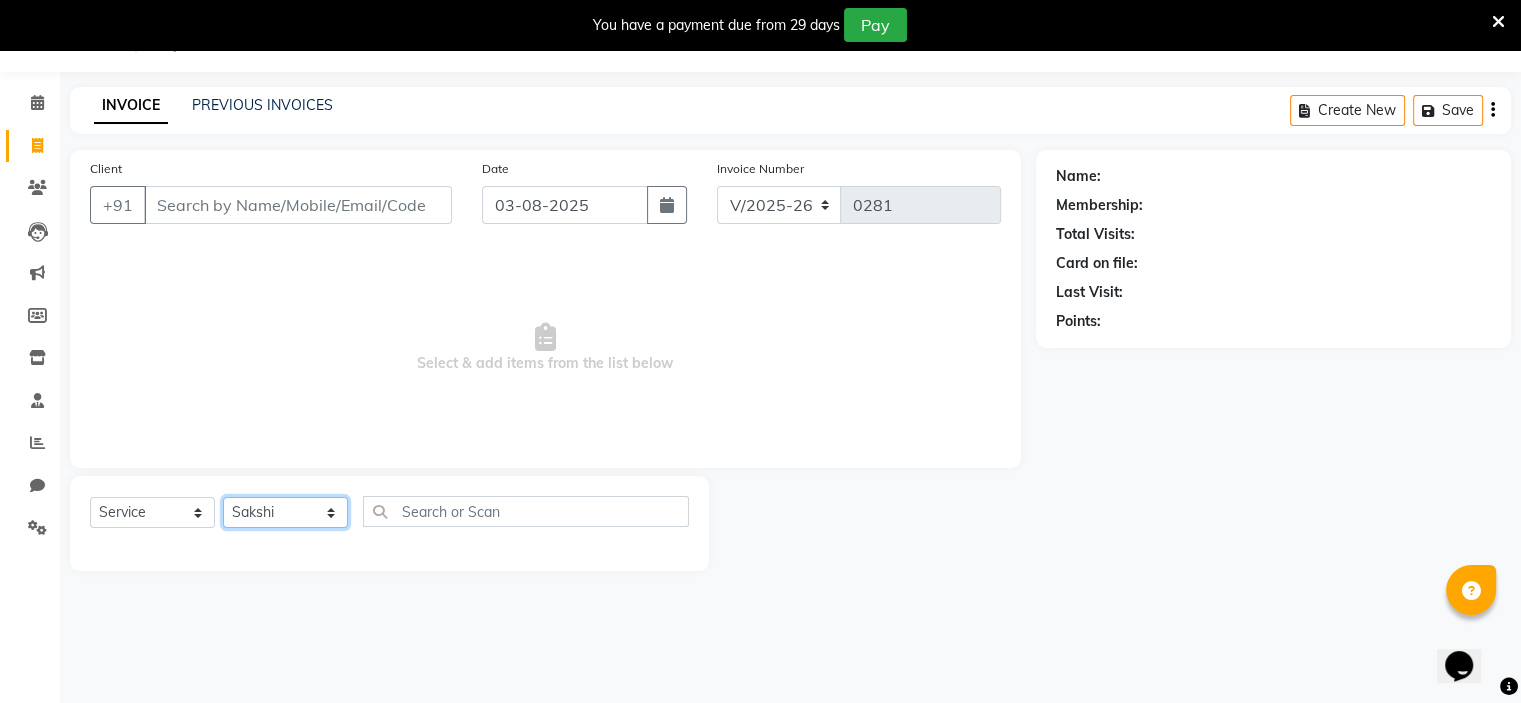 click on "Select Stylist  [FIRST] (Owner) [FIRST] [FIRST] [FIRST] [FIRST] [FIRST] [FIRST] [FIRST] [FIRST] [FIRST]" 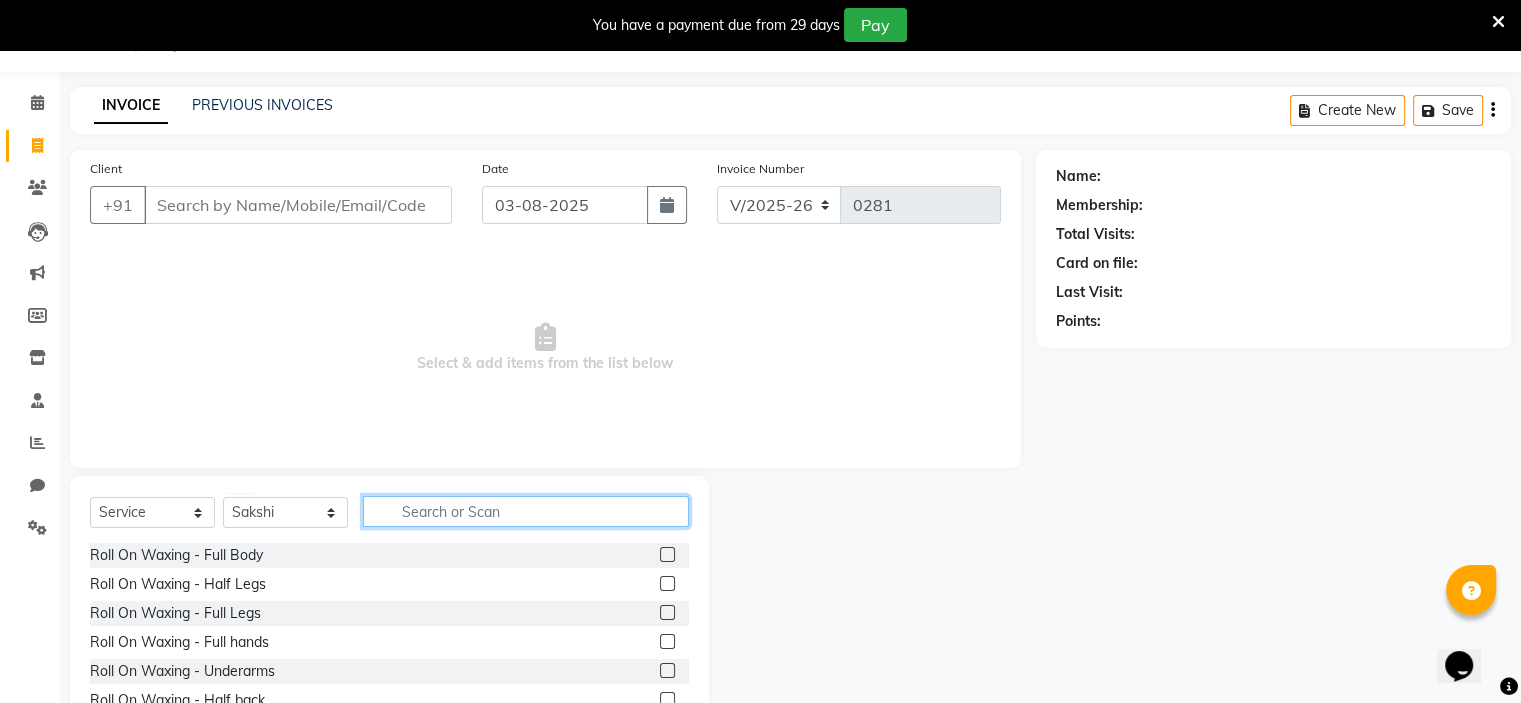 click 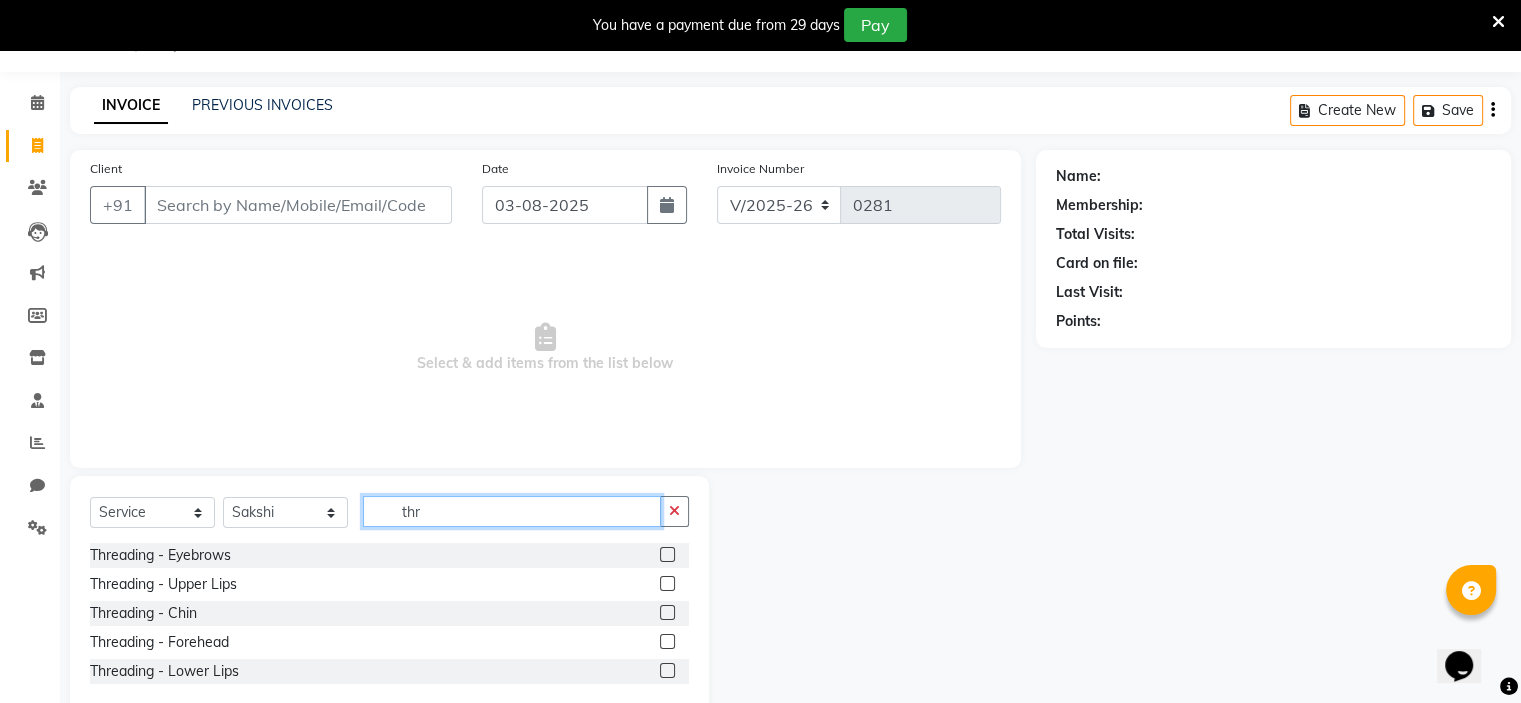 type on "thr" 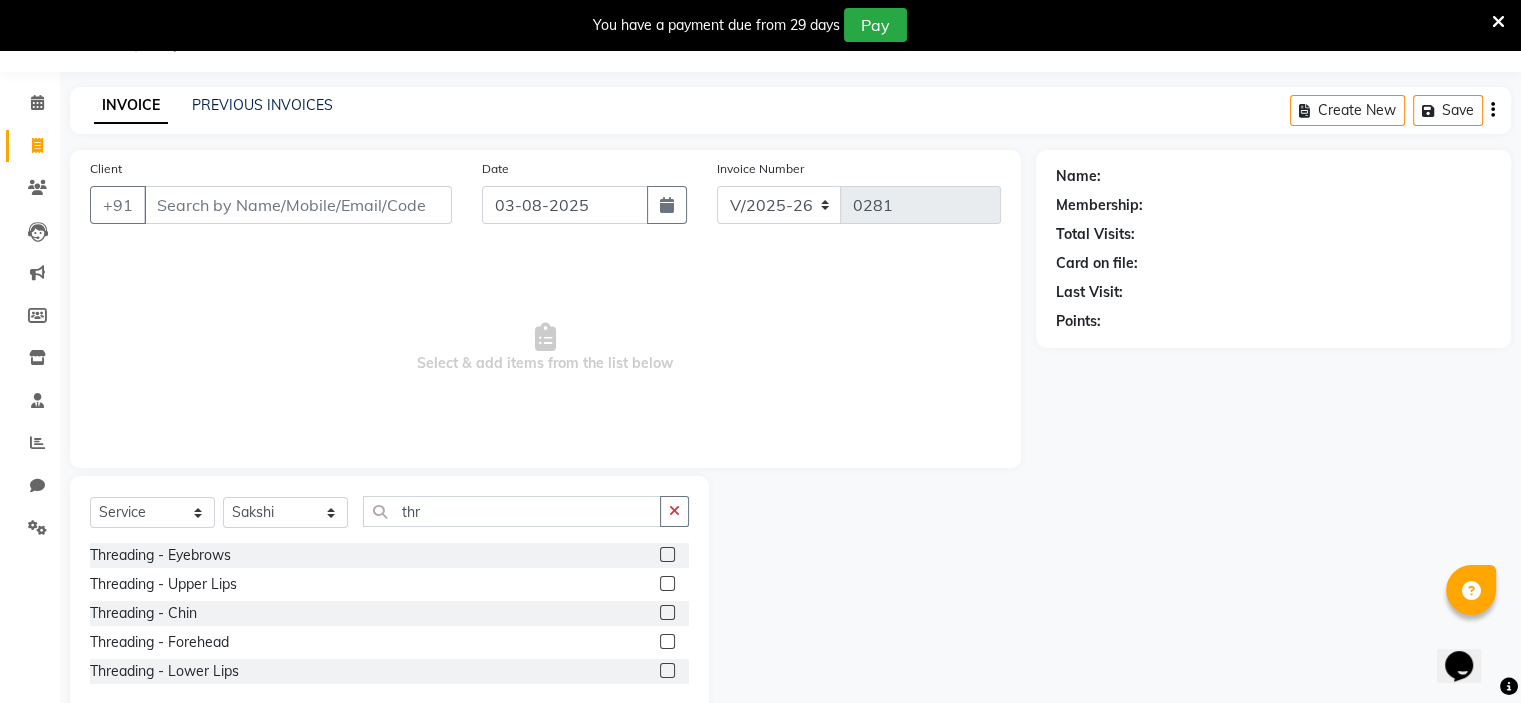 click 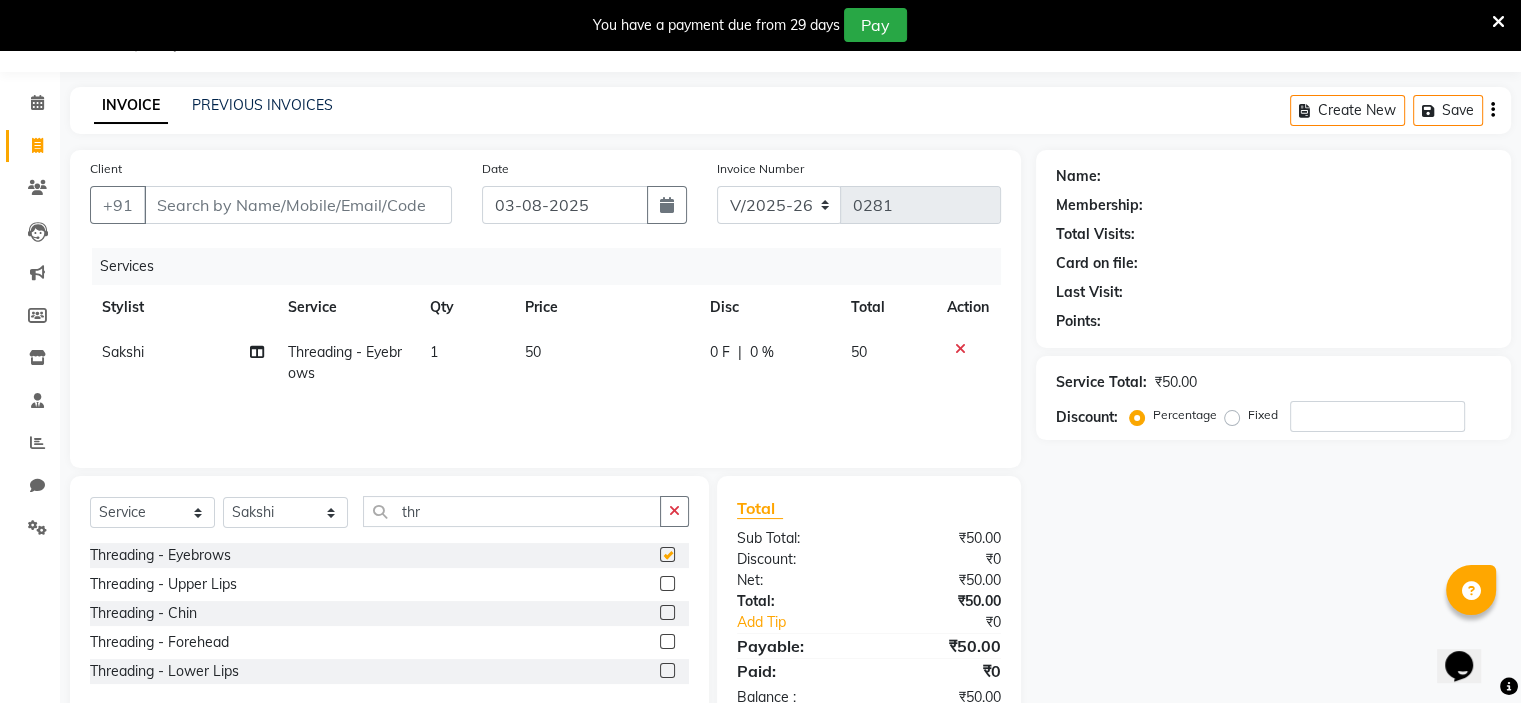 checkbox on "false" 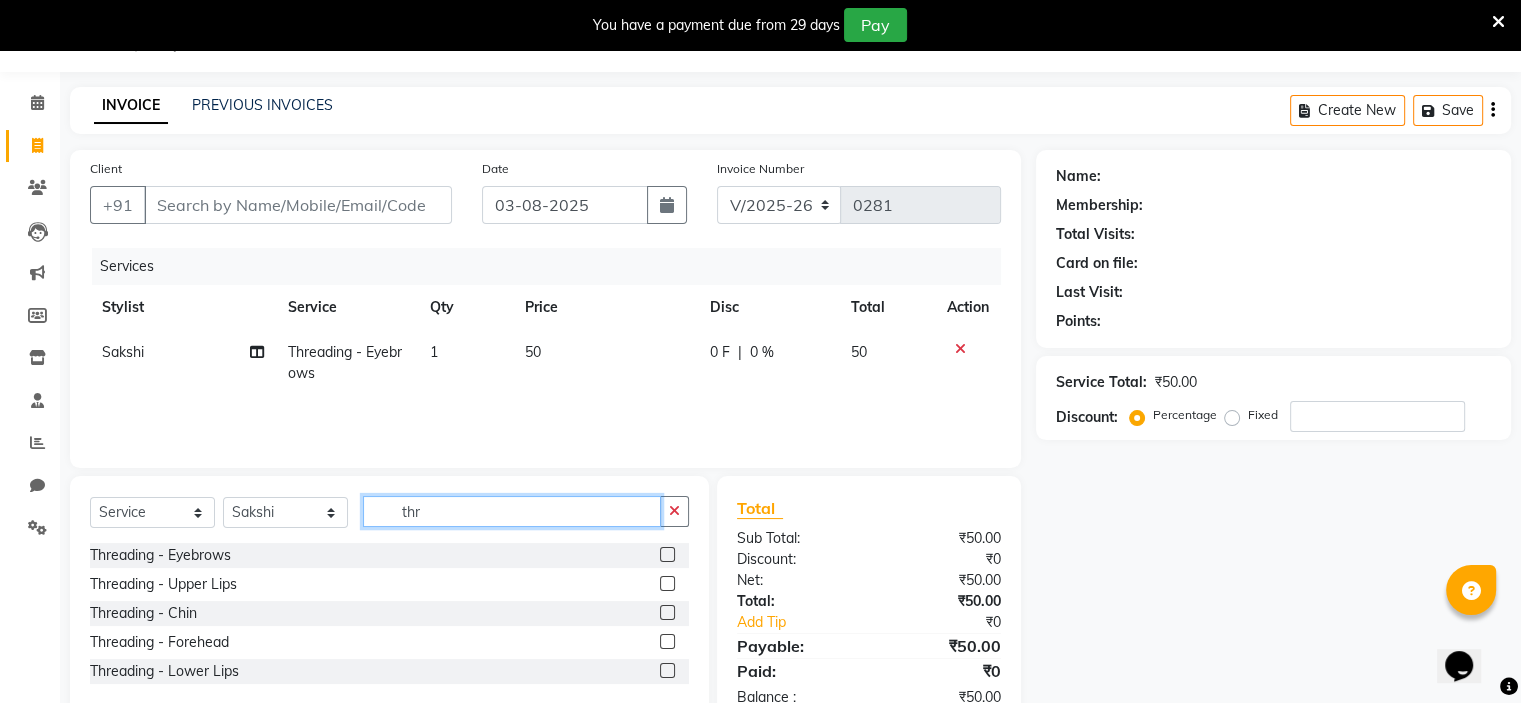 click on "thr" 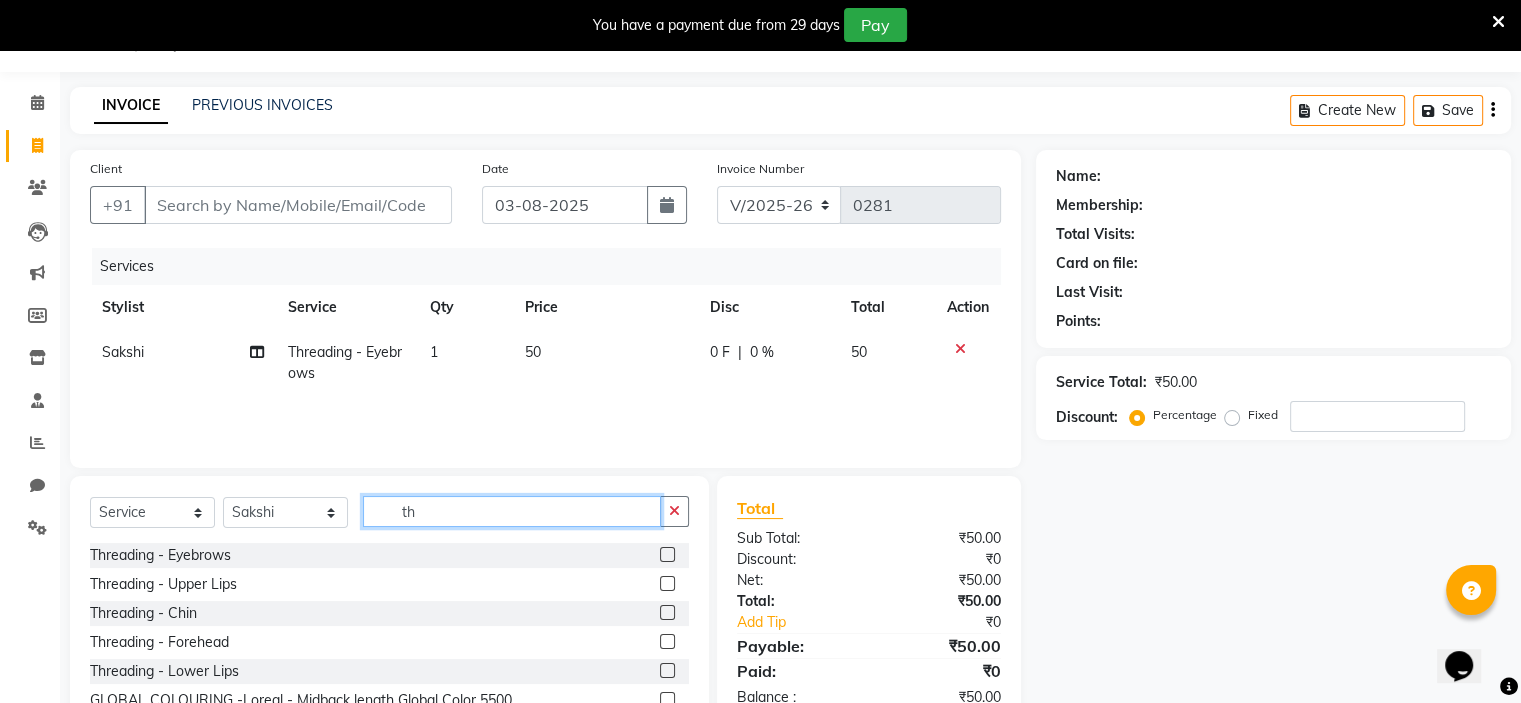 type on "t" 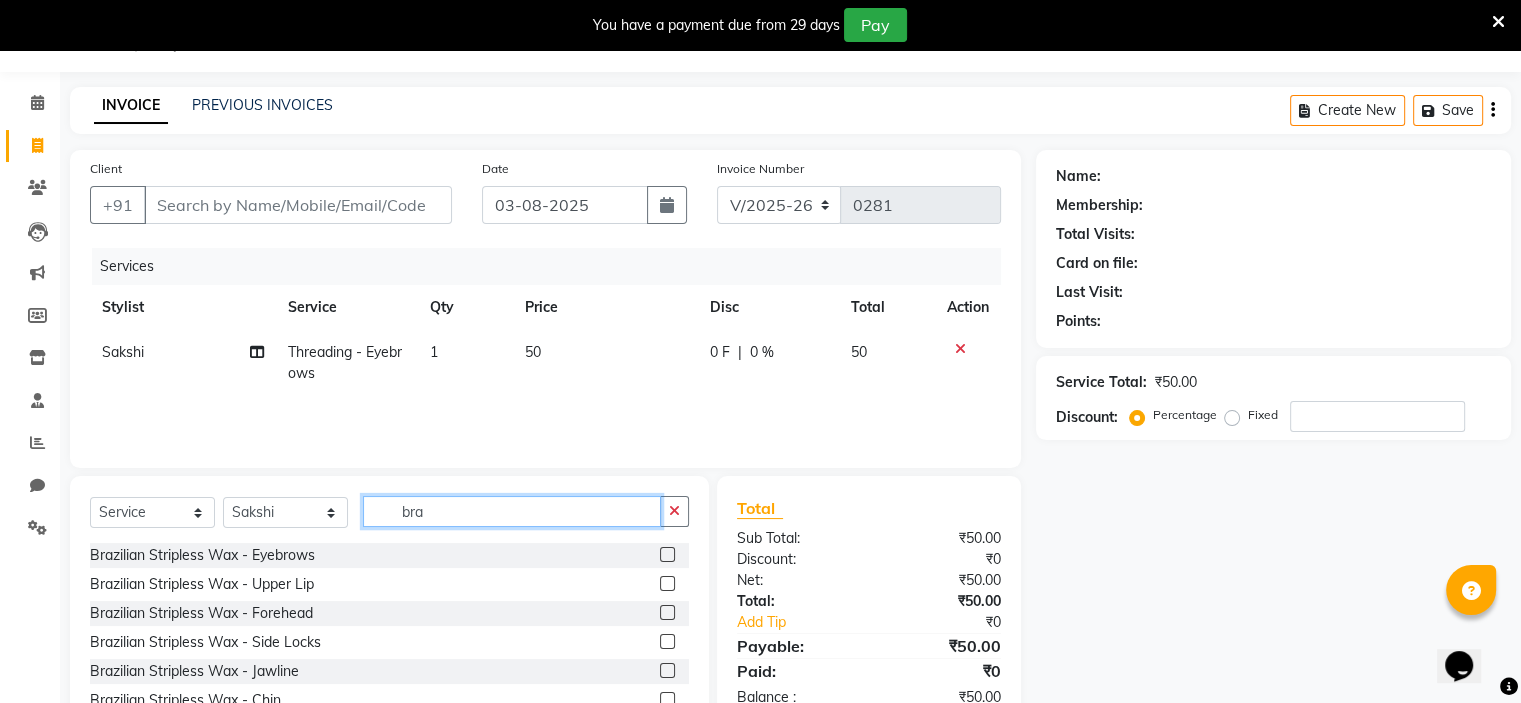 type on "bra" 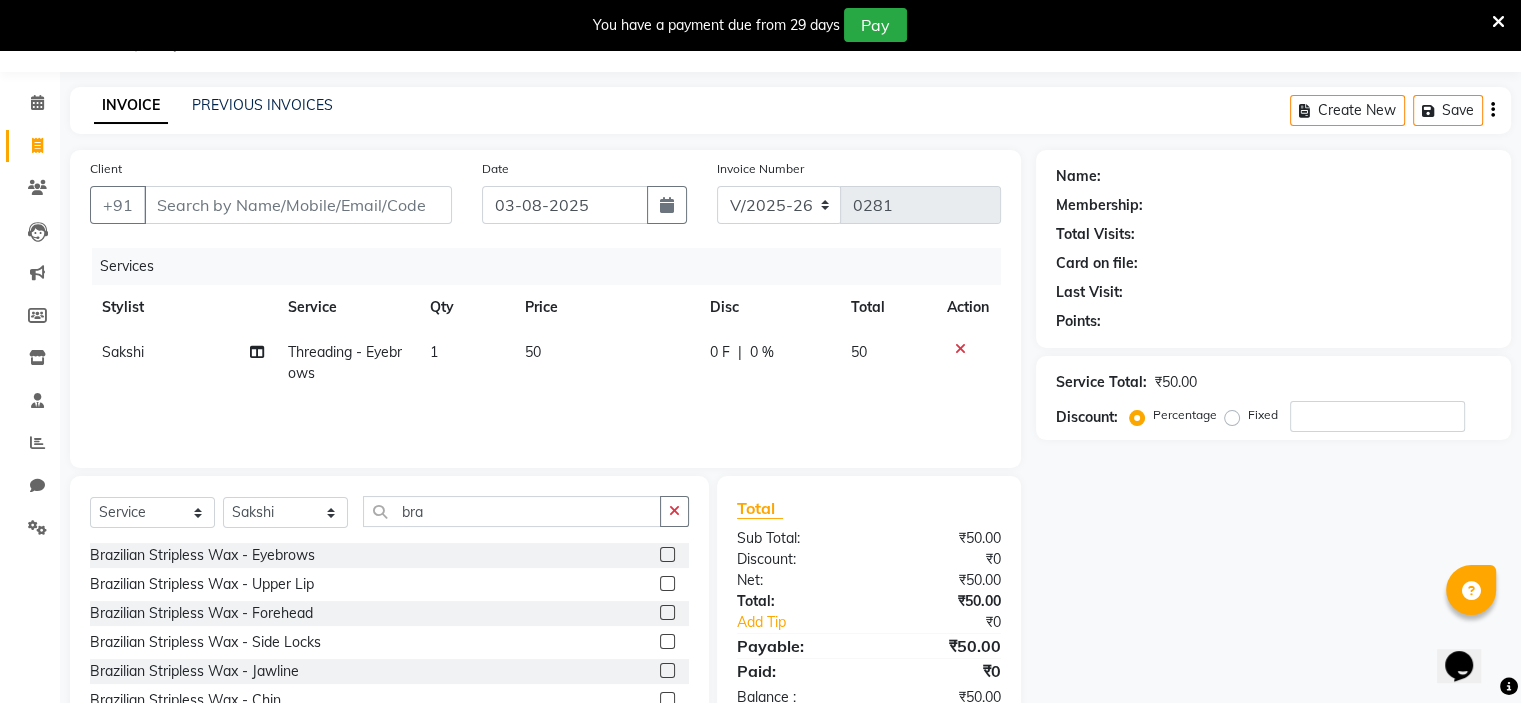 click 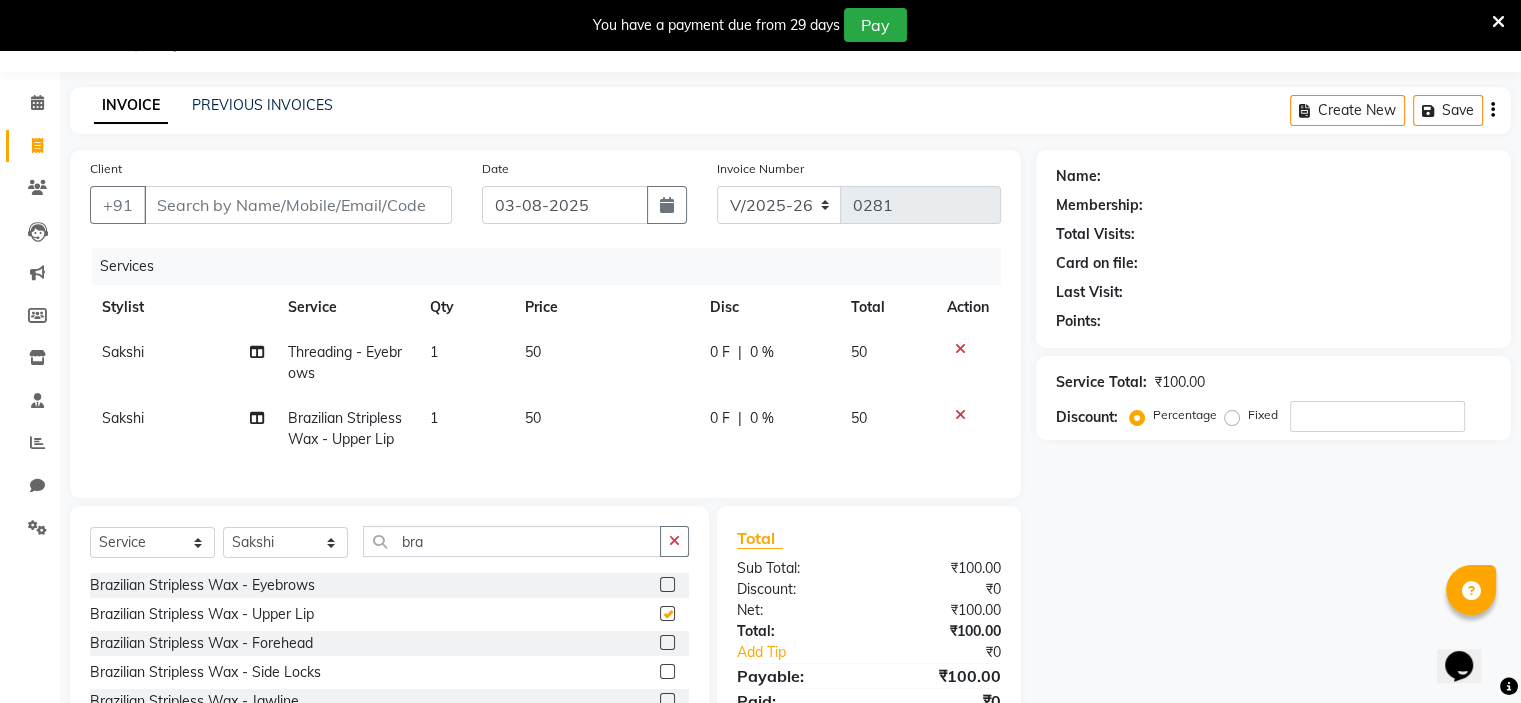 checkbox on "false" 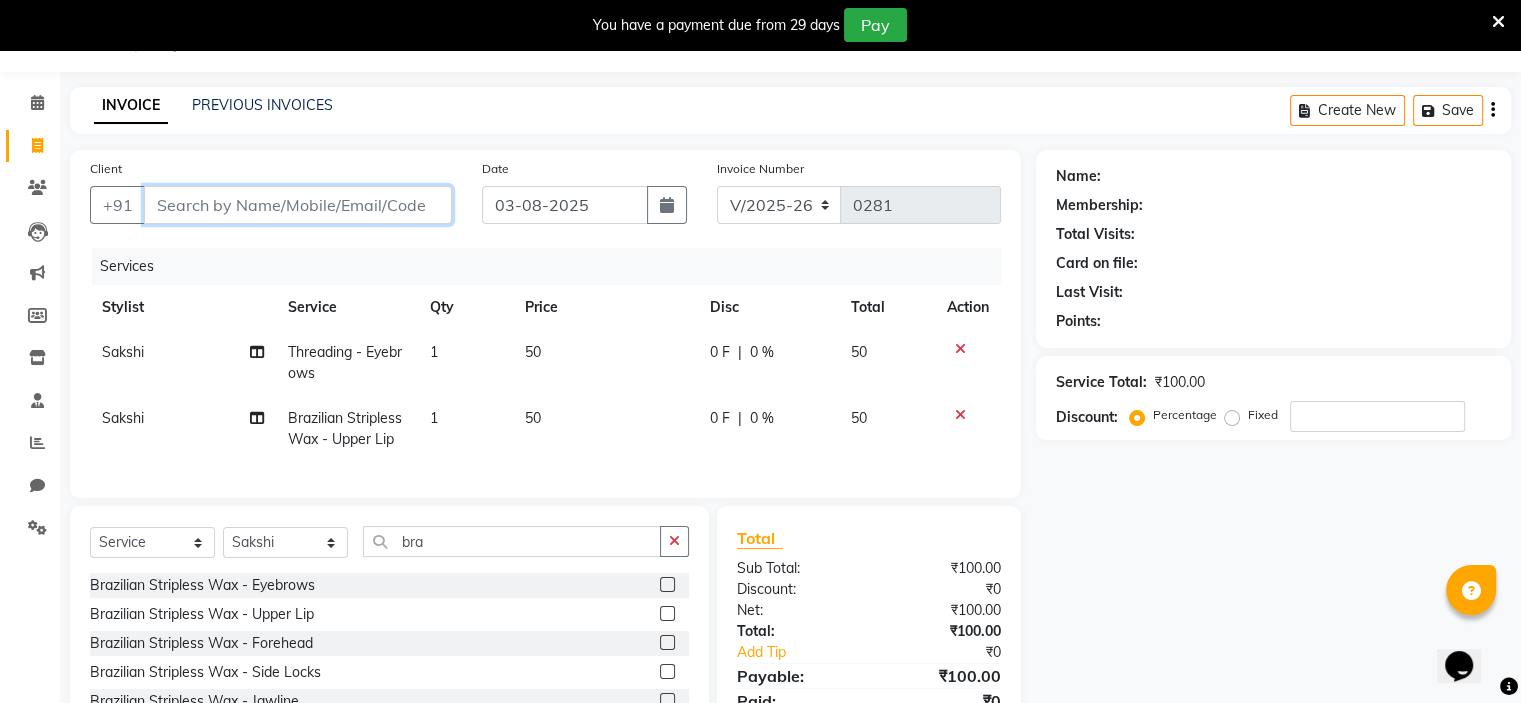 click on "Client" at bounding box center (298, 205) 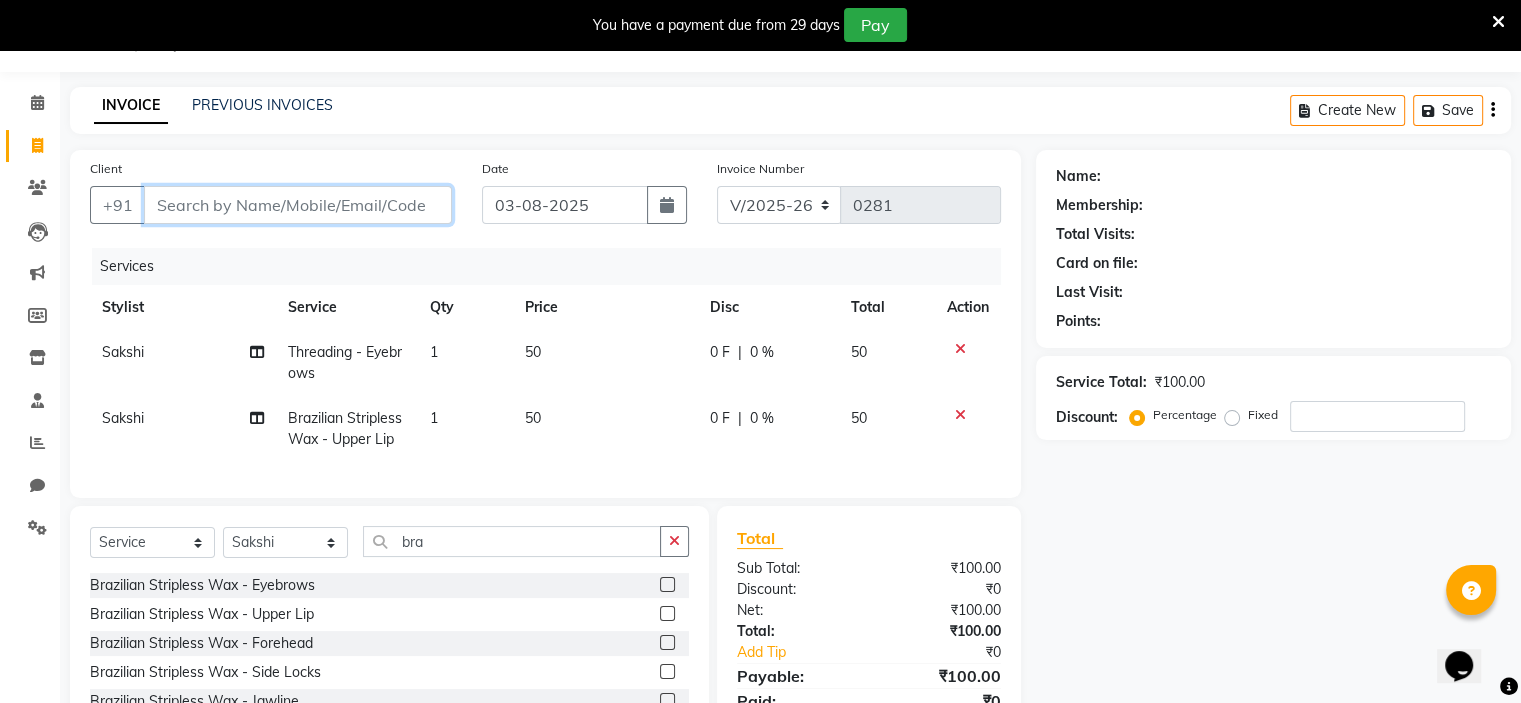 type on "7" 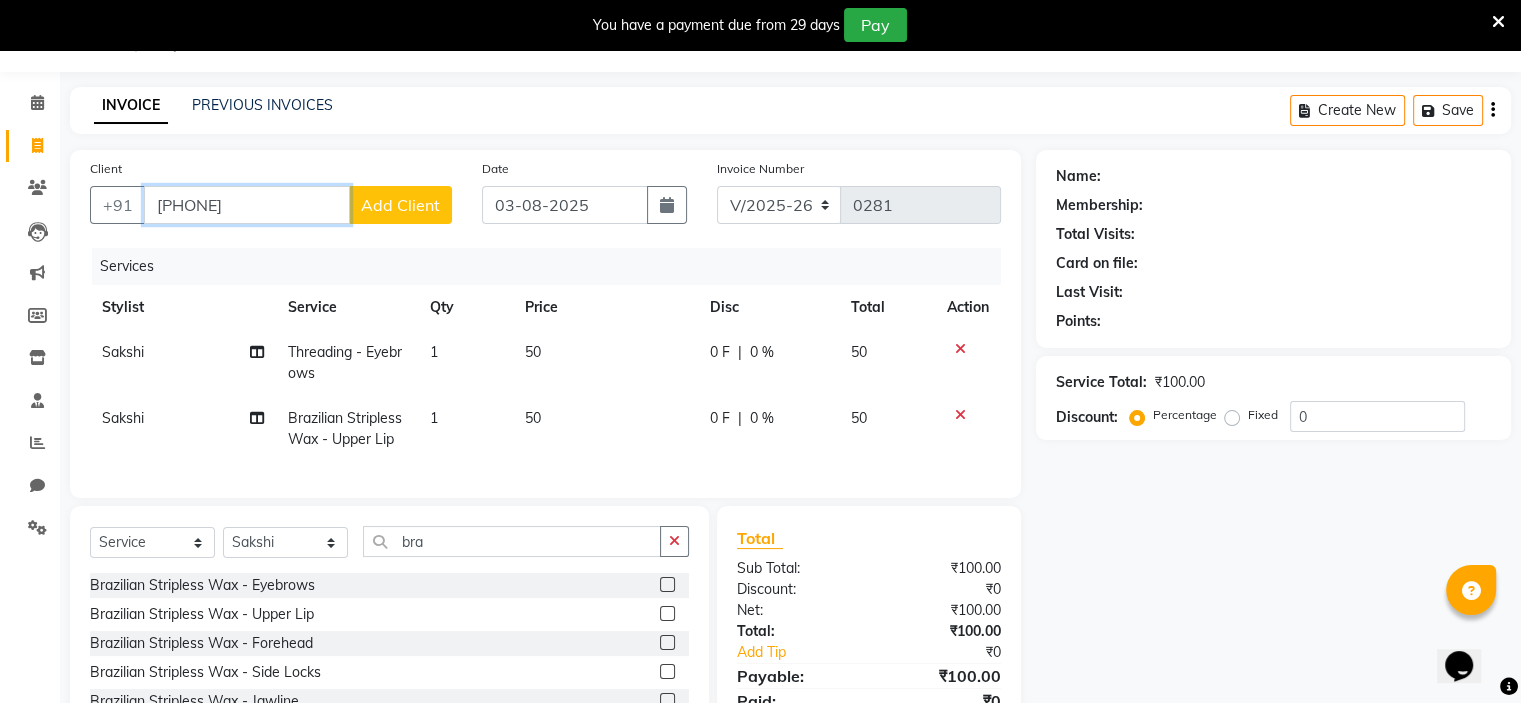 type on "7709291532" 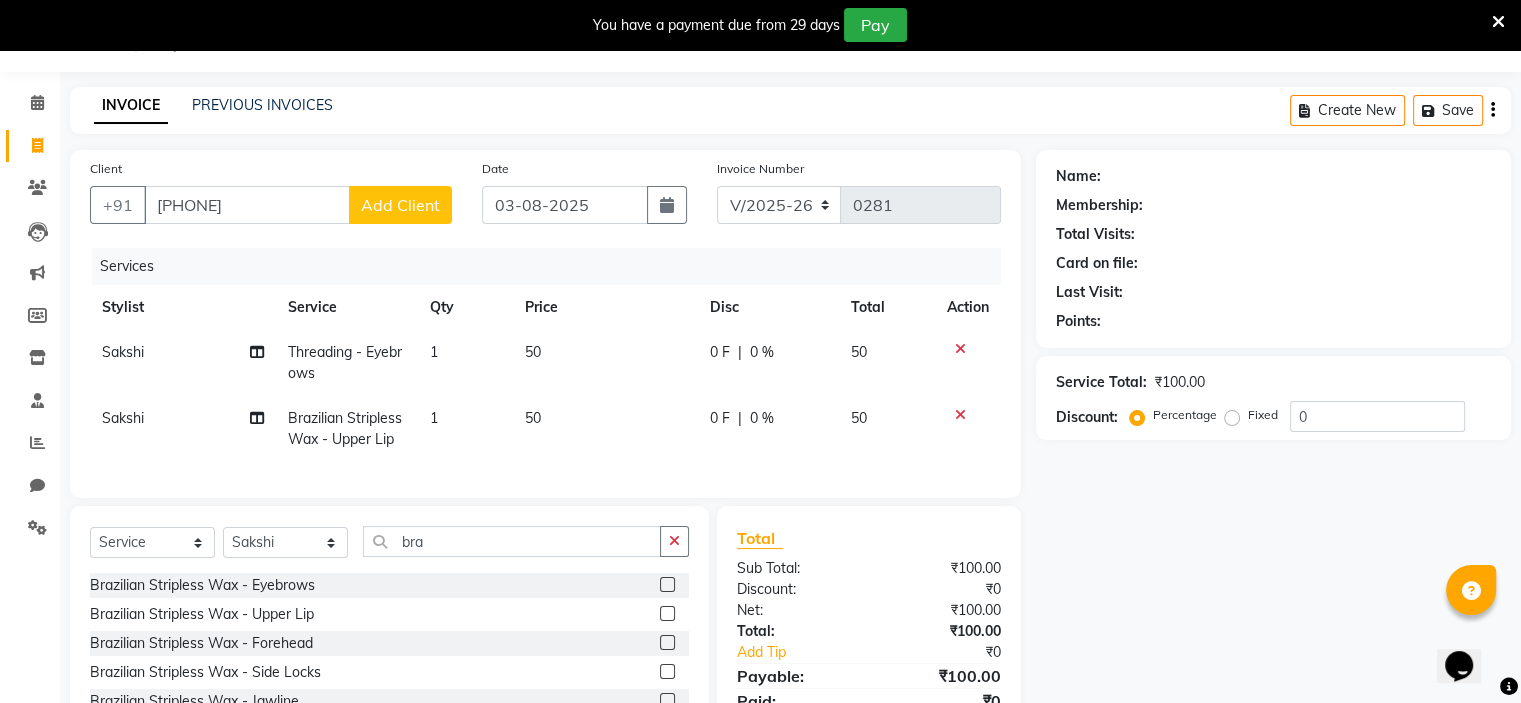 click on "Add Client" 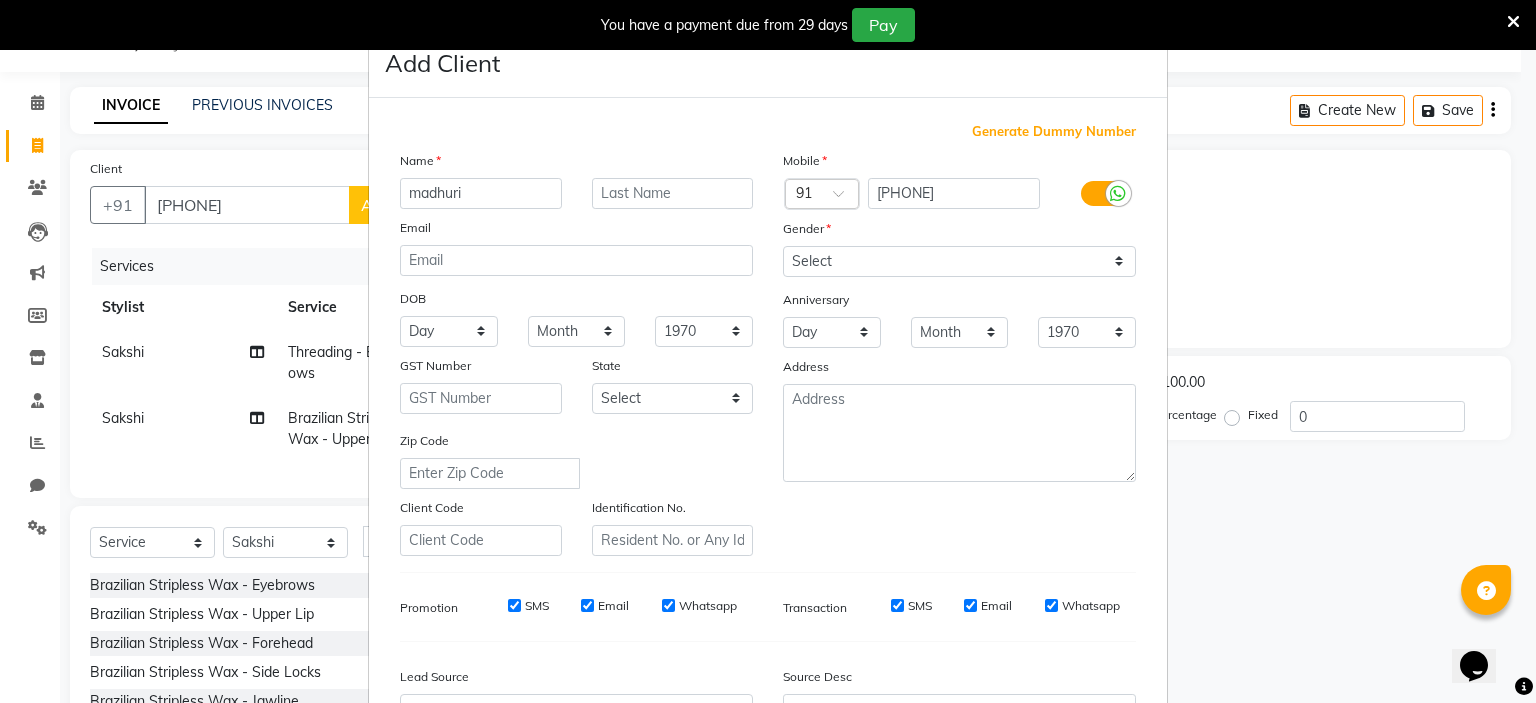 type on "madhuri" 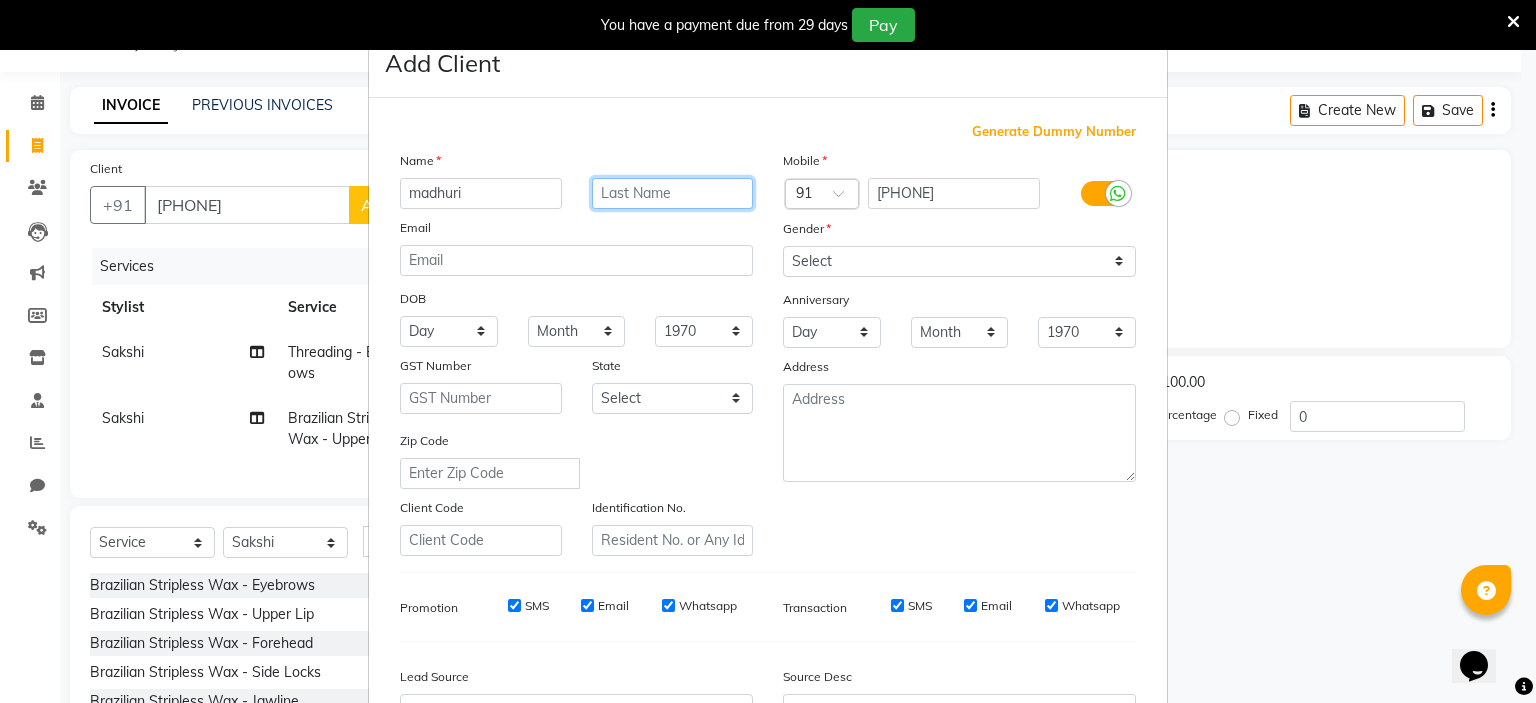 click at bounding box center (673, 193) 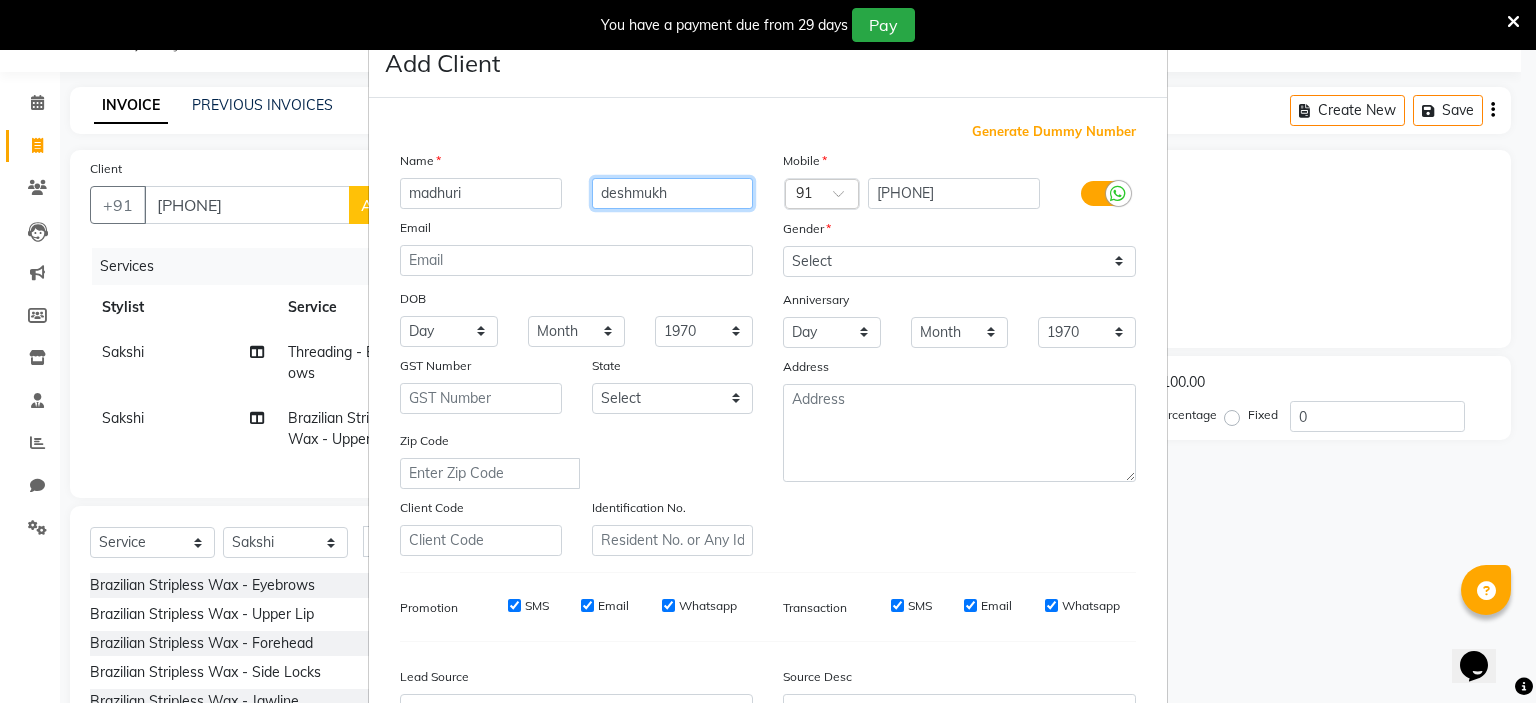 type on "deshmukh" 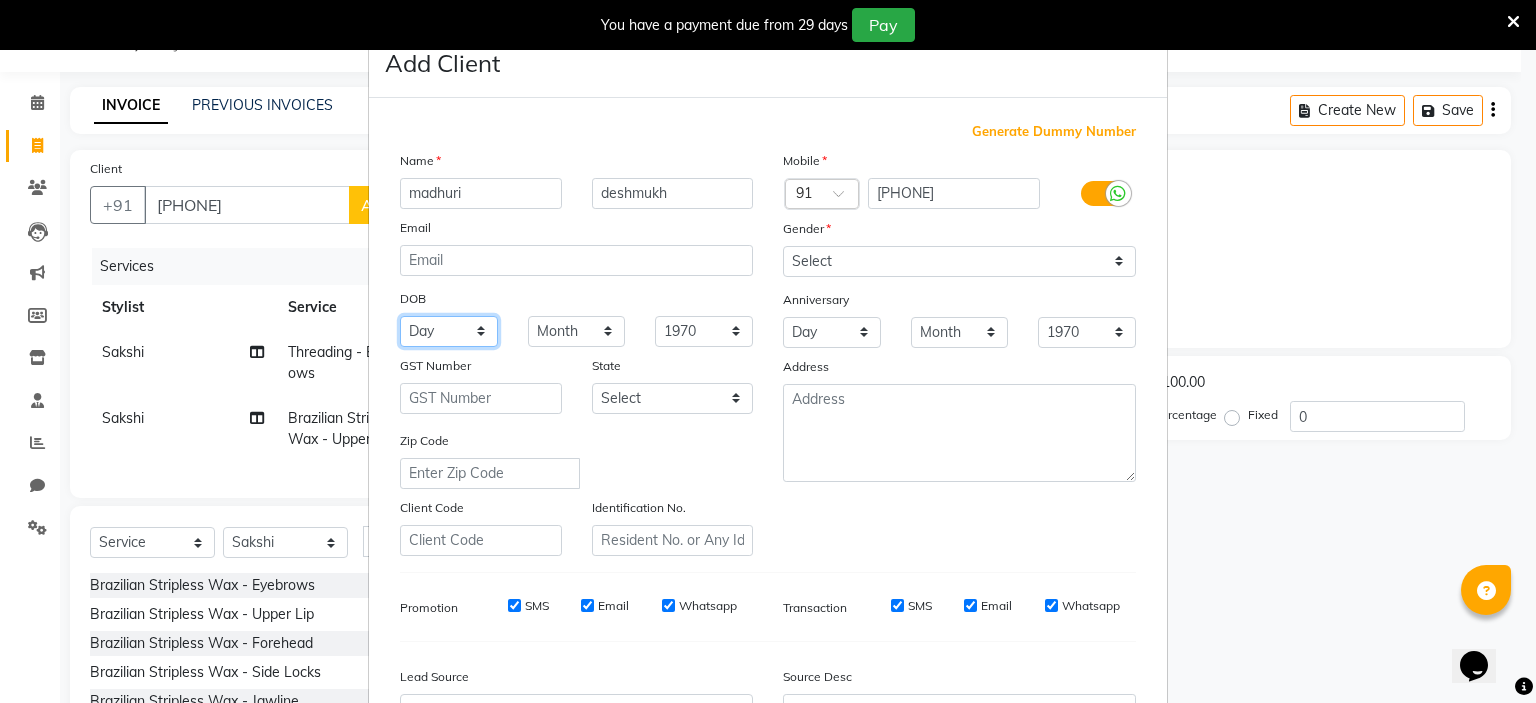 click on "Day 01 02 03 04 05 06 07 08 09 10 11 12 13 14 15 16 17 18 19 20 21 22 23 24 25 26 27 28 29 30 31" at bounding box center [449, 331] 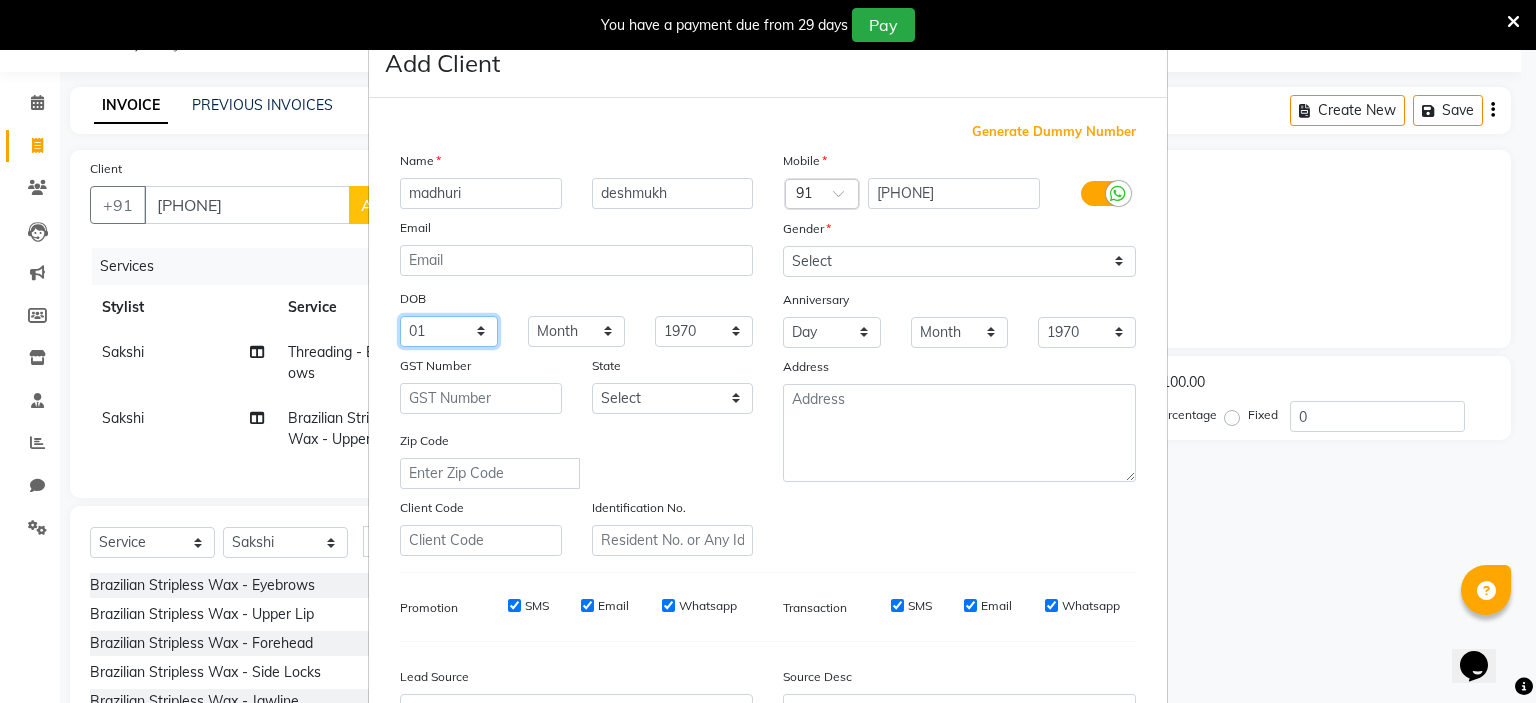 click on "Day 01 02 03 04 05 06 07 08 09 10 11 12 13 14 15 16 17 18 19 20 21 22 23 24 25 26 27 28 29 30 31" at bounding box center (449, 331) 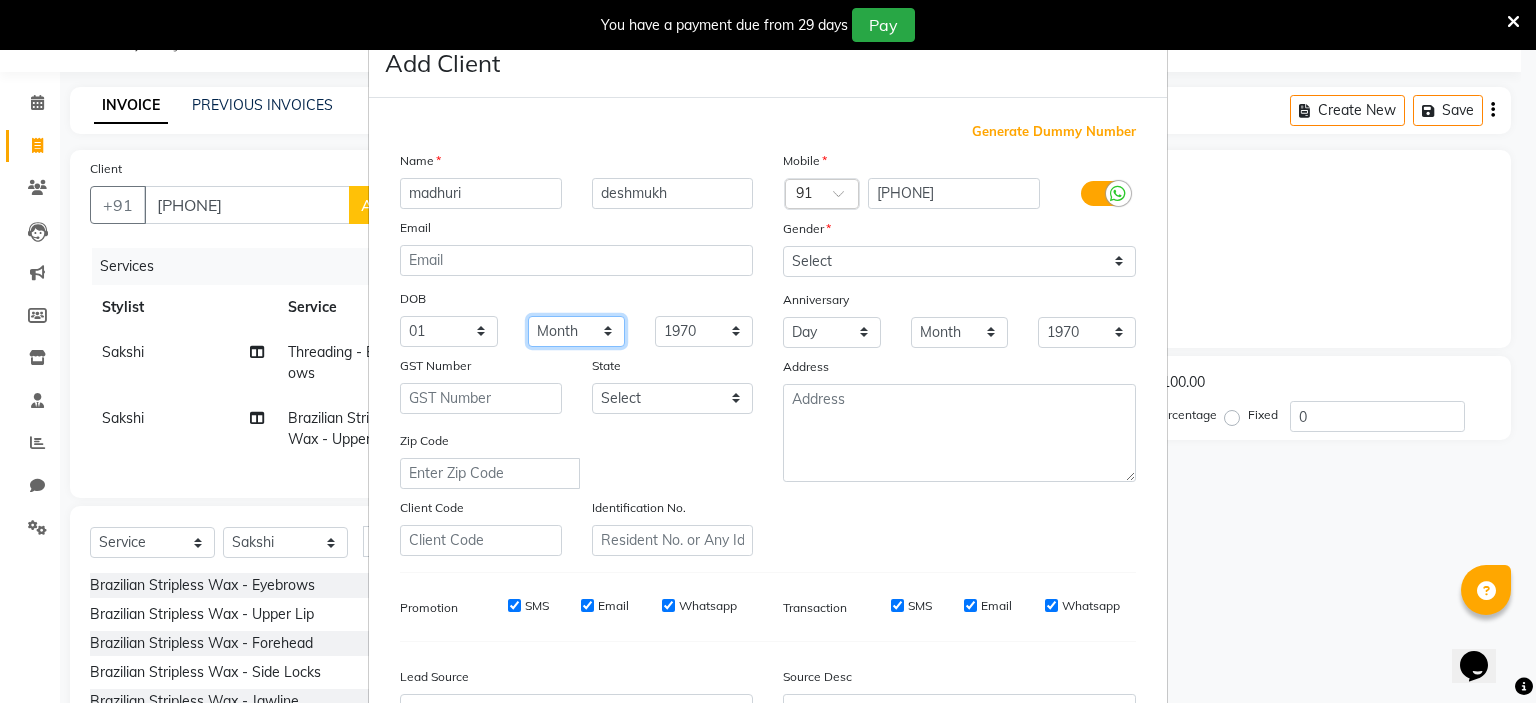 click on "Month January February March April May June July August September October November December" at bounding box center (577, 331) 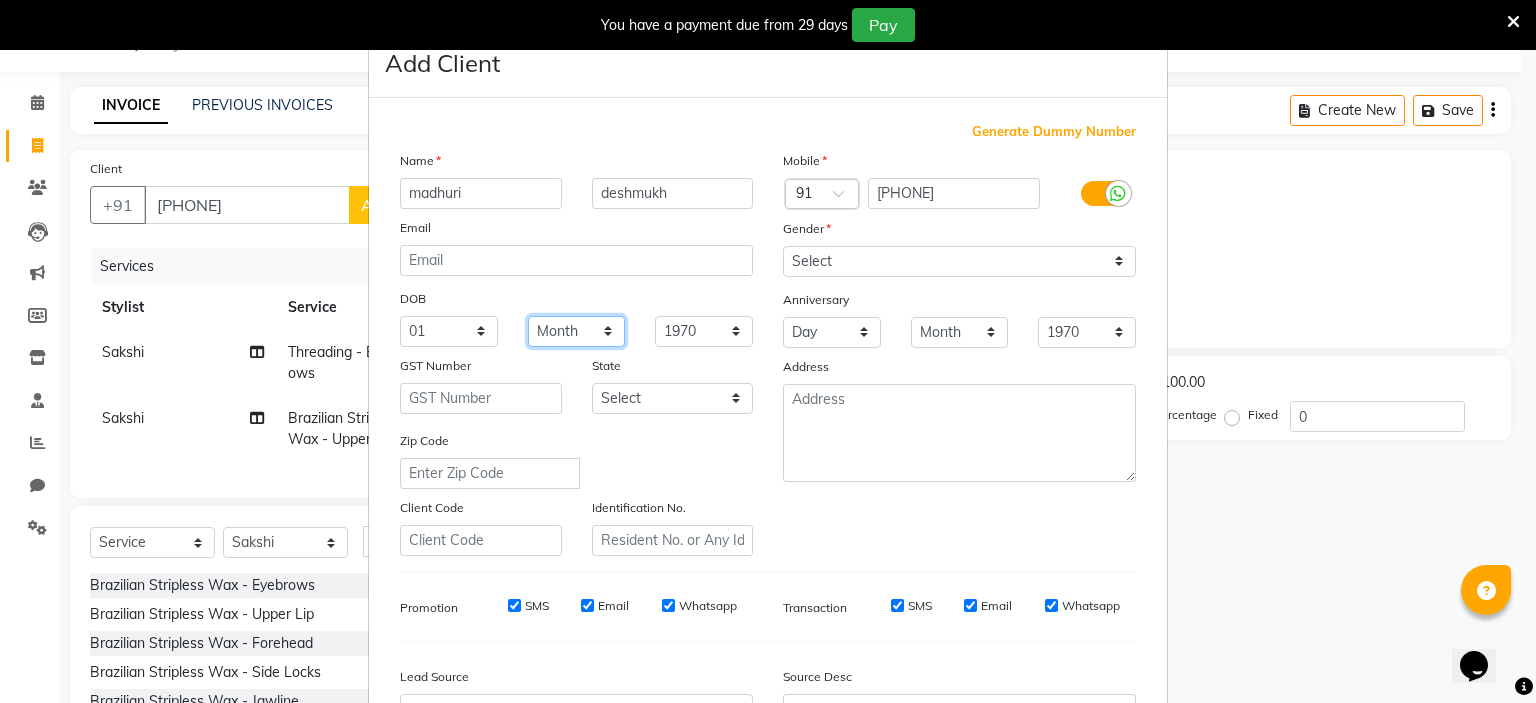 select on "04" 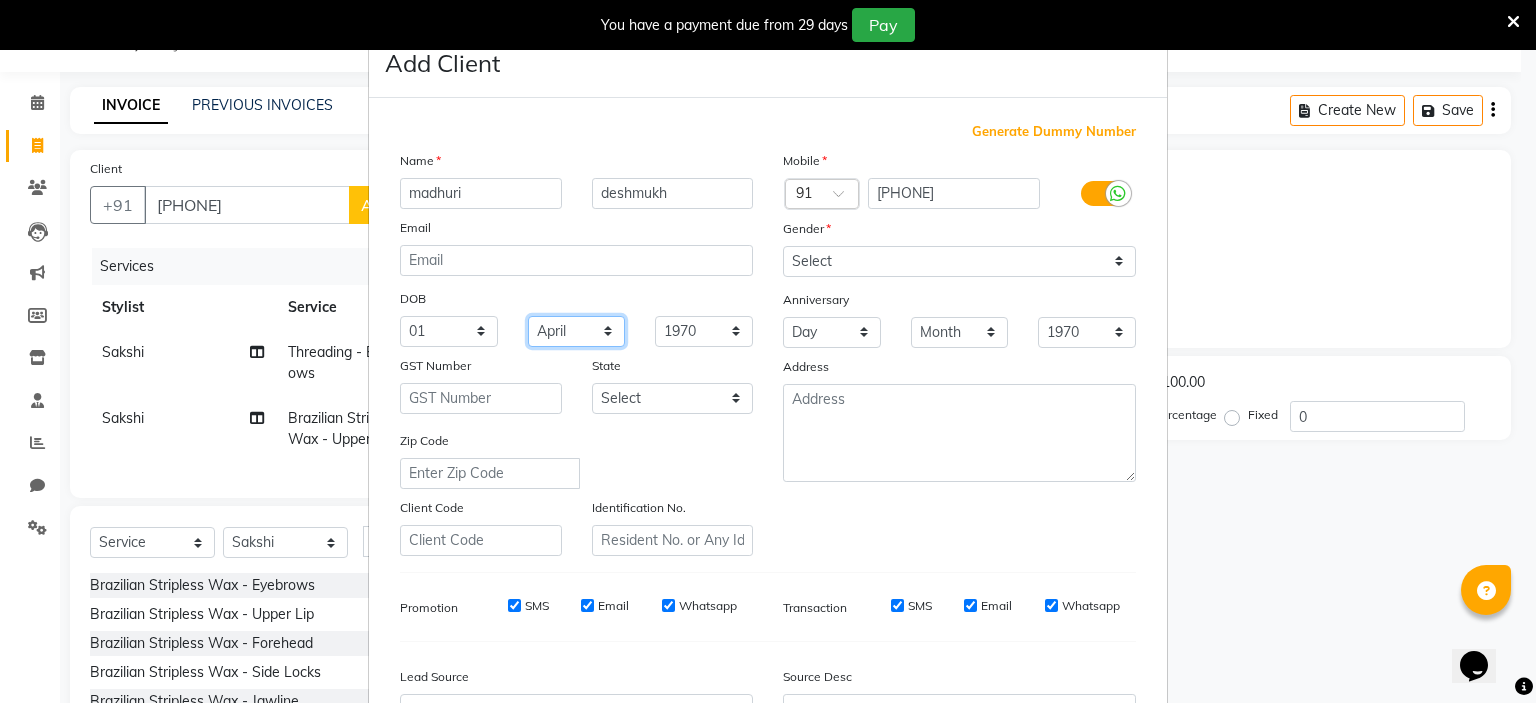 click on "Month January February March April May June July August September October November December" at bounding box center [577, 331] 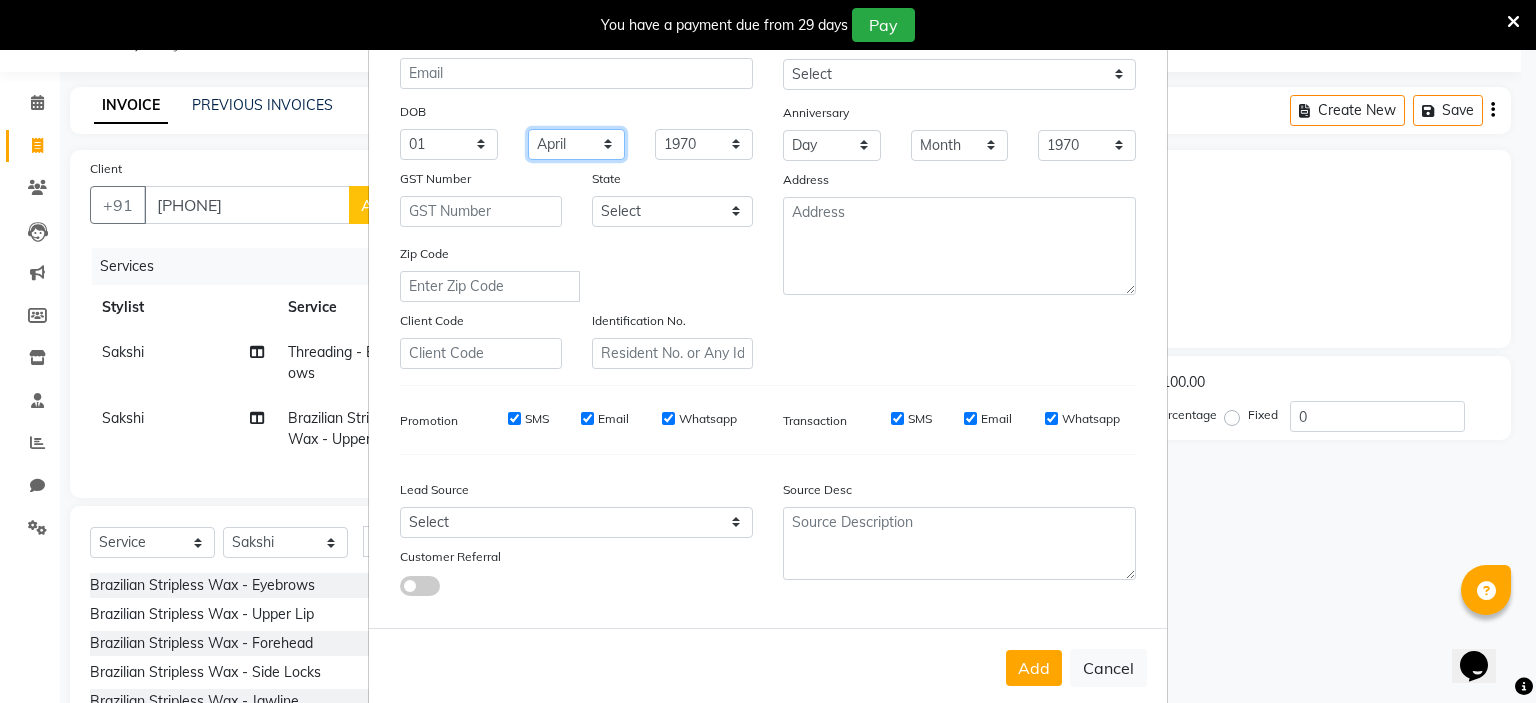 scroll, scrollTop: 188, scrollLeft: 0, axis: vertical 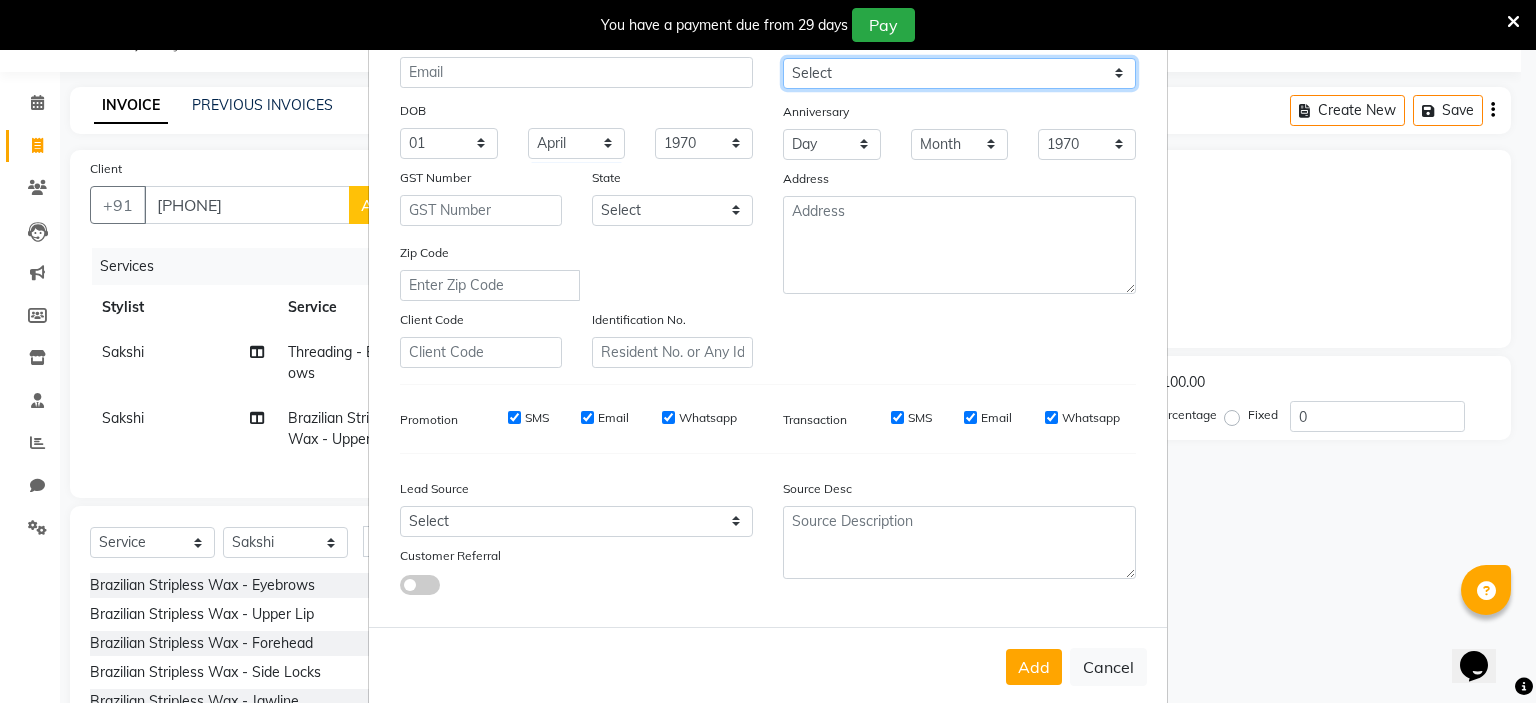click on "Select Male Female Other Prefer Not To Say" at bounding box center (959, 73) 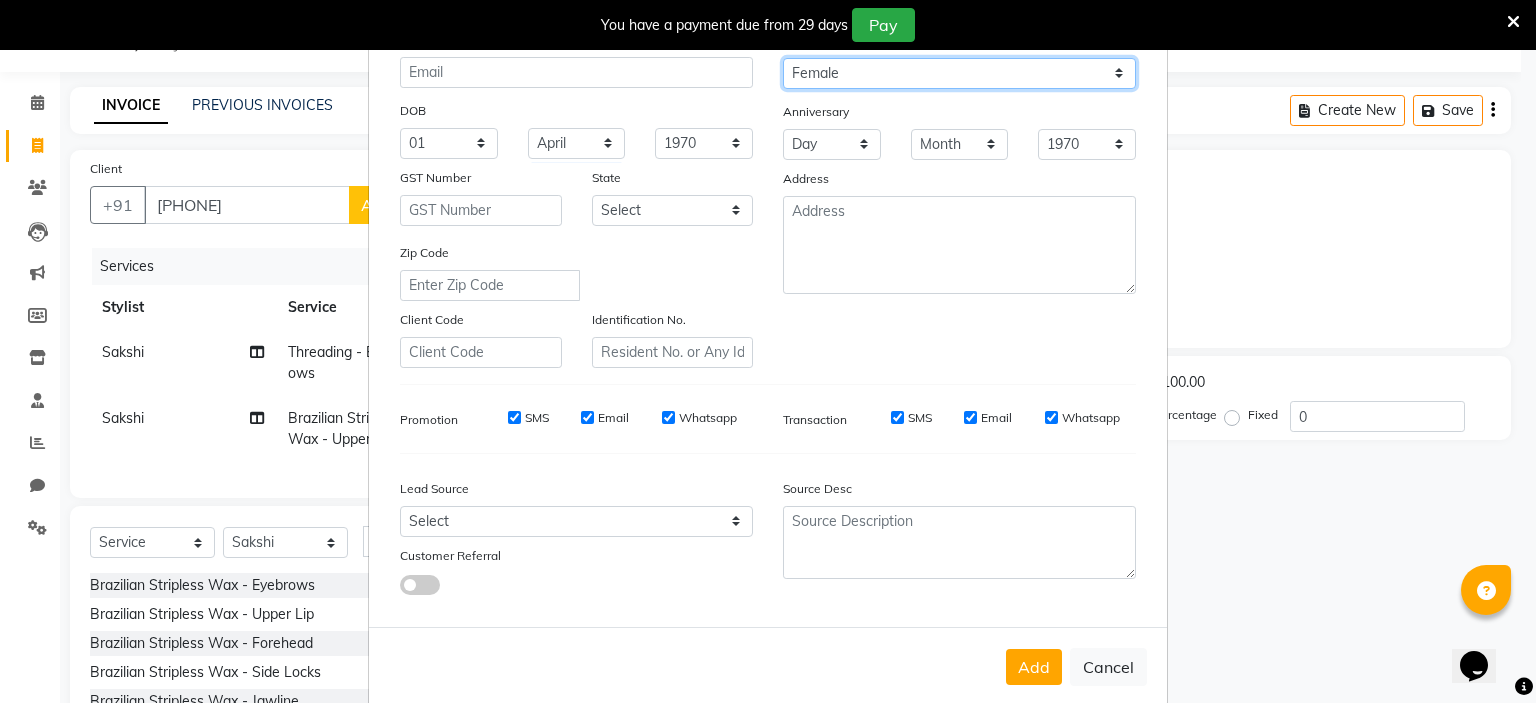 click on "Select Male Female Other Prefer Not To Say" at bounding box center [959, 73] 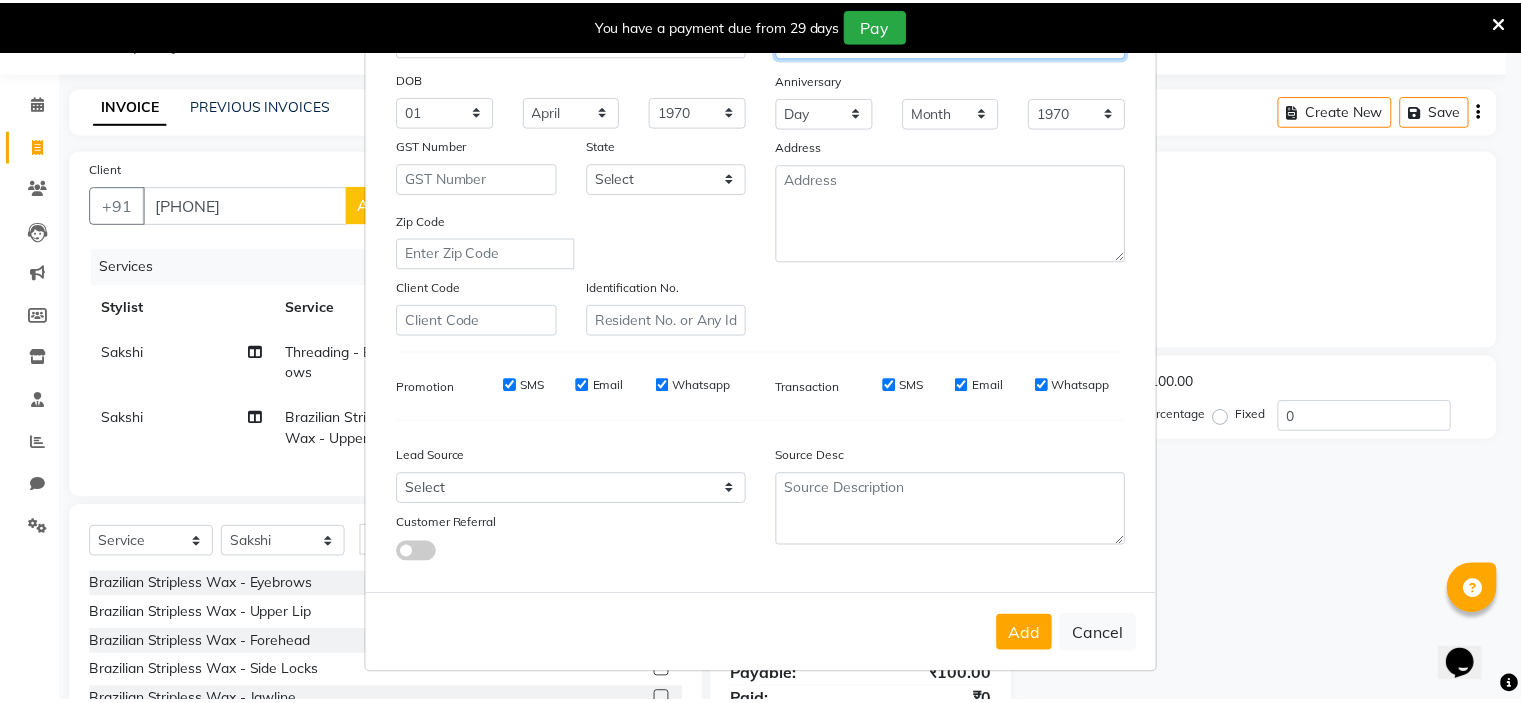 scroll, scrollTop: 228, scrollLeft: 0, axis: vertical 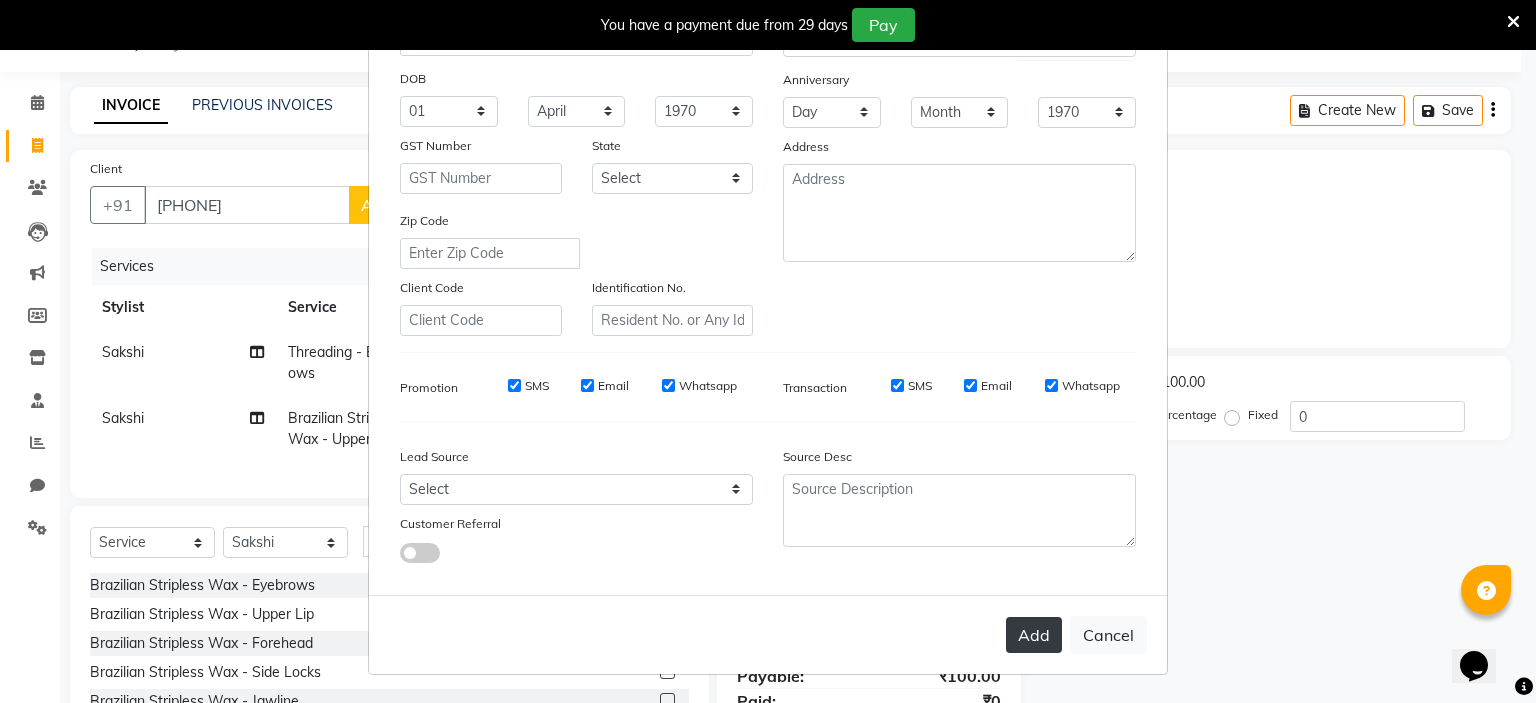 click on "Add" at bounding box center (1034, 635) 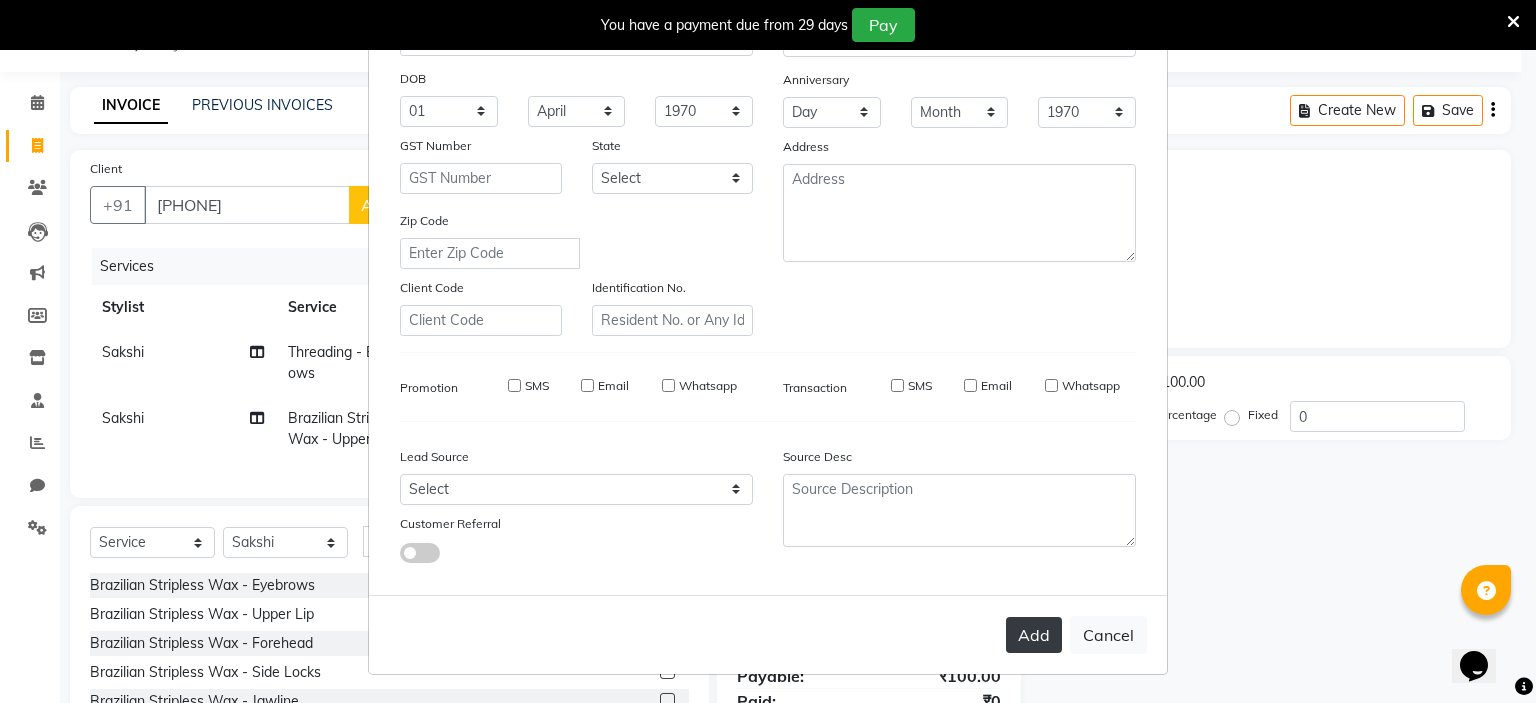 type 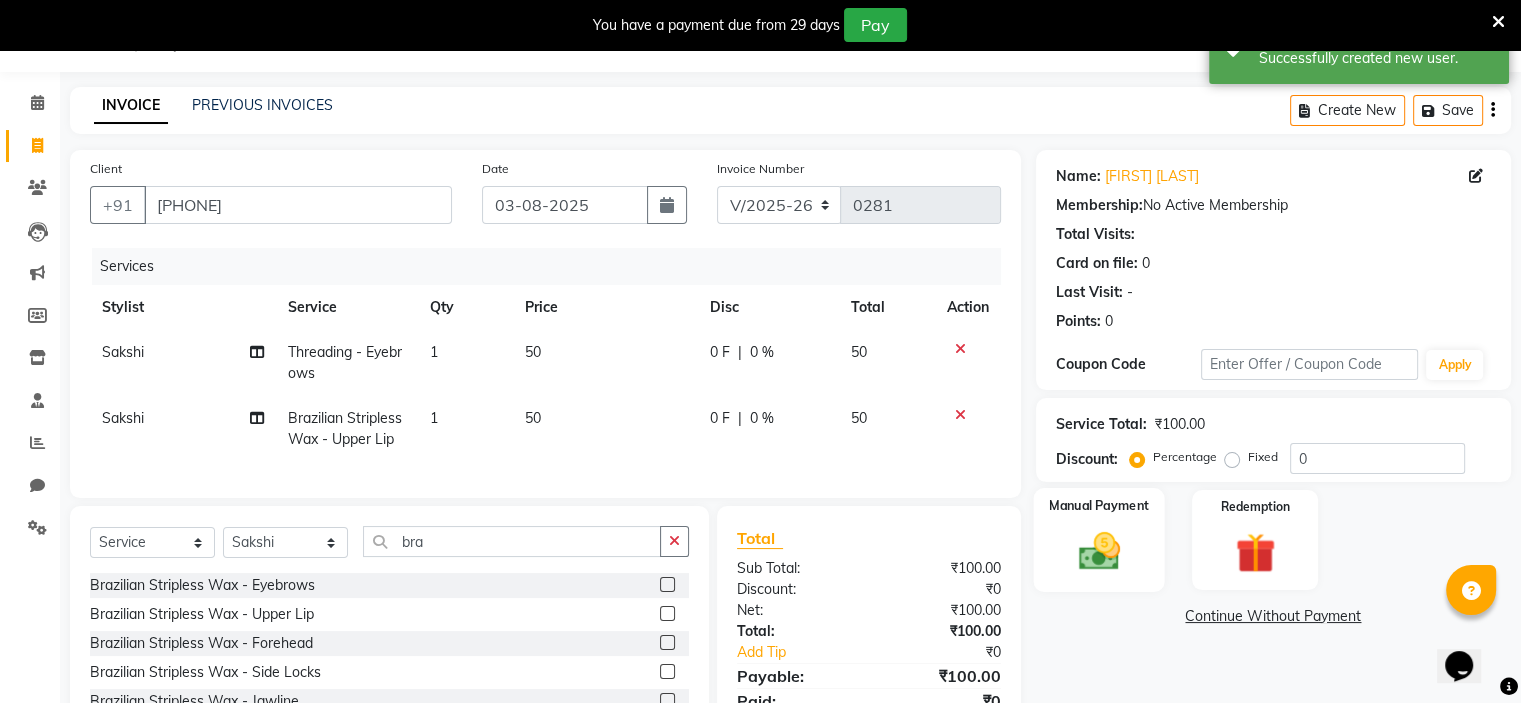 click 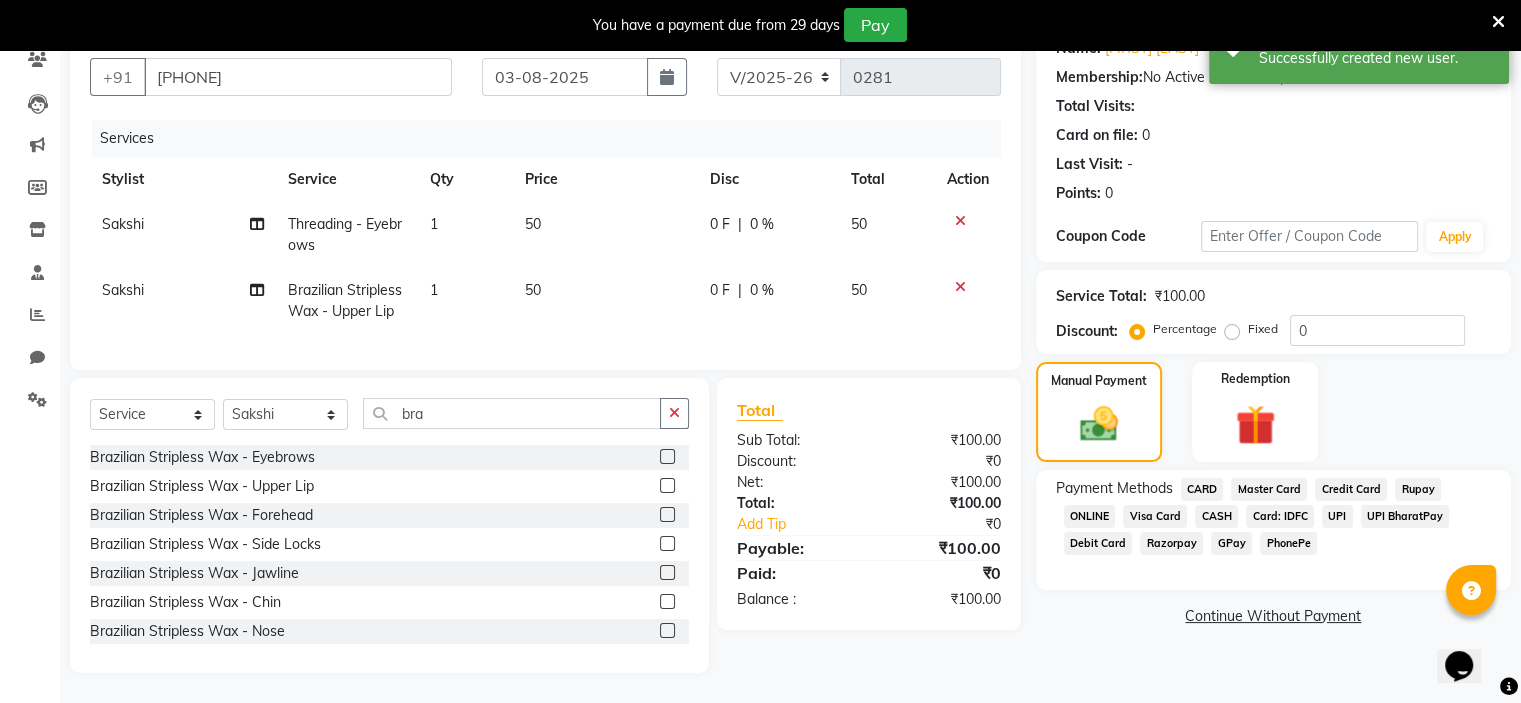scroll, scrollTop: 193, scrollLeft: 0, axis: vertical 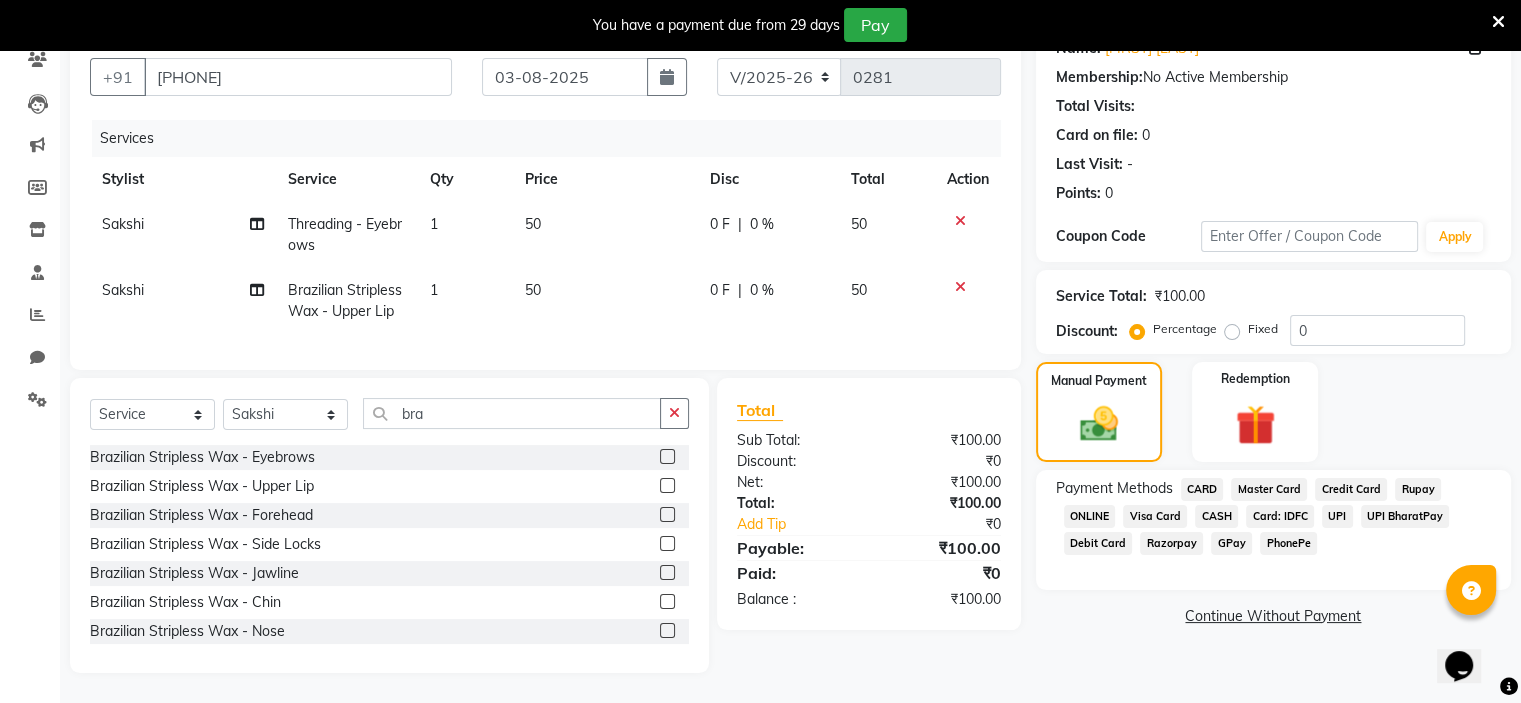 click on "GPay" 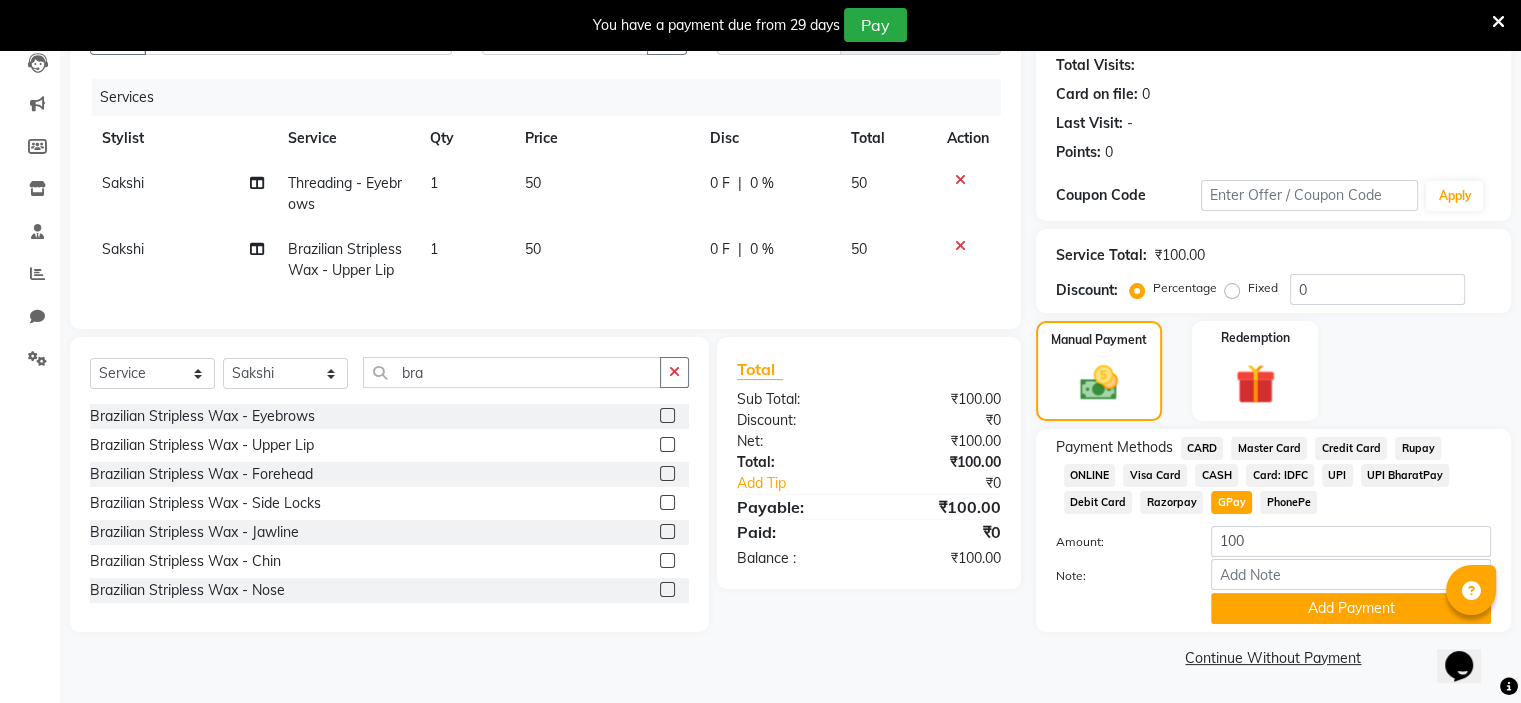 scroll, scrollTop: 220, scrollLeft: 0, axis: vertical 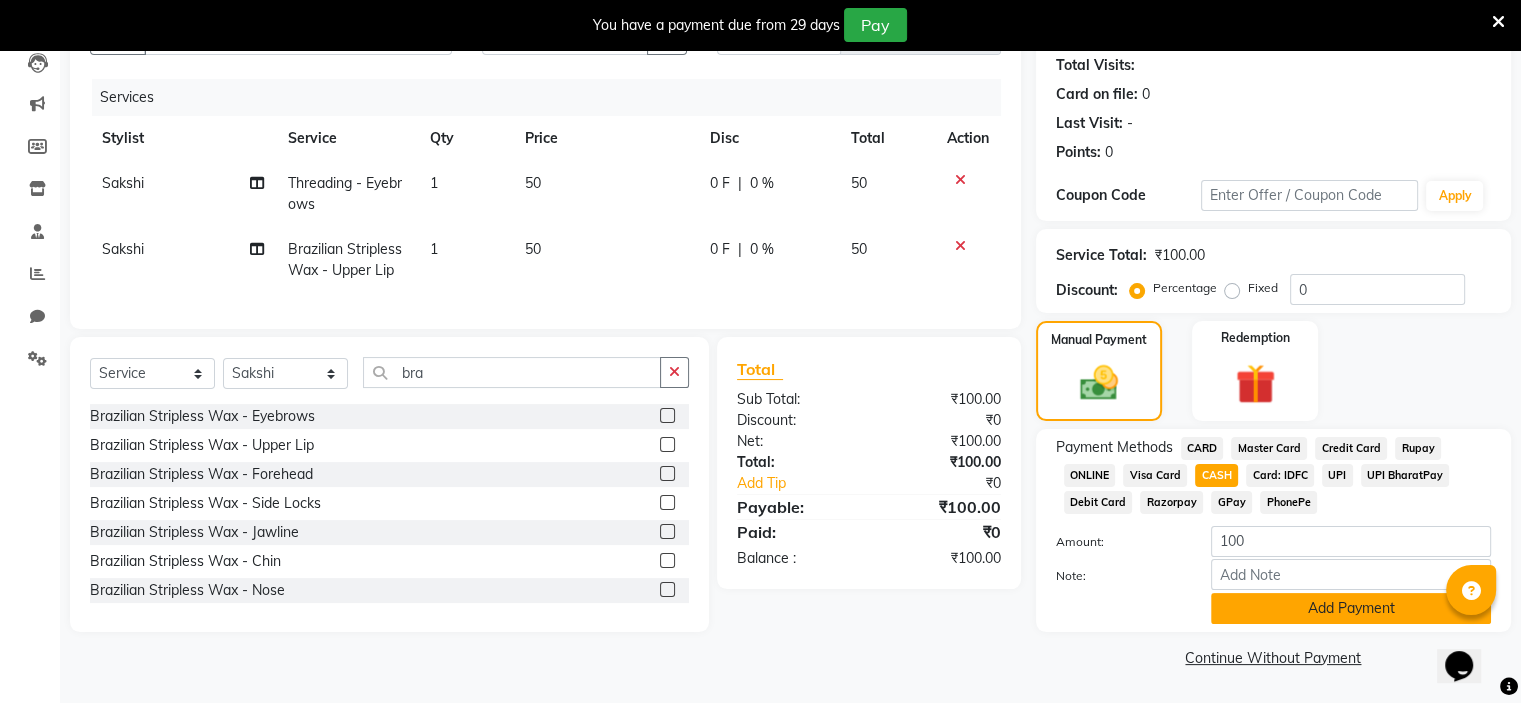 click on "Add Payment" 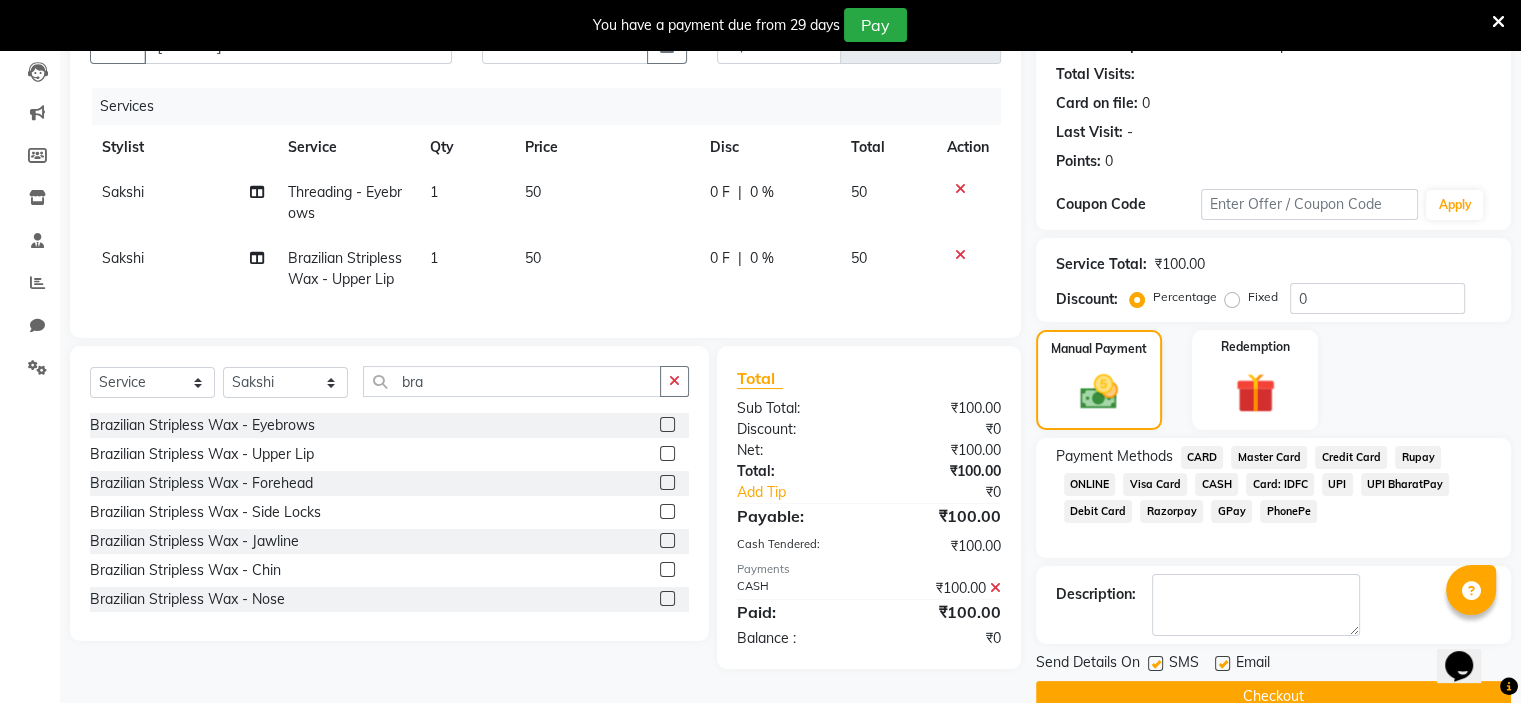scroll, scrollTop: 219, scrollLeft: 0, axis: vertical 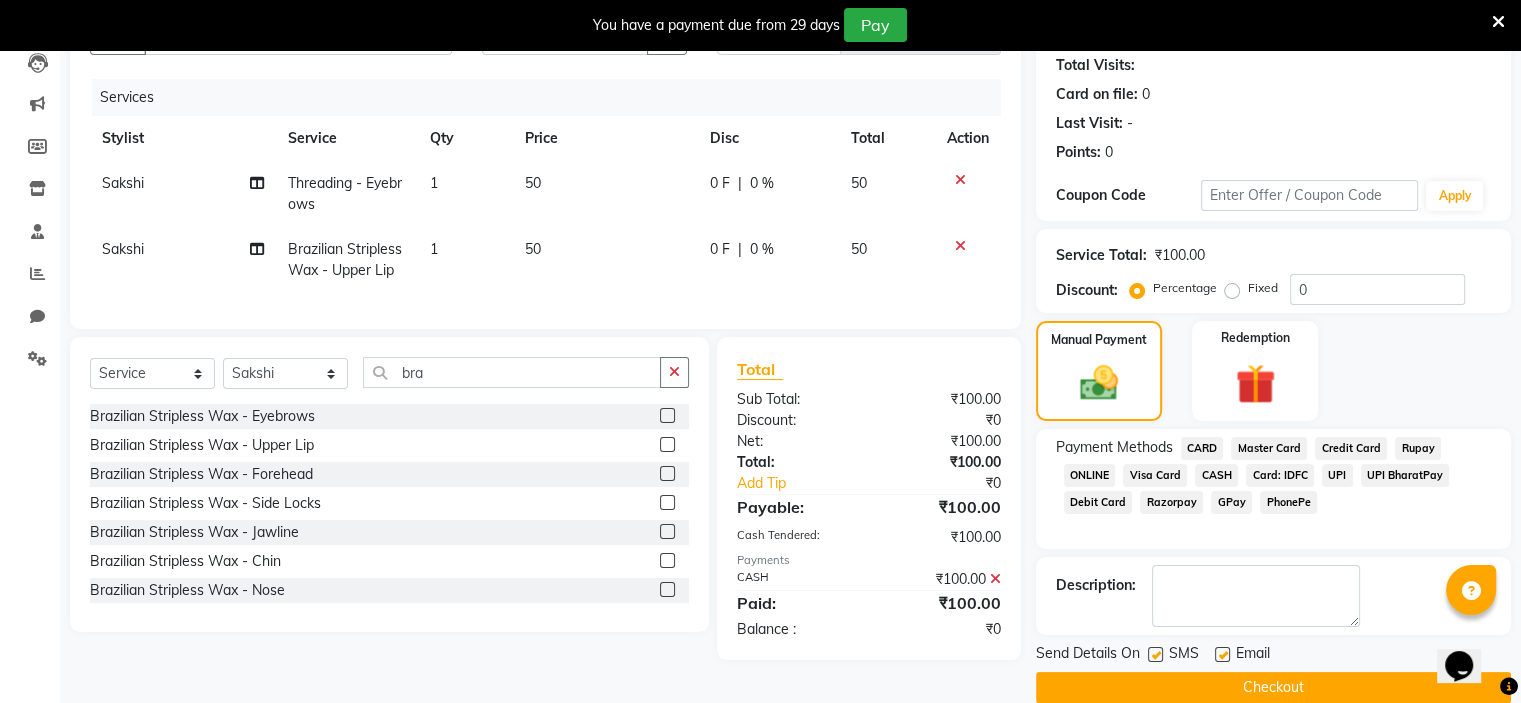 click on "Checkout" 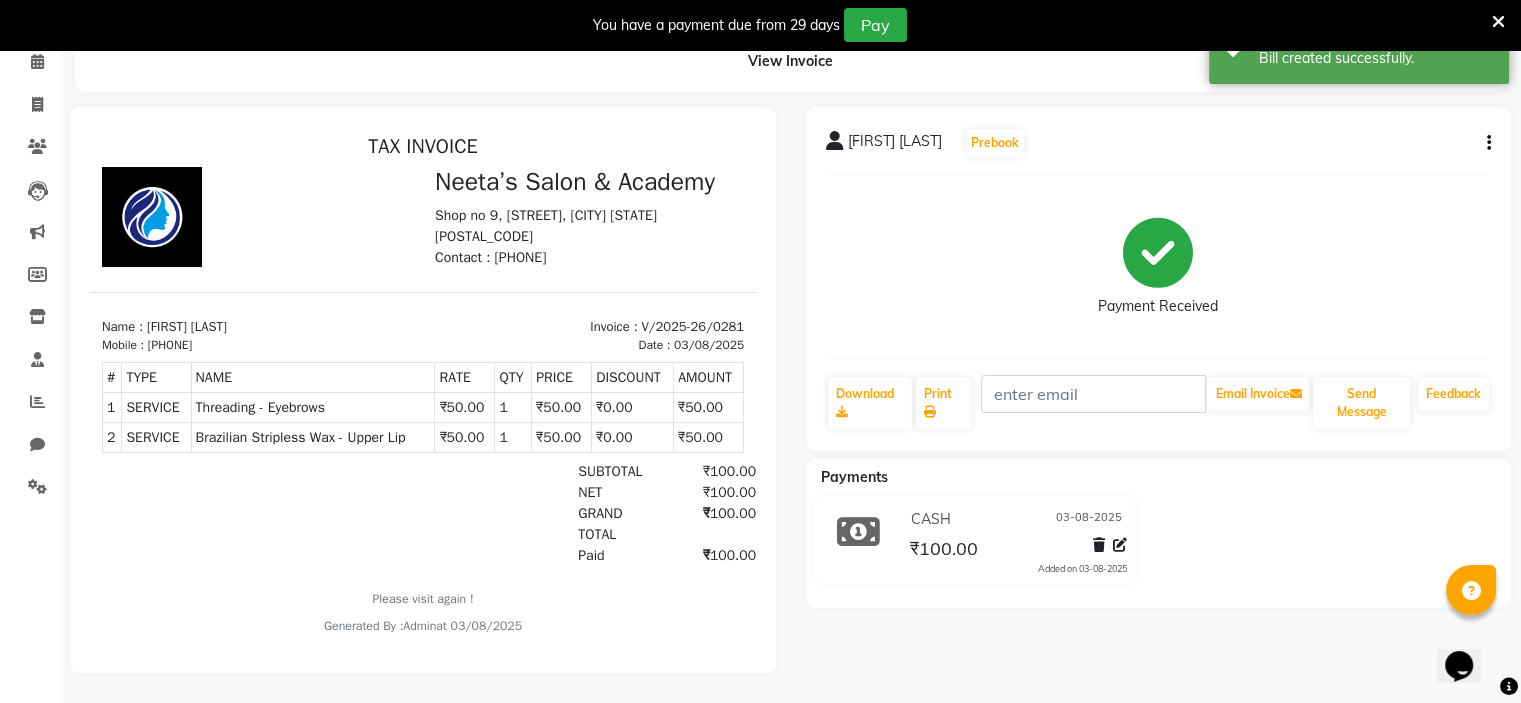 scroll, scrollTop: 0, scrollLeft: 0, axis: both 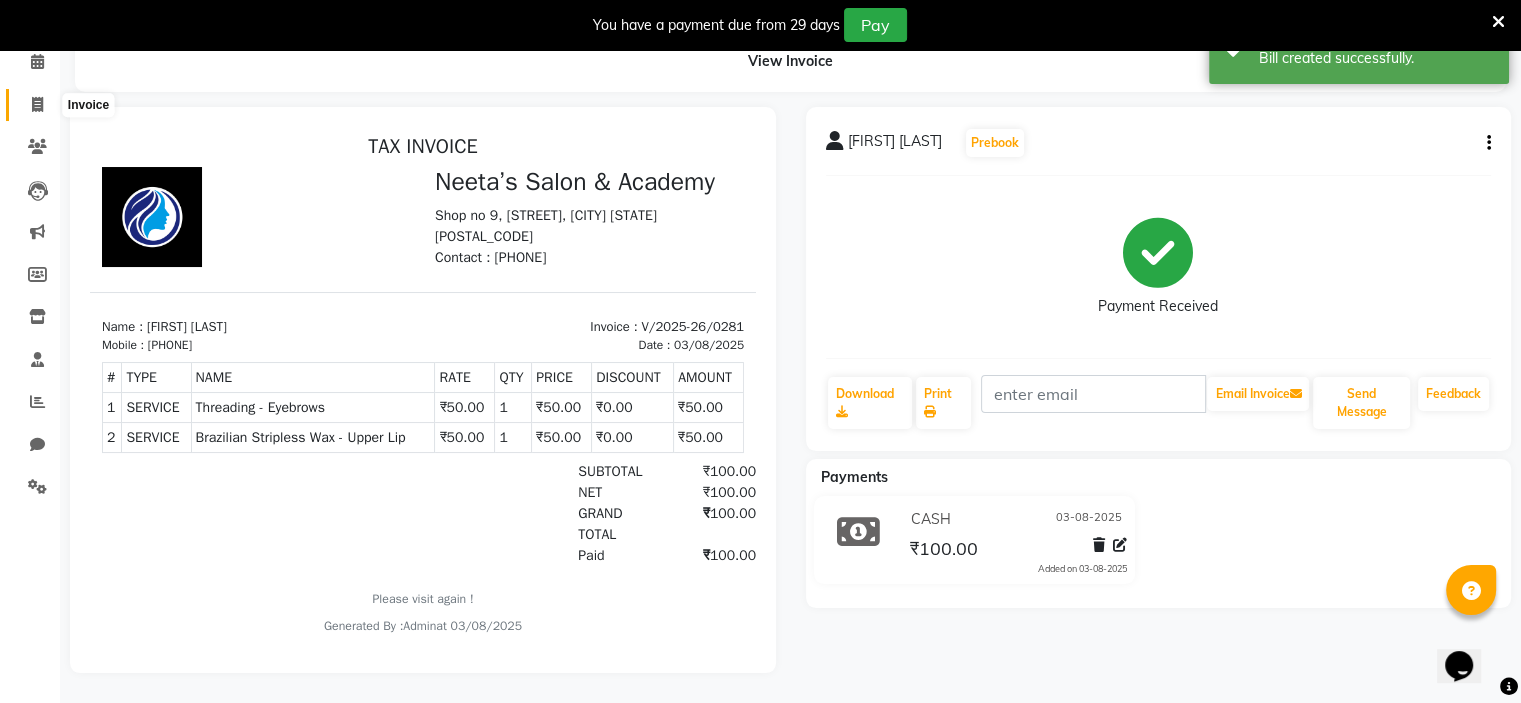 click 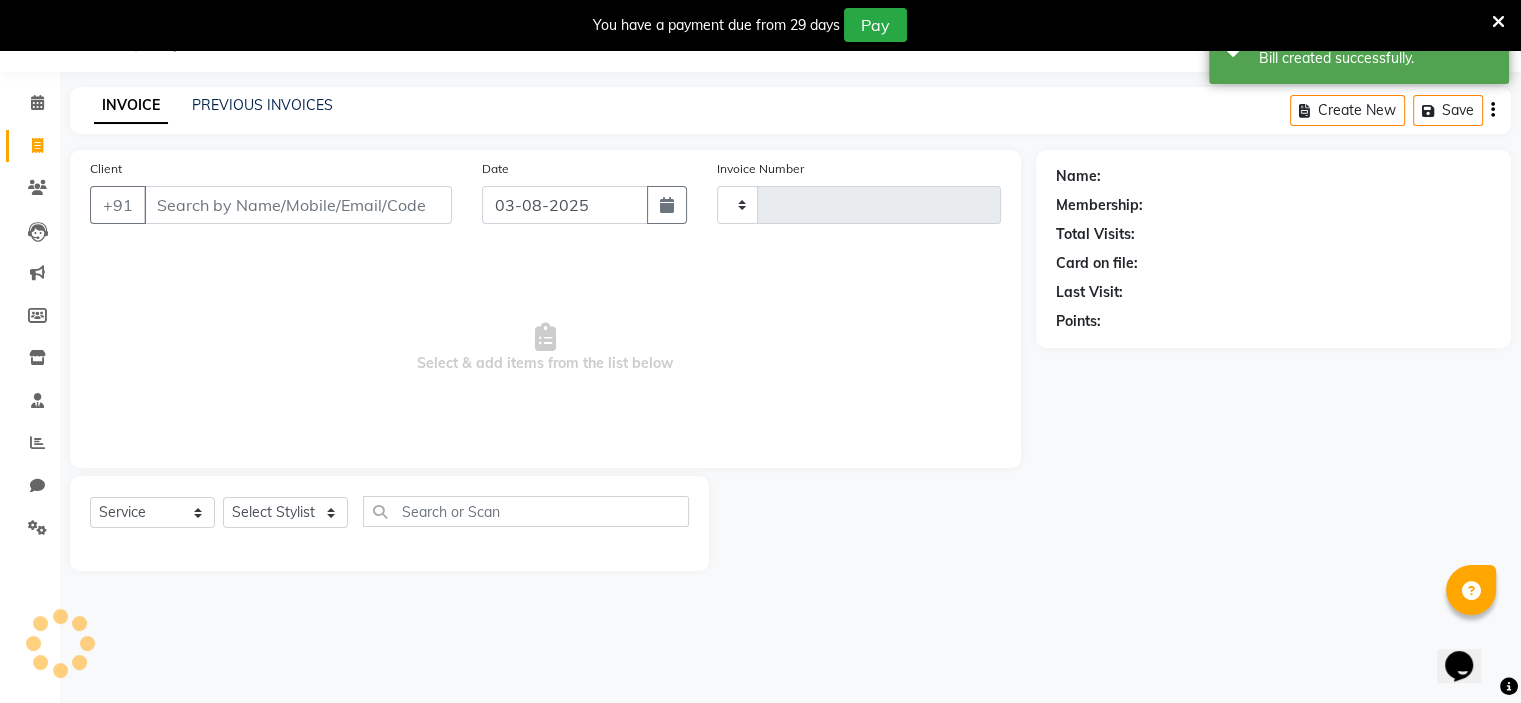 type on "0282" 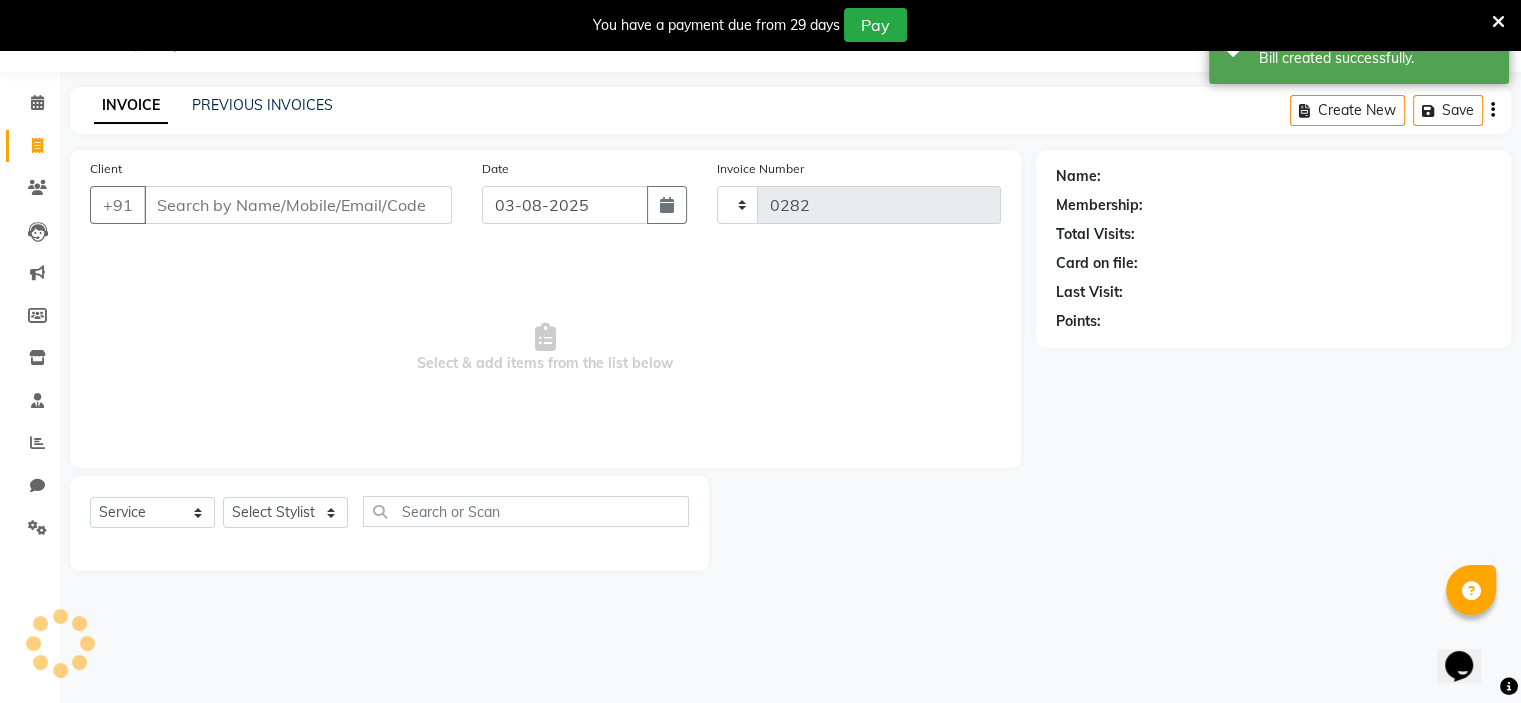 scroll, scrollTop: 50, scrollLeft: 0, axis: vertical 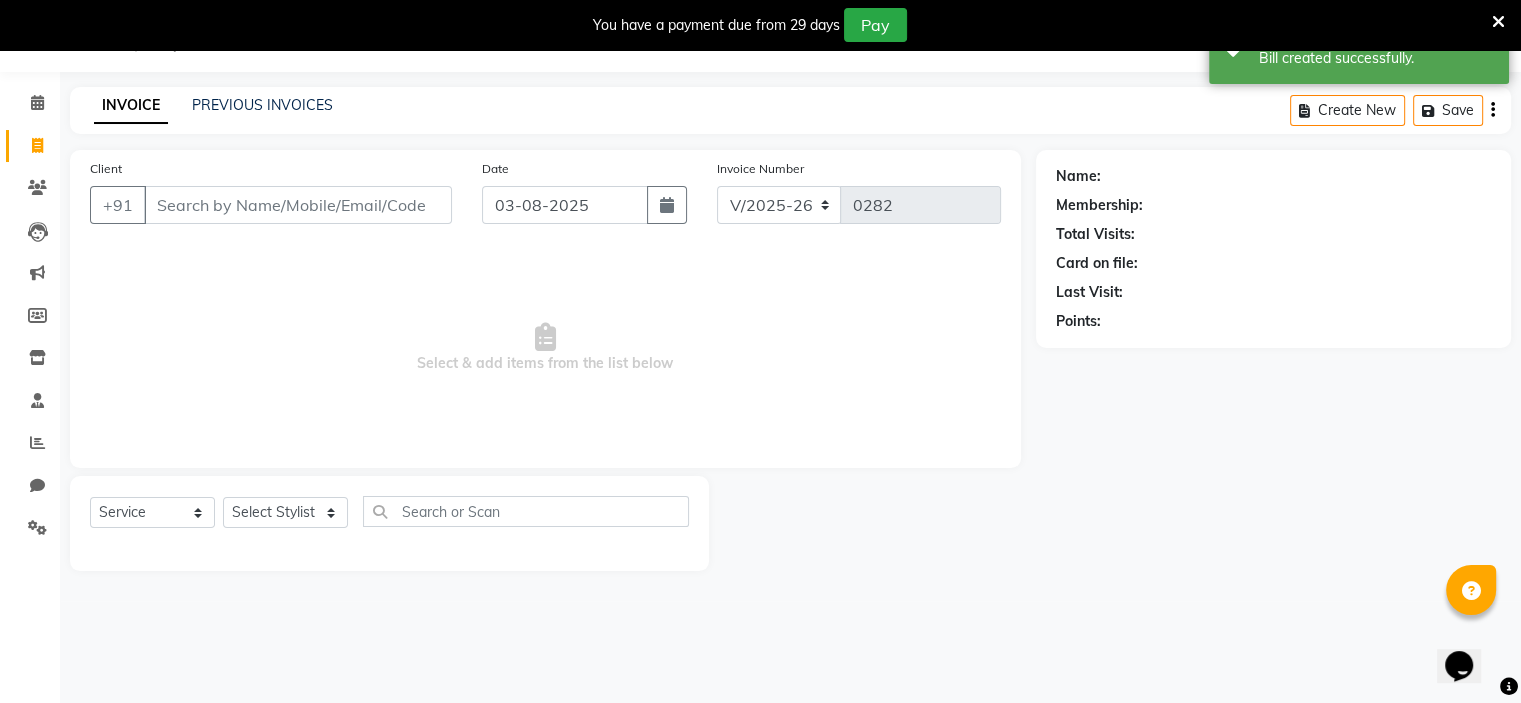 click on "You have a payment due from 29 days   Pay" at bounding box center [760, 25] 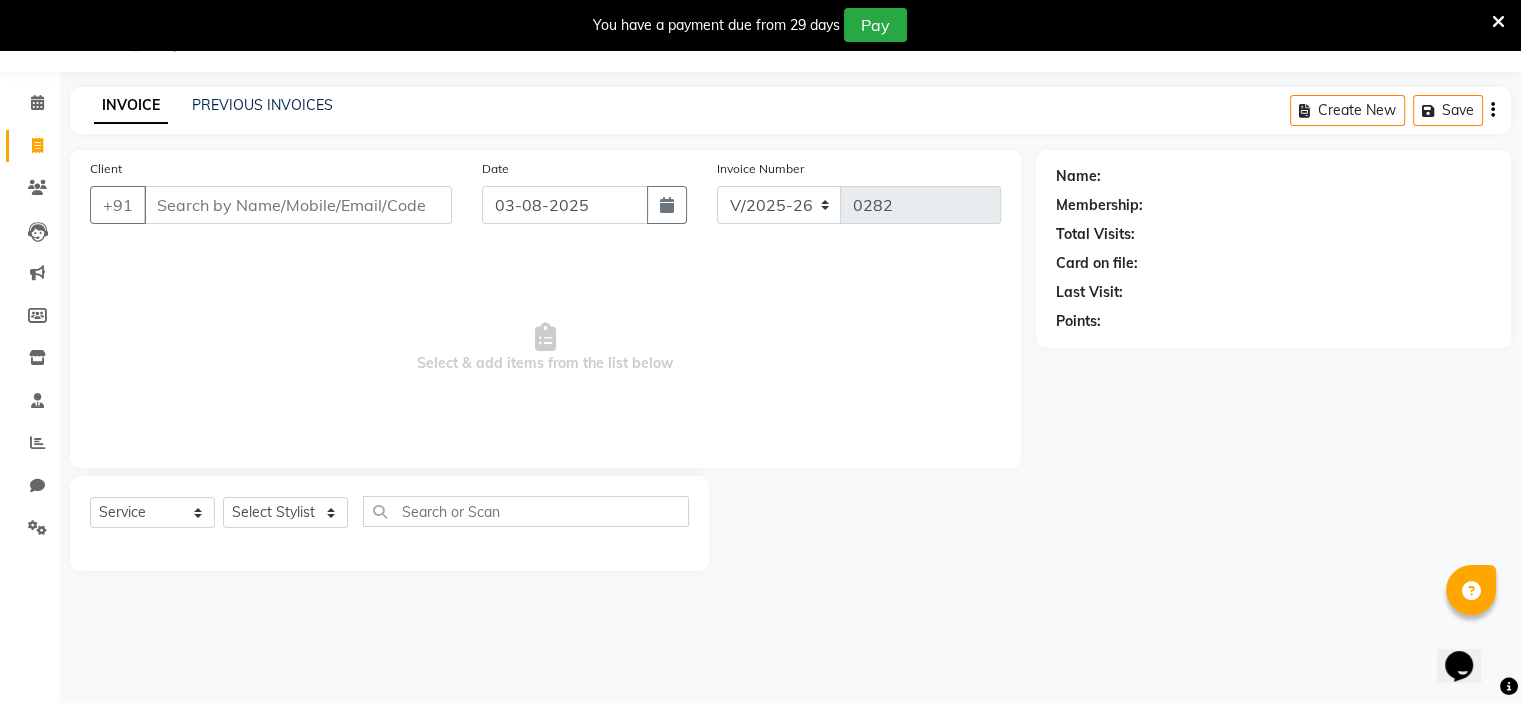 click at bounding box center (1498, 22) 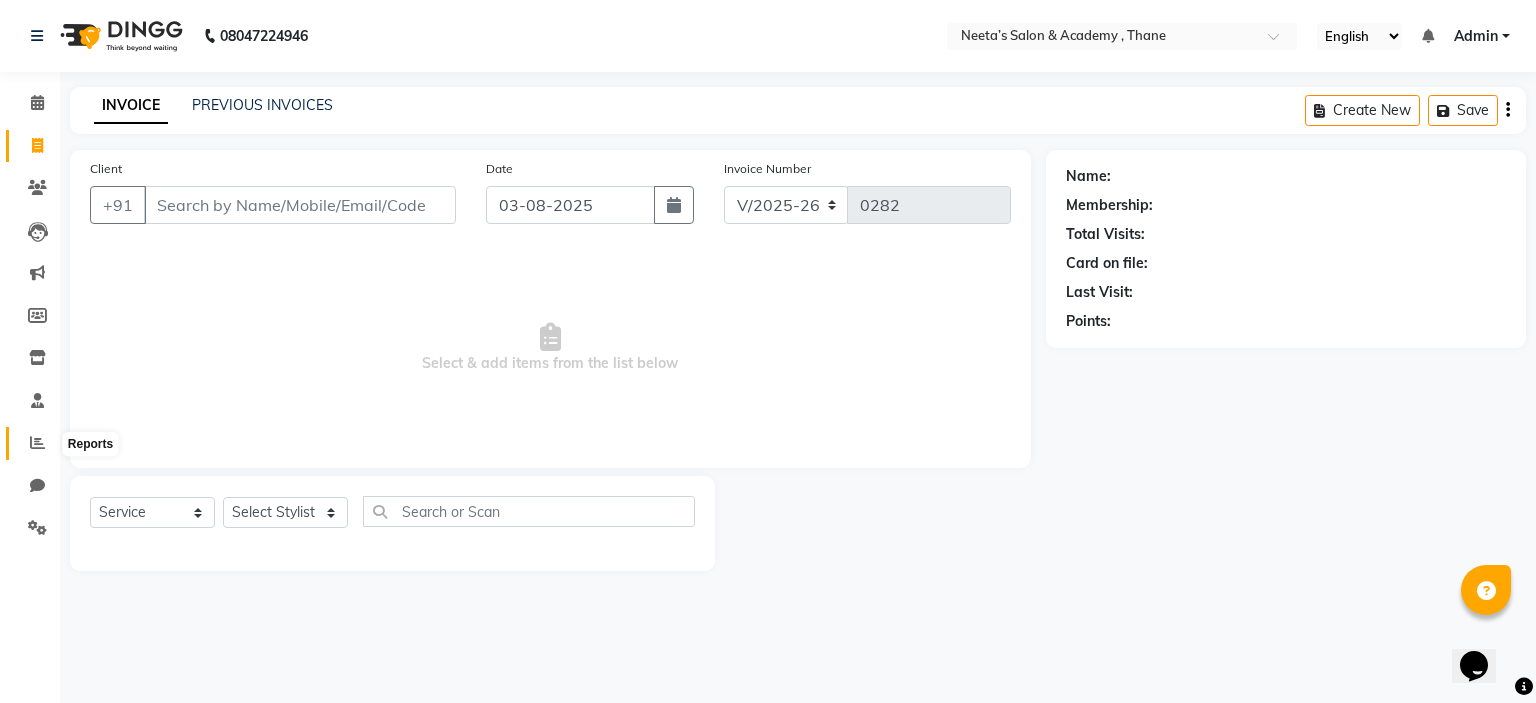 click 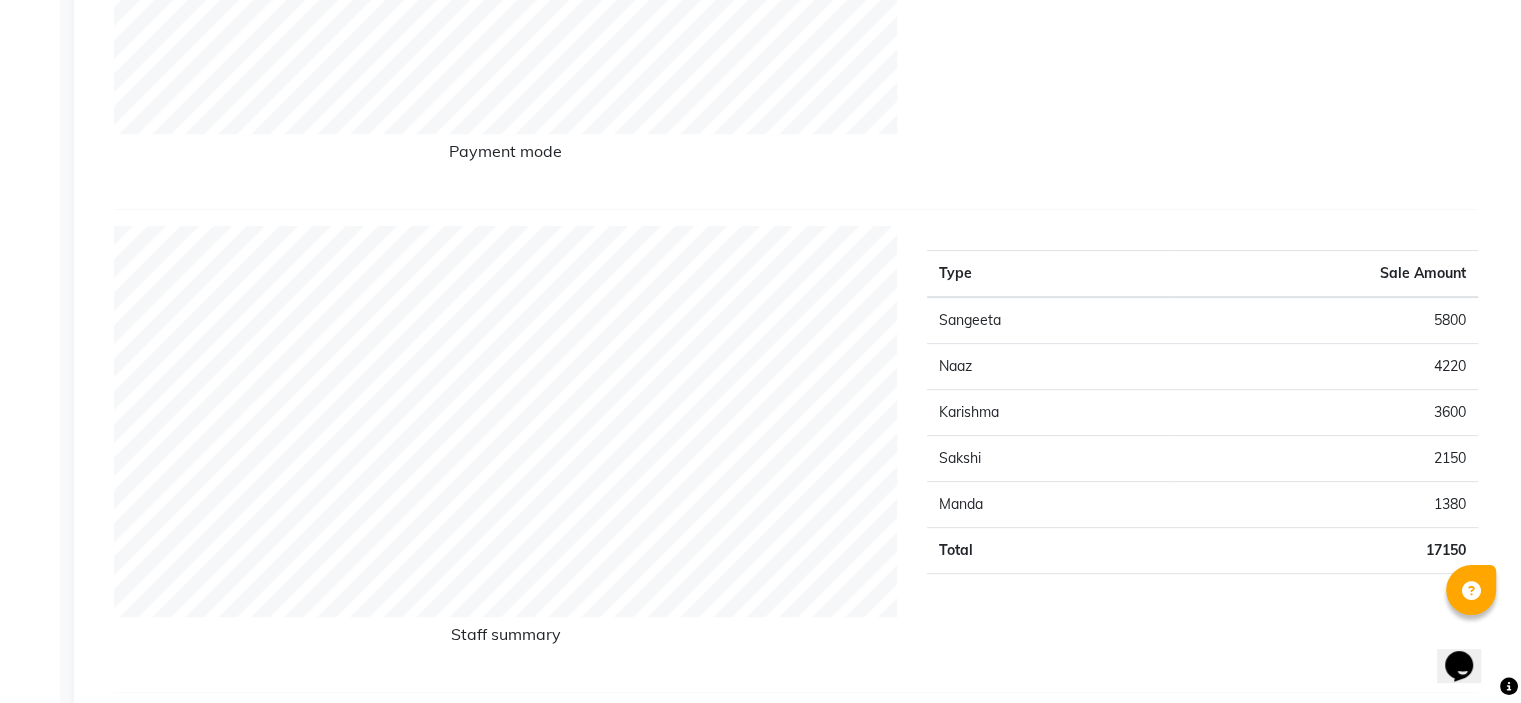 scroll, scrollTop: 608, scrollLeft: 0, axis: vertical 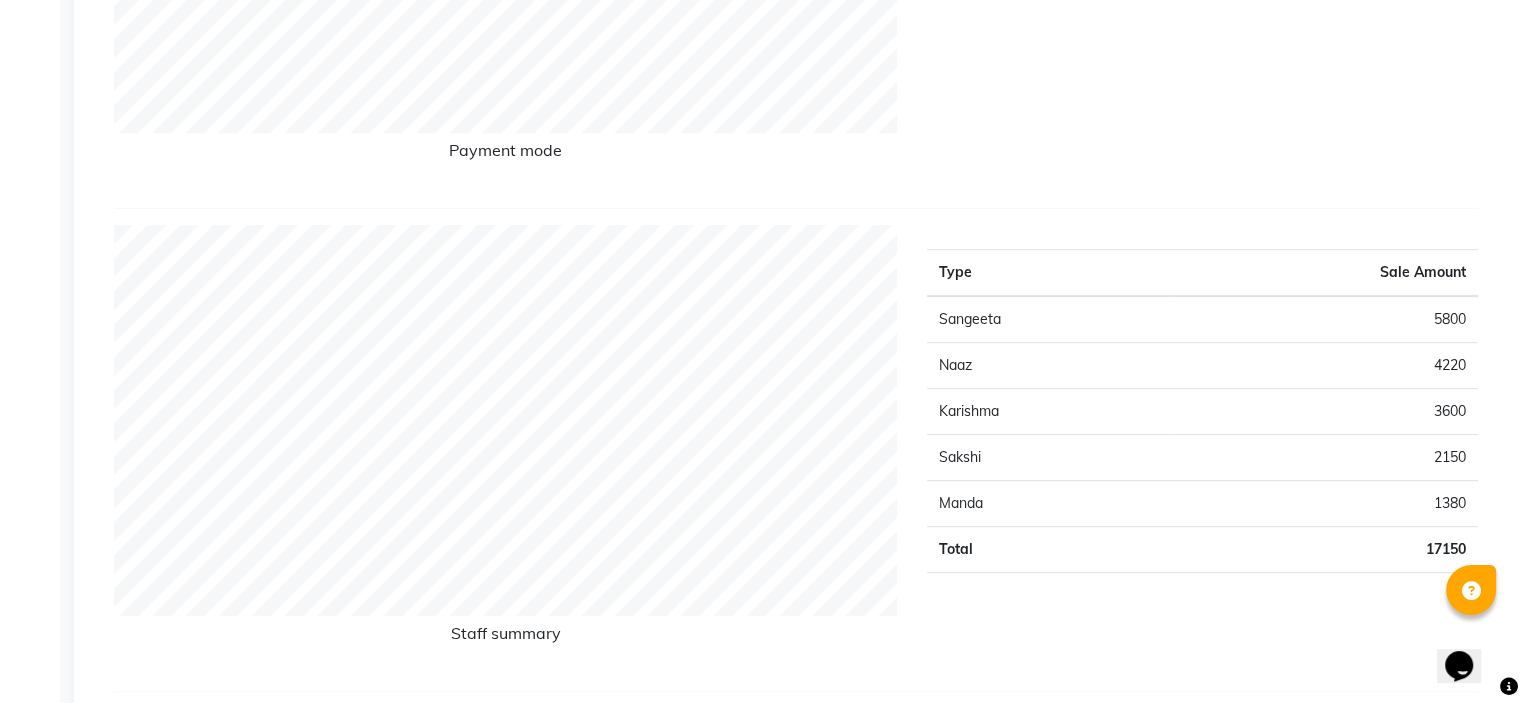 click on "5800" 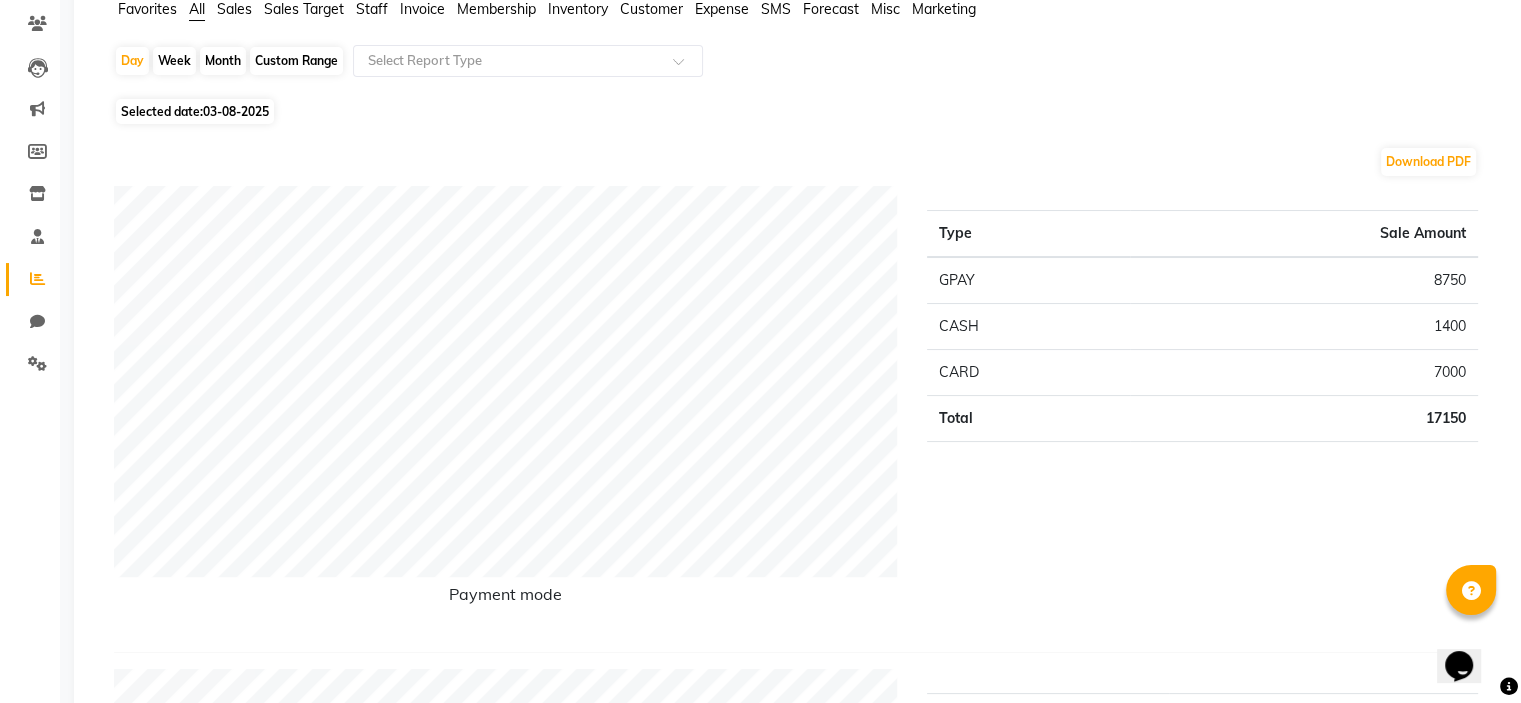 scroll, scrollTop: 168, scrollLeft: 0, axis: vertical 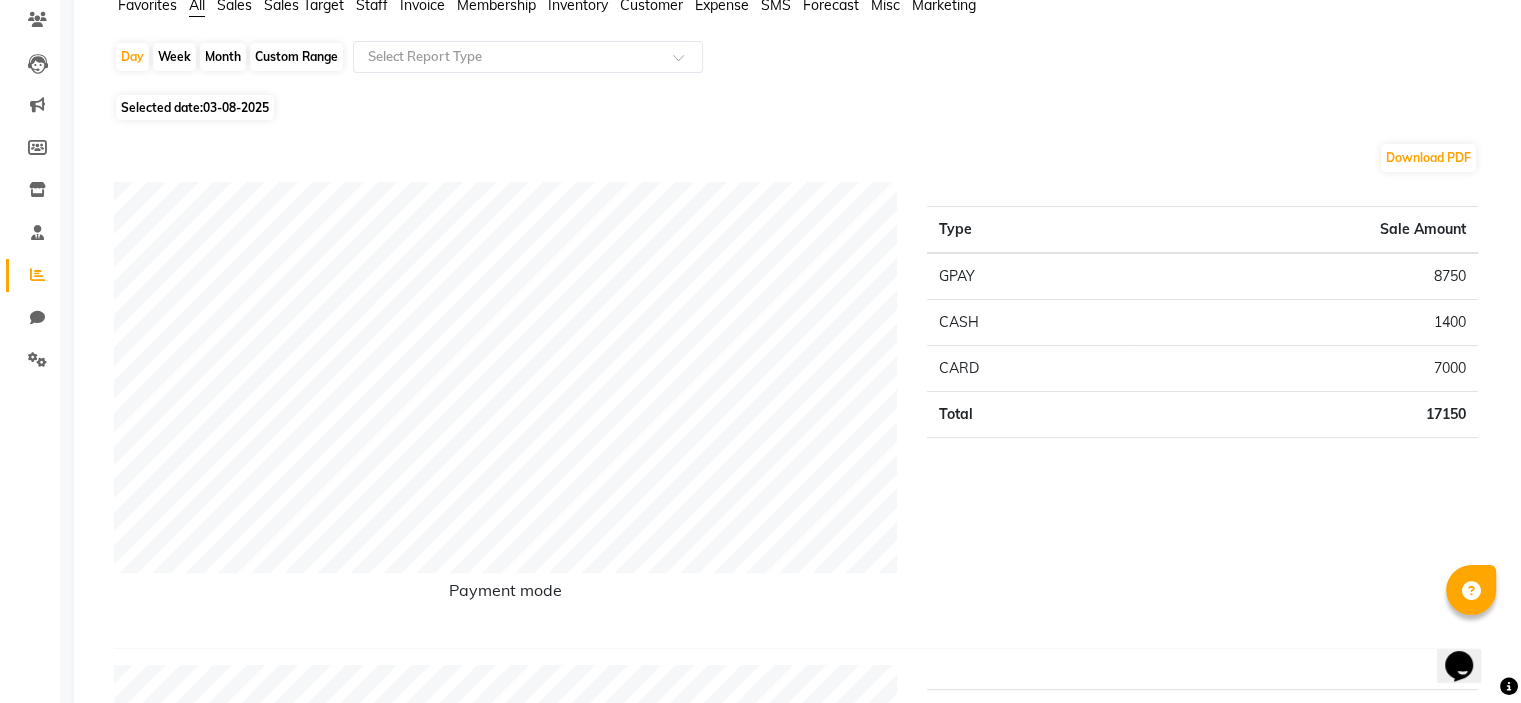 click on "Download PDF" 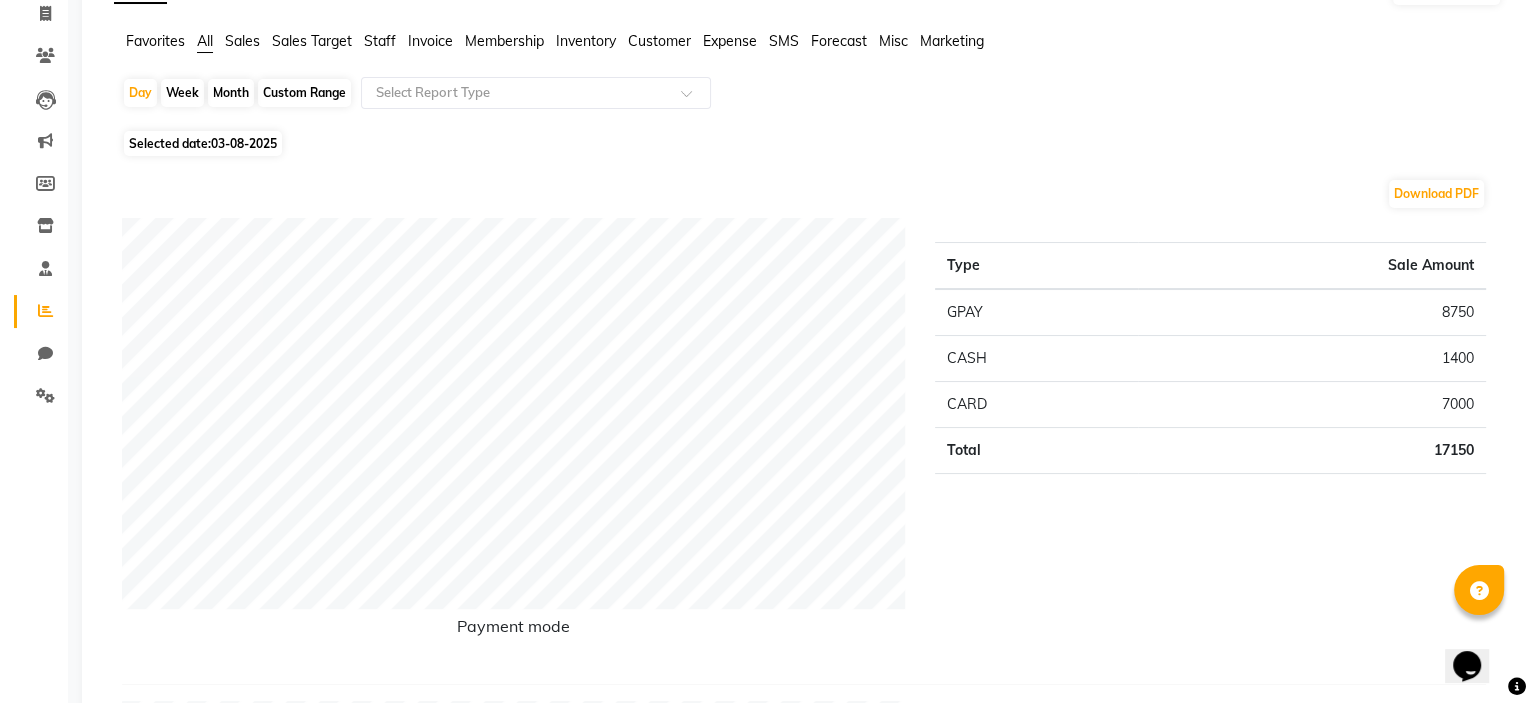 scroll, scrollTop: 0, scrollLeft: 0, axis: both 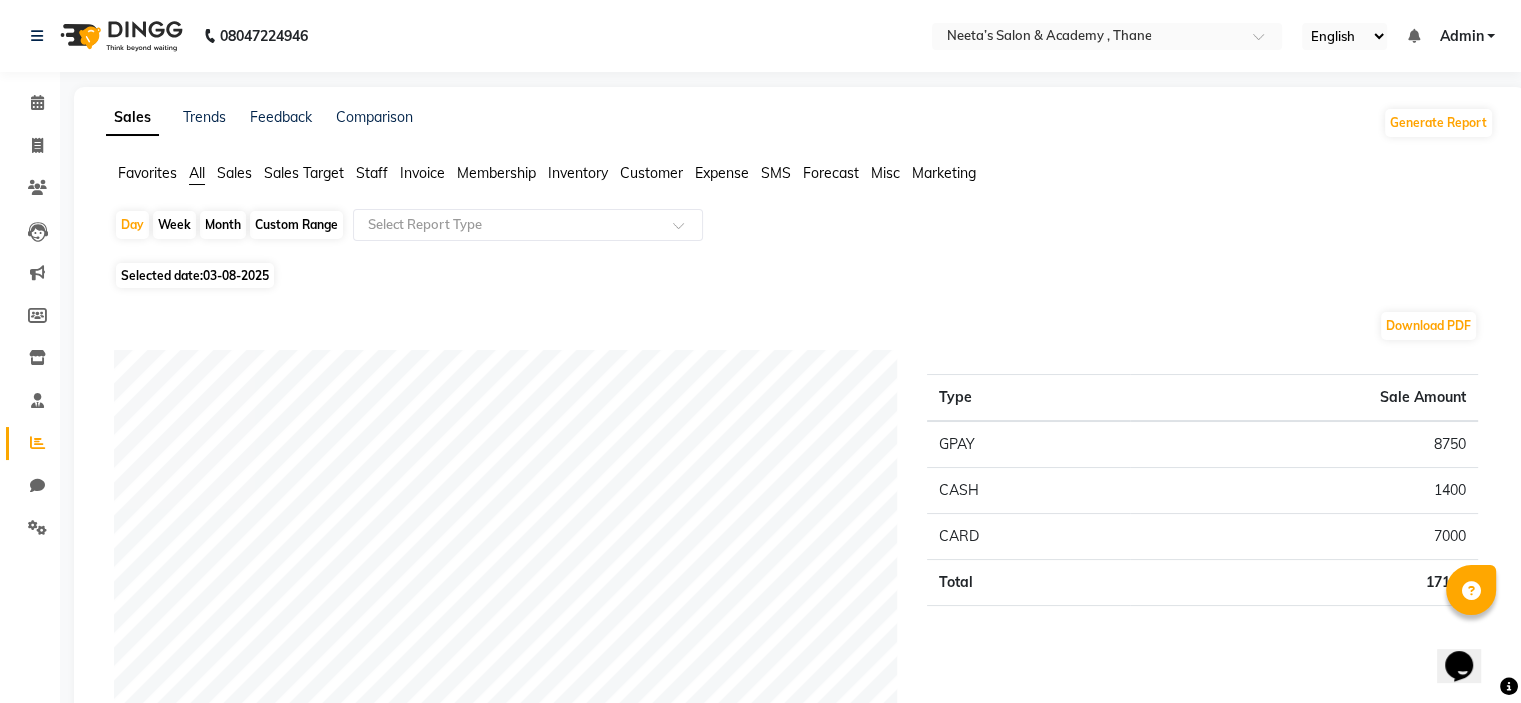 click on "Week" 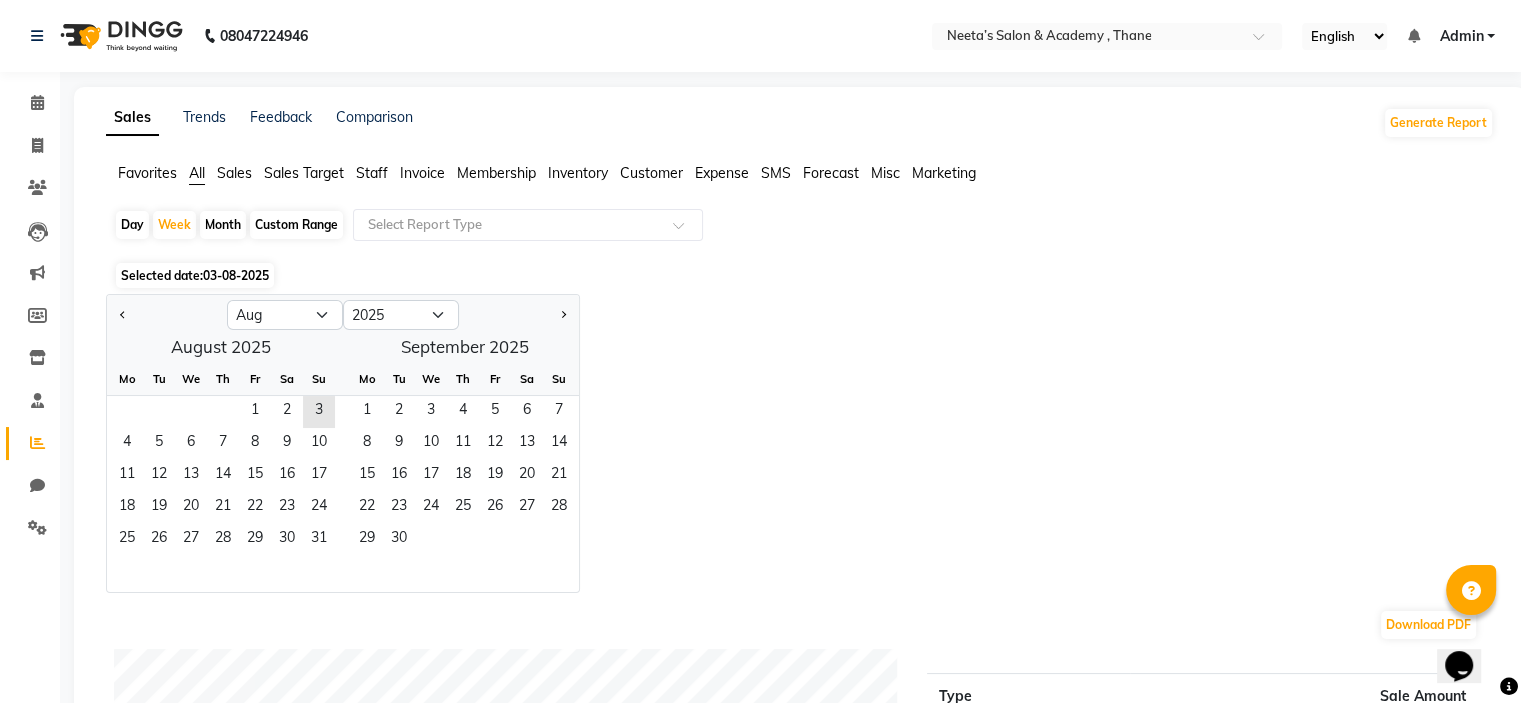 click on "Month" 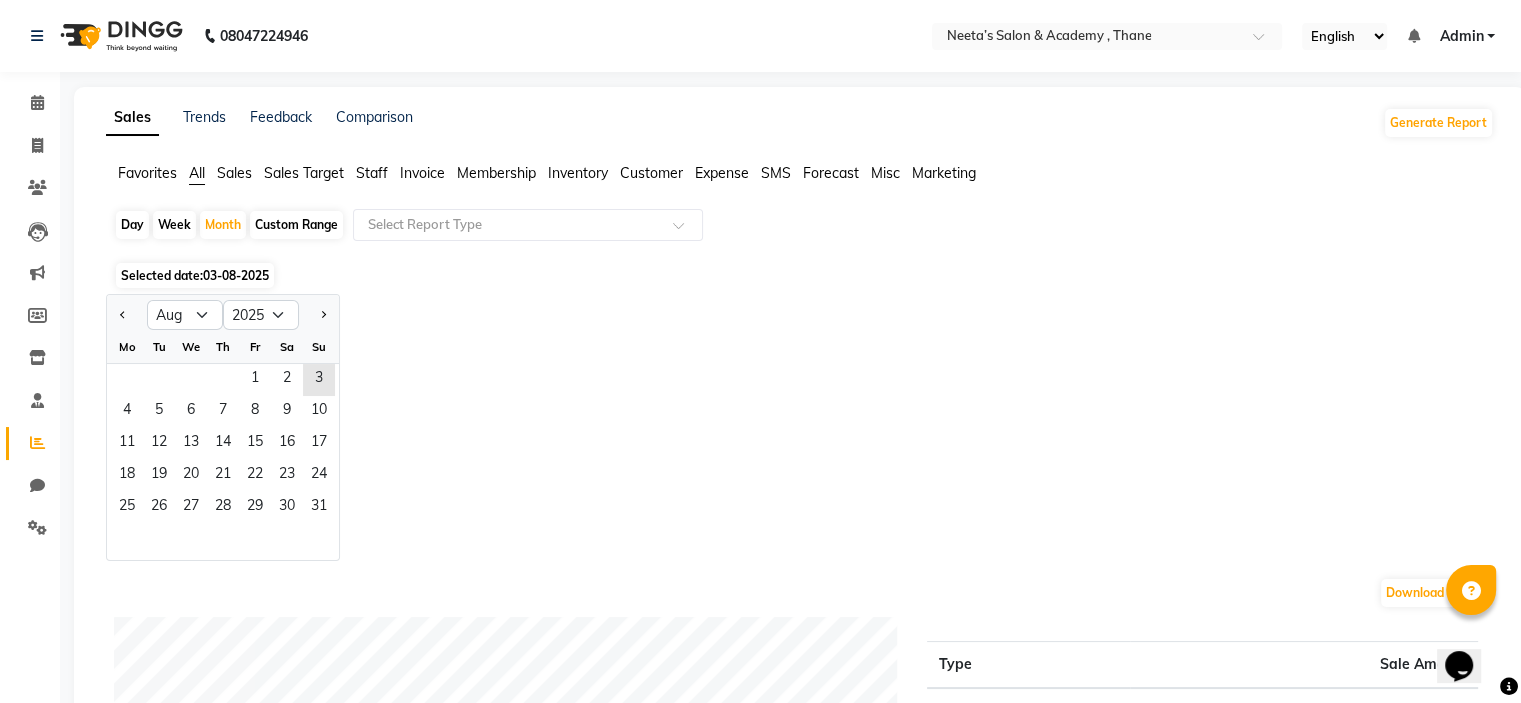 click on "Day" 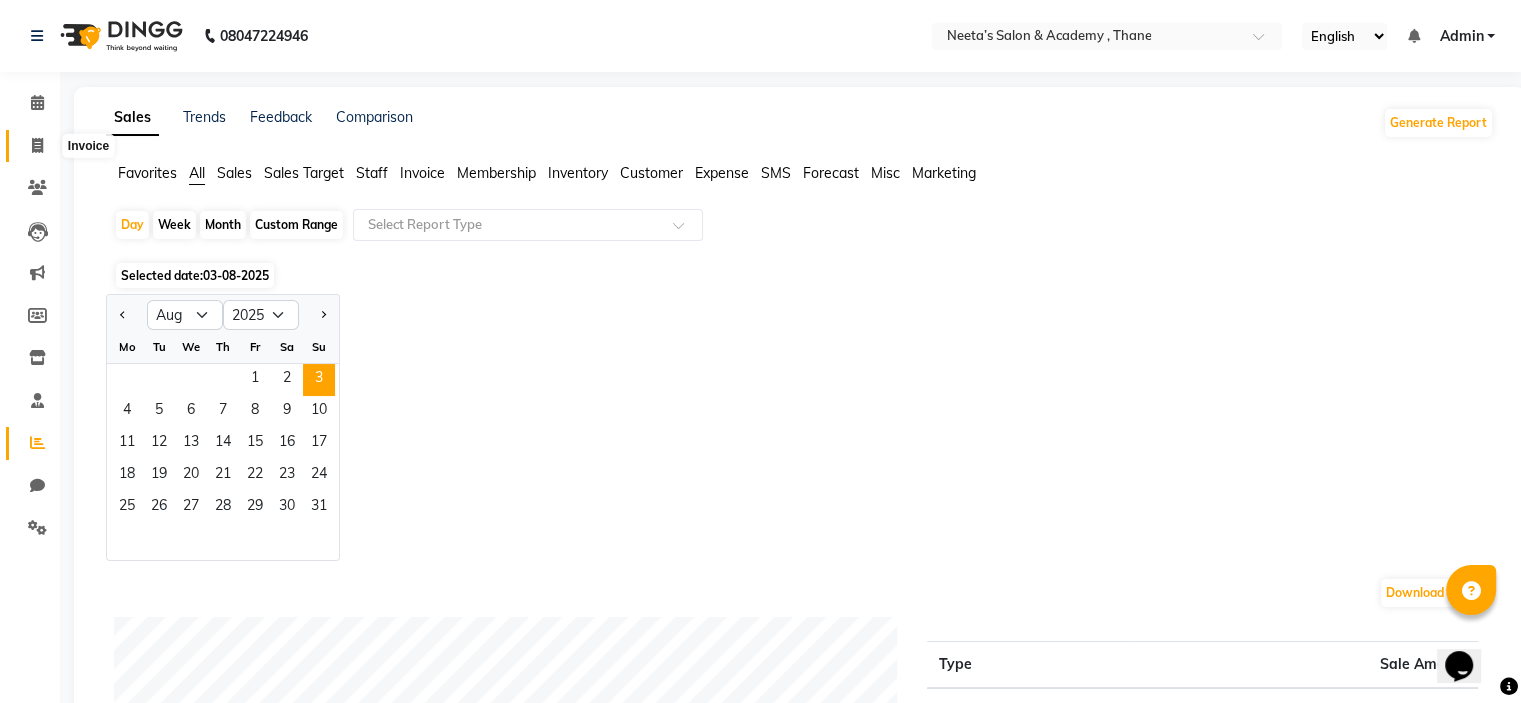 click 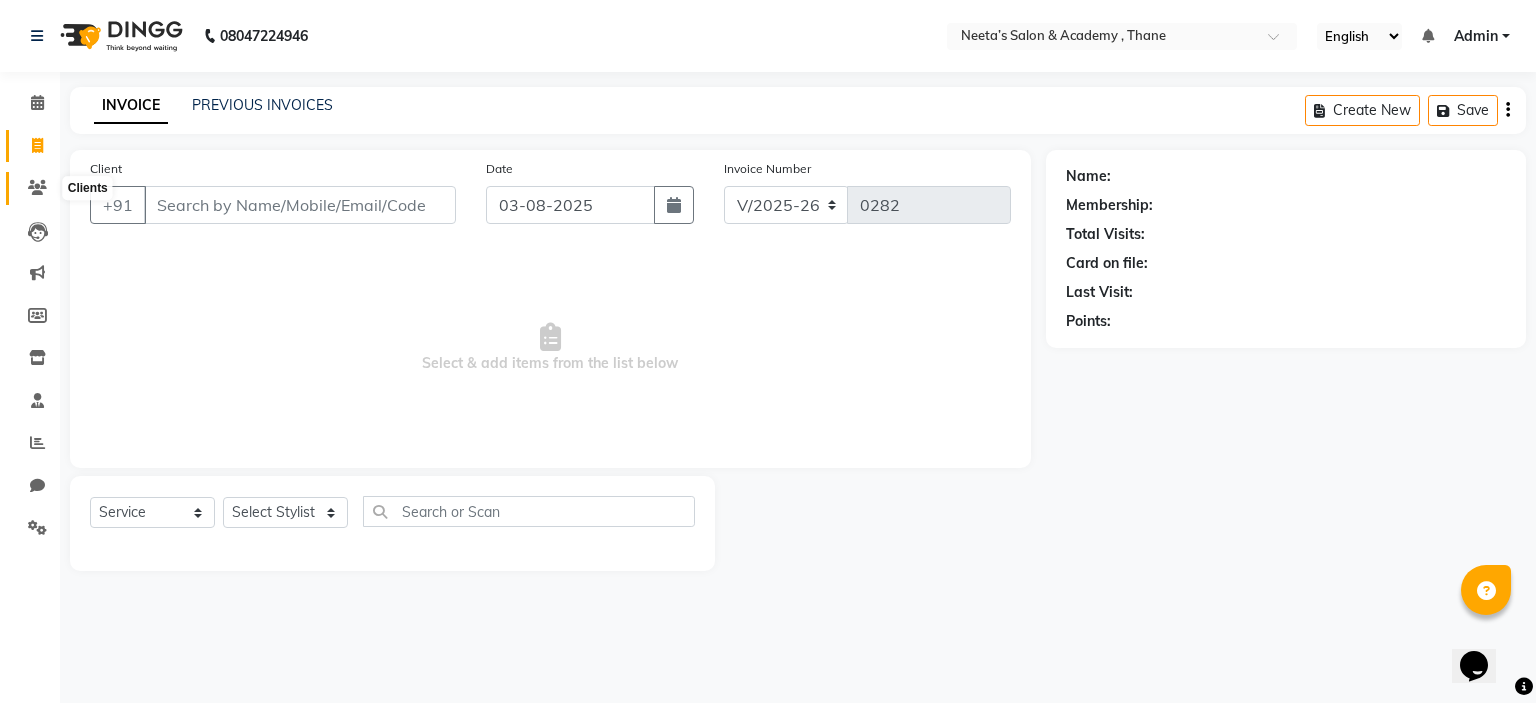 click 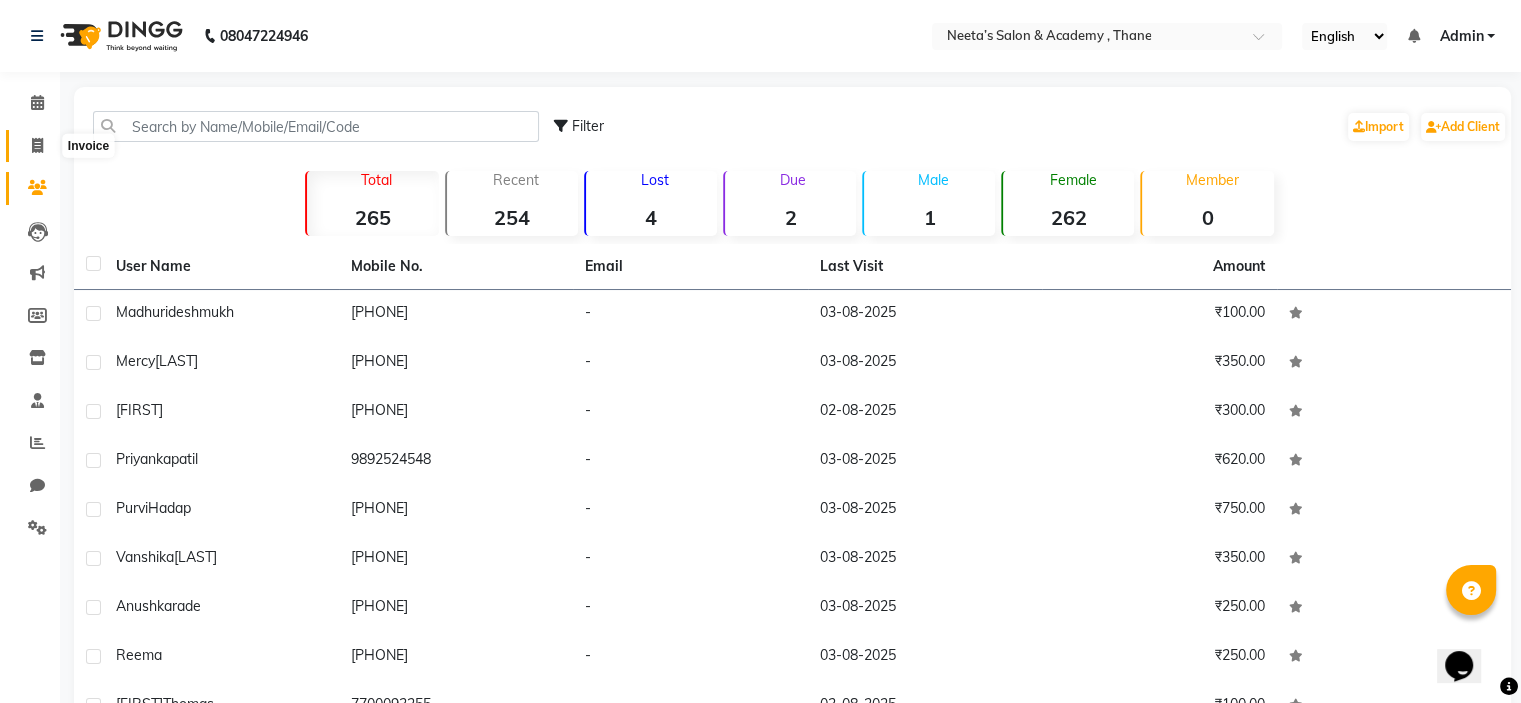click 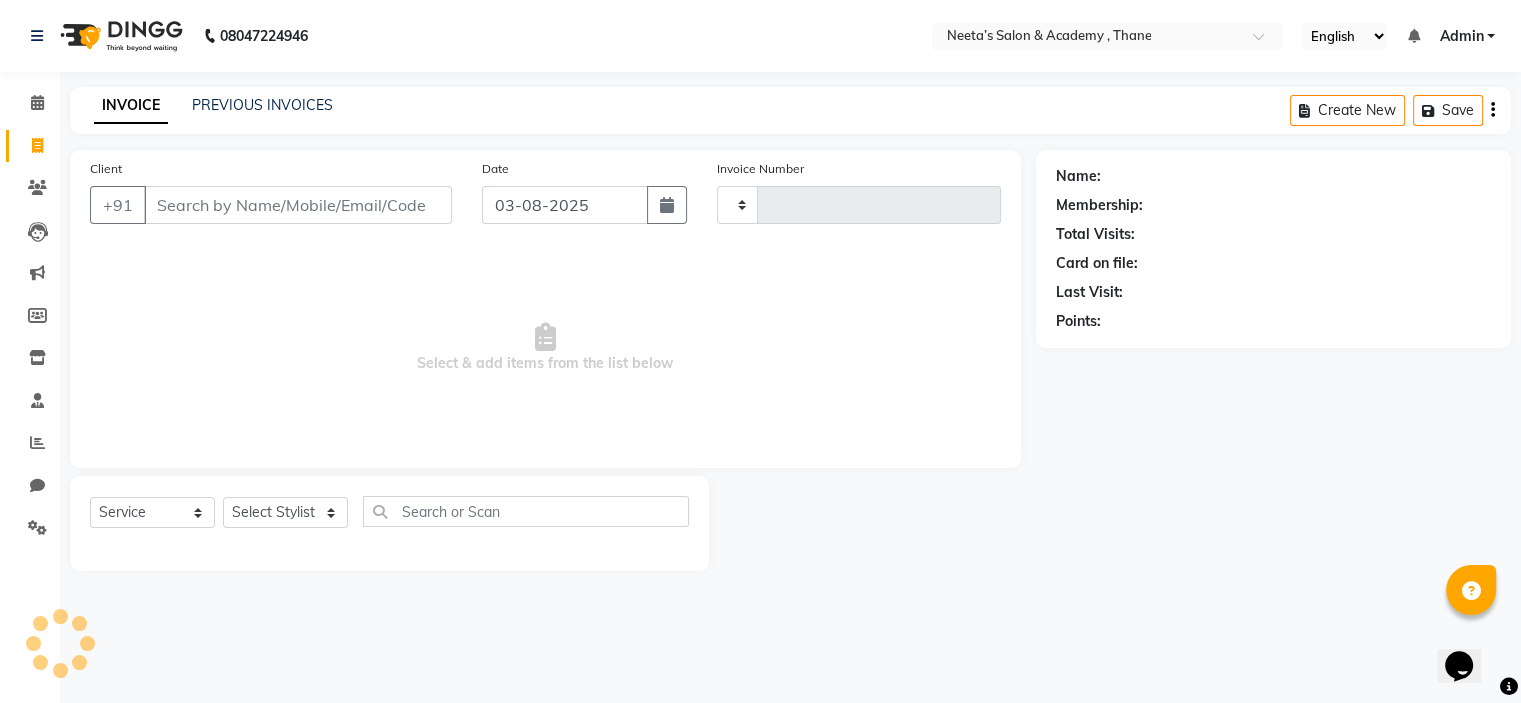 type on "0282" 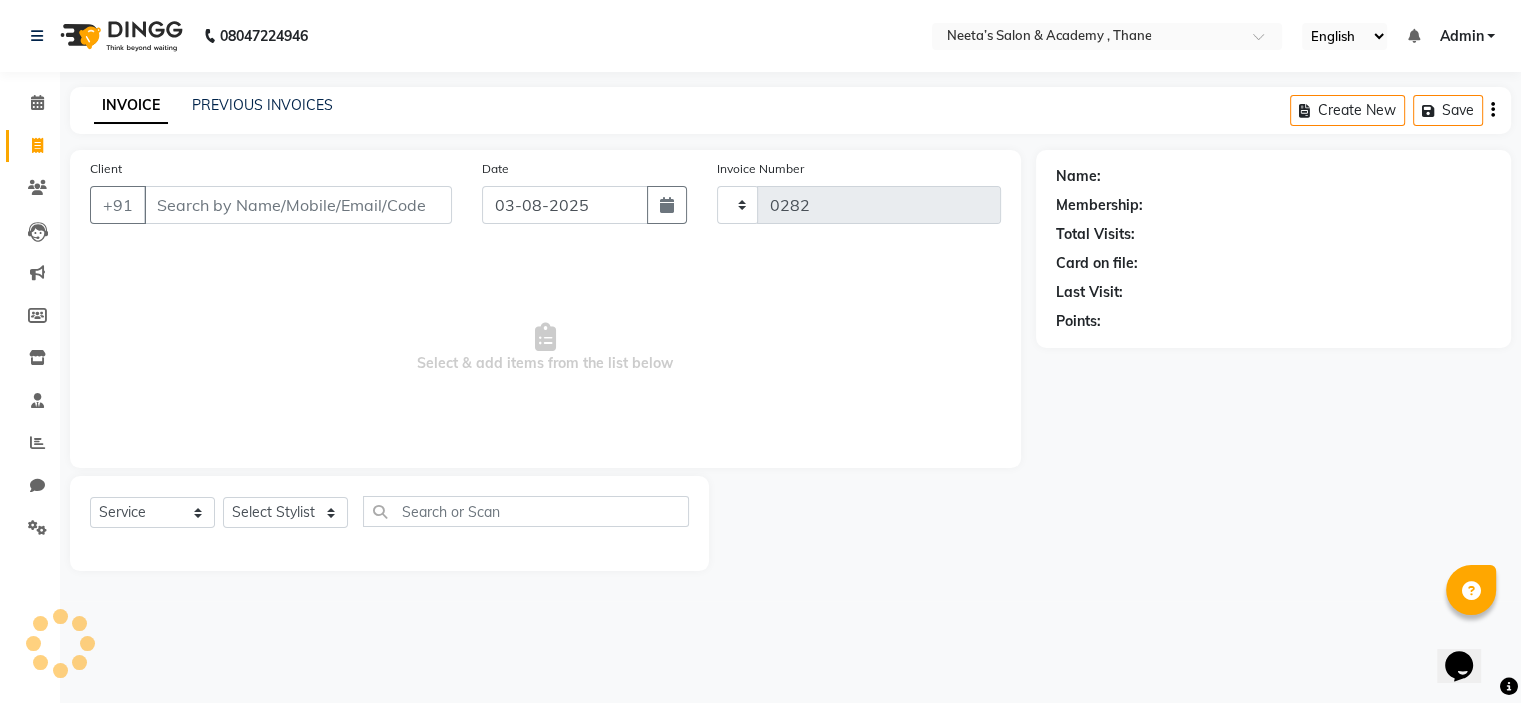 select on "8519" 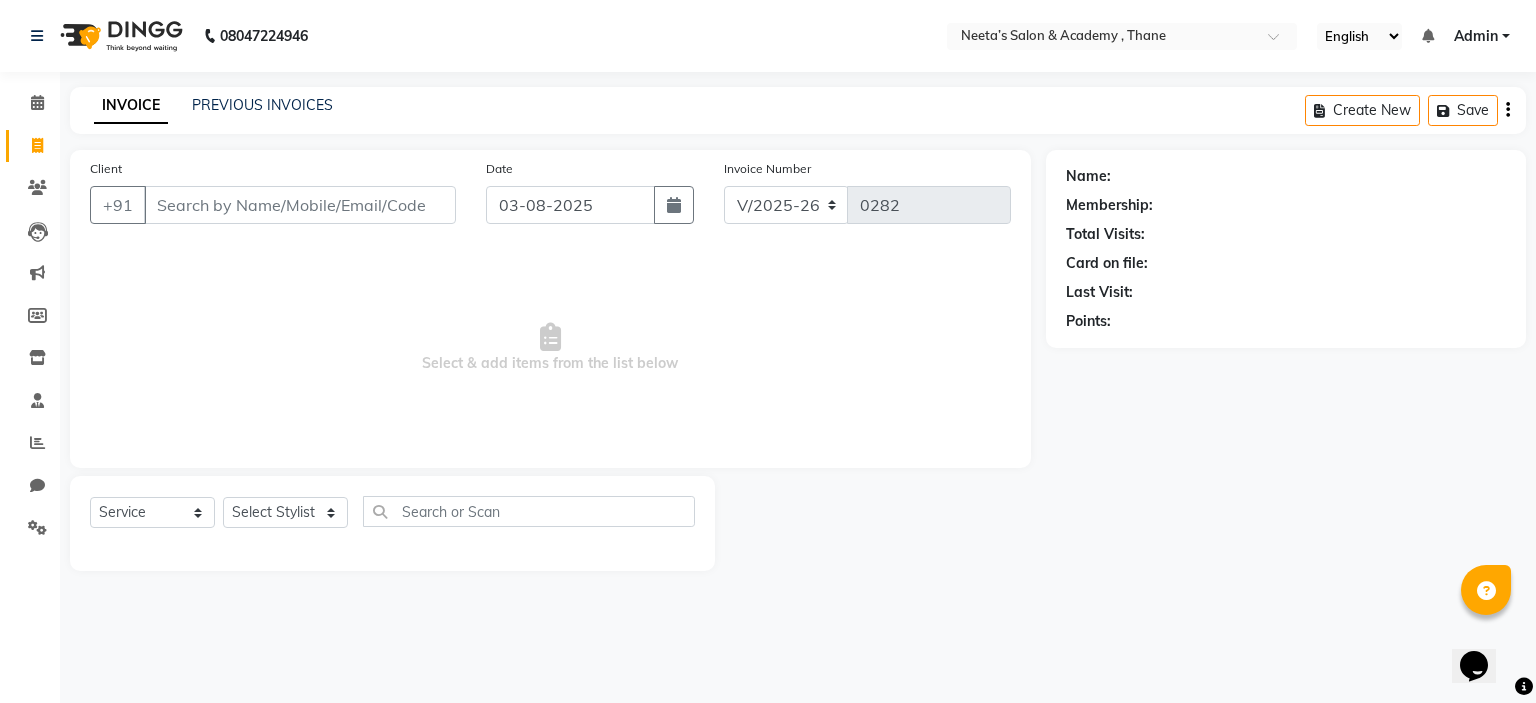 click on "Client" at bounding box center (300, 205) 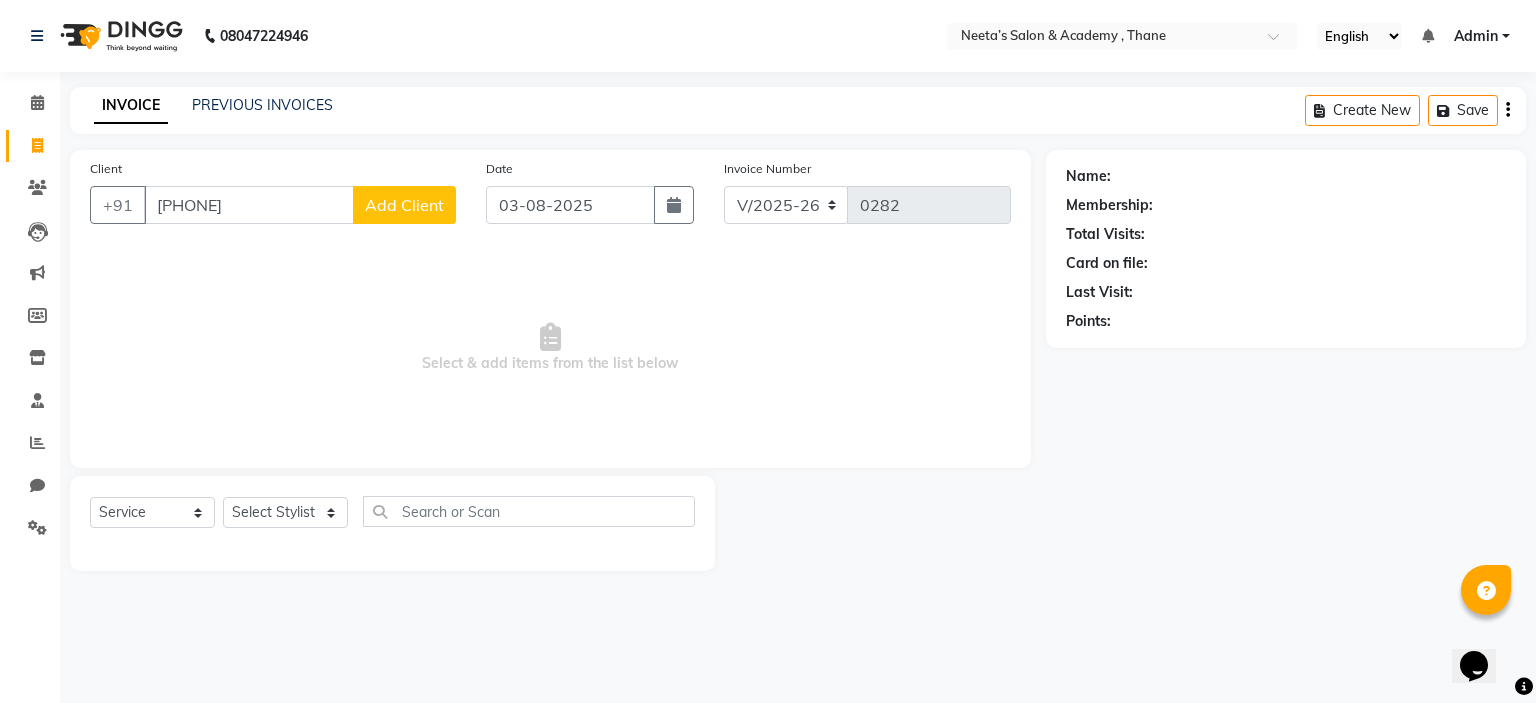 type on "908292389" 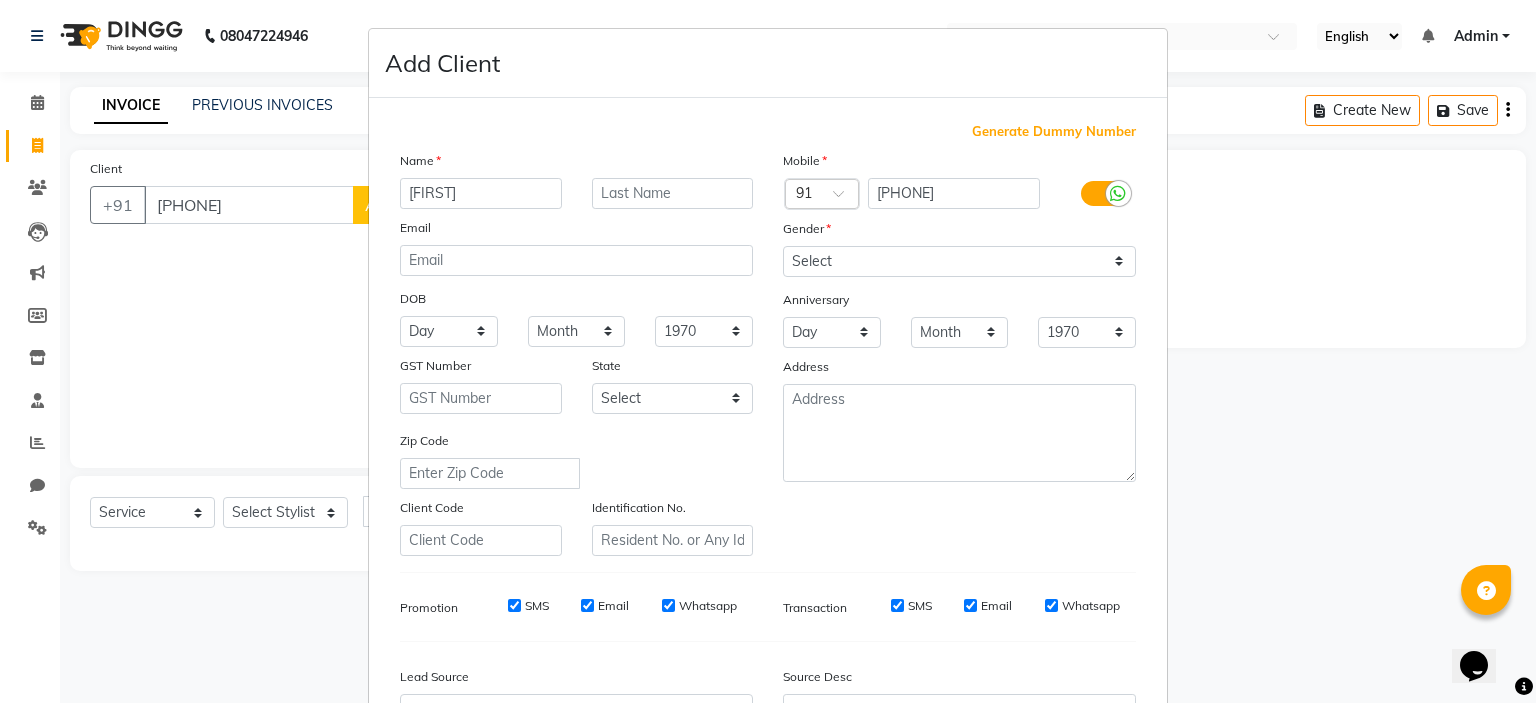 type on "joealla" 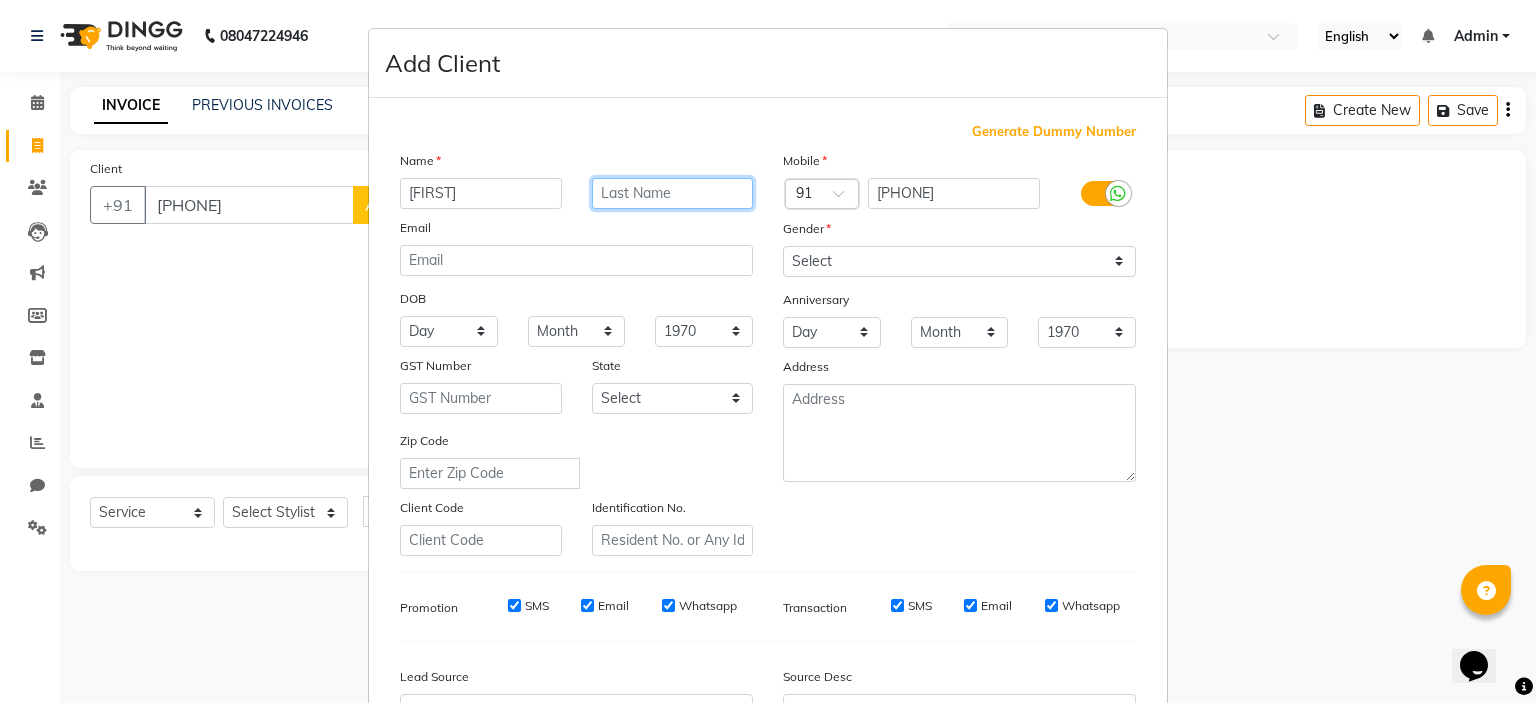 click at bounding box center (673, 193) 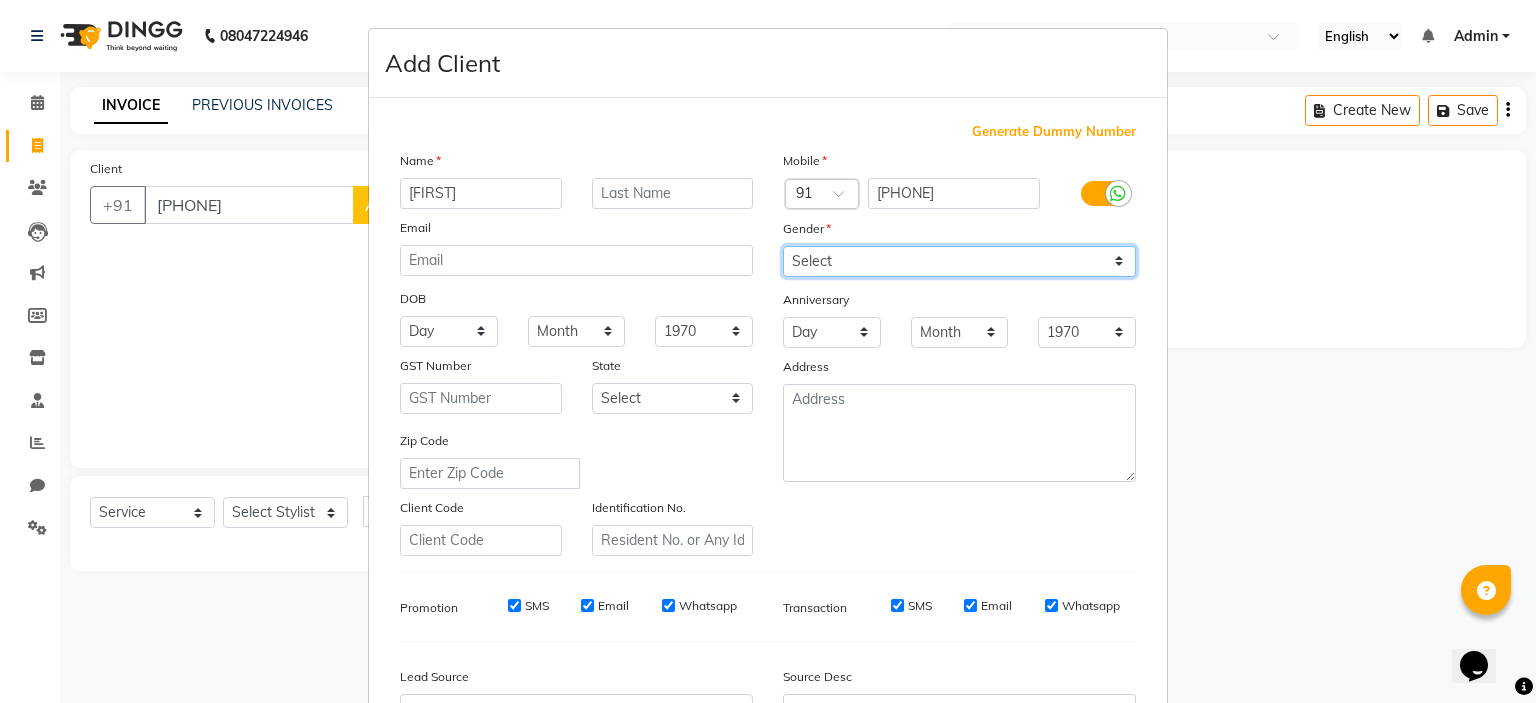 click on "Select Male Female Other Prefer Not To Say" at bounding box center (959, 261) 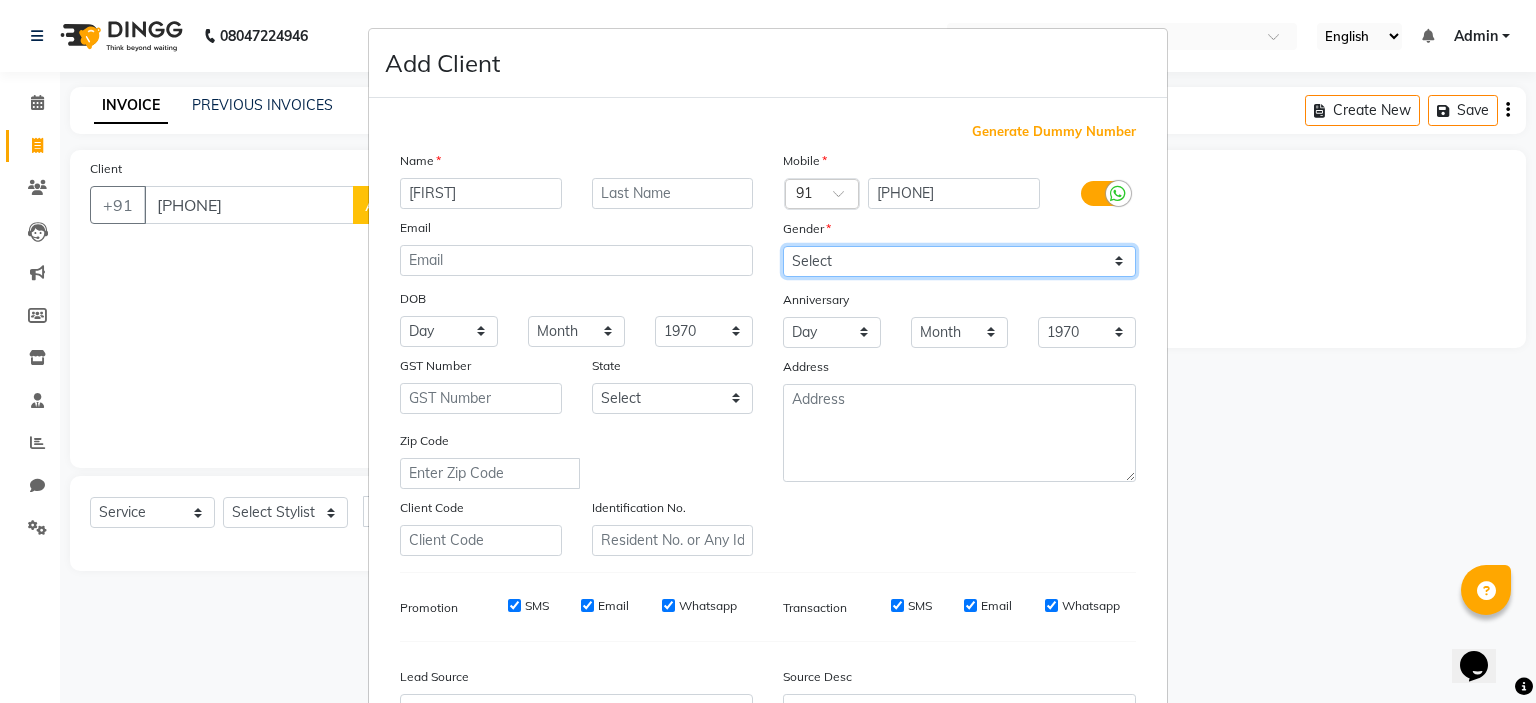 select on "female" 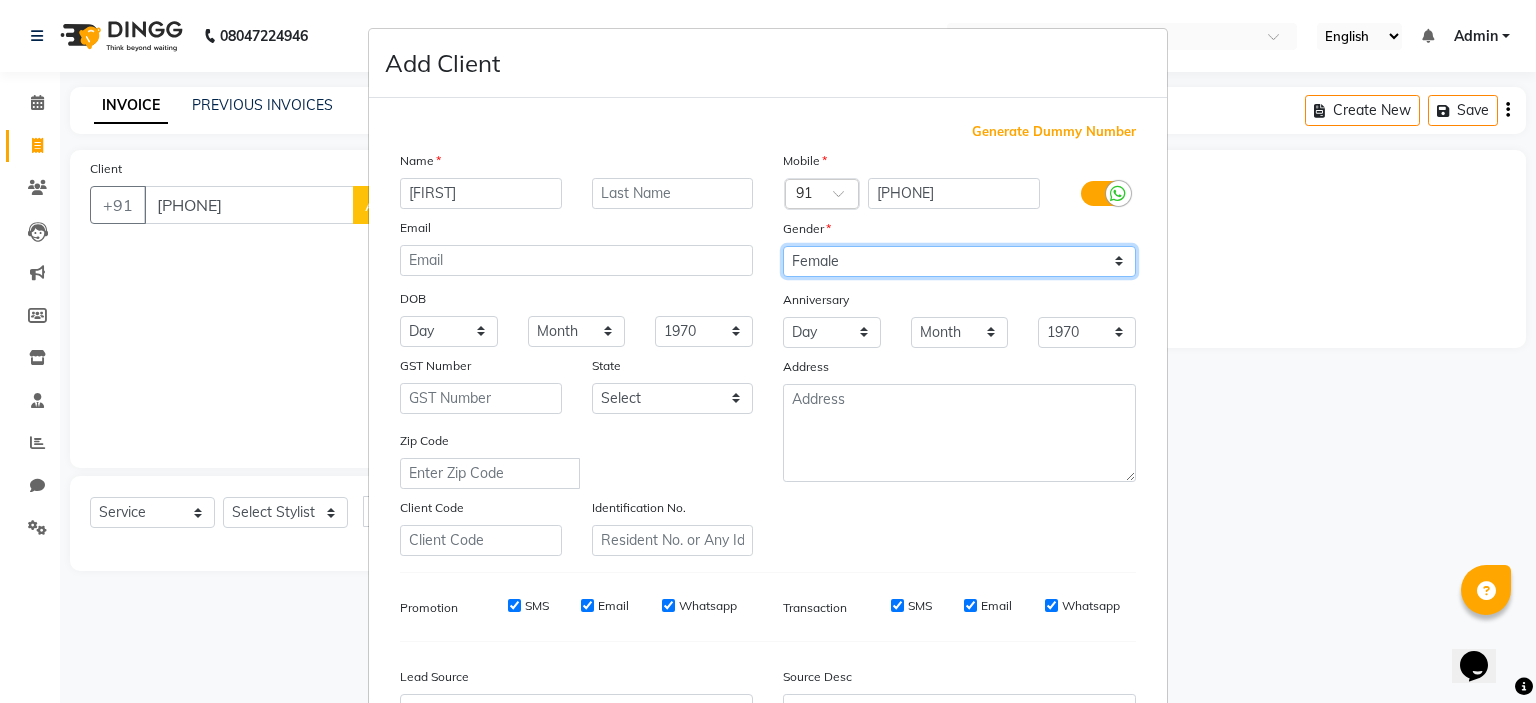 click on "Select Male Female Other Prefer Not To Say" at bounding box center (959, 261) 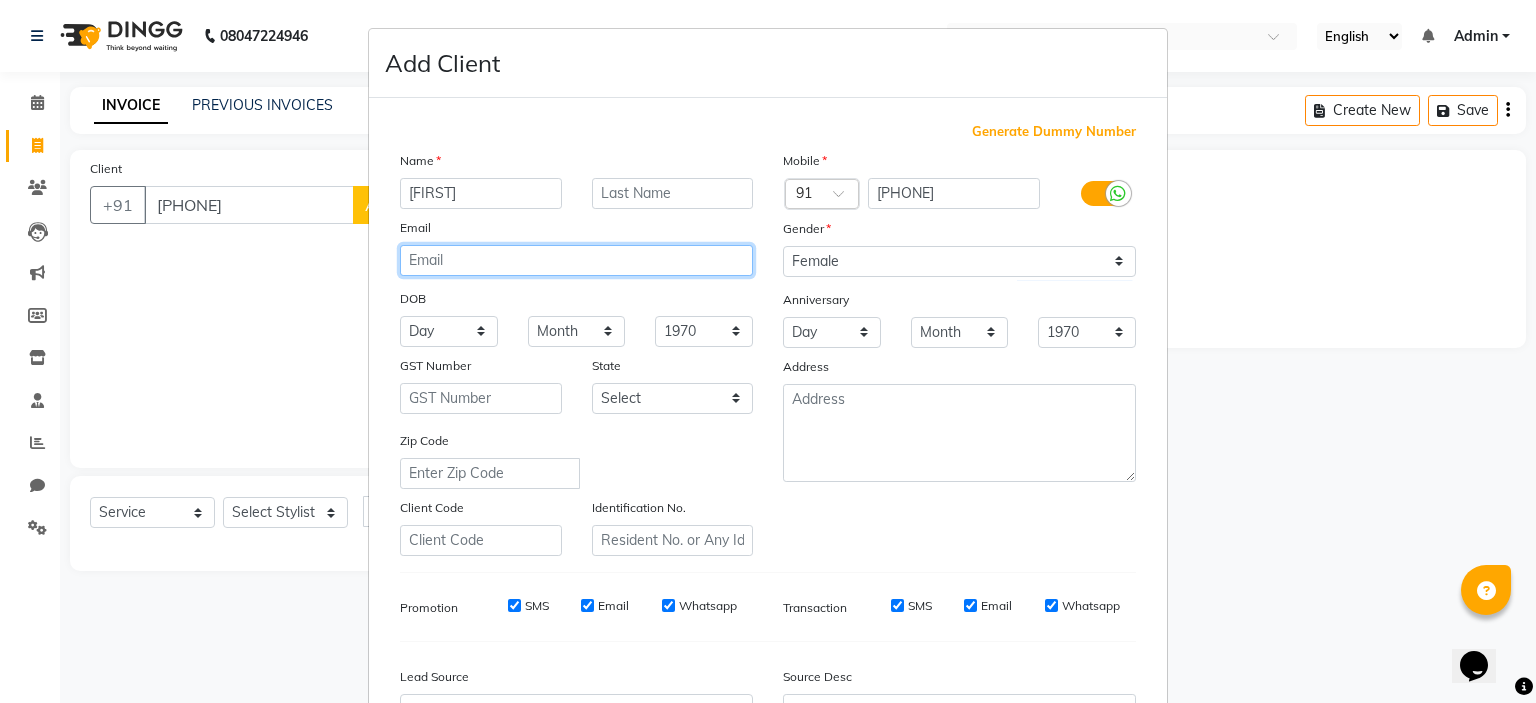 click at bounding box center [576, 260] 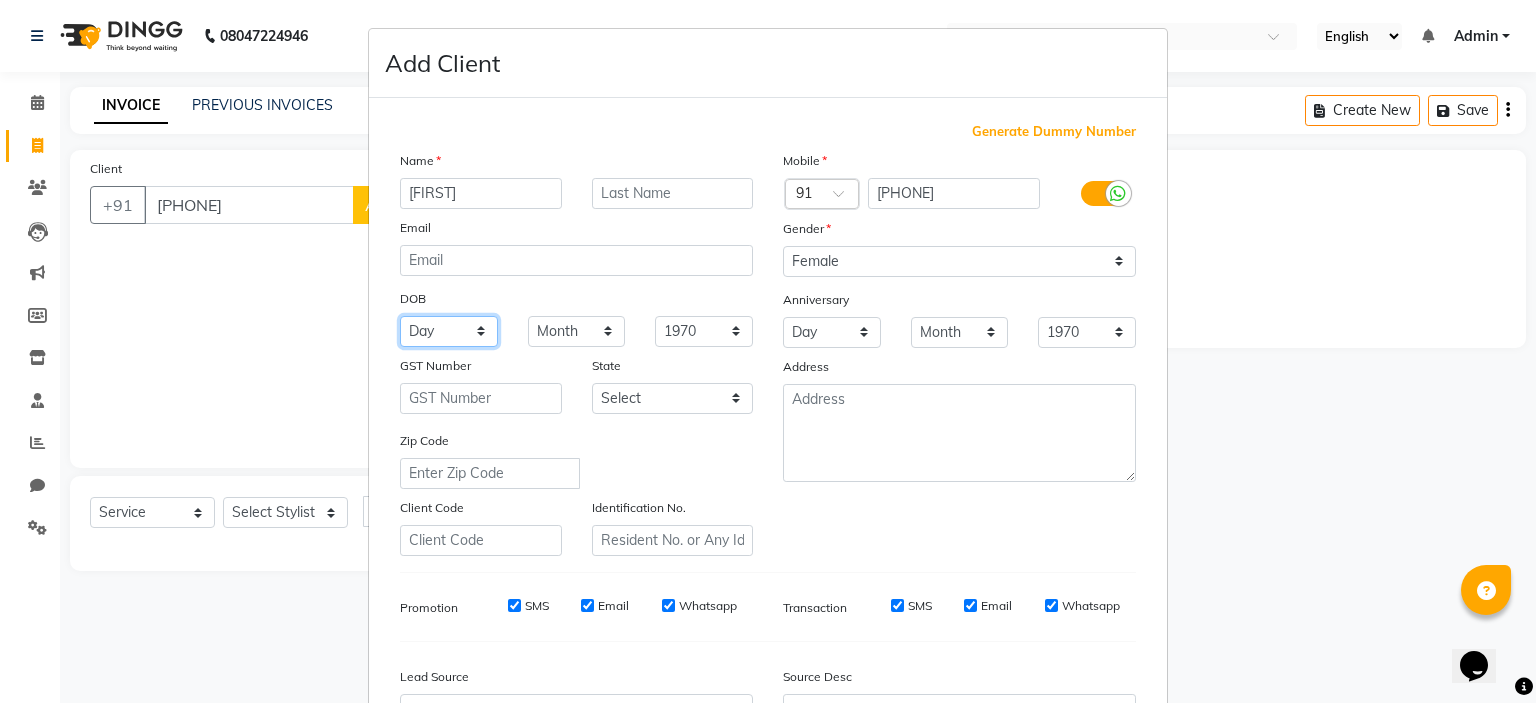 click on "Day 01 02 03 04 05 06 07 08 09 10 11 12 13 14 15 16 17 18 19 20 21 22 23 24 25 26 27 28 29 30 31" at bounding box center [449, 331] 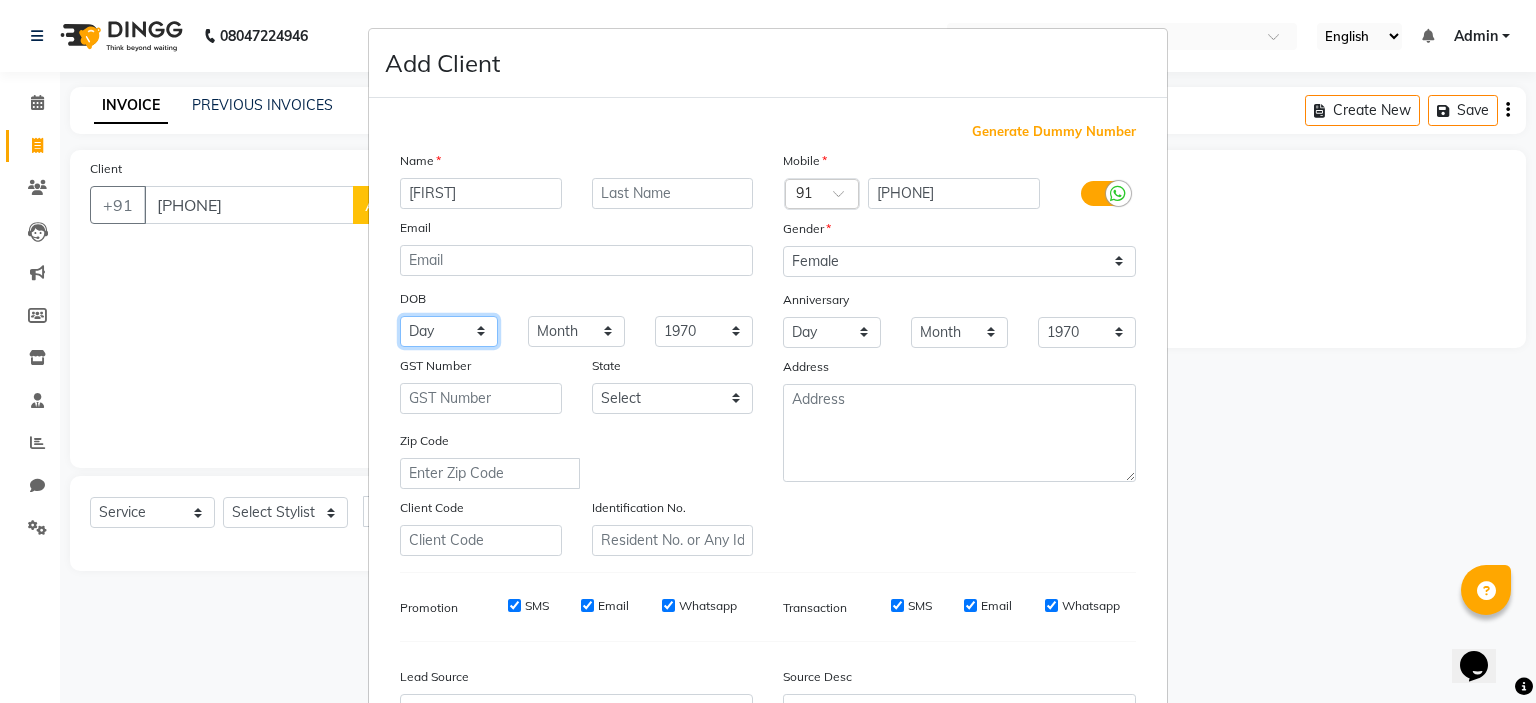 select on "18" 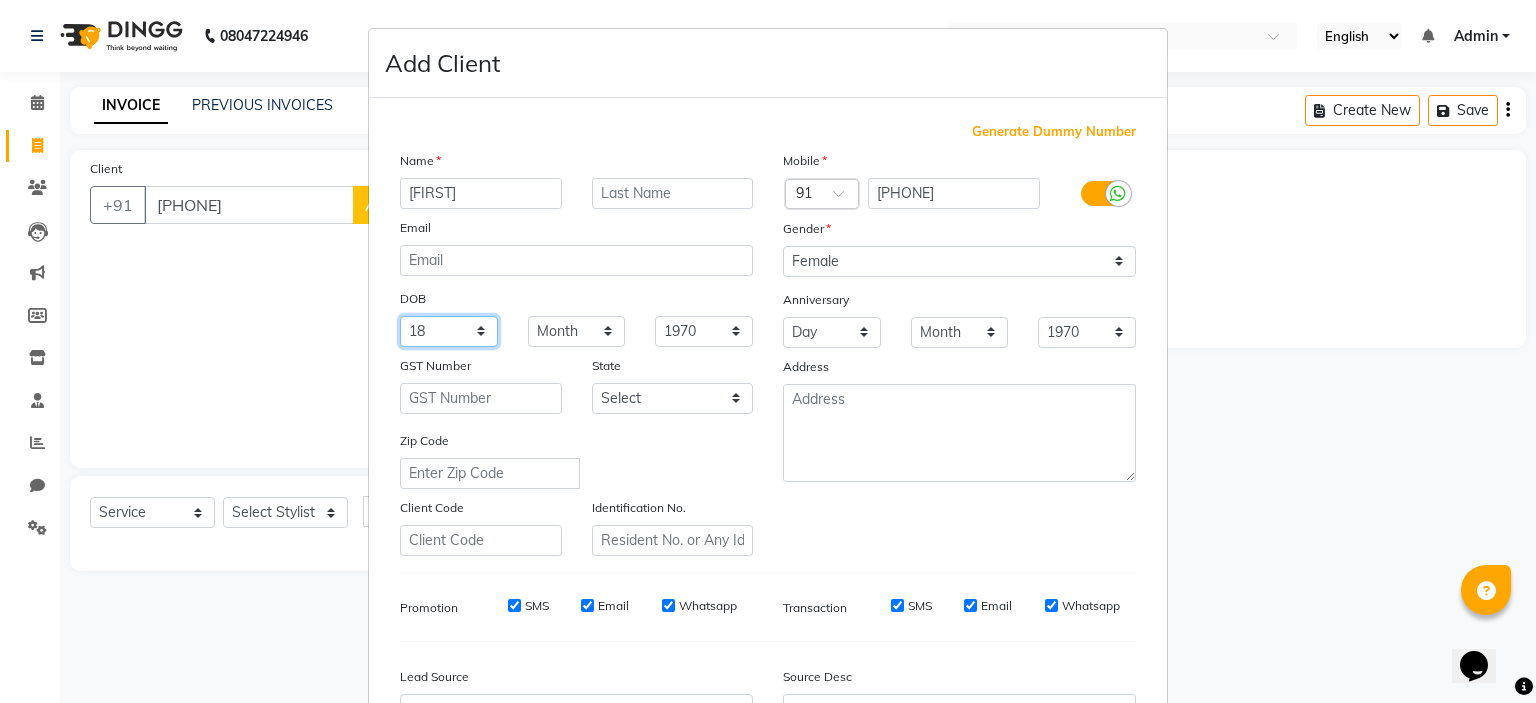 click on "Day 01 02 03 04 05 06 07 08 09 10 11 12 13 14 15 16 17 18 19 20 21 22 23 24 25 26 27 28 29 30 31" at bounding box center [449, 331] 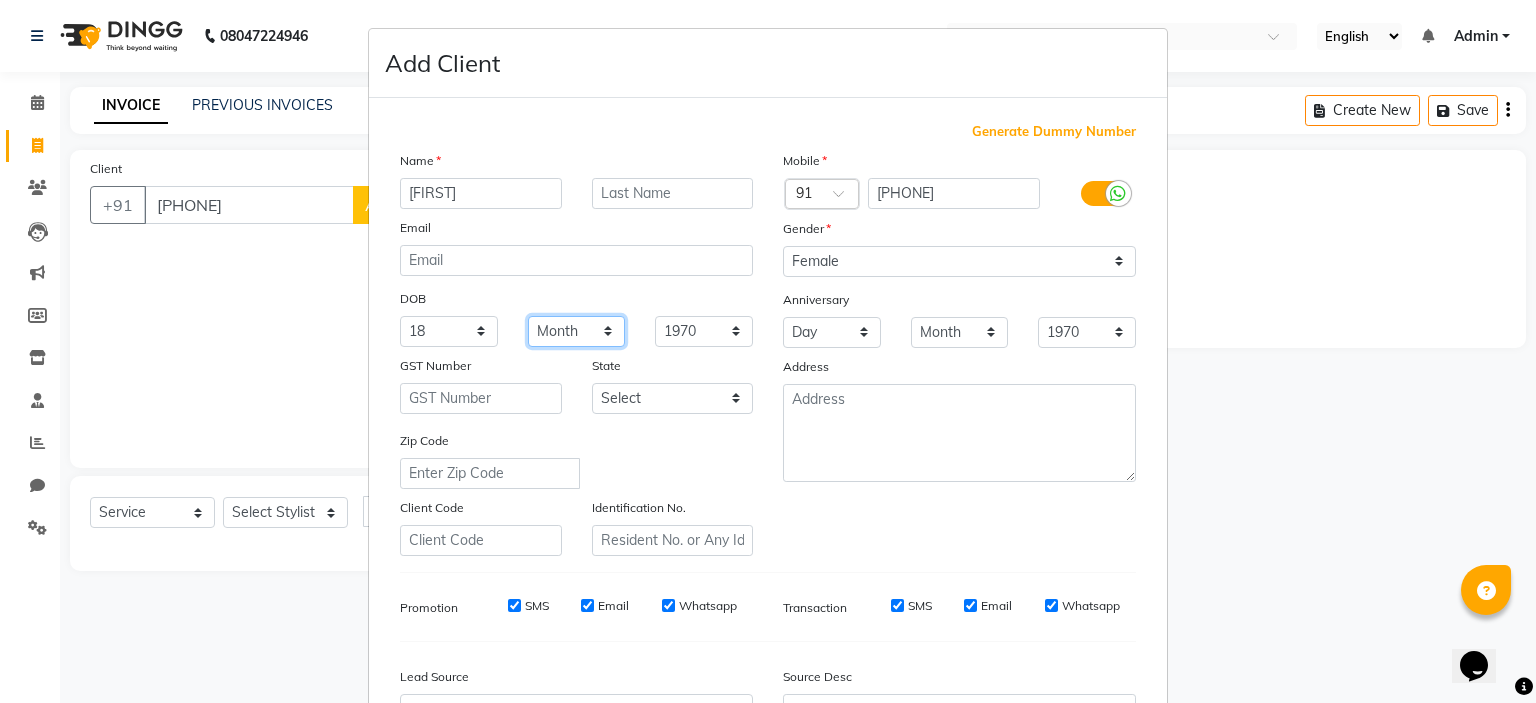 click on "Month January February March April May June July August September October November December" at bounding box center [577, 331] 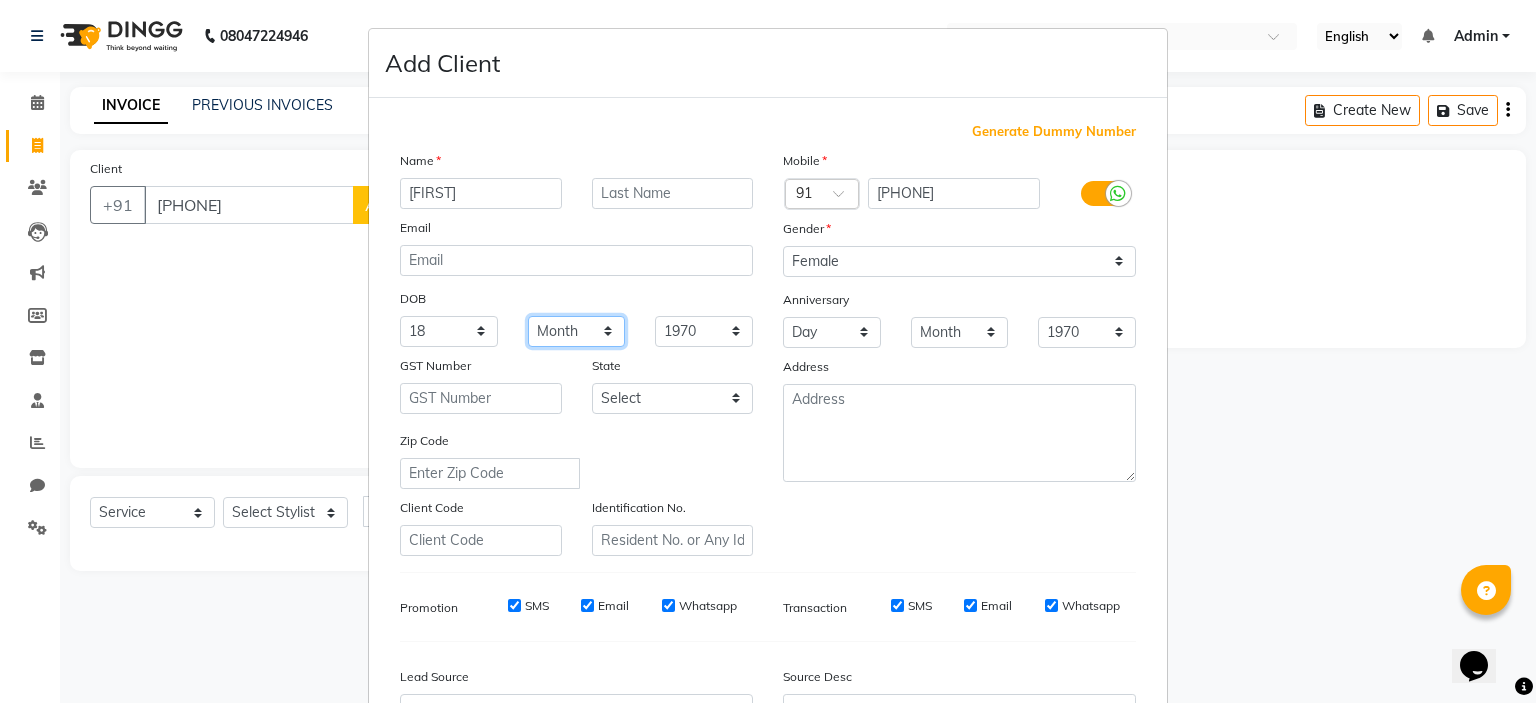 select on "05" 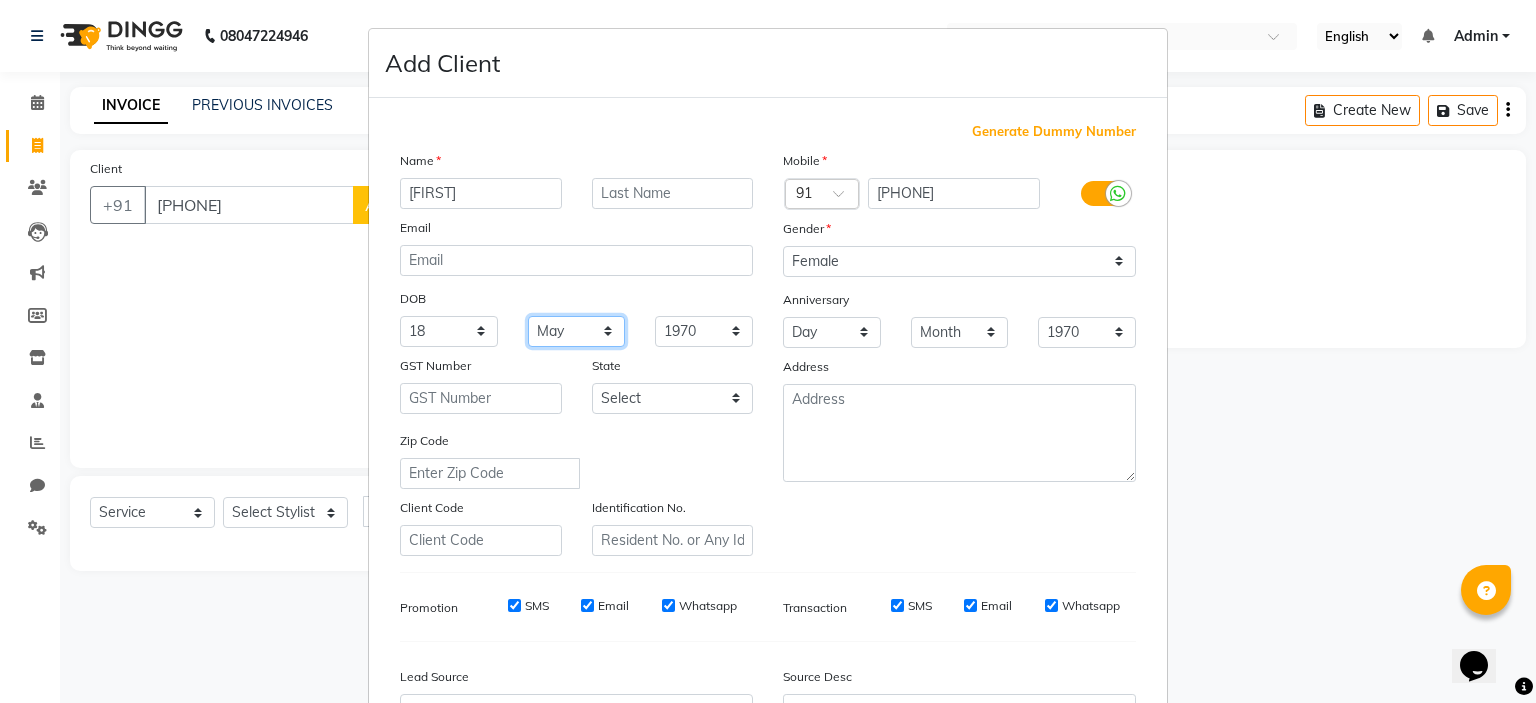 click on "Month January February March April May June July August September October November December" at bounding box center (577, 331) 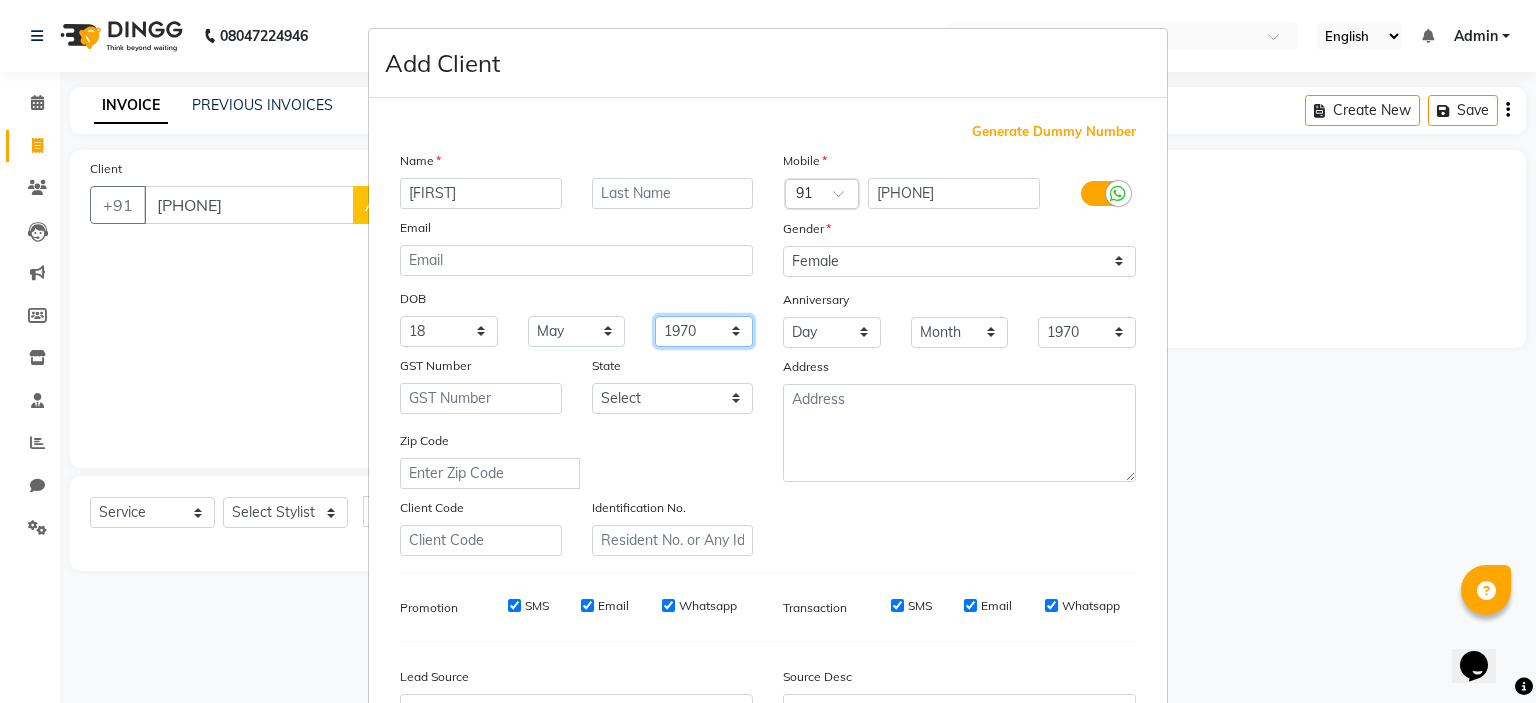 click on "1940 1941 1942 1943 1944 1945 1946 1947 1948 1949 1950 1951 1952 1953 1954 1955 1956 1957 1958 1959 1960 1961 1962 1963 1964 1965 1966 1967 1968 1969 1970 1971 1972 1973 1974 1975 1976 1977 1978 1979 1980 1981 1982 1983 1984 1985 1986 1987 1988 1989 1990 1991 1992 1993 1994 1995 1996 1997 1998 1999 2000 2001 2002 2003 2004 2005 2006 2007 2008 2009 2010 2011 2012 2013 2014 2015 2016 2017 2018 2019 2020 2021 2022 2023 2024" at bounding box center [704, 331] 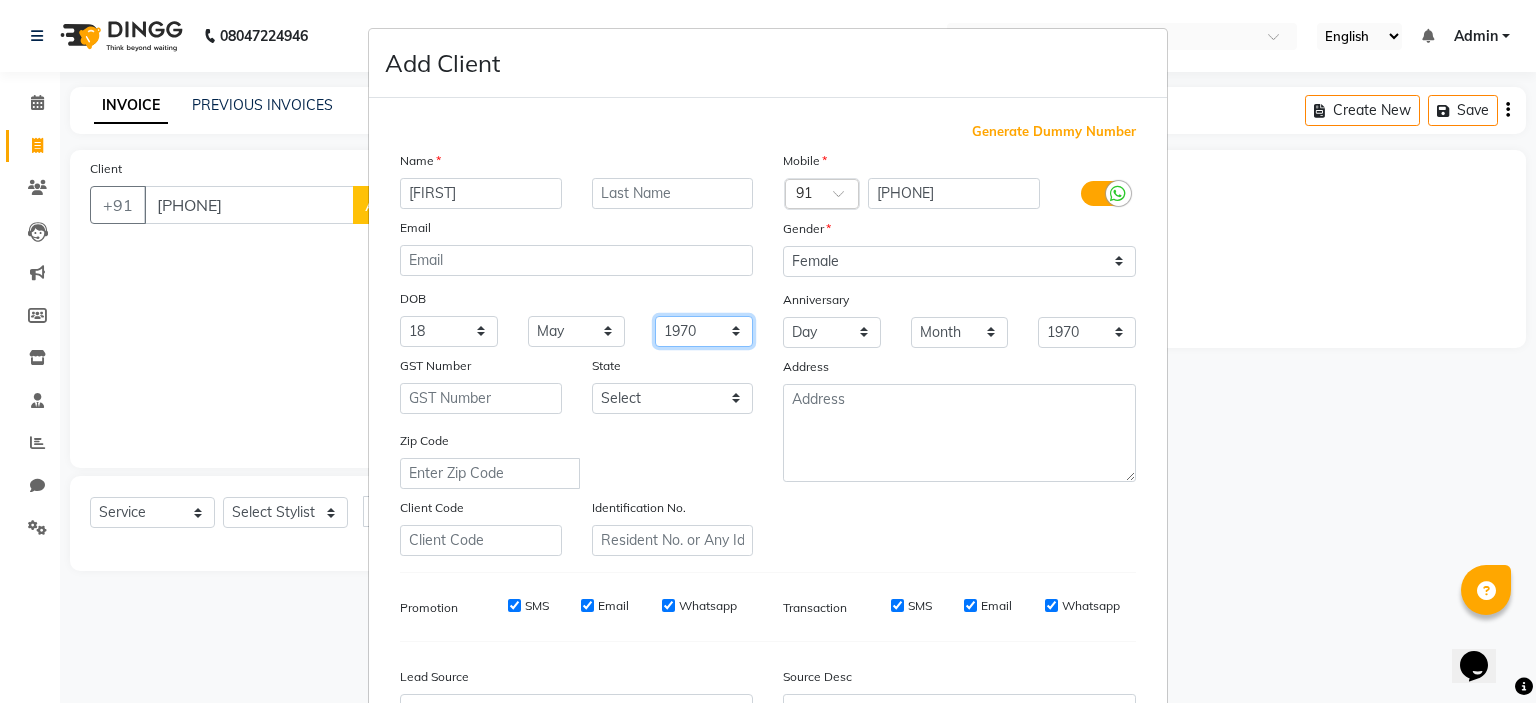 select on "1988" 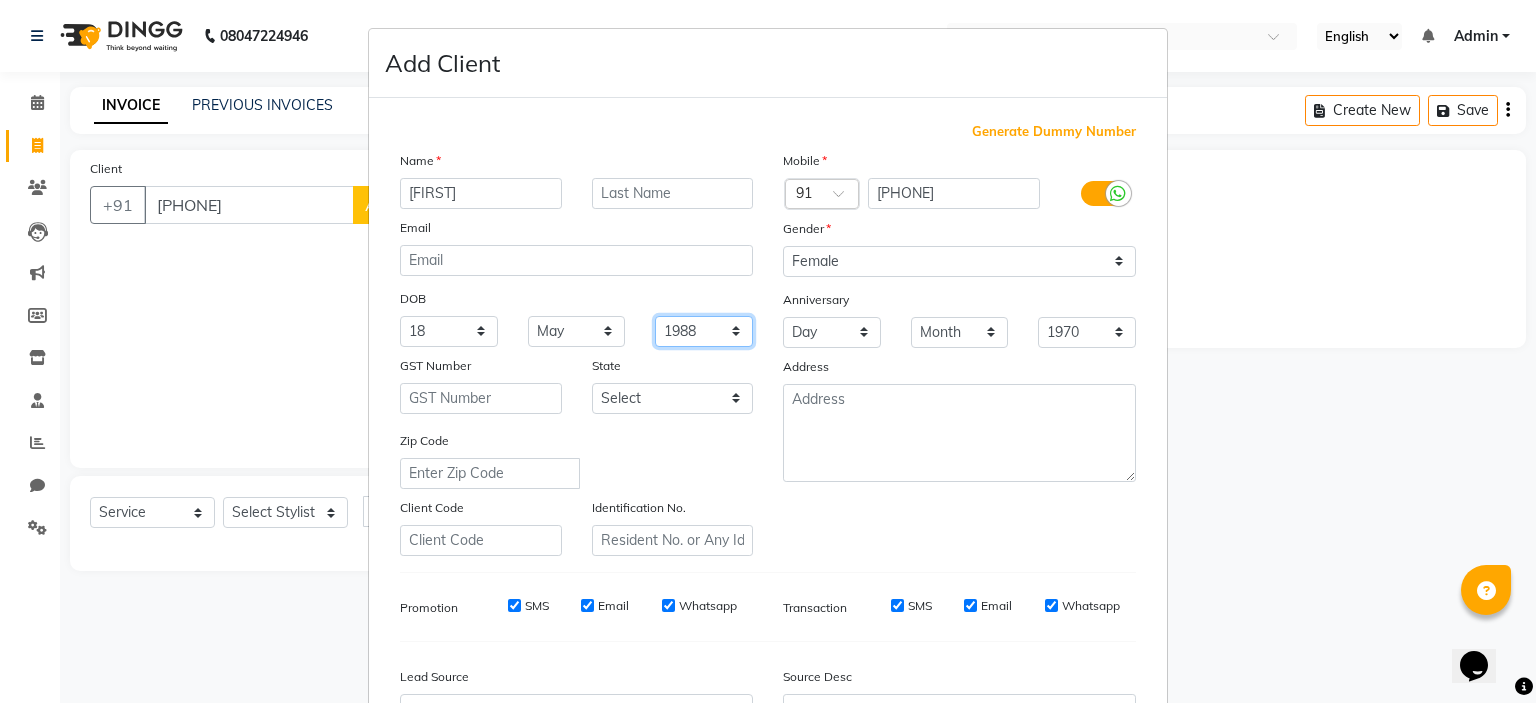 click on "1940 1941 1942 1943 1944 1945 1946 1947 1948 1949 1950 1951 1952 1953 1954 1955 1956 1957 1958 1959 1960 1961 1962 1963 1964 1965 1966 1967 1968 1969 1970 1971 1972 1973 1974 1975 1976 1977 1978 1979 1980 1981 1982 1983 1984 1985 1986 1987 1988 1989 1990 1991 1992 1993 1994 1995 1996 1997 1998 1999 2000 2001 2002 2003 2004 2005 2006 2007 2008 2009 2010 2011 2012 2013 2014 2015 2016 2017 2018 2019 2020 2021 2022 2023 2024" at bounding box center [704, 331] 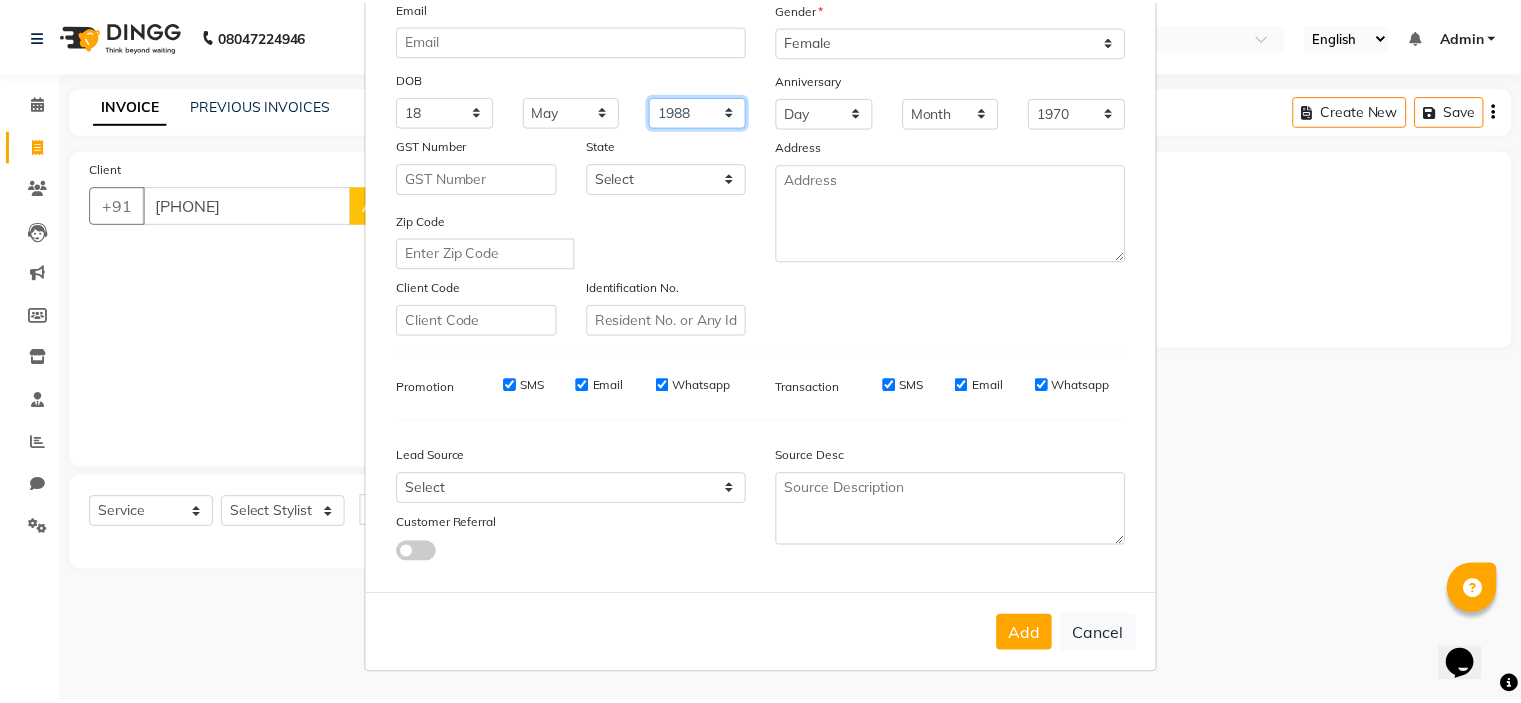 scroll, scrollTop: 229, scrollLeft: 0, axis: vertical 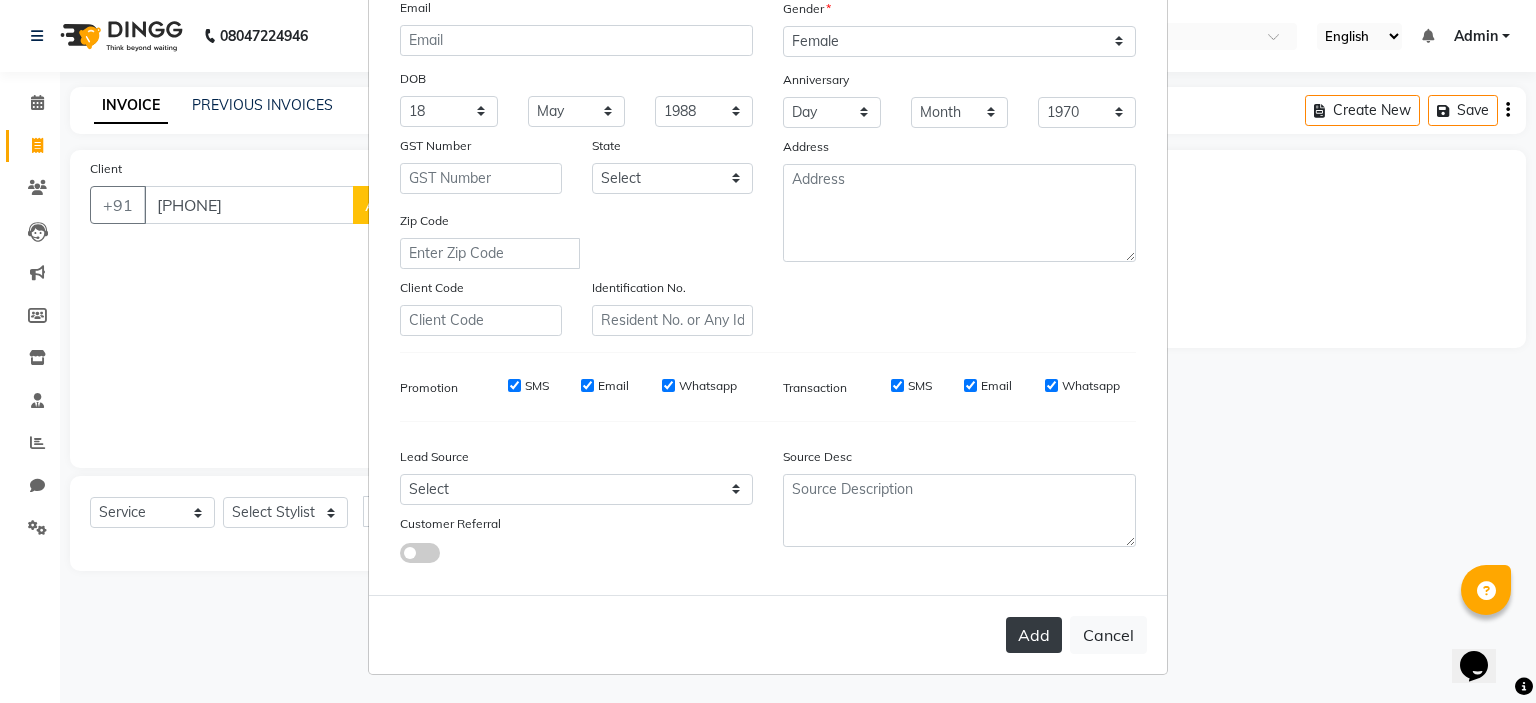 click on "Add" at bounding box center [1034, 635] 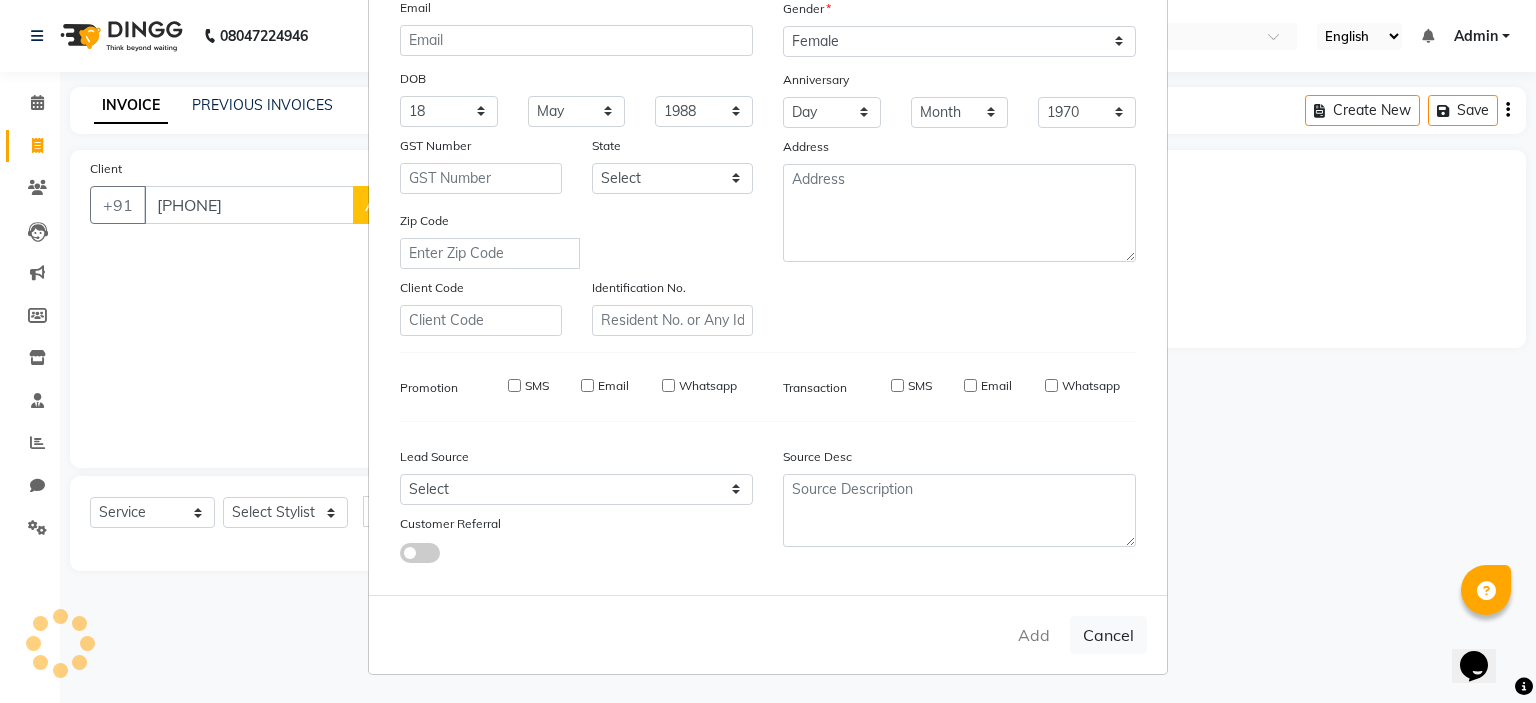 type 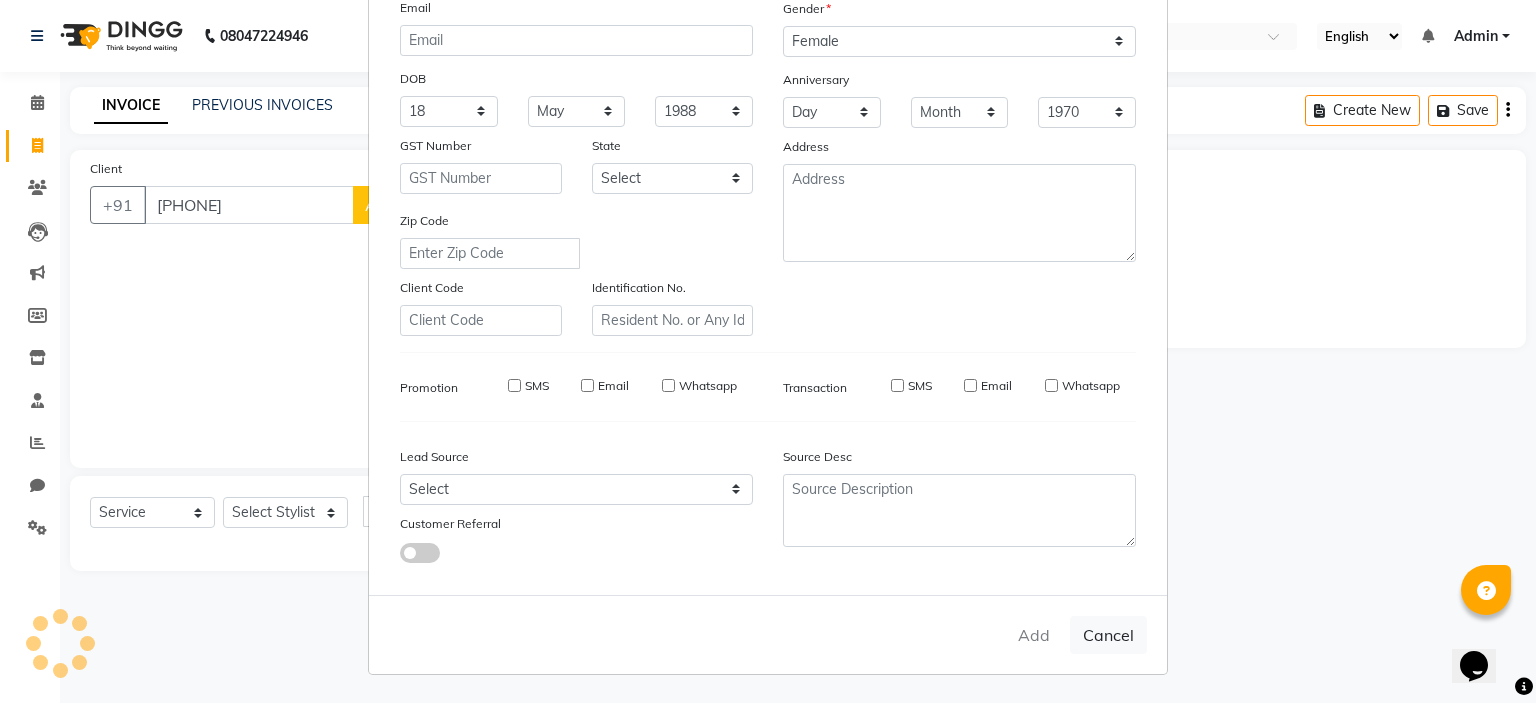 select 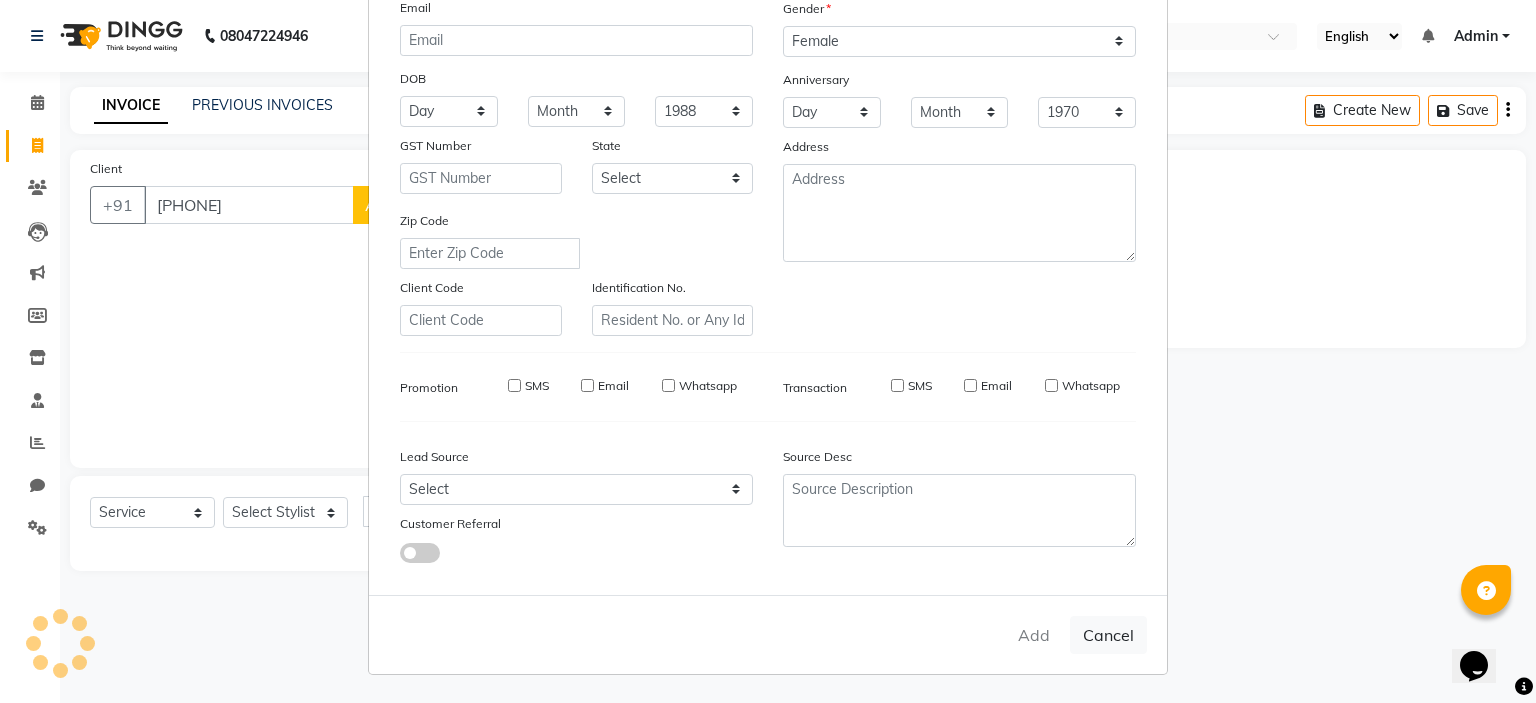 select 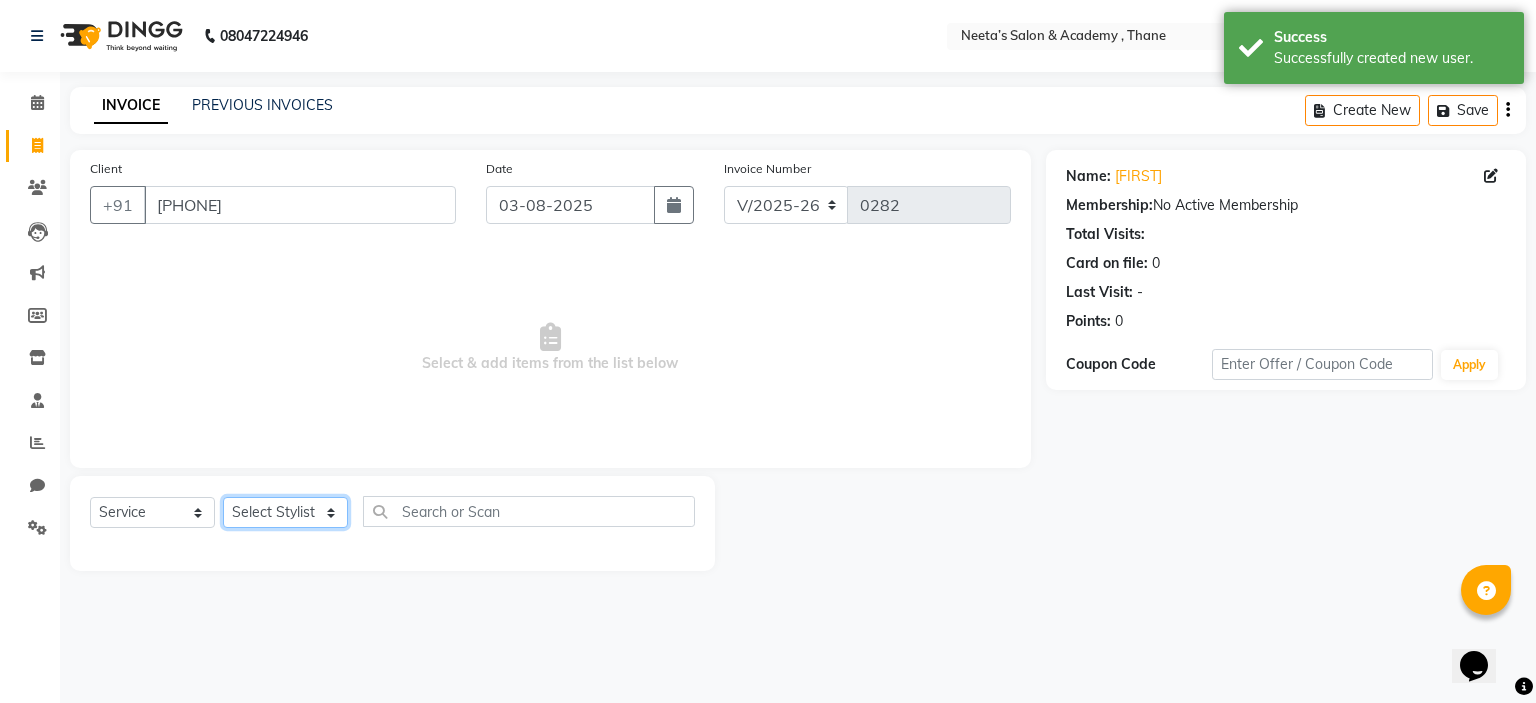 click on "Select Stylist  [FIRST] (Owner) [FIRST] [FIRST] [FIRST] [FIRST] [FIRST] [FIRST] [FIRST] [FIRST] [FIRST]" 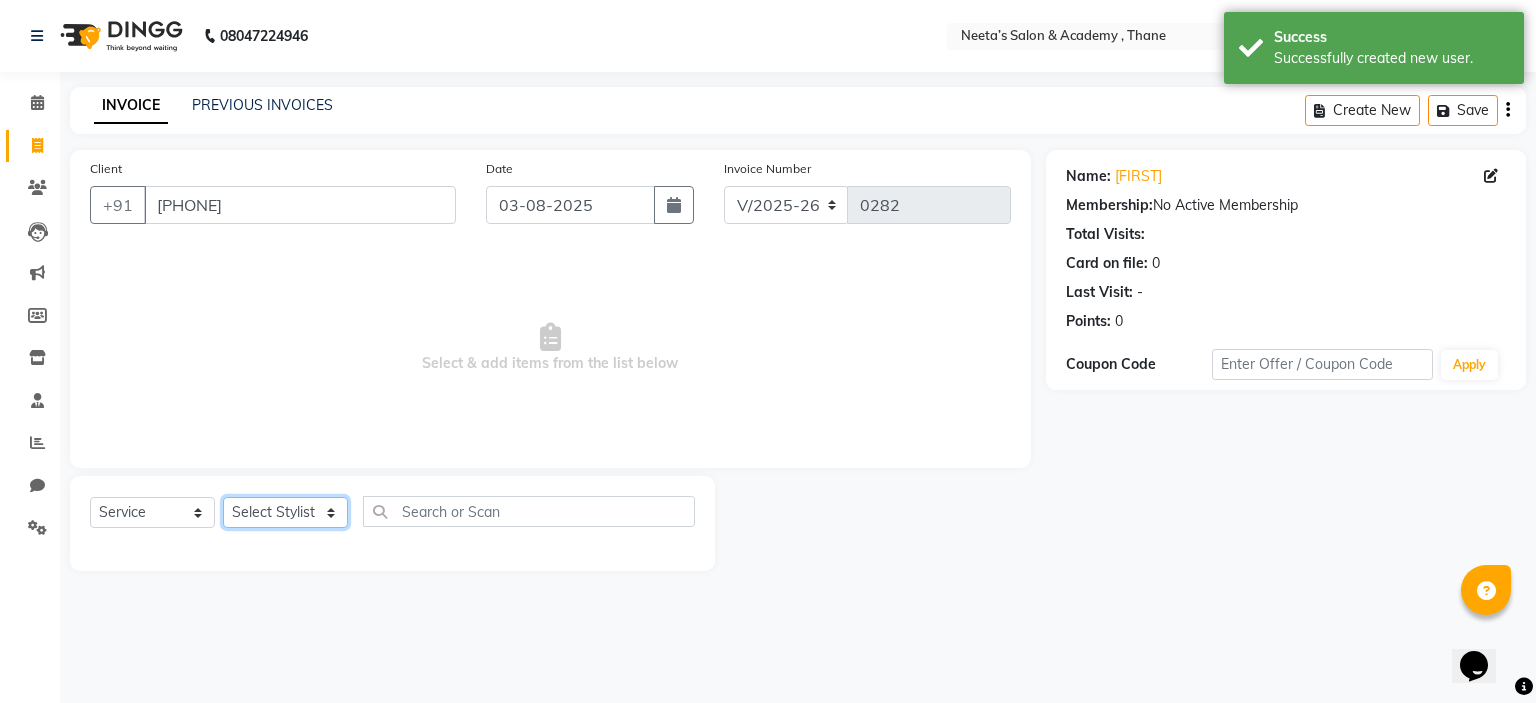 select on "[PHONE]" 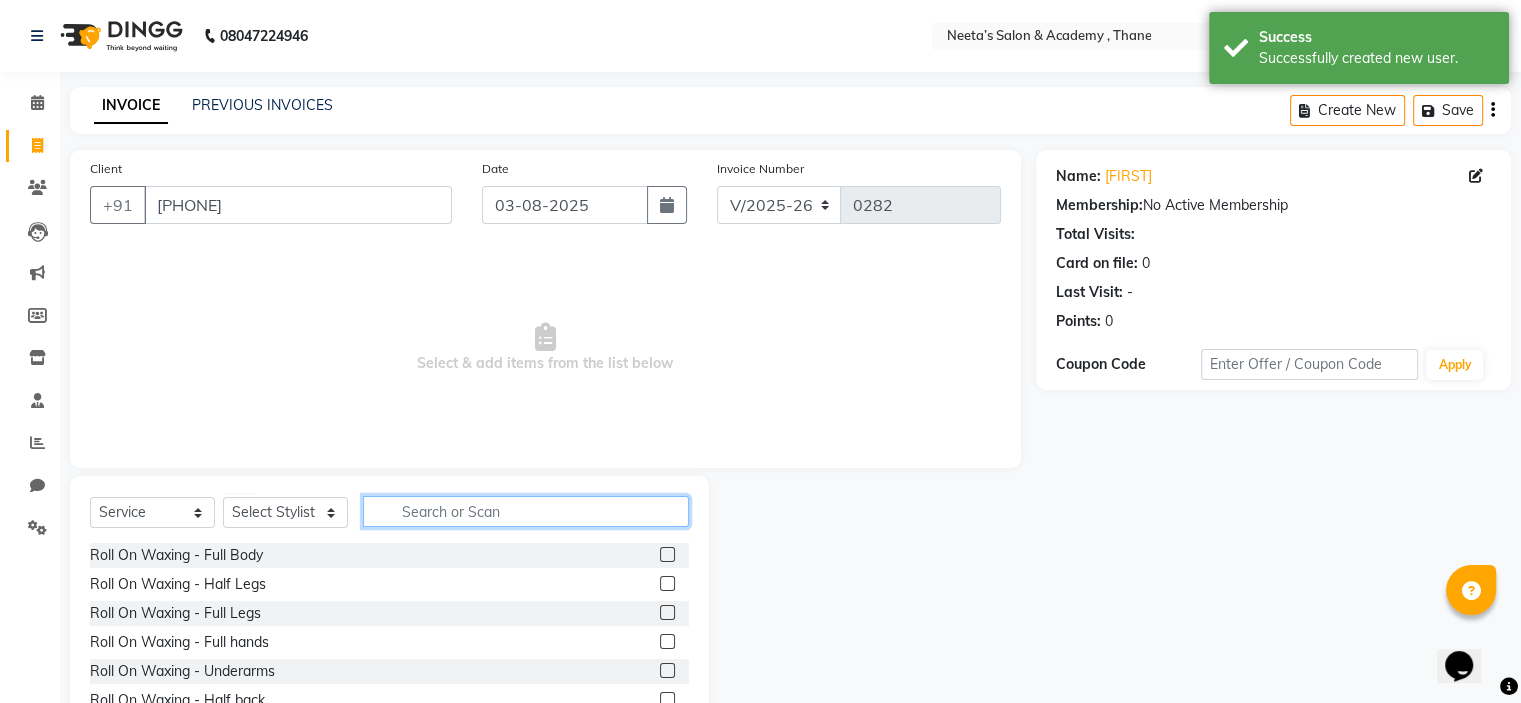 click 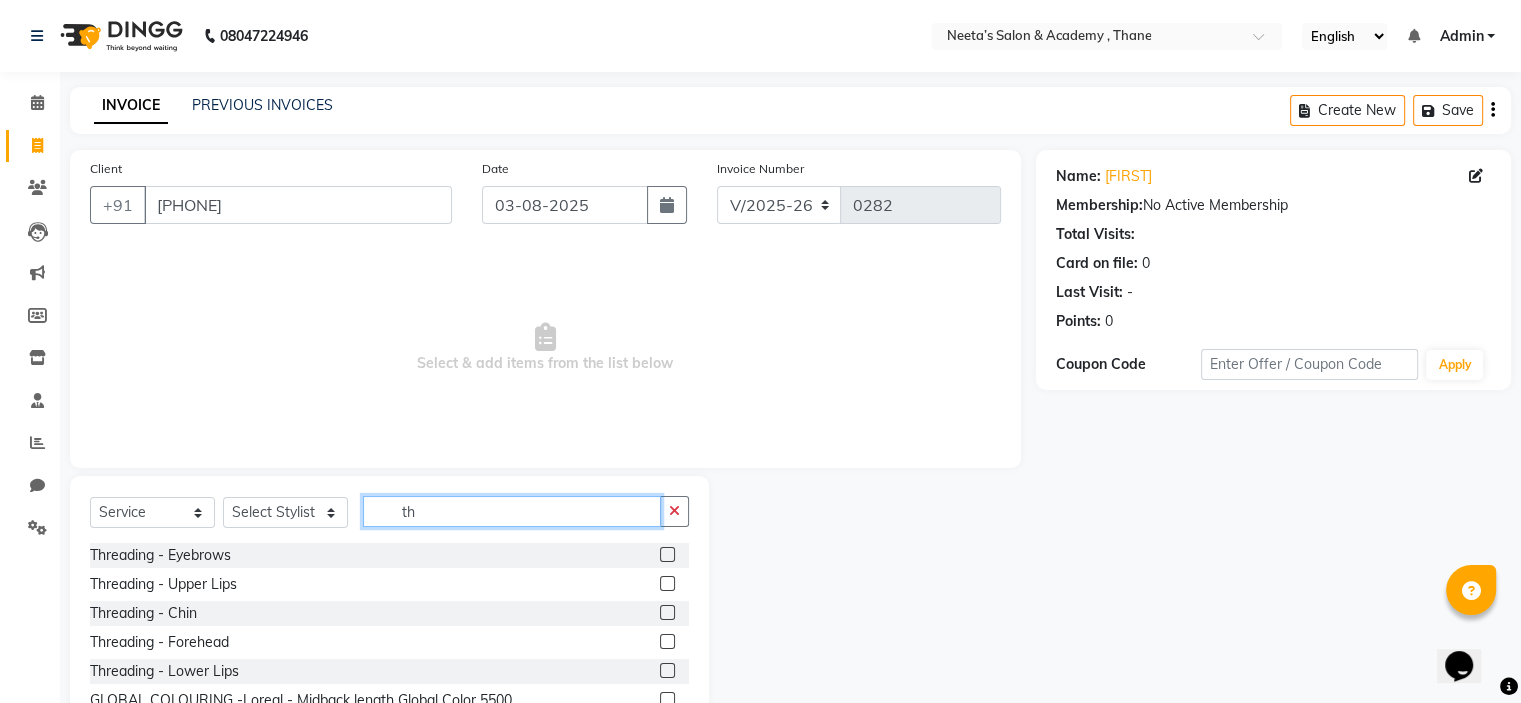 type on "th" 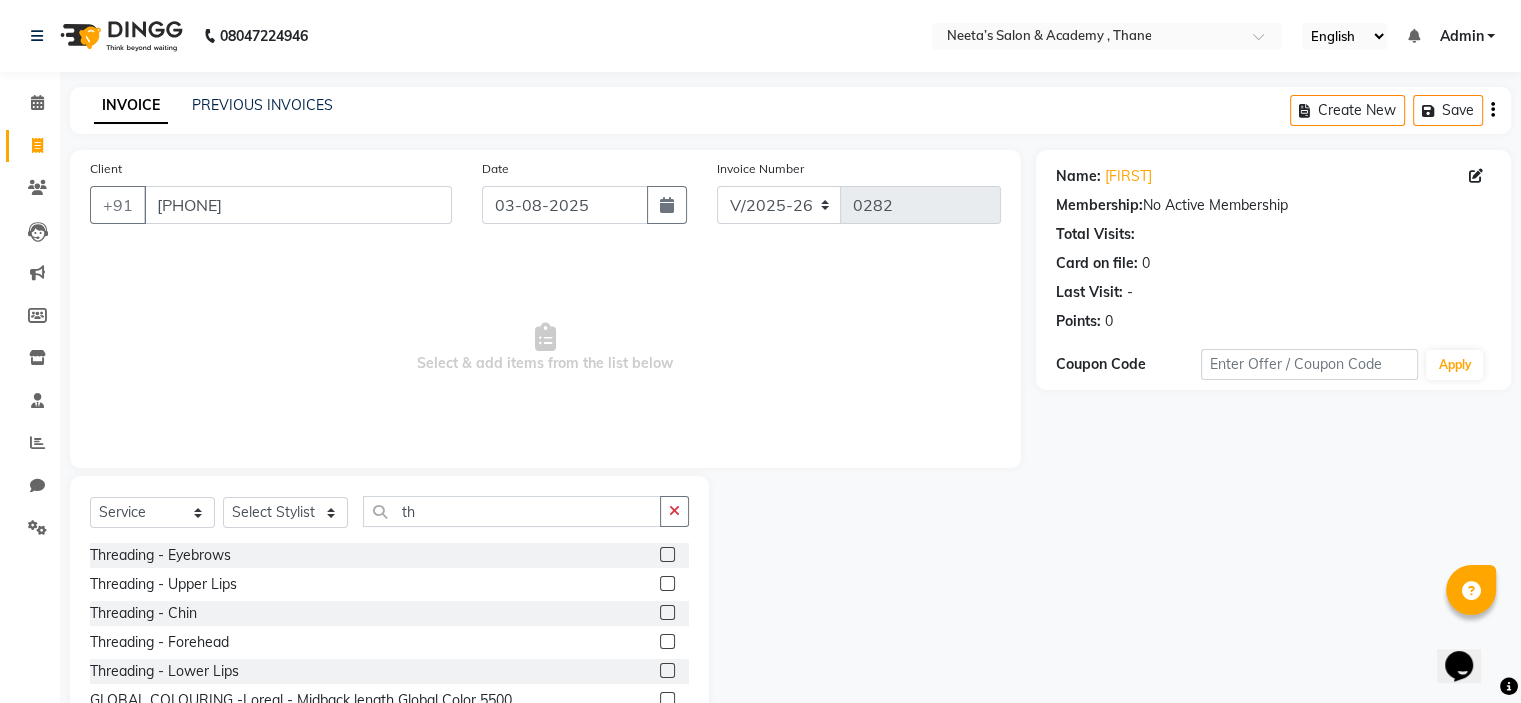 click 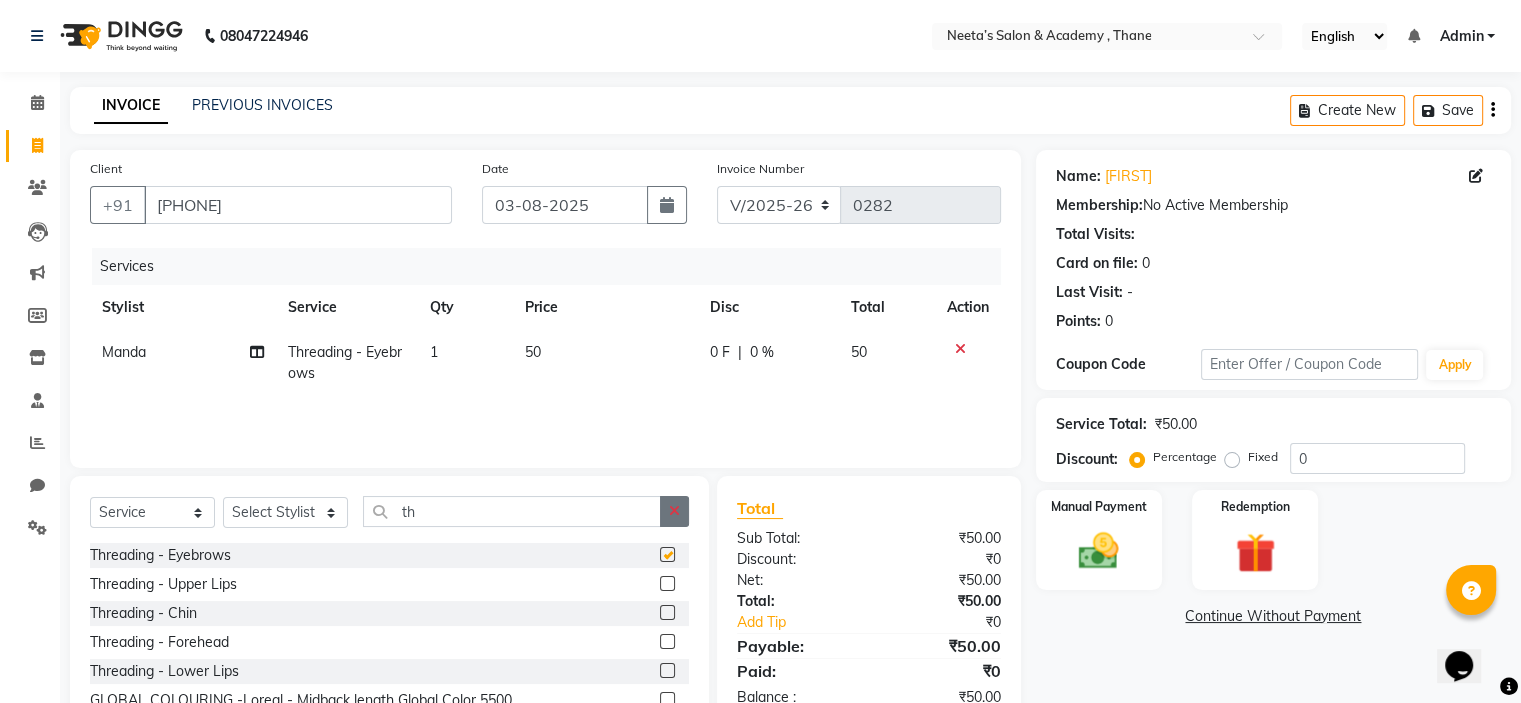 checkbox on "false" 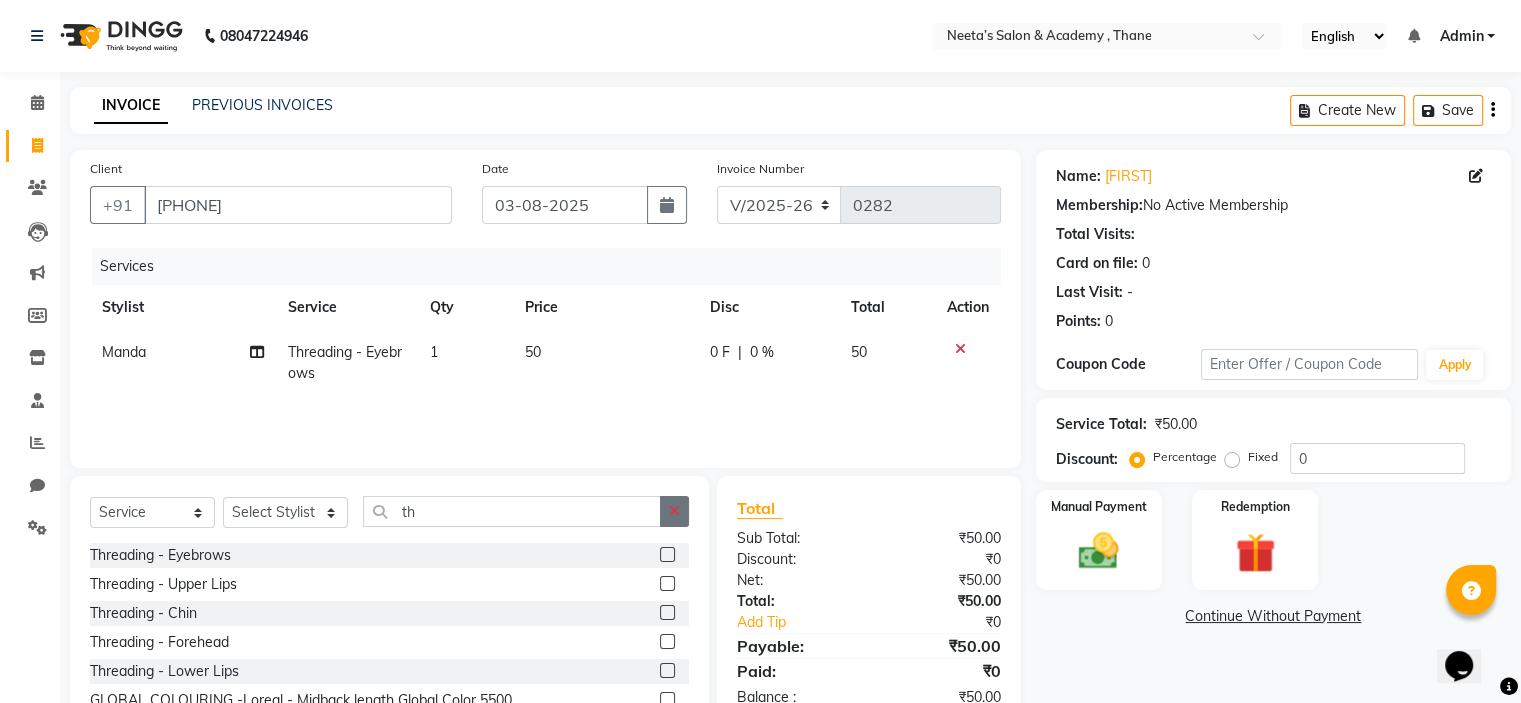 click 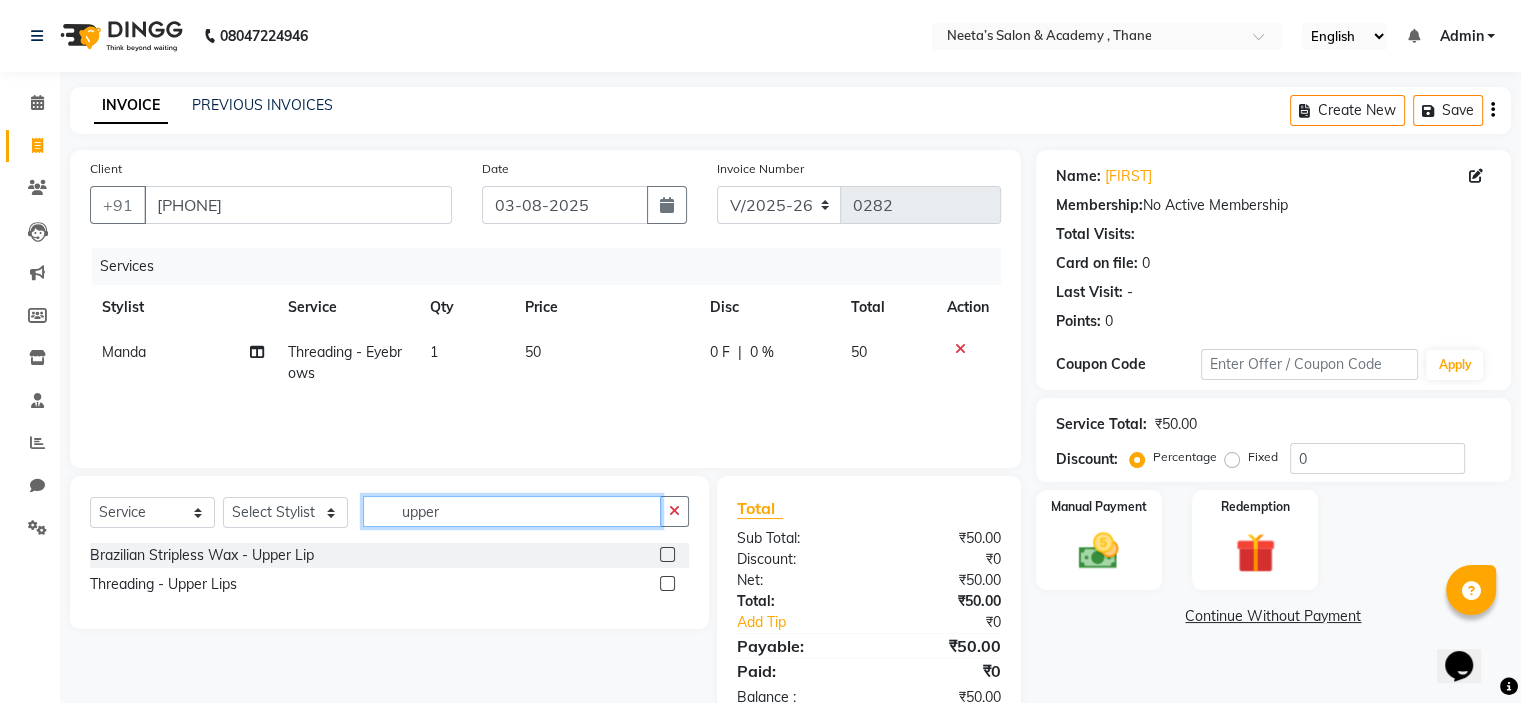 type on "upper" 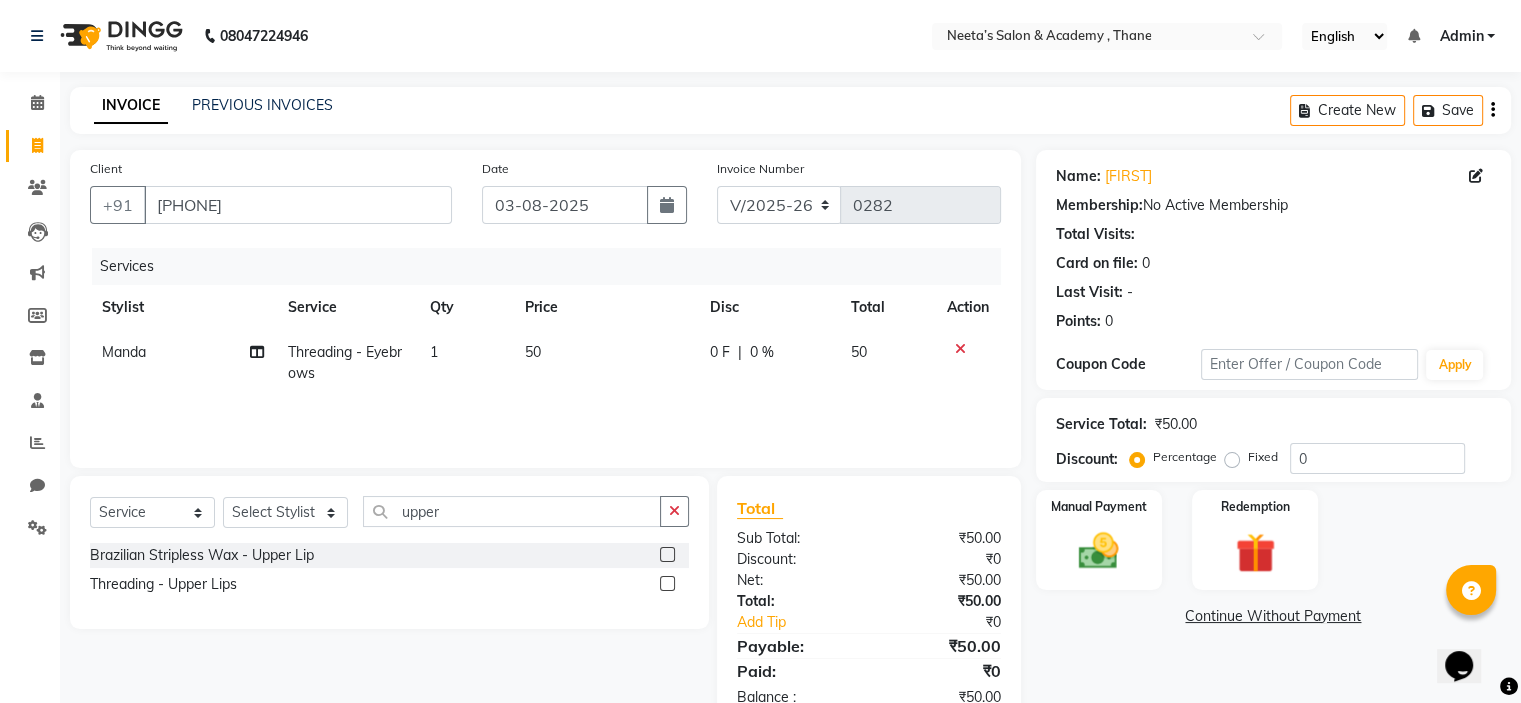 click 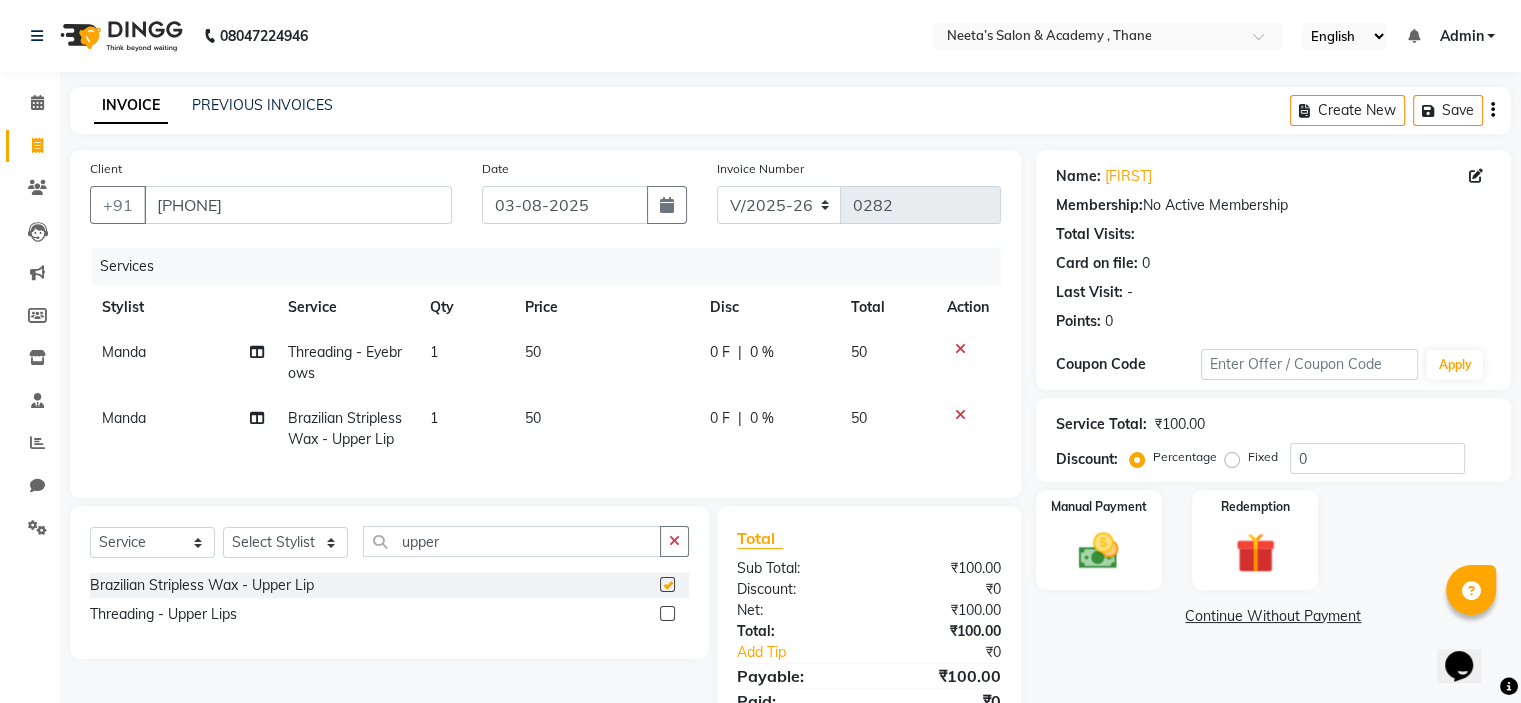checkbox on "false" 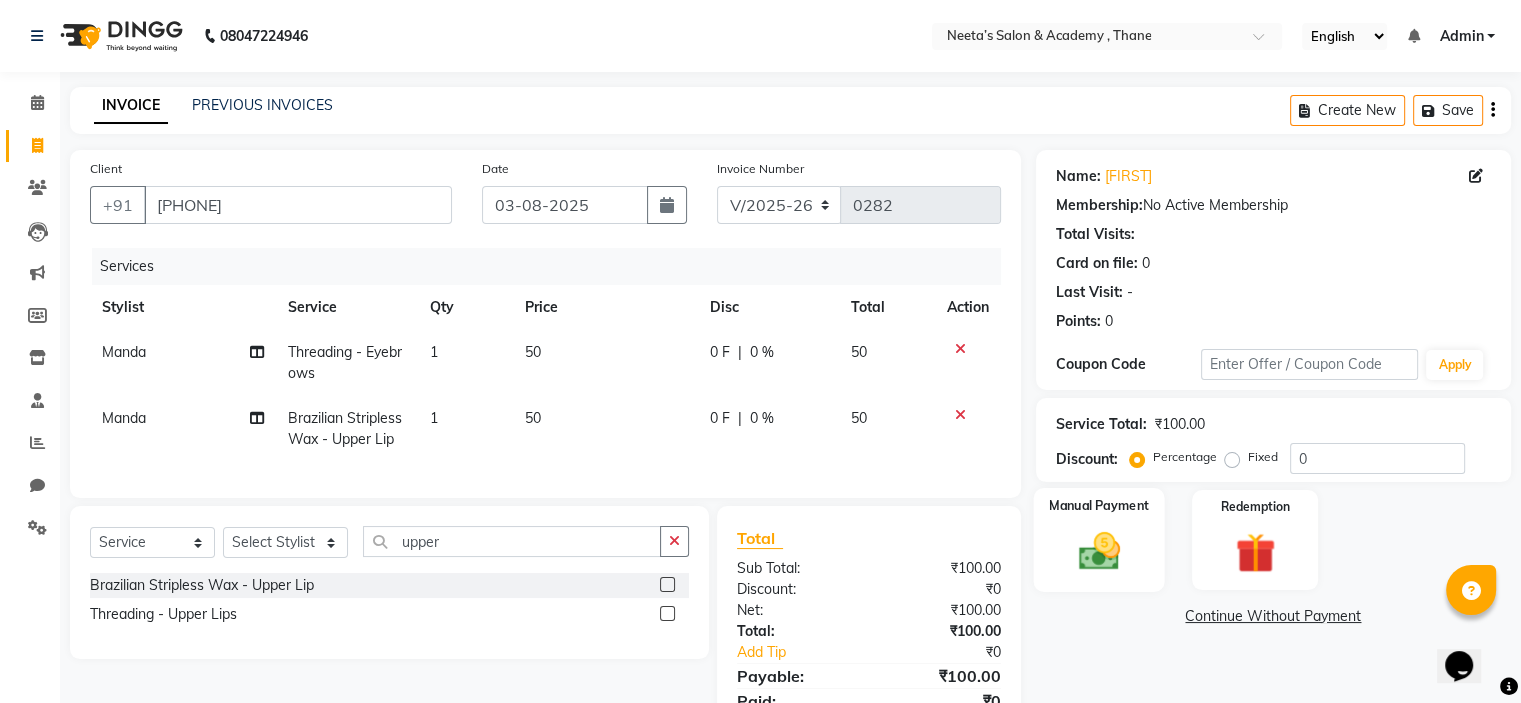 click 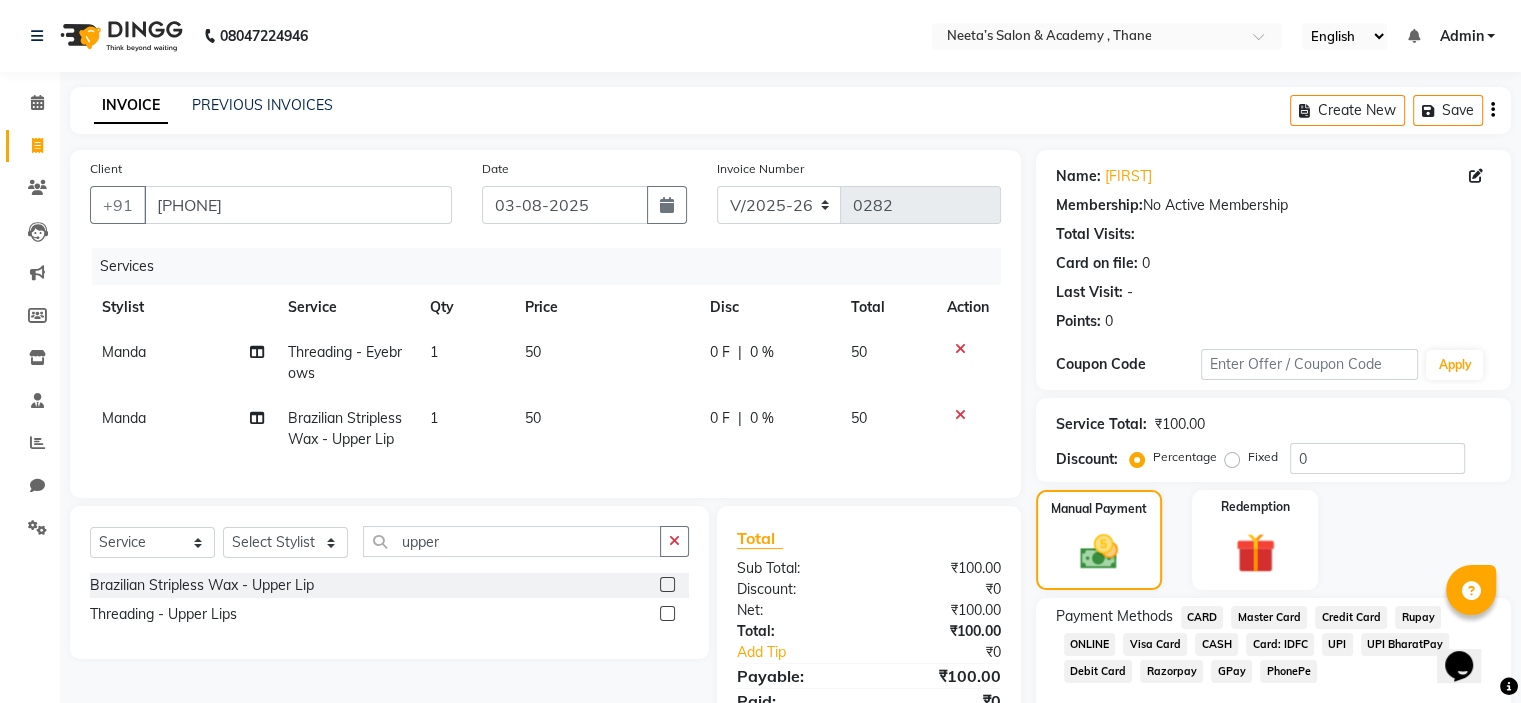 click on "GPay" 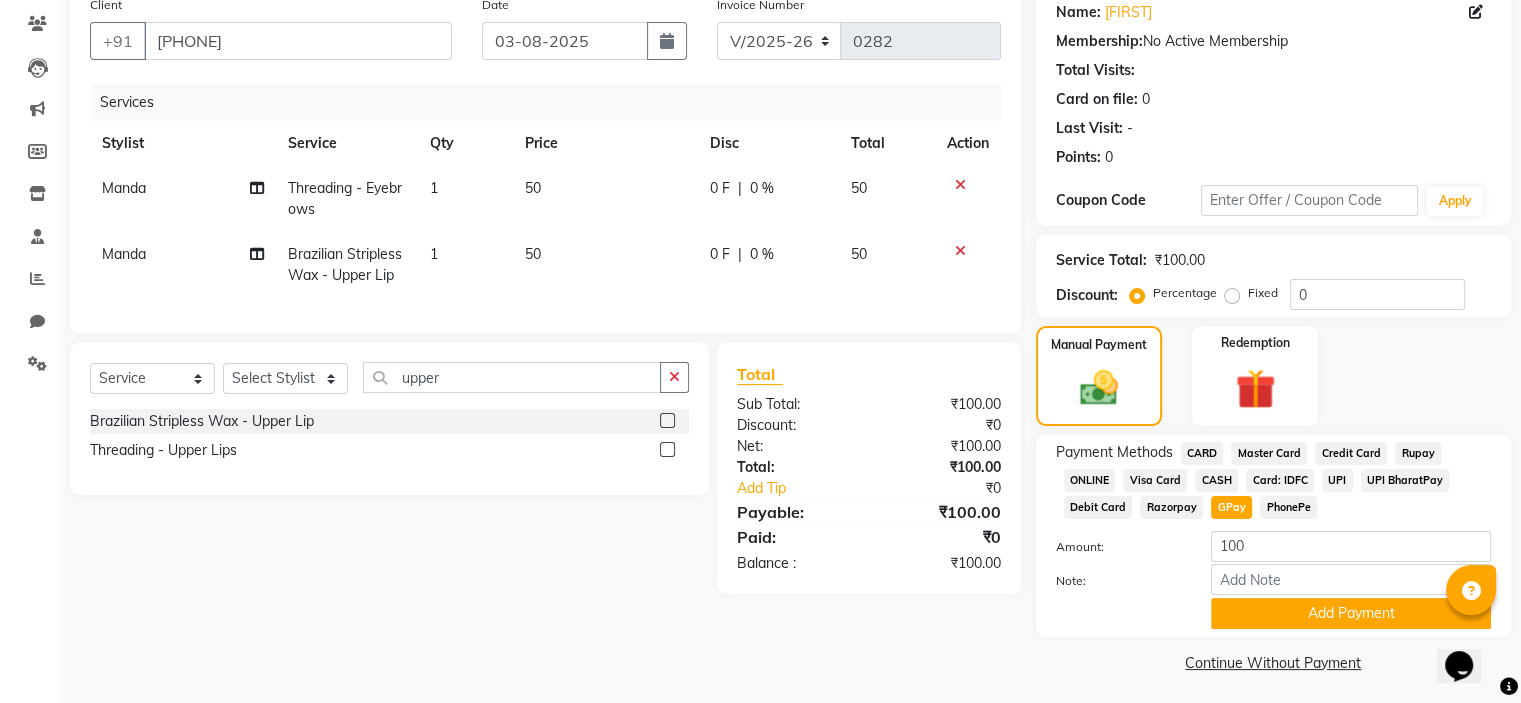 scroll, scrollTop: 170, scrollLeft: 0, axis: vertical 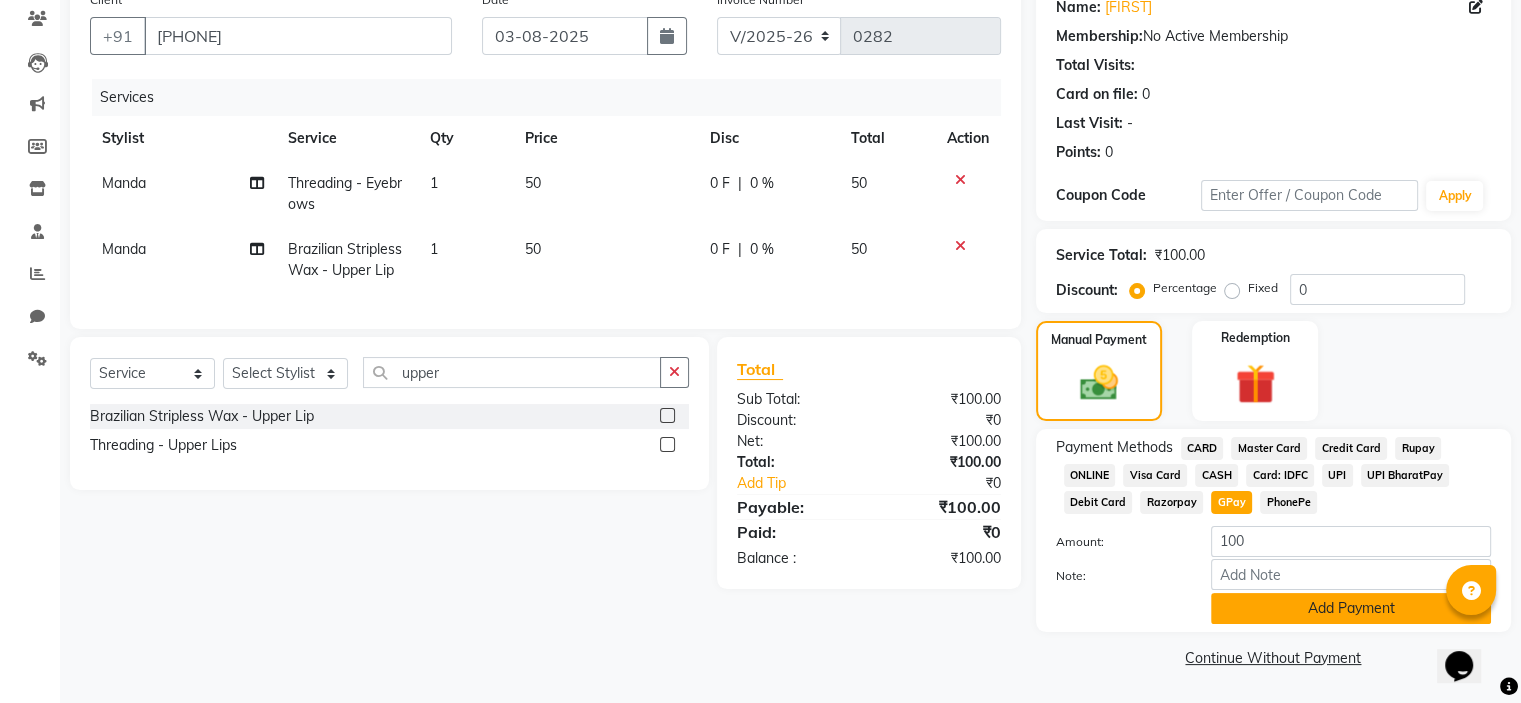 click on "Add Payment" 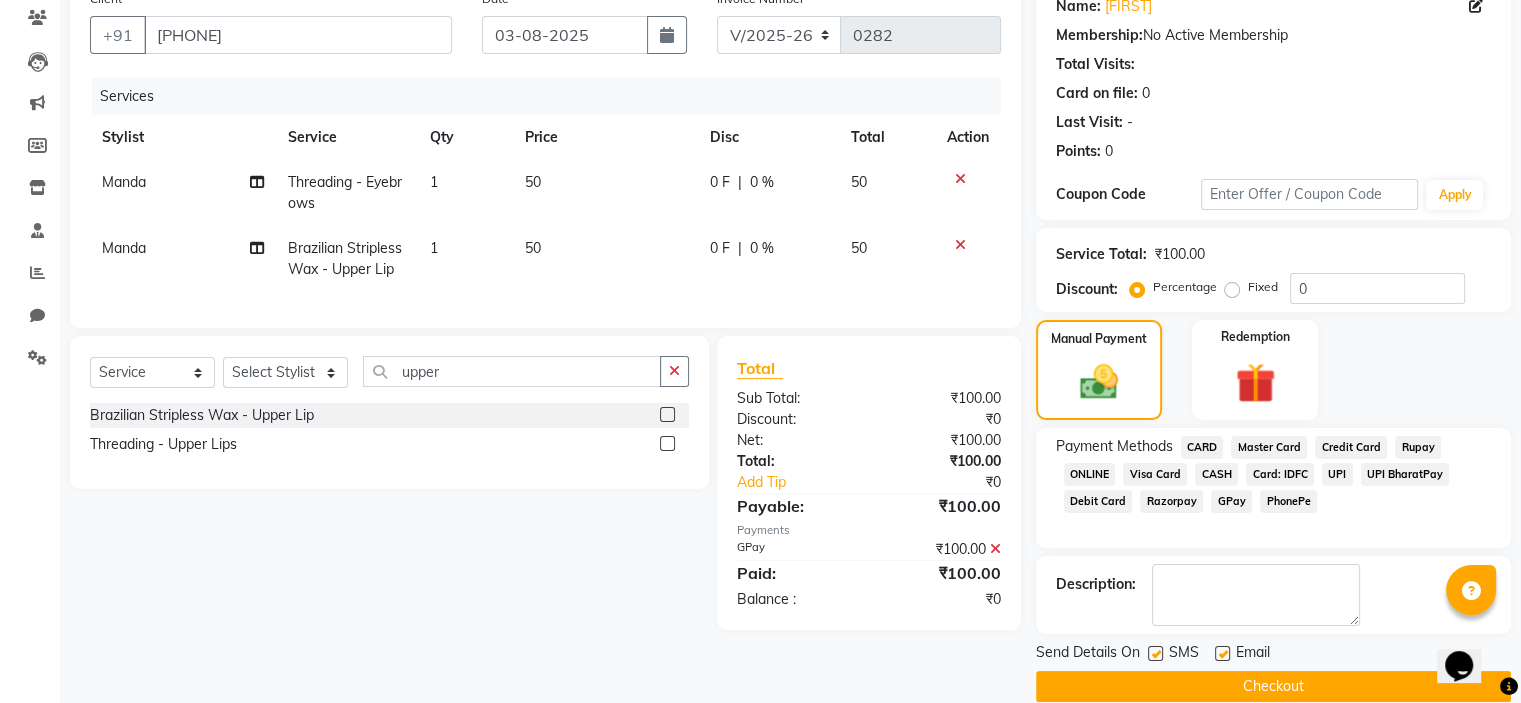 click on "Checkout" 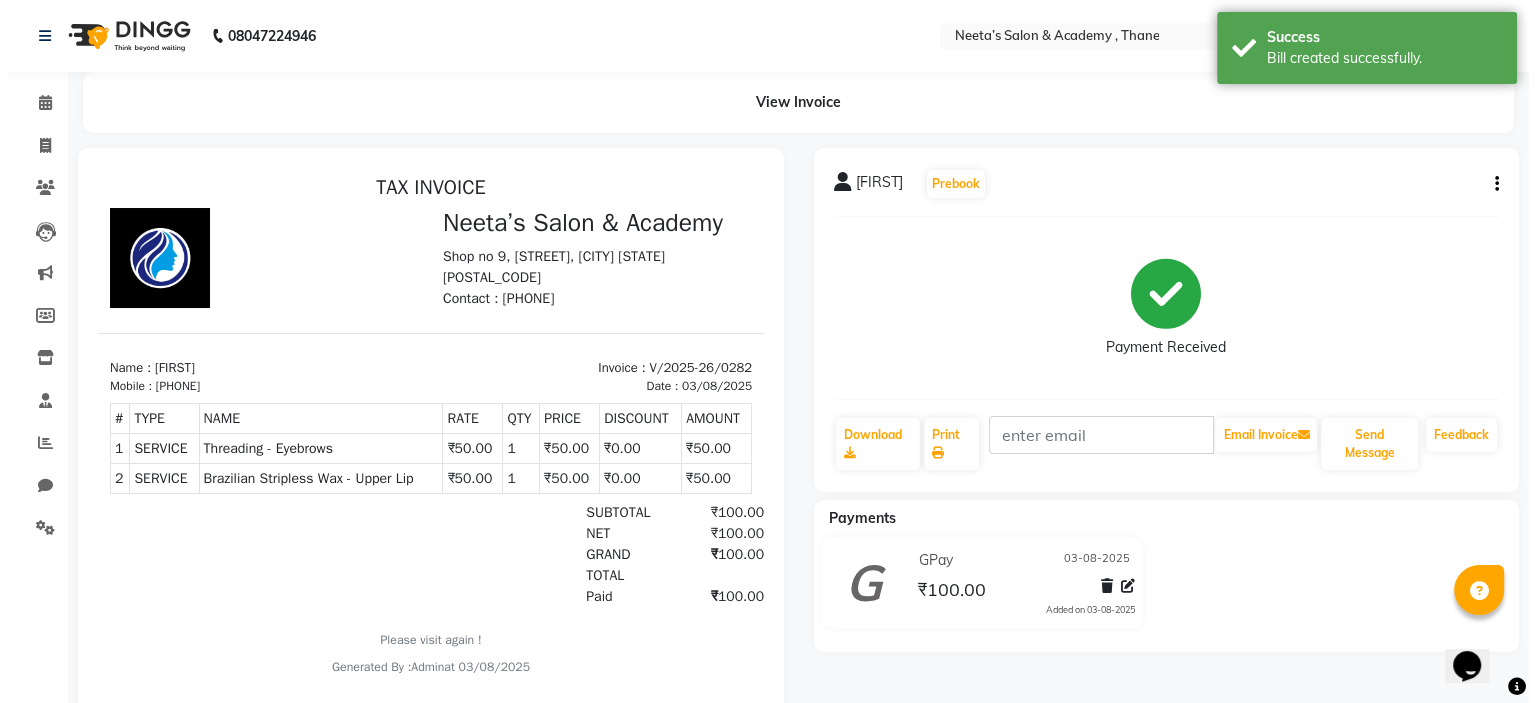 scroll, scrollTop: 0, scrollLeft: 0, axis: both 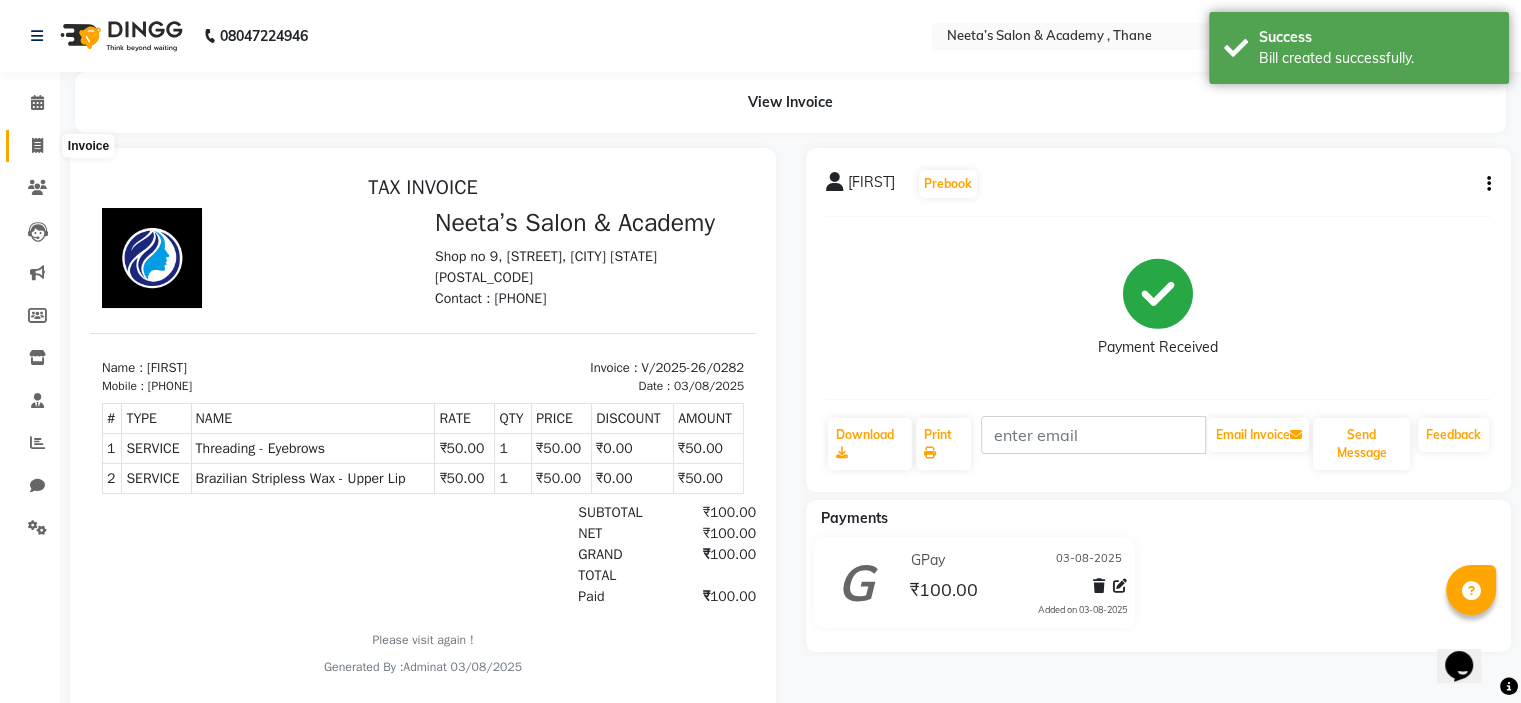 click 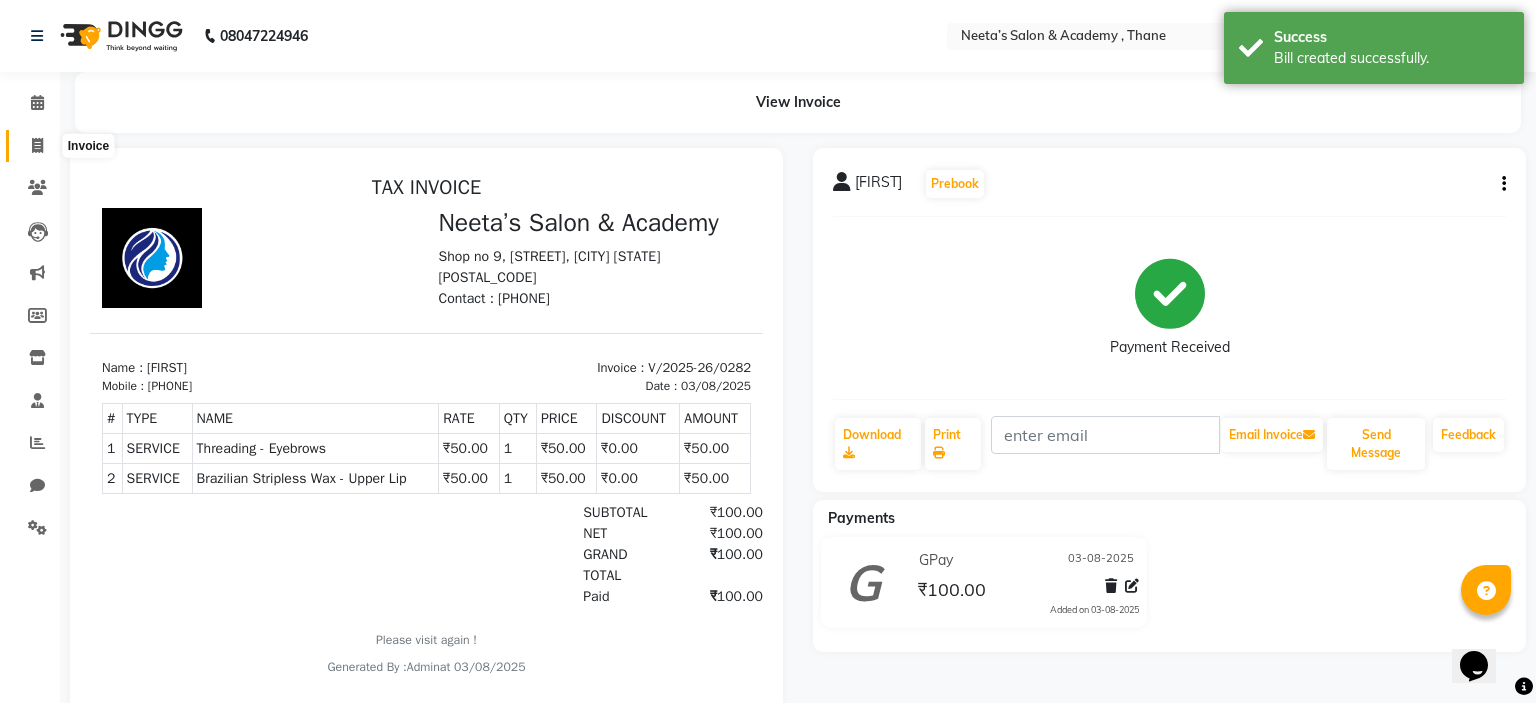 select on "8519" 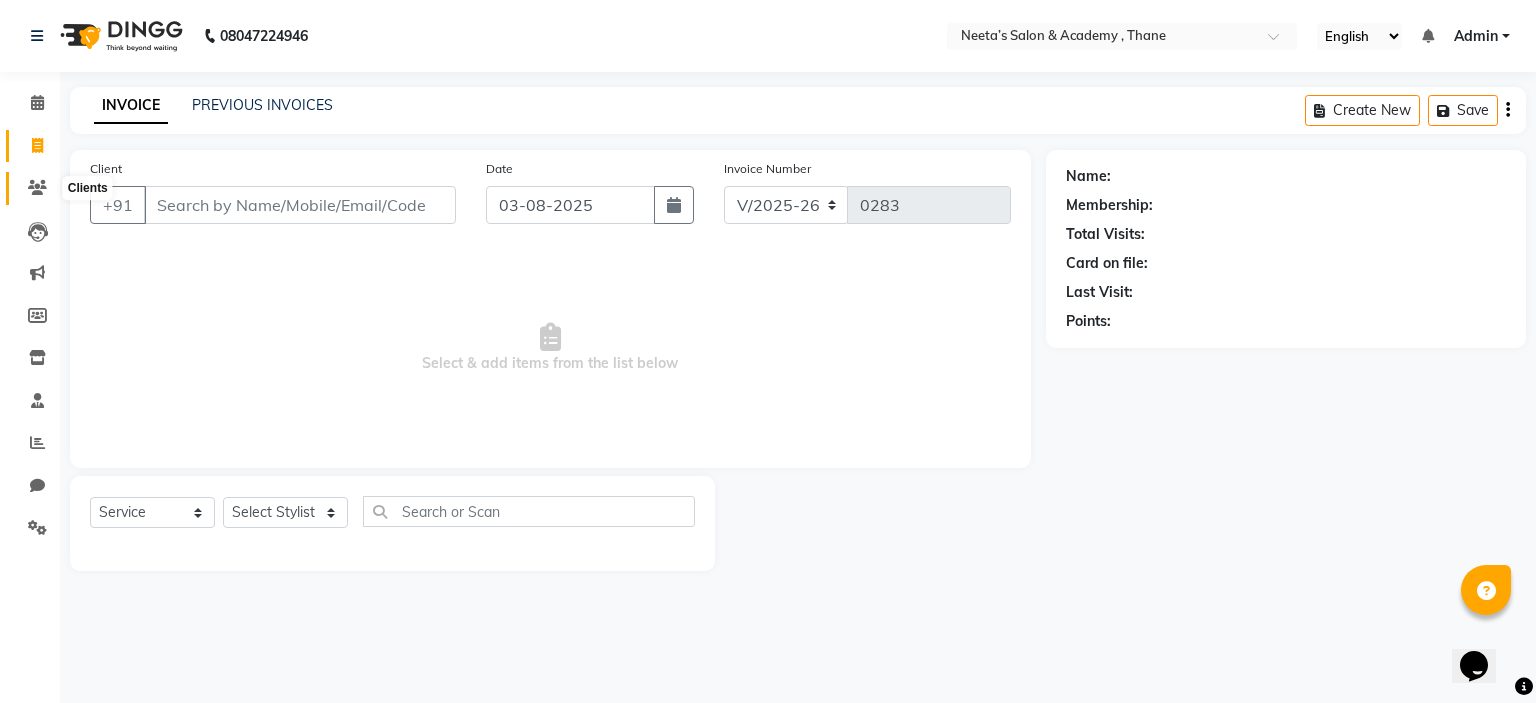 click 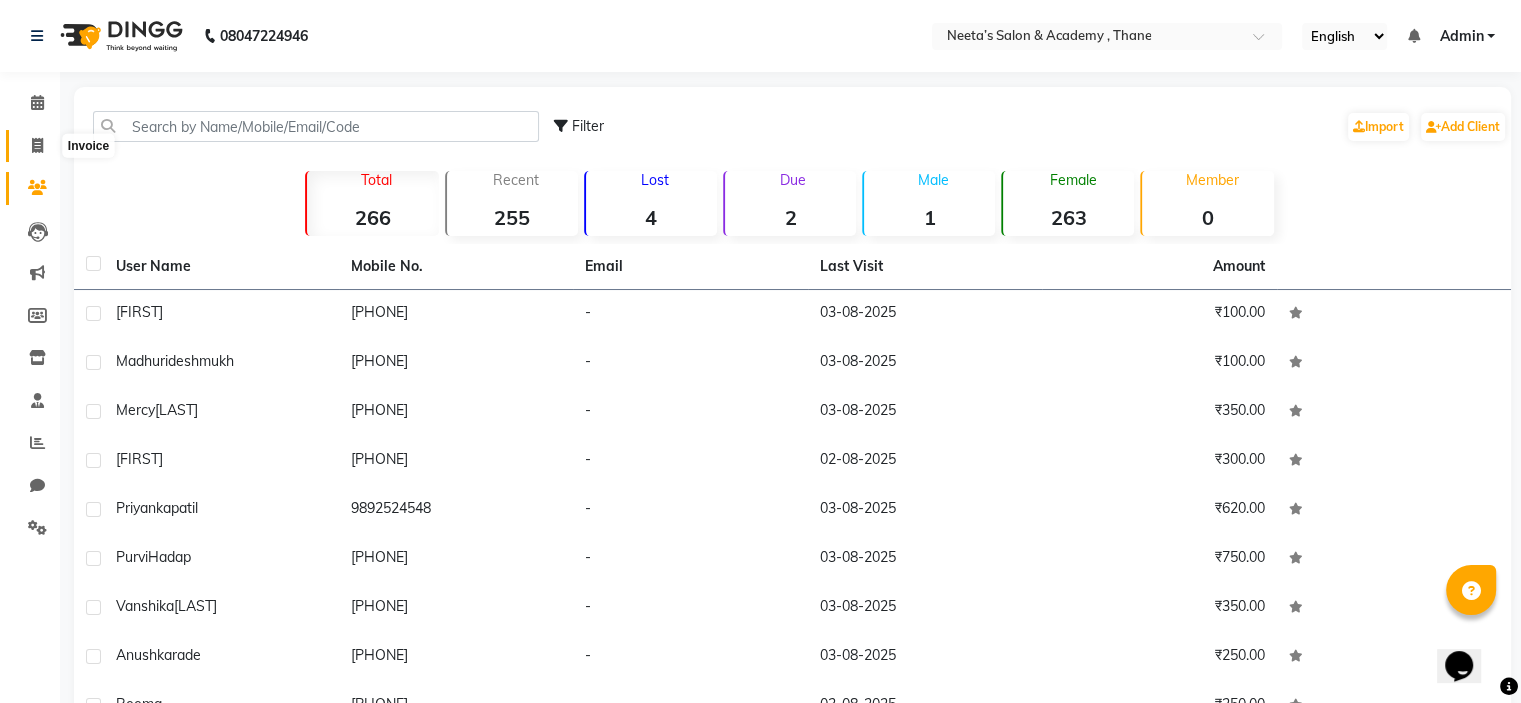 click 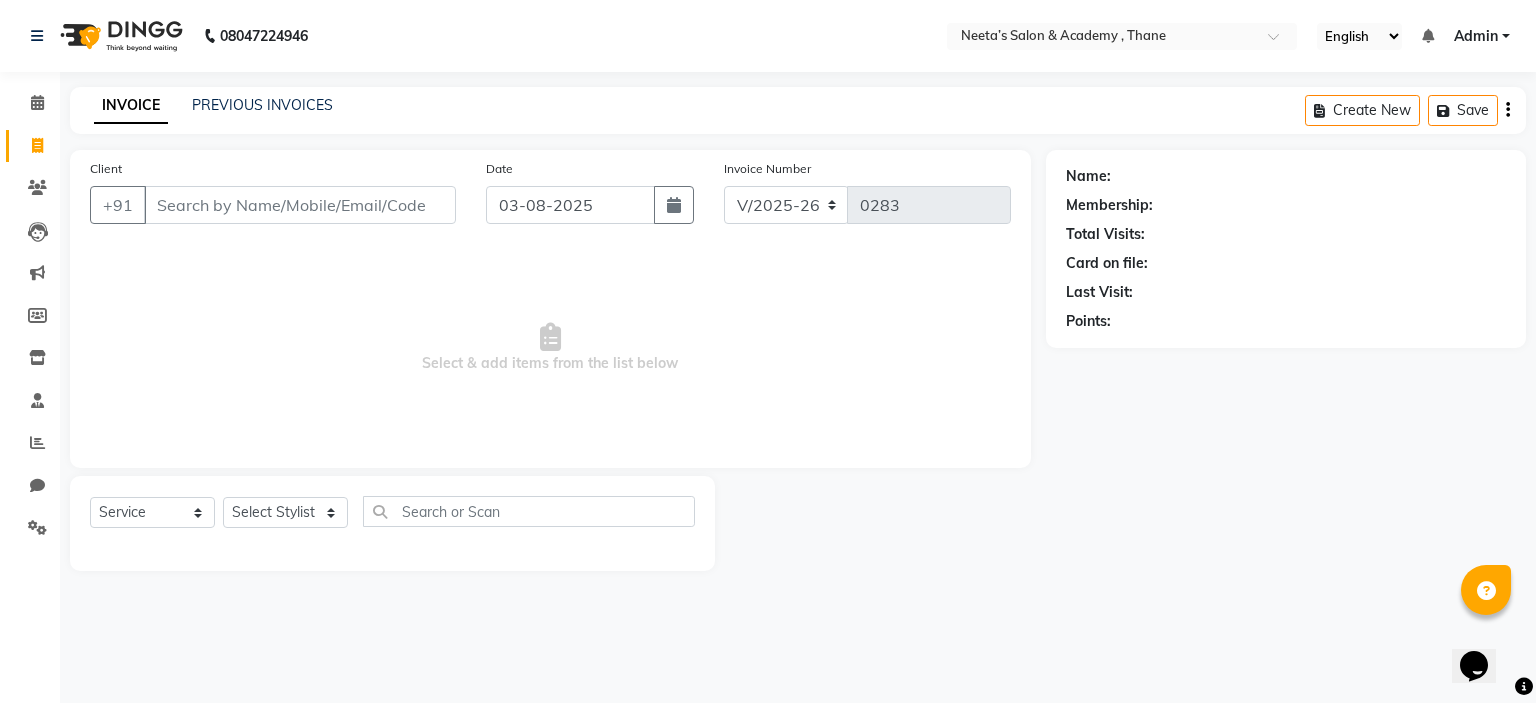 click on "Client" at bounding box center (300, 205) 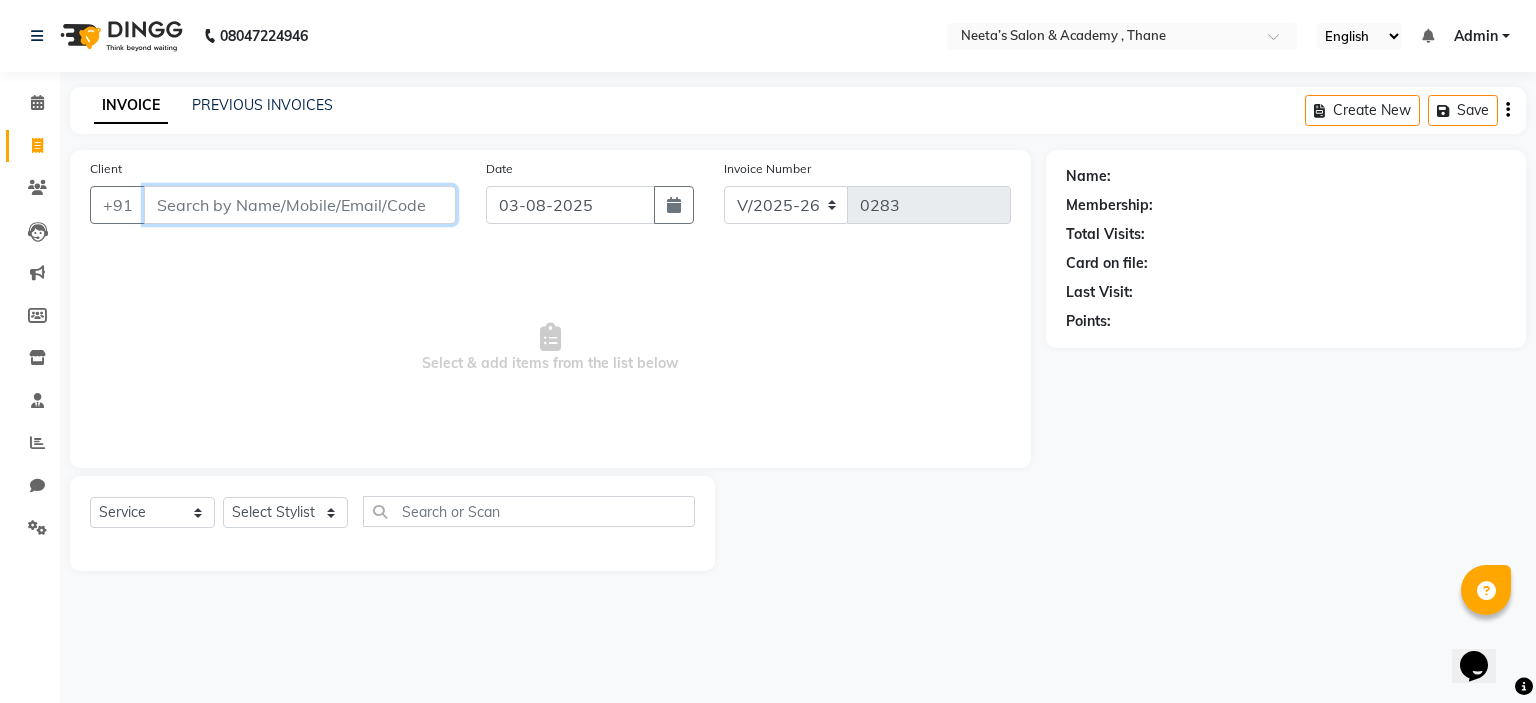 click on "Client" at bounding box center [300, 205] 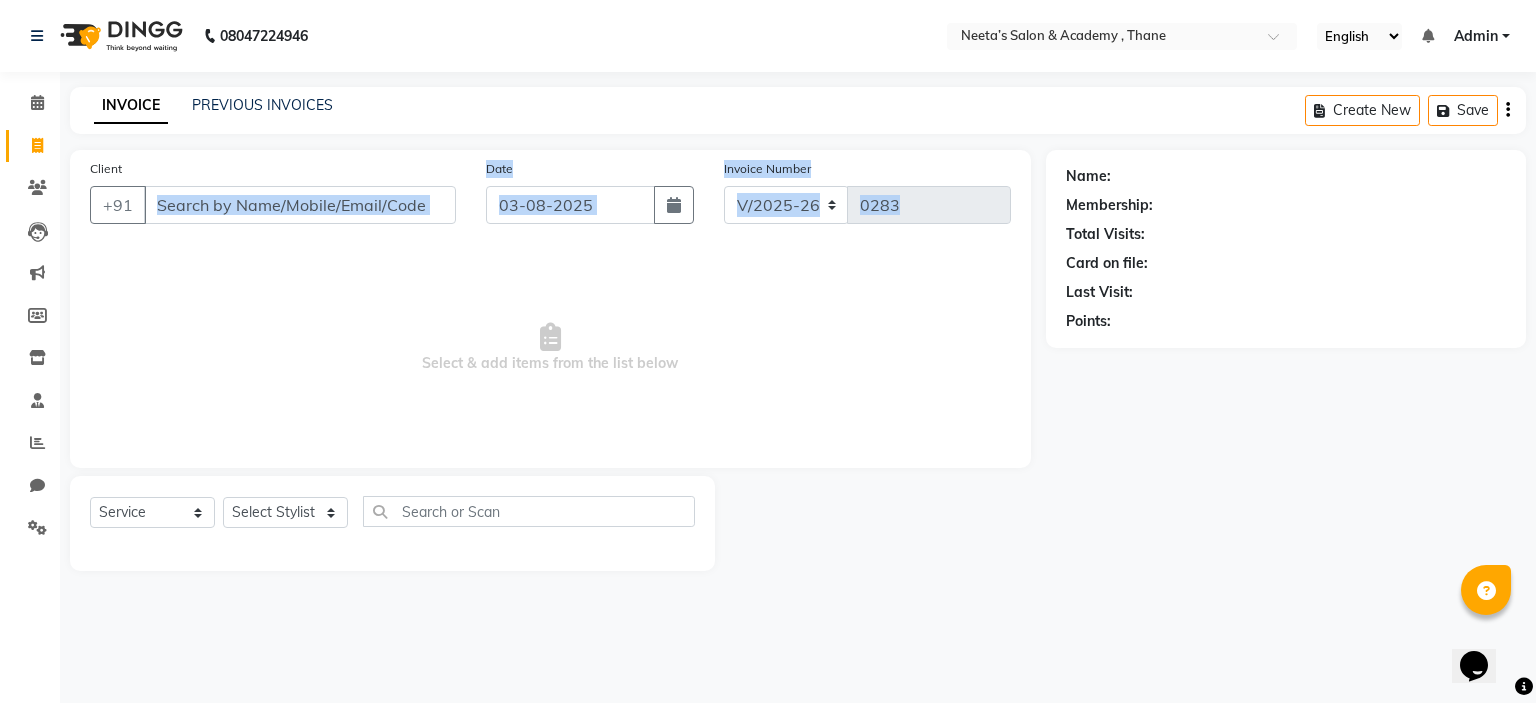 drag, startPoint x: 384, startPoint y: 293, endPoint x: 371, endPoint y: 215, distance: 79.07591 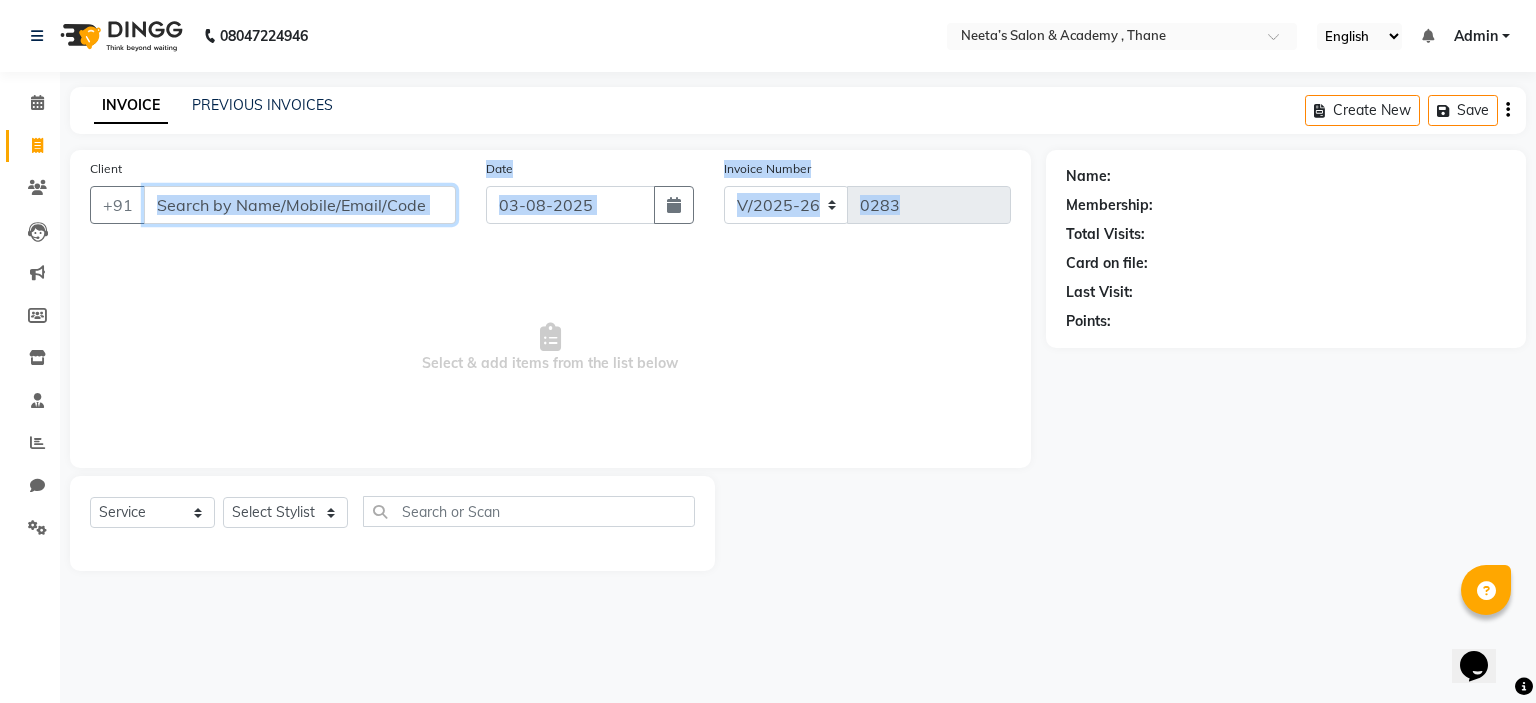 click on "Client" at bounding box center [300, 205] 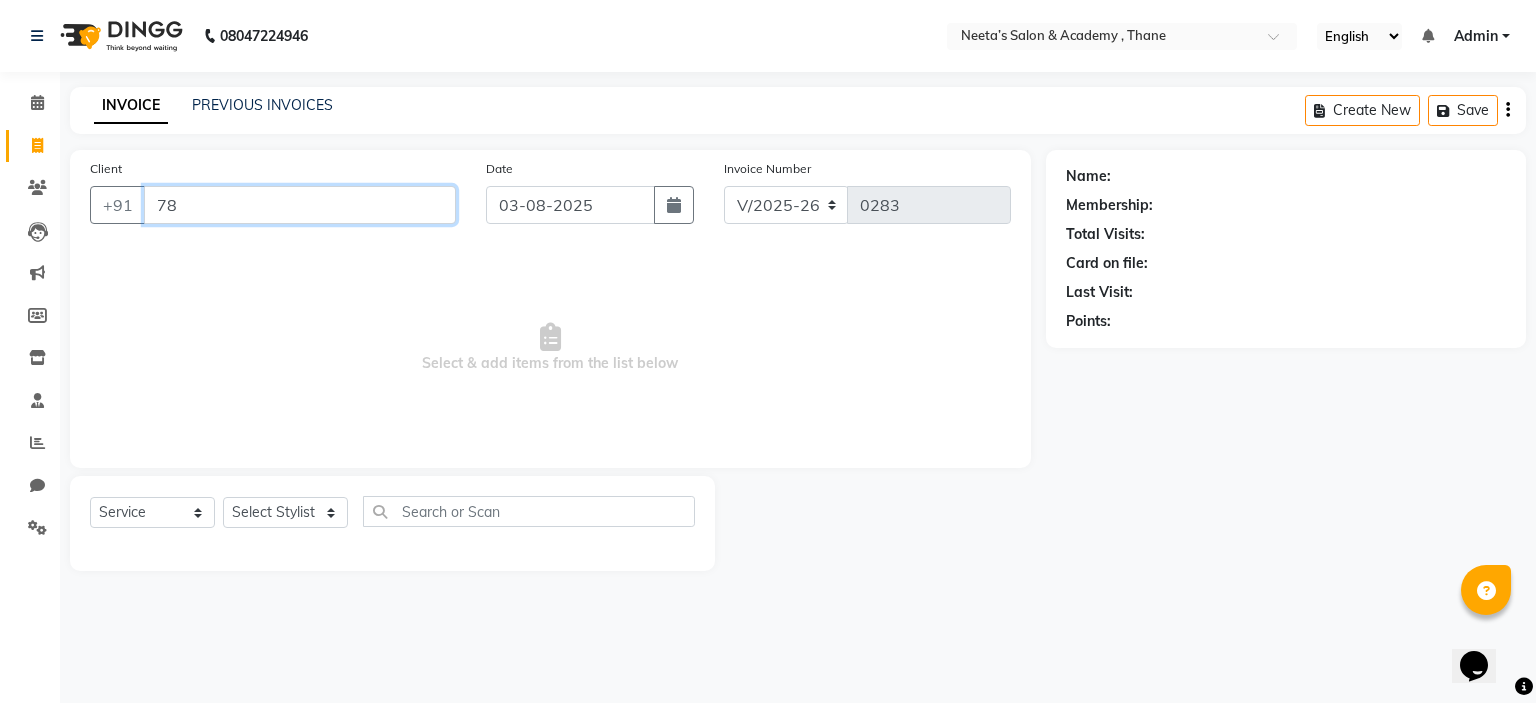 type on "7" 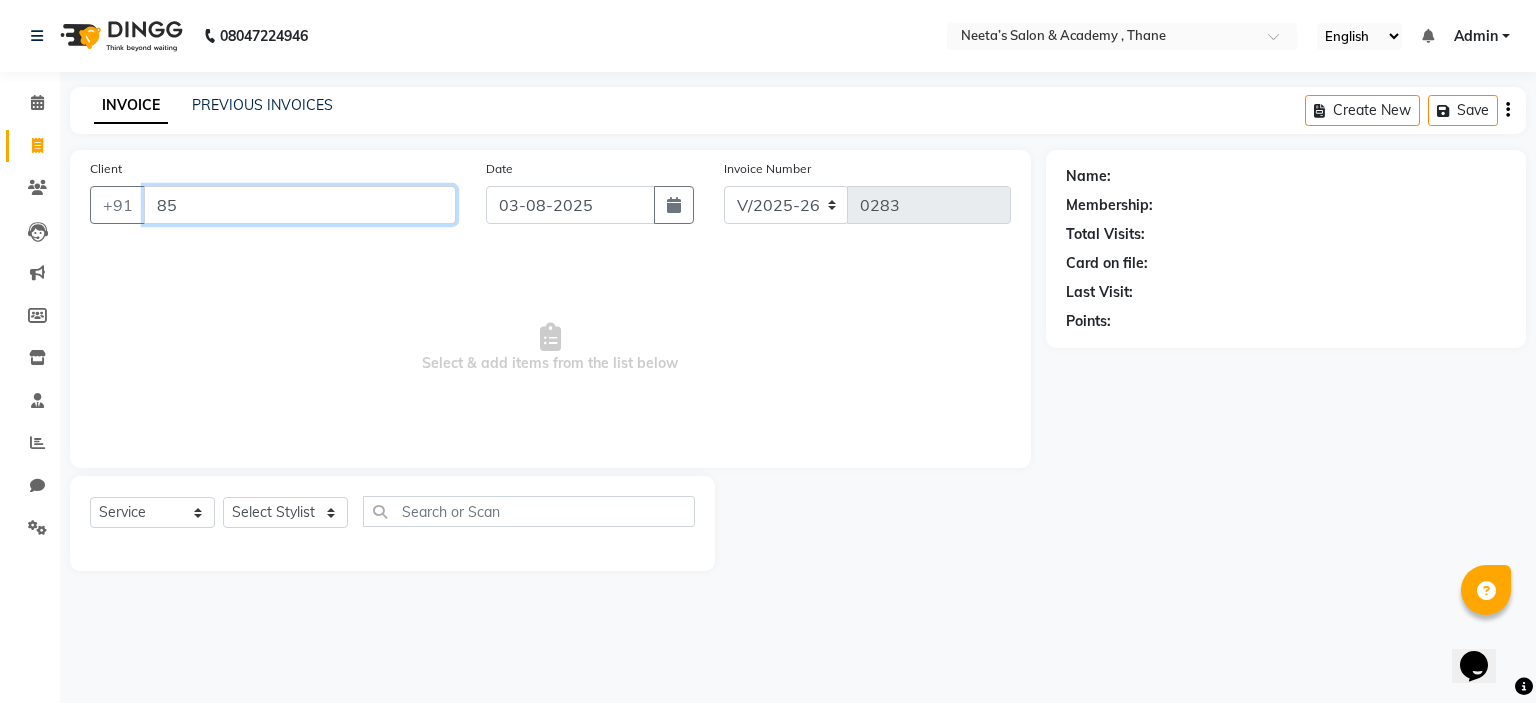 type on "8" 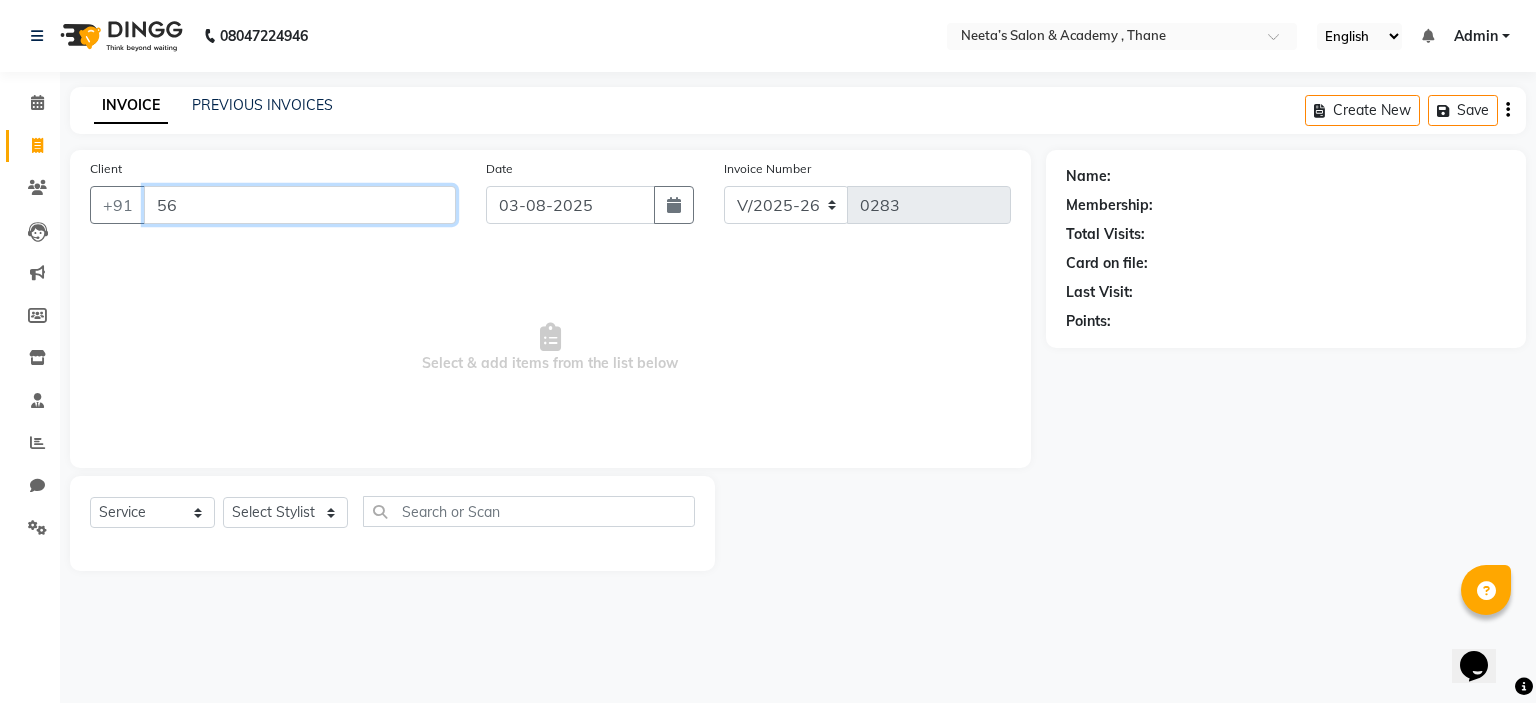 type on "5" 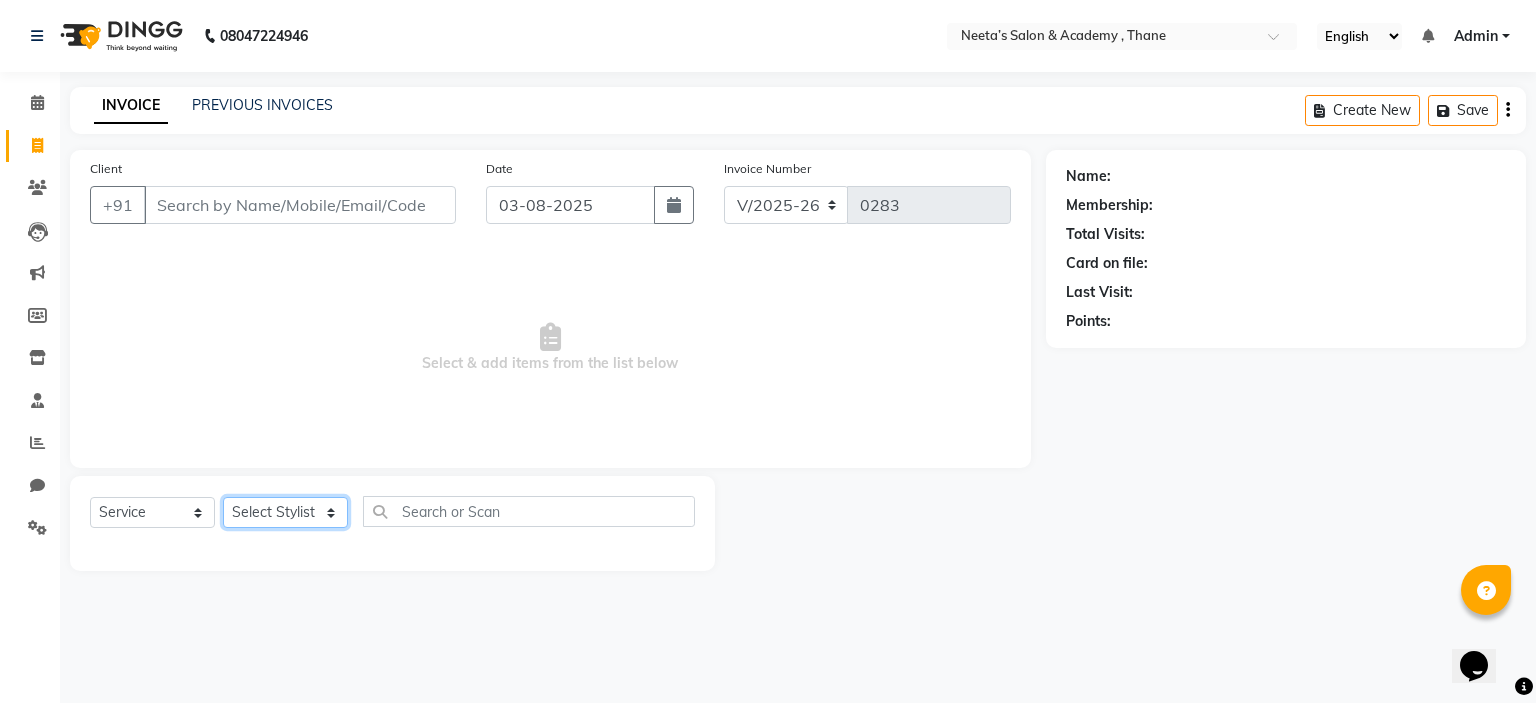 click on "Select Stylist  [FIRST] (Owner) [FIRST] [FIRST] [FIRST] [FIRST] [FIRST] [FIRST] [FIRST] [FIRST] [FIRST]" 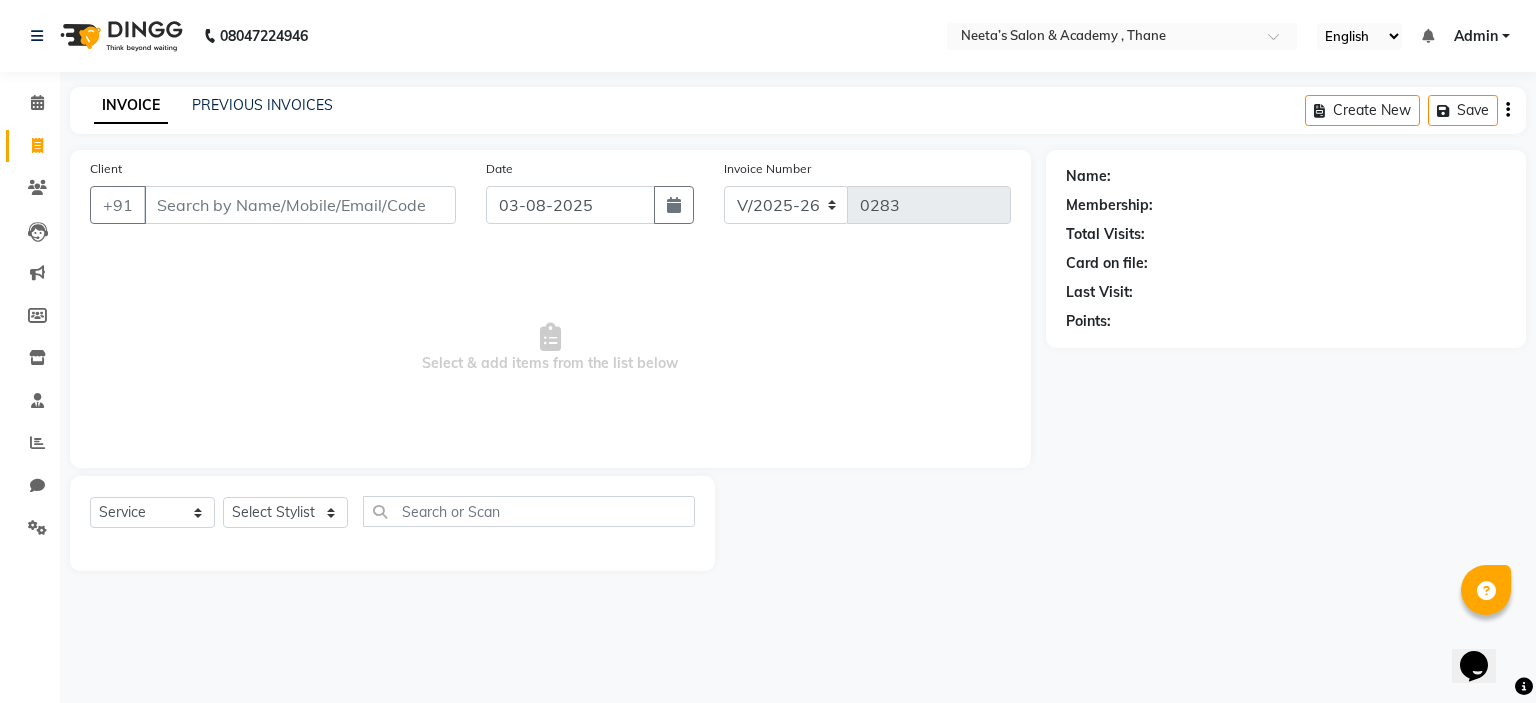 click on "Select & add items from the list below" at bounding box center (550, 348) 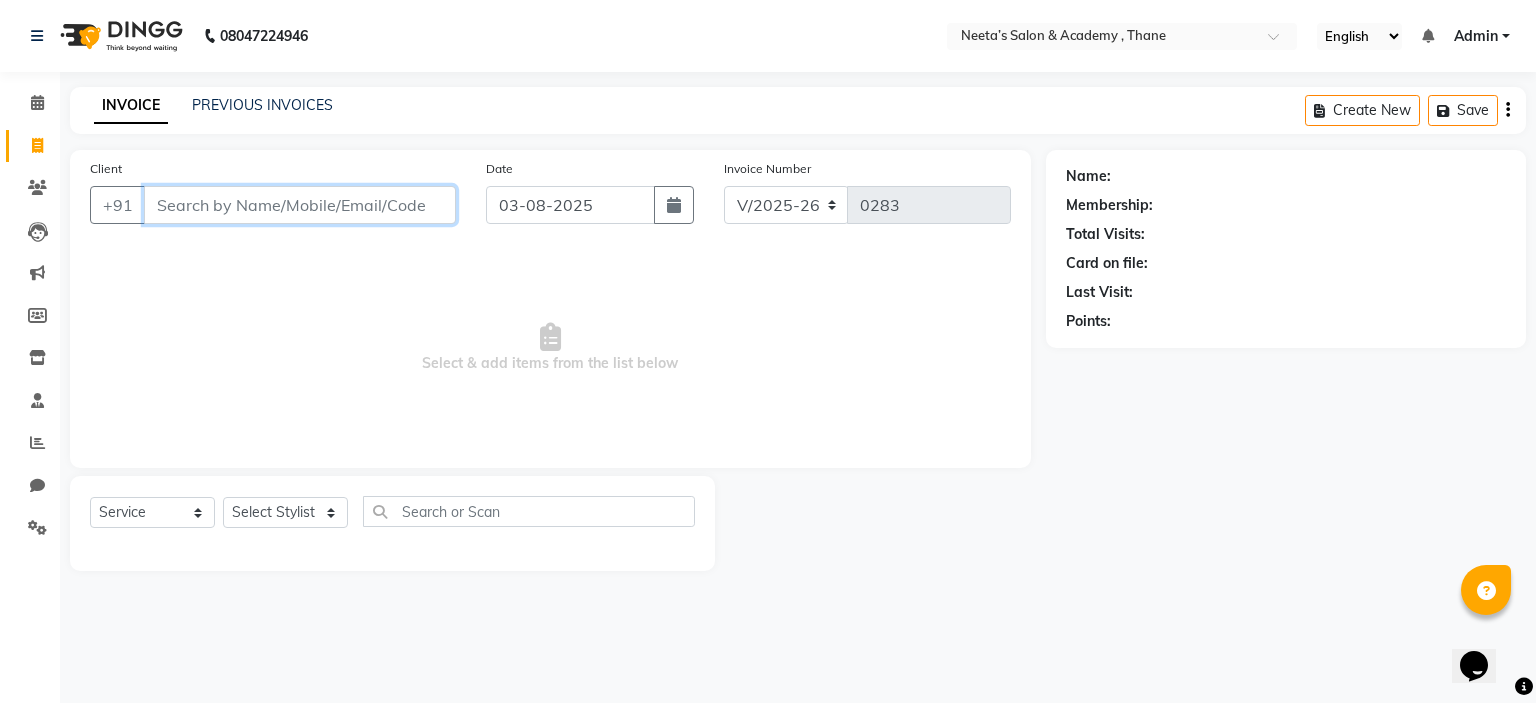click on "Client" at bounding box center (300, 205) 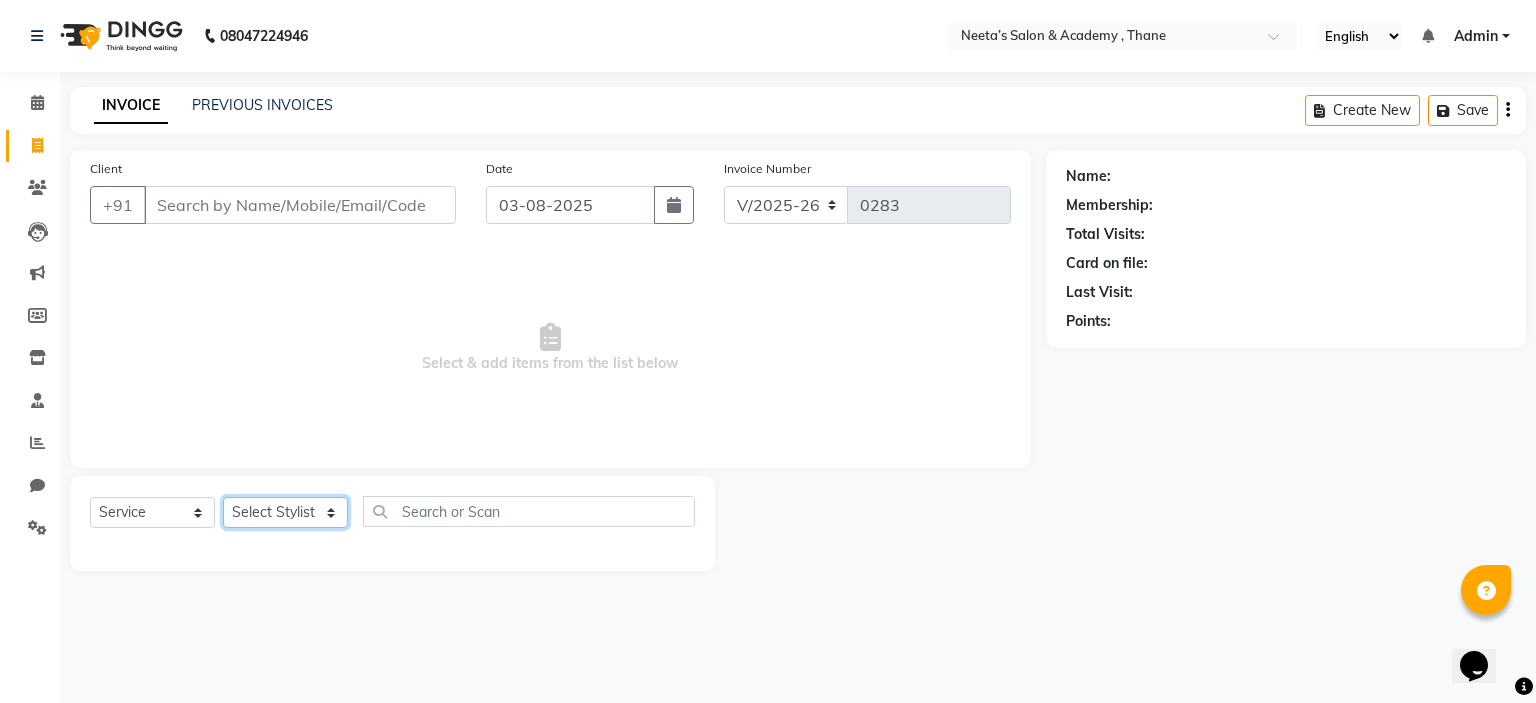 click on "Select Stylist  [FIRST] (Owner) [FIRST] [FIRST] [FIRST] [FIRST] [FIRST] [FIRST] [FIRST] [FIRST] [FIRST]" 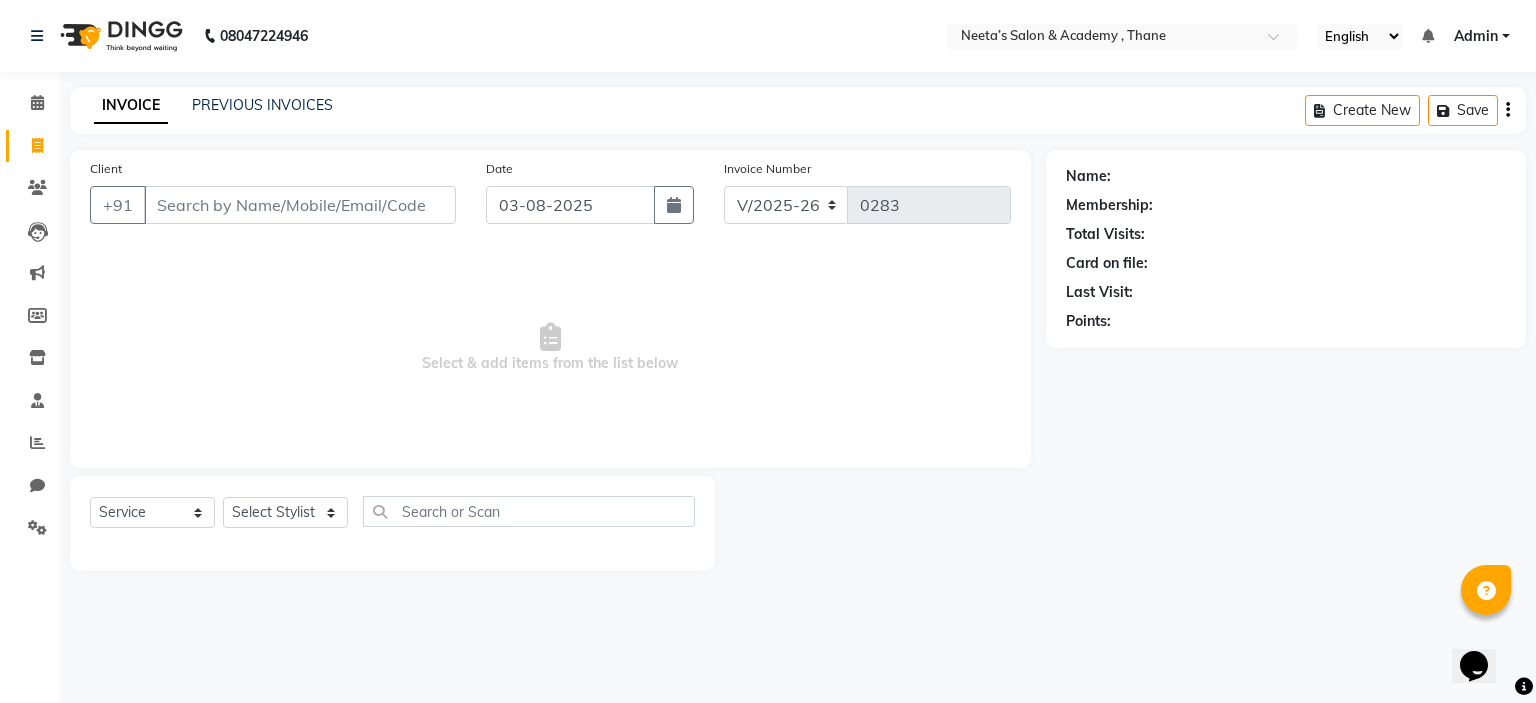 click on "Select & add items from the list below" at bounding box center [550, 348] 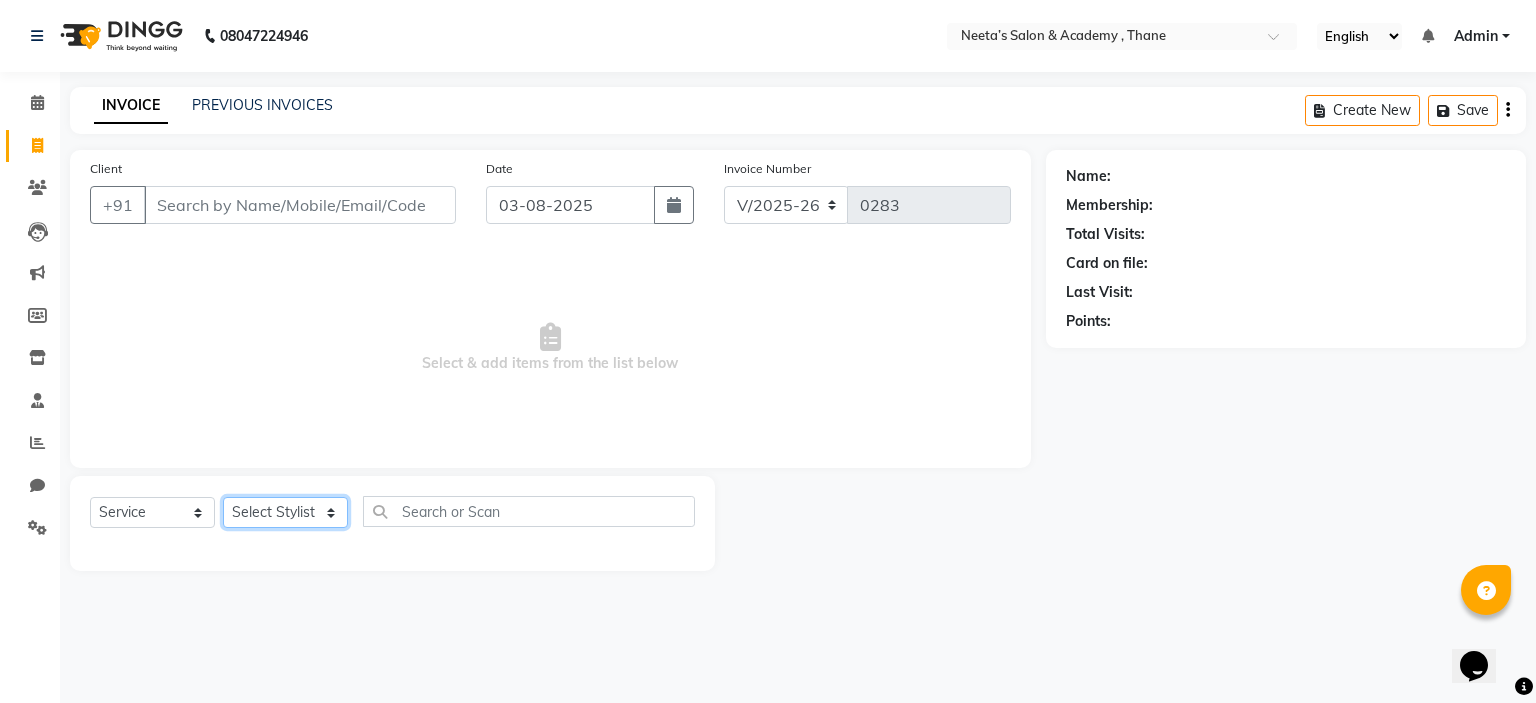 click on "Select Stylist  [FIRST] (Owner) [FIRST] [FIRST] [FIRST] [FIRST] [FIRST] [FIRST] [FIRST] [FIRST] [FIRST]" 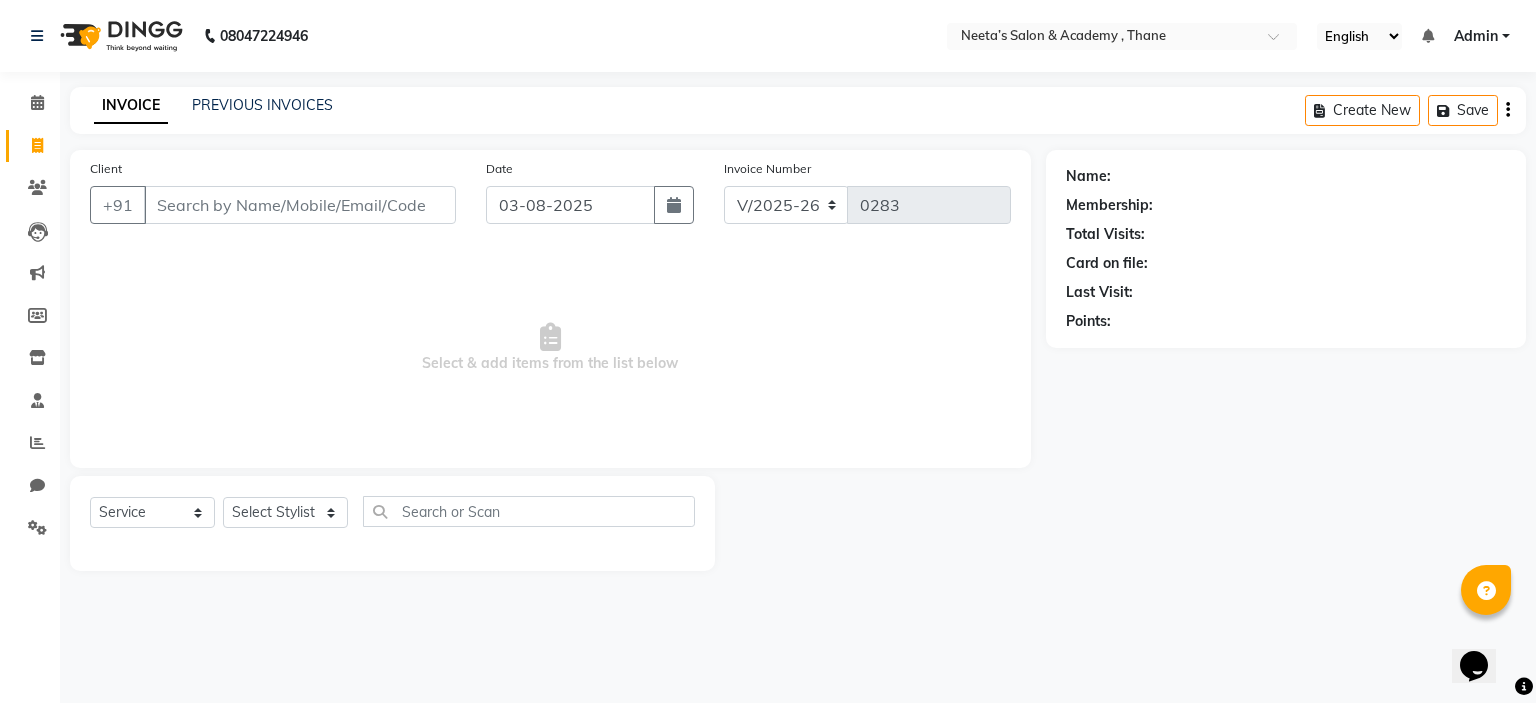 click on "Select & add items from the list below" at bounding box center [550, 348] 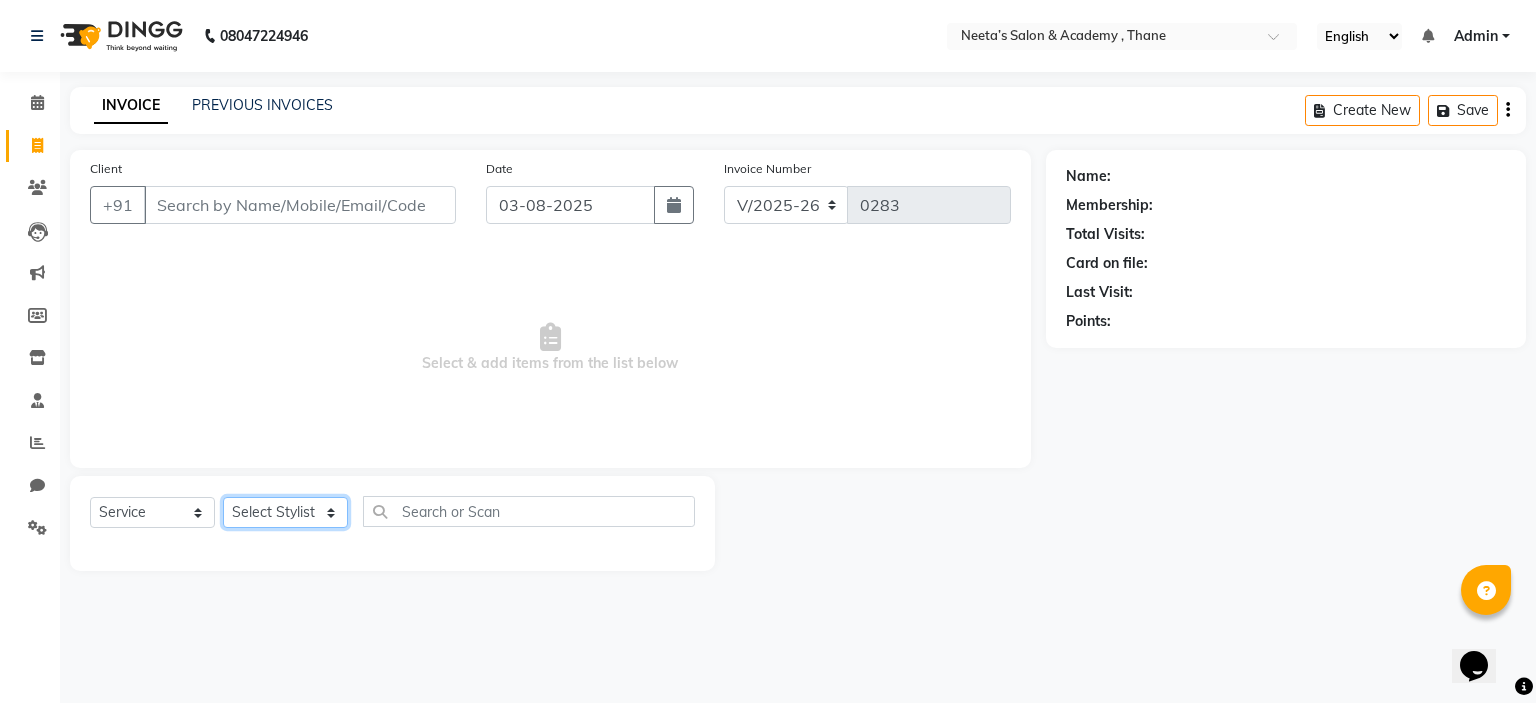 click on "Select Stylist  [FIRST] (Owner) [FIRST] [FIRST] [FIRST] [FIRST] [FIRST] [FIRST] [FIRST] [FIRST] [FIRST]" 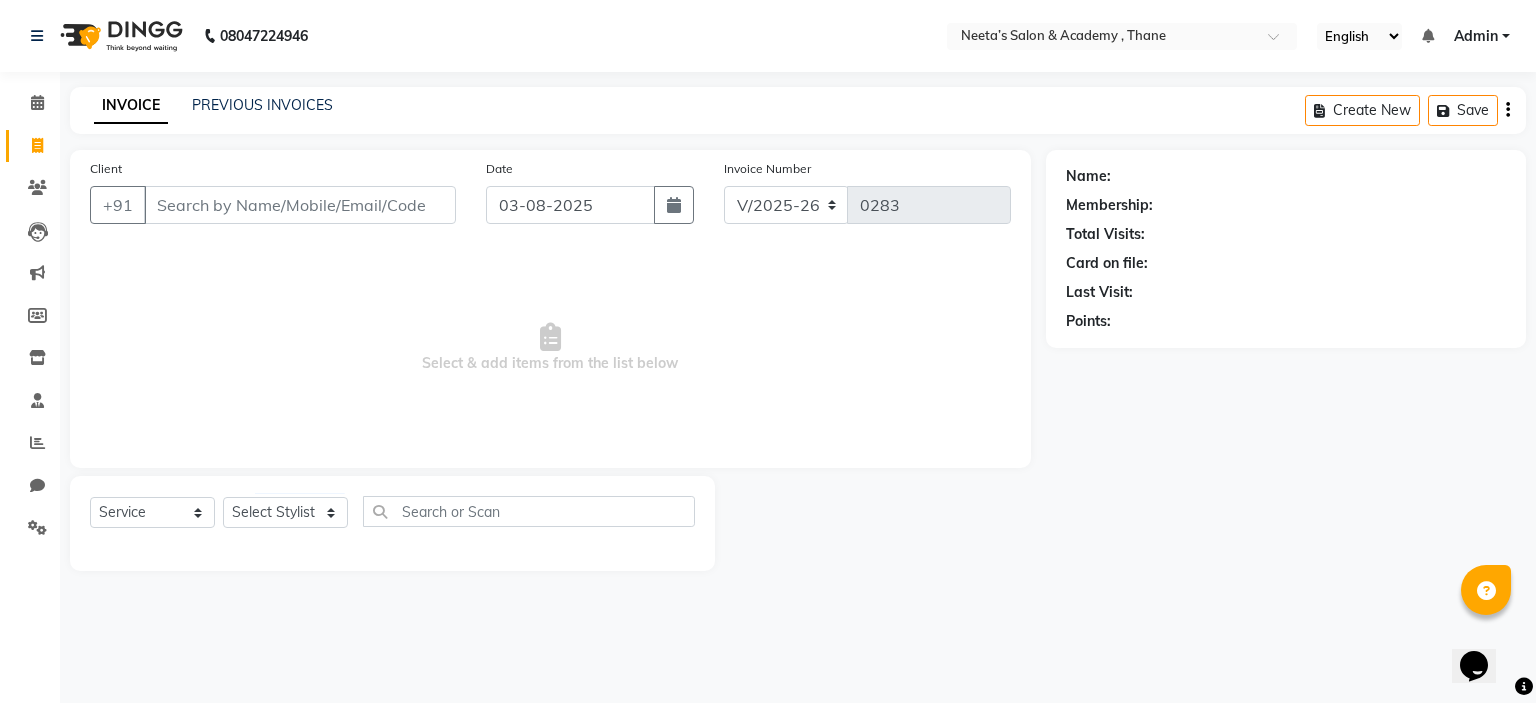 click on "Select & add items from the list below" at bounding box center (550, 348) 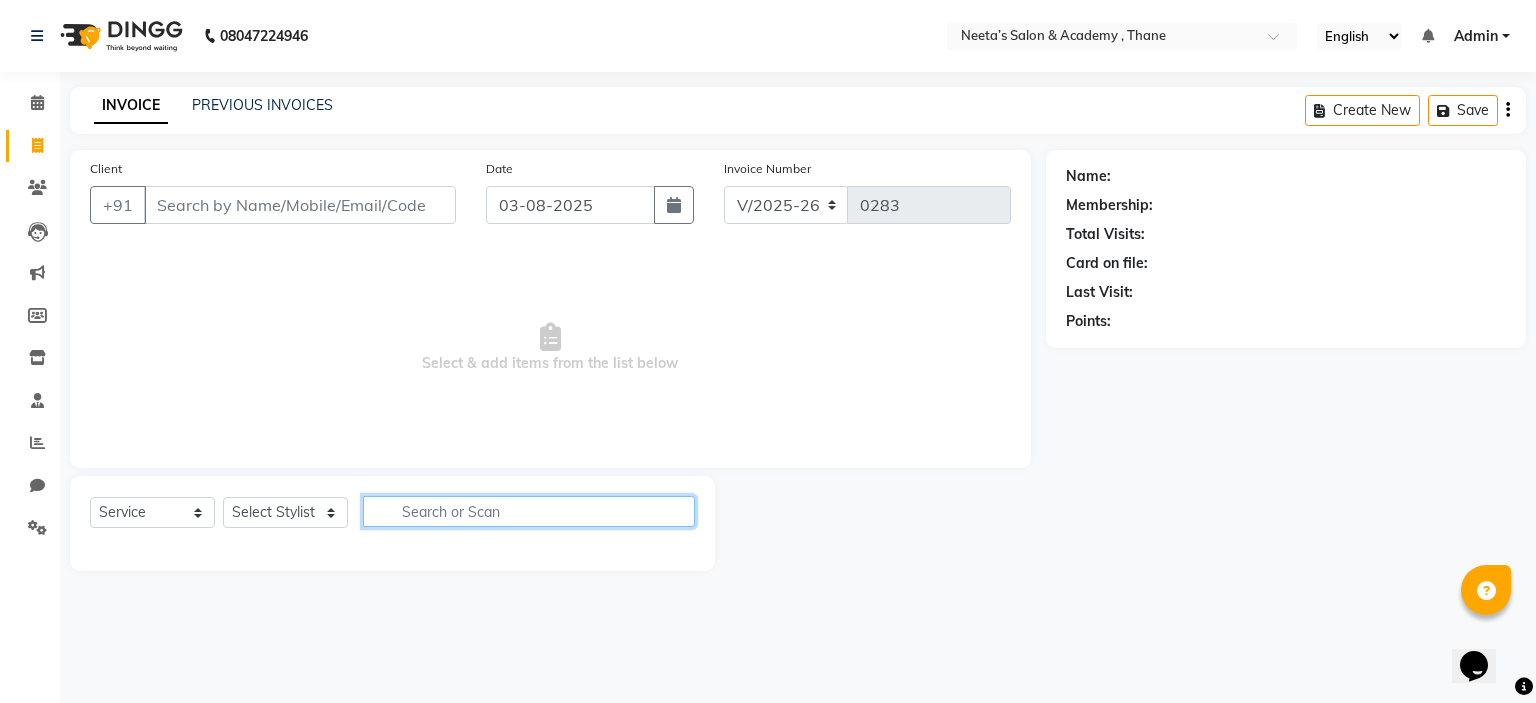 click 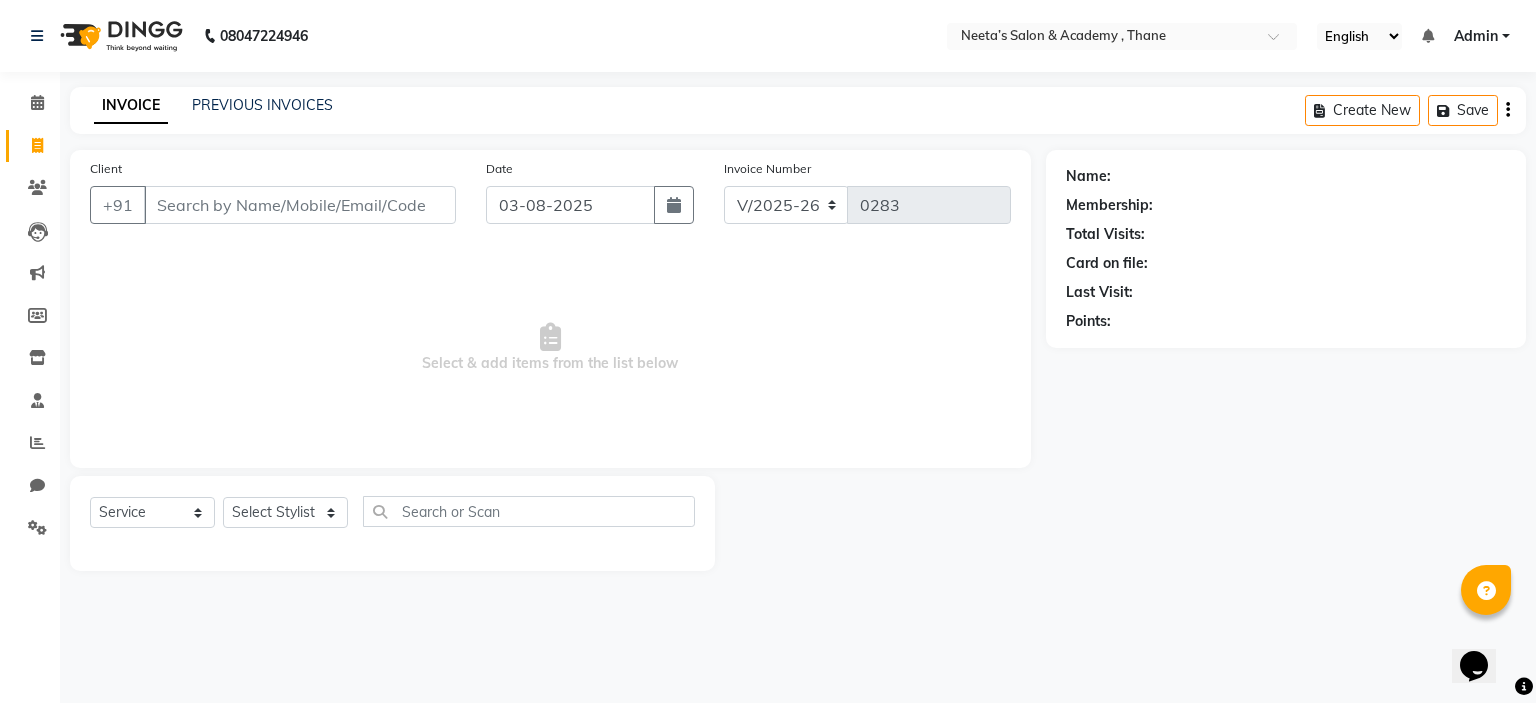 click on "Select & add items from the list below" at bounding box center [550, 348] 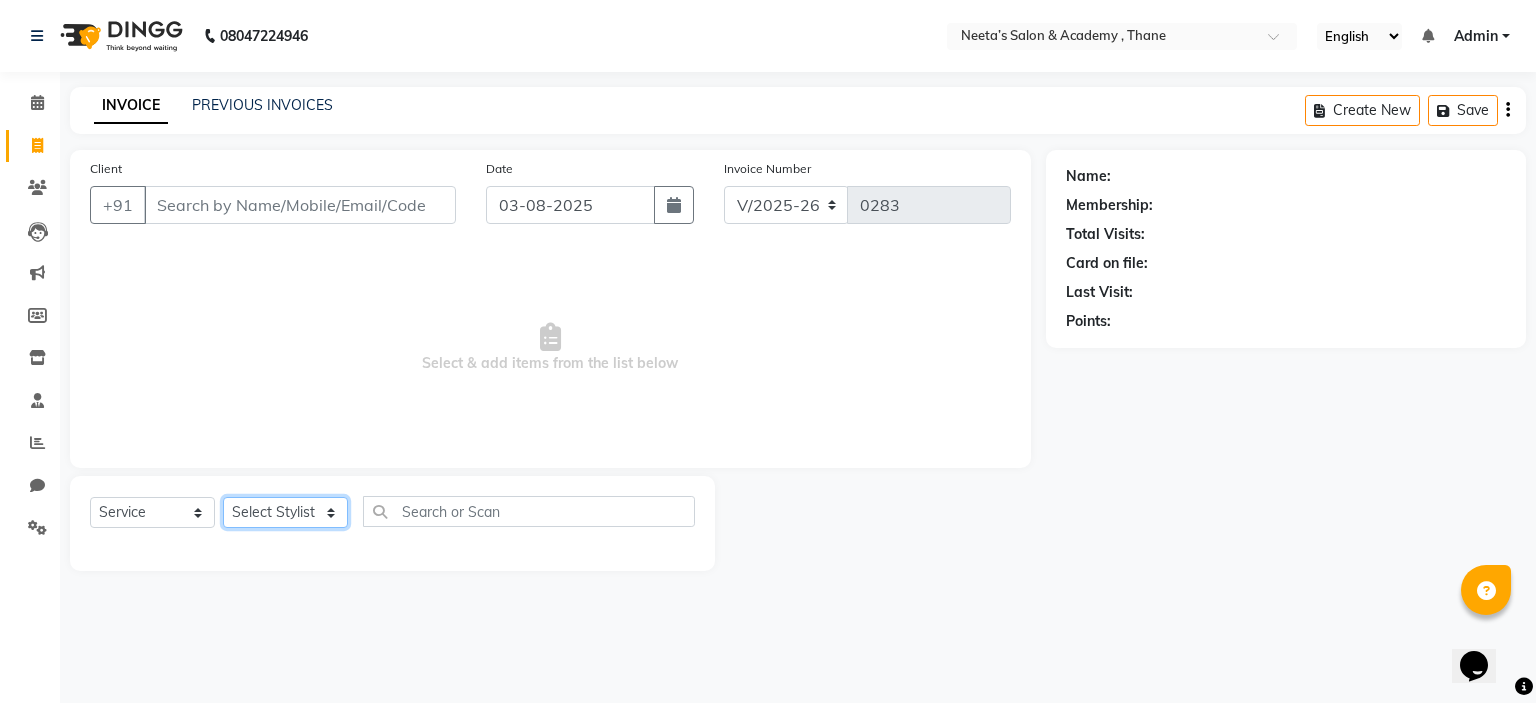 click on "Select Stylist  [FIRST] (Owner) [FIRST] [FIRST] [FIRST] [FIRST] [FIRST] [FIRST] [FIRST] [FIRST] [FIRST]" 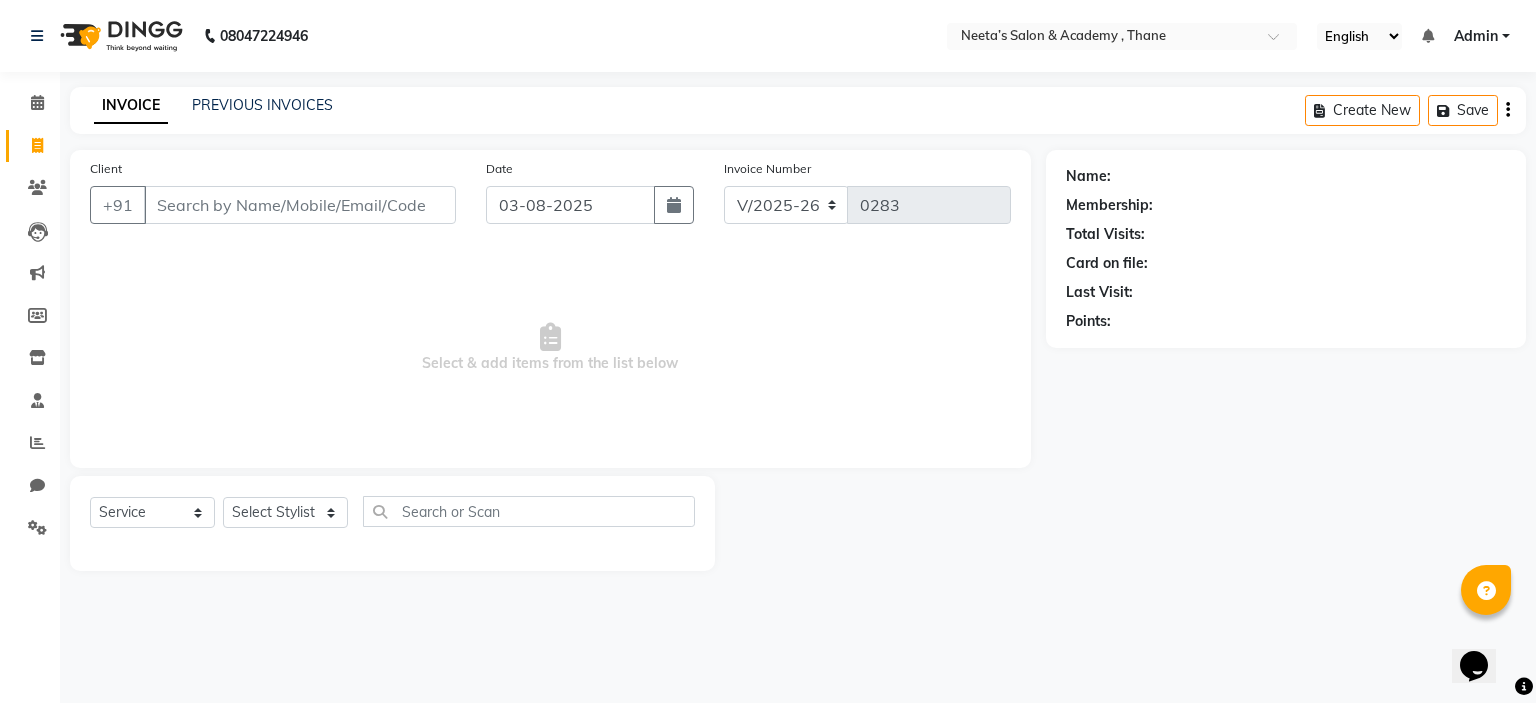click on "Select  Service  Product  Membership  Package Voucher Prepaid Gift Card  Select Stylist  [FIRST] (Owner) [FIRST] [FIRST] [FIRST] [FIRST] [FIRST] [FIRST] [FIRST] [FIRST] [FIRST]" 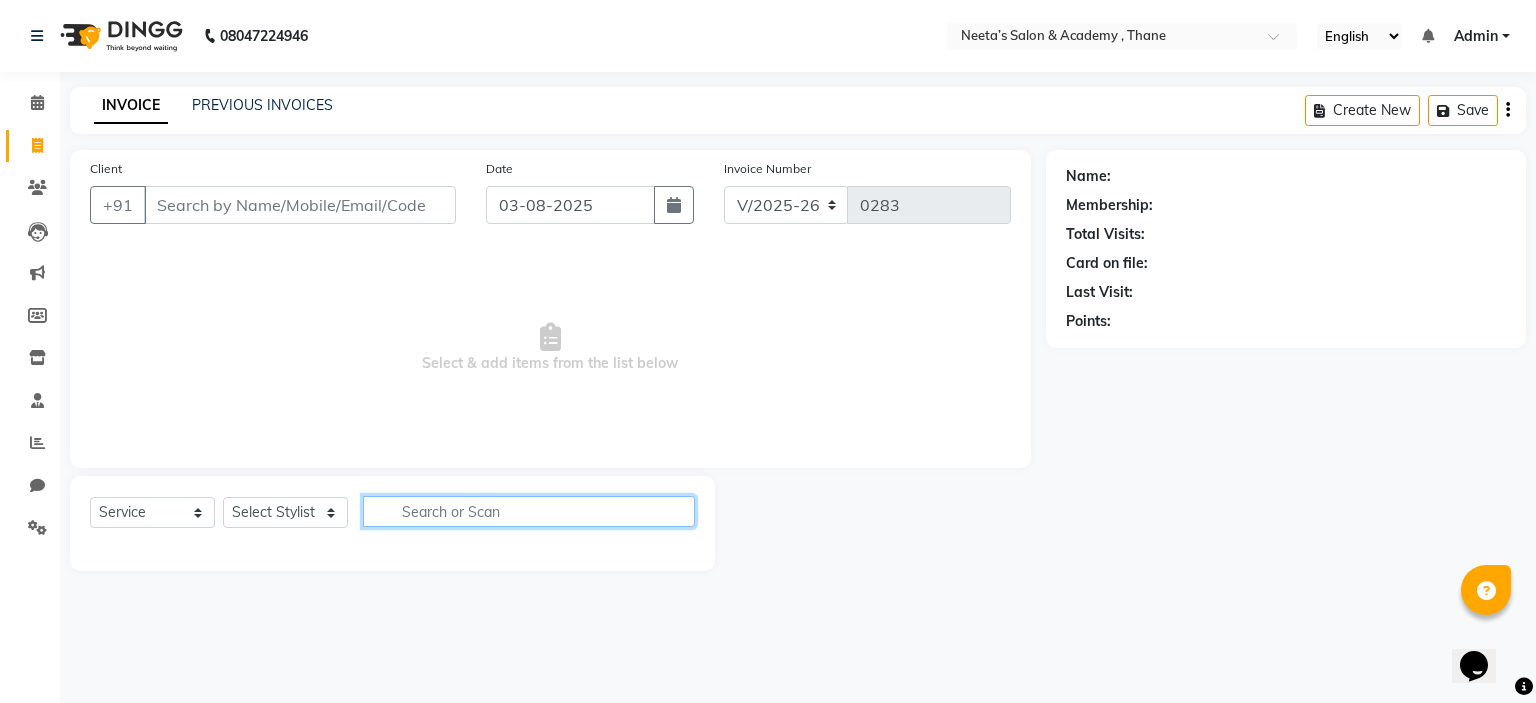 click 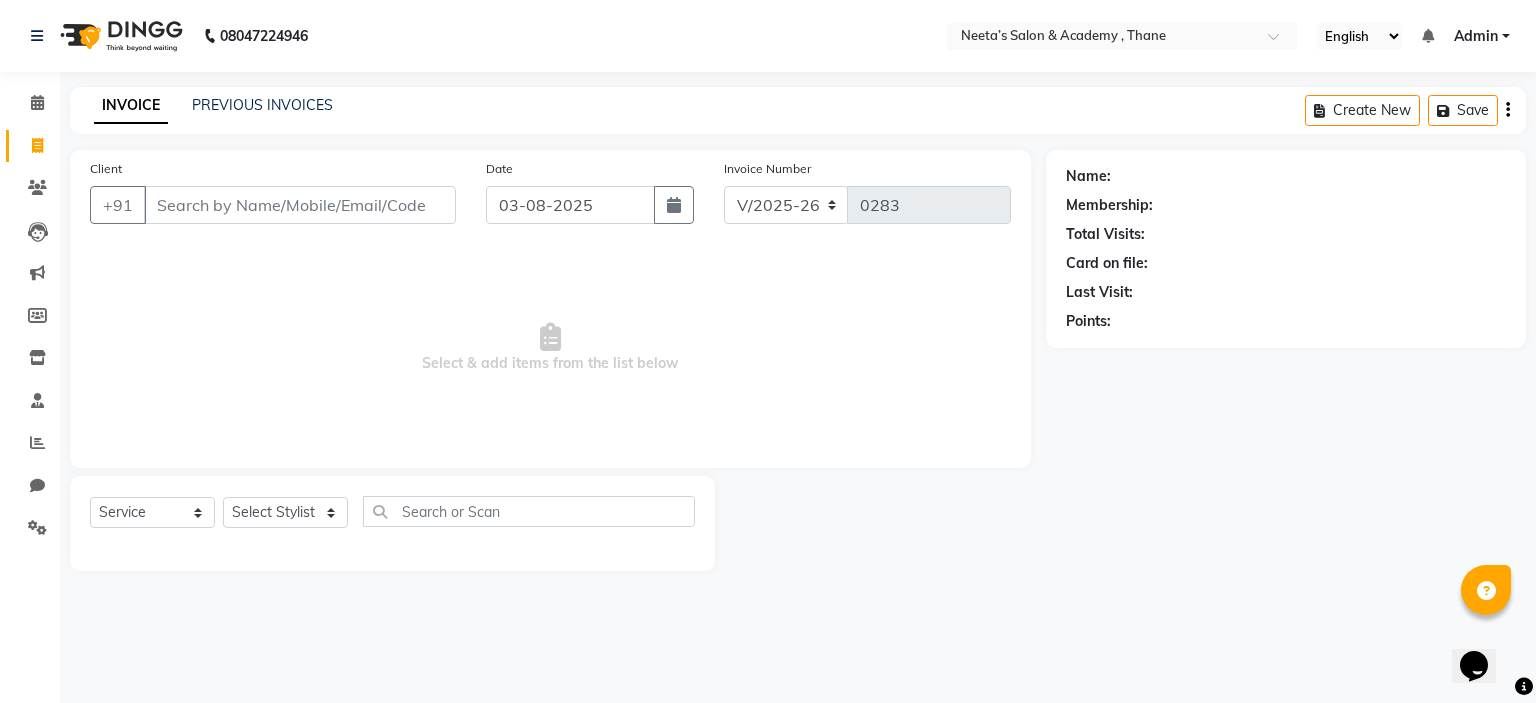 click on "Select & add items from the list below" at bounding box center [550, 348] 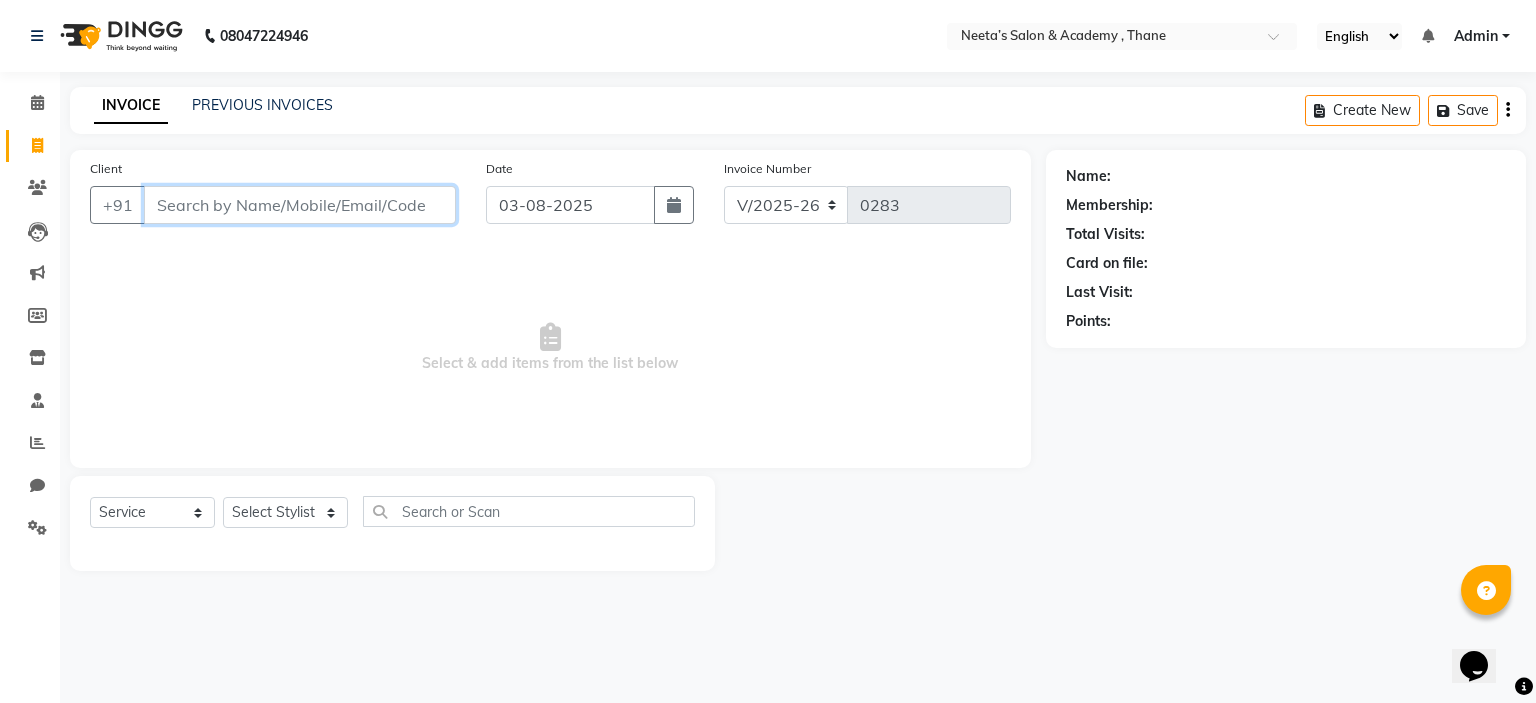 click on "Client" at bounding box center [300, 205] 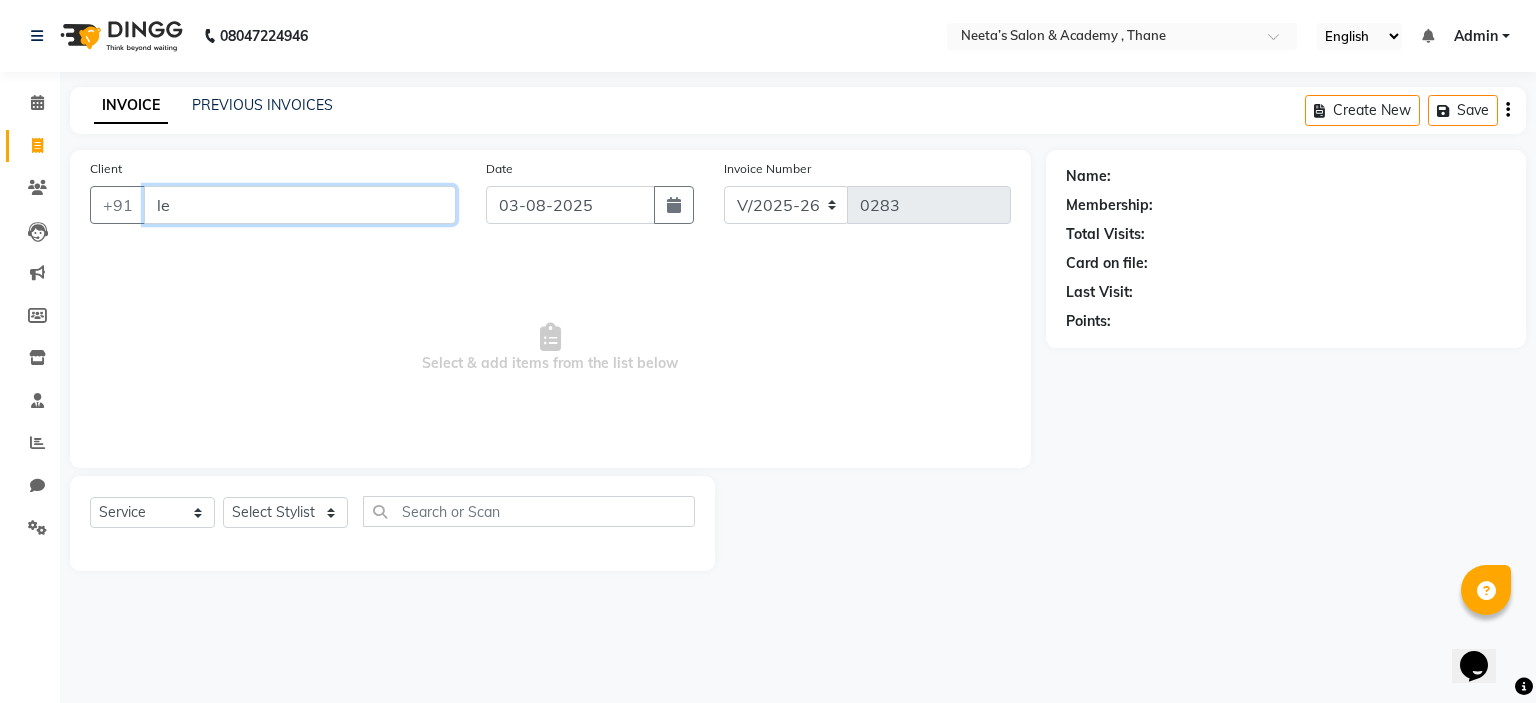 type on "l" 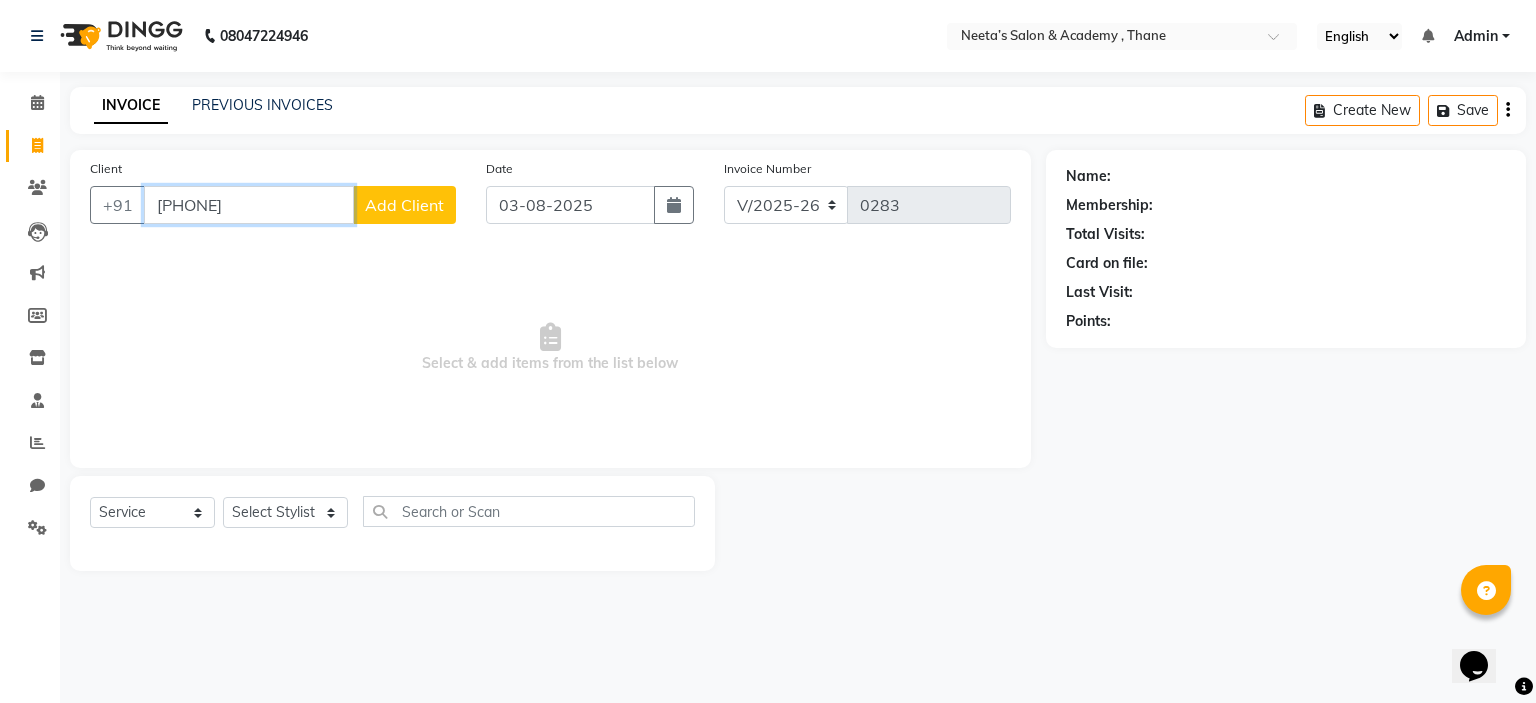 type on "9833437595" 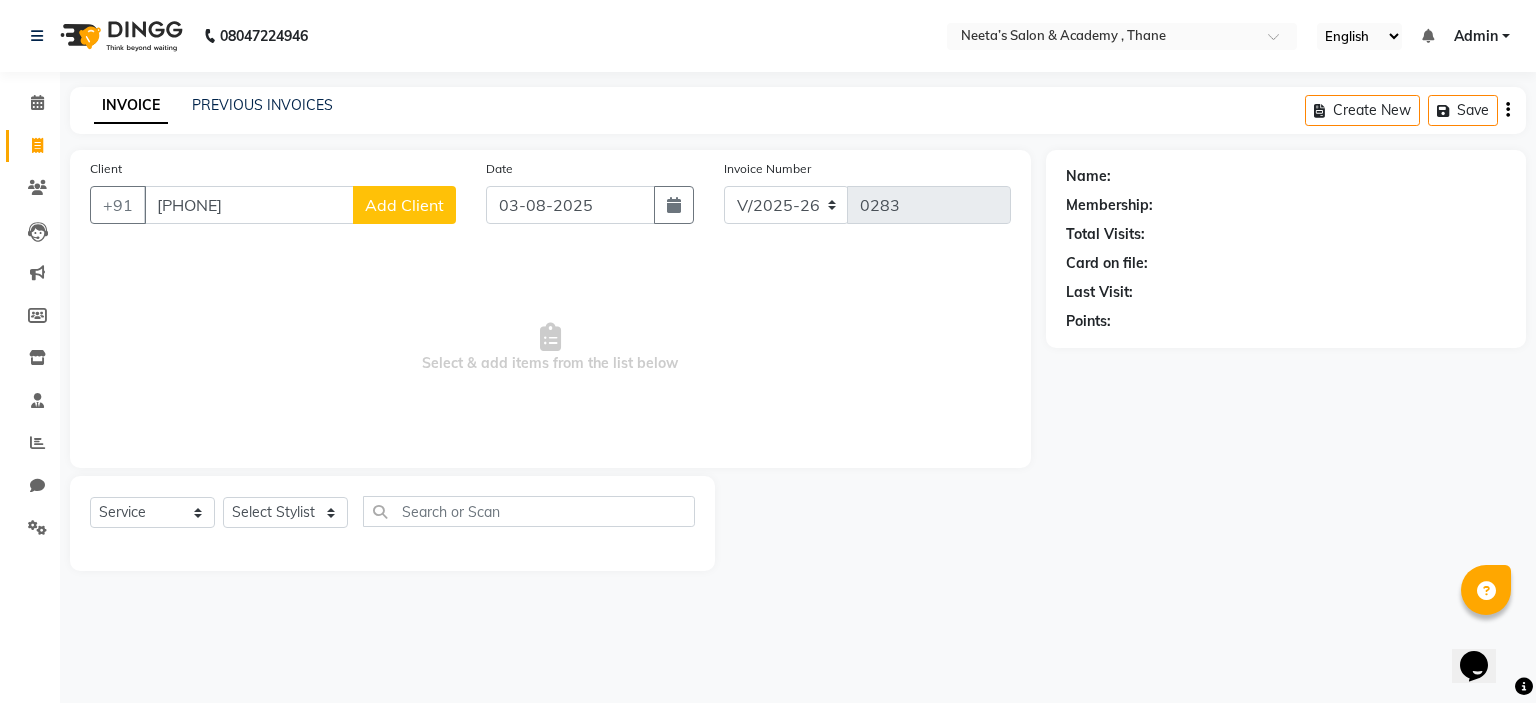 click on "Add Client" 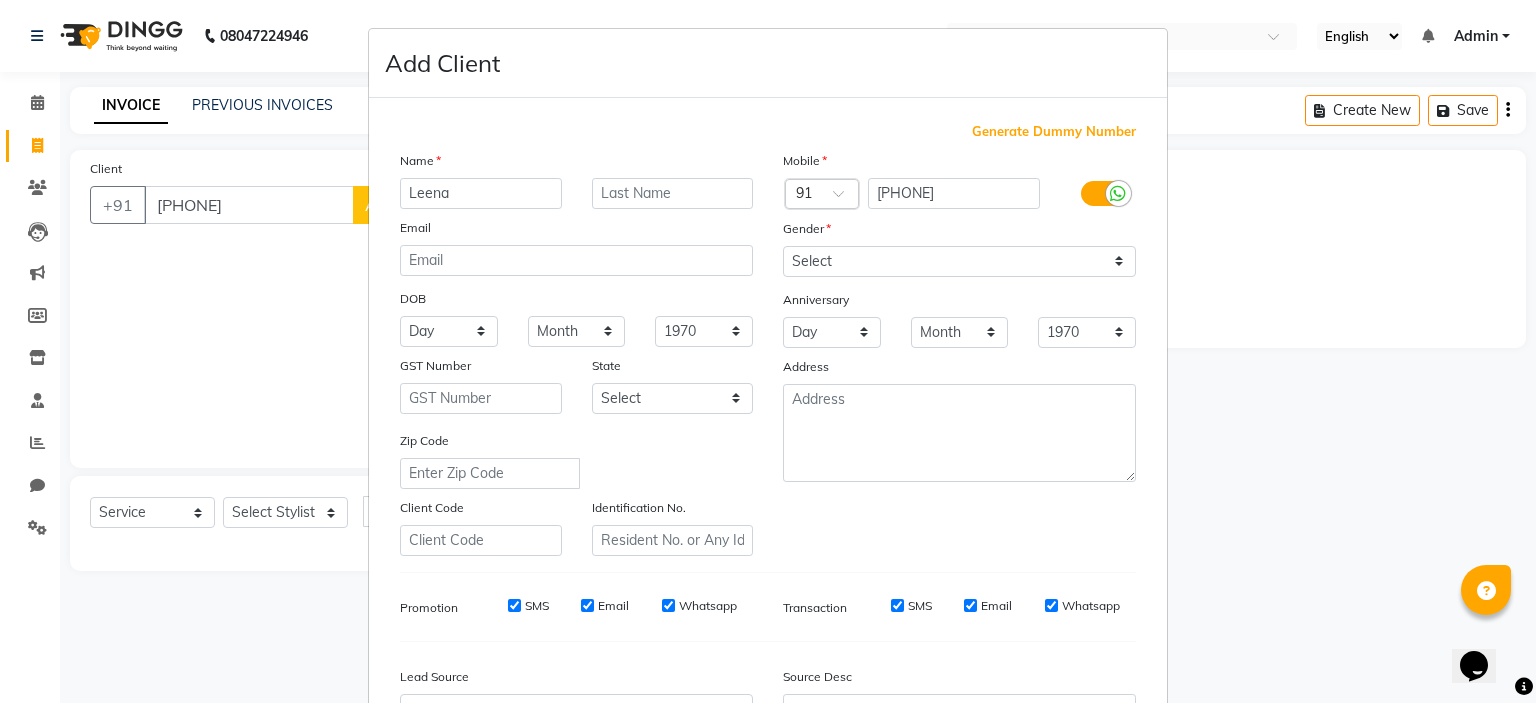 type on "Leena" 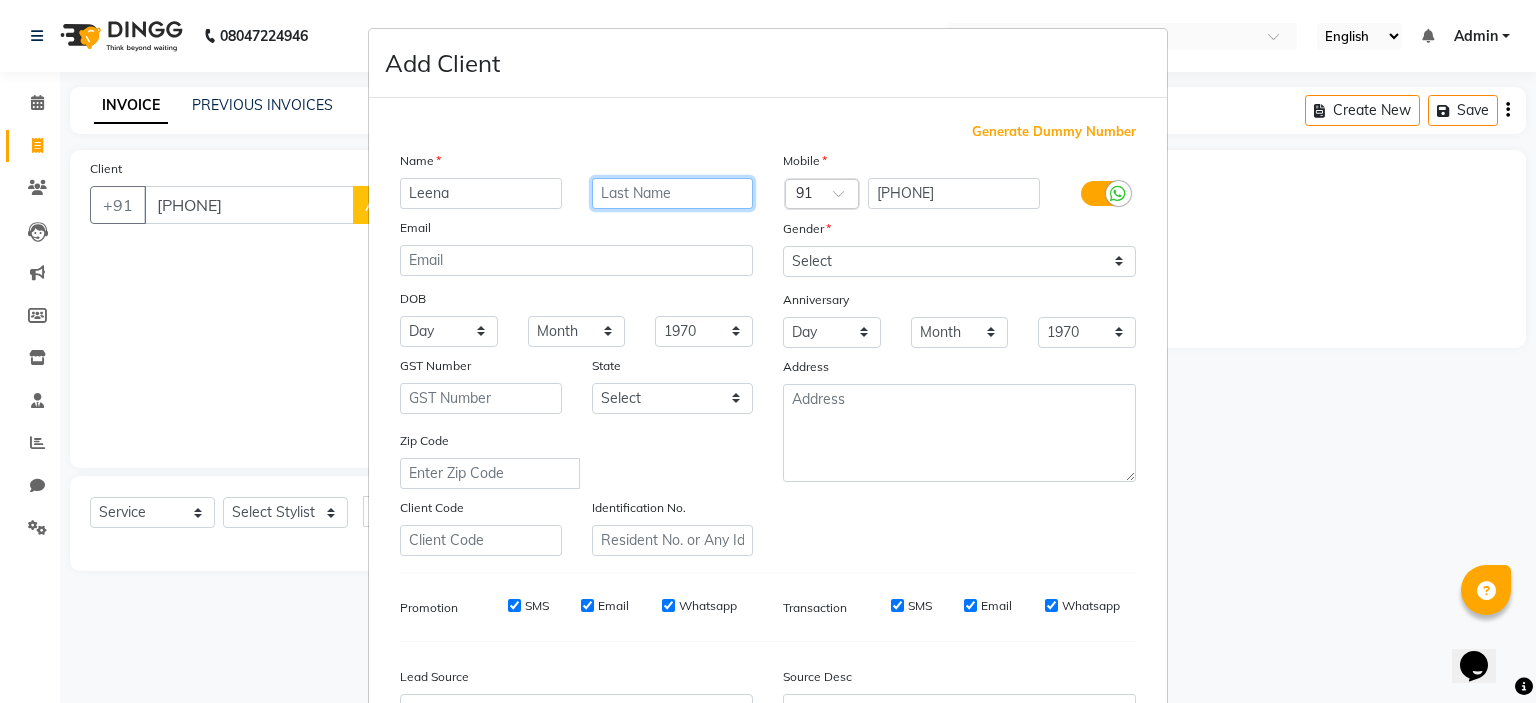 click at bounding box center [673, 193] 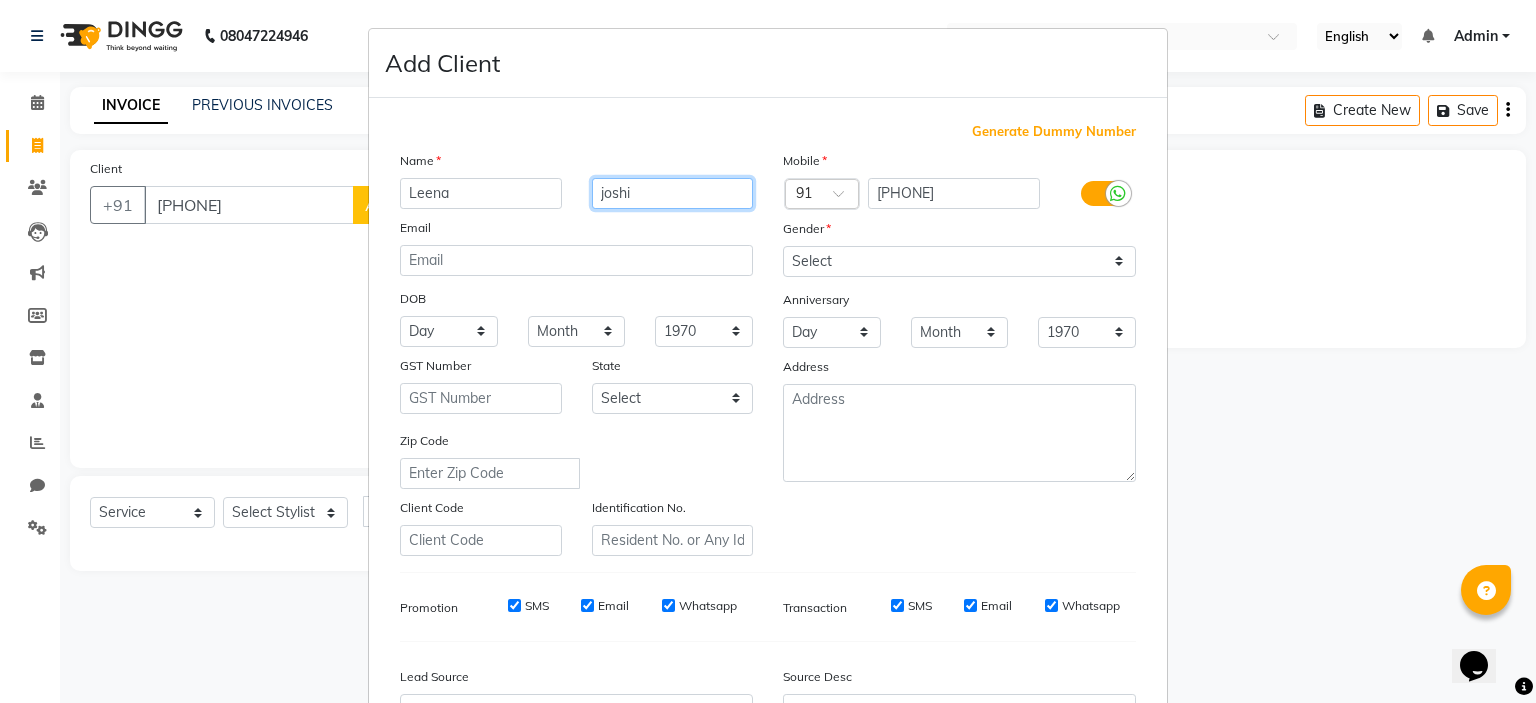 type on "joshi" 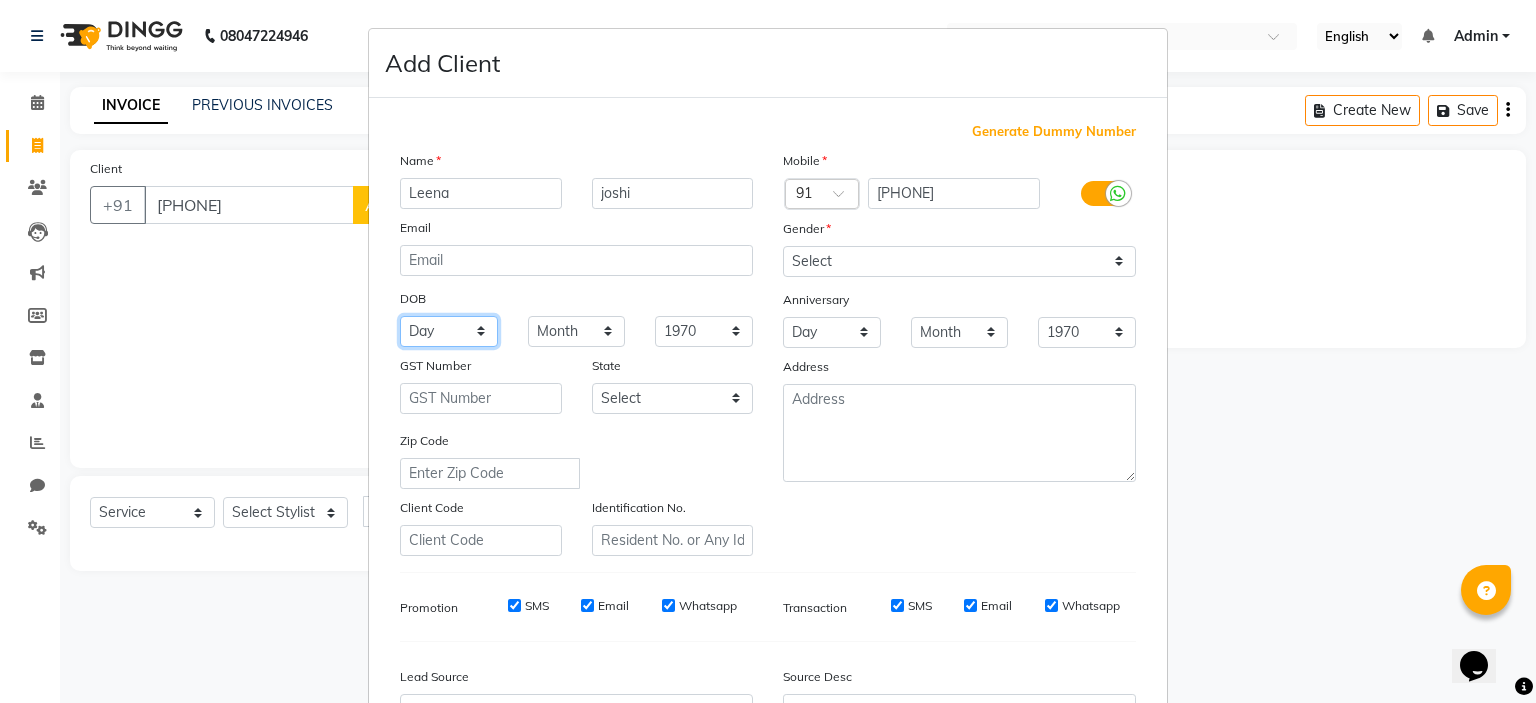click on "Day 01 02 03 04 05 06 07 08 09 10 11 12 13 14 15 16 17 18 19 20 21 22 23 24 25 26 27 28 29 30 31" at bounding box center (449, 331) 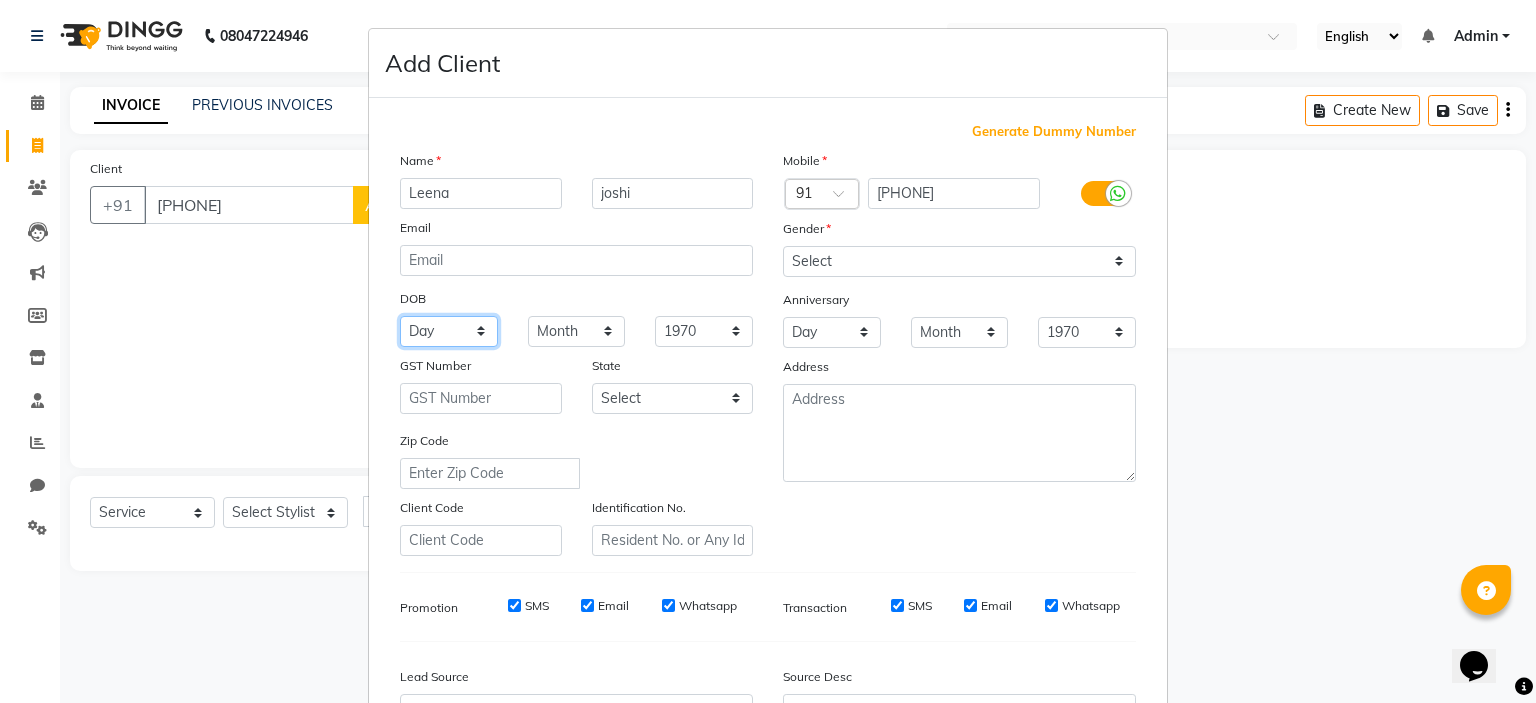 select on "16" 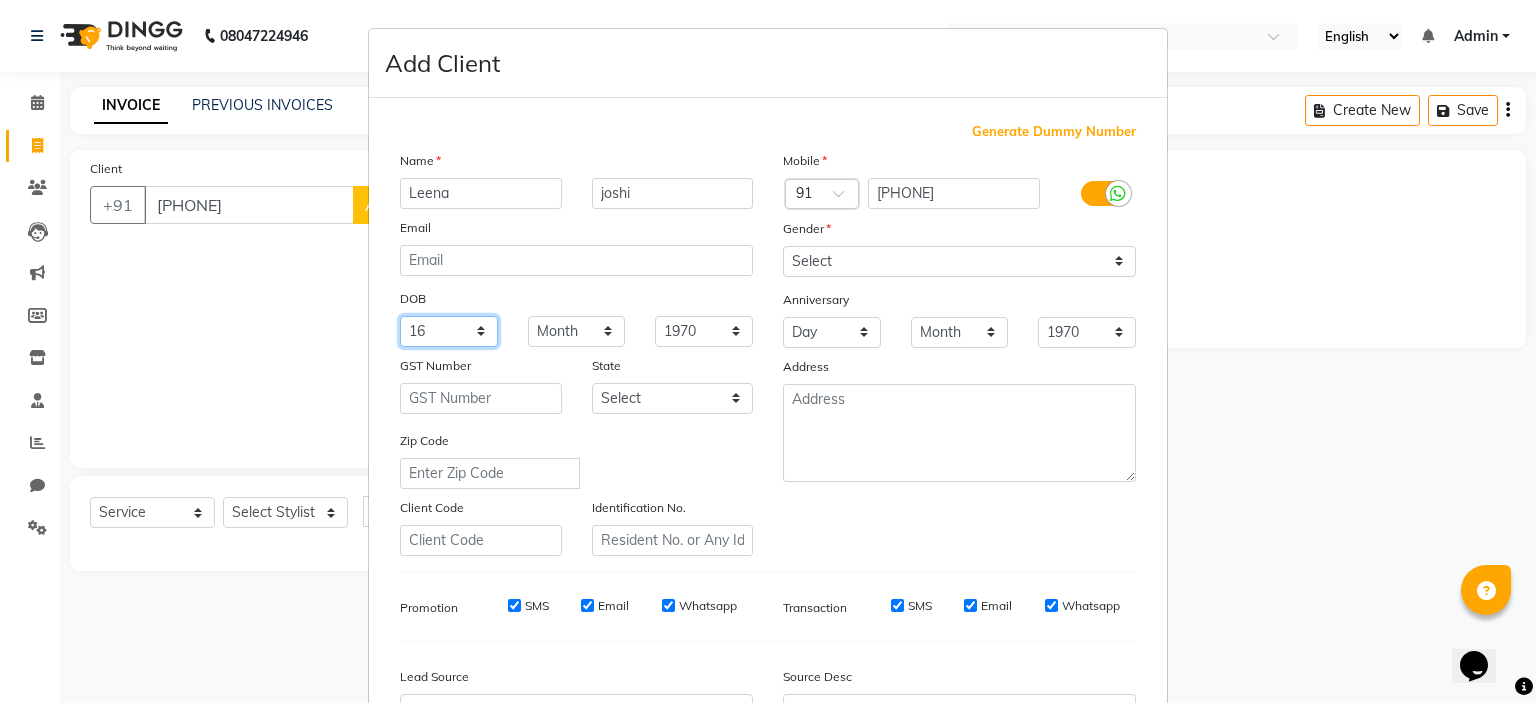 click on "Day 01 02 03 04 05 06 07 08 09 10 11 12 13 14 15 16 17 18 19 20 21 22 23 24 25 26 27 28 29 30 31" at bounding box center (449, 331) 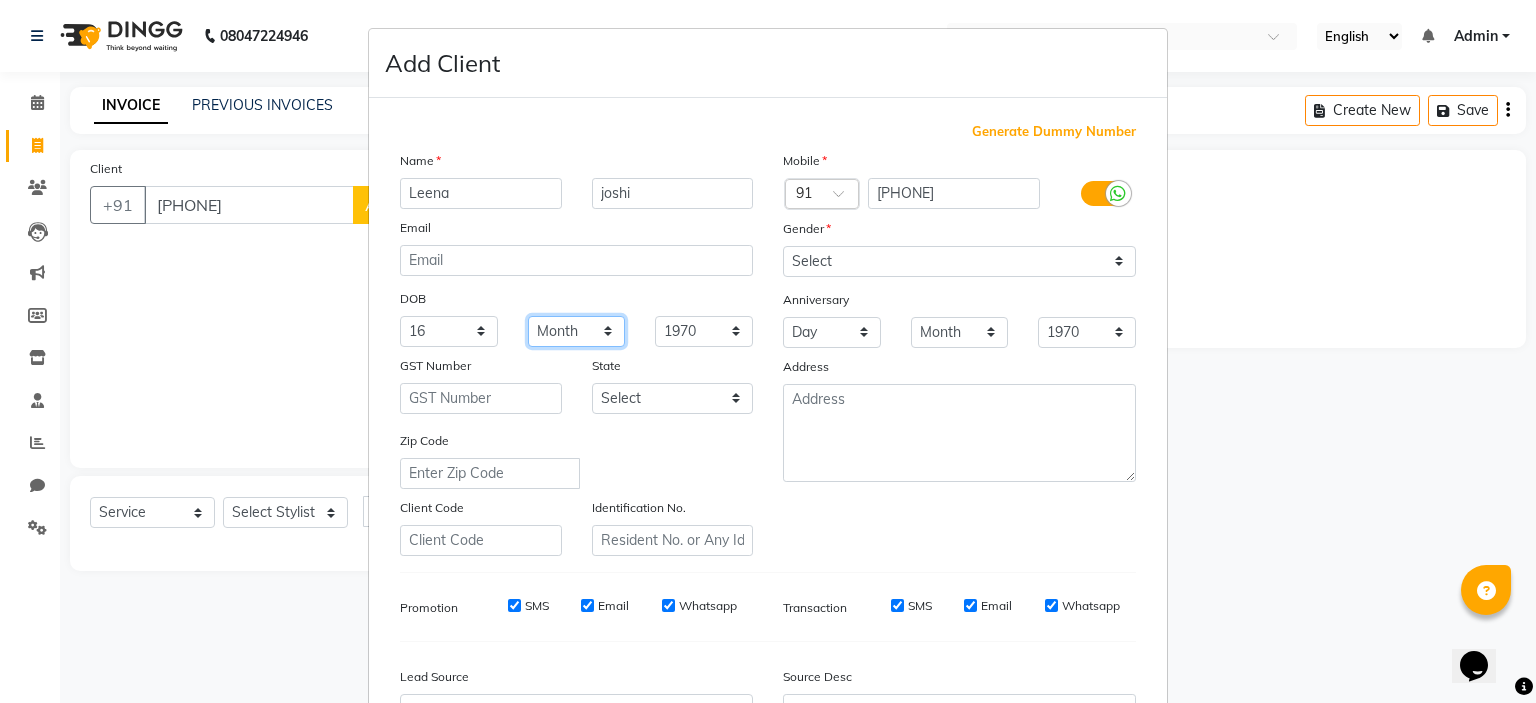 click on "Month January February March April May June July August September October November December" at bounding box center (577, 331) 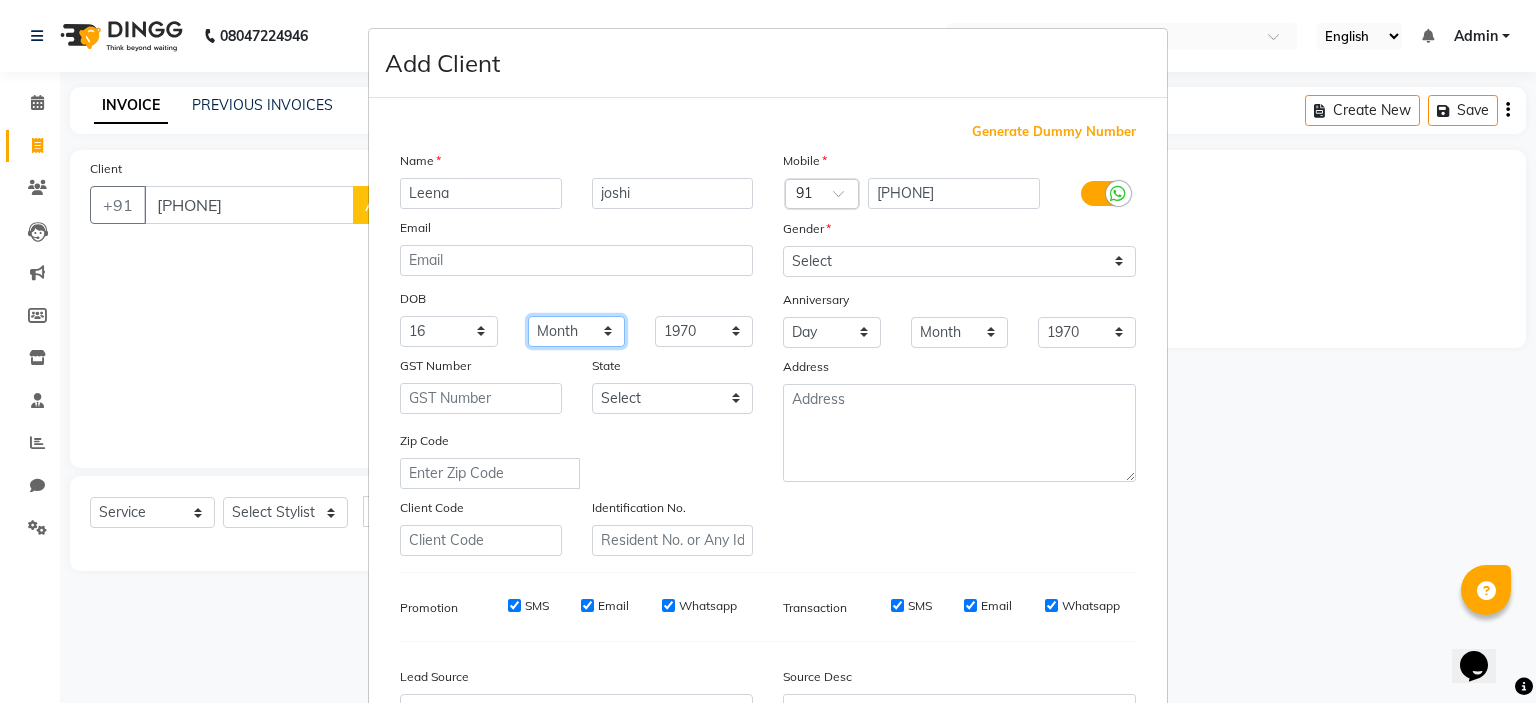 select on "04" 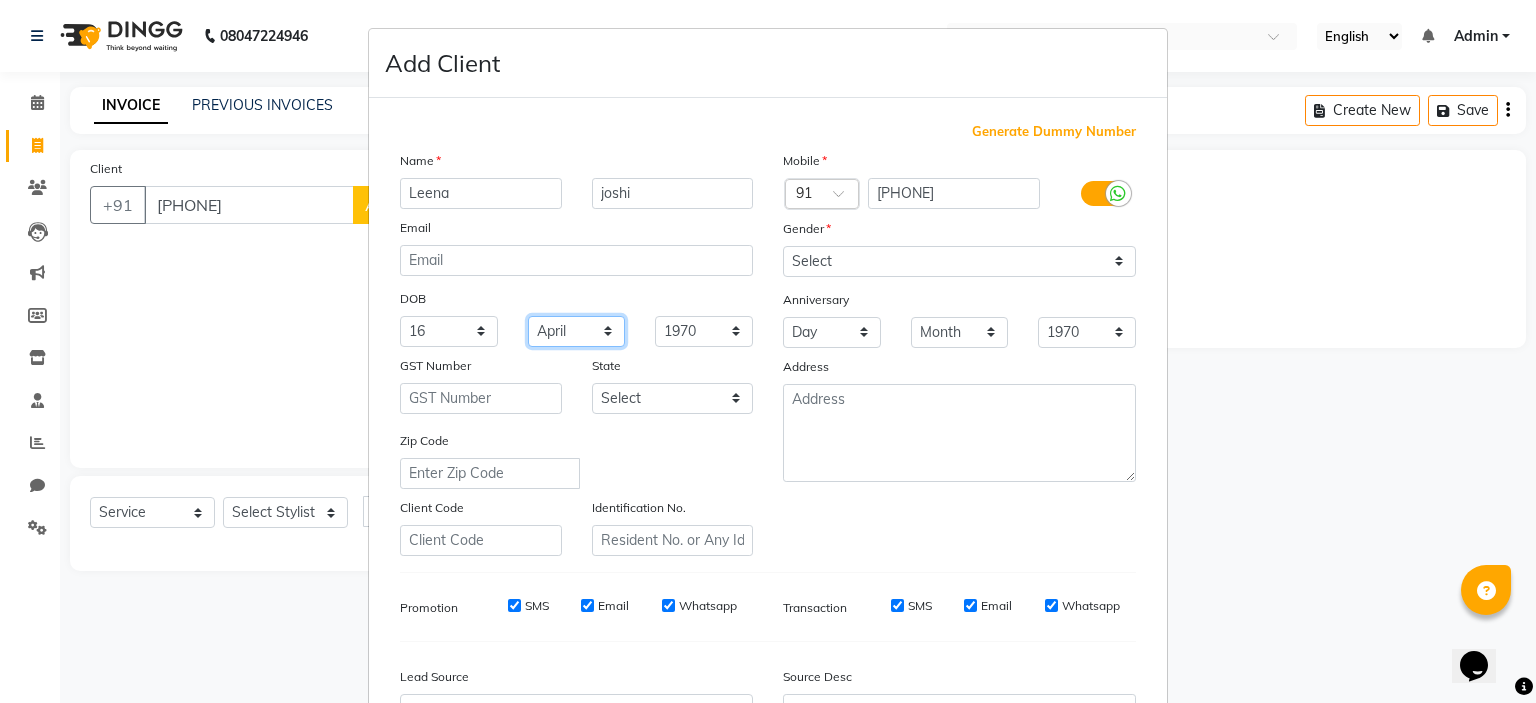 click on "Month January February March April May June July August September October November December" at bounding box center (577, 331) 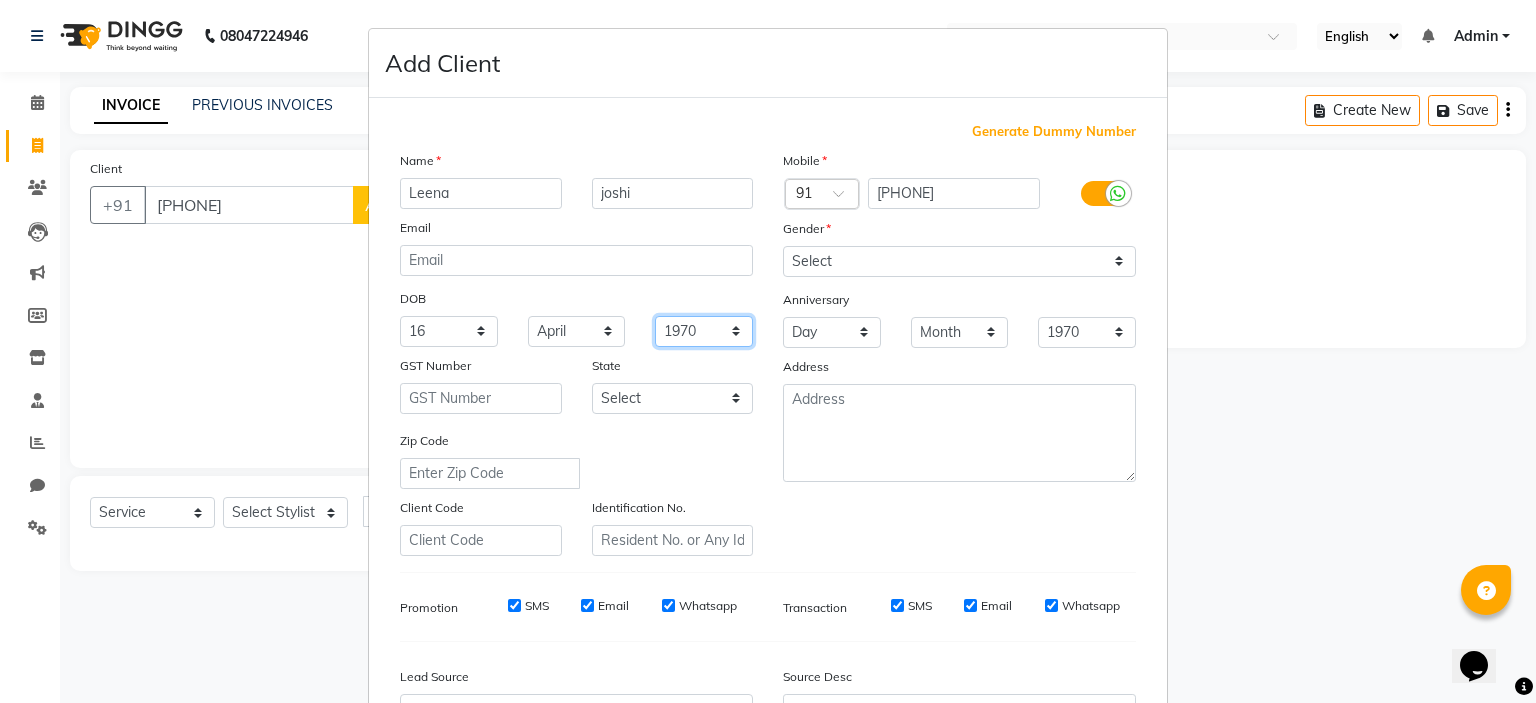 click on "1940 1941 1942 1943 1944 1945 1946 1947 1948 1949 1950 1951 1952 1953 1954 1955 1956 1957 1958 1959 1960 1961 1962 1963 1964 1965 1966 1967 1968 1969 1970 1971 1972 1973 1974 1975 1976 1977 1978 1979 1980 1981 1982 1983 1984 1985 1986 1987 1988 1989 1990 1991 1992 1993 1994 1995 1996 1997 1998 1999 2000 2001 2002 2003 2004 2005 2006 2007 2008 2009 2010 2011 2012 2013 2014 2015 2016 2017 2018 2019 2020 2021 2022 2023 2024" at bounding box center (704, 331) 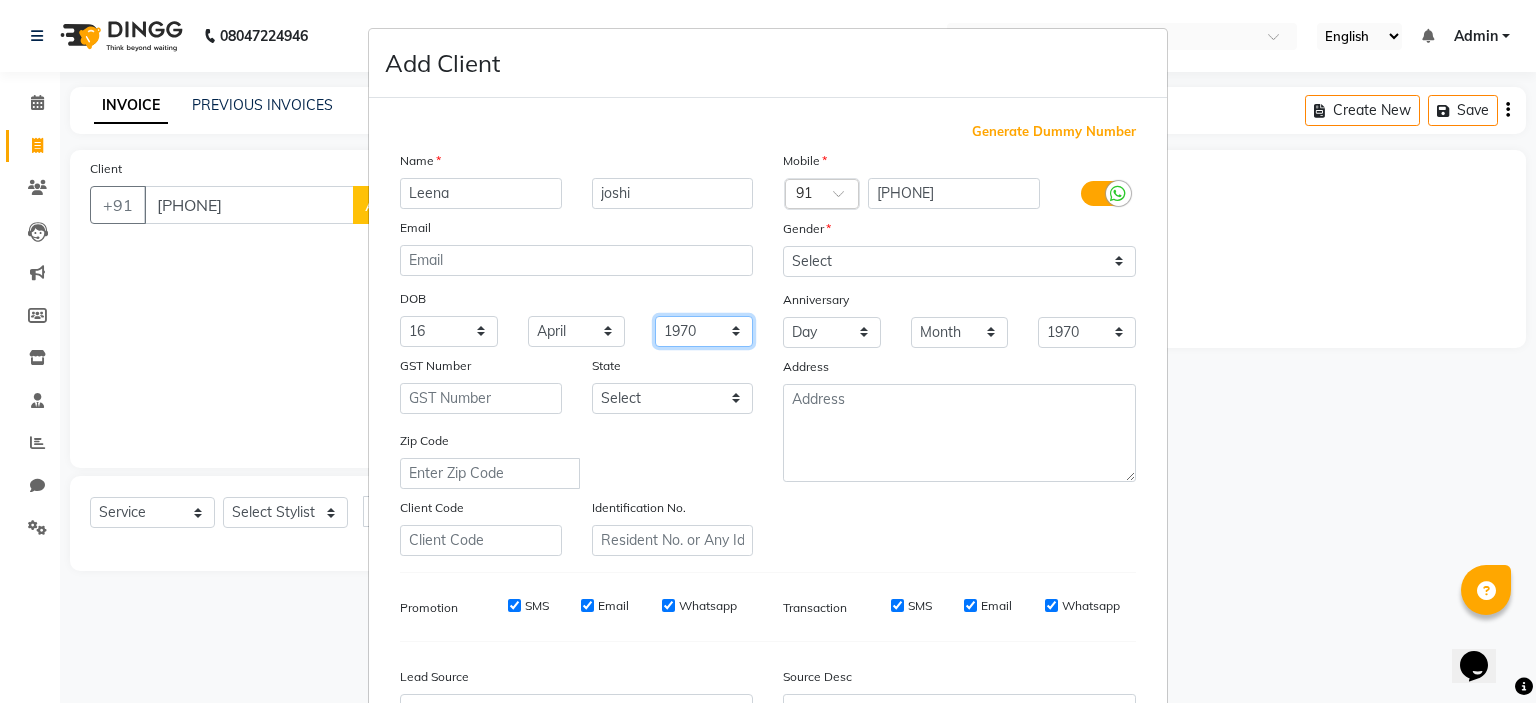 select on "1980" 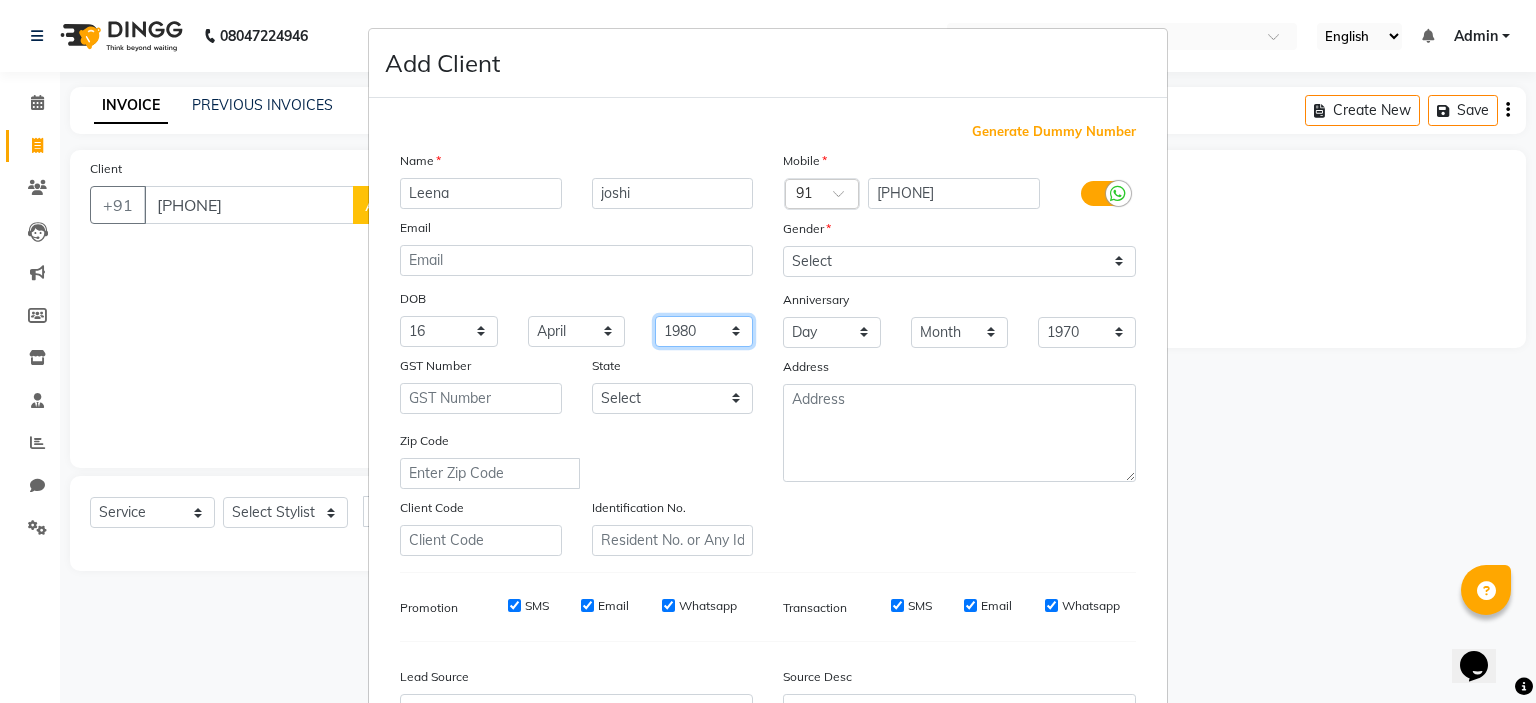 click on "1940 1941 1942 1943 1944 1945 1946 1947 1948 1949 1950 1951 1952 1953 1954 1955 1956 1957 1958 1959 1960 1961 1962 1963 1964 1965 1966 1967 1968 1969 1970 1971 1972 1973 1974 1975 1976 1977 1978 1979 1980 1981 1982 1983 1984 1985 1986 1987 1988 1989 1990 1991 1992 1993 1994 1995 1996 1997 1998 1999 2000 2001 2002 2003 2004 2005 2006 2007 2008 2009 2010 2011 2012 2013 2014 2015 2016 2017 2018 2019 2020 2021 2022 2023 2024" at bounding box center [704, 331] 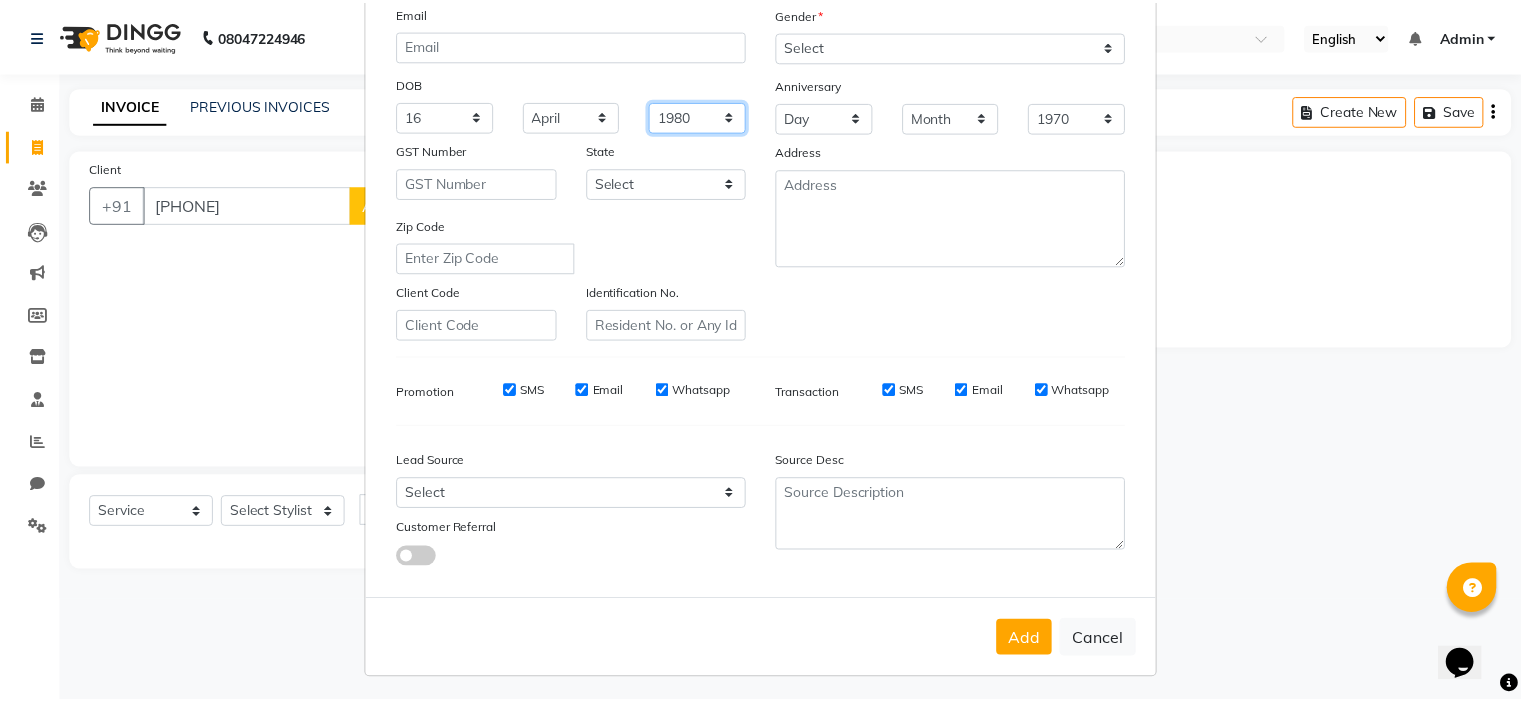 scroll, scrollTop: 229, scrollLeft: 0, axis: vertical 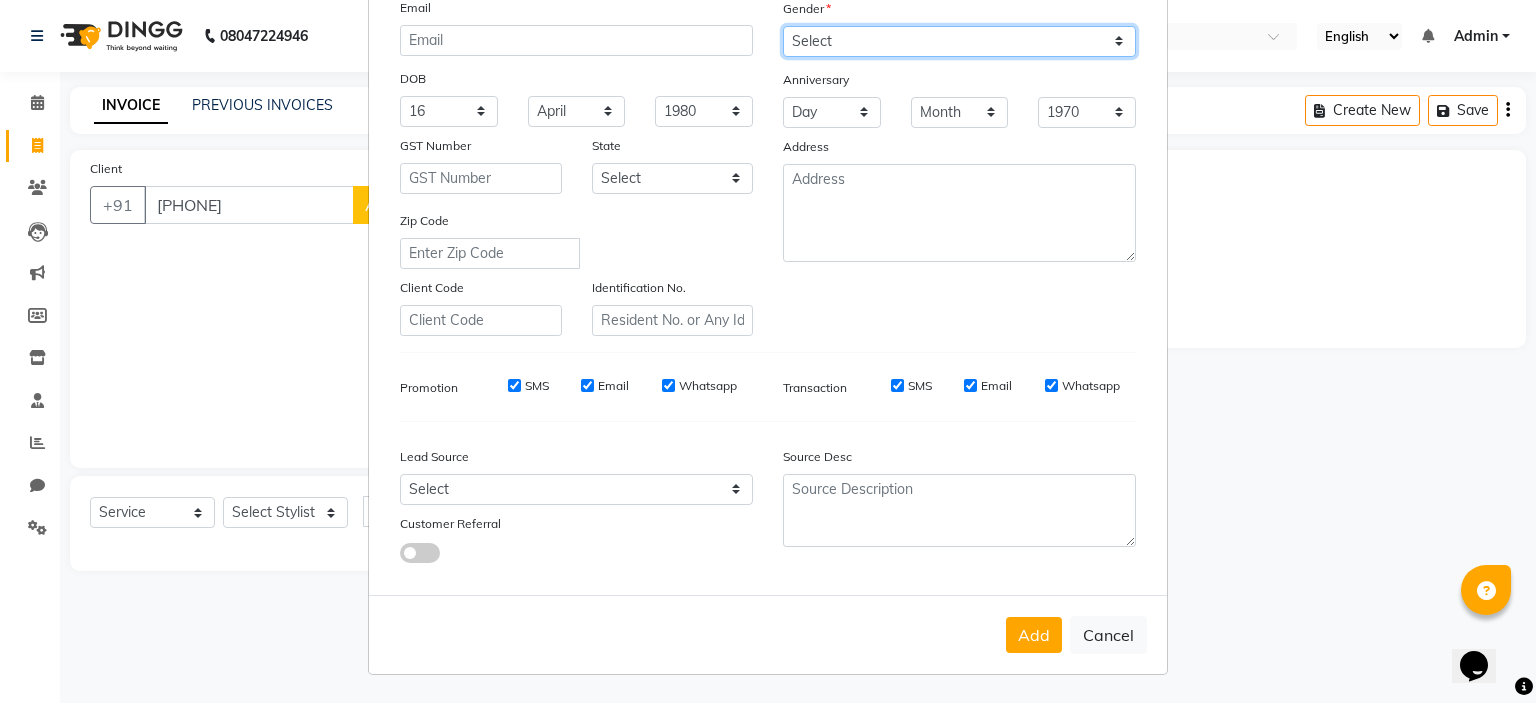 click on "Select Male Female Other Prefer Not To Say" at bounding box center [959, 41] 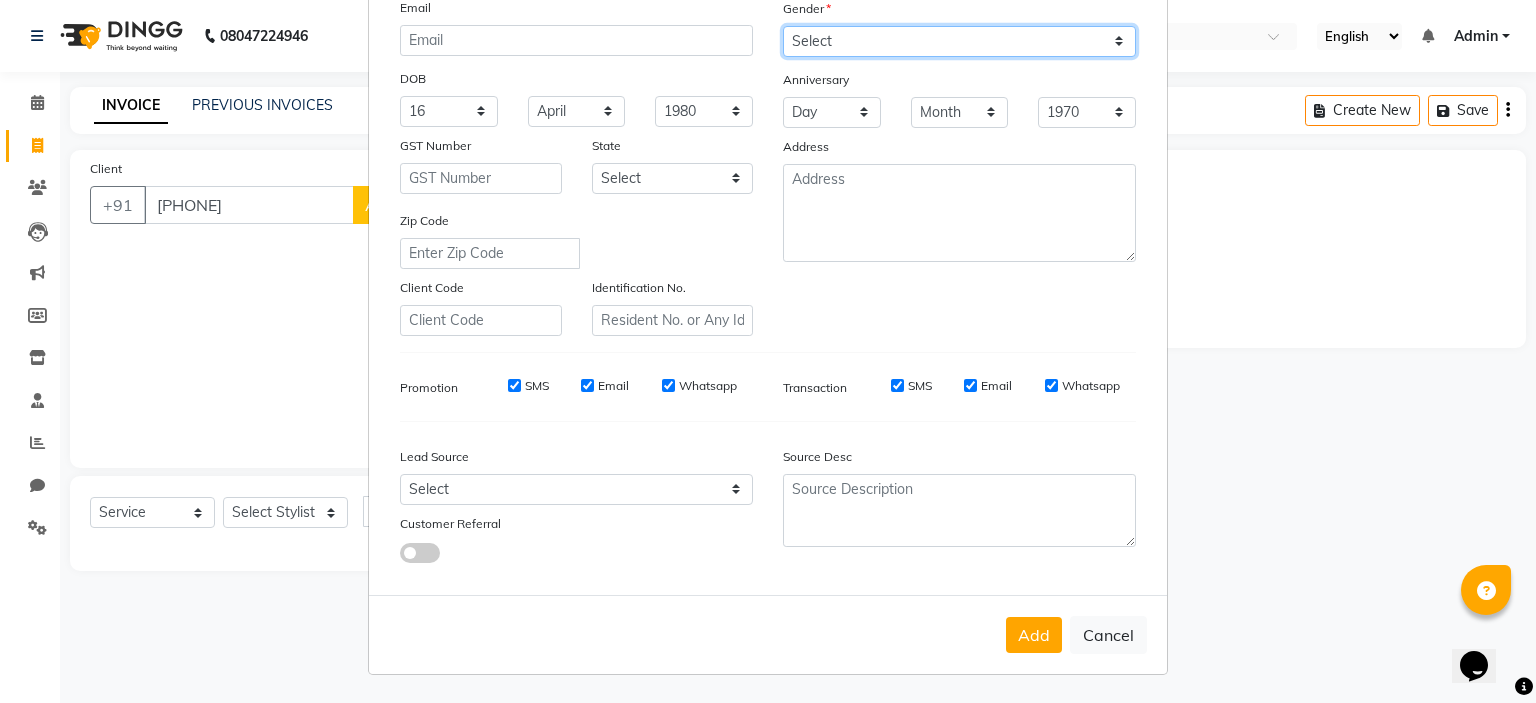select on "female" 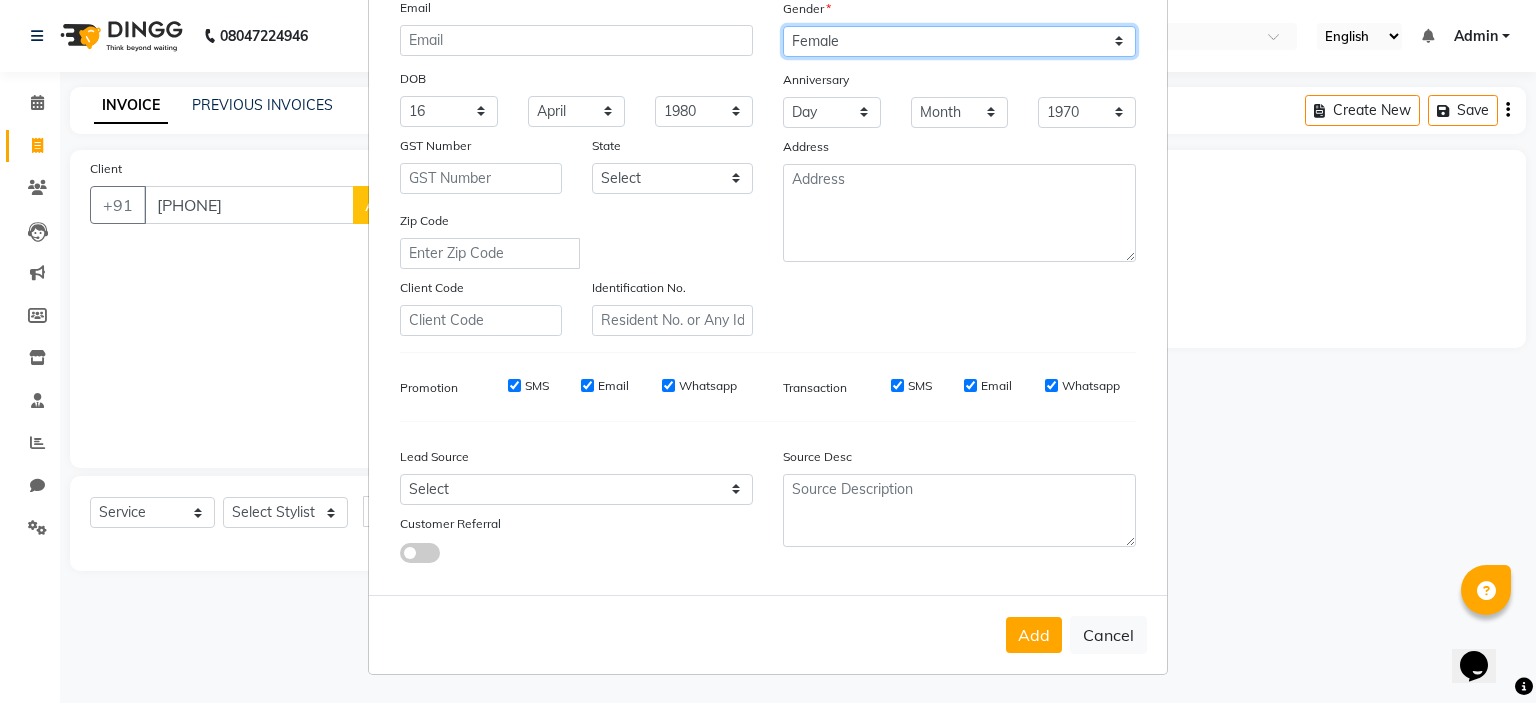 click on "Select Male Female Other Prefer Not To Say" at bounding box center (959, 41) 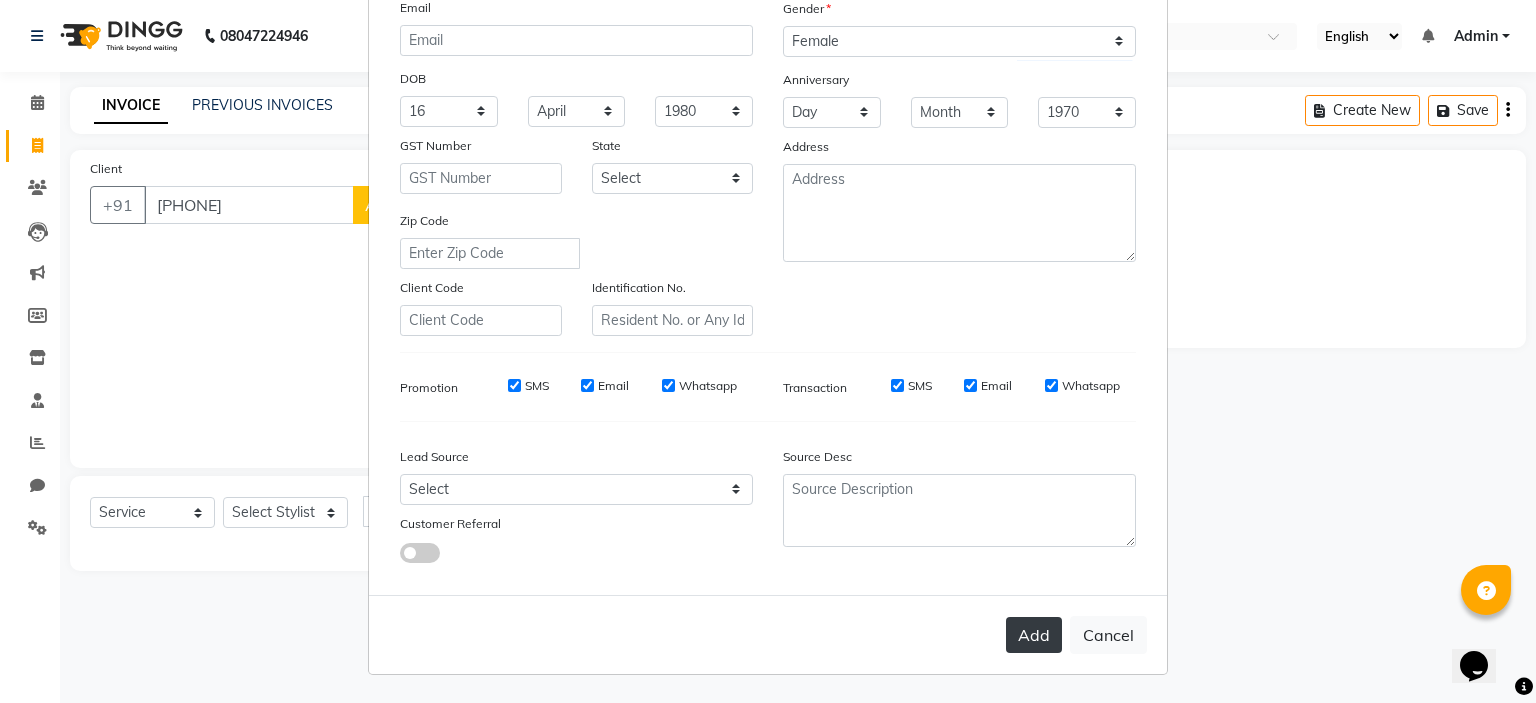 click on "Add" at bounding box center (1034, 635) 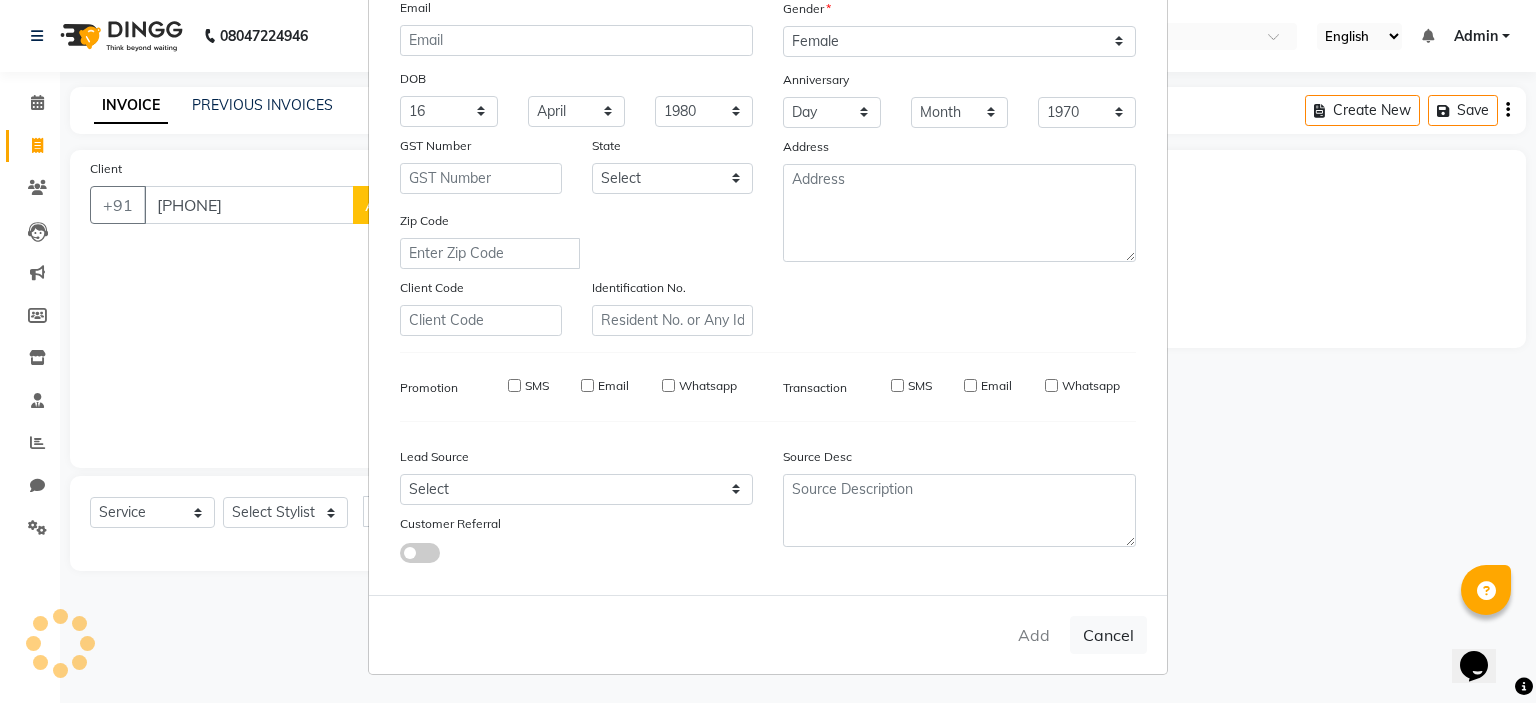 type 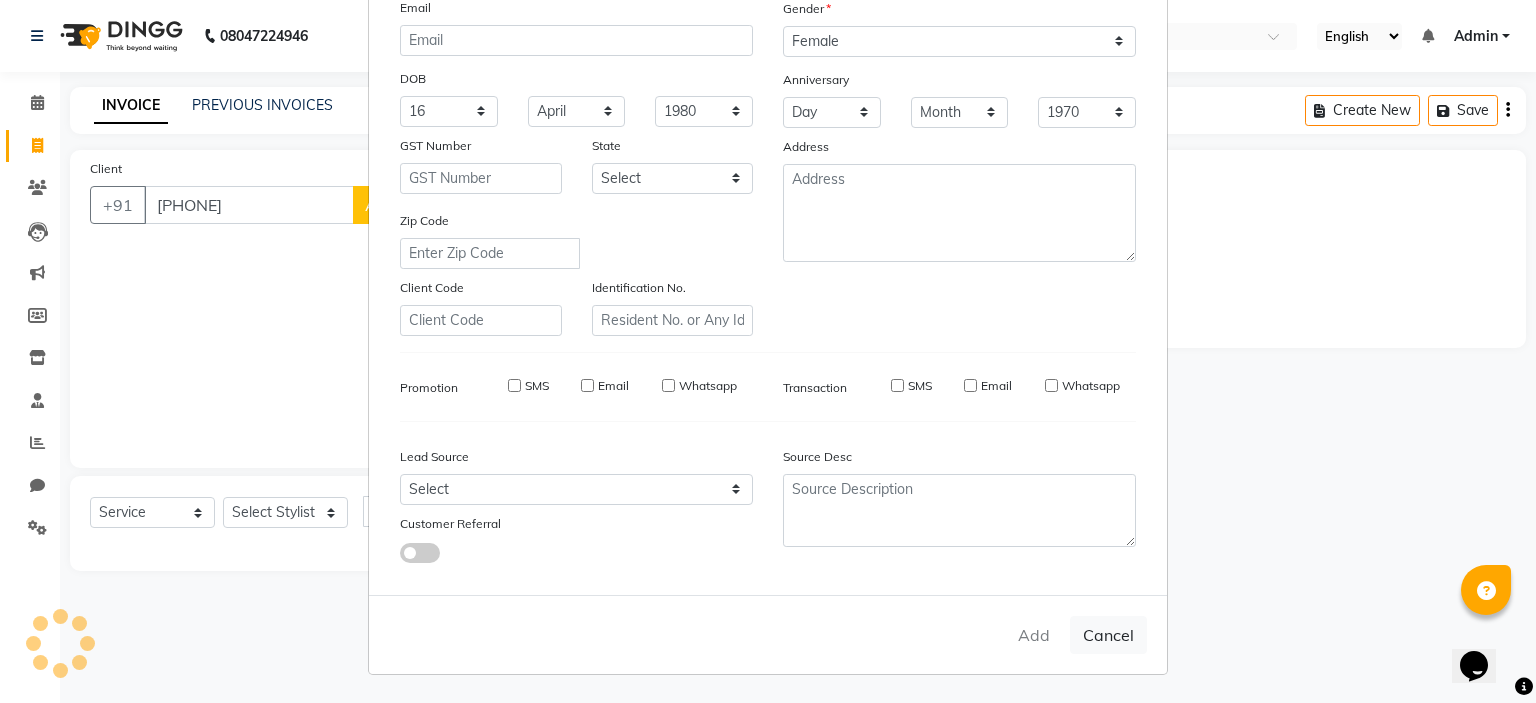 type 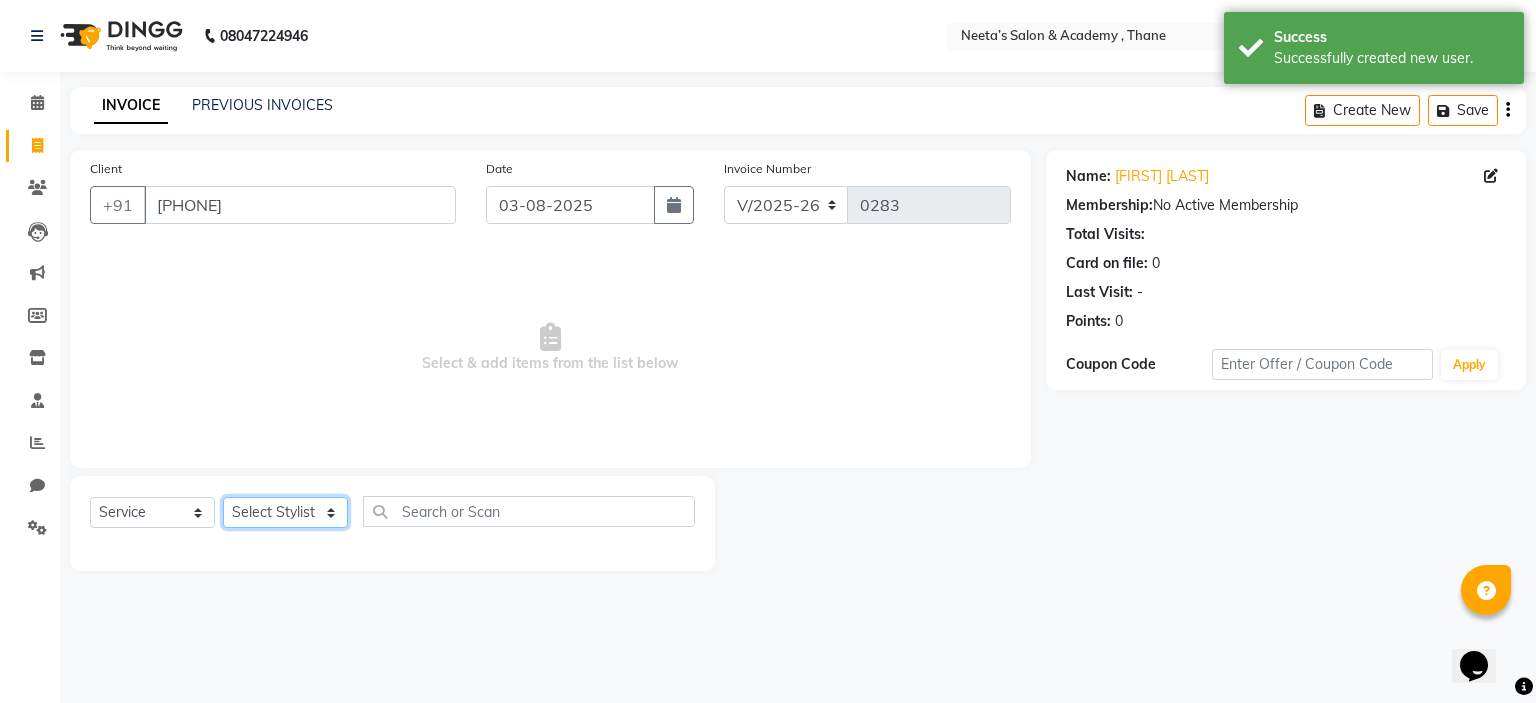 click on "Select Stylist  [FIRST] (Owner) [FIRST] [FIRST] [FIRST] [FIRST] [FIRST] [FIRST] [FIRST] [FIRST] [FIRST]" 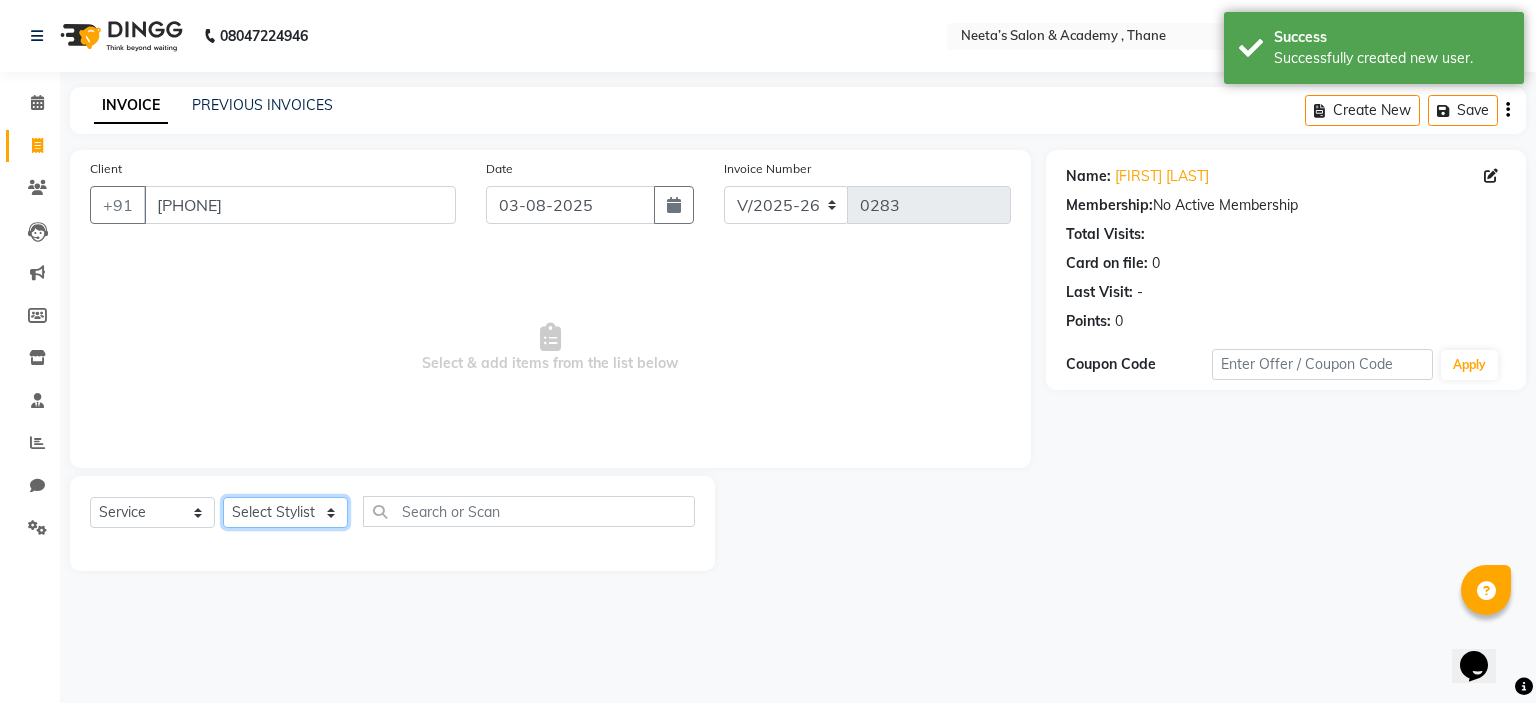 select on "[PHONE]" 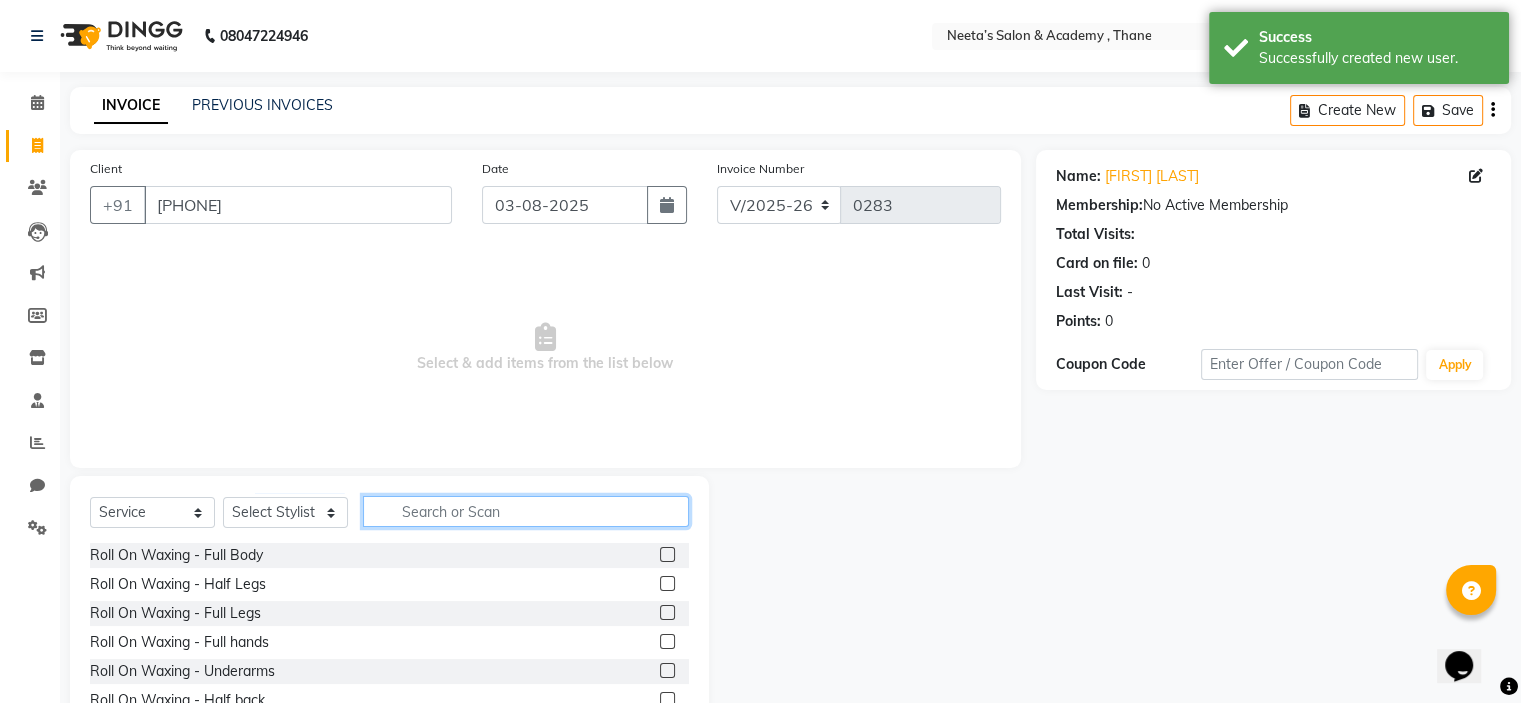 click 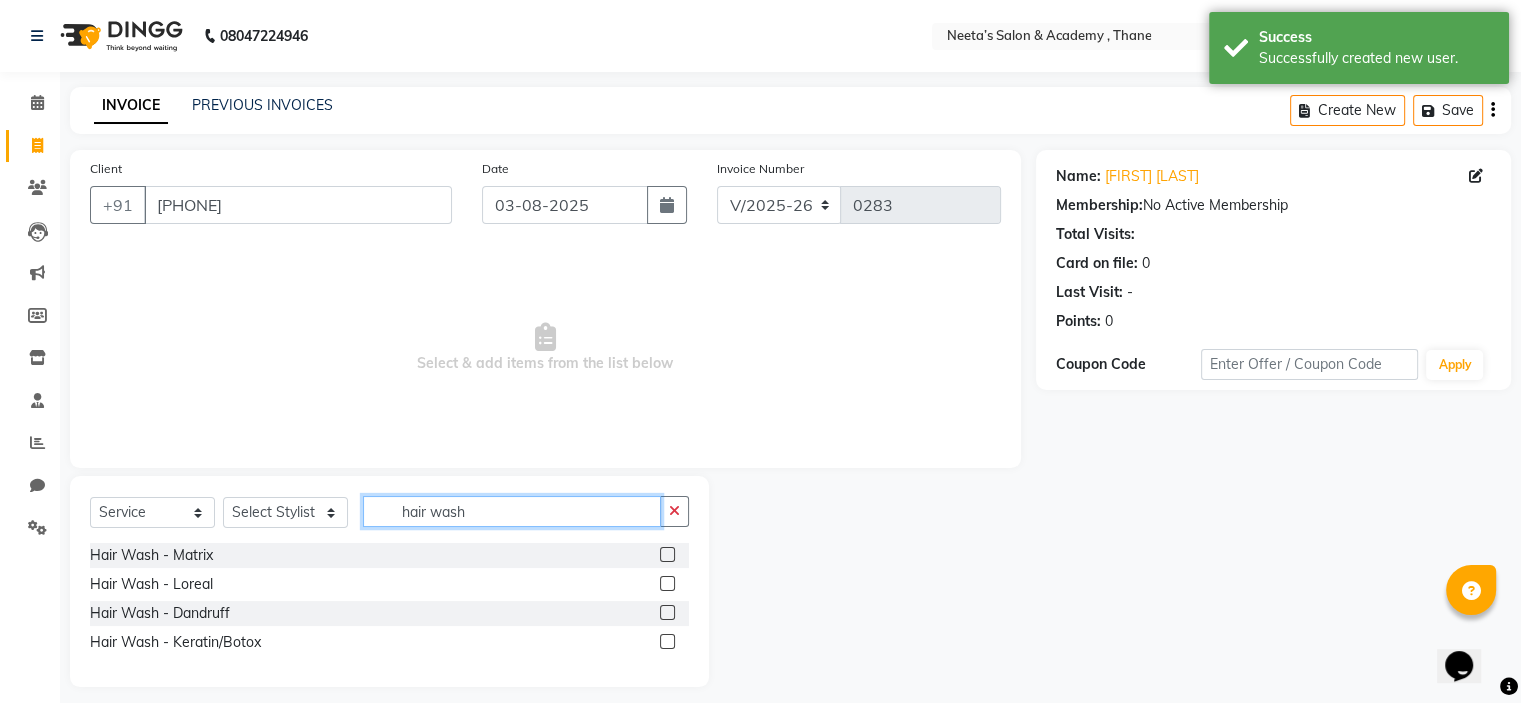 type on "hair wash" 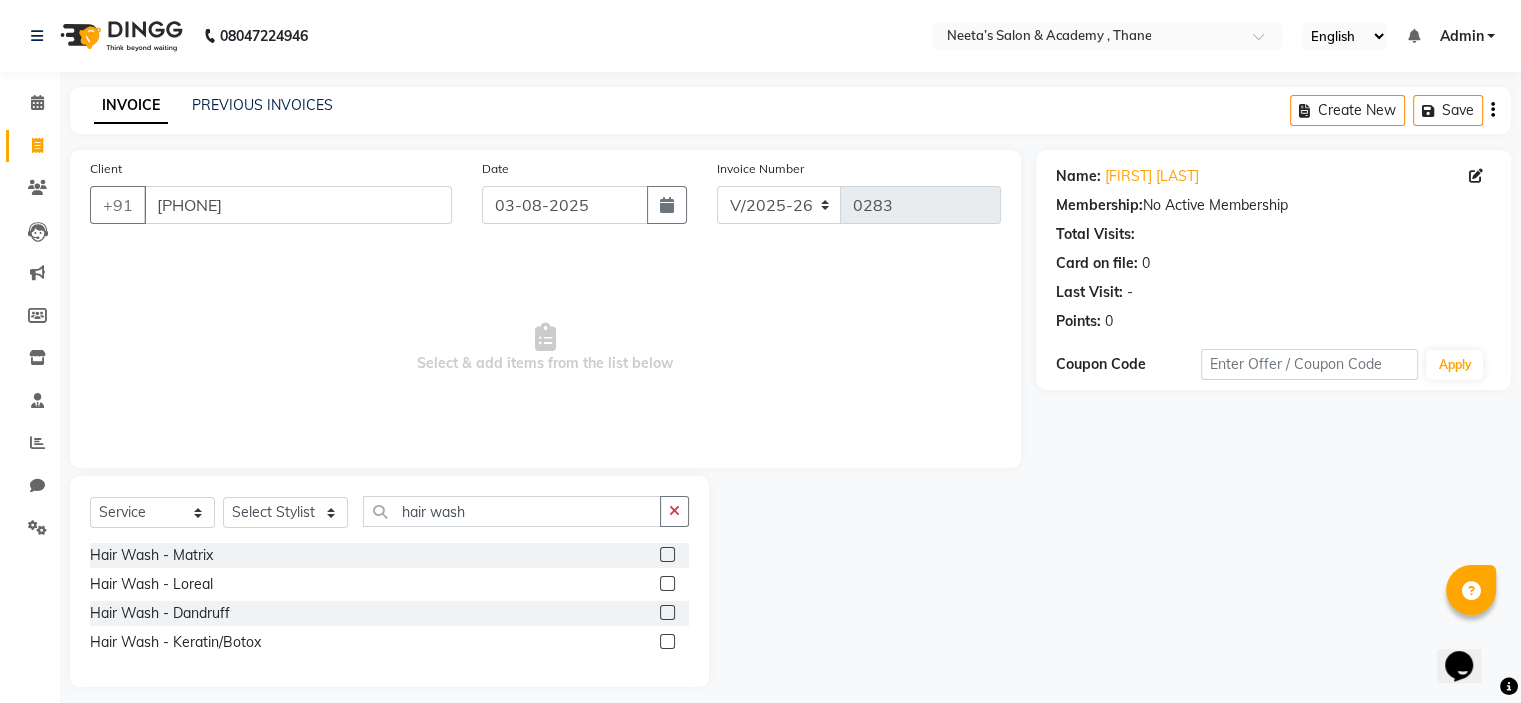 click 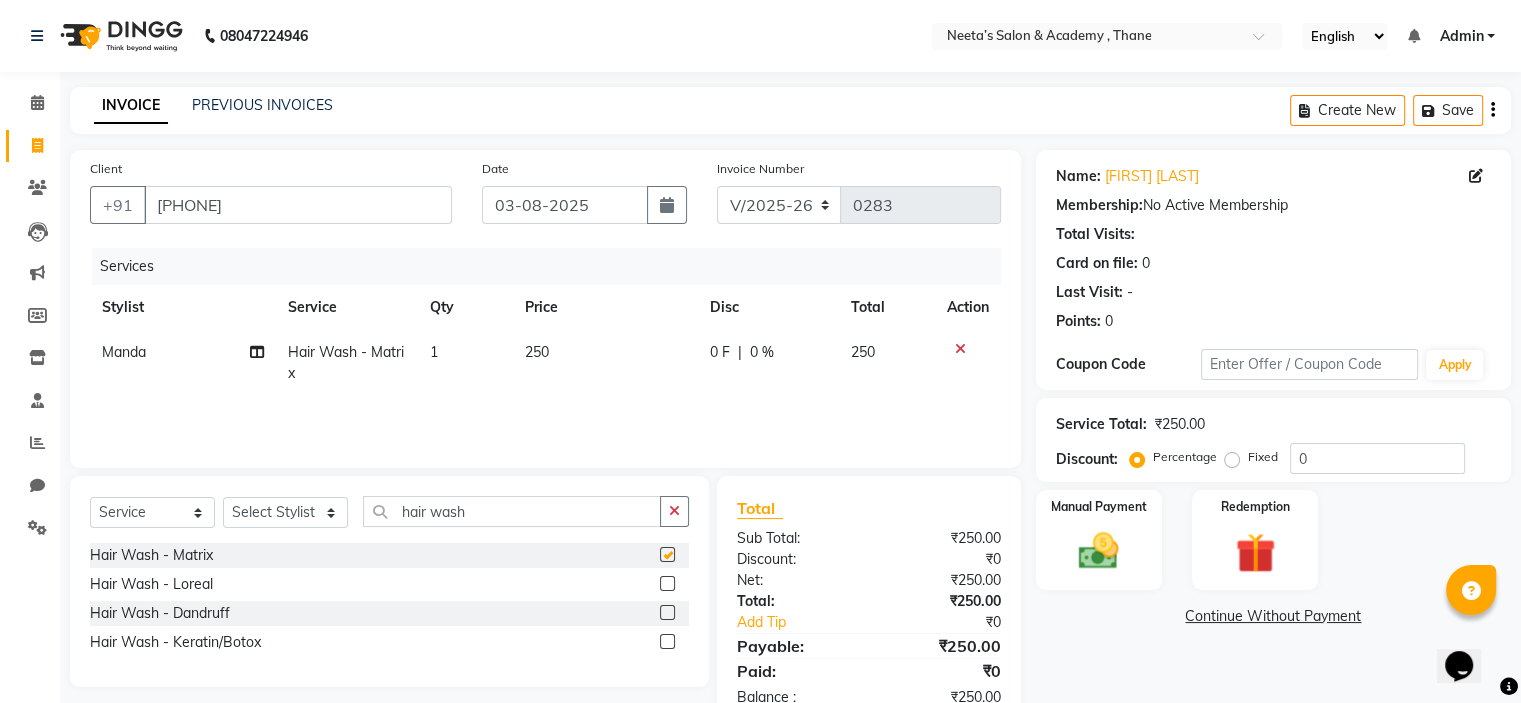 checkbox on "false" 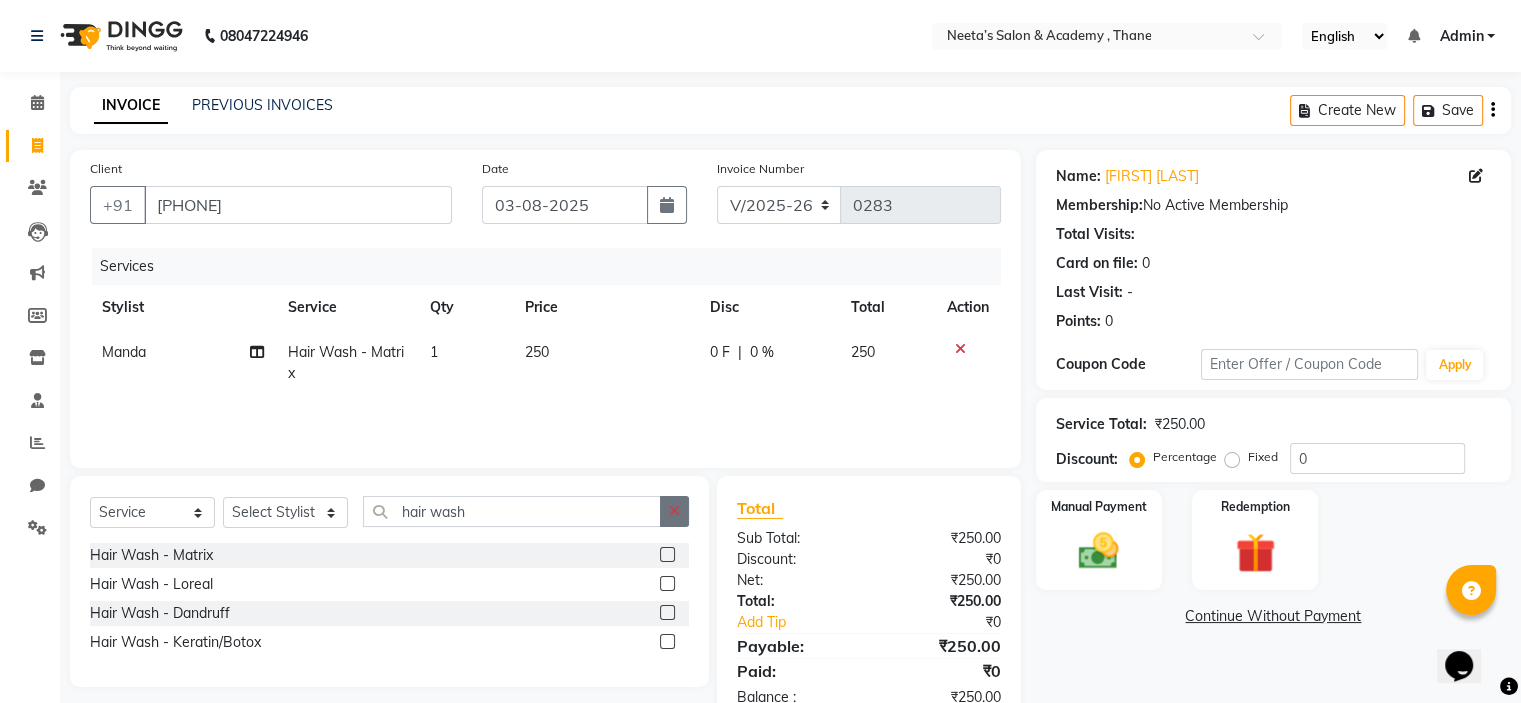 click 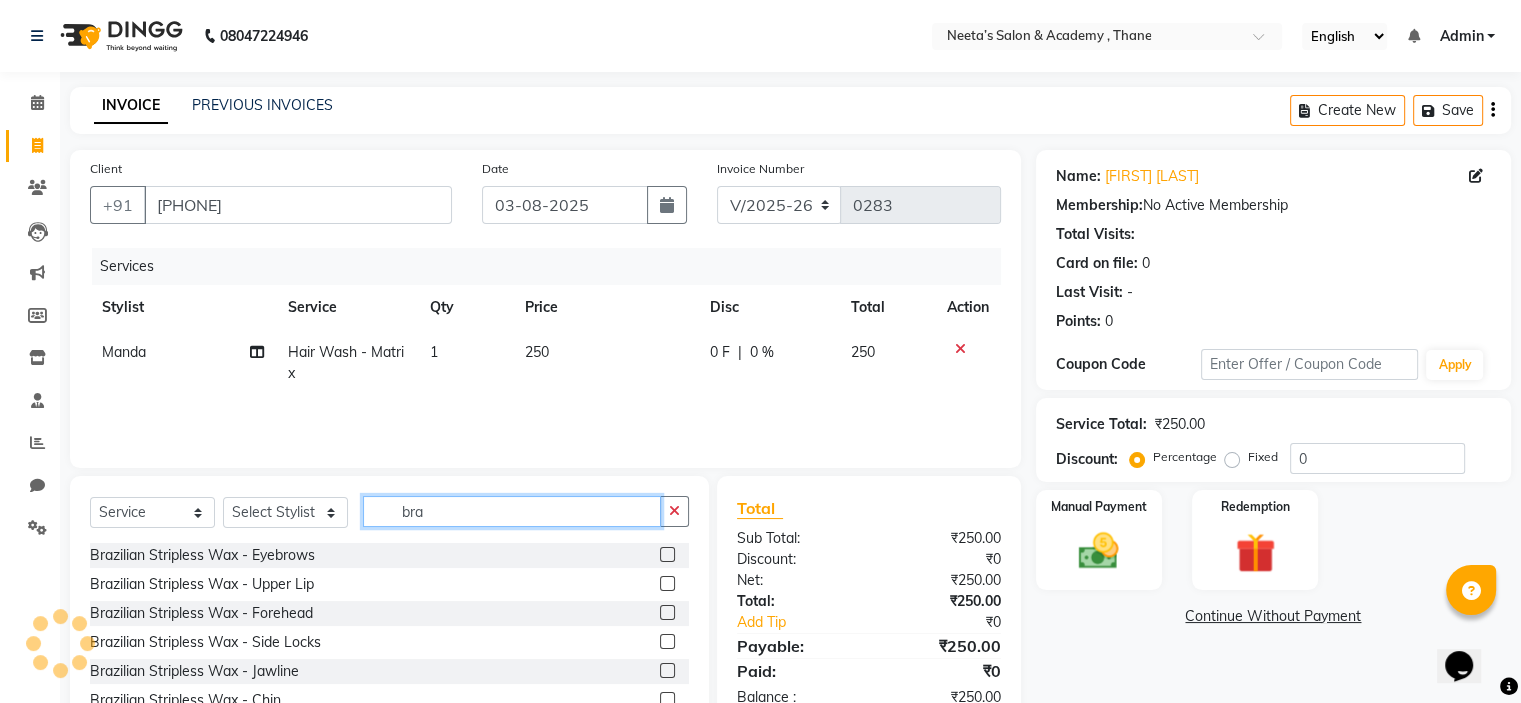 type on "bra" 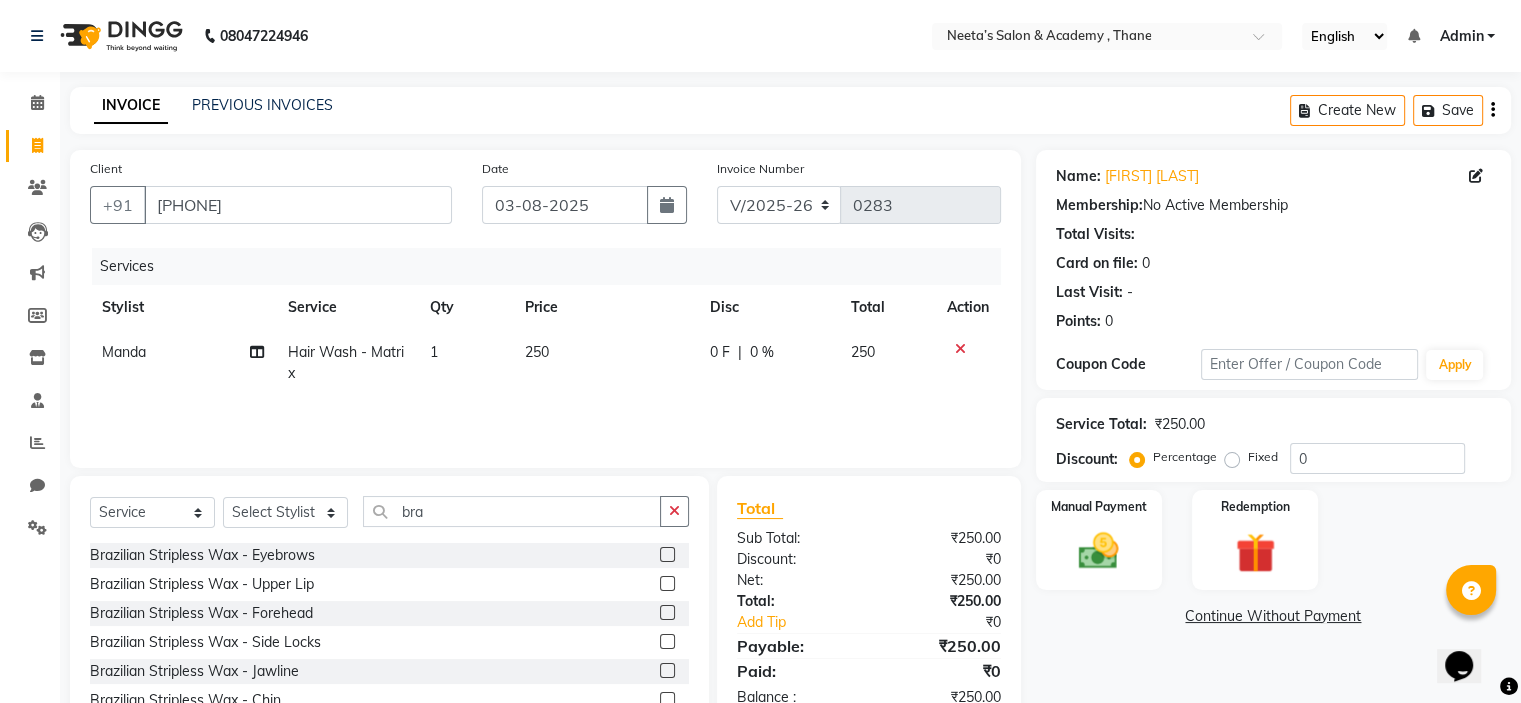 click 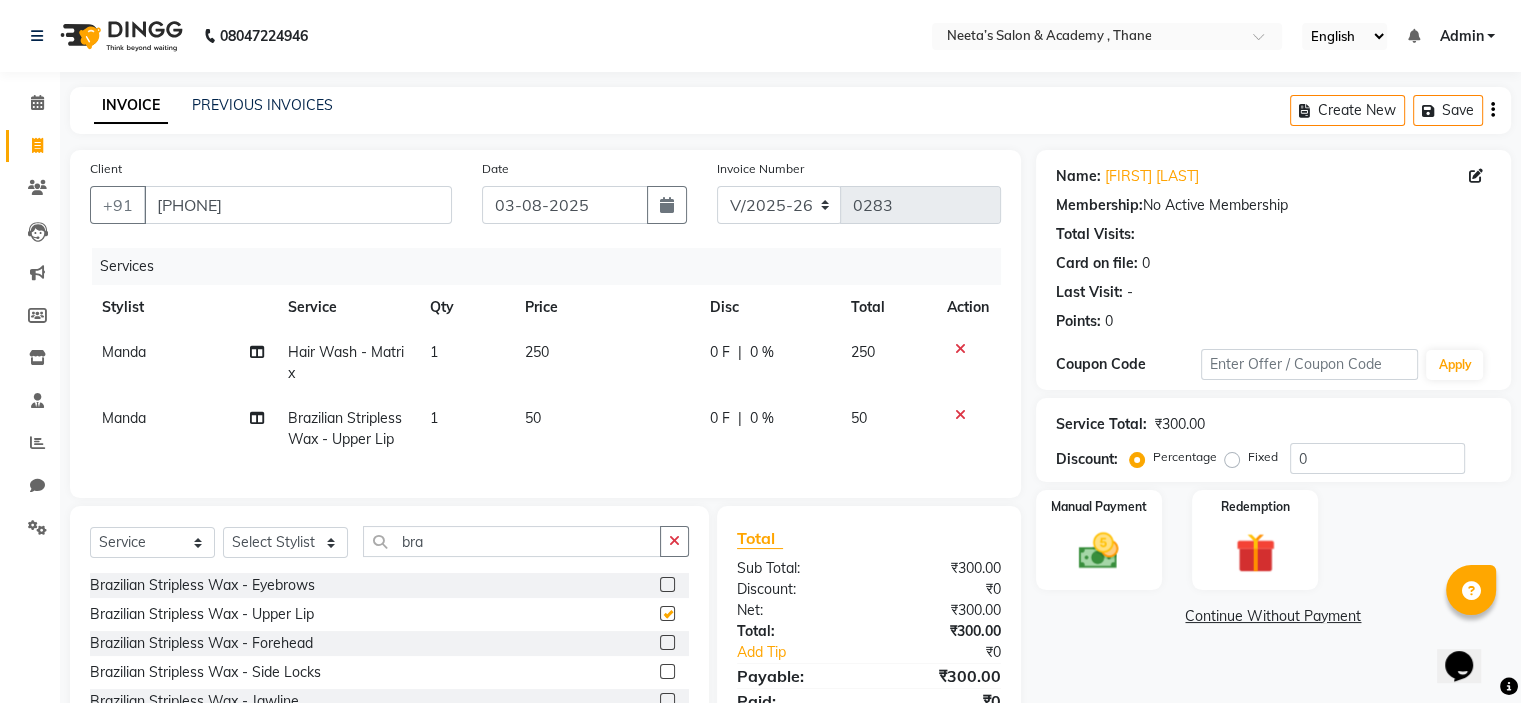 checkbox on "false" 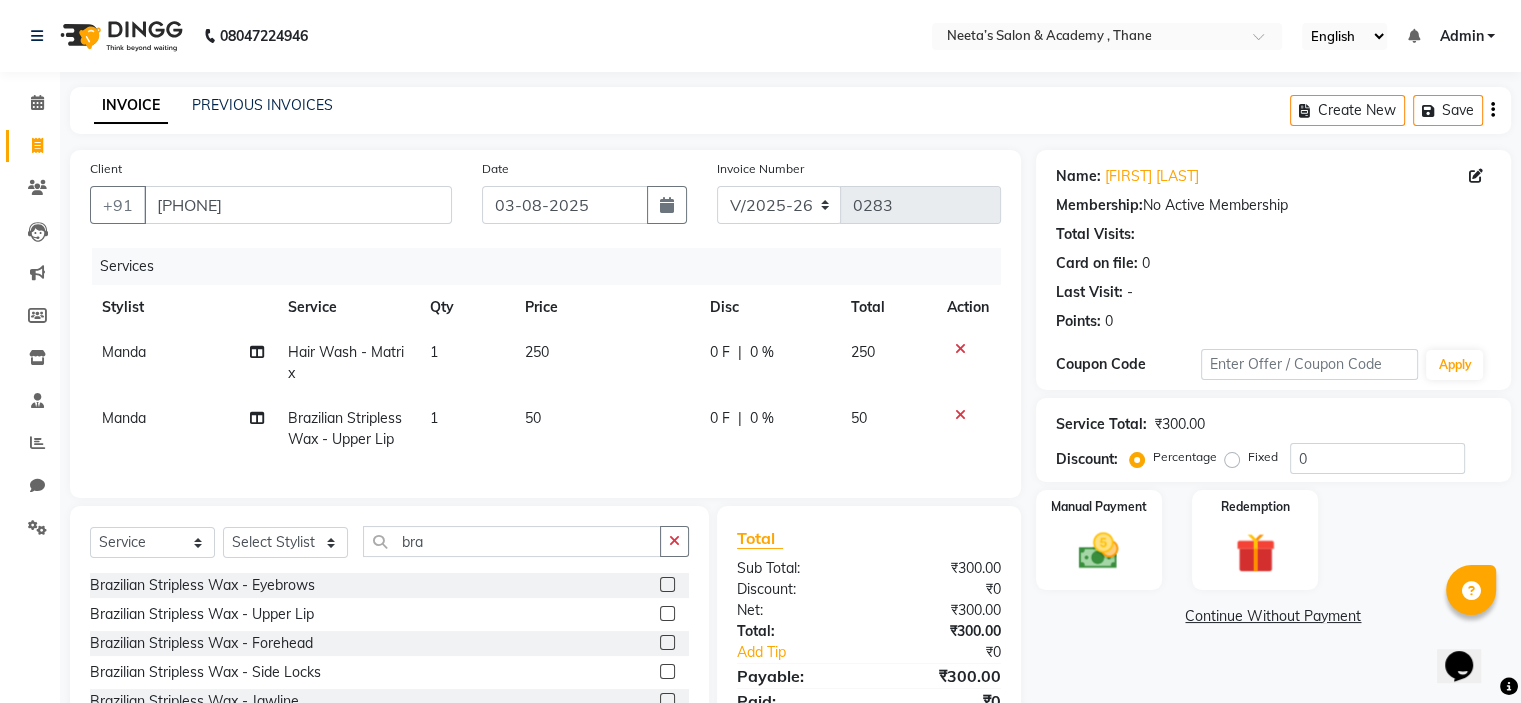 scroll, scrollTop: 119, scrollLeft: 0, axis: vertical 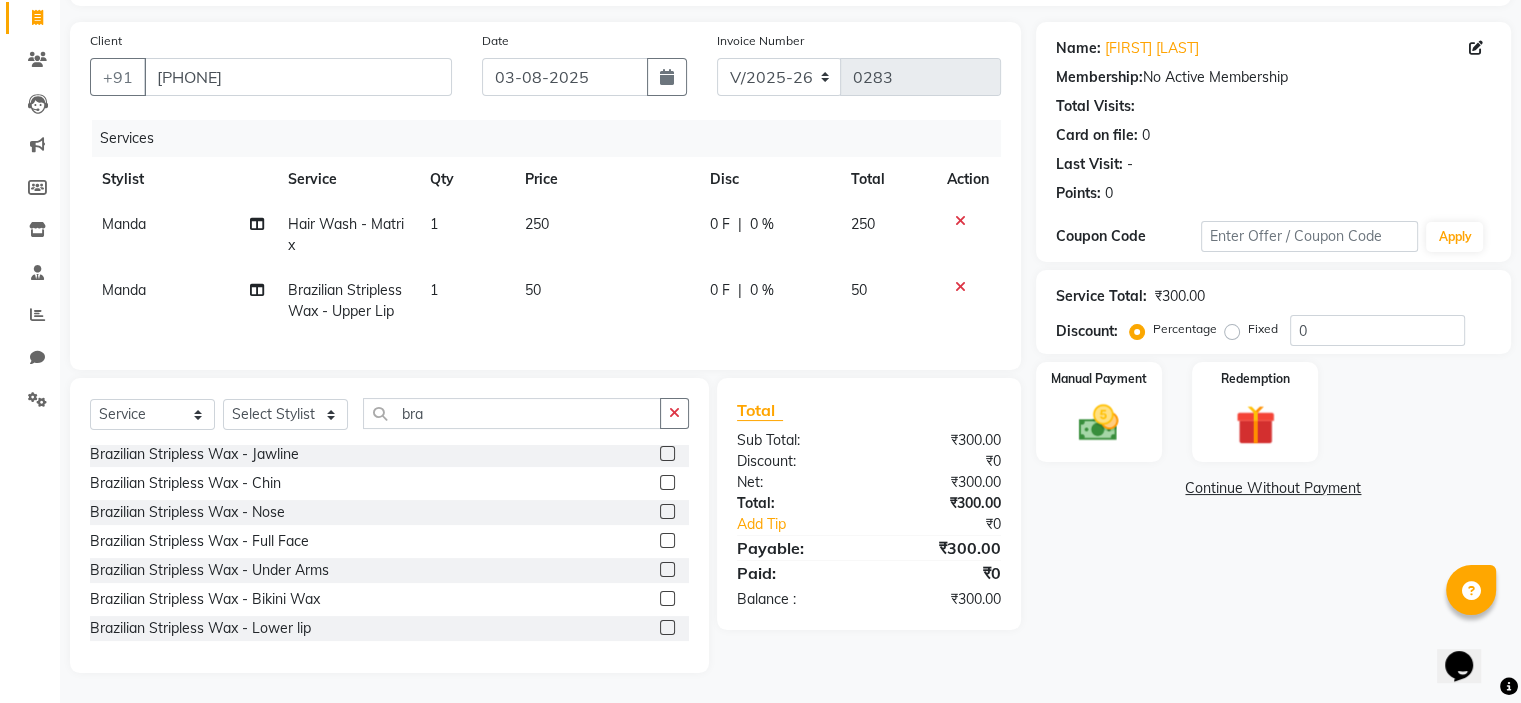 click 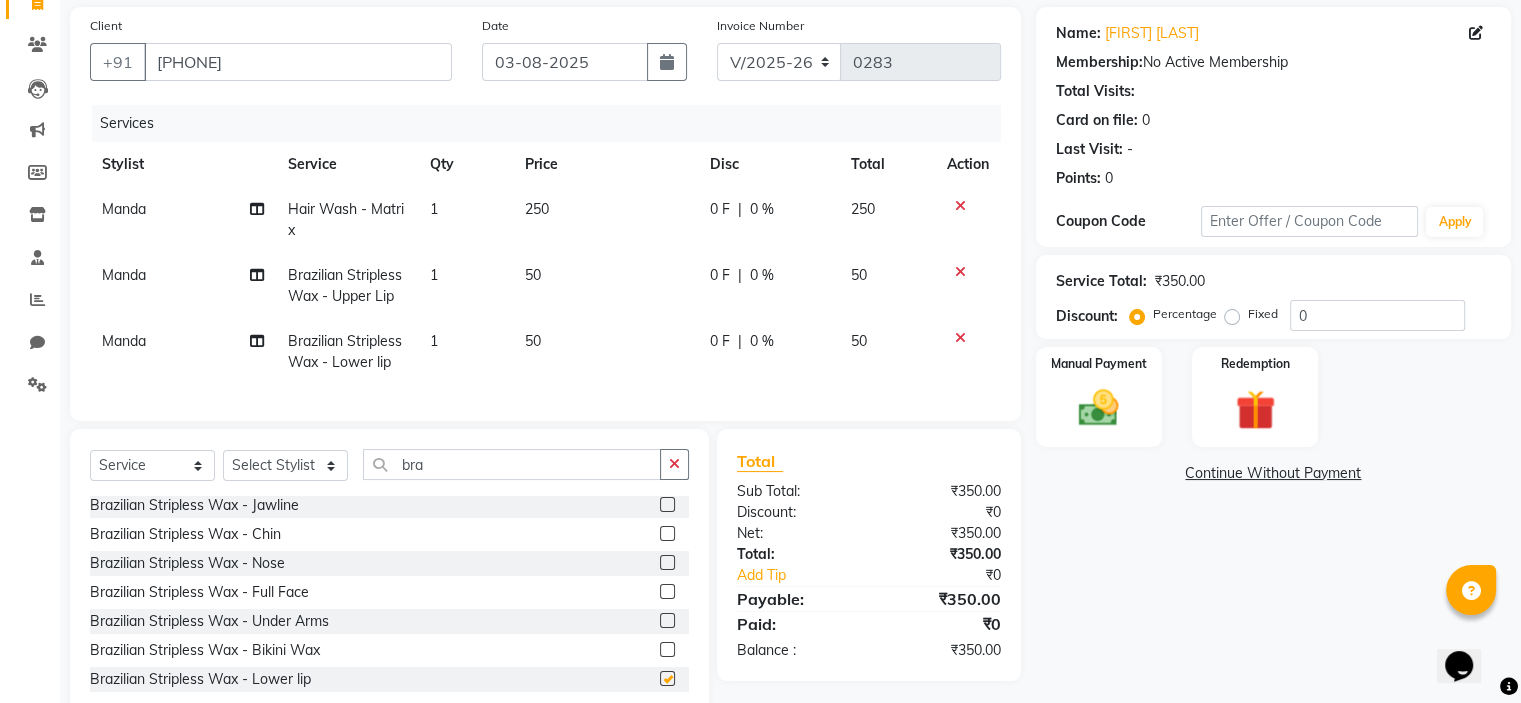 checkbox on "false" 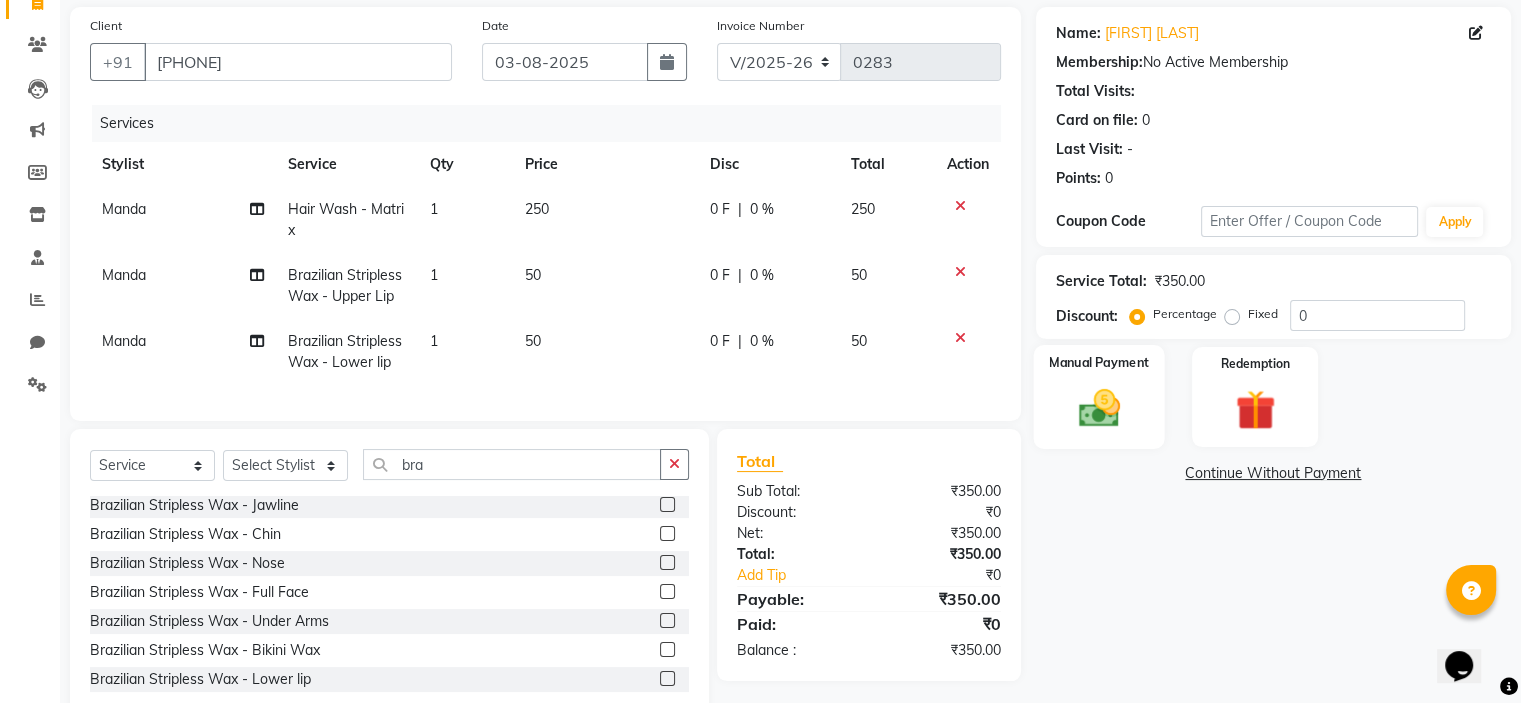 click 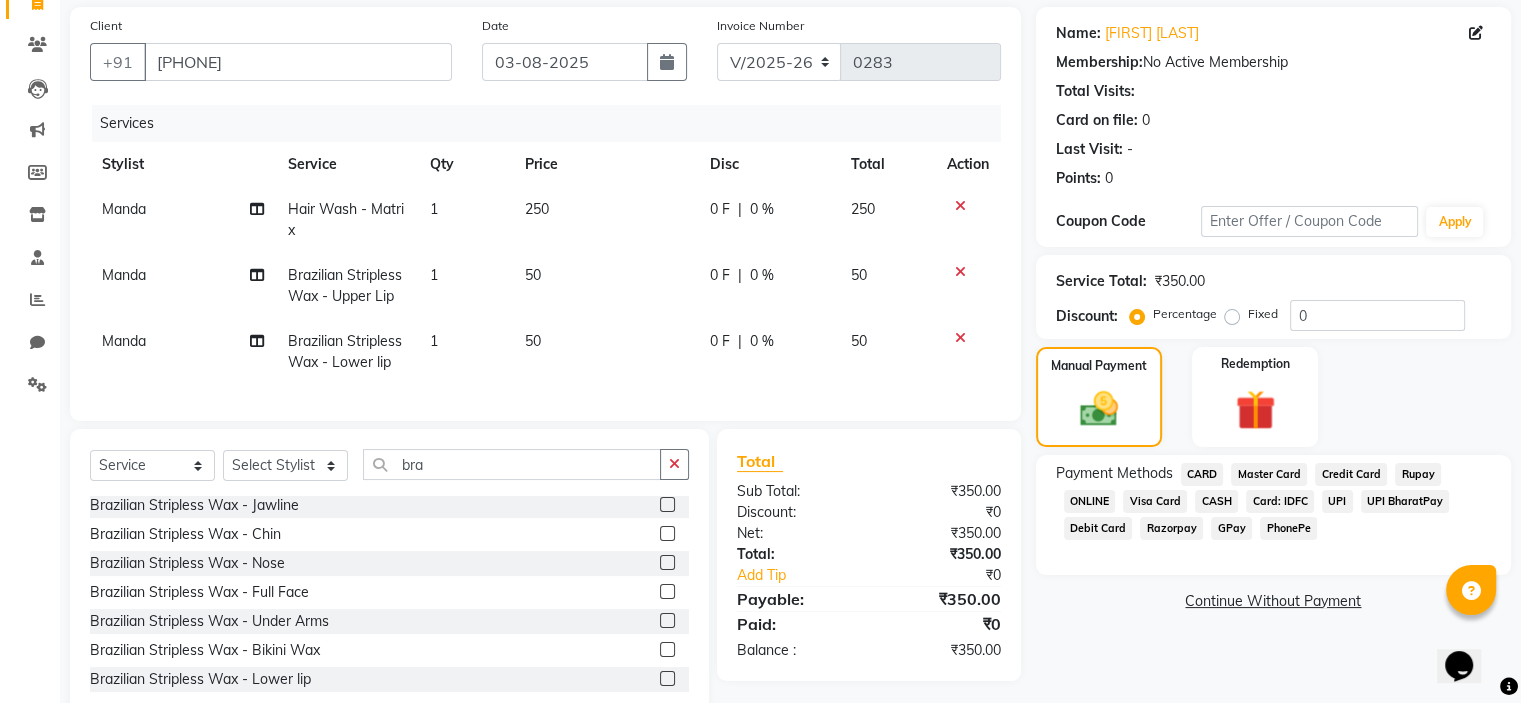 click on "CASH" 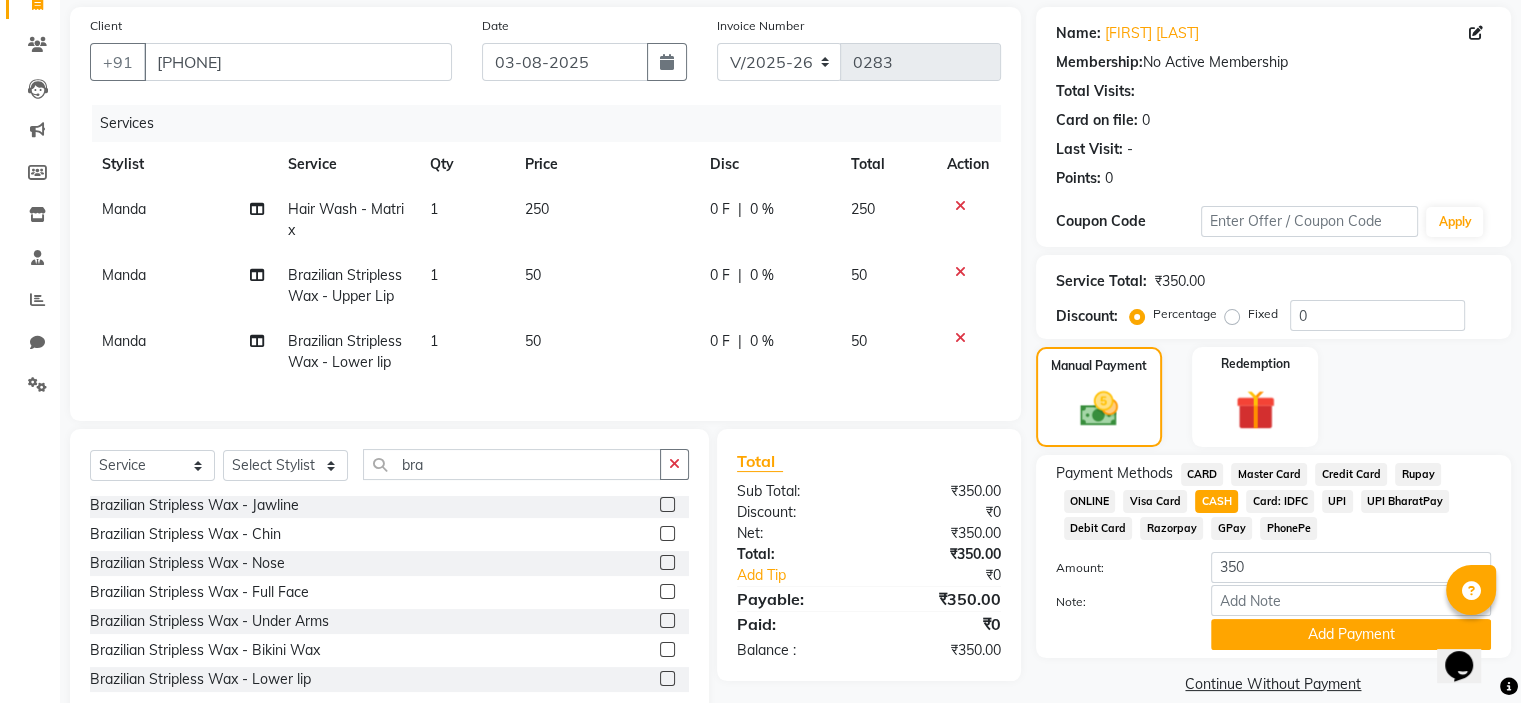 click on "GPay" 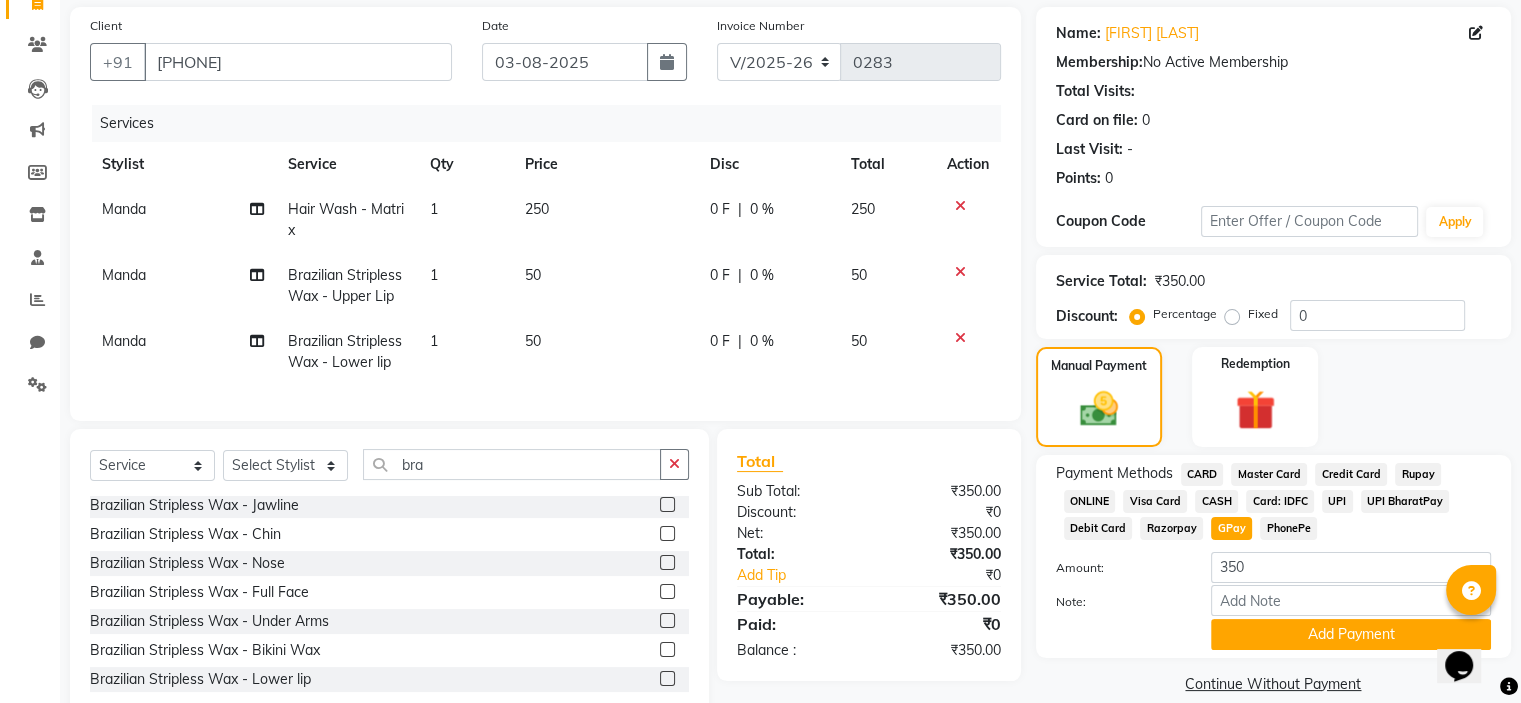 click on "Razorpay" 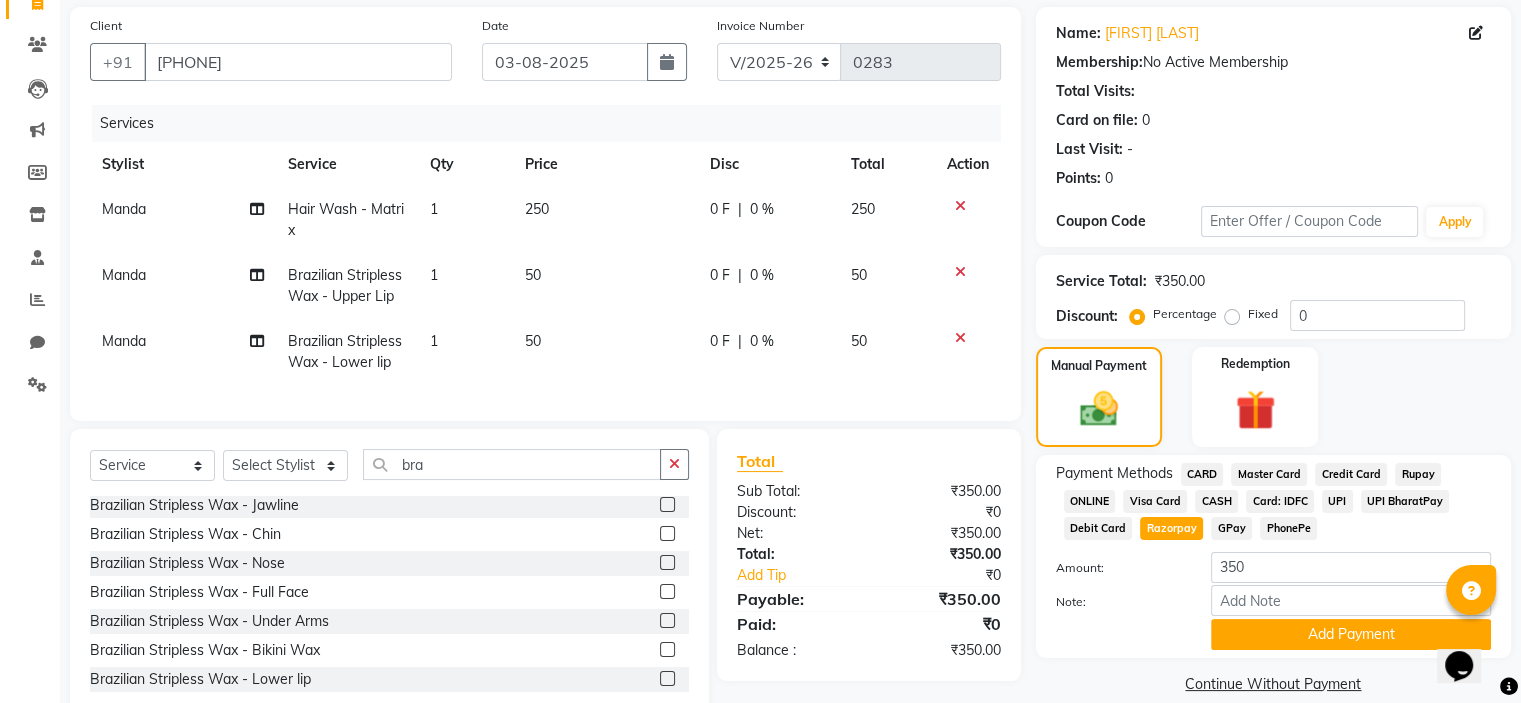 click on "GPay" 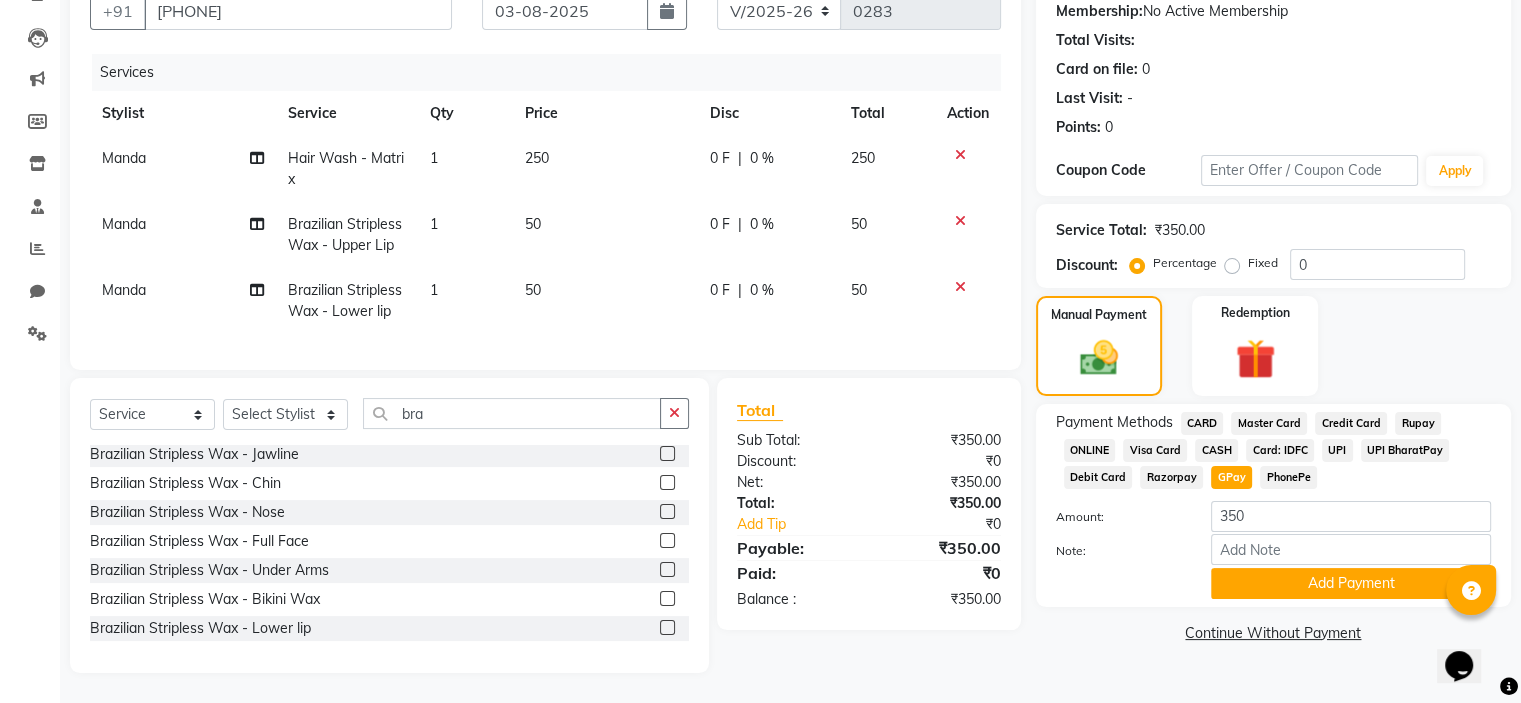 scroll, scrollTop: 208, scrollLeft: 0, axis: vertical 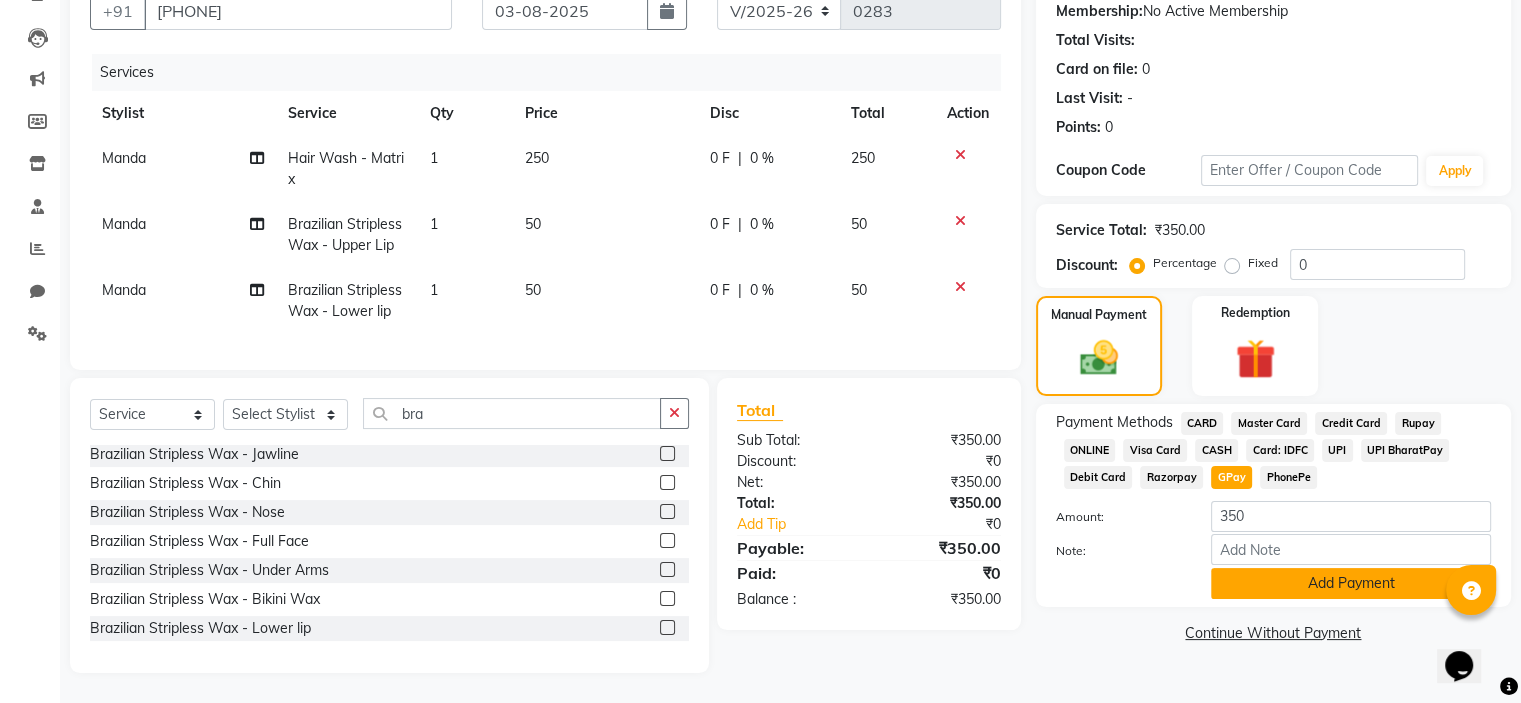 click on "Add Payment" 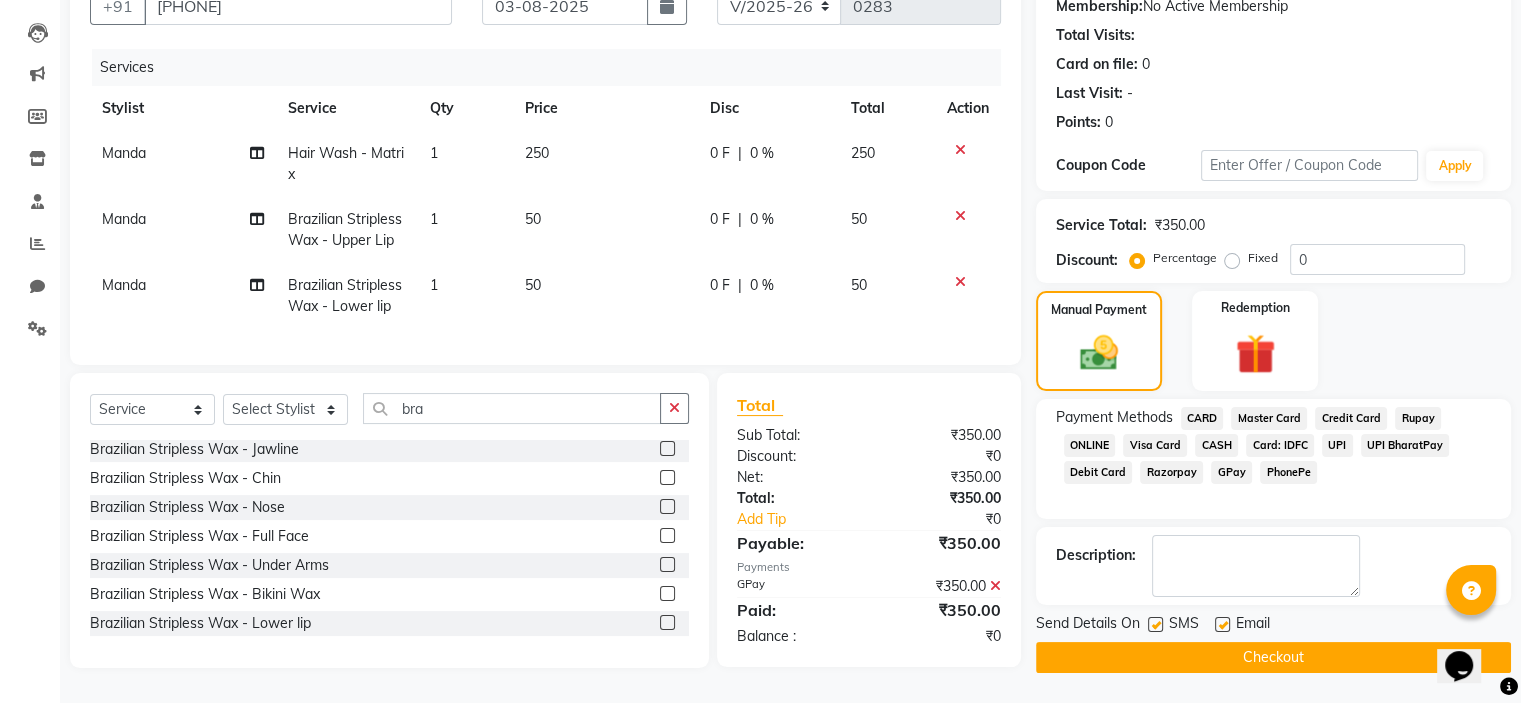 click on "Checkout" 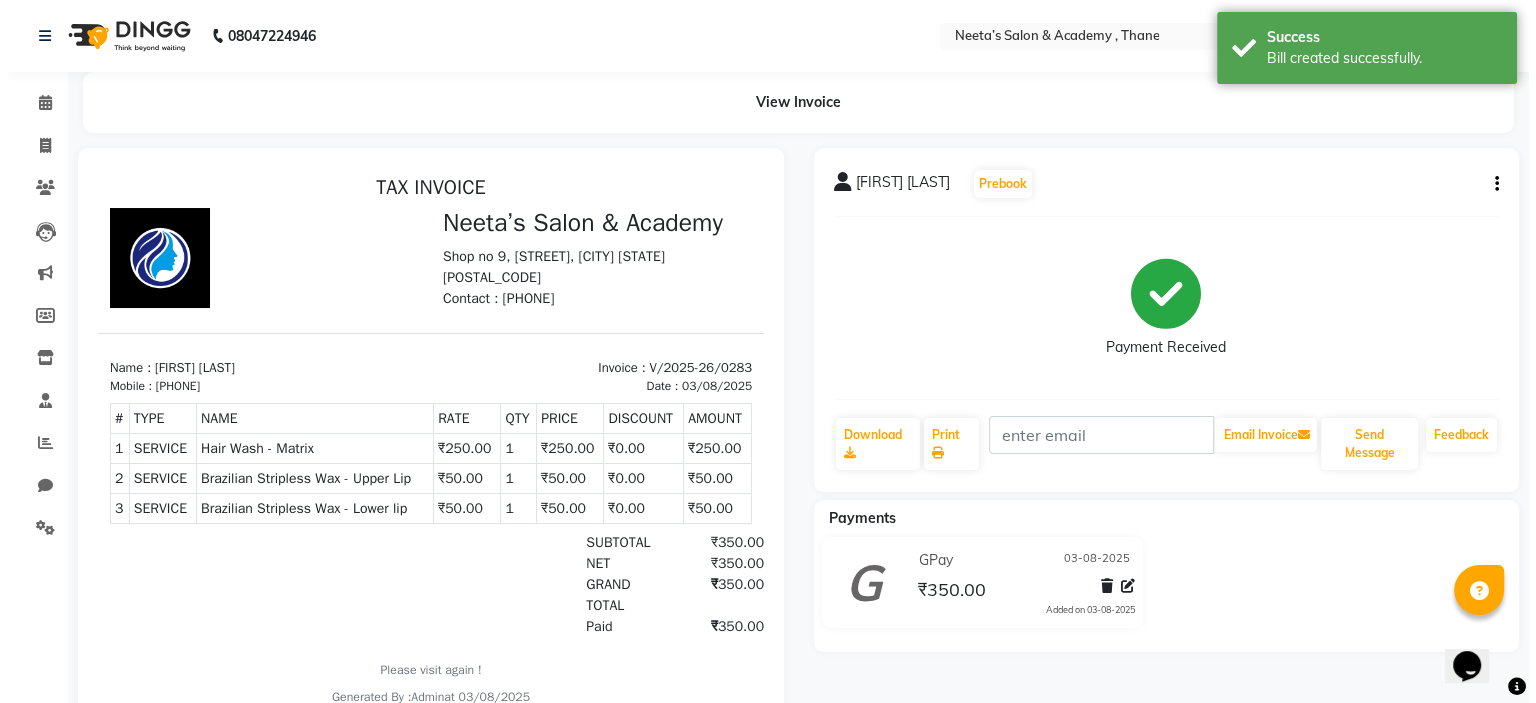 scroll, scrollTop: 0, scrollLeft: 0, axis: both 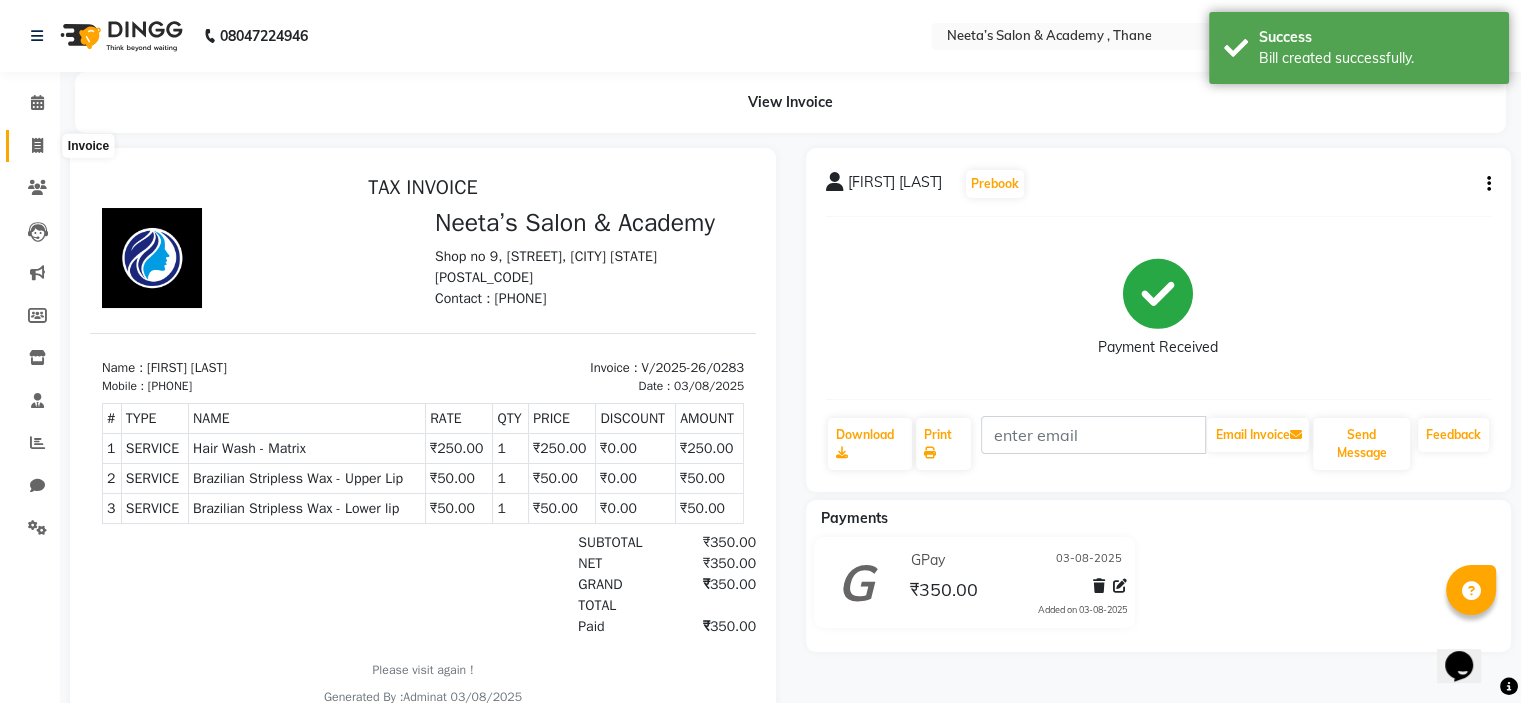 click 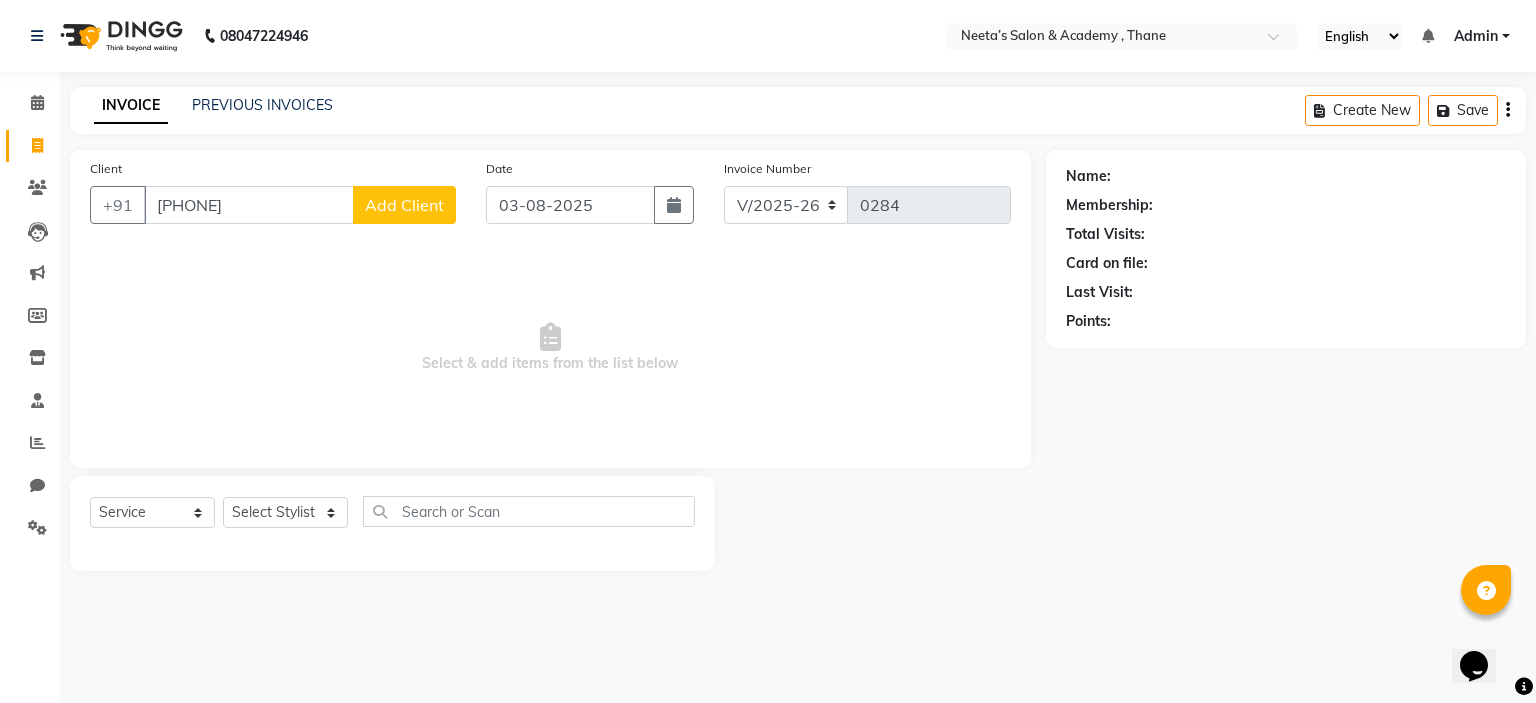 type on "9820458545" 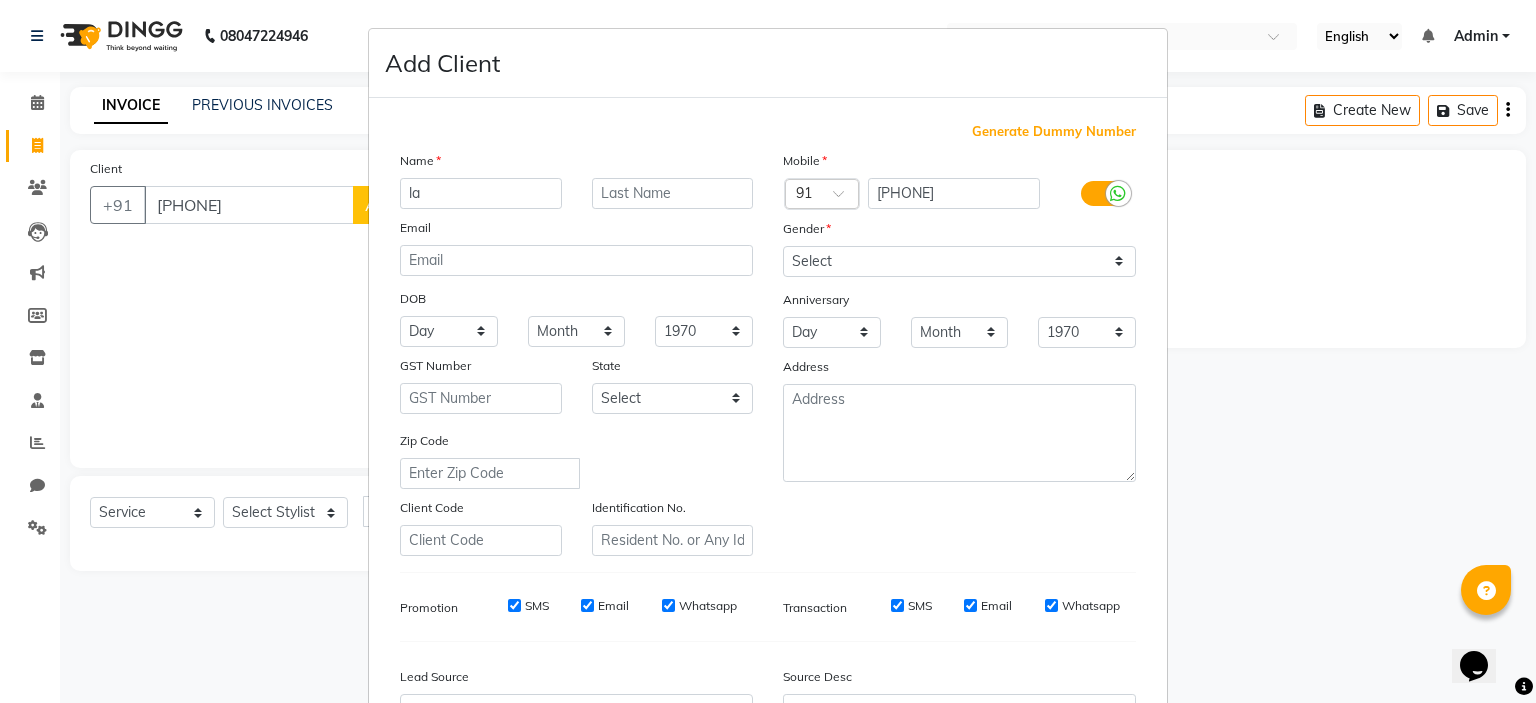 type on "l" 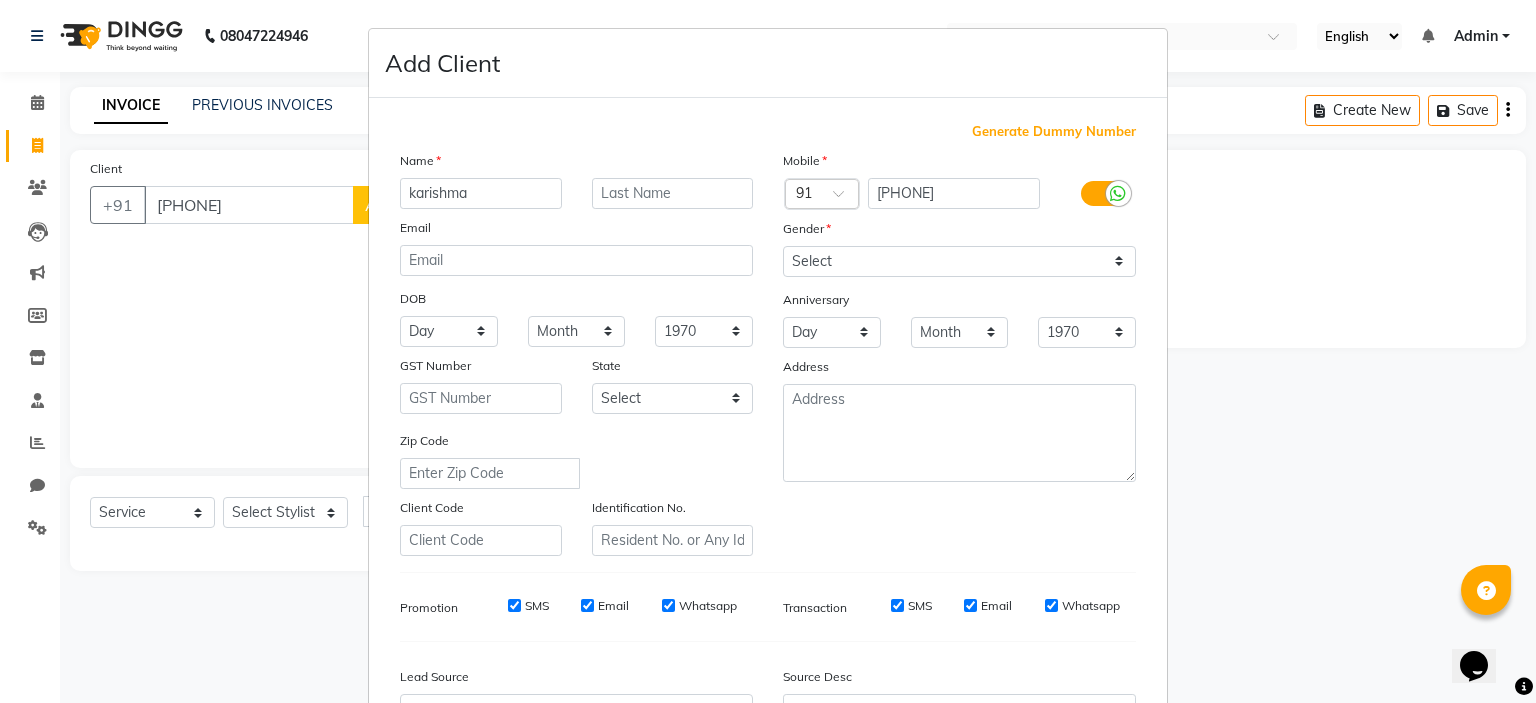 type on "karishma" 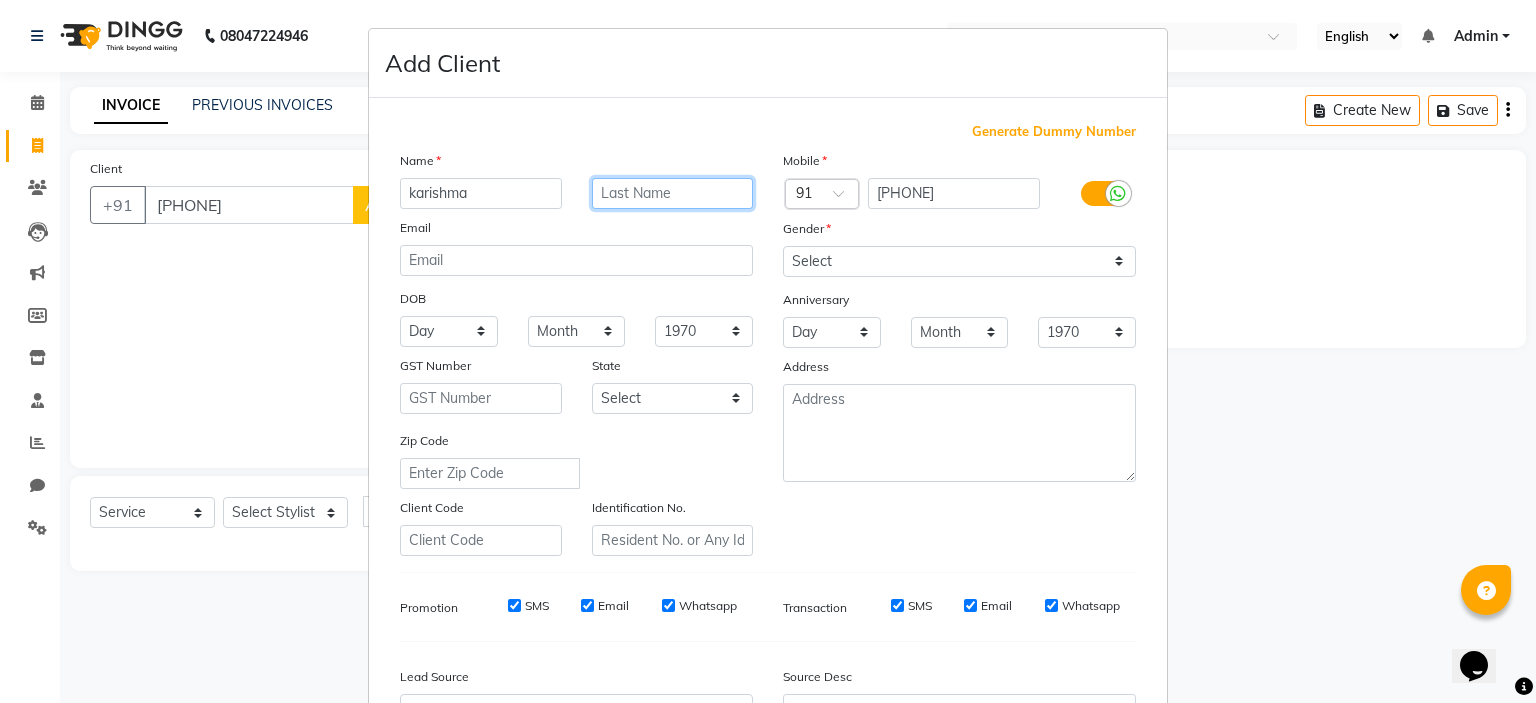 click at bounding box center (673, 193) 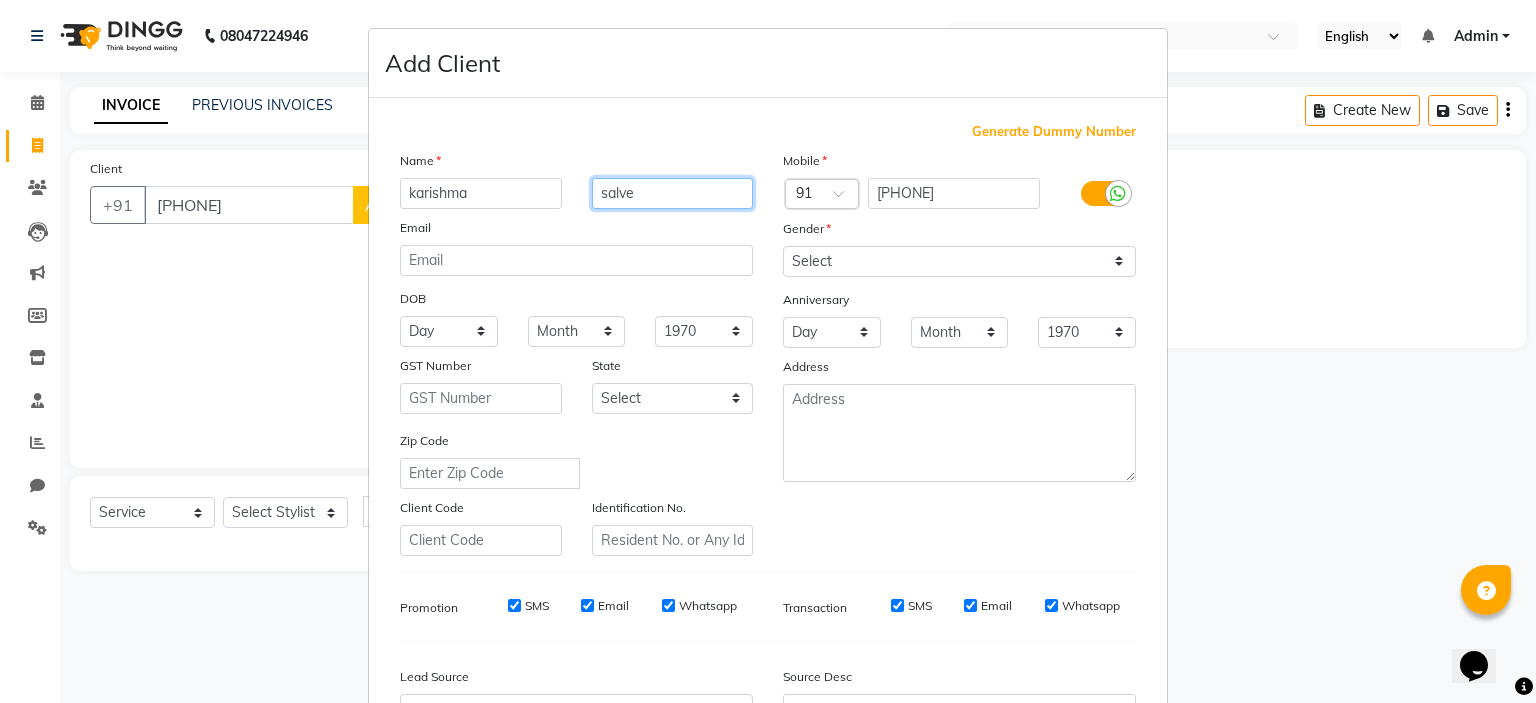 type on "salve" 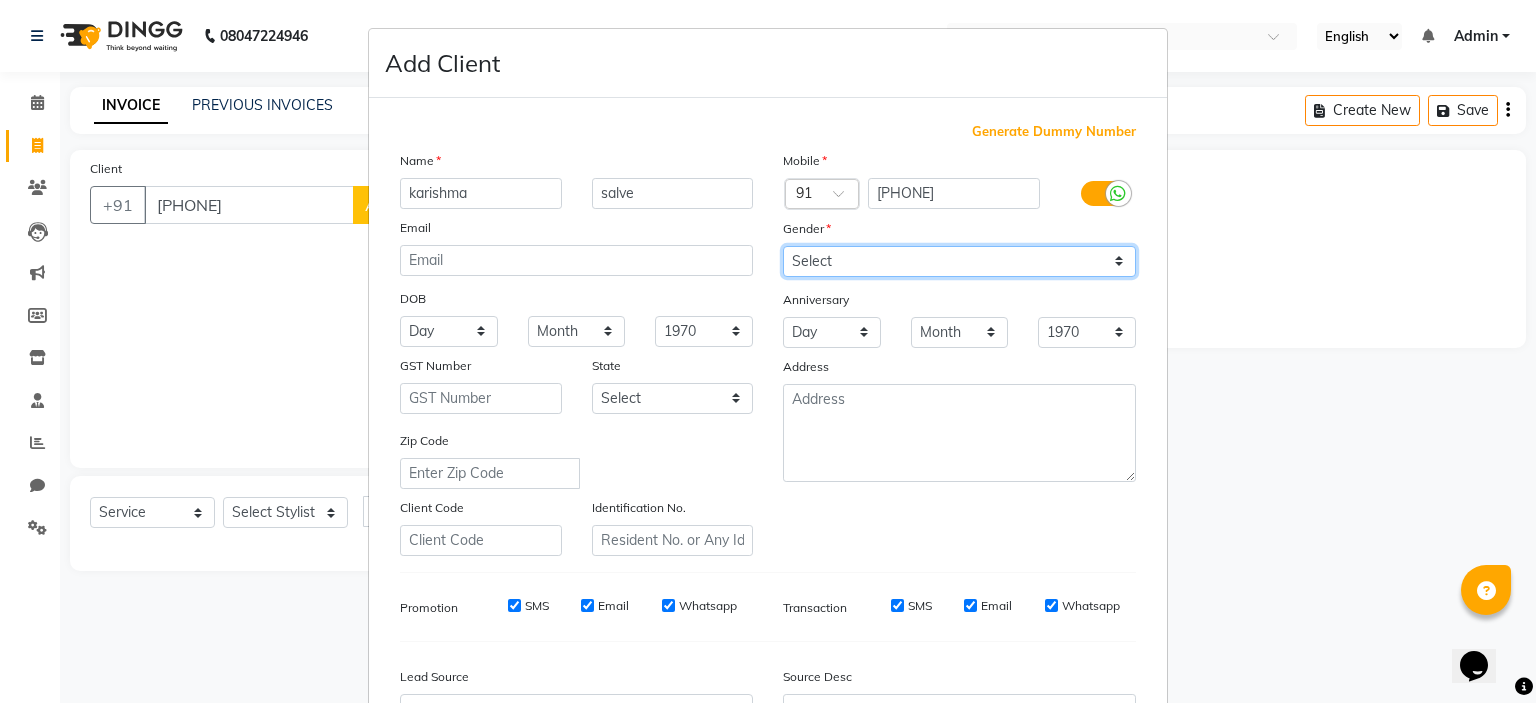 click on "Select Male Female Other Prefer Not To Say" at bounding box center [959, 261] 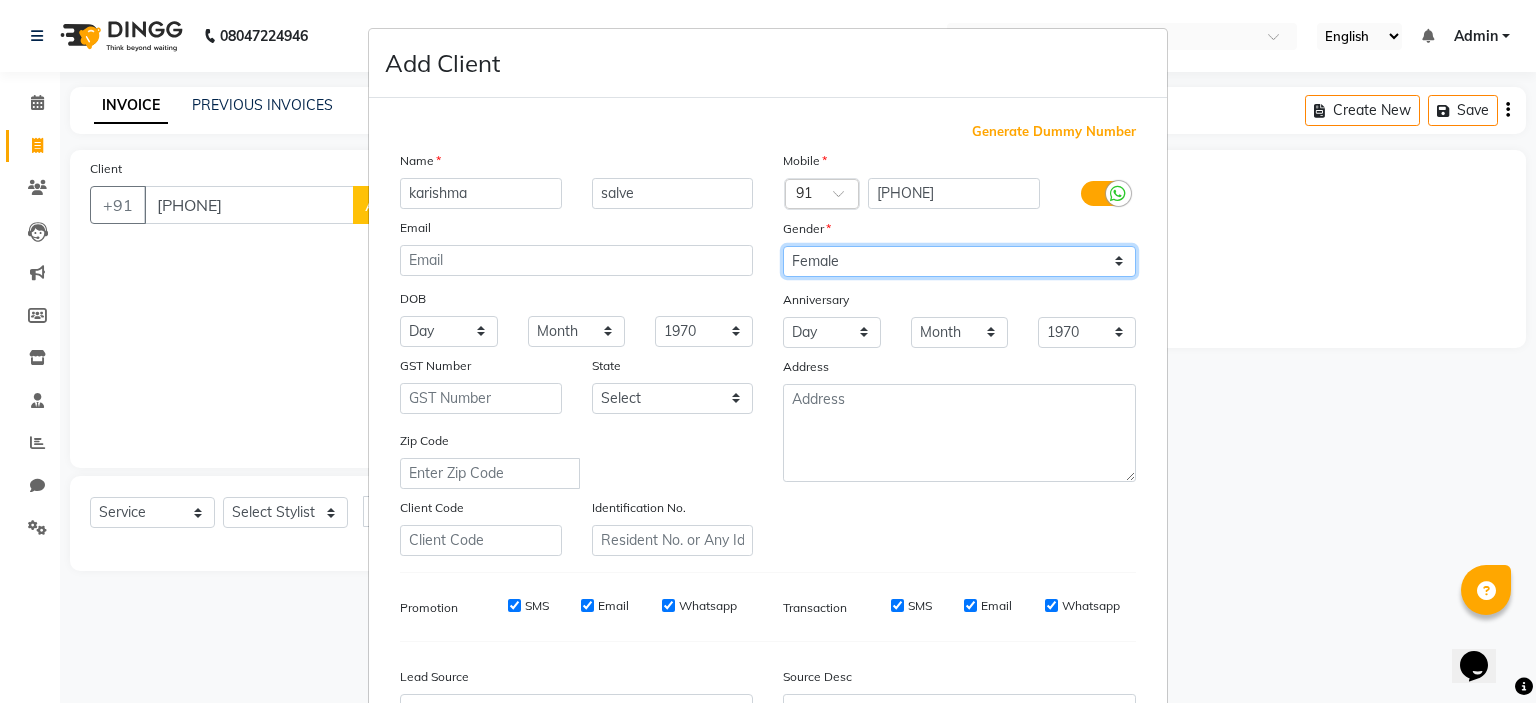 click on "Select Male Female Other Prefer Not To Say" at bounding box center [959, 261] 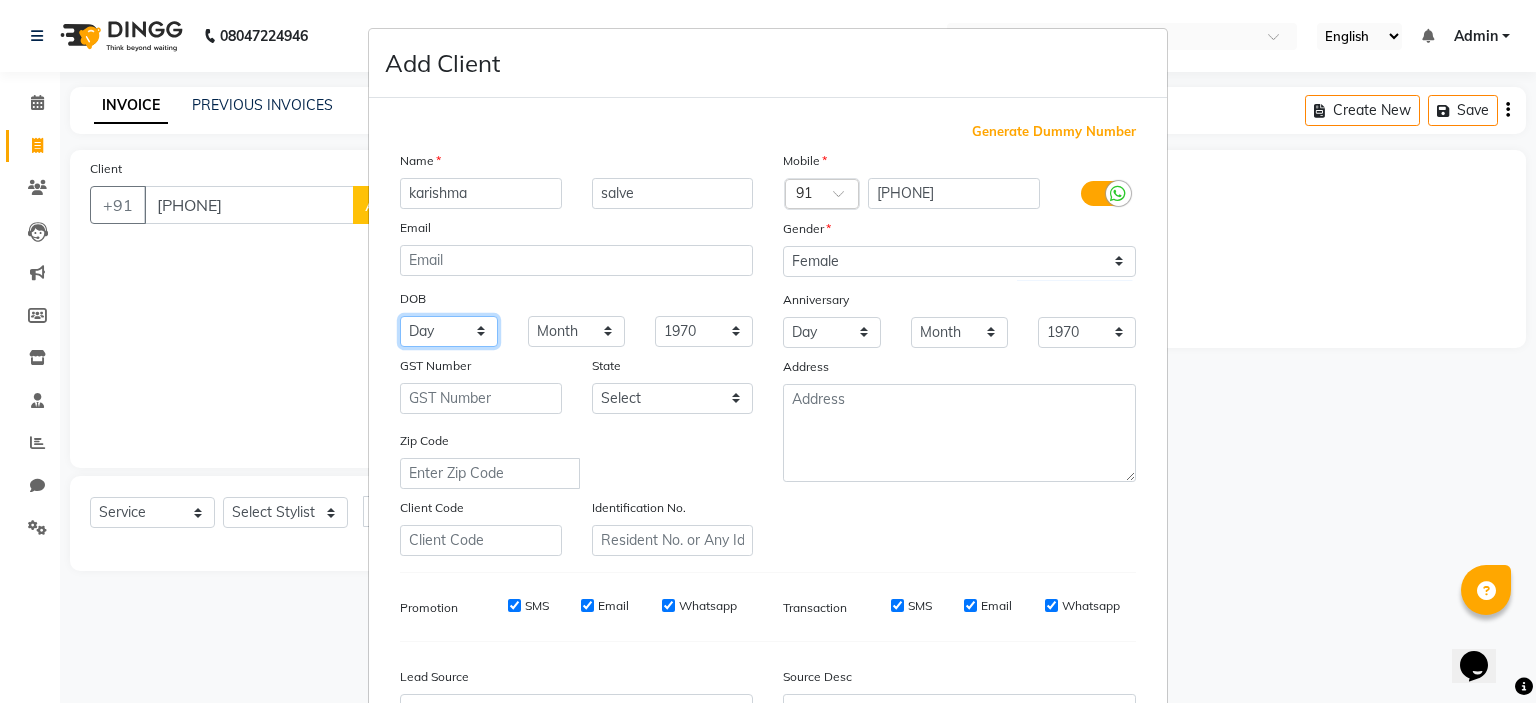 click on "Day 01 02 03 04 05 06 07 08 09 10 11 12 13 14 15 16 17 18 19 20 21 22 23 24 25 26 27 28 29 30 31" at bounding box center (449, 331) 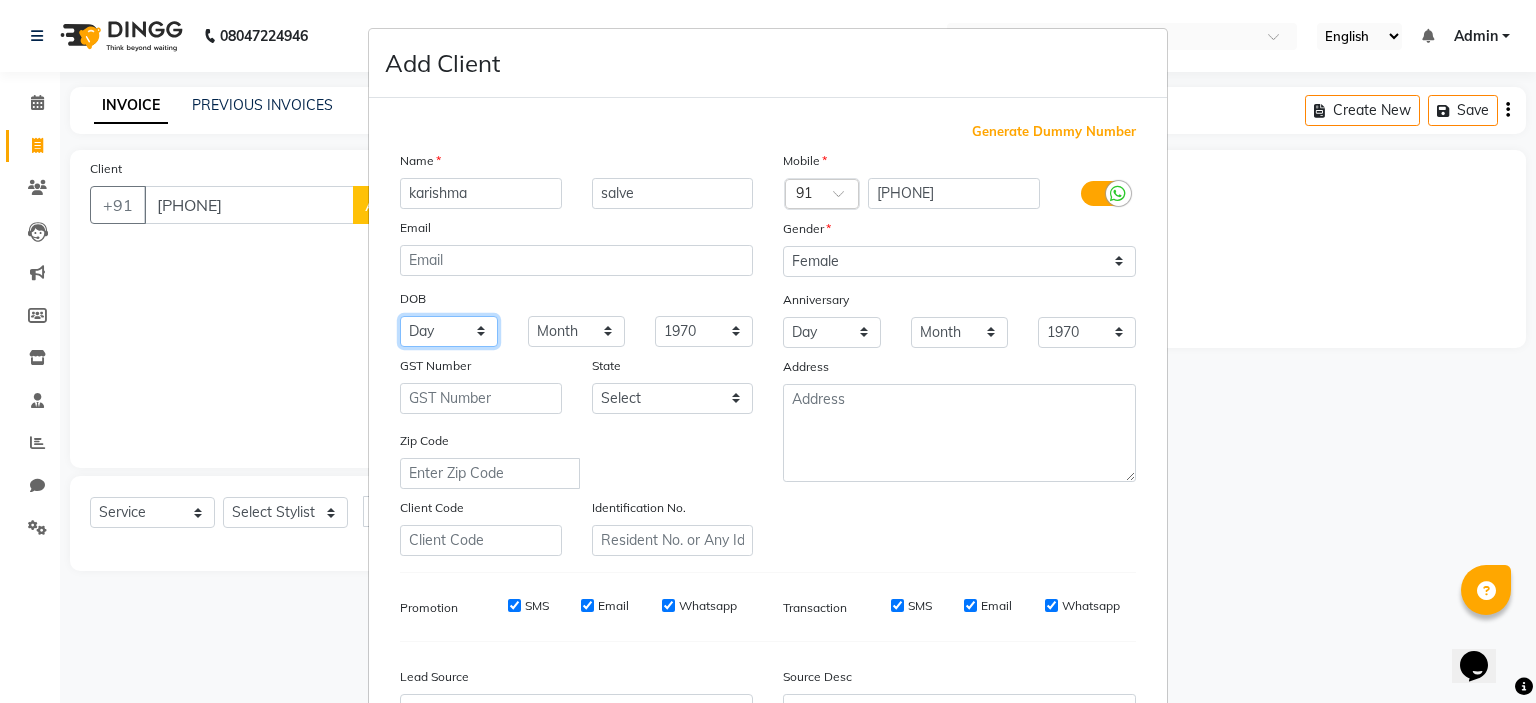 select on "31" 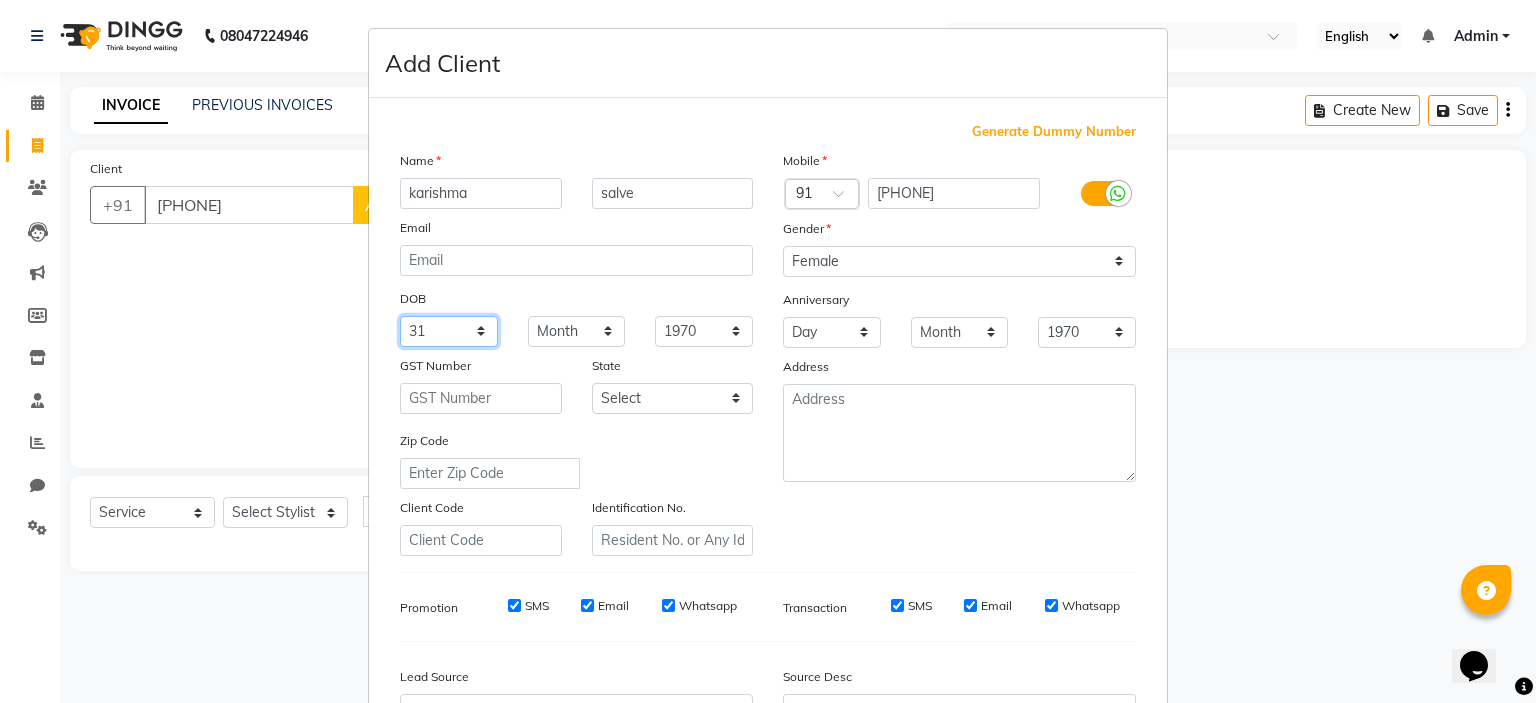 click on "Day 01 02 03 04 05 06 07 08 09 10 11 12 13 14 15 16 17 18 19 20 21 22 23 24 25 26 27 28 29 30 31" at bounding box center (449, 331) 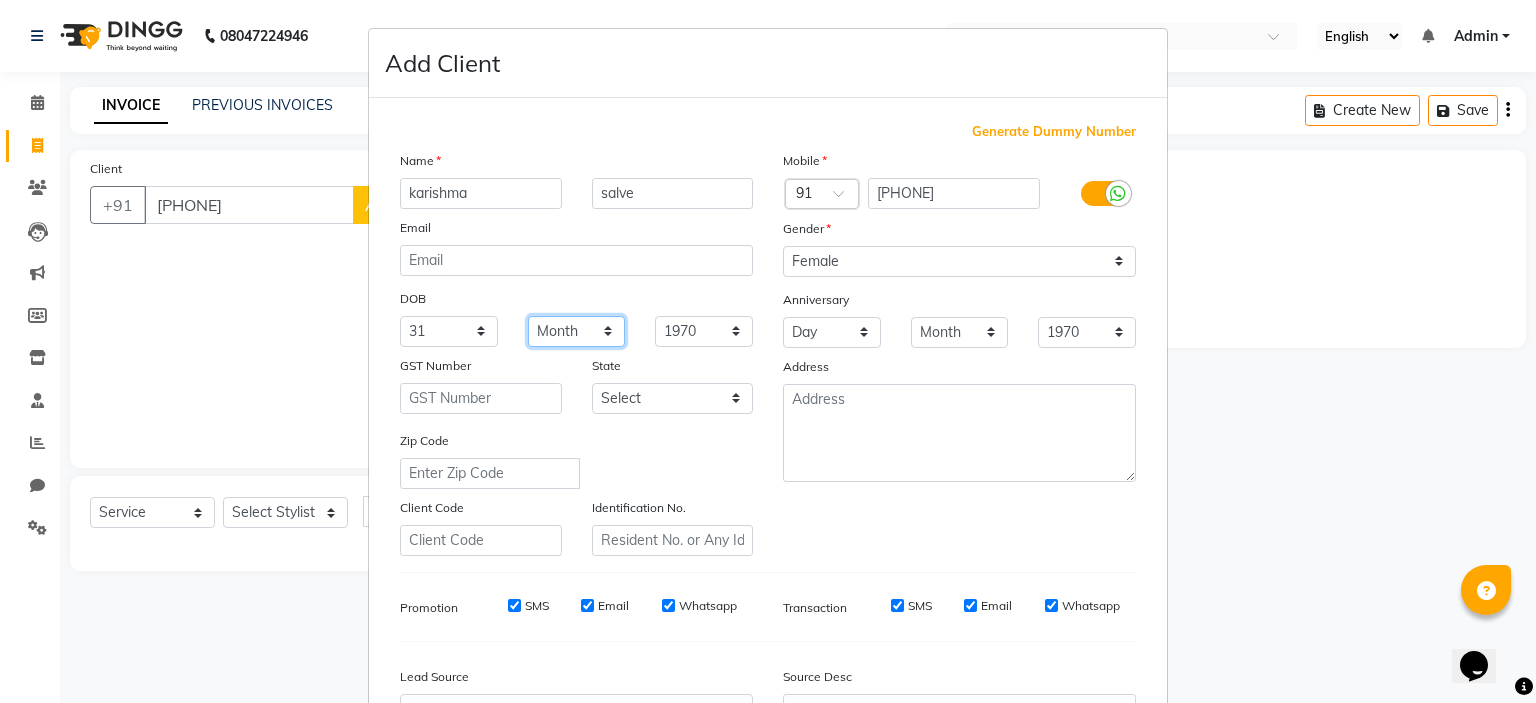 click on "Month January February March April May June July August September October November December" at bounding box center (577, 331) 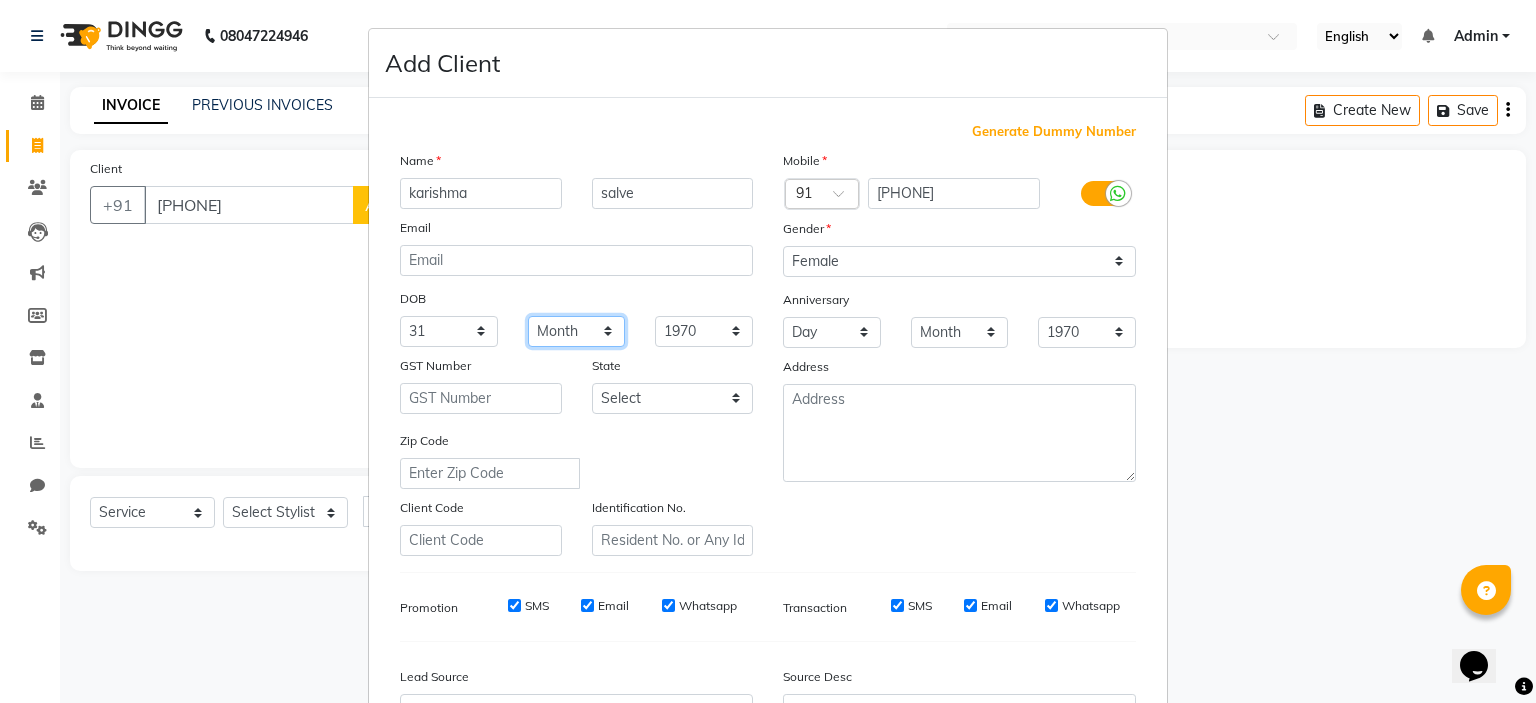 select on "12" 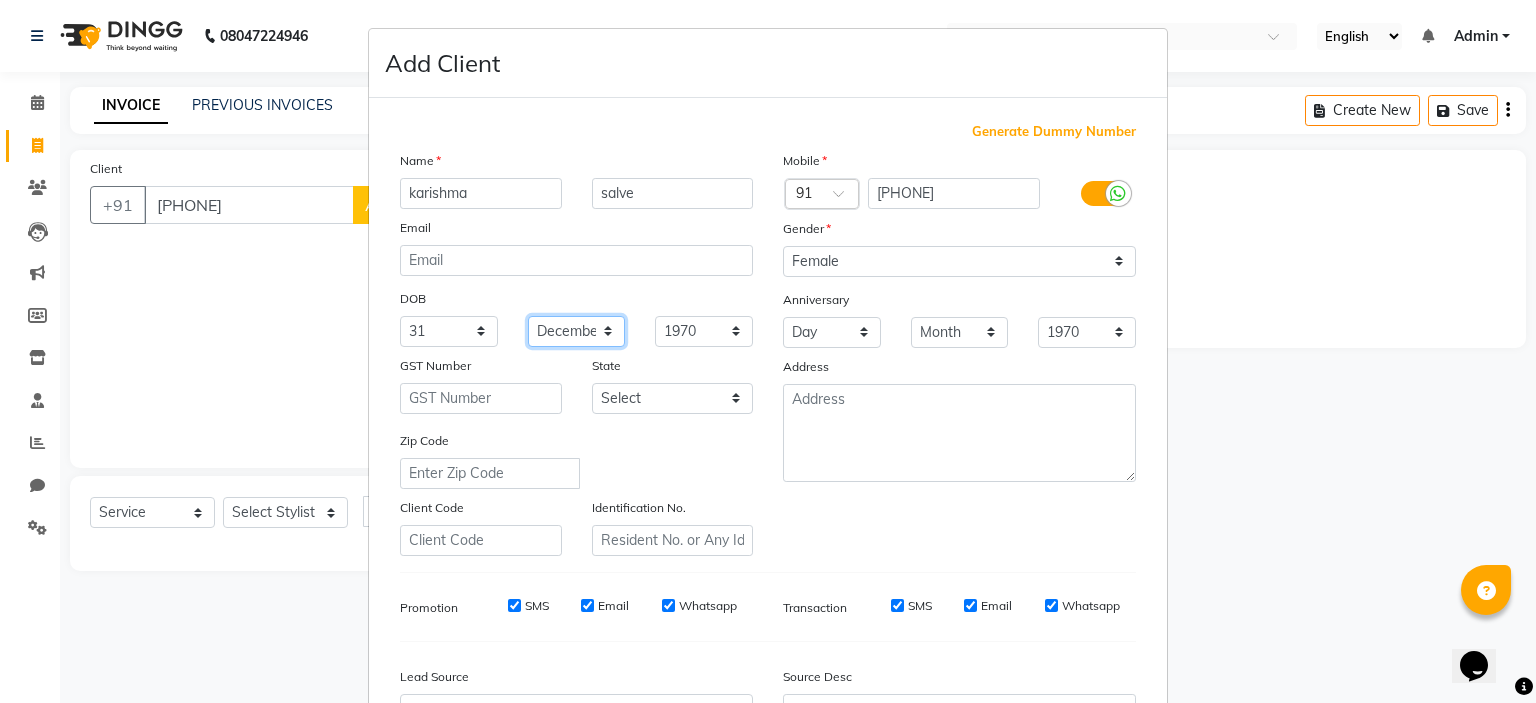 click on "Month January February March April May June July August September October November December" at bounding box center [577, 331] 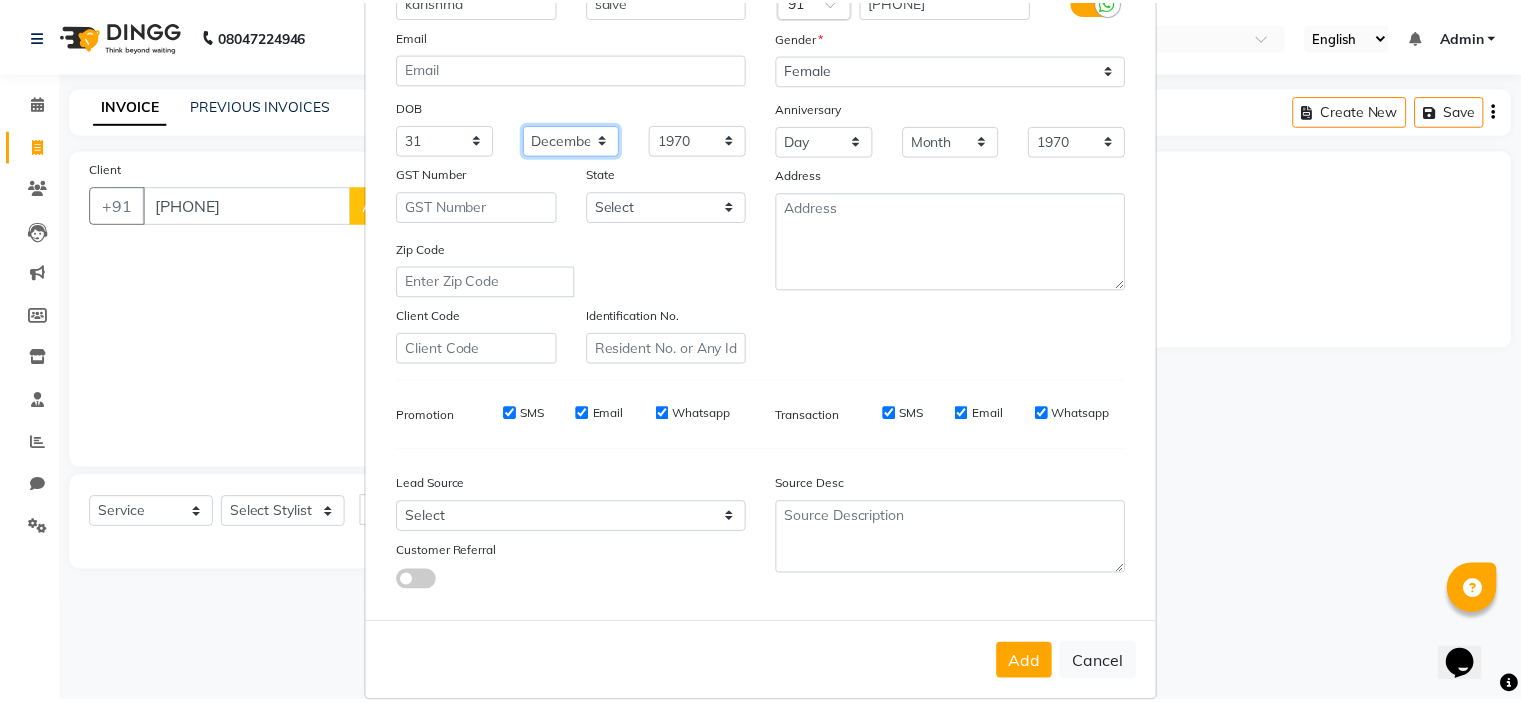 scroll, scrollTop: 196, scrollLeft: 0, axis: vertical 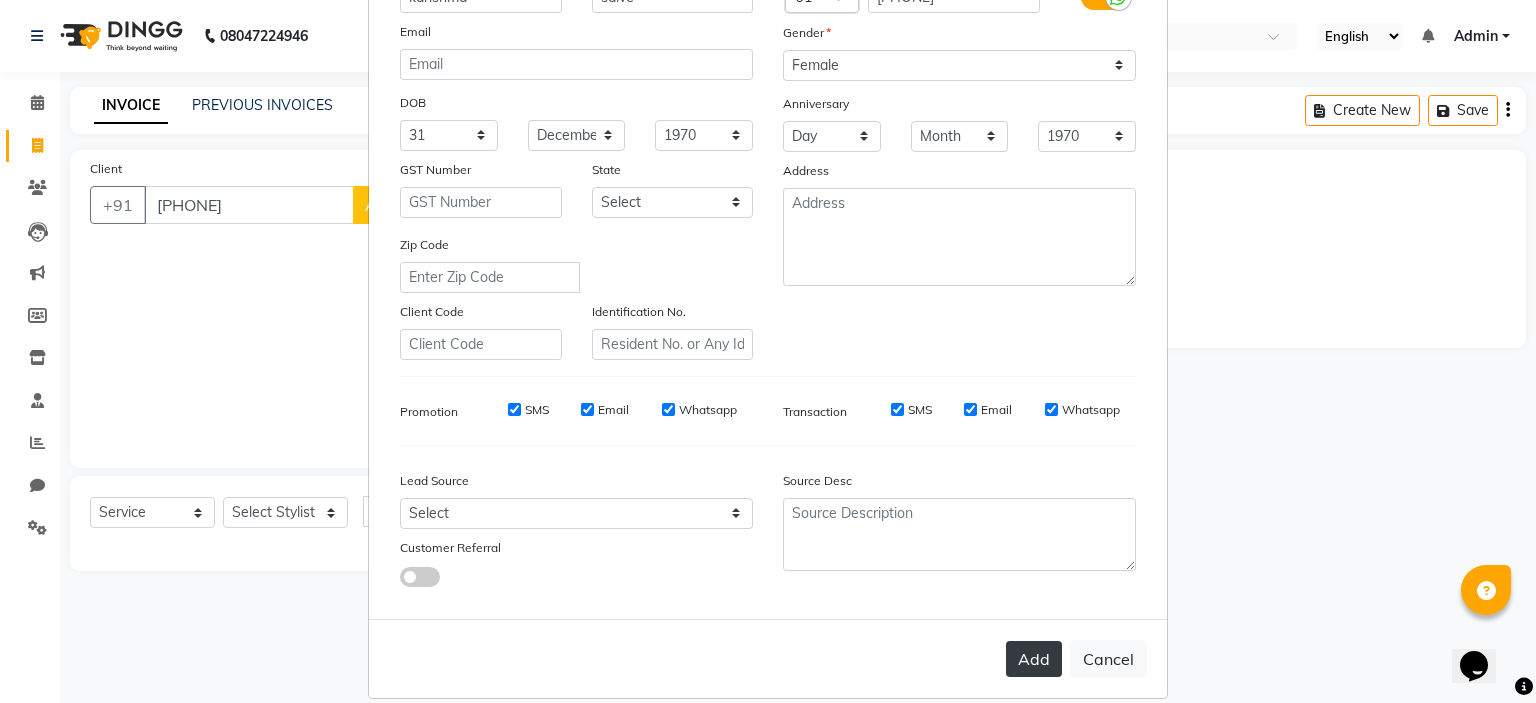 click on "Add" at bounding box center (1034, 659) 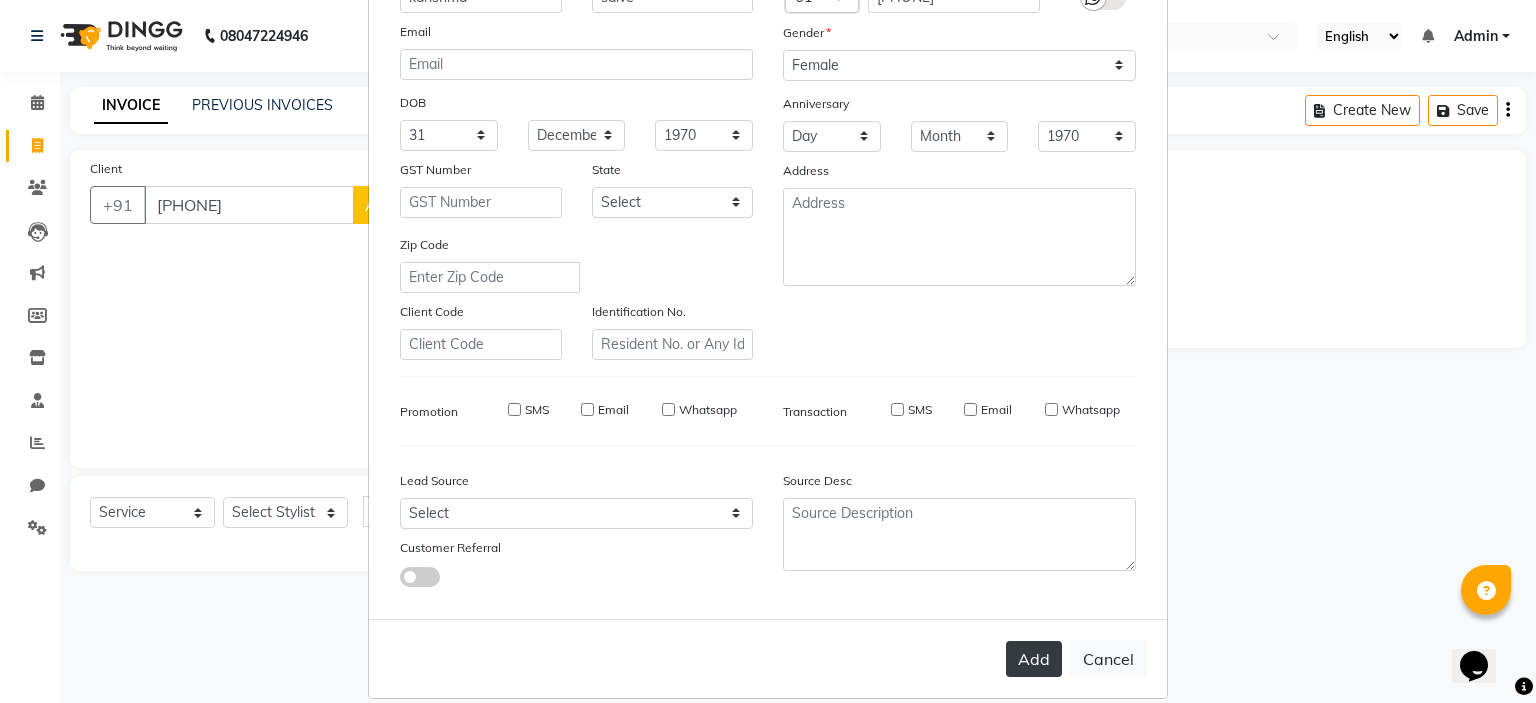 type 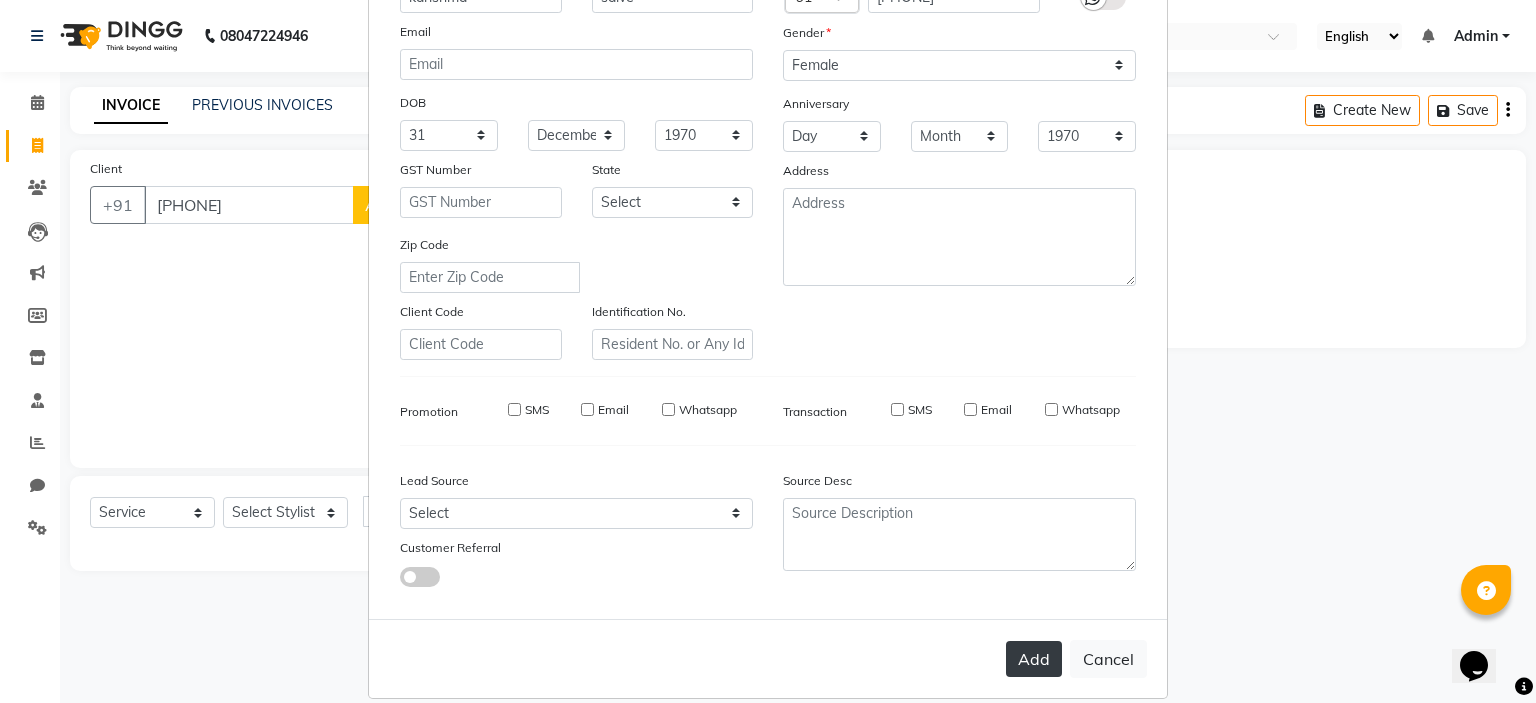 type 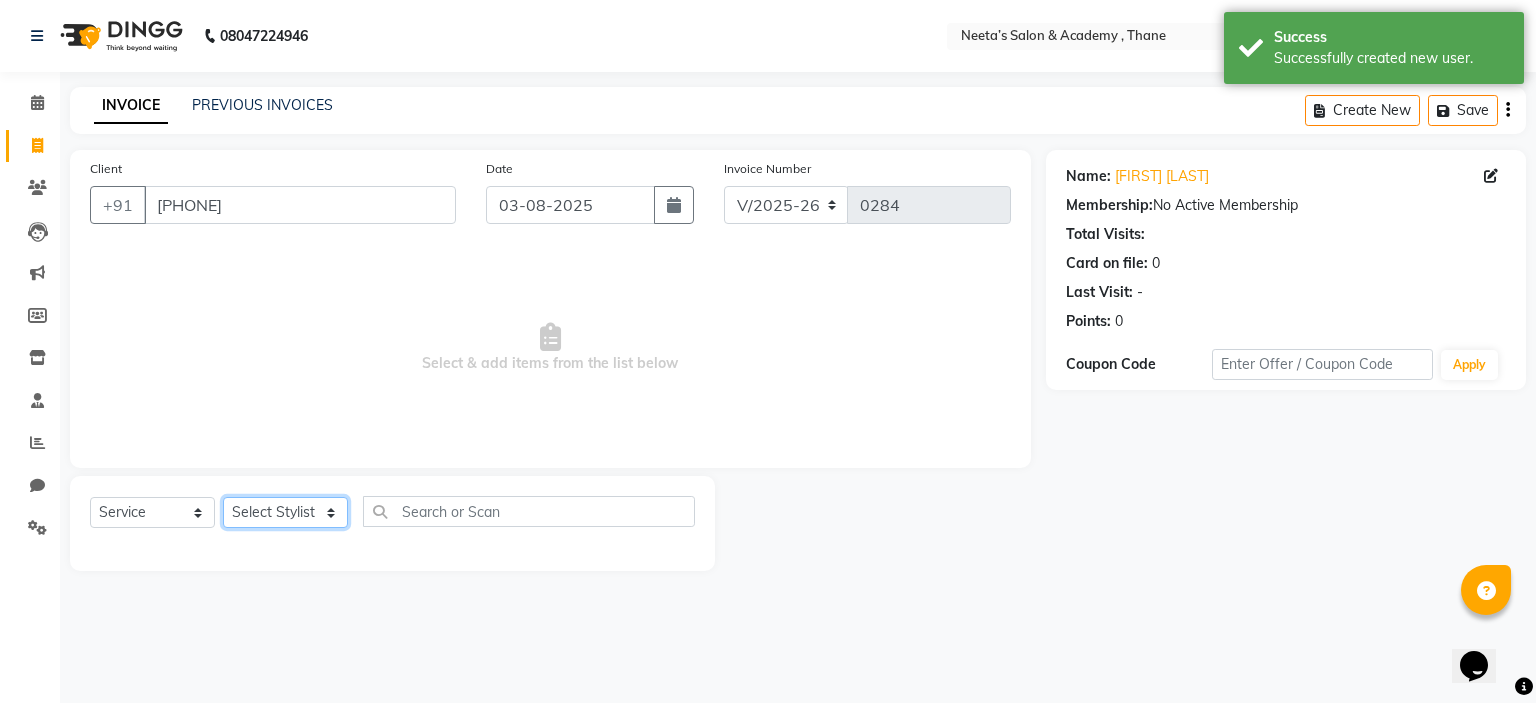 click on "Select Stylist  [FIRST] (Owner) [FIRST] [FIRST] [FIRST] [FIRST] [FIRST] [FIRST] [FIRST] [FIRST] [FIRST]" 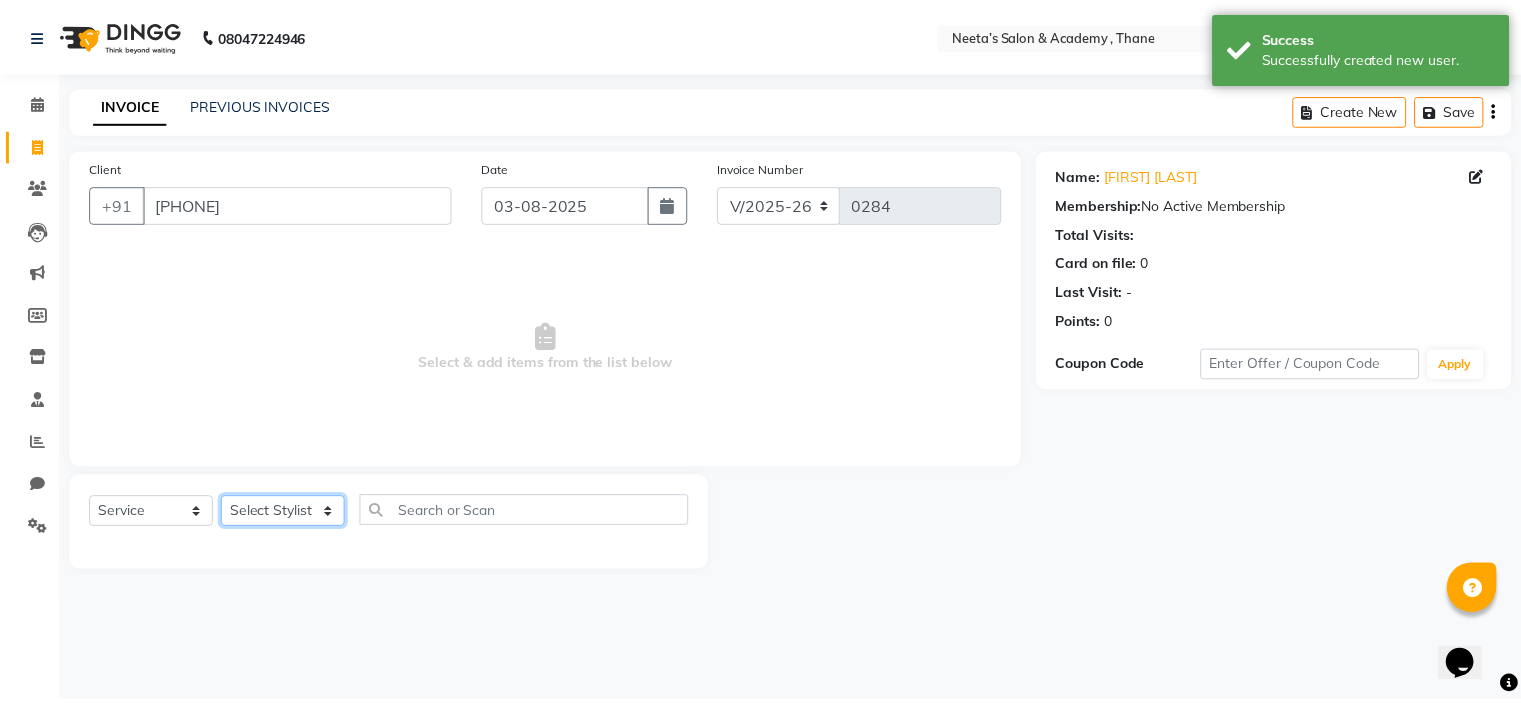 type 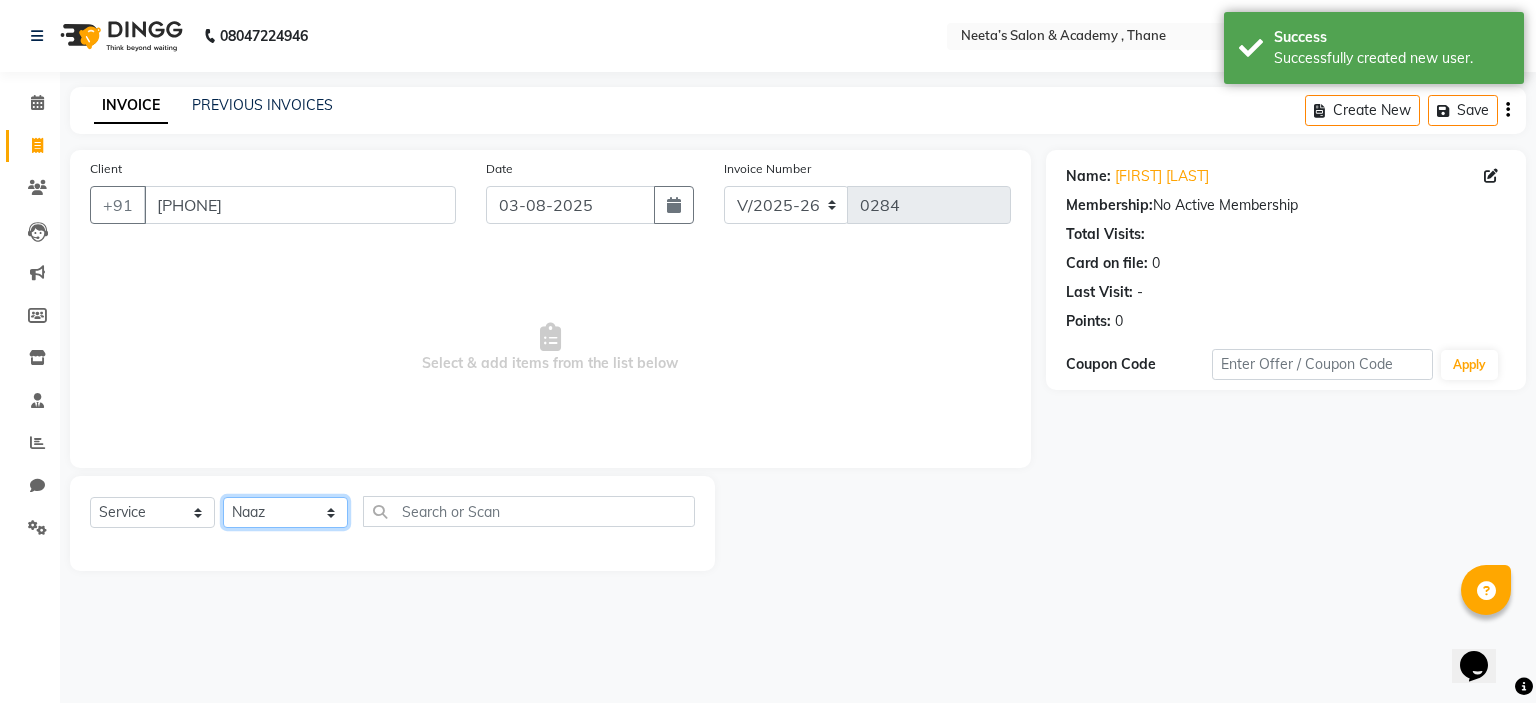 click on "Select Stylist  [FIRST] (Owner) [FIRST] [FIRST] [FIRST] [FIRST] [FIRST] [FIRST] [FIRST] [FIRST] [FIRST]" 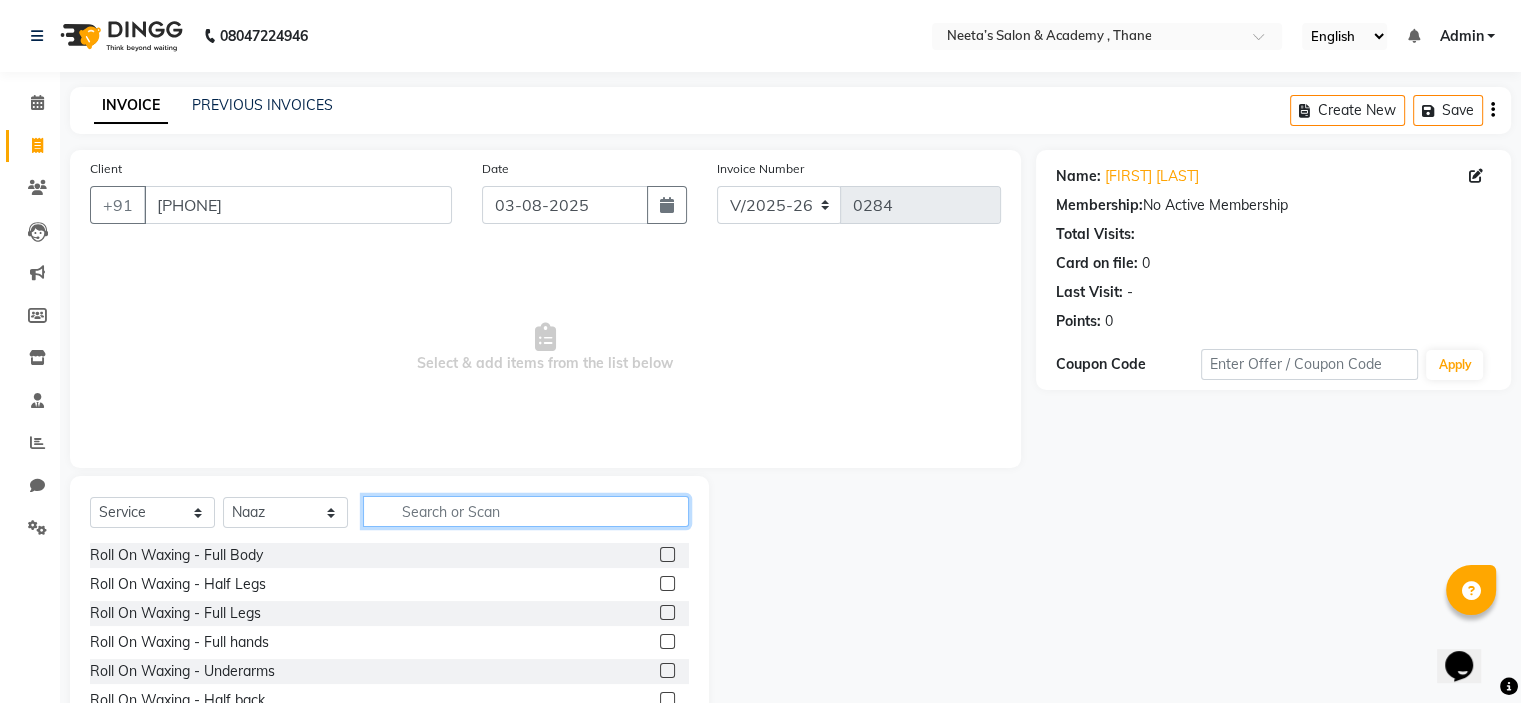 click 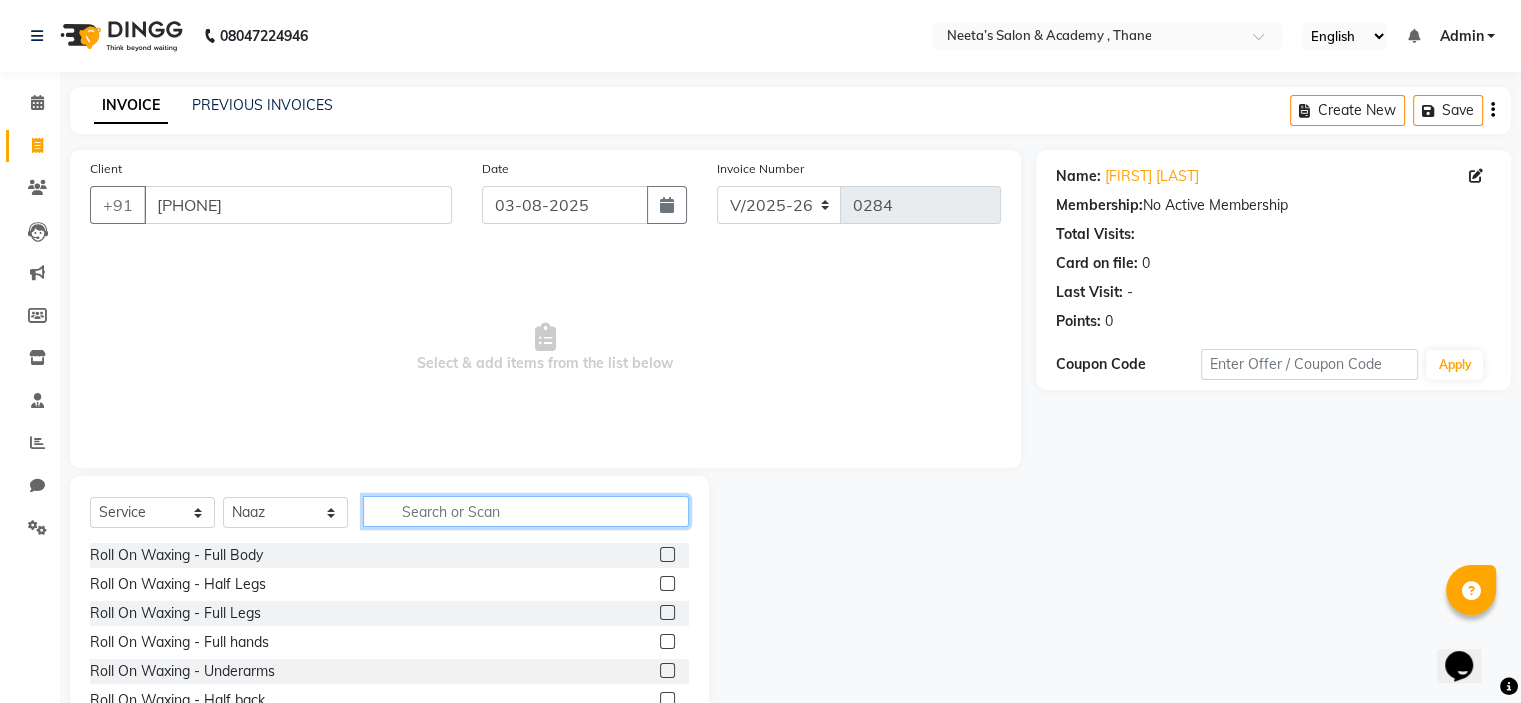 click 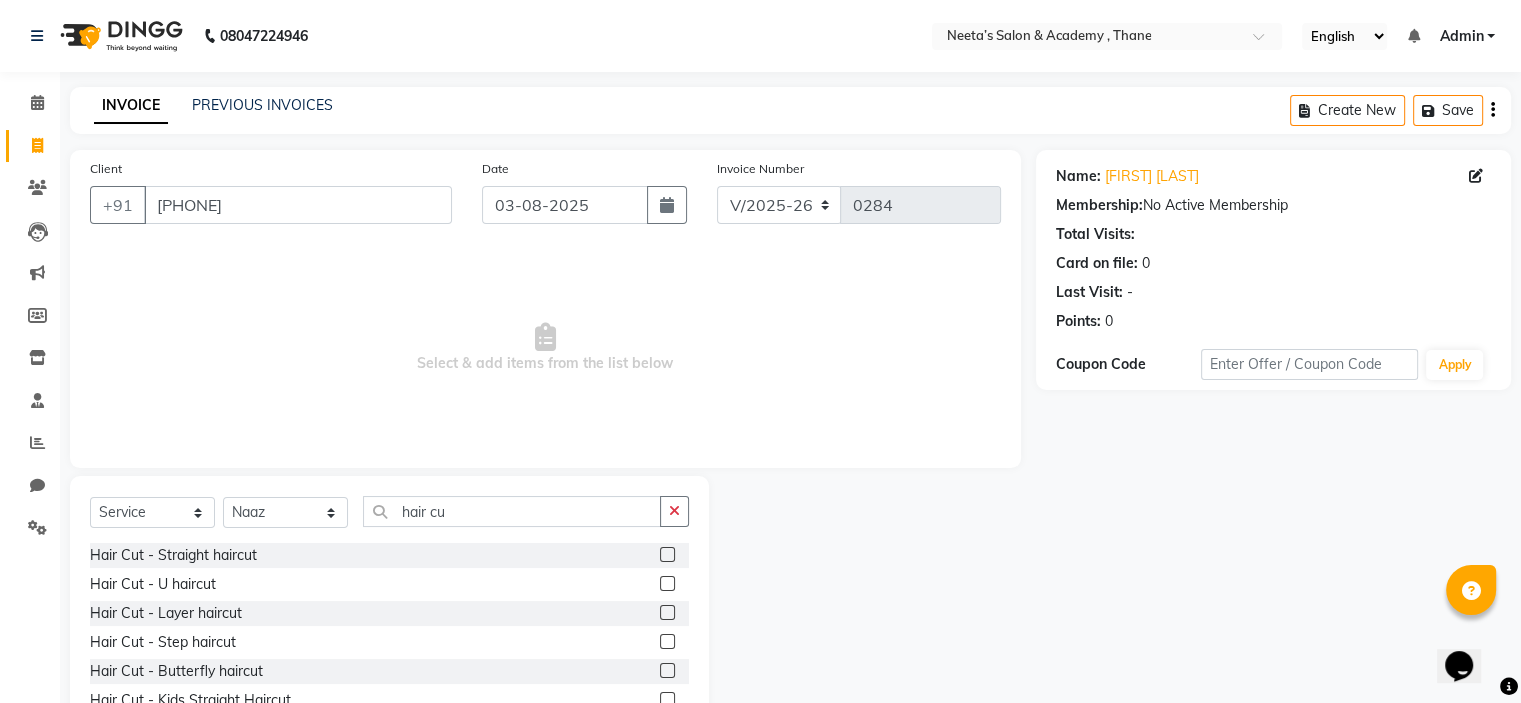 click 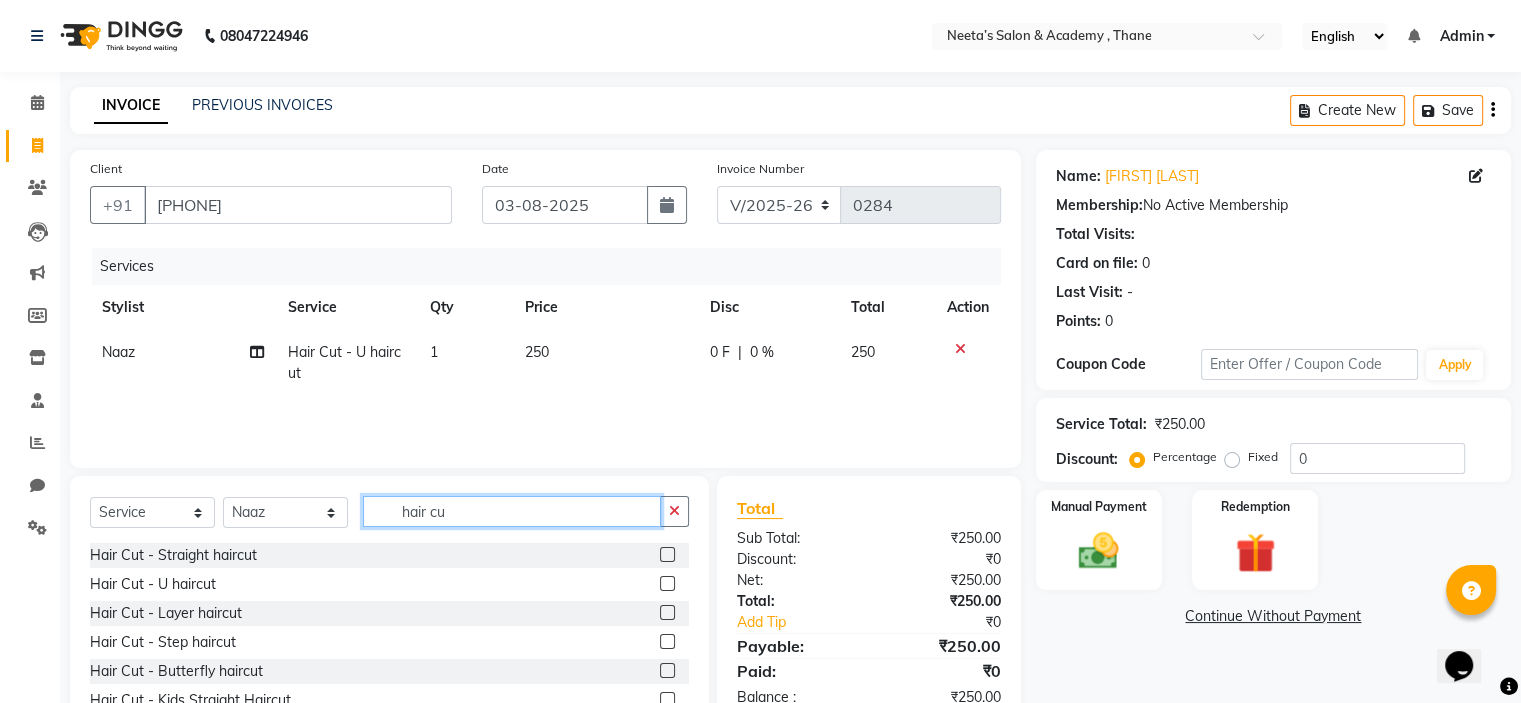 click on "hair cu" 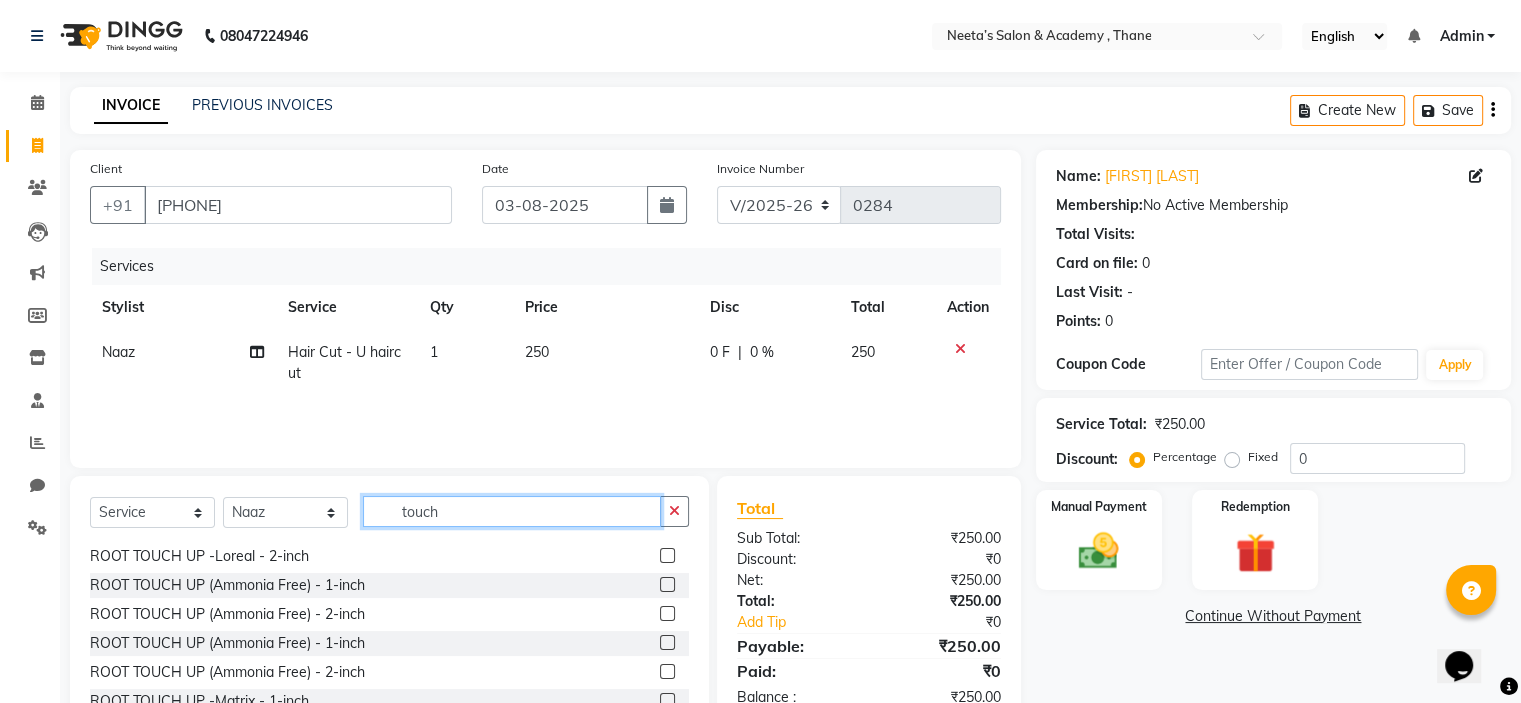 scroll, scrollTop: 32, scrollLeft: 0, axis: vertical 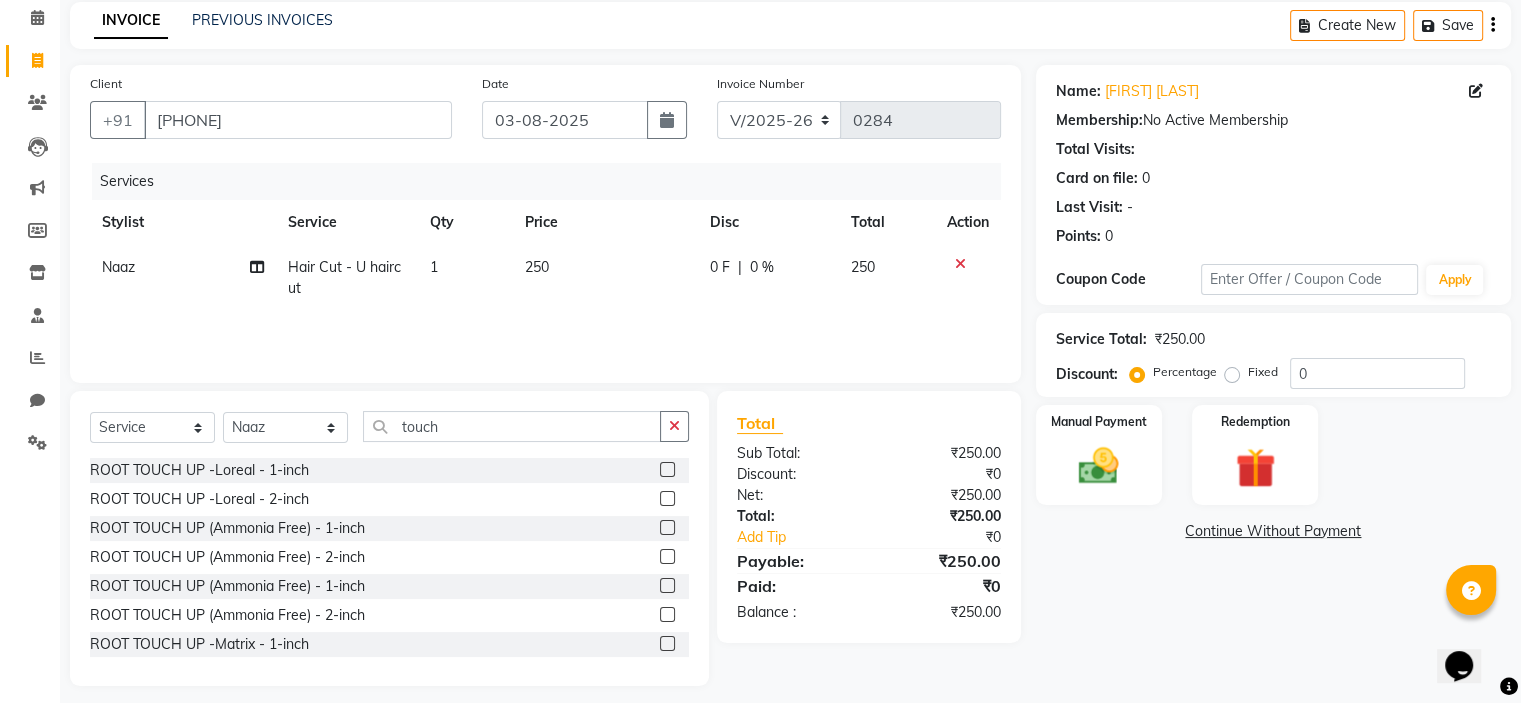 click 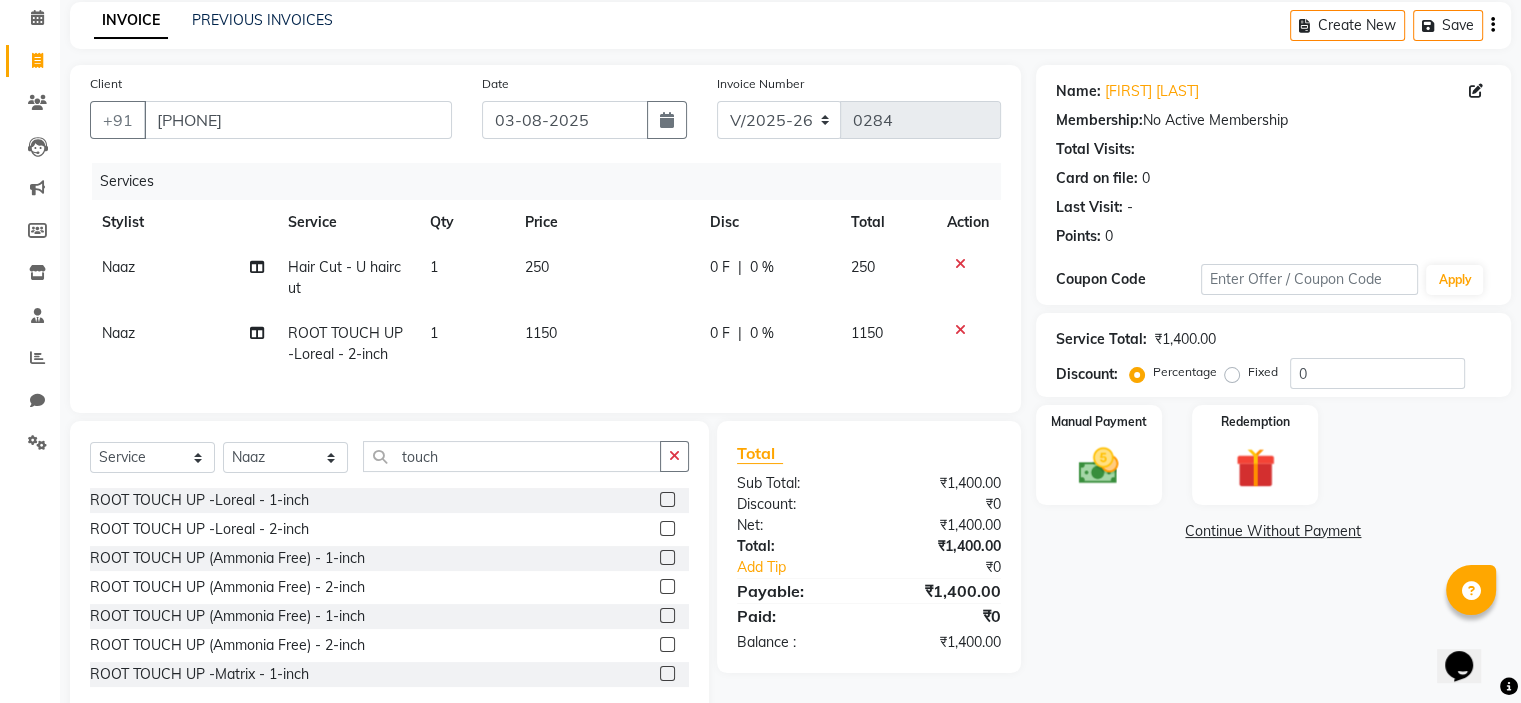 click on "1150" 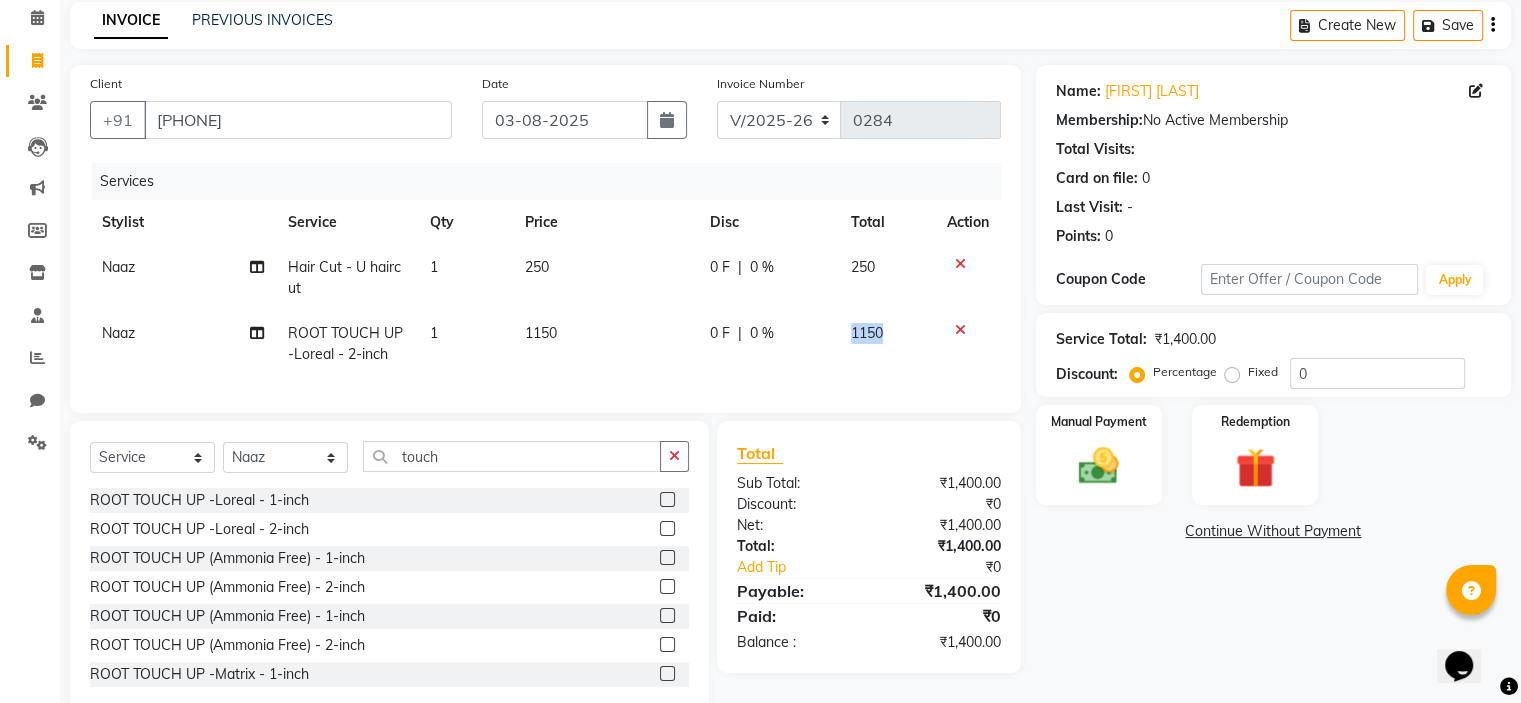 click on "1150" 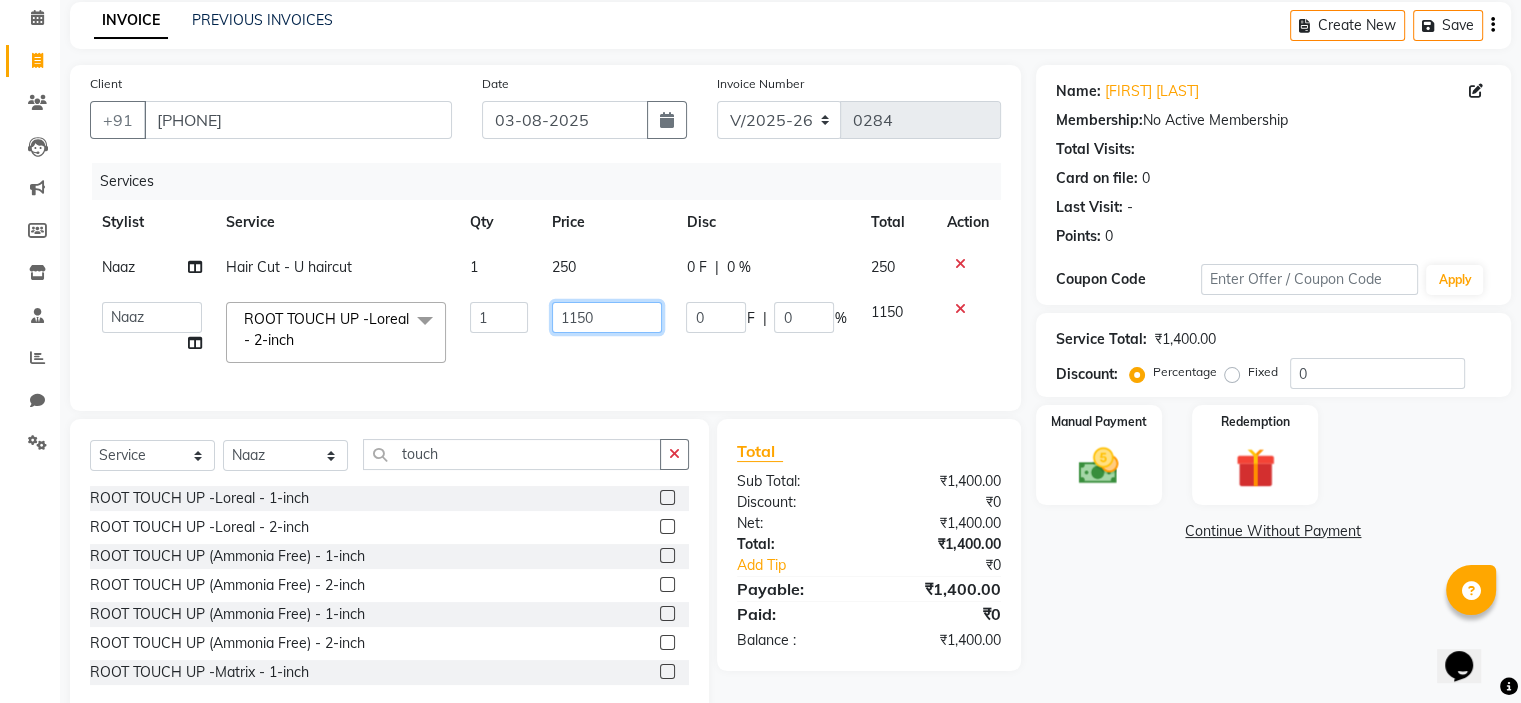 click on "1150" 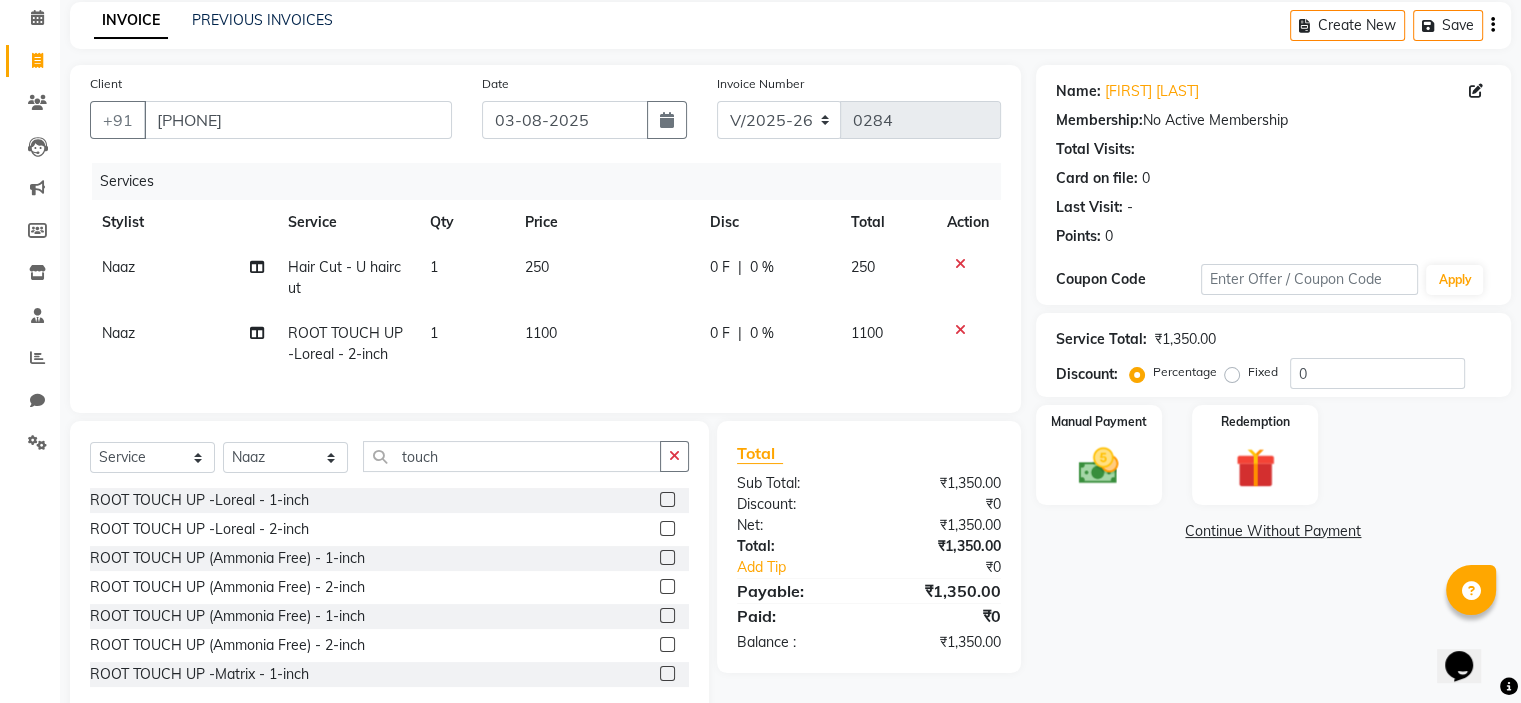 click on "Client +91 9820458545 Date 03-08-2025 Invoice Number V/2025 V/2025-26 0284 Services Stylist Service Qty Price Disc Total Action Naaz Hair Cut - U haircut 1 250 0 F | 0 % 250 Naaz ROOT TOUCH UP -Loreal - 2-inch  1 1100 0 F | 0 % 1100" 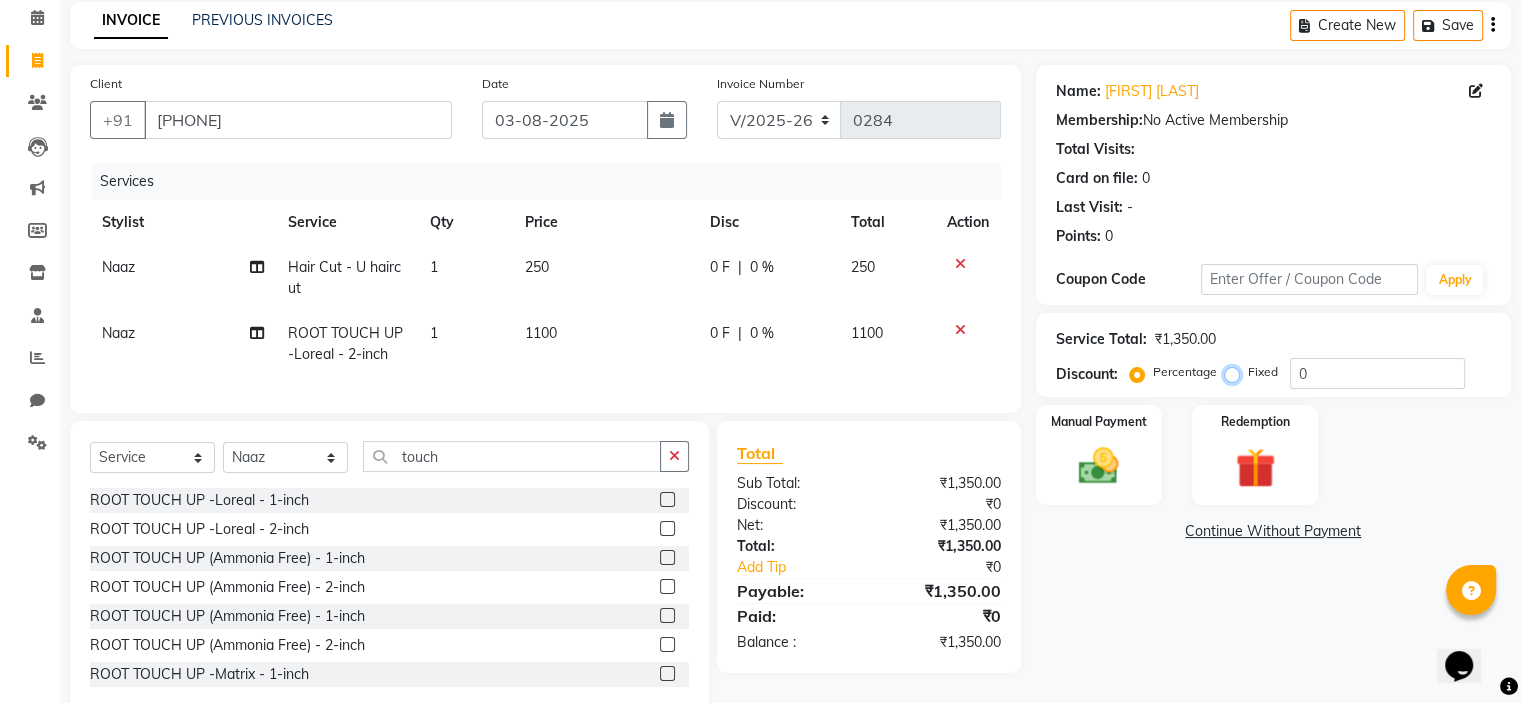 click on "Fixed" at bounding box center (1236, 372) 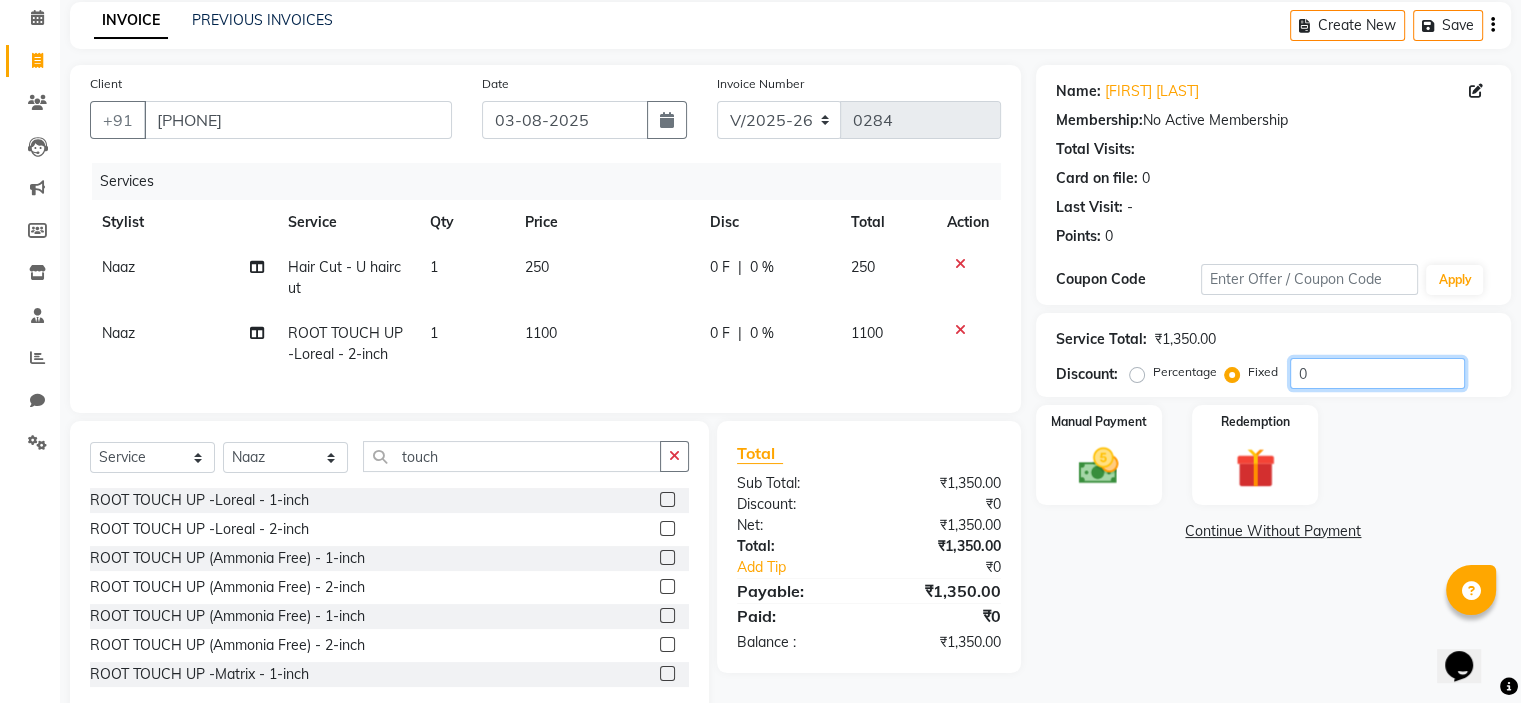 click on "0" 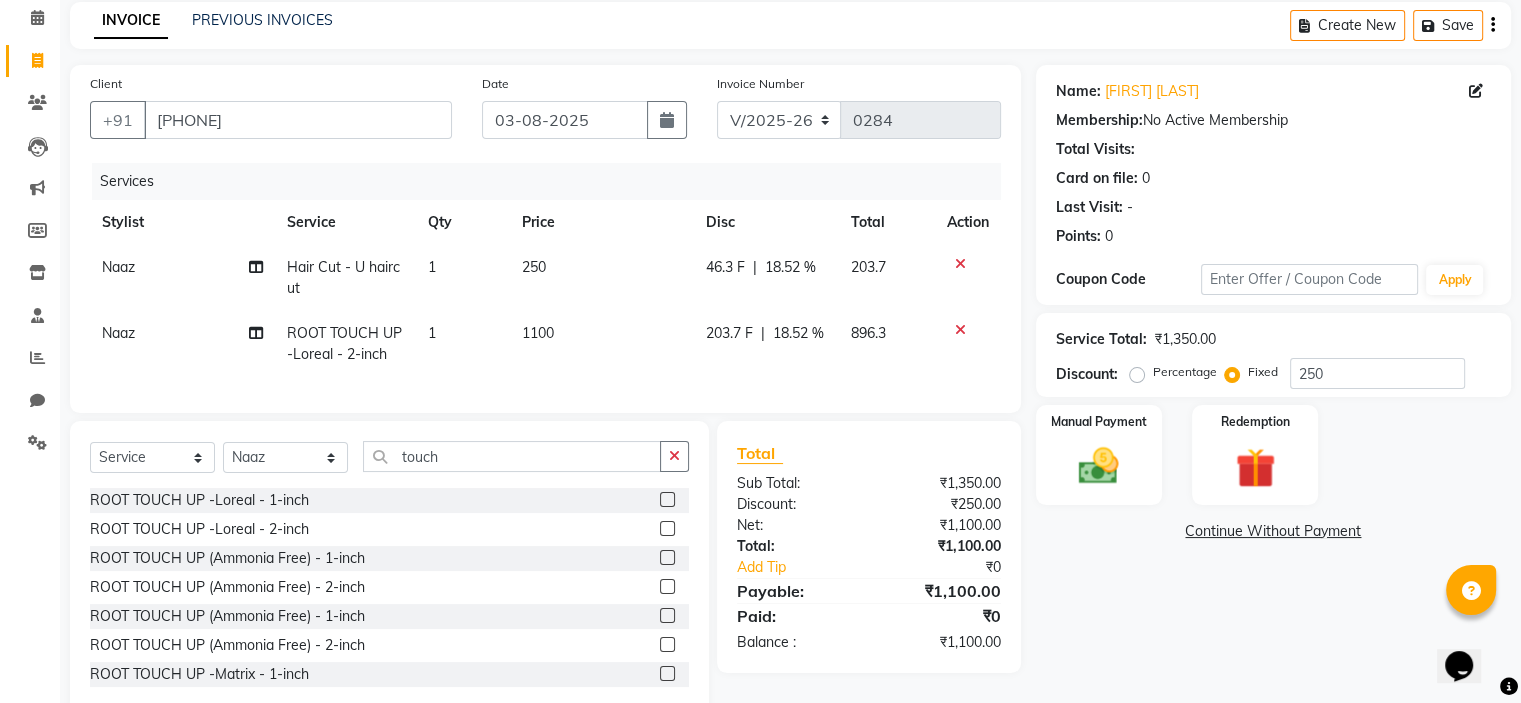 click on "Name: Karishma Salve Membership:  No Active Membership  Total Visits:   Card on file:  0 Last Visit:   - Points:   0  Coupon Code Apply Service Total:  ₹1,350.00  Discount:  Percentage   Fixed  250 Manual Payment Redemption  Continue Without Payment" 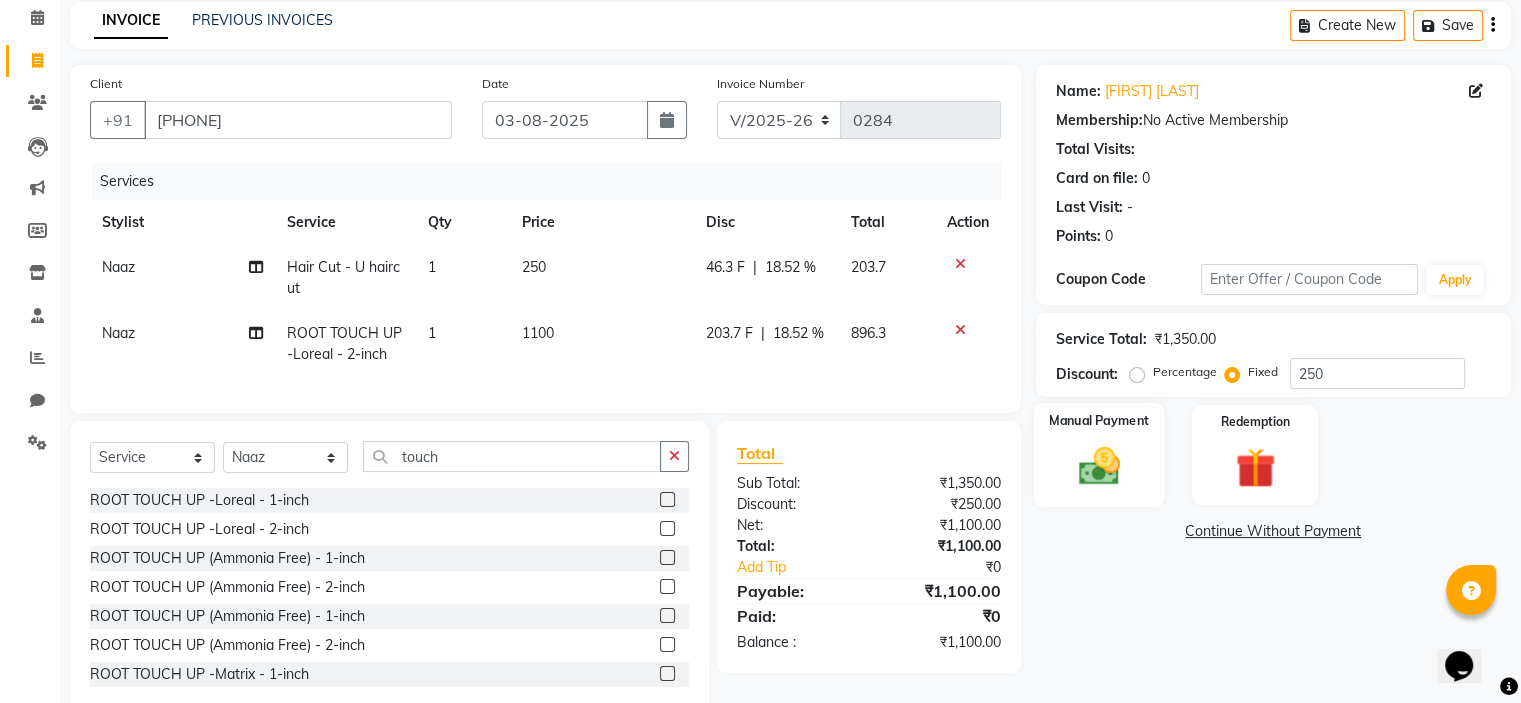 click 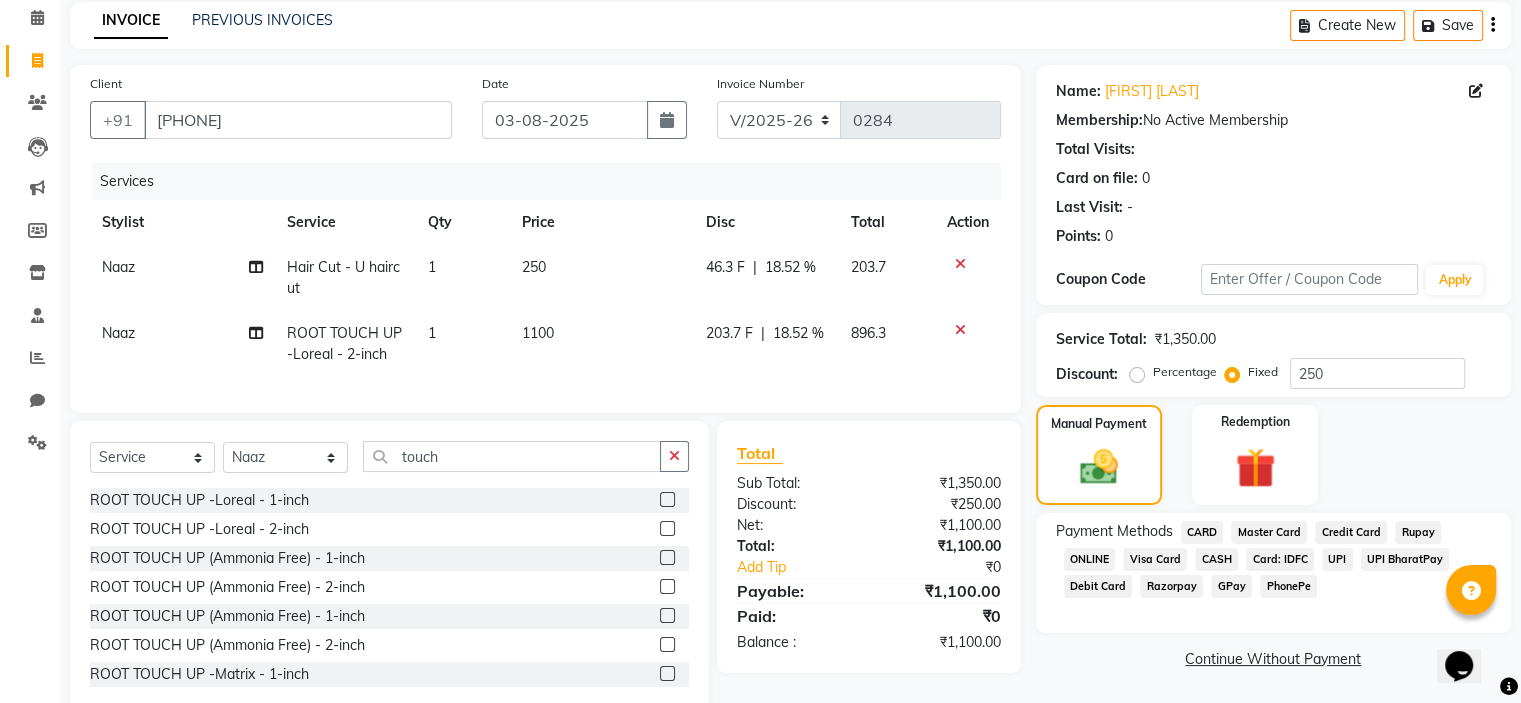 click on "GPay" 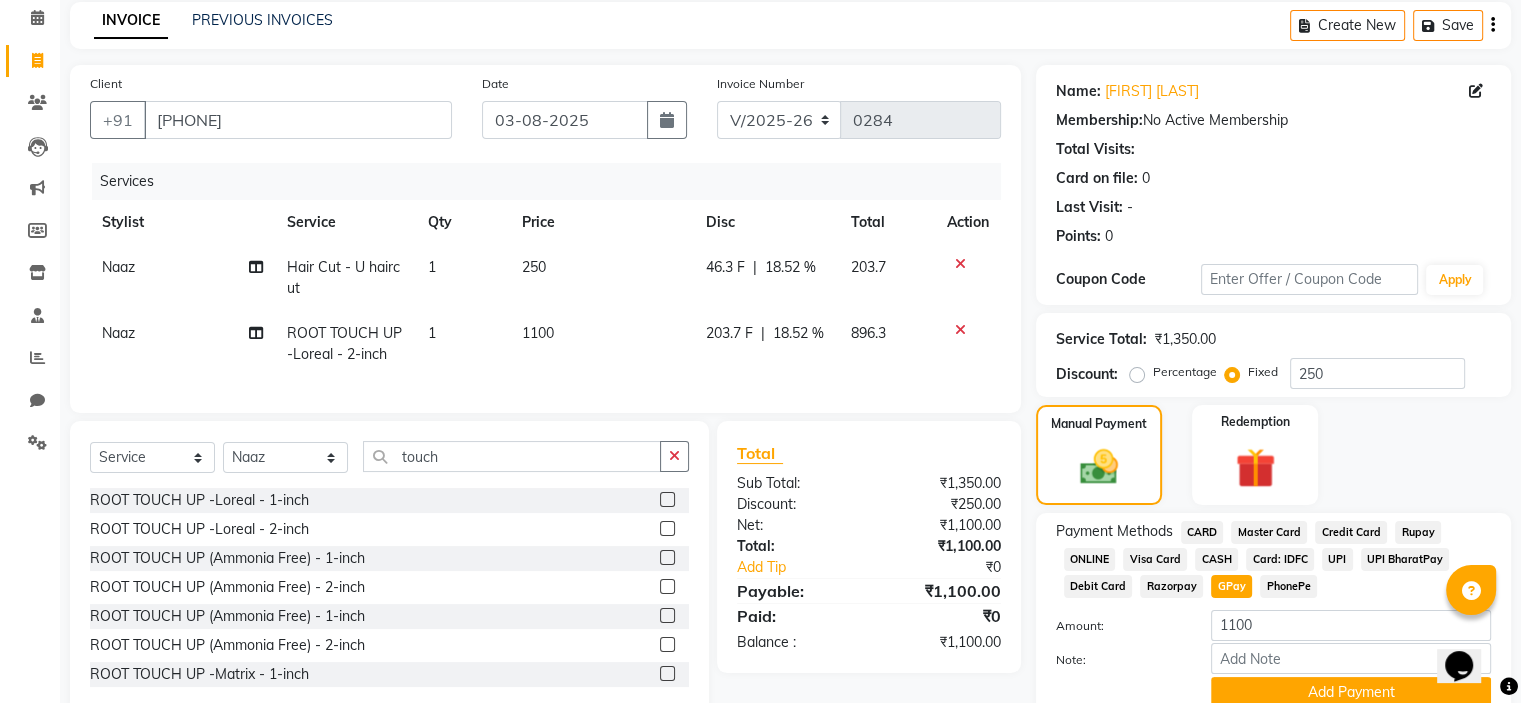 scroll, scrollTop: 172, scrollLeft: 0, axis: vertical 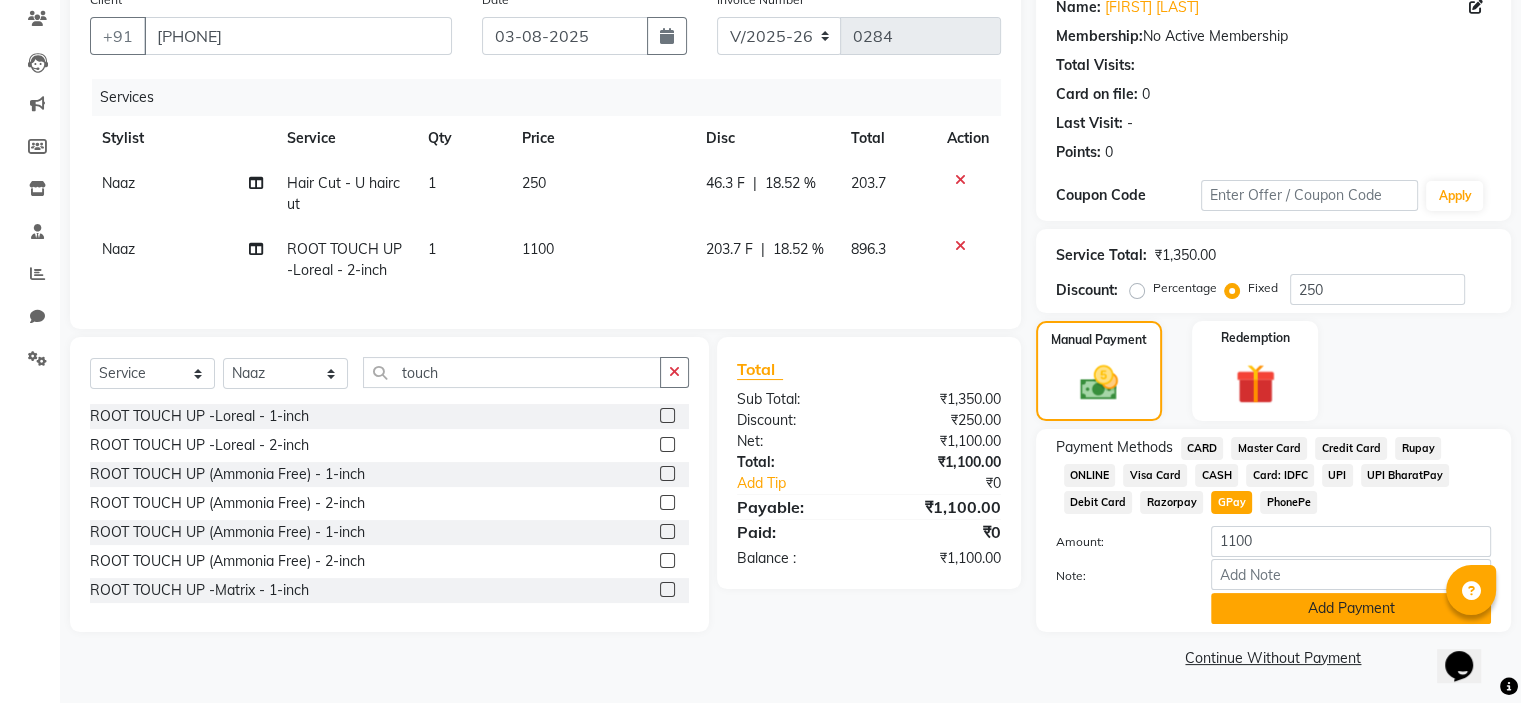 click on "Add Payment" 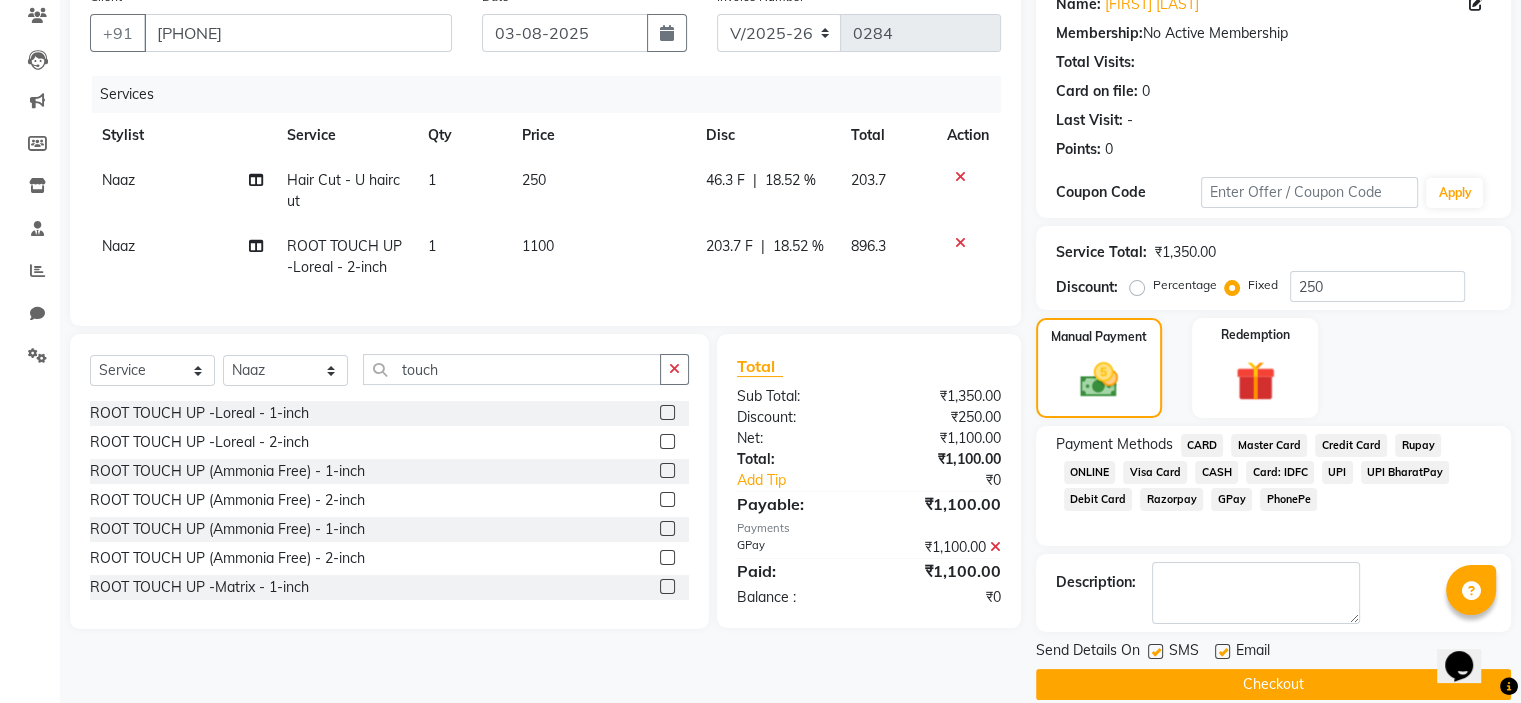 click on "Checkout" 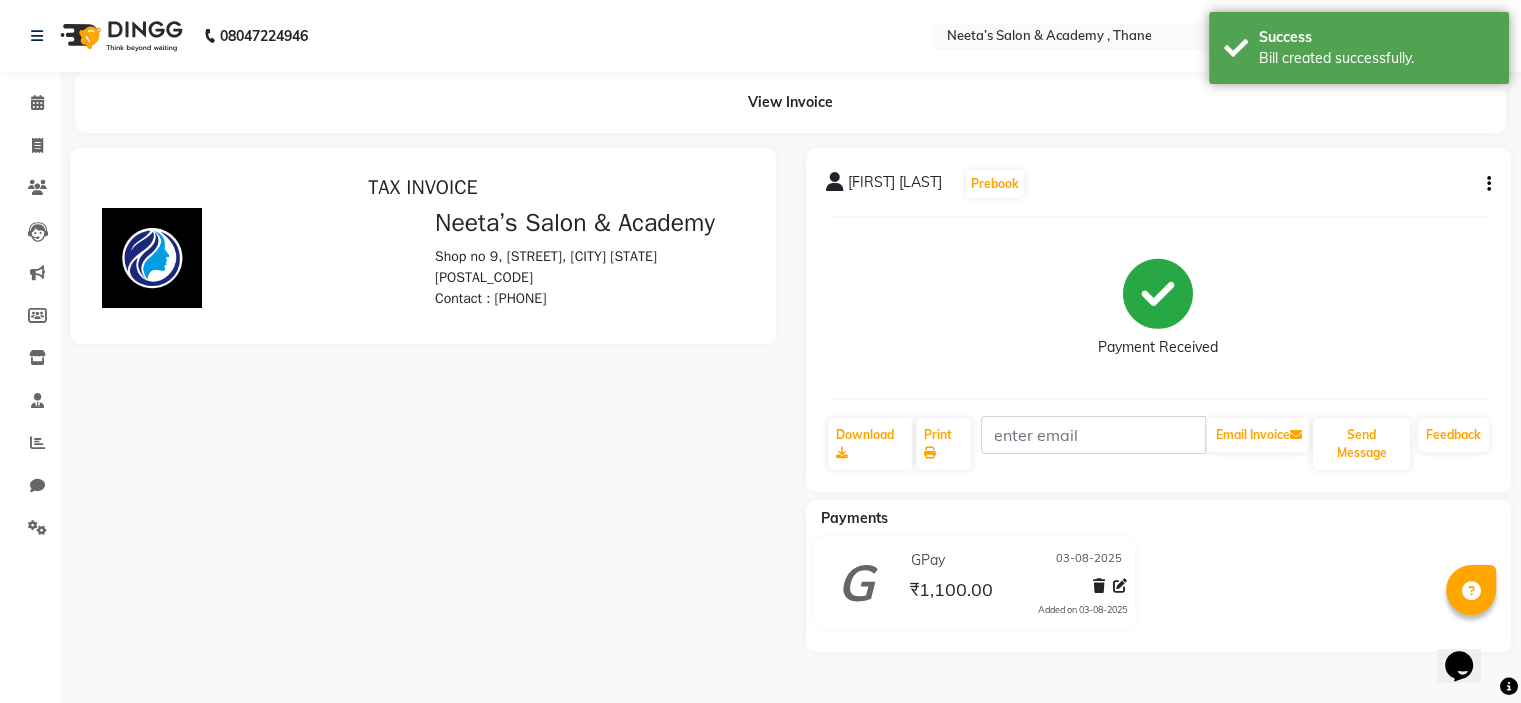 scroll, scrollTop: 0, scrollLeft: 0, axis: both 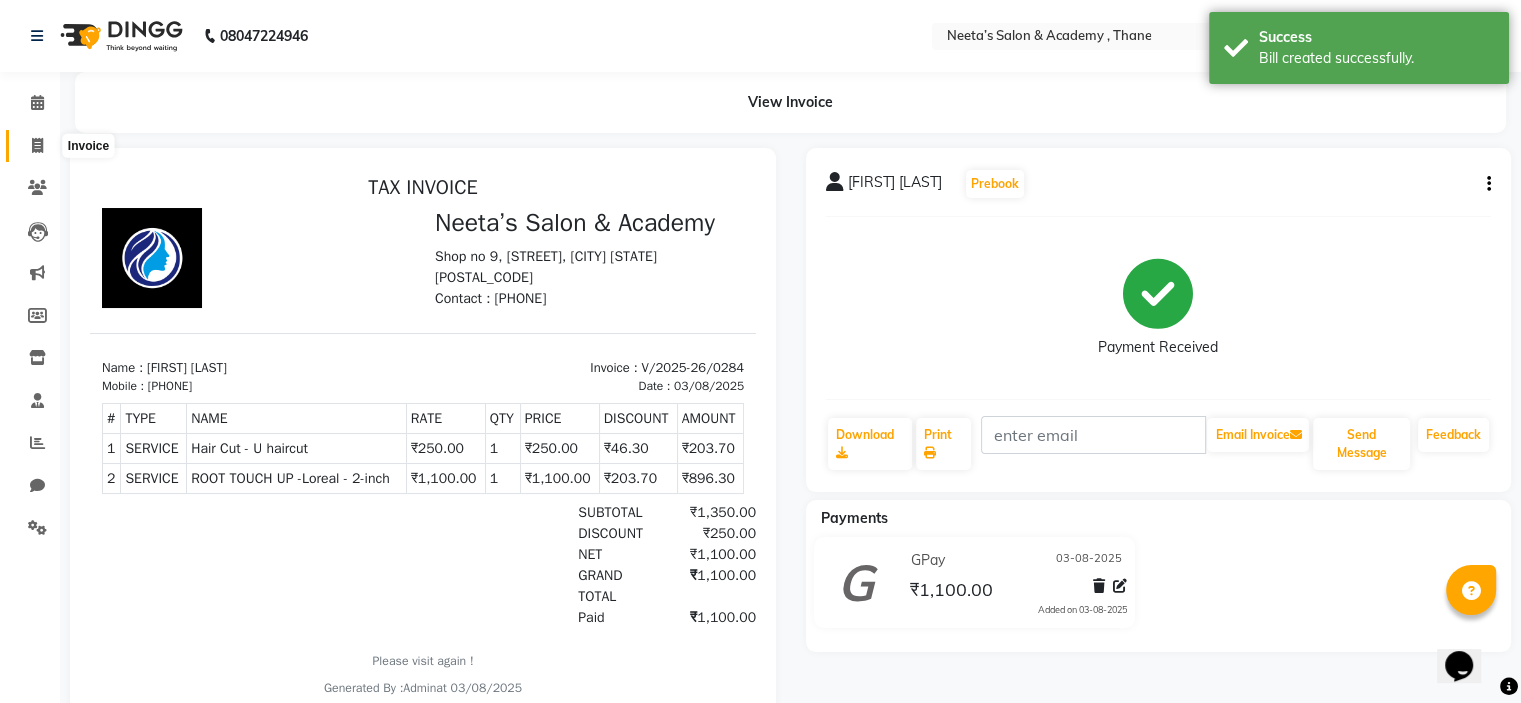 click 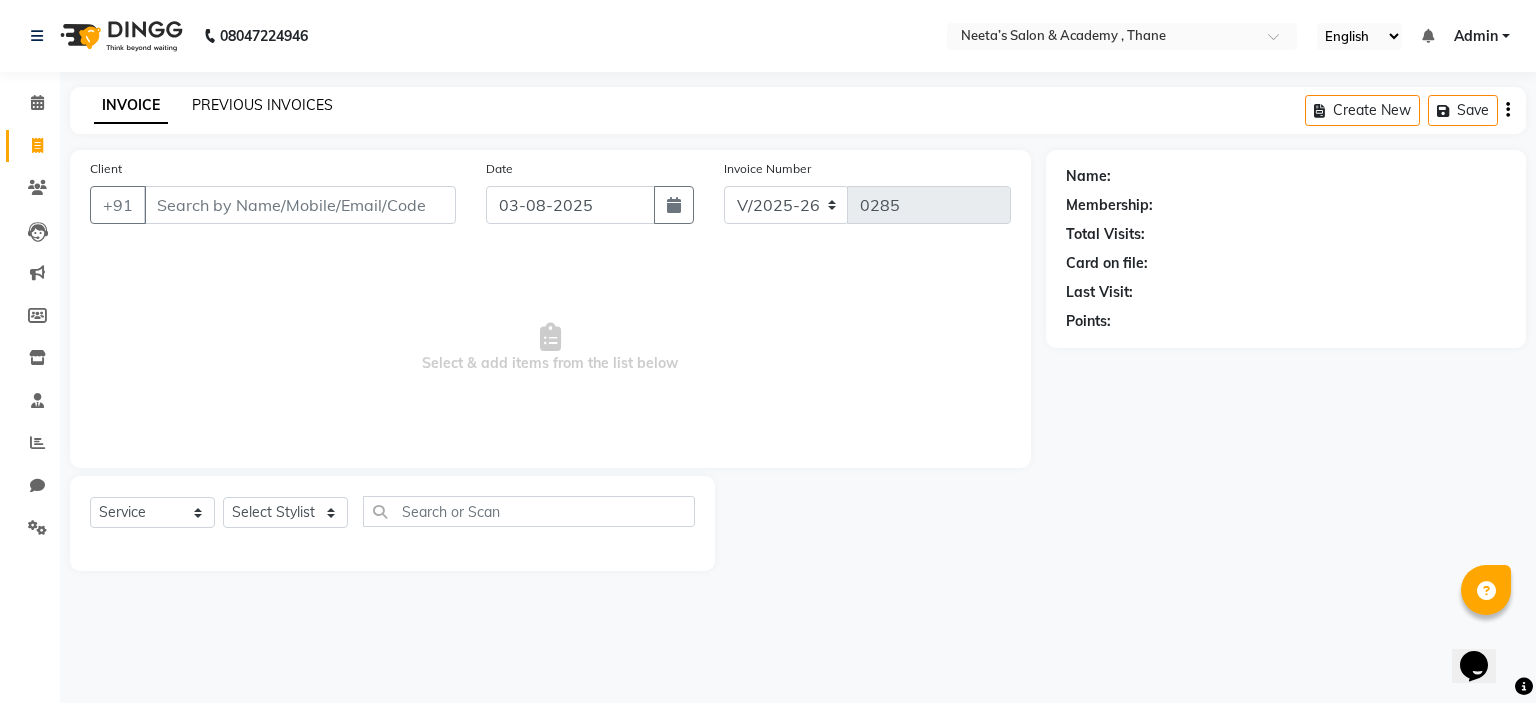 click on "PREVIOUS INVOICES" 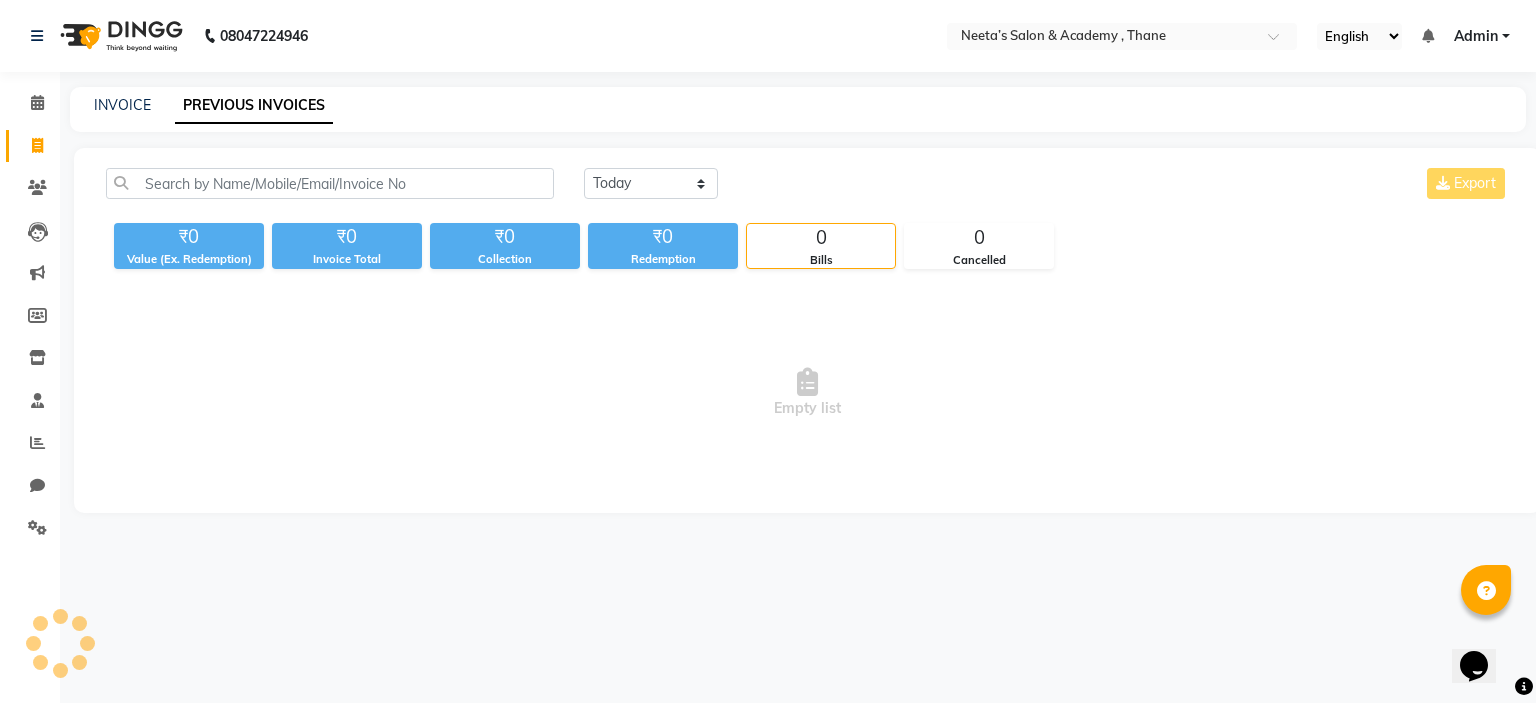 click on "INVOICE PREVIOUS INVOICES" 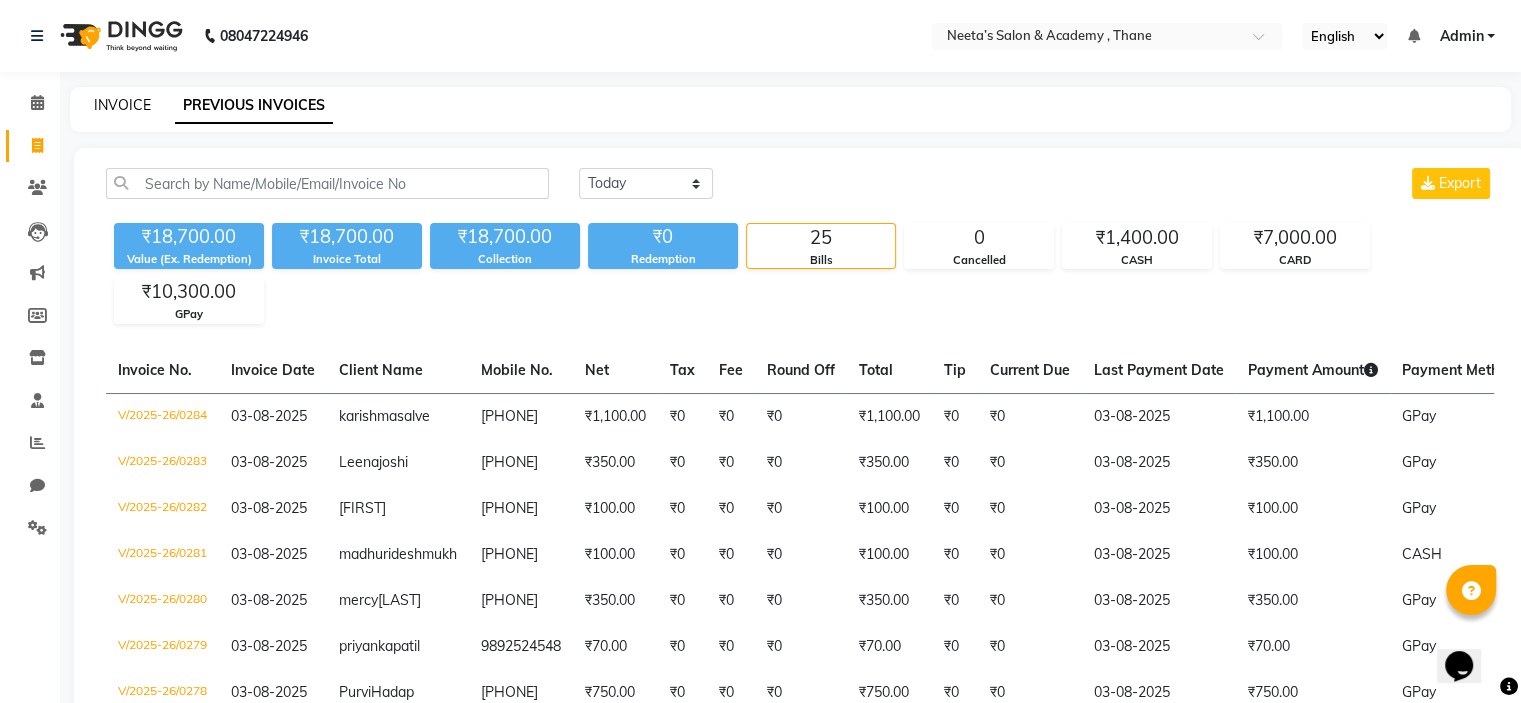 click on "INVOICE" 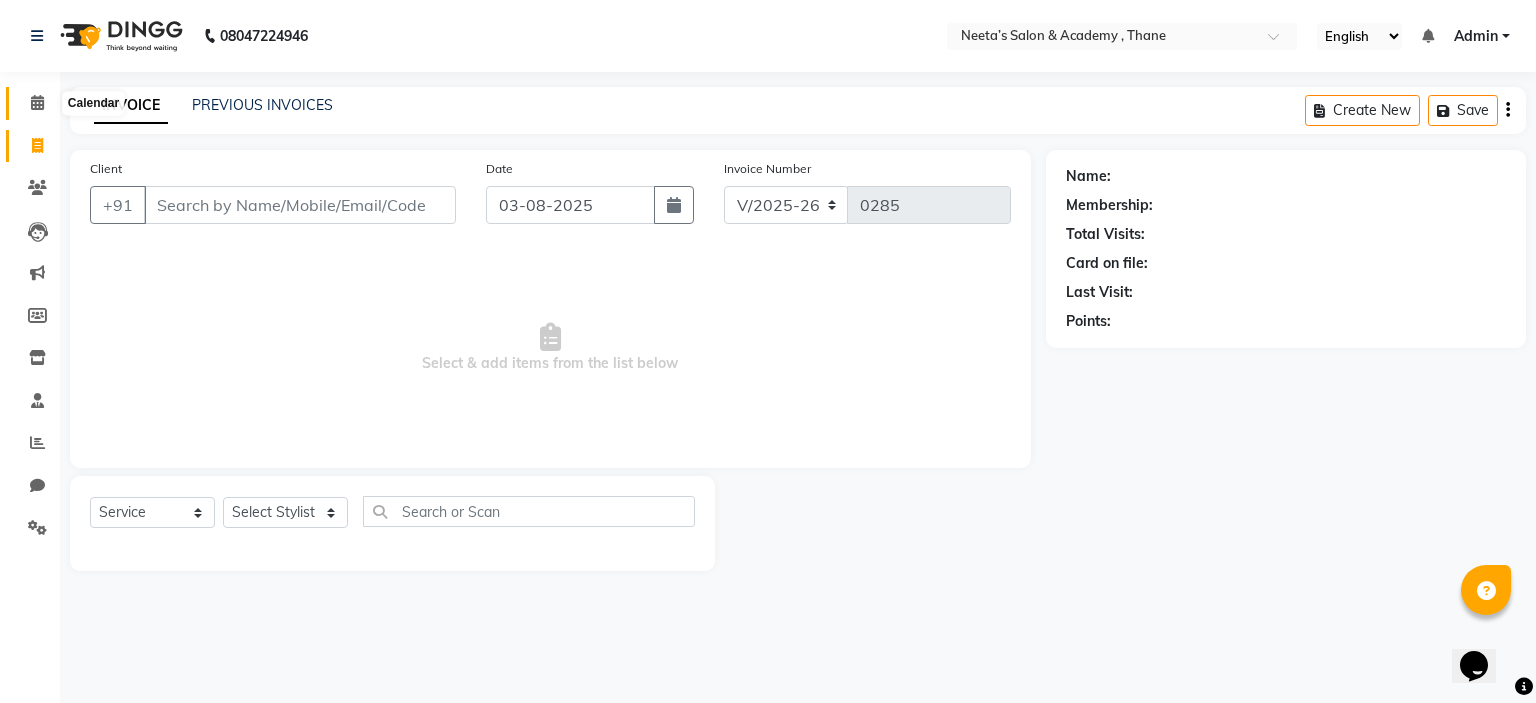 click 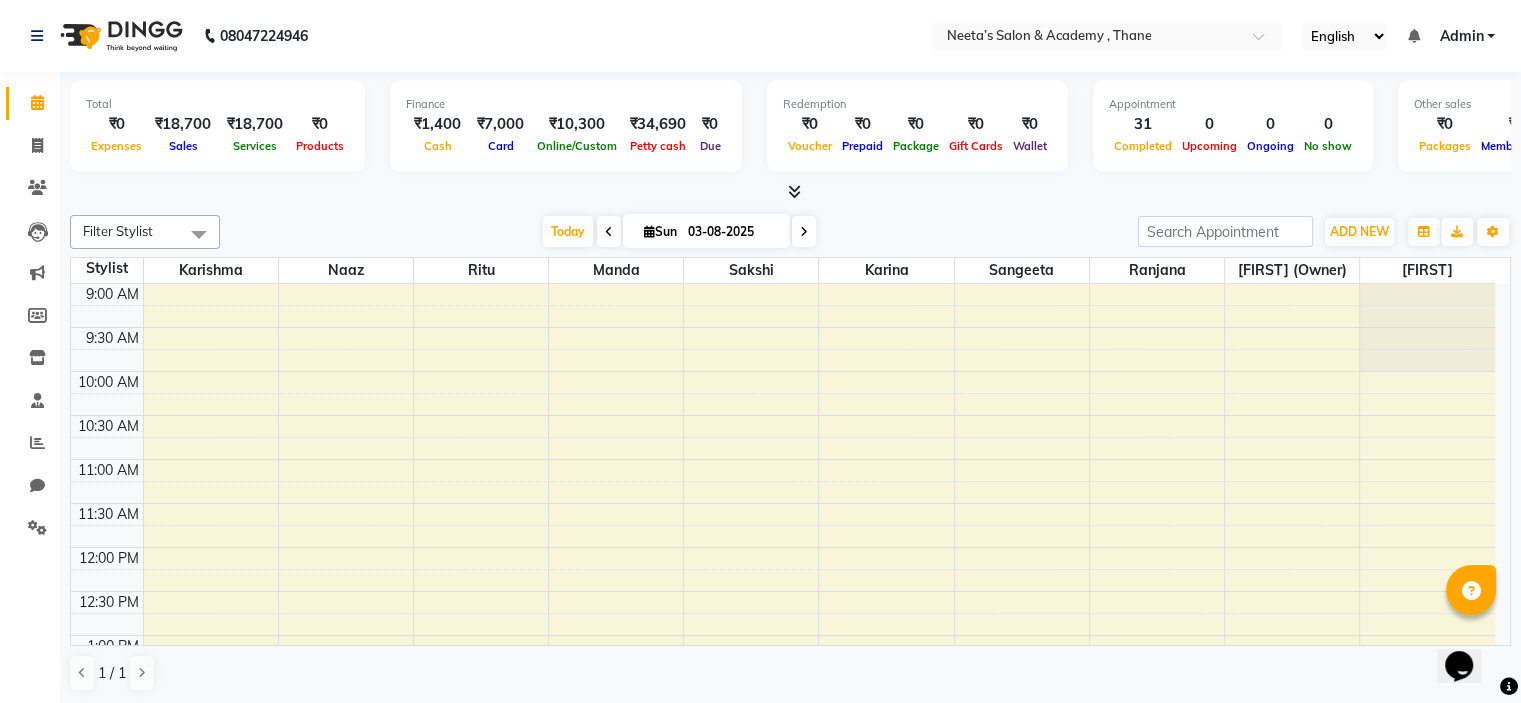 scroll, scrollTop: 0, scrollLeft: 0, axis: both 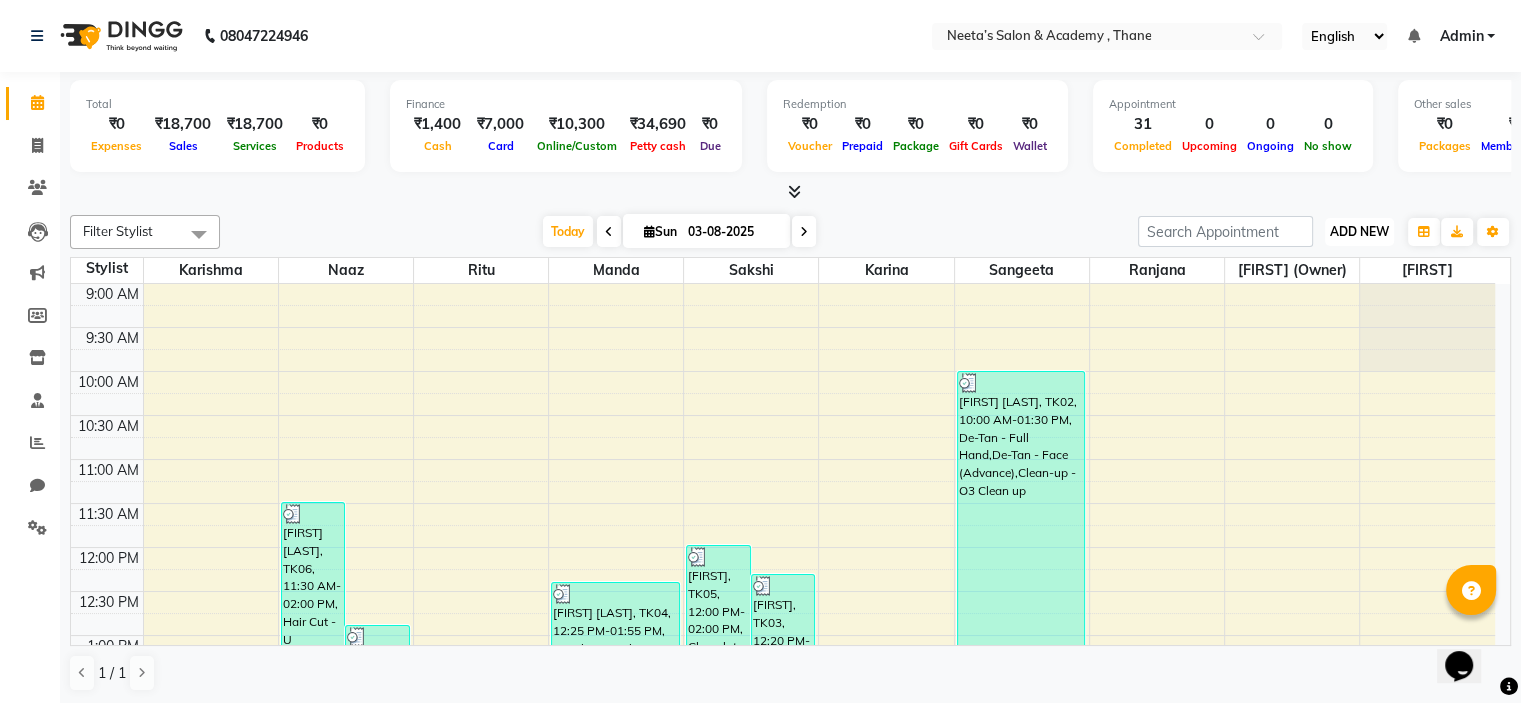 click on "ADD NEW" at bounding box center (1359, 231) 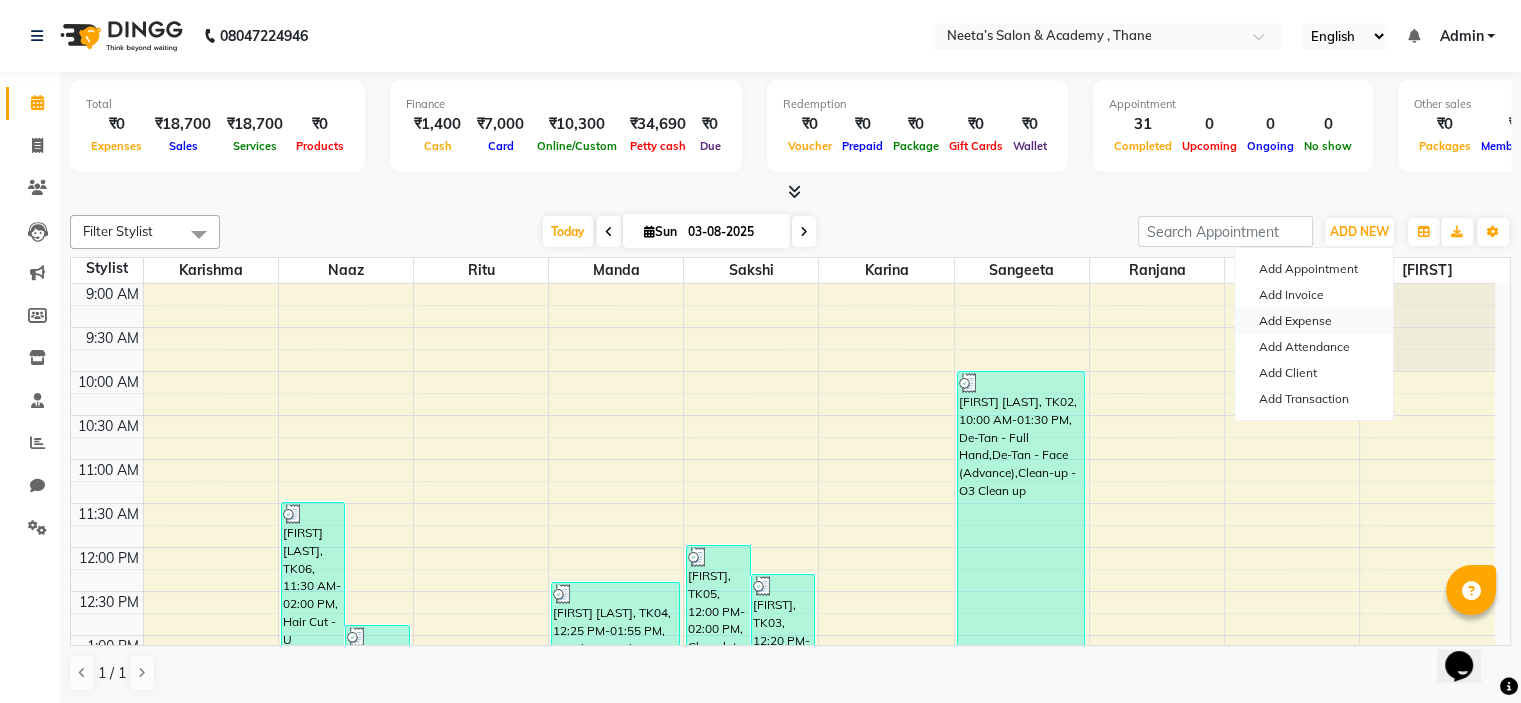 click on "Add Expense" at bounding box center [1314, 321] 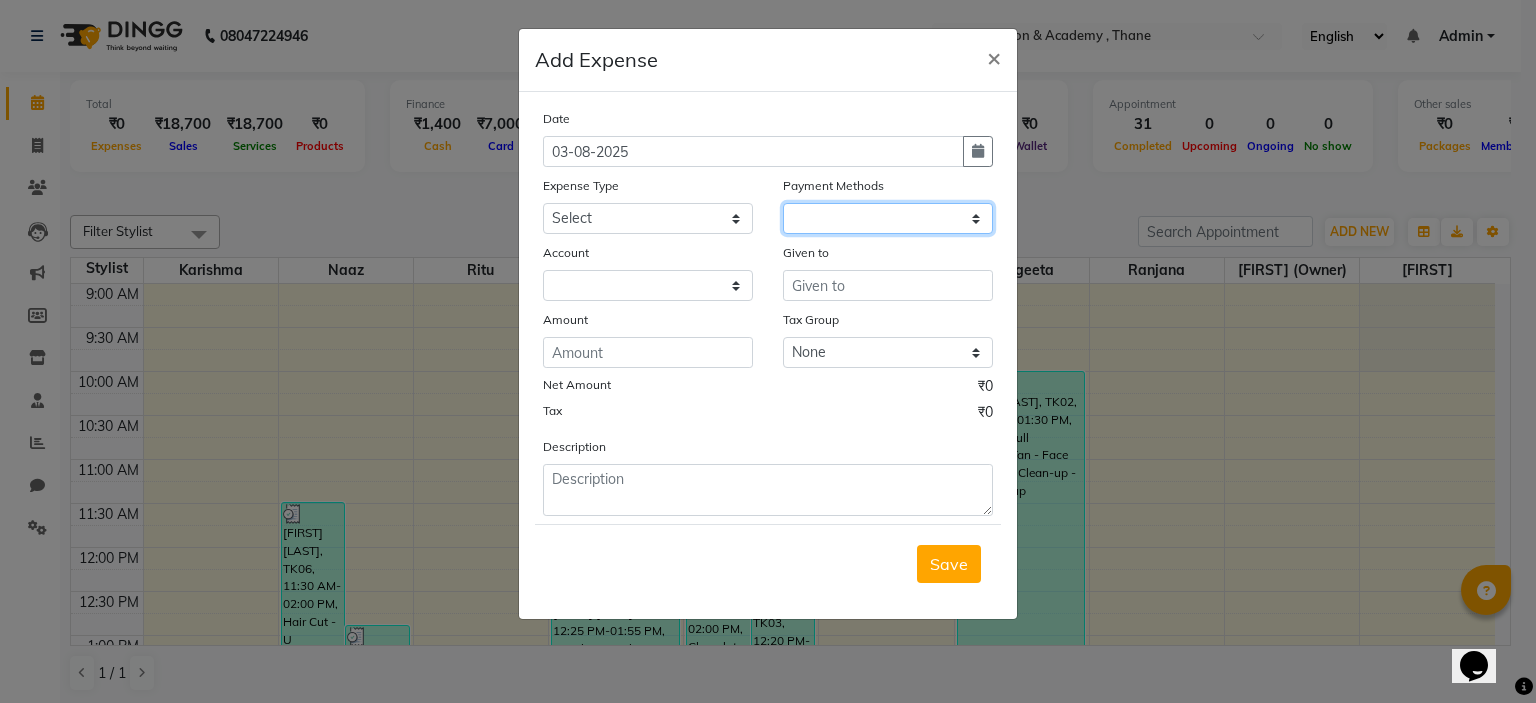 click 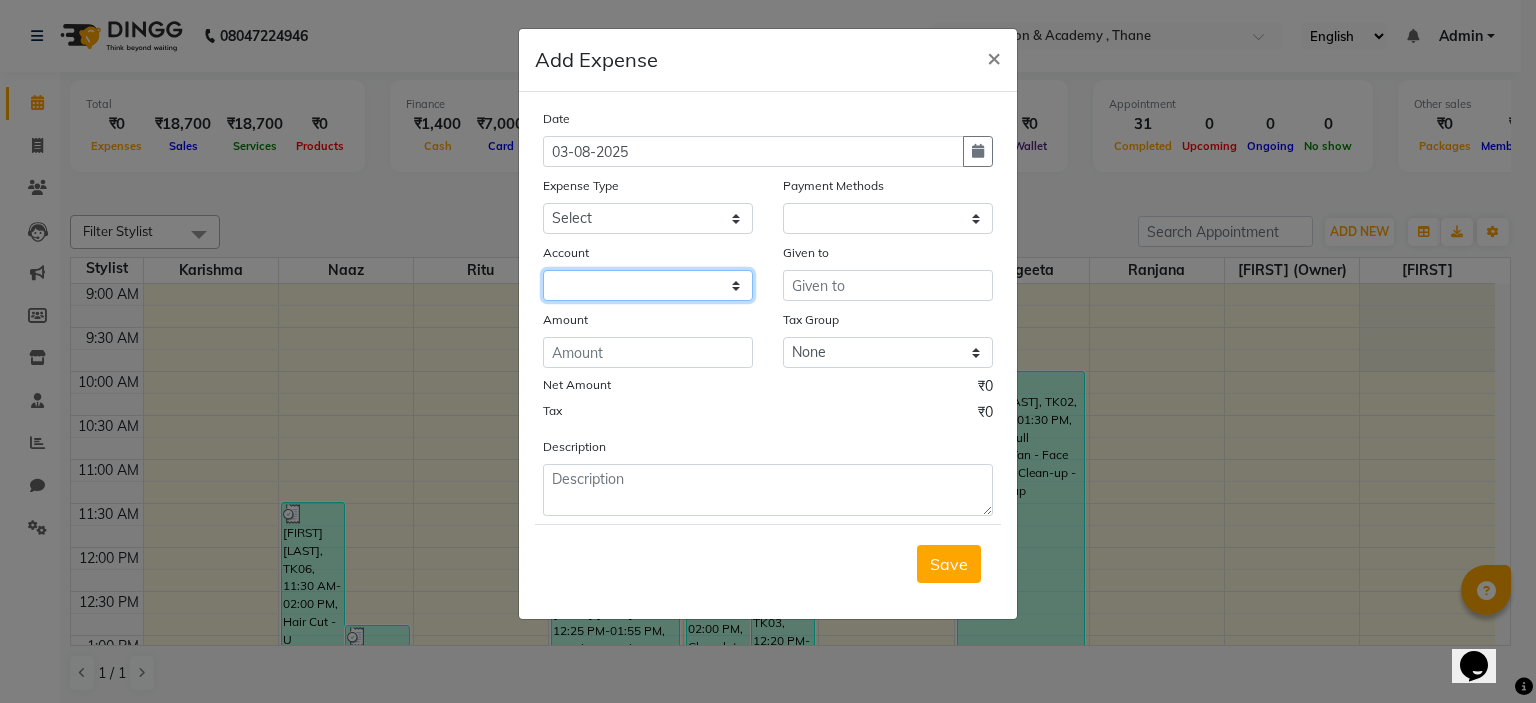 click 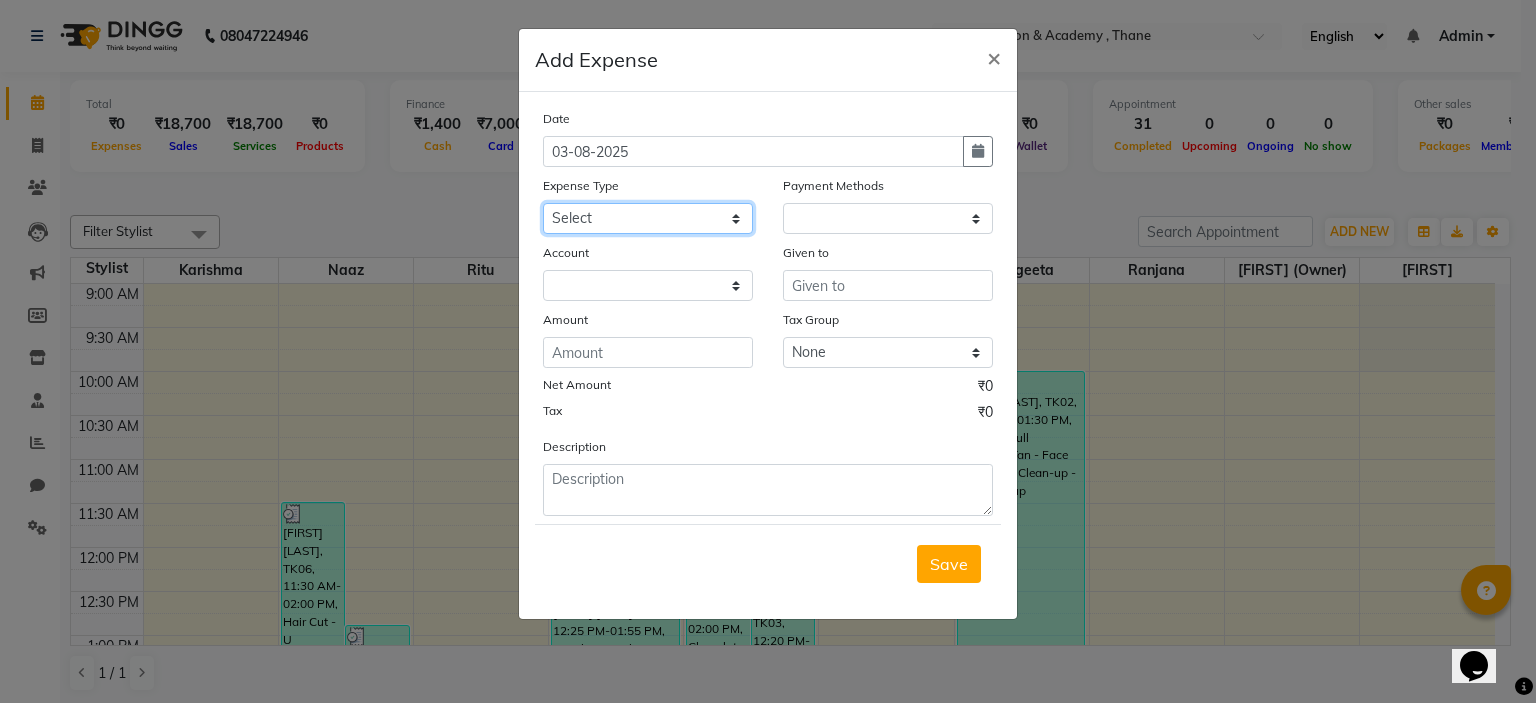 click on "Select Advance Salary Bank charges Car maintenance  Cash transfer to bank Cash transfer to hub Client Snacks Clinical charges Equipment Fuel Govt fee Incentive Insurance International purchase Loan Repayment Maintenance Marketing Miscellaneous MRA Other Pantry Product Rent Salary Staff Snacks Tax tea powder Tea & Refreshment Utilities" 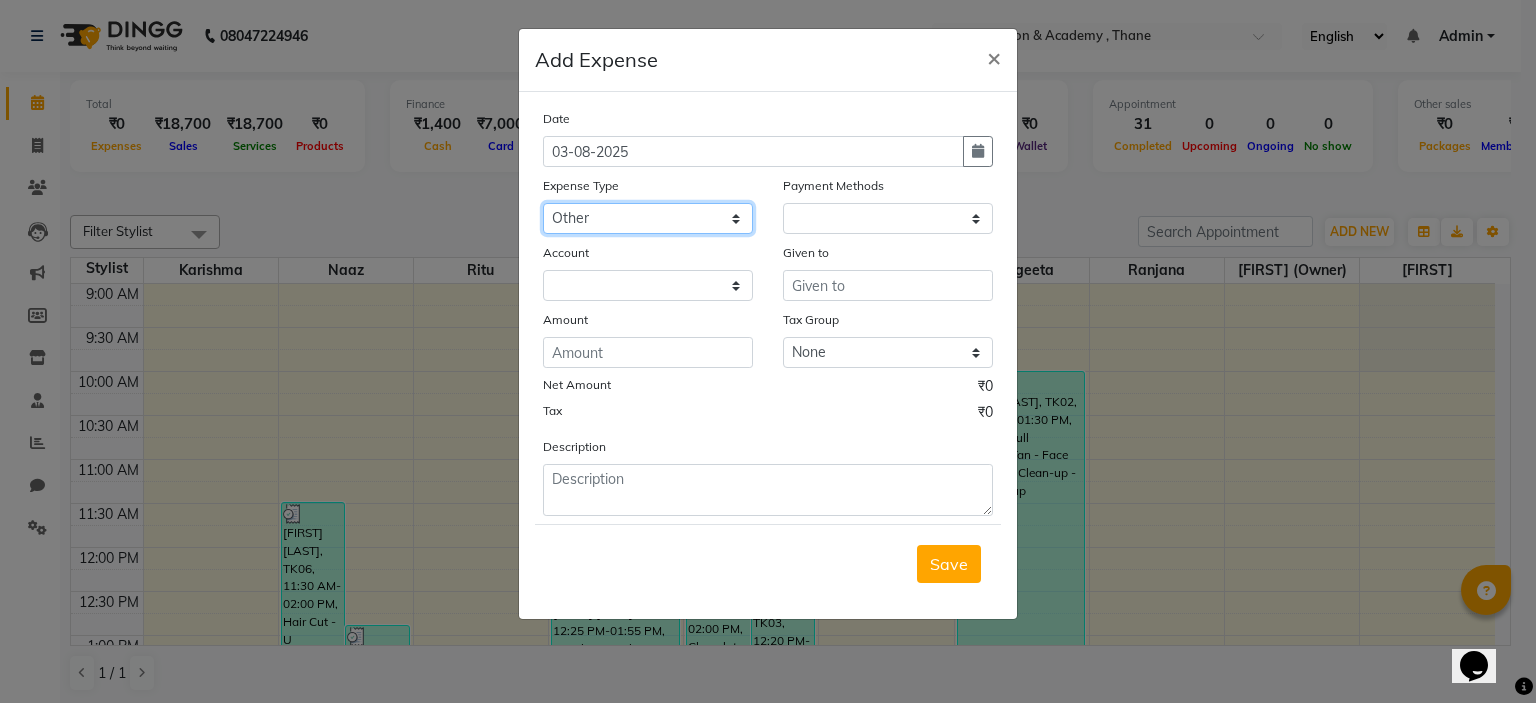 click on "Select Advance Salary Bank charges Car maintenance  Cash transfer to bank Cash transfer to hub Client Snacks Clinical charges Equipment Fuel Govt fee Incentive Insurance International purchase Loan Repayment Maintenance Marketing Miscellaneous MRA Other Pantry Product Rent Salary Staff Snacks Tax tea powder Tea & Refreshment Utilities" 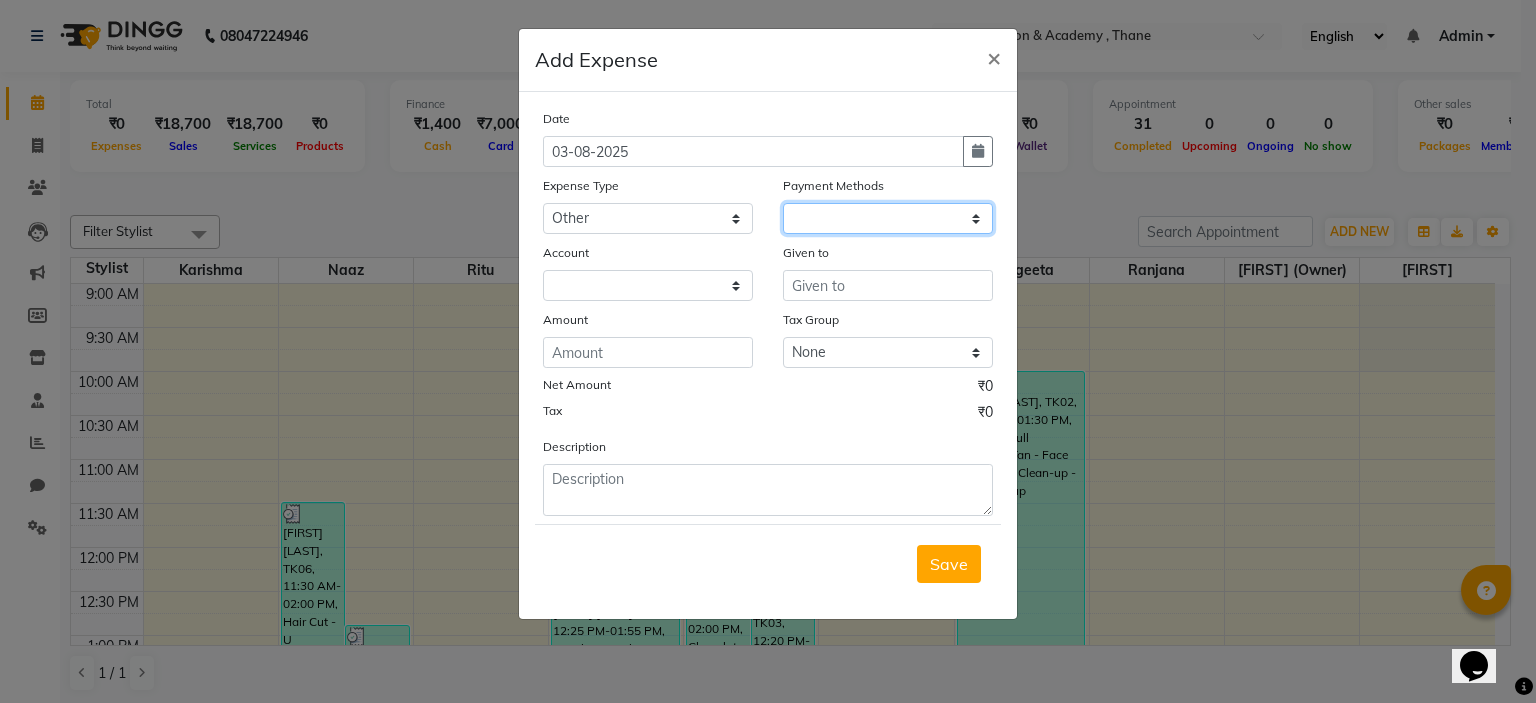click 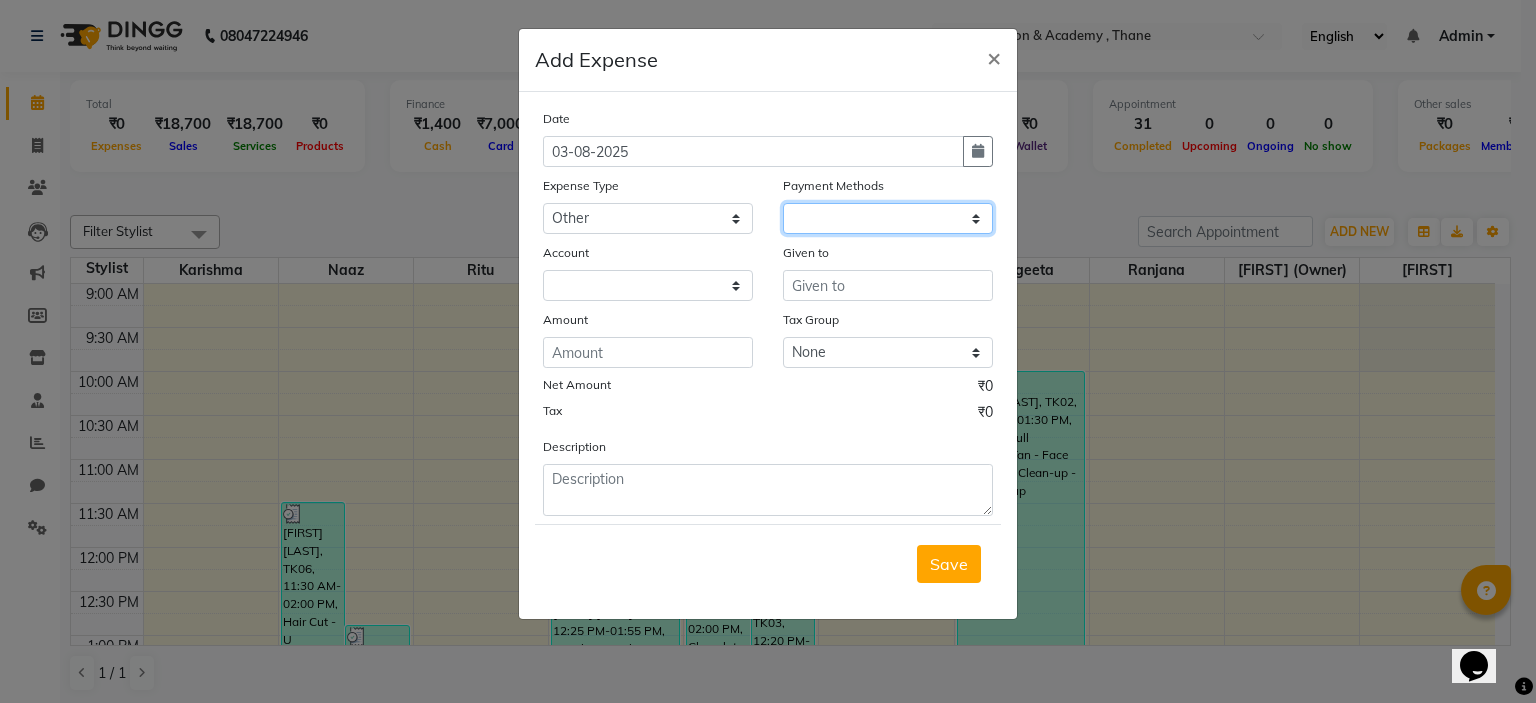 click 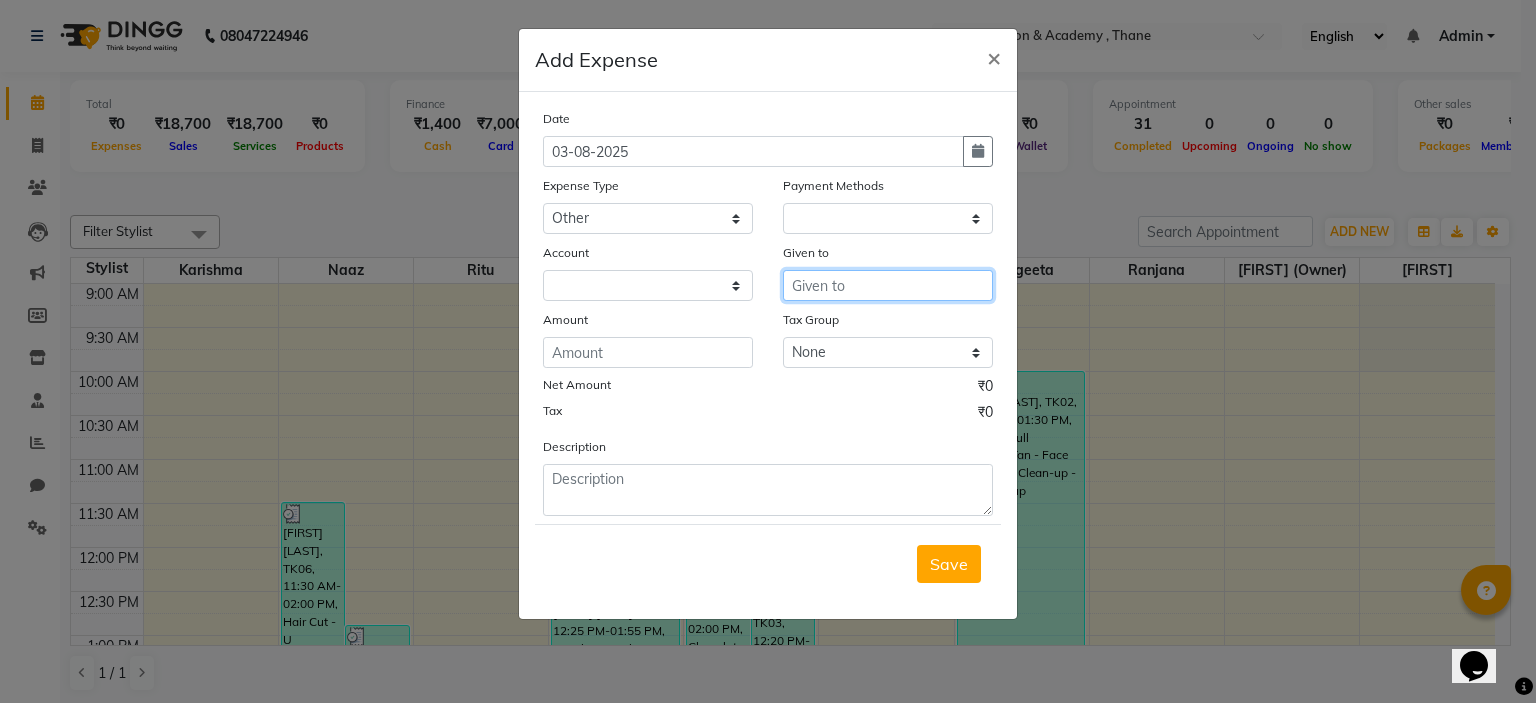 click at bounding box center (888, 285) 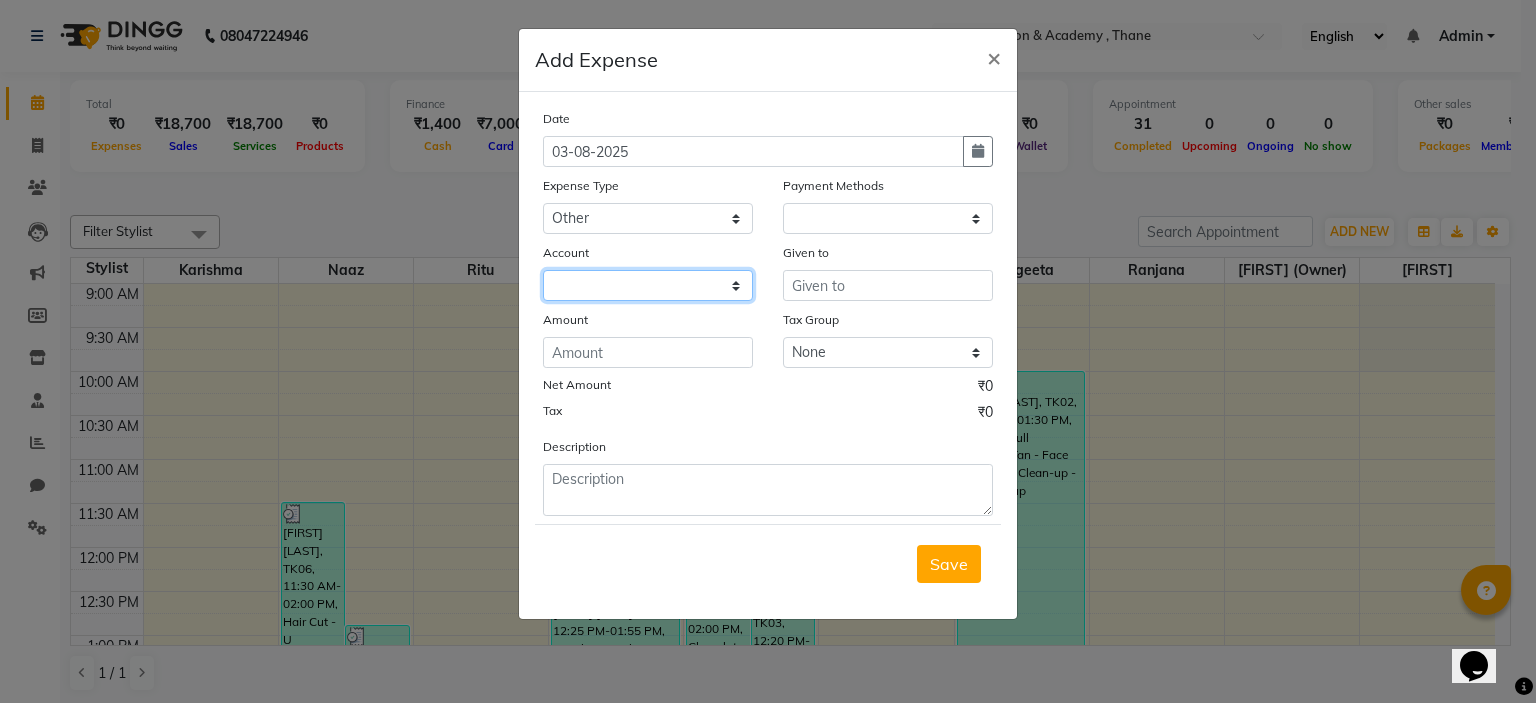 click 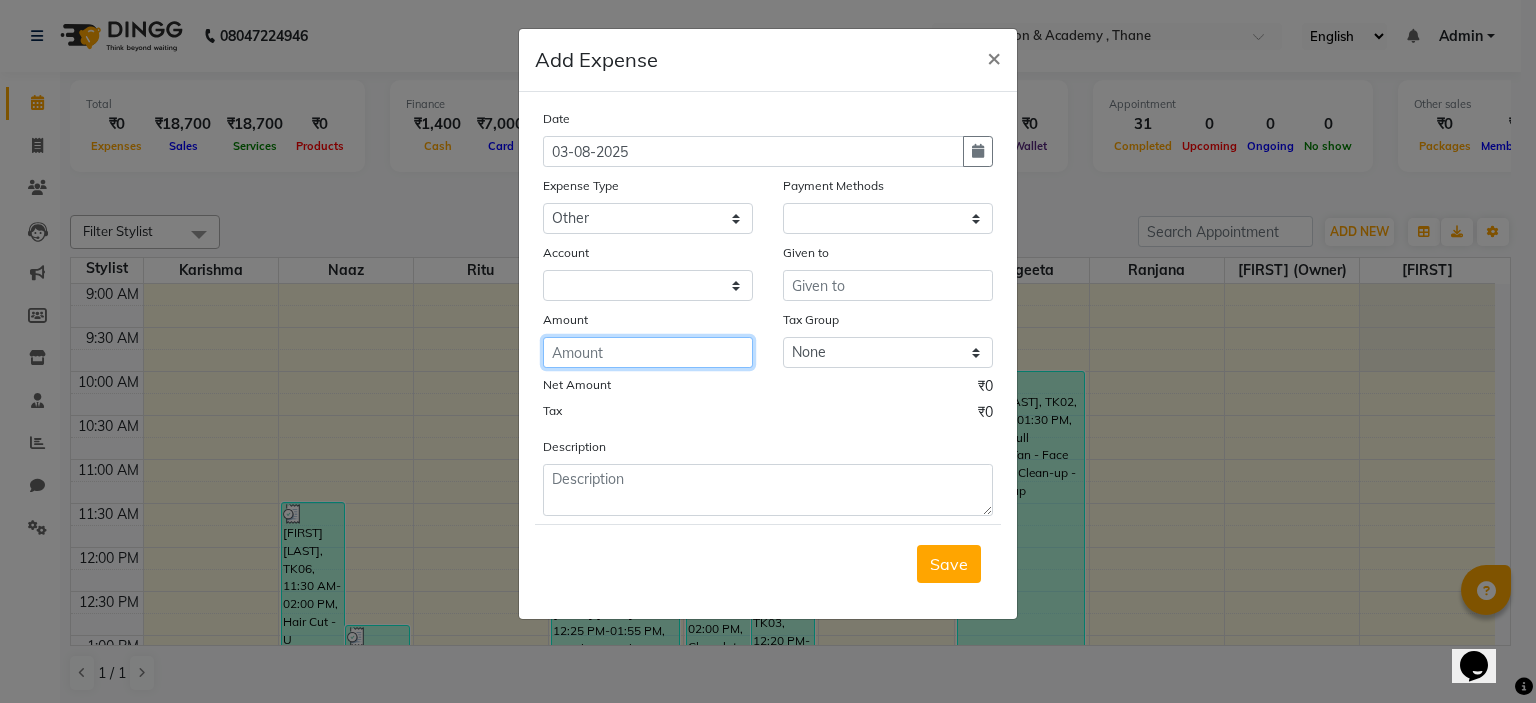 click 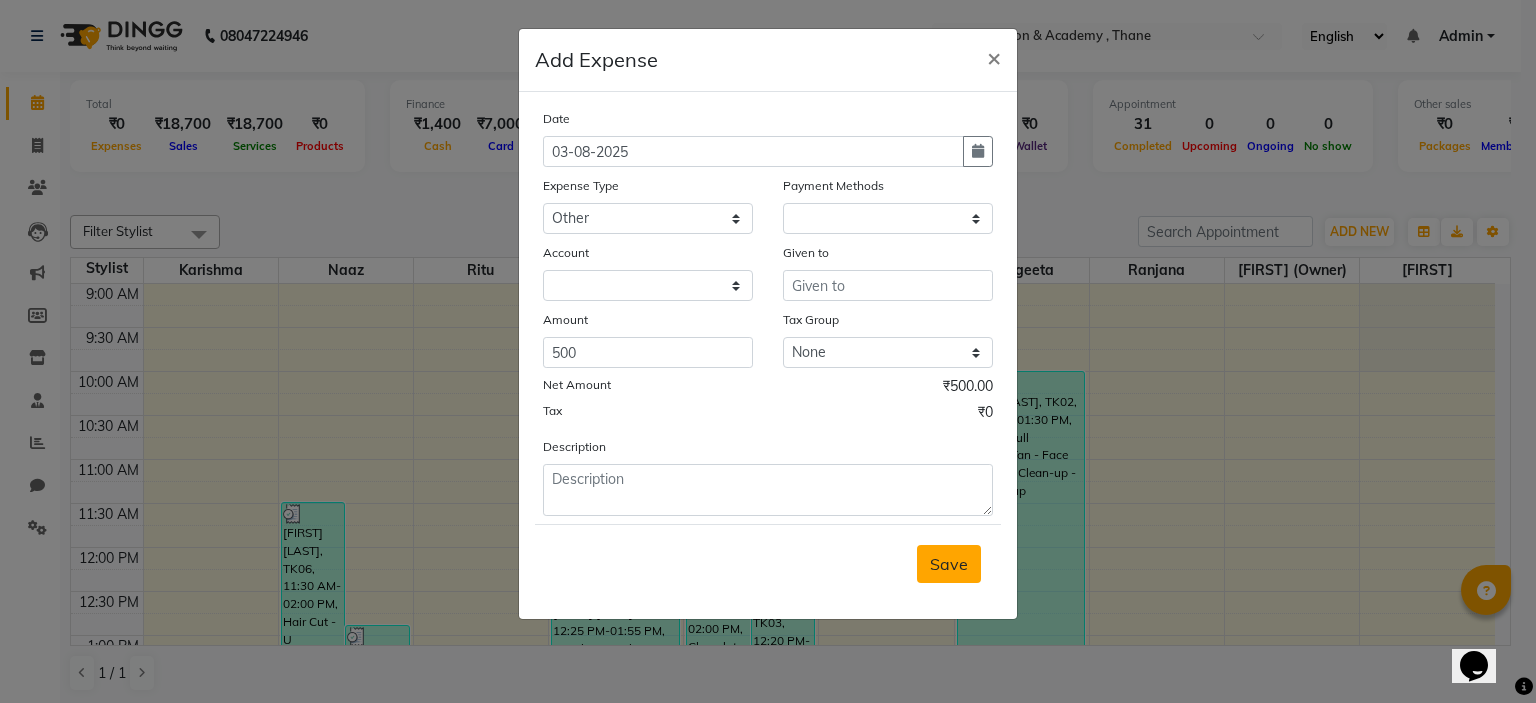 click on "Save" at bounding box center [949, 564] 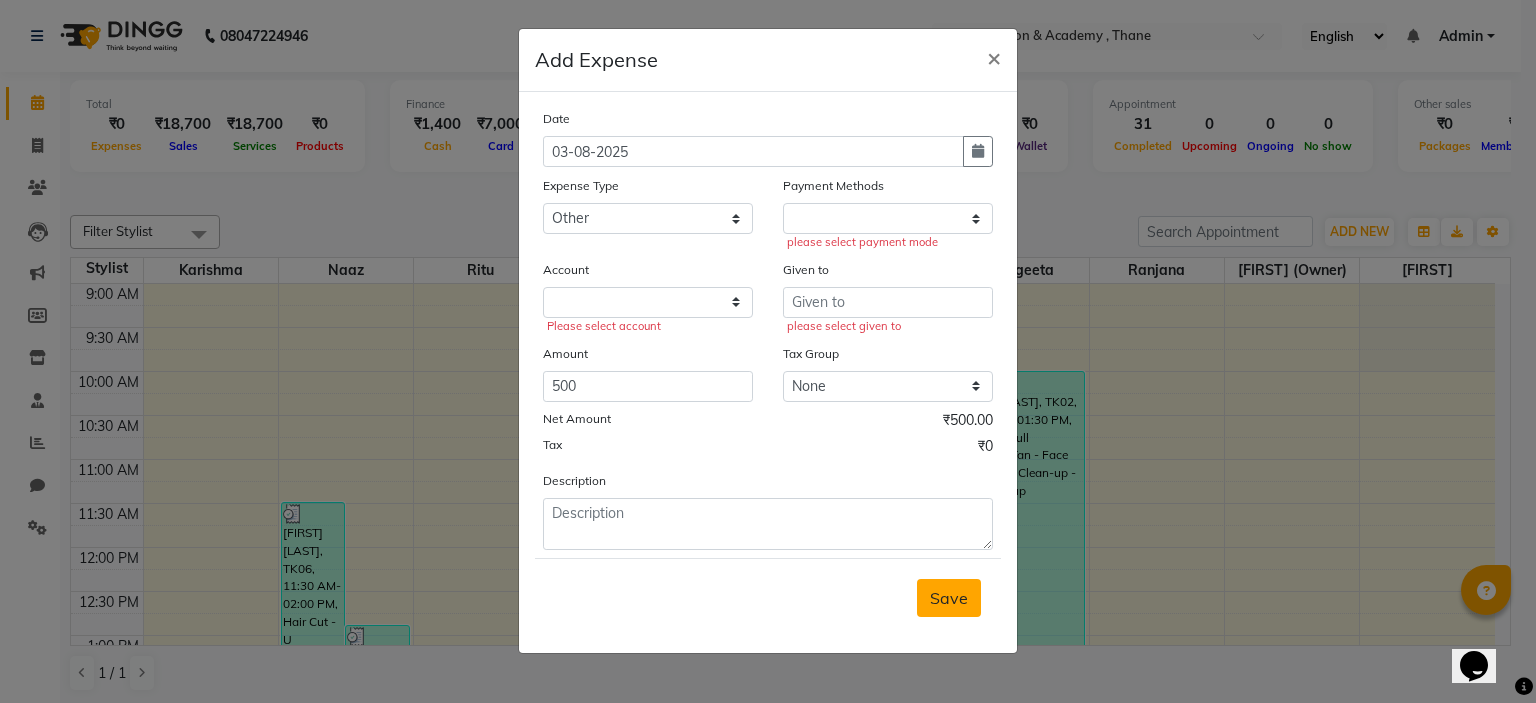 click on "Save" at bounding box center [949, 598] 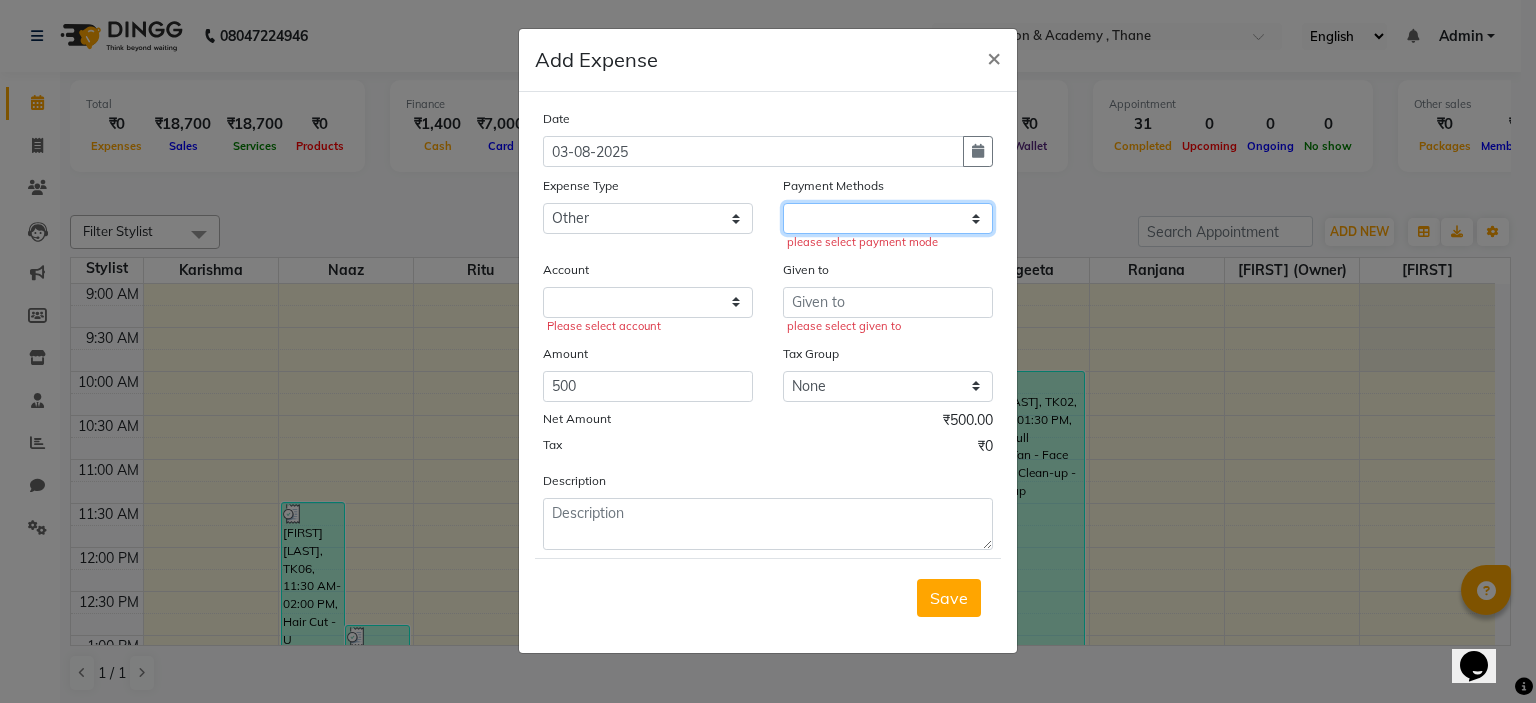 click 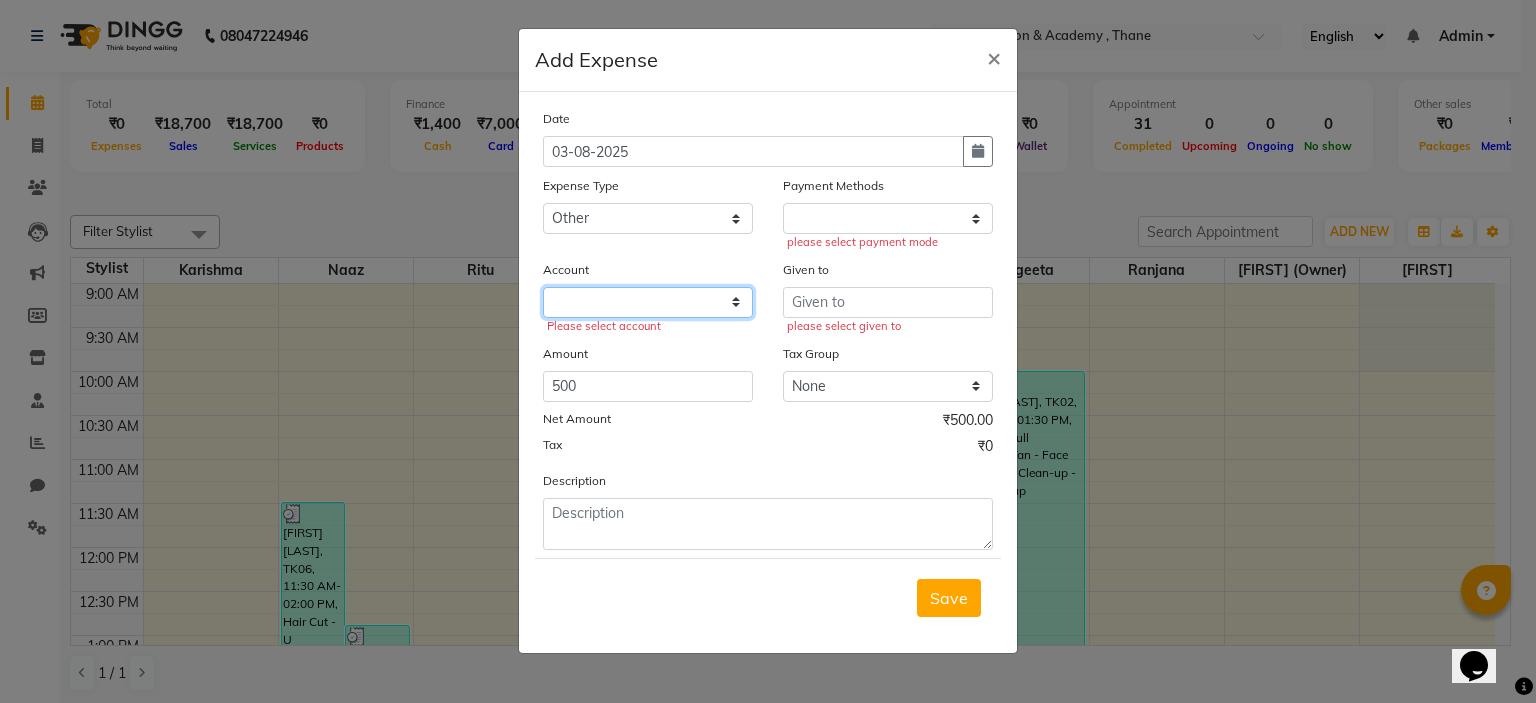 click 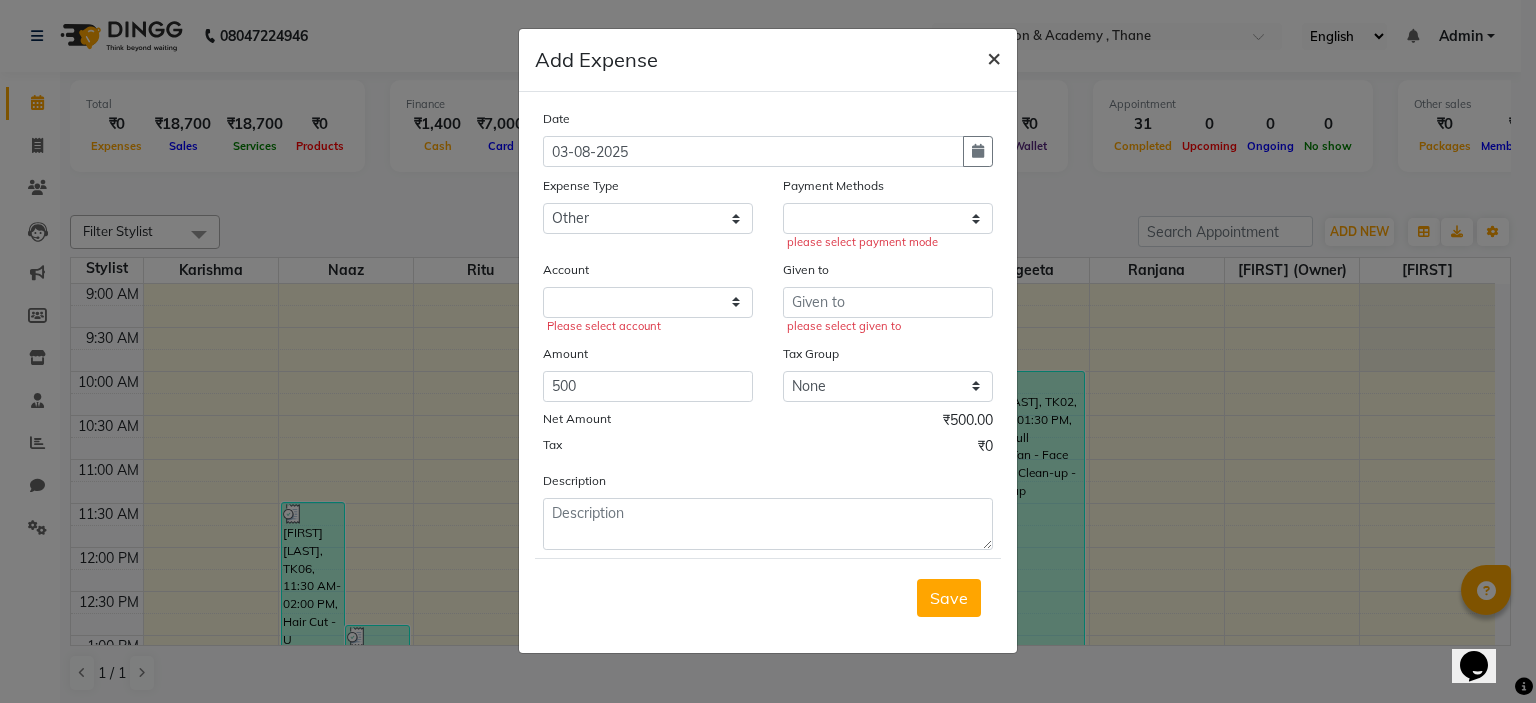 click on "×" 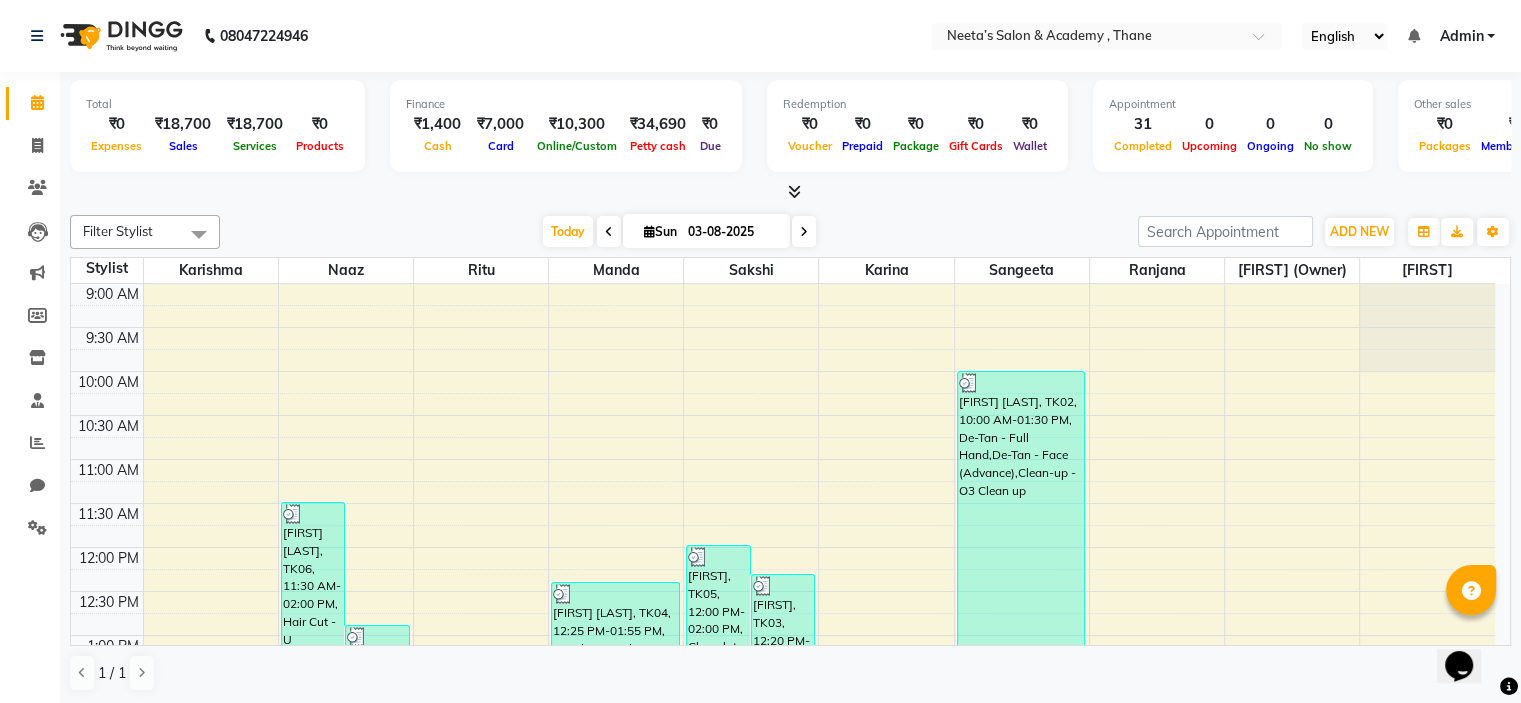 click on "₹18,700" at bounding box center [255, 124] 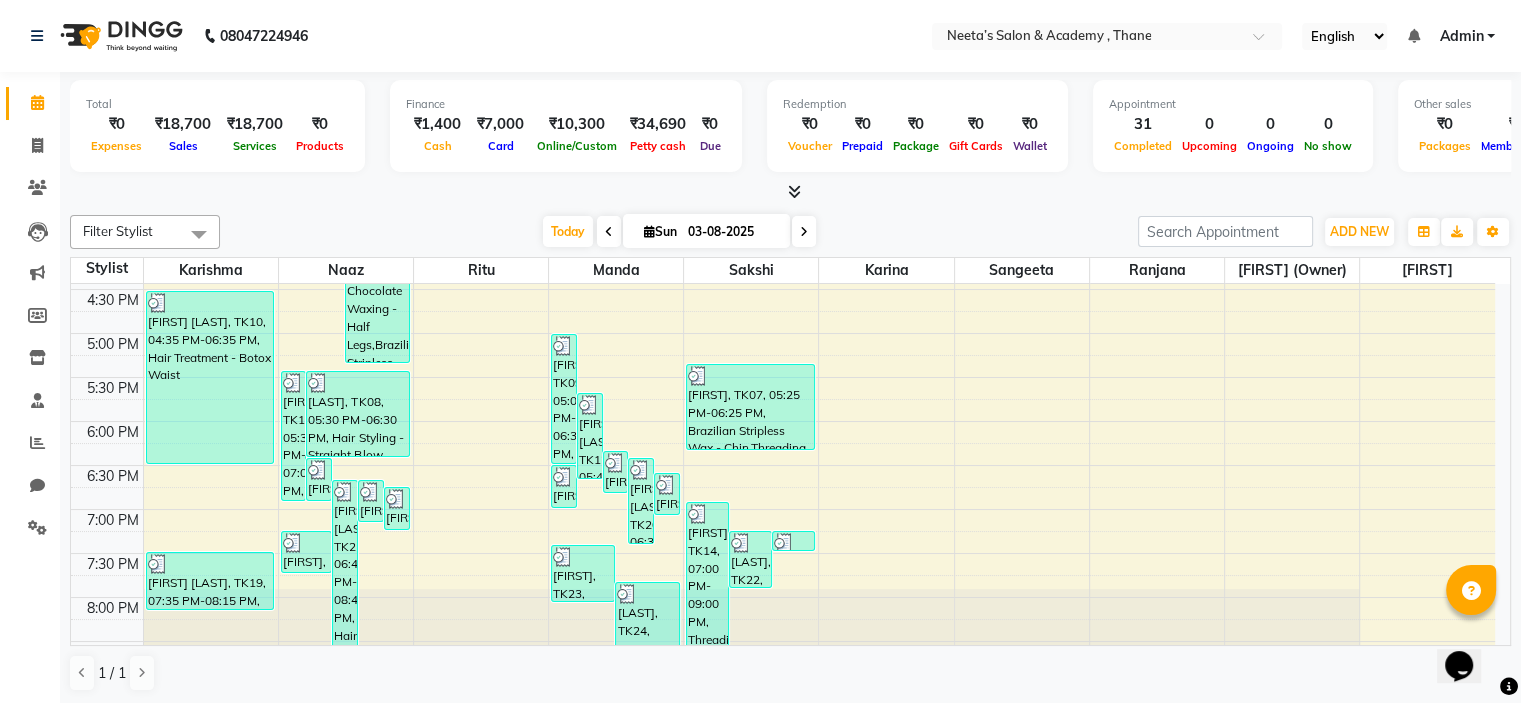 scroll, scrollTop: 448, scrollLeft: 0, axis: vertical 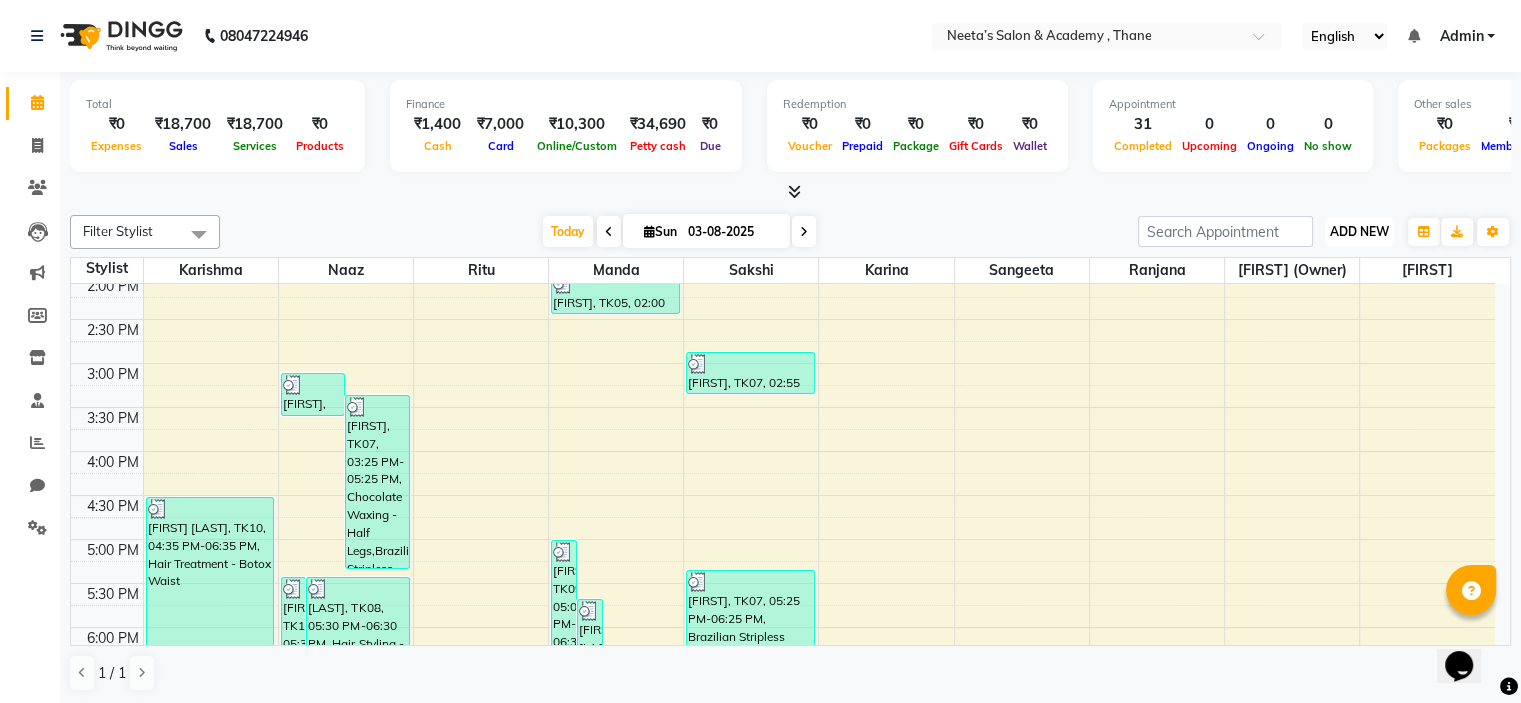 click on "ADD NEW" at bounding box center (1359, 231) 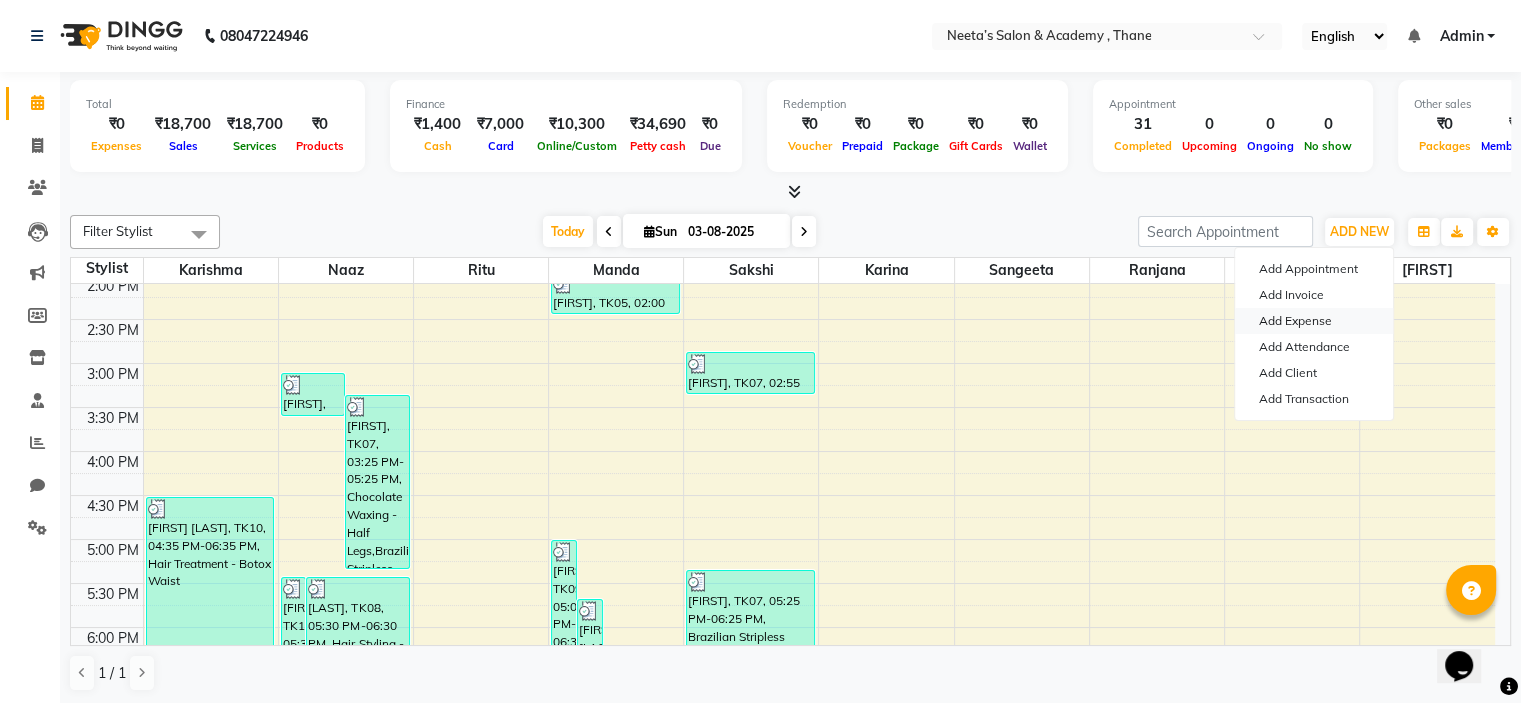 click on "Add Expense" at bounding box center (1314, 321) 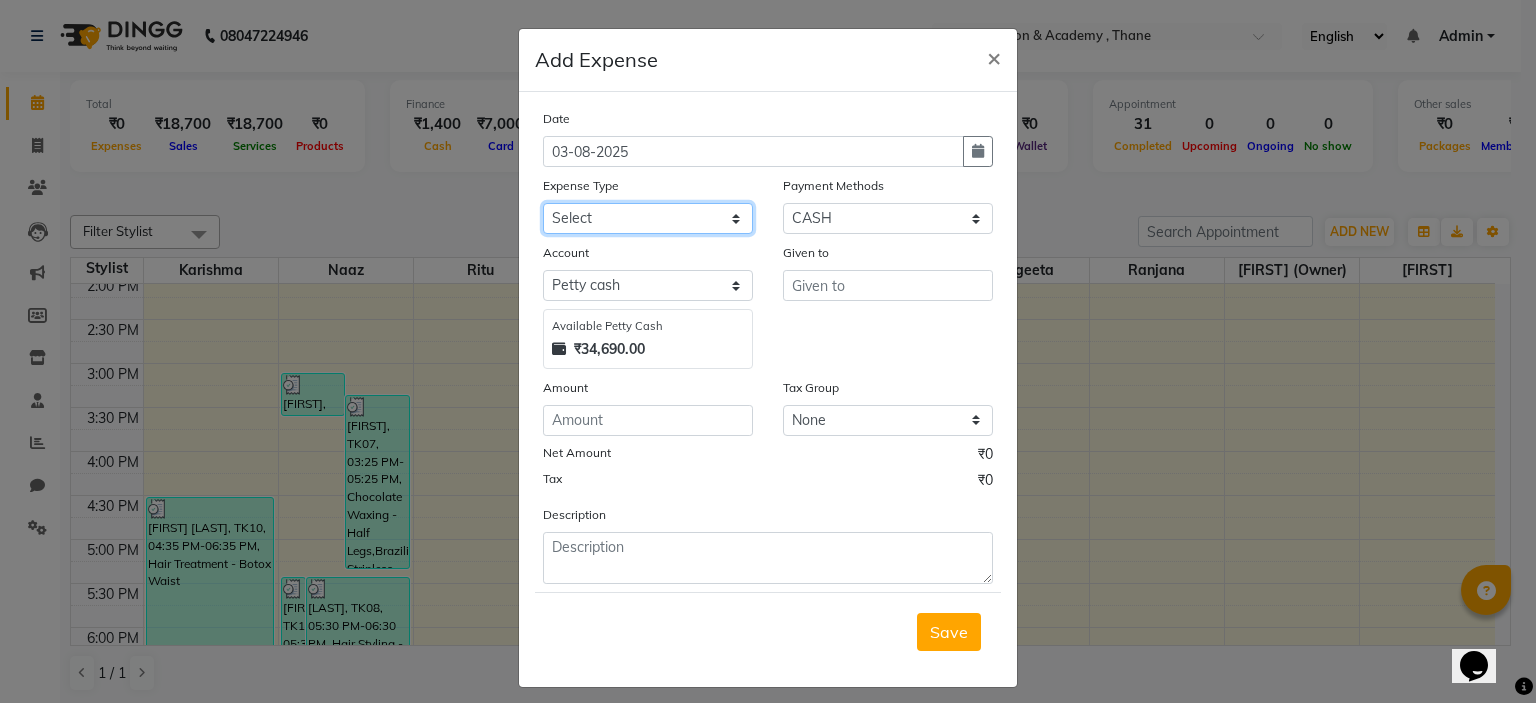 click on "Select Advance Salary Bank charges Car maintenance  Cash transfer to bank Cash transfer to hub Client Snacks Clinical charges Equipment Fuel Govt fee Incentive Insurance International purchase Loan Repayment Maintenance Marketing Miscellaneous MRA Other Pantry Product Rent Salary Staff Snacks Tax tea powder Tea & Refreshment Utilities" 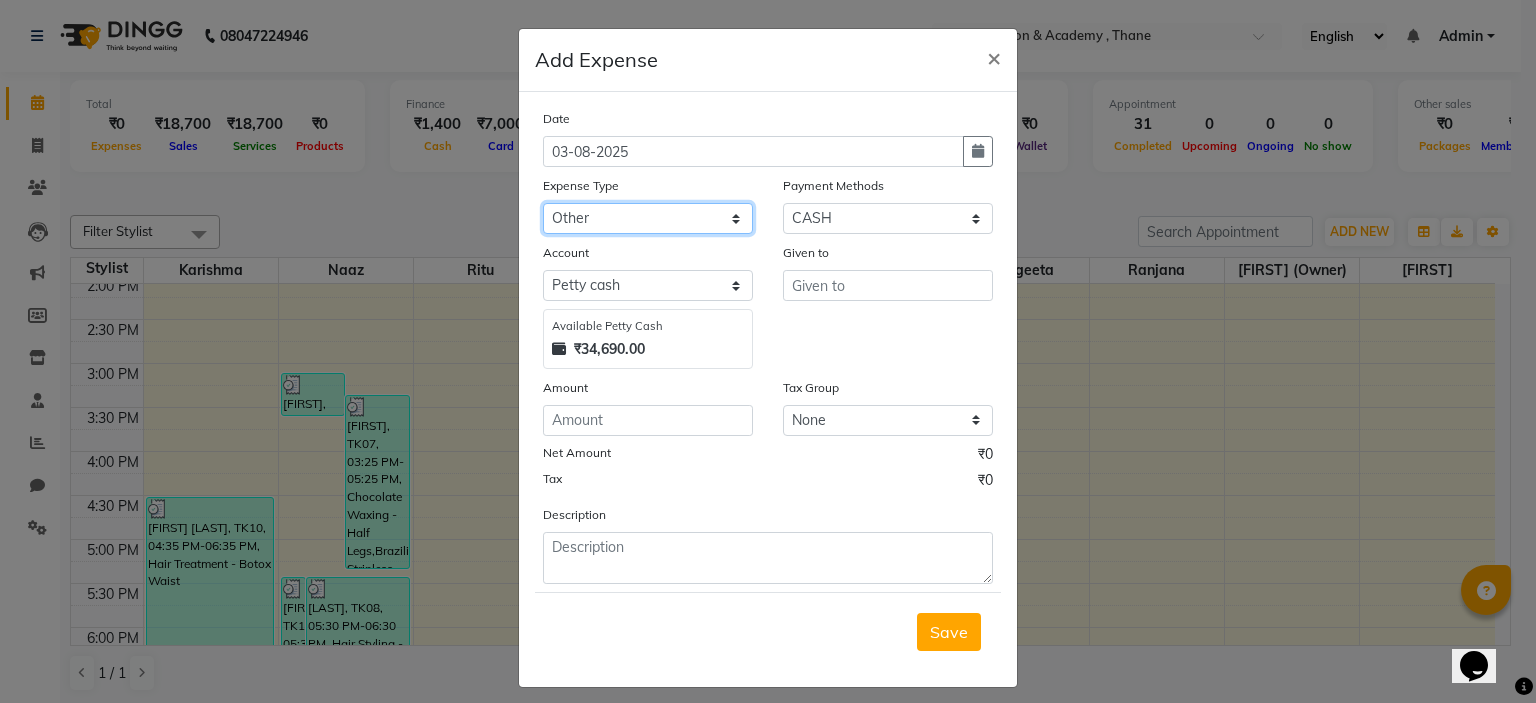 click on "Select Advance Salary Bank charges Car maintenance  Cash transfer to bank Cash transfer to hub Client Snacks Clinical charges Equipment Fuel Govt fee Incentive Insurance International purchase Loan Repayment Maintenance Marketing Miscellaneous MRA Other Pantry Product Rent Salary Staff Snacks Tax tea powder Tea & Refreshment Utilities" 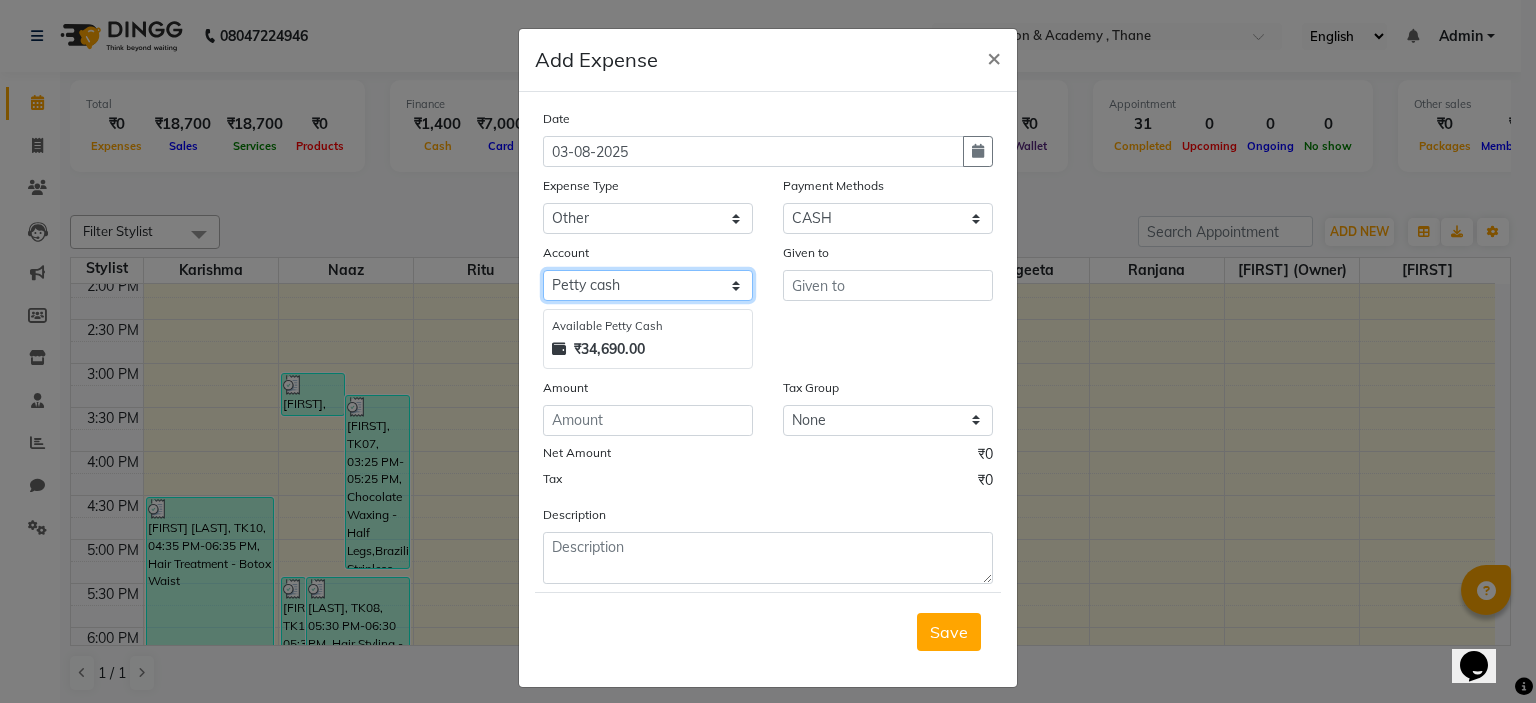 click on "Select Petty cash Default account" 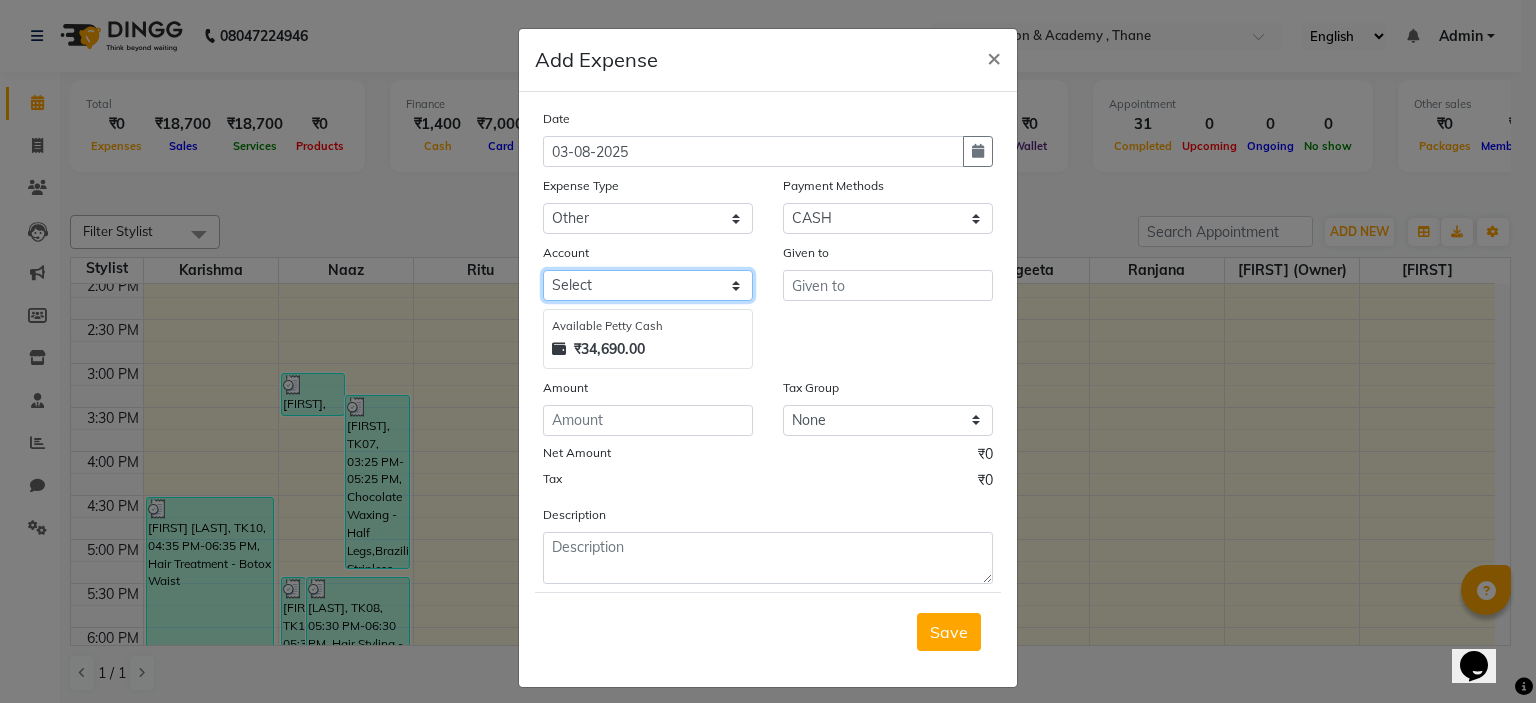 click on "Select Petty cash Default account" 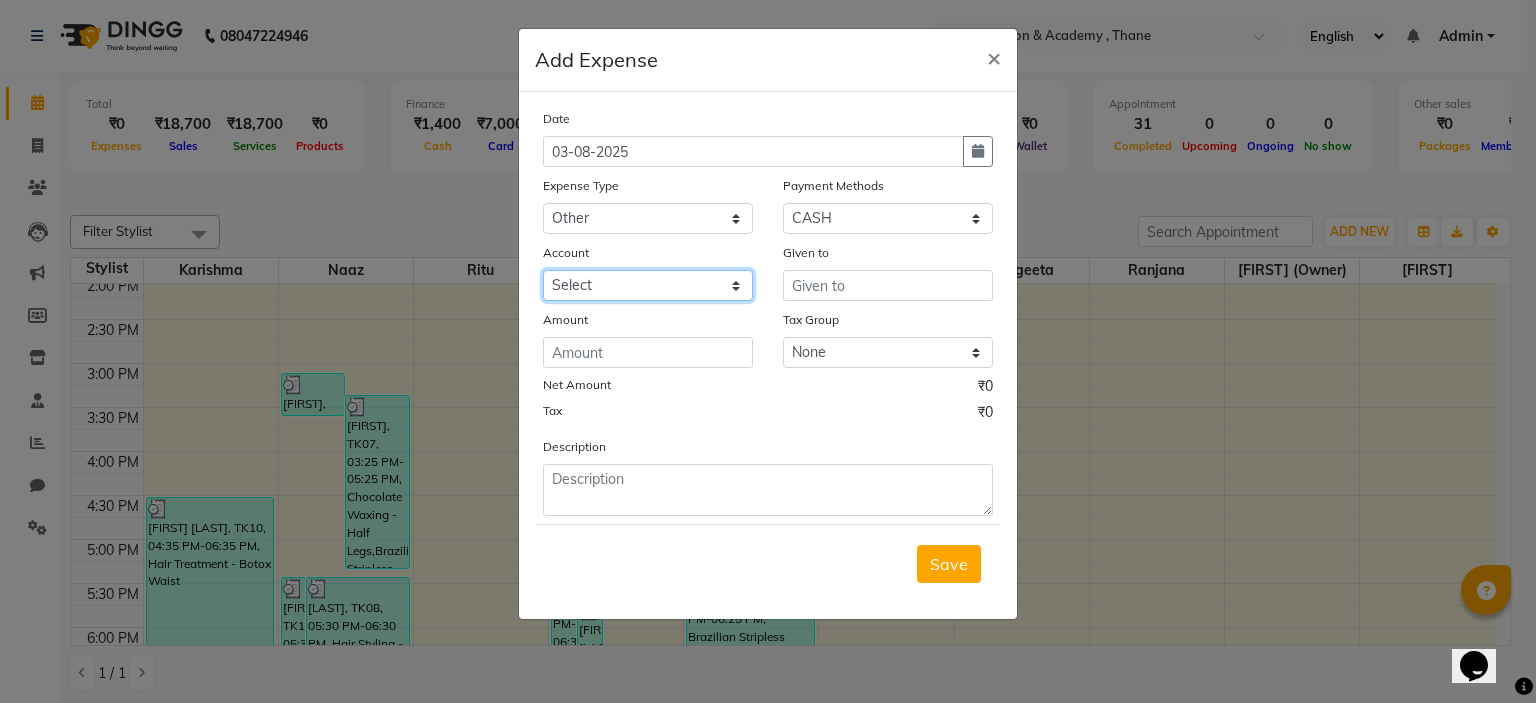 click on "Select Petty cash Default account" 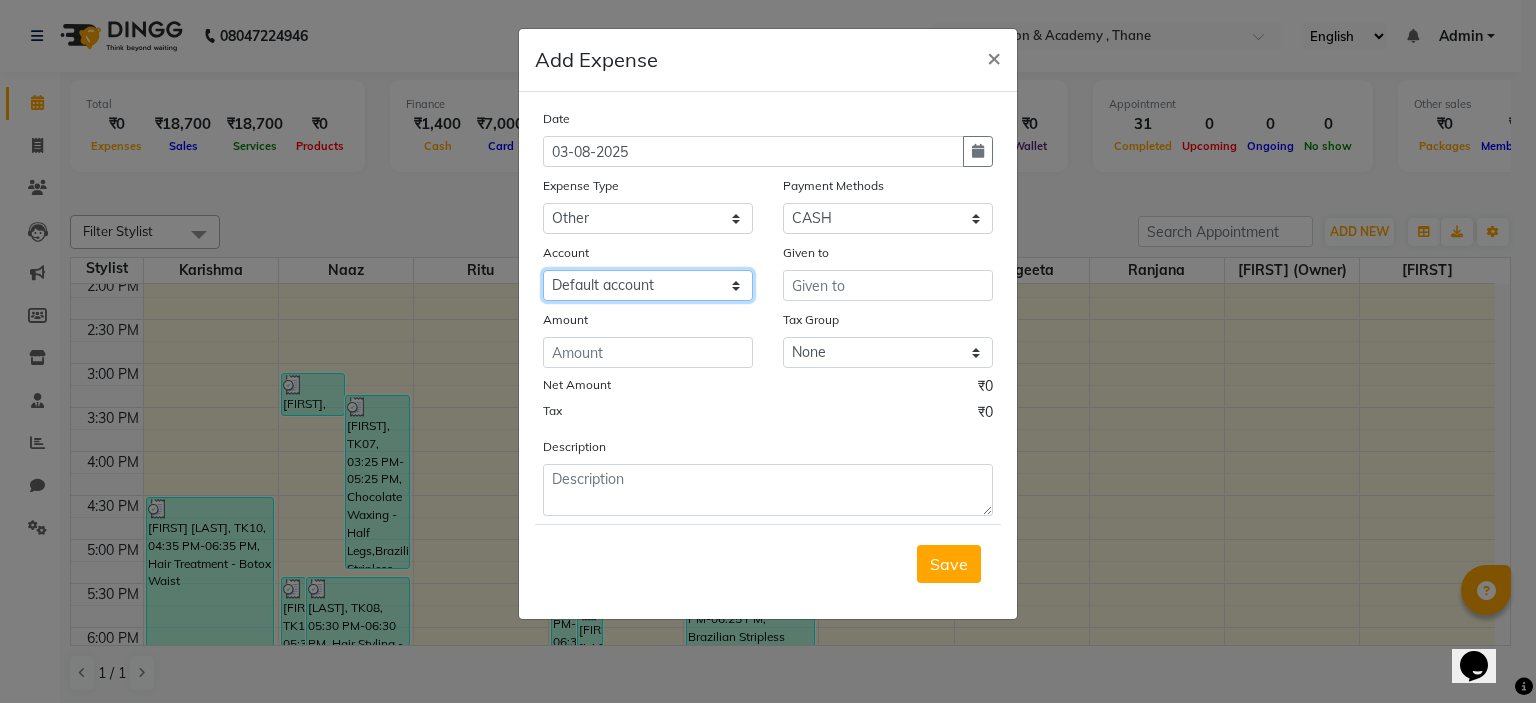 click on "Select Petty cash Default account" 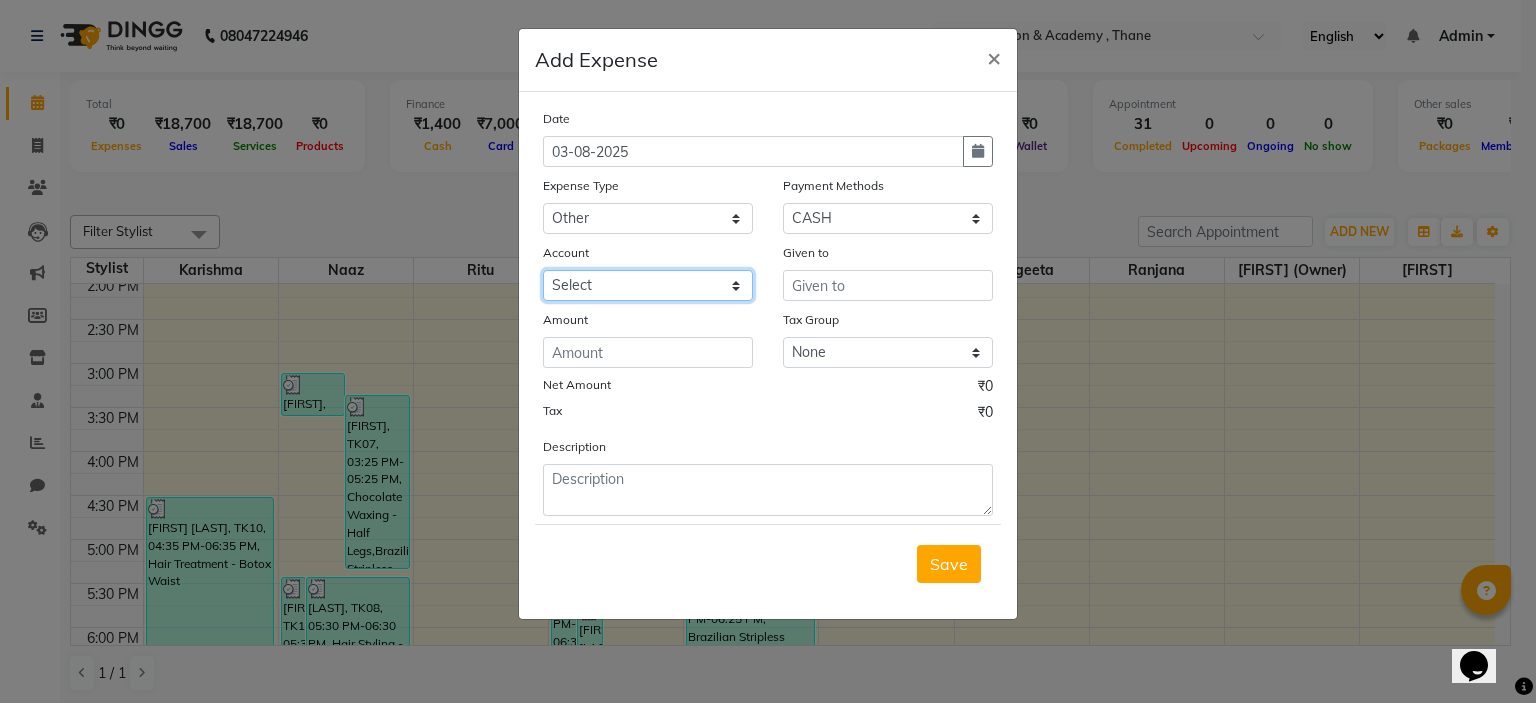 click on "Select Petty cash Default account" 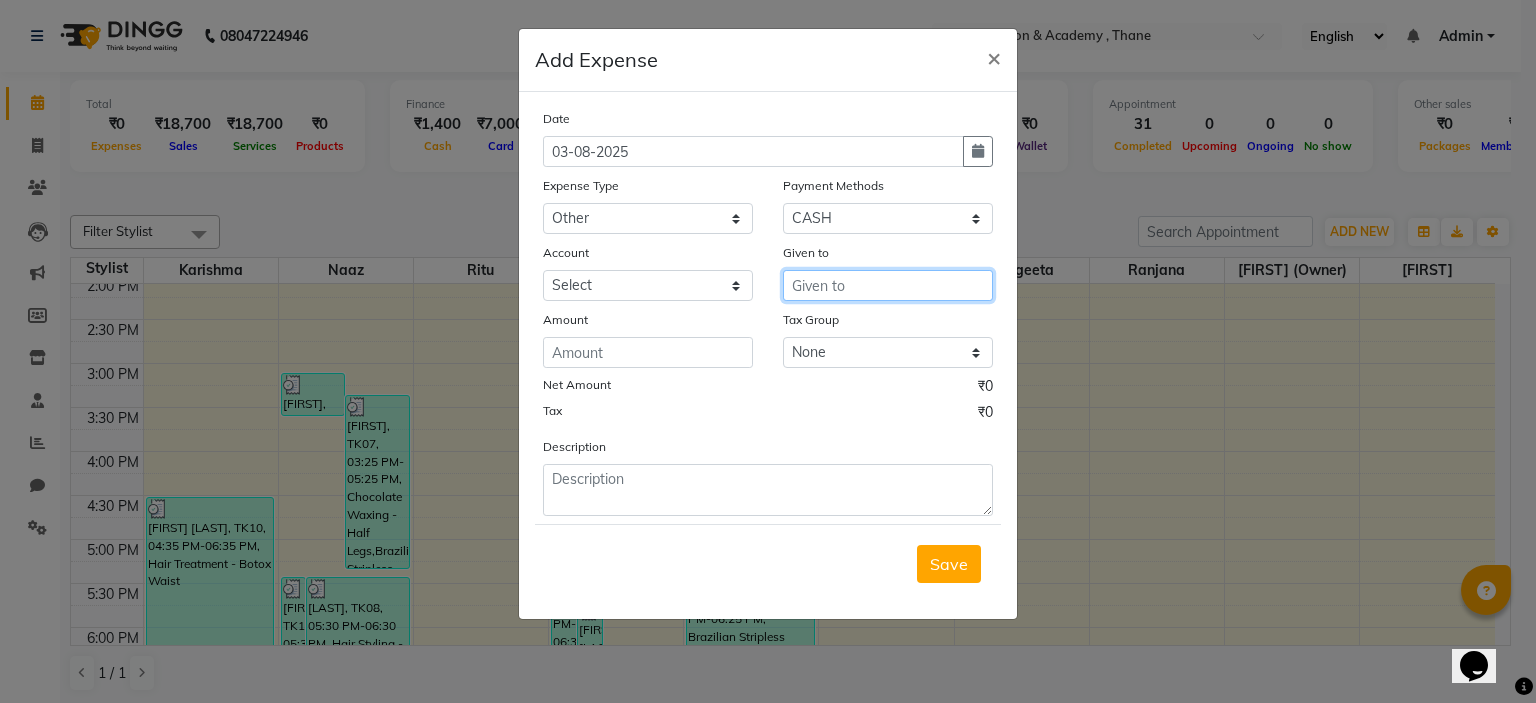 click at bounding box center (888, 285) 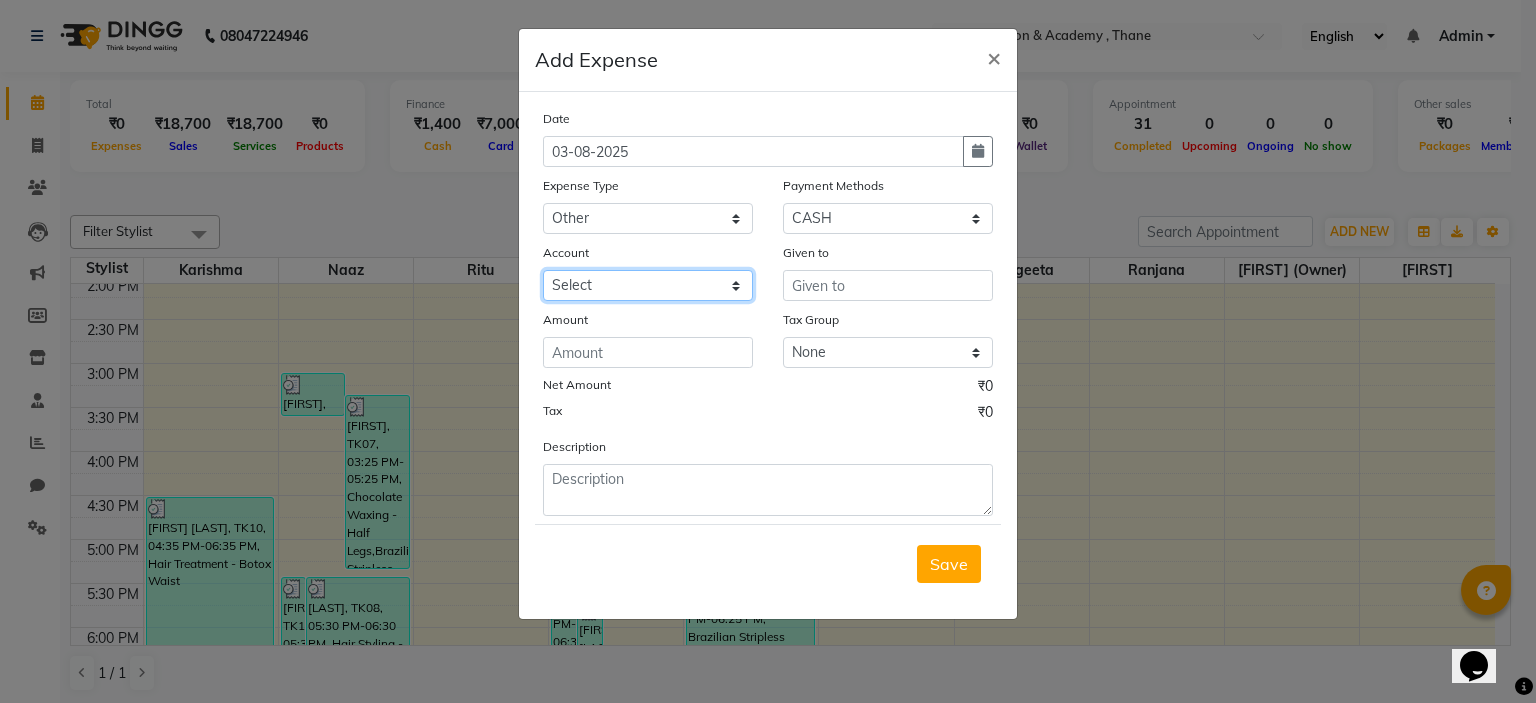 click on "Select Petty cash Default account" 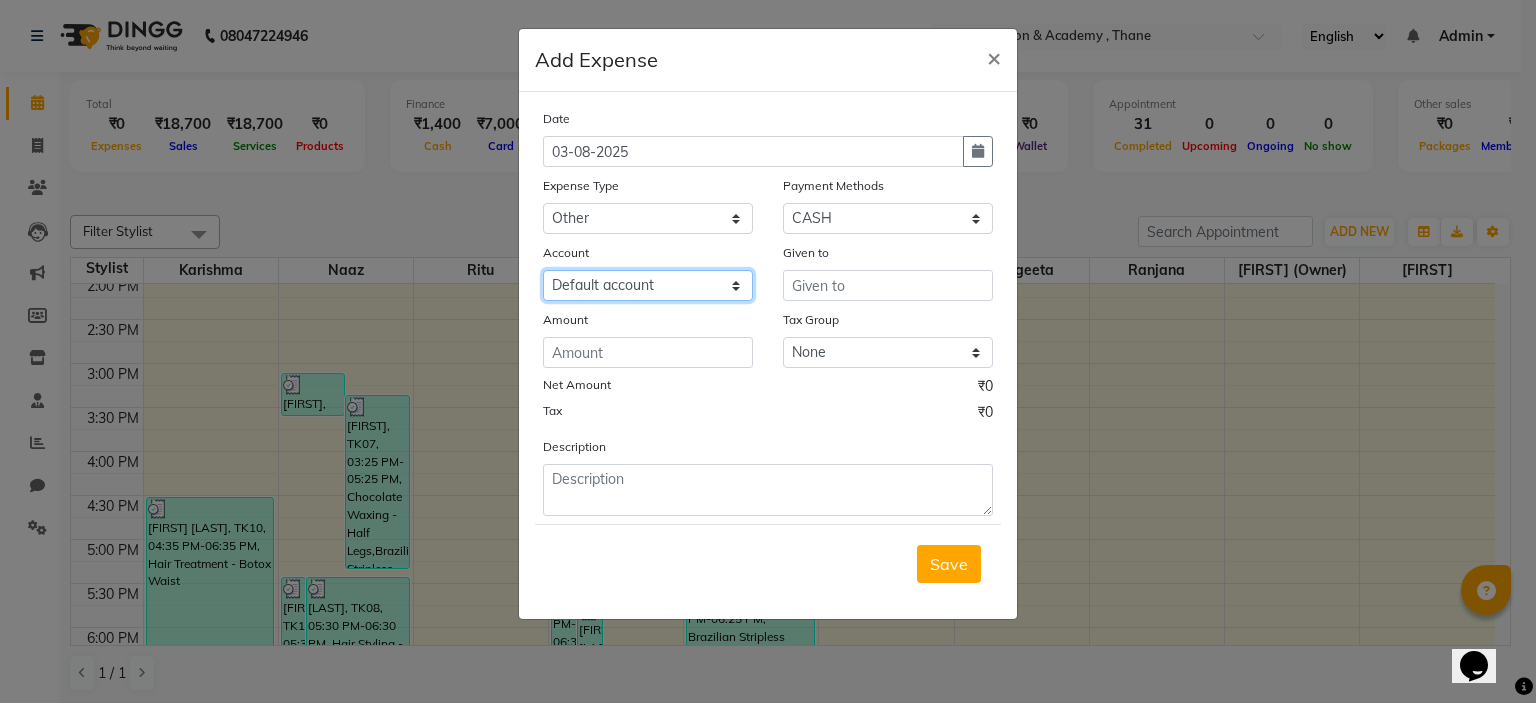 click on "Select Petty cash Default account" 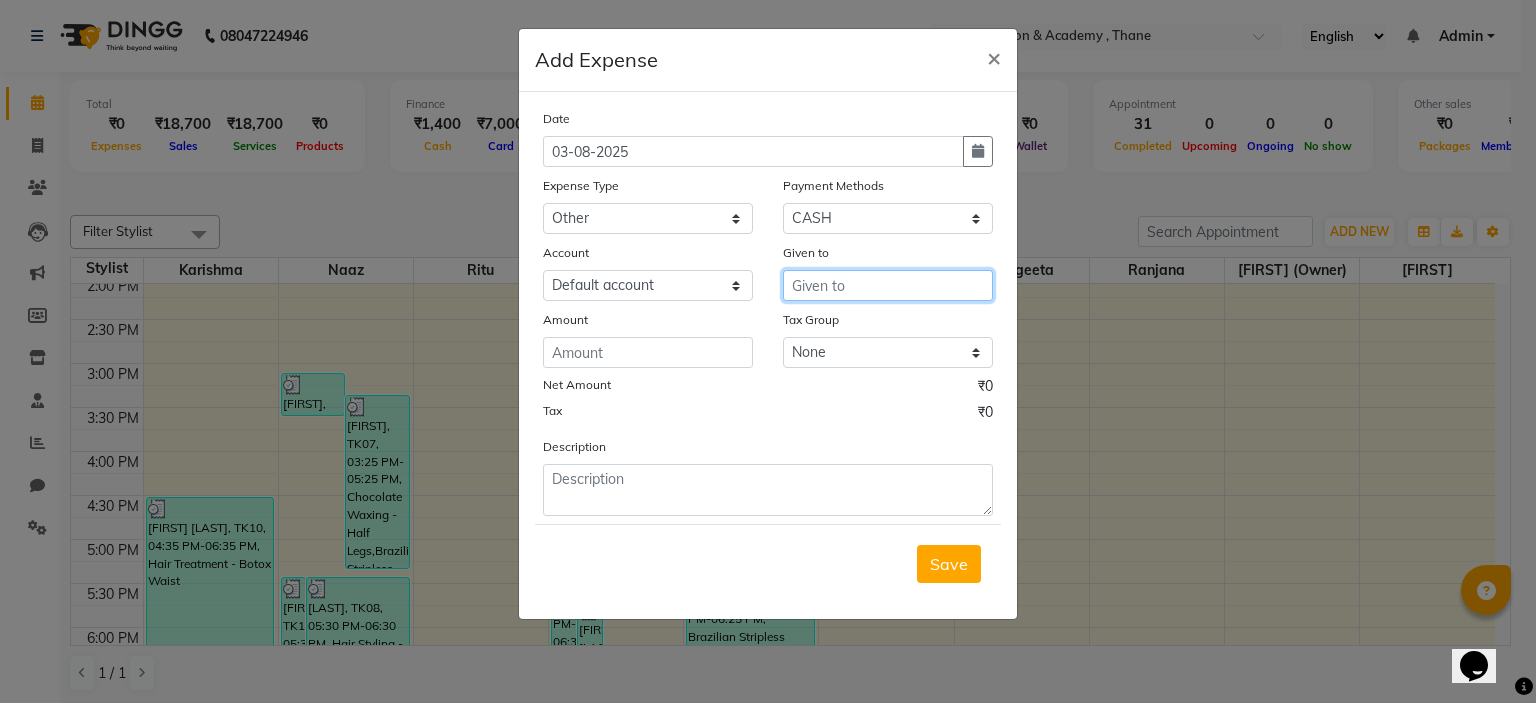 click at bounding box center [888, 285] 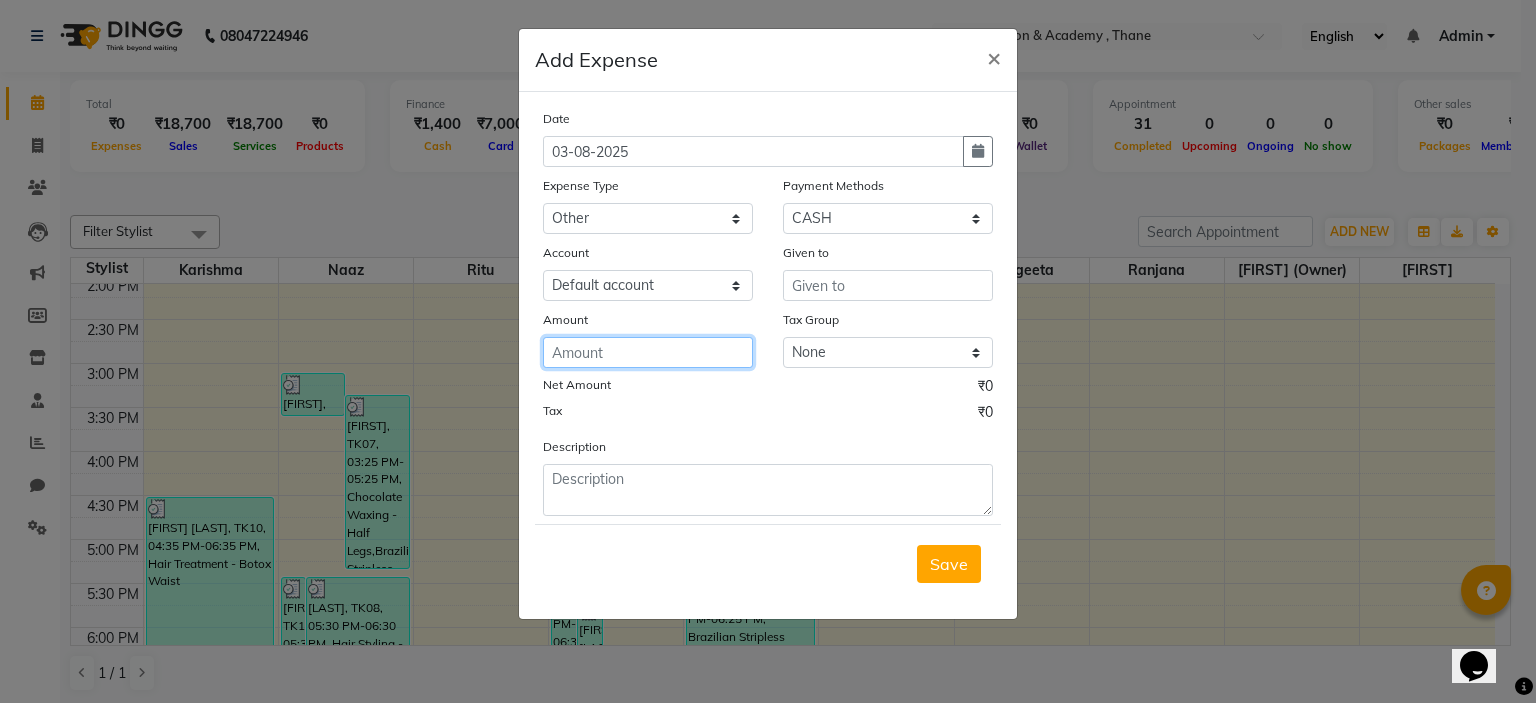 click 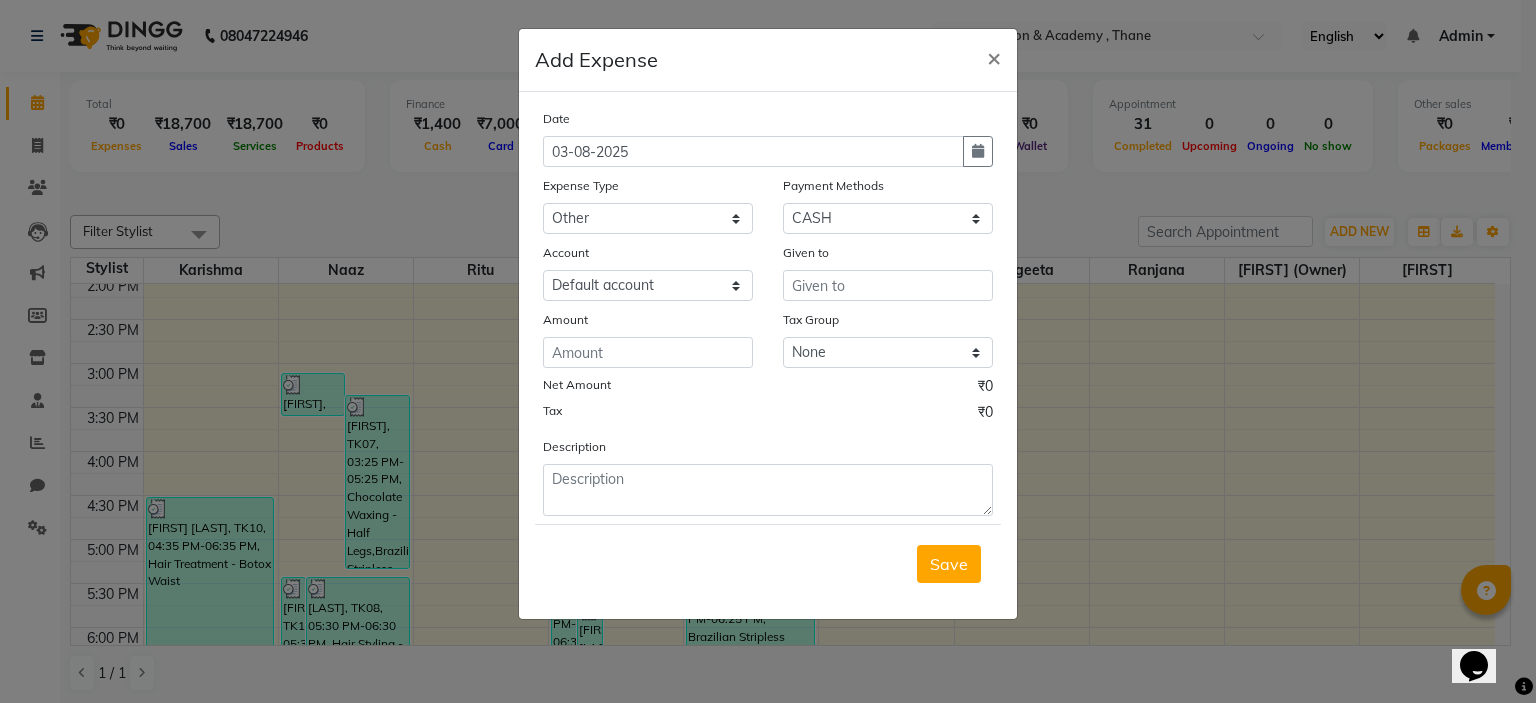 click on "Tax ₹0" 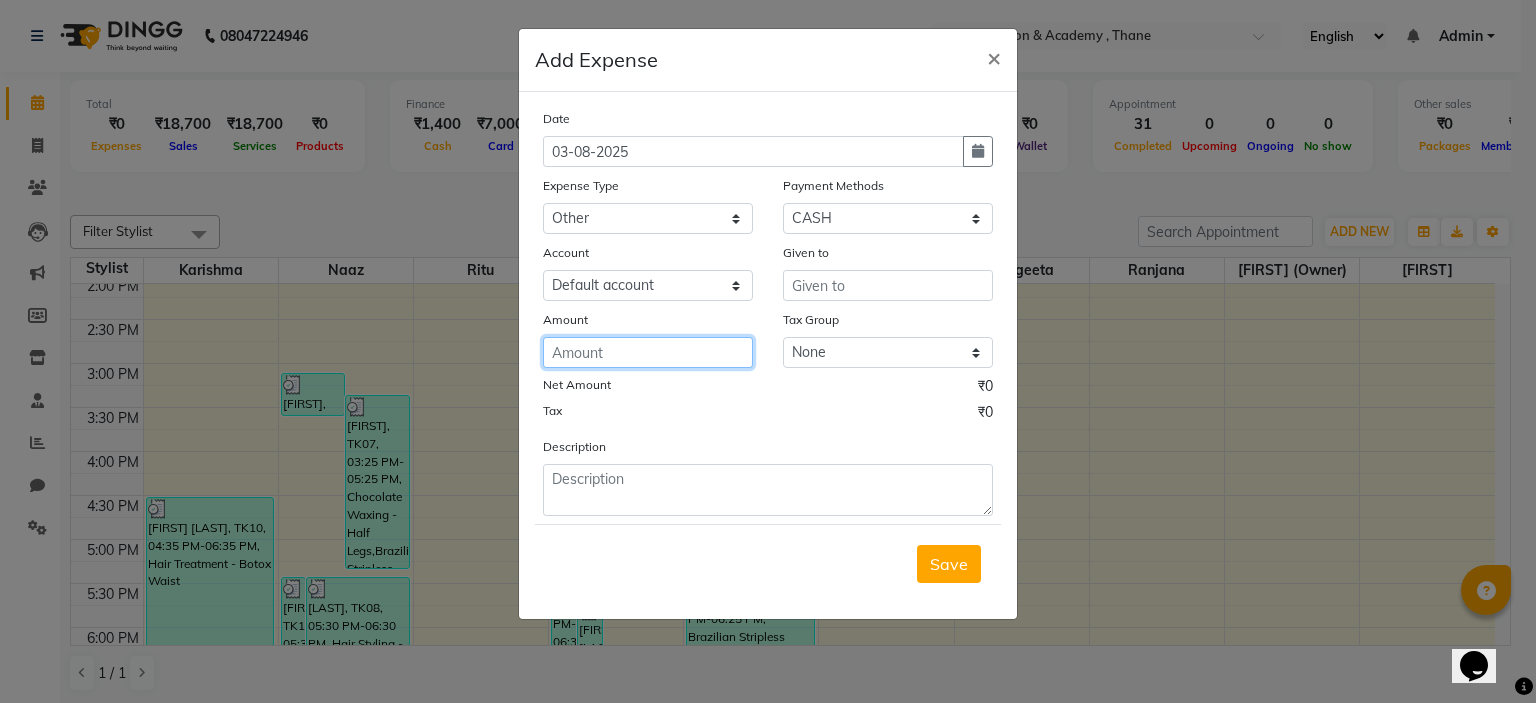 click 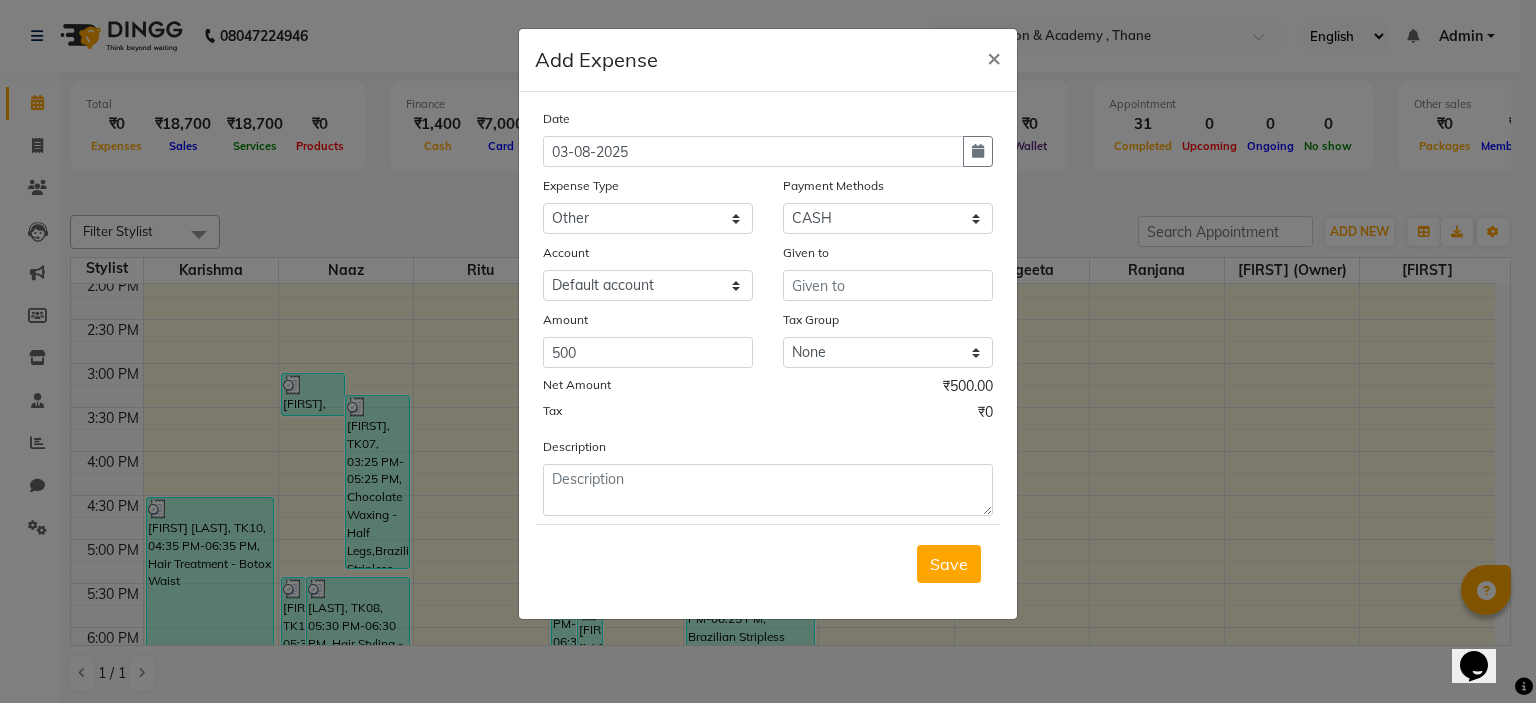 click on "Net Amount ₹500.00" 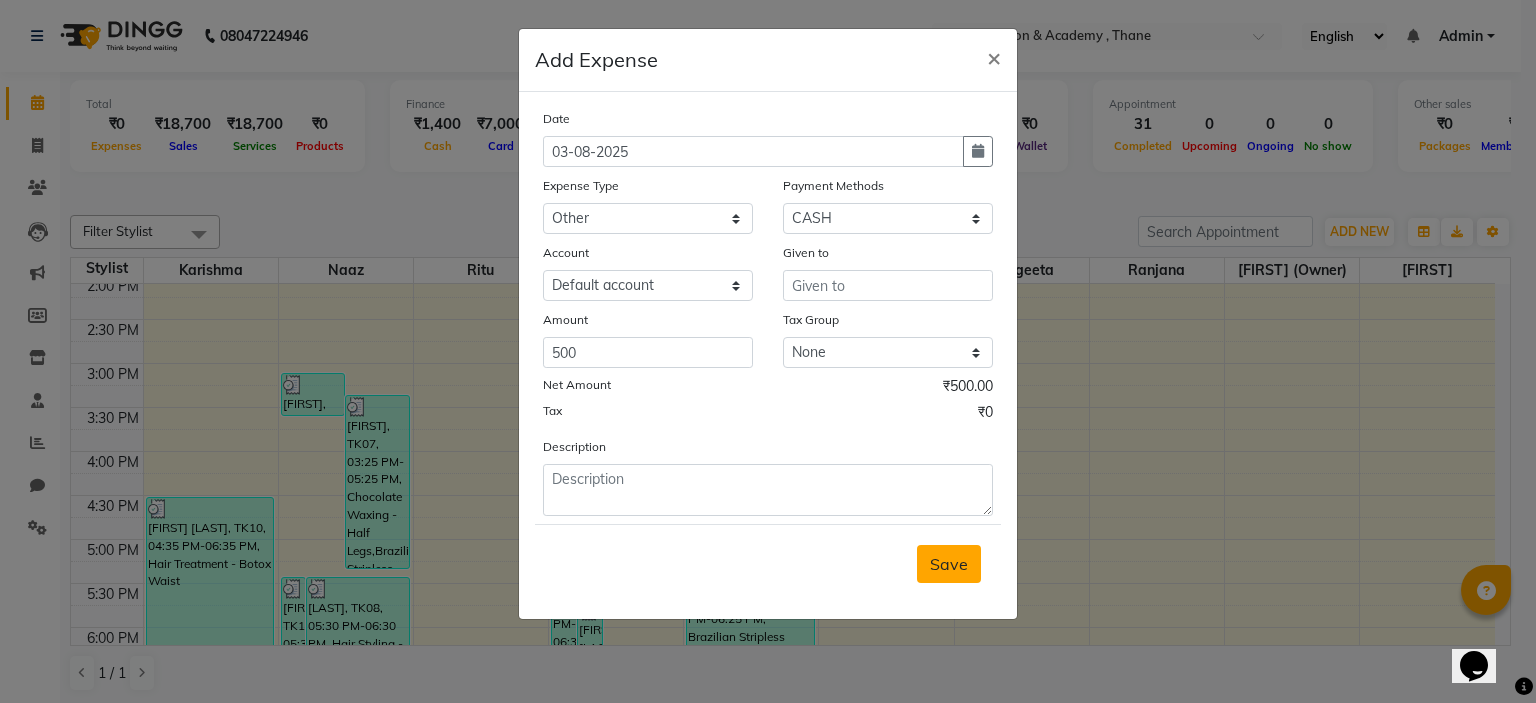 click on "Save" at bounding box center [949, 564] 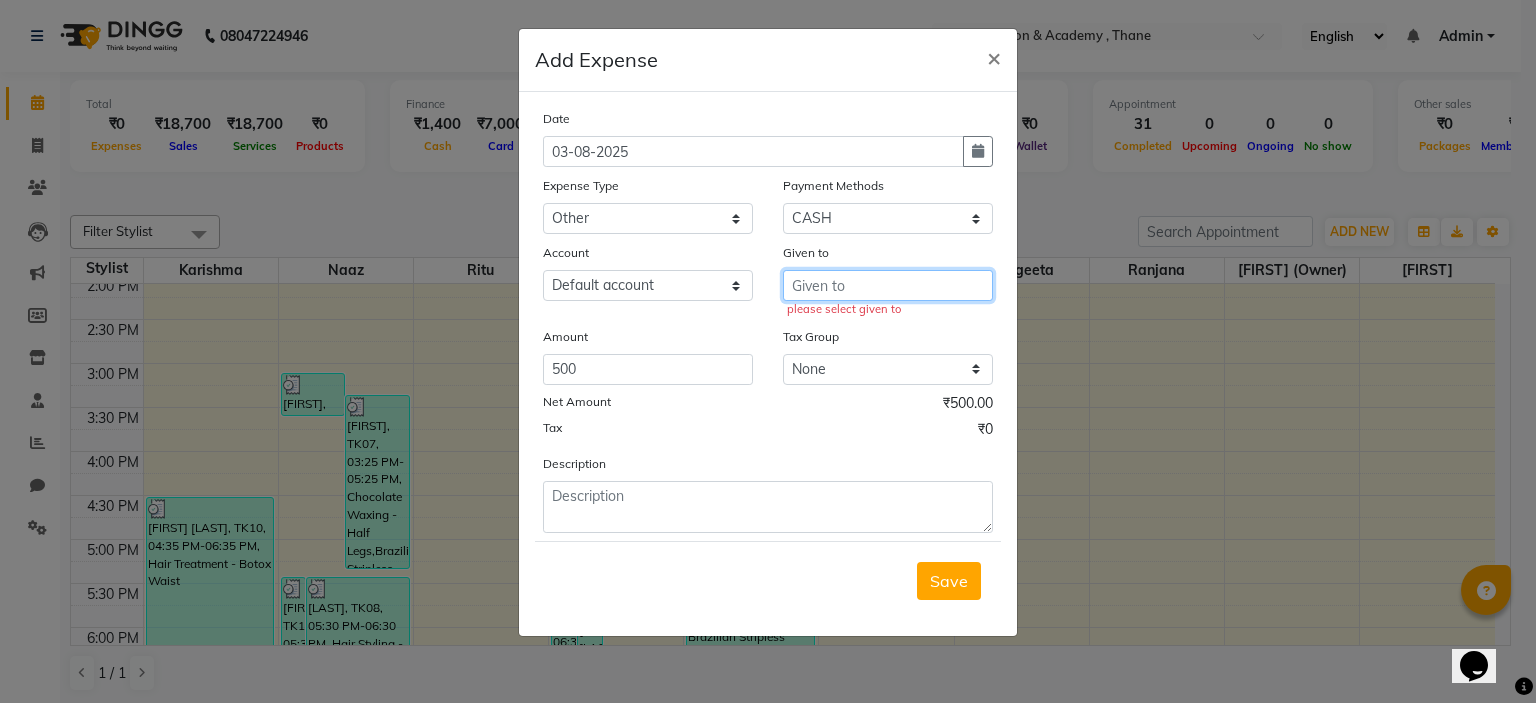 click at bounding box center [888, 285] 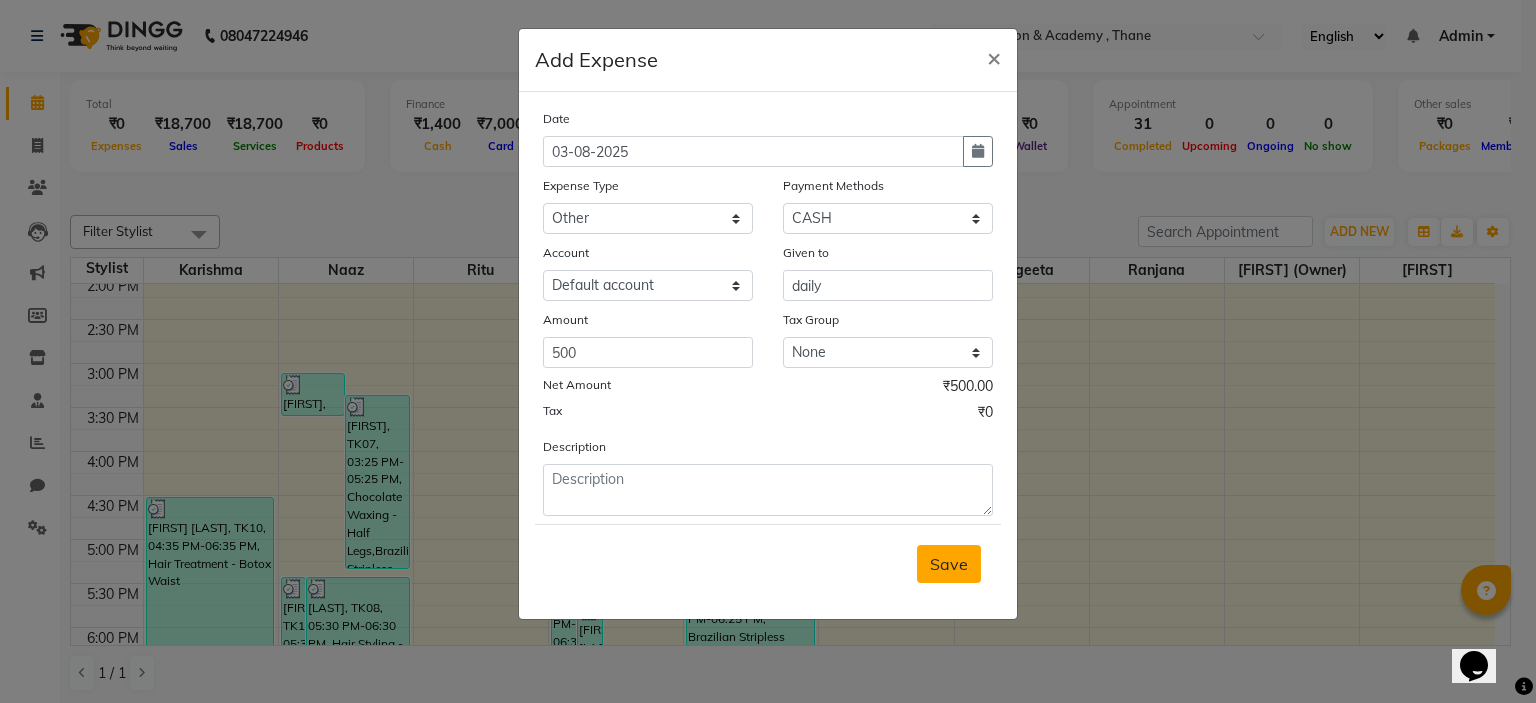 click on "Save" at bounding box center [949, 564] 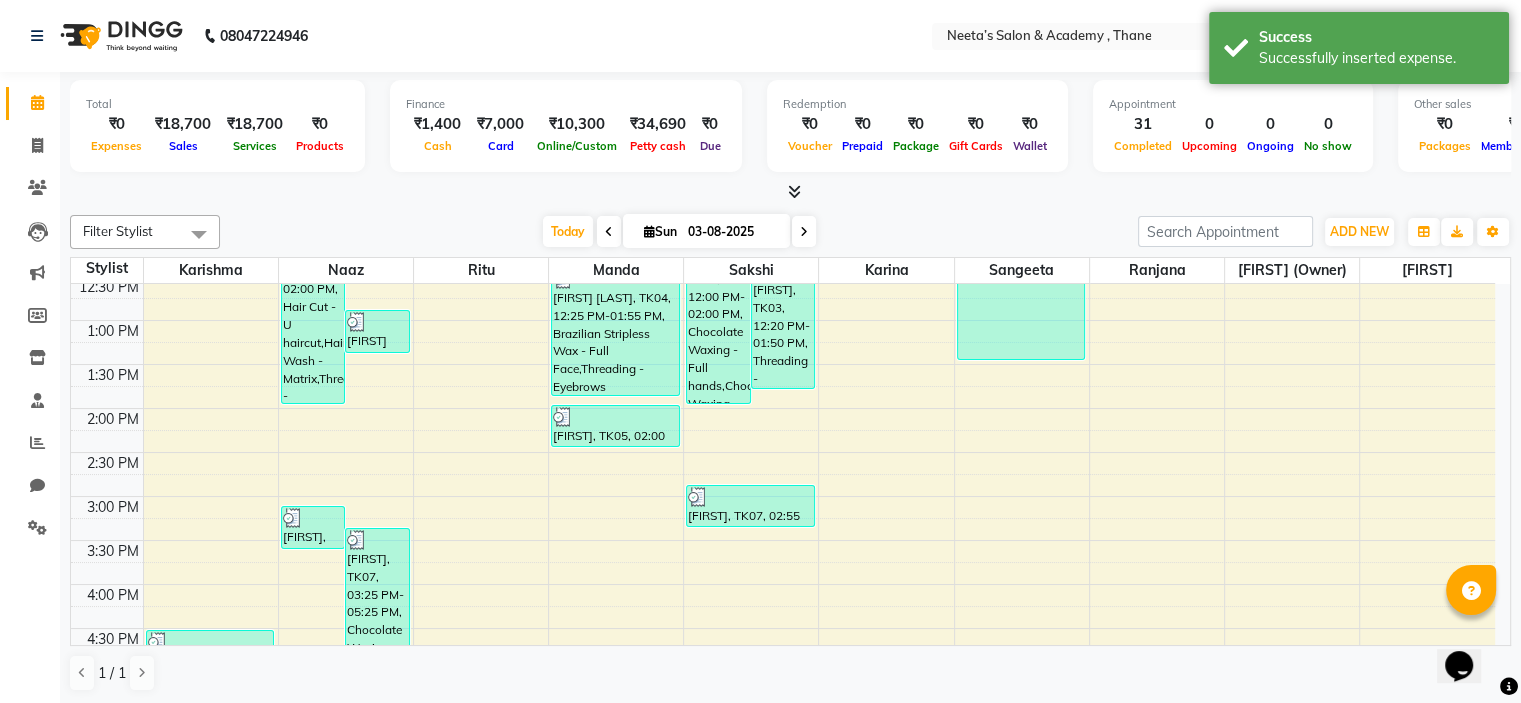 scroll, scrollTop: 303, scrollLeft: 0, axis: vertical 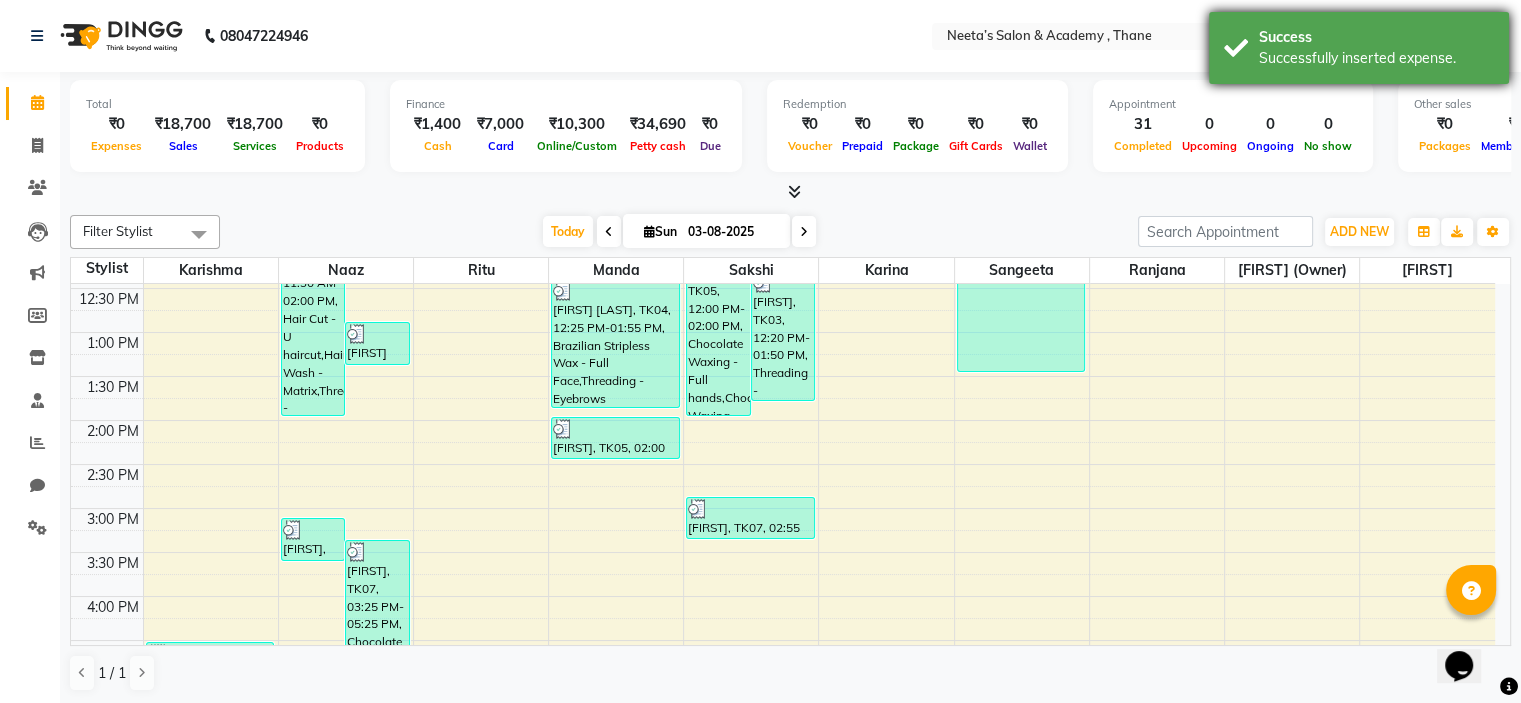 click on "Successfully inserted expense." at bounding box center [1376, 58] 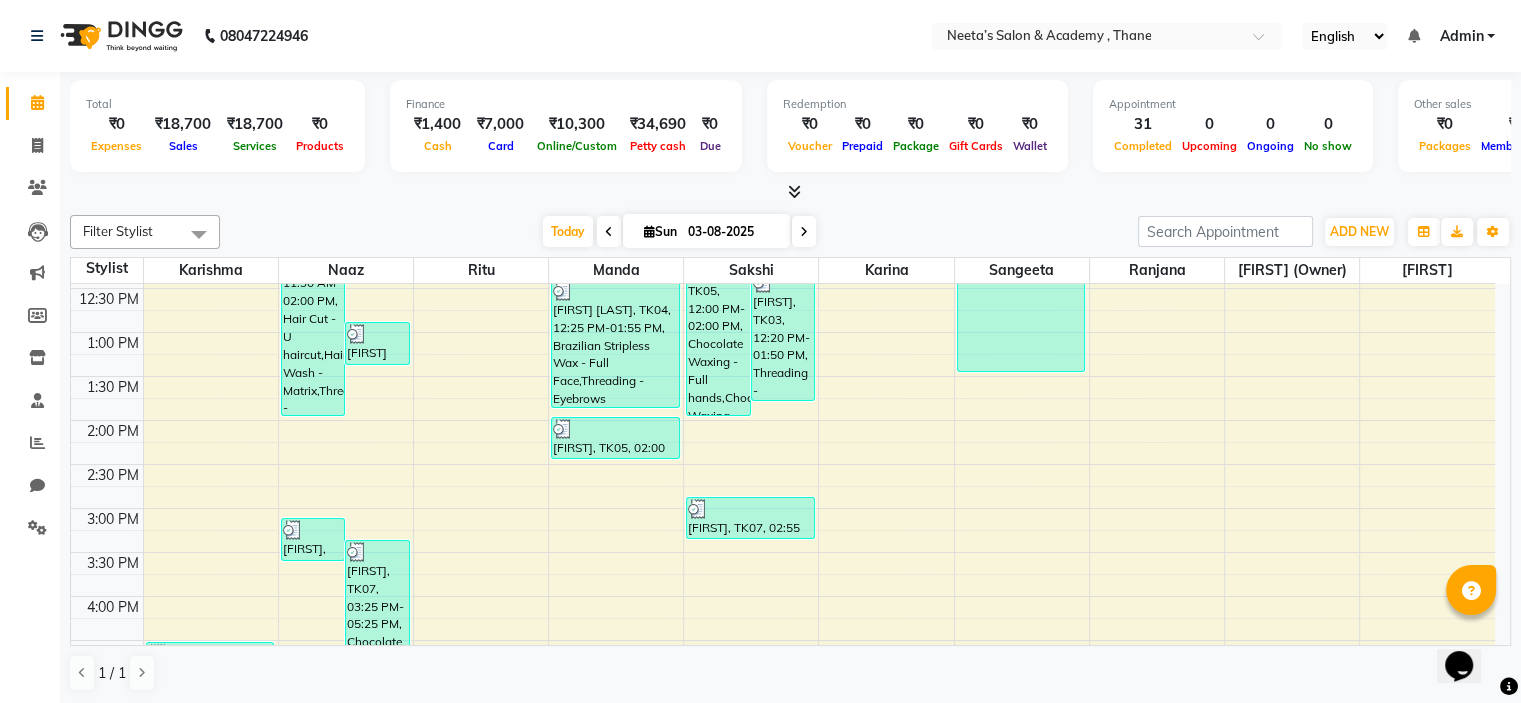 click on "08047224946 Select Location × Neeta’s Salon & Academy , Thane English ENGLISH Español العربية मराठी हिंदी ગુજરાતી தமிழ் 中文 Notifications nothing to show Admin Manage Profile Change Password Sign out  Version:3.15.11" 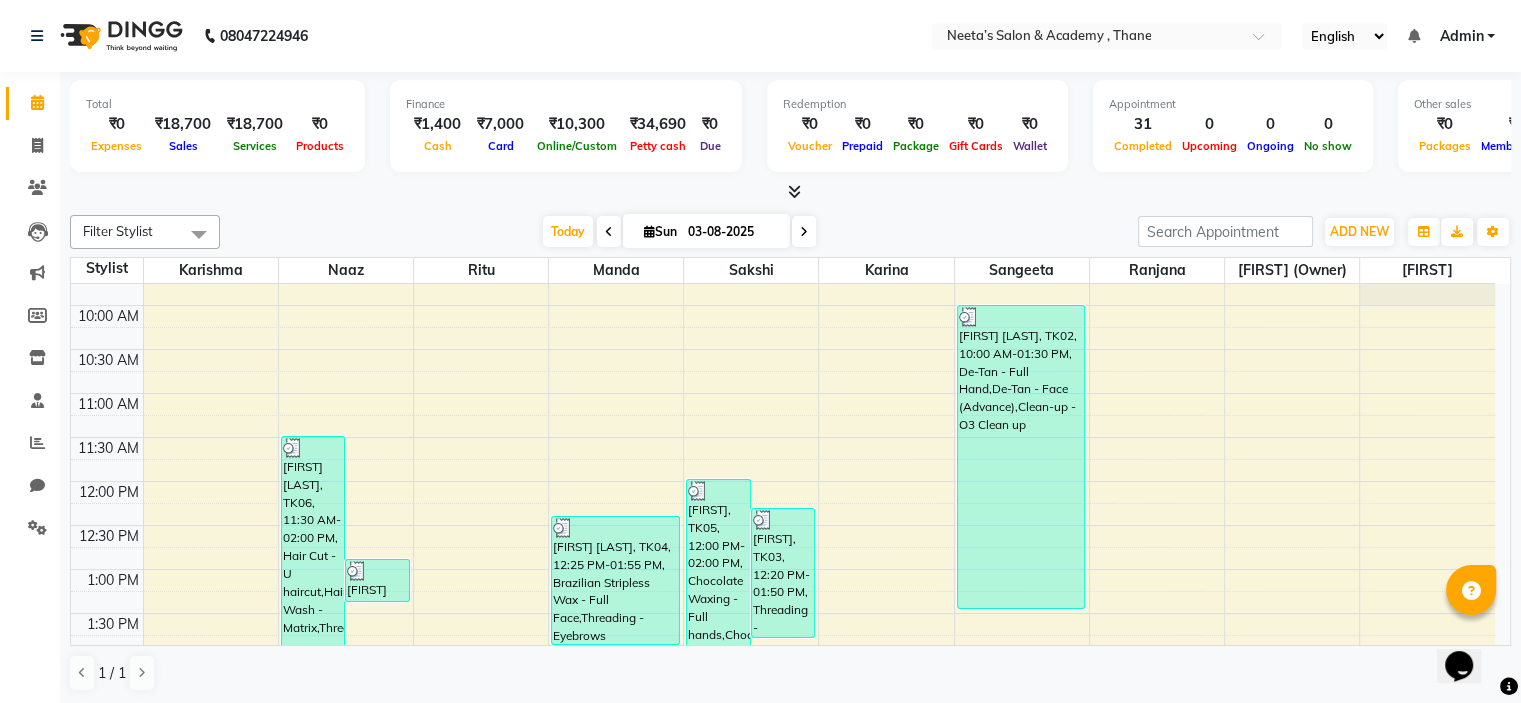 scroll, scrollTop: 0, scrollLeft: 0, axis: both 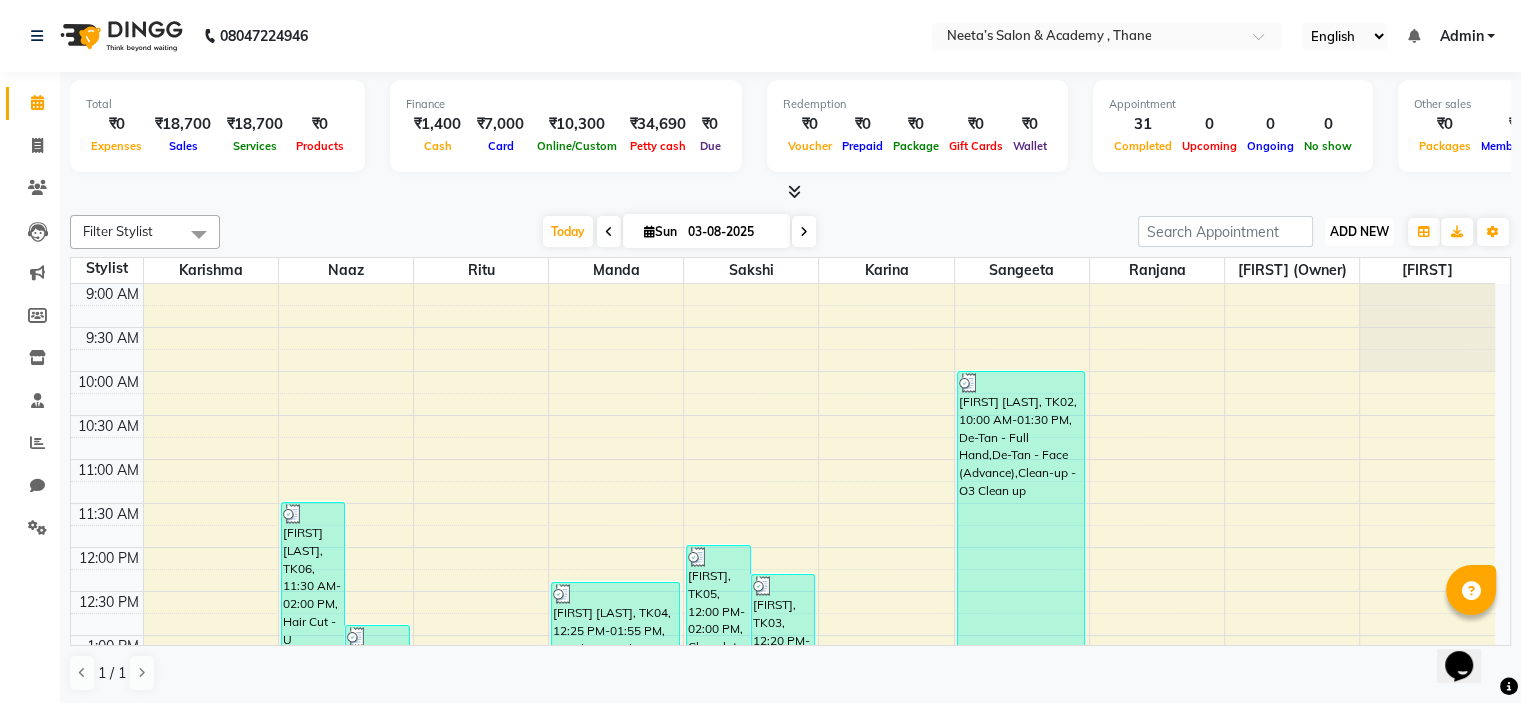 click on "ADD NEW Toggle Dropdown" at bounding box center [1359, 232] 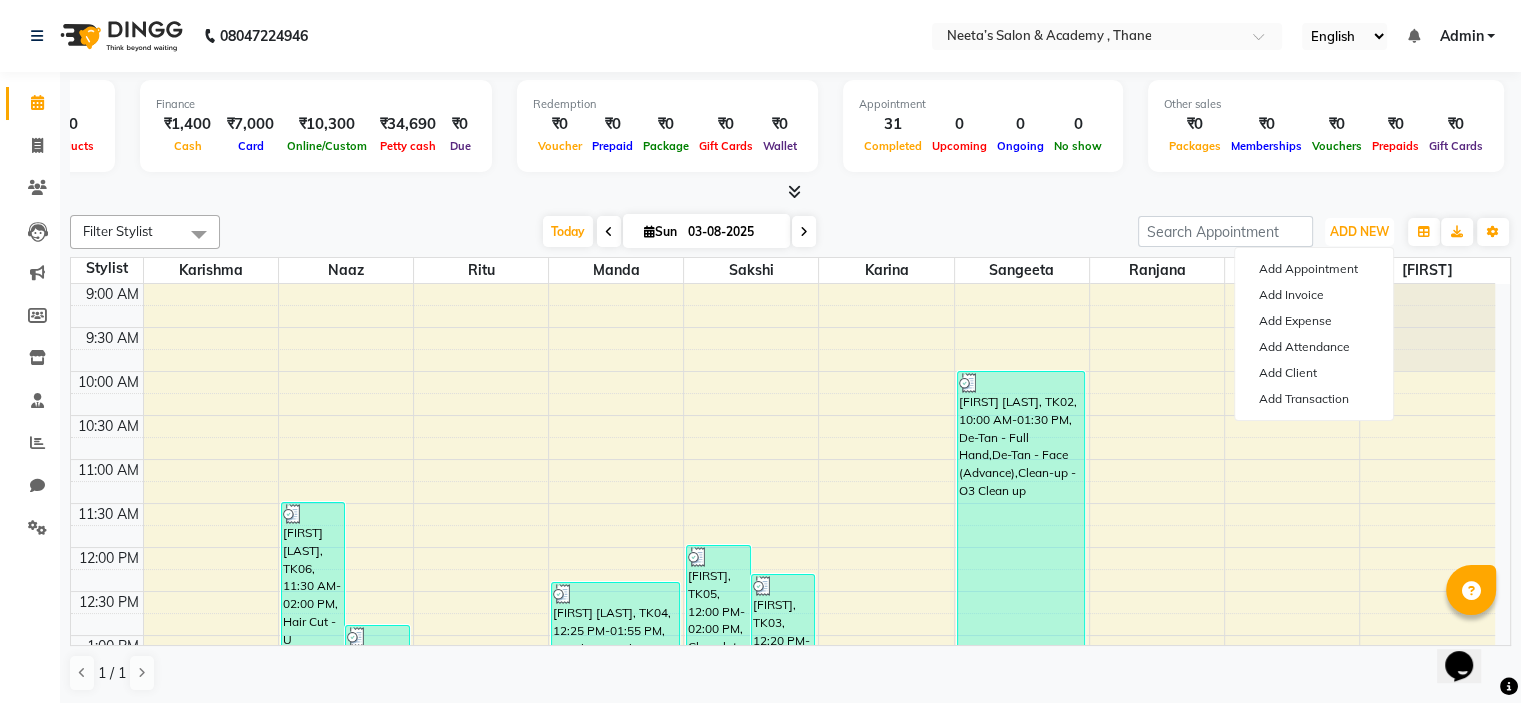 scroll, scrollTop: 0, scrollLeft: 256, axis: horizontal 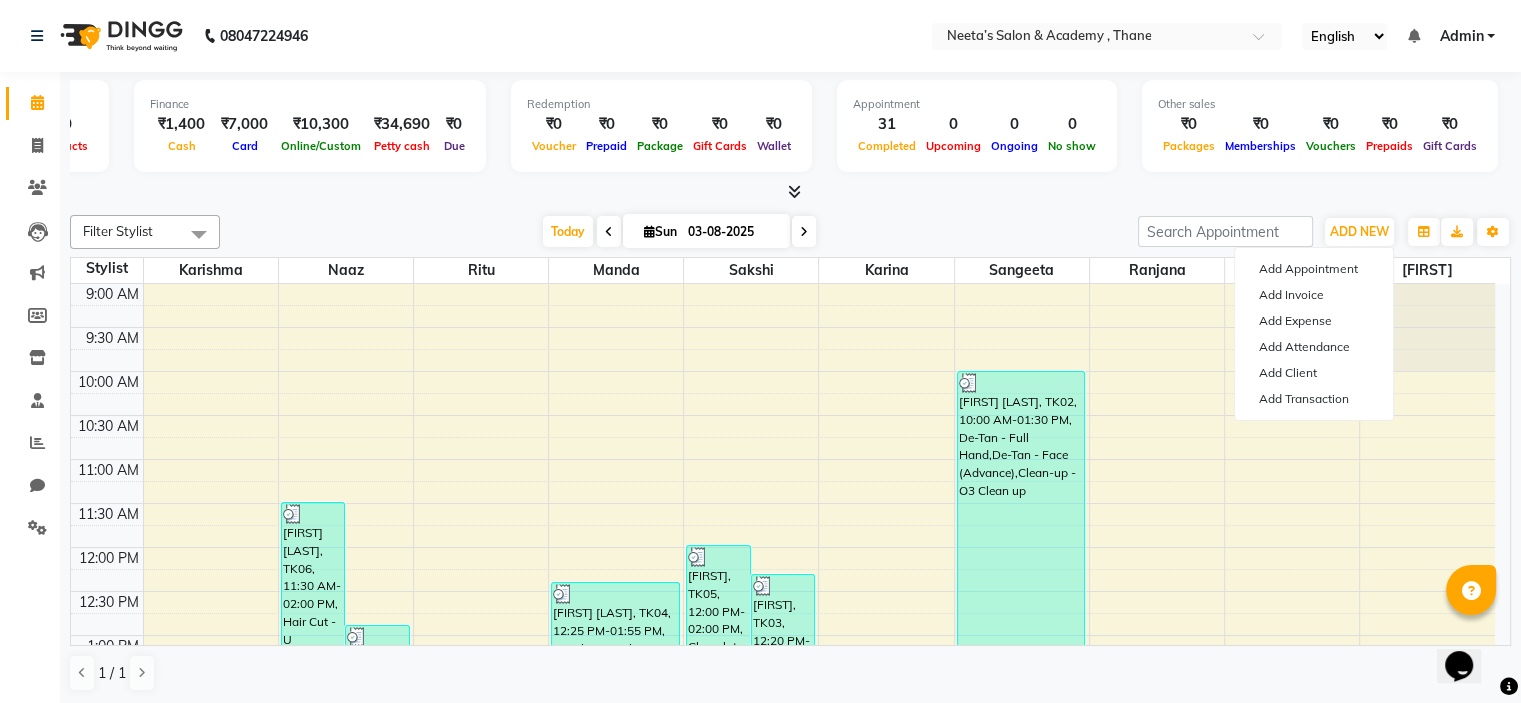 click at bounding box center (794, 191) 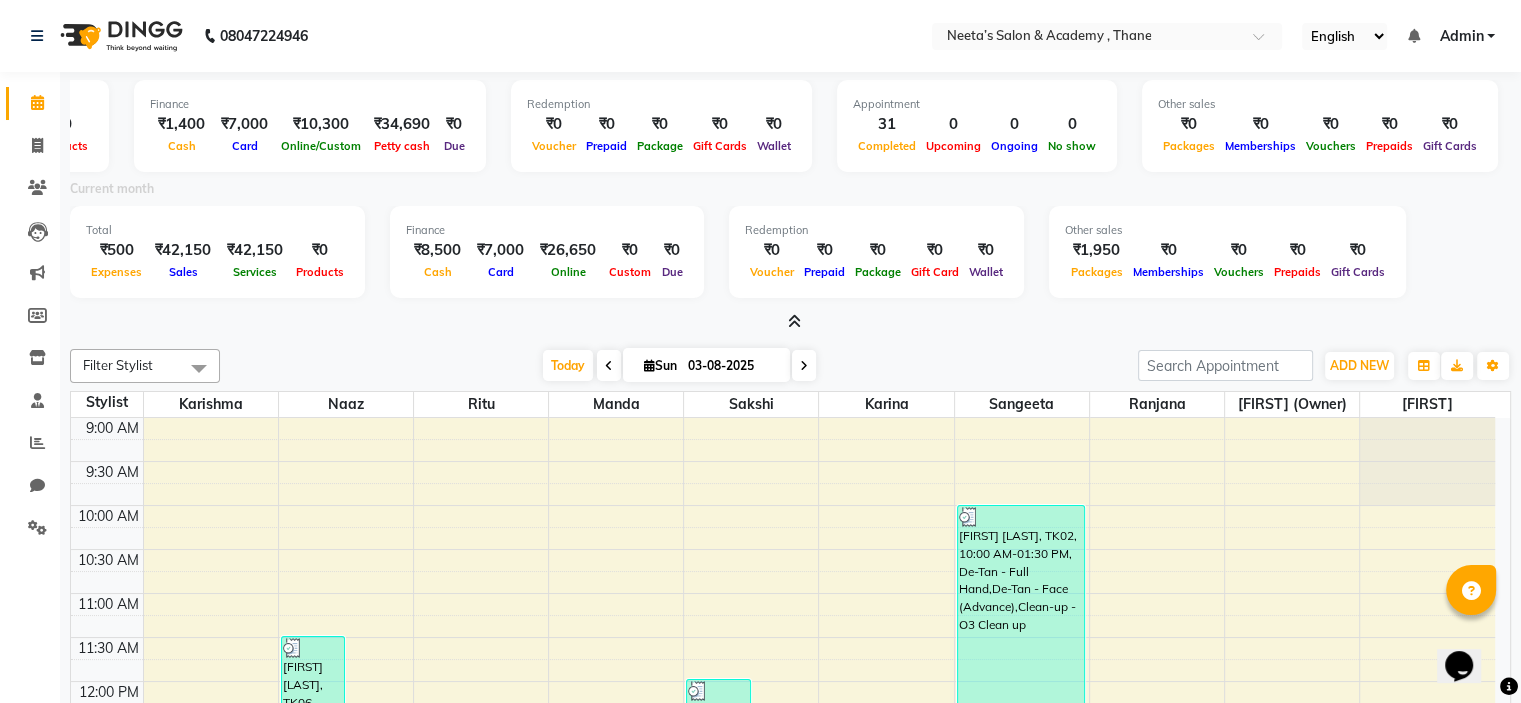 scroll, scrollTop: 0, scrollLeft: 0, axis: both 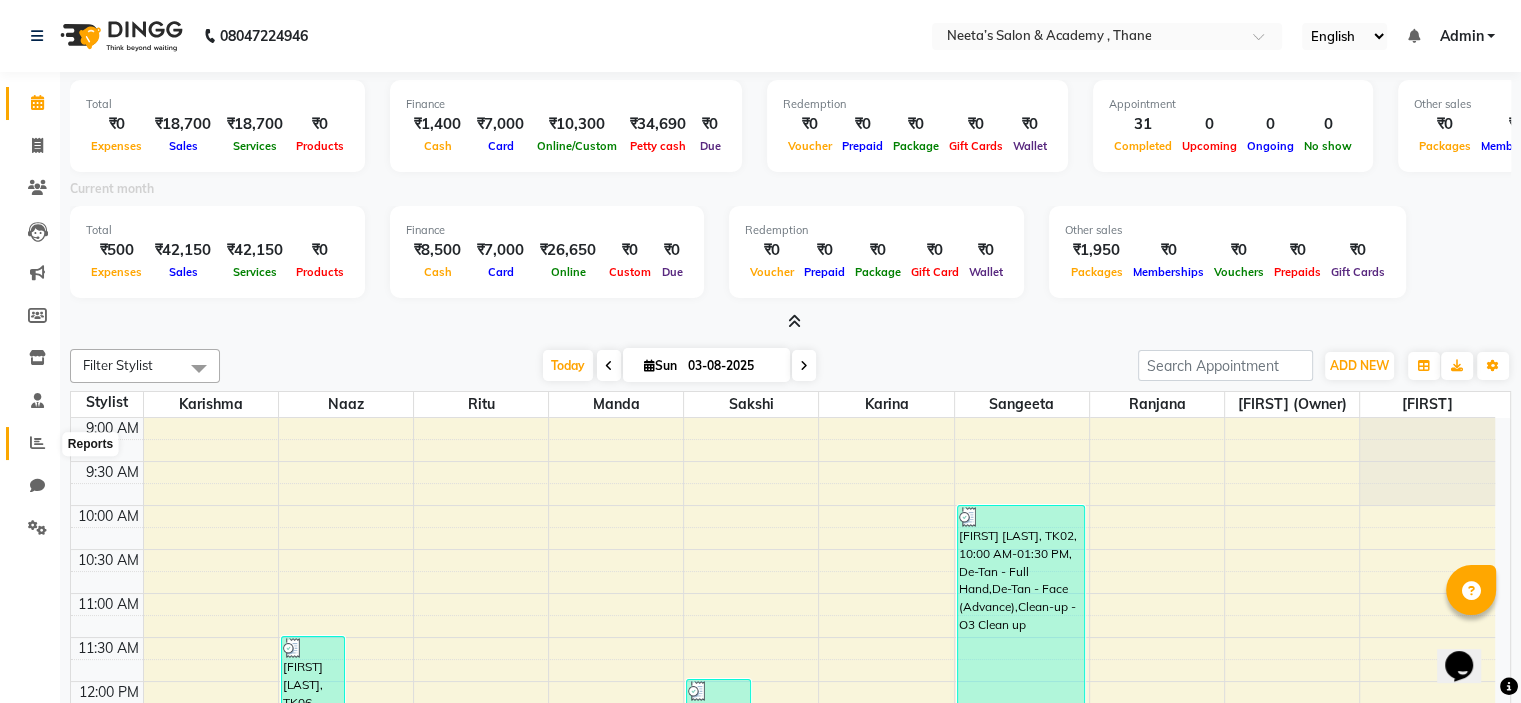 click 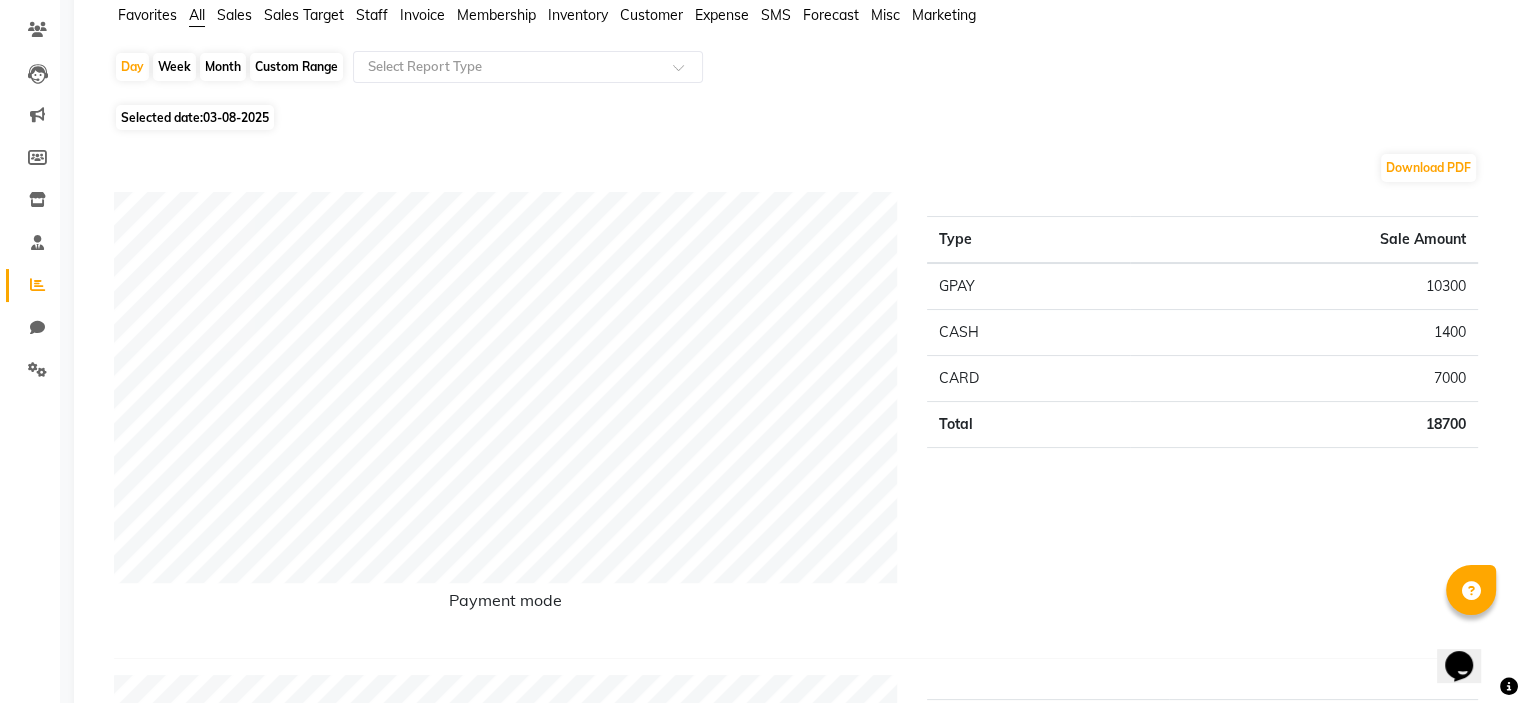 scroll, scrollTop: 58, scrollLeft: 0, axis: vertical 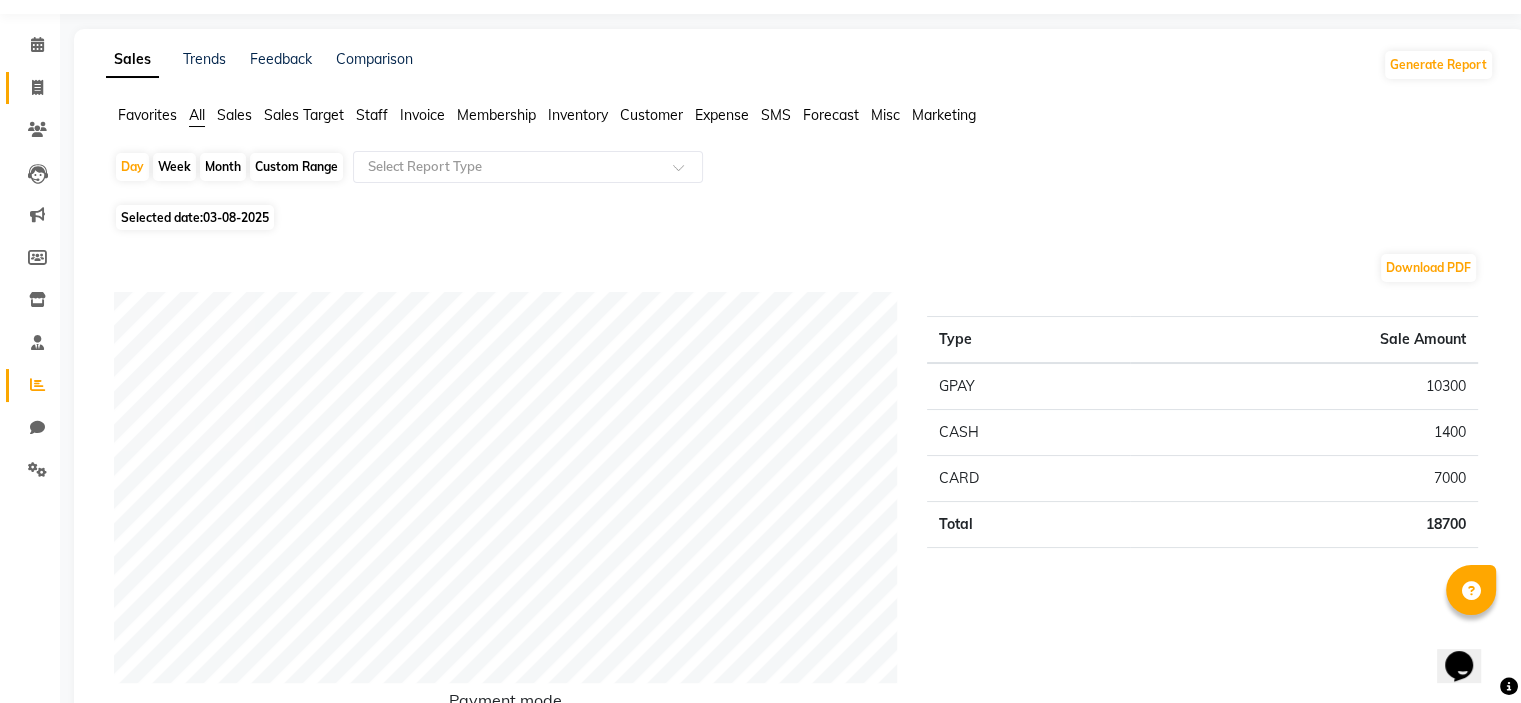drag, startPoint x: 15, startPoint y: 69, endPoint x: 41, endPoint y: 91, distance: 34.058773 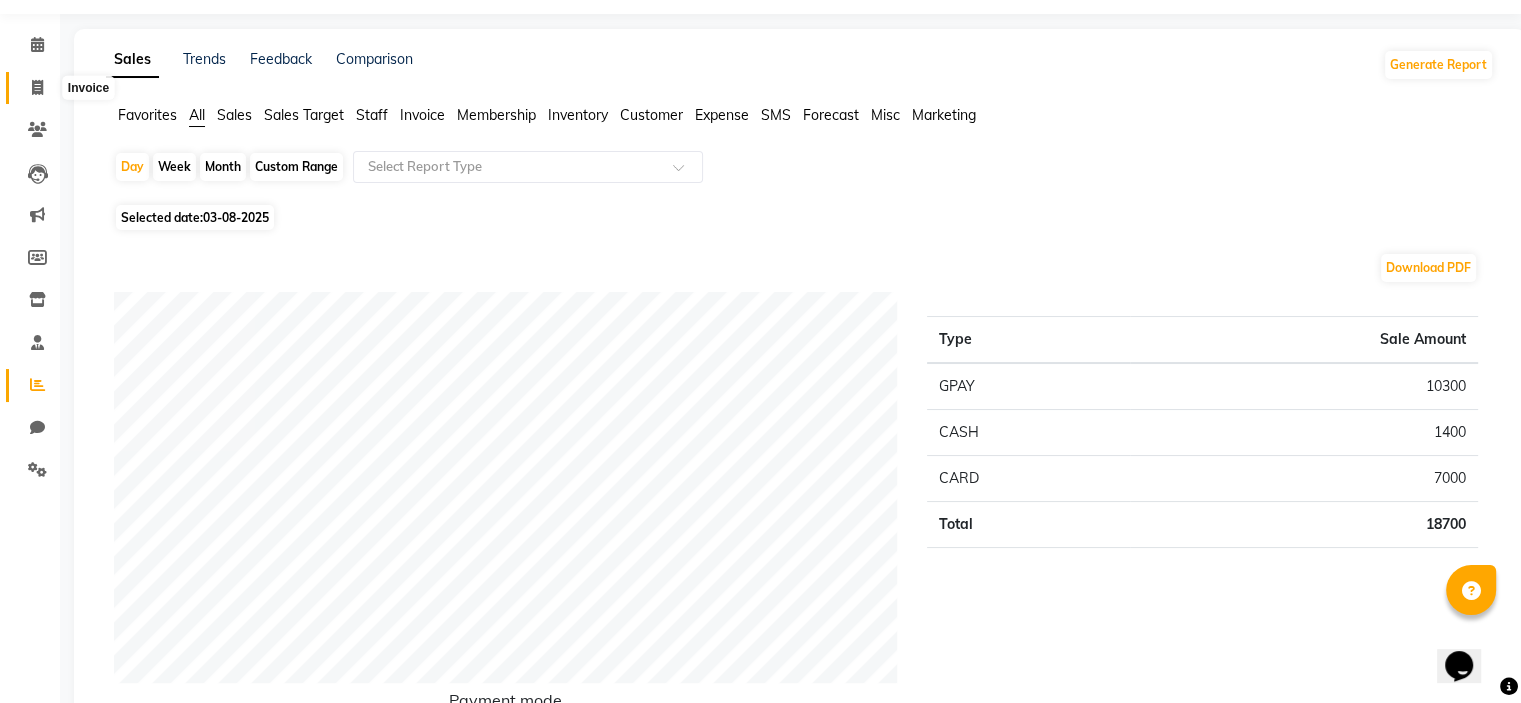 click 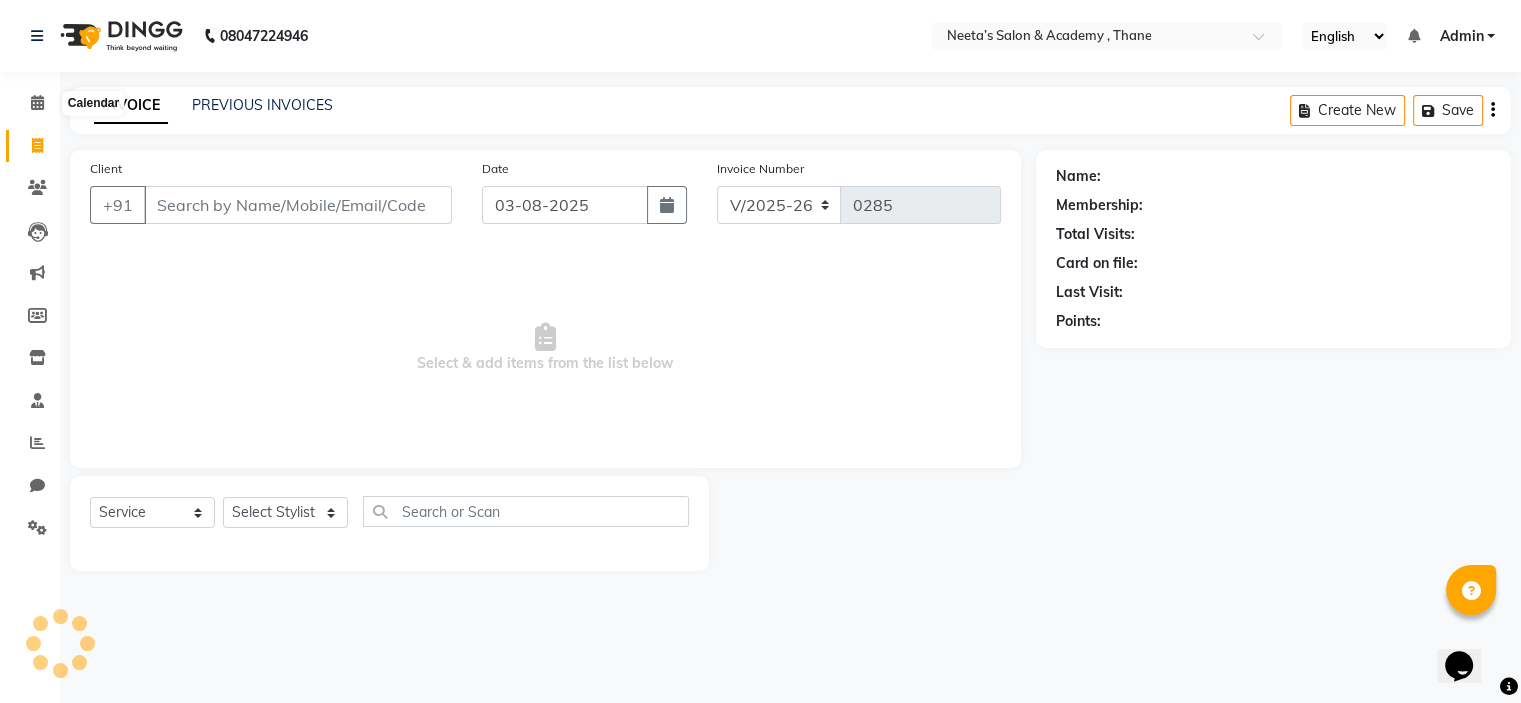 scroll, scrollTop: 0, scrollLeft: 0, axis: both 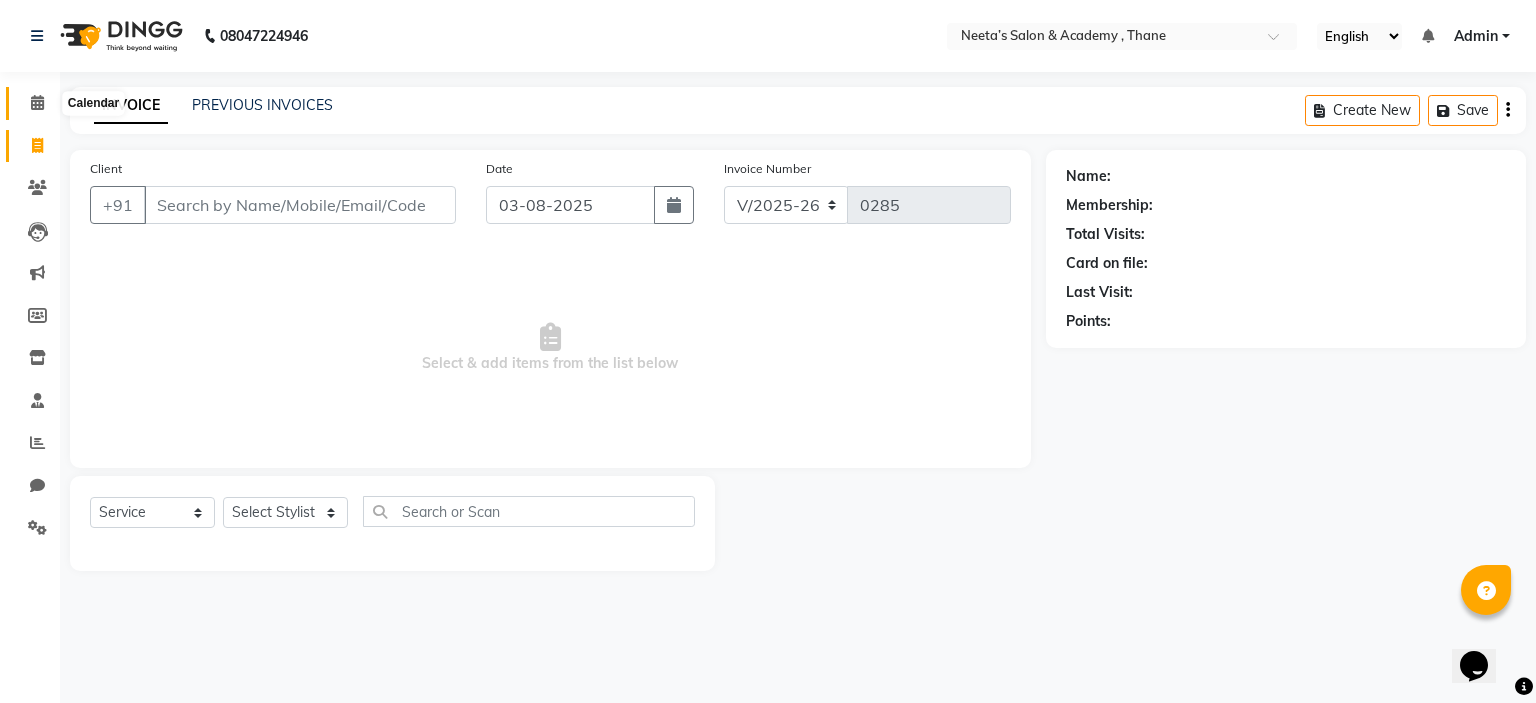 click 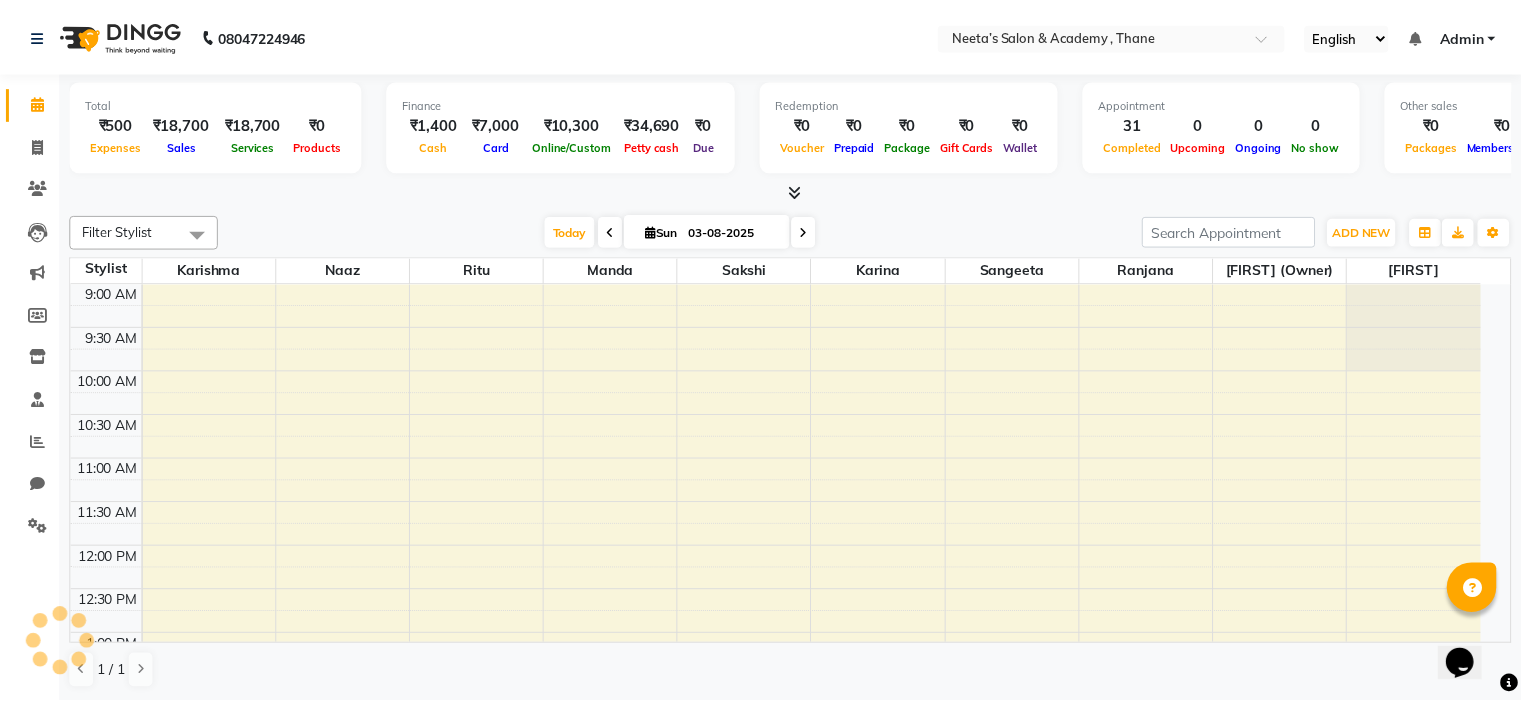 scroll, scrollTop: 0, scrollLeft: 0, axis: both 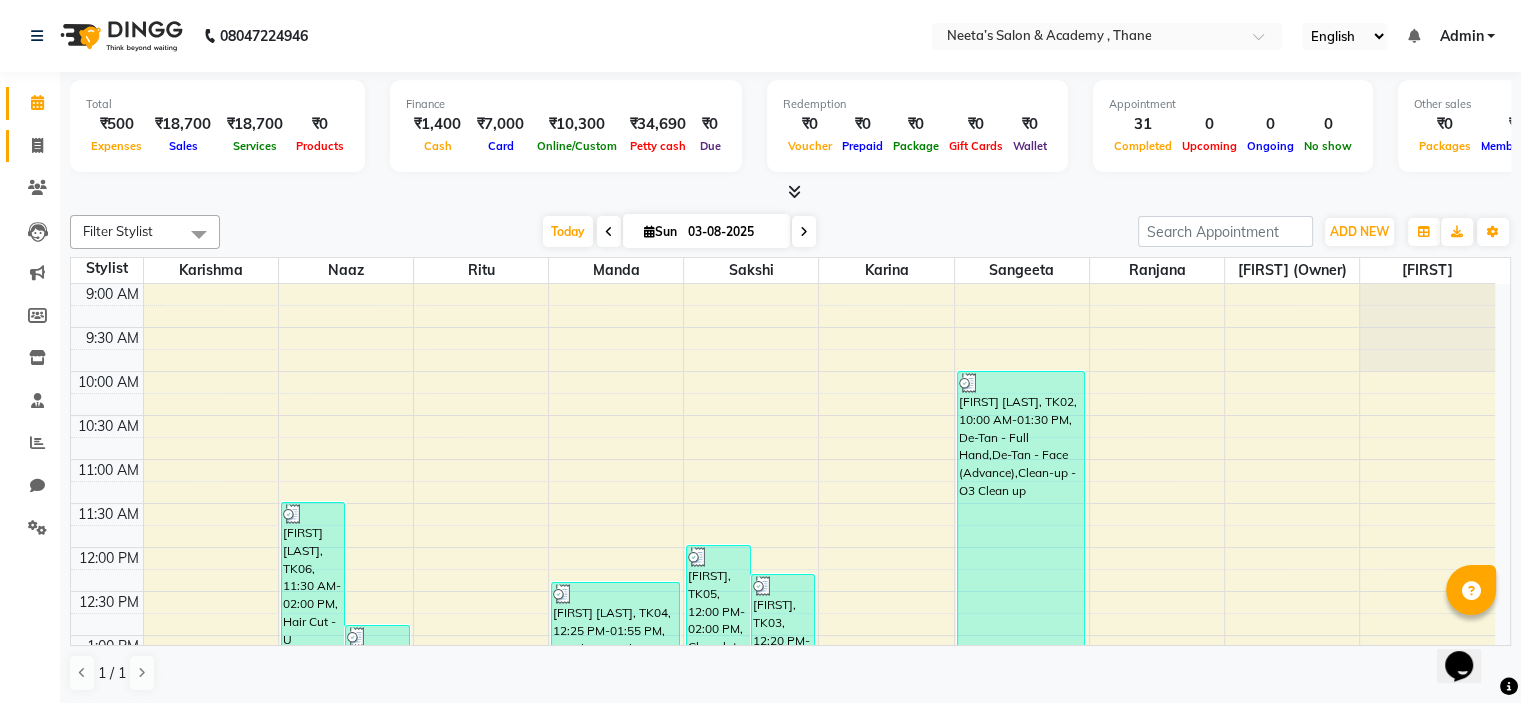click on "Invoice" 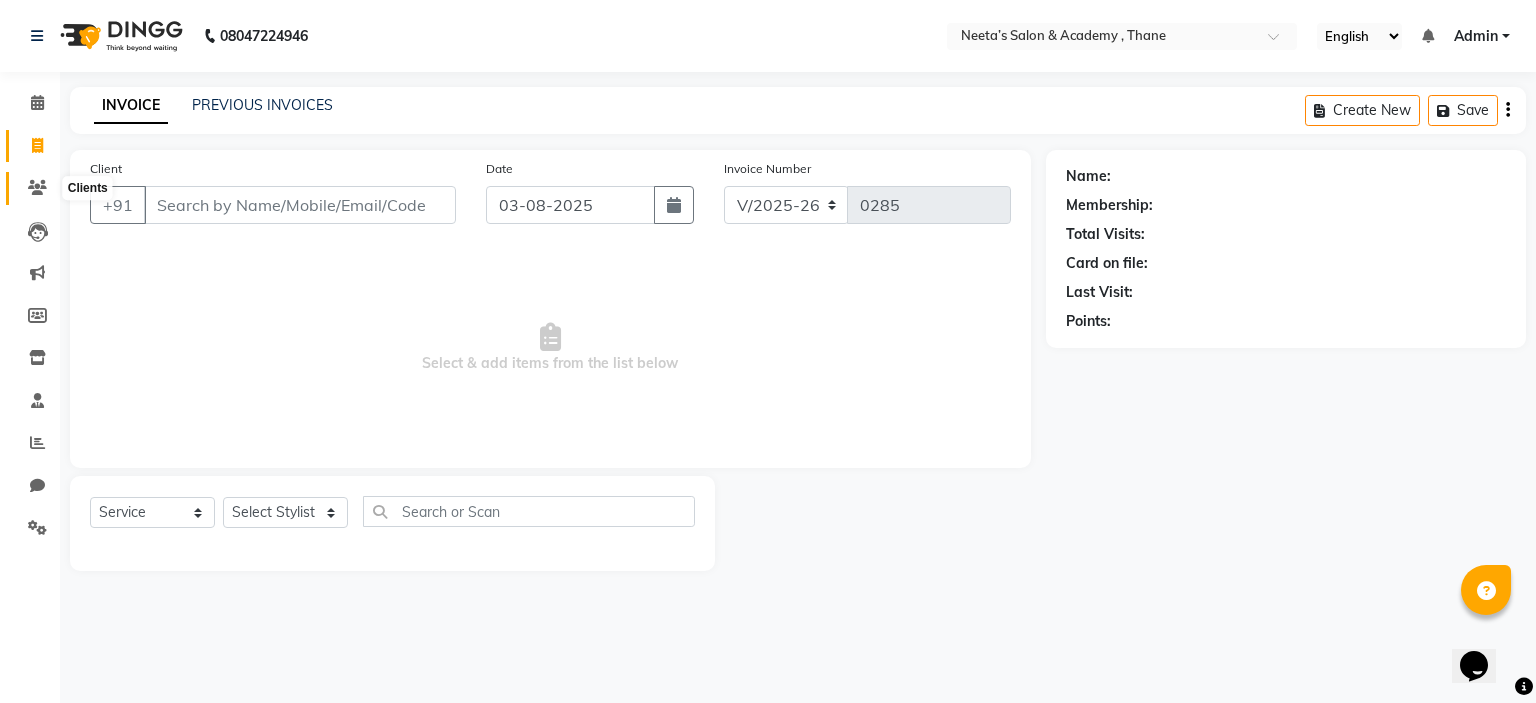click 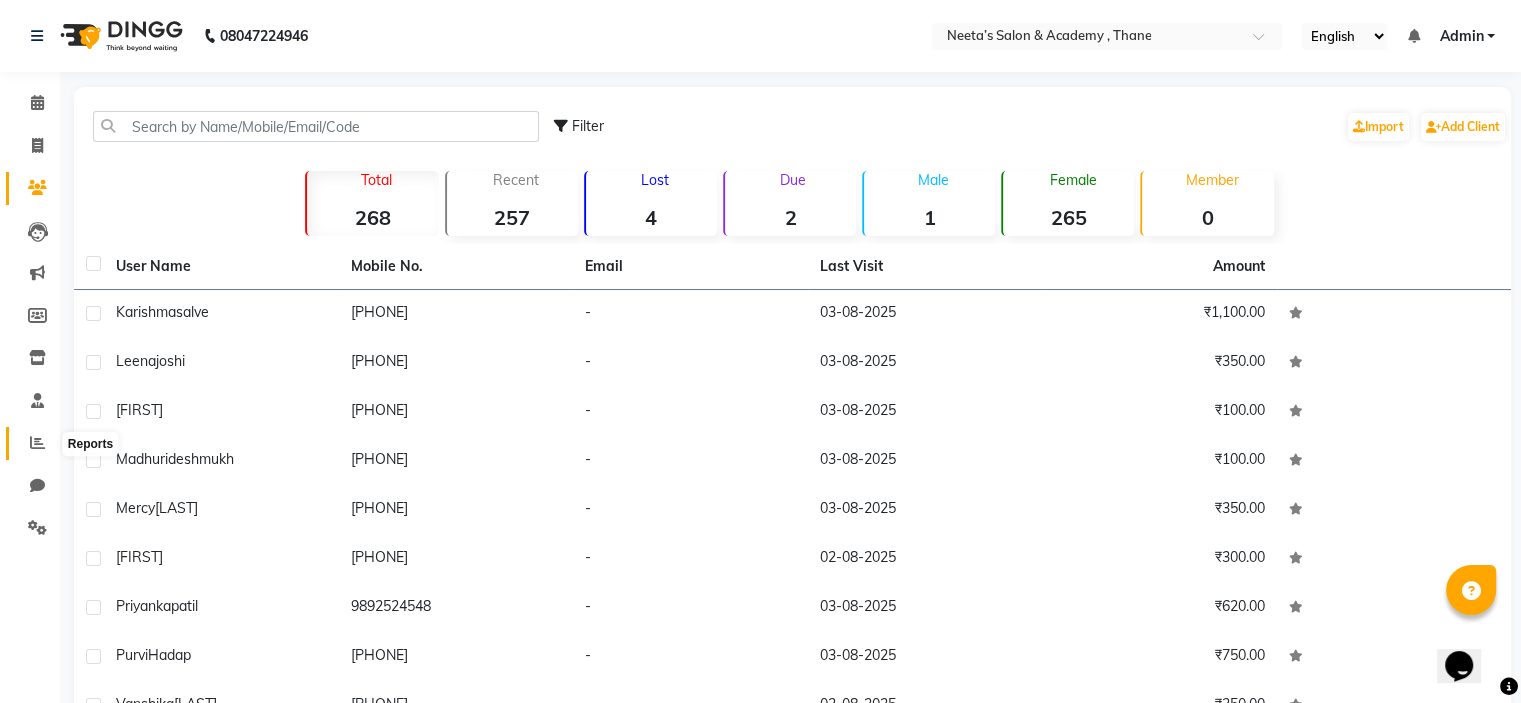 click 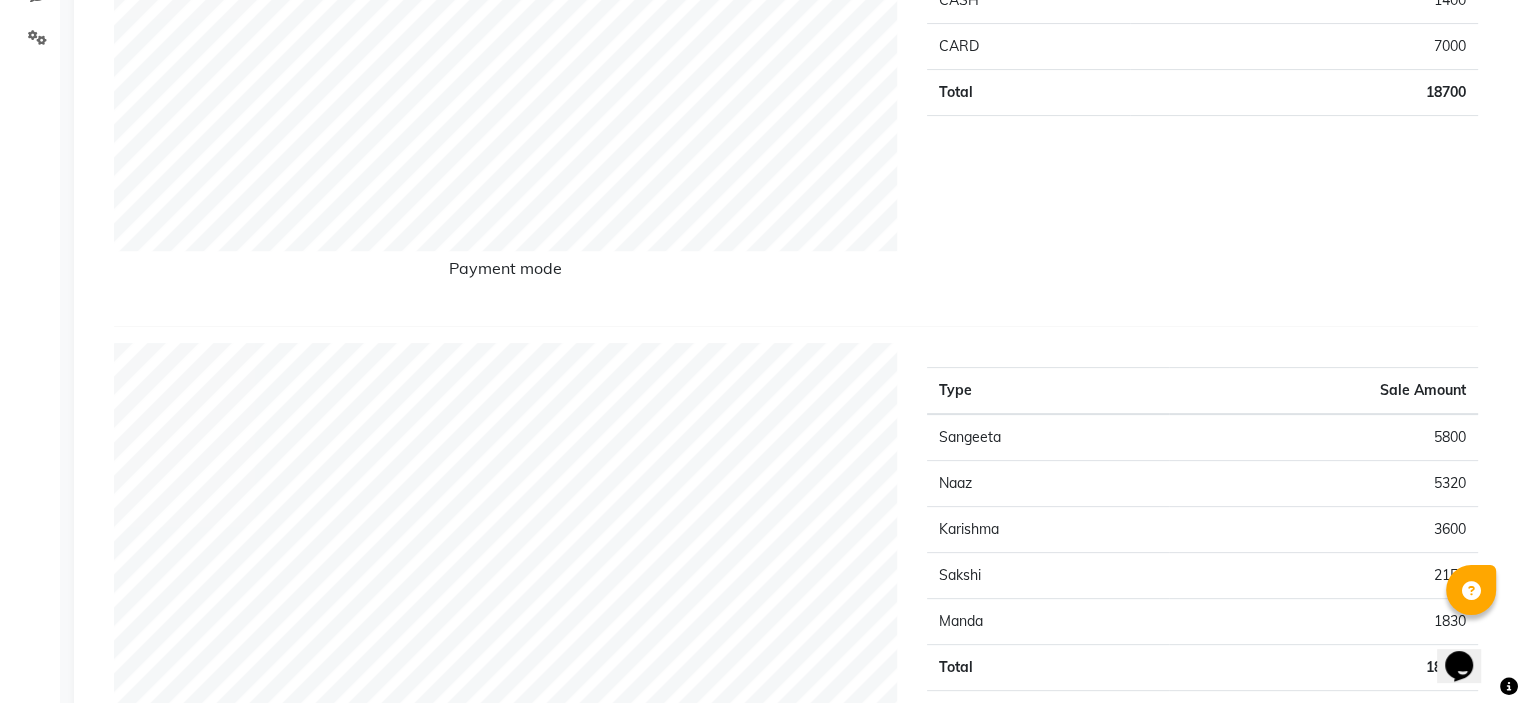 scroll, scrollTop: 691, scrollLeft: 0, axis: vertical 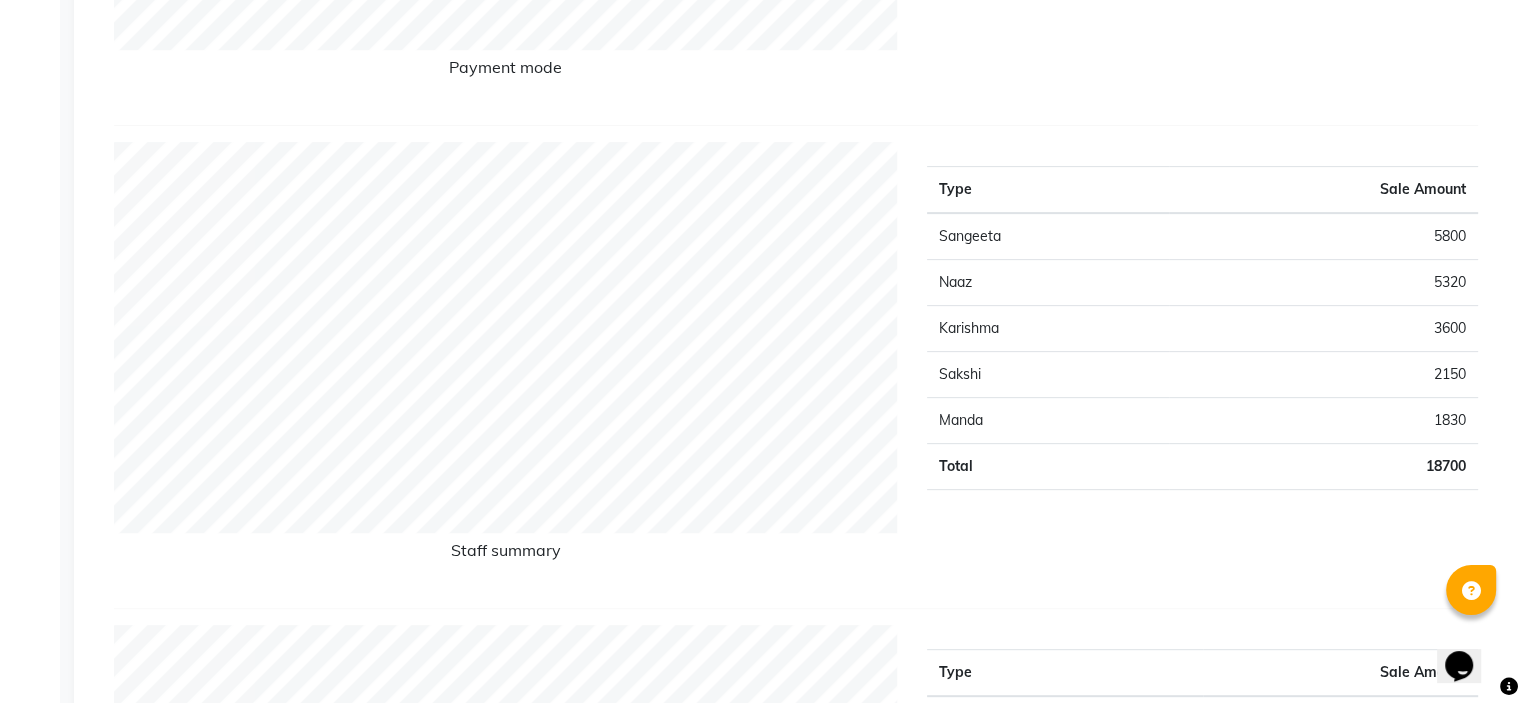 click on "5800" 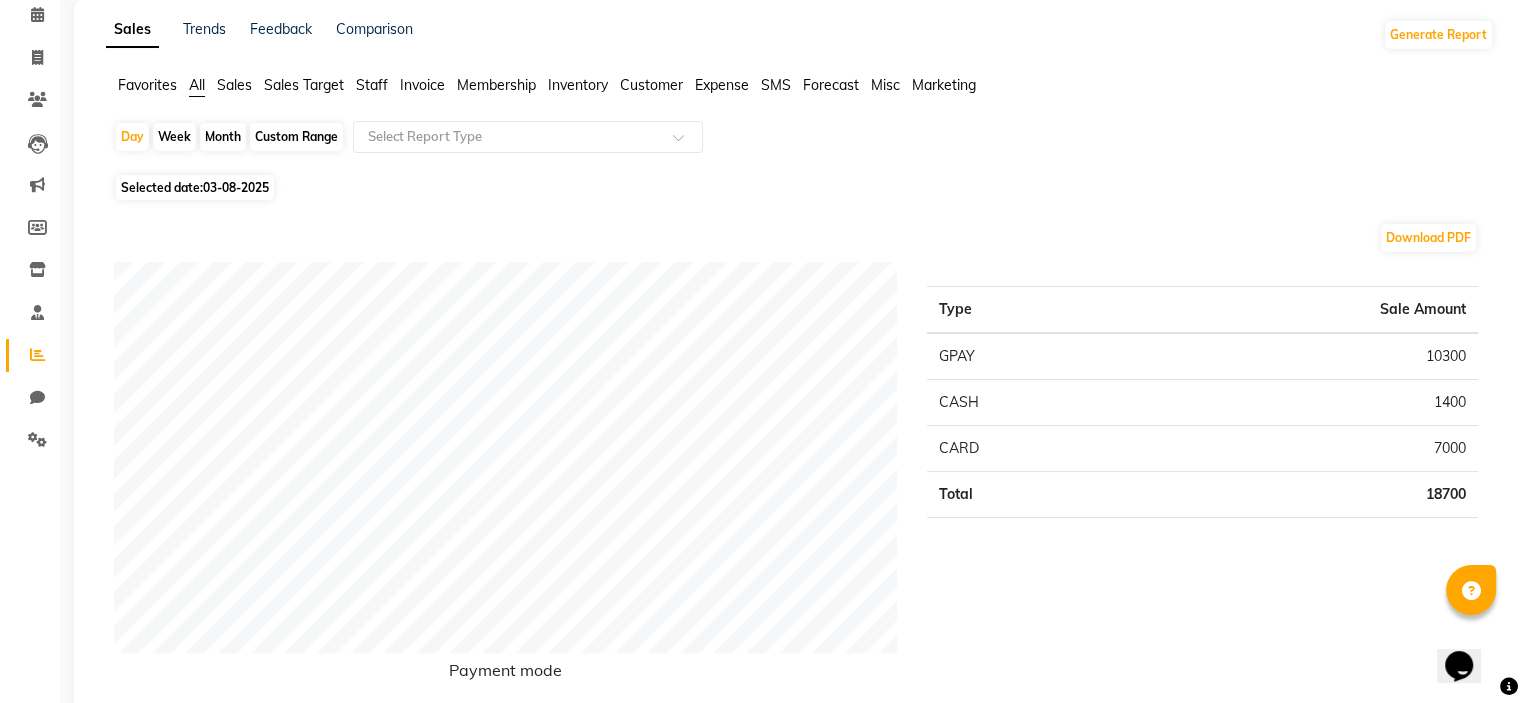 scroll, scrollTop: 0, scrollLeft: 0, axis: both 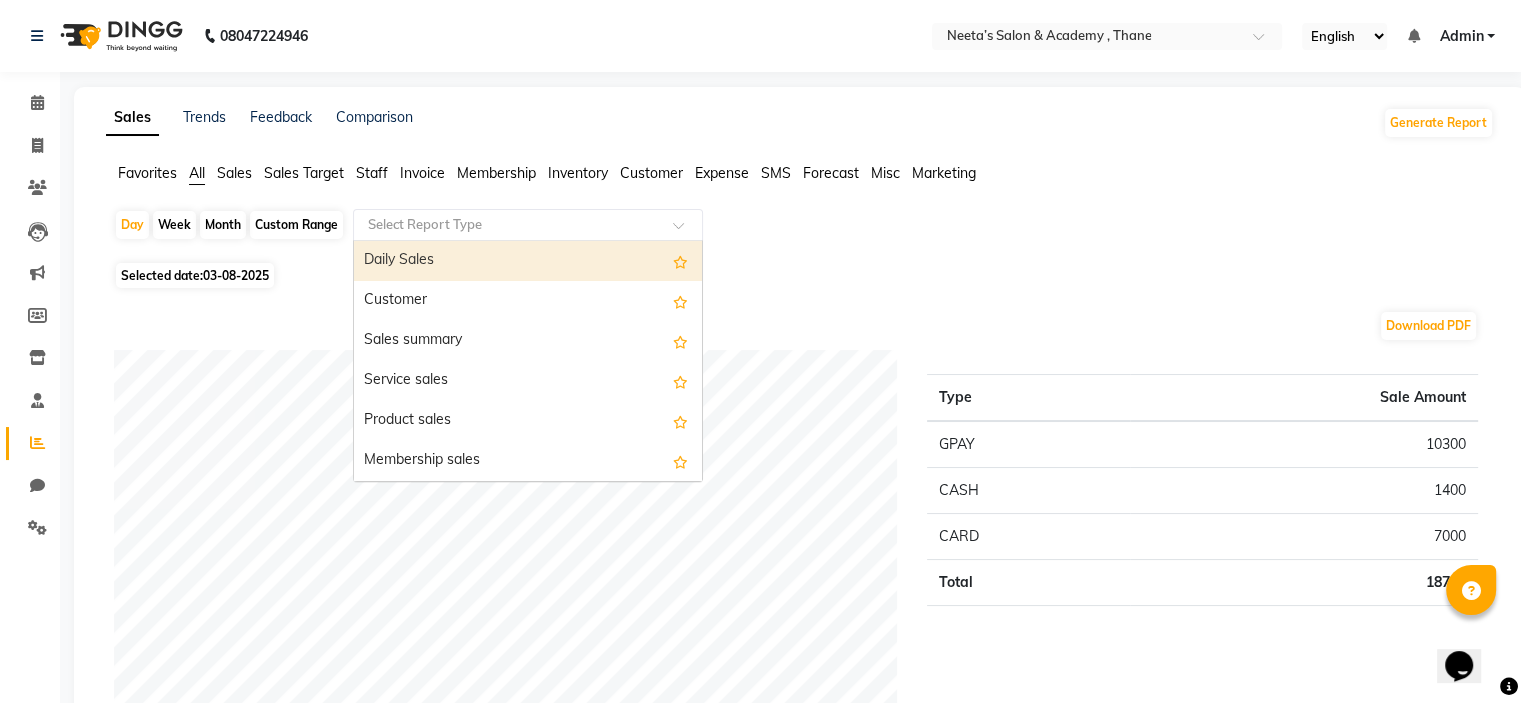 click 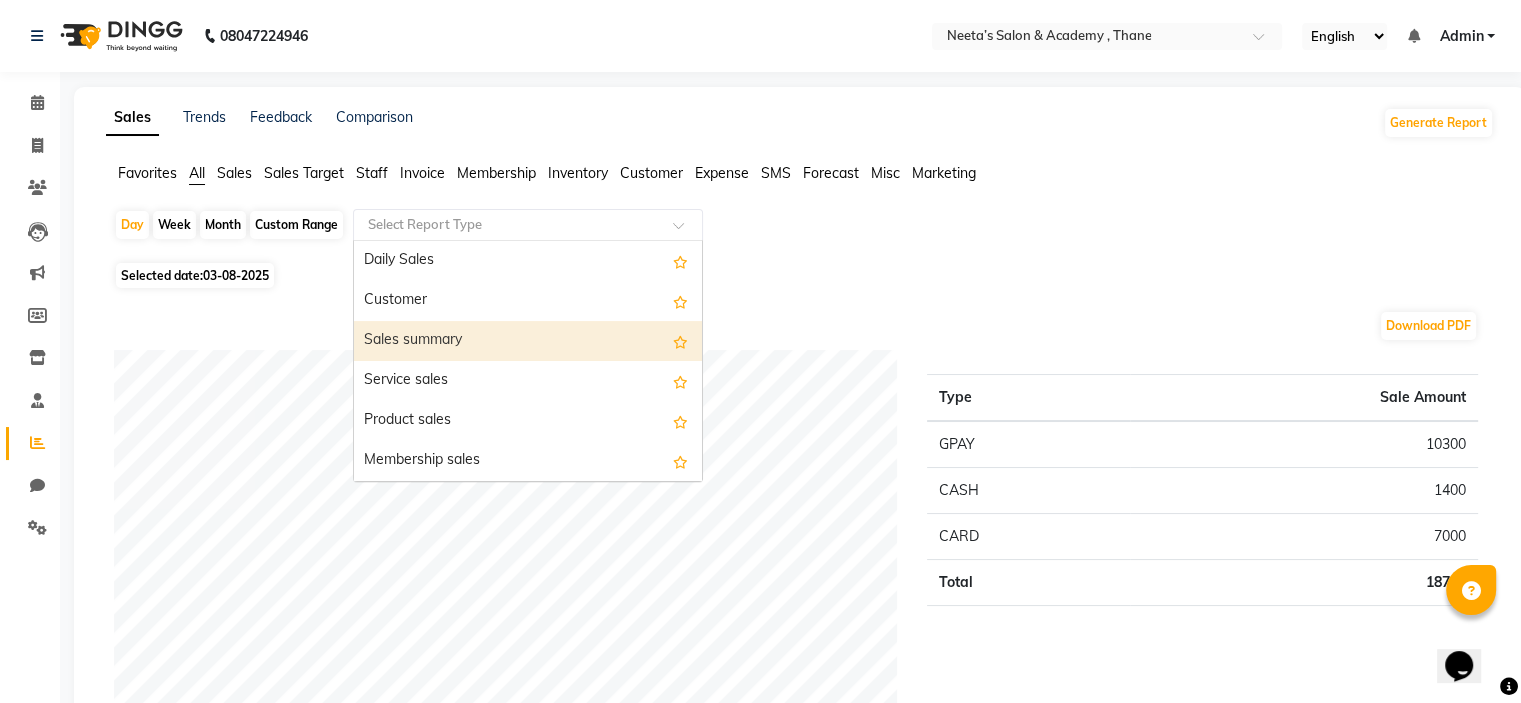 click on "Sales summary" at bounding box center [528, 341] 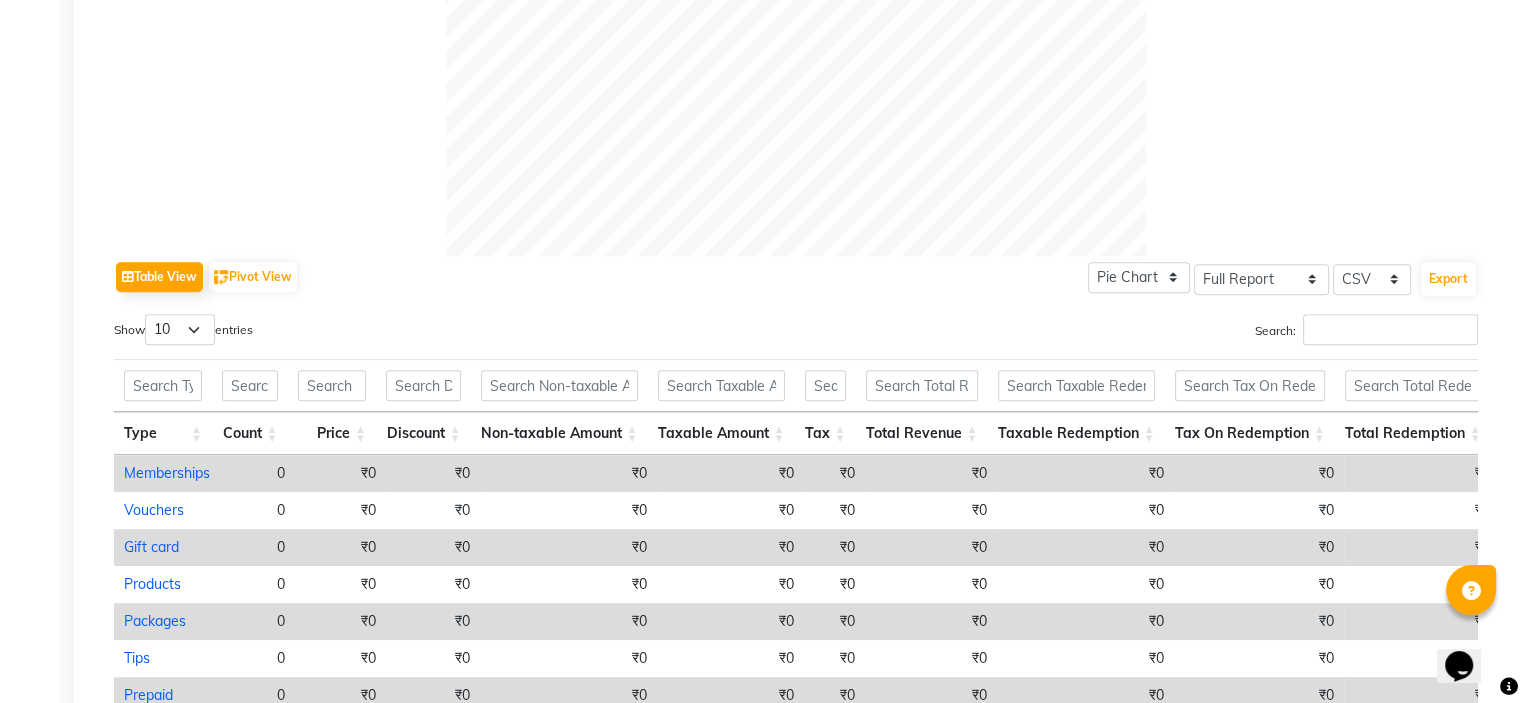 scroll, scrollTop: 1000, scrollLeft: 0, axis: vertical 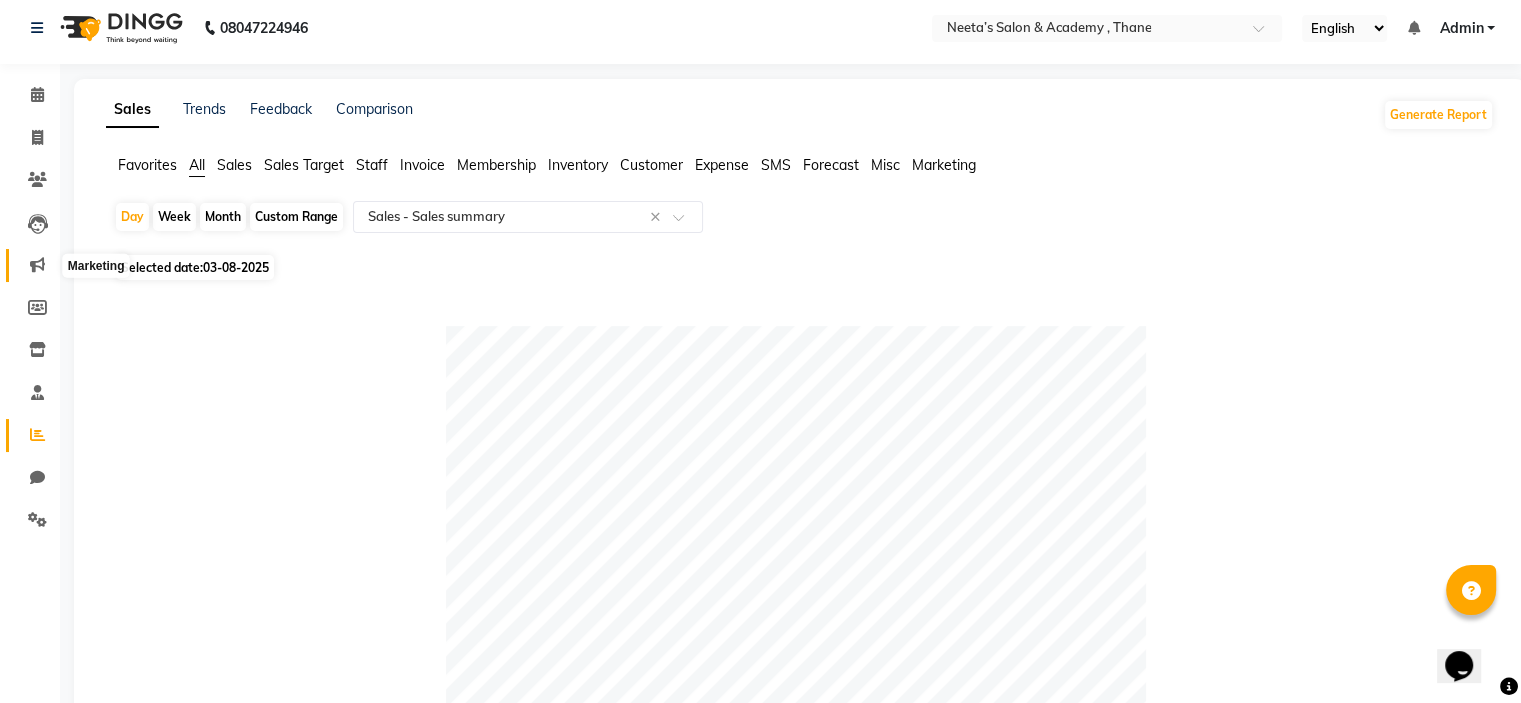 click 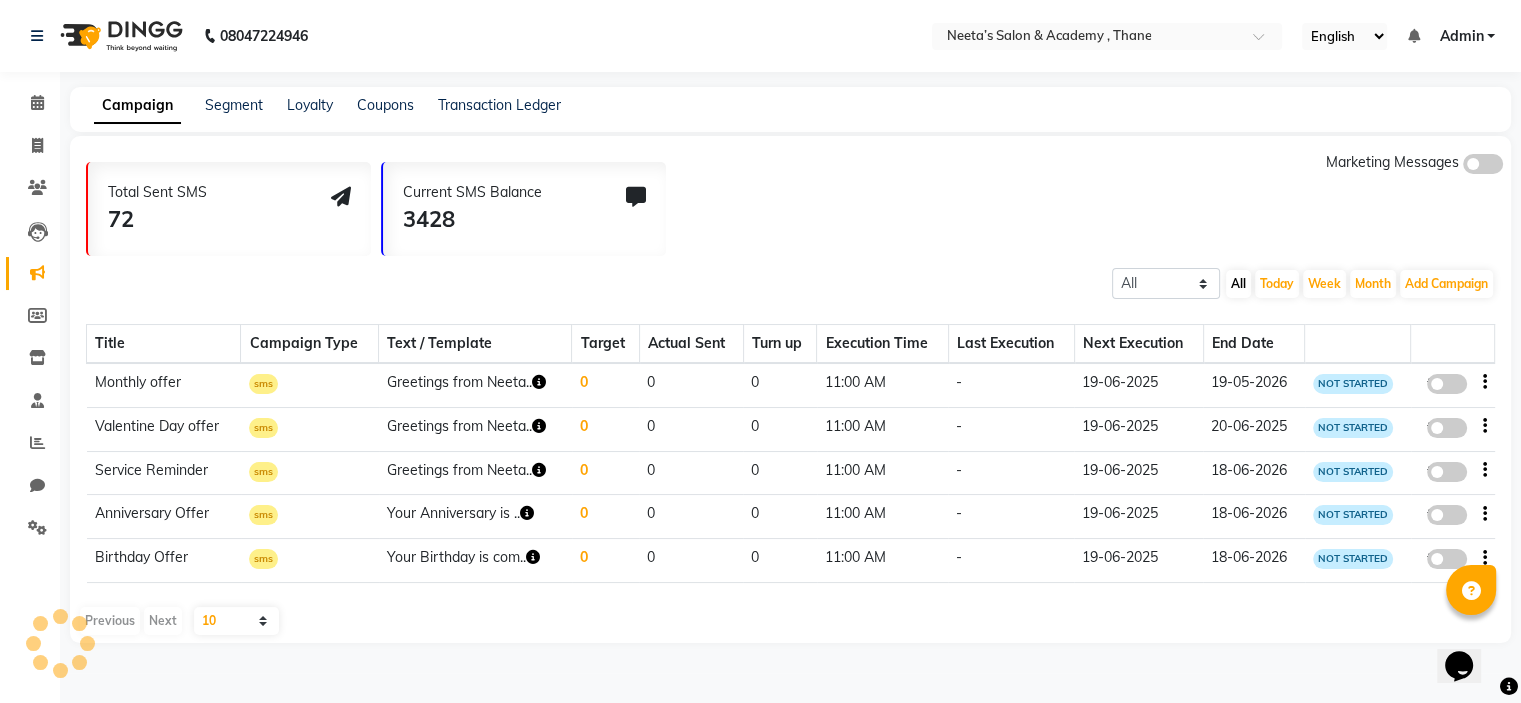 scroll, scrollTop: 0, scrollLeft: 0, axis: both 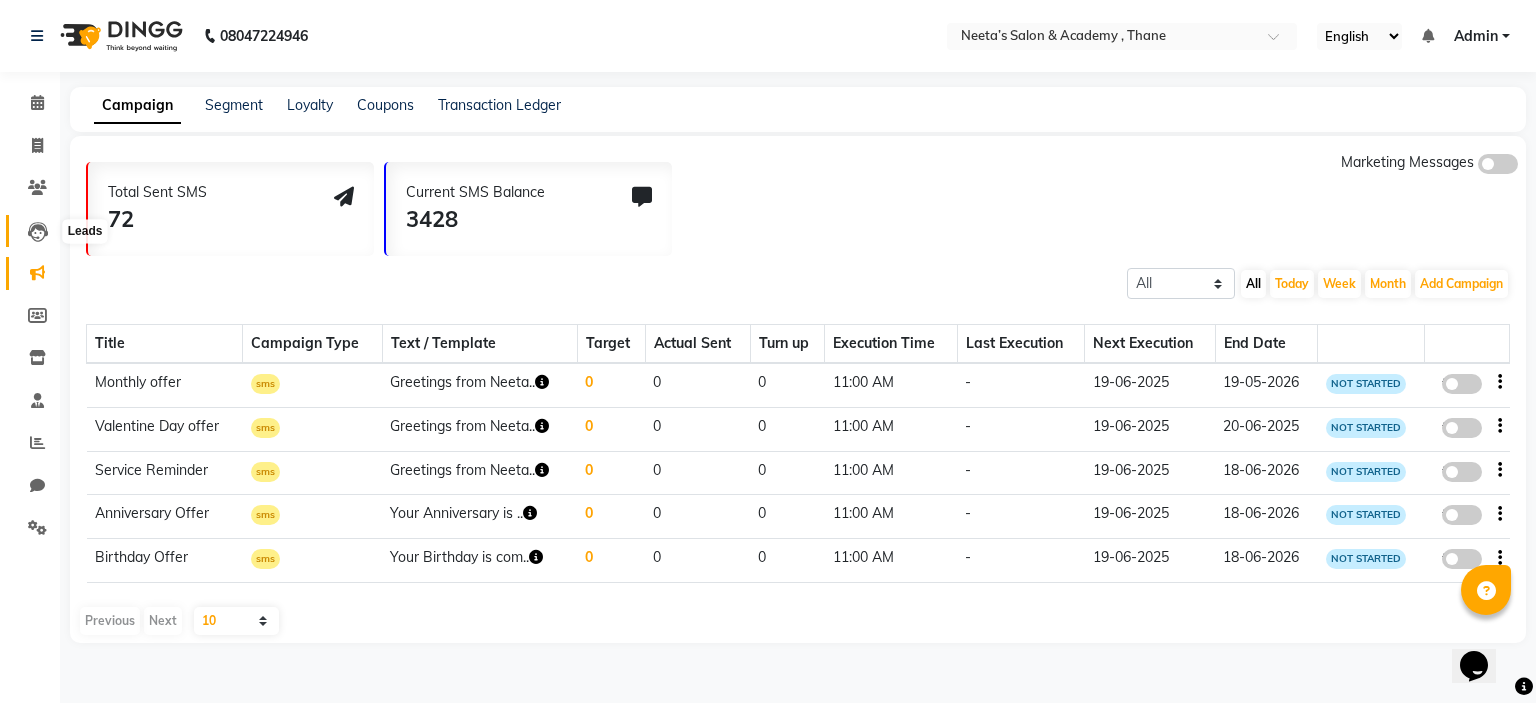 click 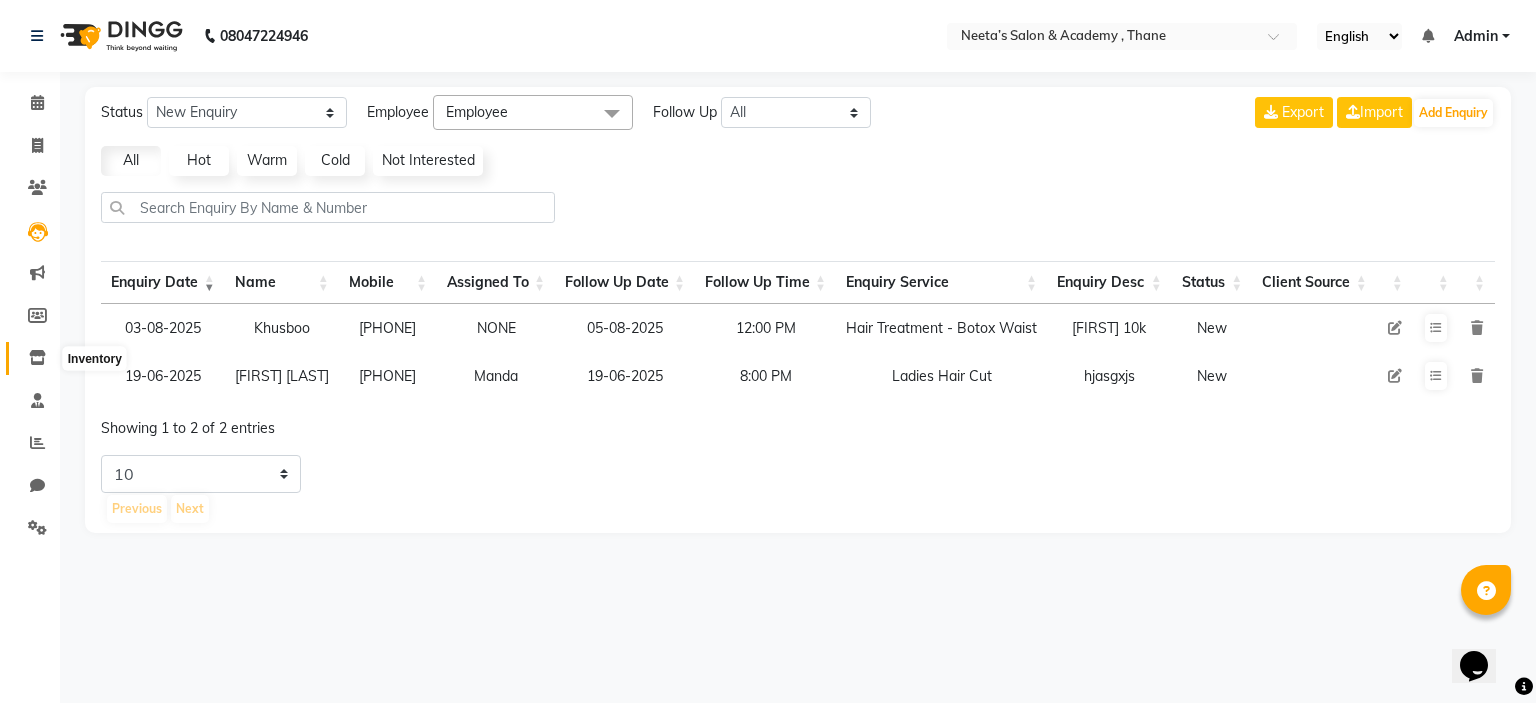 click 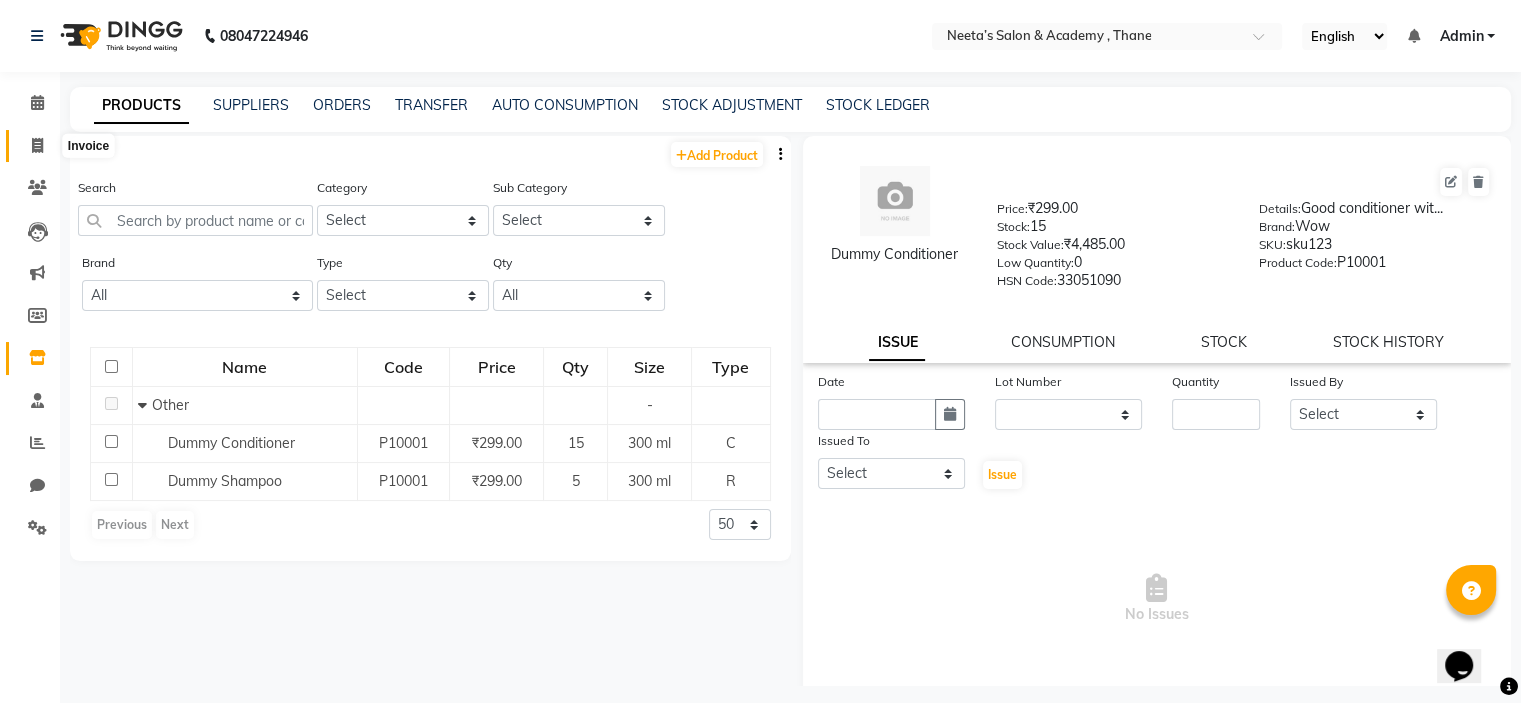 click 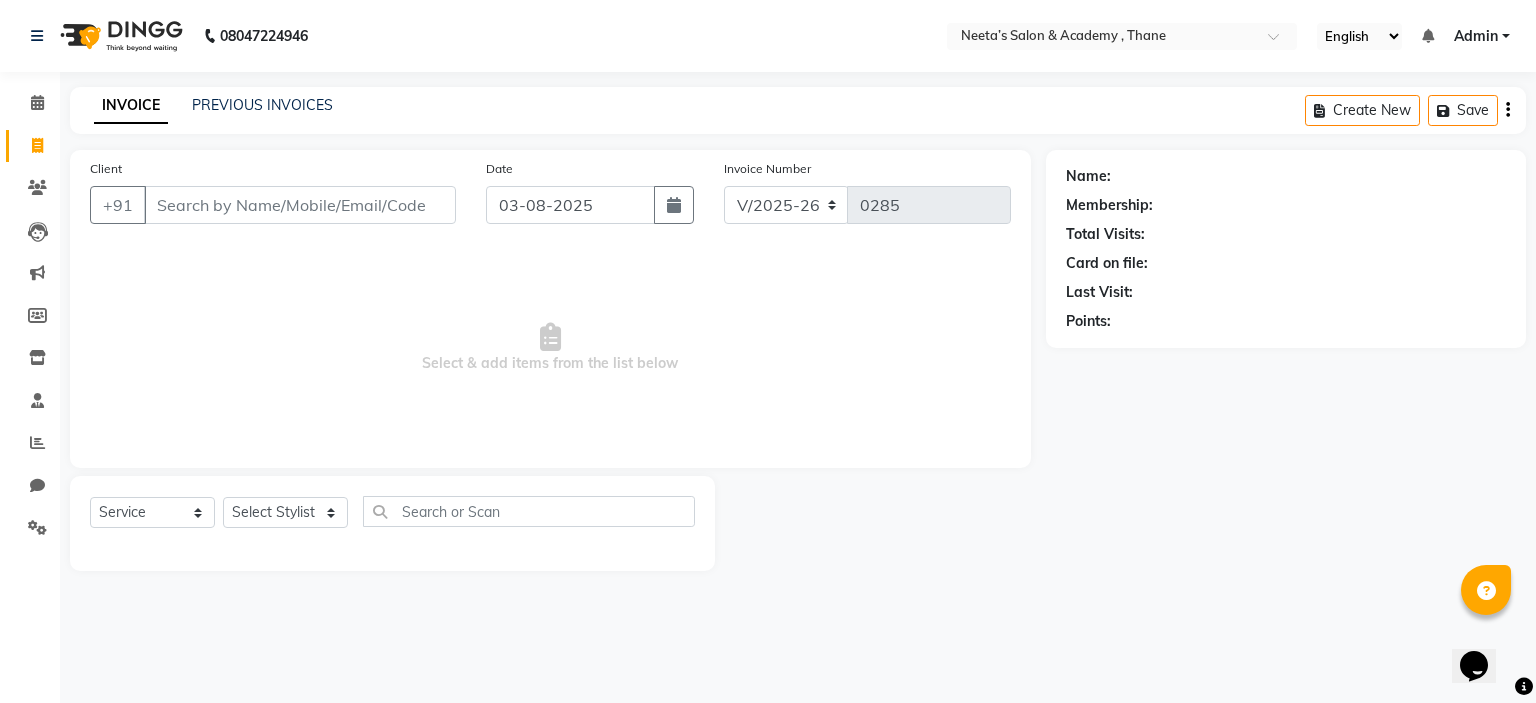 click on "Settings" 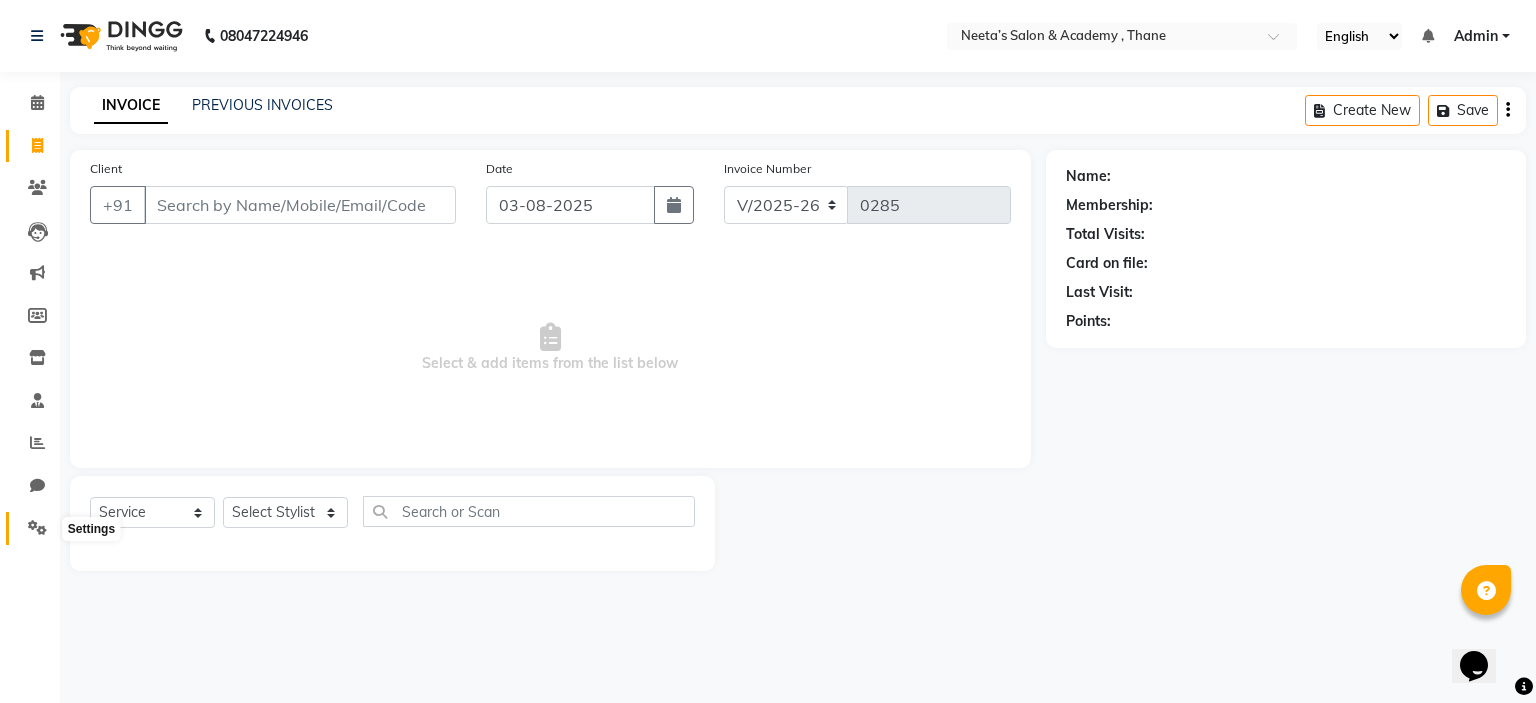 click 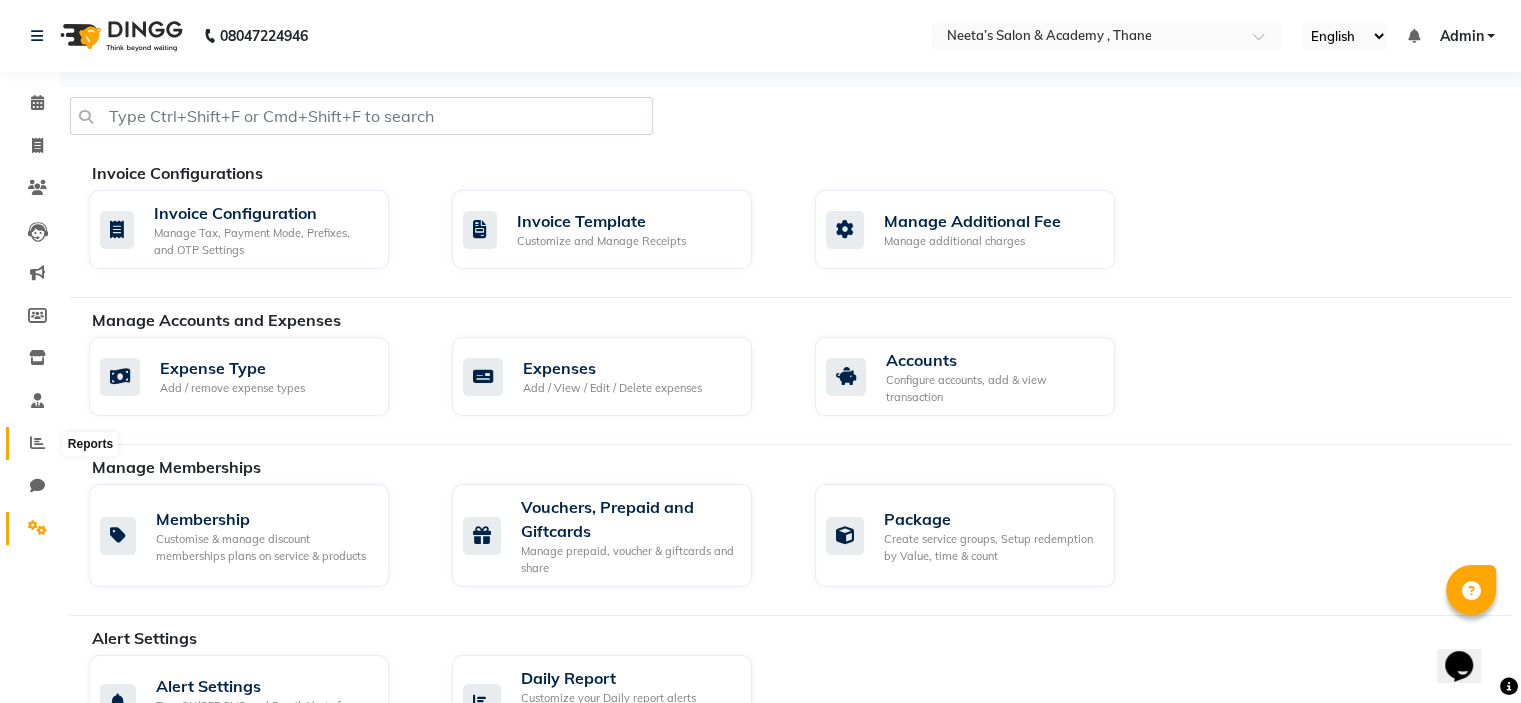 click 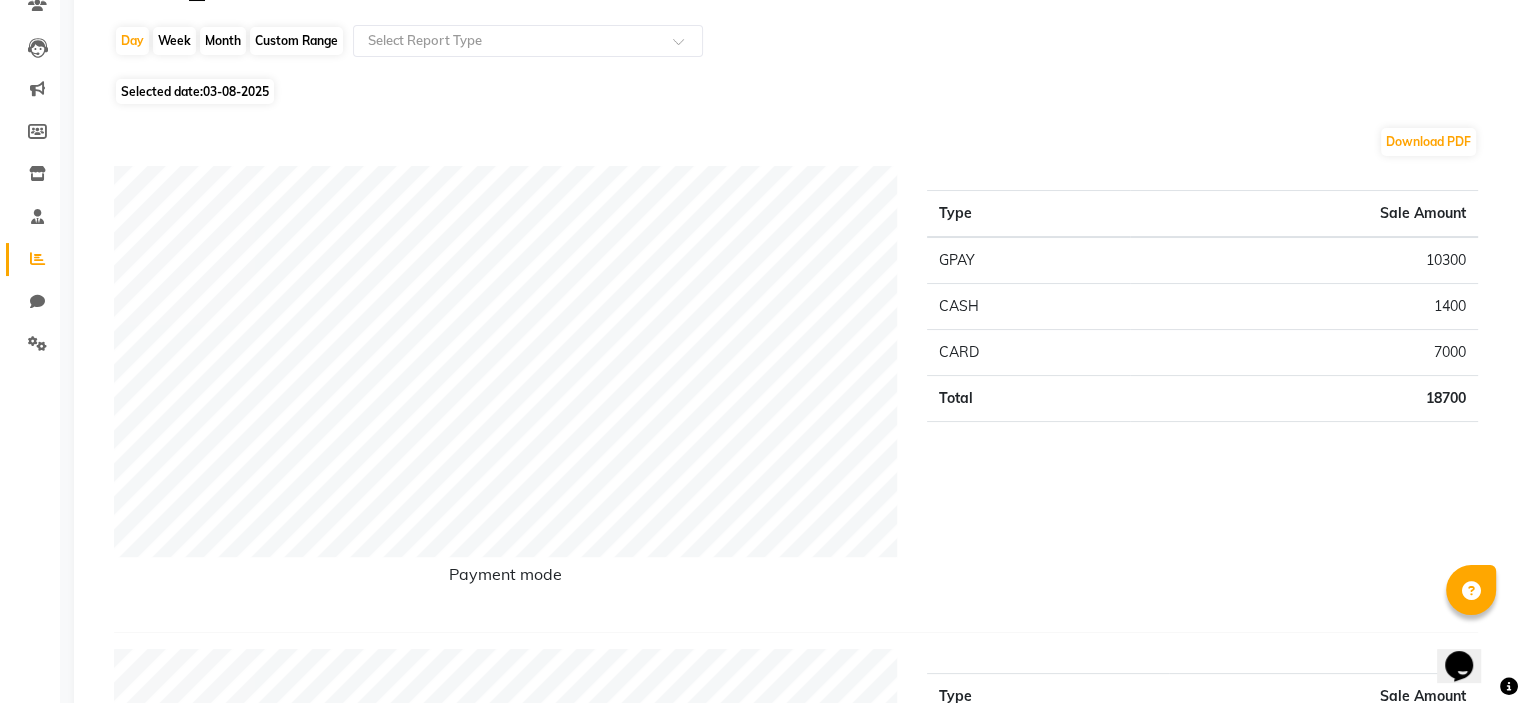 scroll, scrollTop: 183, scrollLeft: 0, axis: vertical 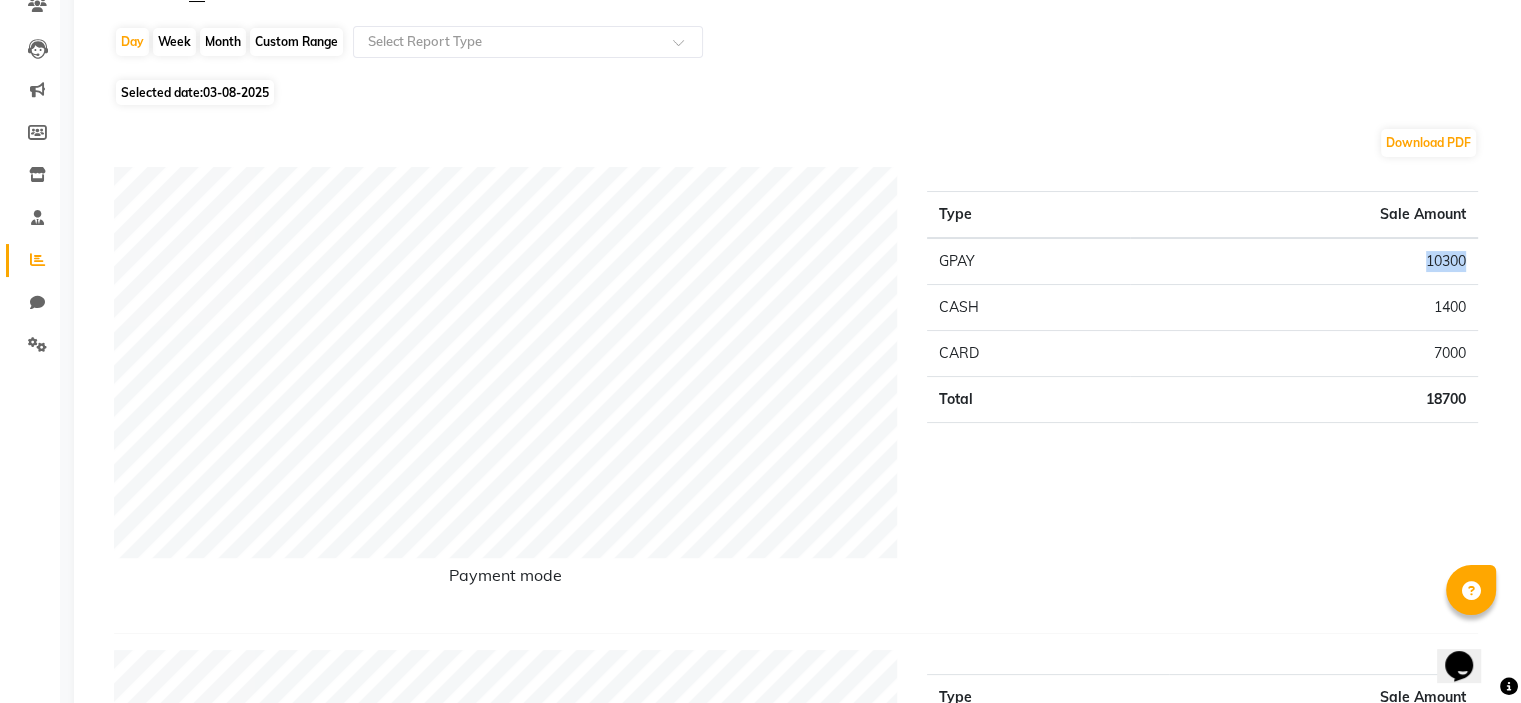 drag, startPoint x: 1425, startPoint y: 261, endPoint x: 1473, endPoint y: 255, distance: 48.373547 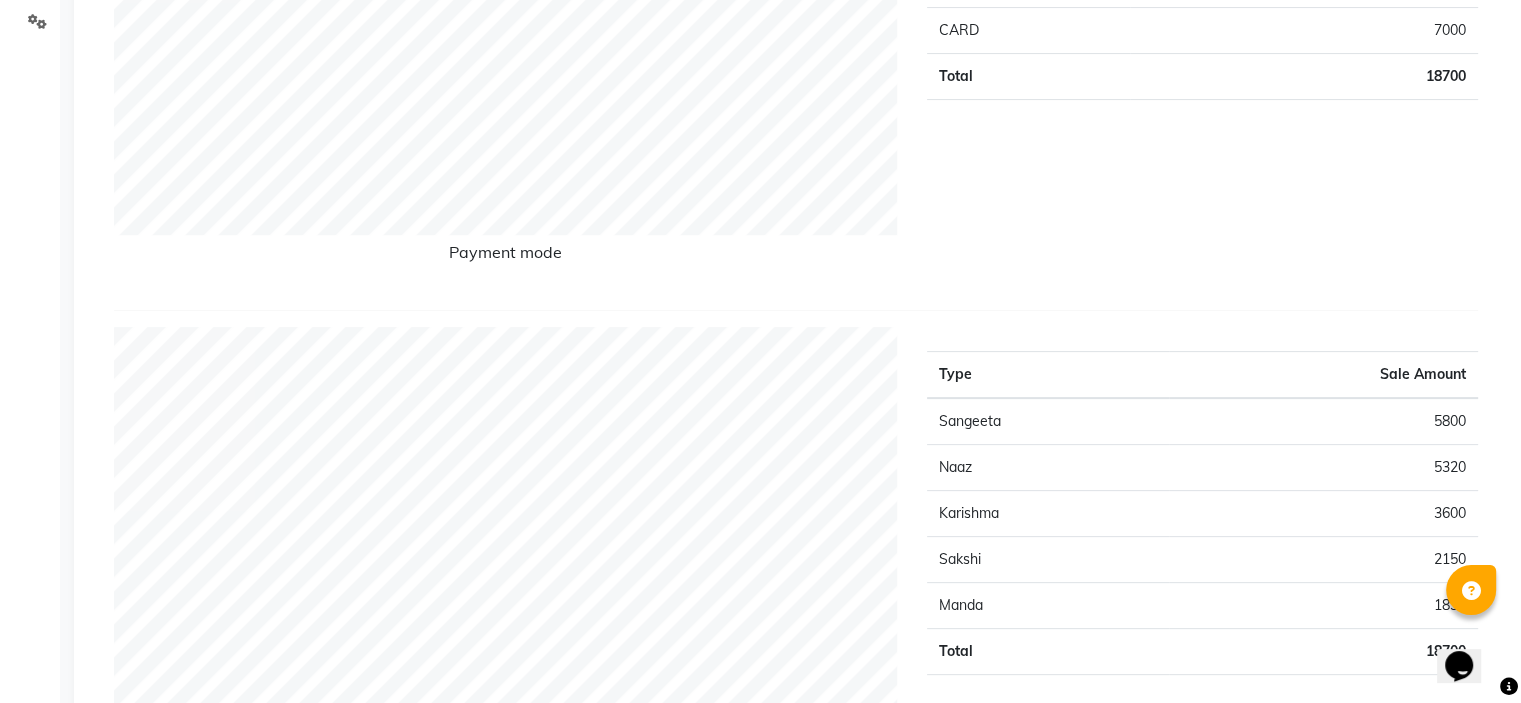 scroll, scrollTop: 0, scrollLeft: 0, axis: both 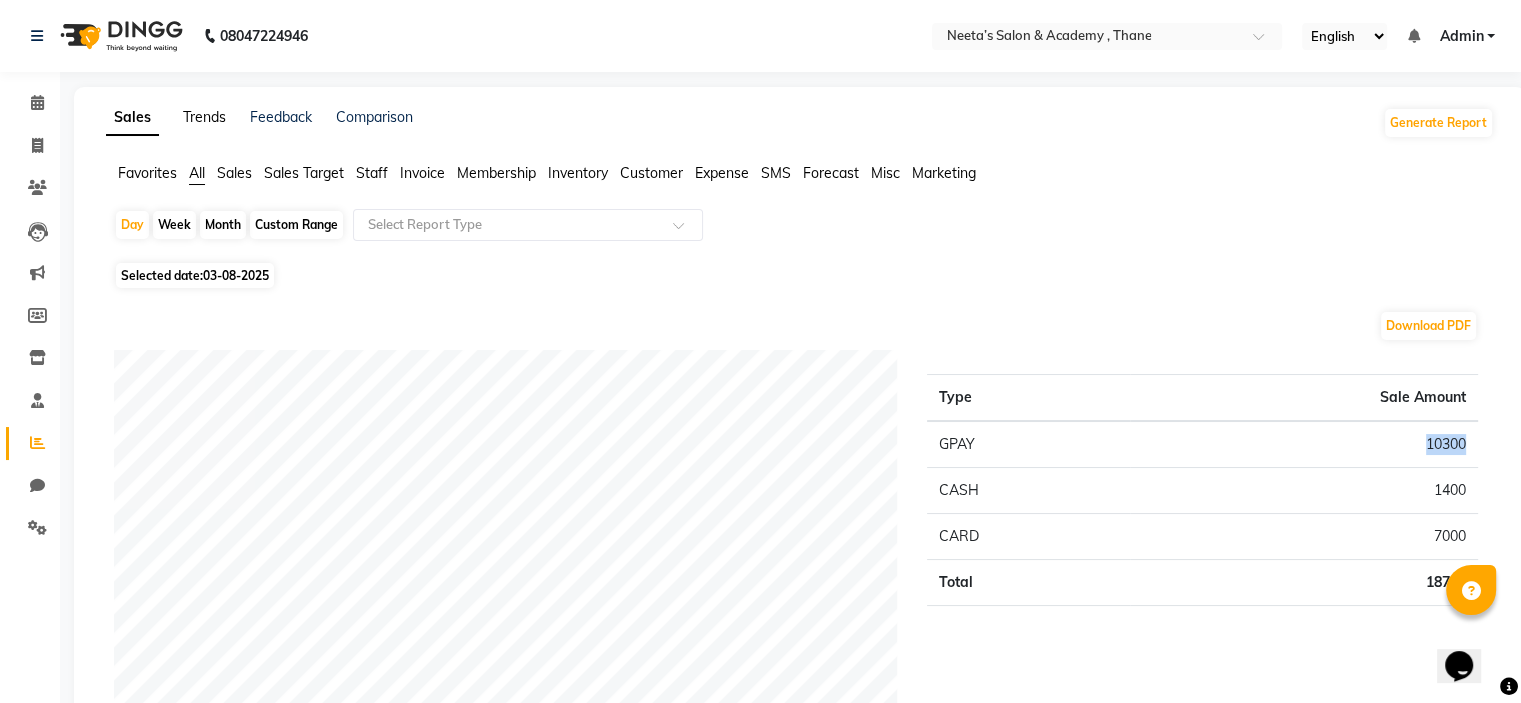 click on "Trends" 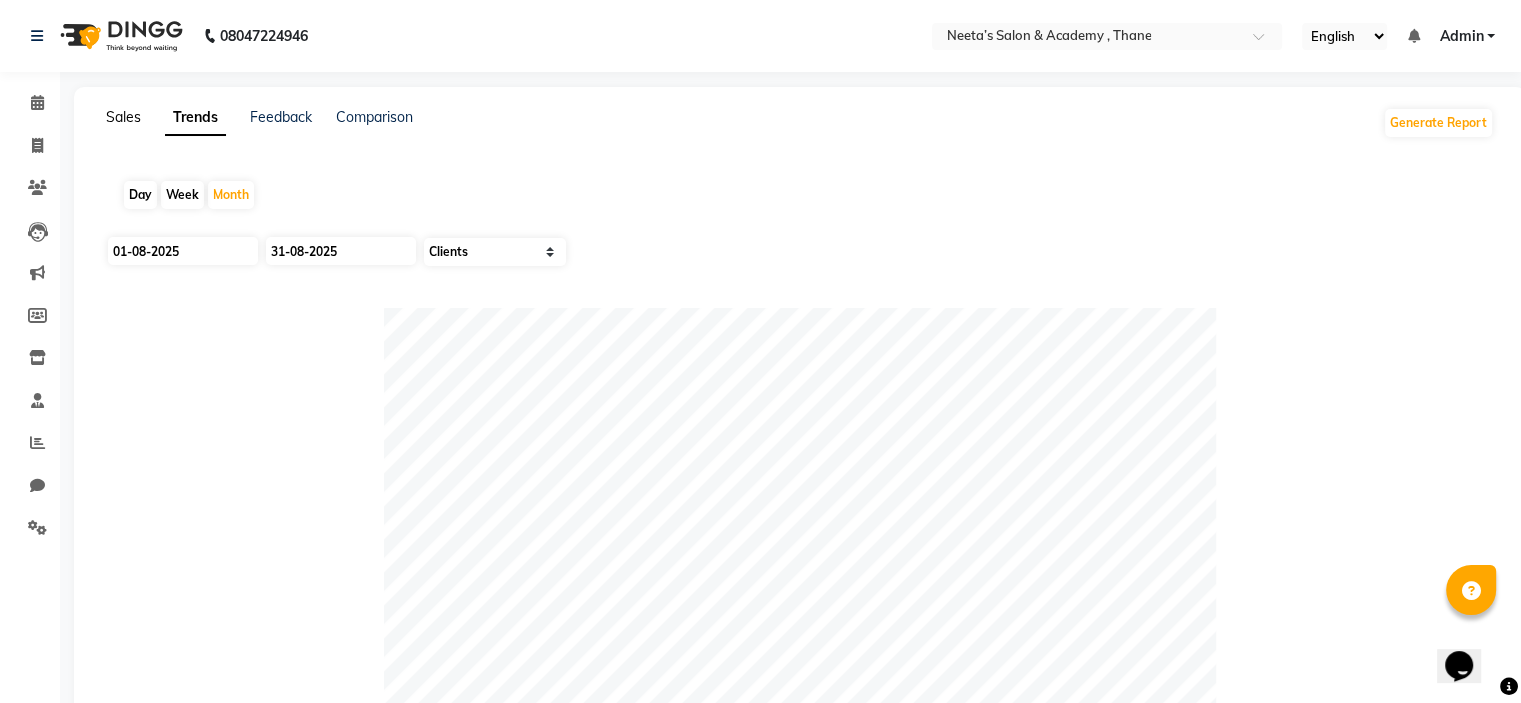 click on "Sales" 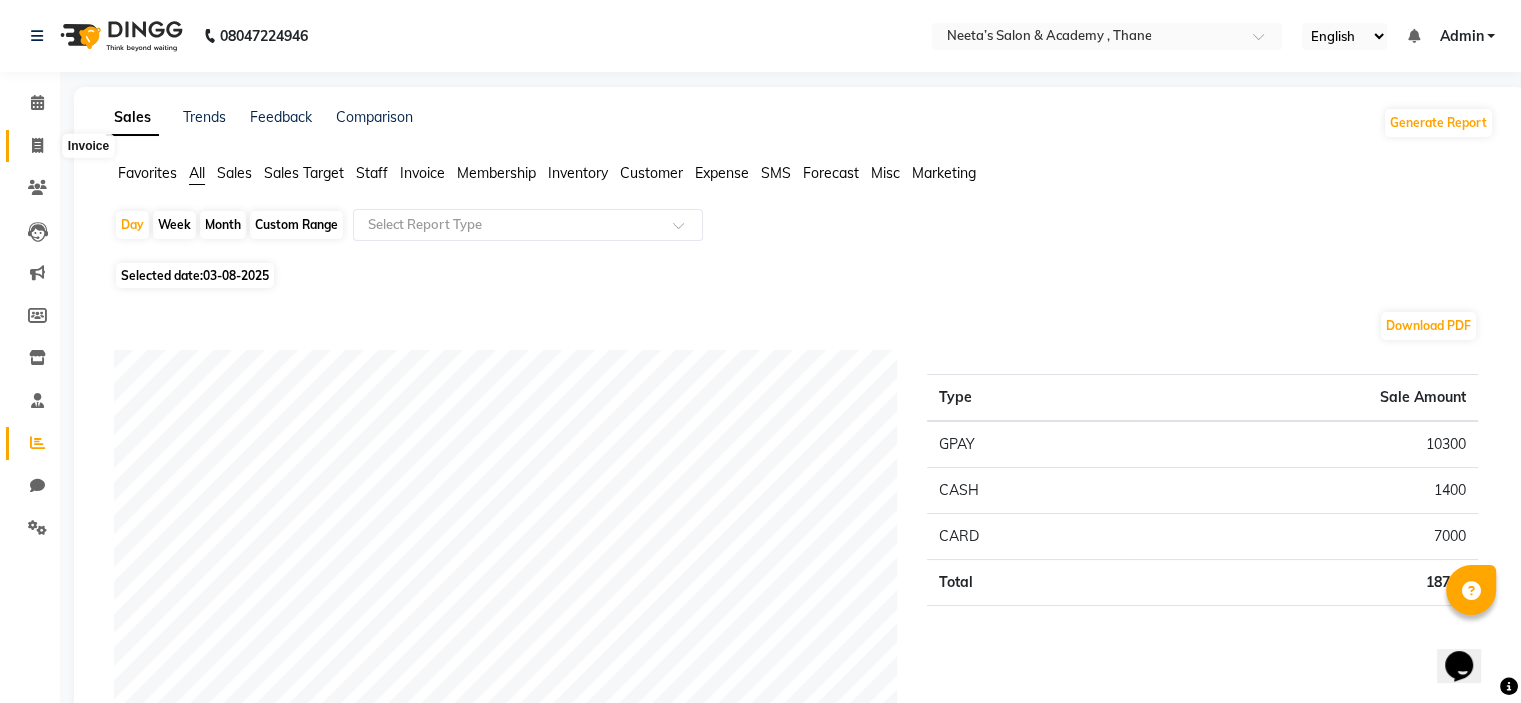 click 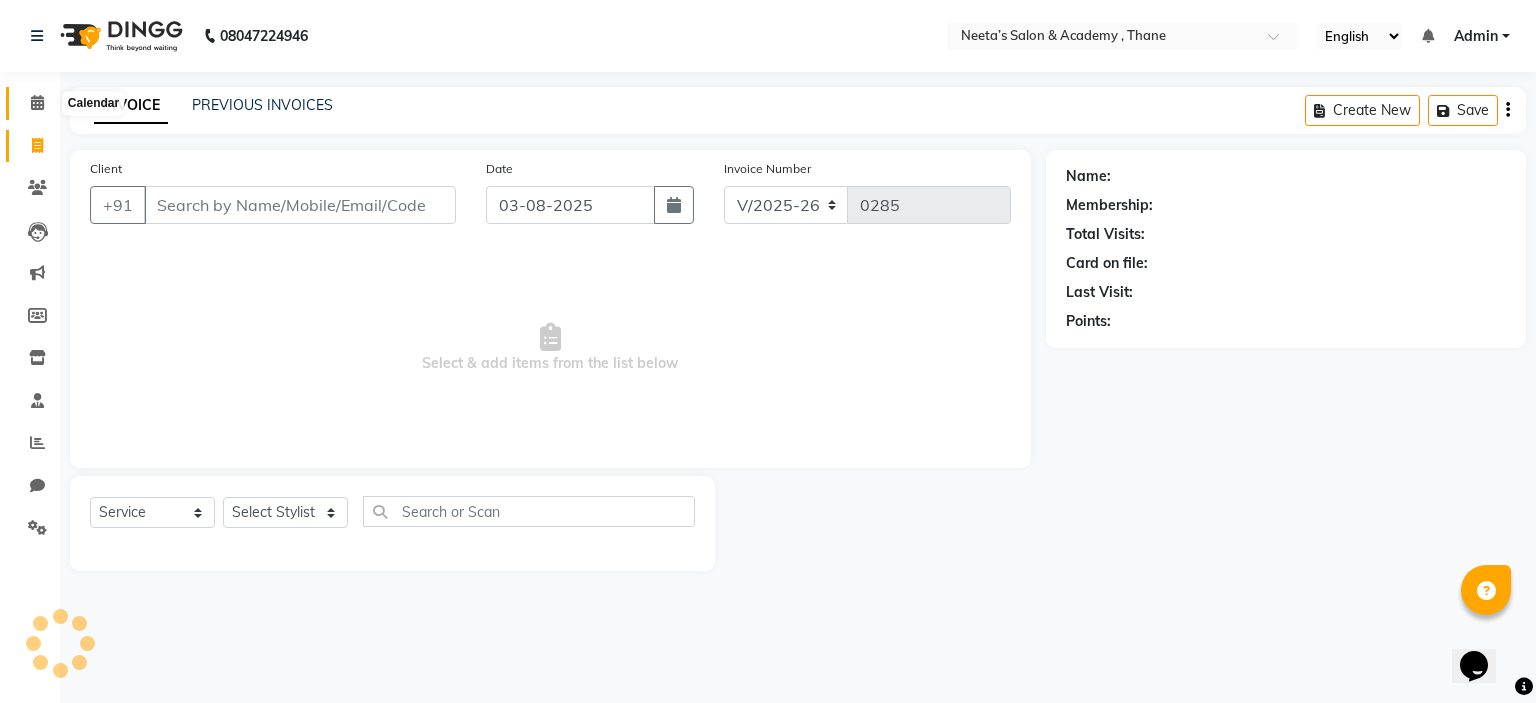 click 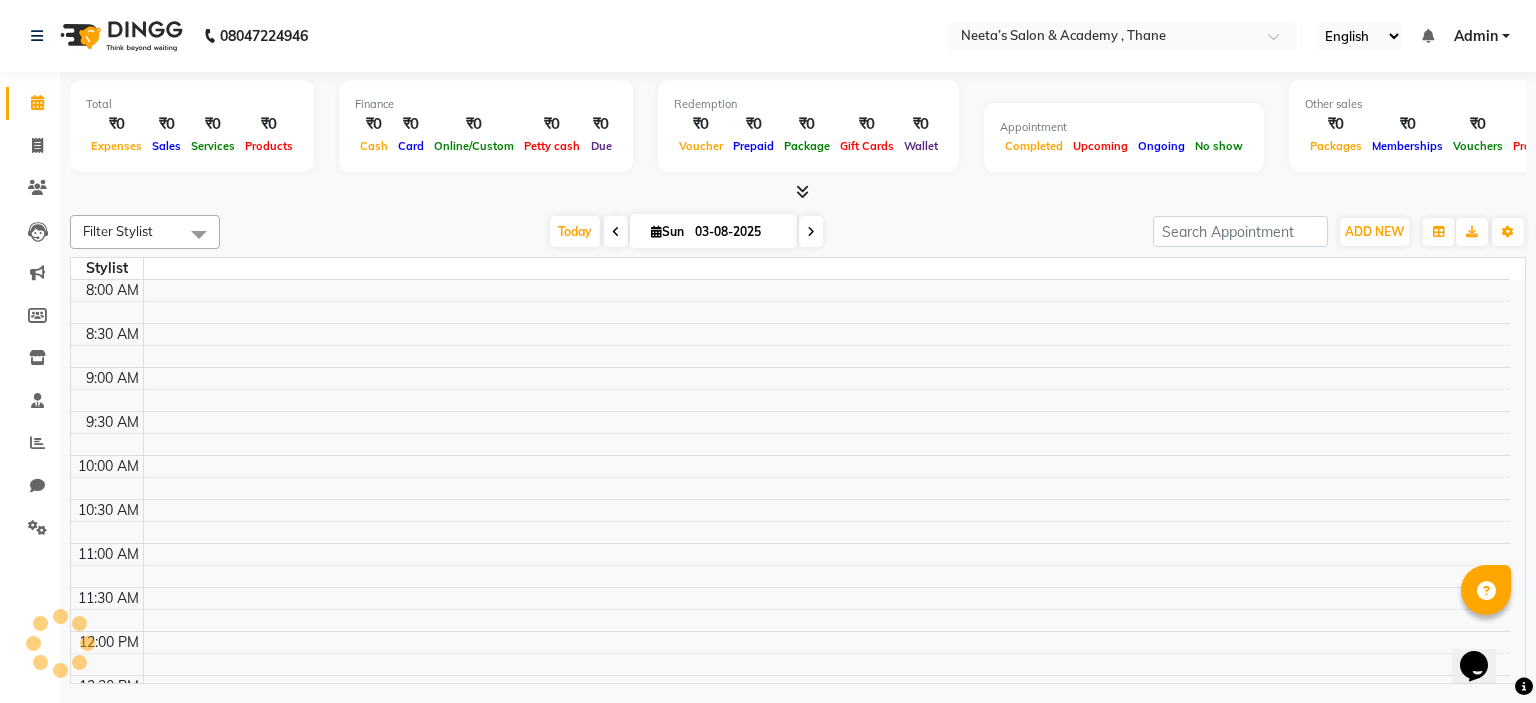 click at bounding box center (798, 192) 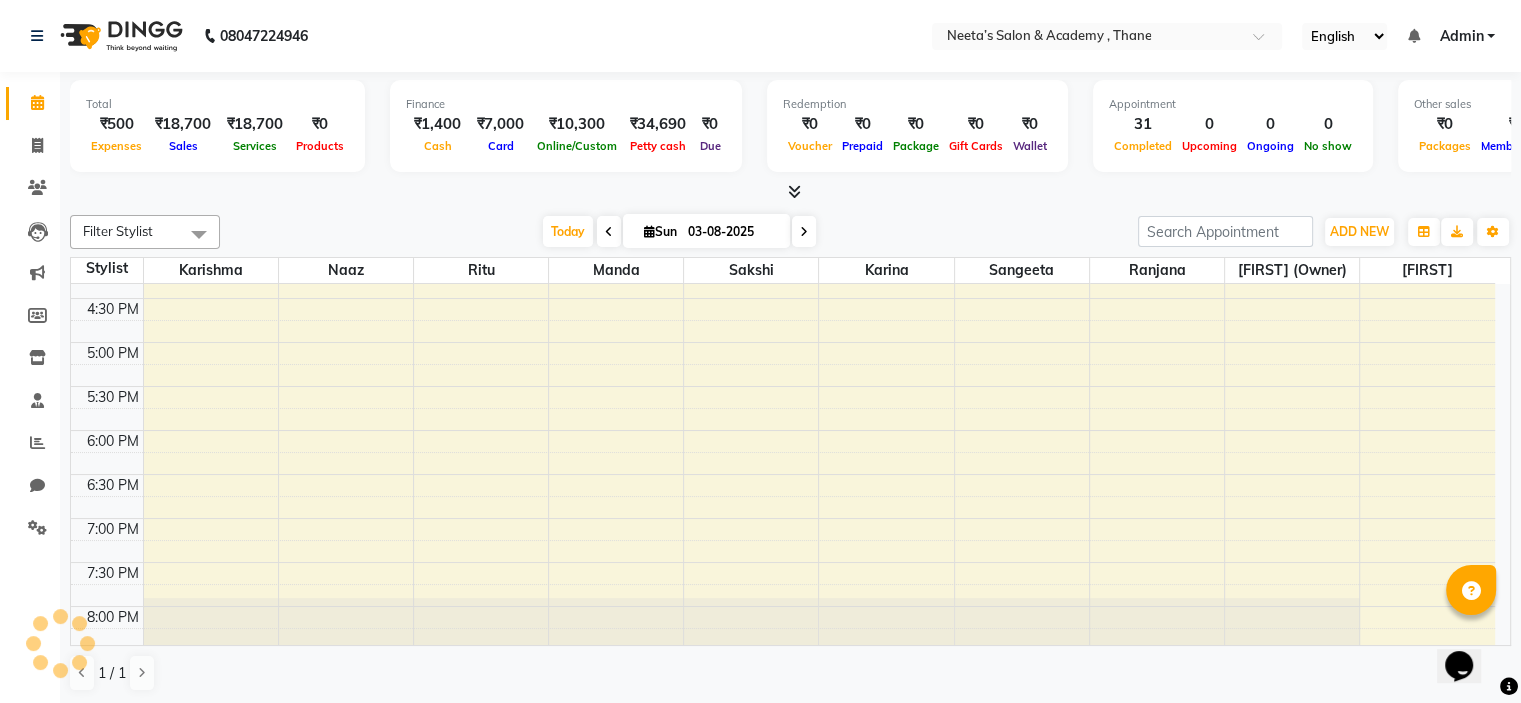 scroll, scrollTop: 0, scrollLeft: 0, axis: both 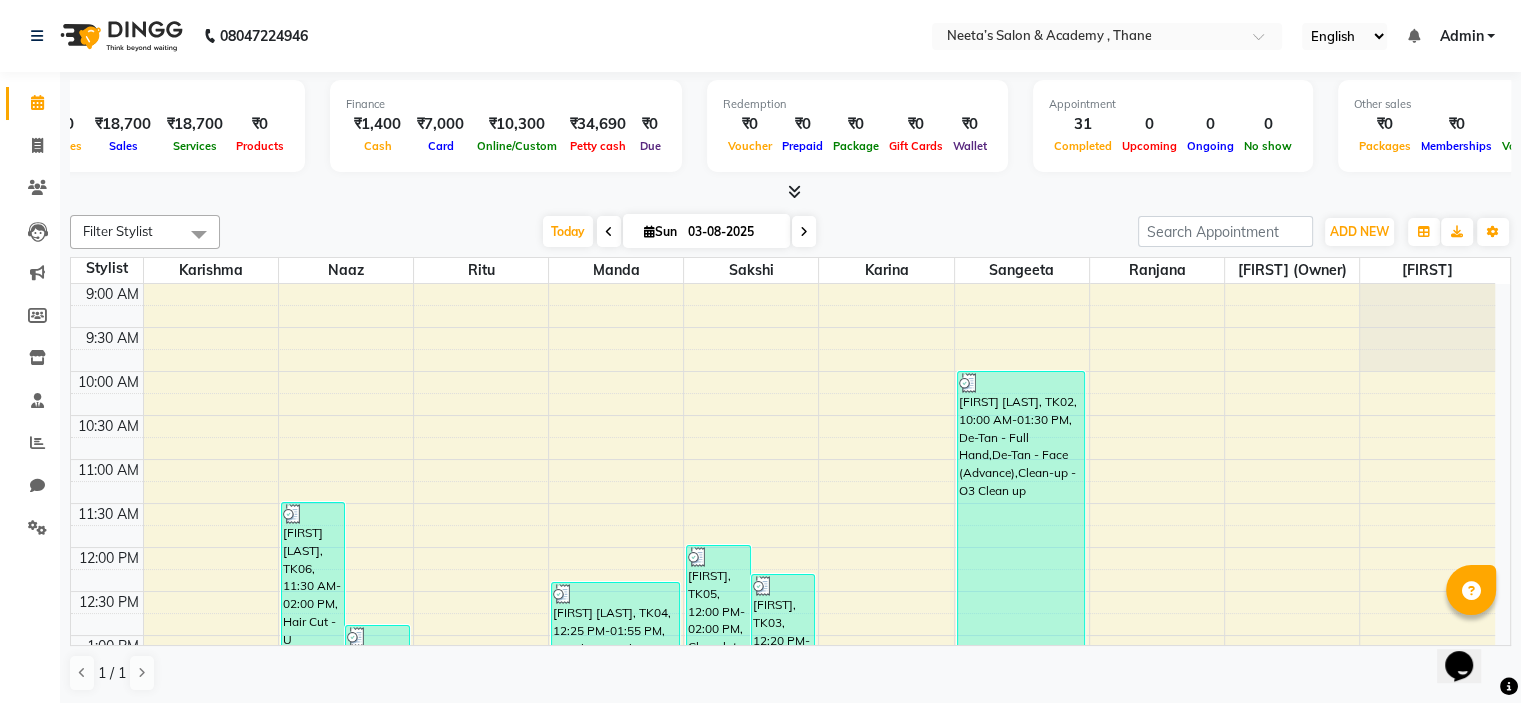 click on "31" at bounding box center (1083, 124) 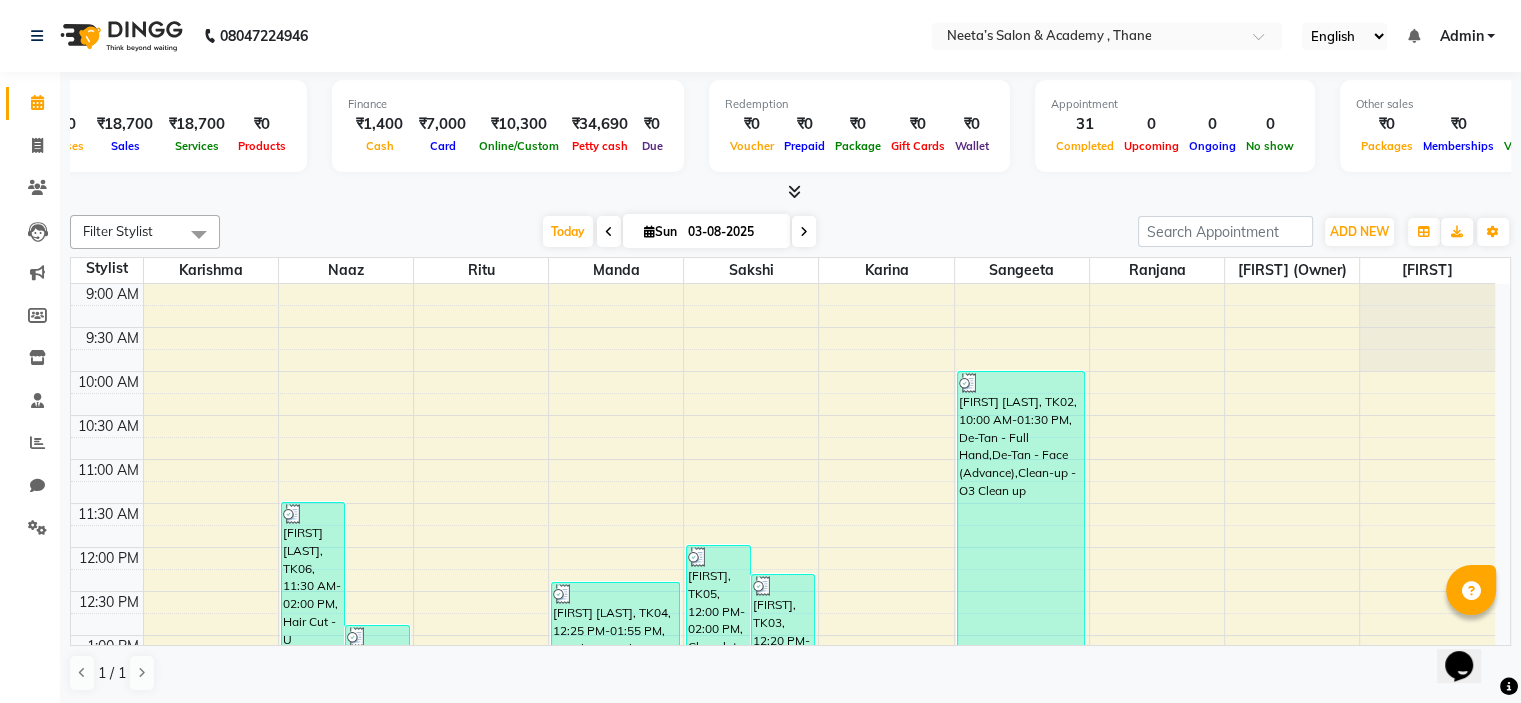 scroll, scrollTop: 0, scrollLeft: 0, axis: both 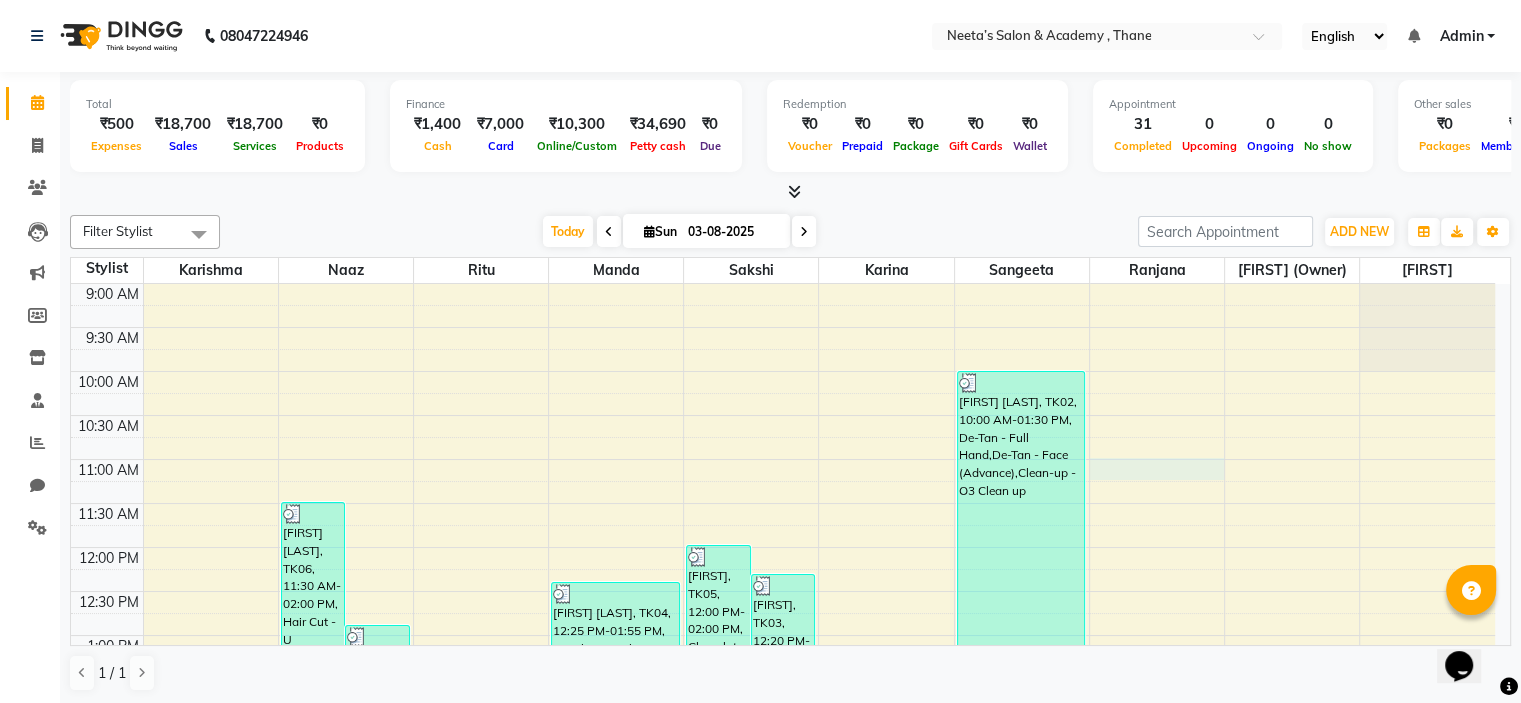 click on "9:00 AM 9:30 AM 10:00 AM 10:30 AM 11:00 AM 11:30 AM 12:00 PM 12:30 PM 1:00 PM 1:30 PM 2:00 PM 2:30 PM 3:00 PM 3:30 PM 4:00 PM 4:30 PM 5:00 PM 5:30 PM 6:00 PM 6:30 PM 7:00 PM 7:30 PM 8:00 PM 8:30 PM 9:00 PM 9:30 PM     Shilpa Bhoir, TK10, 04:35 PM-06:35 PM, Hair Treatment - Botox Waist     Purvi Hadap, TK19, 07:35 PM-08:15 PM, Threading - Eyebrows,Brazilian Stripless Wax - Upper Lip     shruti, TK14, 05:30 PM-07:00 PM, Chocolate Waxing - Half Legs,Chocolate Waxing - Full hands,Brazilian Stripless Wax - Under Arms     sharon thomas, TK15, 06:30 PM-07:00 PM, Threading - Eyebrows     karishma salve, TK25, 06:45 PM-08:45 PM, Hair Cut - U haircut,ROOT TOUCH UP -Loreal - 2-inch      vanshika prajapat, TK18, 06:45 PM-07:15 PM, Hair Cut - Layer haircut     Purvi Hadap, TK19, 06:50 PM-07:20 PM, Hair Wash - Keratin/Botox     madhuri utekar, TK08, 05:30 PM-06:30 PM, Hair Styling - Straight Blow Dry,Threading - Eyebrows     mercy bojugu, TK21, 07:20 PM-07:50 PM, Hair Cut - Step haircut" at bounding box center (783, 855) 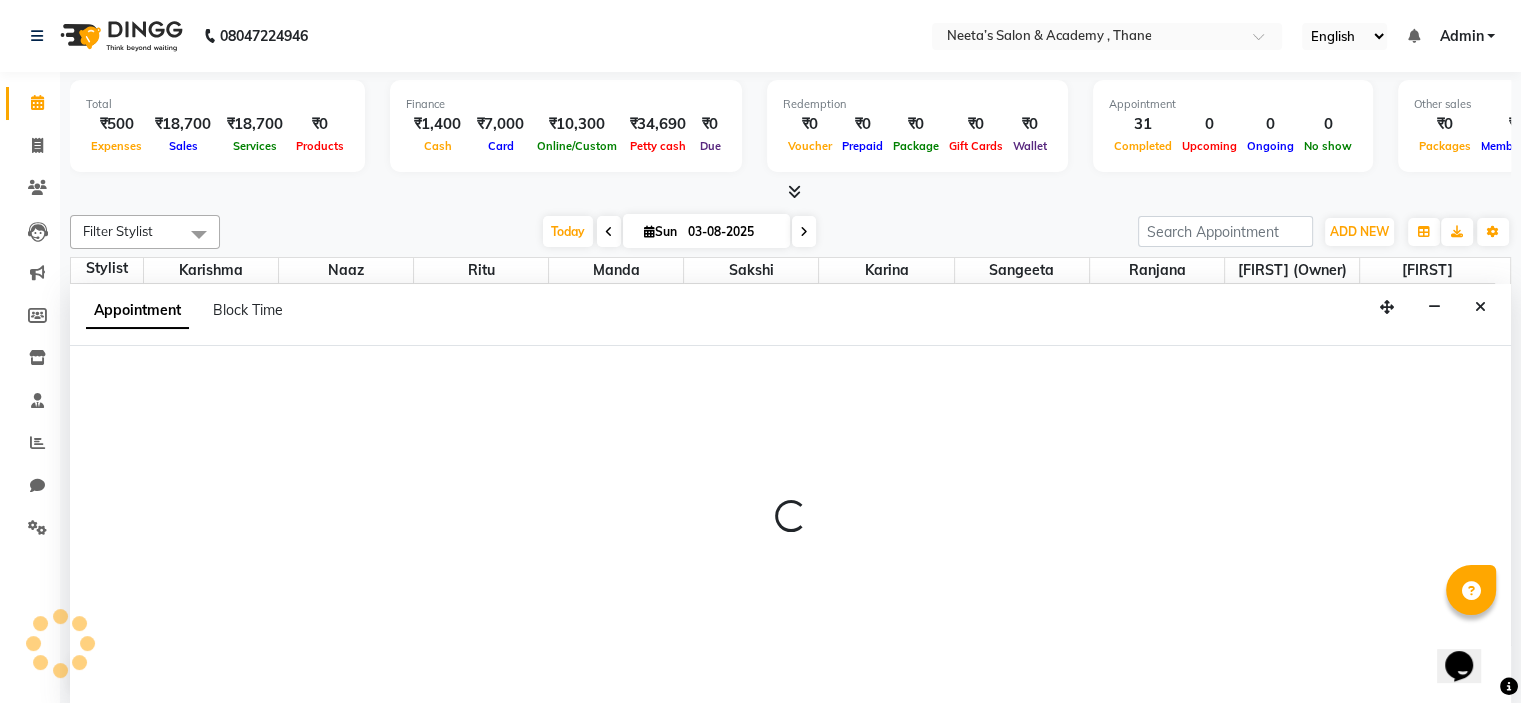 scroll, scrollTop: 0, scrollLeft: 0, axis: both 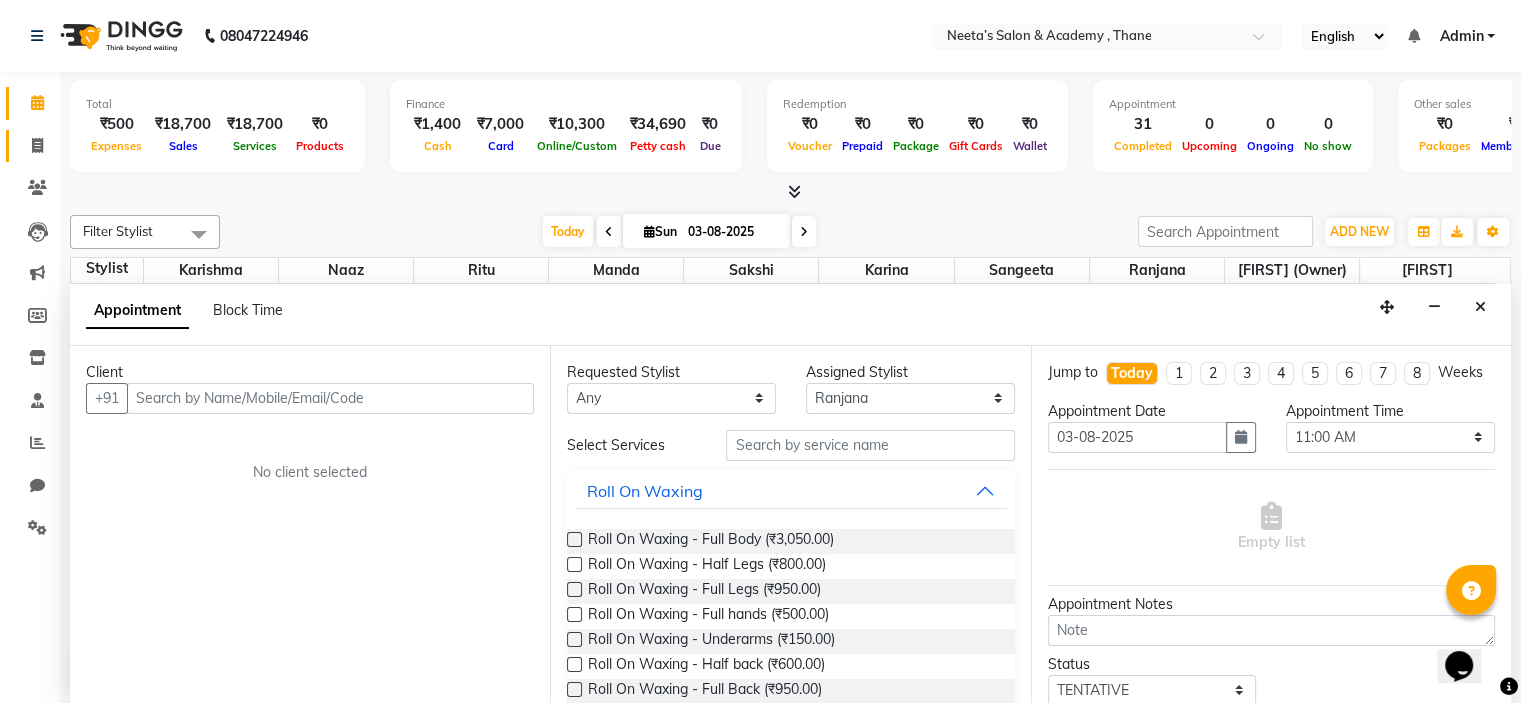 click on "Invoice" 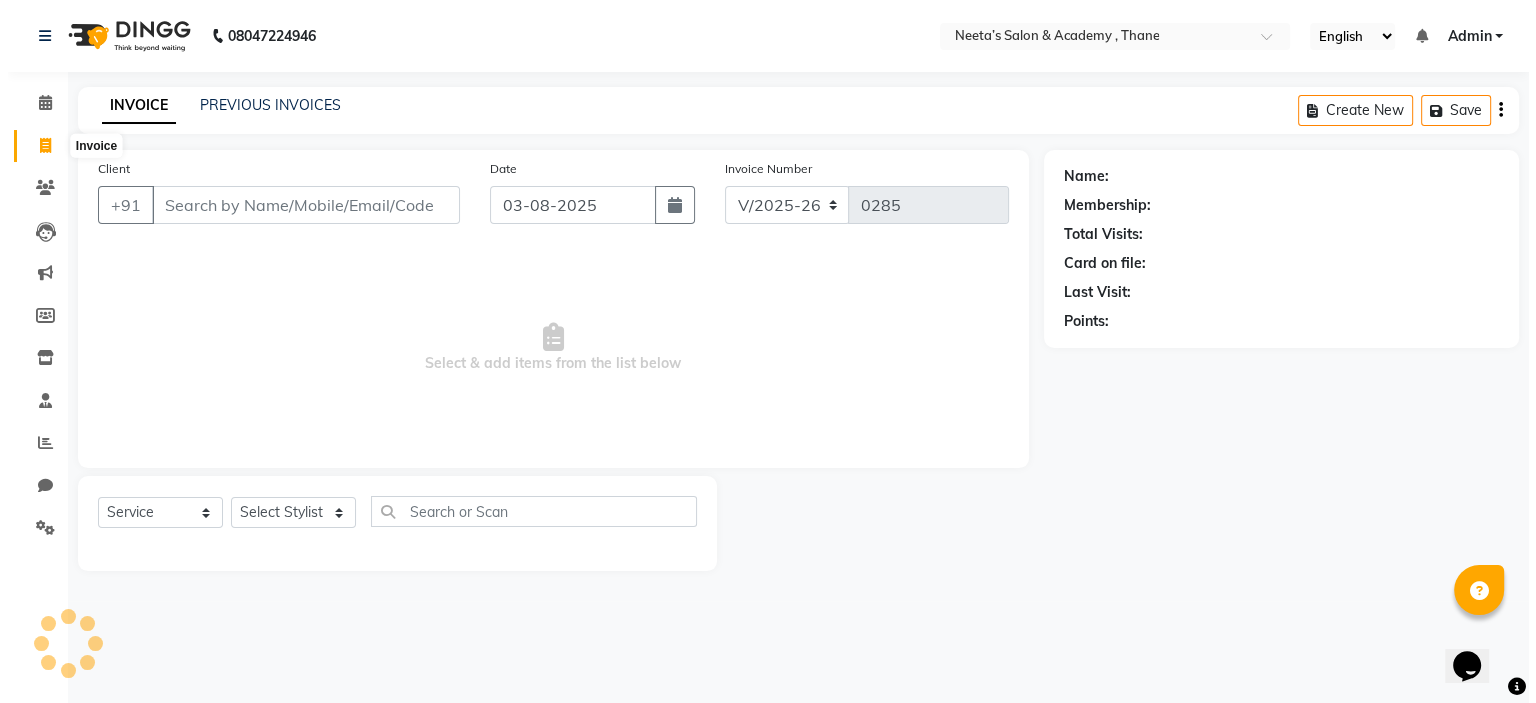 scroll, scrollTop: 0, scrollLeft: 0, axis: both 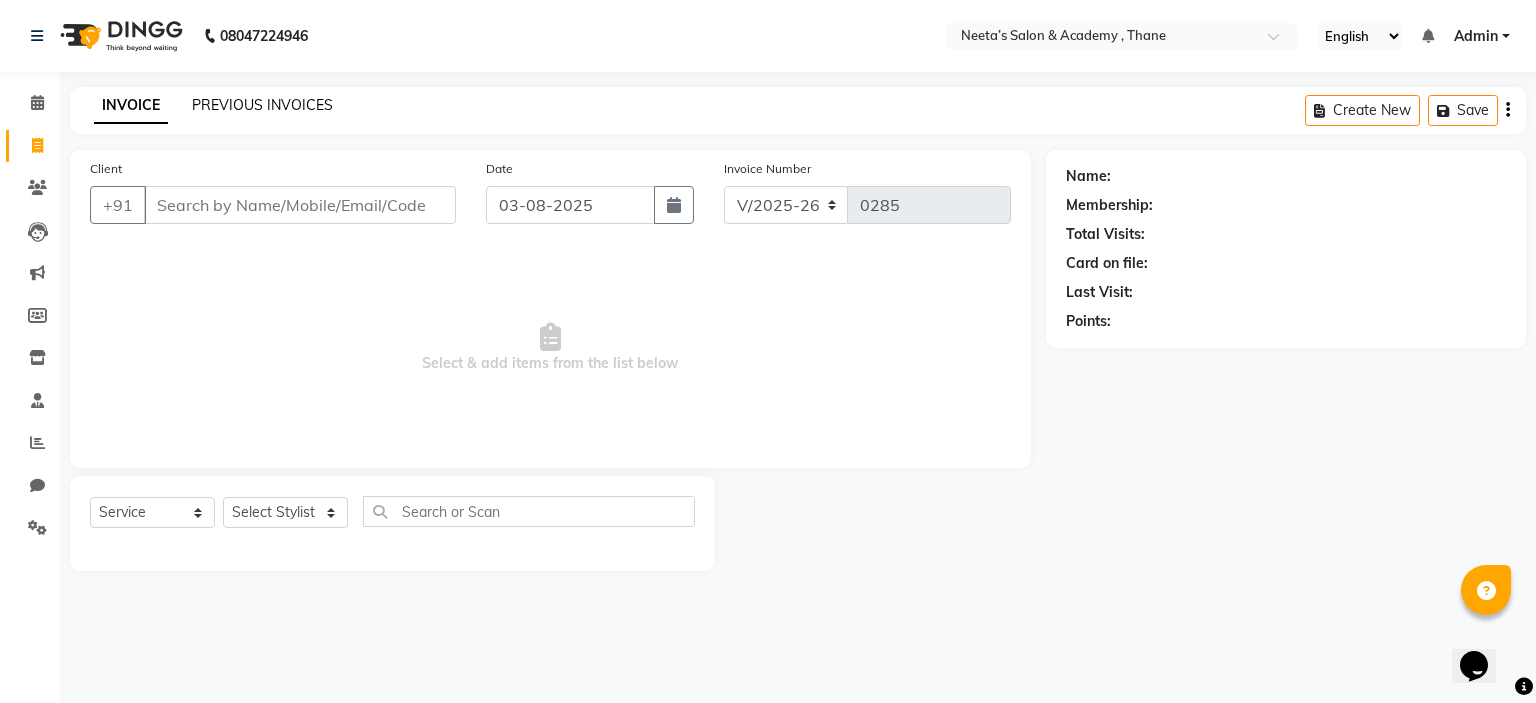click on "PREVIOUS INVOICES" 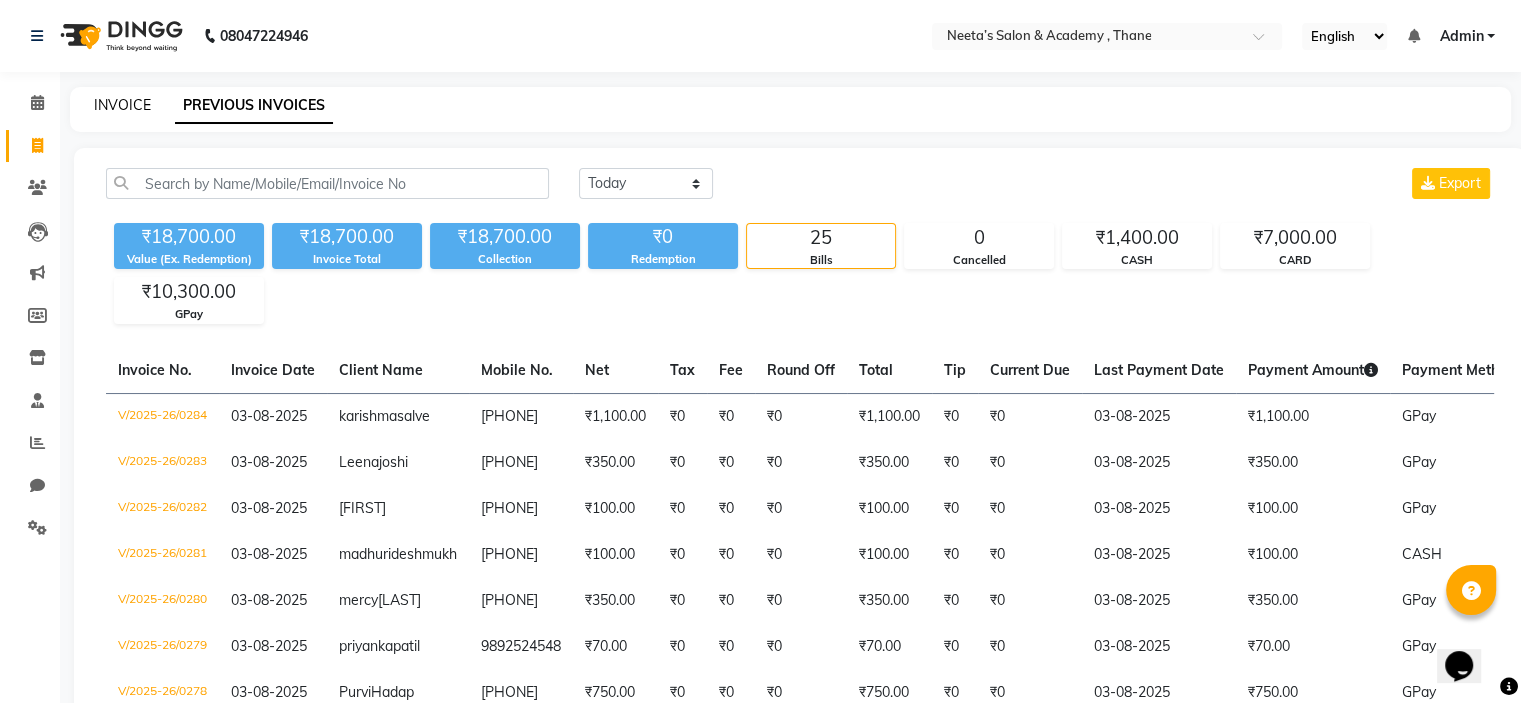 click on "INVOICE" 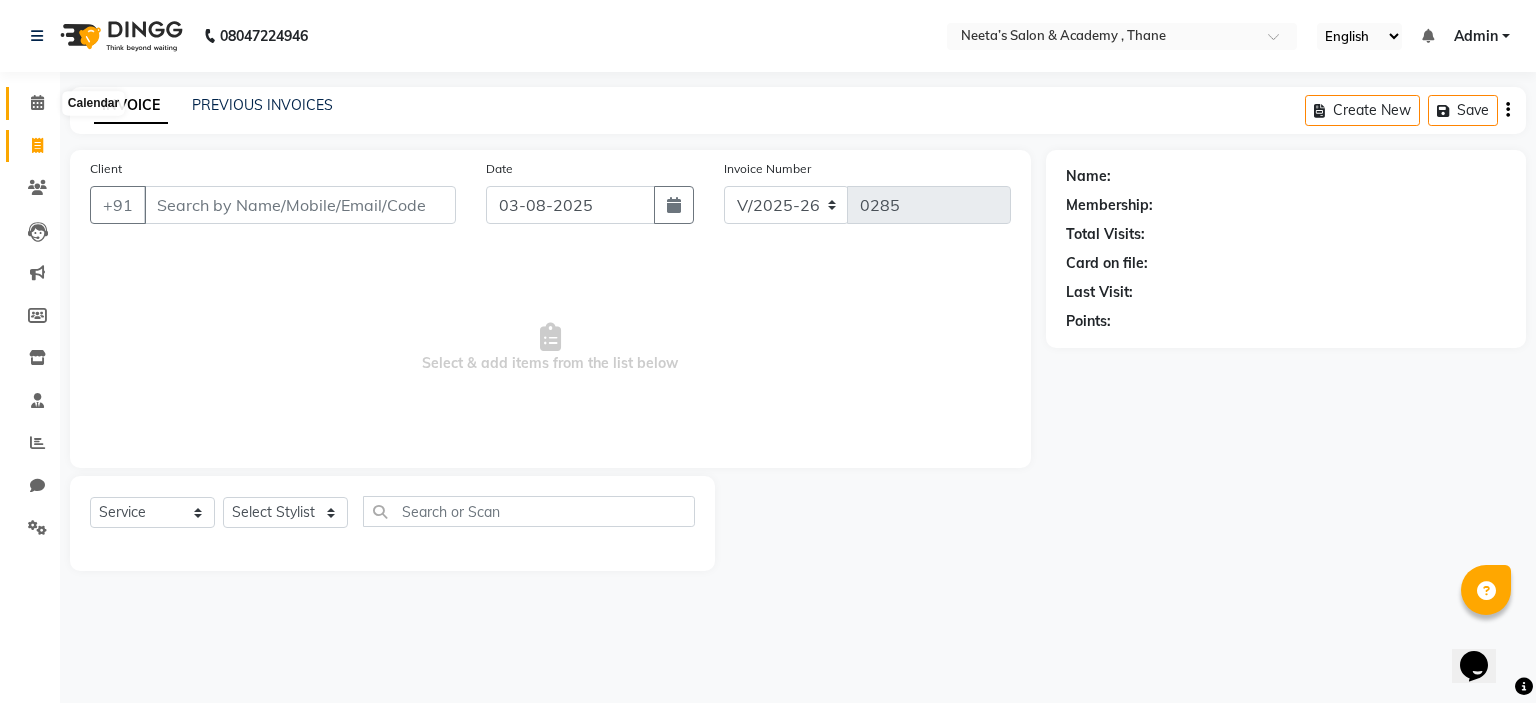 click 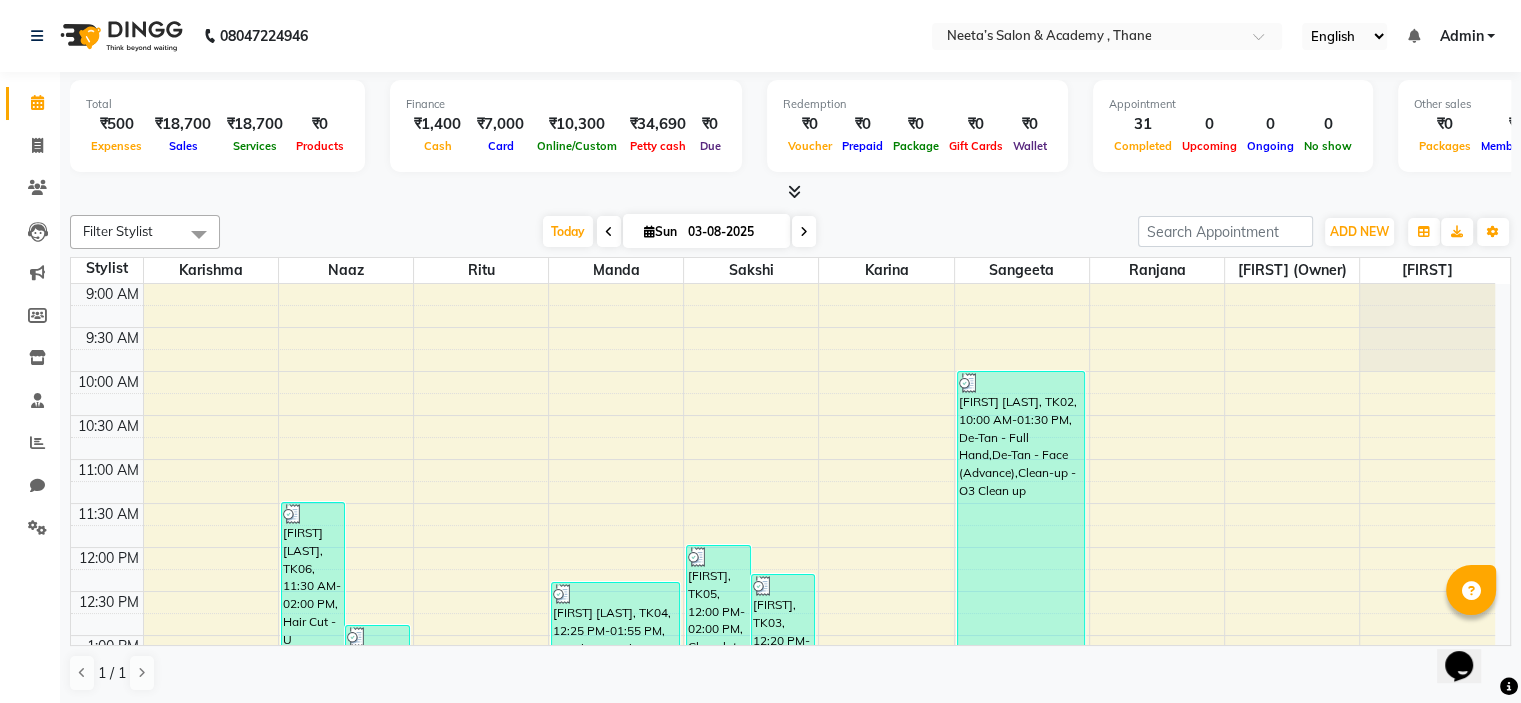 click at bounding box center [790, 192] 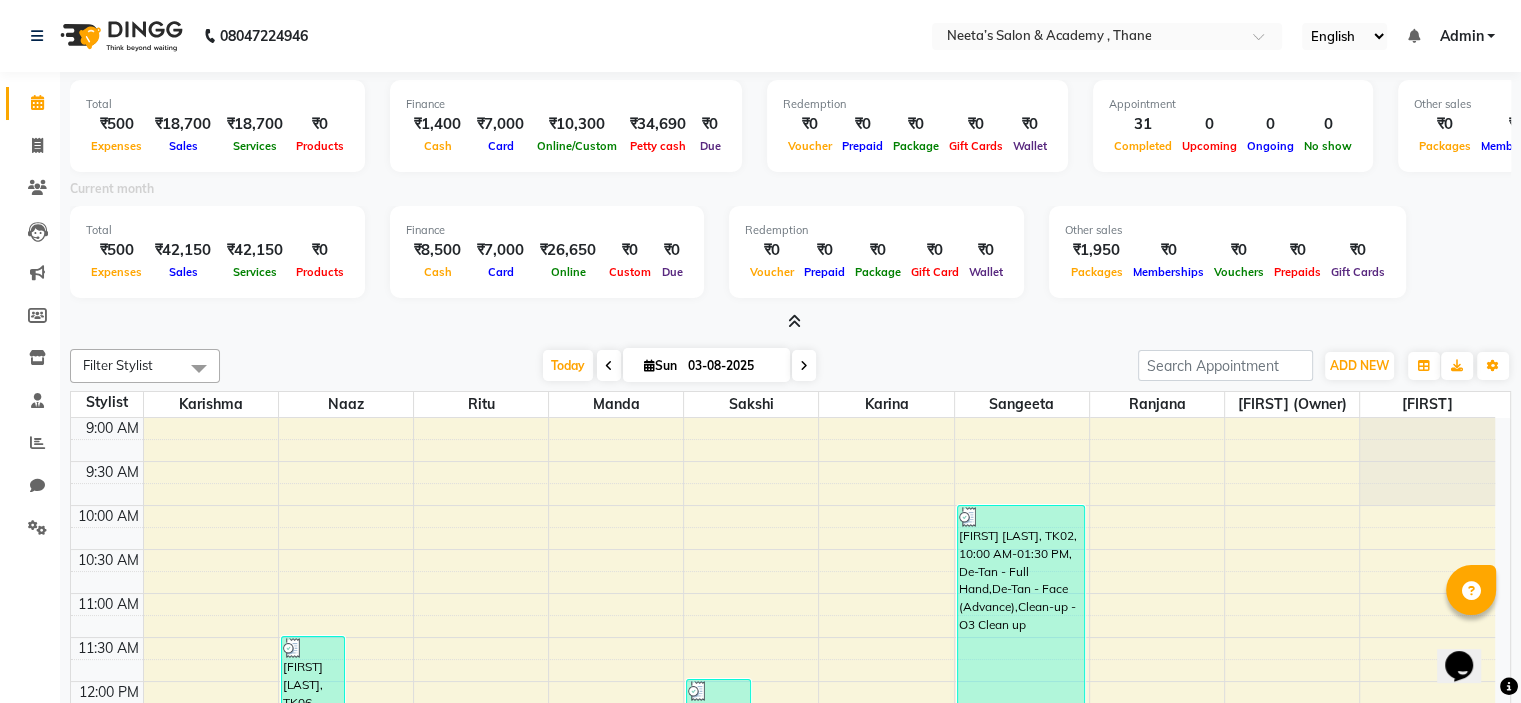 click at bounding box center (794, 321) 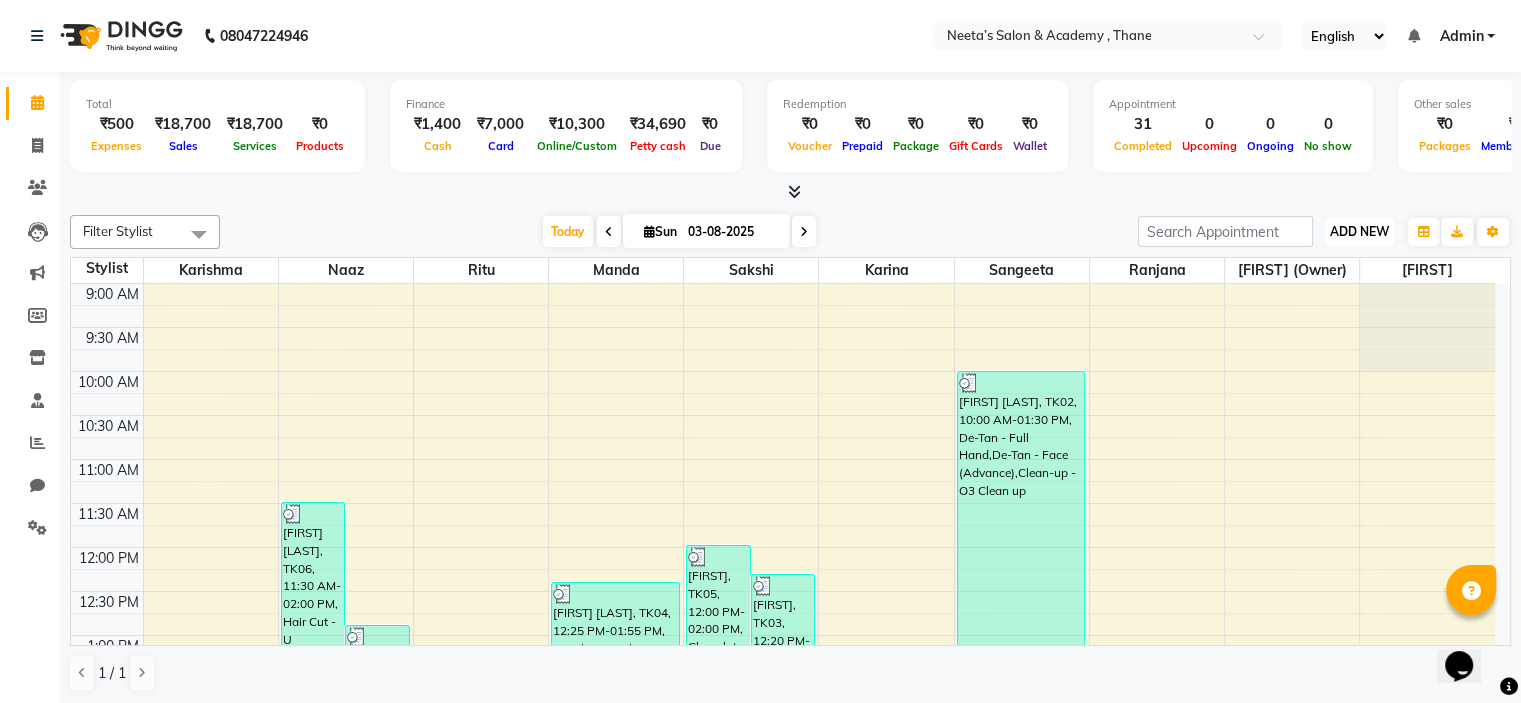 click on "ADD NEW" at bounding box center (1359, 231) 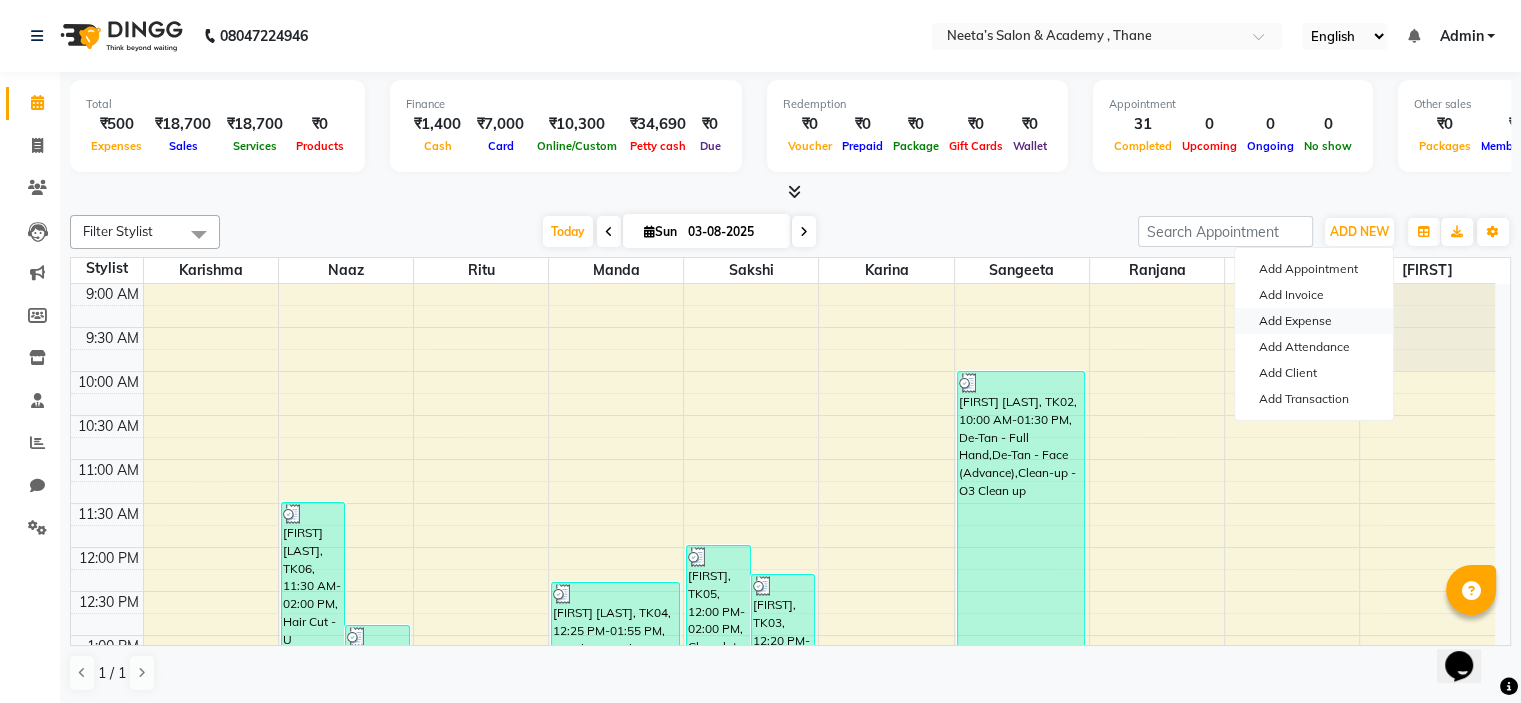 click on "Add Expense" at bounding box center (1314, 321) 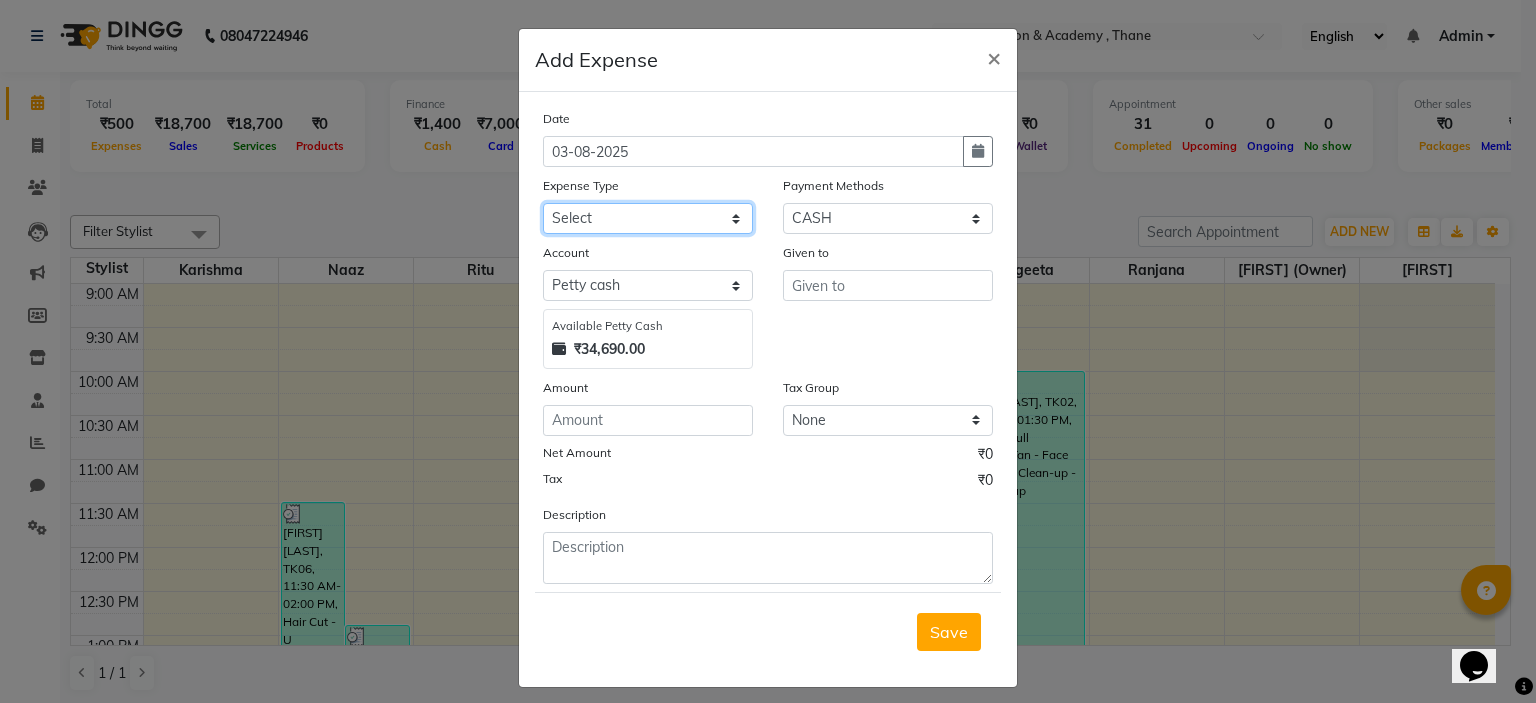 click on "Select Advance Salary Bank charges Car maintenance  Cash transfer to bank Cash transfer to hub Client Snacks Clinical charges Equipment Fuel Govt fee Incentive Insurance International purchase Loan Repayment Maintenance Marketing Miscellaneous MRA Other Pantry Product Rent Salary Staff Snacks Tax tea powder Tea & Refreshment Utilities" 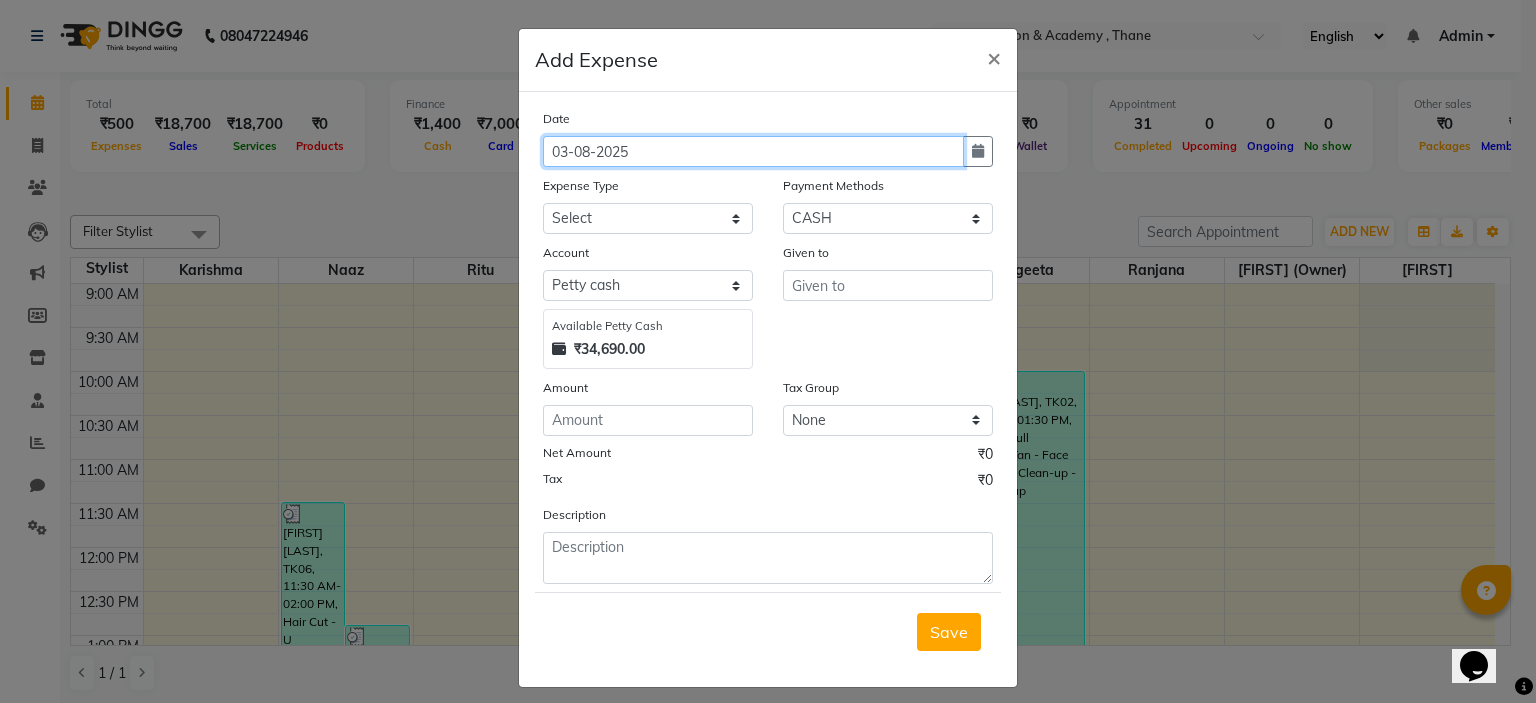 click on "03-08-2025" 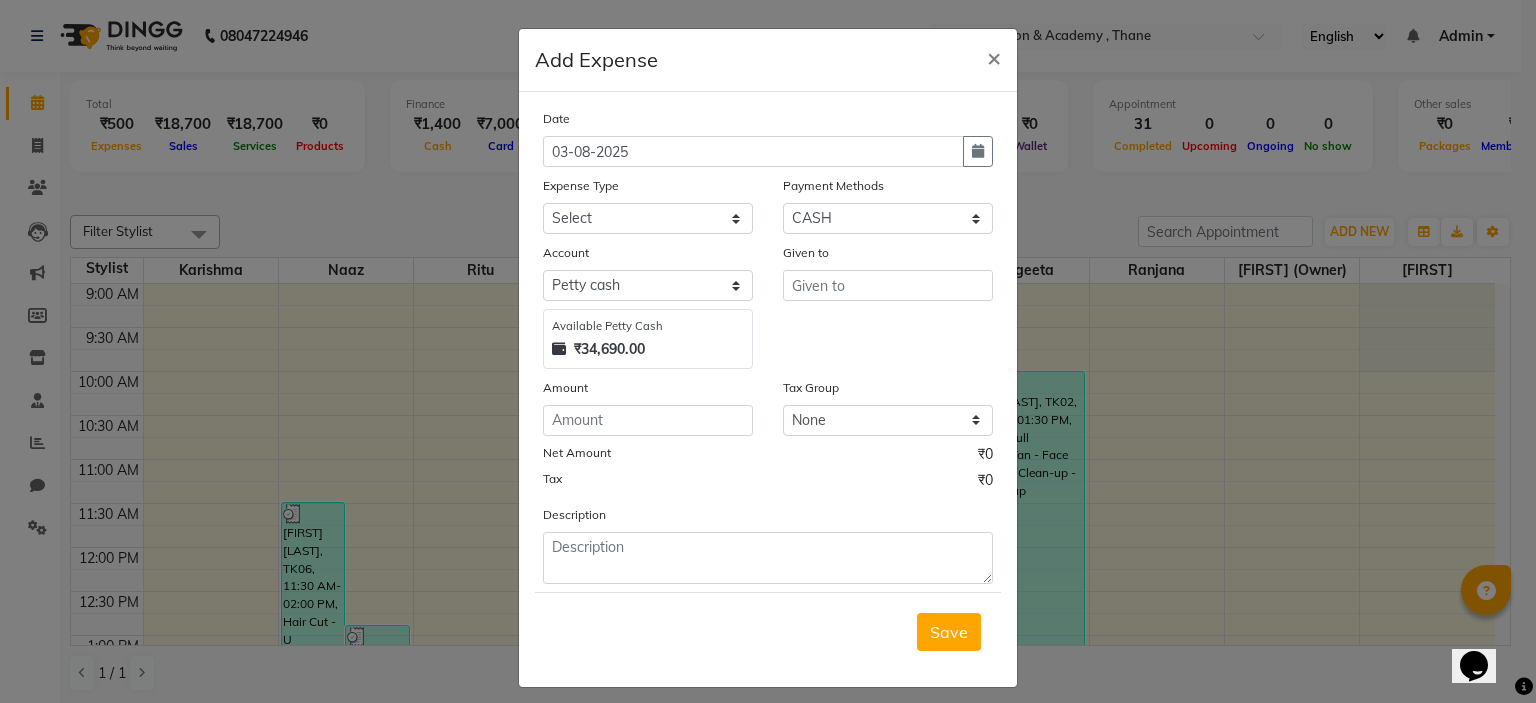 click on "Expense Type" 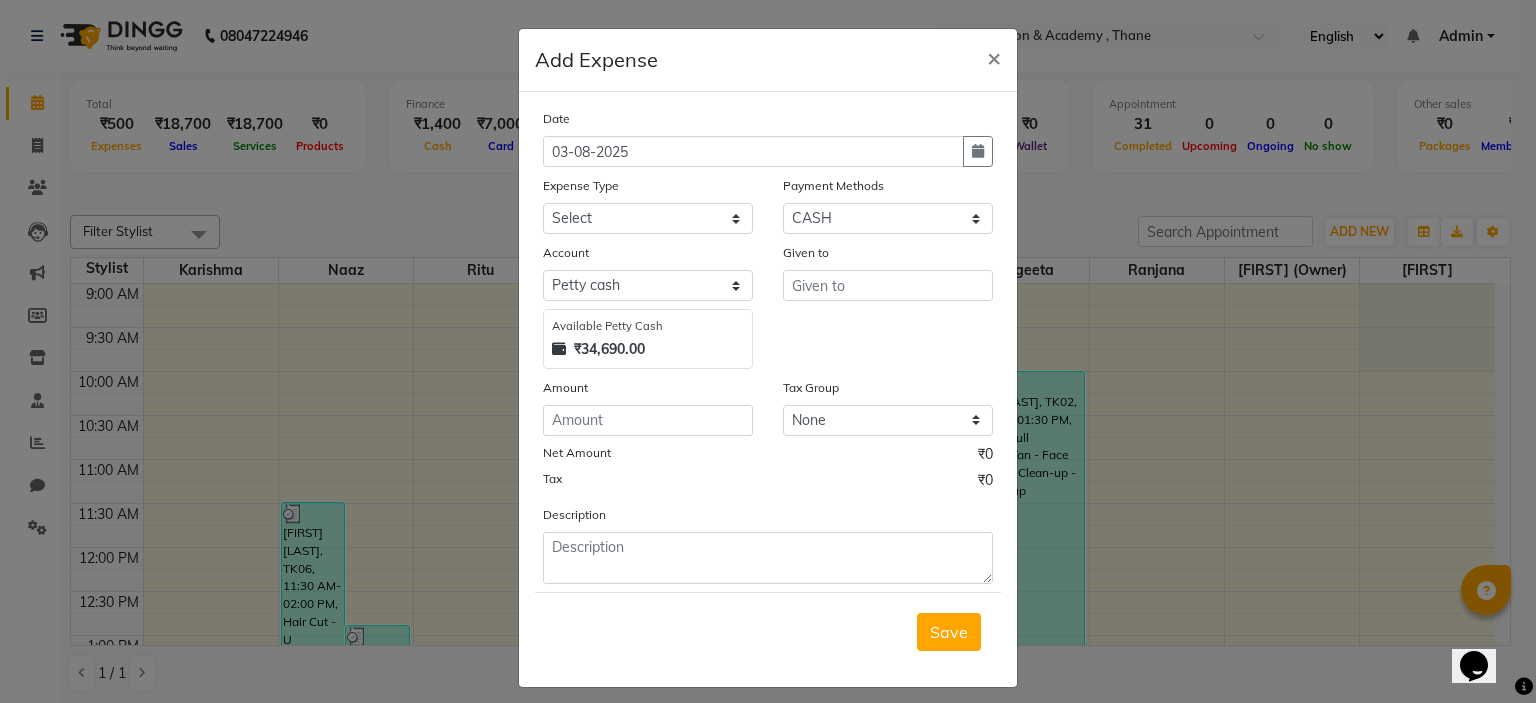 scroll, scrollTop: 16, scrollLeft: 0, axis: vertical 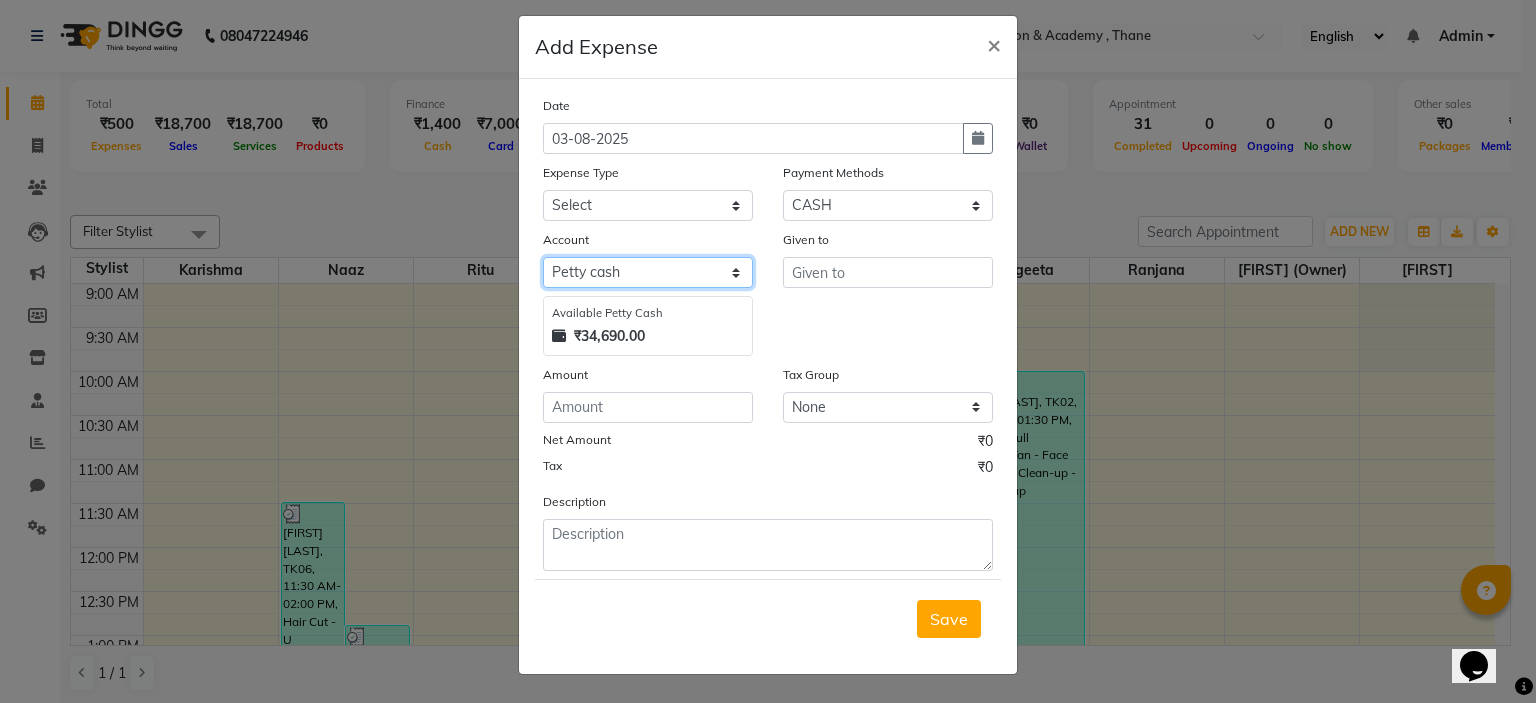 click on "Select Petty cash Default account" 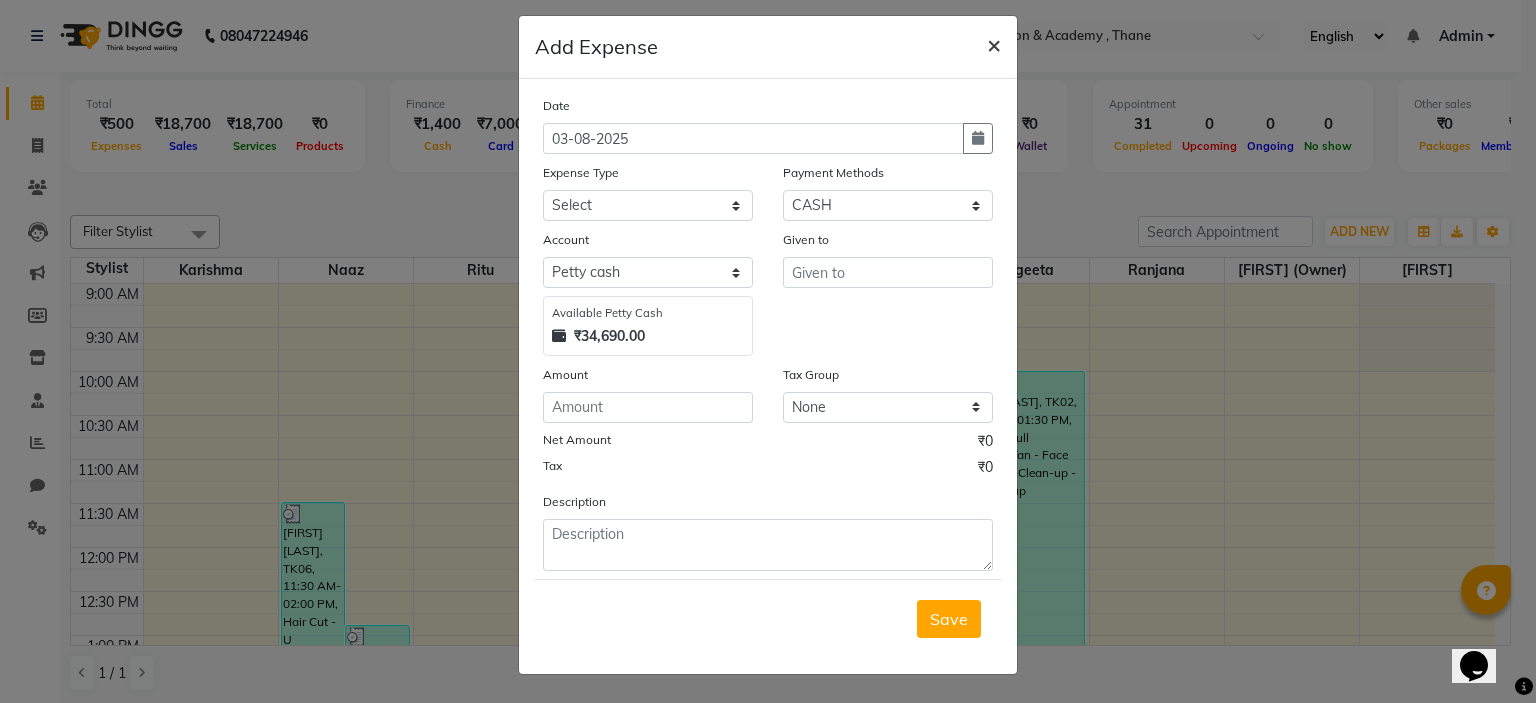 click on "×" 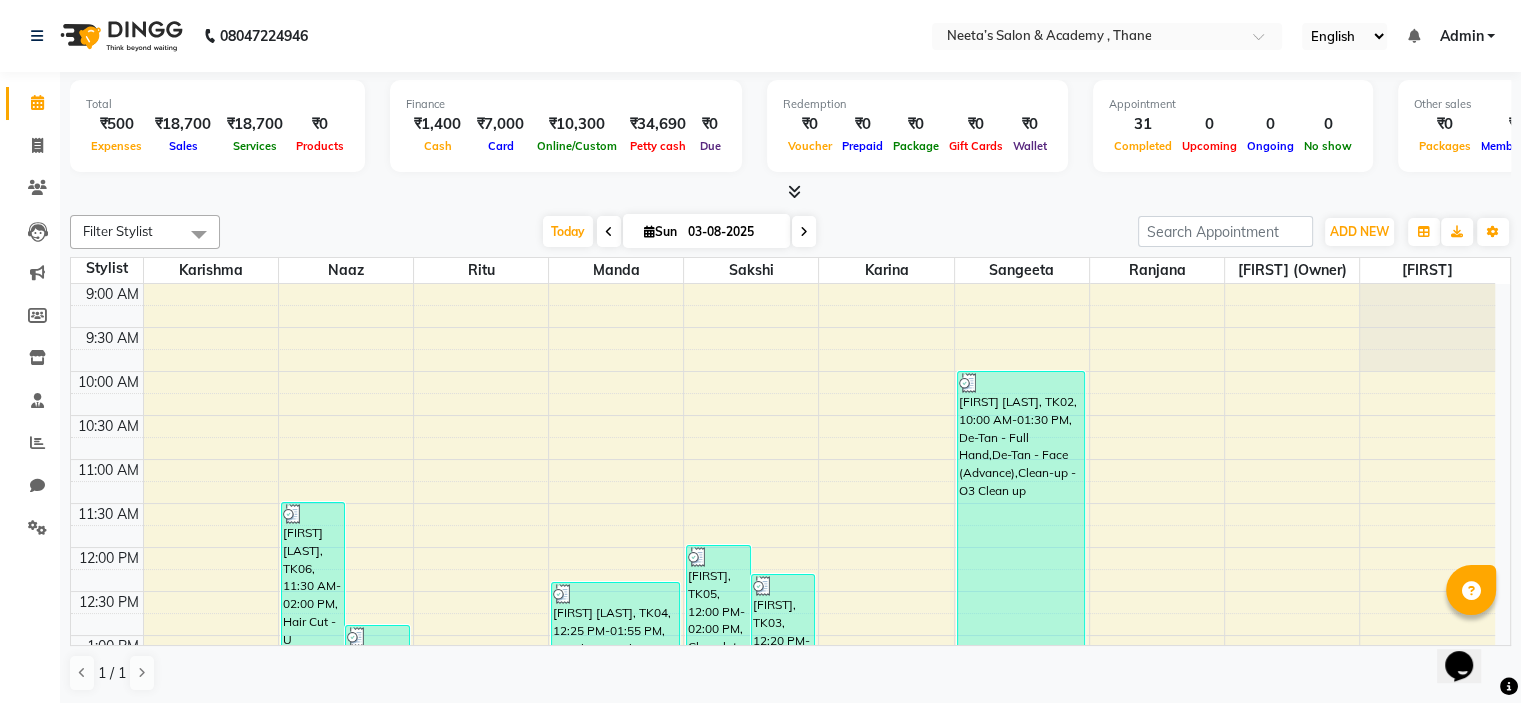 click at bounding box center [794, 191] 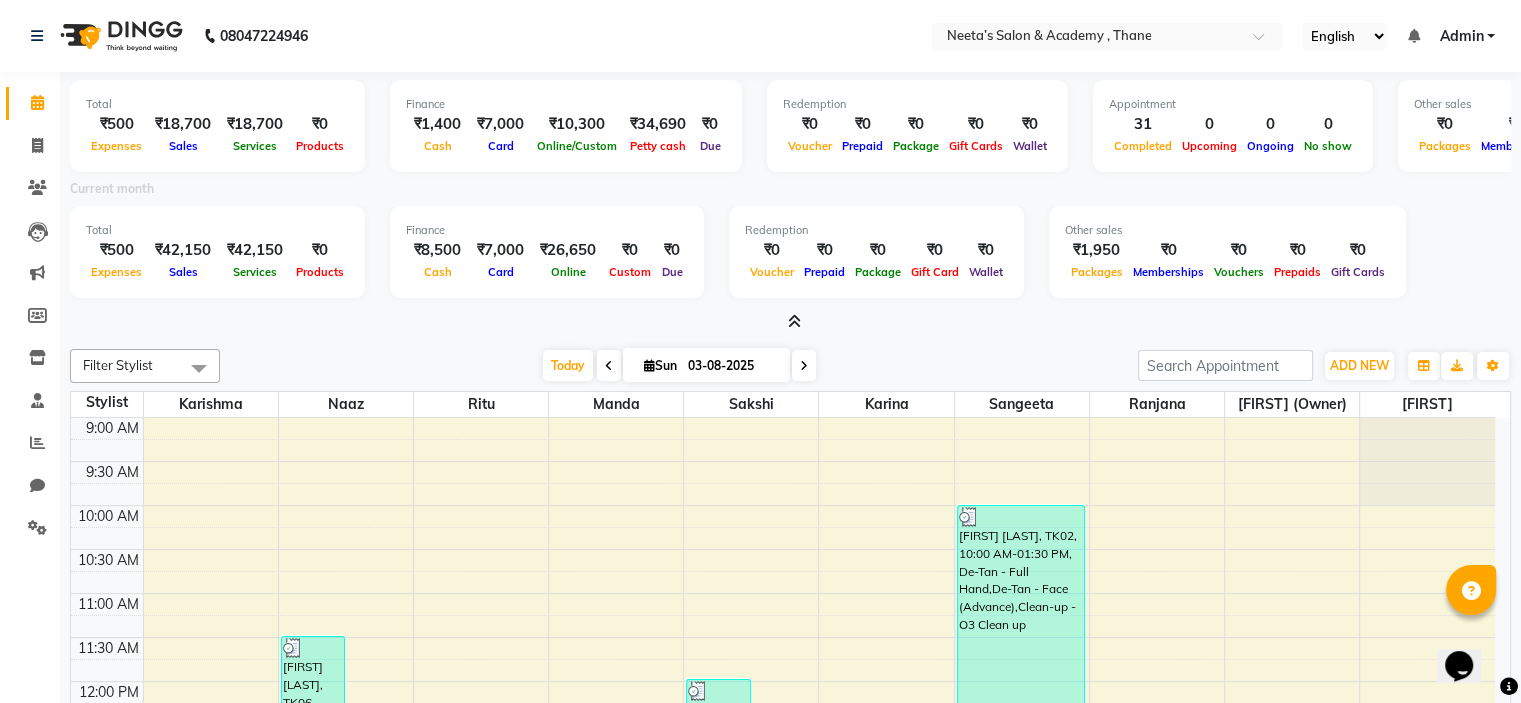 click on "Expenses" at bounding box center [116, 272] 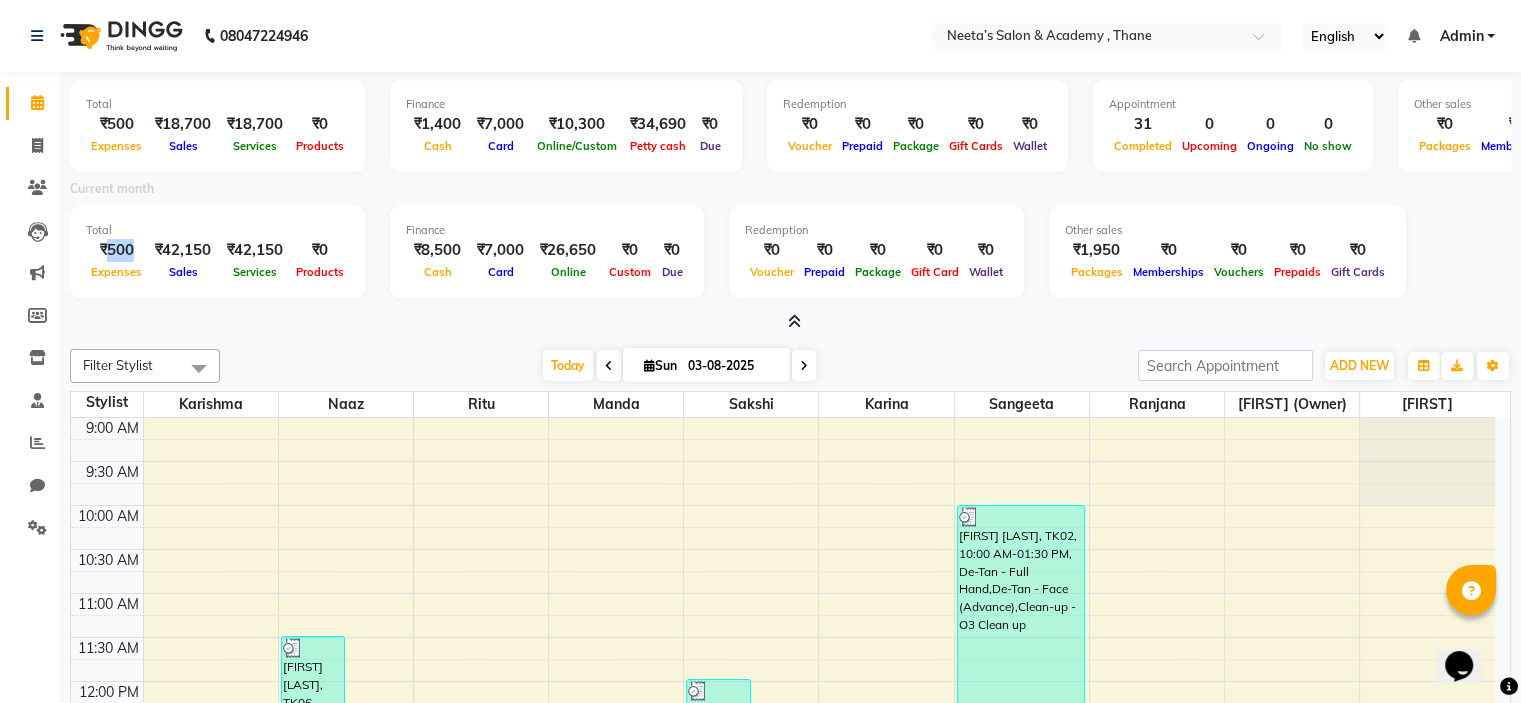click on "₹500" at bounding box center (116, 250) 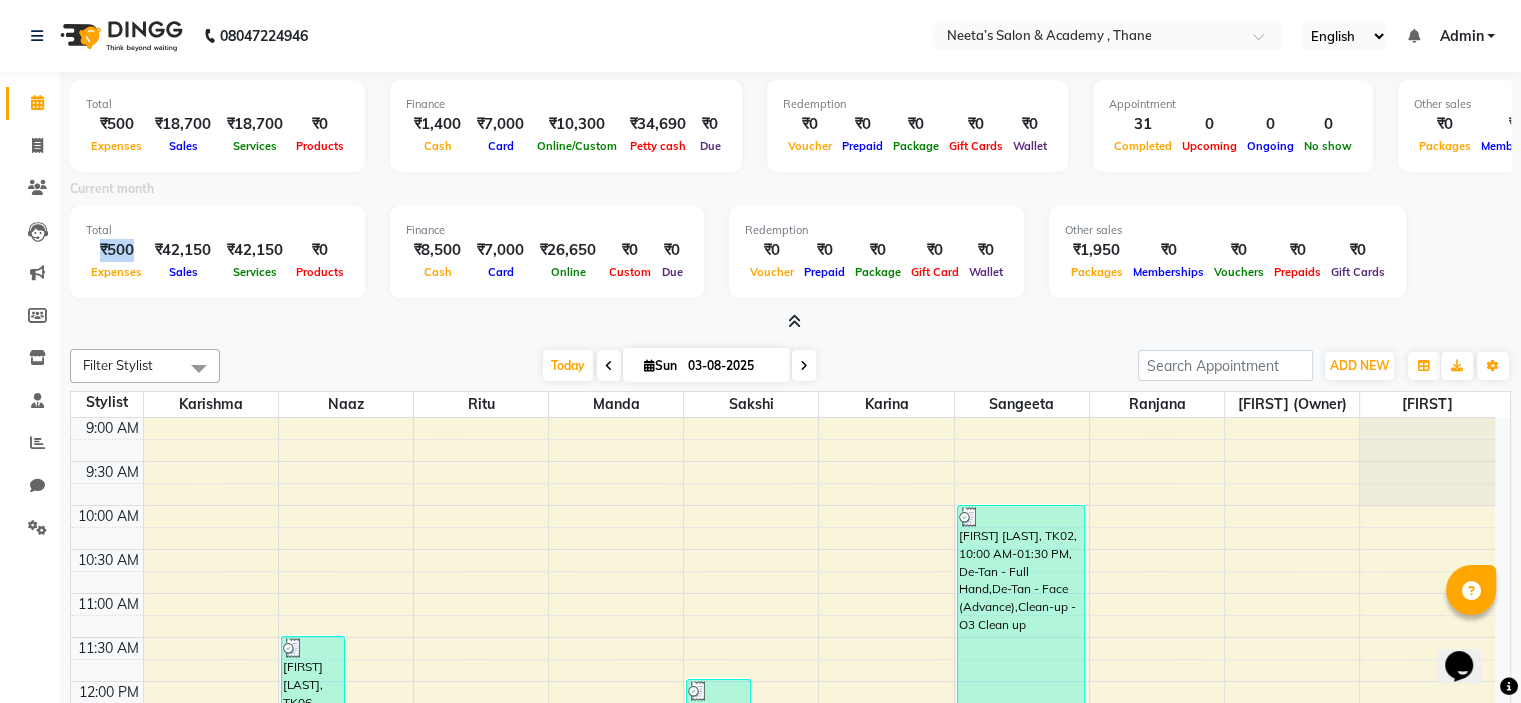 click on "₹500" at bounding box center (116, 250) 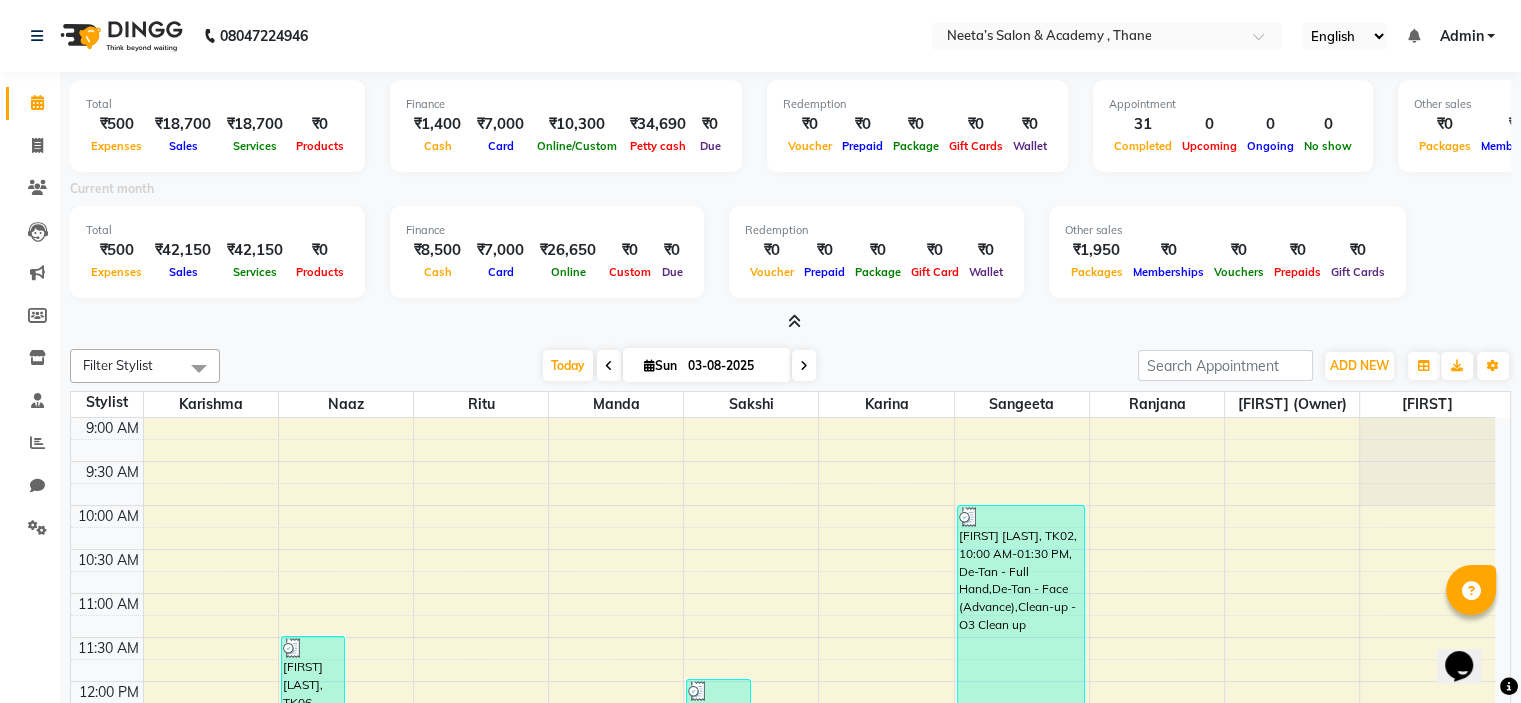 click on "Expenses" at bounding box center [116, 272] 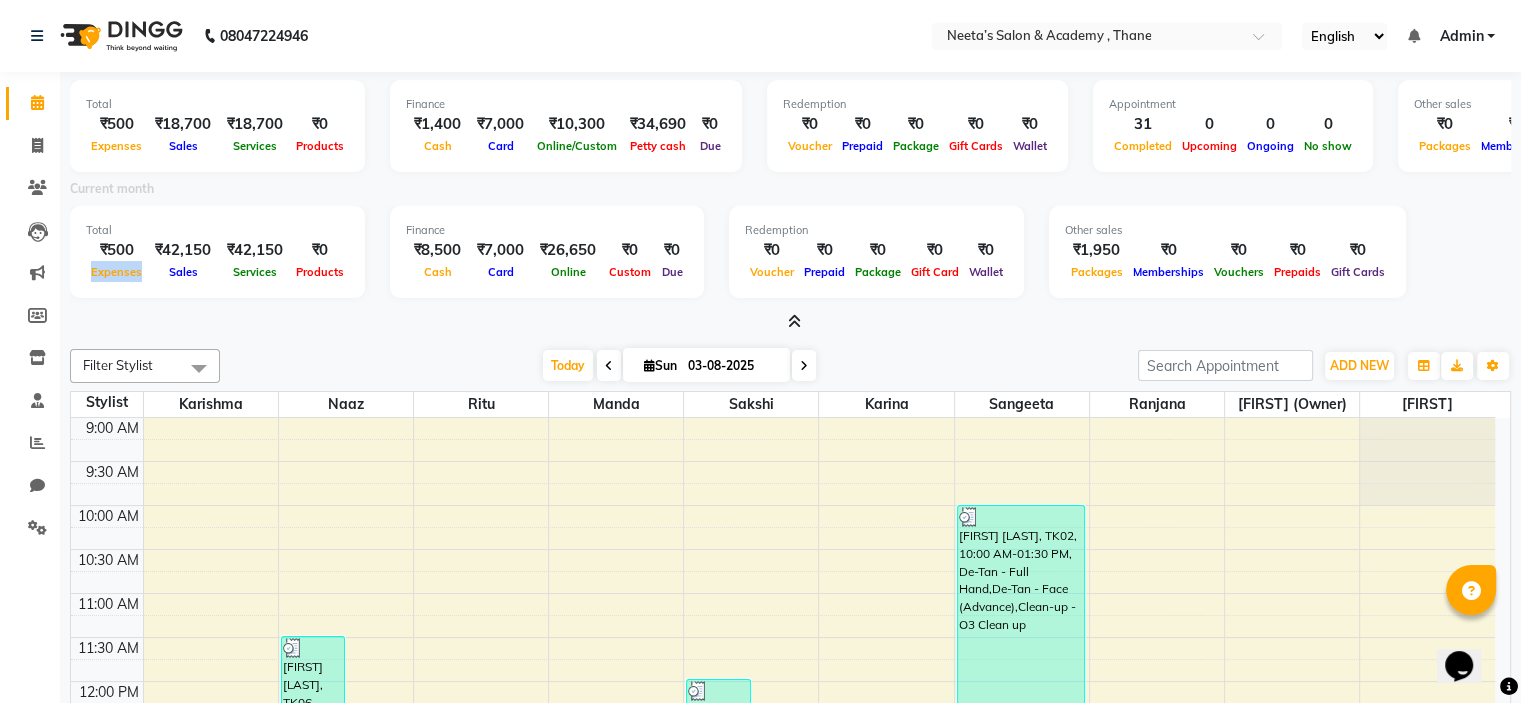 click on "Expenses" at bounding box center [116, 272] 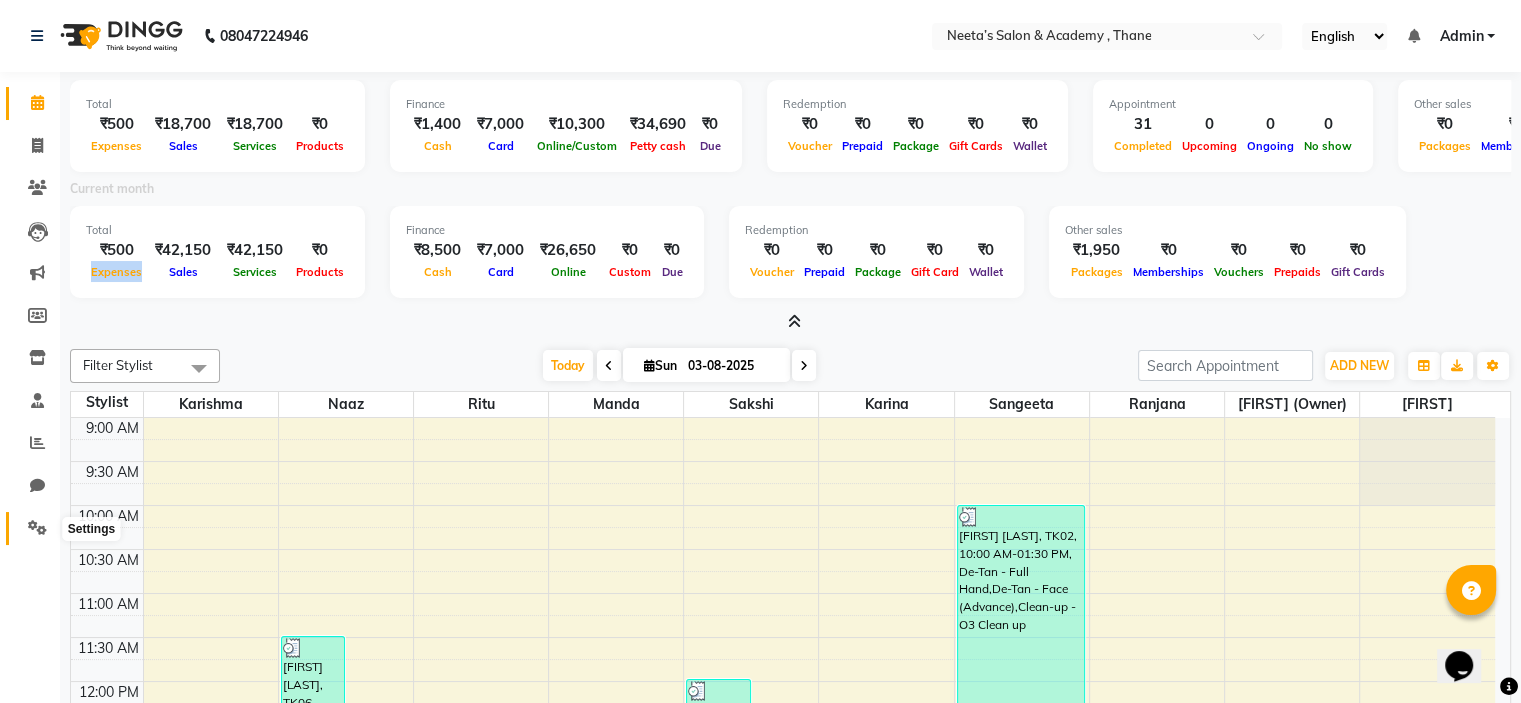 click 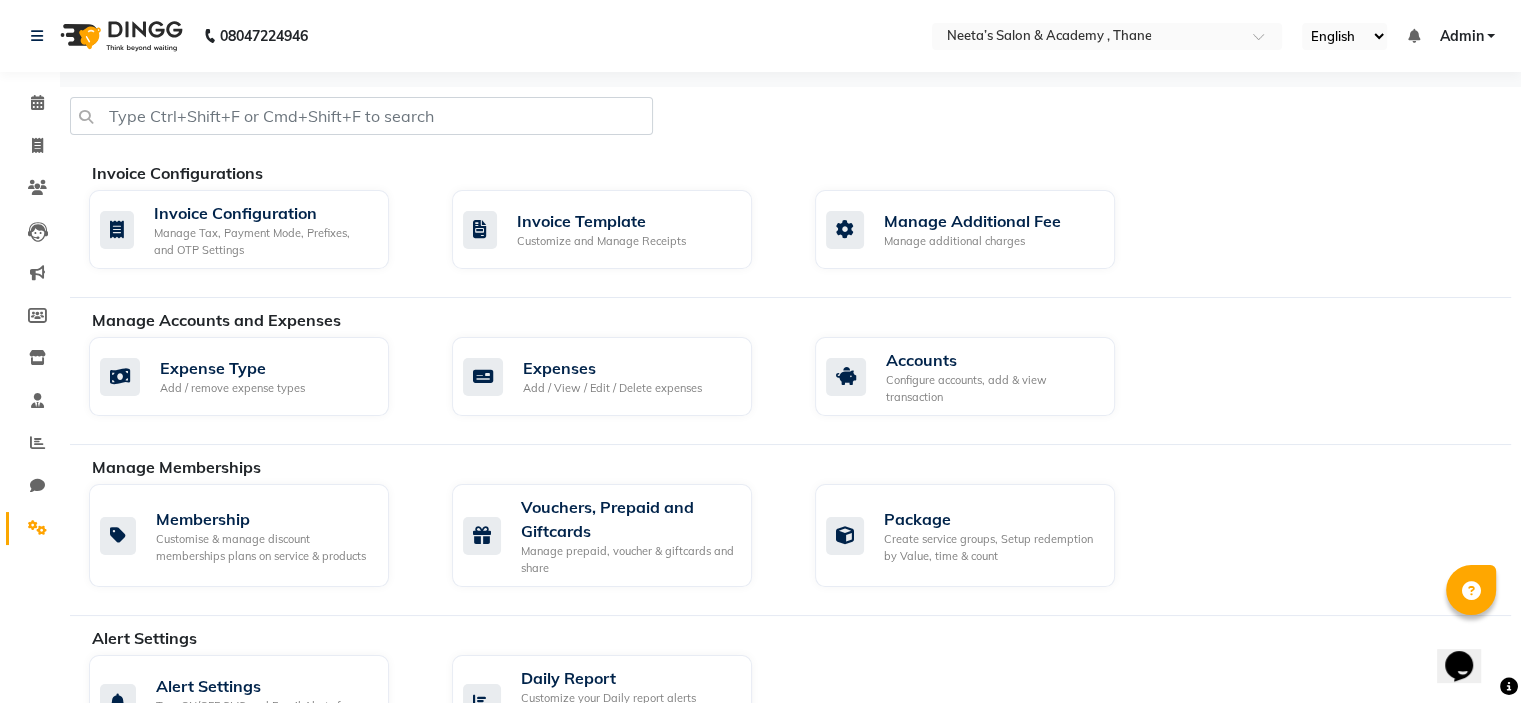 click on "Expense Type Add / remove expense types  Expenses Add / View / Edit / Delete expenses  Accounts Configure accounts, add & view transaction" 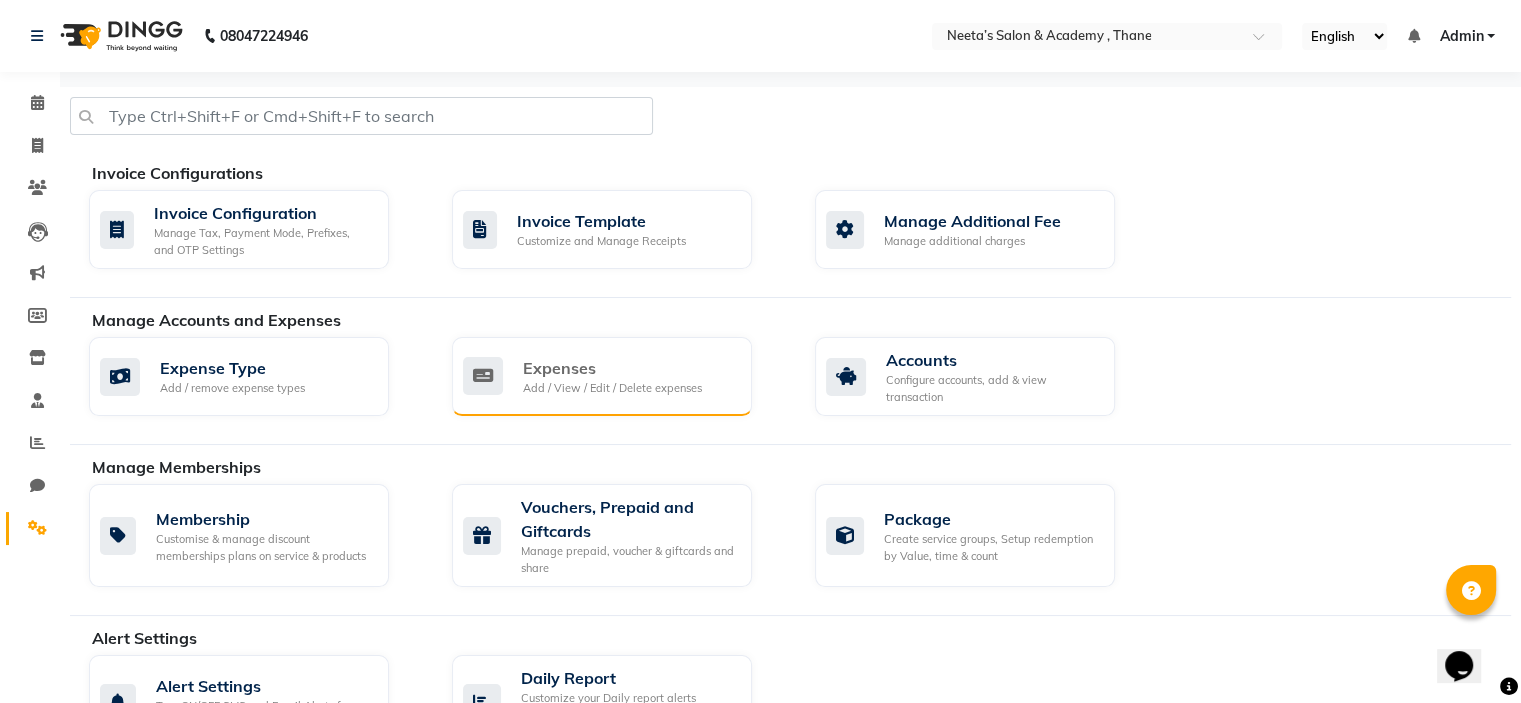 click on "Expenses" 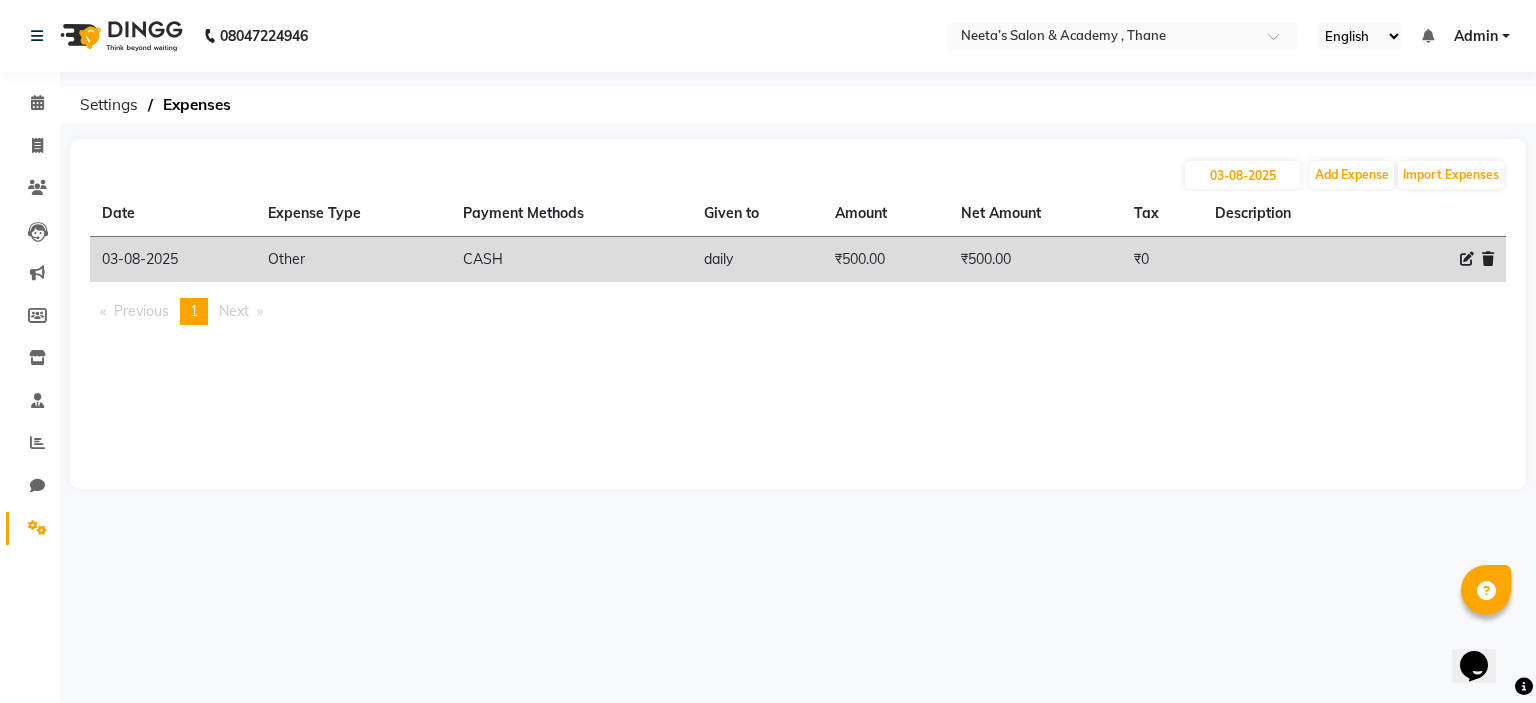 click 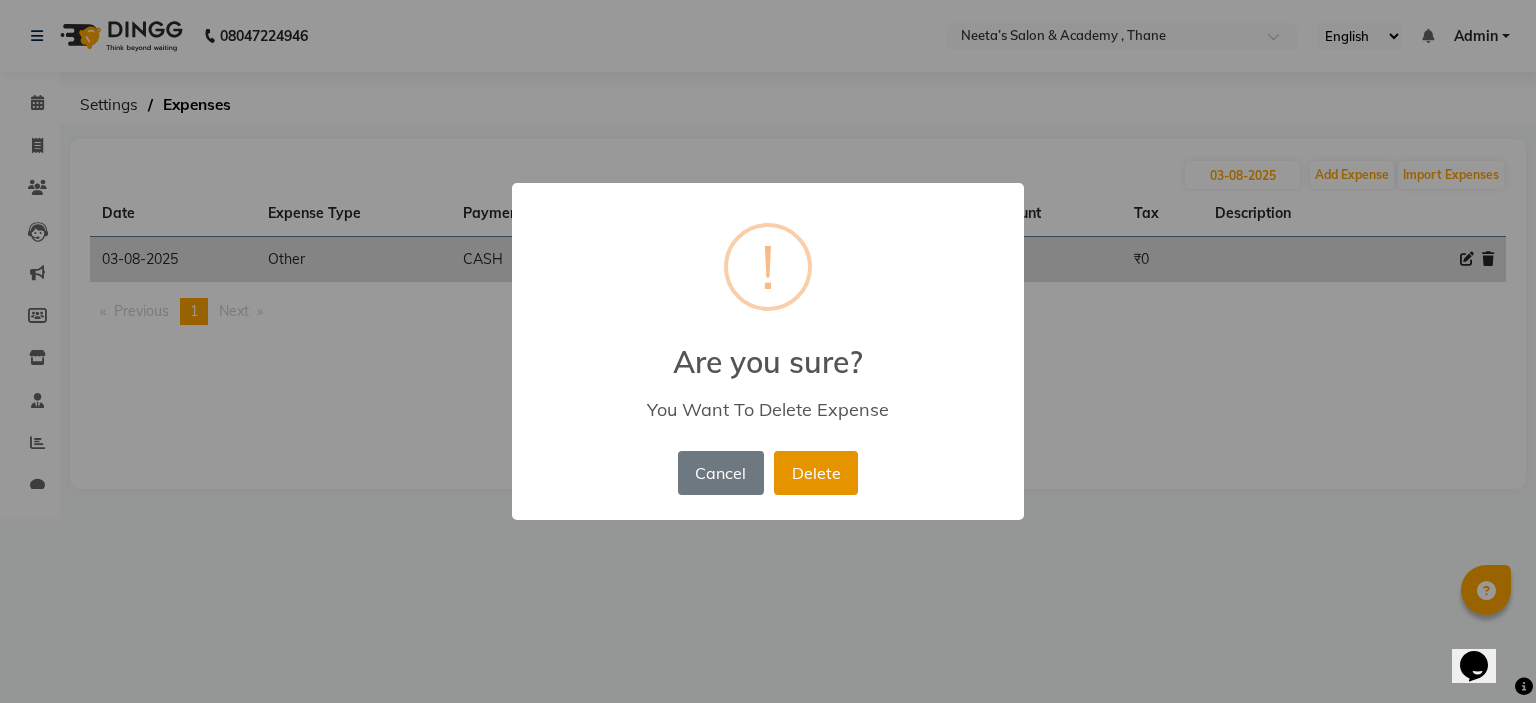 click on "Delete" at bounding box center (816, 473) 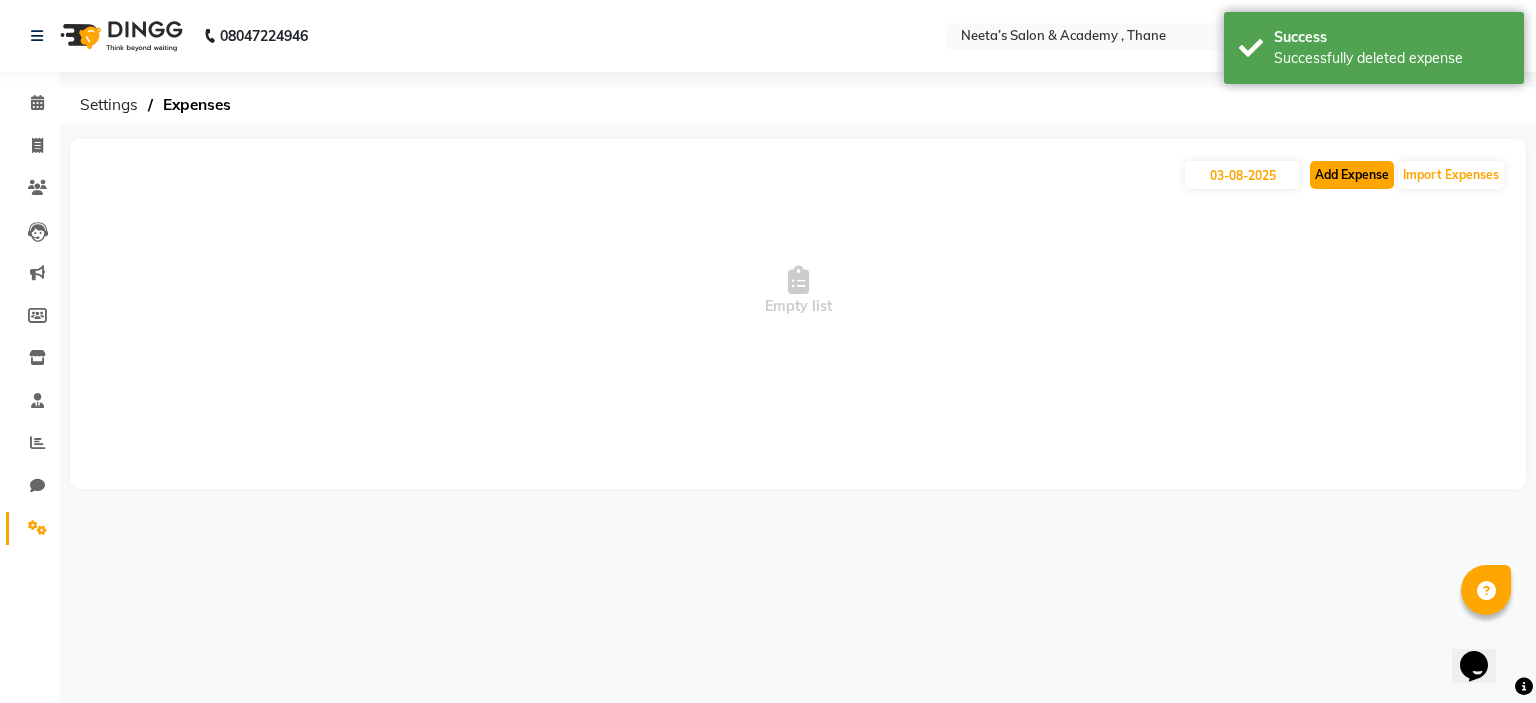 click on "Add Expense" 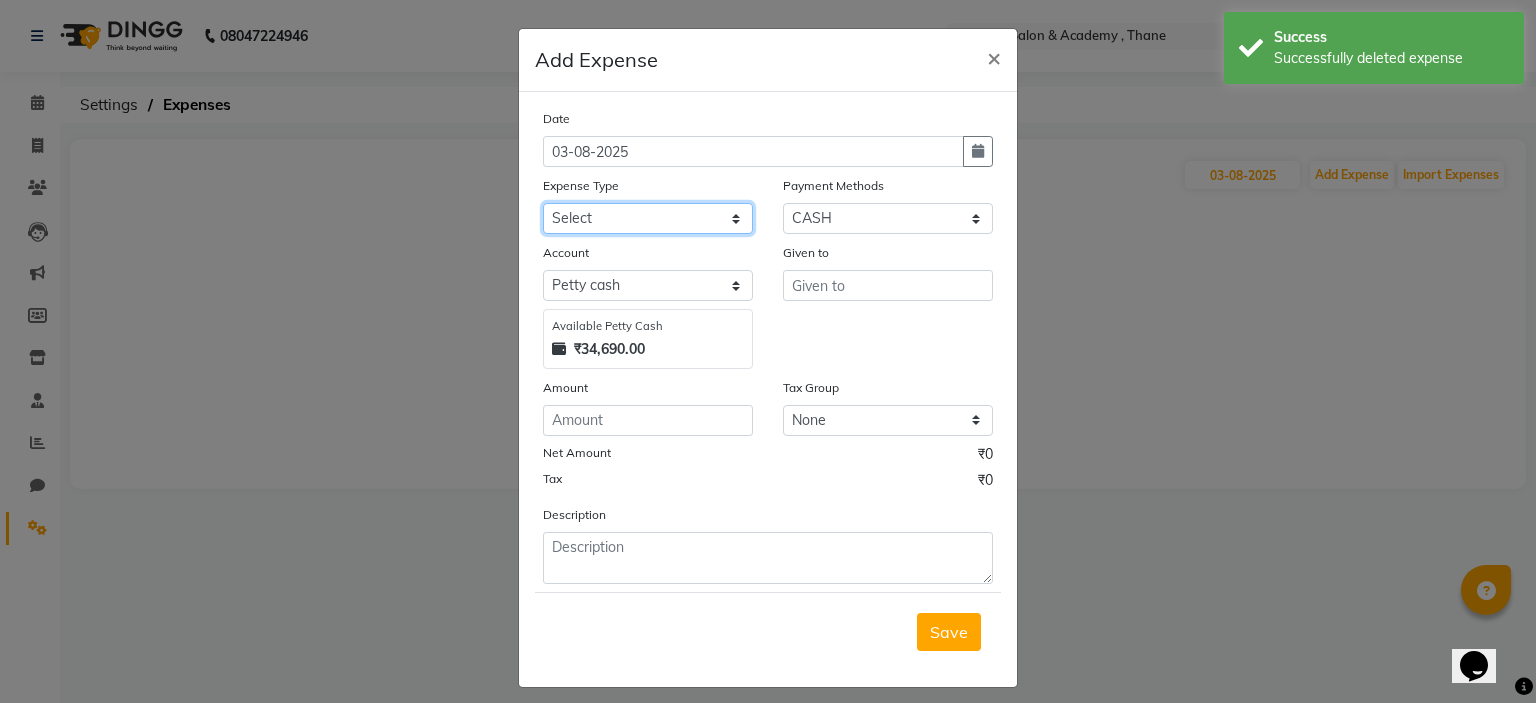 click on "Select Advance Salary Bank charges Car maintenance  Cash transfer to bank Cash transfer to hub Client Snacks Clinical charges Equipment Fuel Govt fee Incentive Insurance International purchase Loan Repayment Maintenance Marketing Miscellaneous MRA Other Pantry Product Rent Salary Staff Snacks Tax tea powder Tea & Refreshment Utilities" 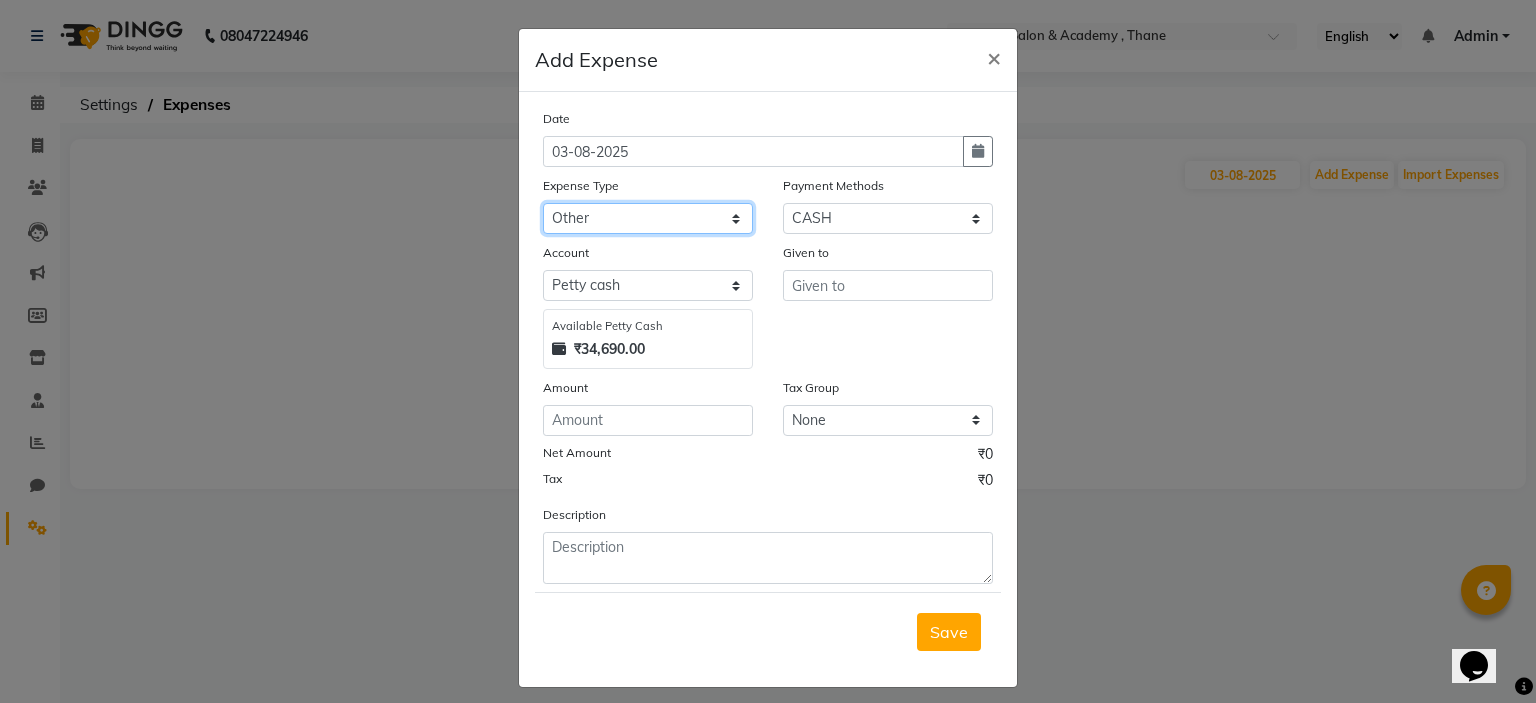 click on "Select Advance Salary Bank charges Car maintenance  Cash transfer to bank Cash transfer to hub Client Snacks Clinical charges Equipment Fuel Govt fee Incentive Insurance International purchase Loan Repayment Maintenance Marketing Miscellaneous MRA Other Pantry Product Rent Salary Staff Snacks Tax tea powder Tea & Refreshment Utilities" 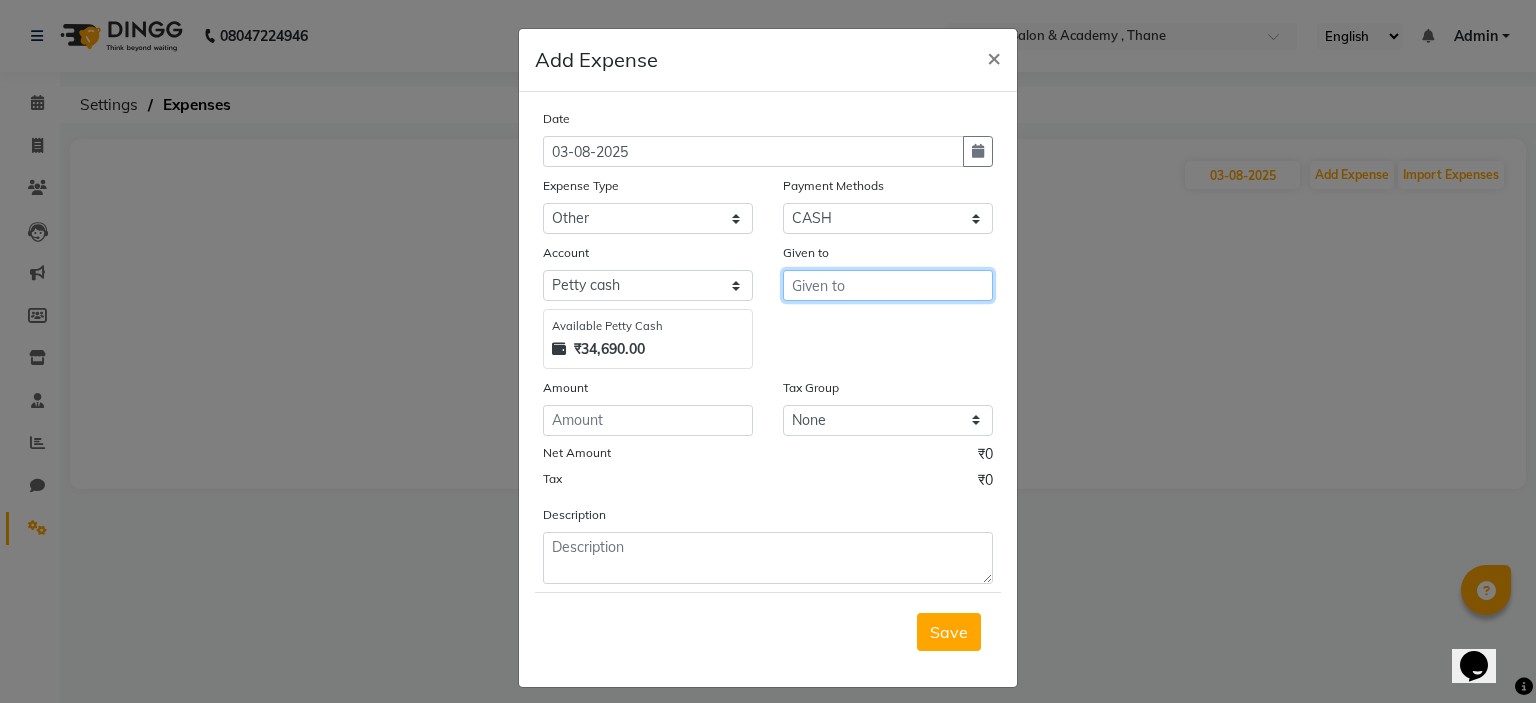 click at bounding box center [888, 285] 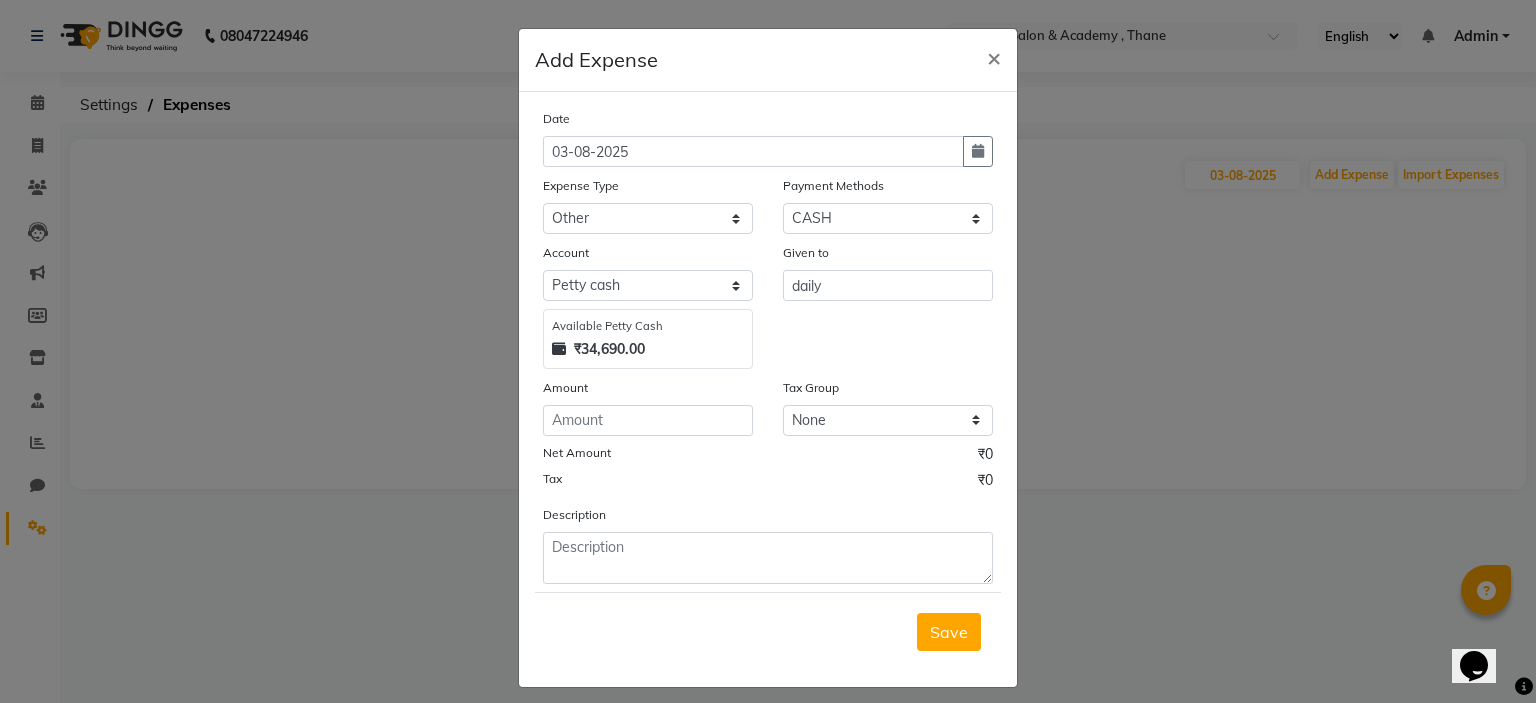 click on "Amount" 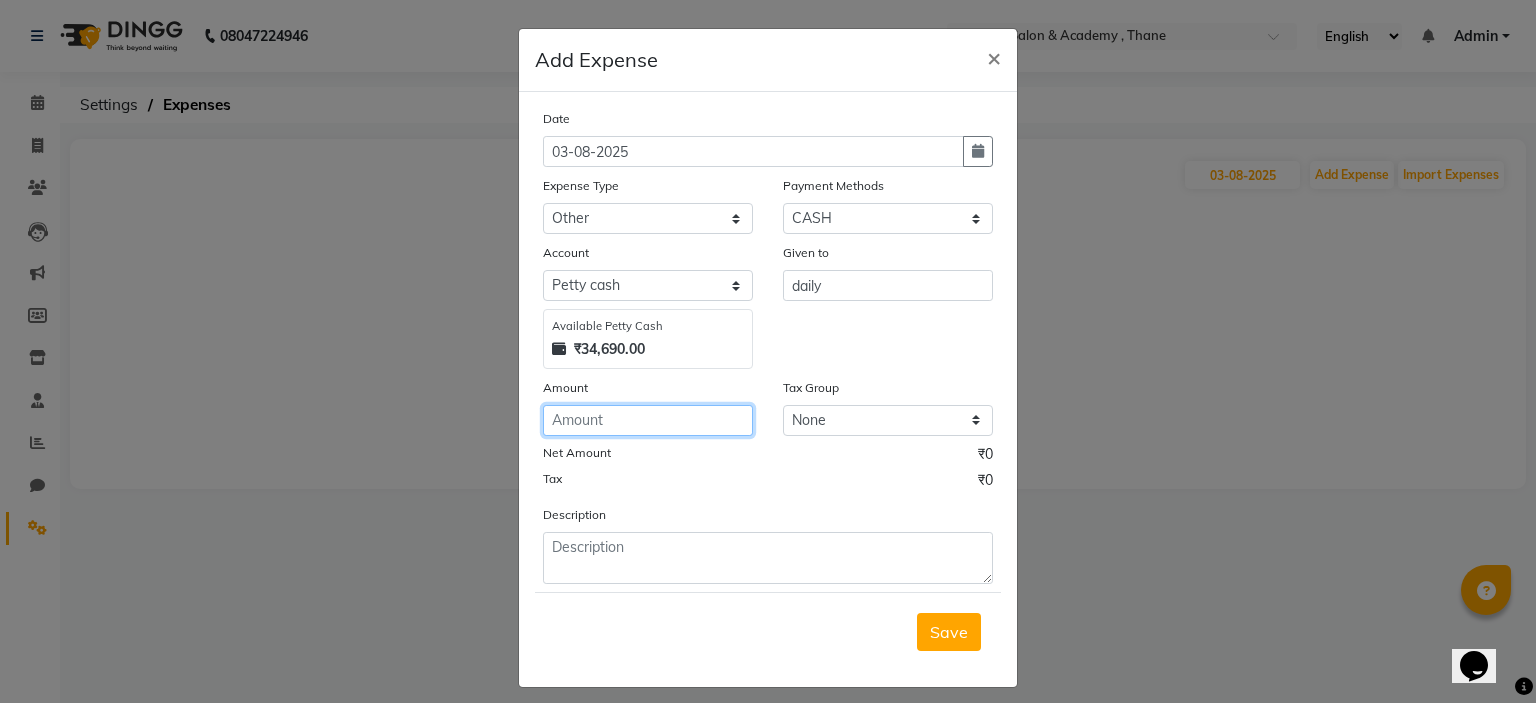 click 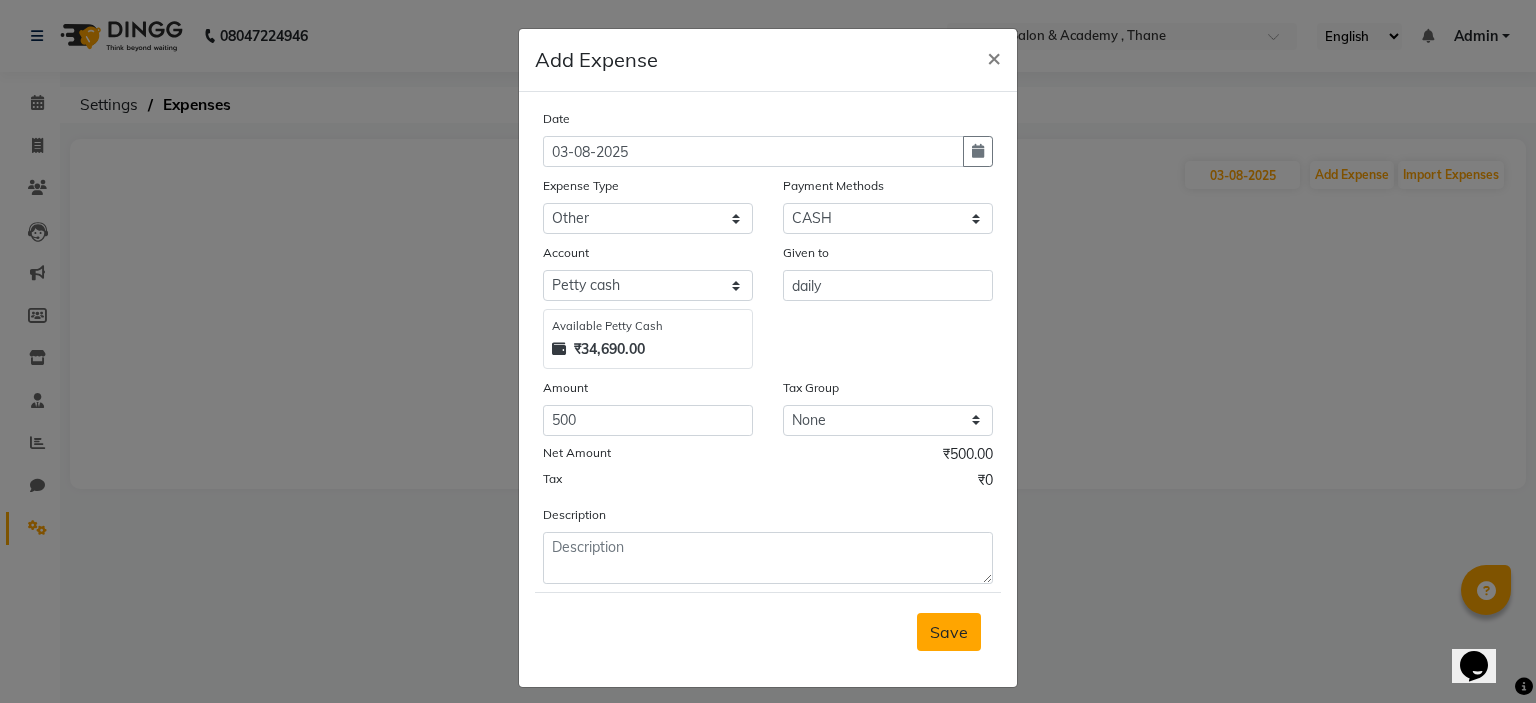 click on "Save" at bounding box center (949, 632) 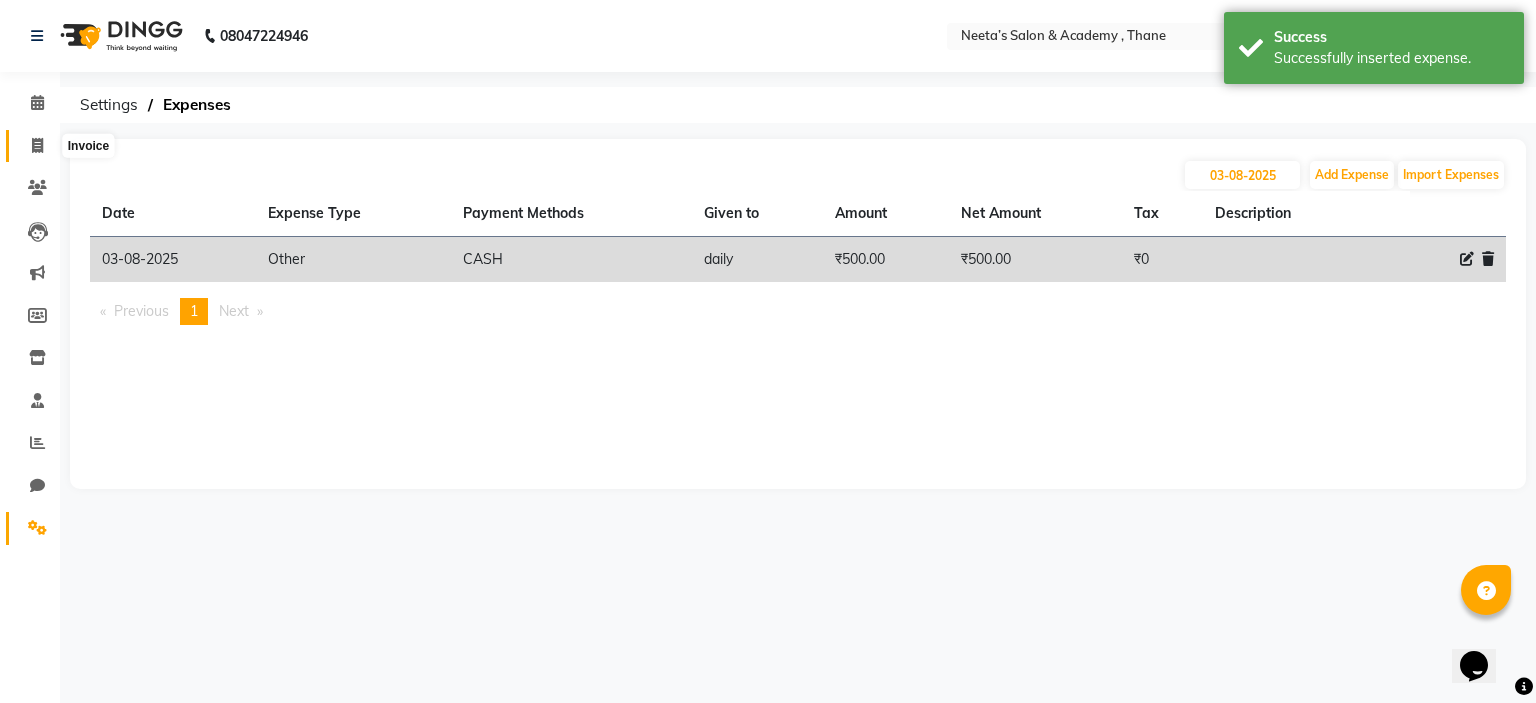click 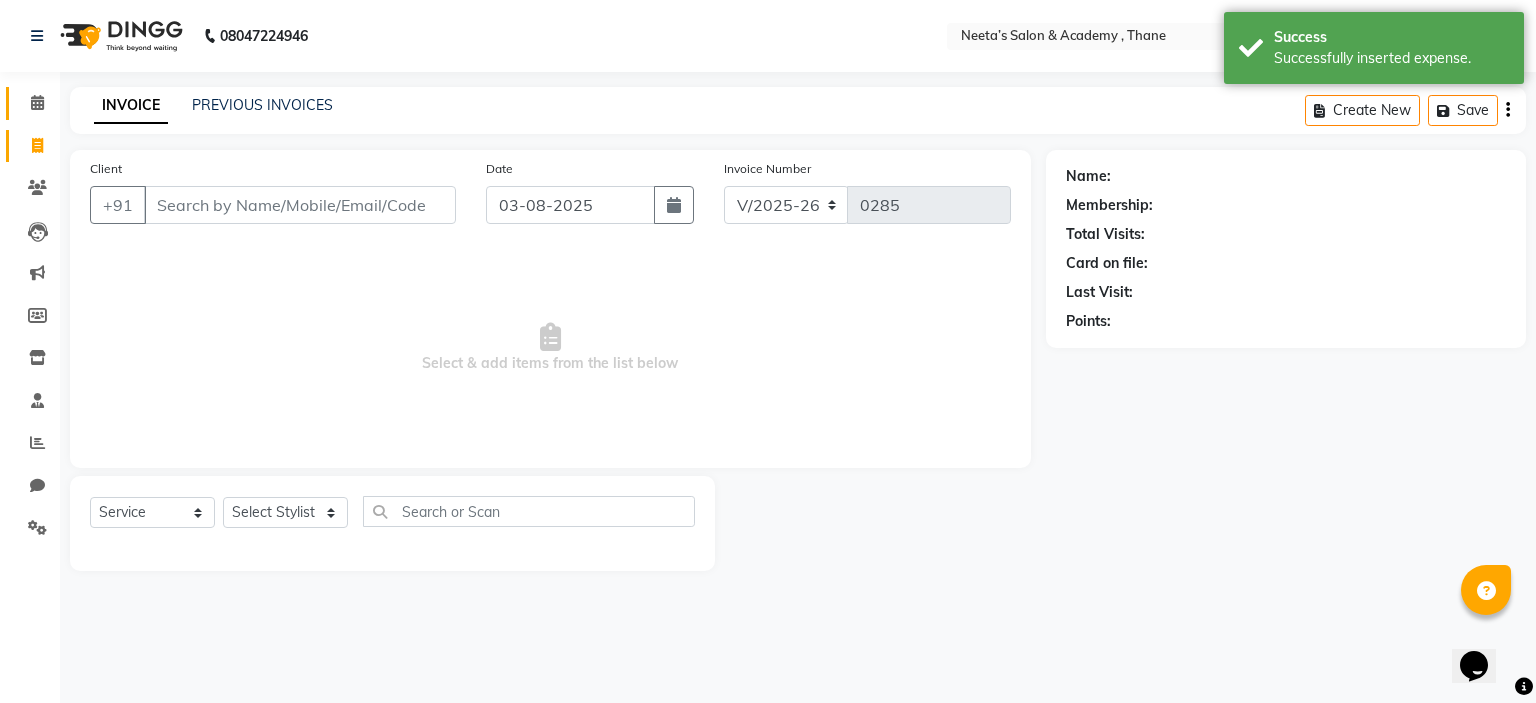 click on "Calendar" 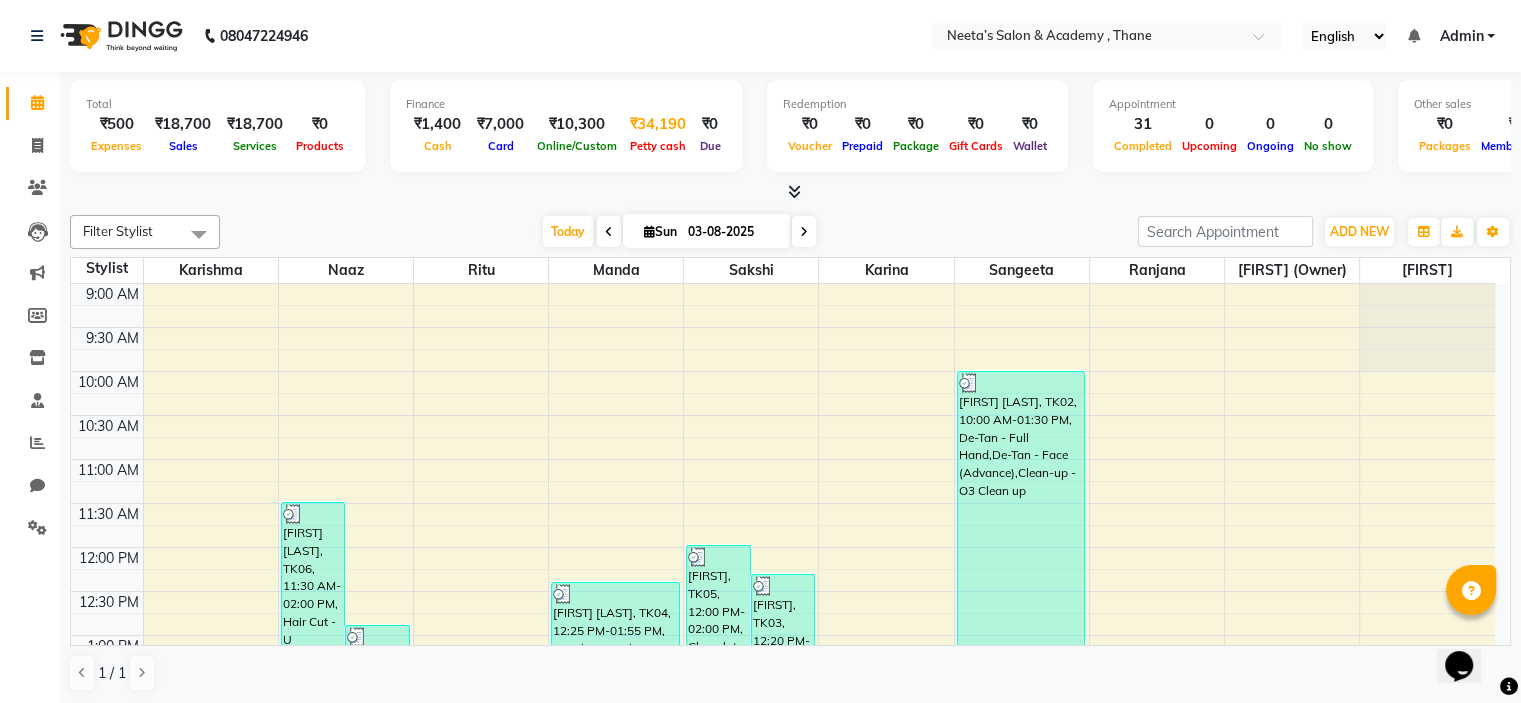 click on "Petty cash" at bounding box center [658, 146] 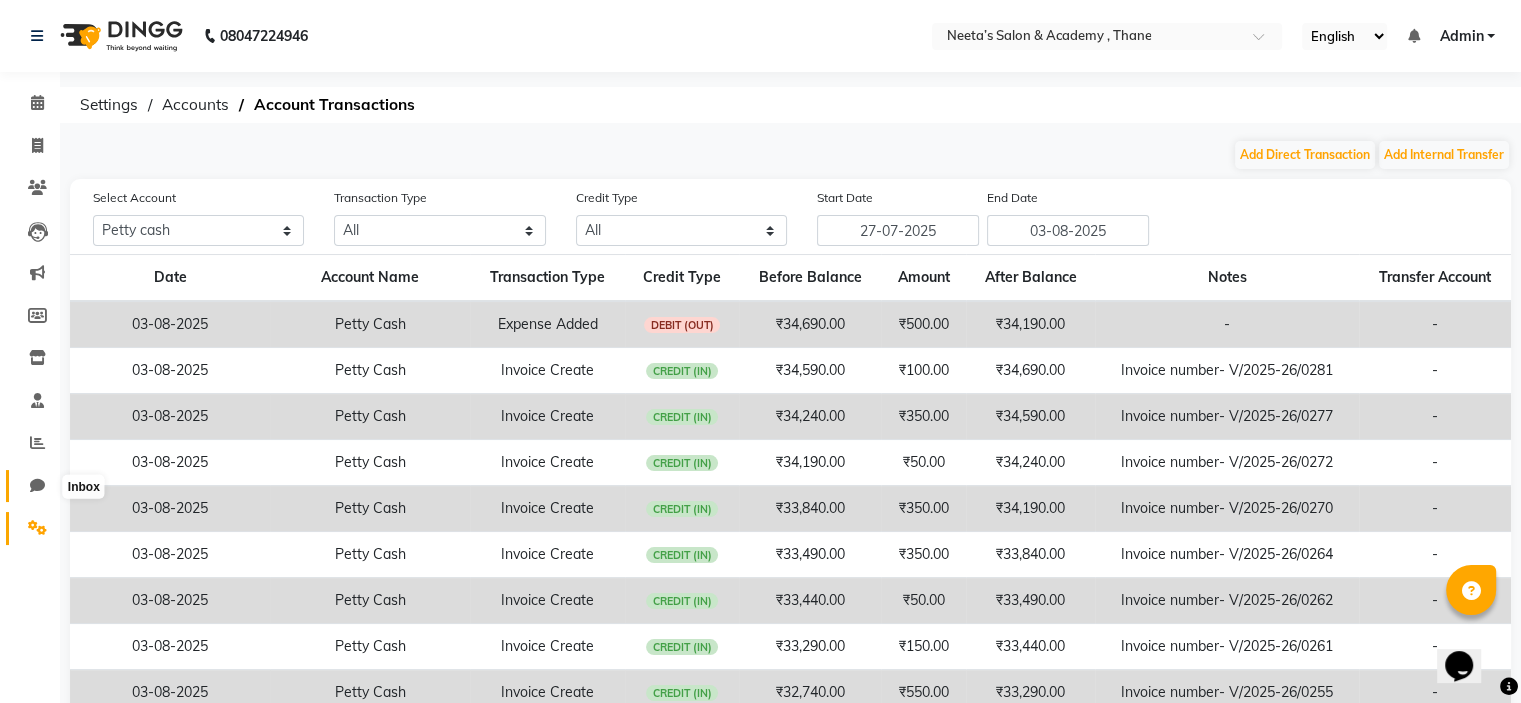 click 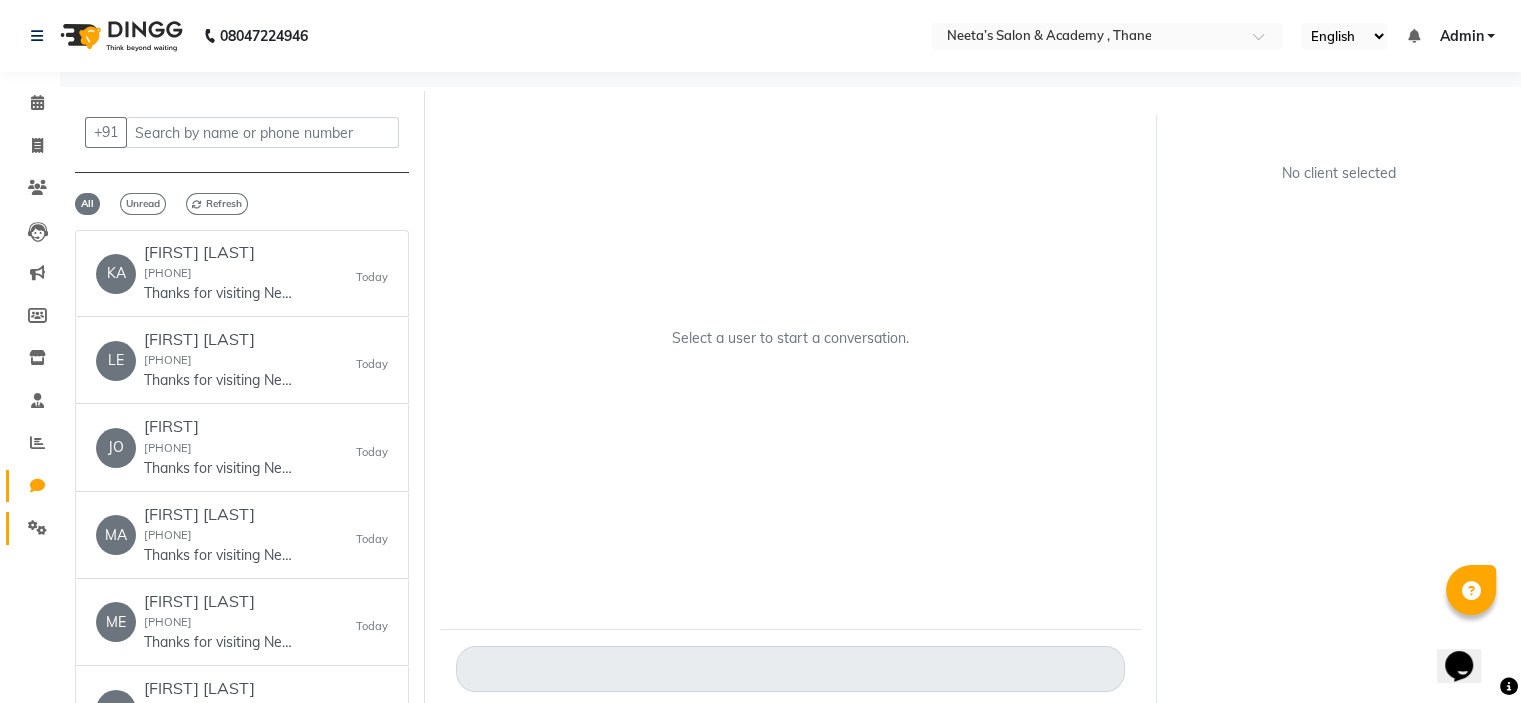 click on "Settings" 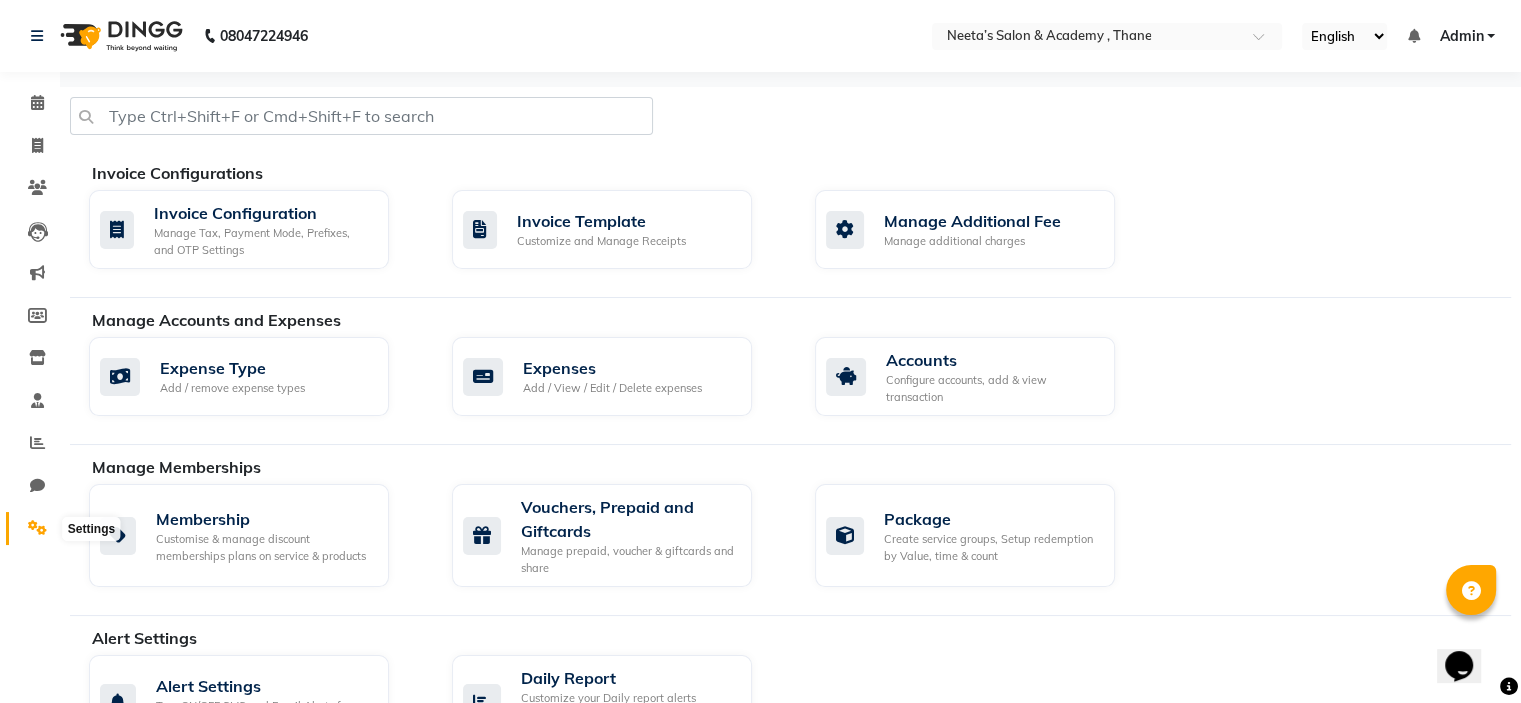 click 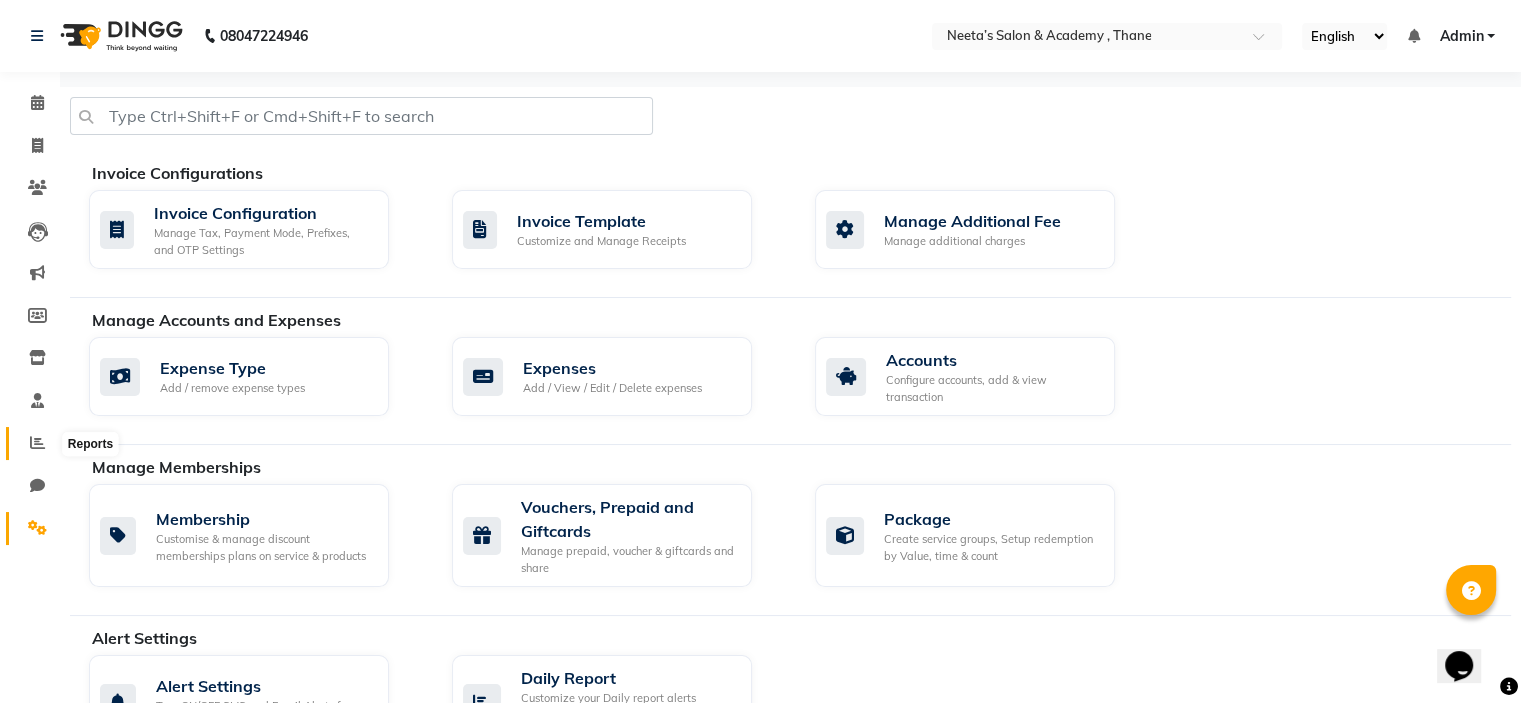 click 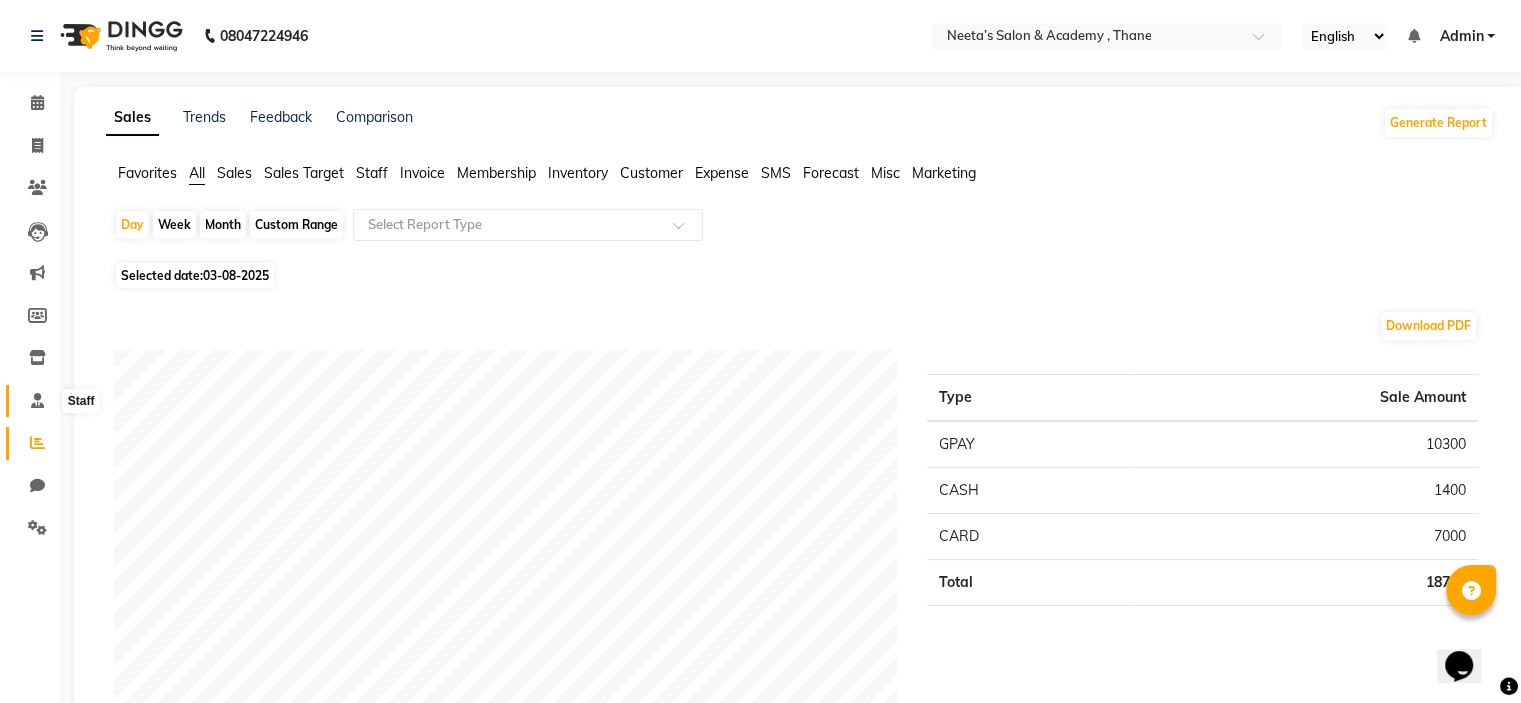 click 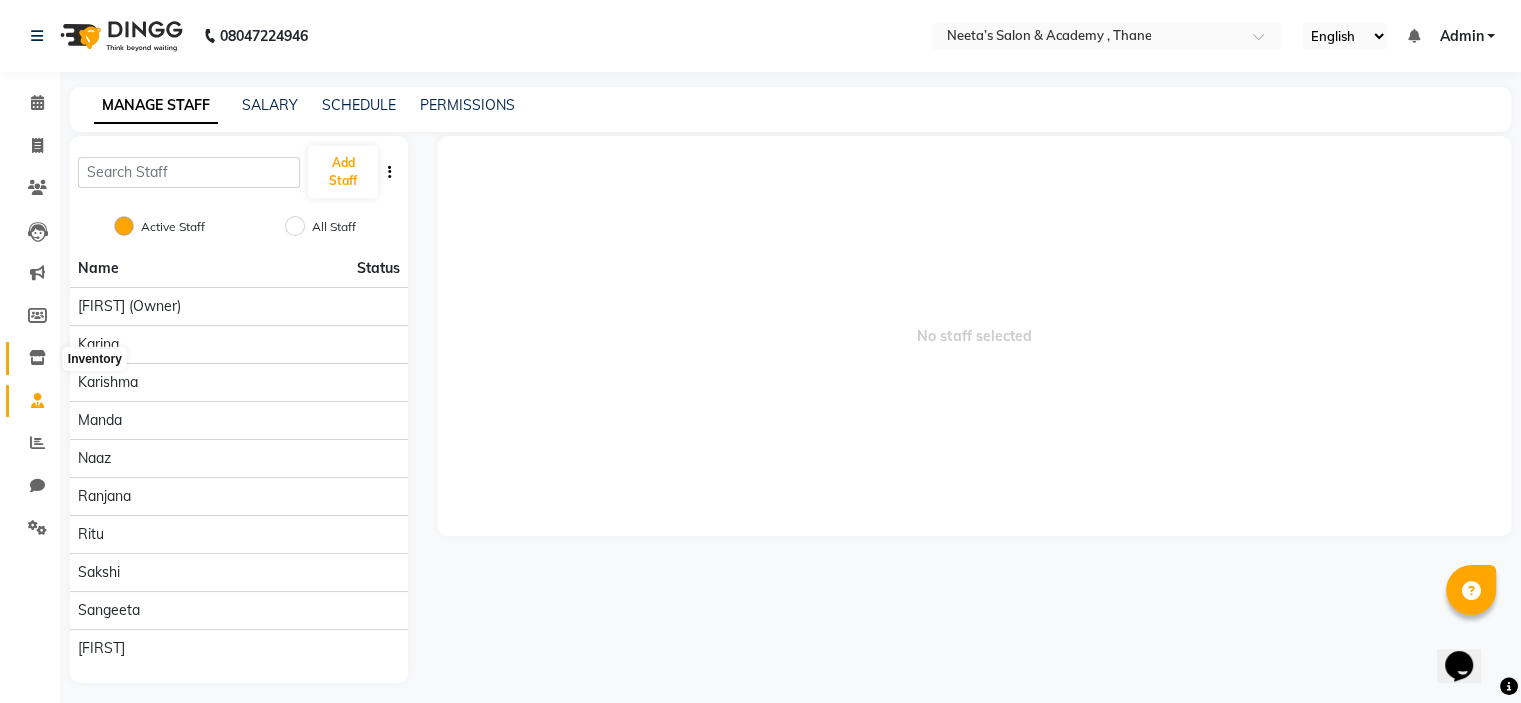 click 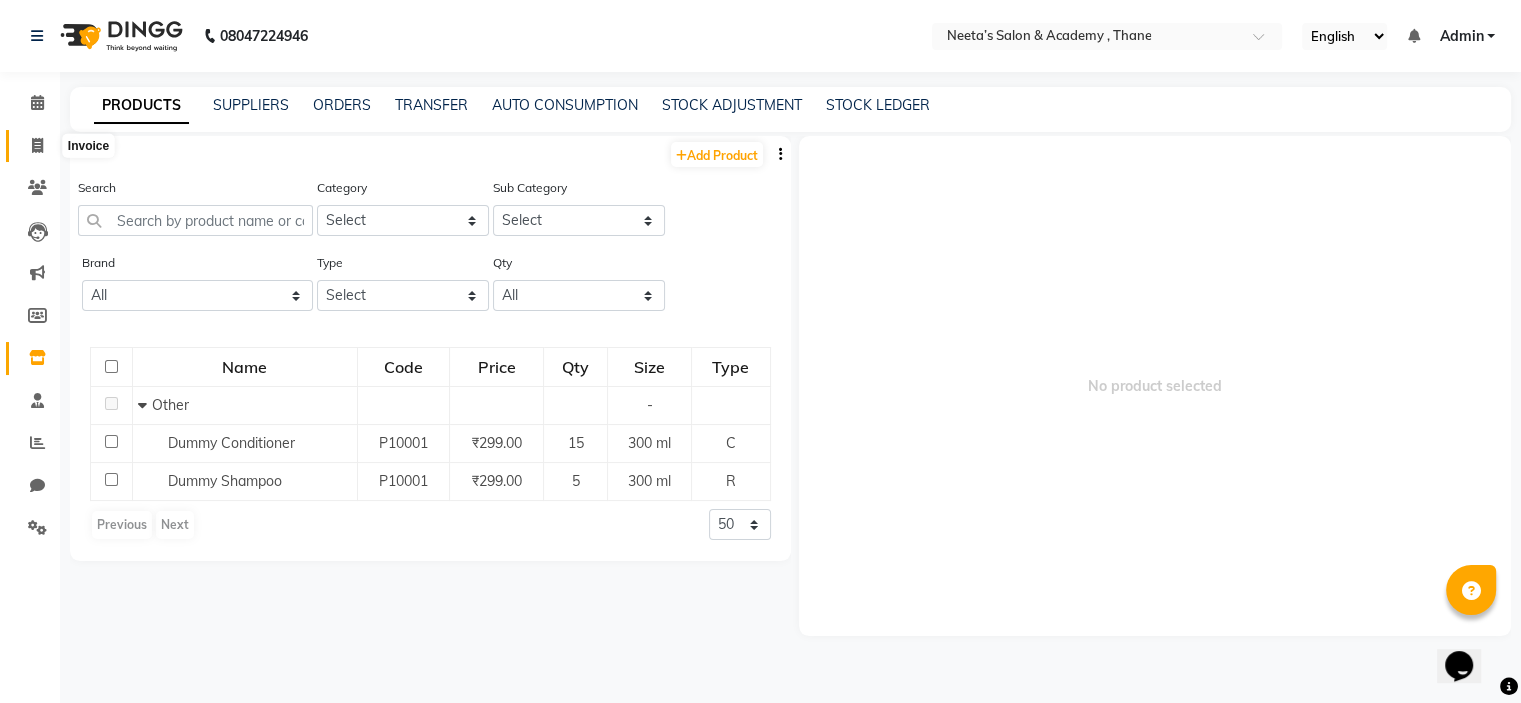 click 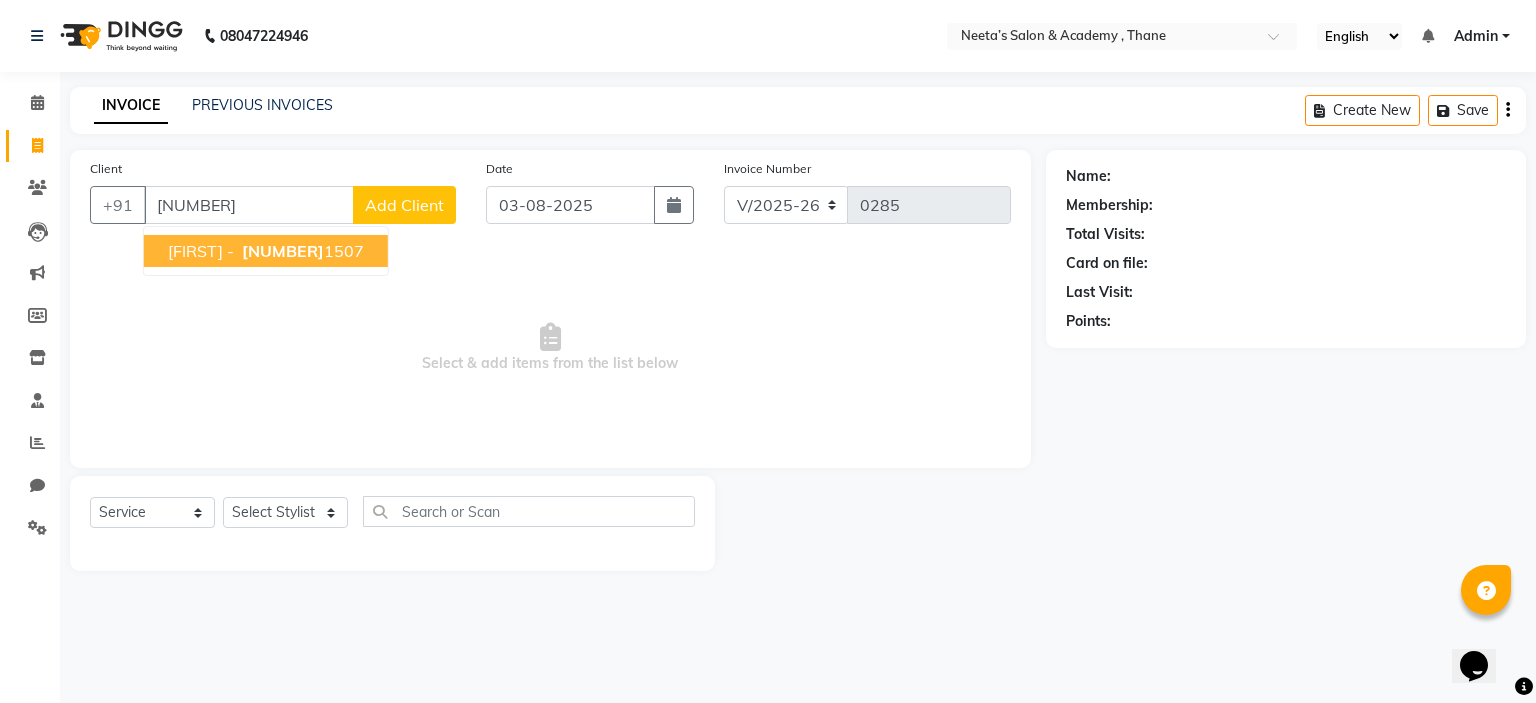 click on "kalyani -   860016 1507" at bounding box center [266, 251] 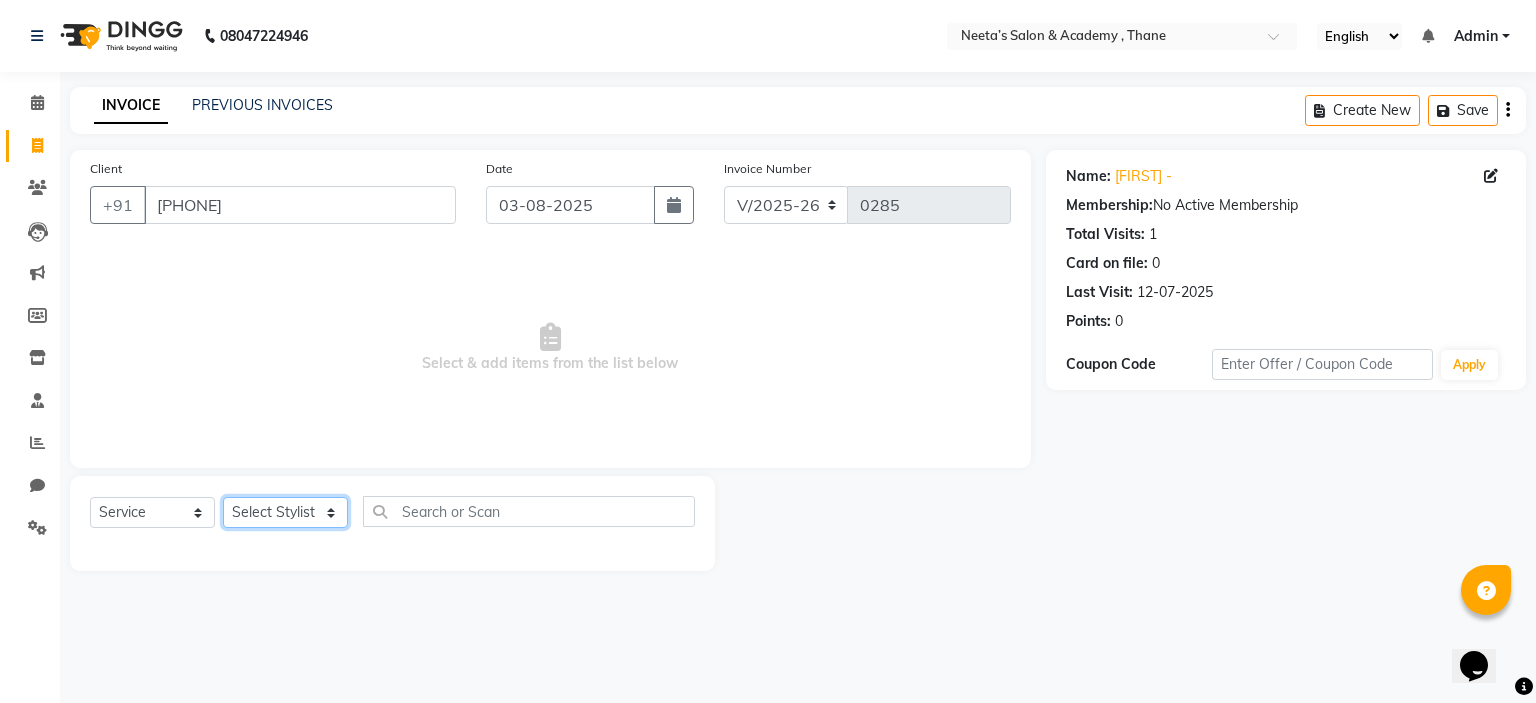 click on "Select Stylist  [FIRST] (Owner) [FIRST] [FIRST] [FIRST] [FIRST] [FIRST] [FIRST] [FIRST] [FIRST] [FIRST]" 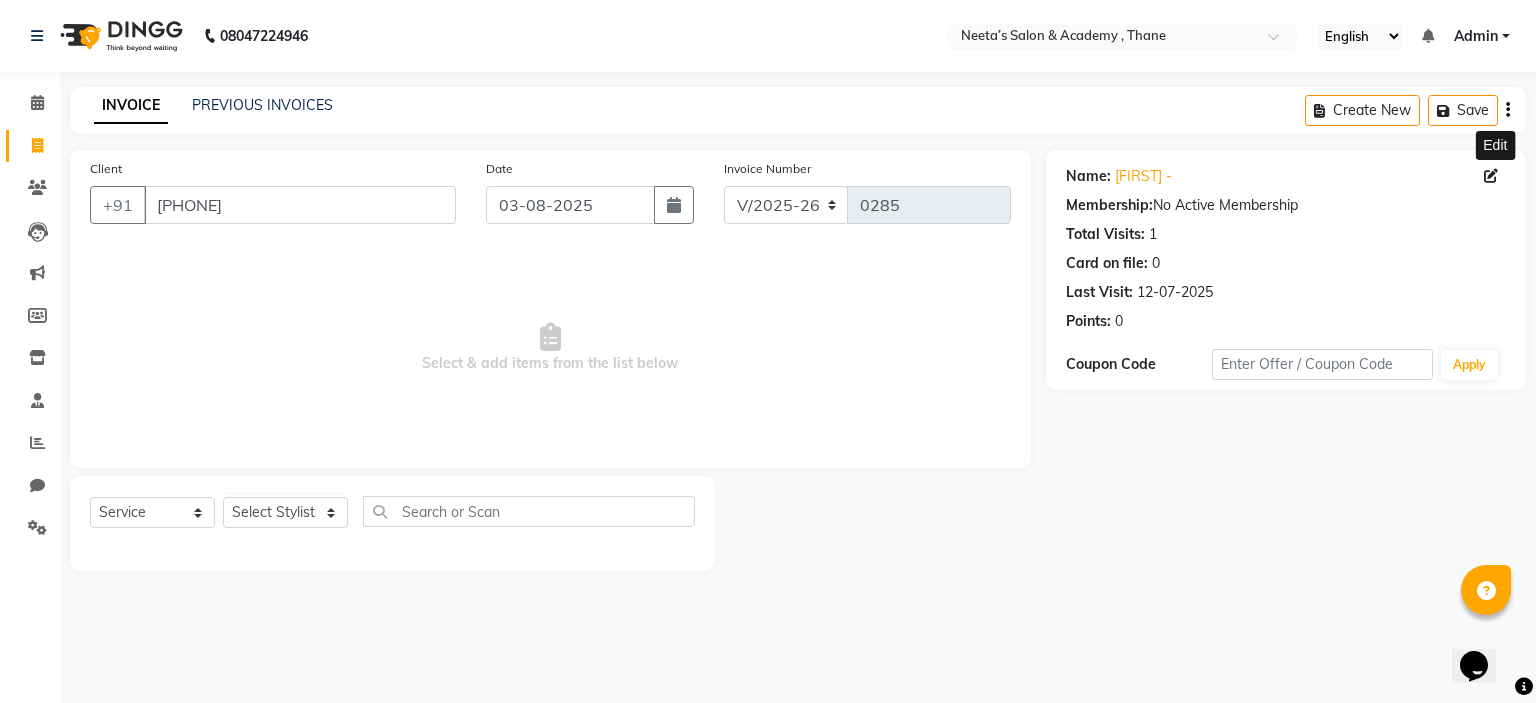 click 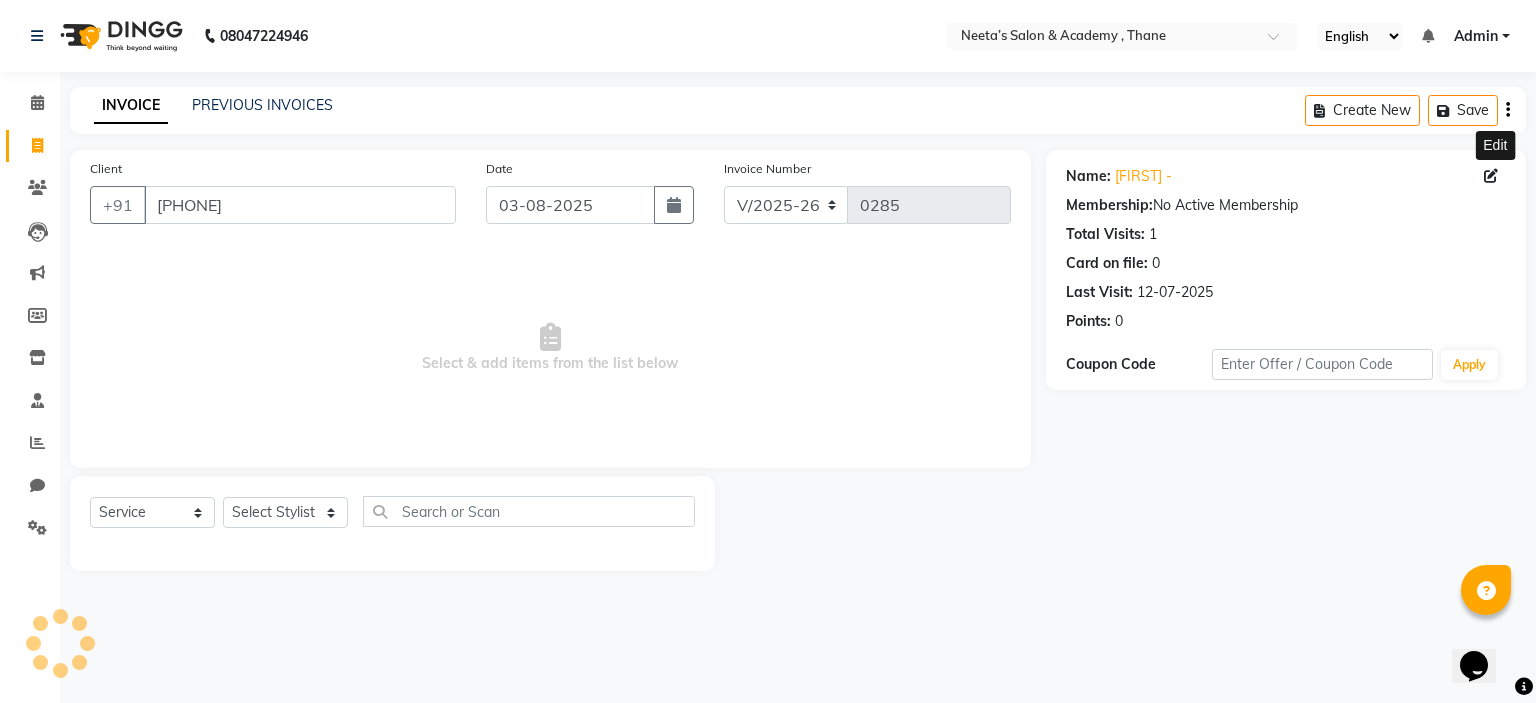 click on "08047224946 Select Location × Neeta’s Salon & Academy , Thane English ENGLISH Español العربية मराठी हिंदी ગુજરાતી தமிழ் 中文 Notifications nothing to show Admin Manage Profile Change Password Sign out  Version:3.15.11  ☀ Neeta’s Salon & Academy , Thane  Calendar  Invoice  Clients  Leads   Marketing  Members  Inventory  Staff  Reports  Chat  Settings Completed InProgress Upcoming Dropped Tentative Check-In Confirm Bookings Generate Report Segments Page Builder INVOICE PREVIOUS INVOICES Create New   Save  Client +91 8600161507 Date 03-08-2025 Invoice Number V/2025 V/2025-26 0285  Select & add items from the list below  Select  Service  Product  Membership  Package Voucher Prepaid Gift Card  Select Stylist  Jayashree (Owner) Karina Karishma Manda Naaz Ranjana Ritu Sakshi Sangeeta Sayee Name: Kalyani - Edit Membership:  No Active Membership  Total Visits:  1 Card on file:  0 Last Visit:   12-07-2025 Points:   0  Coupon Code Apply" at bounding box center (768, 351) 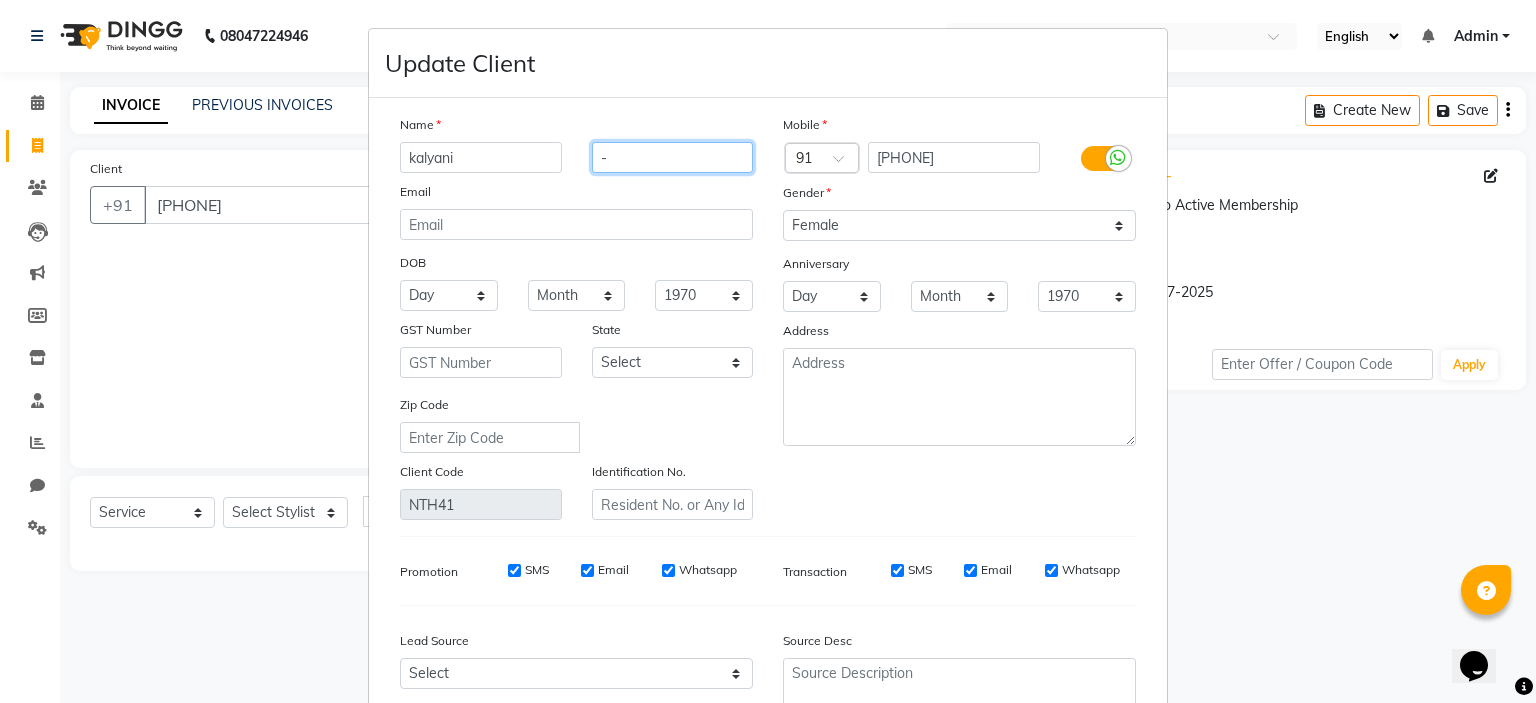 click on "-" at bounding box center (673, 157) 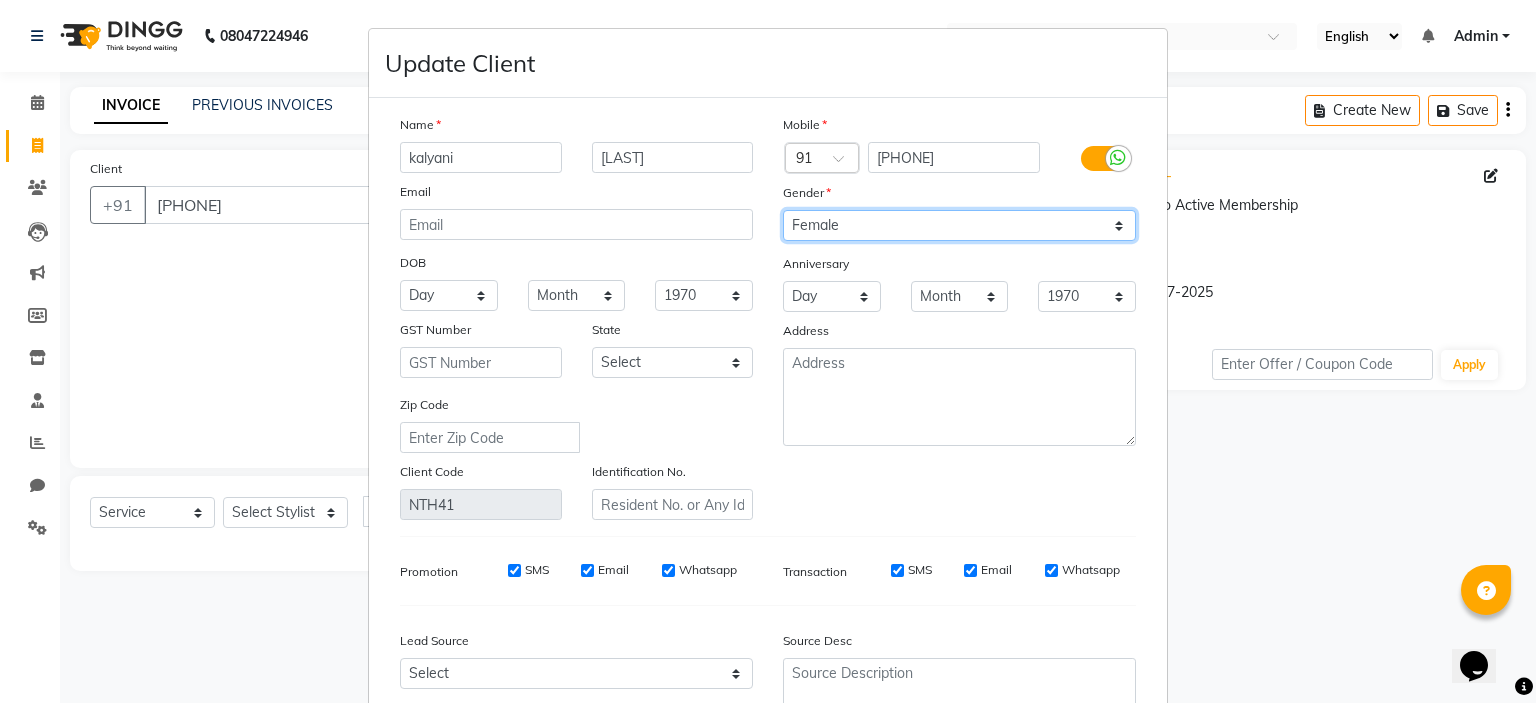 click on "Select Male Female Other Prefer Not To Say" at bounding box center (959, 225) 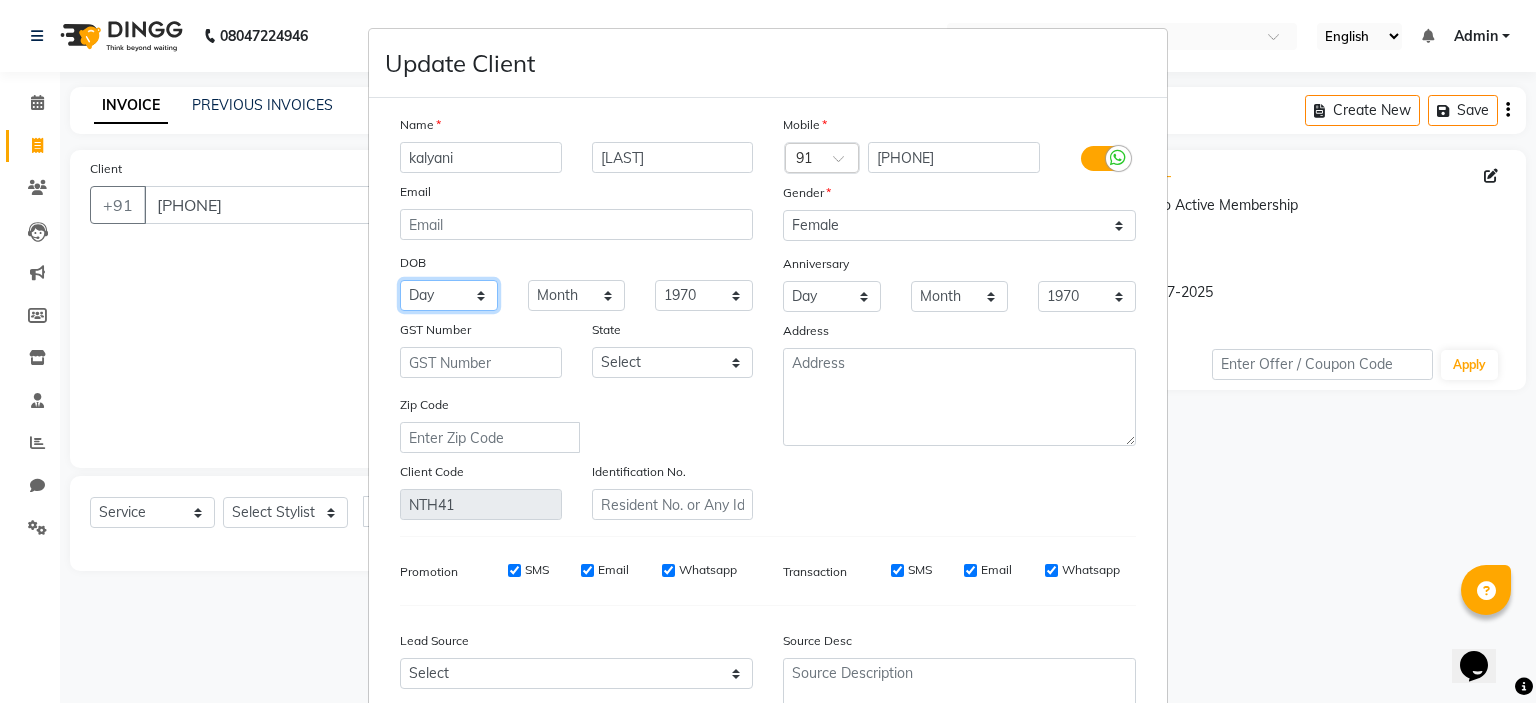 click on "Day 01 02 03 04 05 06 07 08 09 10 11 12 13 14 15 16 17 18 19 20 21 22 23 24 25 26 27 28 29 30 31" at bounding box center (449, 295) 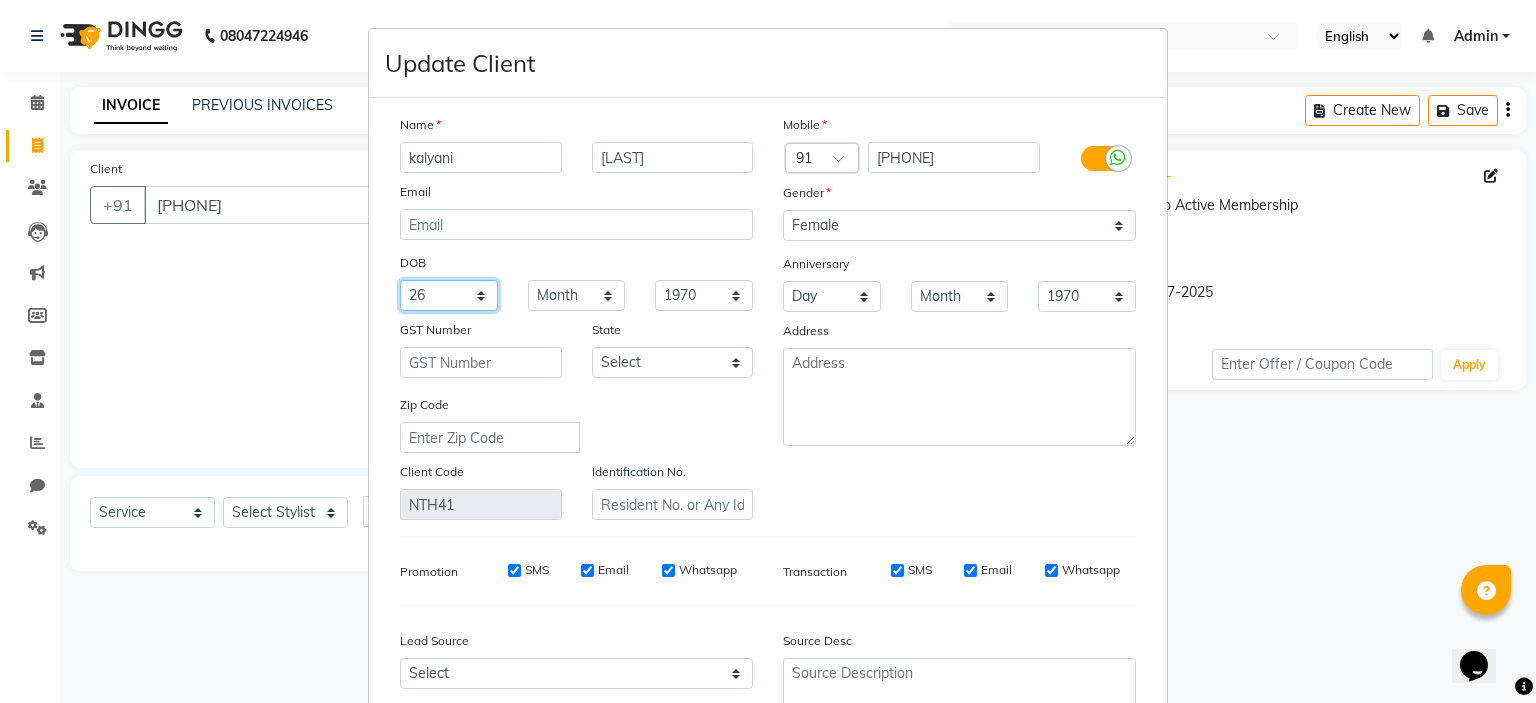click on "Day 01 02 03 04 05 06 07 08 09 10 11 12 13 14 15 16 17 18 19 20 21 22 23 24 25 26 27 28 29 30 31" at bounding box center (449, 295) 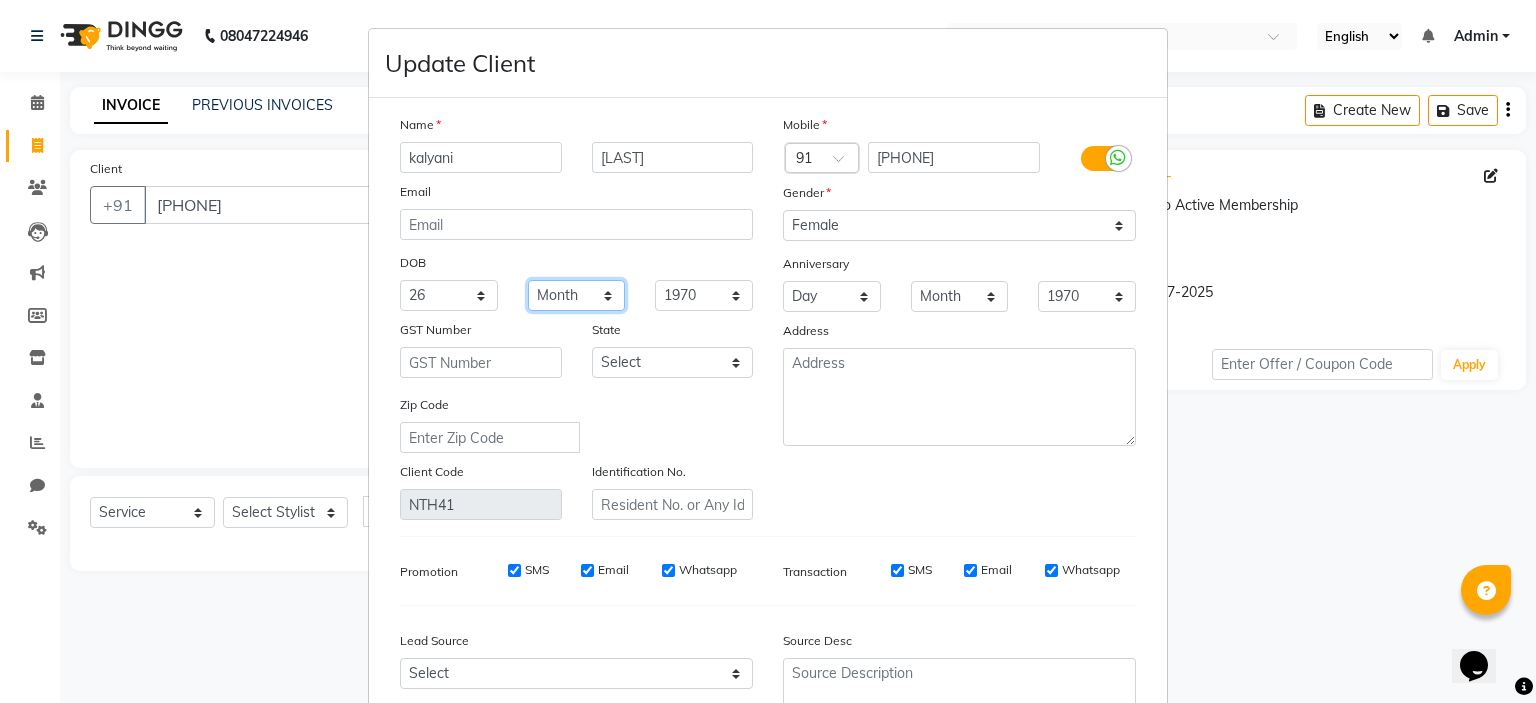 click on "Month January February March April May June July August September October November December" at bounding box center [577, 295] 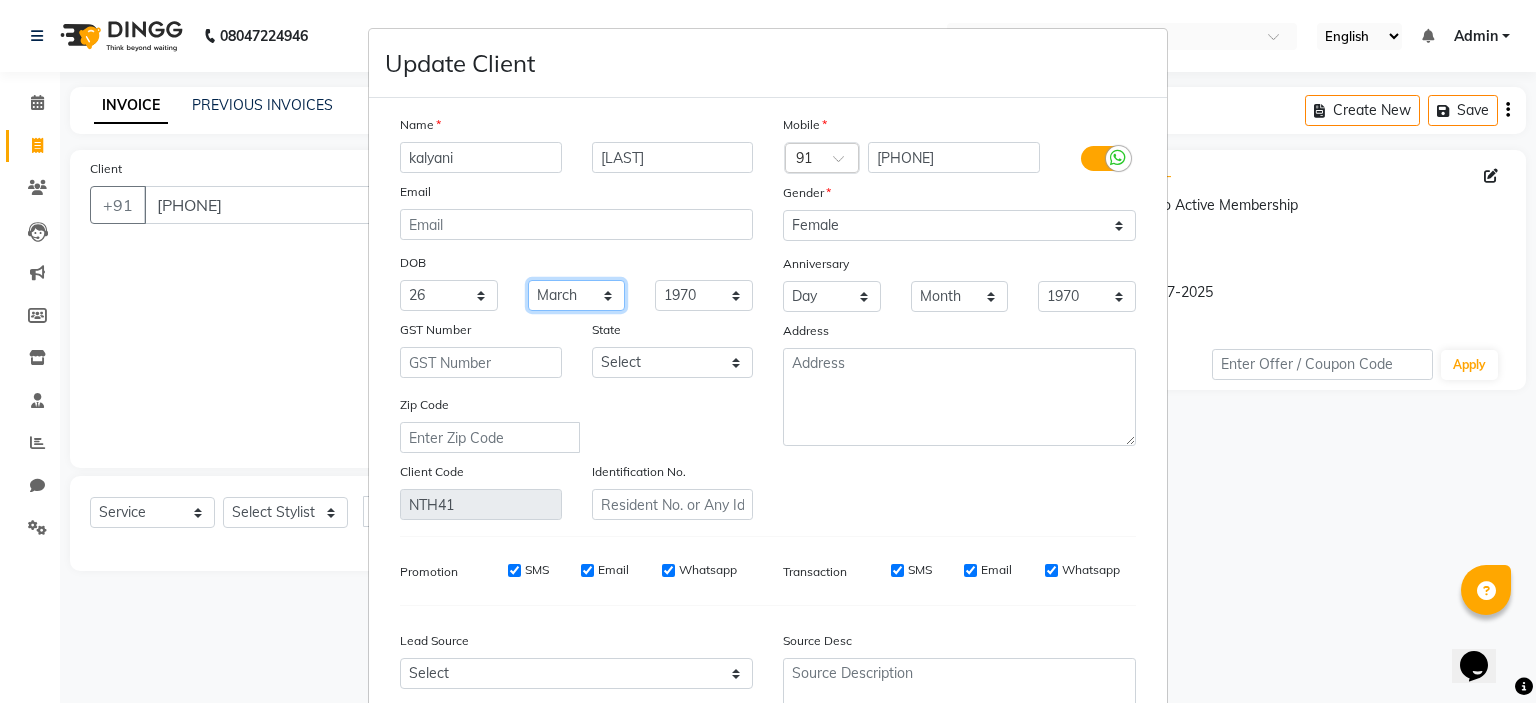 click on "Month January February March April May June July August September October November December" at bounding box center (577, 295) 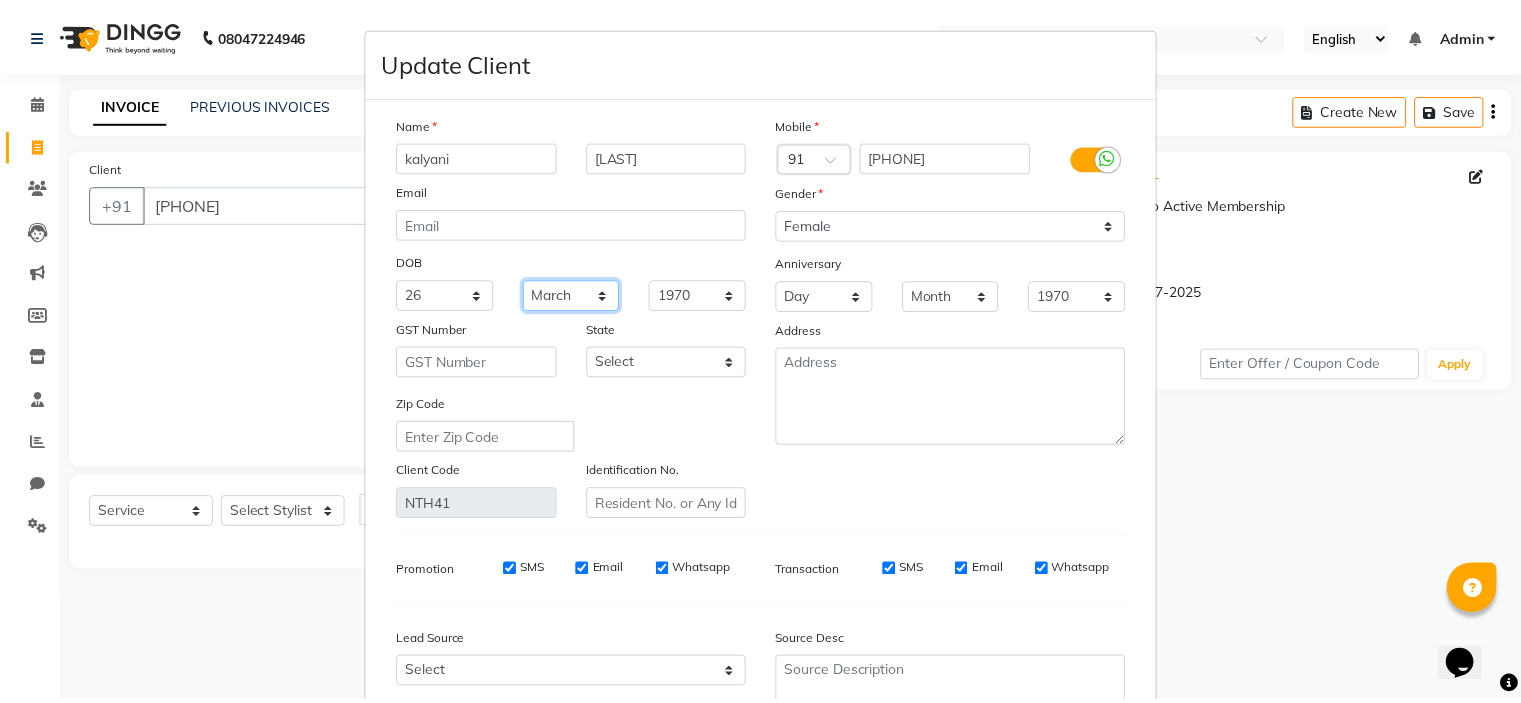 scroll, scrollTop: 194, scrollLeft: 0, axis: vertical 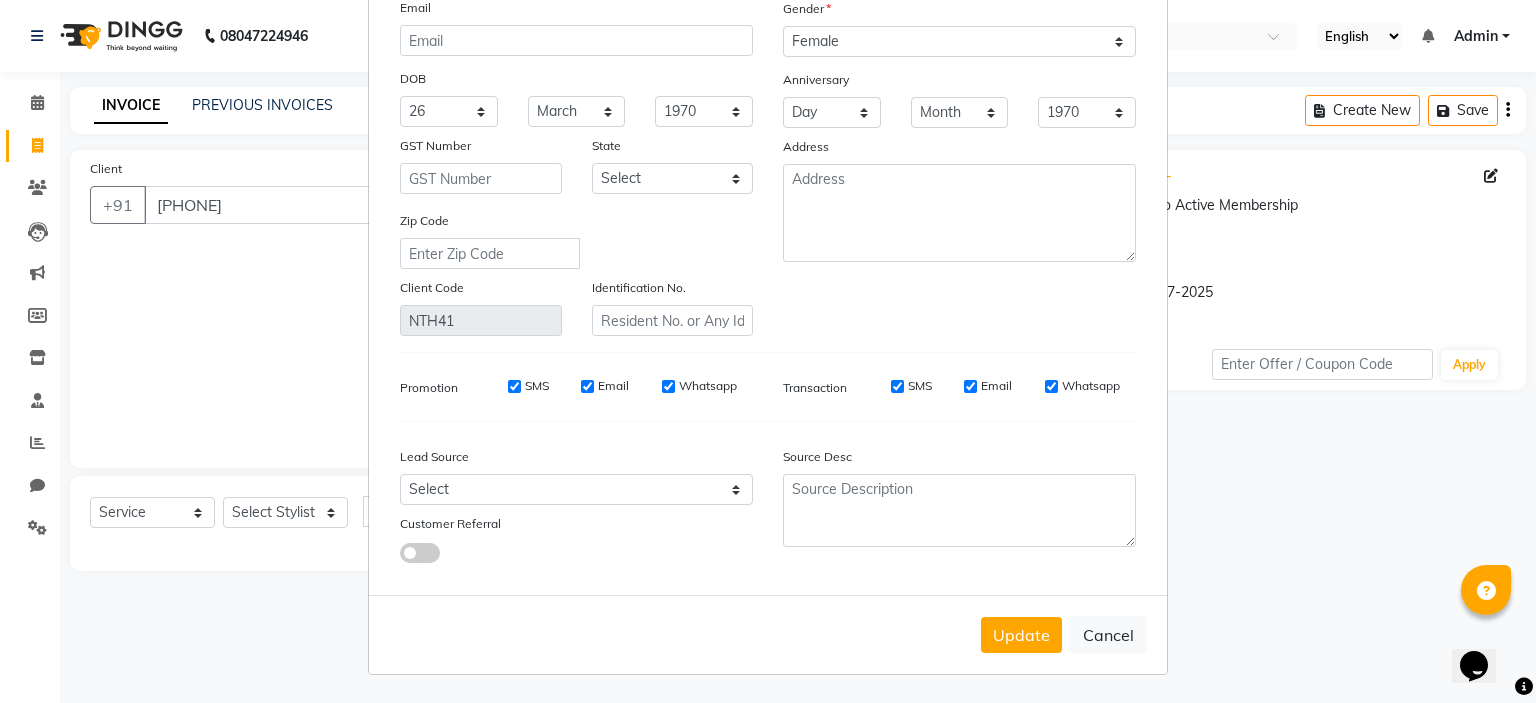 click on "Update   Cancel" at bounding box center [768, 634] 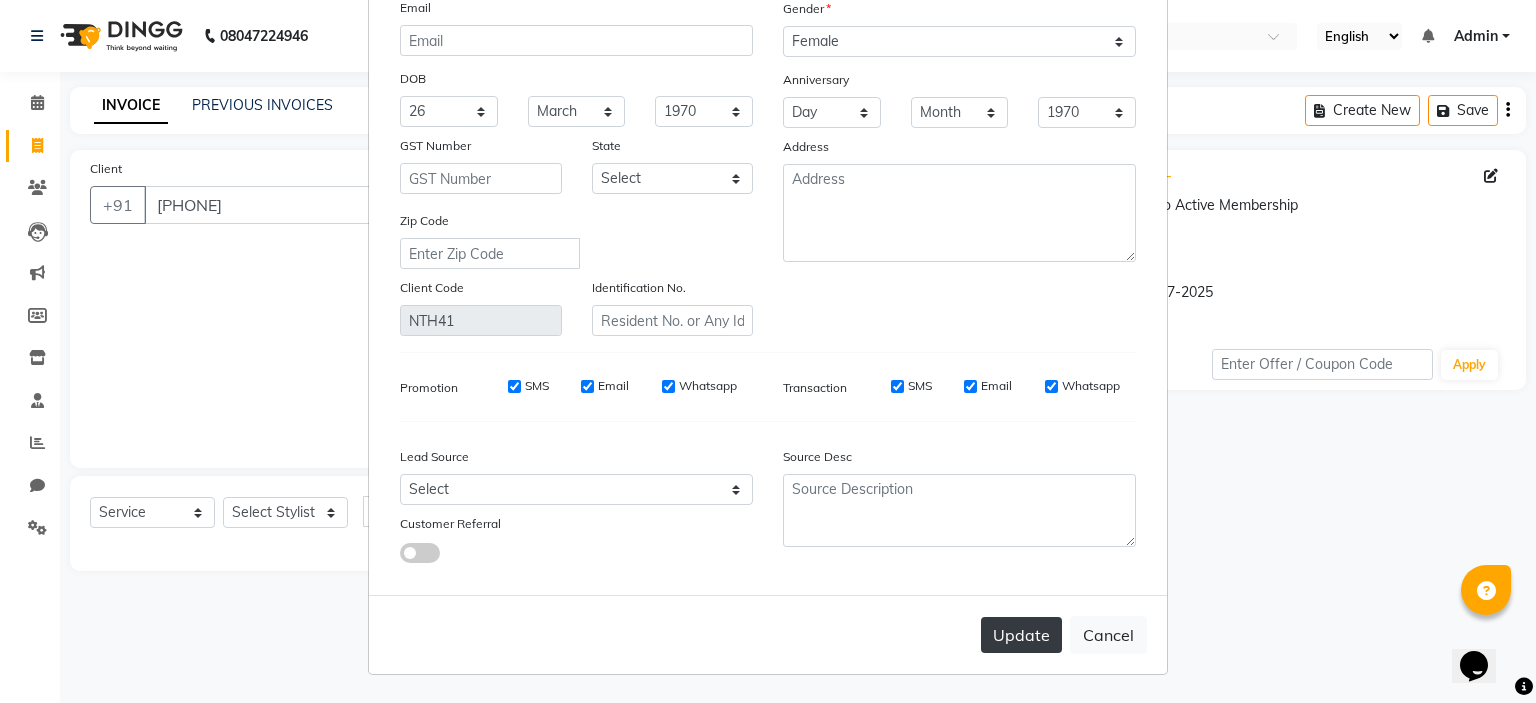 click on "Update" at bounding box center [1021, 635] 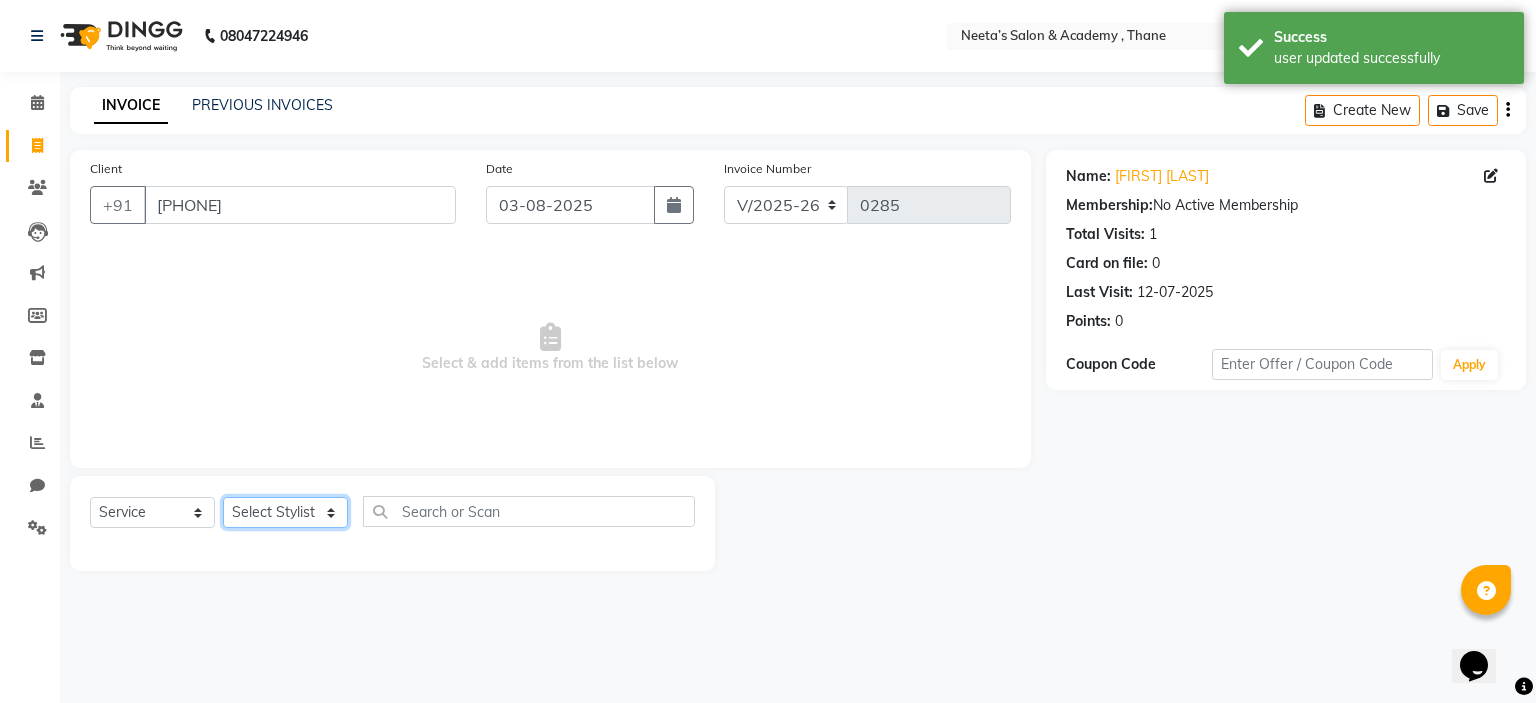 click on "Select Stylist  [FIRST] (Owner) [FIRST] [FIRST] [FIRST] [FIRST] [FIRST] [FIRST] [FIRST] [FIRST] [FIRST]" 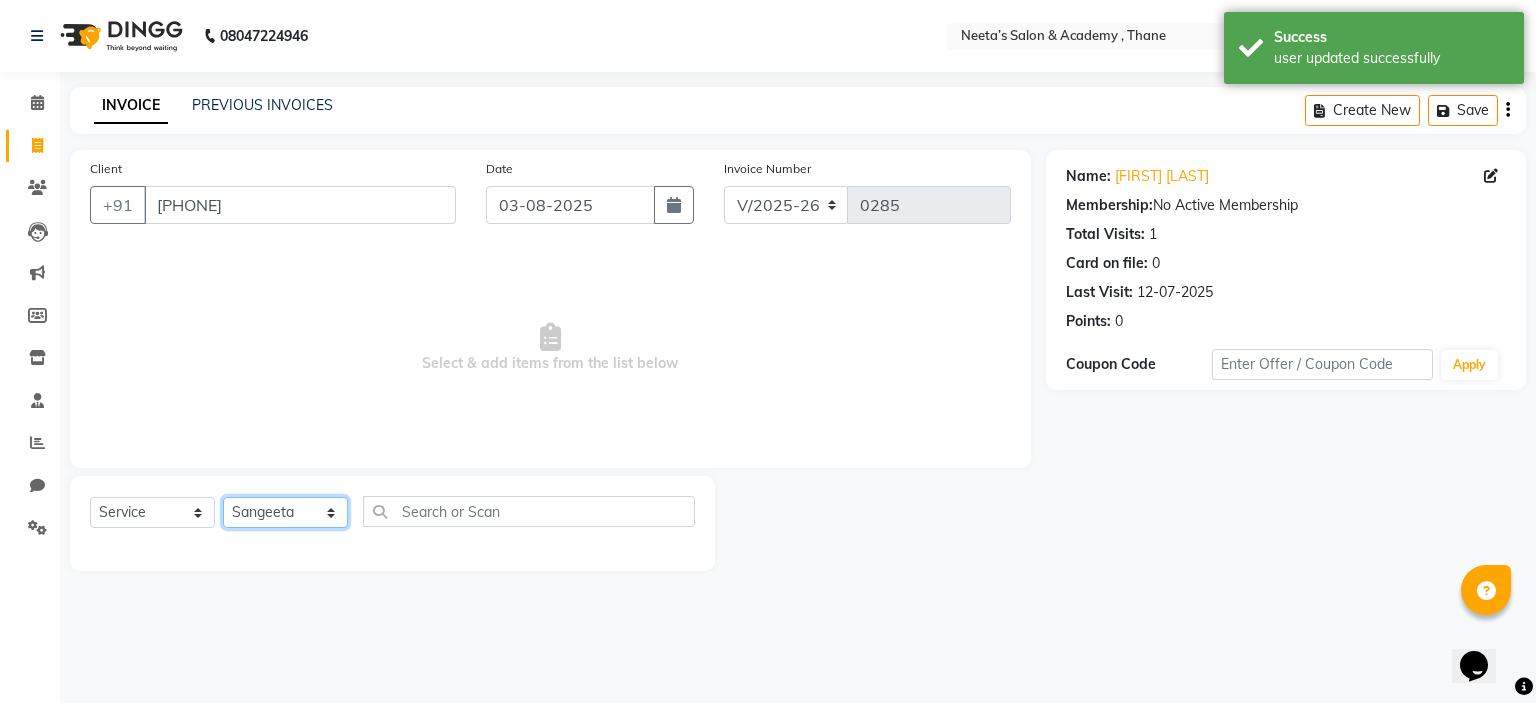 click on "Select Stylist  [FIRST] (Owner) [FIRST] [FIRST] [FIRST] [FIRST] [FIRST] [FIRST] [FIRST] [FIRST] [FIRST]" 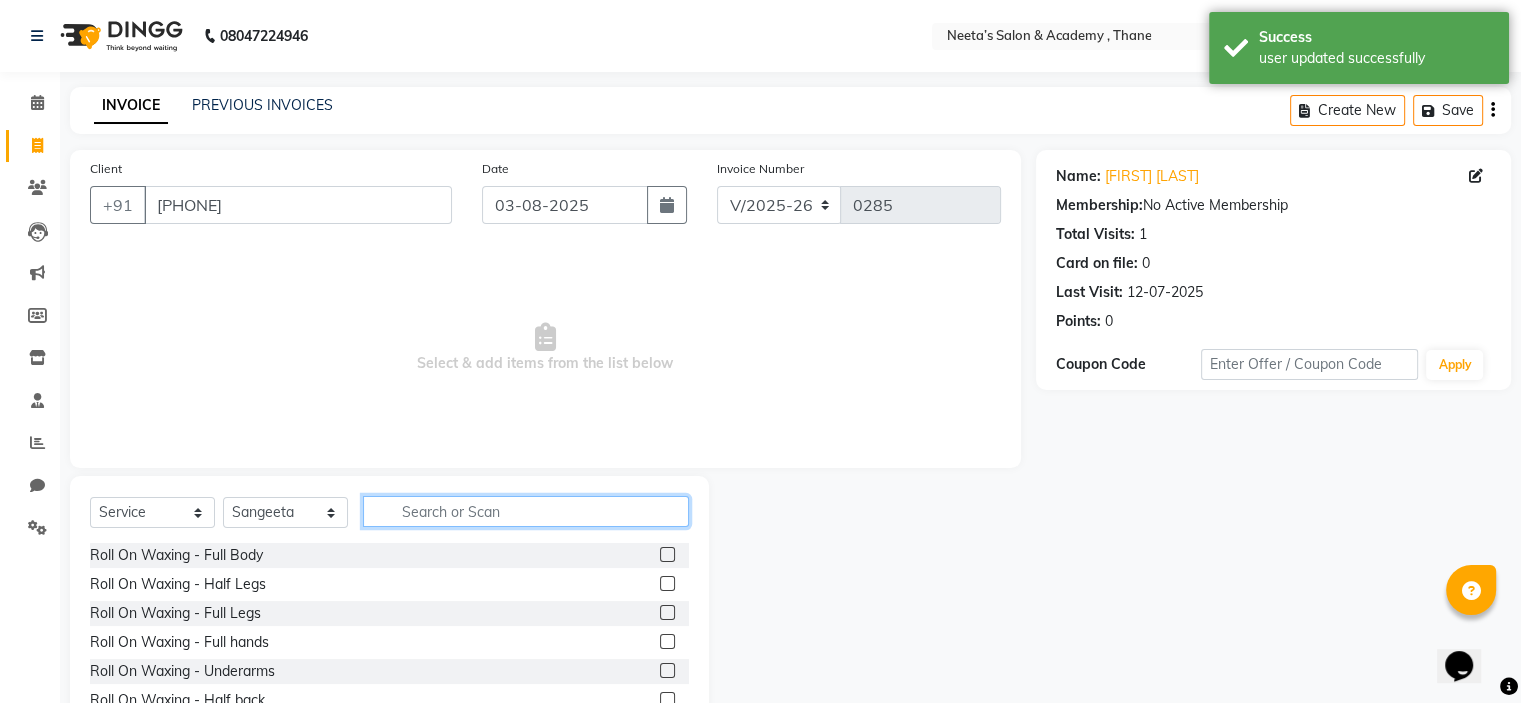click 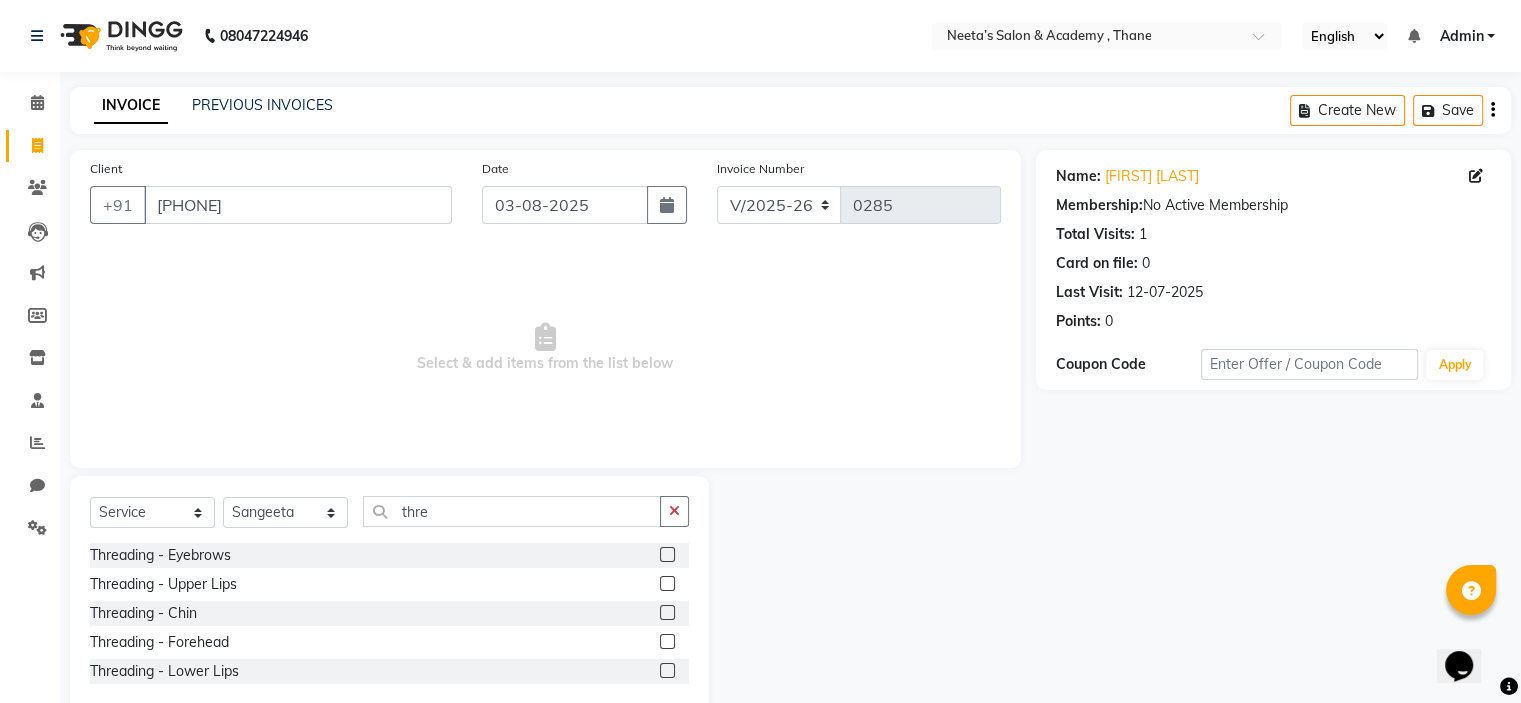 click 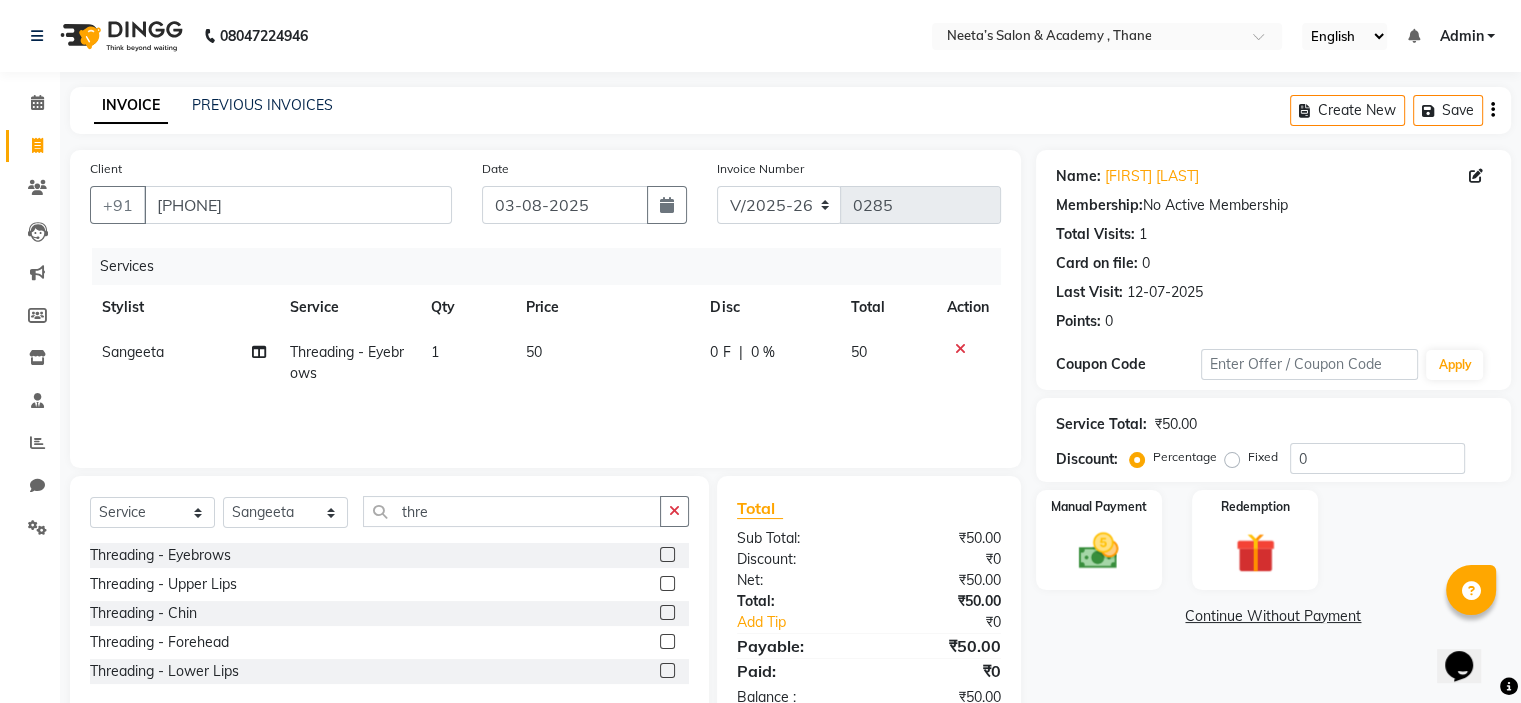 click 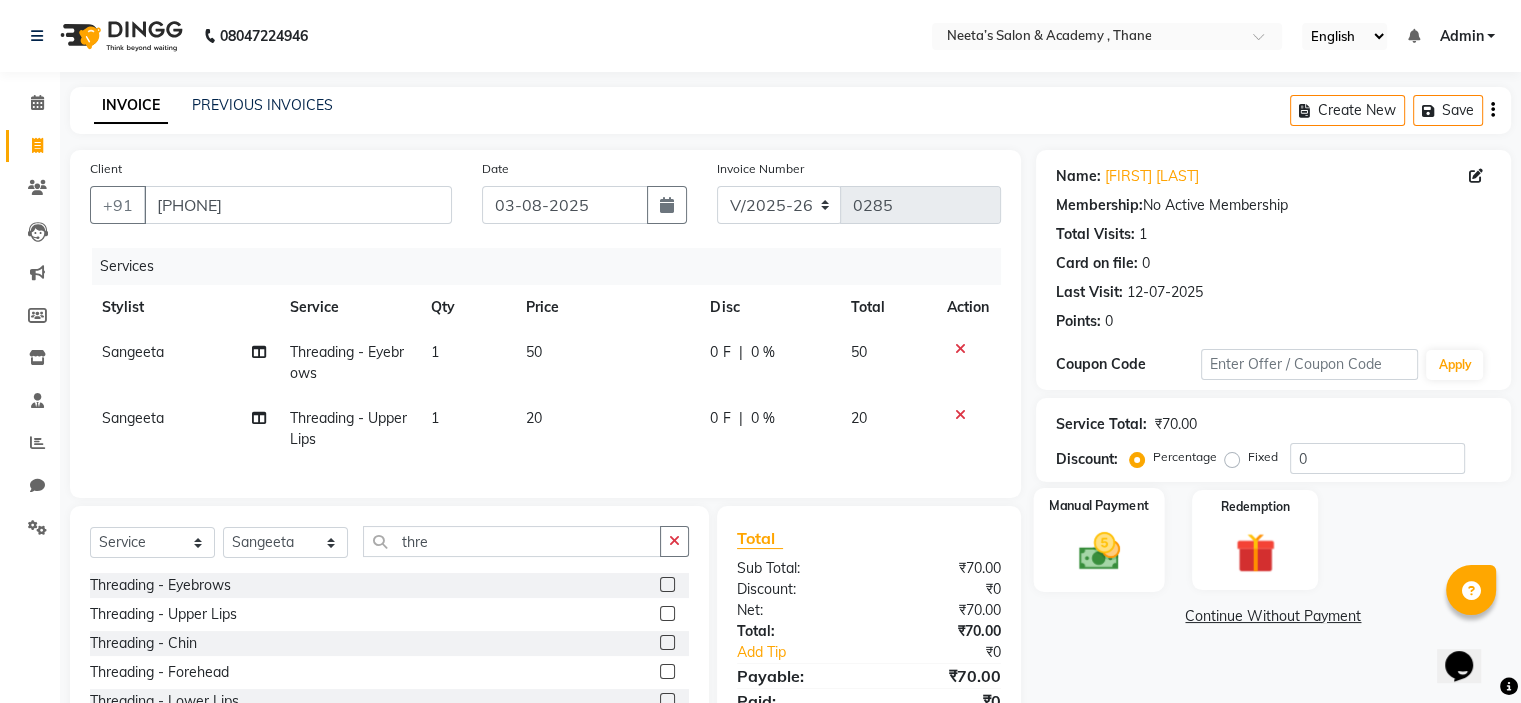 click on "Manual Payment" 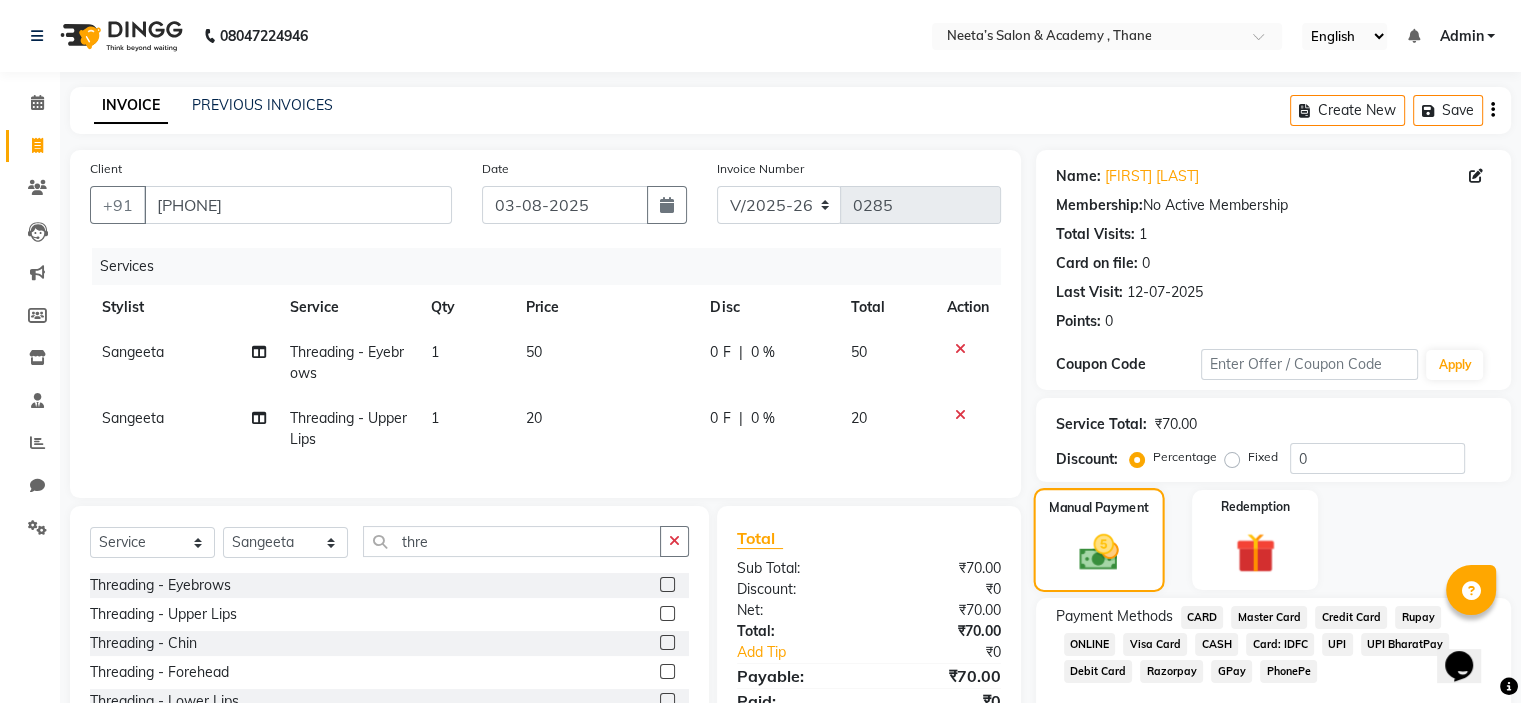 scroll, scrollTop: 100, scrollLeft: 0, axis: vertical 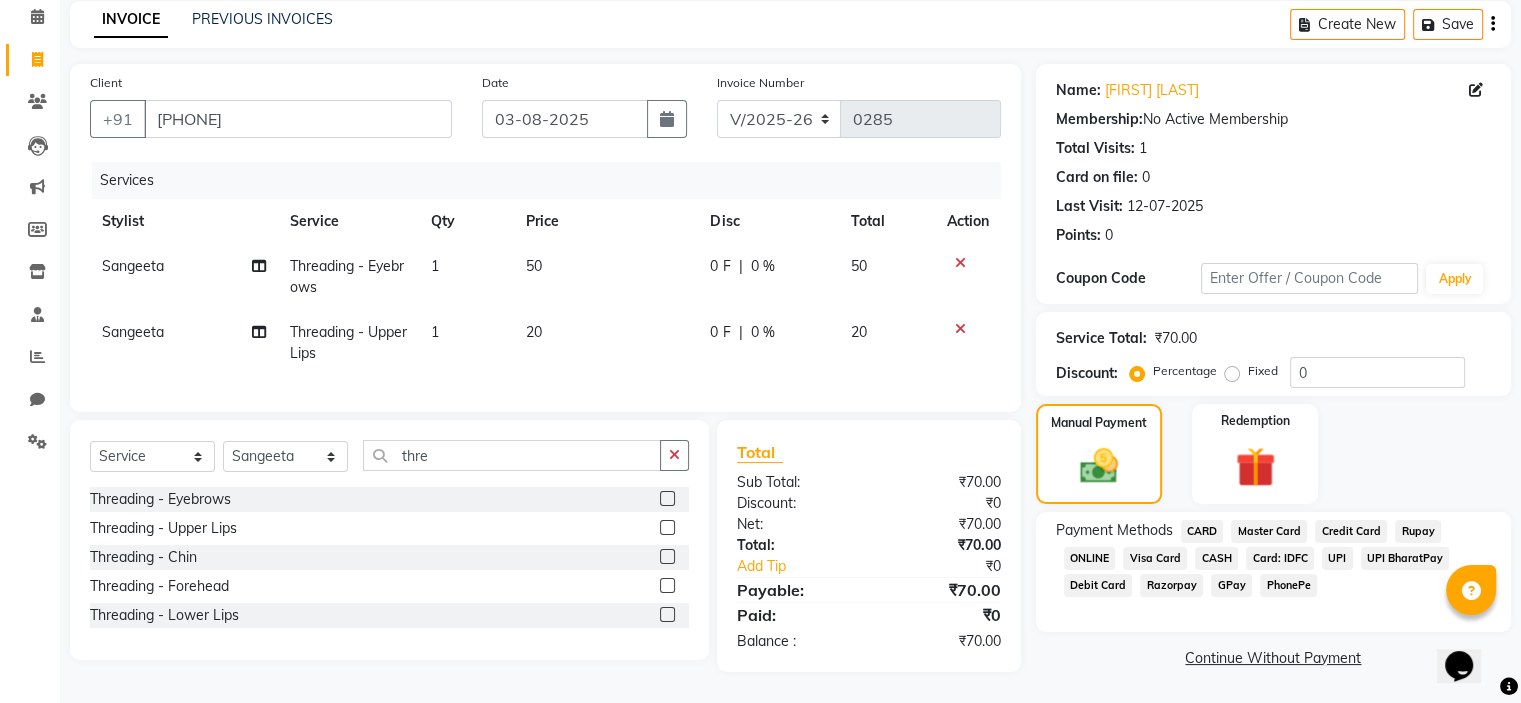 click on "GPay" 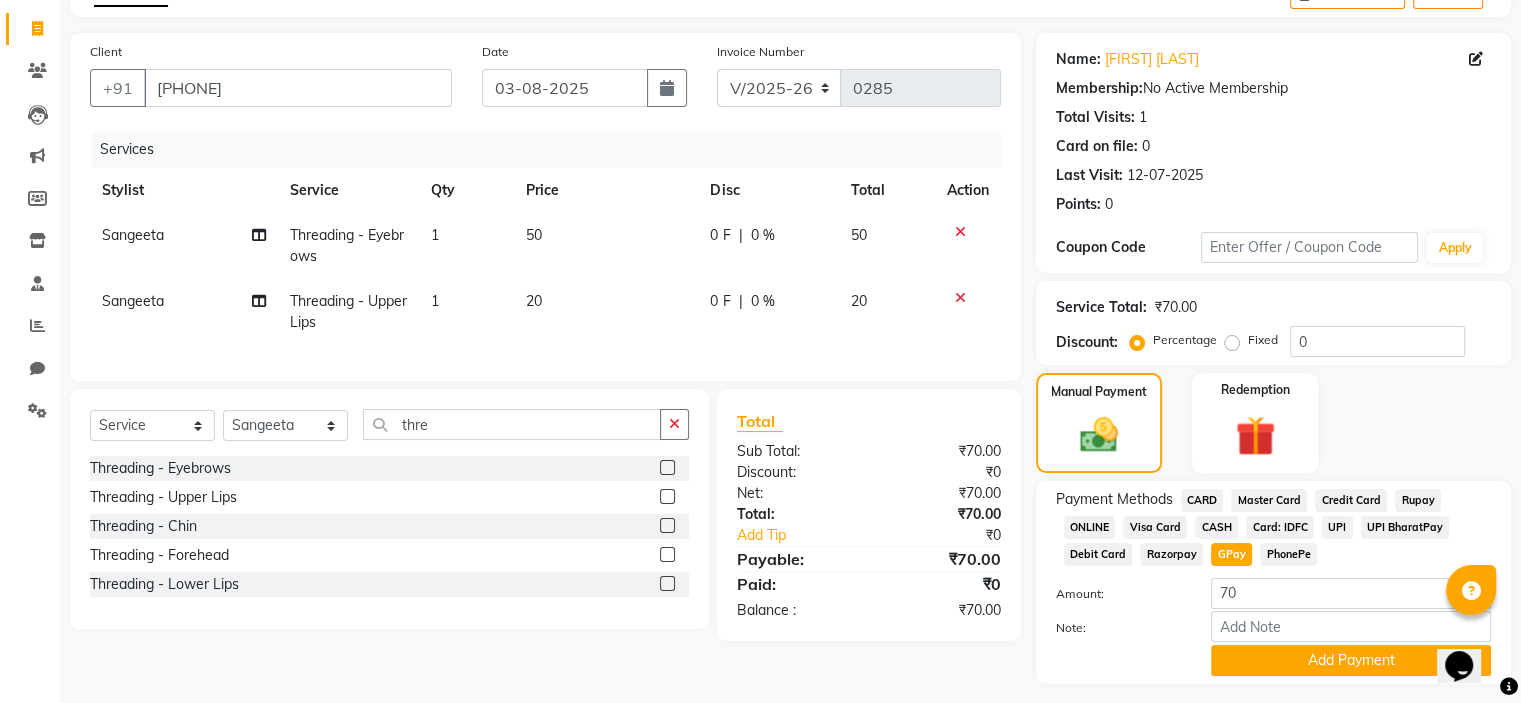 scroll, scrollTop: 172, scrollLeft: 0, axis: vertical 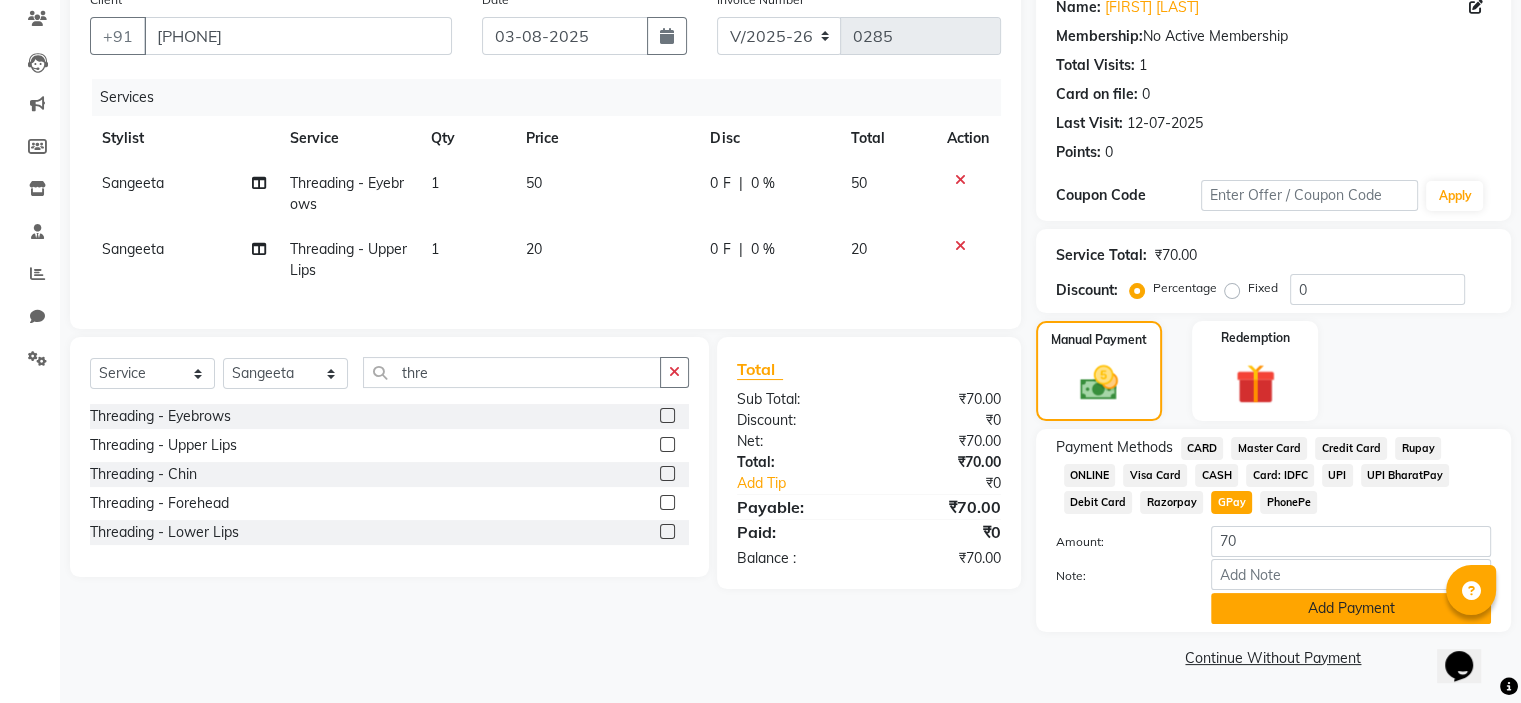 click on "Add Payment" 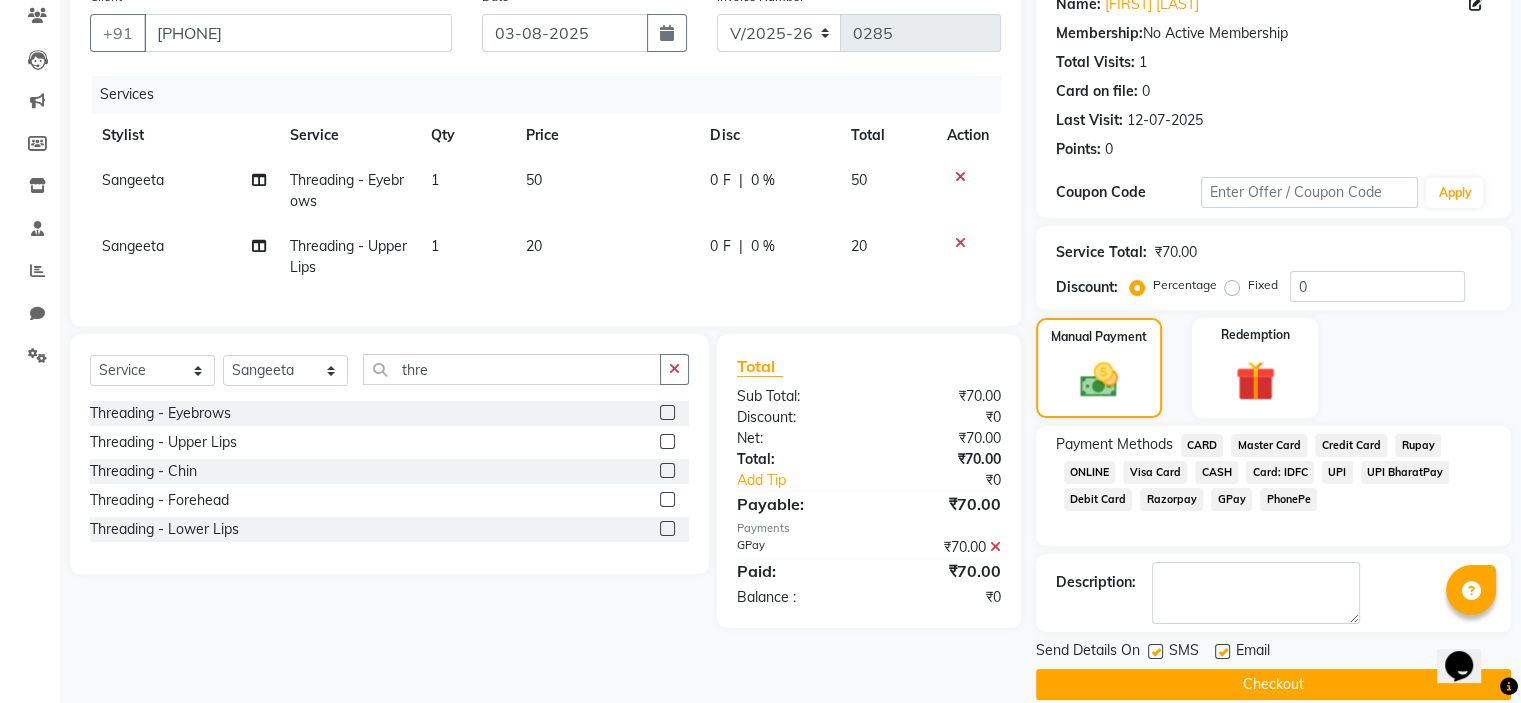 click on "Checkout" 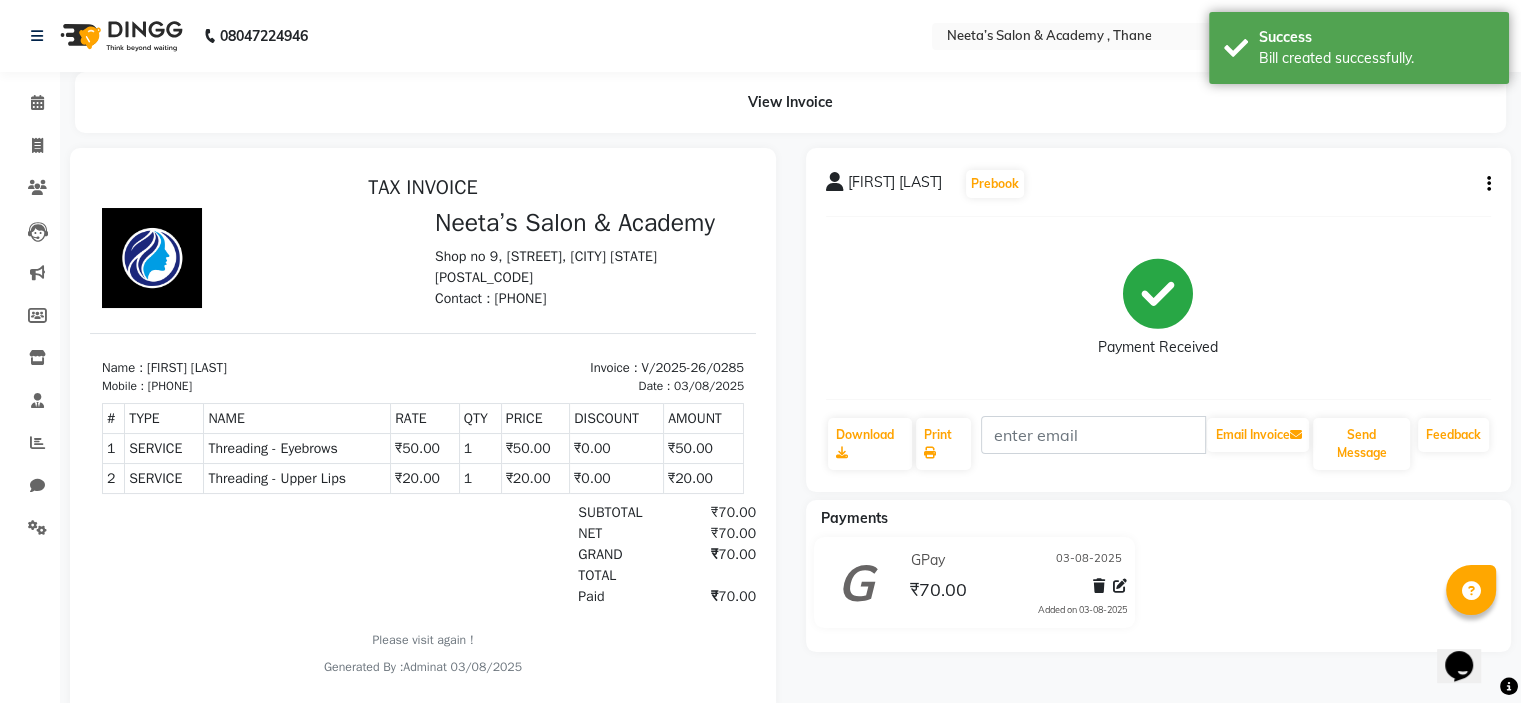 scroll, scrollTop: 0, scrollLeft: 0, axis: both 